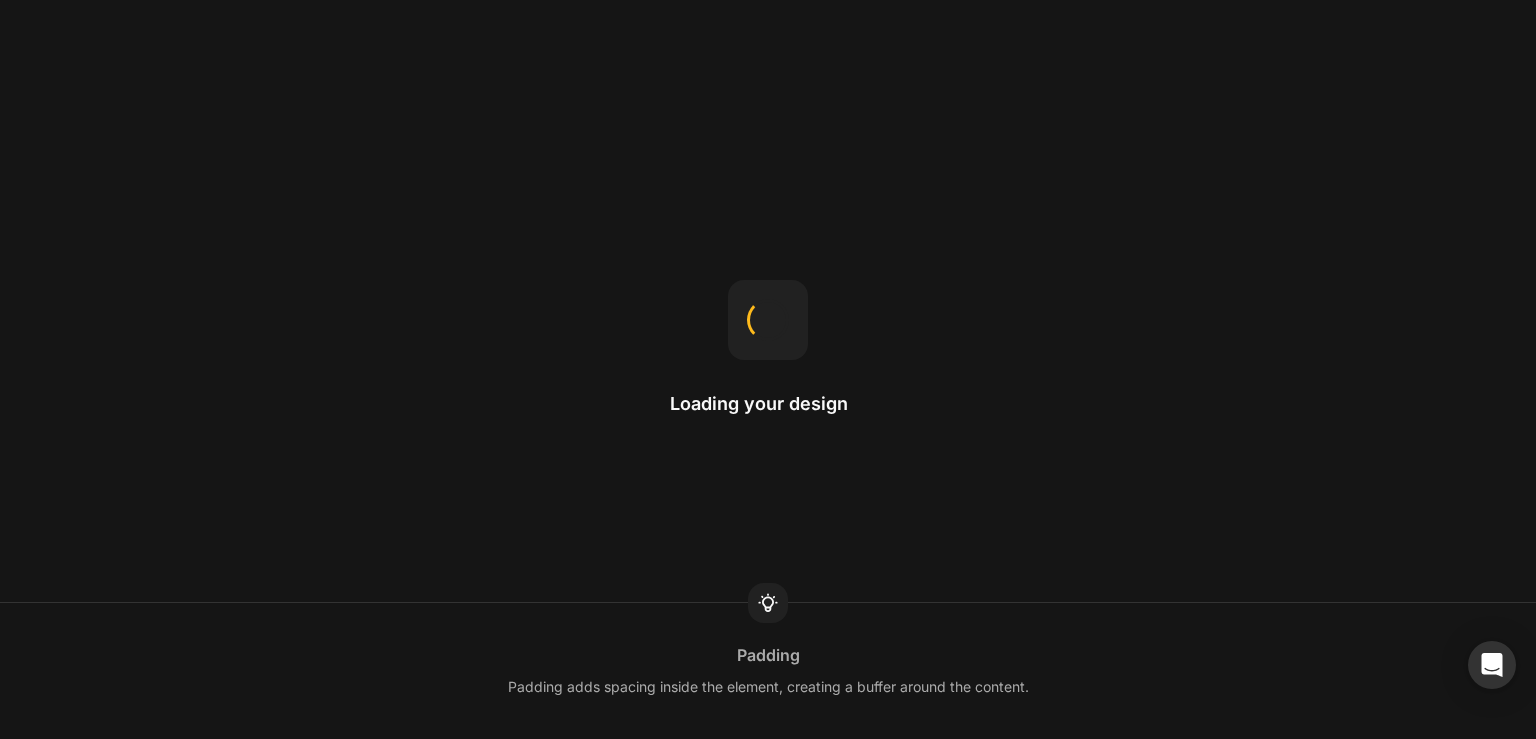 scroll, scrollTop: 0, scrollLeft: 0, axis: both 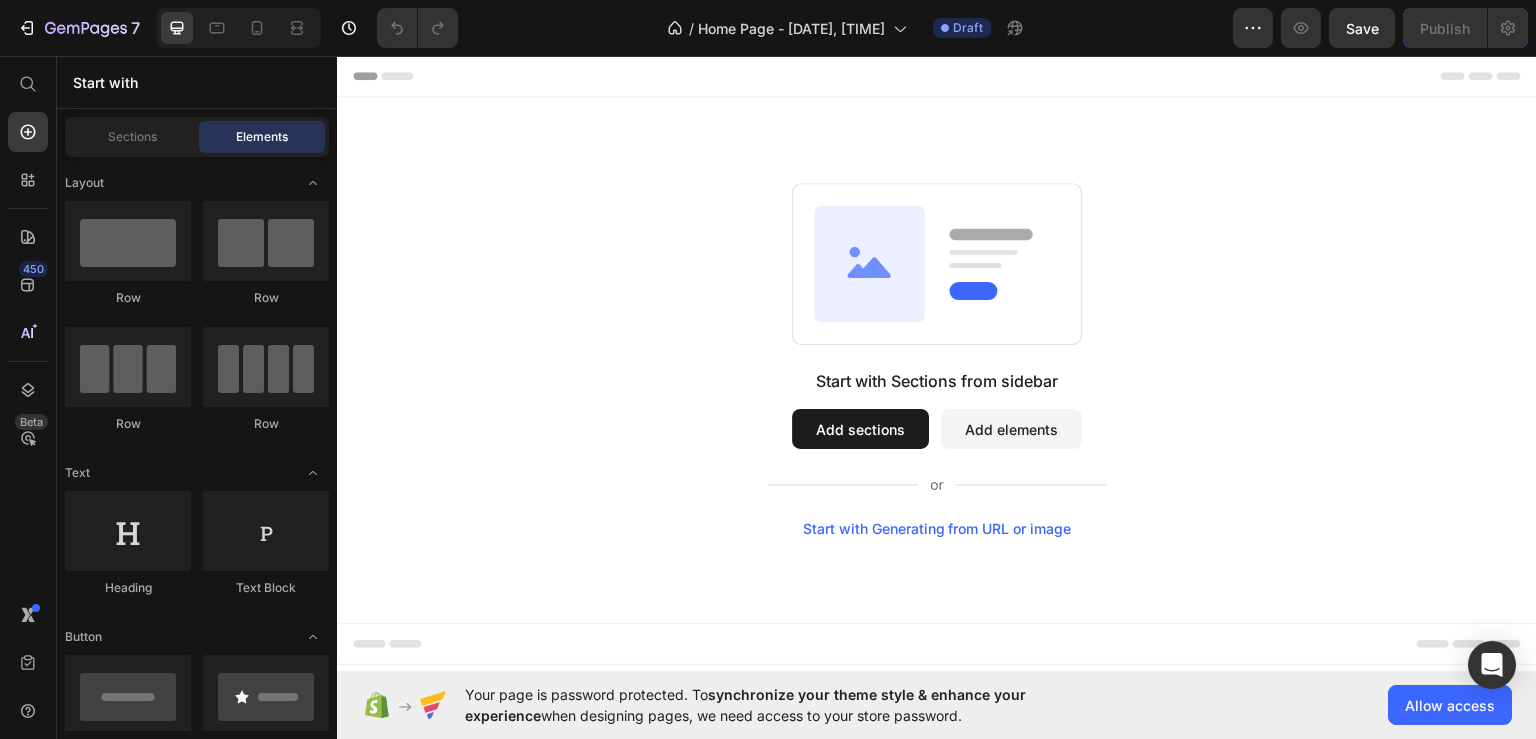 click on "Start with Generating from URL or image" at bounding box center [937, 528] 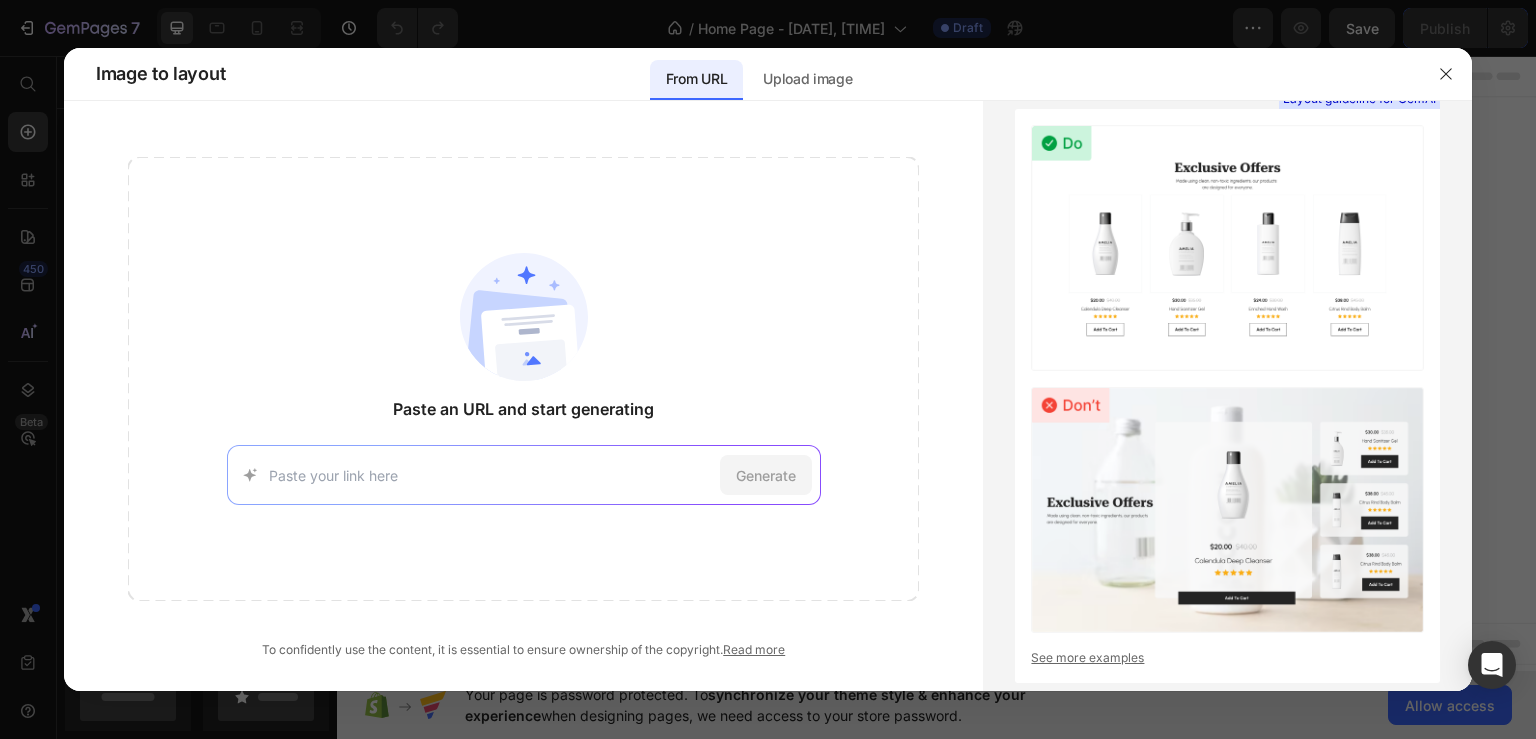 click at bounding box center (490, 475) 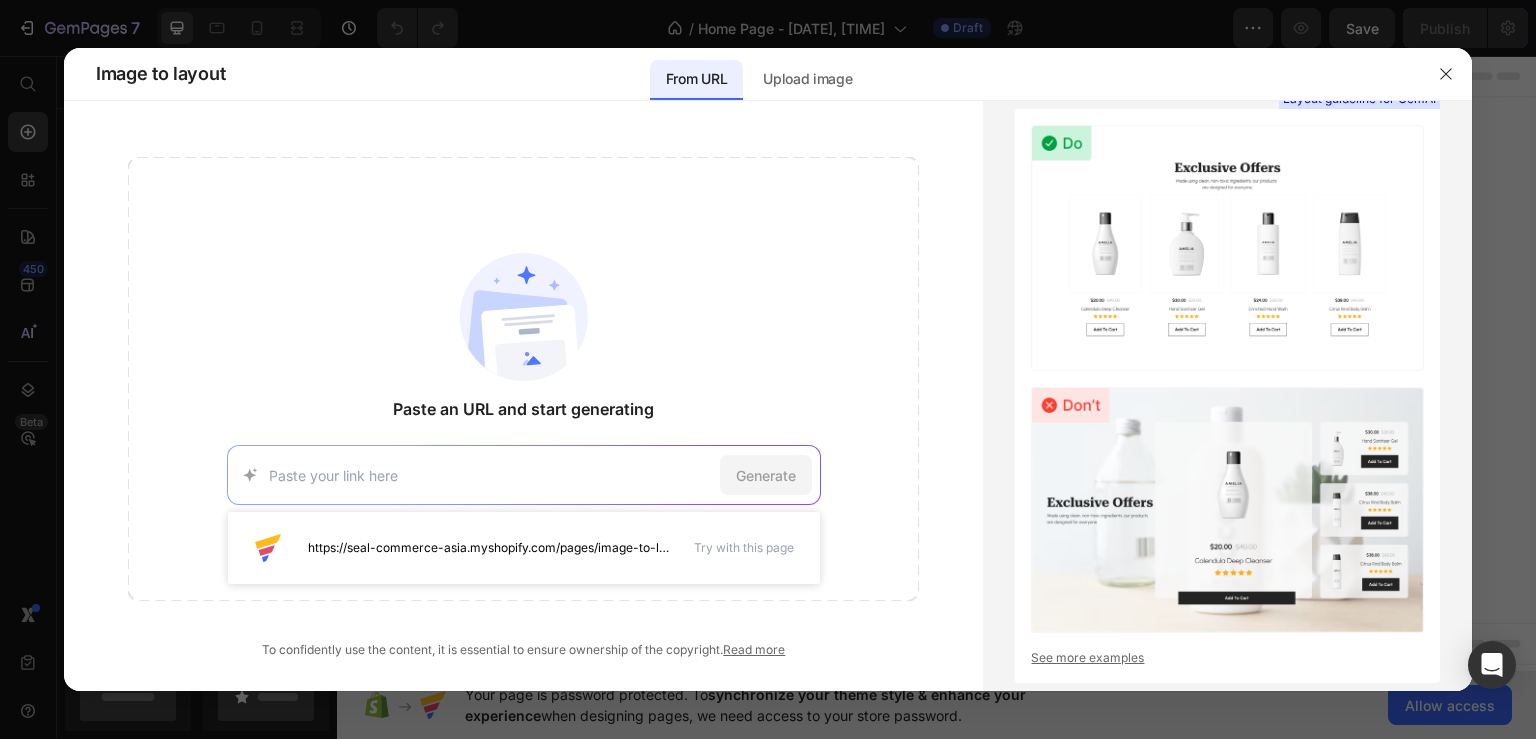 paste on "https://v8kn1s-1g.myshopify.com/" 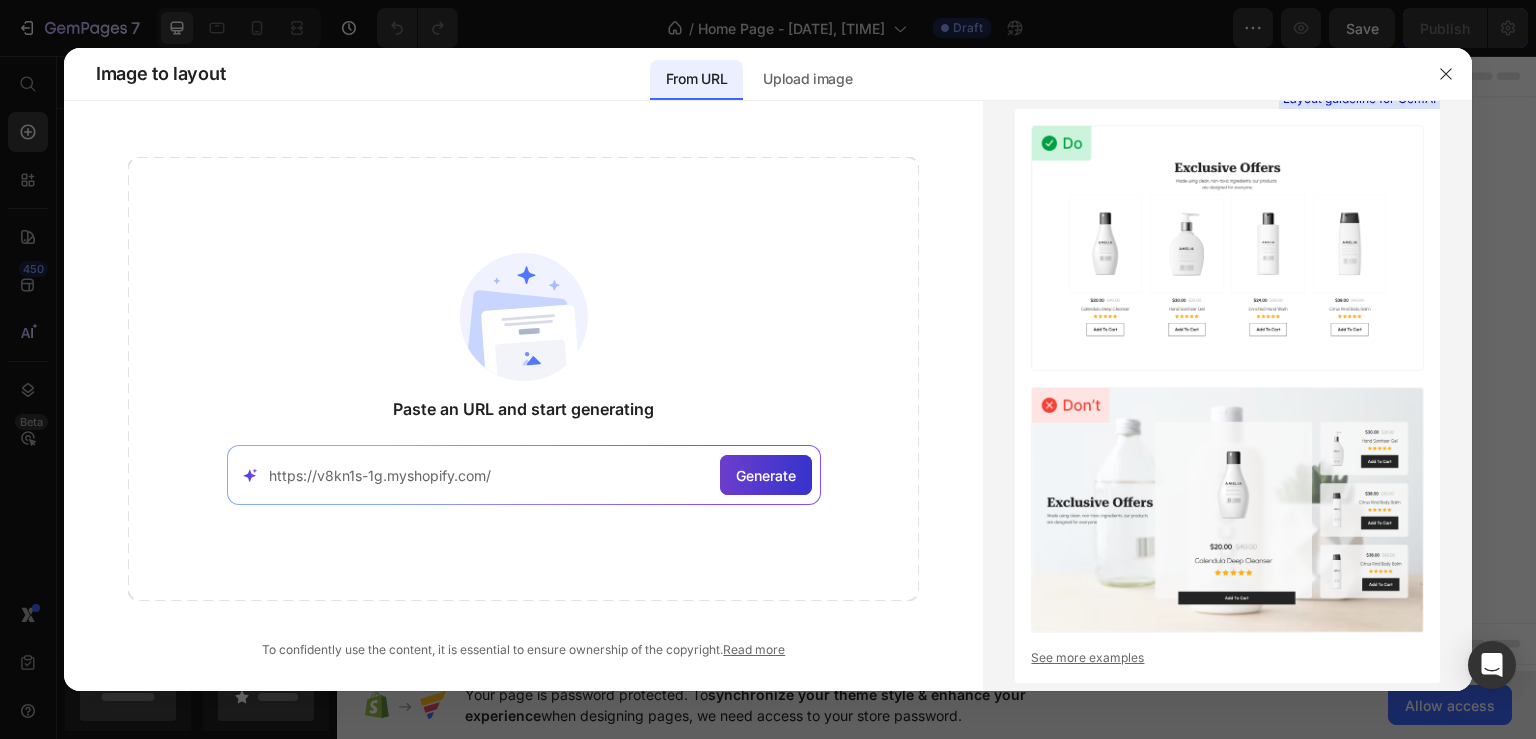type on "https://v8kn1s-1g.myshopify.com/" 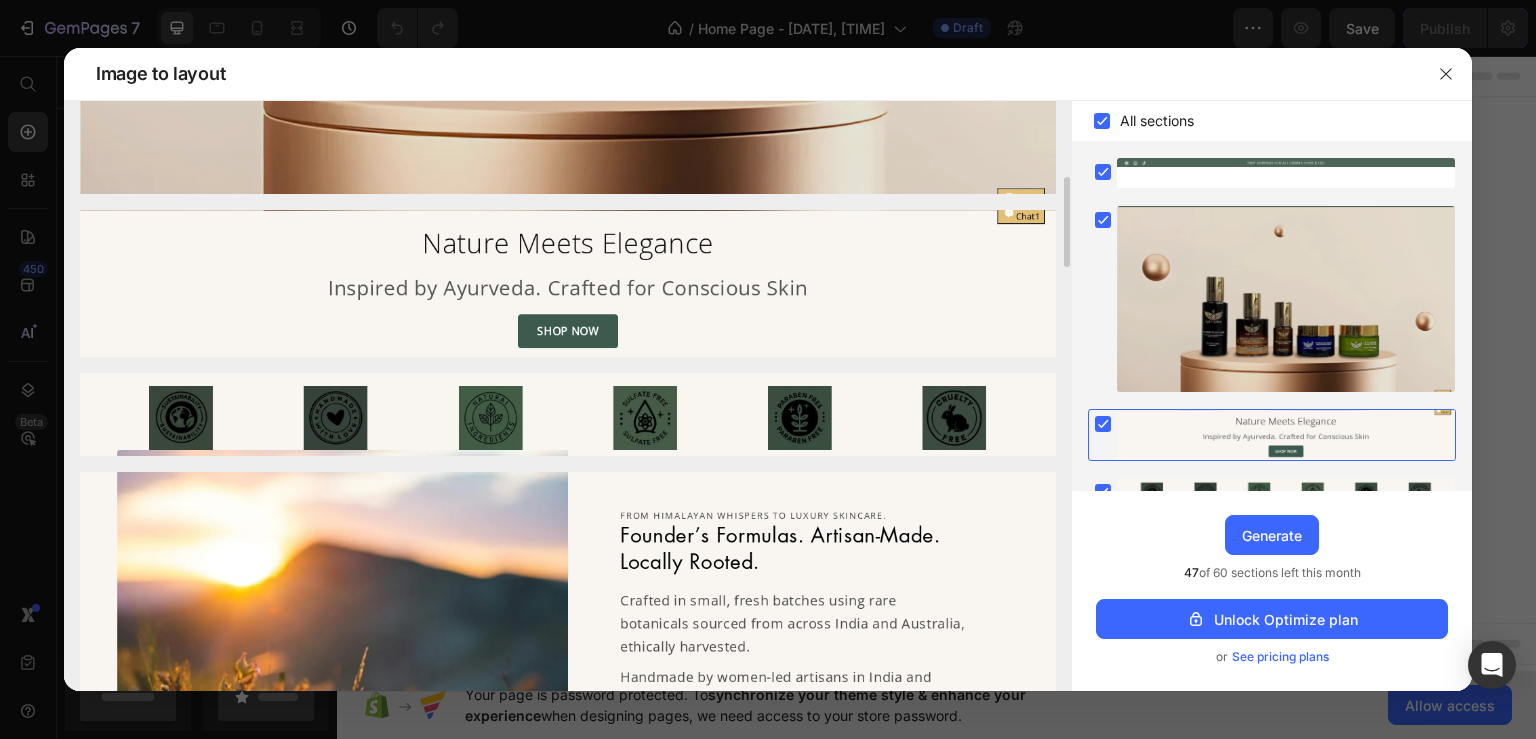 scroll, scrollTop: 1000, scrollLeft: 0, axis: vertical 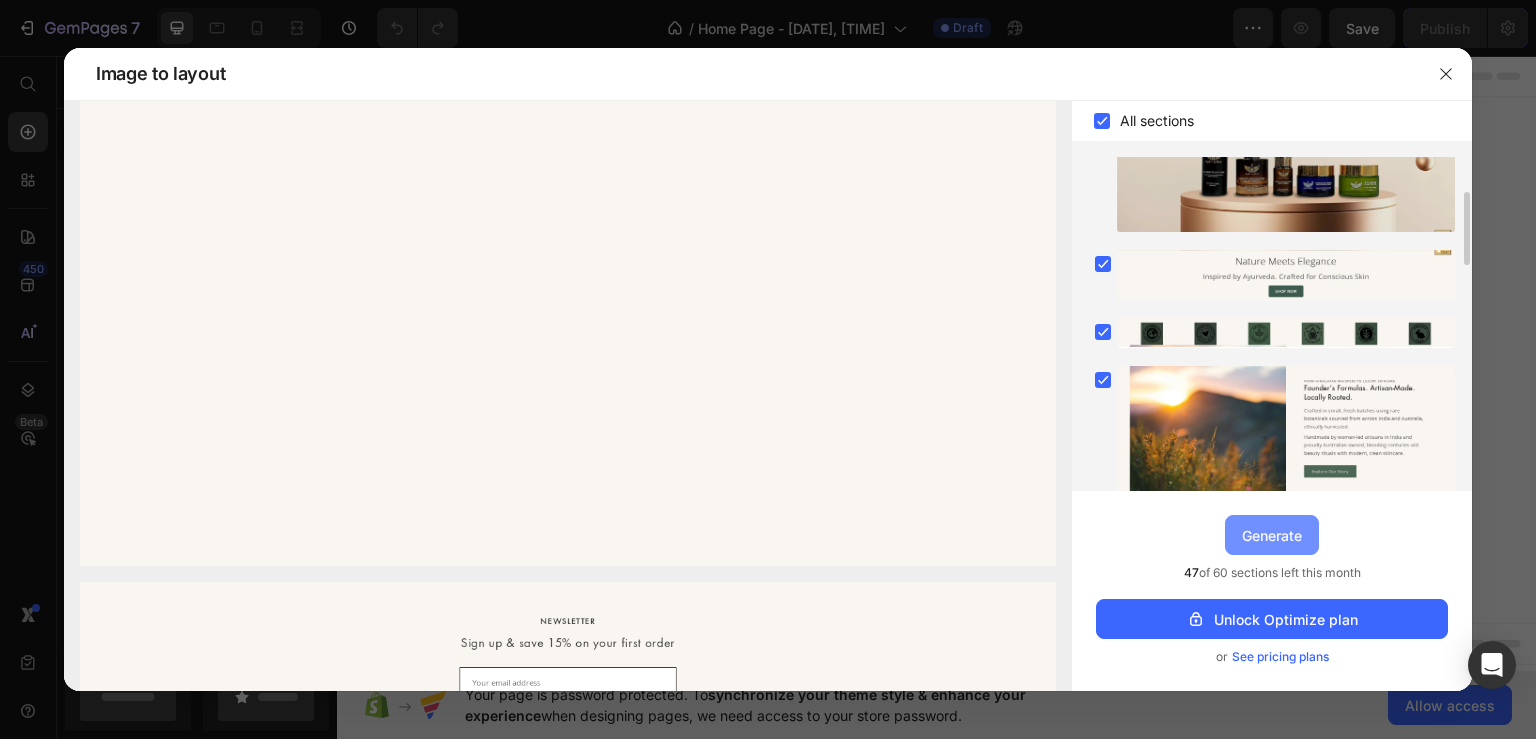 click on "Generate" at bounding box center (1272, 535) 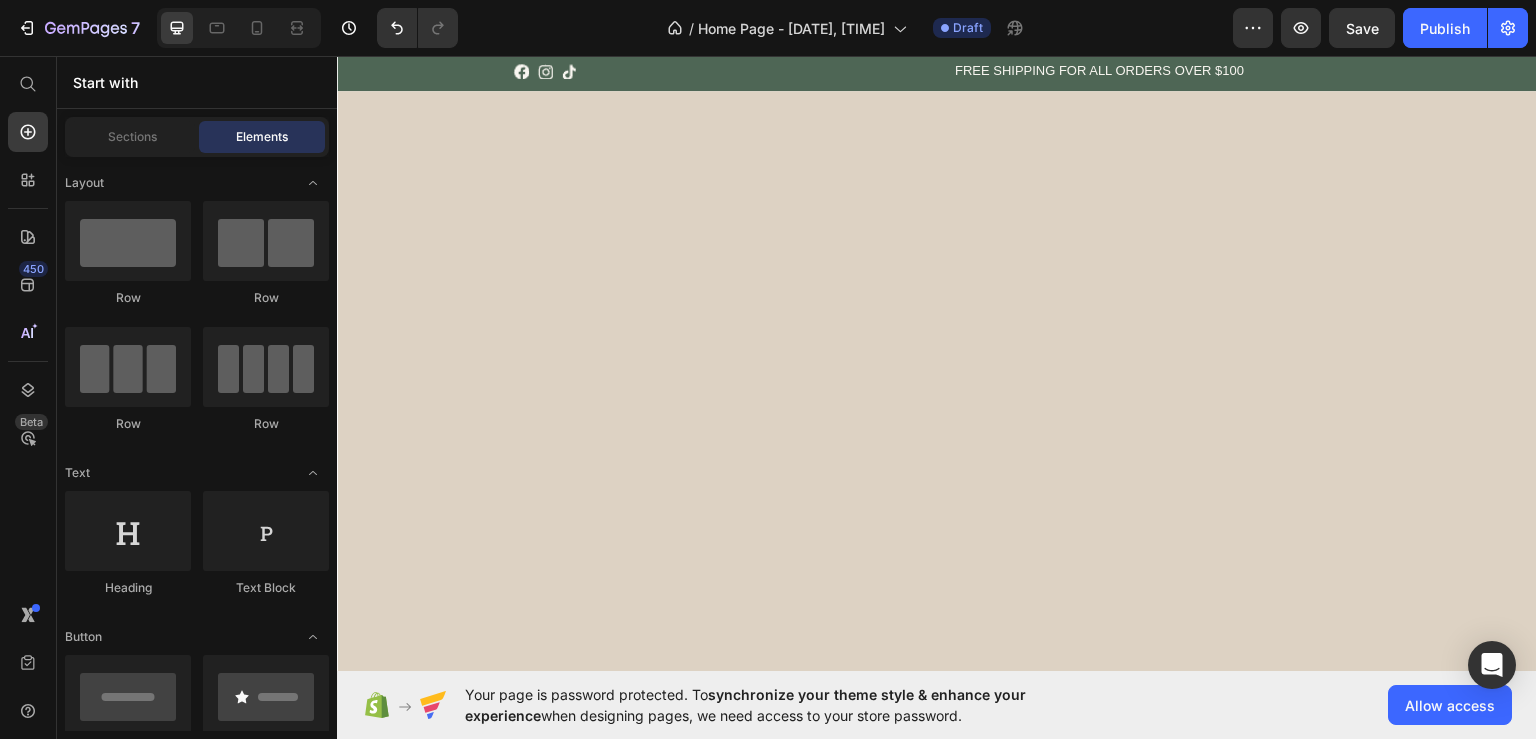 scroll, scrollTop: 0, scrollLeft: 0, axis: both 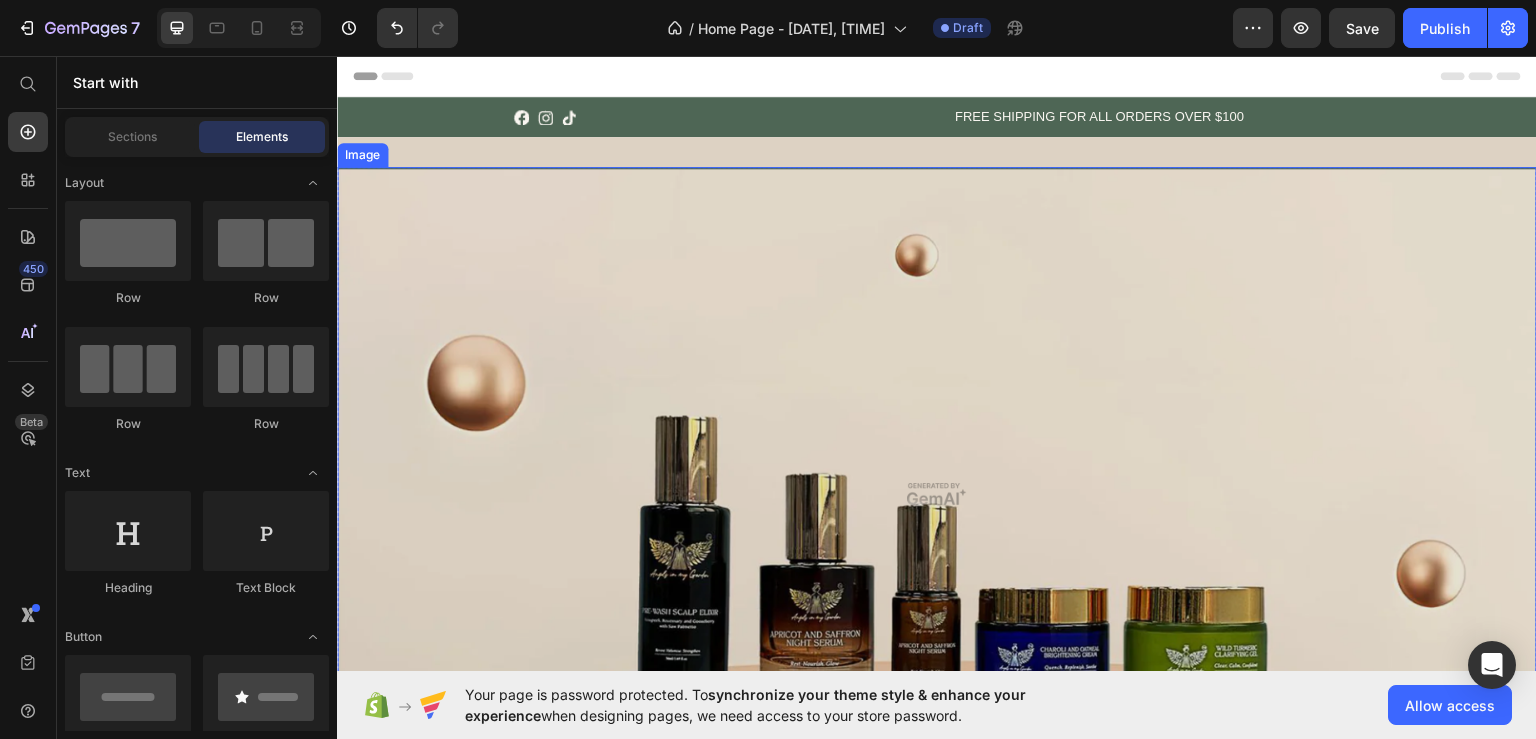 click at bounding box center (937, 494) 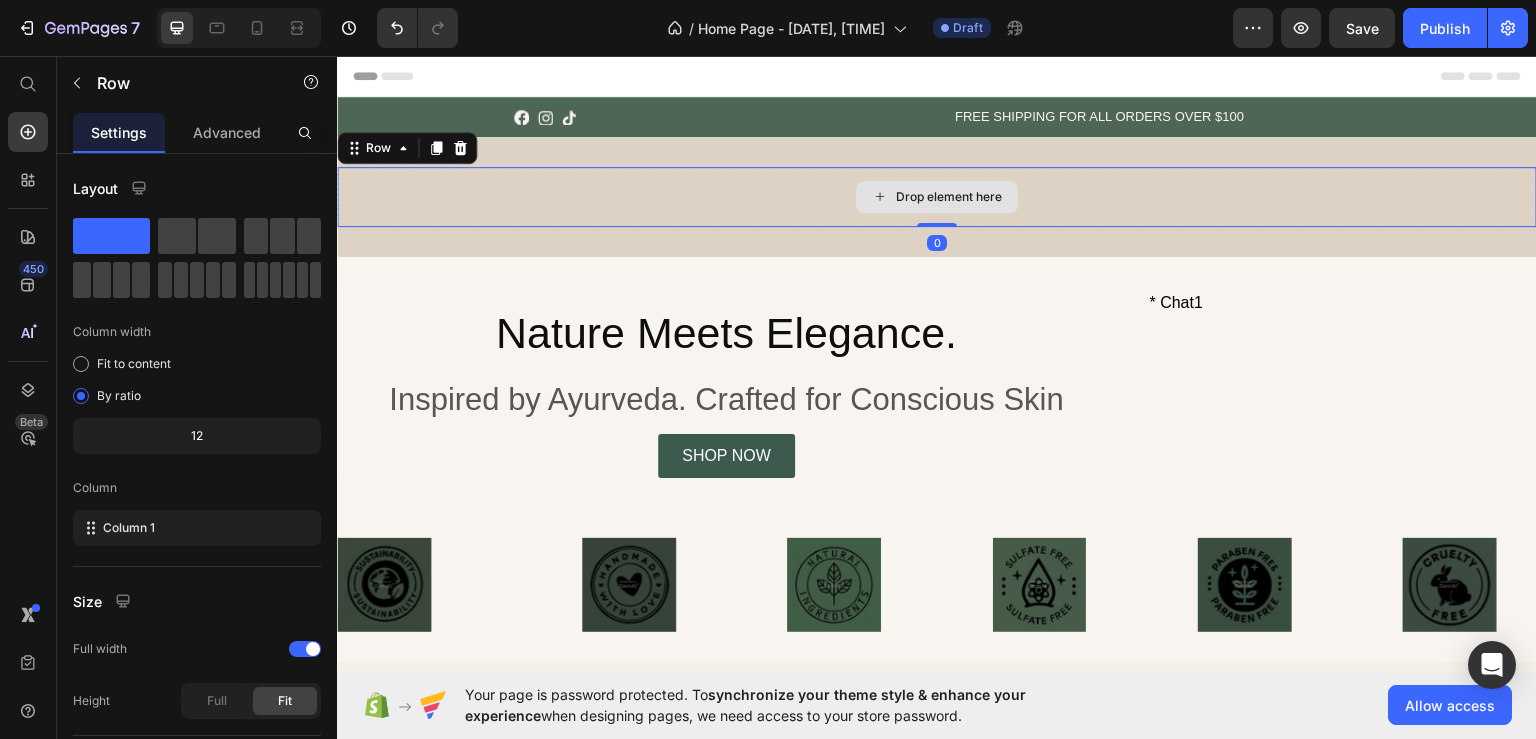 click on "Drop element here" at bounding box center (937, 196) 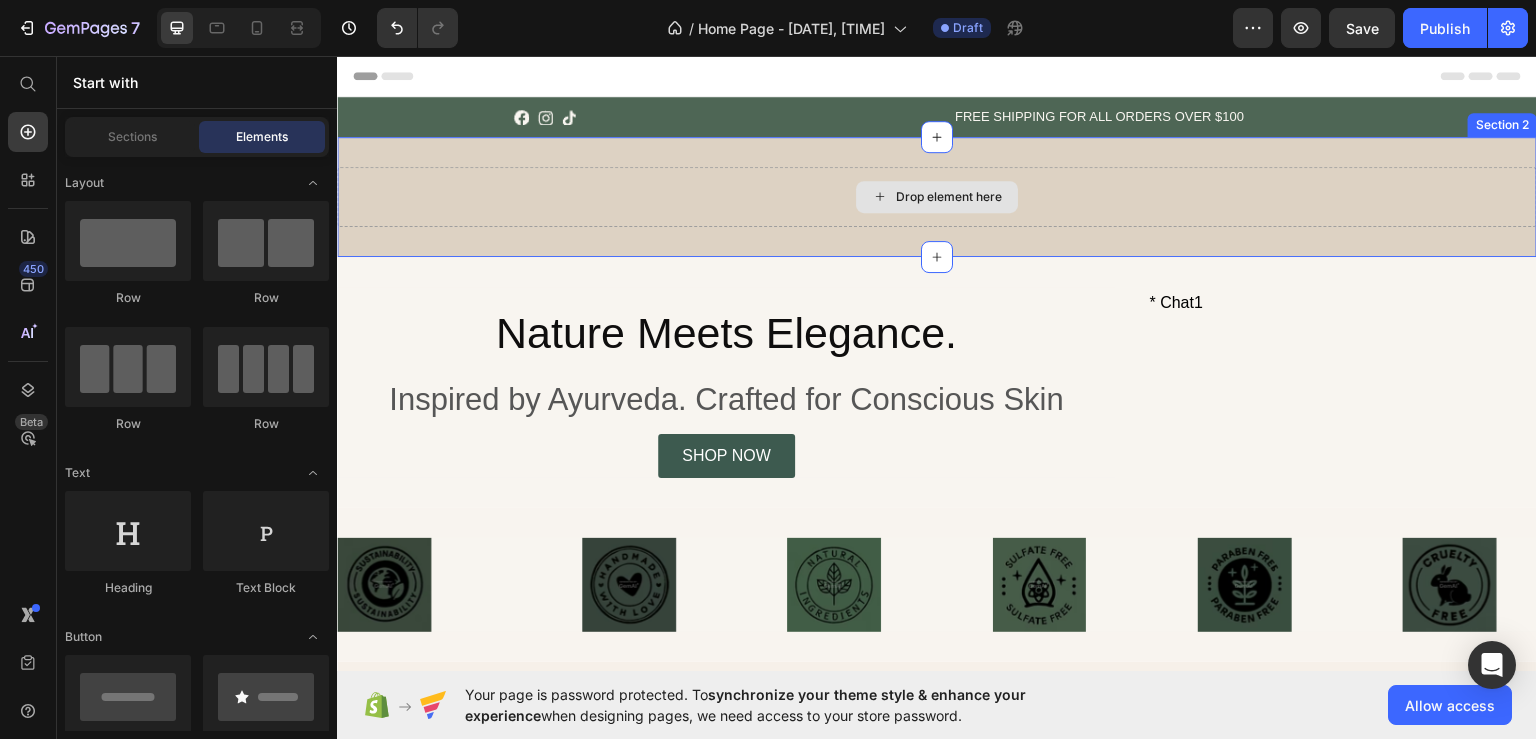 click on "Drop element here" at bounding box center [937, 196] 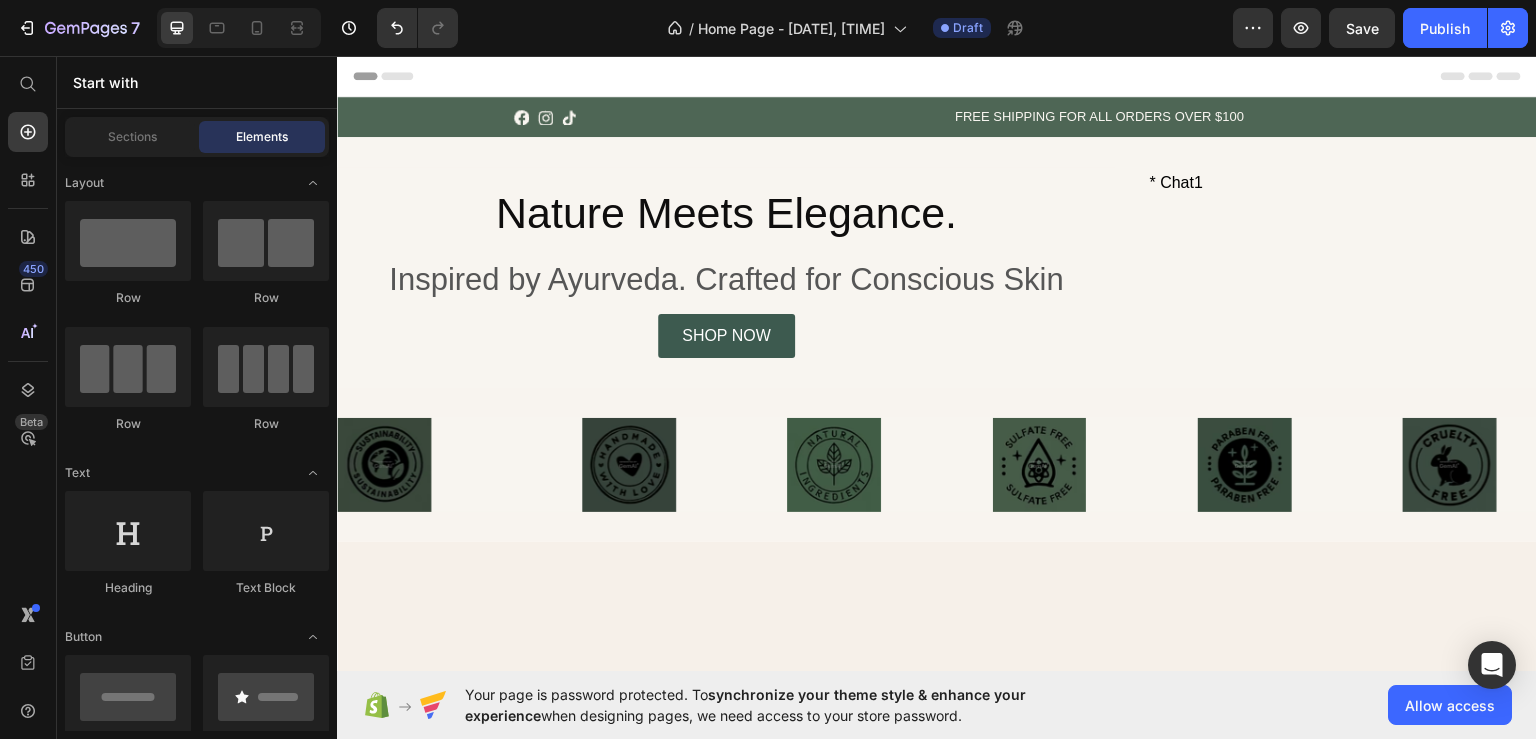 click on "Nature Meets Elegance." at bounding box center (726, 212) 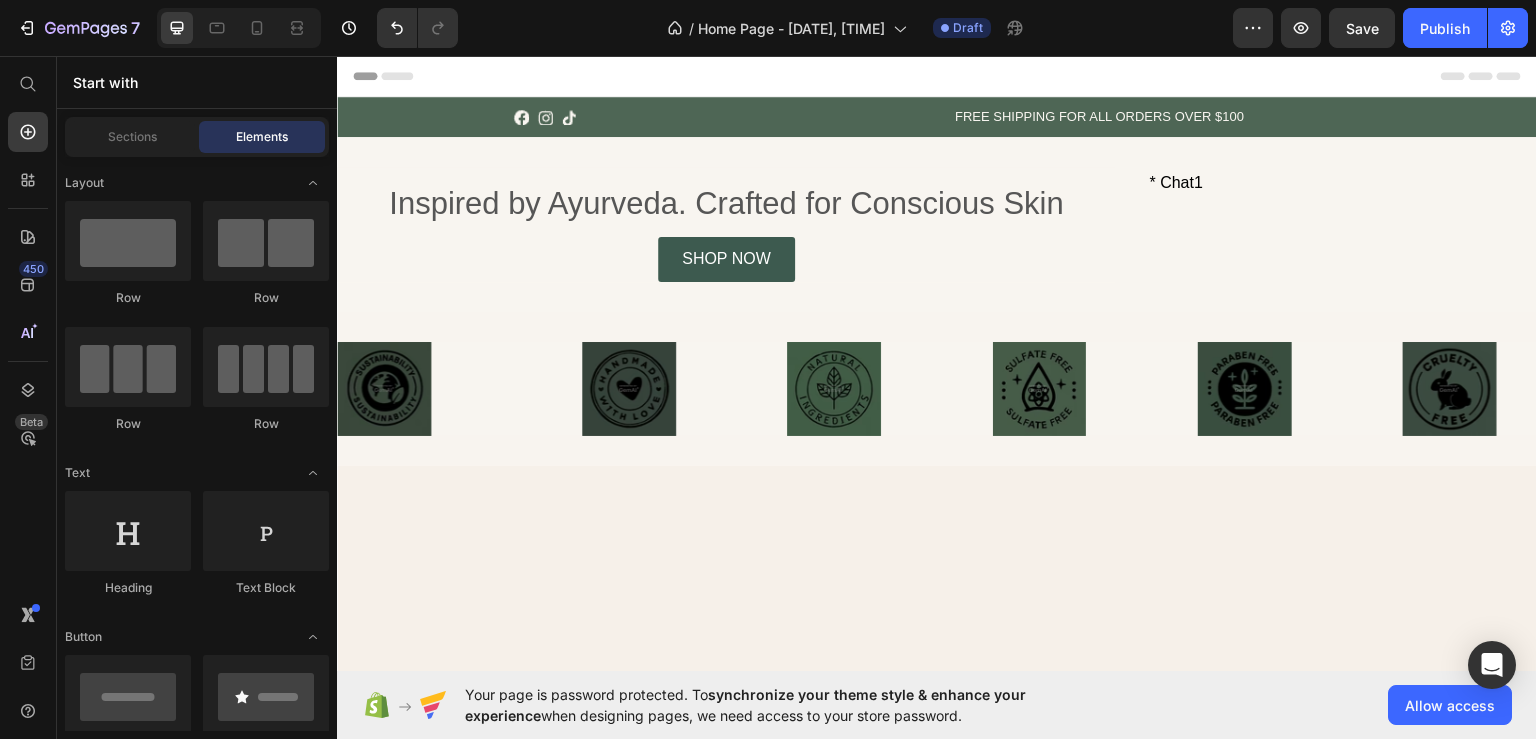 click on "Inspired by Ayurveda. Crafted for Conscious Skin" at bounding box center [726, 203] 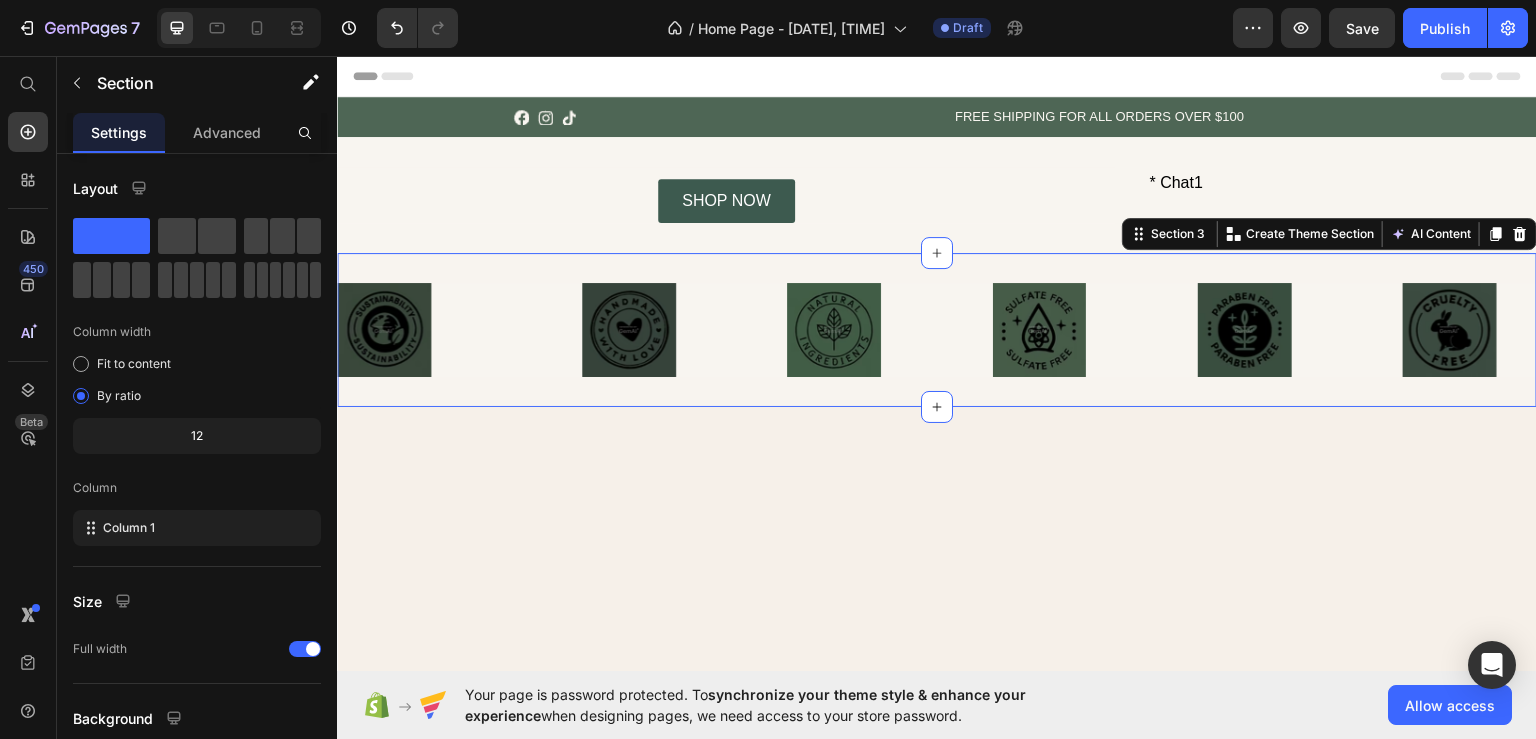 click on "Image Image Image Image Image Image Row Section 3   You can create reusable sections Create Theme Section AI Content Write with GemAI What would you like to describe here? Tone and Voice Persuasive Product Classic Cotton T-Shirt Show more Generate" at bounding box center (937, 329) 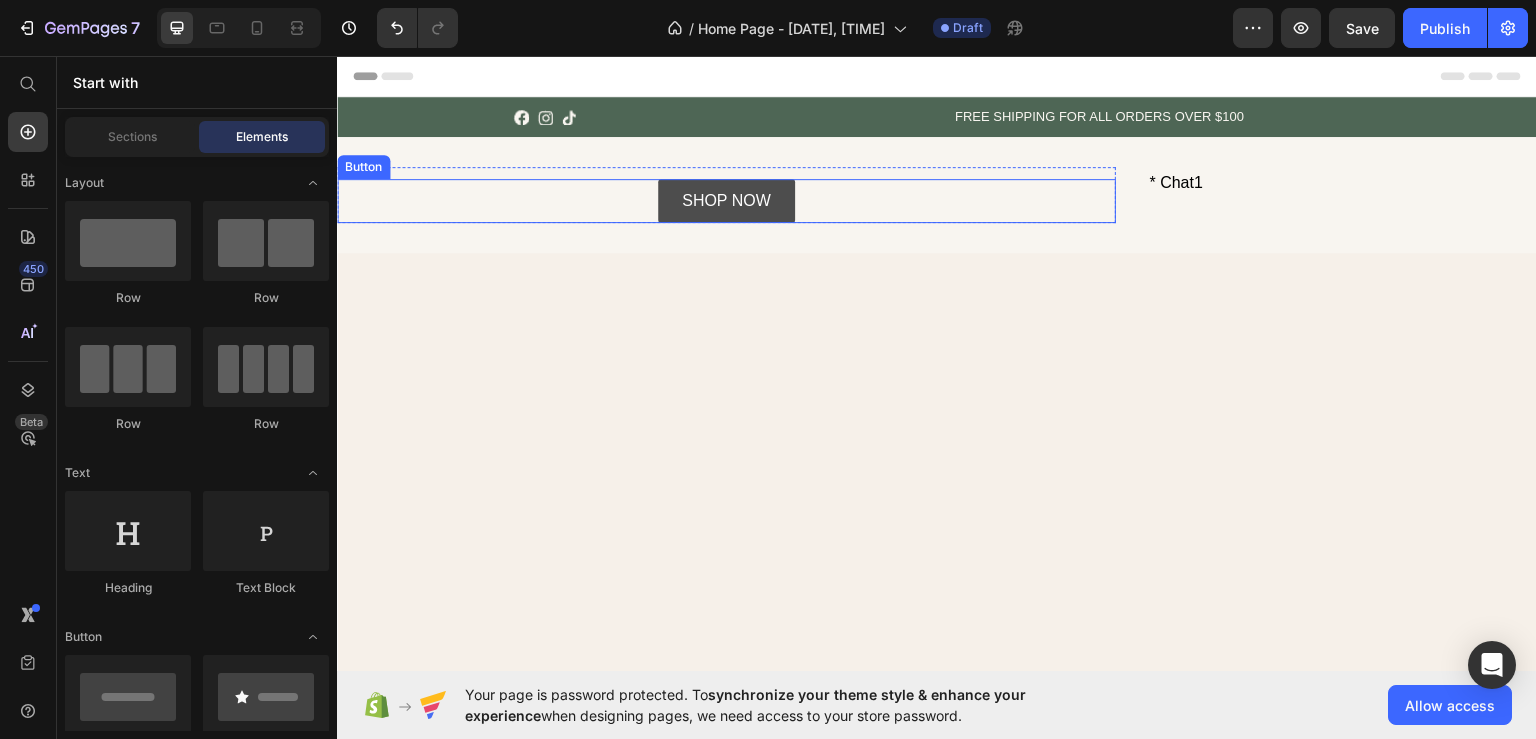 click on "SHOP NOW" at bounding box center (726, 200) 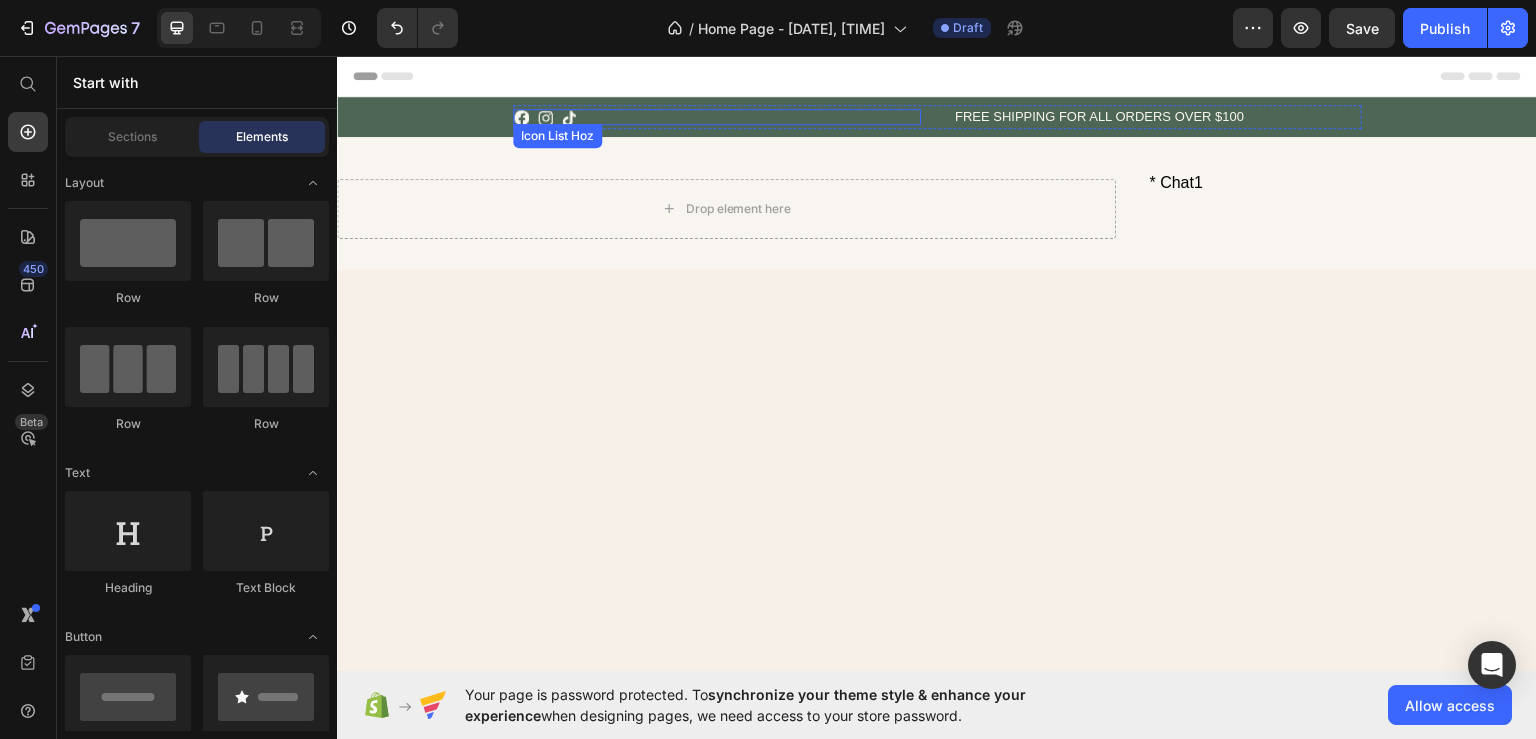 click on "Icon     Icon     Icon" at bounding box center [717, 116] 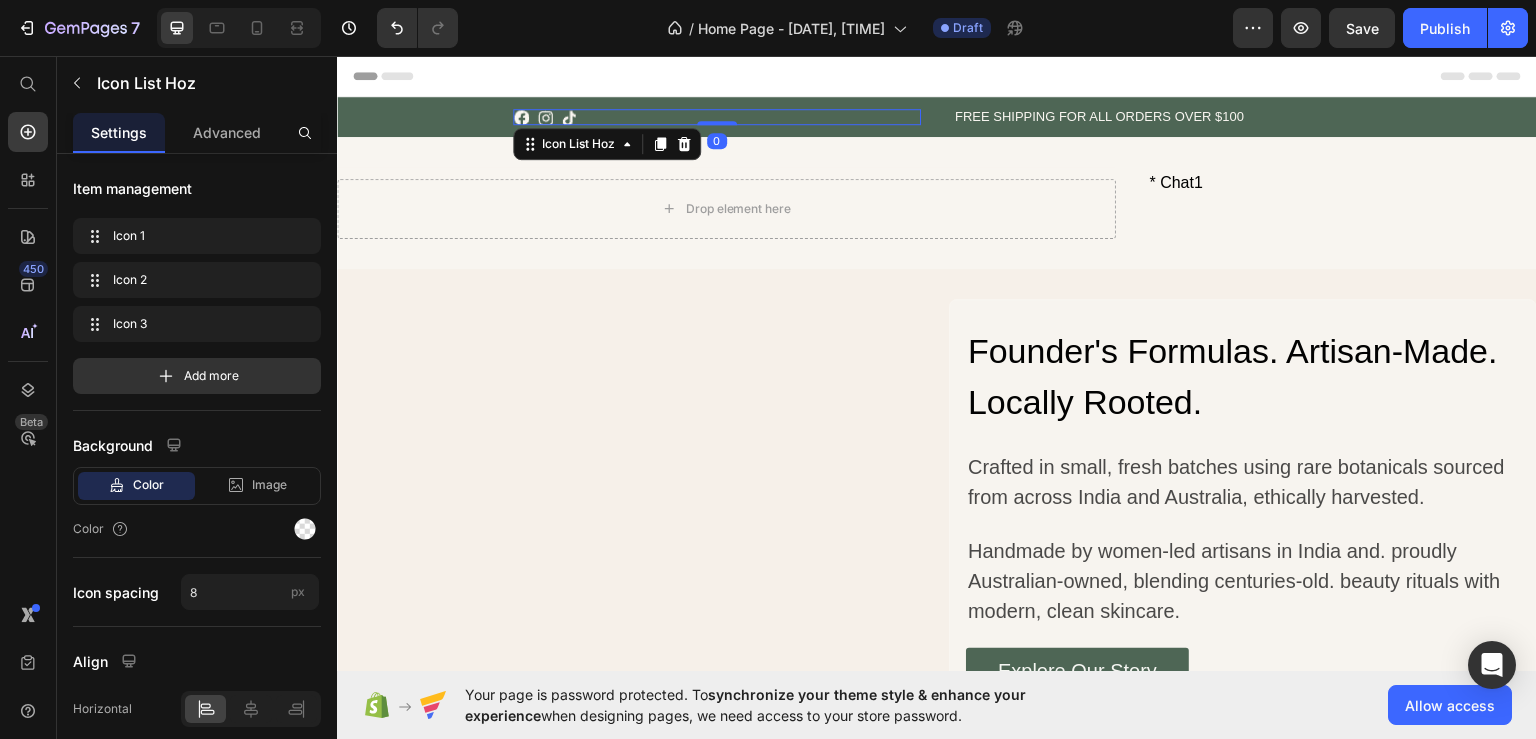 scroll, scrollTop: 600, scrollLeft: 0, axis: vertical 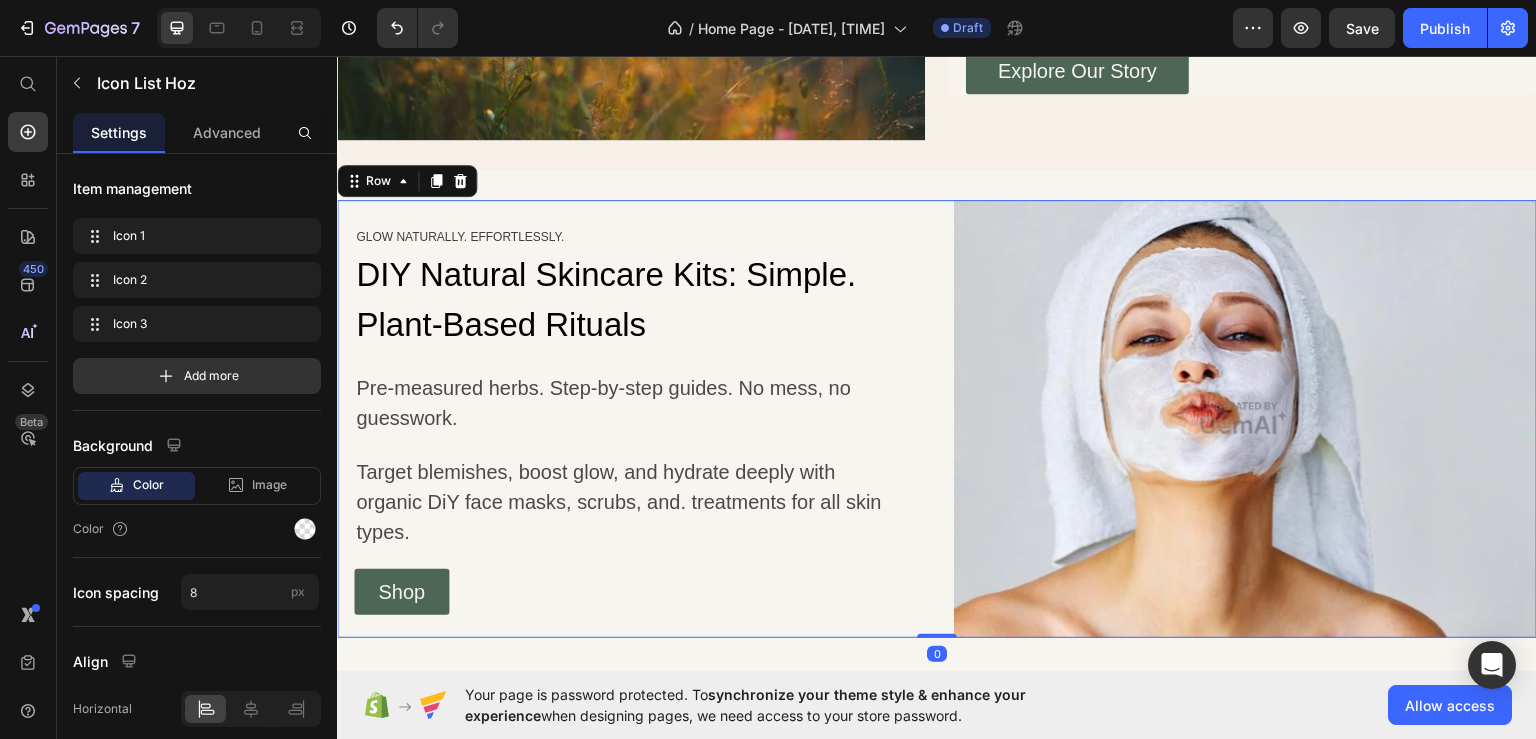 click on "GLOW NATURALLY. EFFORTLESSLY. Text Block DIY Natural Skincare Kits: Simple. Plant-Based Rituals Heading Pre-measured herbs. Step-by-step guides. No mess, no guesswork. Text Block Target blemishes, boost glow, and hydrate deeply with organic DiY face masks, scrubs, and. treatments for all skin types. Text Block Shop Button Row" at bounding box center (629, 418) 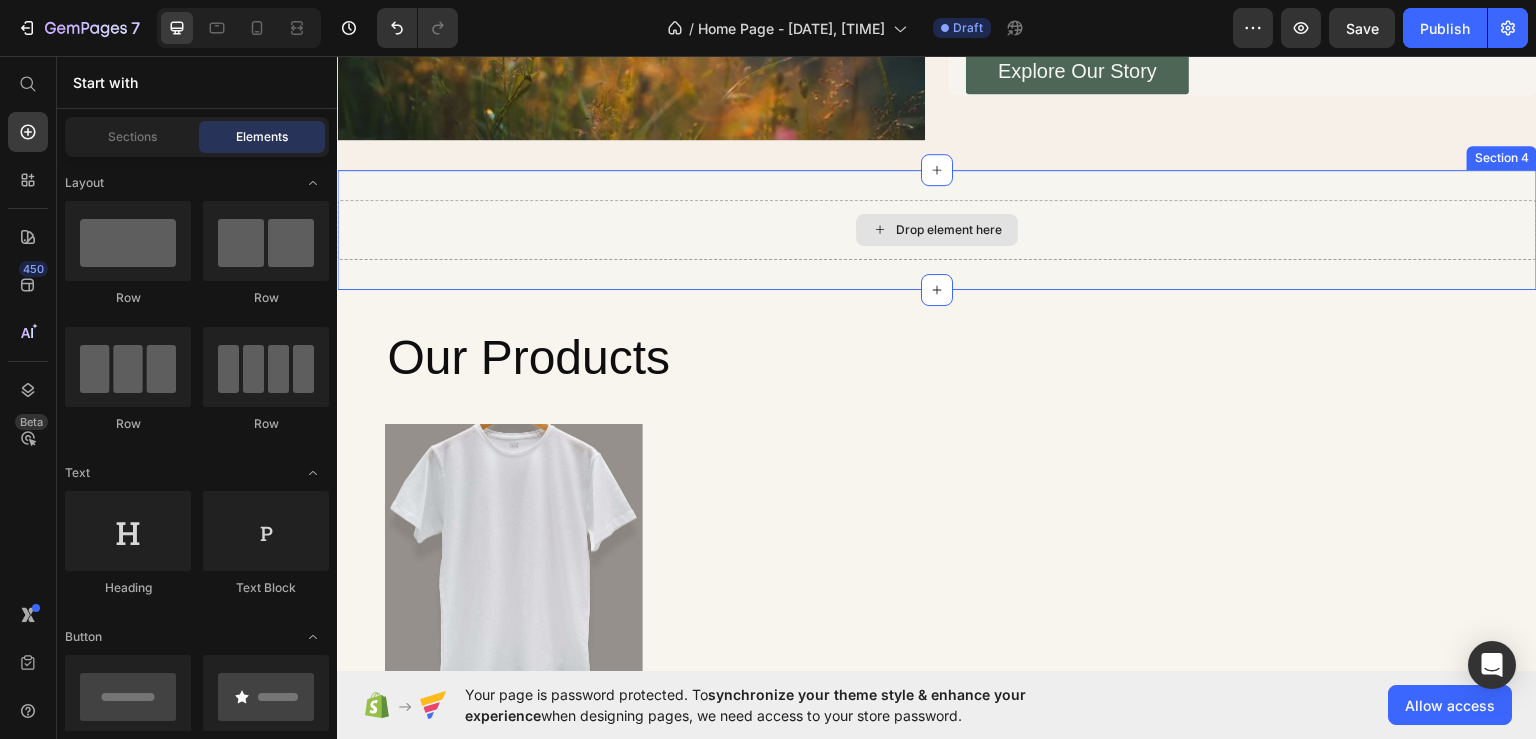 click on "Drop element here" at bounding box center (937, 229) 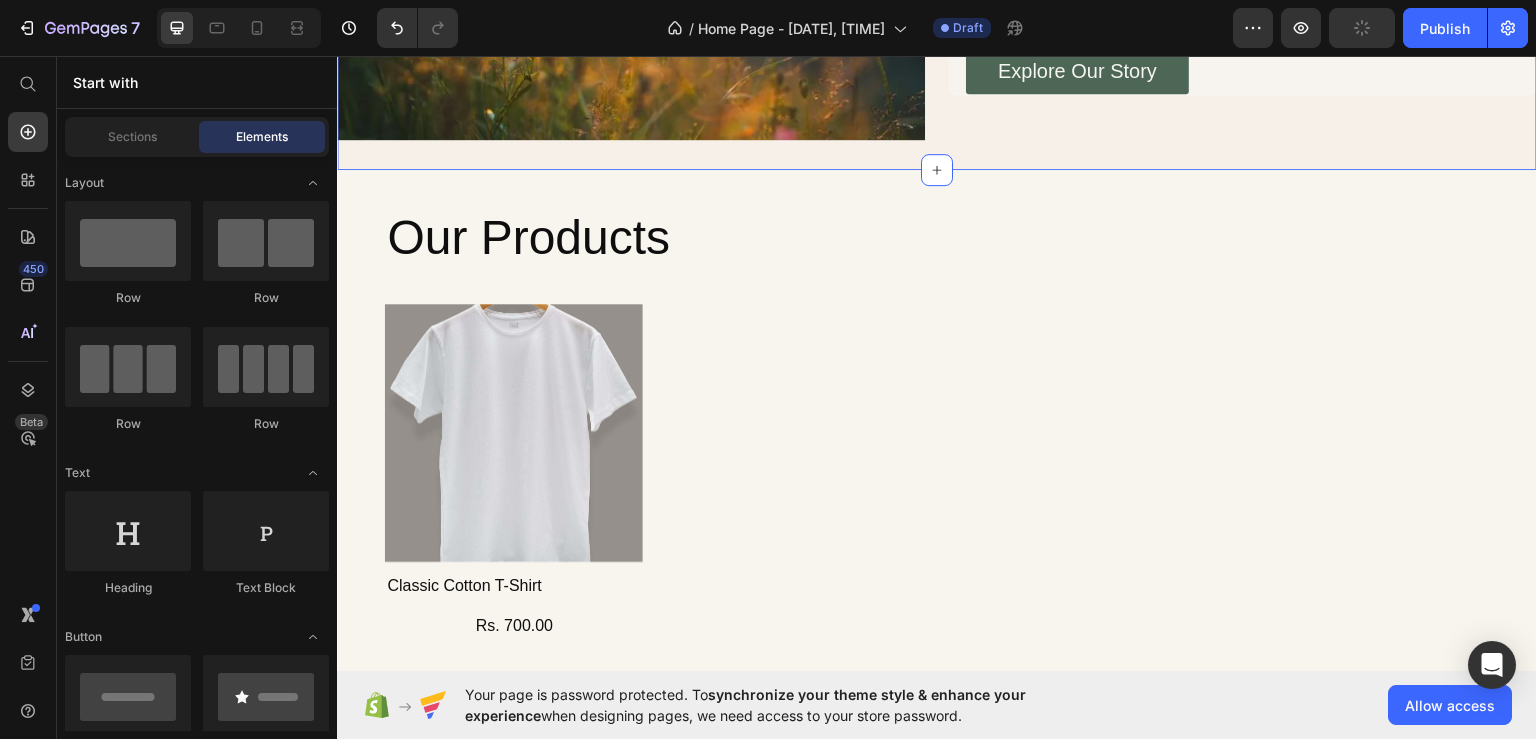 click on "Image Founder's Formulas. Artisan-Made. Locally Rooted. Heading Crafted in small, fresh batches using rare botanicals sourced from across India and Australia, ethically harvested. Text Block Handmade by women-led artisans in India and. proudly Australian-owned, blending centuries-old. beauty rituals with modern, clean skincare. Text Block Explore Our Story Button Row Row Section 3" at bounding box center [937, -82] 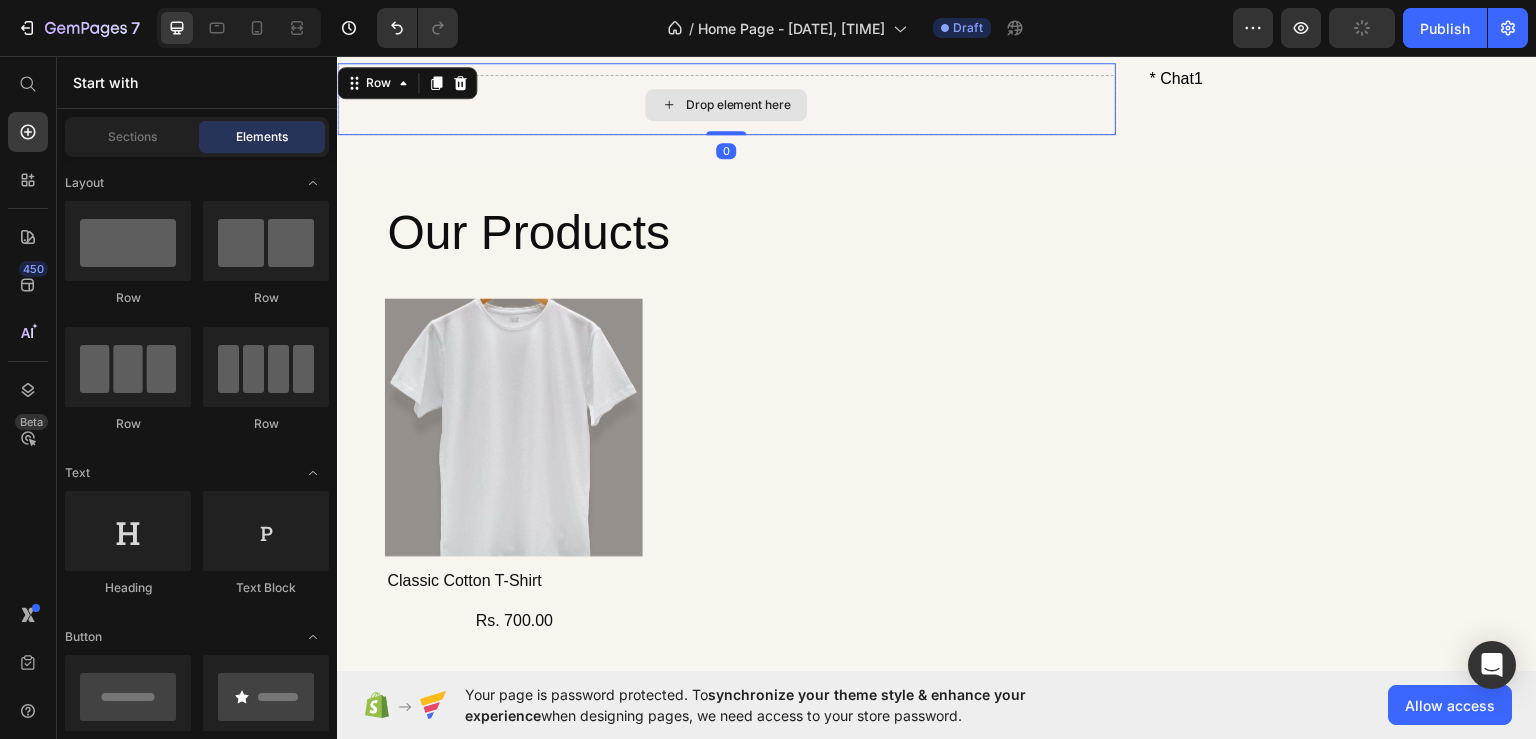 click on "Drop element here" at bounding box center (726, 104) 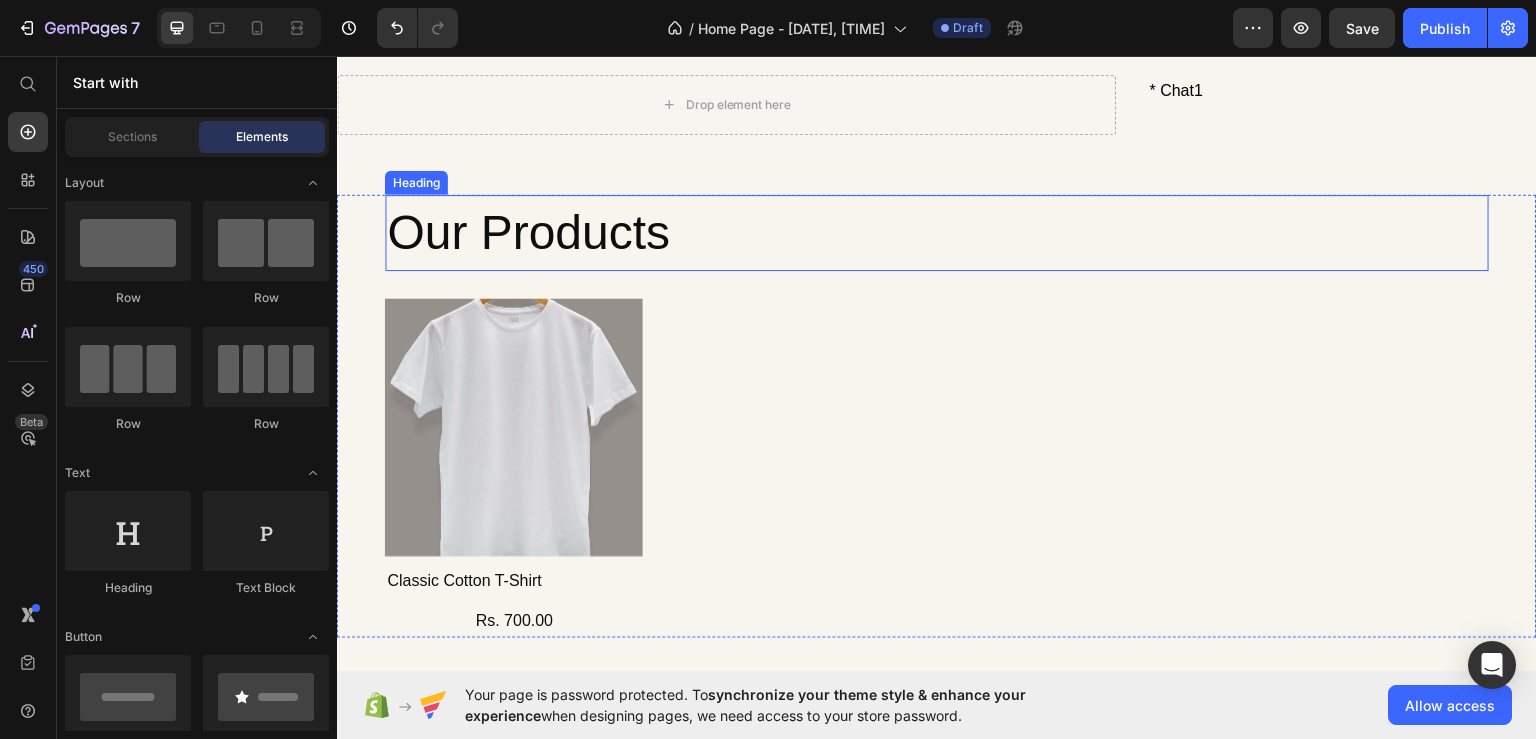 scroll, scrollTop: 0, scrollLeft: 0, axis: both 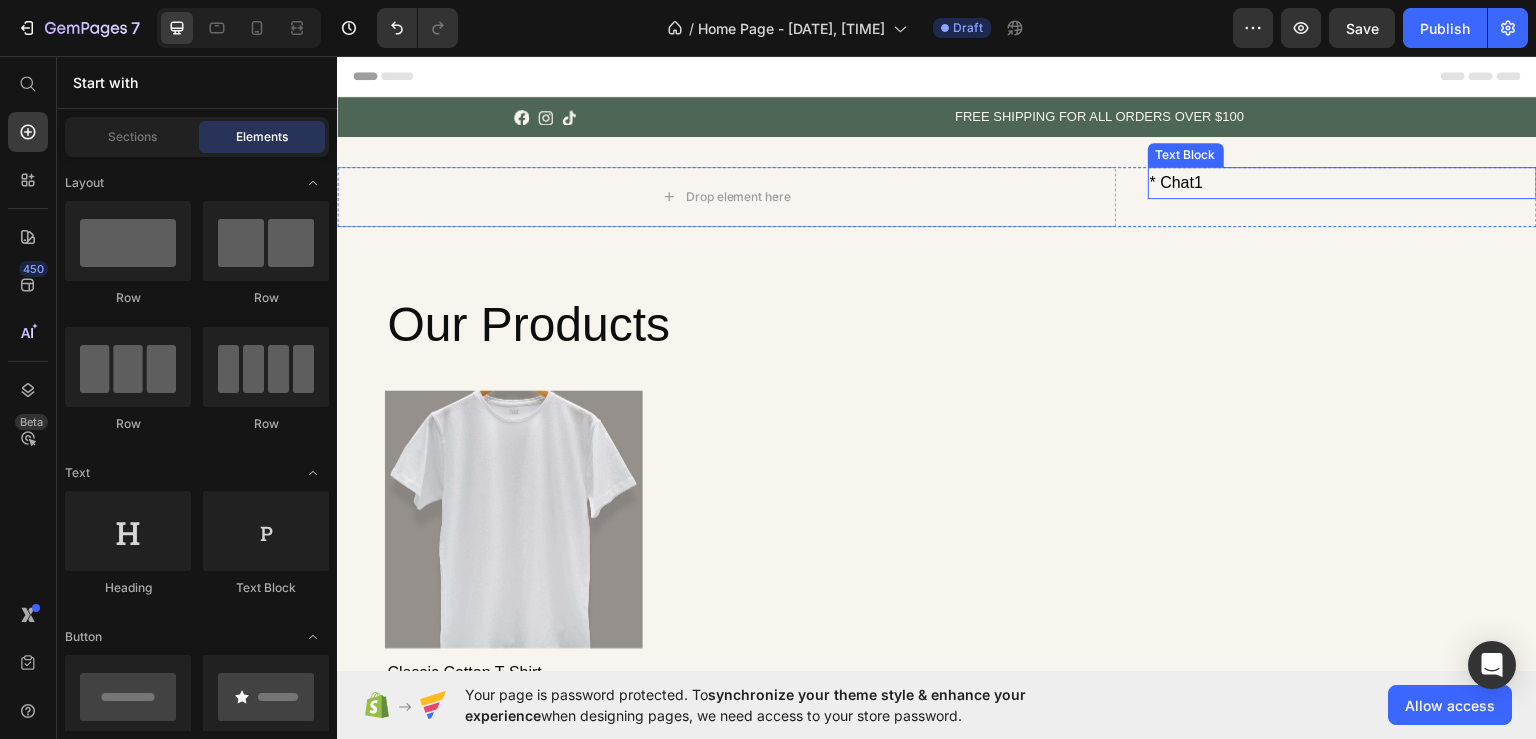 click on "* Chat1" at bounding box center (1342, 182) 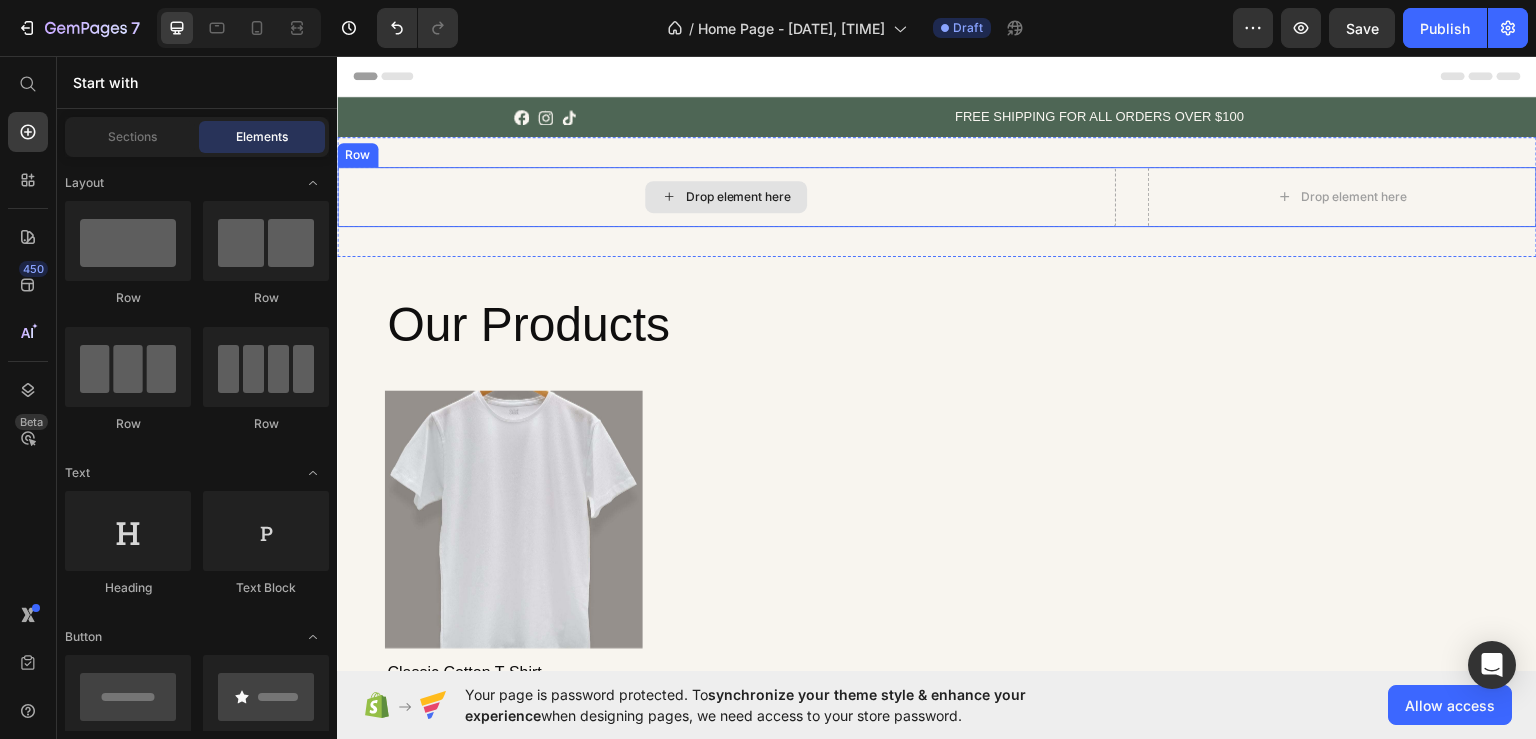 click on "Drop element here" at bounding box center (726, 196) 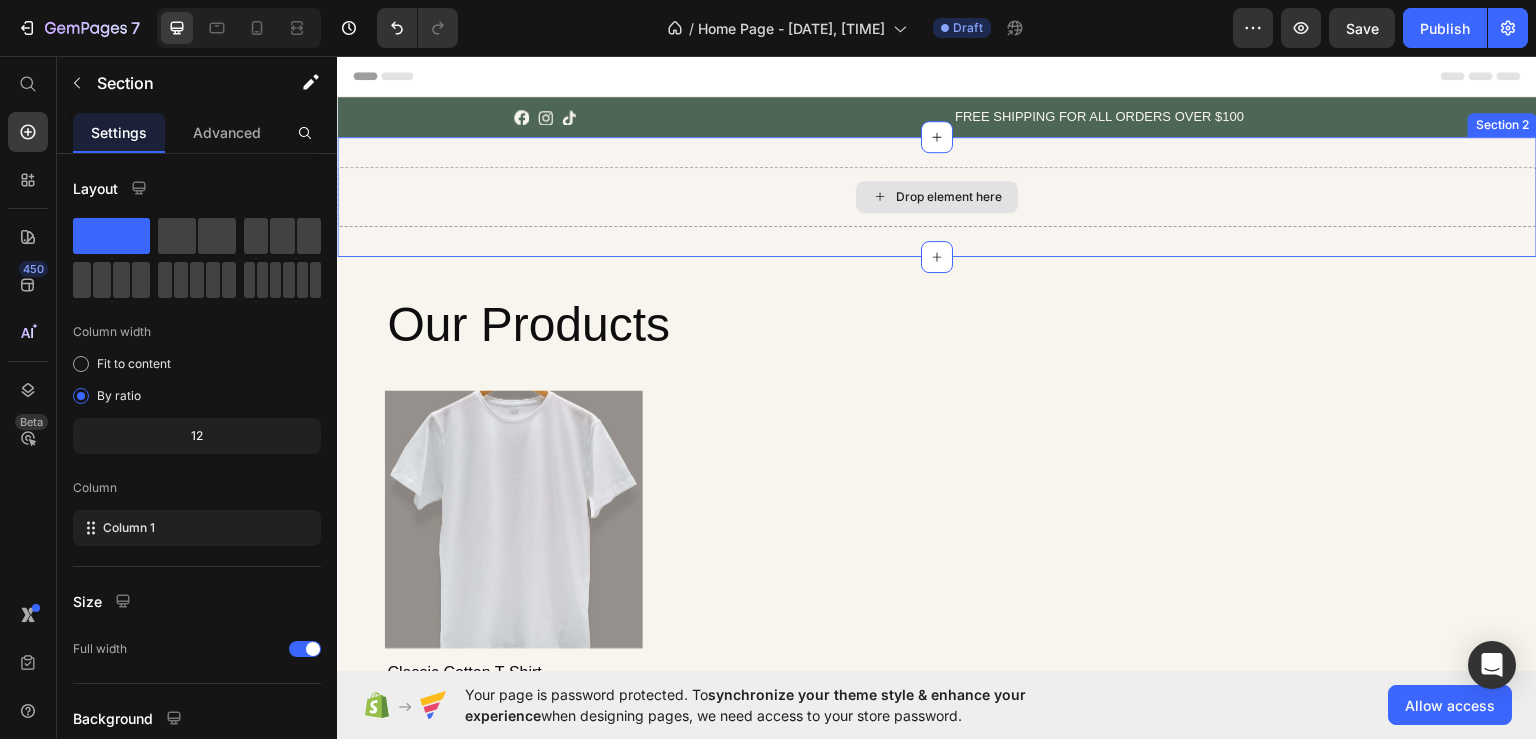 click on "Drop element here" at bounding box center (937, 196) 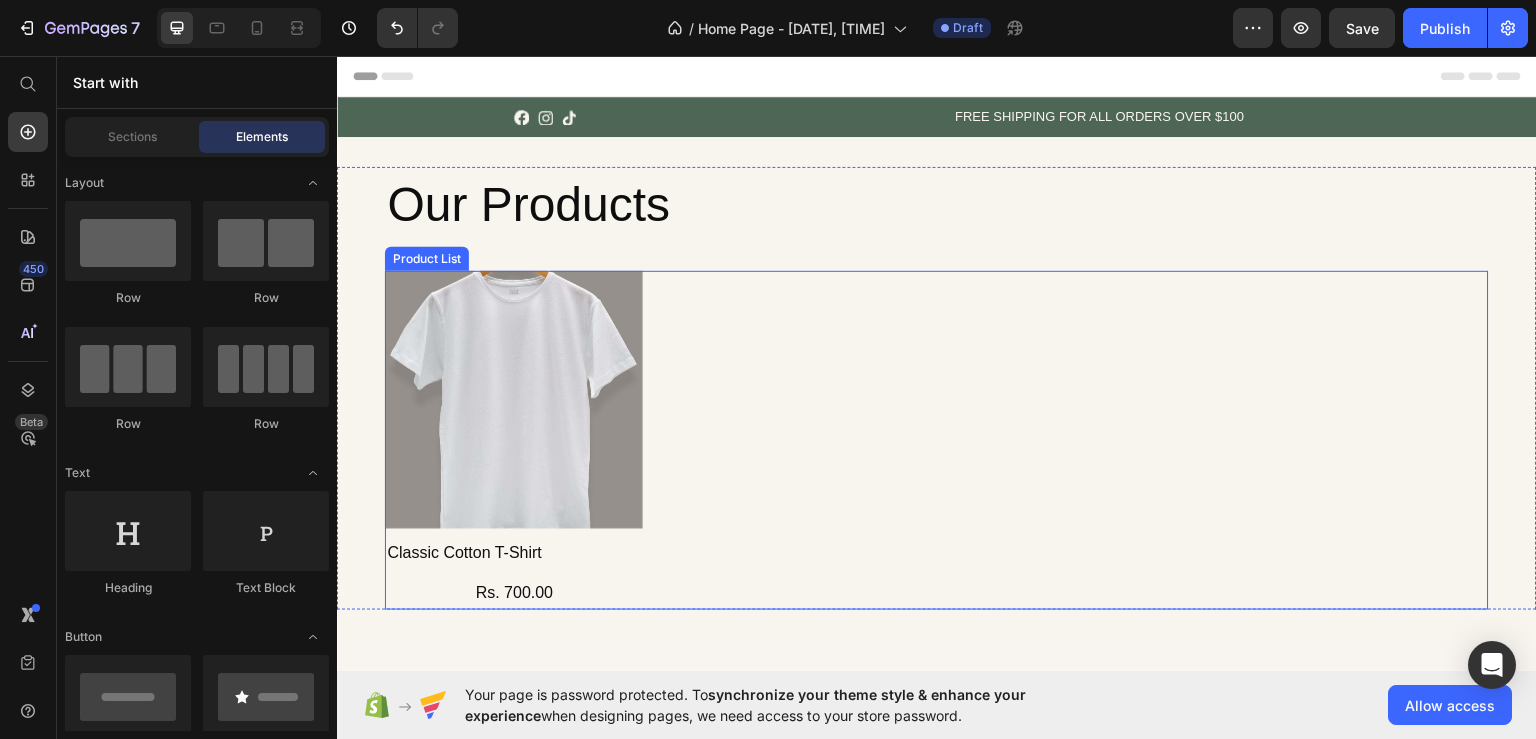 click at bounding box center (514, 399) 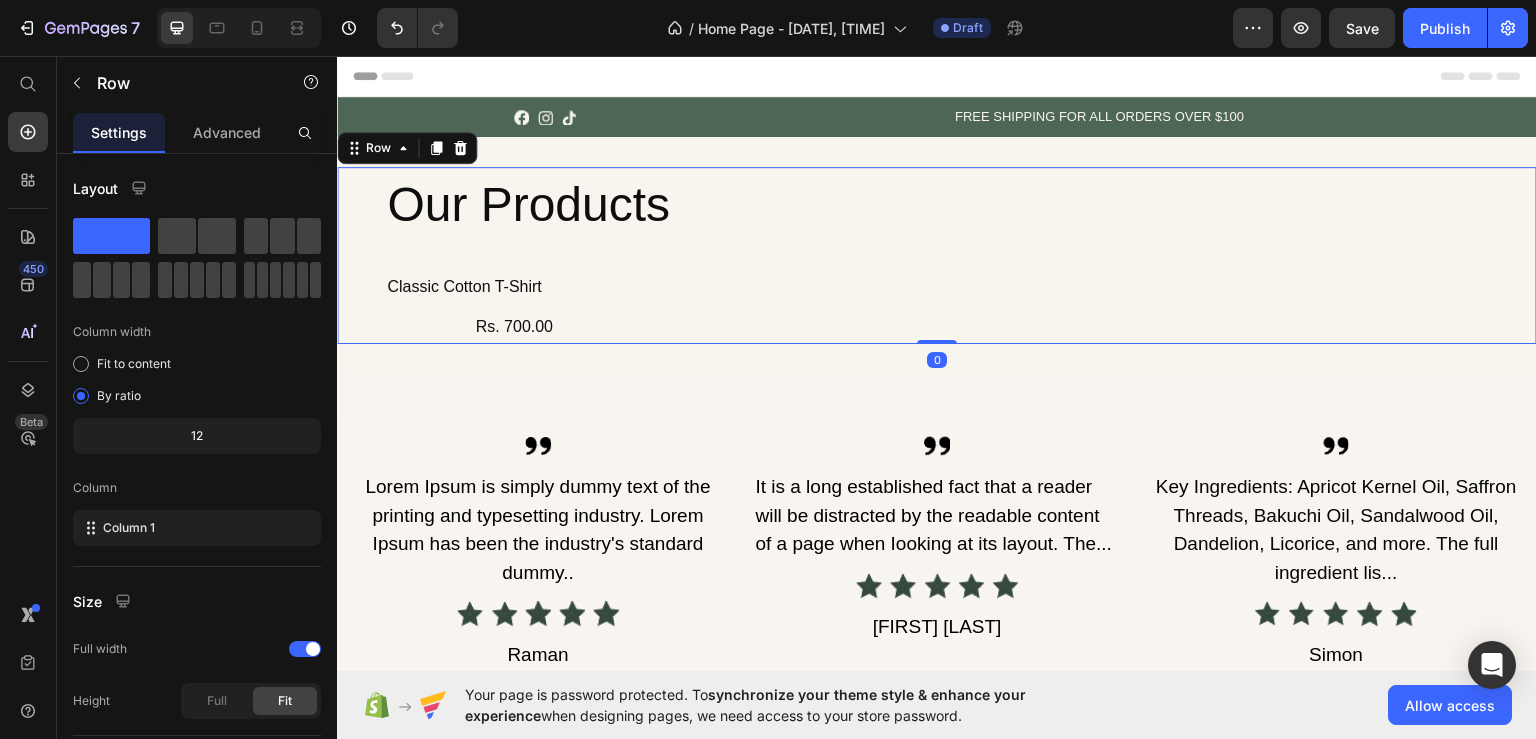 click on "Our Products Heading Classic Cotton T-Shirt Product Title Rs. 700.00 Product Price Product List" at bounding box center [937, 255] 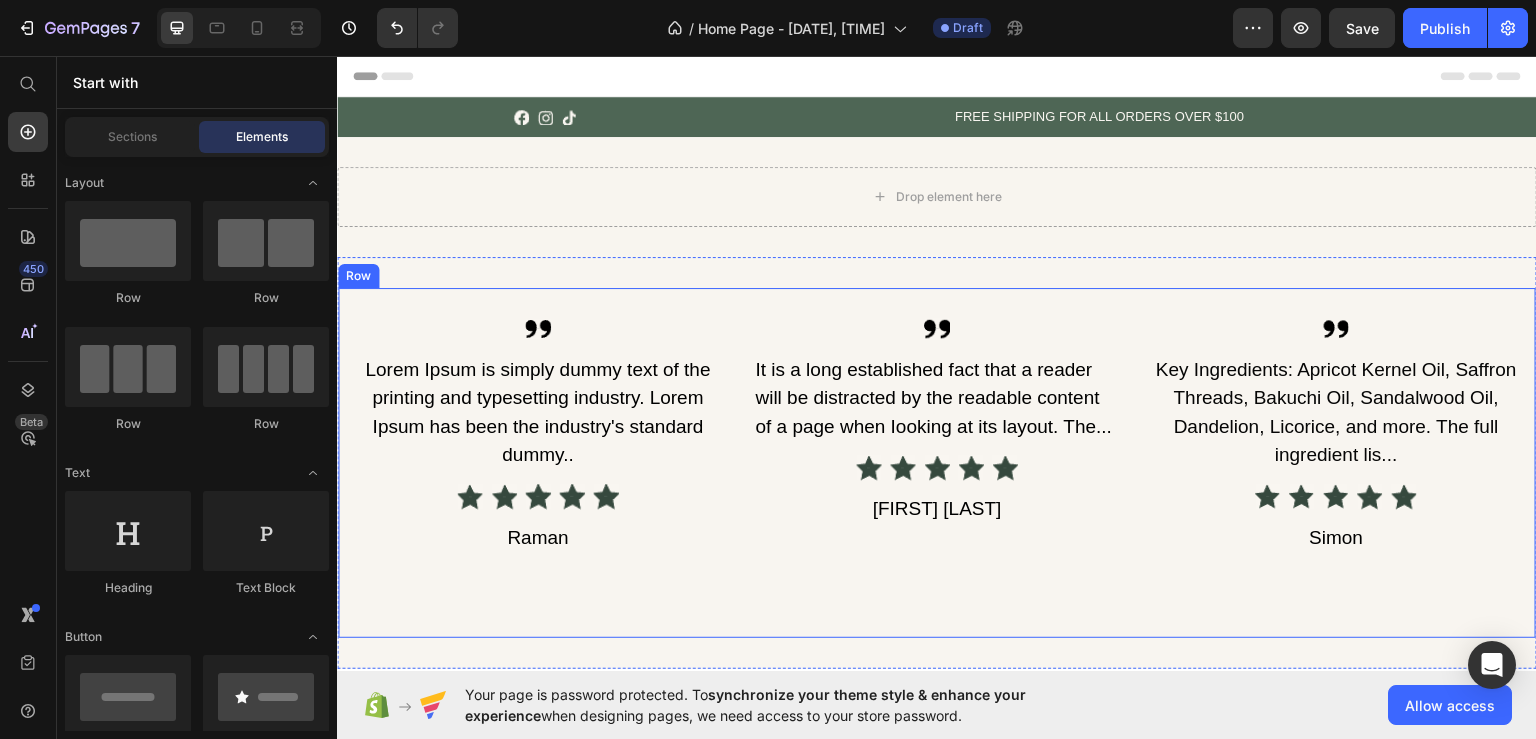 click on "Icon Lorem Ipsum is simply dummy text of the printing and typesetting industry. Lorem Ipsum has been the industry's standard dummy.. Text Block     Icon     Icon     Icon     Icon     Icon Icon List Hoz [FIRST] [LAST] Text Block     Icon It is a long established fact that a reader will be distracted by the readable content of a page when Iooking at its layout. The... Text Block     Icon     Icon     Icon     Icon     Icon Icon List Hoz [FIRST] [LAST] Text Block     Icon Key Ingredients: Apricot Kernel Oil, Saffron Threads, Bakuchi Oil, Sandalwood Oil, Dandelion, Licorice, and more. The full ingredient lis... Text Block     Icon     Icon     Icon     Icon     Icon Icon List Hoz [FIRST] Text Block Row" at bounding box center [937, 462] 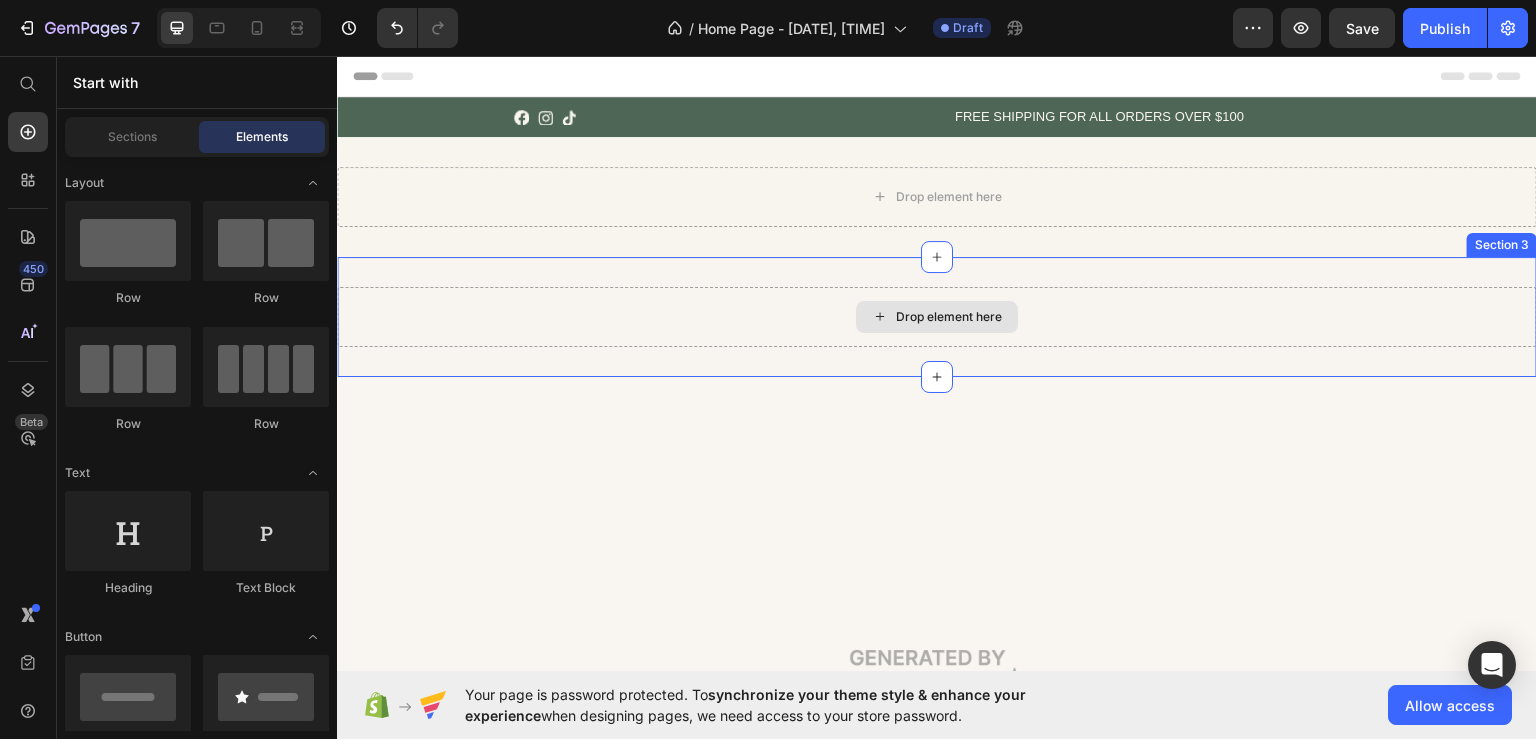 click on "Drop element here" at bounding box center [937, 316] 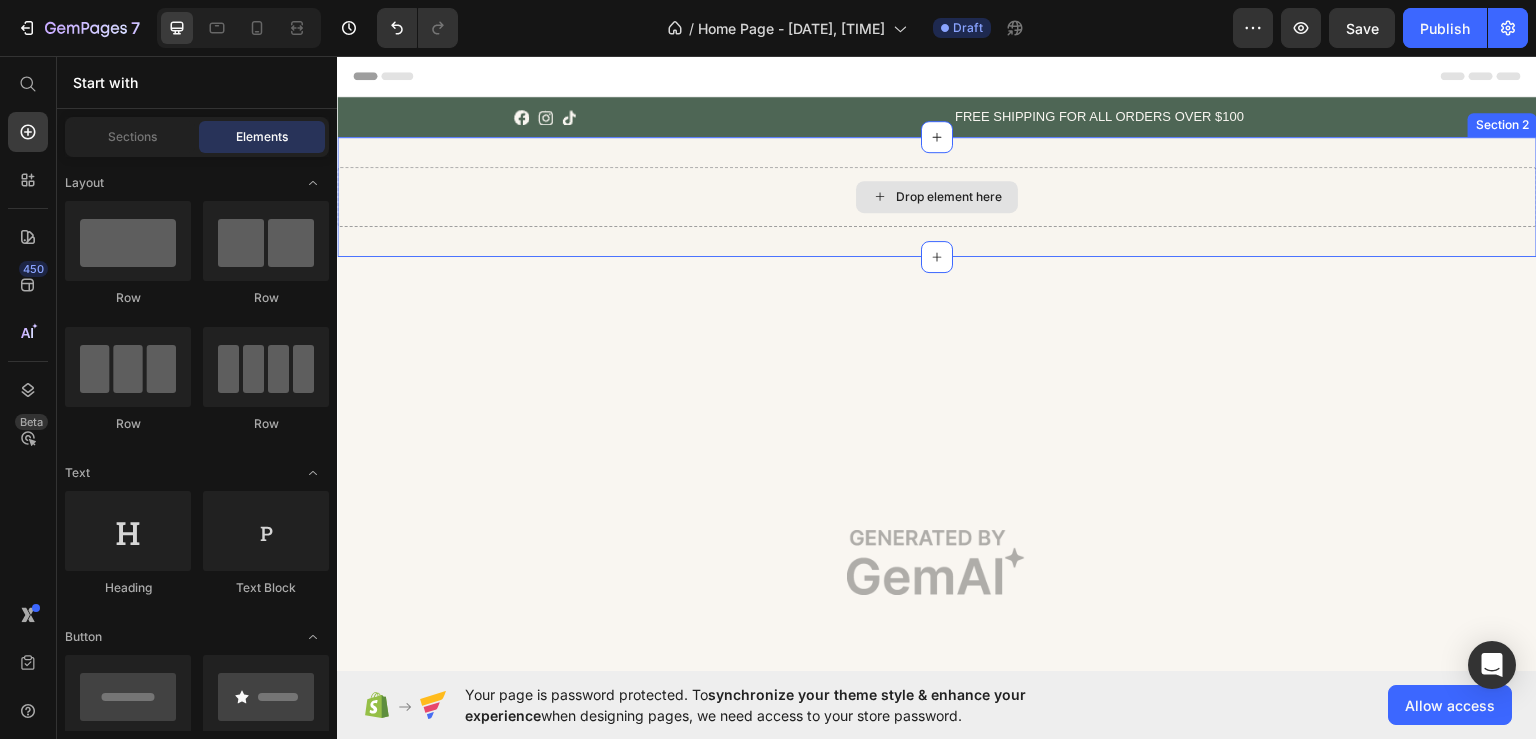 click on "Drop element here" at bounding box center [937, 196] 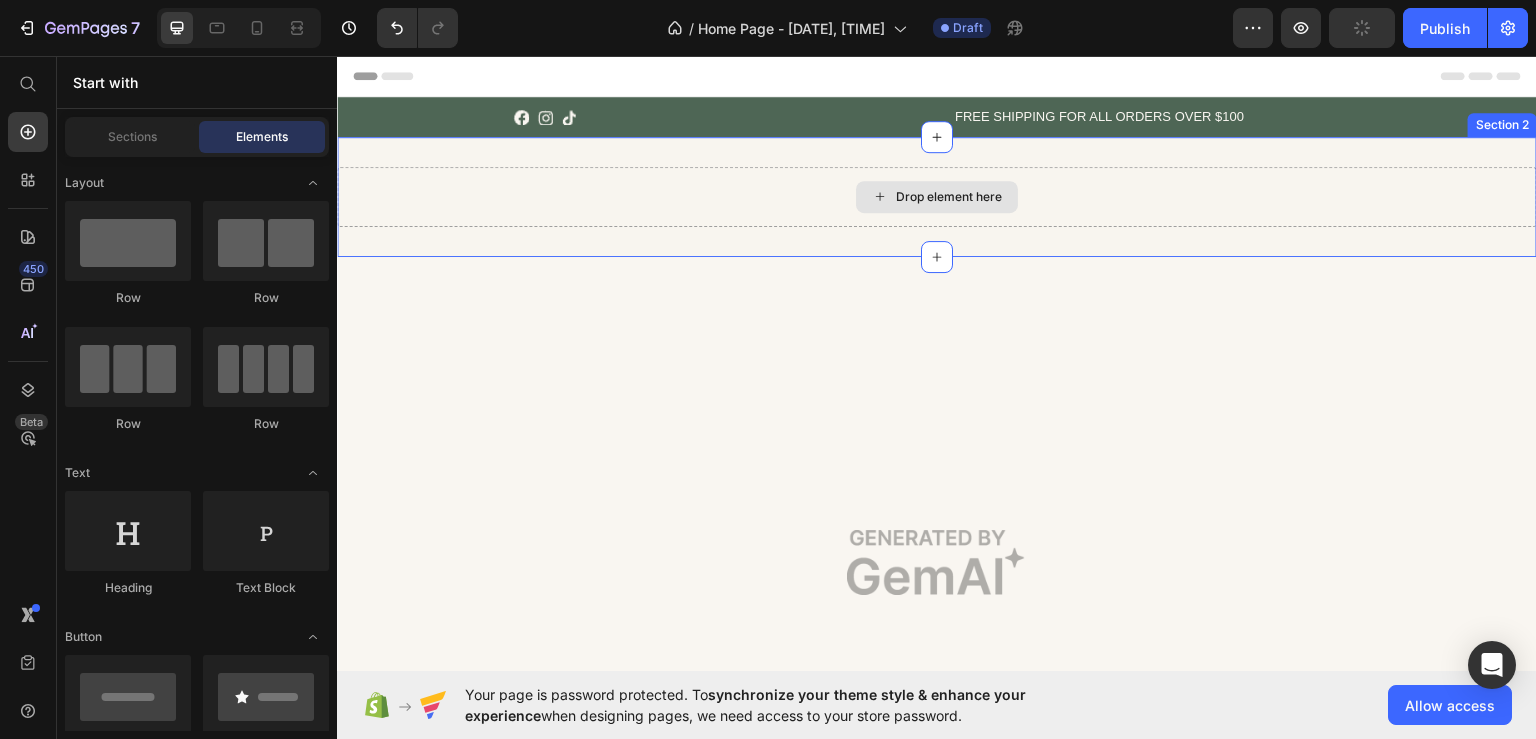 click on "Drop element here" at bounding box center (937, 196) 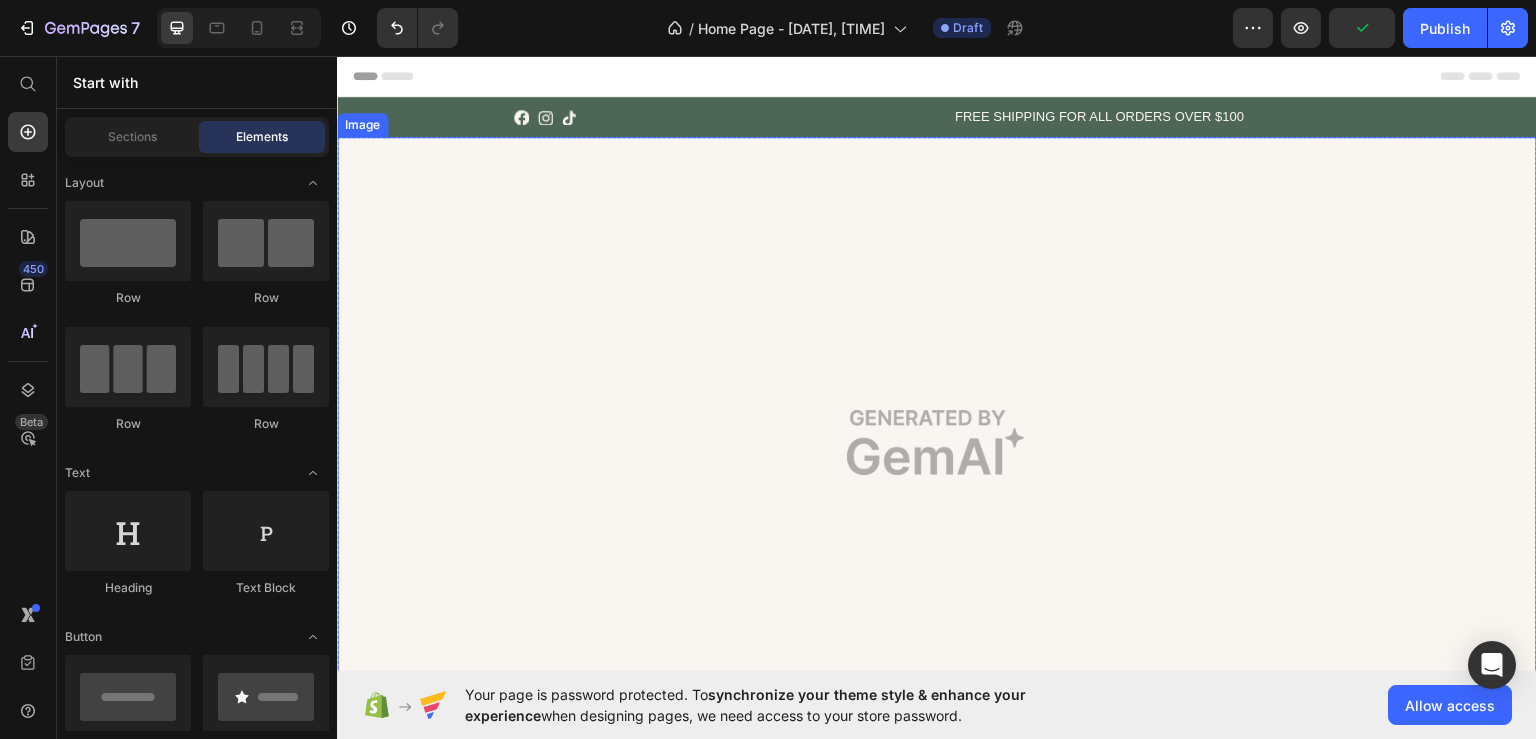 click at bounding box center [937, 442] 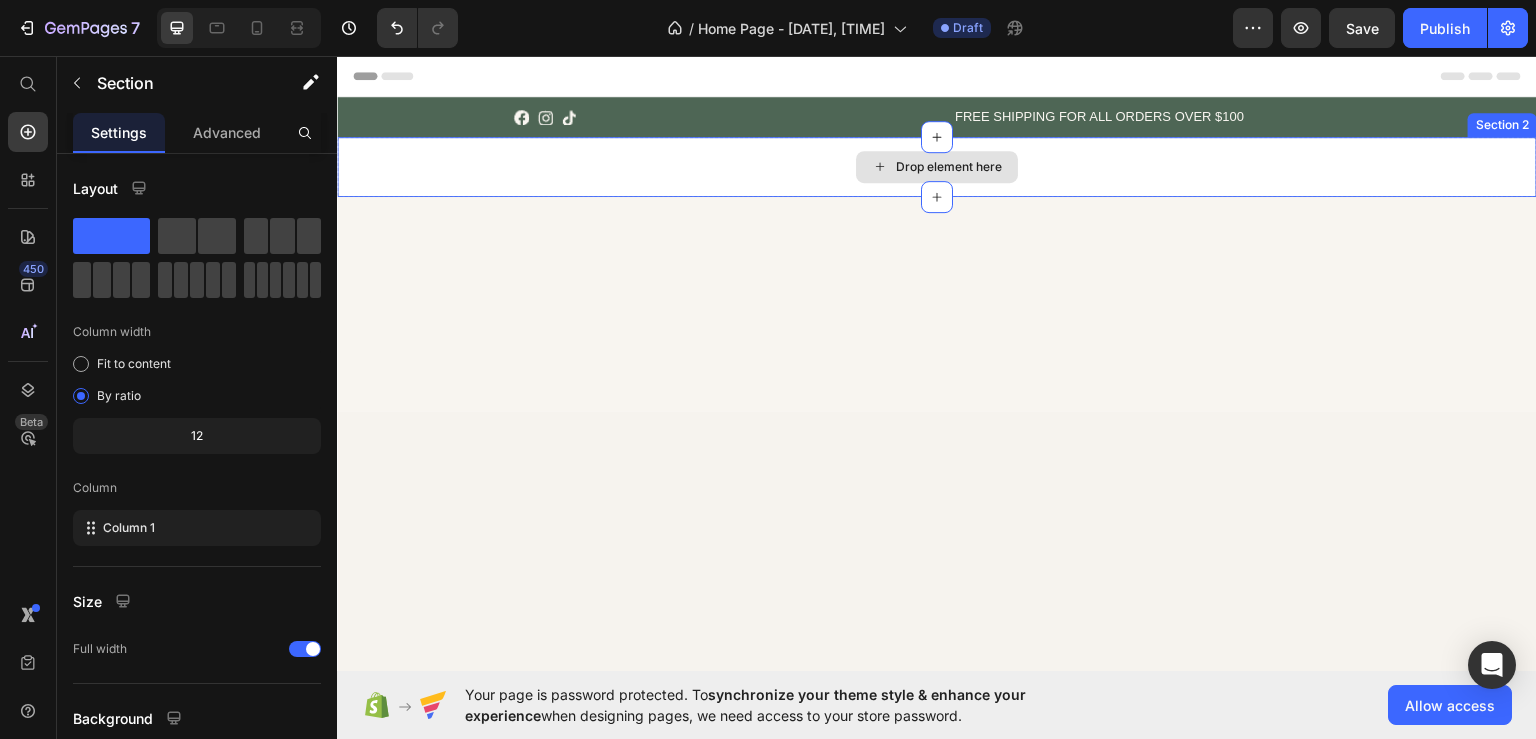 click on "Drop element here" at bounding box center [937, 166] 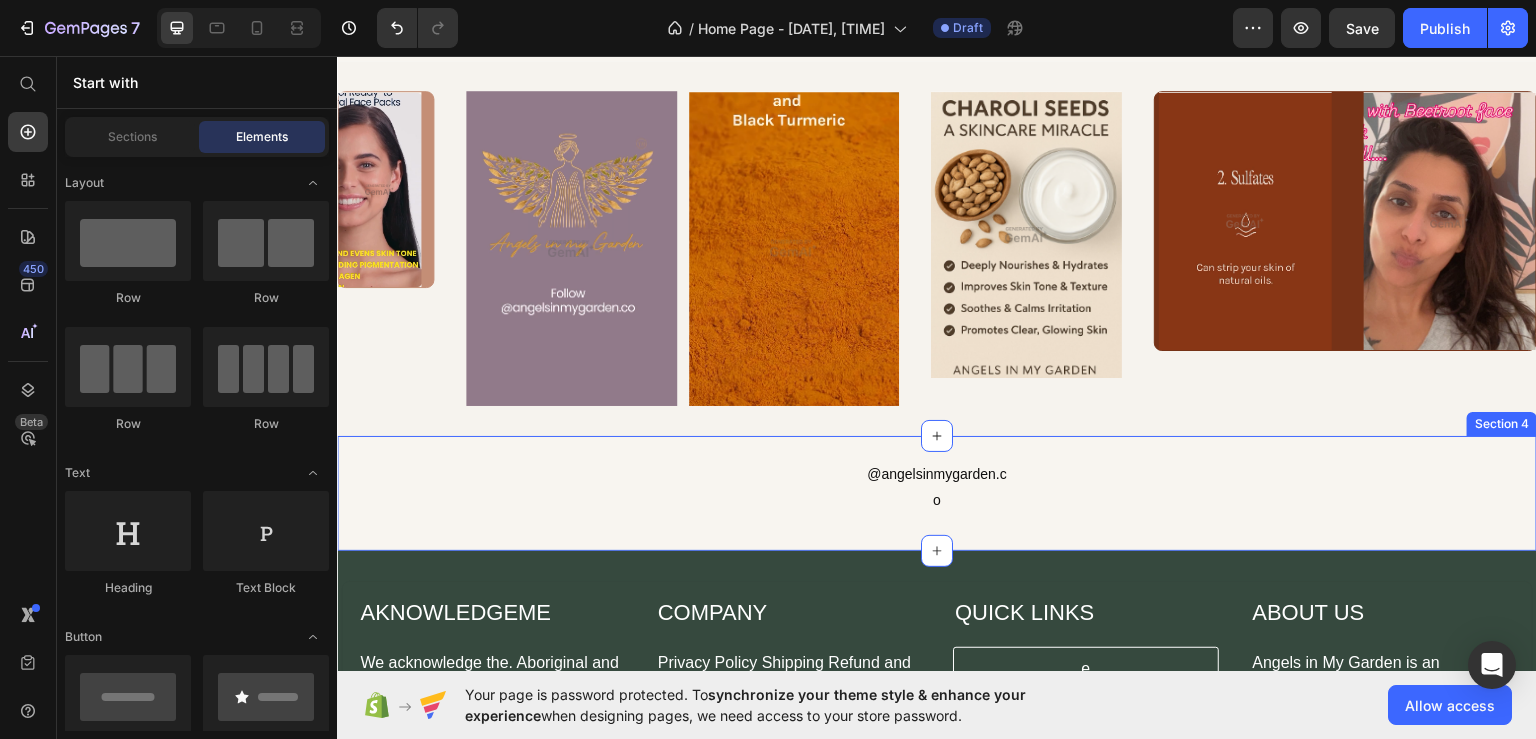 scroll, scrollTop: 100, scrollLeft: 0, axis: vertical 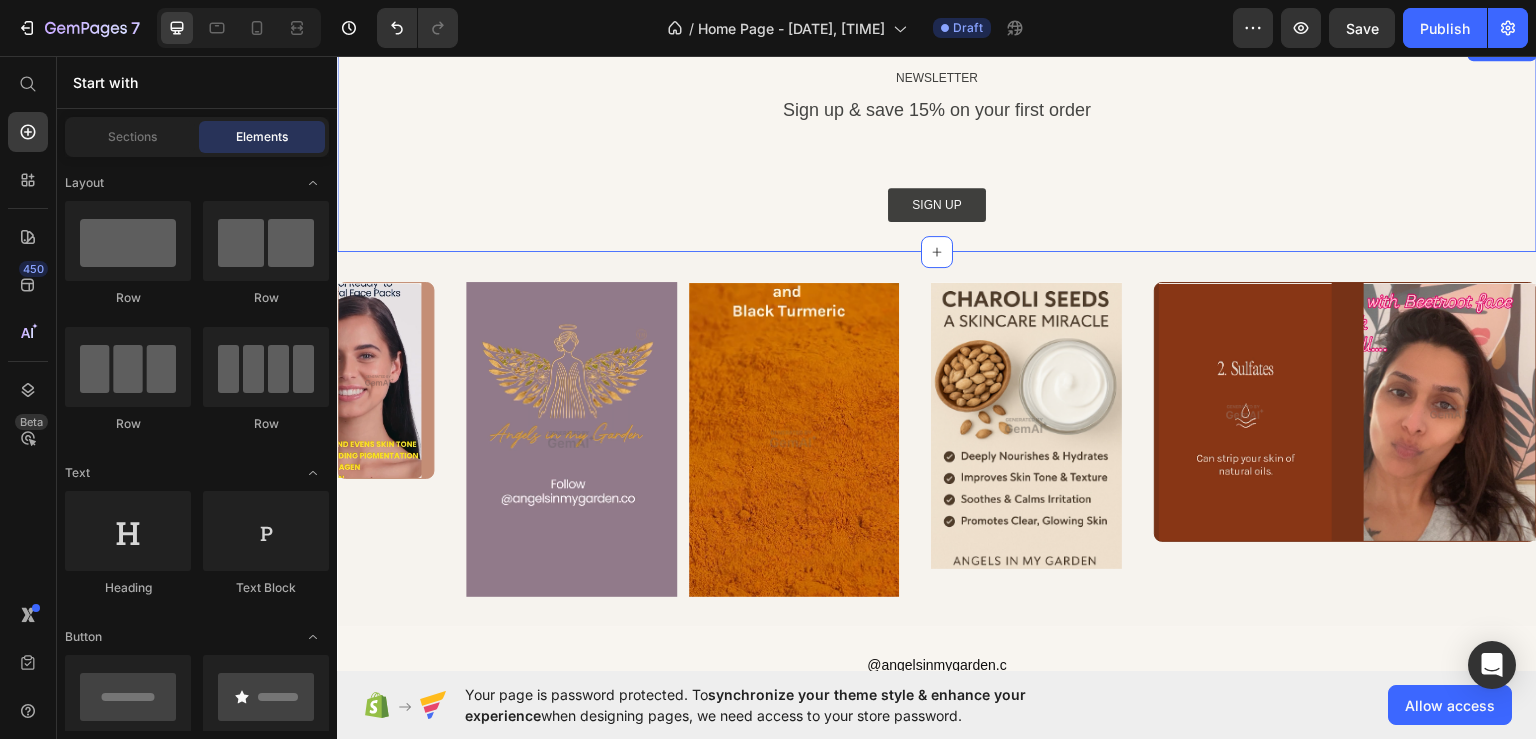click on "NEWSLETTER Text Block Sign up & save 15% on your first order Text Block SIGN UP Button Row Section 2" at bounding box center (937, 143) 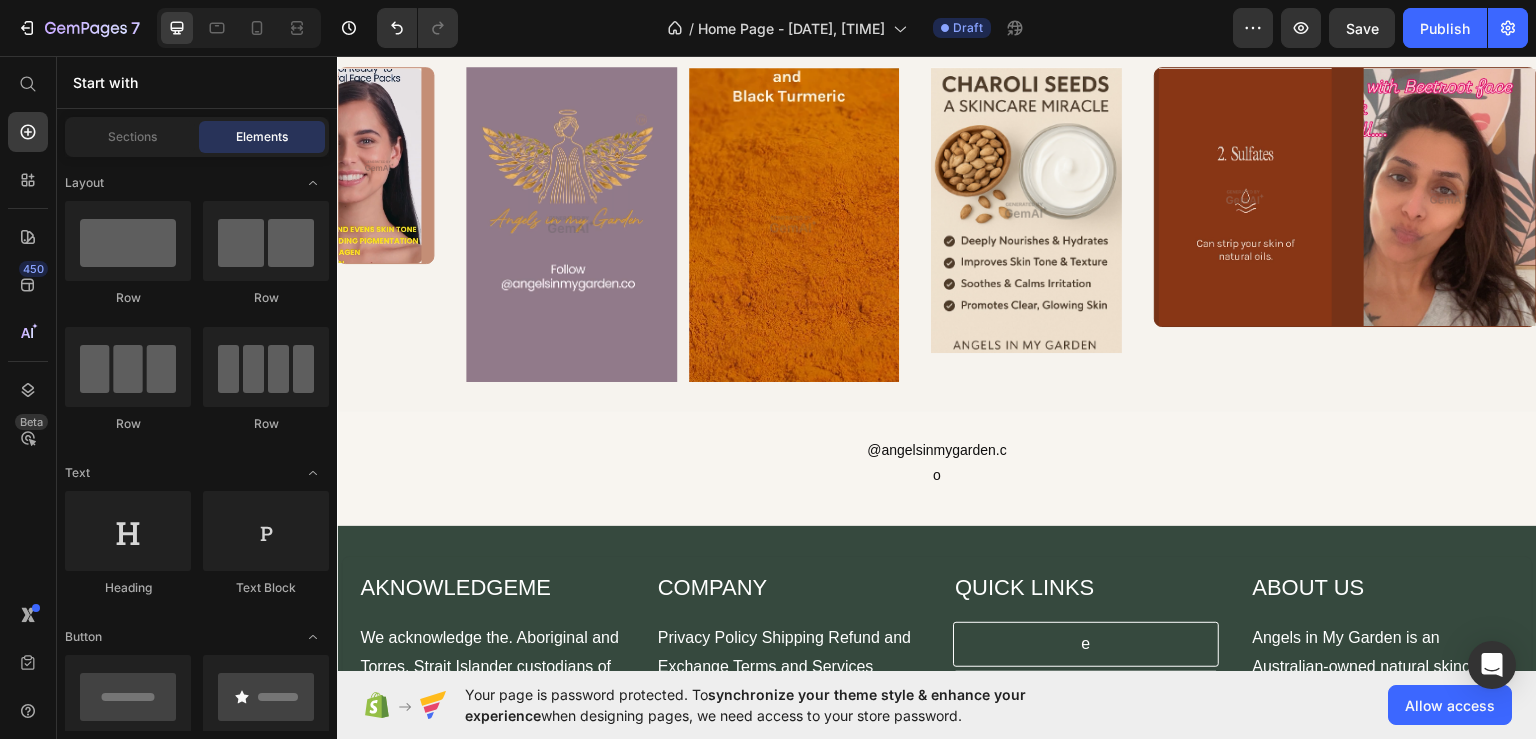 scroll, scrollTop: 0, scrollLeft: 0, axis: both 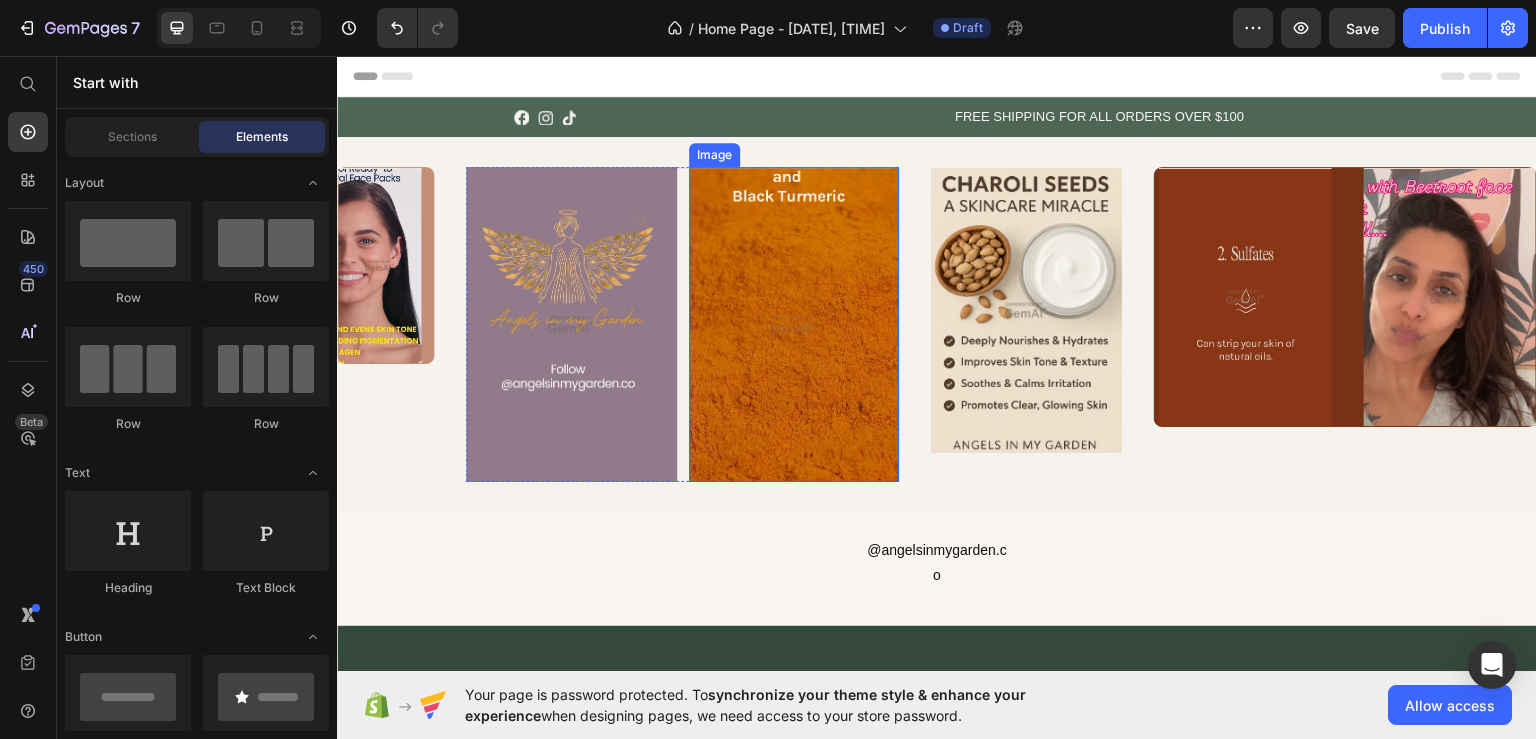 click at bounding box center (794, 324) 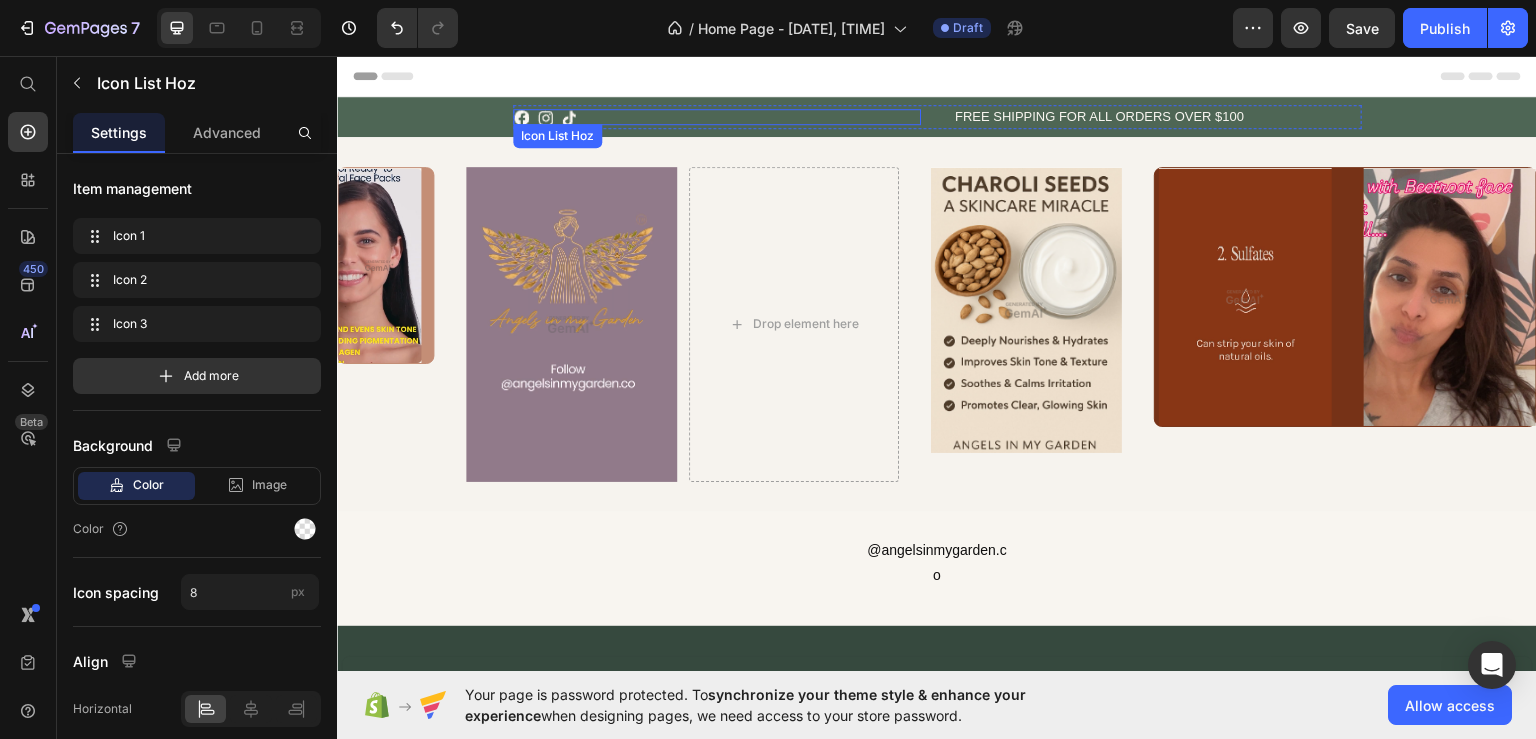 click on "Icon     Icon     Icon" at bounding box center [717, 116] 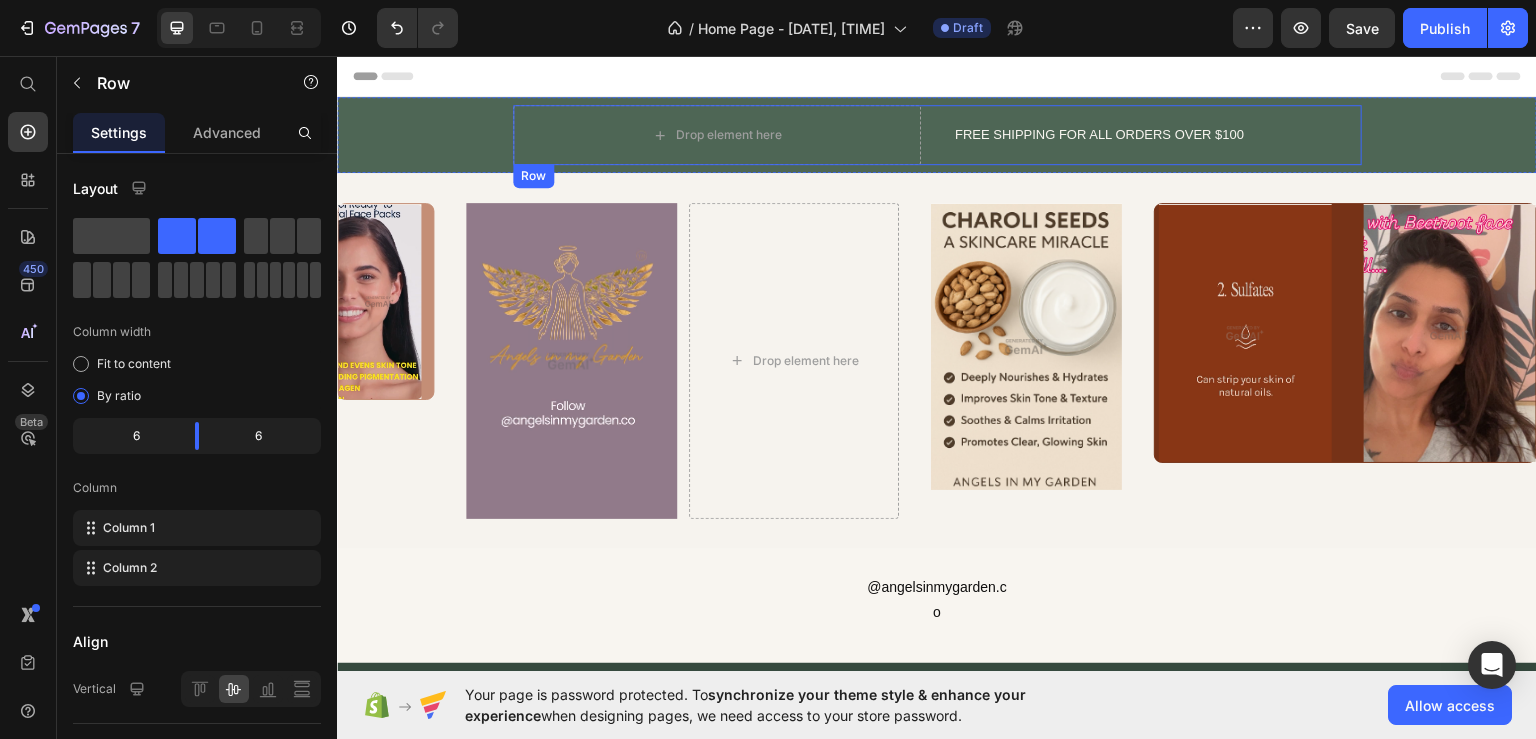 click on "FREE SHIPPING FOR ALL ORDERS OVER $100 Text Block" at bounding box center [1157, 134] 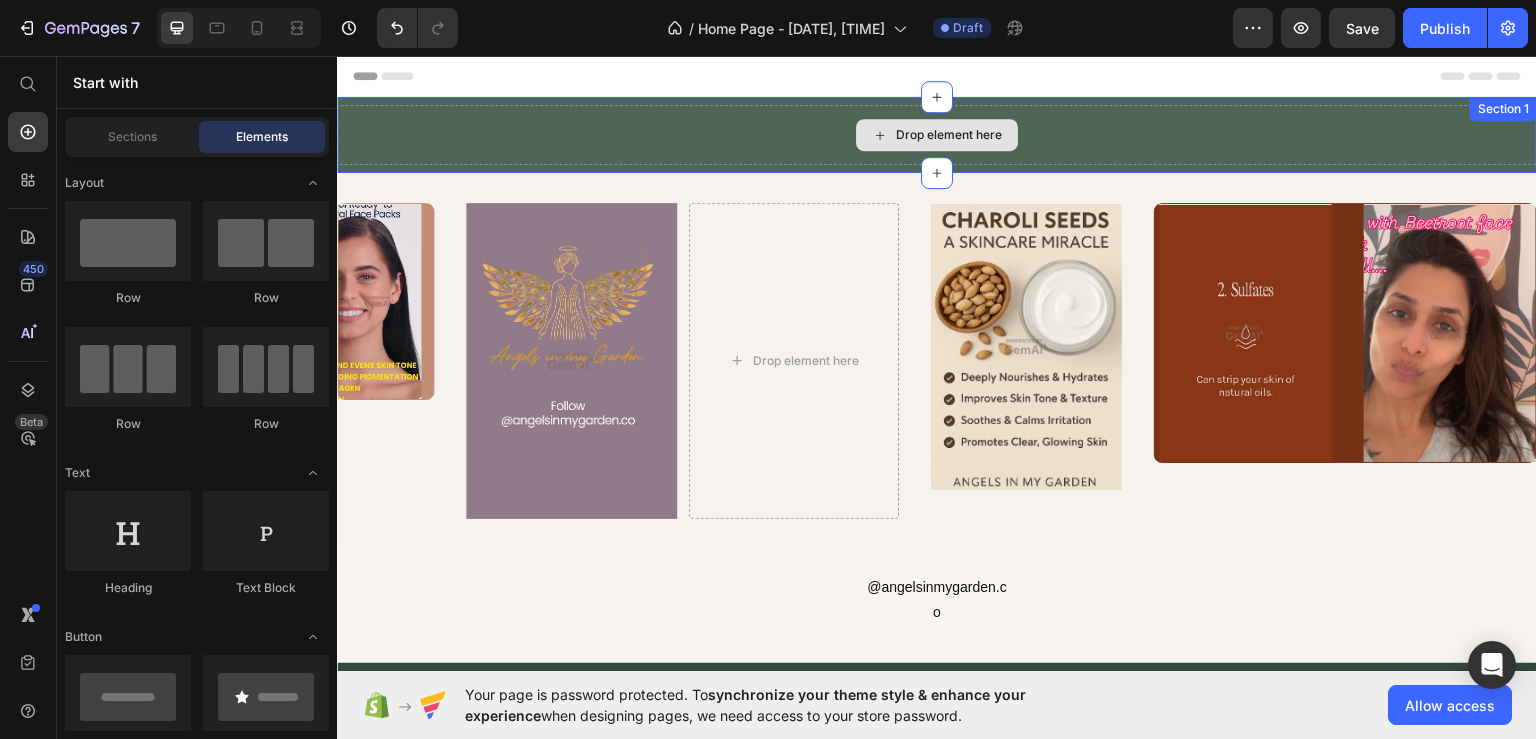 click on "Drop element here" at bounding box center [949, 134] 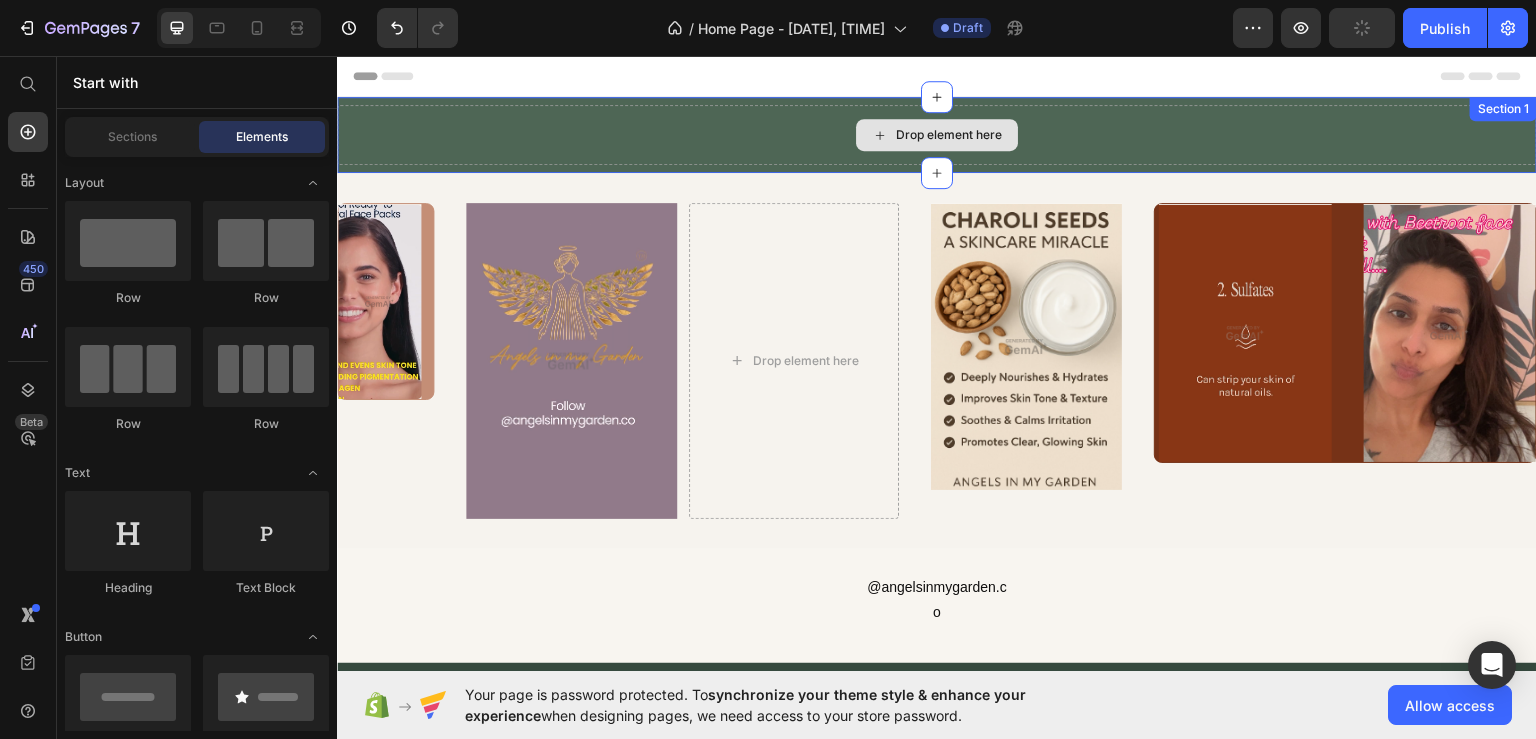 click on "Drop element here" at bounding box center [937, 134] 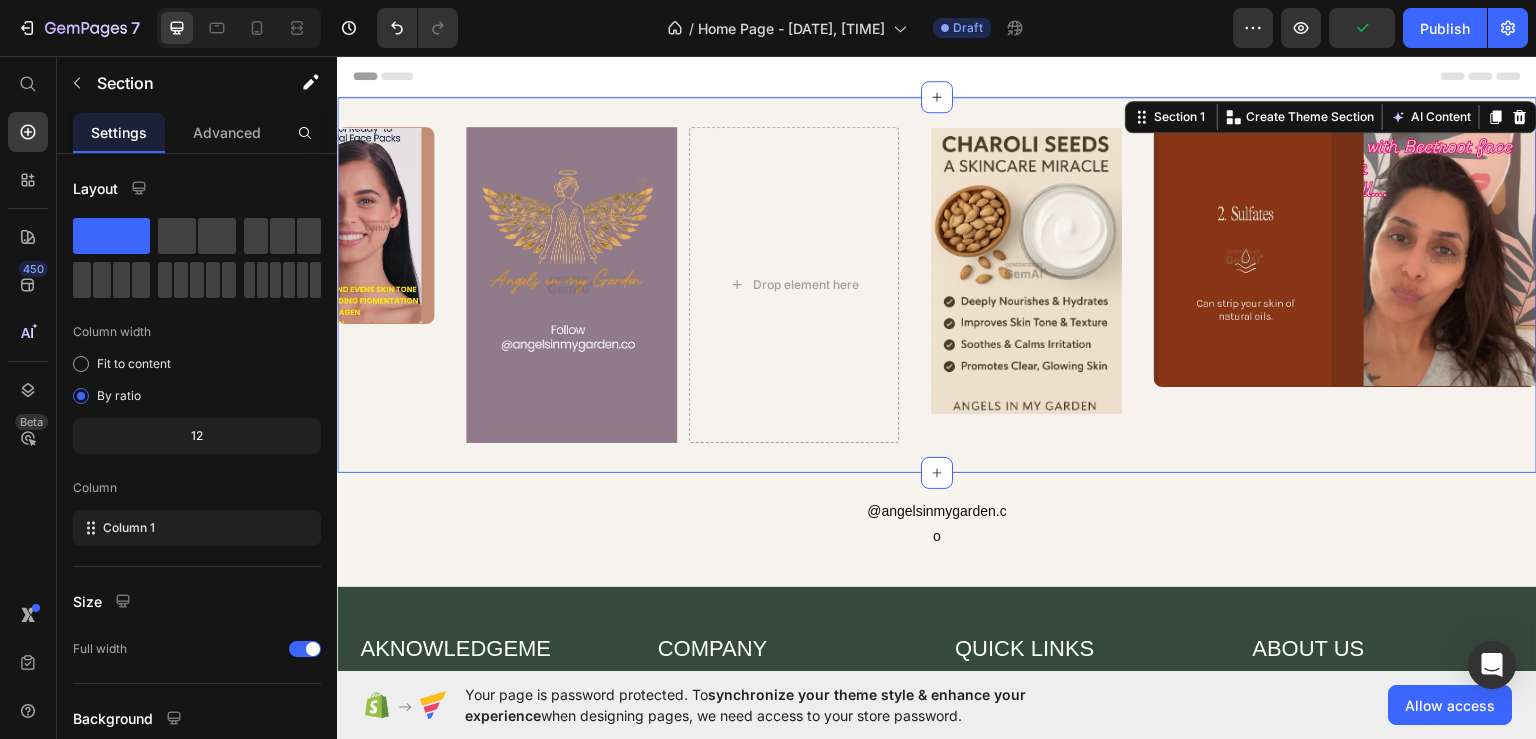 click on "Image Row Image
Drop element here Row Image Image Image Row Row Row Row Section 1   You can create reusable sections Create Theme Section AI Content Write with GemAI What would you like to describe here? Tone and Voice Persuasive Product Classic Cotton T-Shirt Show more Generate" at bounding box center [937, 284] 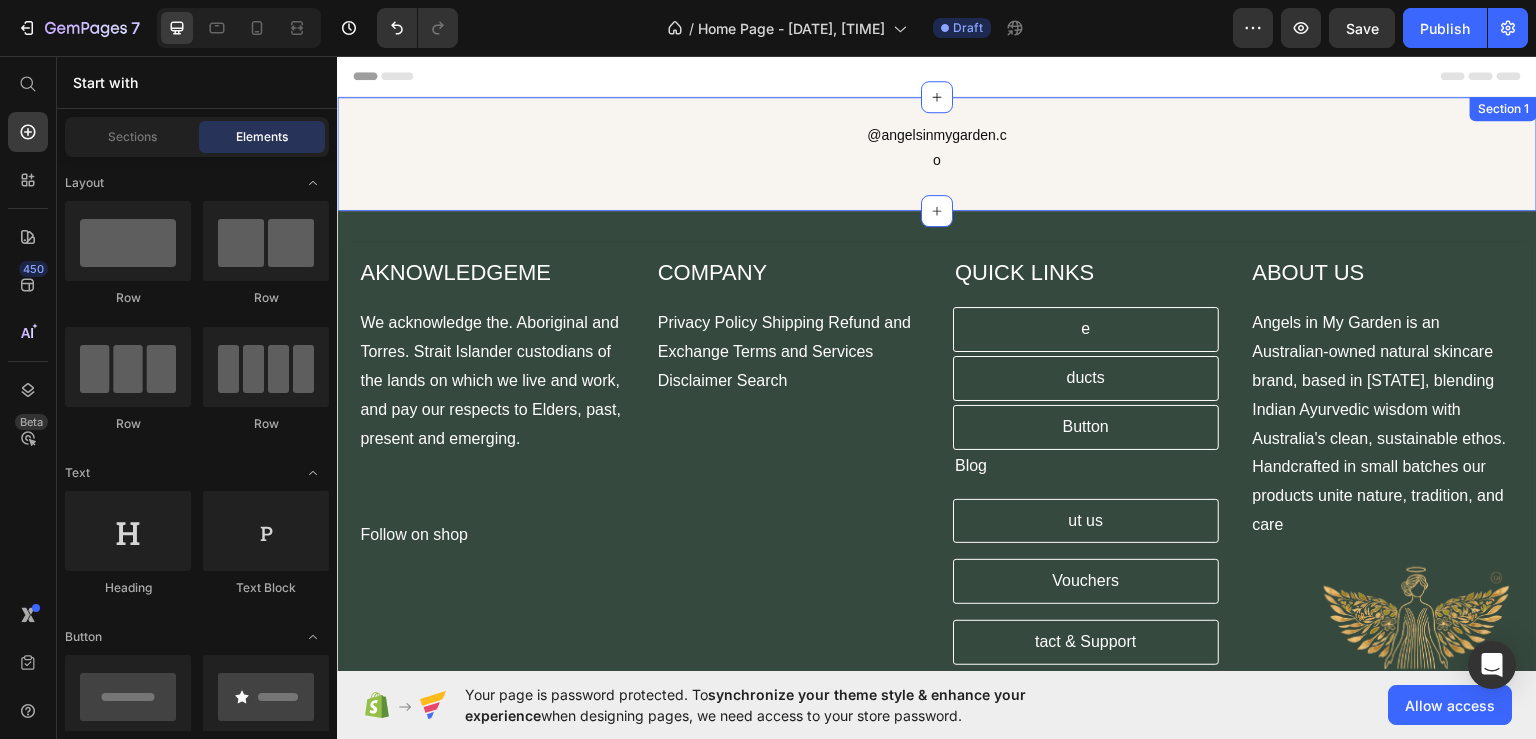 click on "@angelsinmygarden.co Text Block Row" at bounding box center [937, 147] 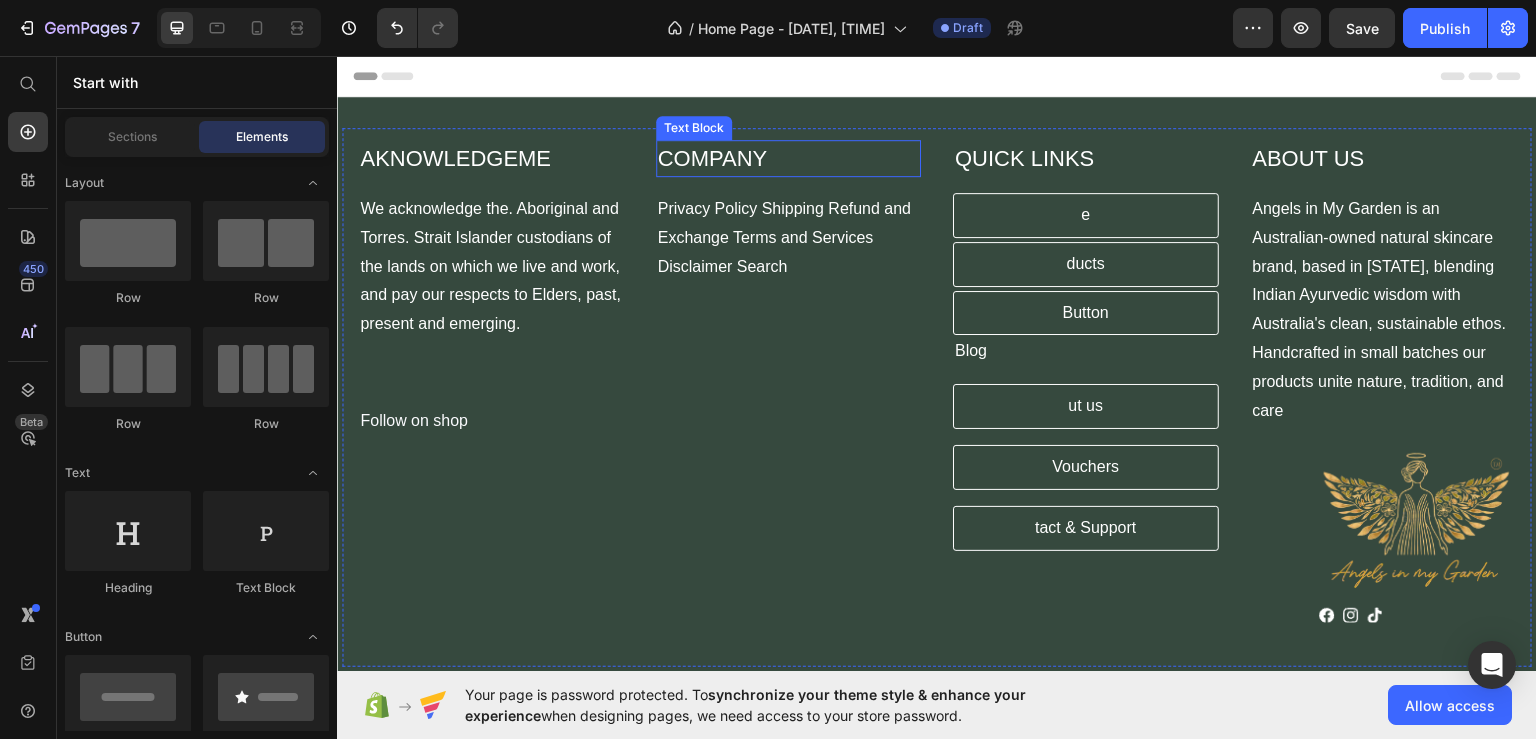 click on "COMPANY" at bounding box center (789, 157) 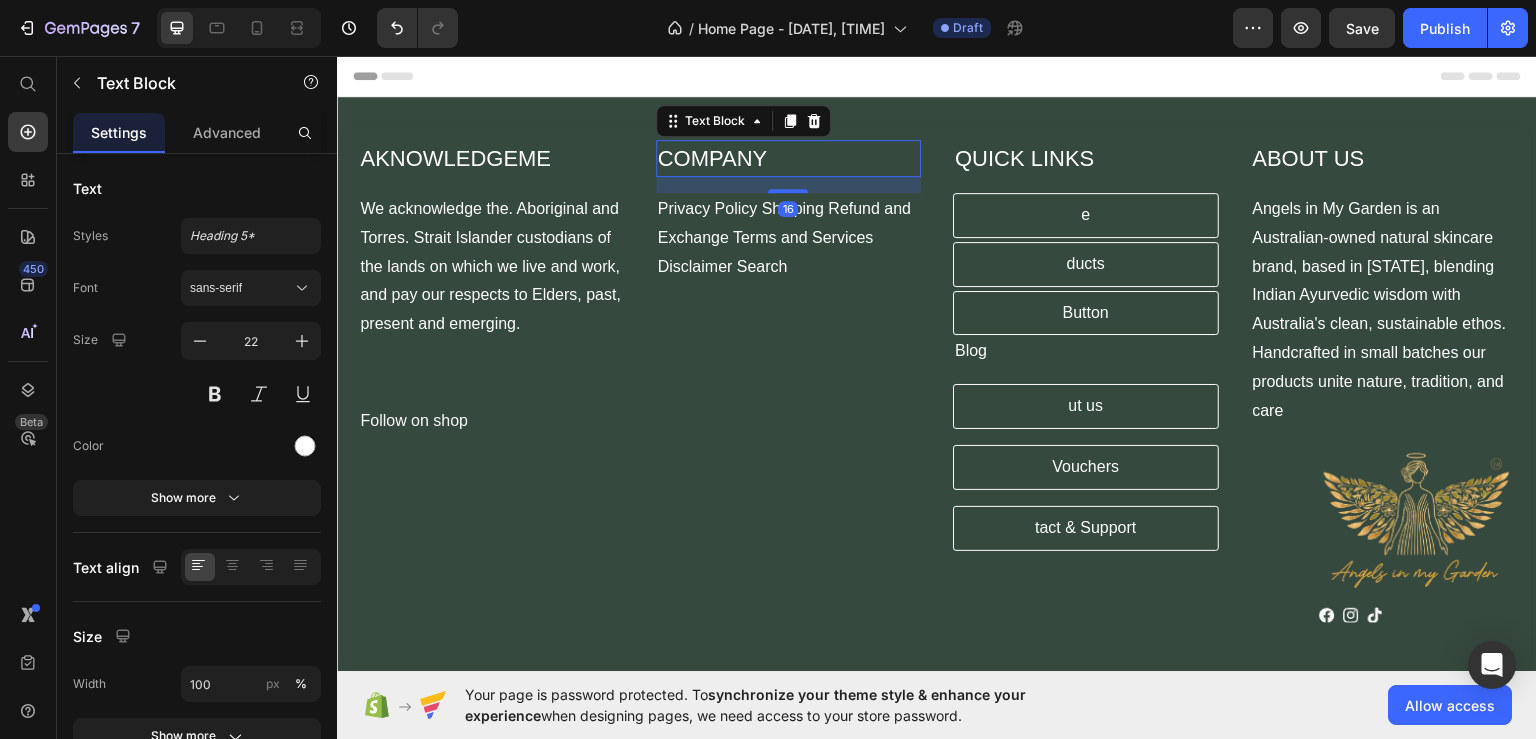 click on "AKNOWLEDGEME Text Block We acknowledge the. Aboriginal and Torres. Strait Islander custodians of the lands on which we live and work, and pay our respects to Elders, past, present and emerging. Text Block Follow on shop Text Block COMPANY Text Block   16 Privacy Policy  Shipping Refund and Exchange Terms and Services Disclaimer Search Text Block QUICK LINKS Text Block e Button ducts Button Row Button Button Blog Text Block Row Row ut us Button Vouchers Button tact & Support Button Row Row ABOUT US Text Block Angels in My Garden is an Australian-owned natural skincare brand, based in [STATE], blending Indian Ayurvedic wisdom with Australia's clean, sustainable ethos. Handcrafted in small batches our products unite nature, tradition, and care Text Block Row Image     Icon     Icon     Icon Icon List Hoz Row Row Image Image Image Image Image Row [YEAR], Angels In My Garden Powered by Shopify Text Block Row Row Section 1" at bounding box center [937, 465] 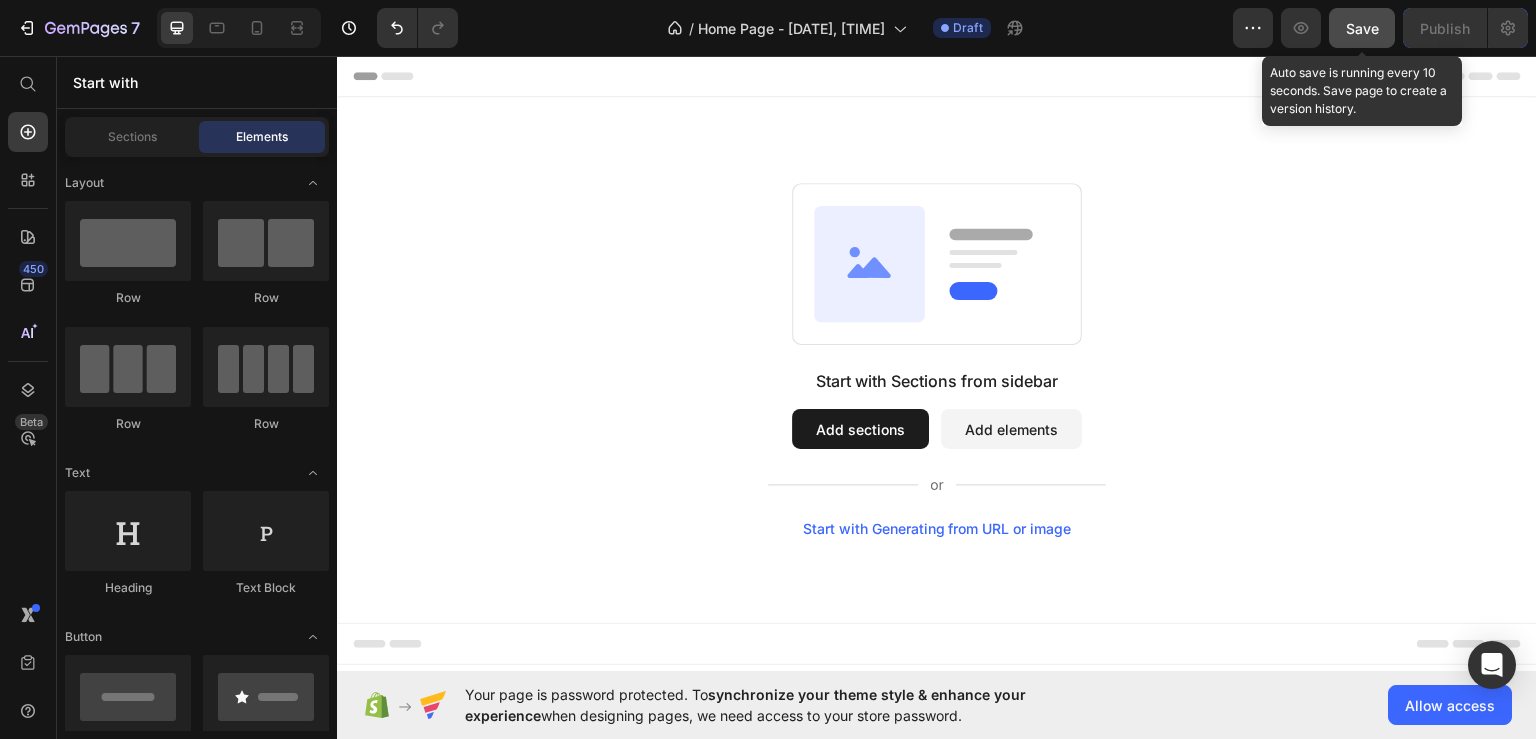 click on "Save" at bounding box center [1362, 28] 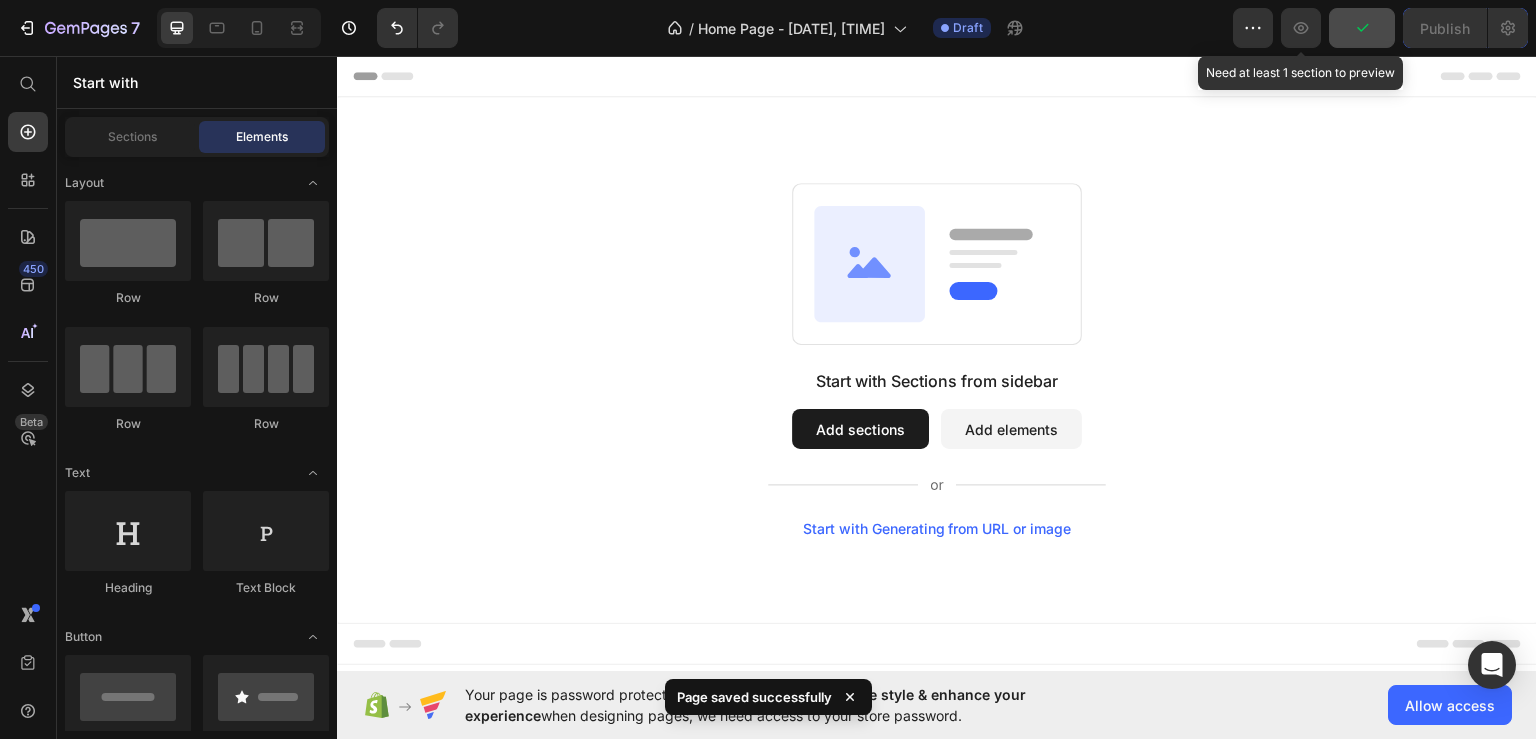 click 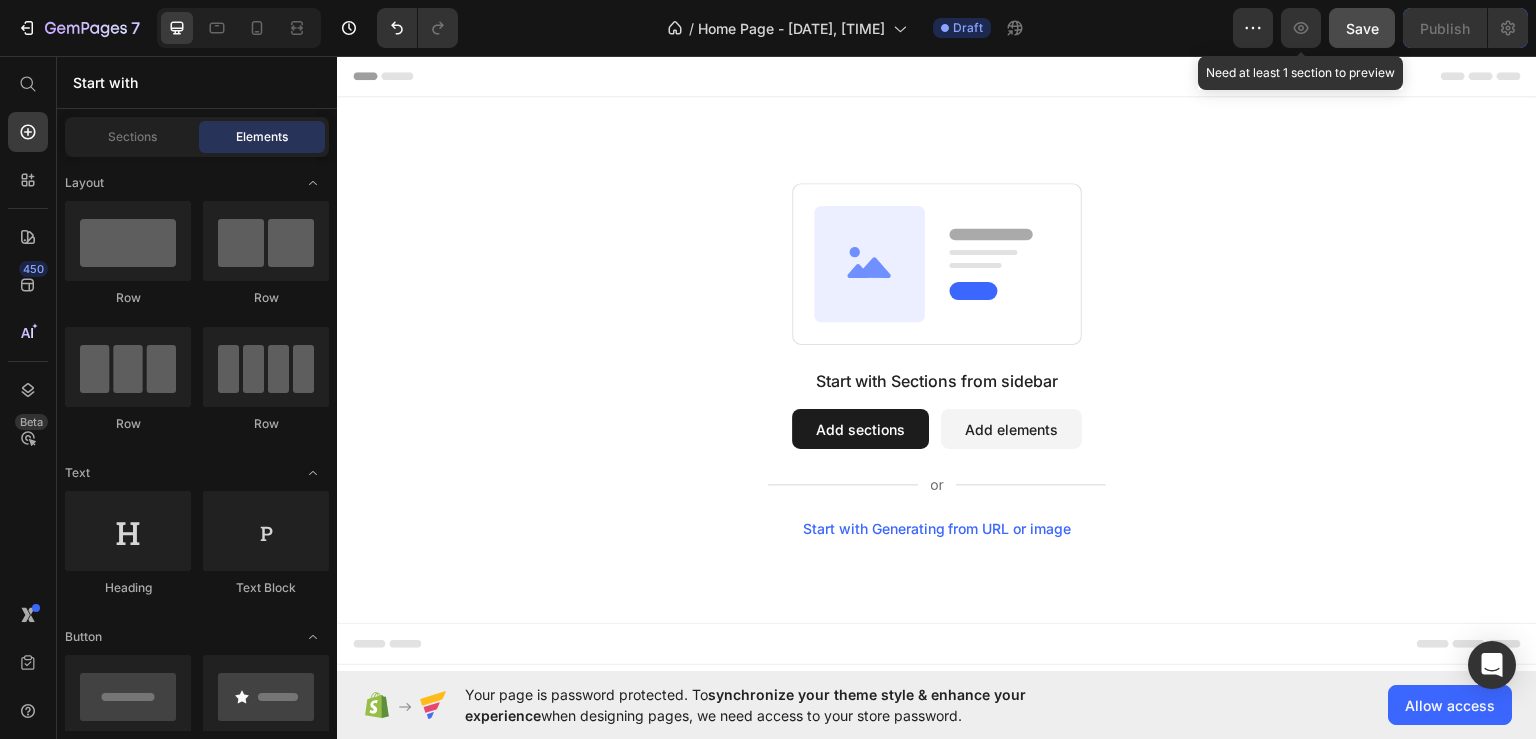 click 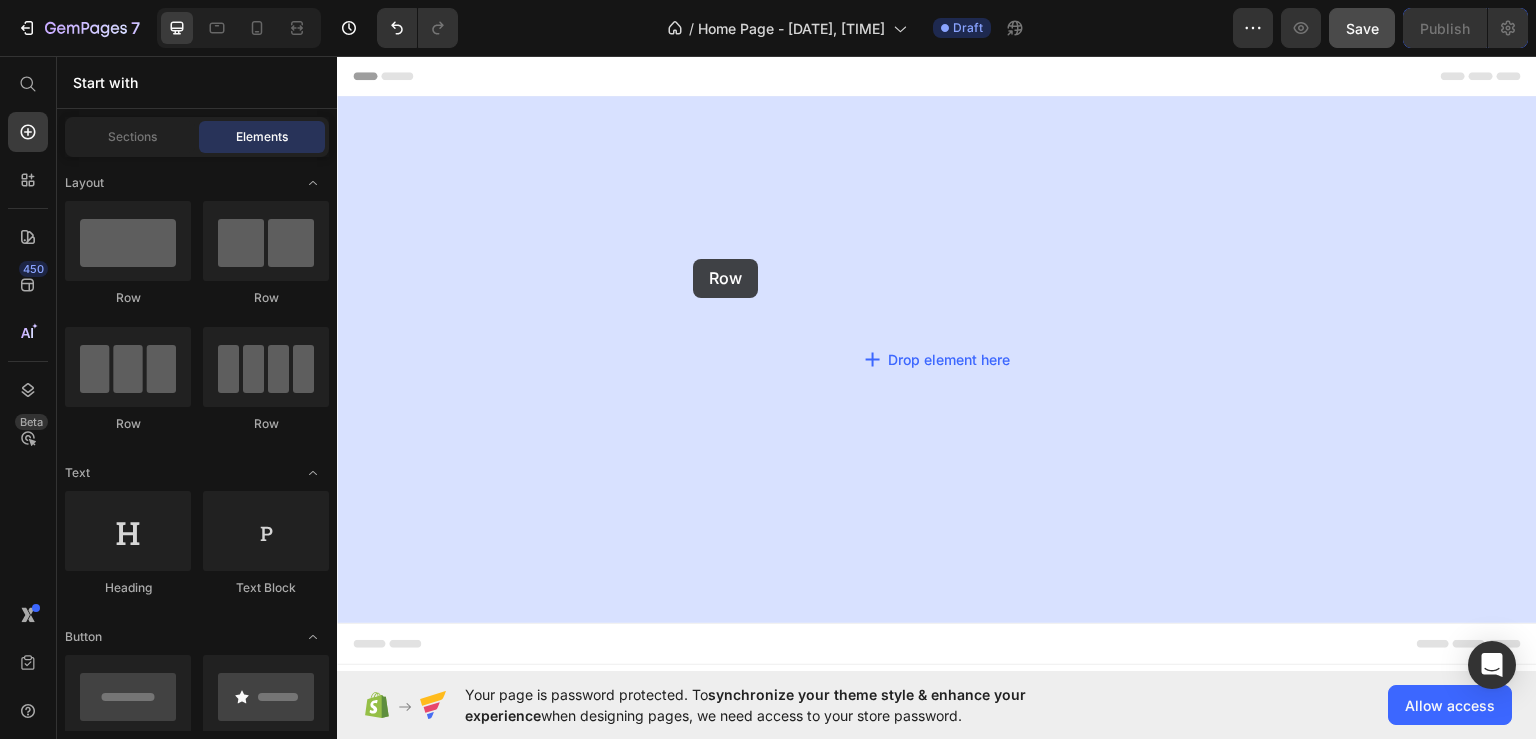 drag, startPoint x: 475, startPoint y: 311, endPoint x: 745, endPoint y: 258, distance: 275.15268 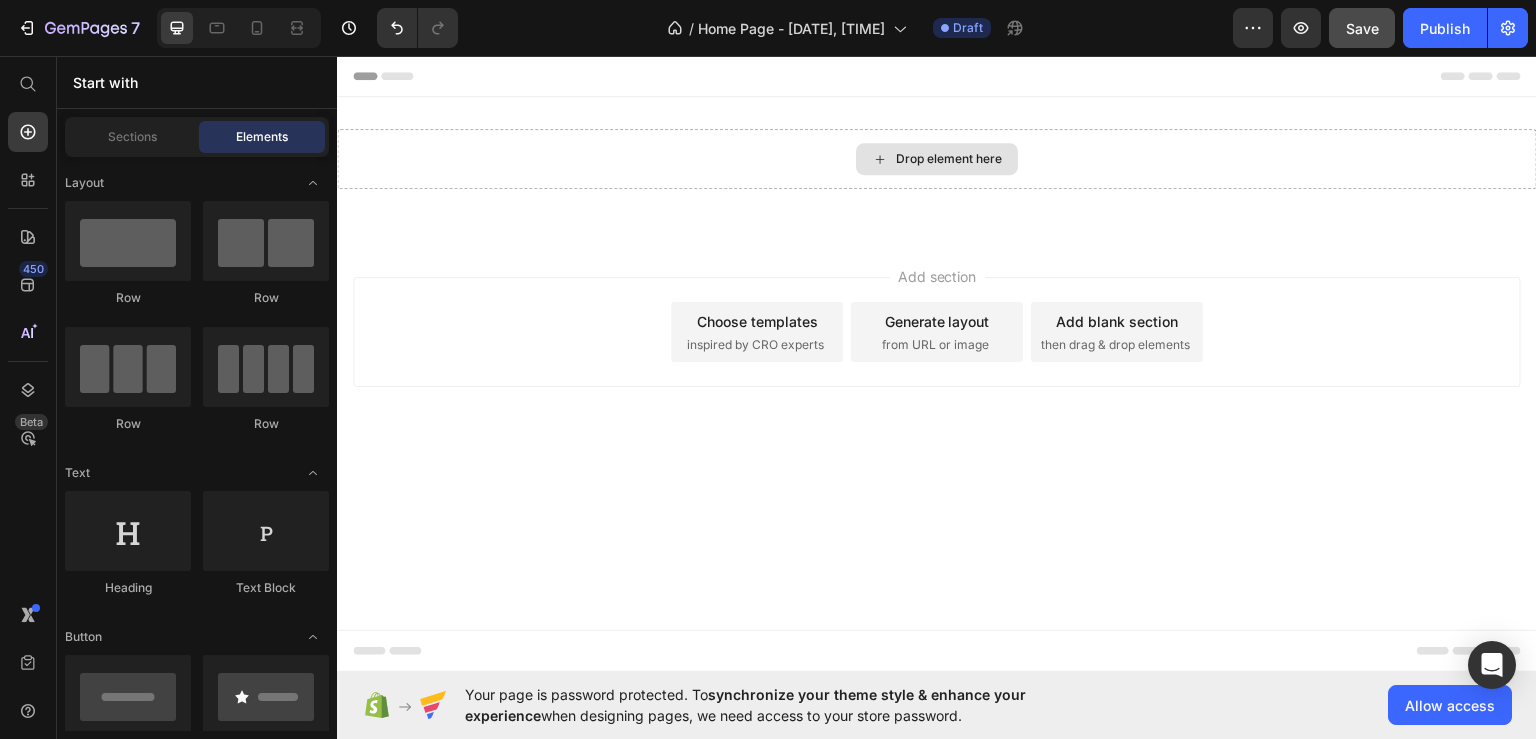 click on "Drop element here" at bounding box center [949, 158] 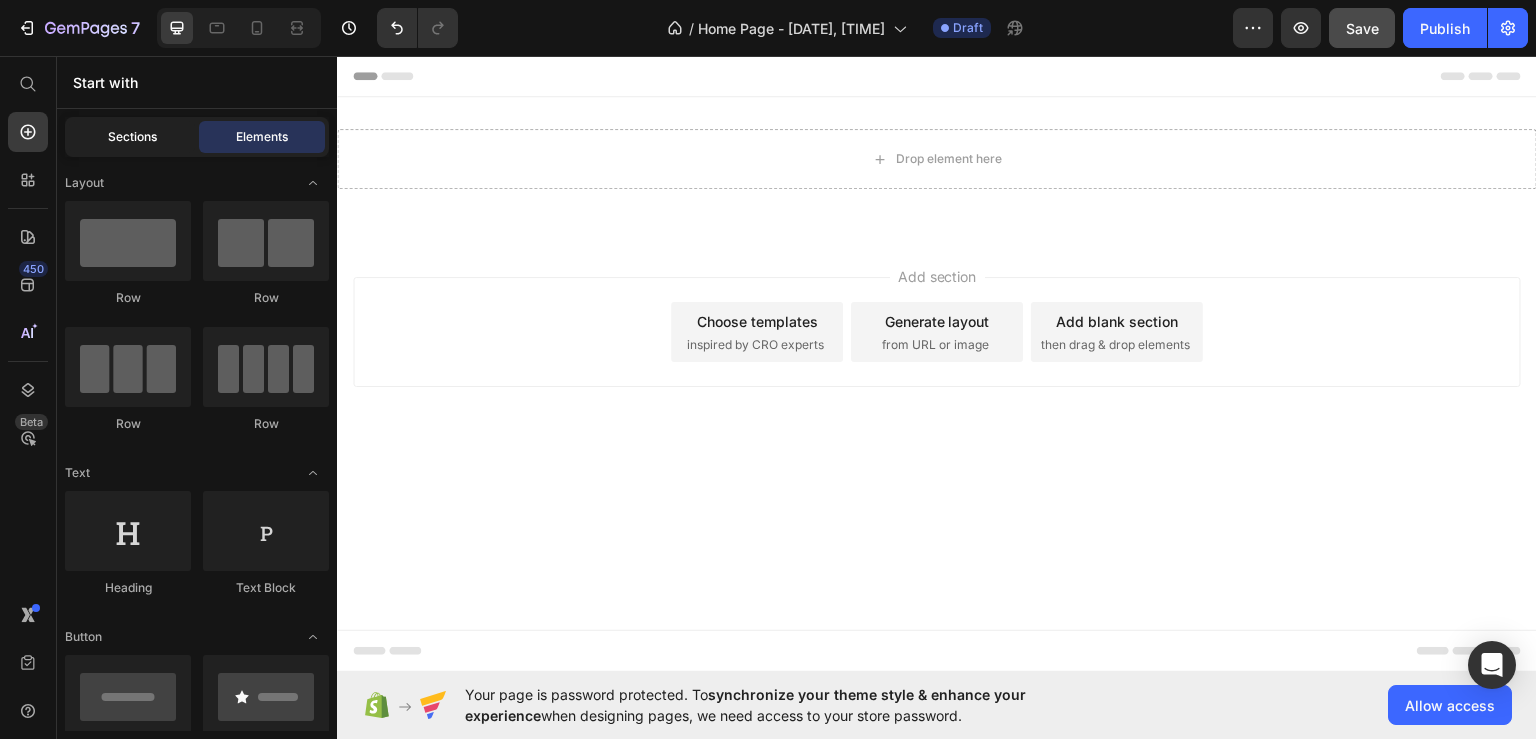 click on "Sections" at bounding box center (132, 137) 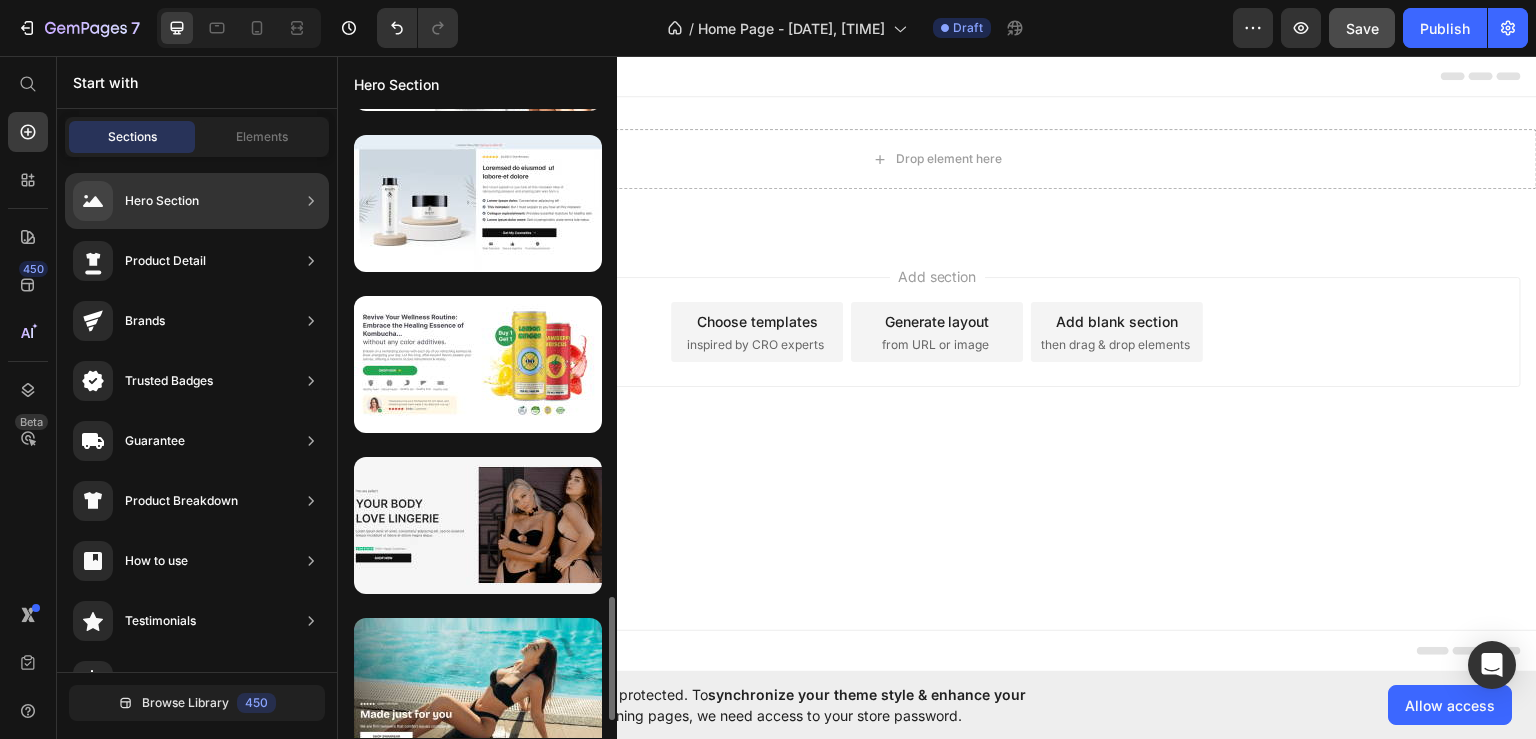 scroll, scrollTop: 1468, scrollLeft: 0, axis: vertical 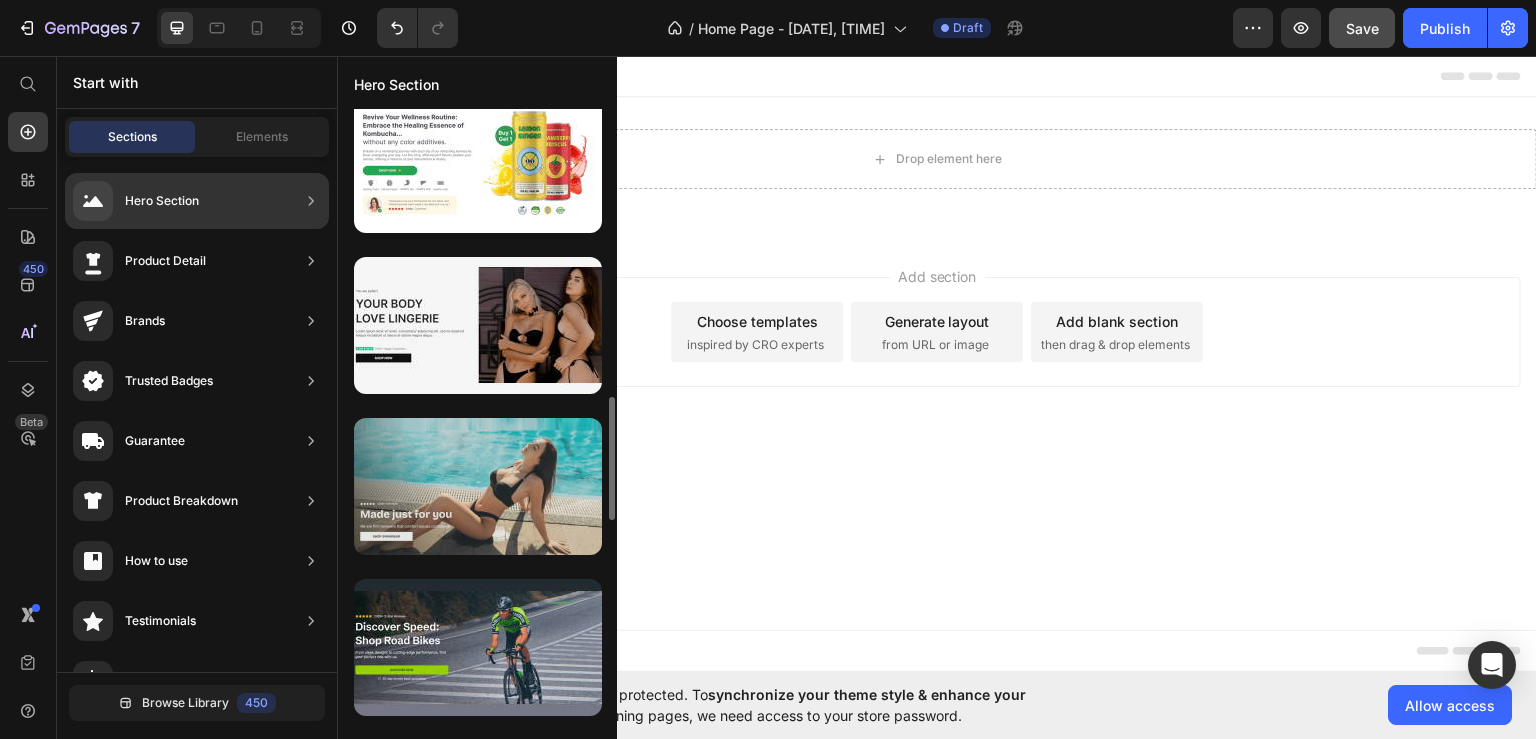 click at bounding box center [478, 486] 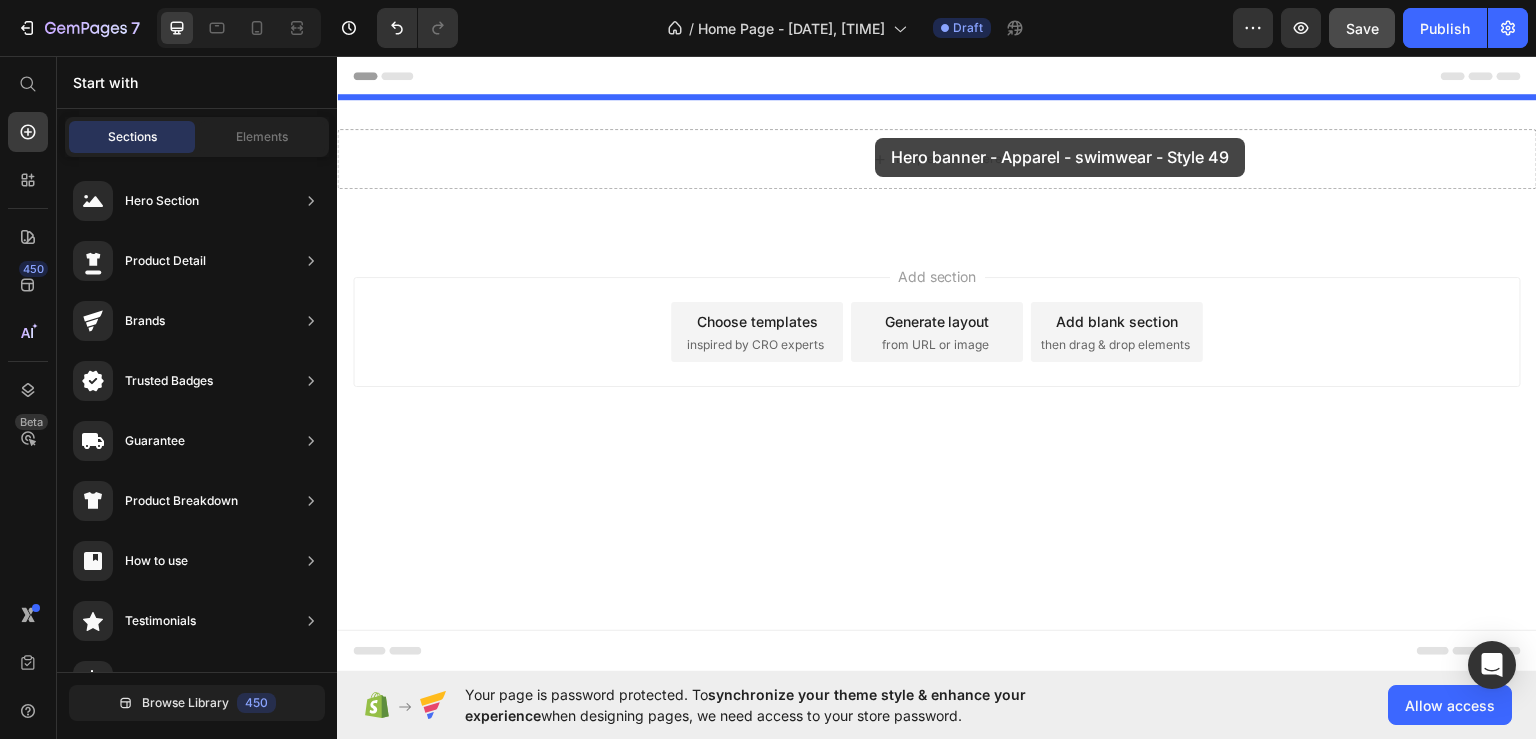 drag, startPoint x: 861, startPoint y: 555, endPoint x: 874, endPoint y: 141, distance: 414.20407 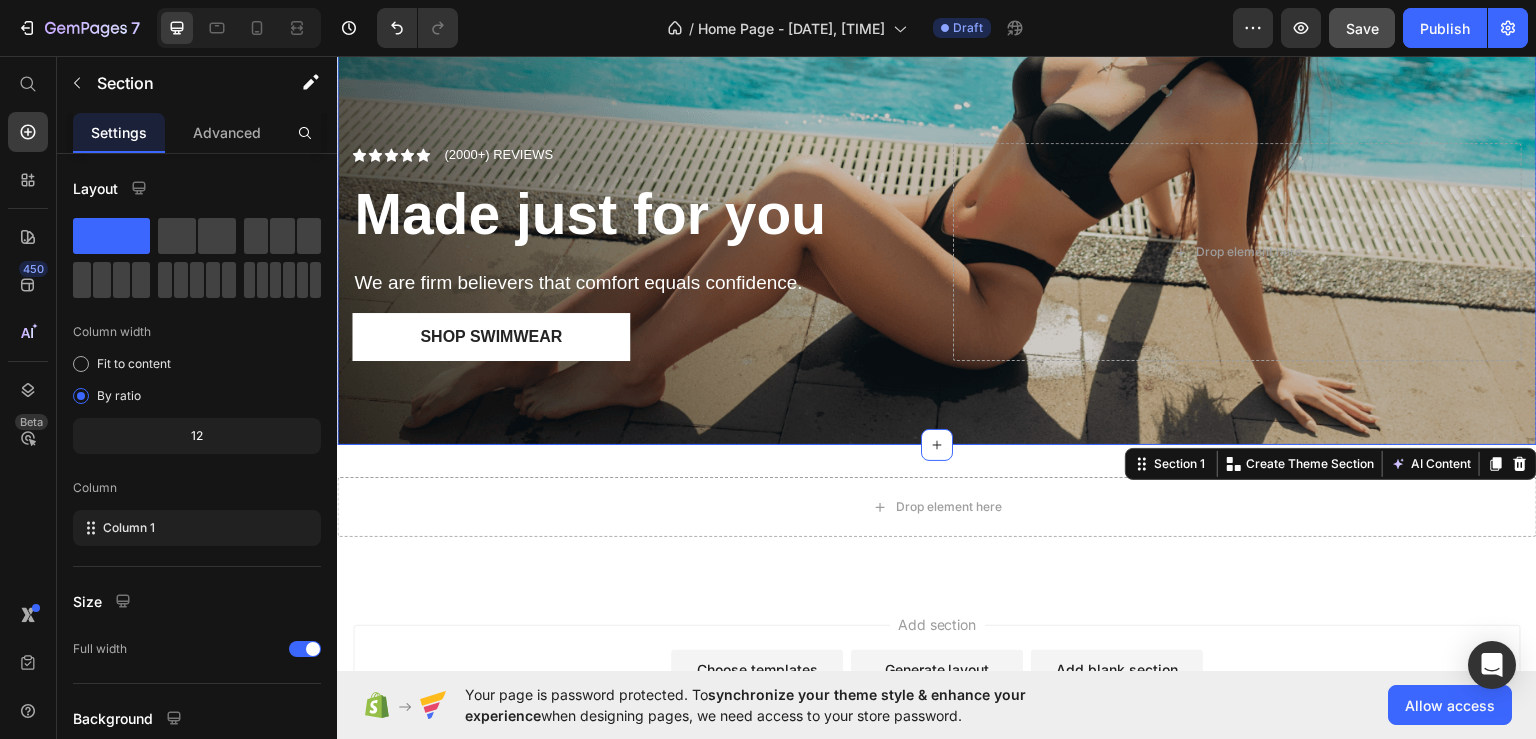 scroll, scrollTop: 100, scrollLeft: 0, axis: vertical 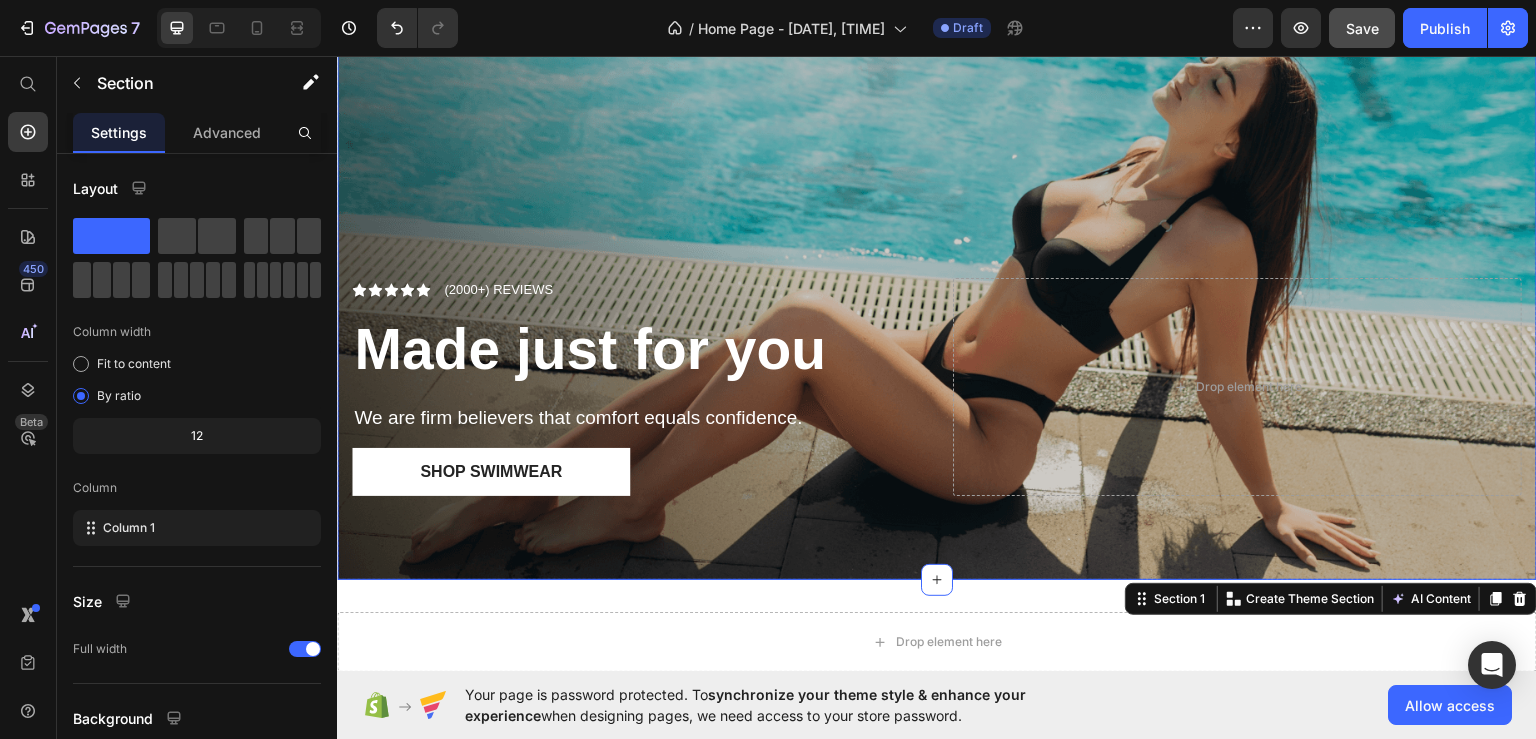 click at bounding box center (937, 287) 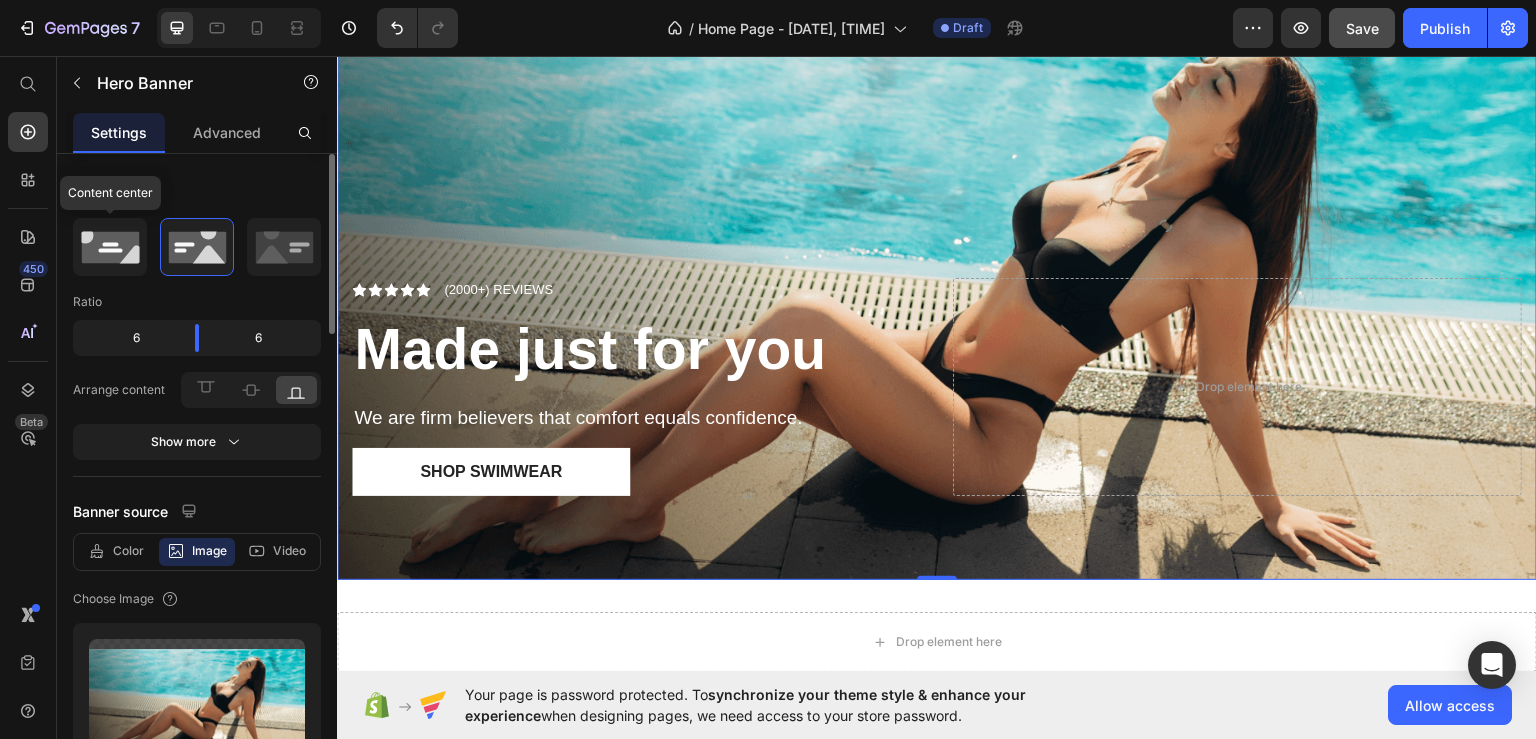 click 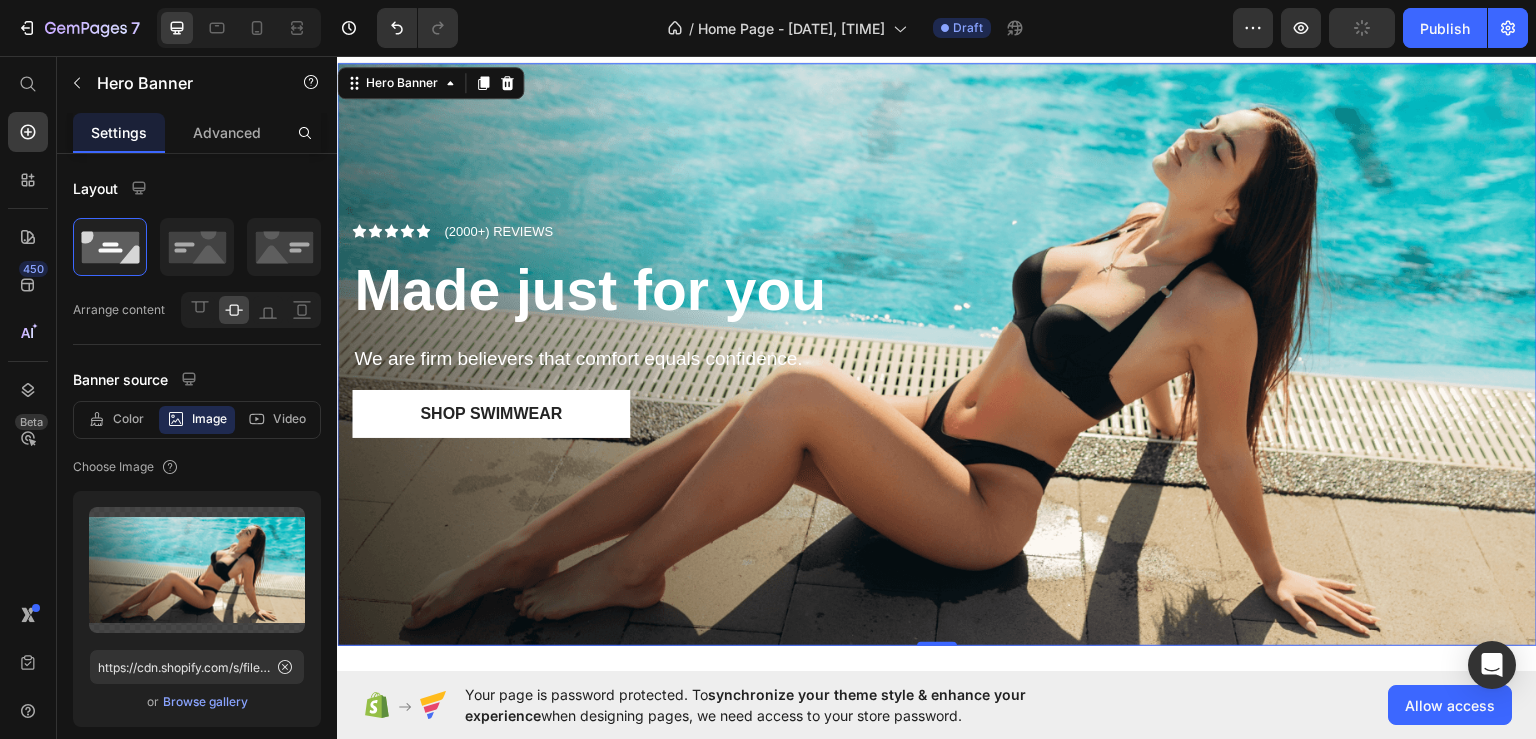 scroll, scrollTop: 0, scrollLeft: 0, axis: both 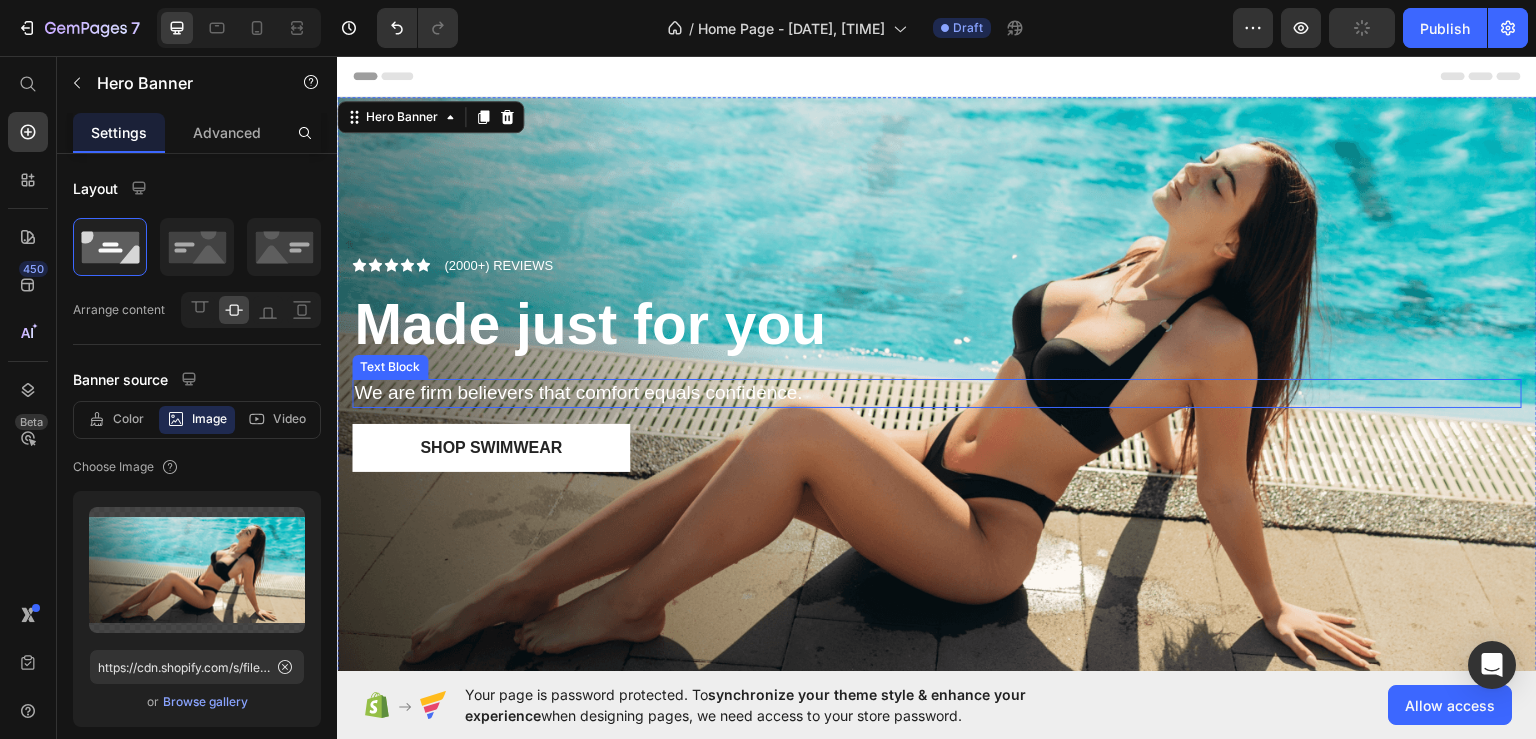 type on "https://cdn.shopify.com/s/files/1/0621/5958/5339/files/gempages_575099041881260831-ece84467-98c3-4a2e-99db-d74d459e7dc1.png" 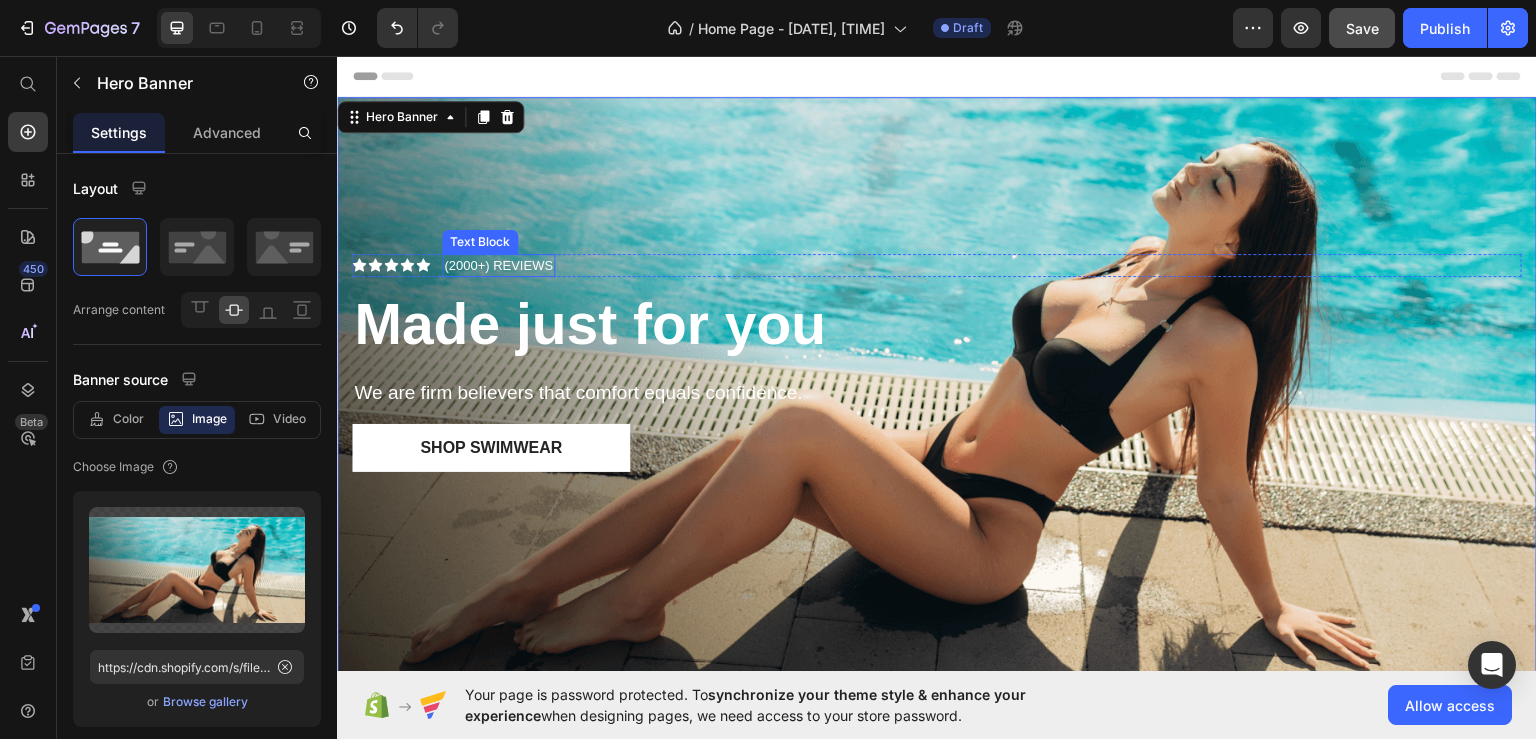 click on "(2000+) REVIEWS" at bounding box center (498, 265) 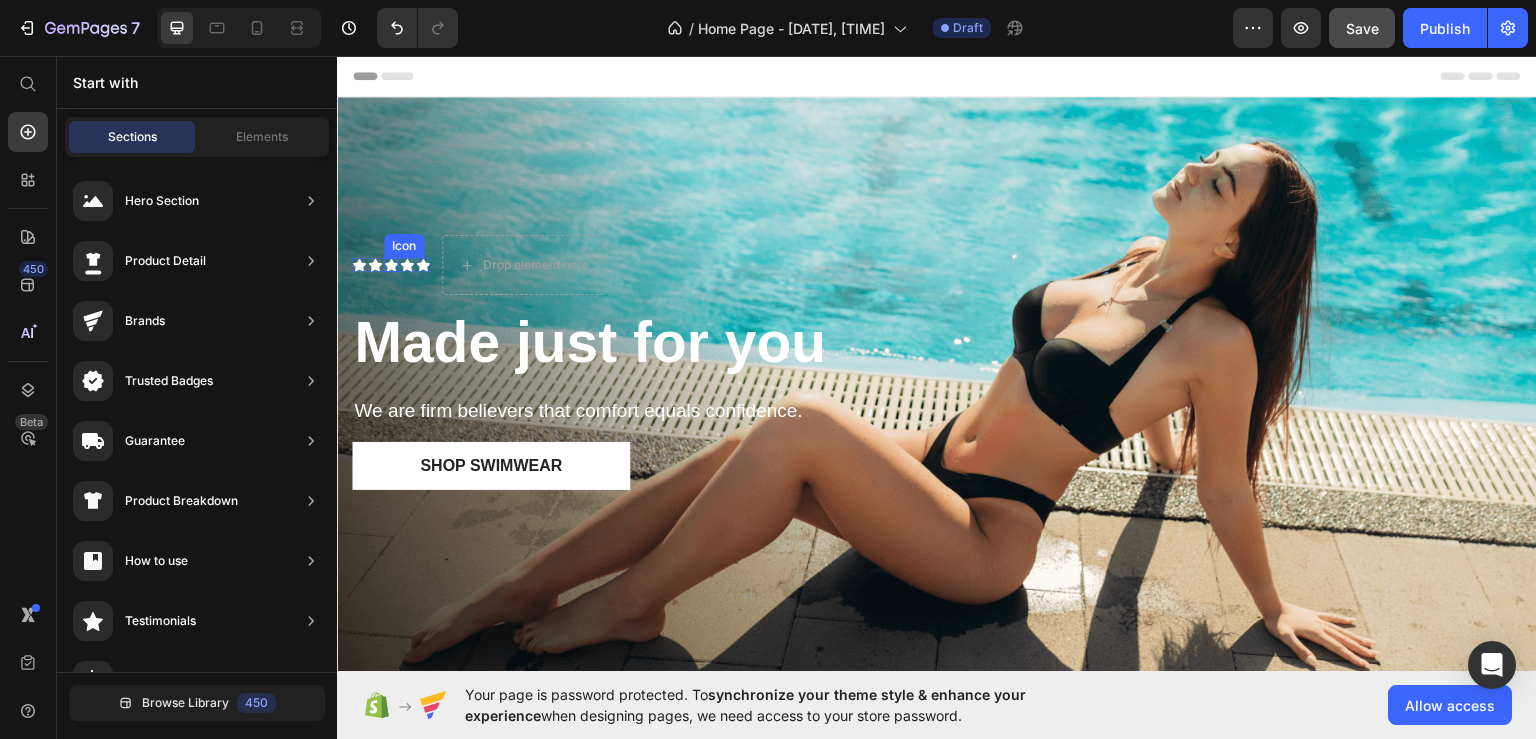 click 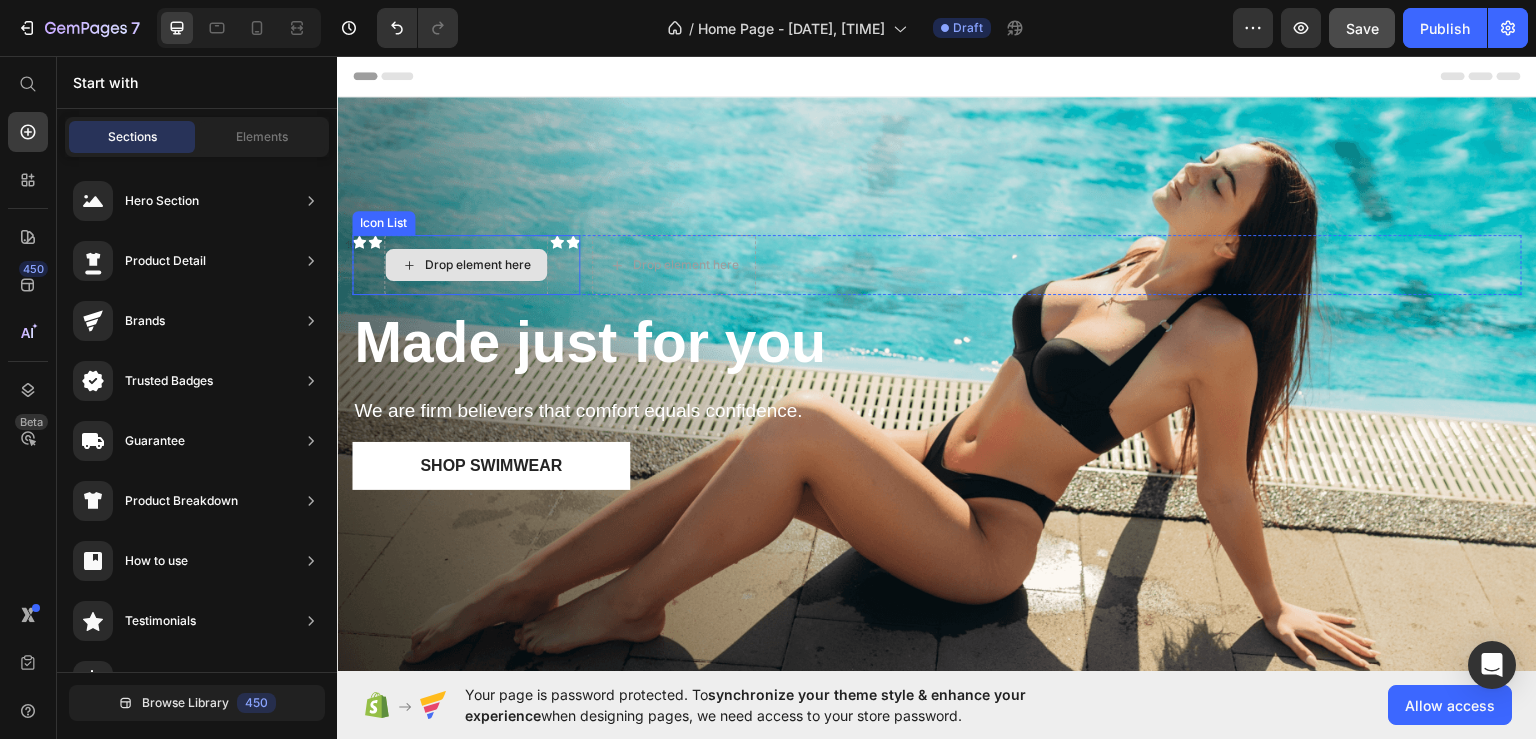 click on "Drop element here" at bounding box center (478, 264) 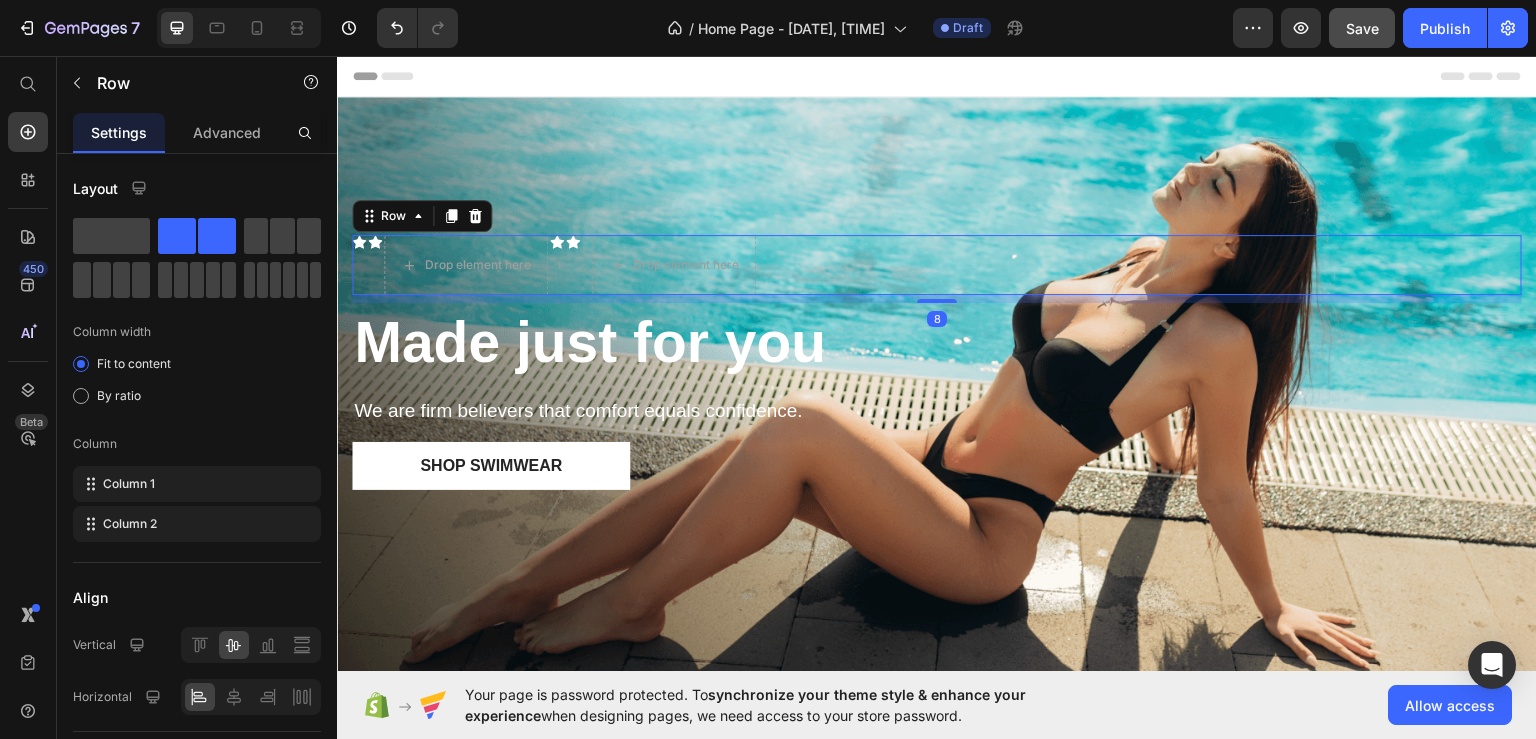 click on "Icon Icon
Drop element here Icon Icon Icon List
Drop element here Row   8" at bounding box center [937, 264] 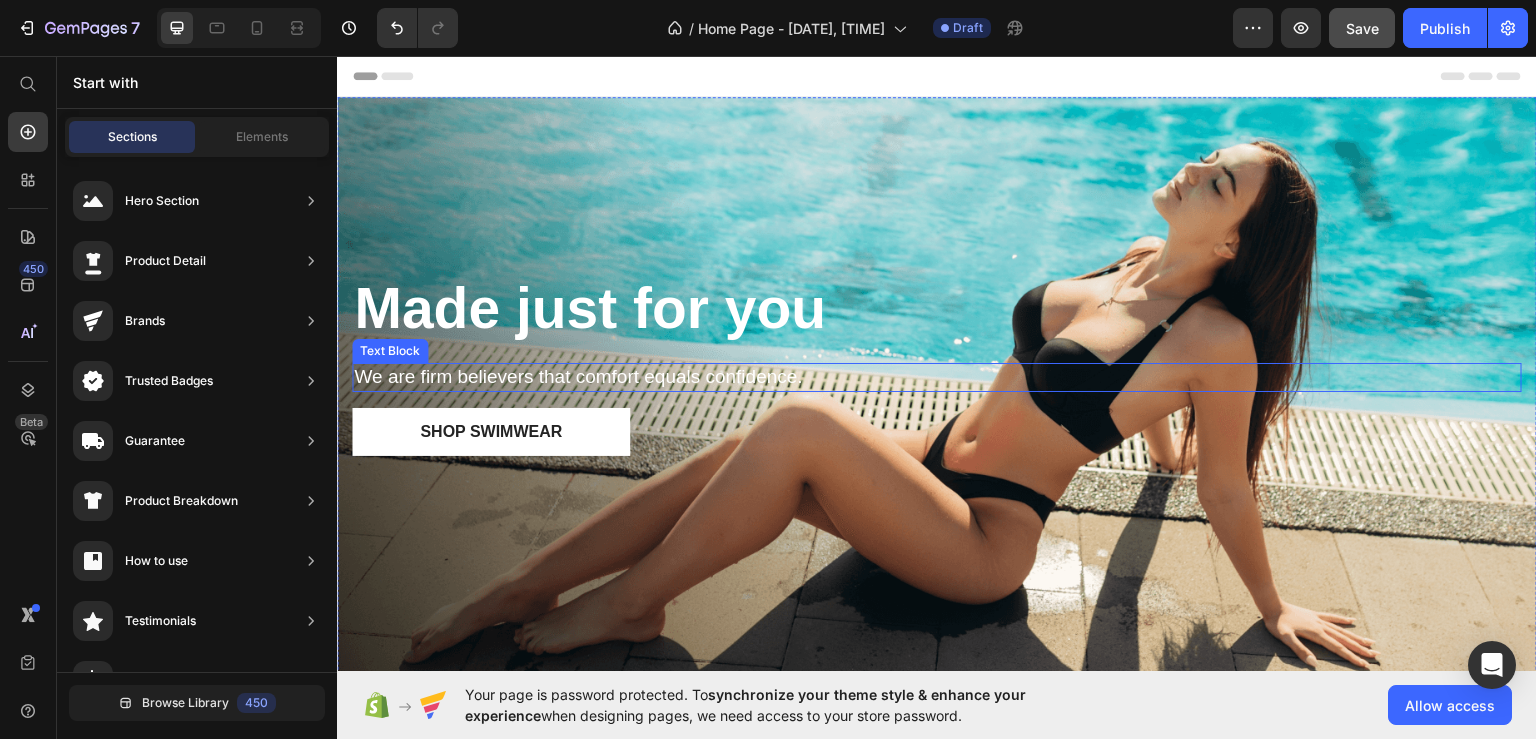 click on "We are firm believers that comfort equals confidence." at bounding box center [937, 376] 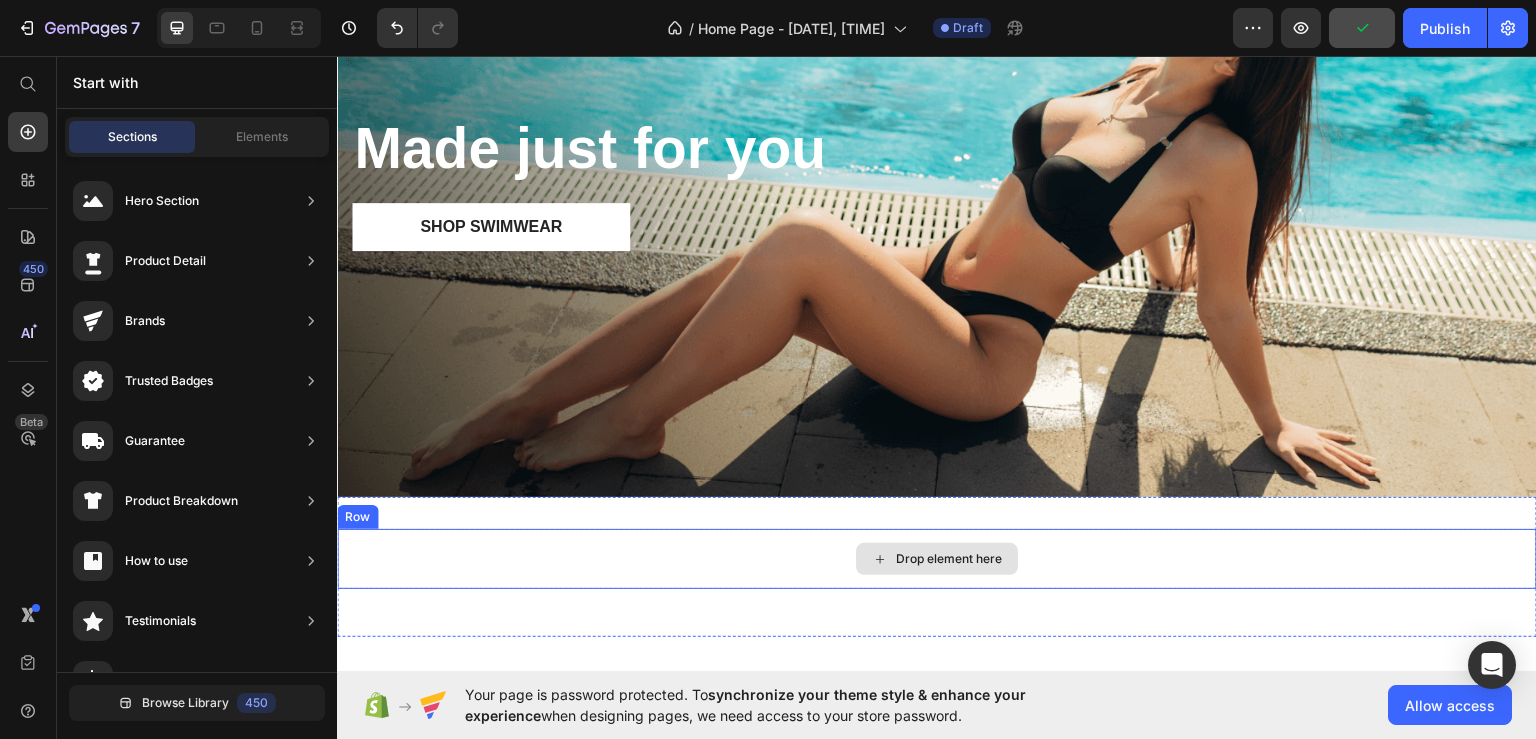 scroll, scrollTop: 0, scrollLeft: 0, axis: both 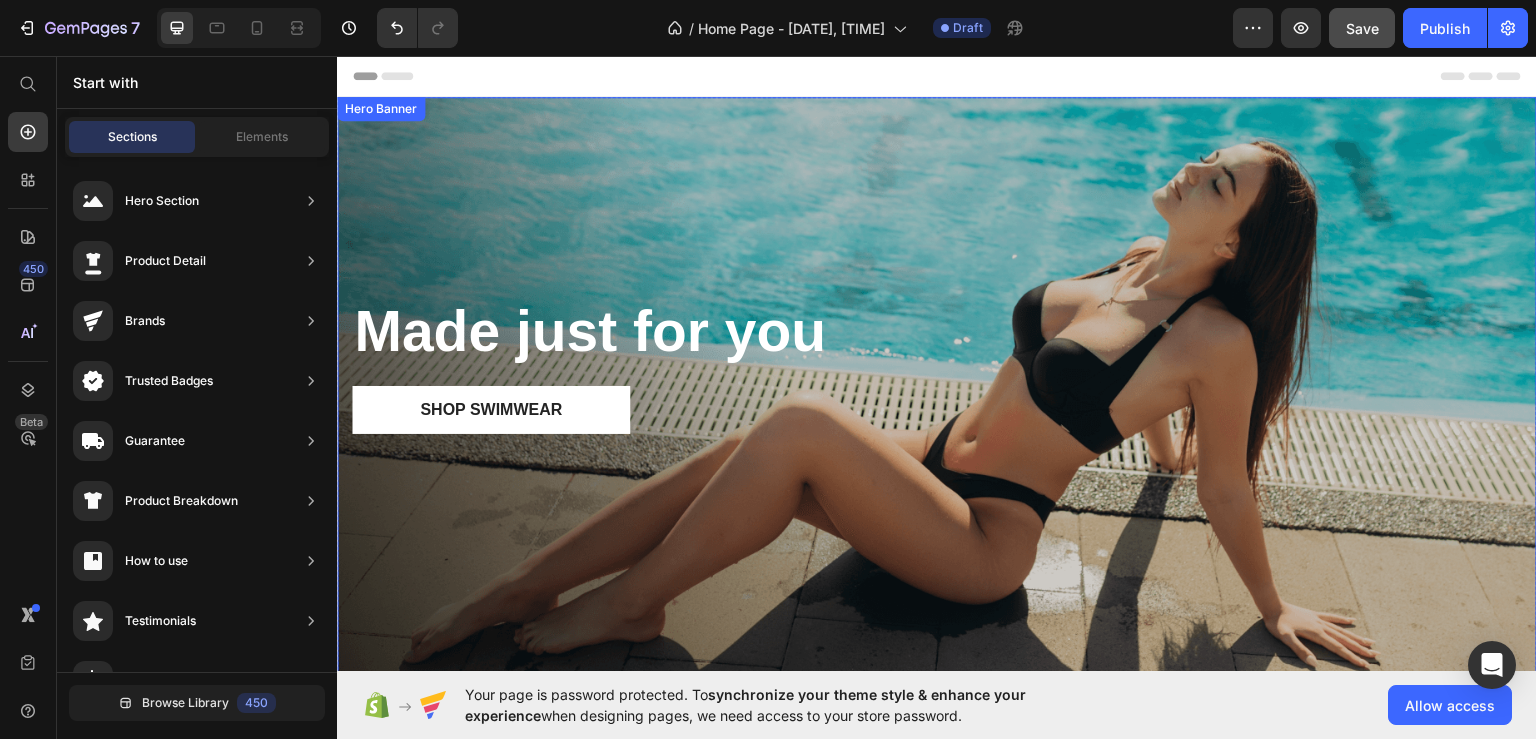 click at bounding box center [937, 387] 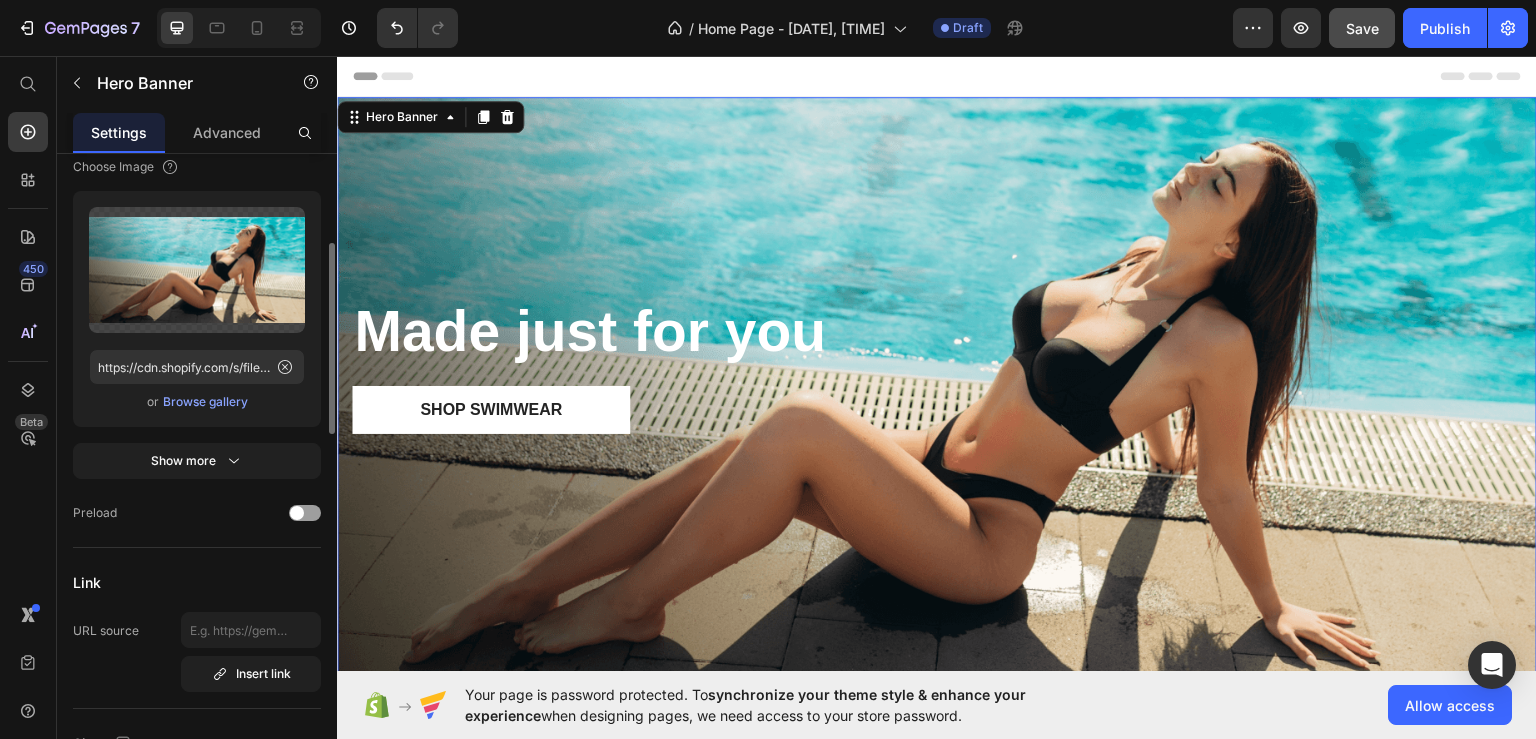 scroll, scrollTop: 200, scrollLeft: 0, axis: vertical 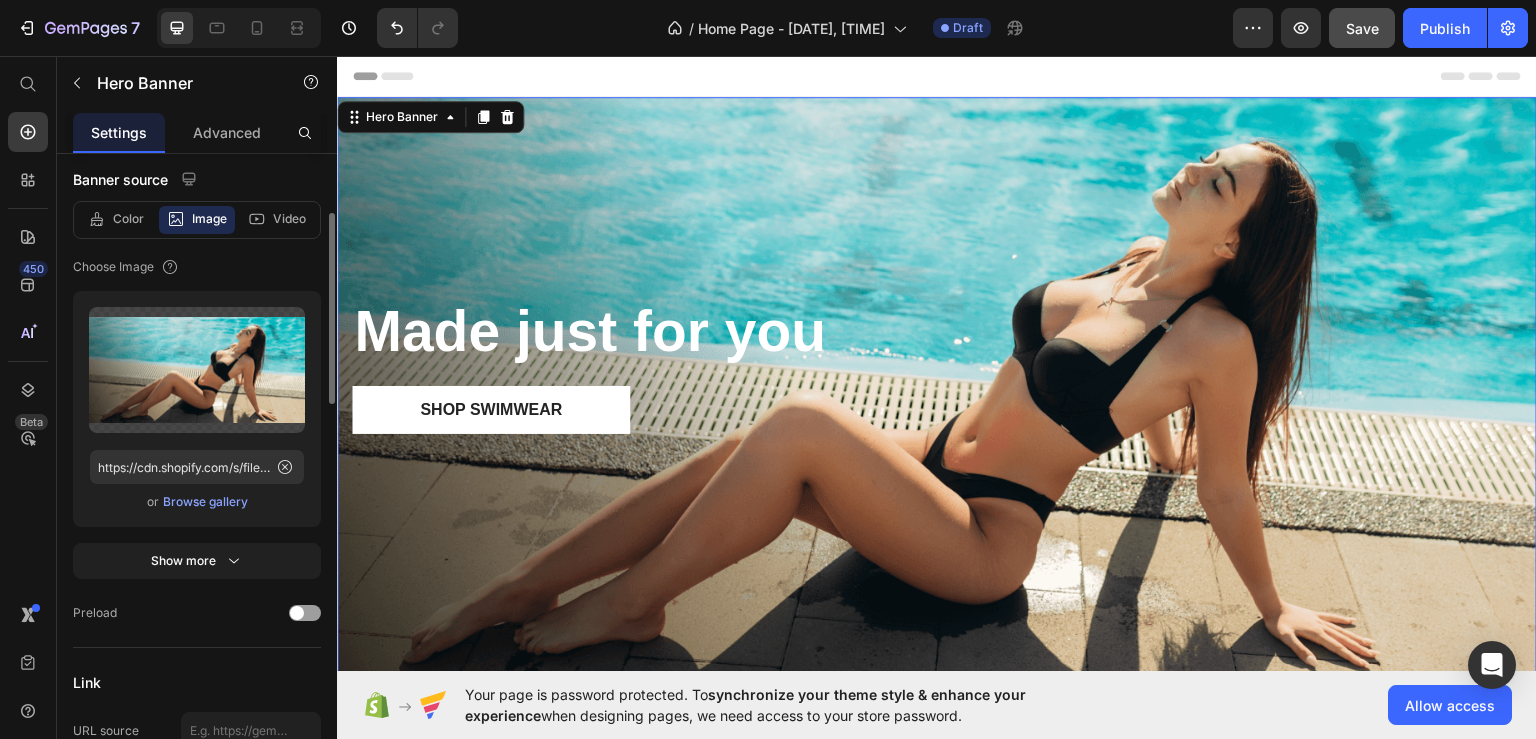 click on "Browse gallery" at bounding box center [205, 502] 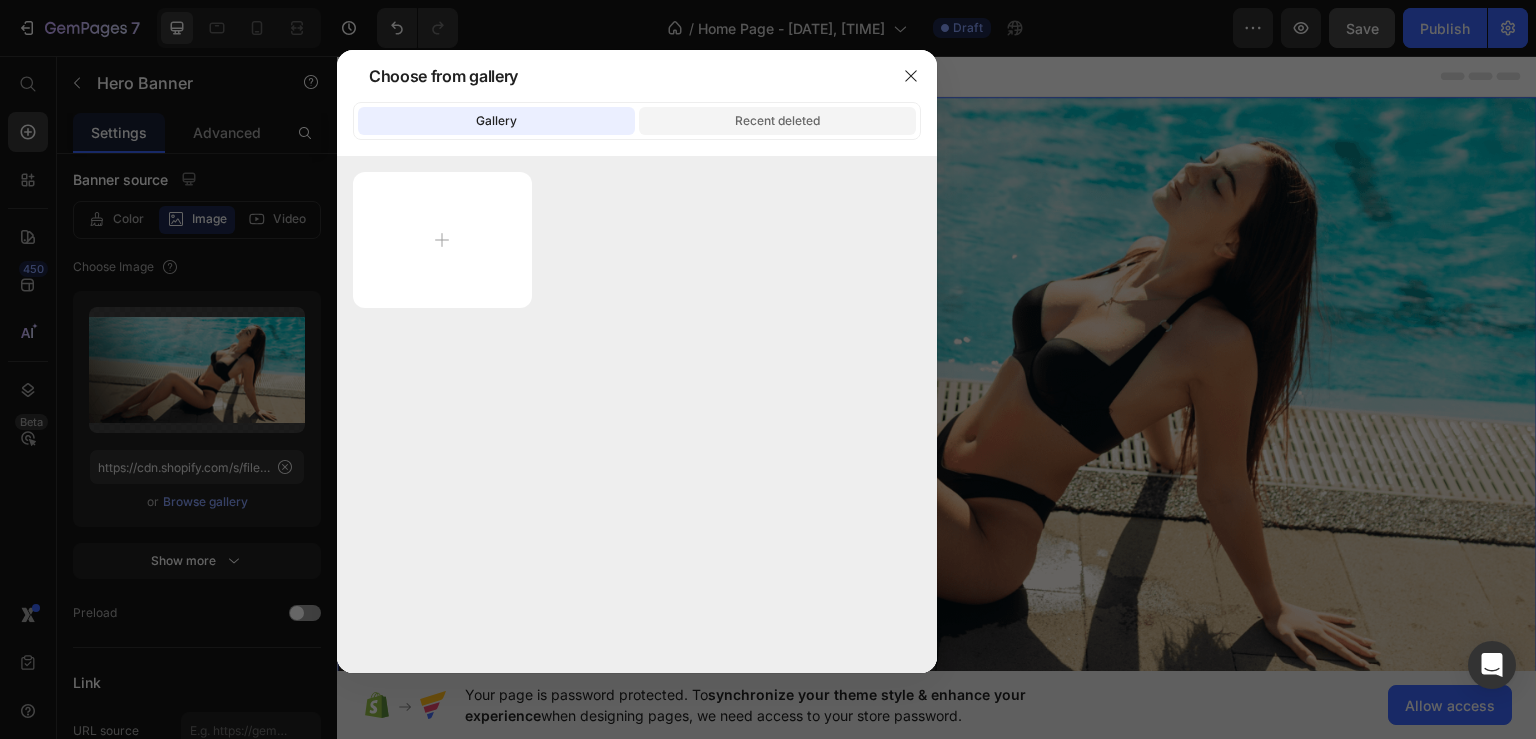 click on "Recent deleted" 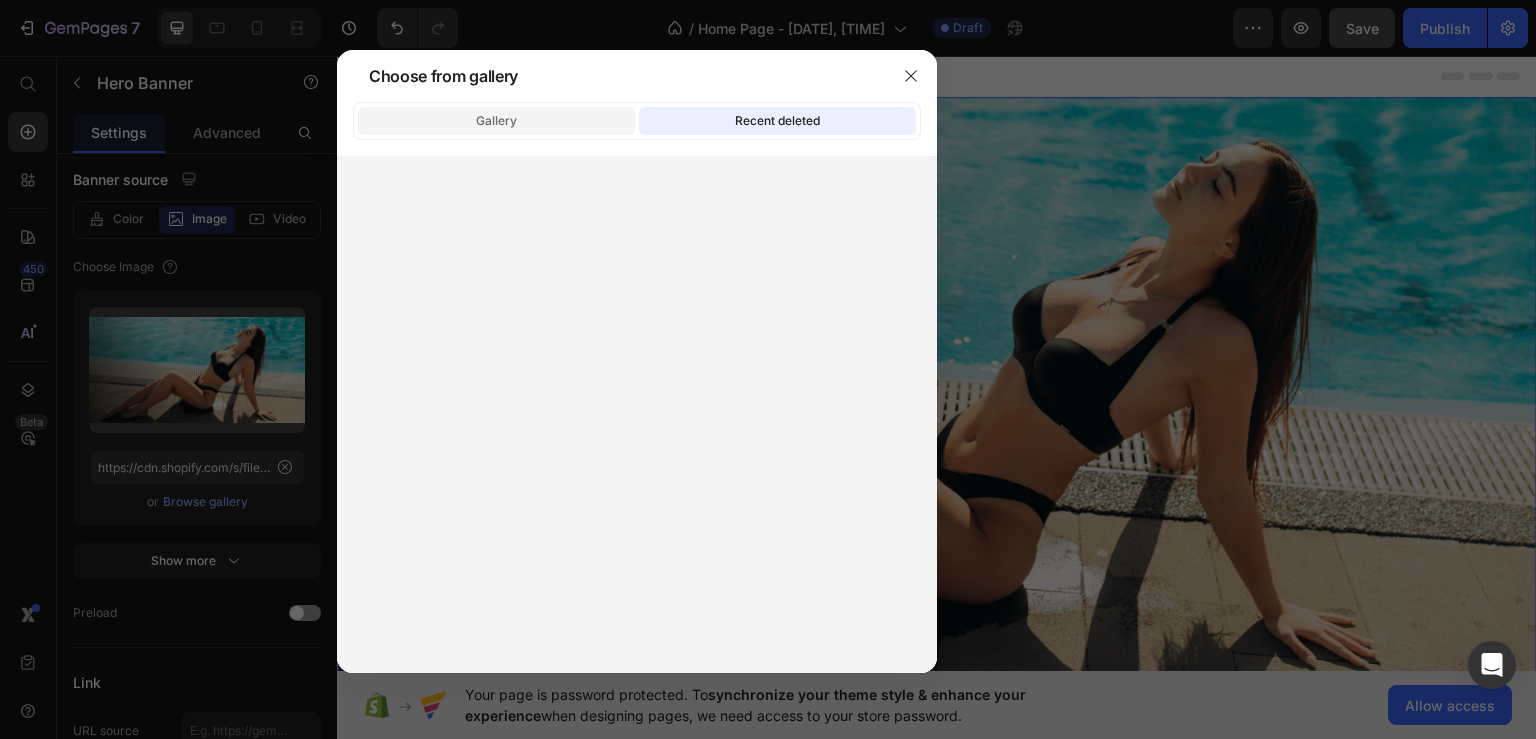 click on "Gallery" 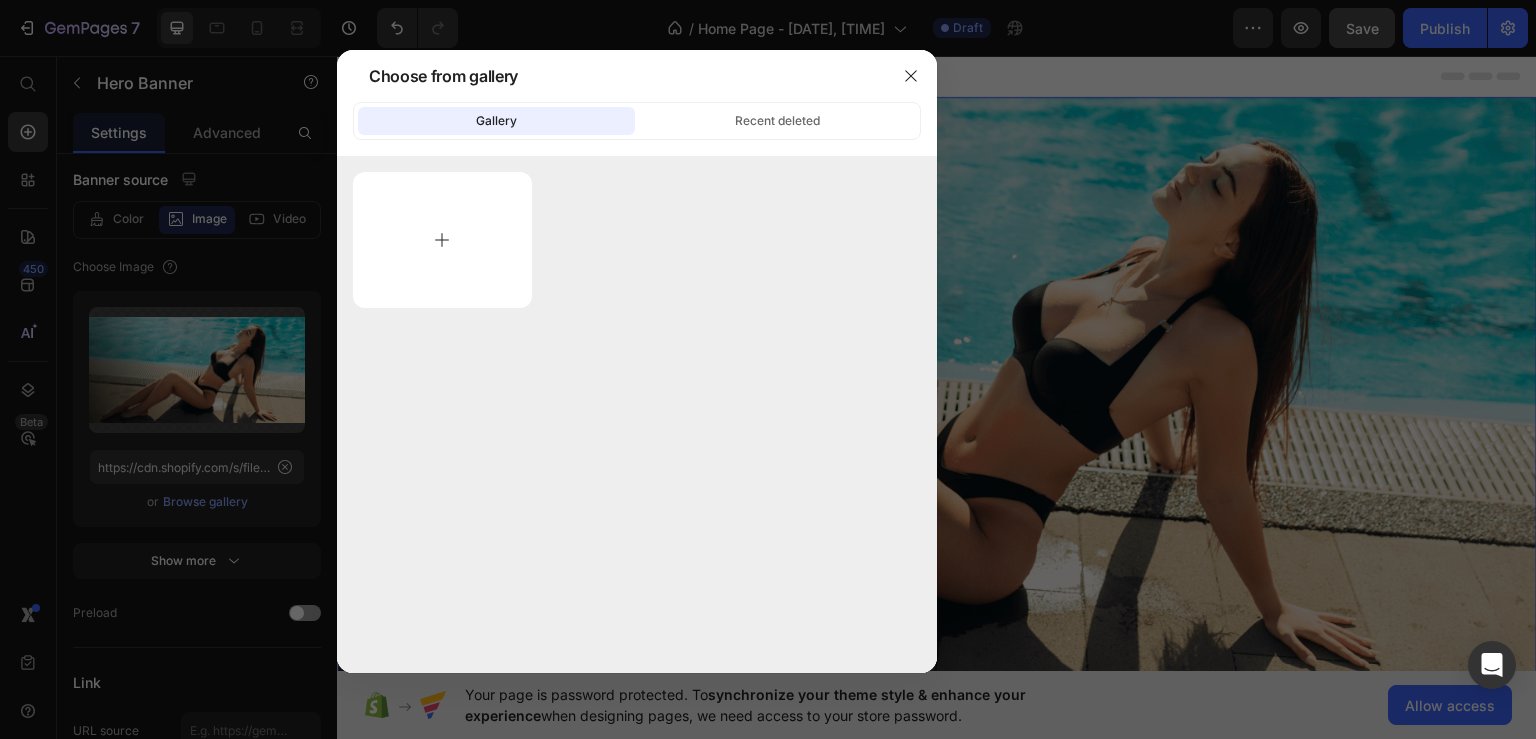click at bounding box center (442, 240) 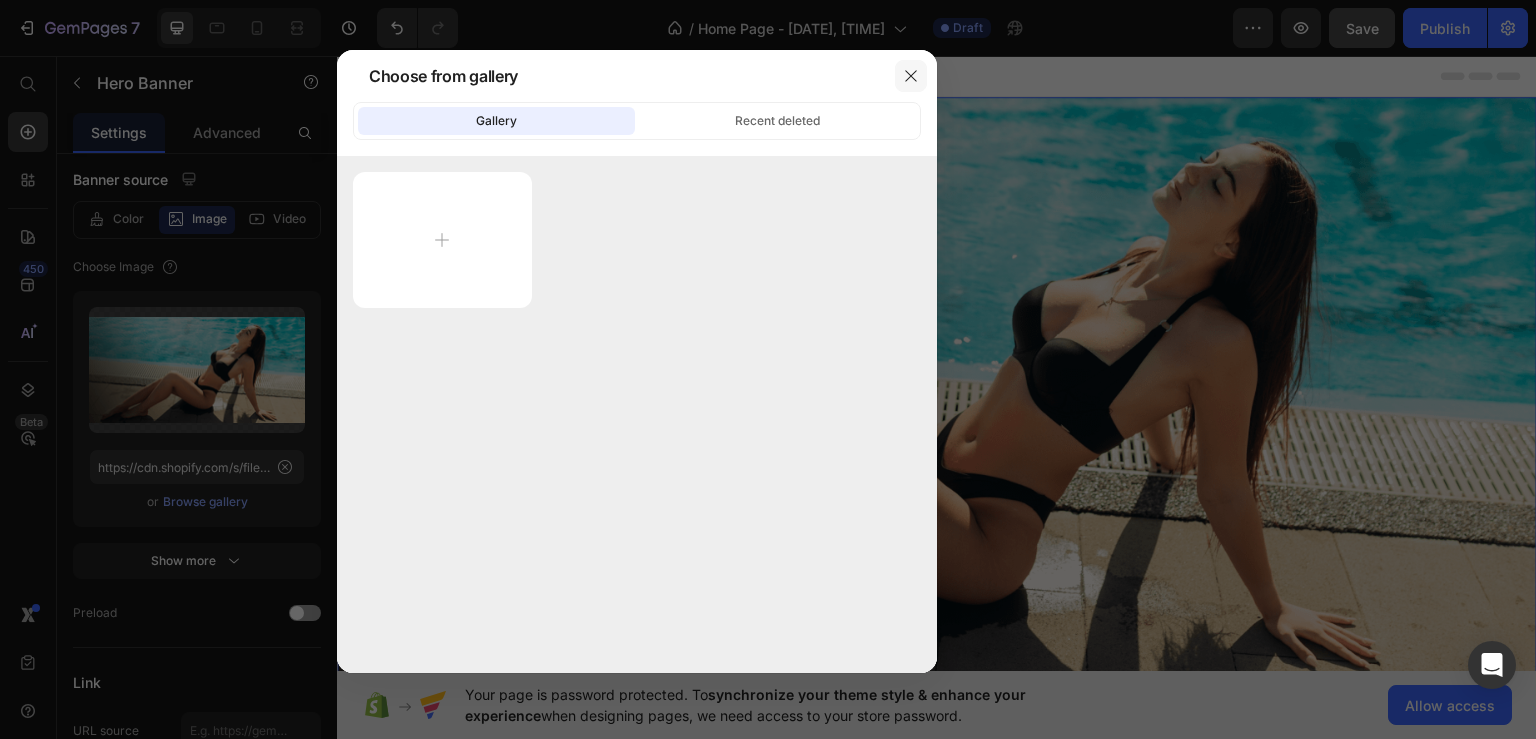 click at bounding box center [911, 76] 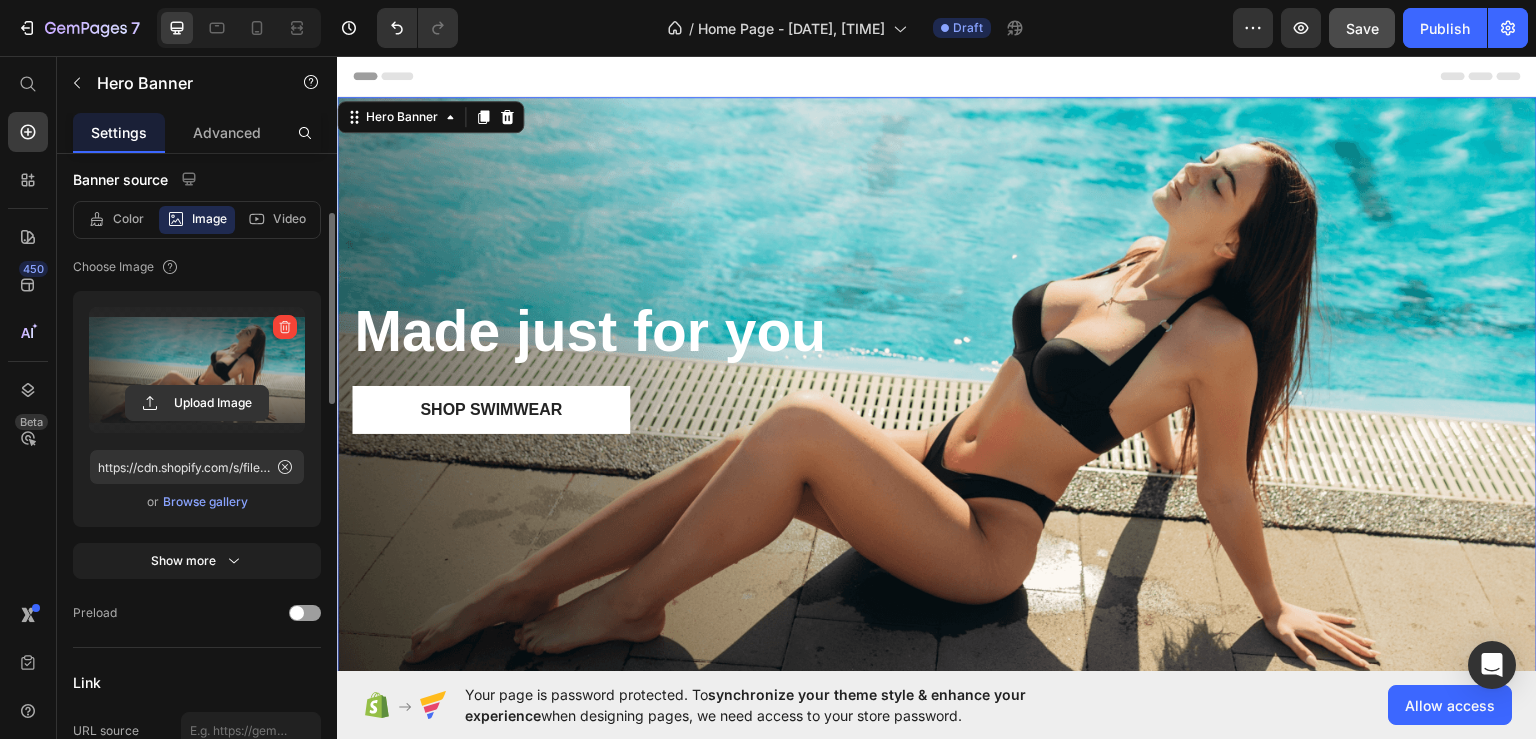 click at bounding box center (197, 370) 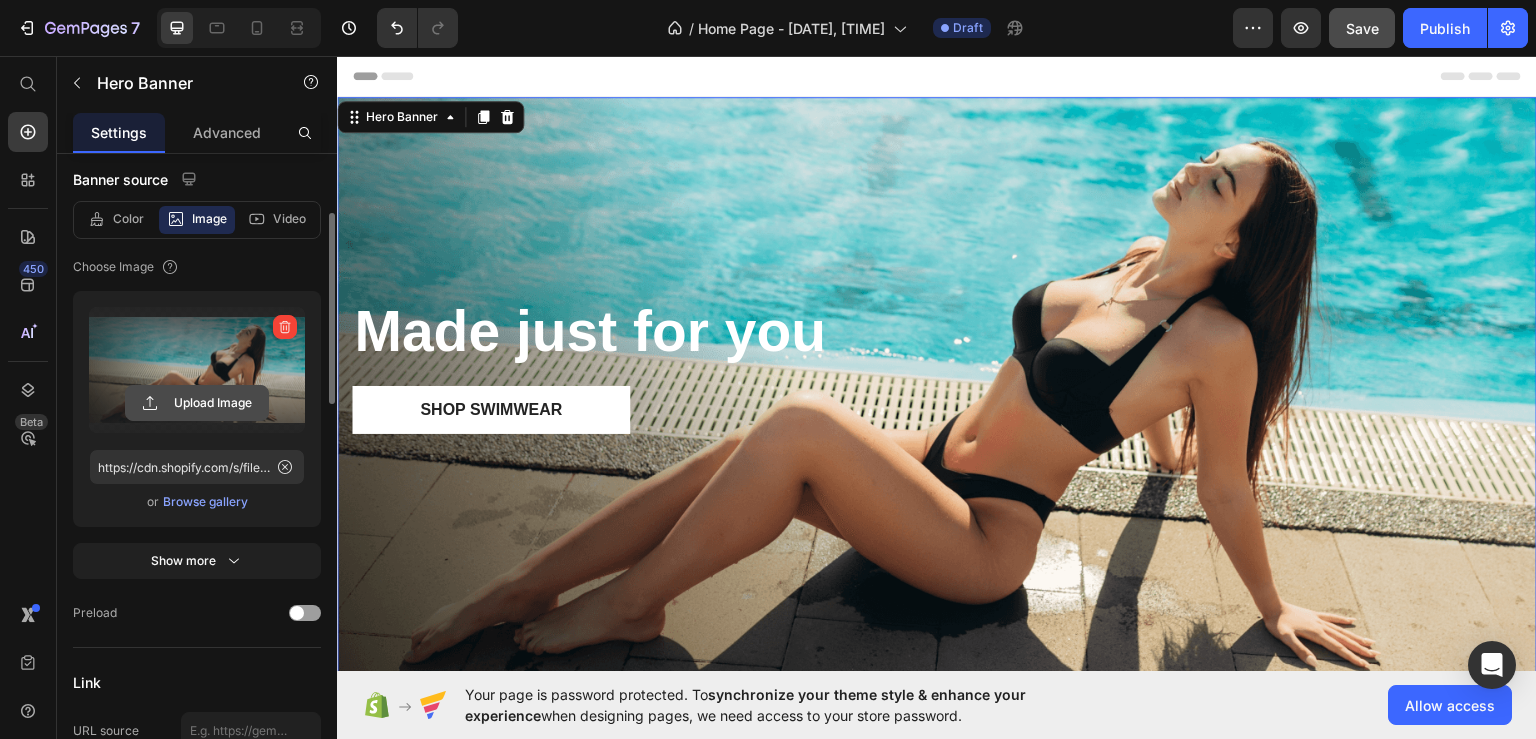 click 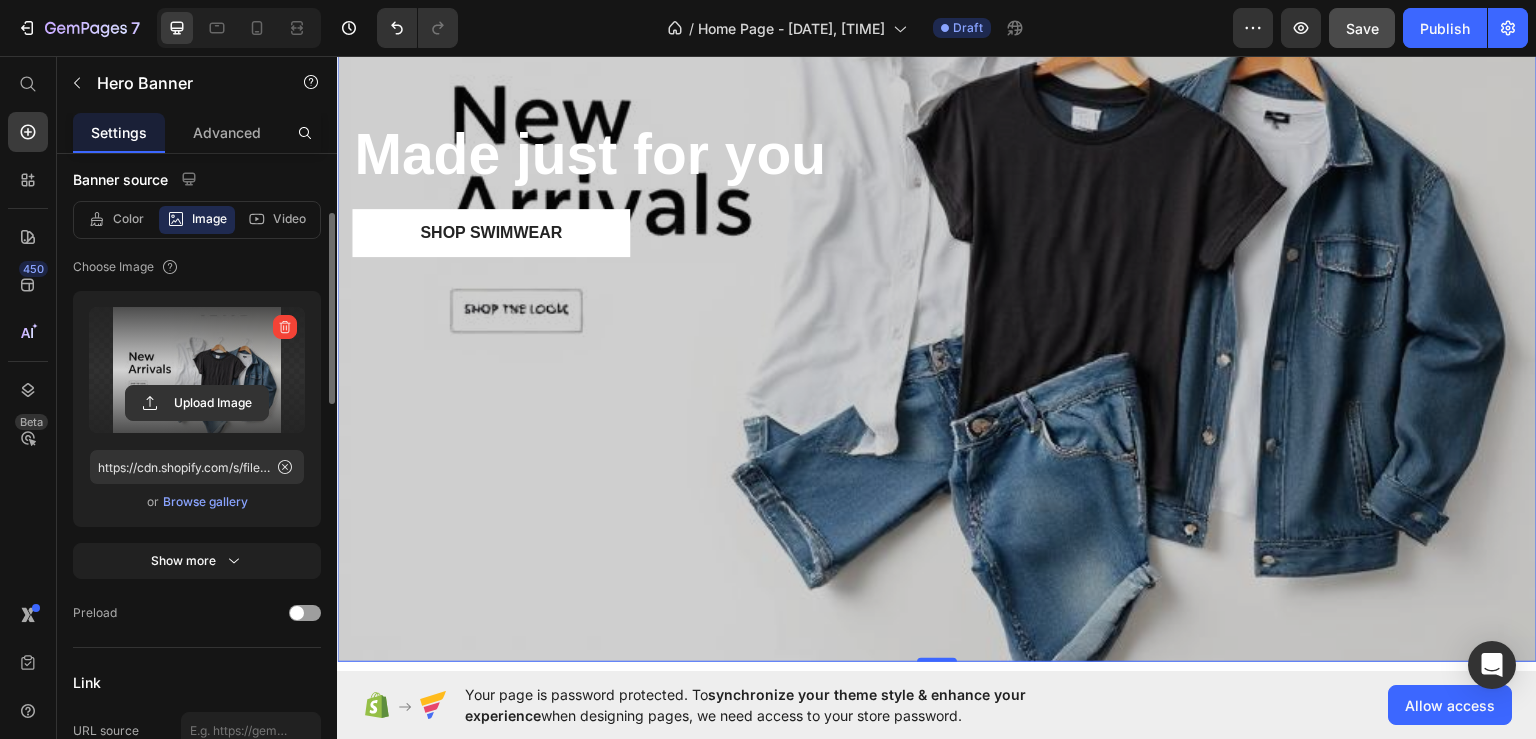 scroll, scrollTop: 0, scrollLeft: 0, axis: both 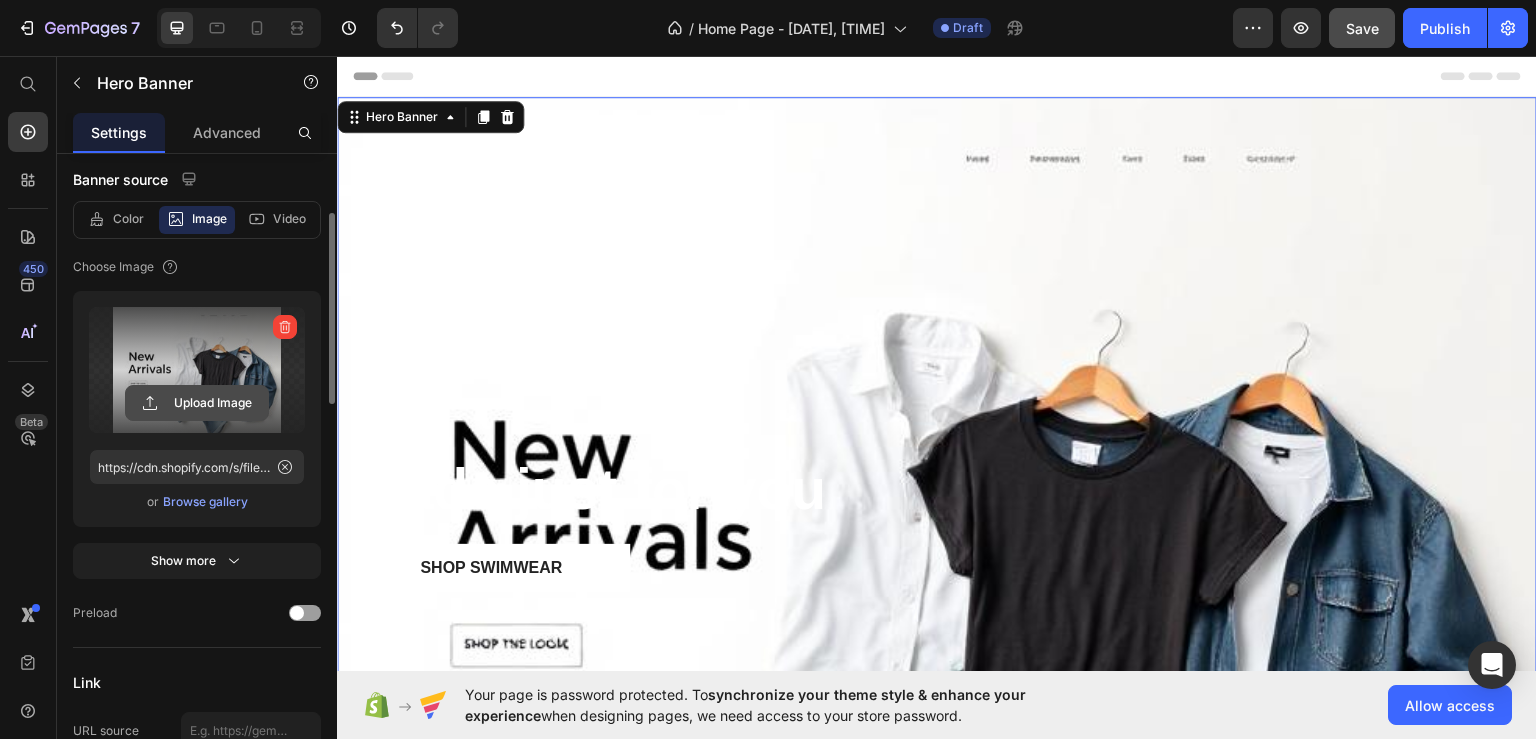 click 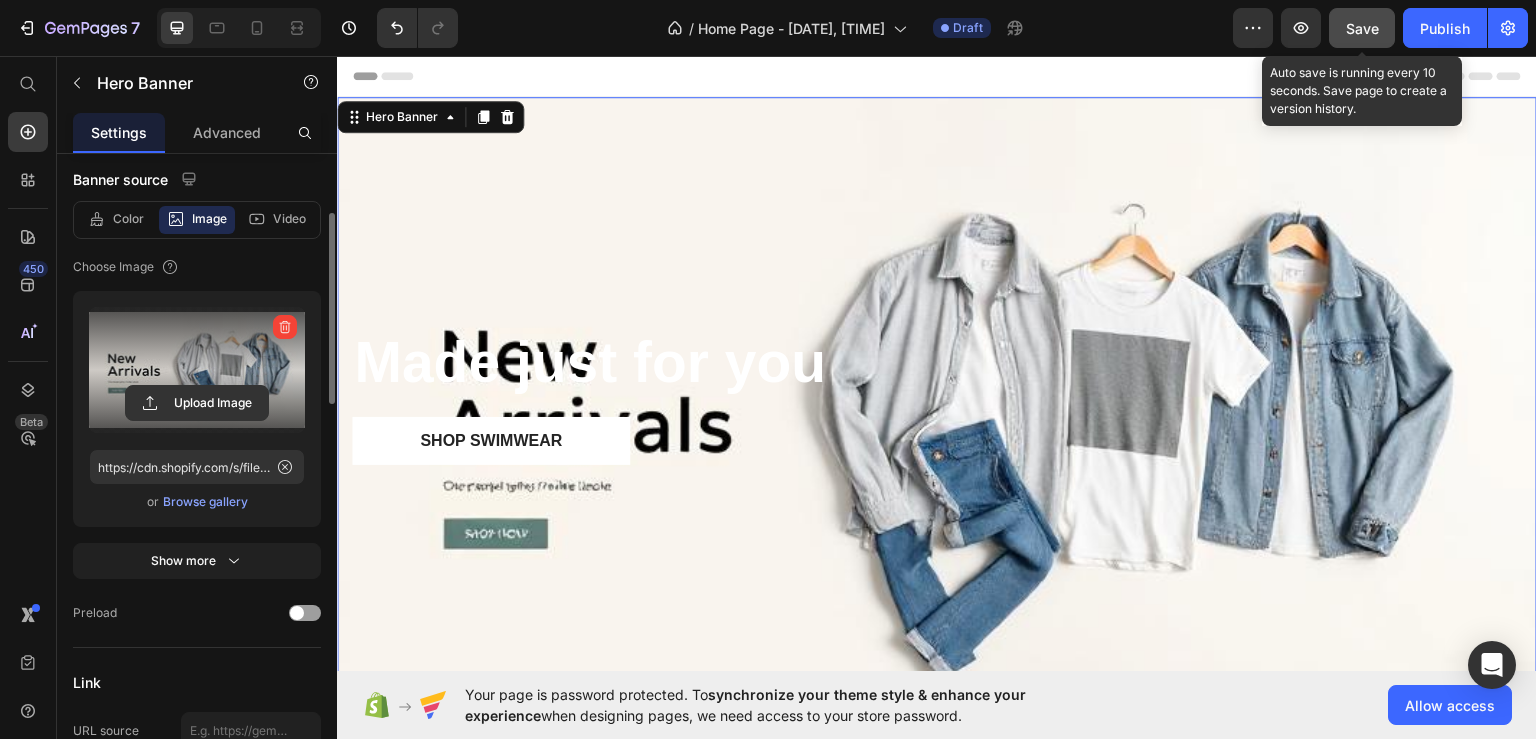 click on "Save" at bounding box center (1362, 28) 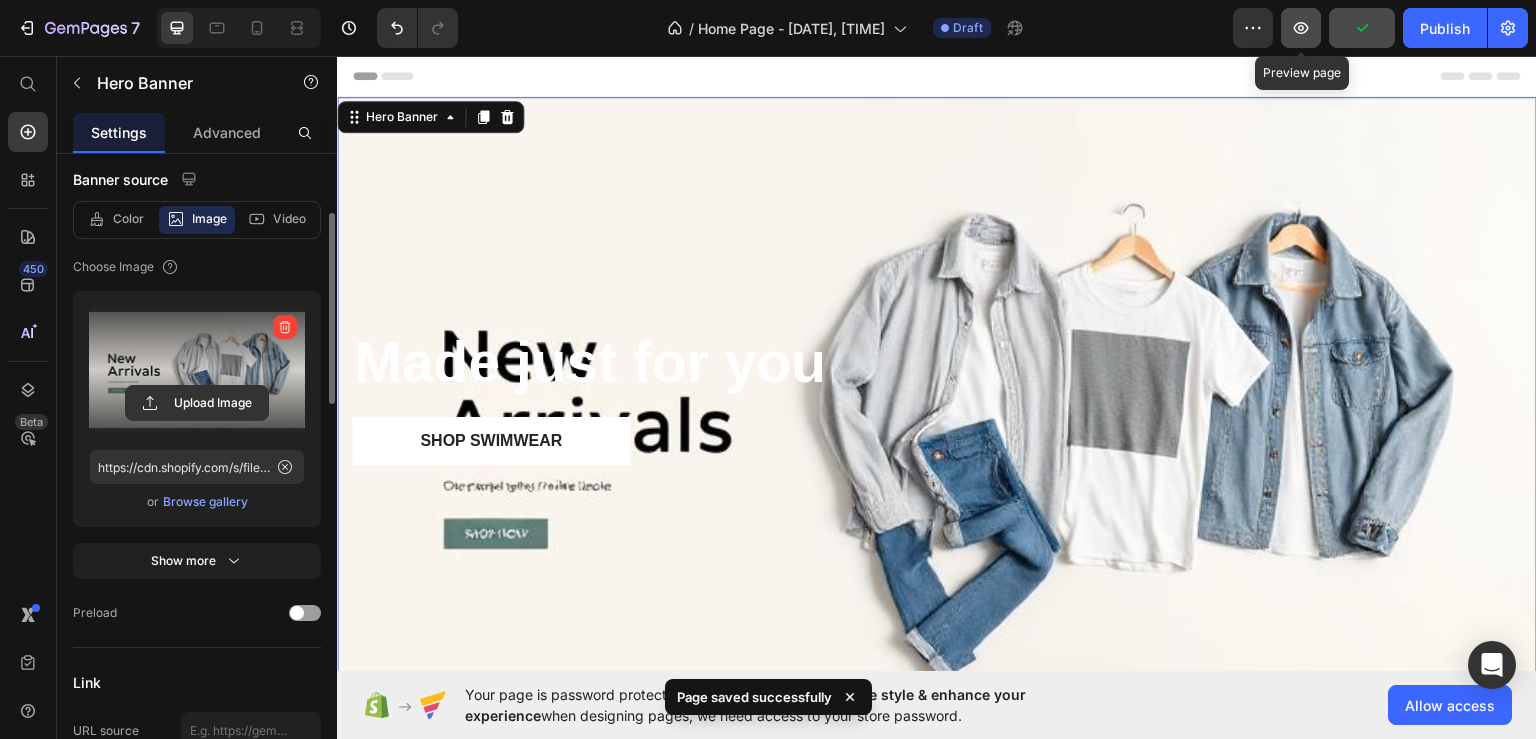 click 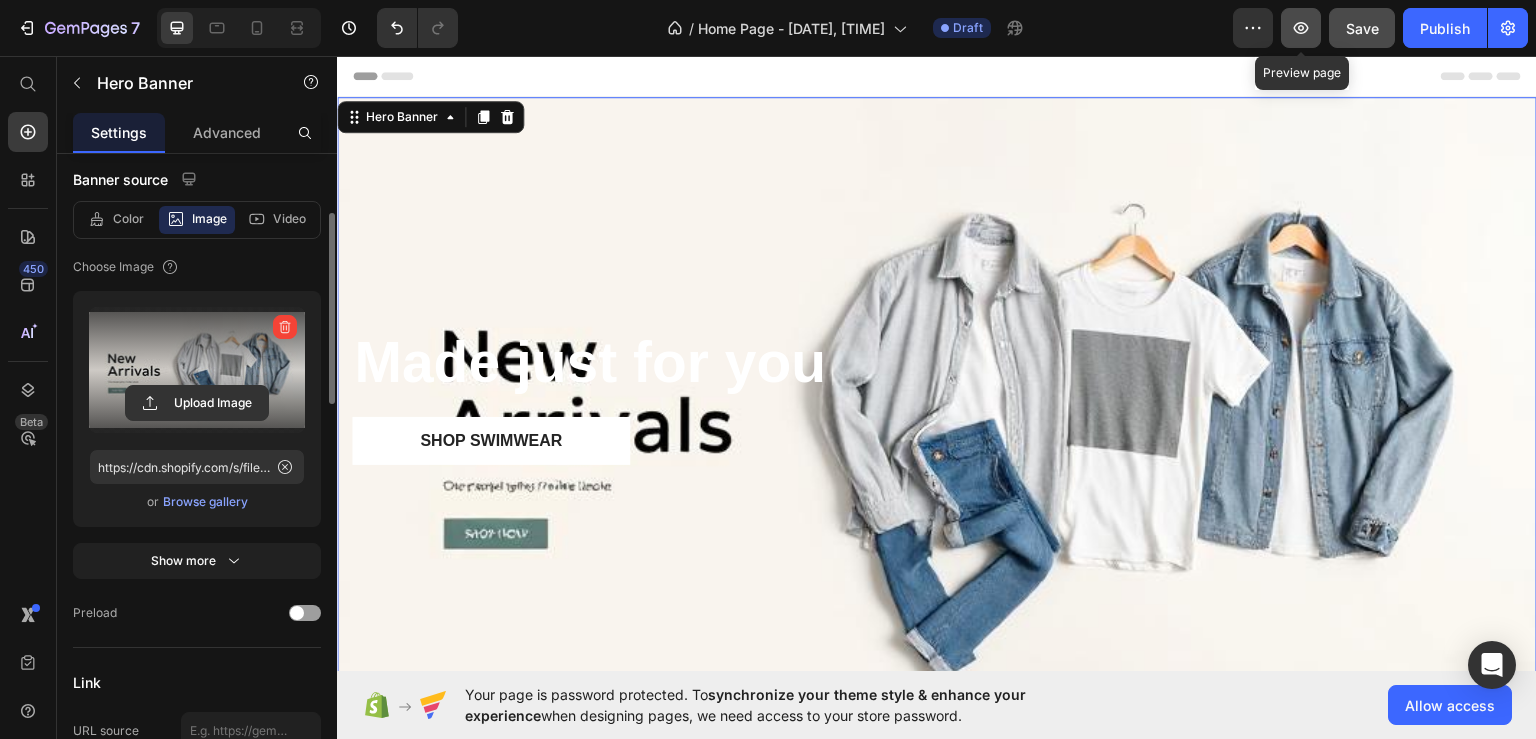 click 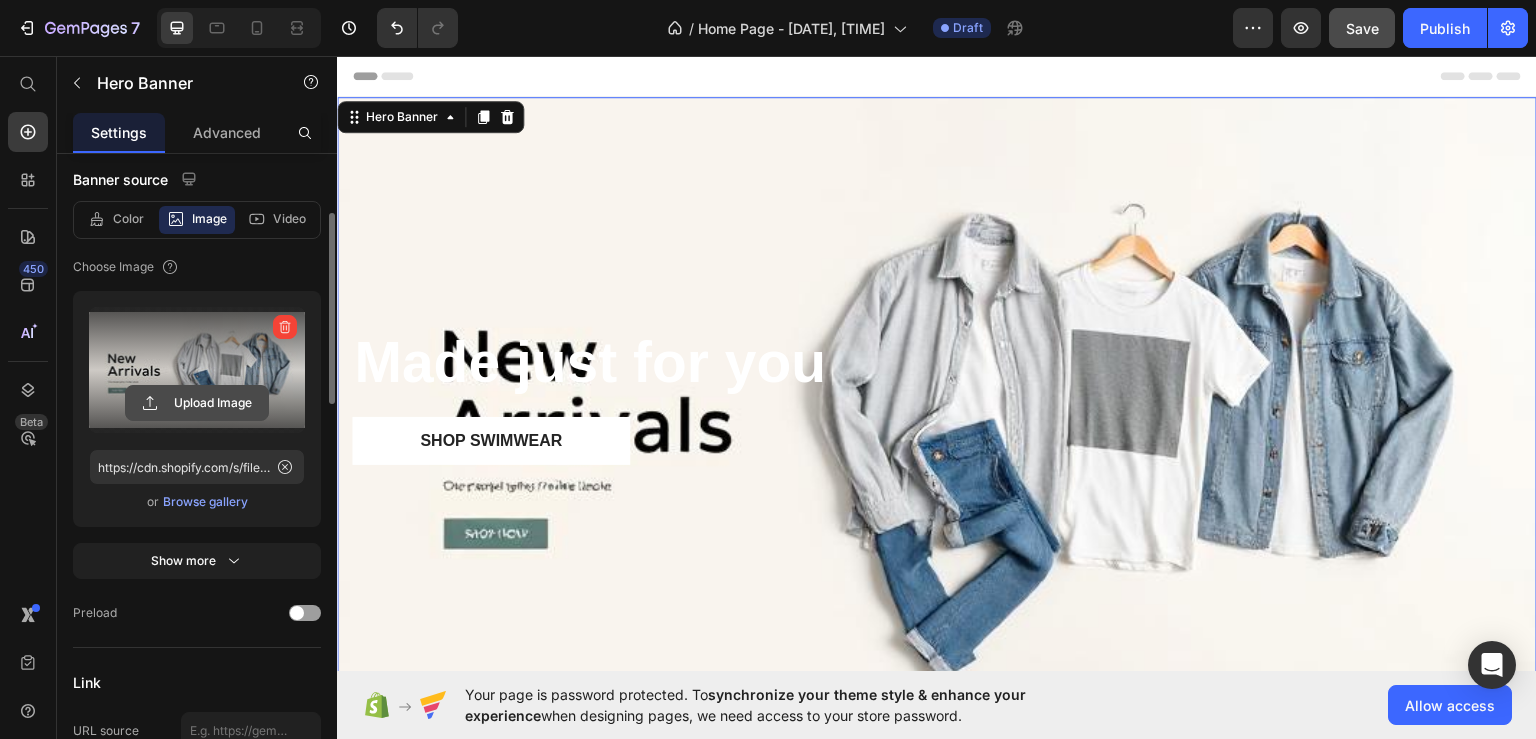 click 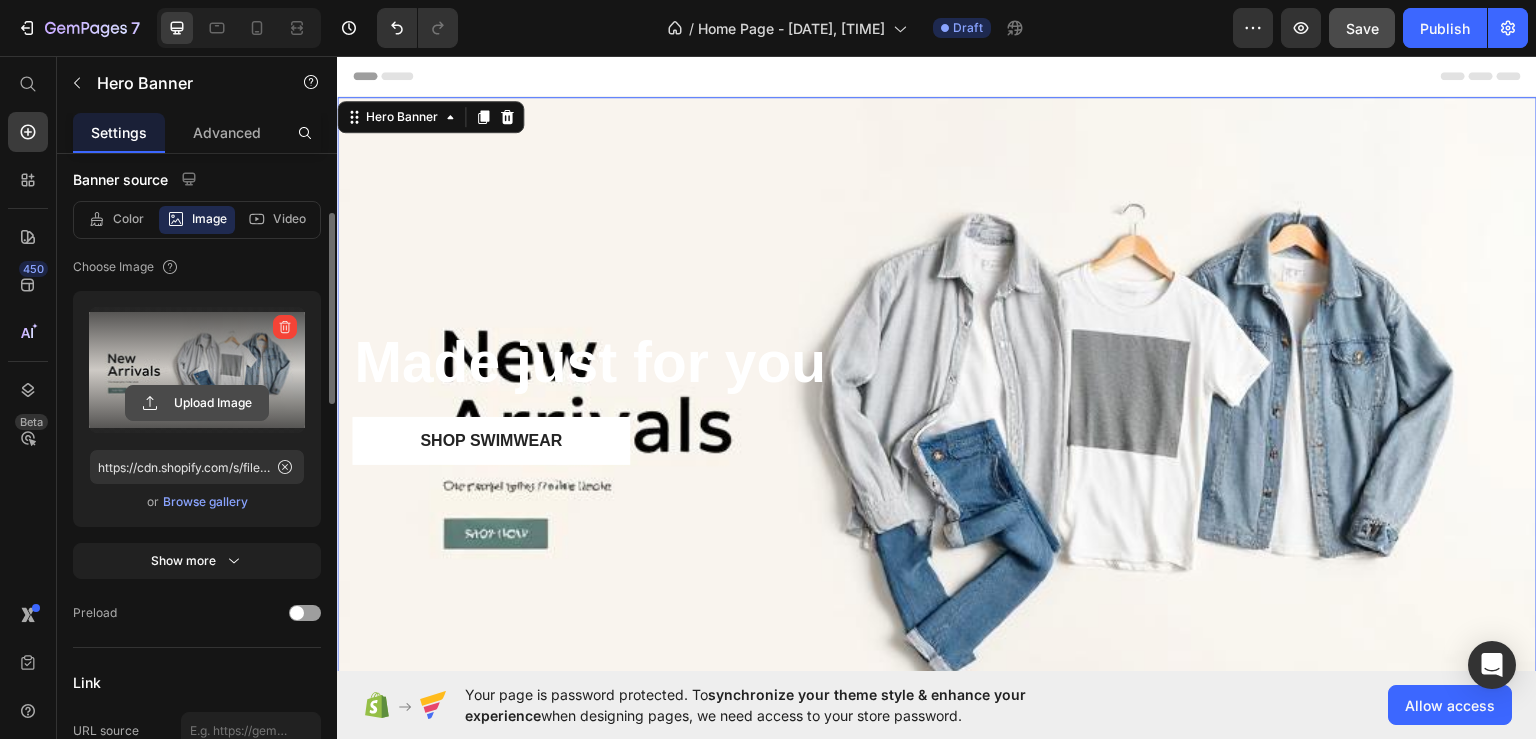 click 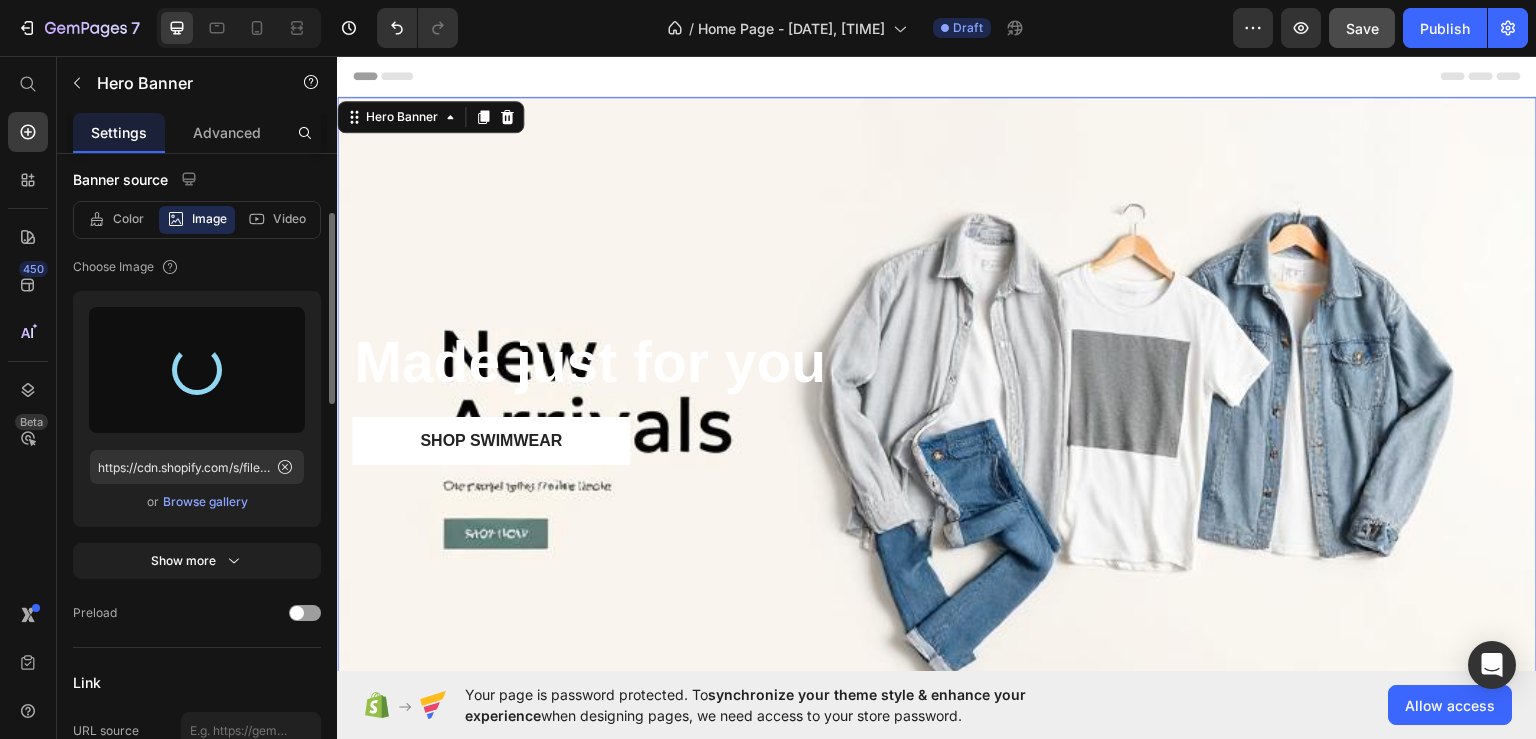 type on "https://cdn.shopify.com/s/files/1/0621/5958/5339/files/gempages_575099041881260831-447a7f08-6f7a-47e5-b718-b0833e2b9586.jpg" 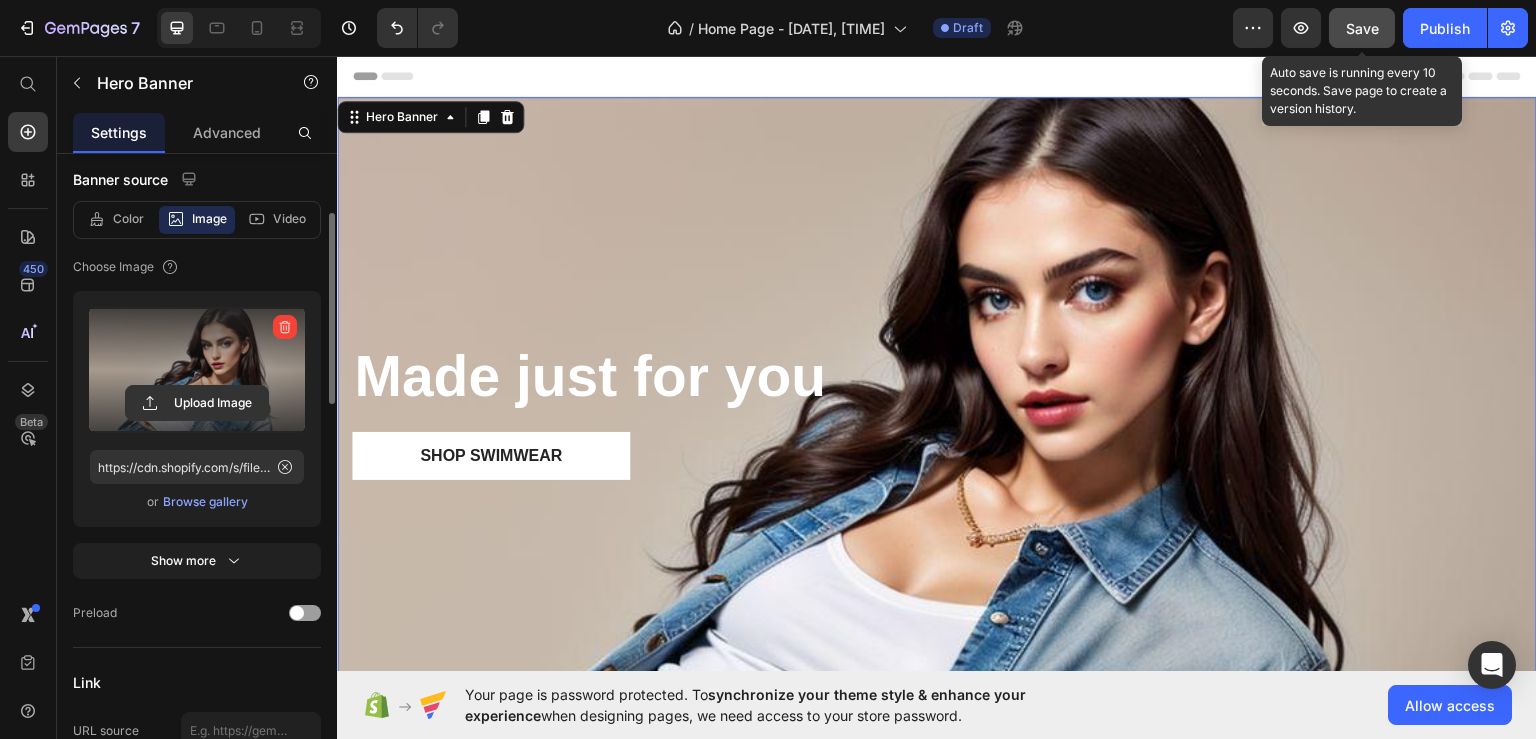click on "Save" at bounding box center (1362, 28) 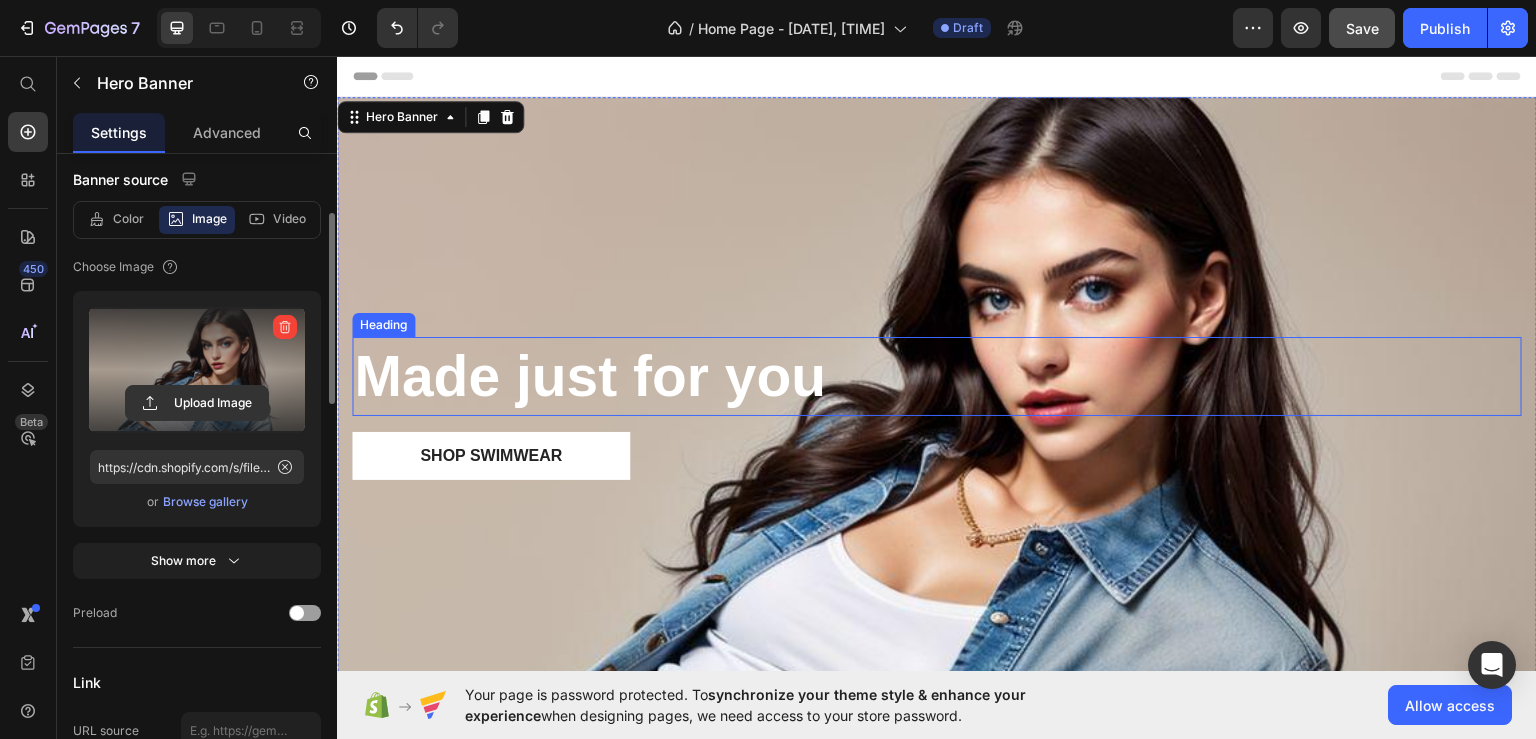 click on "Made just for you" at bounding box center (590, 375) 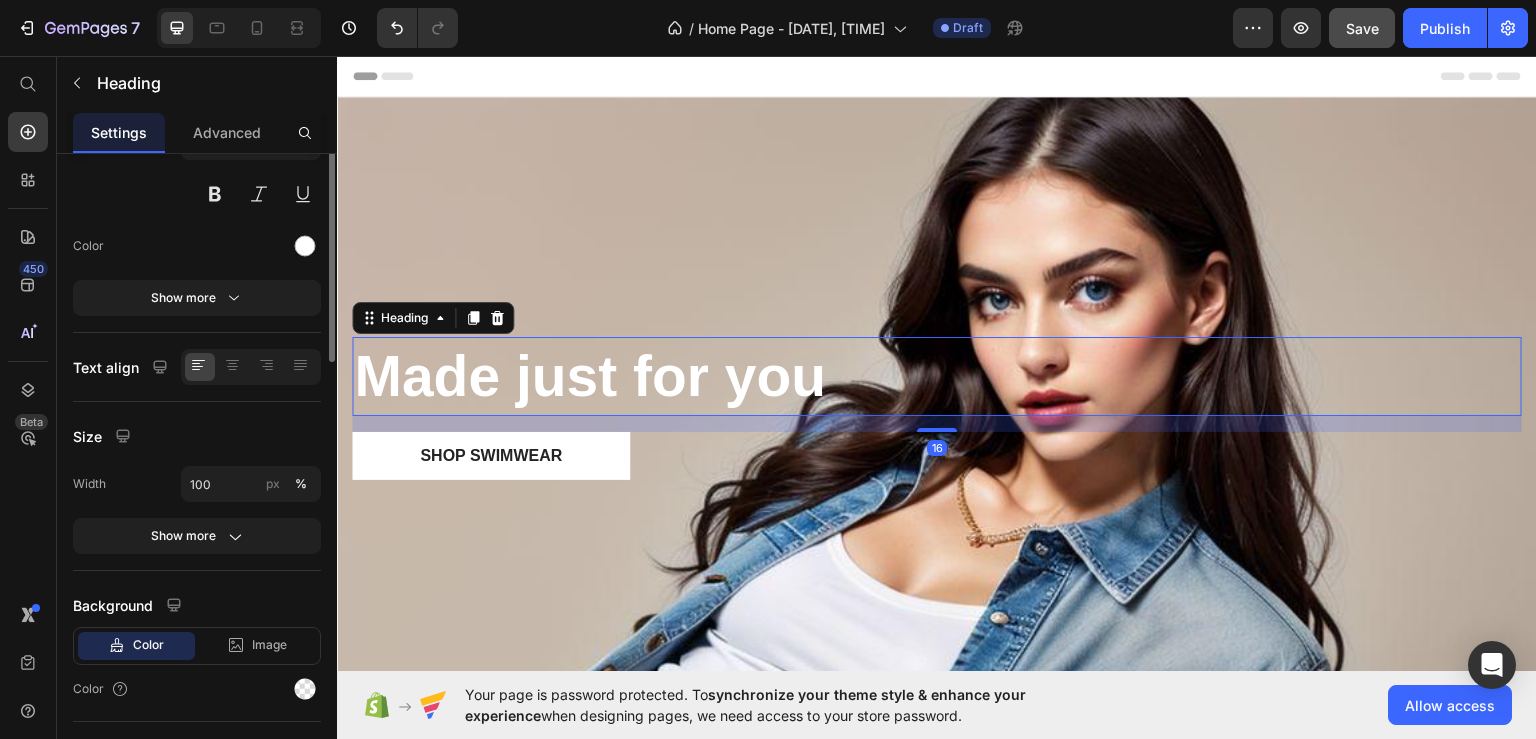scroll, scrollTop: 0, scrollLeft: 0, axis: both 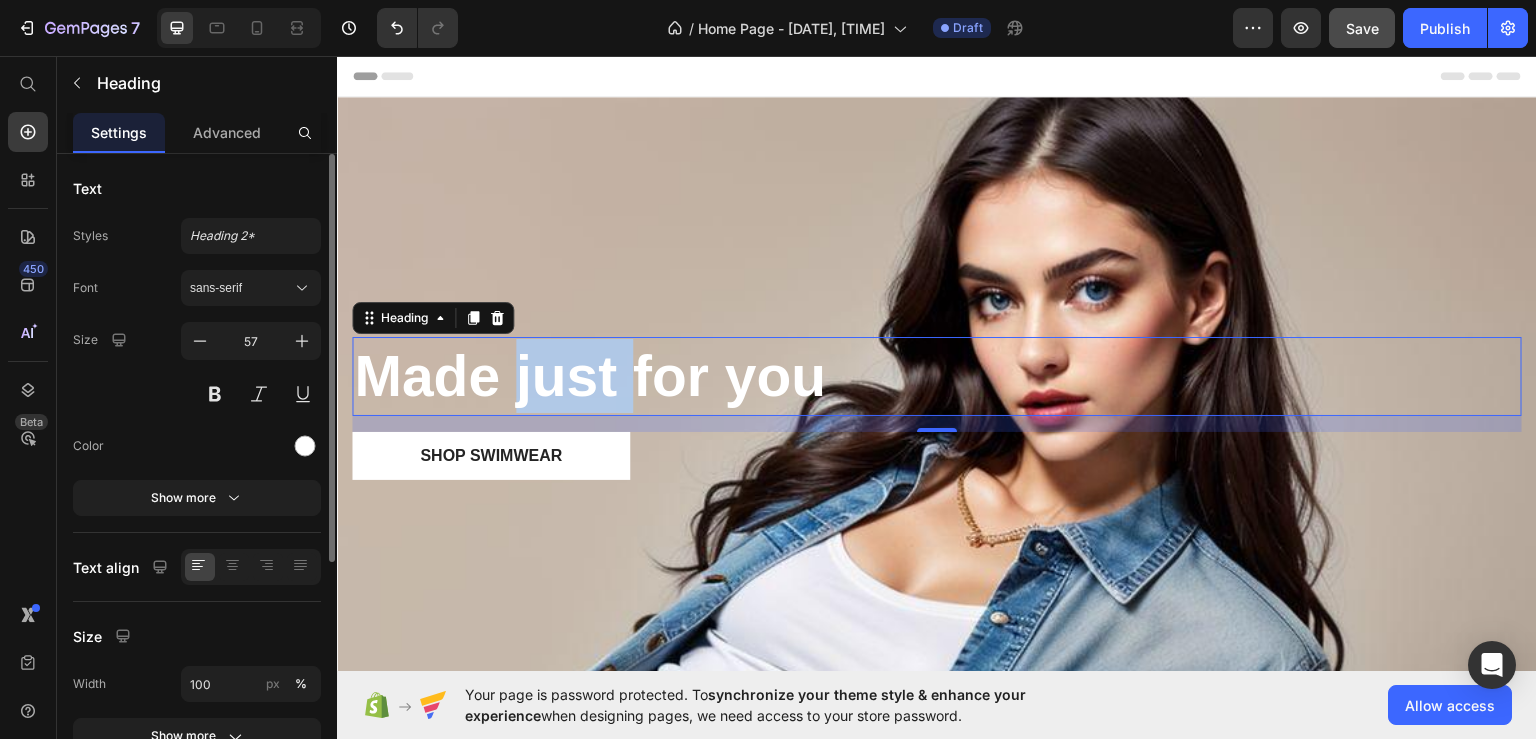 click on "Made just for you" at bounding box center (590, 375) 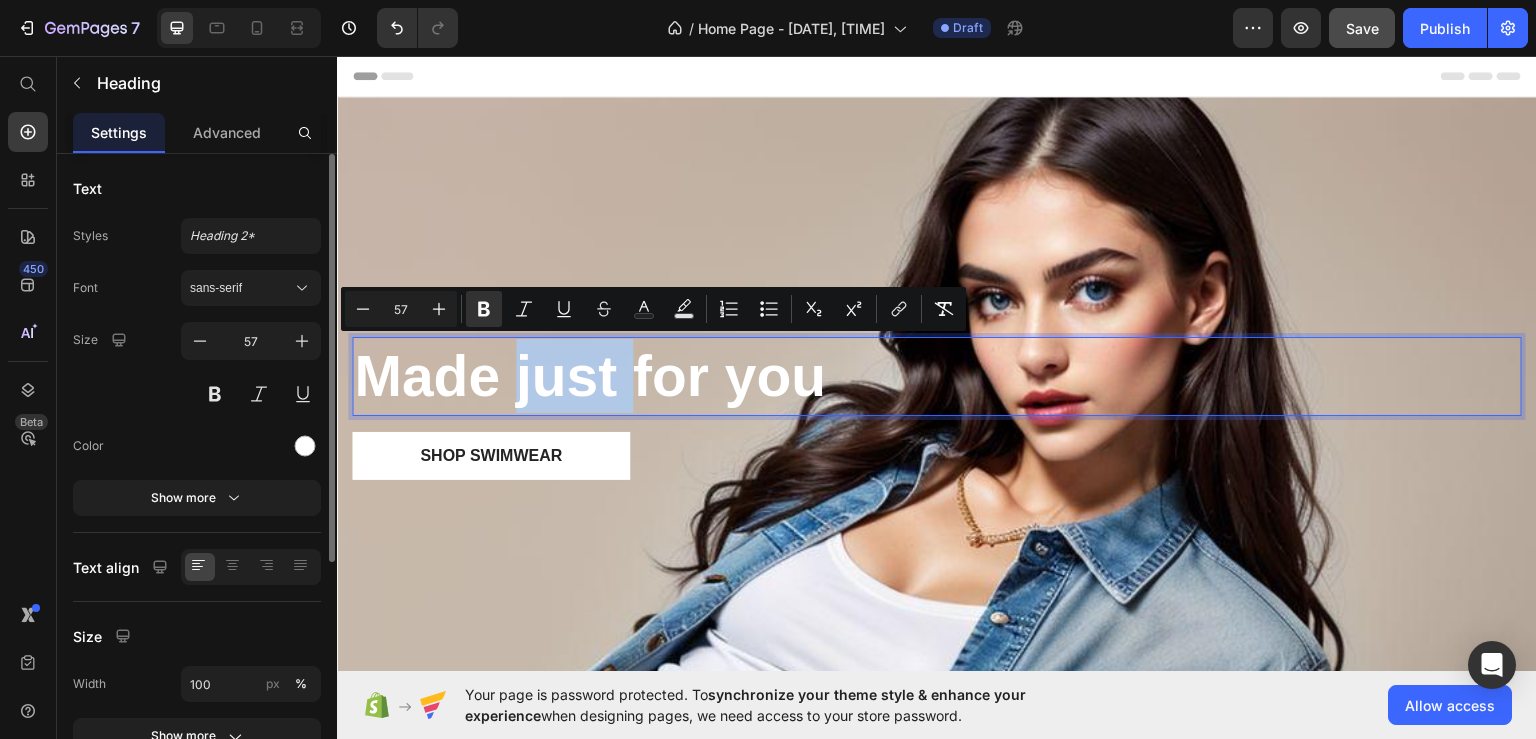 click on "Made just for you" at bounding box center (590, 375) 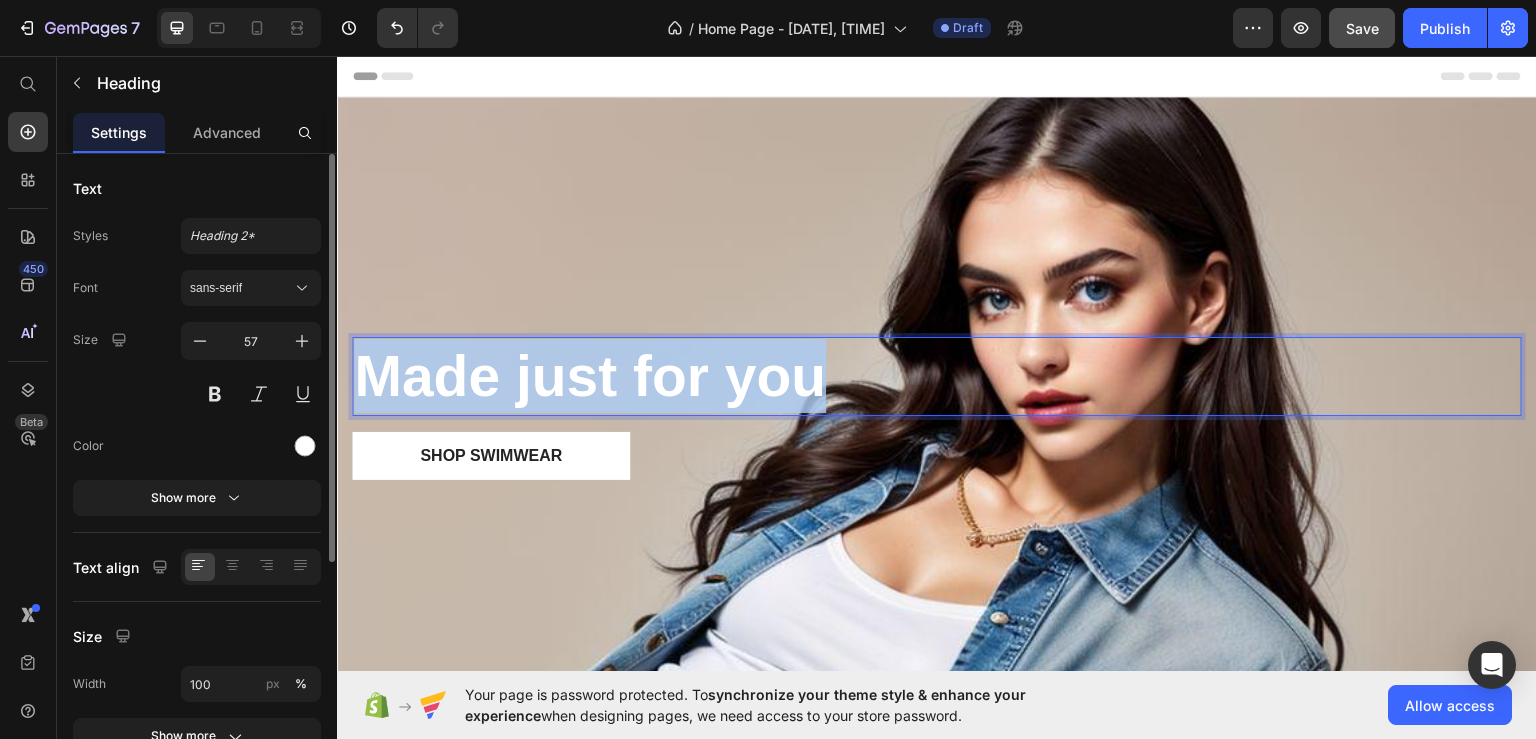 click on "Made just for you" at bounding box center (590, 375) 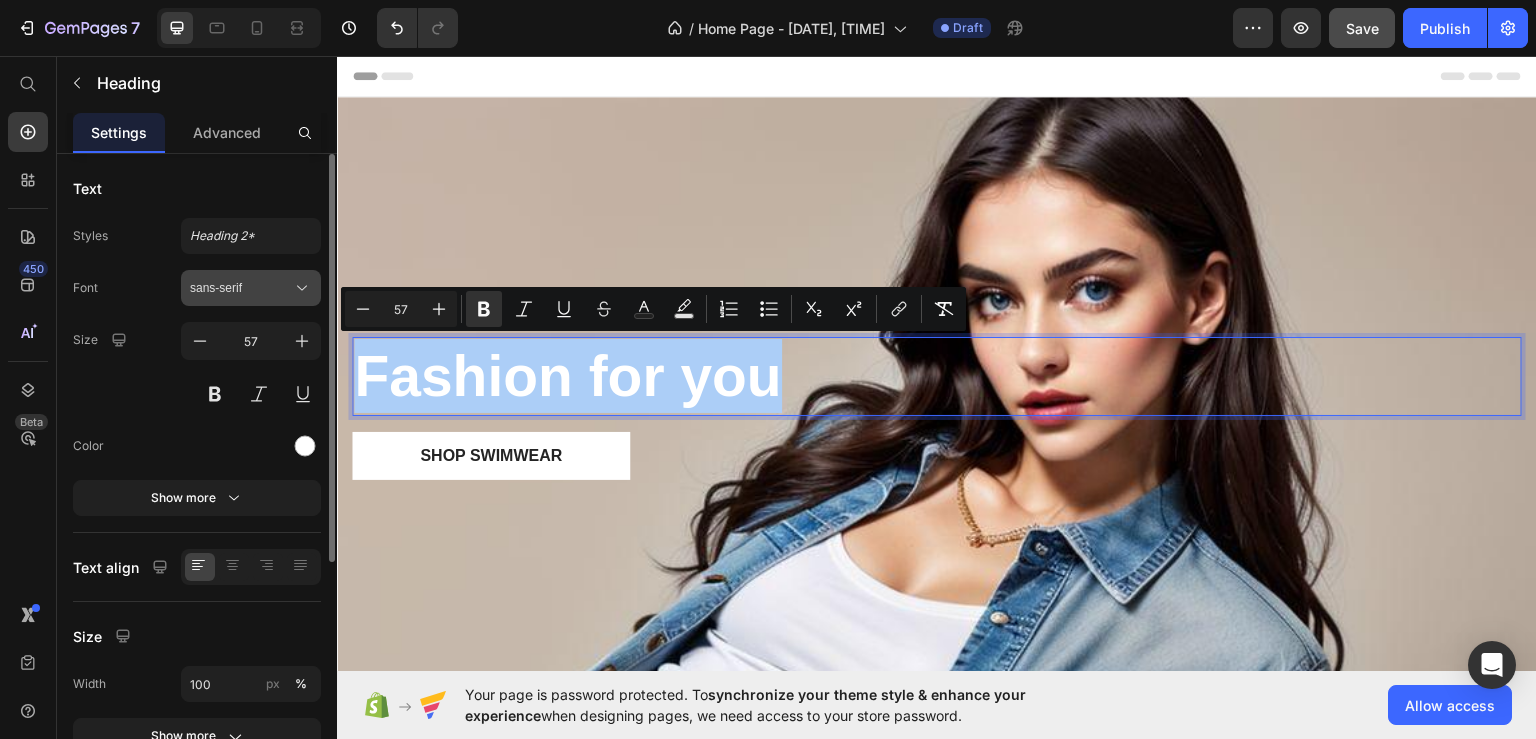 click on "sans-serif" at bounding box center [241, 288] 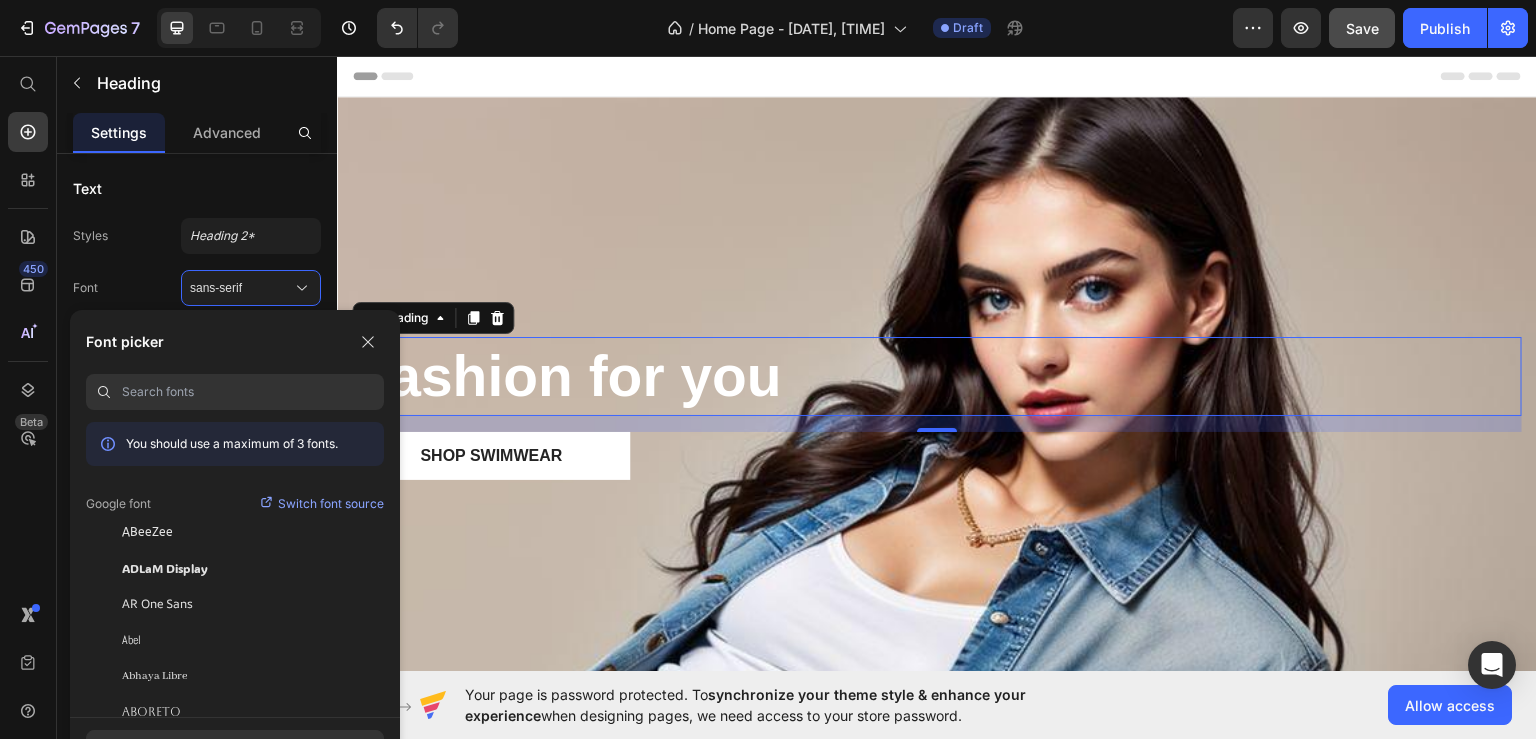 click at bounding box center [253, 392] 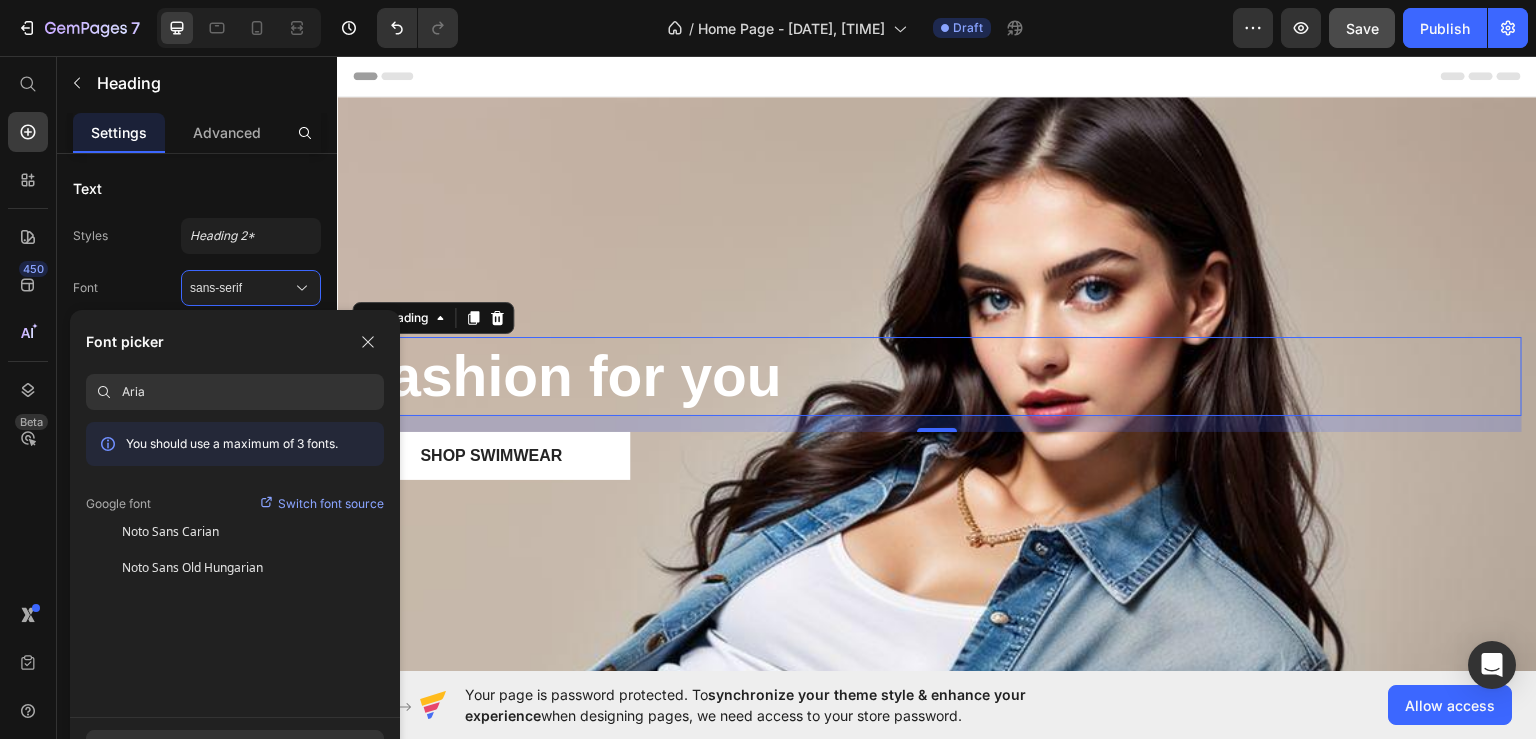click on "Switch font source" at bounding box center (331, 504) 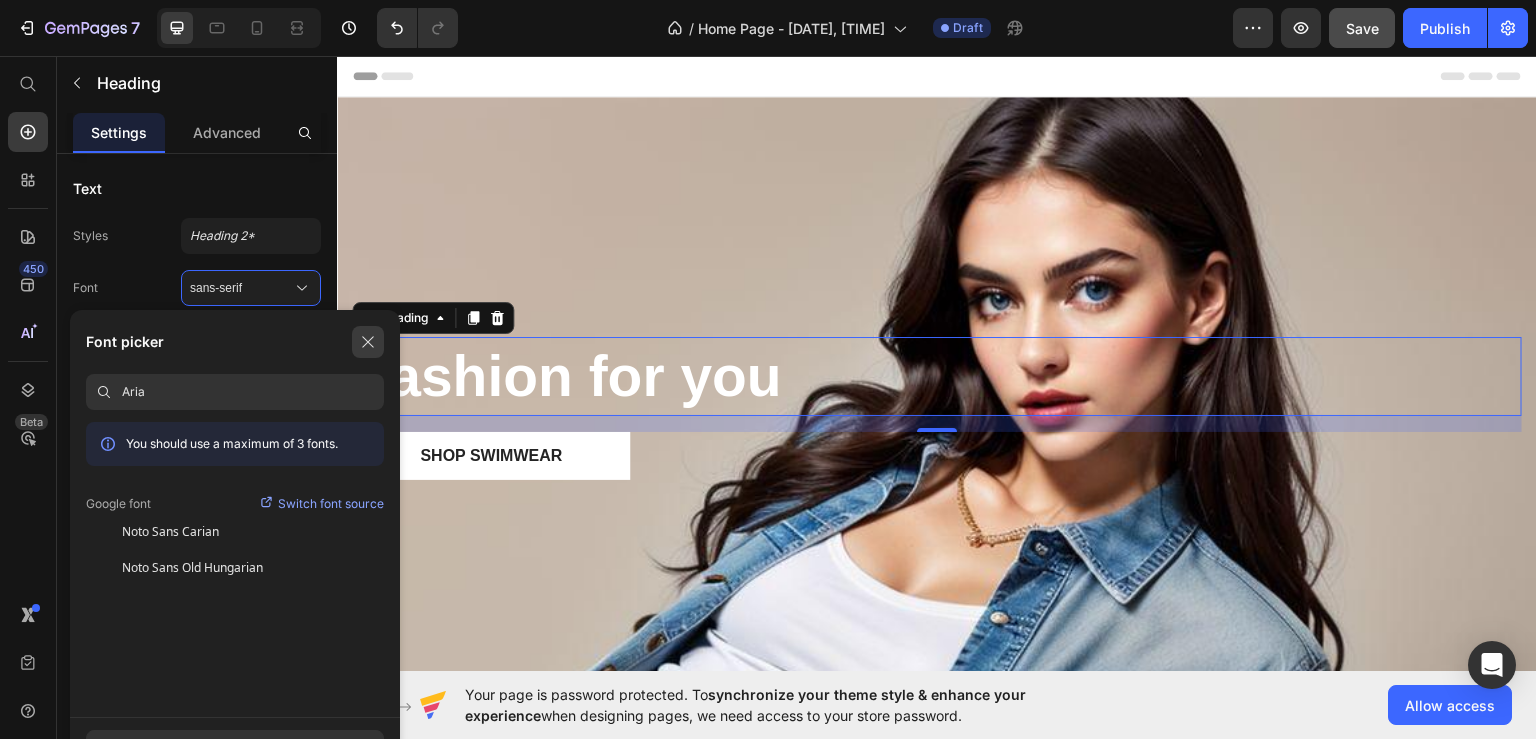 click 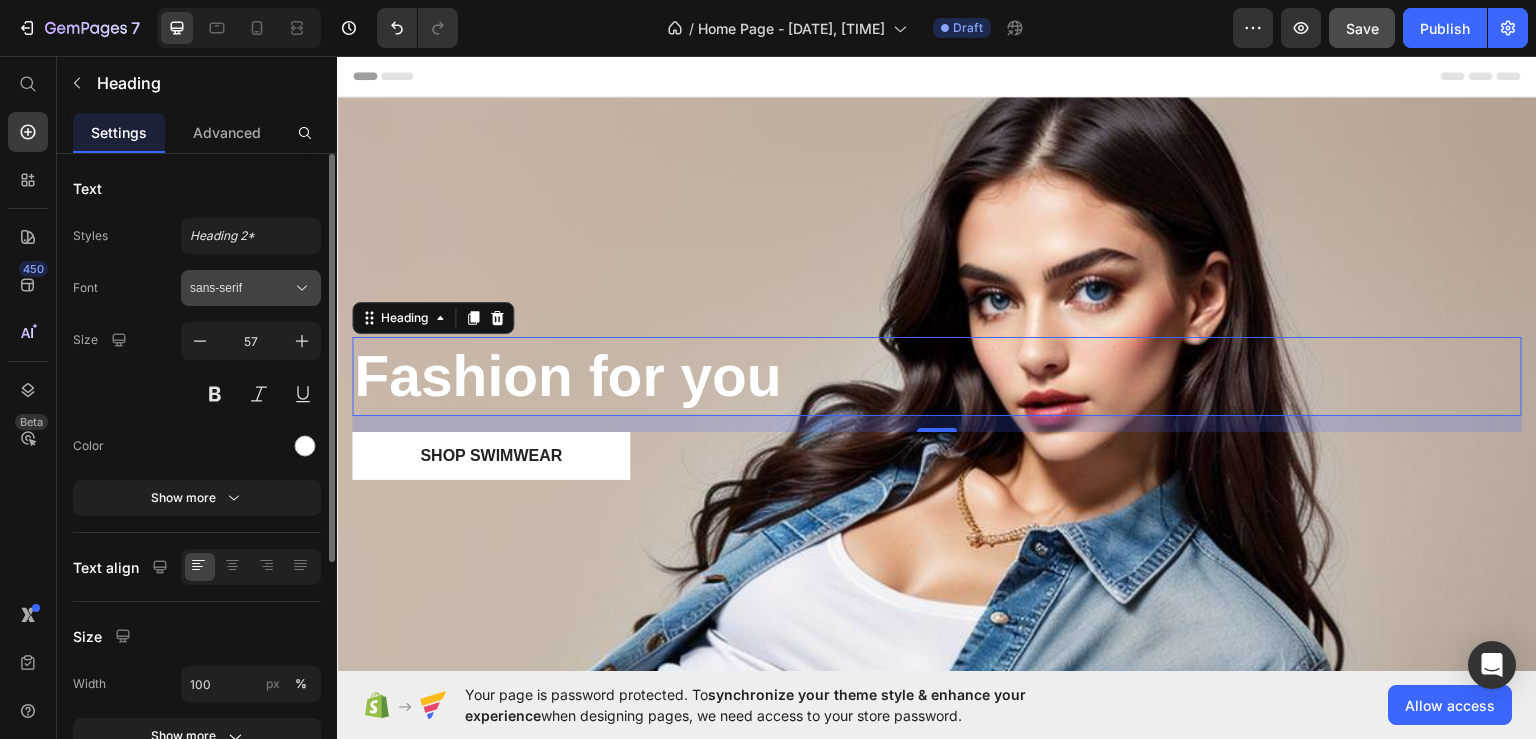click on "sans-serif" at bounding box center (241, 288) 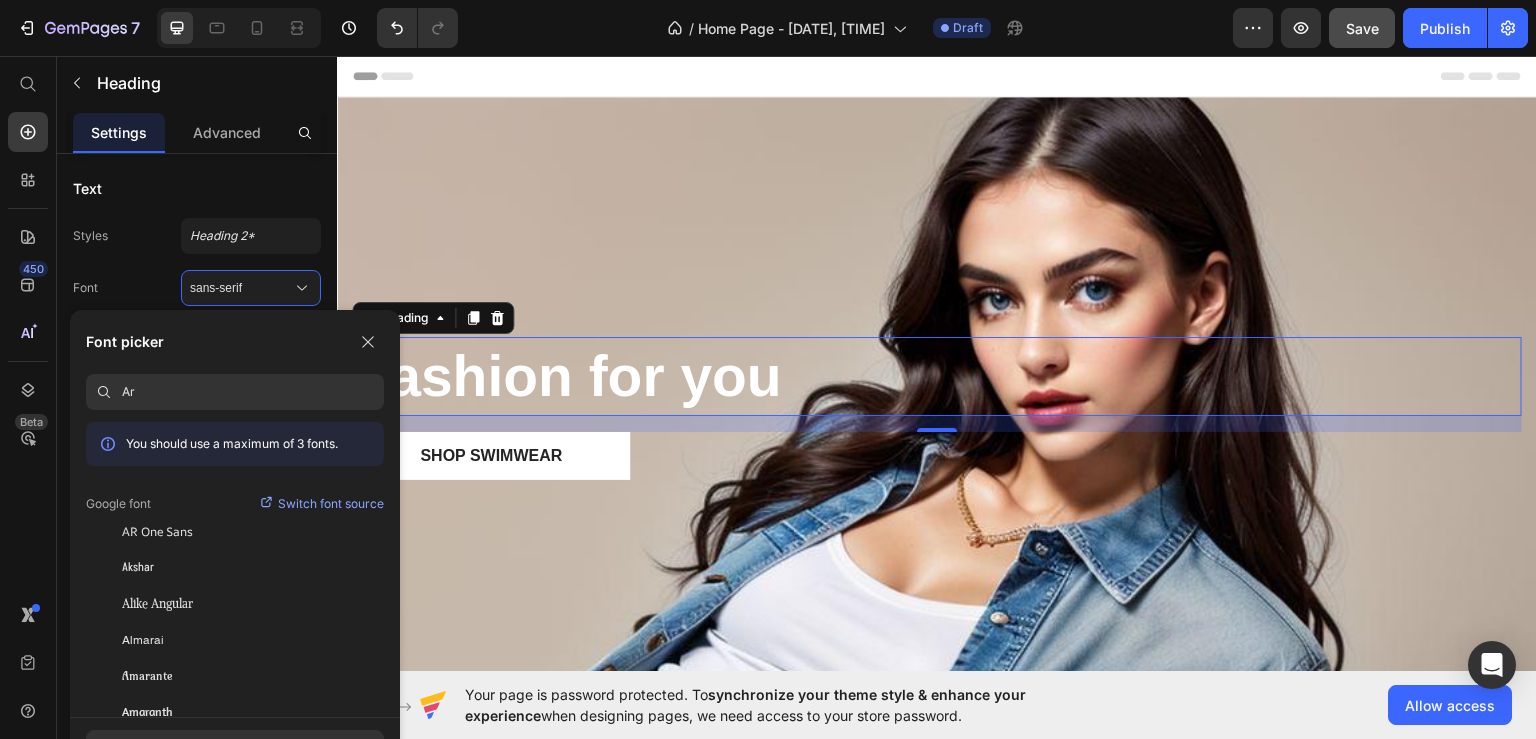 type on "A" 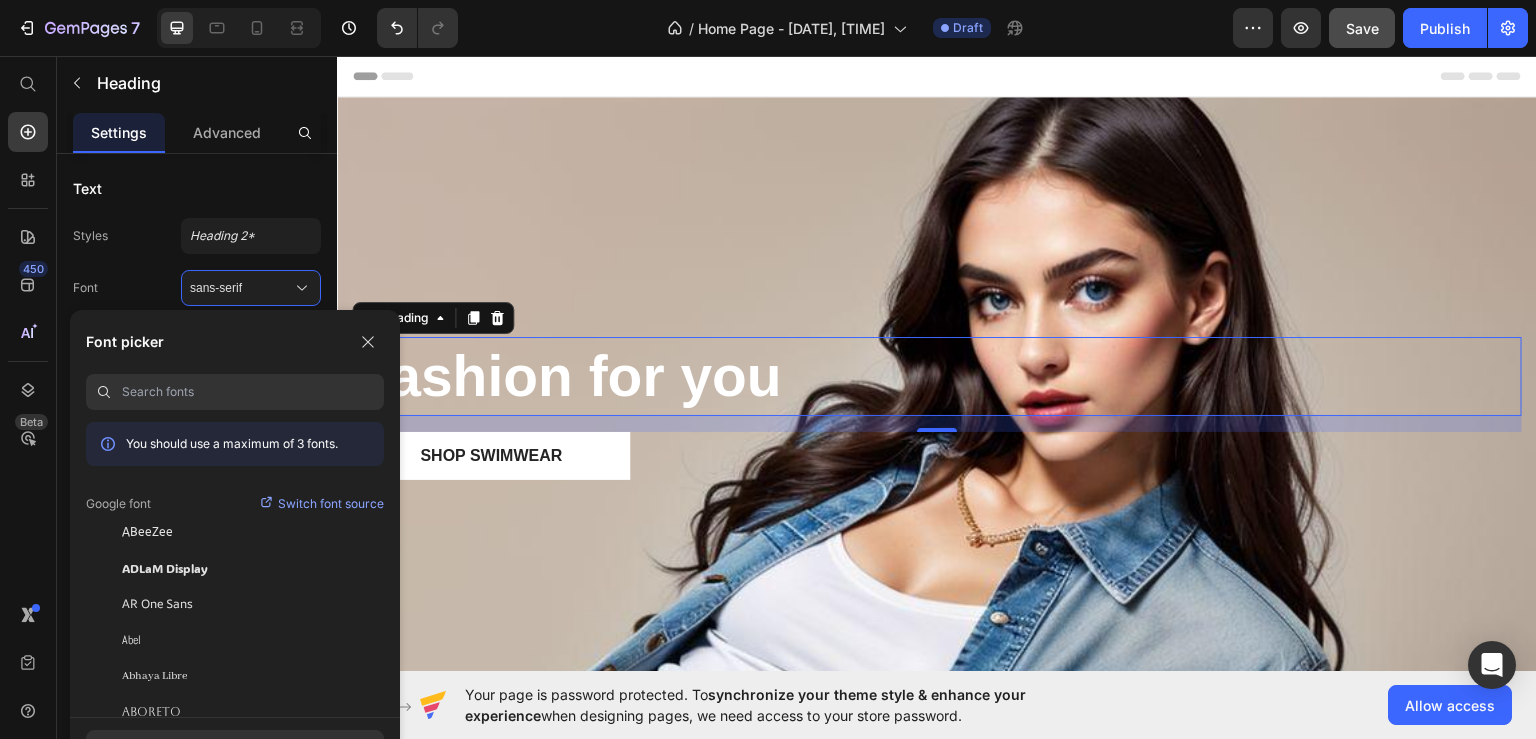 type 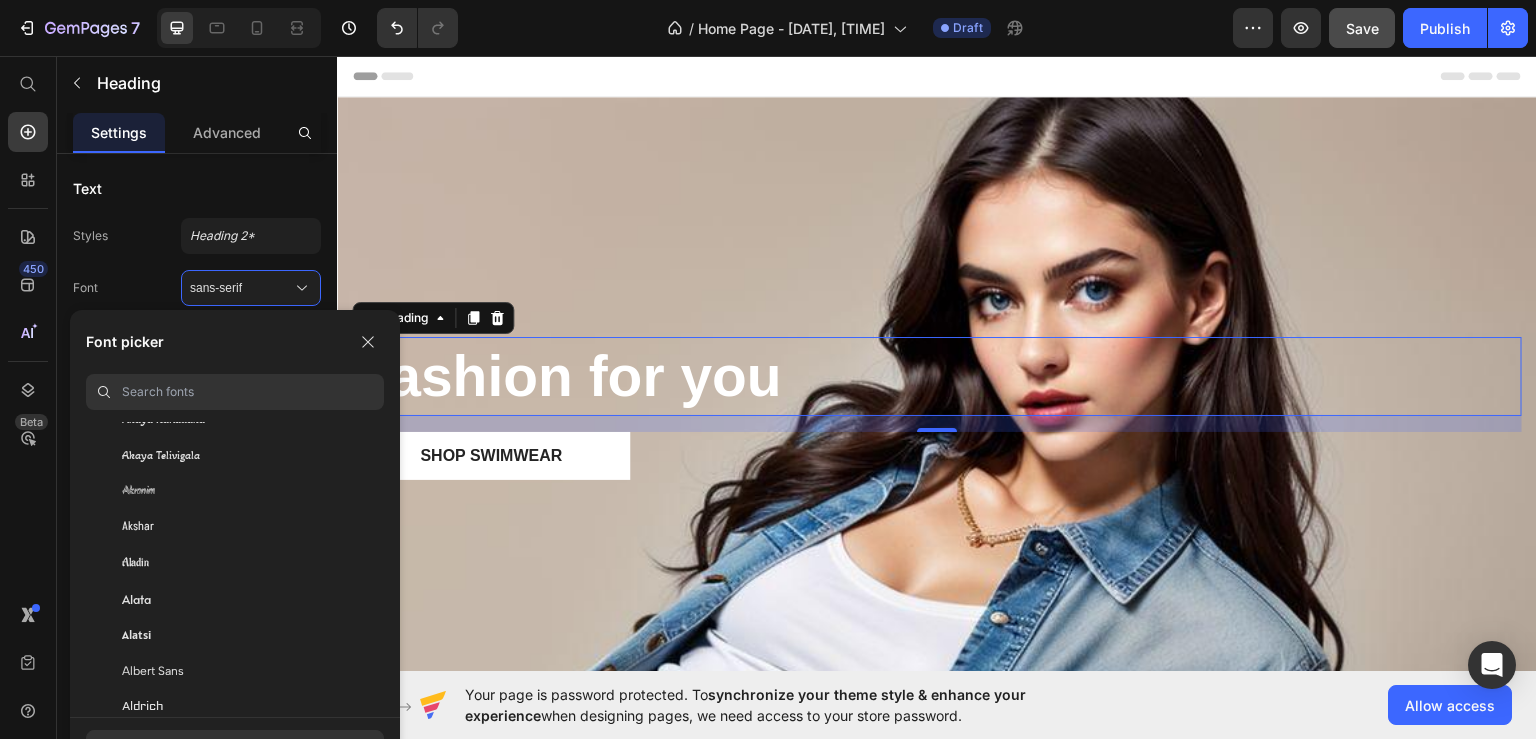 scroll, scrollTop: 900, scrollLeft: 0, axis: vertical 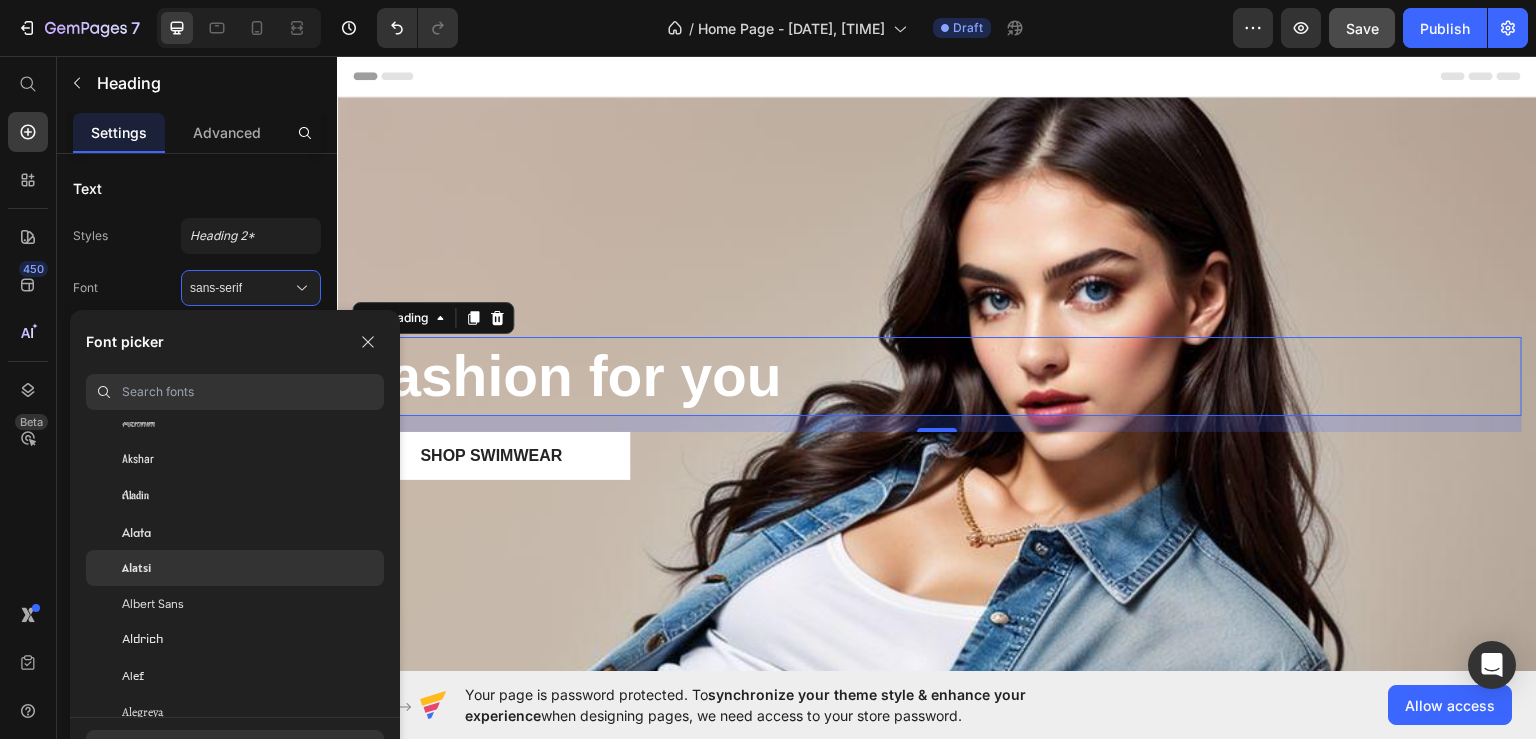 click on "Alatsi" 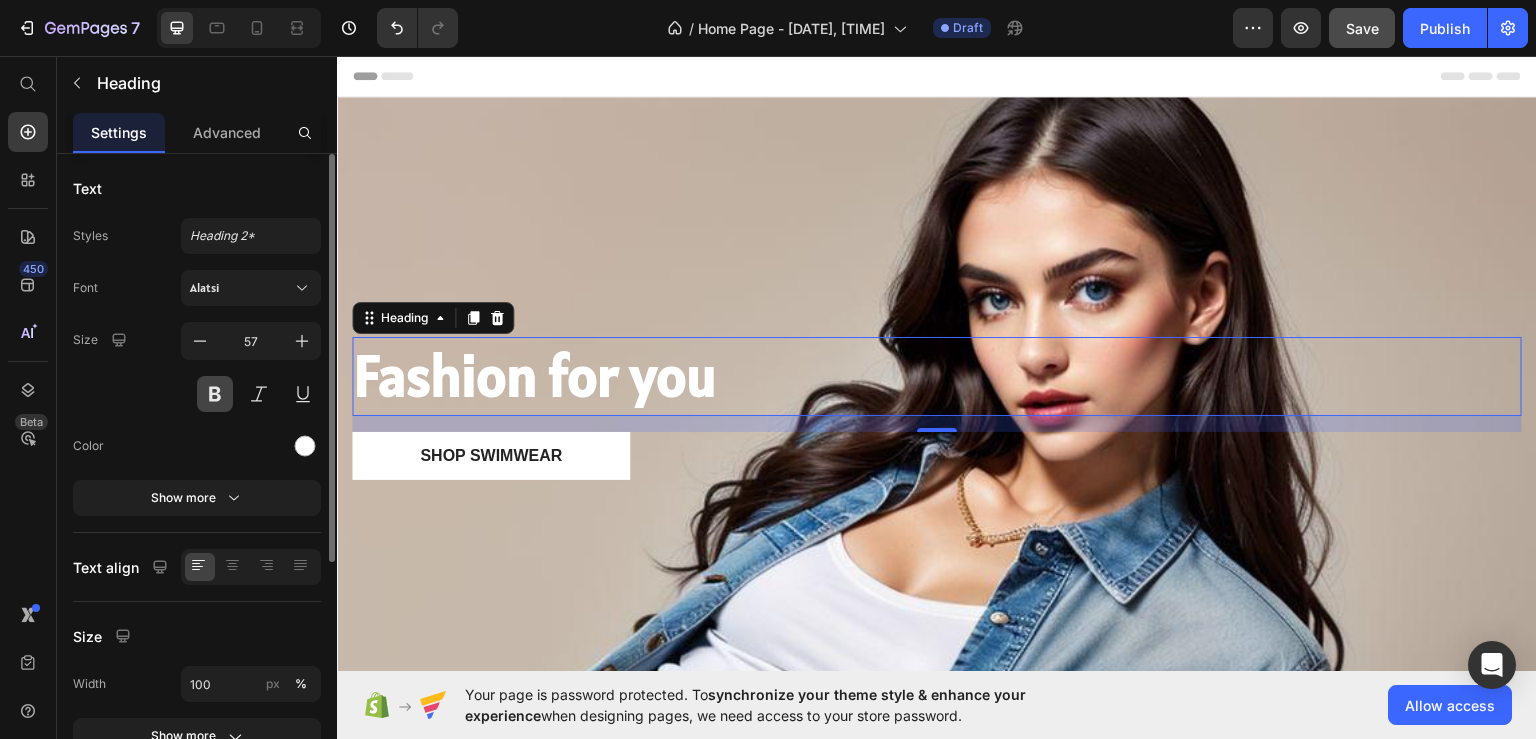 click at bounding box center (215, 394) 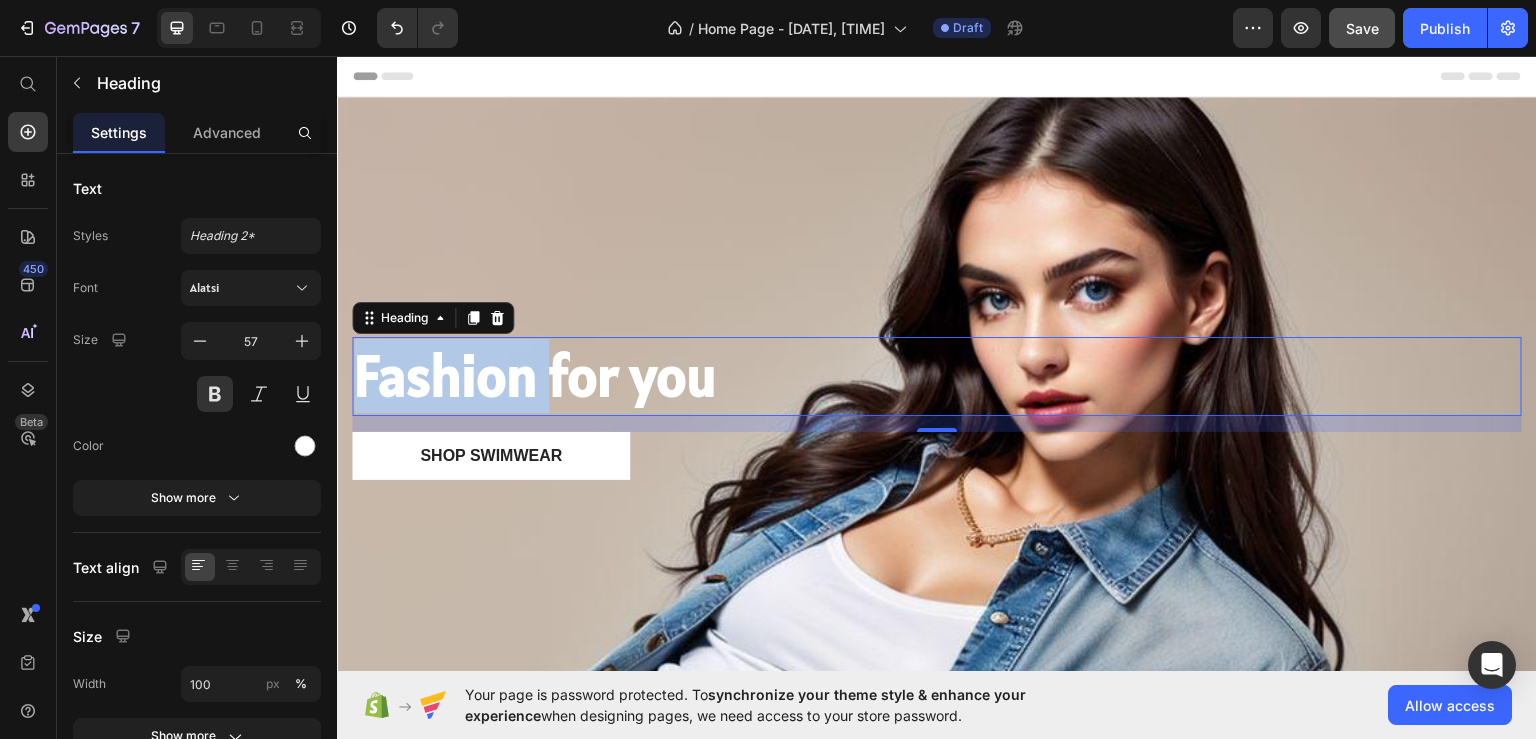 click on "Fashion for you" at bounding box center [535, 374] 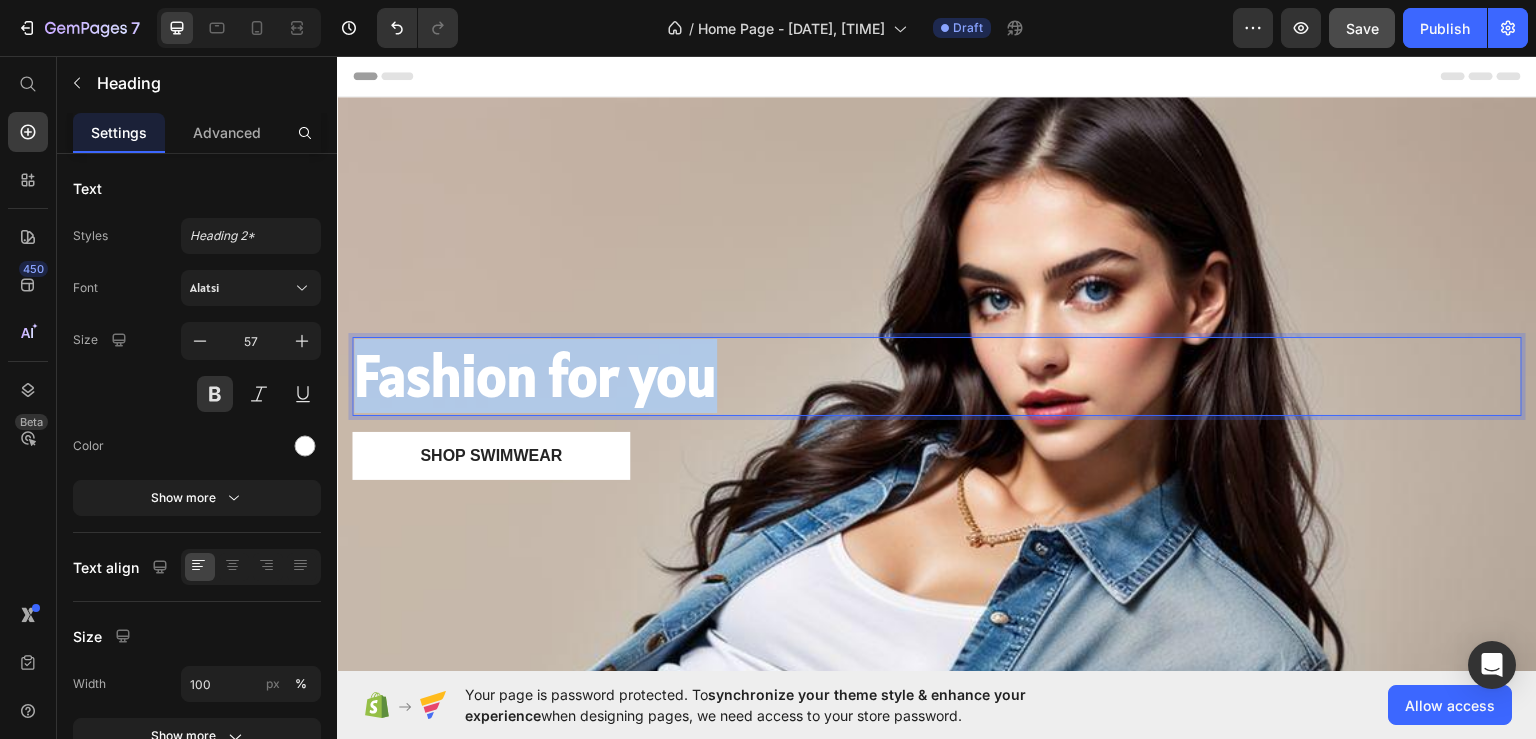 click on "Fashion for you" at bounding box center (535, 374) 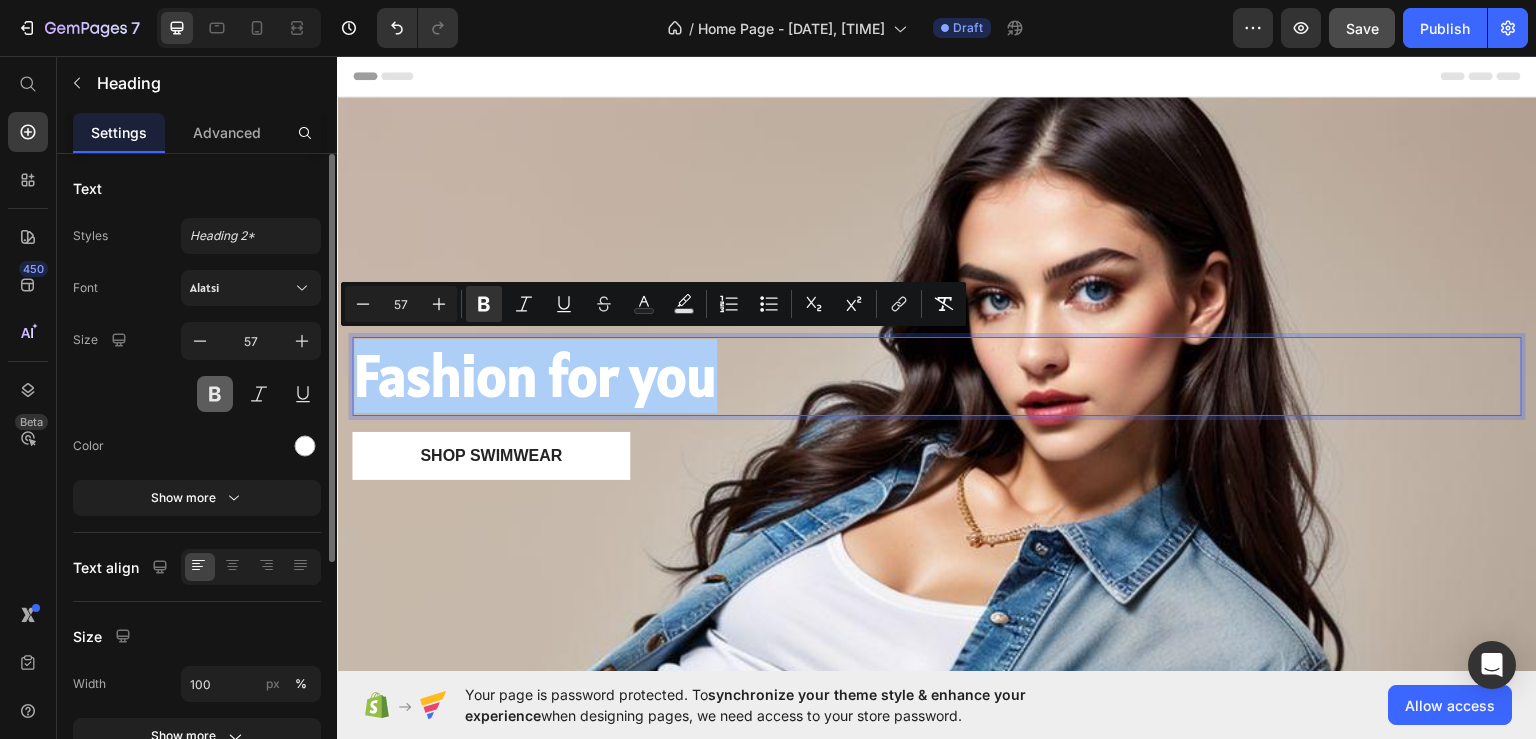 click at bounding box center (215, 394) 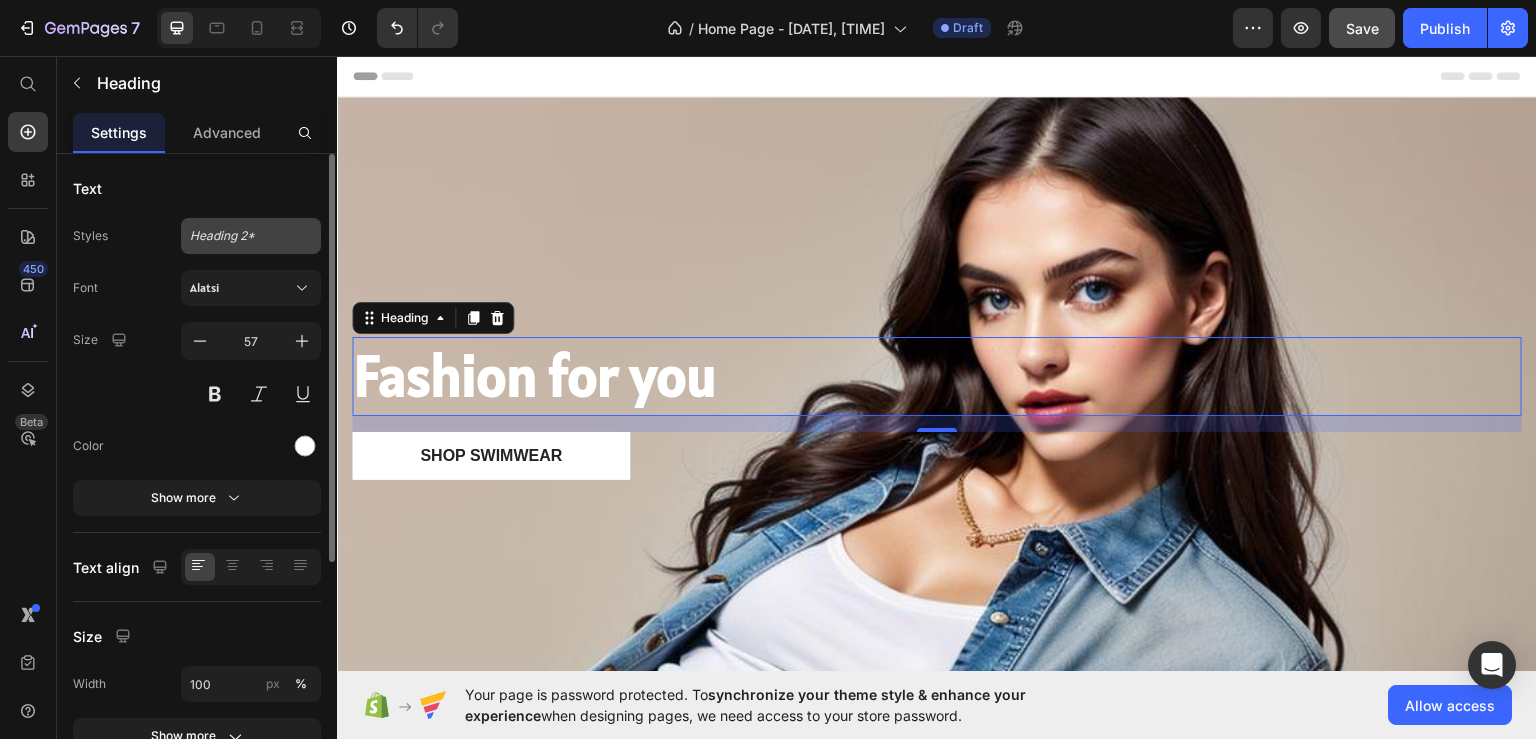 click on "Heading 2*" at bounding box center (239, 236) 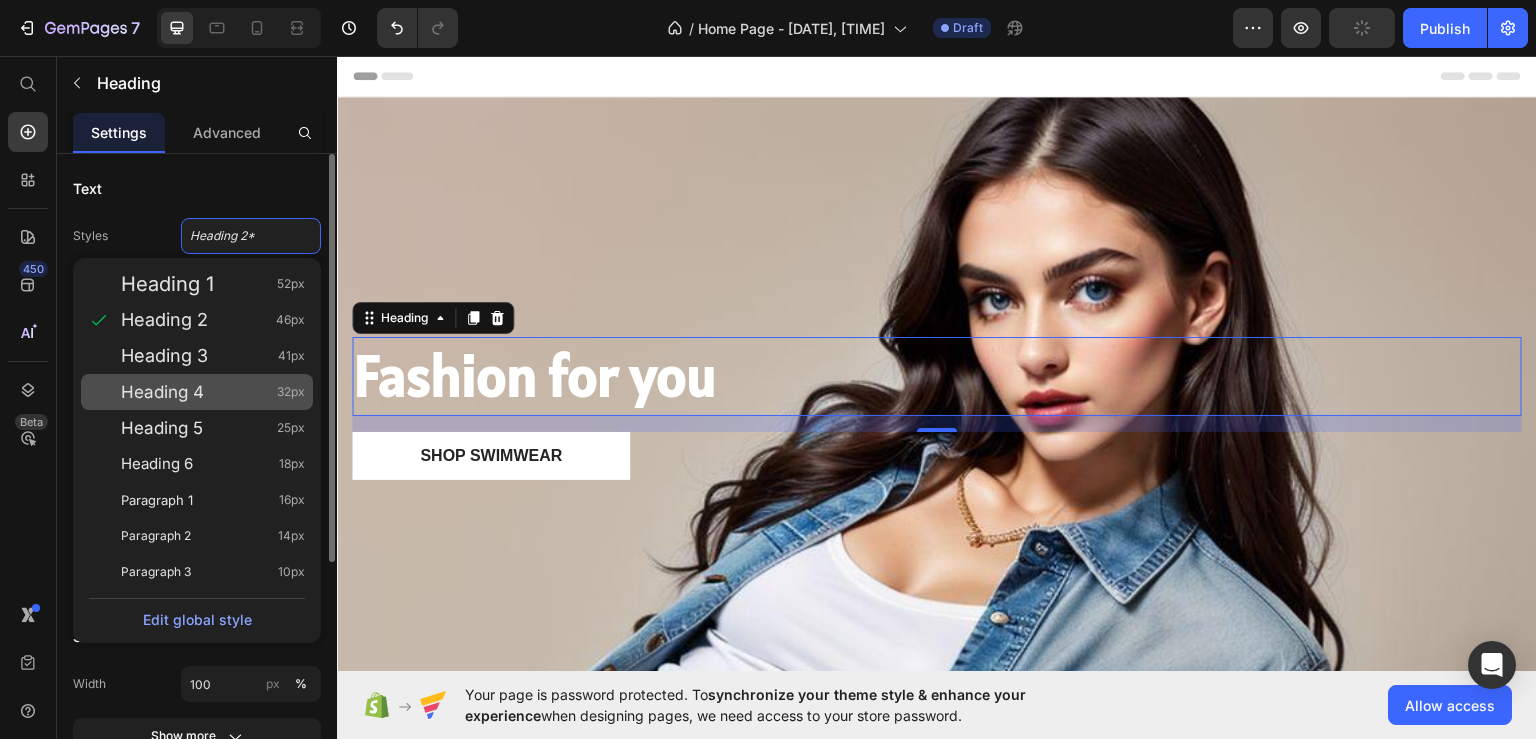click on "Heading 4" at bounding box center [162, 392] 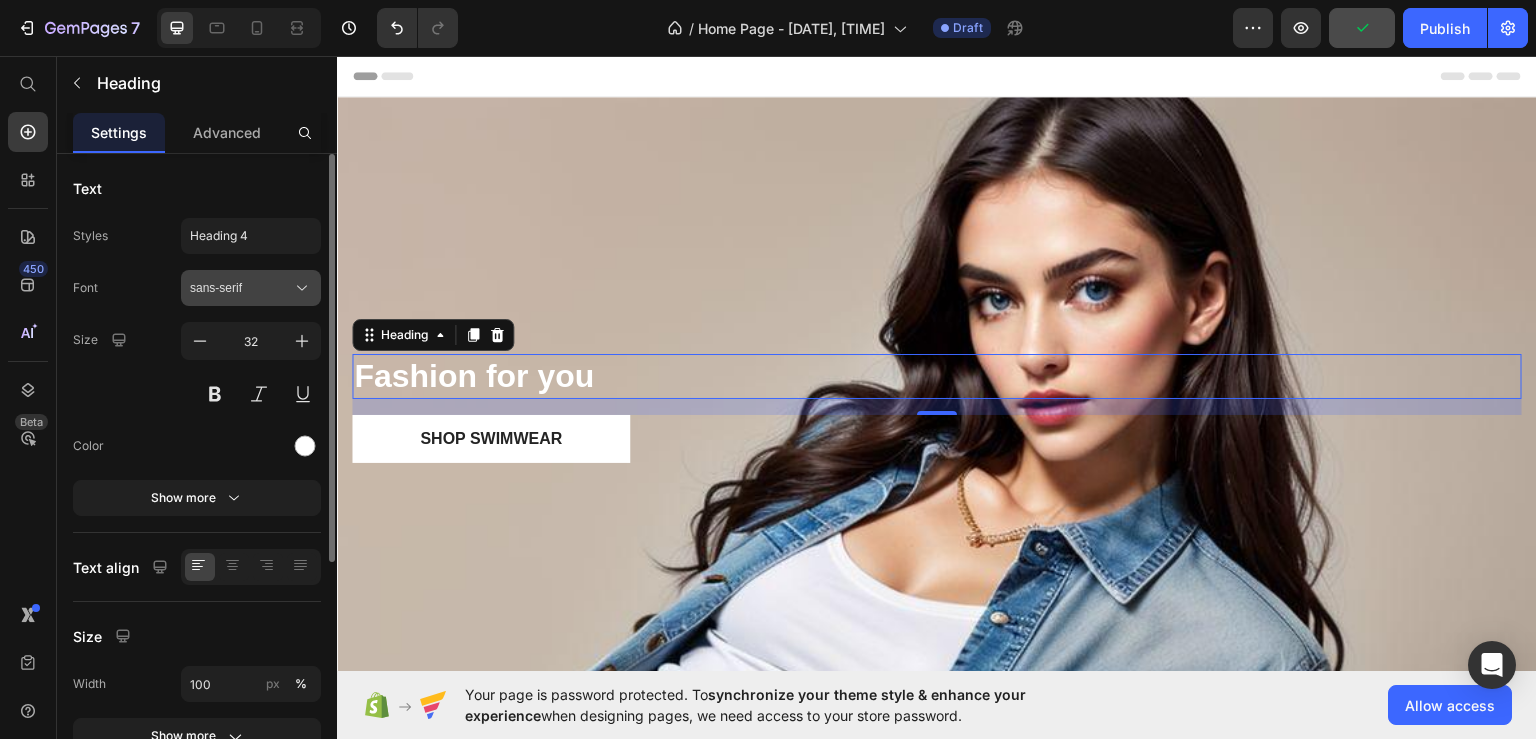click on "sans-serif" at bounding box center (241, 288) 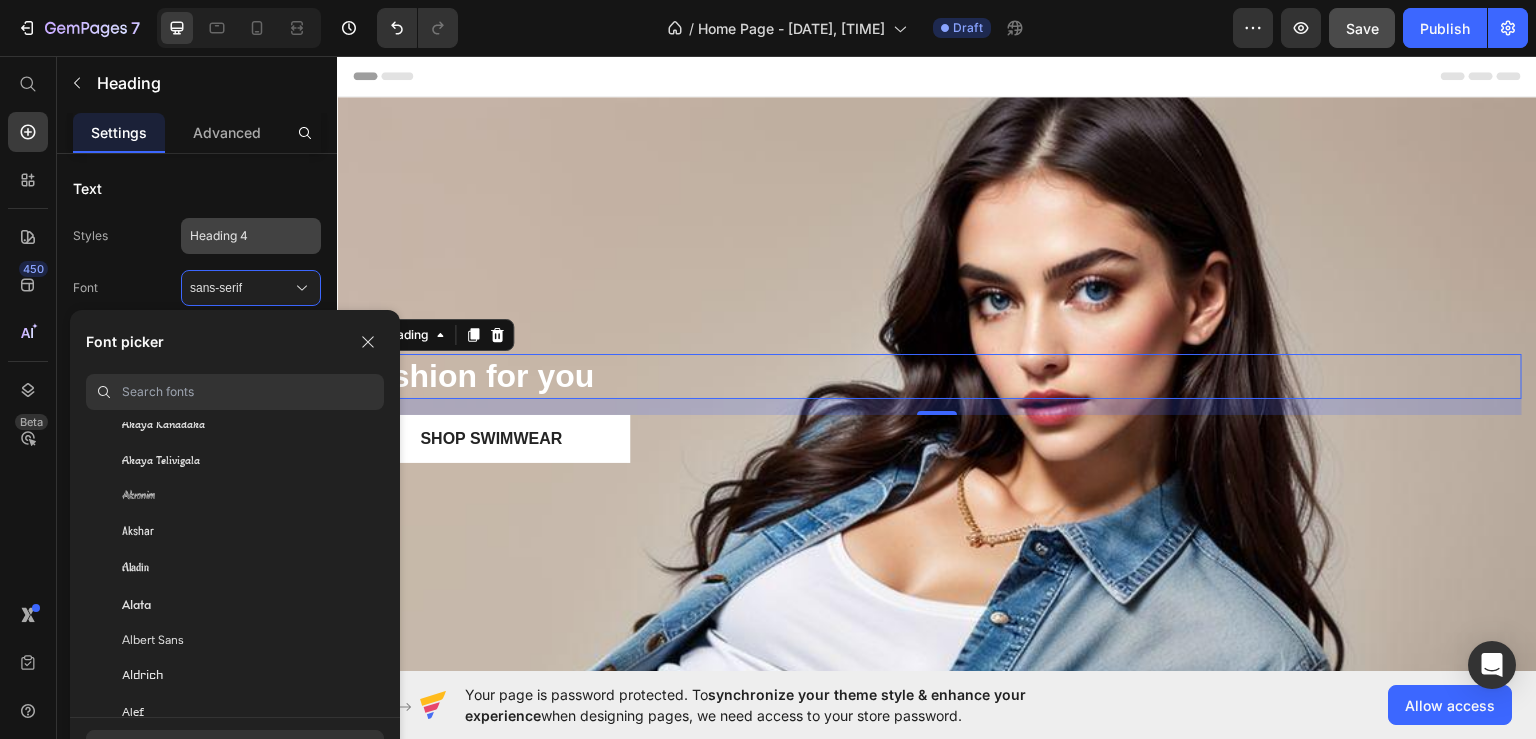 click on "Heading 4" at bounding box center (239, 236) 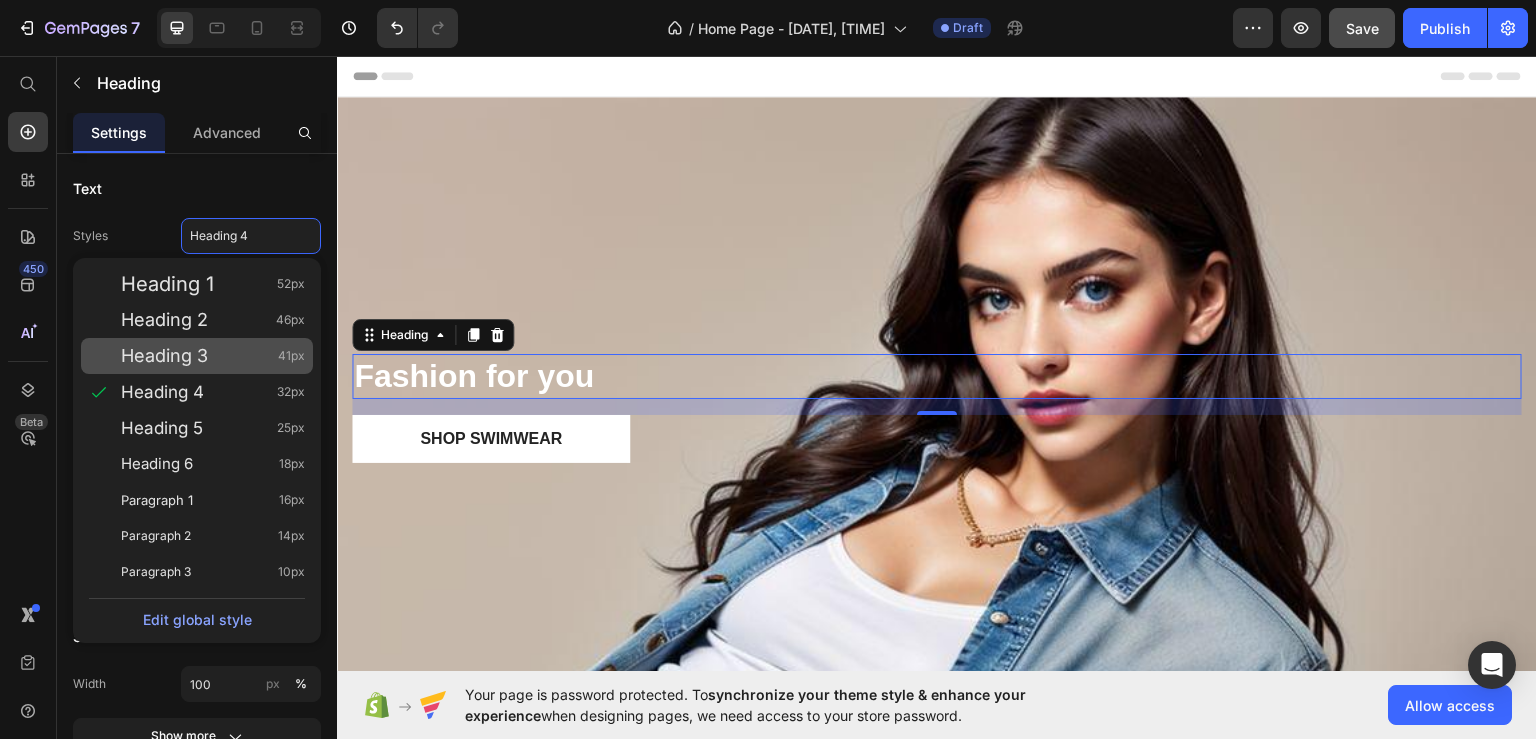click on "Heading 3 41px" at bounding box center (213, 356) 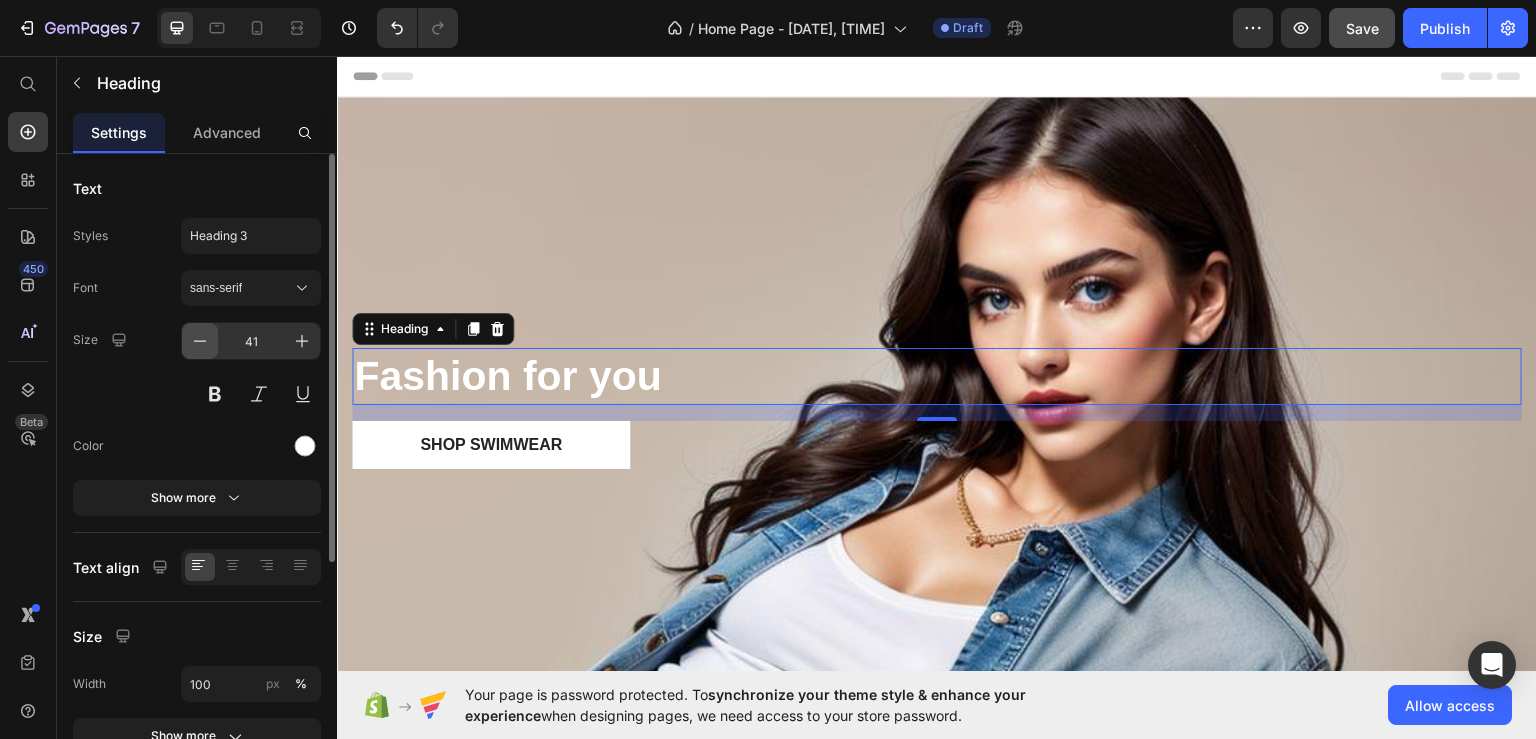 click 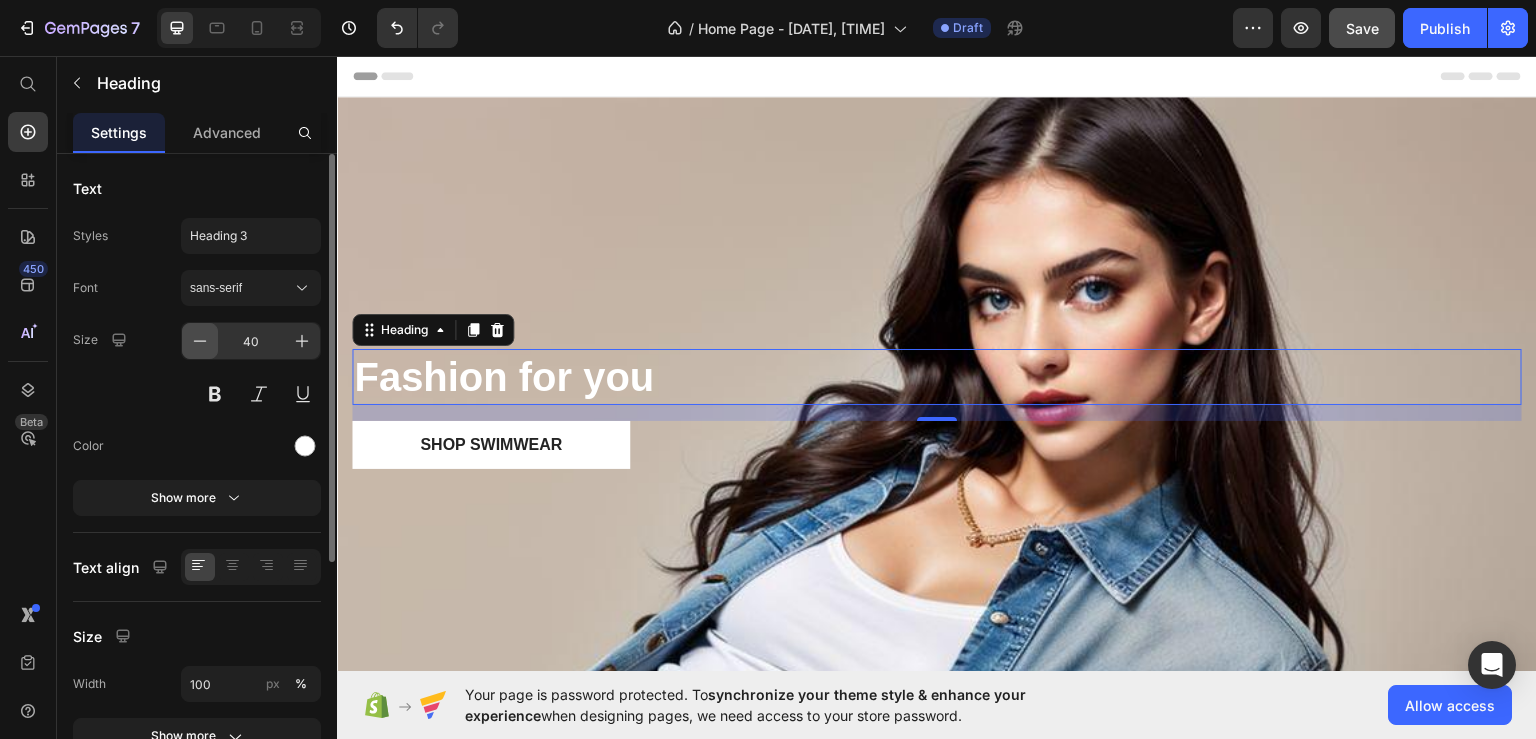 click 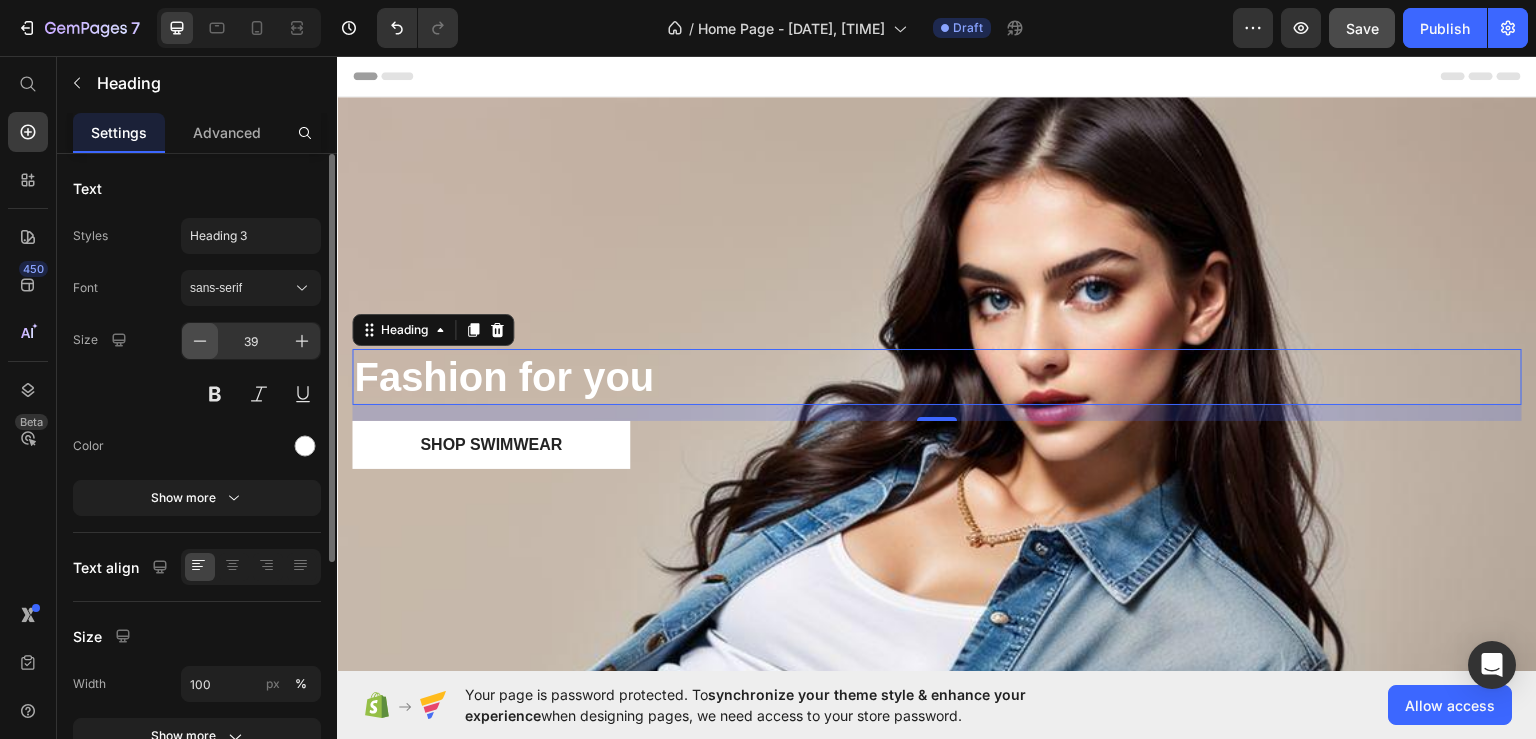 click 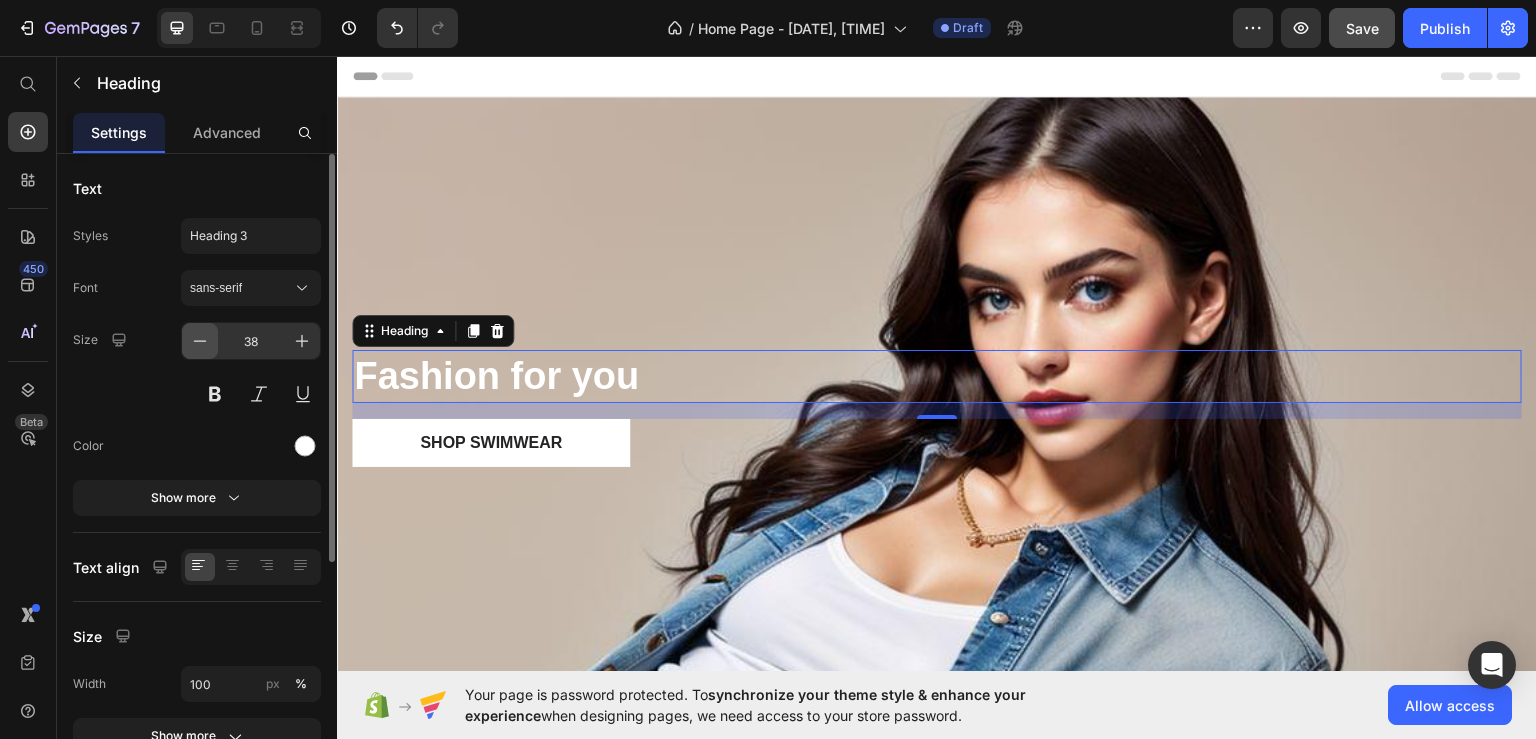 click 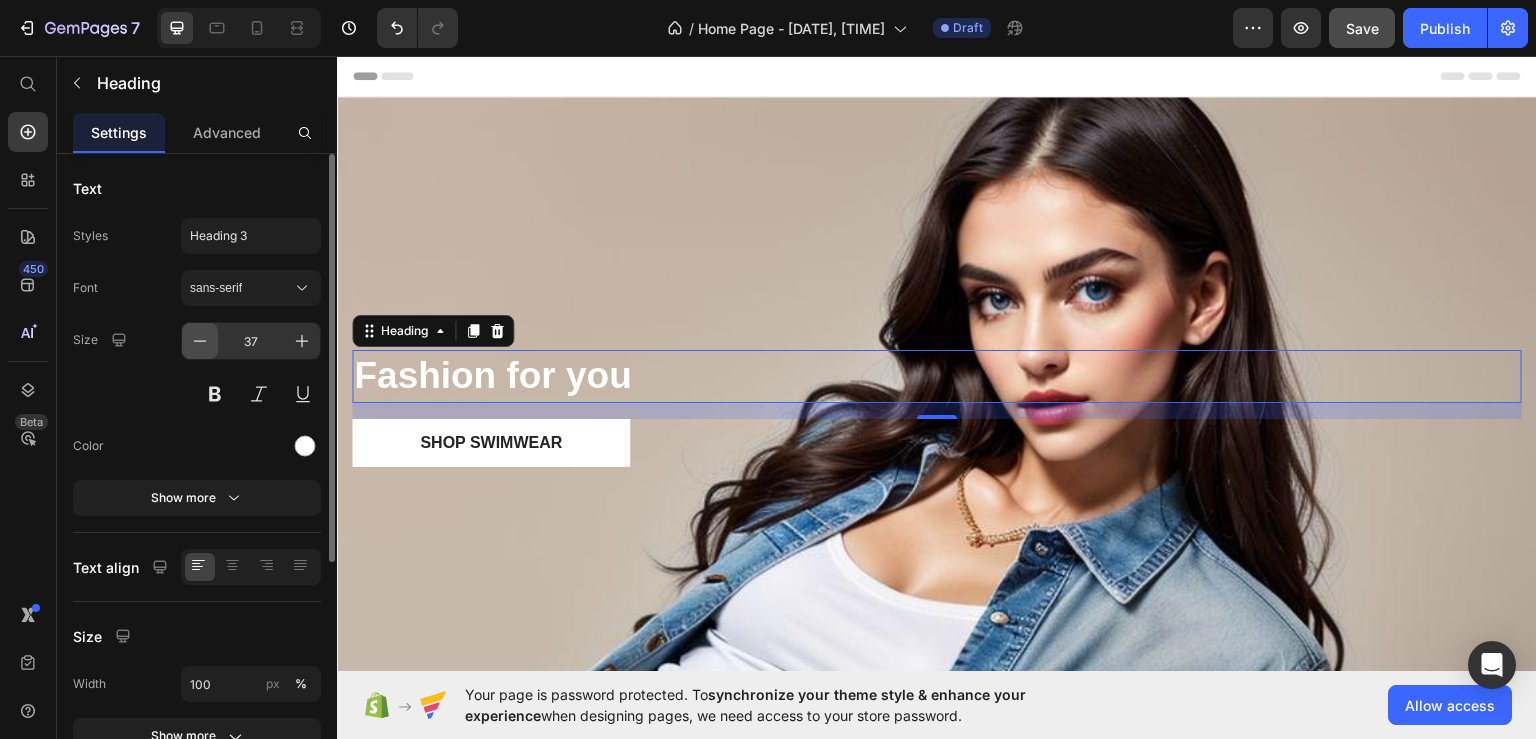 click 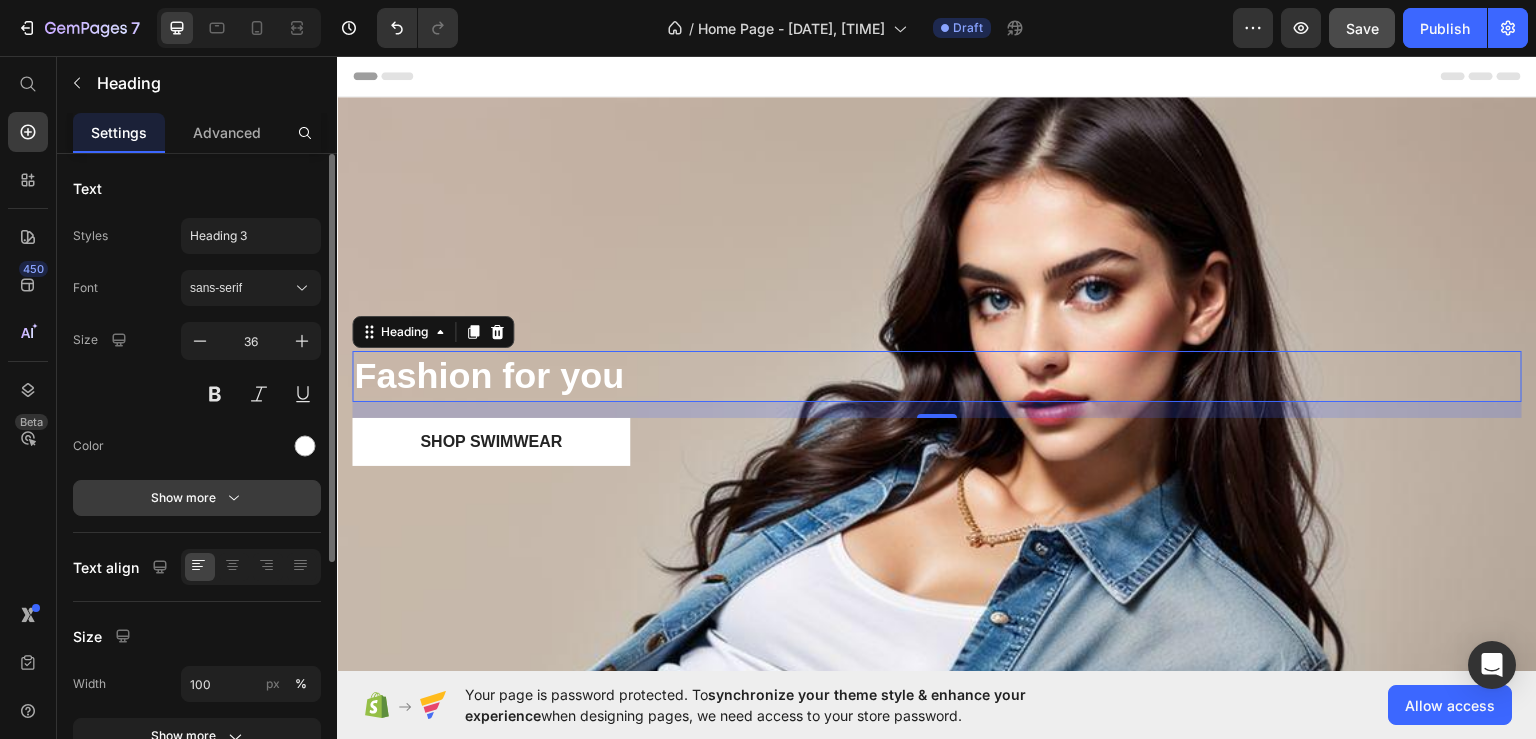 click on "Show more" at bounding box center [197, 498] 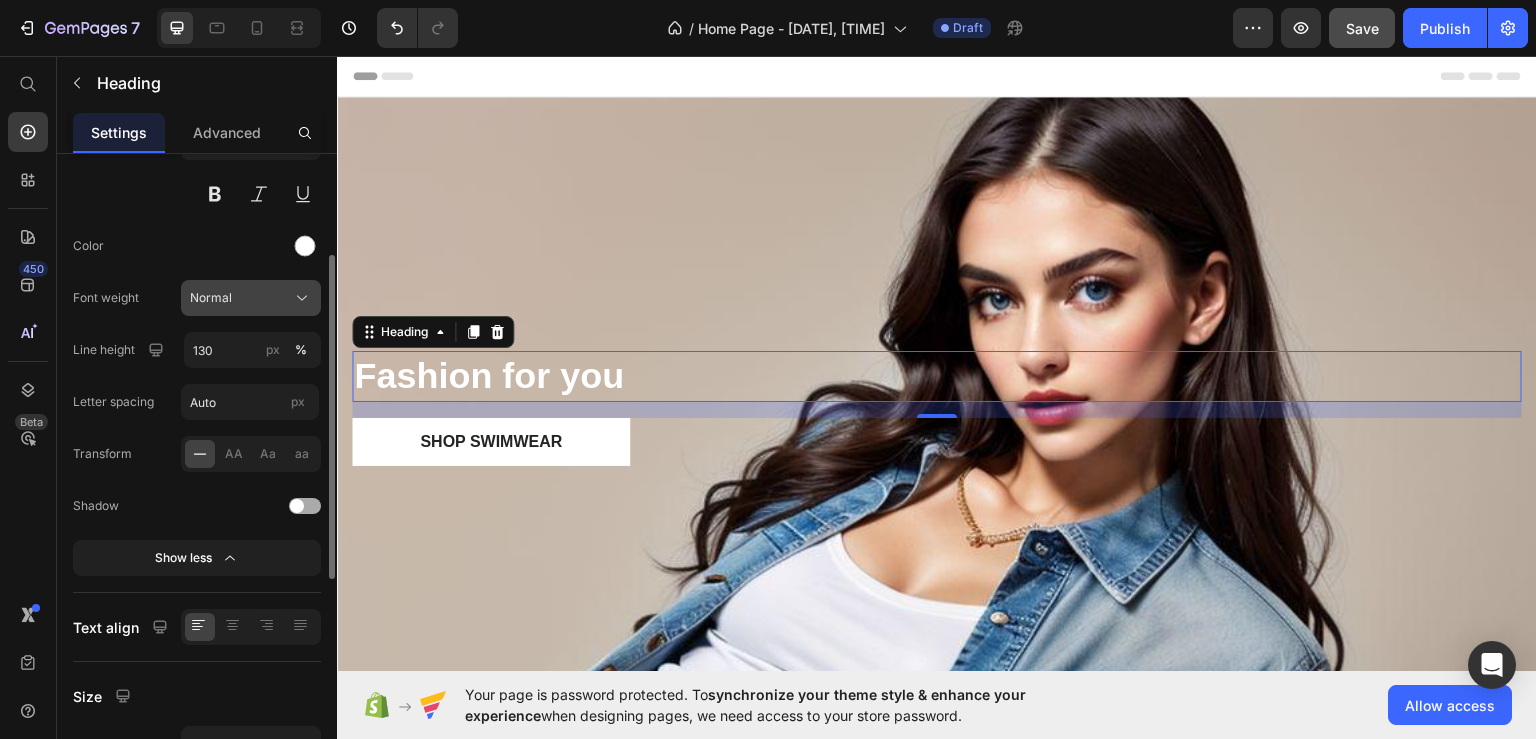scroll, scrollTop: 100, scrollLeft: 0, axis: vertical 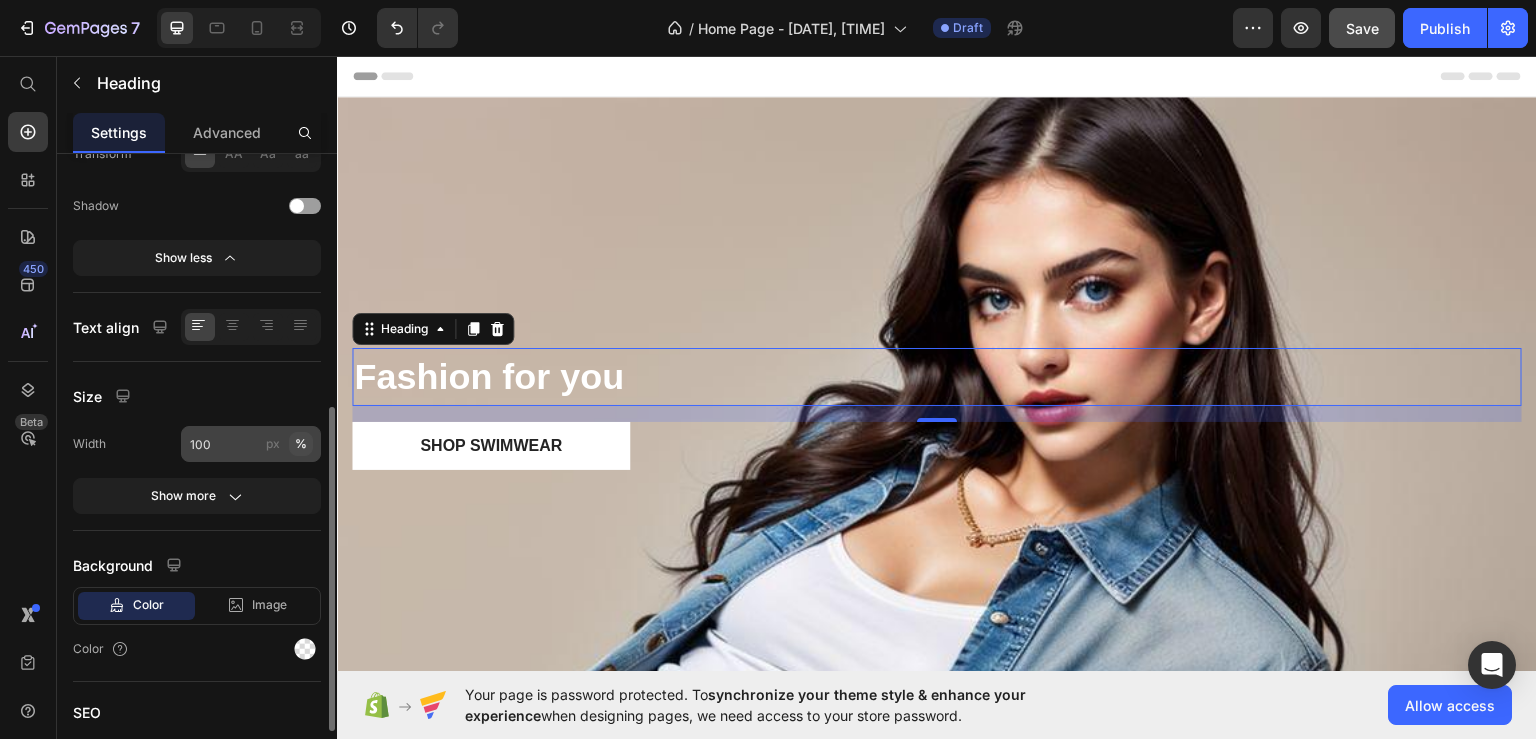 type on "150" 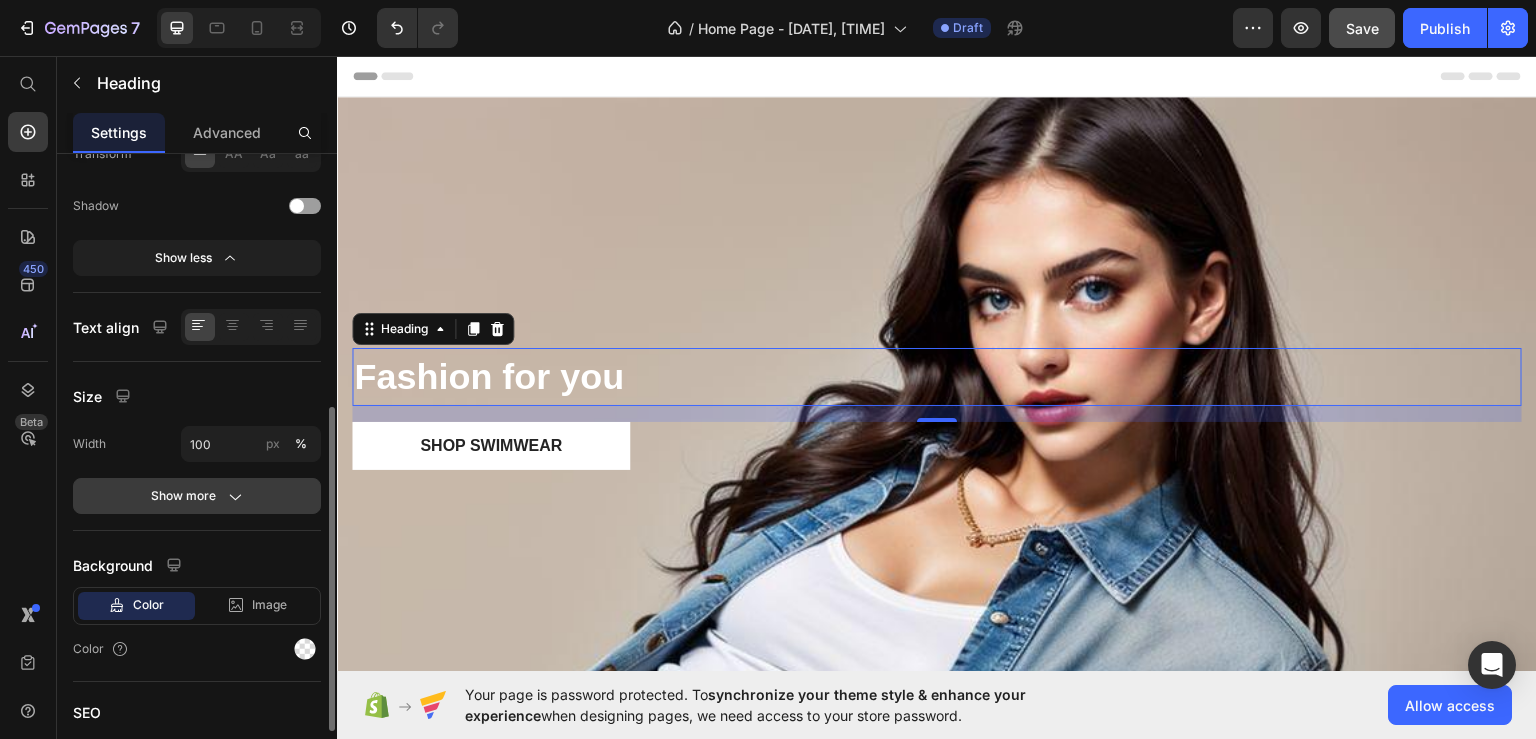 click on "Show more" at bounding box center (197, 496) 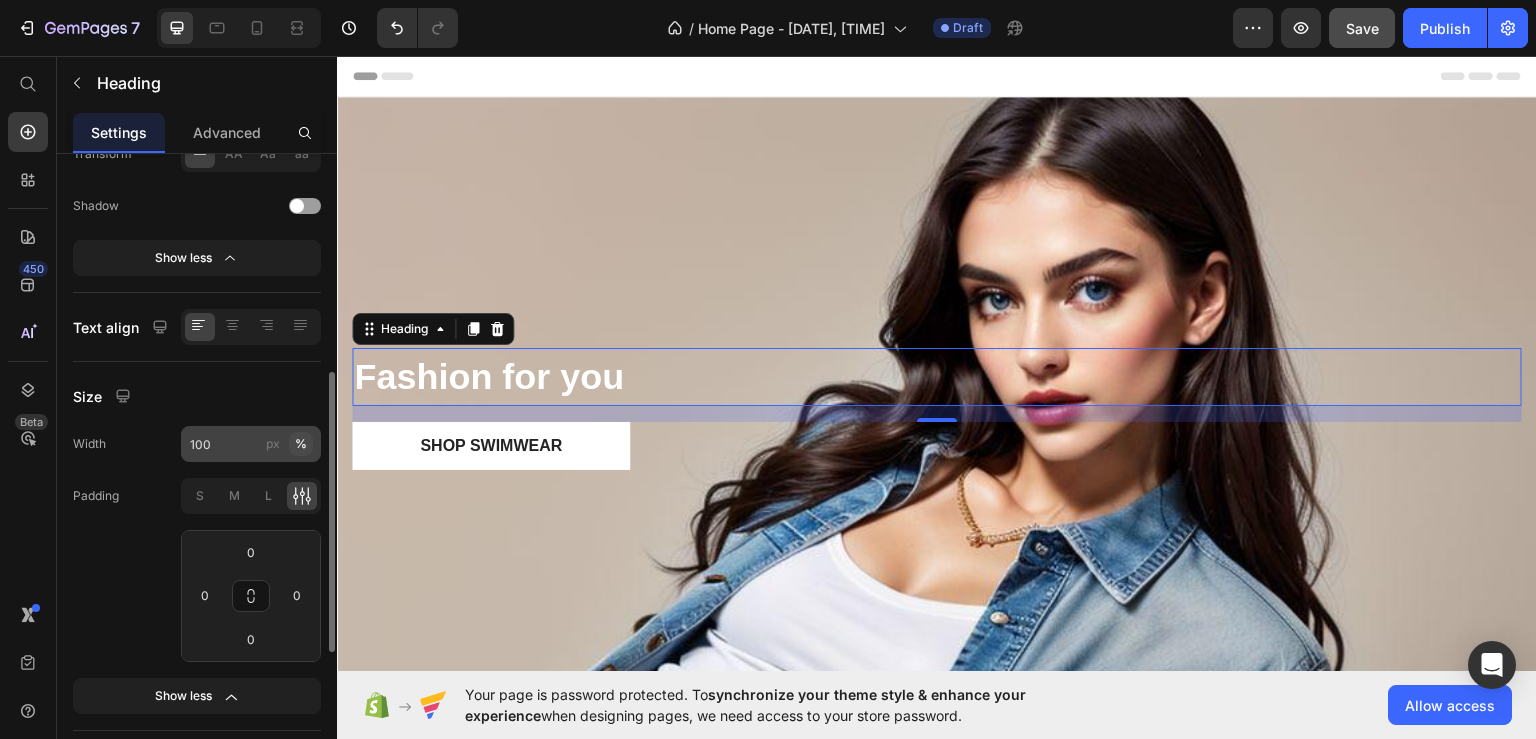 click on "%" at bounding box center (301, 444) 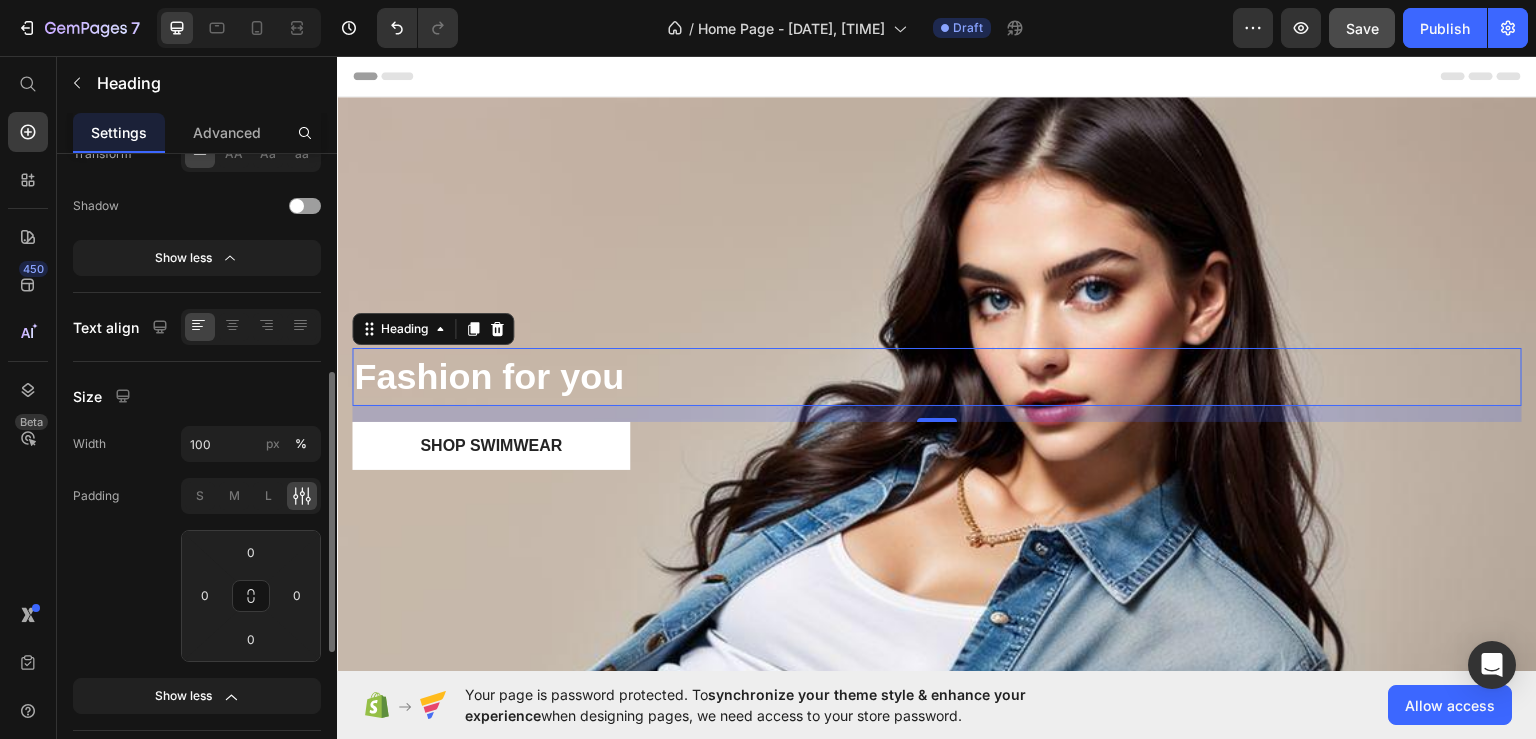 click on "Padding S M L 0 0 0 0" 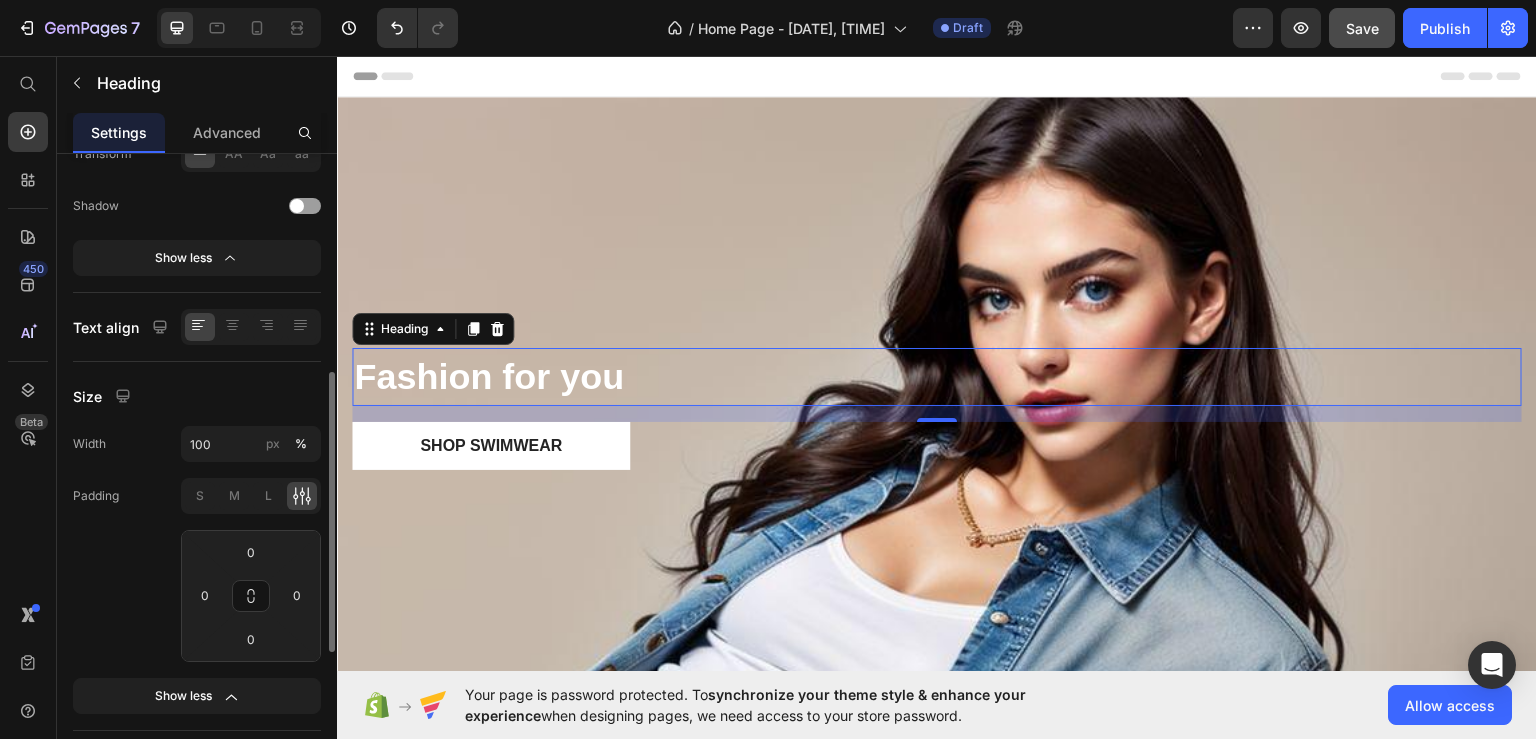 scroll, scrollTop: 800, scrollLeft: 0, axis: vertical 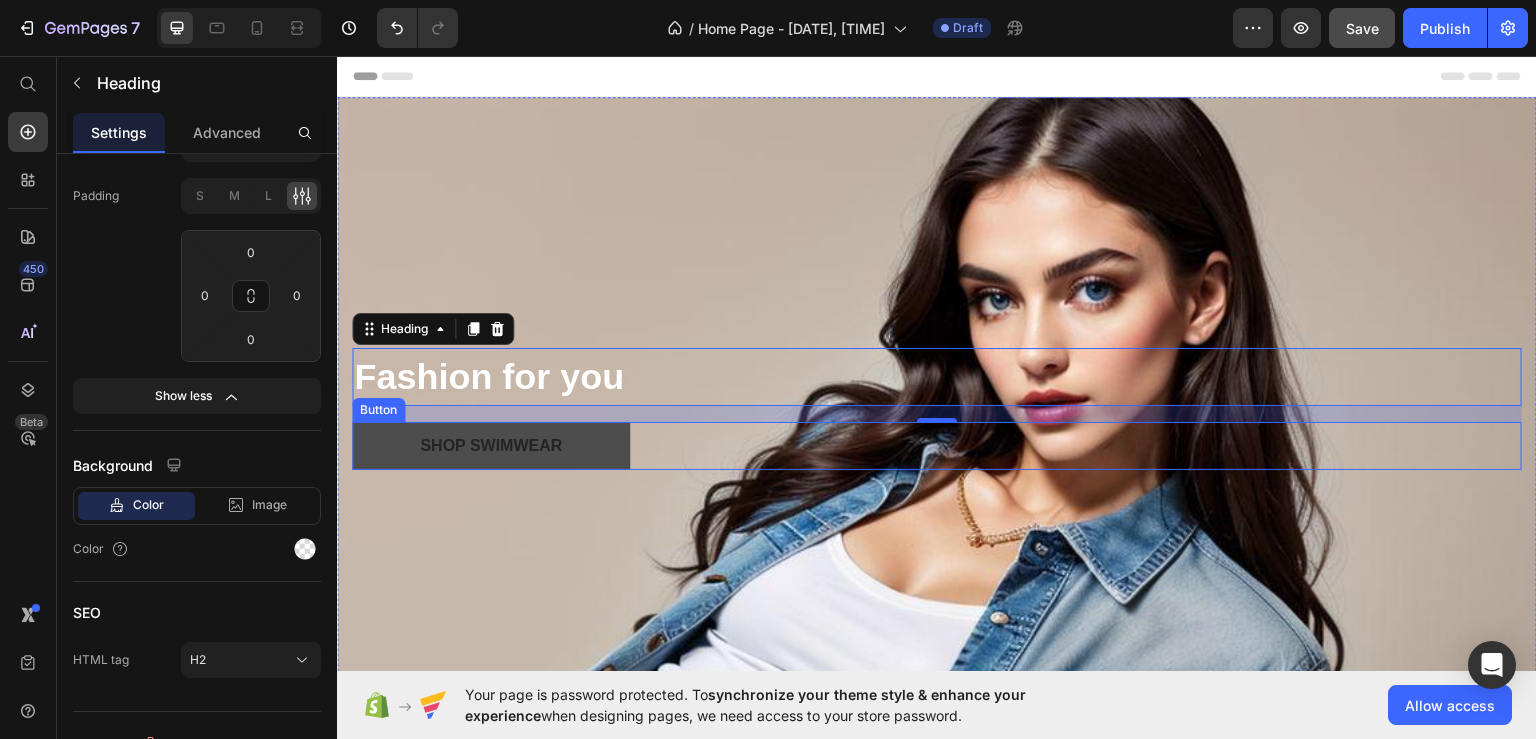 click on "Shop Swimwear" at bounding box center (491, 445) 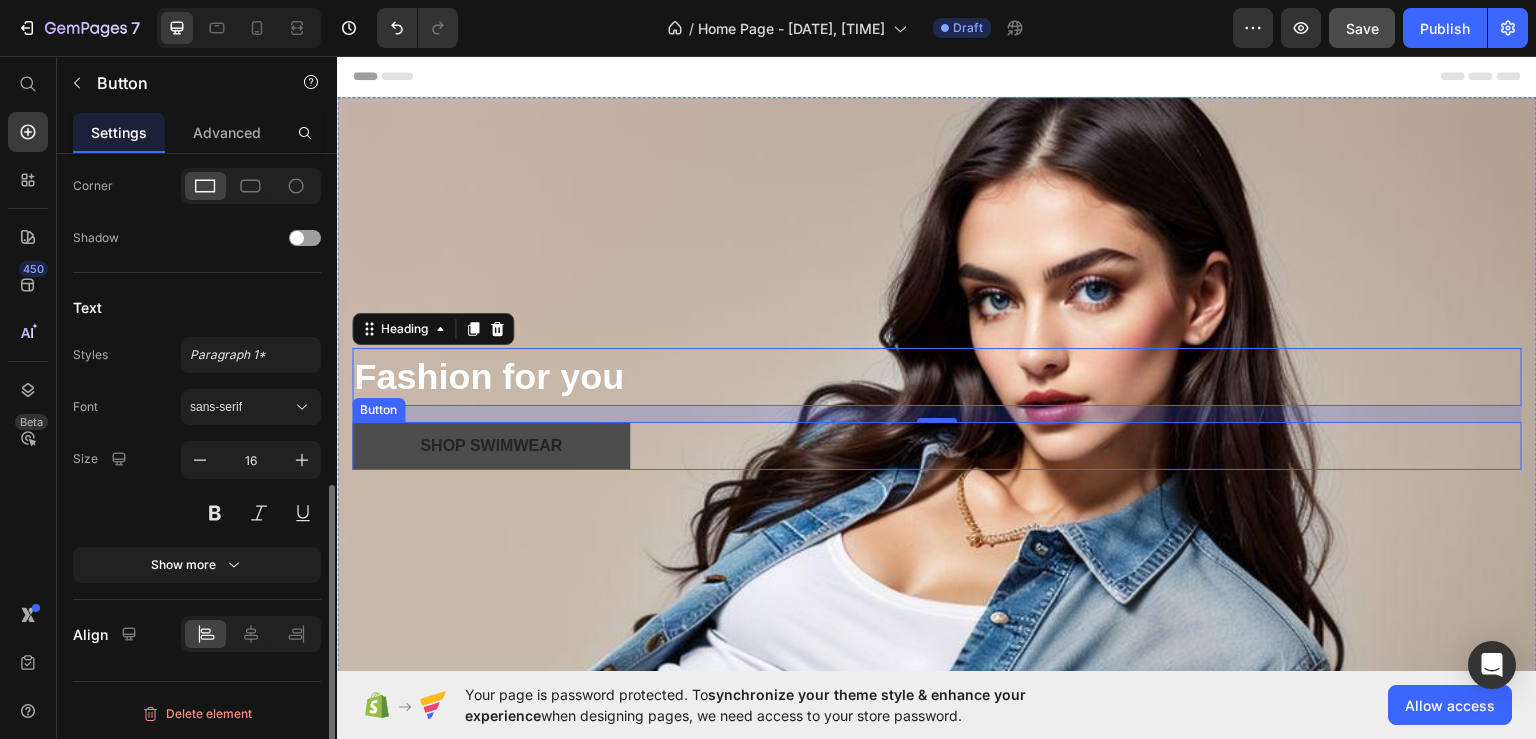 scroll, scrollTop: 0, scrollLeft: 0, axis: both 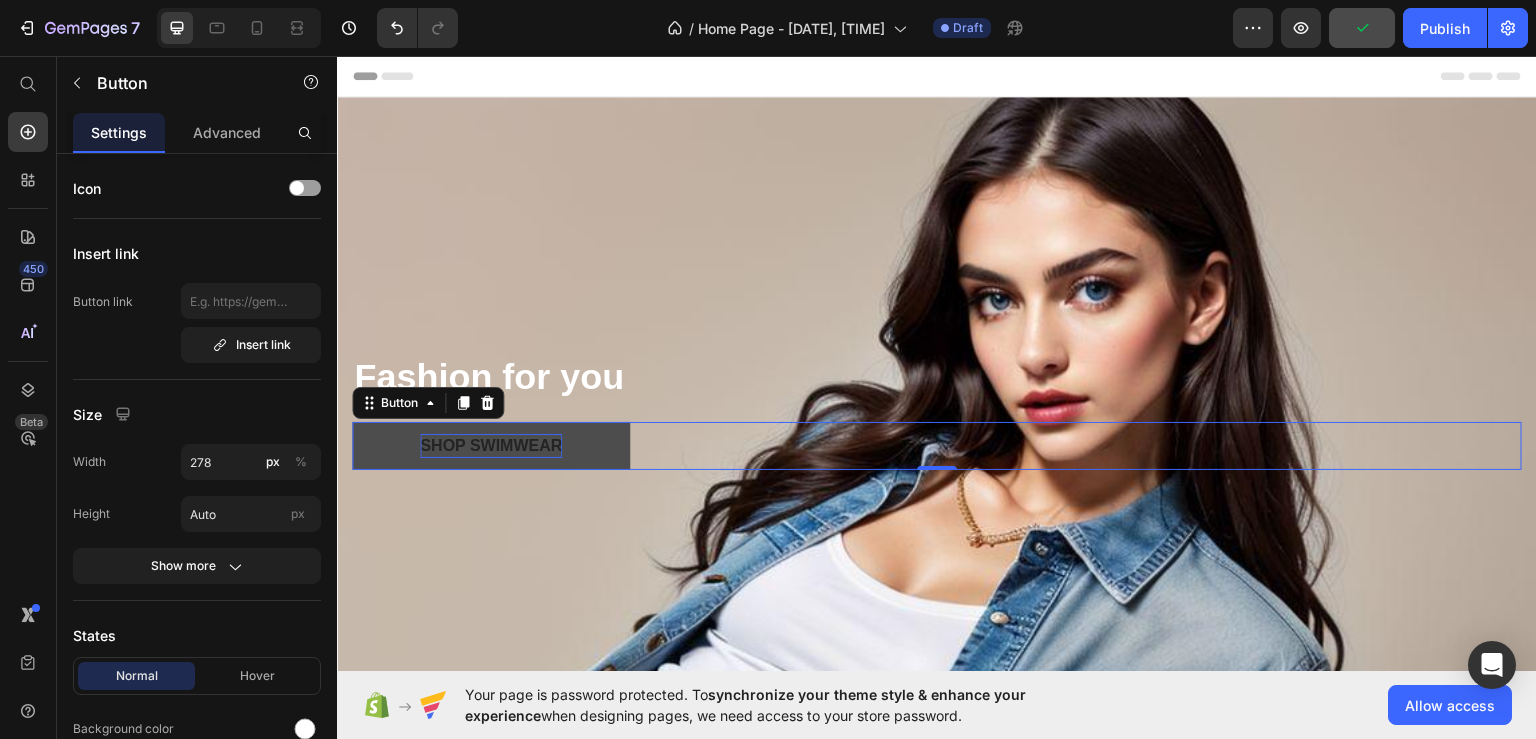click on "Shop Swimwear" at bounding box center [491, 445] 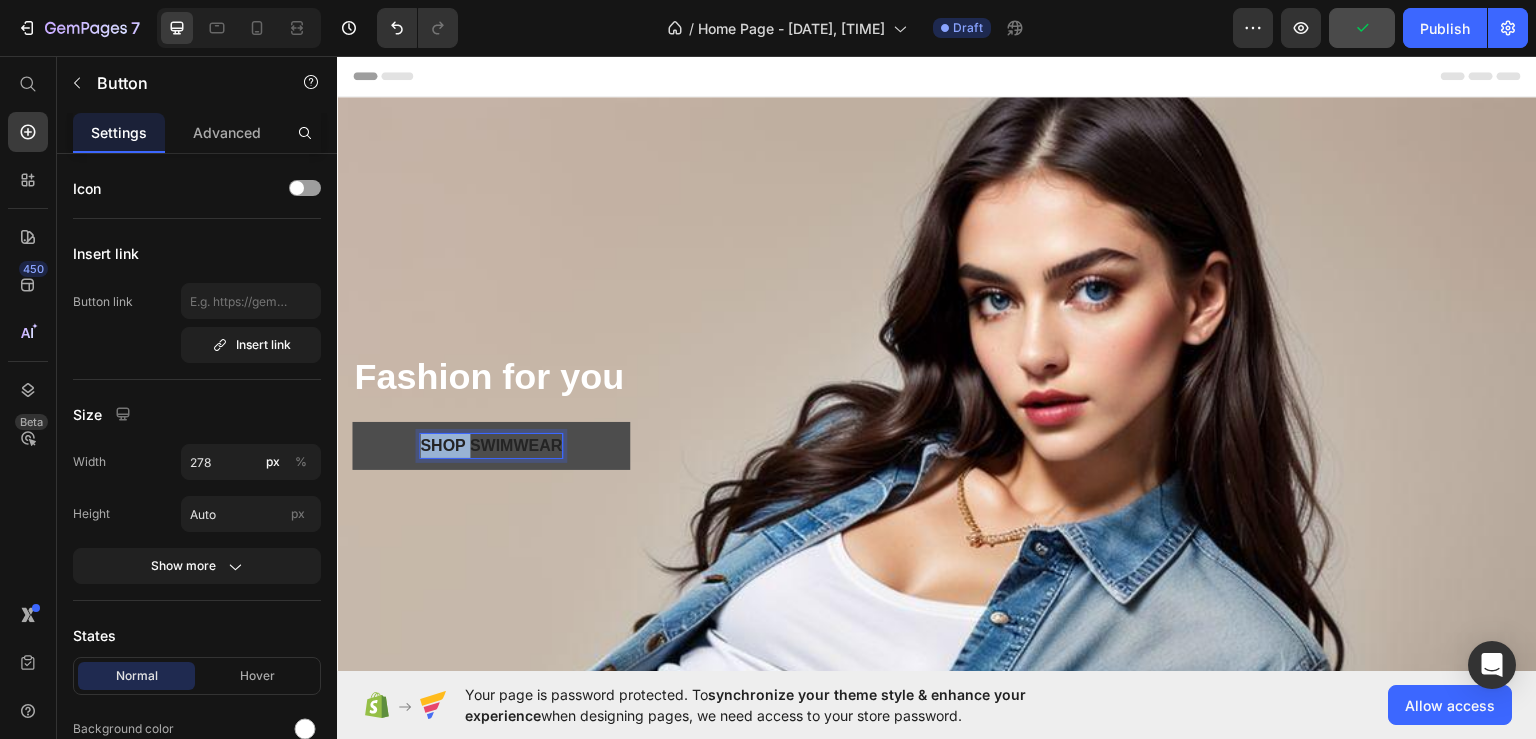 click on "Shop Swimwear" at bounding box center (491, 445) 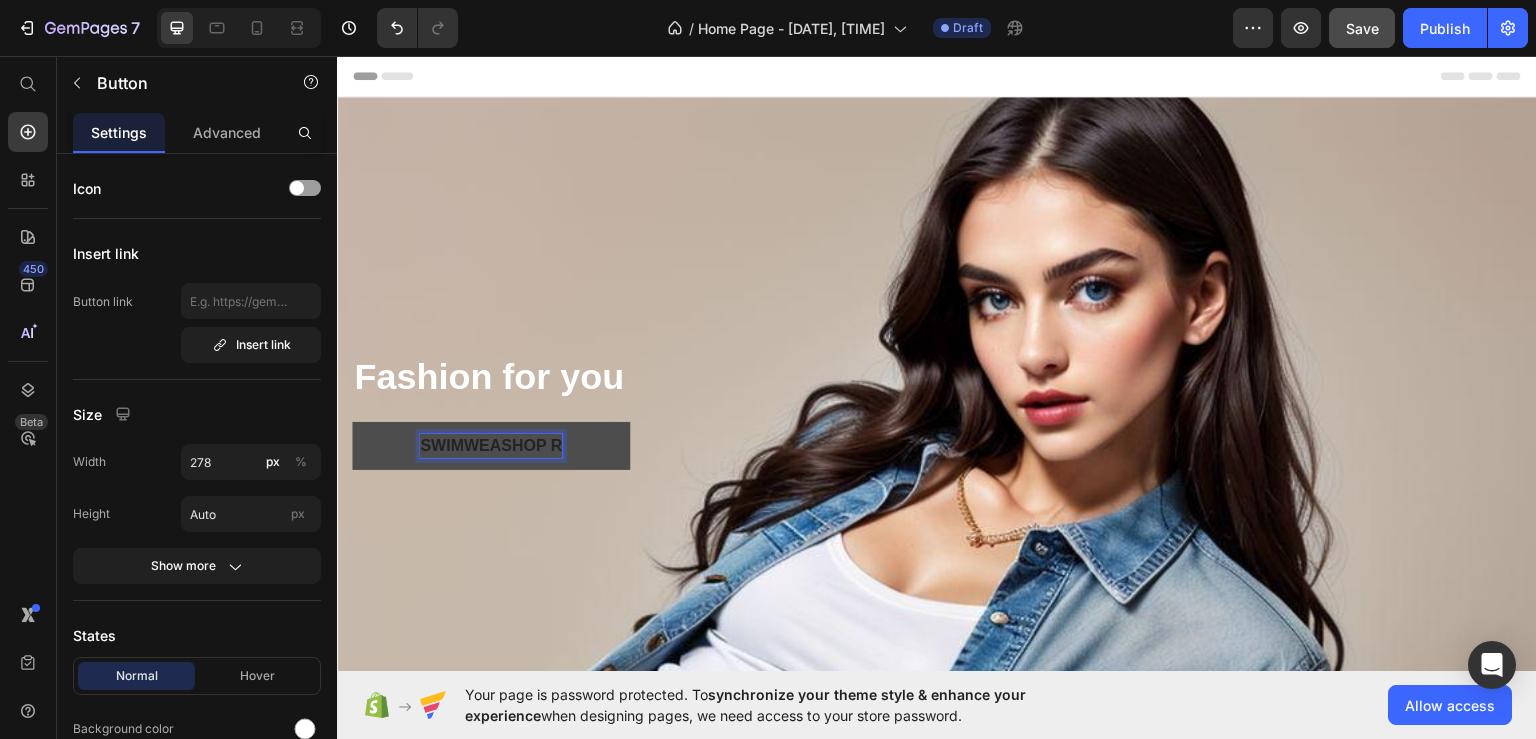 click on "SwimweaShop r" at bounding box center [491, 445] 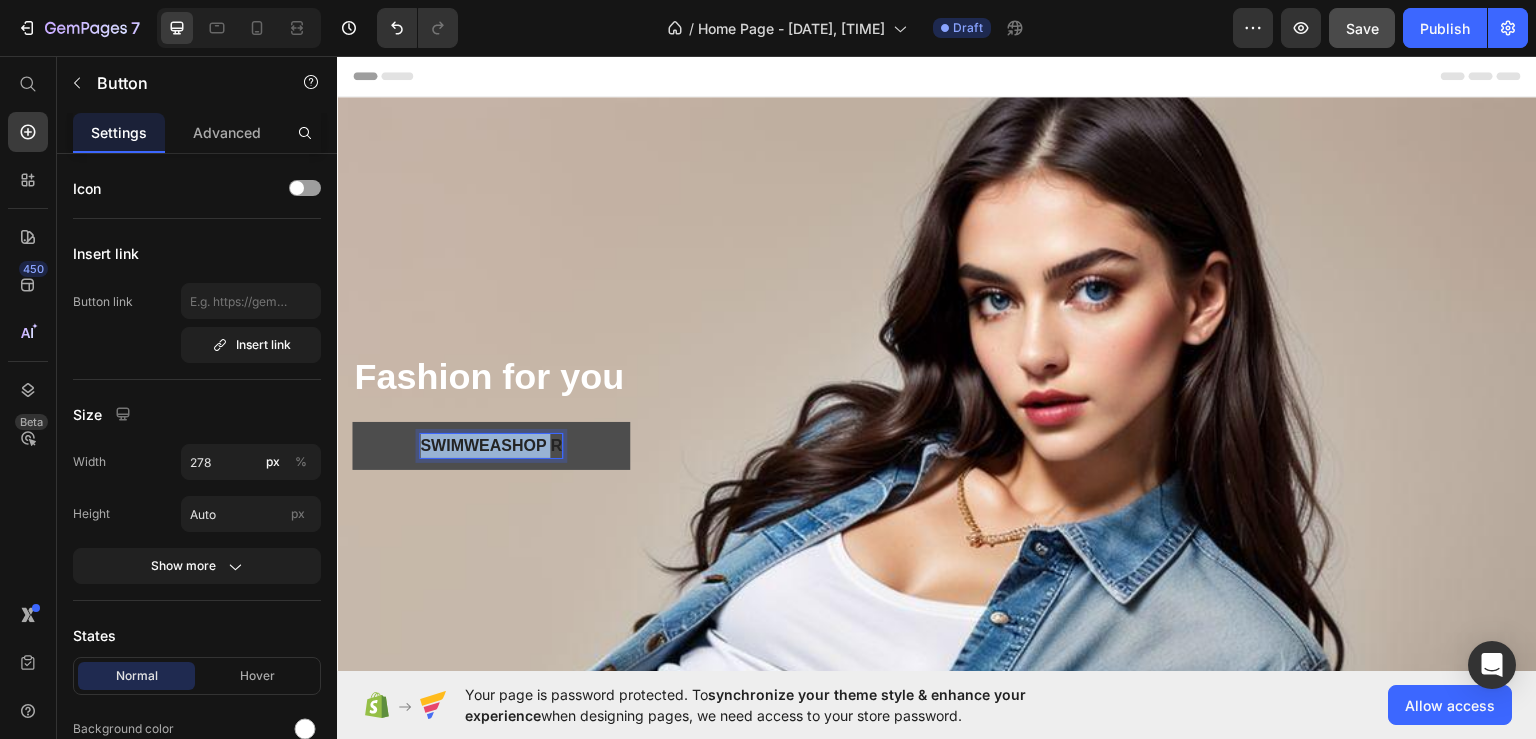click on "SwimweaShop r" at bounding box center (491, 445) 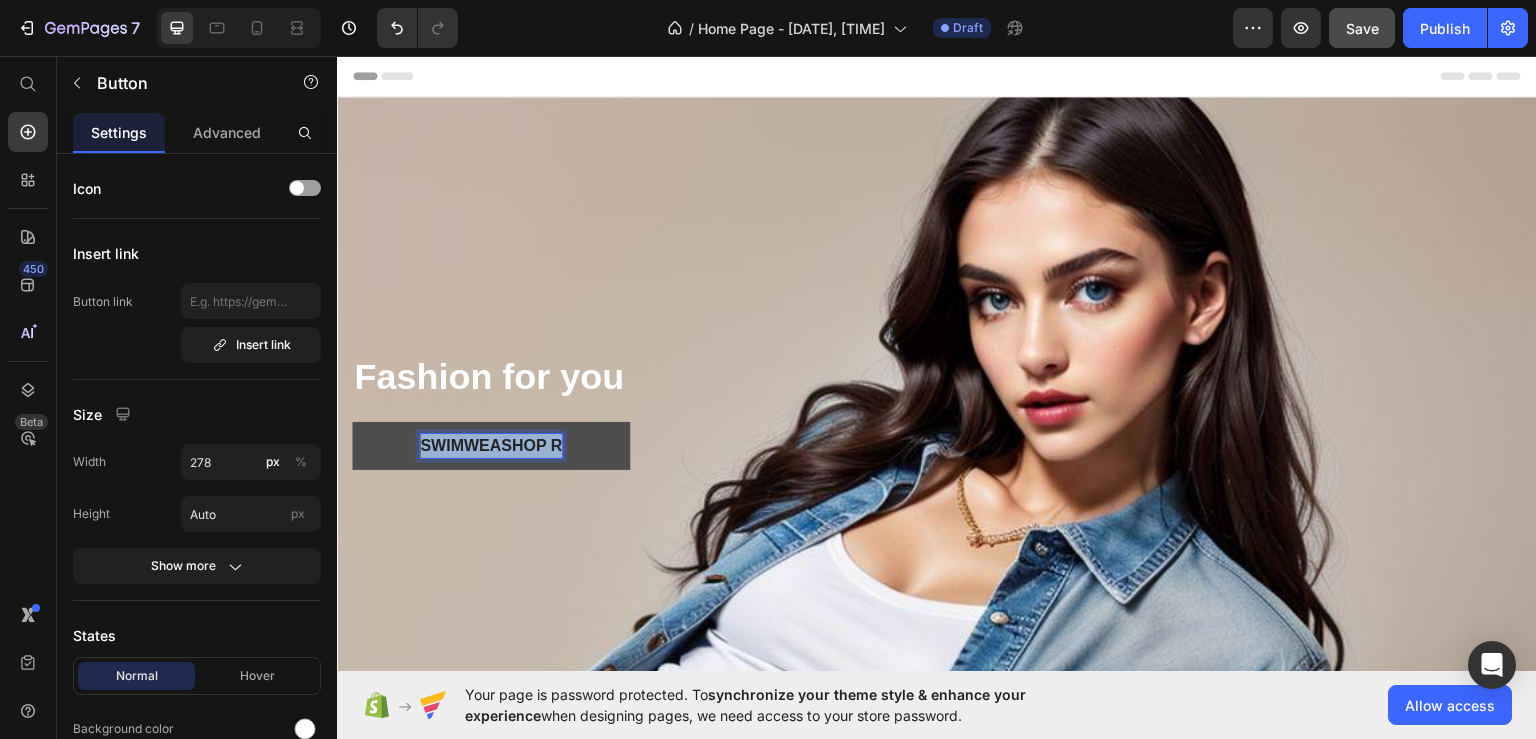 click on "SwimweaShop r" at bounding box center (491, 445) 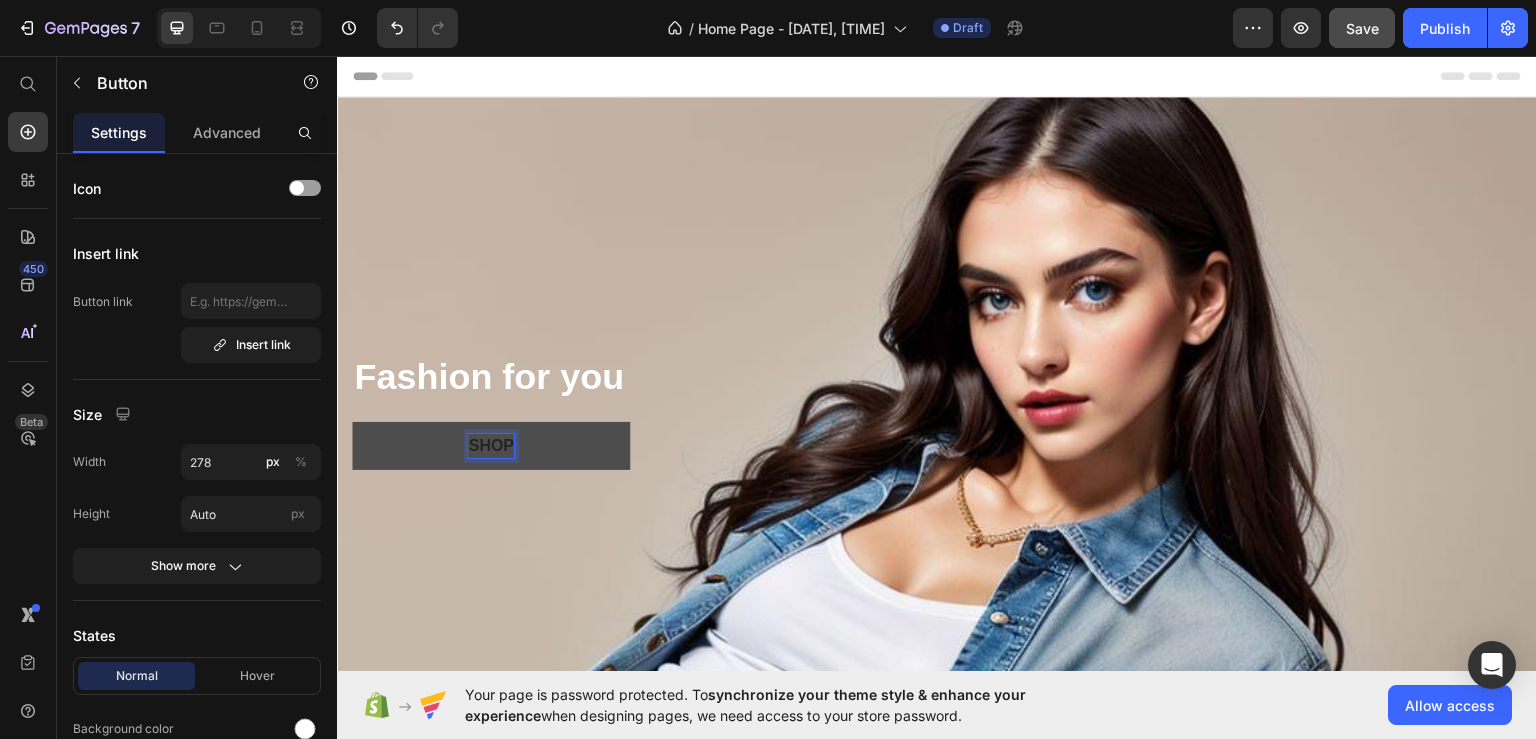 click on "SHOP" at bounding box center (491, 445) 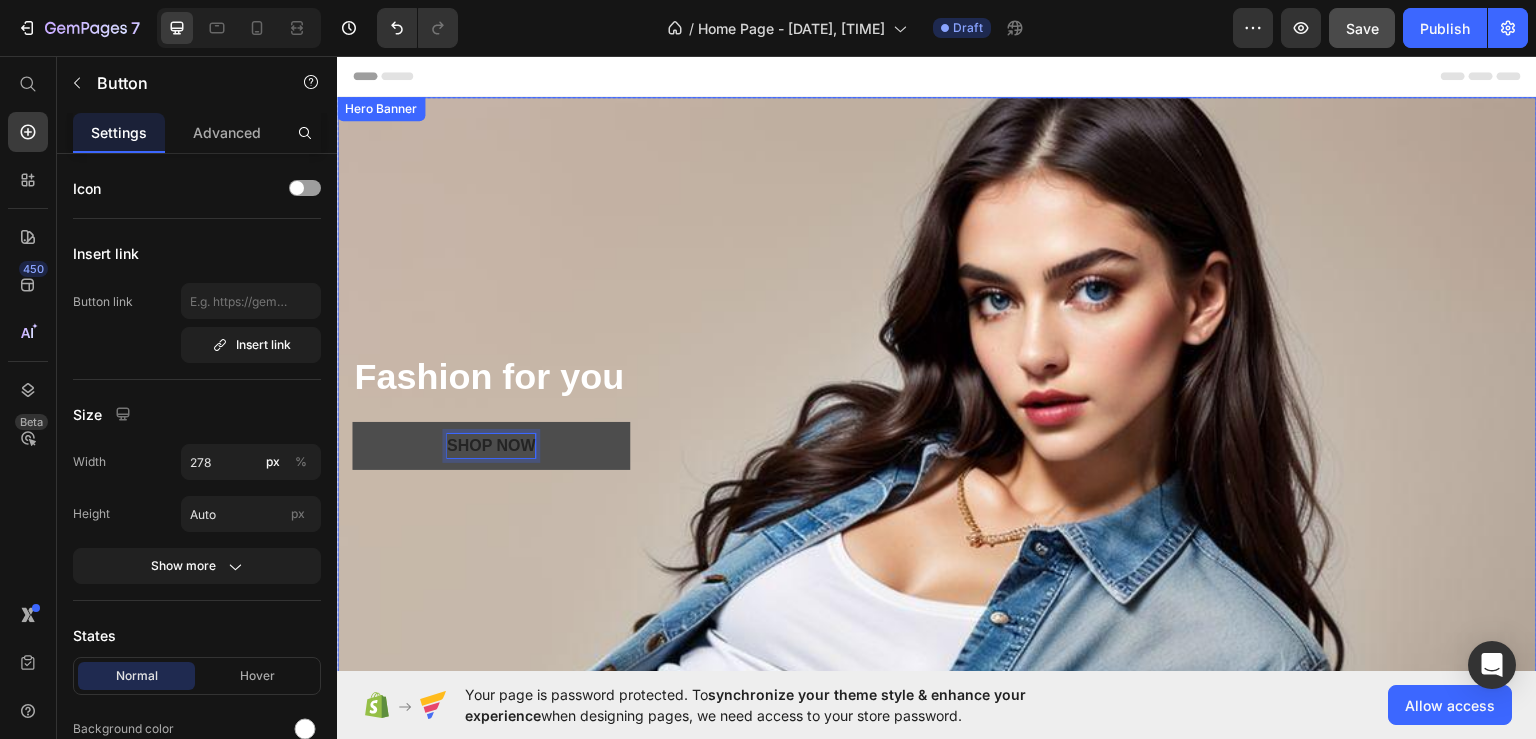 click on "⁠⁠⁠⁠⁠⁠⁠ Fashion for you Heading SHOP NOW Button   0" at bounding box center (937, 434) 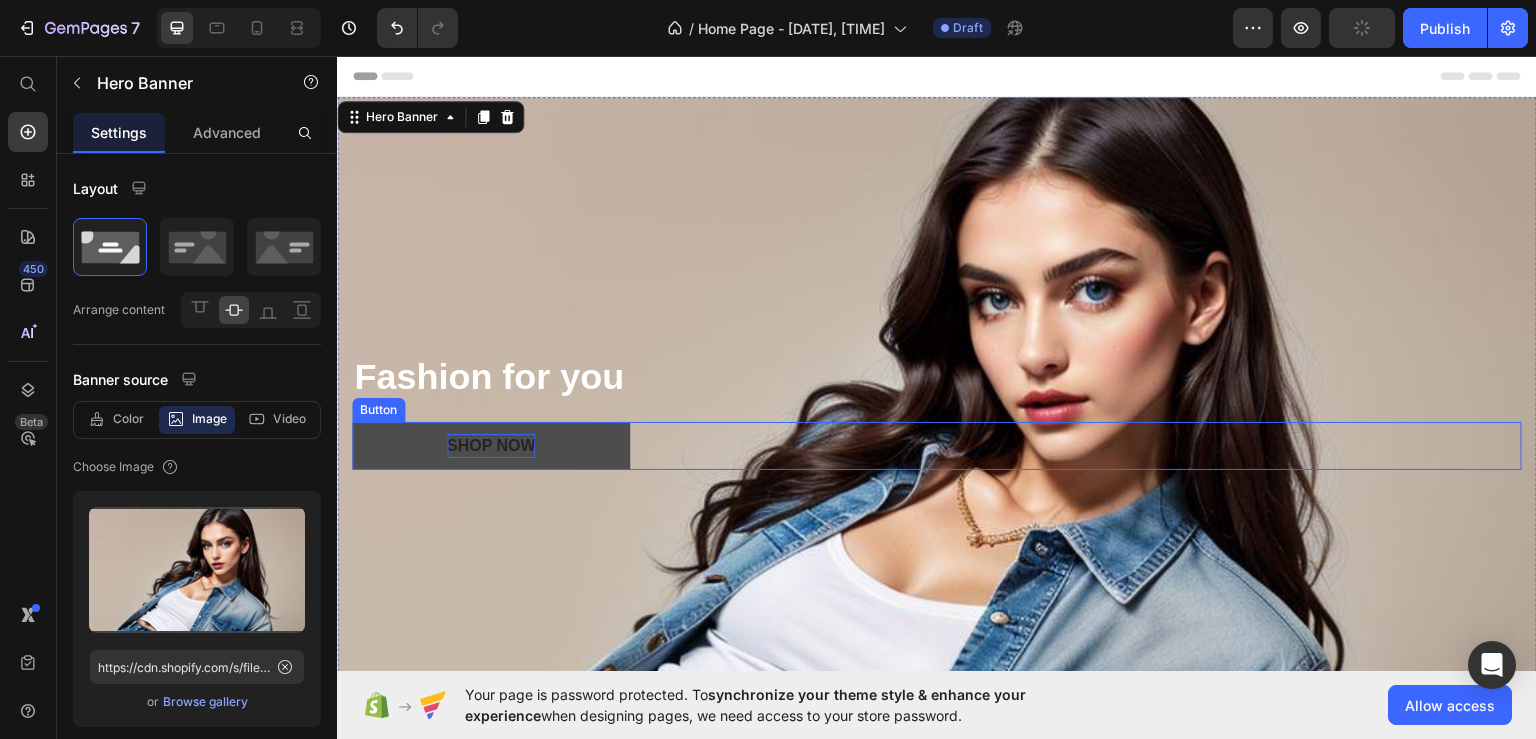 click on "SHOP NOW" at bounding box center (491, 445) 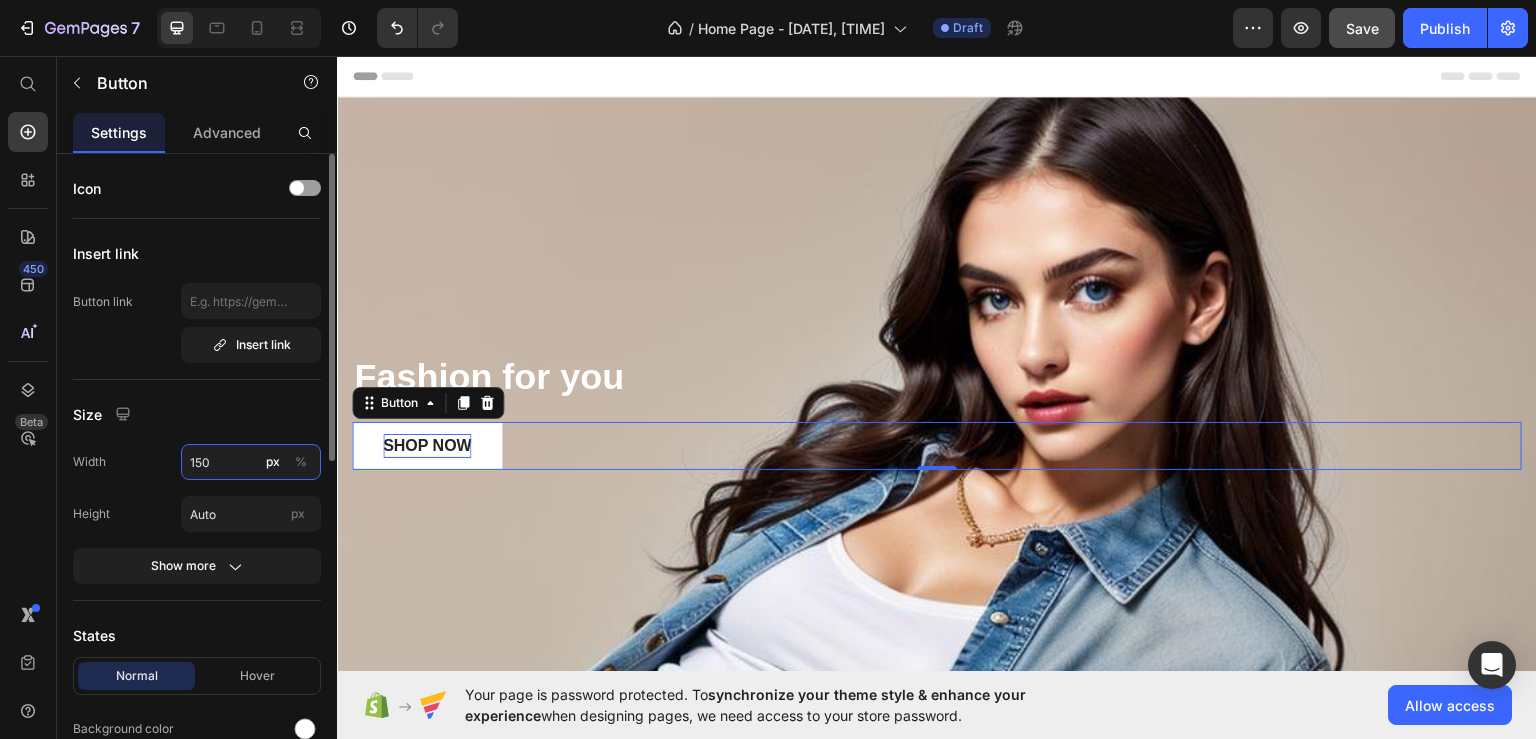 scroll, scrollTop: 200, scrollLeft: 0, axis: vertical 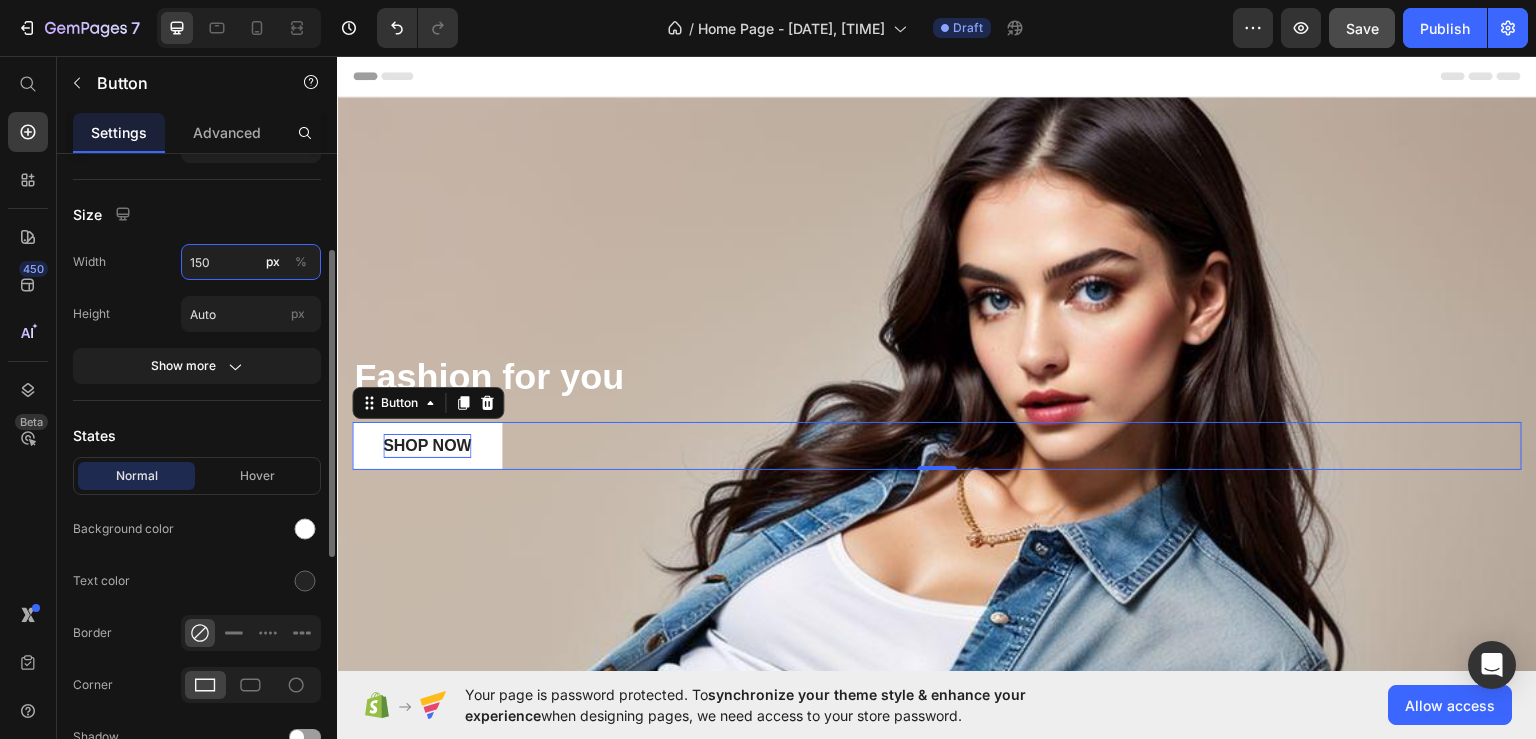 type on "150" 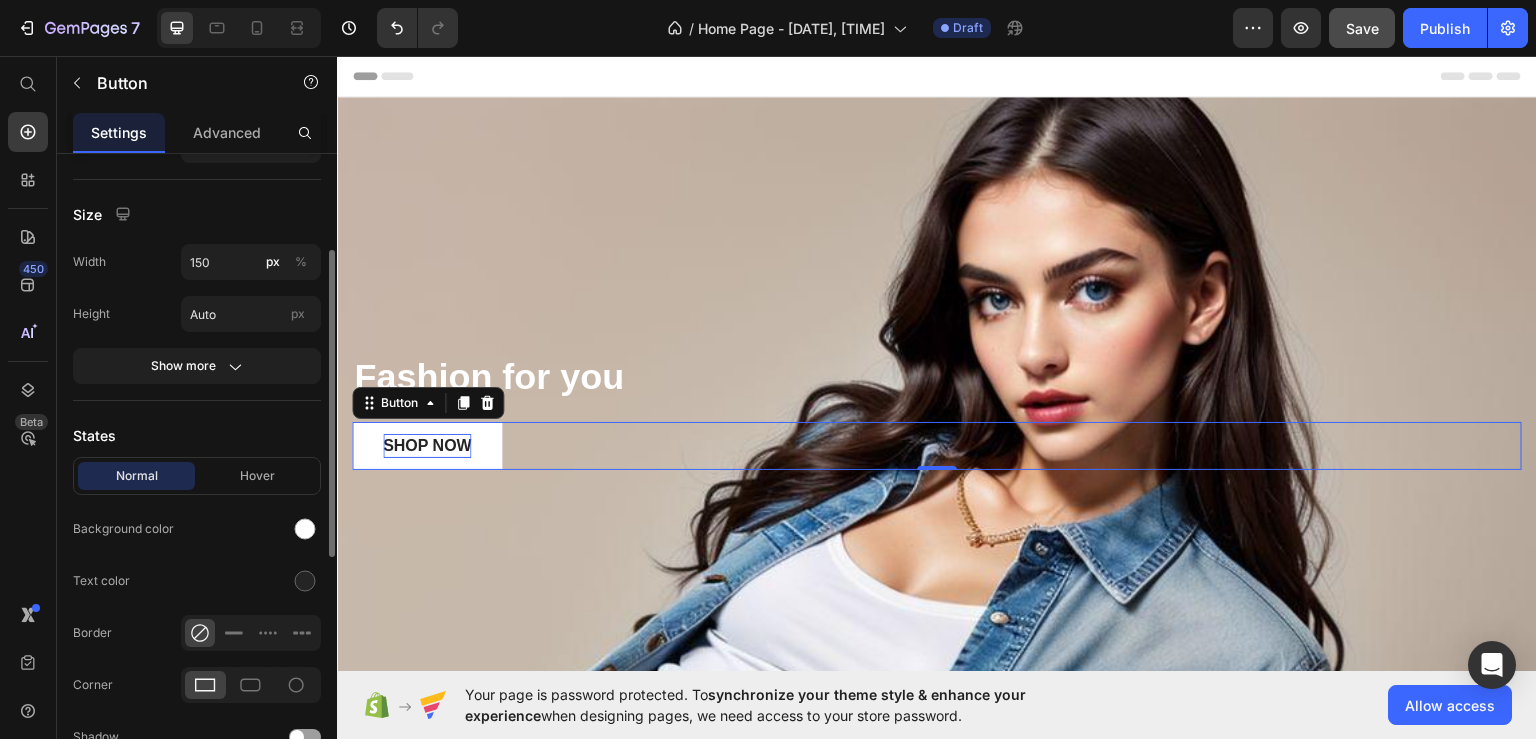 click on "States" at bounding box center [197, 435] 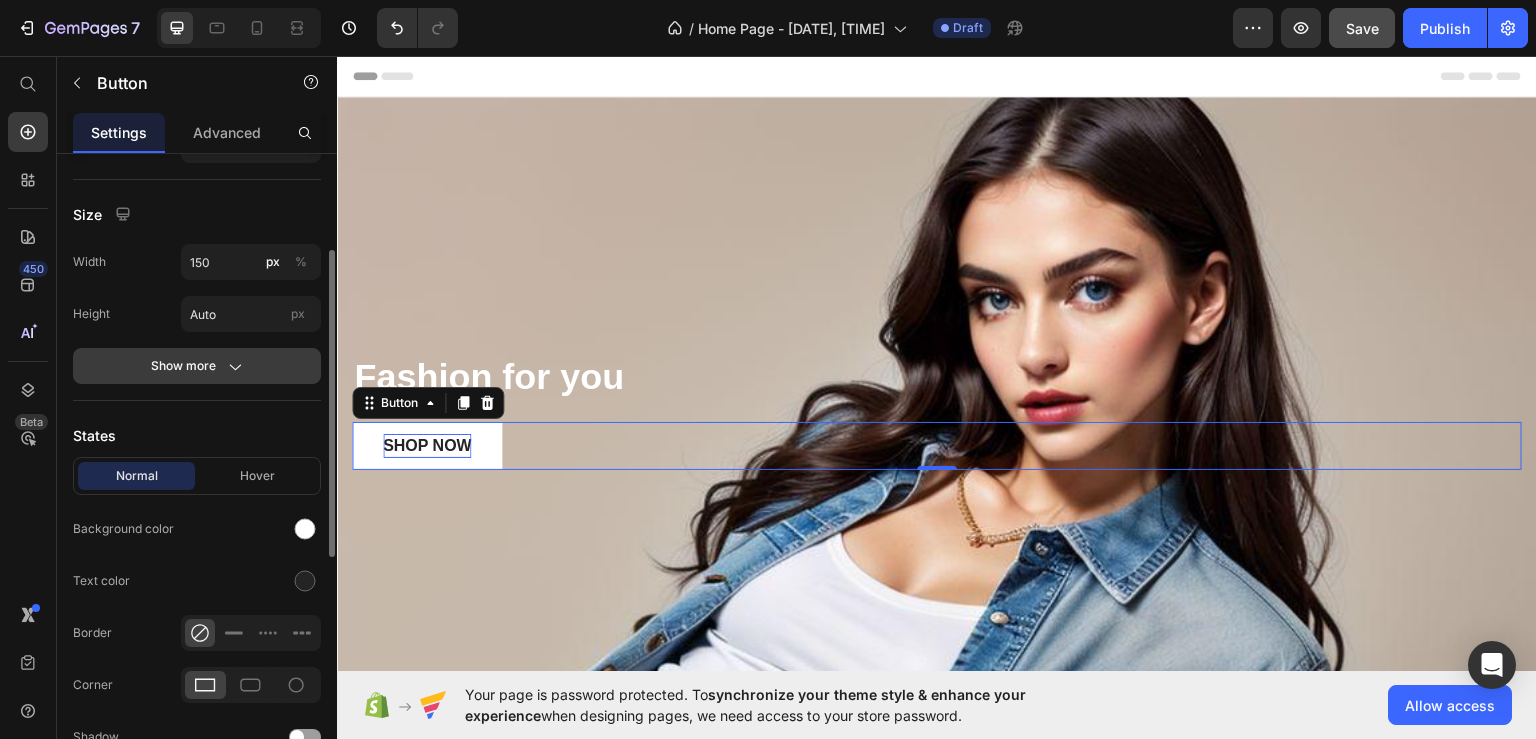 click on "Show more" 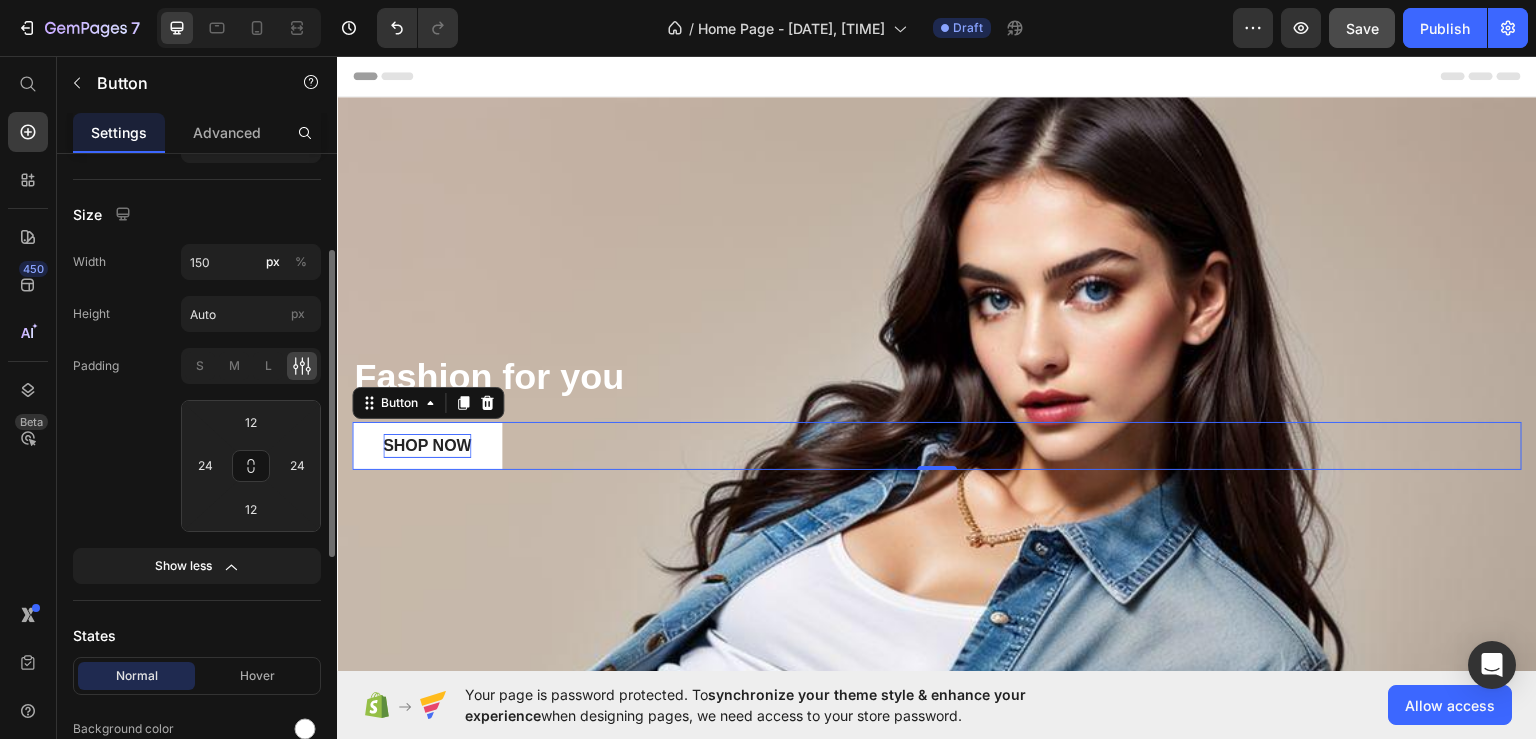 click on "Padding S M L 12 24 12 24" 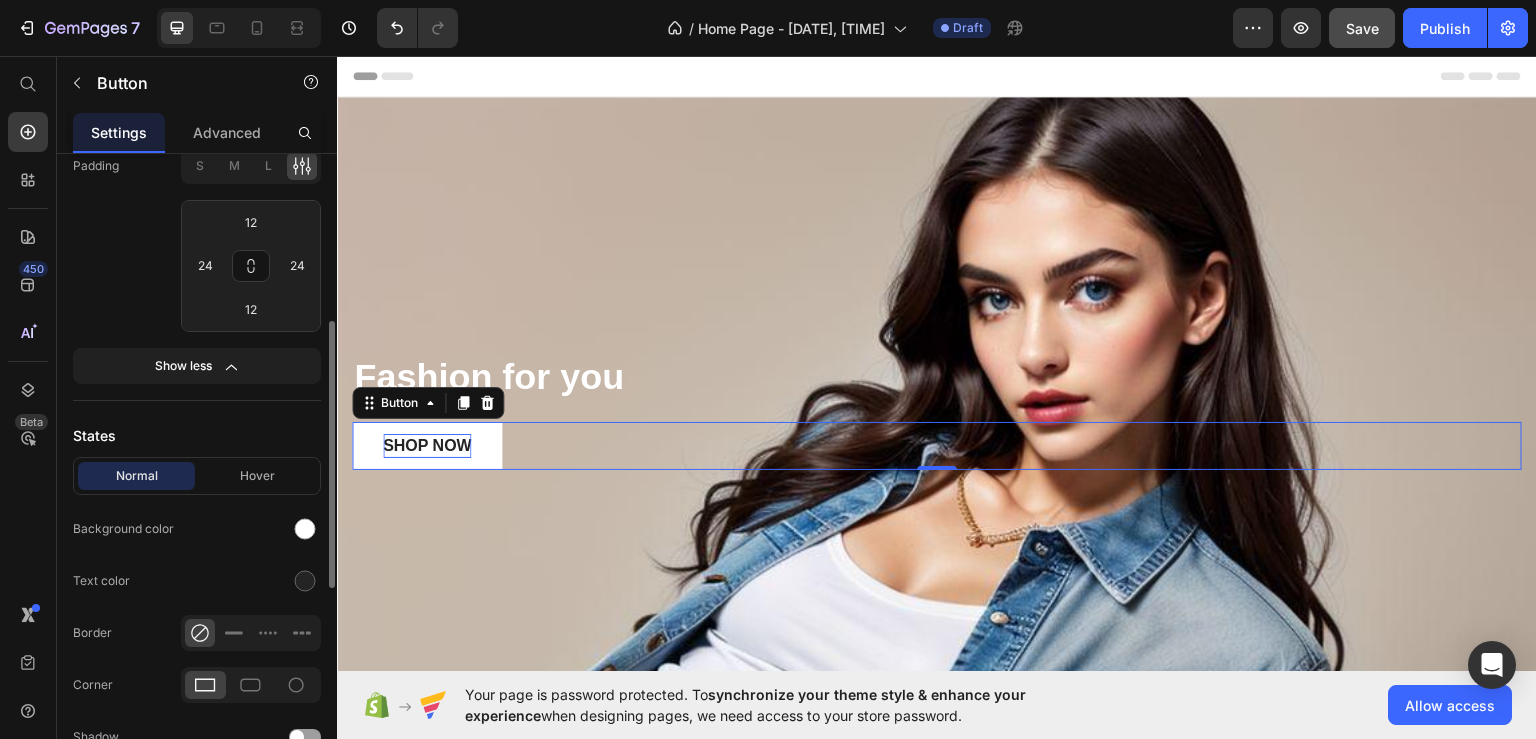 scroll, scrollTop: 500, scrollLeft: 0, axis: vertical 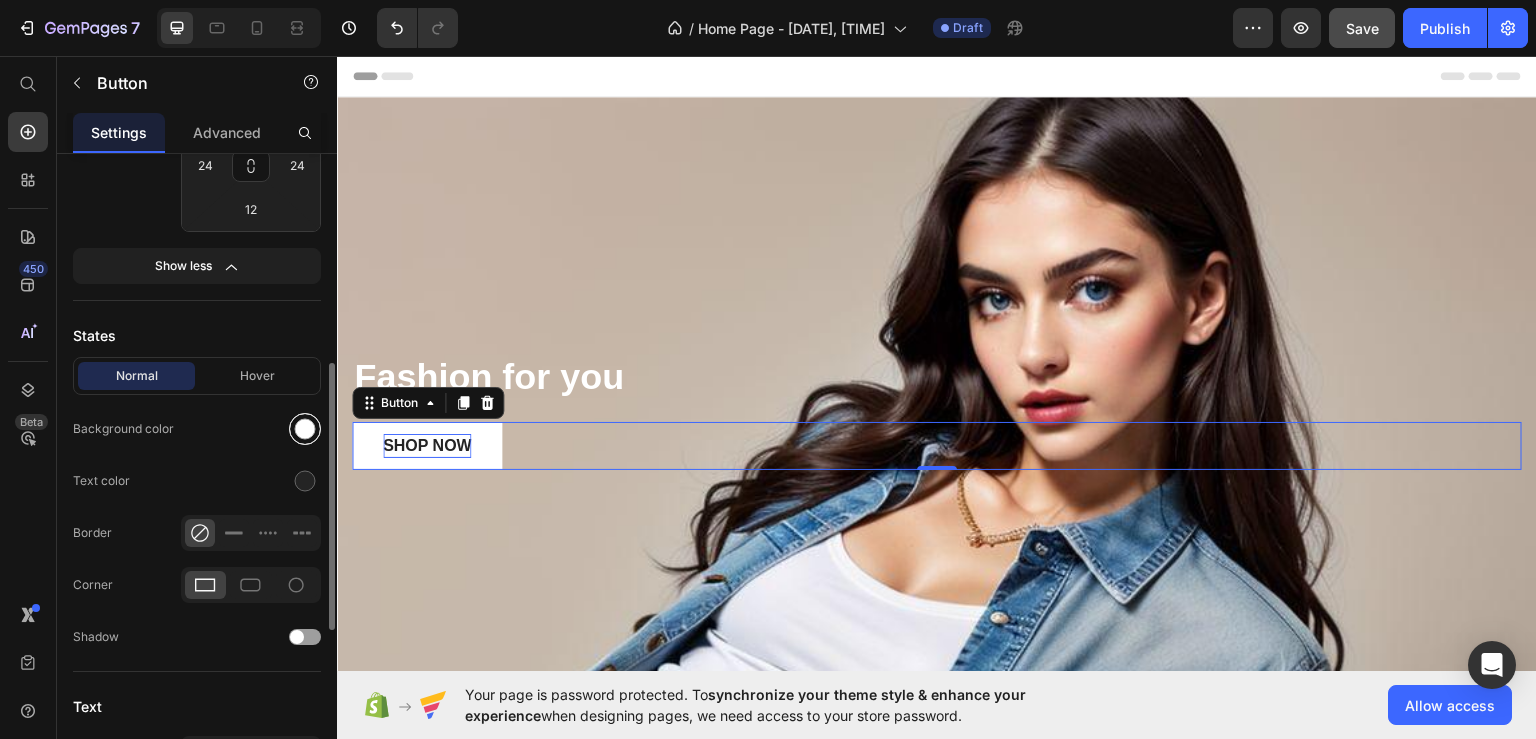 click at bounding box center [305, 429] 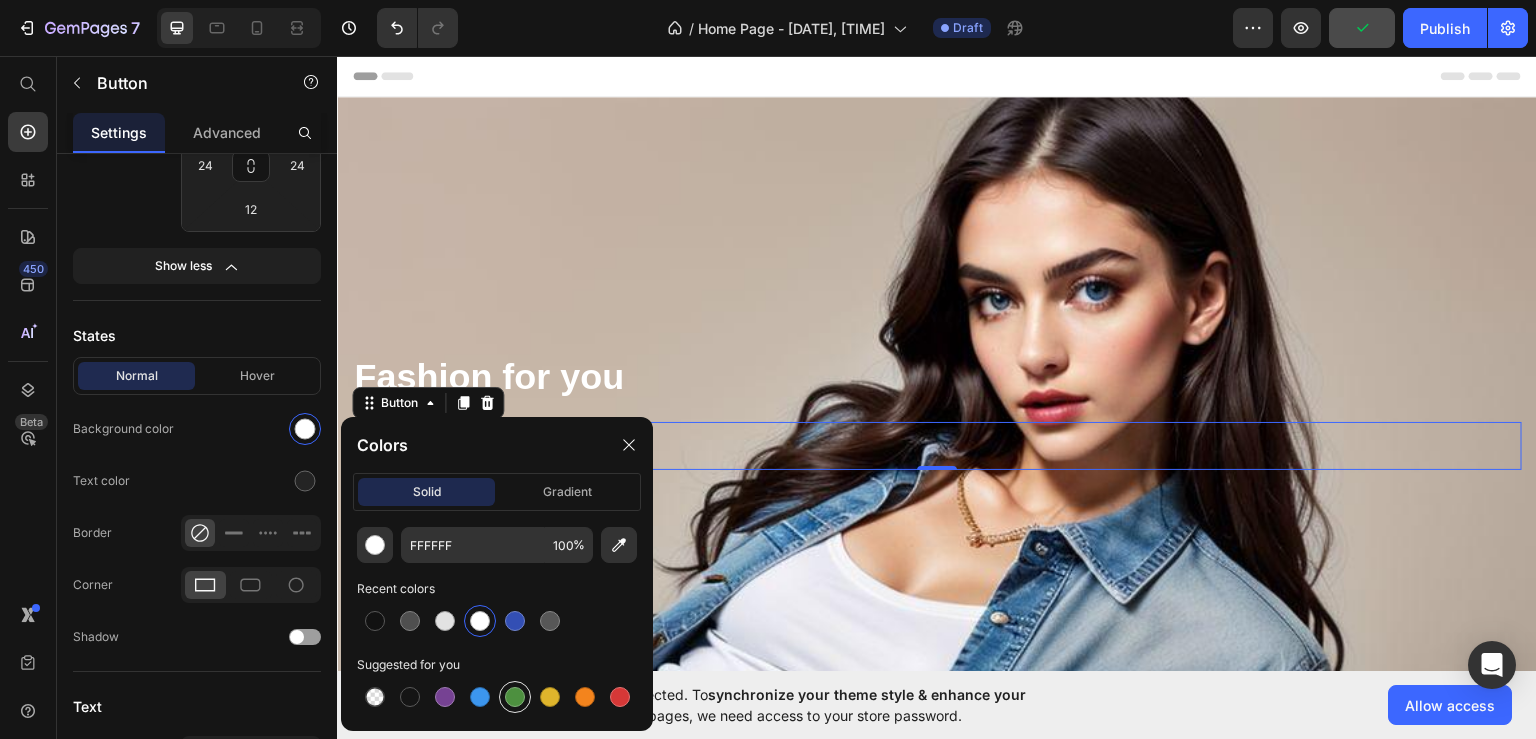 click at bounding box center [515, 697] 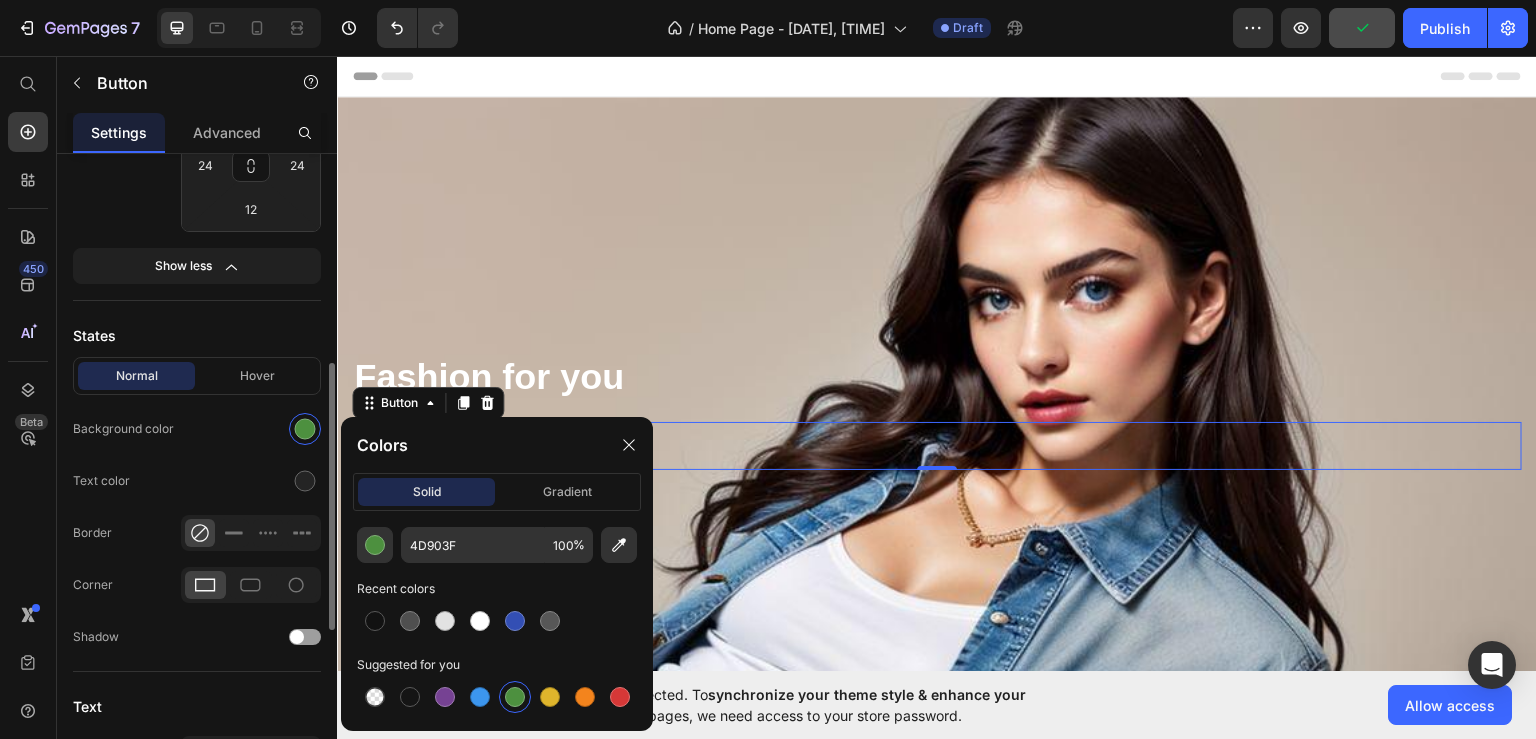 click on "States" at bounding box center (197, 335) 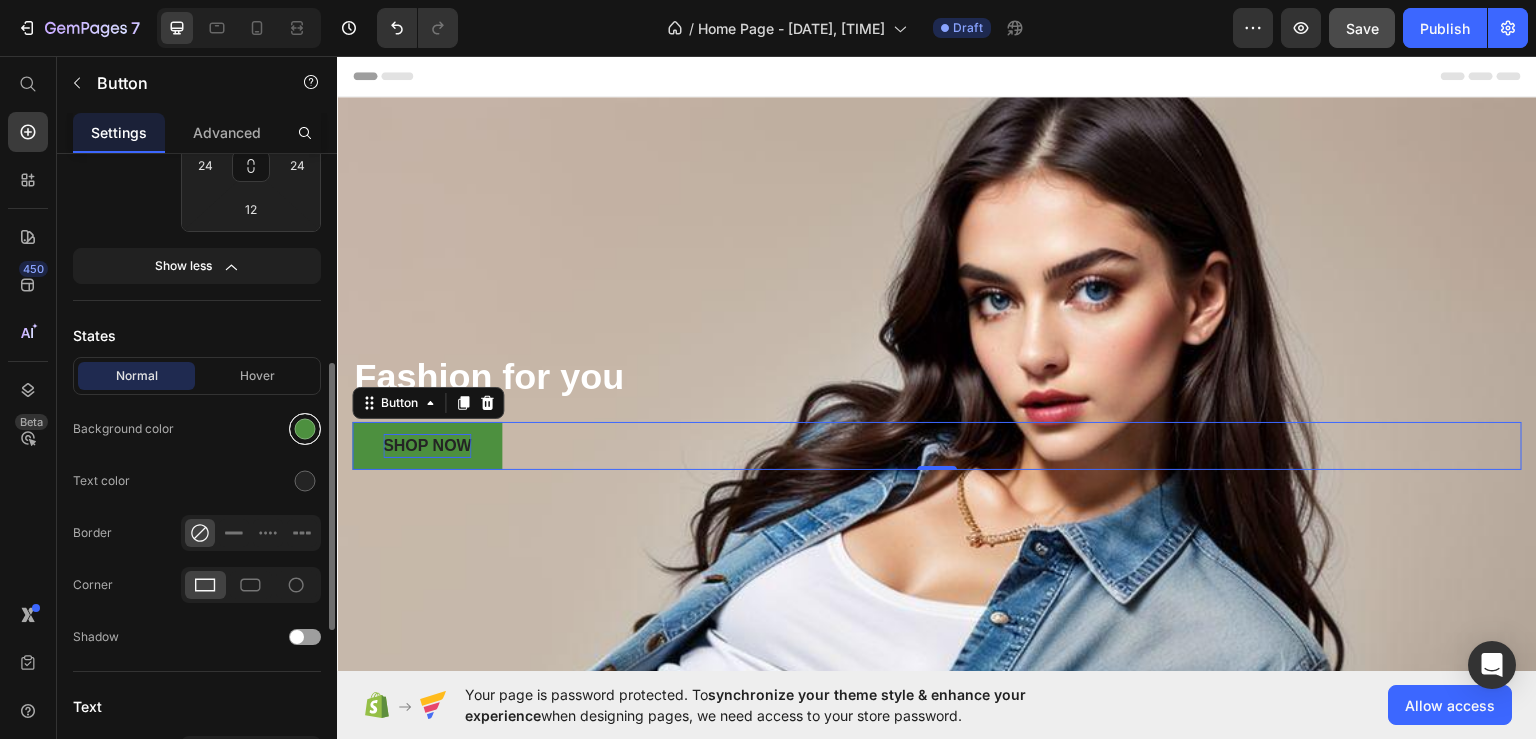 click at bounding box center (305, 429) 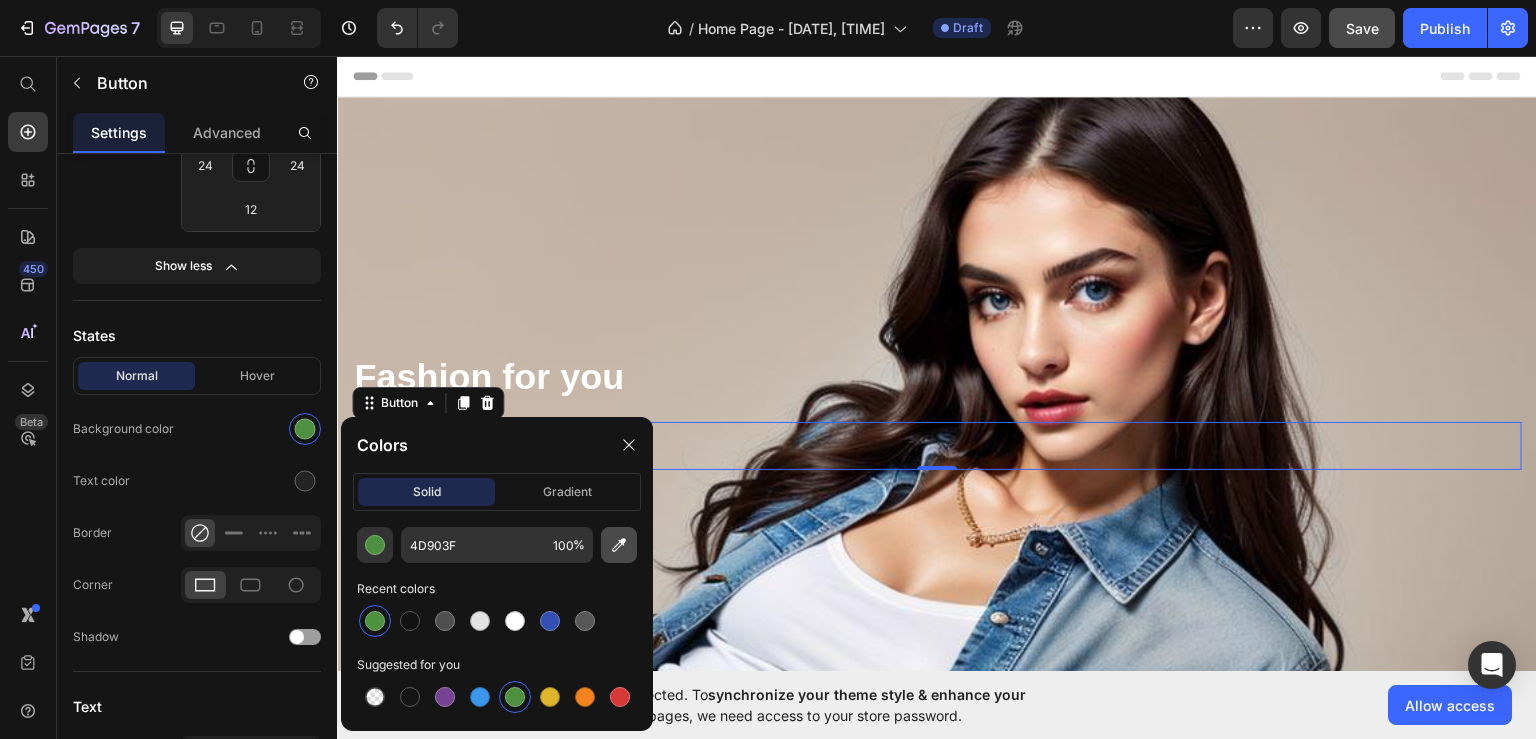click 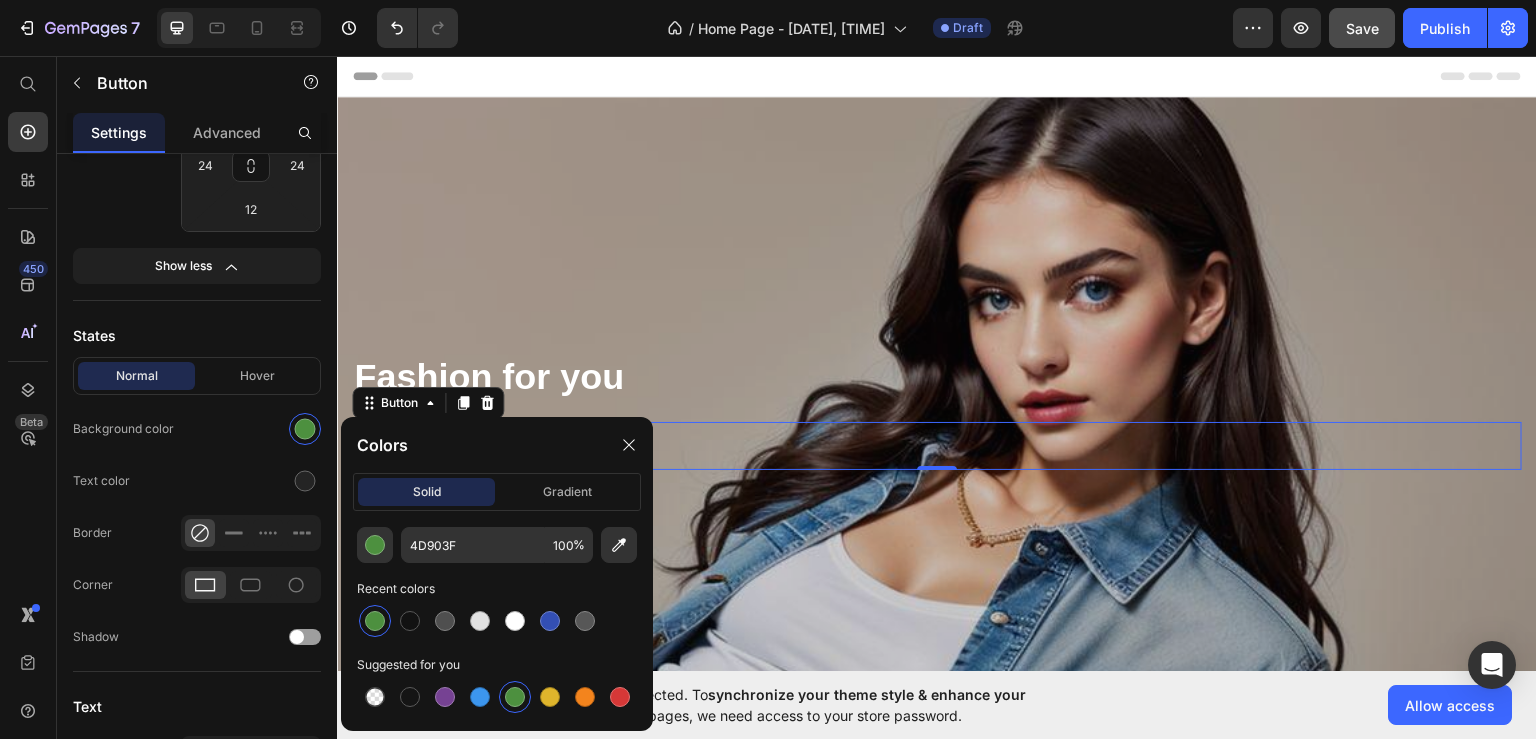 type on "6D95B4" 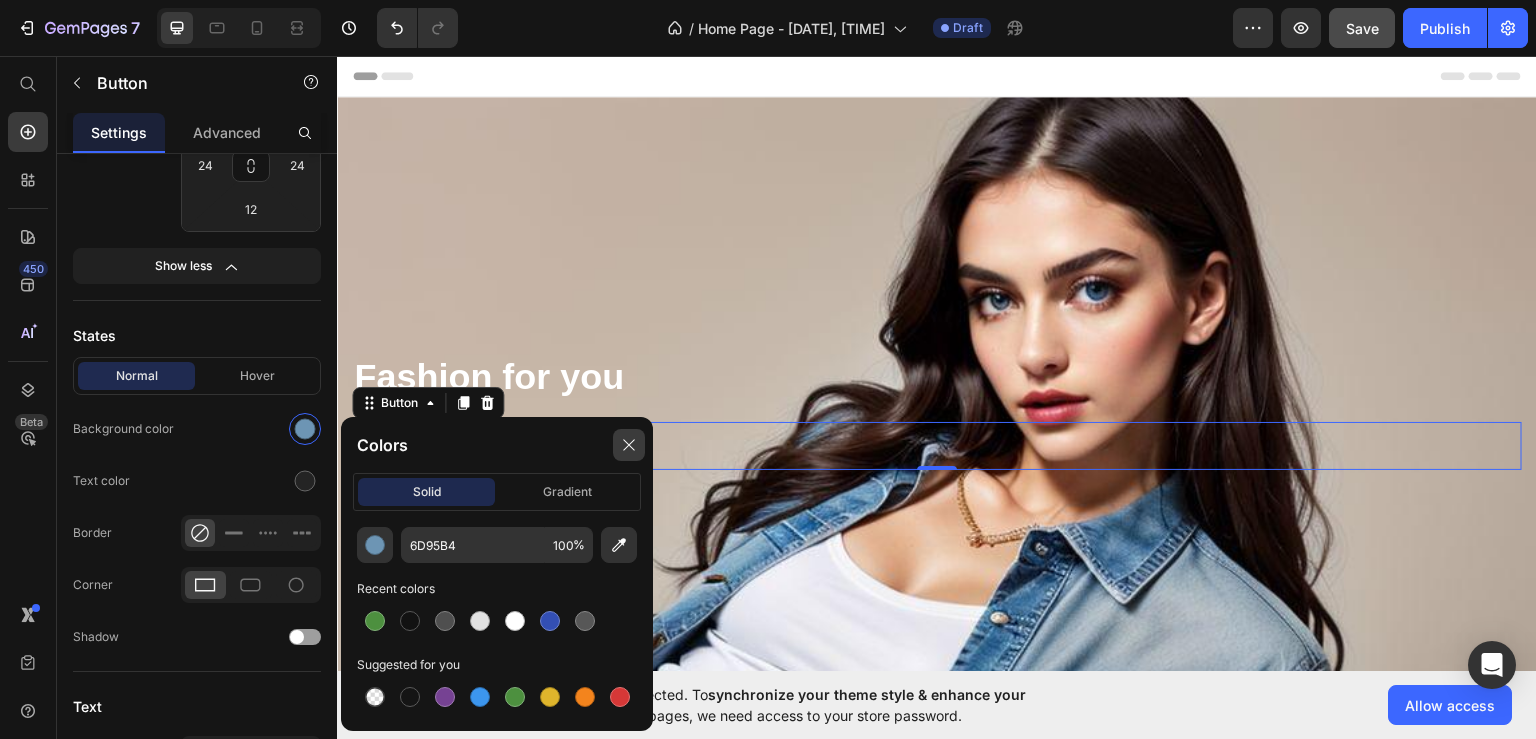 drag, startPoint x: 629, startPoint y: 438, endPoint x: 262, endPoint y: 421, distance: 367.39352 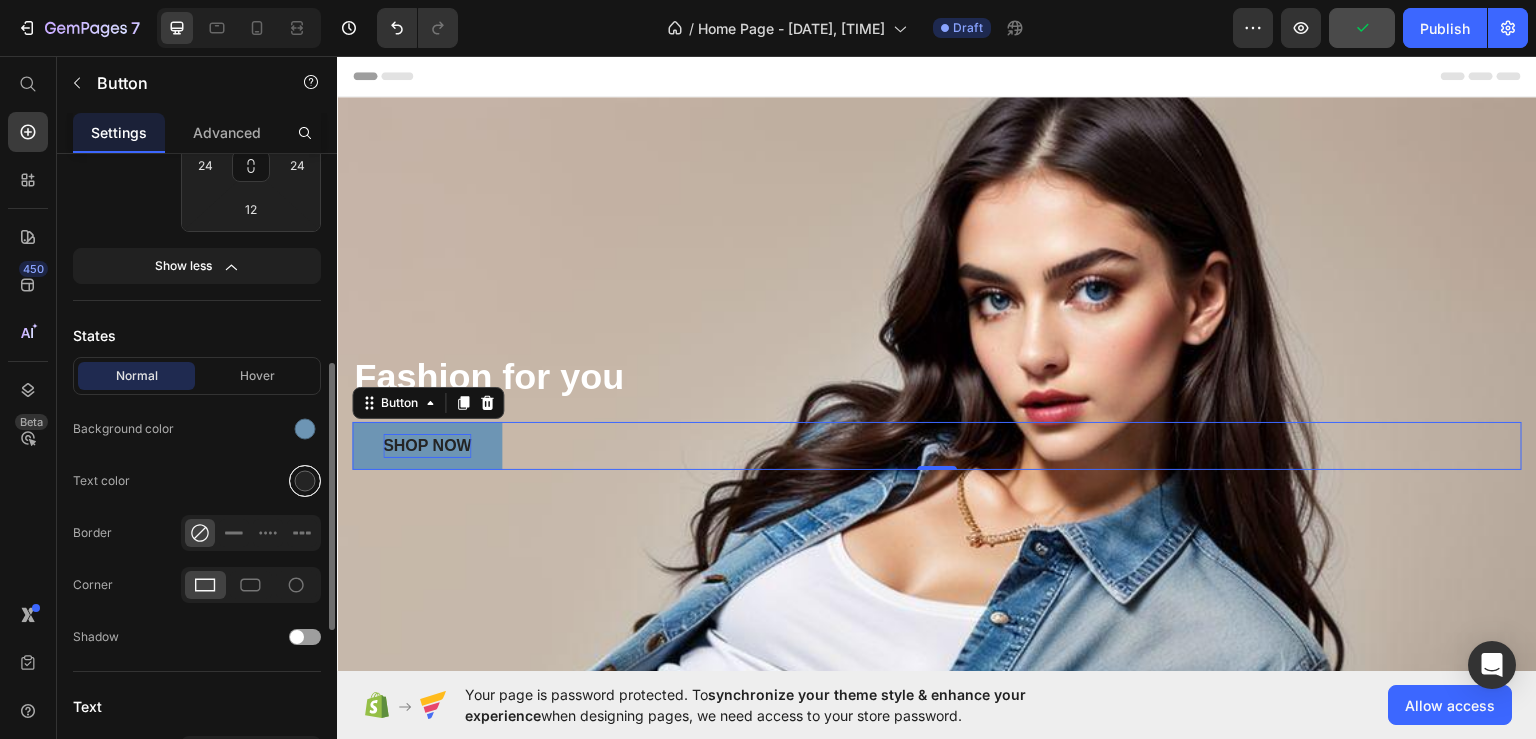 click at bounding box center [305, 481] 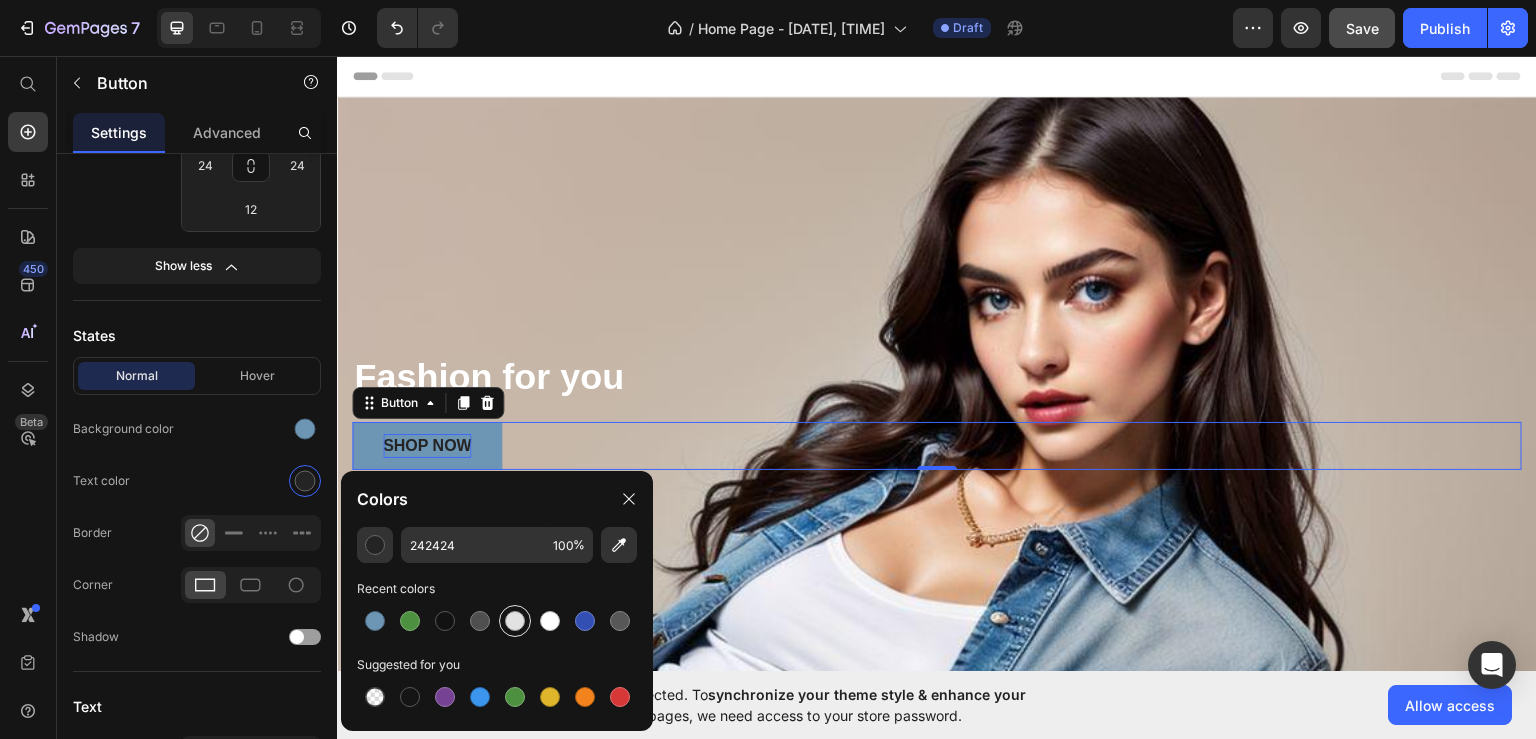 click at bounding box center (515, 621) 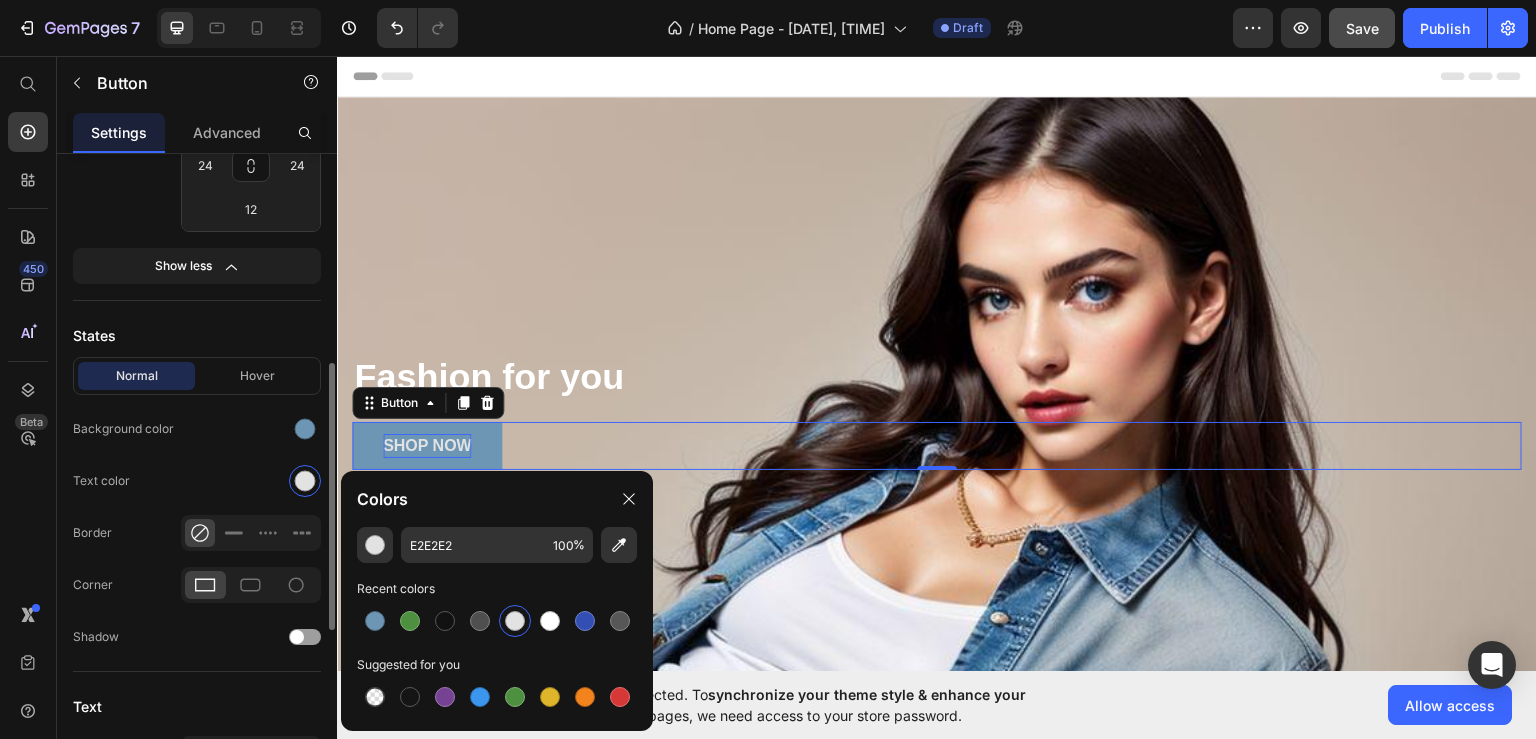 click on "States" at bounding box center [197, 335] 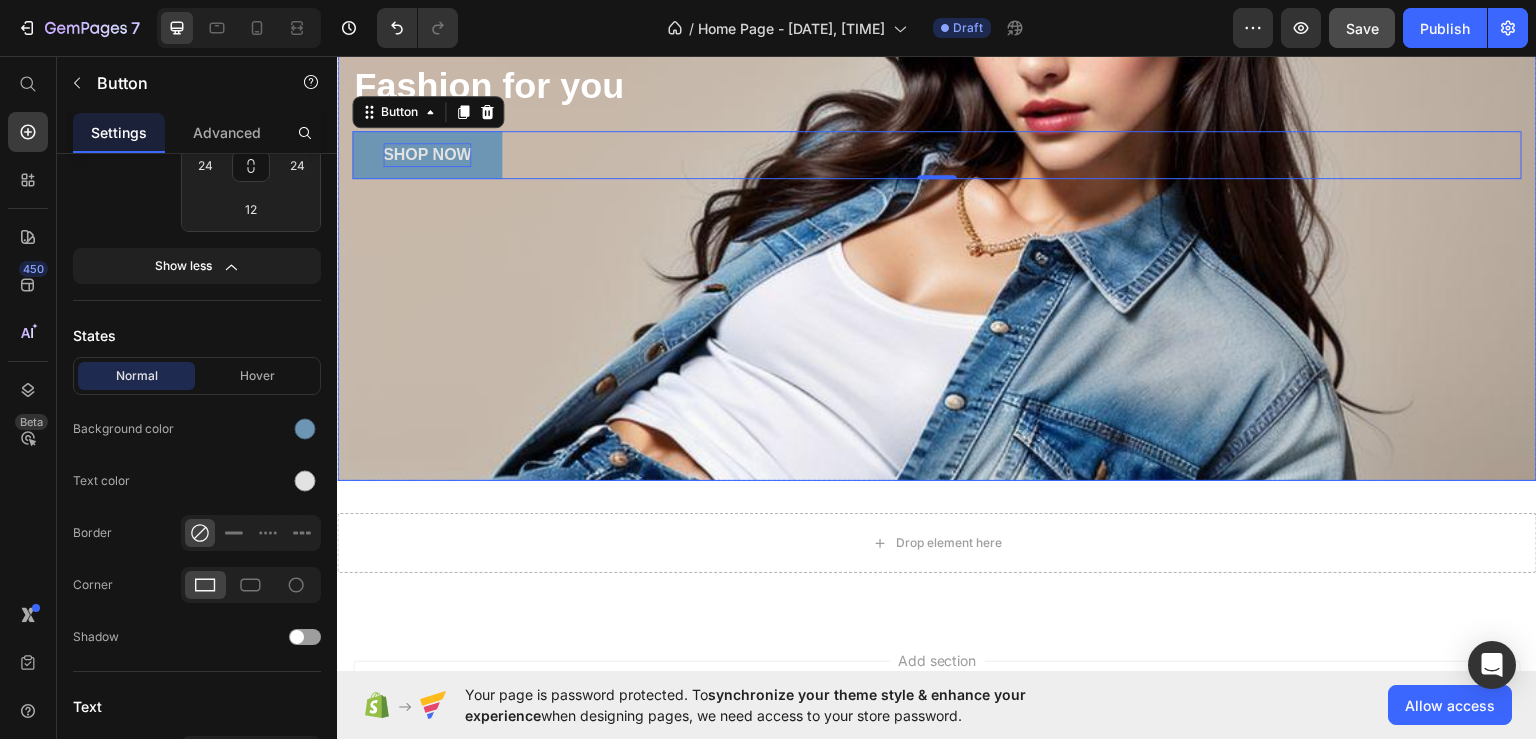 scroll, scrollTop: 0, scrollLeft: 0, axis: both 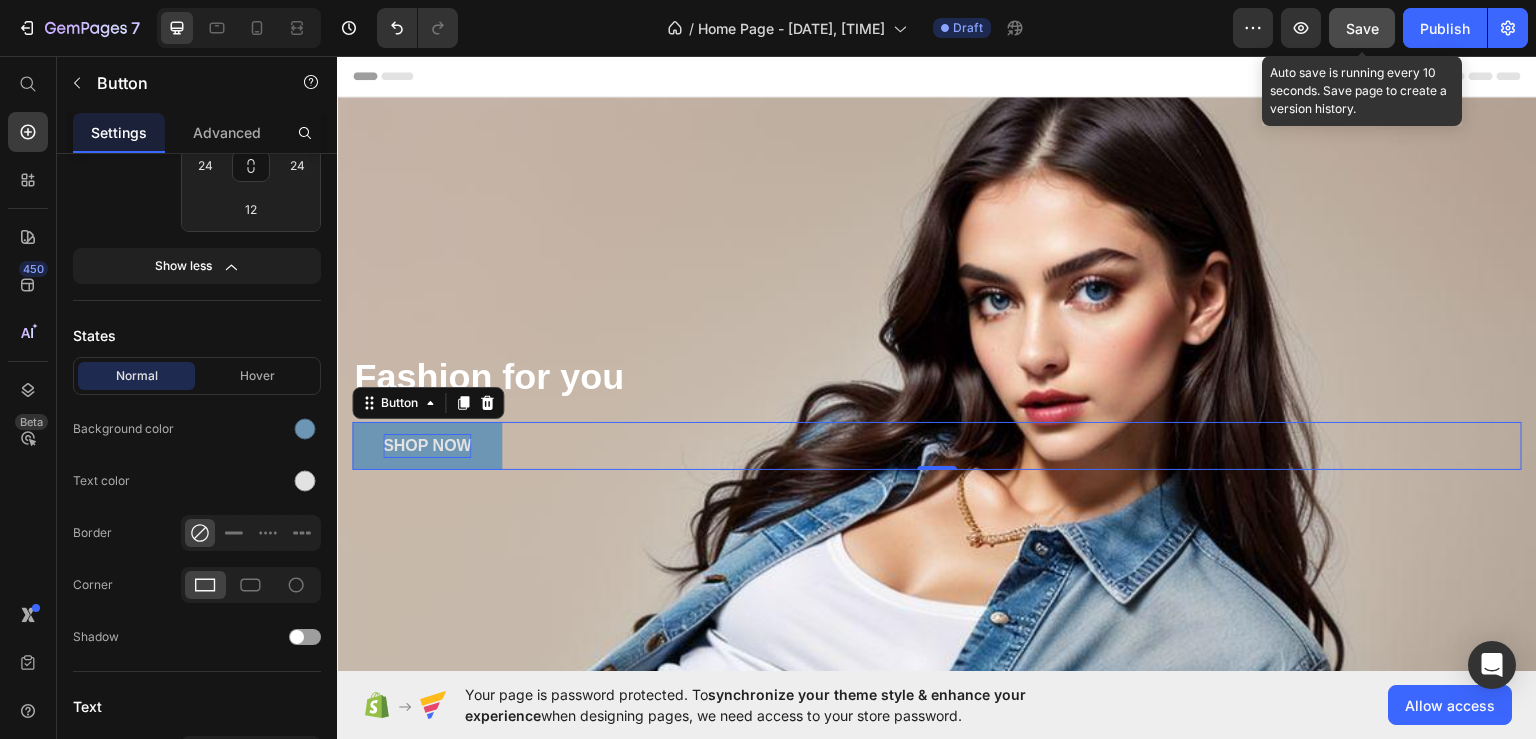 click on "Save" at bounding box center (1362, 28) 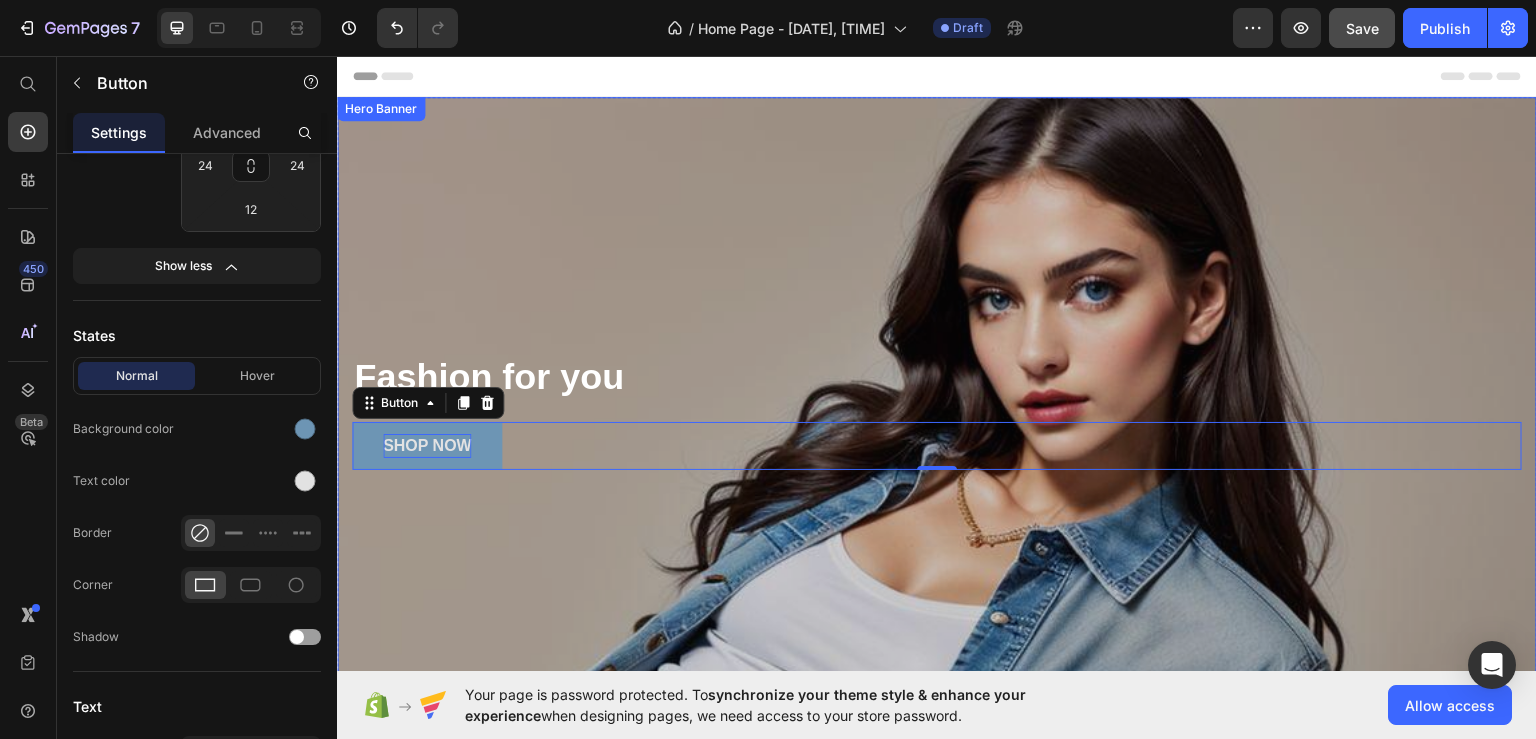 click at bounding box center [937, 433] 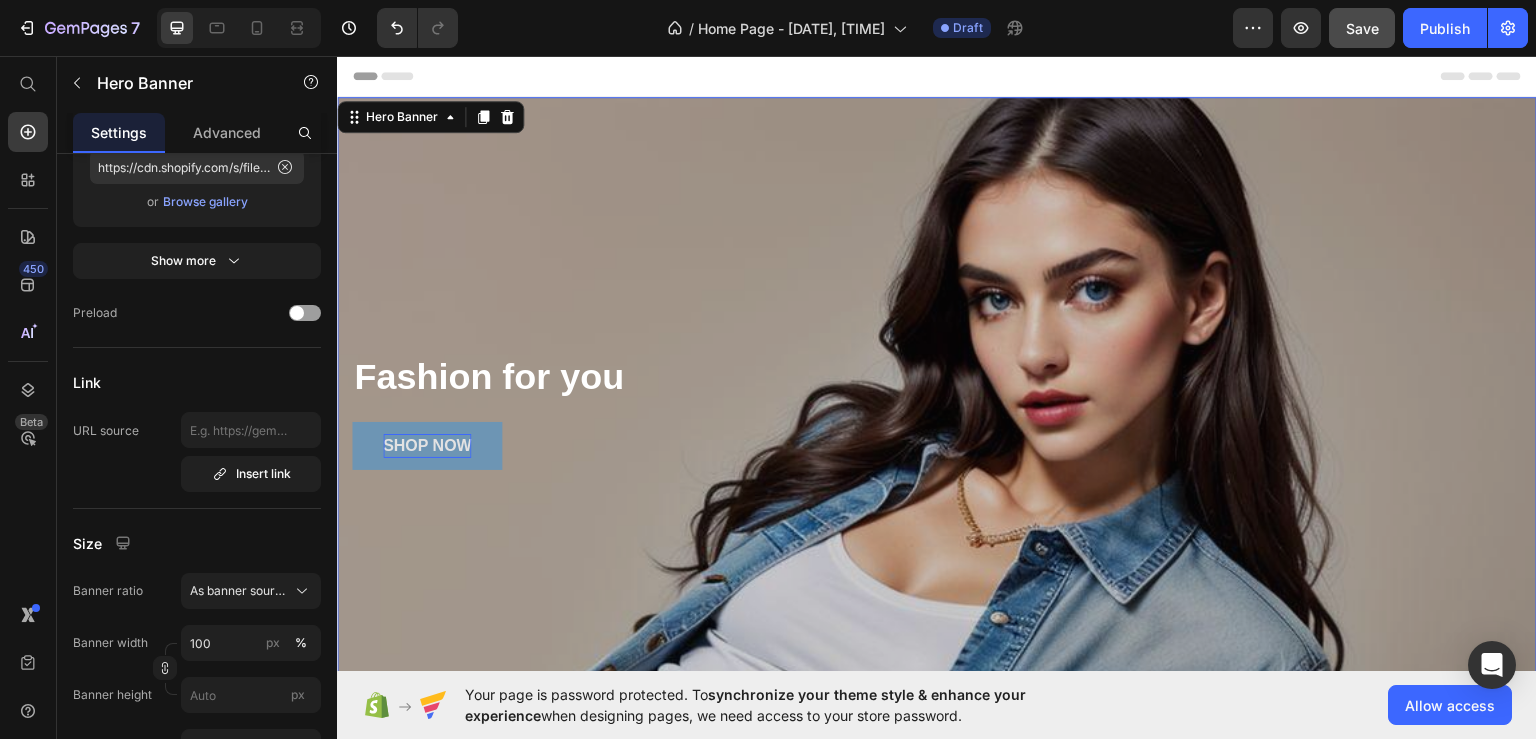 scroll, scrollTop: 0, scrollLeft: 0, axis: both 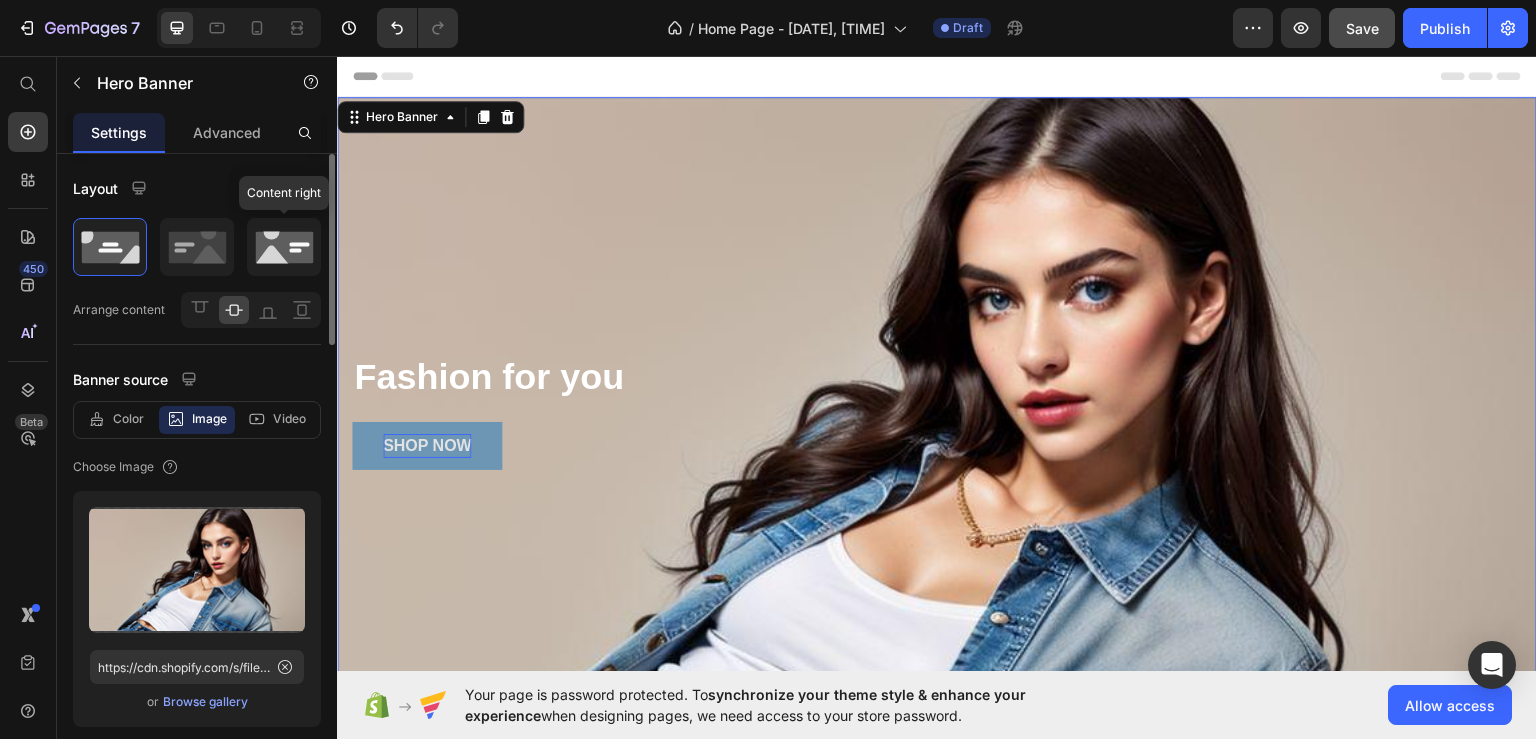 click 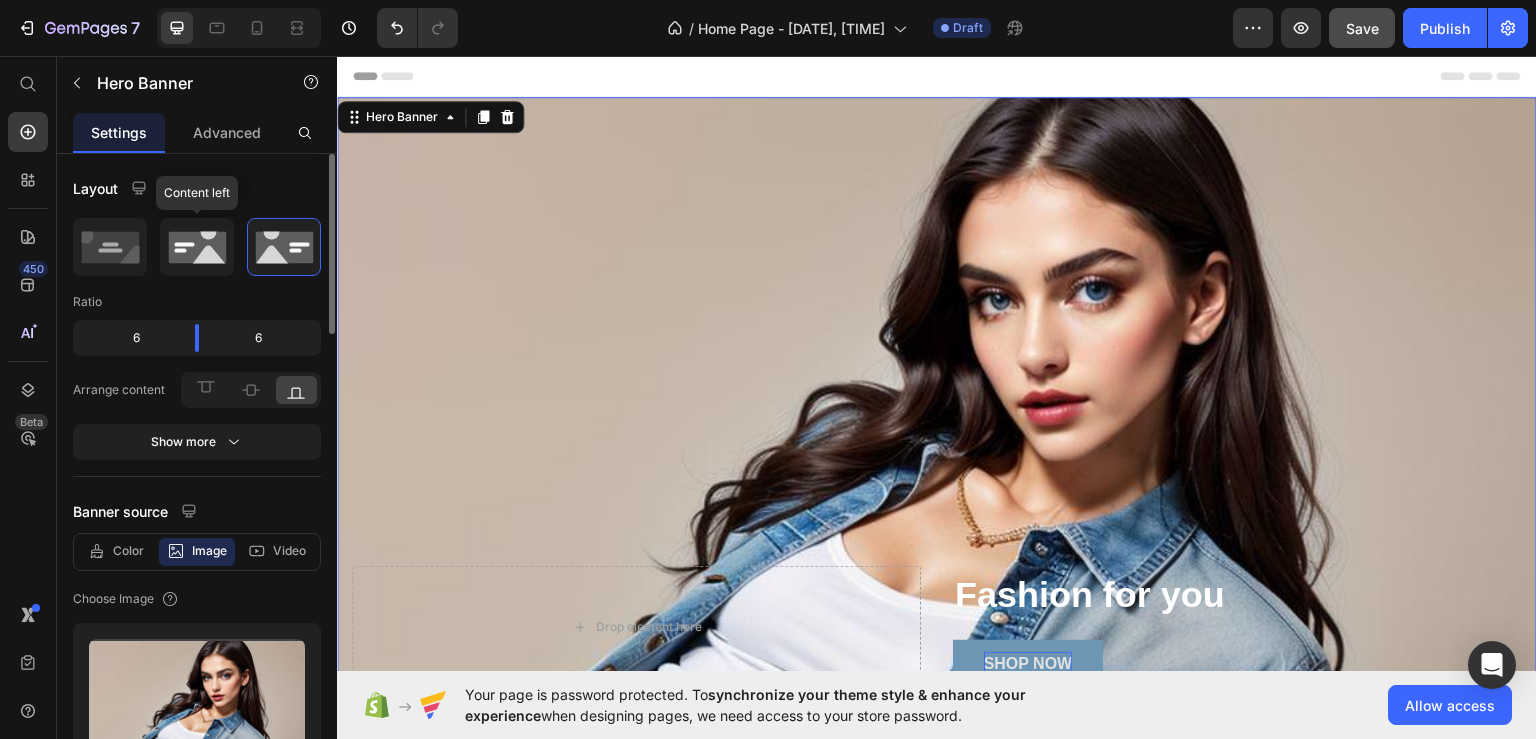 click 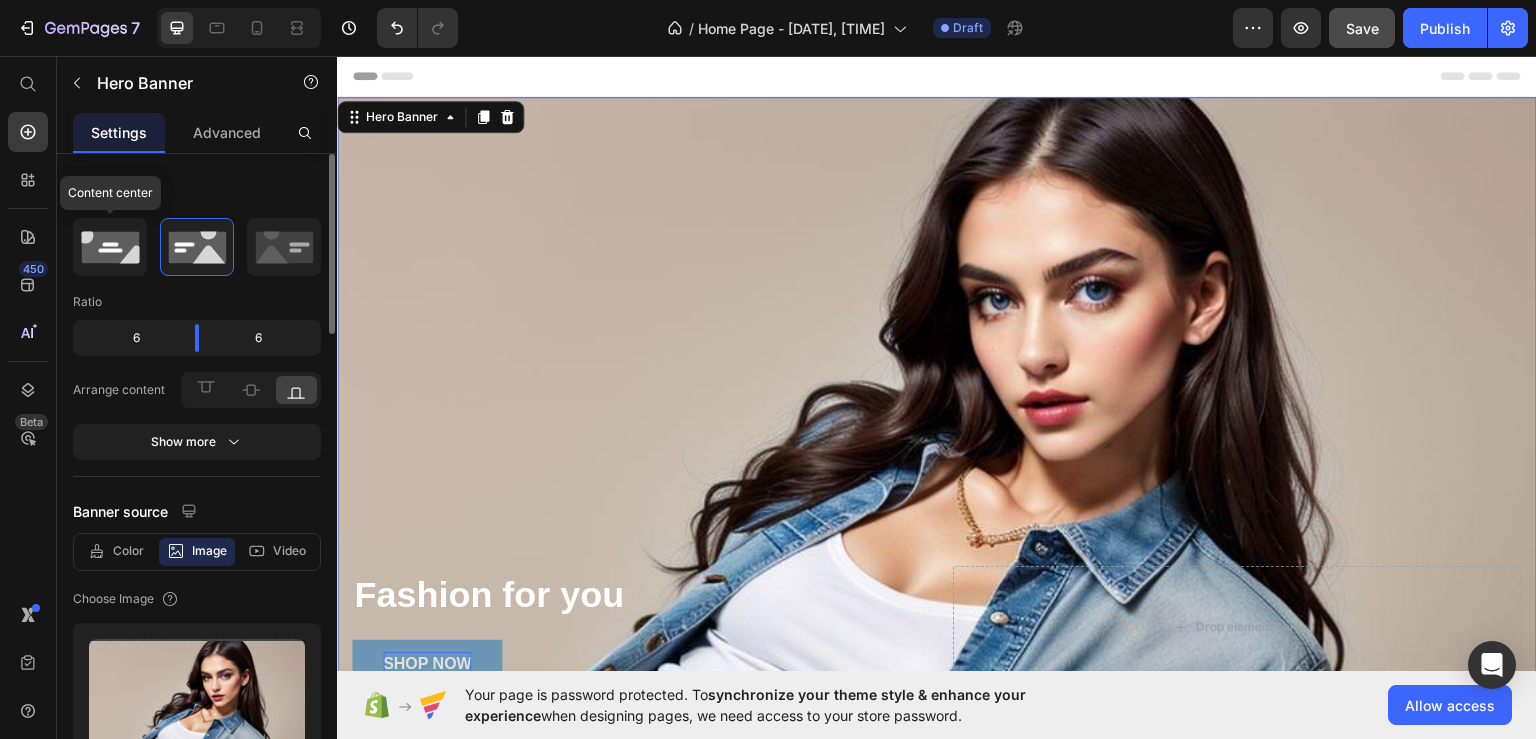 click 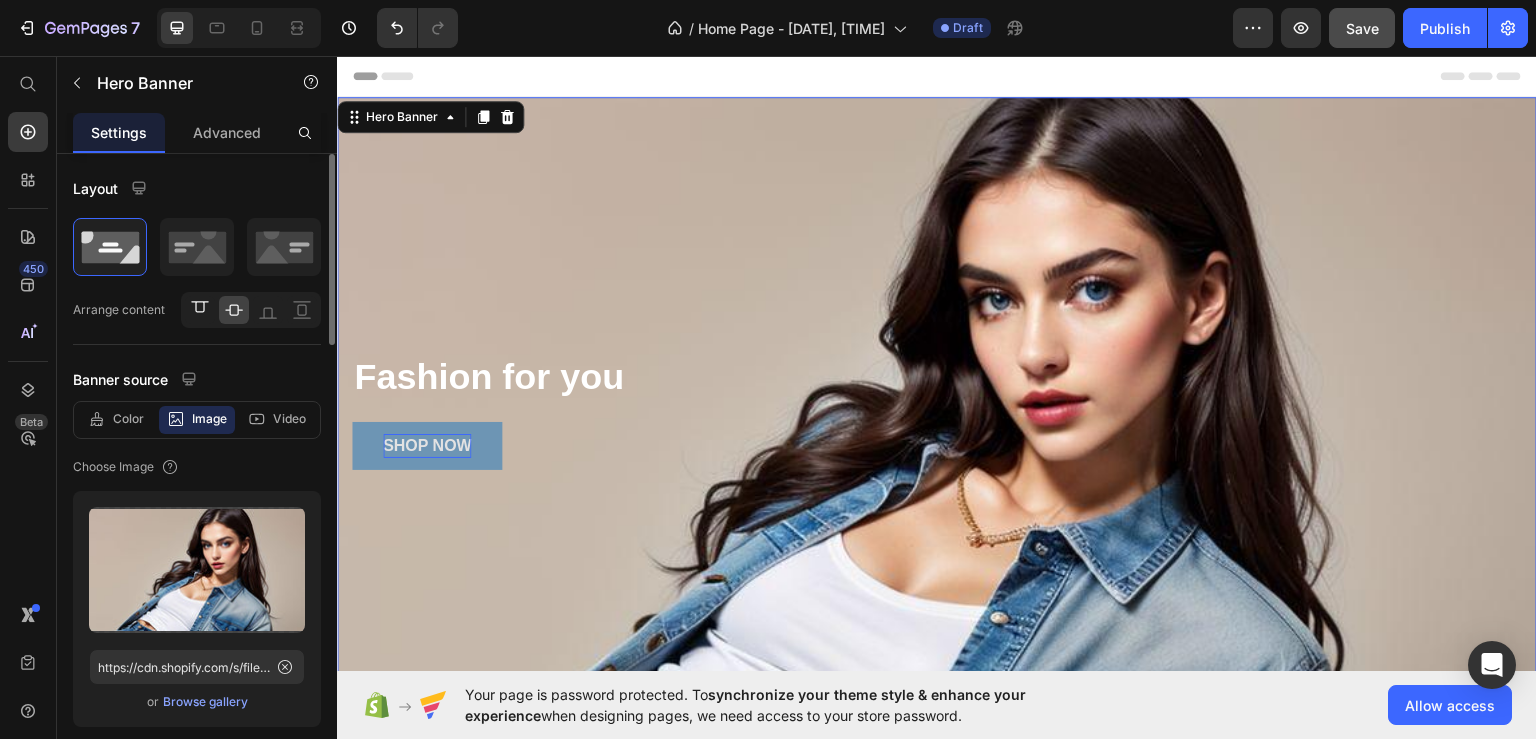 click 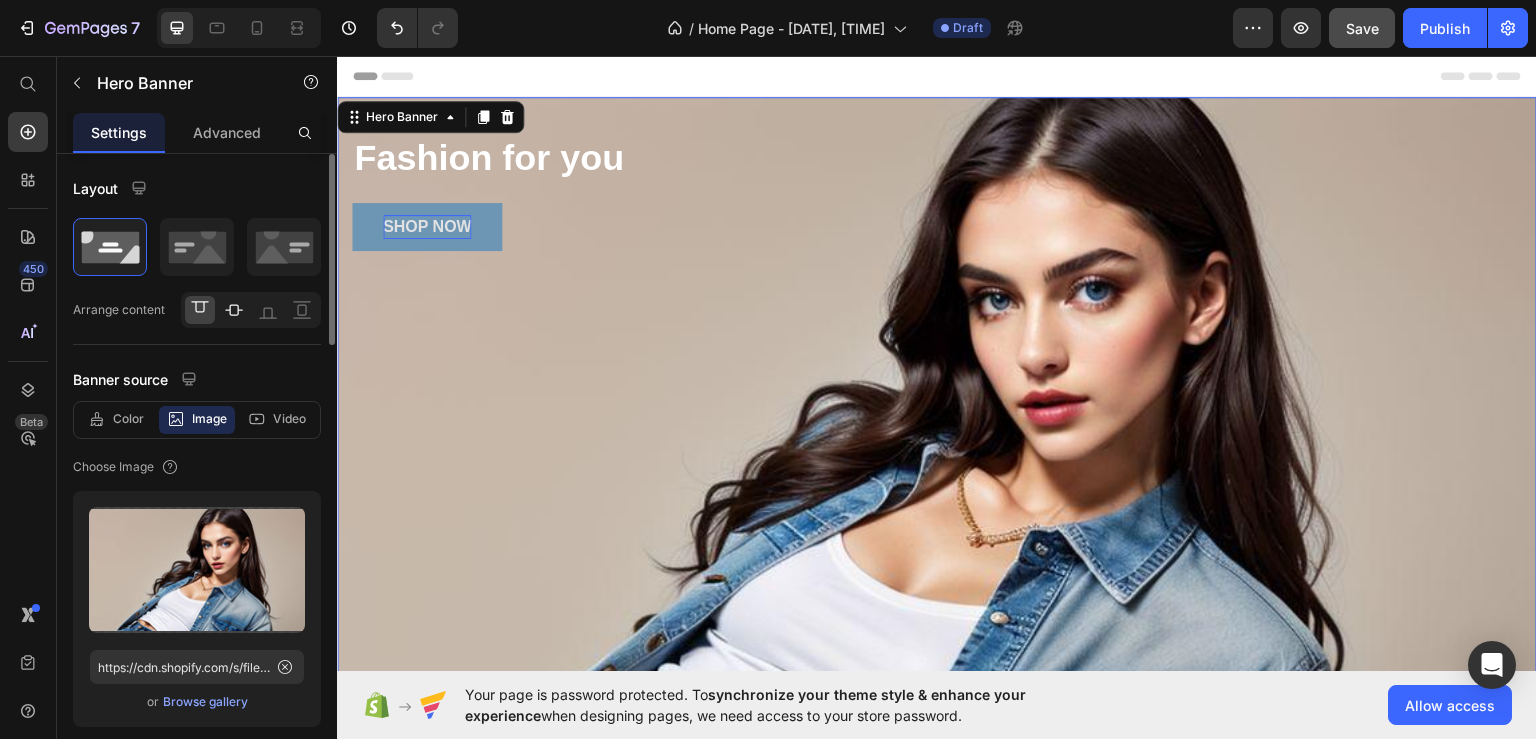 click 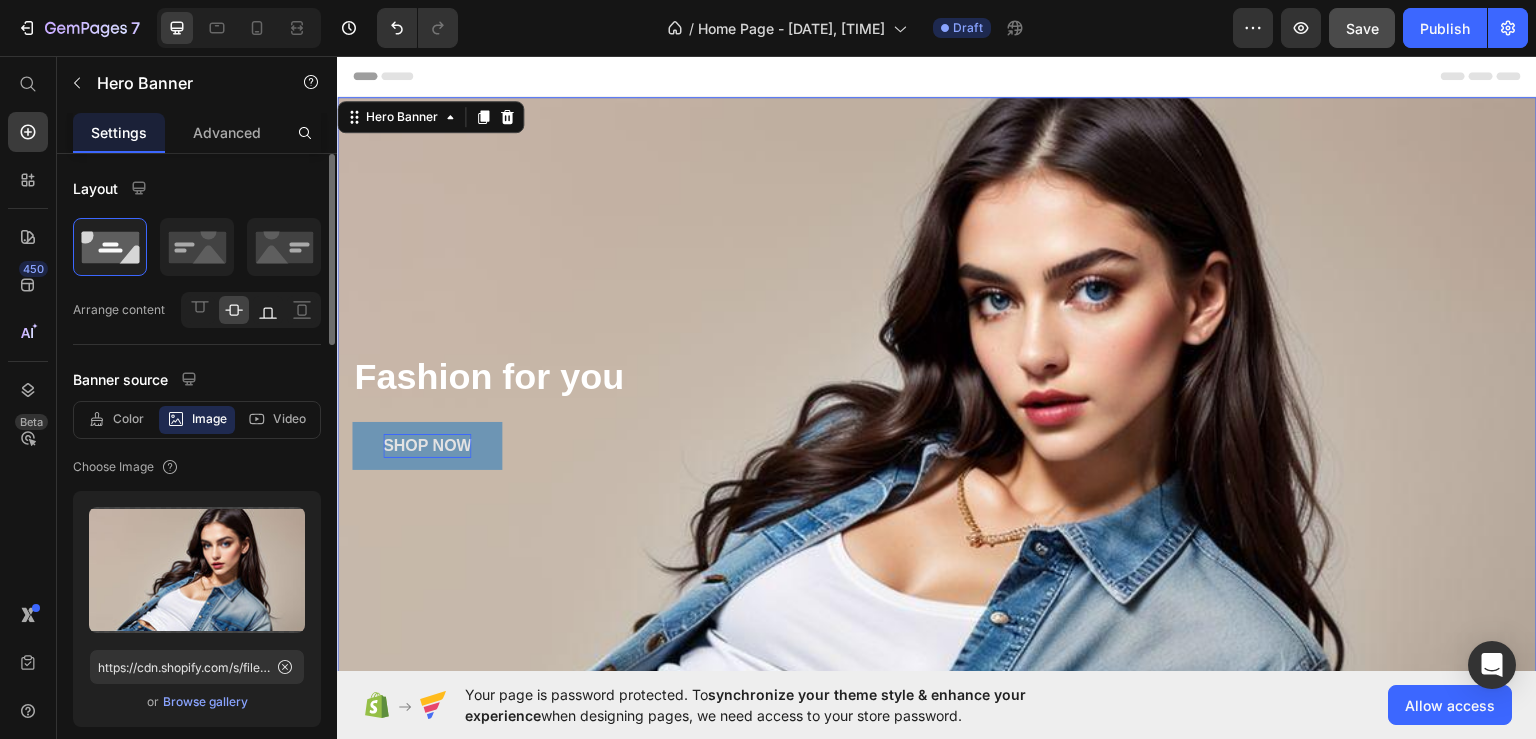 click 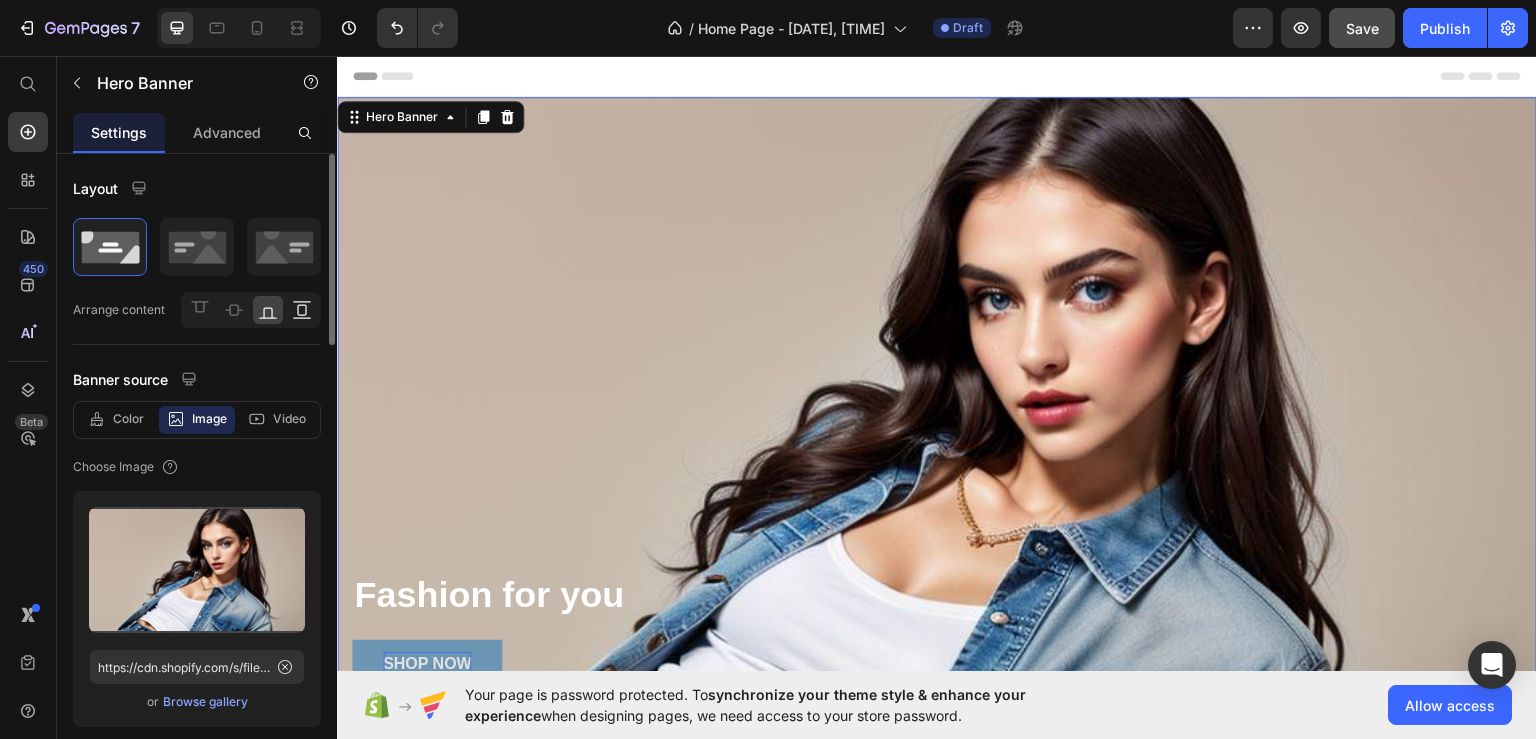 click 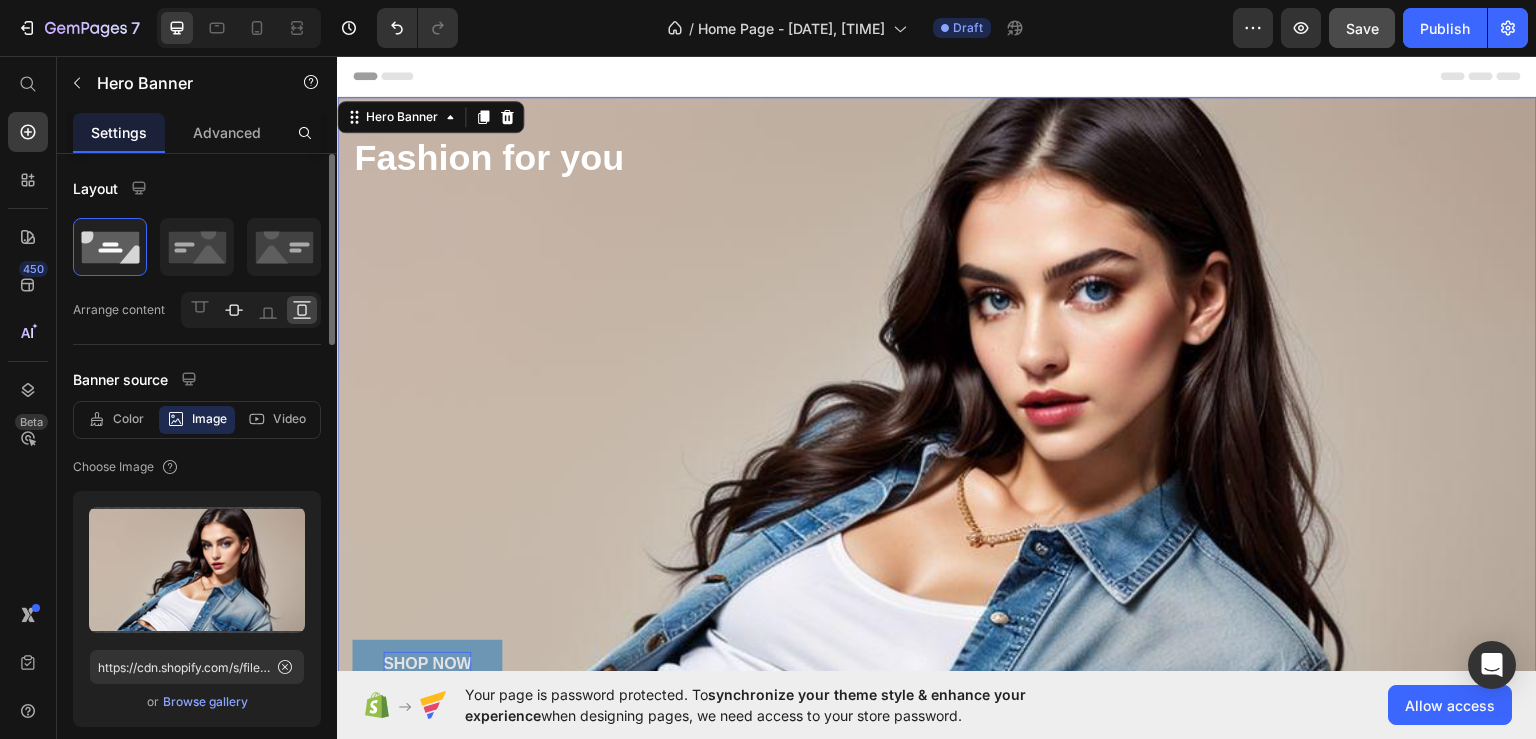 click 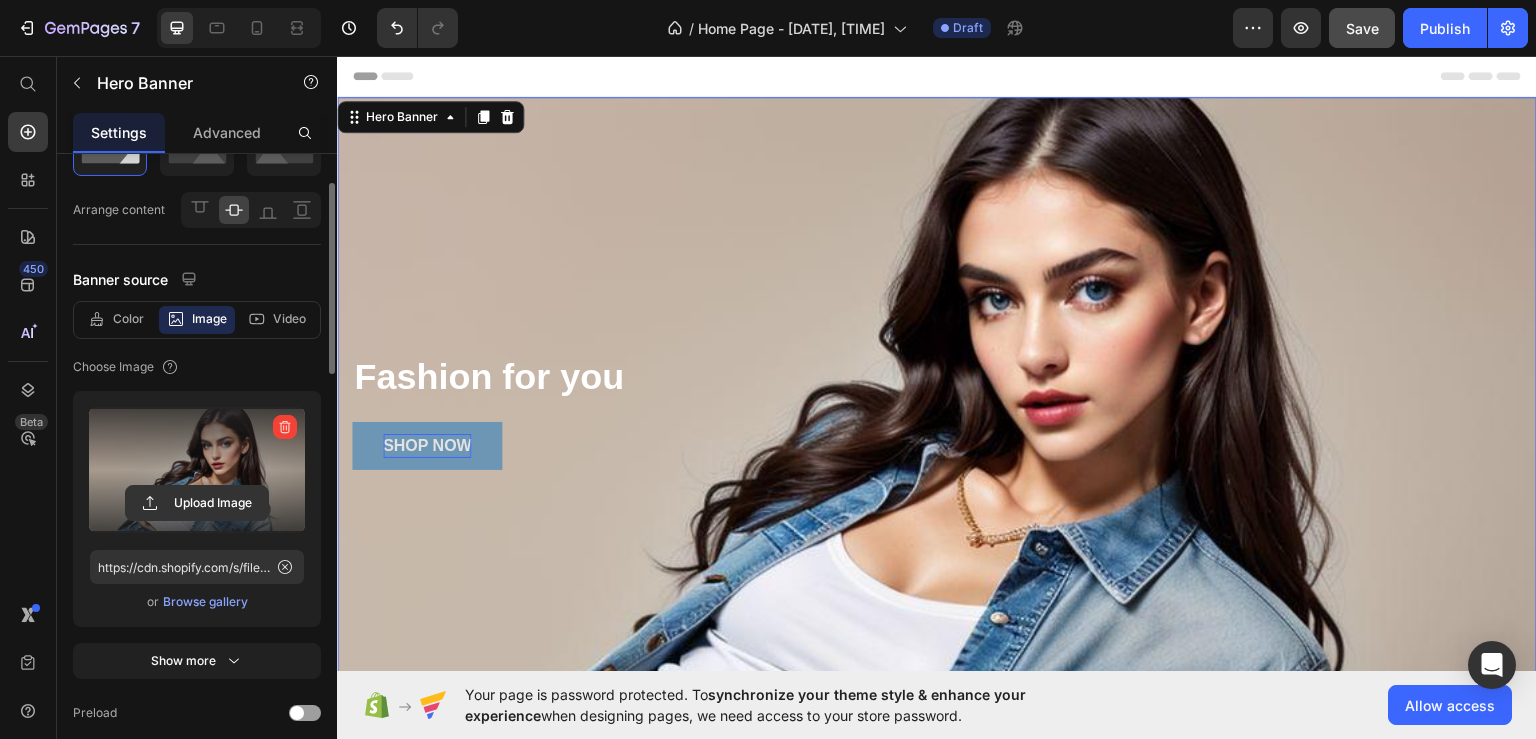 scroll, scrollTop: 300, scrollLeft: 0, axis: vertical 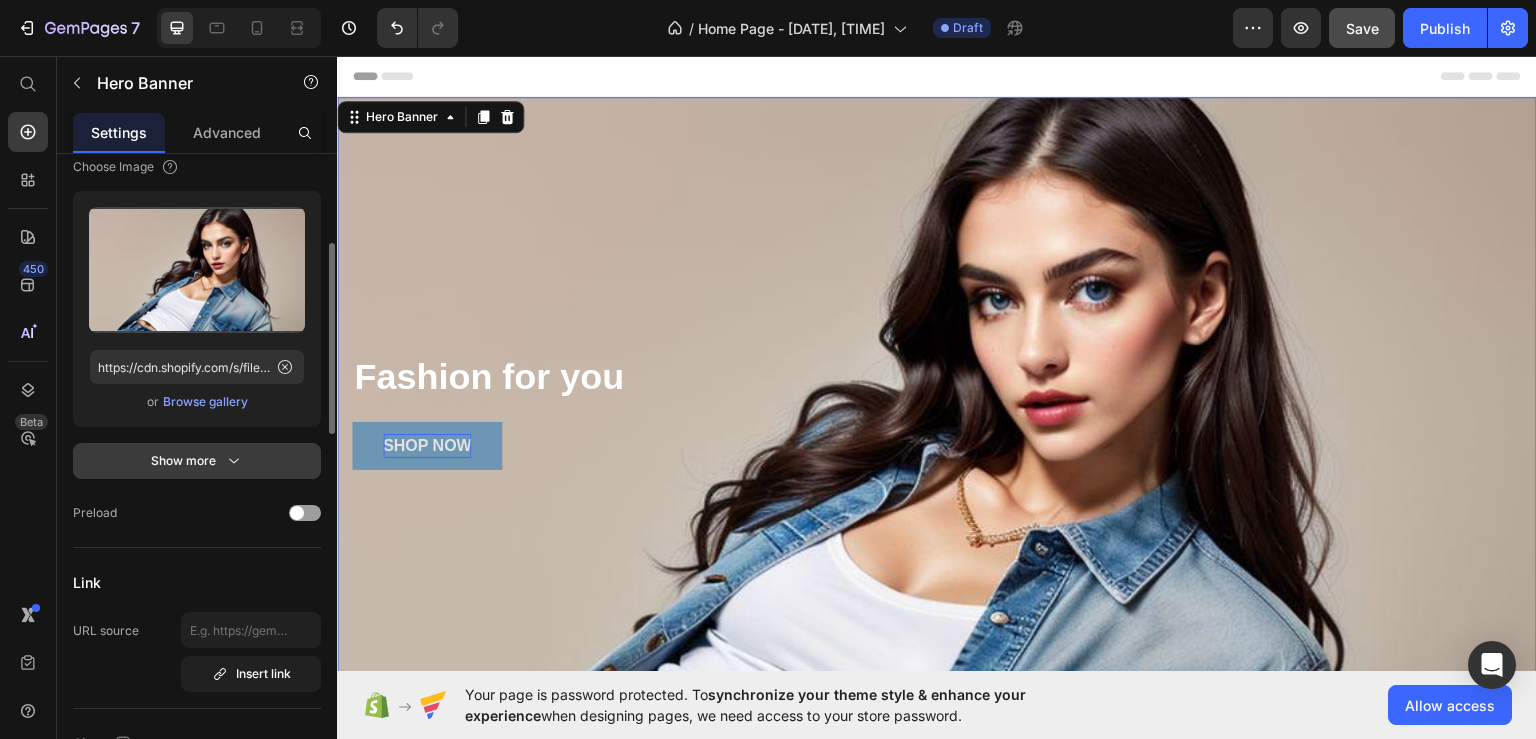 click 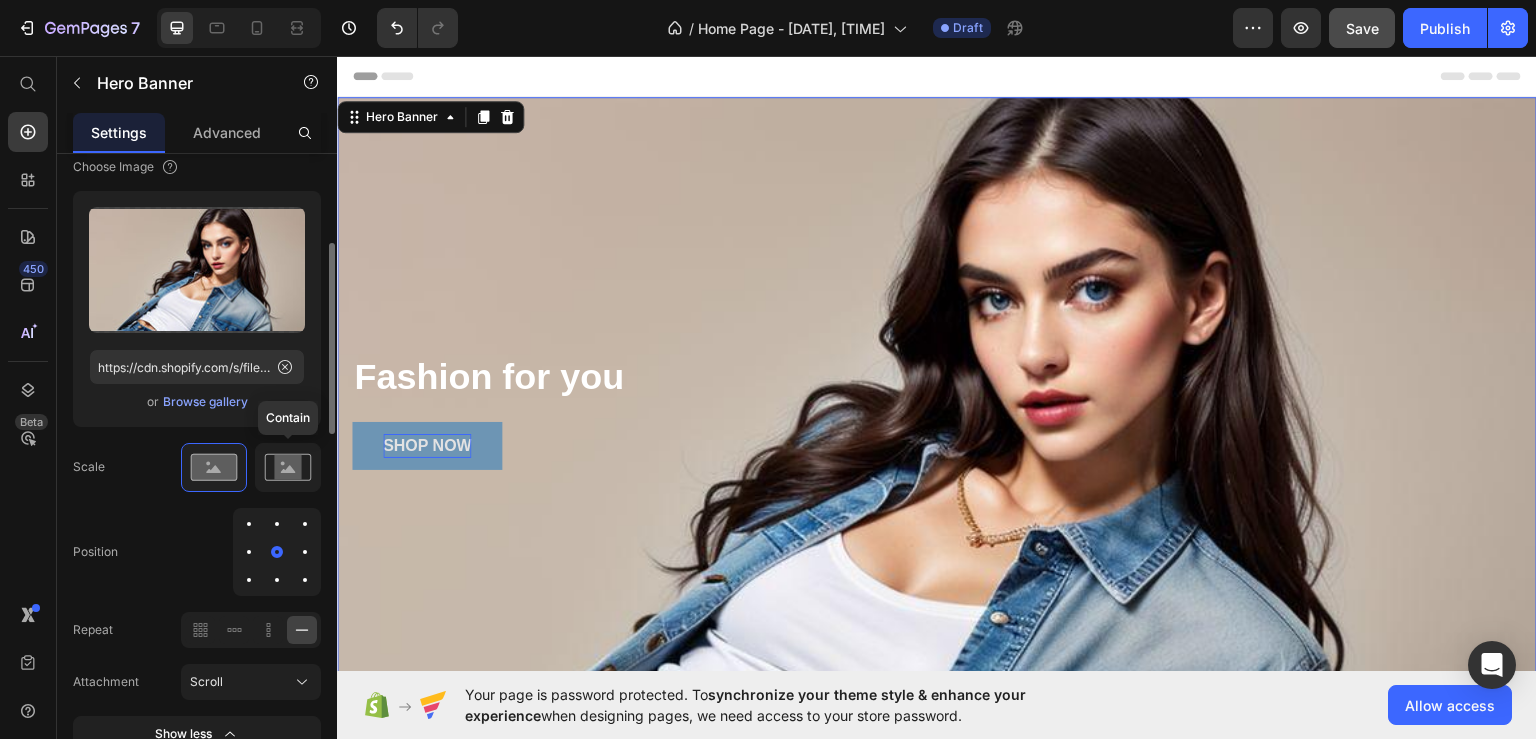 click 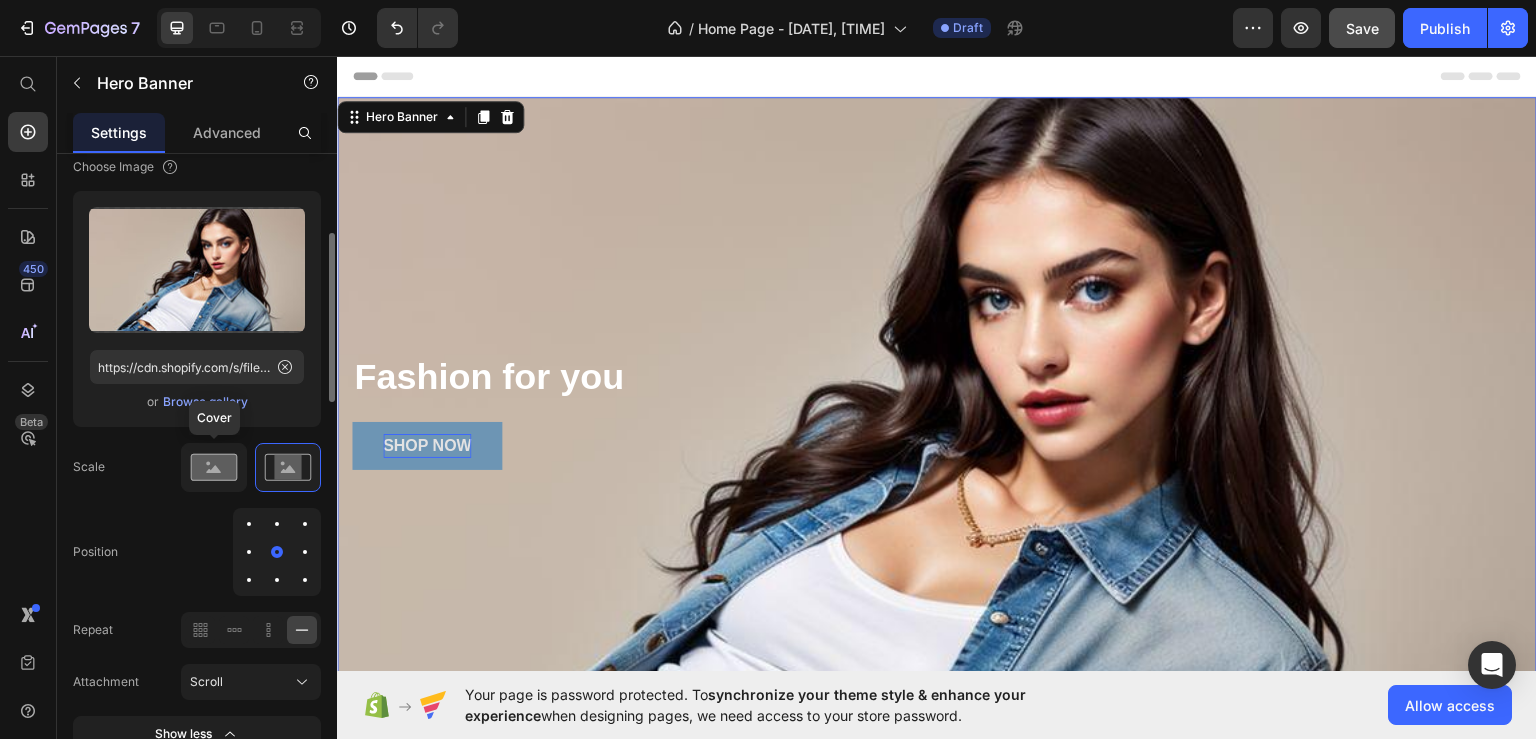 click 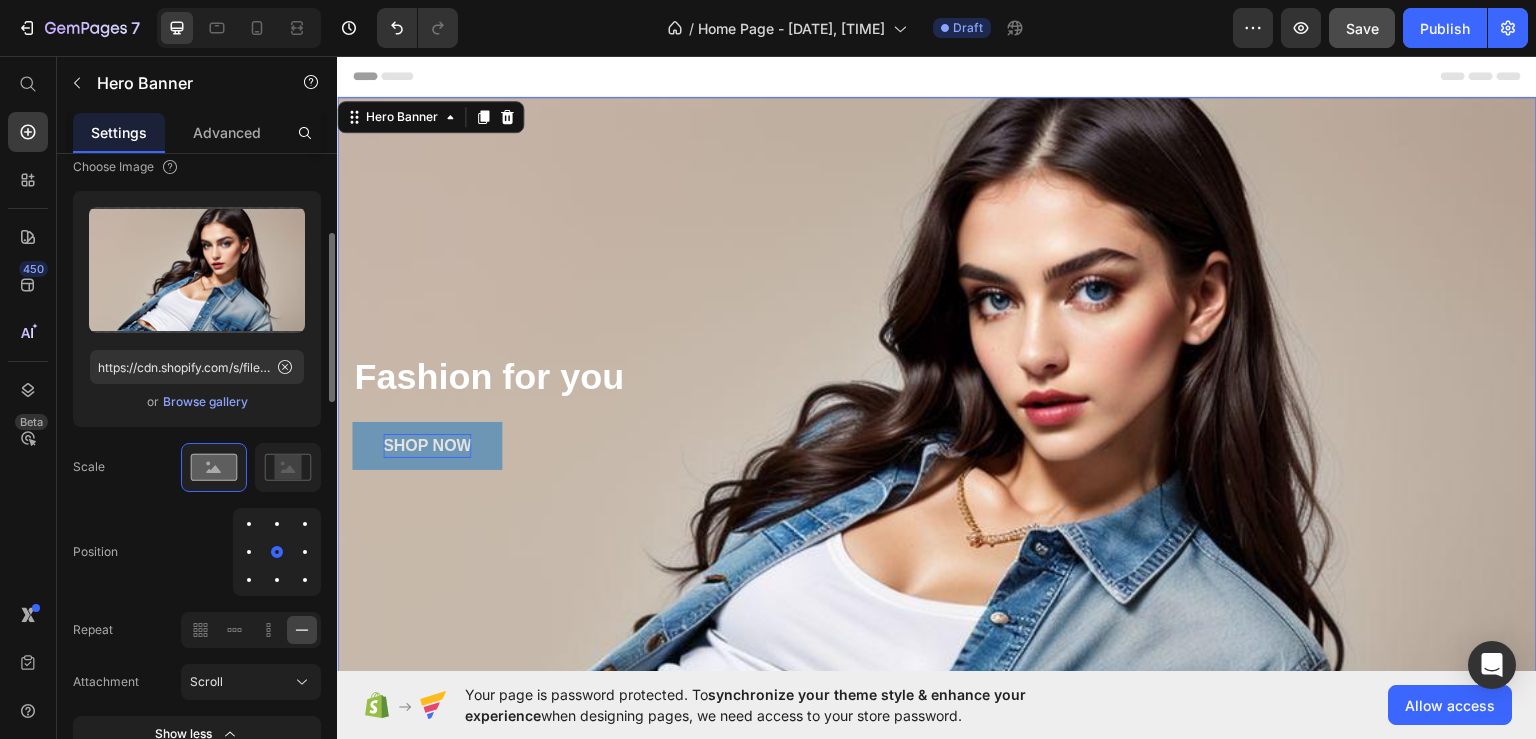 click at bounding box center [305, 552] 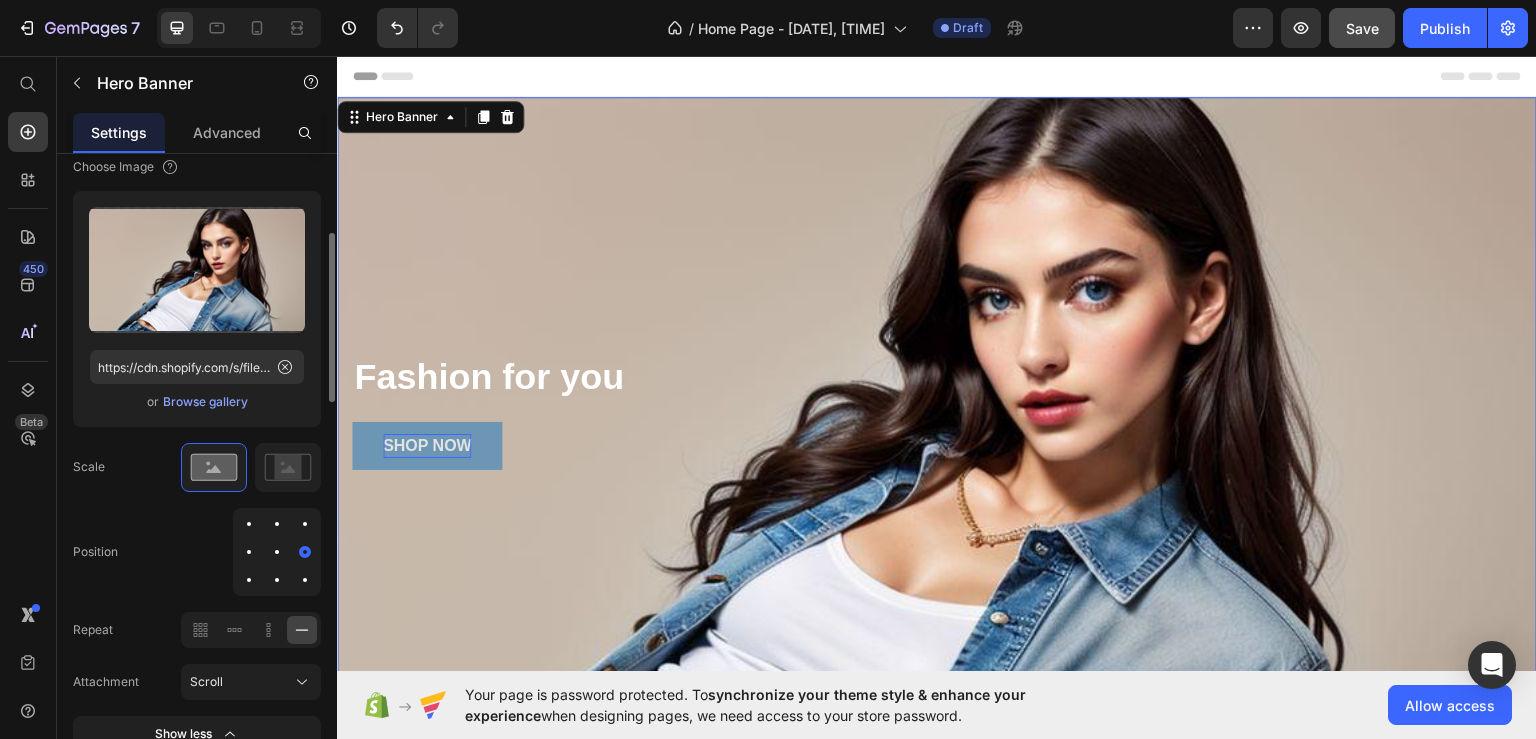click at bounding box center (277, 552) 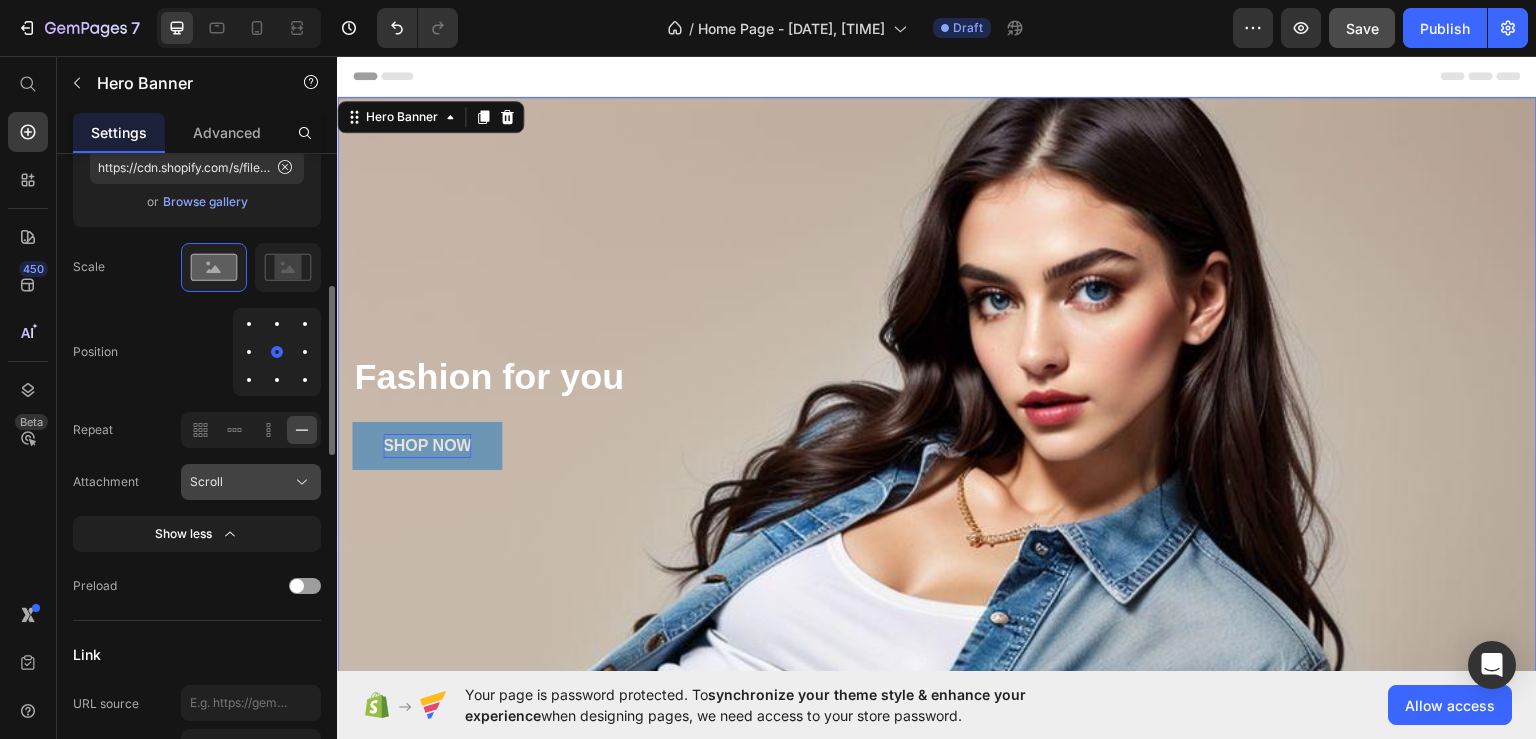 scroll, scrollTop: 600, scrollLeft: 0, axis: vertical 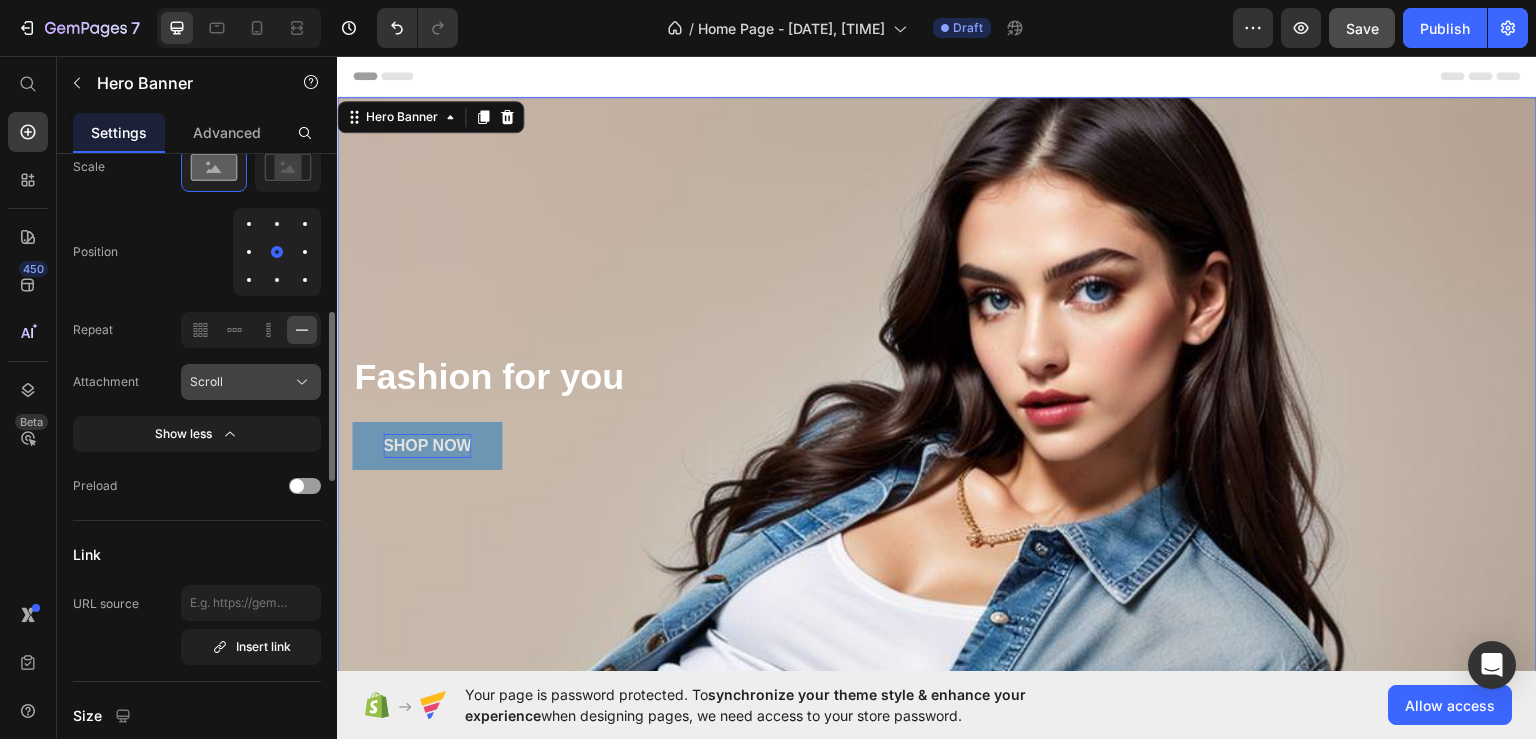 click on "Scroll" 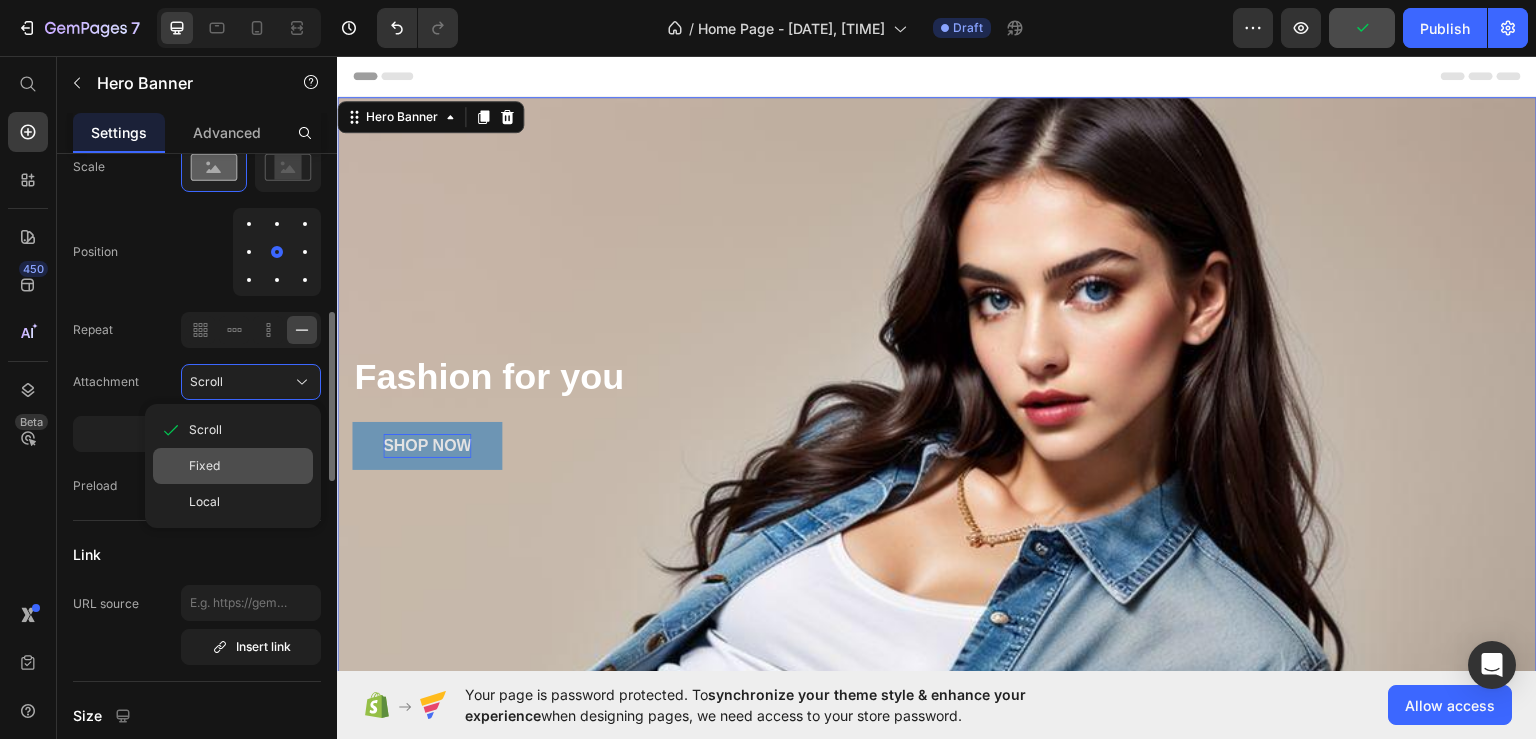 click on "Fixed" at bounding box center (247, 466) 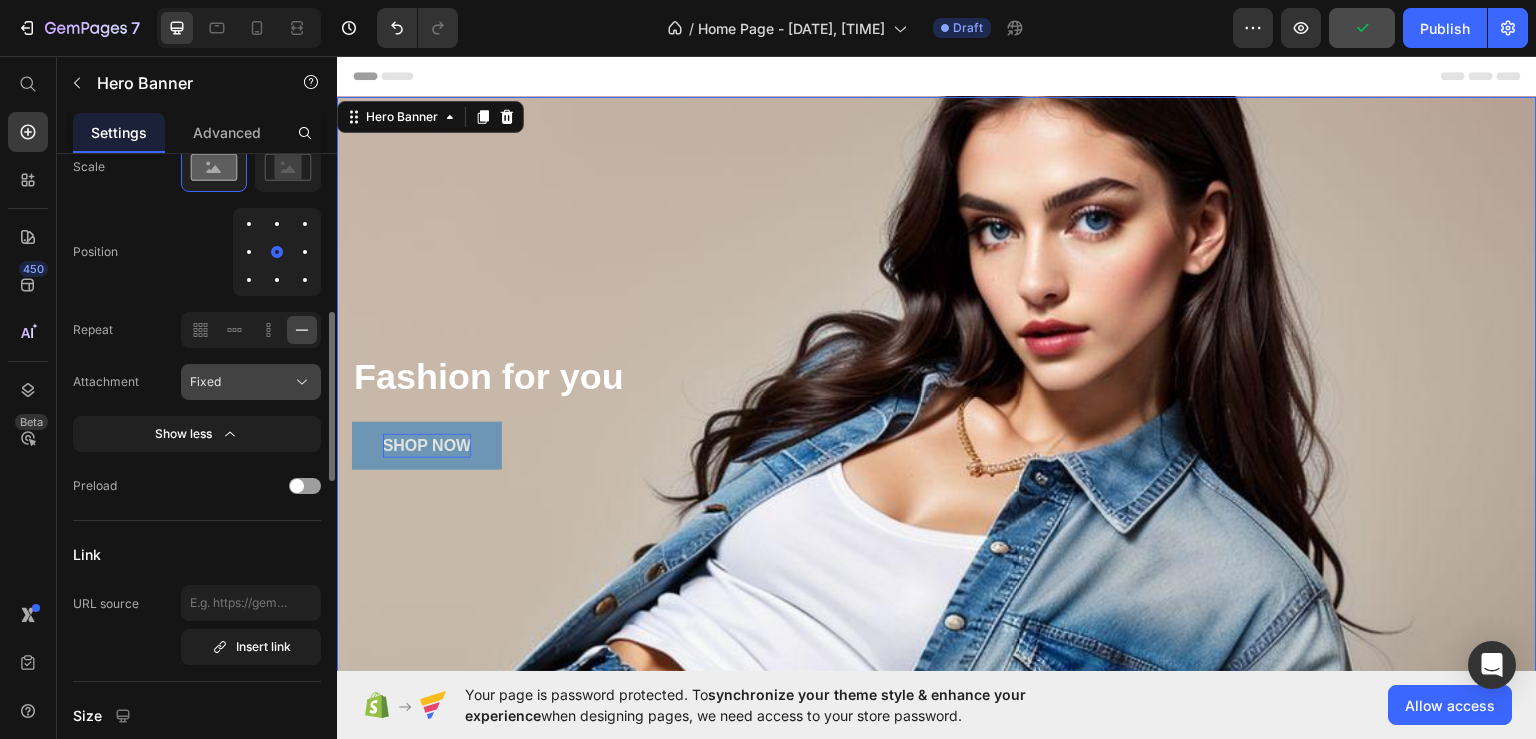 click on "Fixed" 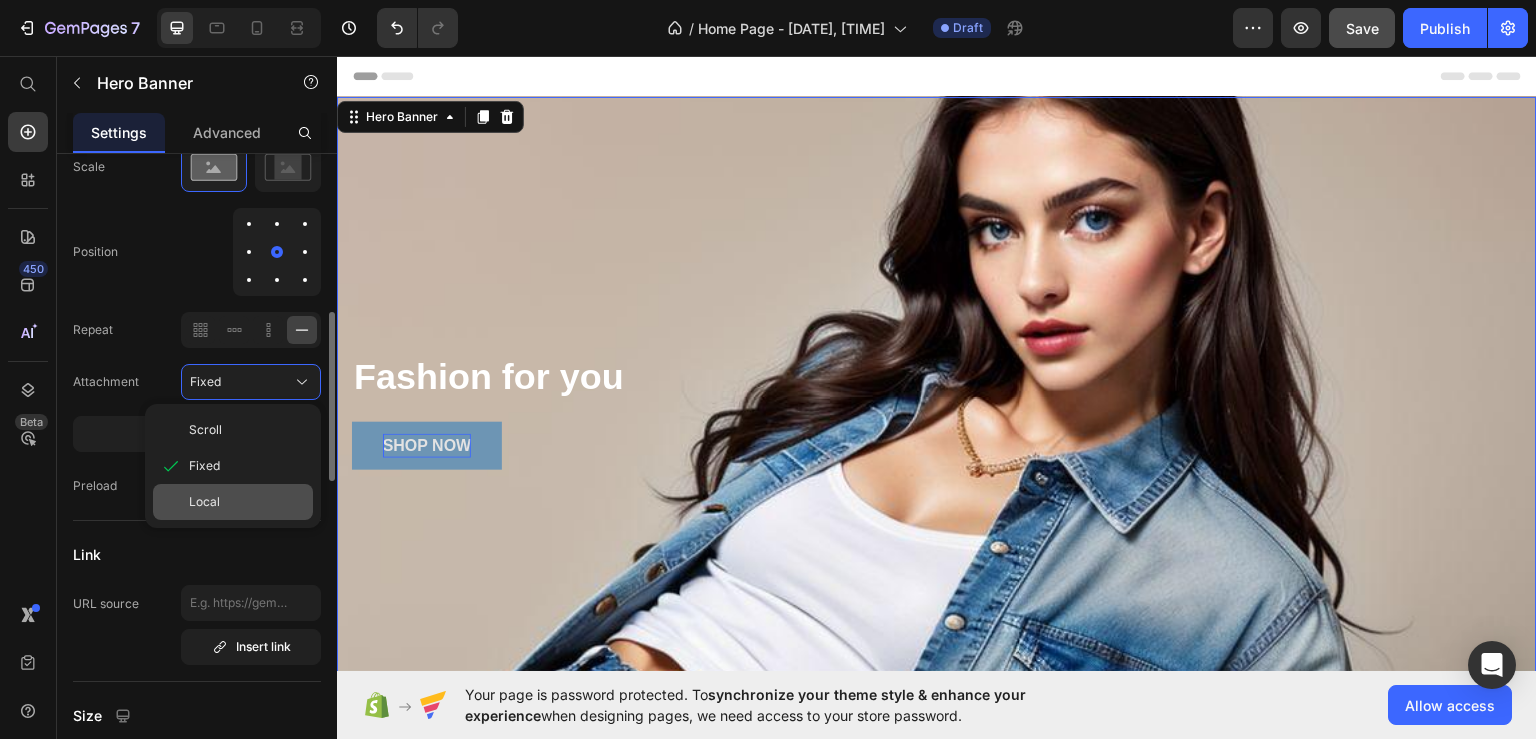 click on "Local" at bounding box center (247, 502) 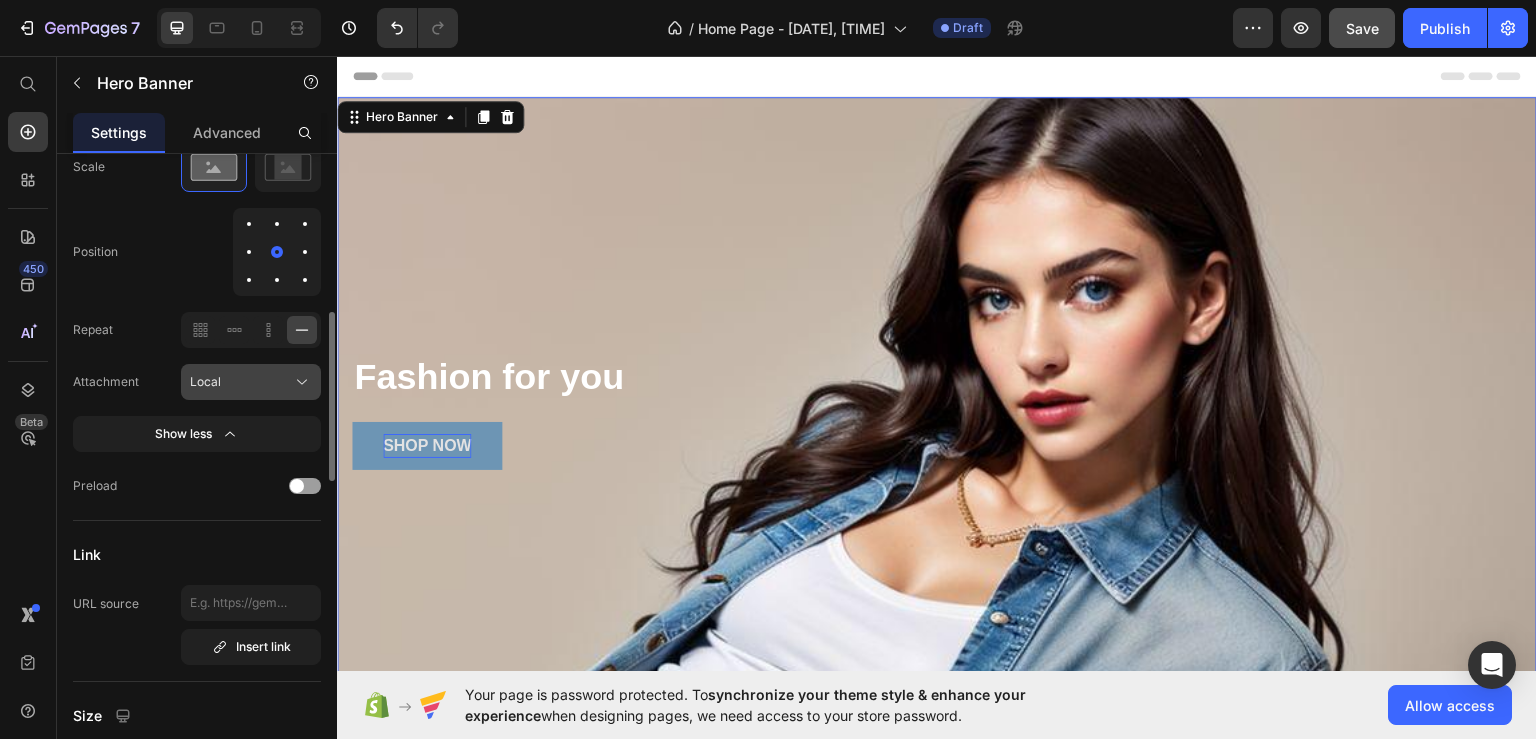 click on "Local" 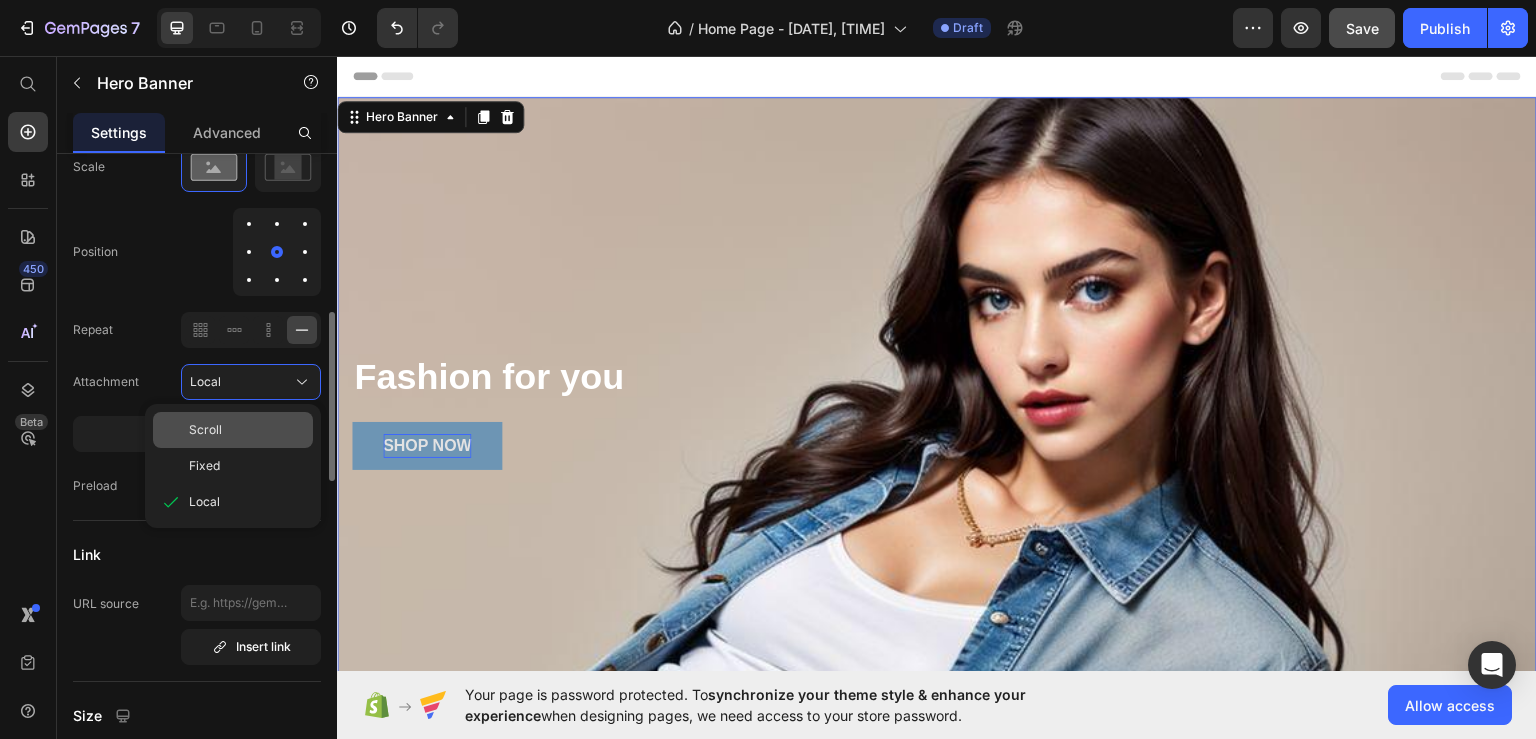 click on "Scroll" 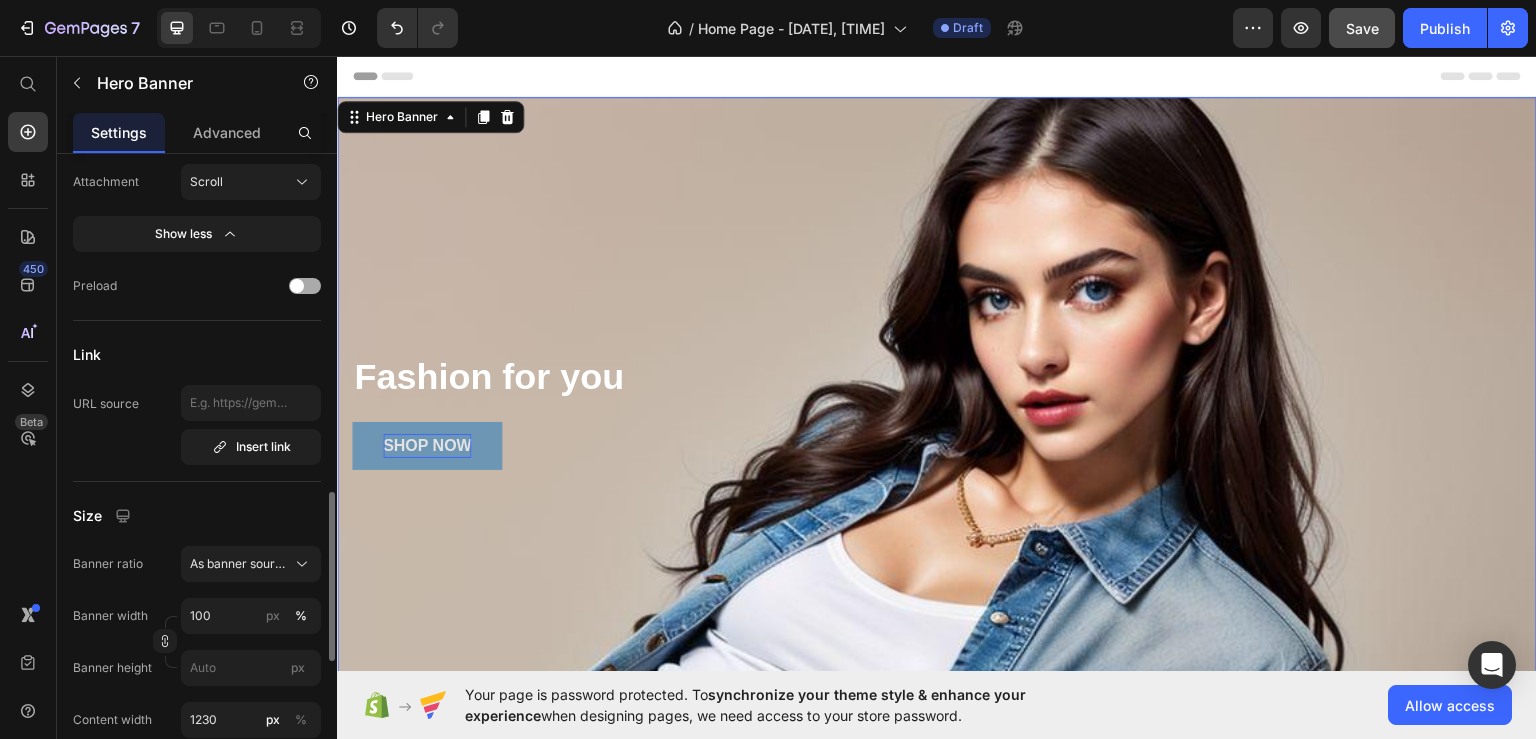 scroll, scrollTop: 900, scrollLeft: 0, axis: vertical 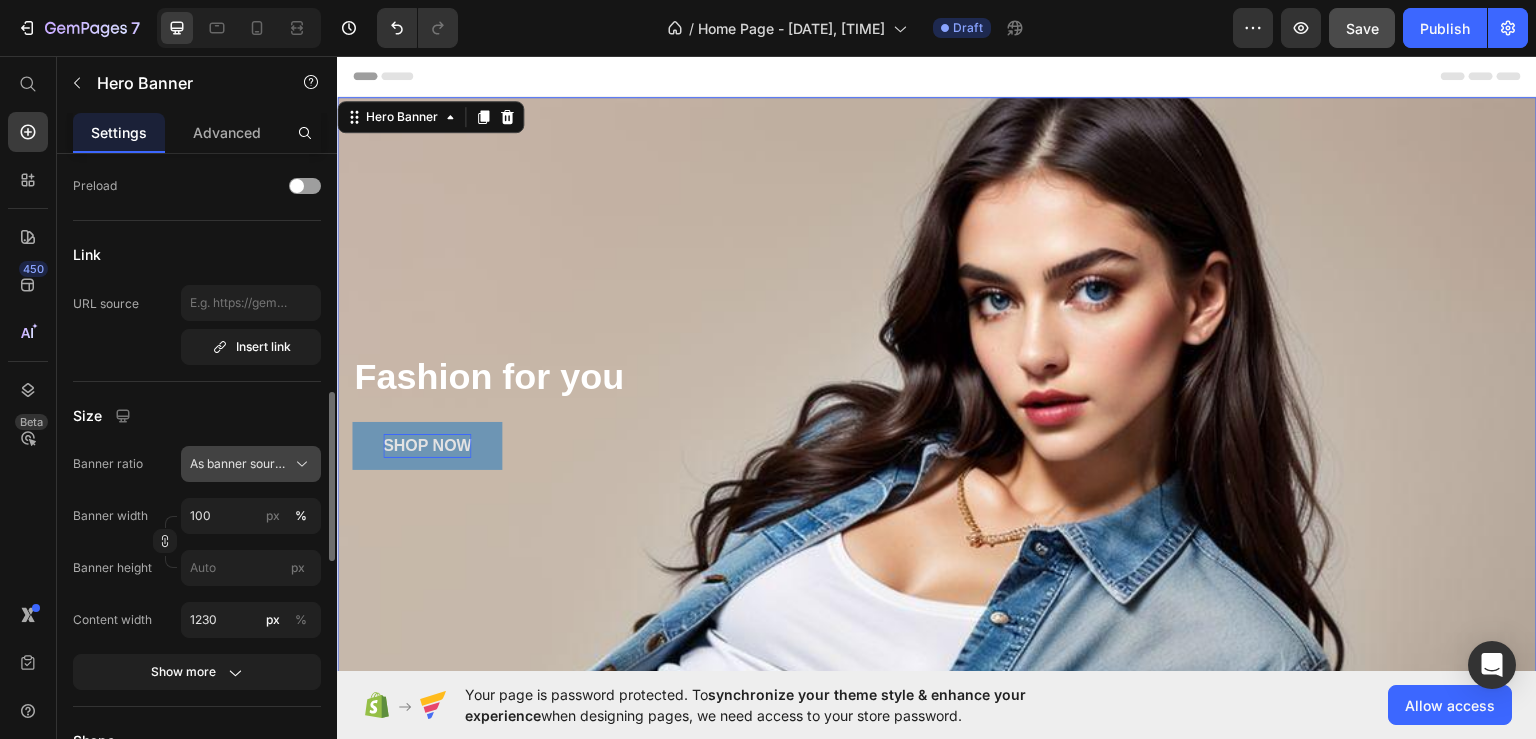 click on "As banner source" at bounding box center [239, 464] 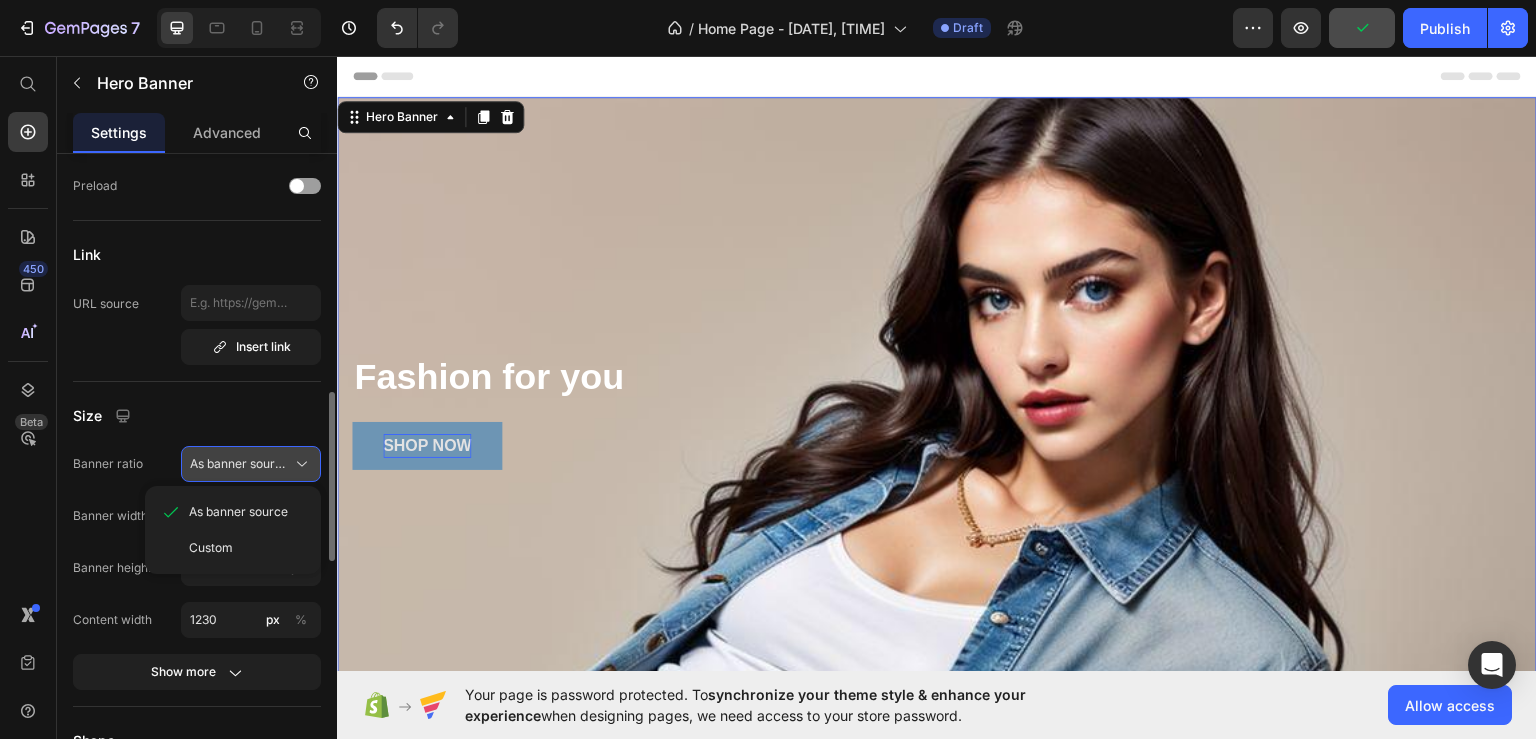 scroll, scrollTop: 1000, scrollLeft: 0, axis: vertical 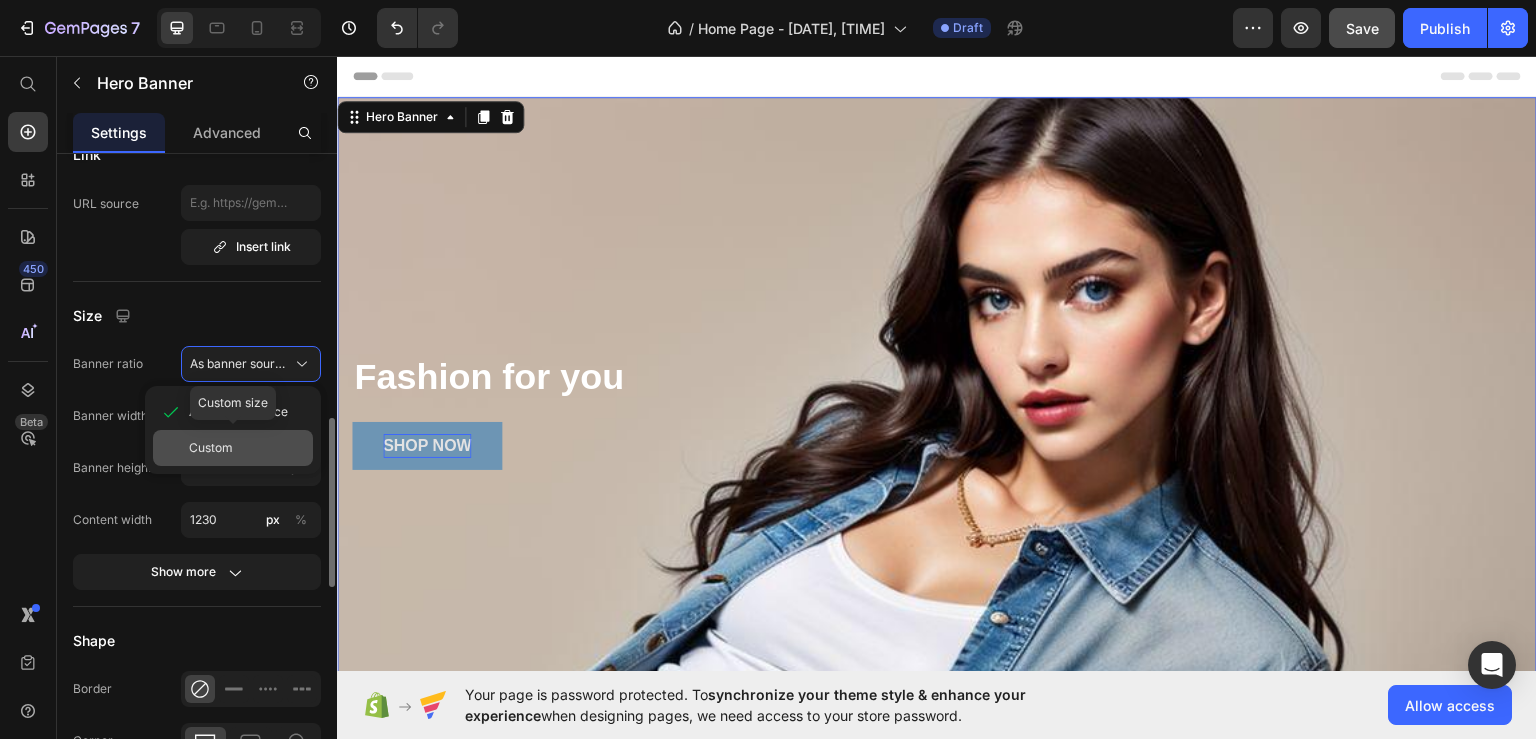 click on "Custom" at bounding box center (211, 448) 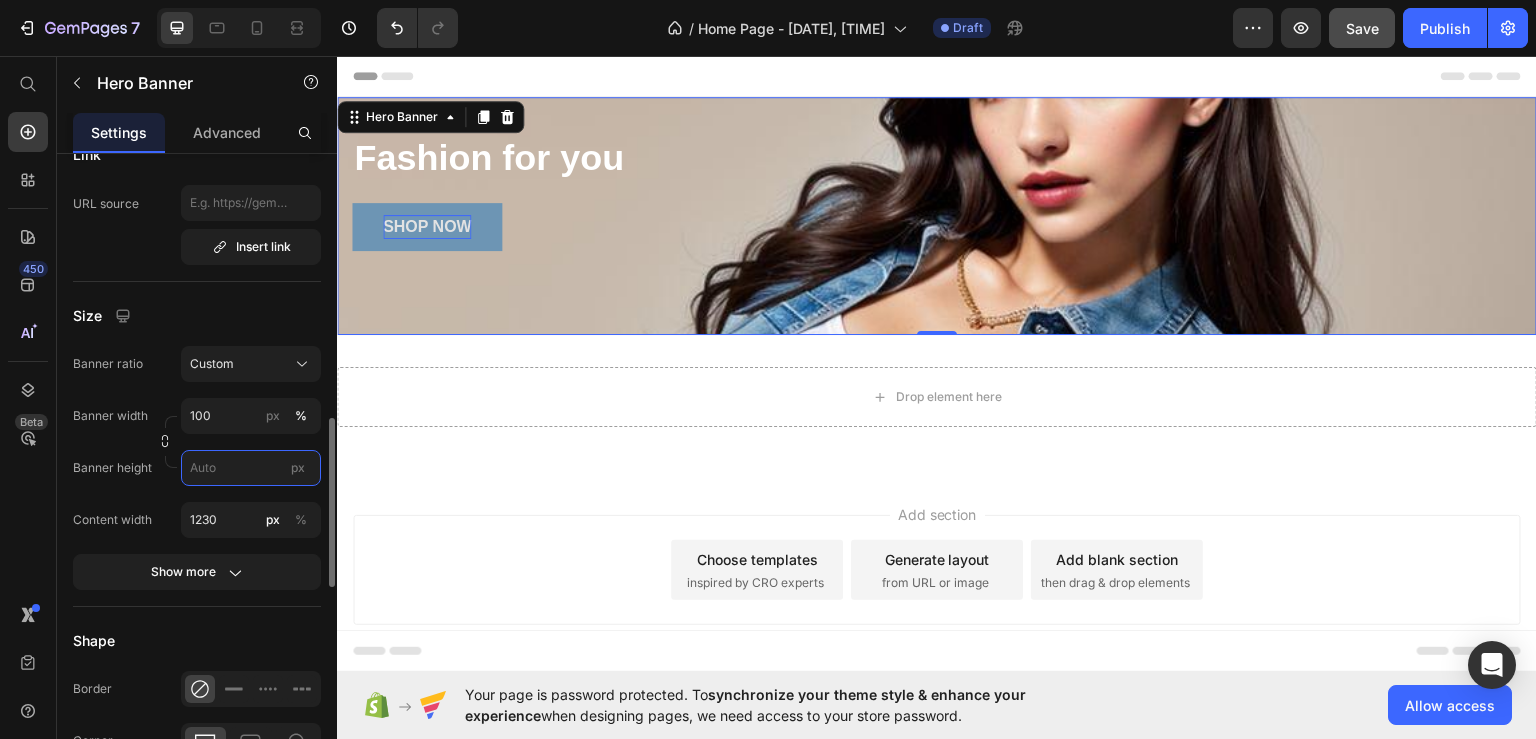 click on "px" at bounding box center [251, 468] 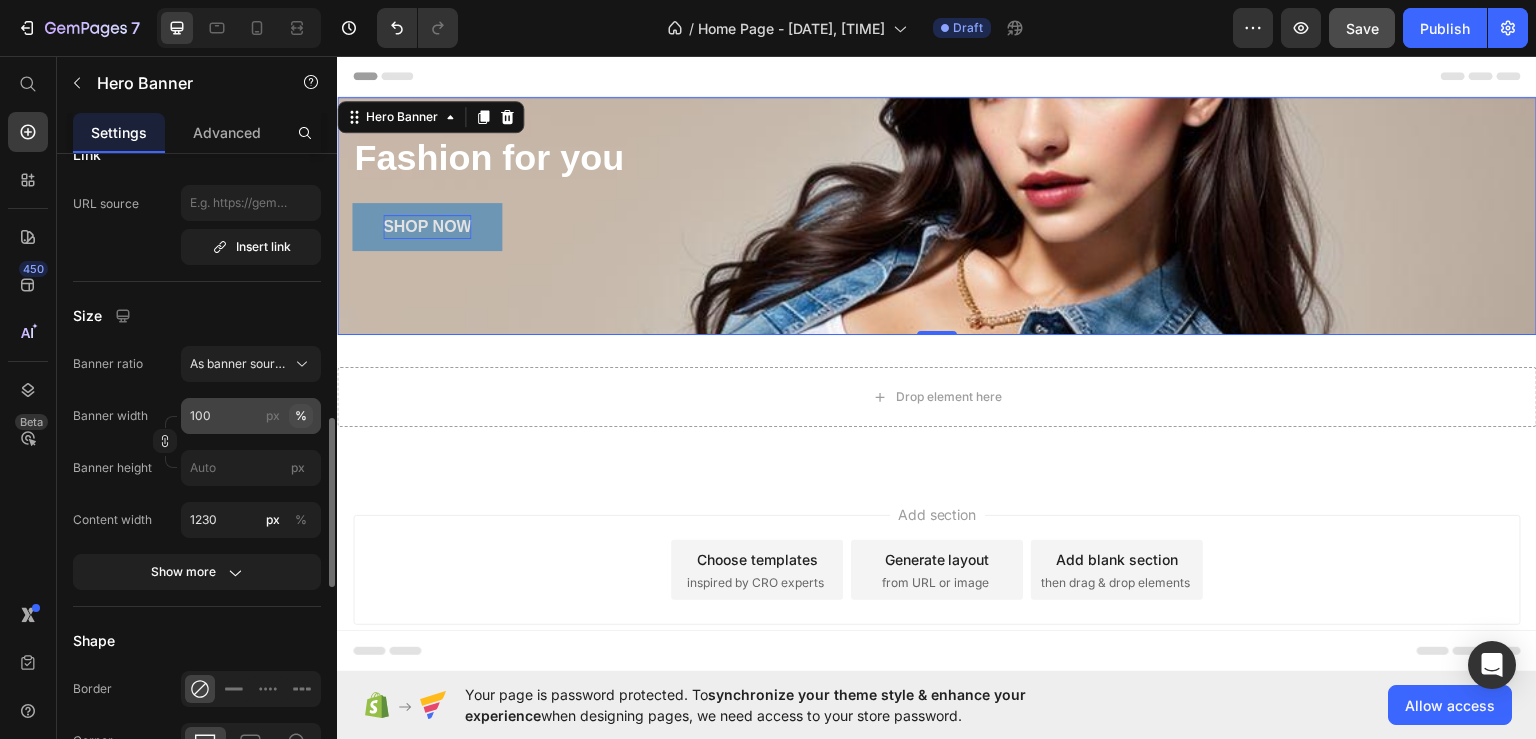 click on "%" 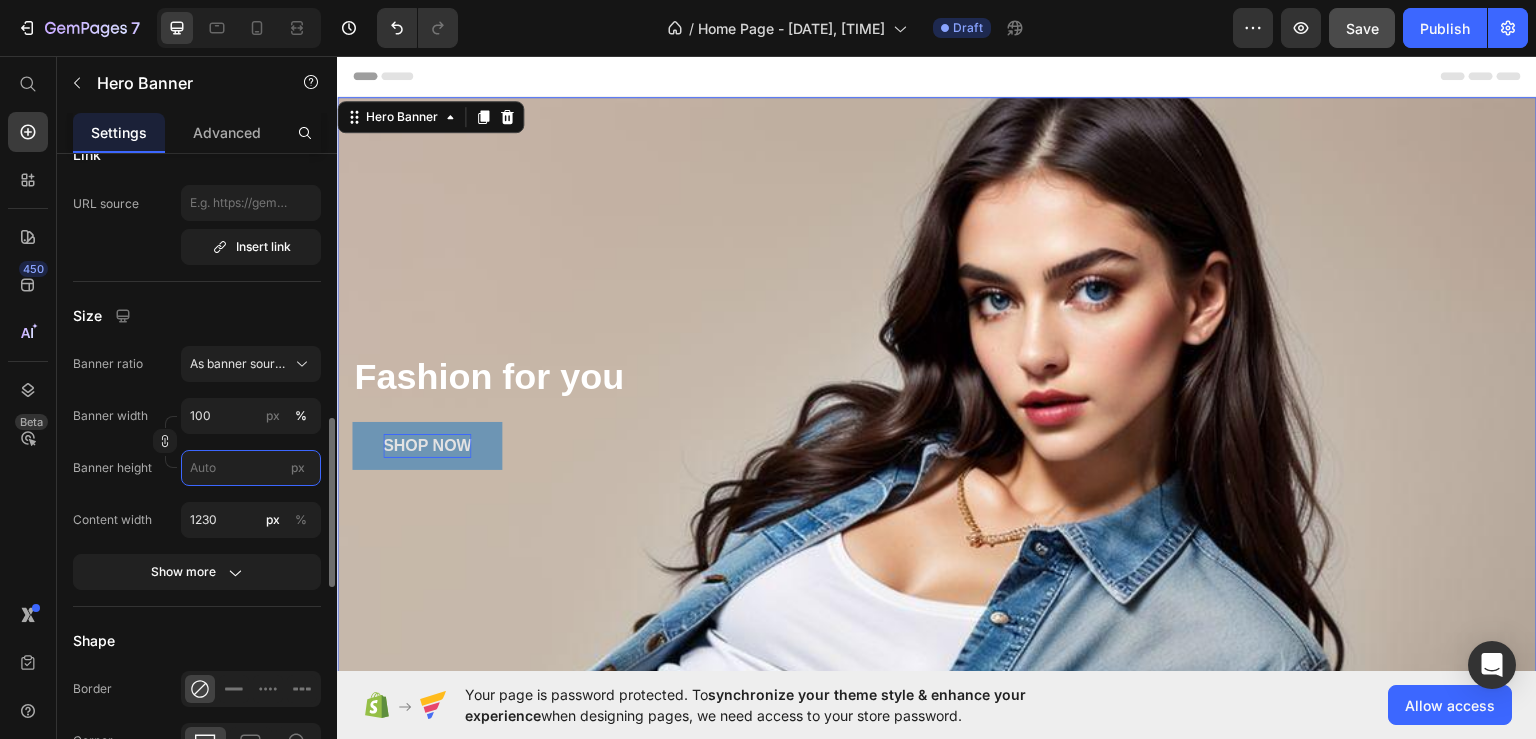 click on "px" at bounding box center (251, 468) 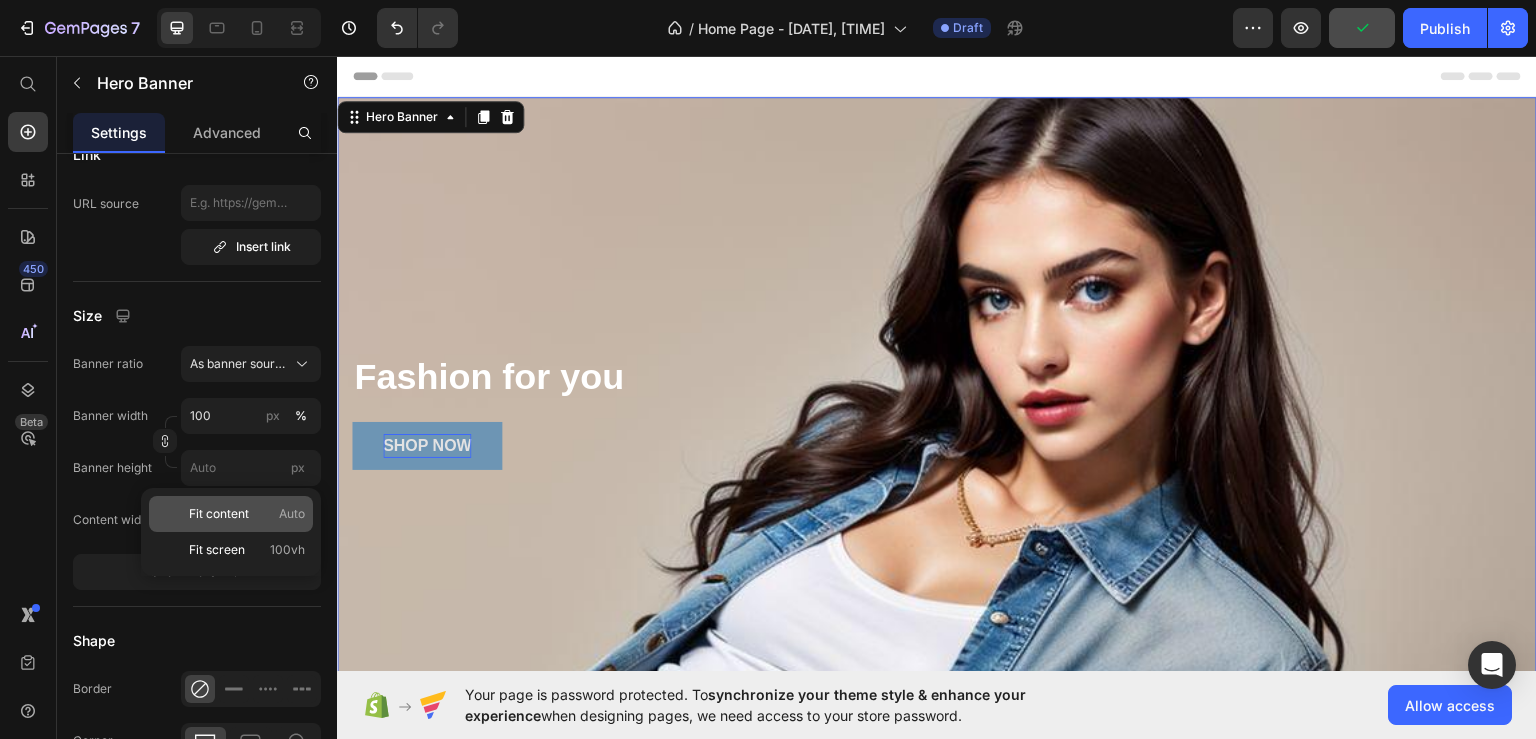 click on "Fit content Auto" at bounding box center [247, 514] 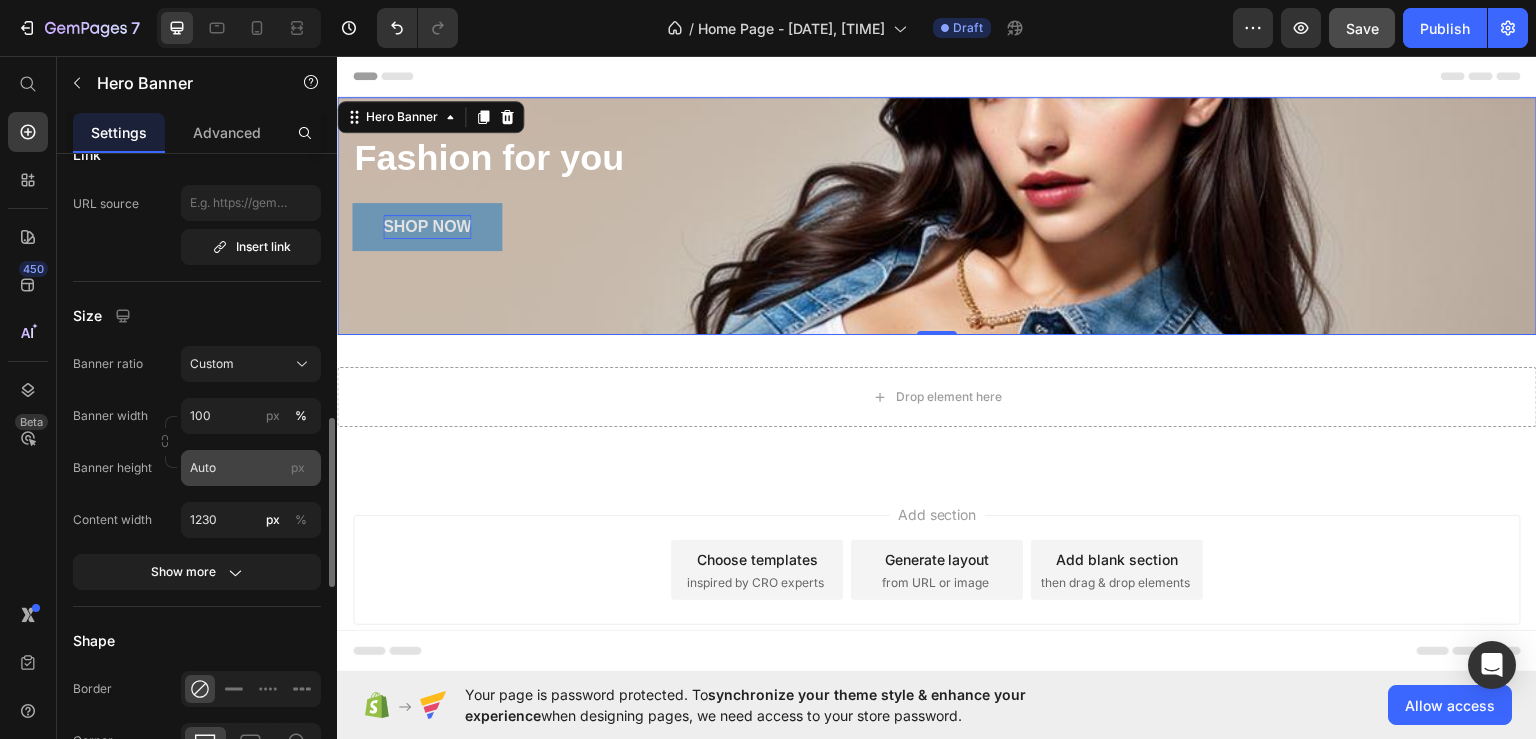 click on "px" at bounding box center [298, 467] 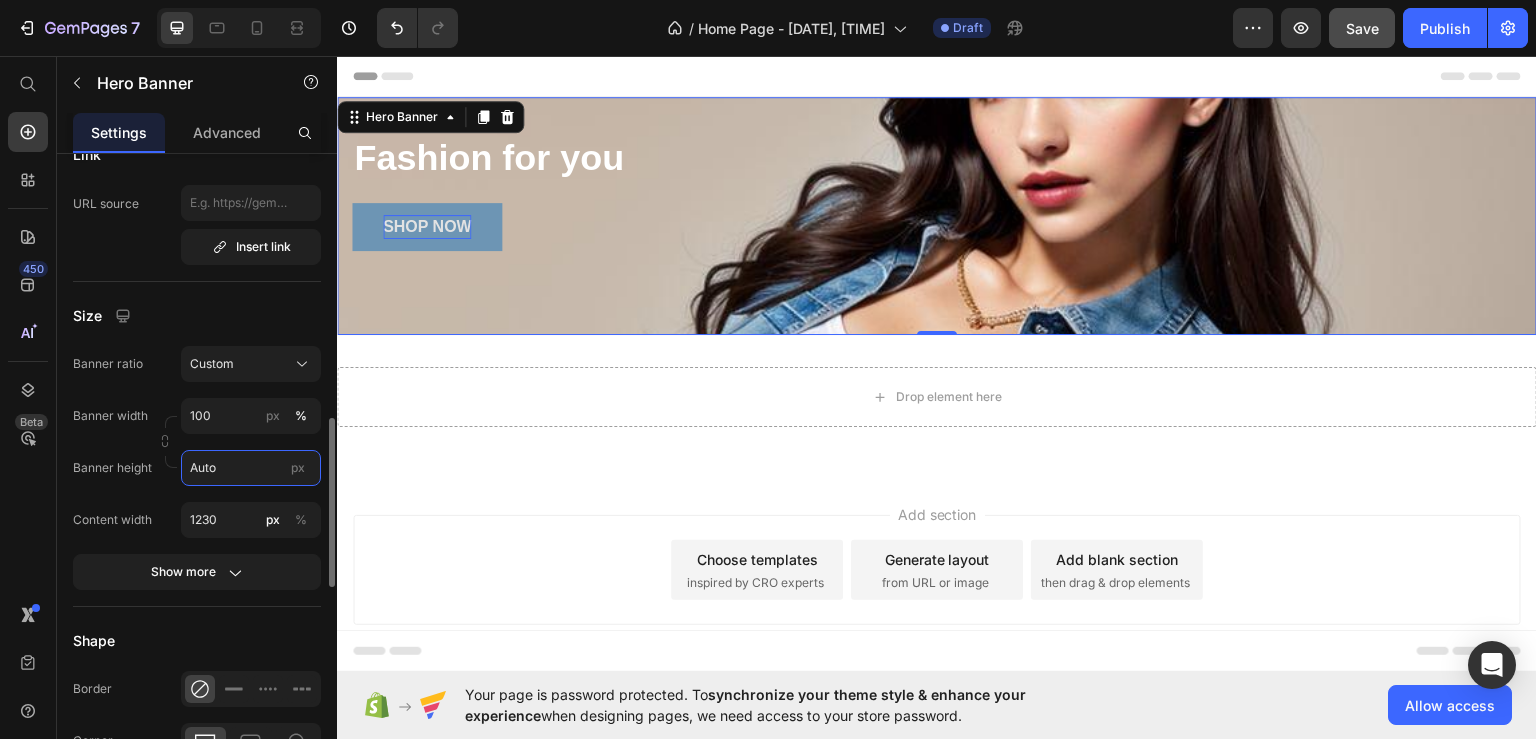 click on "Auto" at bounding box center (251, 468) 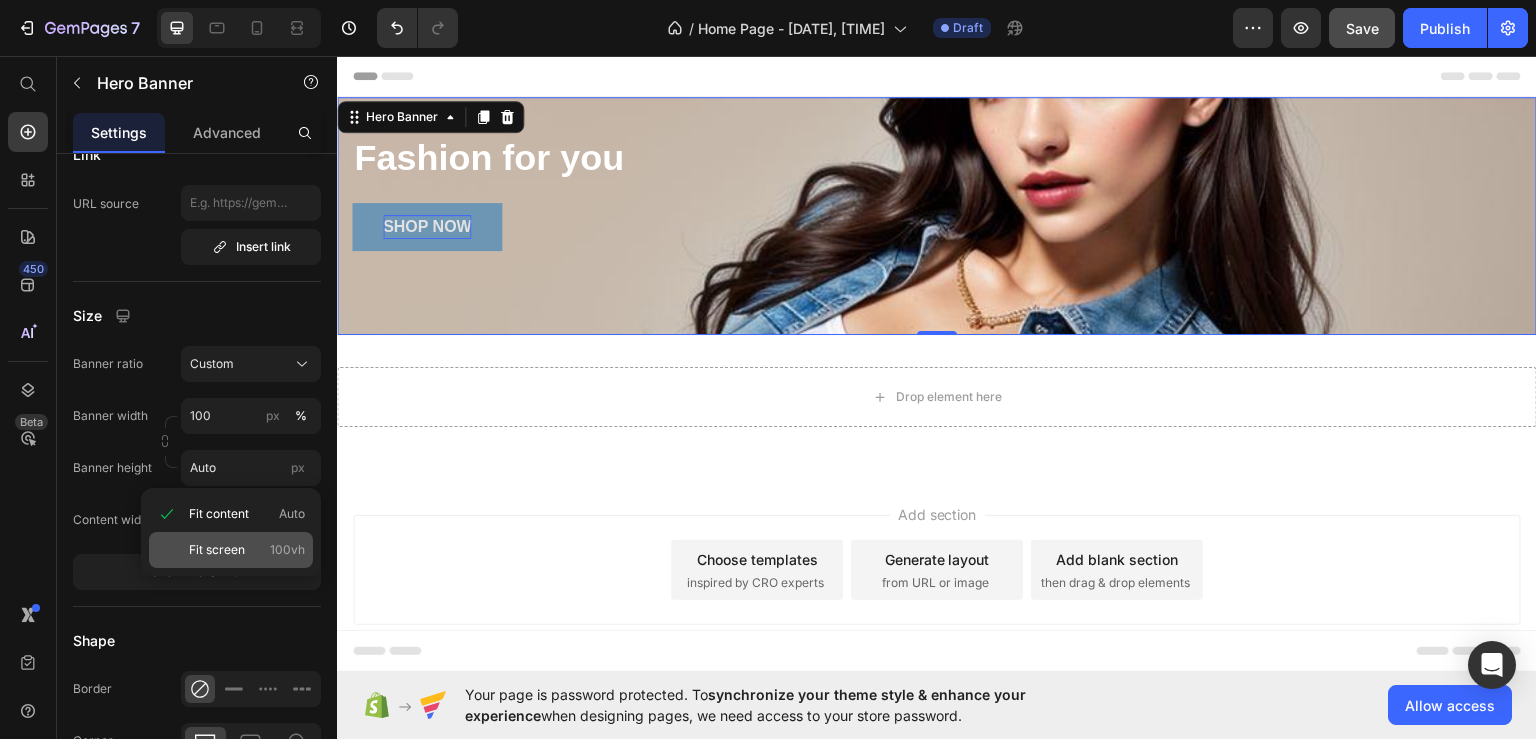 click on "Fit screen 100vh" 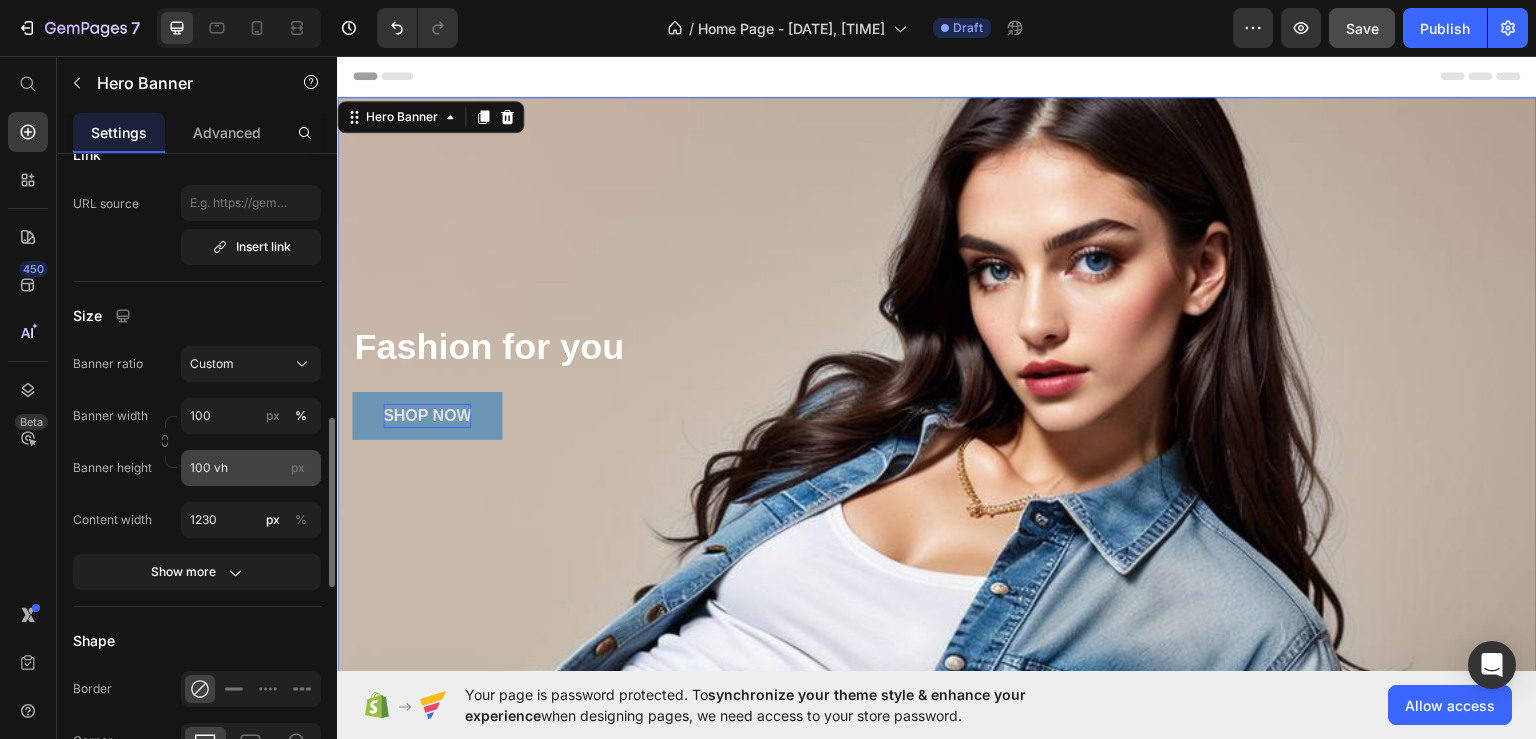 click on "px" at bounding box center (298, 468) 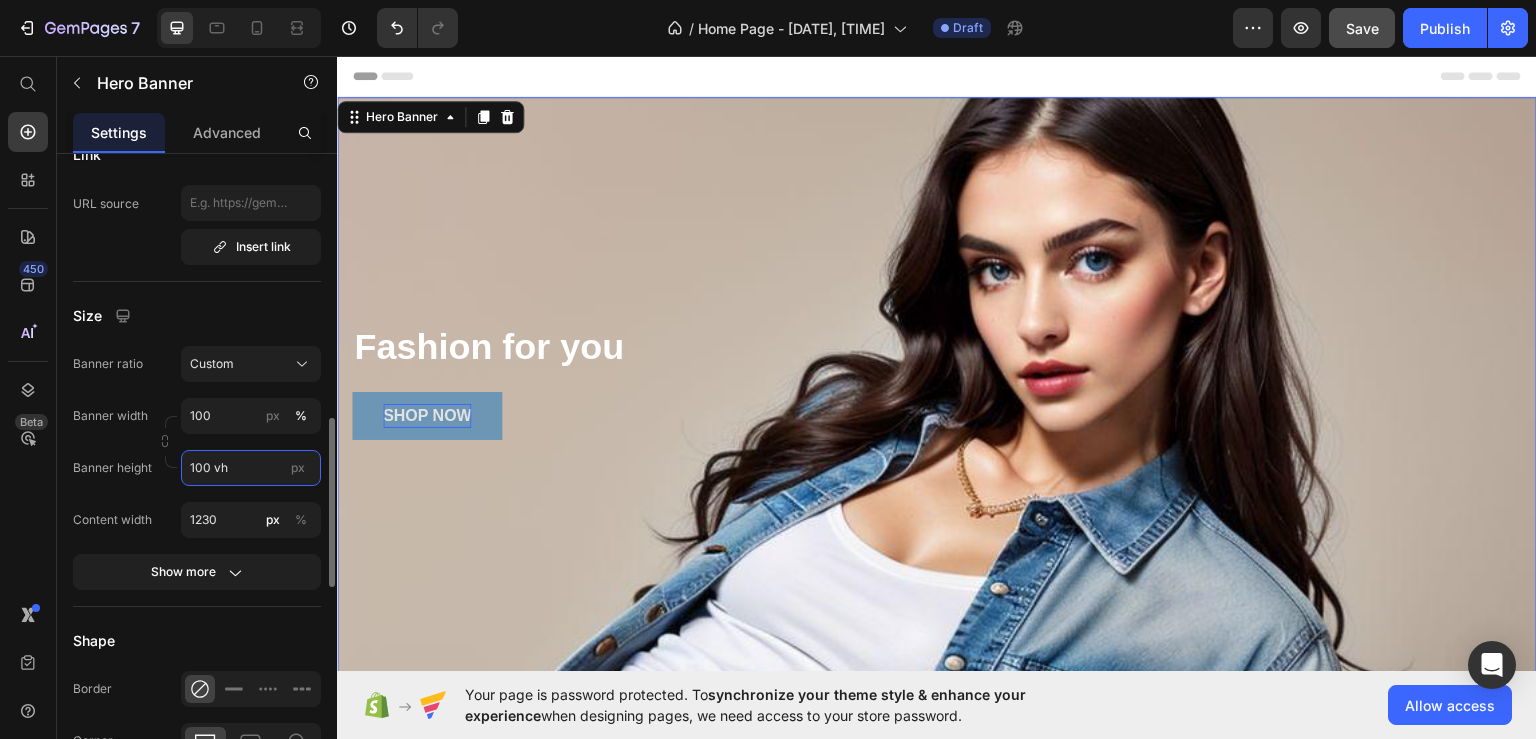 click on "100 vh" at bounding box center [251, 468] 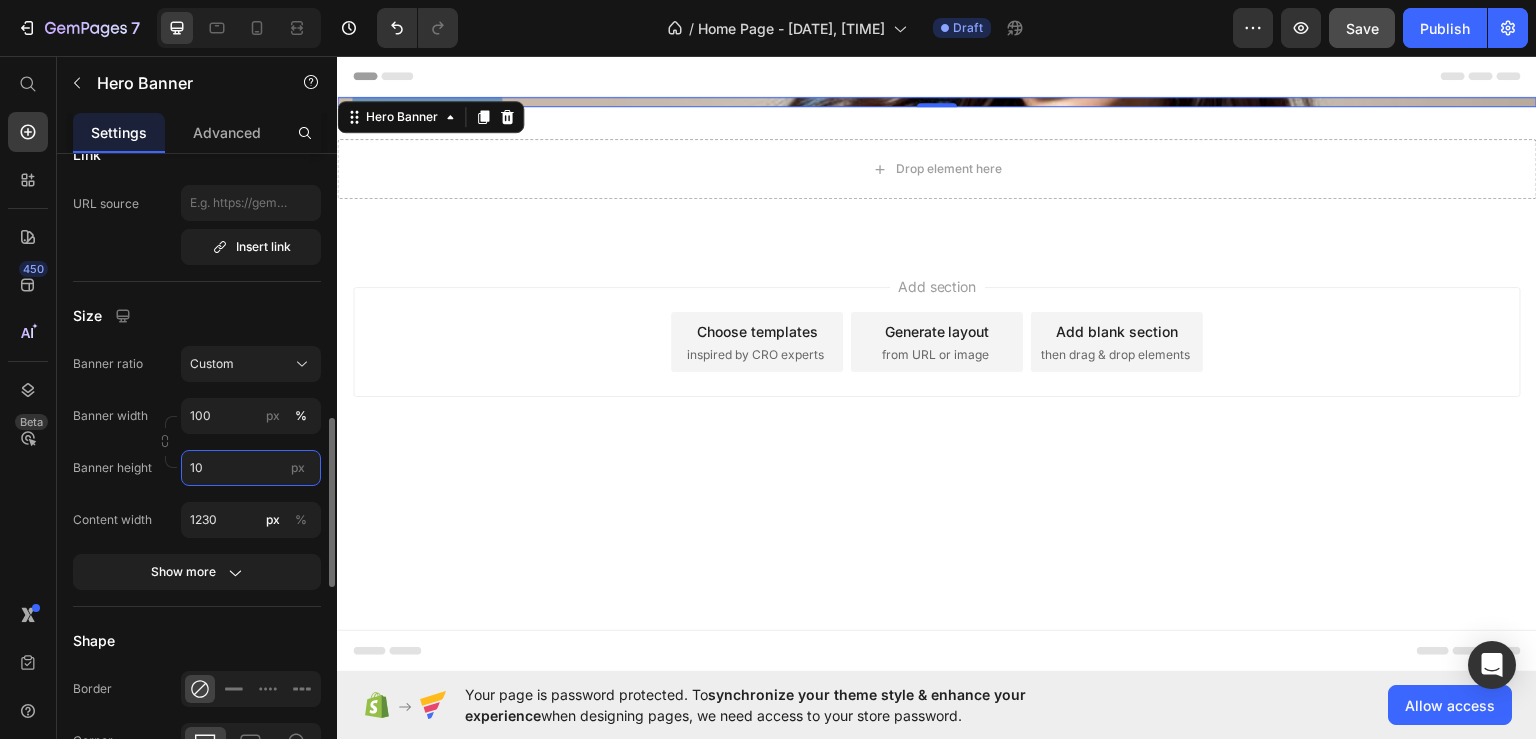 type on "1" 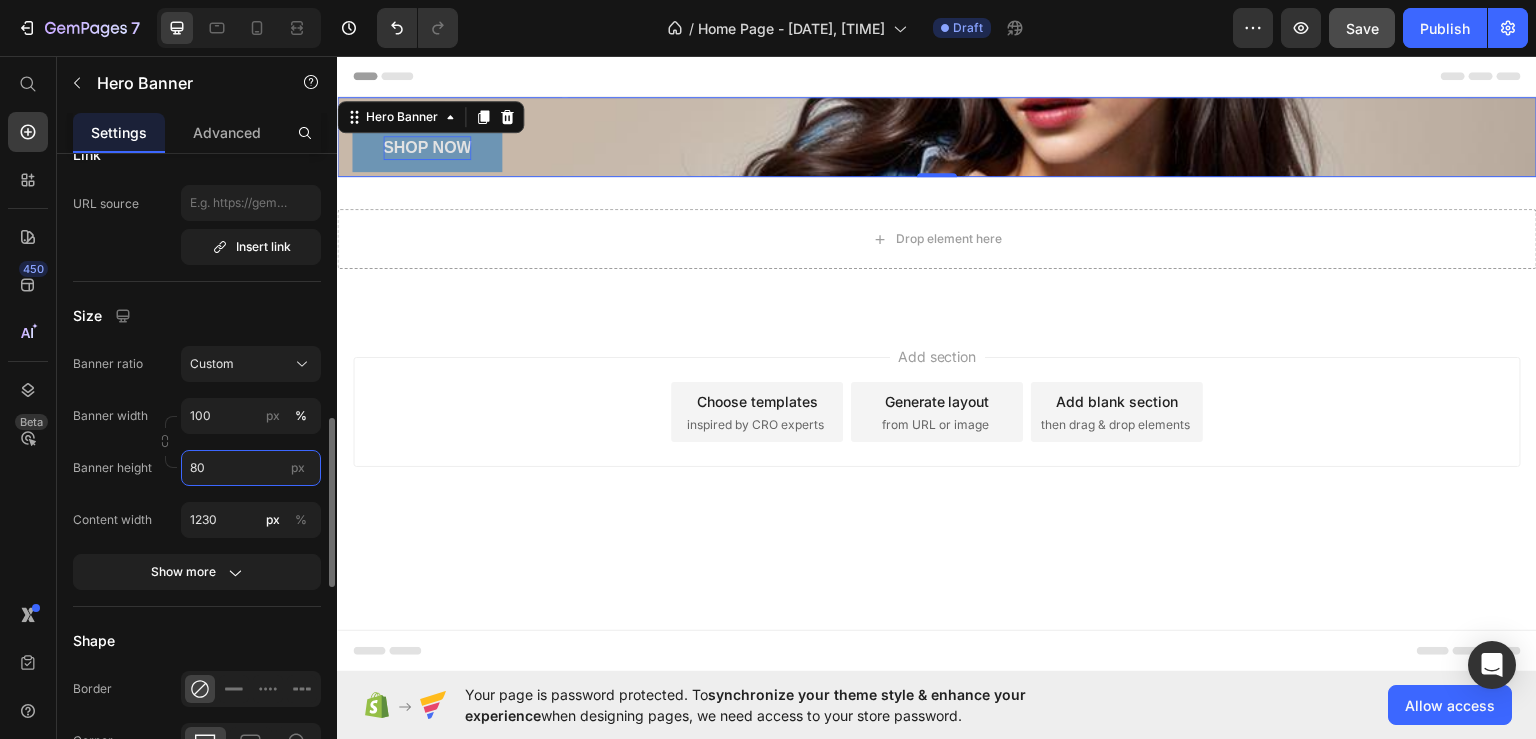 click on "80" at bounding box center (251, 468) 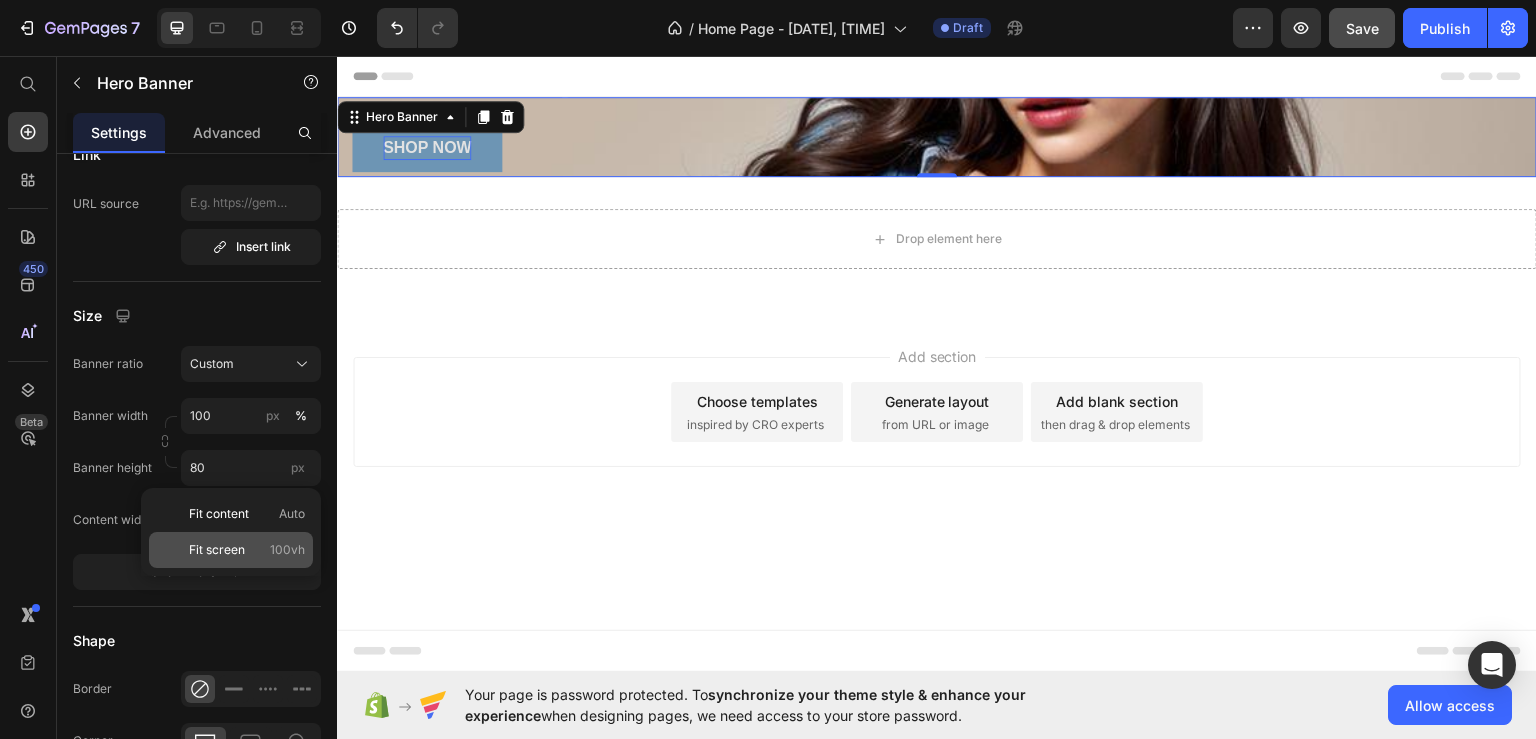 click on "100vh" at bounding box center [287, 550] 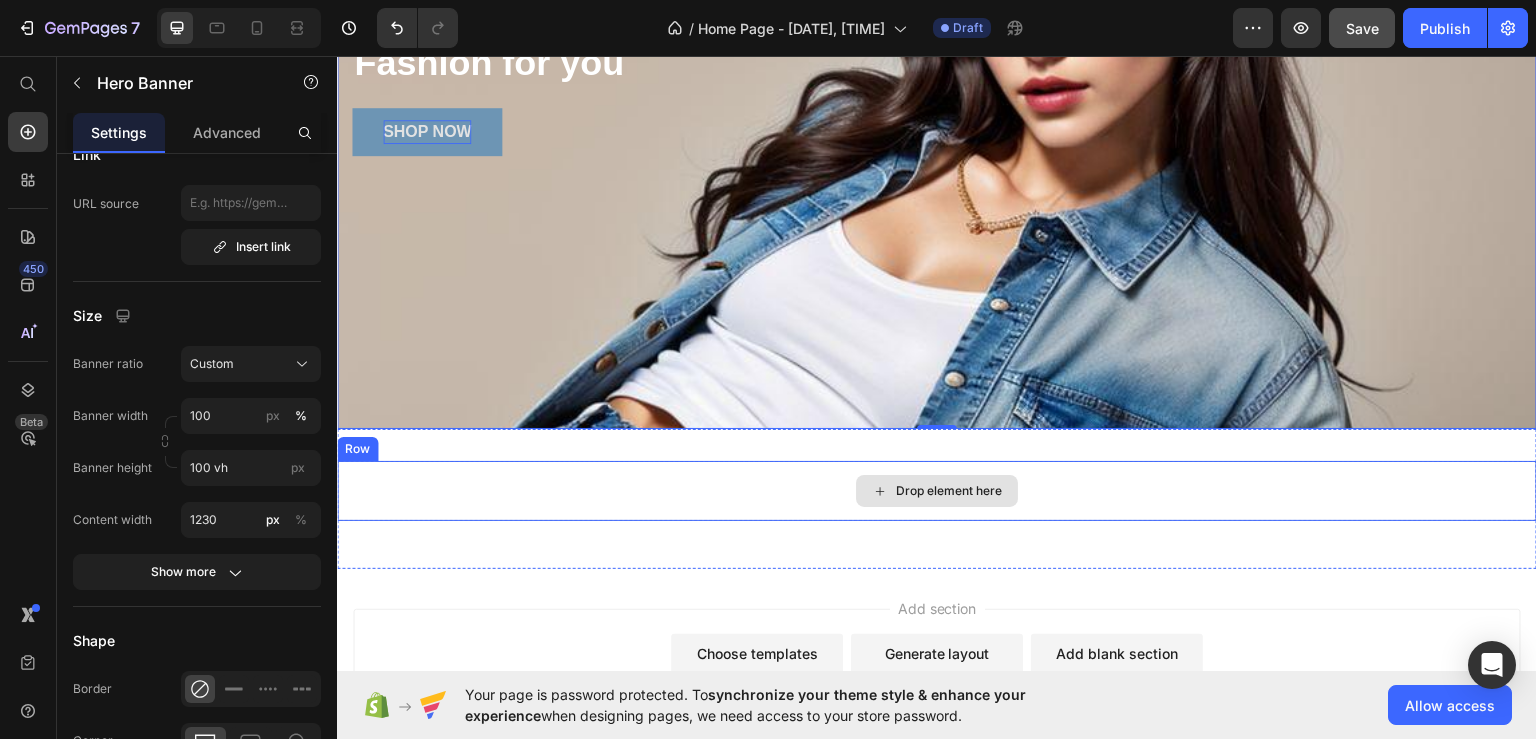 scroll, scrollTop: 400, scrollLeft: 0, axis: vertical 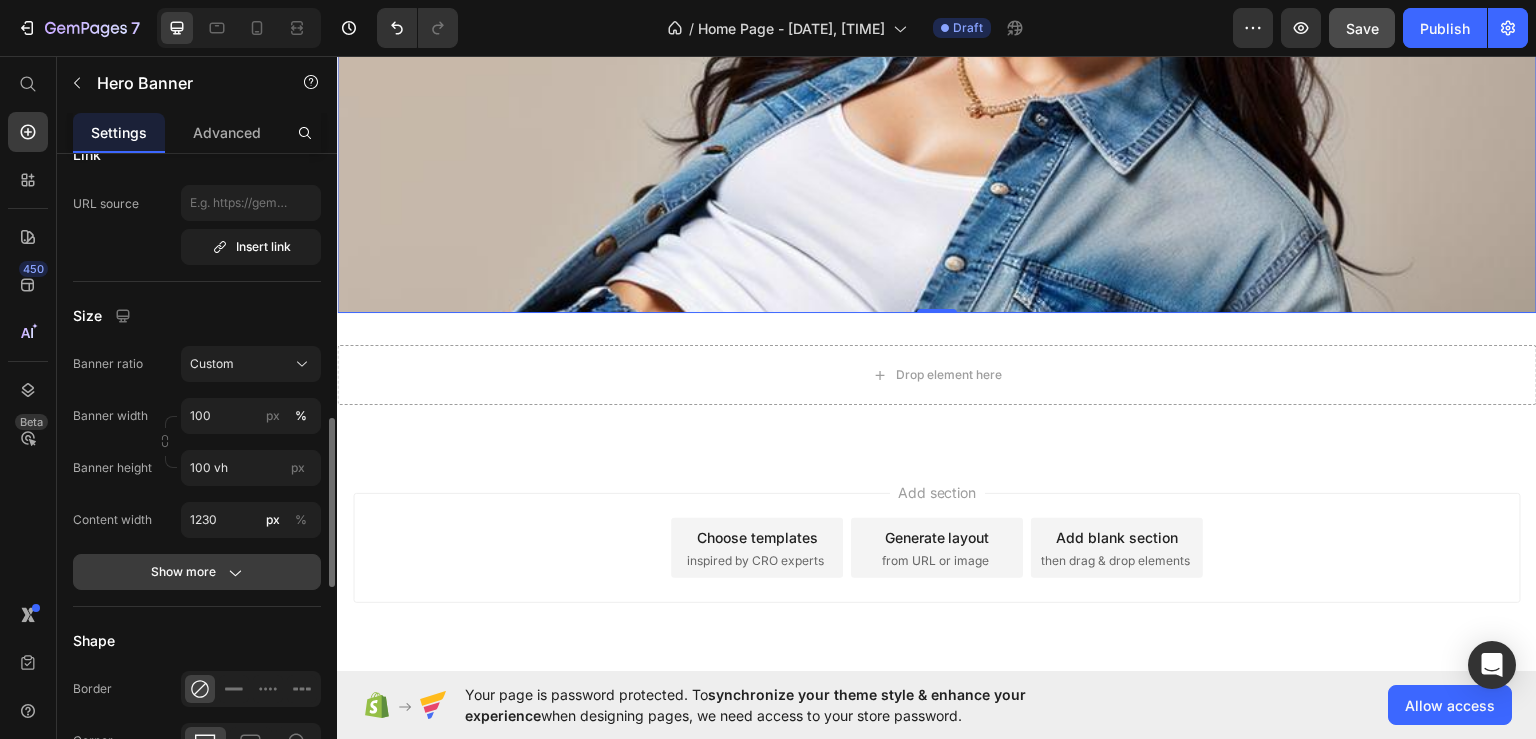 click on "Show more" 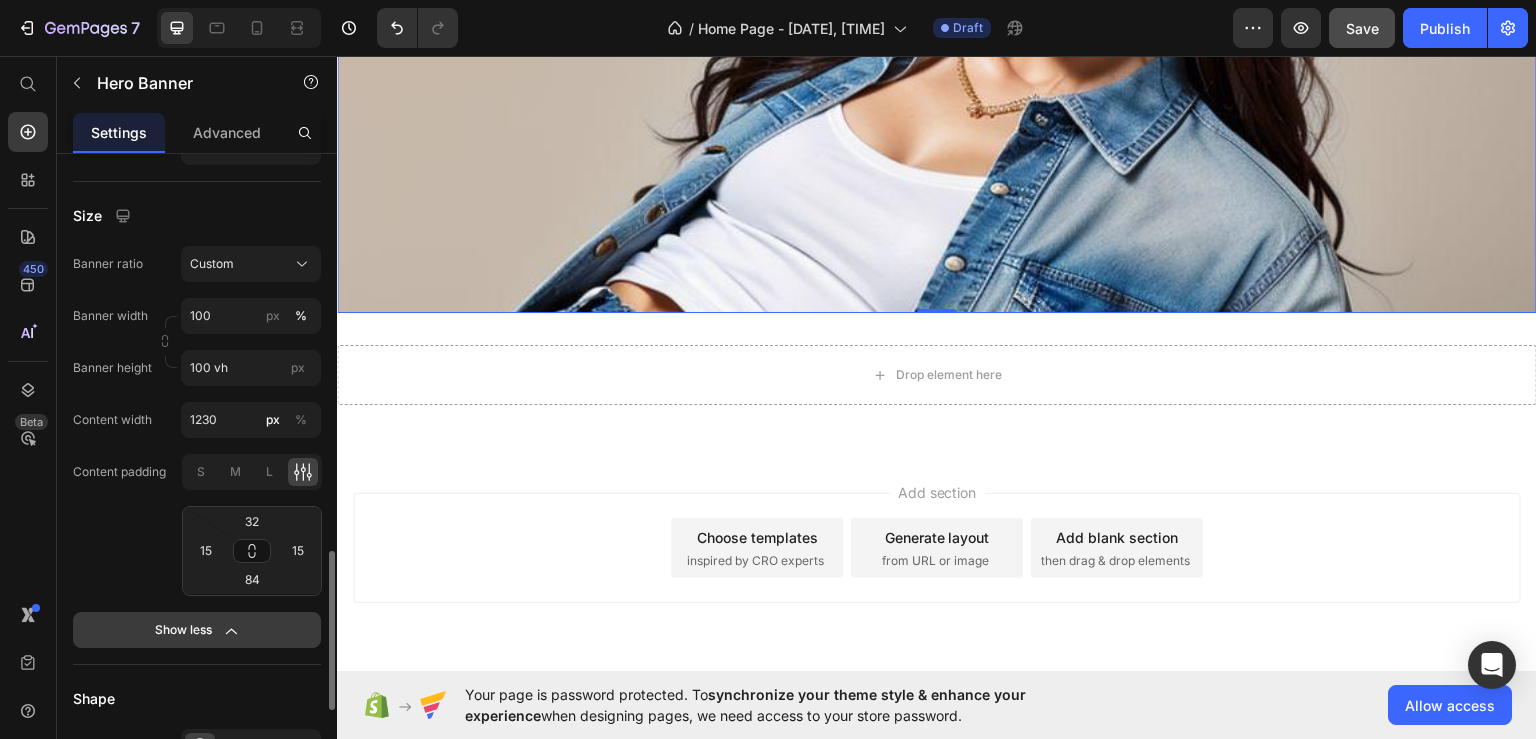 scroll, scrollTop: 1200, scrollLeft: 0, axis: vertical 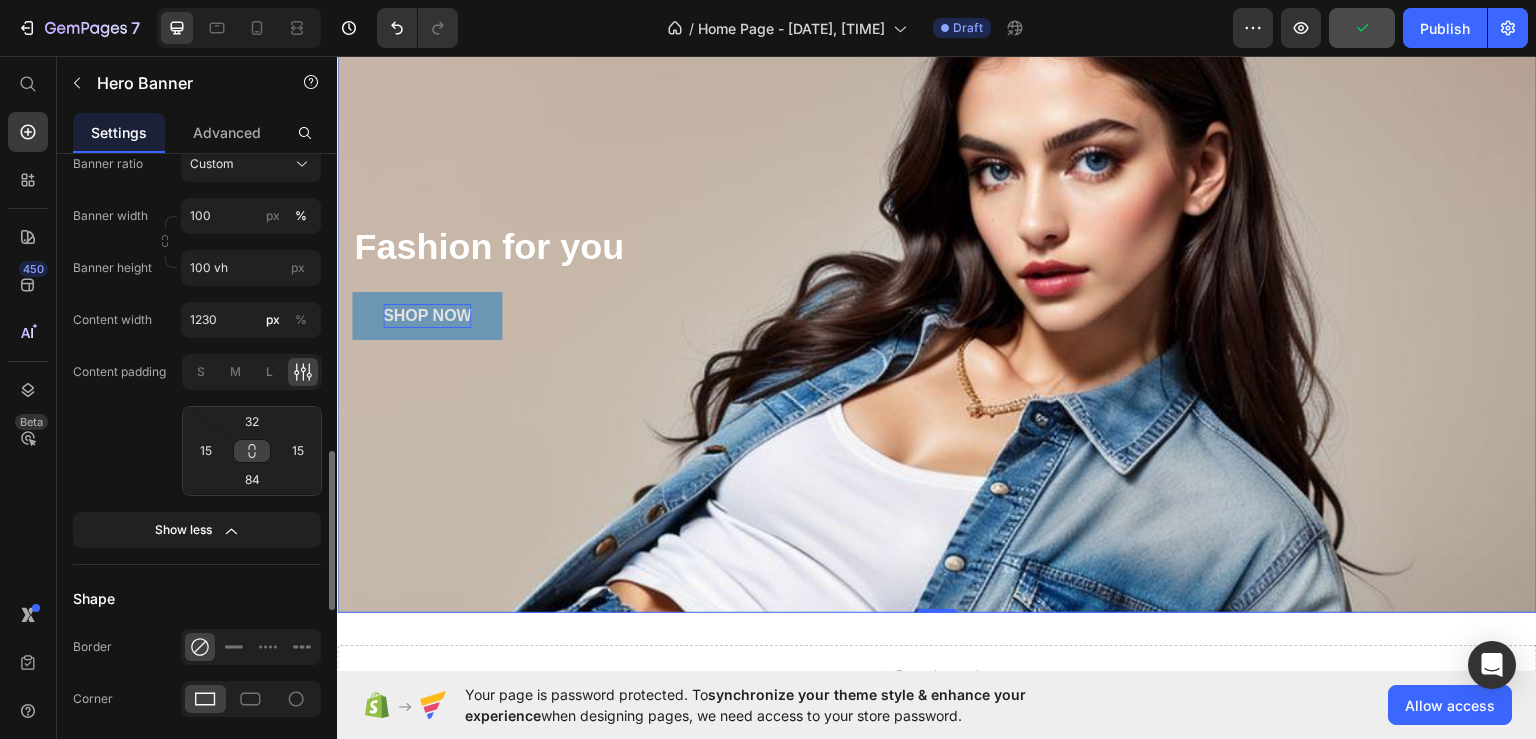 click at bounding box center [252, 451] 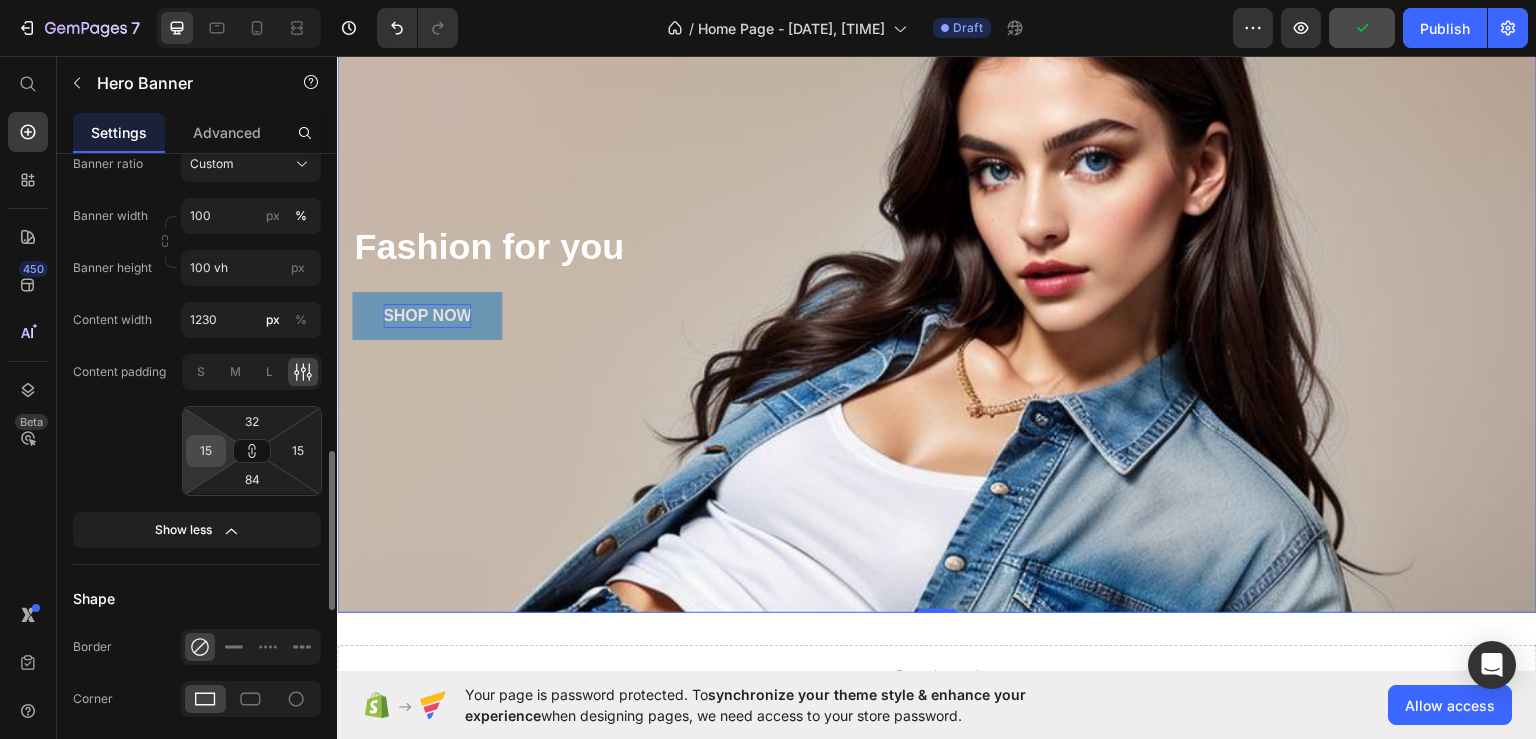 click on "15" at bounding box center [206, 451] 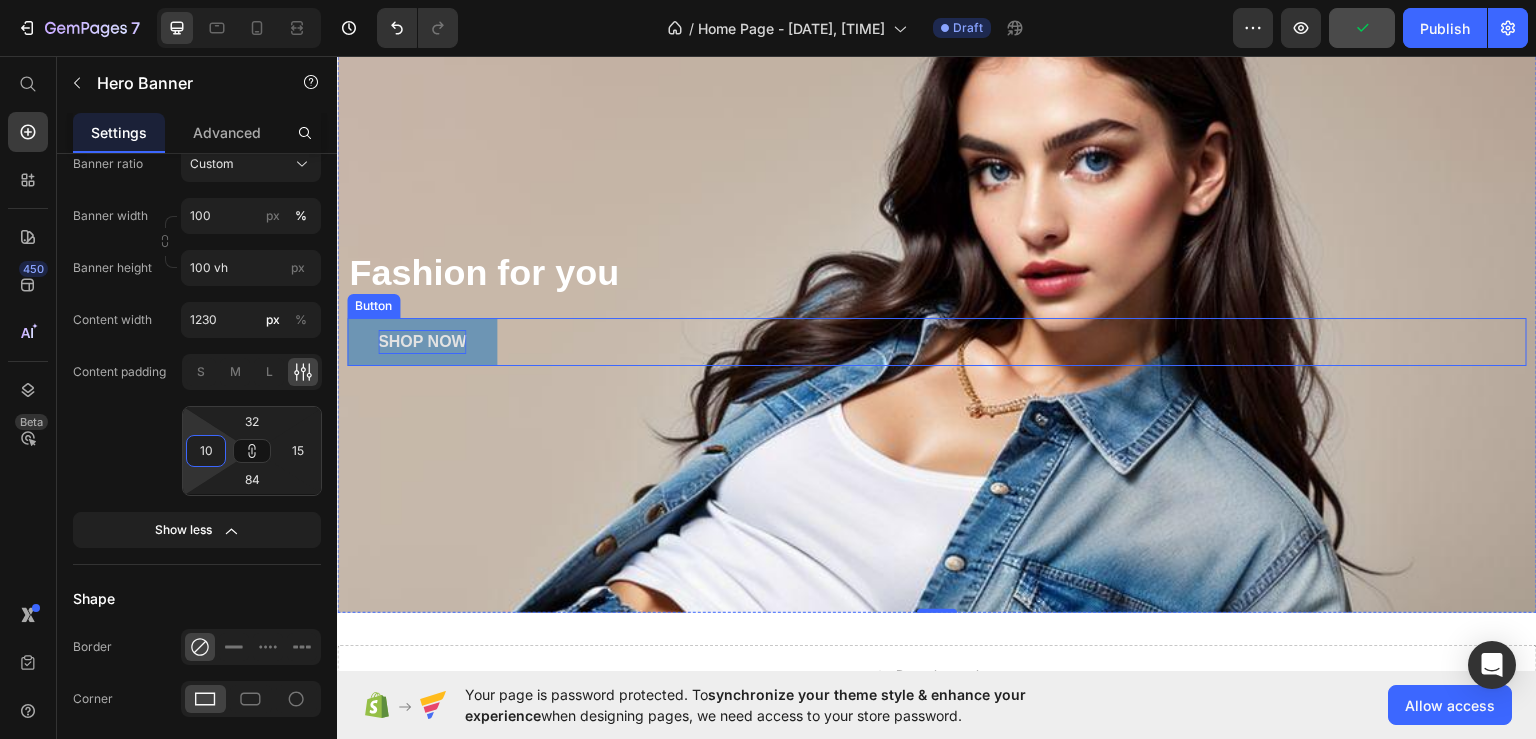 scroll, scrollTop: 0, scrollLeft: 0, axis: both 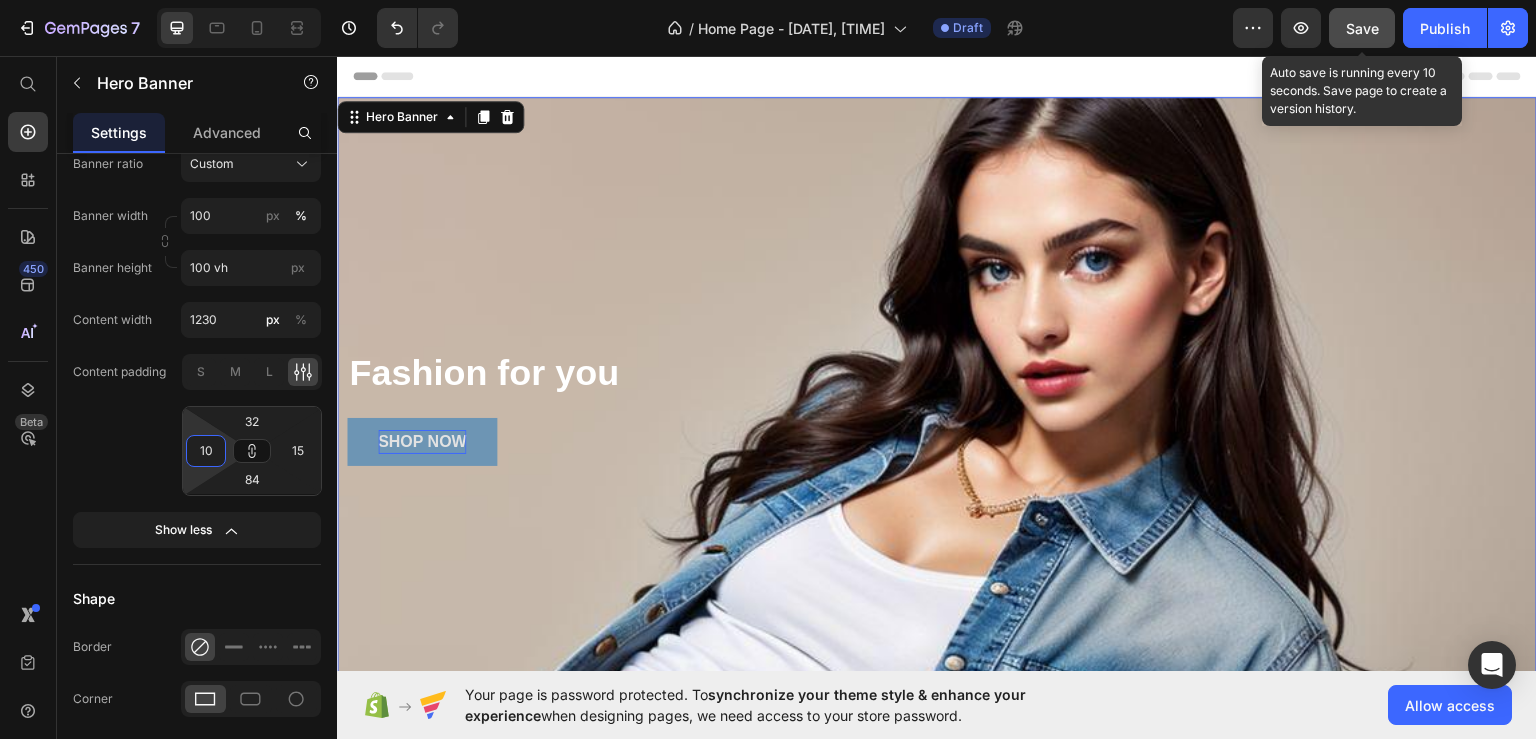 type on "10" 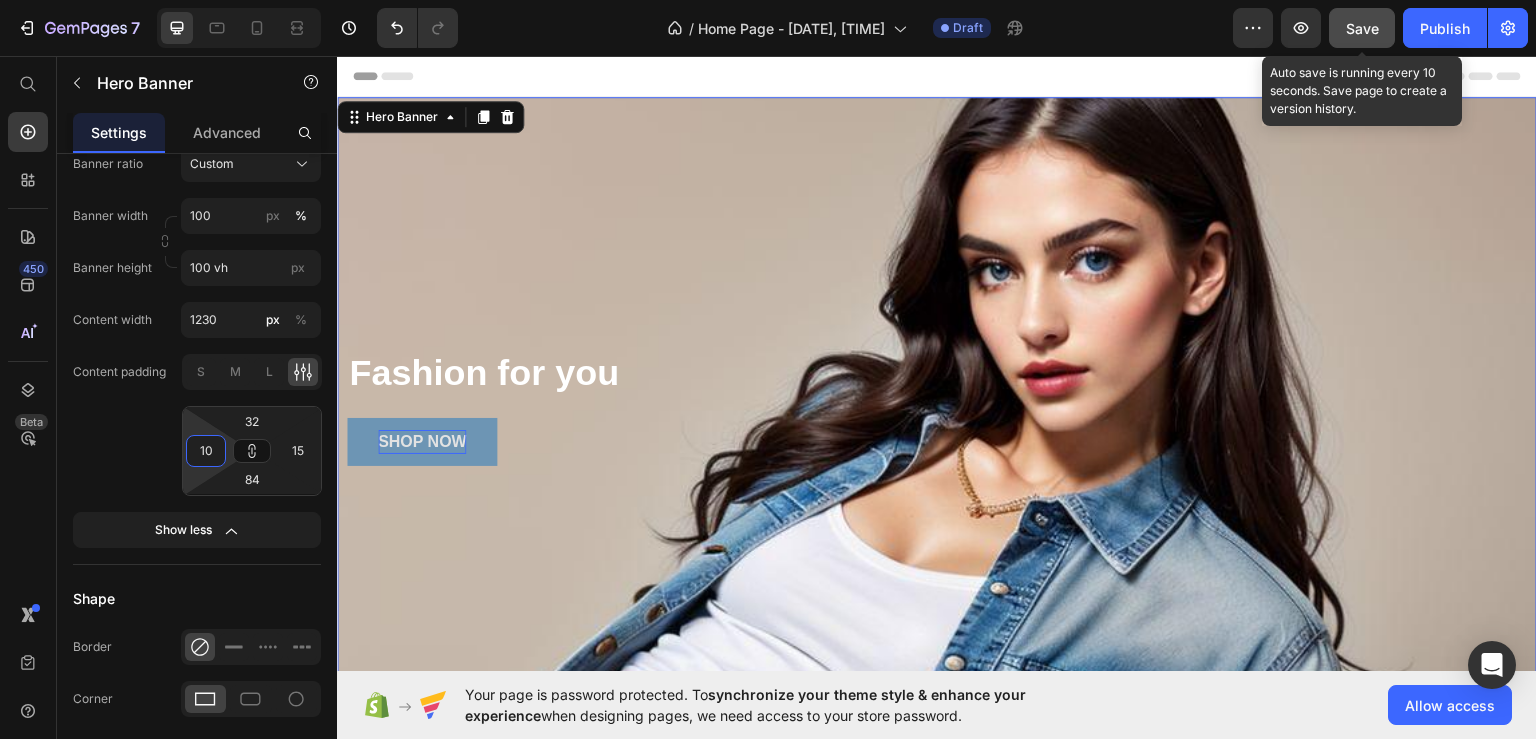click on "Save" at bounding box center (1362, 28) 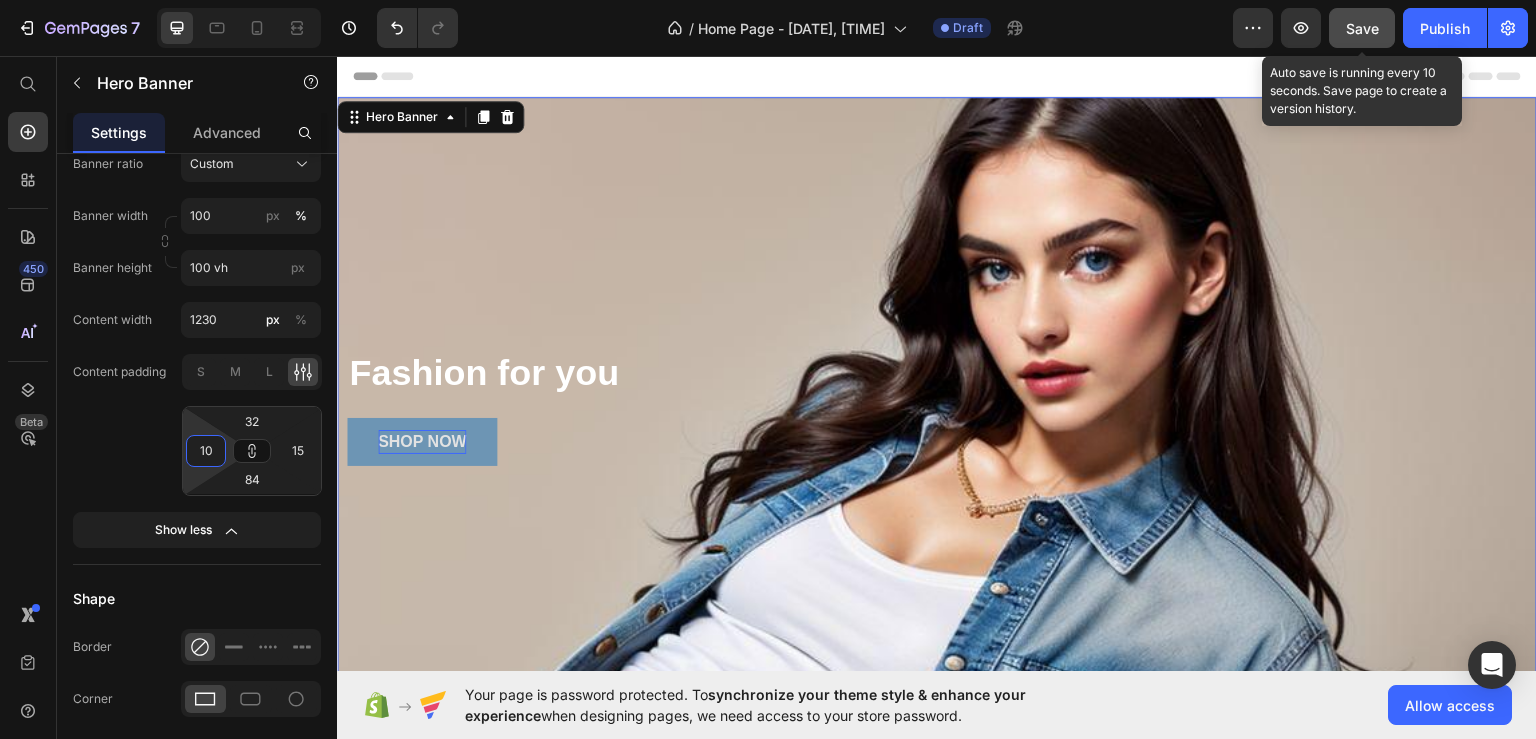 type on "10" 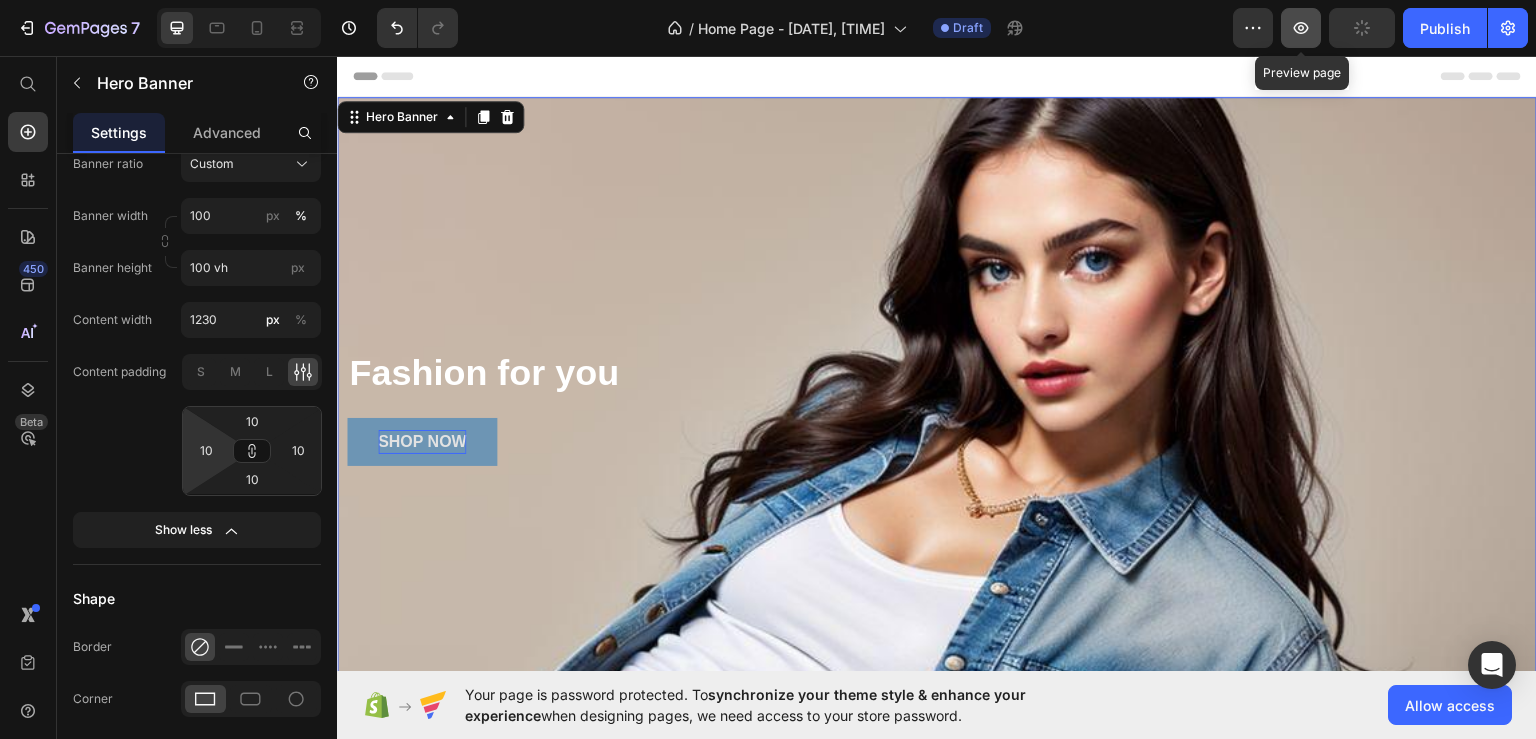 click 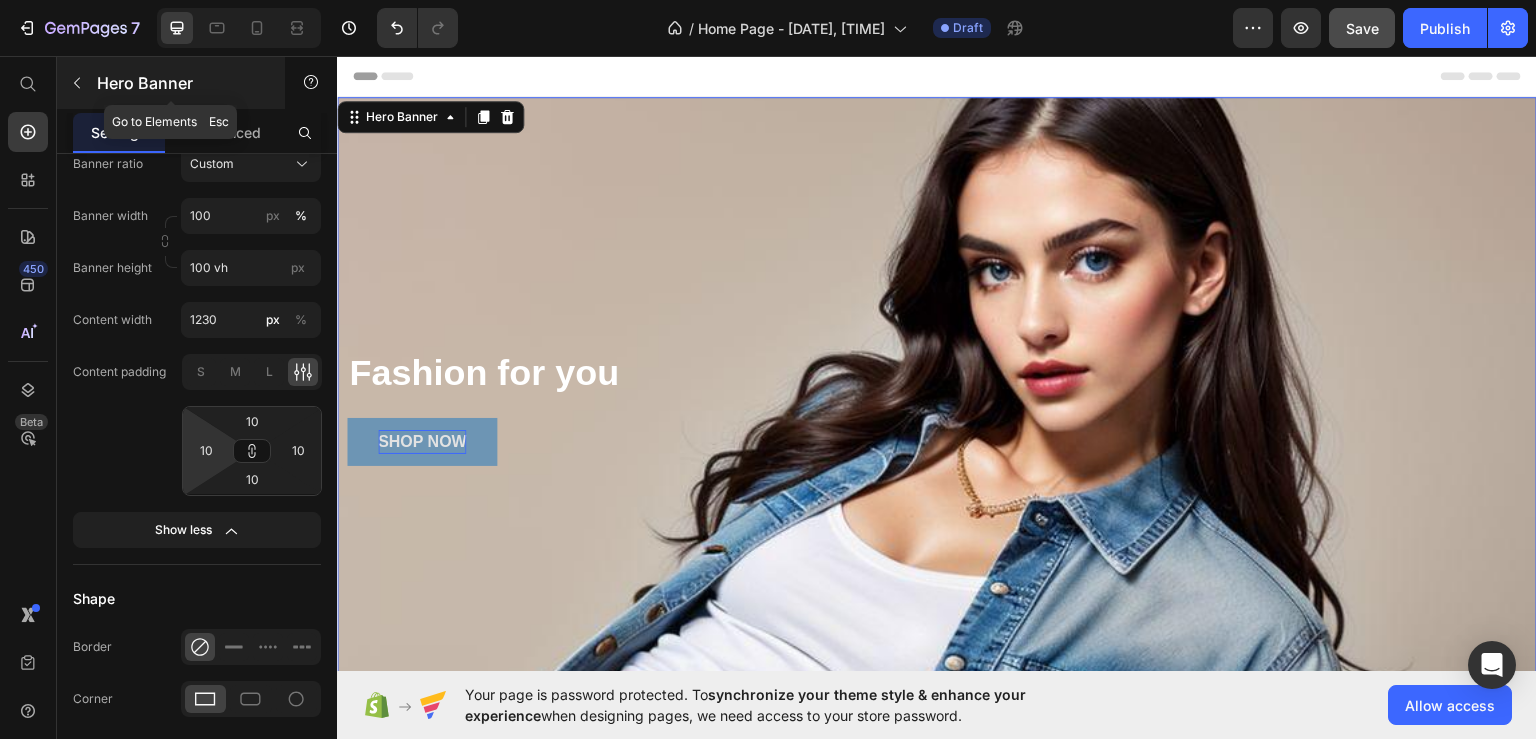 click 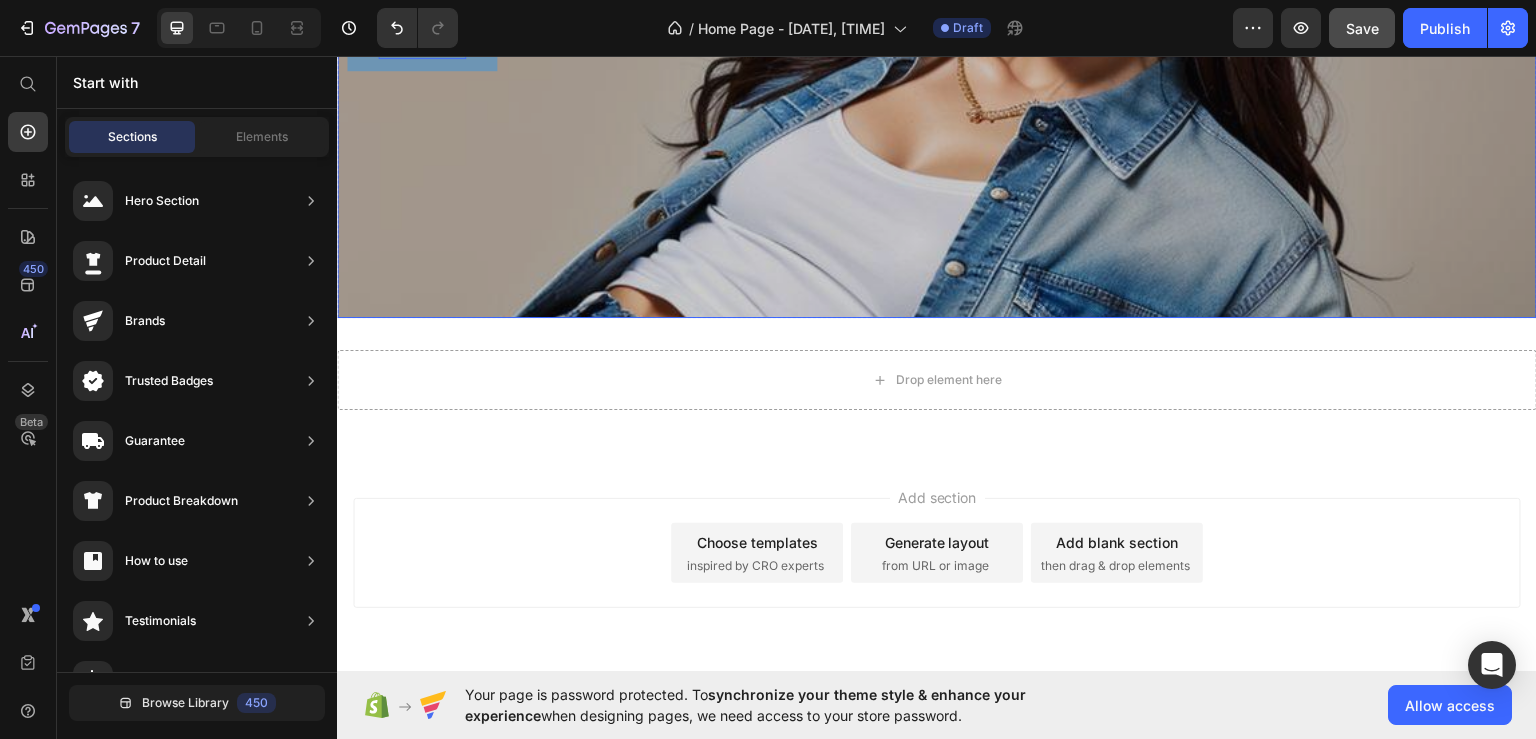 scroll, scrollTop: 400, scrollLeft: 0, axis: vertical 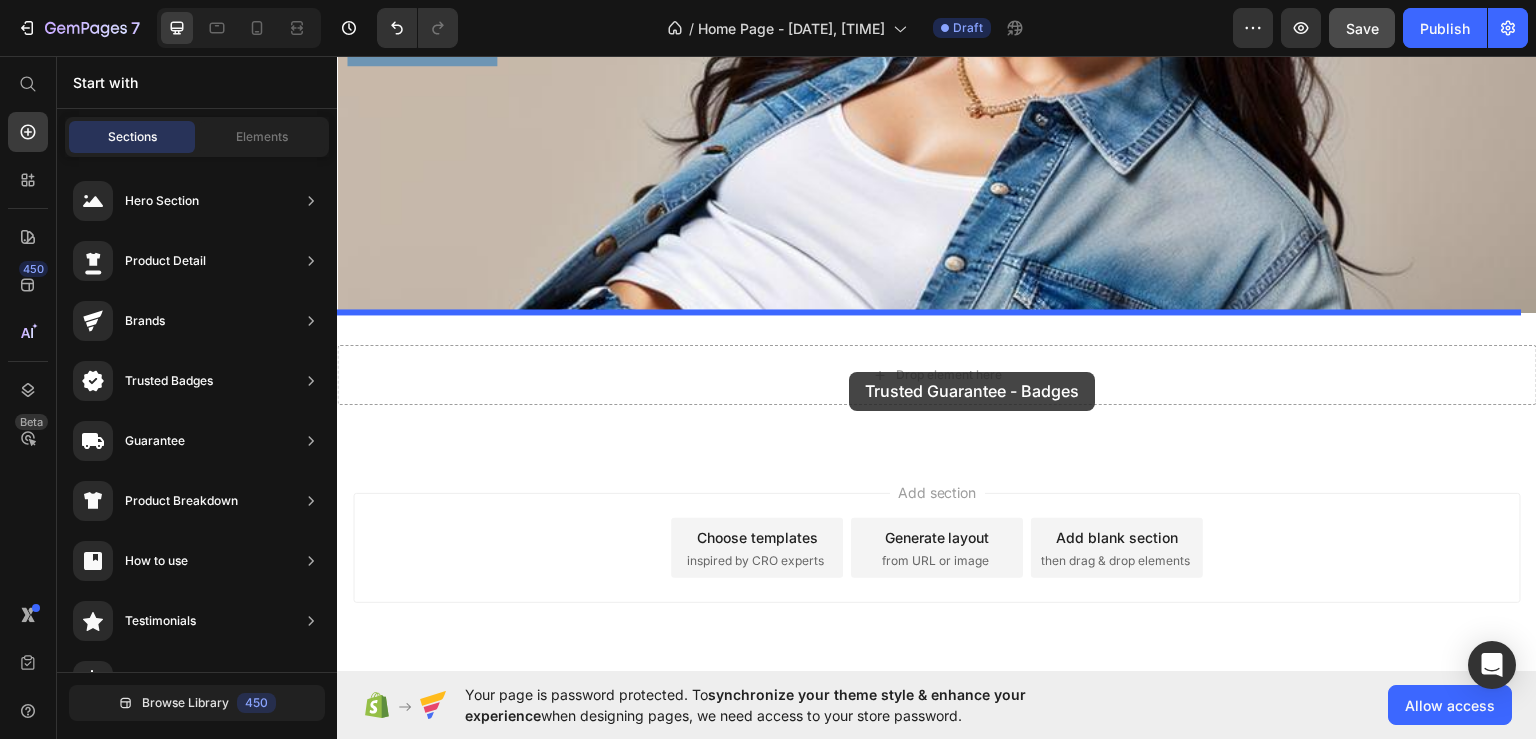 drag, startPoint x: 805, startPoint y: 722, endPoint x: 849, endPoint y: 371, distance: 353.74707 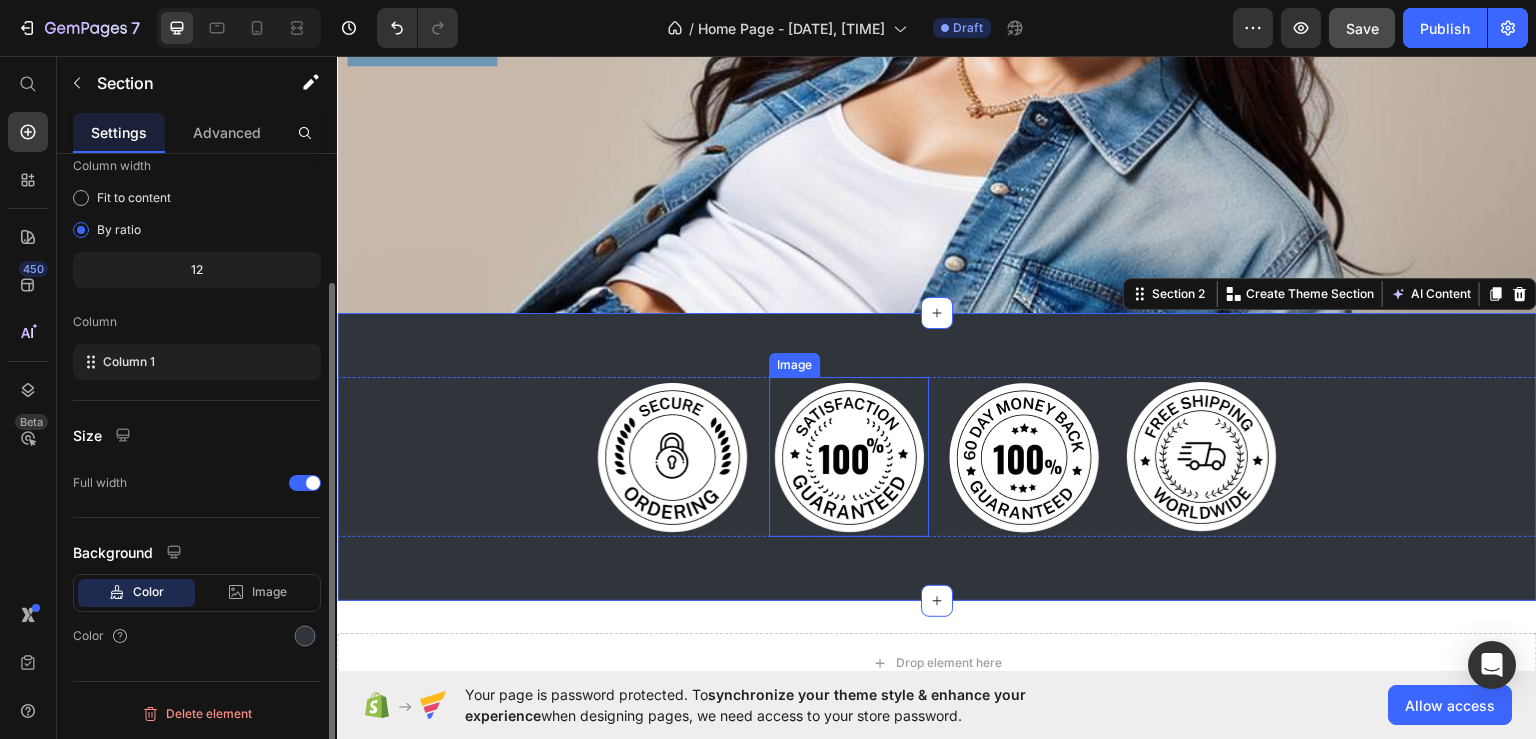 scroll, scrollTop: 0, scrollLeft: 0, axis: both 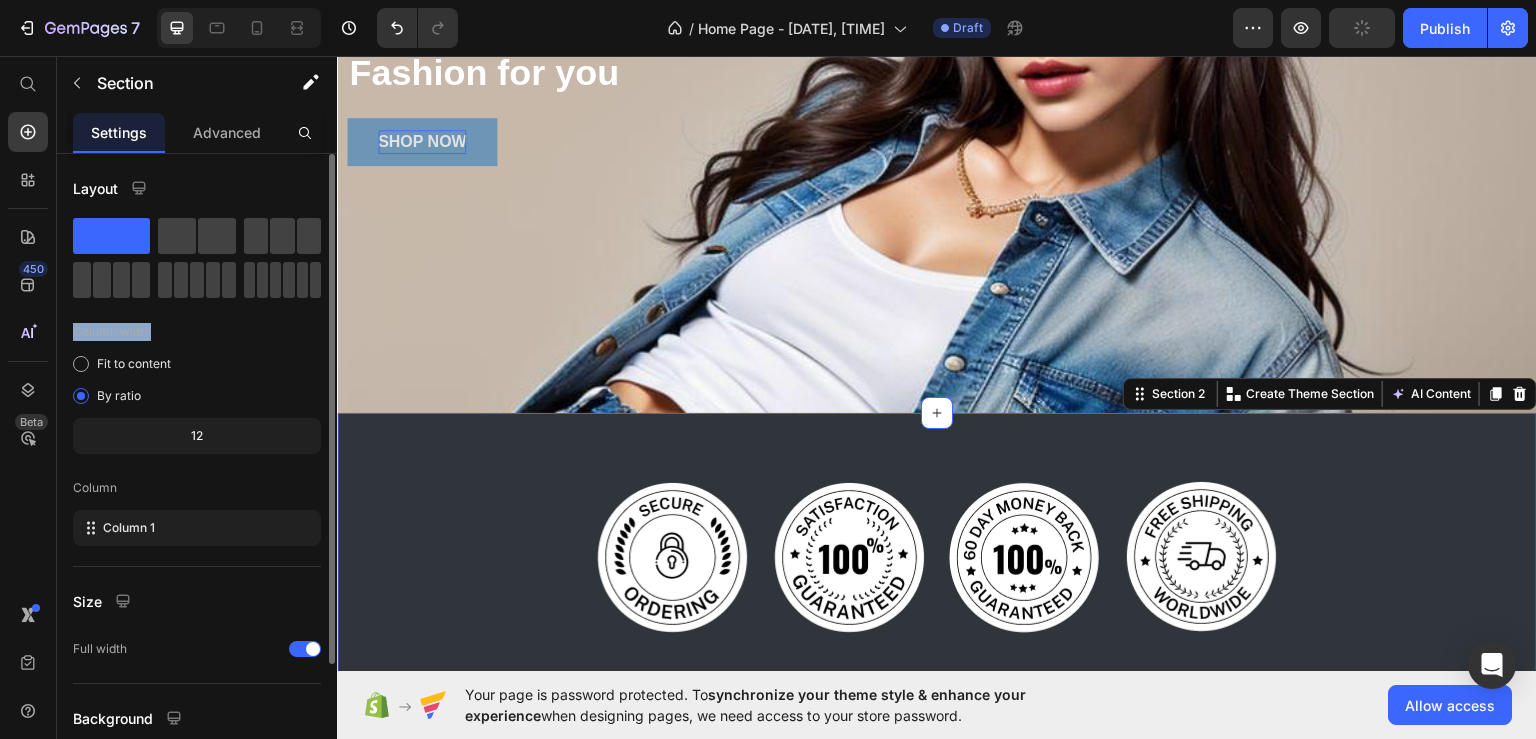 drag, startPoint x: 278, startPoint y: 274, endPoint x: 269, endPoint y: 315, distance: 41.976185 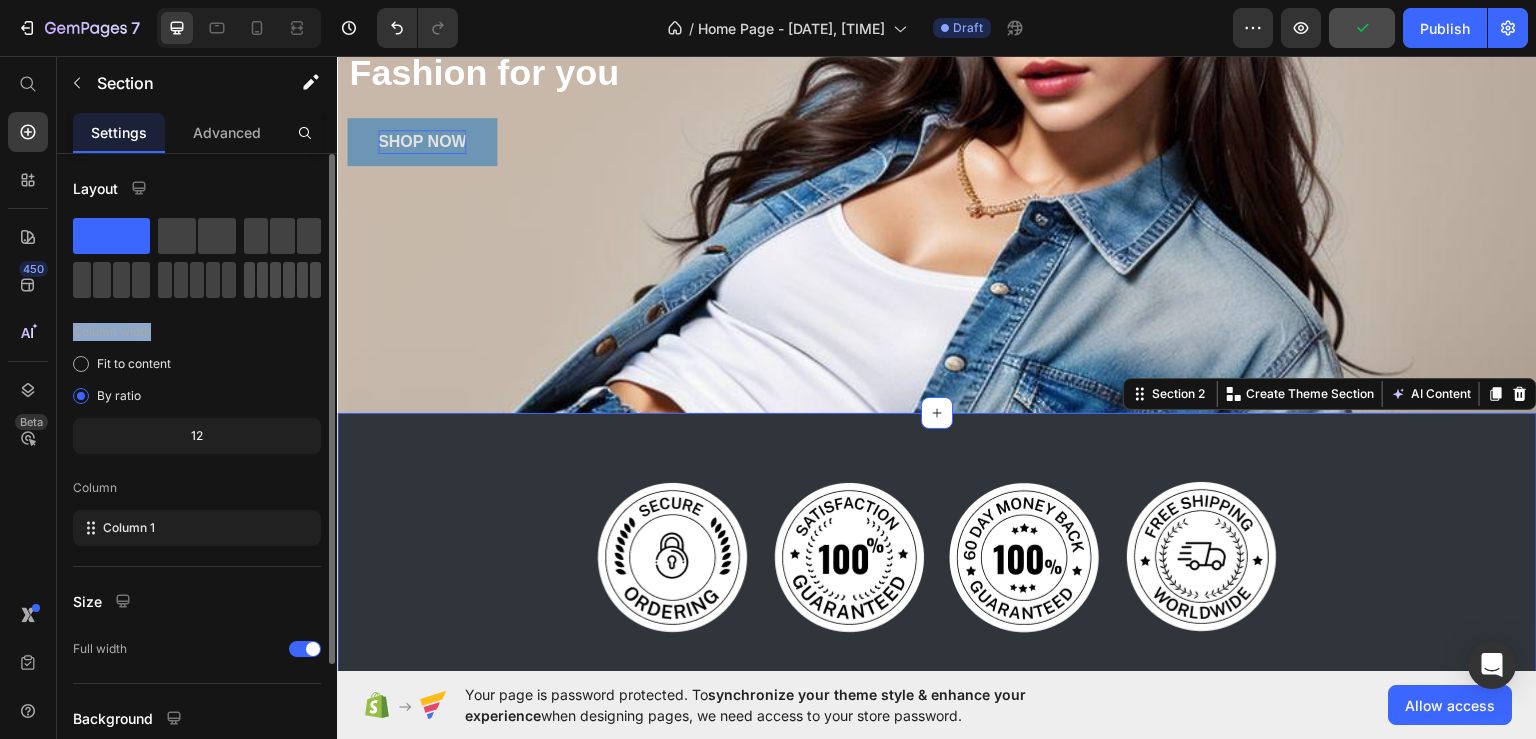click 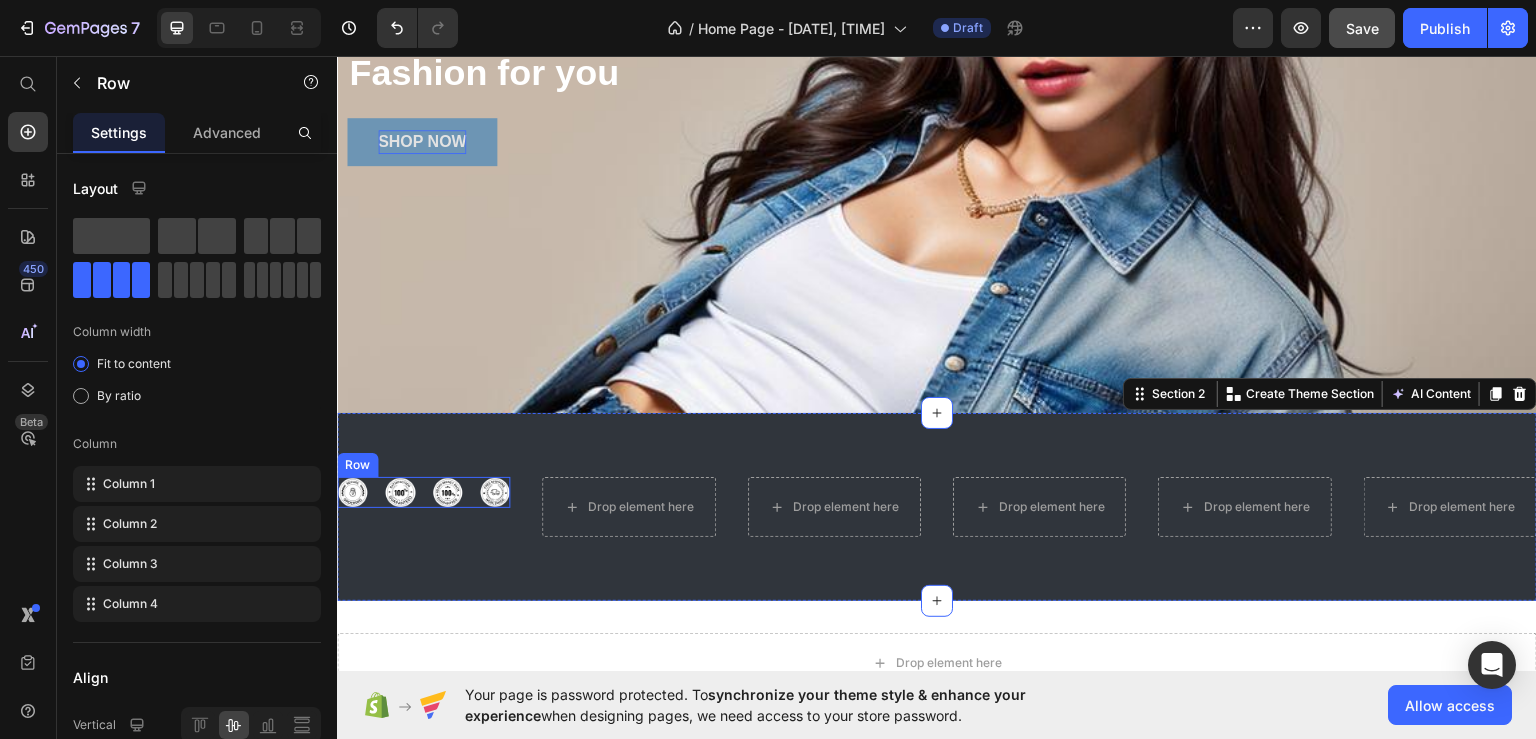 click on "Image Image Image Image Row" at bounding box center [423, 491] 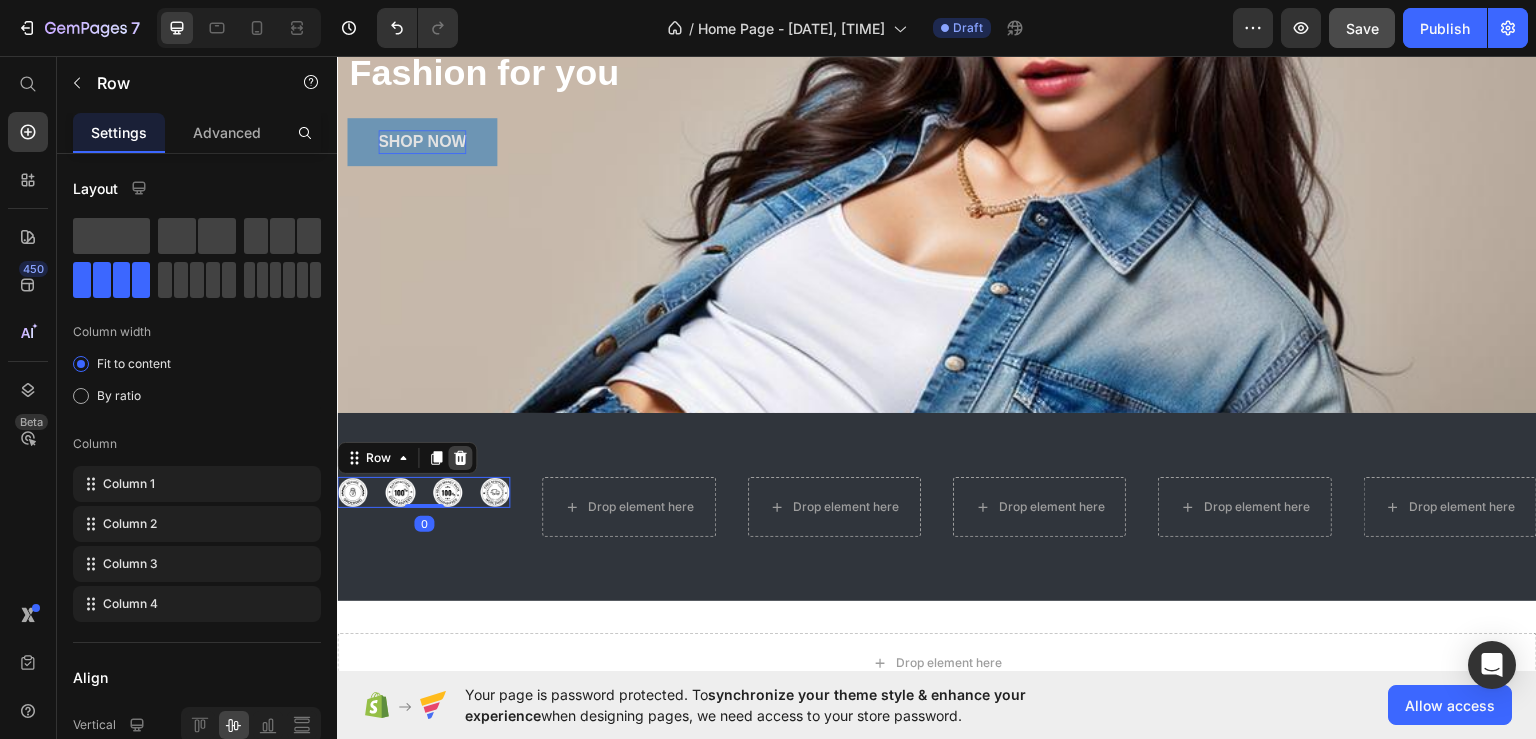 click 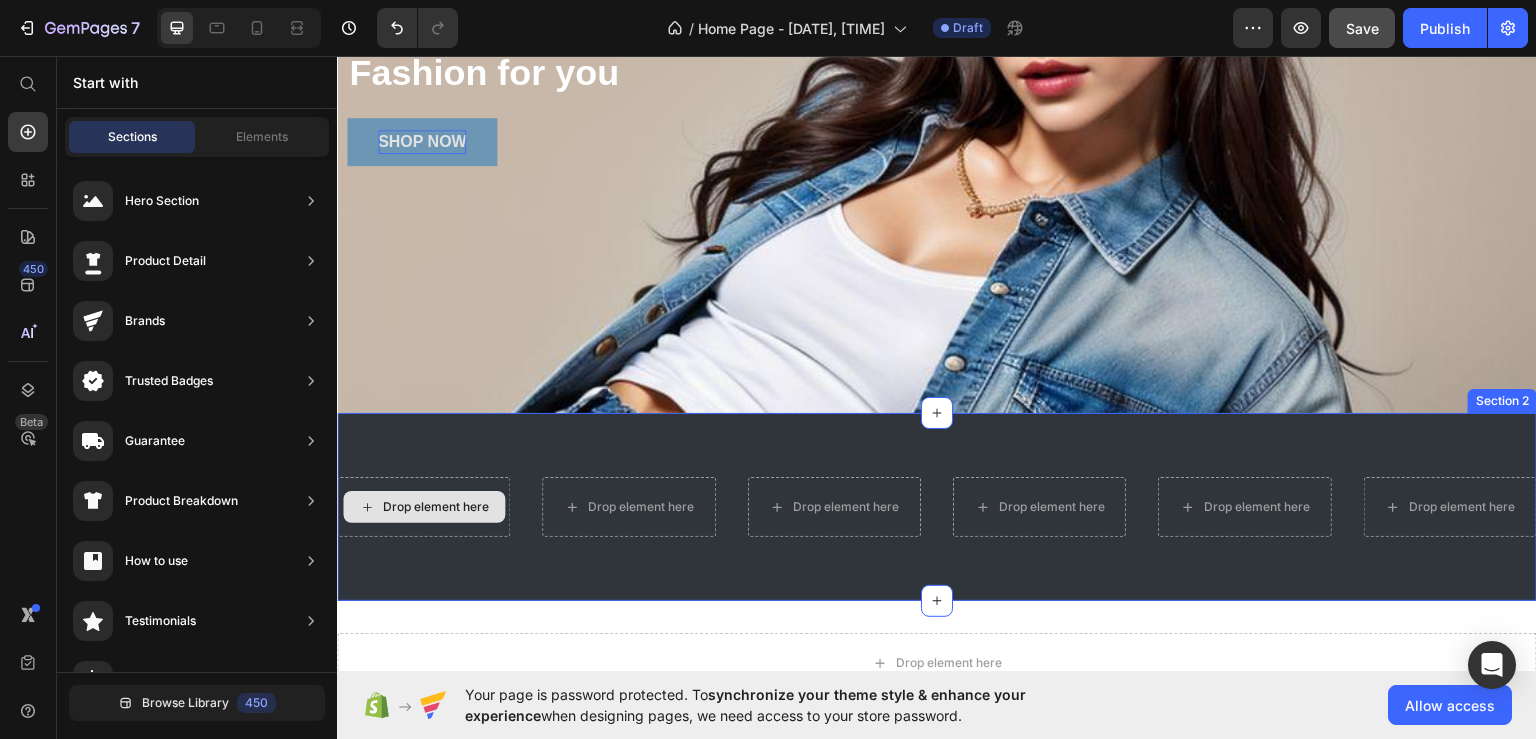 click on "Drop element here" at bounding box center [436, 506] 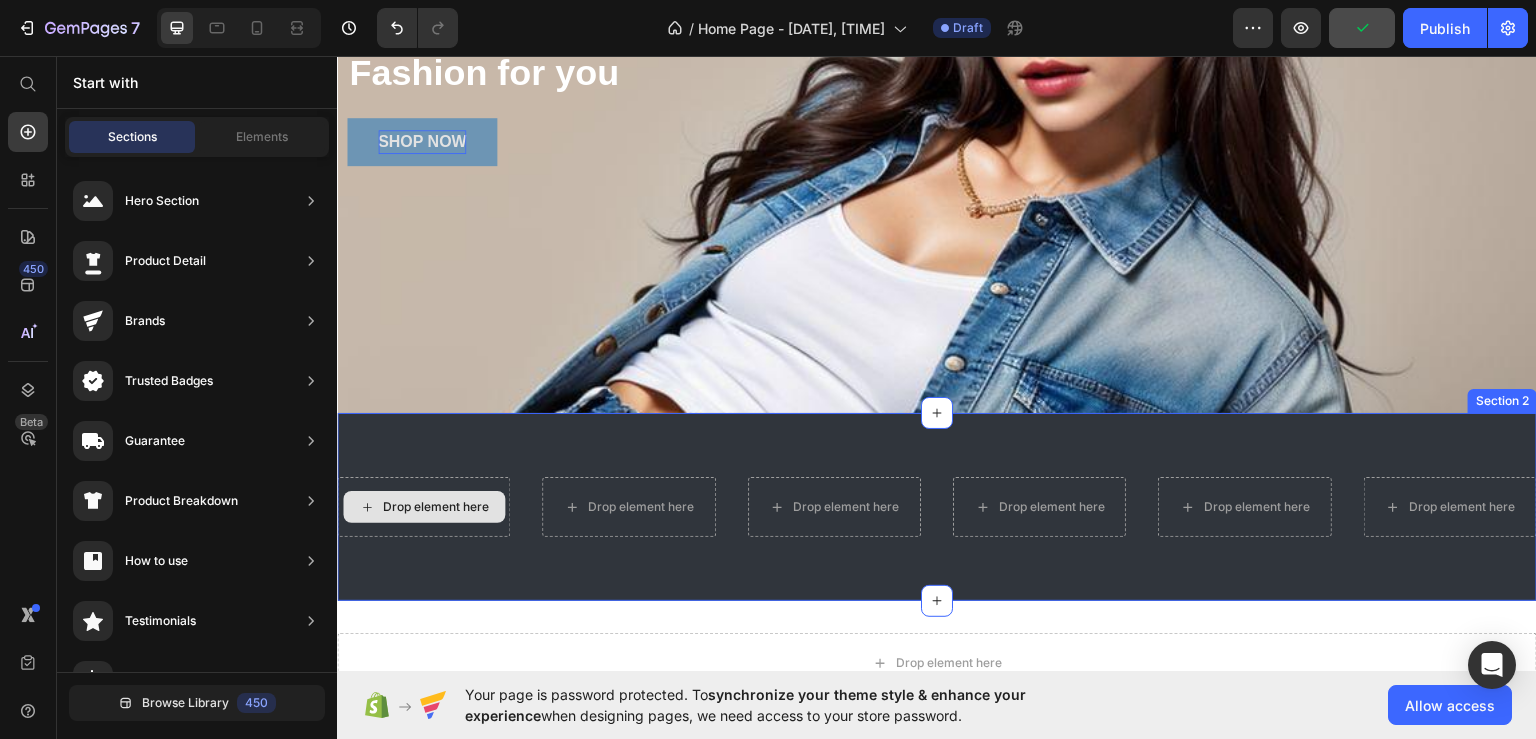 click on "Drop element here" at bounding box center [436, 506] 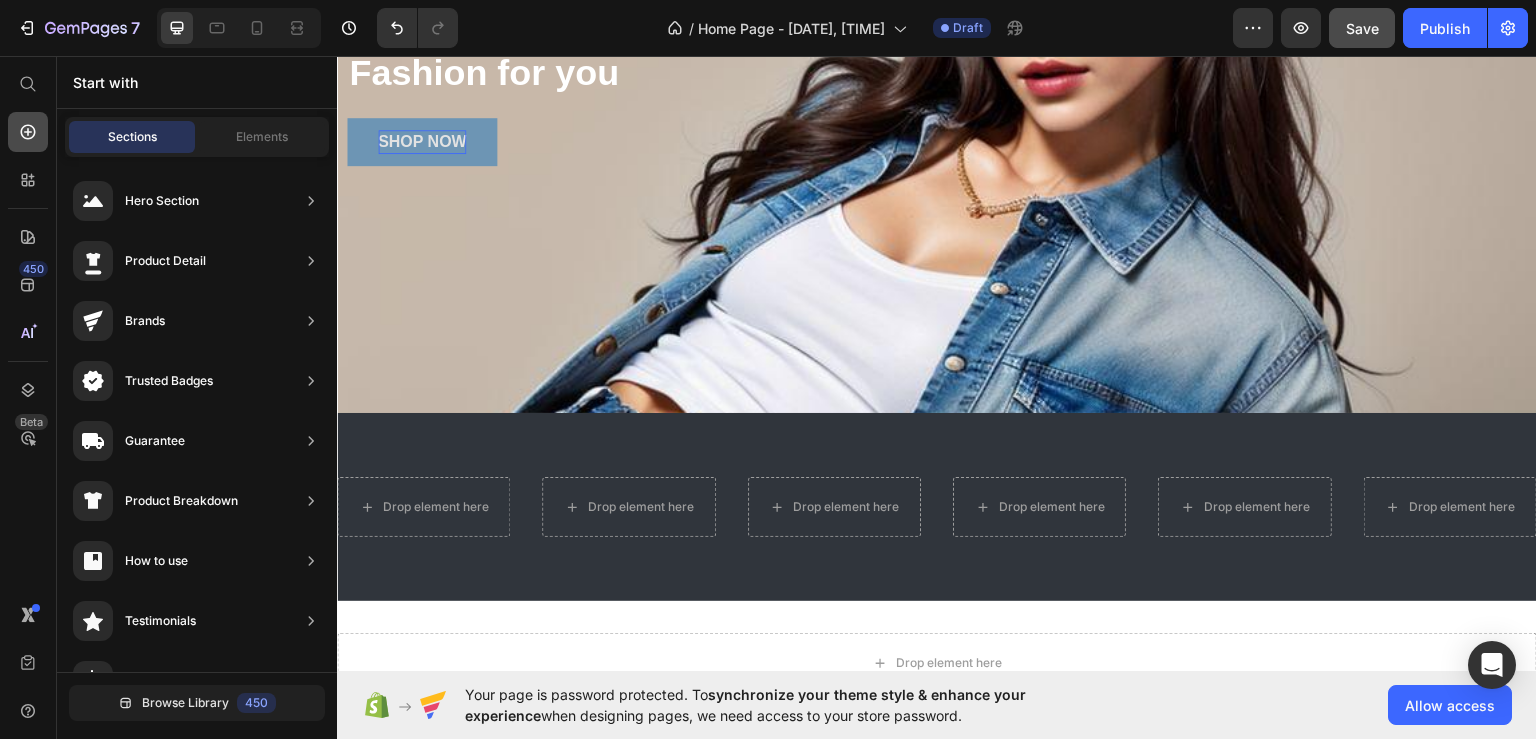 click 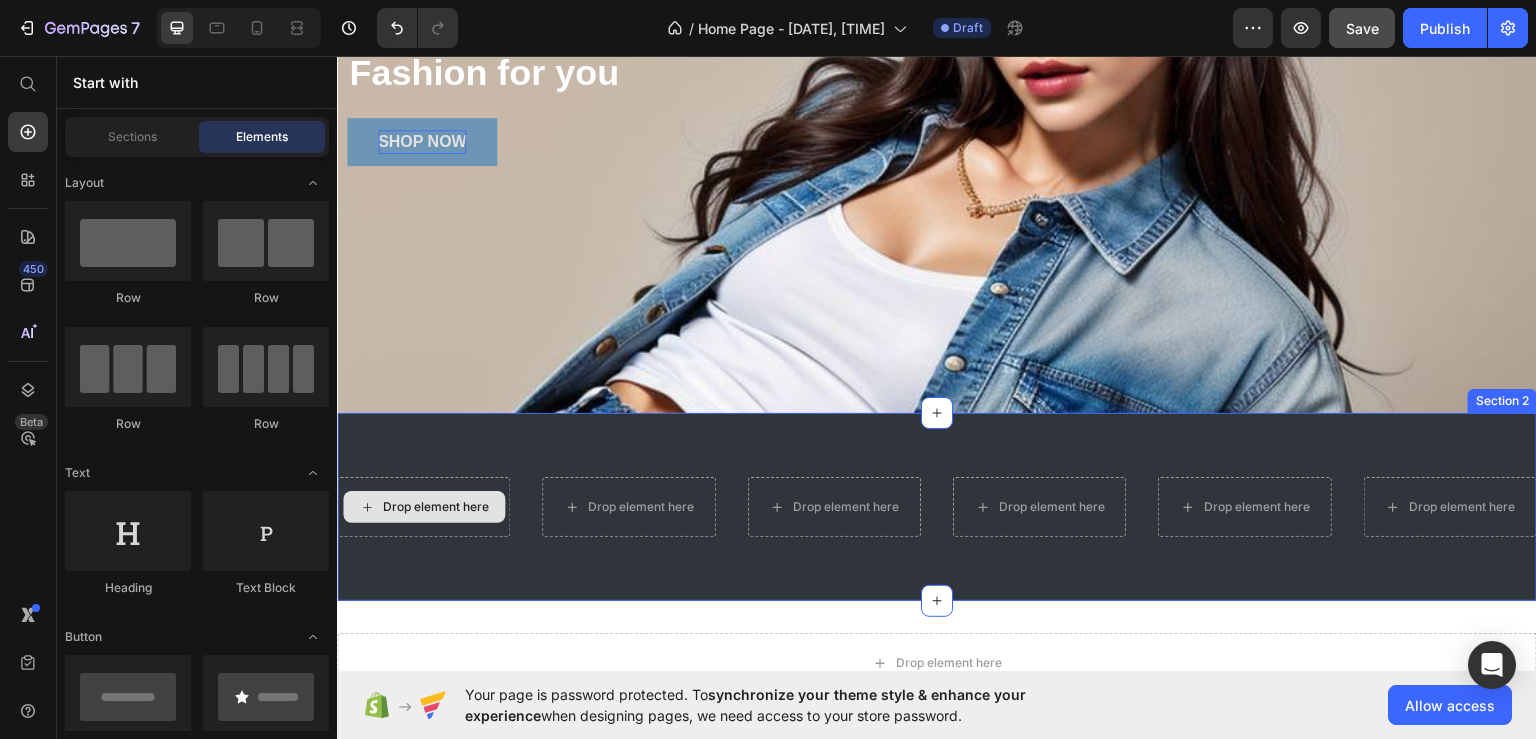 click on "Drop element here" at bounding box center [436, 506] 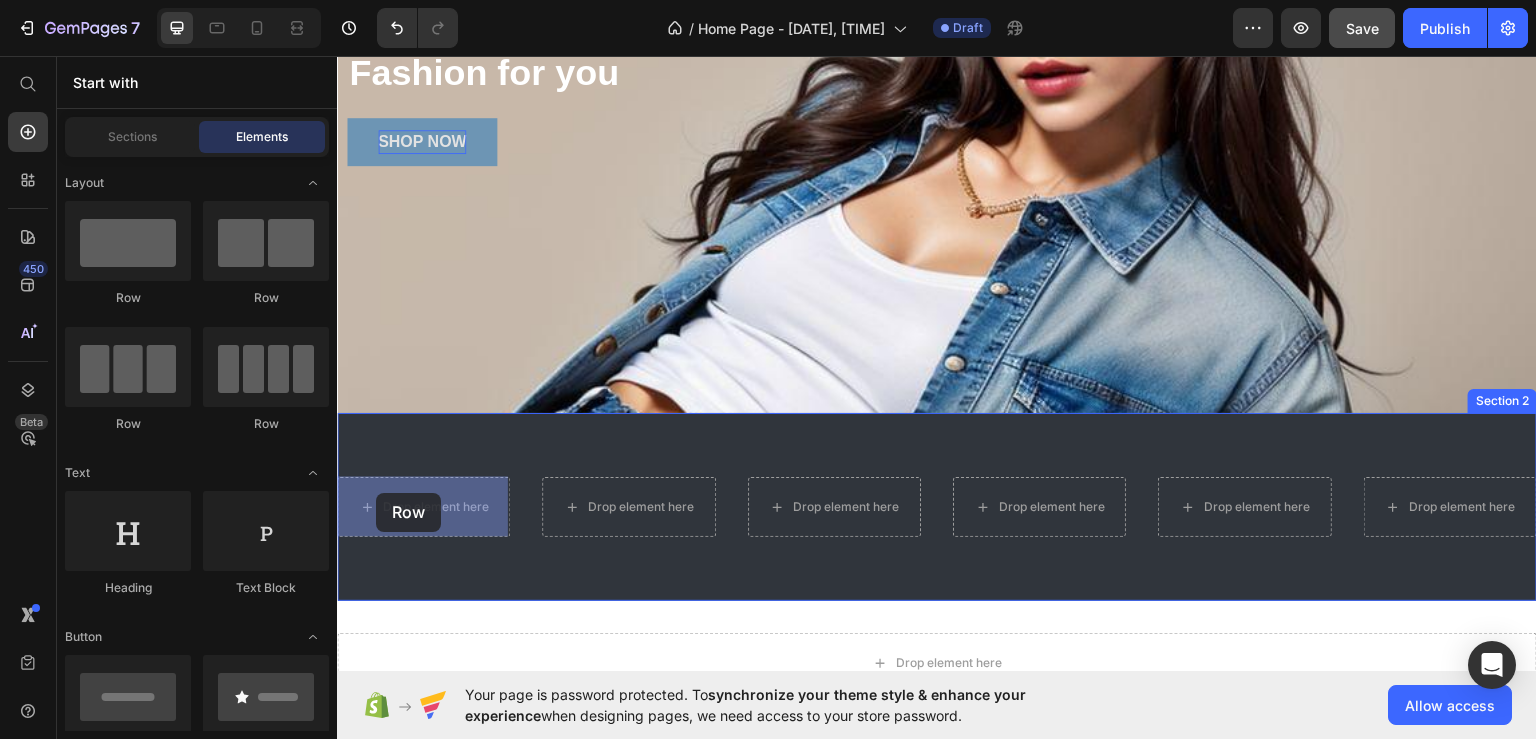 drag, startPoint x: 445, startPoint y: 300, endPoint x: 377, endPoint y: 491, distance: 202.74368 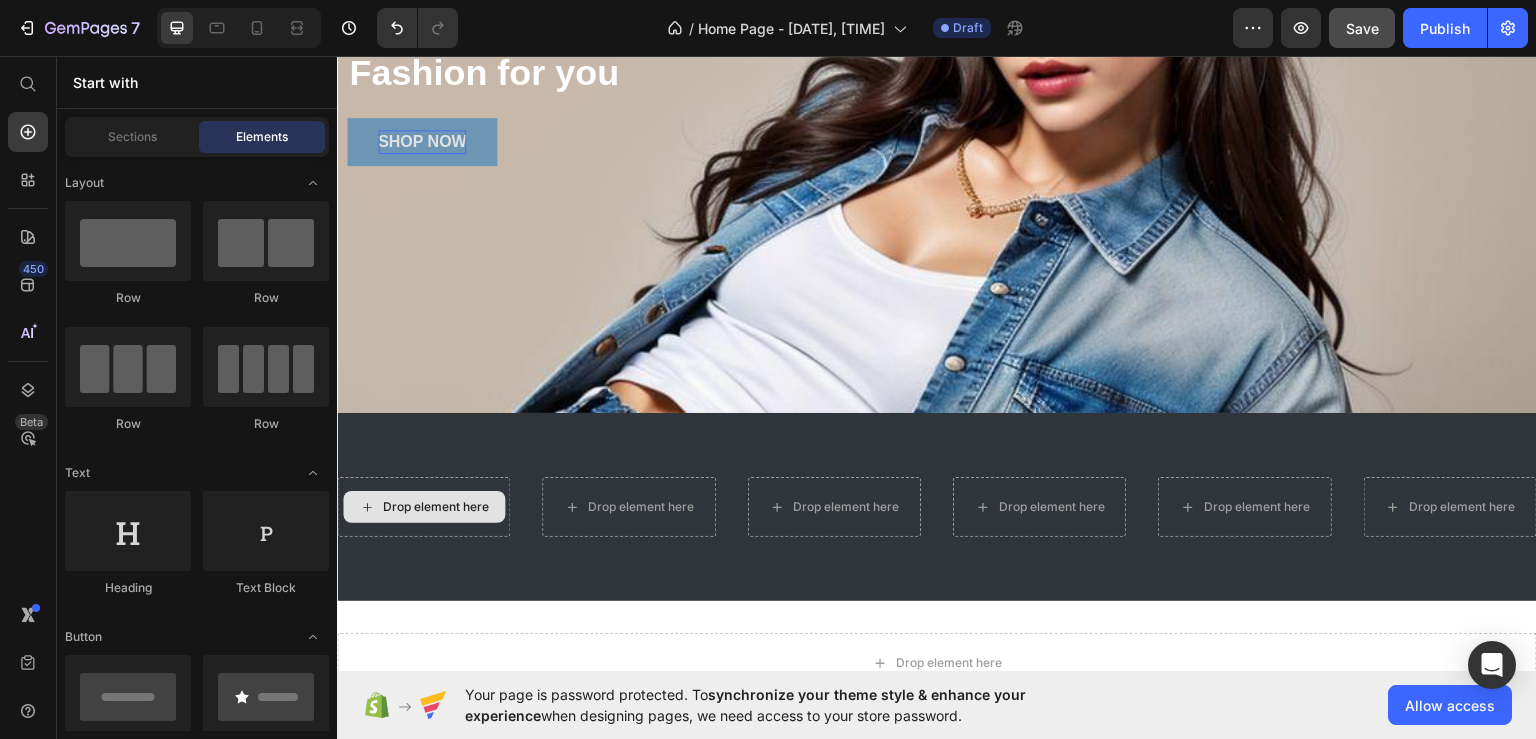 click on "Drop element here" at bounding box center [436, 506] 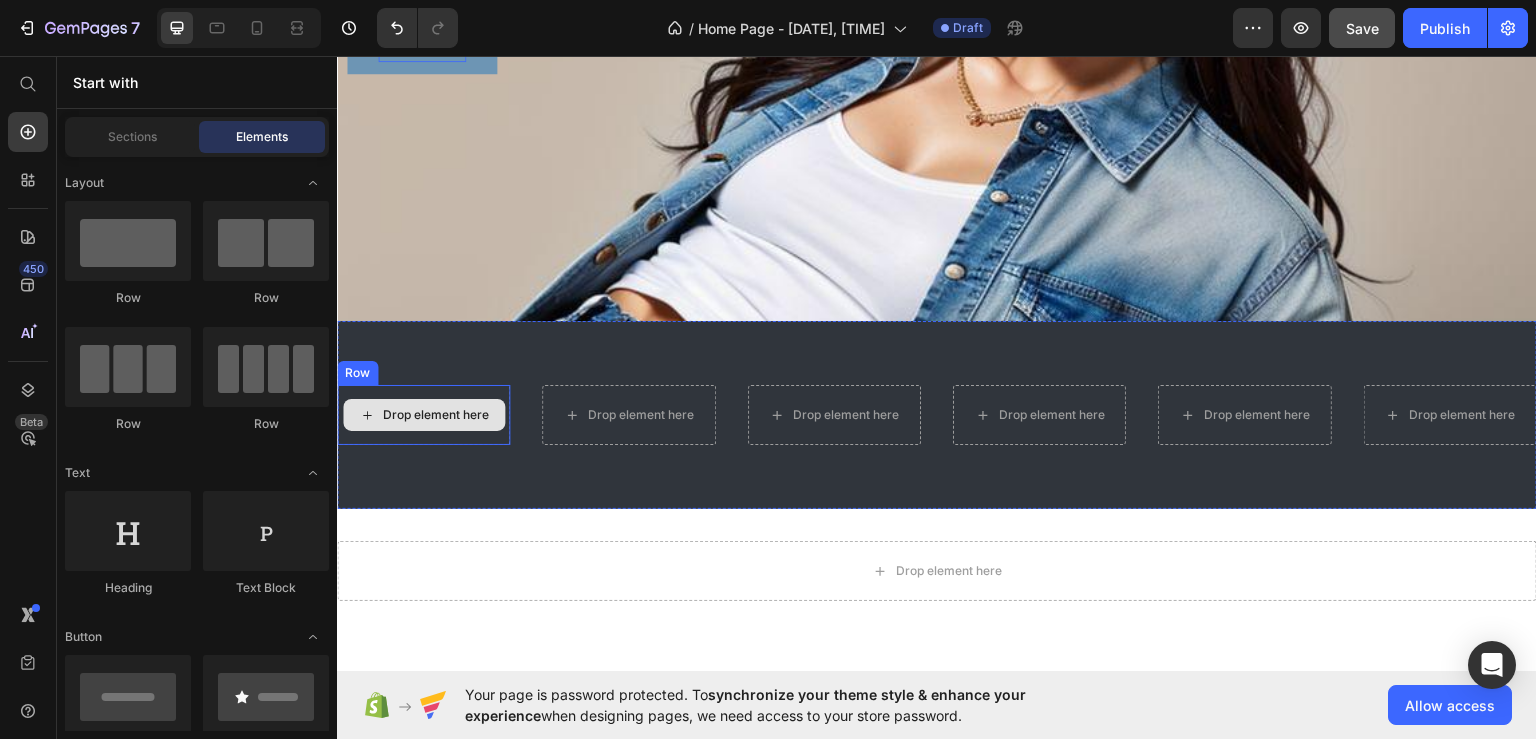 scroll, scrollTop: 400, scrollLeft: 0, axis: vertical 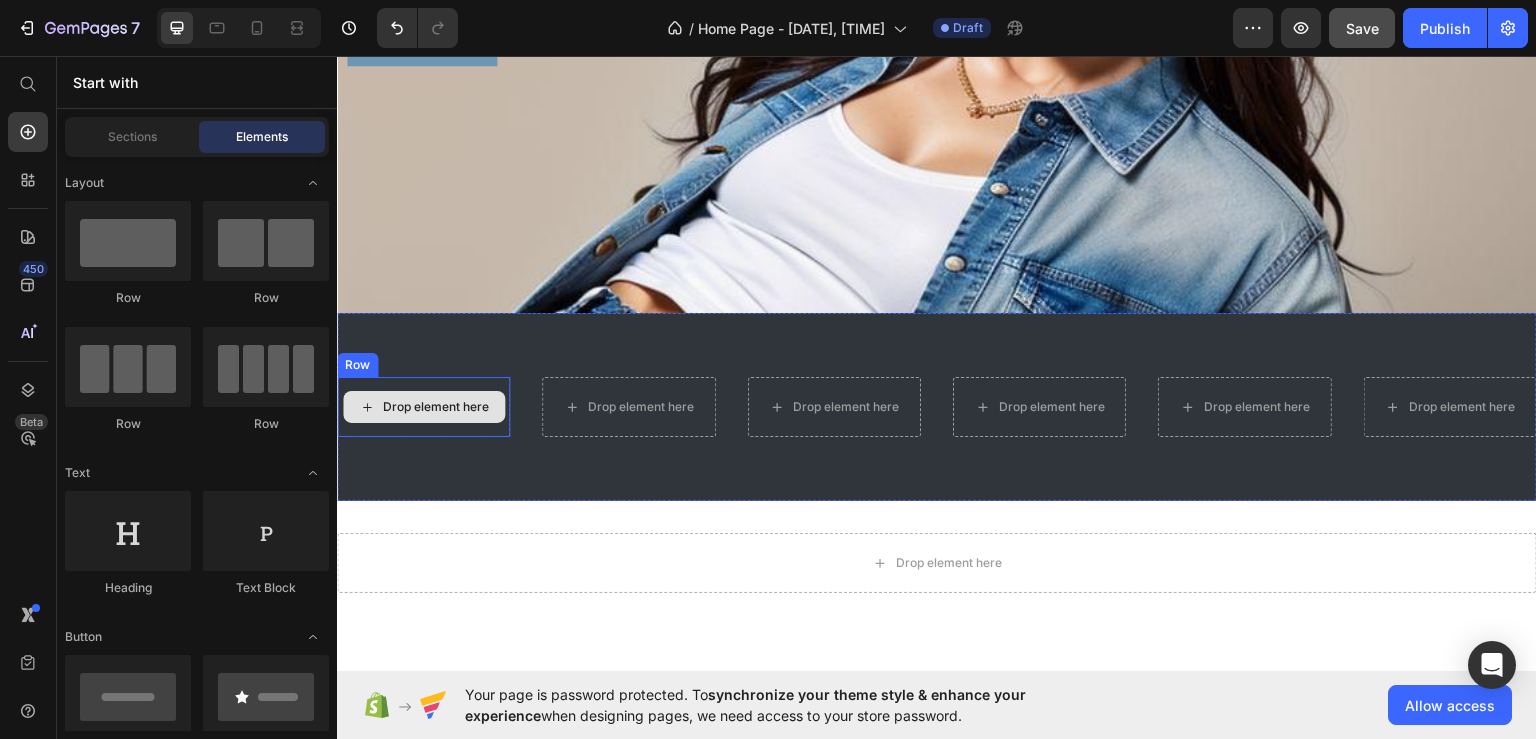 click 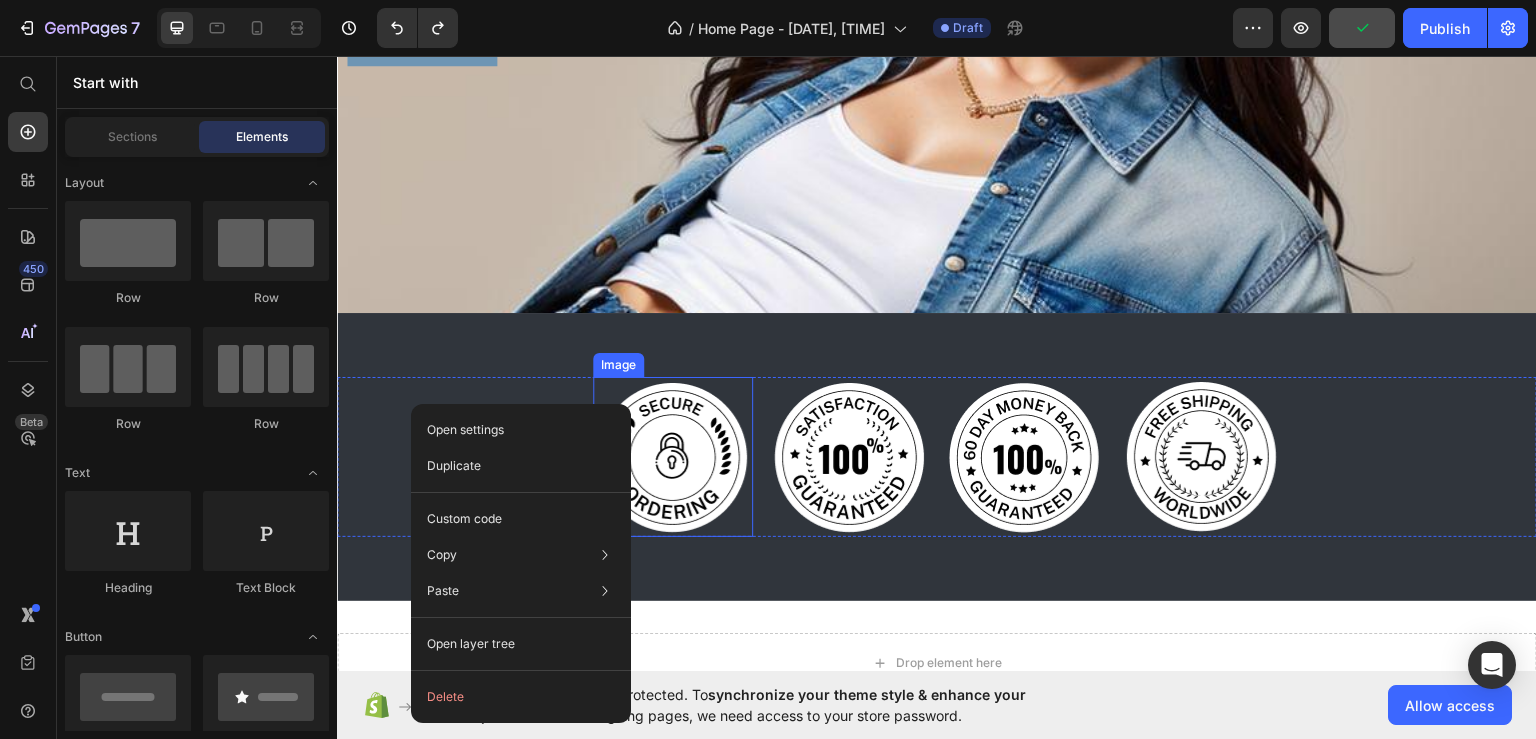 click at bounding box center (673, 456) 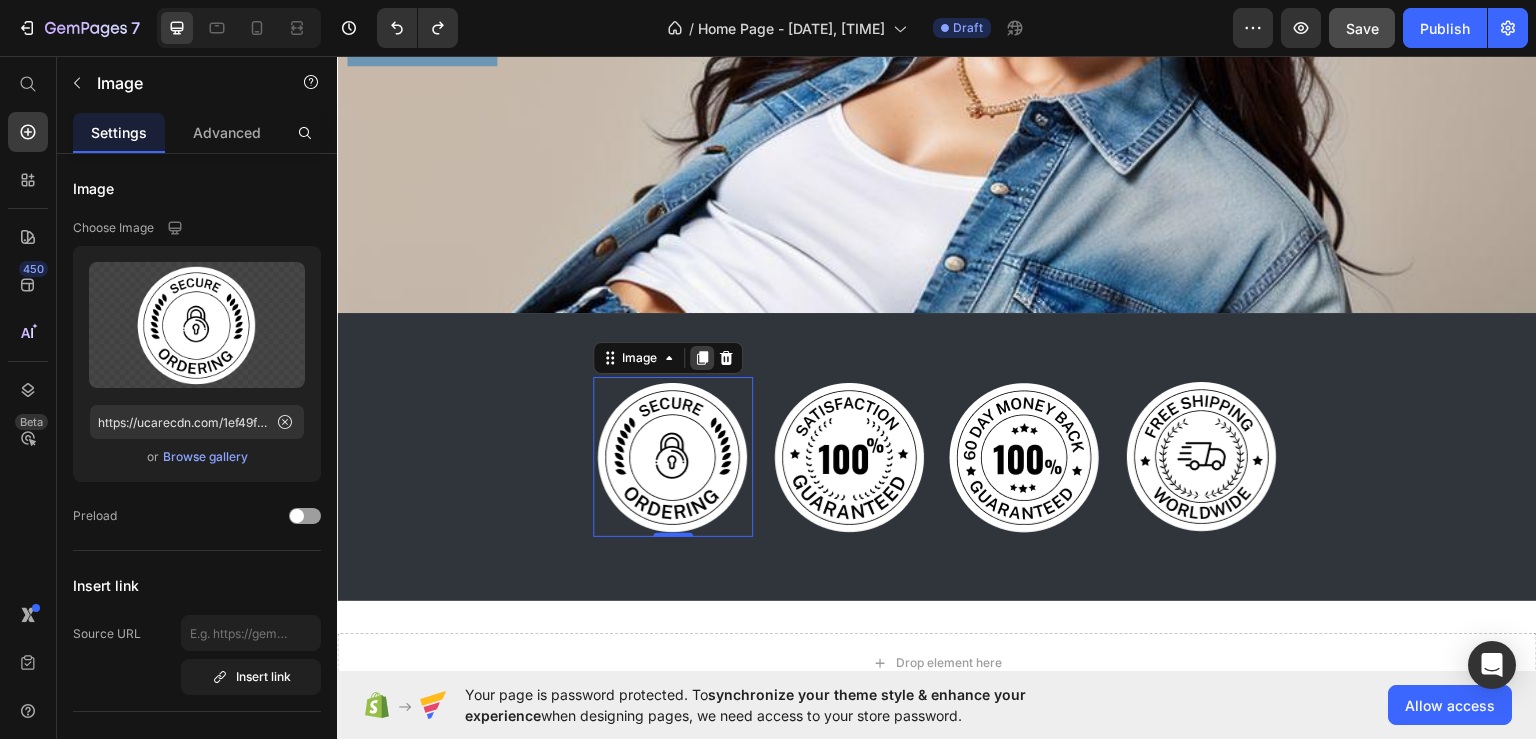 click 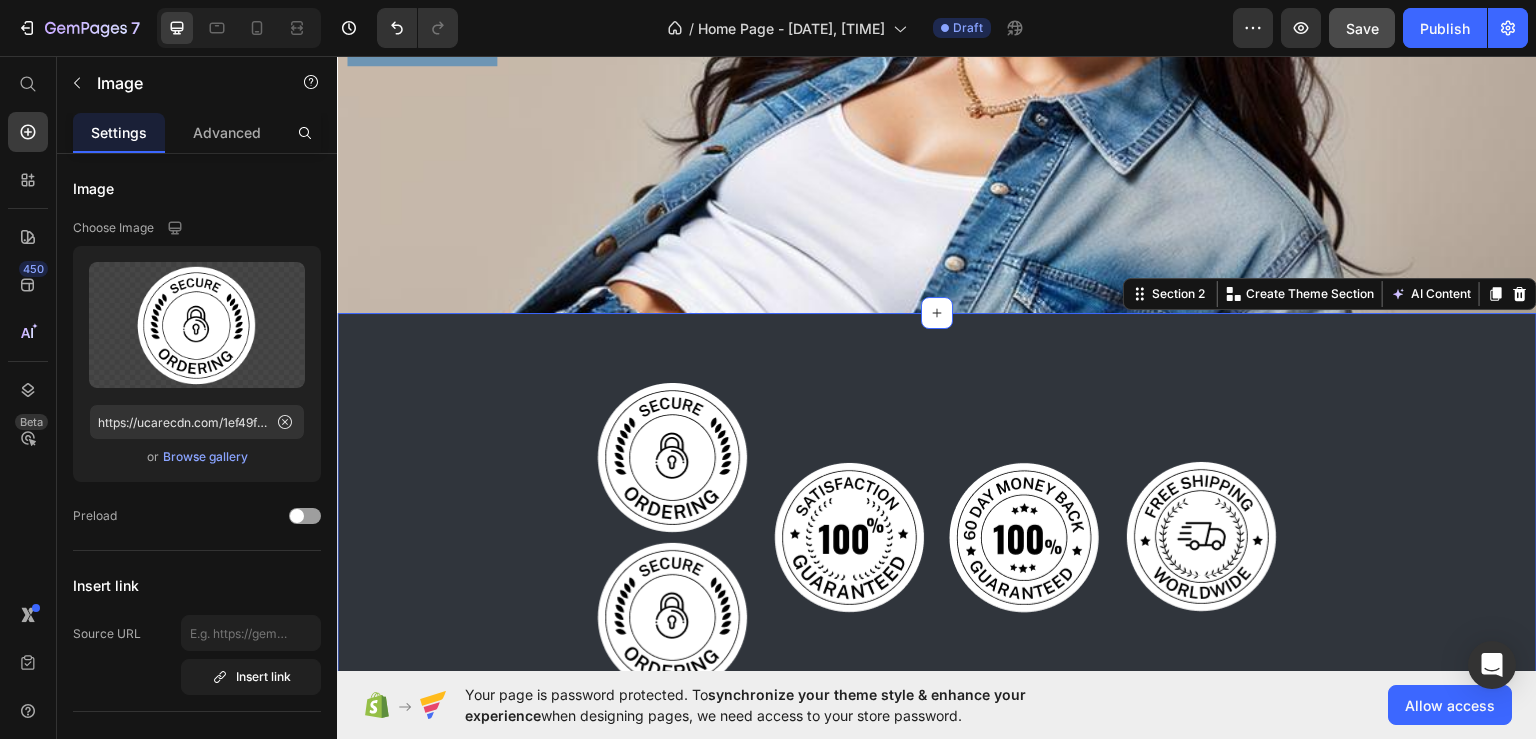 click on "Image Image Image Image Image Row Section 2   You can create reusable sections Create Theme Section AI Content Write with GemAI What would you like to describe here? Tone and Voice Persuasive Product Classic Cotton T-Shirt Show more Generate" at bounding box center (937, 536) 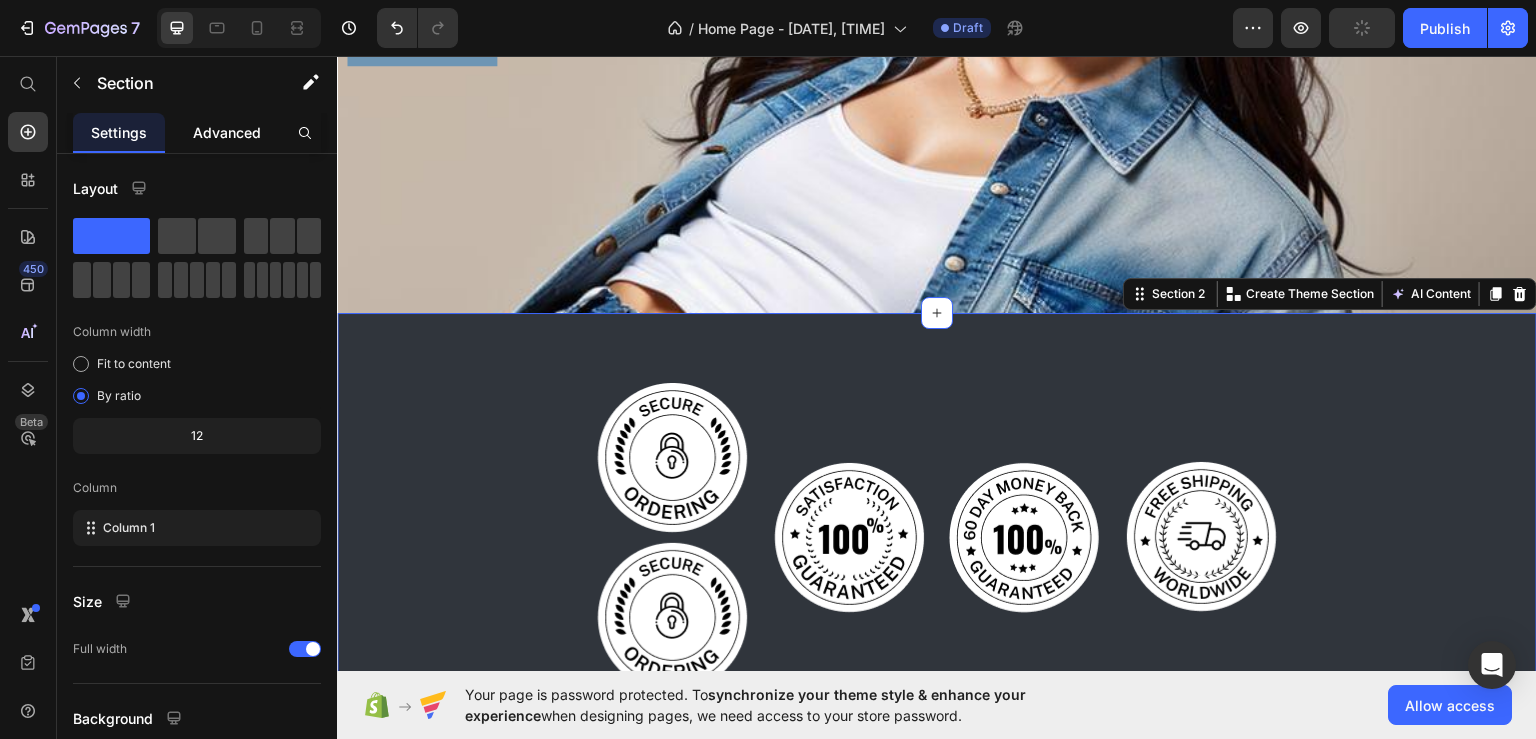 click on "Advanced" at bounding box center (227, 132) 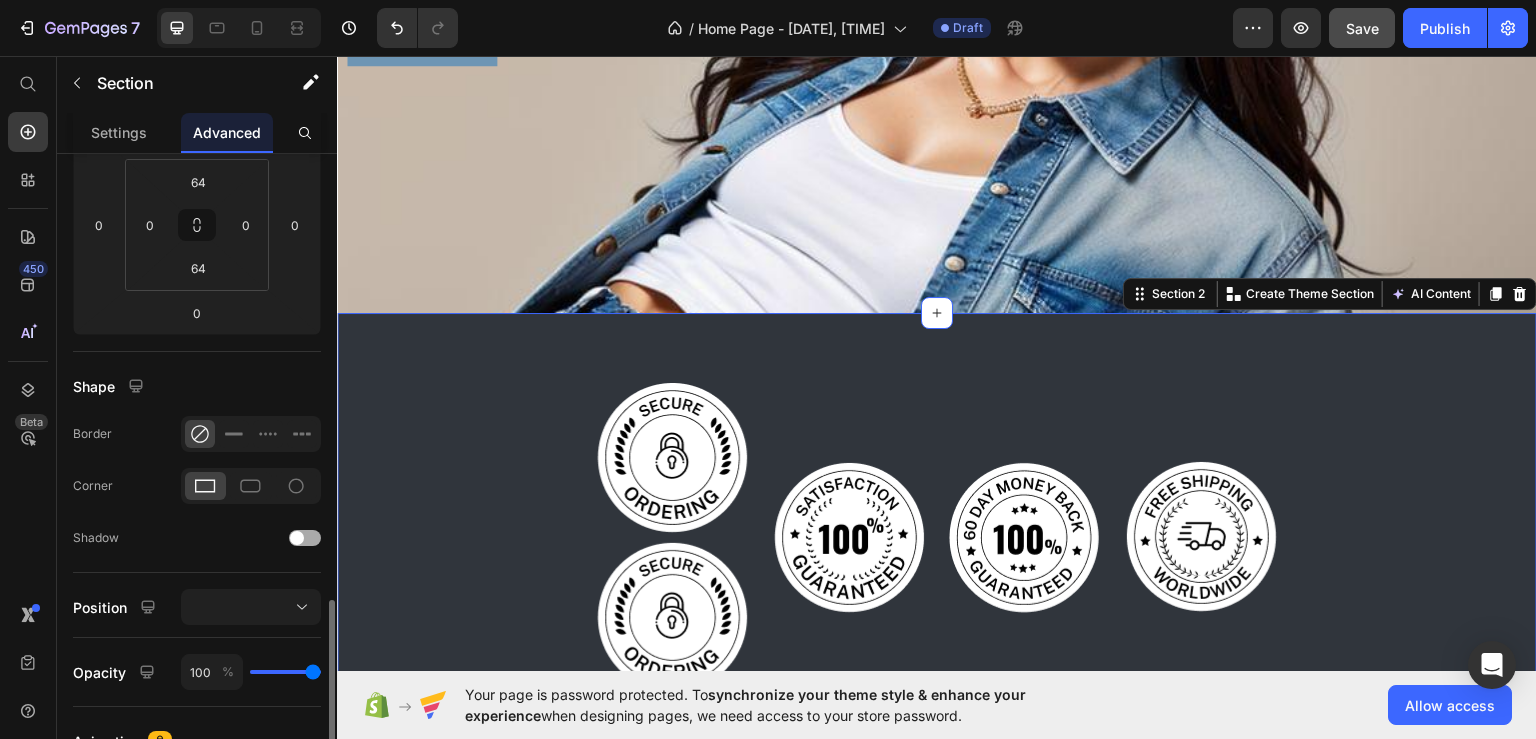 scroll, scrollTop: 500, scrollLeft: 0, axis: vertical 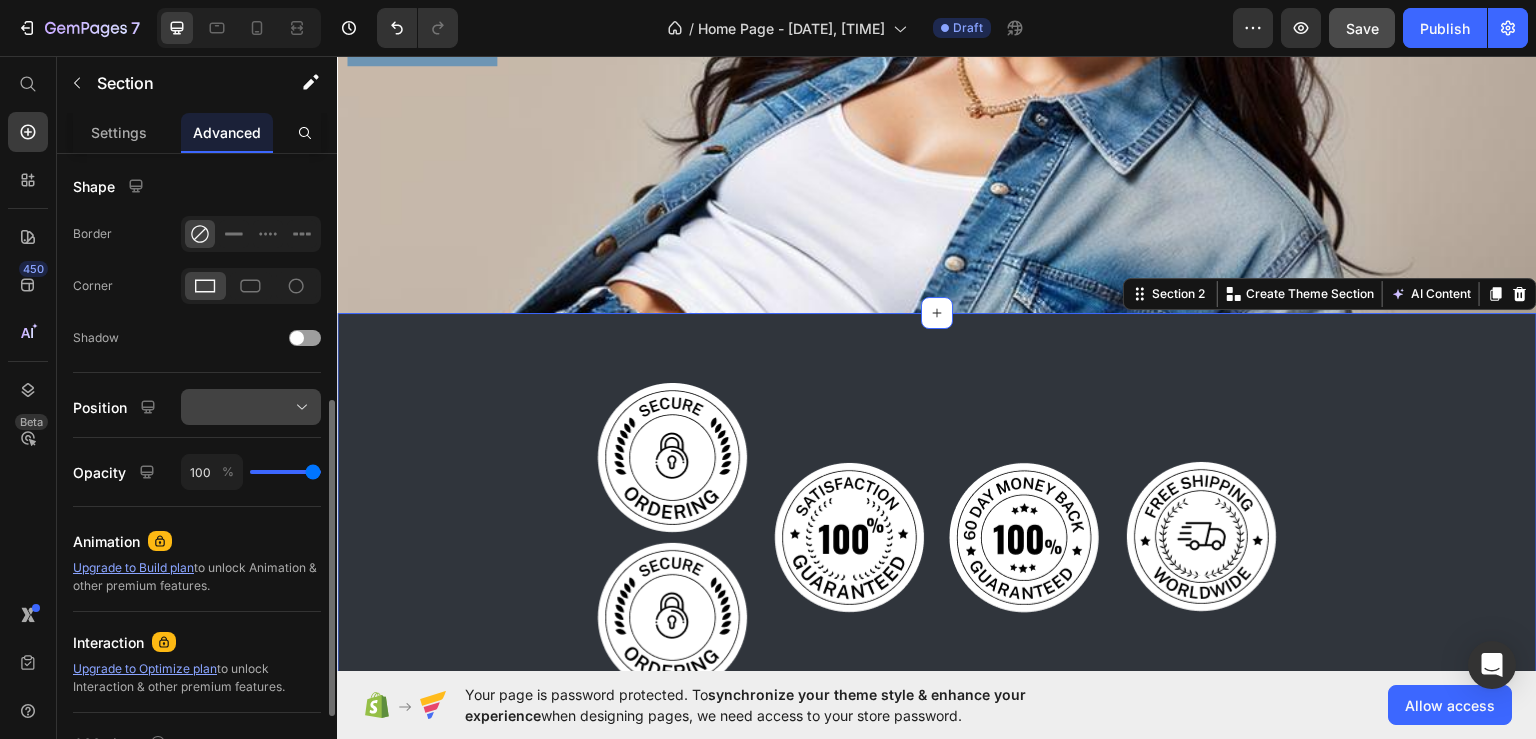 click 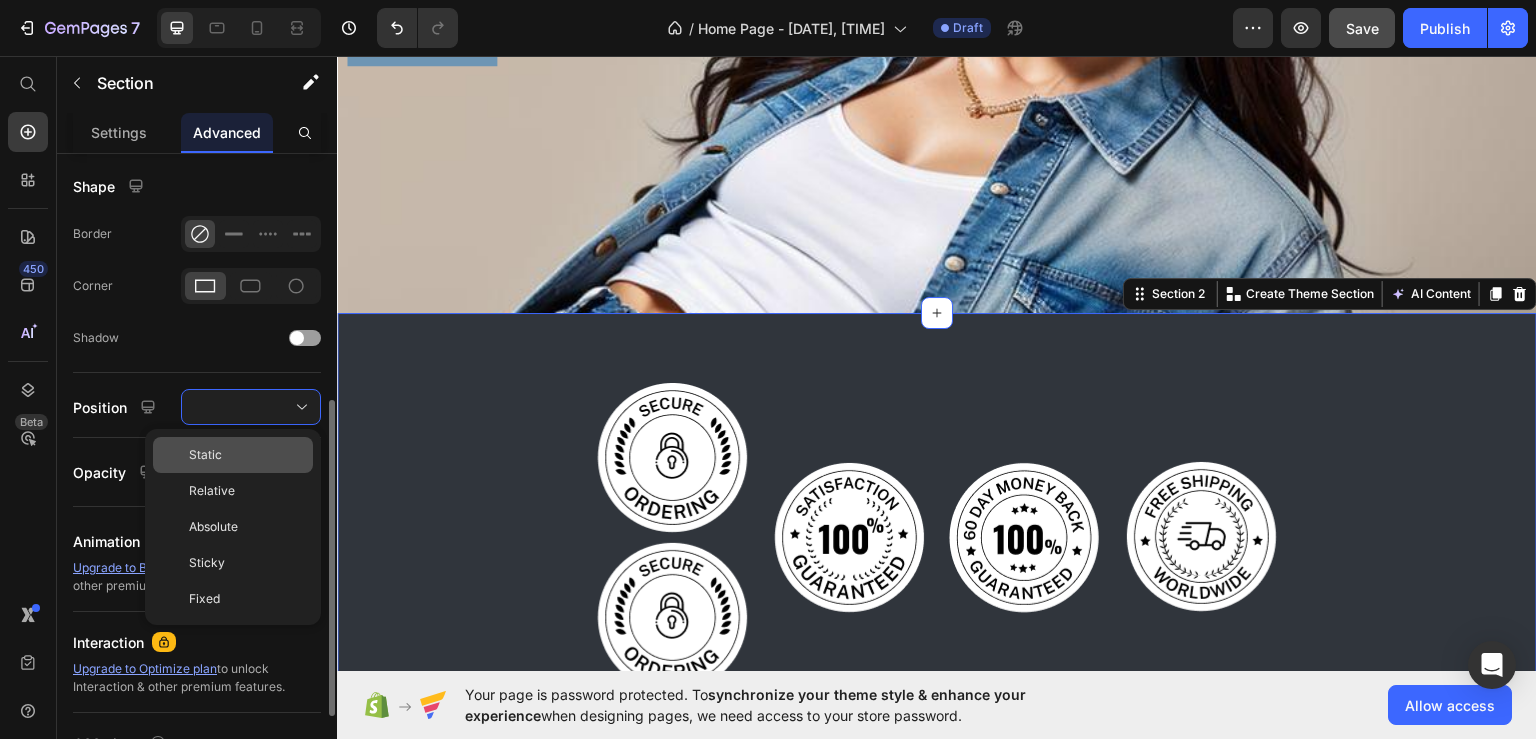 click on "Static" at bounding box center [205, 455] 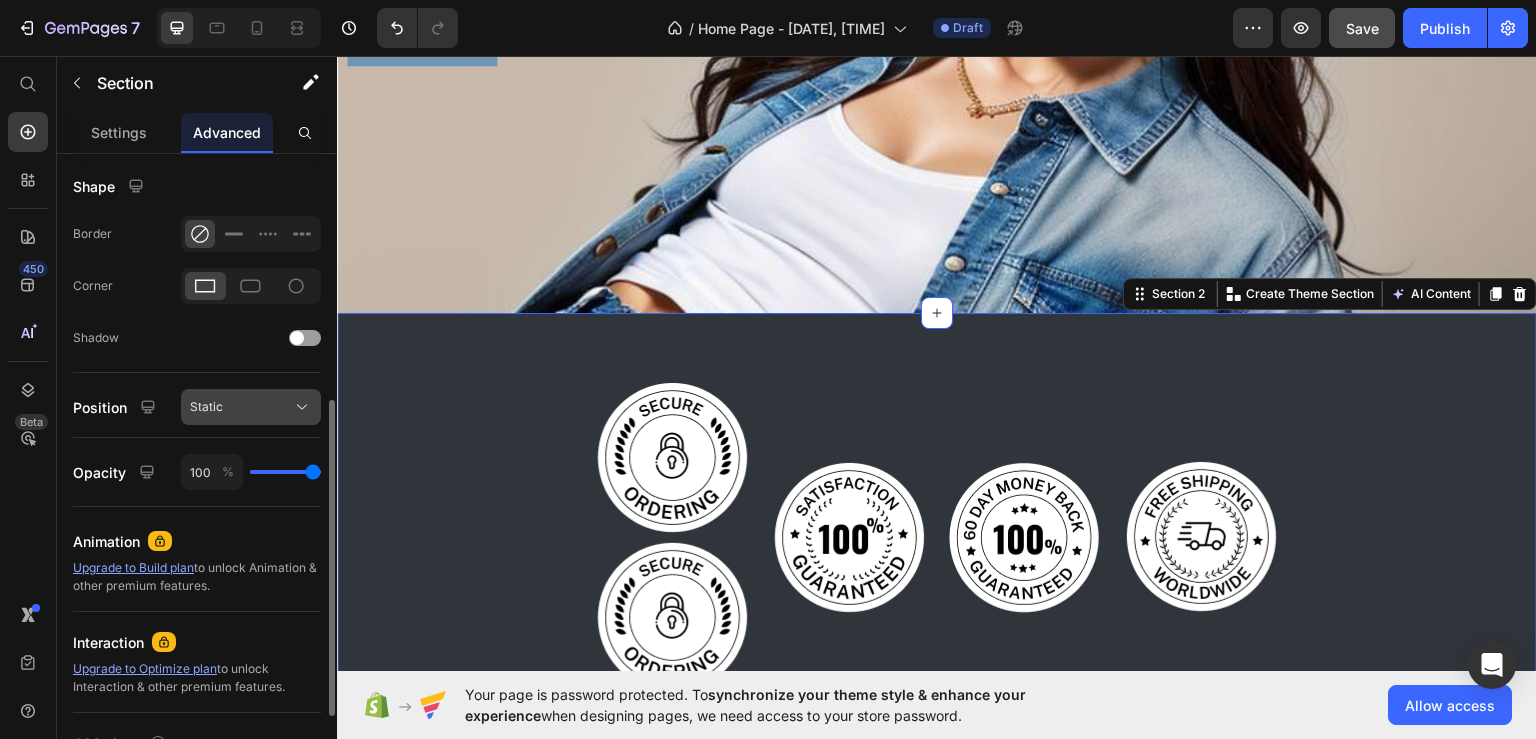 click on "Static" at bounding box center (251, 407) 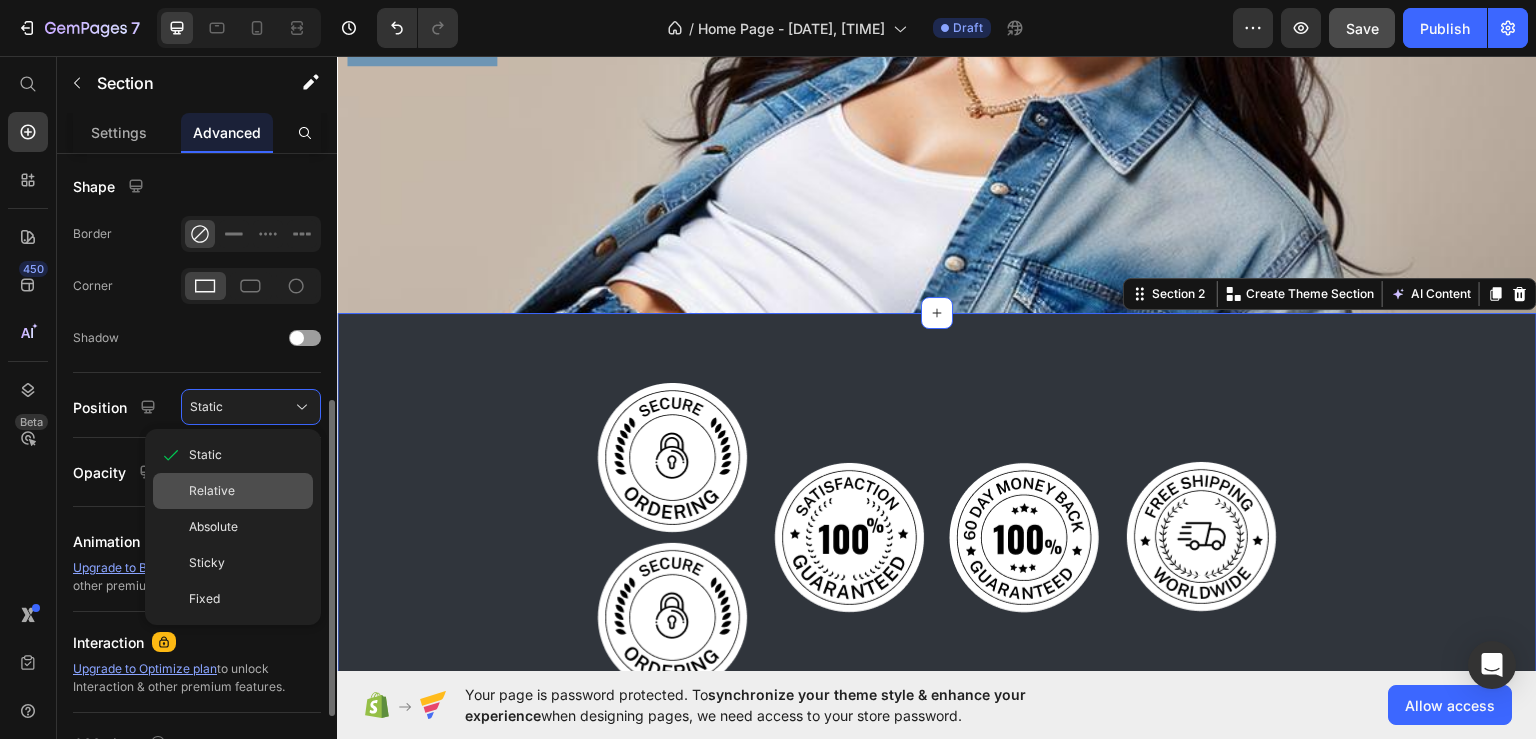 click on "Relative" at bounding box center (212, 491) 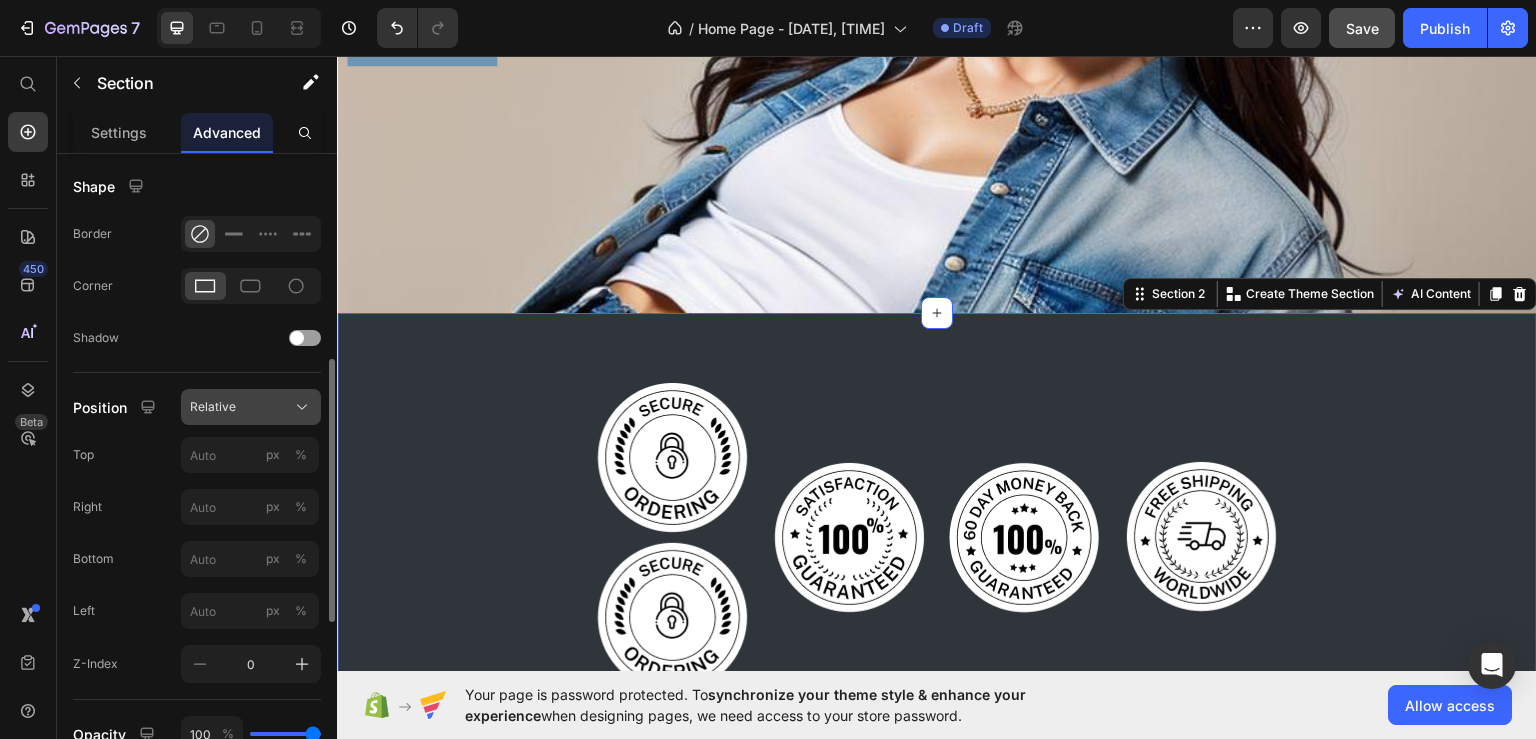 click 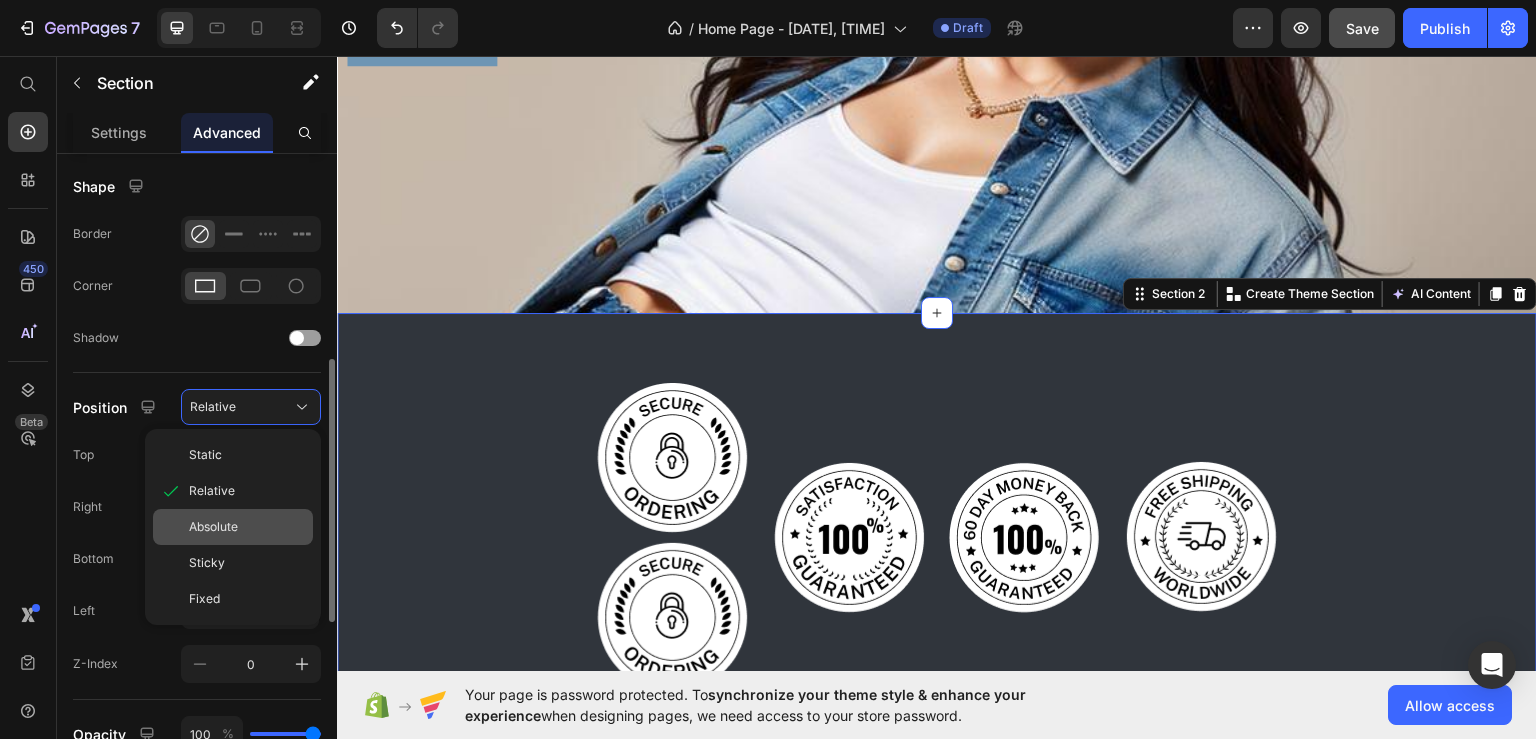 click on "Absolute" at bounding box center [247, 527] 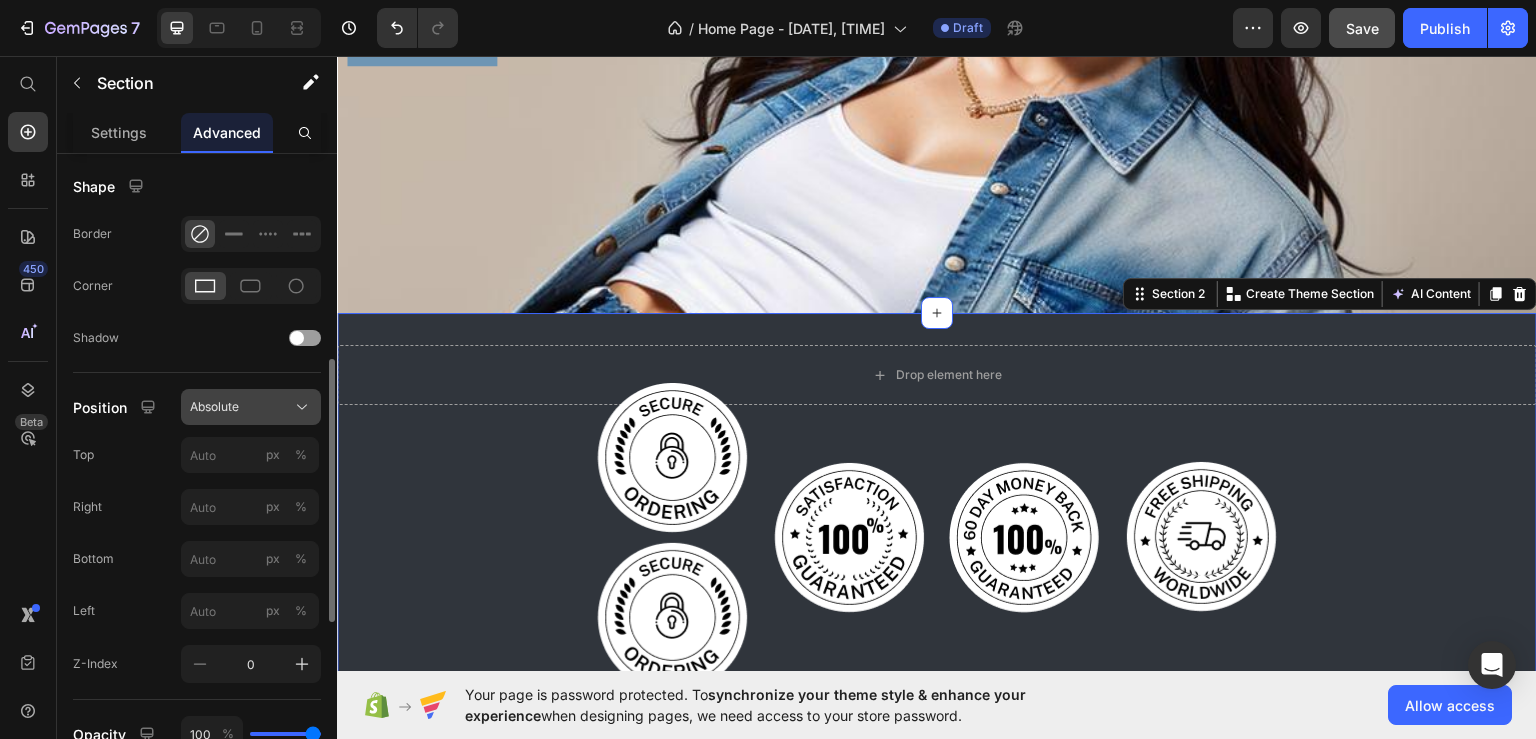 click on "Absolute" at bounding box center [251, 407] 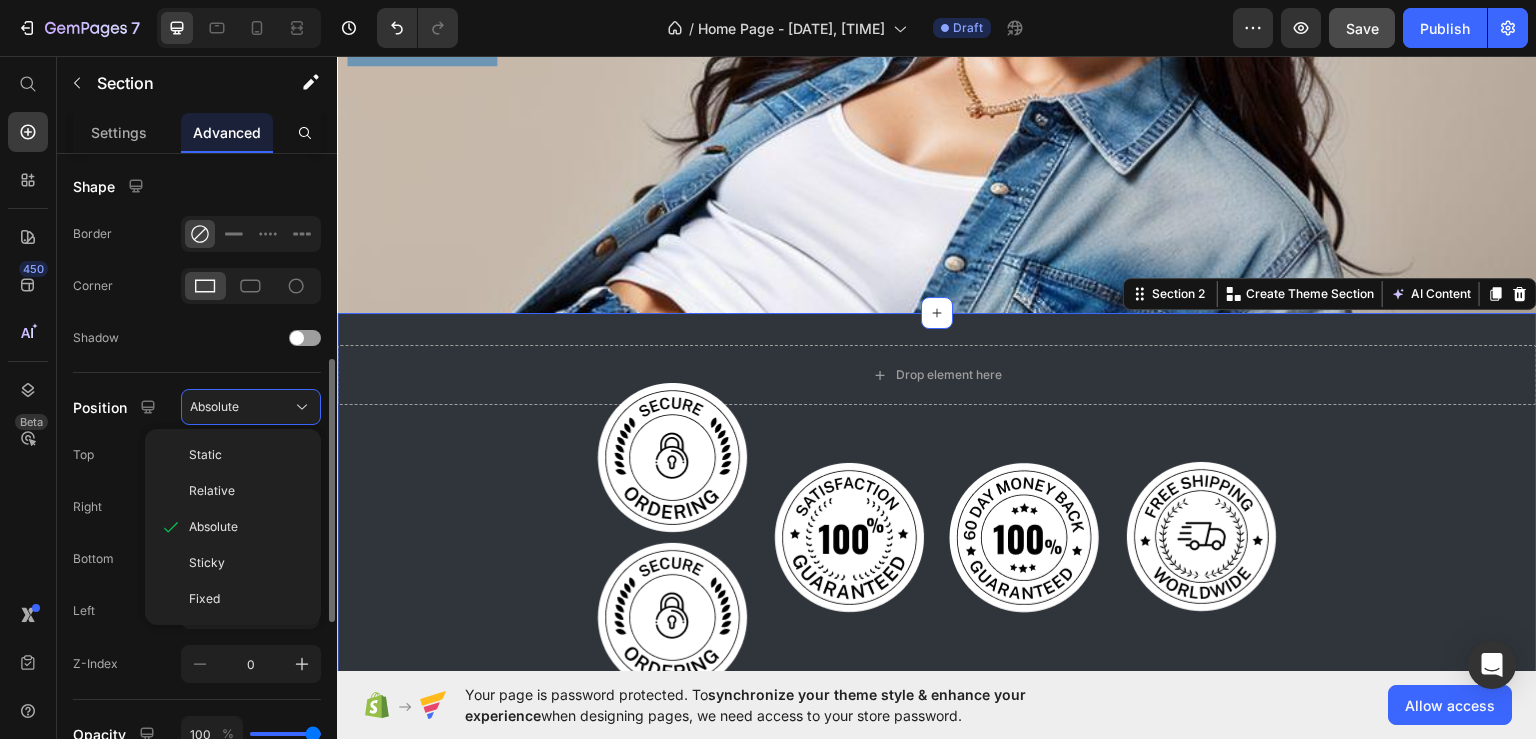 click on "Sticky" at bounding box center (247, 563) 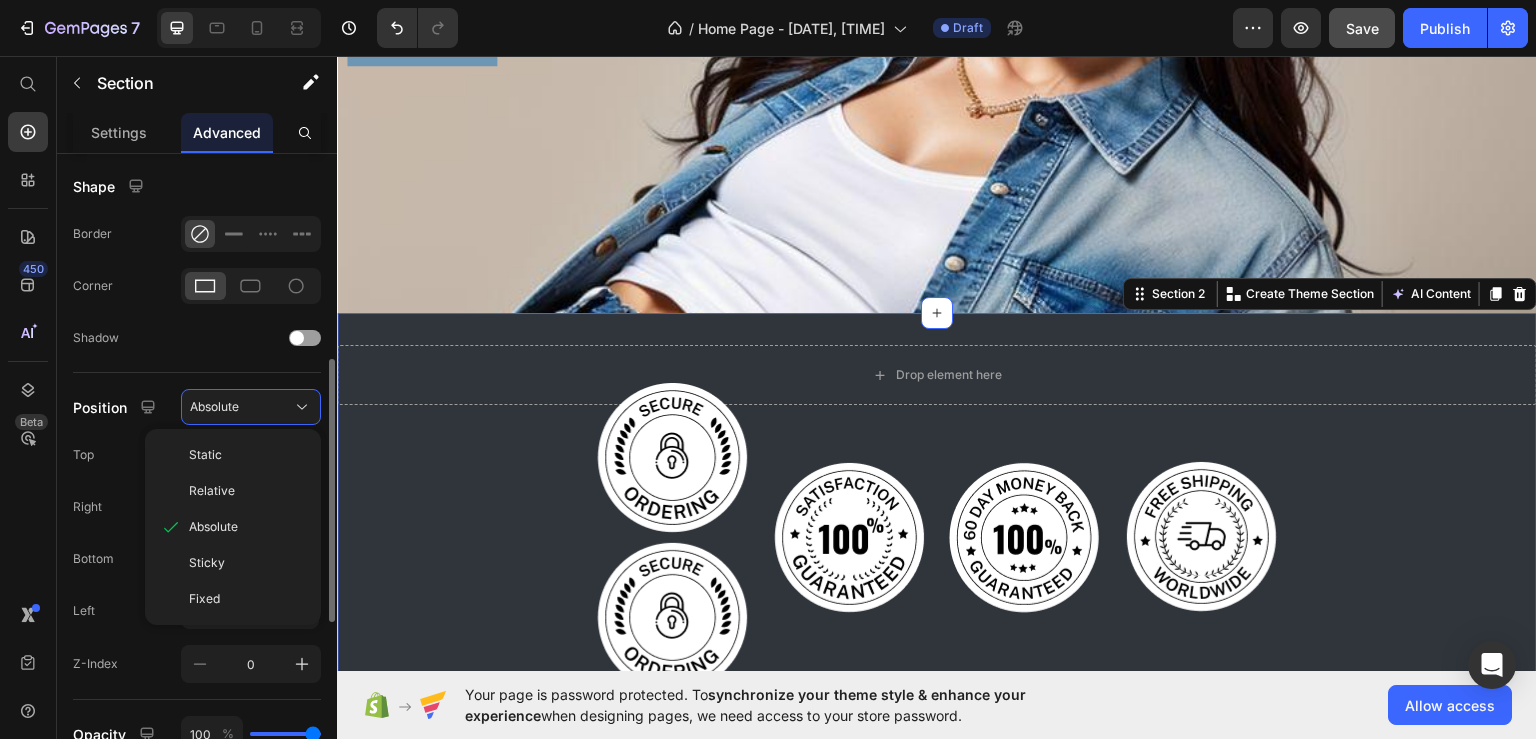 type on "0" 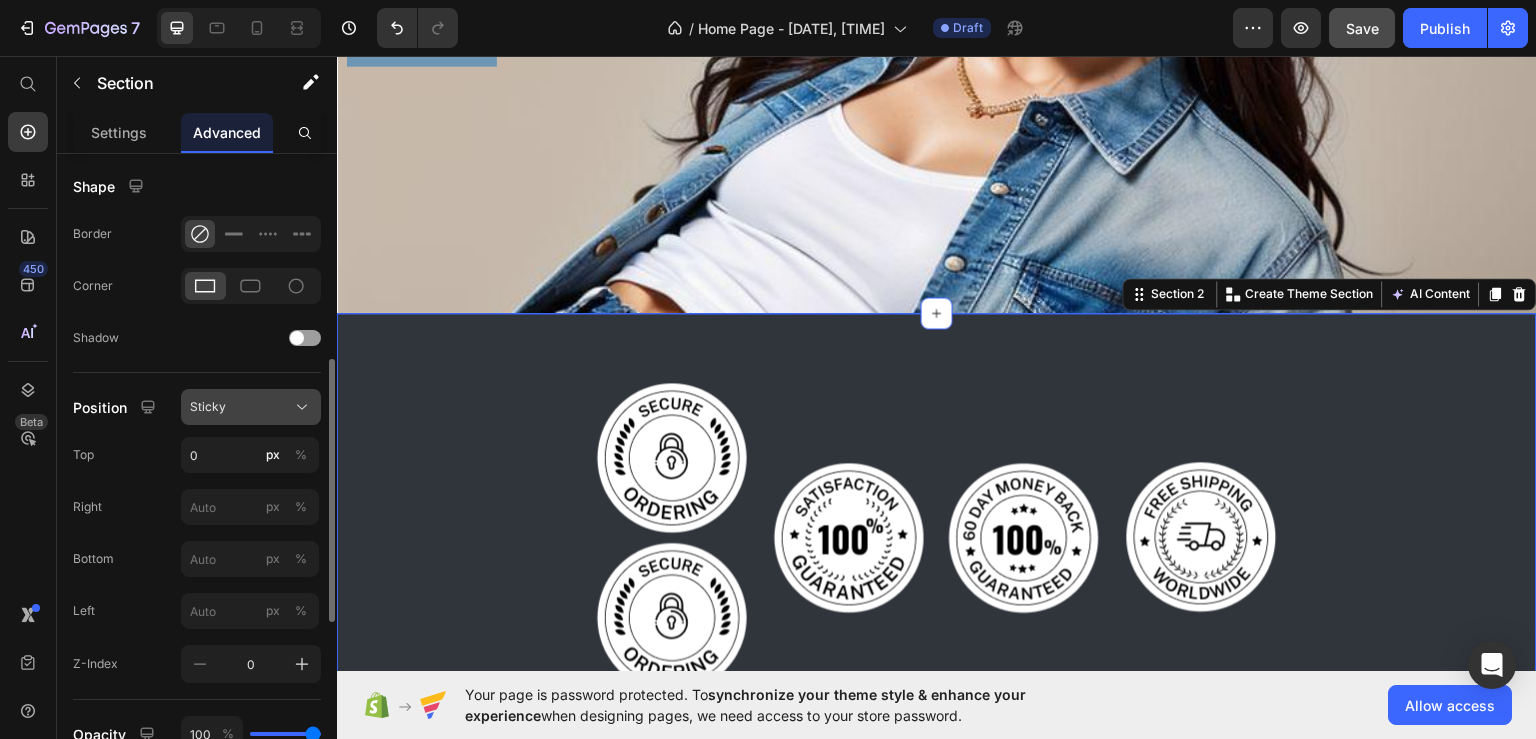 click 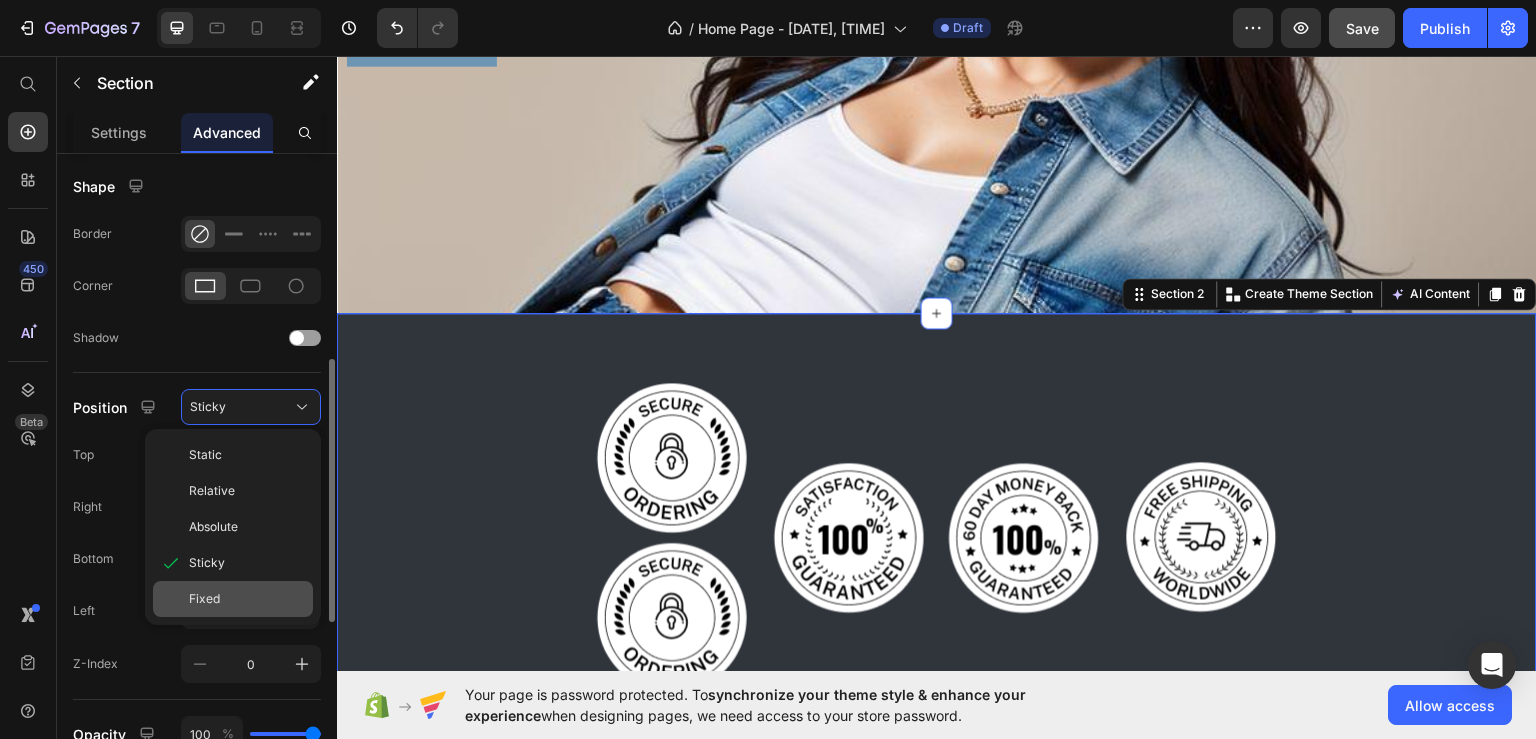 click on "Fixed" at bounding box center [247, 599] 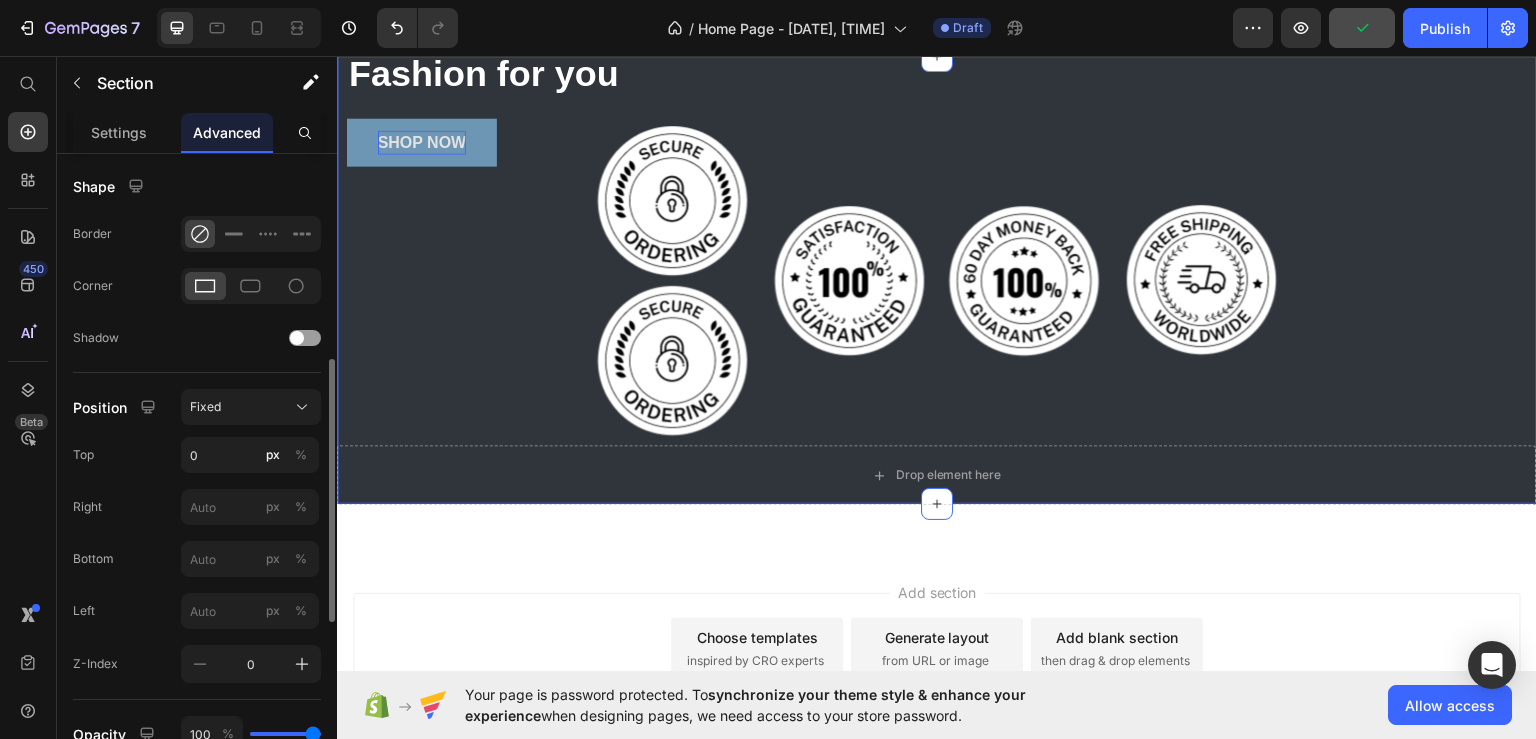 scroll, scrollTop: 0, scrollLeft: 0, axis: both 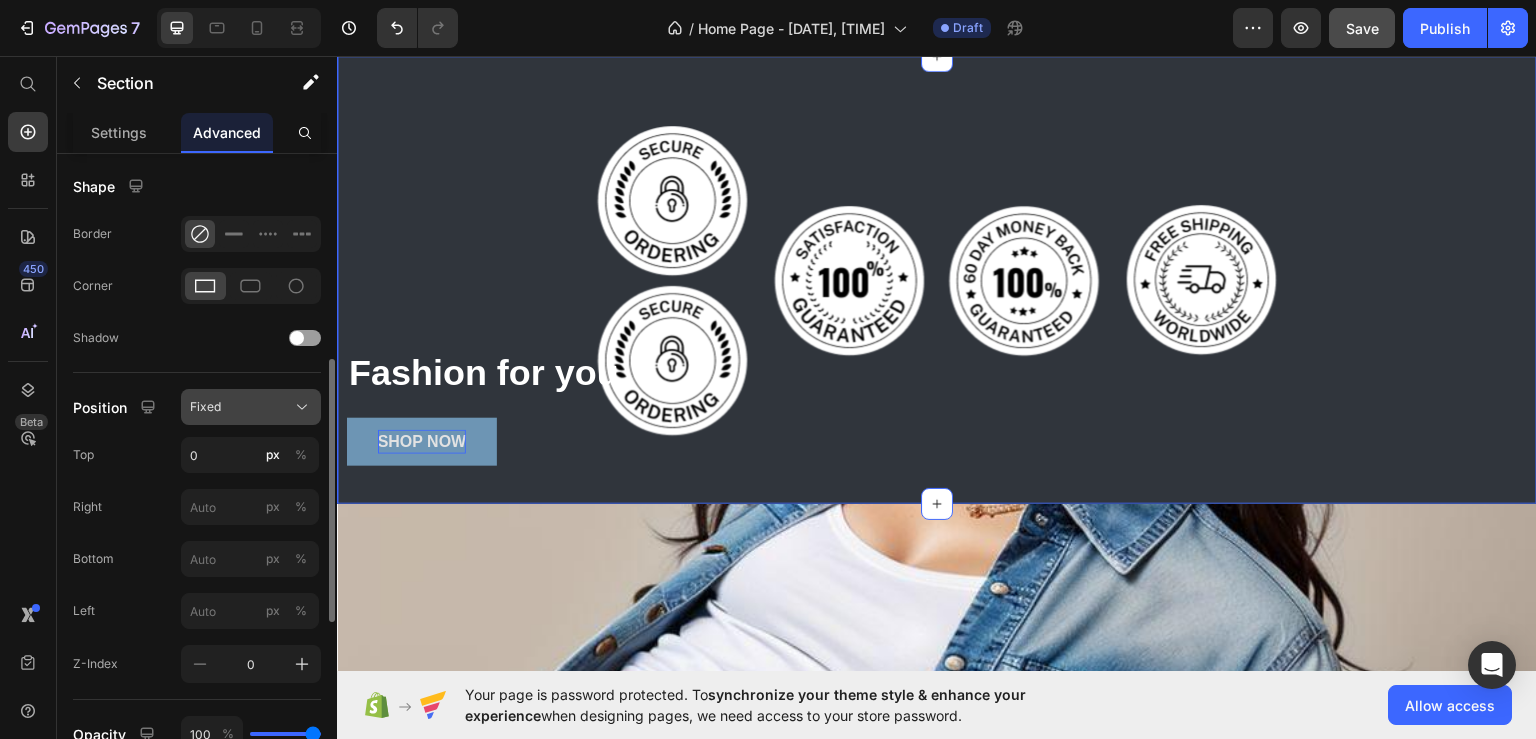 click on "Fixed" 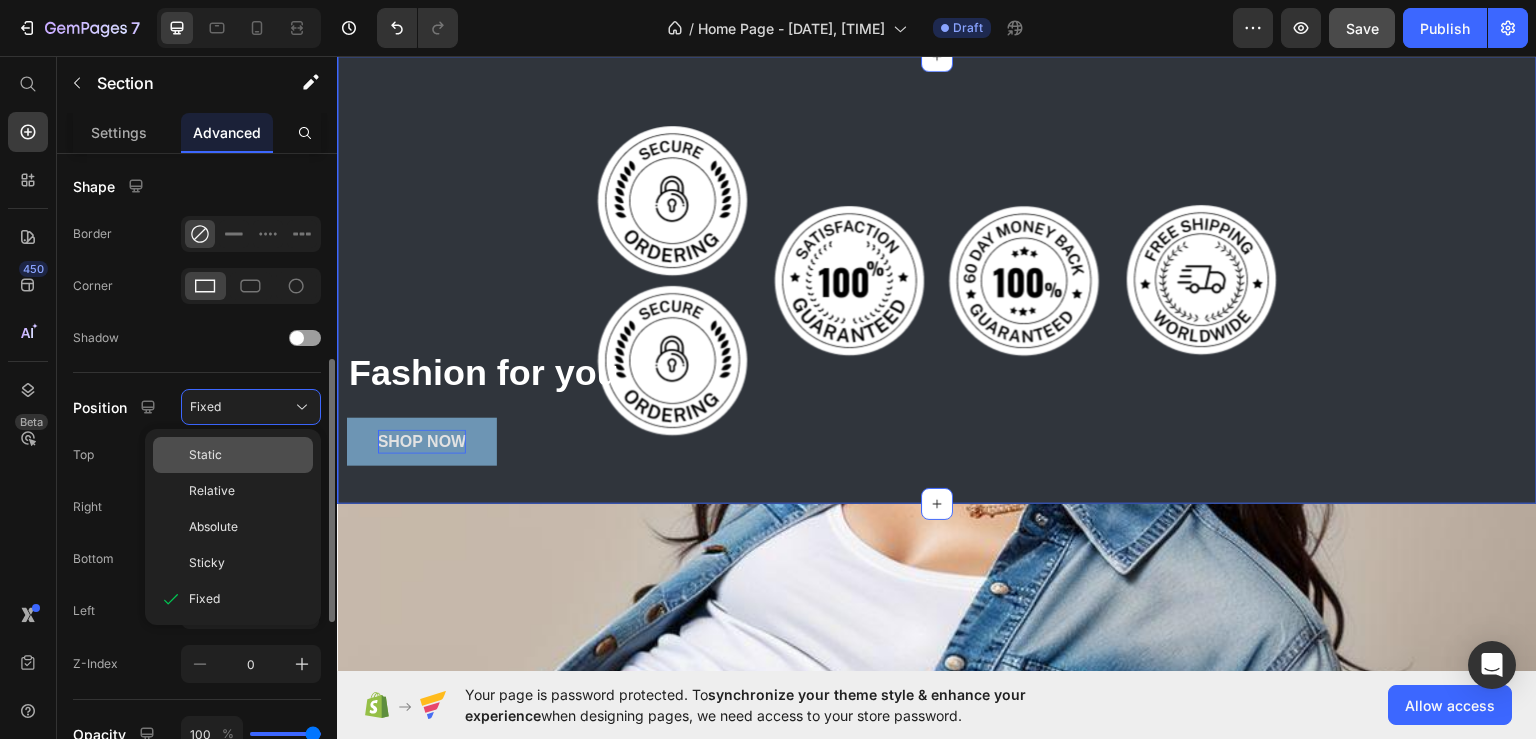click on "Static" 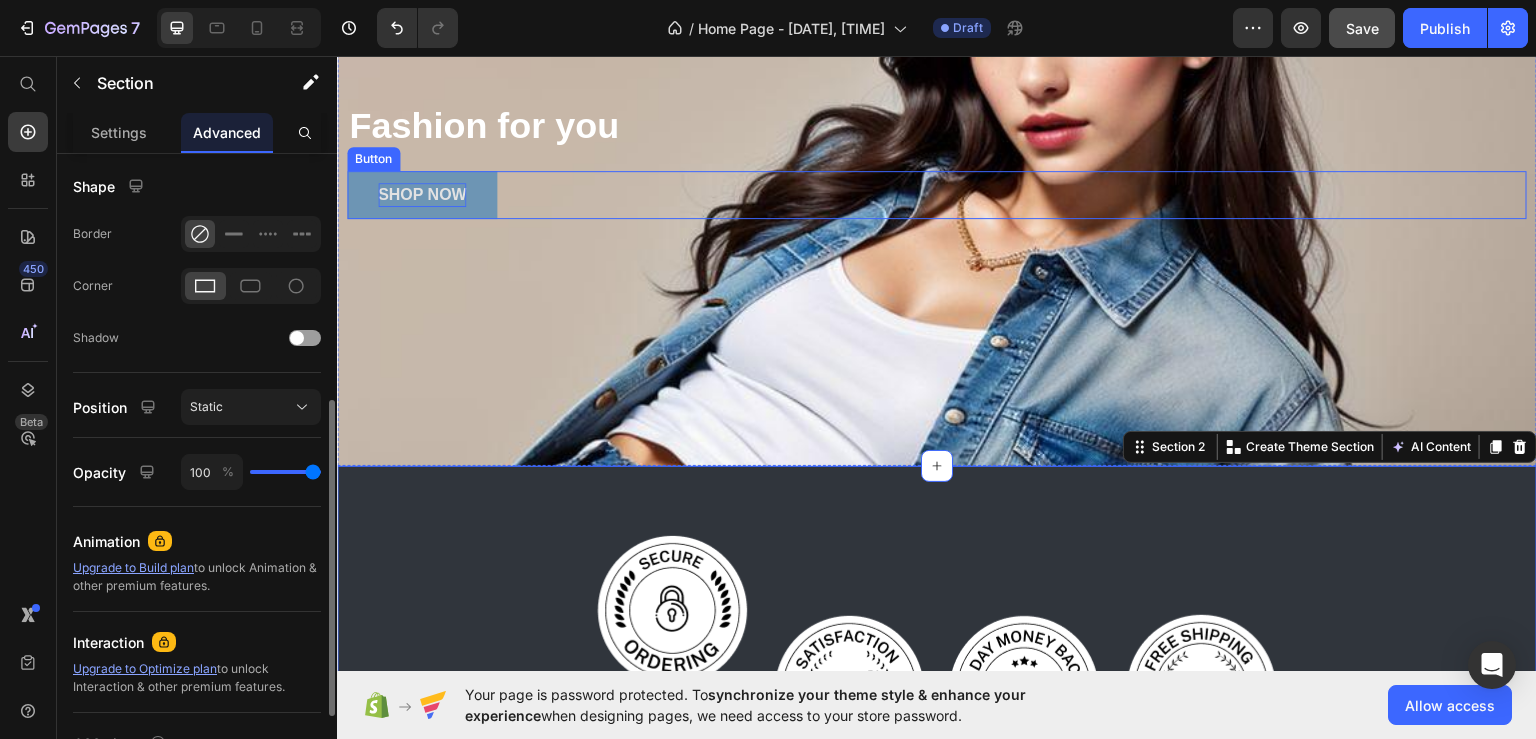 scroll, scrollTop: 500, scrollLeft: 0, axis: vertical 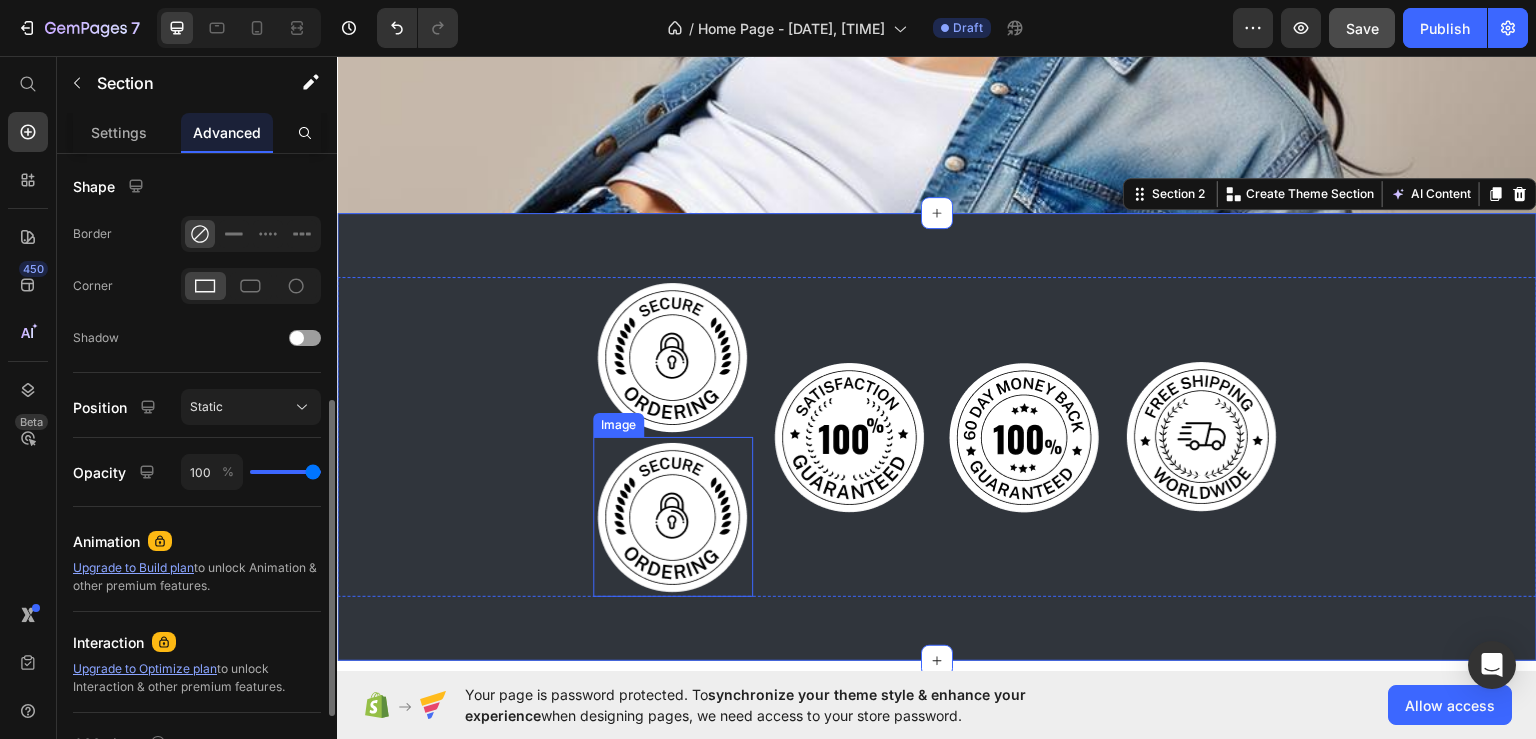 click at bounding box center (673, 516) 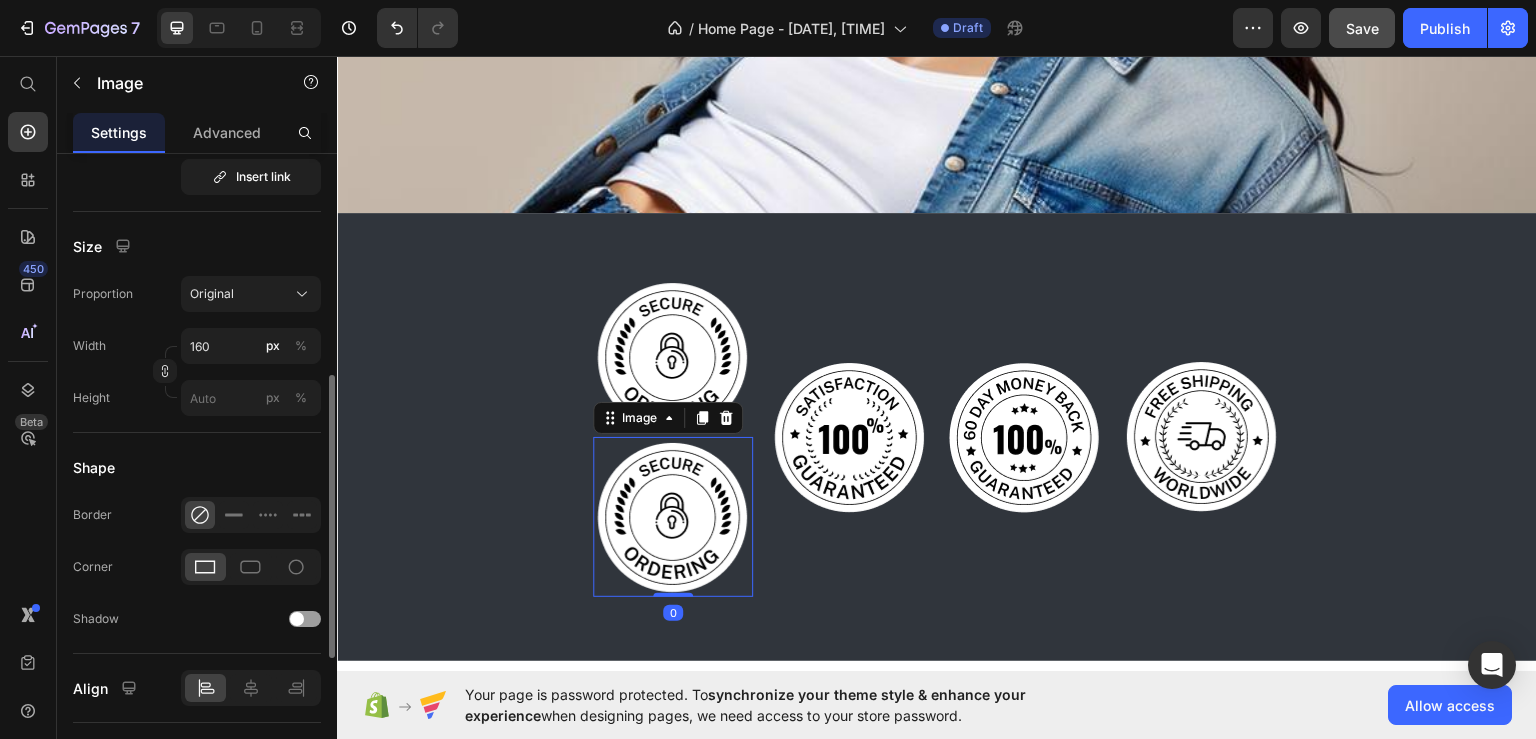 scroll, scrollTop: 0, scrollLeft: 0, axis: both 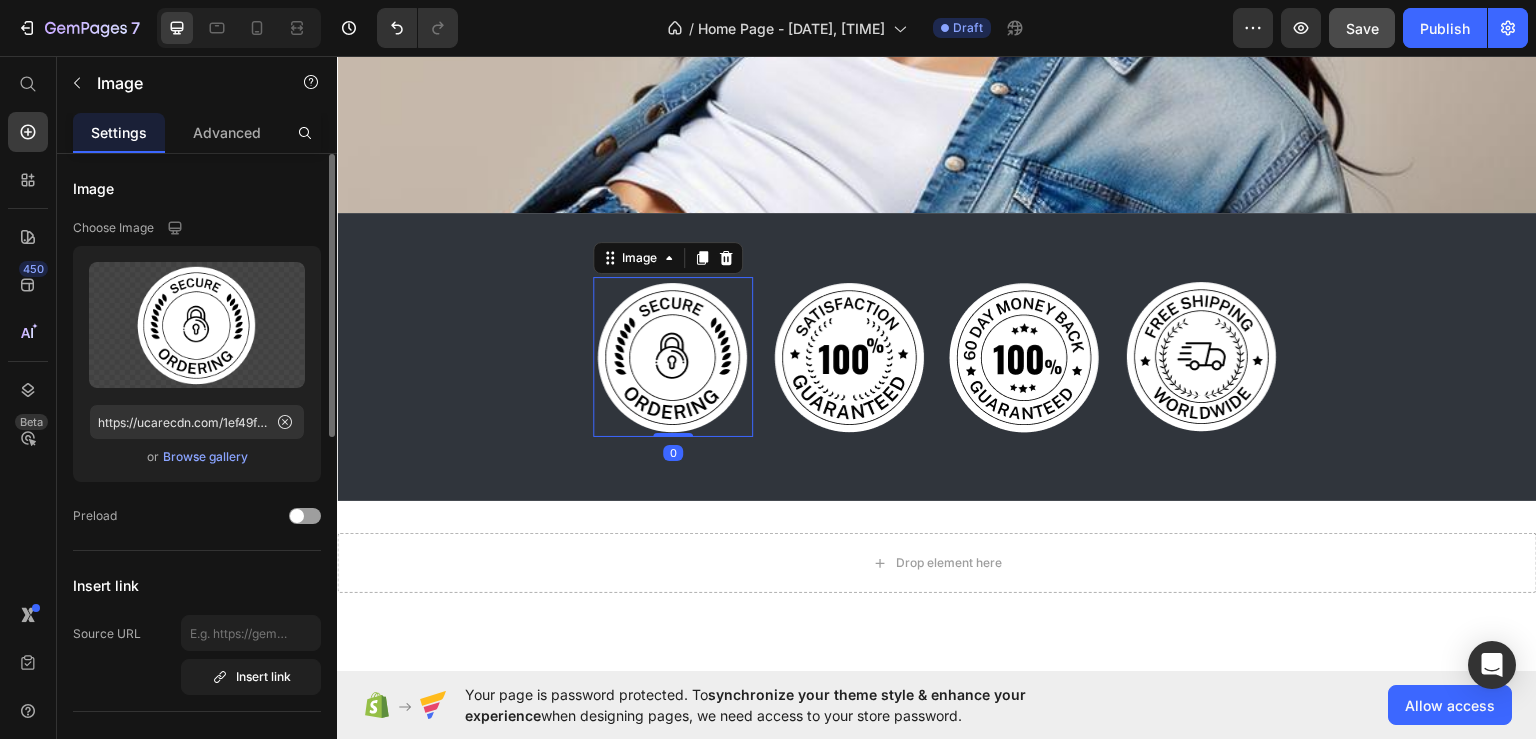click at bounding box center (673, 356) 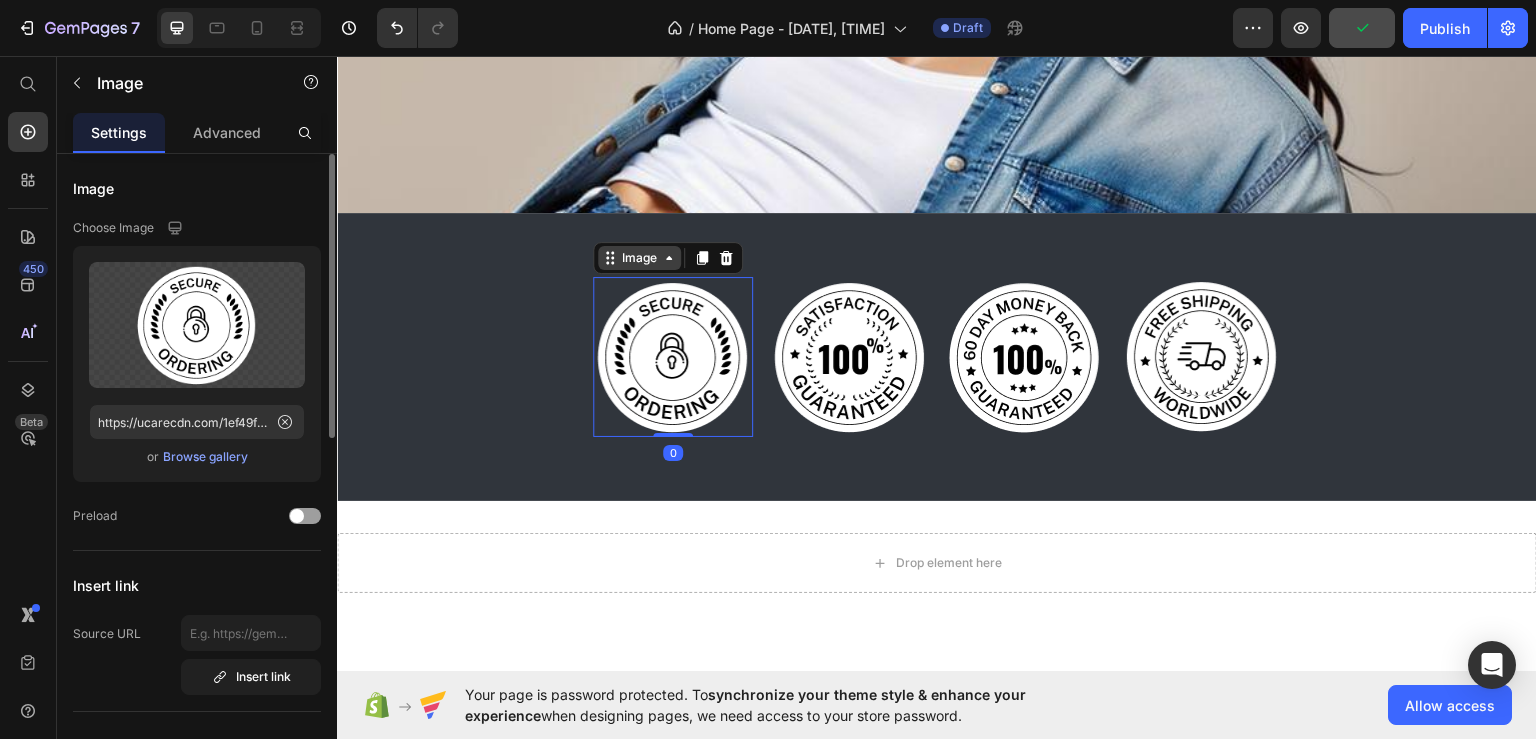 click 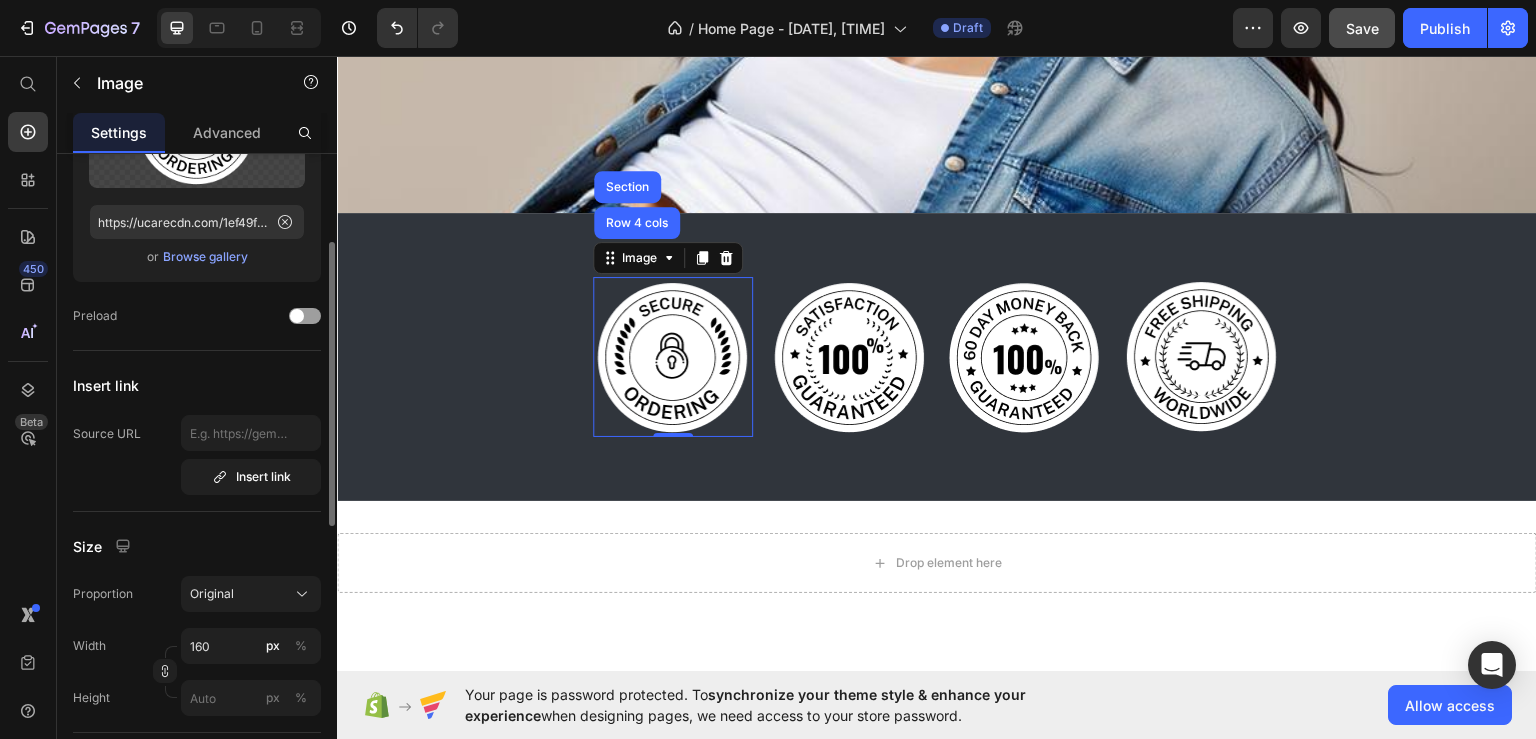 scroll, scrollTop: 300, scrollLeft: 0, axis: vertical 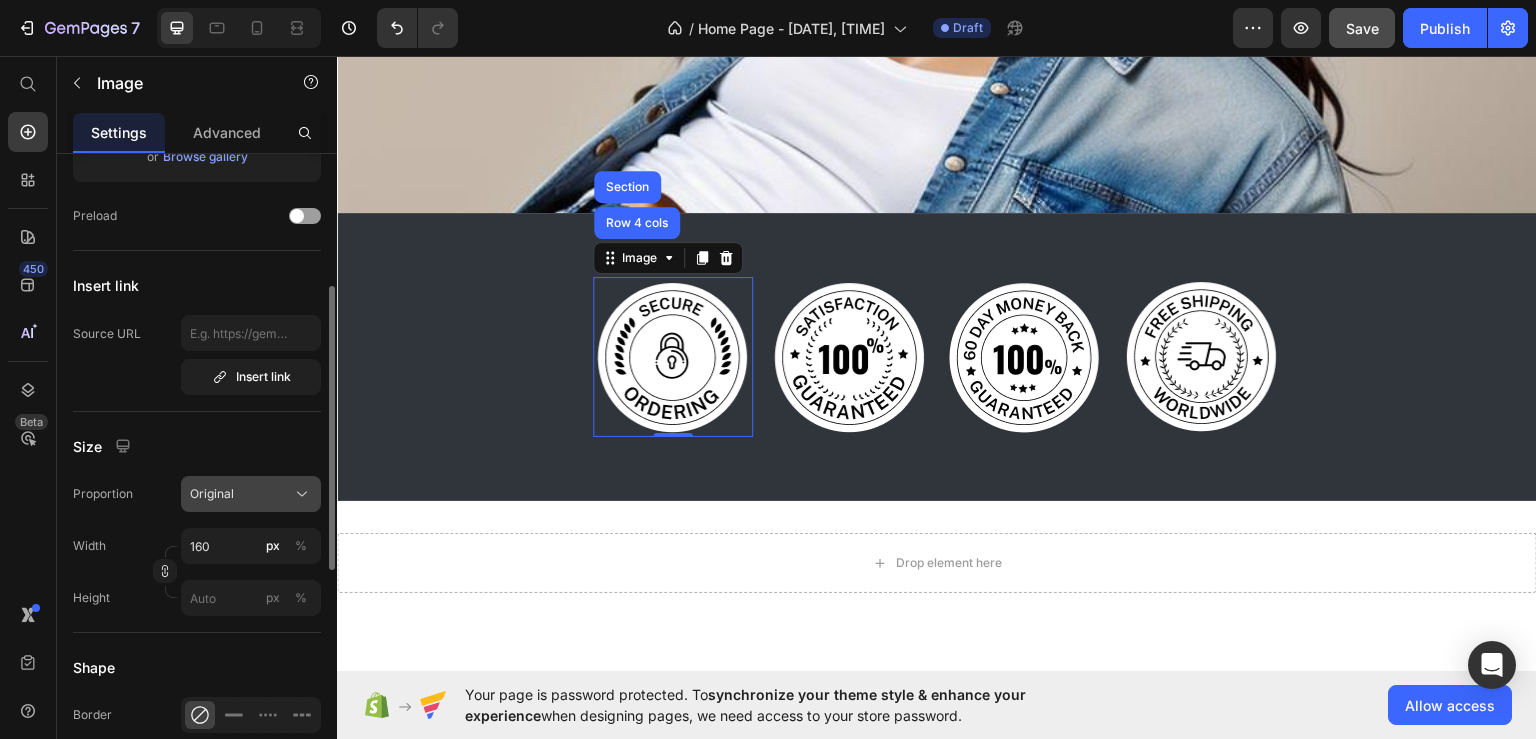 click 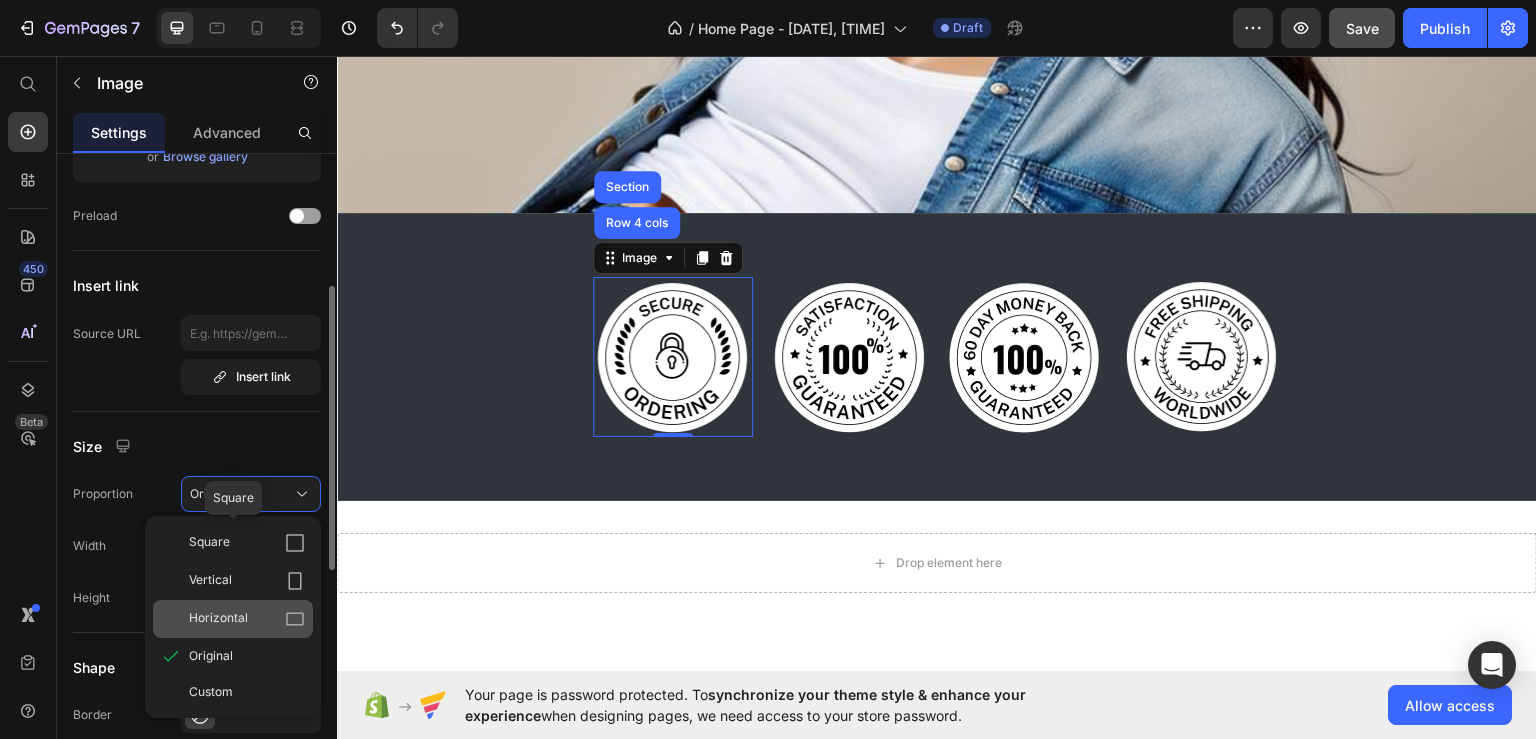 scroll, scrollTop: 400, scrollLeft: 0, axis: vertical 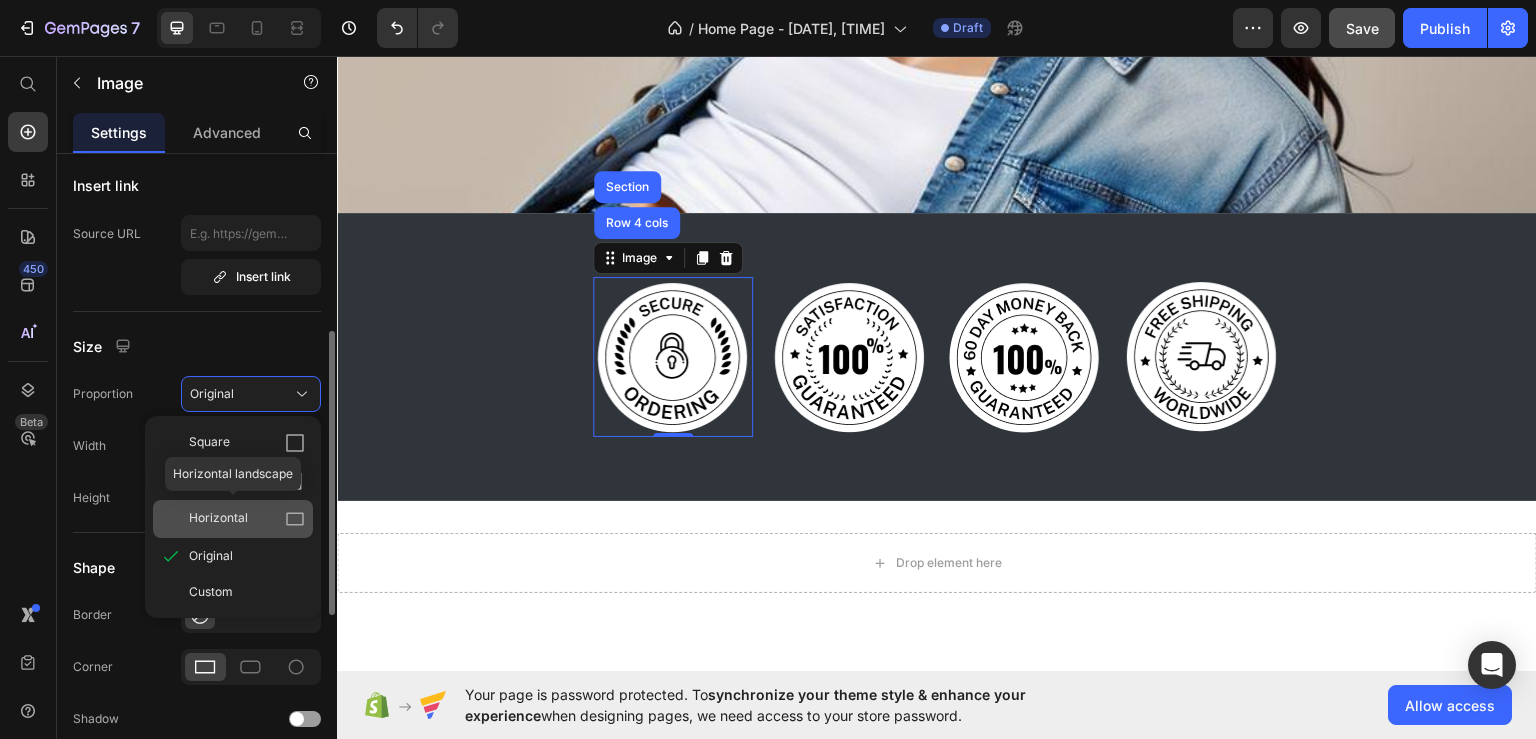 click on "Horizontal" at bounding box center (247, 519) 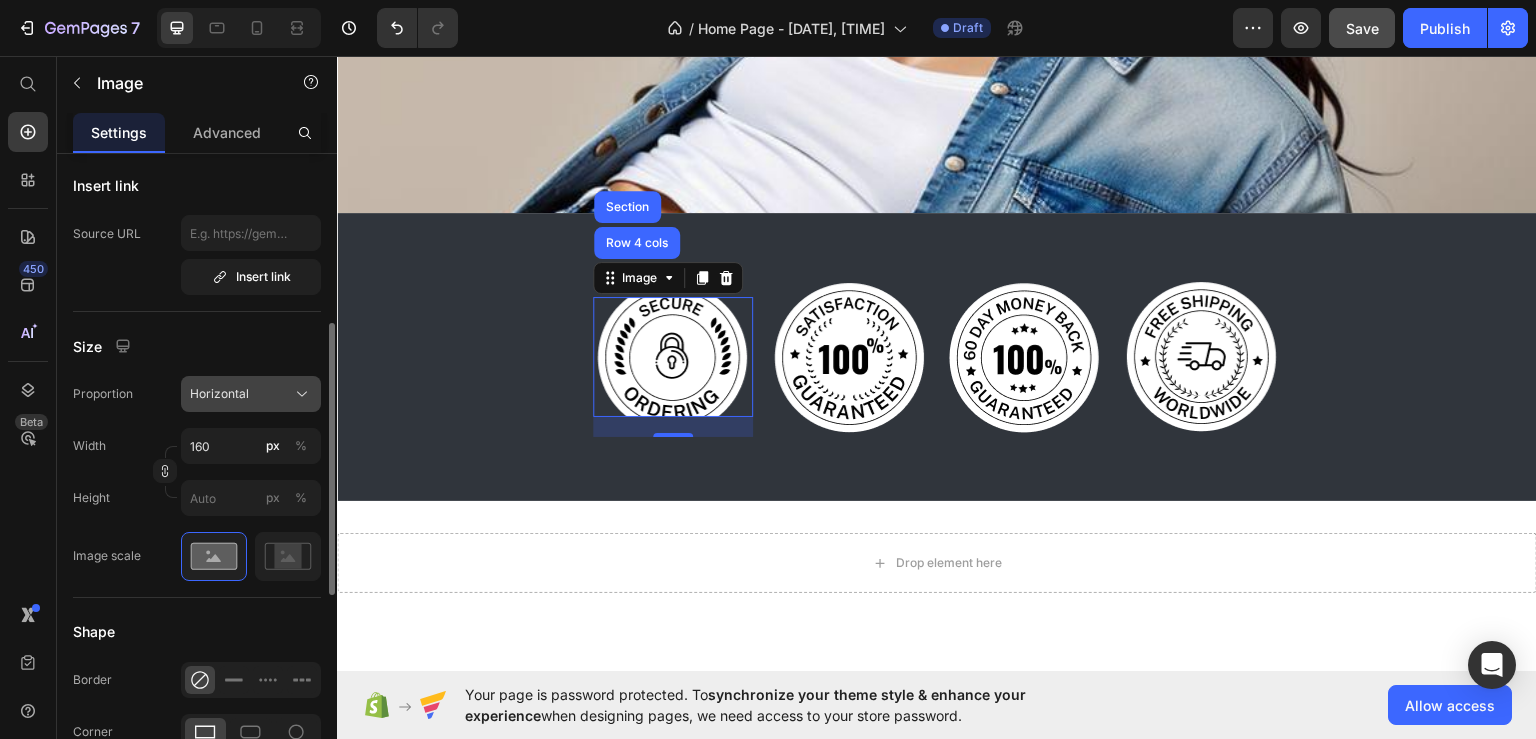 click 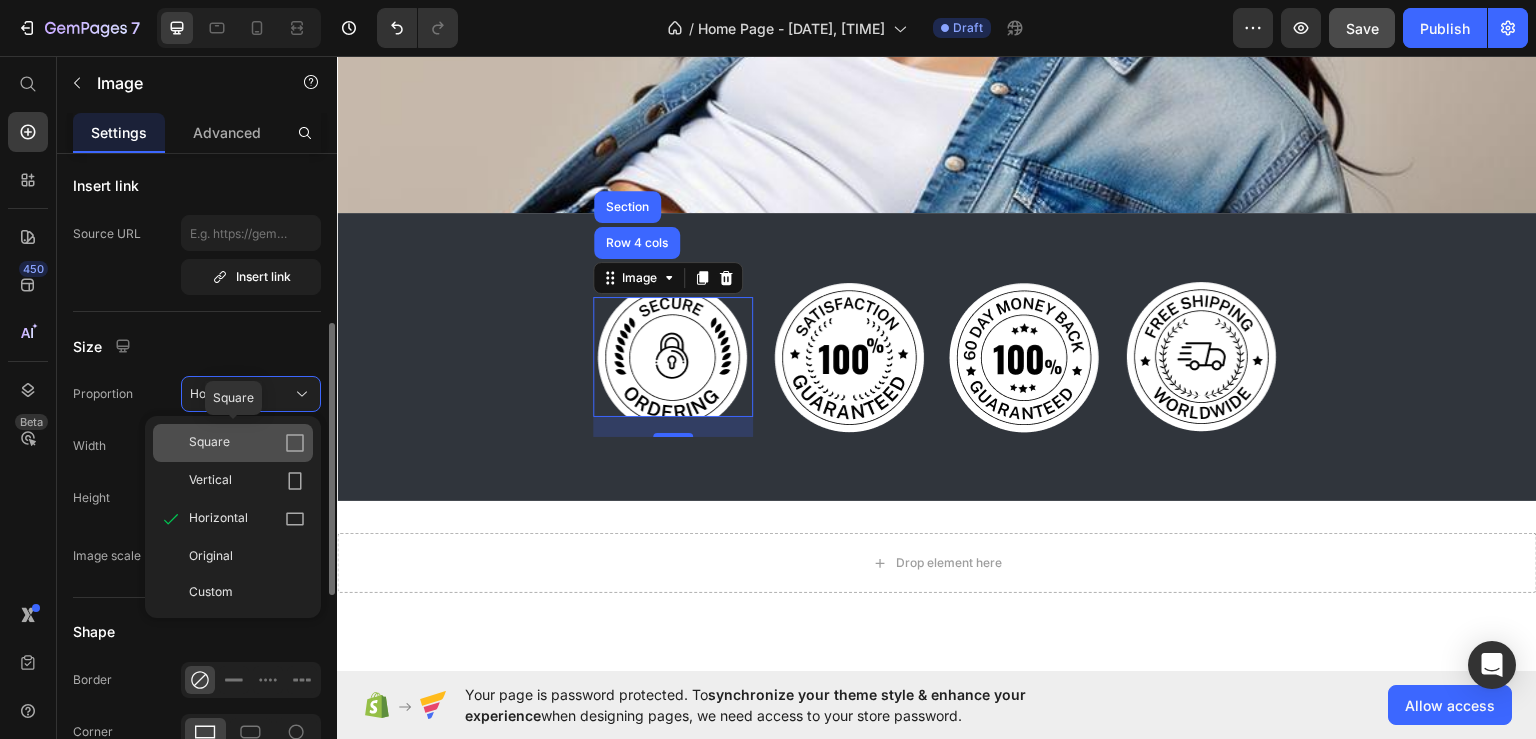 click on "Square" at bounding box center [247, 443] 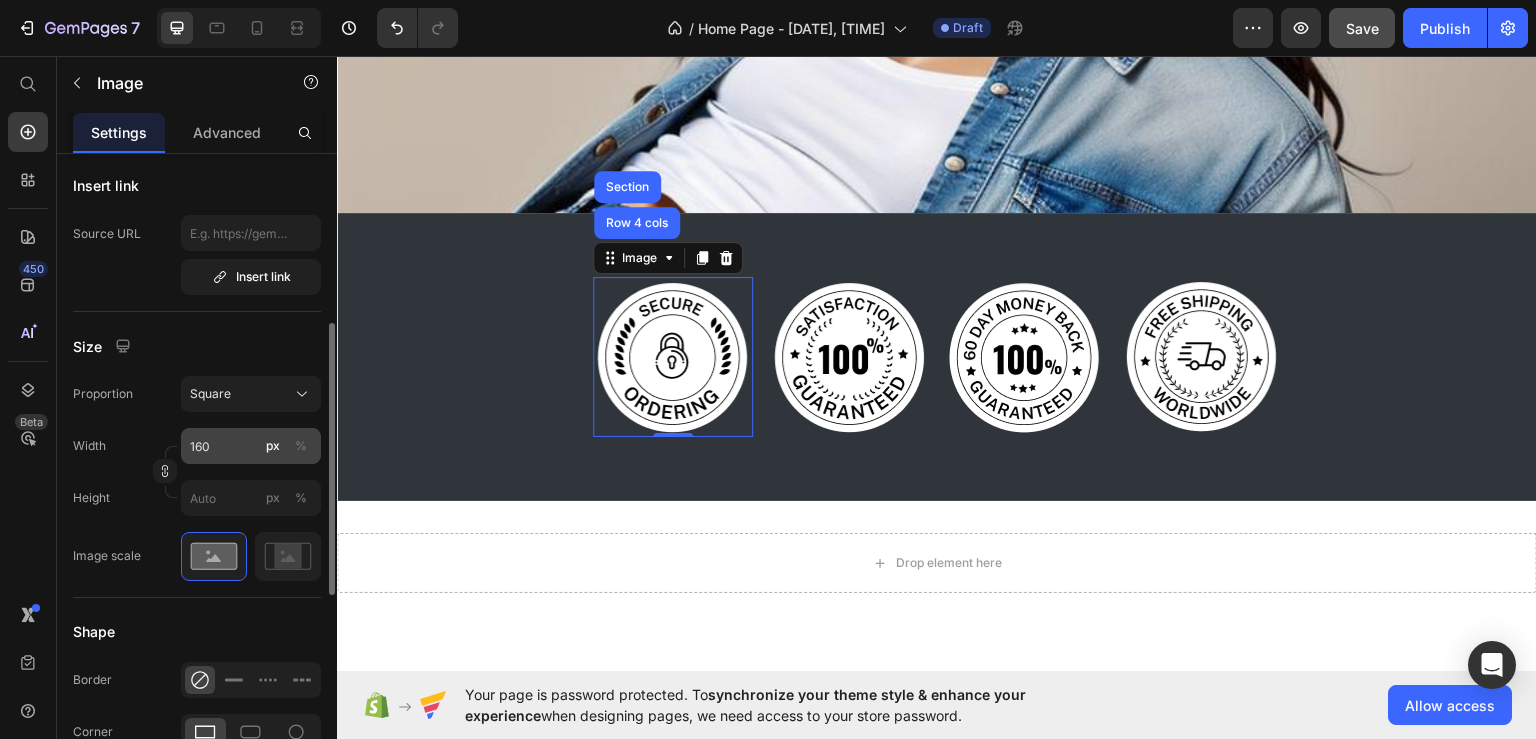 click on "%" at bounding box center (301, 446) 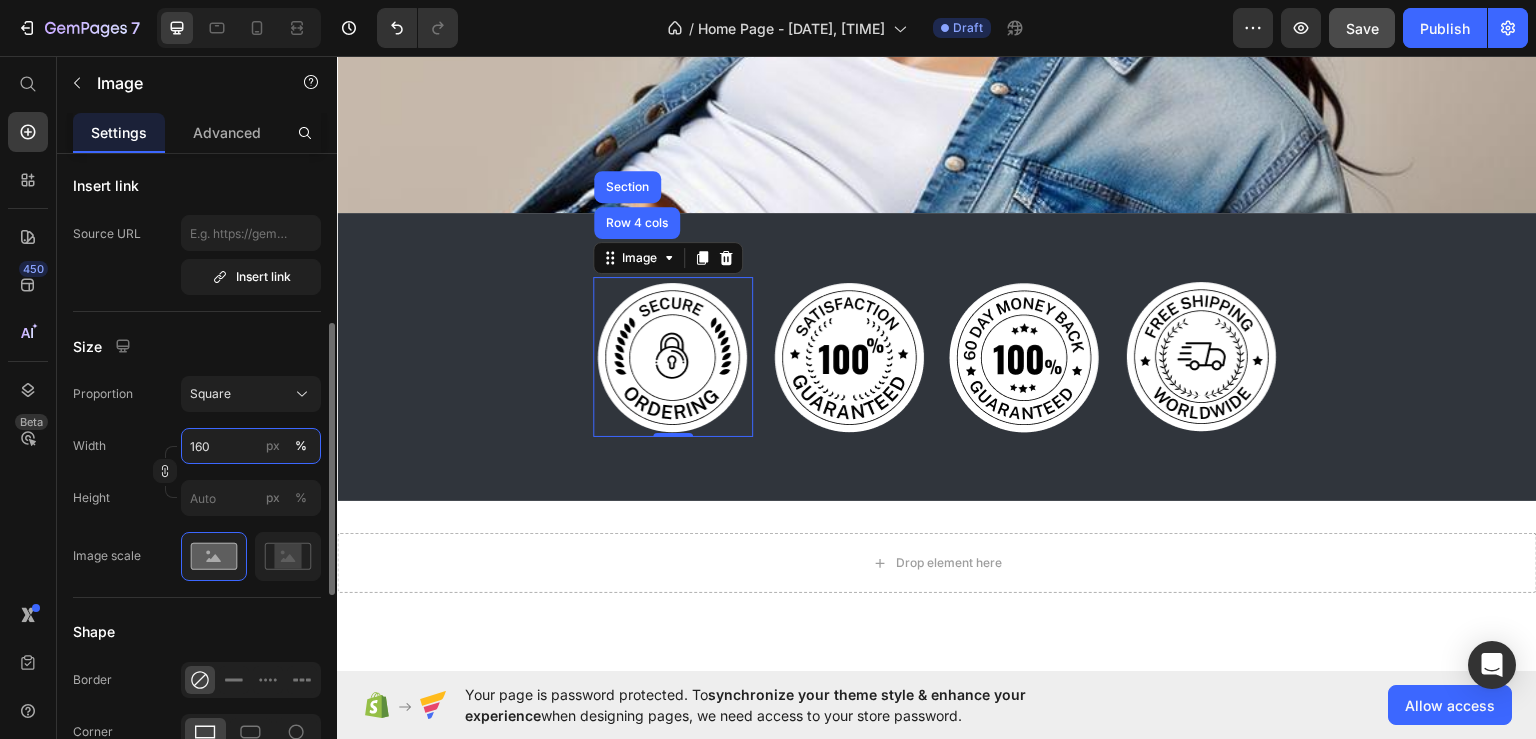 click on "160" at bounding box center (251, 446) 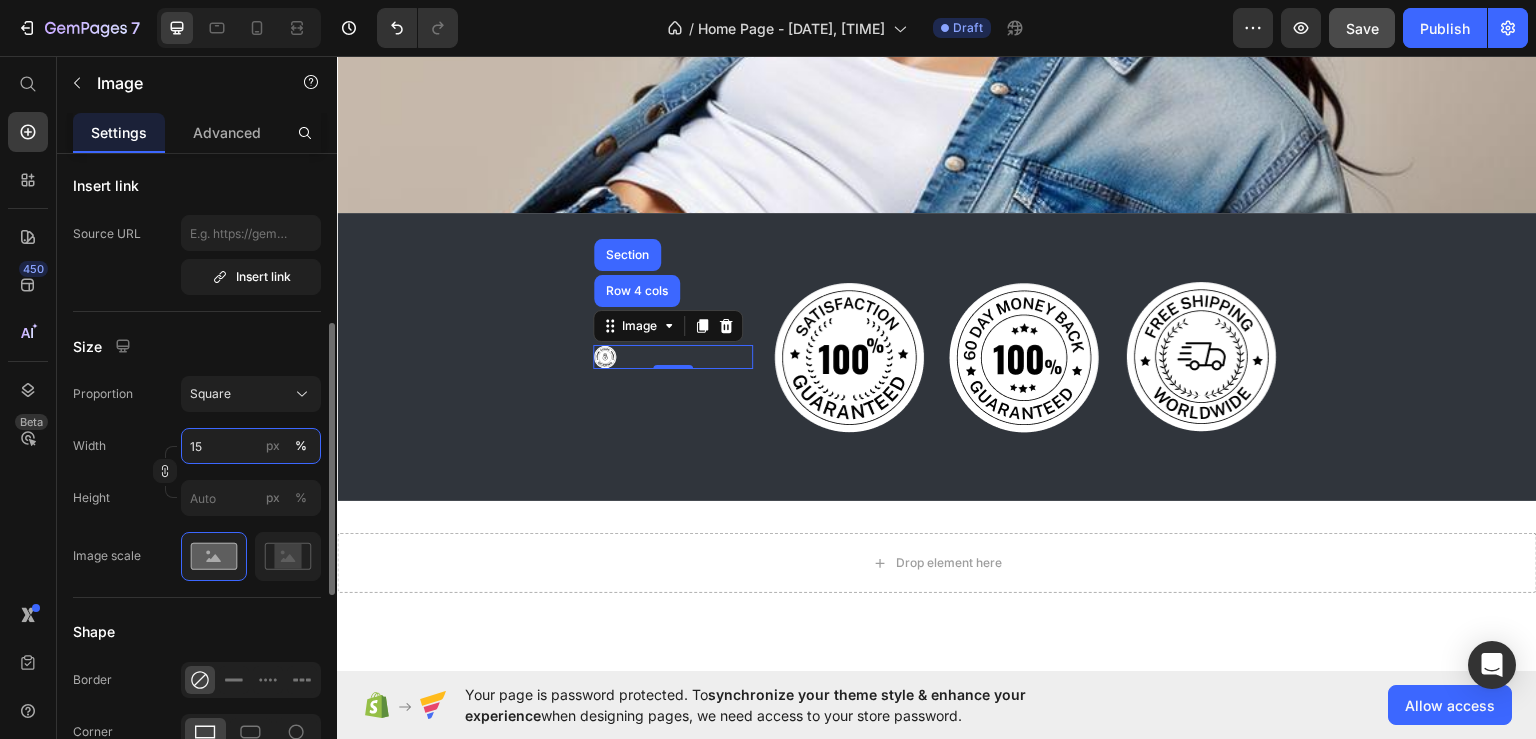 drag, startPoint x: 240, startPoint y: 444, endPoint x: 176, endPoint y: 449, distance: 64.195015 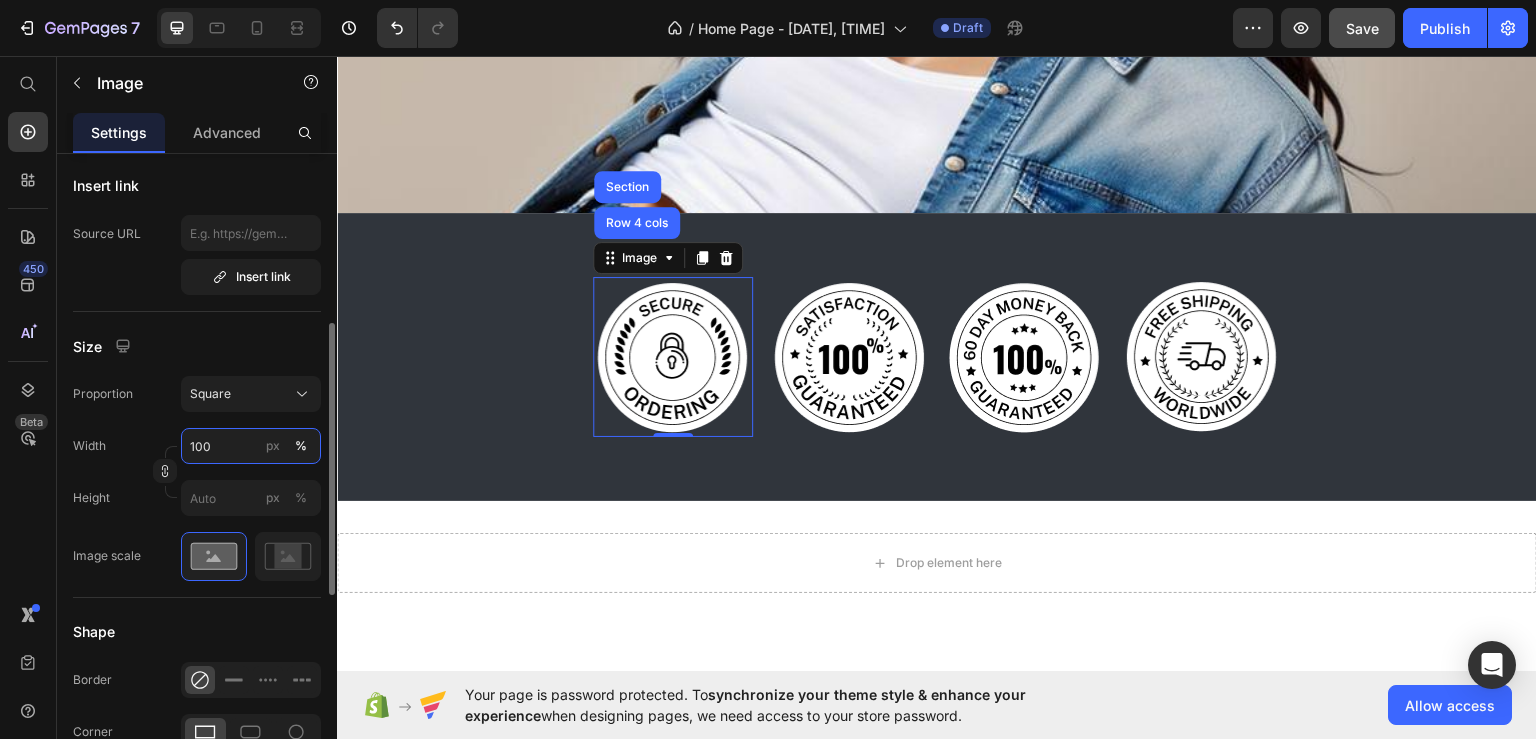 type on "100" 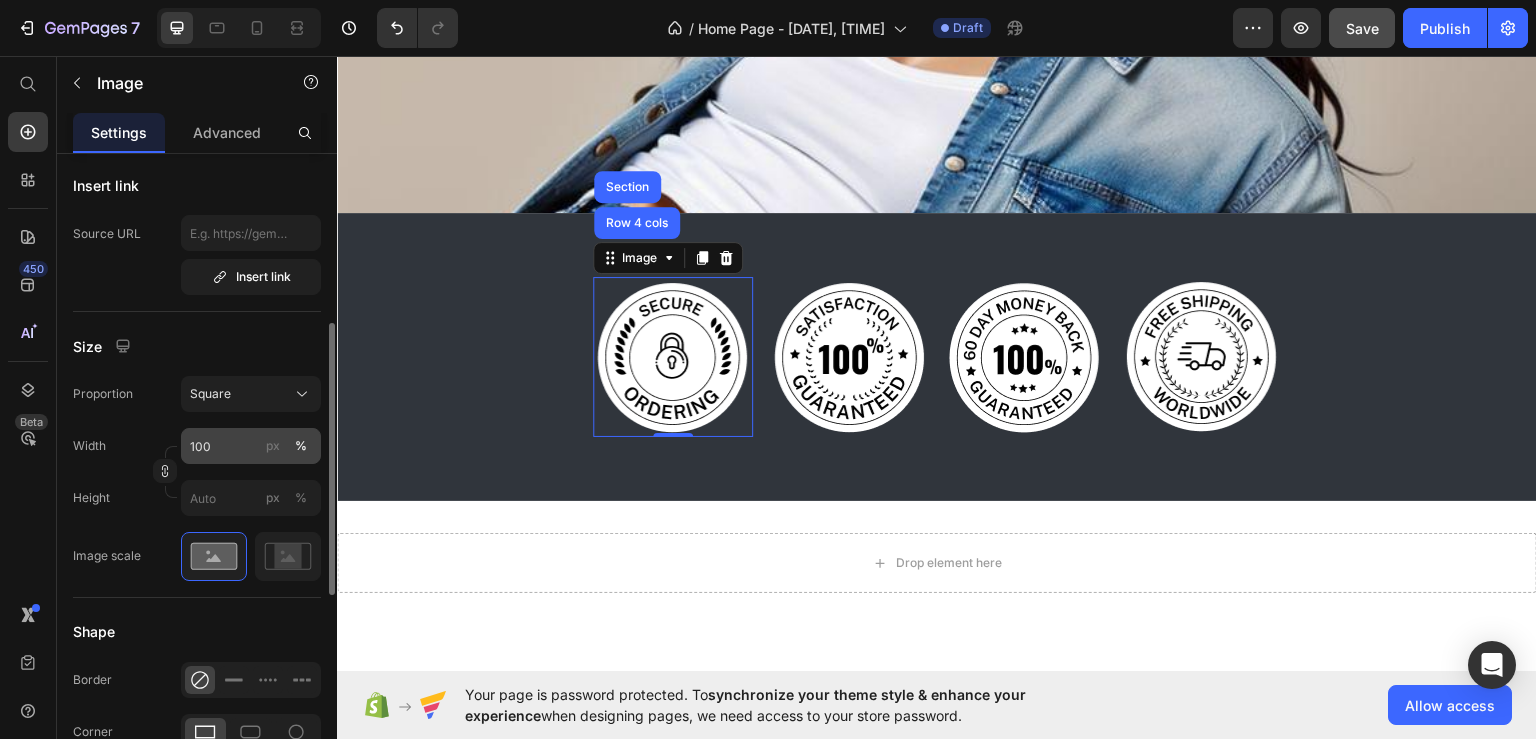 click on "px" at bounding box center (273, 446) 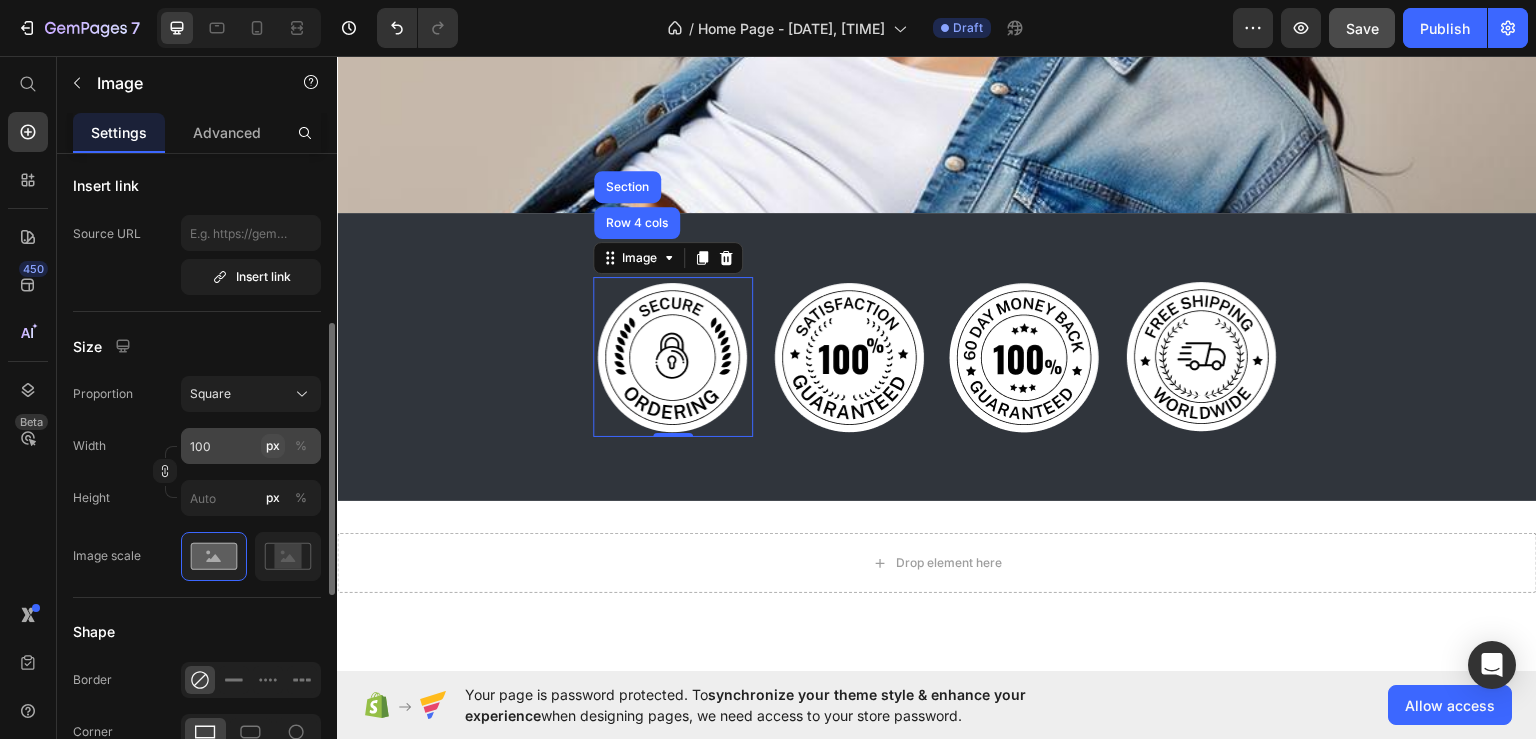 type on "100" 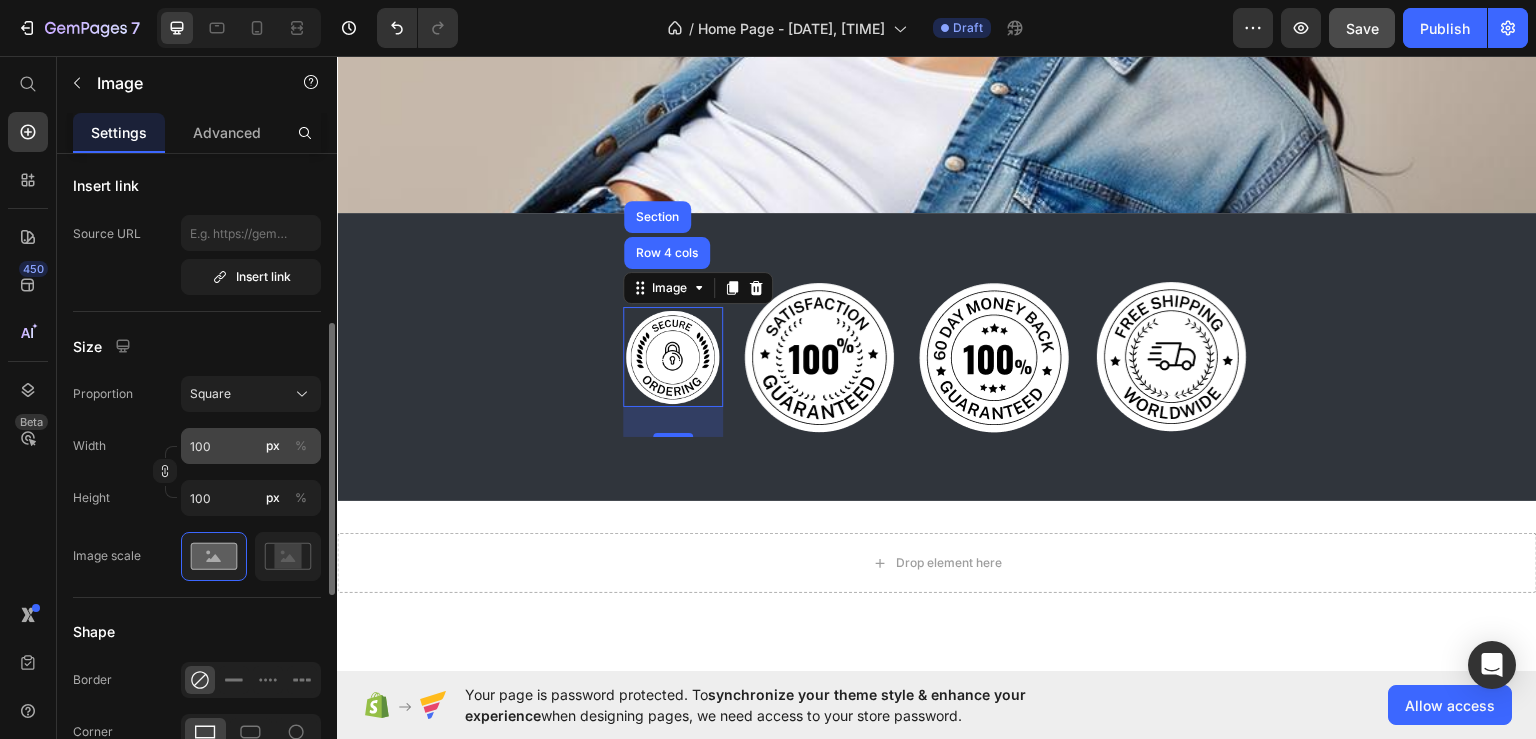 click on "%" 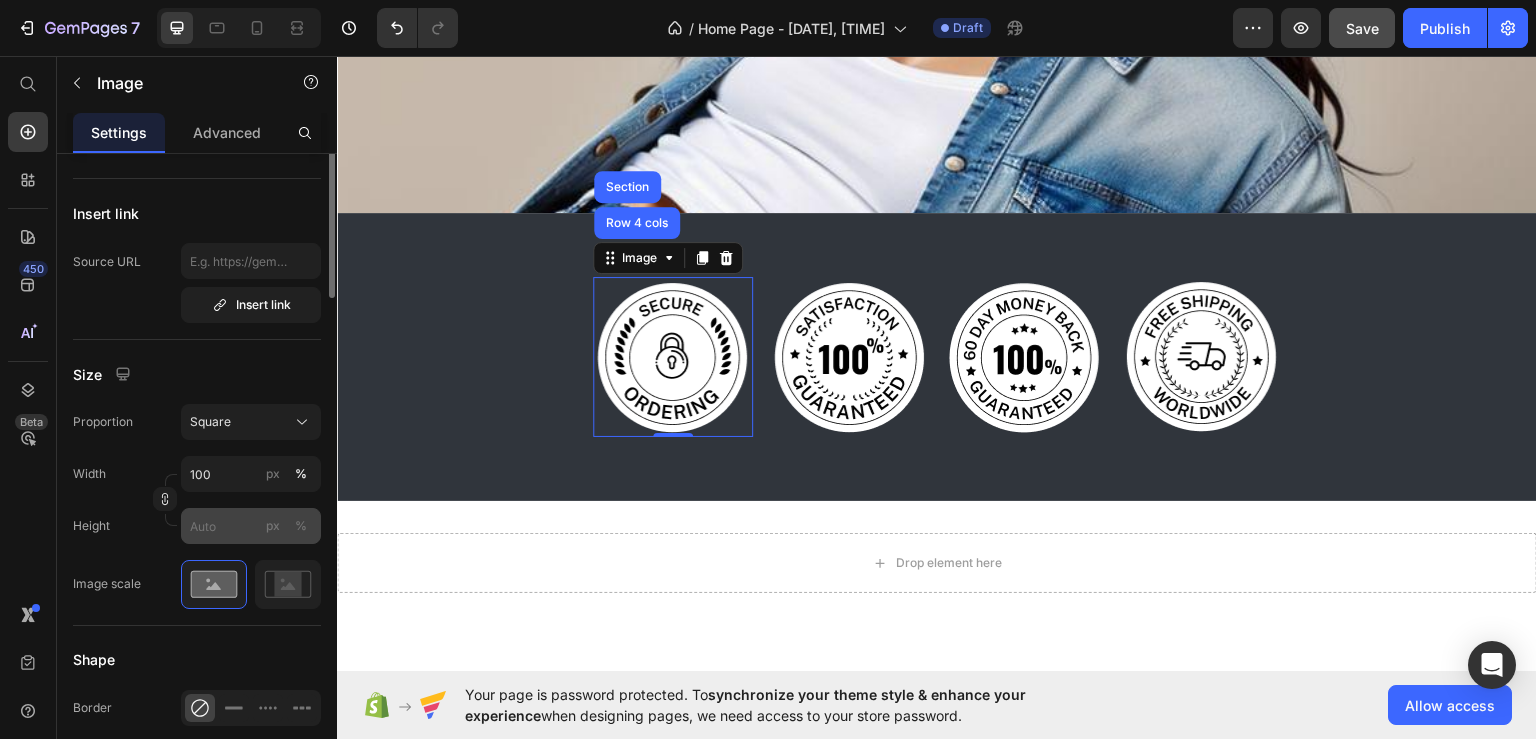 scroll, scrollTop: 0, scrollLeft: 0, axis: both 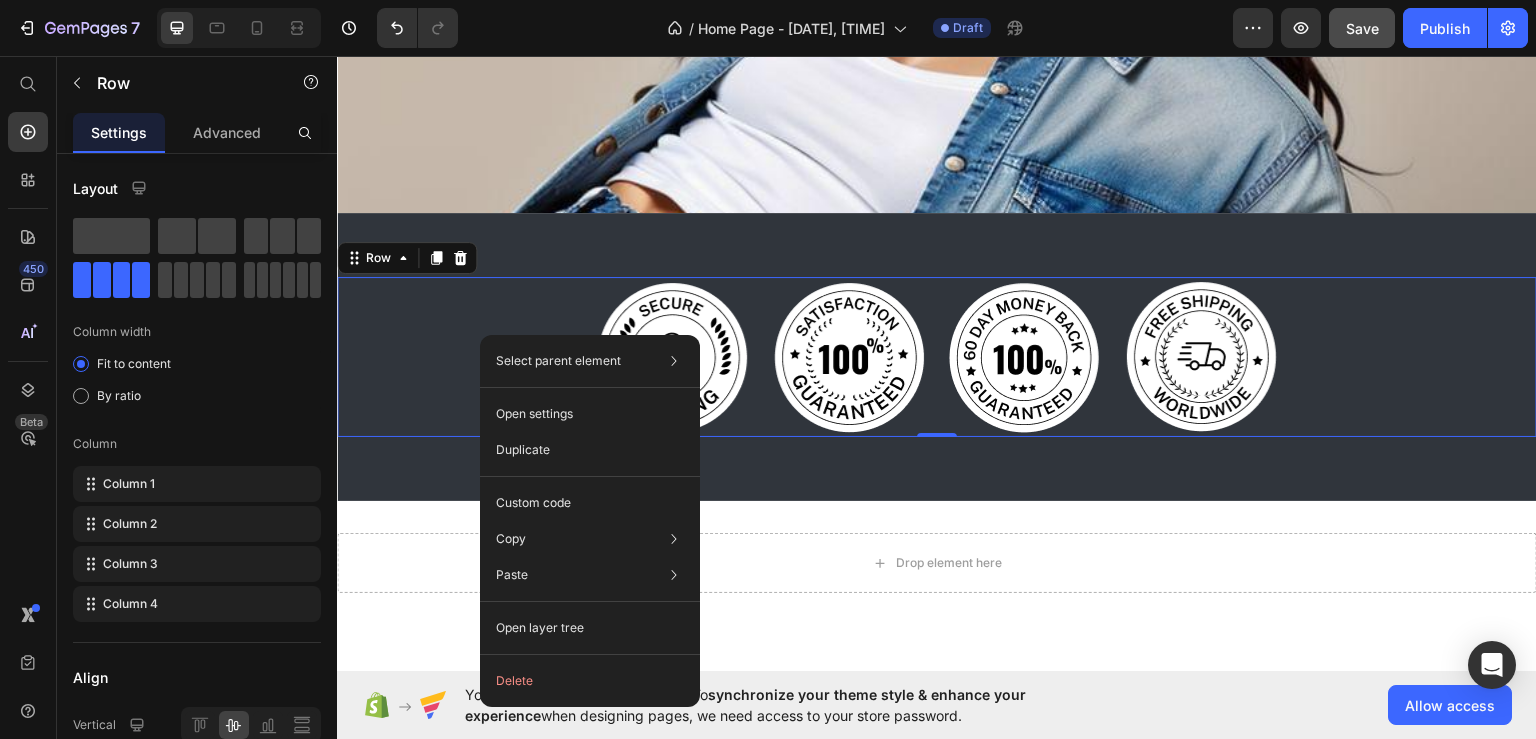 click on "Image Image Image Image Row   0" at bounding box center [937, 356] 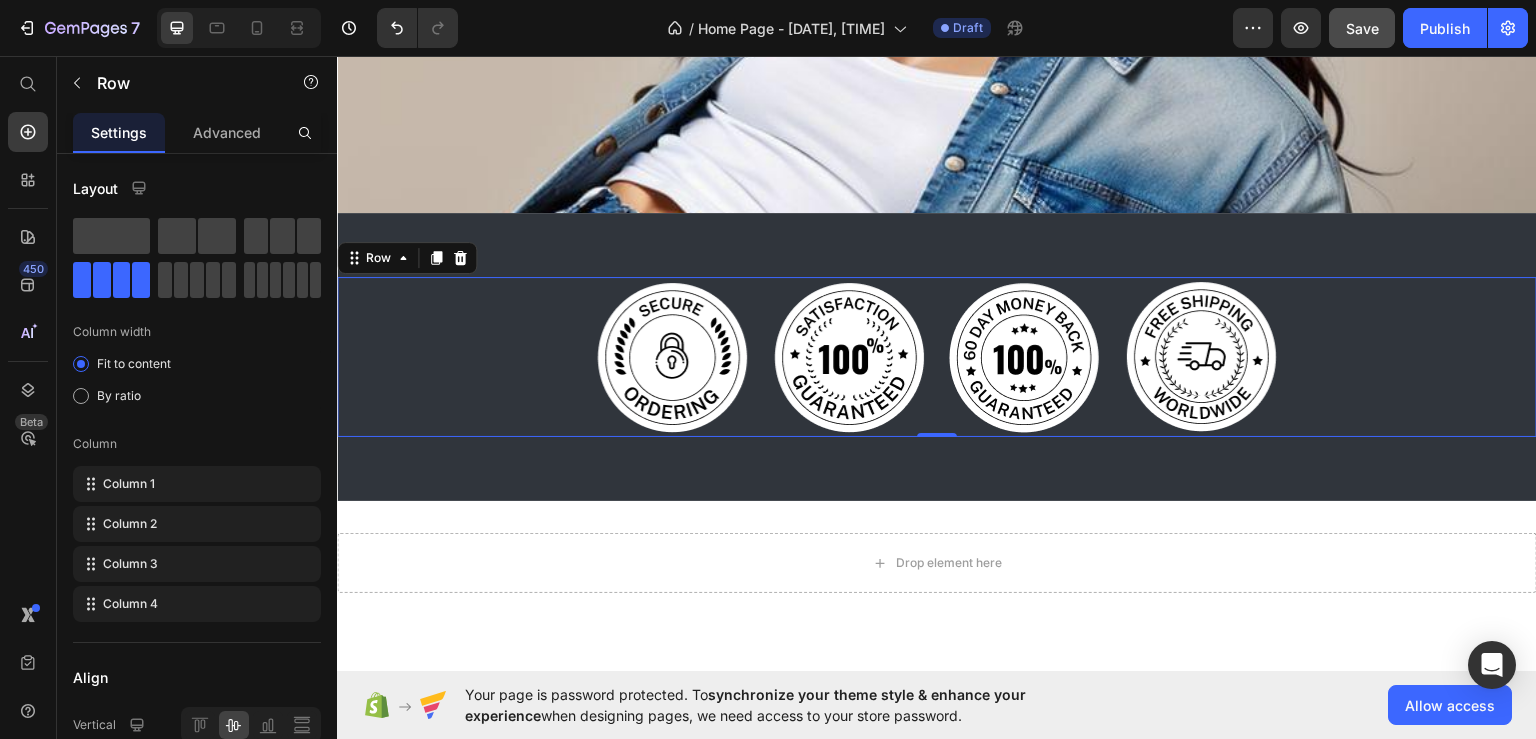 click on "Image Image Image Image Row   0" at bounding box center [937, 356] 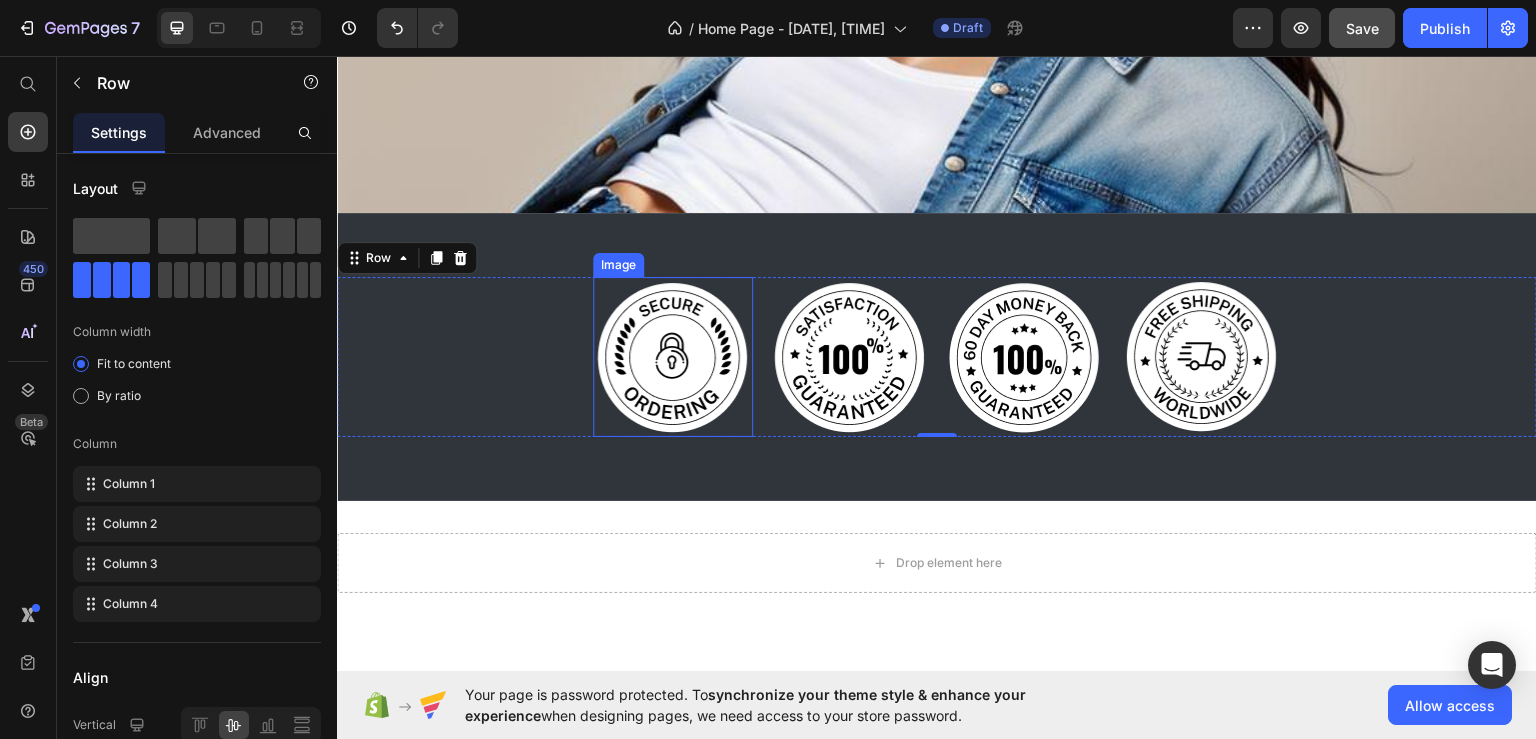 click at bounding box center (673, 356) 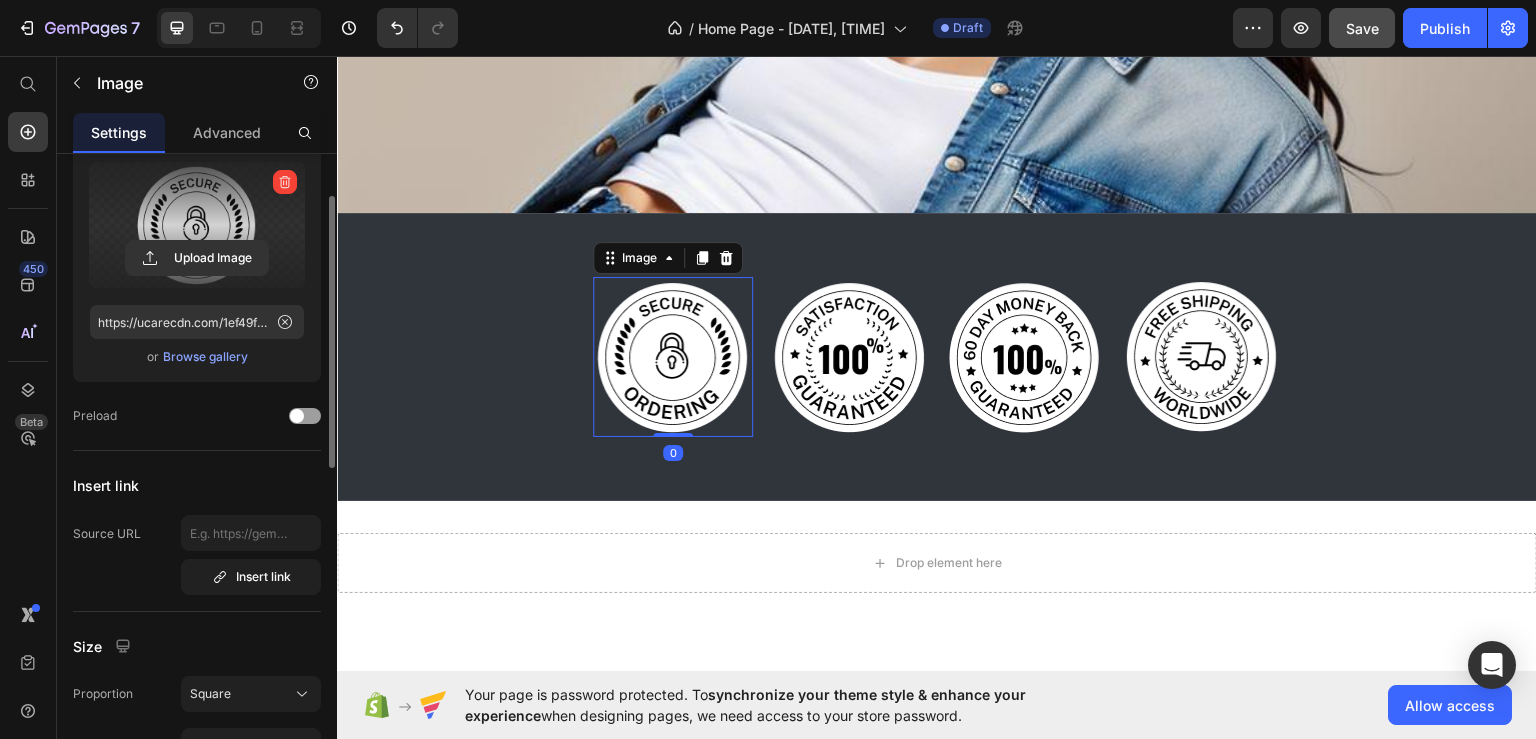 scroll, scrollTop: 0, scrollLeft: 0, axis: both 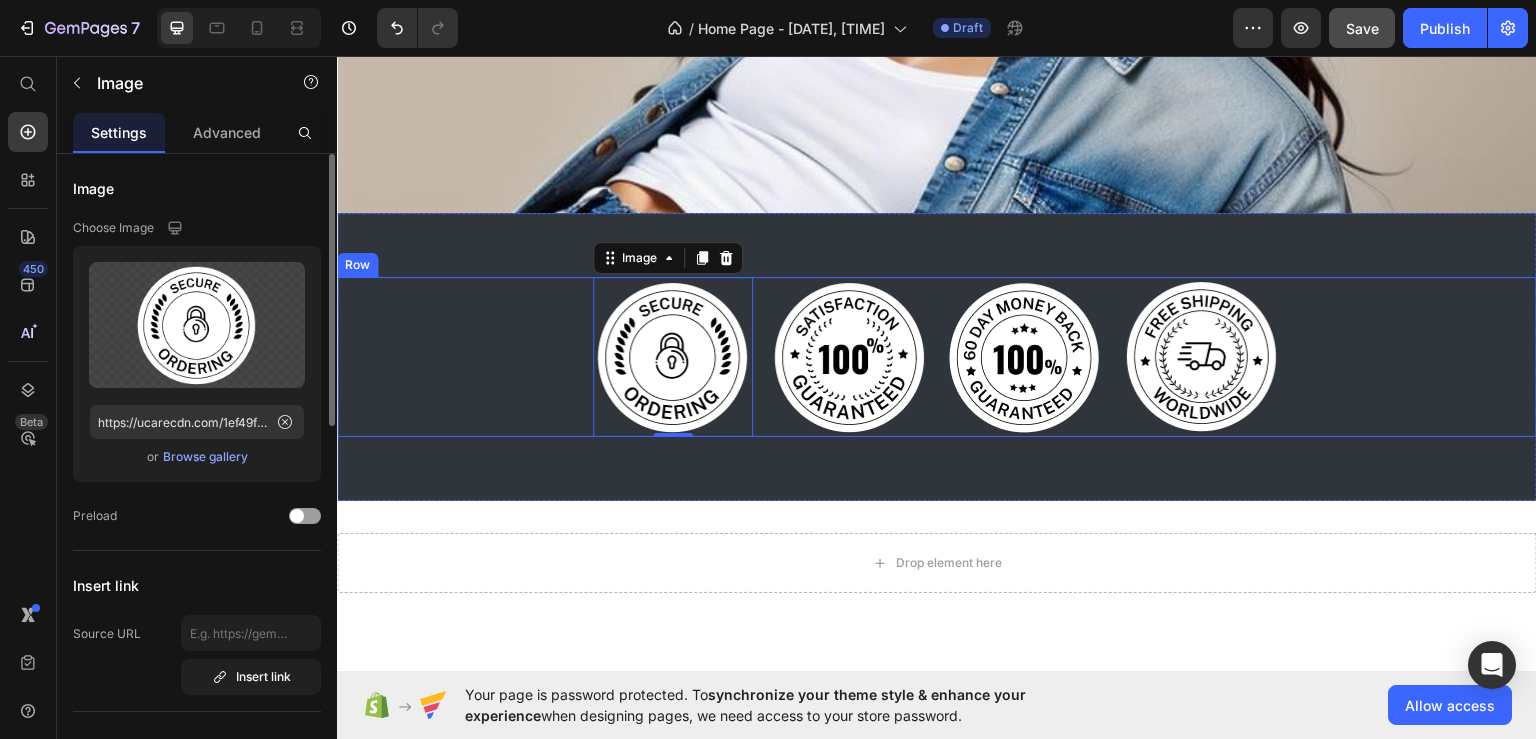 click on "Image   0 Image Image Image Row" at bounding box center (937, 356) 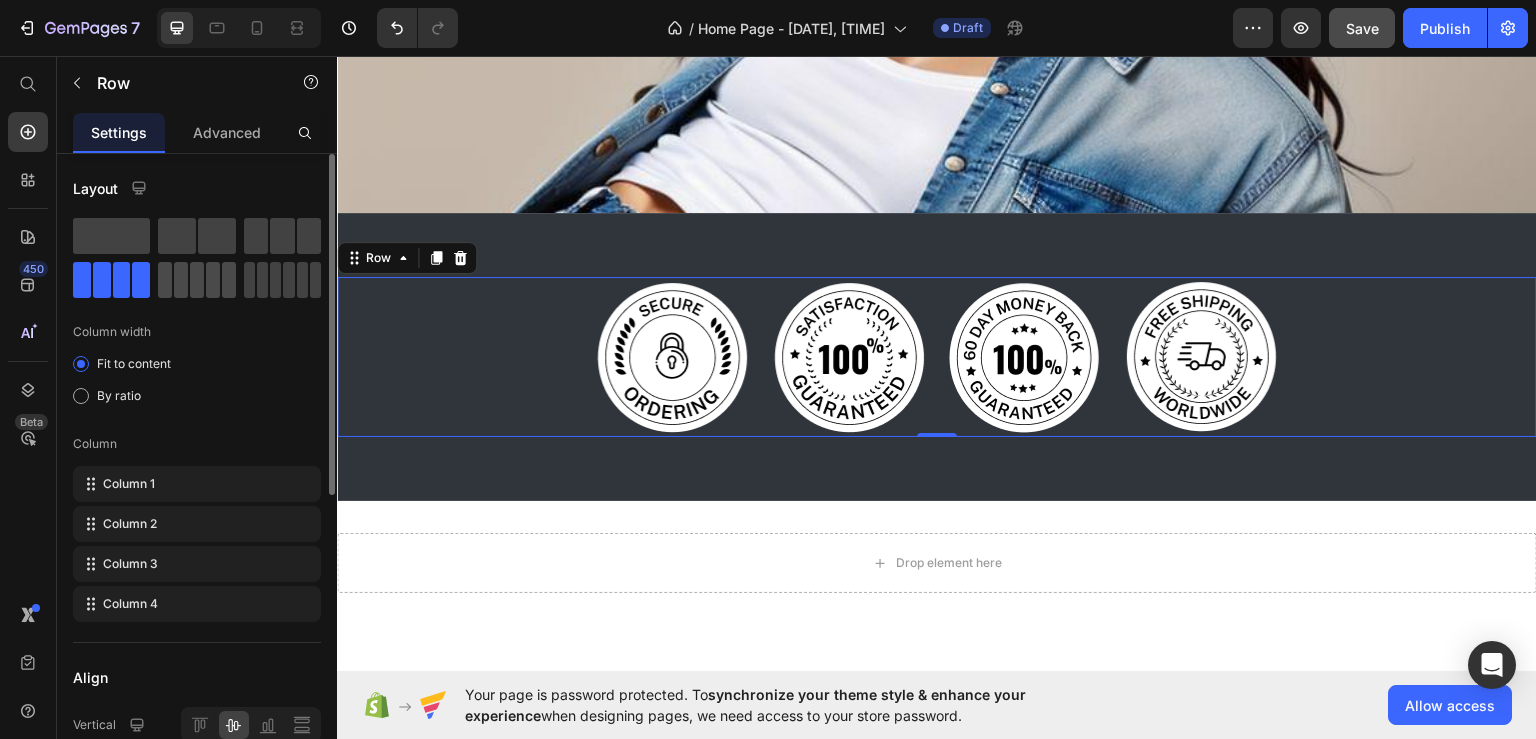 click 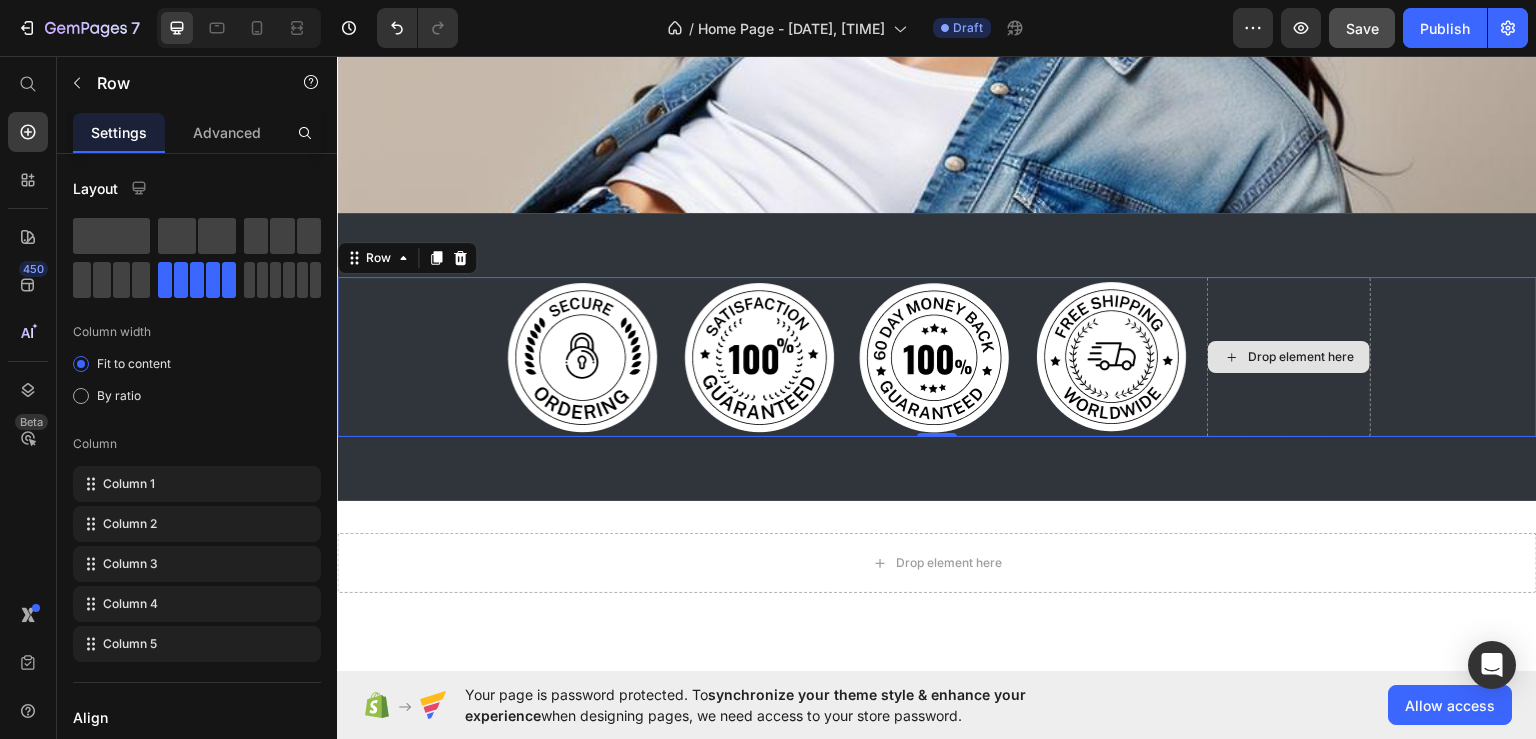 click on "Drop element here" at bounding box center [1301, 356] 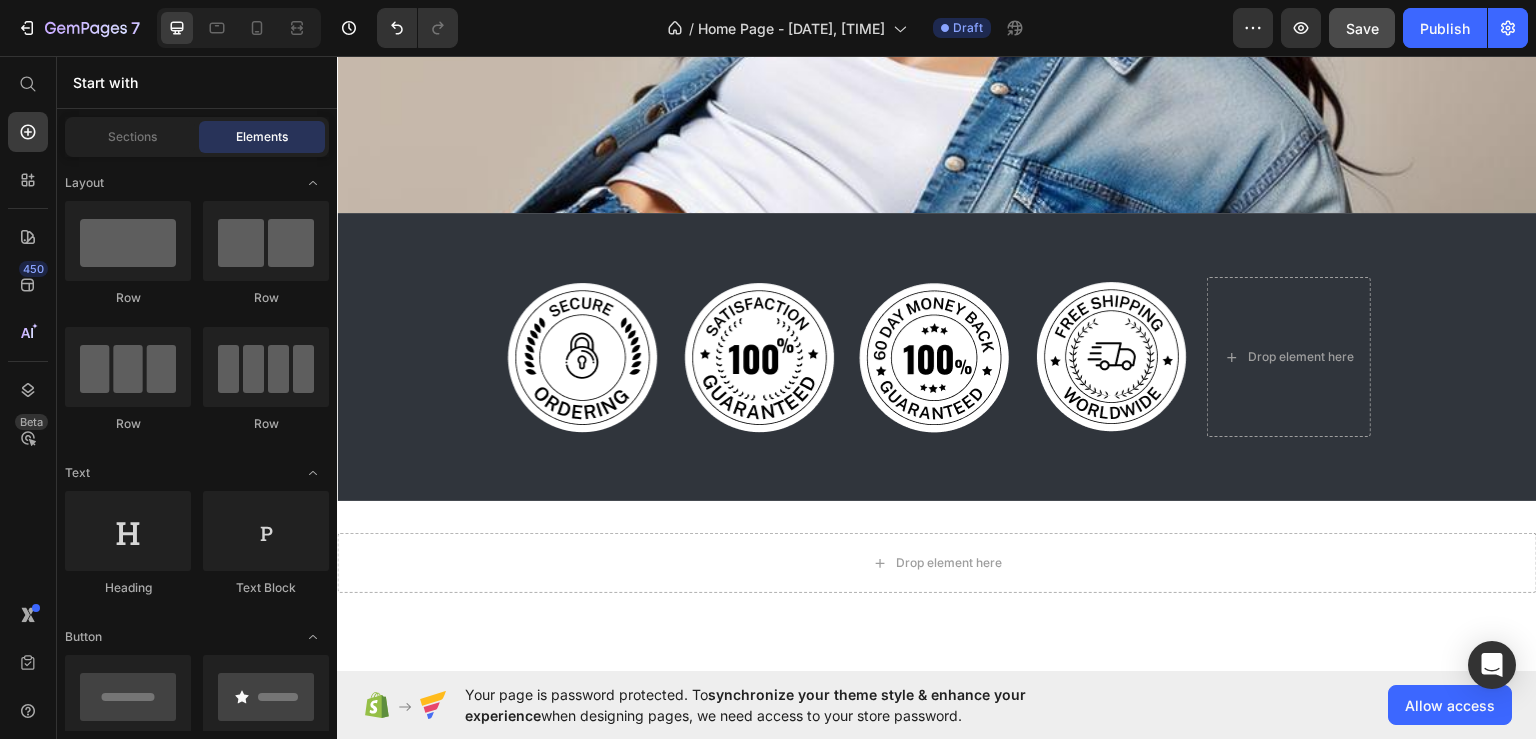 click on "Start with" at bounding box center [197, 82] 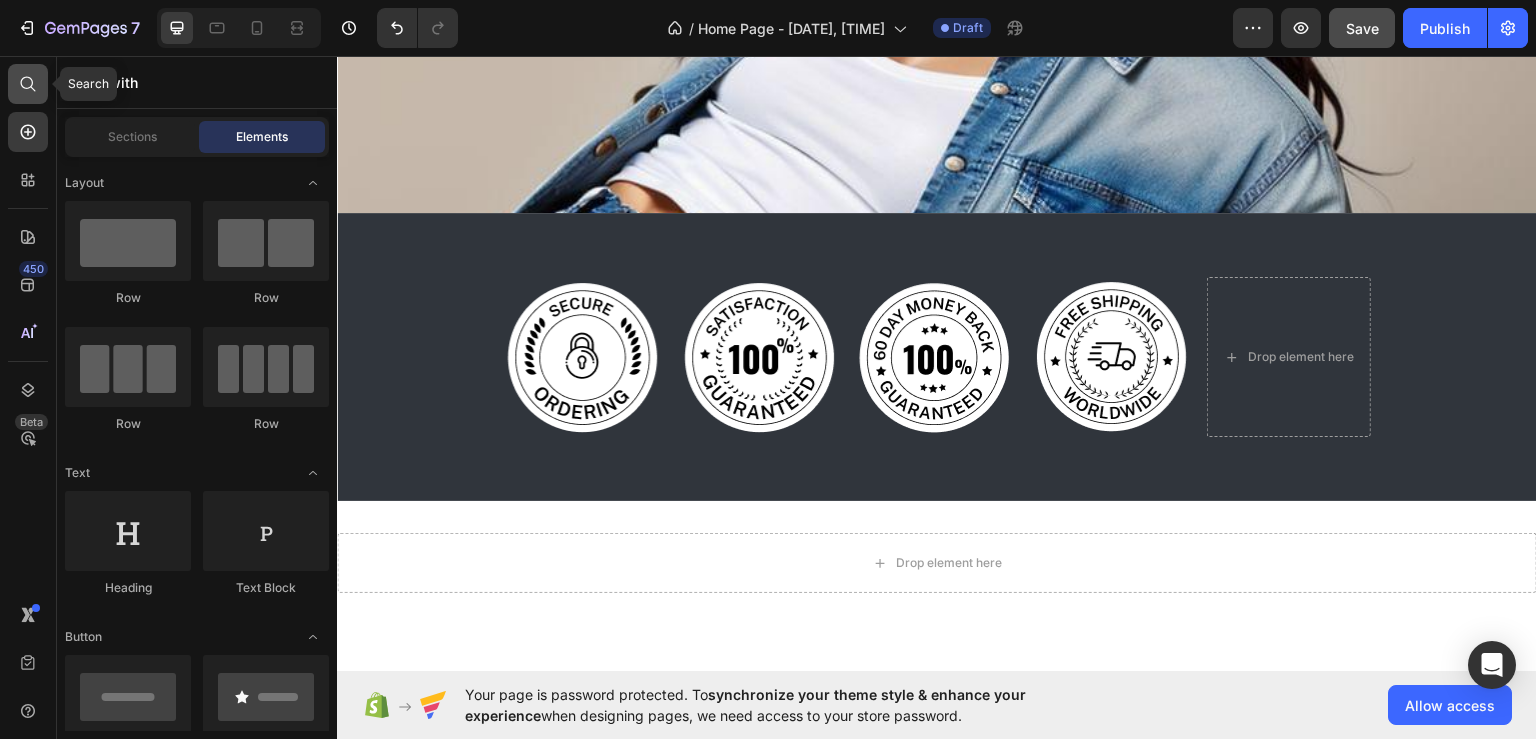 click 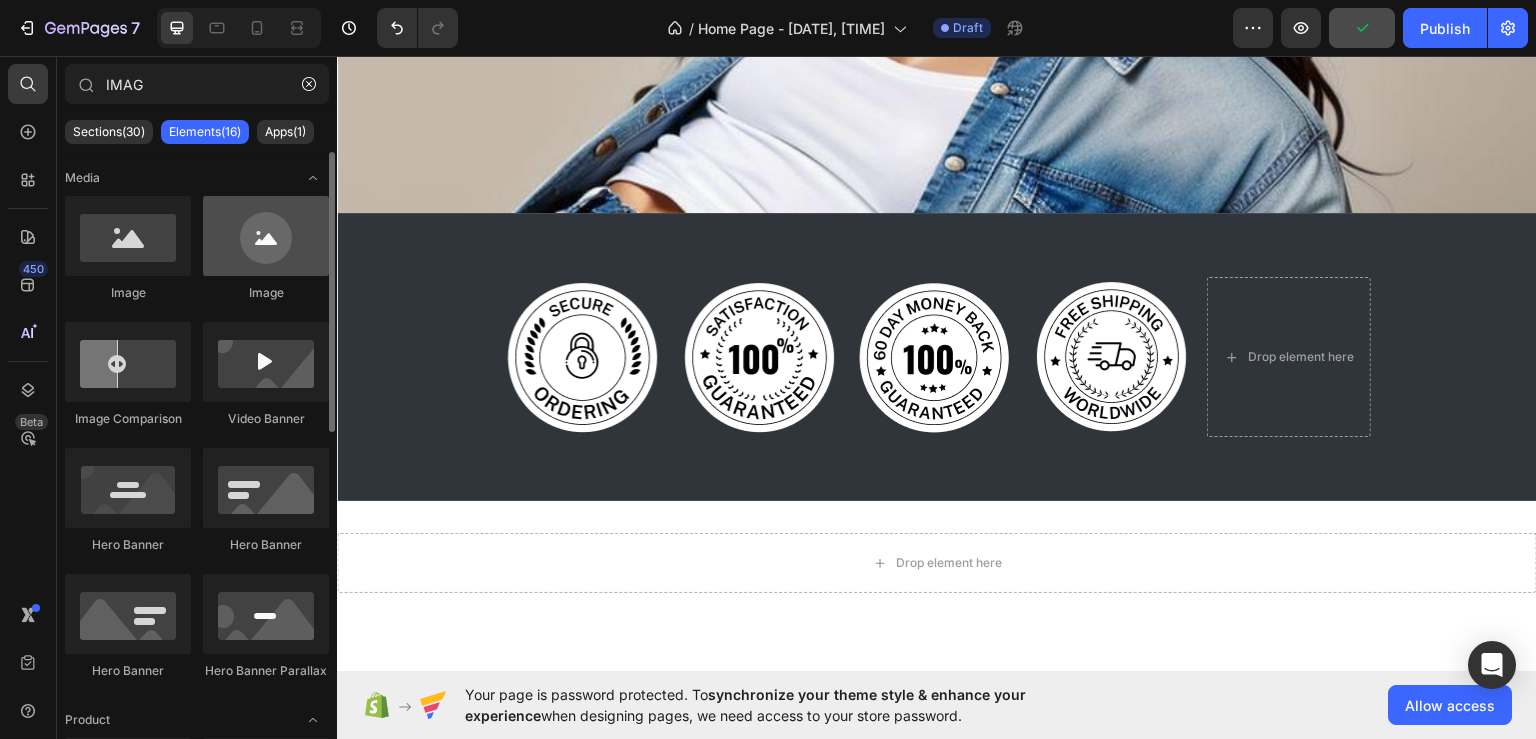 type on "IMAG" 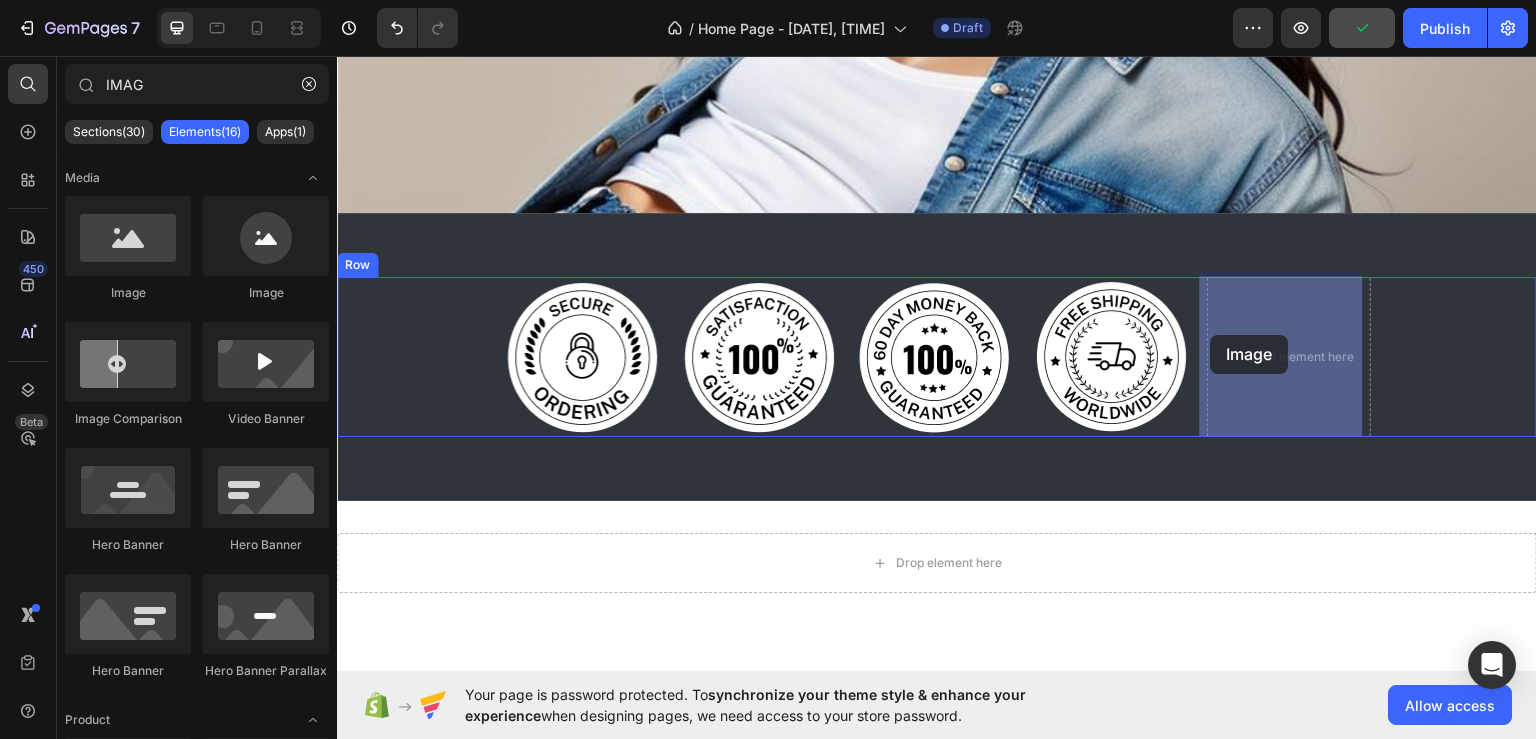 drag, startPoint x: 602, startPoint y: 293, endPoint x: 1211, endPoint y: 334, distance: 610.3786 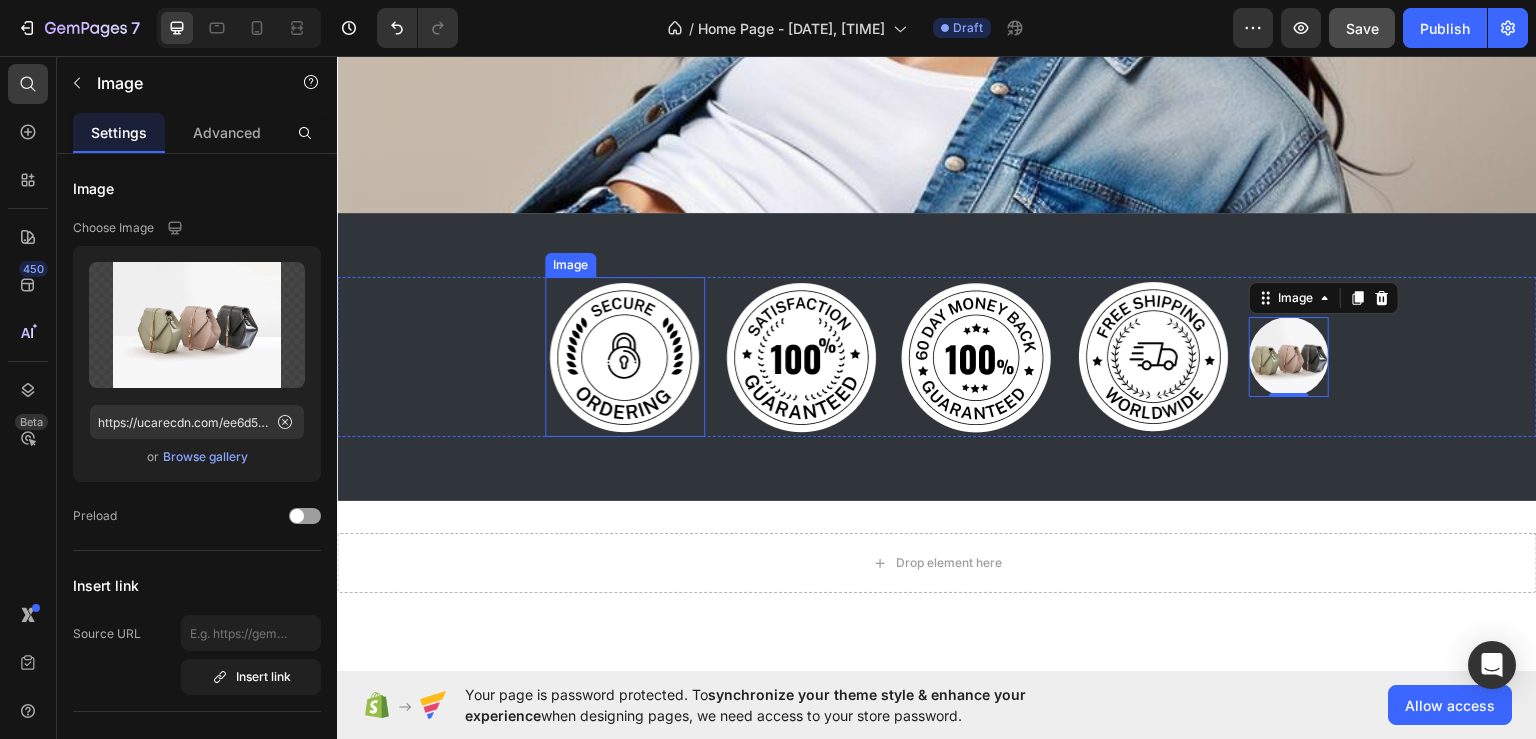 click at bounding box center [625, 356] 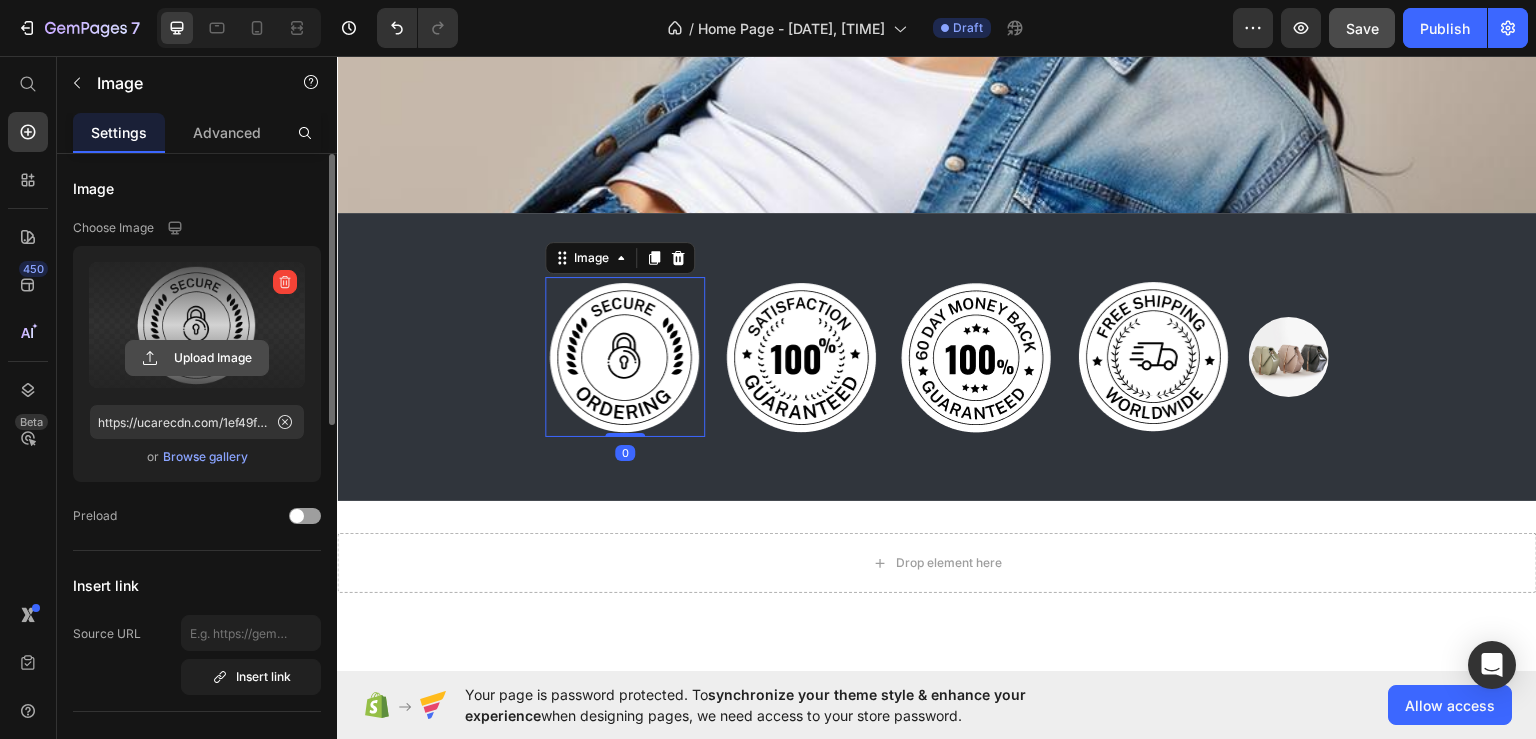 click 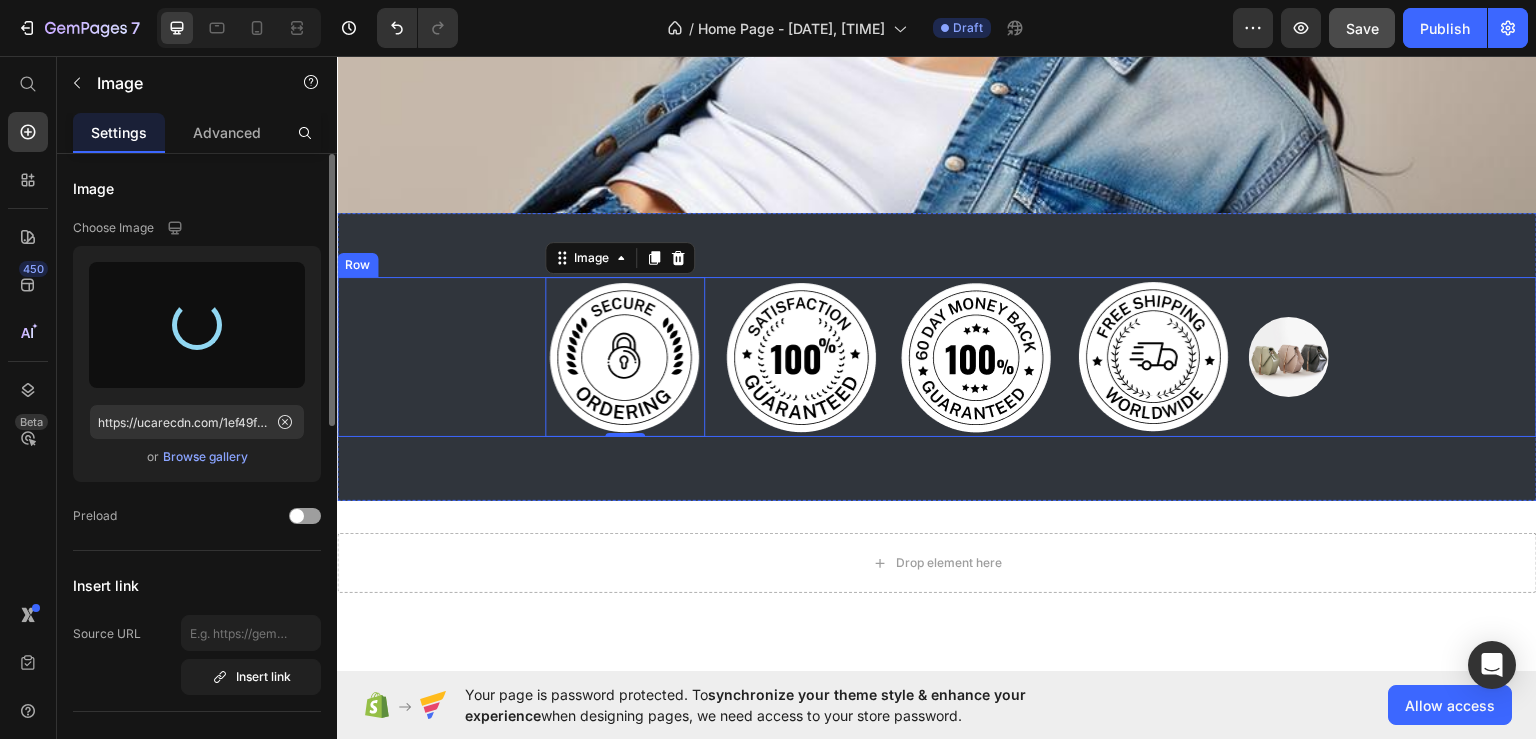 type on "https://cdn.shopify.com/s/files/1/0621/5958/5339/files/gempages_575099041881260831-484d8846-dee0-4a24-b987-aa14963fb67a.png" 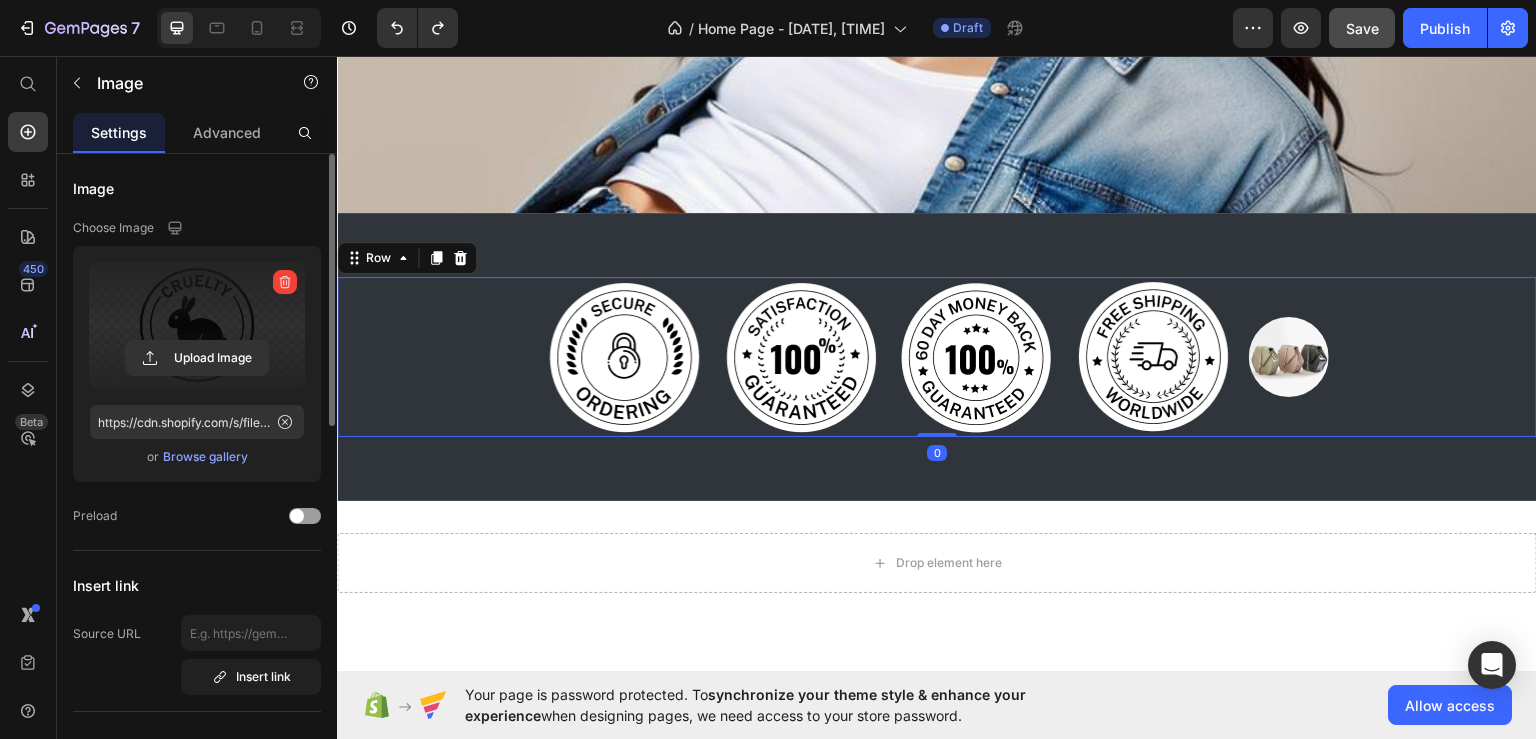 click on "Image Image Image Image Image Row   0" at bounding box center (937, 356) 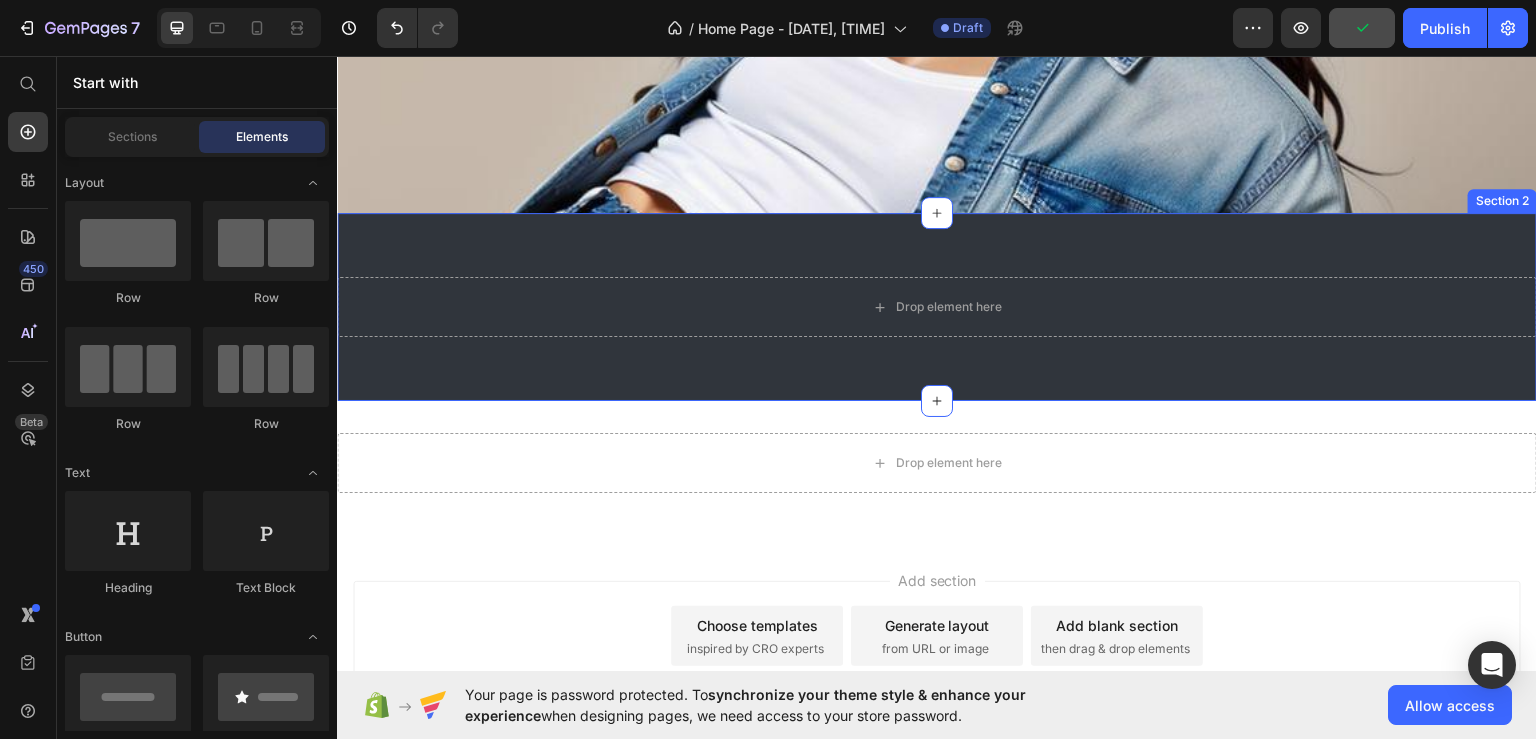 click on "Drop element here Section 2" at bounding box center (937, 306) 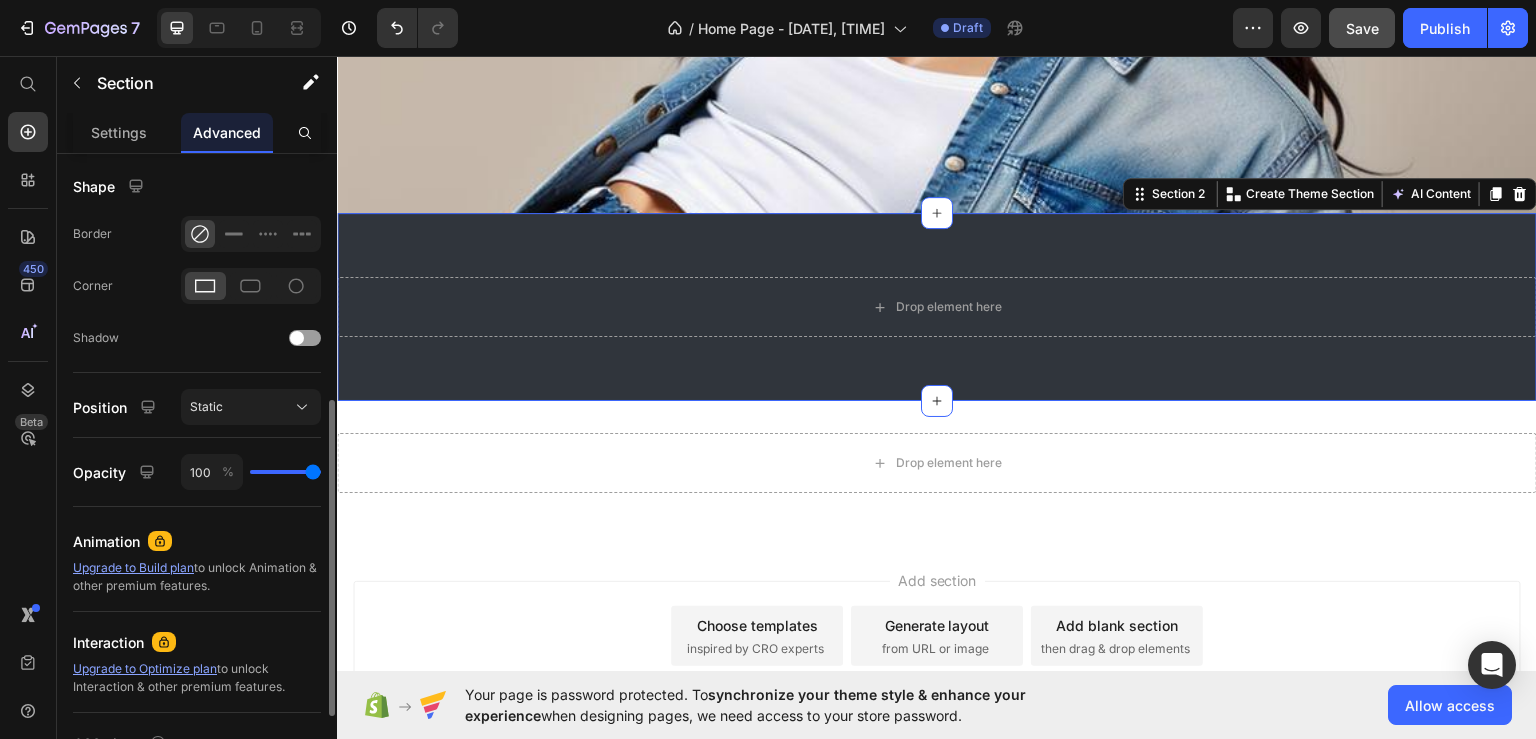 scroll, scrollTop: 0, scrollLeft: 0, axis: both 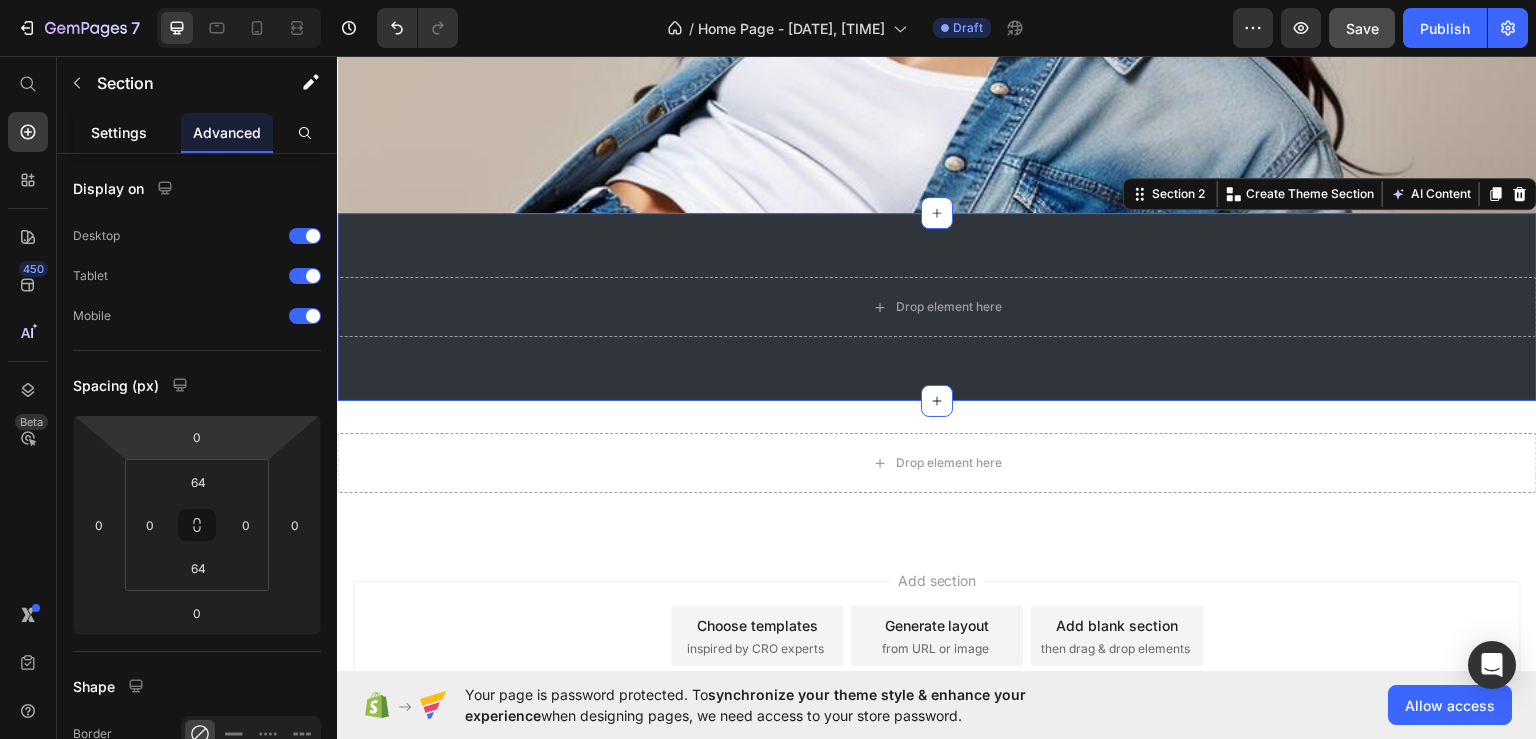 click on "Settings" at bounding box center (119, 132) 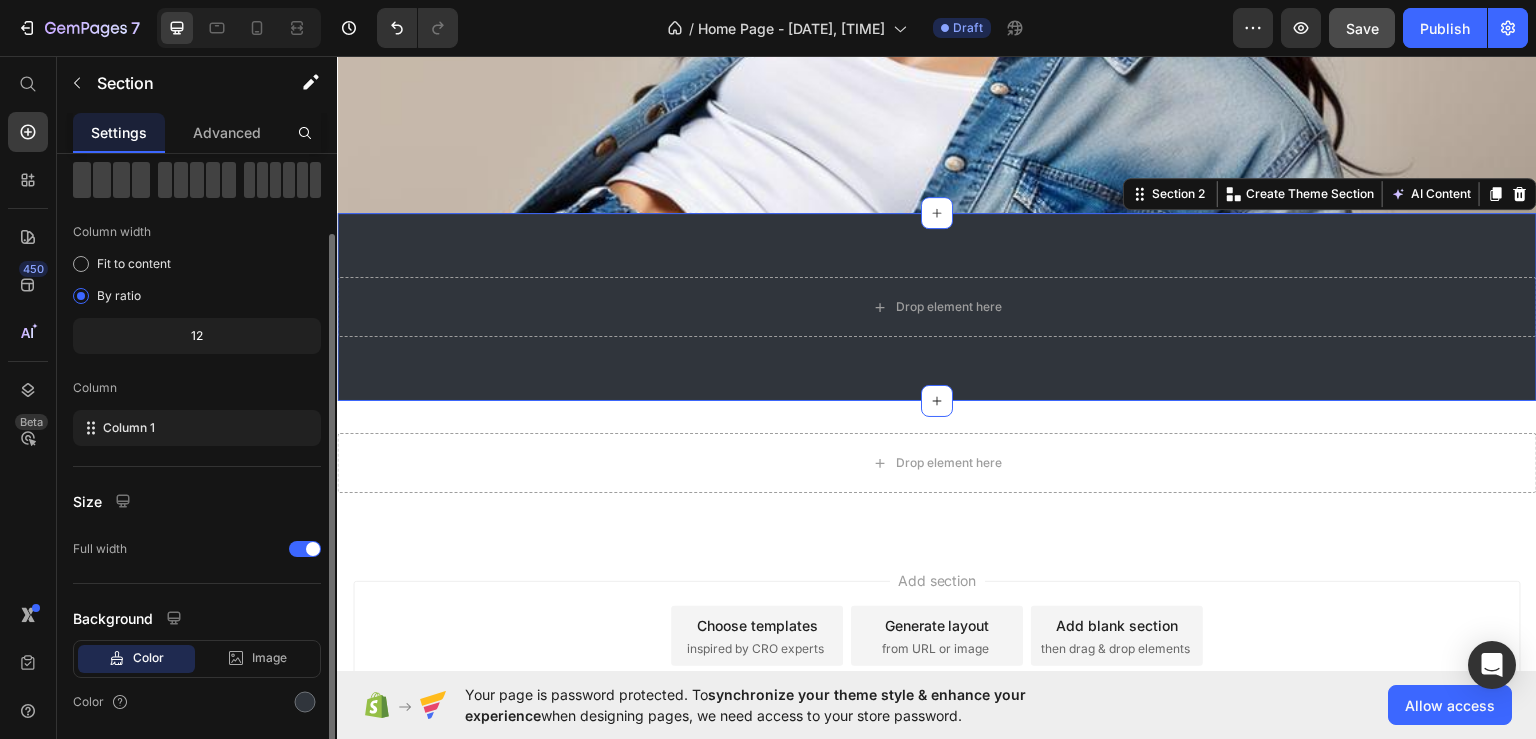 scroll, scrollTop: 164, scrollLeft: 0, axis: vertical 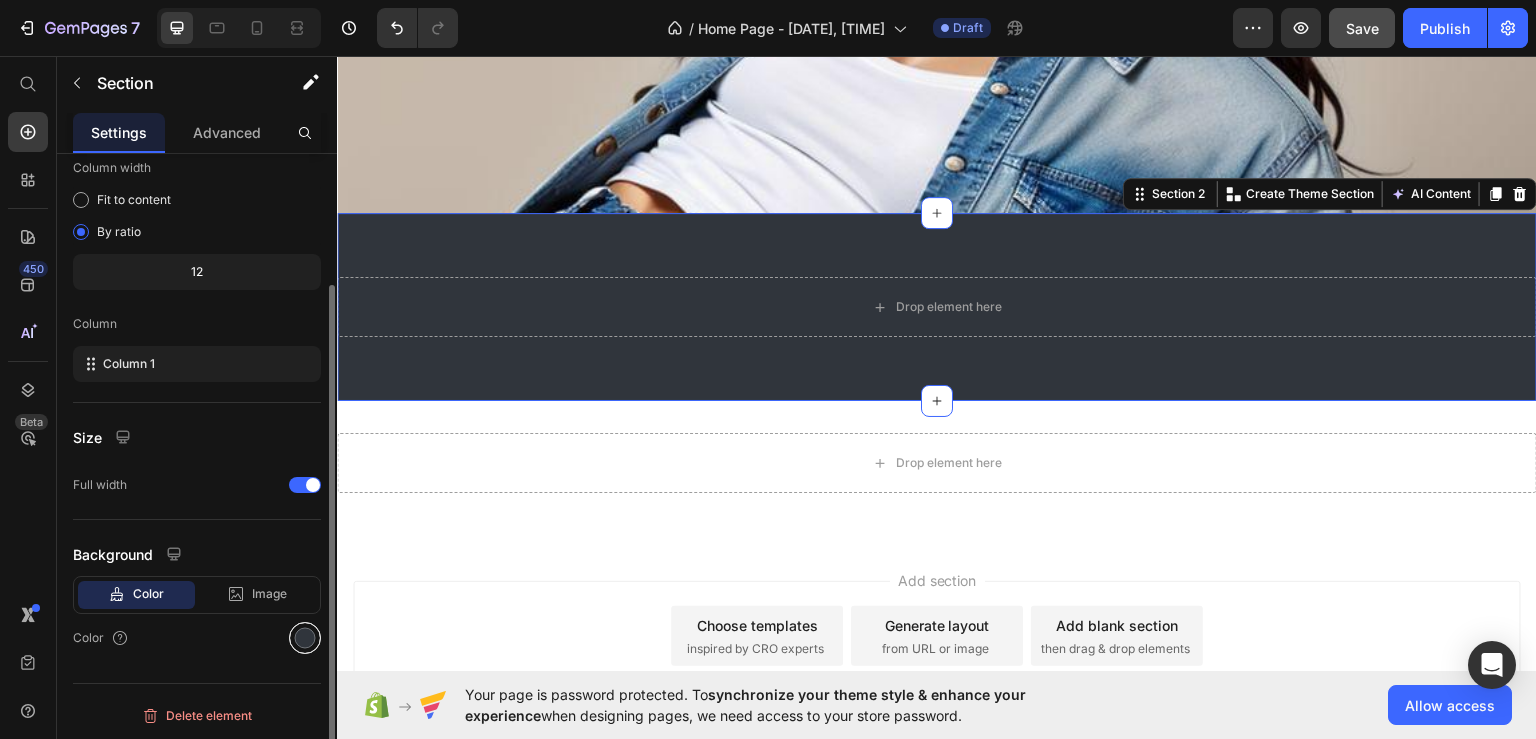 click at bounding box center (305, 638) 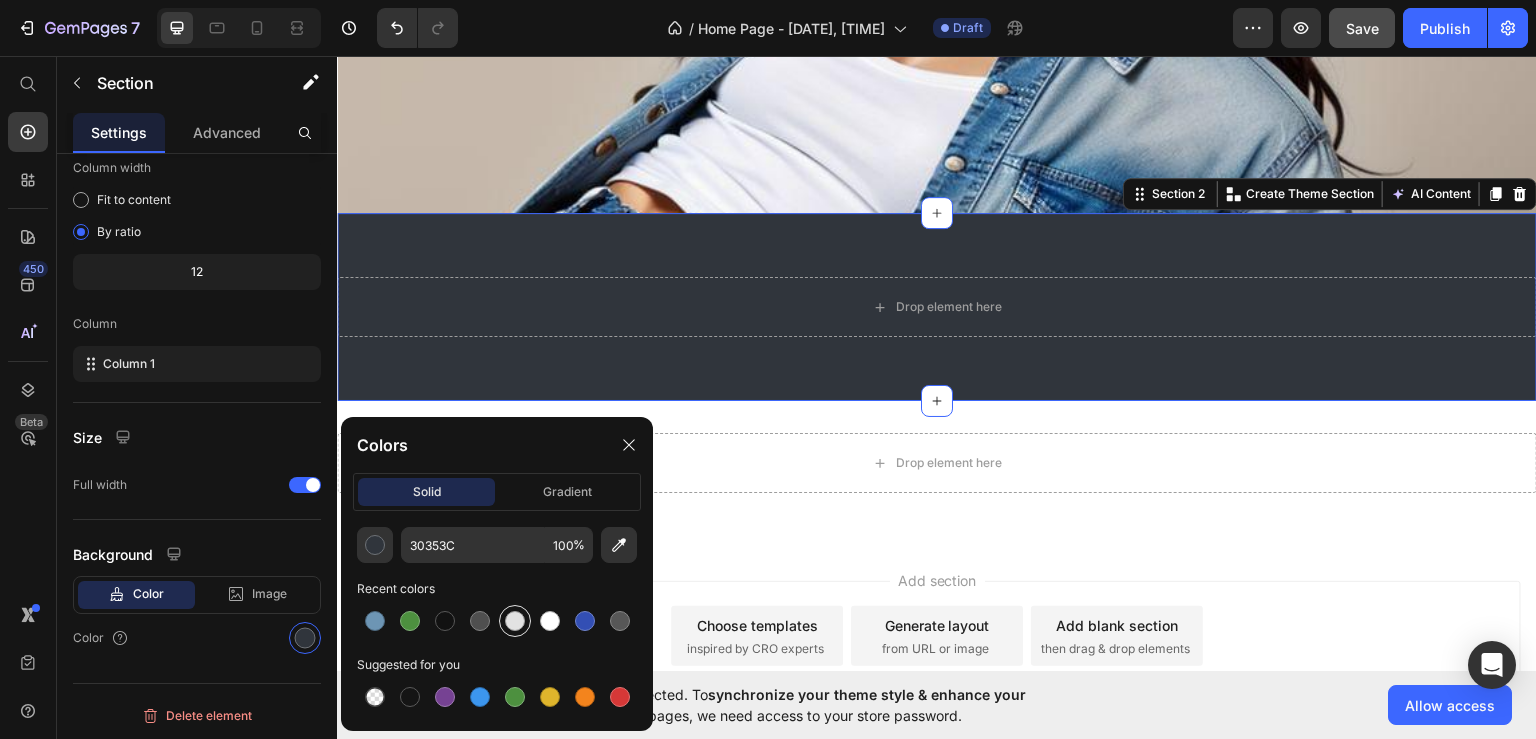 click at bounding box center (515, 621) 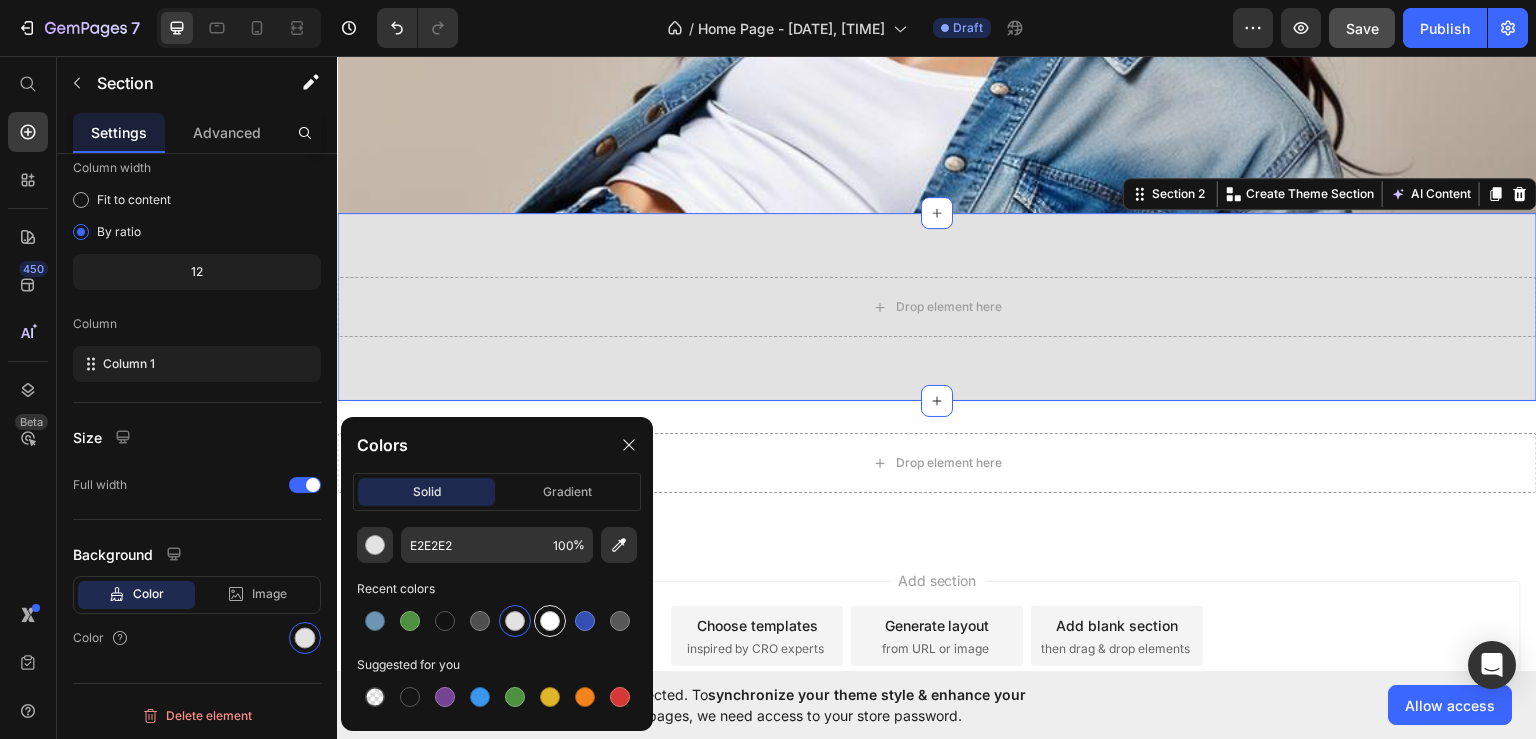 click at bounding box center [550, 621] 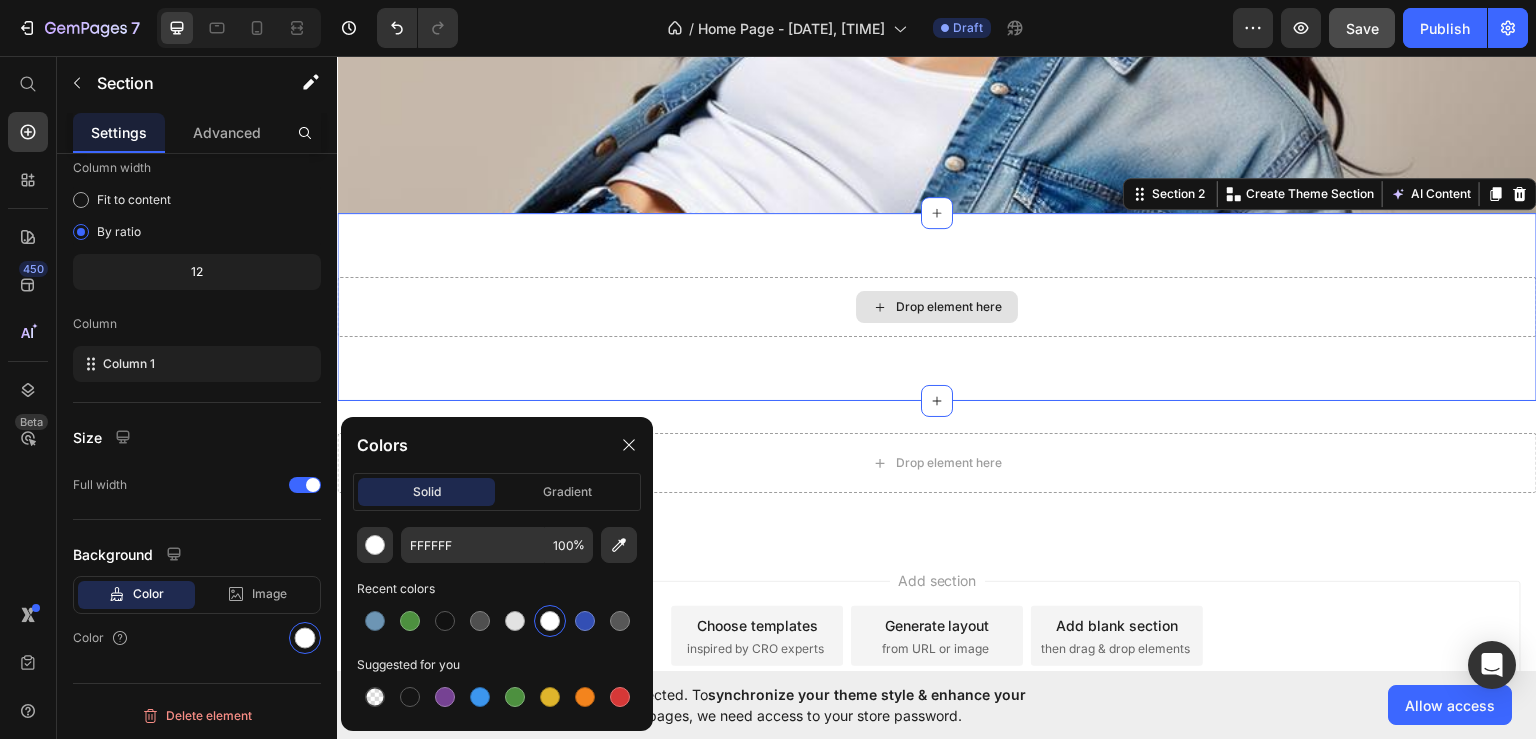 click on "Drop element here" at bounding box center (937, 306) 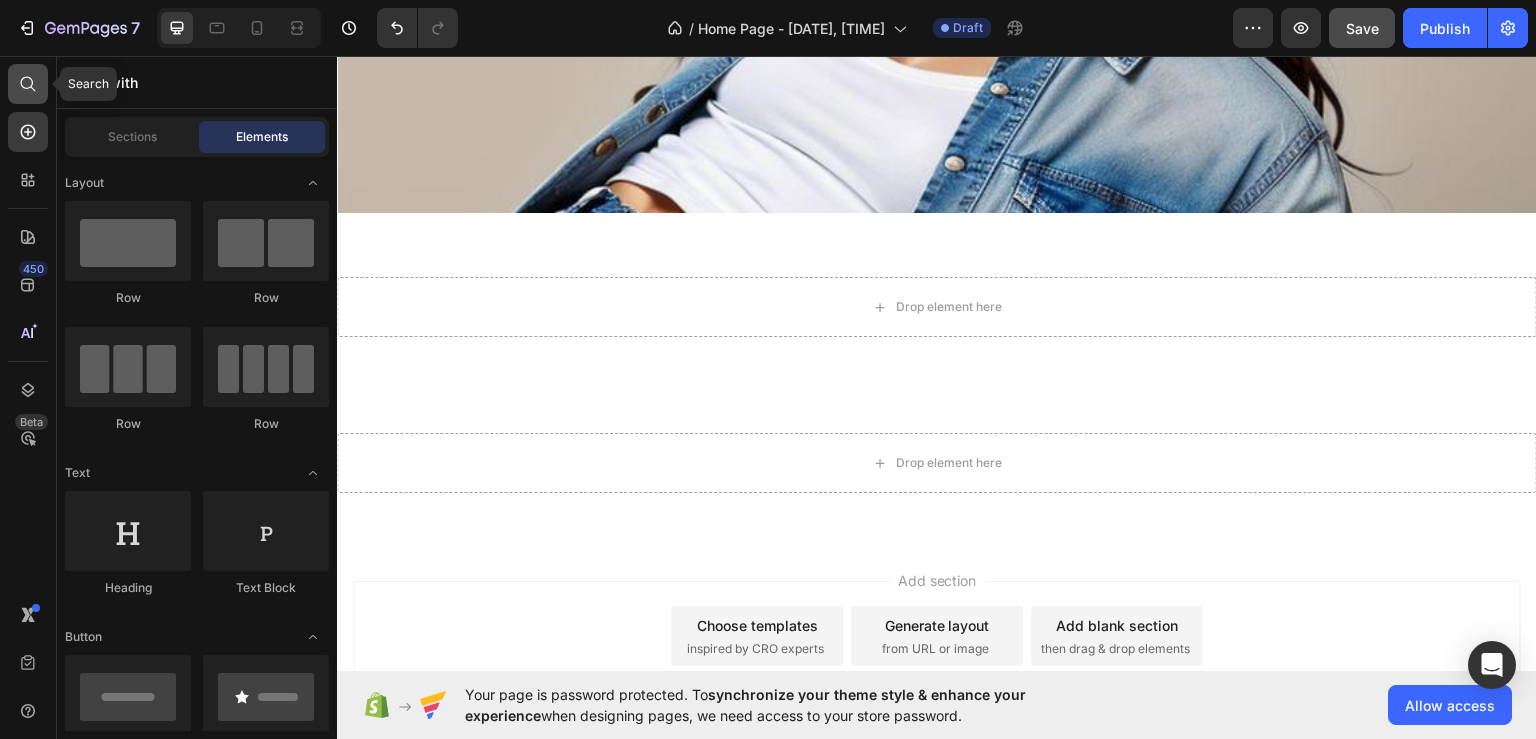 click 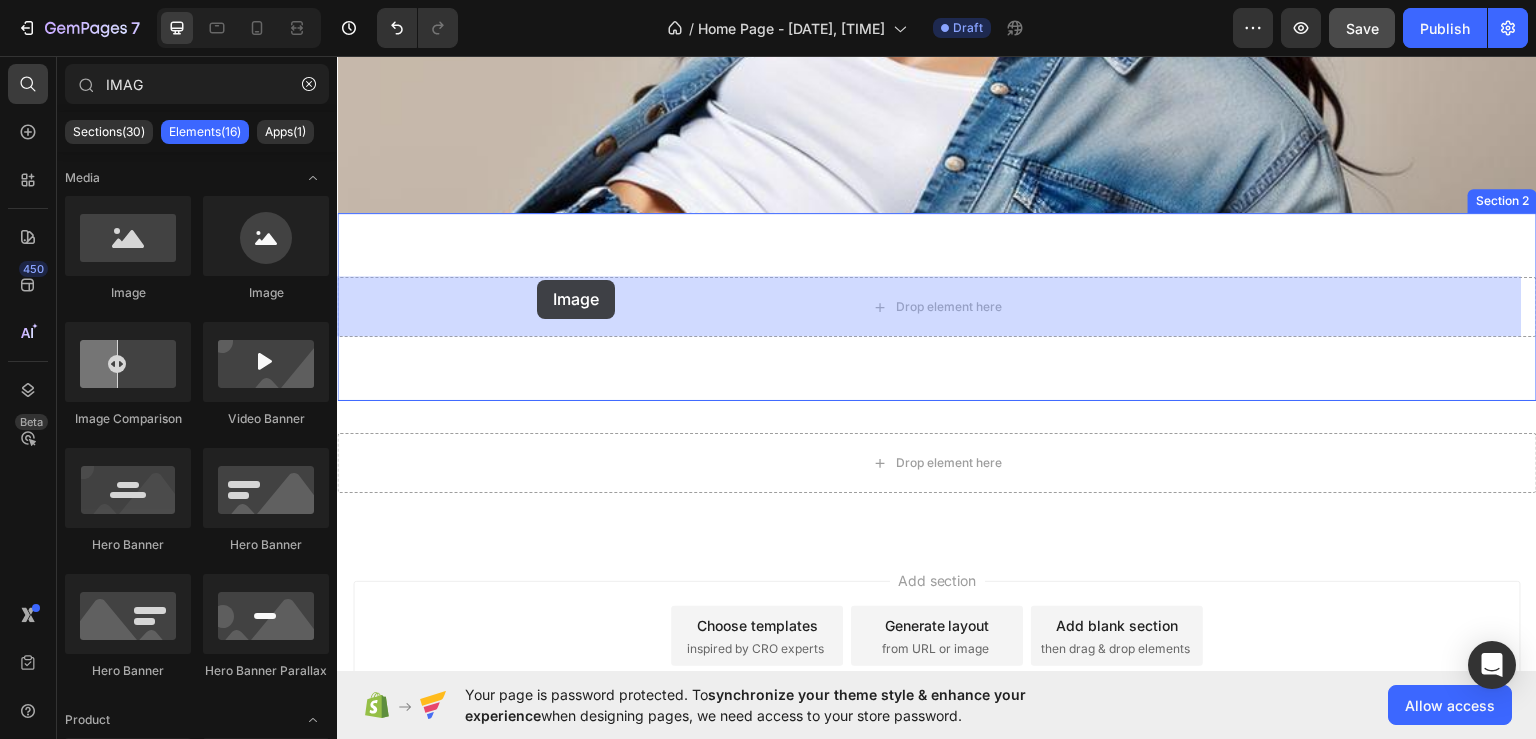 drag, startPoint x: 598, startPoint y: 310, endPoint x: 537, endPoint y: 279, distance: 68.42514 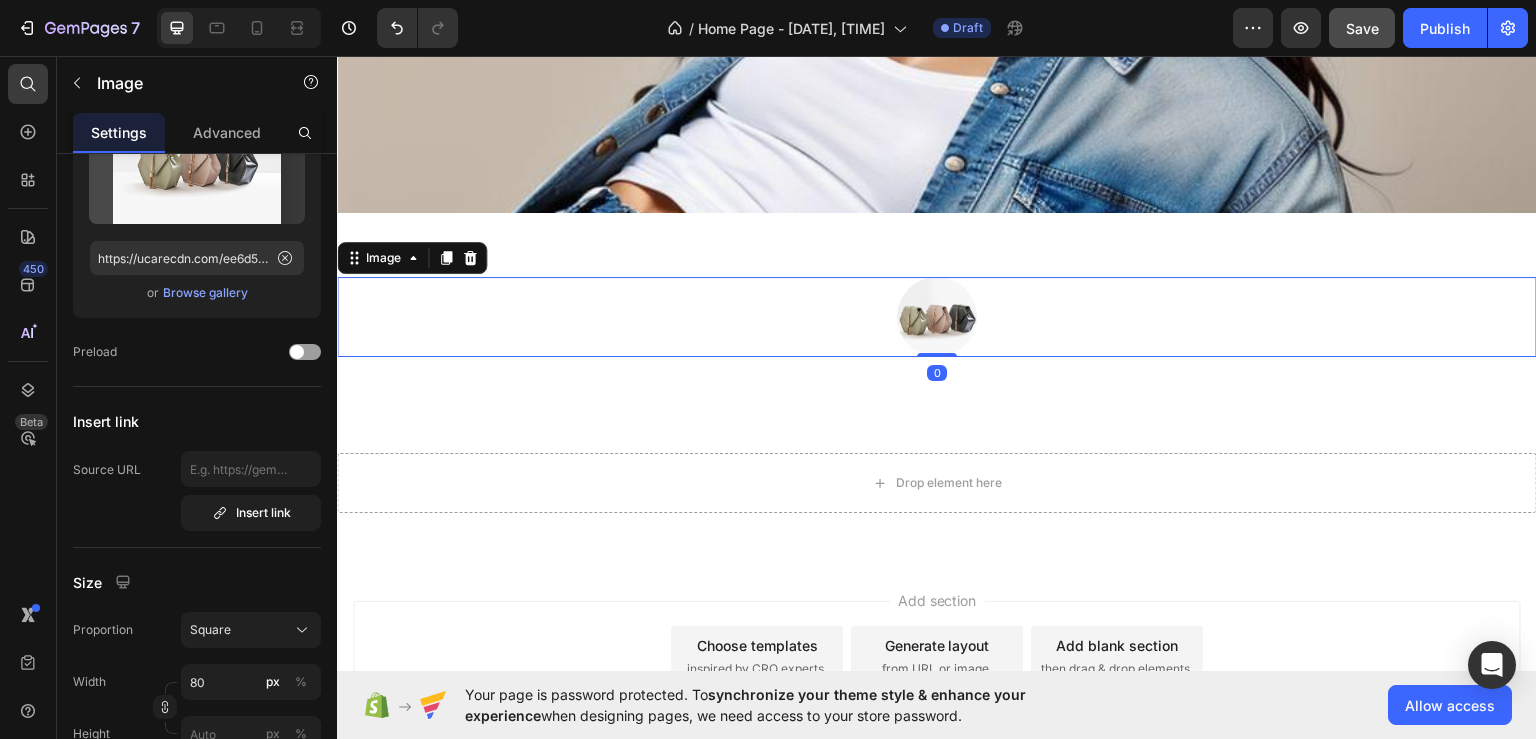scroll, scrollTop: 0, scrollLeft: 0, axis: both 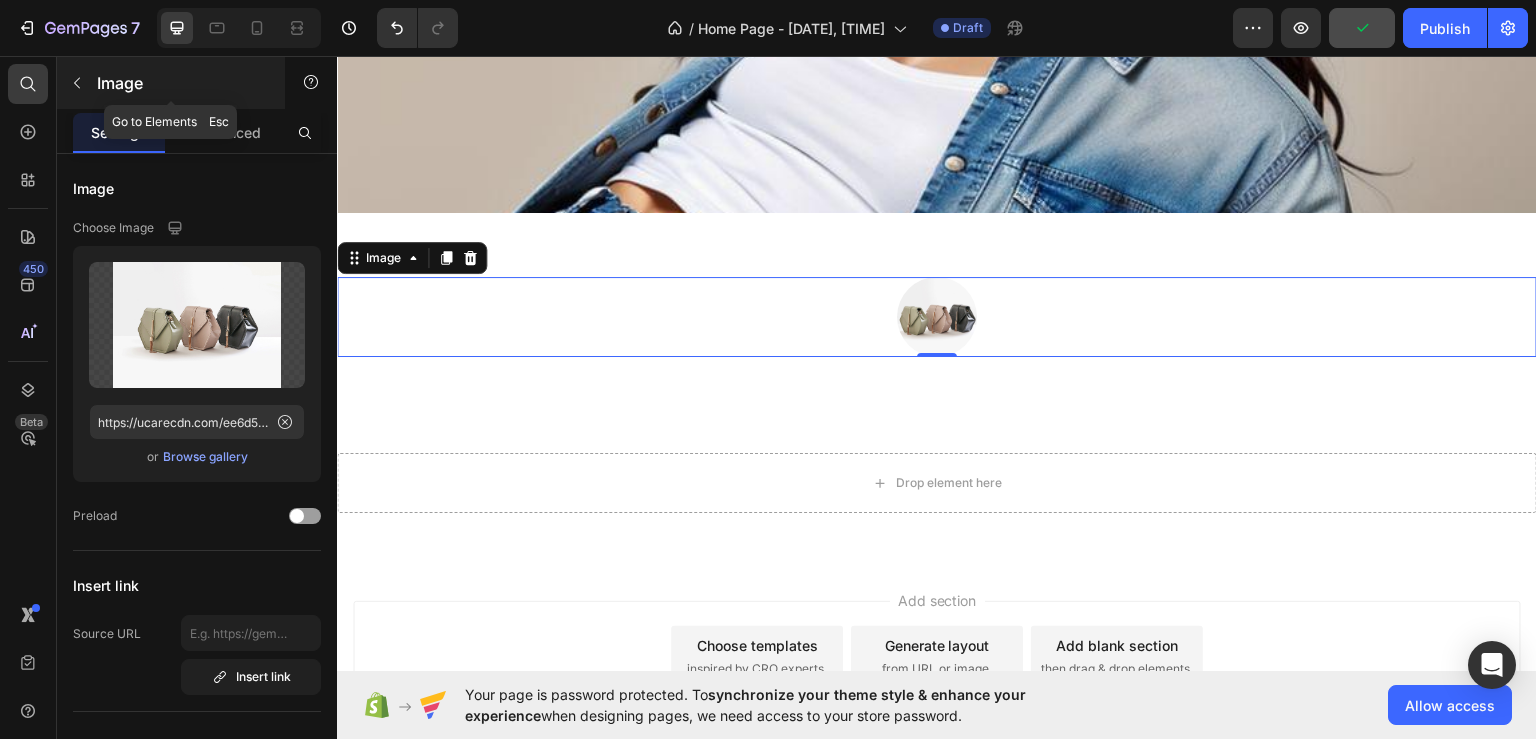 click 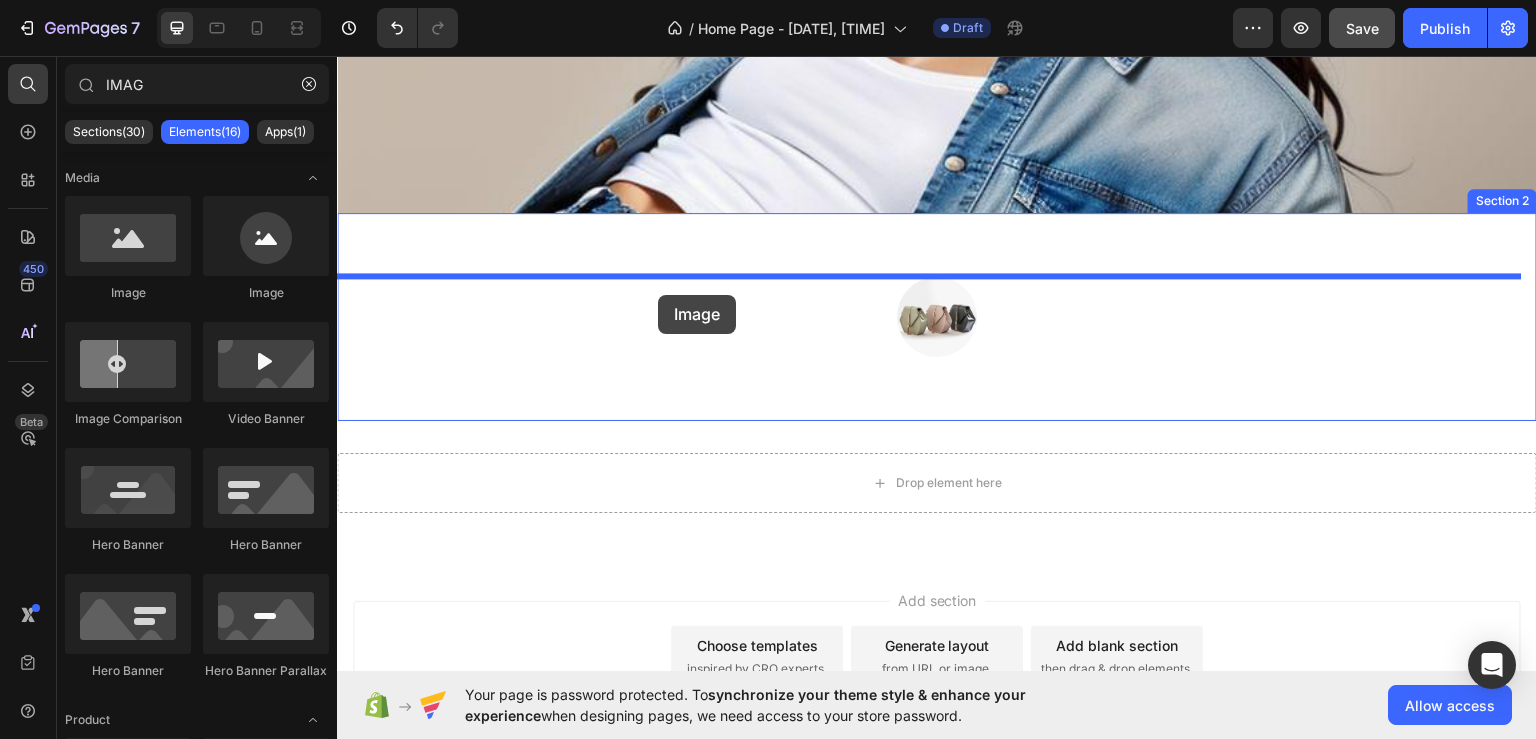 drag, startPoint x: 610, startPoint y: 292, endPoint x: 658, endPoint y: 294, distance: 48.04165 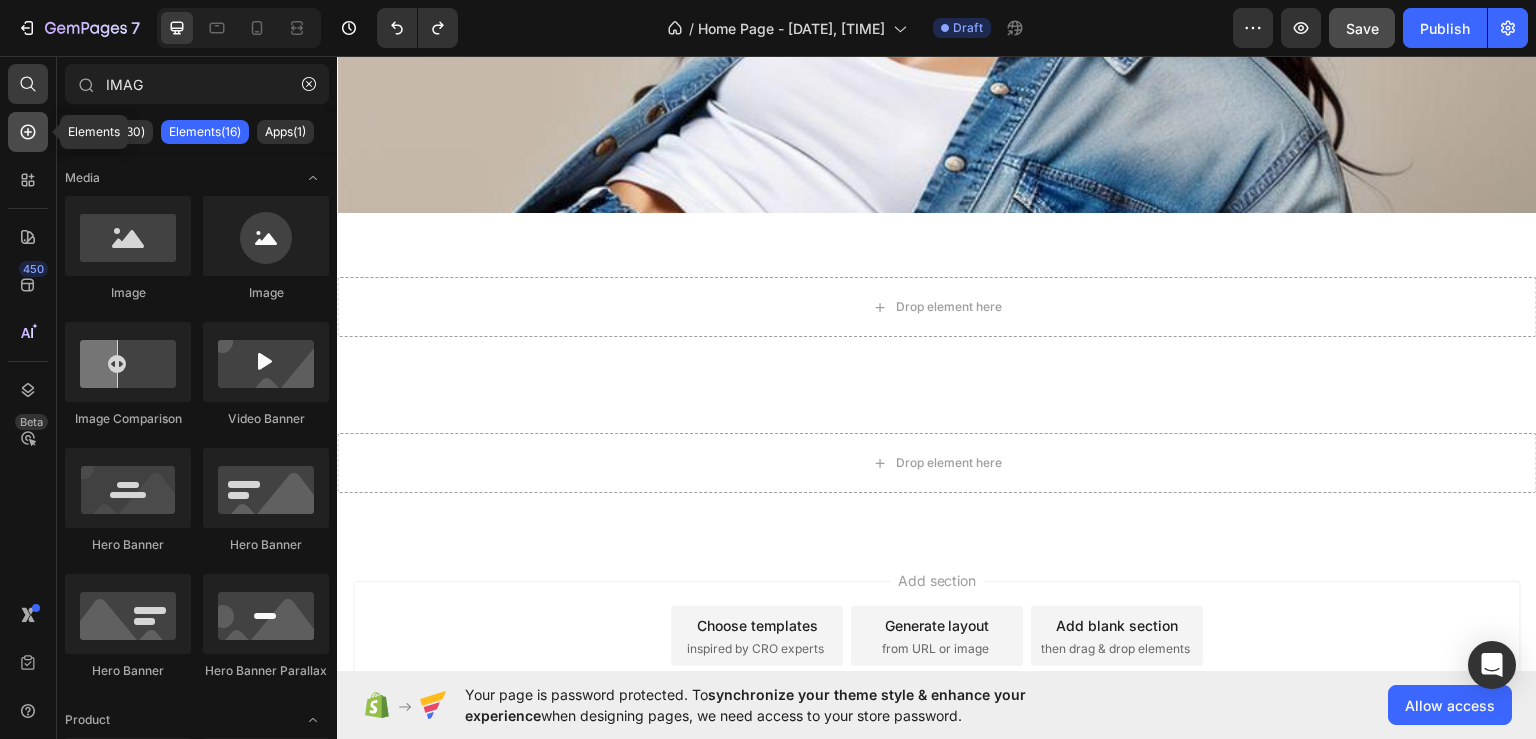 click 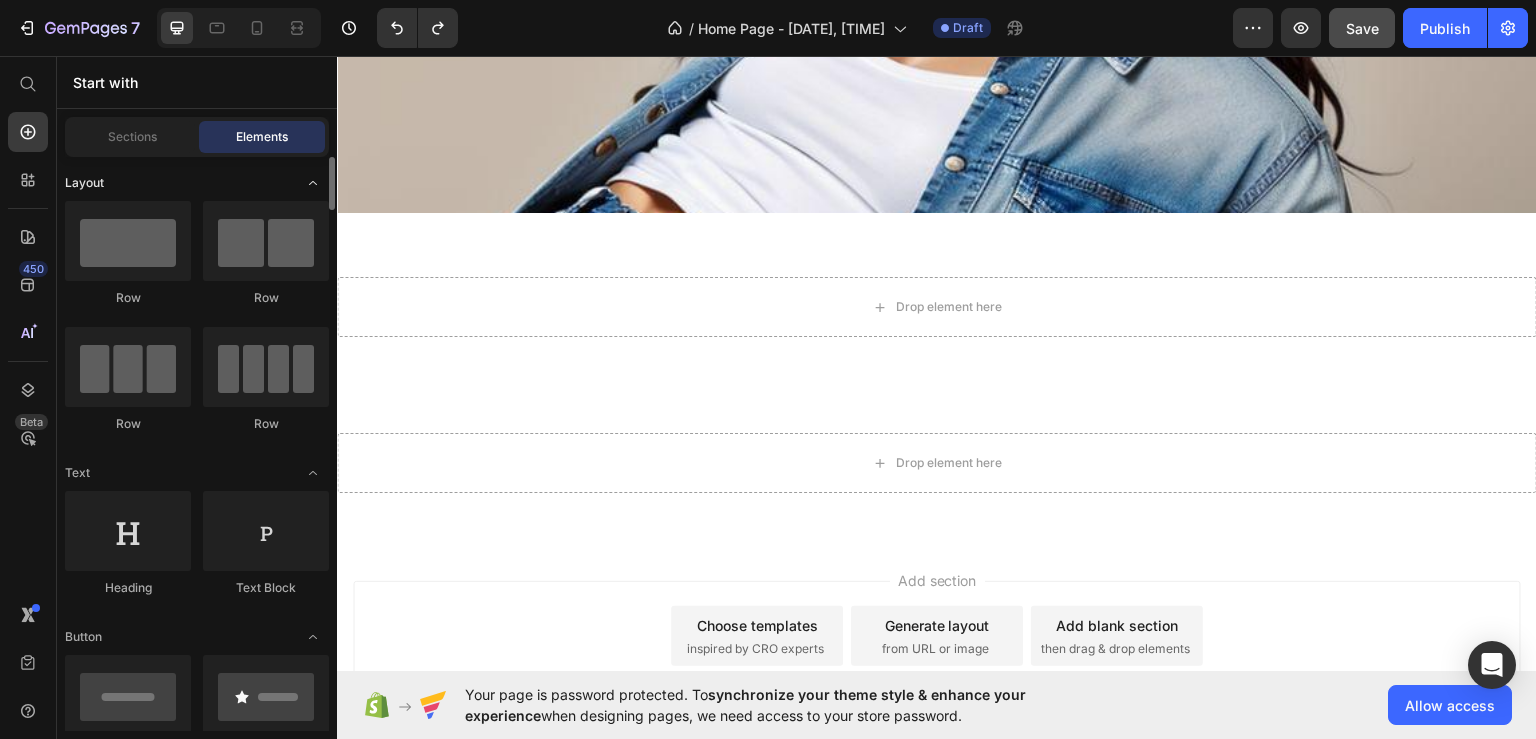 click 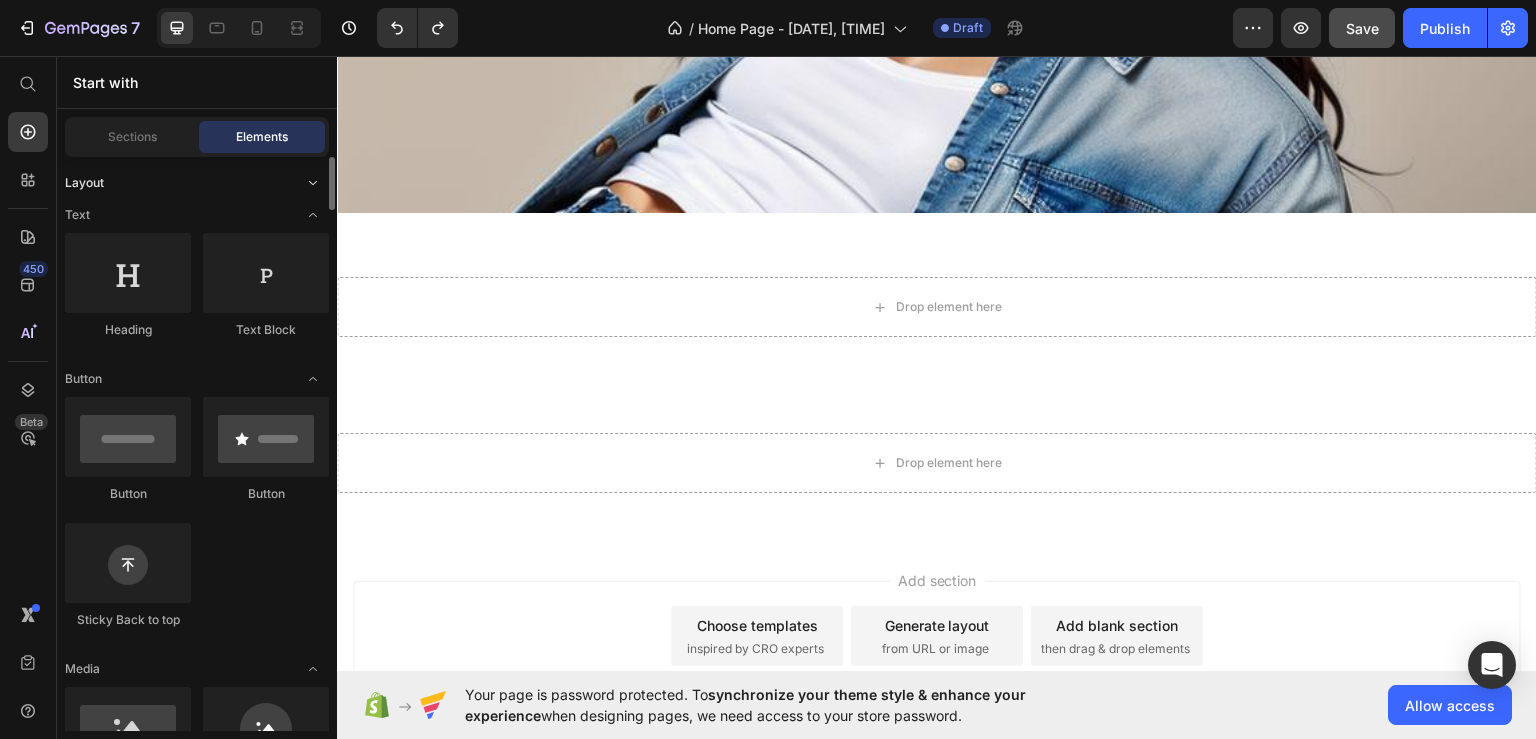 click 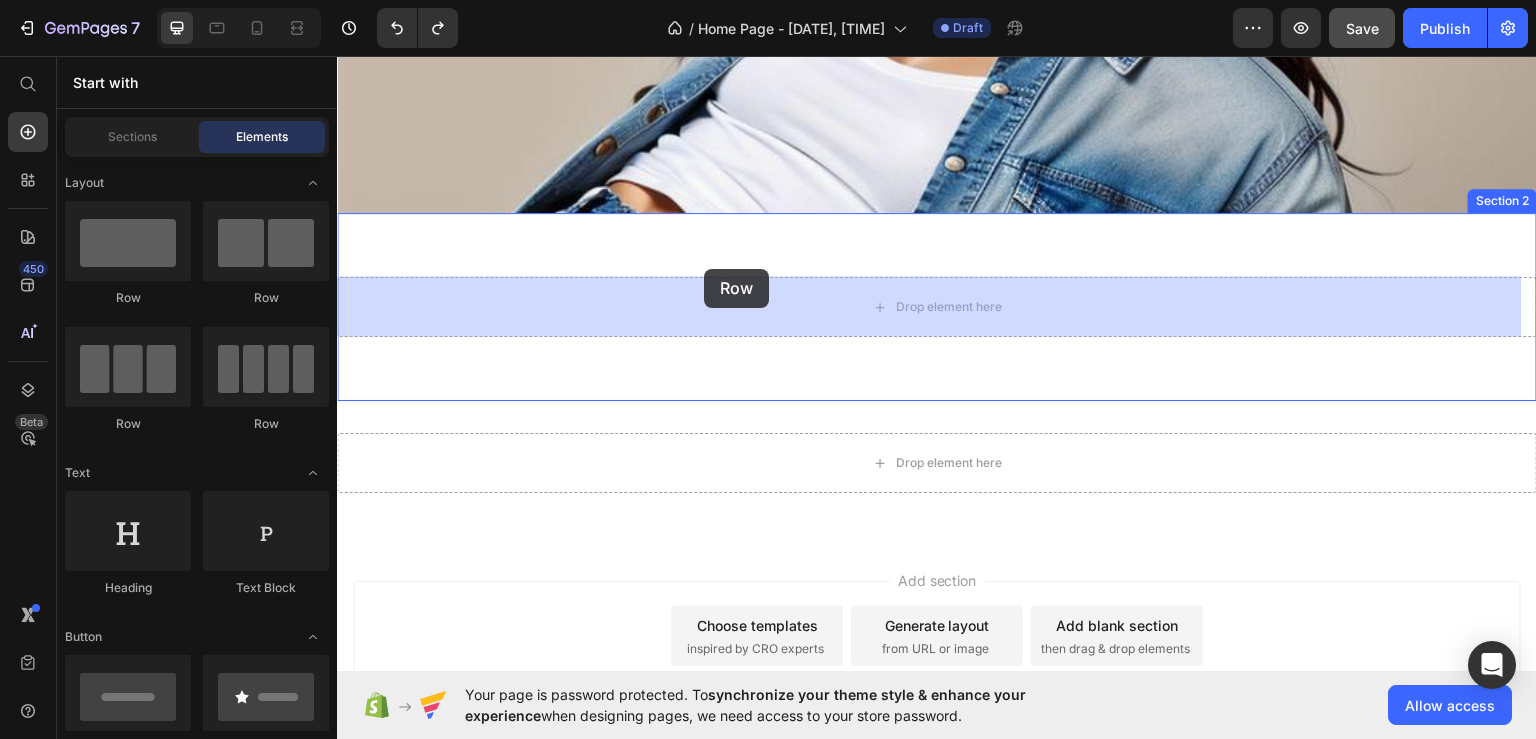 drag, startPoint x: 595, startPoint y: 296, endPoint x: 705, endPoint y: 268, distance: 113.507706 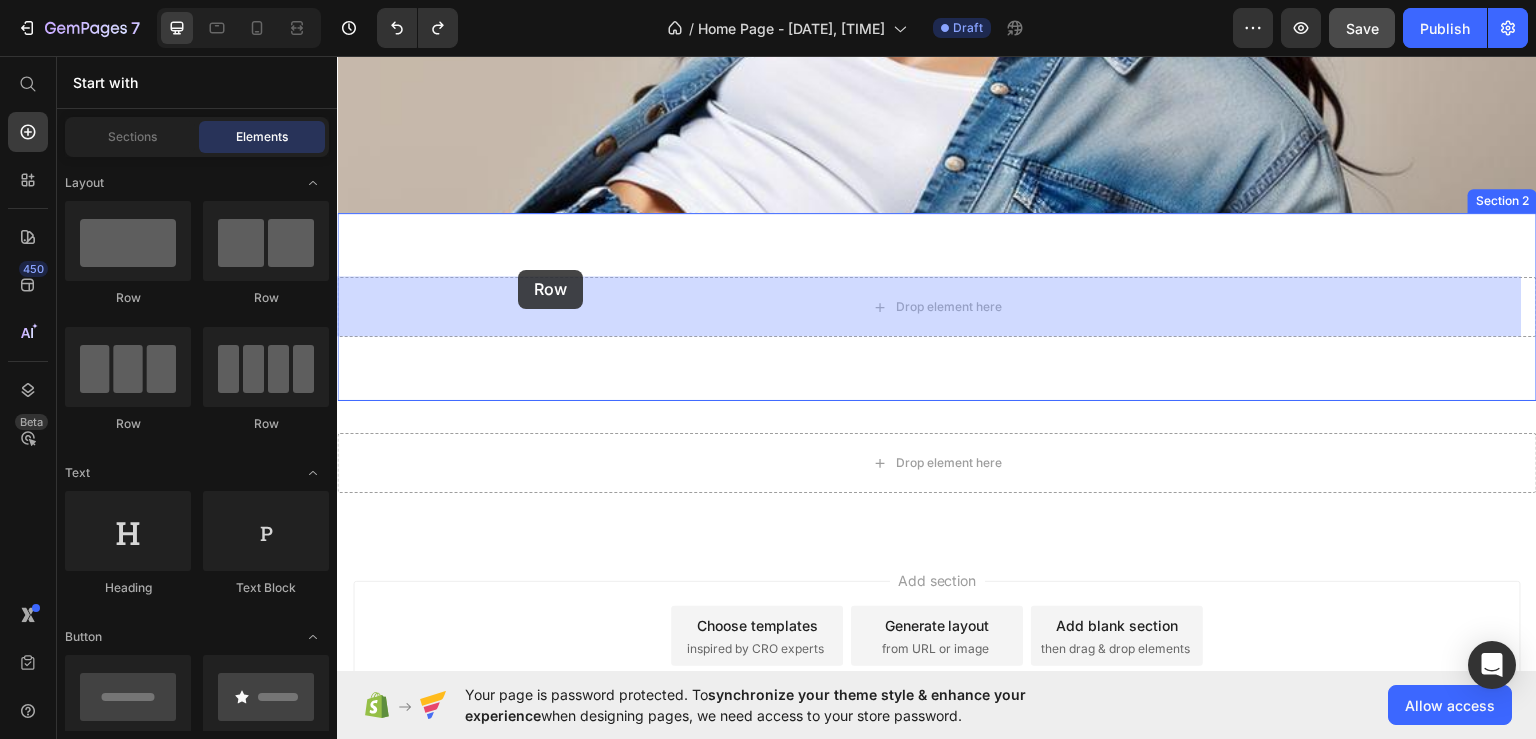 drag, startPoint x: 437, startPoint y: 302, endPoint x: 518, endPoint y: 269, distance: 87.46428 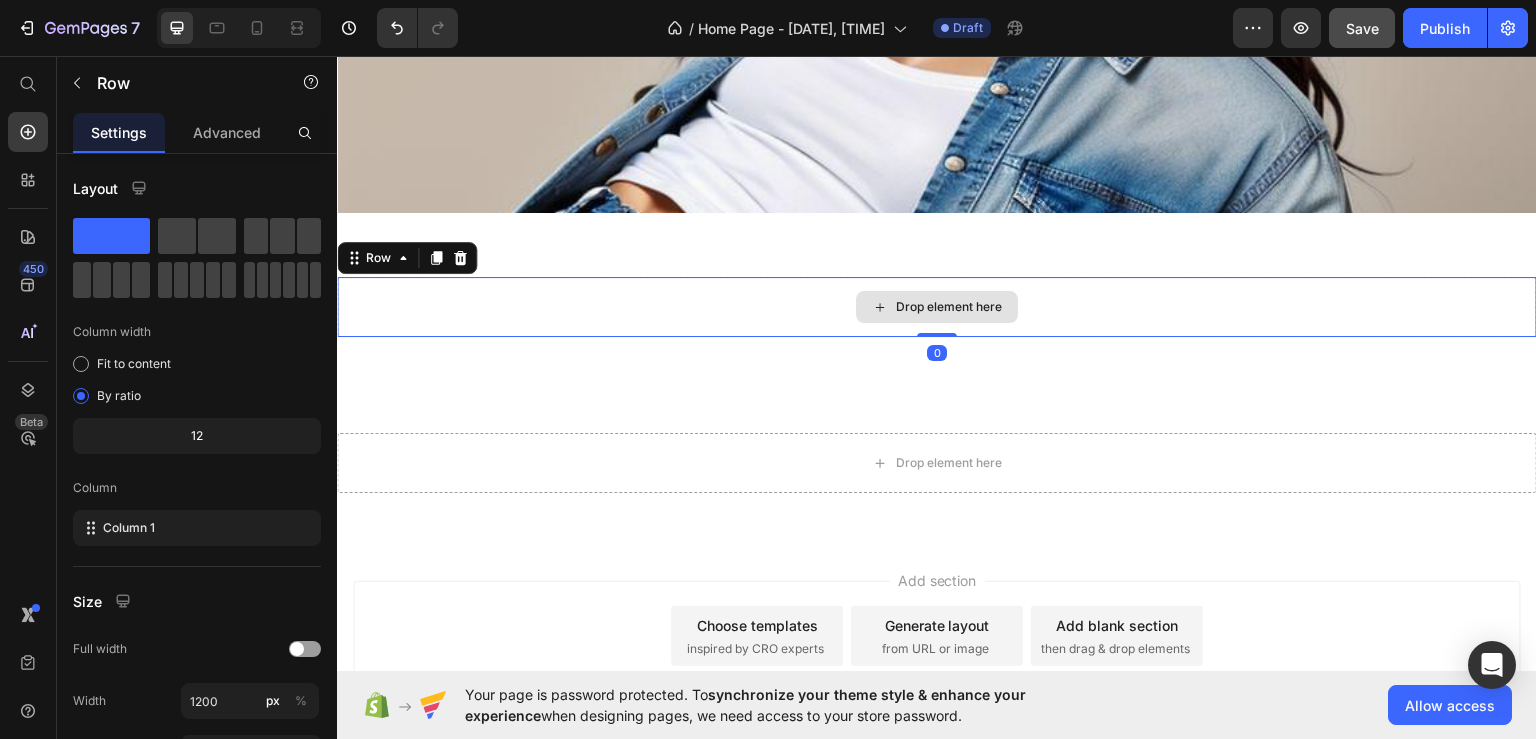 drag, startPoint x: 621, startPoint y: 338, endPoint x: 638, endPoint y: 297, distance: 44.38468 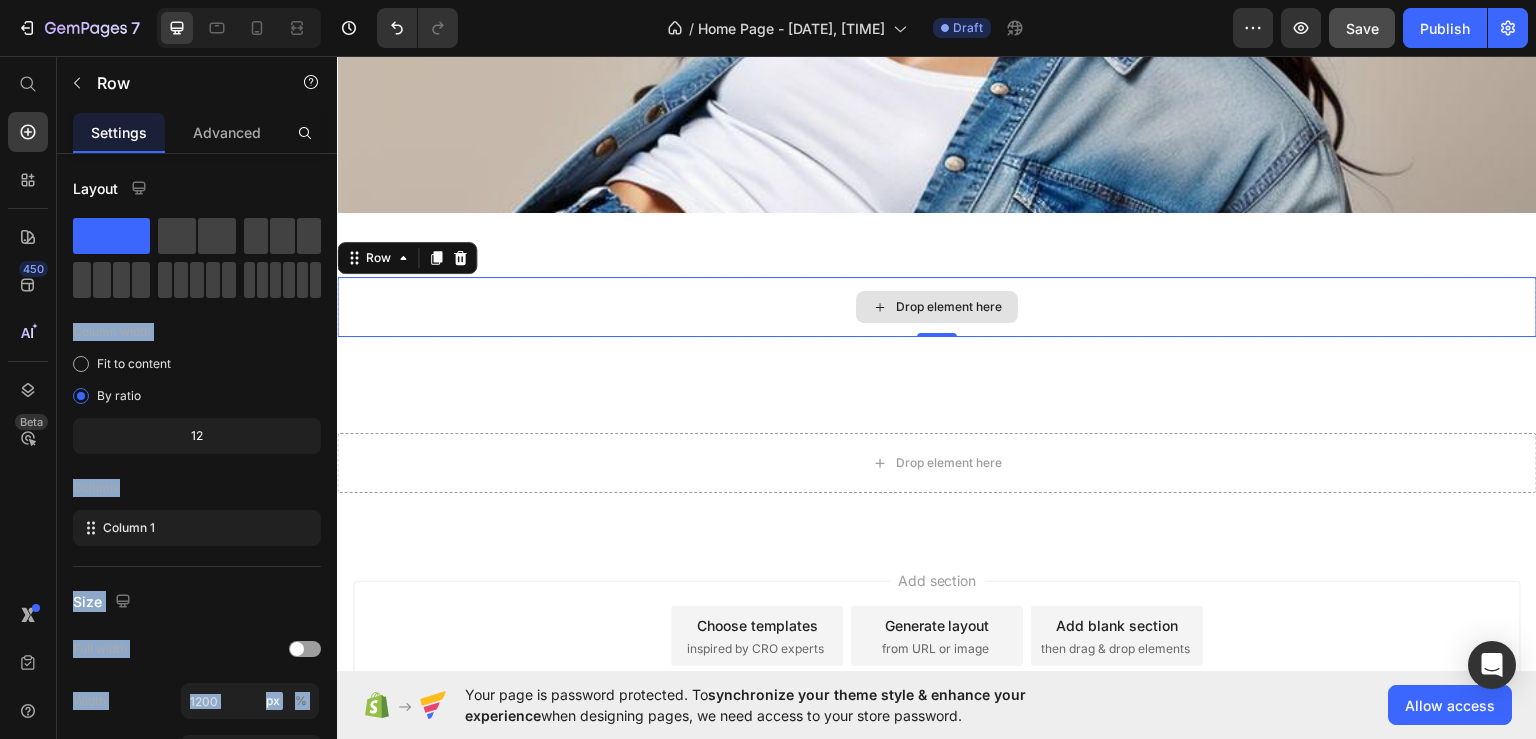 drag, startPoint x: 607, startPoint y: 337, endPoint x: 604, endPoint y: 282, distance: 55.081757 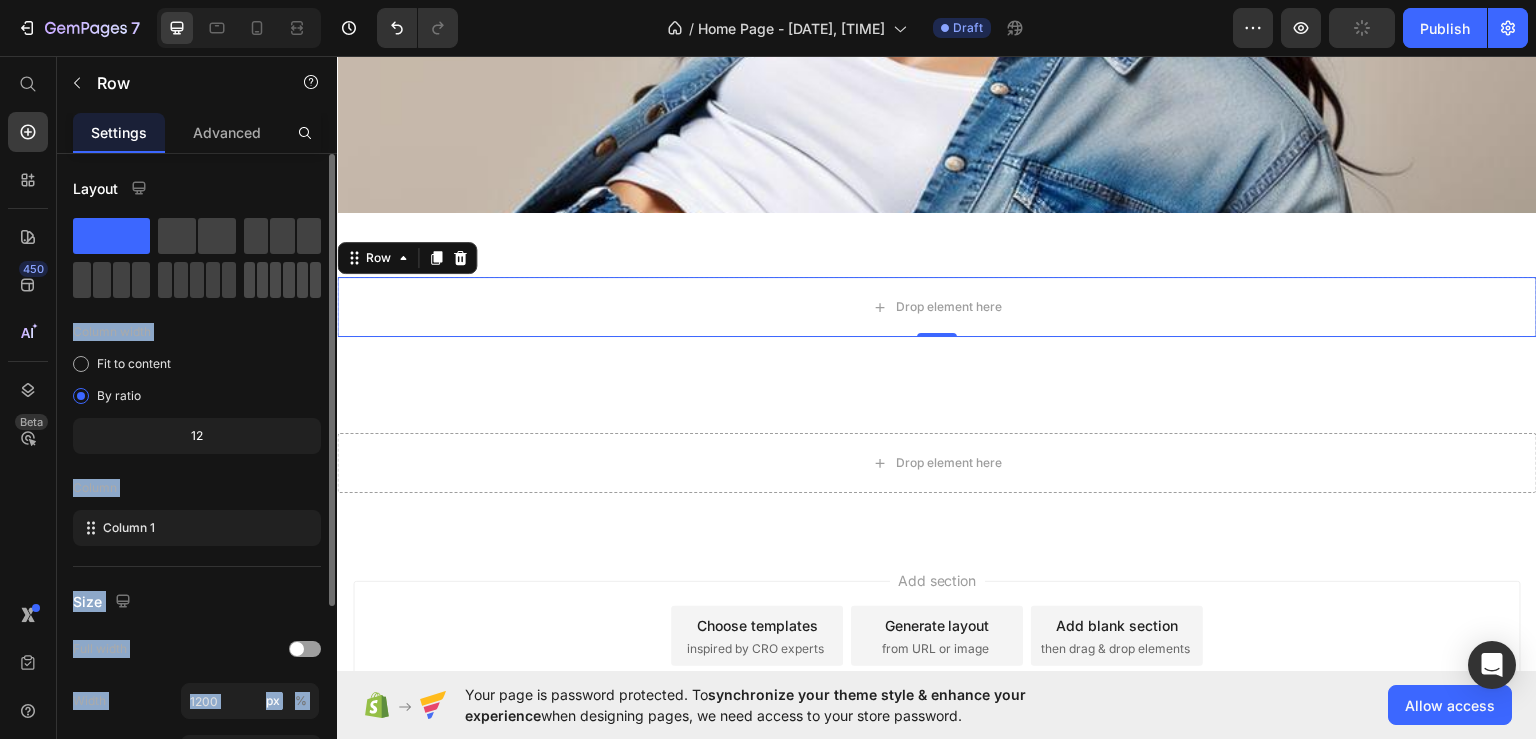 click 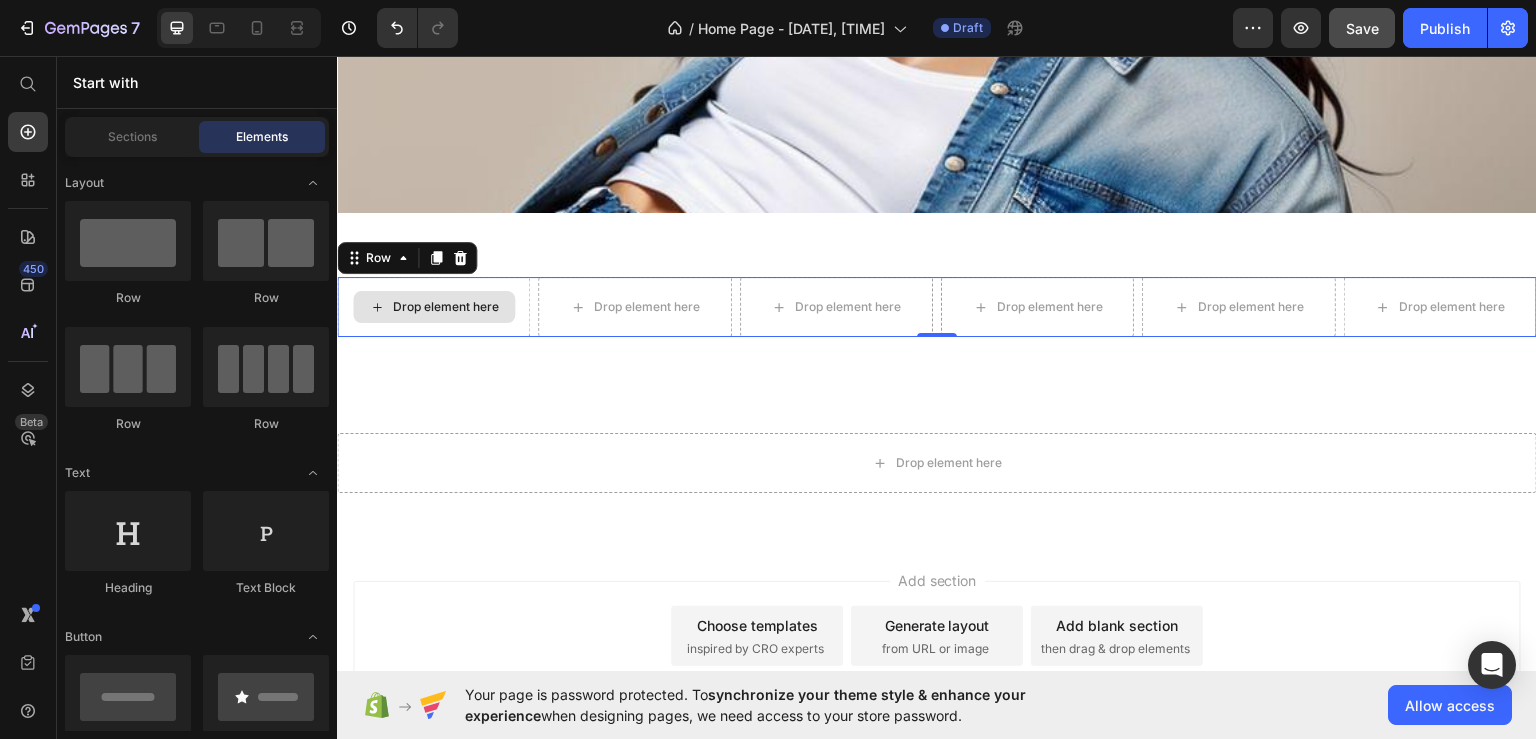 click on "Drop element here" at bounding box center (446, 306) 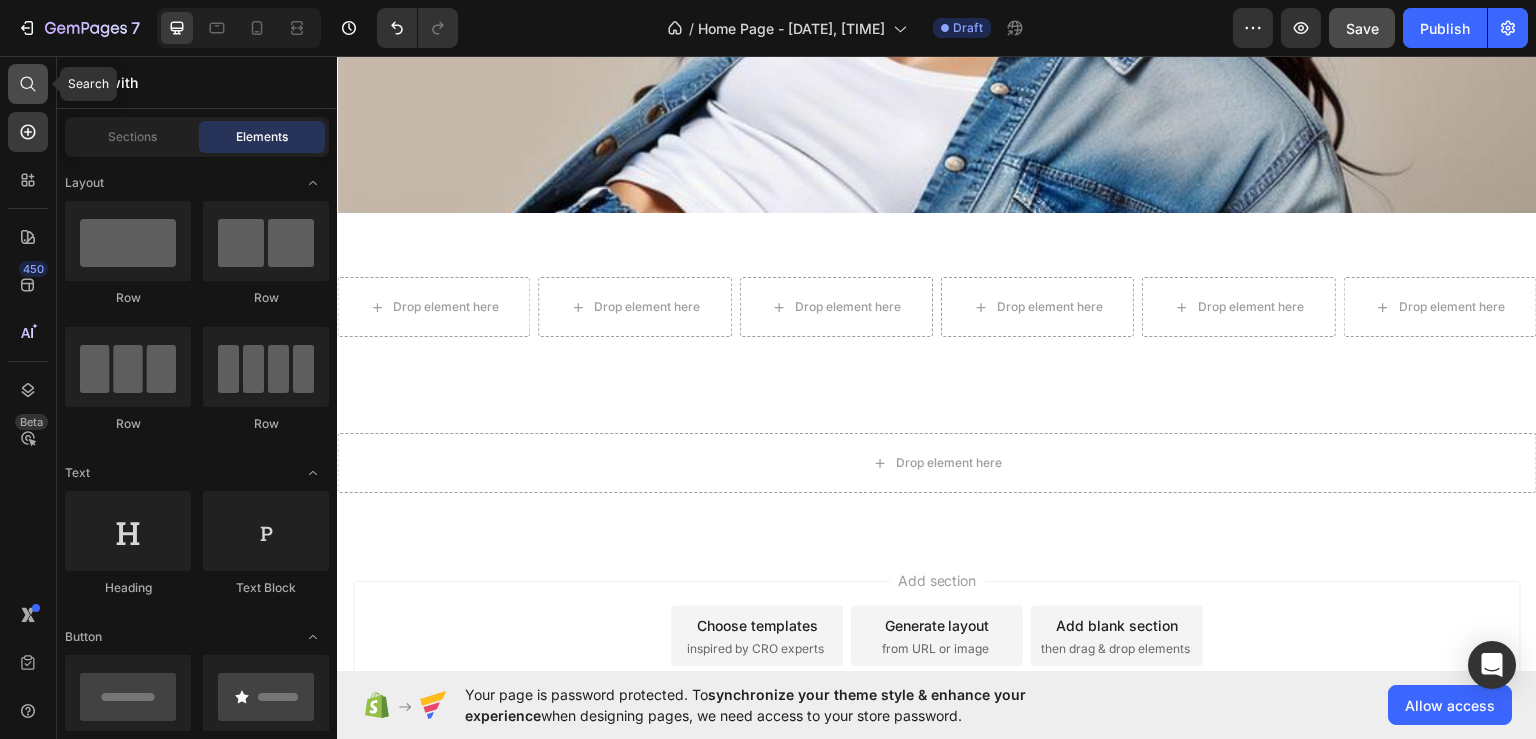 click 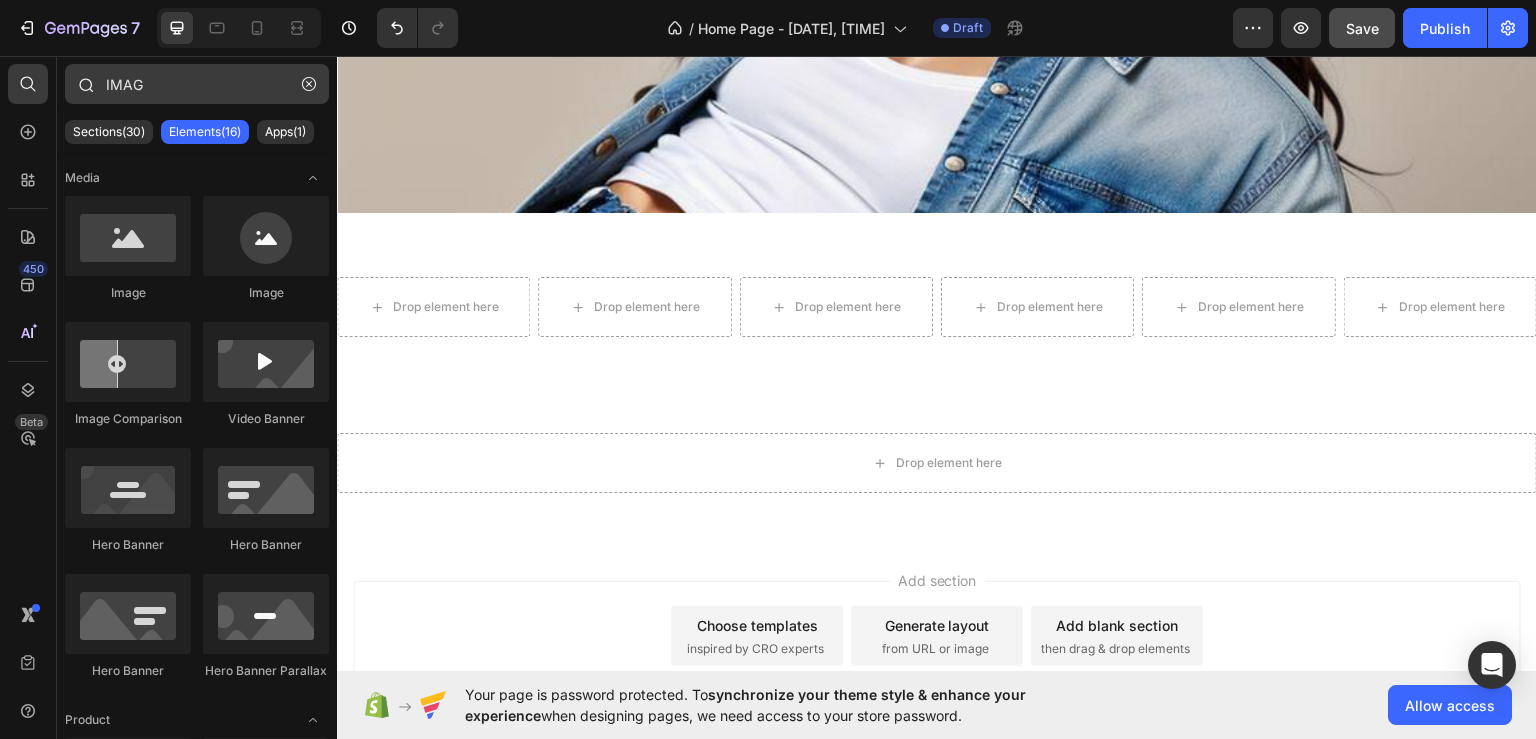 click on "IMAG" at bounding box center (197, 84) 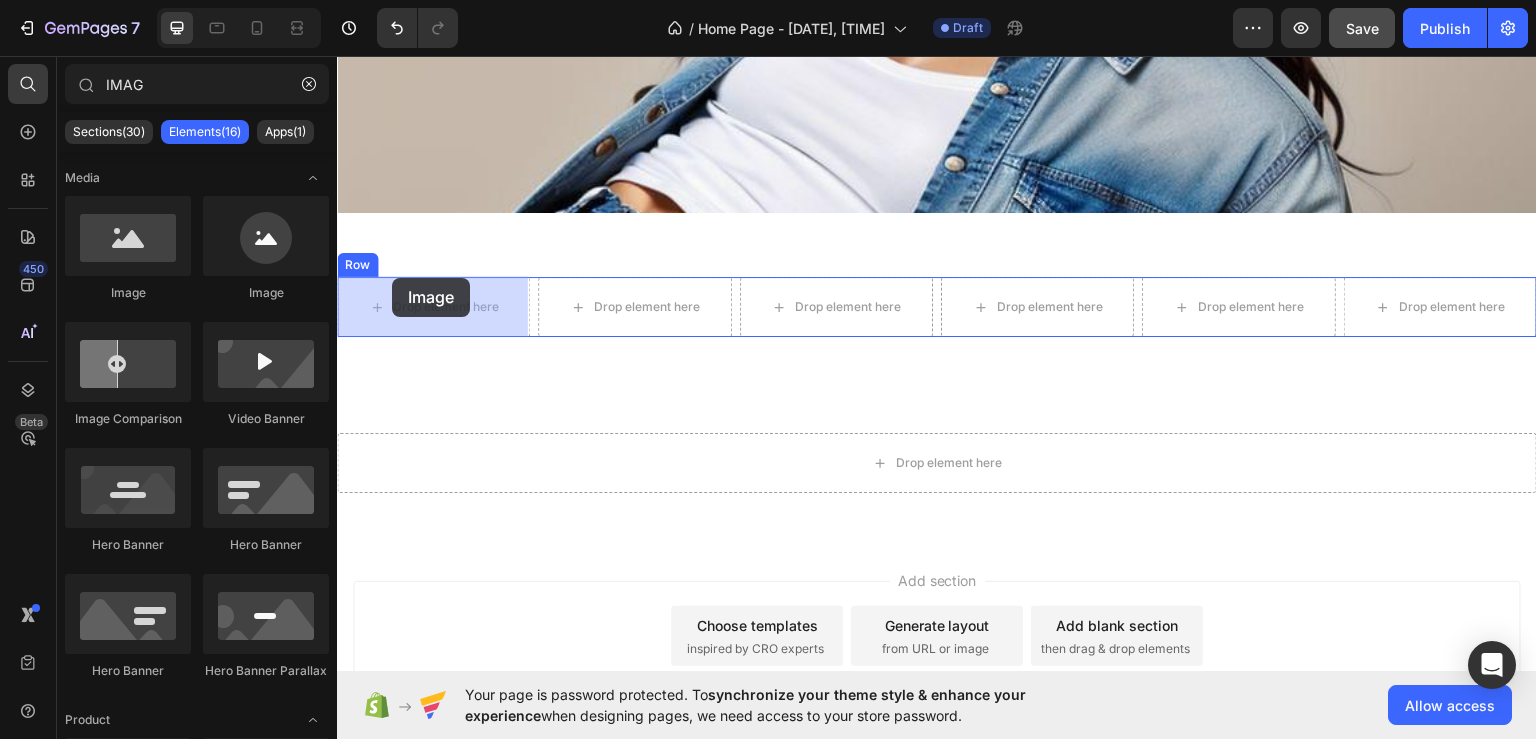 drag, startPoint x: 617, startPoint y: 295, endPoint x: 372, endPoint y: 268, distance: 246.48326 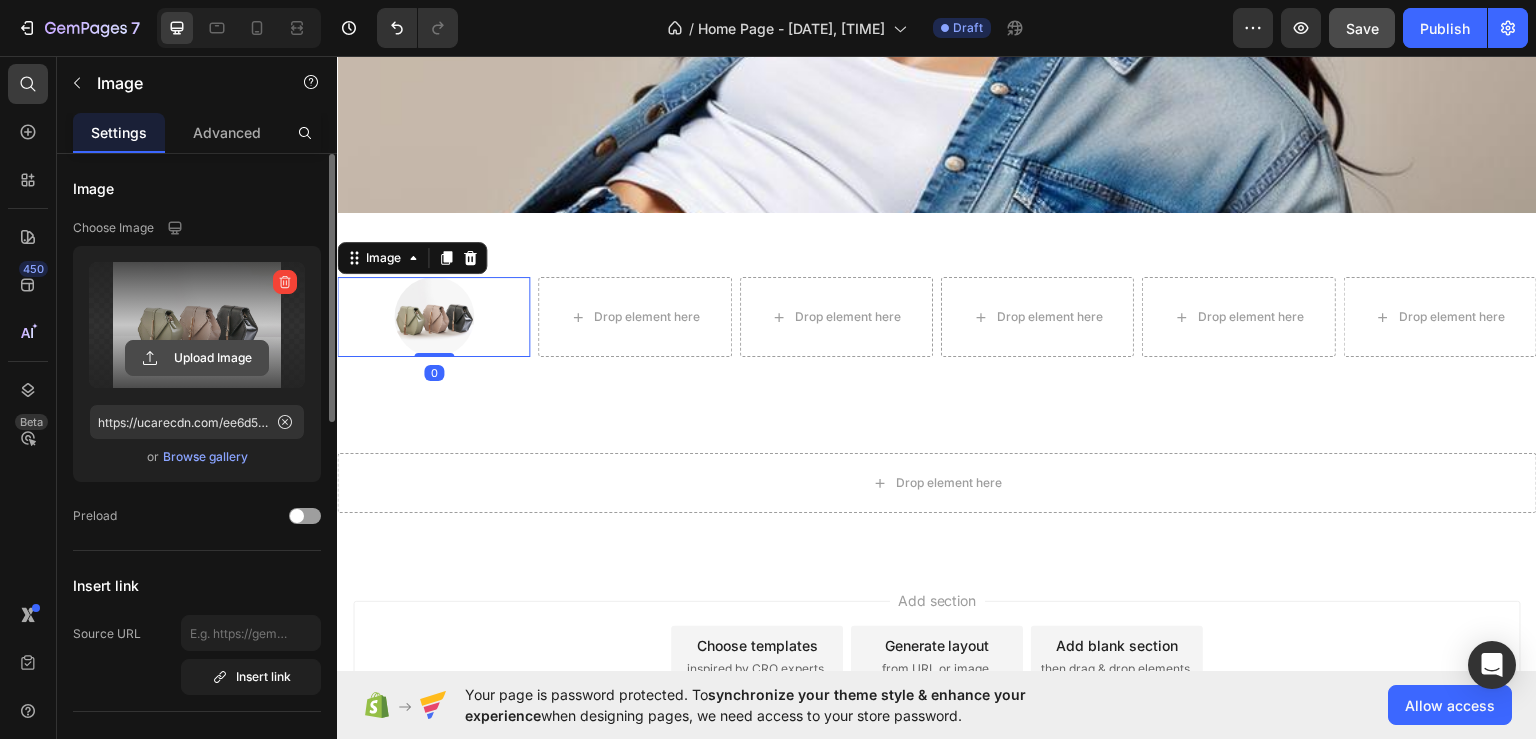 click 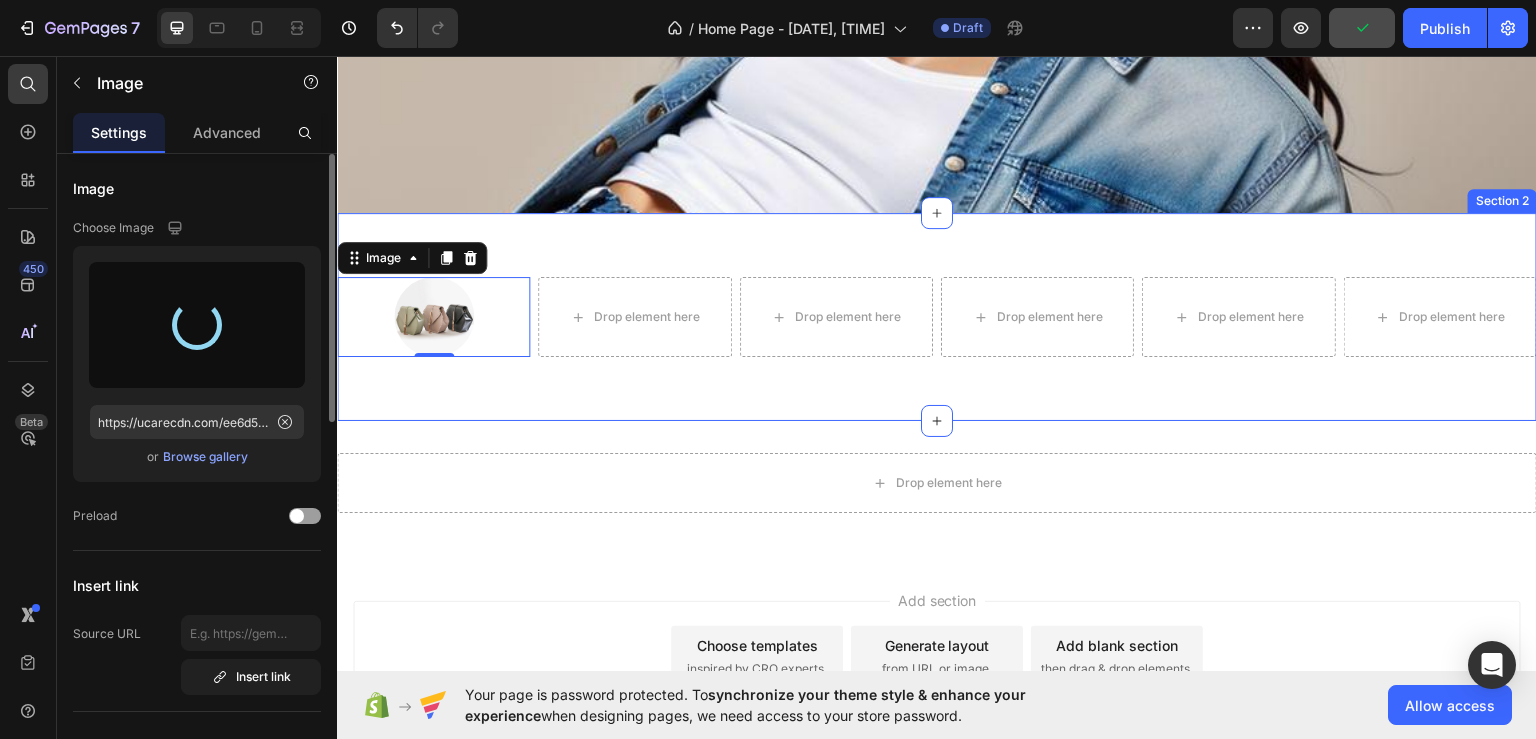 type on "https://cdn.shopify.com/s/files/1/0621/5958/5339/files/gempages_575099041881260831-484d8846-dee0-4a24-b987-aa14963fb67a.png" 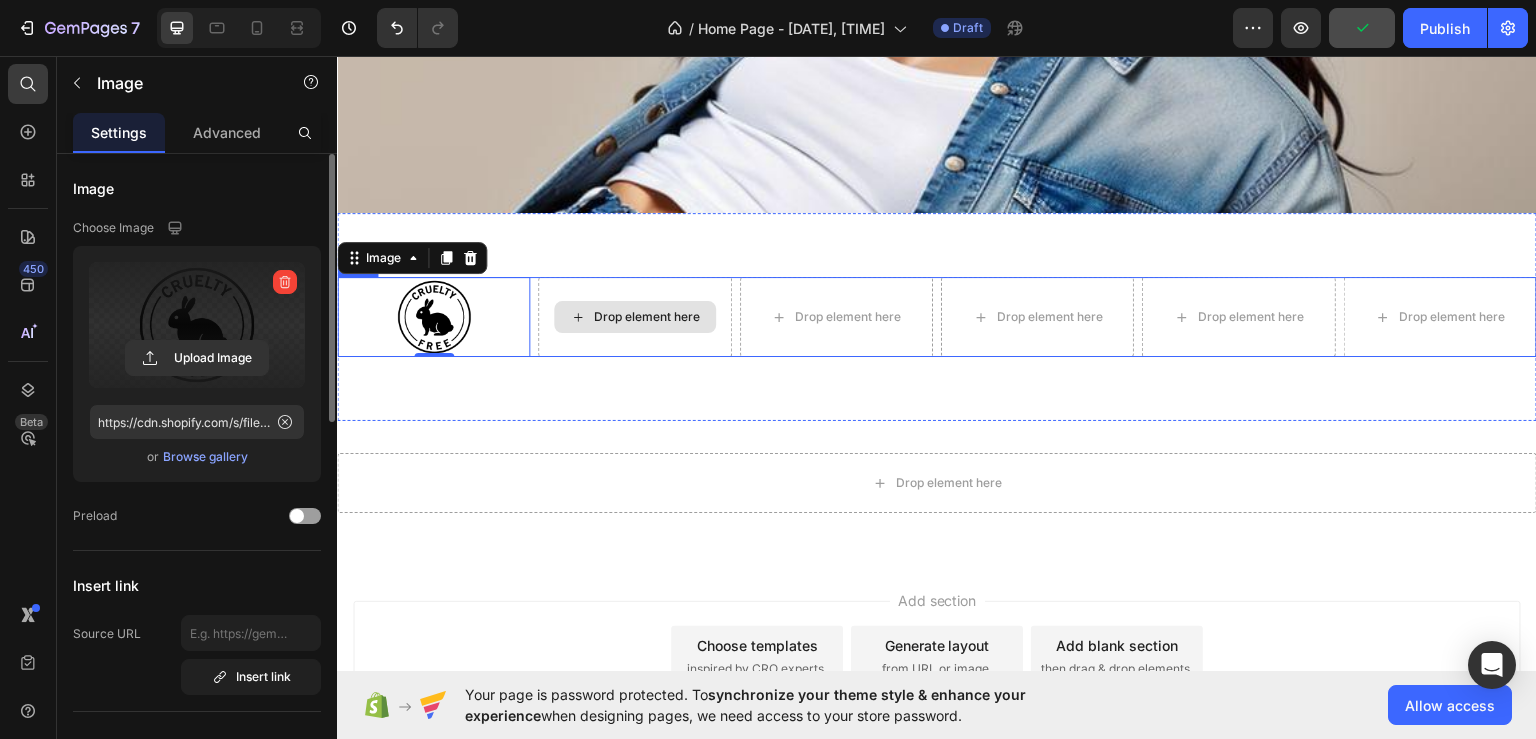 click on "Drop element here" at bounding box center (647, 316) 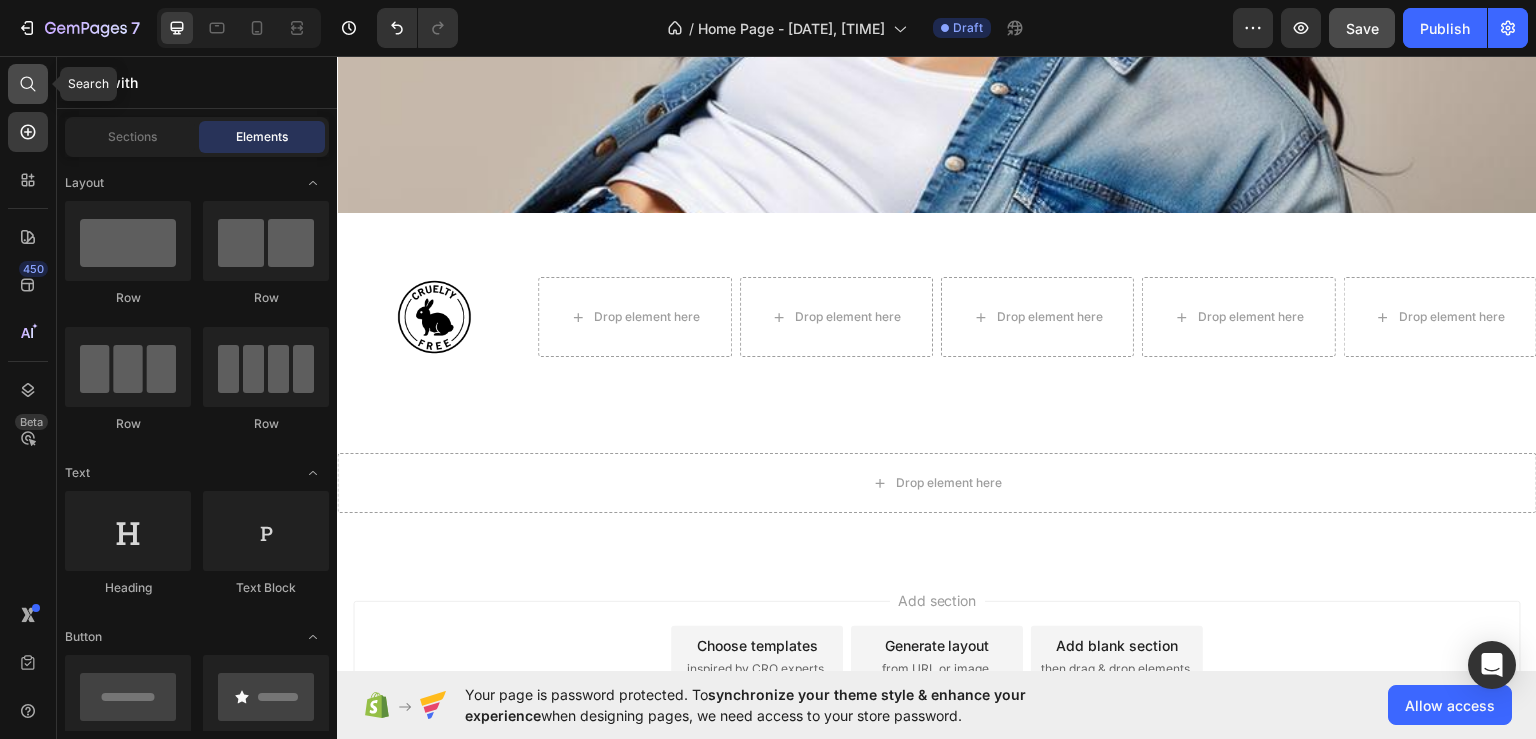 click 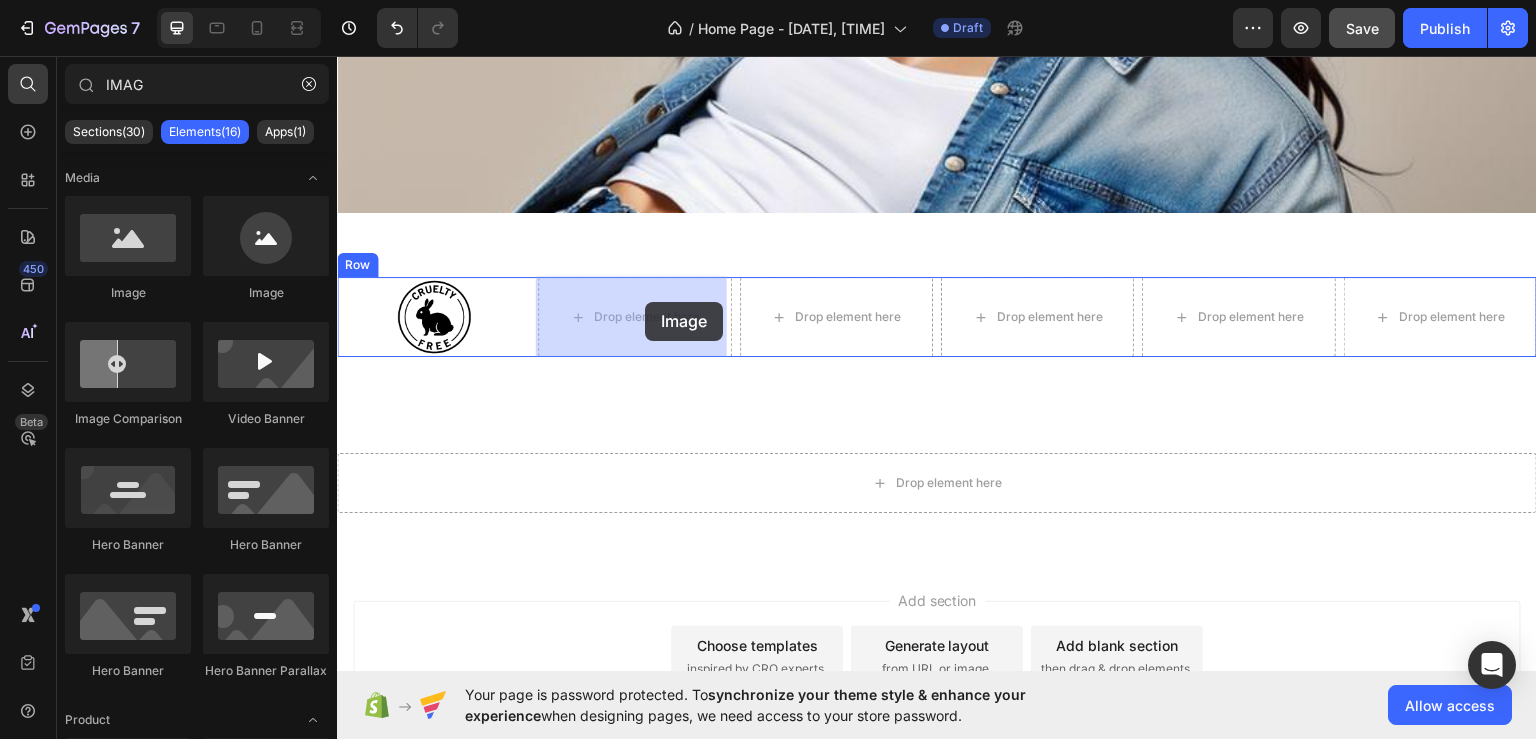 drag, startPoint x: 615, startPoint y: 289, endPoint x: 643, endPoint y: 301, distance: 30.463093 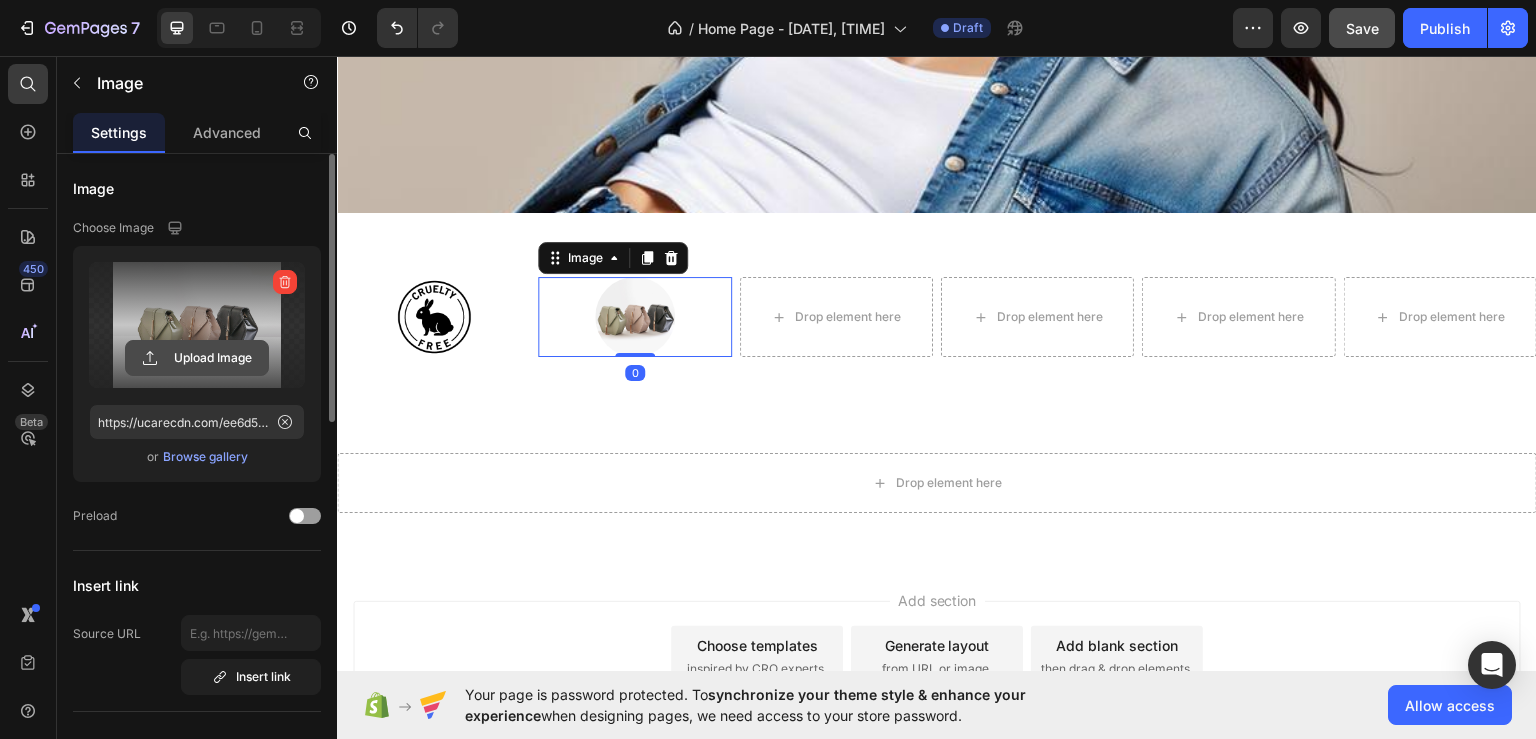 click 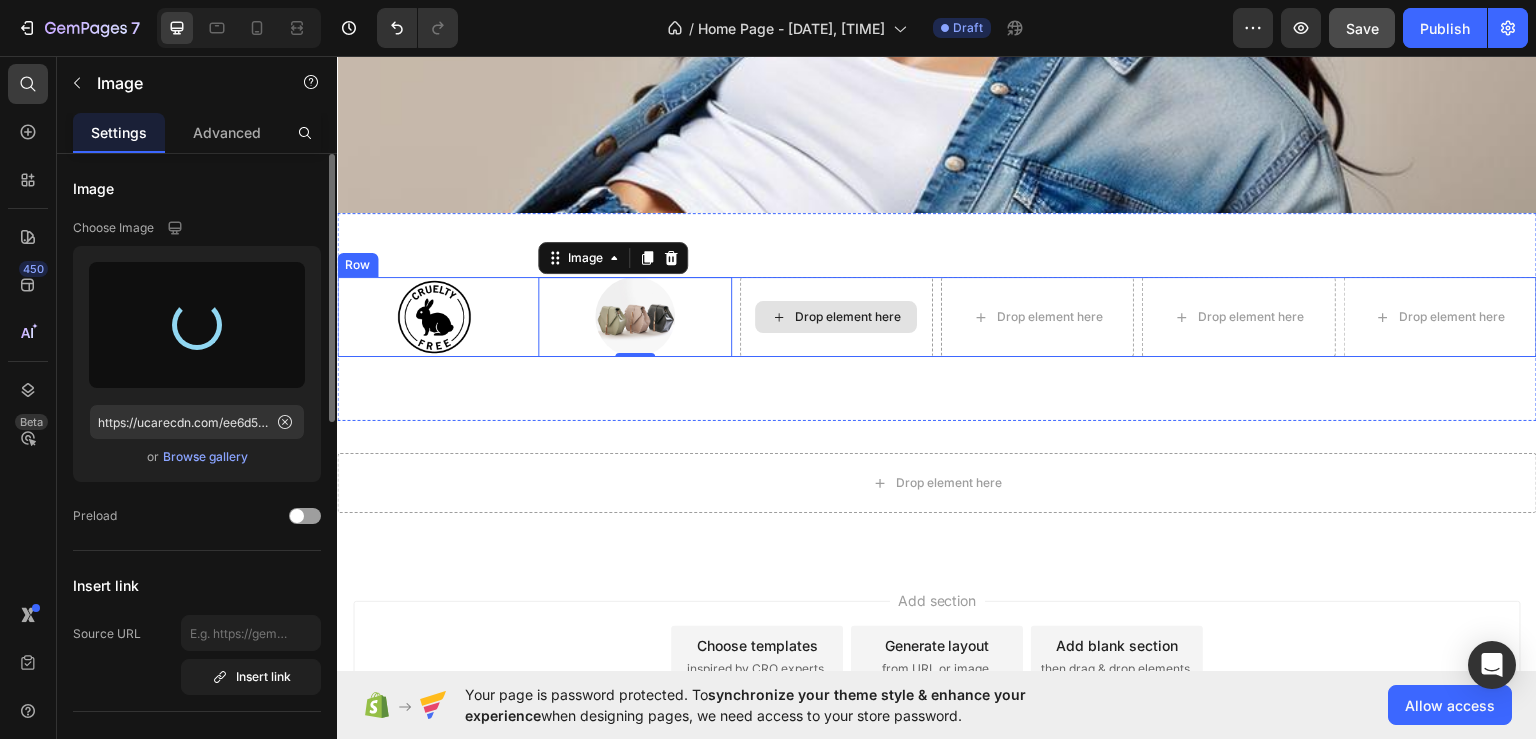 type on "https://cdn.shopify.com/s/files/1/0621/5958/5339/files/gempages_575099041881260831-1b907eba-0109-4733-a7ff-59662ca150d0.png" 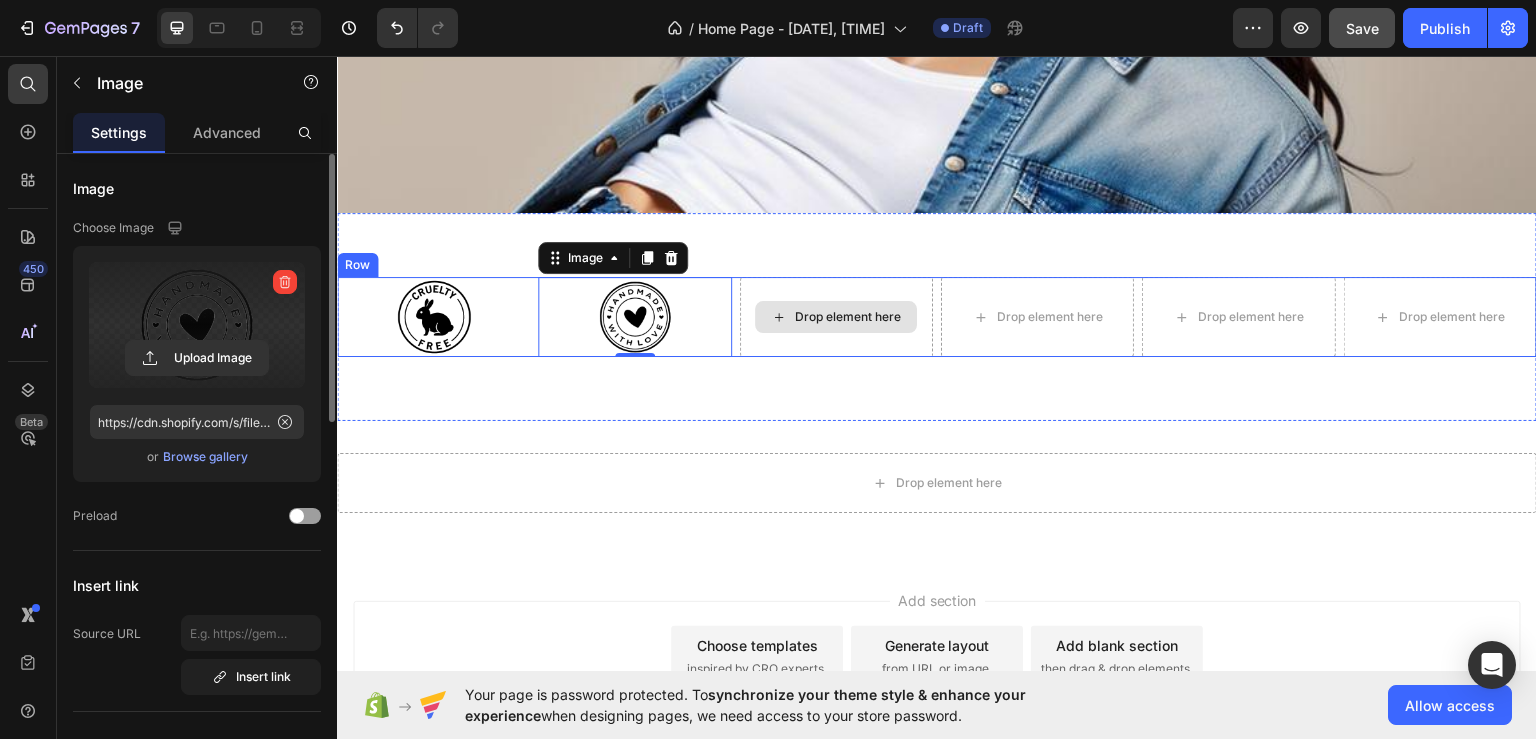 click on "Drop element here" at bounding box center [848, 316] 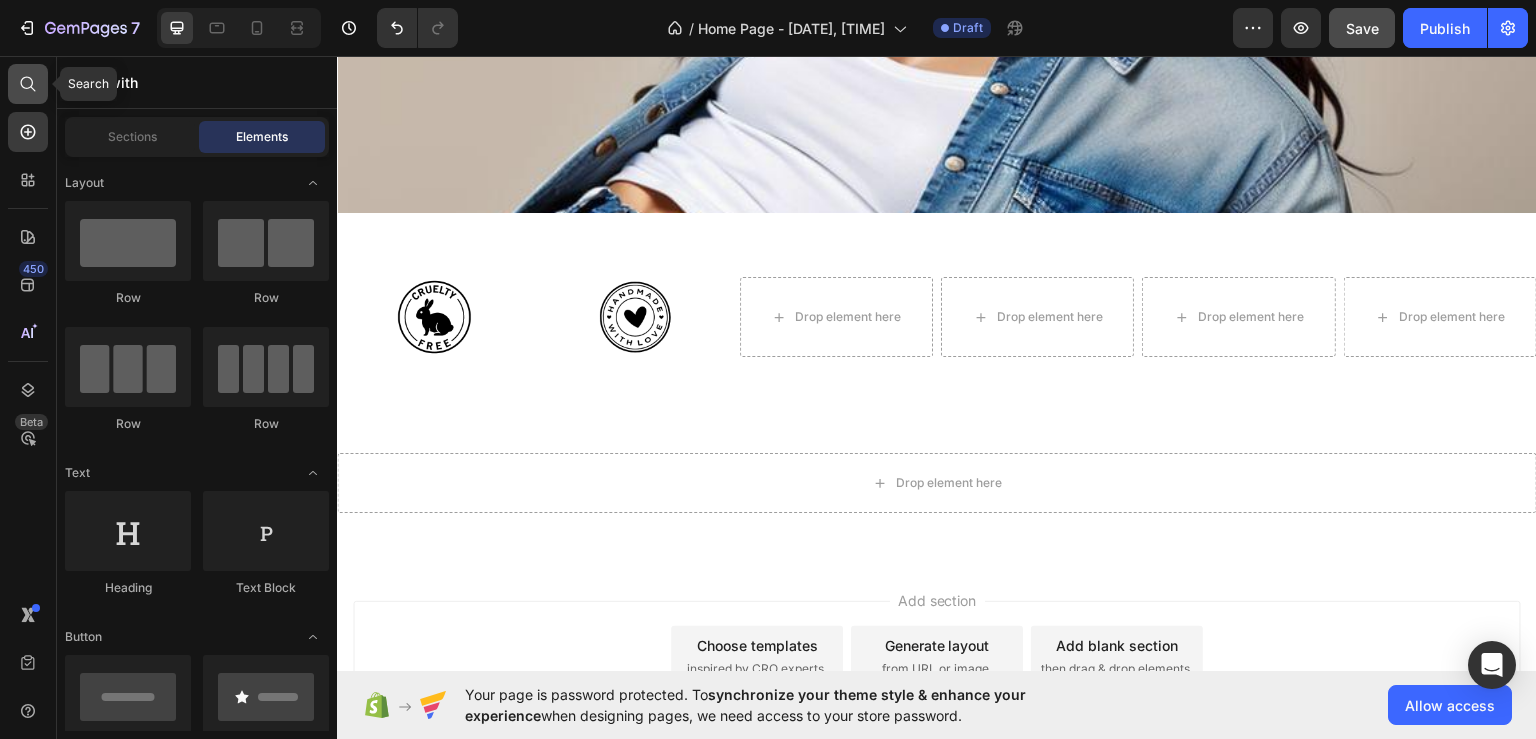 click 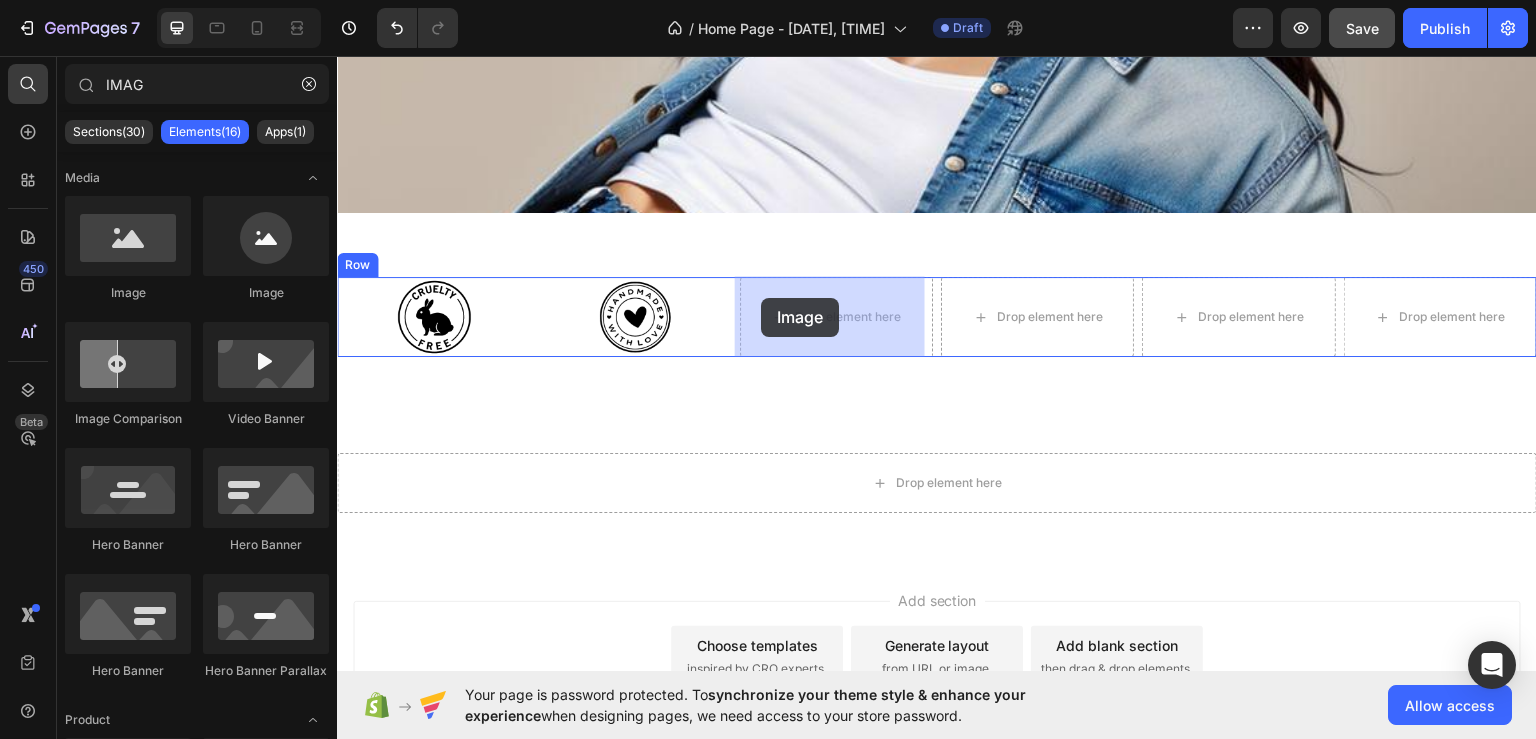 drag, startPoint x: 597, startPoint y: 302, endPoint x: 761, endPoint y: 297, distance: 164.0762 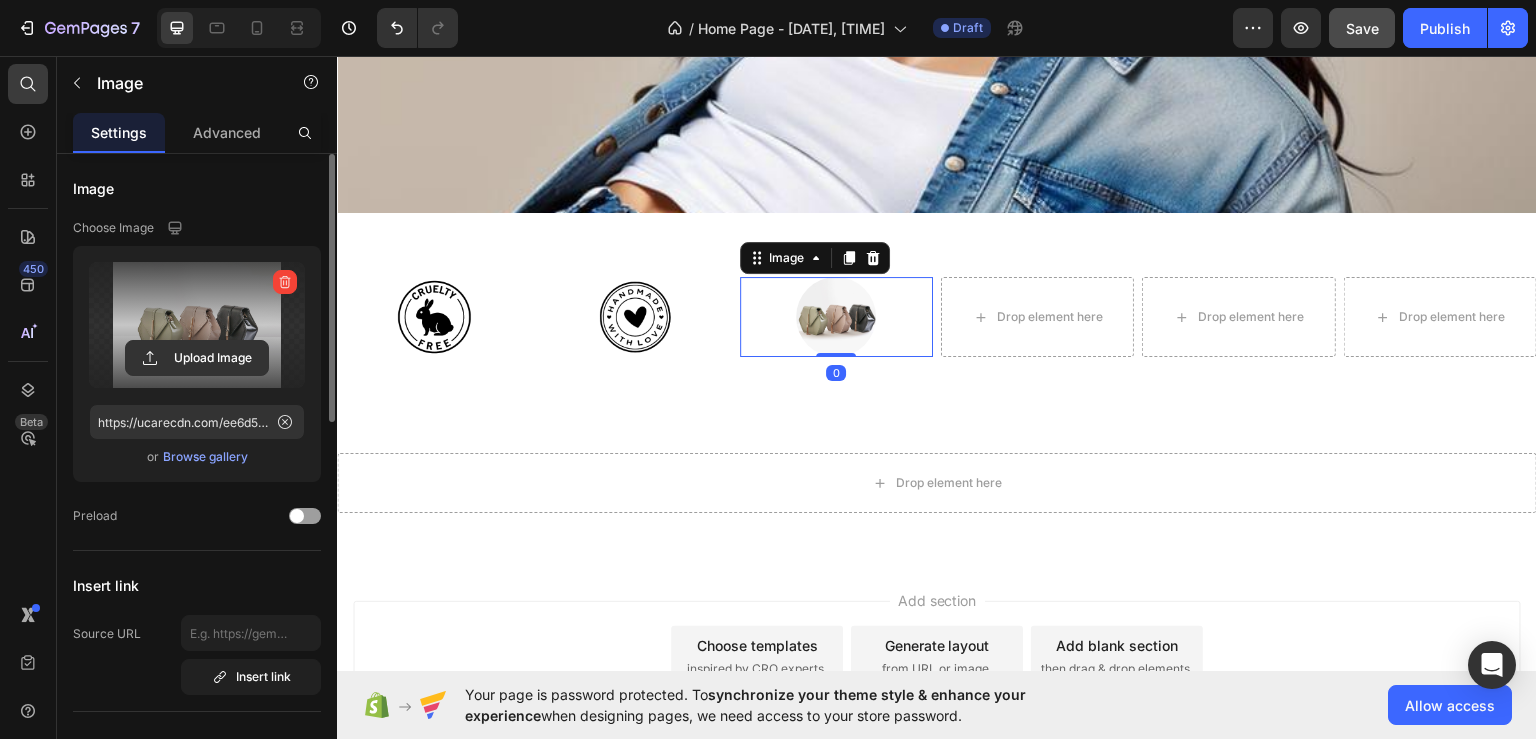 click at bounding box center [197, 325] 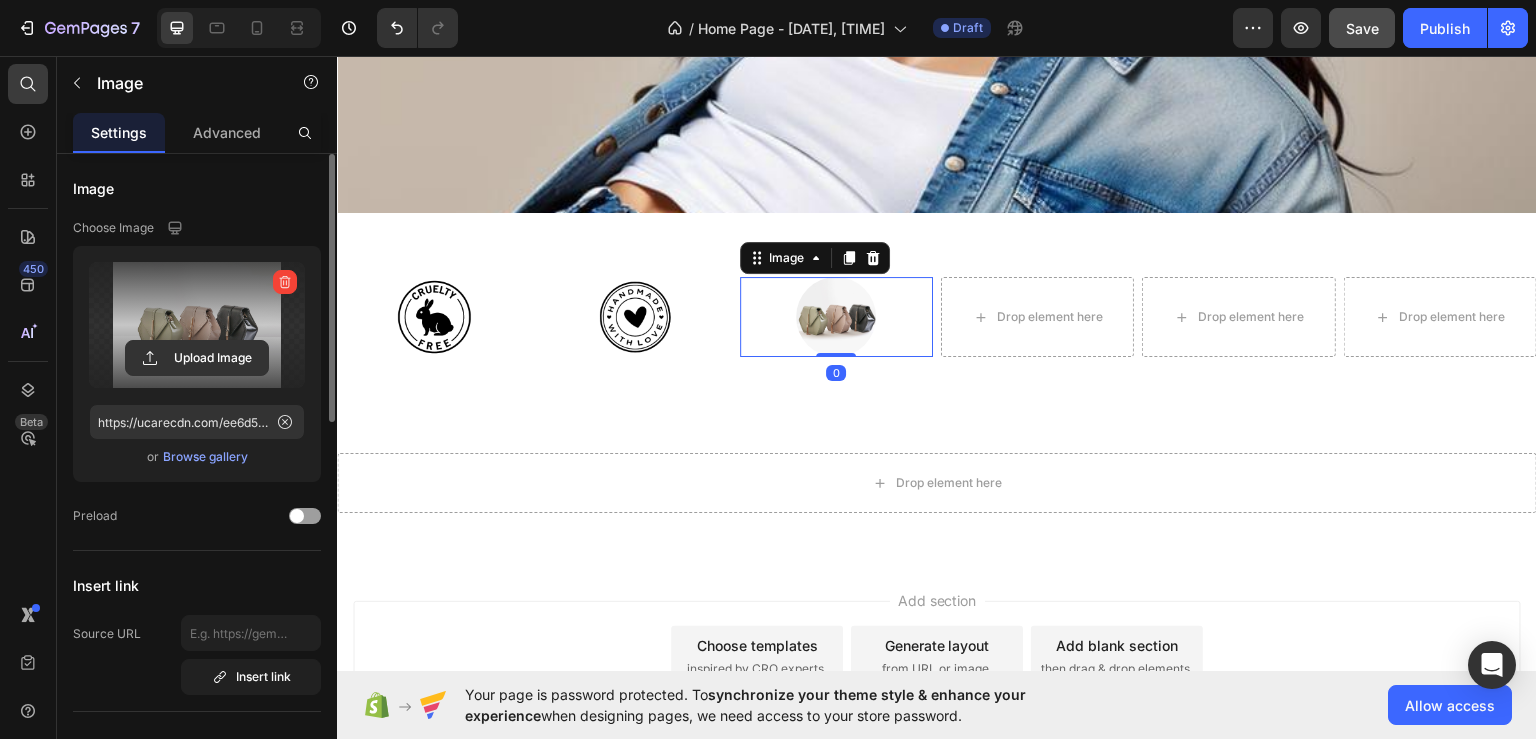 click 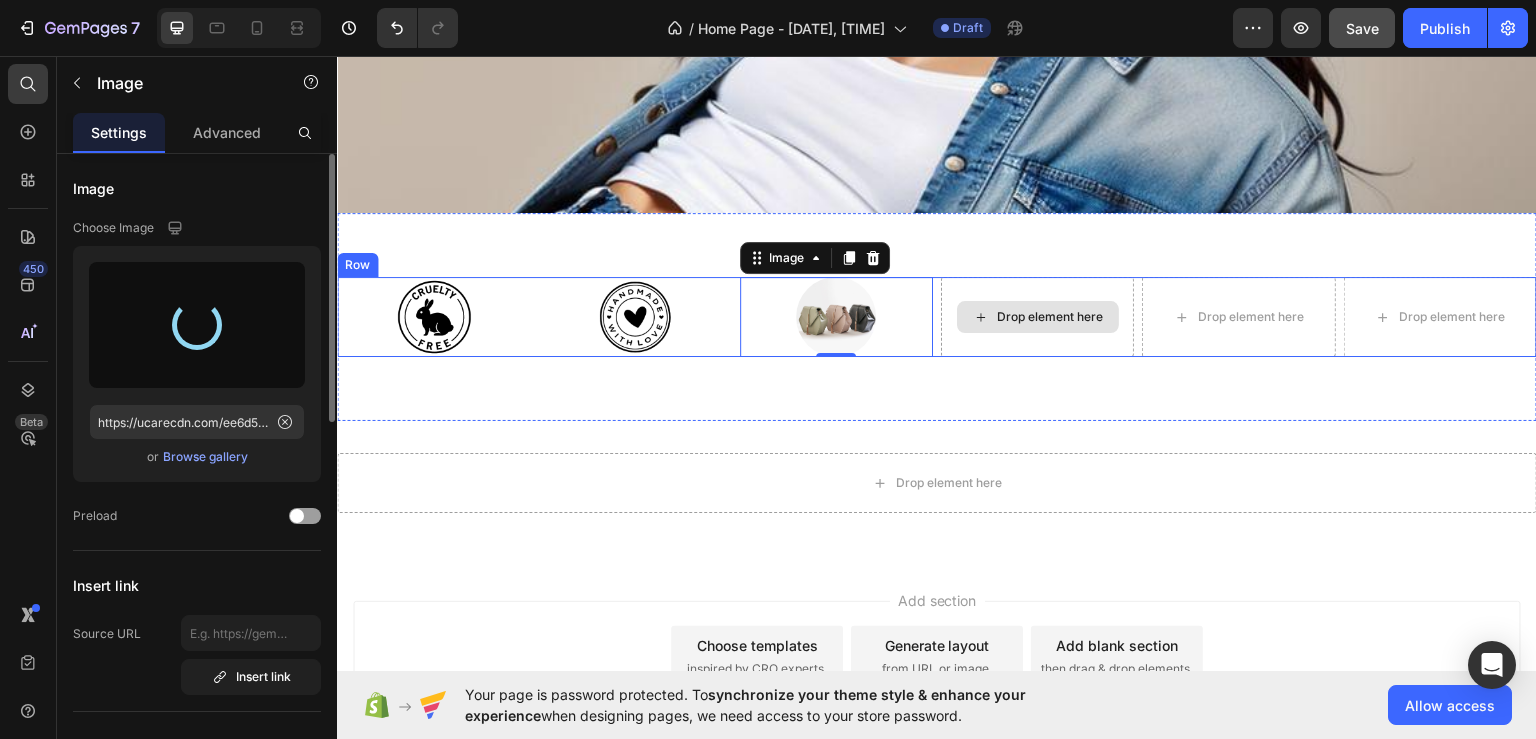 type on "https://cdn.shopify.com/s/files/1/0621/5958/5339/files/gempages_575099041881260831-8b64bd79-cea4-4be2-b8f3-db61100824df.png" 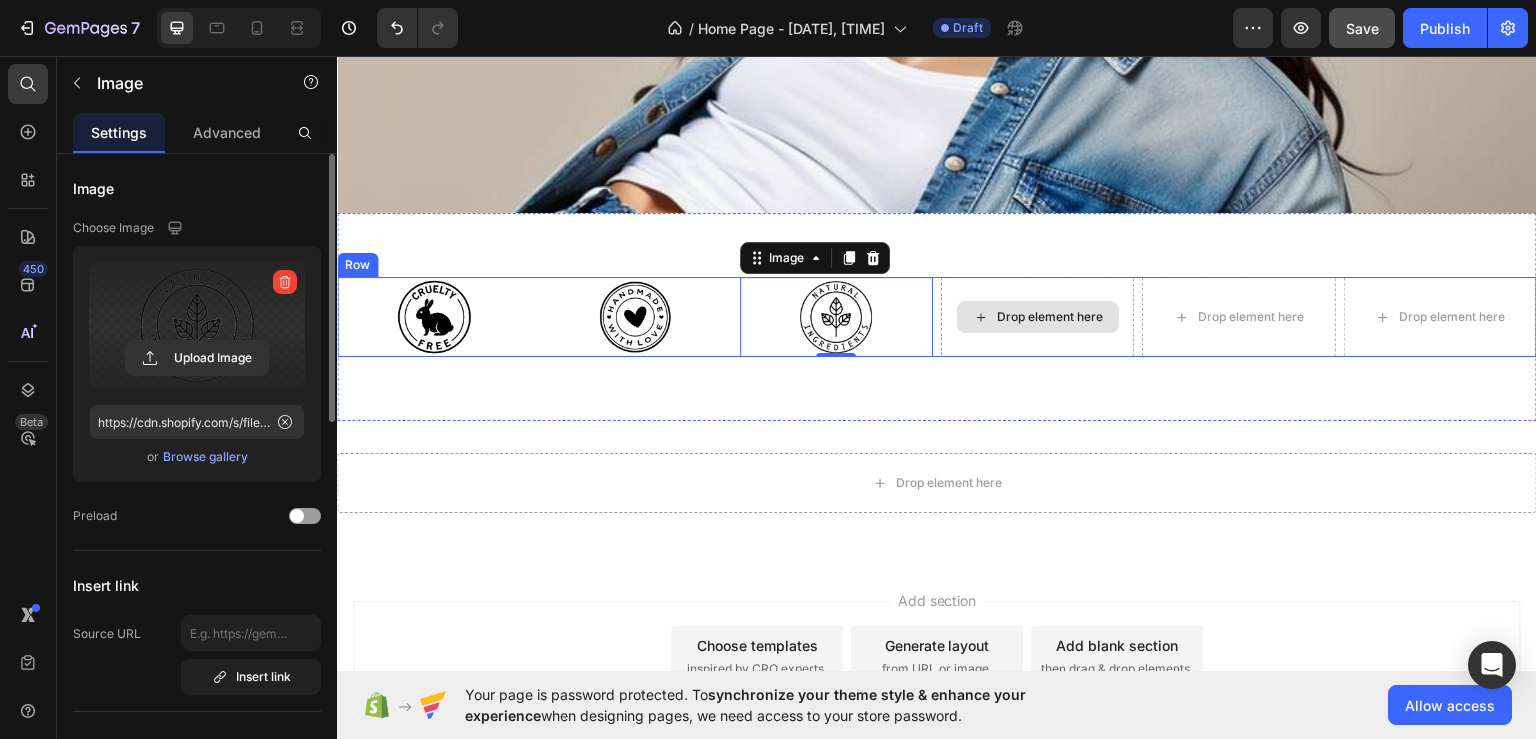 click on "Drop element here" at bounding box center [1050, 316] 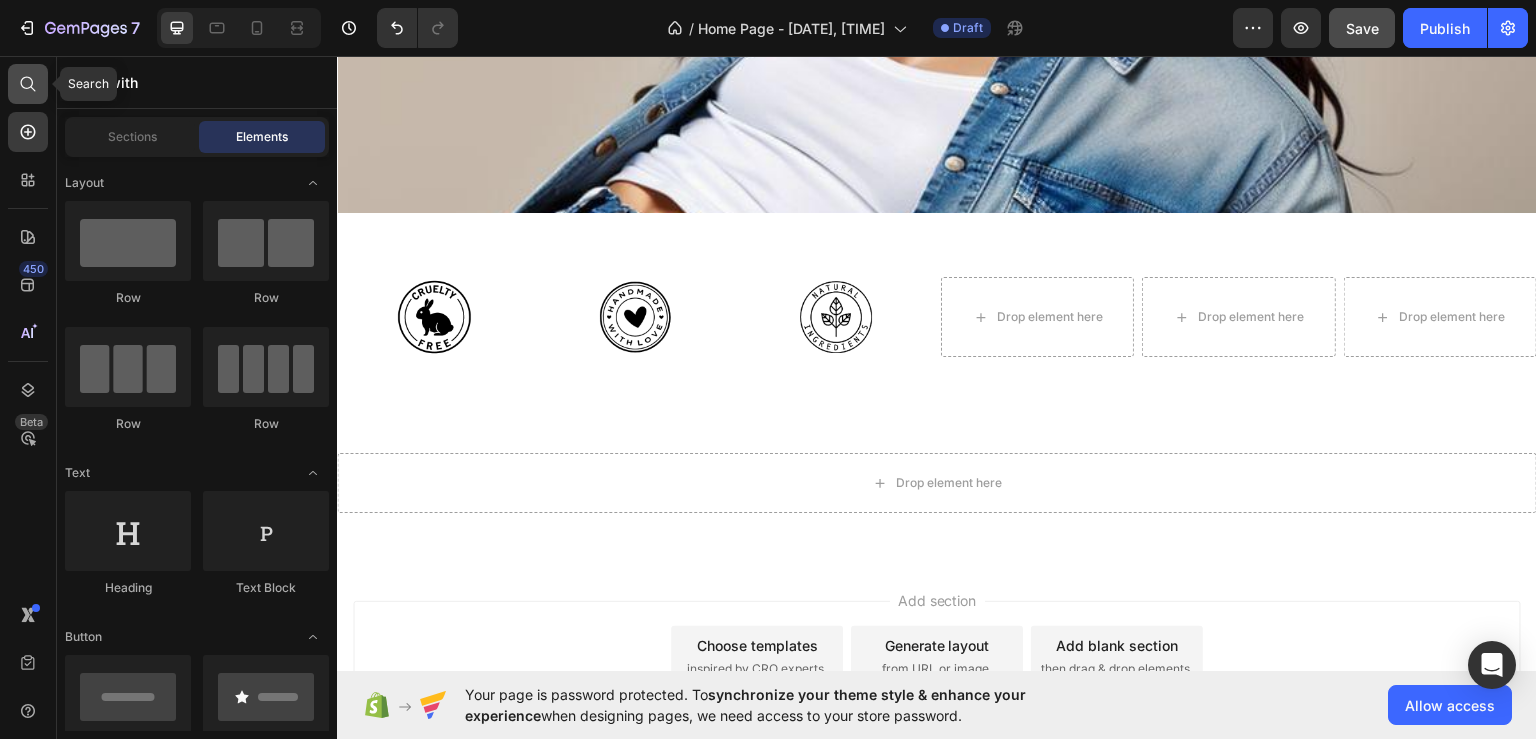 click 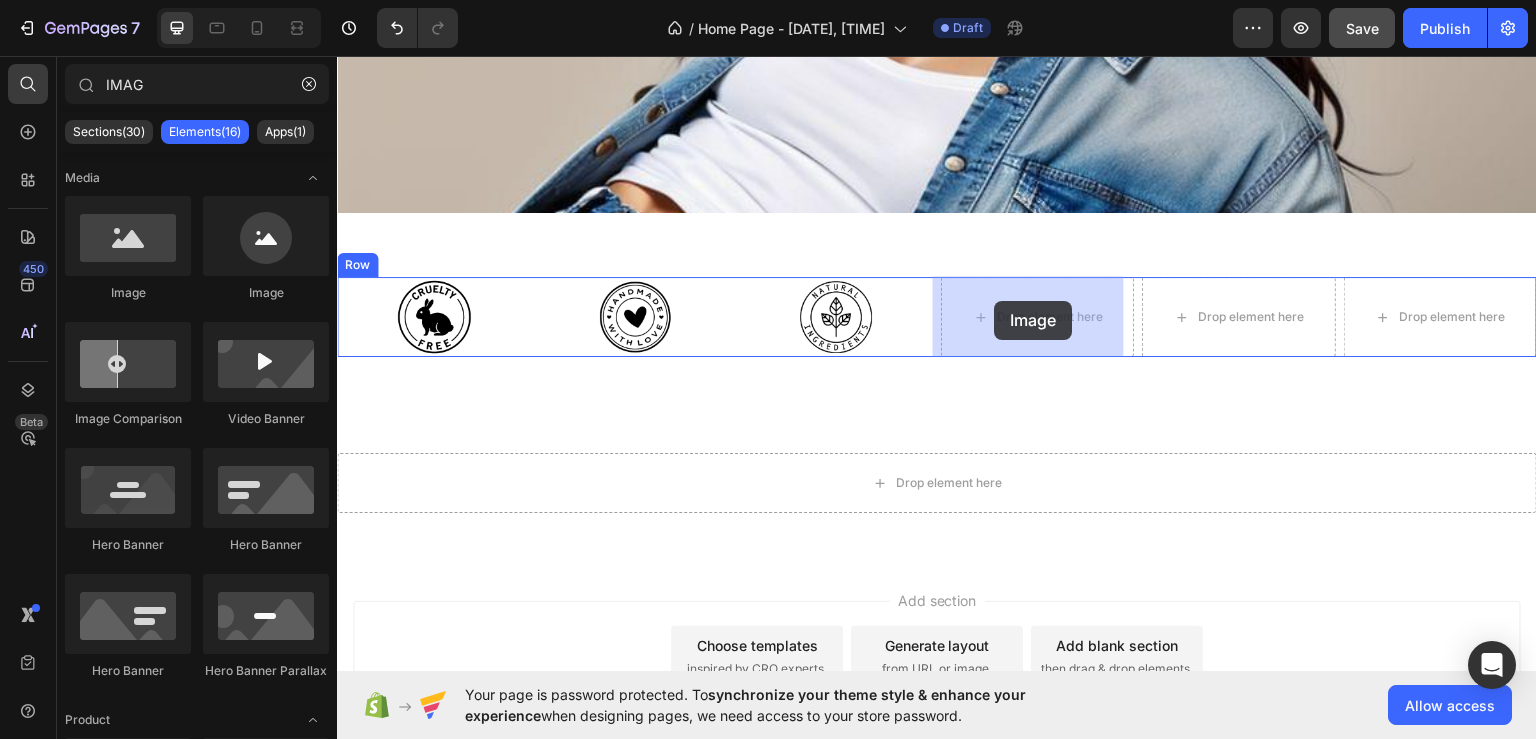 drag, startPoint x: 623, startPoint y: 292, endPoint x: 995, endPoint y: 300, distance: 372.086 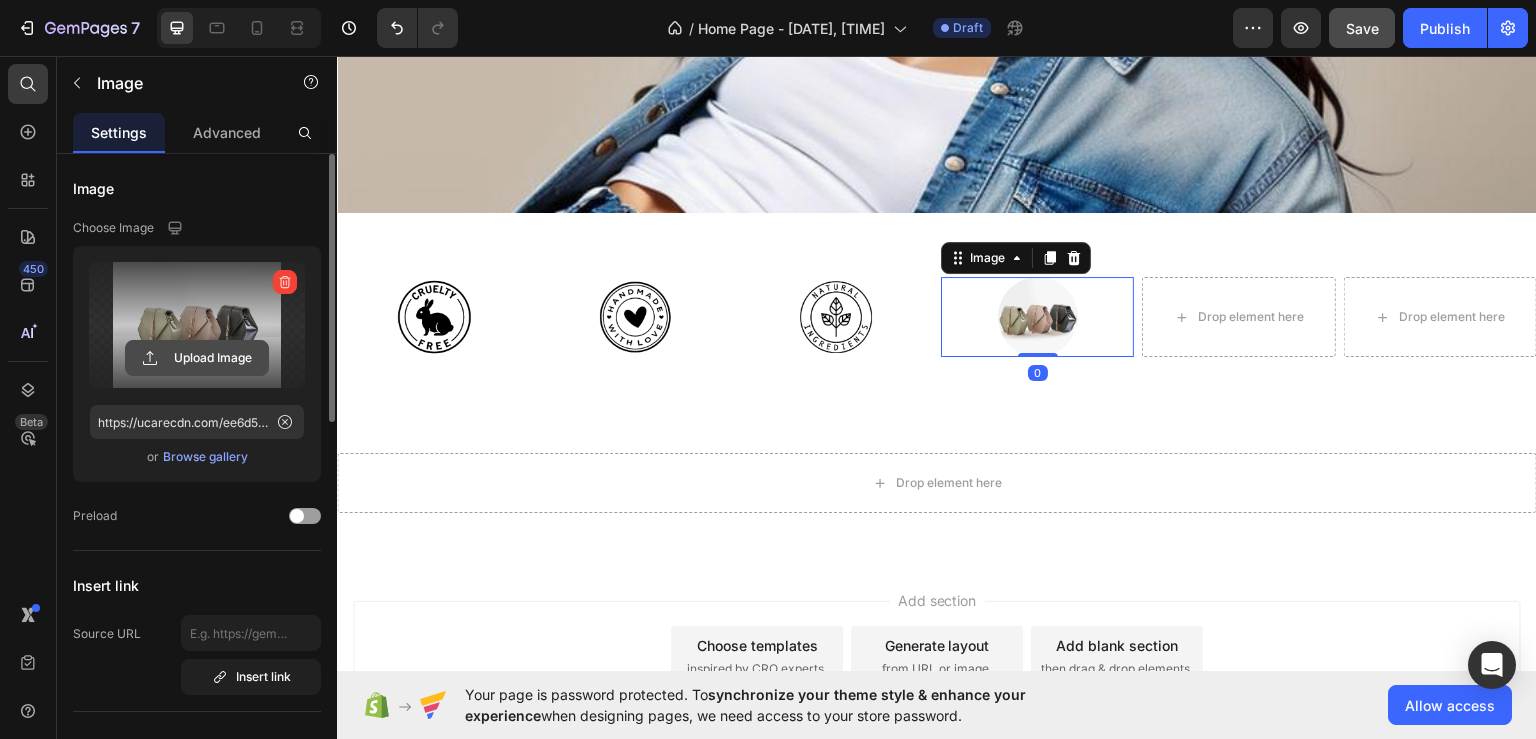 click 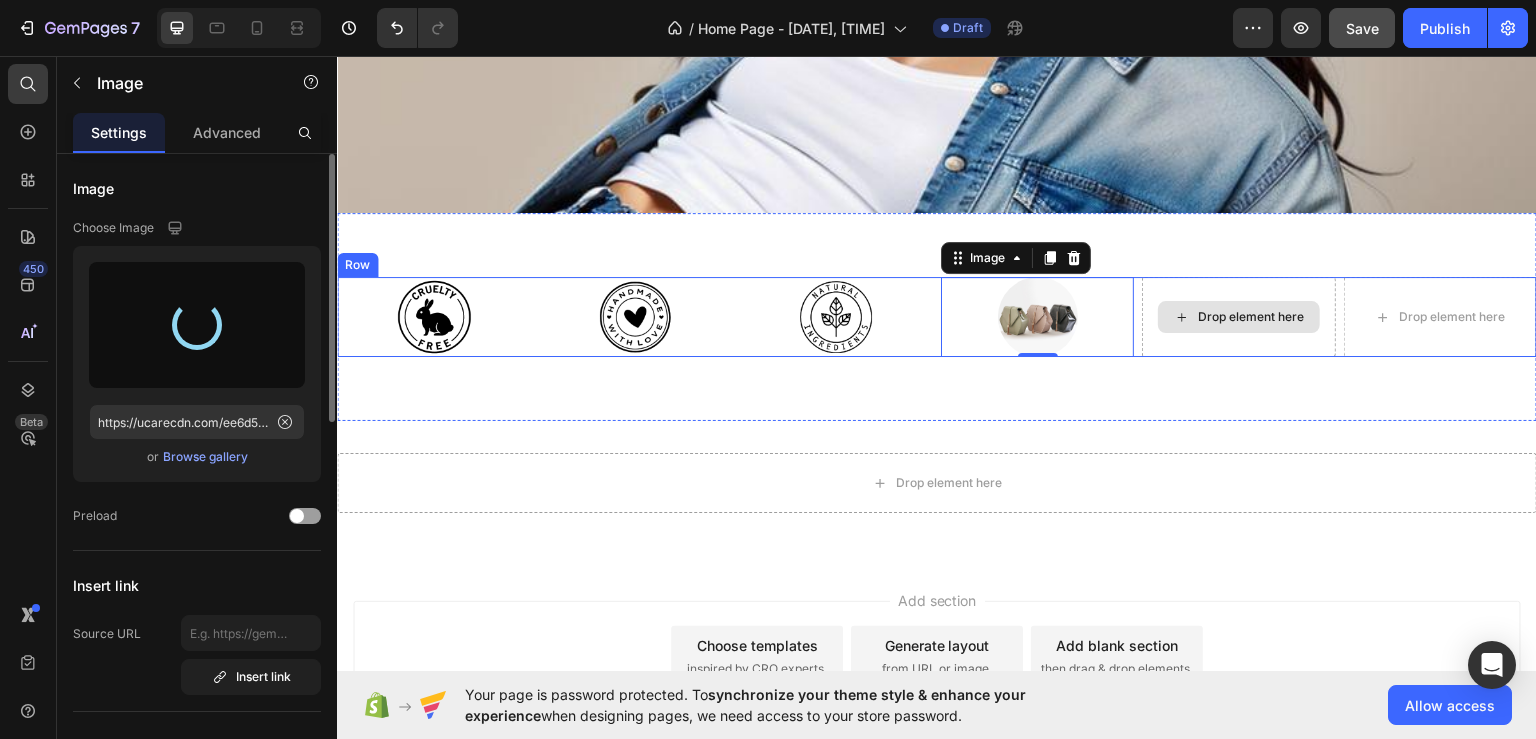 type on "https://cdn.shopify.com/s/files/1/0621/5958/5339/files/gempages_575099041881260831-7711b8d7-13a2-4606-8d85-8ac2c28d3864.png" 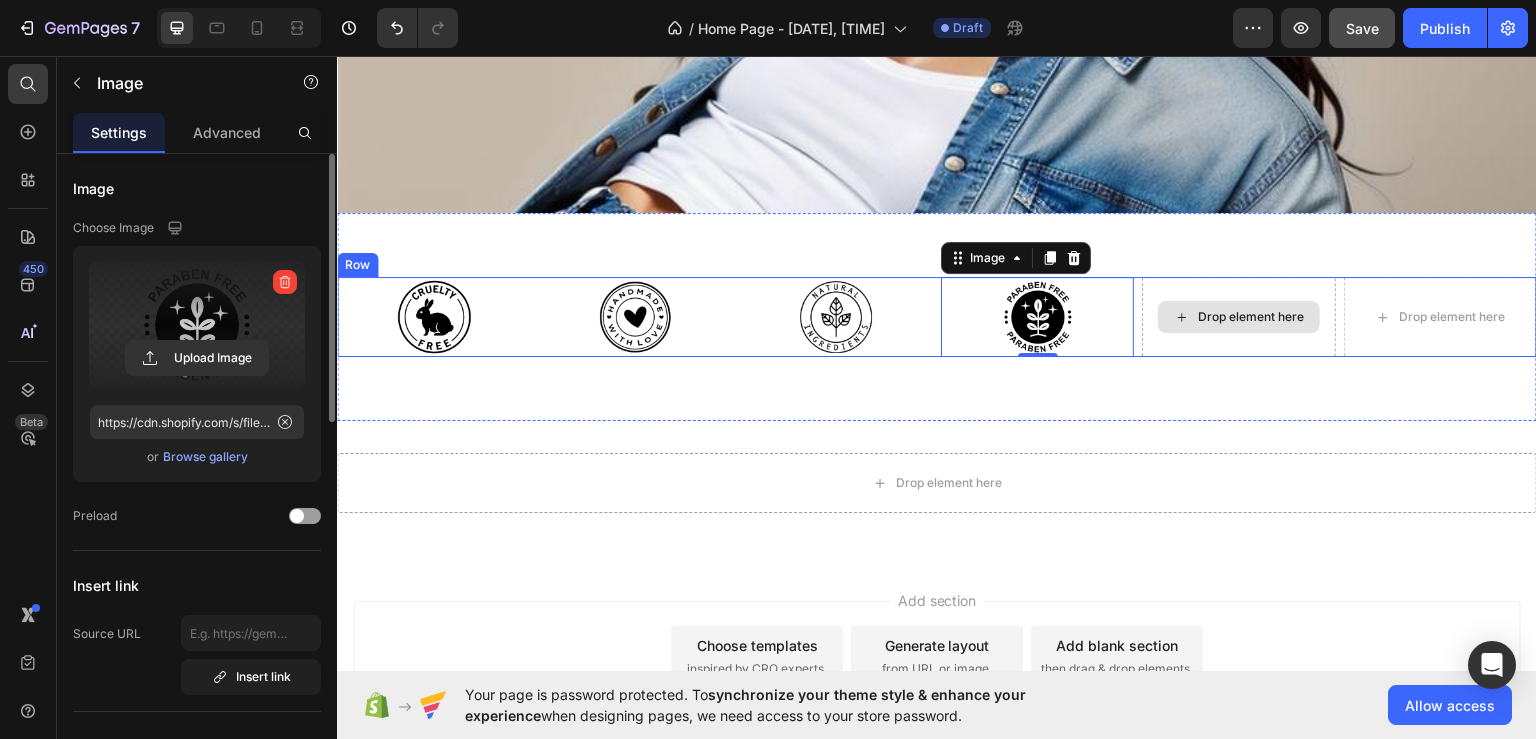 click on "Drop element here" at bounding box center [1251, 316] 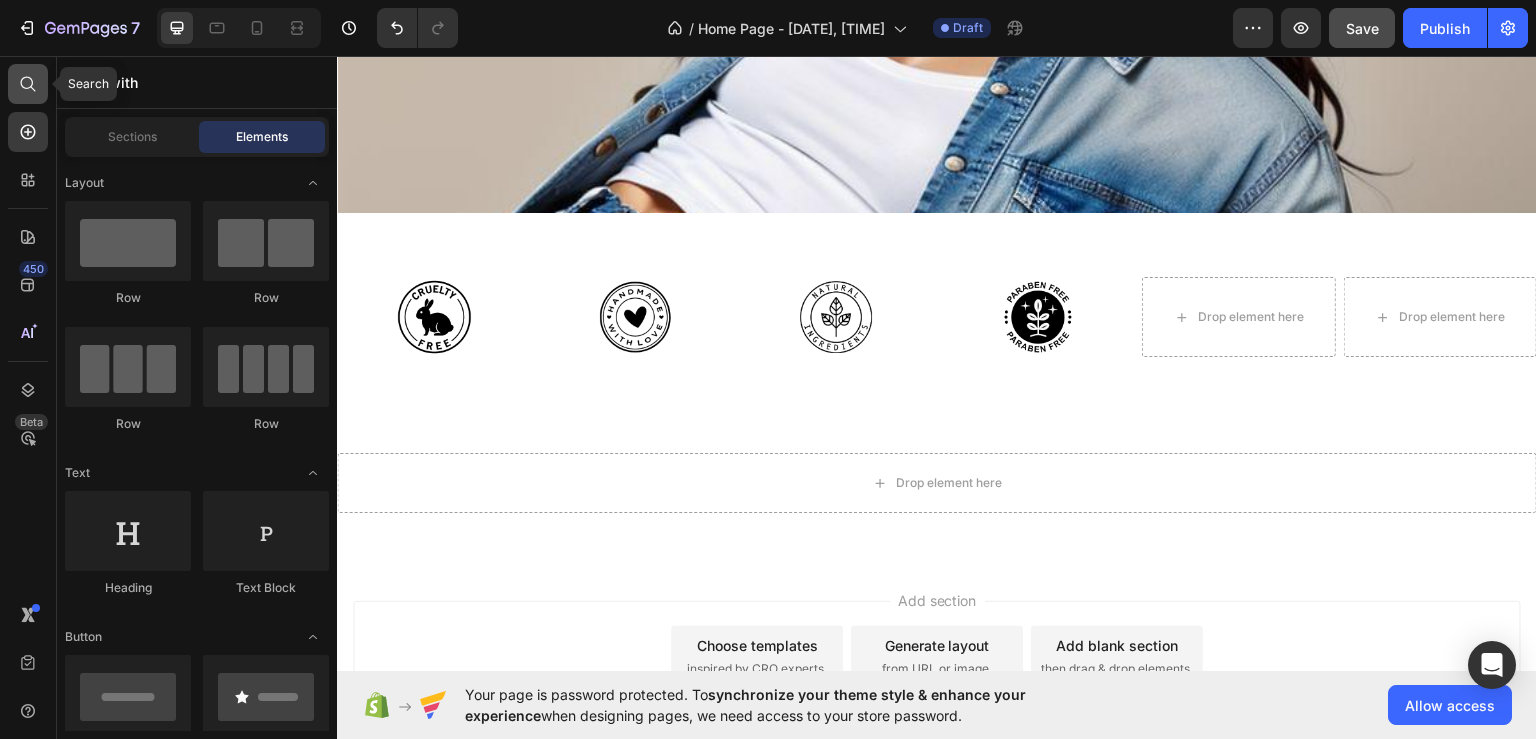 click 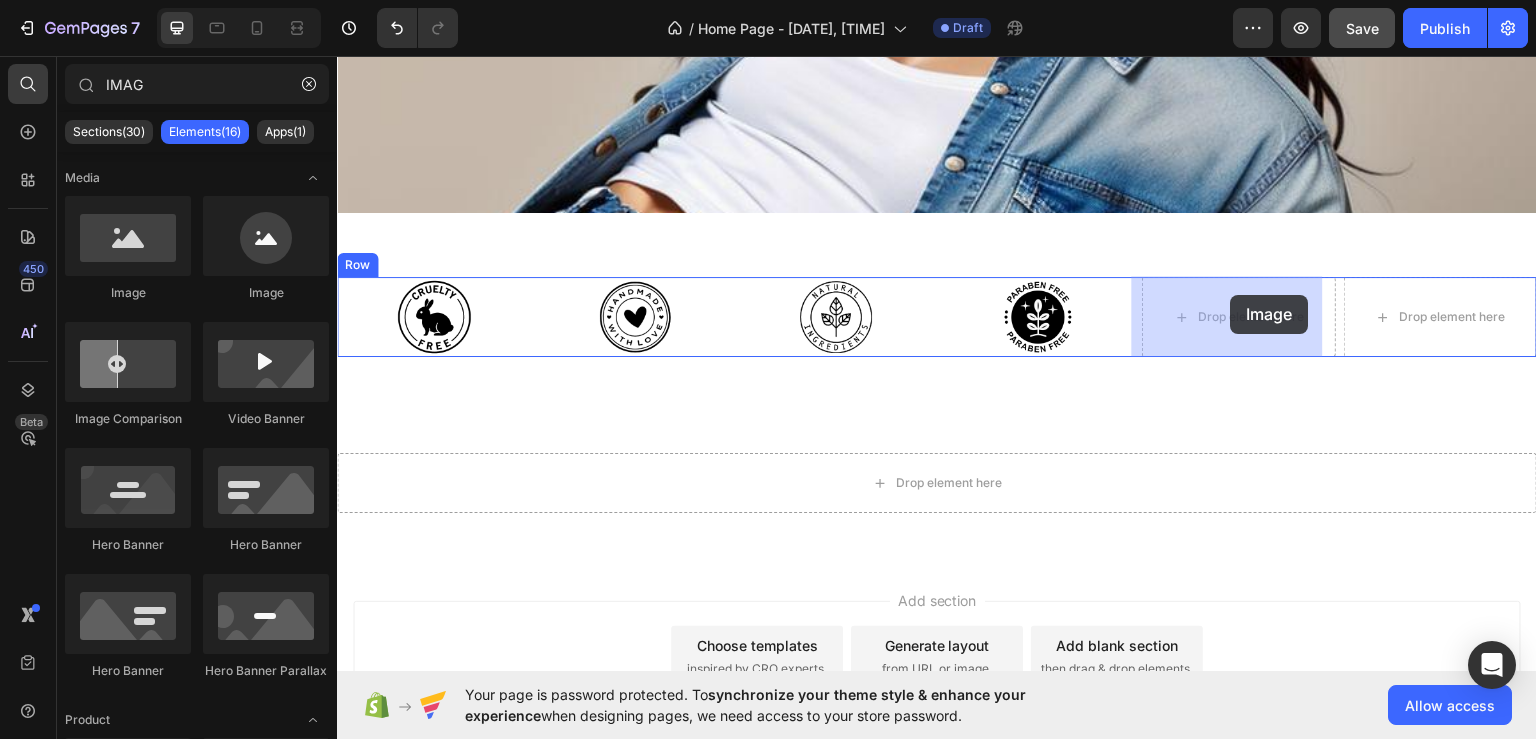 drag, startPoint x: 596, startPoint y: 285, endPoint x: 1231, endPoint y: 294, distance: 635.0638 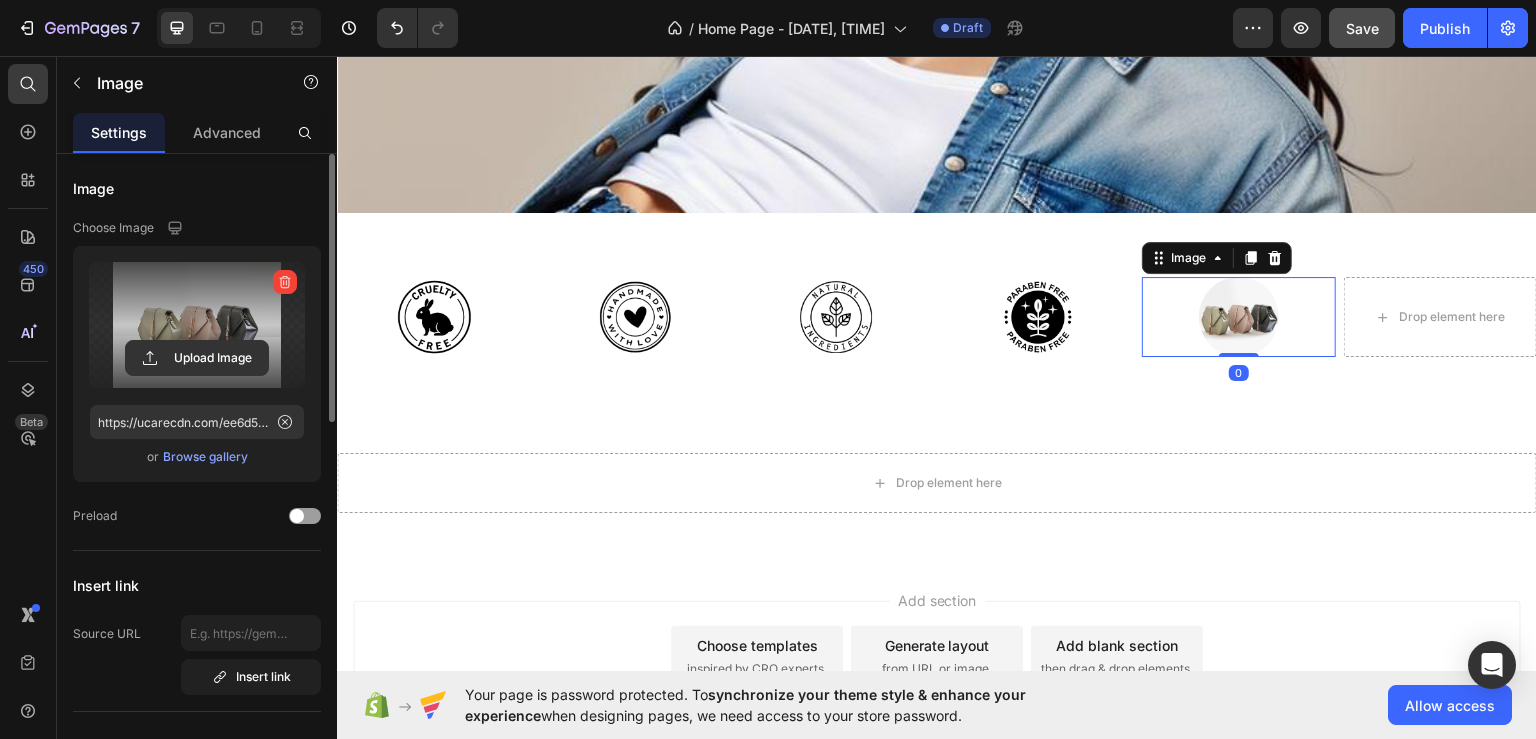 click at bounding box center (197, 325) 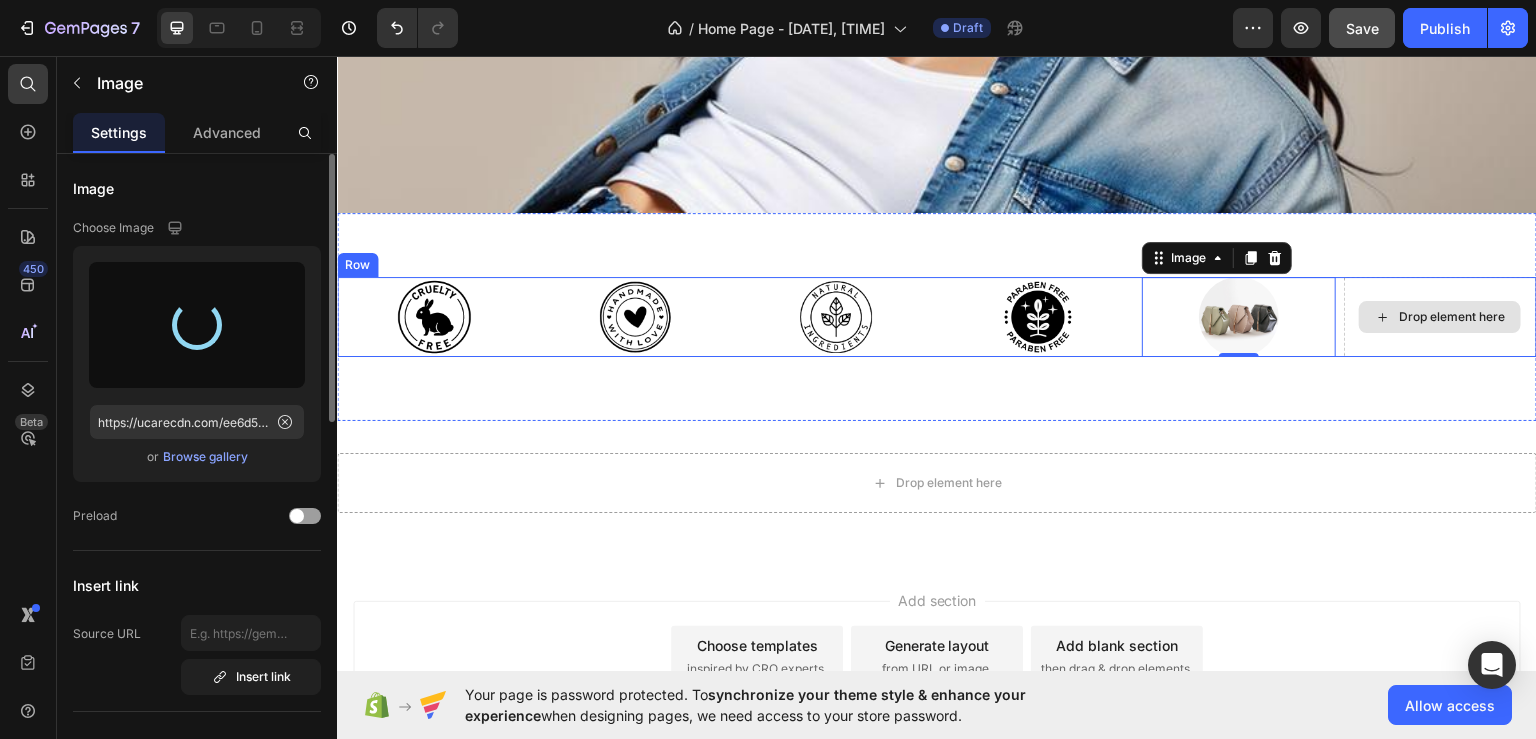 type on "https://cdn.shopify.com/s/files/1/0621/5958/5339/files/gempages_575099041881260831-4fa24d43-15de-4a67-9c8e-92bbc48ddc5b.png" 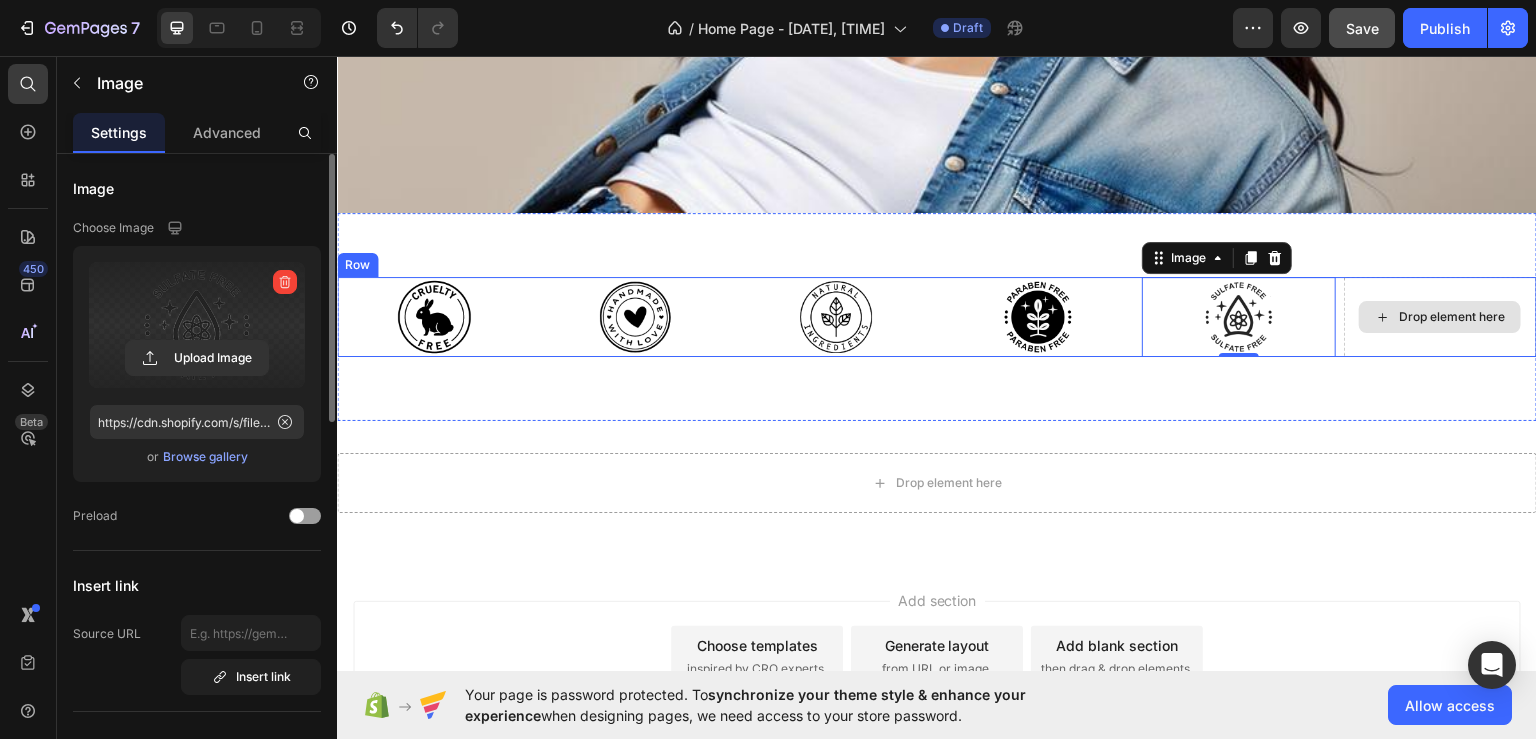 click on "Drop element here" at bounding box center [1452, 316] 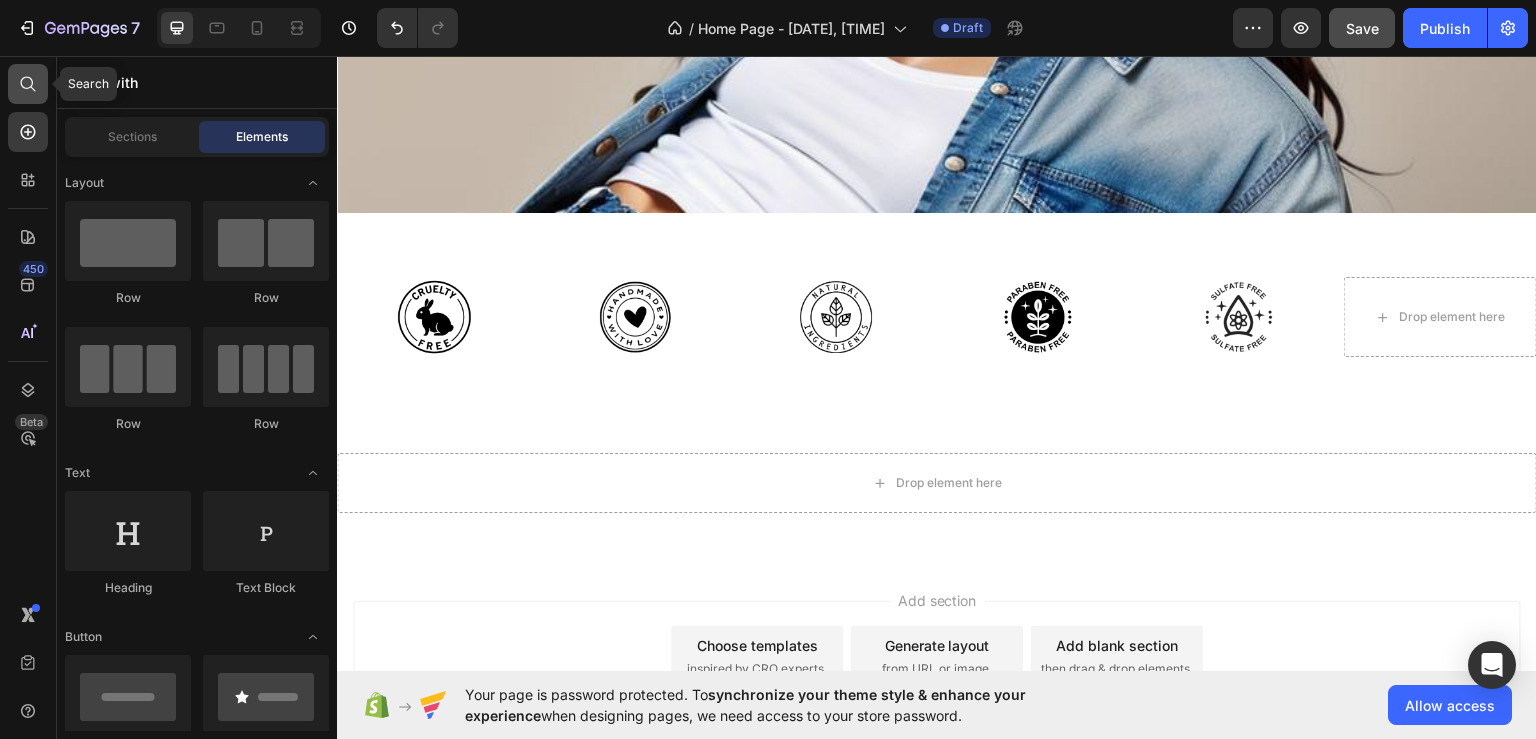click 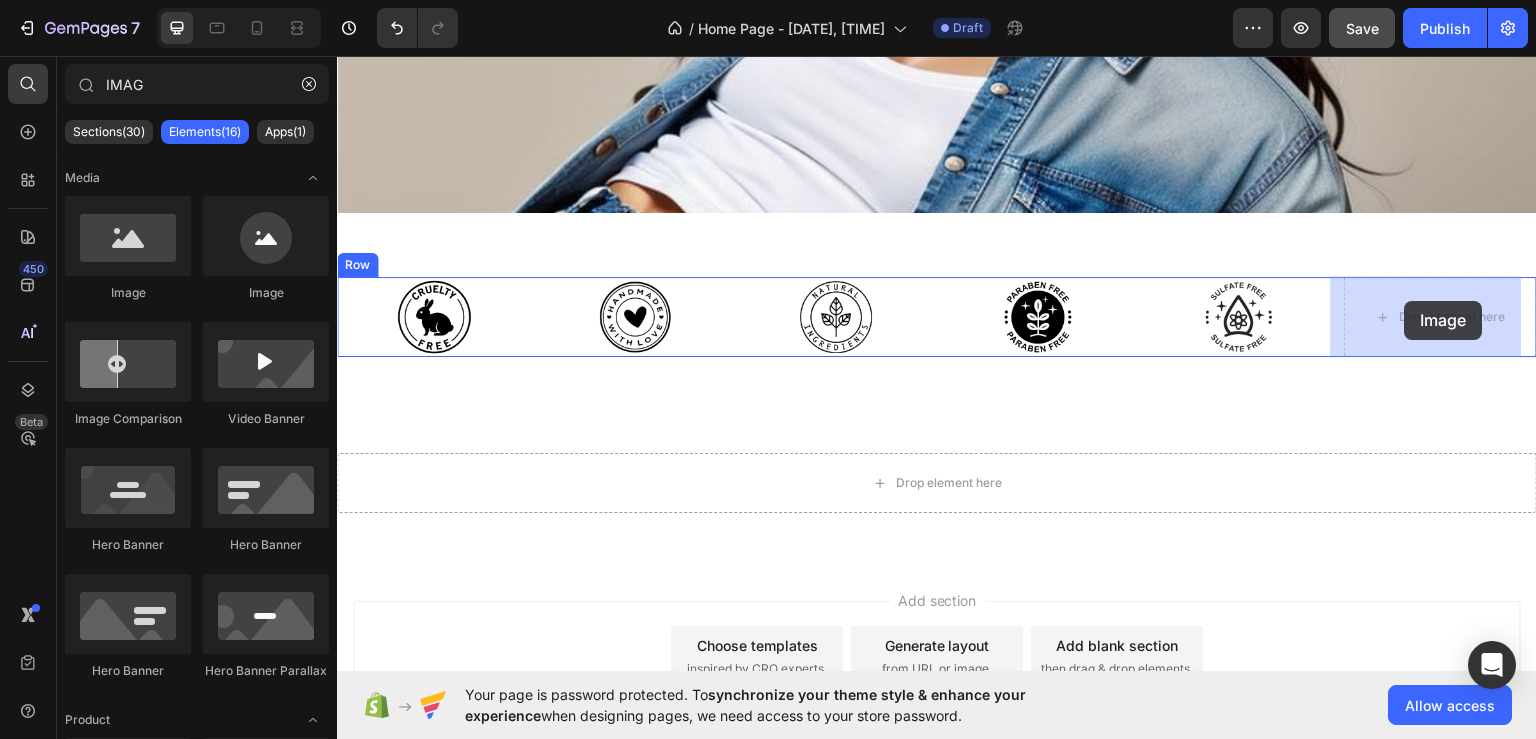 drag, startPoint x: 604, startPoint y: 296, endPoint x: 1405, endPoint y: 300, distance: 801.01 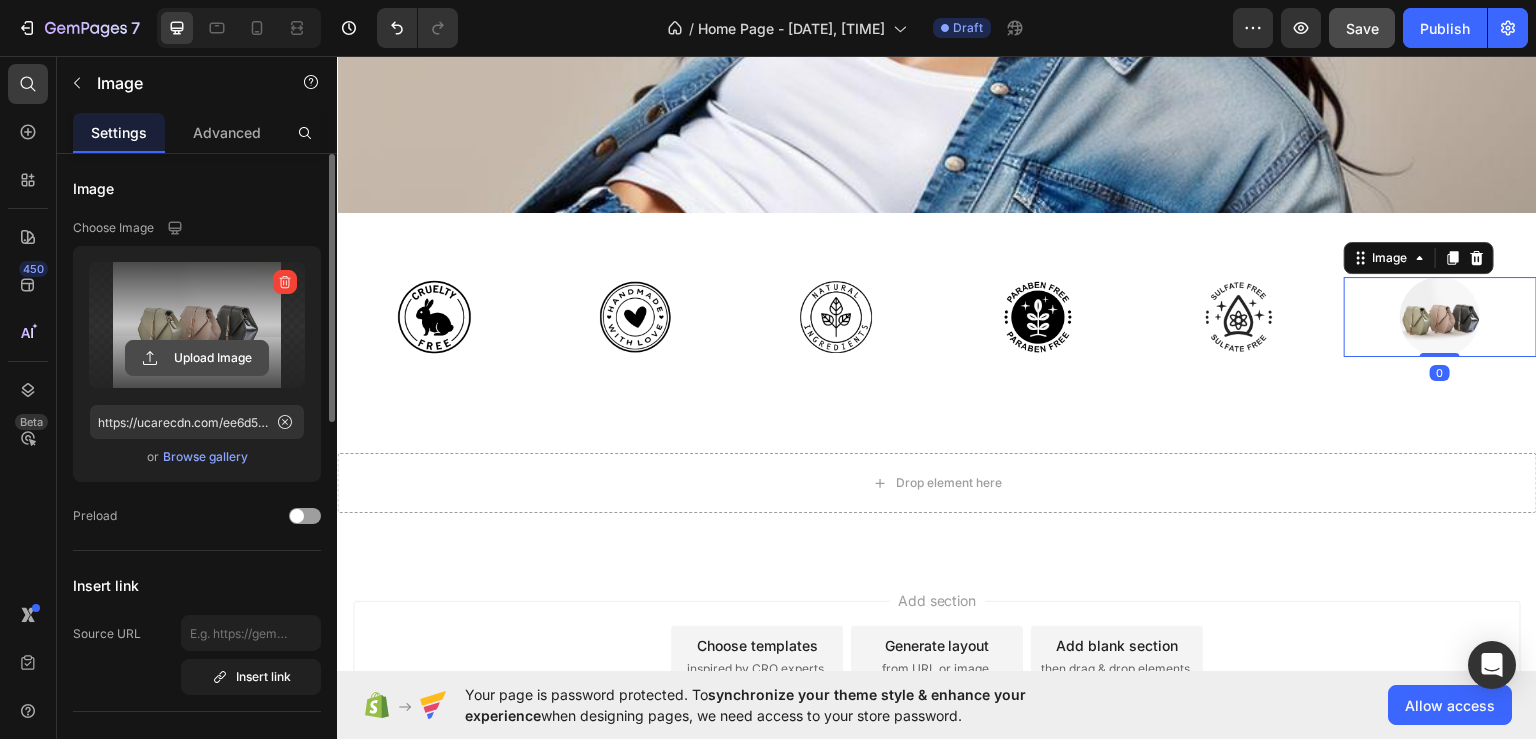 click 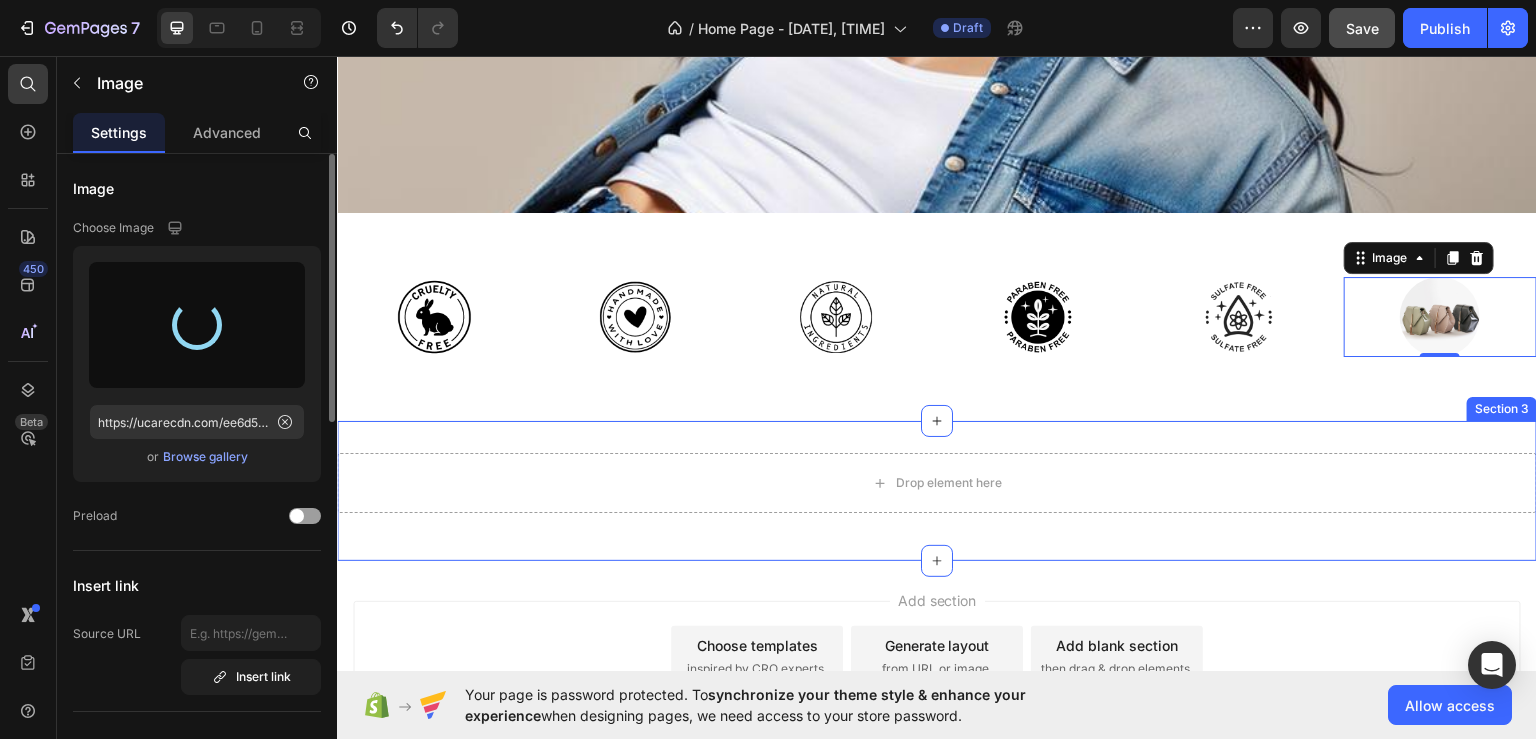 type on "https://cdn.shopify.com/s/files/1/0621/5958/5339/files/gempages_575099041881260831-ef735748-78e8-49ef-9db8-378931e7bec5.png" 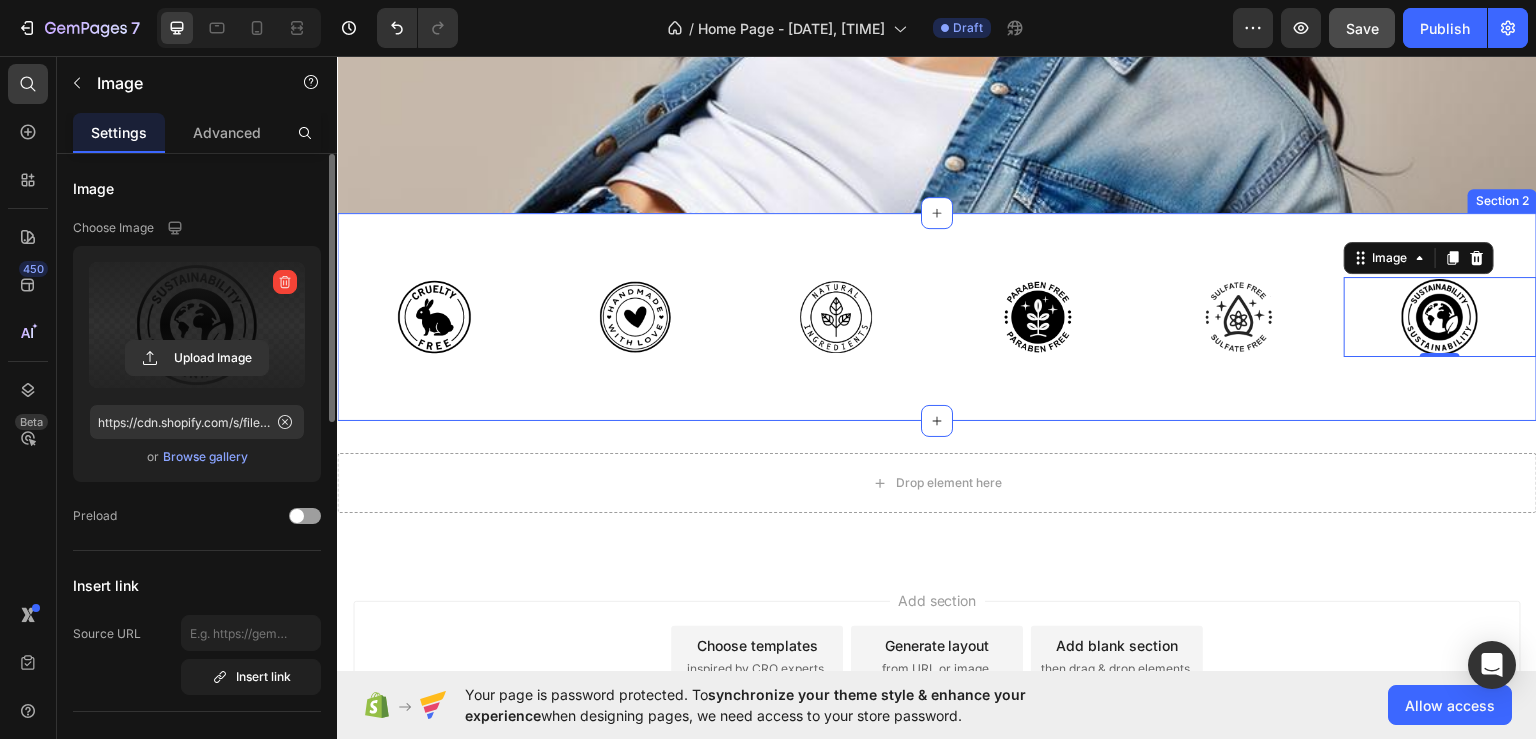click on "Image Image Image Image Image Image   0 Row Section 2" at bounding box center [937, 316] 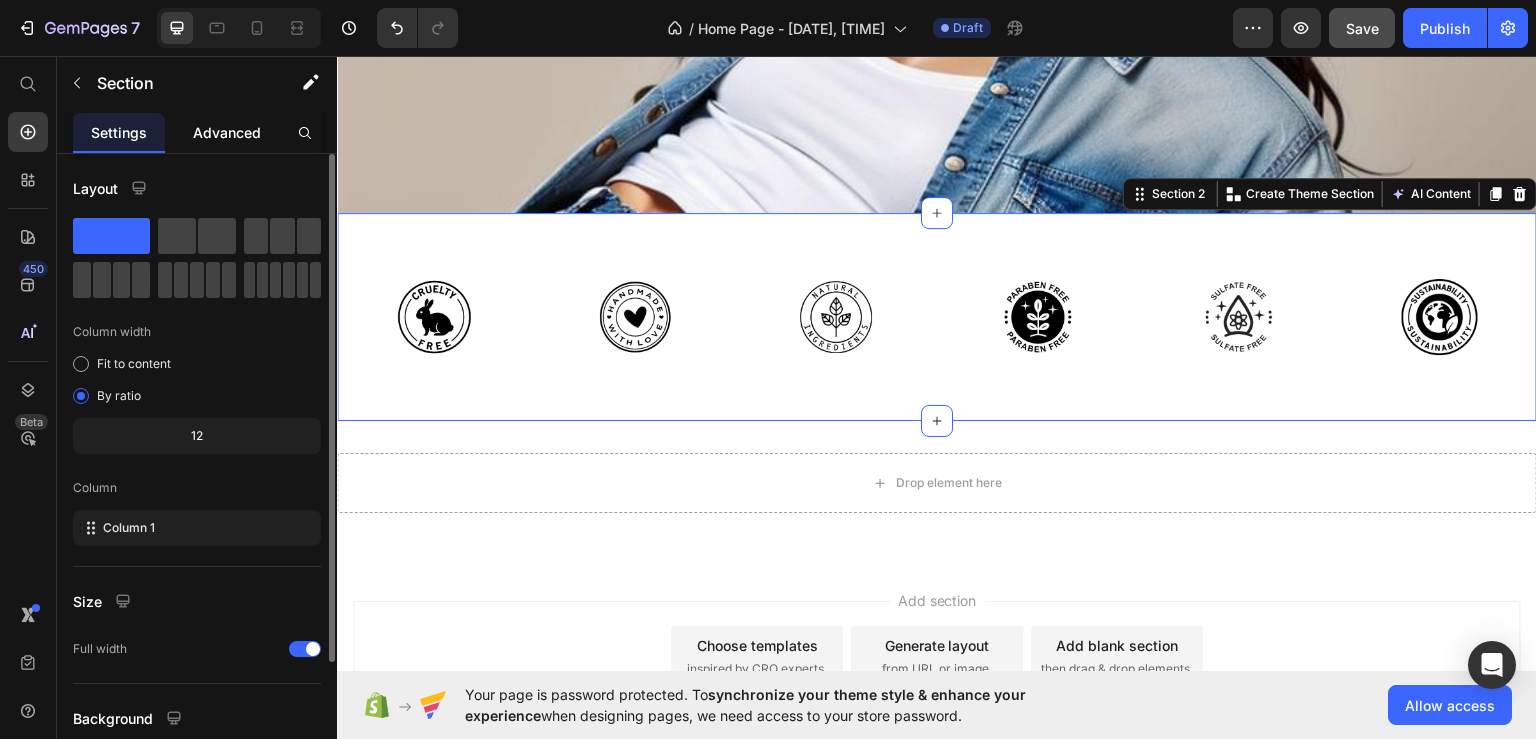 click on "Advanced" 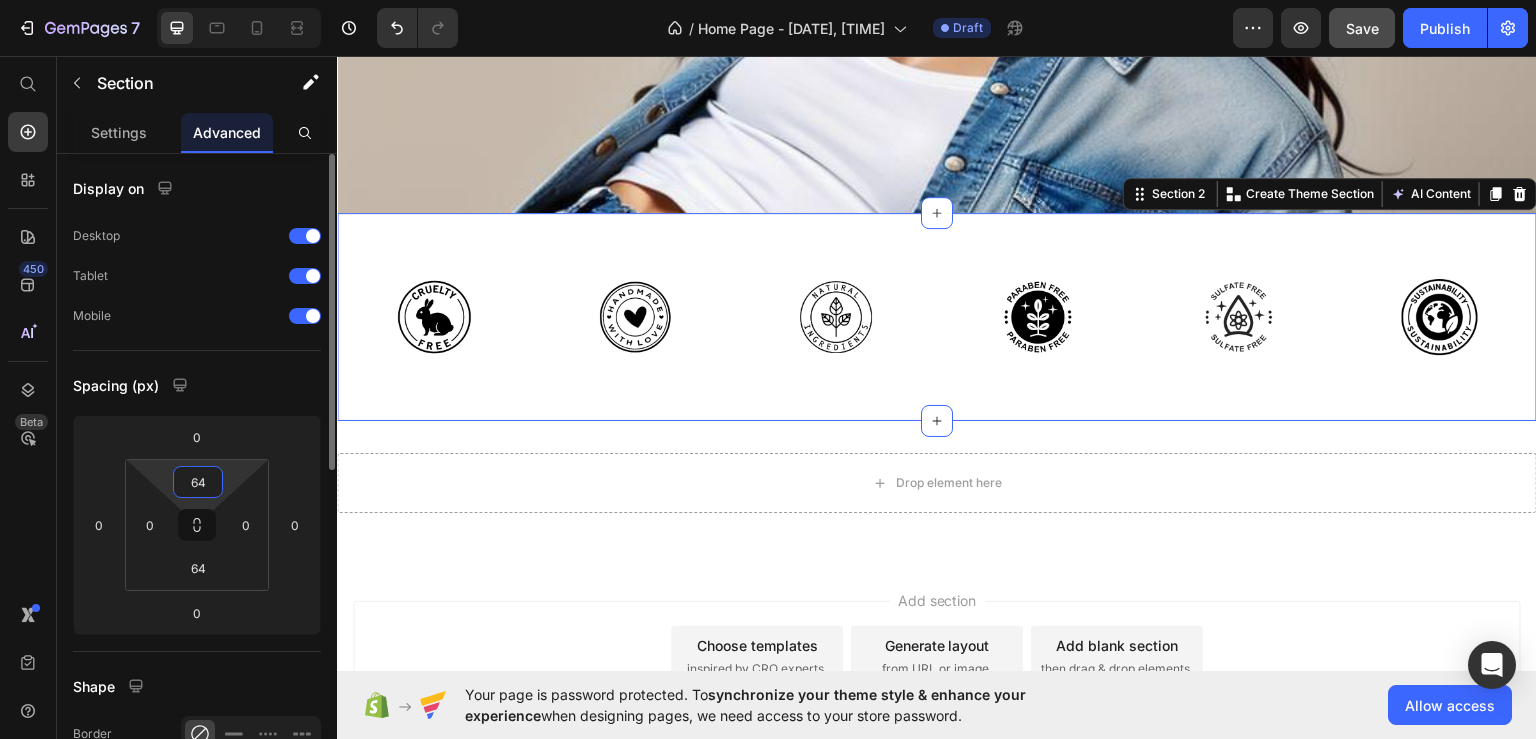 click on "64" at bounding box center (198, 482) 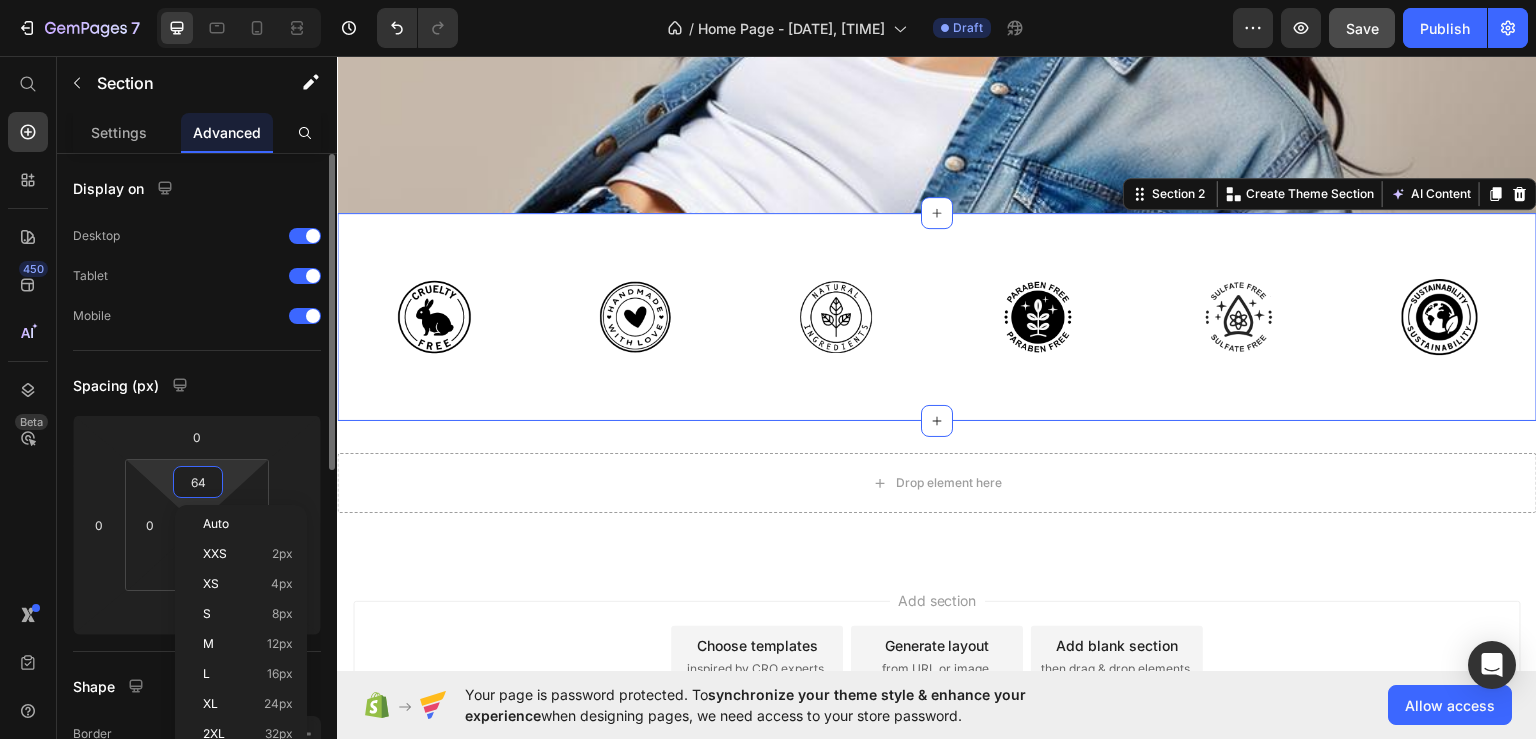 type on "6" 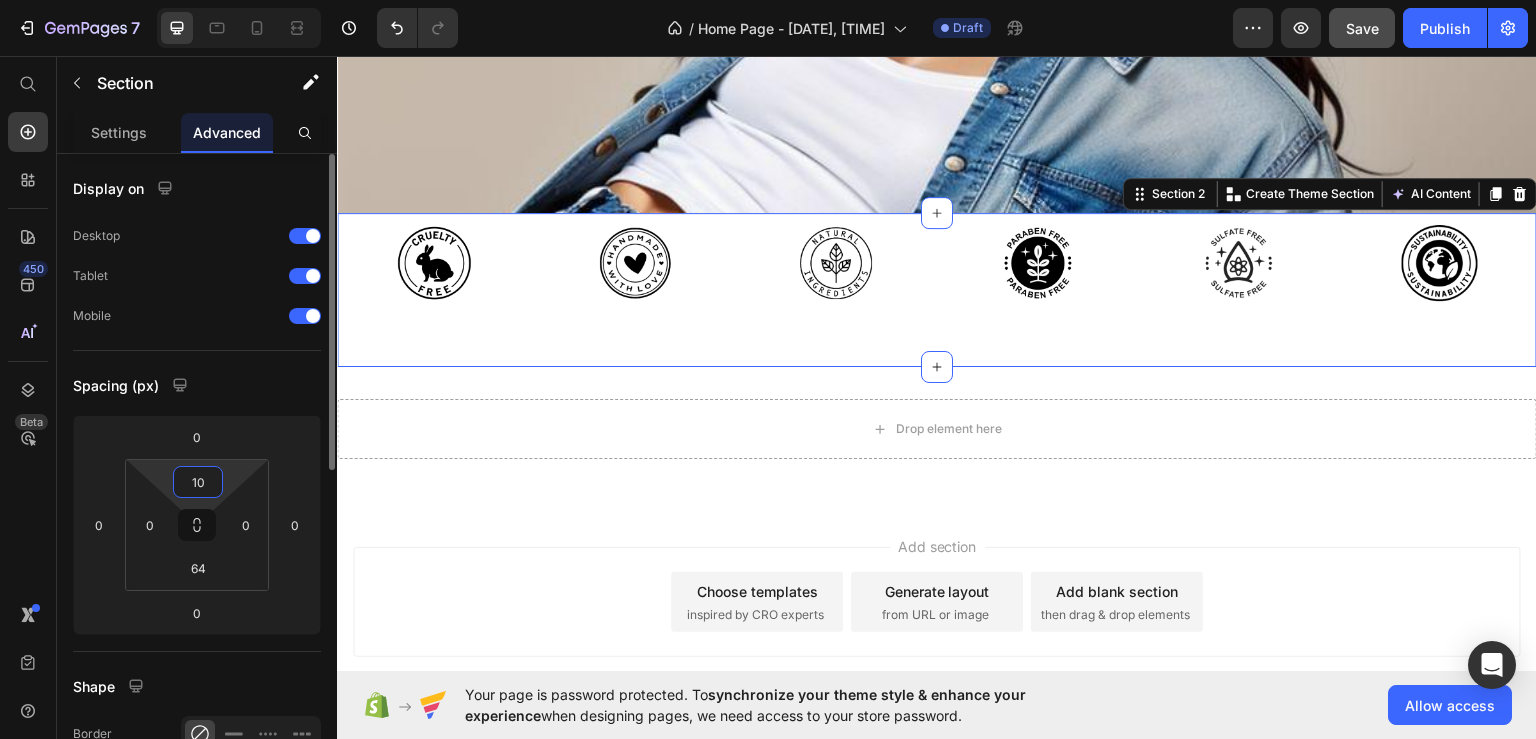 type on "1" 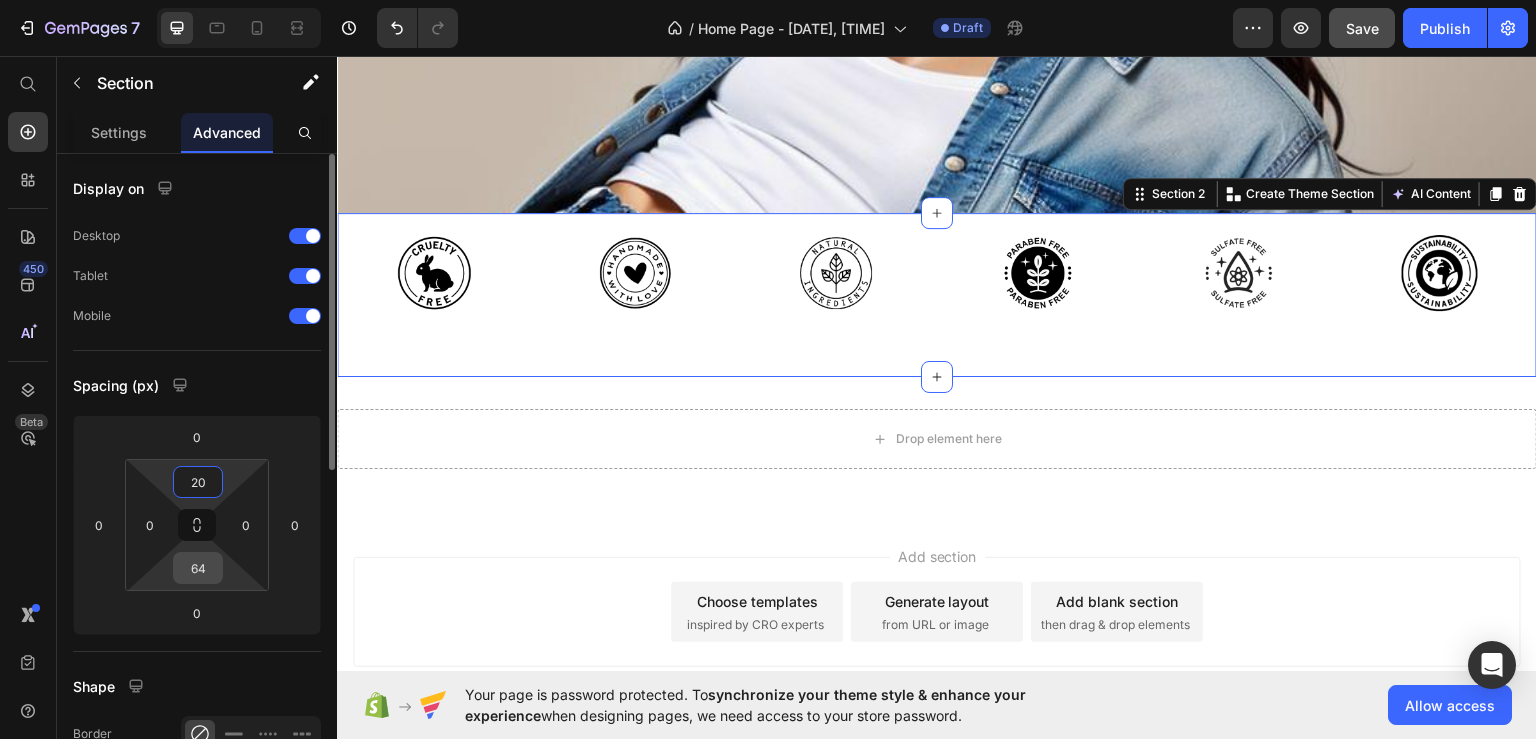 type on "20" 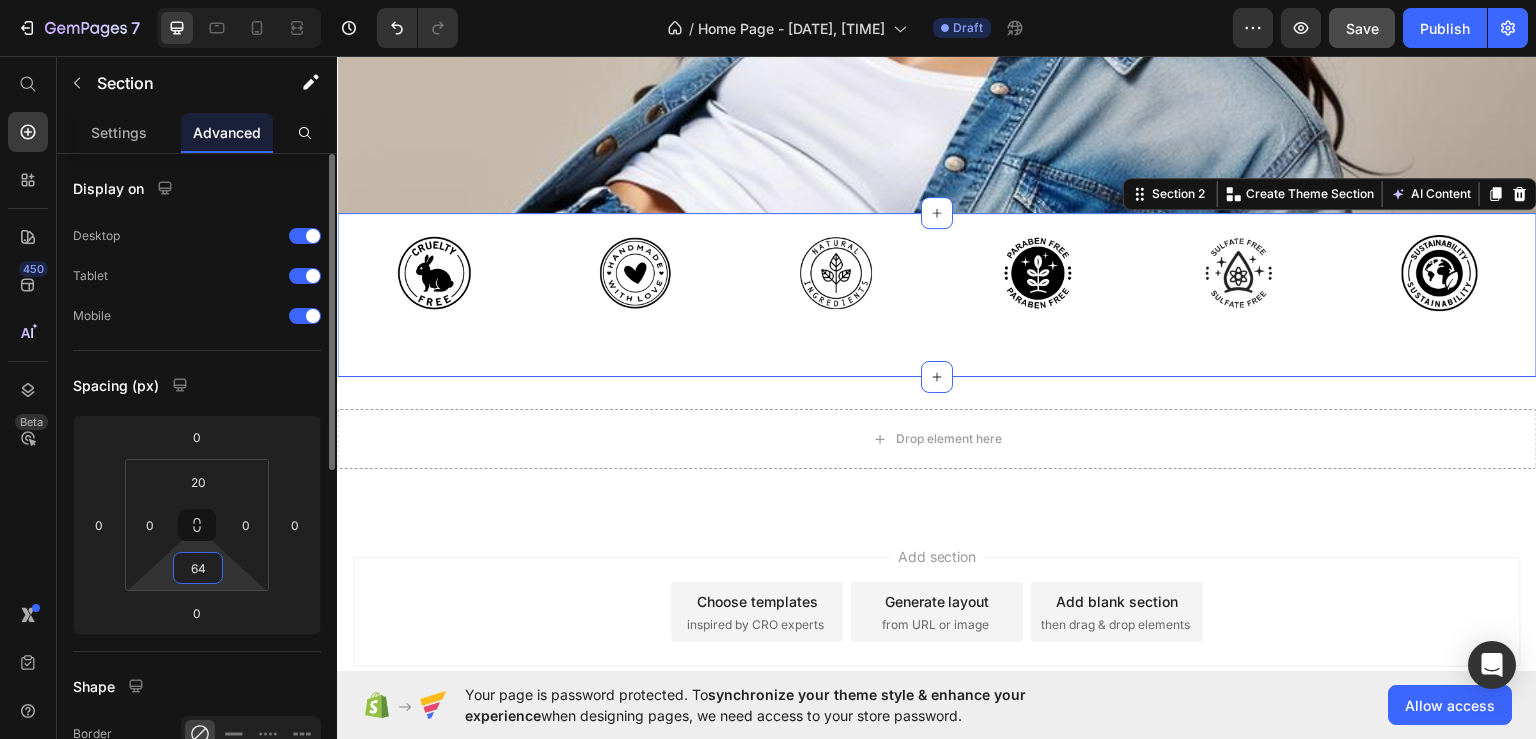 click on "64" at bounding box center [198, 568] 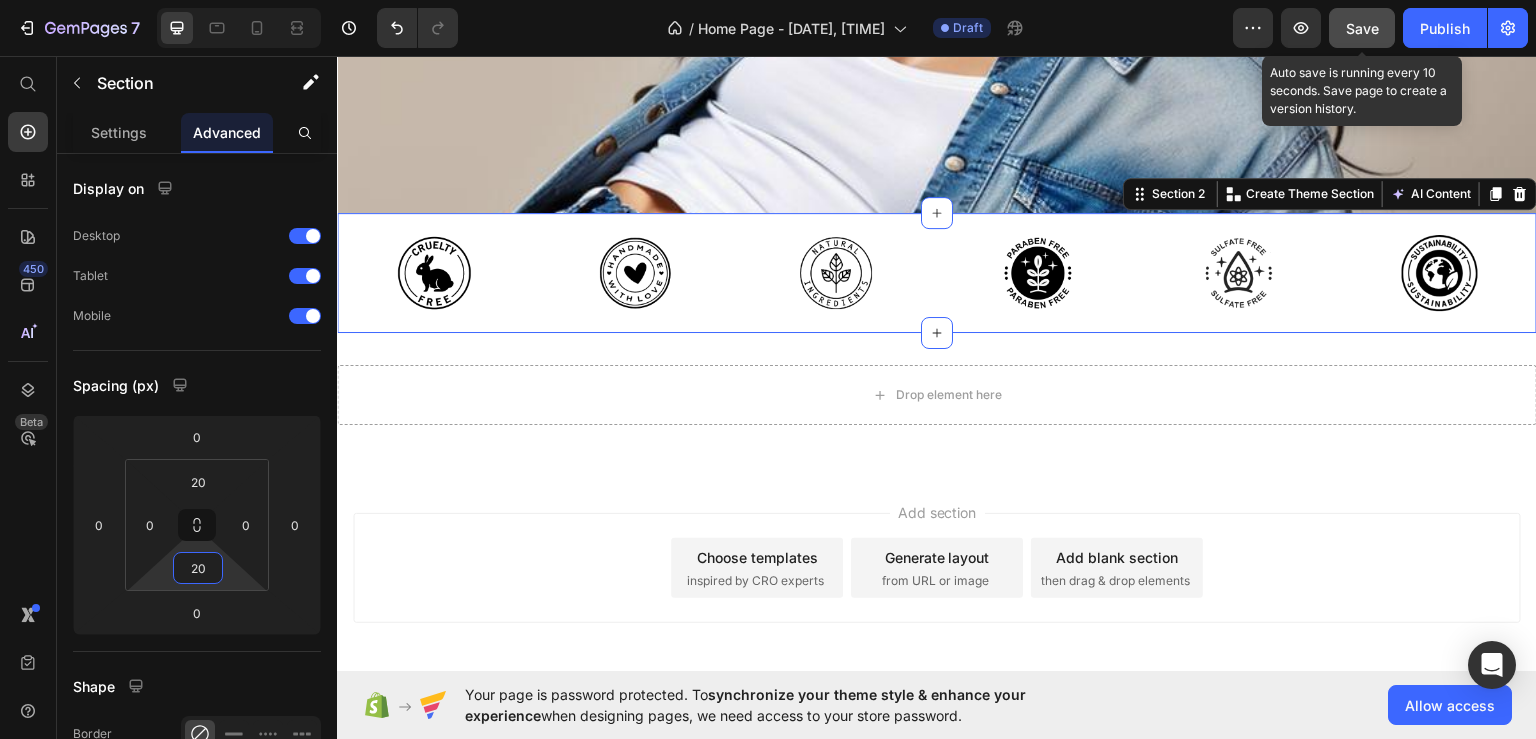 type on "20" 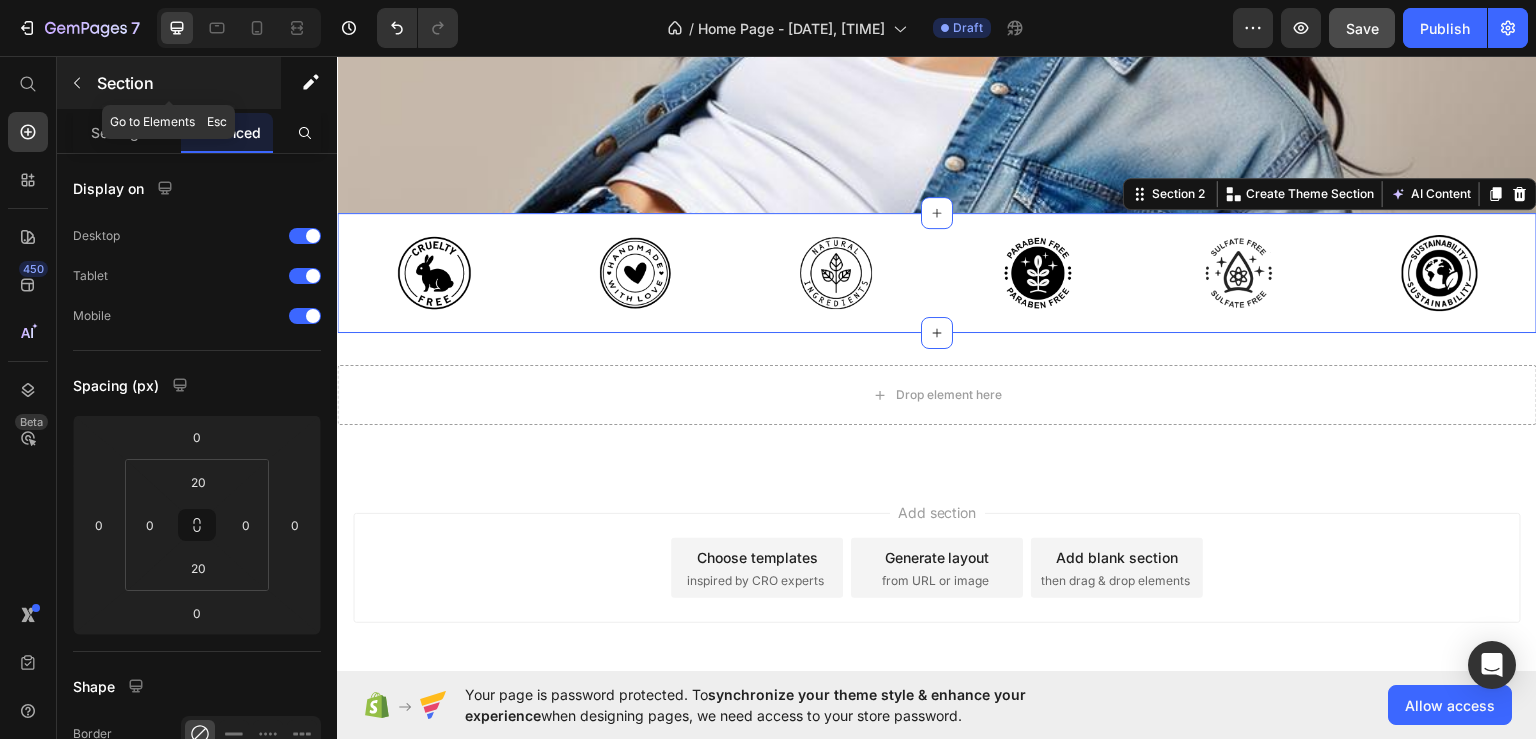 click 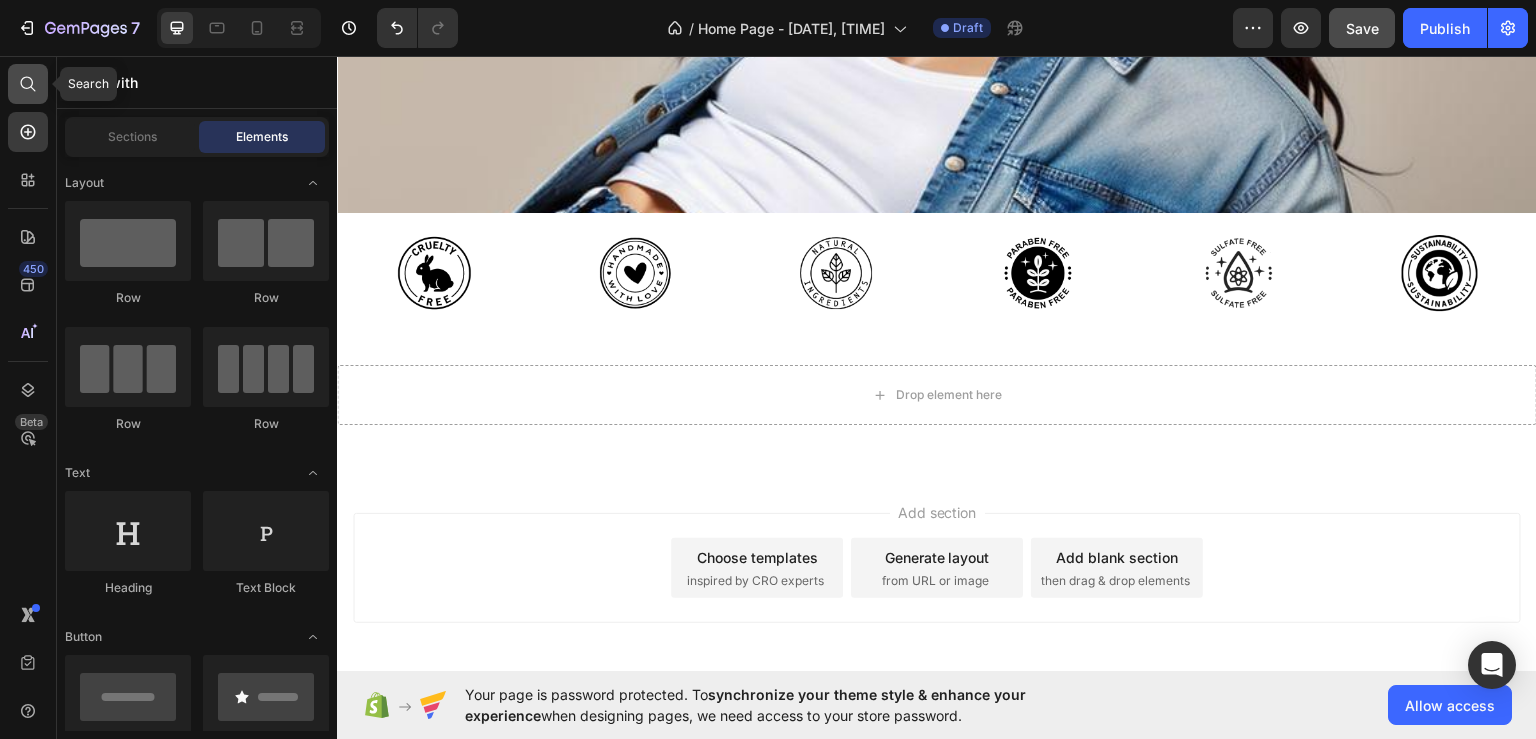 click 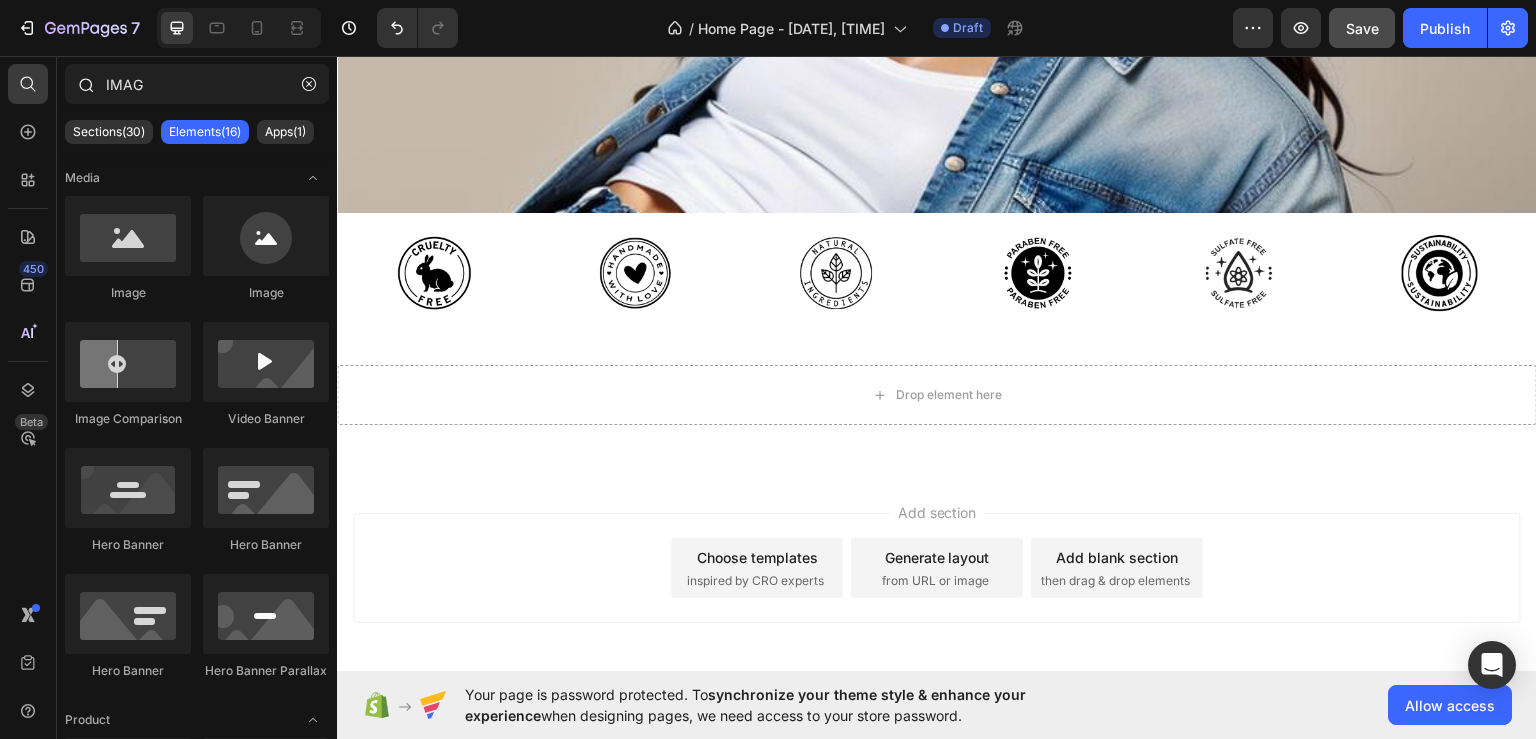 drag, startPoint x: 164, startPoint y: 84, endPoint x: 84, endPoint y: 109, distance: 83.81527 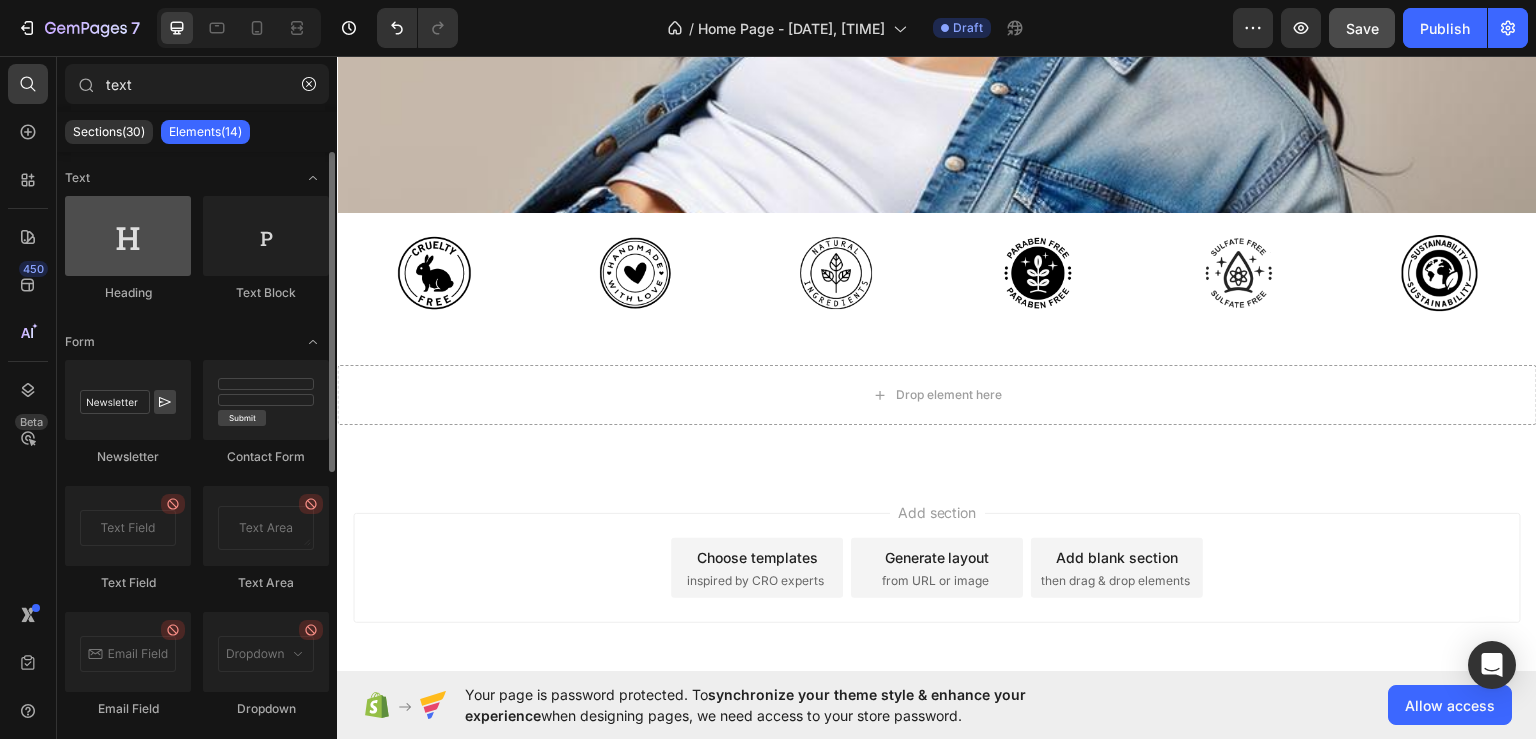 type on "text" 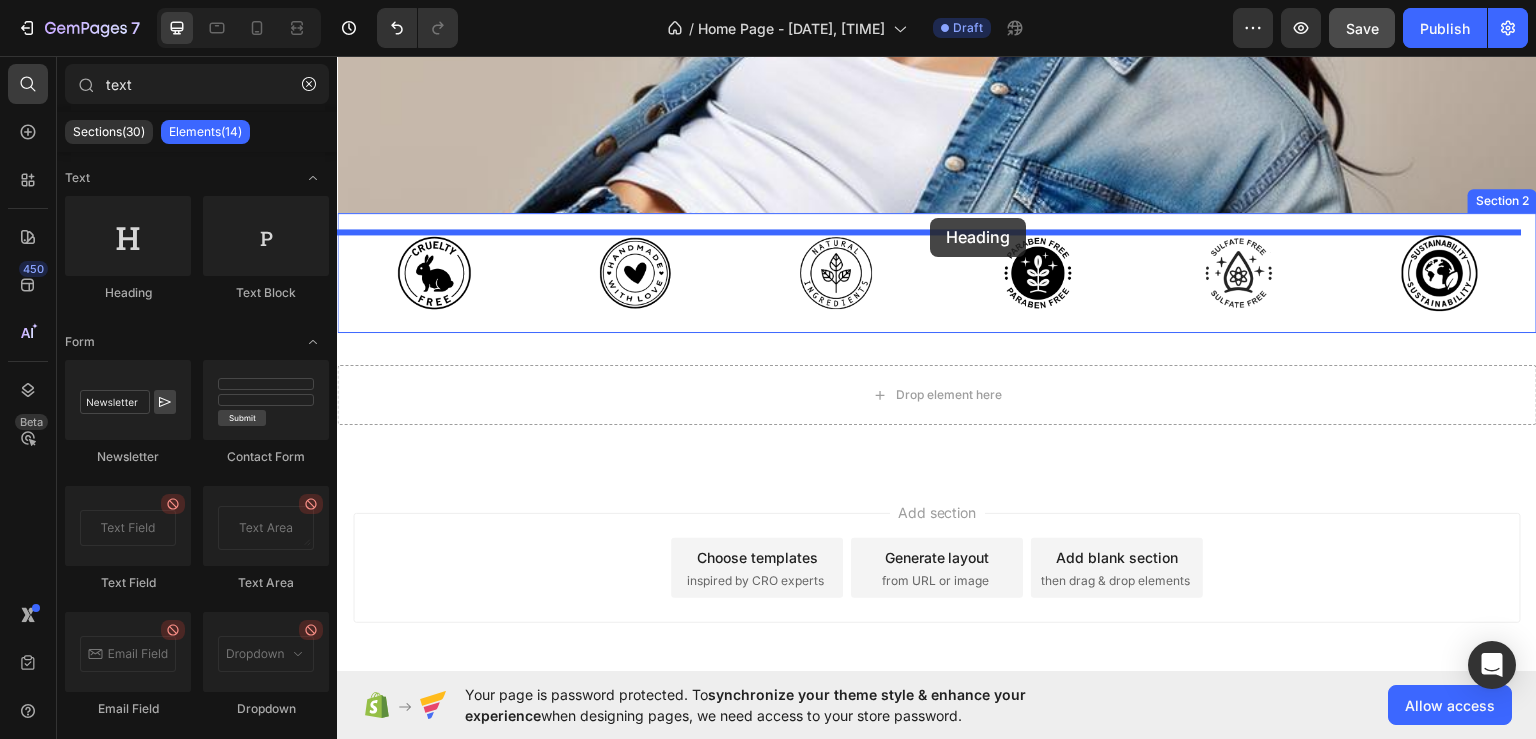drag, startPoint x: 473, startPoint y: 304, endPoint x: 930, endPoint y: 217, distance: 465.2075 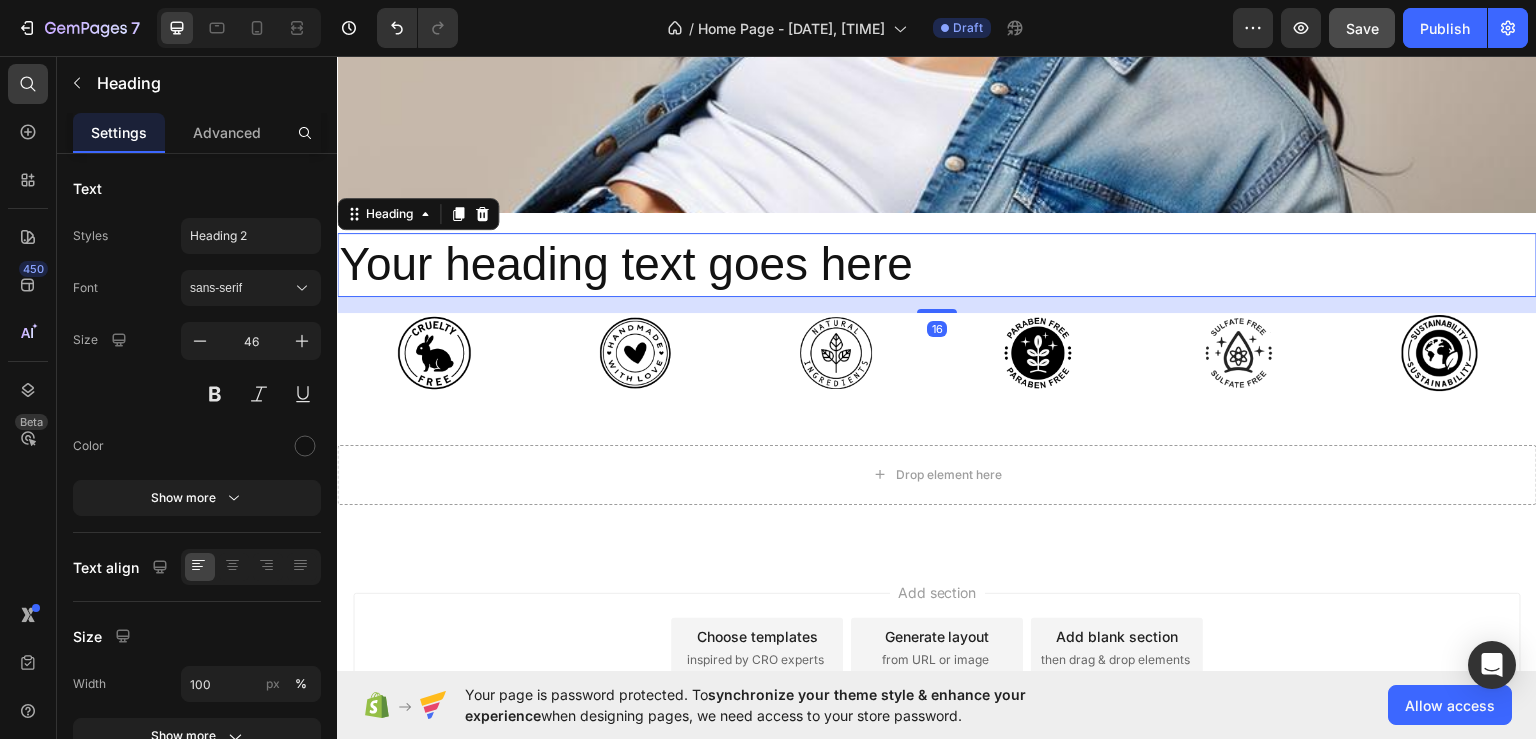 click on "Your heading text goes here" at bounding box center [937, 264] 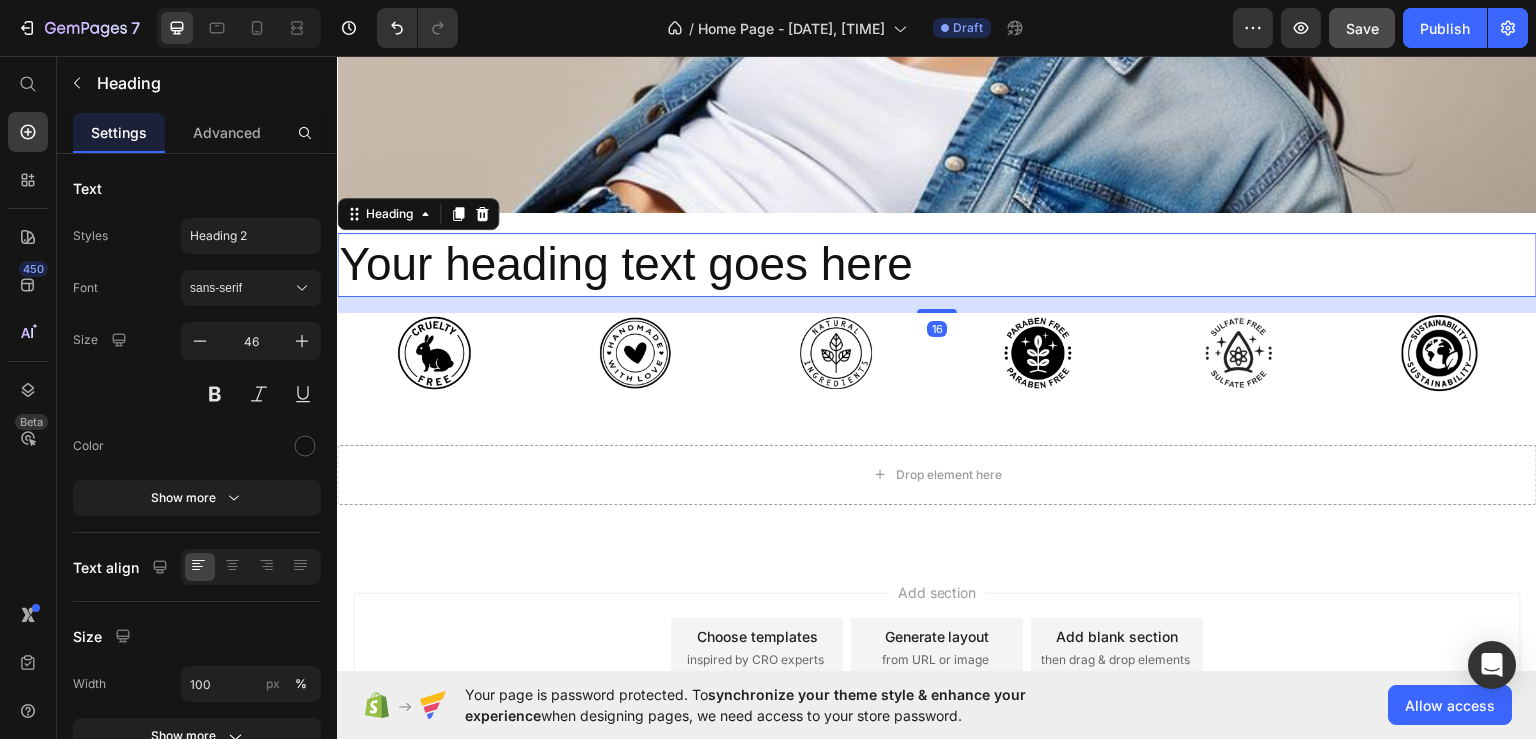 click on "Your heading text goes here" at bounding box center [937, 264] 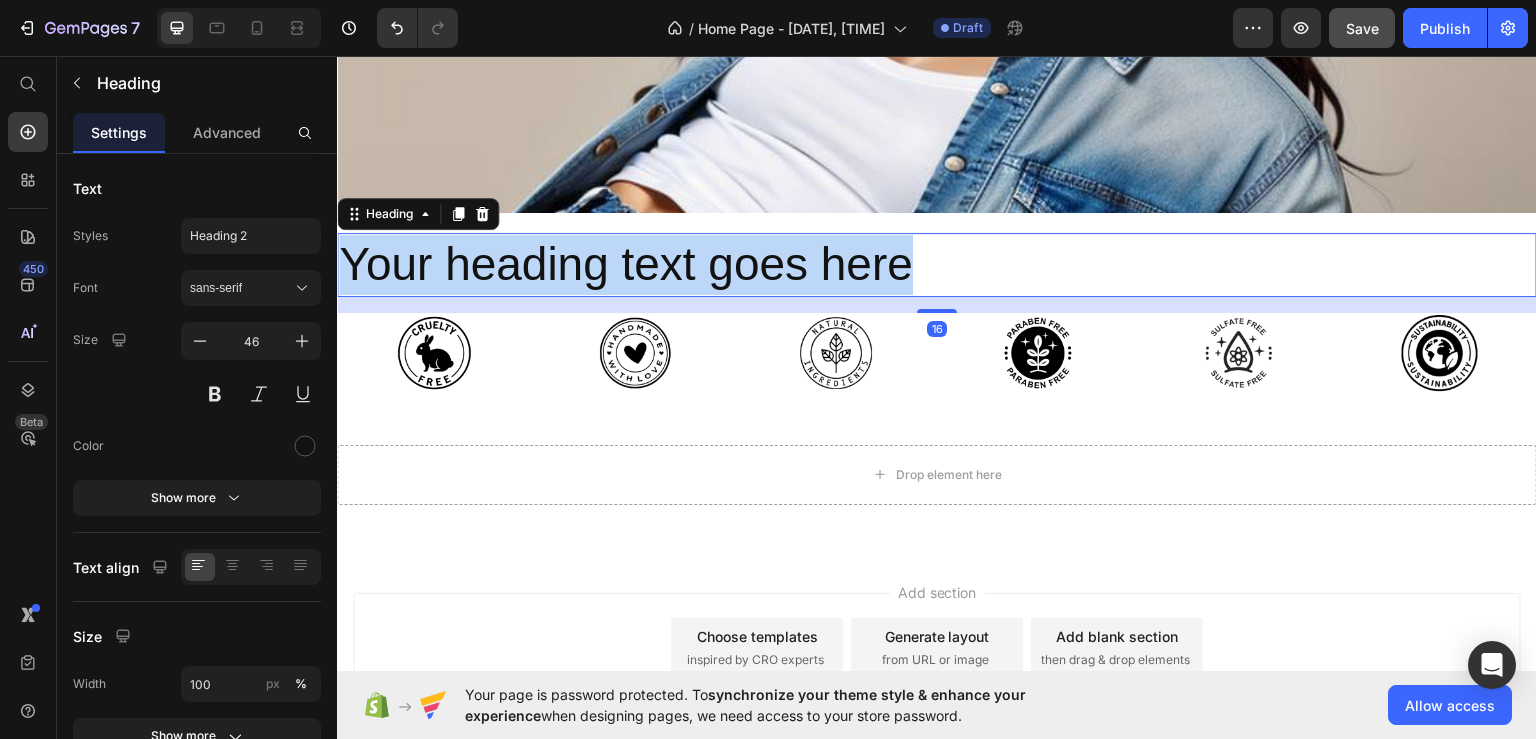 click on "Your heading text goes here" at bounding box center (937, 264) 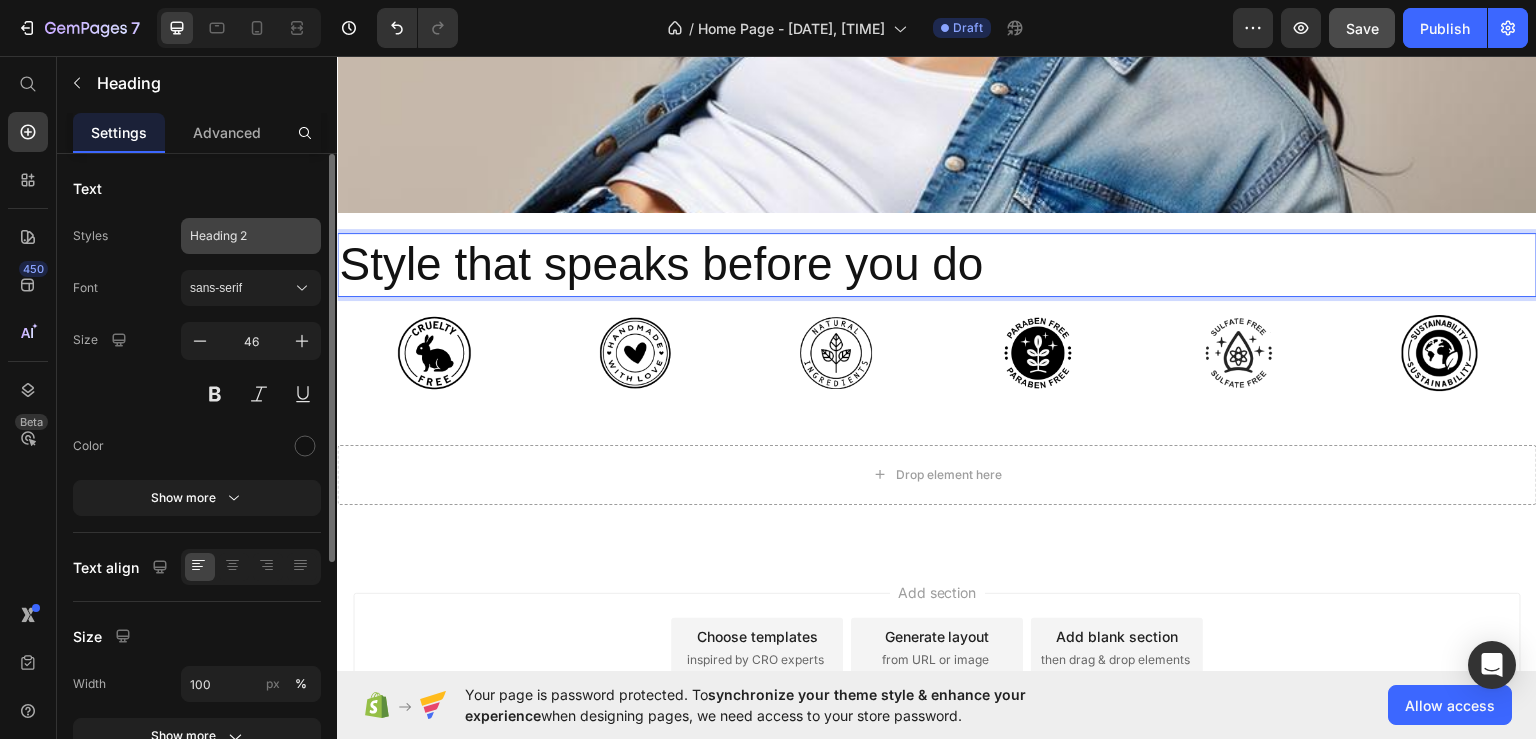 click on "Heading 2" at bounding box center (239, 236) 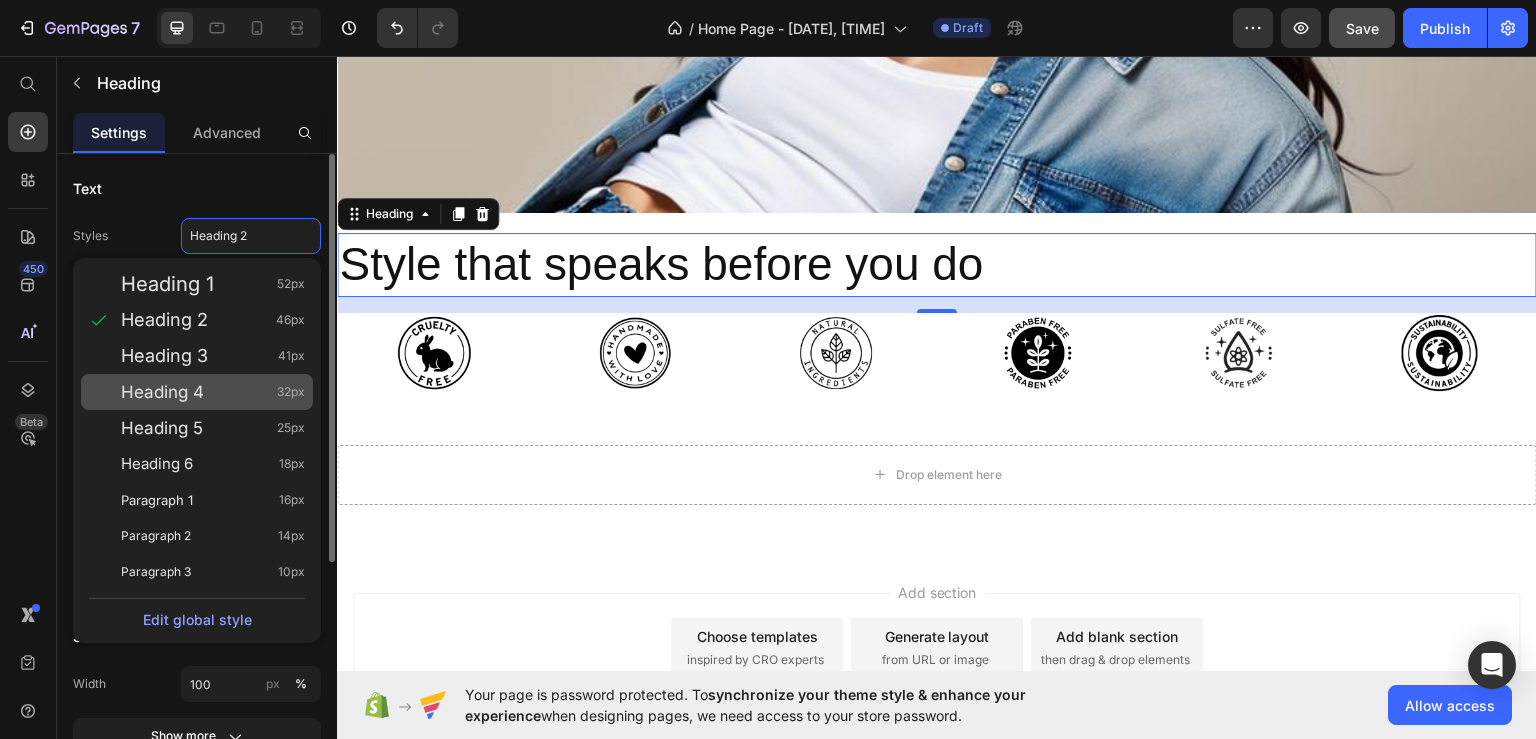 click on "Heading 4" at bounding box center (162, 392) 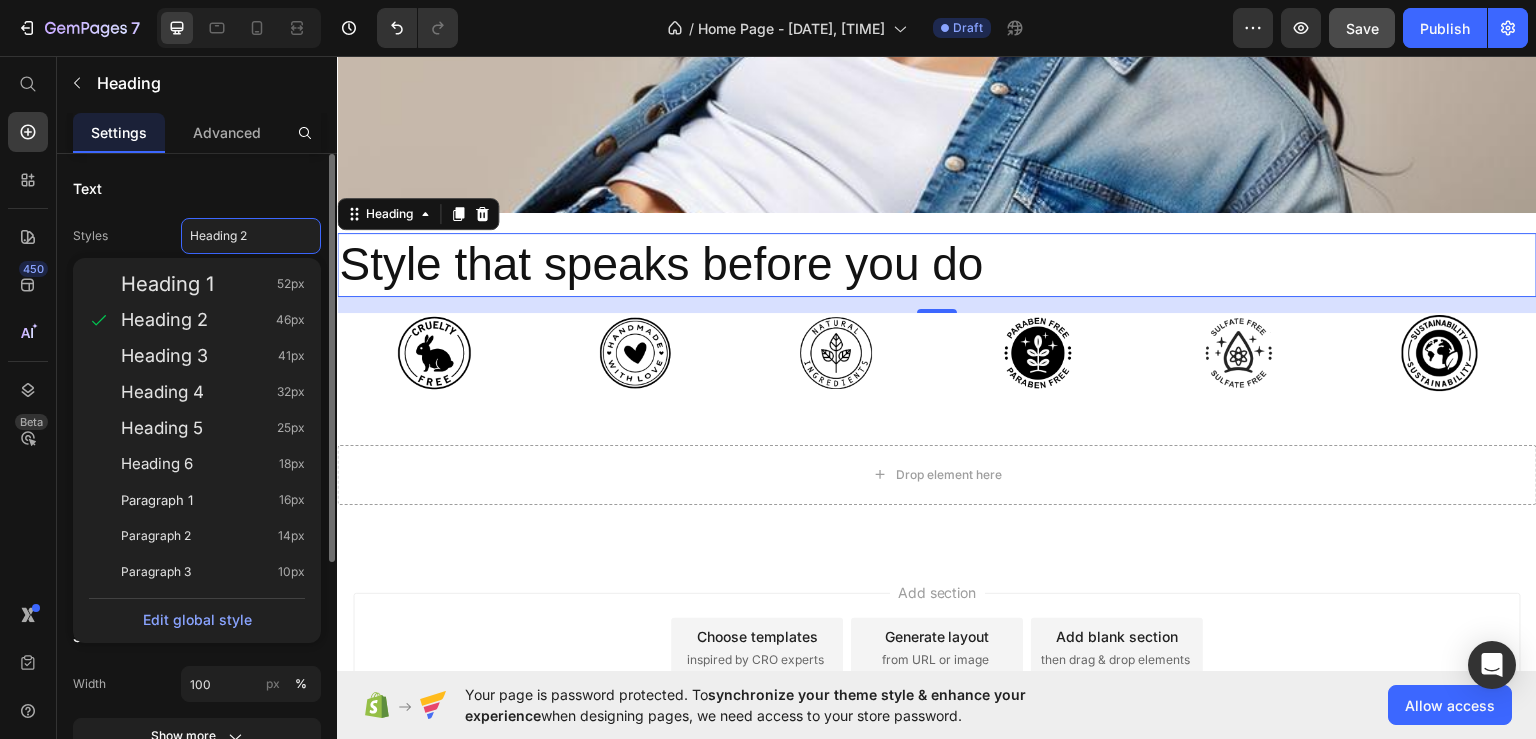type on "32" 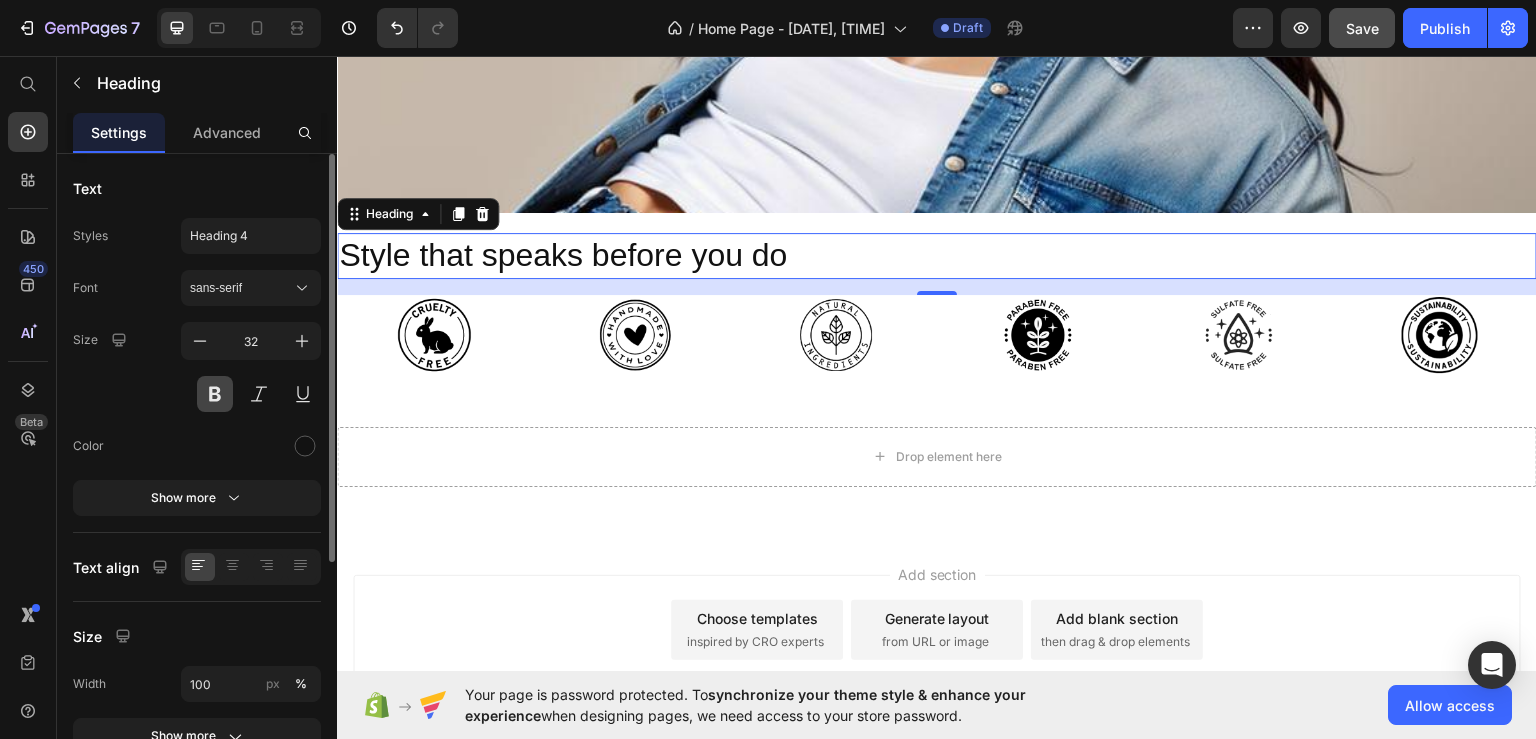 click at bounding box center (215, 394) 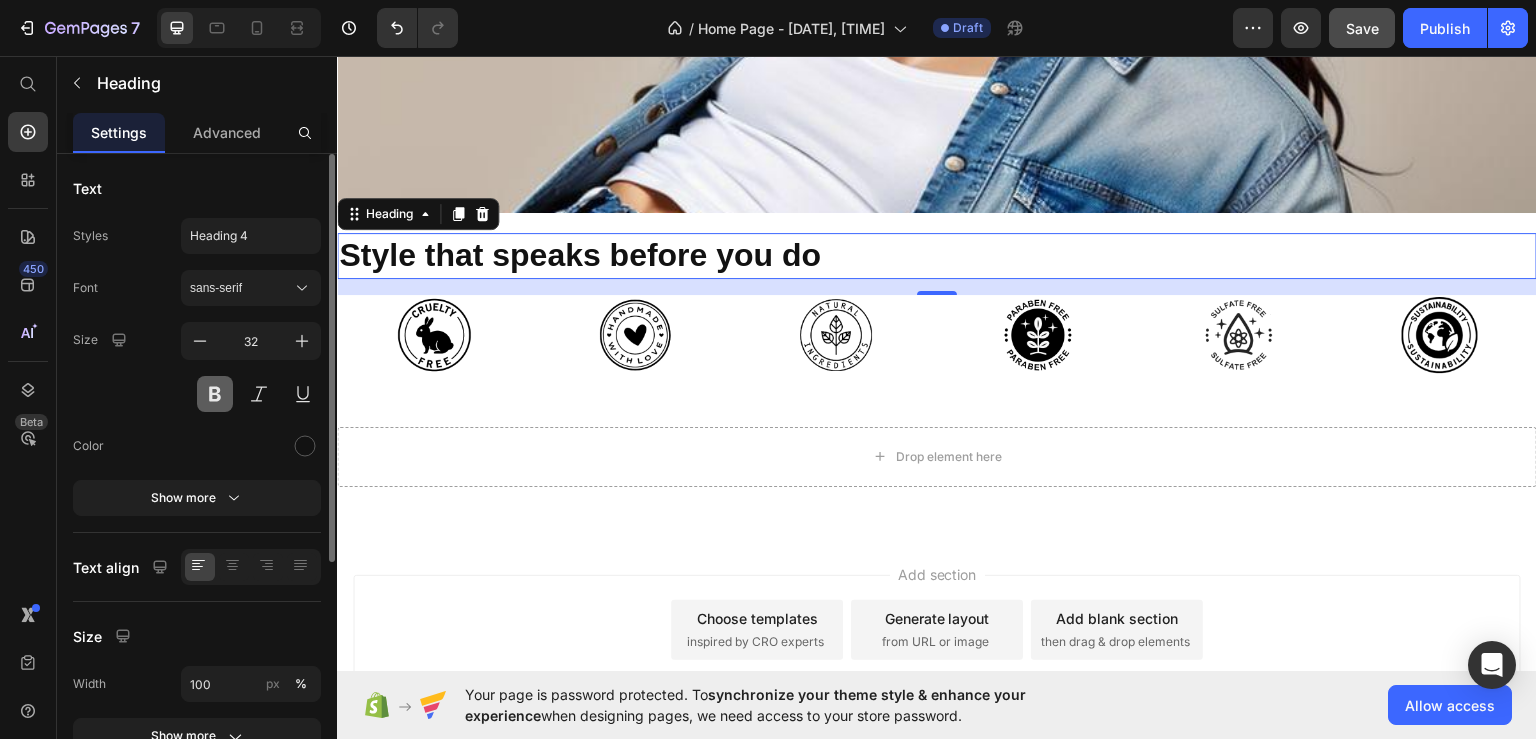 click at bounding box center [215, 394] 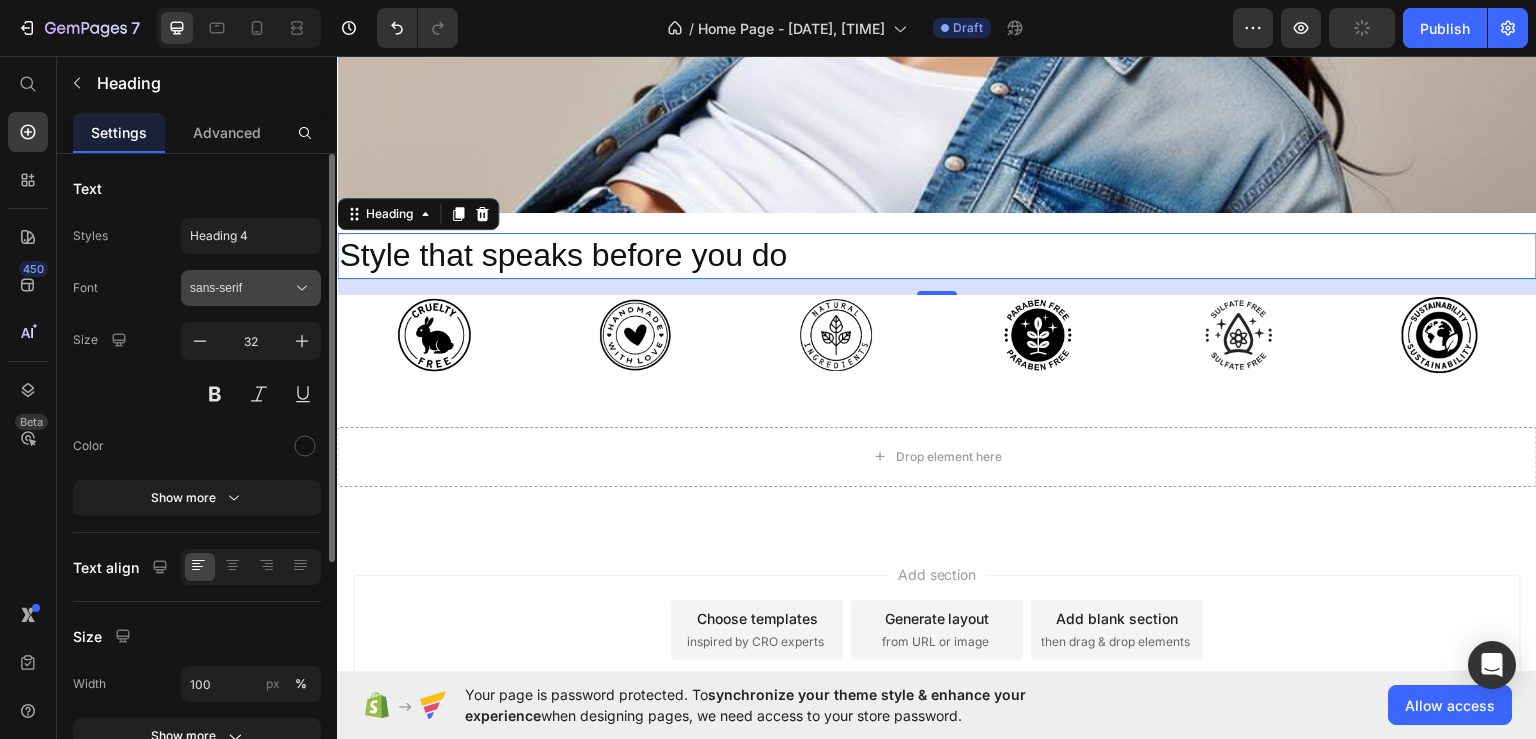 click on "sans-serif" at bounding box center [241, 288] 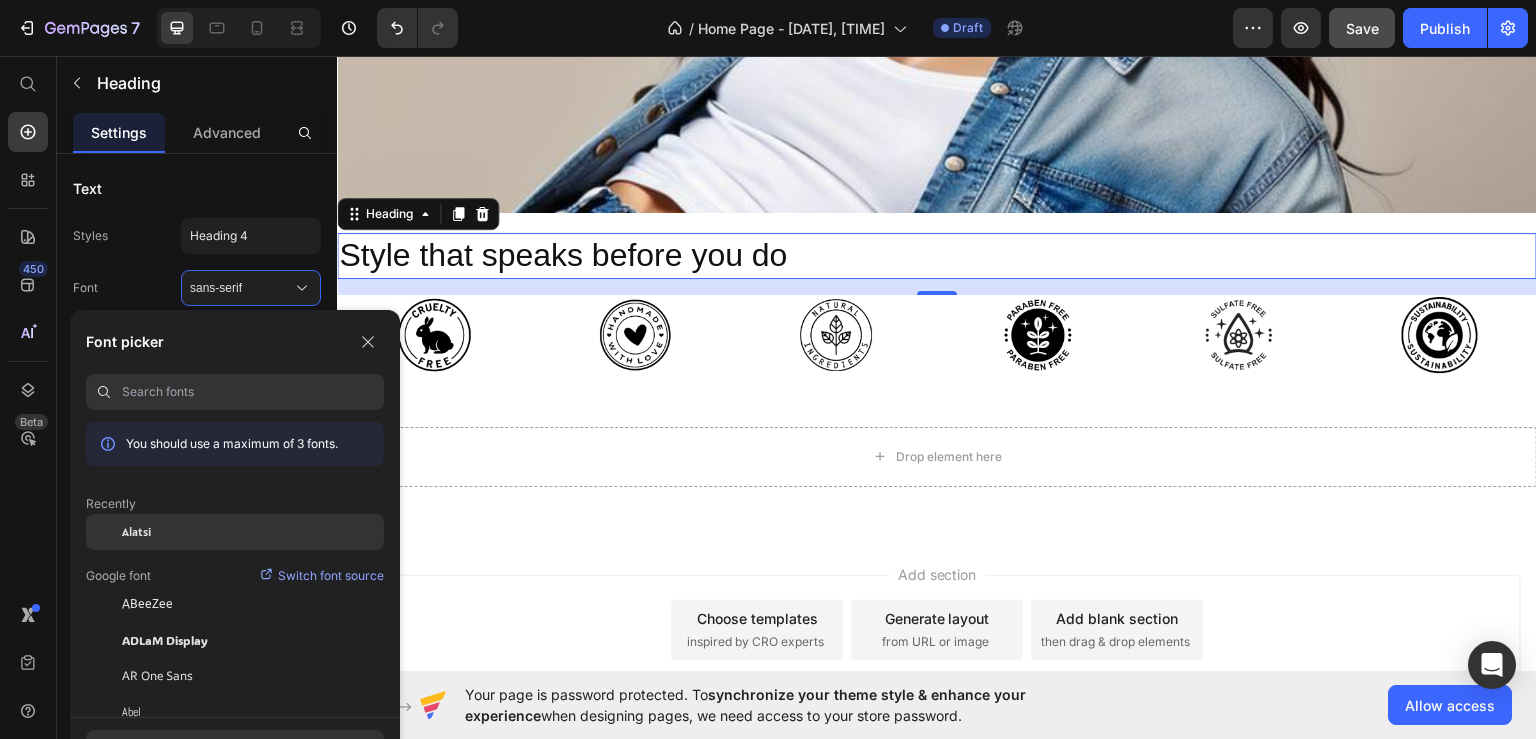 scroll, scrollTop: 200, scrollLeft: 0, axis: vertical 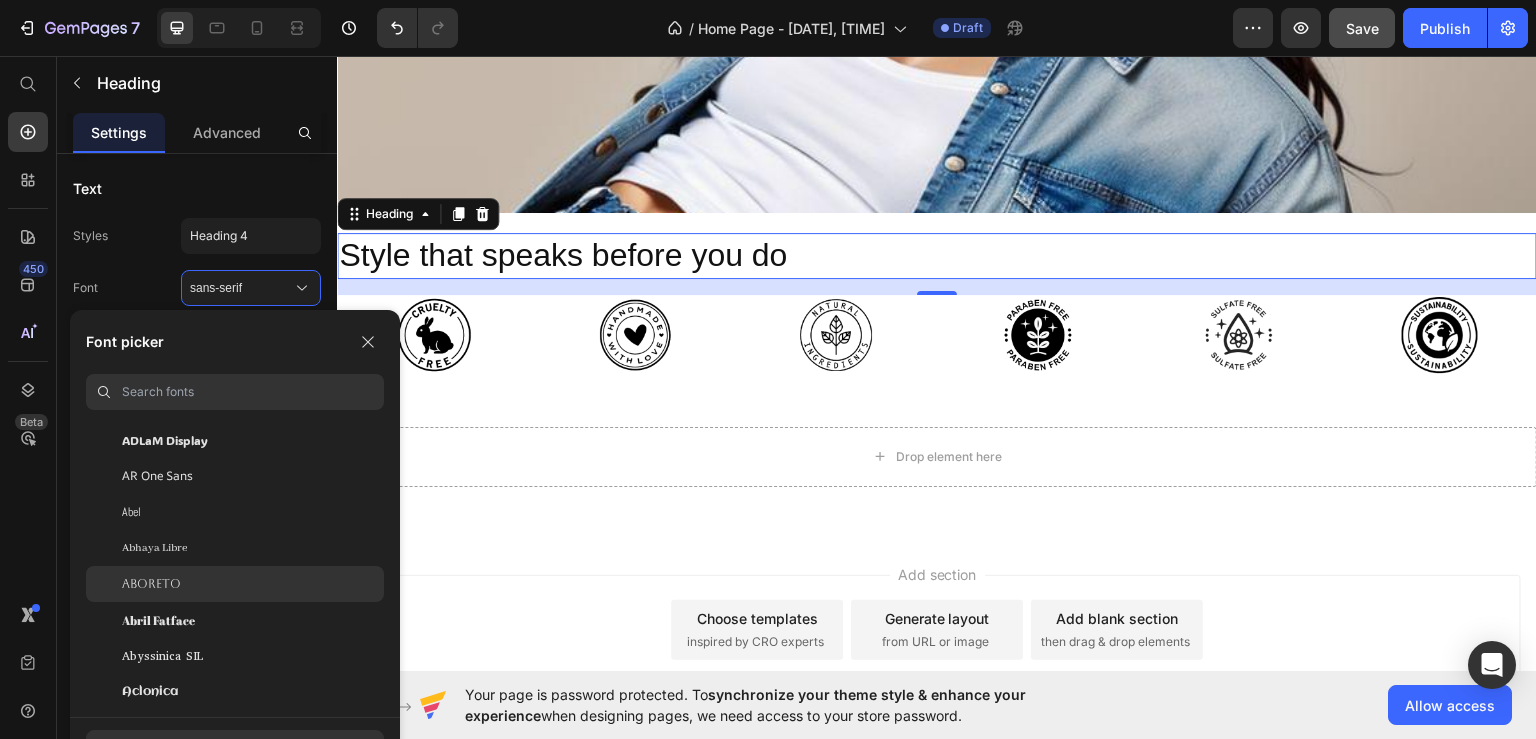 click on "Aboreto" 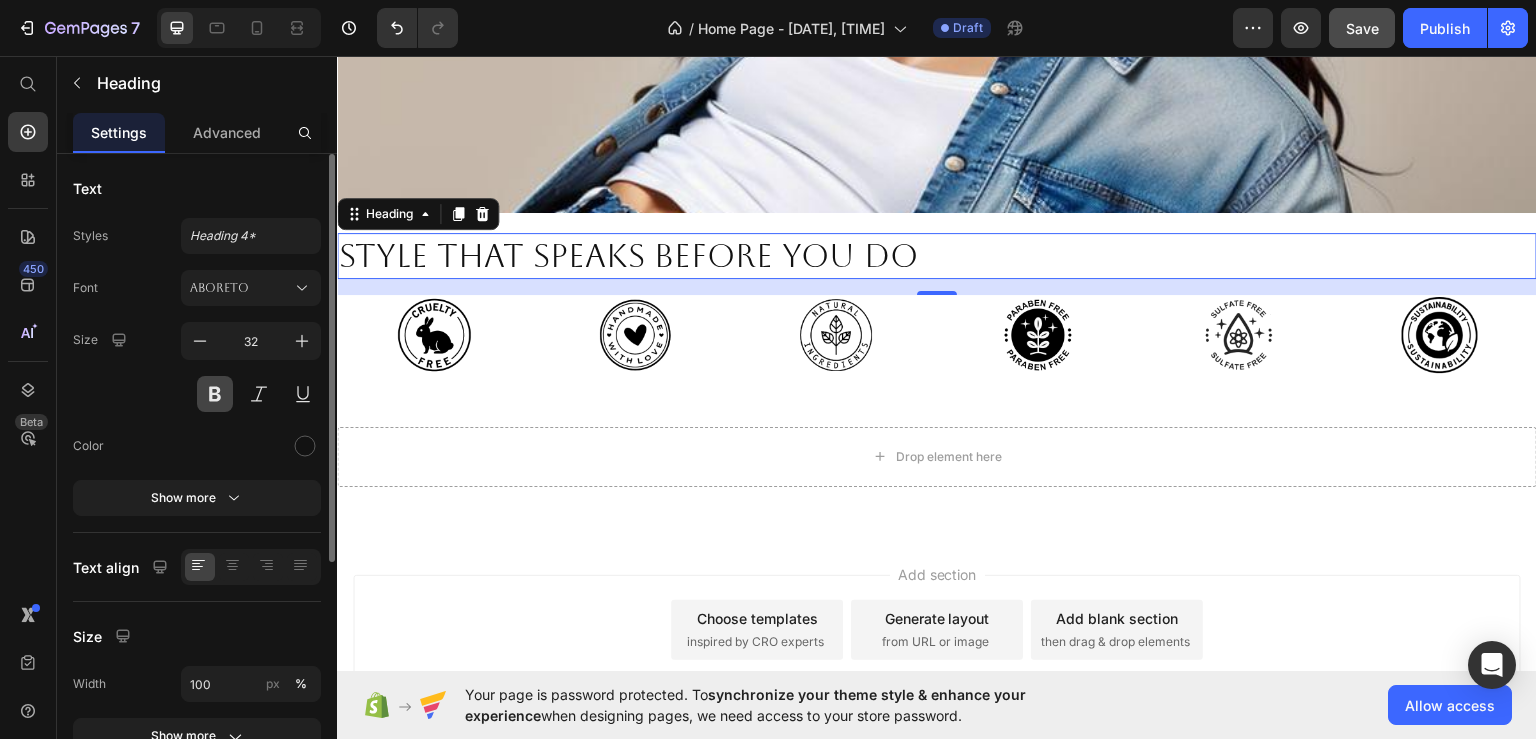 click at bounding box center (215, 394) 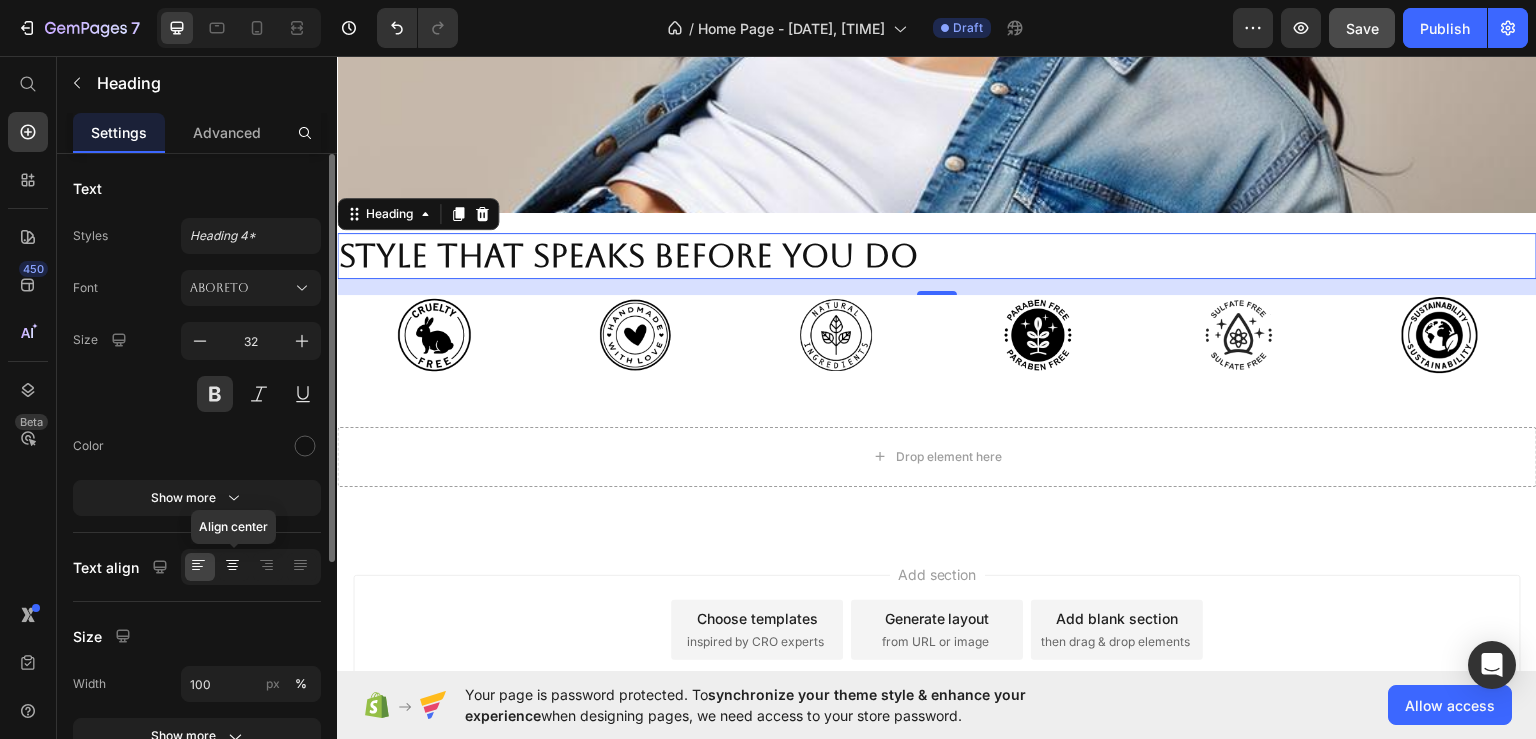 click 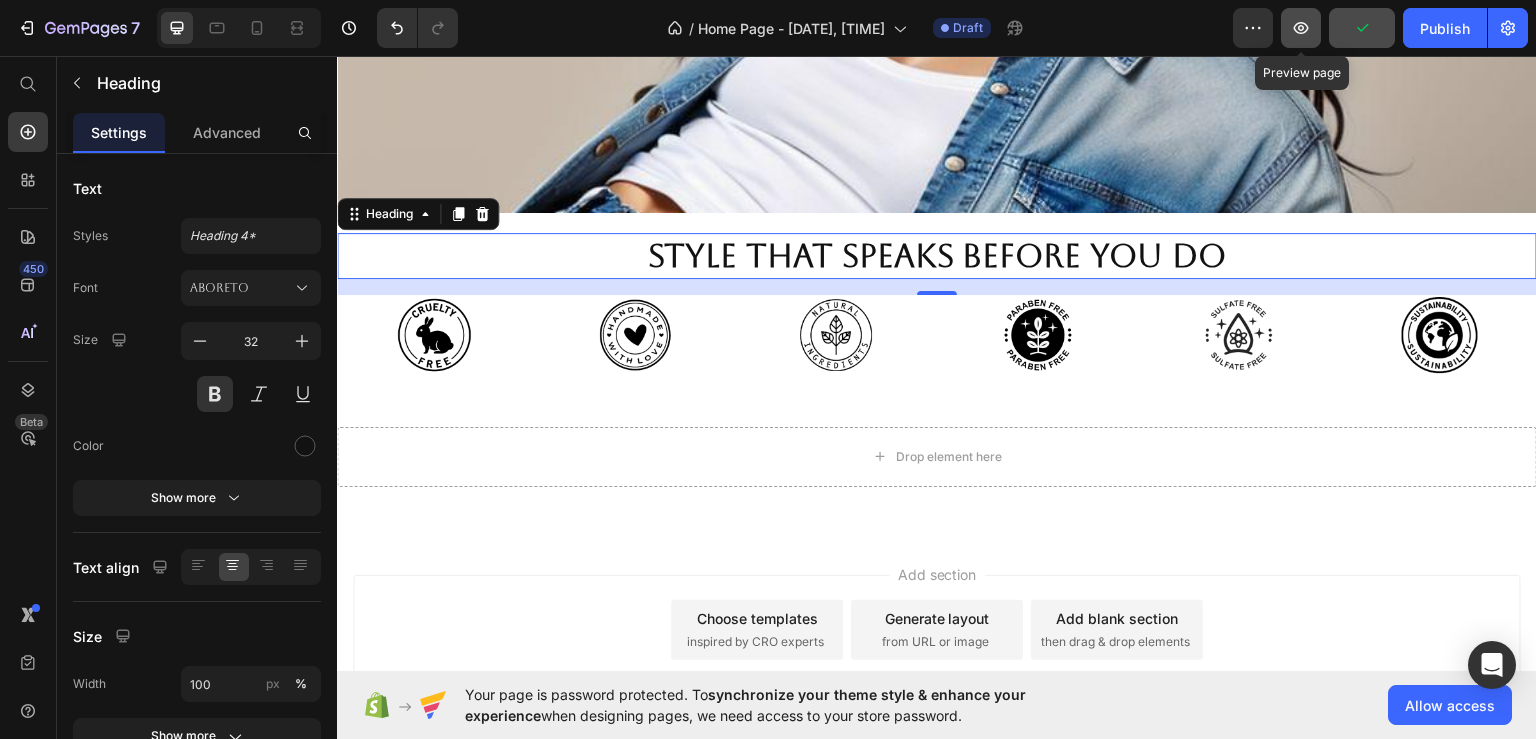 click 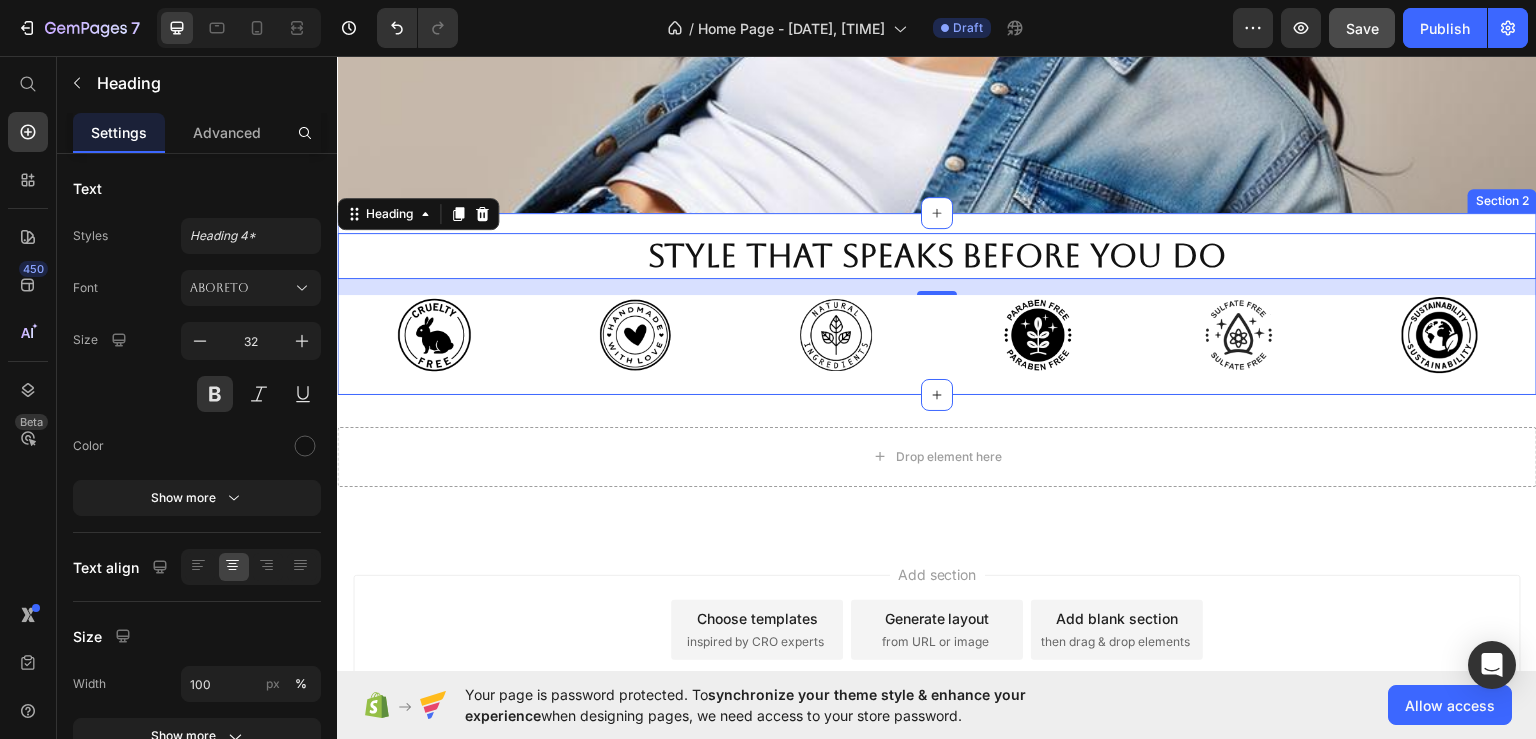 click on "Style that speaks before you do Heading   16 Image Image Image Image Image Image Row Section 2" at bounding box center (937, 303) 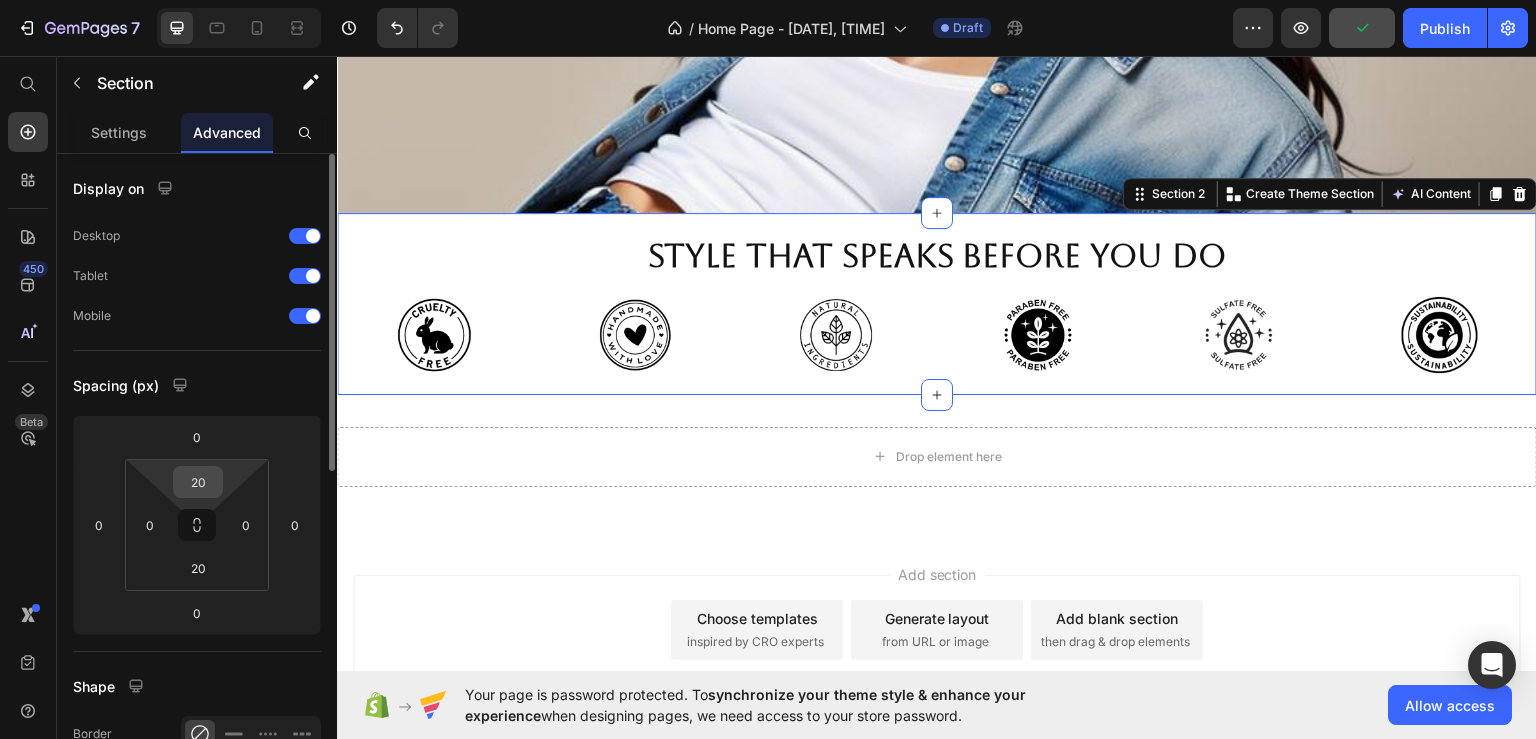 click on "20" at bounding box center [198, 482] 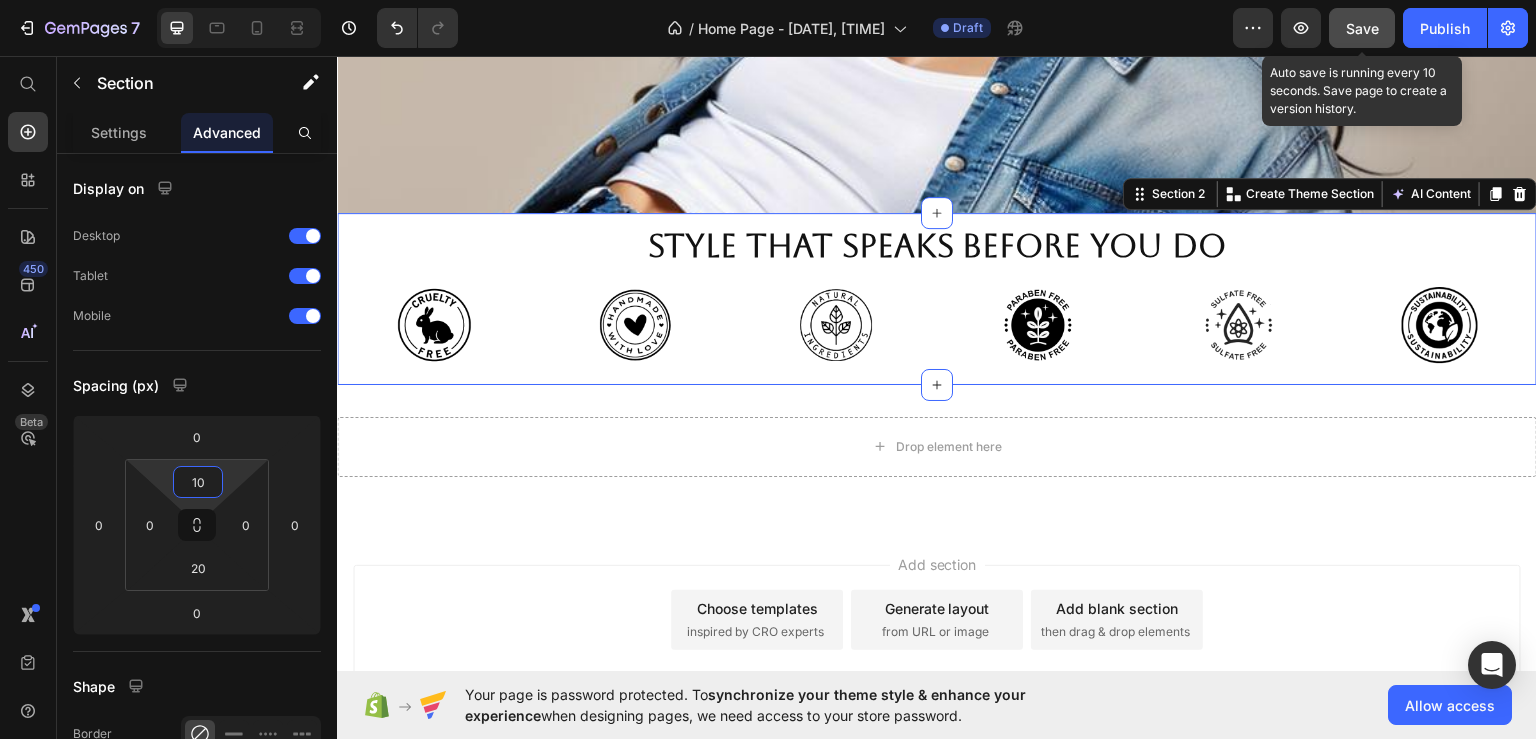 type on "10" 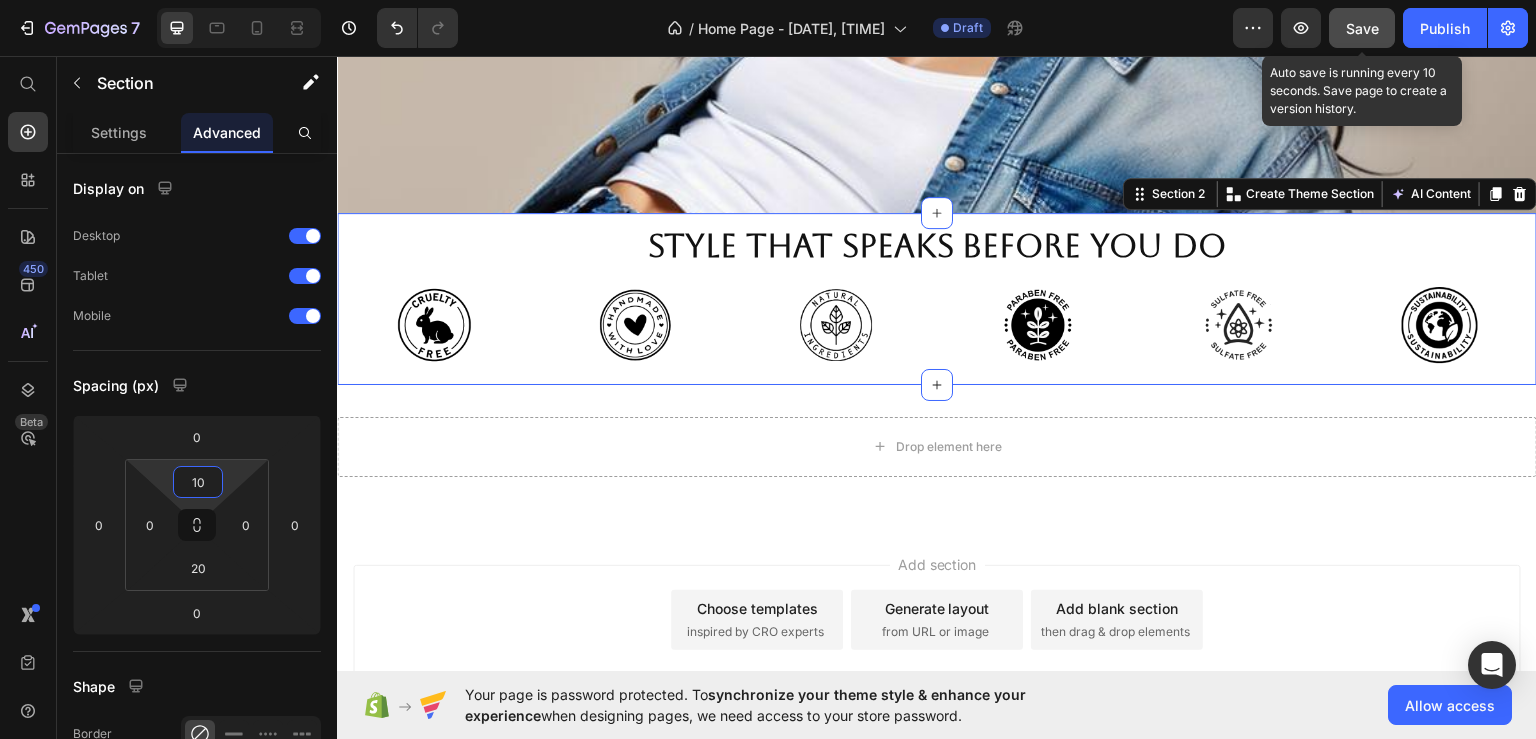 click on "Save" at bounding box center (1362, 28) 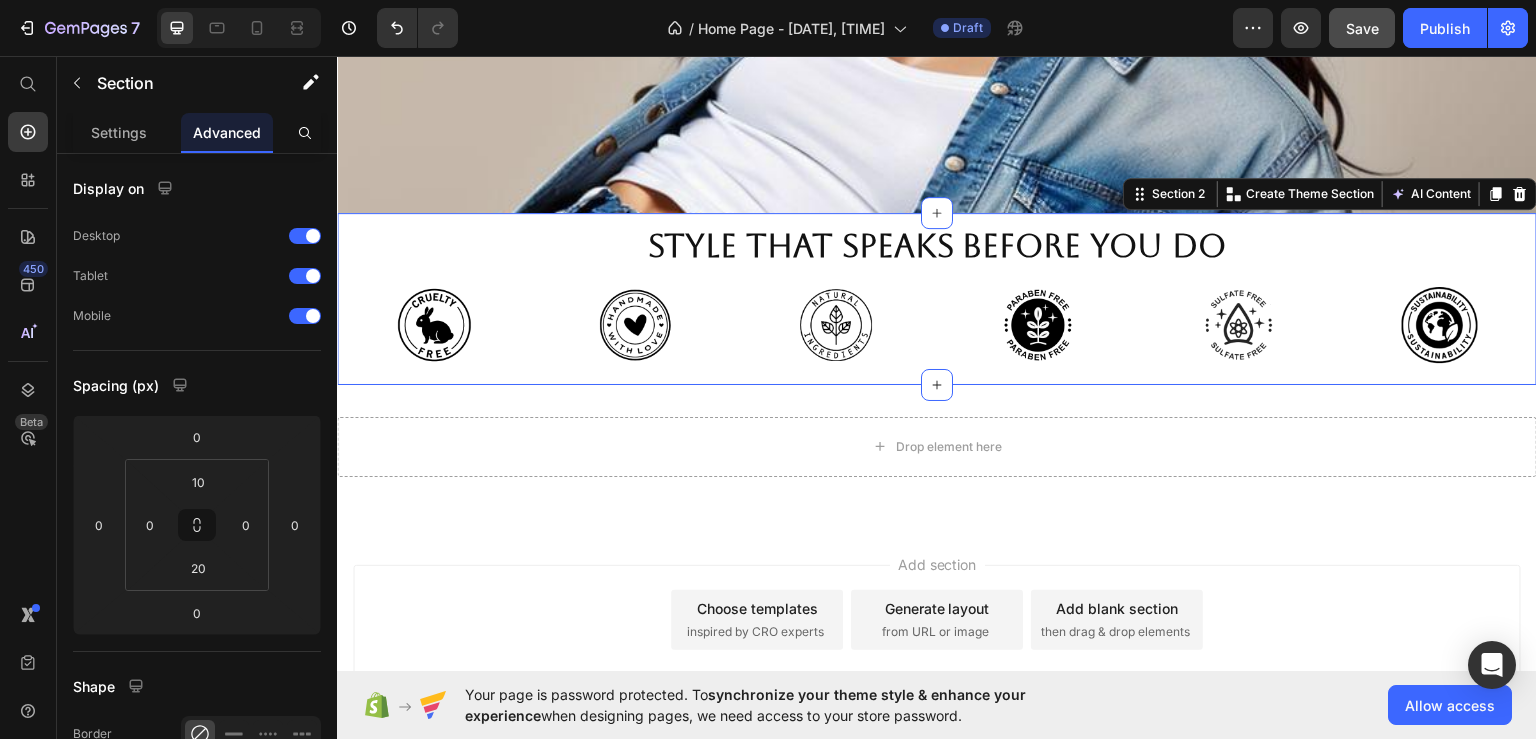 click on "Style that speaks before you do Heading Image Image Image Image Image Image Row Section 2   You can create reusable sections Create Theme Section AI Content Write with GemAI What would you like to describe here? Tone and Voice Persuasive Product Classic Cotton T-Shirt Show more Generate" at bounding box center (937, 298) 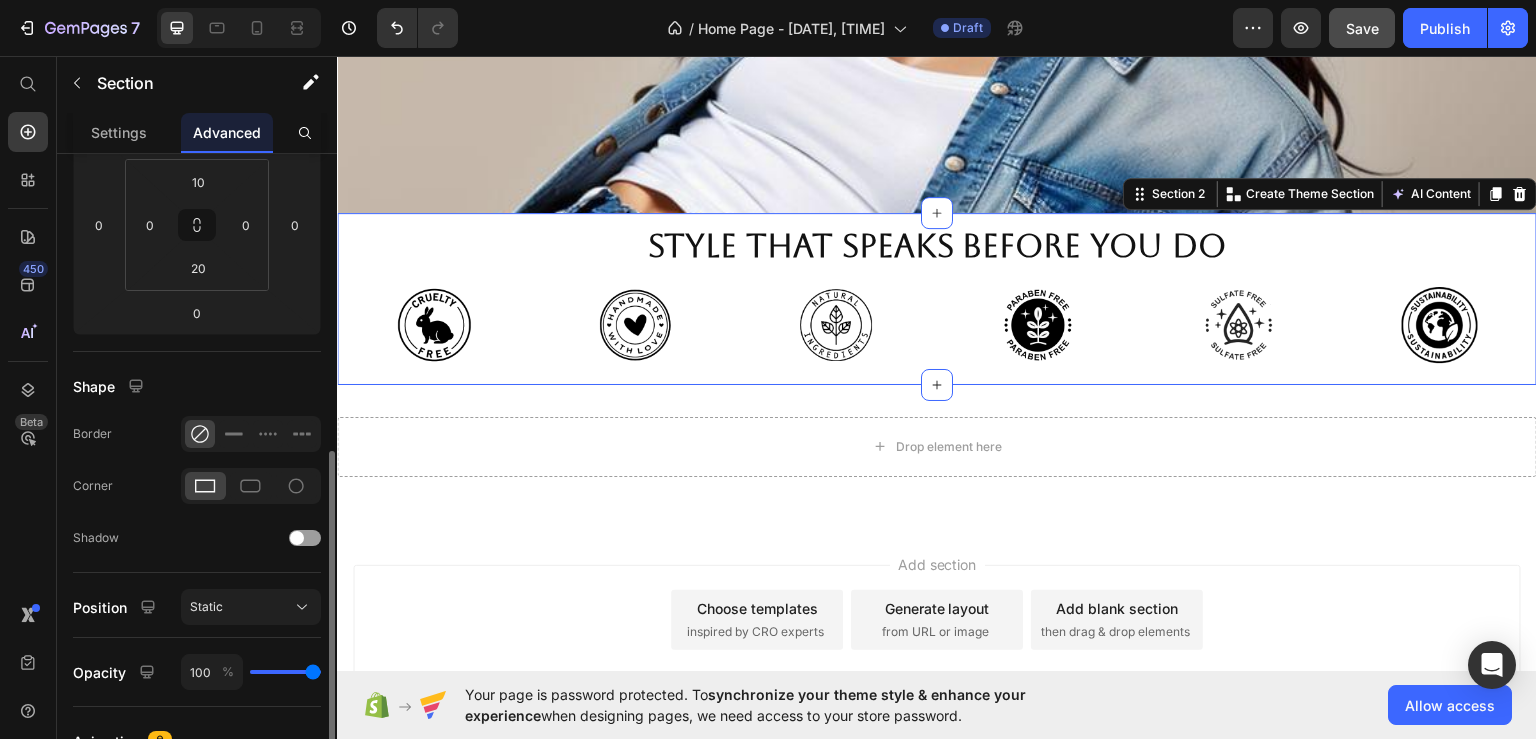 scroll, scrollTop: 400, scrollLeft: 0, axis: vertical 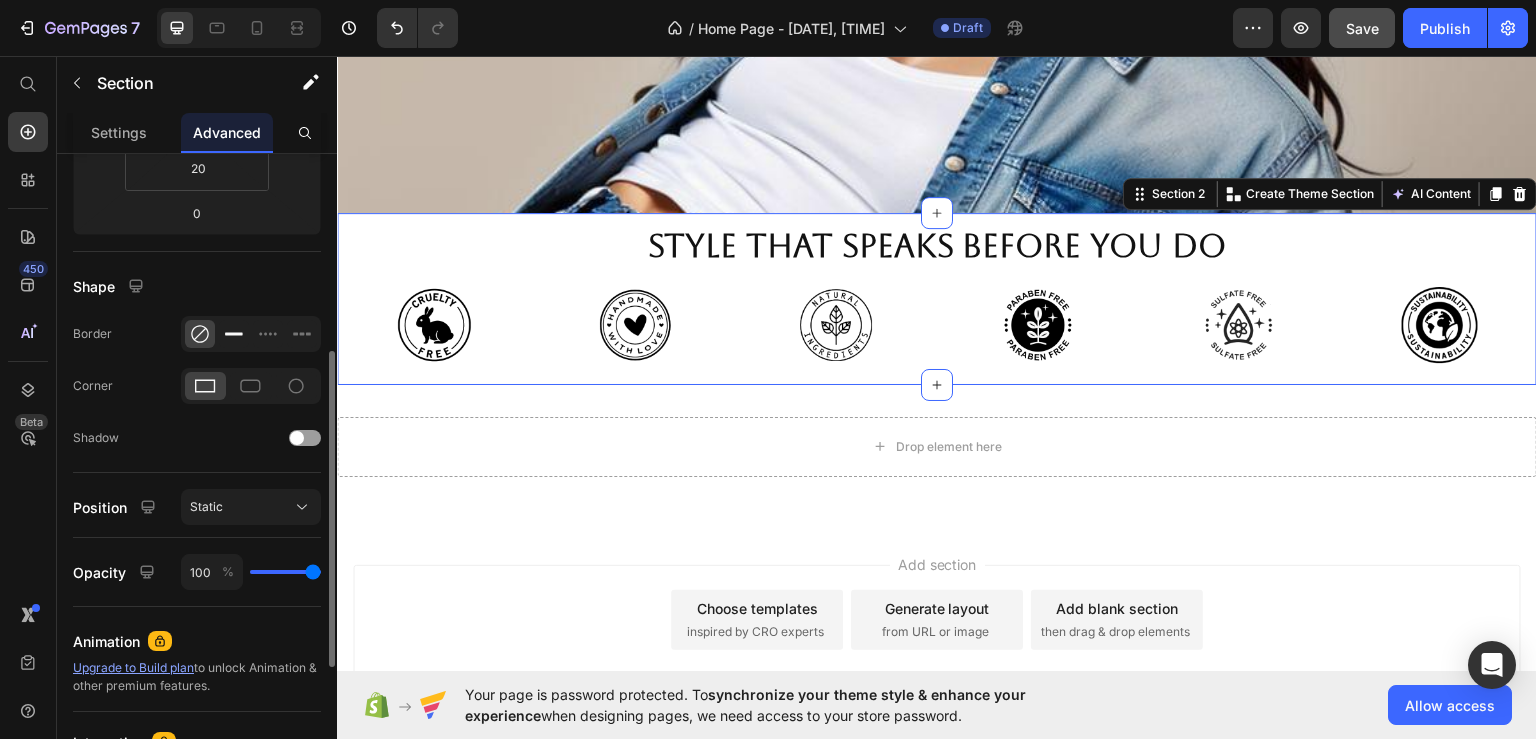 click 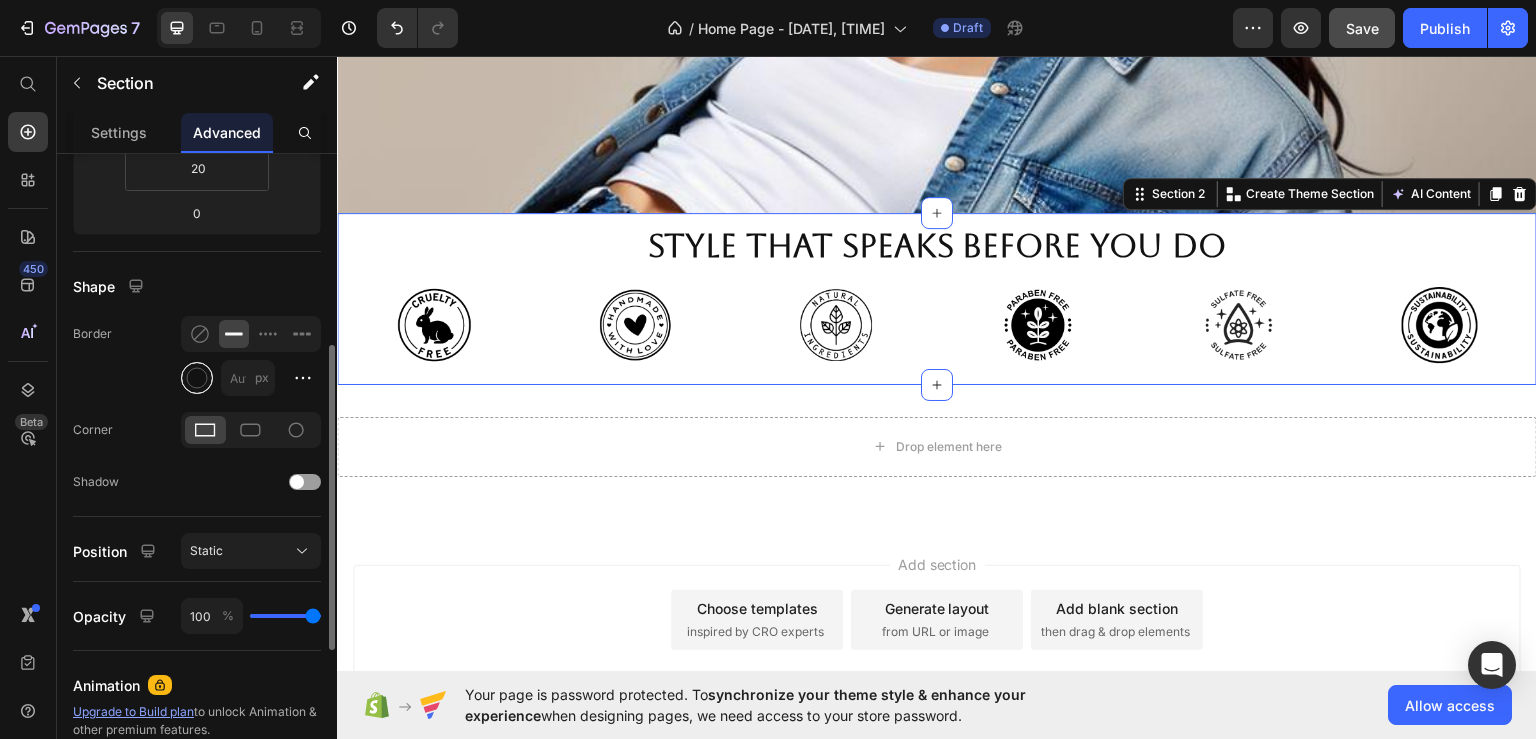 click at bounding box center [197, 378] 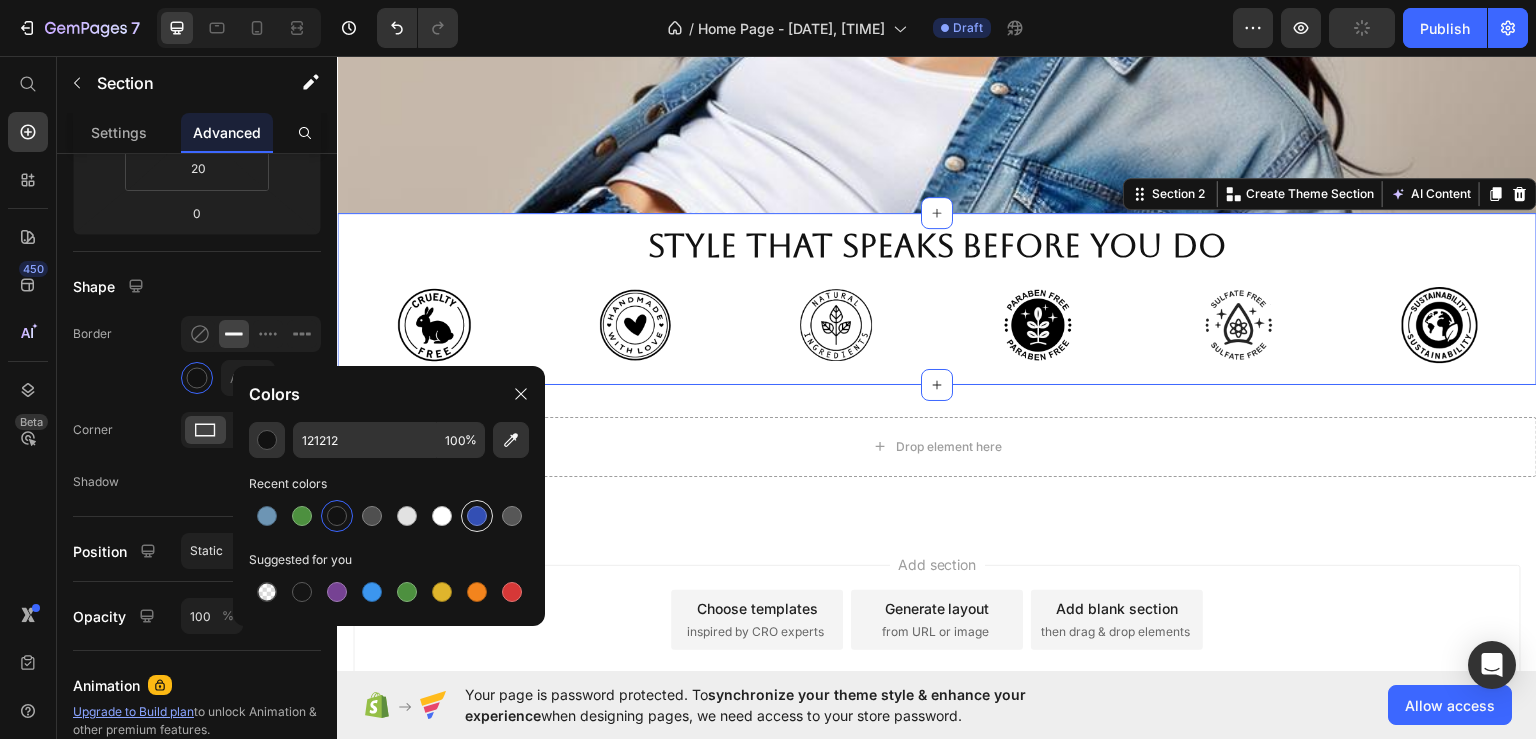 click at bounding box center (477, 516) 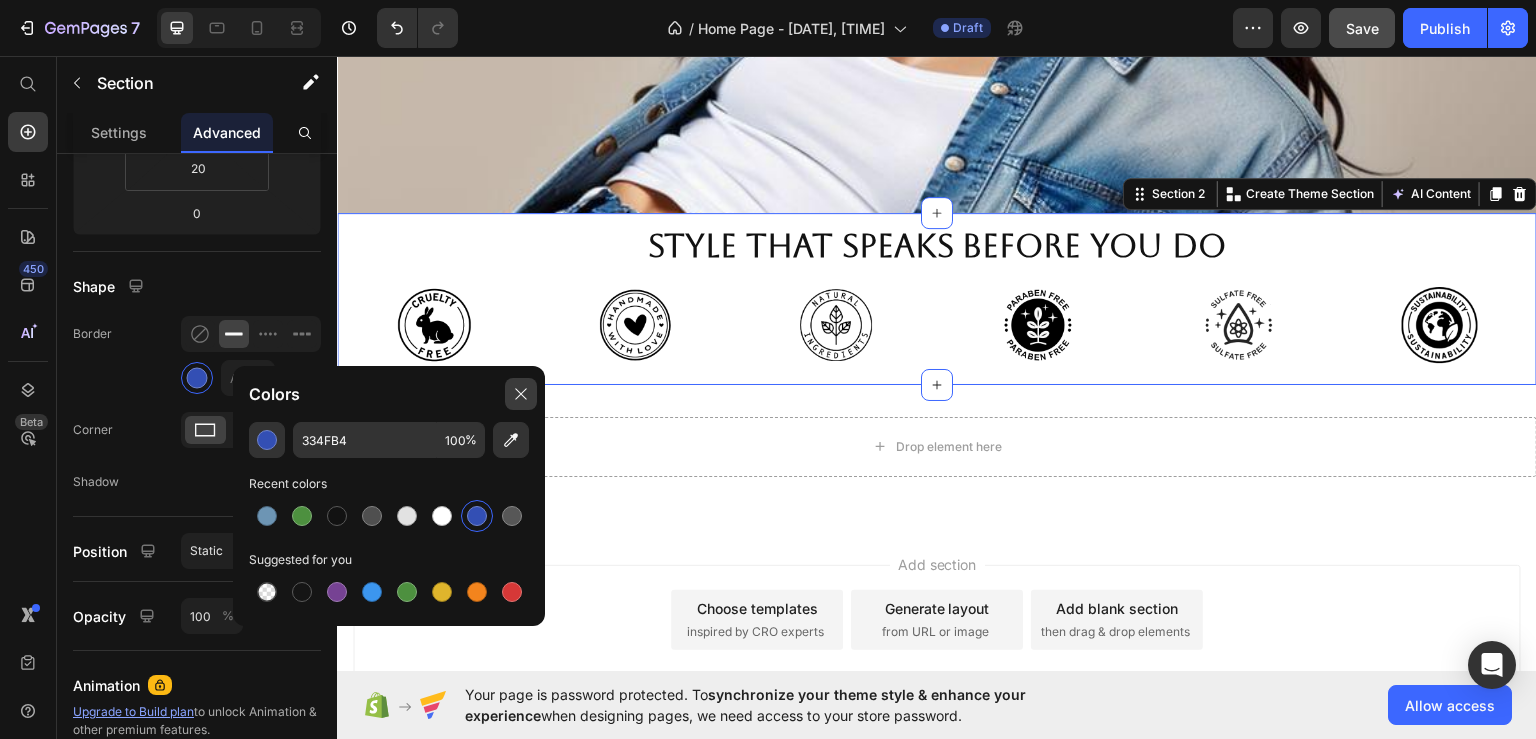 click 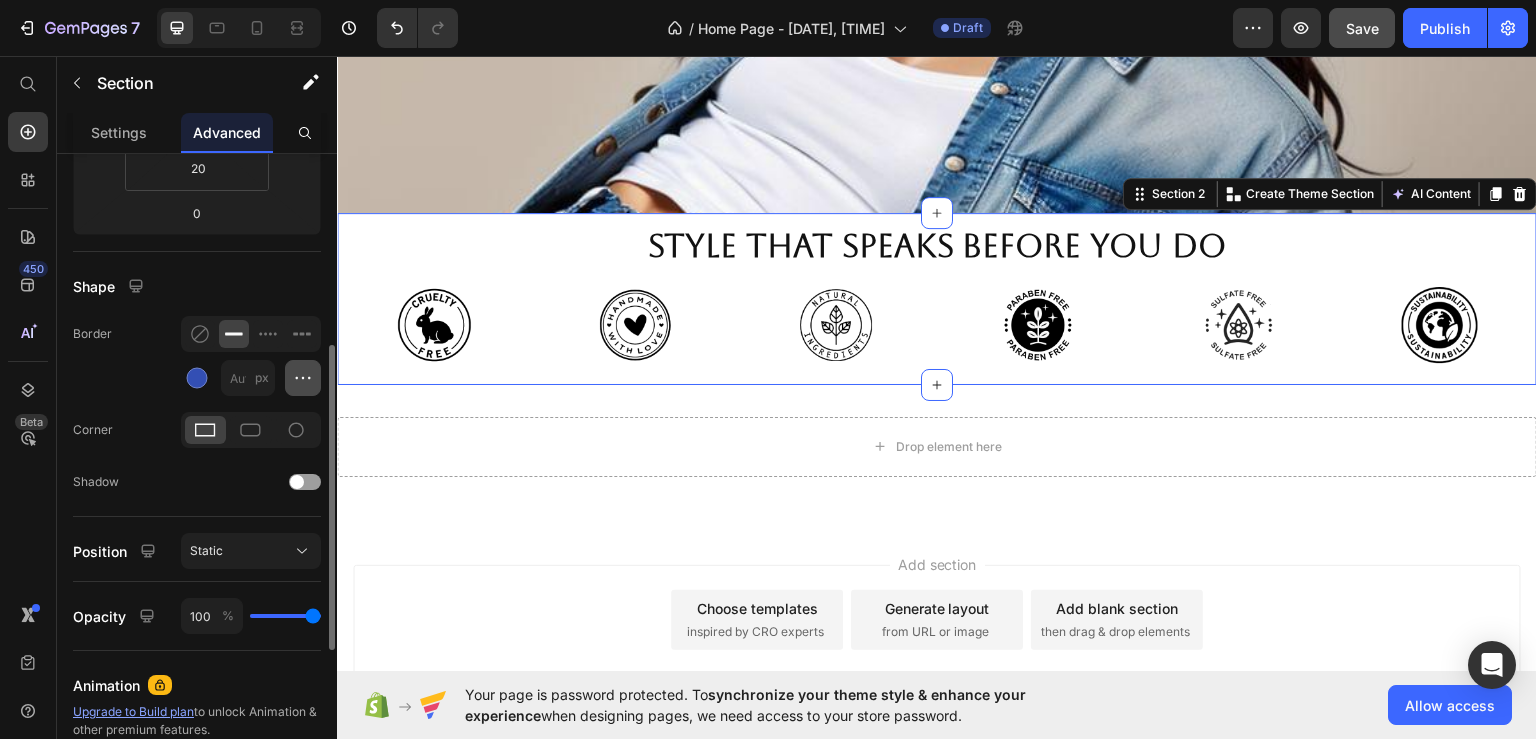 click 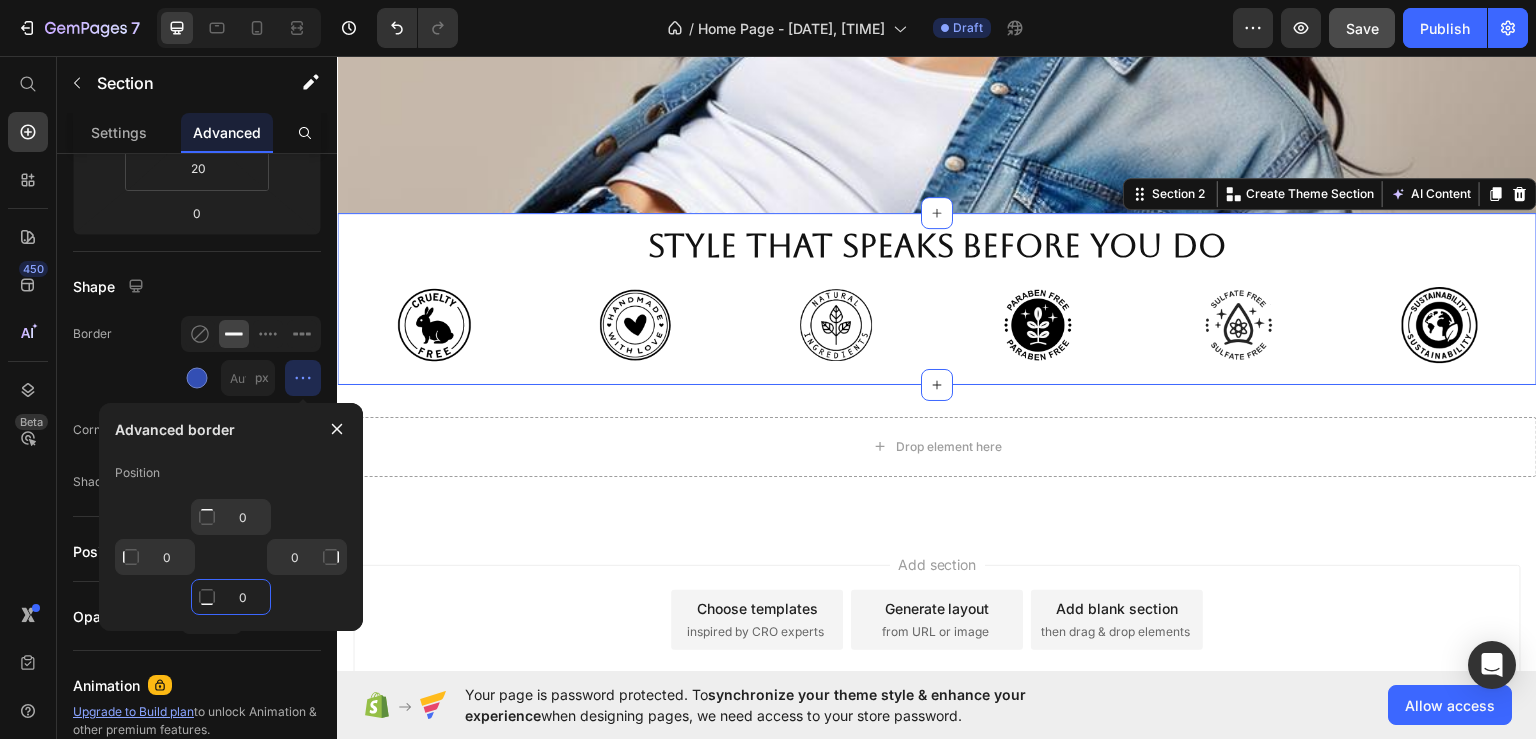 click on "0" 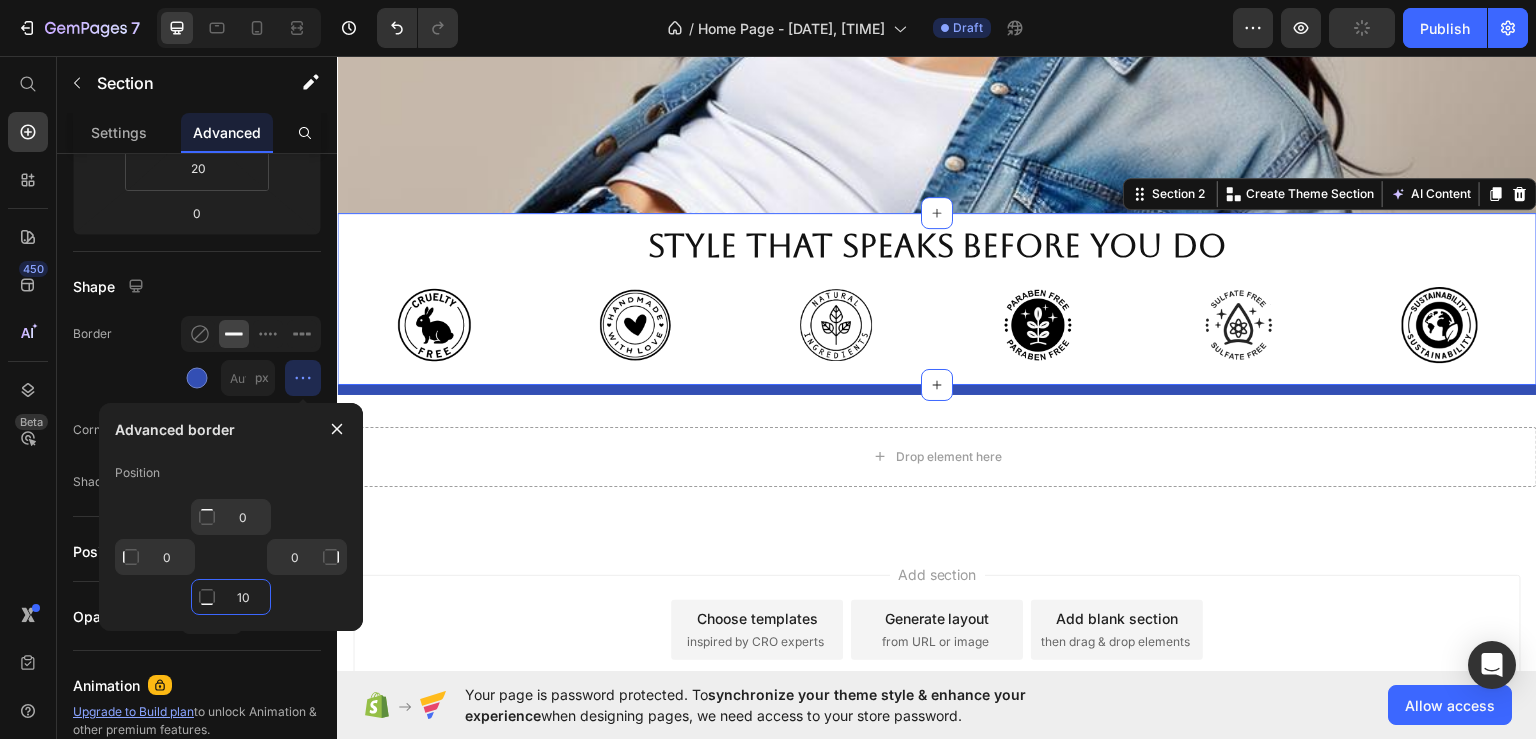 type on "0" 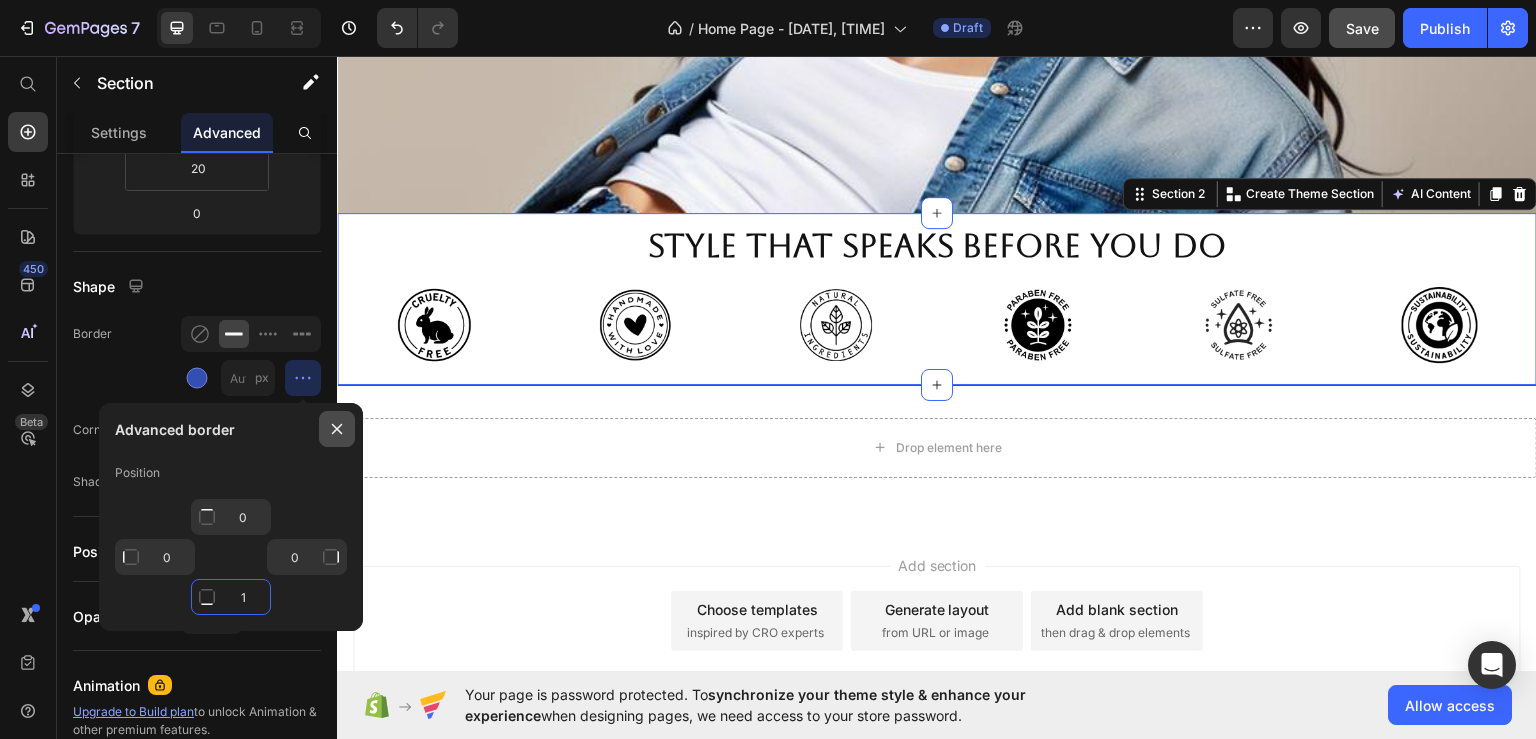 type on "1" 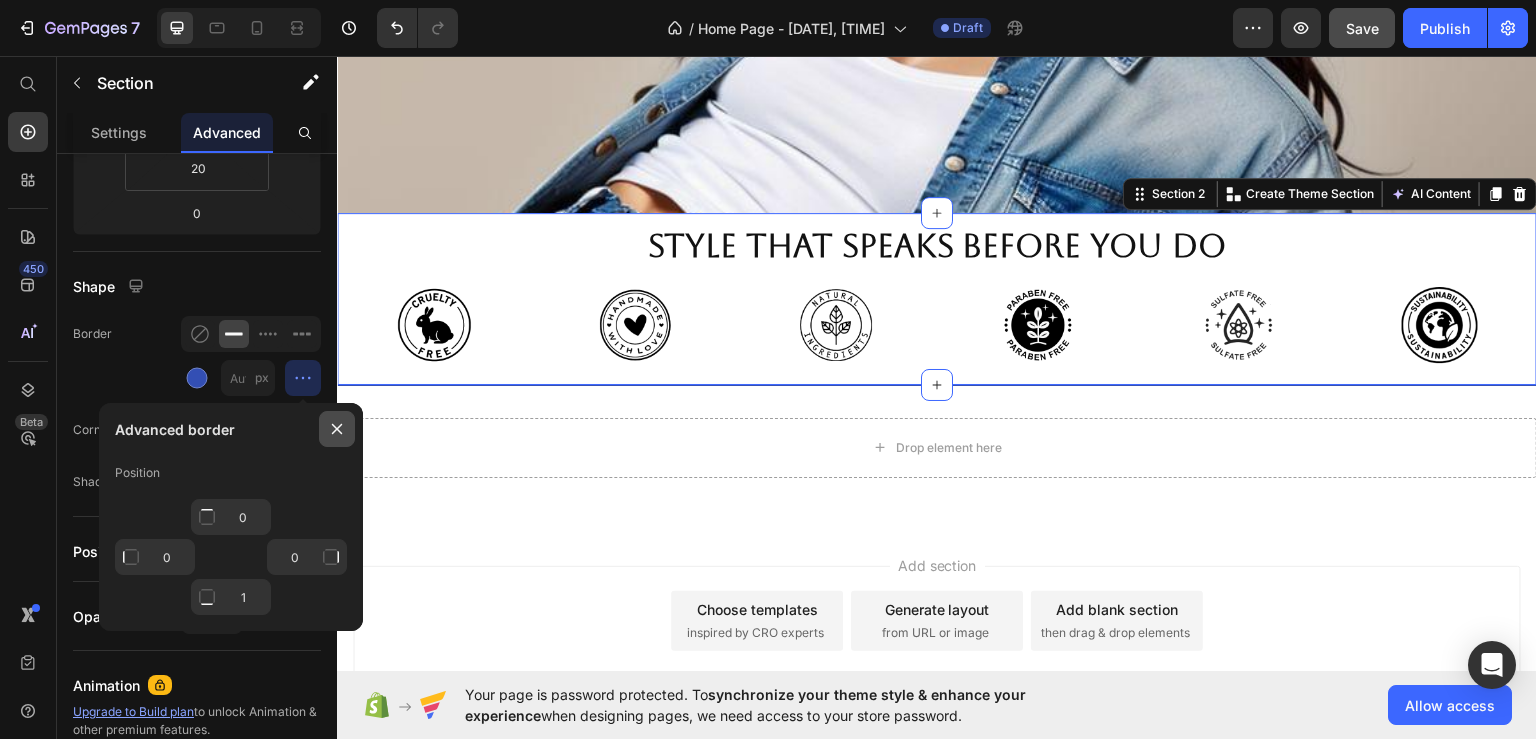click 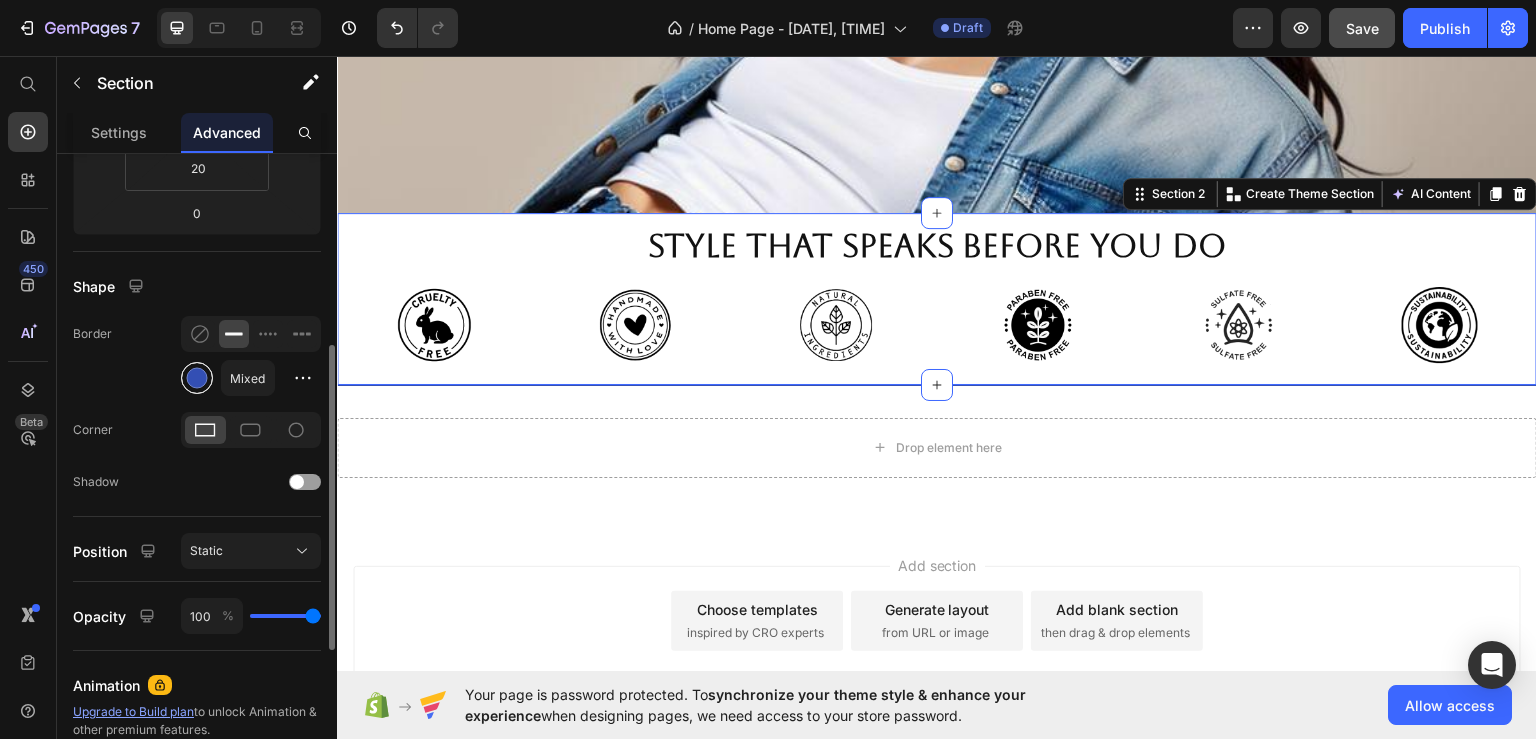 click at bounding box center (197, 378) 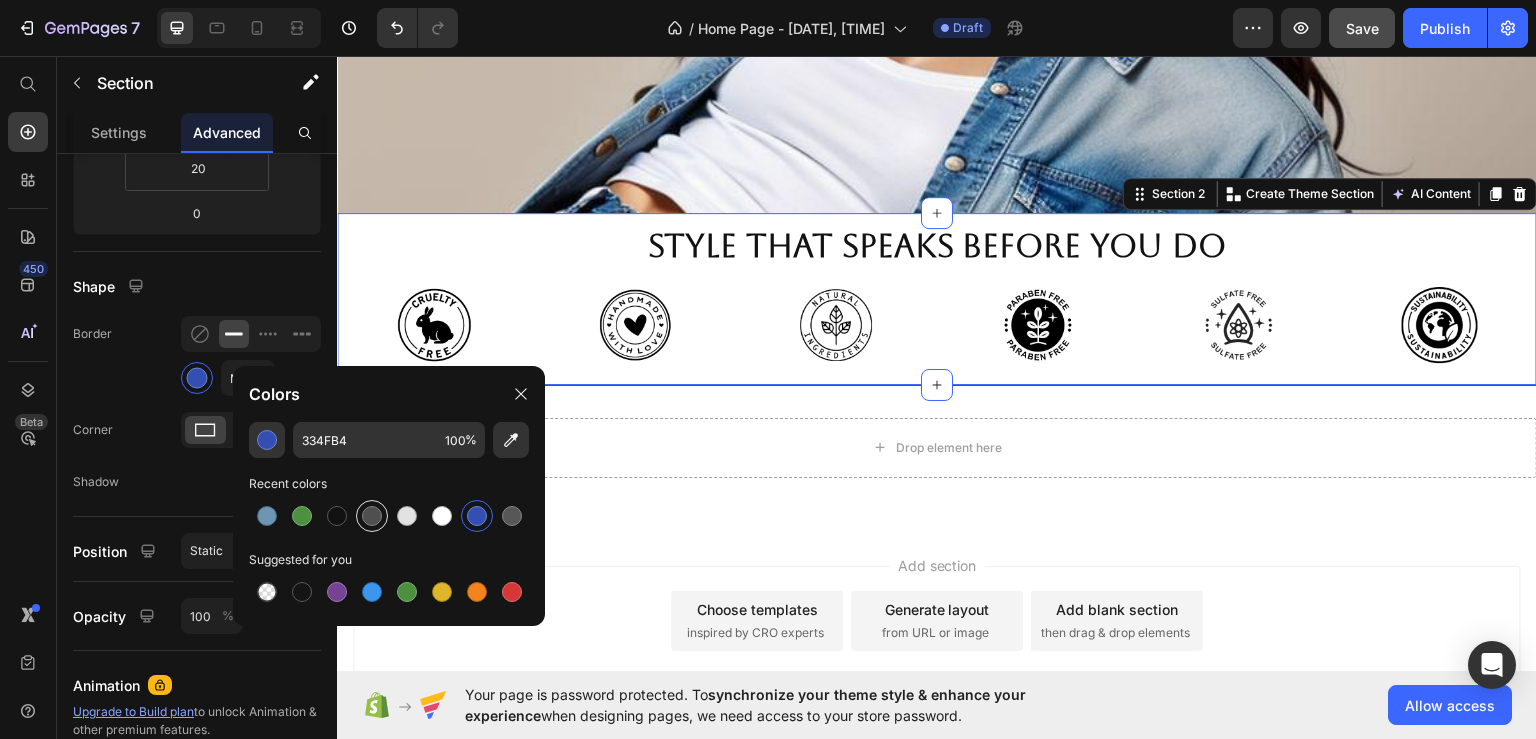 click at bounding box center [372, 516] 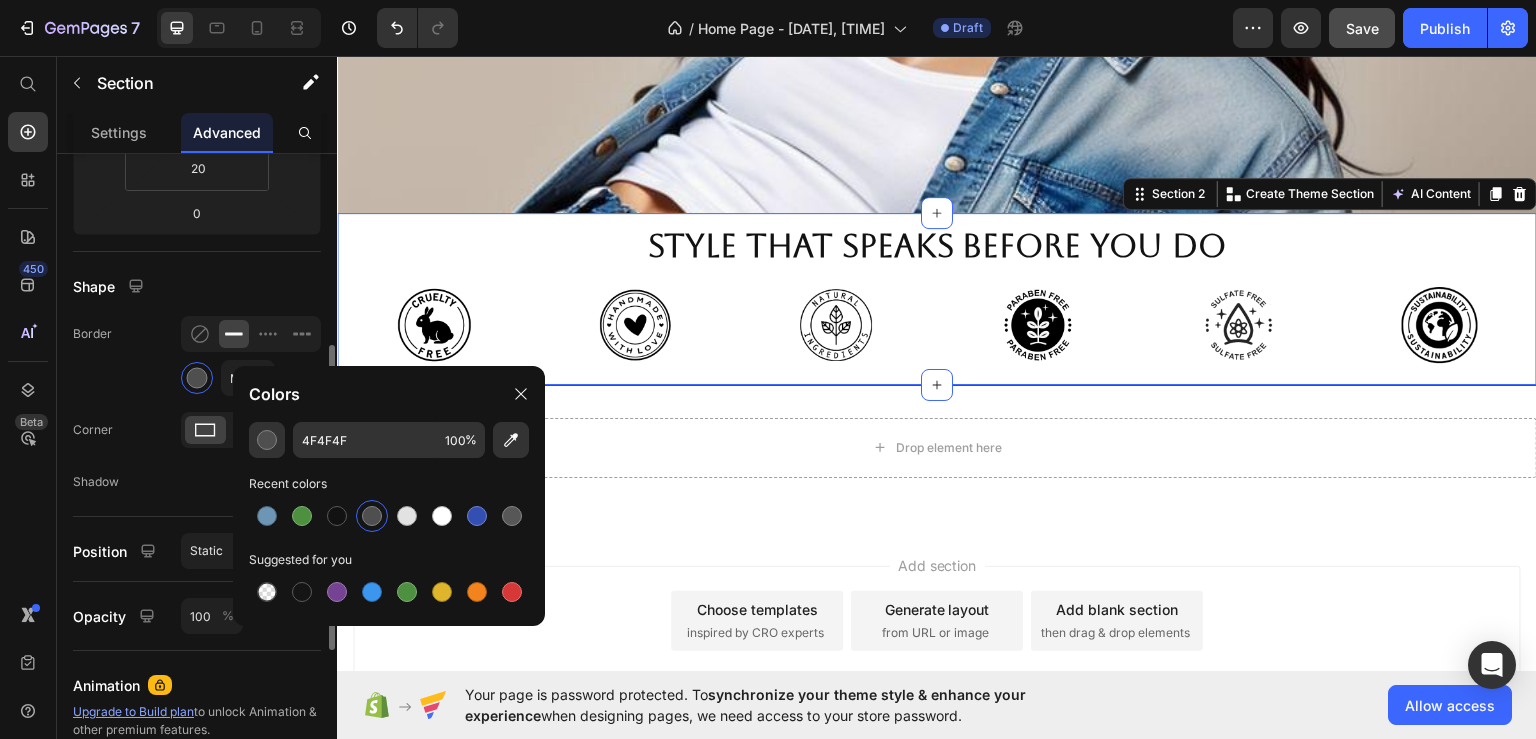 click on "Border Mixed" 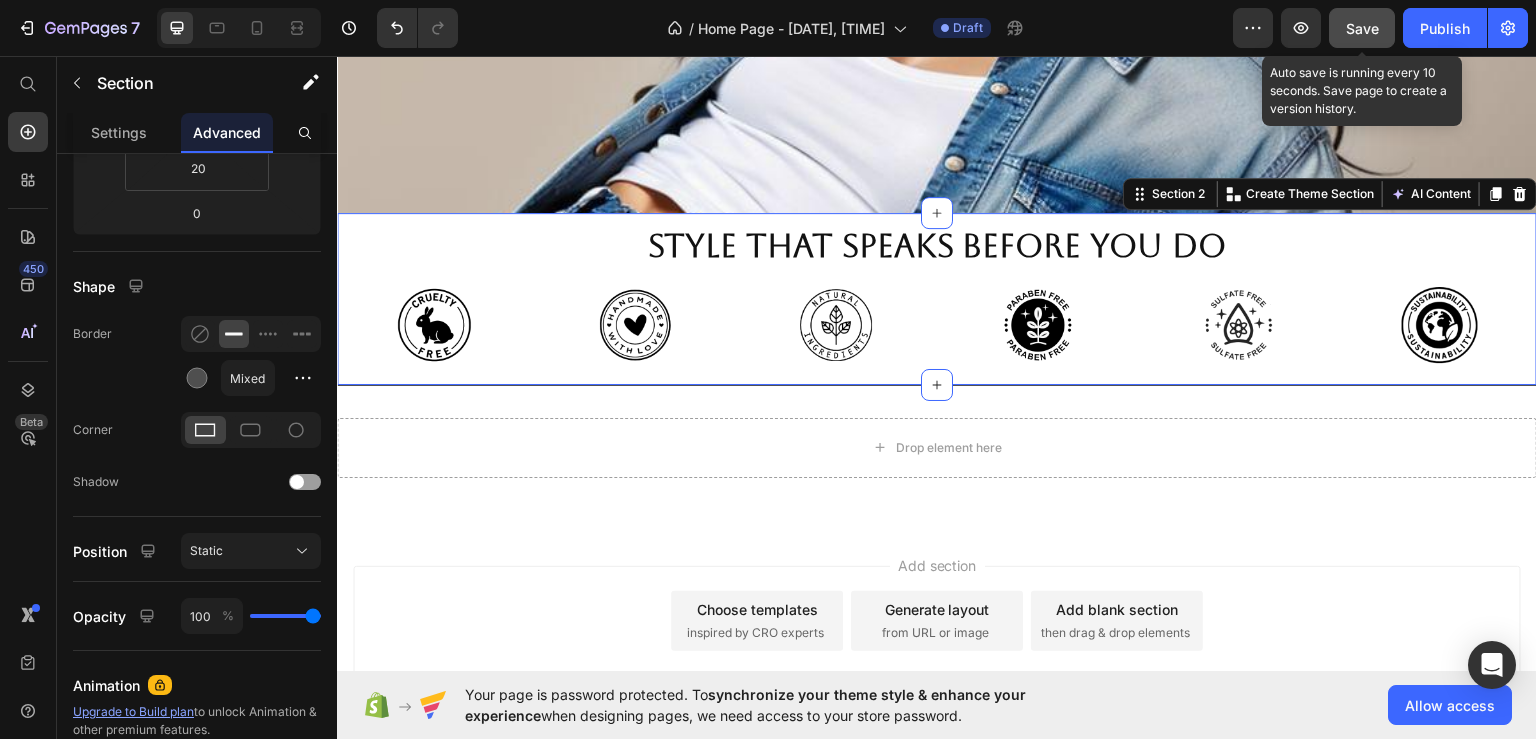 click on "Save" at bounding box center [1362, 28] 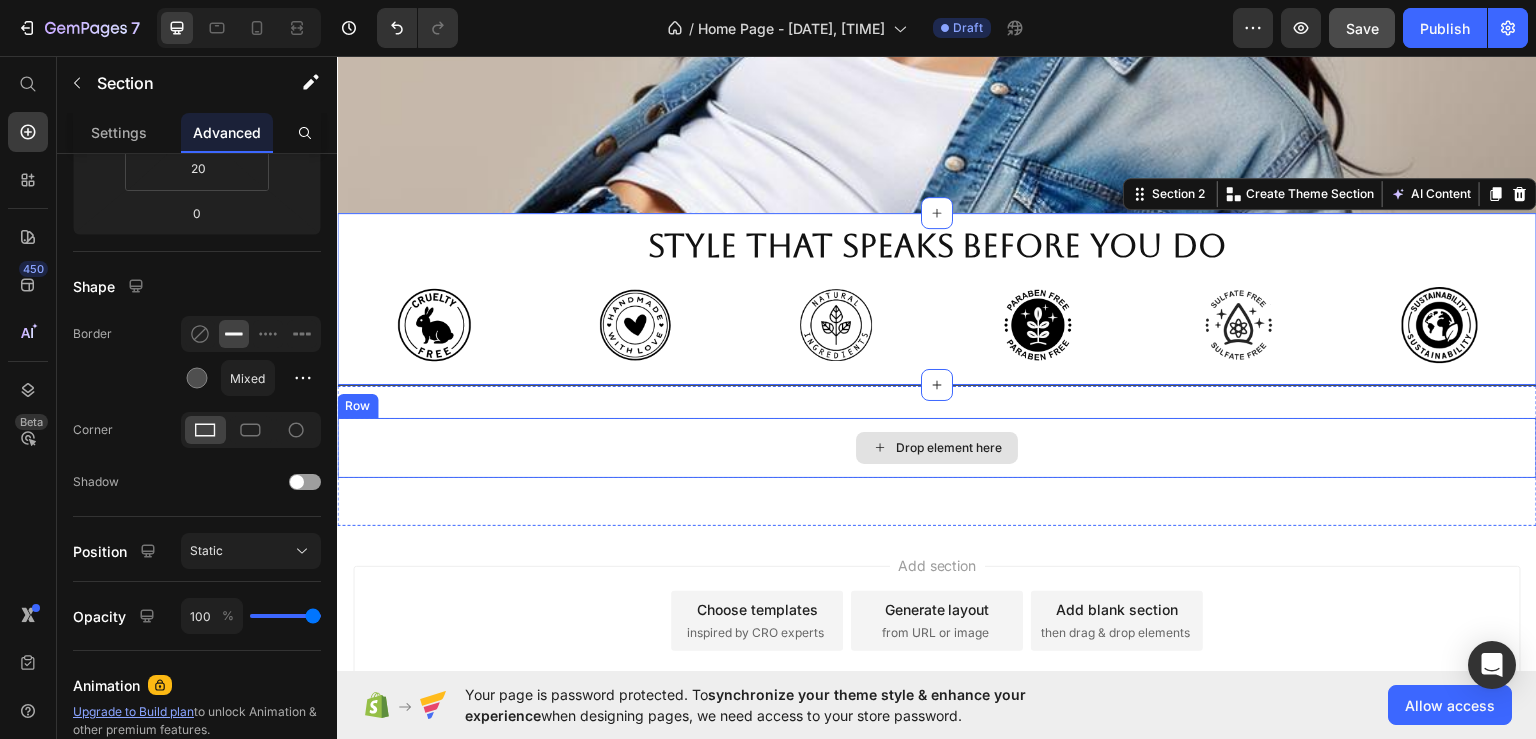 click on "Drop element here" at bounding box center [949, 447] 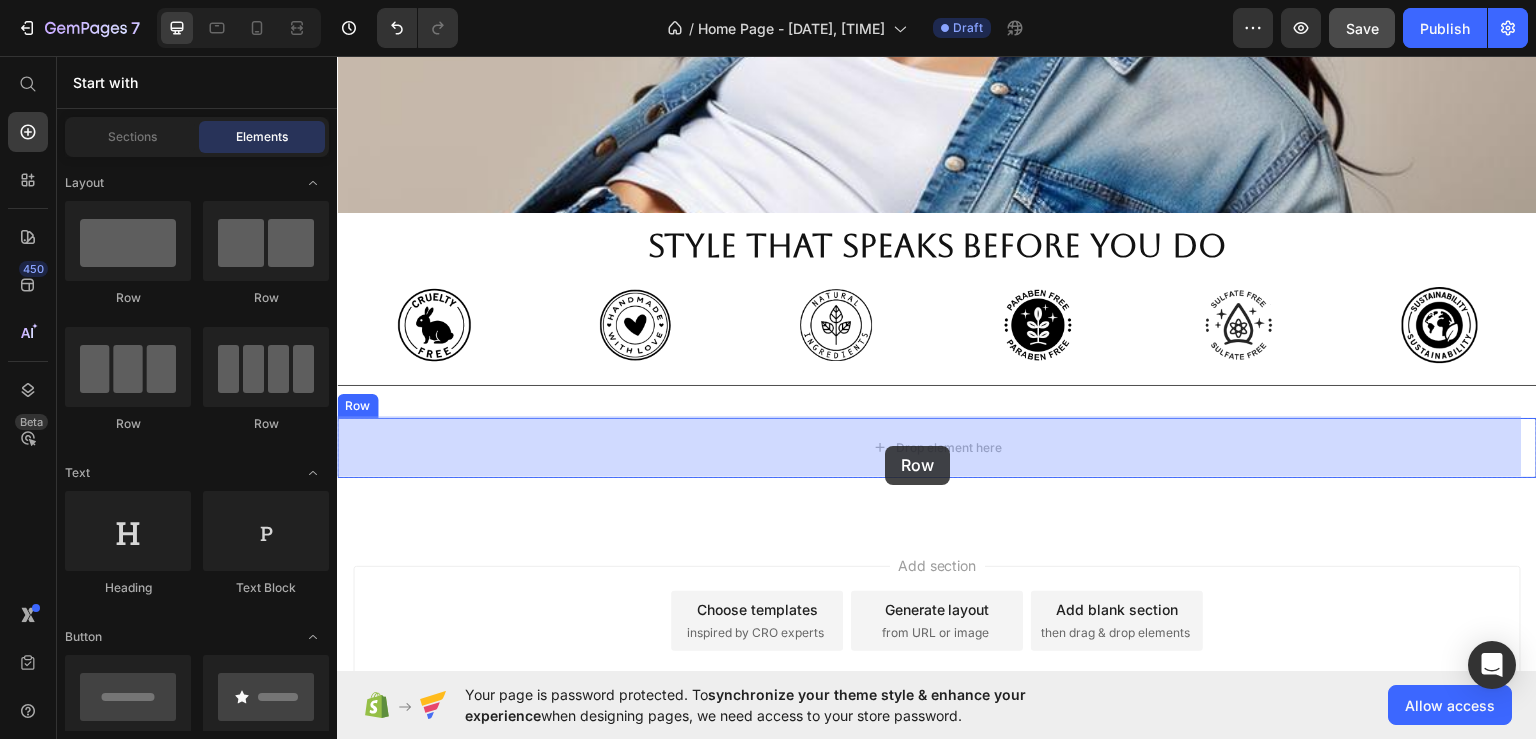 drag, startPoint x: 500, startPoint y: 289, endPoint x: 885, endPoint y: 445, distance: 415.40463 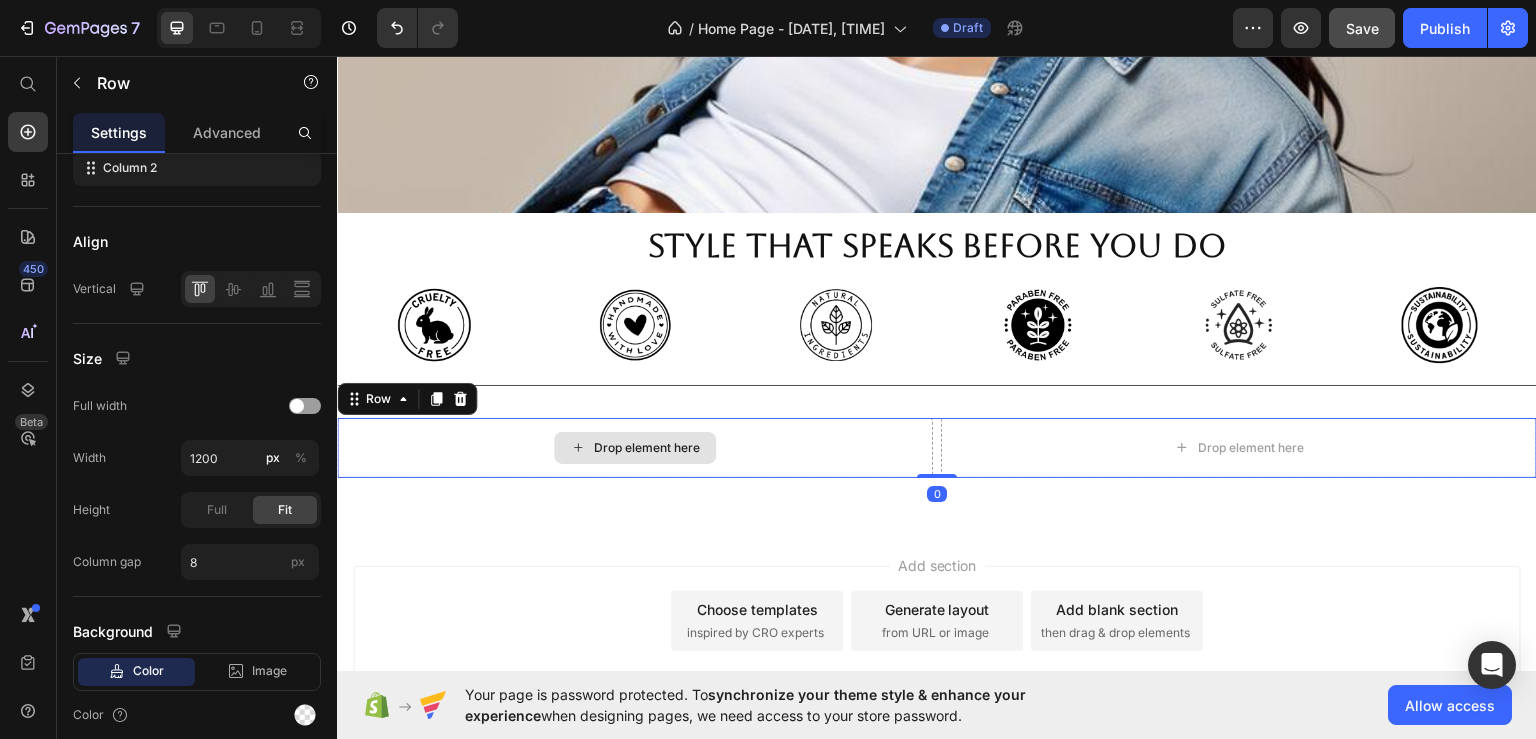 scroll, scrollTop: 0, scrollLeft: 0, axis: both 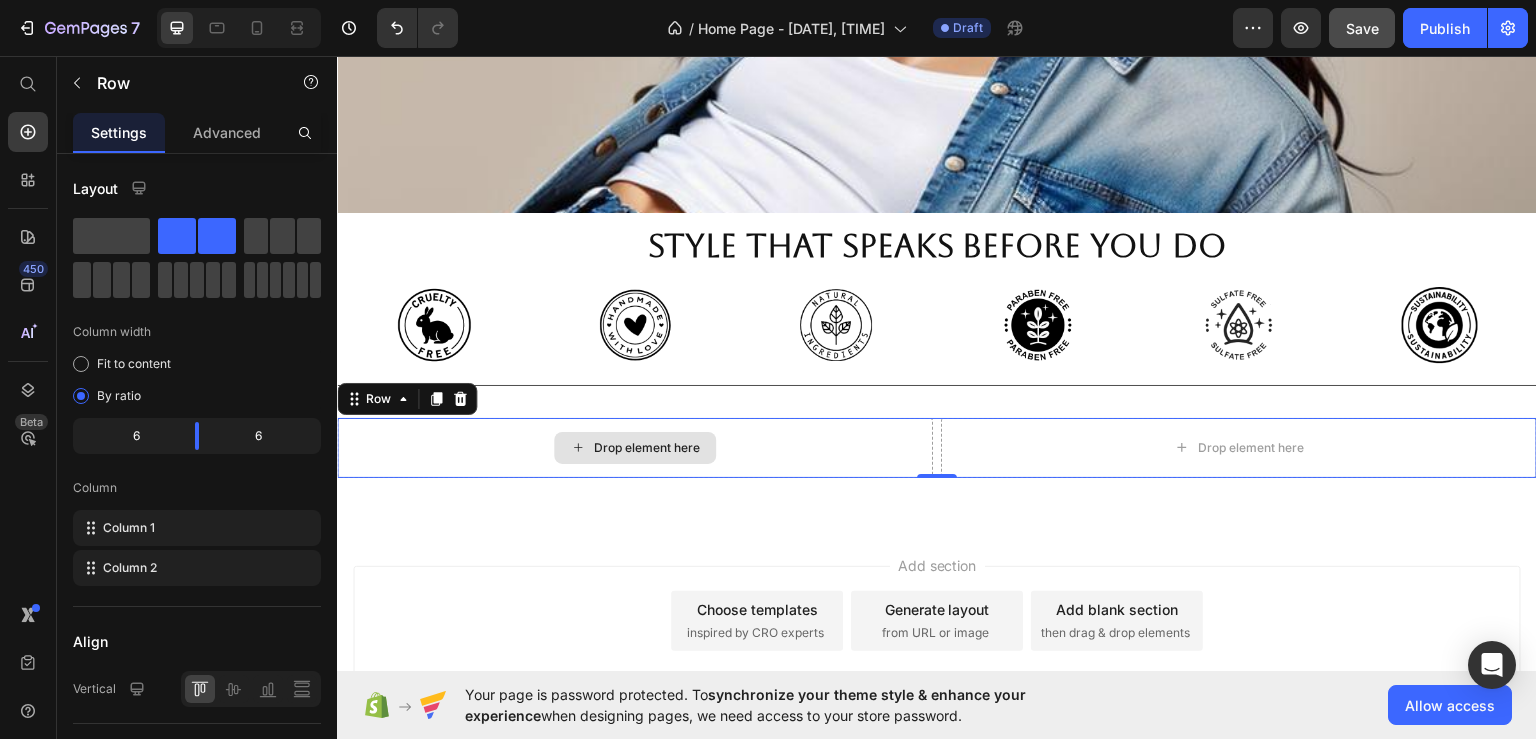 click on "Drop element here" at bounding box center [647, 447] 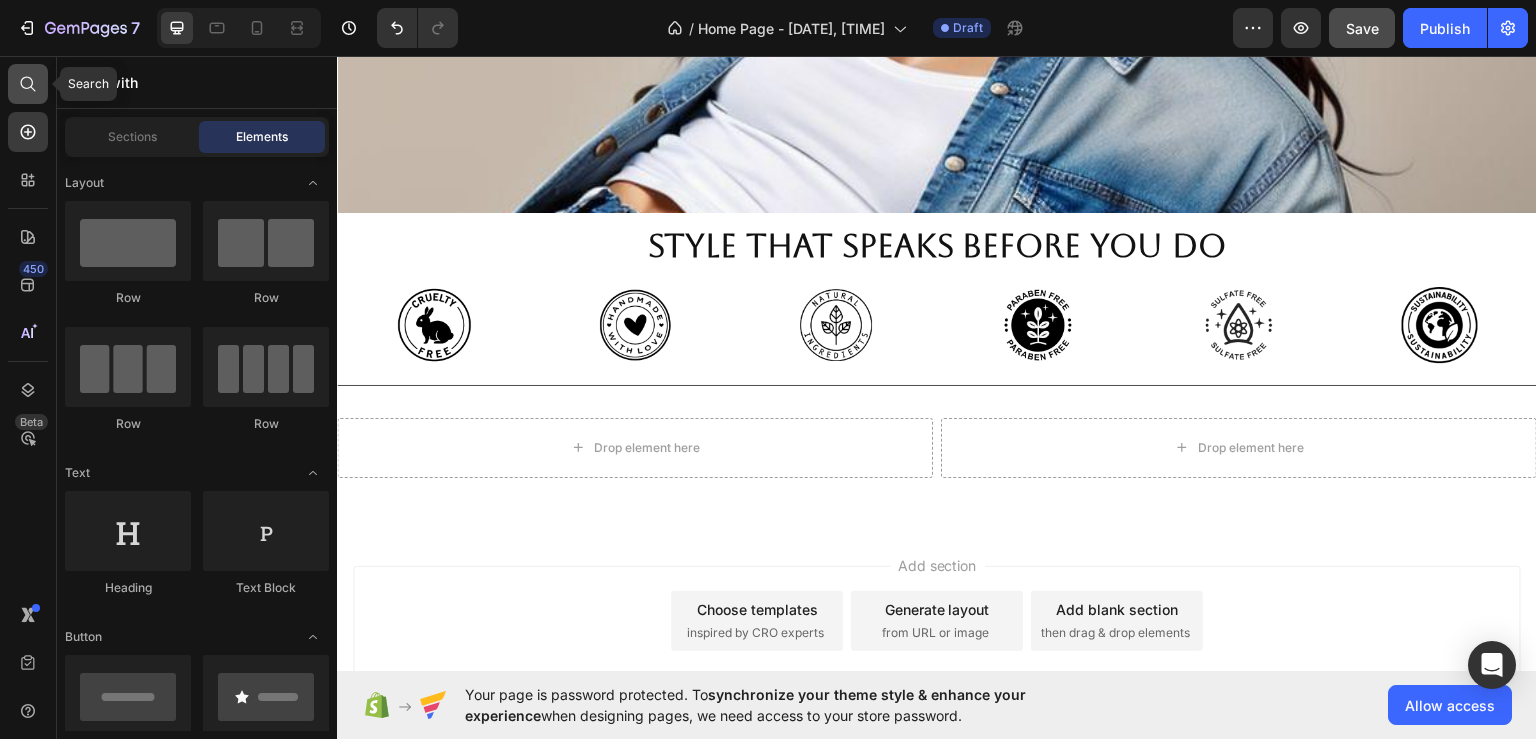 click 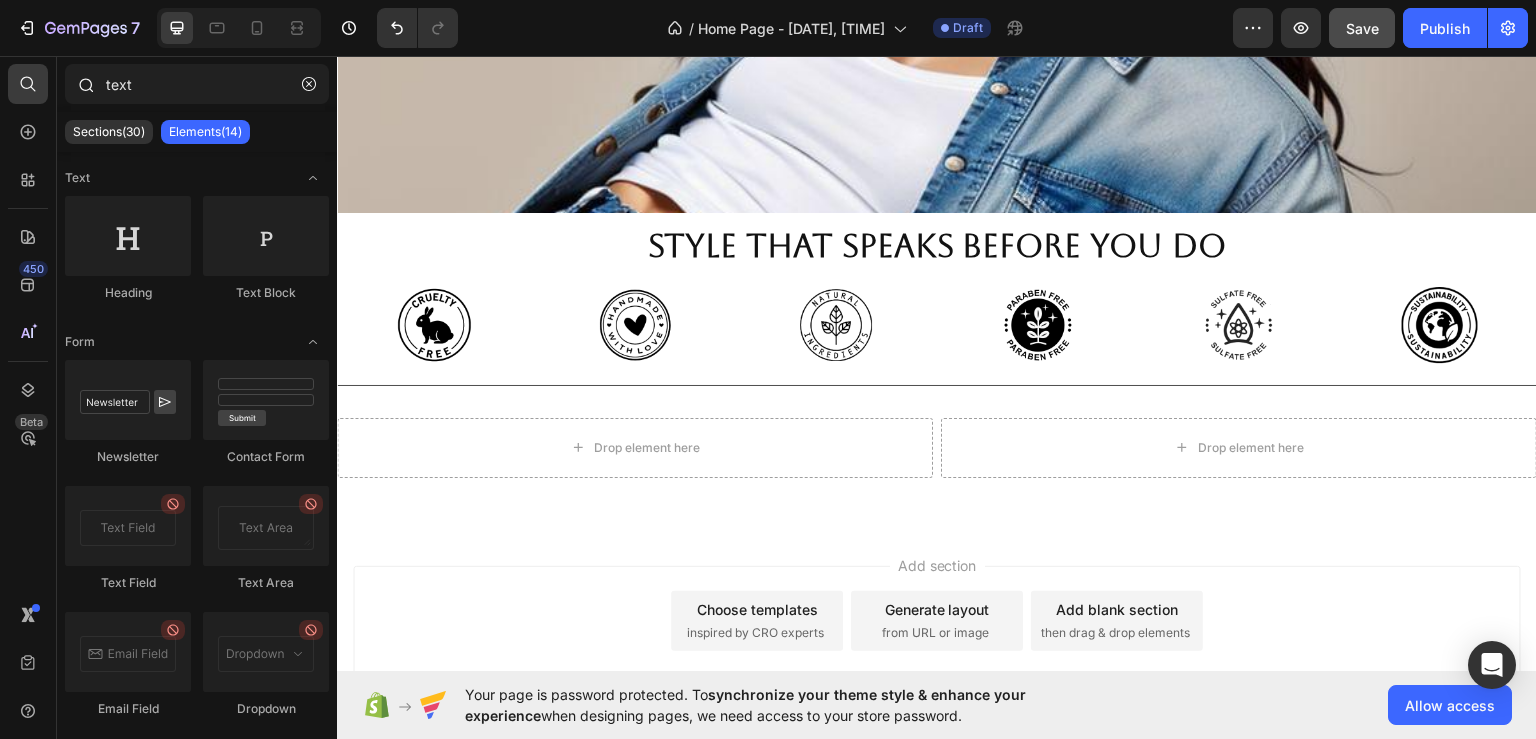 click at bounding box center [85, 84] 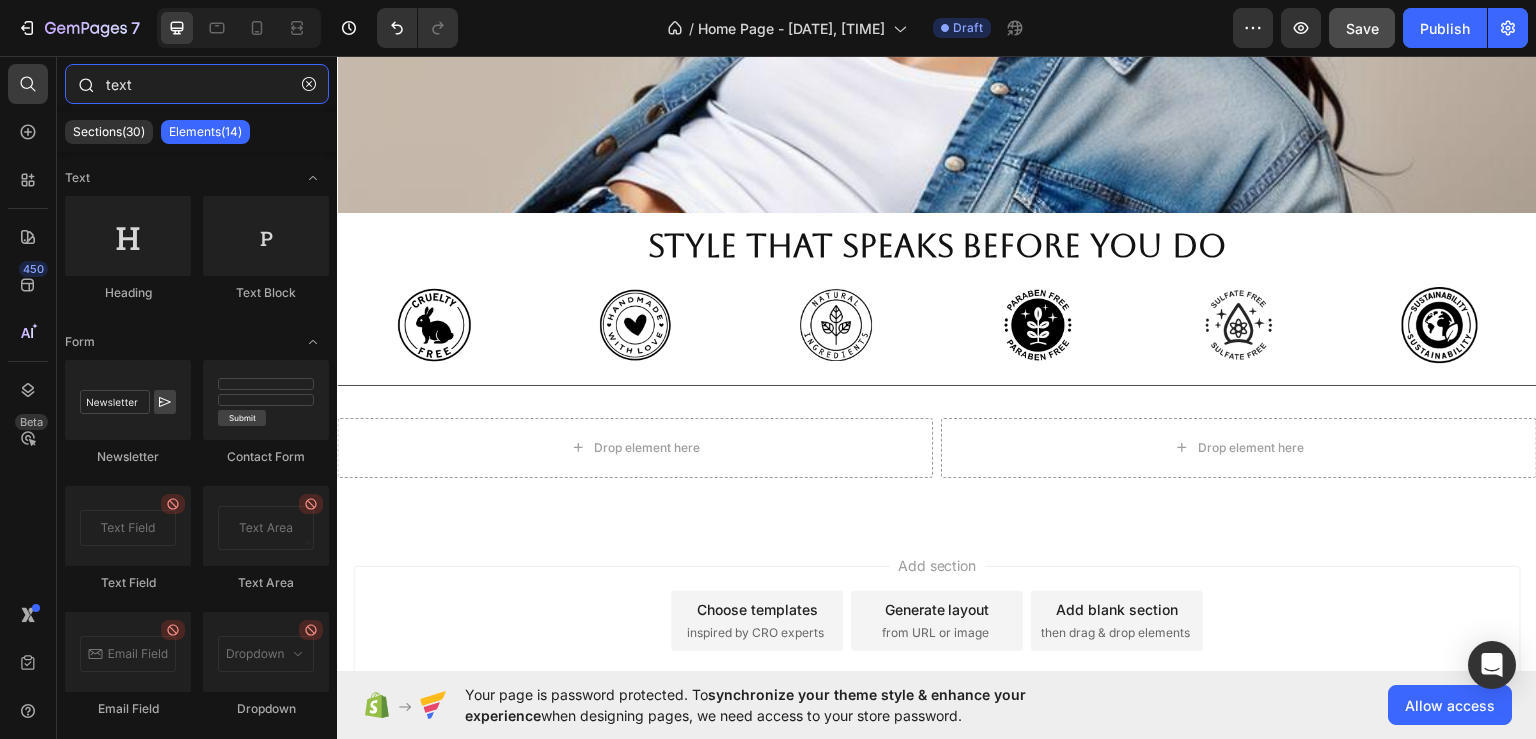 drag, startPoint x: 169, startPoint y: 83, endPoint x: 106, endPoint y: 83, distance: 63 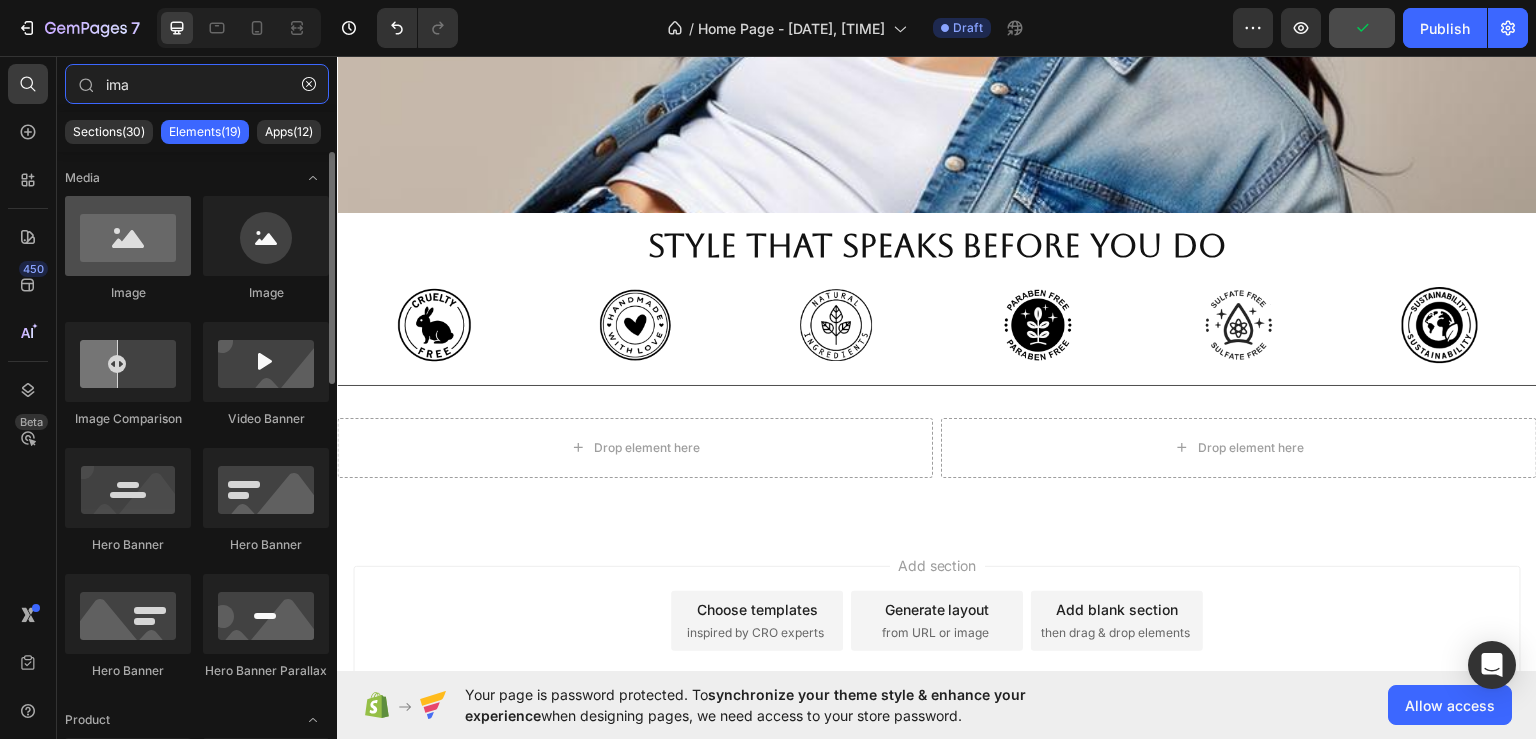 type on "ima" 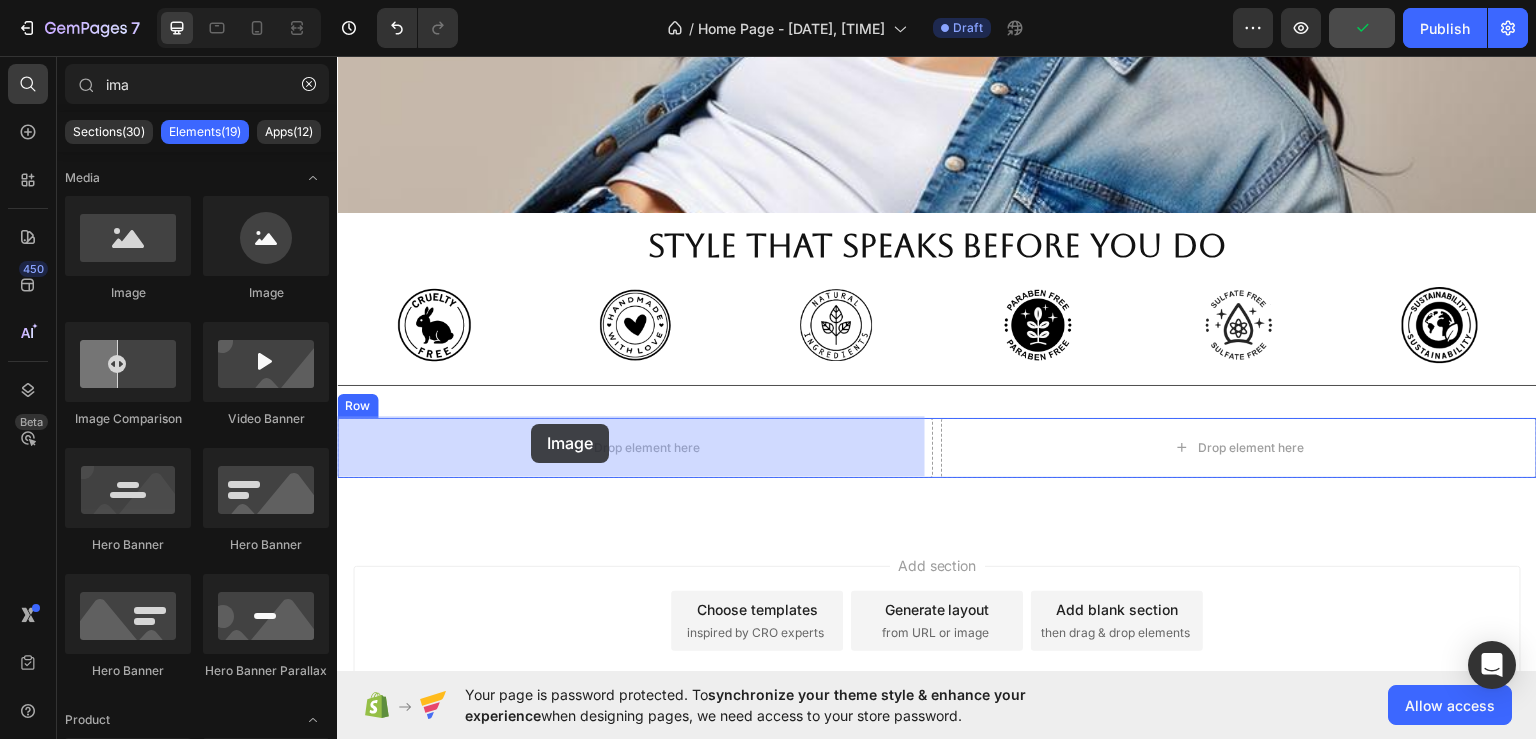 drag, startPoint x: 486, startPoint y: 297, endPoint x: 531, endPoint y: 423, distance: 133.79462 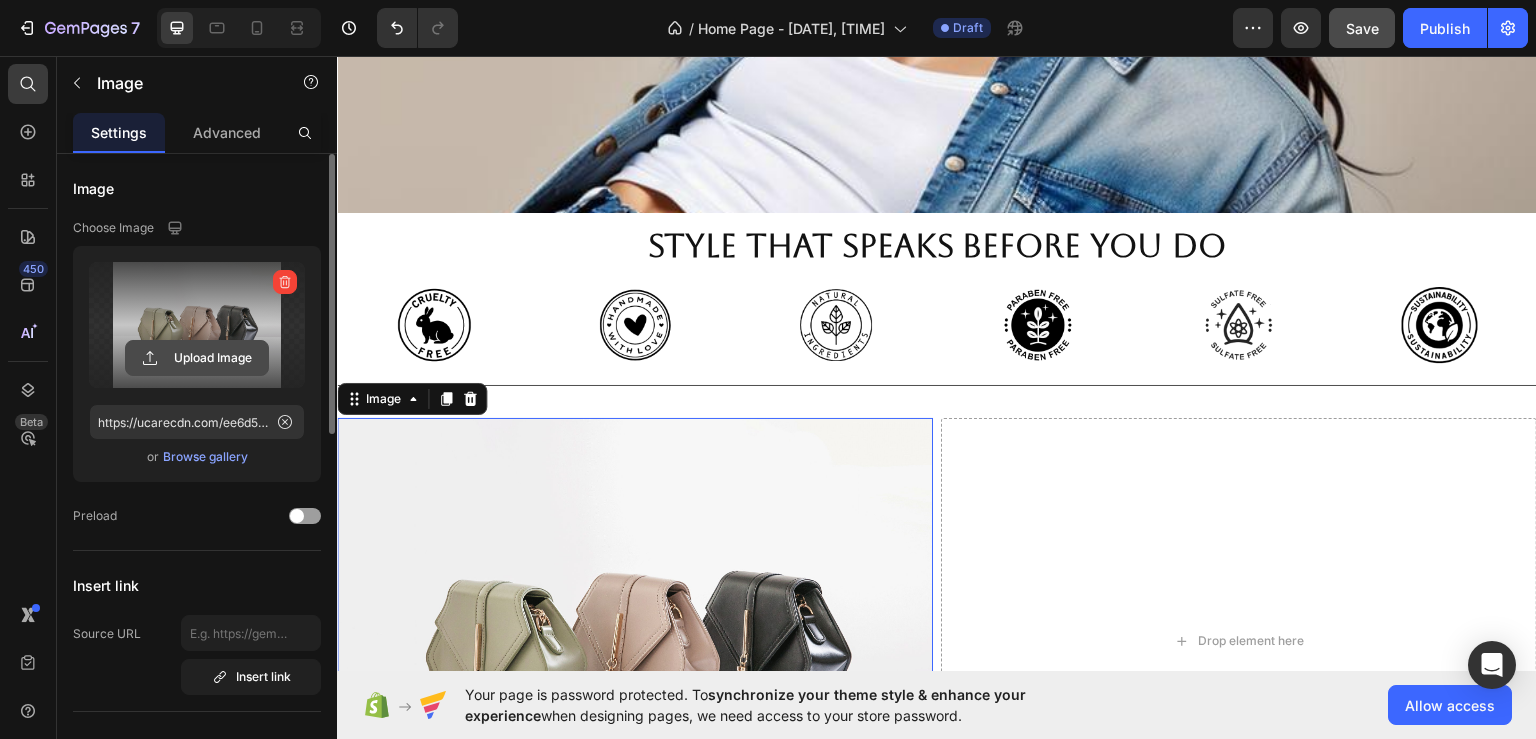 click 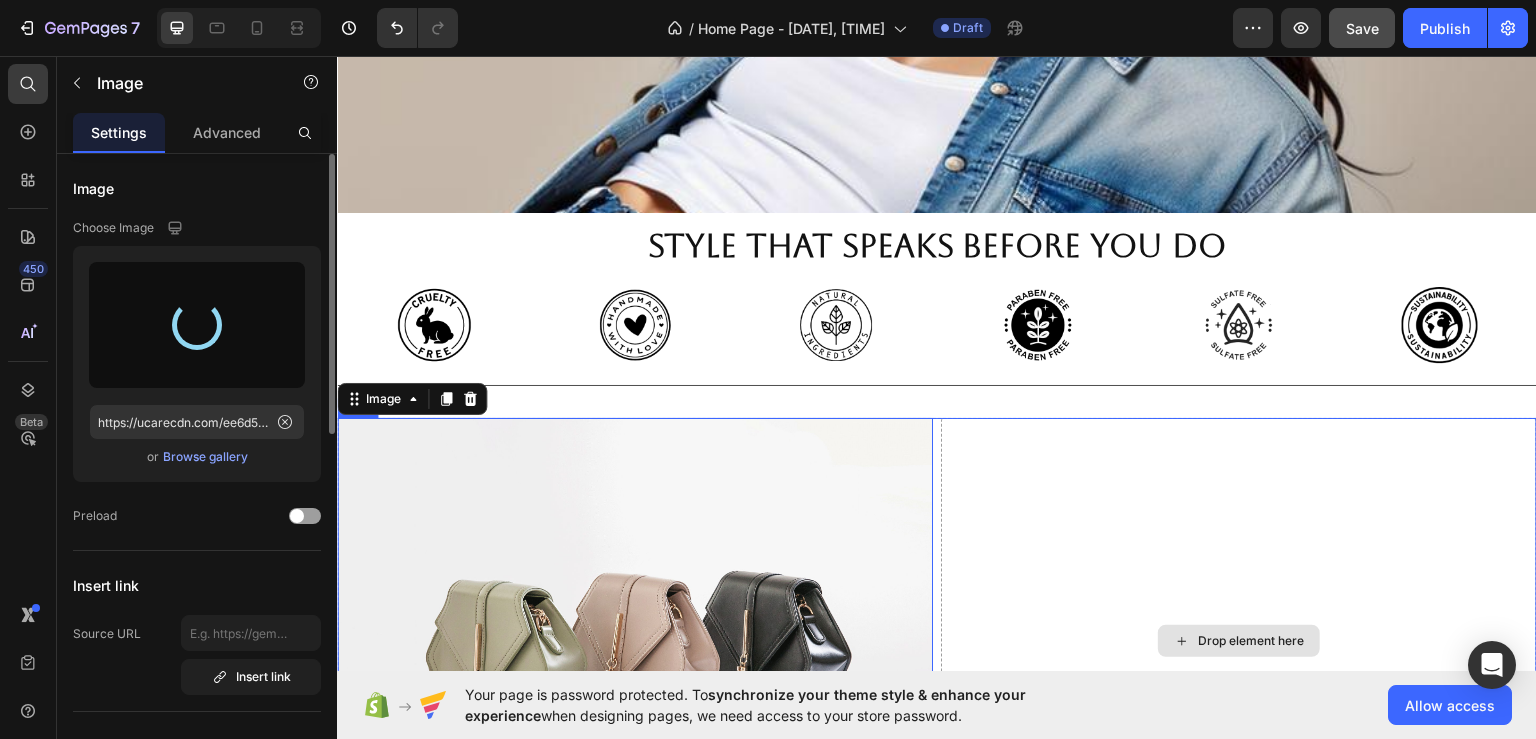 type on "https://cdn.shopify.com/s/files/1/0621/5958/5339/files/gempages_575099041881260831-34abdc89-a238-40e0-a192-3e943634c63d.jpg" 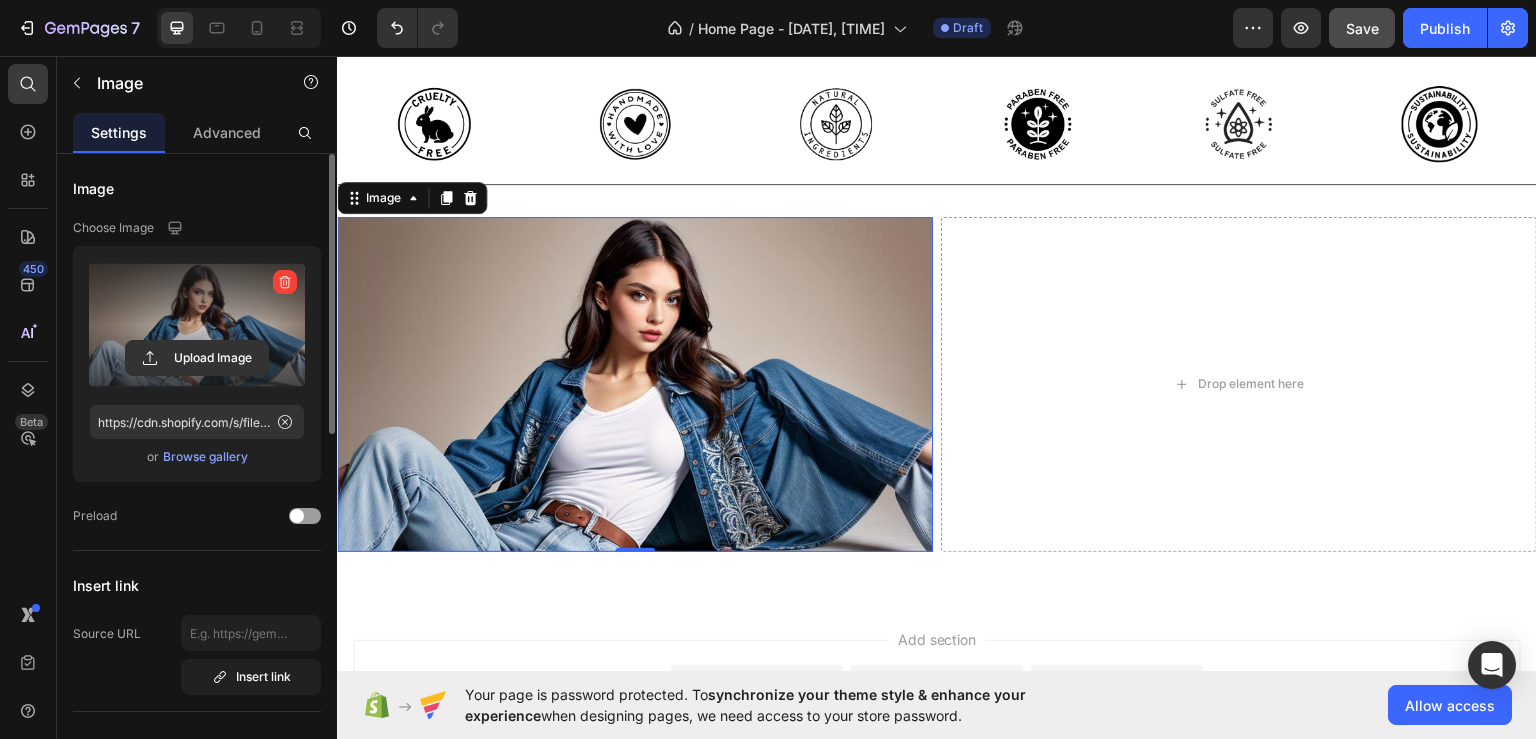 scroll, scrollTop: 600, scrollLeft: 0, axis: vertical 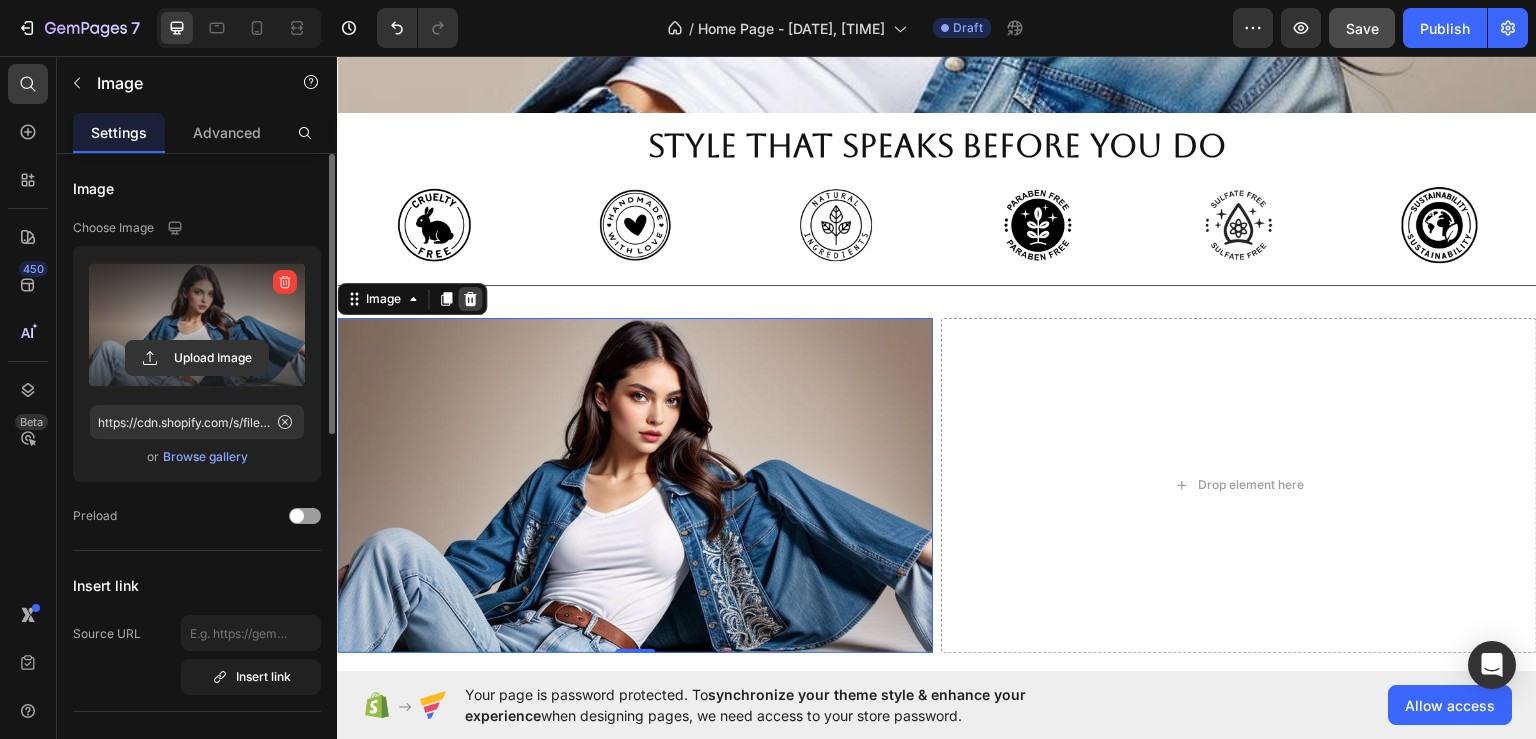 click 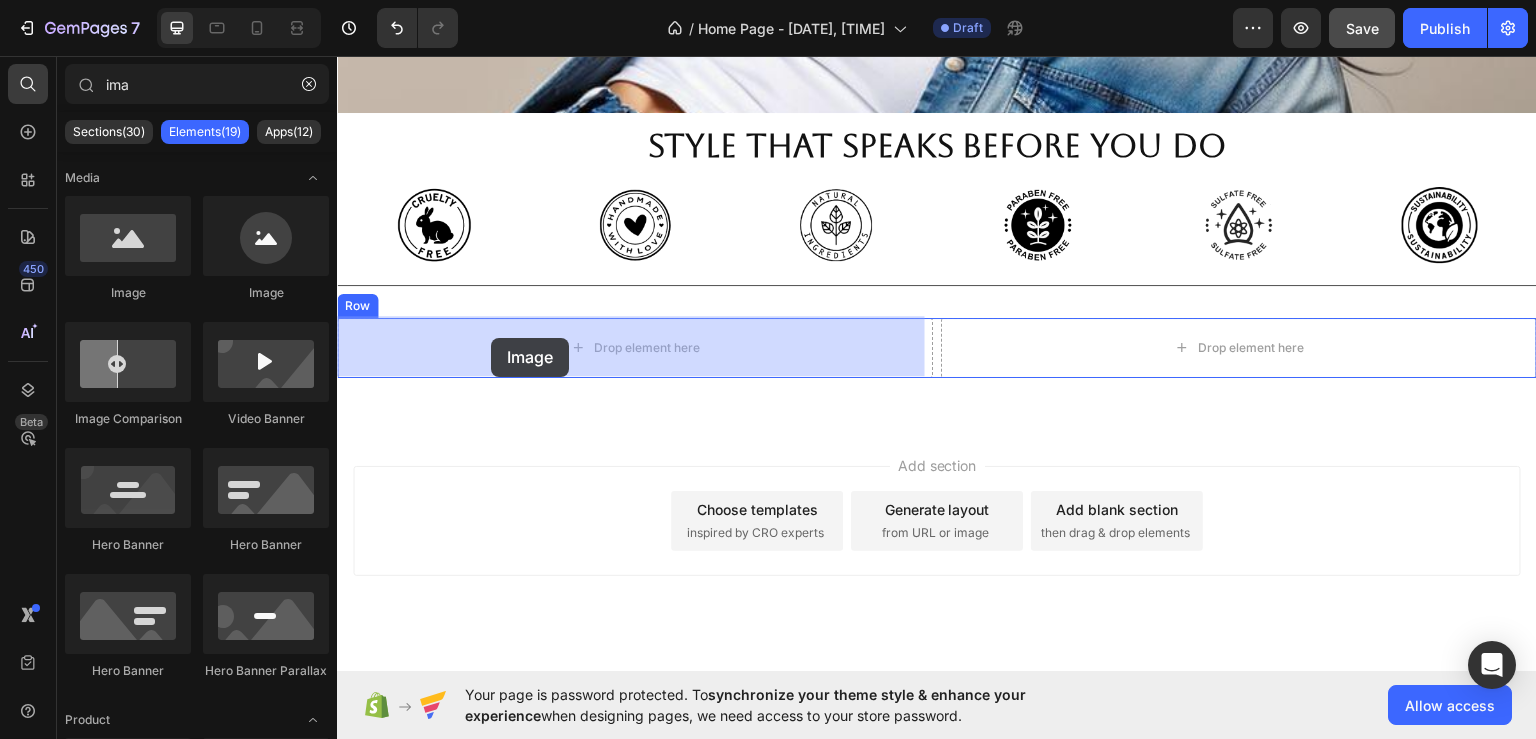 drag, startPoint x: 484, startPoint y: 304, endPoint x: 491, endPoint y: 337, distance: 33.734257 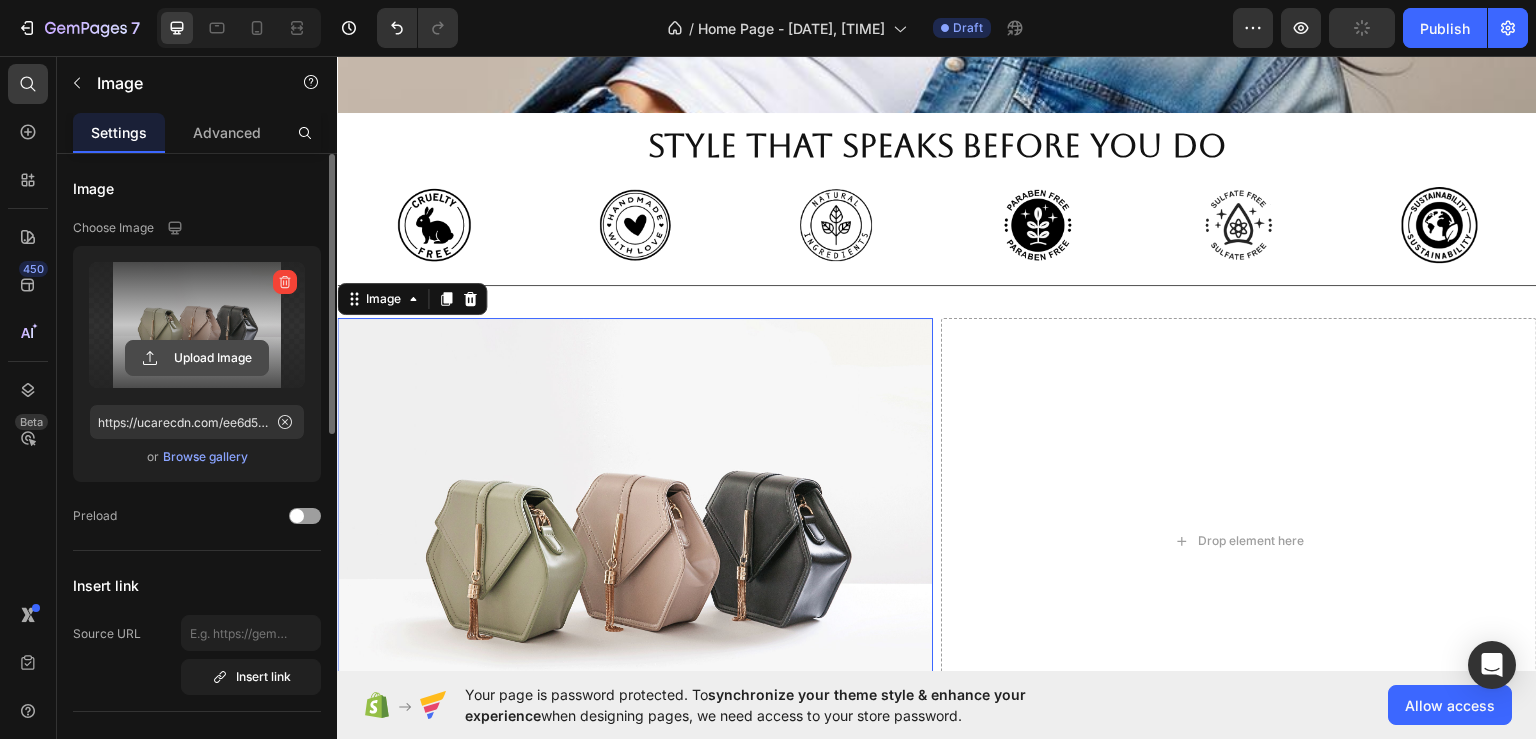 click 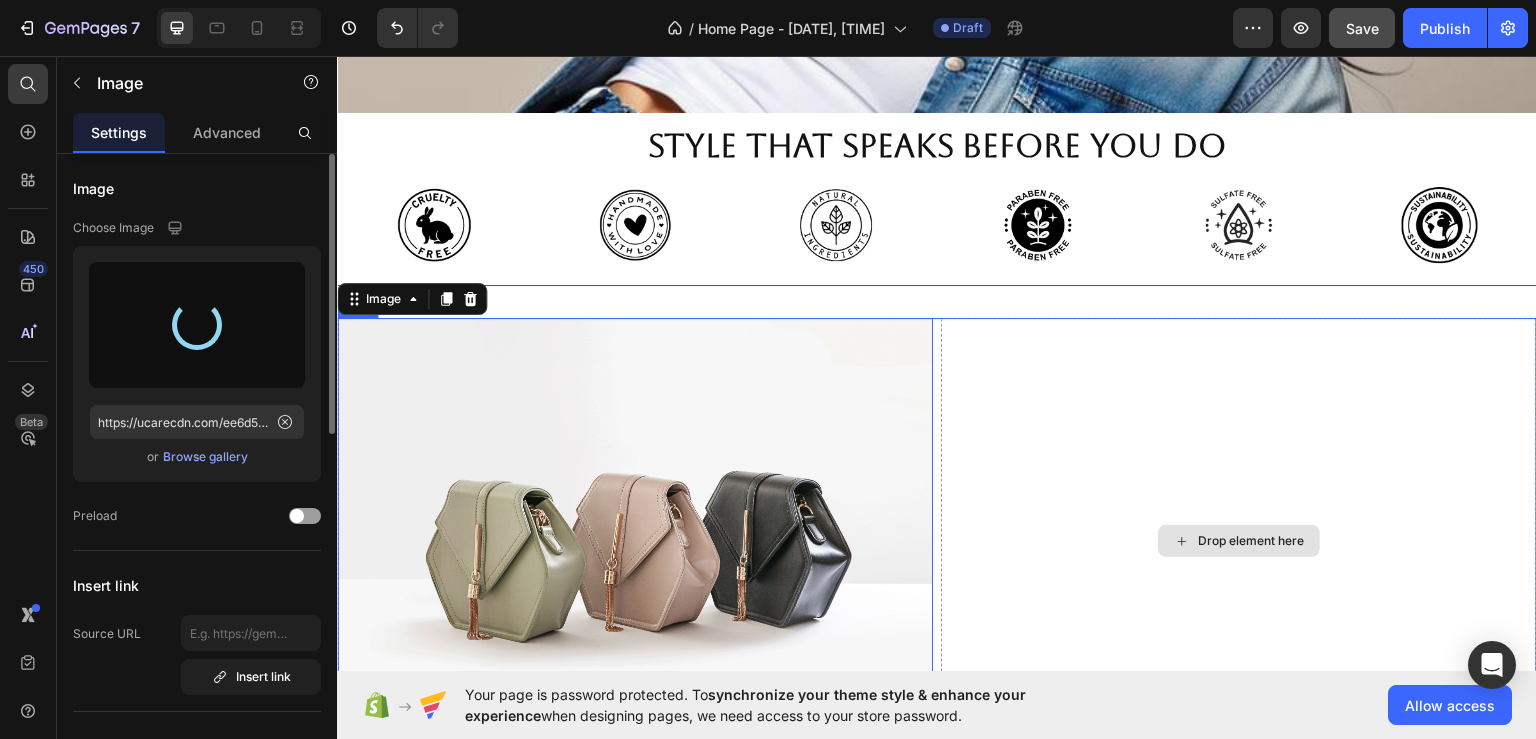 type on "https://cdn.shopify.com/s/files/1/0621/5958/5339/files/gempages_575099041881260831-c39b3e07-7fb7-4a73-9ed9-9e291ba248d8.jpg" 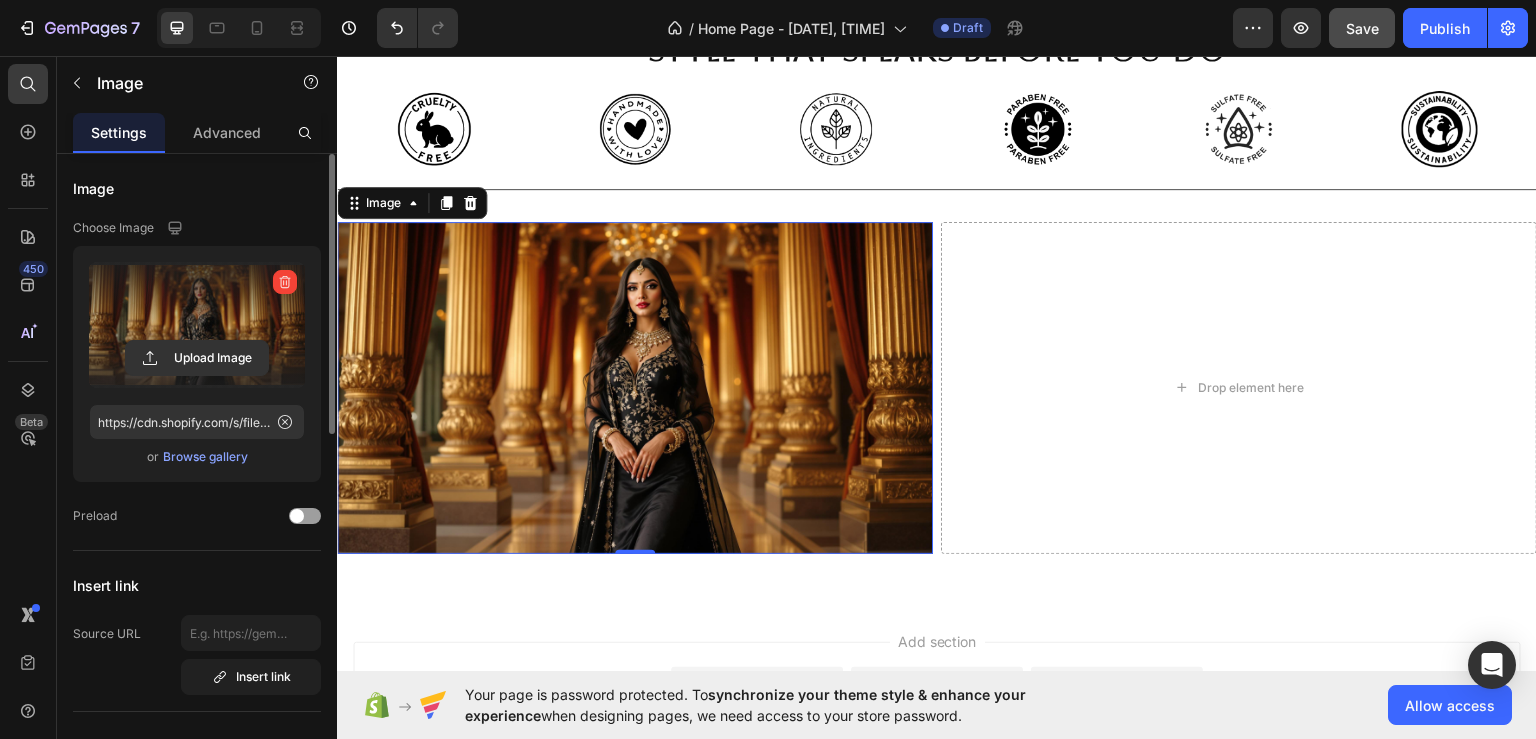 scroll, scrollTop: 700, scrollLeft: 0, axis: vertical 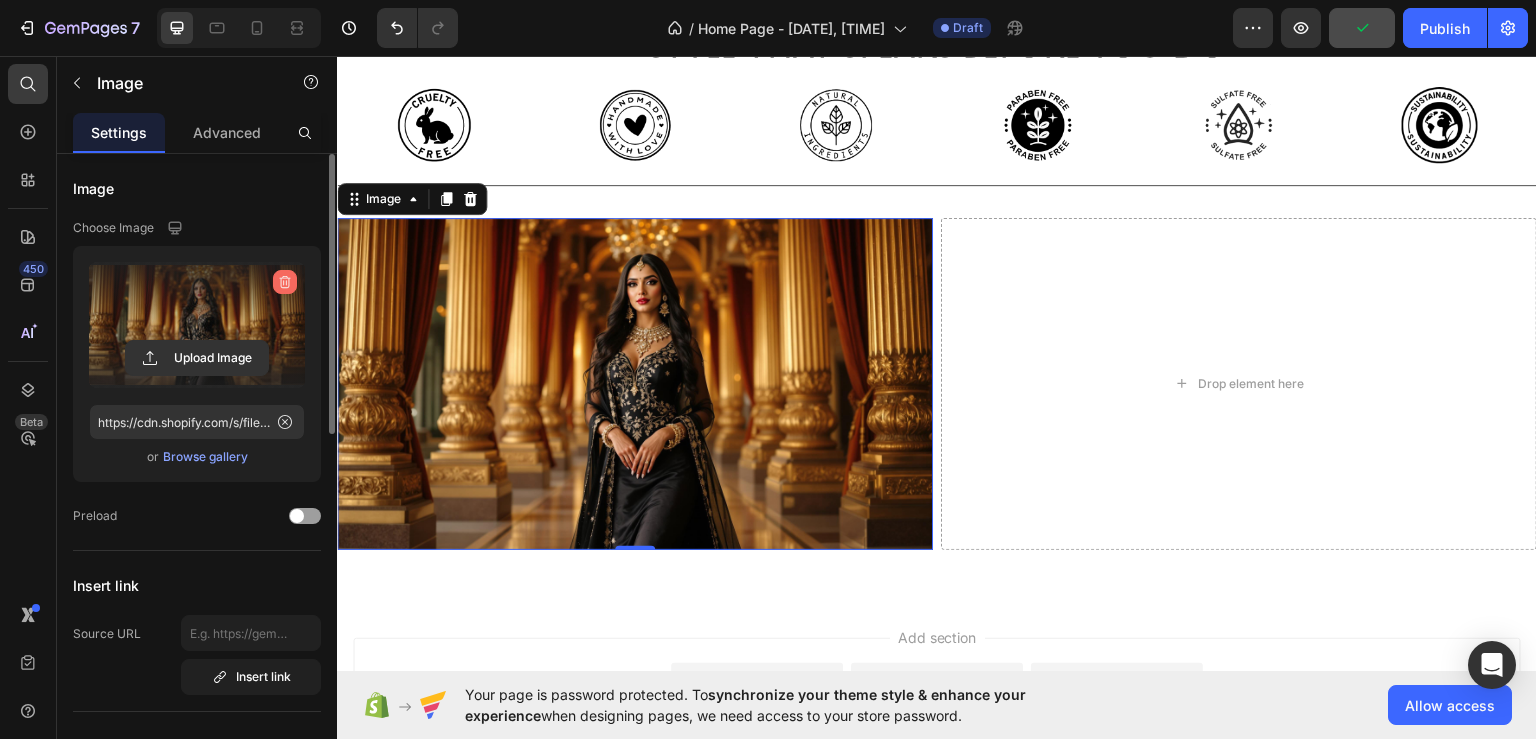 click 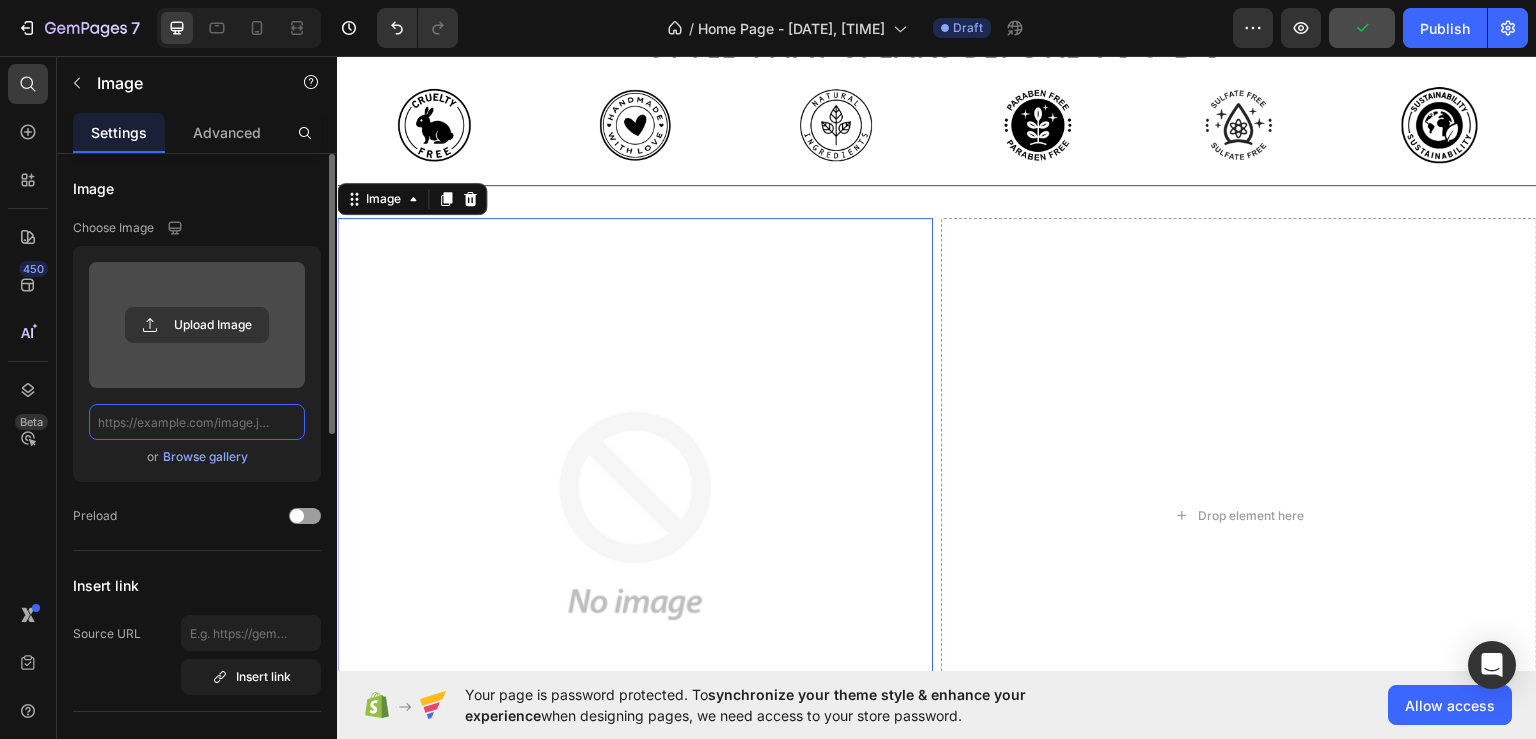 scroll, scrollTop: 0, scrollLeft: 0, axis: both 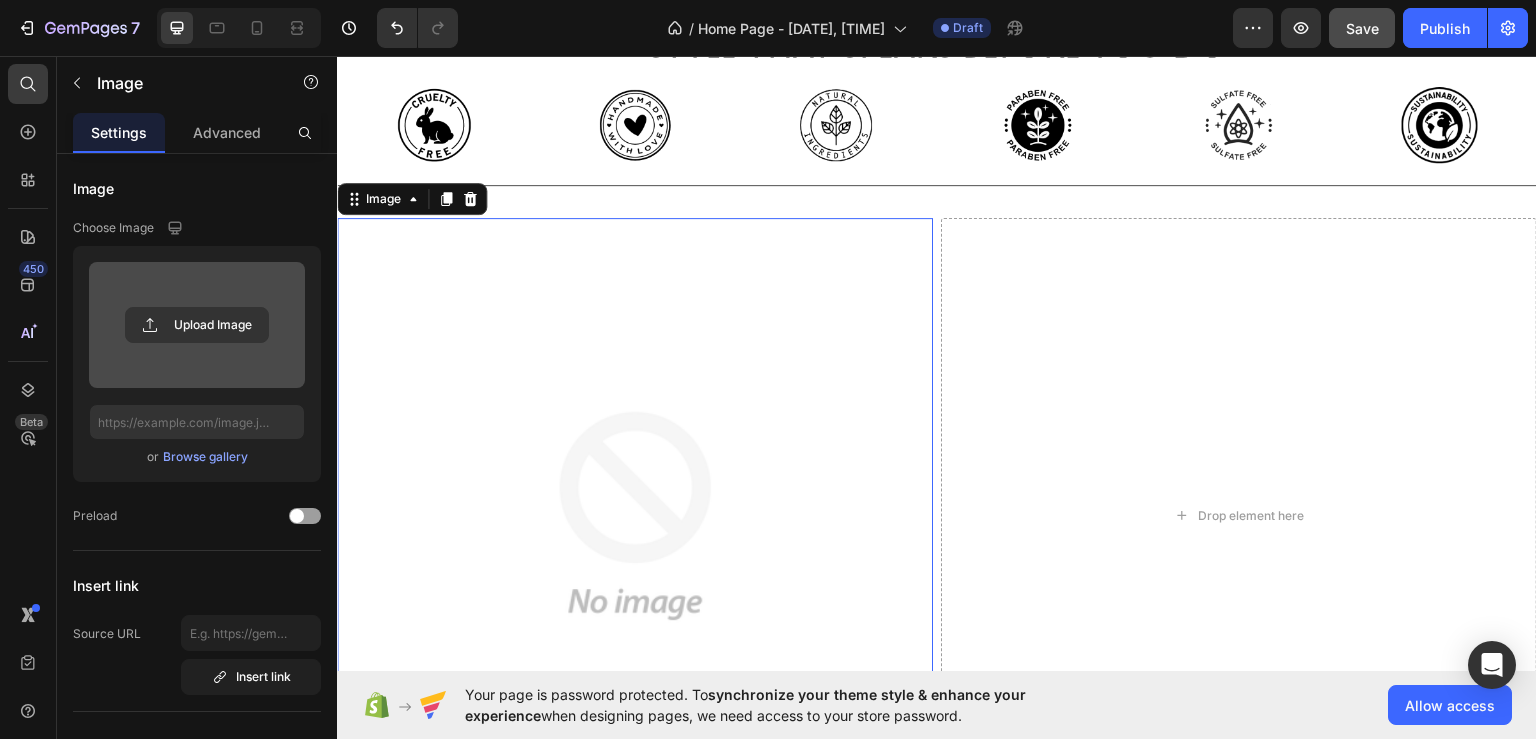 click at bounding box center (197, 325) 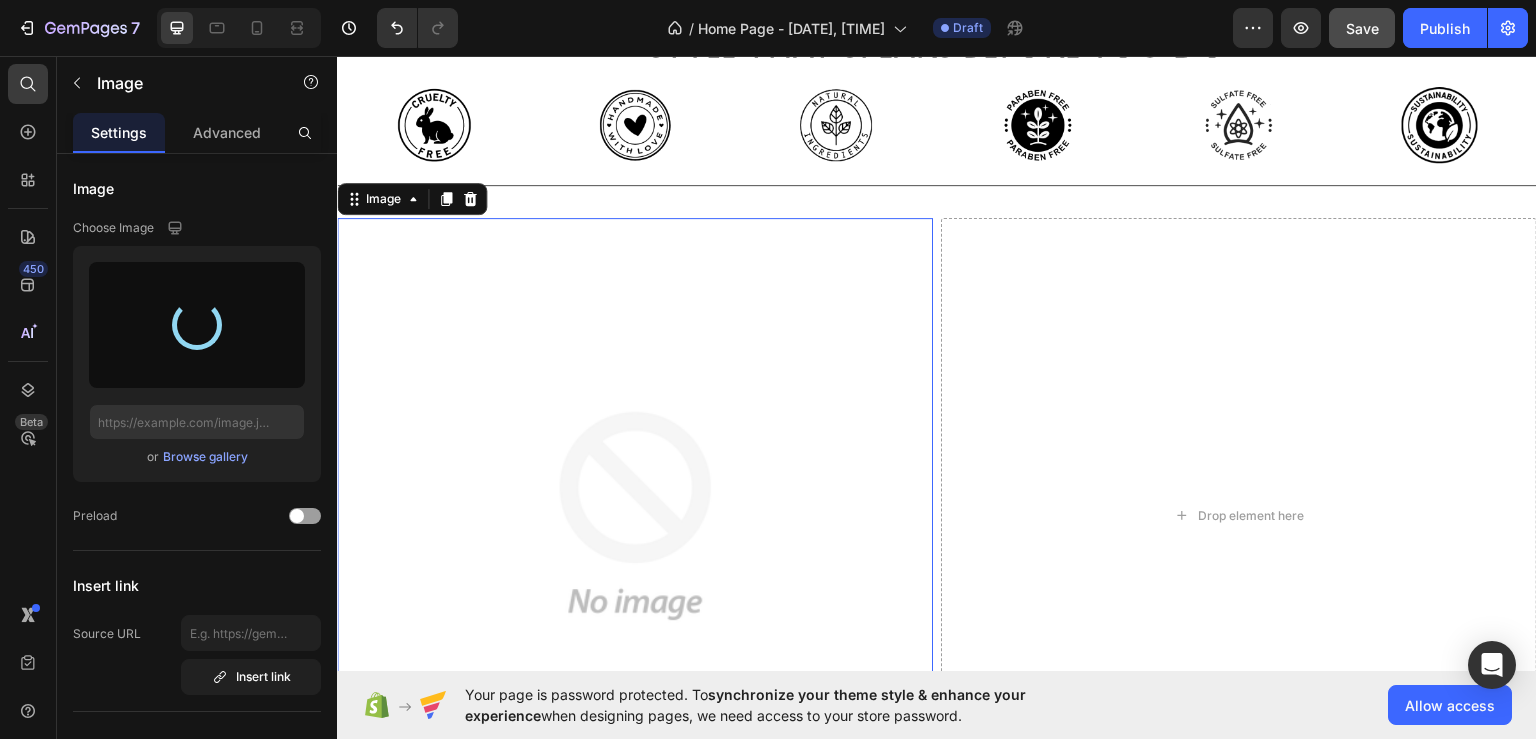 type on "https://cdn.shopify.com/s/files/1/0621/5958/5339/files/gempages_575099041881260831-928c8ede-4658-4e11-bce2-401cc18c8625.jpg" 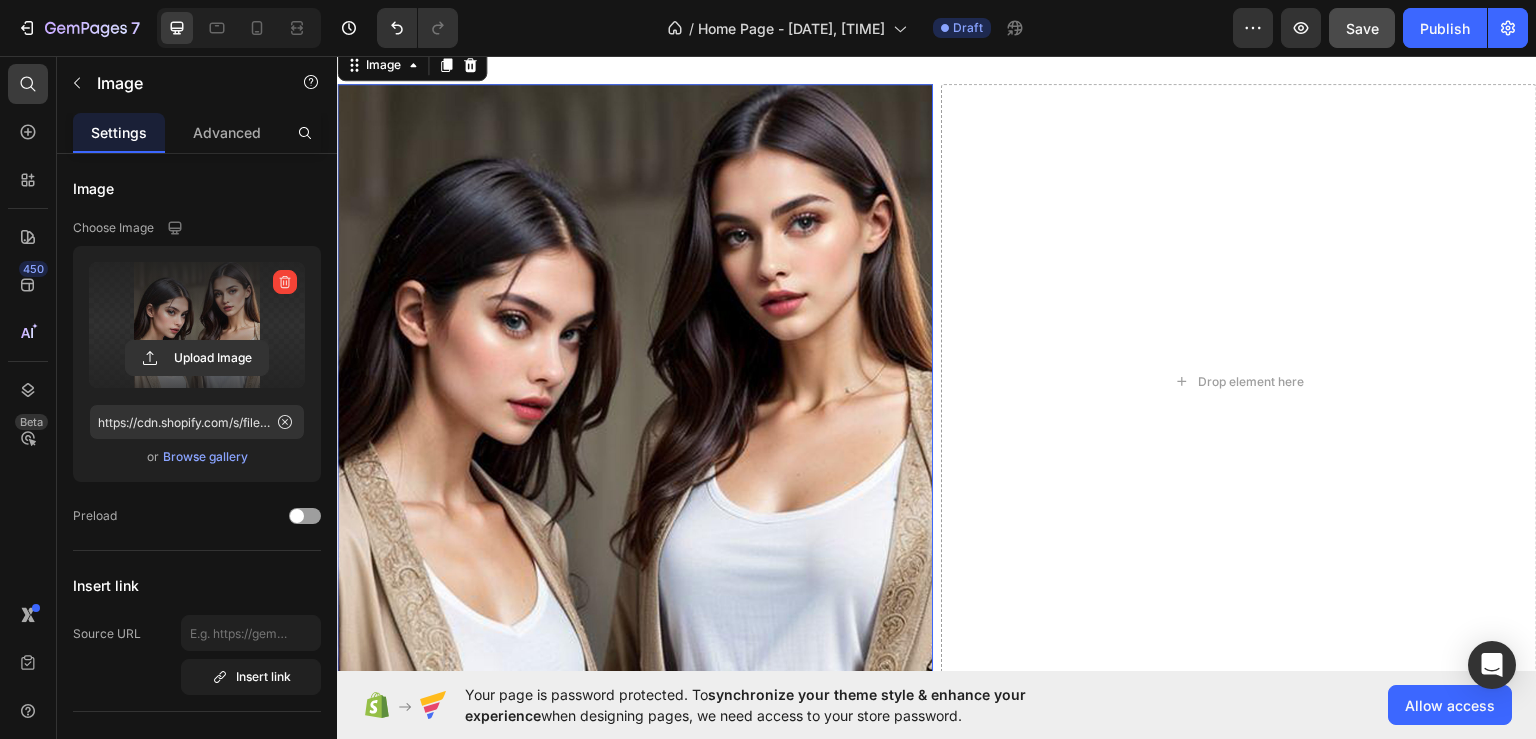 scroll, scrollTop: 800, scrollLeft: 0, axis: vertical 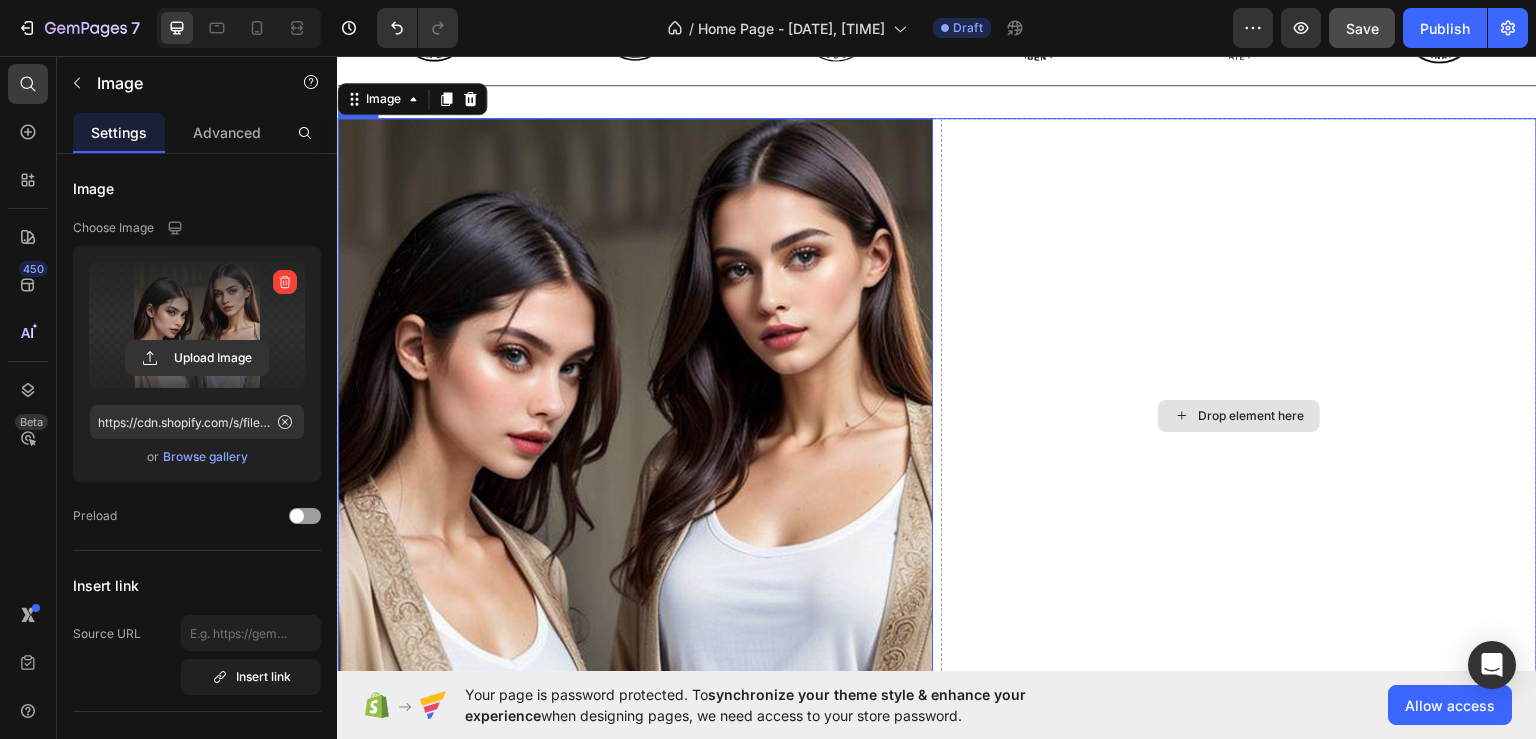 click on "Drop element here" at bounding box center [1239, 415] 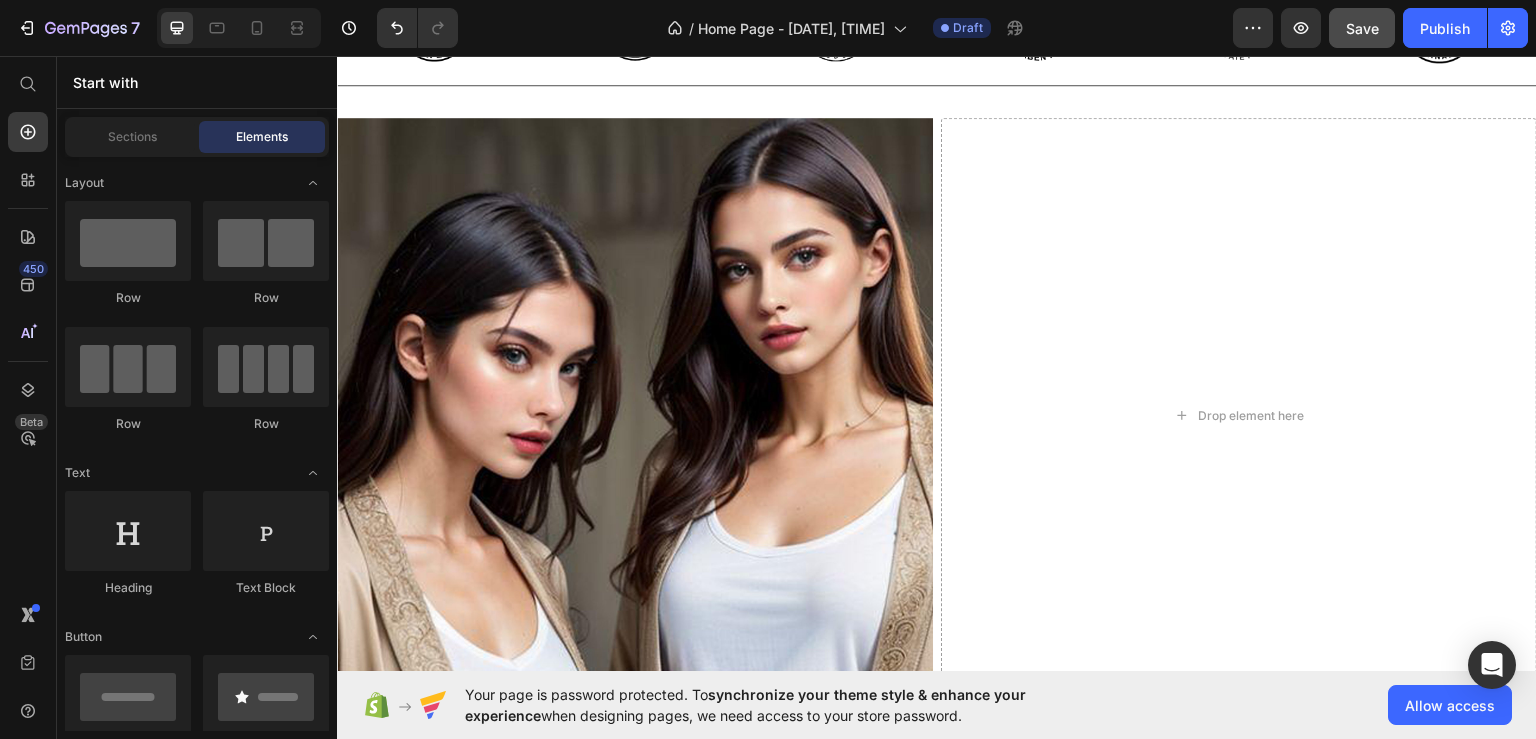 click on "Start with" at bounding box center [197, 82] 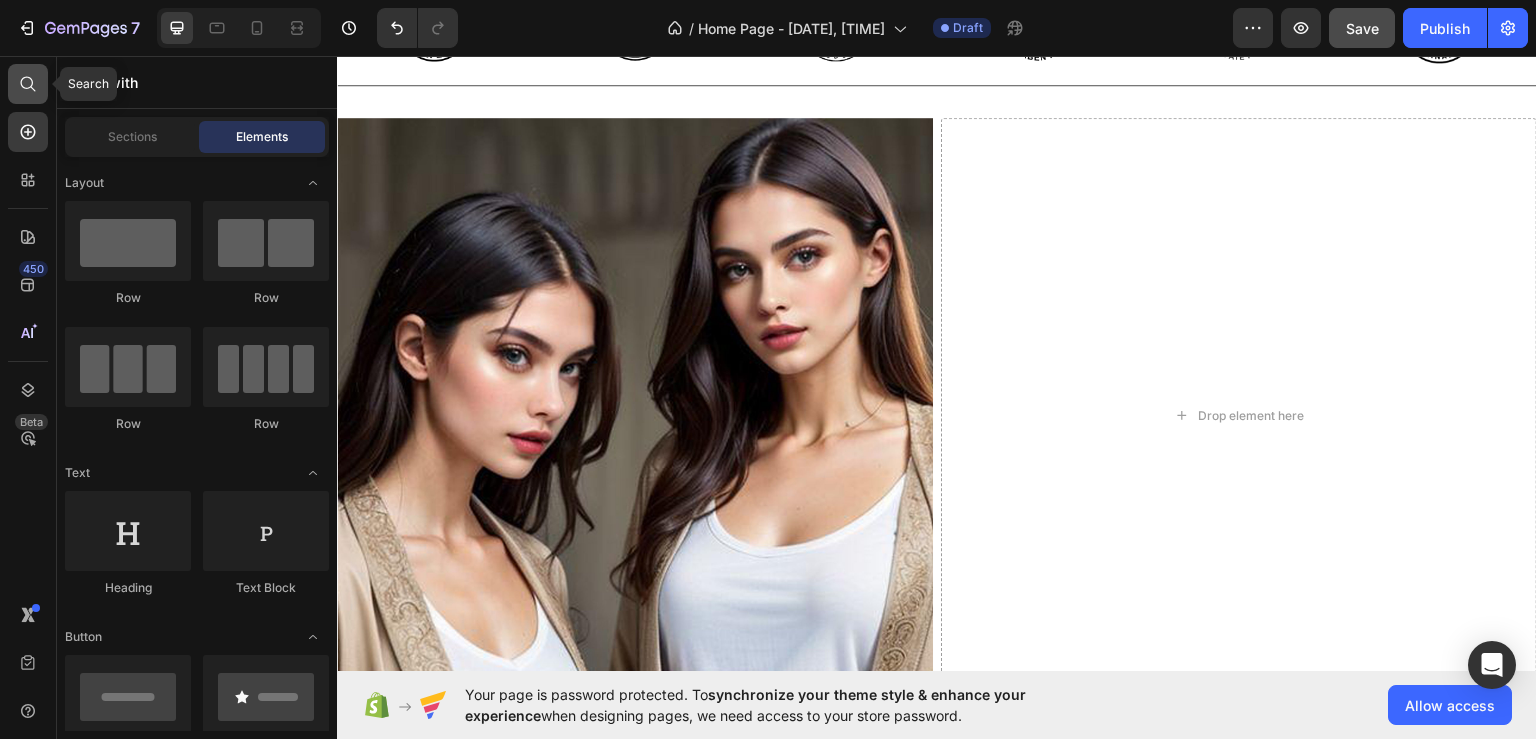 click 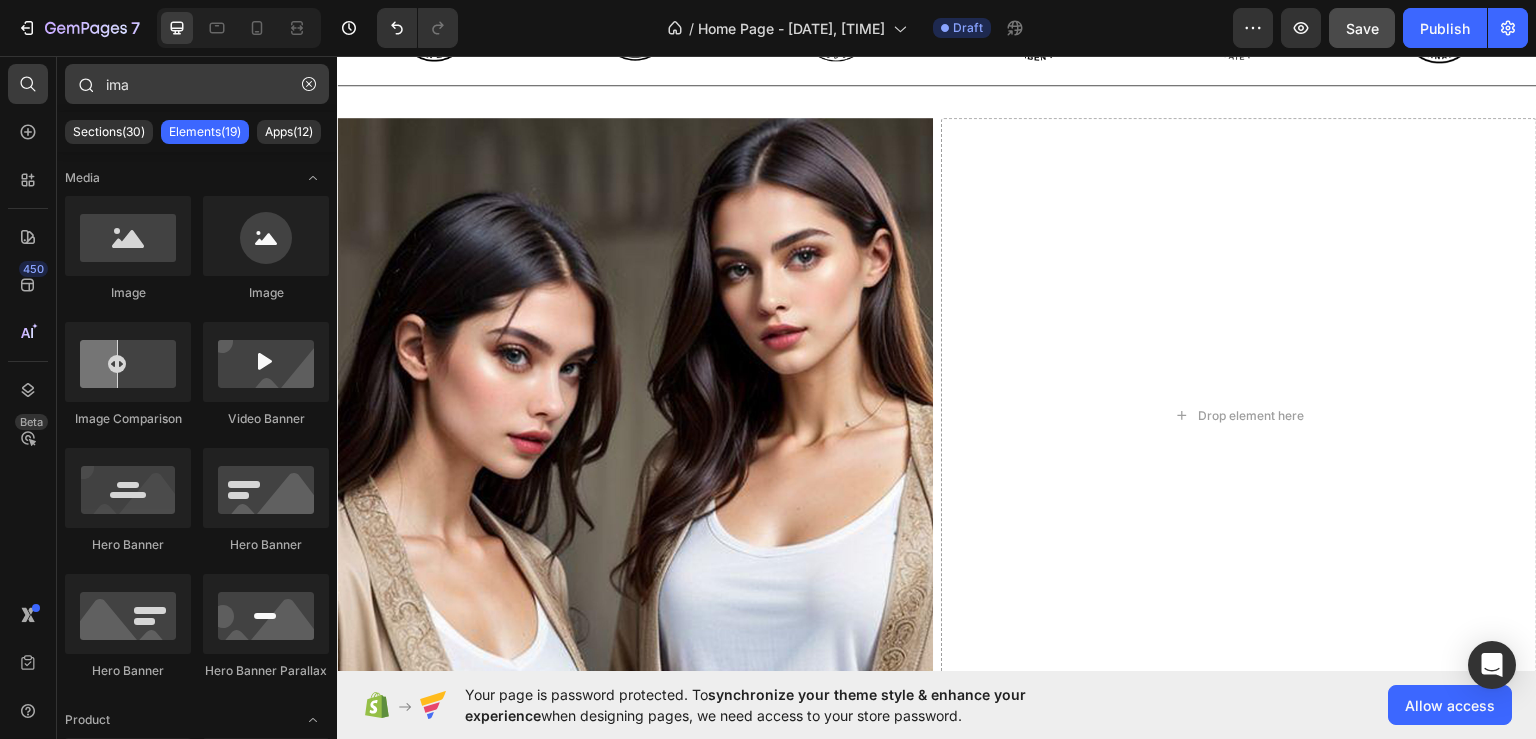 click on "ima" at bounding box center [197, 84] 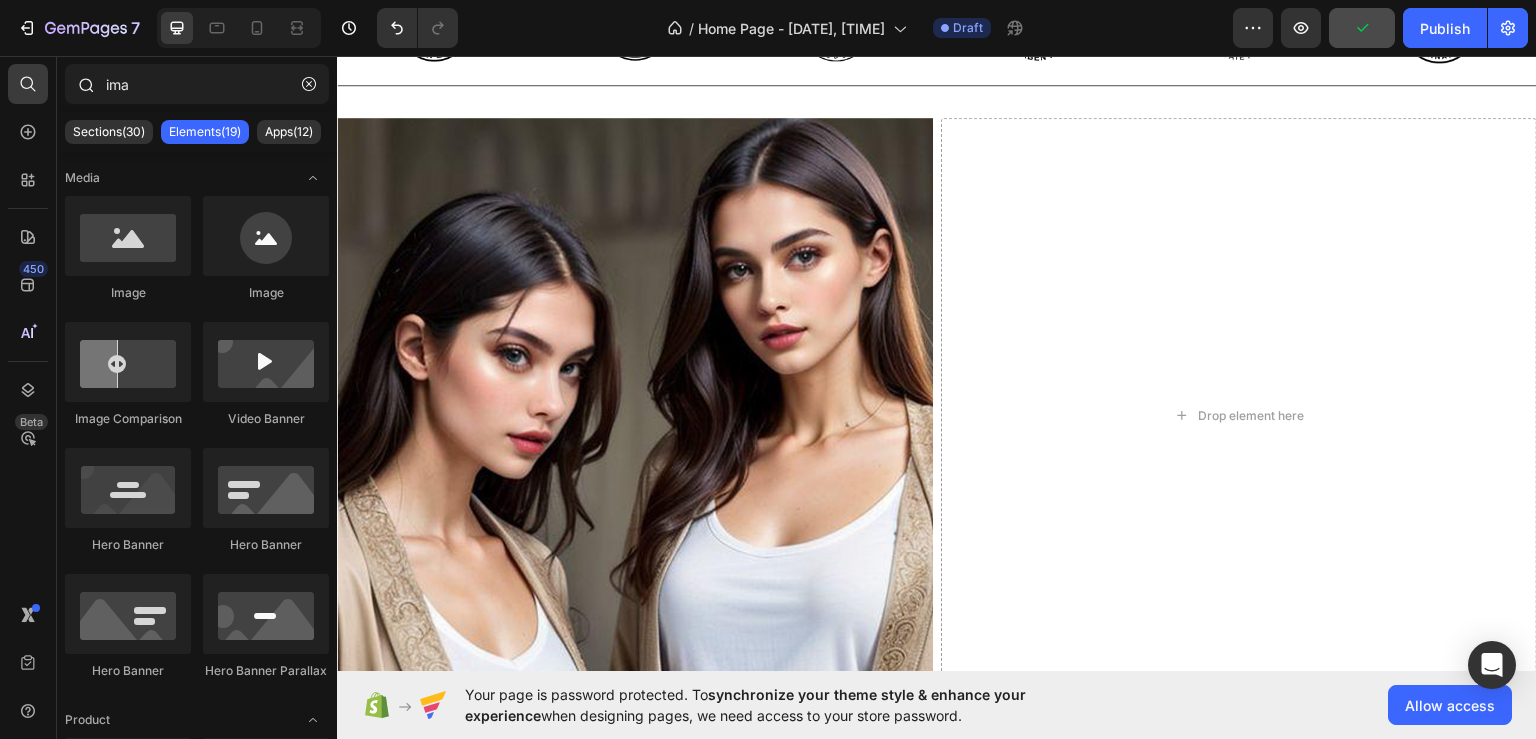 drag, startPoint x: 128, startPoint y: 81, endPoint x: 85, endPoint y: 82, distance: 43.011627 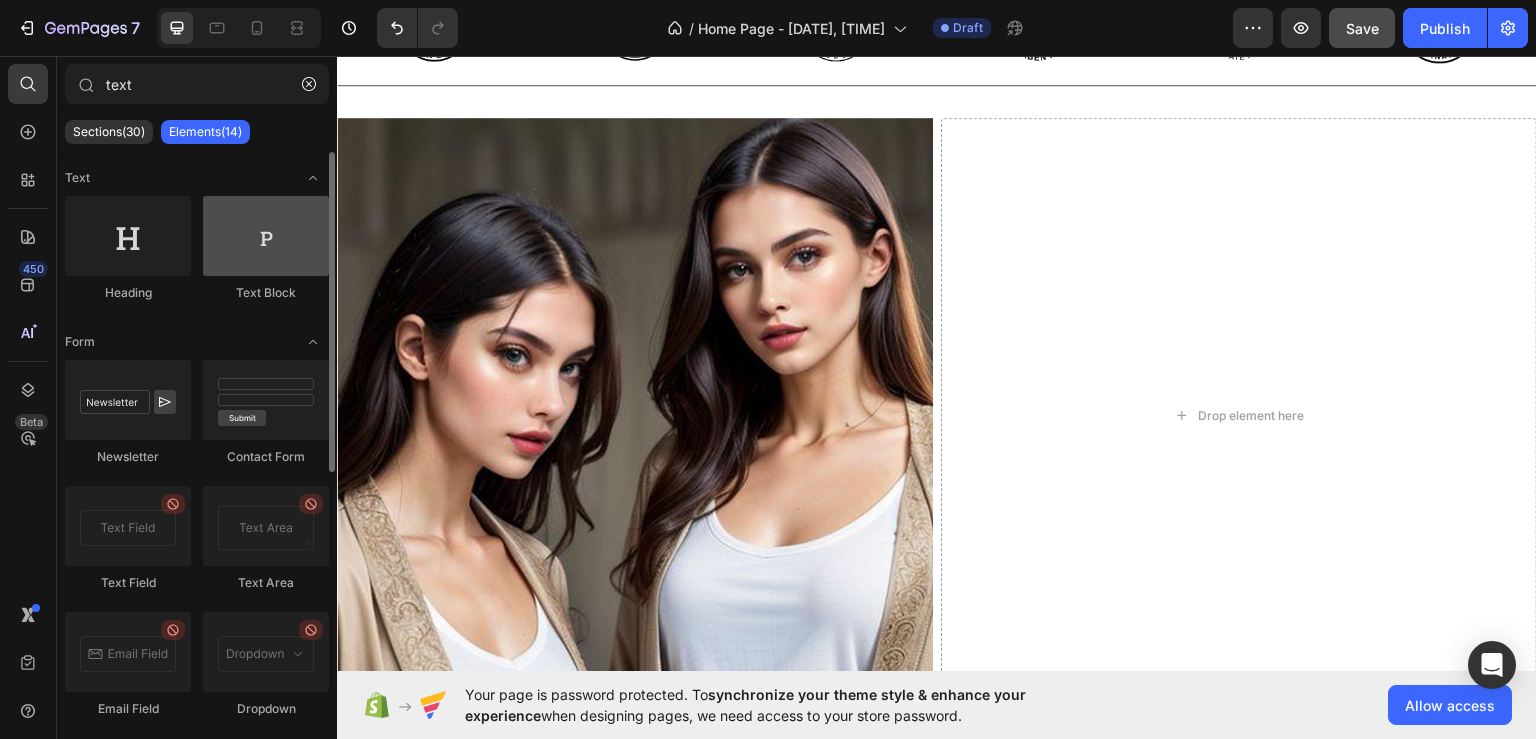 type on "text" 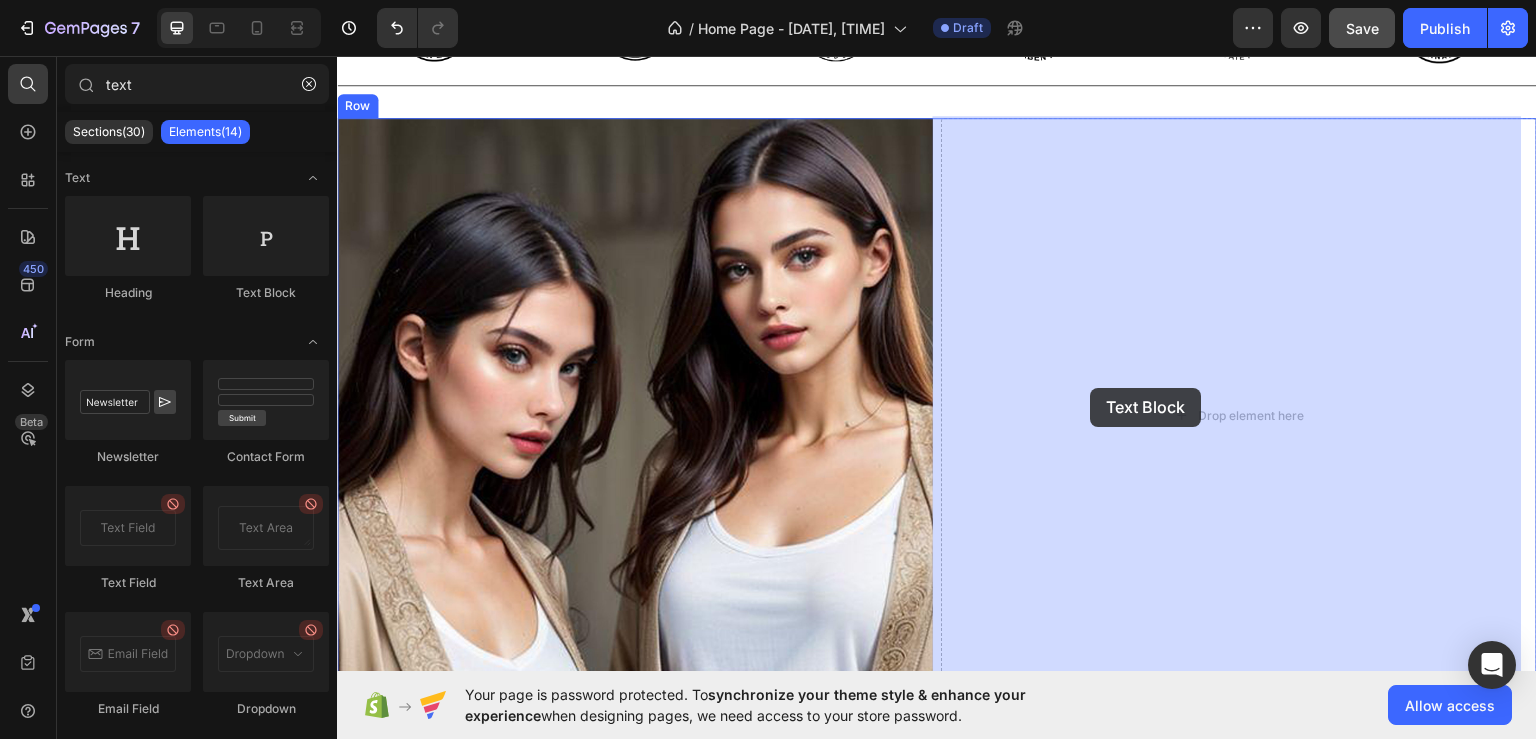 drag, startPoint x: 611, startPoint y: 304, endPoint x: 1091, endPoint y: 388, distance: 487.2946 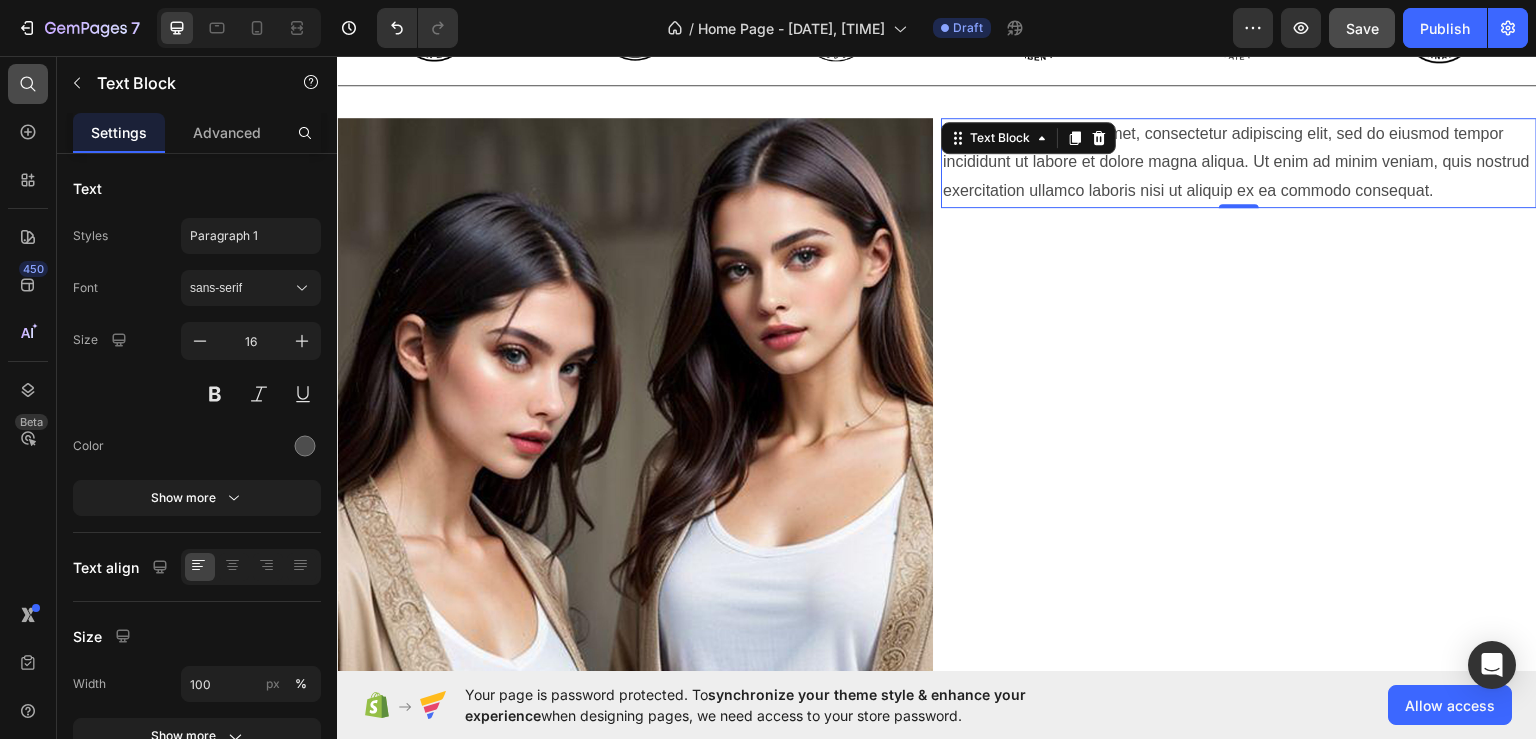 click 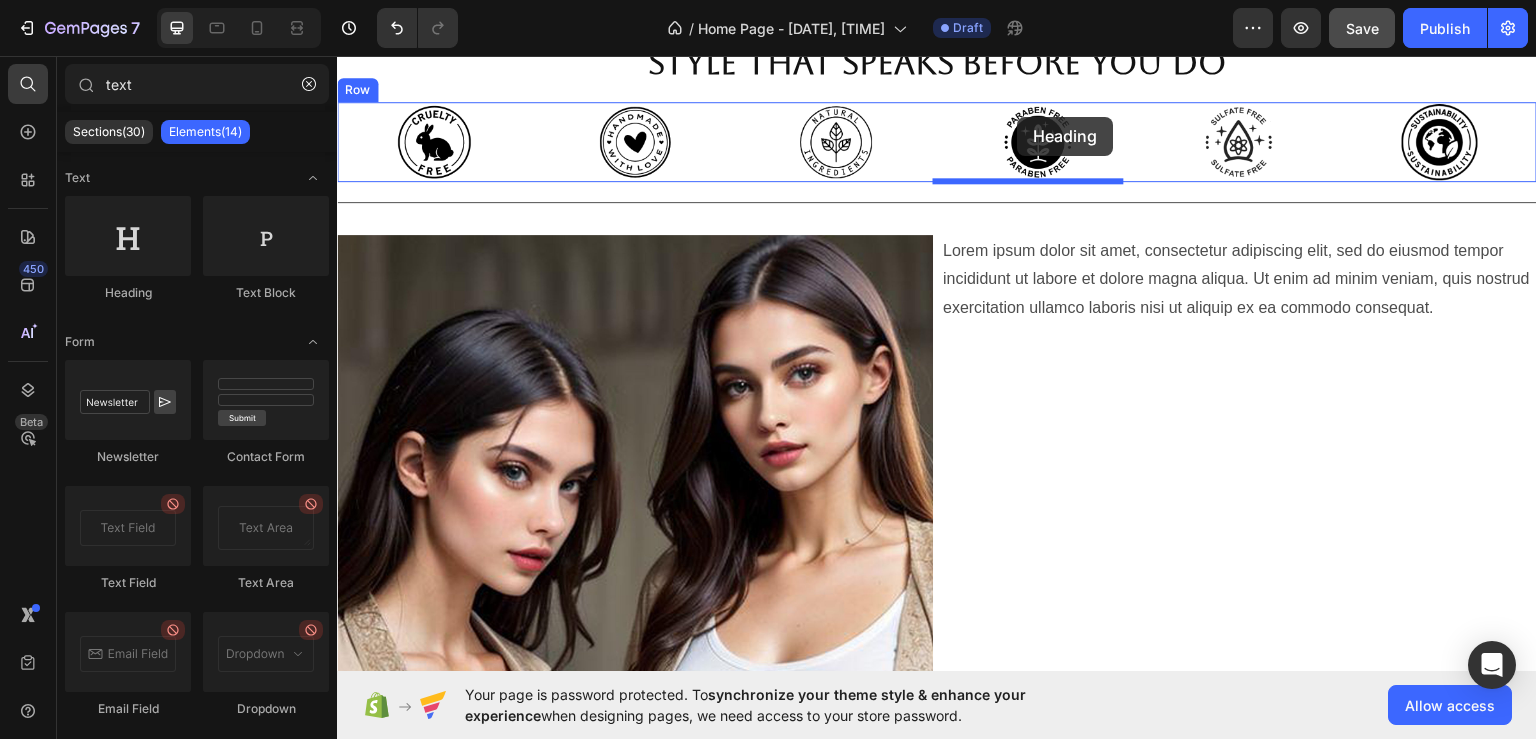 scroll, scrollTop: 652, scrollLeft: 0, axis: vertical 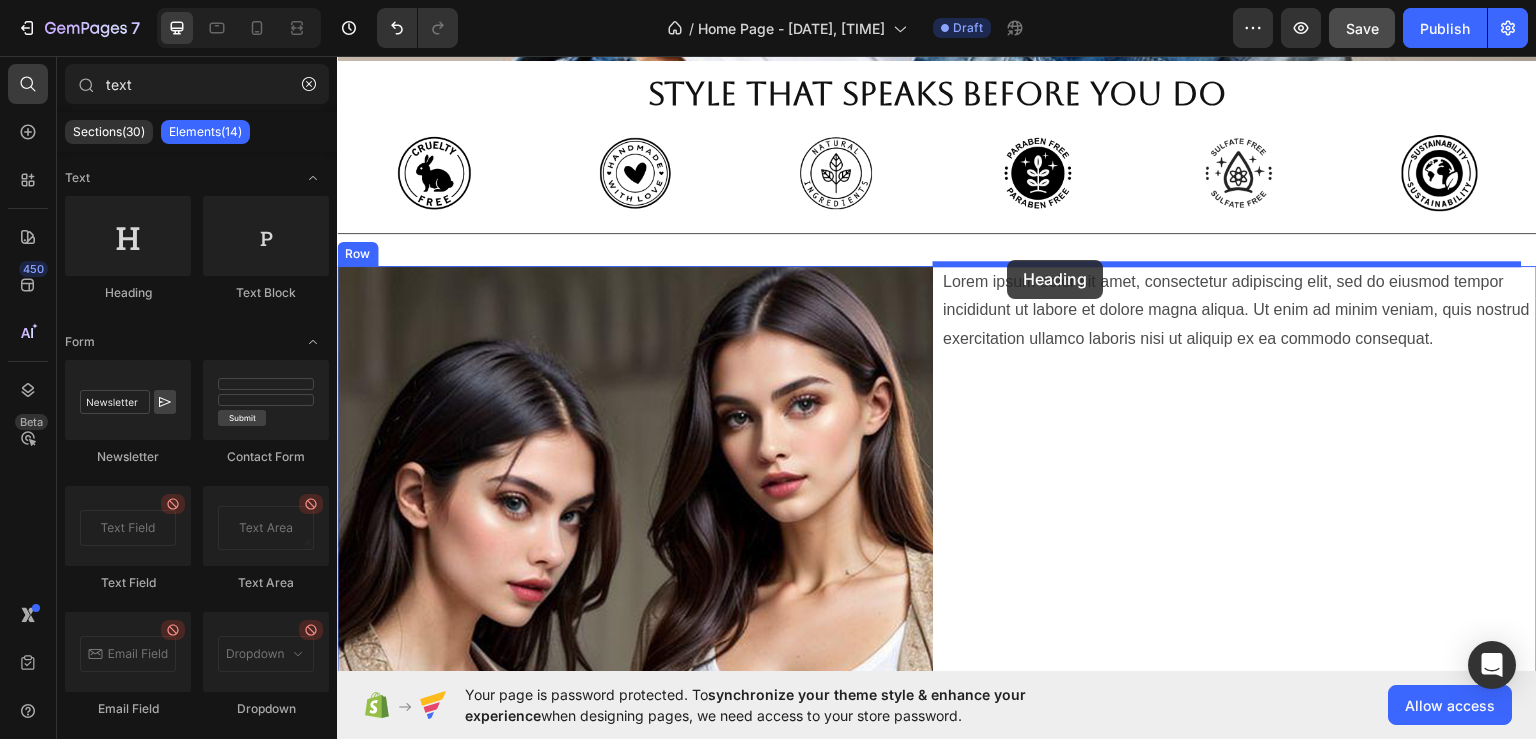 drag, startPoint x: 468, startPoint y: 304, endPoint x: 1008, endPoint y: 259, distance: 541.87177 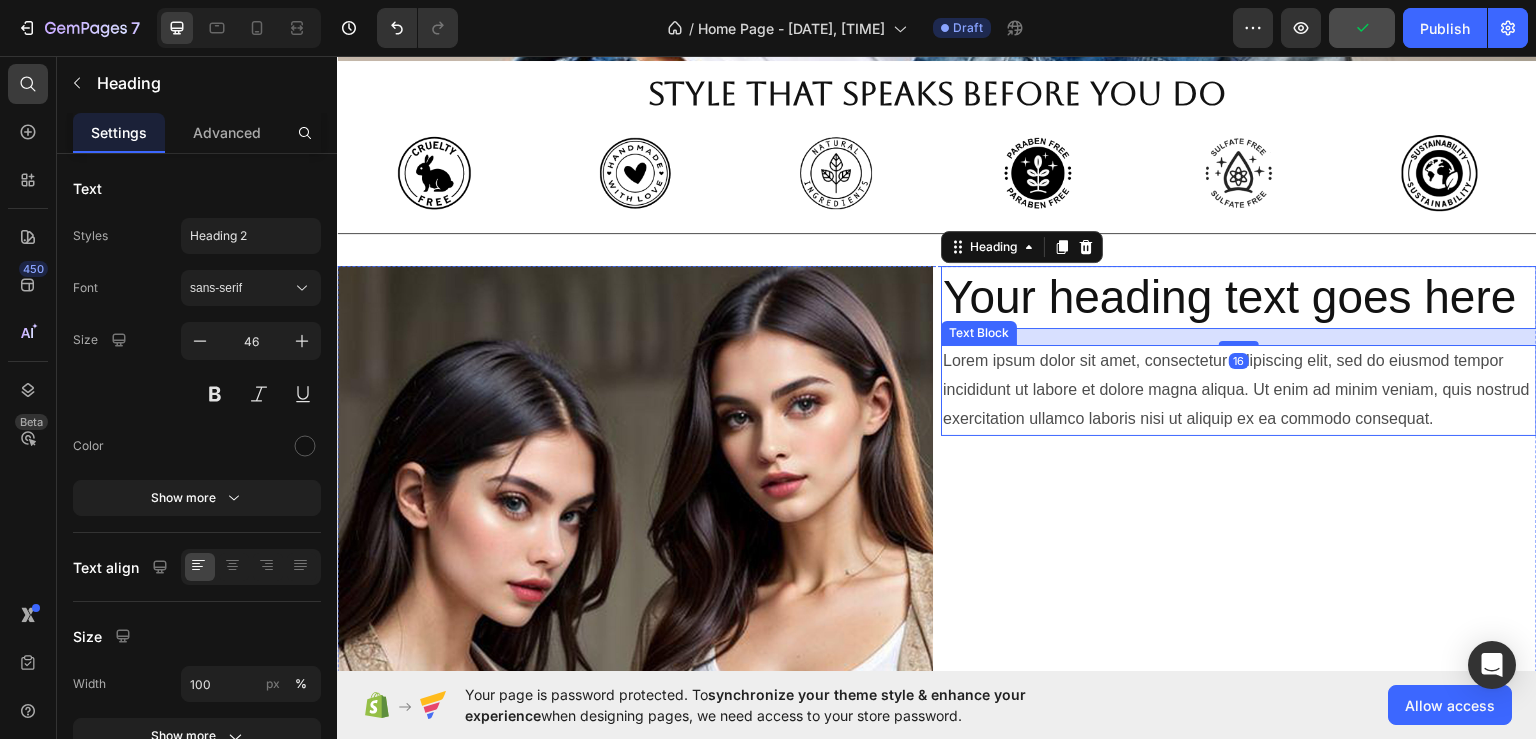 scroll, scrollTop: 752, scrollLeft: 0, axis: vertical 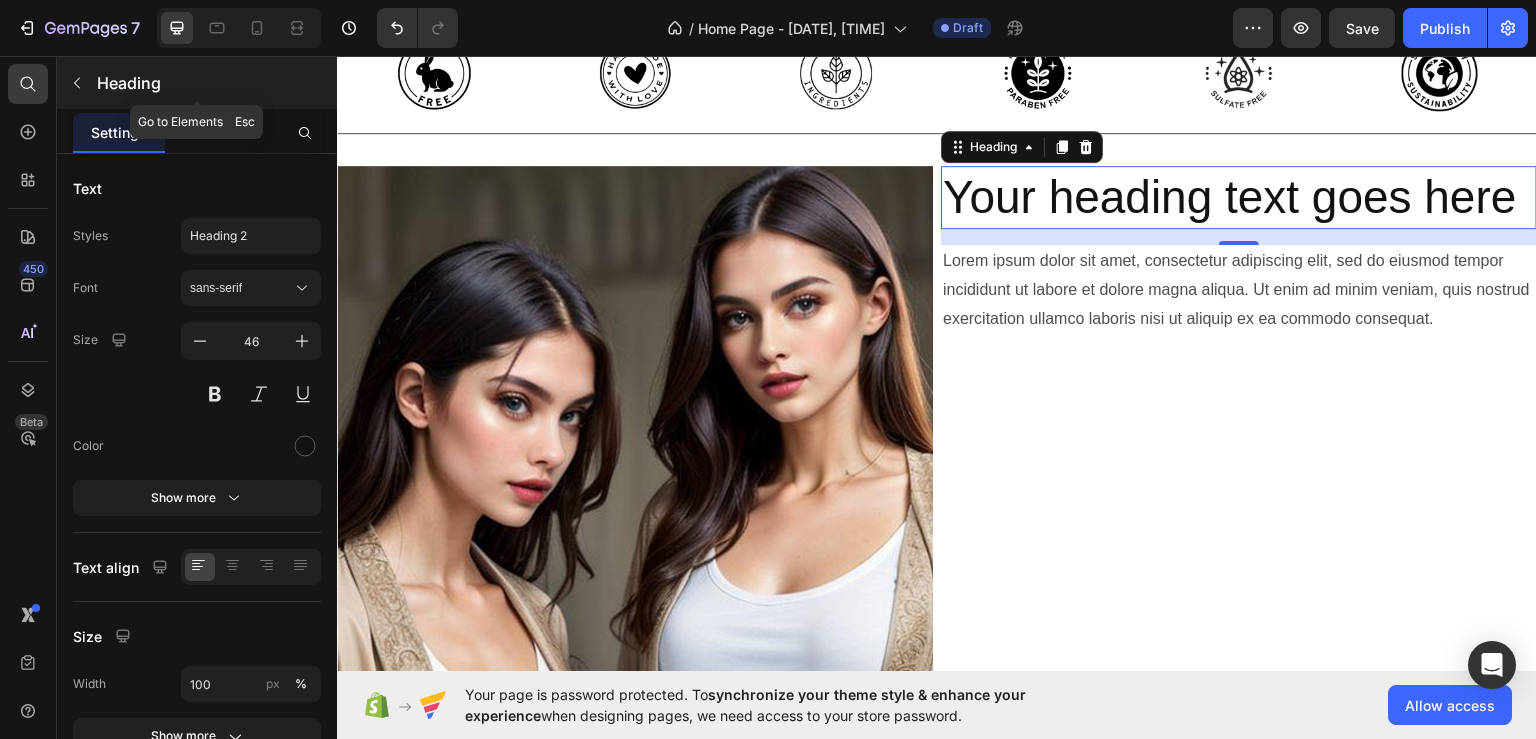 click 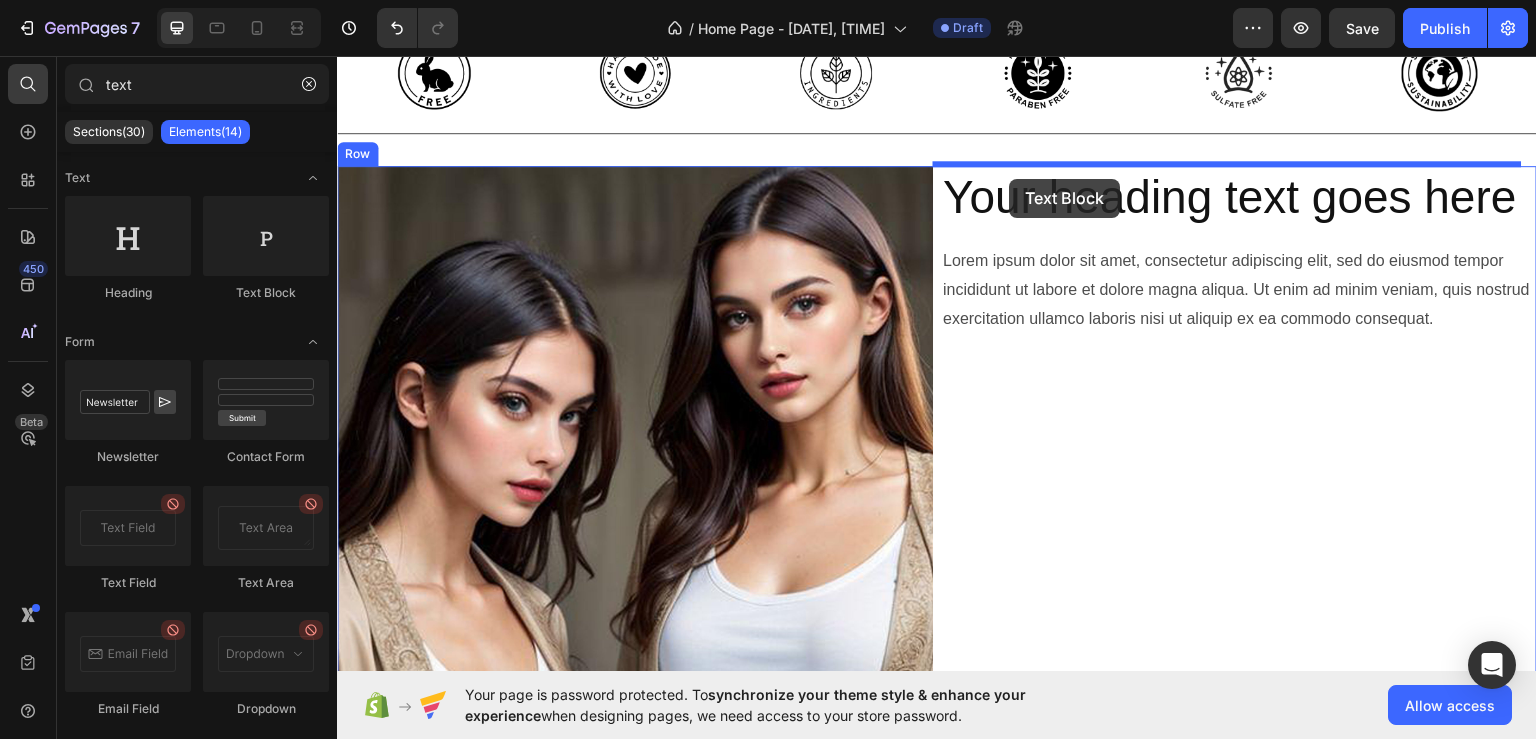 drag, startPoint x: 593, startPoint y: 289, endPoint x: 1010, endPoint y: 178, distance: 431.52057 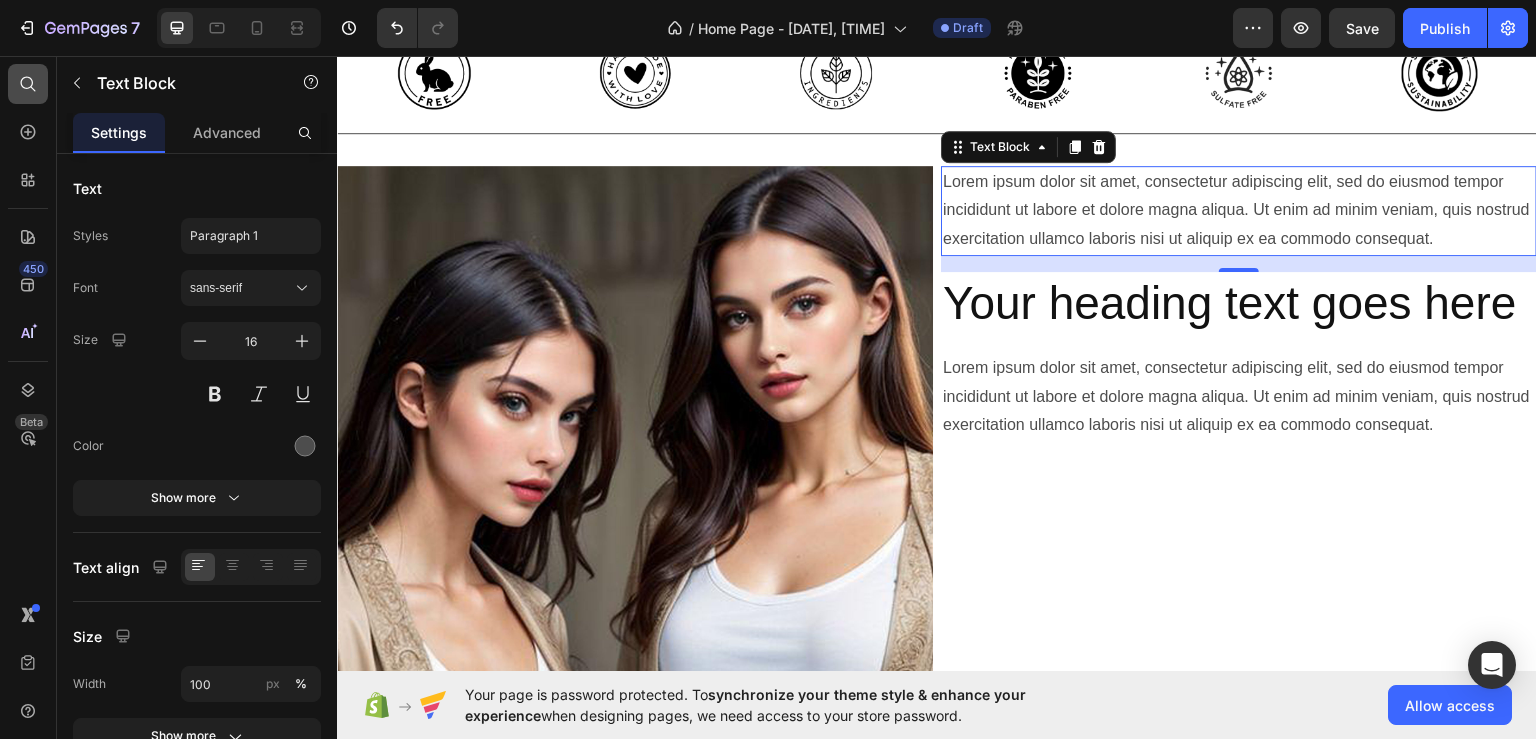 click 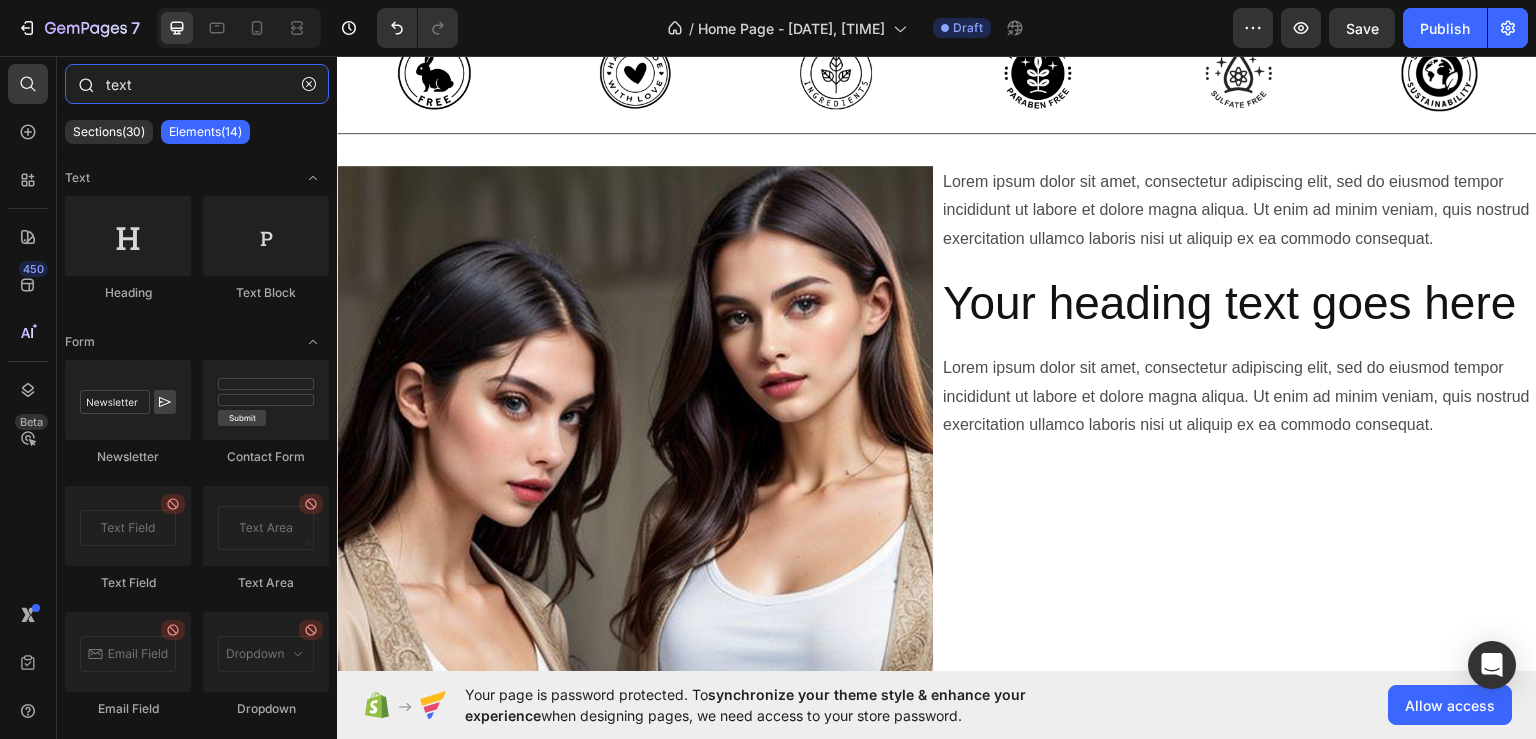 drag, startPoint x: 153, startPoint y: 87, endPoint x: 65, endPoint y: 87, distance: 88 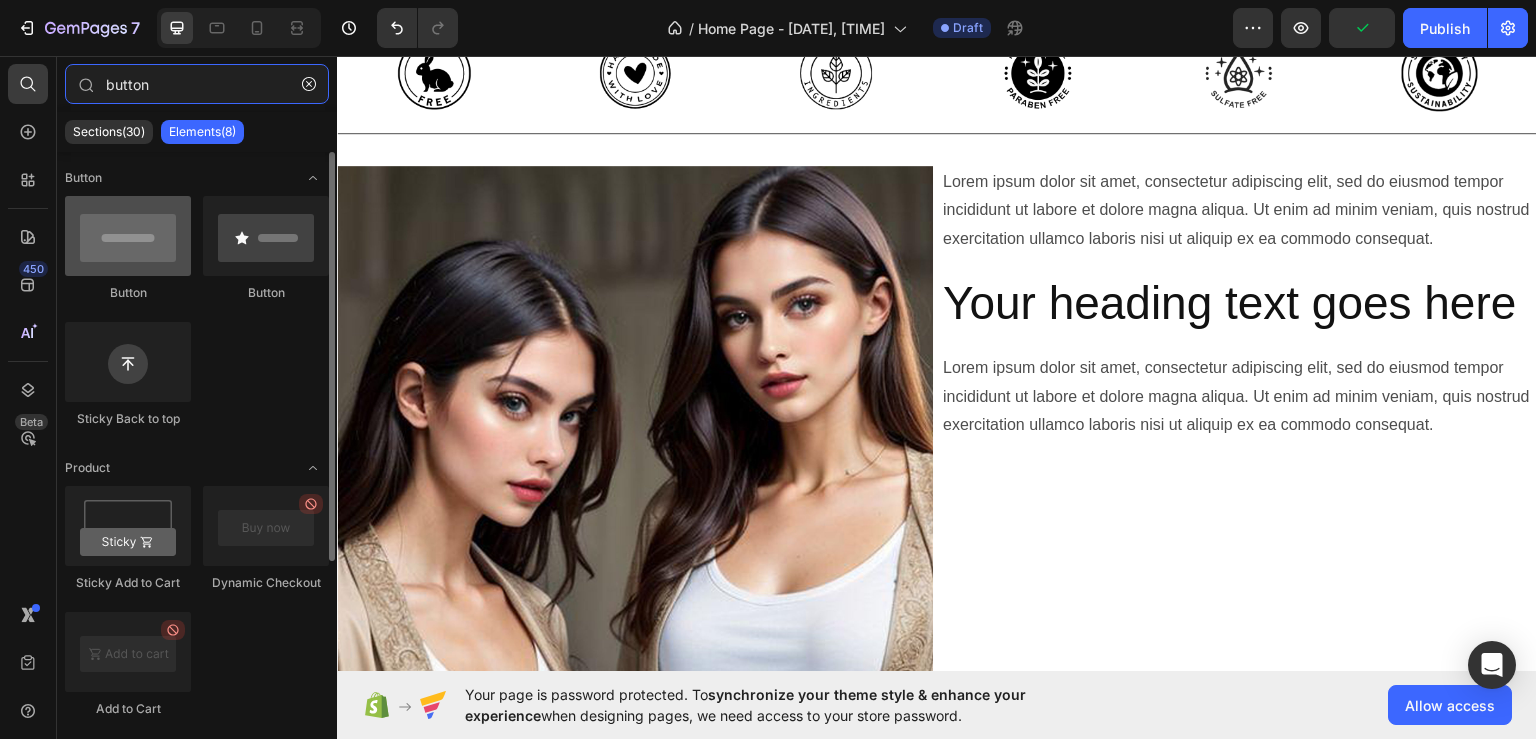 type on "button" 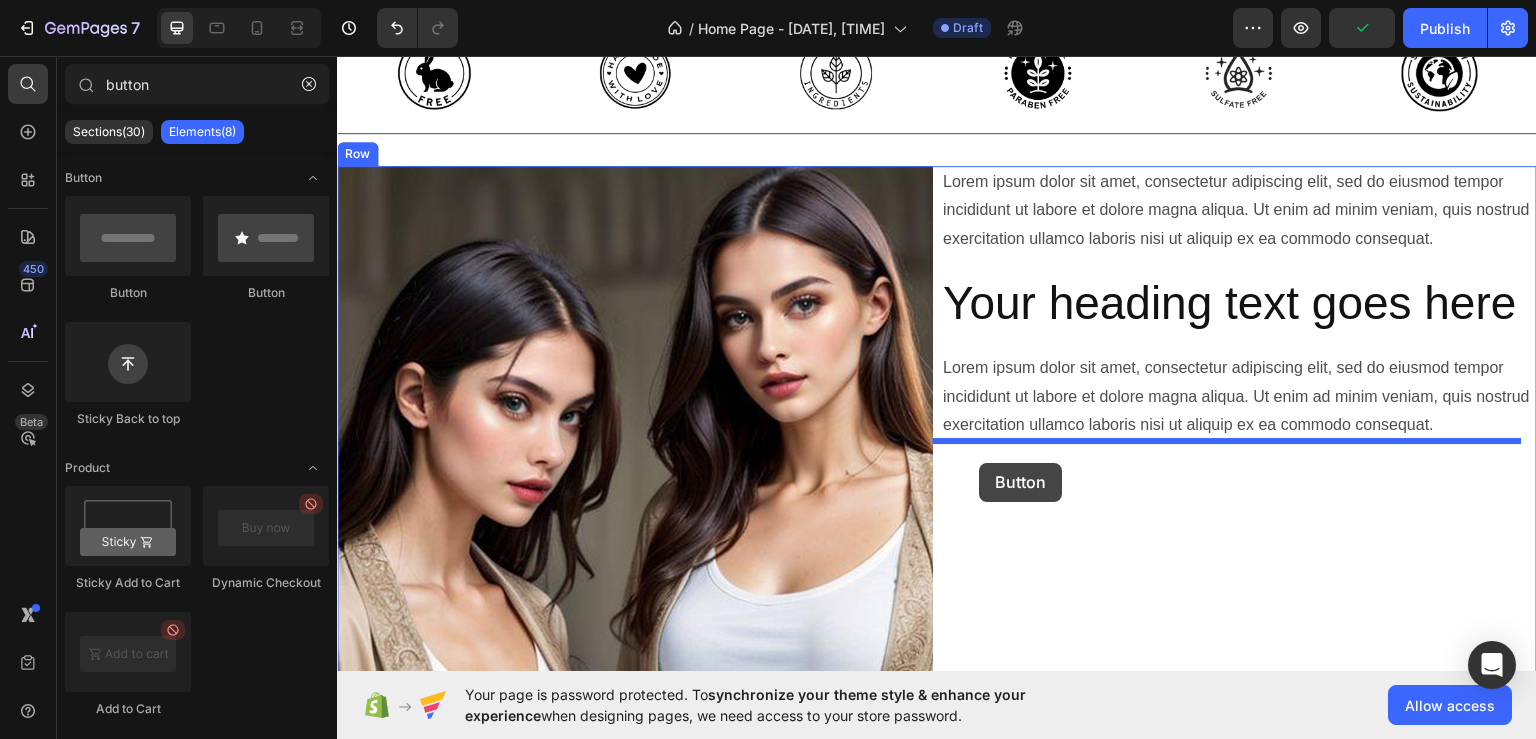 drag, startPoint x: 487, startPoint y: 309, endPoint x: 980, endPoint y: 462, distance: 516.1957 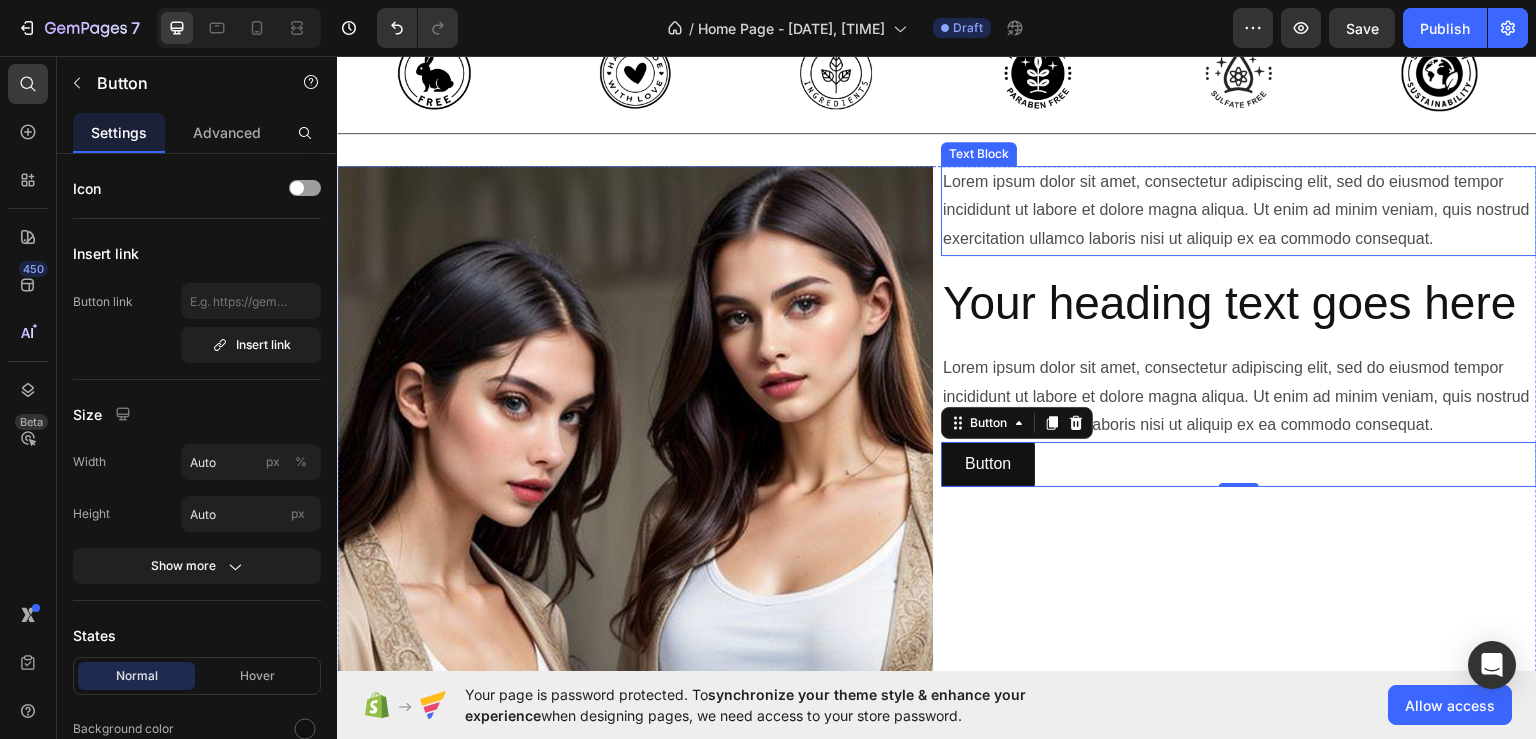 click on "Lorem ipsum dolor sit amet, consectetur adipiscing elit, sed do eiusmod tempor incididunt ut labore et dolore magna aliqua. Ut enim ad minim veniam, quis nostrud exercitation ullamco laboris nisi ut aliquip ex ea commodo consequat." at bounding box center (1239, 210) 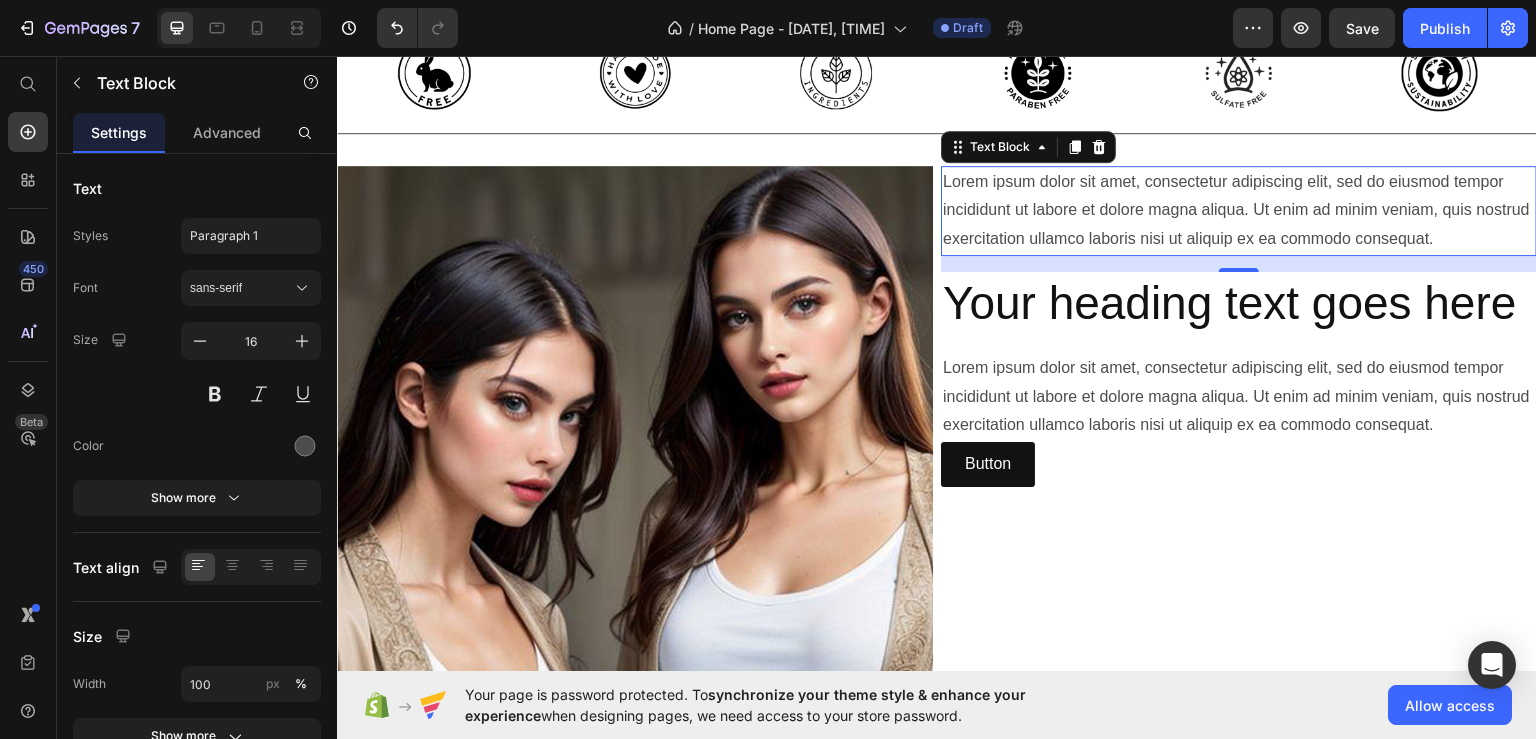 click on "Lorem ipsum dolor sit amet, consectetur adipiscing elit, sed do eiusmod tempor incididunt ut labore et dolore magna aliqua. Ut enim ad minim veniam, quis nostrud exercitation ullamco laboris nisi ut aliquip ex ea commodo consequat." at bounding box center [1239, 210] 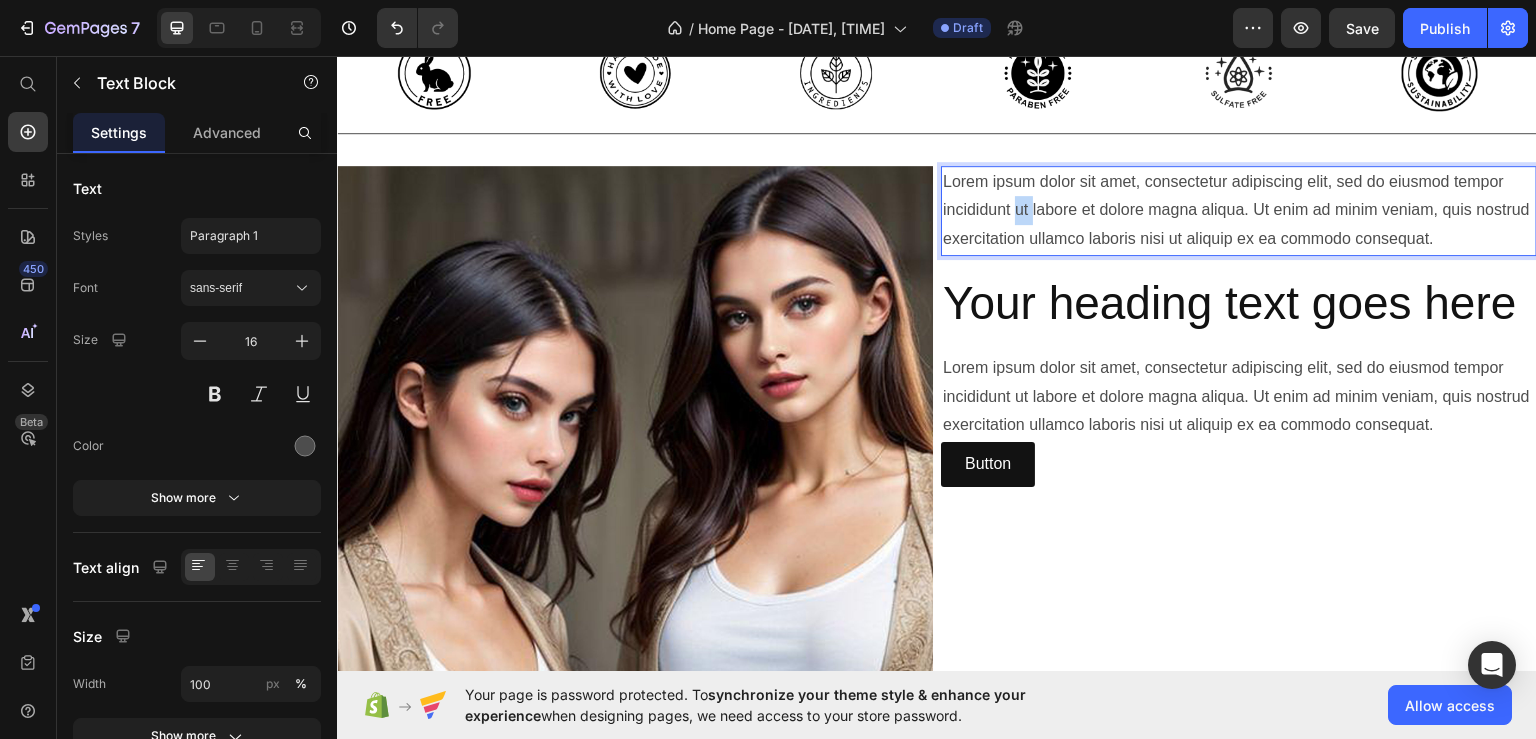 click on "Lorem ipsum dolor sit amet, consectetur adipiscing elit, sed do eiusmod tempor incididunt ut labore et dolore magna aliqua. Ut enim ad minim veniam, quis nostrud exercitation ullamco laboris nisi ut aliquip ex ea commodo consequat." at bounding box center (1239, 210) 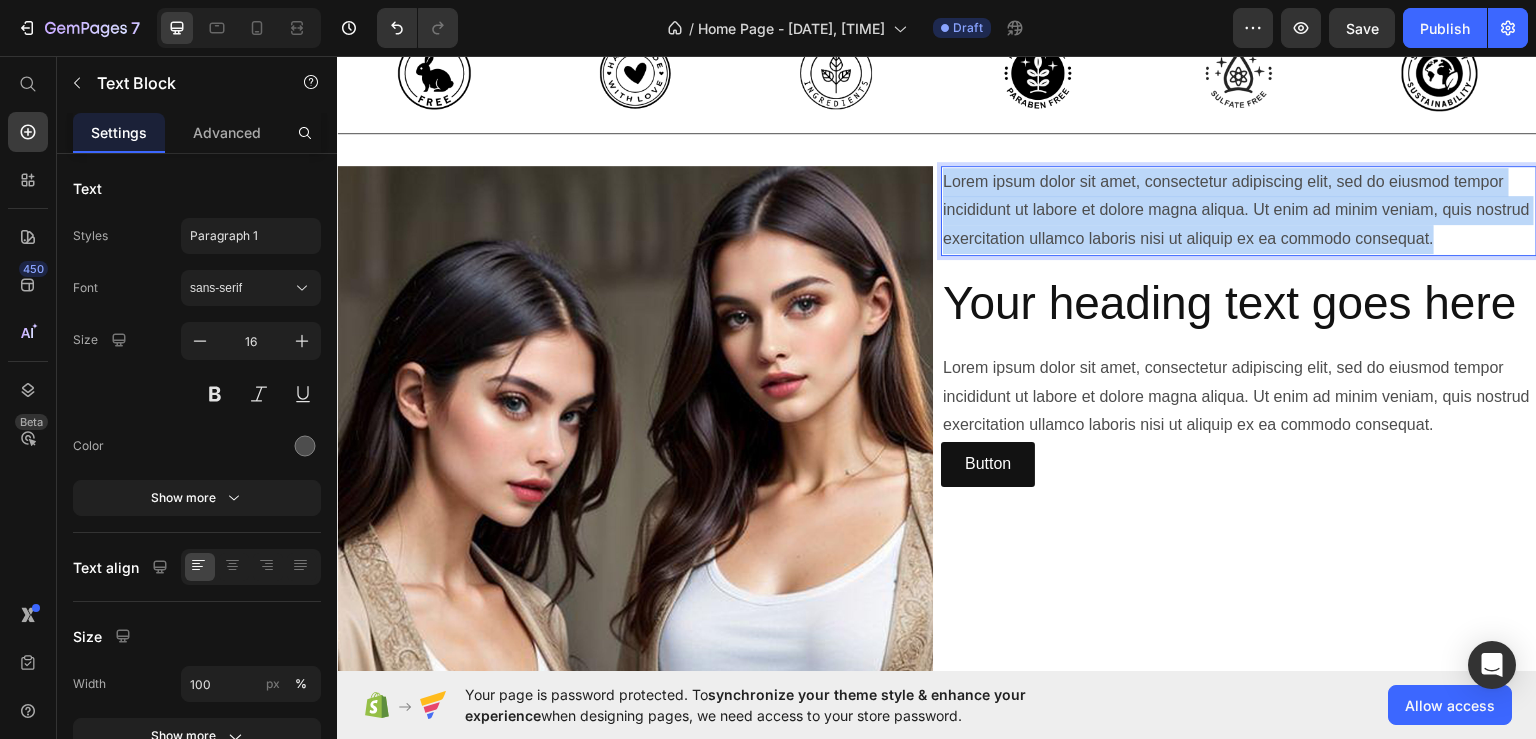 click on "Lorem ipsum dolor sit amet, consectetur adipiscing elit, sed do eiusmod tempor incididunt ut labore et dolore magna aliqua. Ut enim ad minim veniam, quis nostrud exercitation ullamco laboris nisi ut aliquip ex ea commodo consequat." at bounding box center [1239, 210] 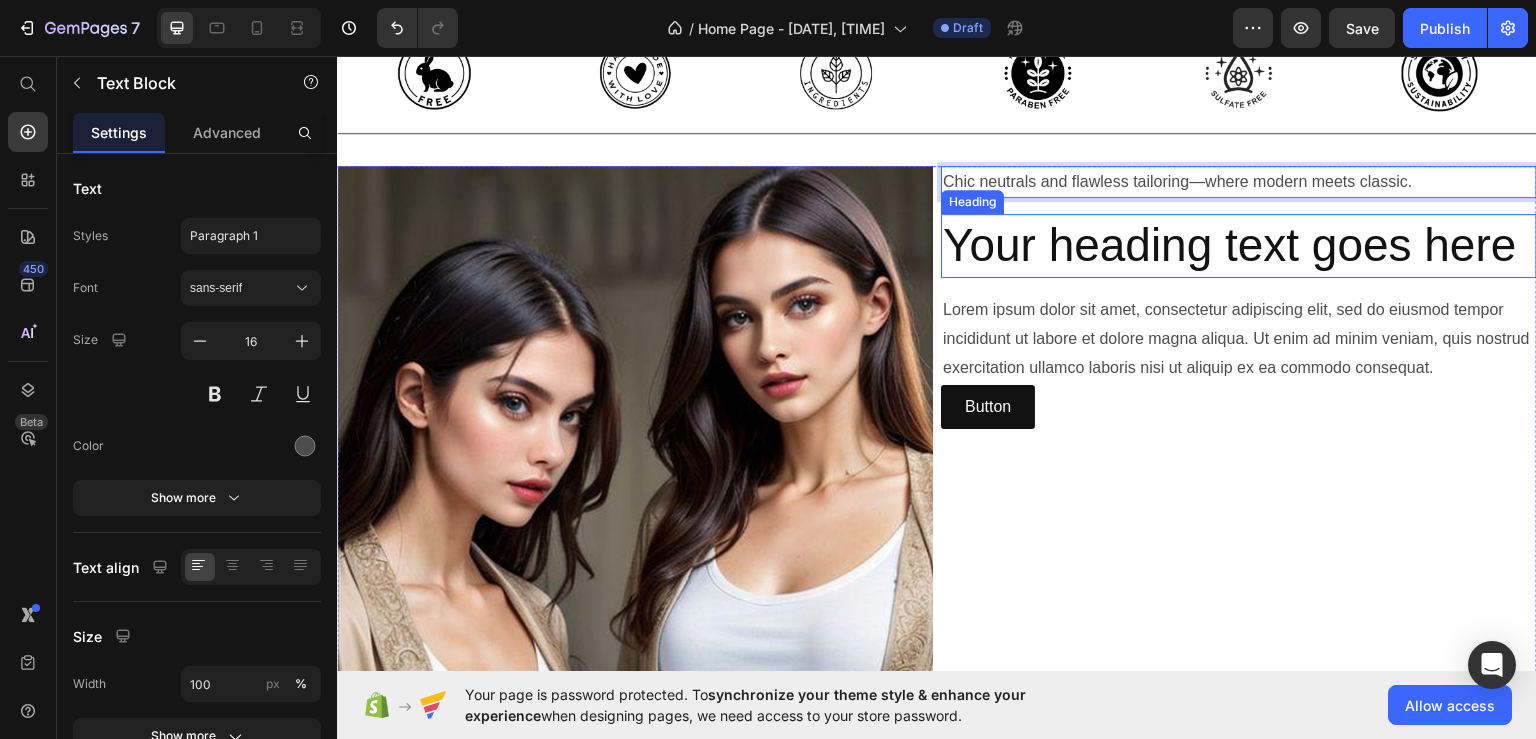click on "Your heading text goes here" at bounding box center (1239, 245) 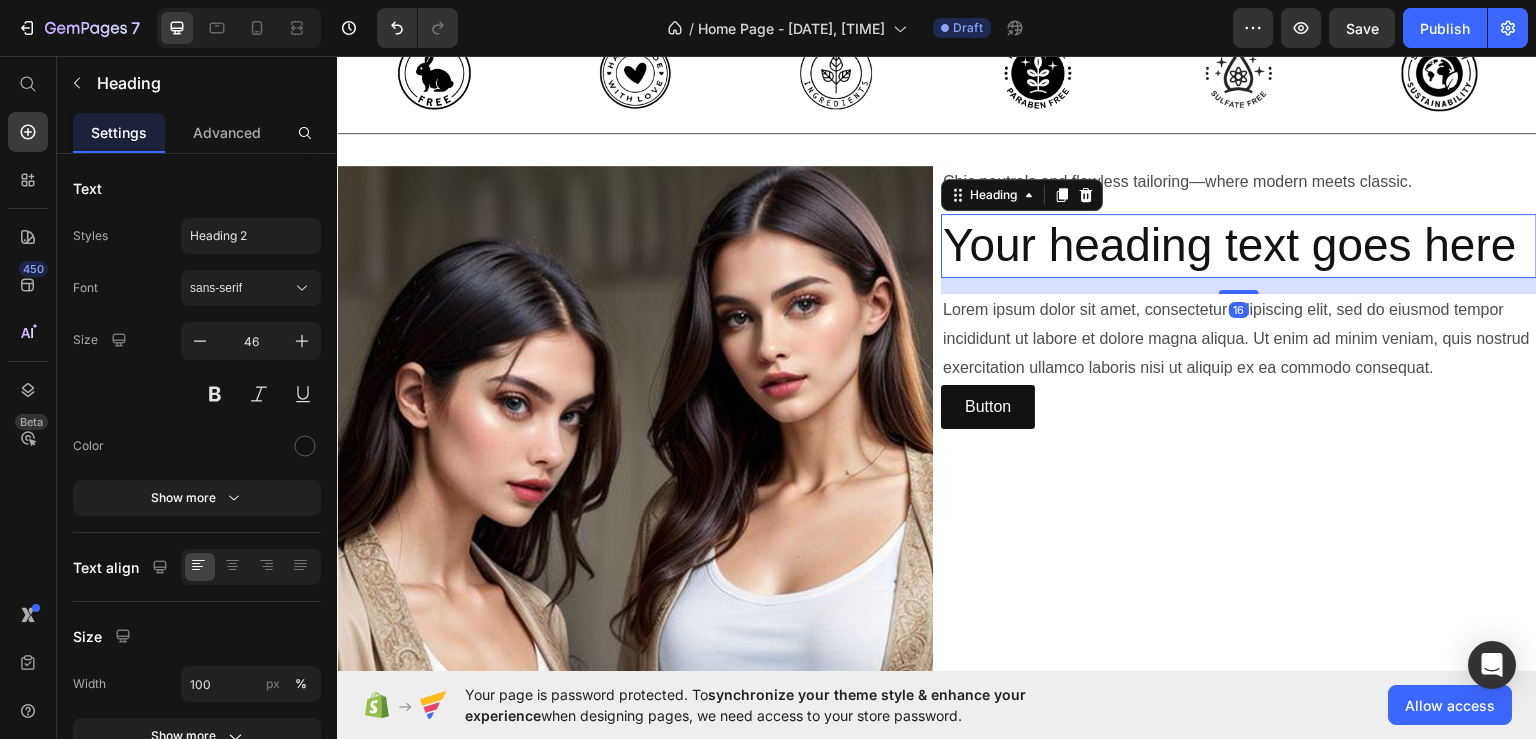 click on "Your heading text goes here" at bounding box center [1239, 245] 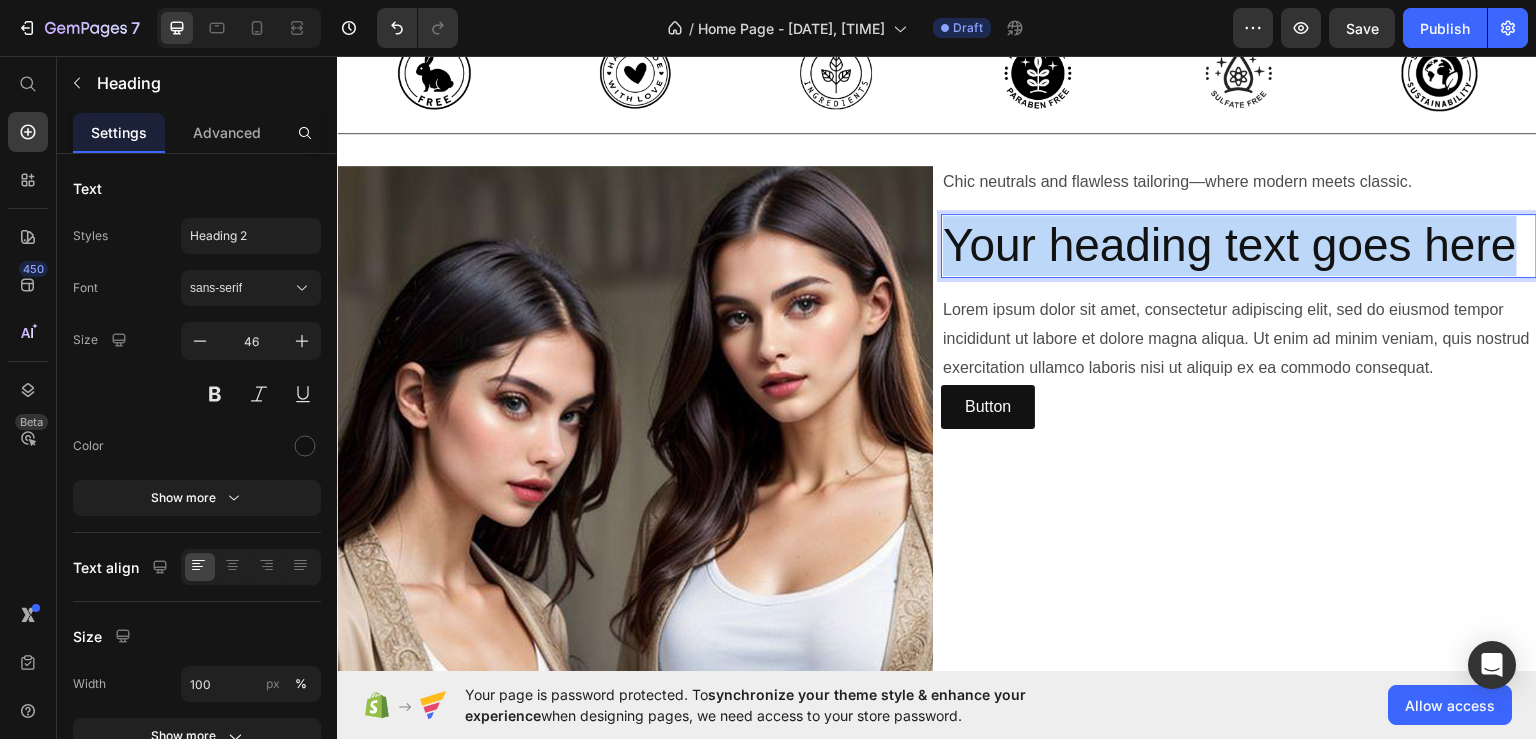 click on "Your heading text goes here" at bounding box center [1239, 245] 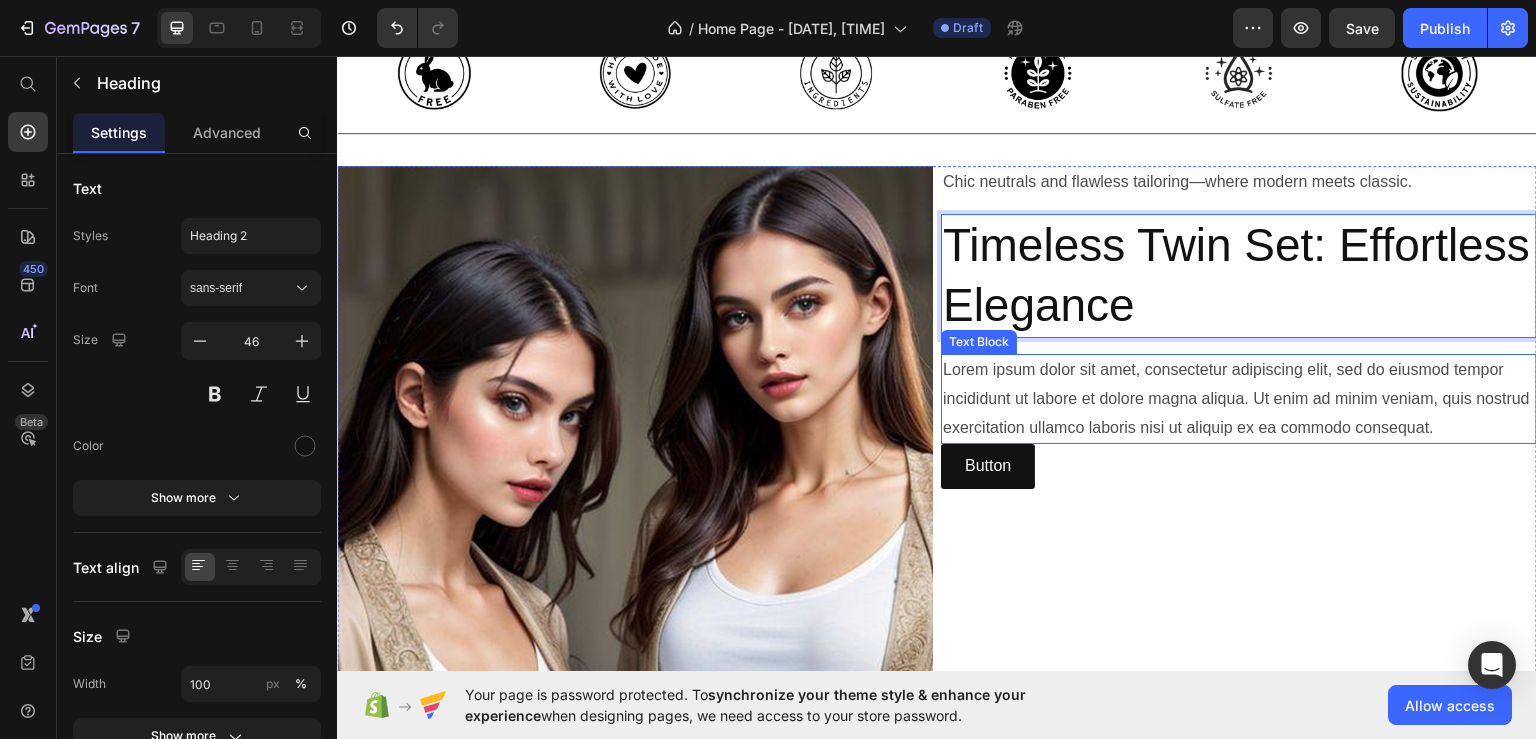 click on "Lorem ipsum dolor sit amet, consectetur adipiscing elit, sed do eiusmod tempor incididunt ut labore et dolore magna aliqua. Ut enim ad minim veniam, quis nostrud exercitation ullamco laboris nisi ut aliquip ex ea commodo consequat." at bounding box center (1239, 398) 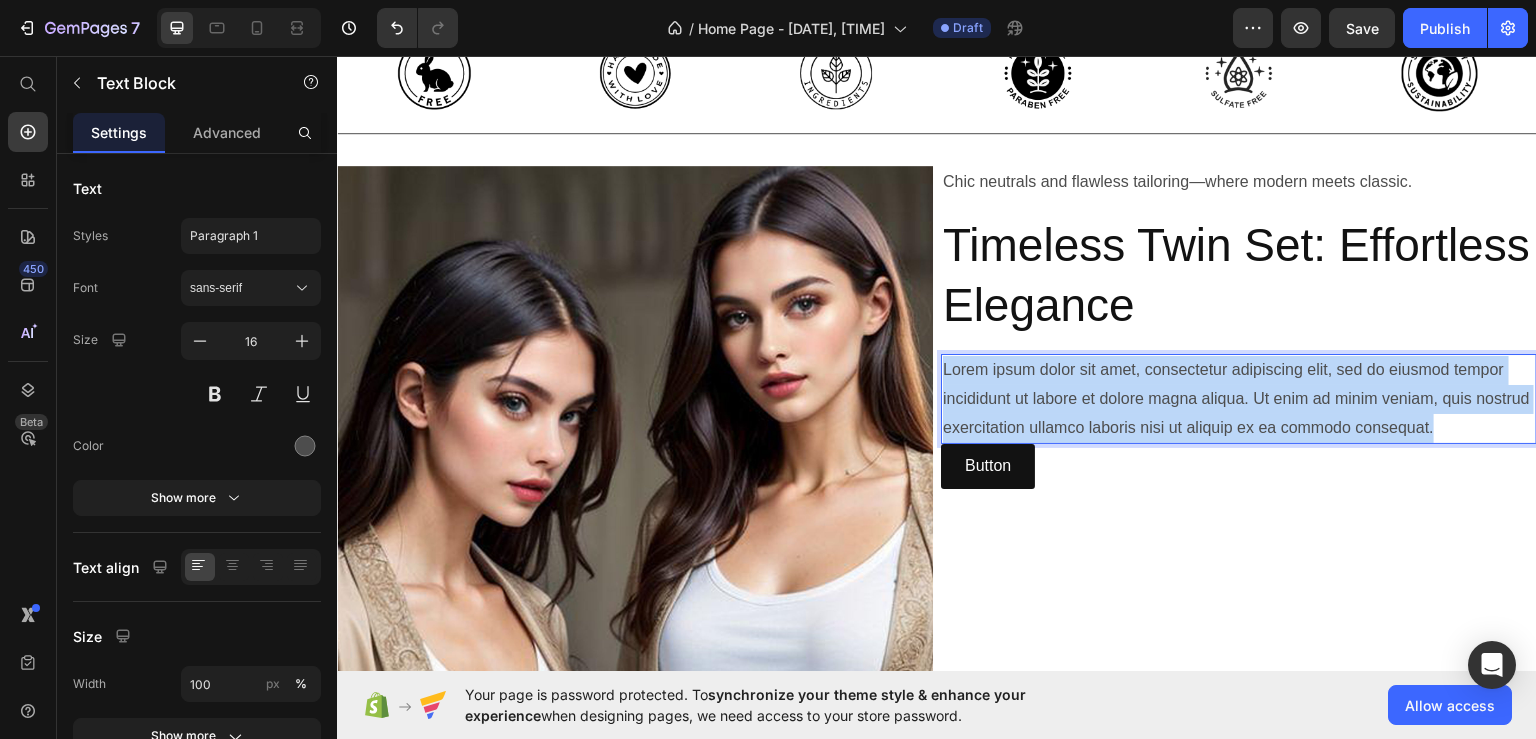 click on "Lorem ipsum dolor sit amet, consectetur adipiscing elit, sed do eiusmod tempor incididunt ut labore et dolore magna aliqua. Ut enim ad minim veniam, quis nostrud exercitation ullamco laboris nisi ut aliquip ex ea commodo consequat." at bounding box center (1239, 398) 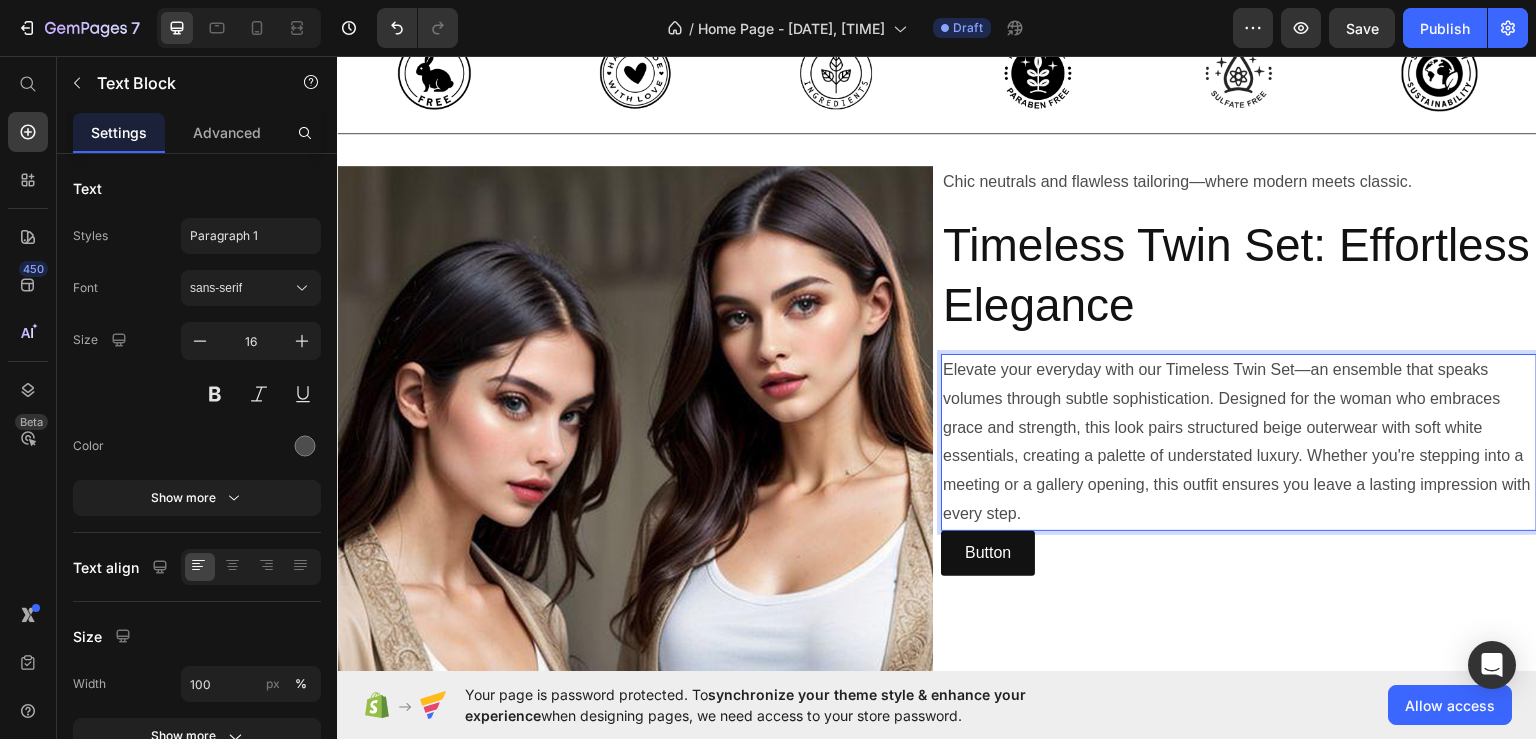 click on "Elevate your everyday with our Timeless Twin Set—an ensemble that speaks volumes through subtle sophistication. Designed for the woman who embraces grace and strength, this look pairs structured beige outerwear with soft white essentials, creating a palette of understated luxury. Whether you're stepping into a meeting or a gallery opening, this outfit ensures you leave a lasting impression with every step." at bounding box center (1239, 441) 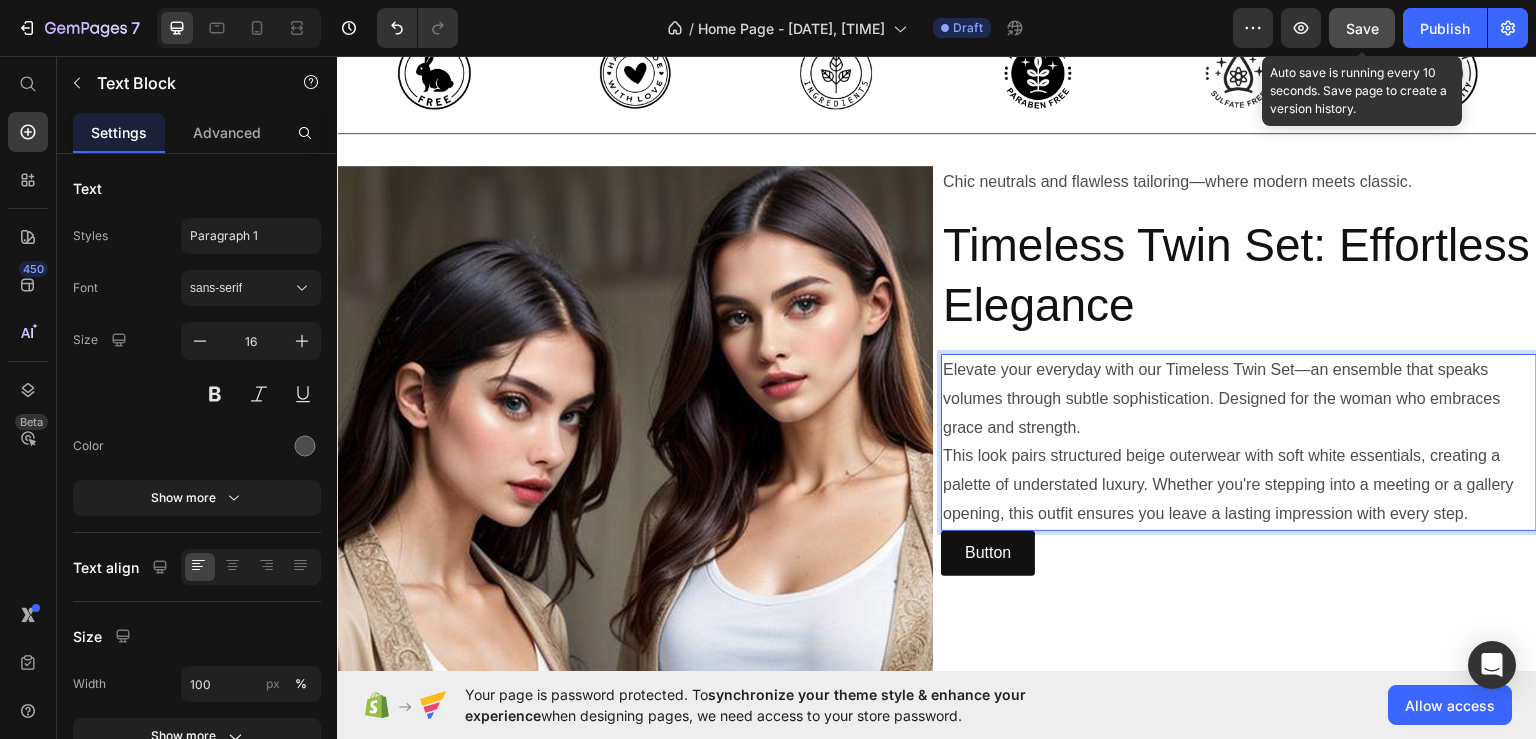 click on "Save" 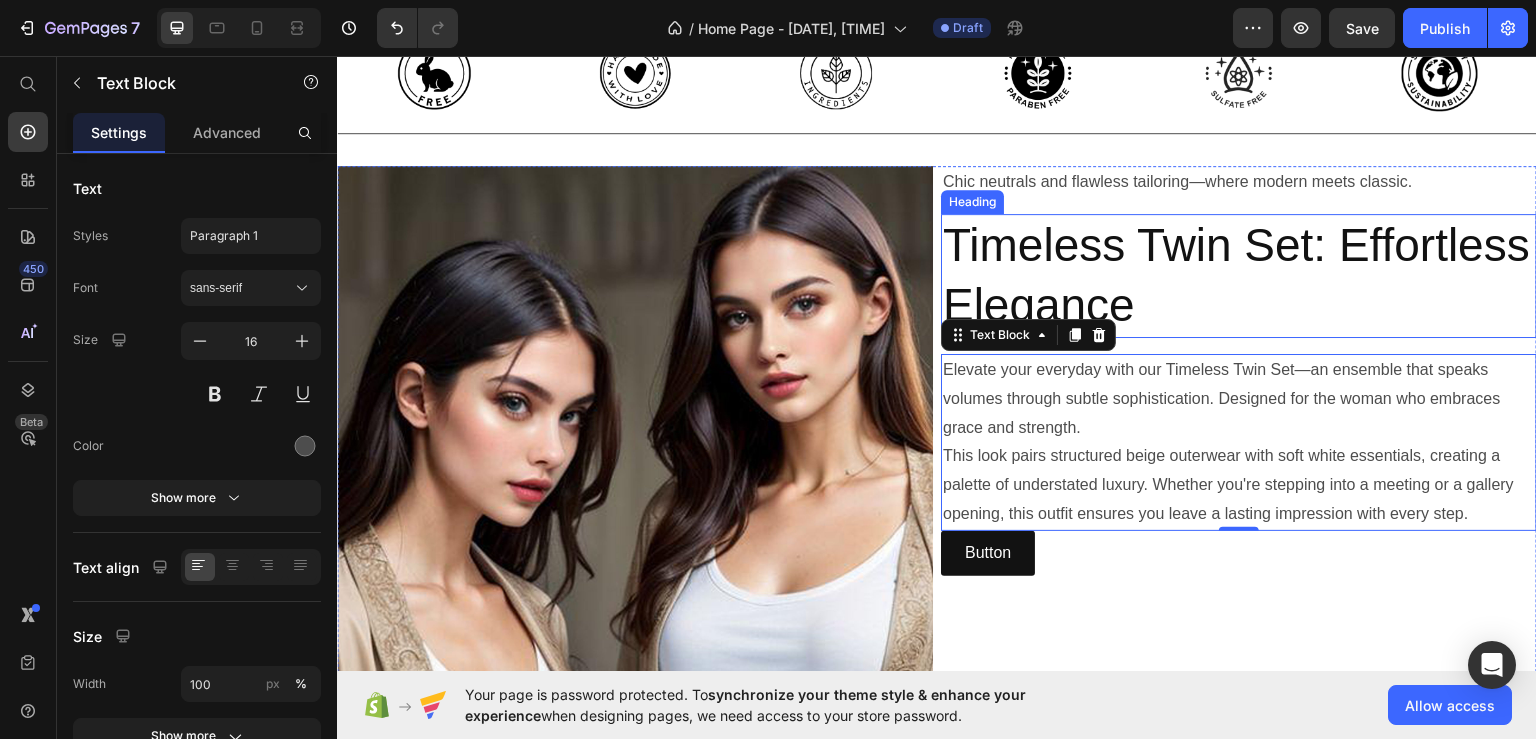 click on "Timeless Twin Set: Effortless Elegance" at bounding box center (1239, 275) 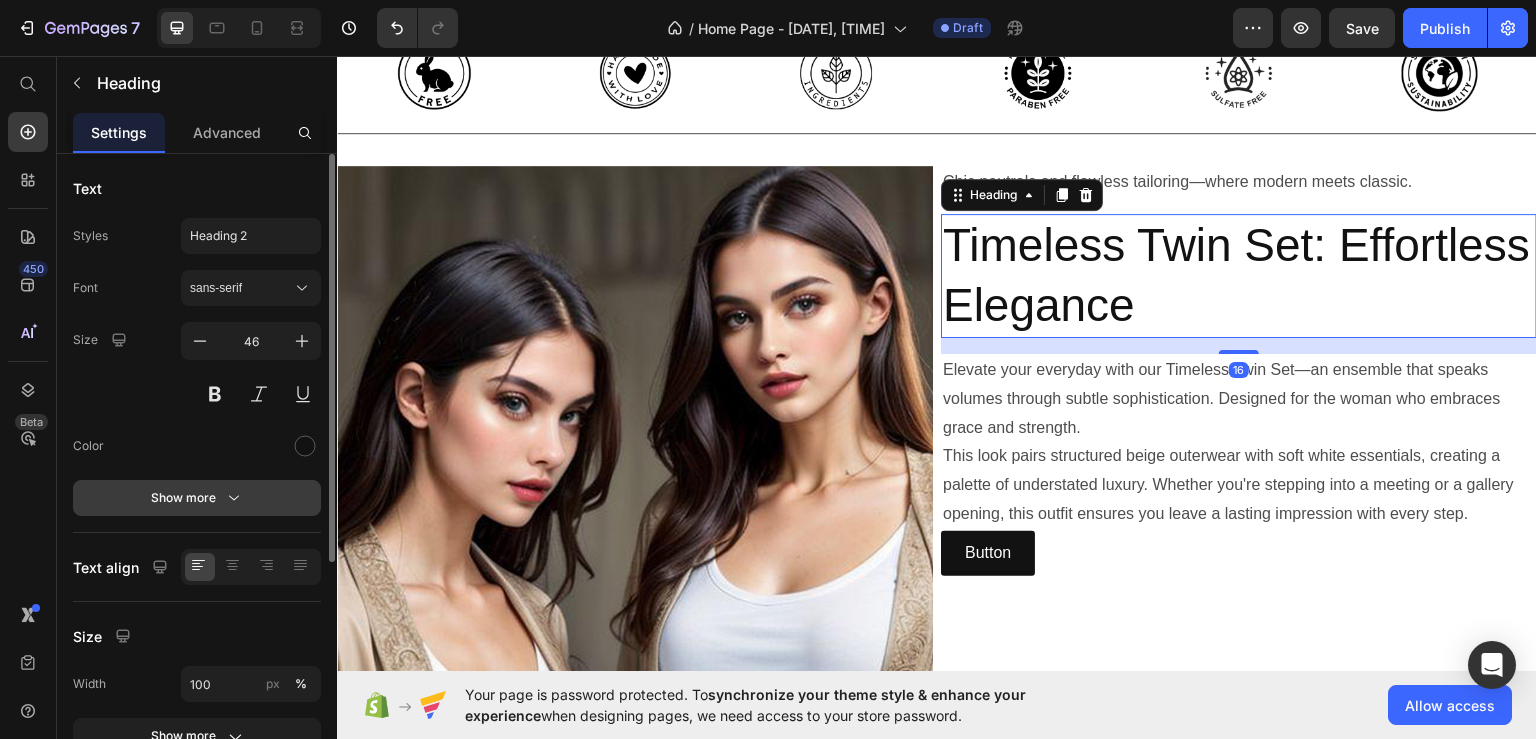 scroll, scrollTop: 367, scrollLeft: 0, axis: vertical 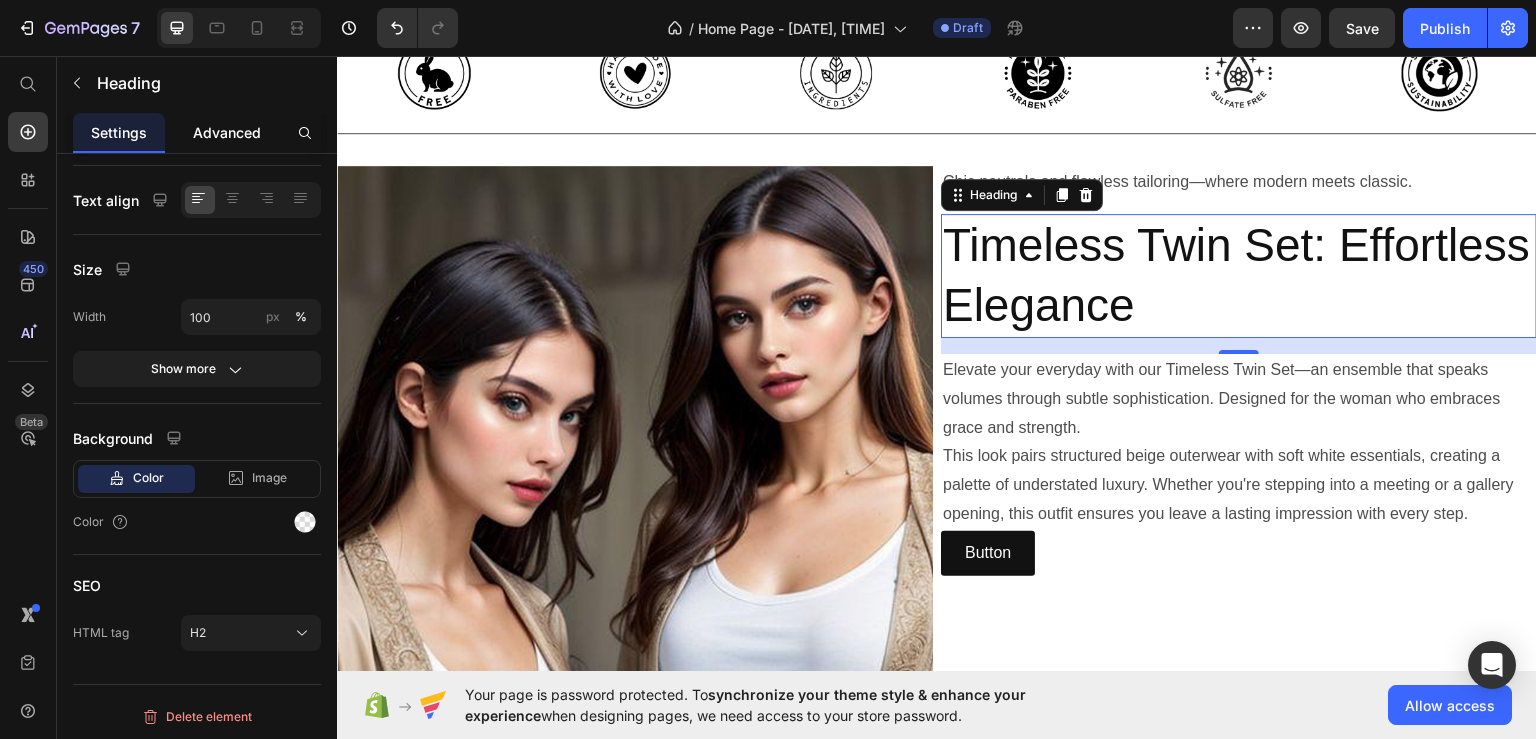 click on "Advanced" at bounding box center [227, 132] 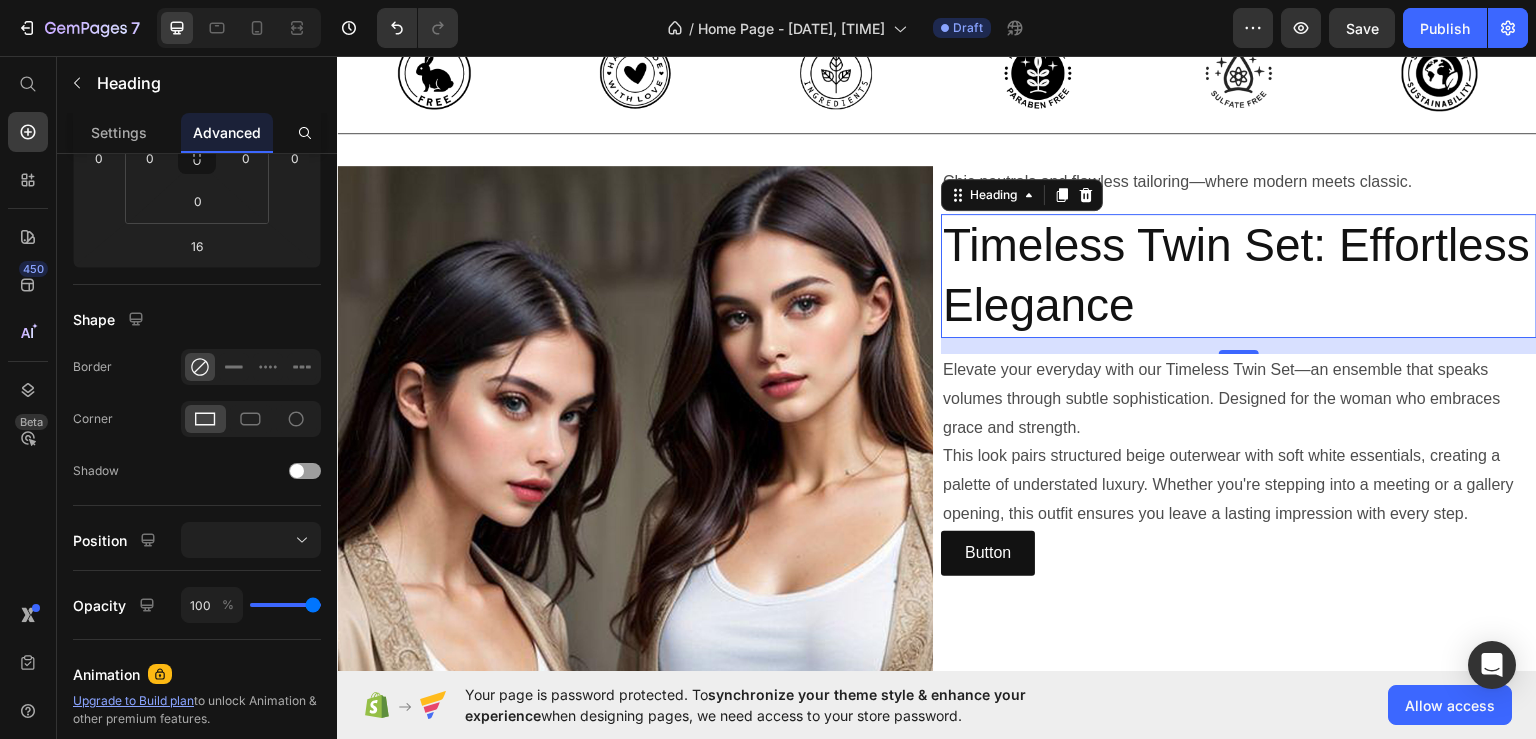 scroll, scrollTop: 0, scrollLeft: 0, axis: both 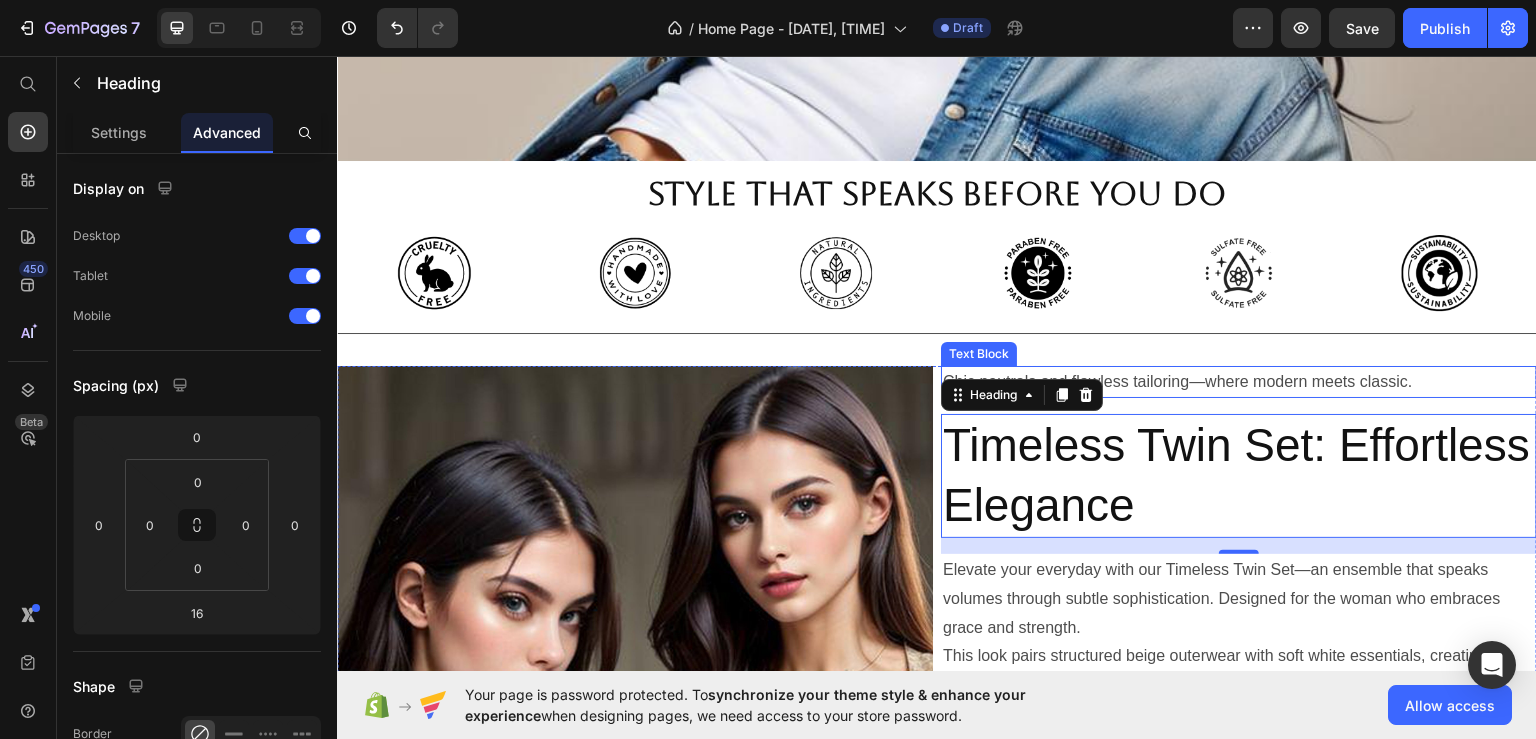 click on "Chic neutrals and flawless tailoring—where modern meets classic." at bounding box center [1239, 381] 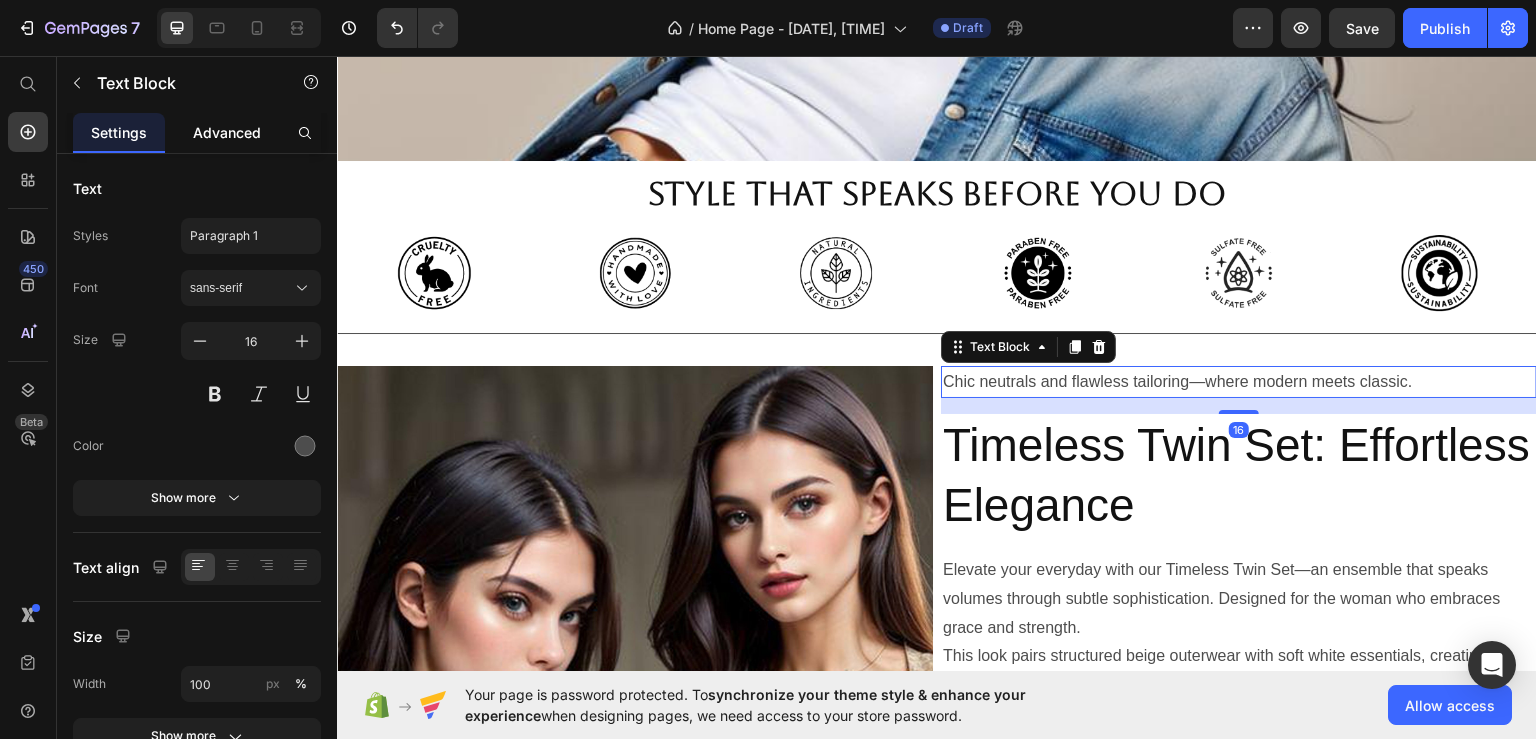 click on "Advanced" at bounding box center (227, 132) 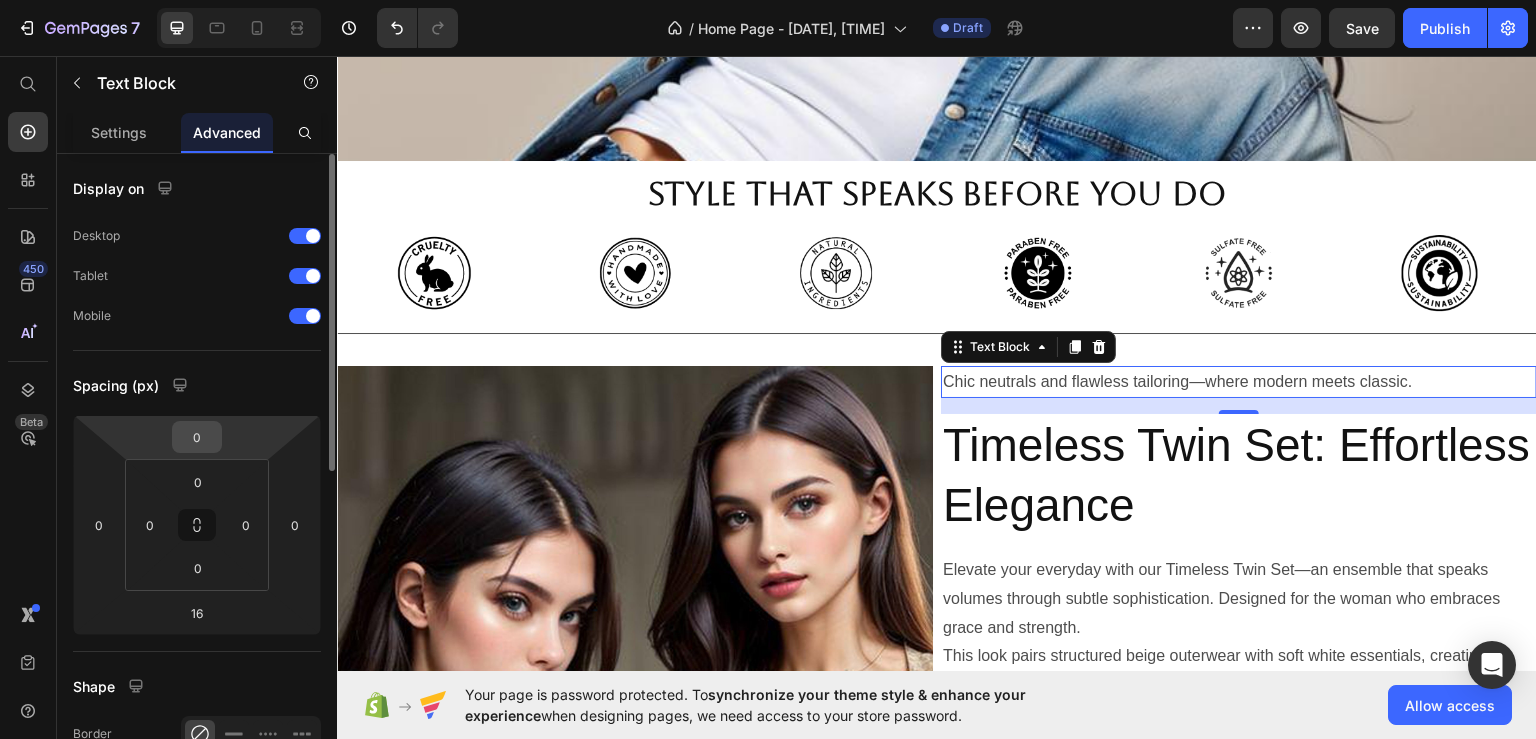 click on "0" at bounding box center (197, 437) 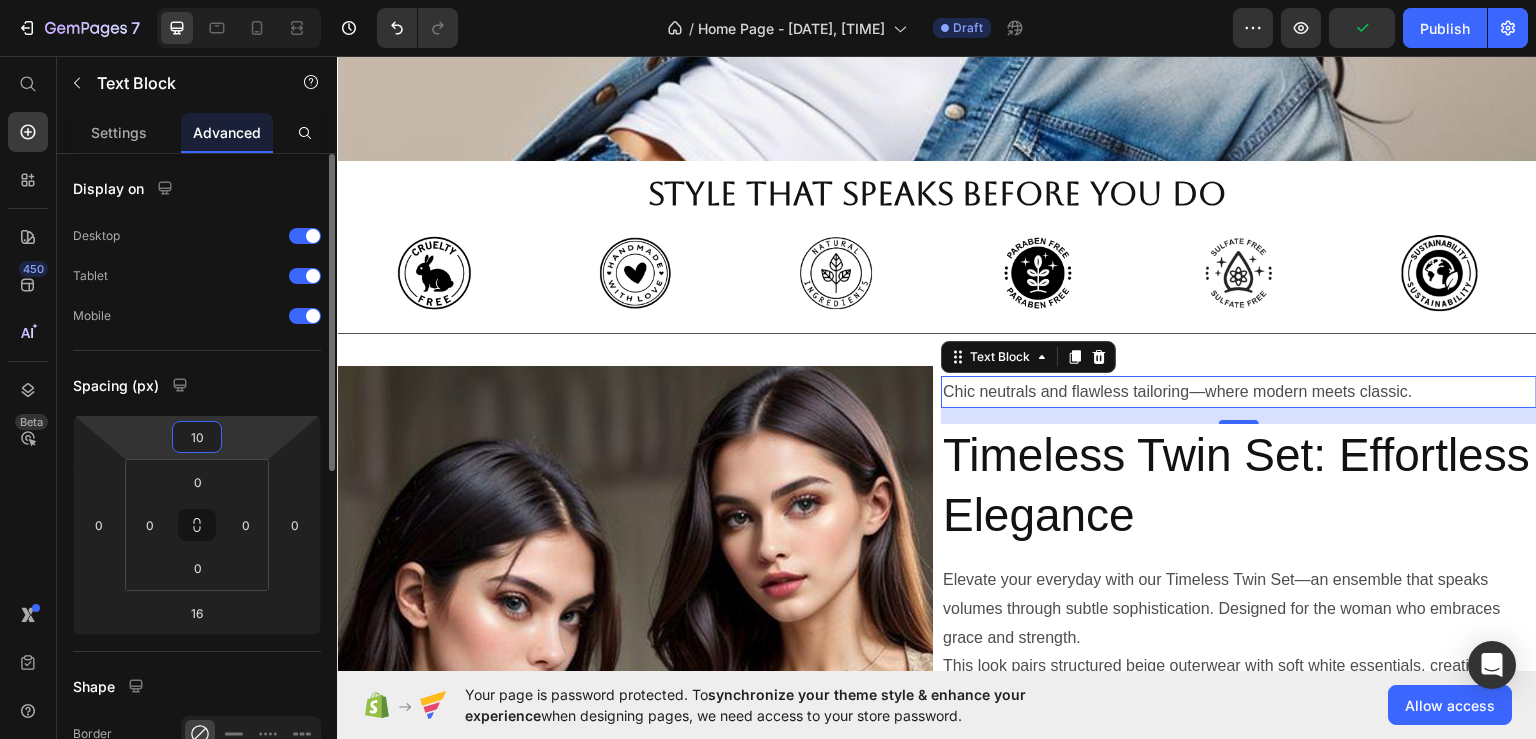 type on "1" 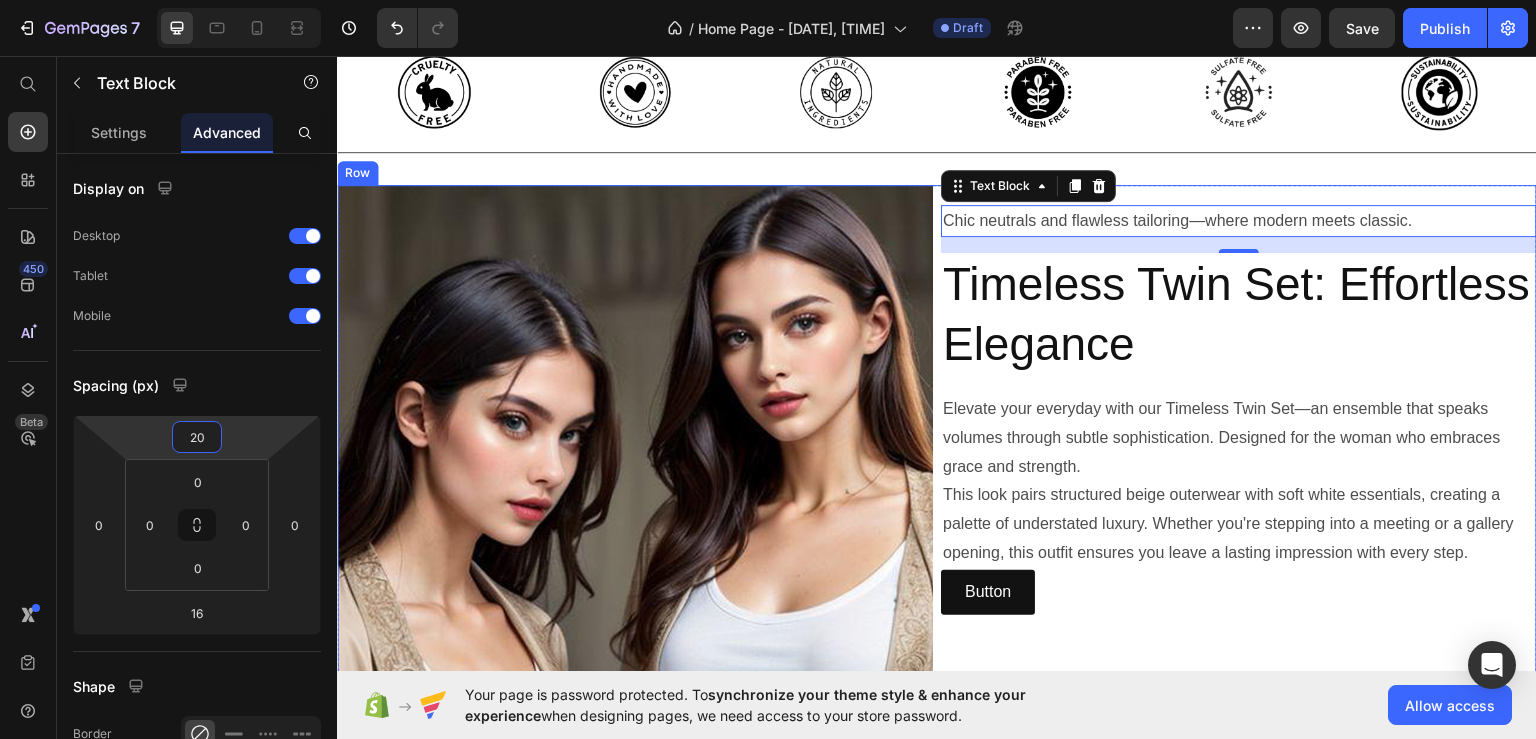 scroll, scrollTop: 752, scrollLeft: 0, axis: vertical 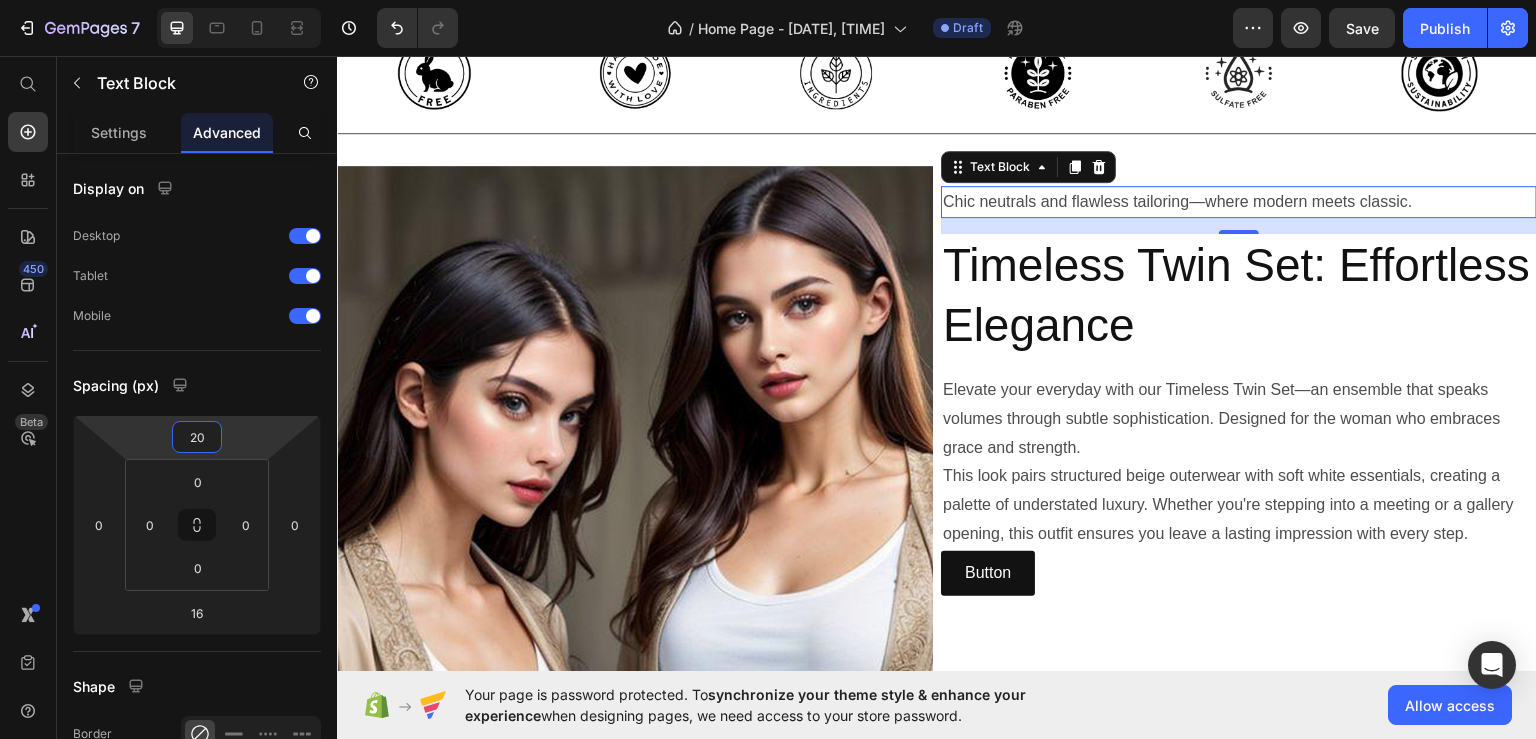 type on "20" 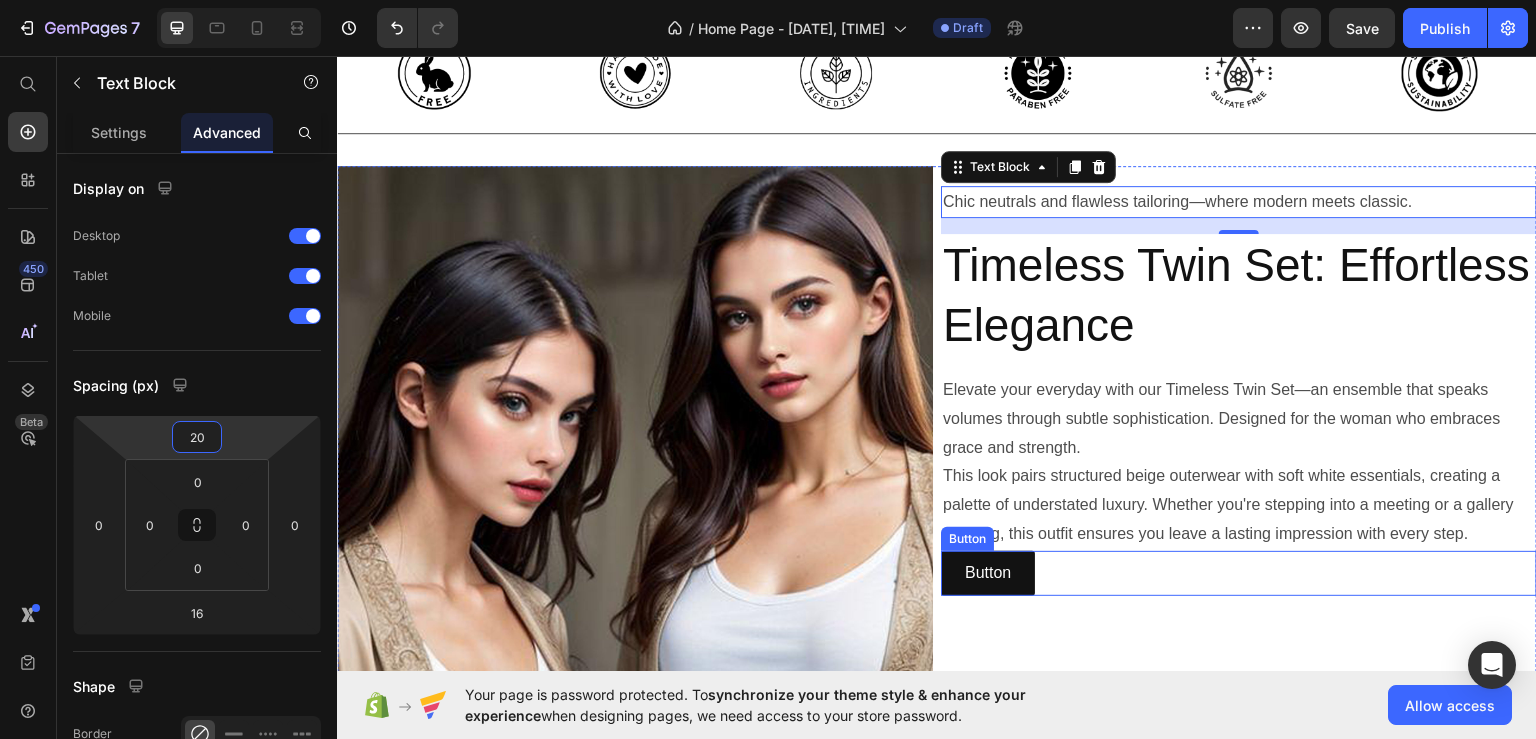 click on "Button Button" at bounding box center [1239, 572] 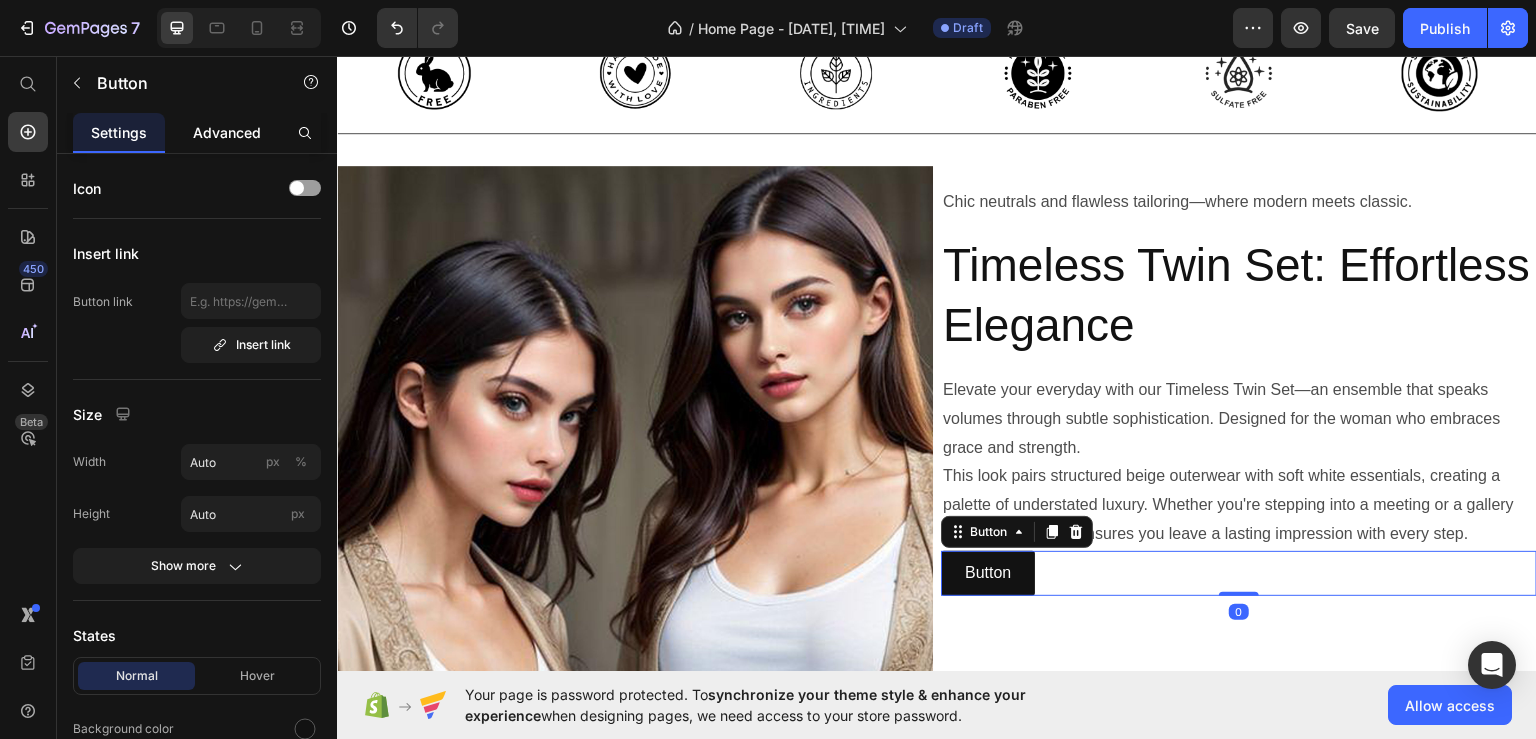 click on "Advanced" at bounding box center [227, 132] 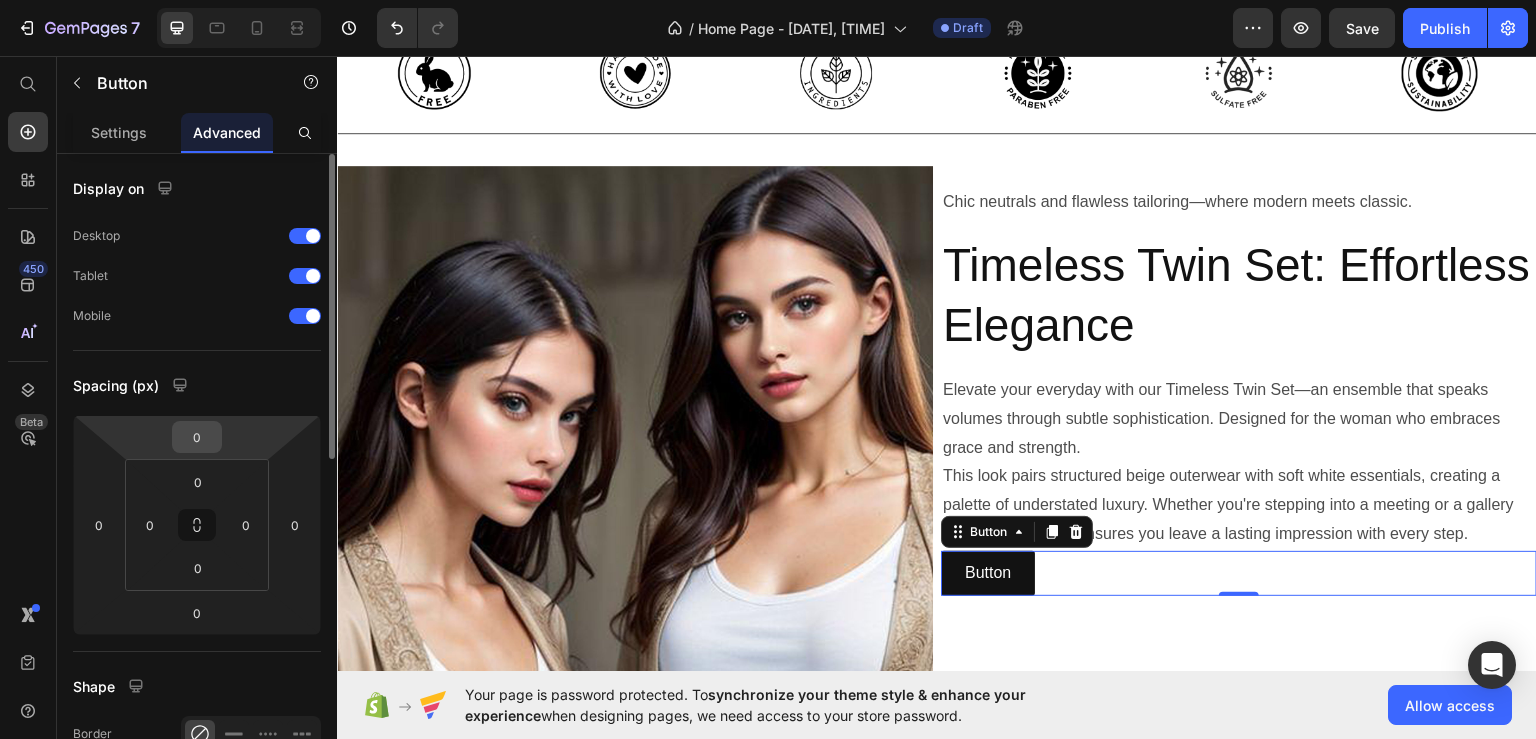click on "0" at bounding box center [197, 437] 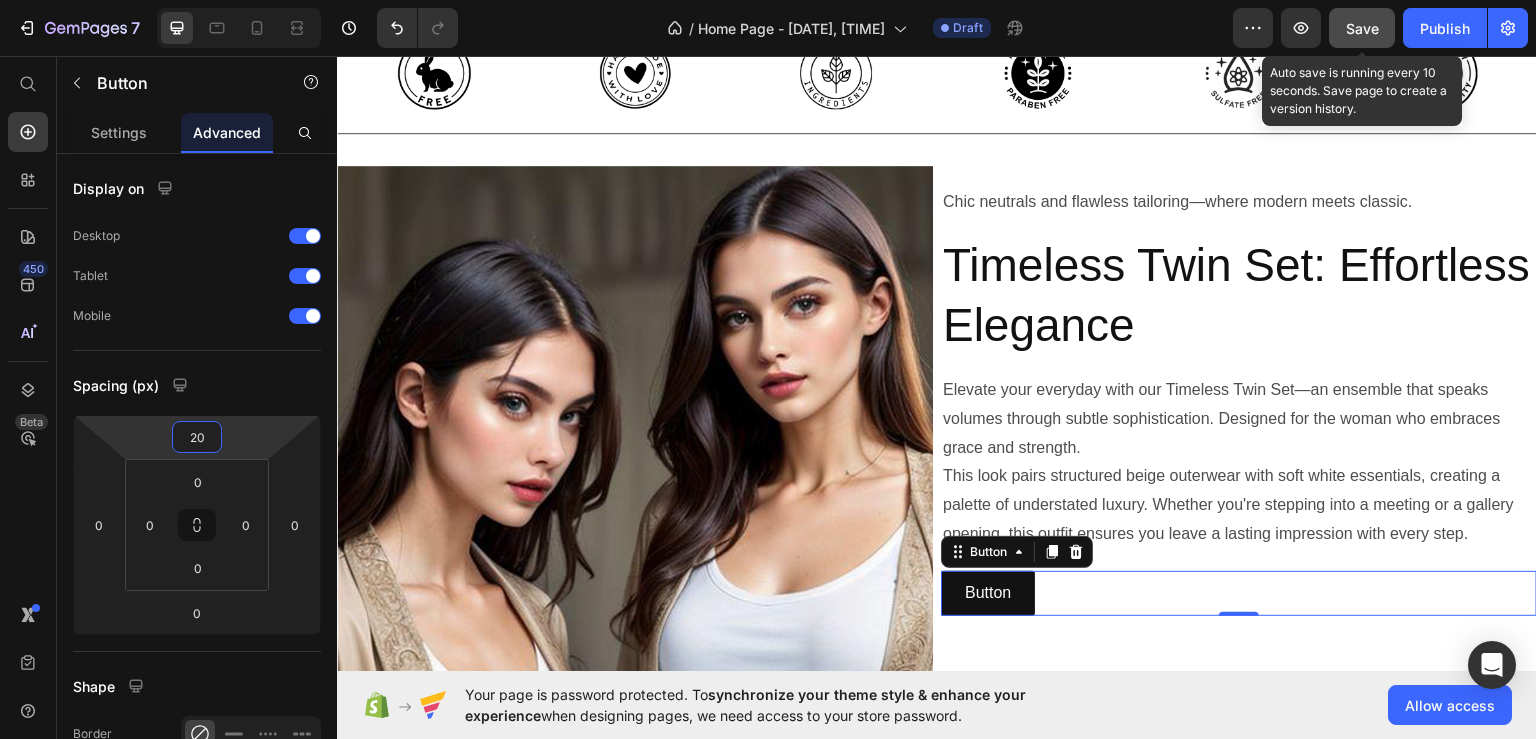 type on "20" 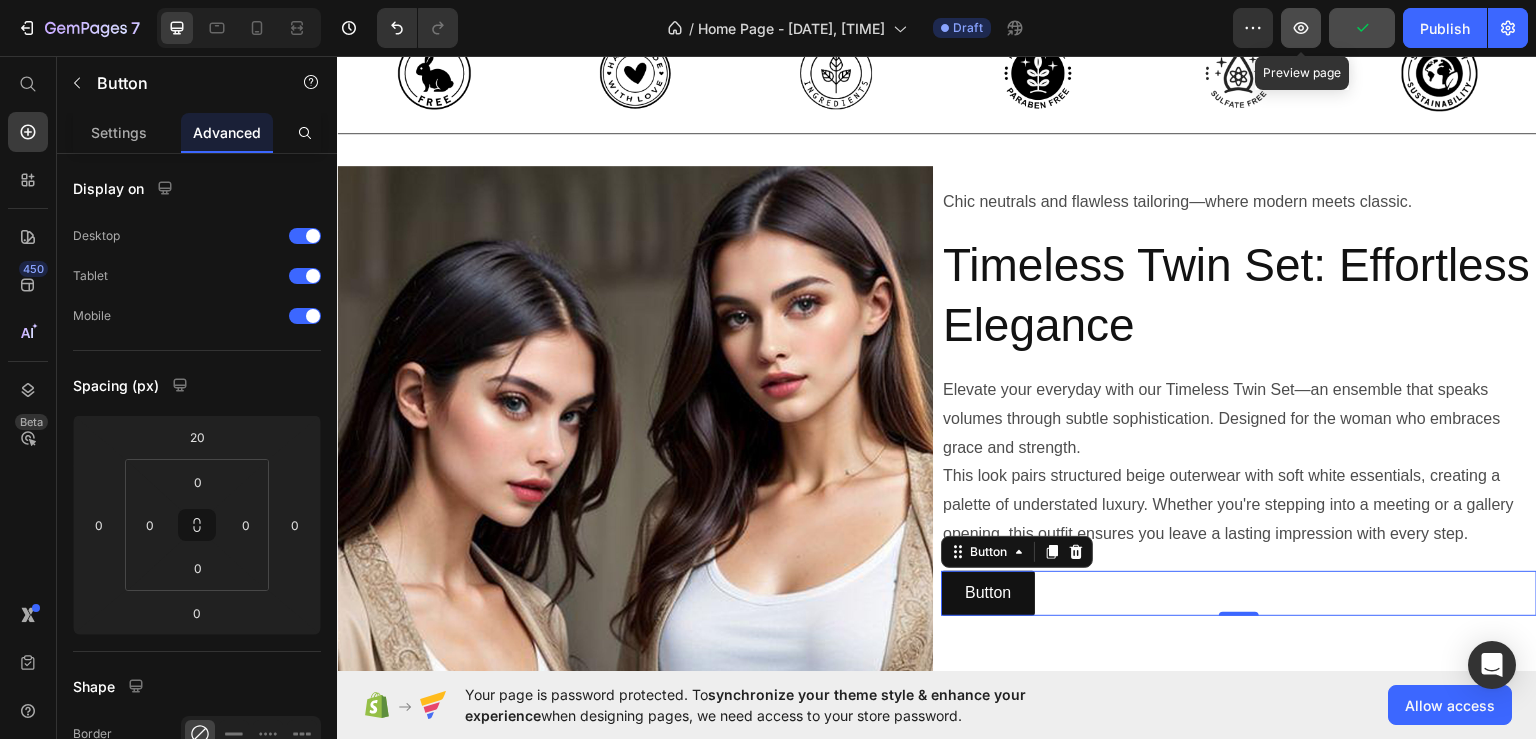 click 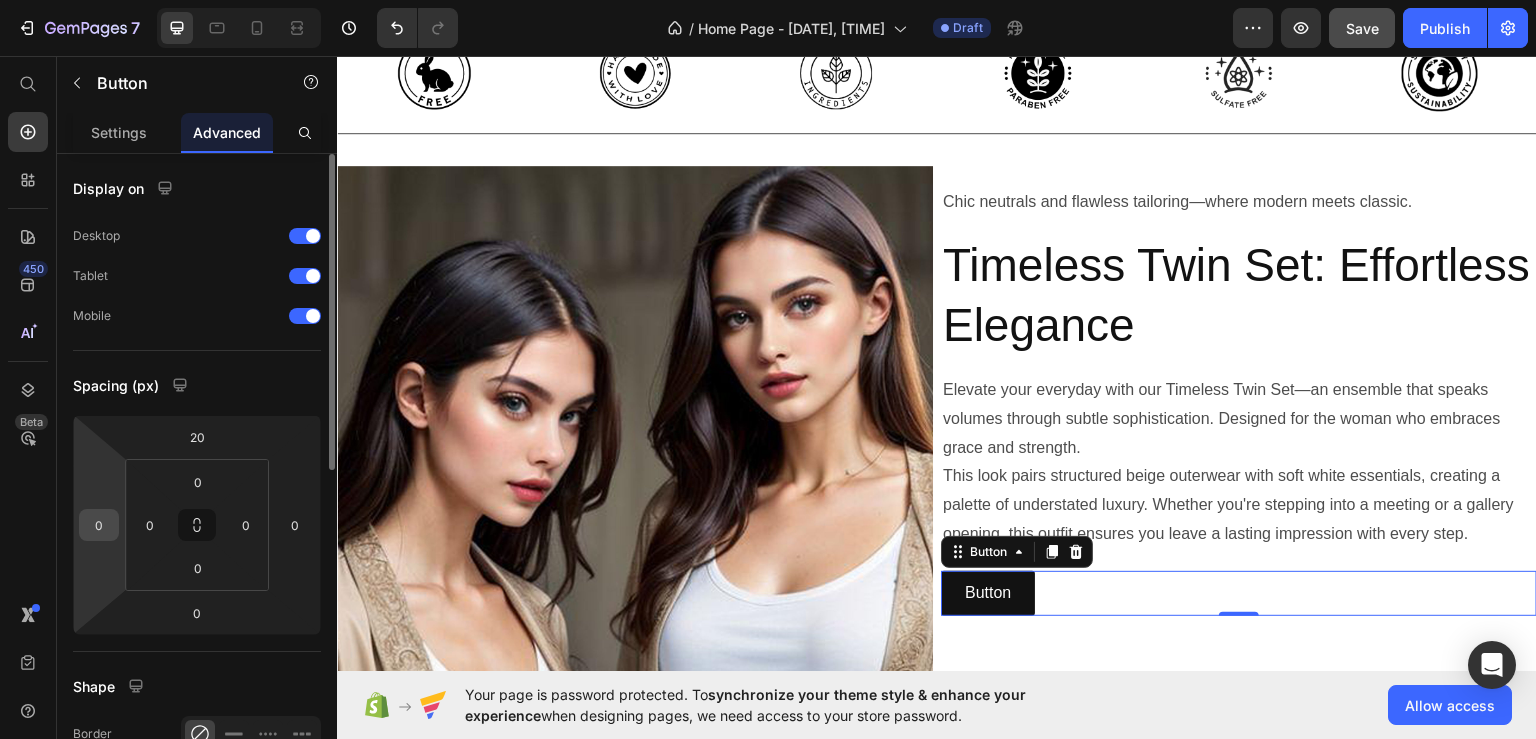 click on "0" at bounding box center (99, 525) 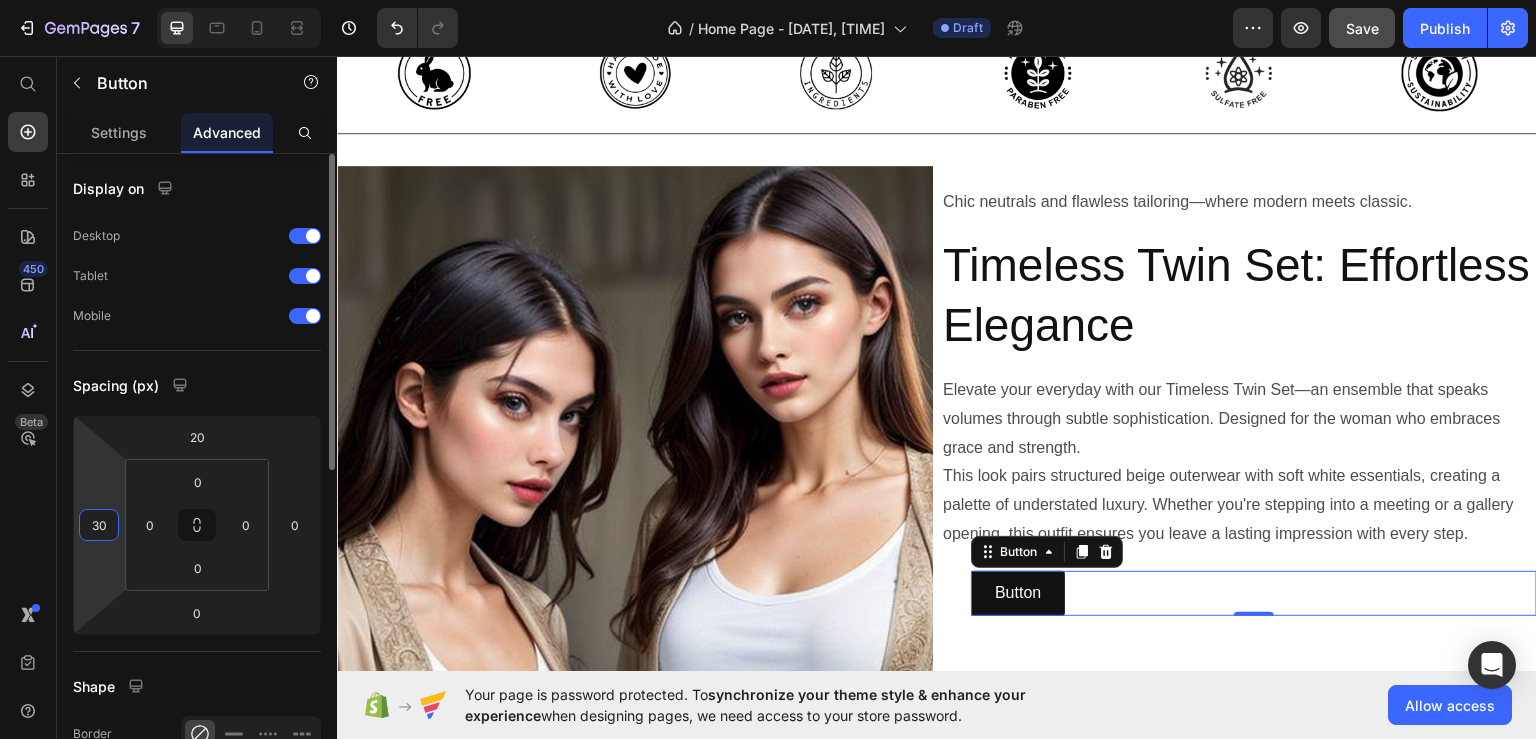 type on "3" 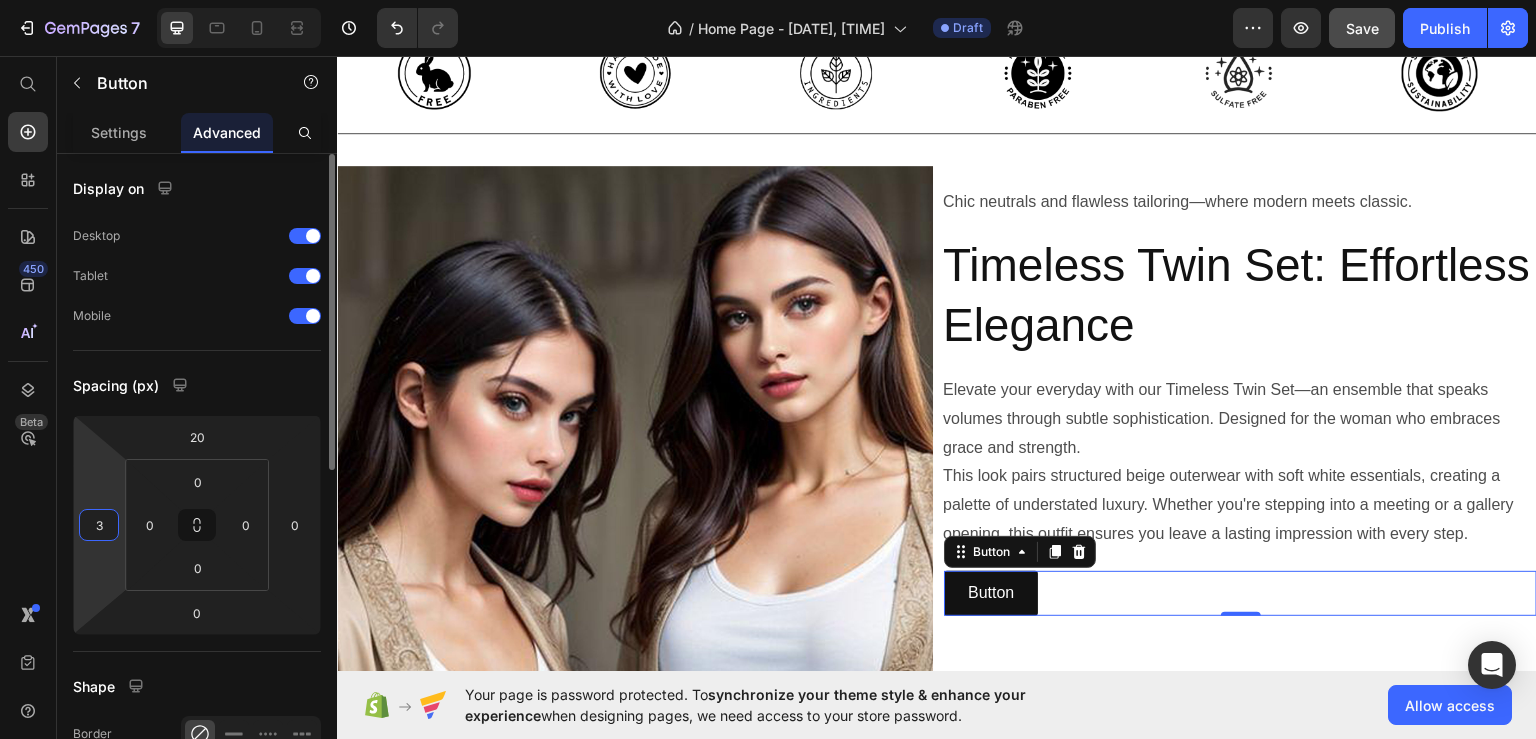 type 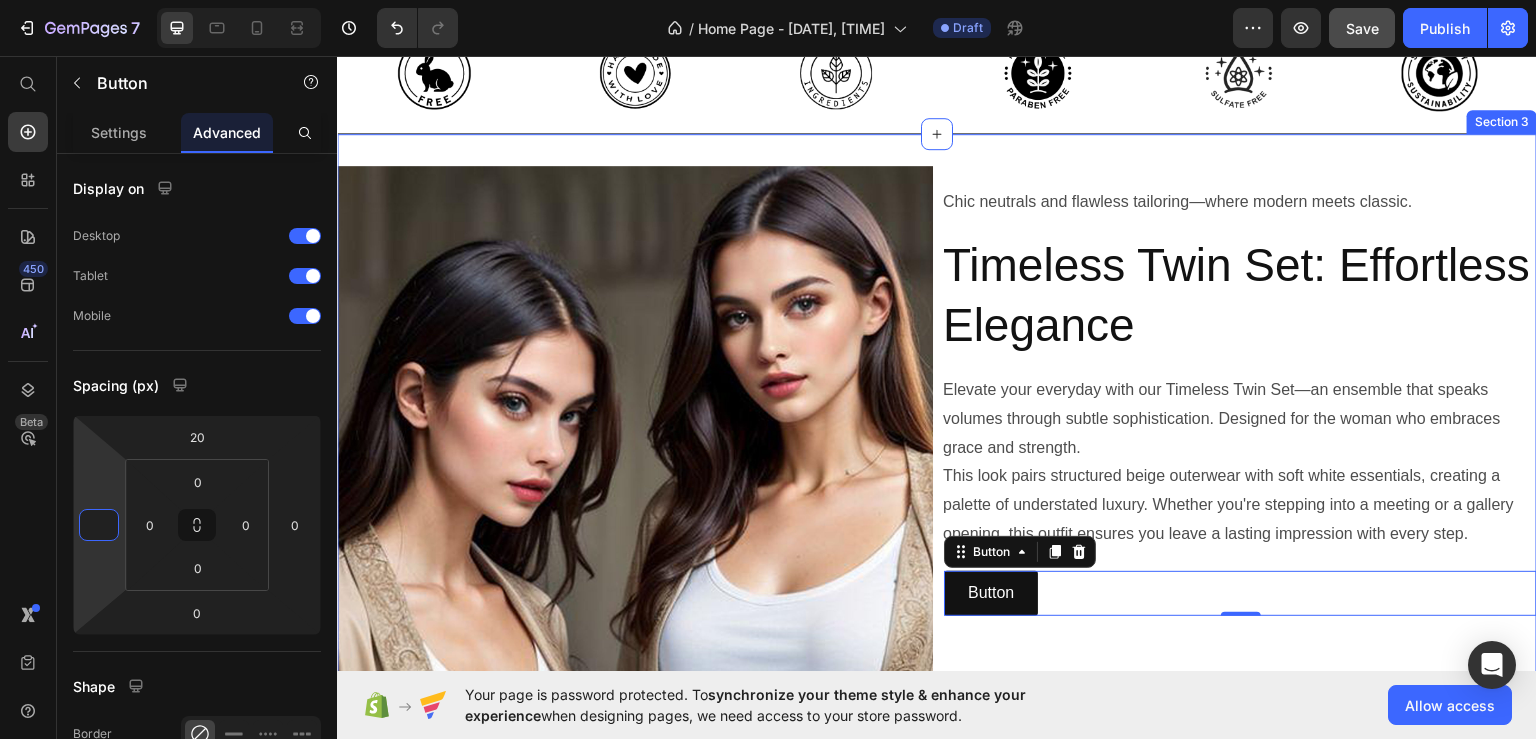 click on "Image Chic neutrals and flawless tailoring—where modern meets classic. Text Block Timeless Twin Set: Effortless Elegance Heading Elevate your everyday with our Timeless Twin Set—an ensemble that speaks volumes through subtle sophistication. Designed for the woman who embraces grace and strength. This look pairs structured beige outerwear with soft white essentials, creating a palette of understated luxury. Whether you're stepping into a meeting or a gallery opening, this outfit ensures you leave a lasting impression with every step. Text Block Button Button   0 Row Row Section 3" at bounding box center [937, 471] 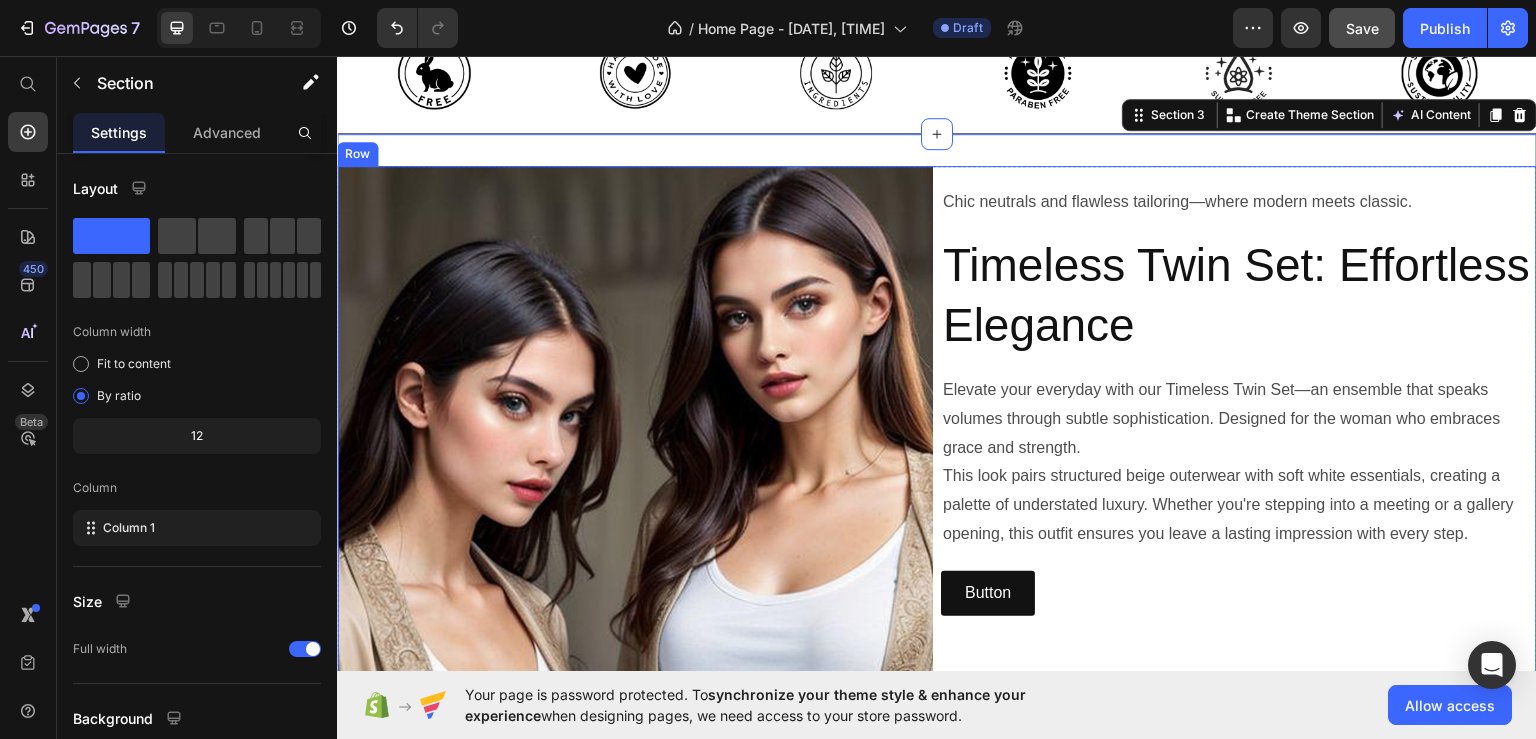 click on "Chic neutrals and flawless tailoring—where modern meets classic. Text Block Timeless Twin Set: Effortless Elegance Heading Elevate your everyday with our Timeless Twin Set—an ensemble that speaks volumes through subtle sophistication. Designed for the woman who embraces grace and strength. This look pairs structured beige outerwear with soft white essentials, creating a palette of understated luxury. Whether you're stepping into a meeting or a gallery opening, this outfit ensures you leave a lasting impression with every step. Text Block Button Button" at bounding box center (1239, 463) 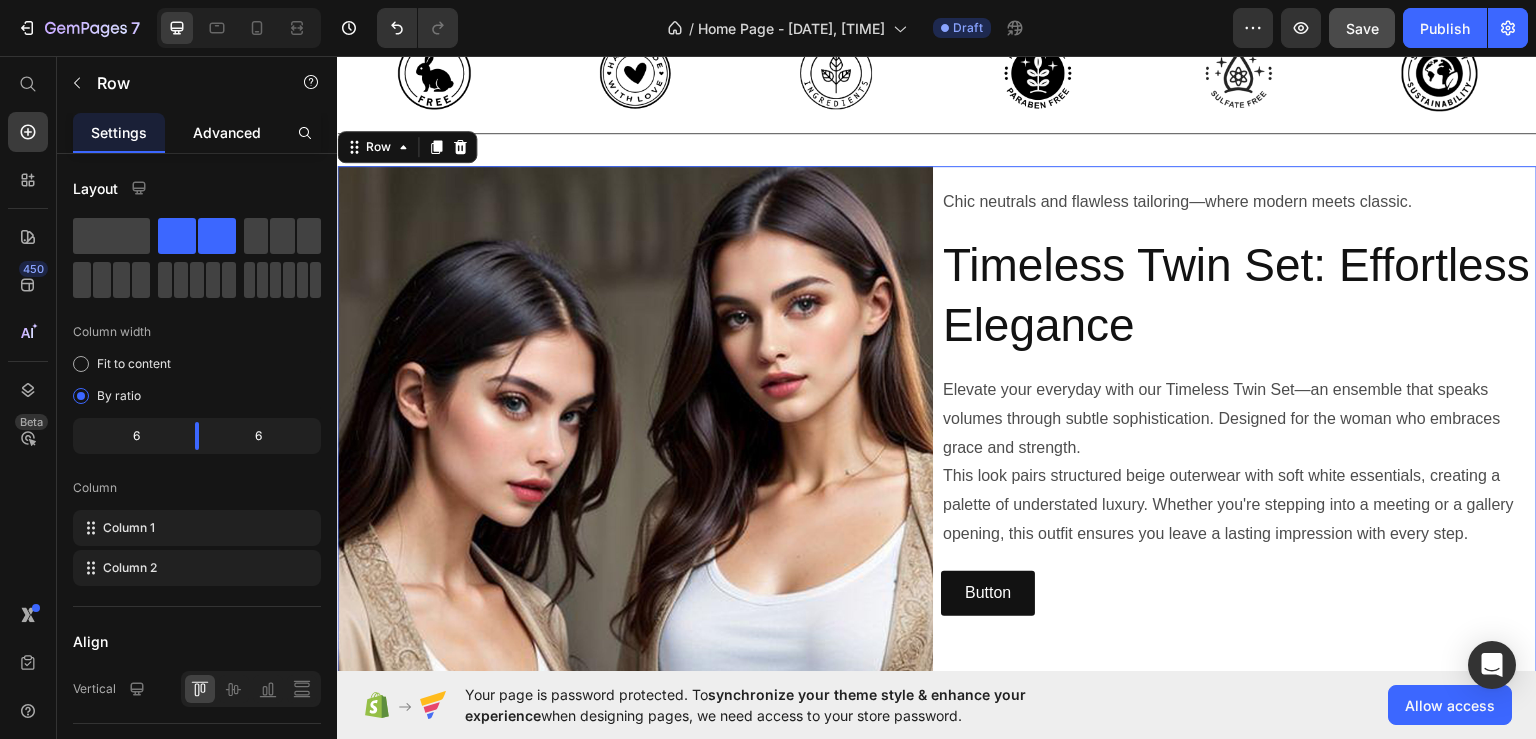 click on "Advanced" at bounding box center (227, 132) 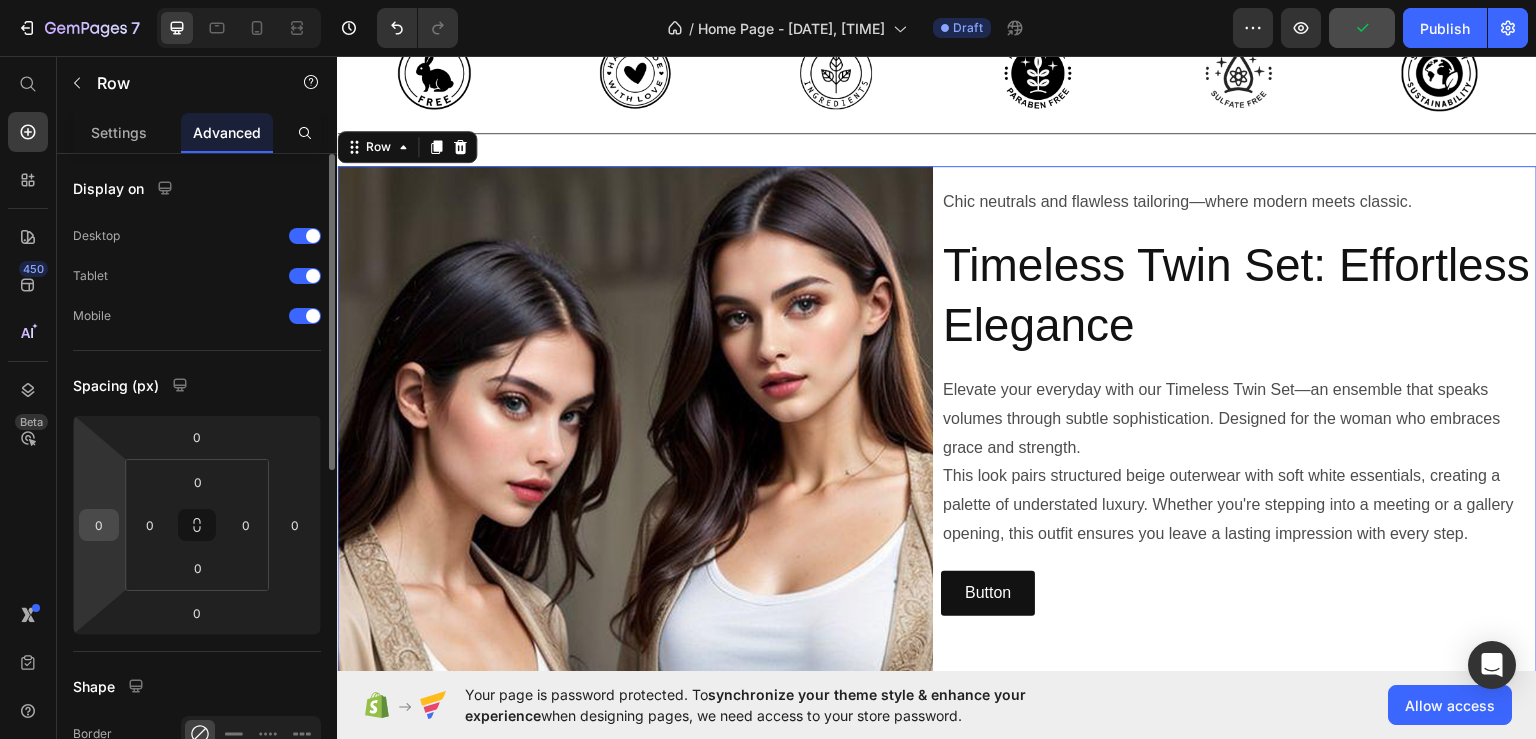 click on "0" at bounding box center (99, 525) 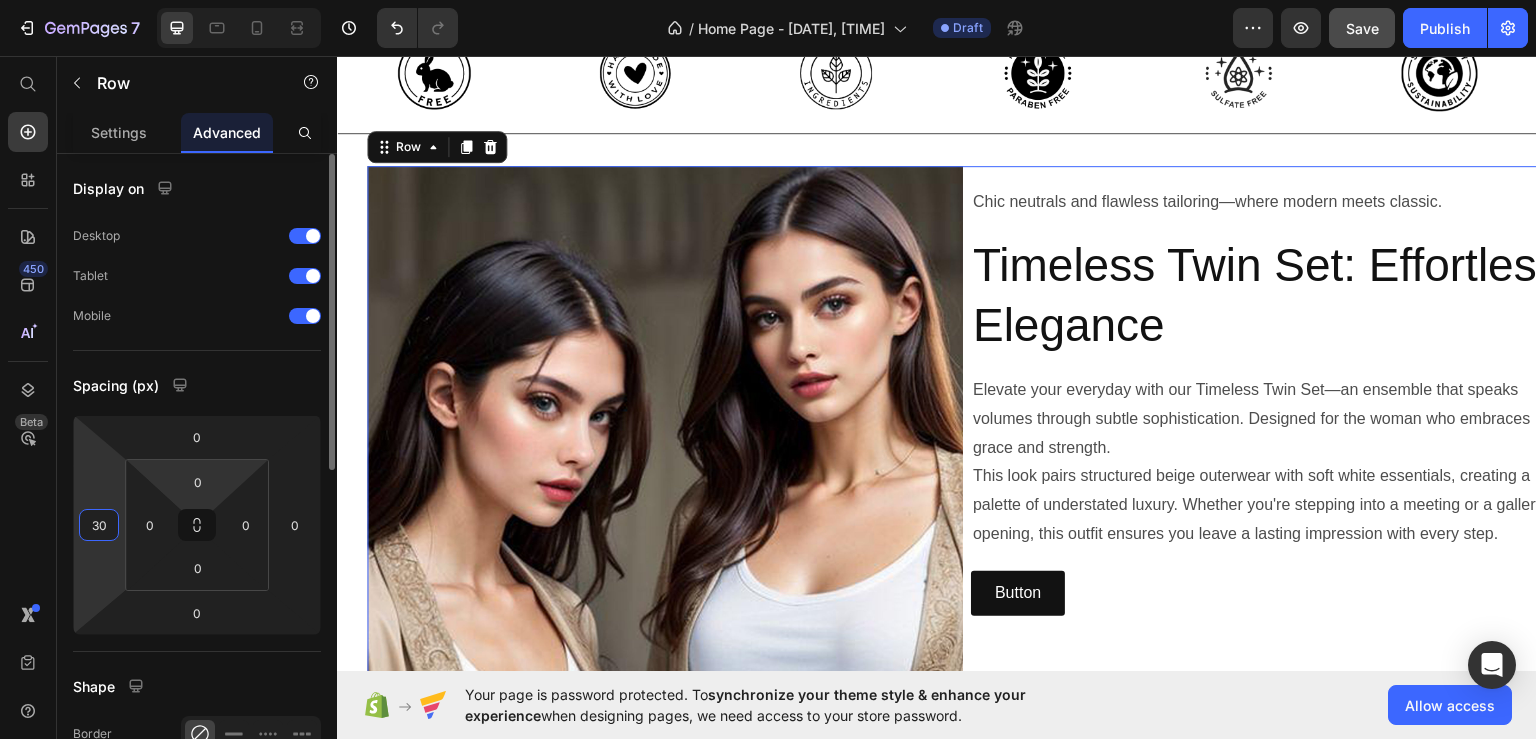 type on "3" 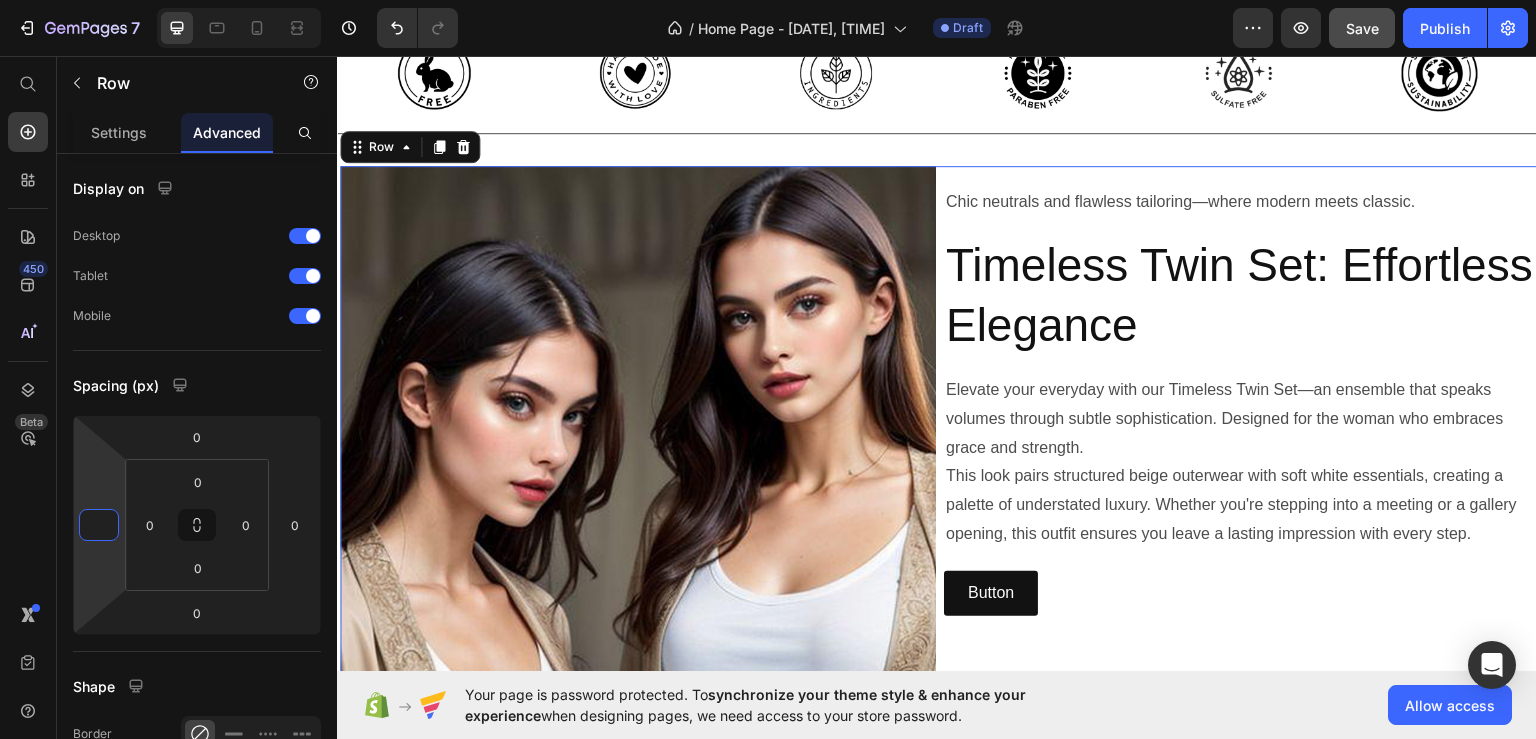 type on "0" 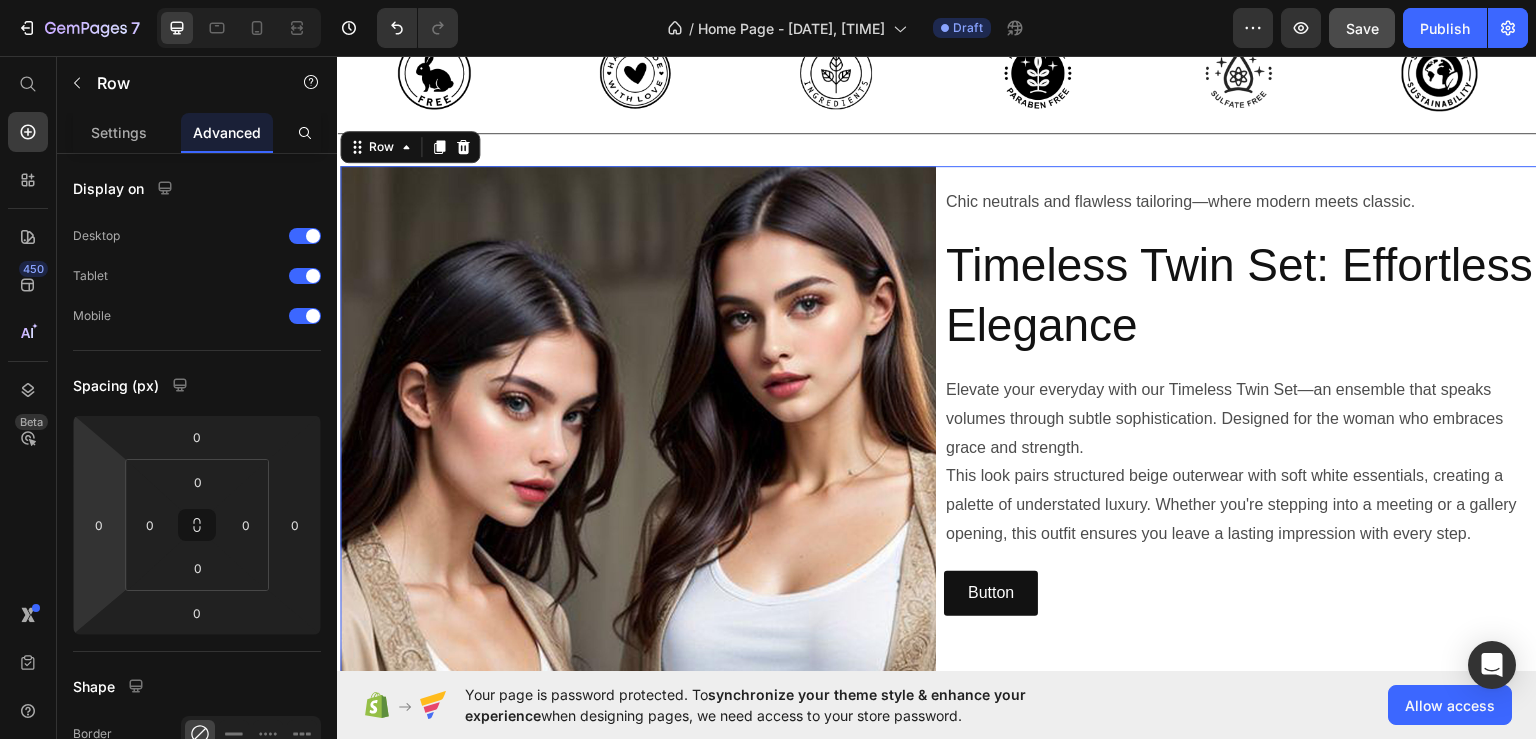 click on "Chic neutrals and flawless tailoring—where modern meets classic. Text Block Timeless Twin Set: Effortless Elegance Heading Elevate your everyday with our Timeless Twin Set—an ensemble that speaks volumes through subtle sophistication. Designed for the woman who embraces grace and strength. This look pairs structured beige outerwear with soft white essentials, creating a palette of understated luxury. Whether you're stepping into a meeting or a gallery opening, this outfit ensures you leave a lasting impression with every step. Text Block Button Button" at bounding box center (1242, 463) 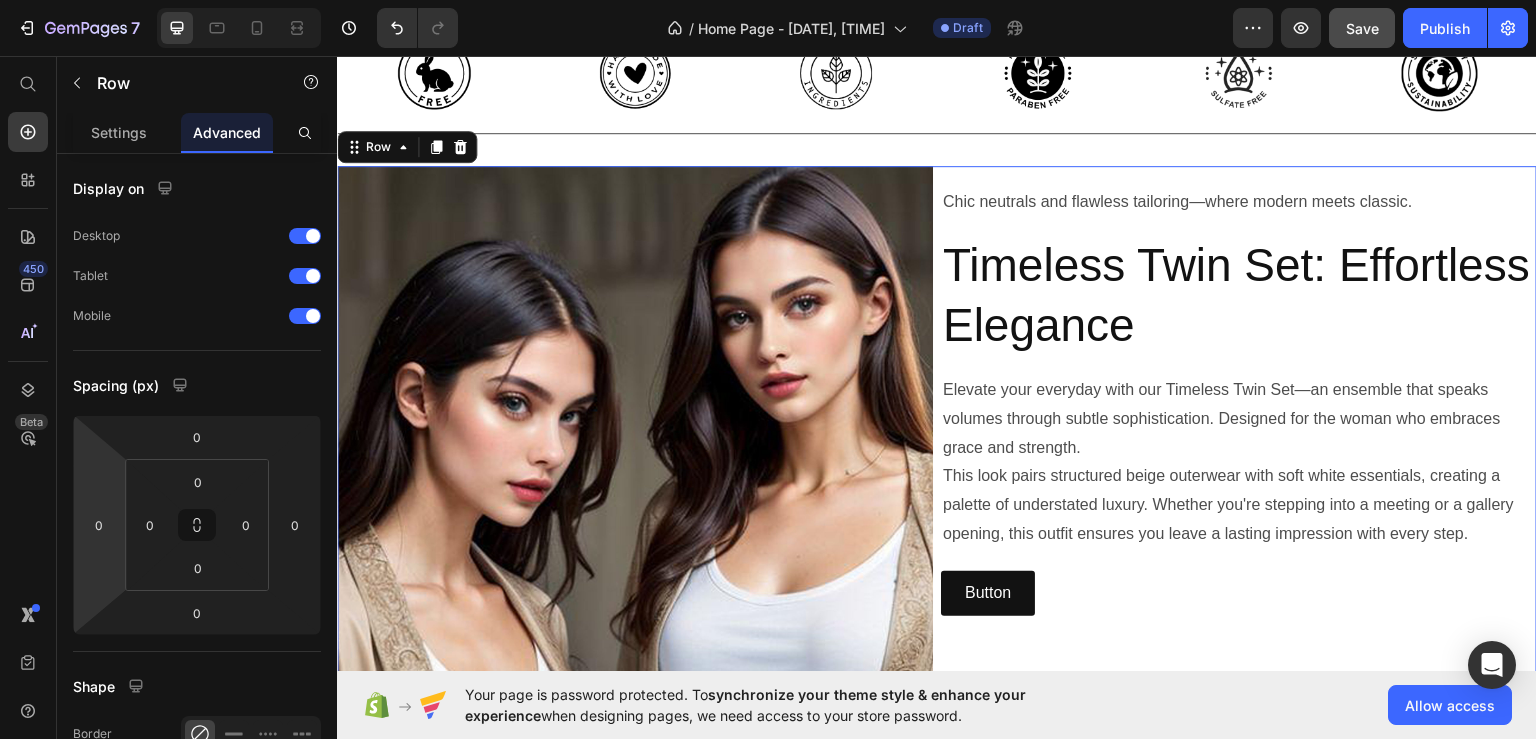 click on "Button Button" at bounding box center [1239, 592] 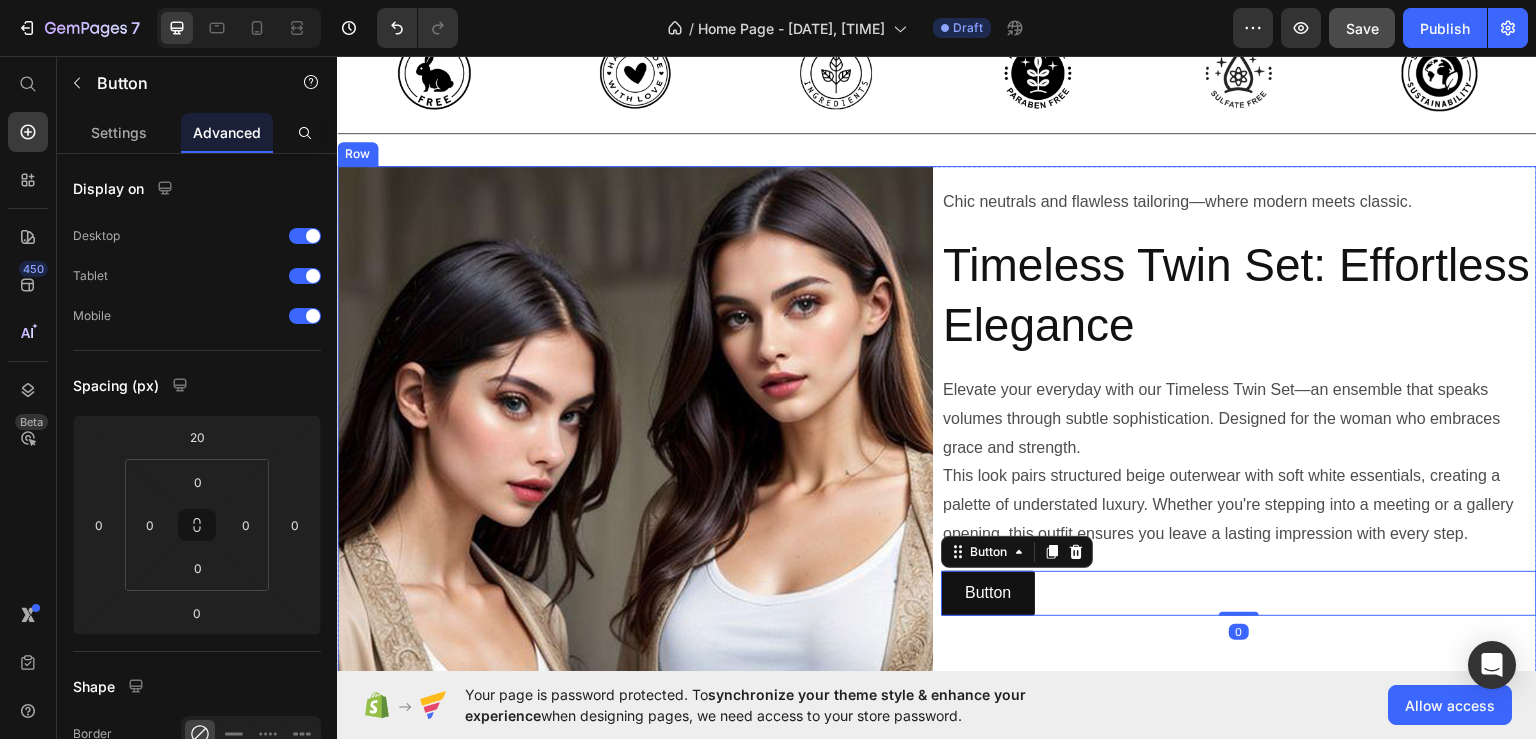 click on "Chic neutrals and flawless tailoring—where modern meets classic. Text Block Timeless Twin Set: Effortless Elegance Heading Elevate your everyday with our Timeless Twin Set—an ensemble that speaks volumes through subtle sophistication. Designed for the woman who embraces grace and strength. This look pairs structured beige outerwear with soft white essentials, creating a palette of understated luxury. Whether you're stepping into a meeting or a gallery opening, this outfit ensures you leave a lasting impression with every step. Text Block Button Button   0" at bounding box center (1239, 463) 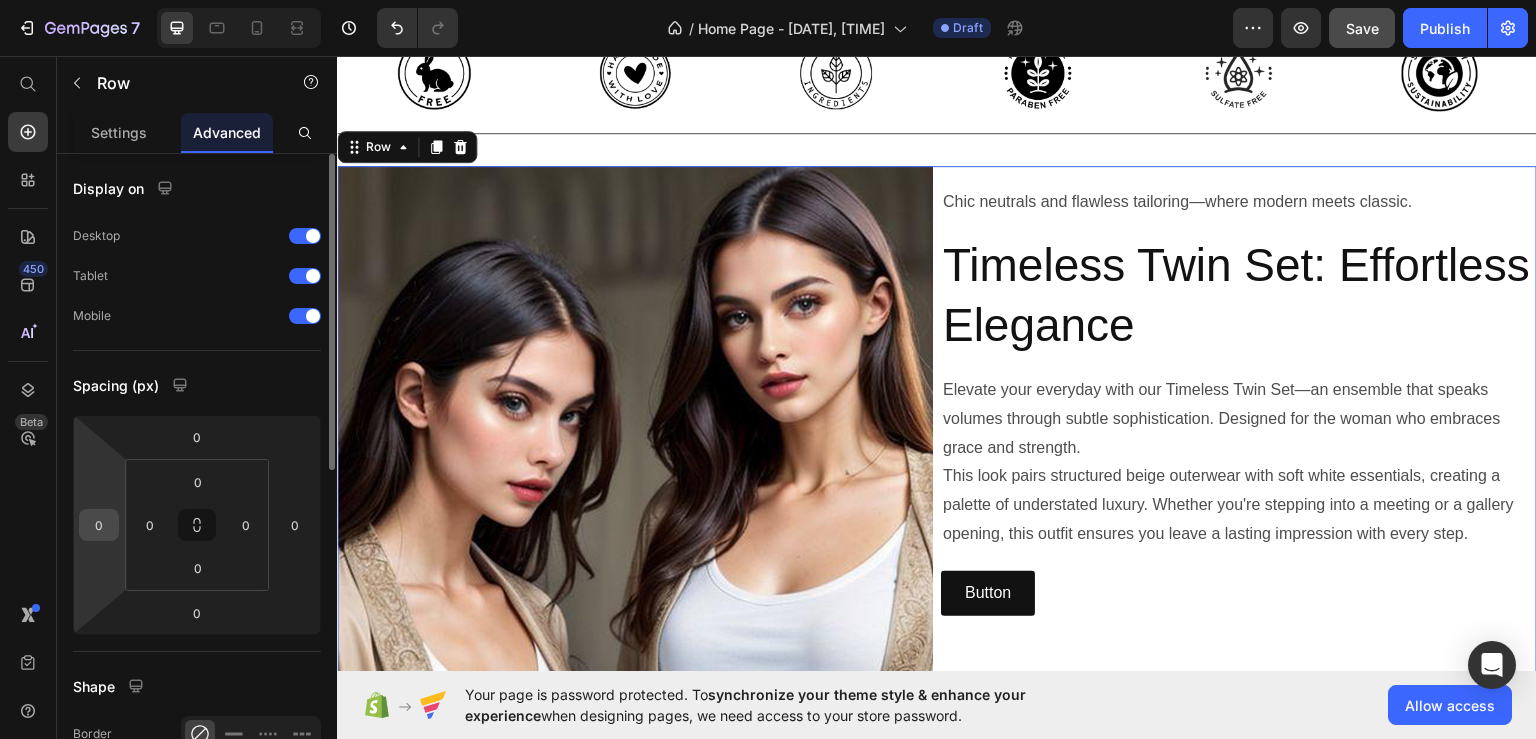 click on "0" at bounding box center [99, 525] 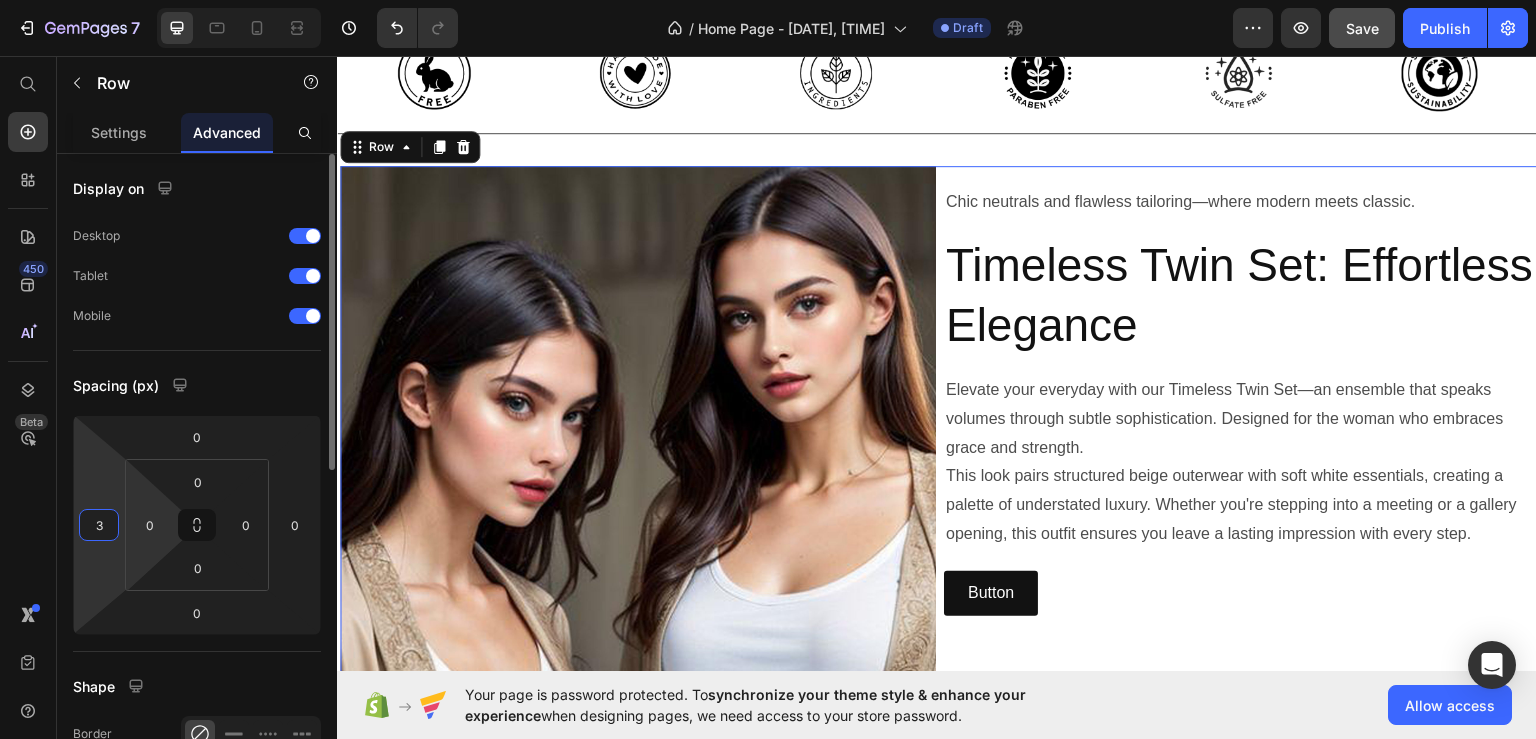 type on "30" 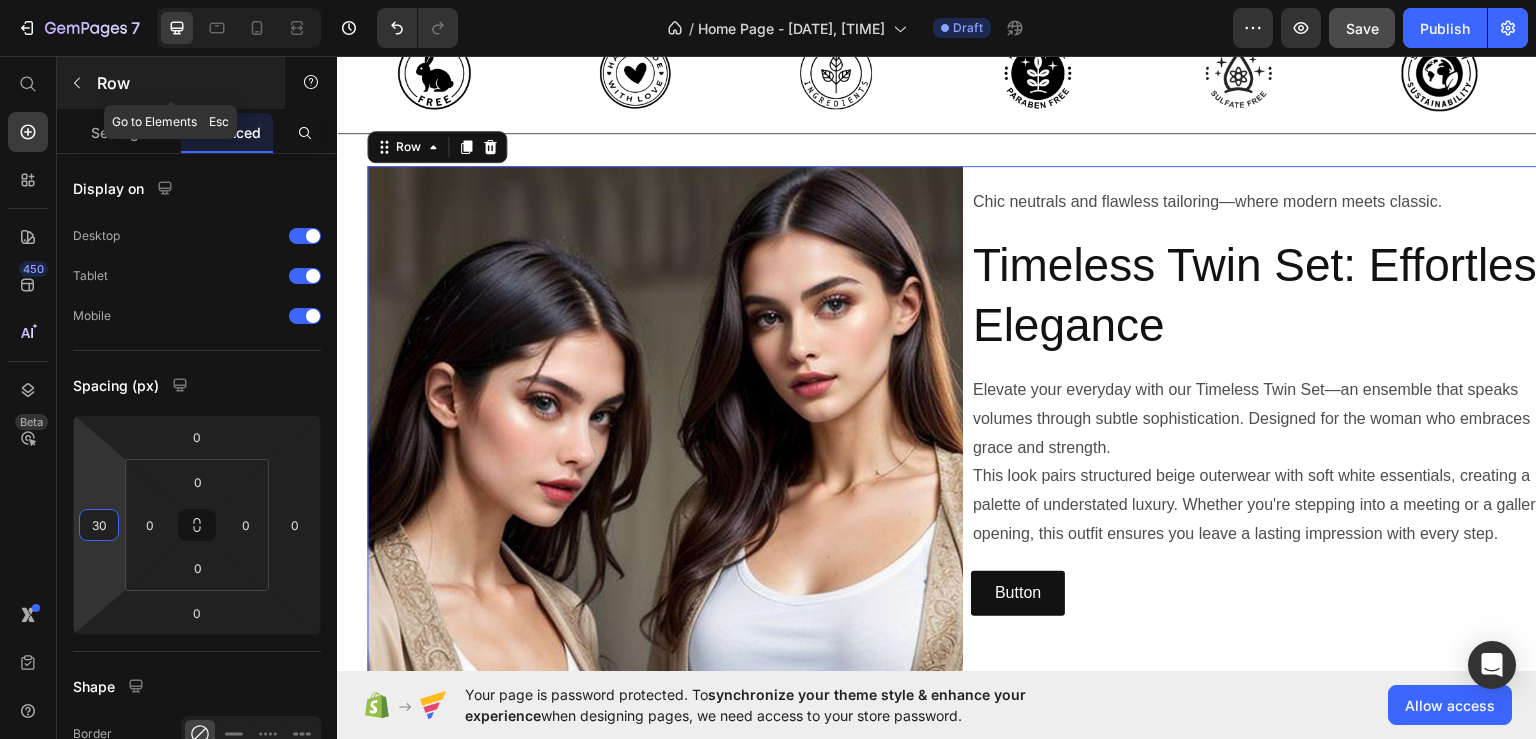 click 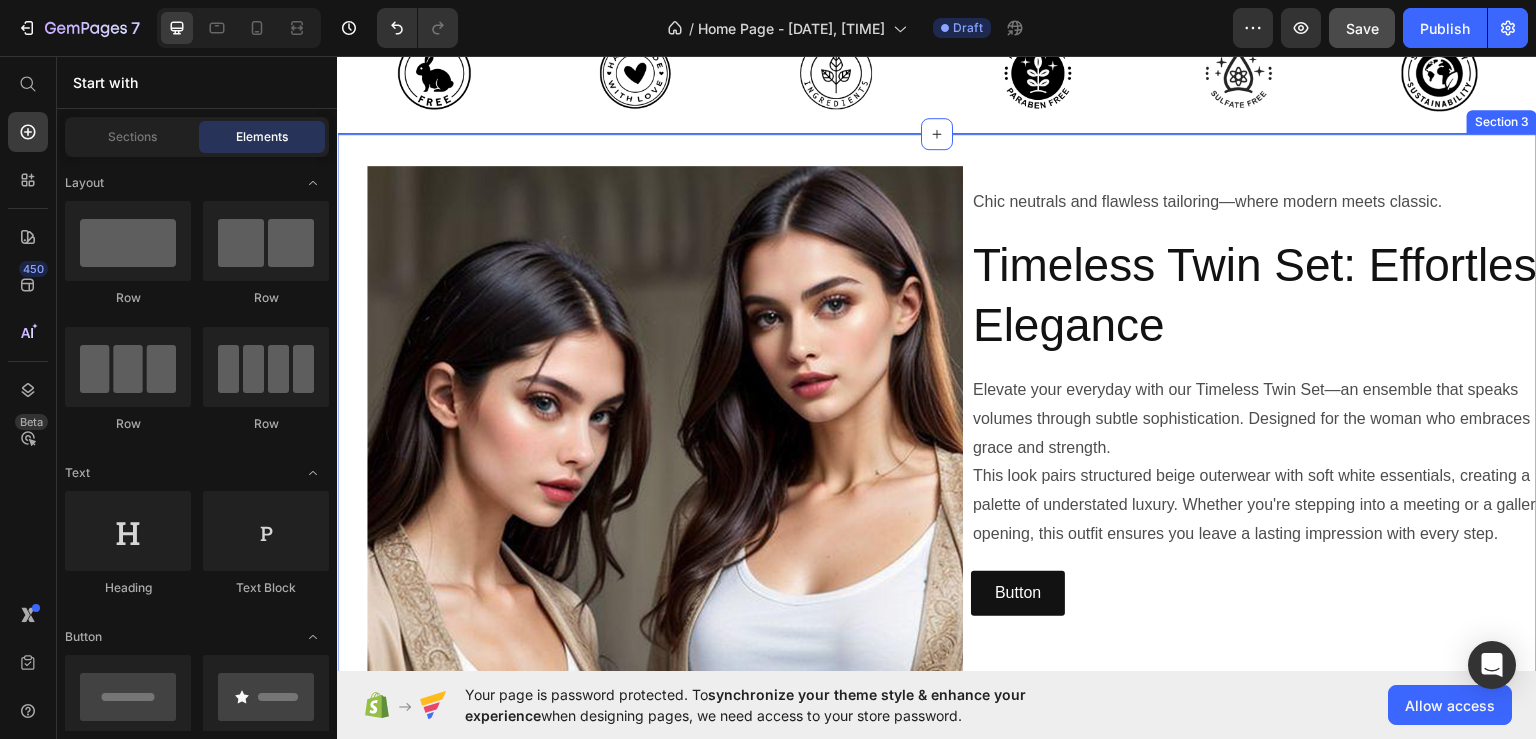 click on "Image Chic neutrals and flawless tailoring—where modern meets classic. Text Block Timeless Twin Set: Effortless Elegance Heading Elevate your everyday with our Timeless Twin Set—an ensemble that speaks volumes through subtle sophistication. Designed for the woman who embraces grace and strength. This look pairs structured beige outerwear with soft white essentials, creating a palette of understated luxury. Whether you're stepping into a meeting or a gallery opening, this outfit ensures you leave a lasting impression with every step. Text Block Button Button Row Row Section 3" at bounding box center (937, 471) 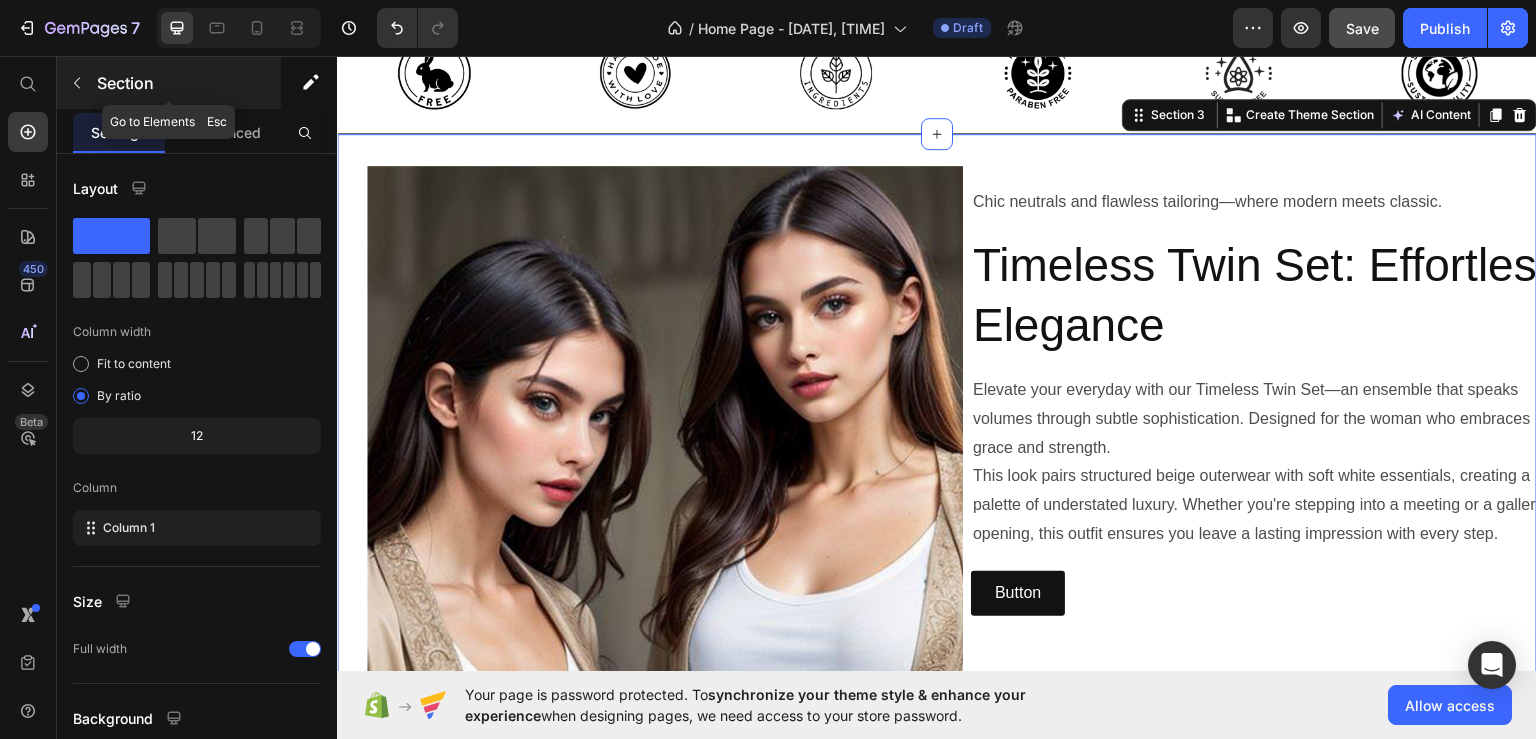 click 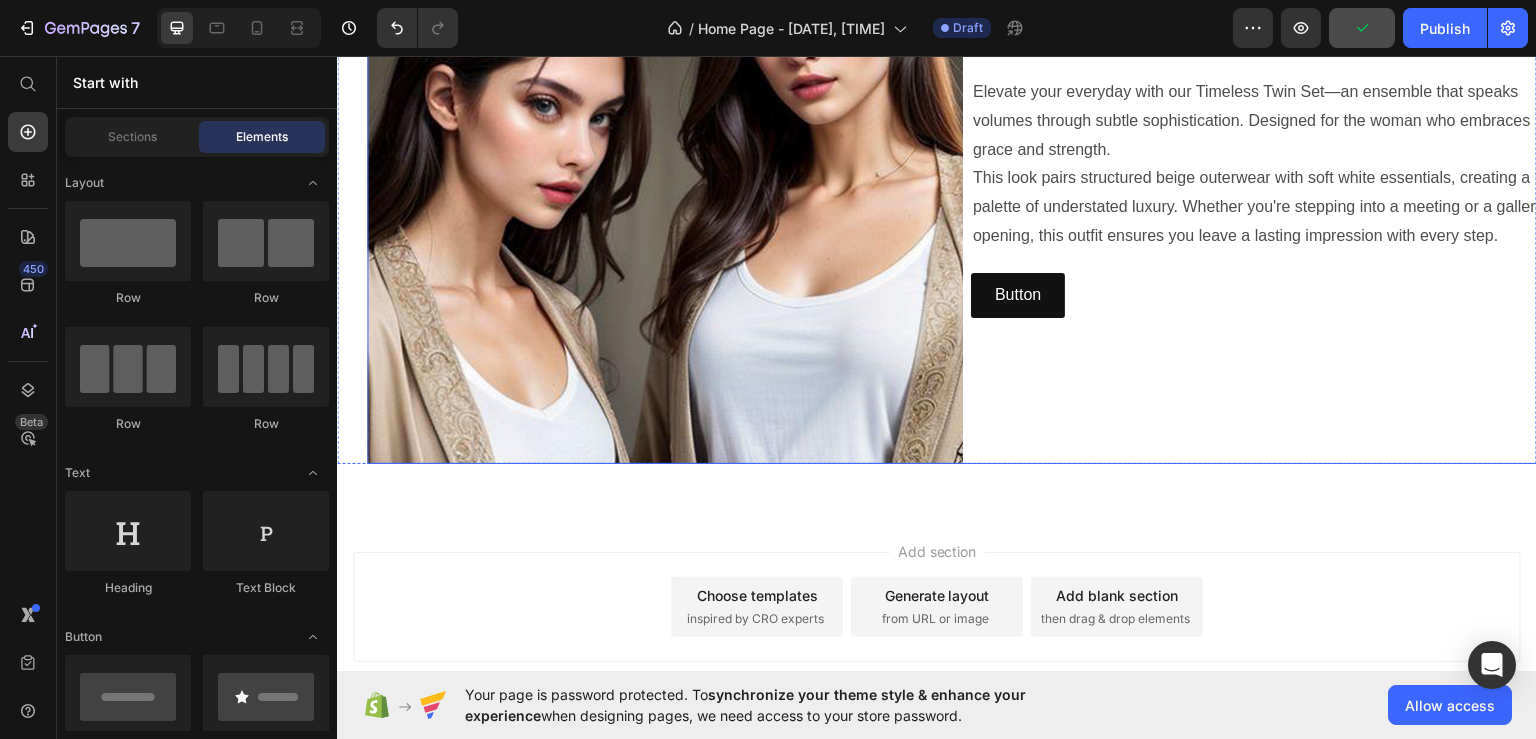 scroll, scrollTop: 1052, scrollLeft: 0, axis: vertical 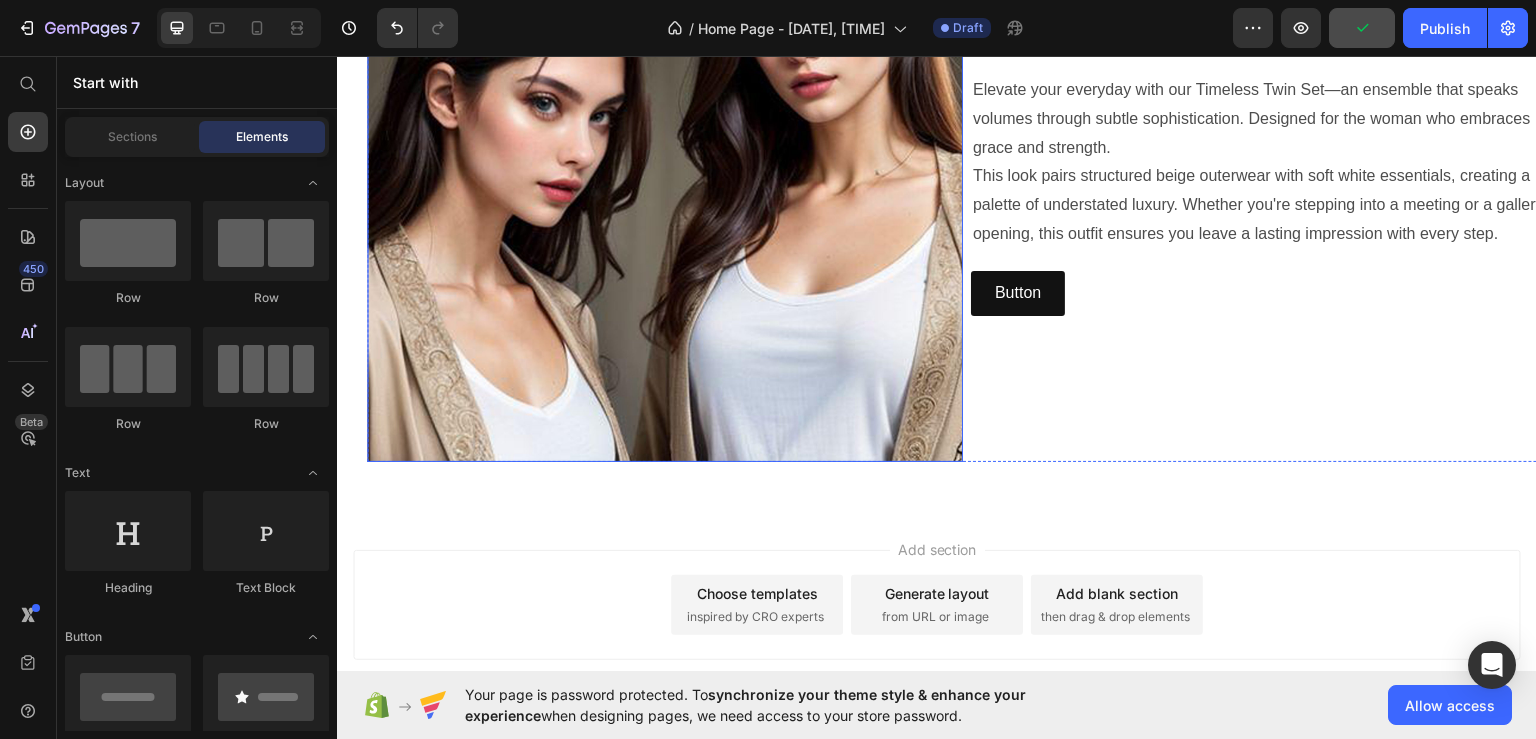 click at bounding box center [665, 163] 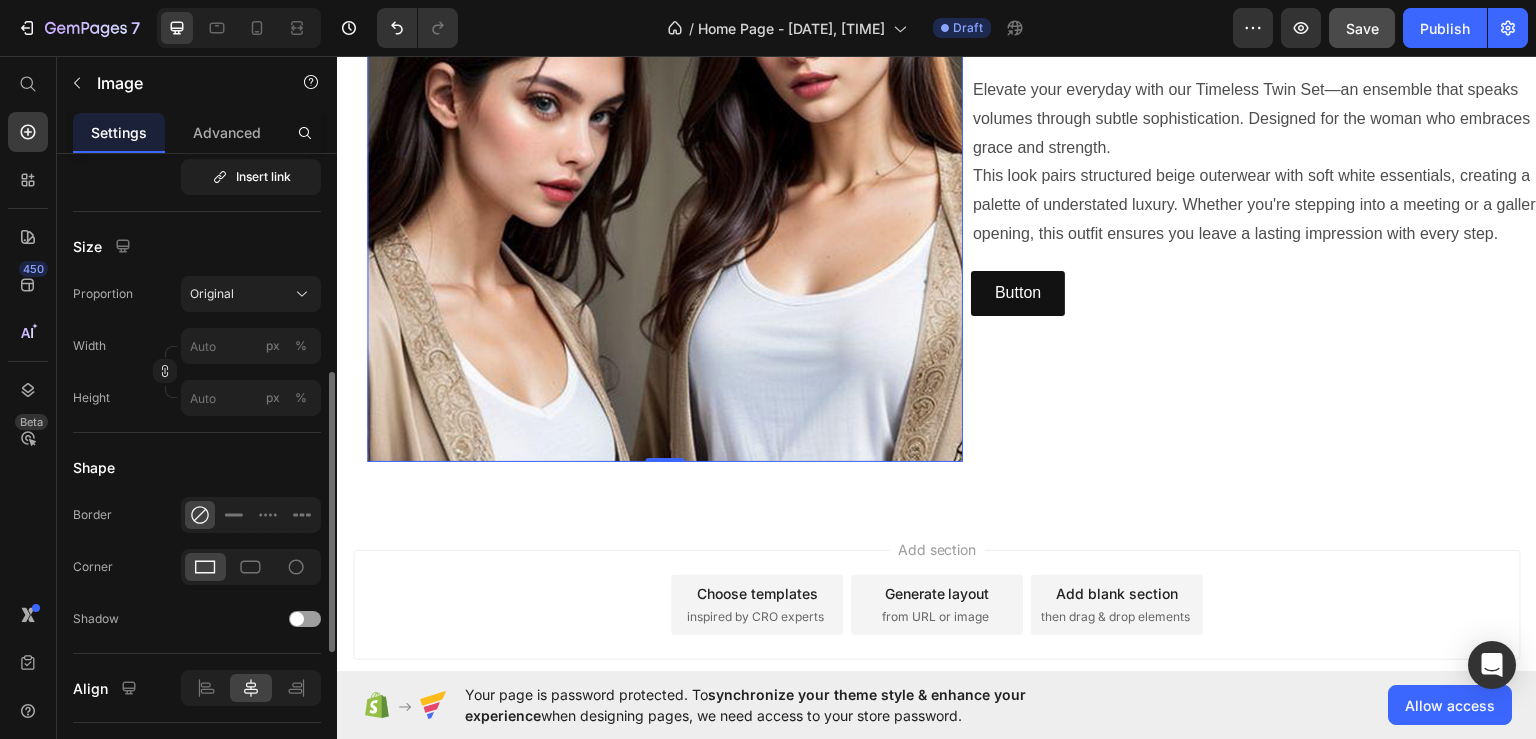 scroll, scrollTop: 0, scrollLeft: 0, axis: both 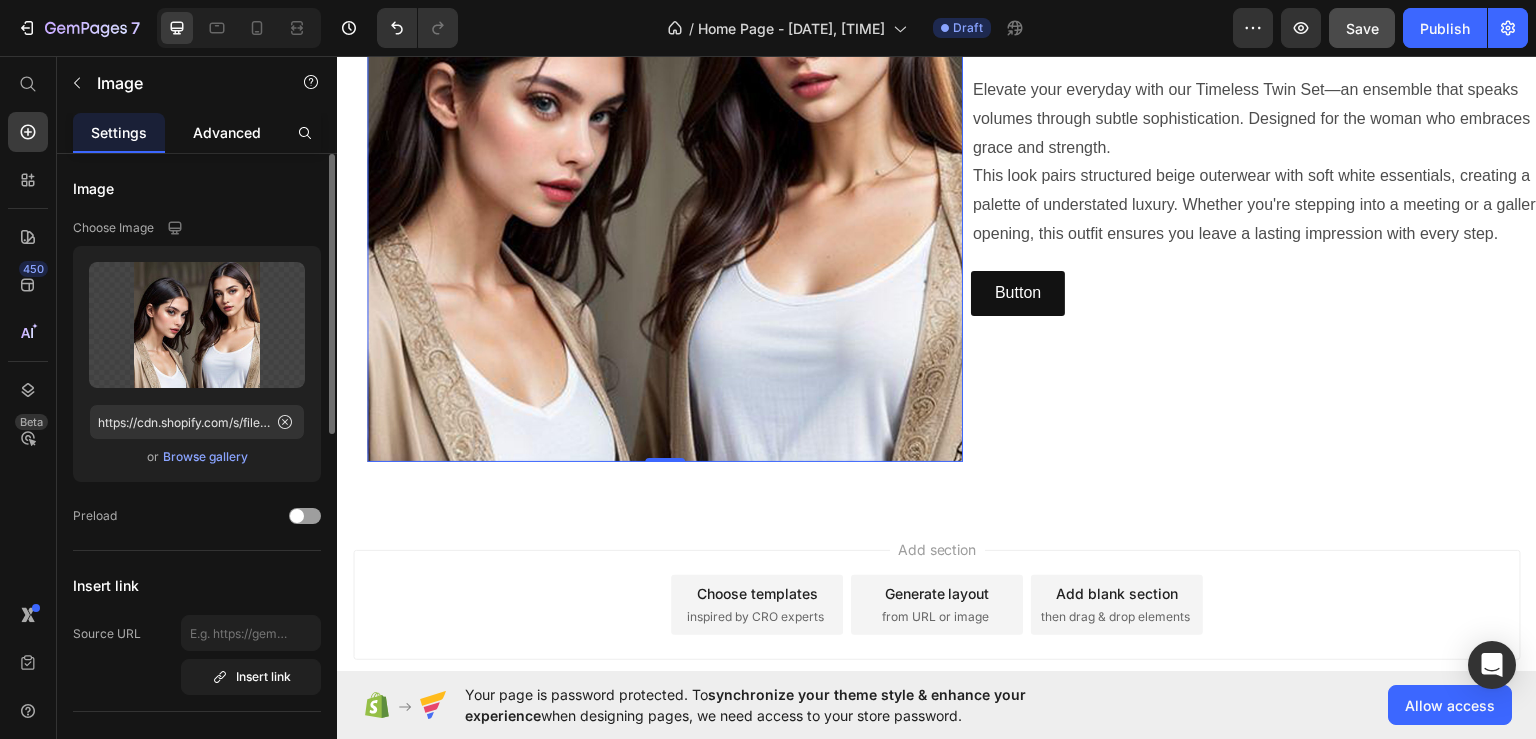 click on "Advanced" at bounding box center [227, 132] 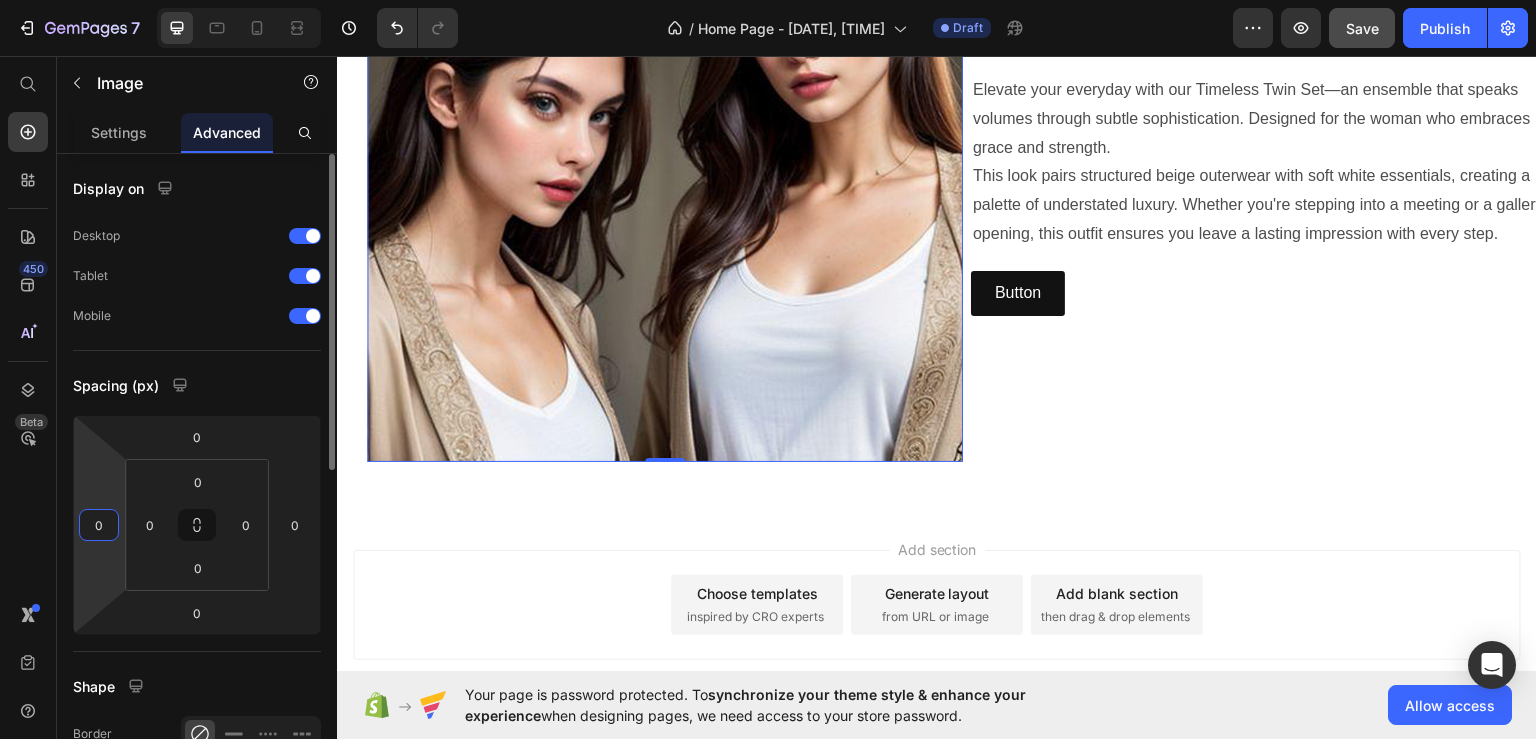 click on "0" at bounding box center [99, 525] 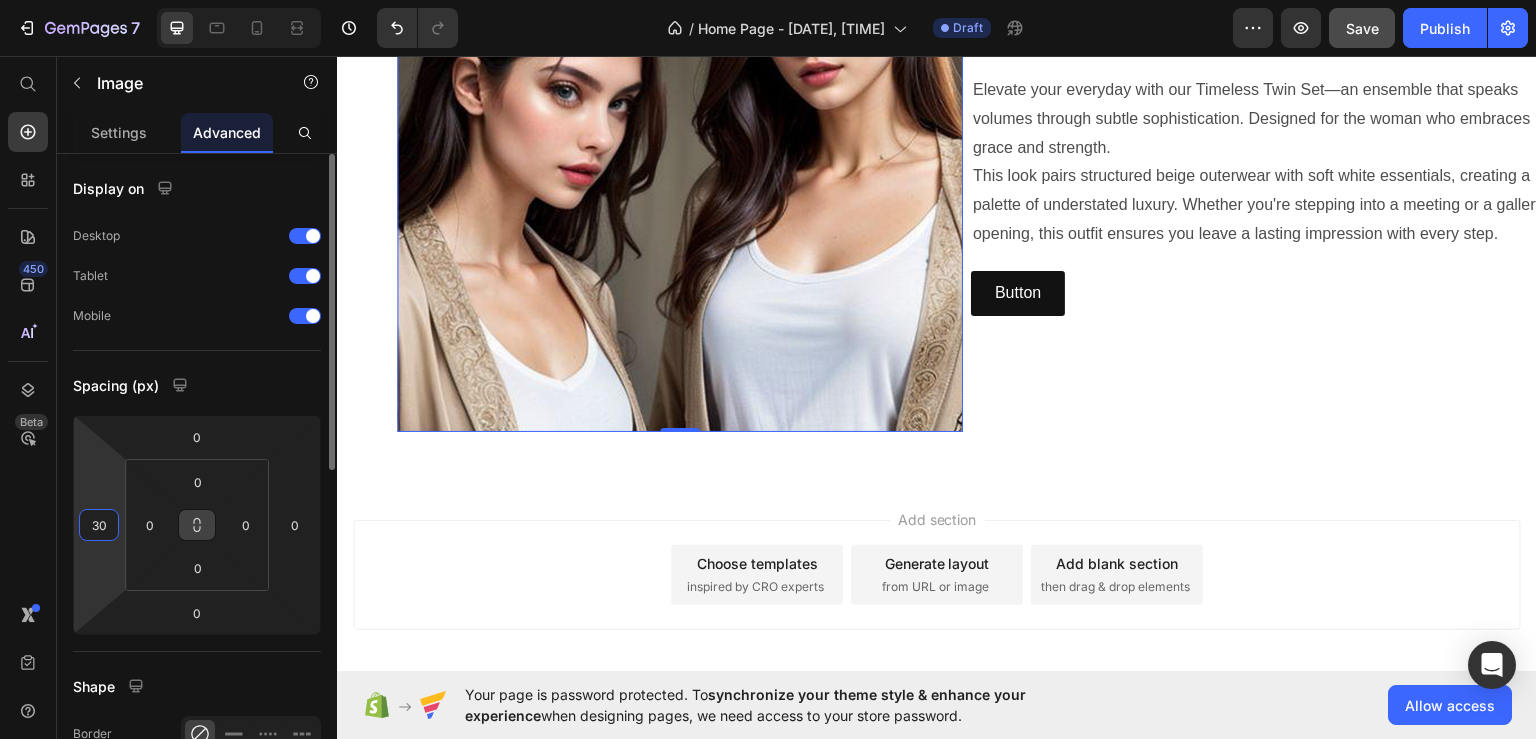 type on "3" 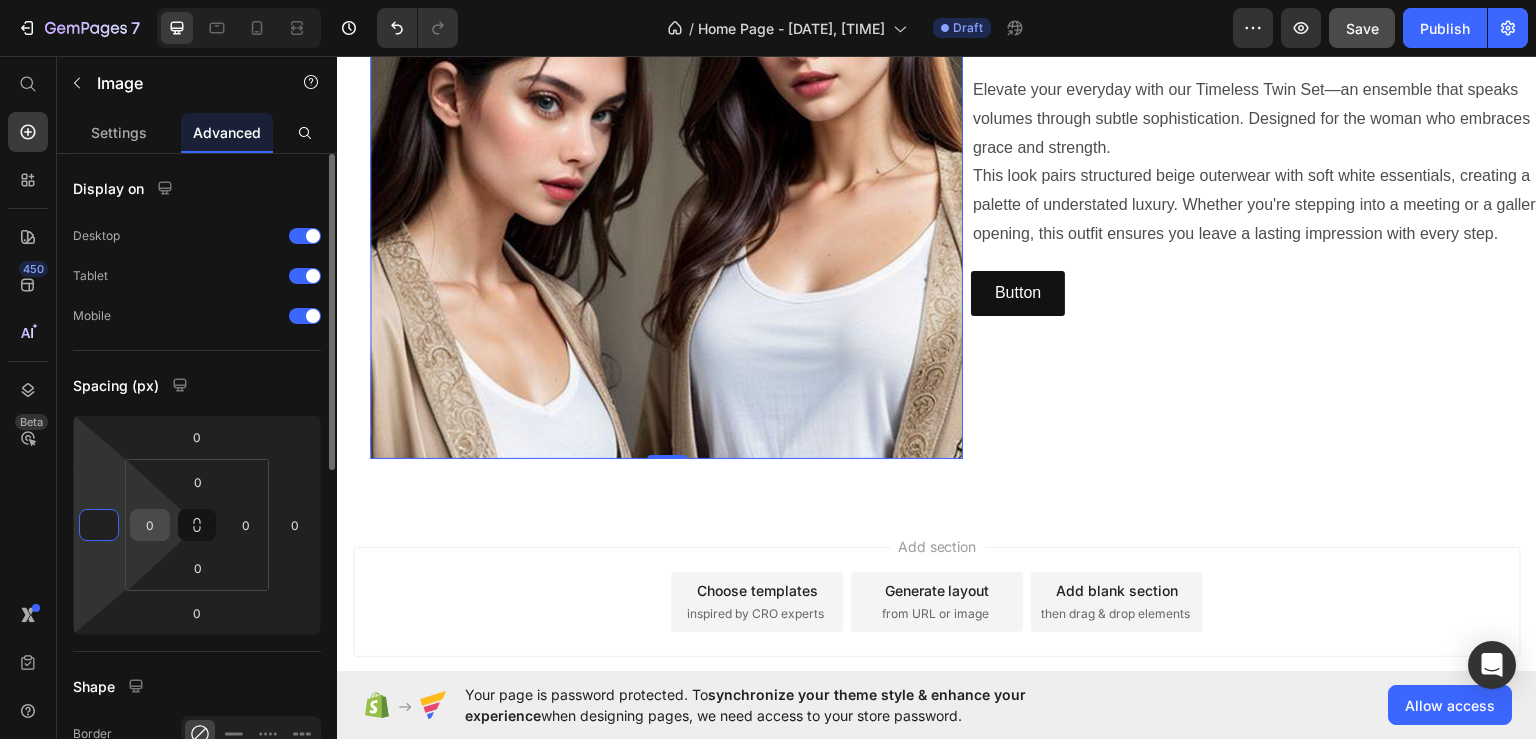 click on "0" at bounding box center (150, 525) 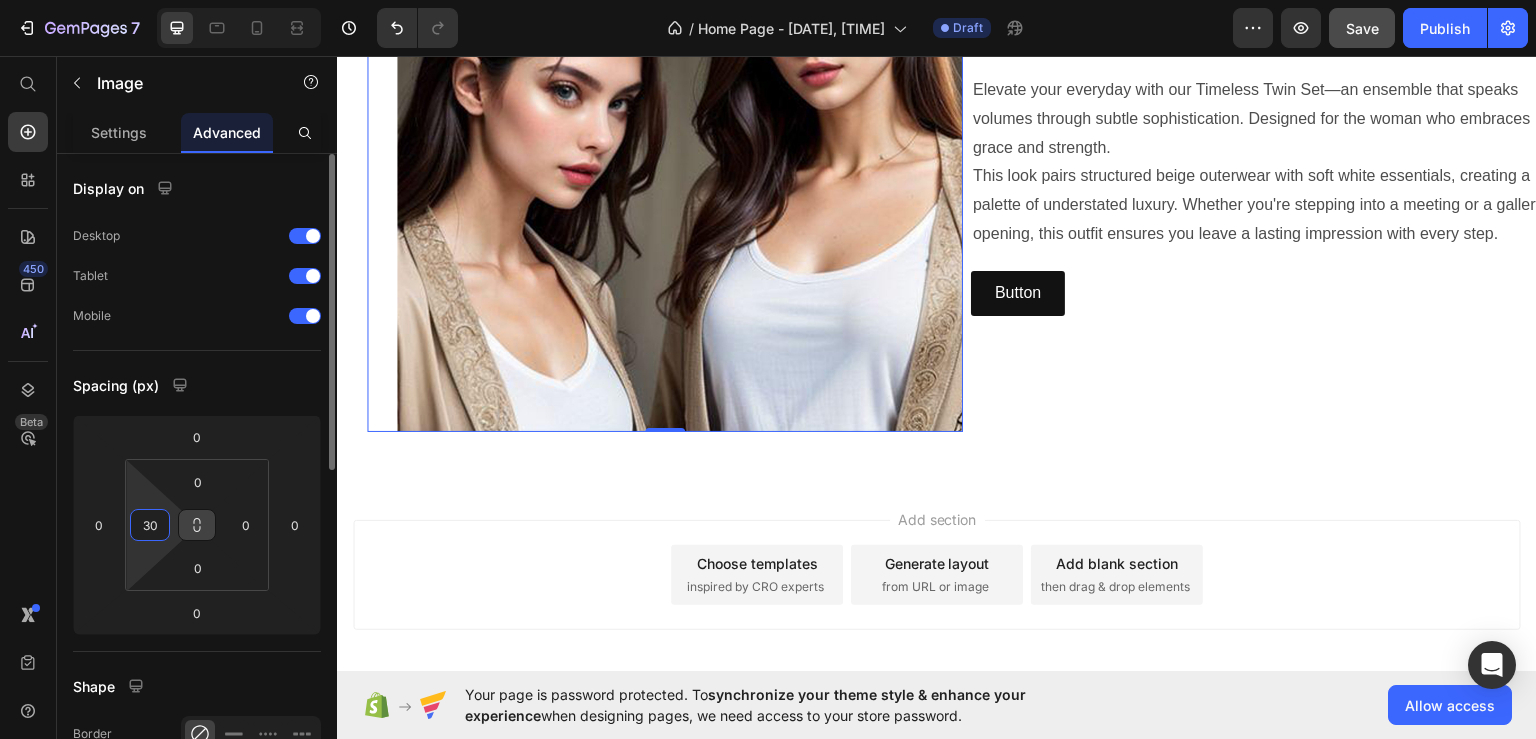 type on "3" 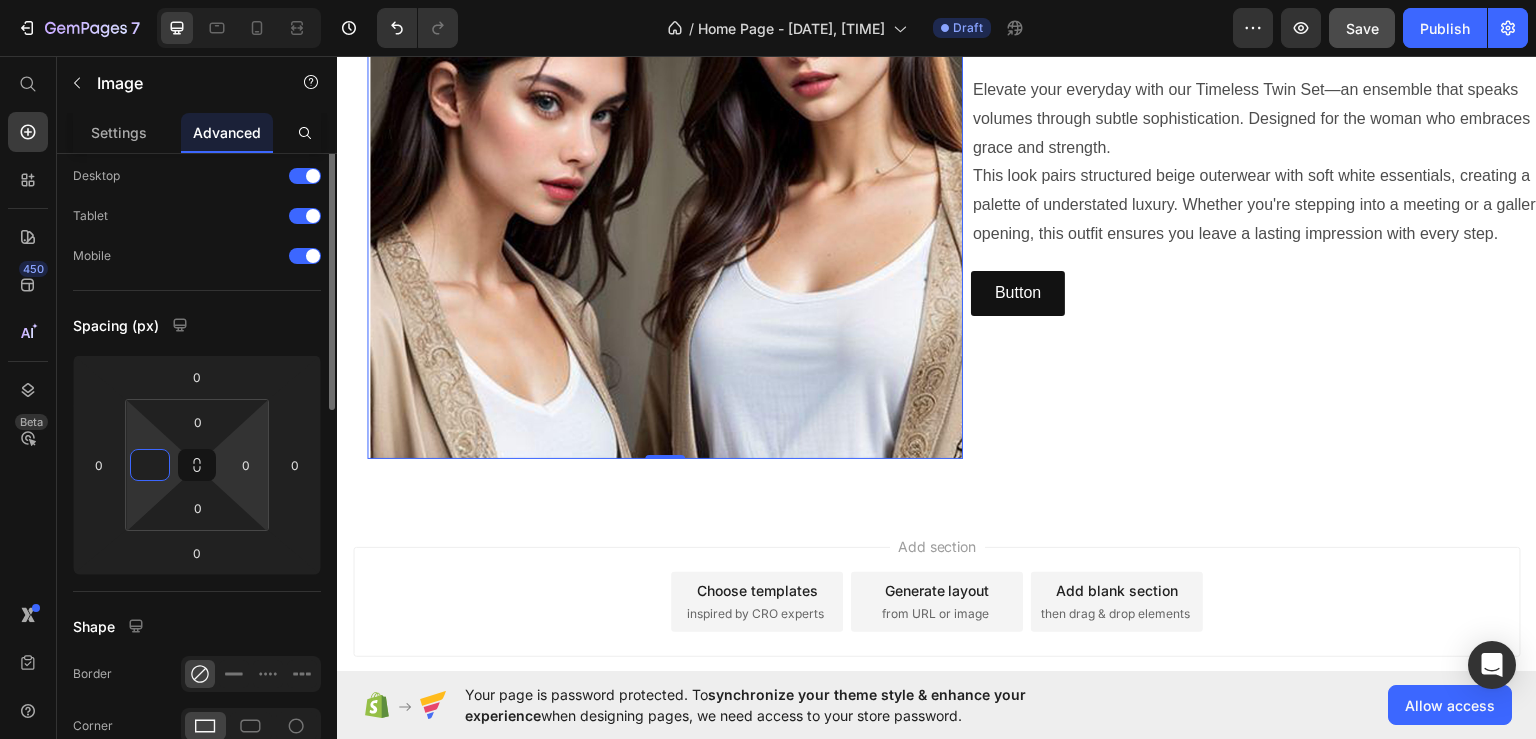 scroll, scrollTop: 0, scrollLeft: 0, axis: both 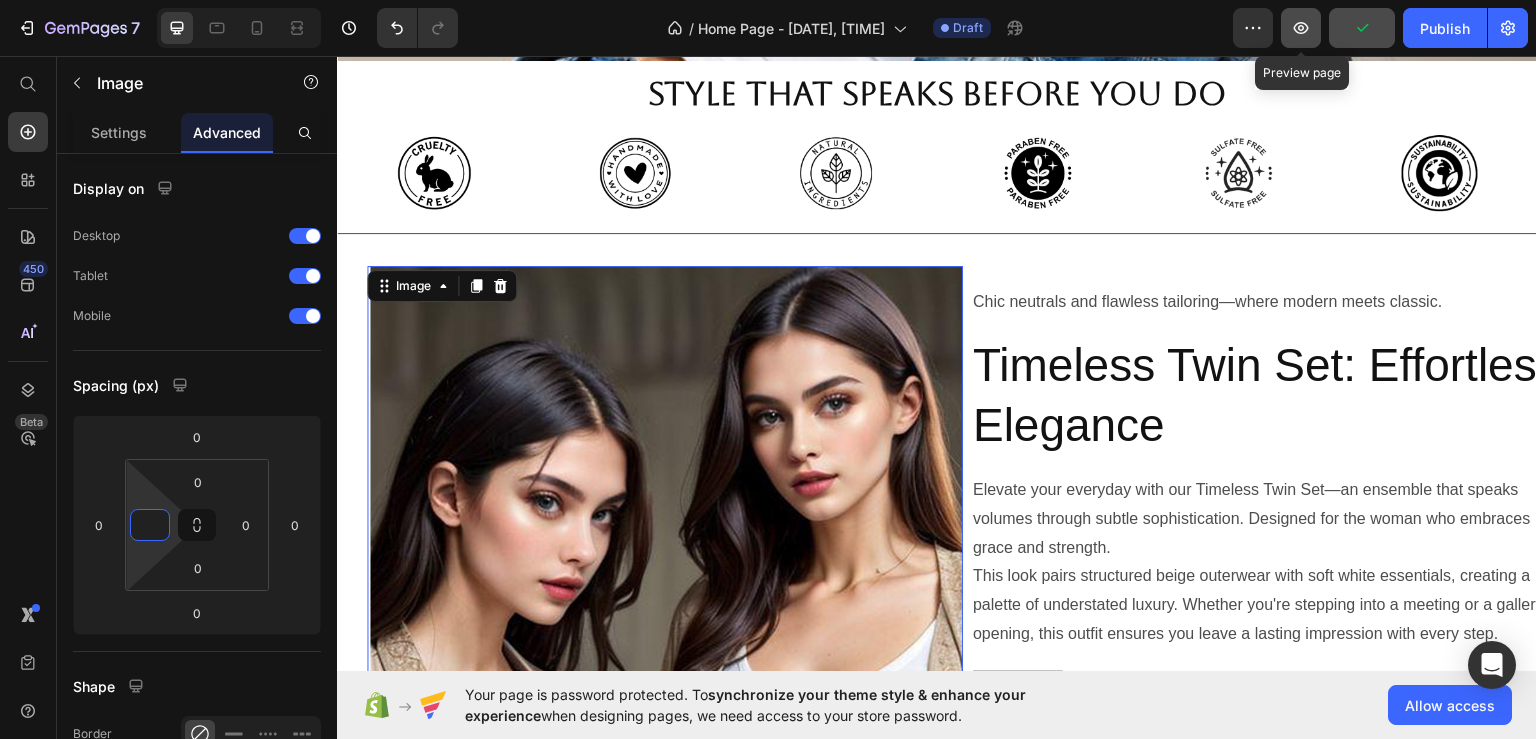type on "0" 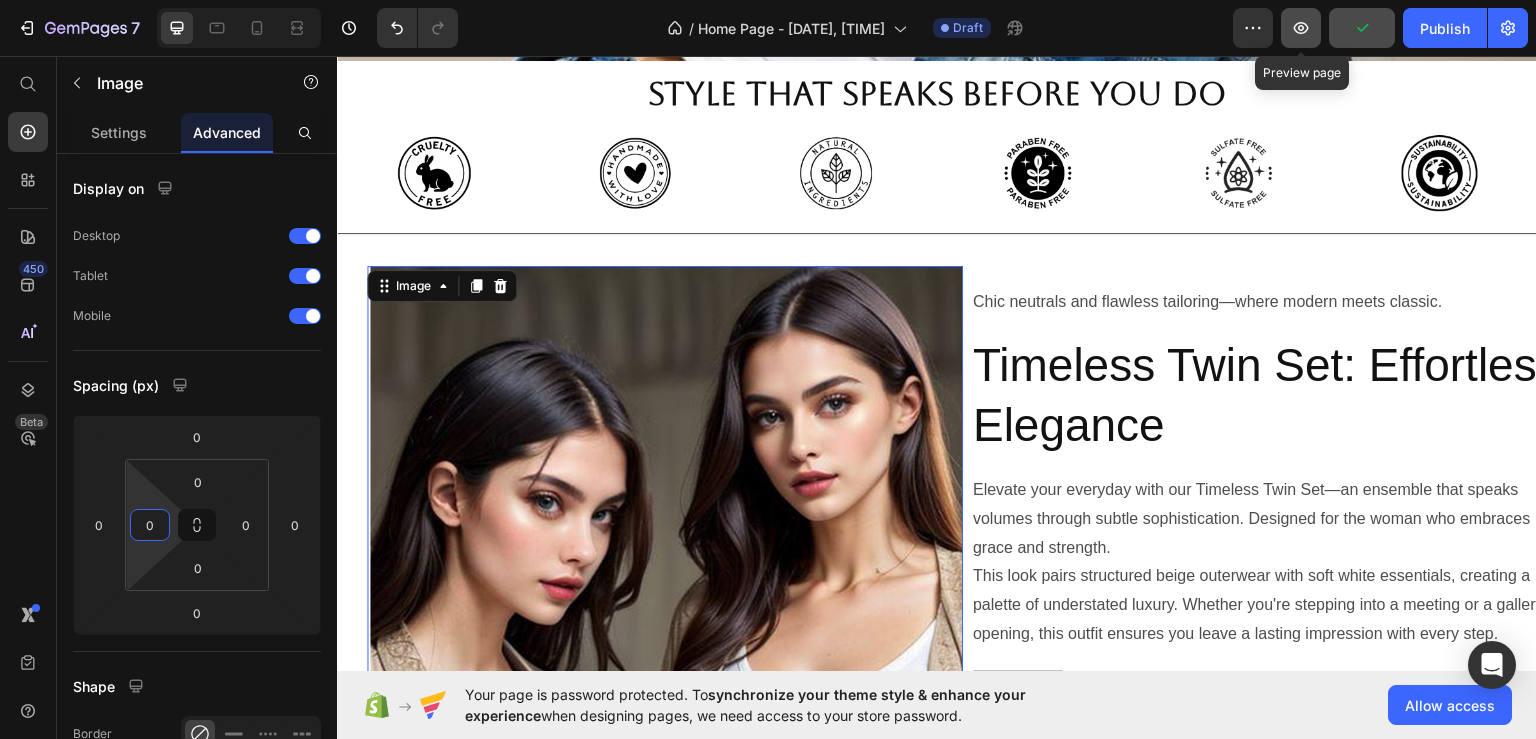 click 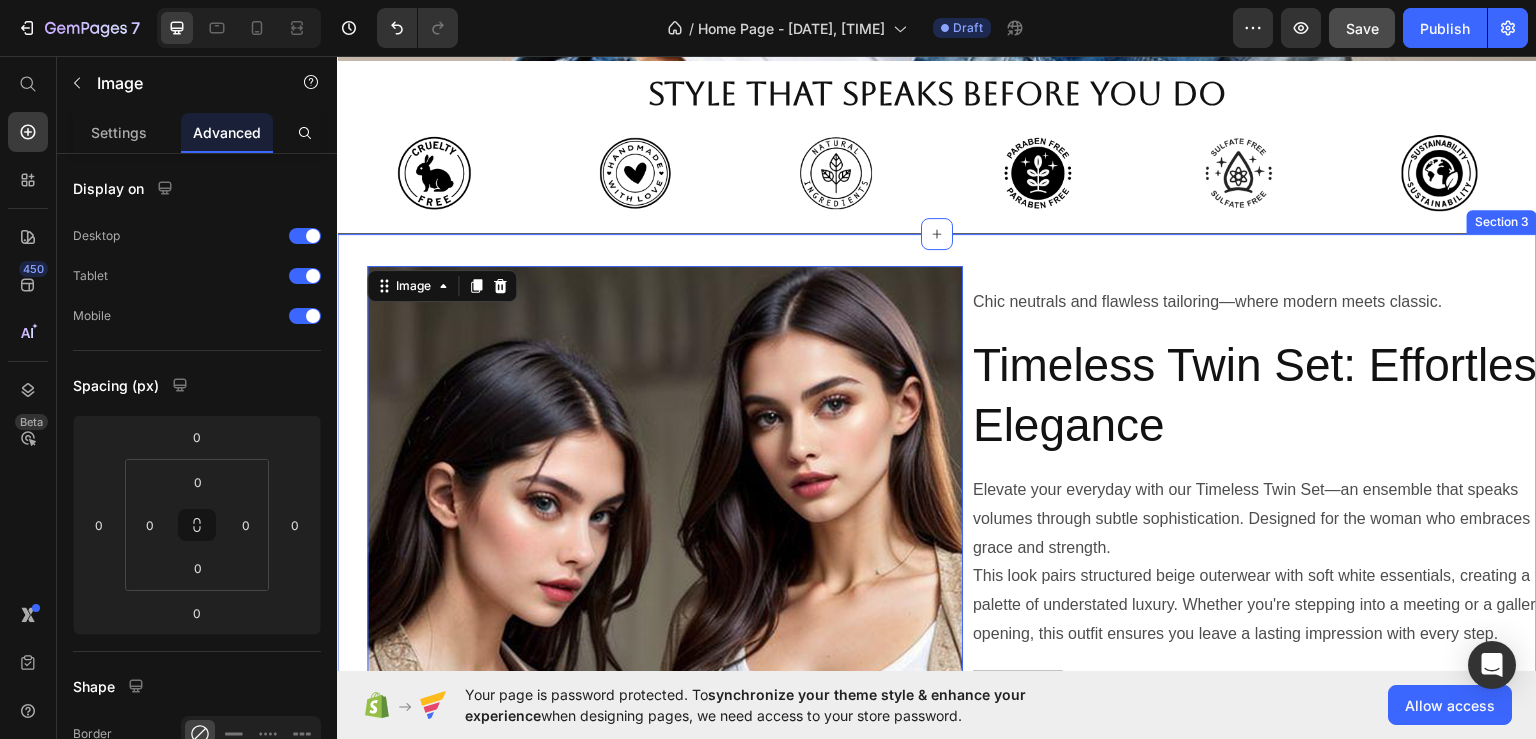 click on "Image   0 Chic neutrals and flawless tailoring—where modern meets classic. Text Block Timeless Twin Set: Effortless Elegance Heading Elevate your everyday with our Timeless Twin Set—an ensemble that speaks volumes through subtle sophistication. Designed for the woman who embraces grace and strength. This look pairs structured beige outerwear with soft white essentials, creating a palette of understated luxury. Whether you're stepping into a meeting or a gallery opening, this outfit ensures you leave a lasting impression with every step. Text Block Button Button Row Row Section 3" at bounding box center [937, 571] 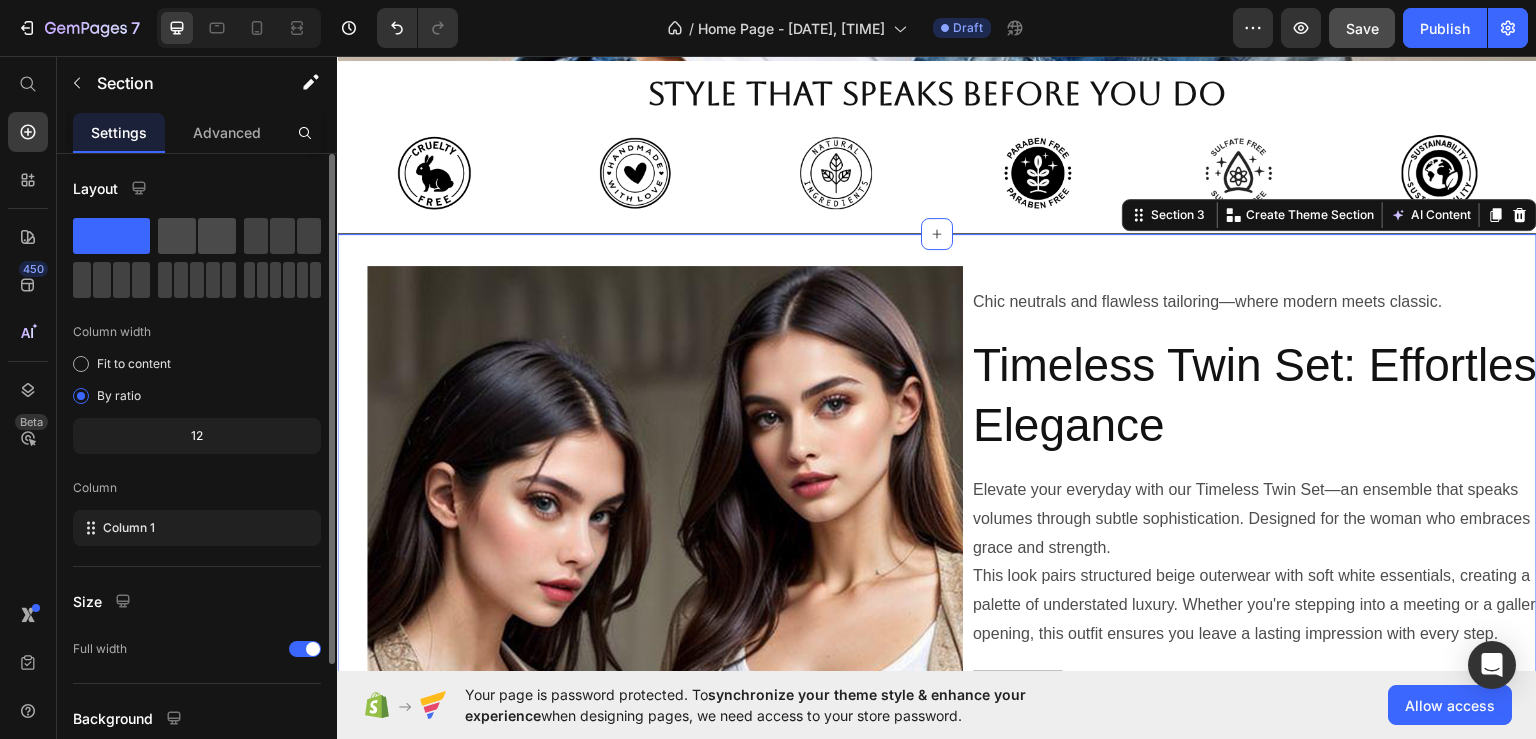 click 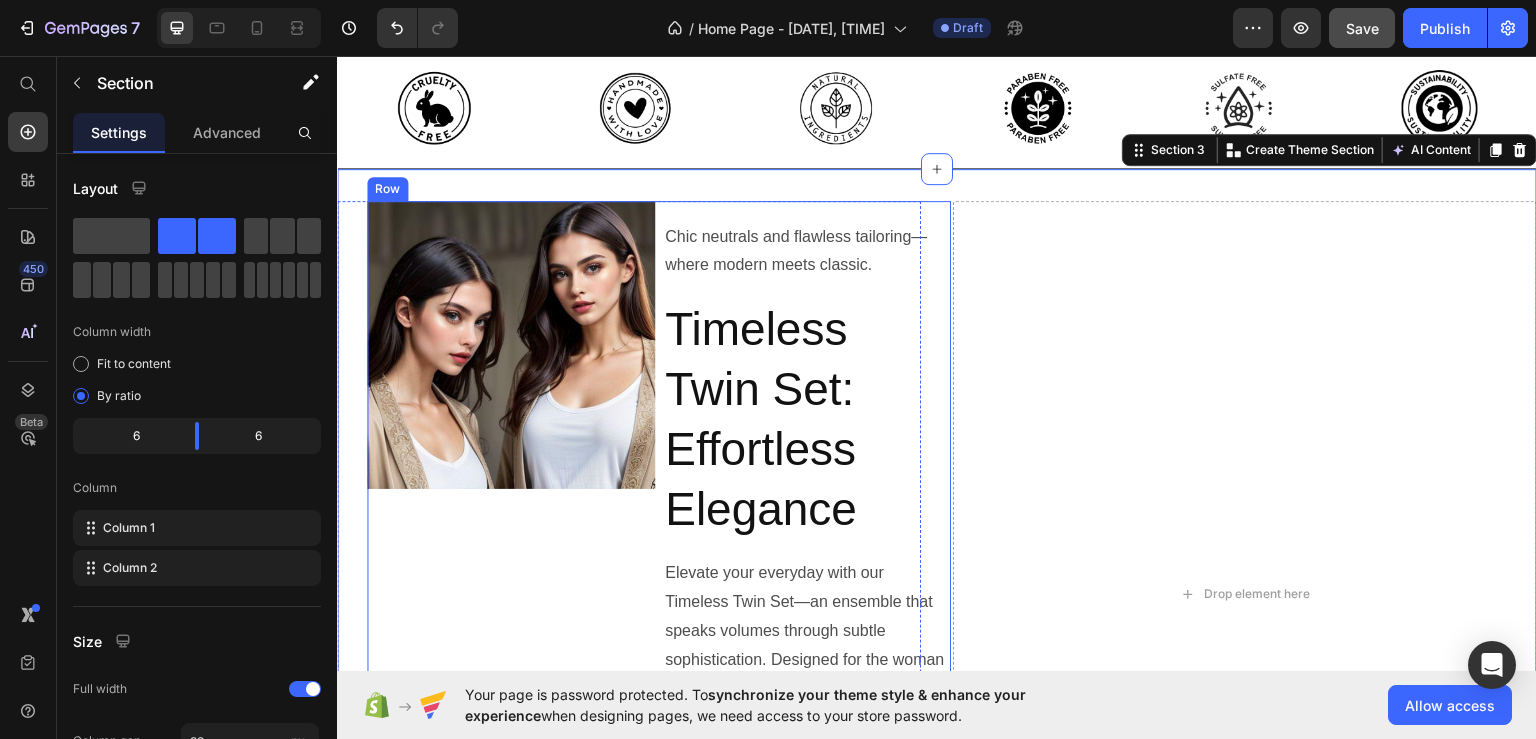 scroll, scrollTop: 752, scrollLeft: 0, axis: vertical 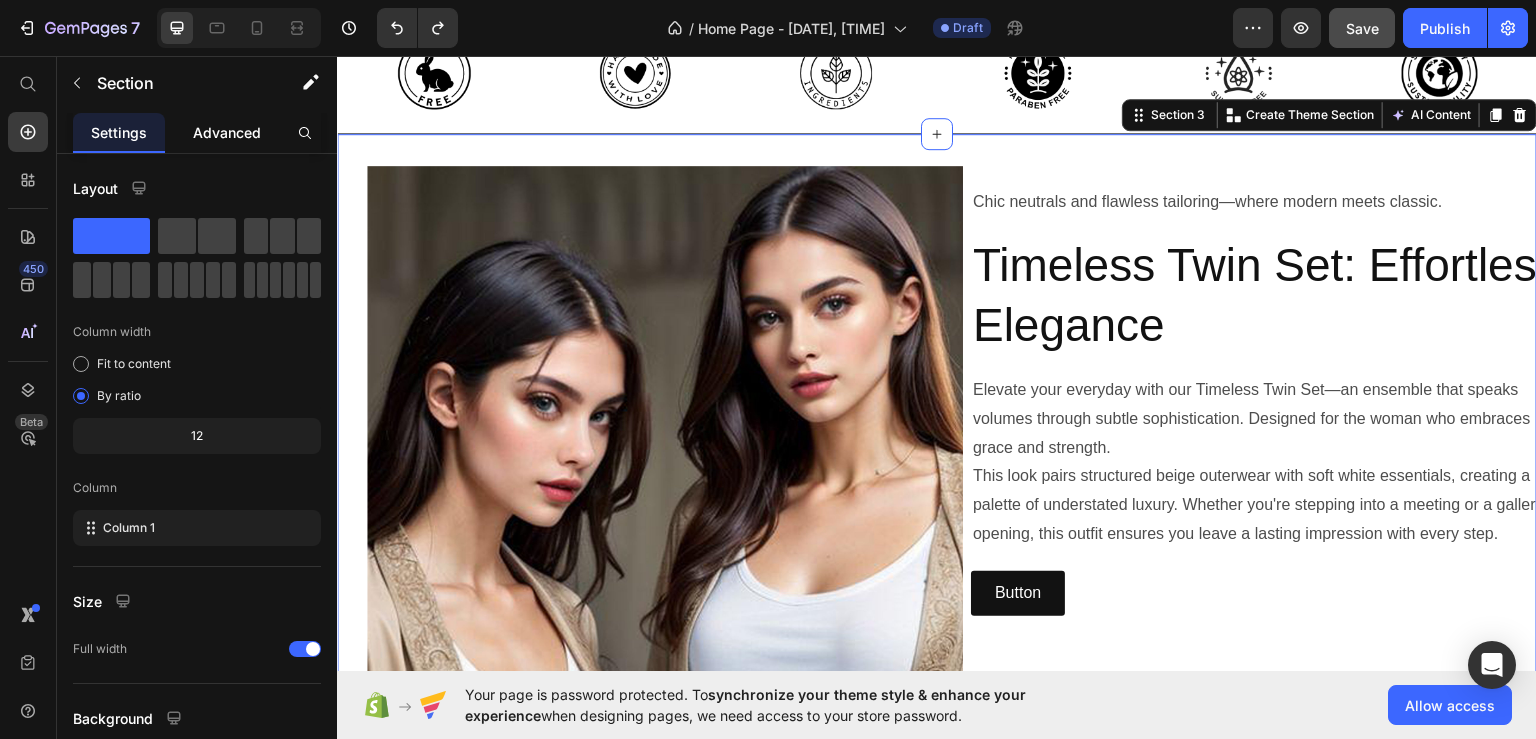 click on "Advanced" at bounding box center (227, 132) 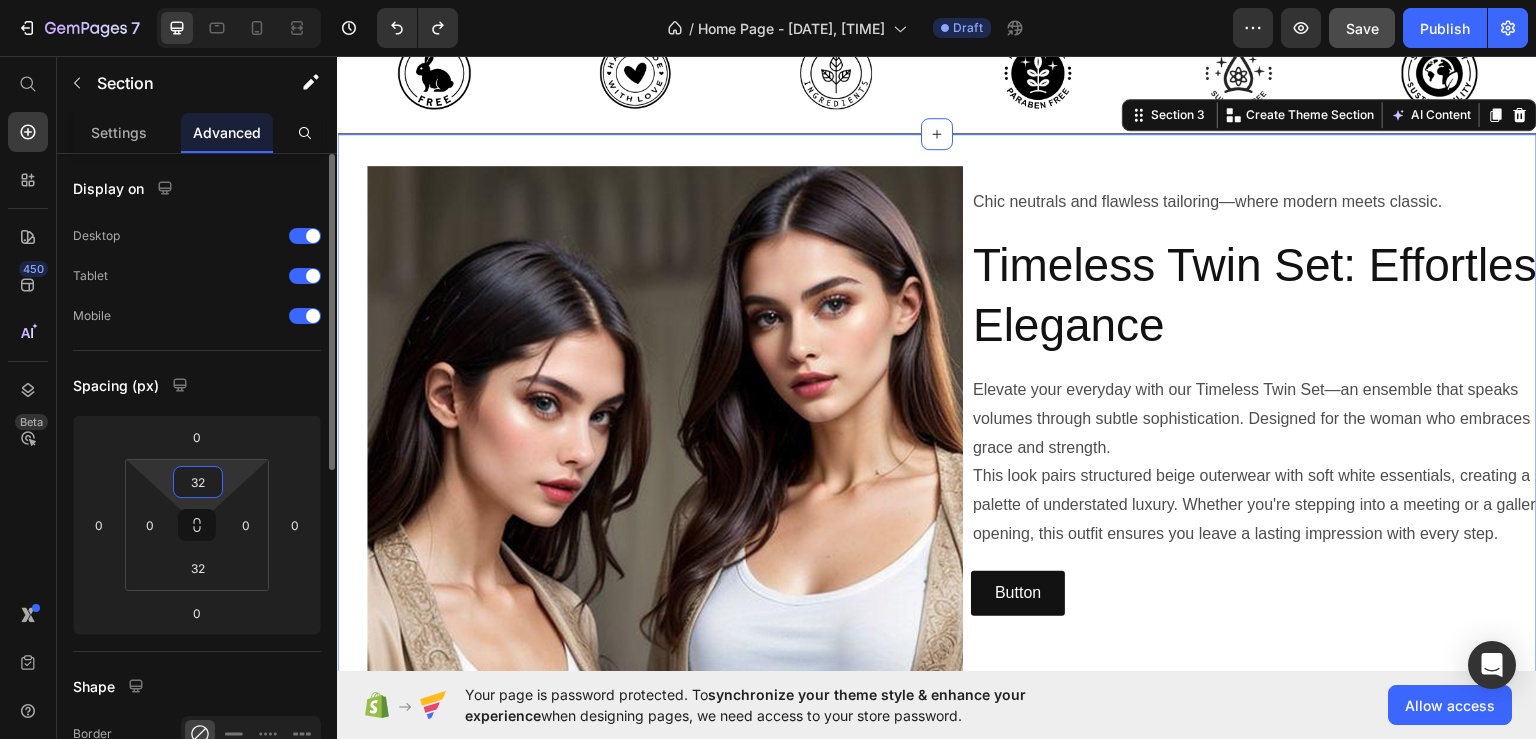 click on "32" at bounding box center [198, 482] 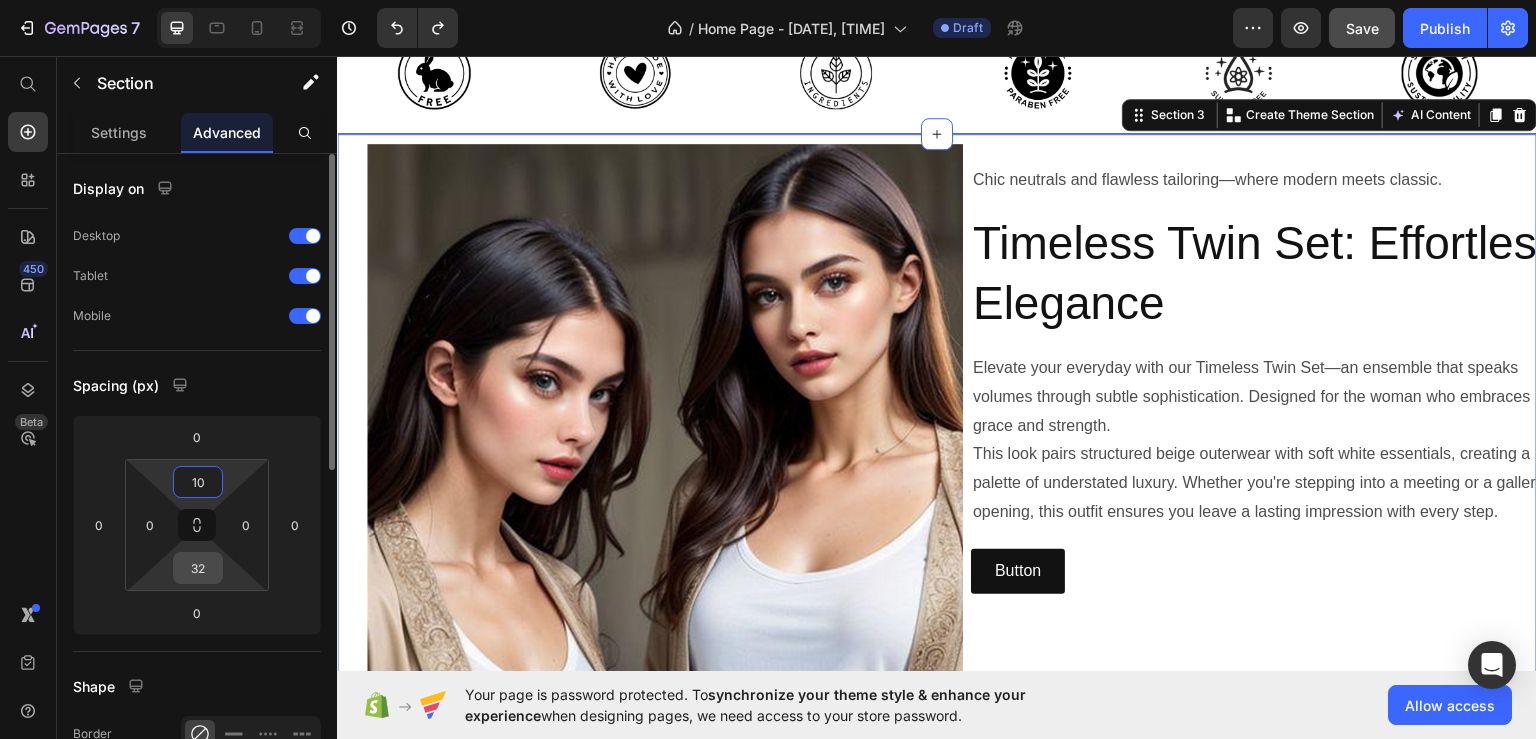 type on "10" 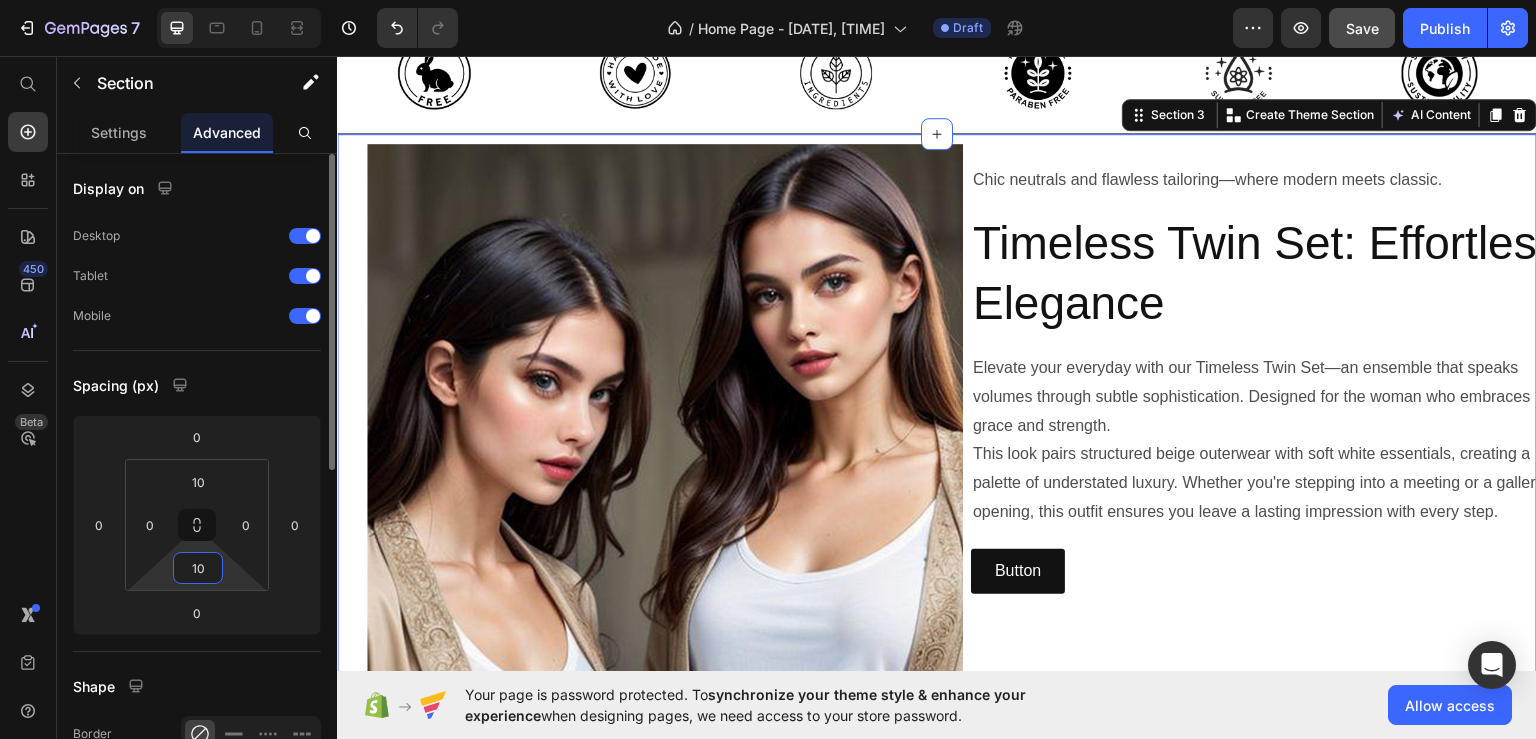 type on "1" 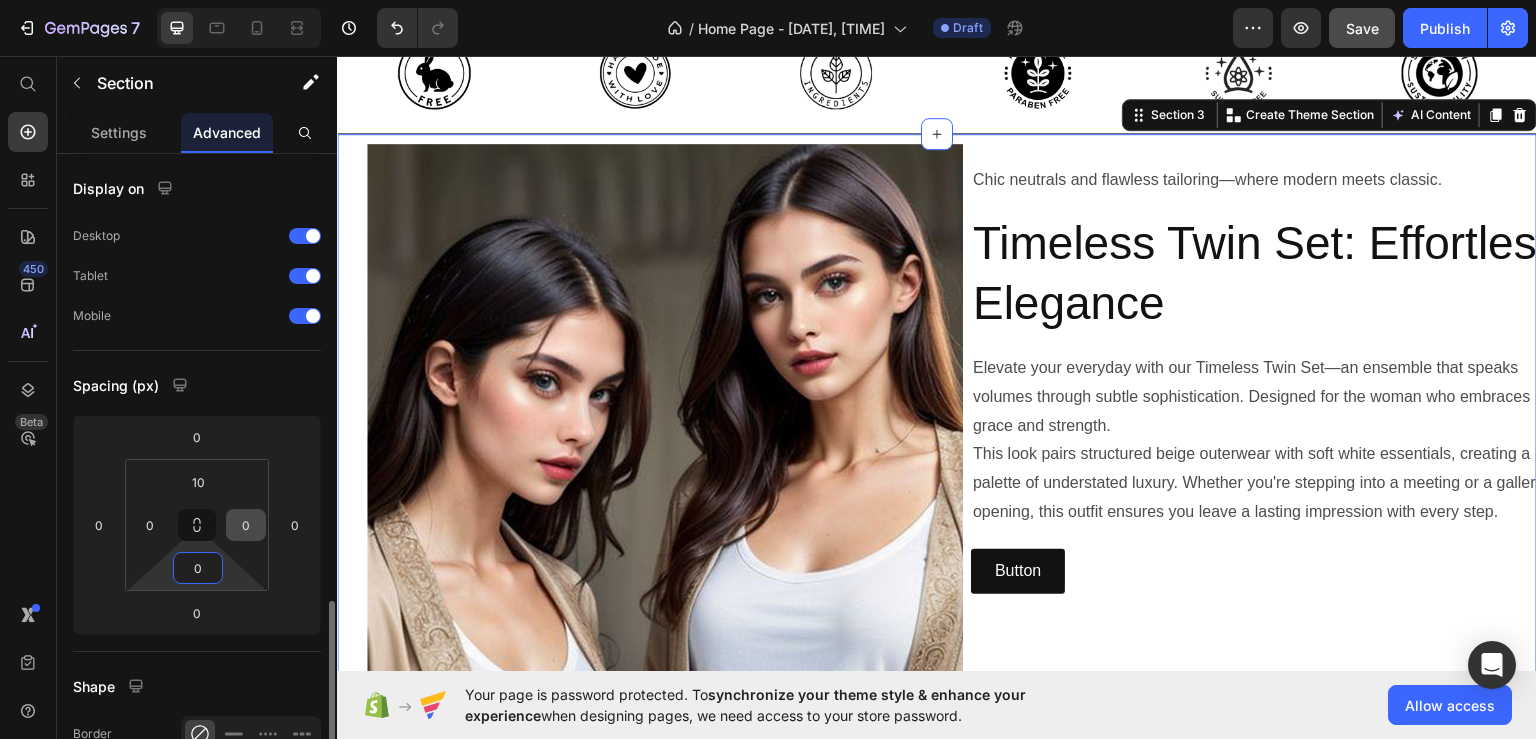 scroll, scrollTop: 300, scrollLeft: 0, axis: vertical 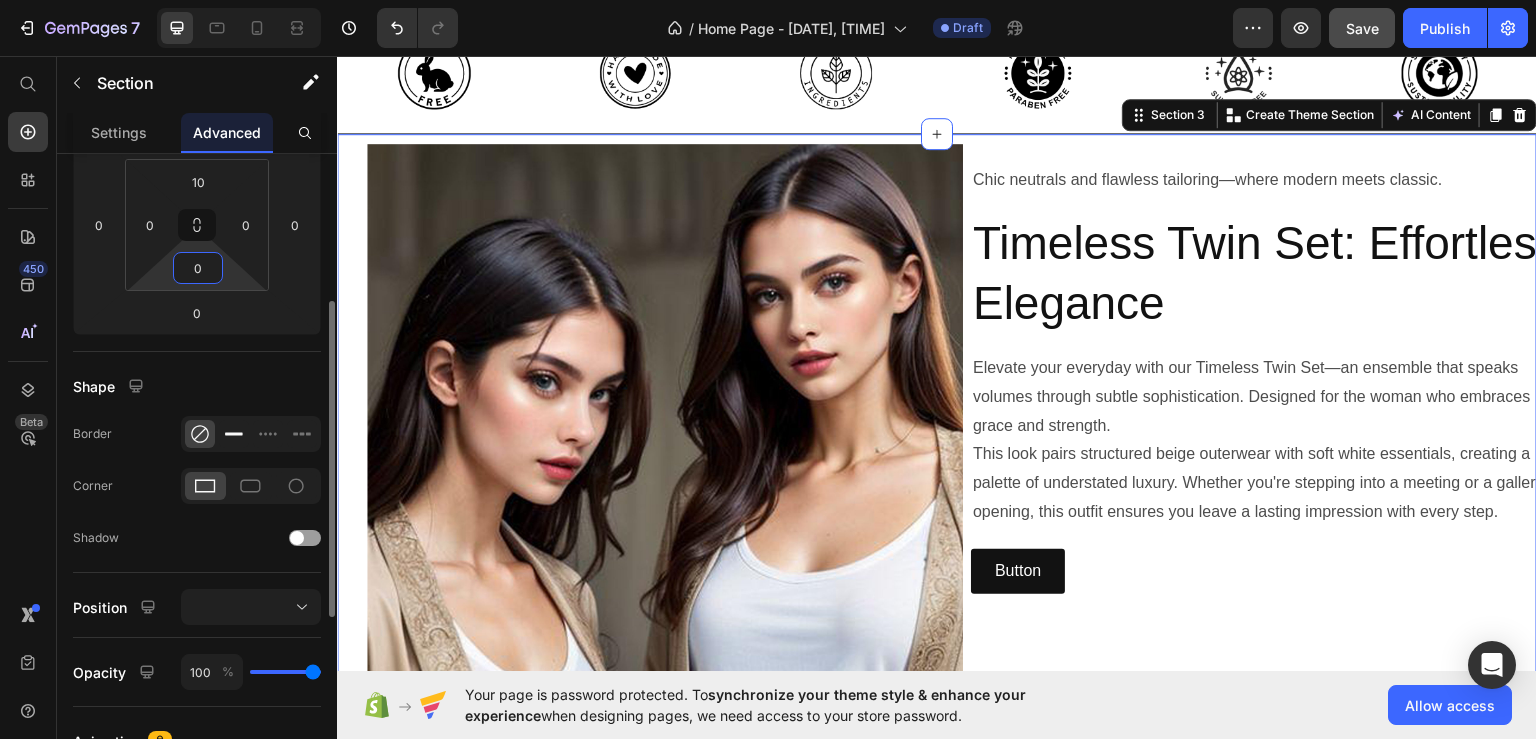 type on "0" 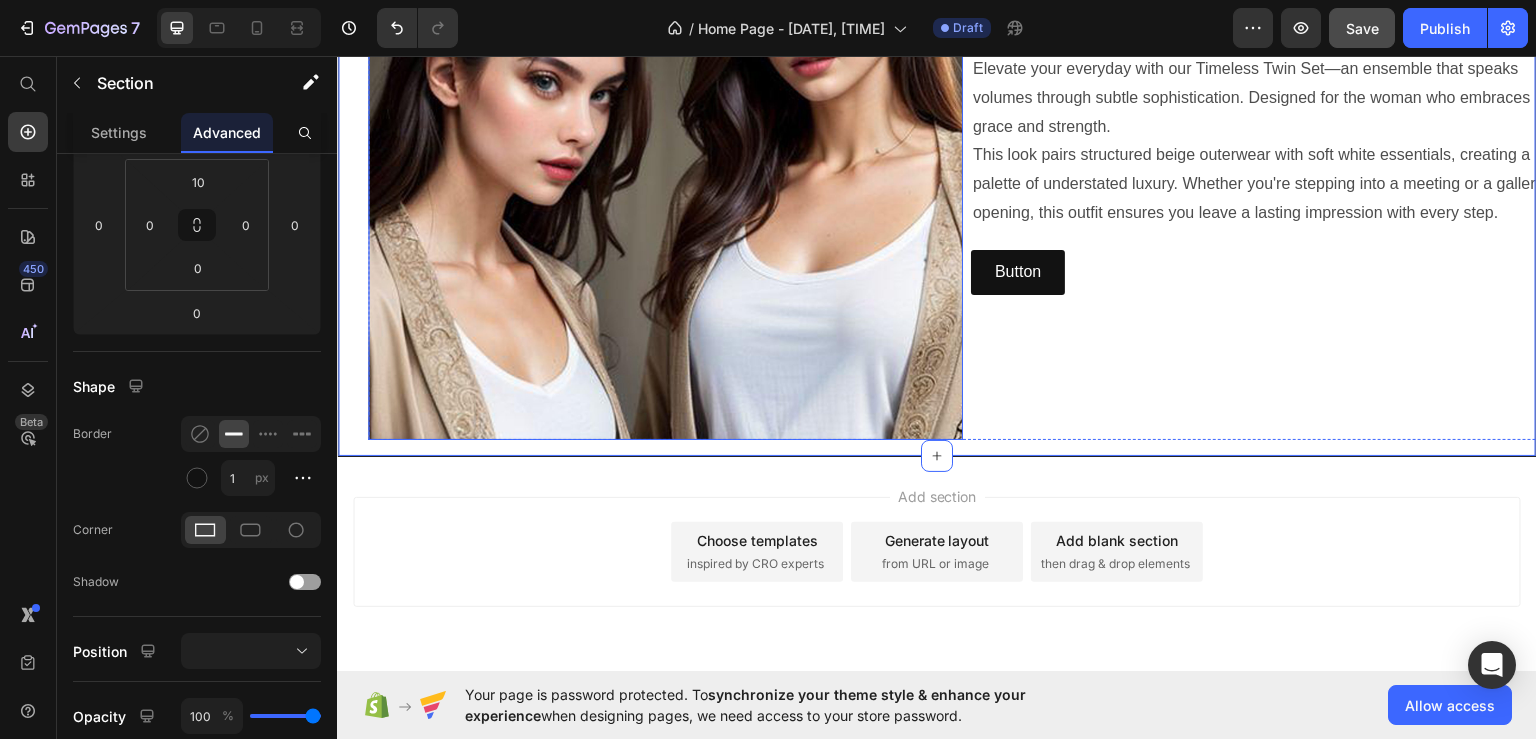 scroll, scrollTop: 952, scrollLeft: 0, axis: vertical 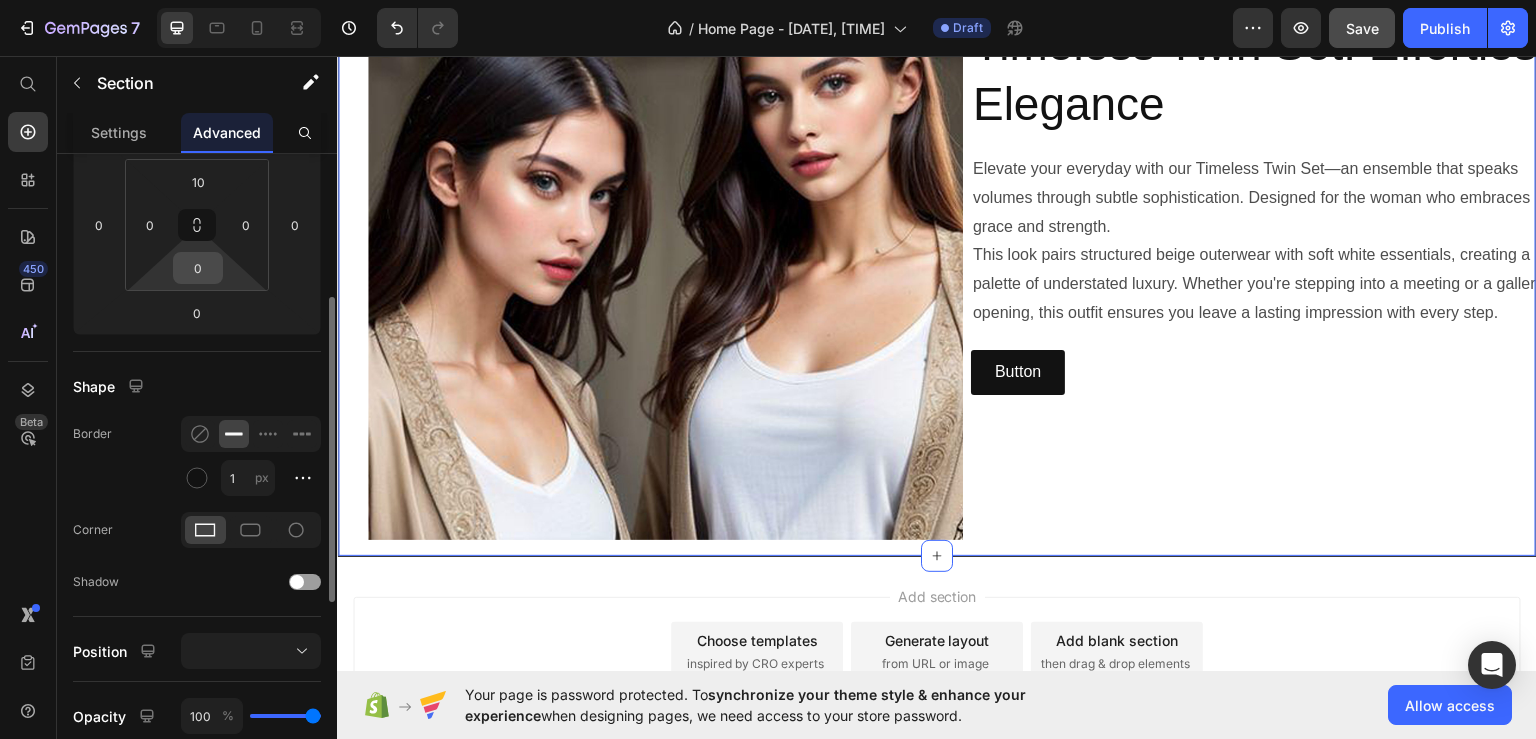click on "0" at bounding box center [198, 268] 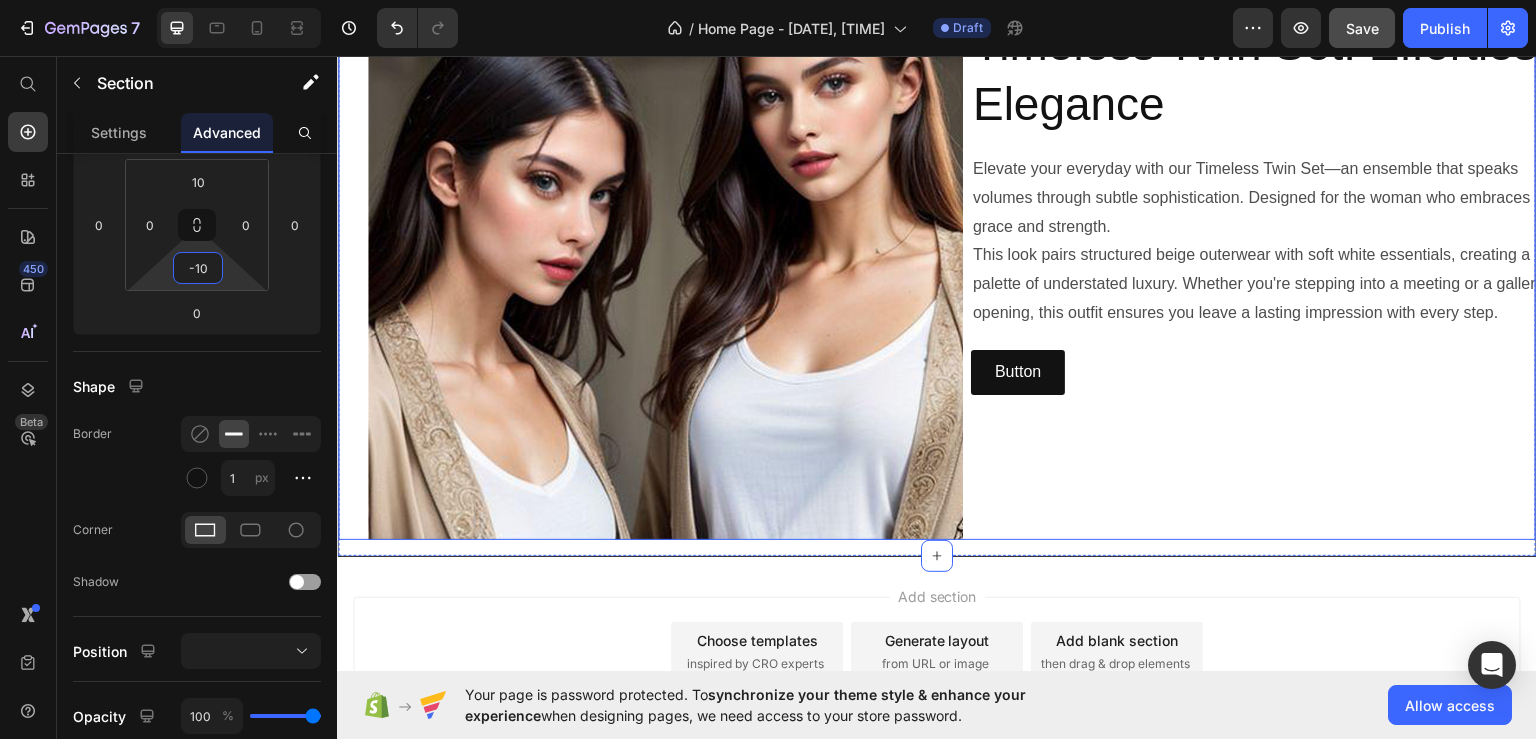type on "-1" 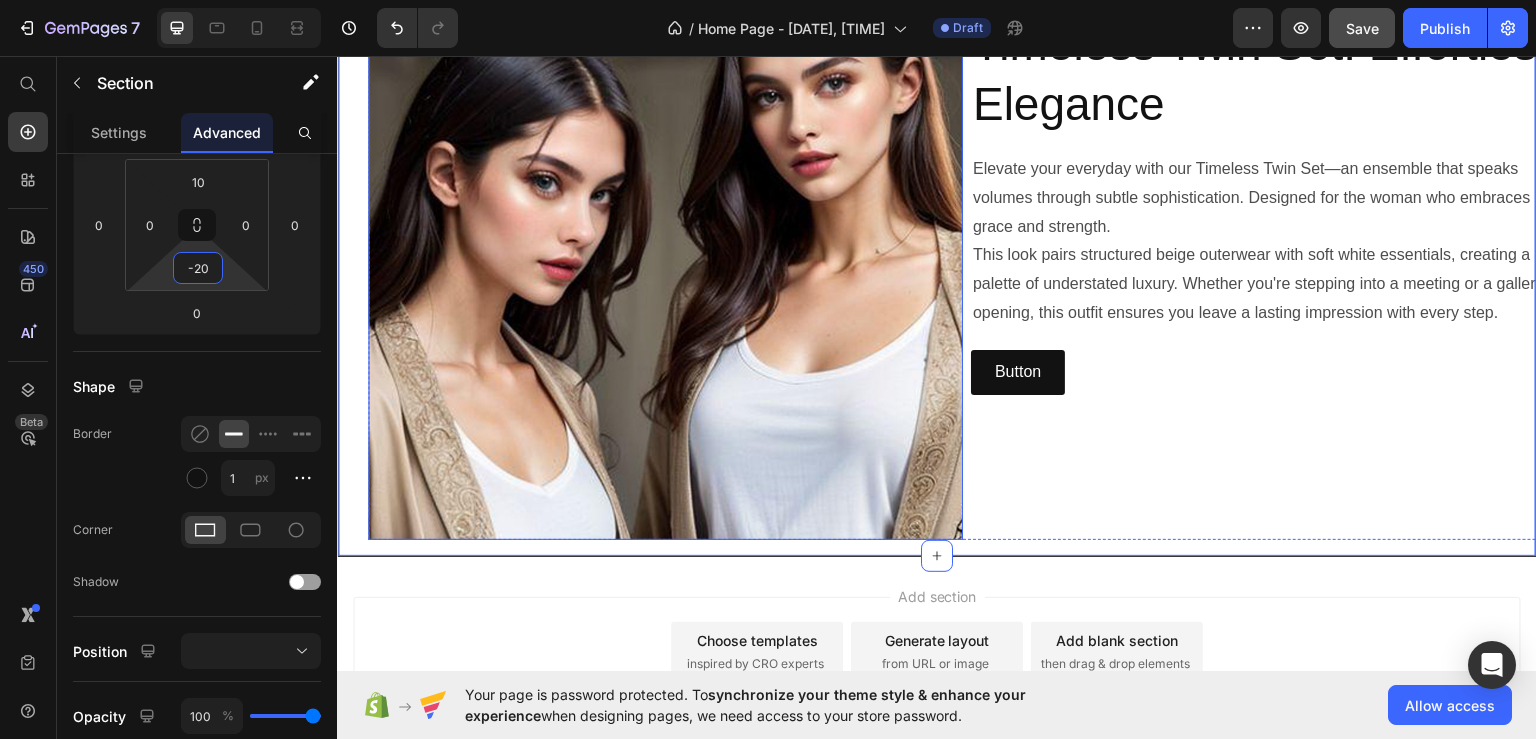 type on "-2" 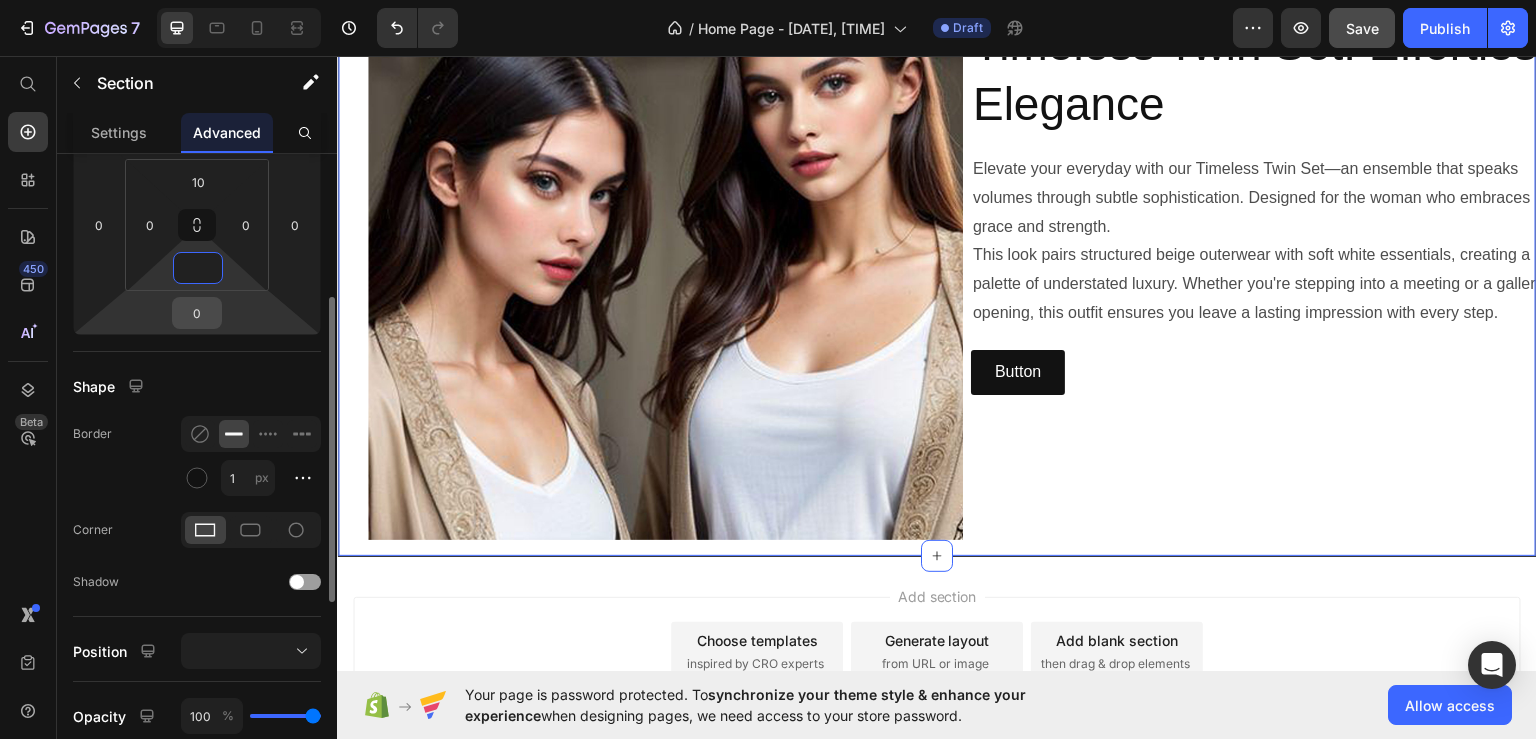 click on "0" at bounding box center (197, 313) 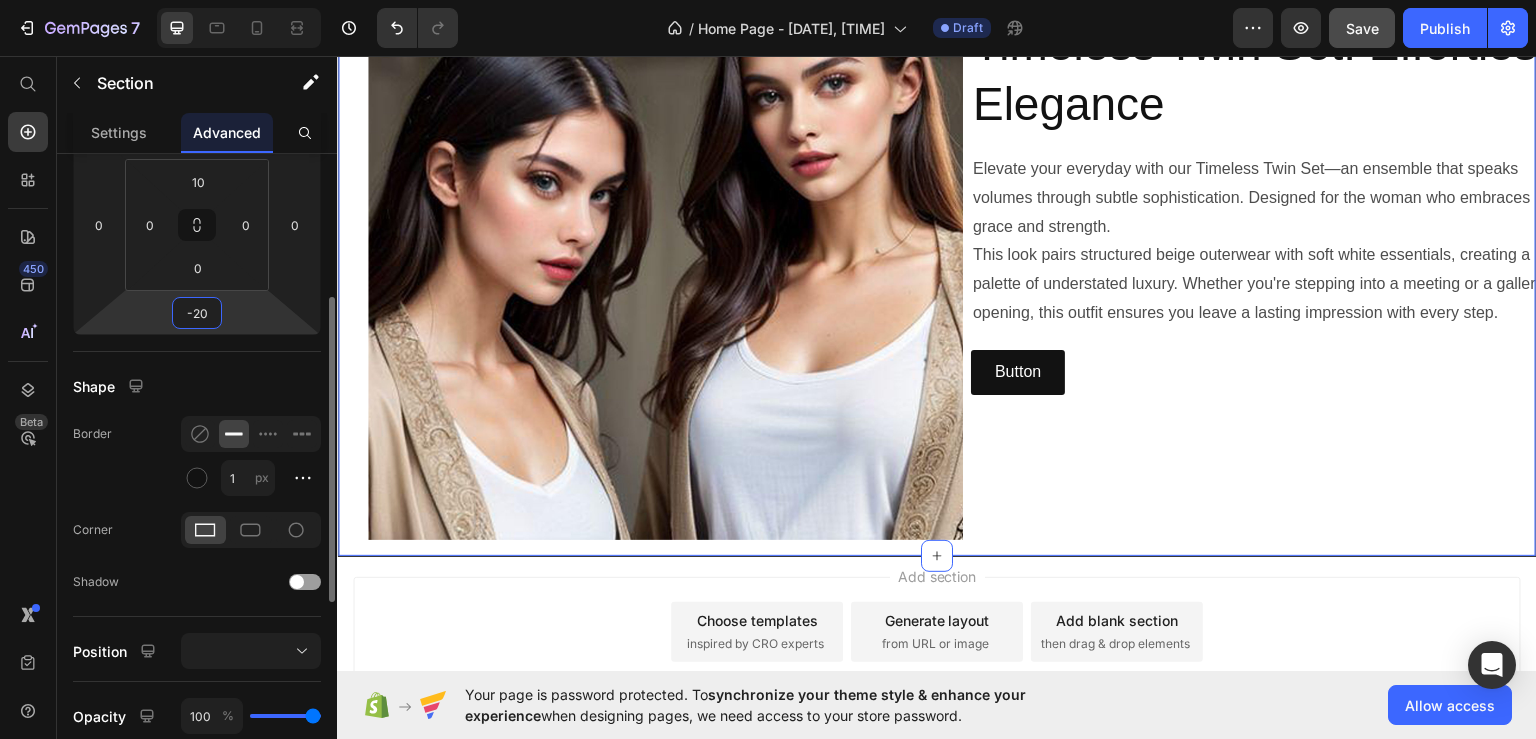 type on "-2" 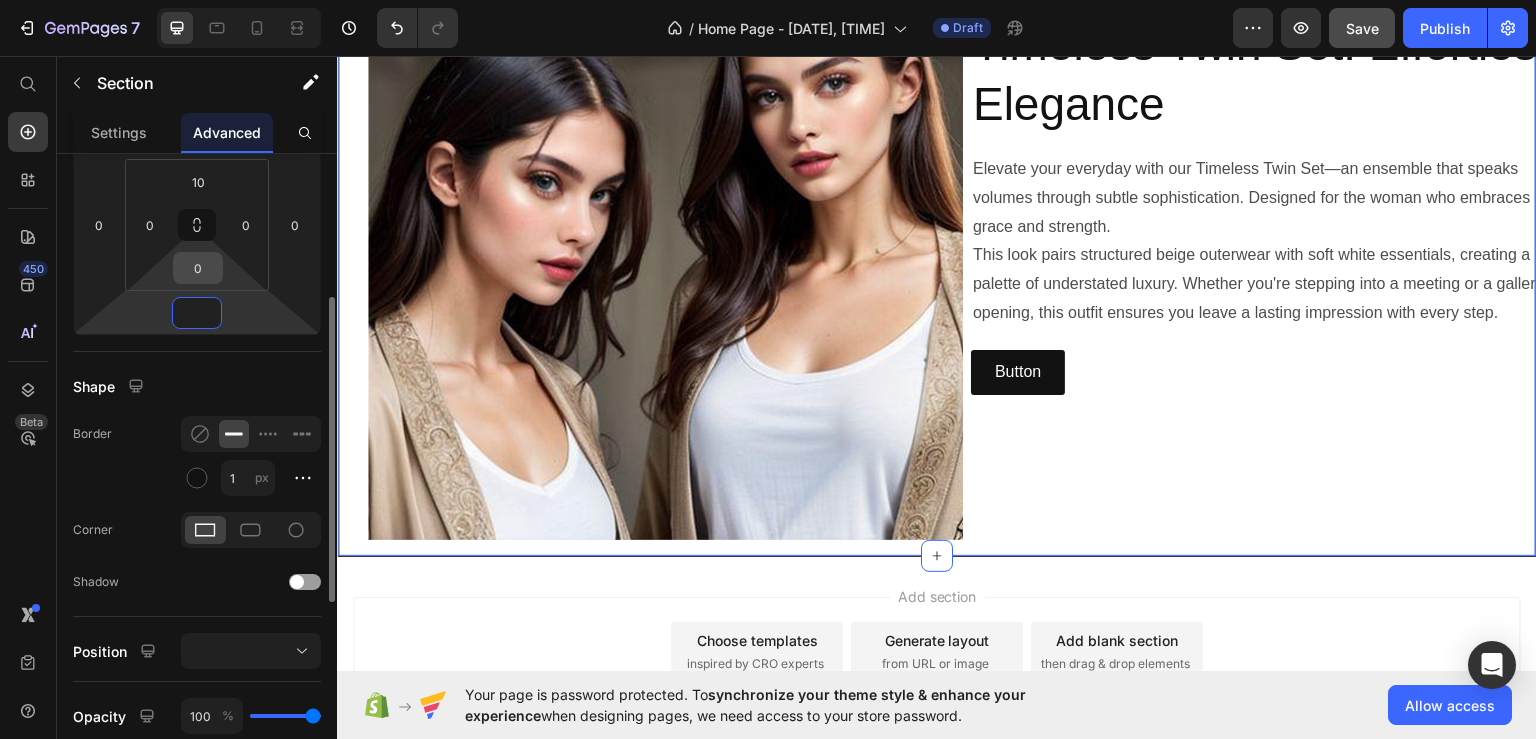 click on "0" at bounding box center [198, 268] 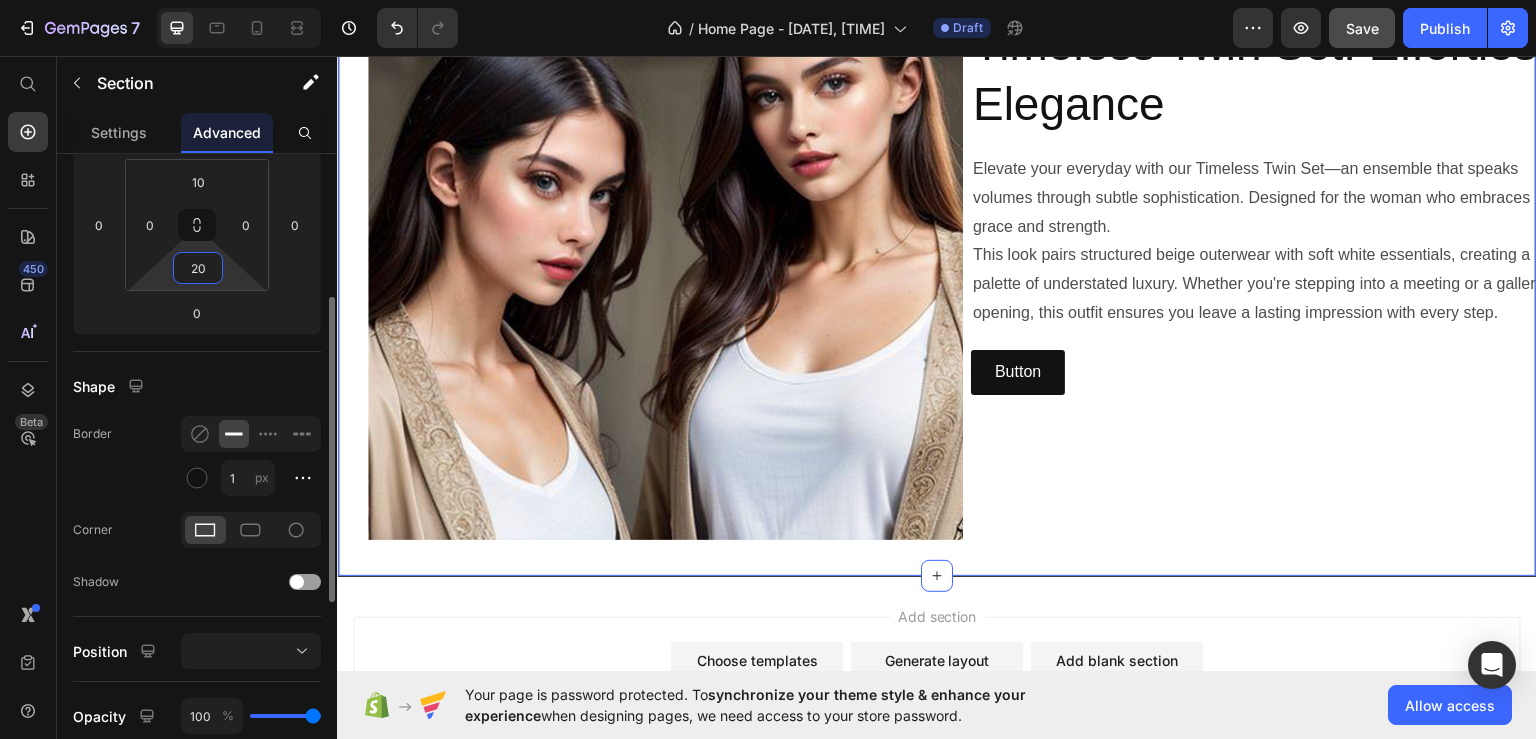 type on "2" 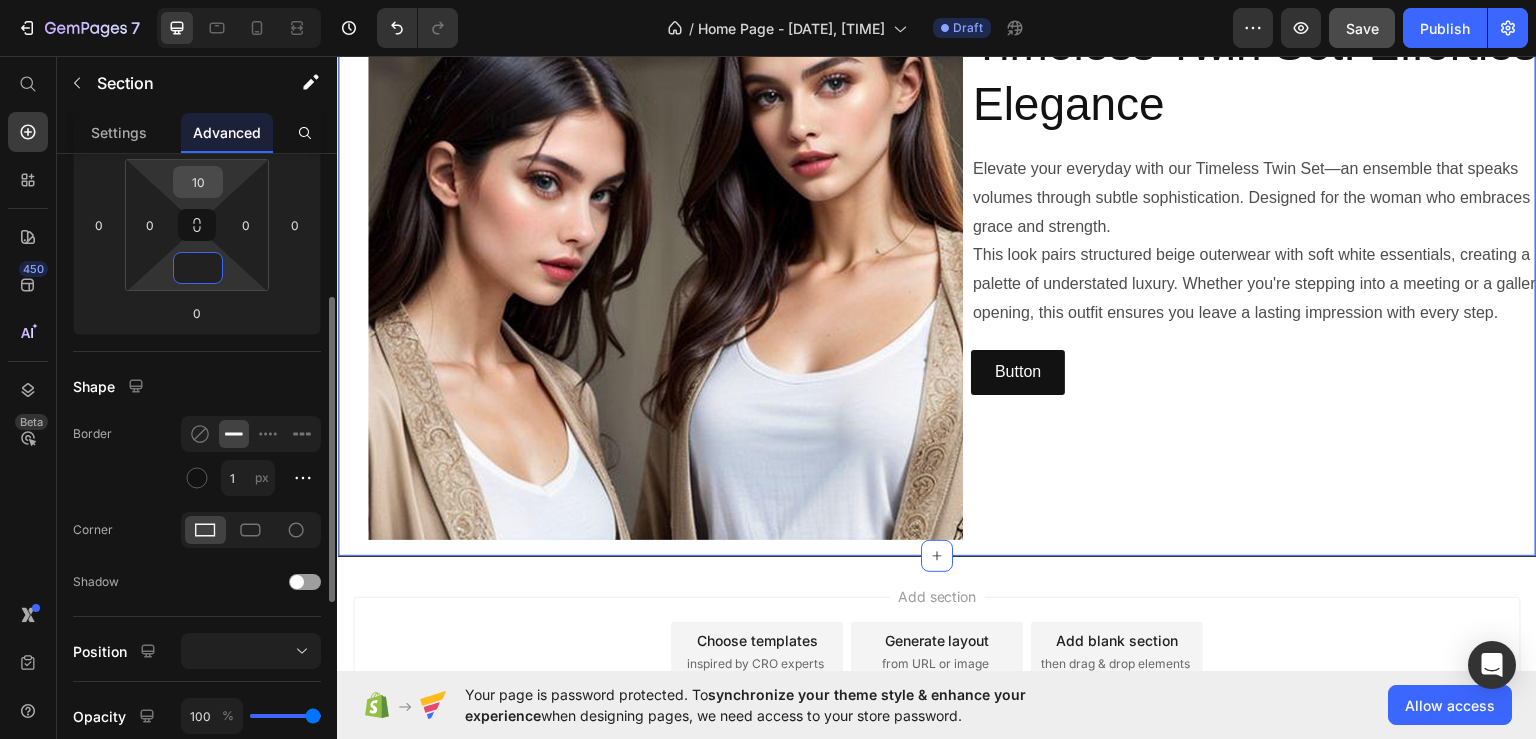 click on "10" at bounding box center [198, 182] 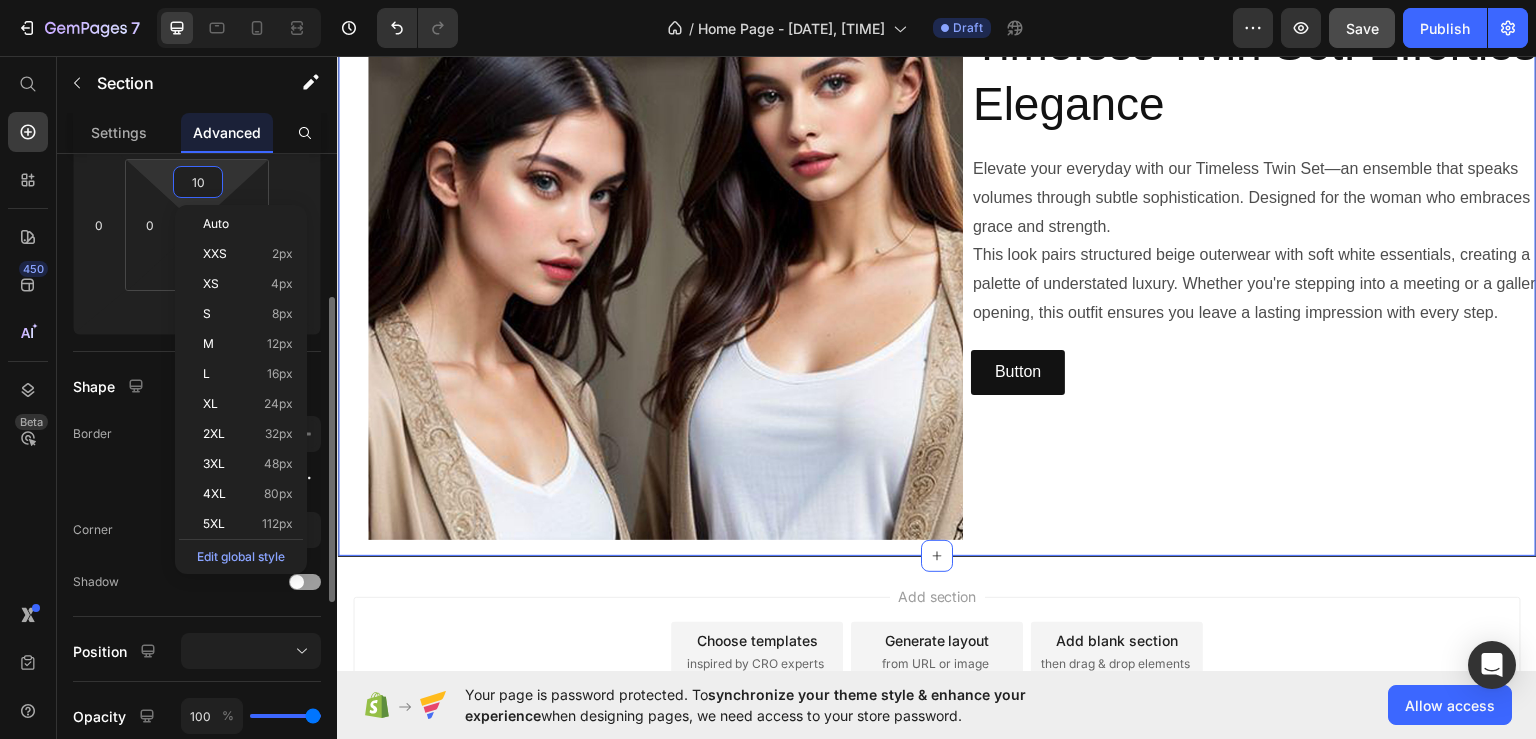 type on "2" 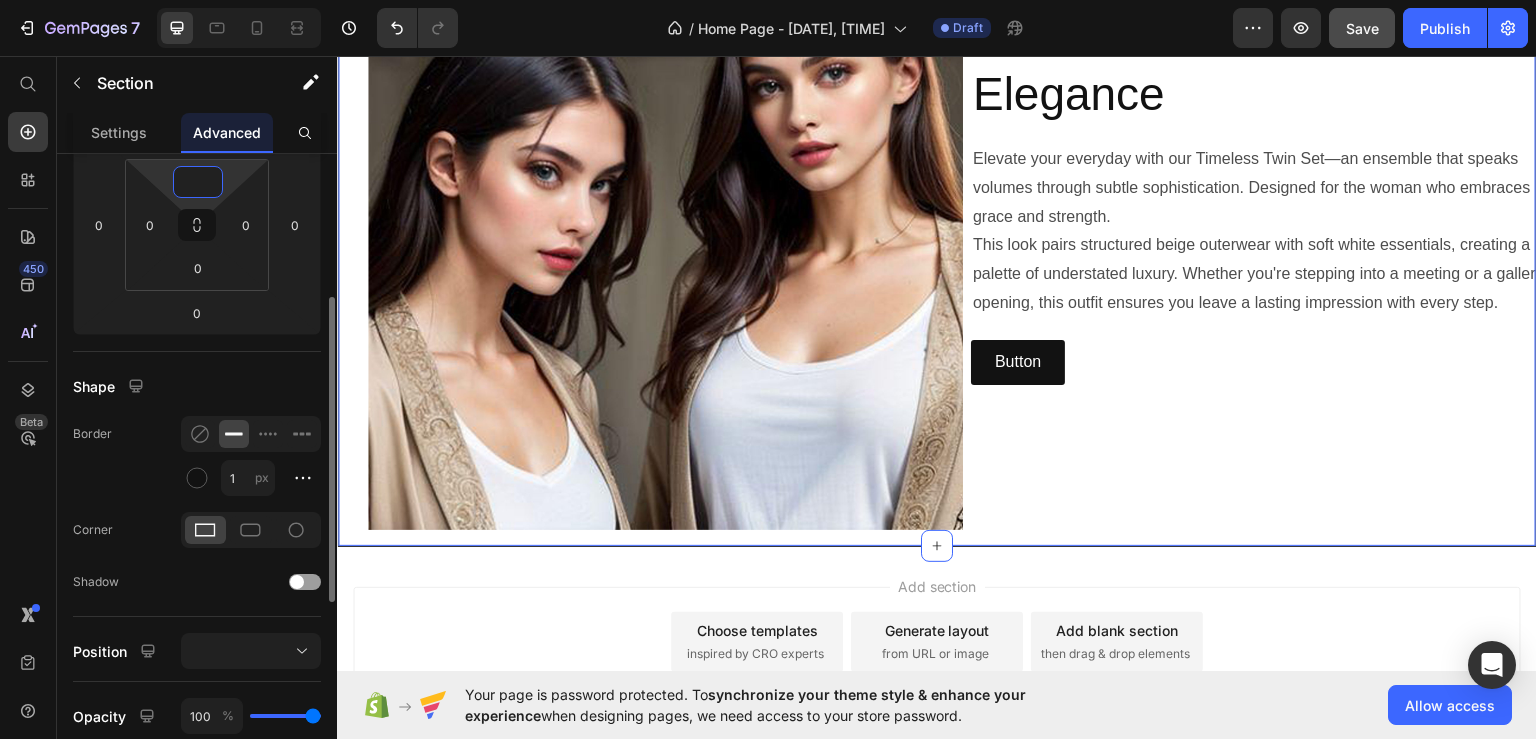 type on "0" 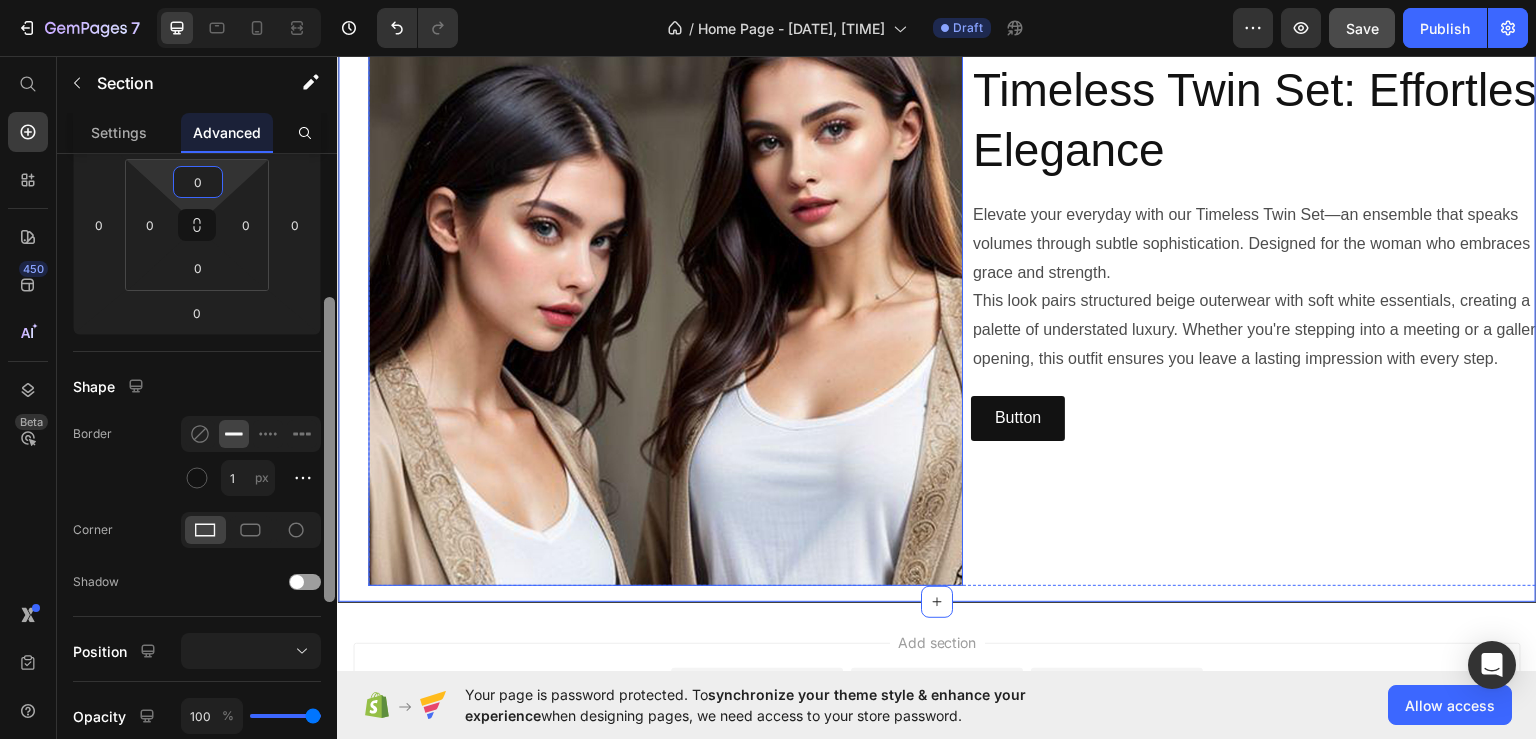 scroll, scrollTop: 852, scrollLeft: 0, axis: vertical 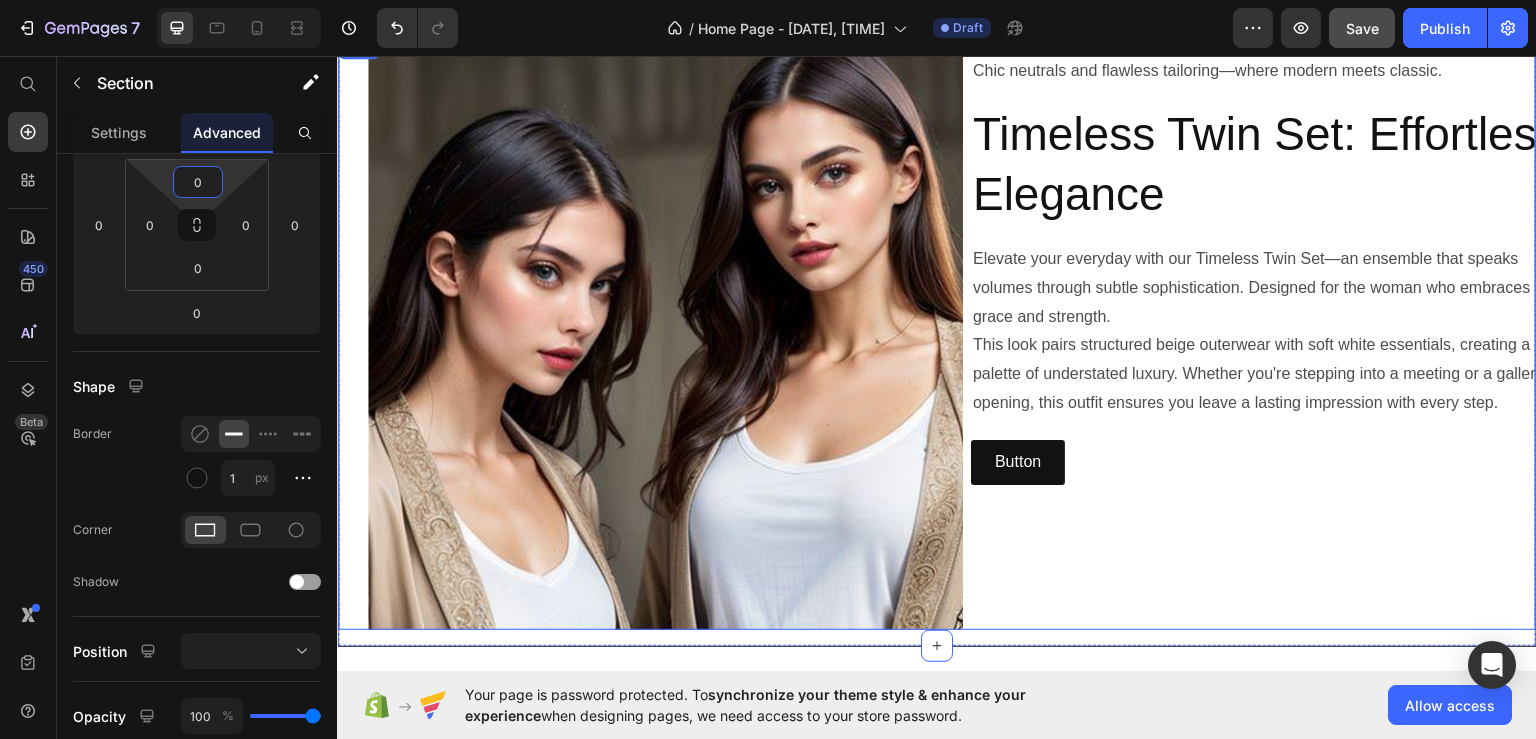 click on "Image Chic neutrals and flawless tailoring—where modern meets classic. Text Block Timeless Twin Set: Effortless Elegance Heading Elevate your everyday with our Timeless Twin Set—an ensemble that speaks volumes through subtle sophistication. Designed for the woman who embraces grace and strength. This look pairs structured beige outerwear with soft white essentials, creating a palette of understated luxury. Whether you're stepping into a meeting or a gallery opening, this outfit ensures you leave a lasting impression with every step. Text Block Button Button Row" at bounding box center (937, 331) 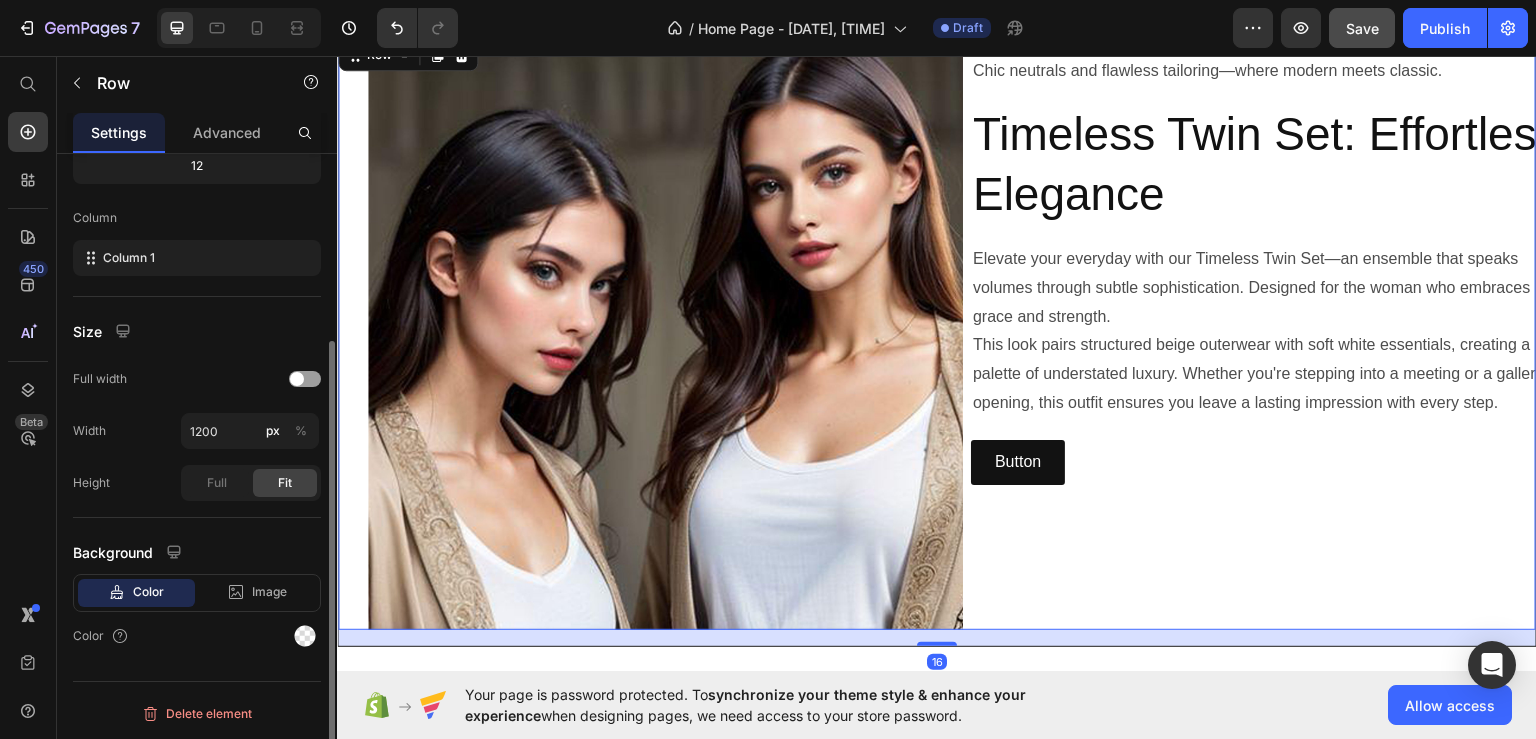 scroll, scrollTop: 0, scrollLeft: 0, axis: both 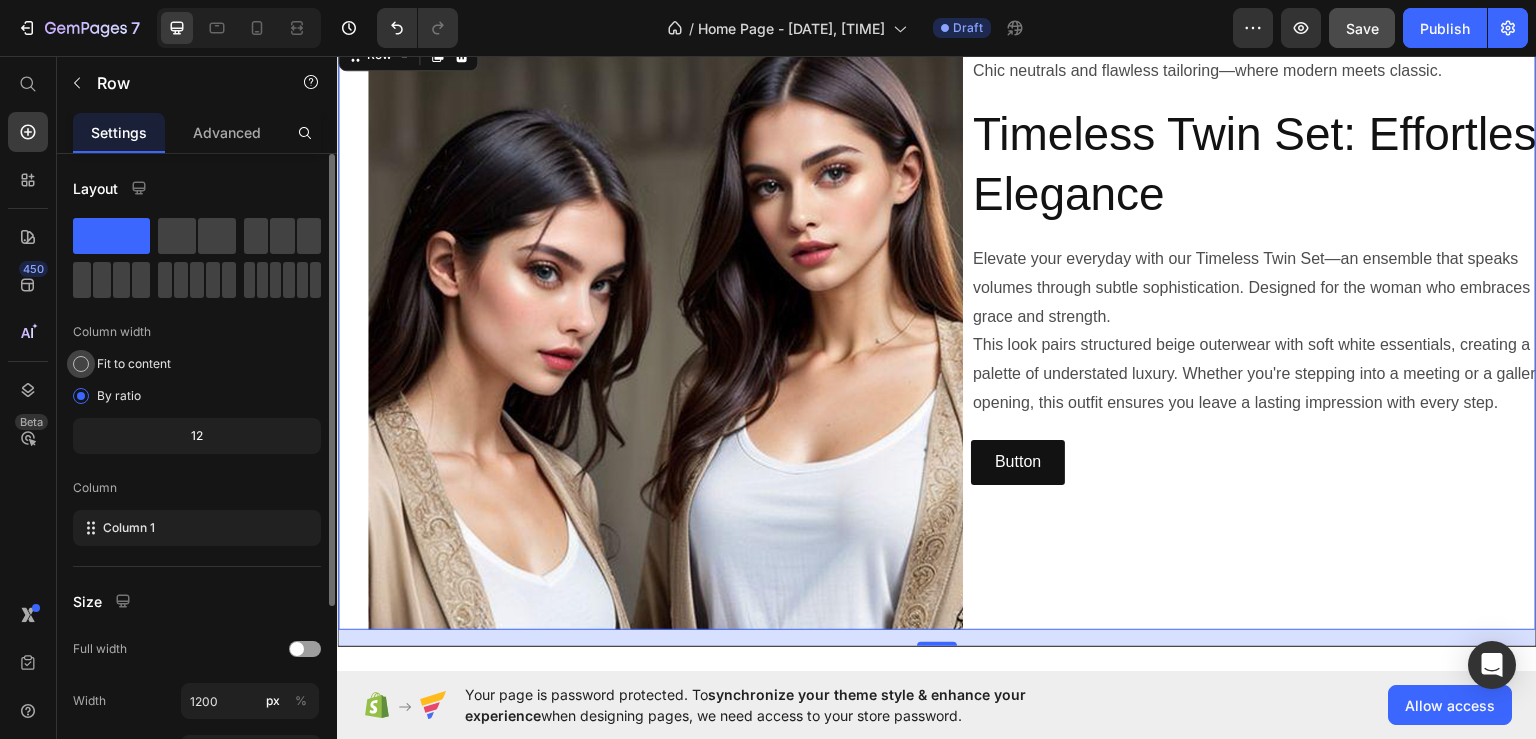 click on "Fit to content" at bounding box center (134, 364) 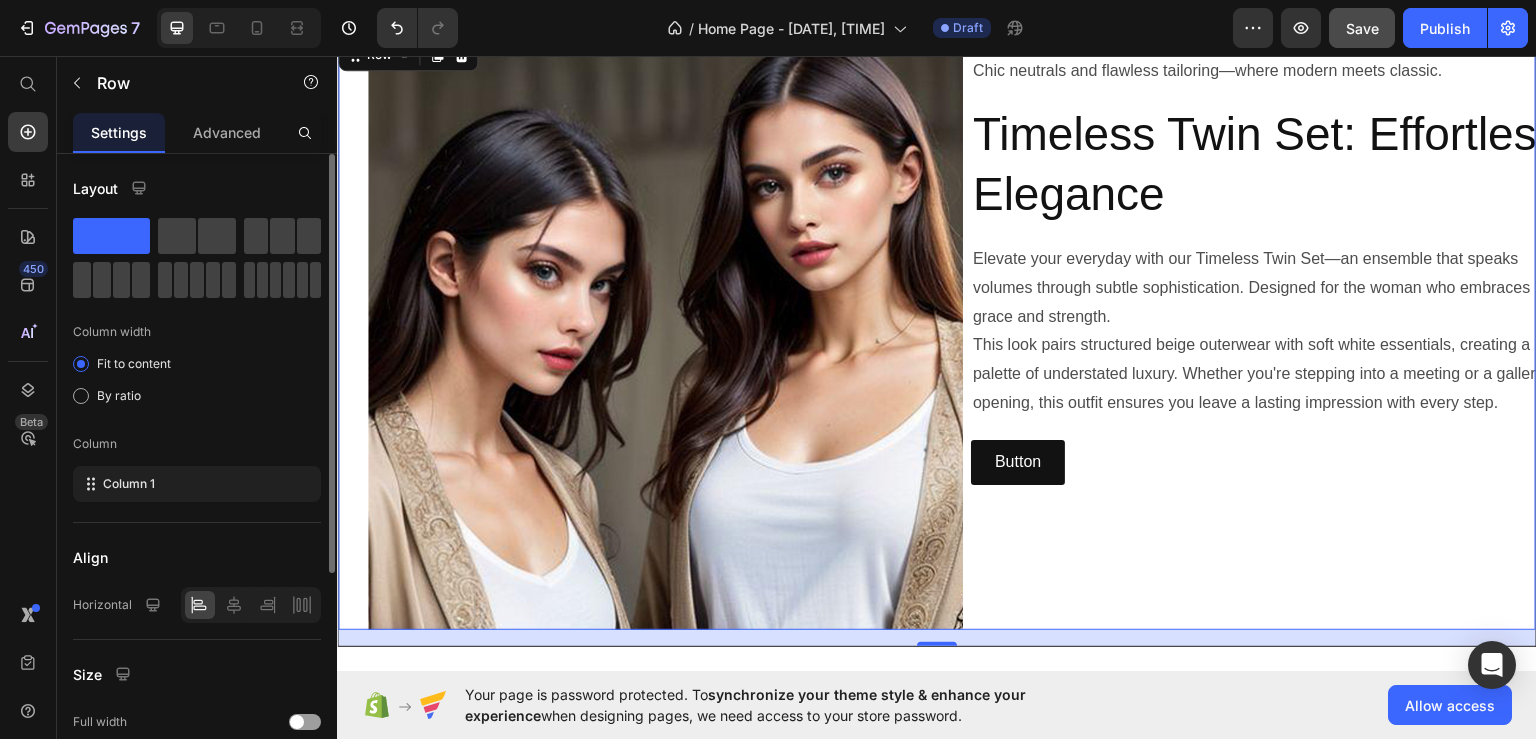 scroll, scrollTop: 100, scrollLeft: 0, axis: vertical 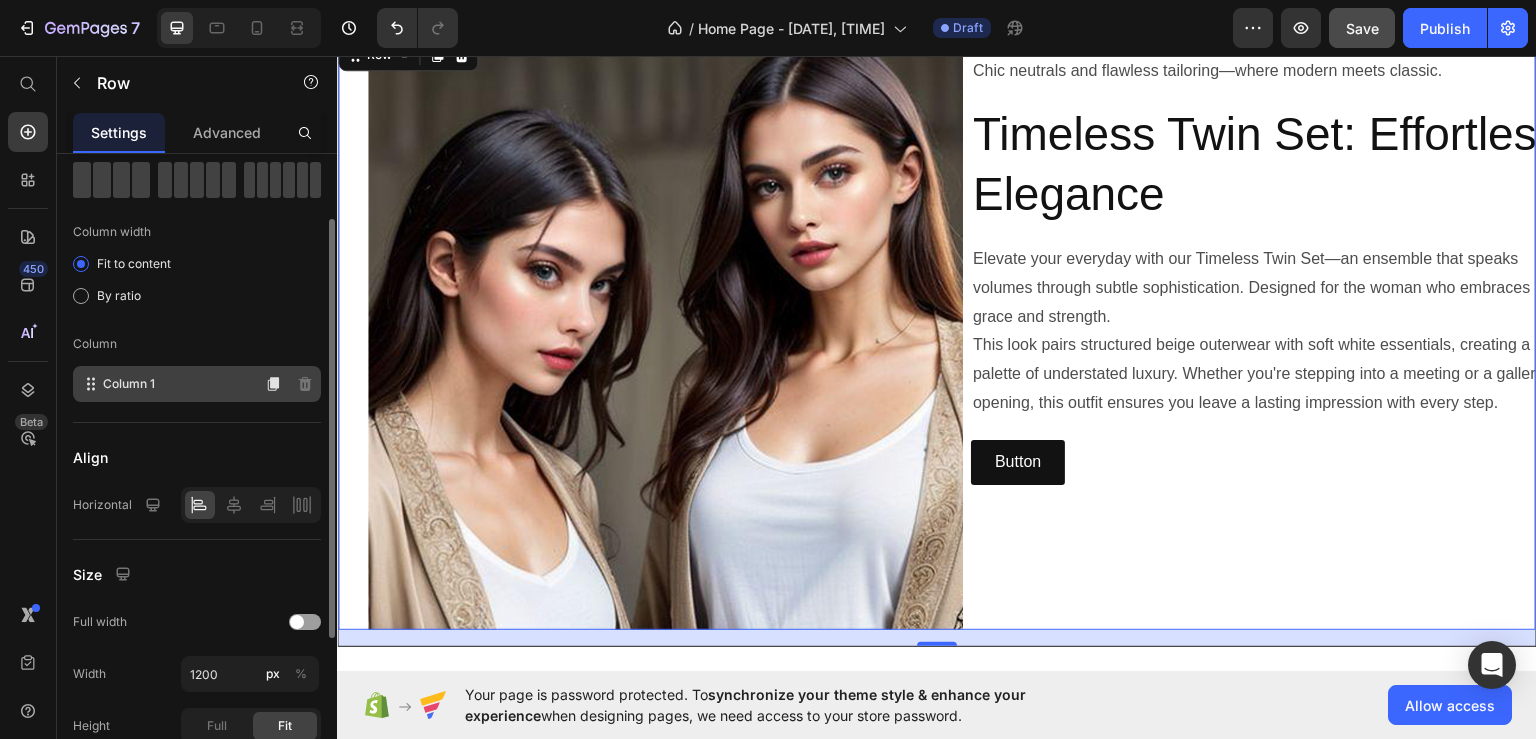click on "Column 1" 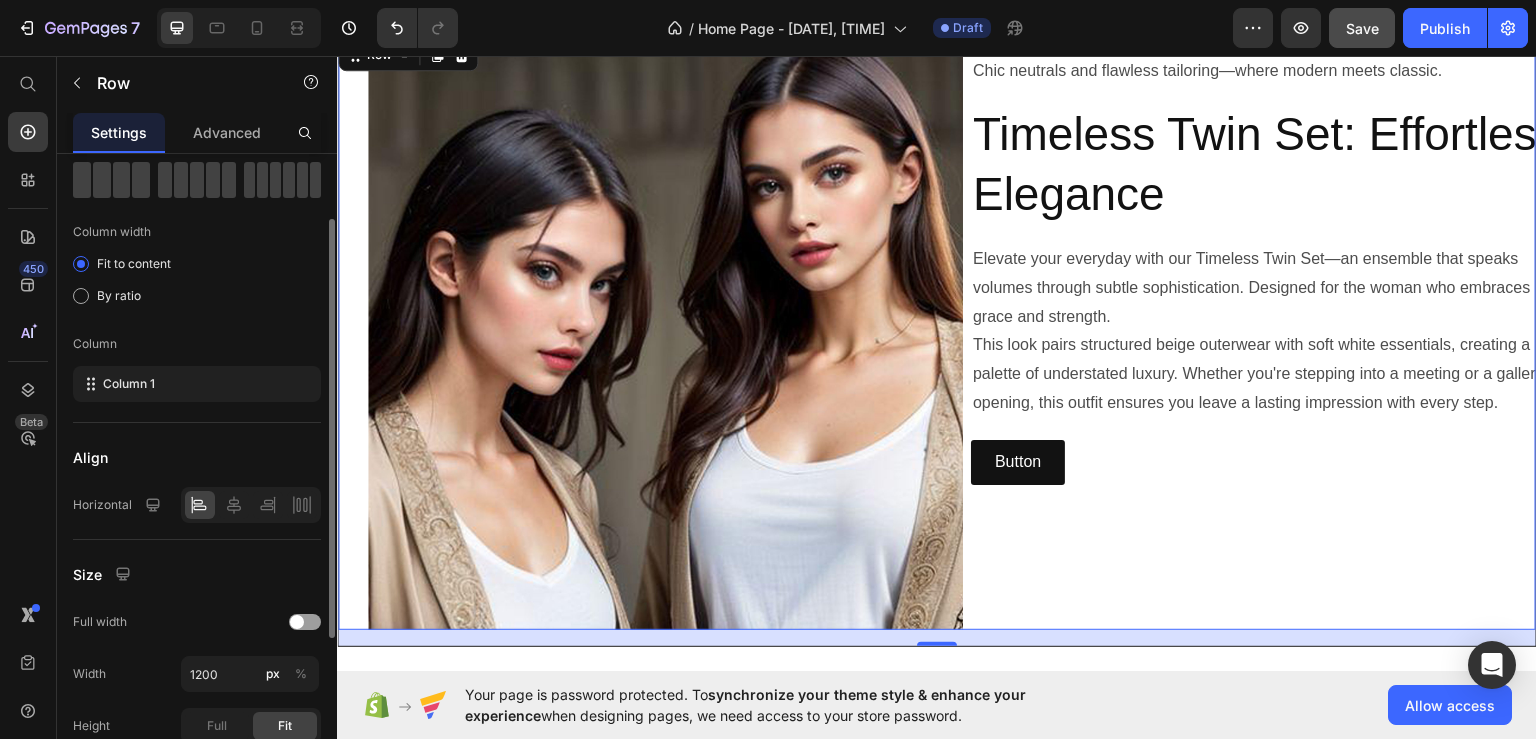 scroll, scrollTop: 300, scrollLeft: 0, axis: vertical 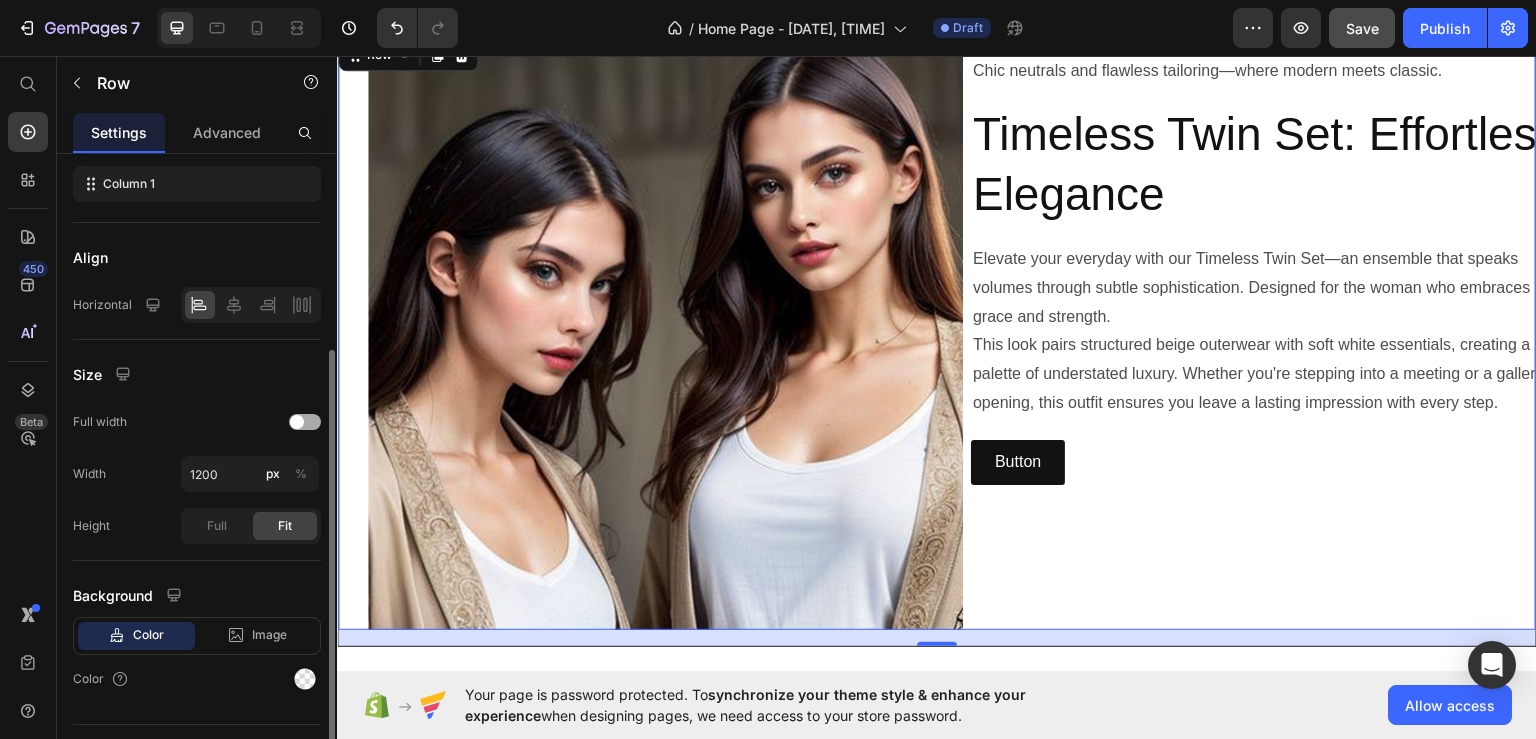 click at bounding box center (305, 422) 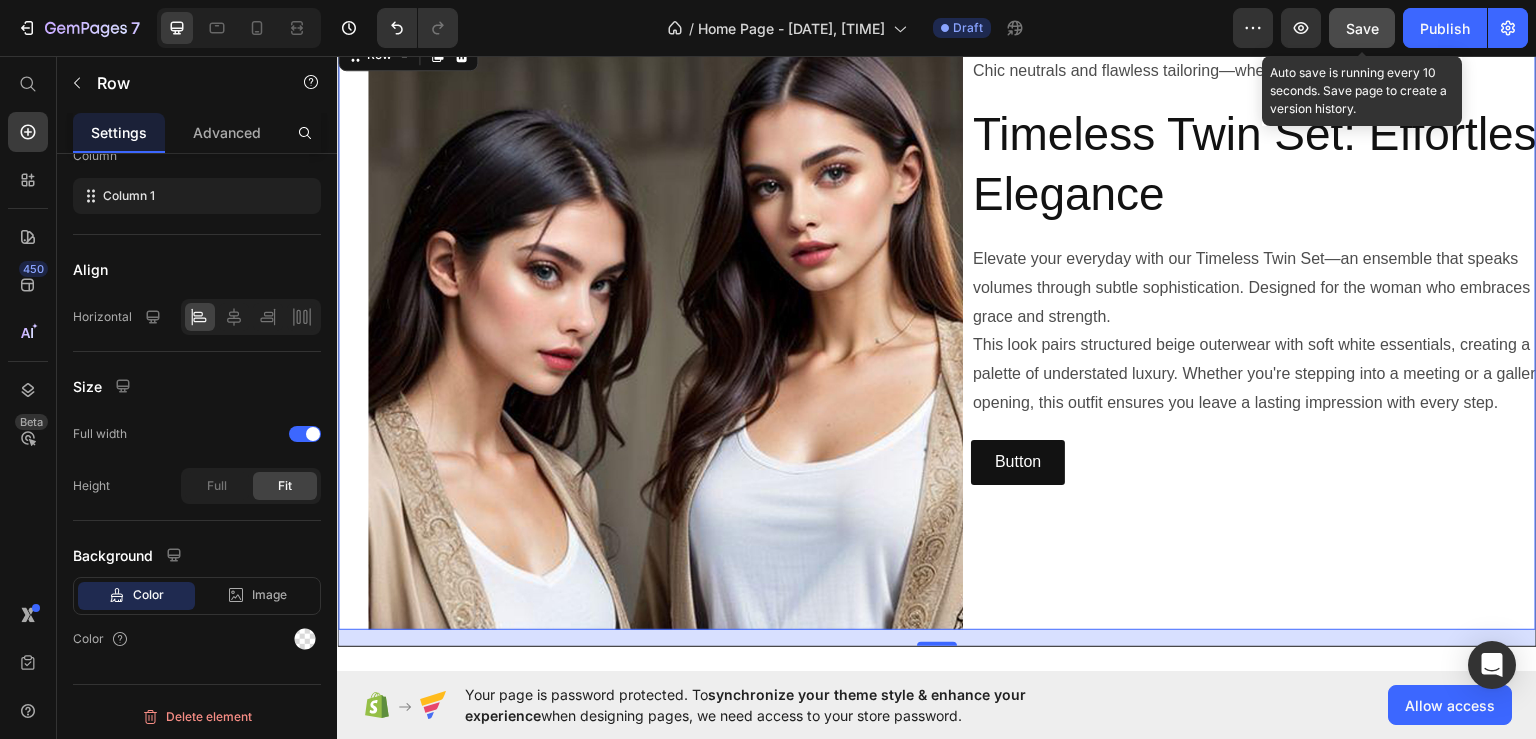 click on "Save" at bounding box center [1362, 28] 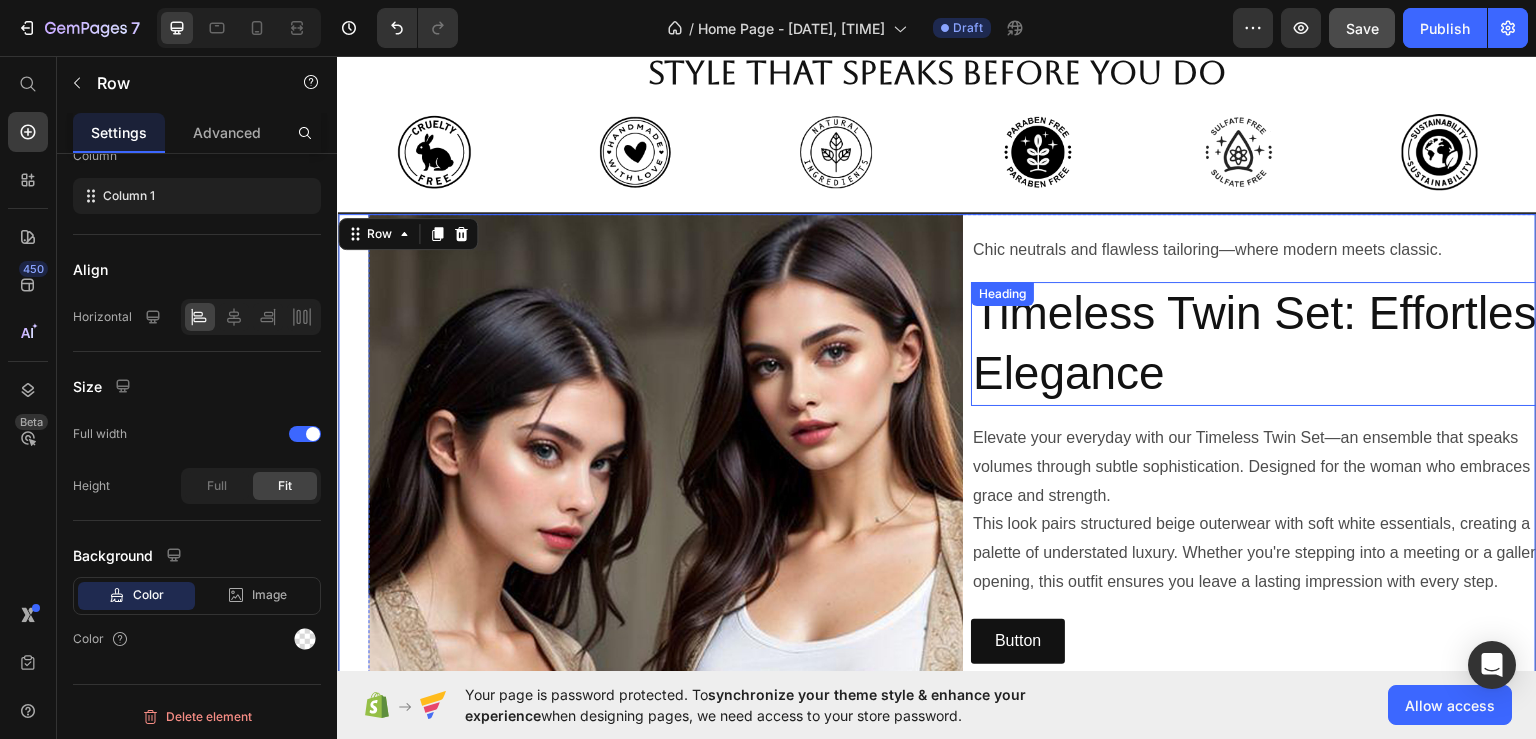 scroll, scrollTop: 652, scrollLeft: 0, axis: vertical 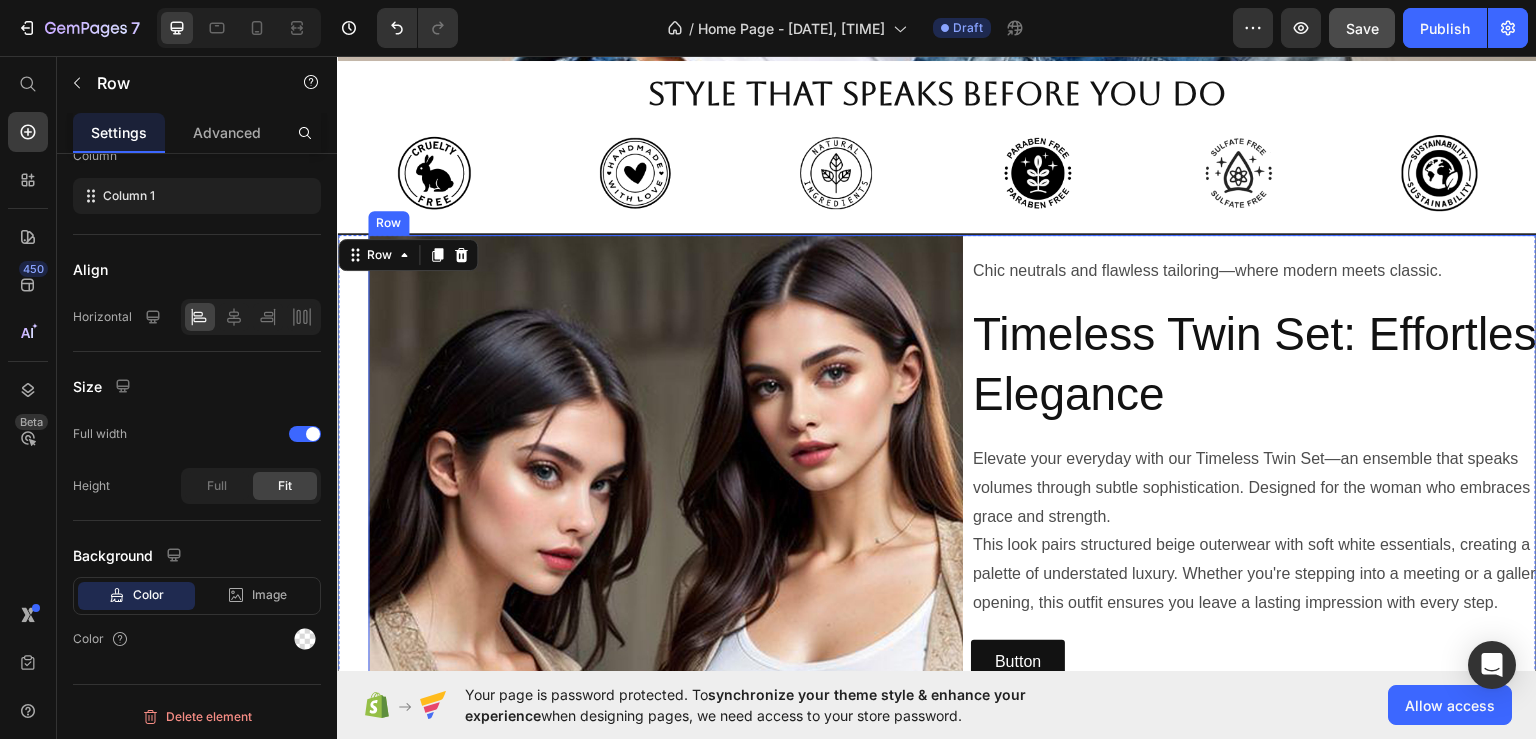click on "Chic neutrals and flawless tailoring—where modern meets classic. Text Block Timeless Twin Set: Effortless Elegance Heading Elevate your everyday with our Timeless Twin Set—an ensemble that speaks volumes through subtle sophistication. Designed for the woman who embraces grace and strength. This look pairs structured beige outerwear with soft white essentials, creating a palette of understated luxury. Whether you're stepping into a meeting or a gallery opening, this outfit ensures you leave a lasting impression with every step. Text Block Button Button" at bounding box center (1268, 531) 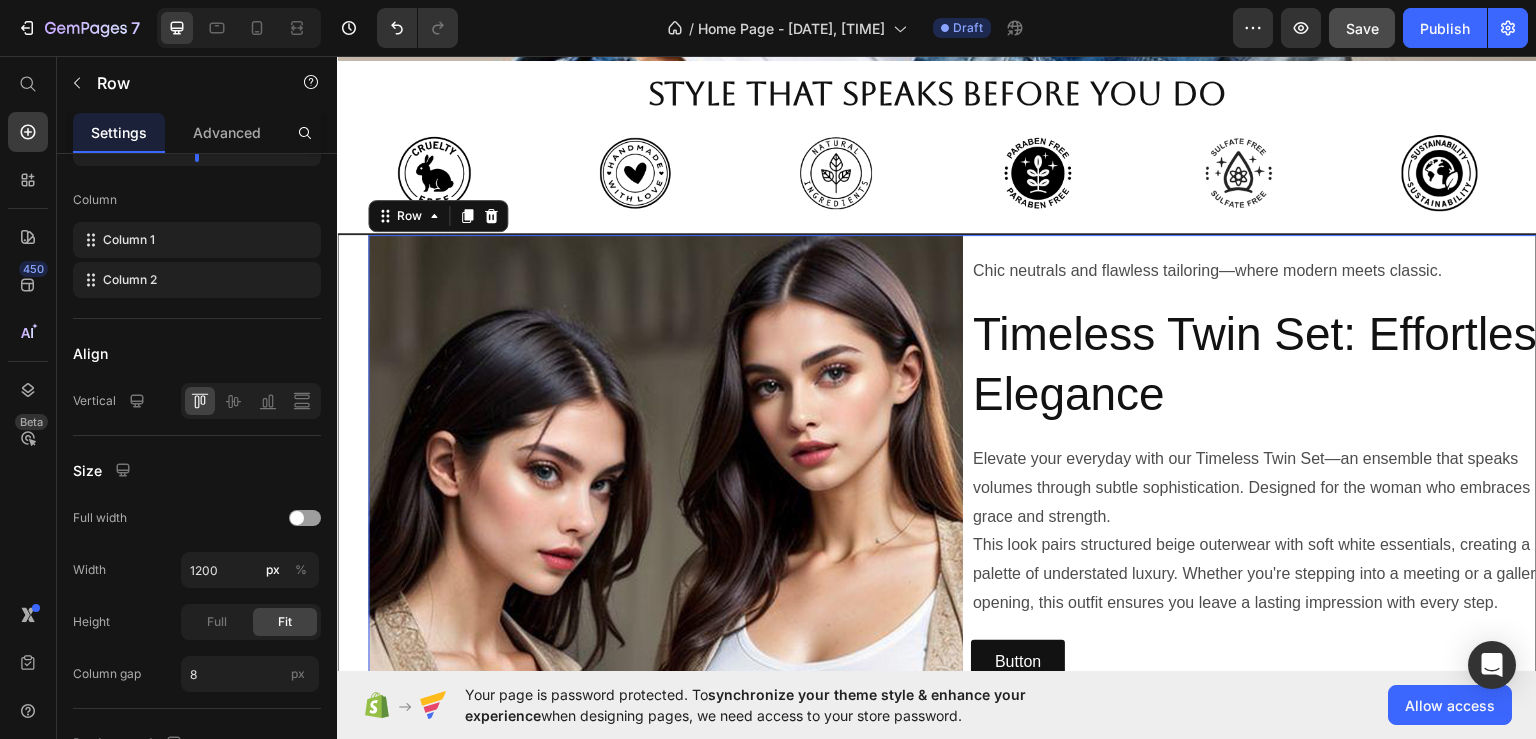 scroll, scrollTop: 288, scrollLeft: 0, axis: vertical 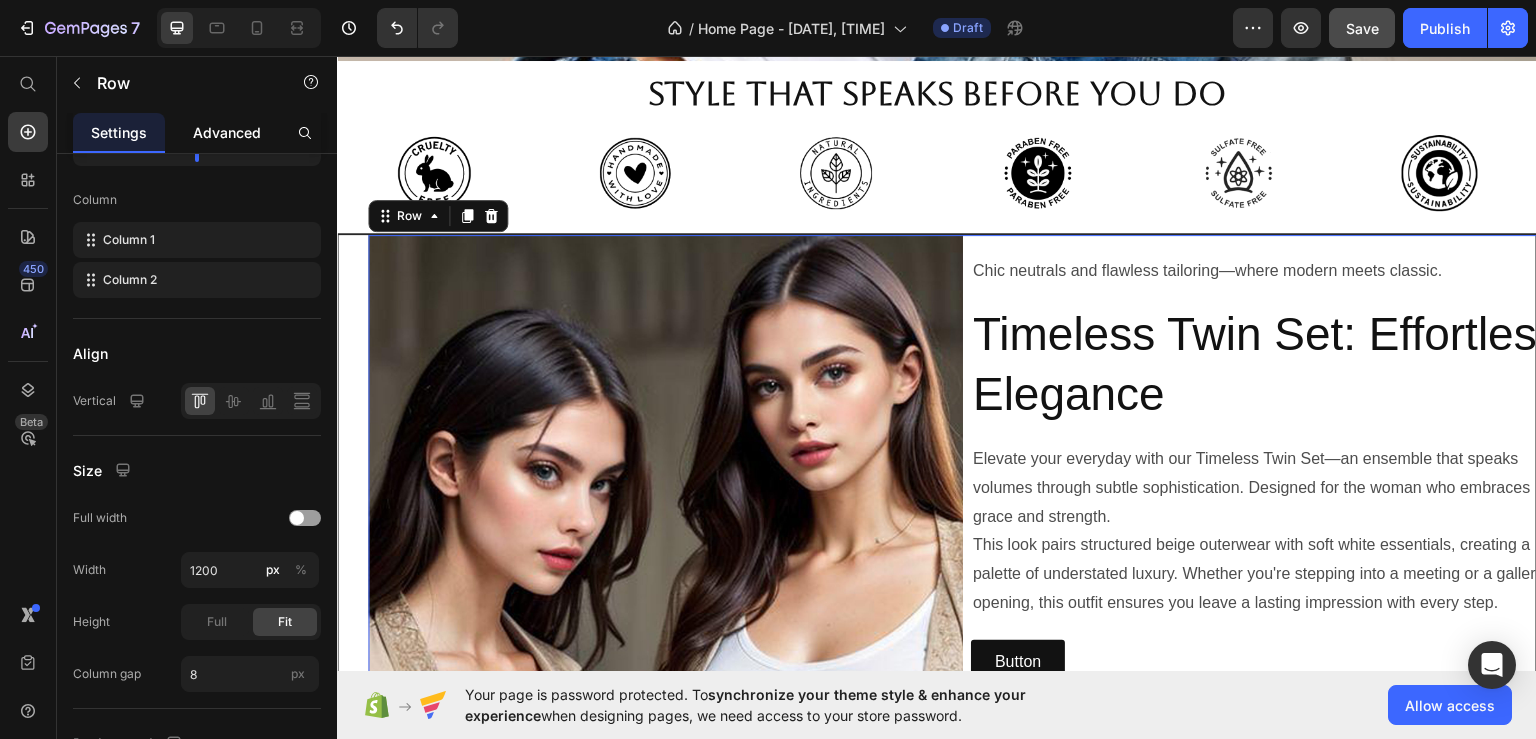 click on "Advanced" at bounding box center [227, 132] 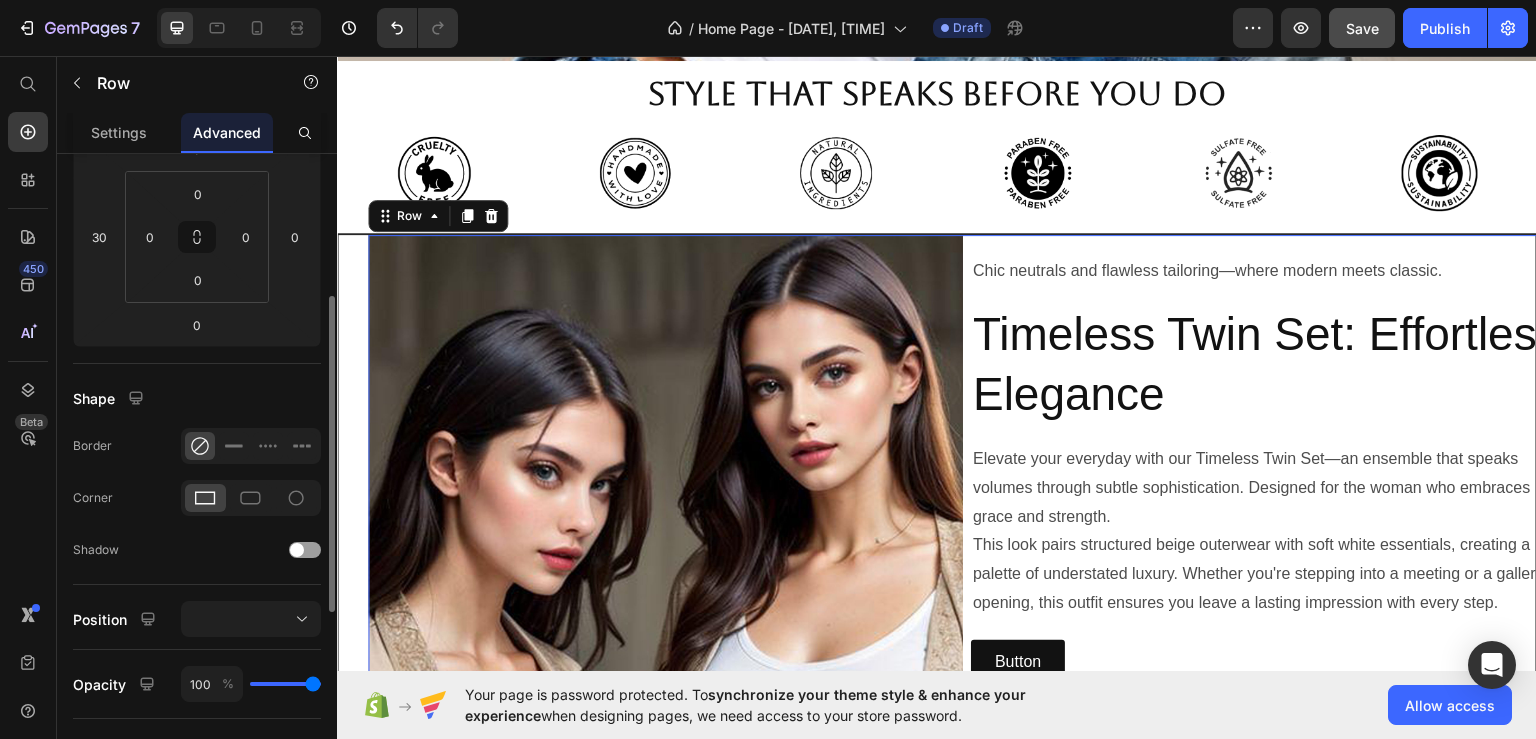 scroll, scrollTop: 0, scrollLeft: 0, axis: both 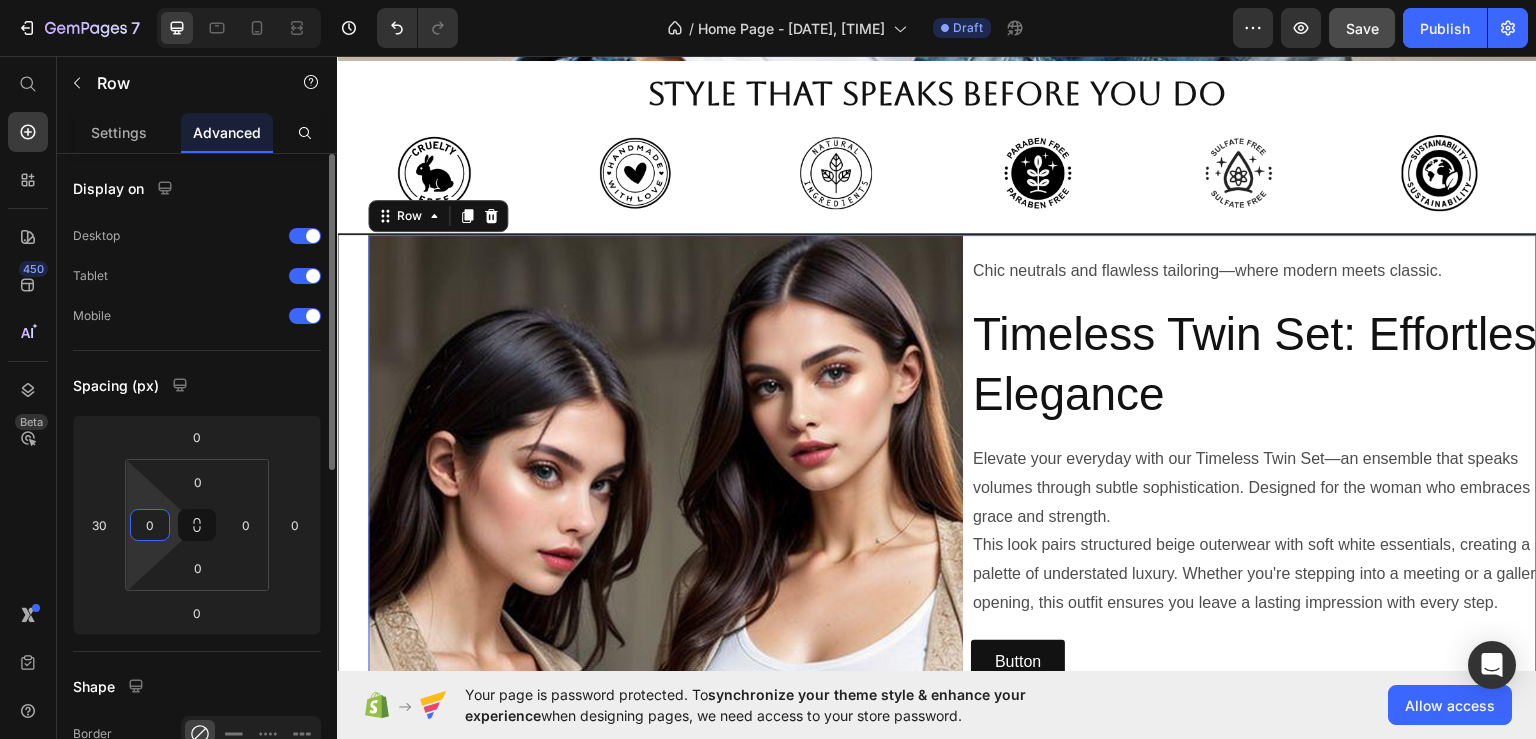 click on "0" at bounding box center [150, 525] 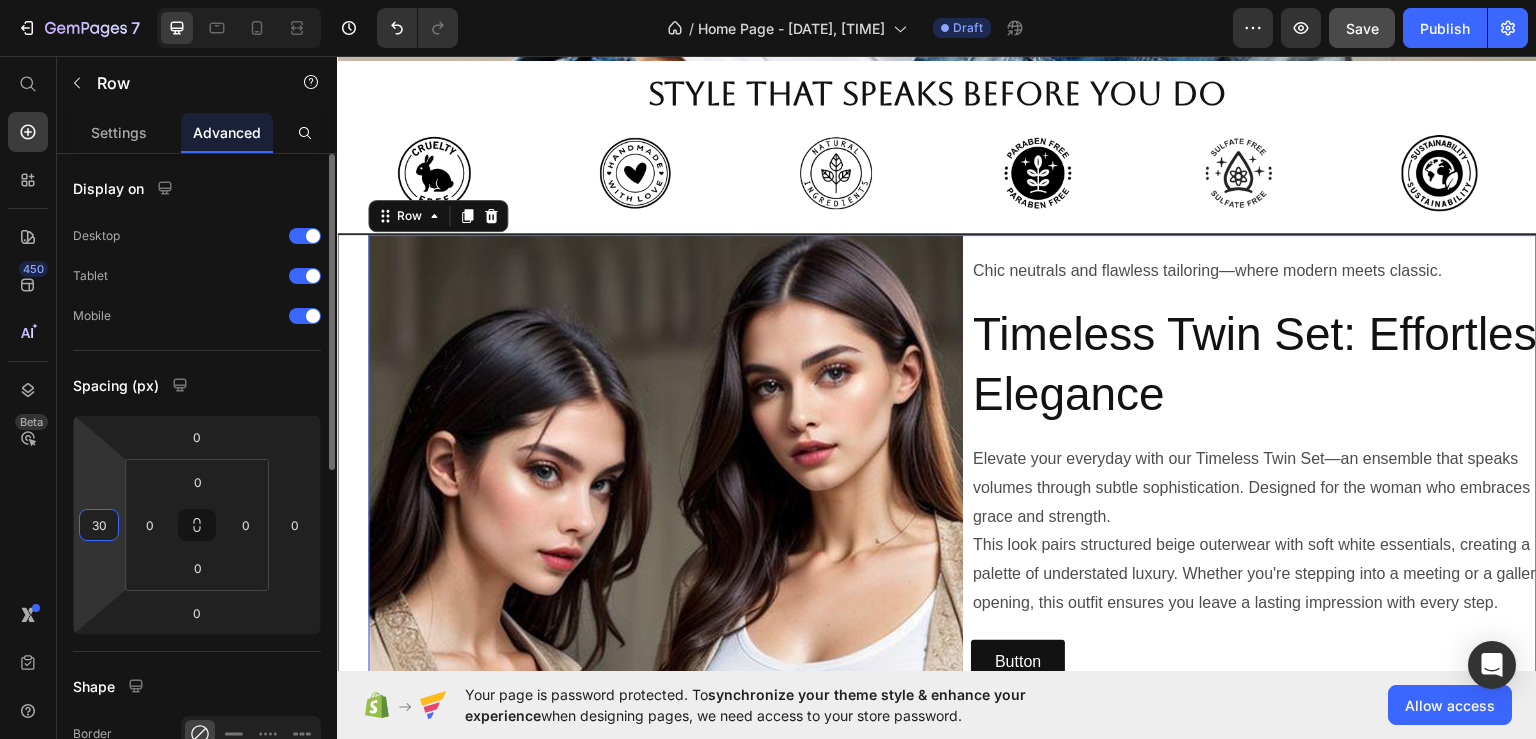 click on "30" at bounding box center [99, 525] 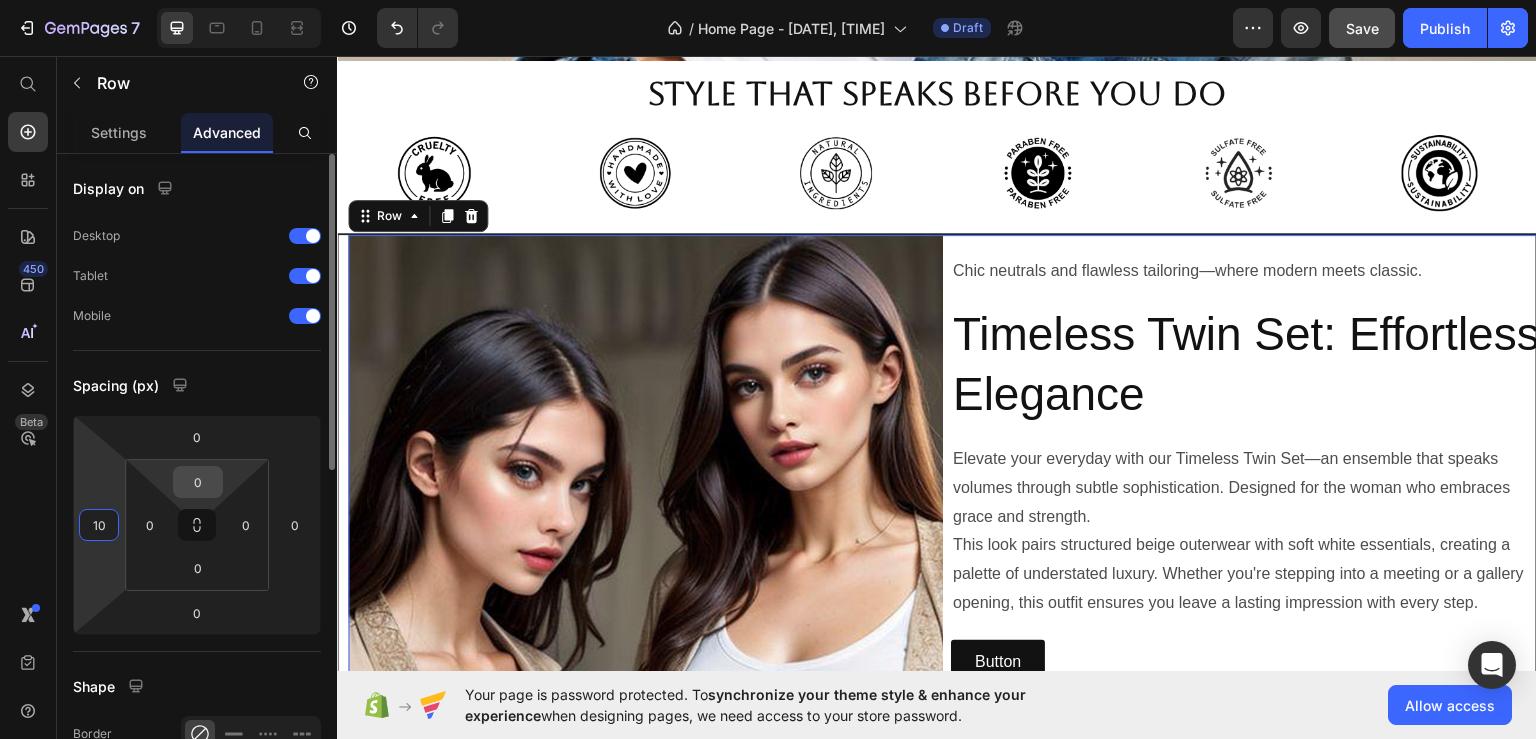 type on "1" 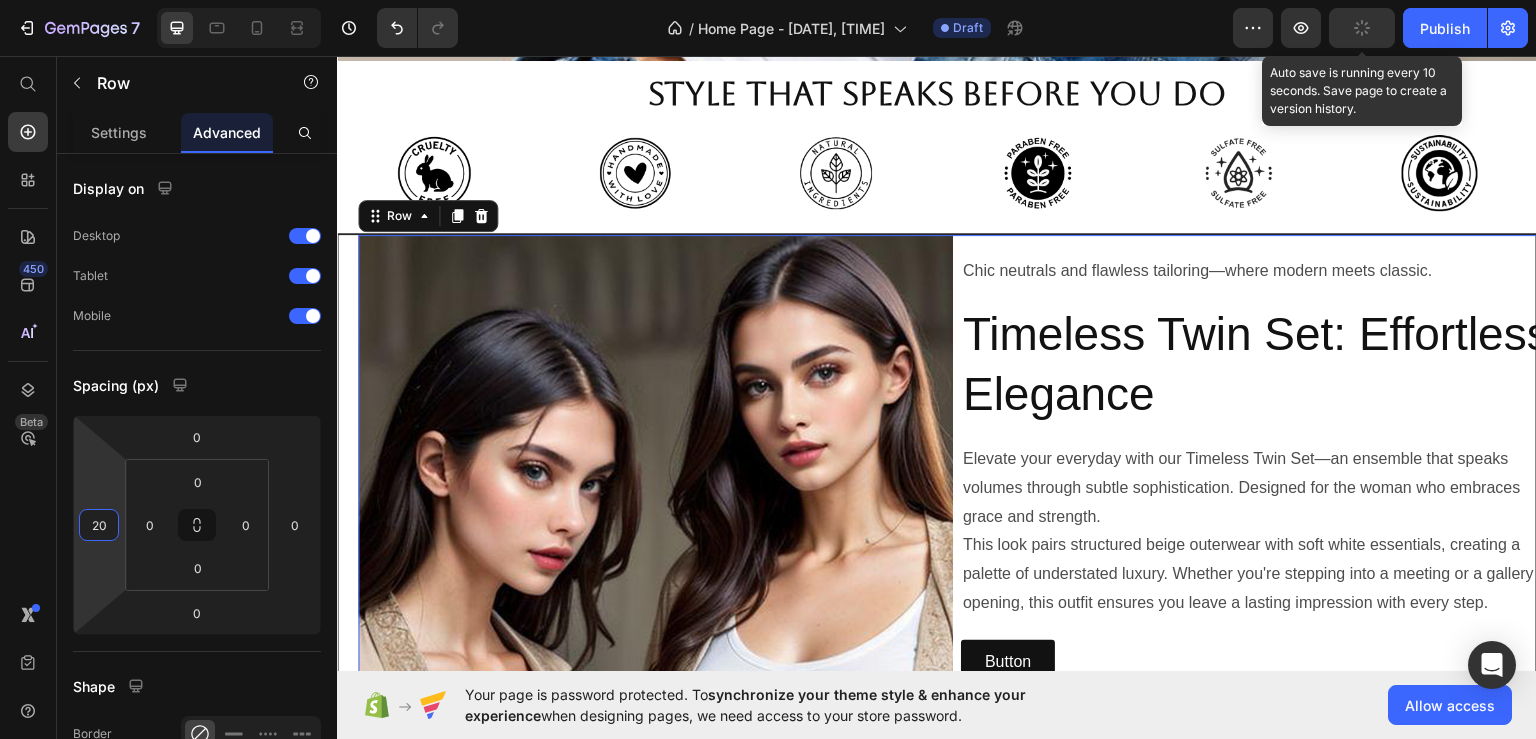 type on "20" 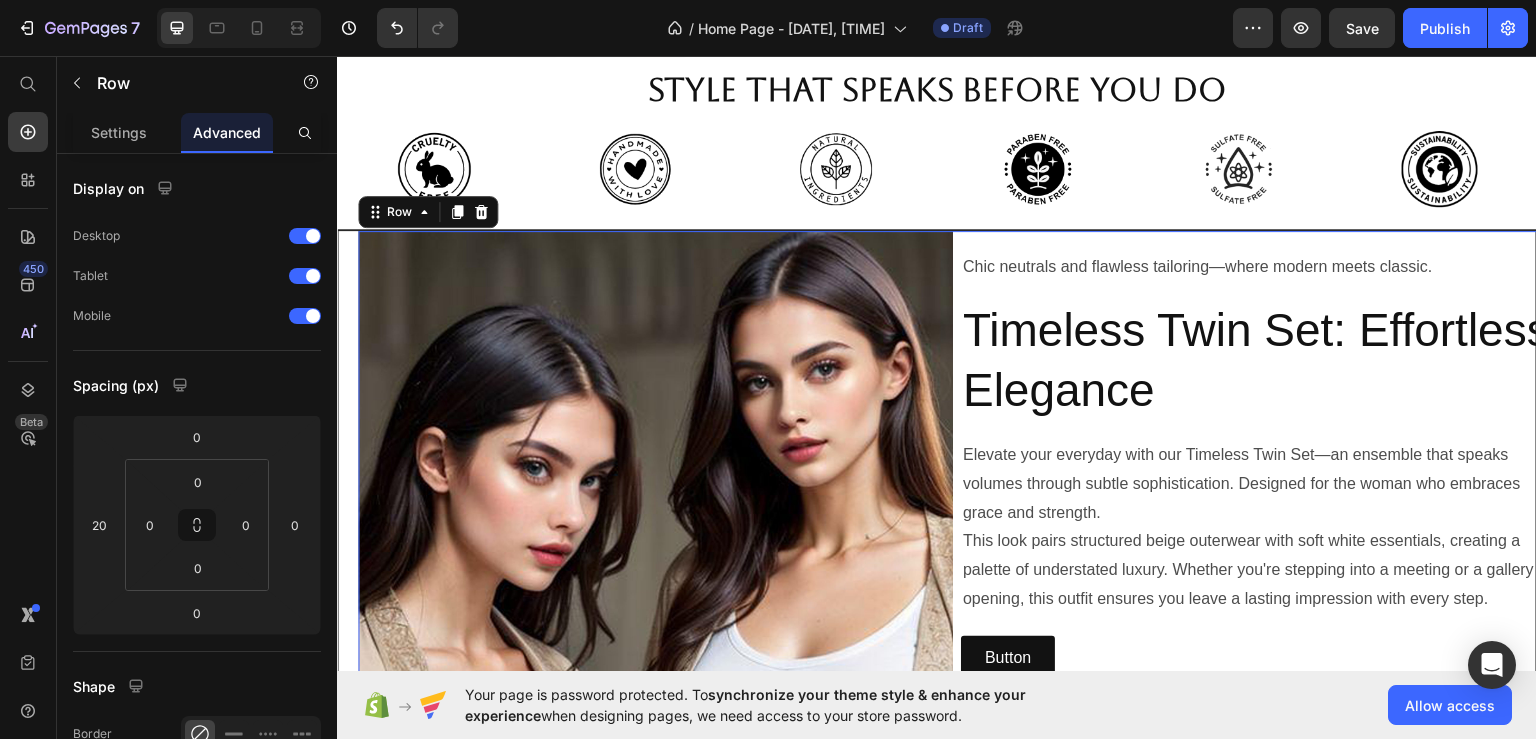 scroll, scrollTop: 652, scrollLeft: 0, axis: vertical 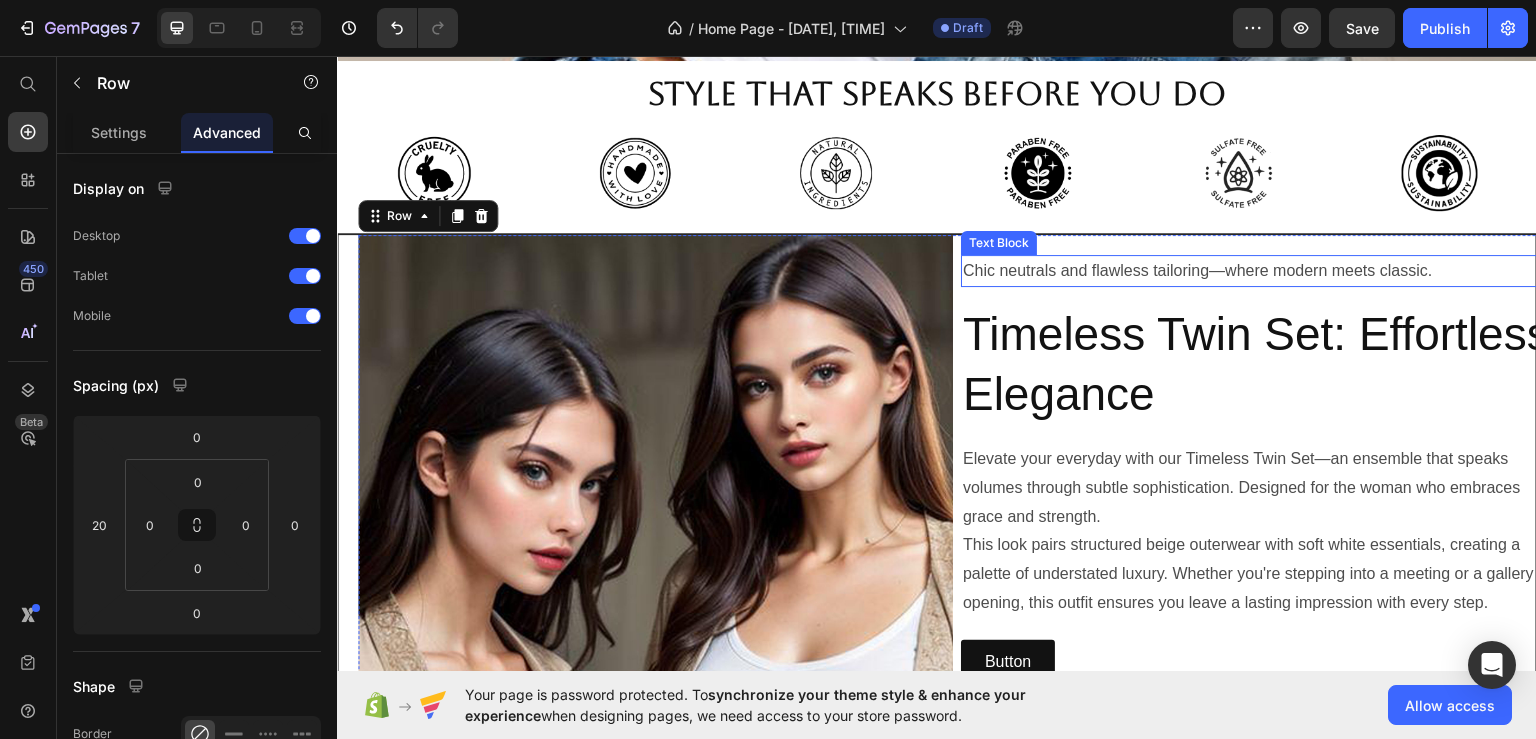 click on "Chic neutrals and flawless tailoring—where modern meets classic." at bounding box center (1258, 270) 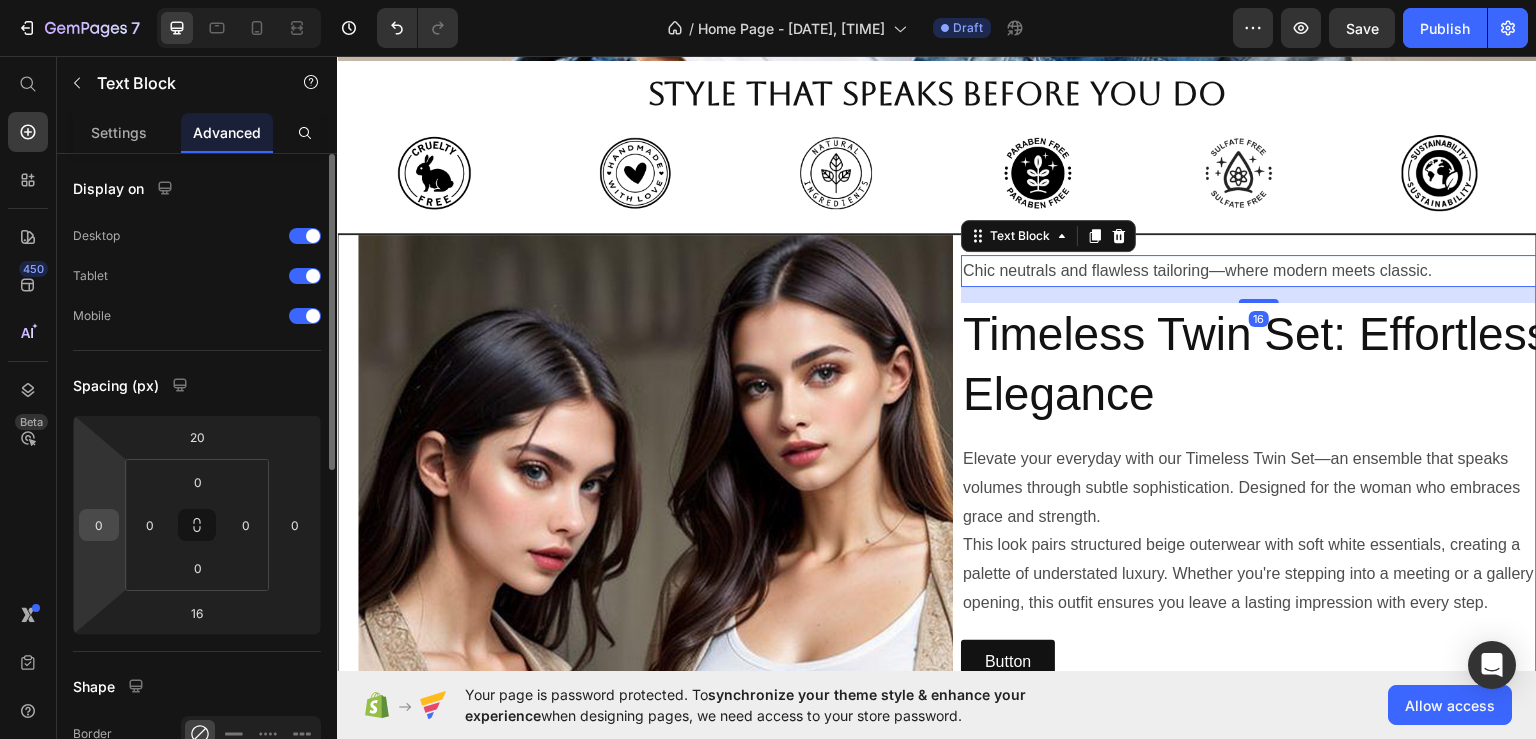 click on "0" at bounding box center (99, 525) 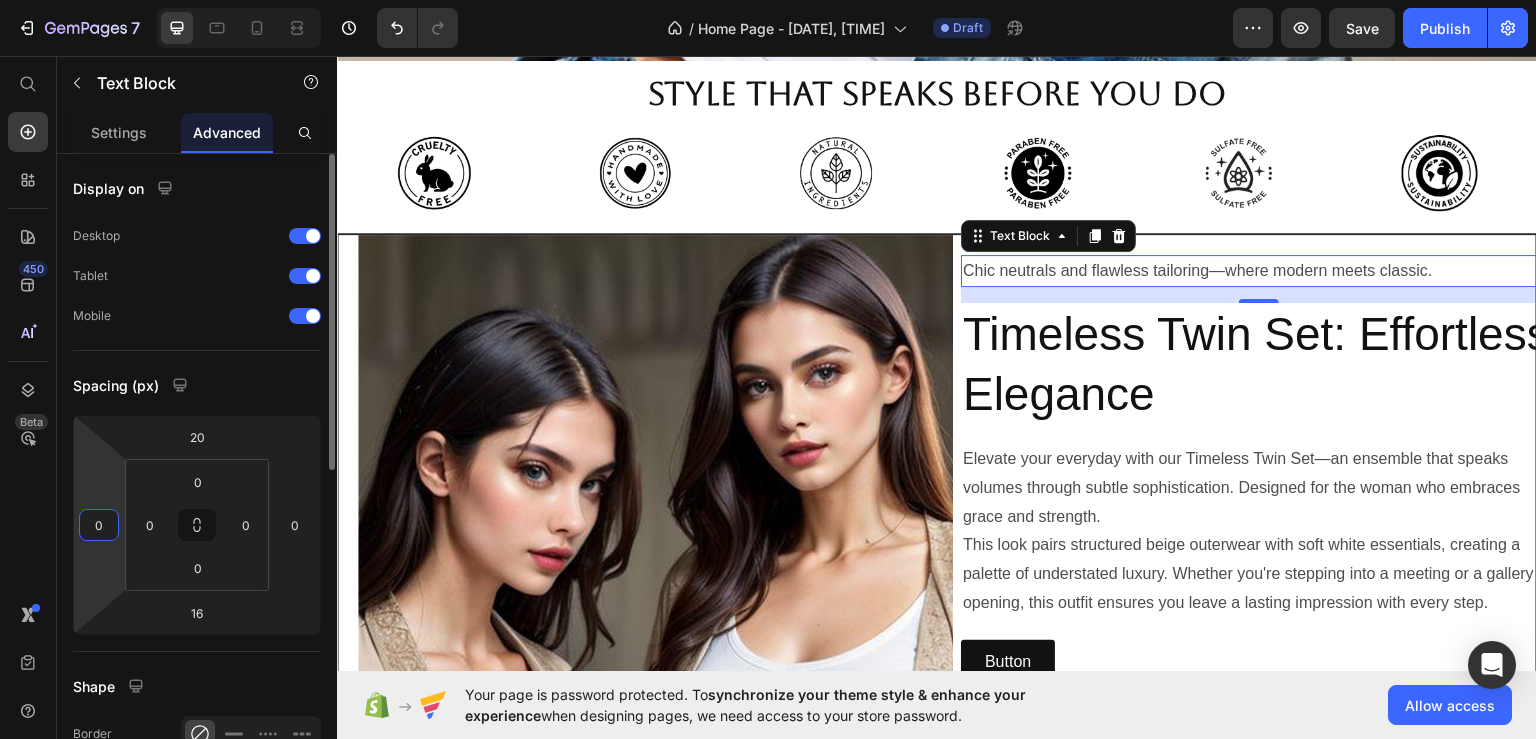 click on "0" at bounding box center [99, 525] 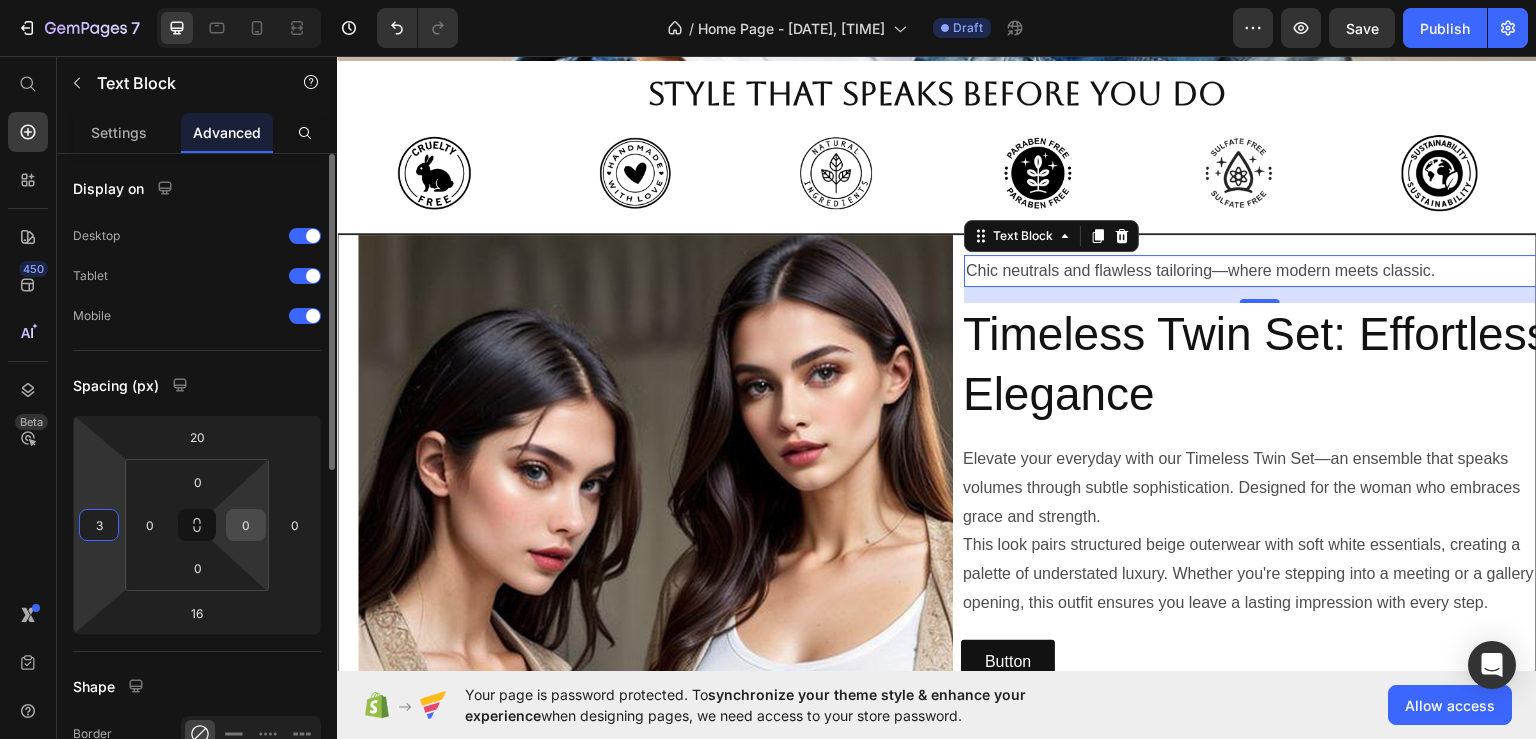type on "30" 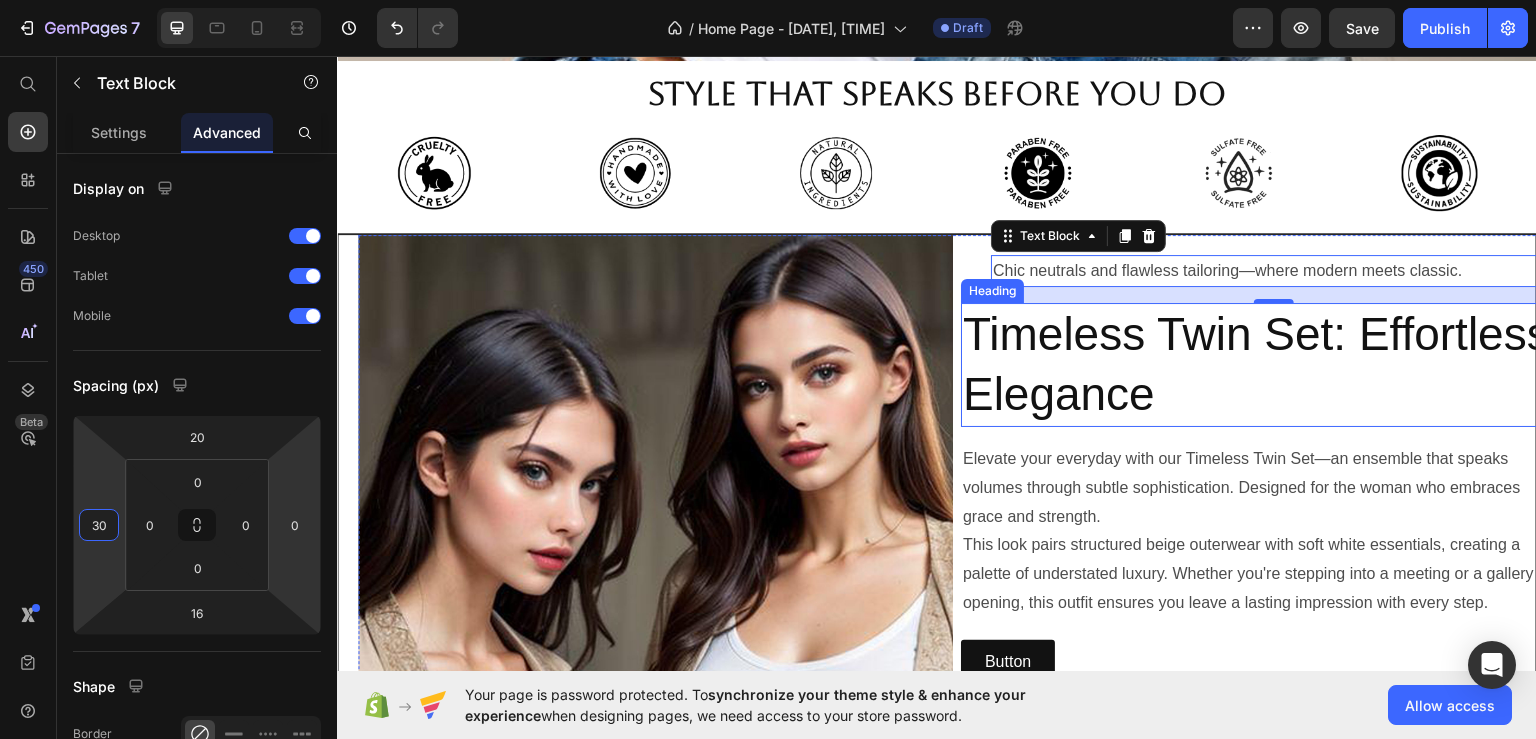 click on "Timeless Twin Set: Effortless Elegance" at bounding box center (1258, 364) 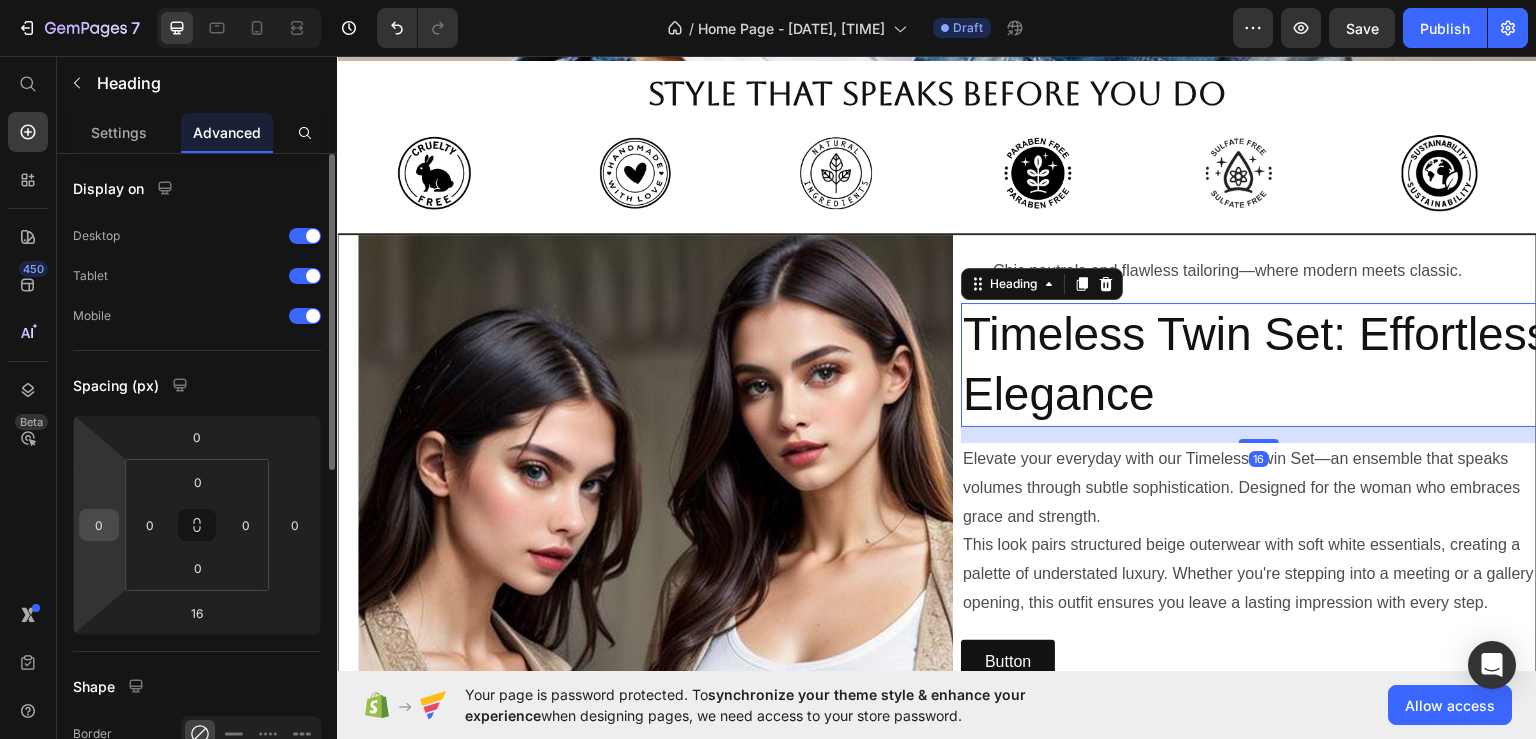 click on "0" at bounding box center (99, 525) 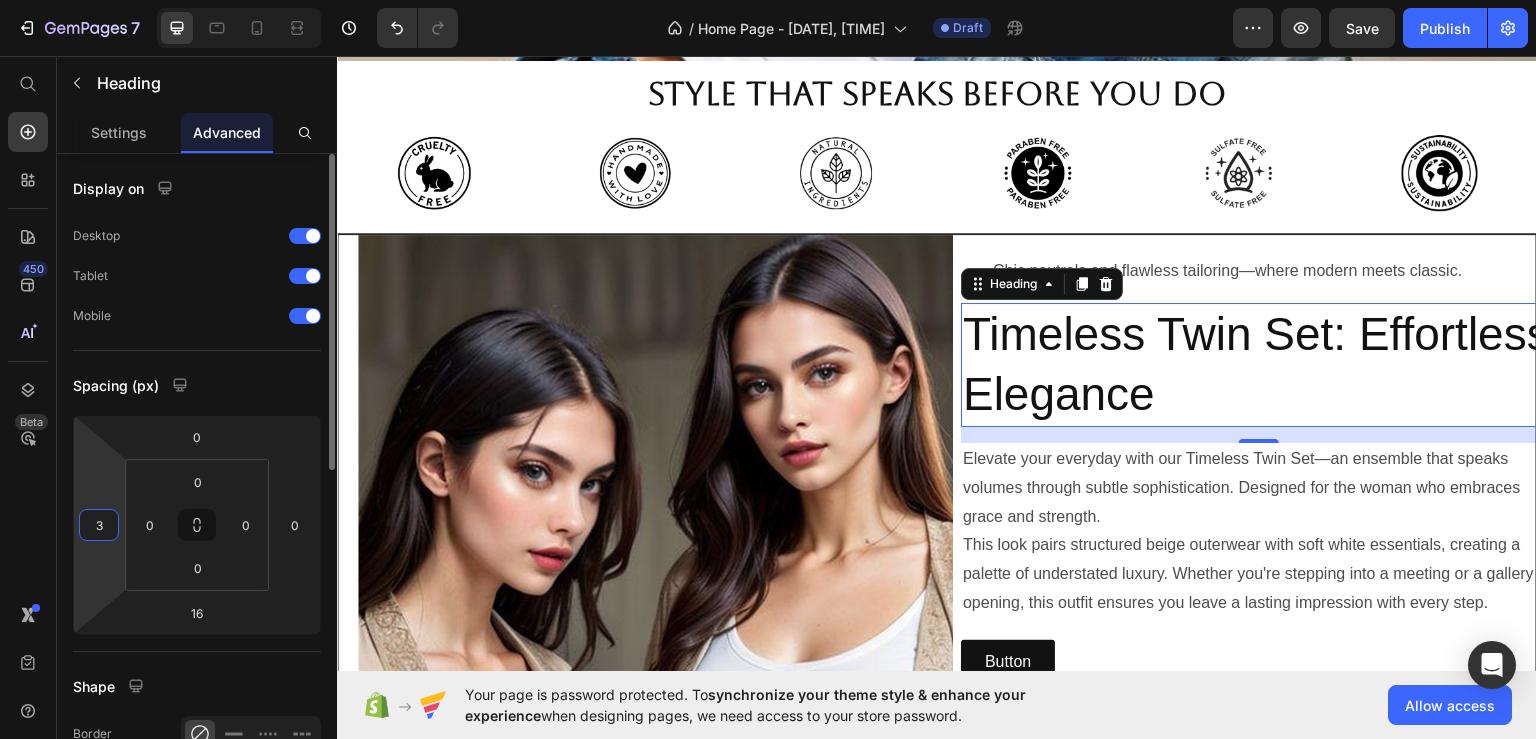 type on "30" 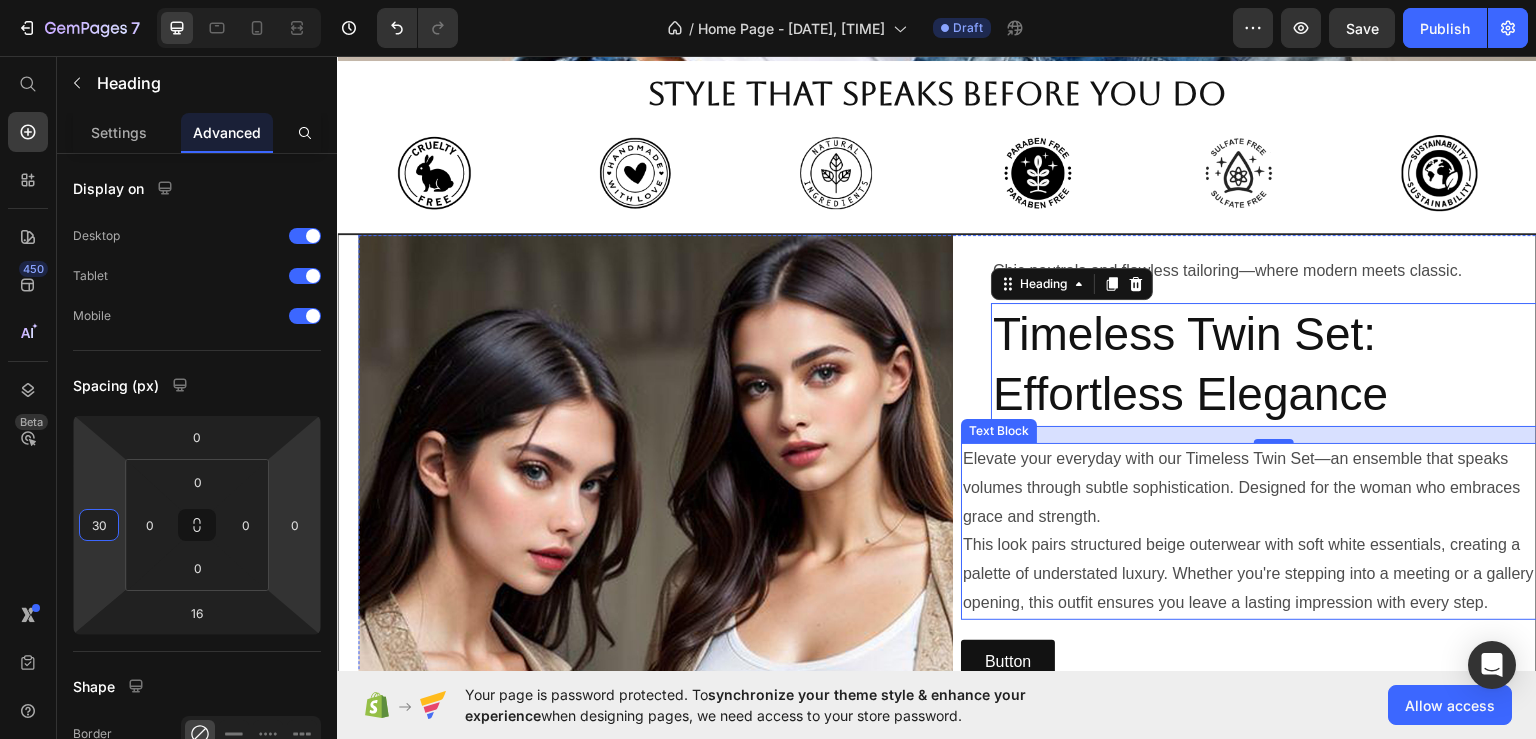click on "Elevate your everyday with our Timeless Twin Set—an ensemble that speaks volumes through subtle sophistication. Designed for the woman who embraces grace and strength." at bounding box center [1258, 487] 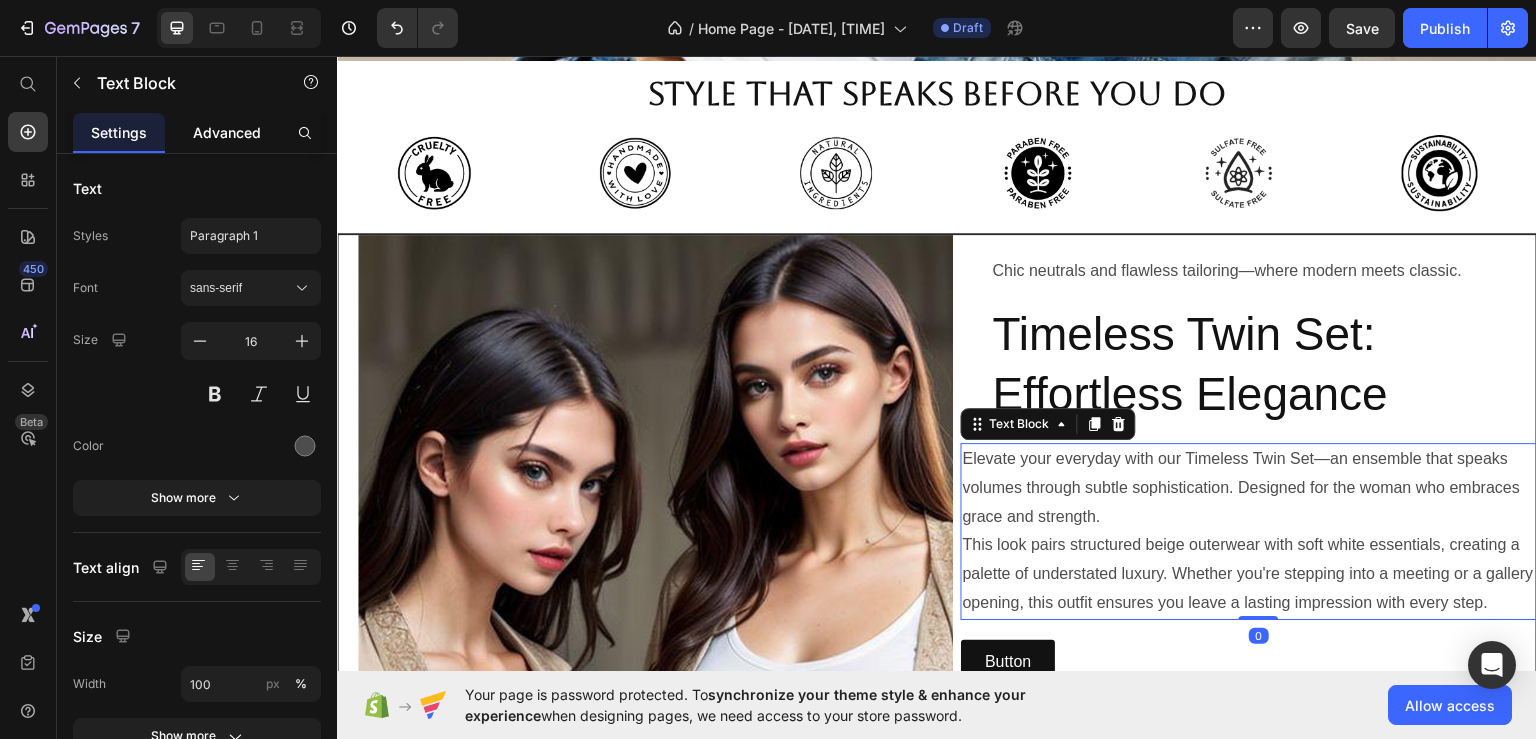 click on "Advanced" at bounding box center [227, 132] 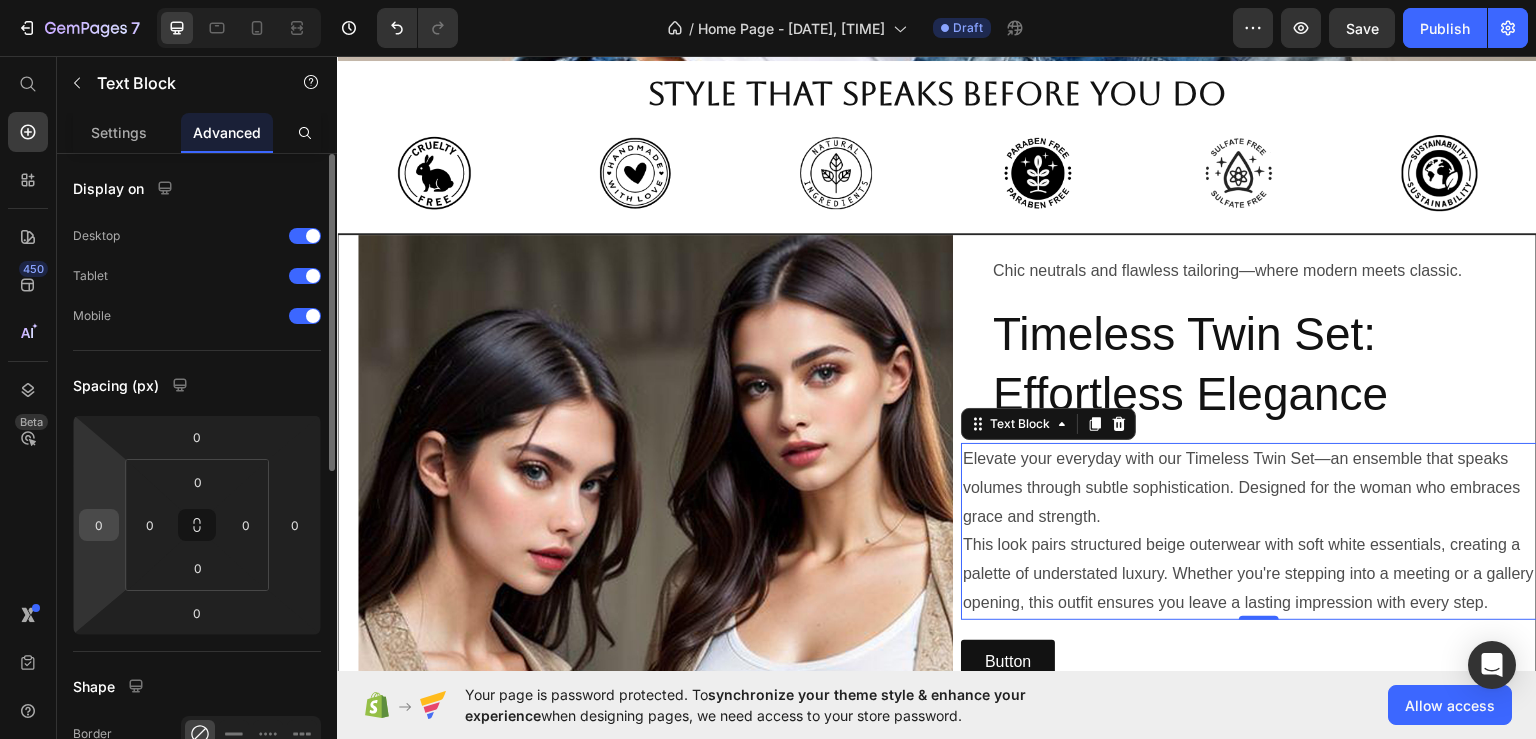 click on "0" at bounding box center [99, 525] 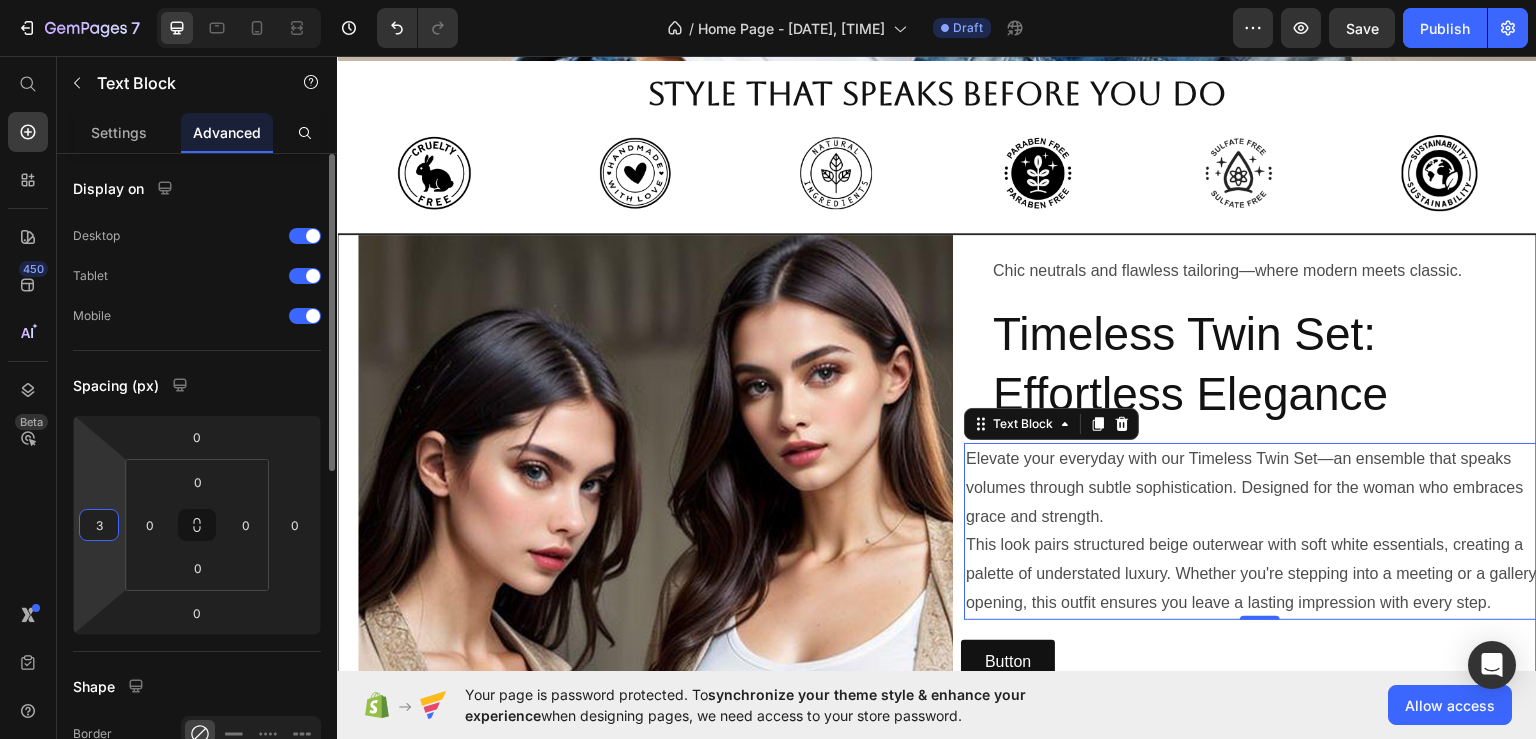 type on "30" 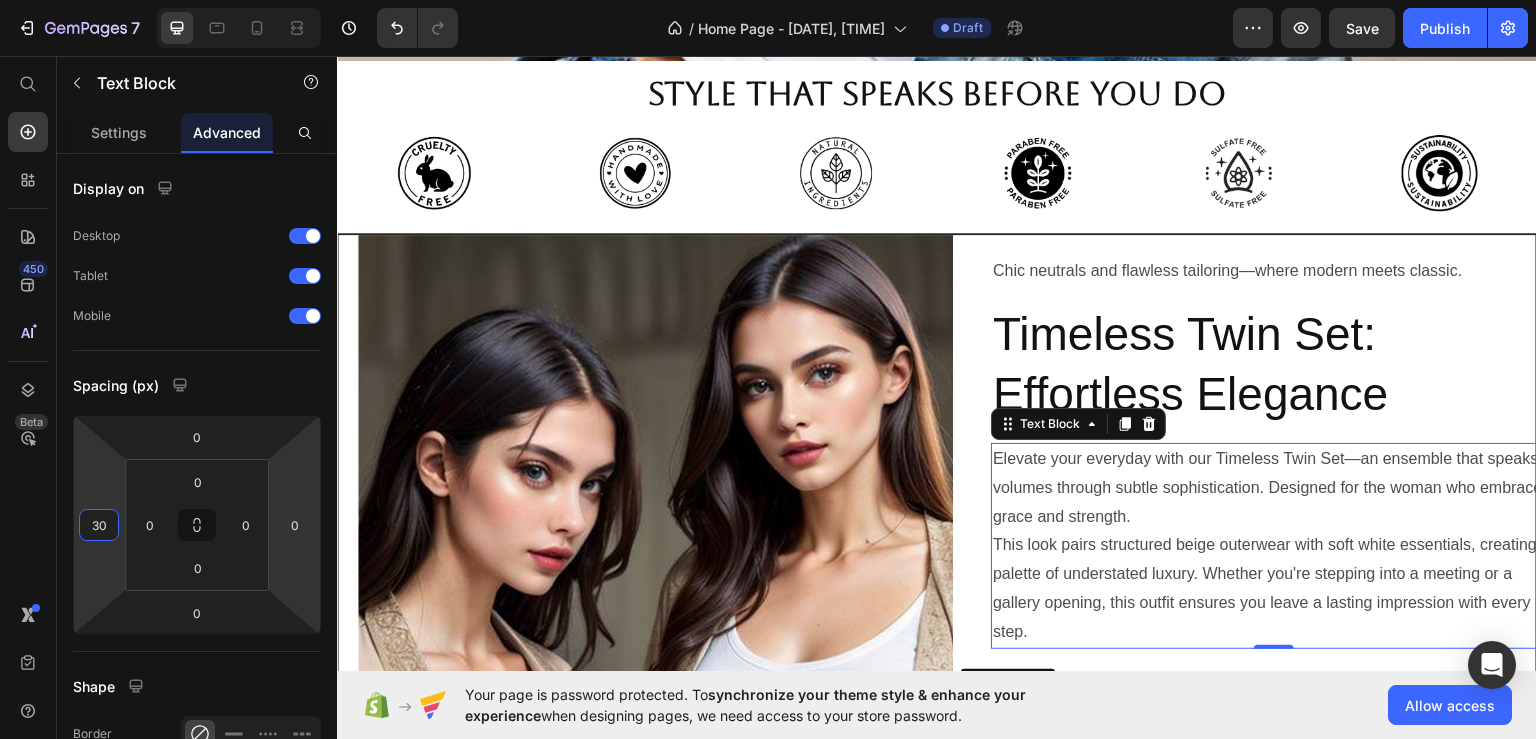 scroll, scrollTop: 852, scrollLeft: 0, axis: vertical 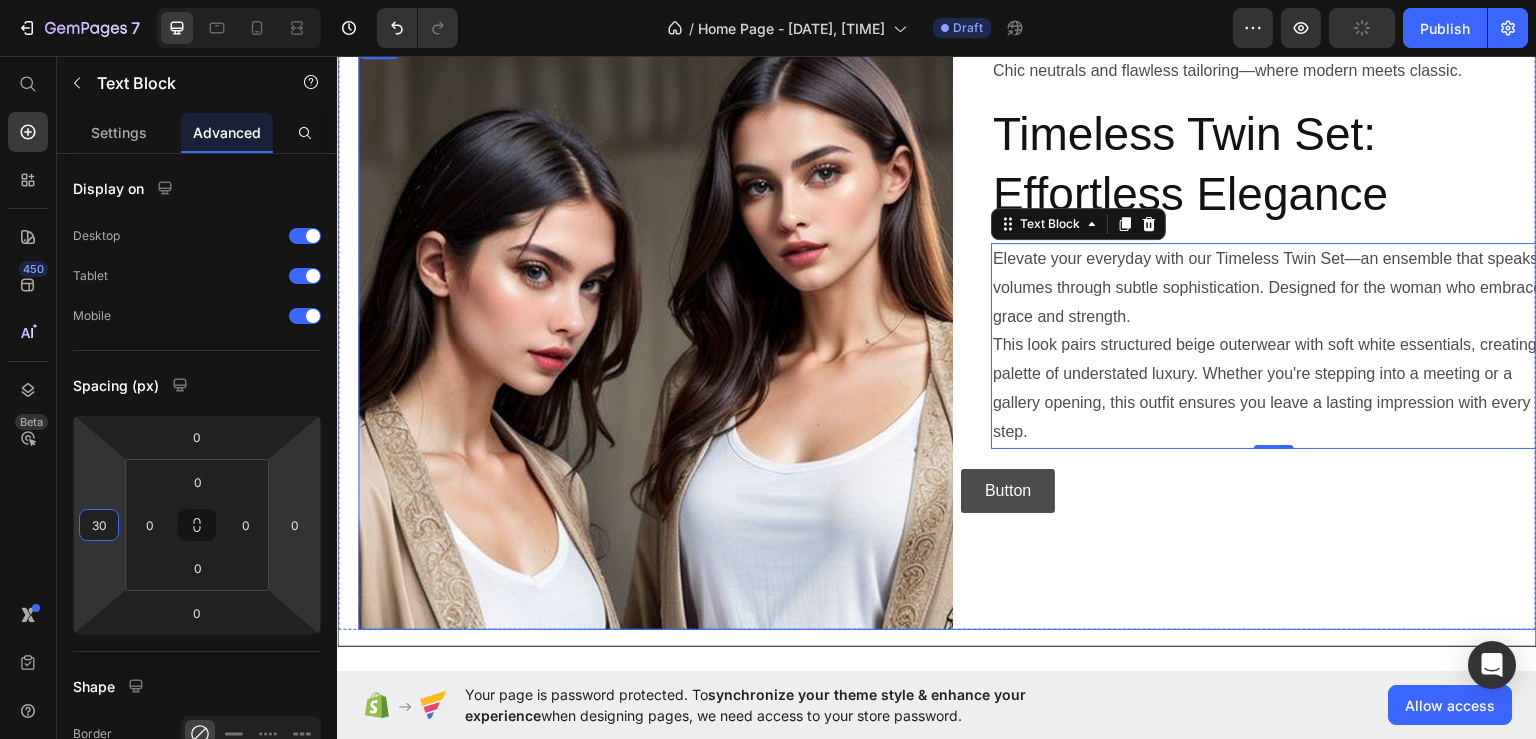 click on "Button" at bounding box center [1008, 490] 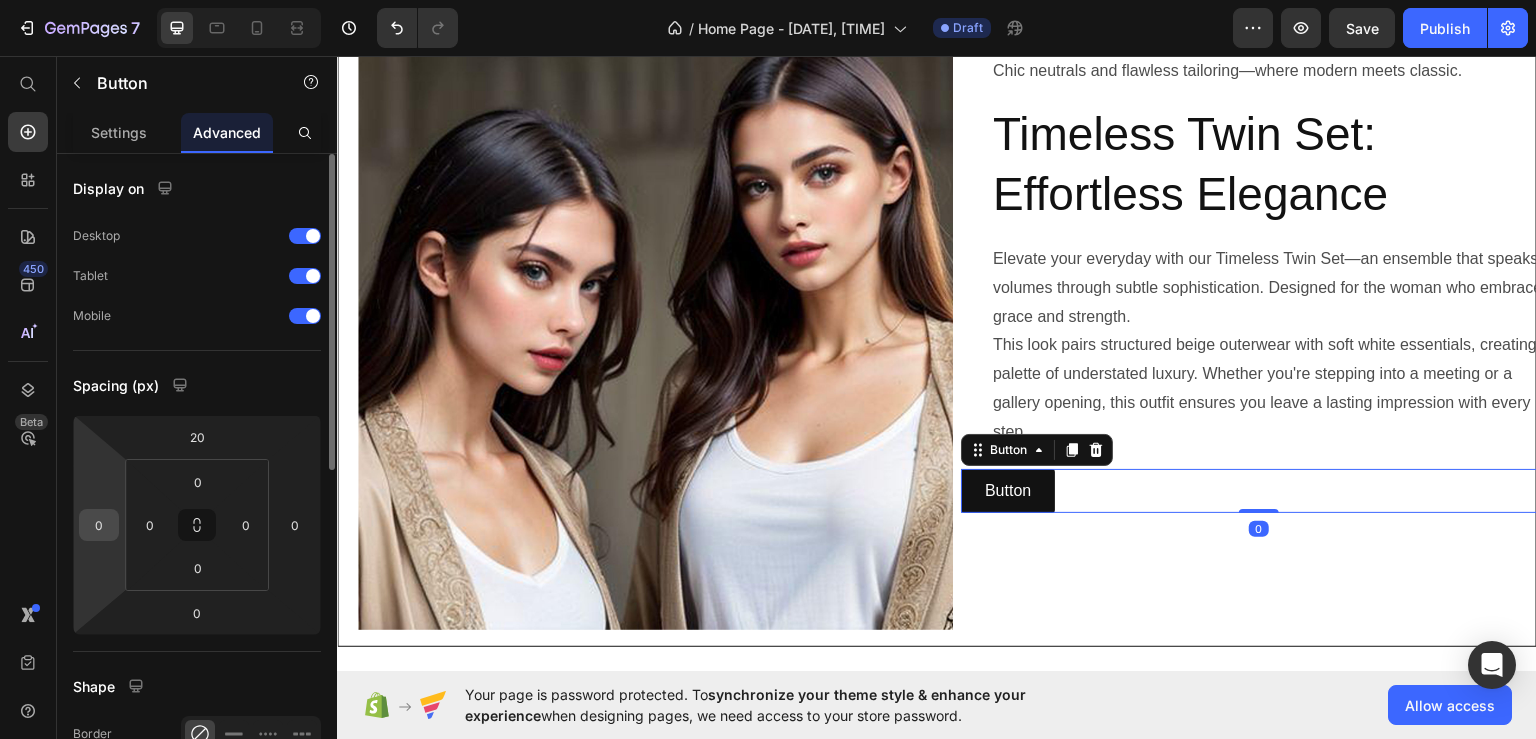 click on "0" at bounding box center (99, 525) 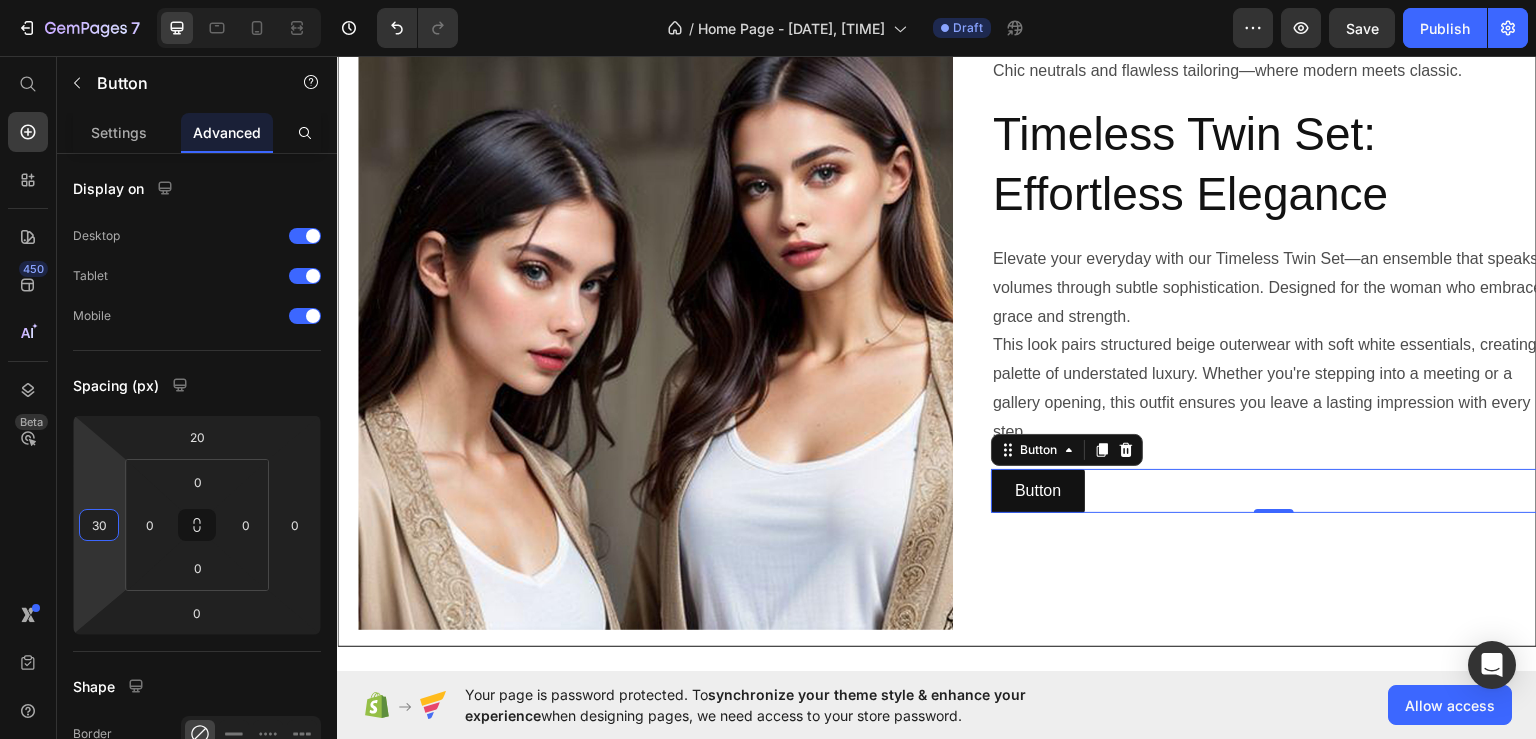 type on "30" 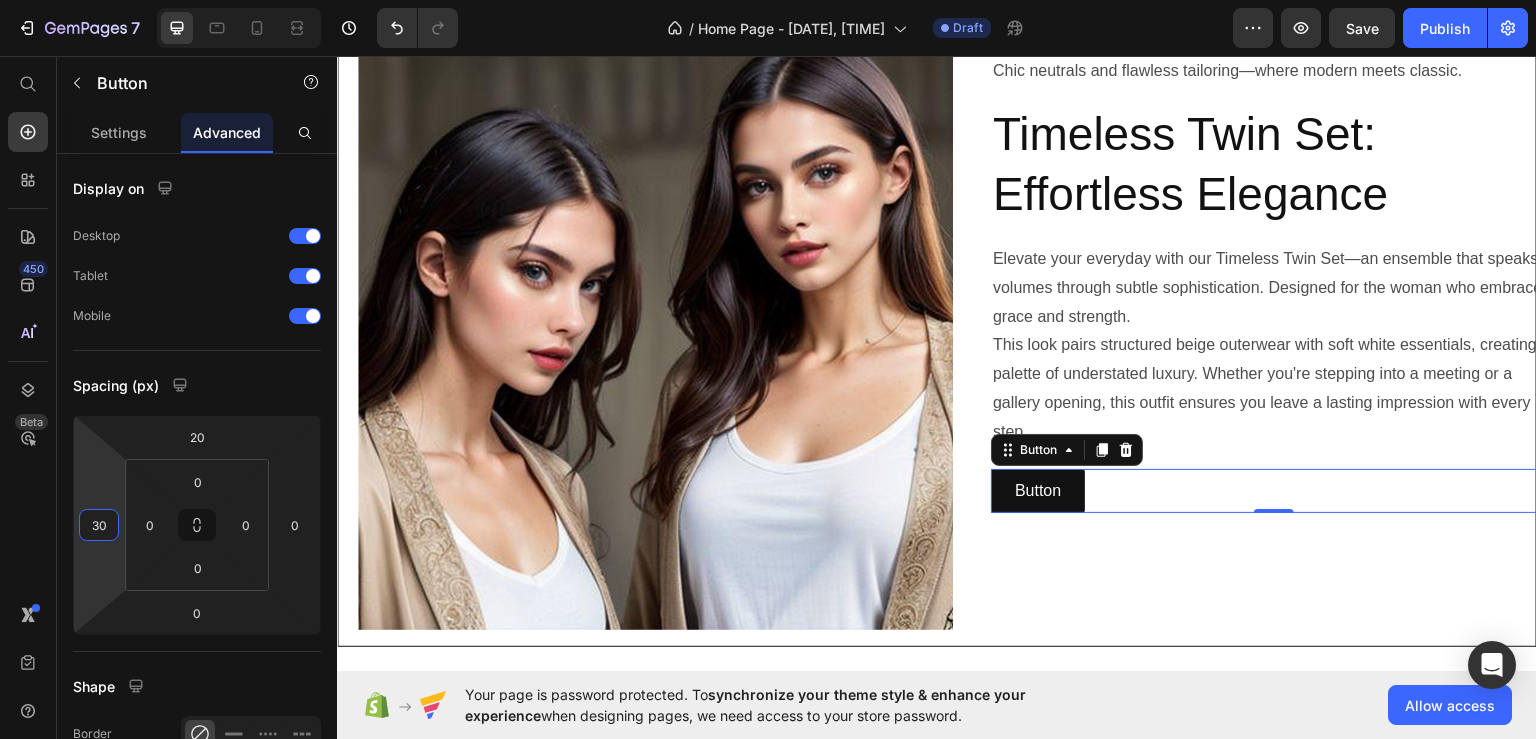 click on "Save" at bounding box center [1362, 28] 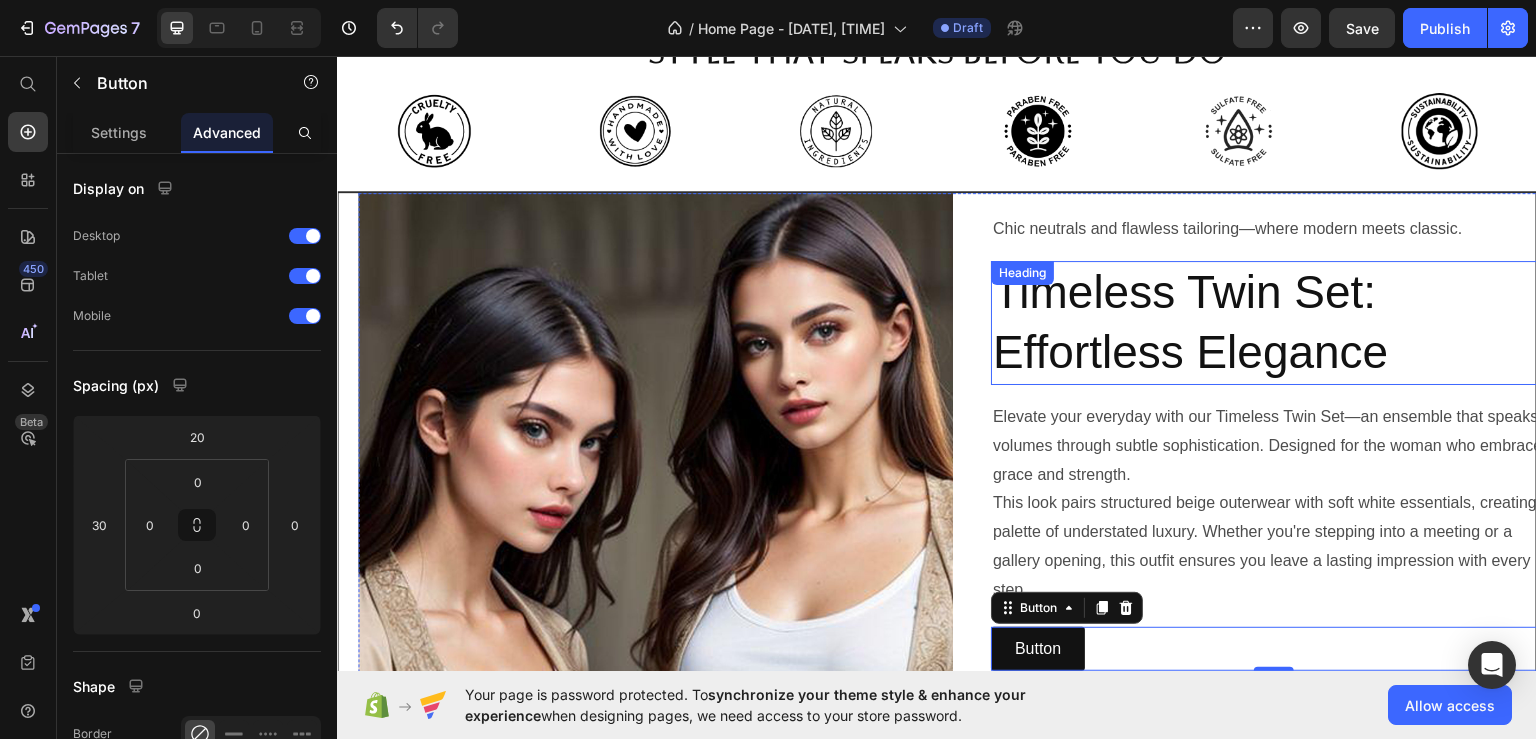 scroll, scrollTop: 652, scrollLeft: 0, axis: vertical 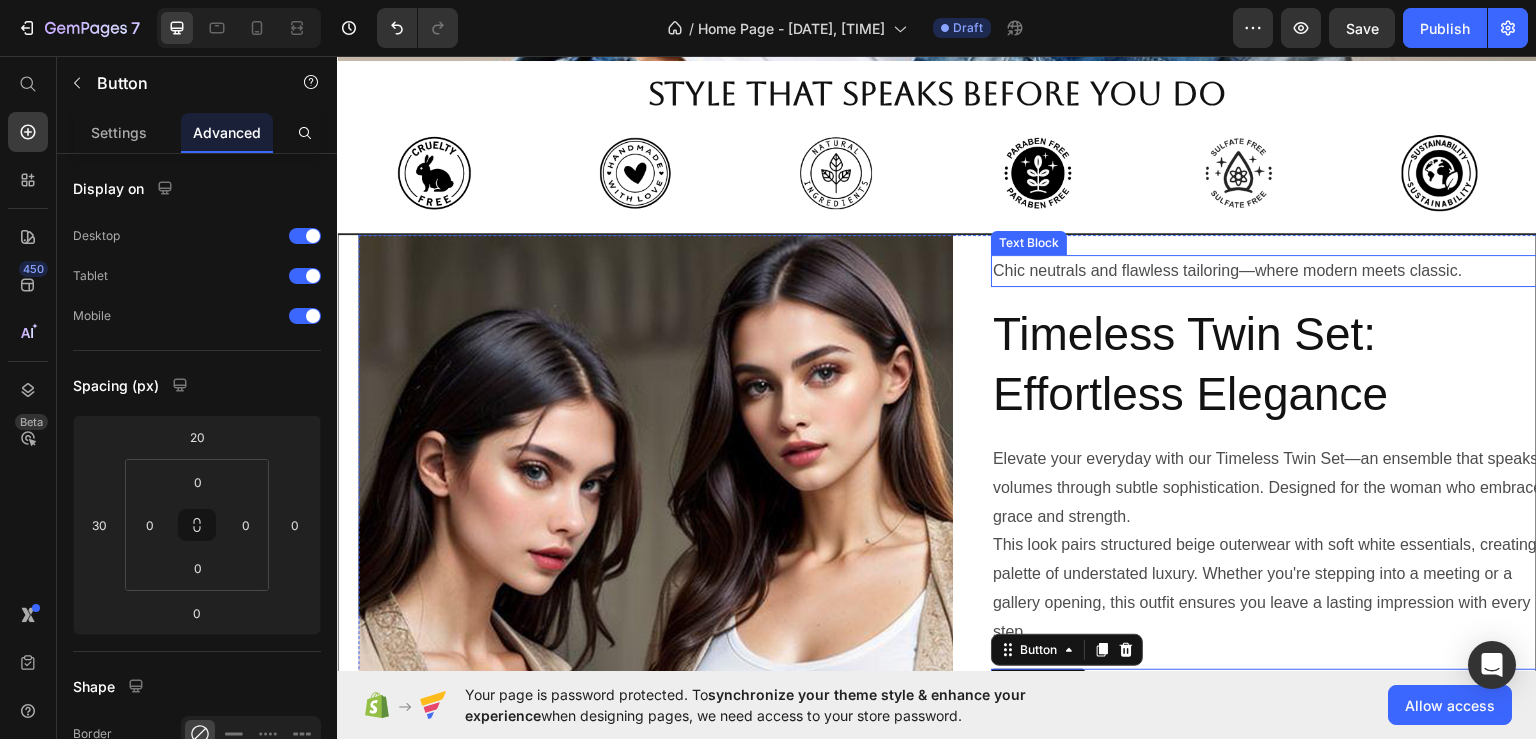 click on "Chic neutrals and flawless tailoring—where modern meets classic." at bounding box center [1273, 270] 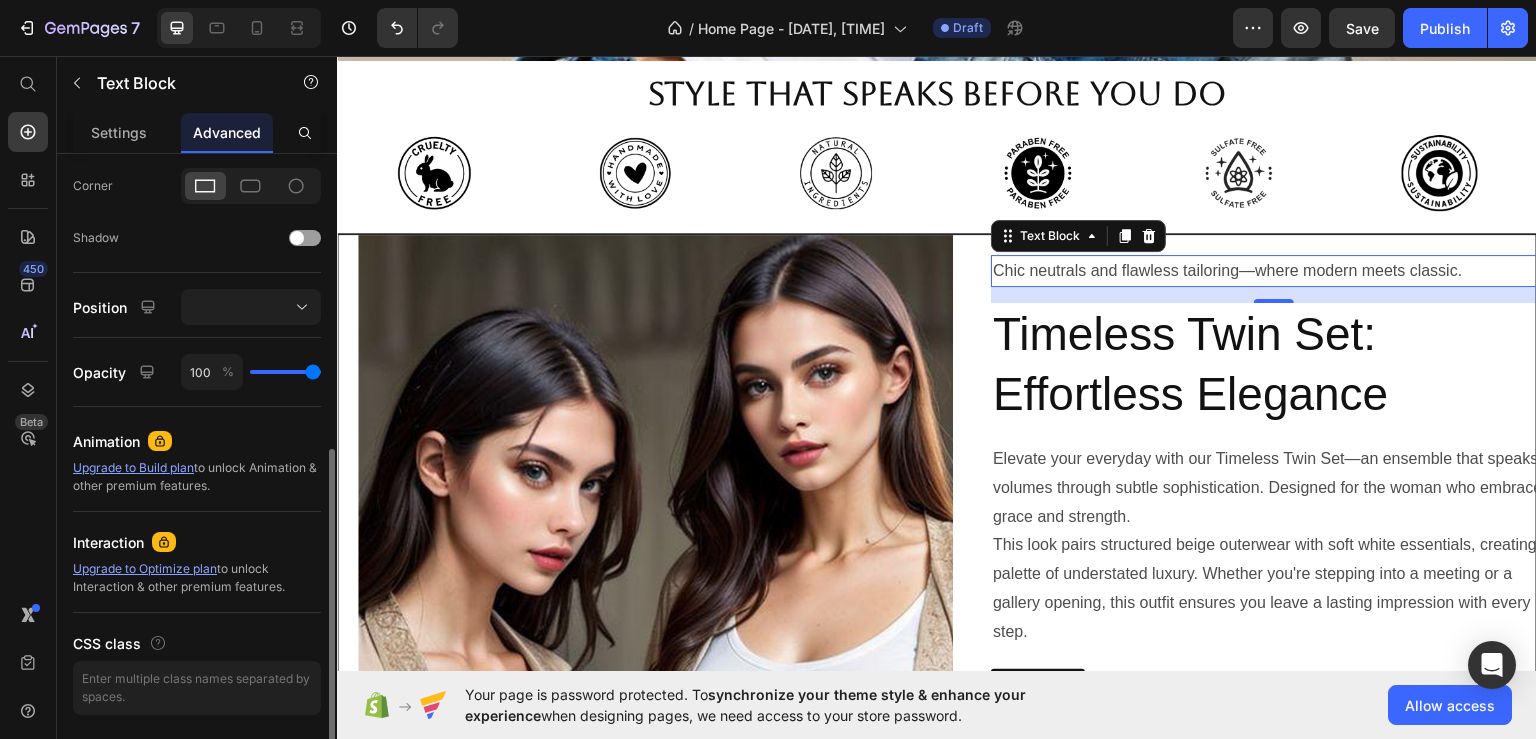 scroll, scrollTop: 0, scrollLeft: 0, axis: both 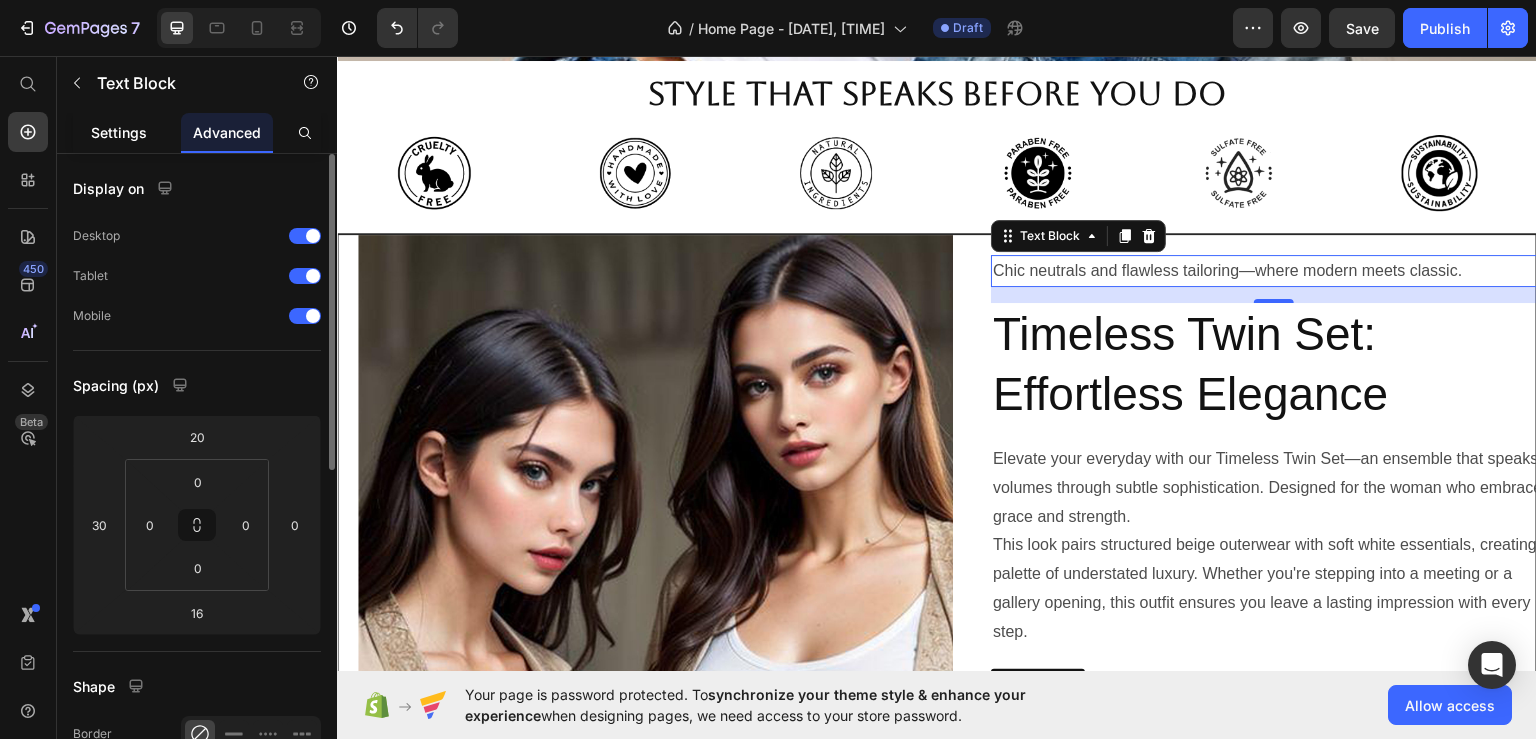 click on "Settings" at bounding box center (119, 132) 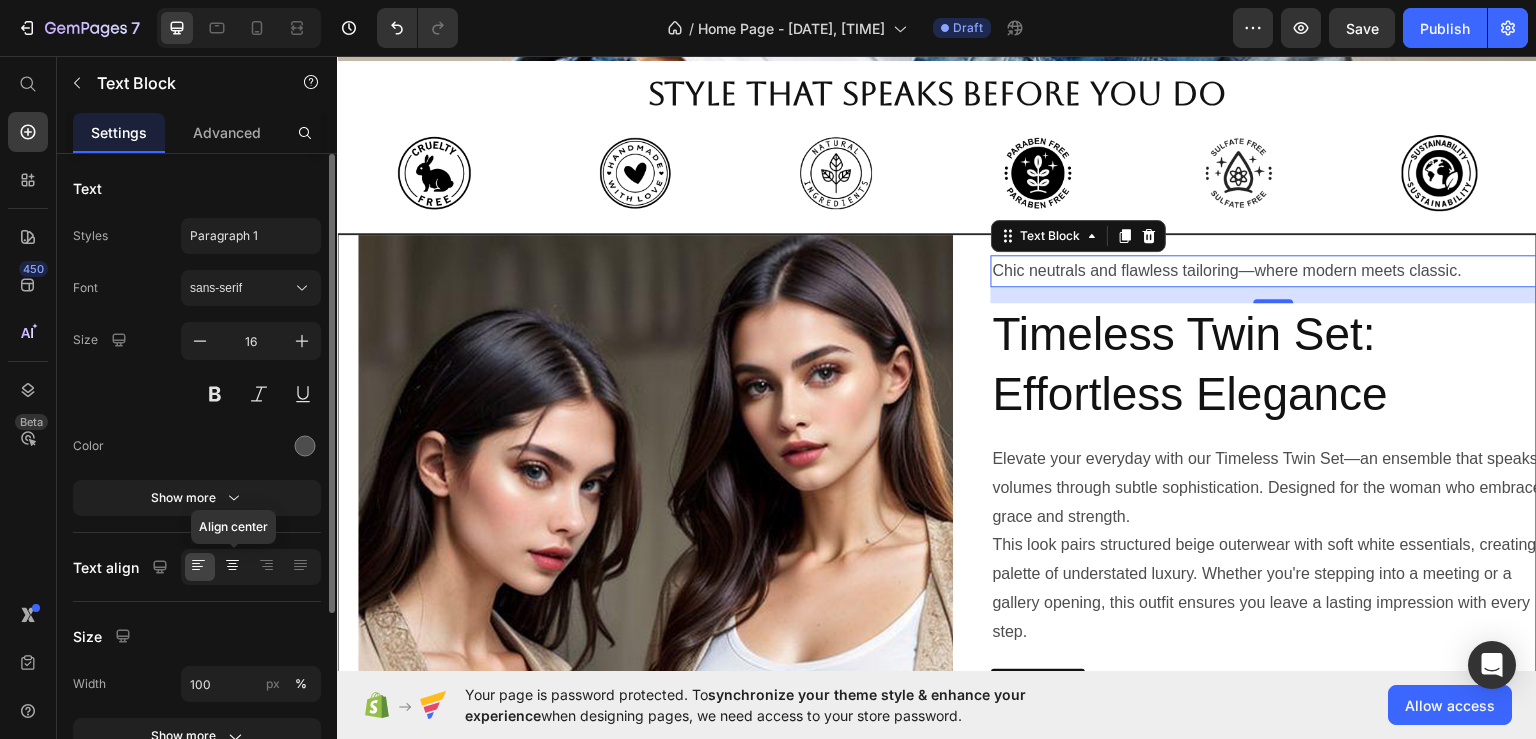 click 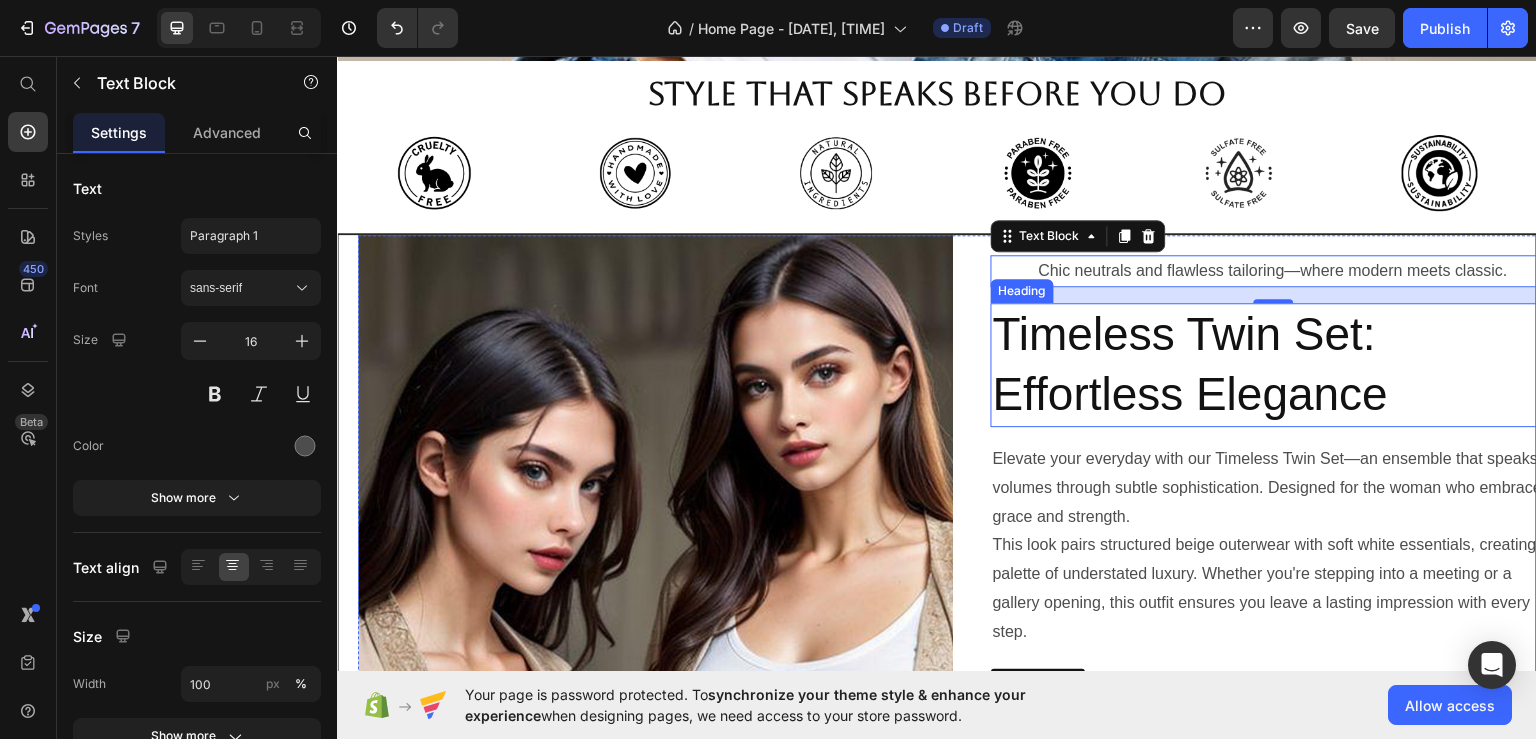 click on "Timeless Twin Set: Effortless Elegance" at bounding box center [1273, 364] 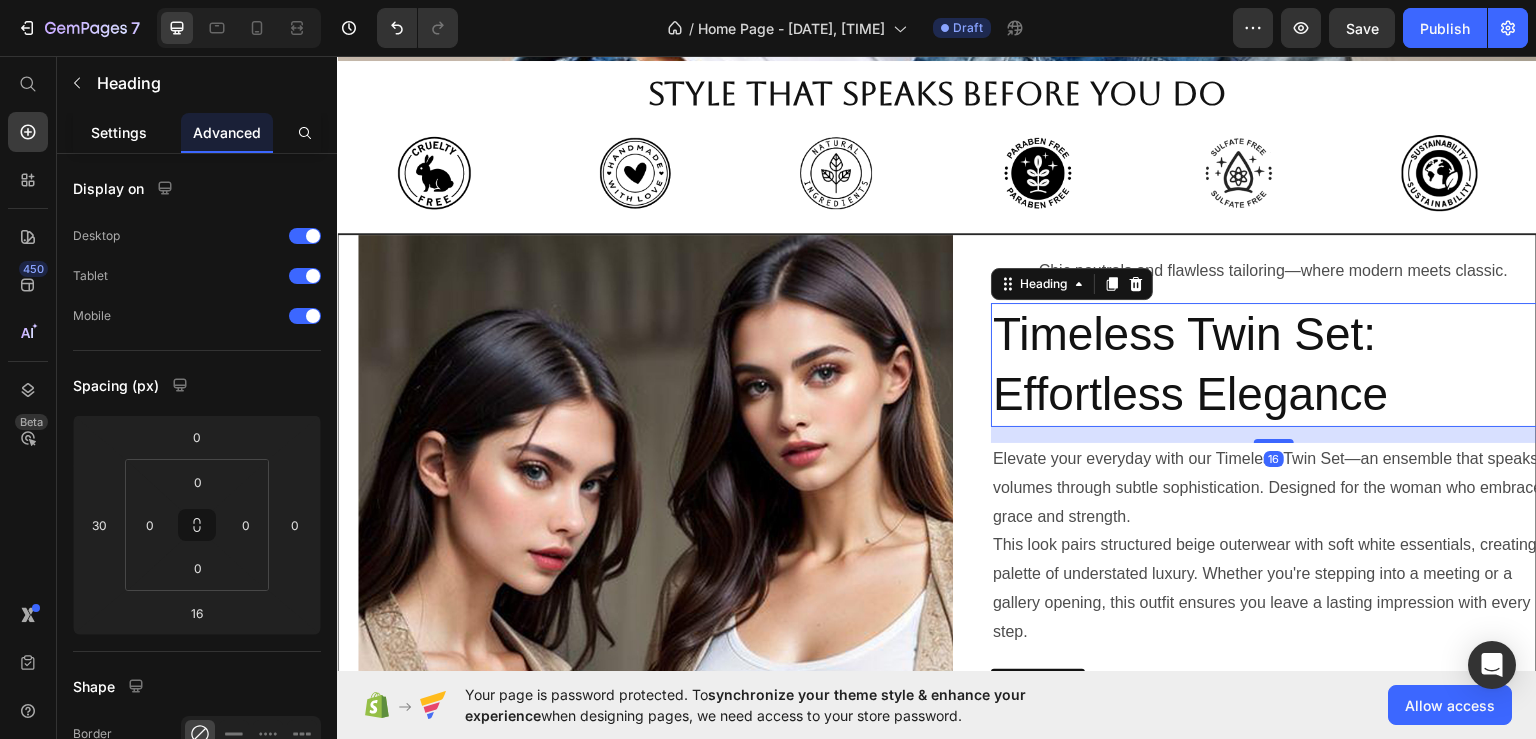 click on "Settings" 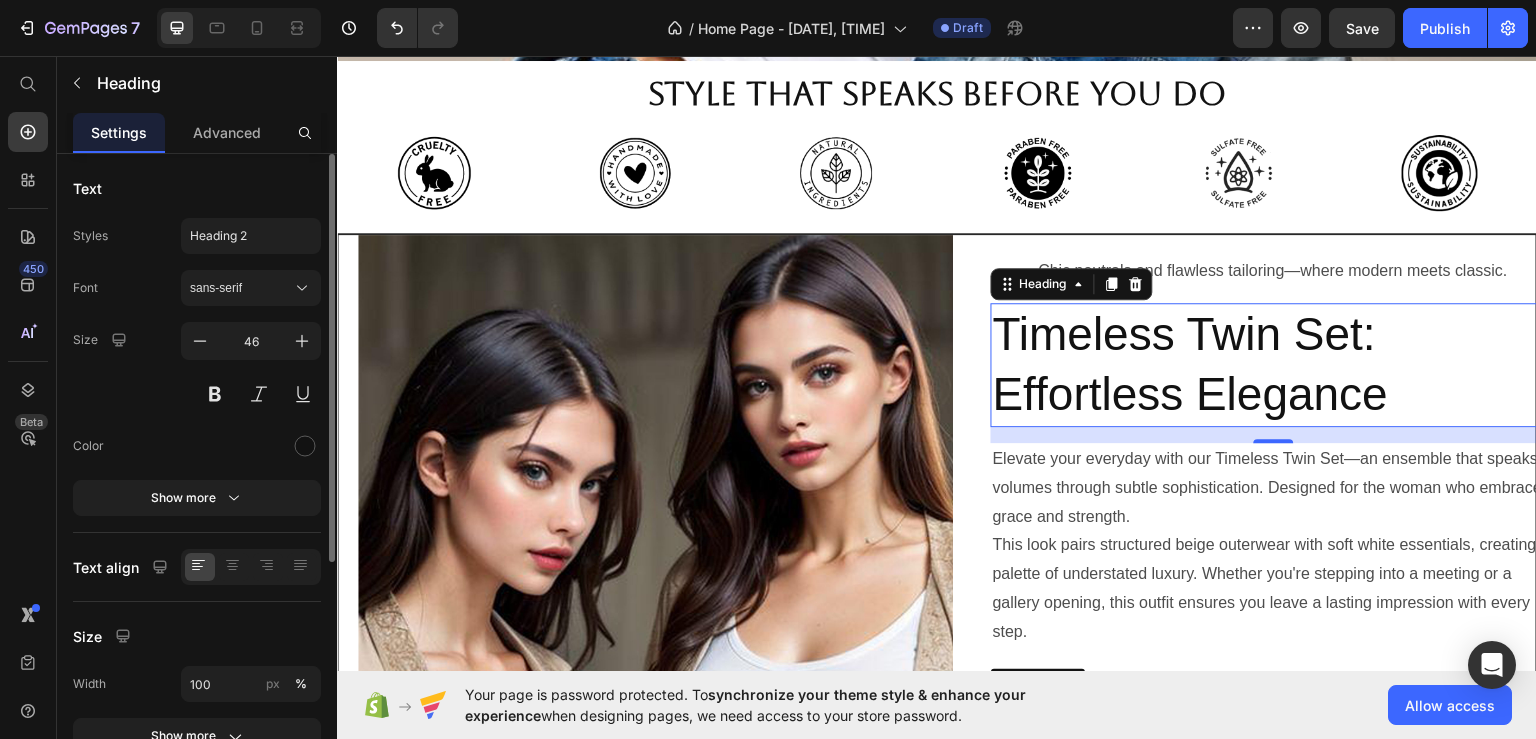 scroll, scrollTop: 100, scrollLeft: 0, axis: vertical 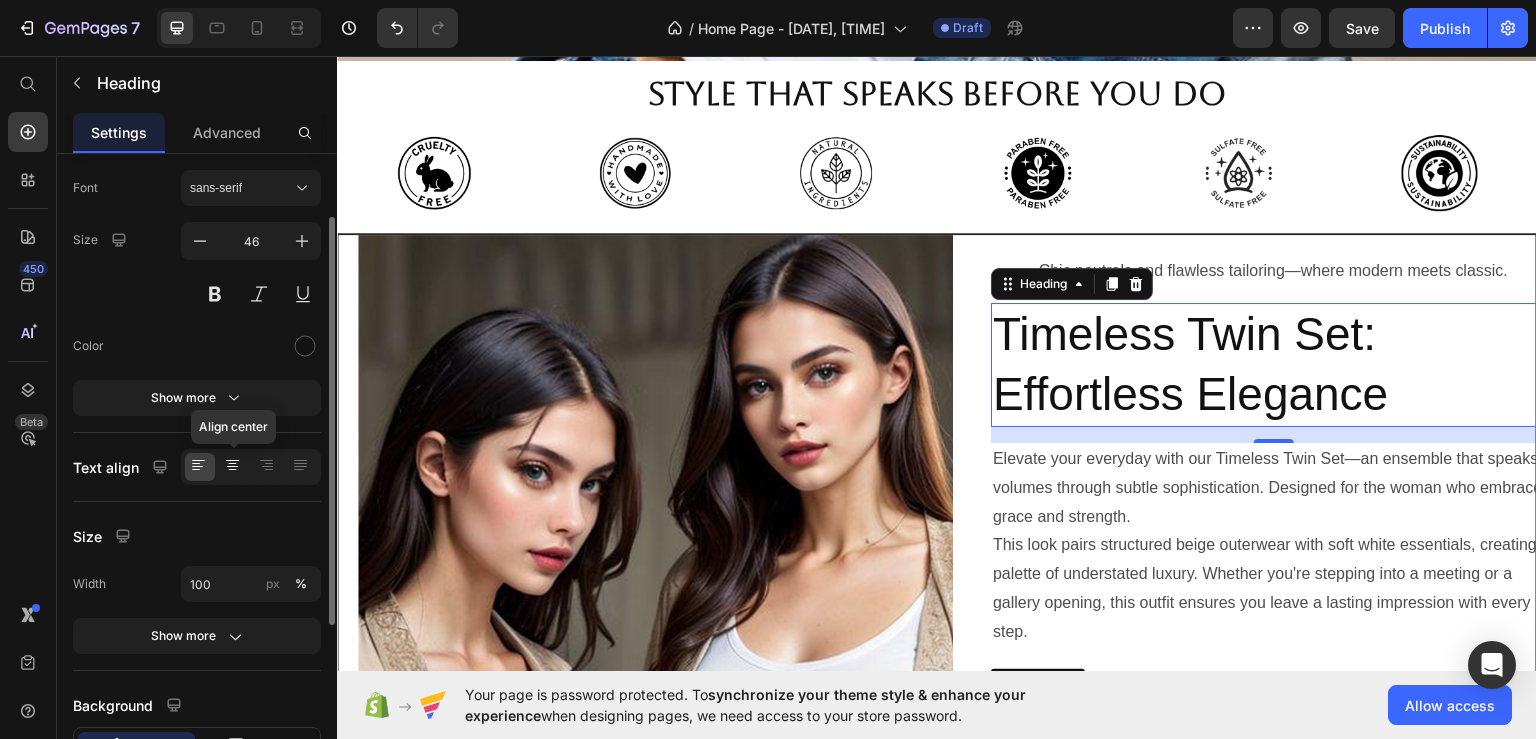 click 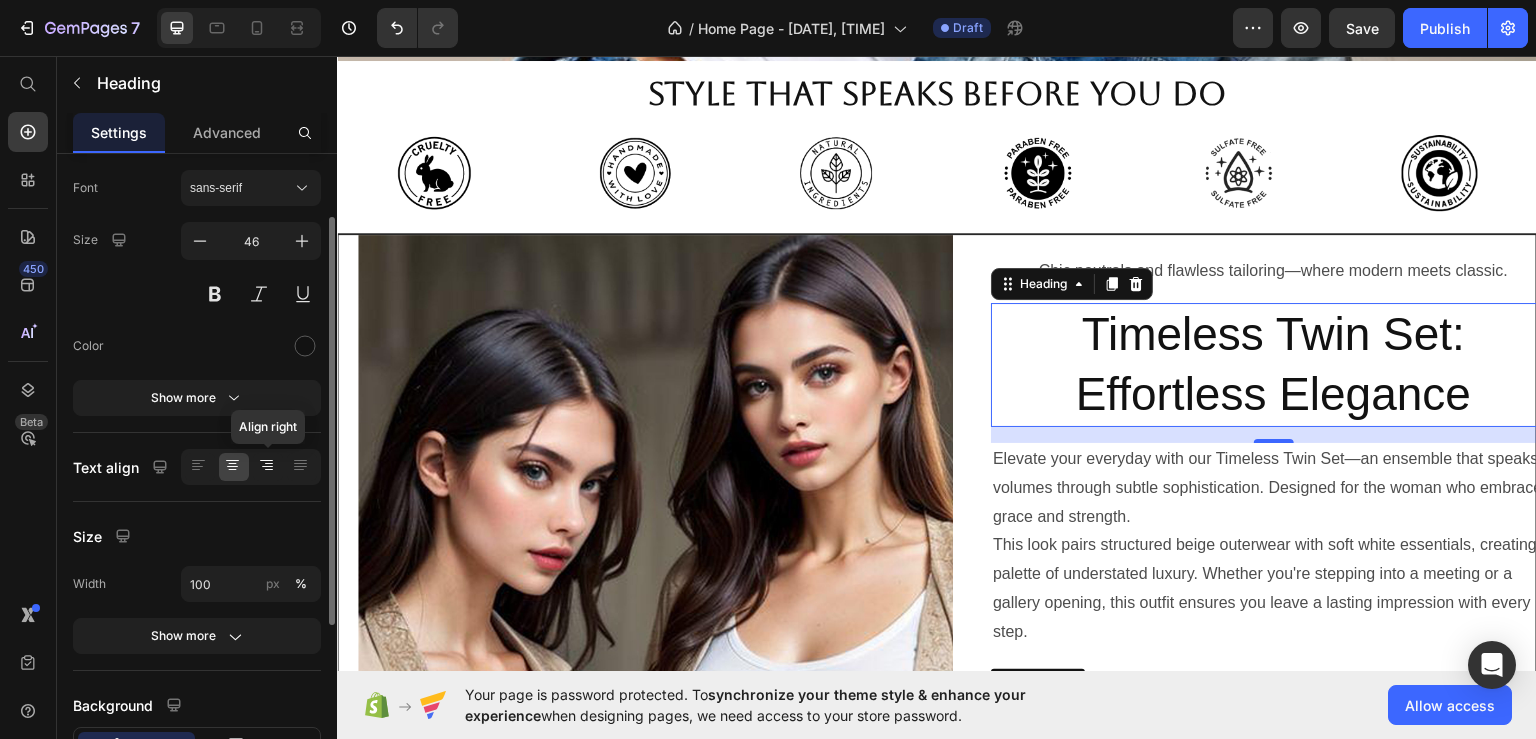 click 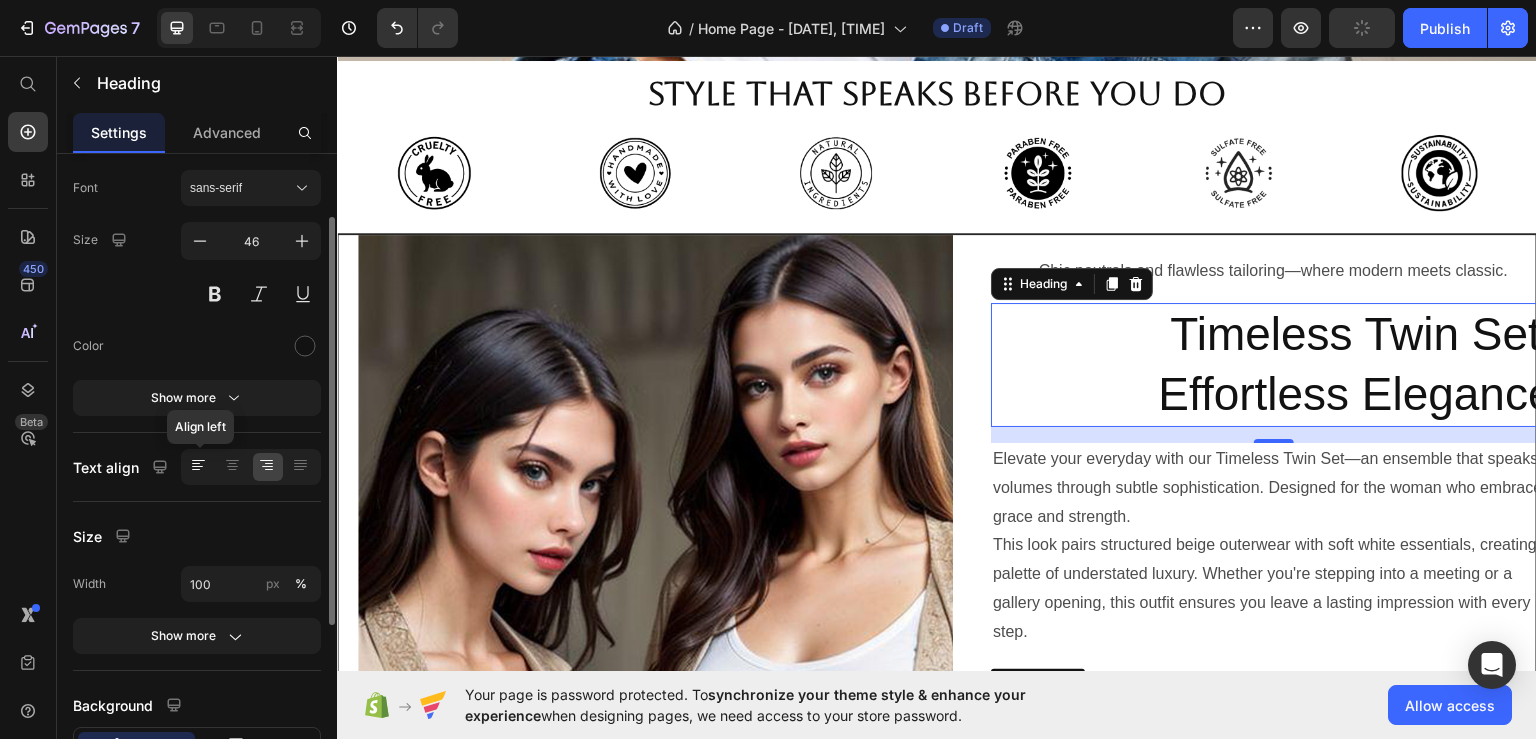 click 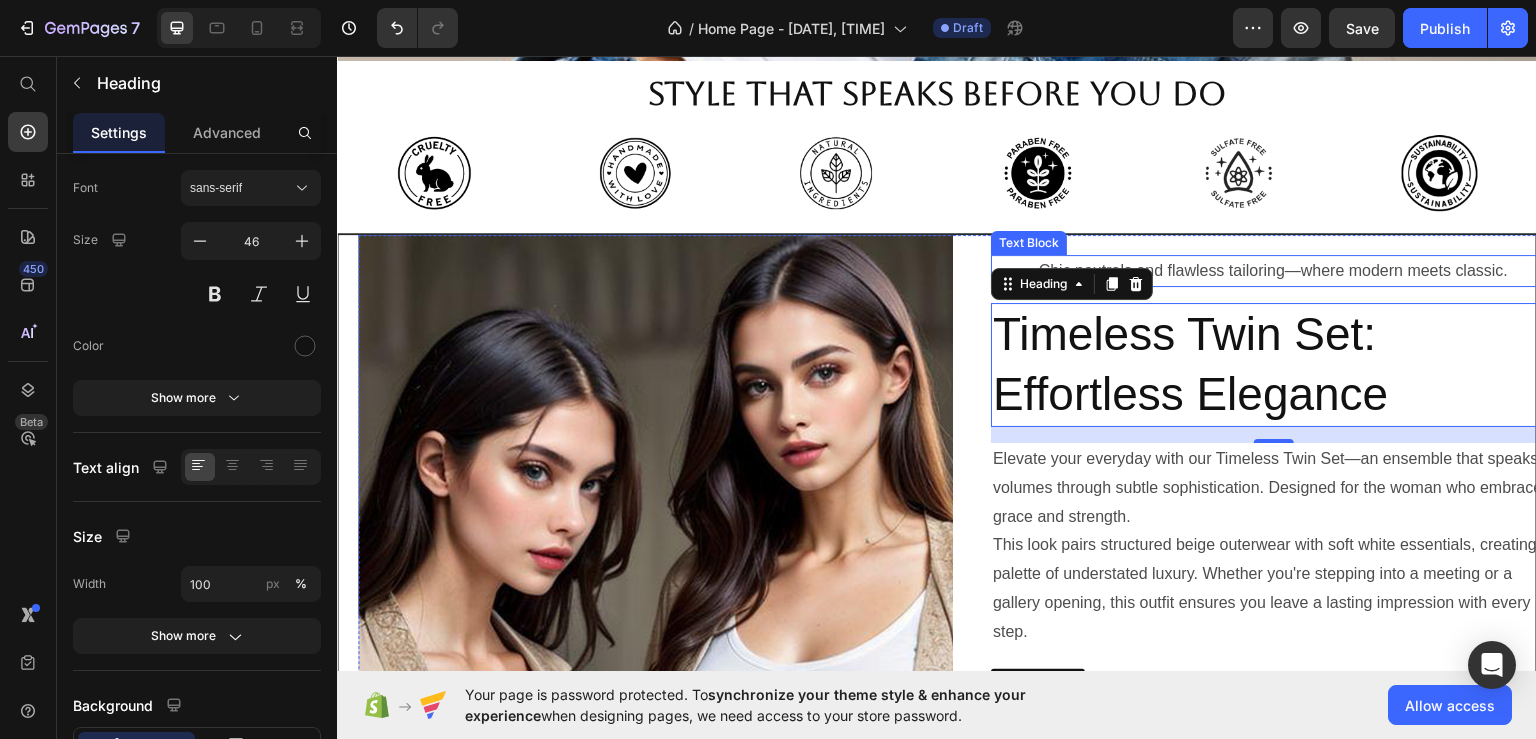 click on "Chic neutrals and flawless tailoring—where modern meets classic." at bounding box center [1273, 270] 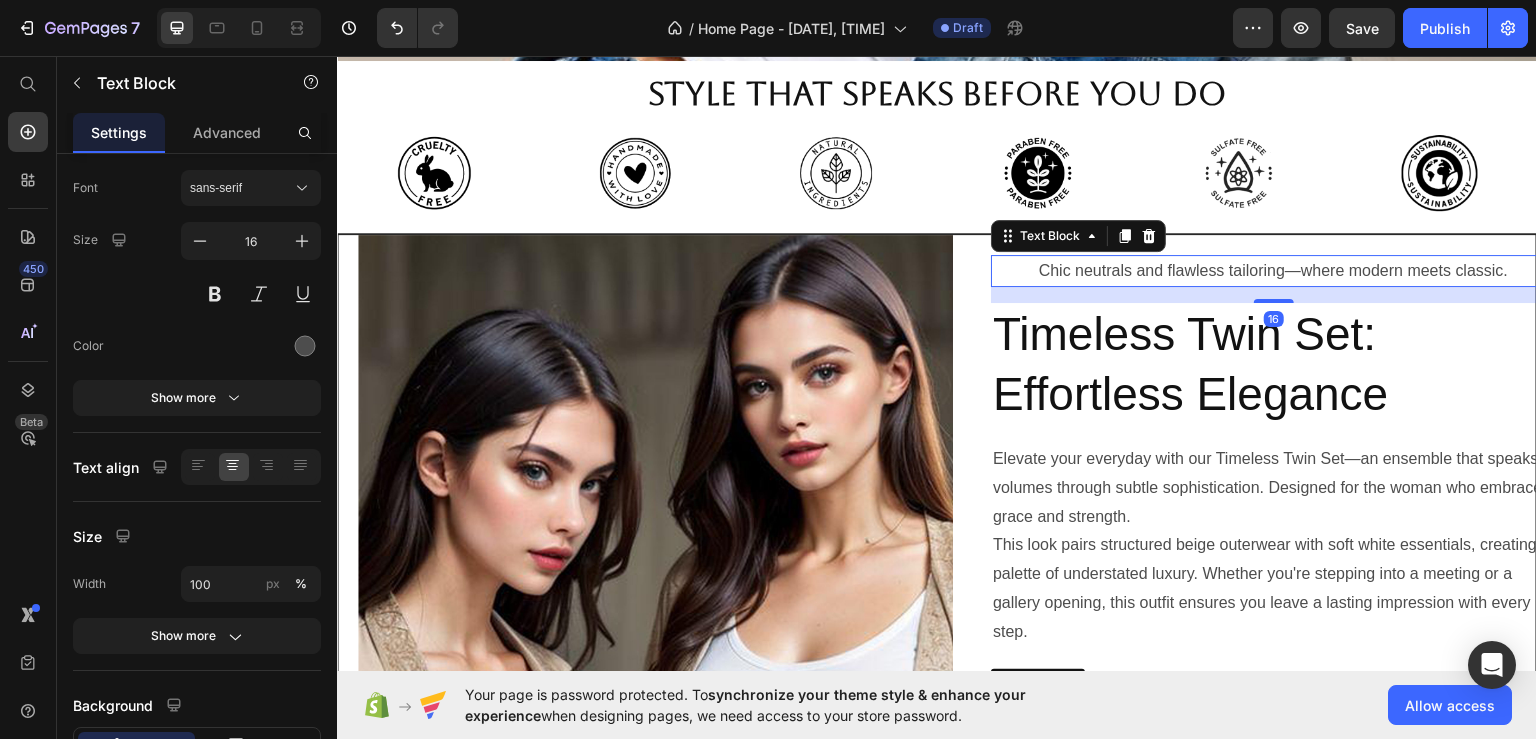 scroll, scrollTop: 0, scrollLeft: 0, axis: both 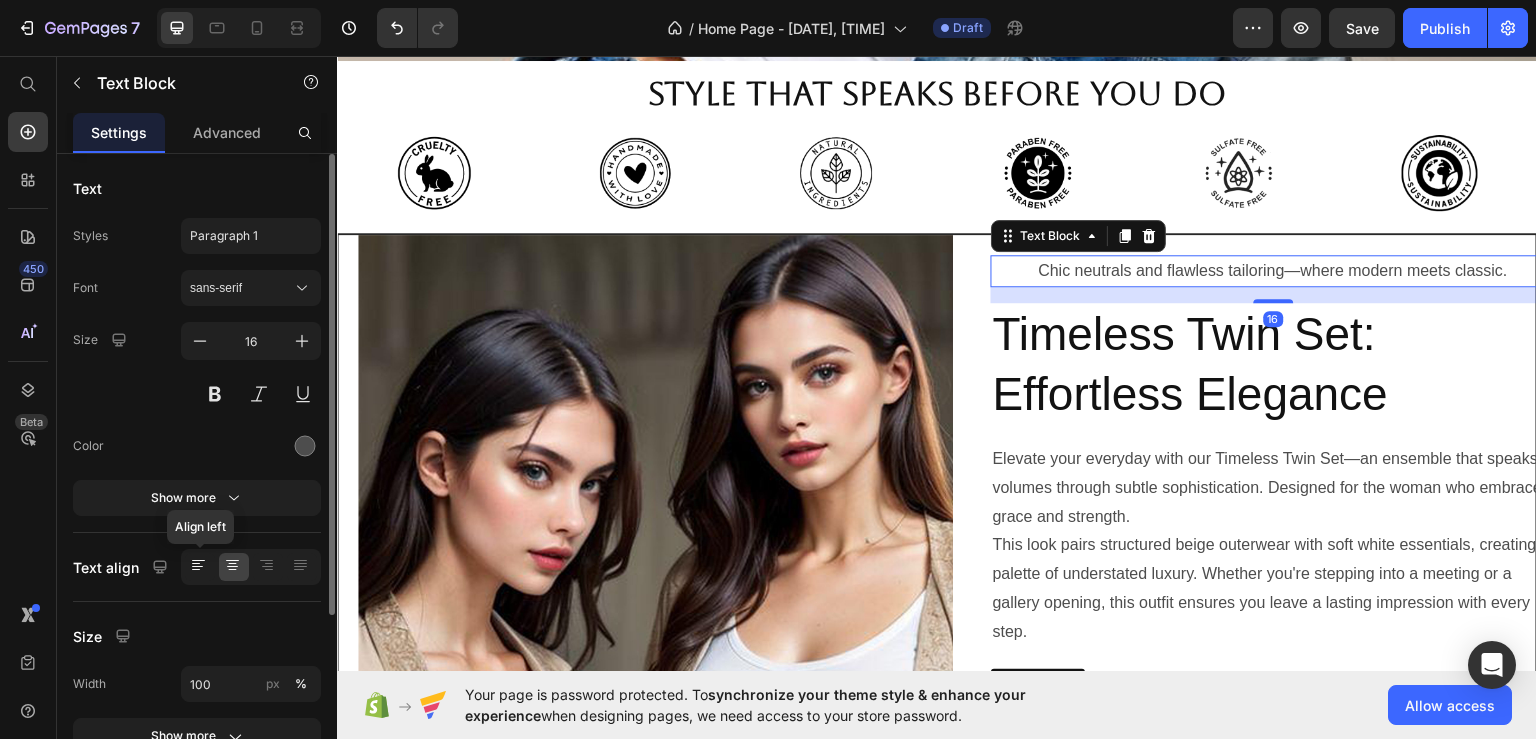 click 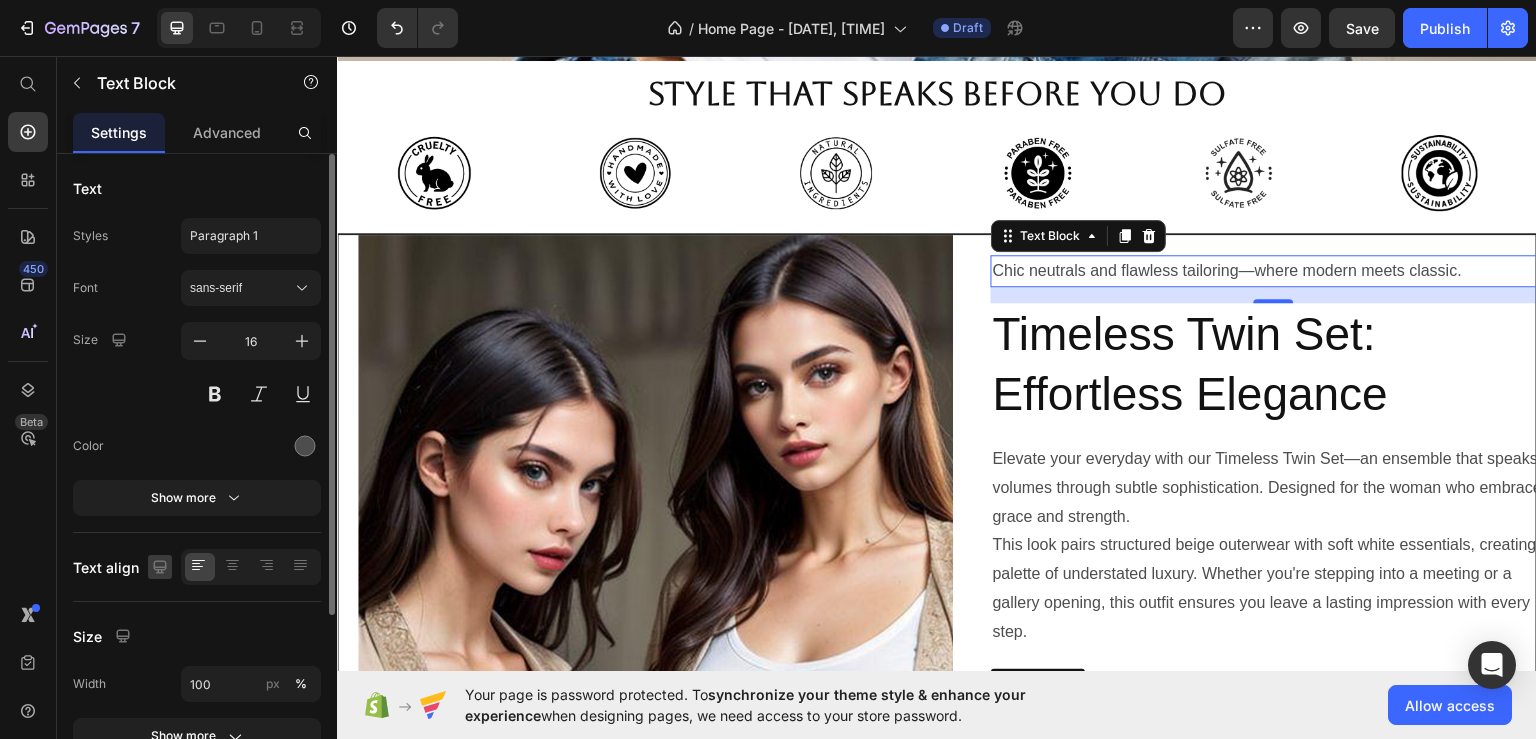 click 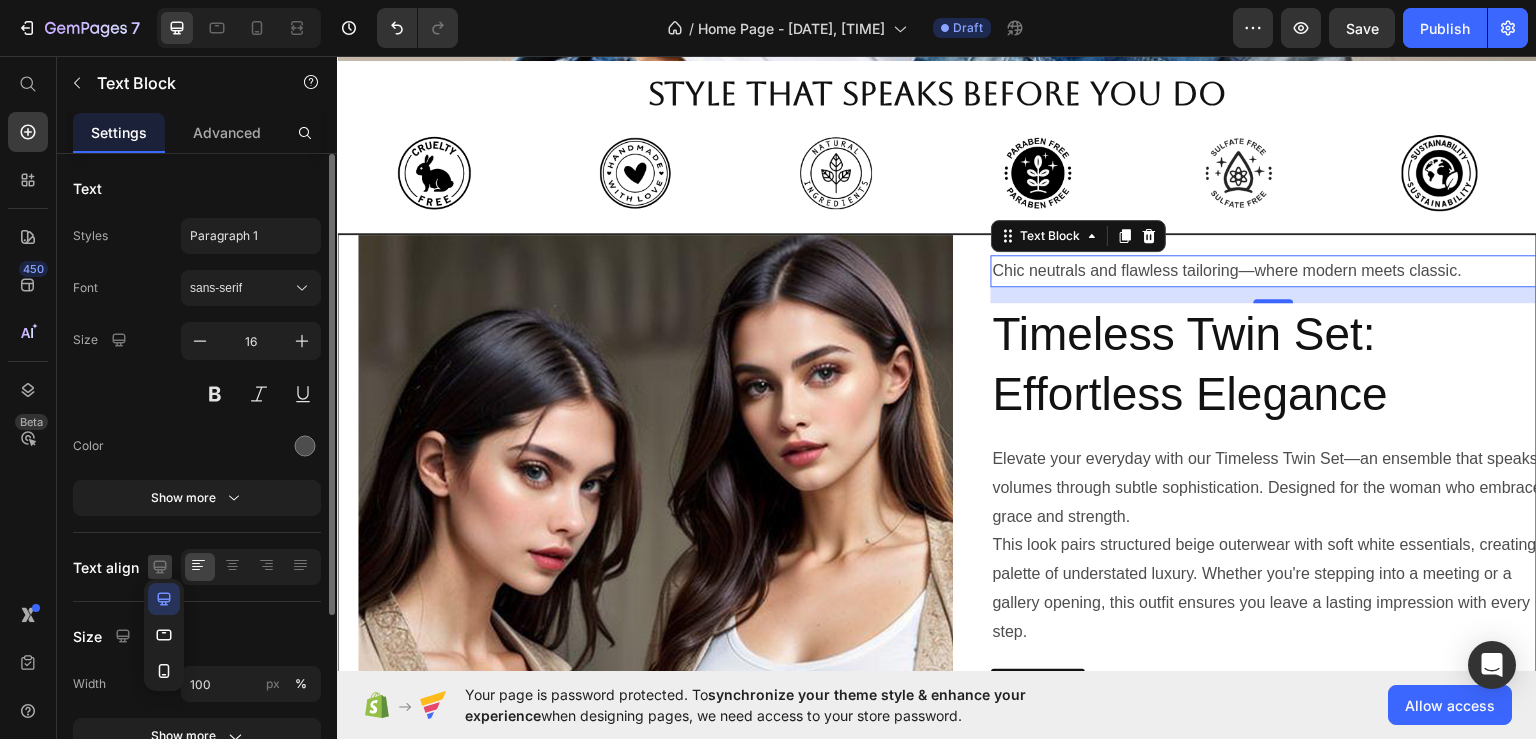 click 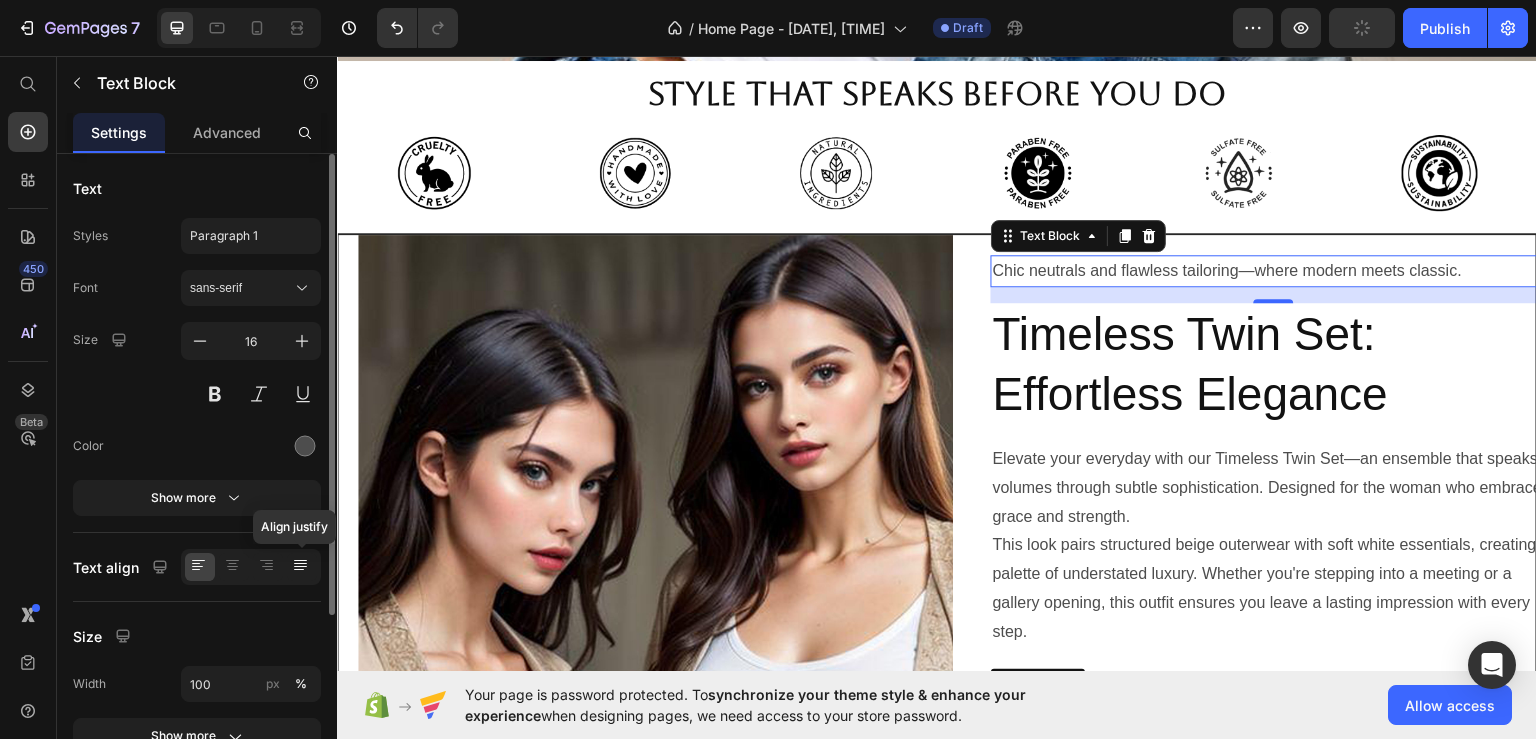 click 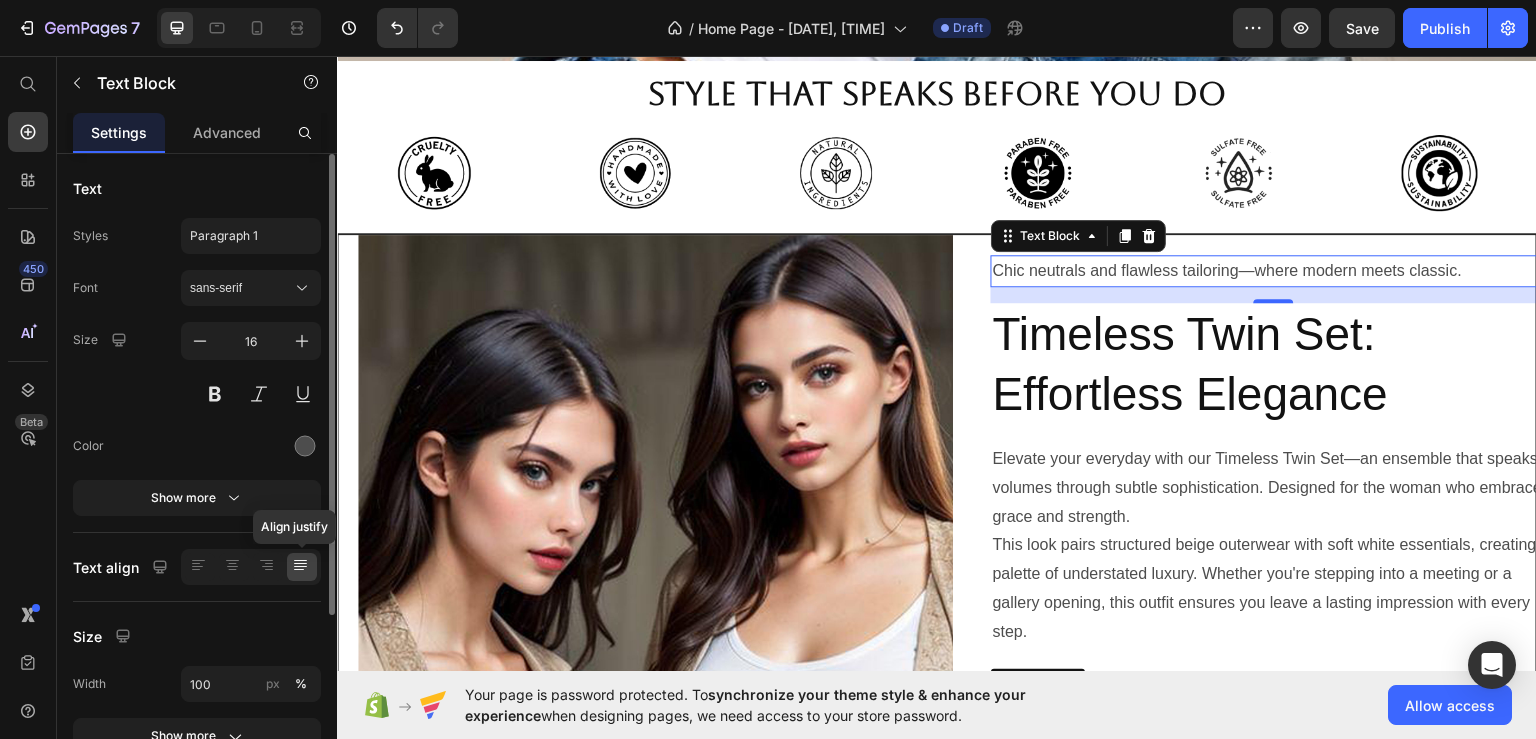 click 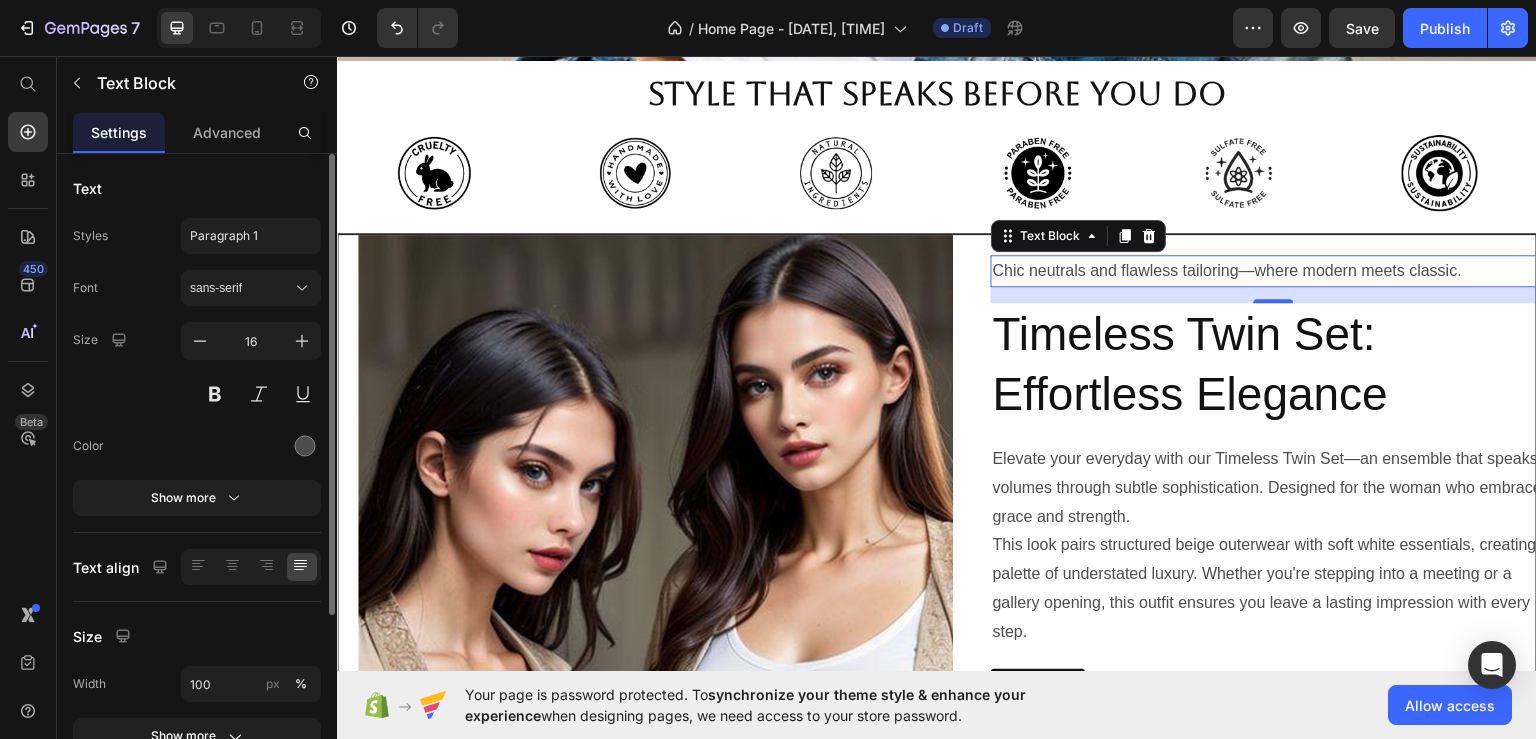 click 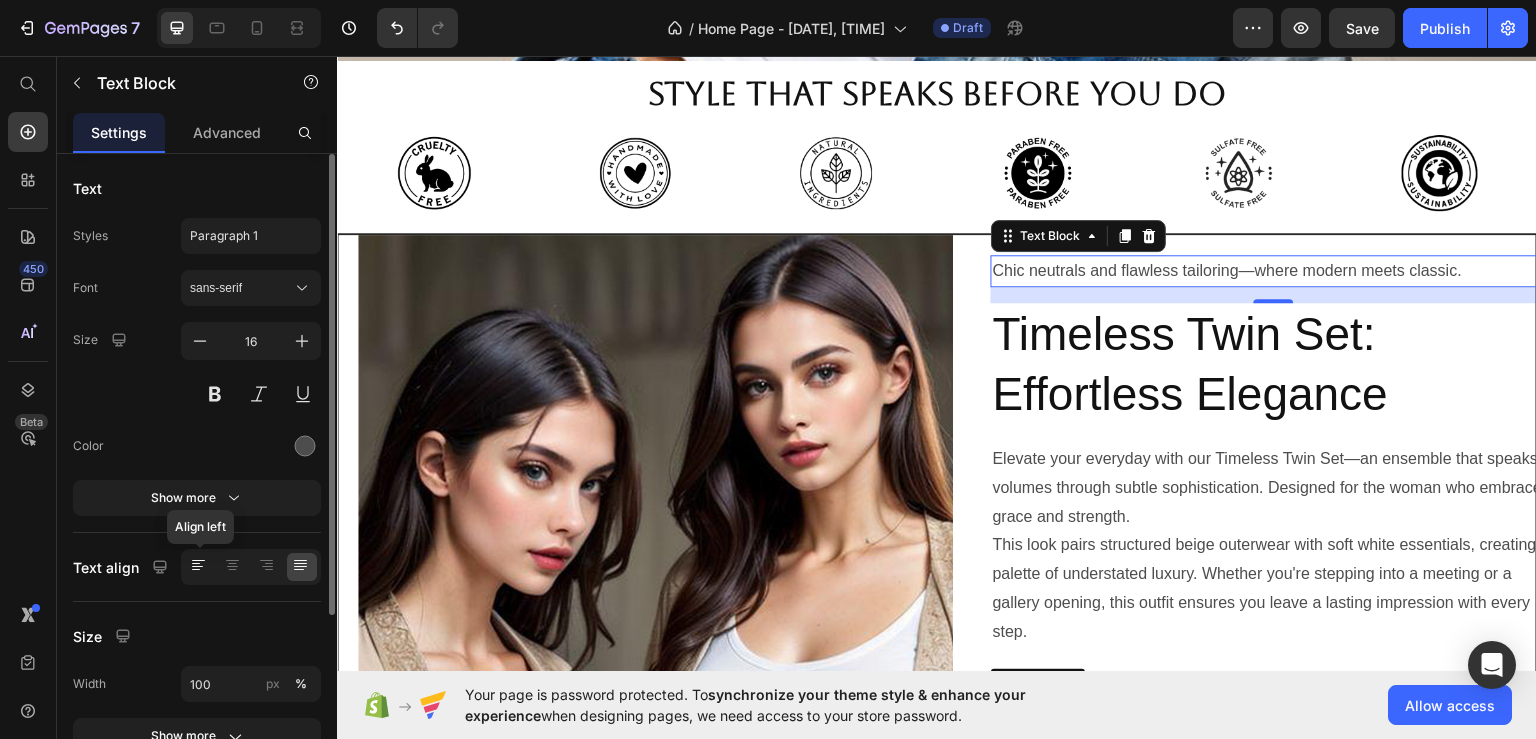 click 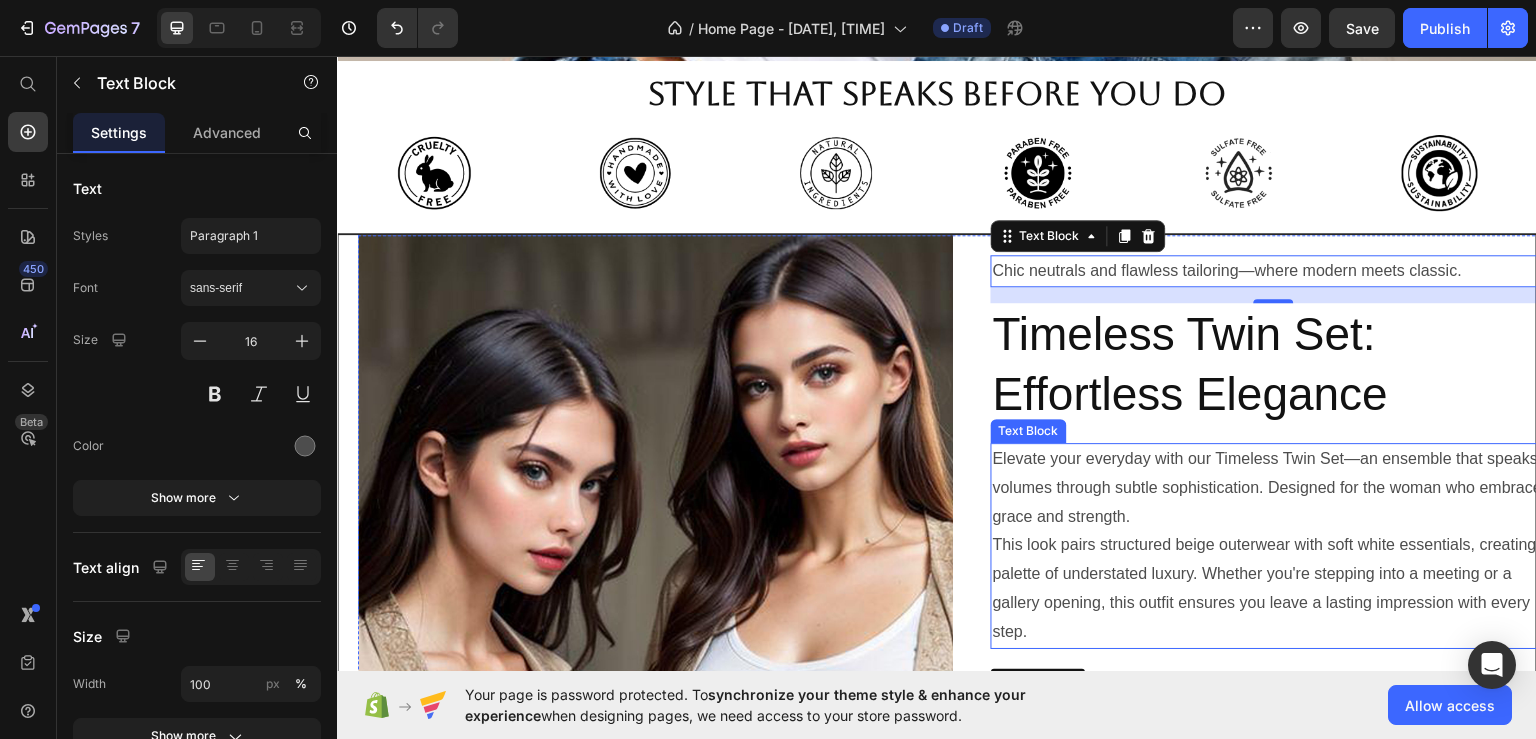 click on "Elevate your everyday with our Timeless Twin Set—an ensemble that speaks volumes through subtle sophistication. Designed for the woman who embraces grace and strength." at bounding box center [1273, 487] 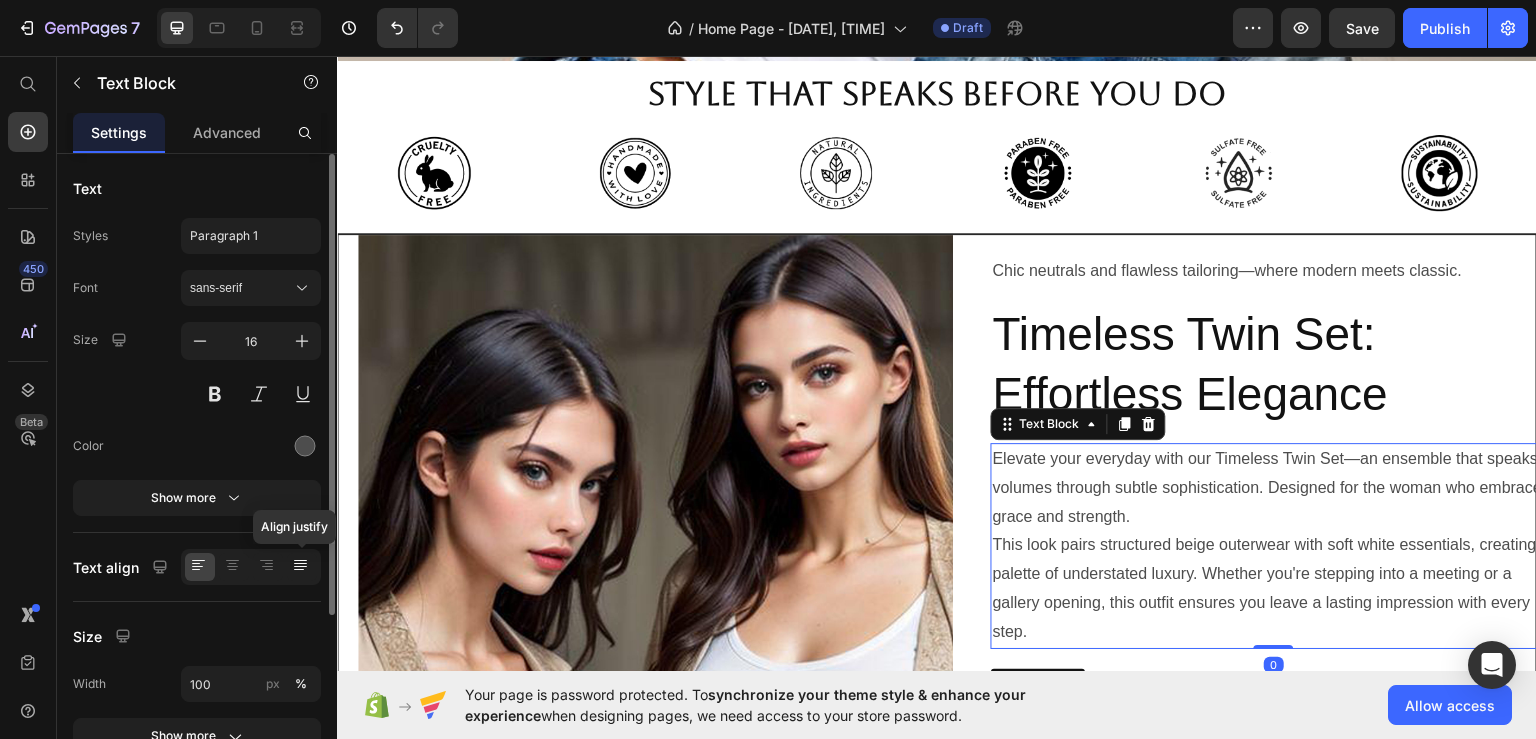 click 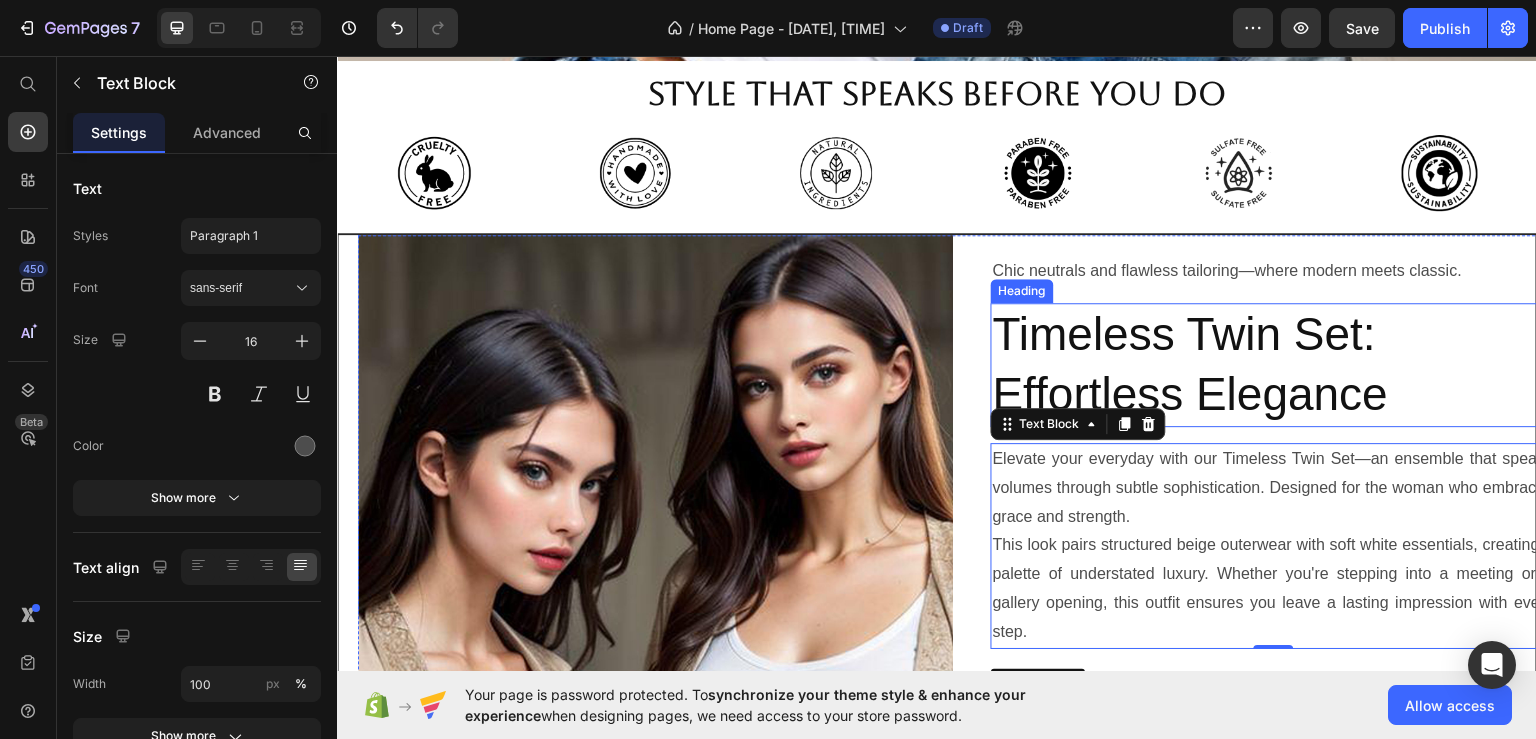 click on "Timeless Twin Set: Effortless Elegance" at bounding box center (1273, 364) 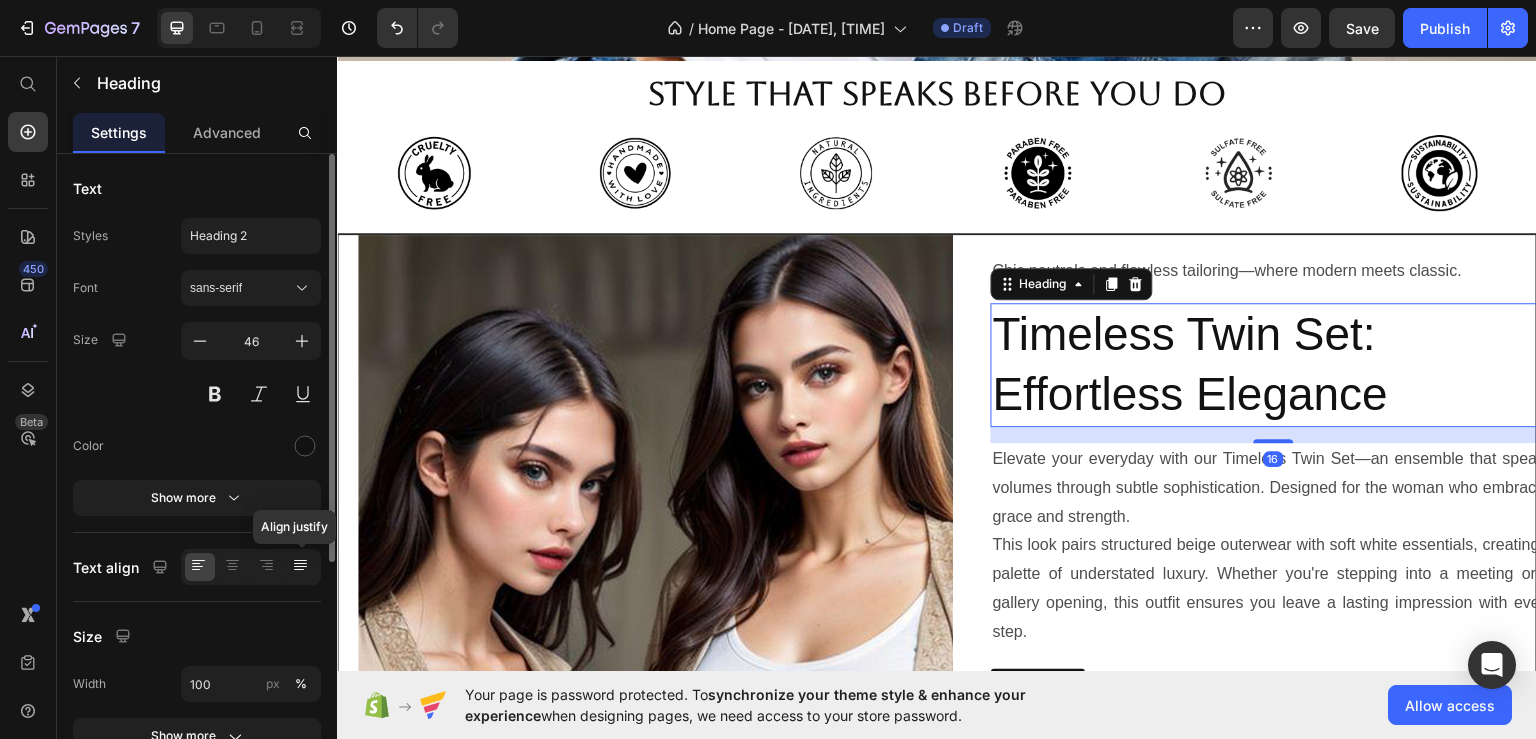 click 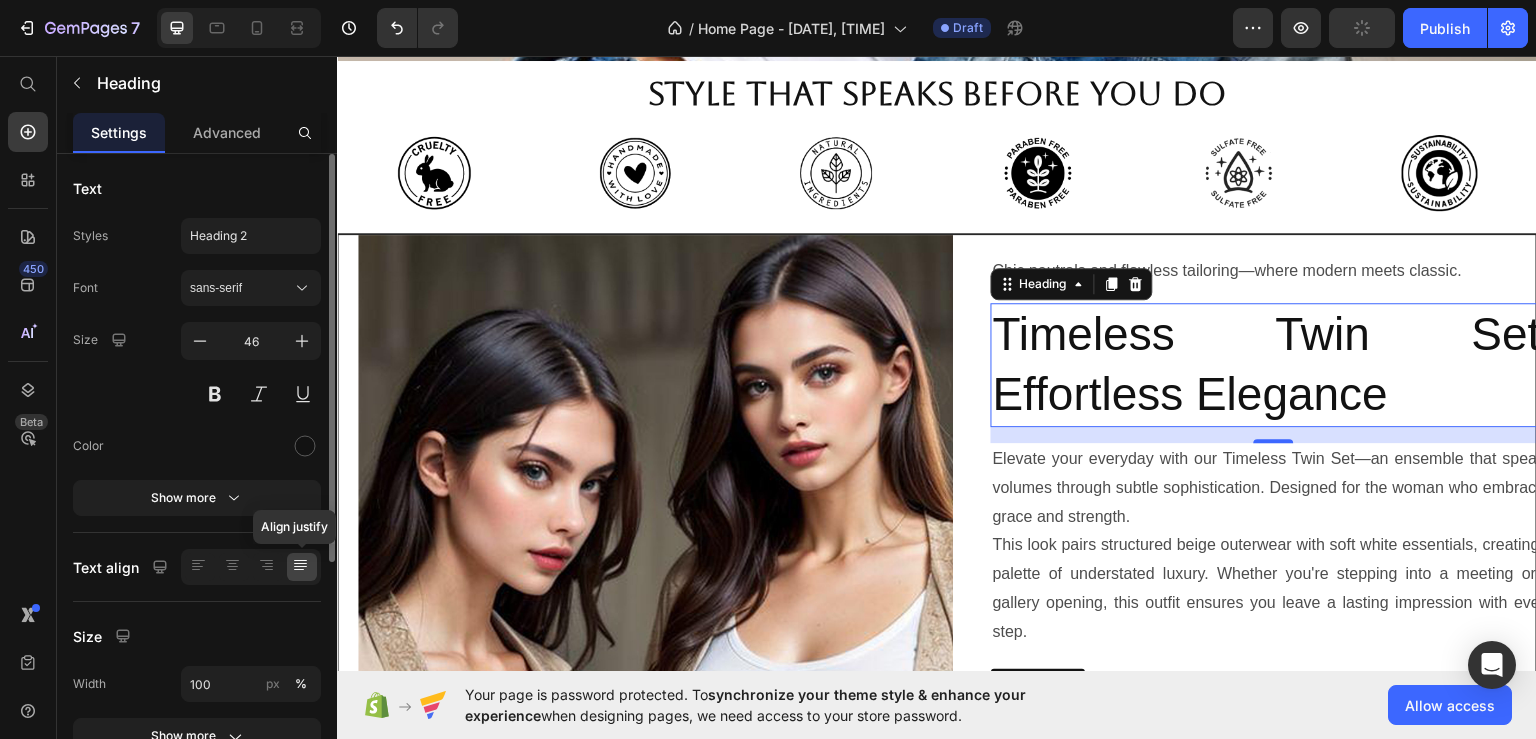 click 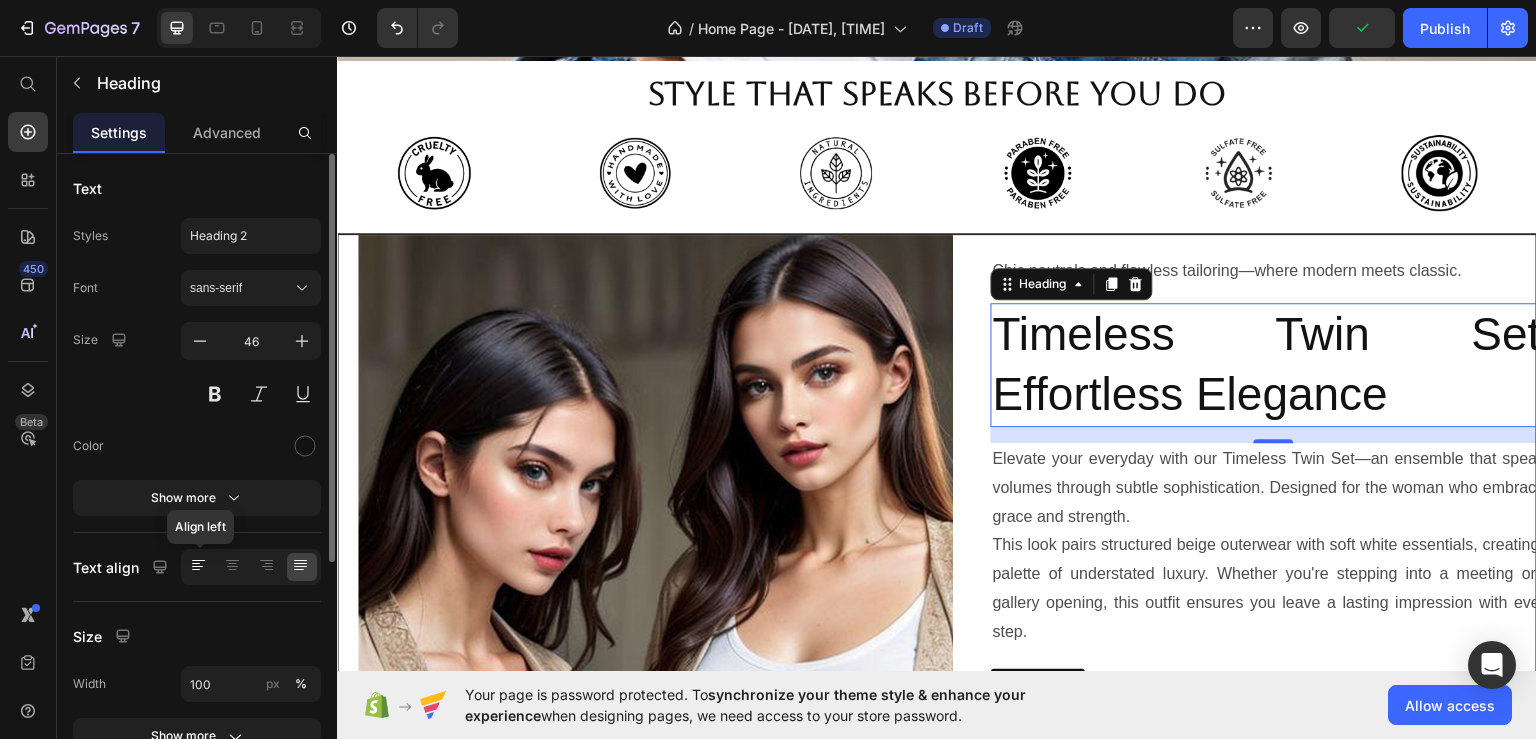 click 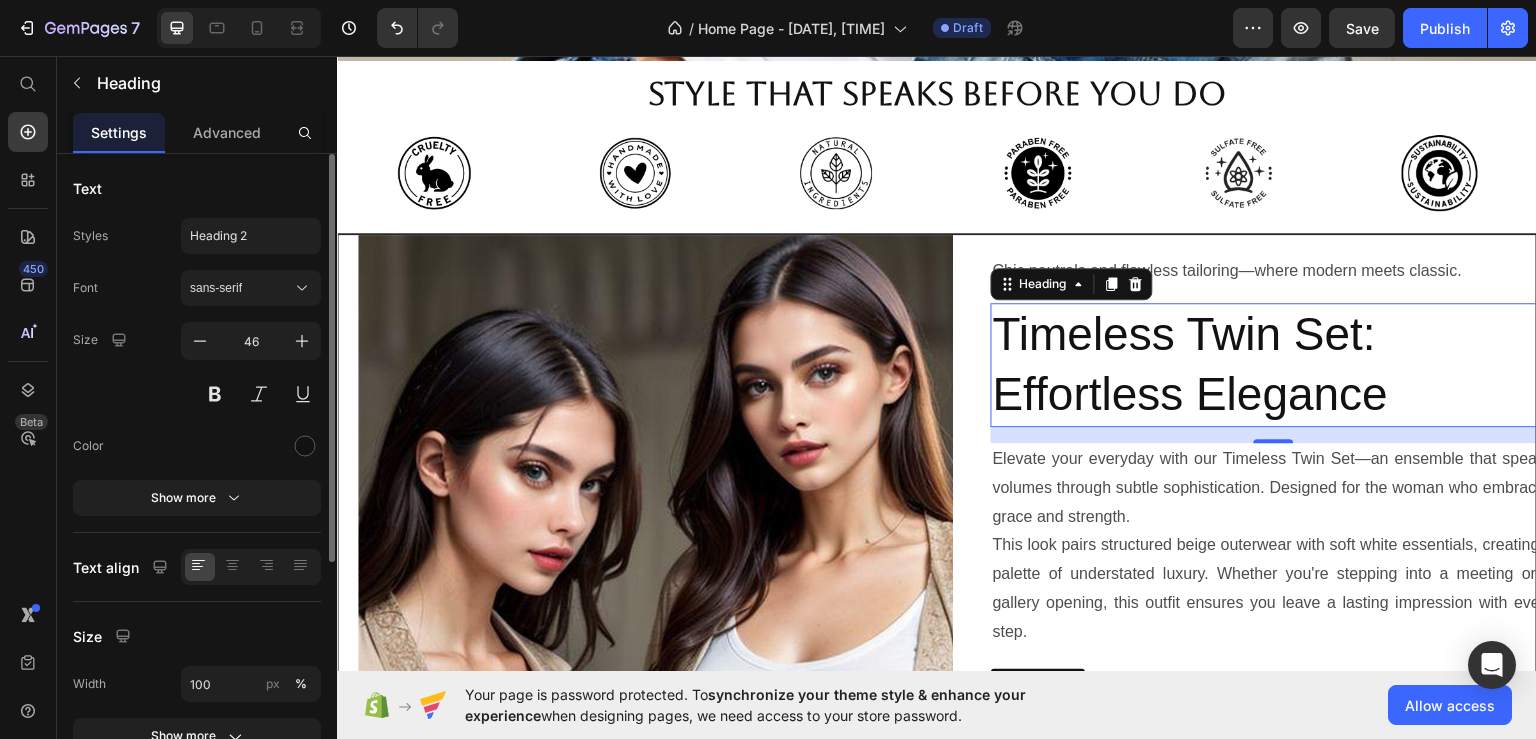 scroll, scrollTop: 100, scrollLeft: 0, axis: vertical 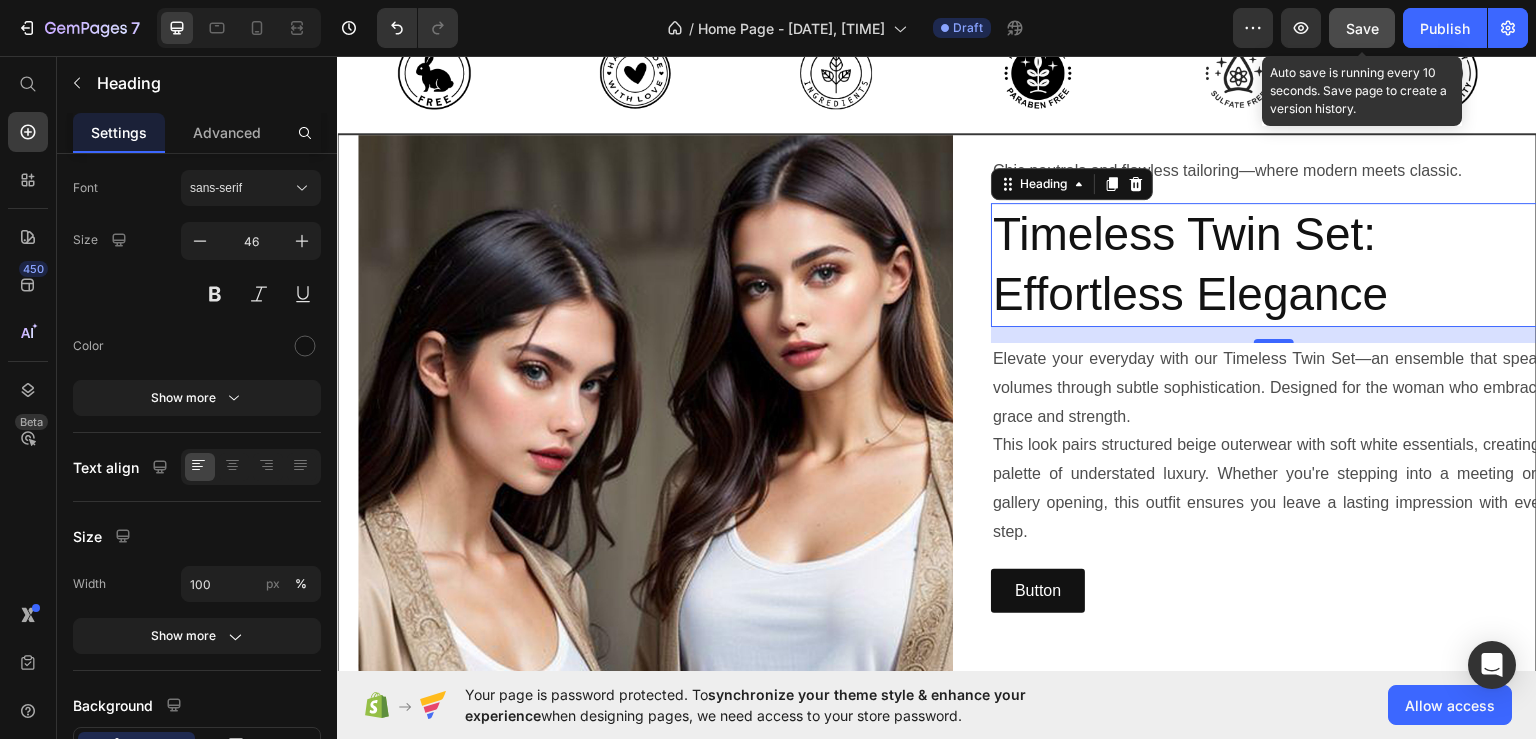 click on "Save" 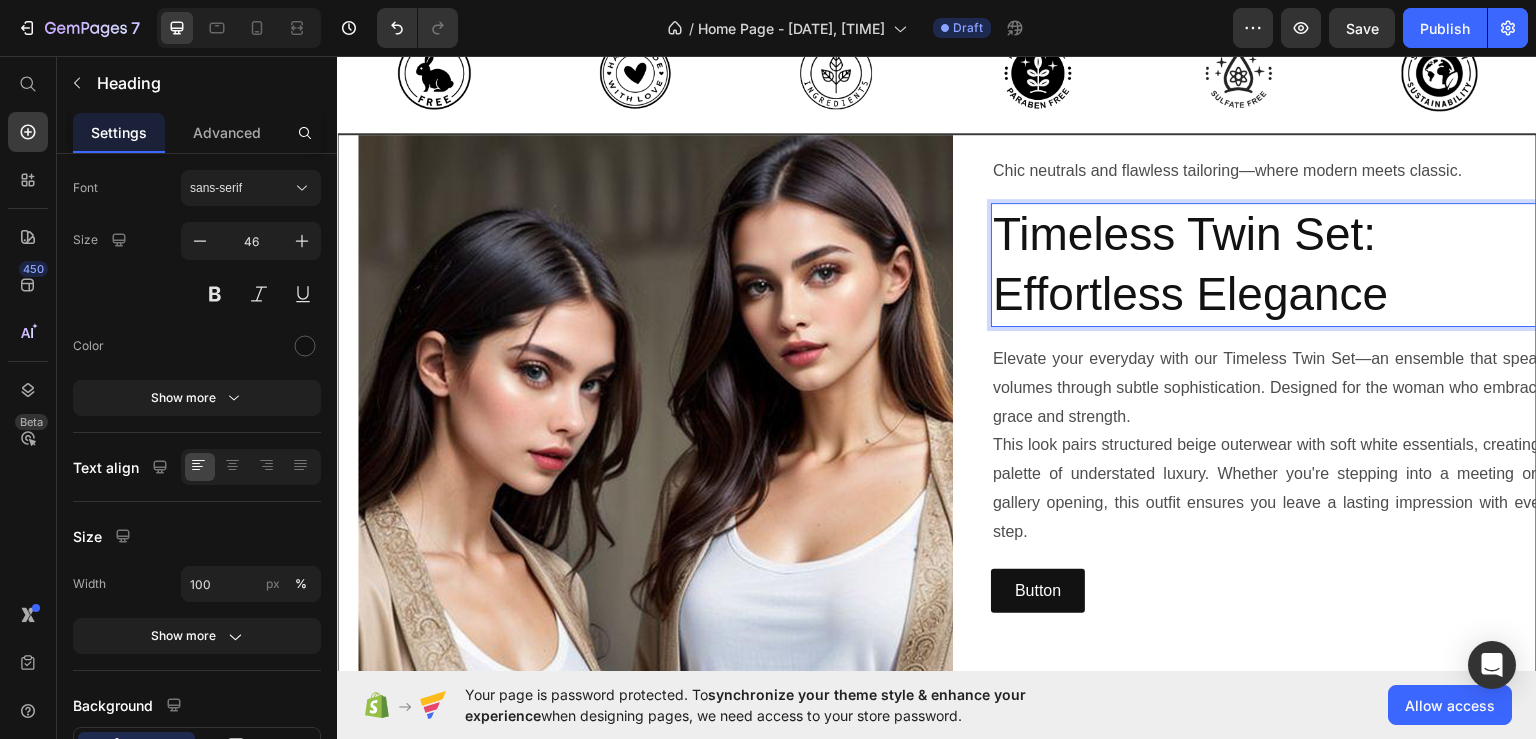 click on "Timeless Twin Set: Effortless Elegance" at bounding box center (1273, 264) 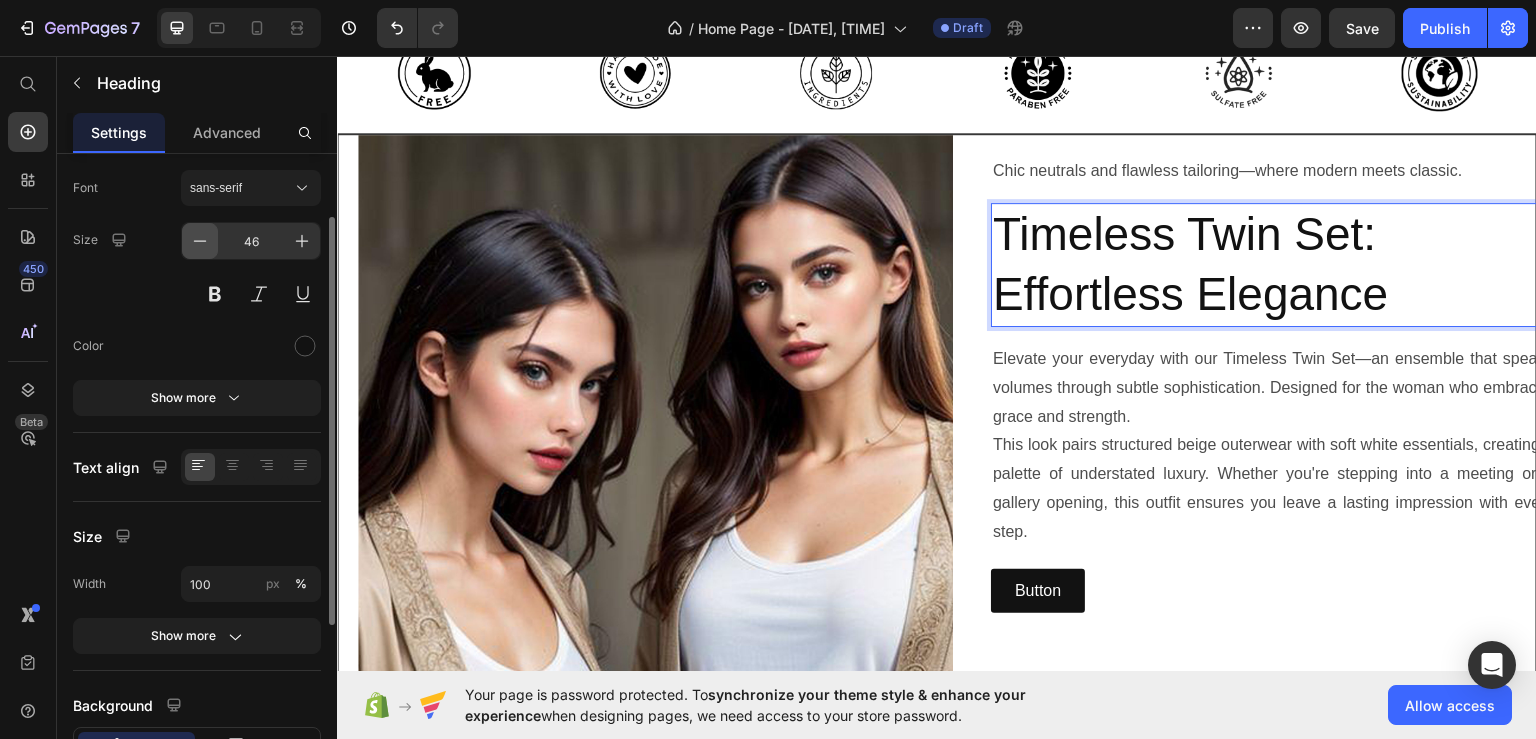 click at bounding box center (200, 241) 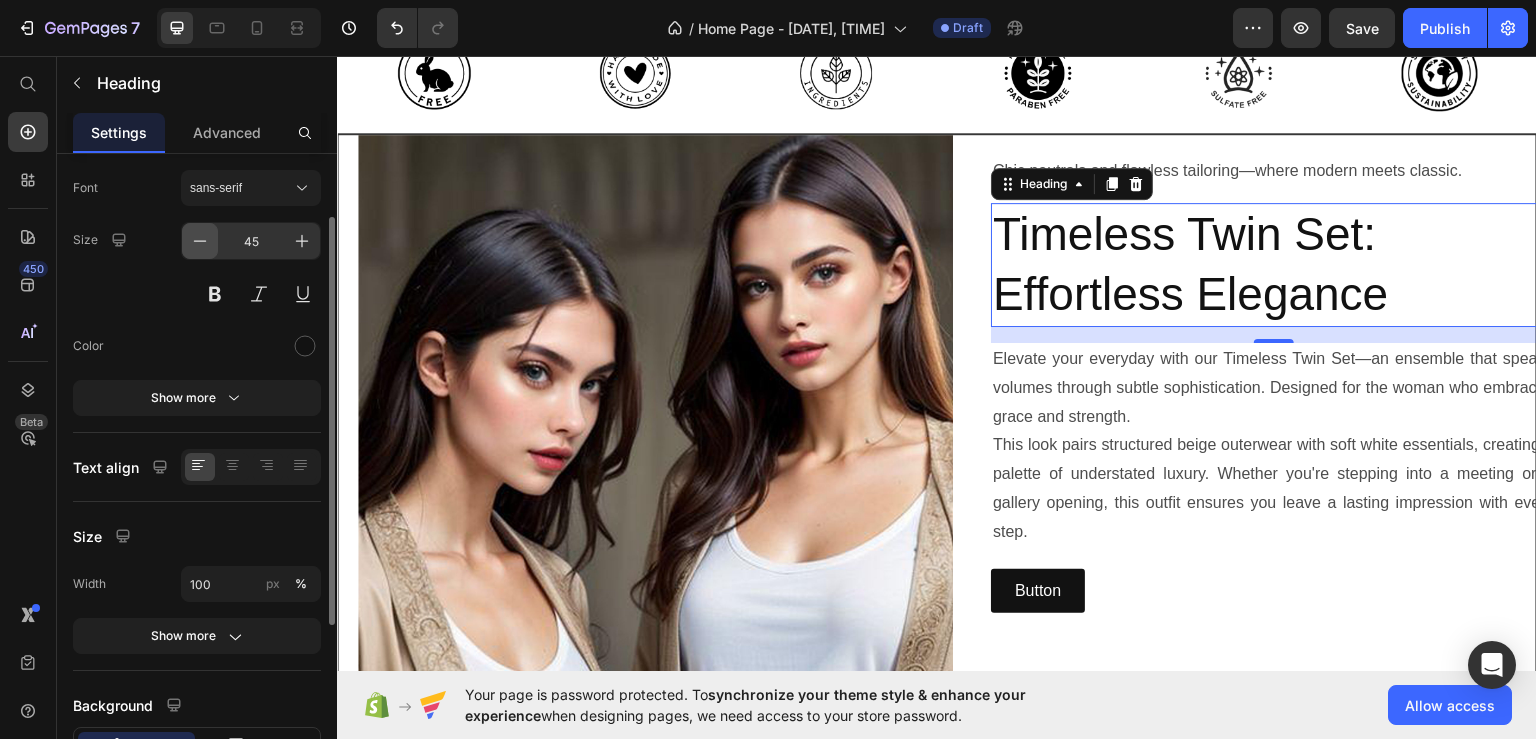 click at bounding box center [200, 241] 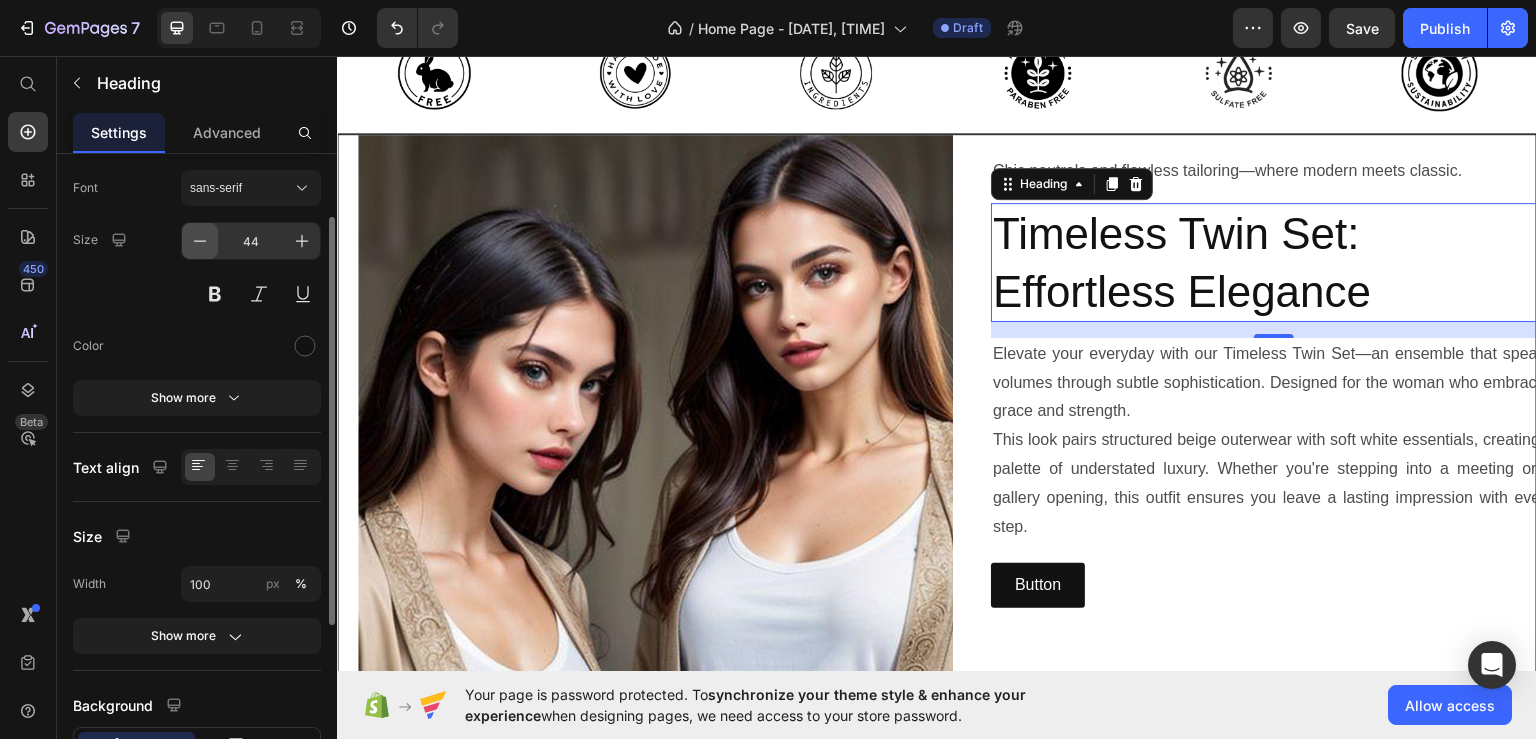 click at bounding box center (200, 241) 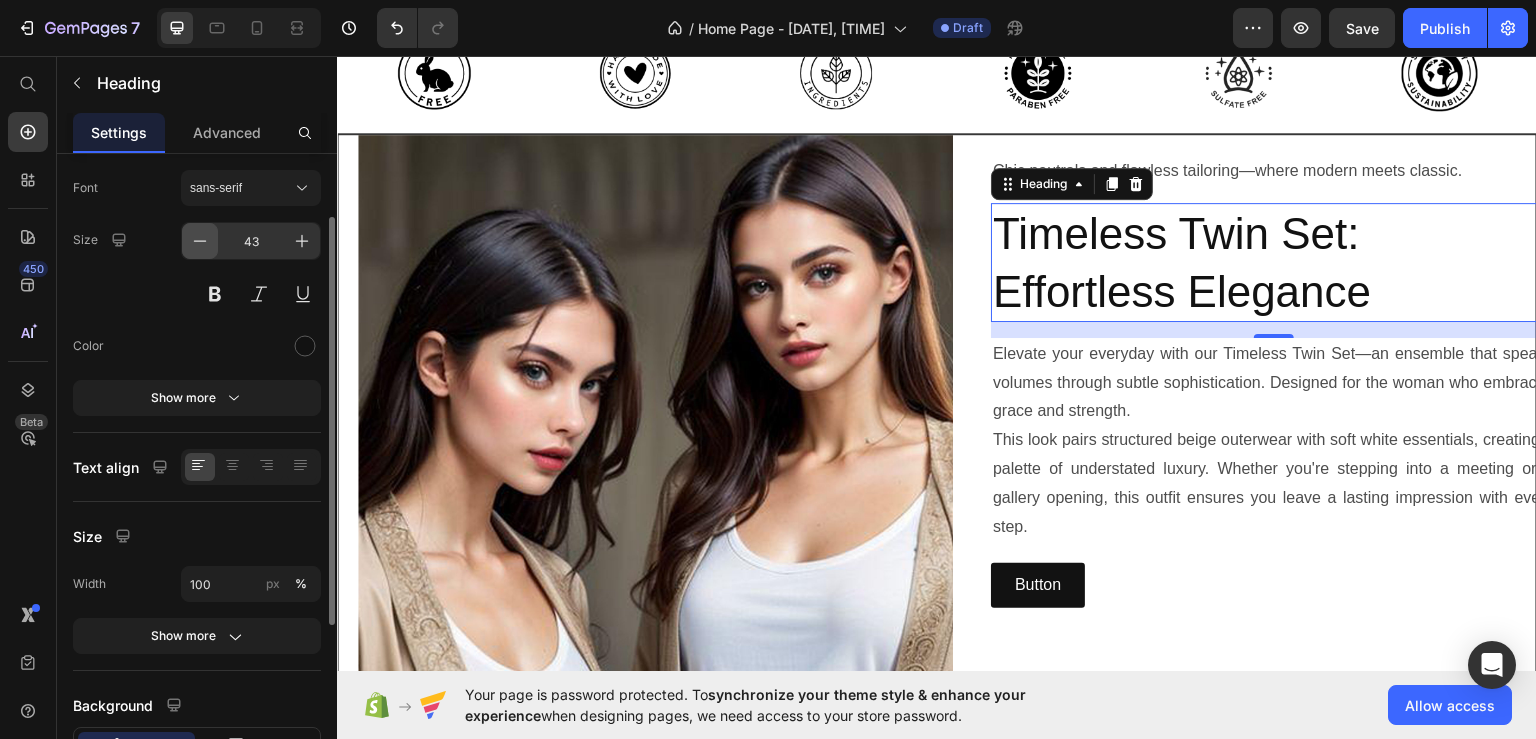 click at bounding box center [200, 241] 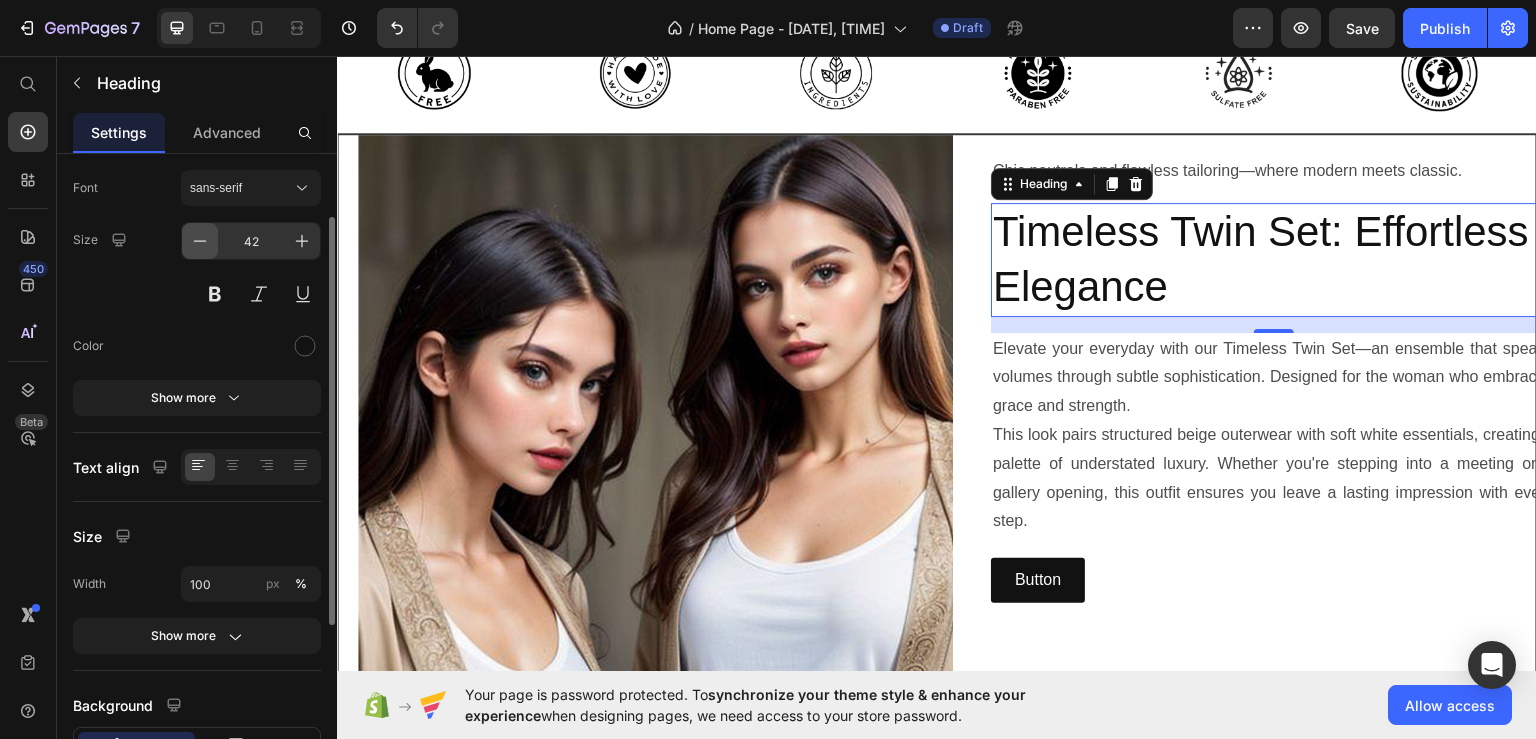 click at bounding box center (200, 241) 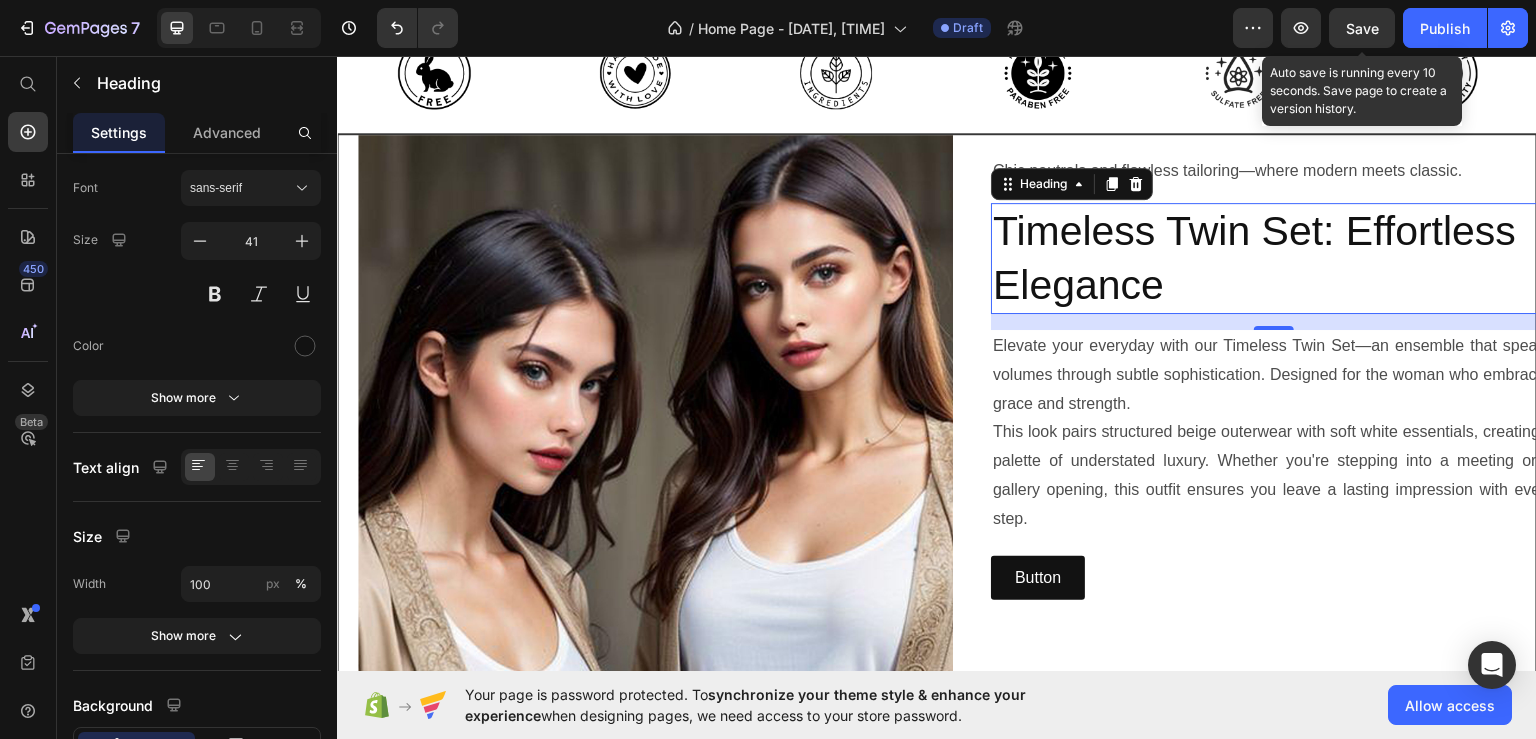 click on "Save" at bounding box center [1362, 28] 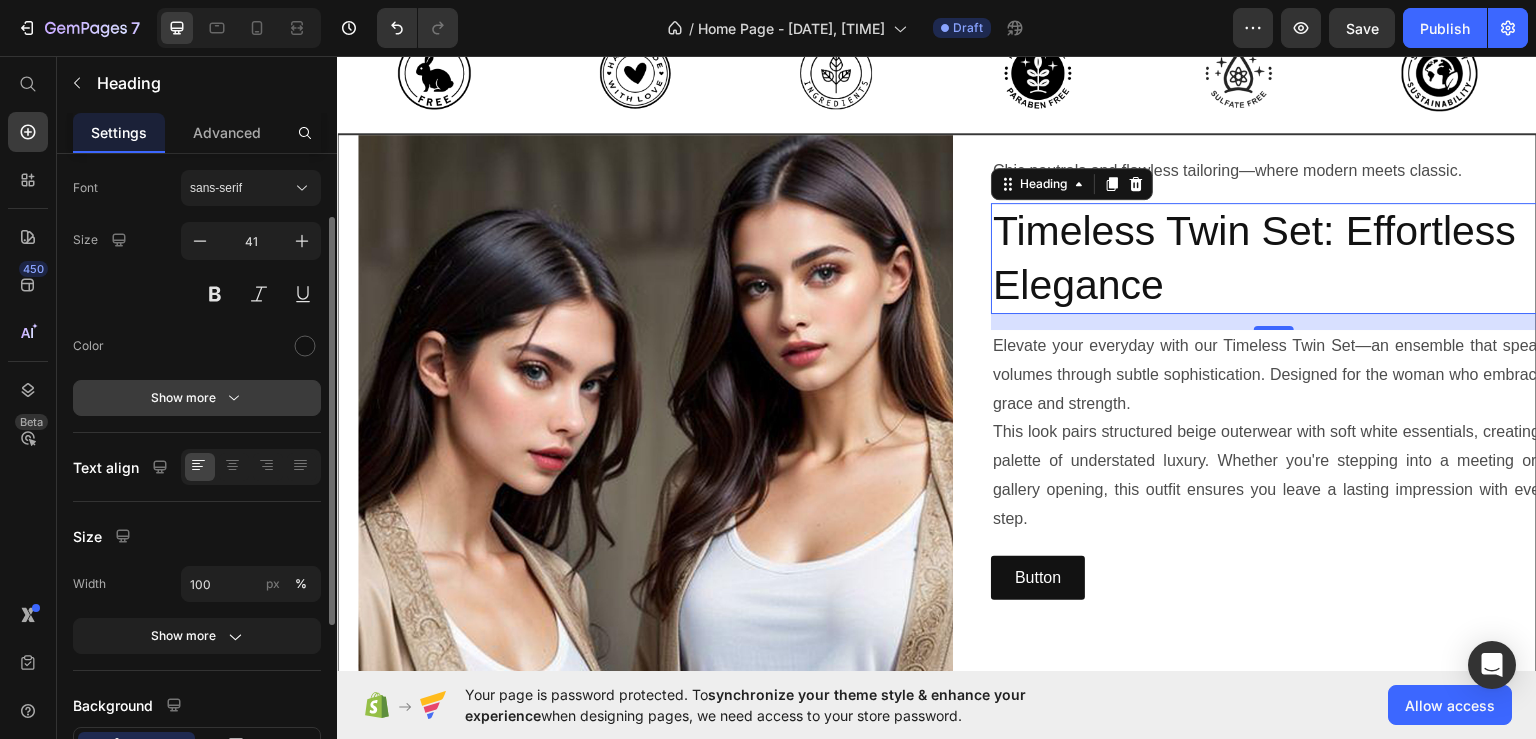 click on "Show more" at bounding box center (197, 398) 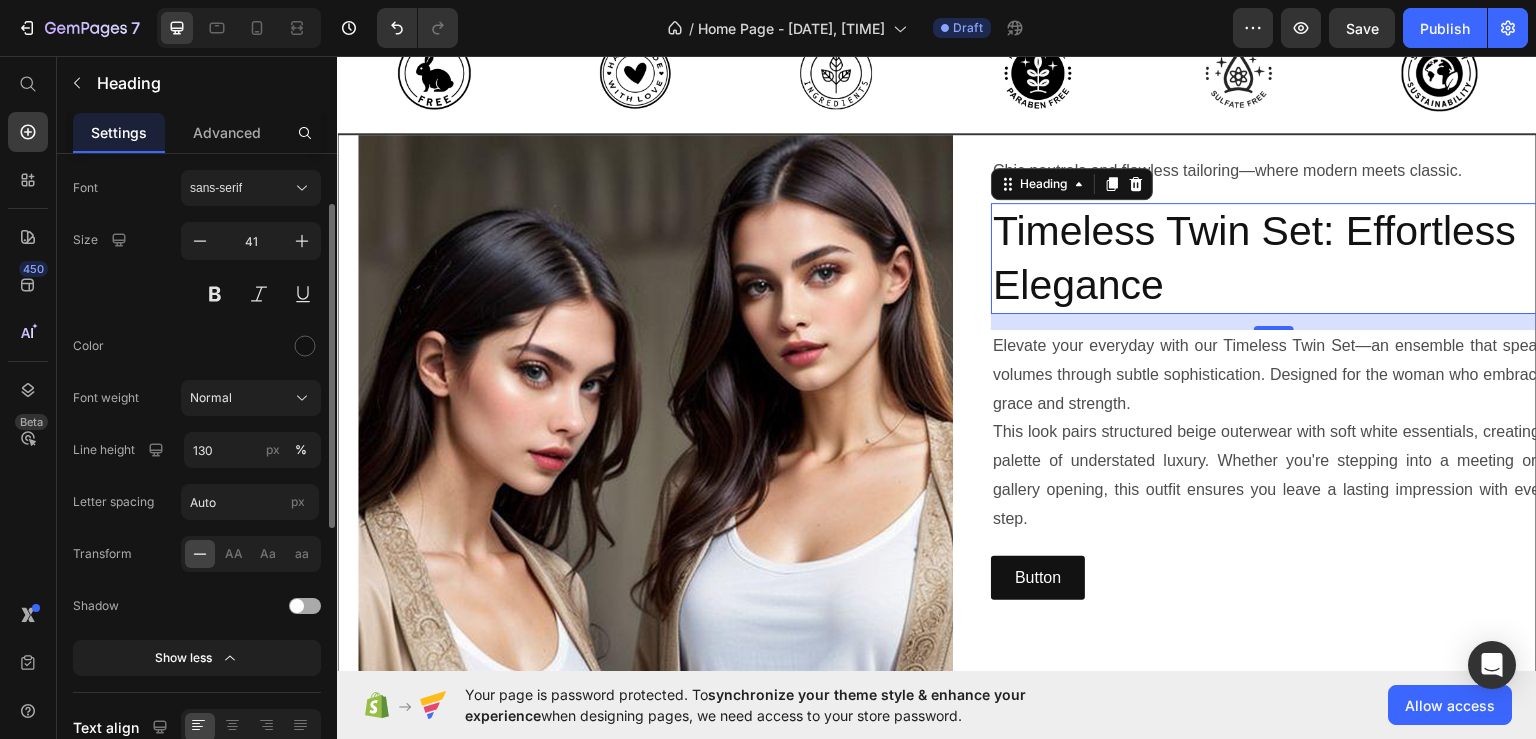 scroll, scrollTop: 200, scrollLeft: 0, axis: vertical 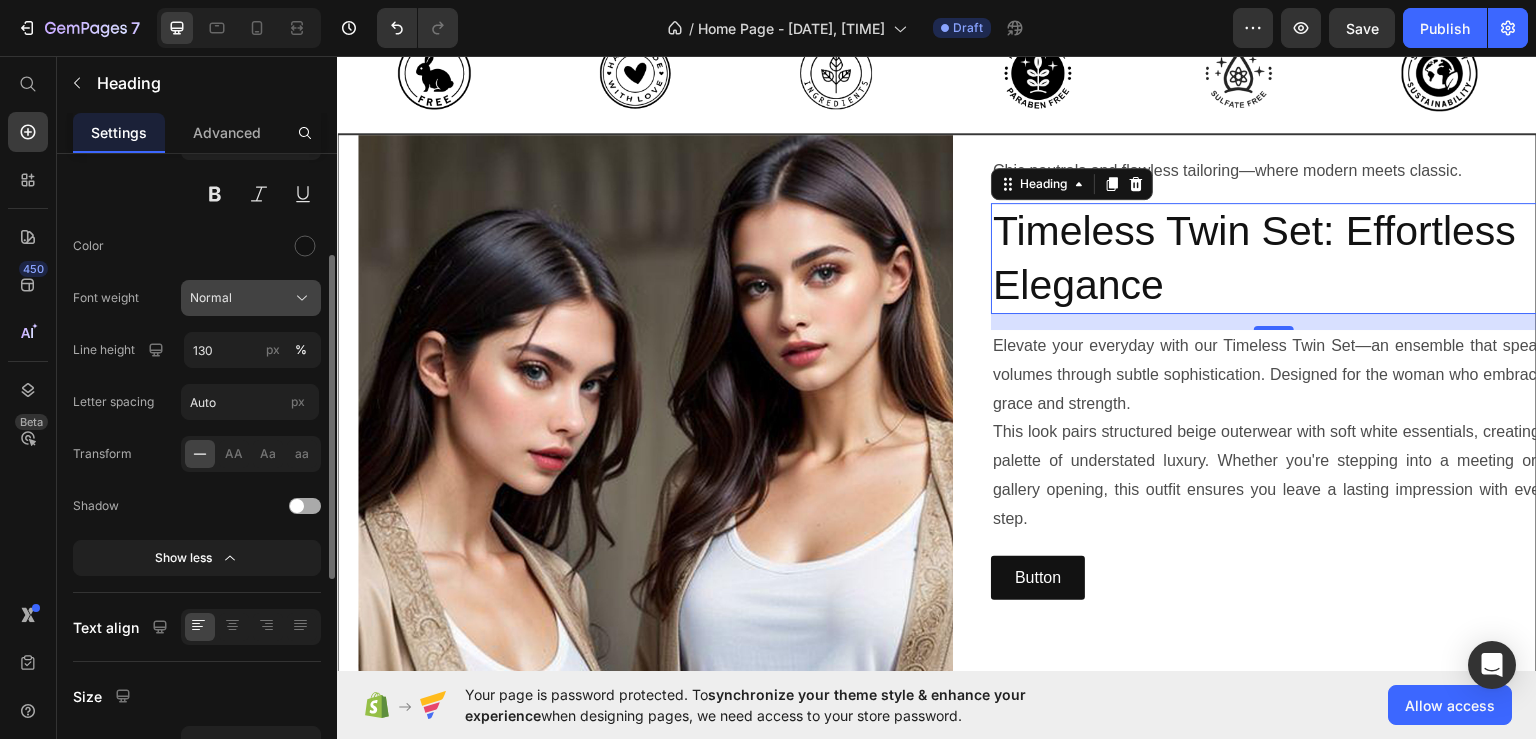 click on "Normal" 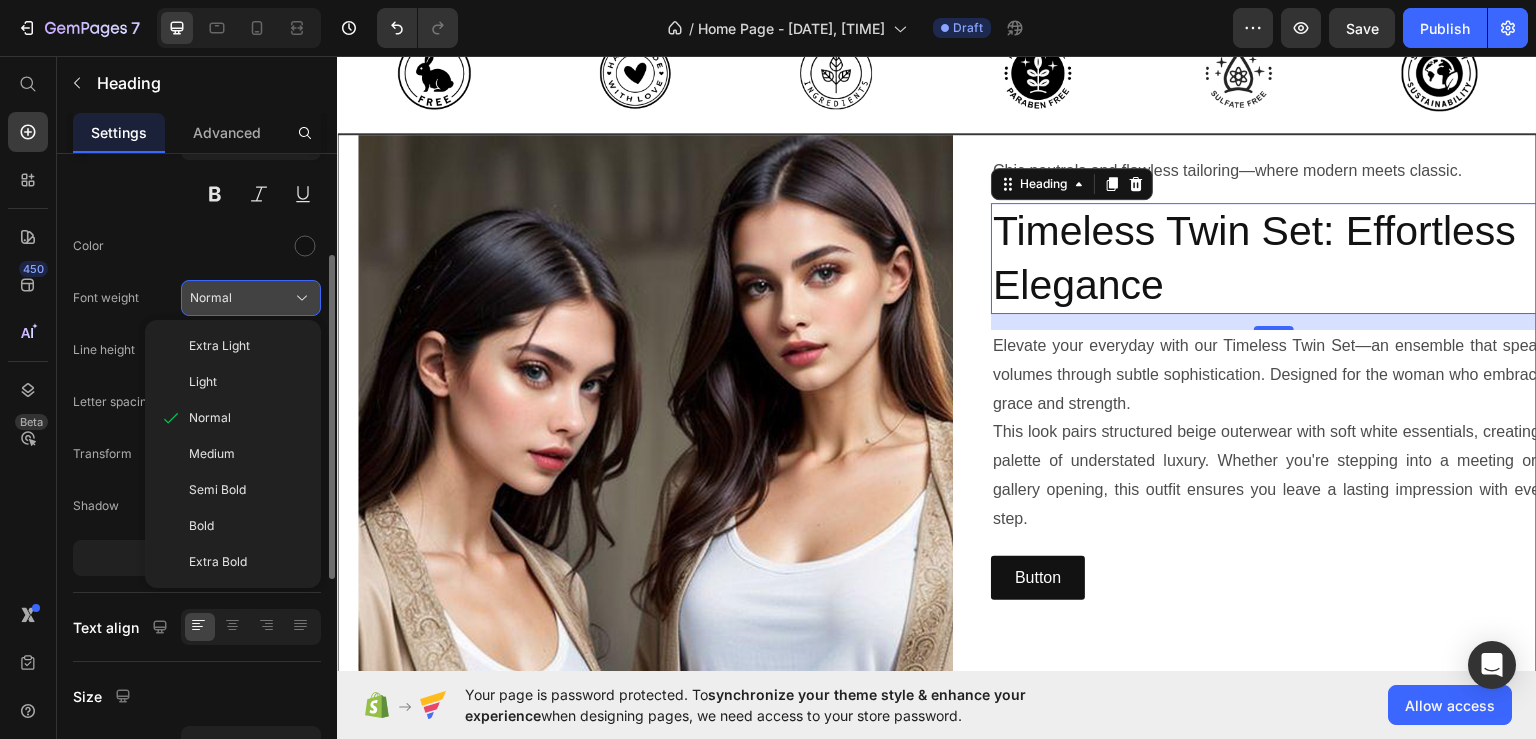 click on "Normal" 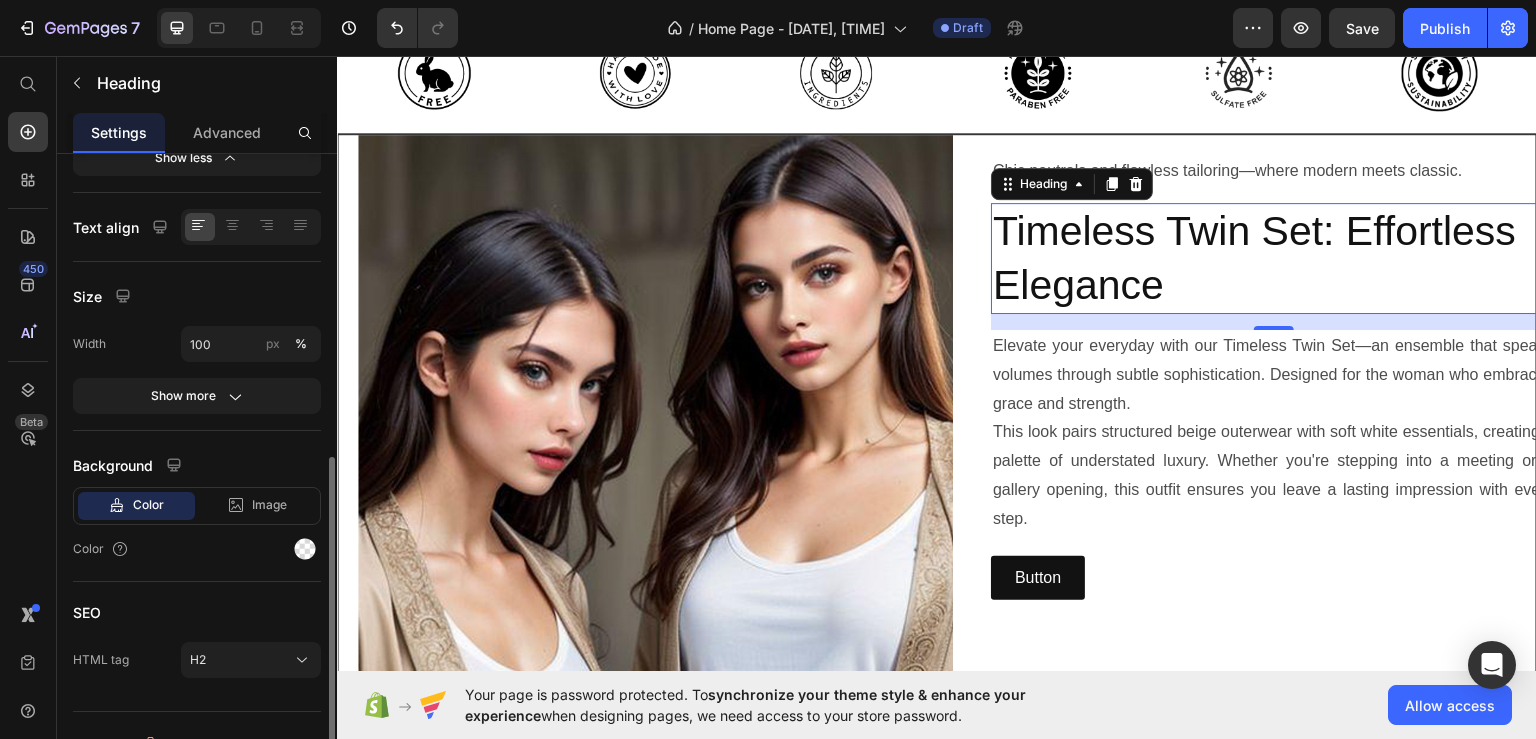 scroll, scrollTop: 500, scrollLeft: 0, axis: vertical 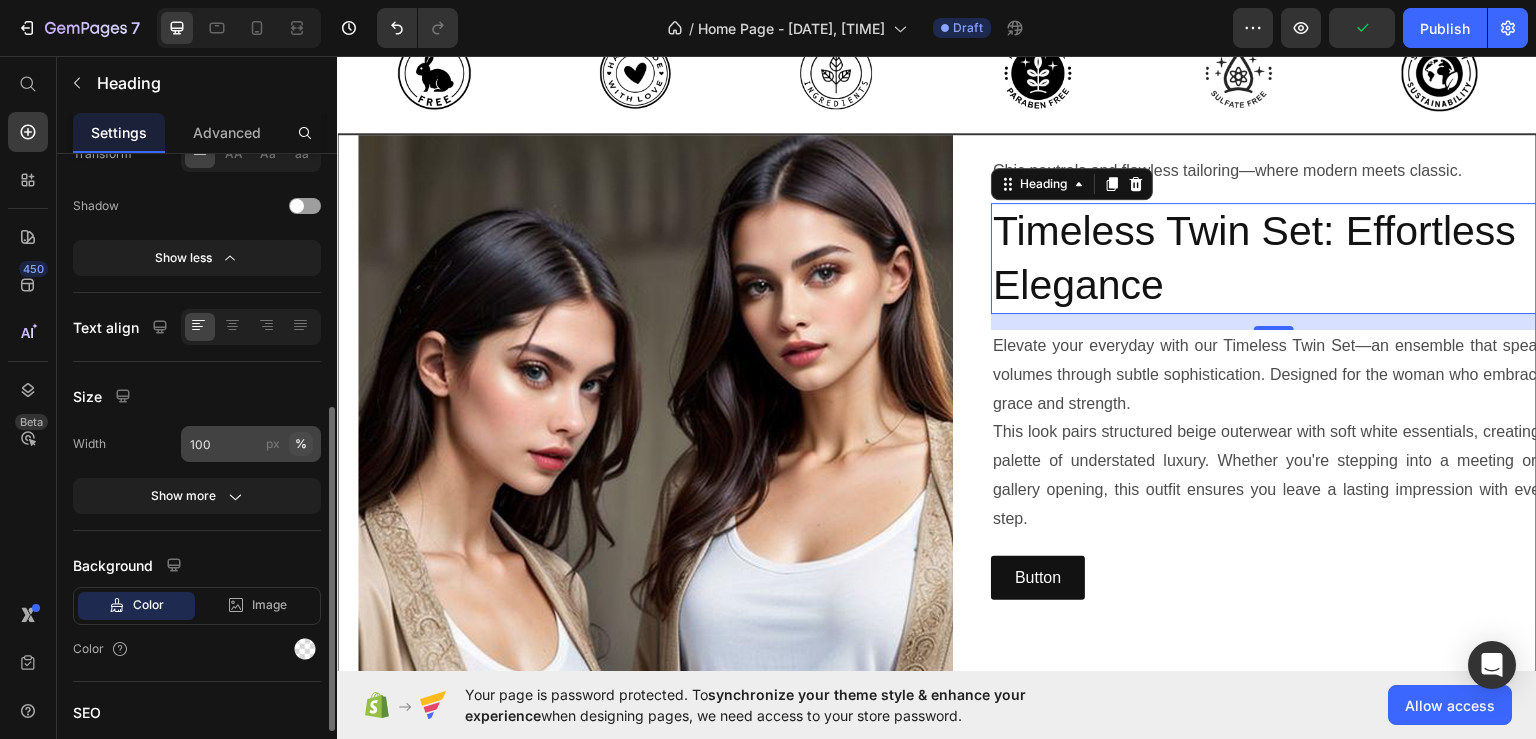 click on "%" at bounding box center (301, 444) 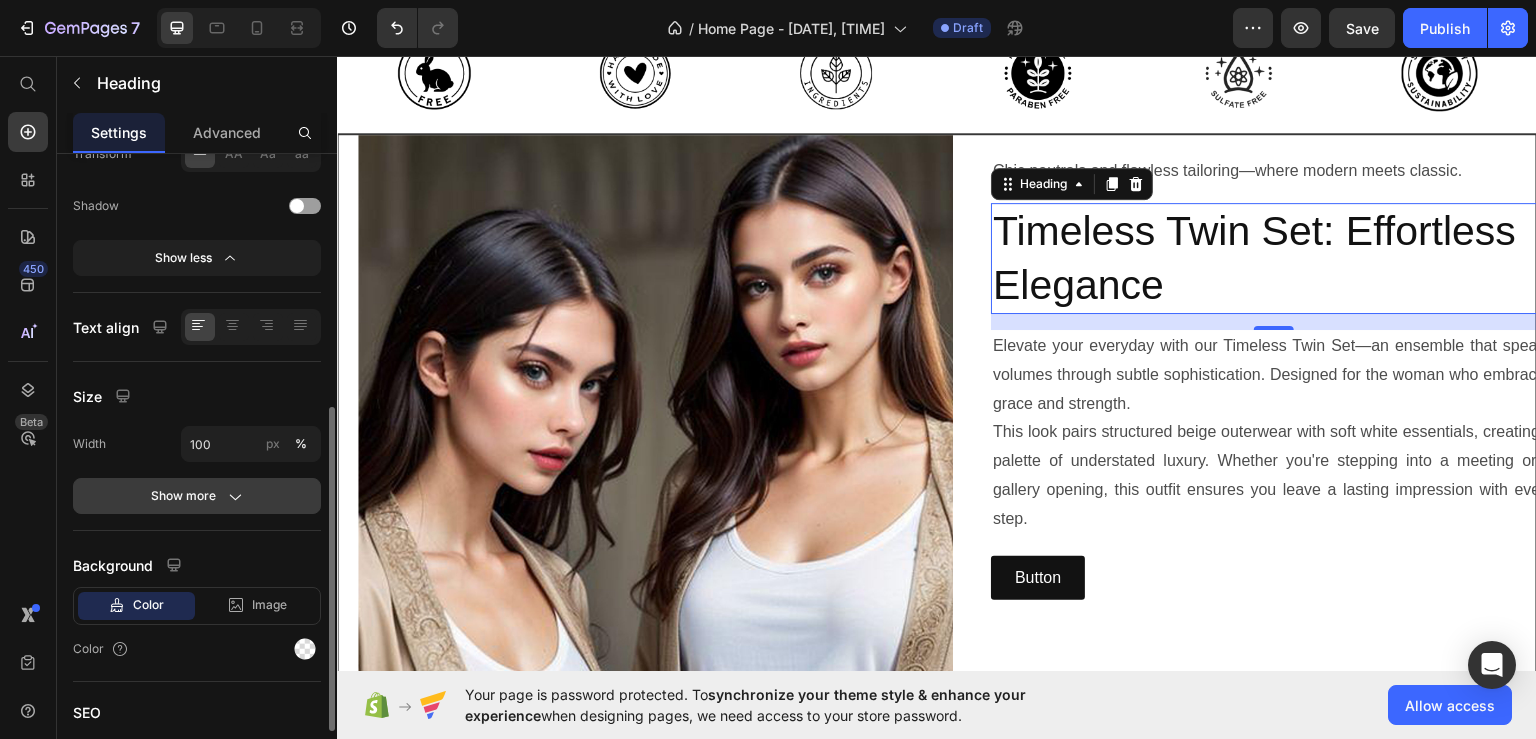 click 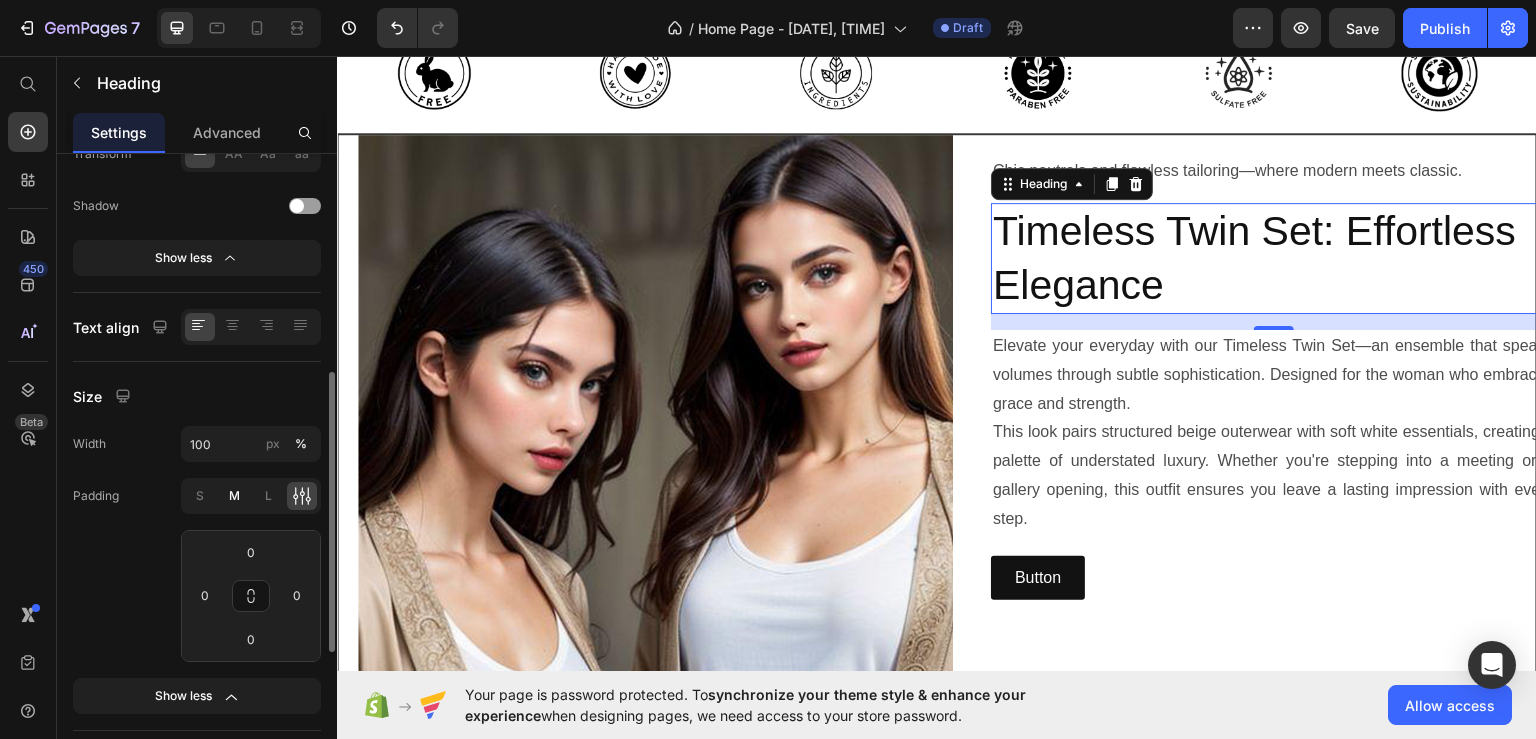 scroll, scrollTop: 700, scrollLeft: 0, axis: vertical 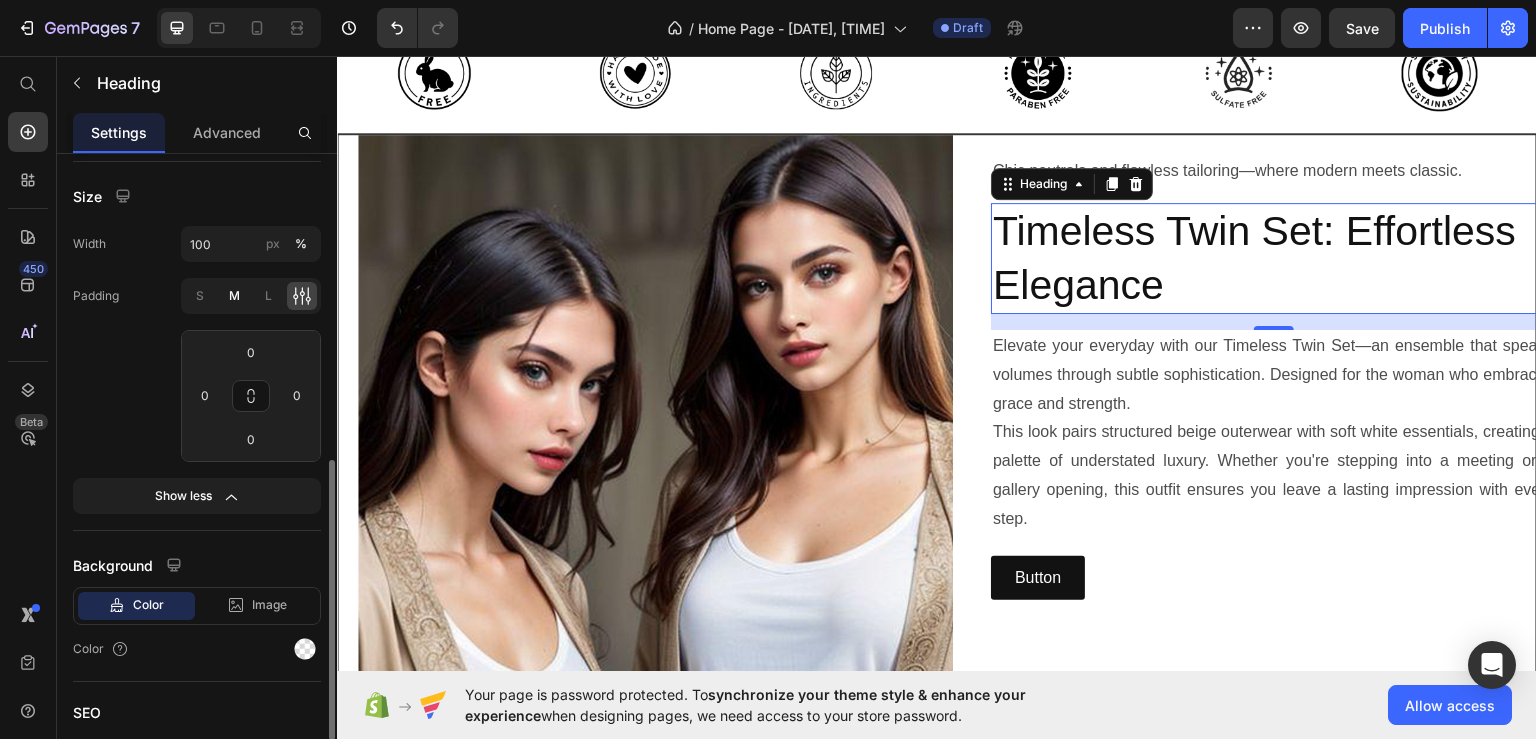 click on "M" 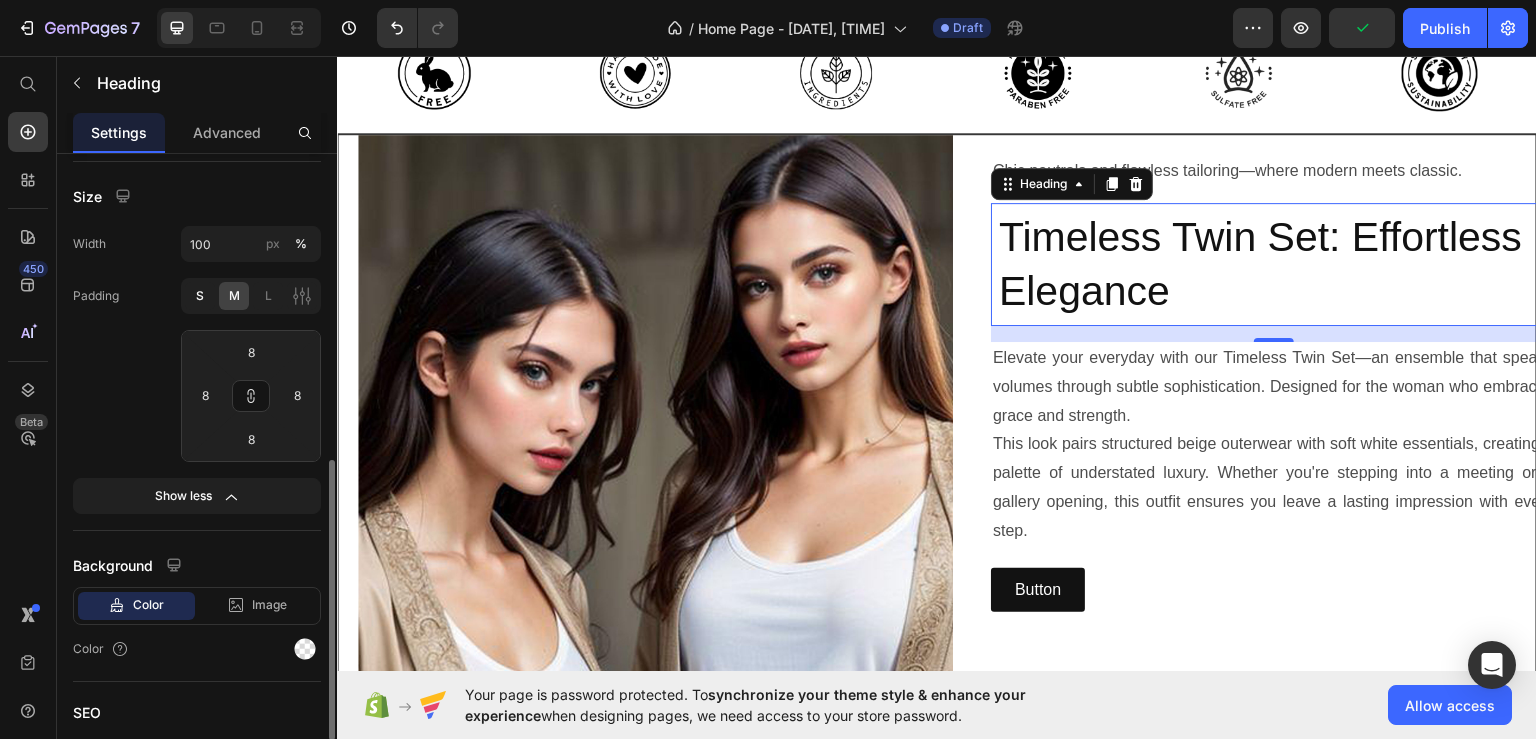 click on "S" 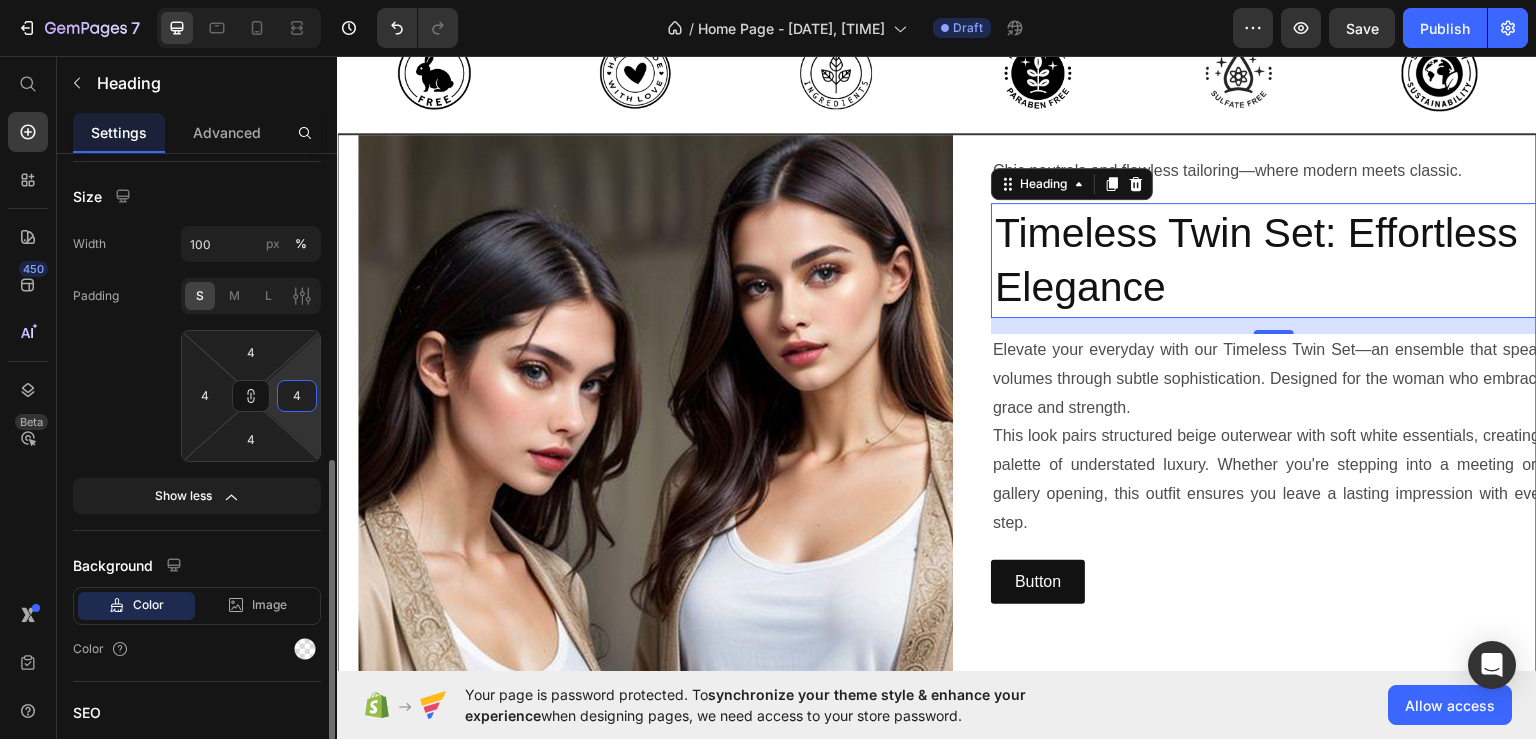 click on "4" at bounding box center (297, 396) 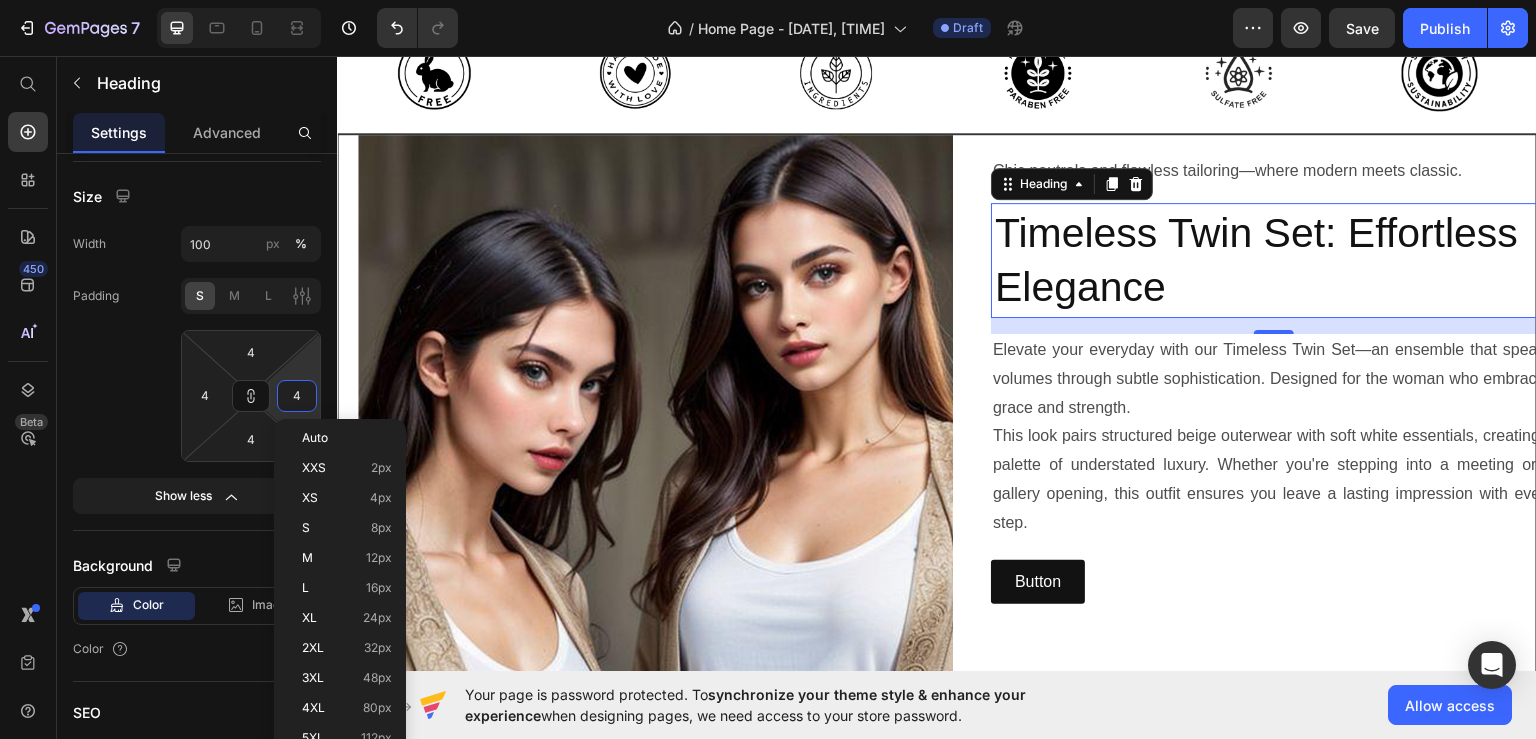click on "4" at bounding box center [297, 396] 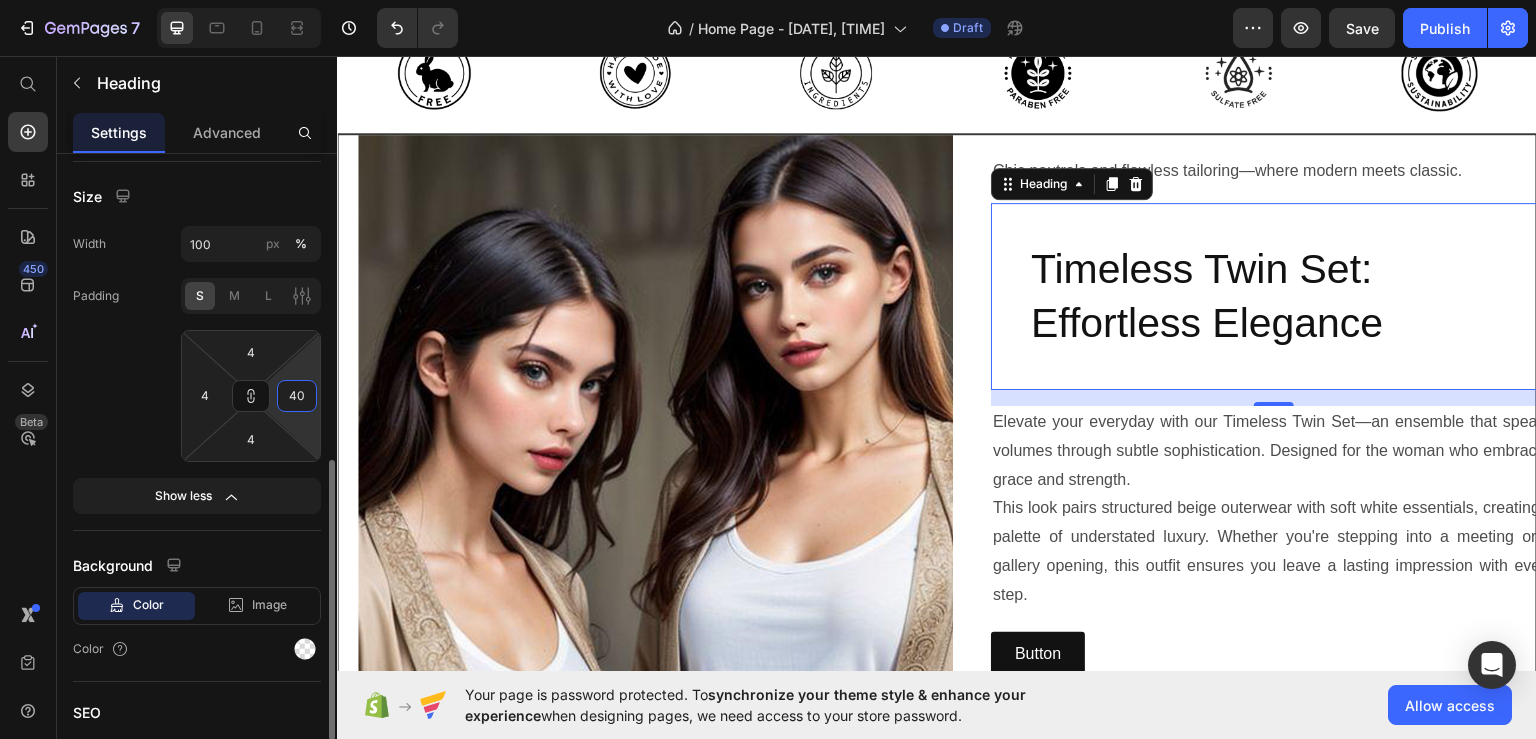 click on "40" at bounding box center (297, 396) 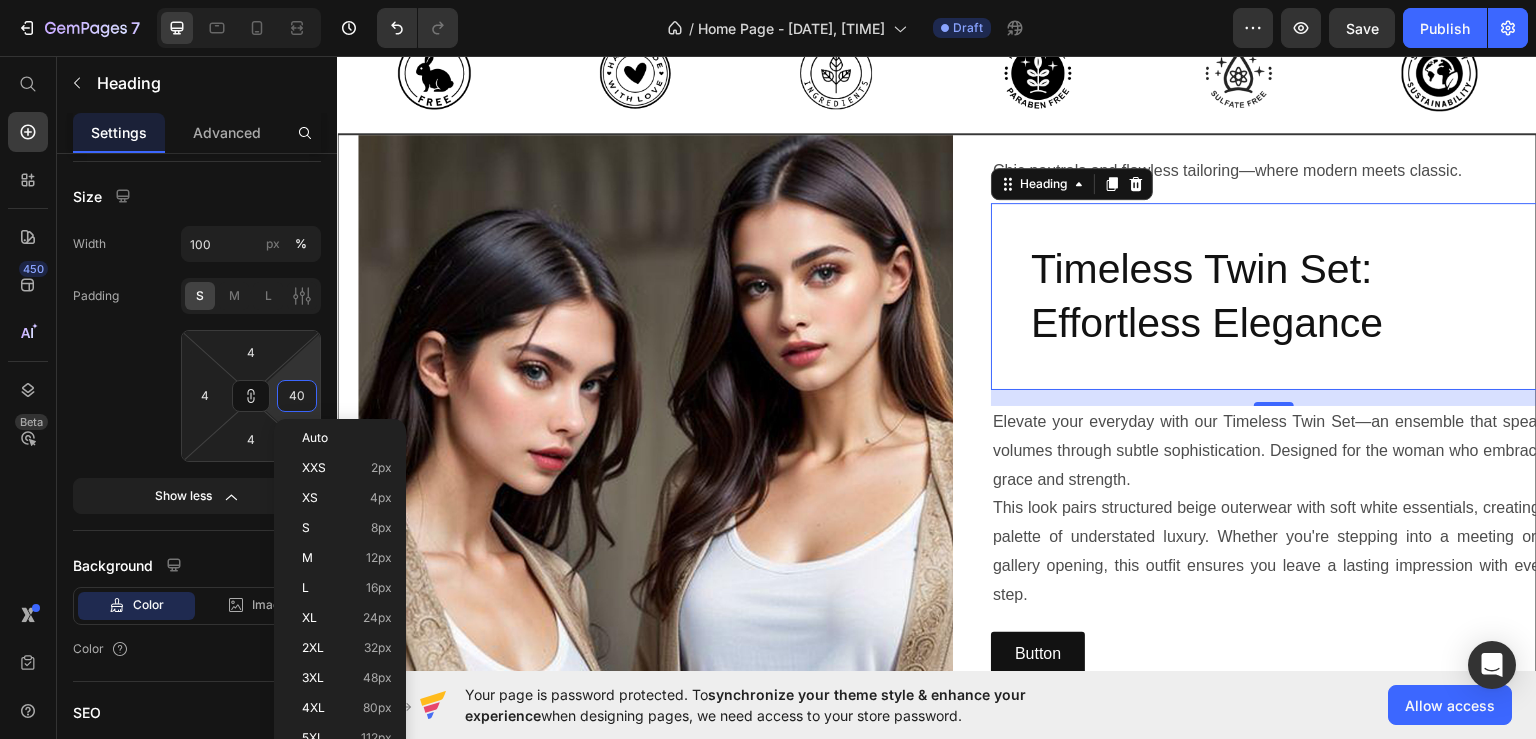 type on "4" 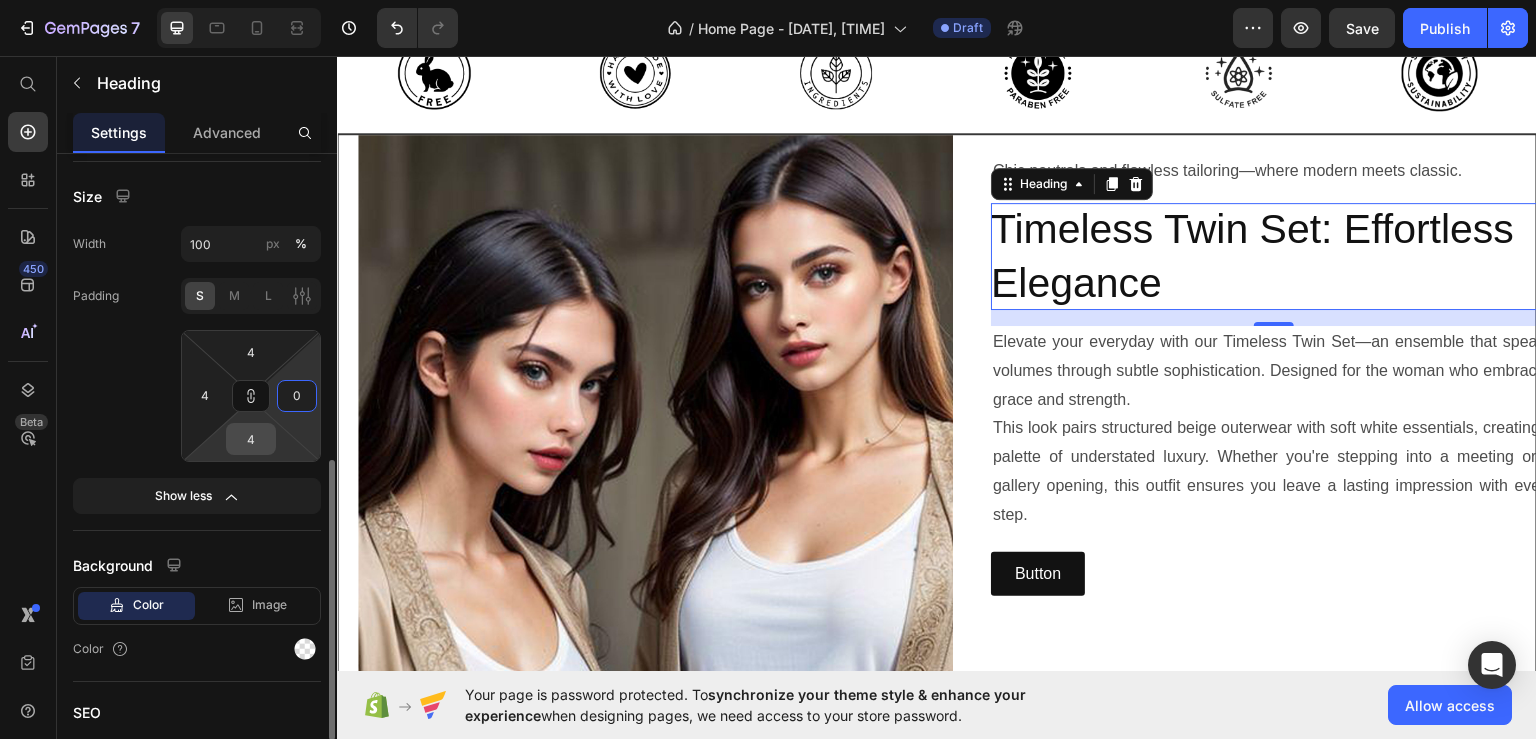 type on "0" 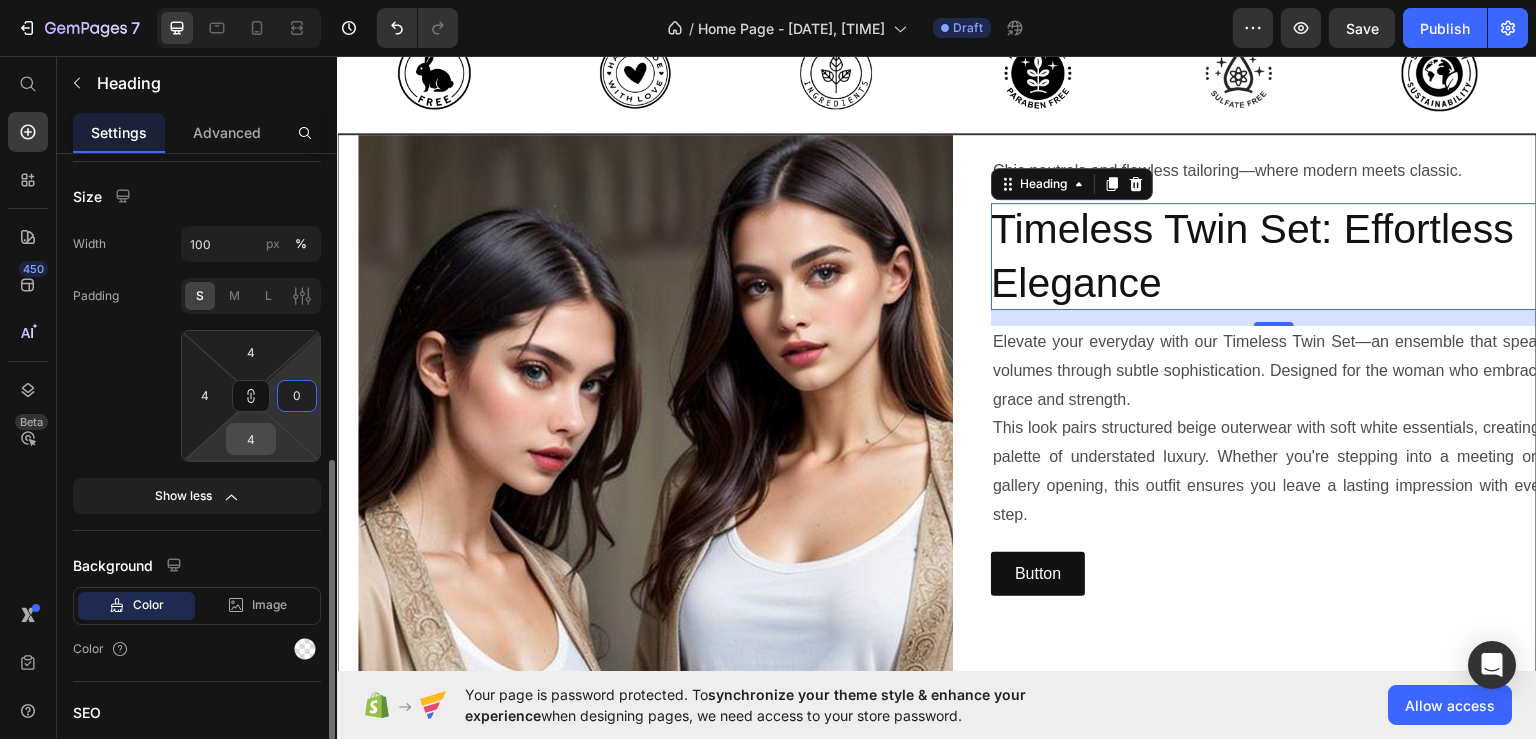 type on "0" 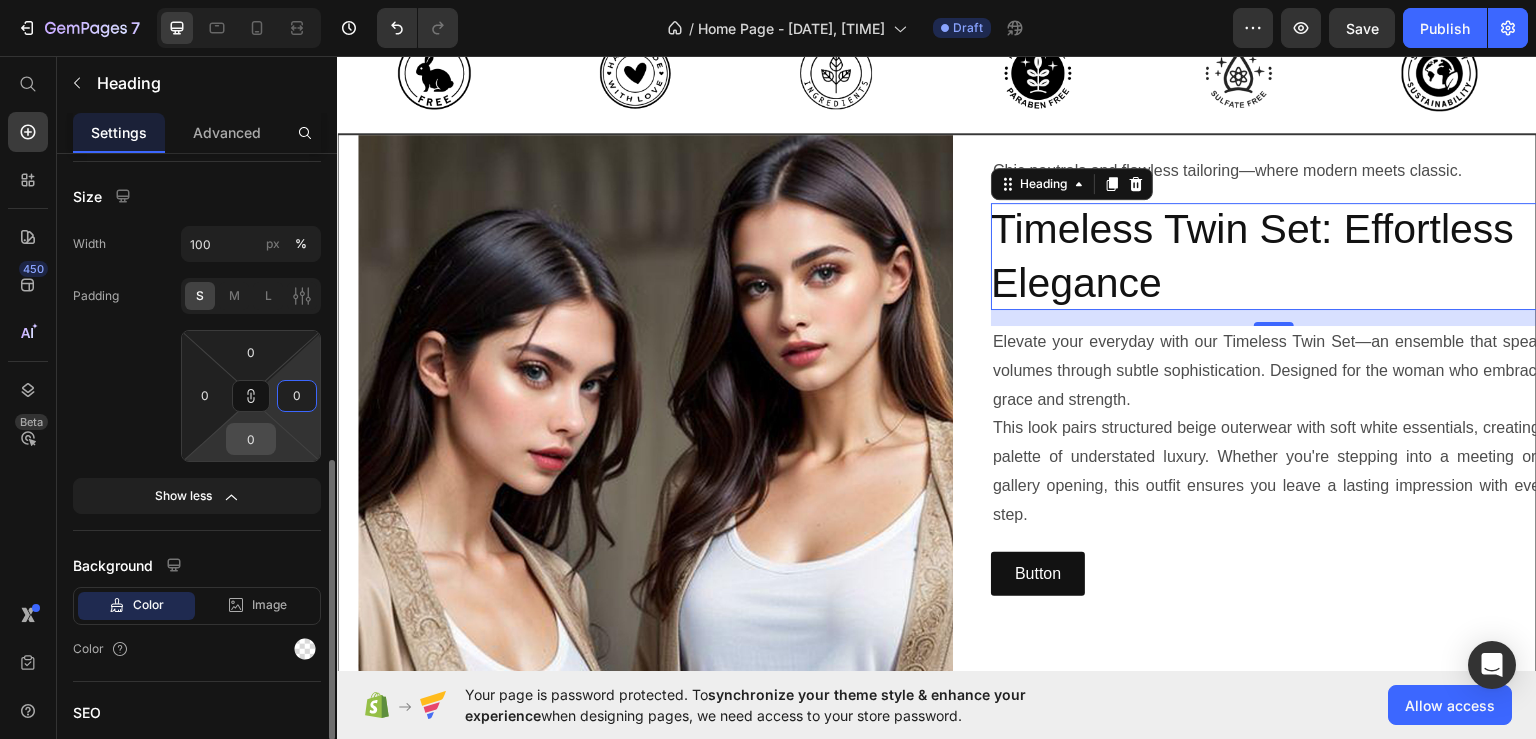 click on "0" at bounding box center [251, 439] 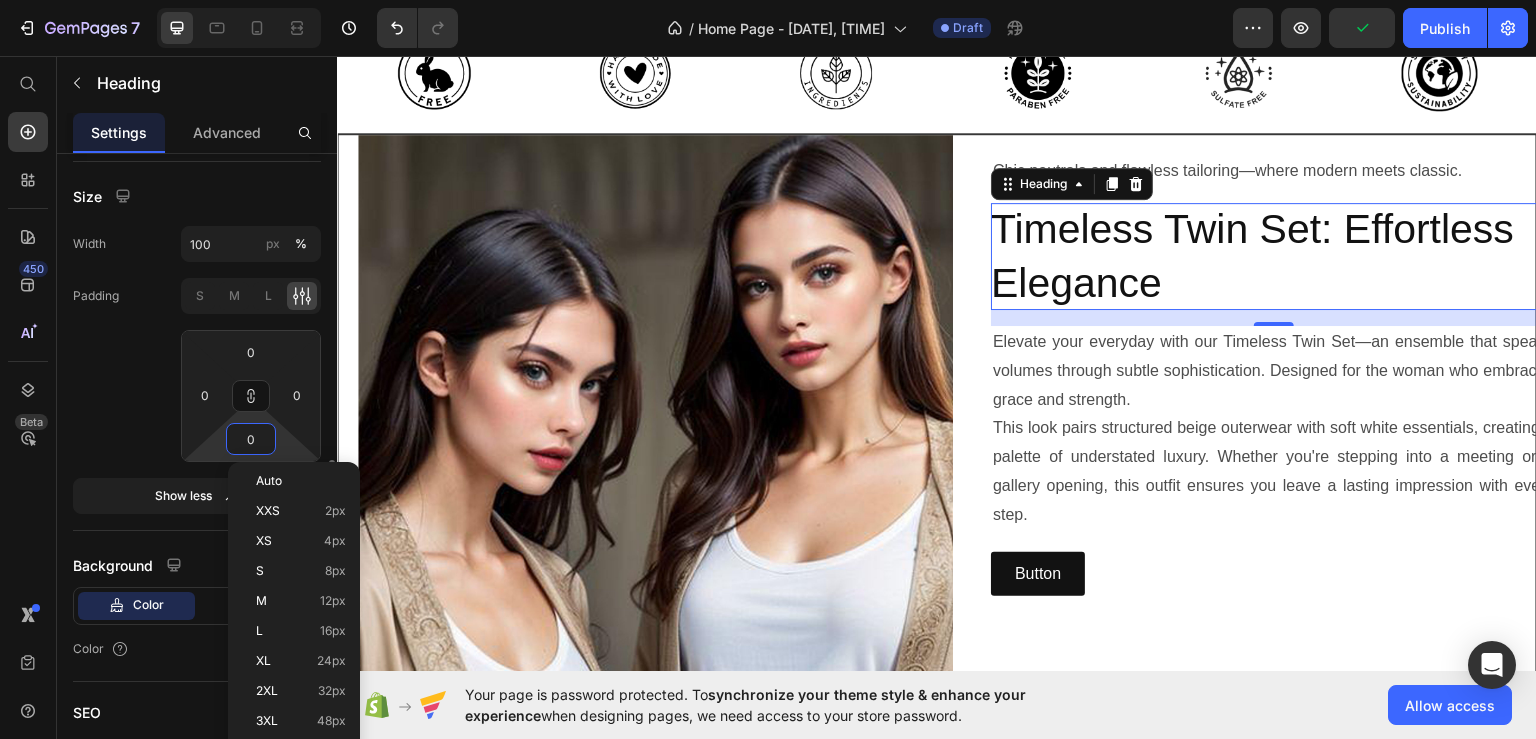 click on "Padding S M L 0 0 0 0" 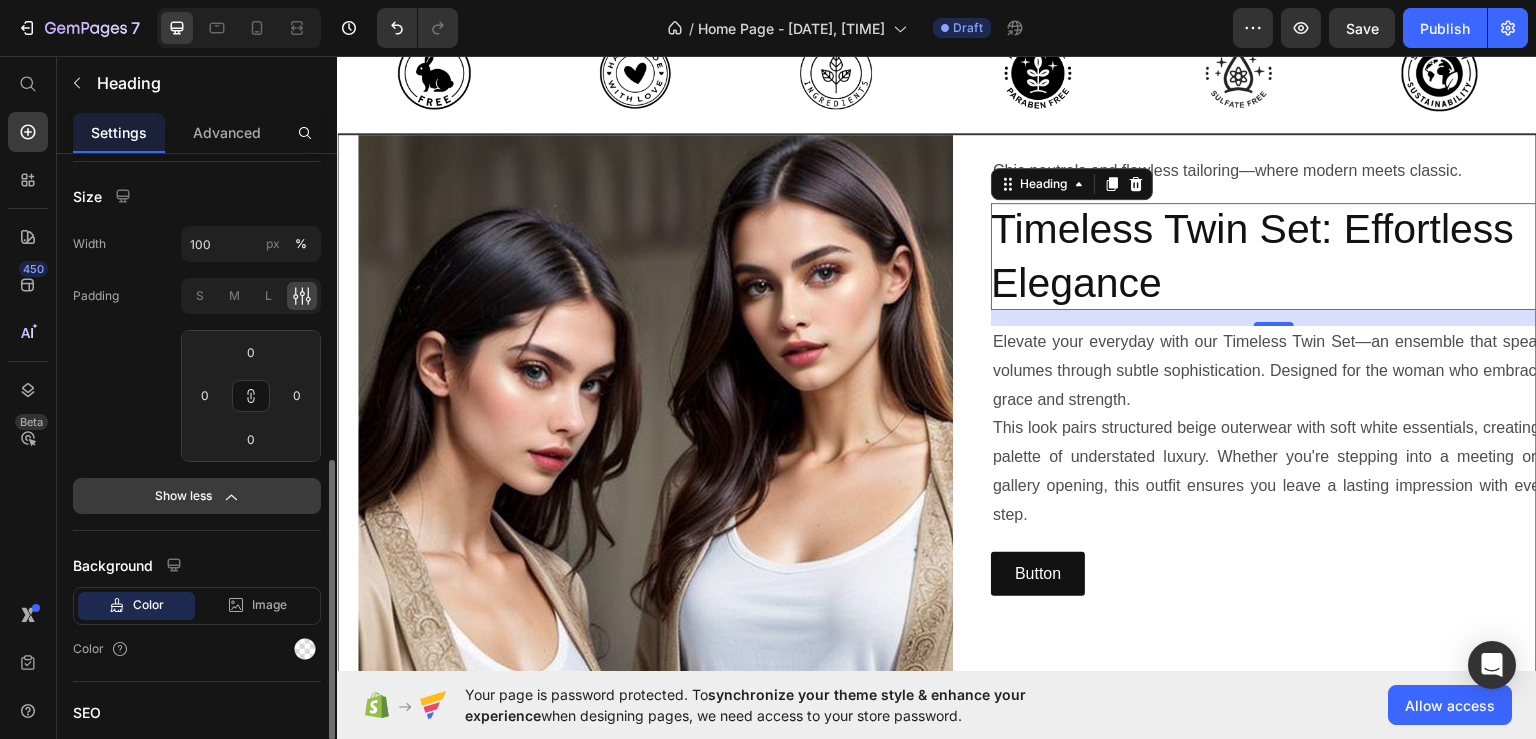 click on "Show less" 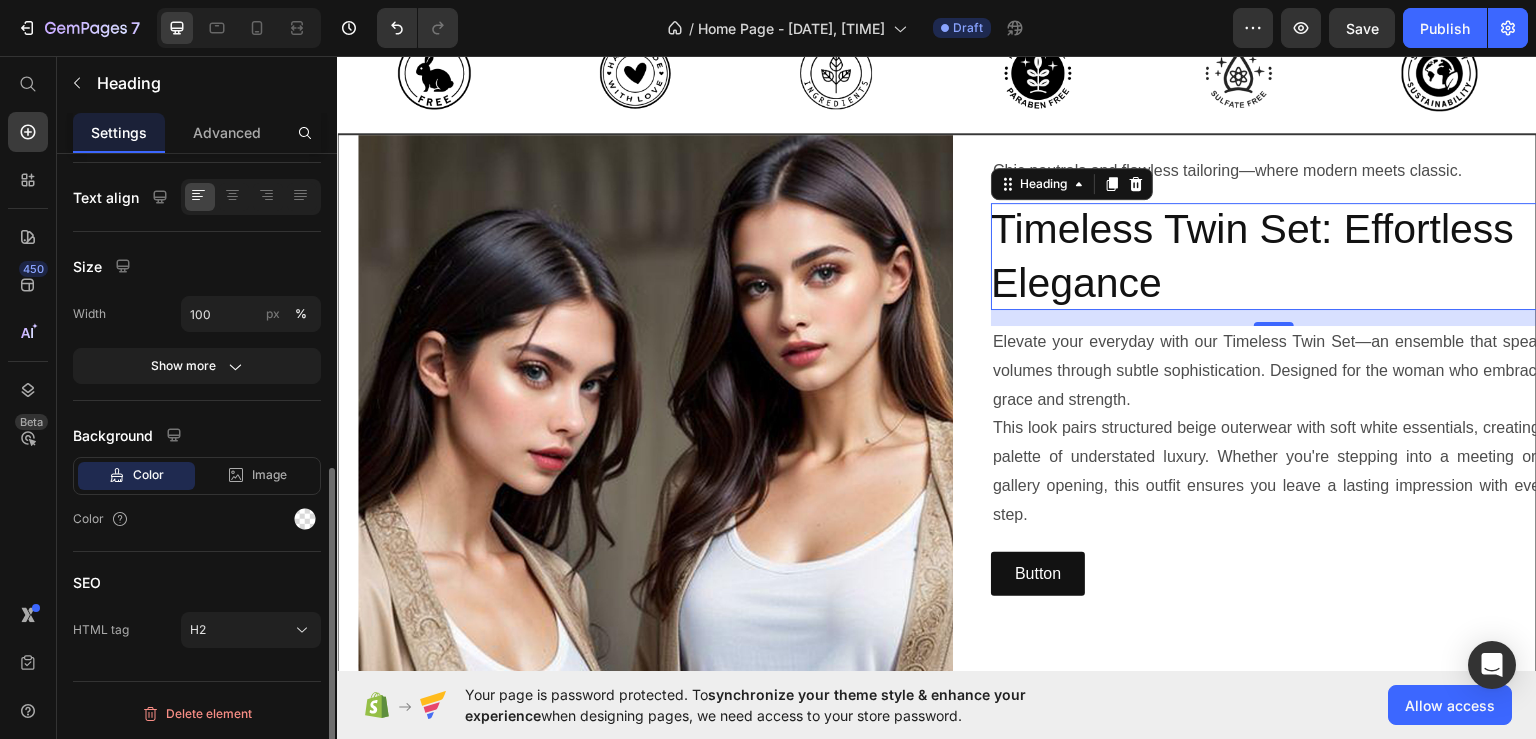 scroll, scrollTop: 627, scrollLeft: 0, axis: vertical 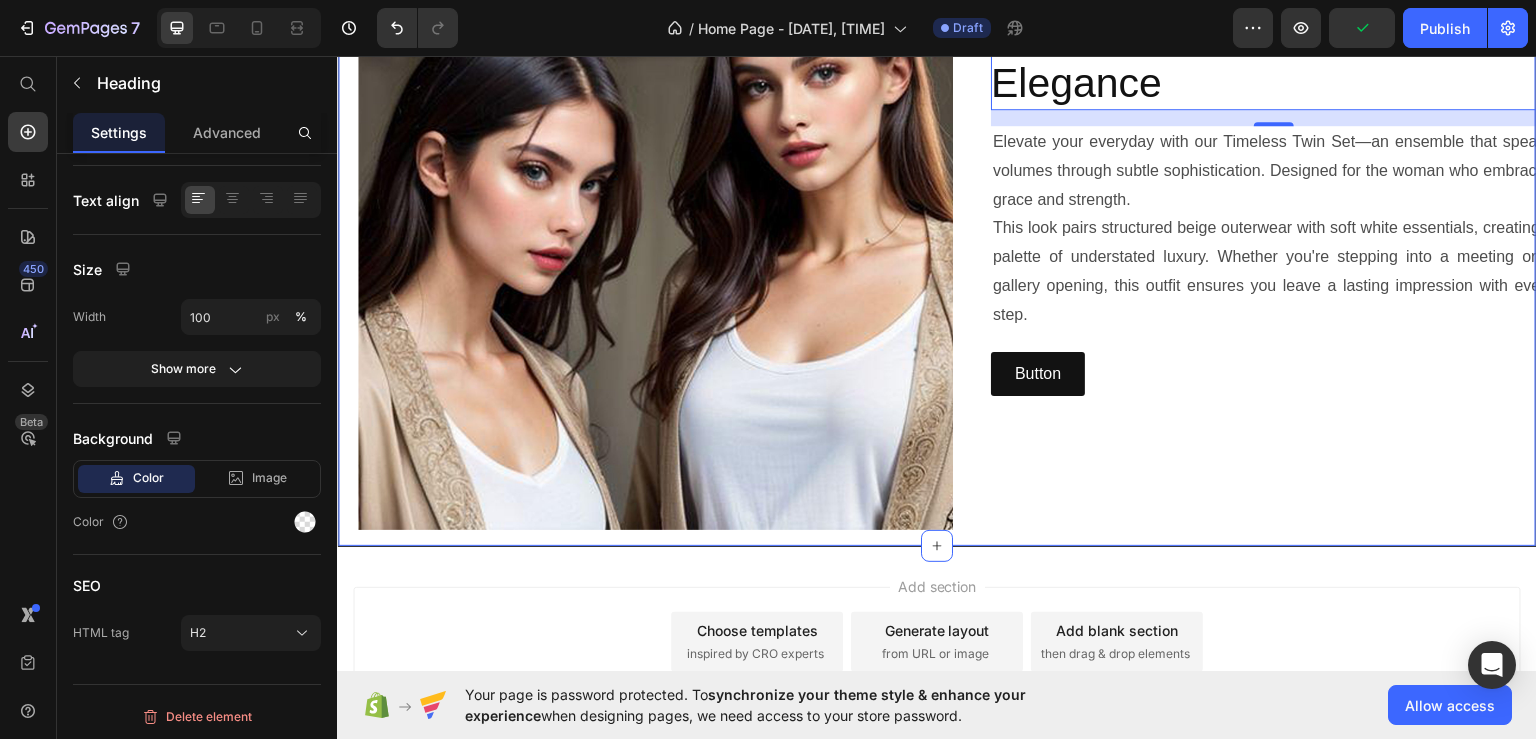 click on "Image Chic neutrals and flawless tailoring—where modern meets classic. Text Block Timeless Twin Set: Effortless Elegance Heading   16 Elevate your everyday with our Timeless Twin Set—an ensemble that speaks volumes through subtle sophistication. Designed for the woman who embraces grace and strength. This look pairs structured beige outerwear with soft white essentials, creating a palette of understated luxury. Whether you're stepping into a meeting or a gallery opening, this outfit ensures you leave a lasting impression with every step. Text Block Button Button Row Row" at bounding box center [937, 239] 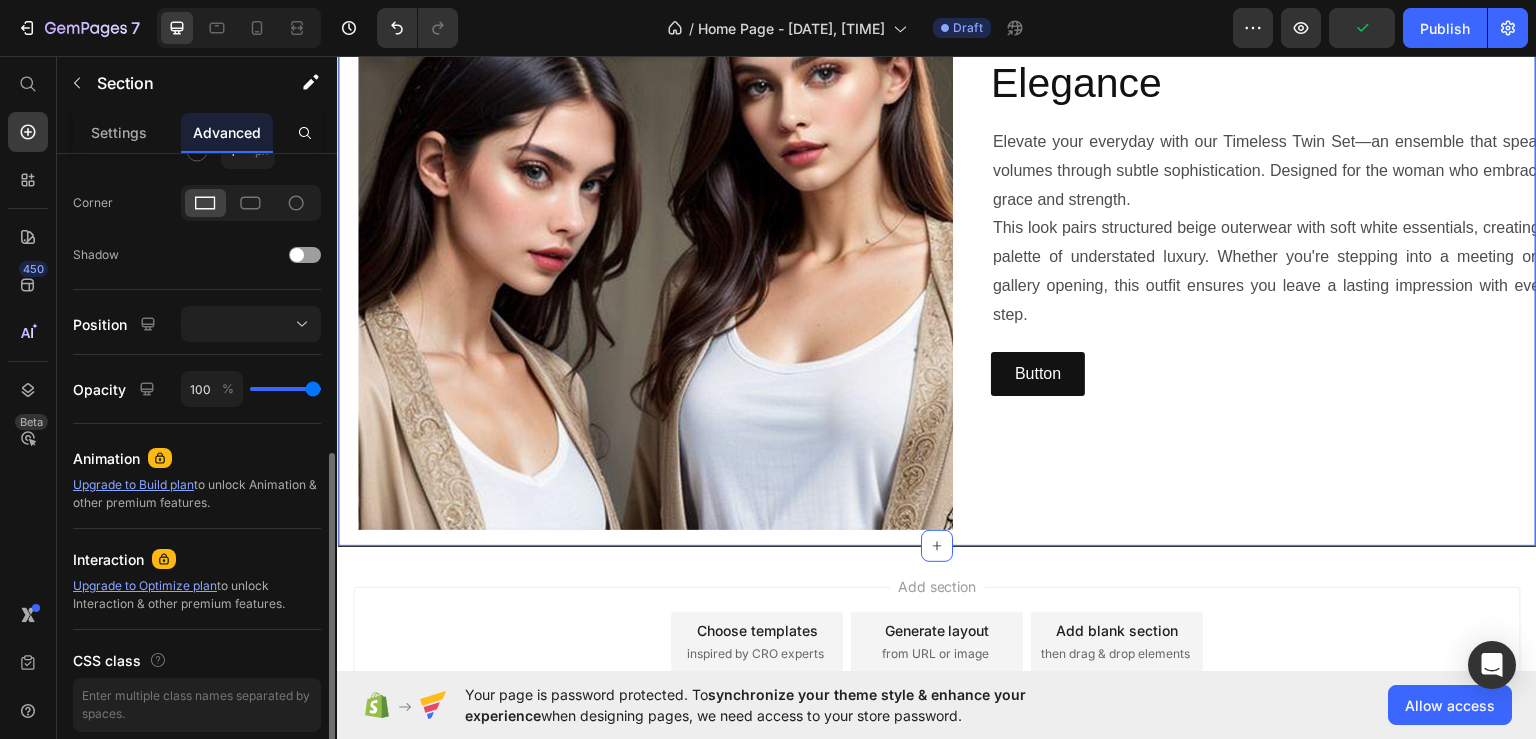 scroll, scrollTop: 0, scrollLeft: 0, axis: both 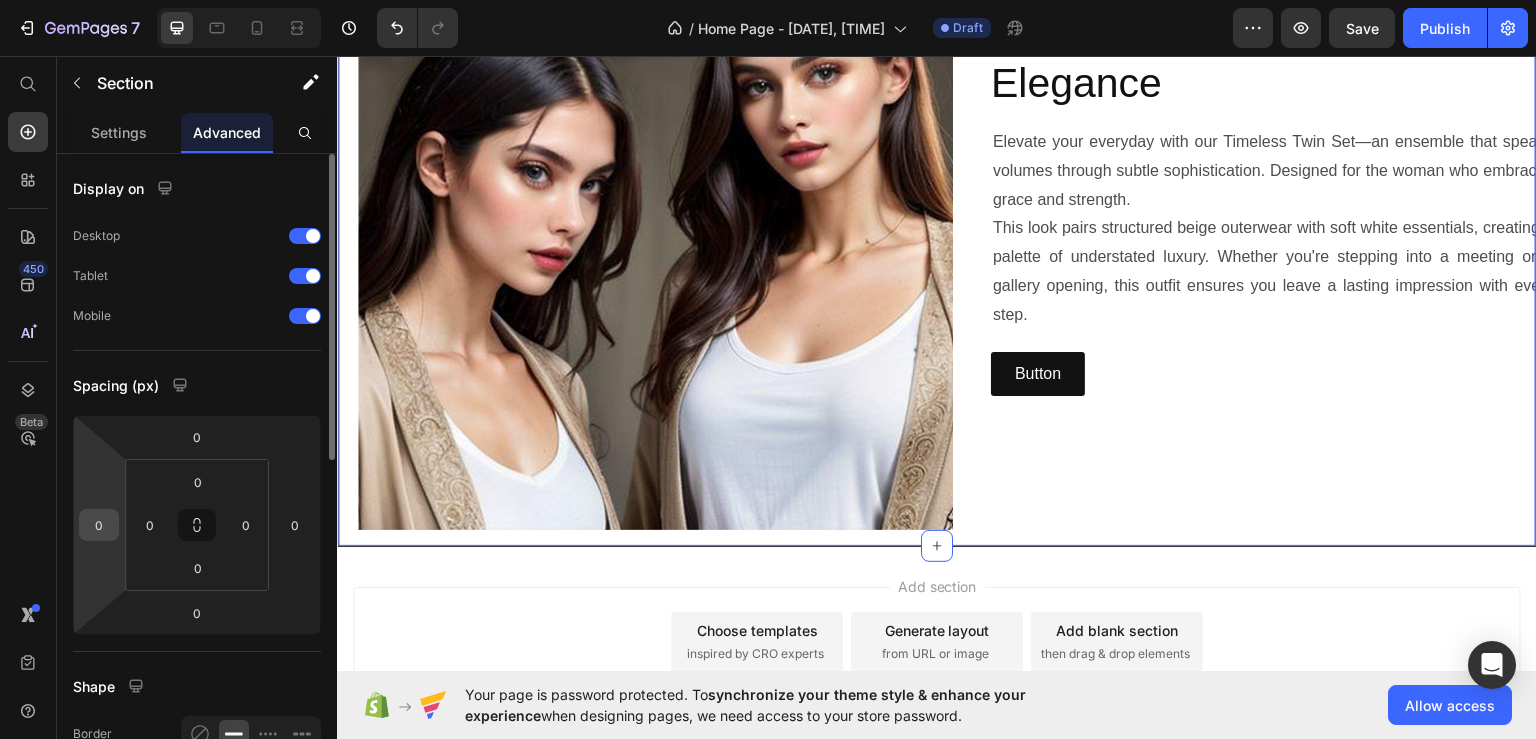 click on "0" at bounding box center [99, 525] 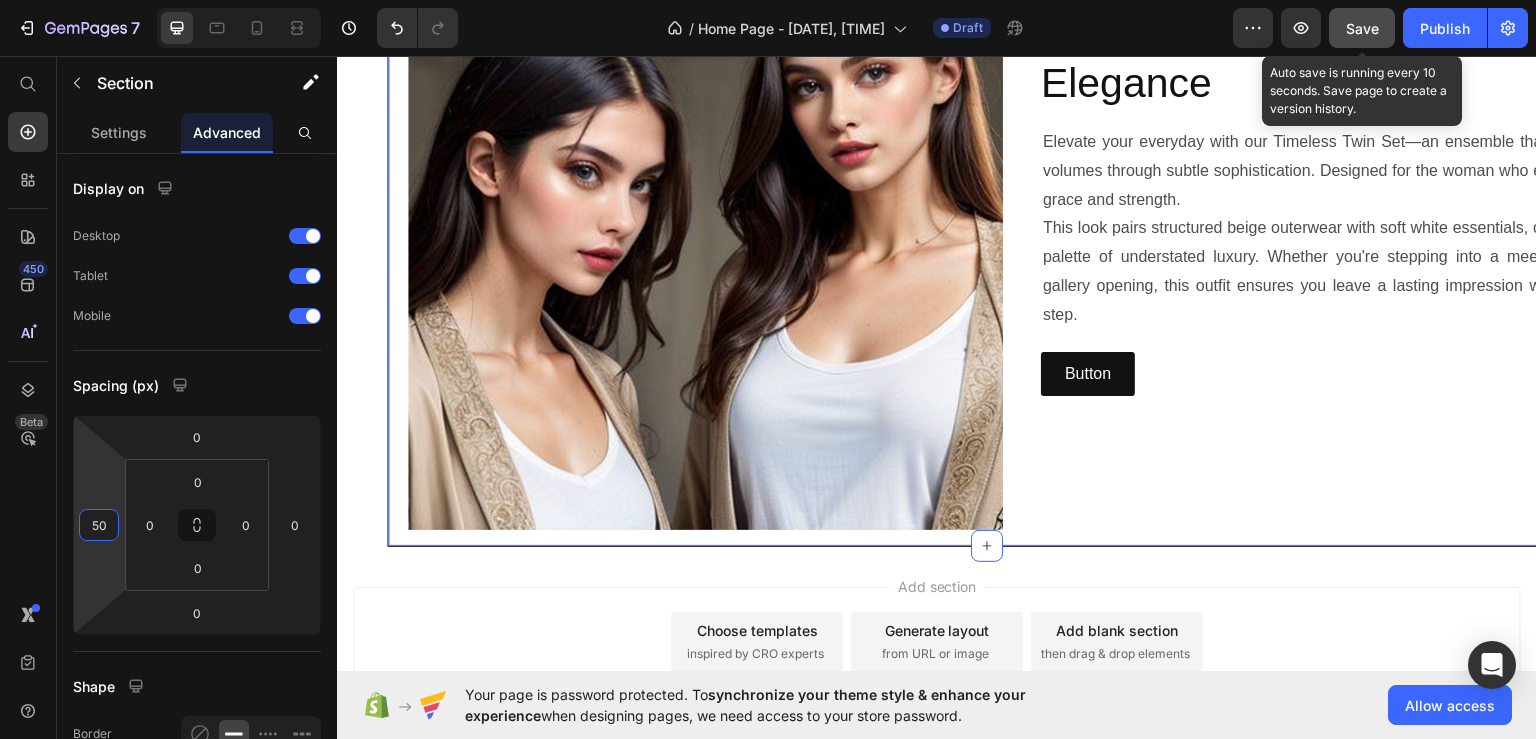 click on "Save" 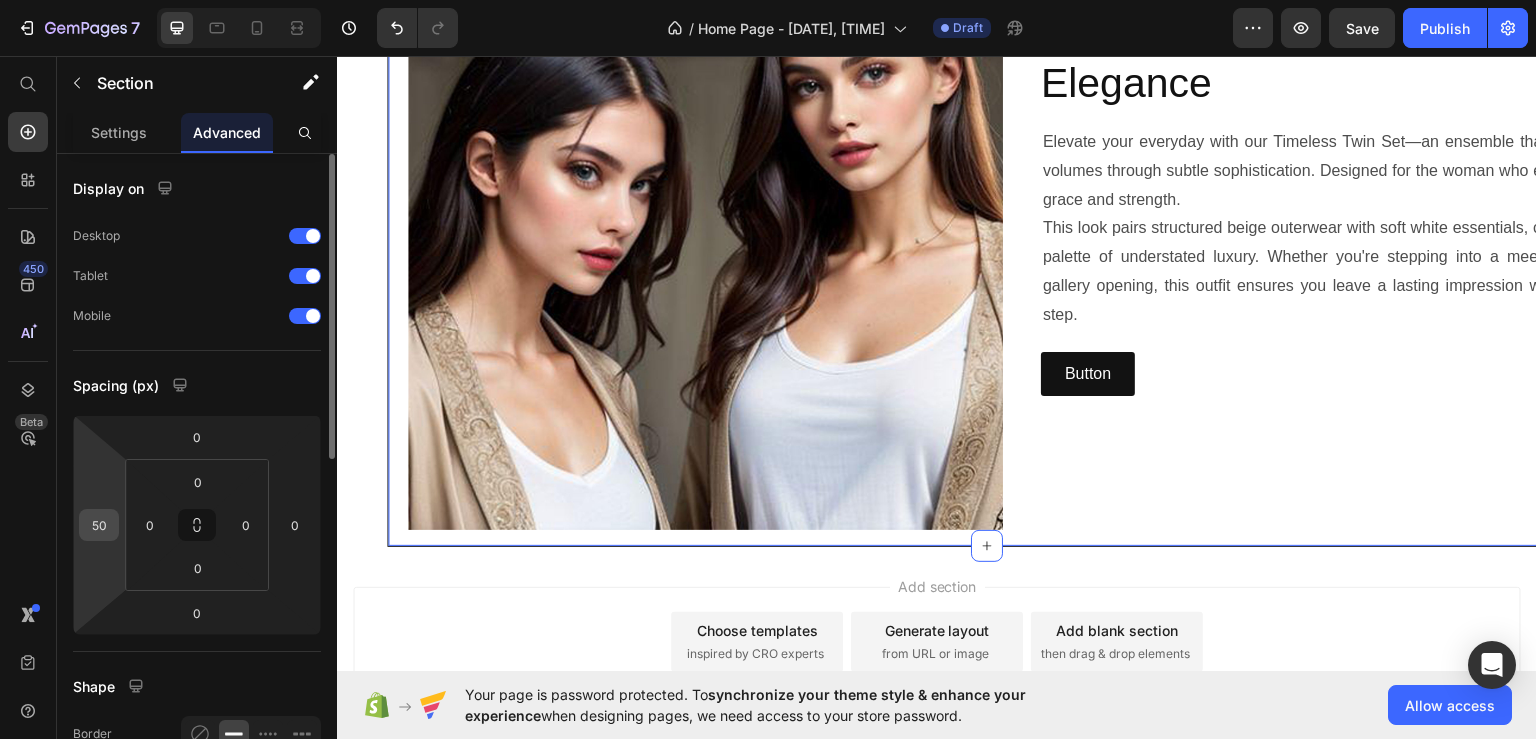 click on "50" at bounding box center [99, 525] 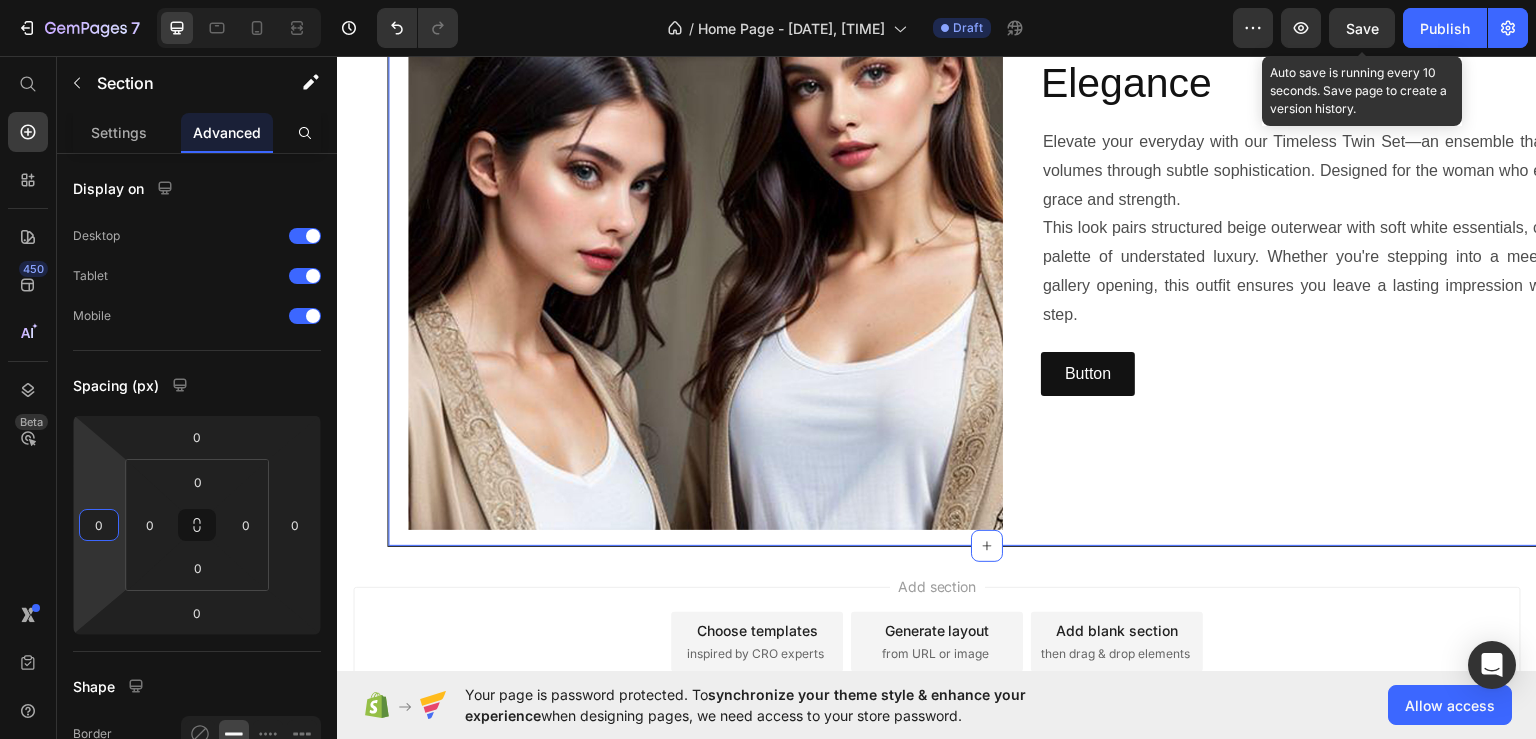 type on "0" 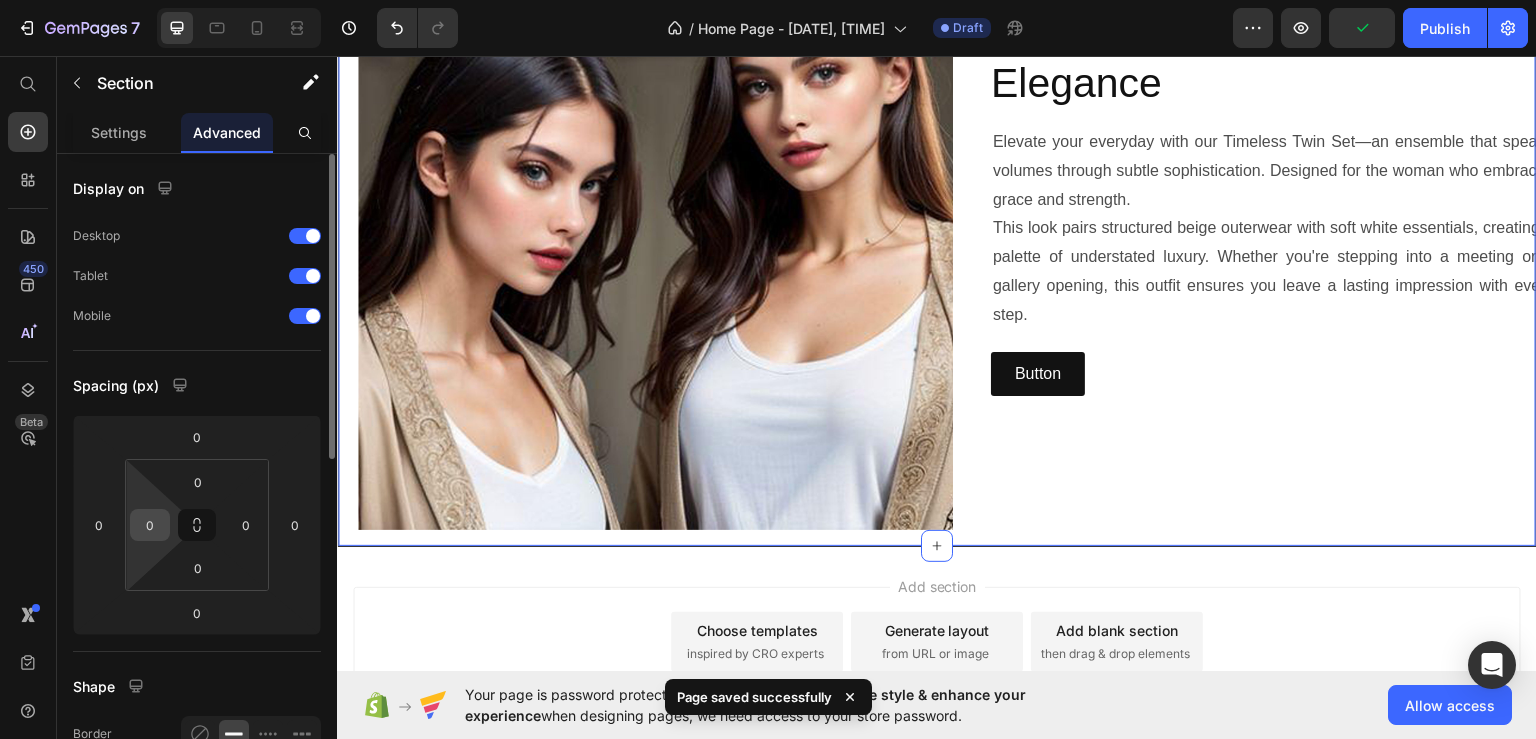 click on "0" at bounding box center (150, 525) 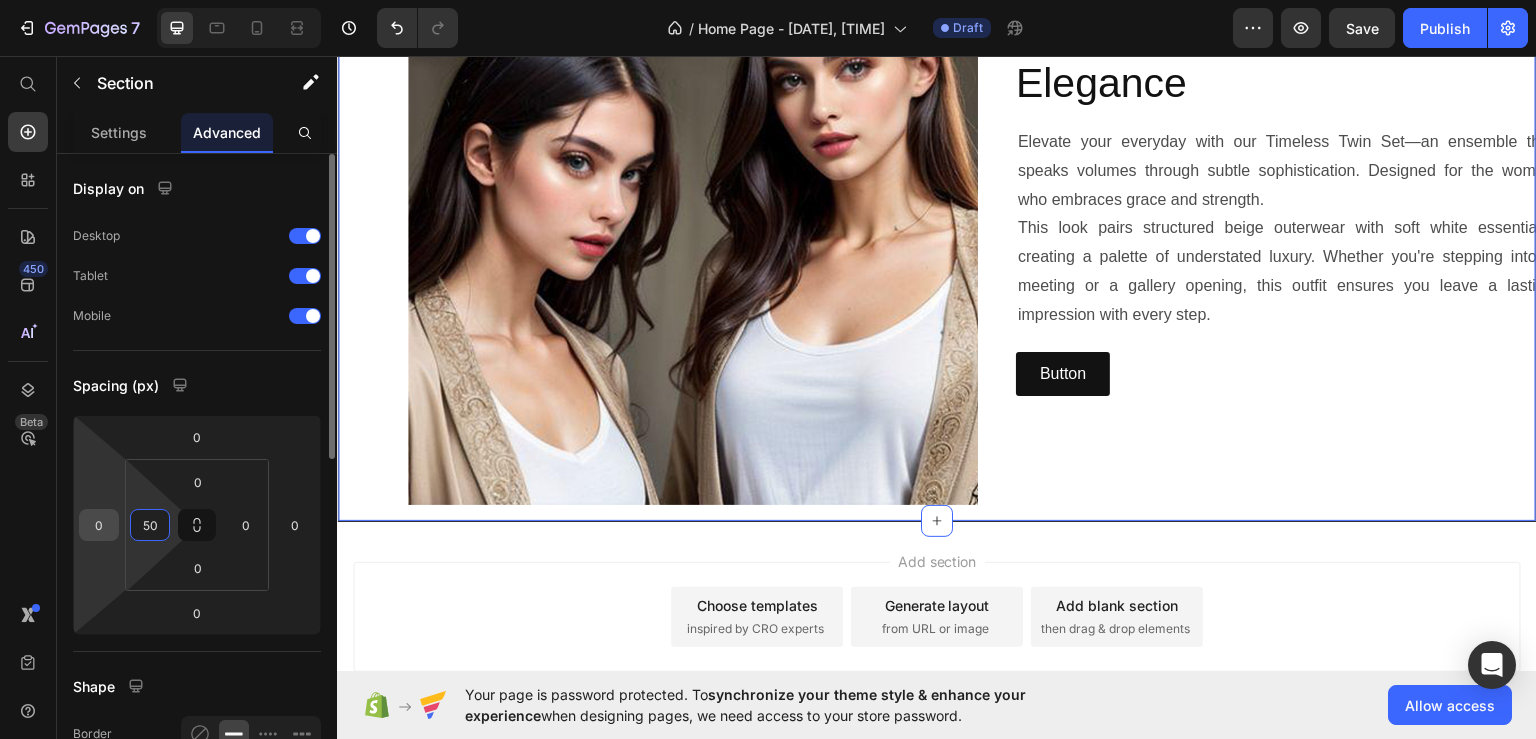 type on "50" 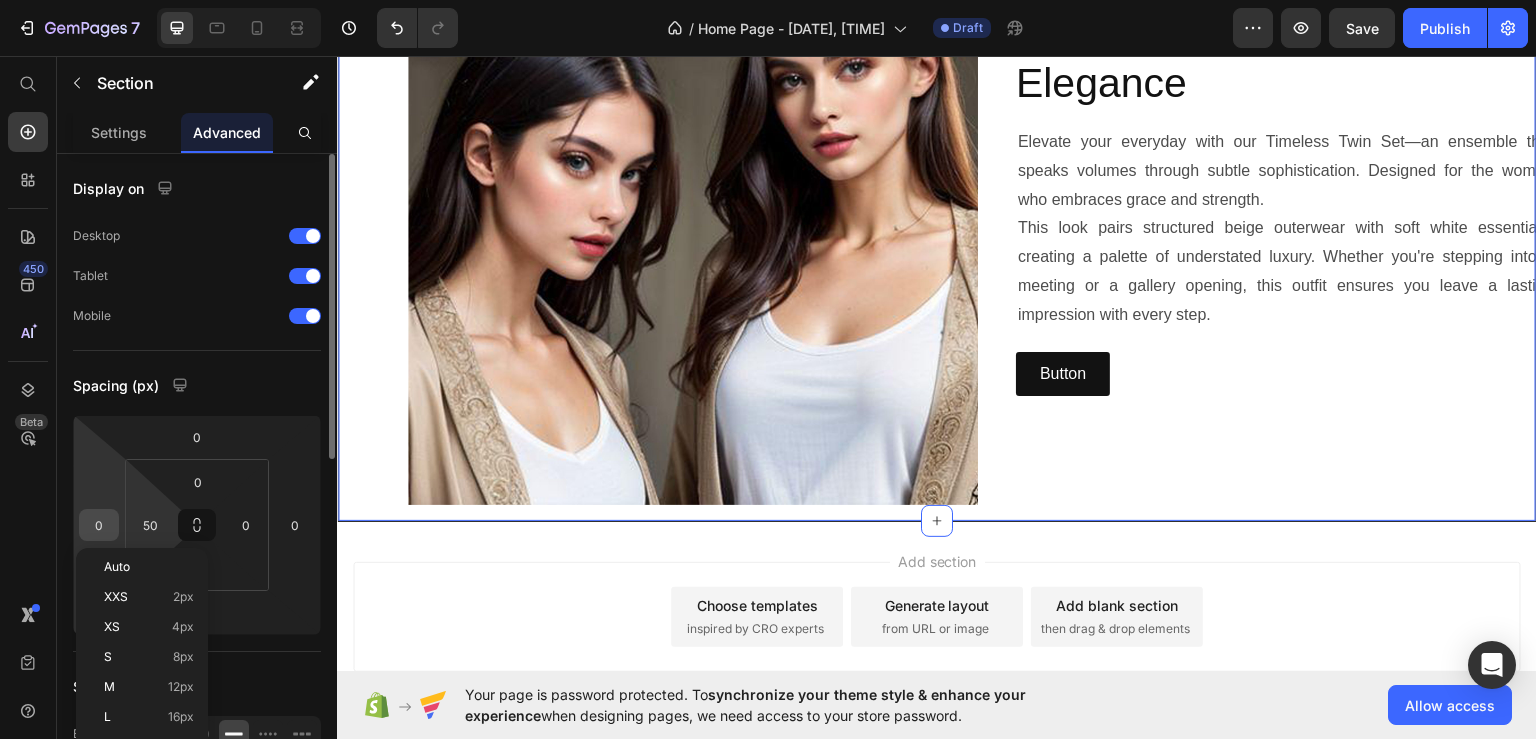 click on "0" at bounding box center (99, 525) 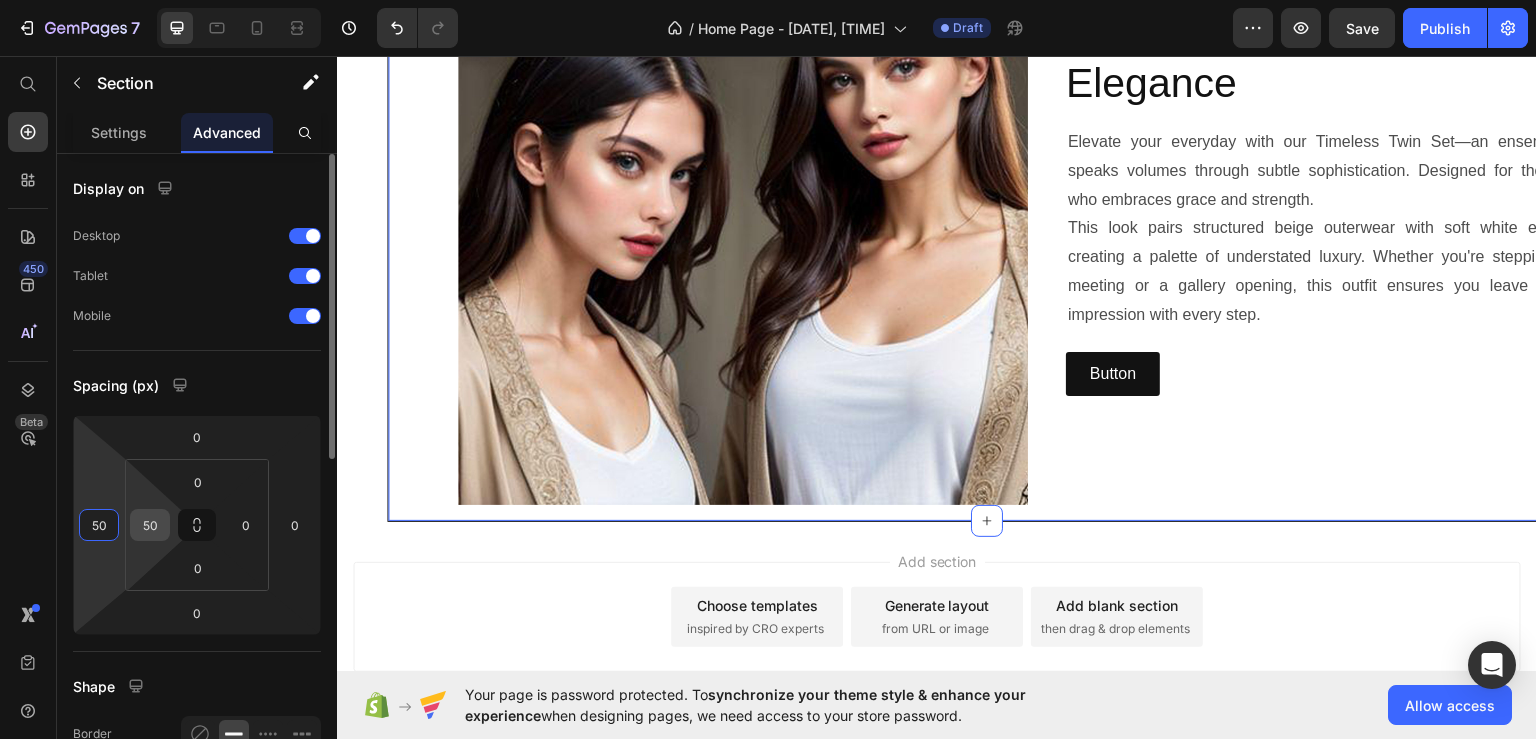type on "50" 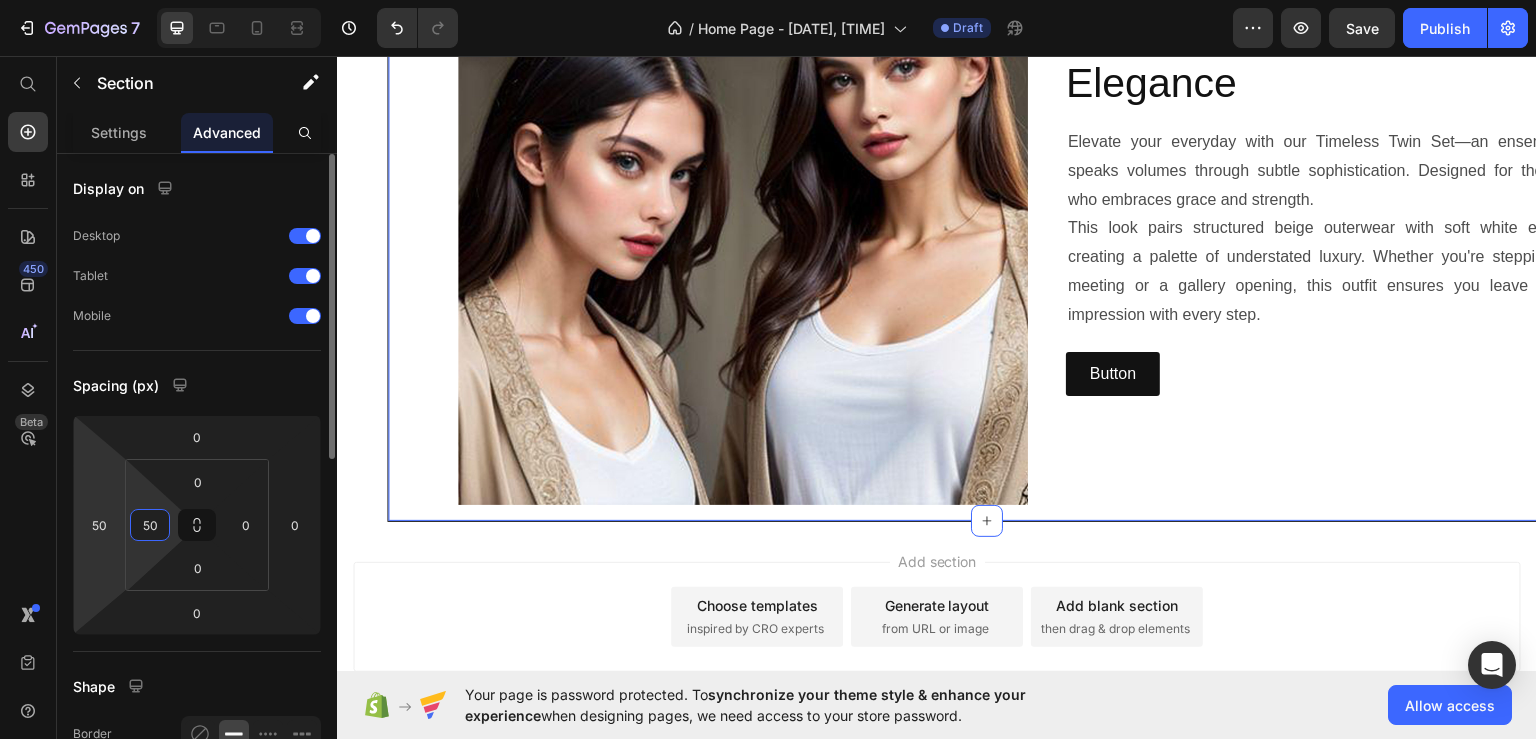 drag, startPoint x: 161, startPoint y: 525, endPoint x: 122, endPoint y: 533, distance: 39.812057 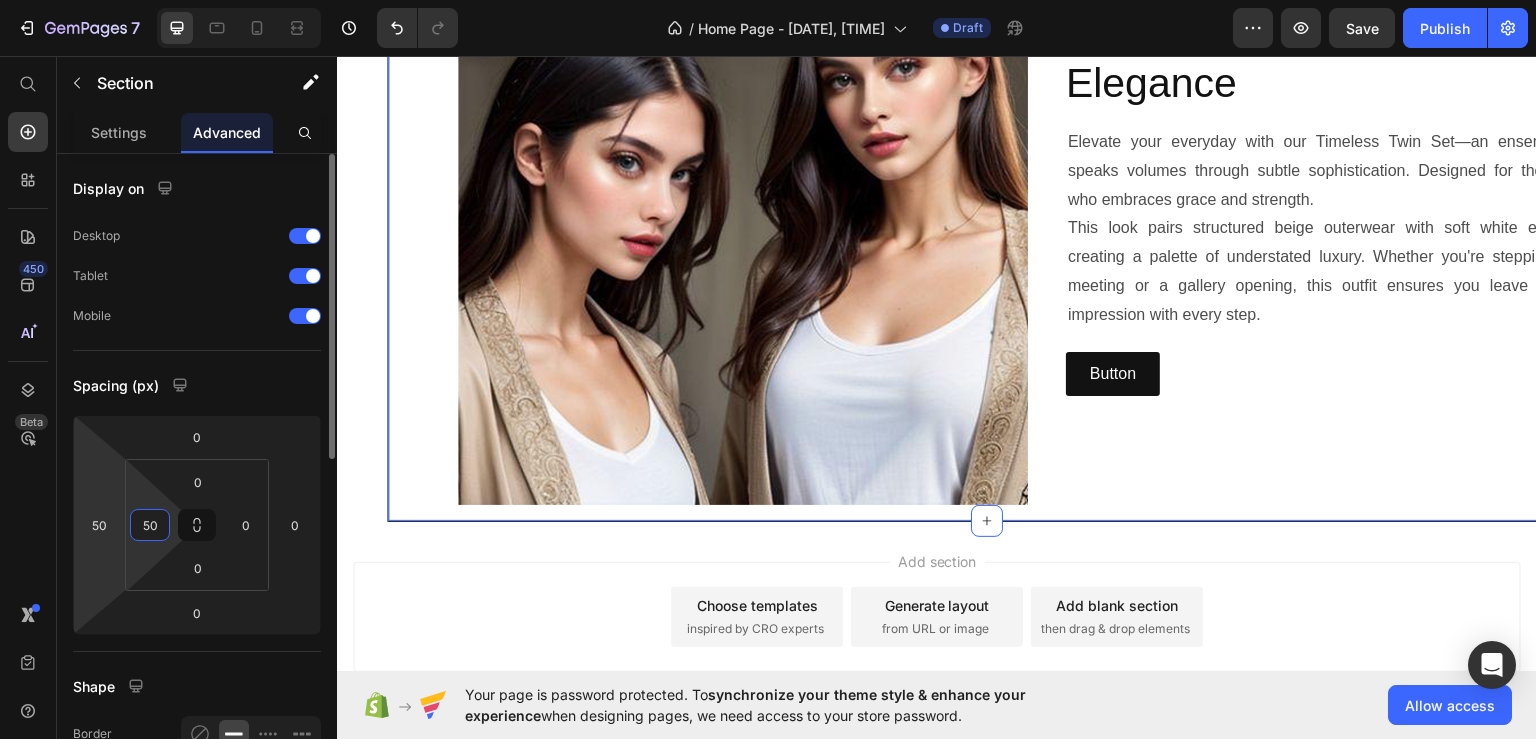 click on "50" at bounding box center [150, 525] 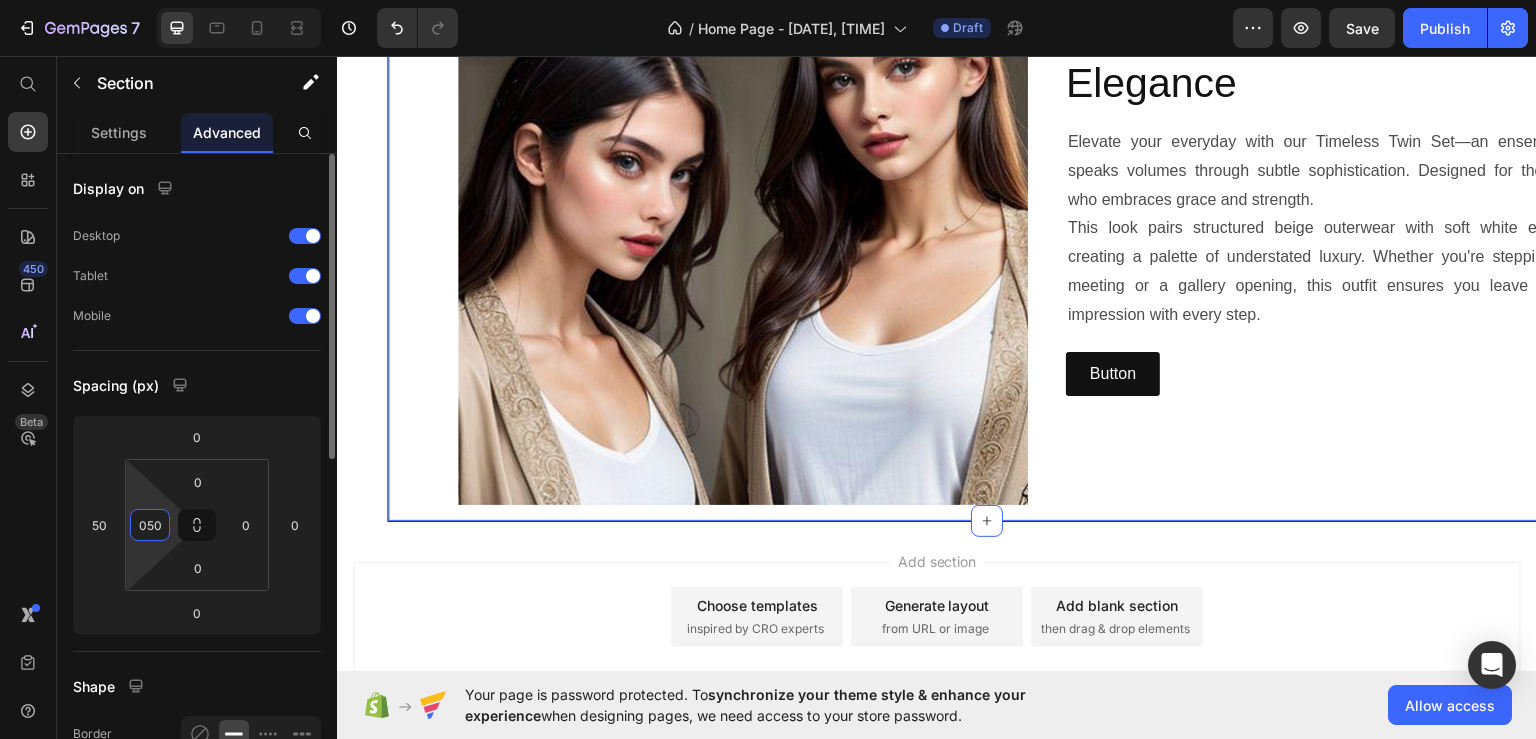 click on "050" at bounding box center (150, 525) 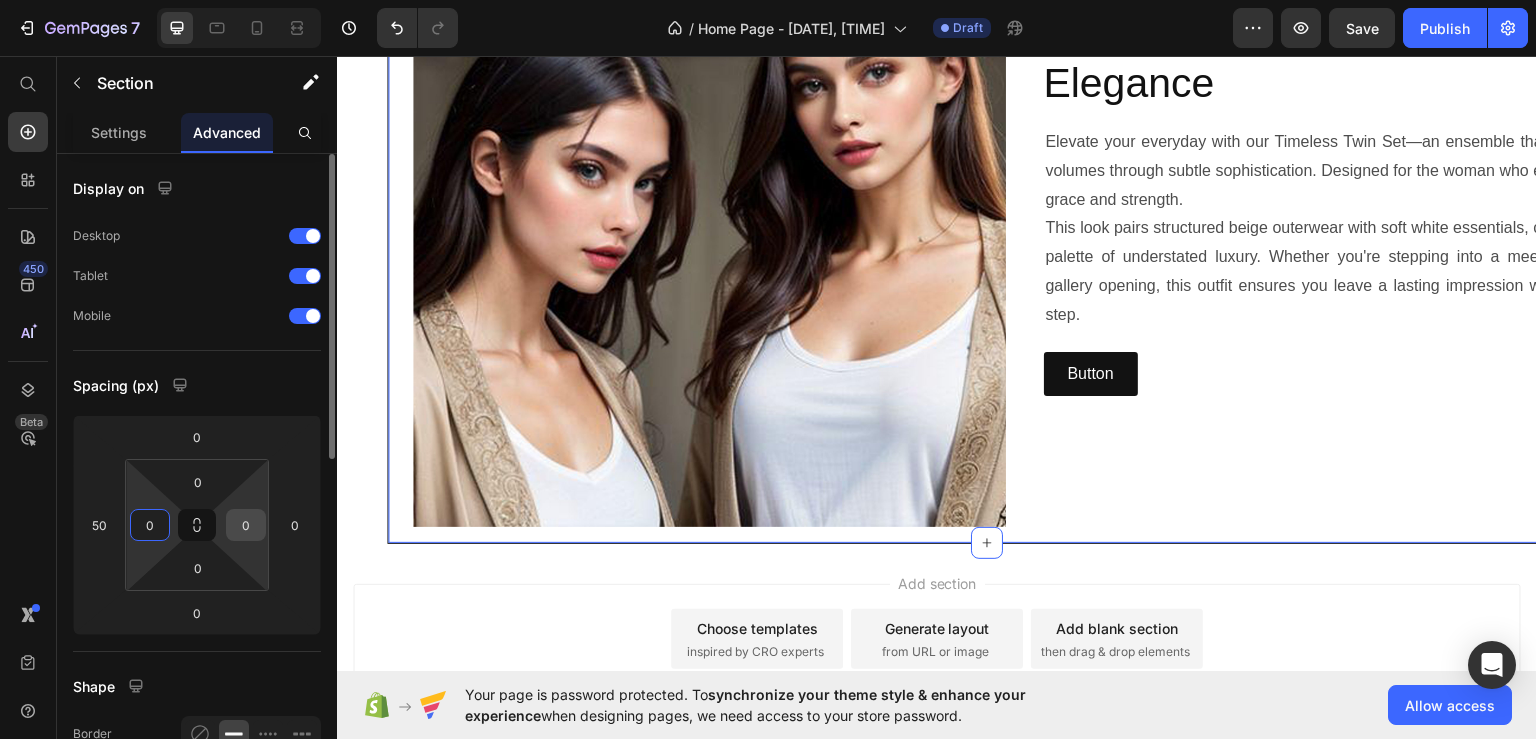 type on "0" 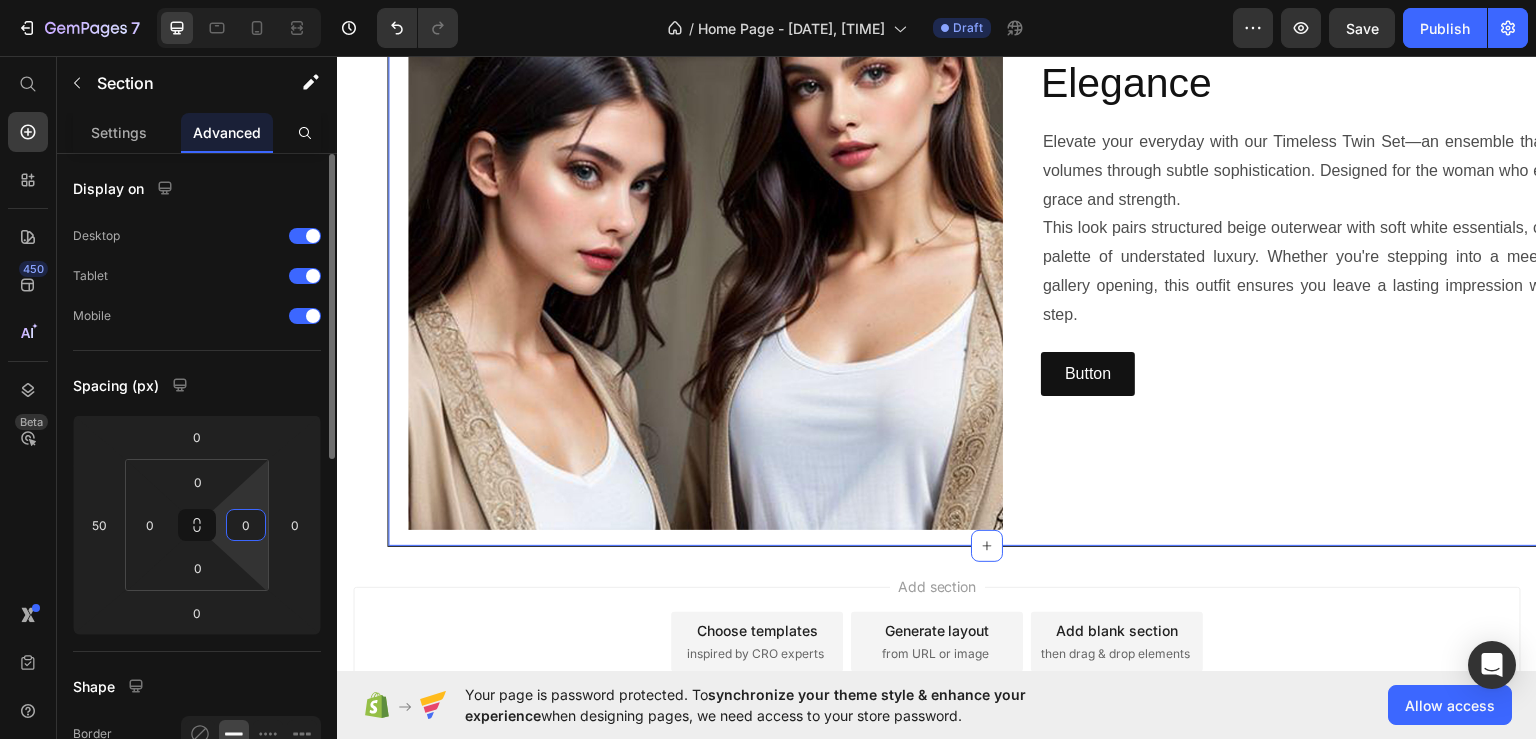 drag, startPoint x: 237, startPoint y: 518, endPoint x: 256, endPoint y: 521, distance: 19.235384 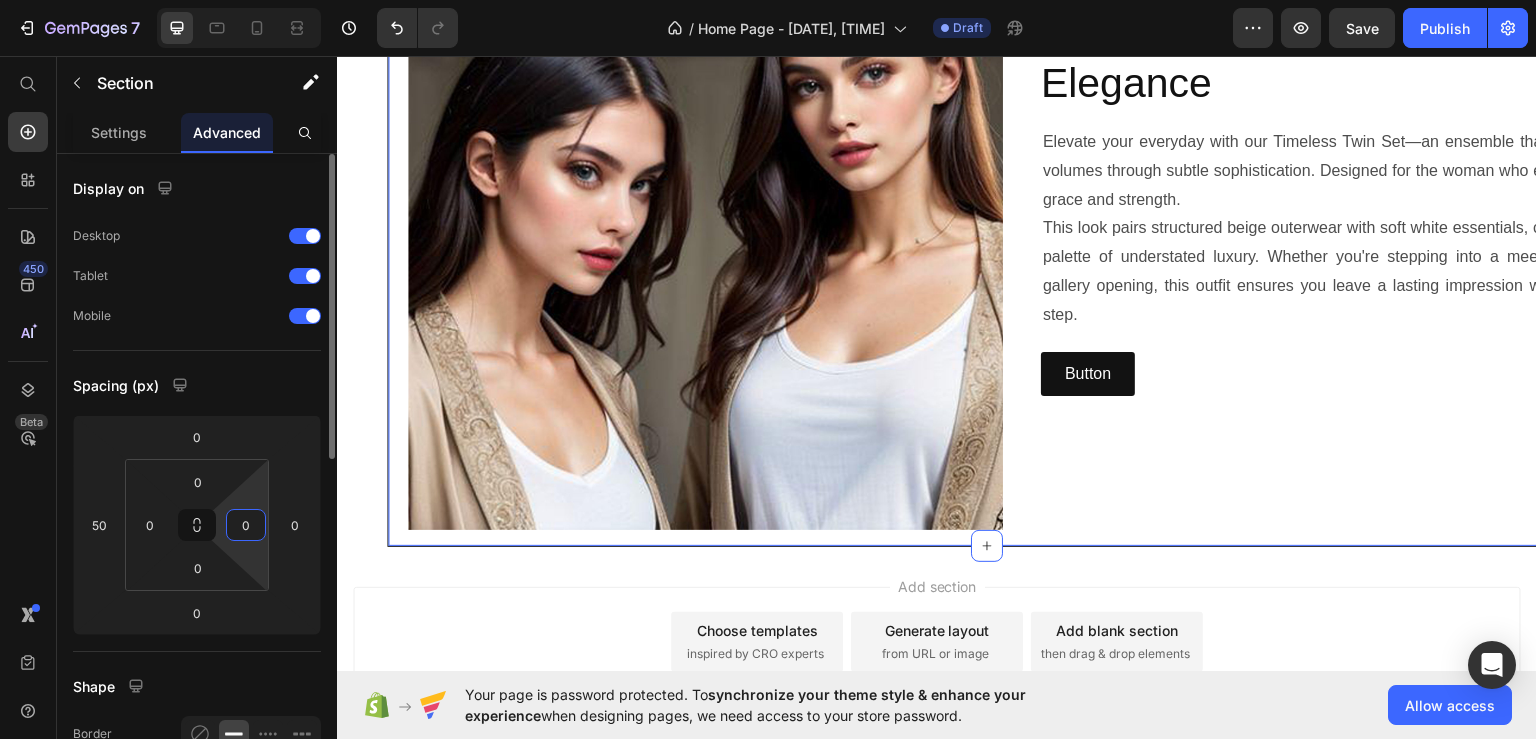 click on "0" at bounding box center (246, 525) 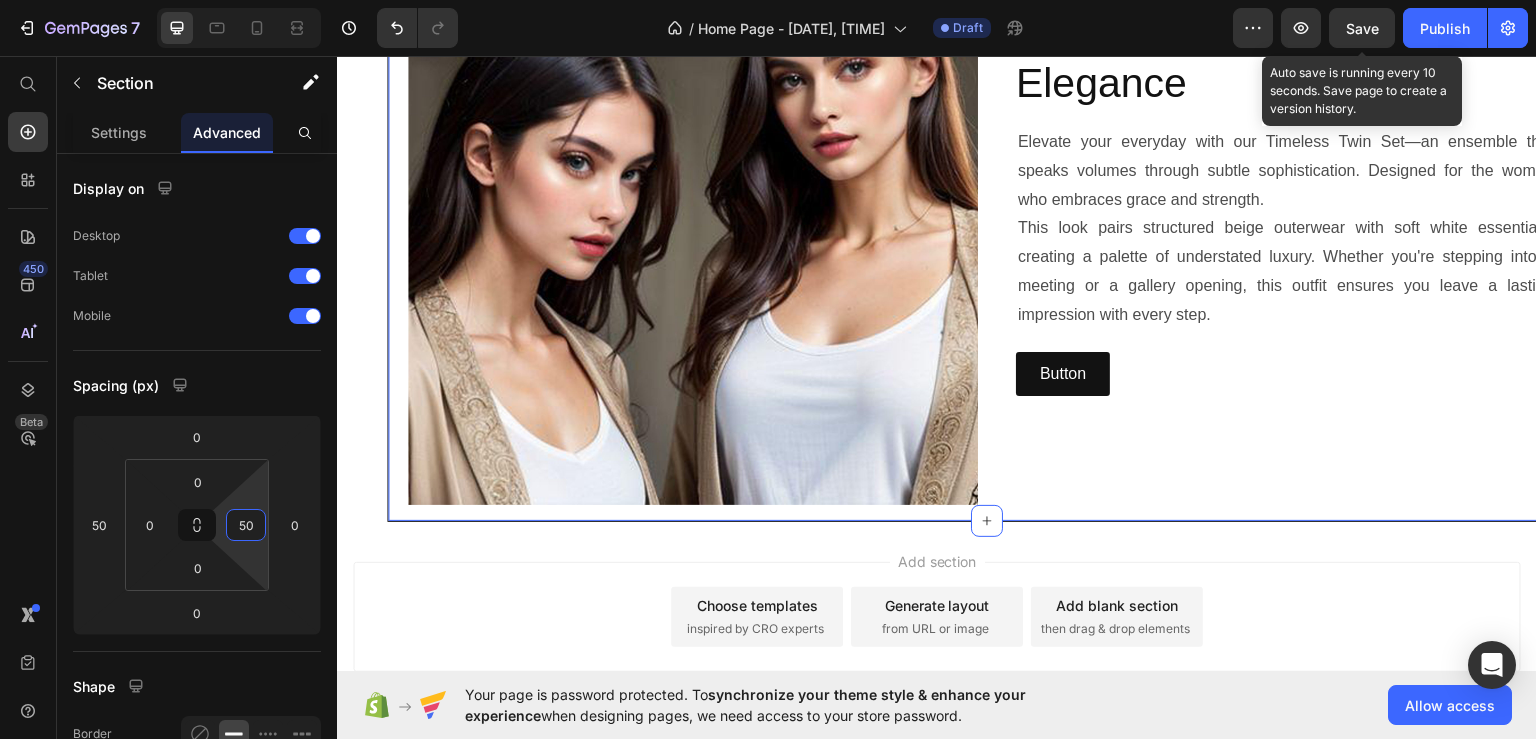 type on "50" 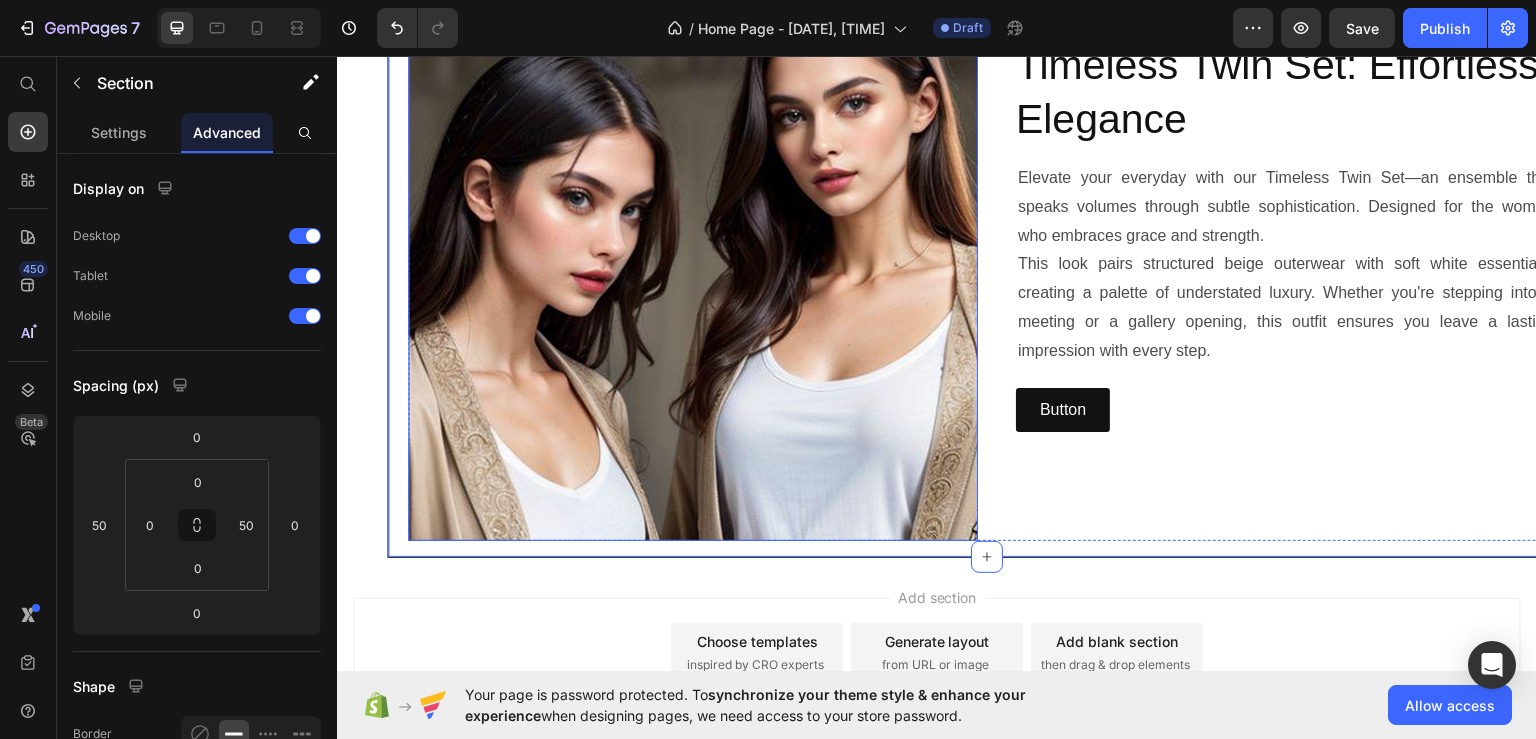 scroll, scrollTop: 952, scrollLeft: 0, axis: vertical 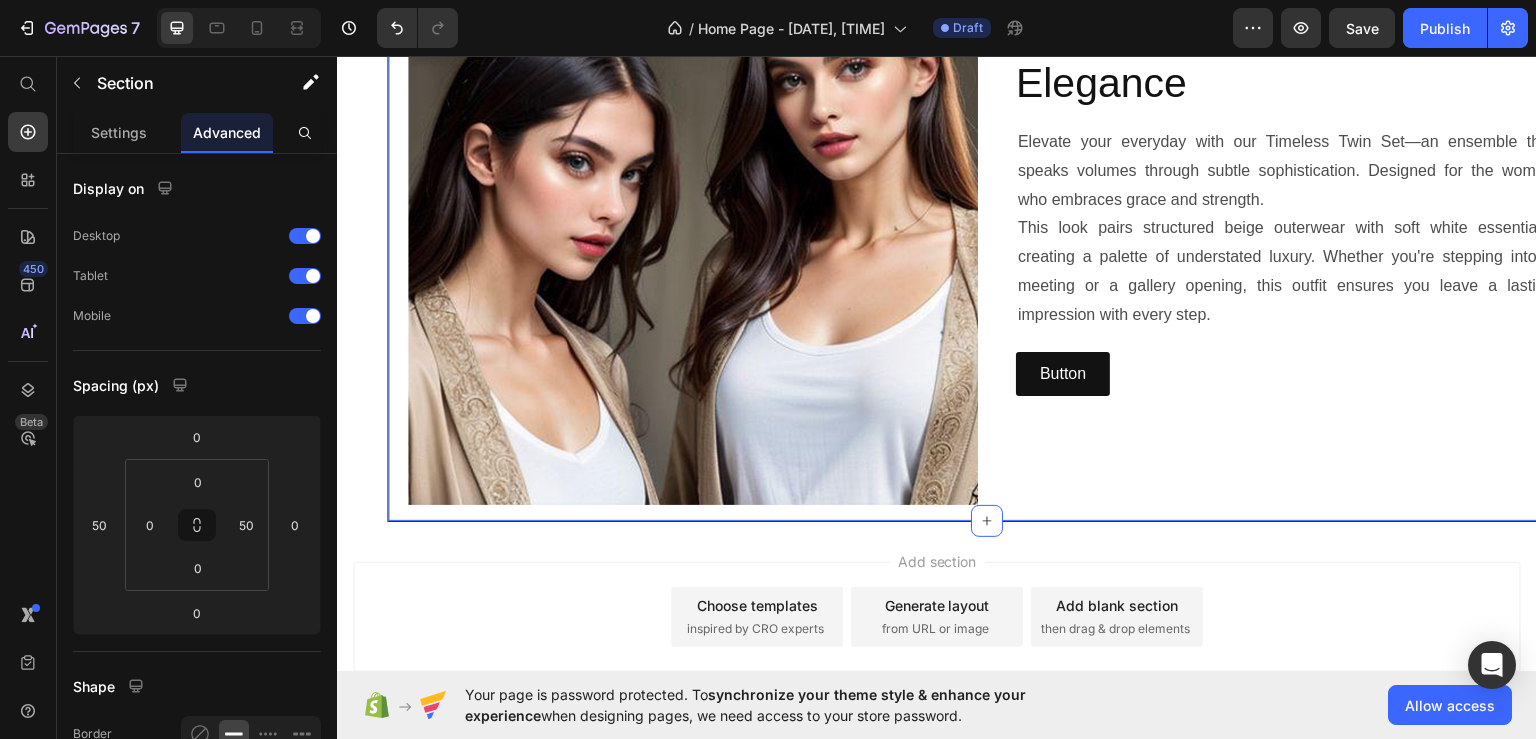 click on "Image Chic neutrals and flawless tailoring—where modern meets classic. Text Block Timeless Twin Set: Effortless Elegance Heading Elevate your everyday with our Timeless Twin Set—an ensemble that speaks volumes through subtle sophistication. Designed for the woman who embraces grace and strength. This look pairs structured beige outerwear with soft white essentials, creating a palette of understated luxury. Whether you're stepping into a meeting or a gallery opening, this outfit ensures you leave a lasting impression with every step. Text Block Button Button Row Row" at bounding box center [962, 227] 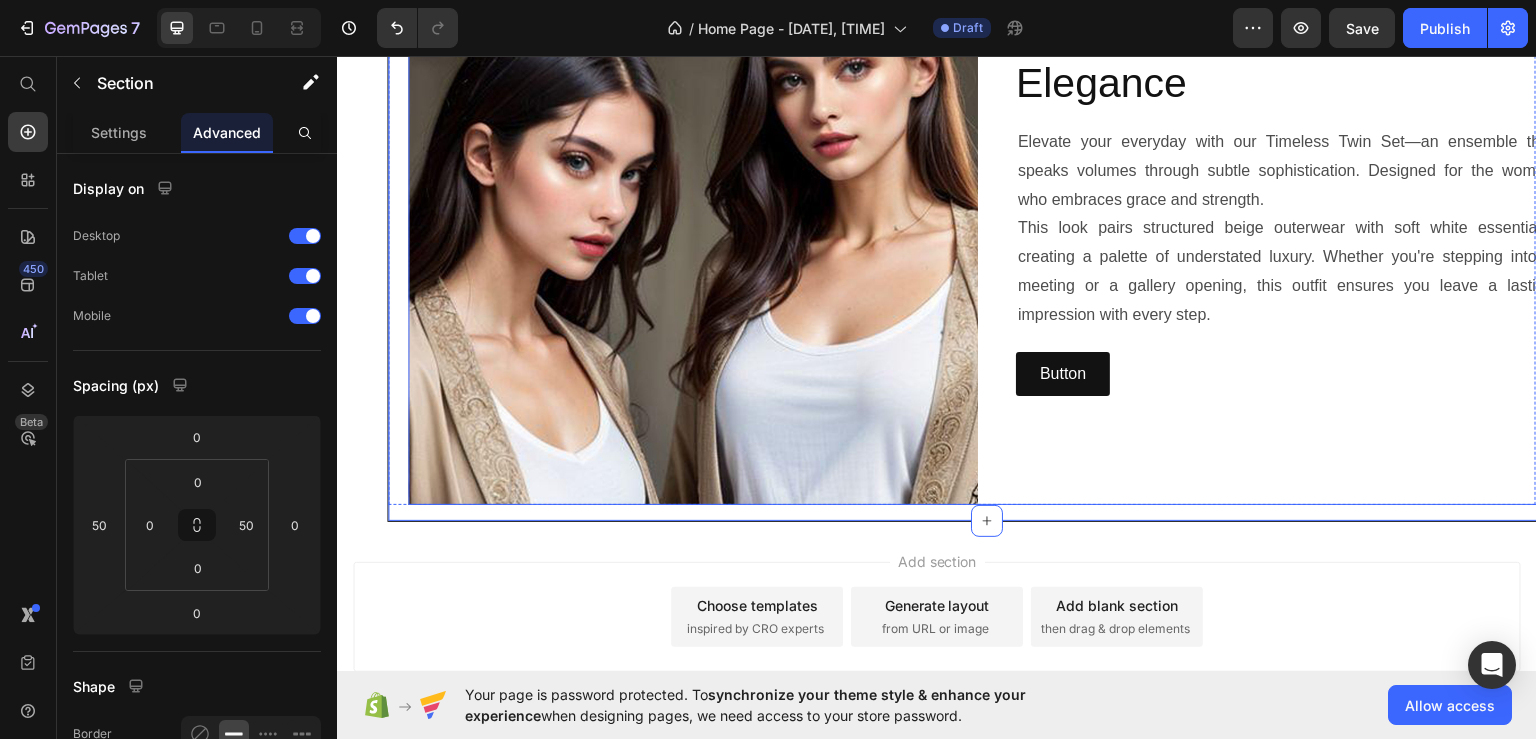 click on "Chic neutrals and flawless tailoring—where modern meets classic. Text Block Timeless Twin Set: Effortless Elegance Heading Elevate your everyday with our Timeless Twin Set—an ensemble that speaks volumes through subtle sophistication. Designed for the woman who embraces grace and strength. This look pairs structured beige outerwear with soft white essentials, creating a palette of understated luxury. Whether you're stepping into a meeting or a gallery opening, this outfit ensures you leave a lasting impression with every step. Text Block Button Button" at bounding box center (1271, 219) 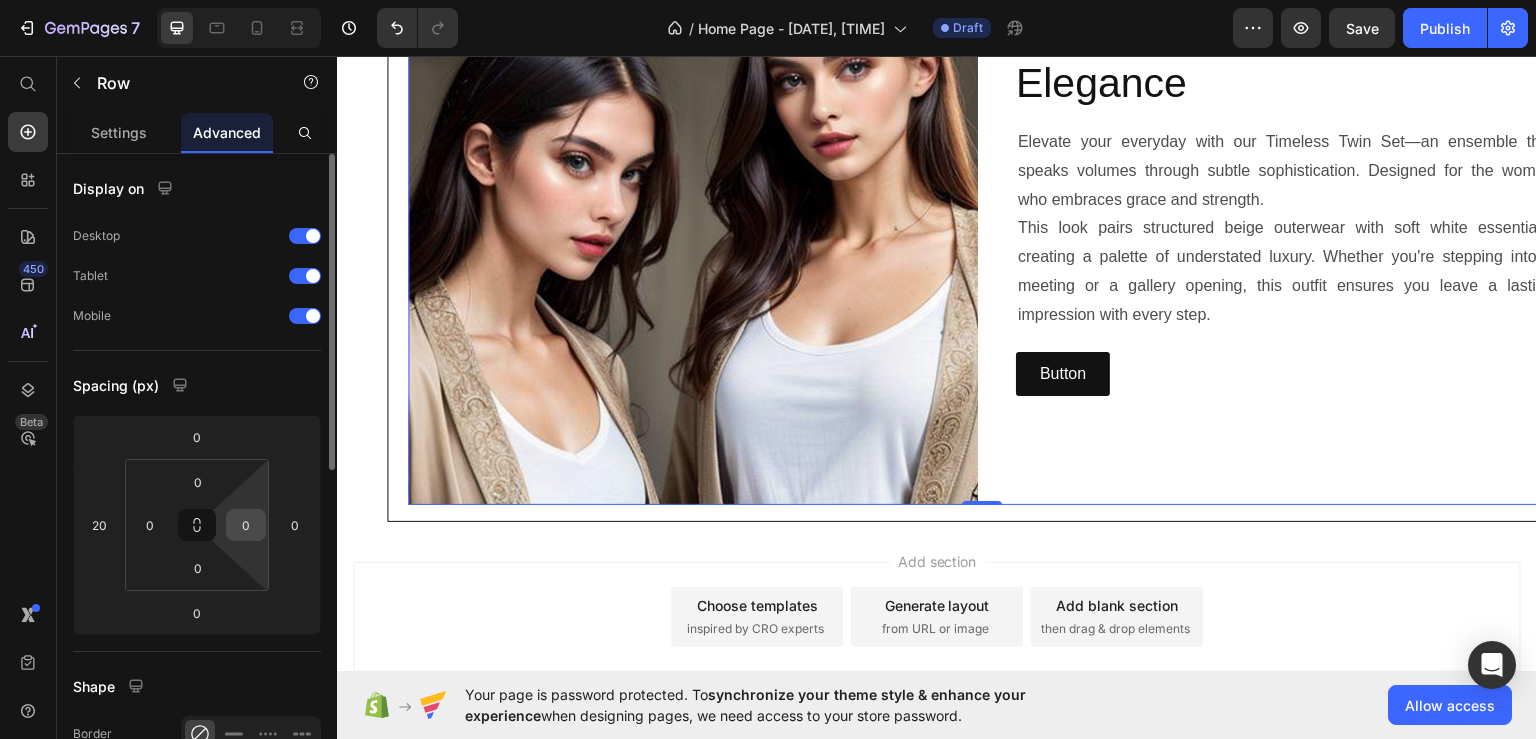 click on "0" at bounding box center (246, 525) 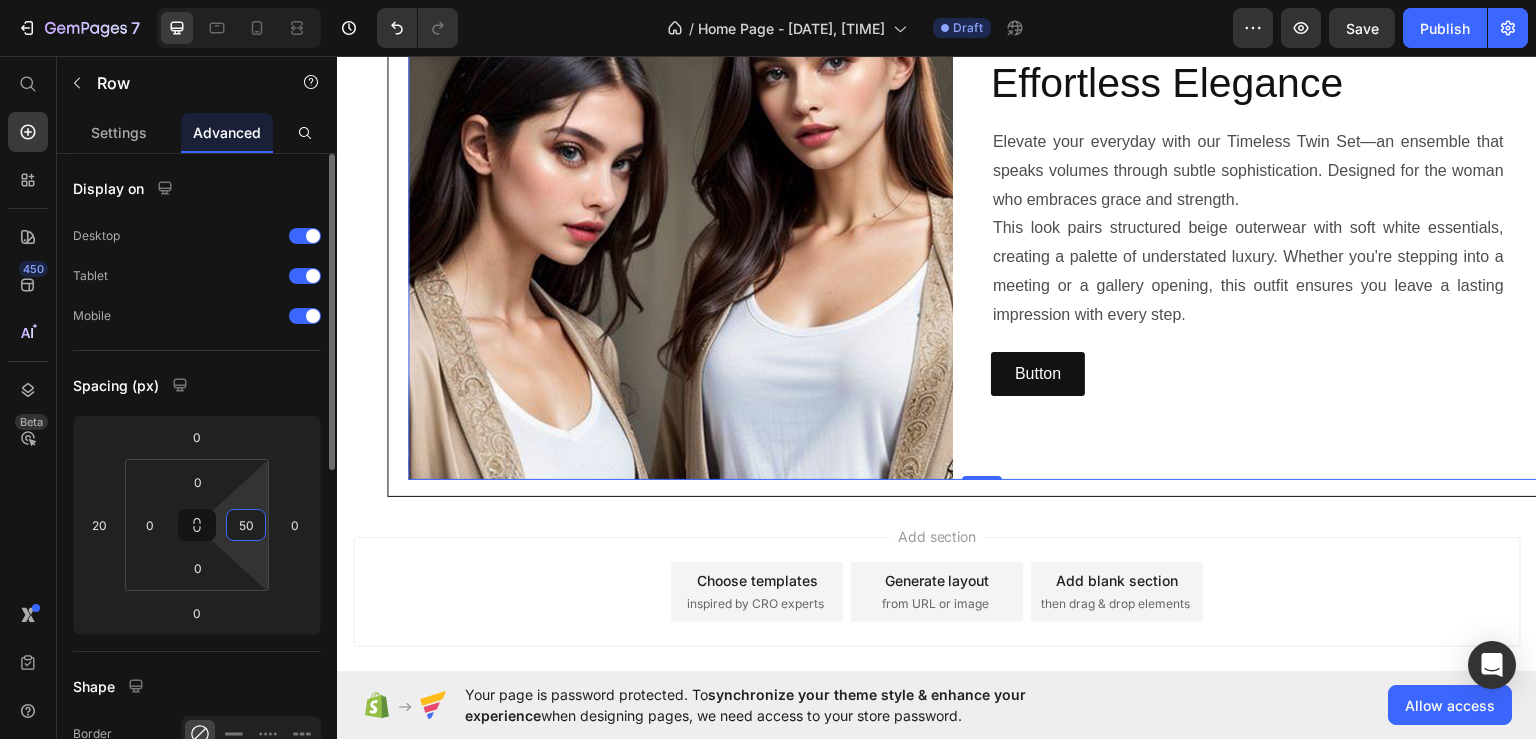 type on "5" 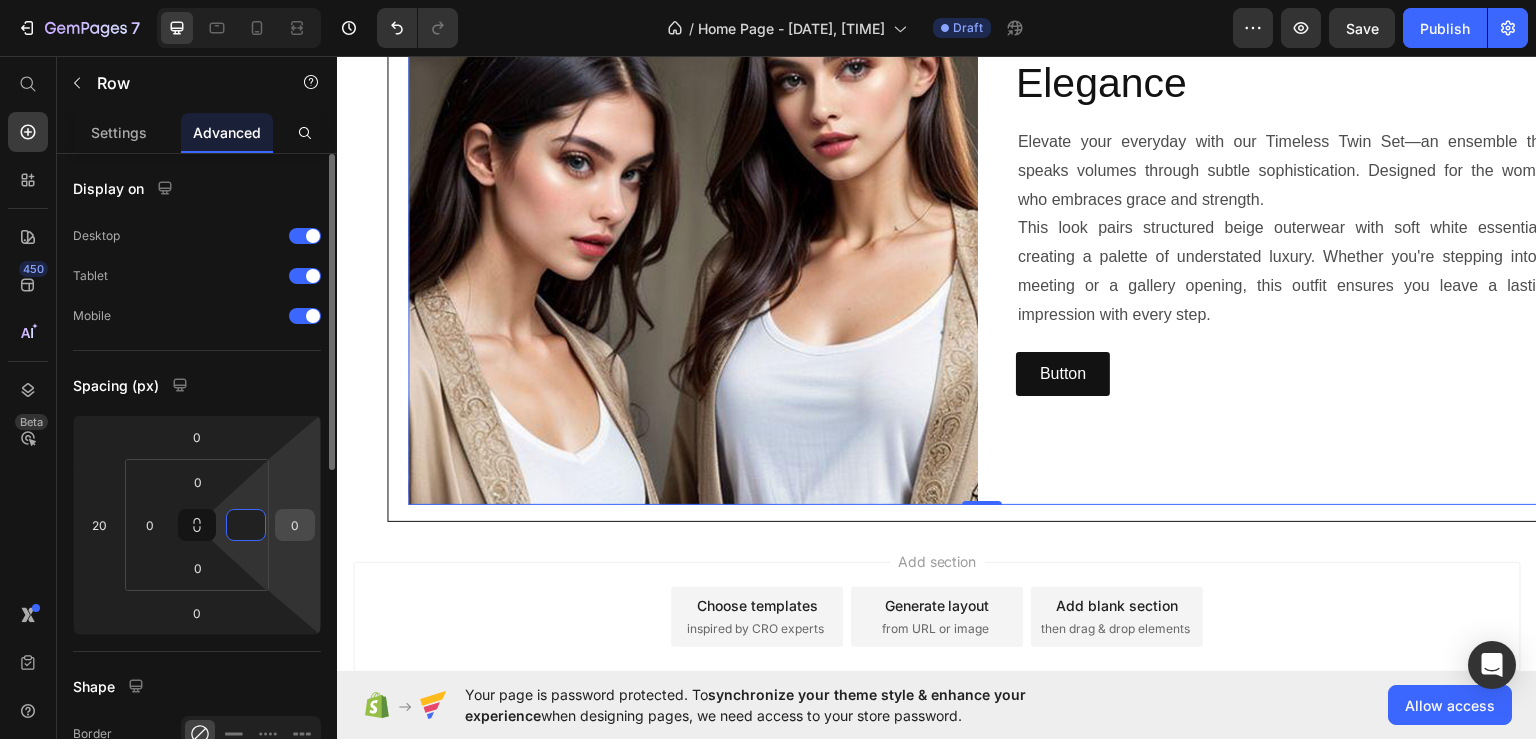 click on "0" at bounding box center [295, 525] 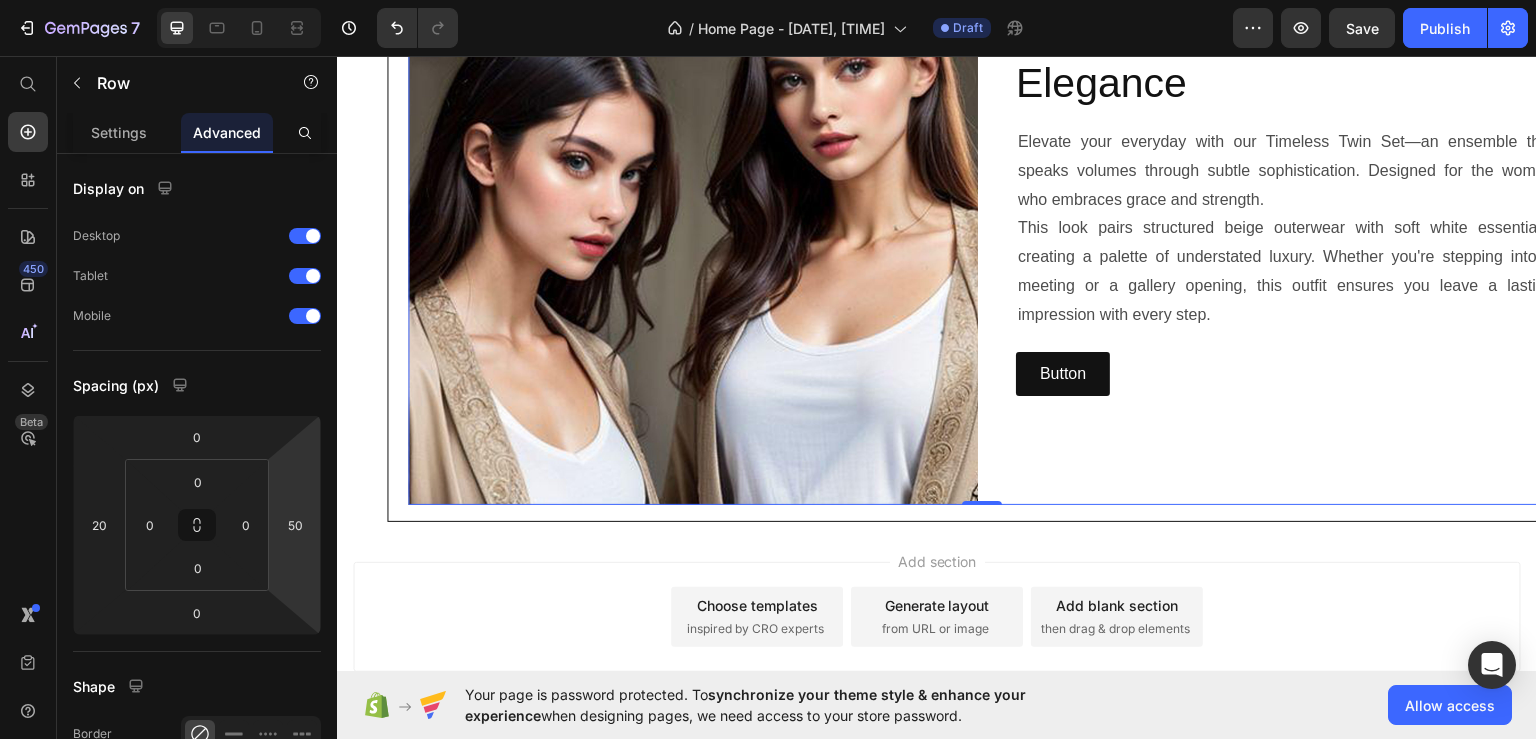 click at bounding box center (329, 1117) 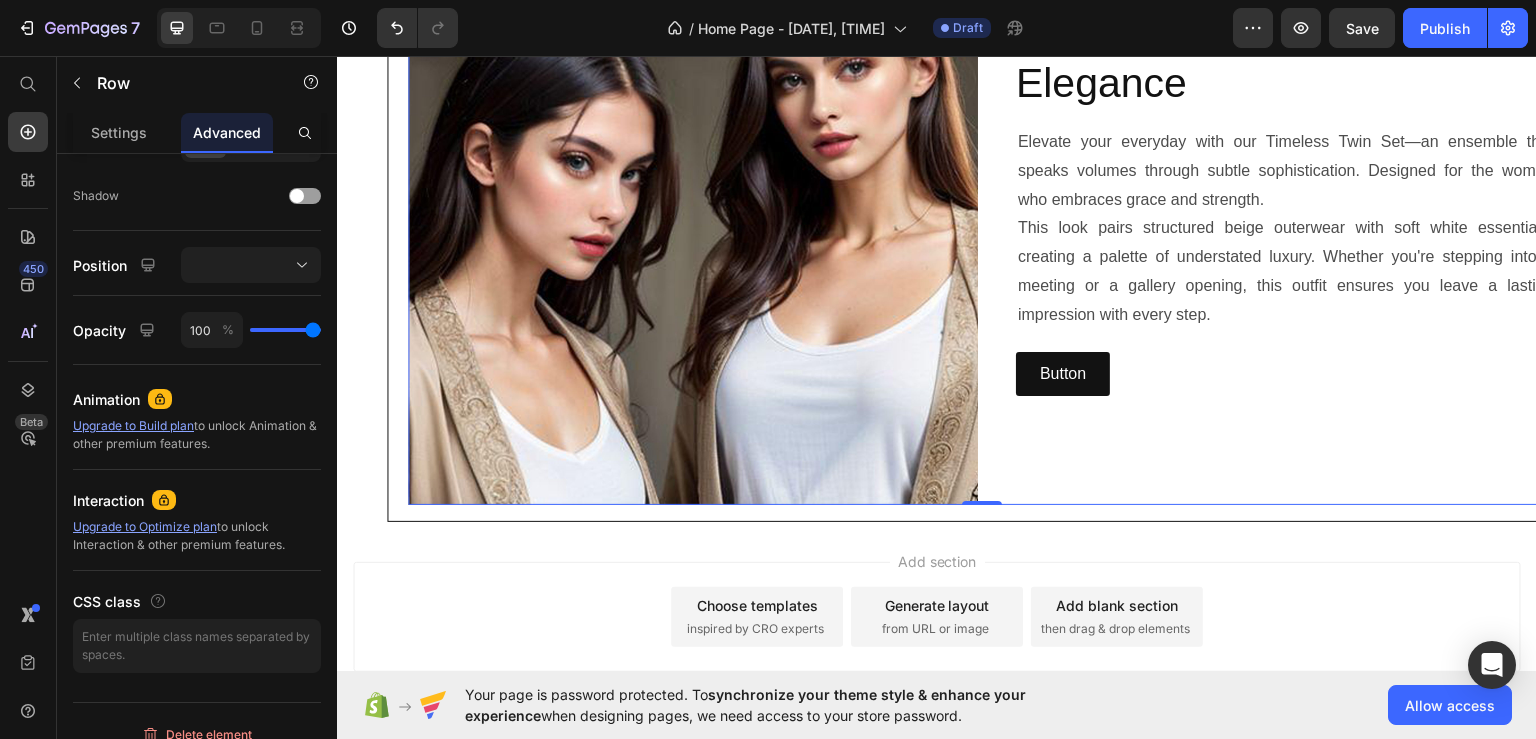 click on "Chic neutrals and flawless tailoring—where modern meets classic. Text Block Timeless Twin Set: Effortless Elegance Heading Elevate your everyday with our Timeless Twin Set—an ensemble that speaks volumes through subtle sophistication. Designed for the woman who embraces grace and strength. This look pairs structured beige outerwear with soft white essentials, creating a palette of understated luxury. Whether you're stepping into a meeting or a gallery opening, this outfit ensures you leave a lasting impression with every step. Text Block Button Button" at bounding box center (1271, 219) 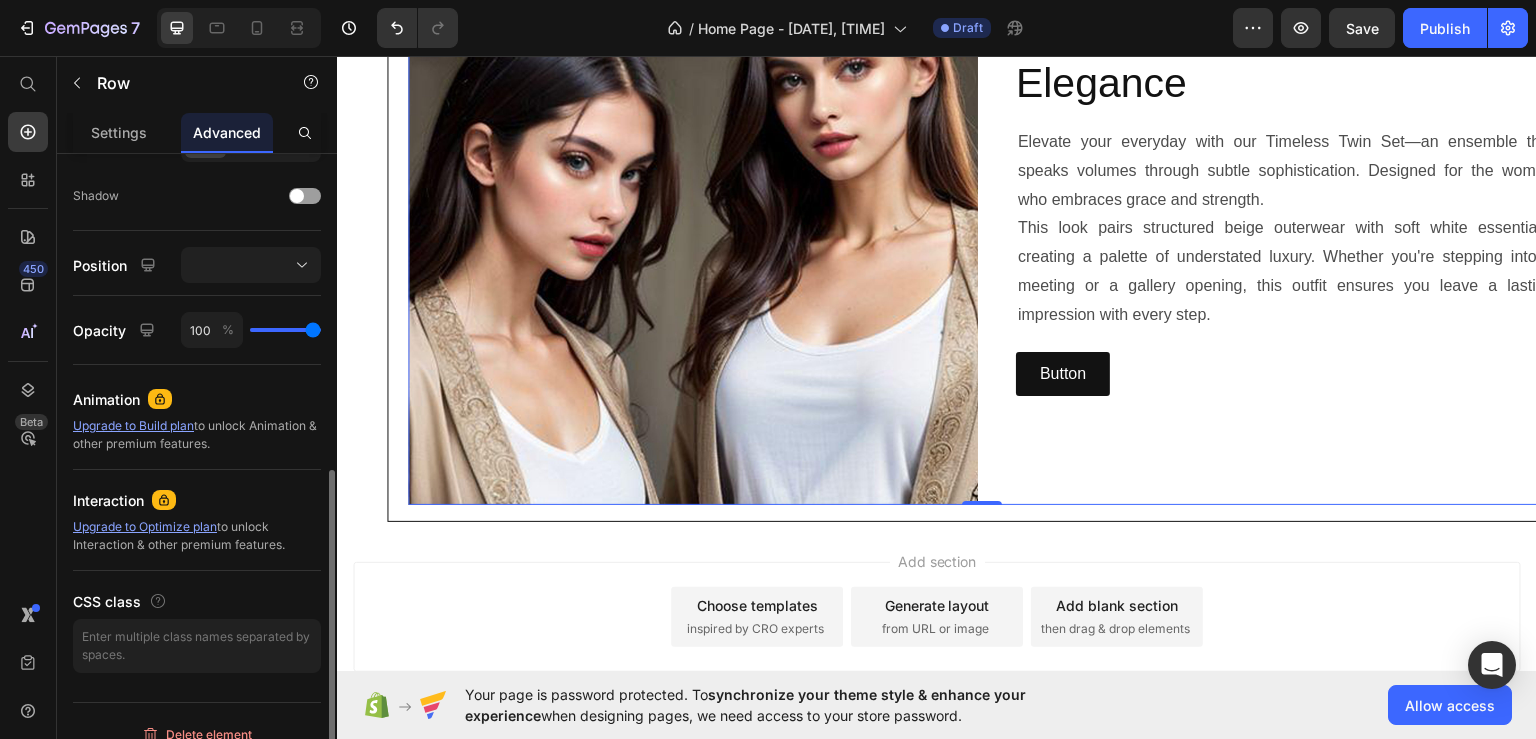 scroll, scrollTop: 42, scrollLeft: 0, axis: vertical 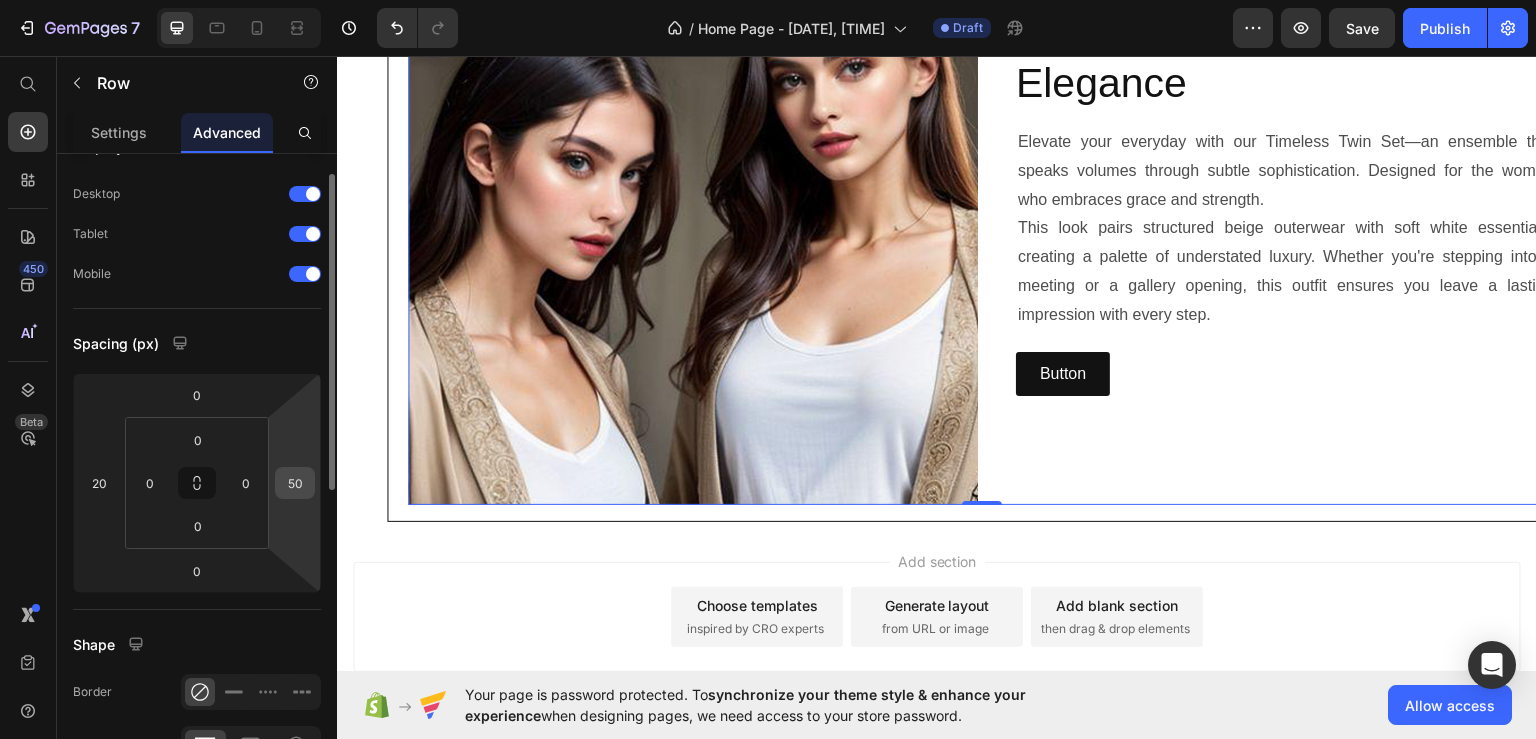 click on "50" at bounding box center [295, 483] 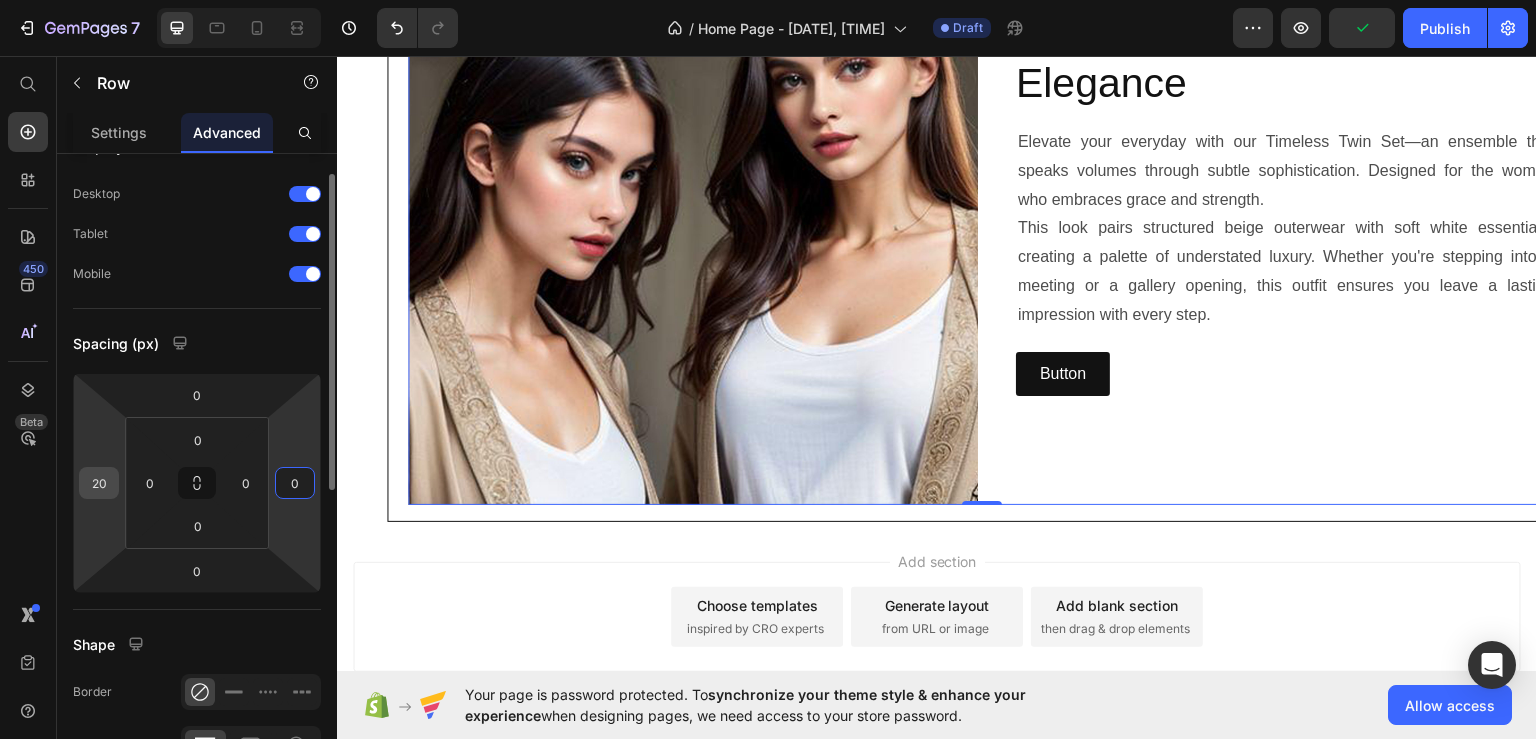 type on "0" 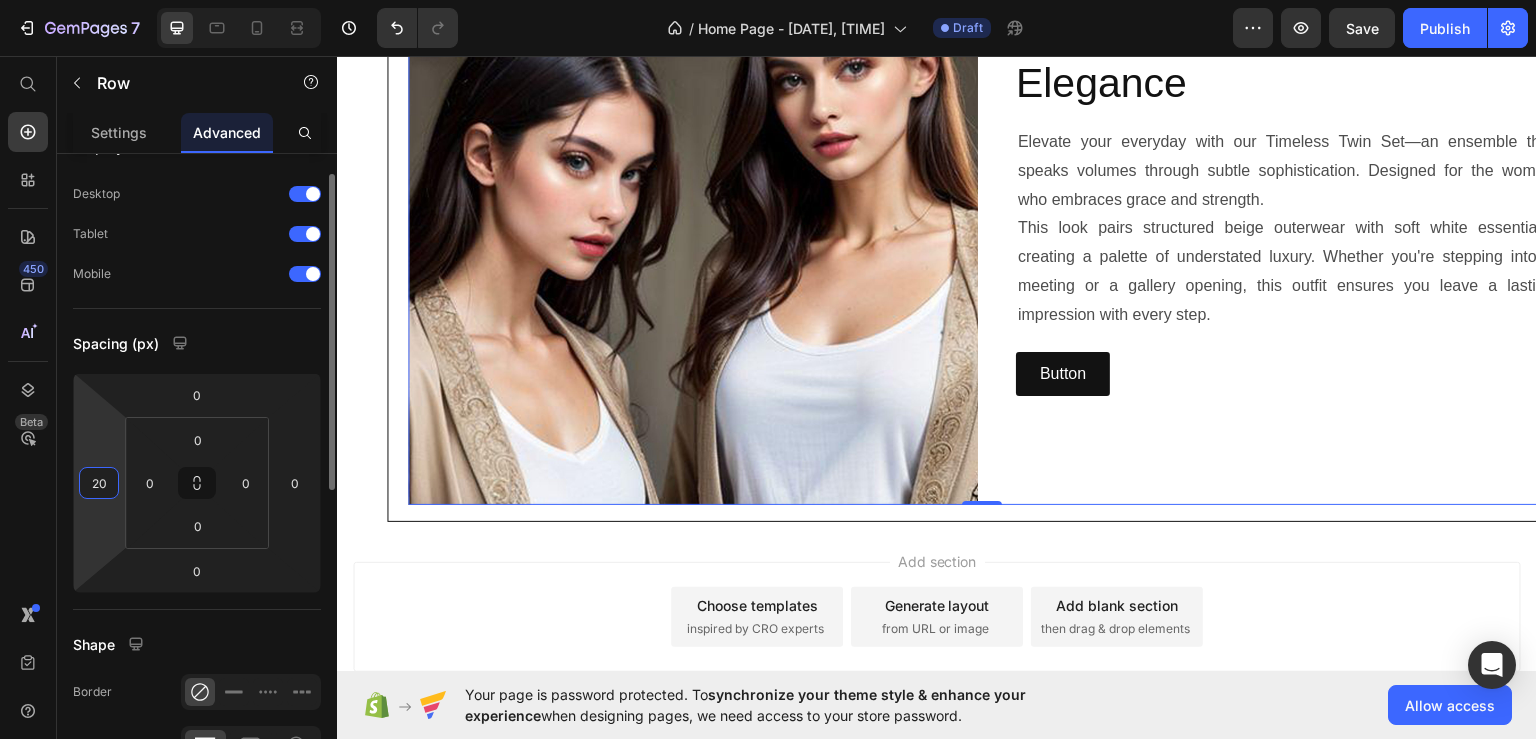 type on "0" 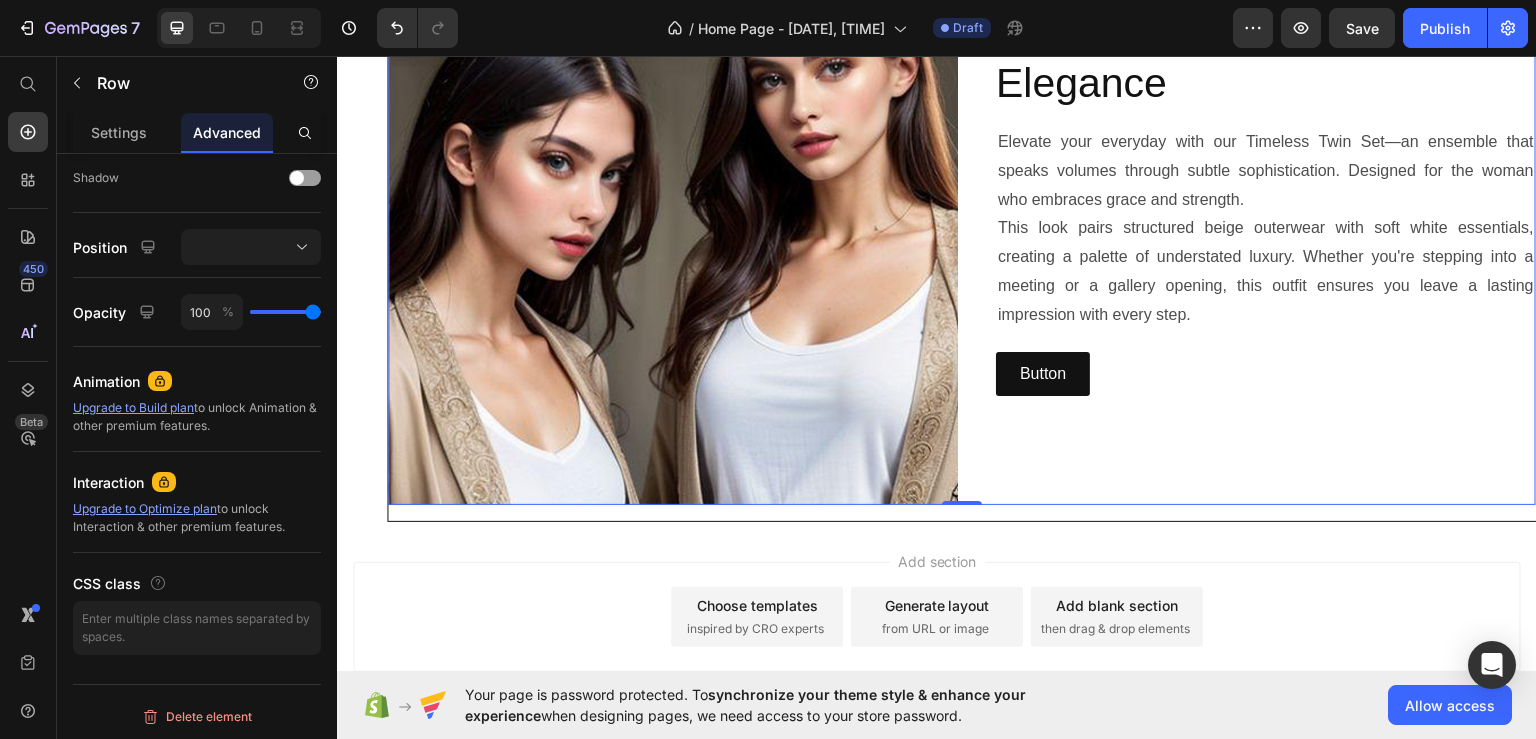 scroll, scrollTop: 60, scrollLeft: 0, axis: vertical 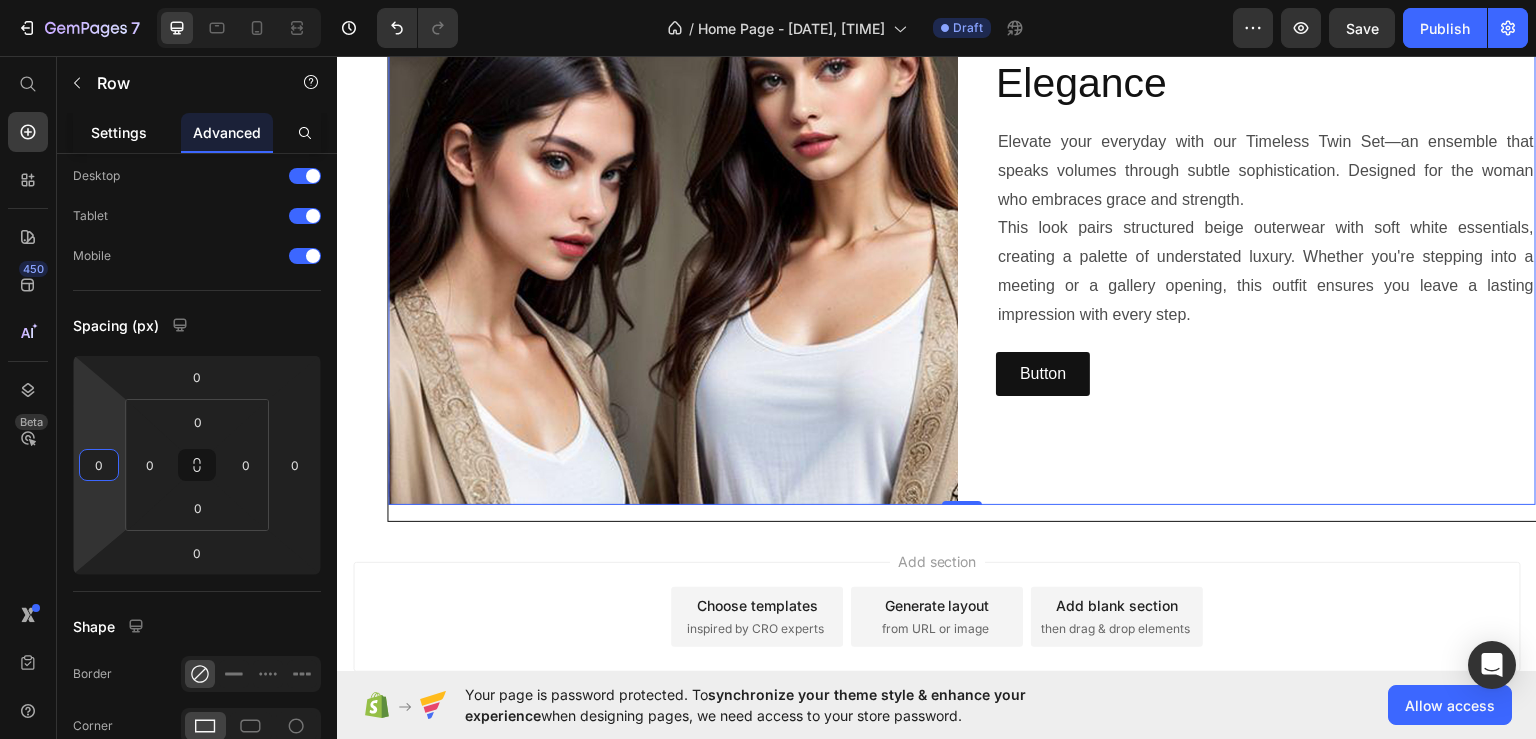 click on "Settings" at bounding box center [119, 132] 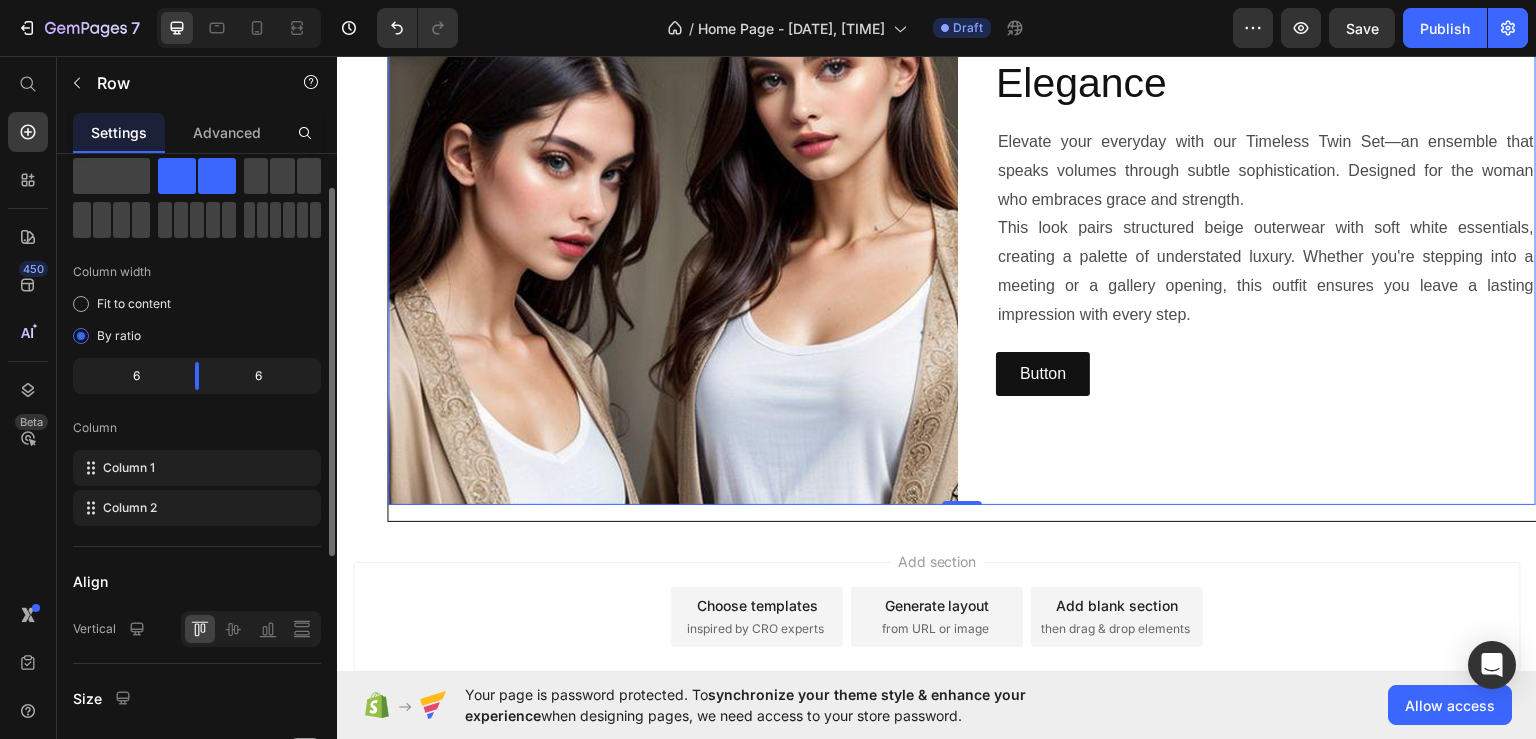scroll, scrollTop: 0, scrollLeft: 0, axis: both 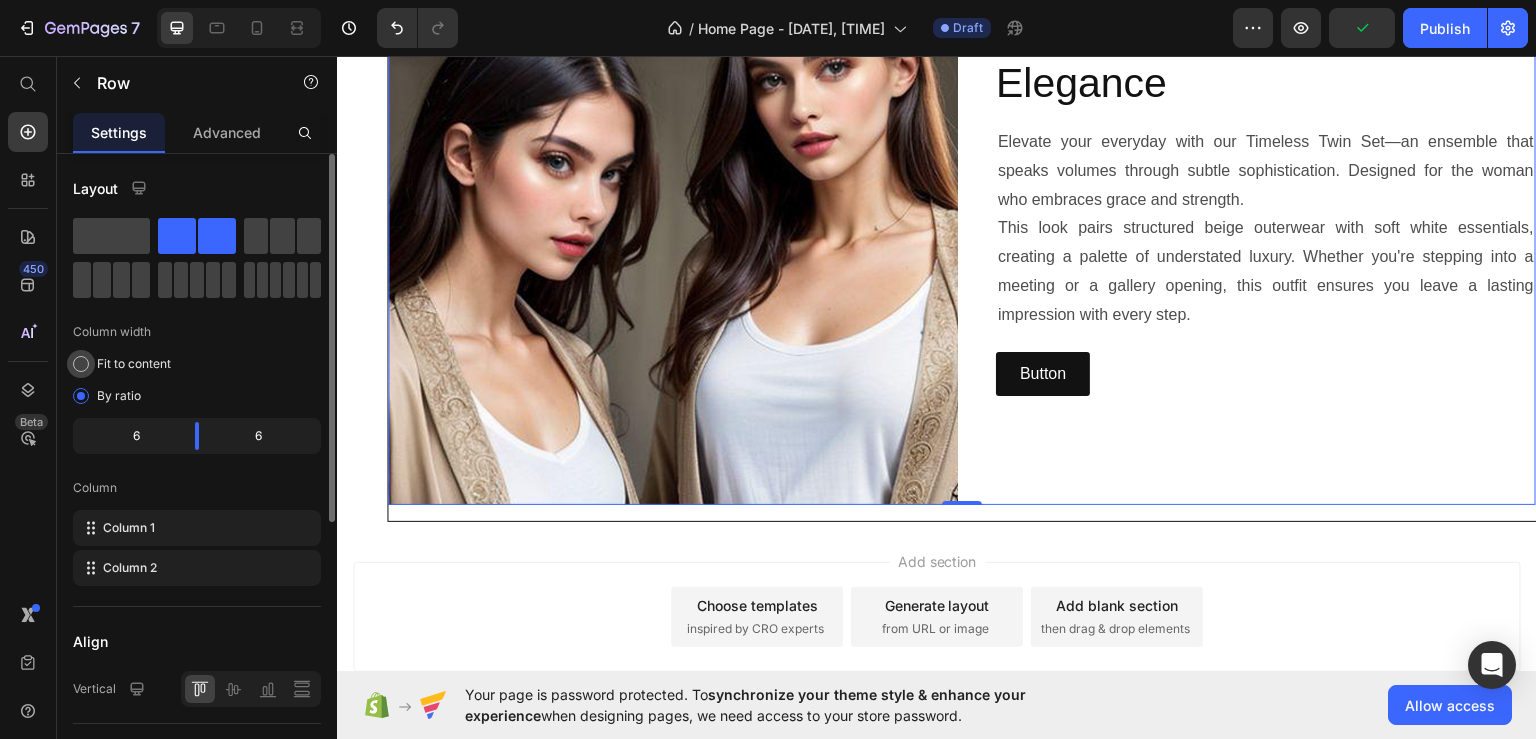 click on "Fit to content" at bounding box center [134, 364] 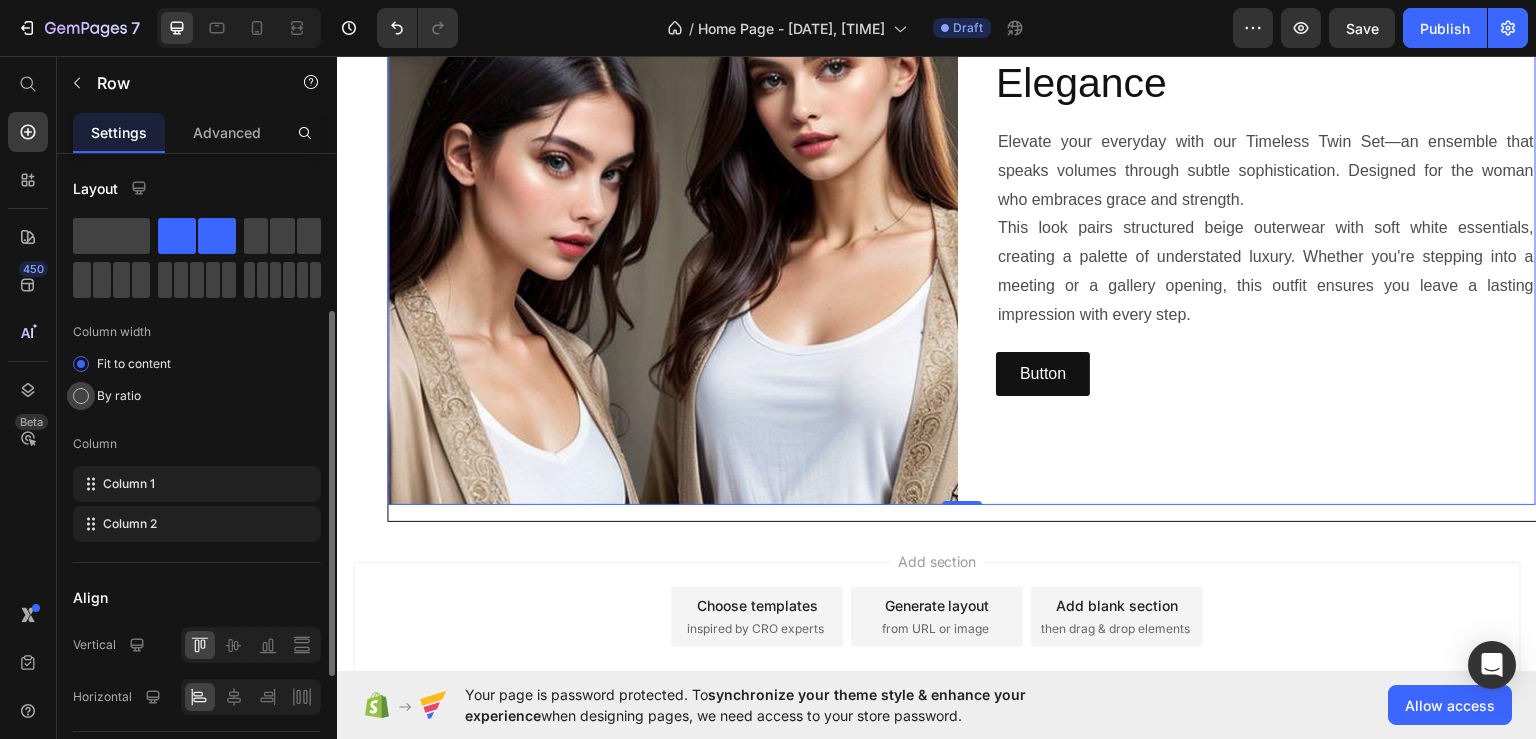 scroll, scrollTop: 100, scrollLeft: 0, axis: vertical 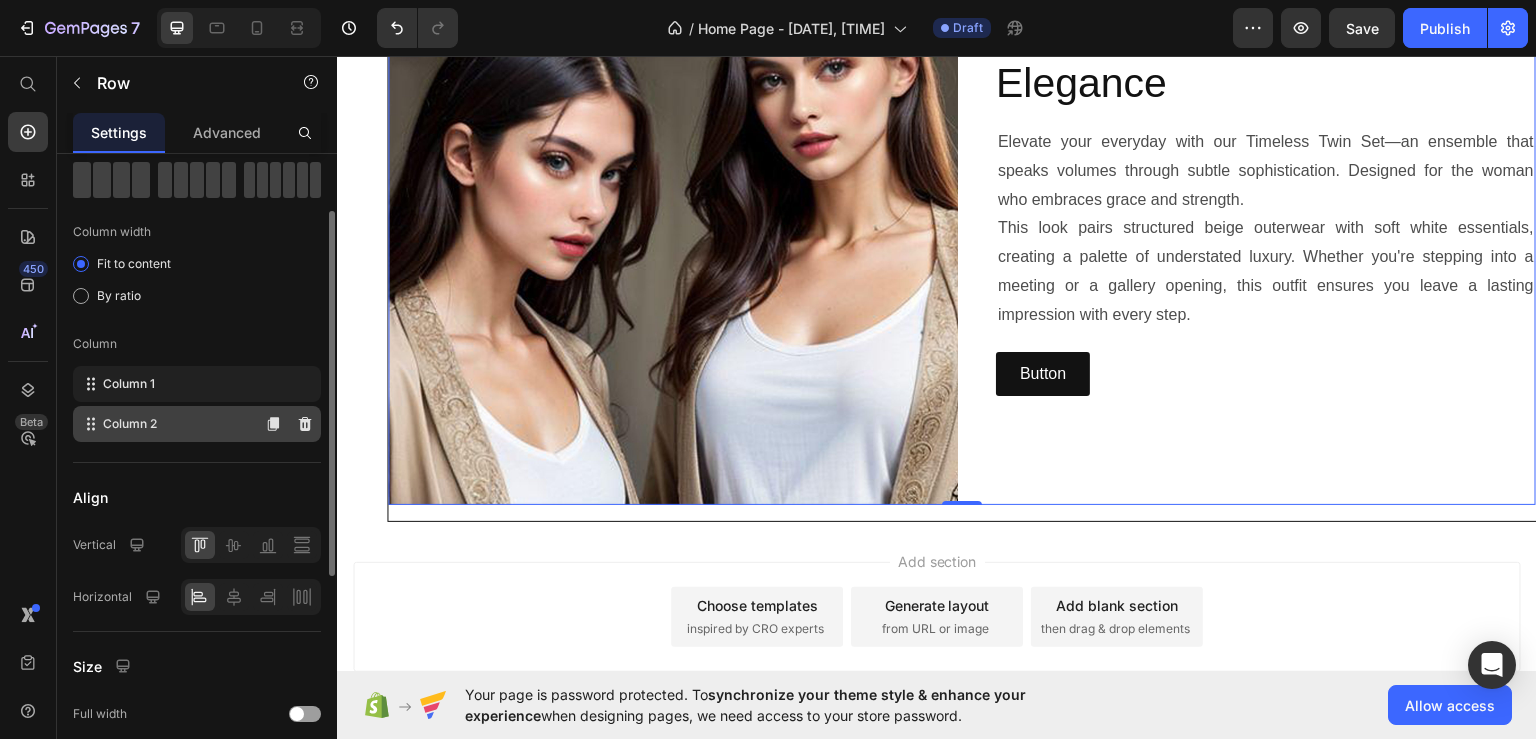 click on "Column 2" 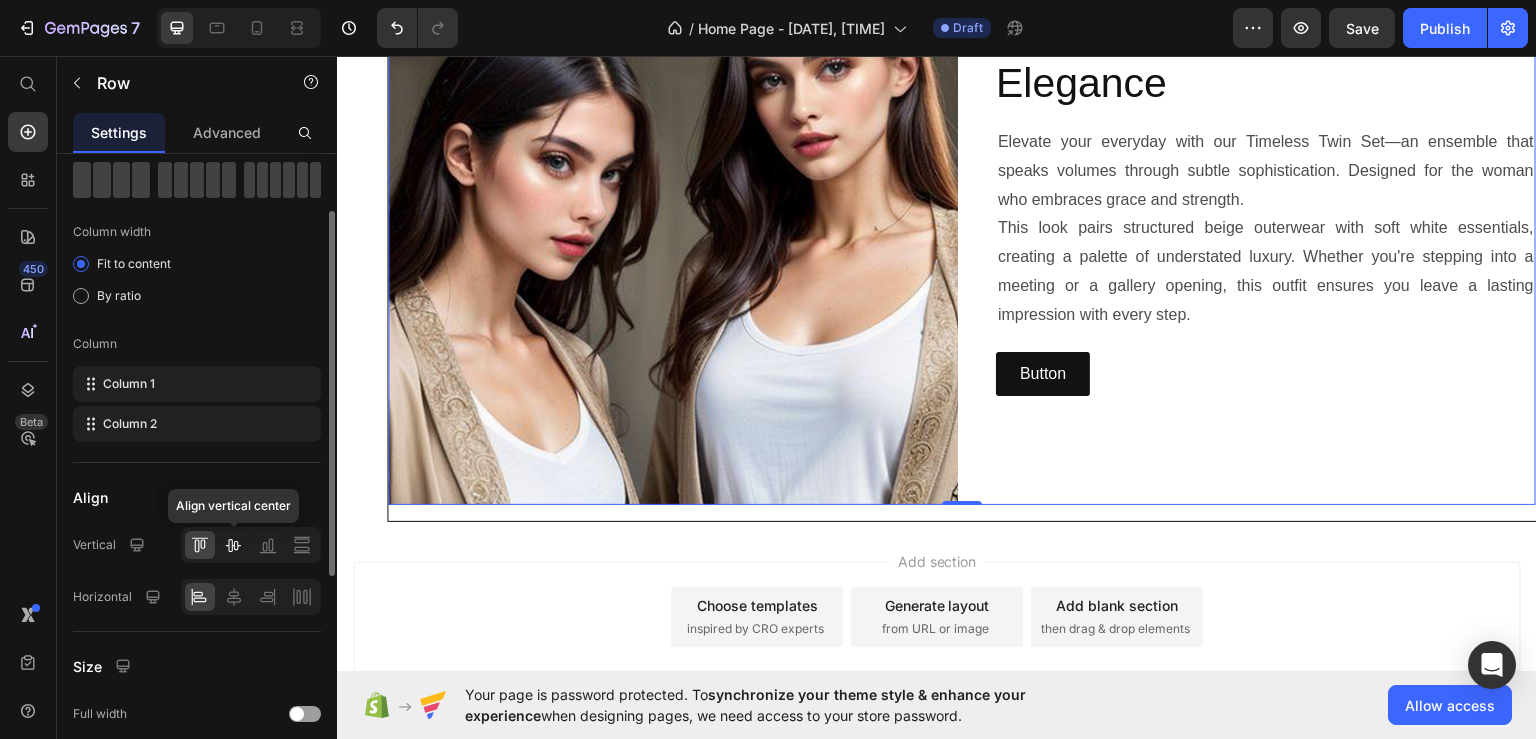 click 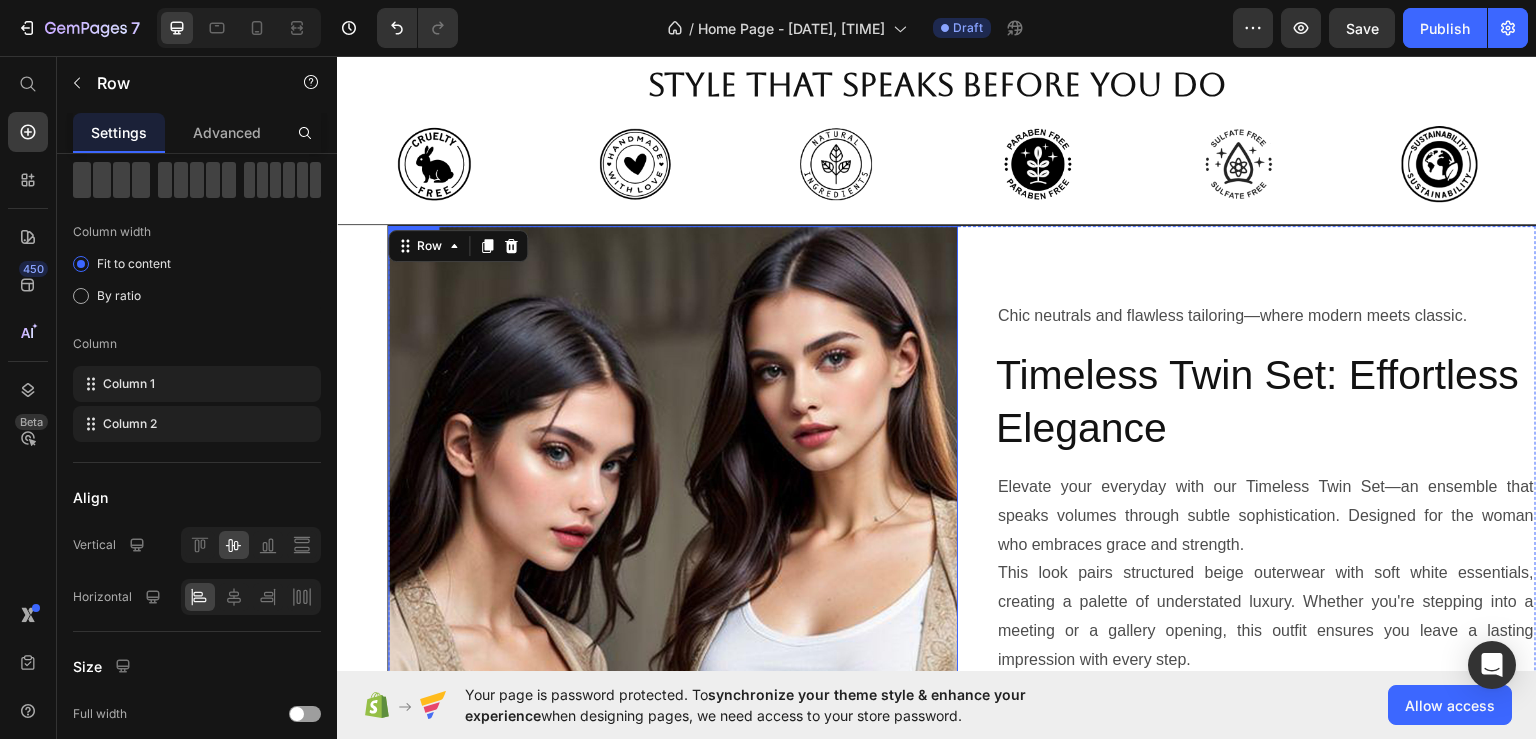 scroll, scrollTop: 752, scrollLeft: 0, axis: vertical 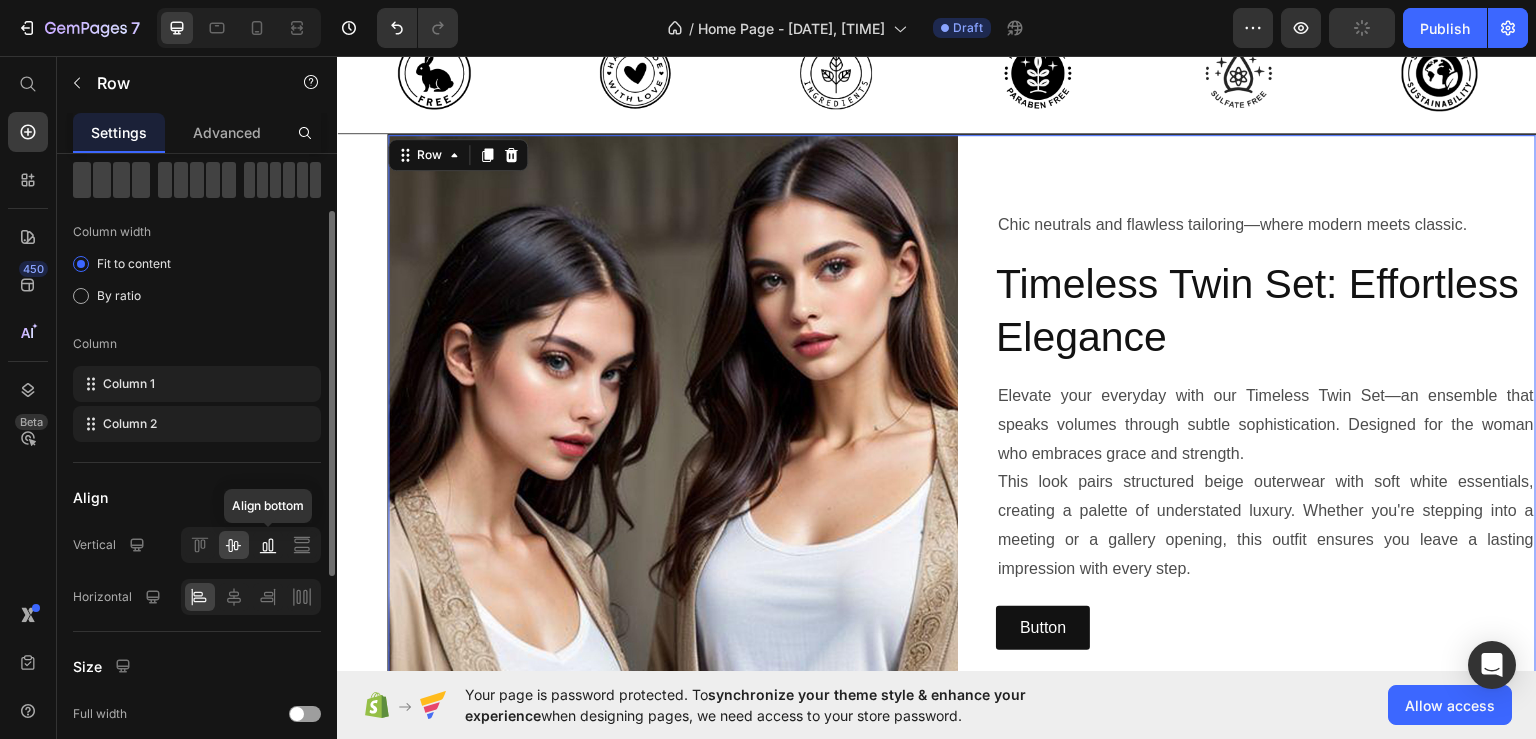 click 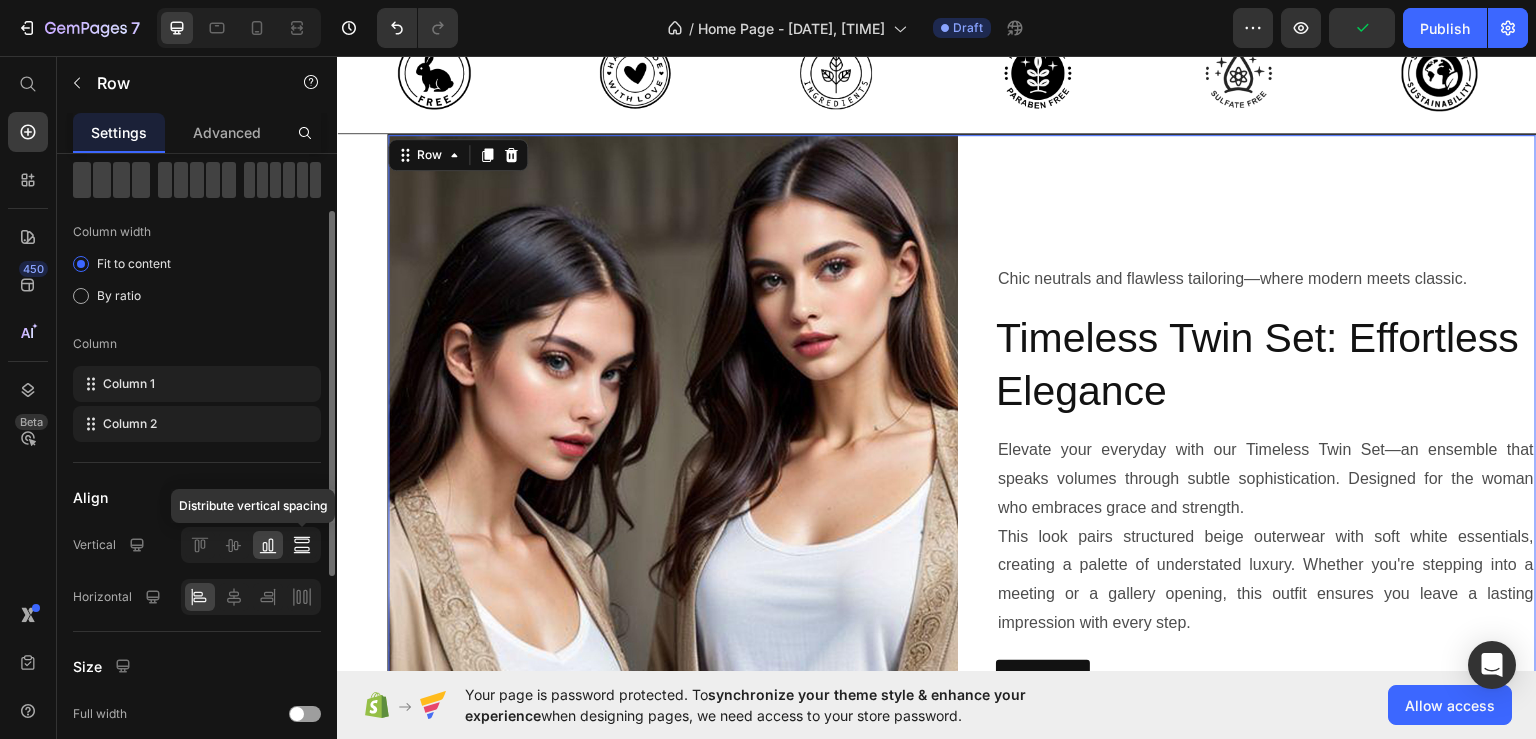 click 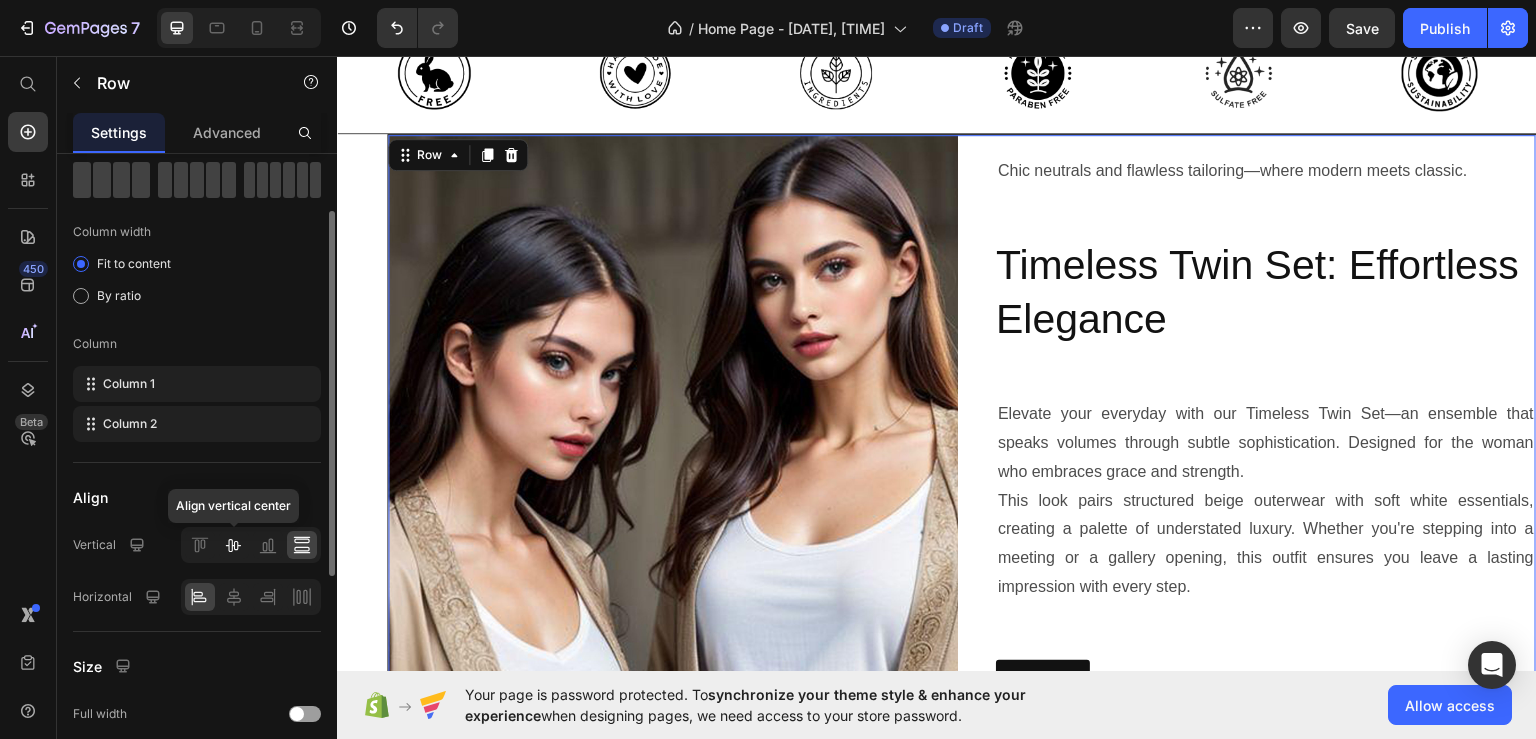click 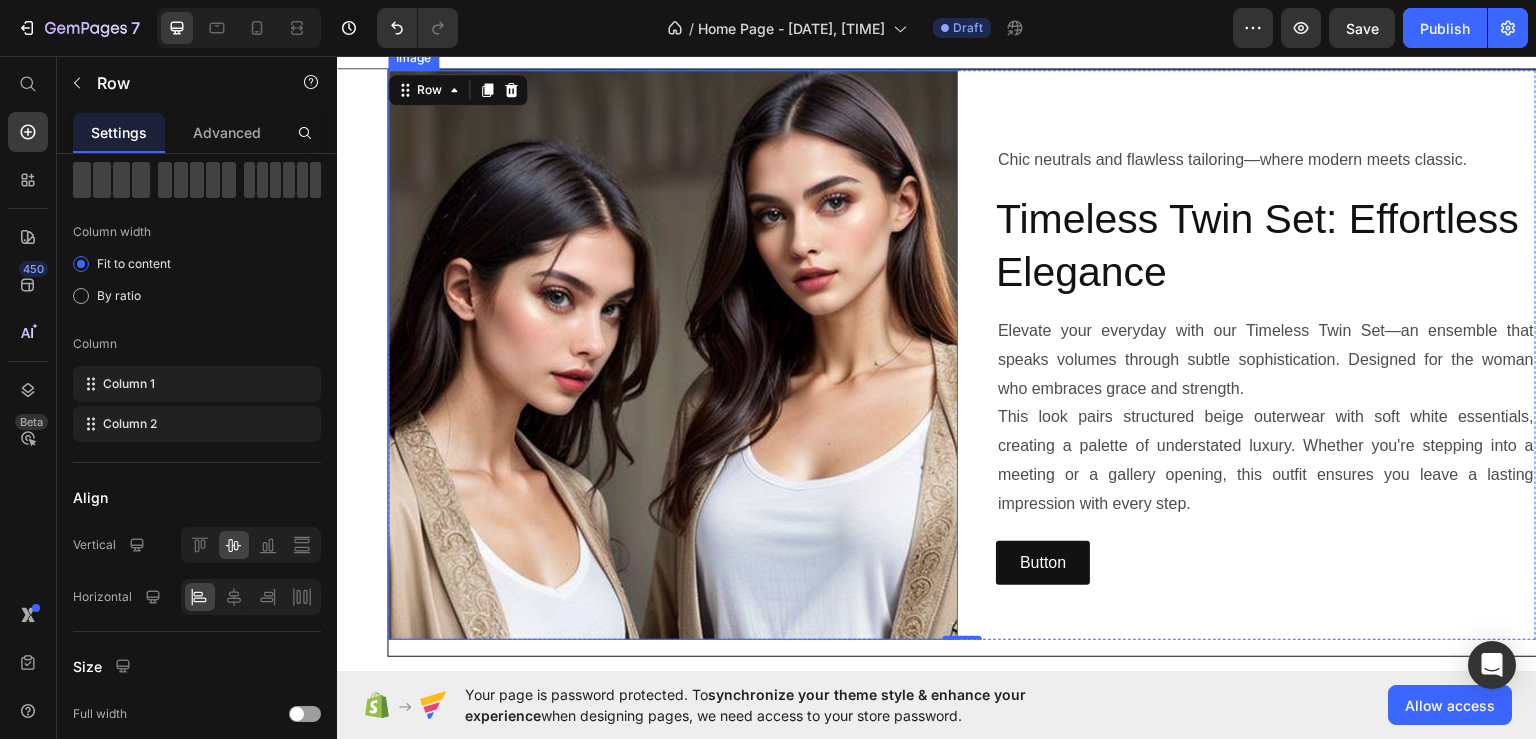 scroll, scrollTop: 852, scrollLeft: 0, axis: vertical 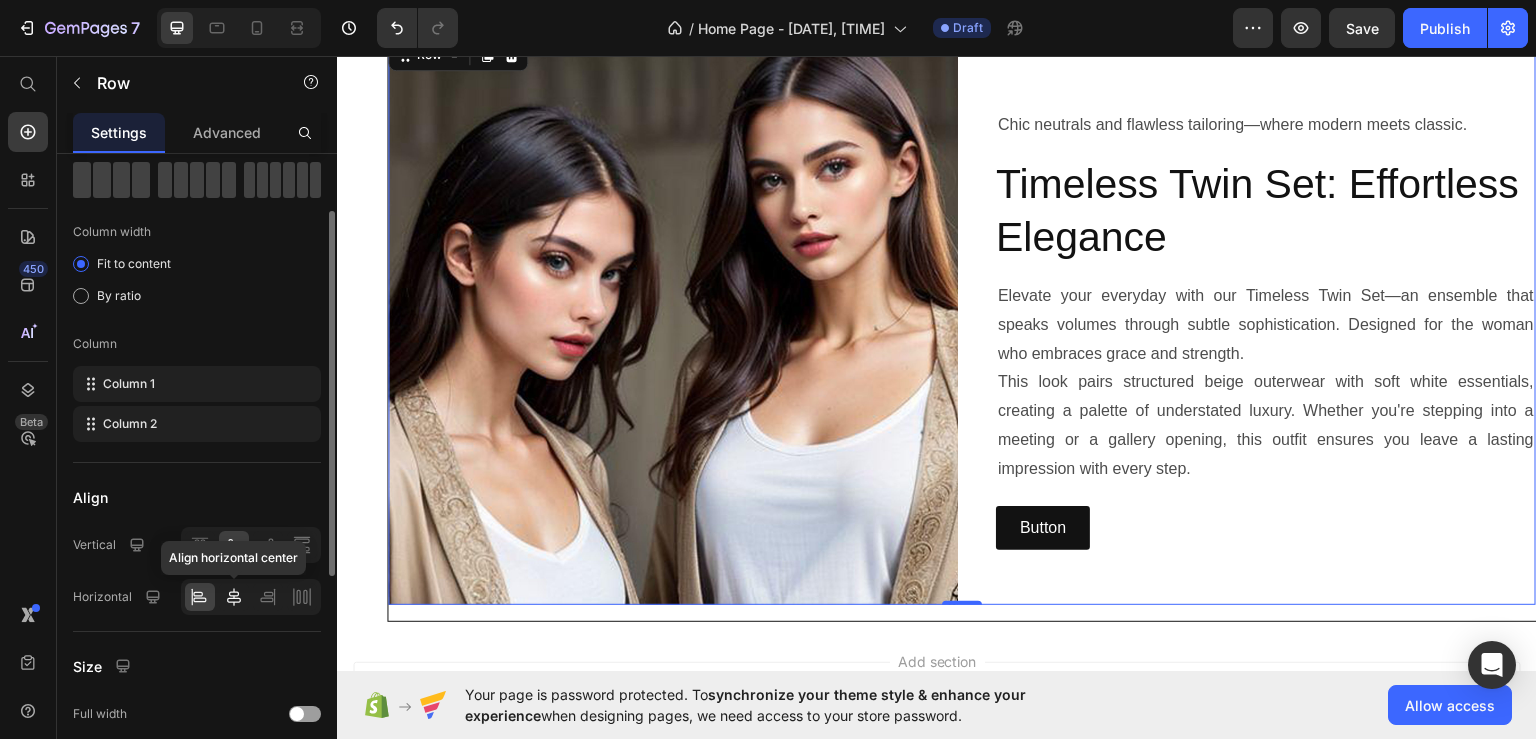 click 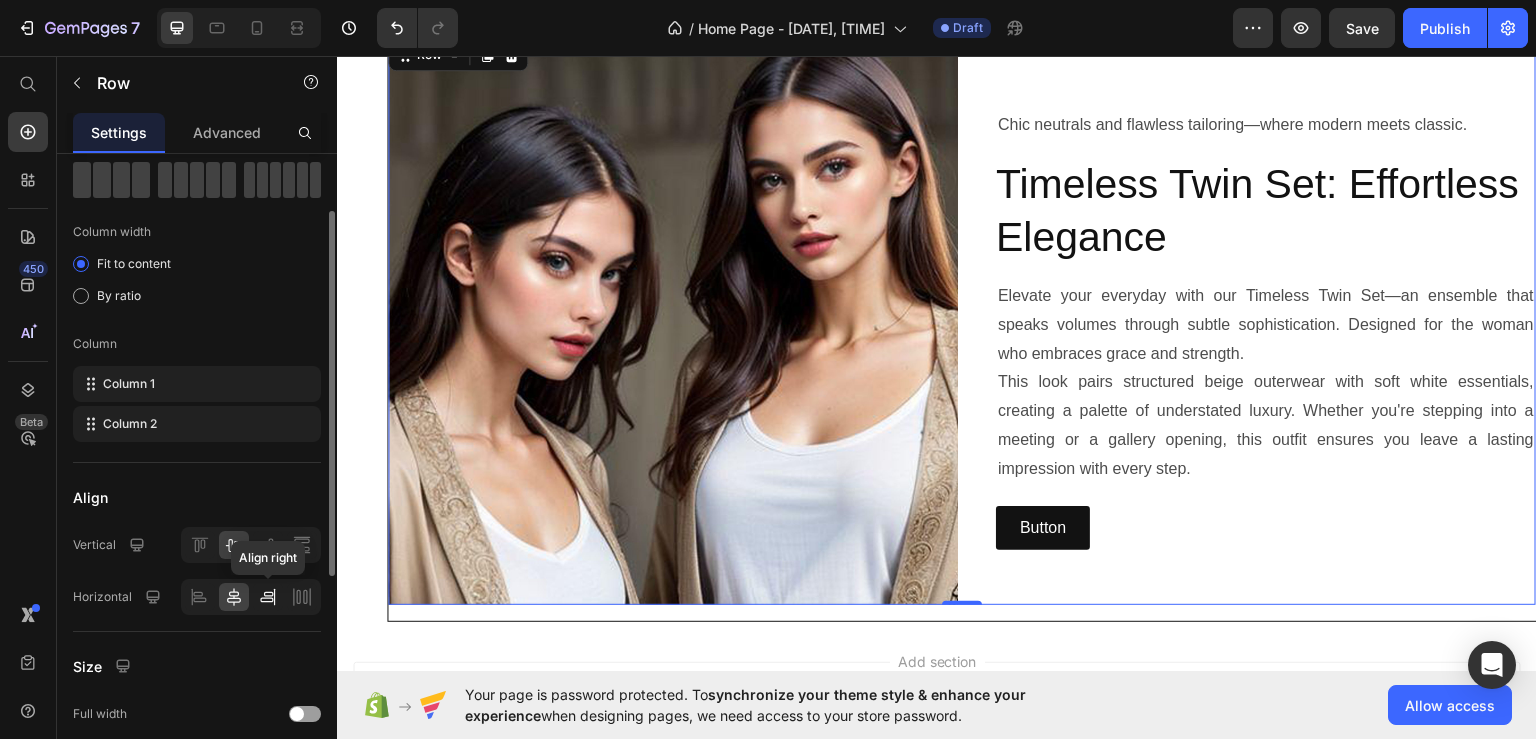 click 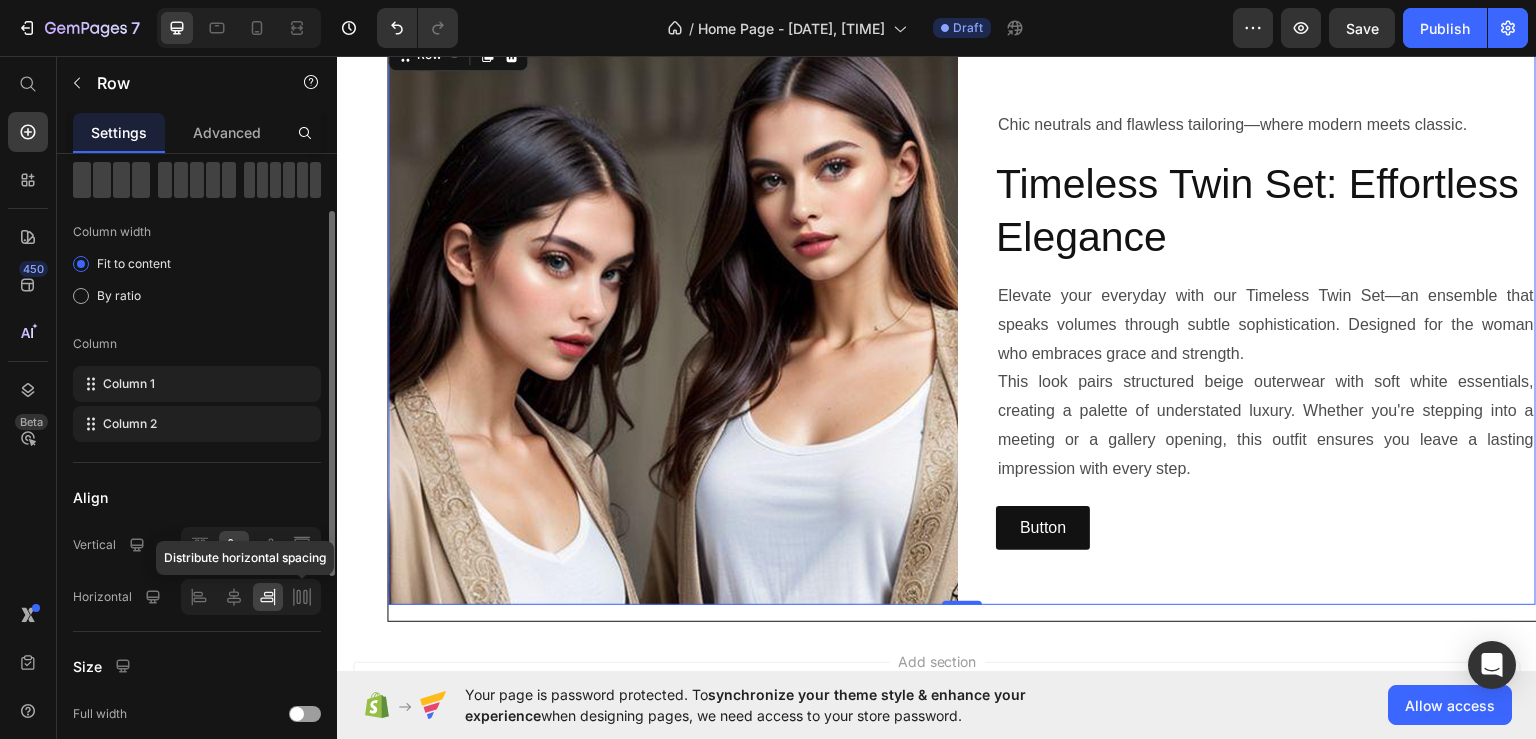 click 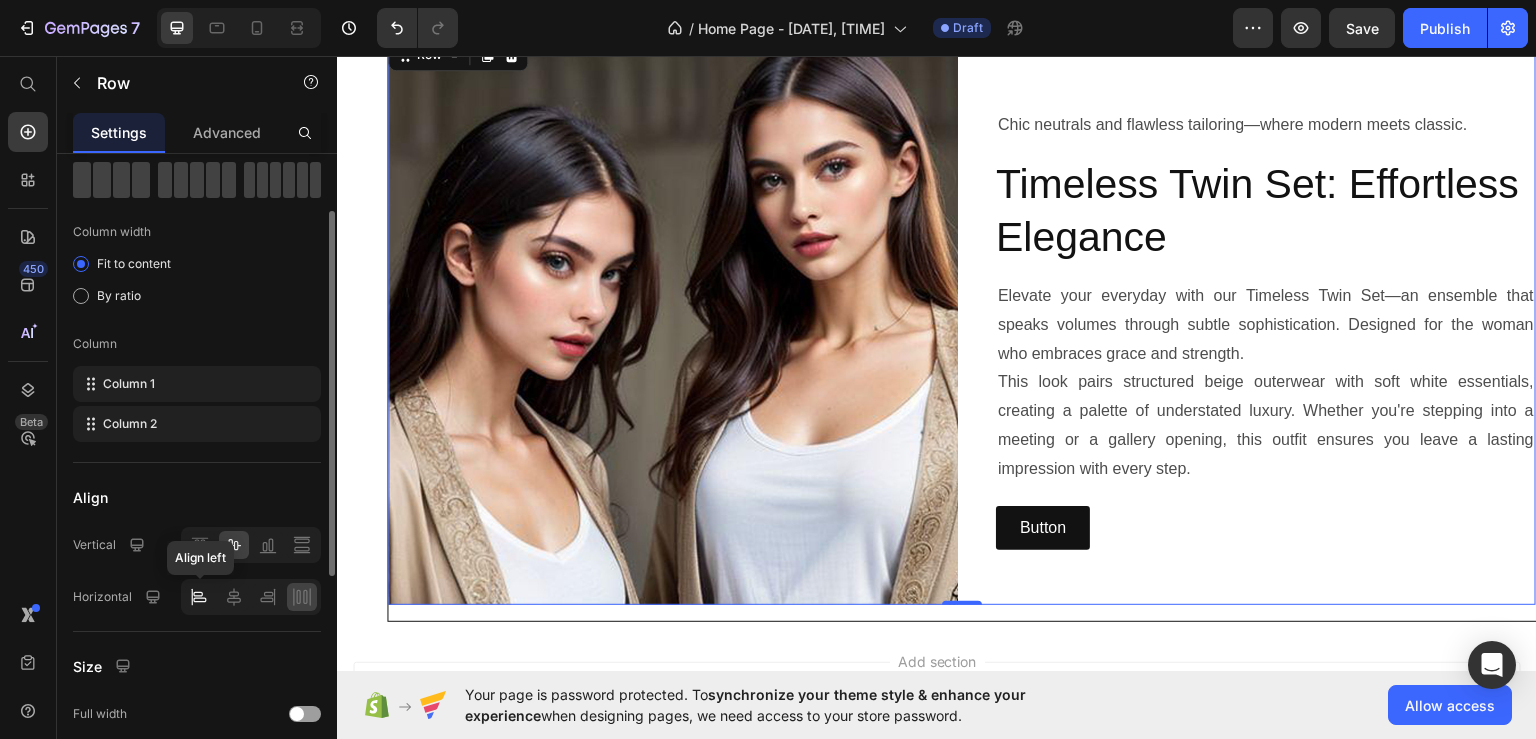 click 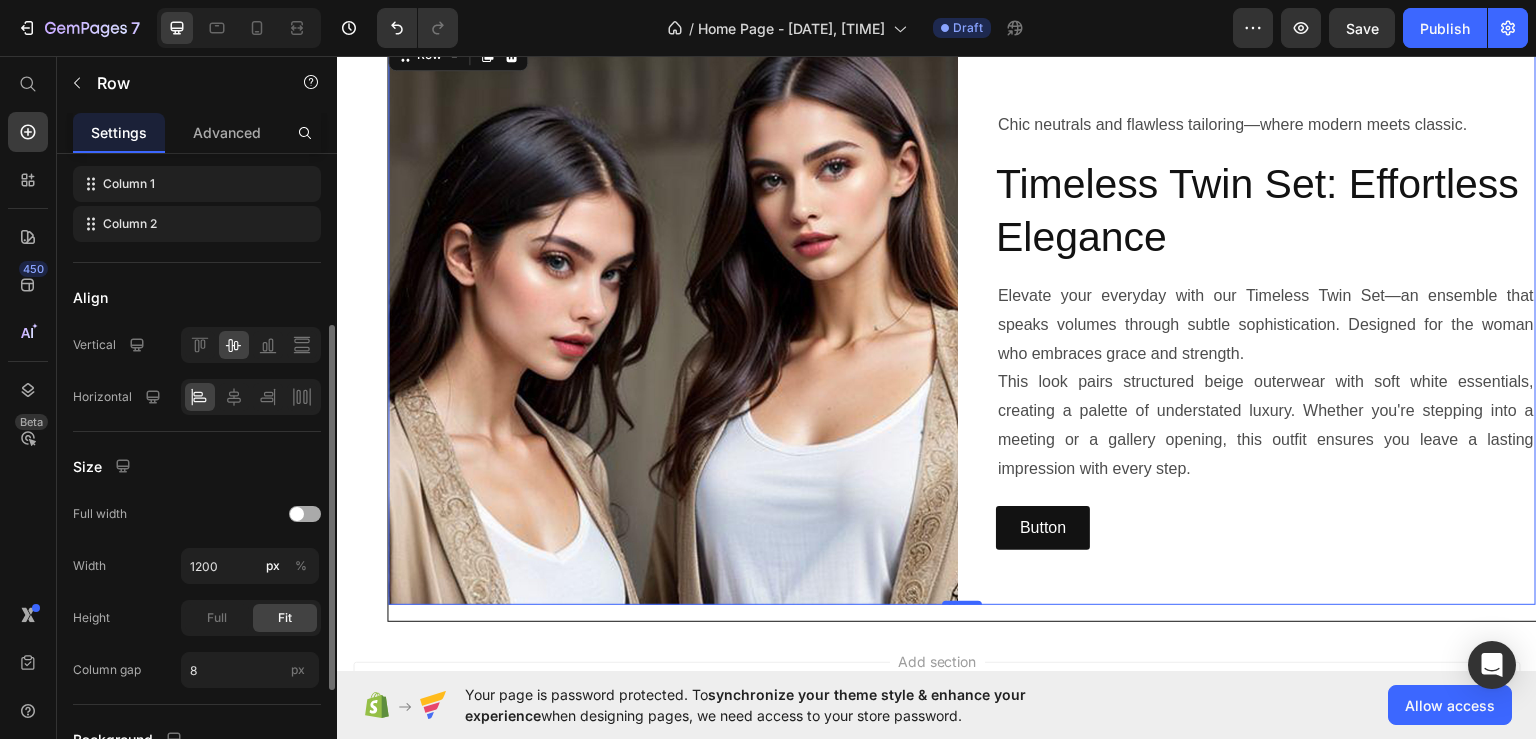 scroll, scrollTop: 400, scrollLeft: 0, axis: vertical 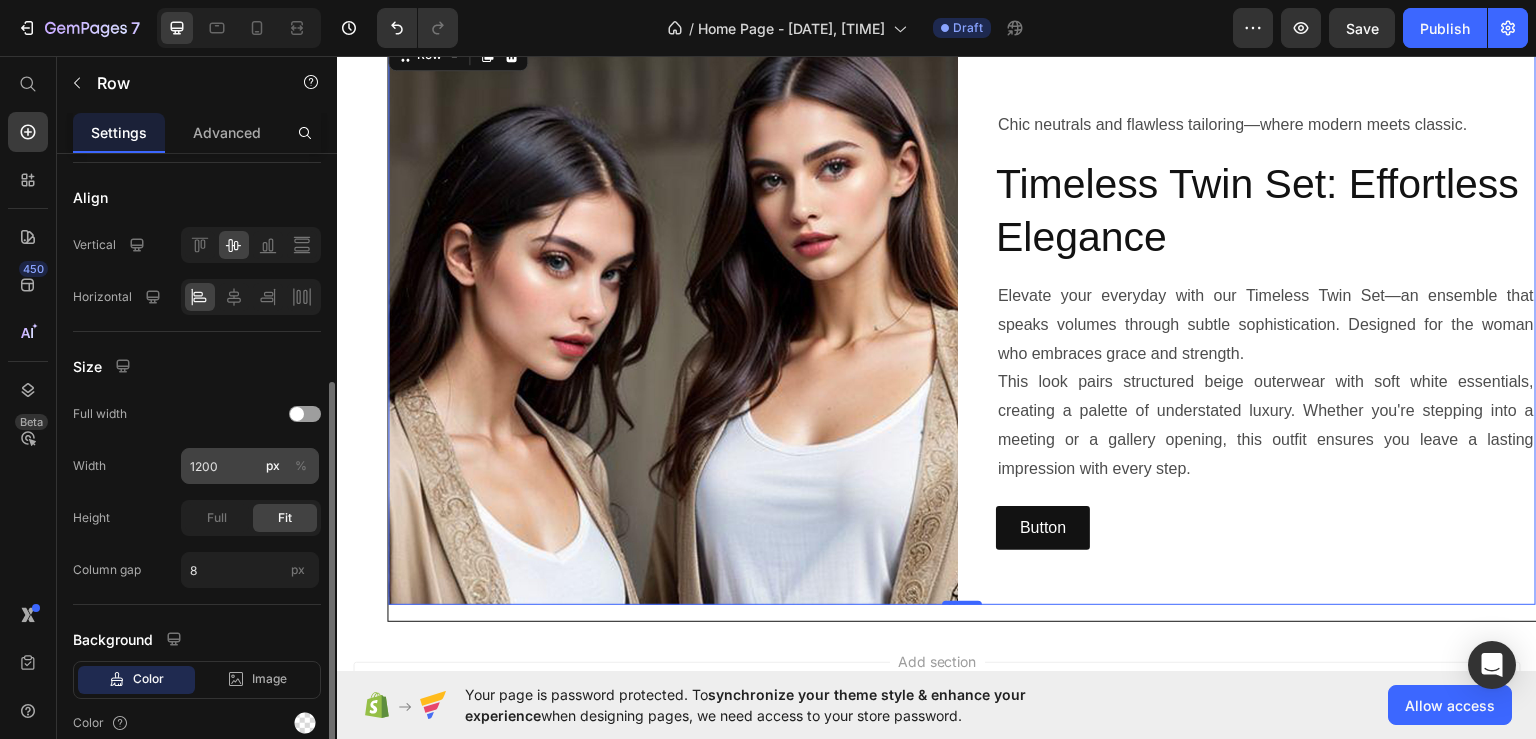 click on "%" at bounding box center (301, 466) 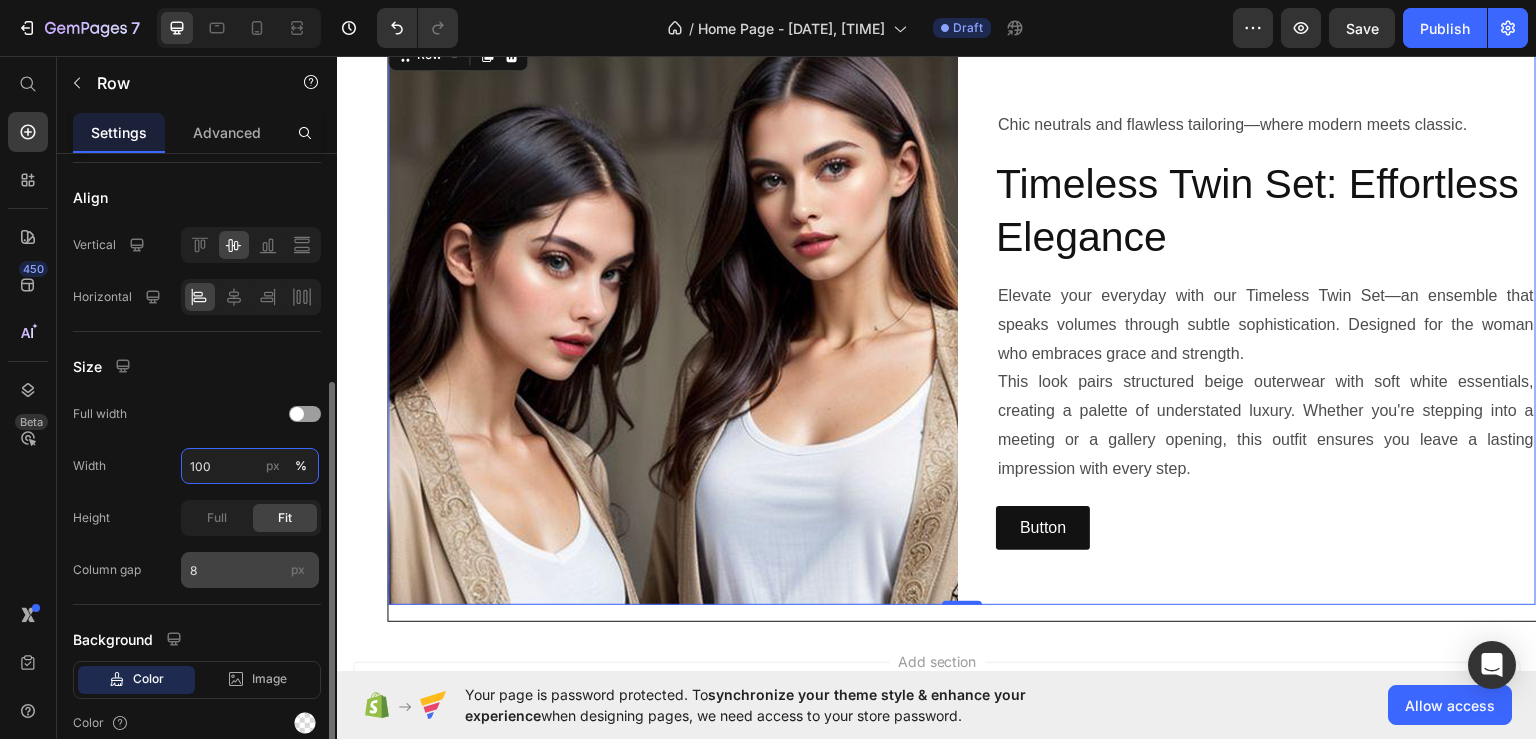 type on "100" 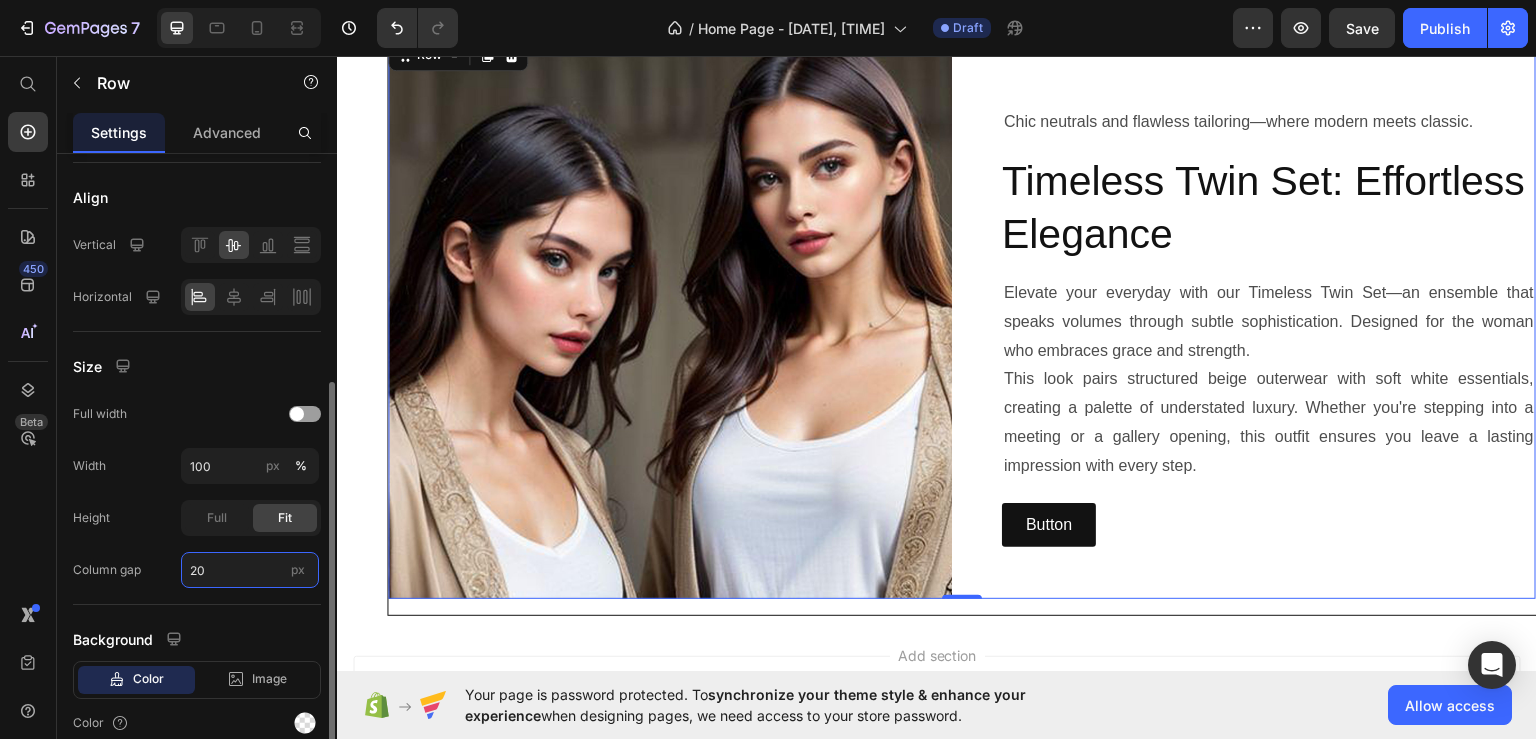type on "2" 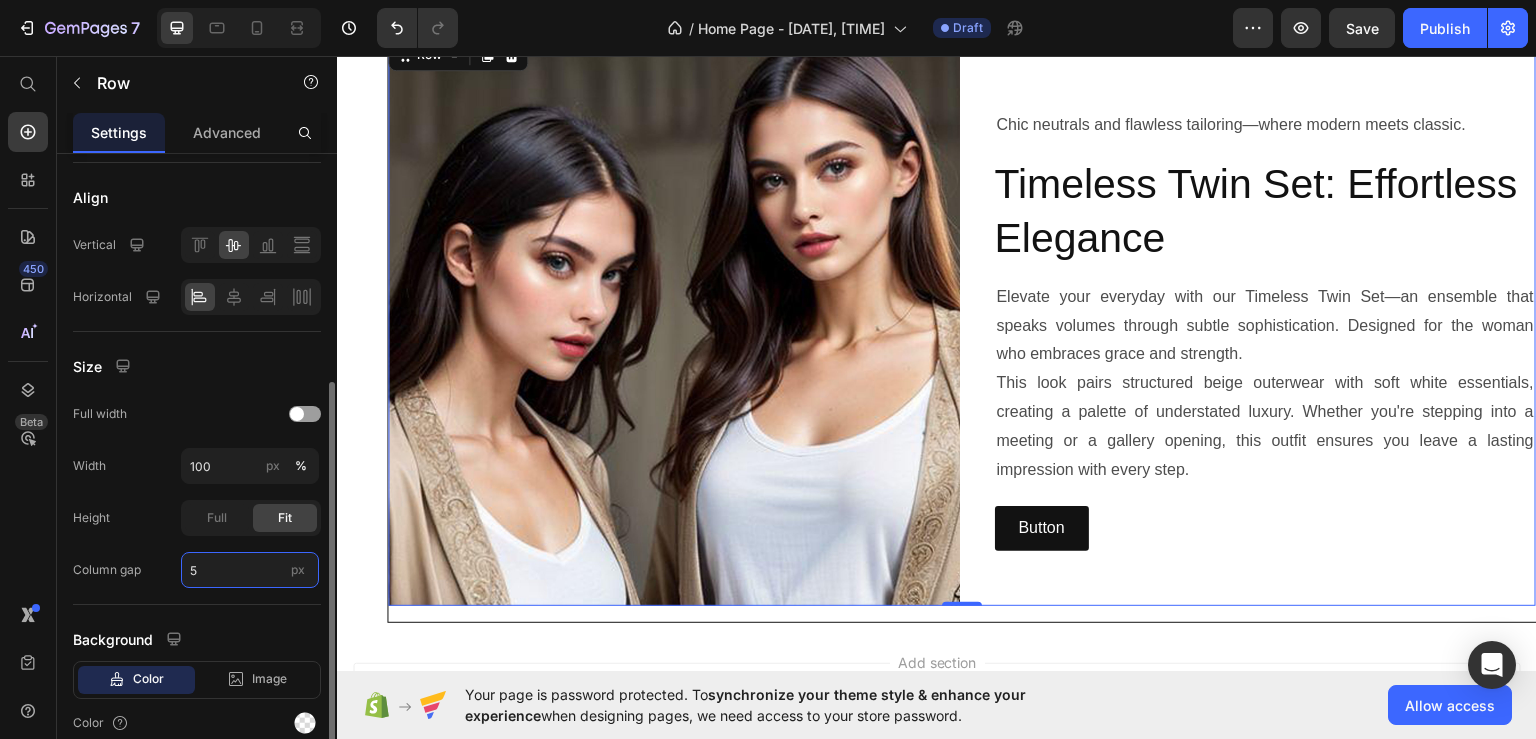 type on "50" 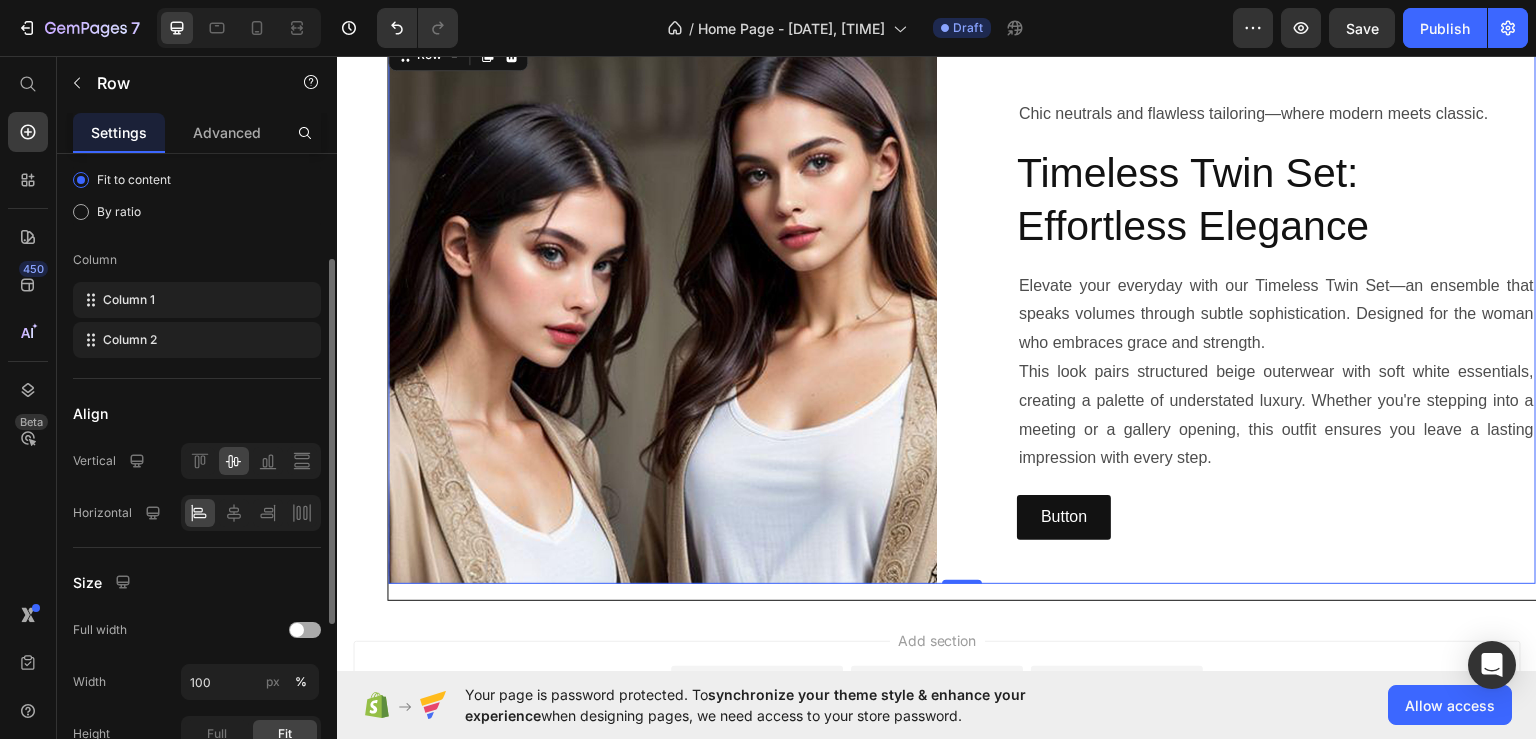 scroll, scrollTop: 284, scrollLeft: 0, axis: vertical 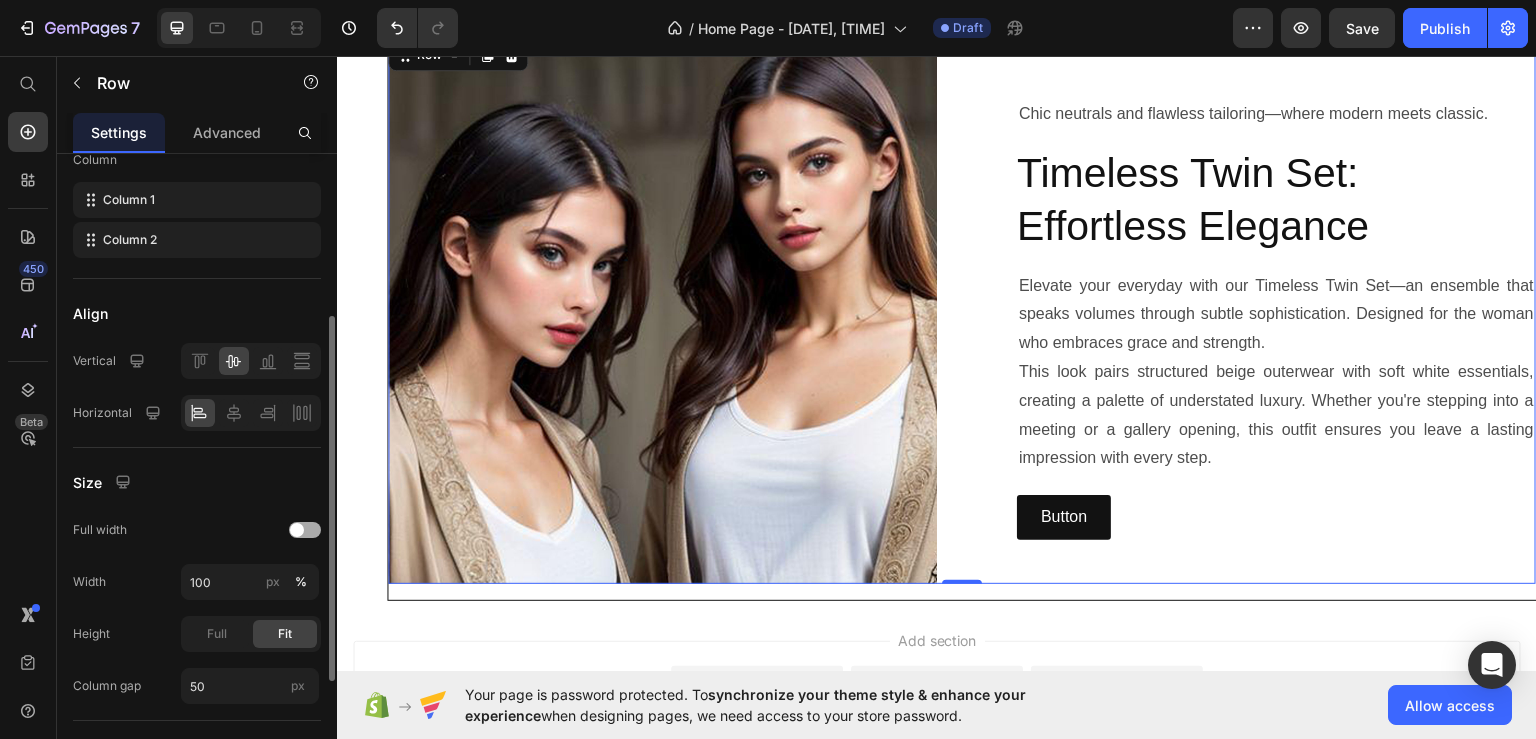 click at bounding box center [305, 530] 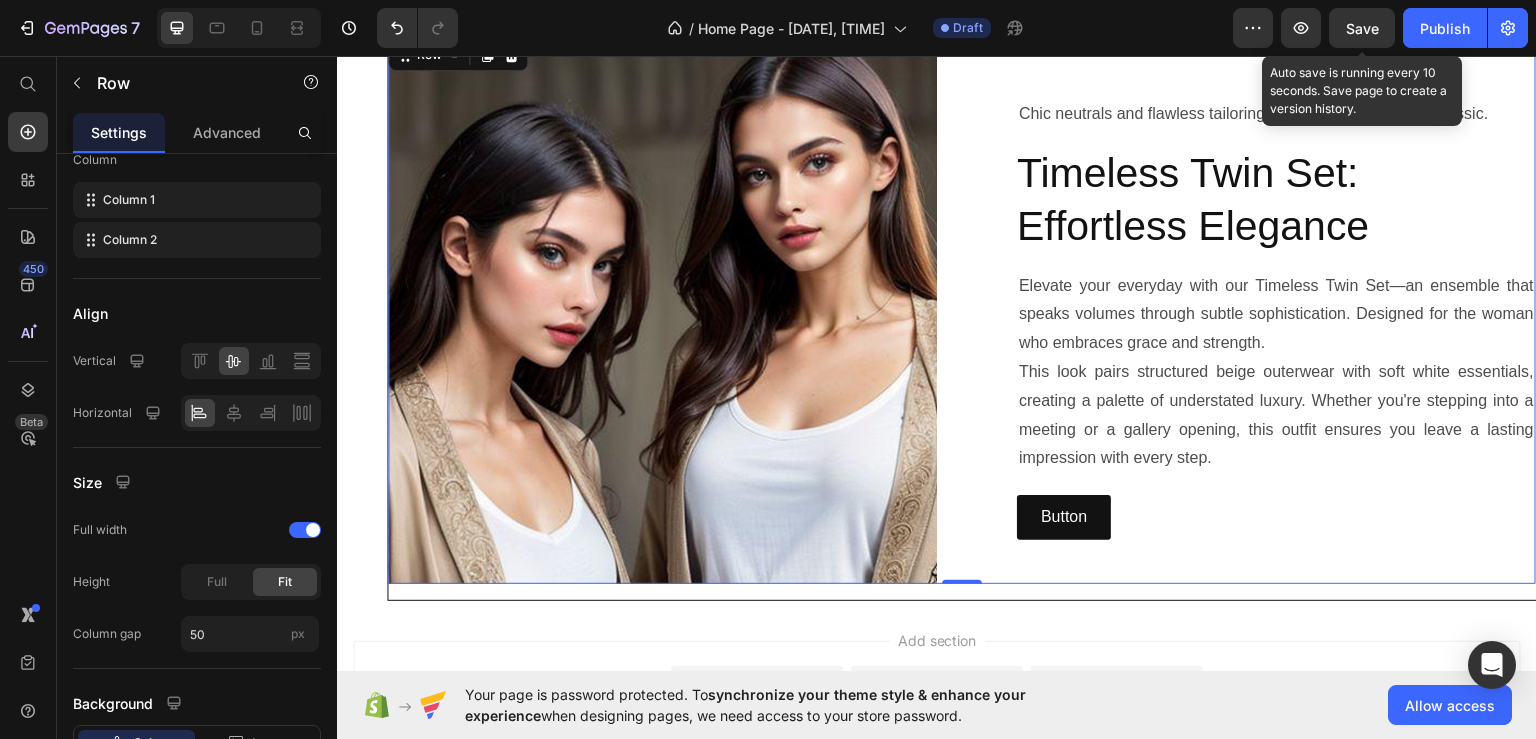 click on "Save" at bounding box center (1362, 28) 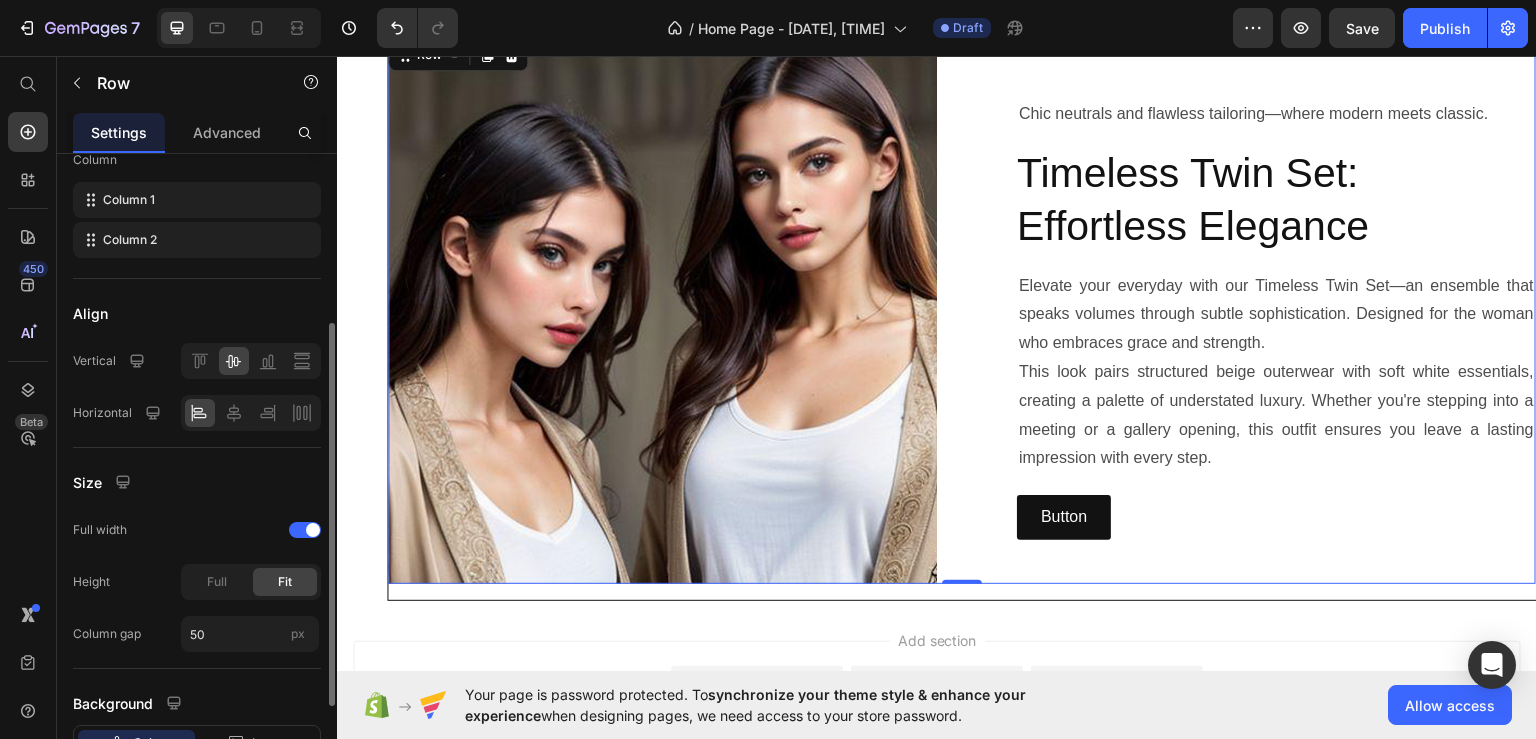 scroll, scrollTop: 384, scrollLeft: 0, axis: vertical 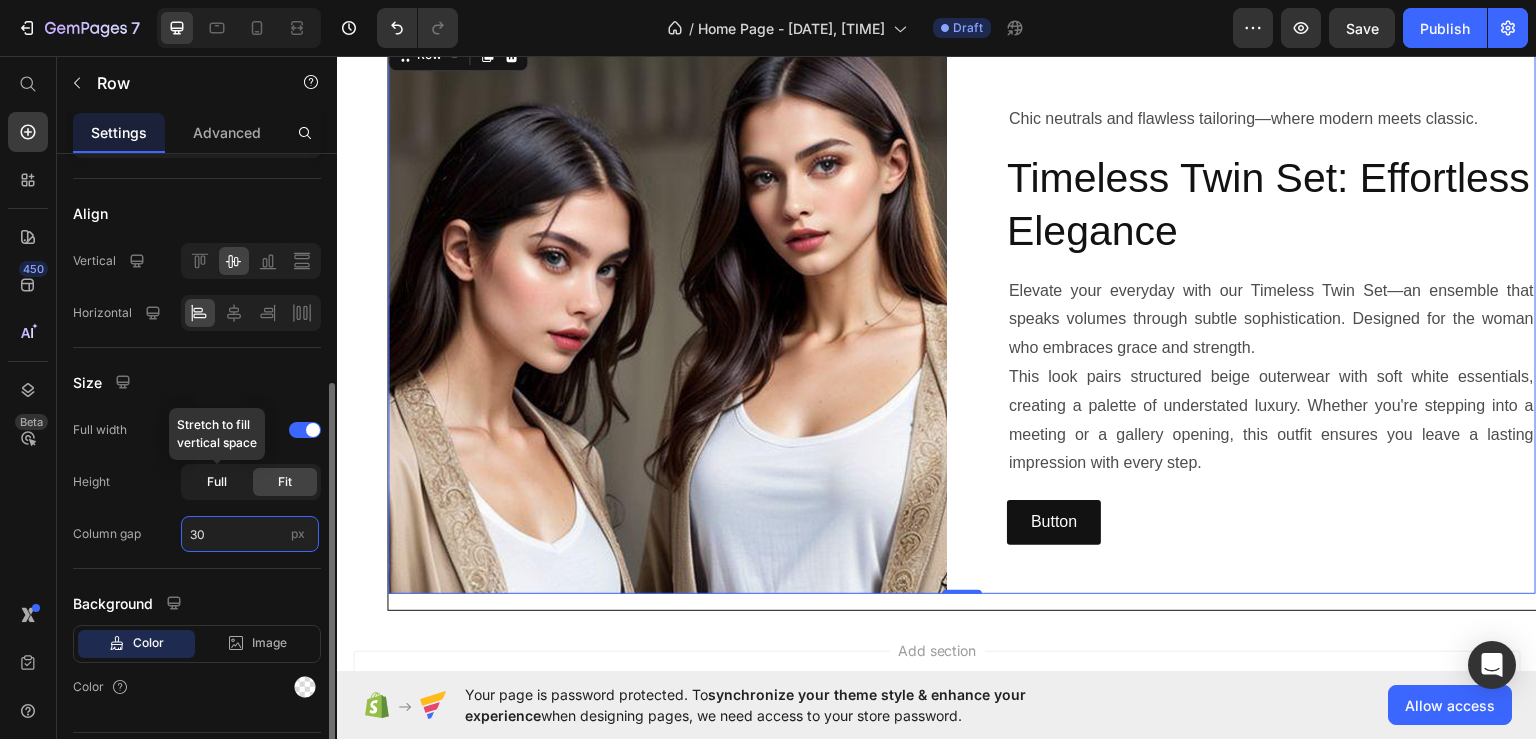 type on "30" 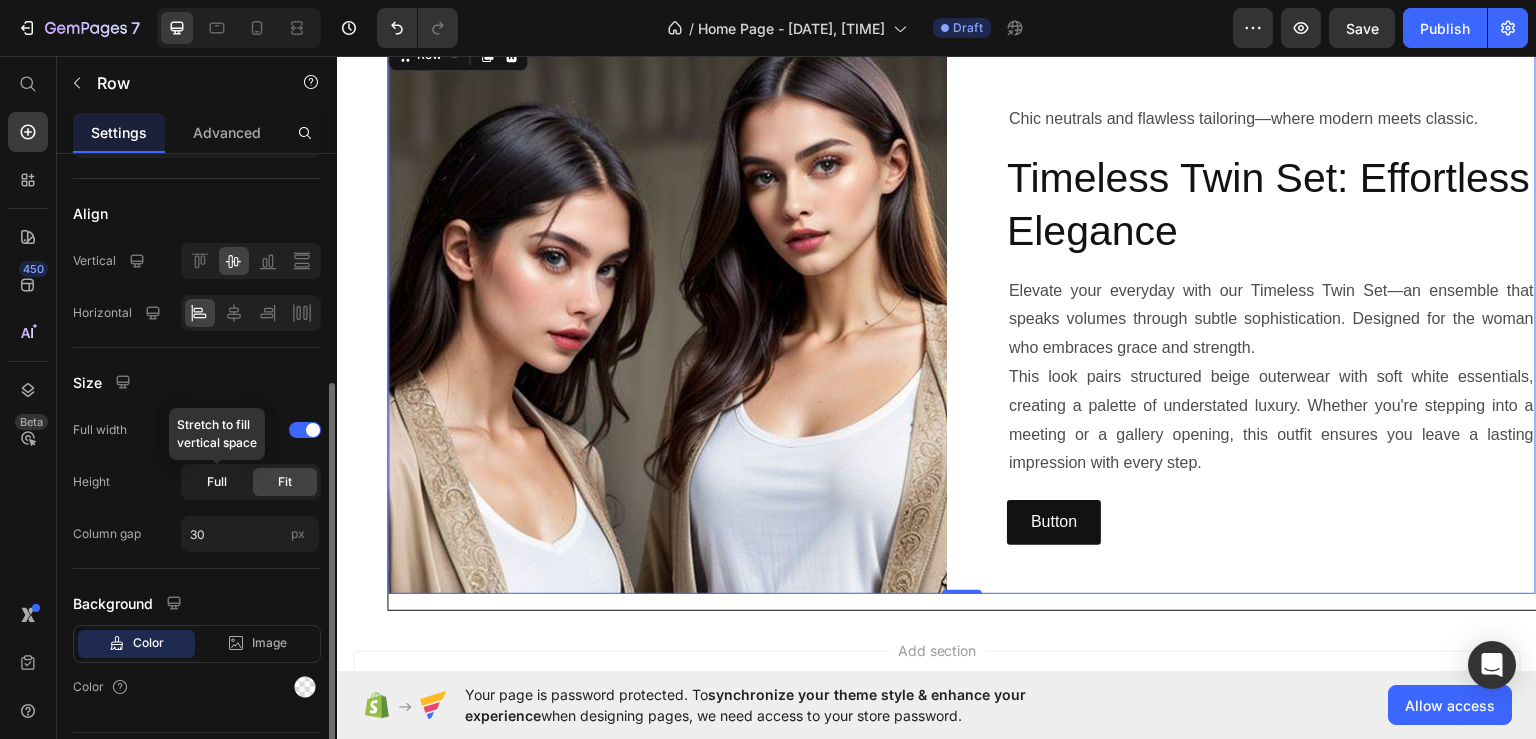 click on "Full" 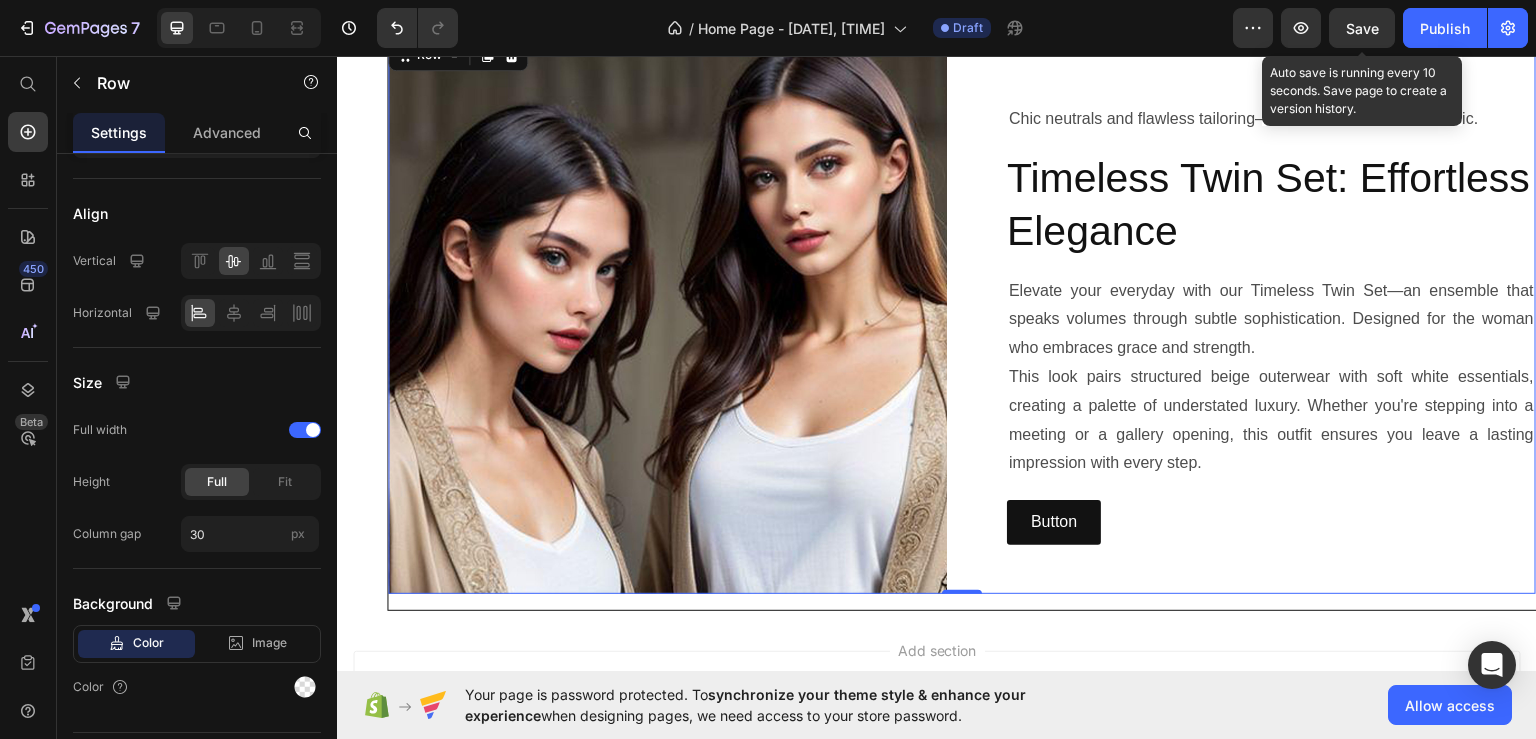 click on "Save" at bounding box center [1362, 28] 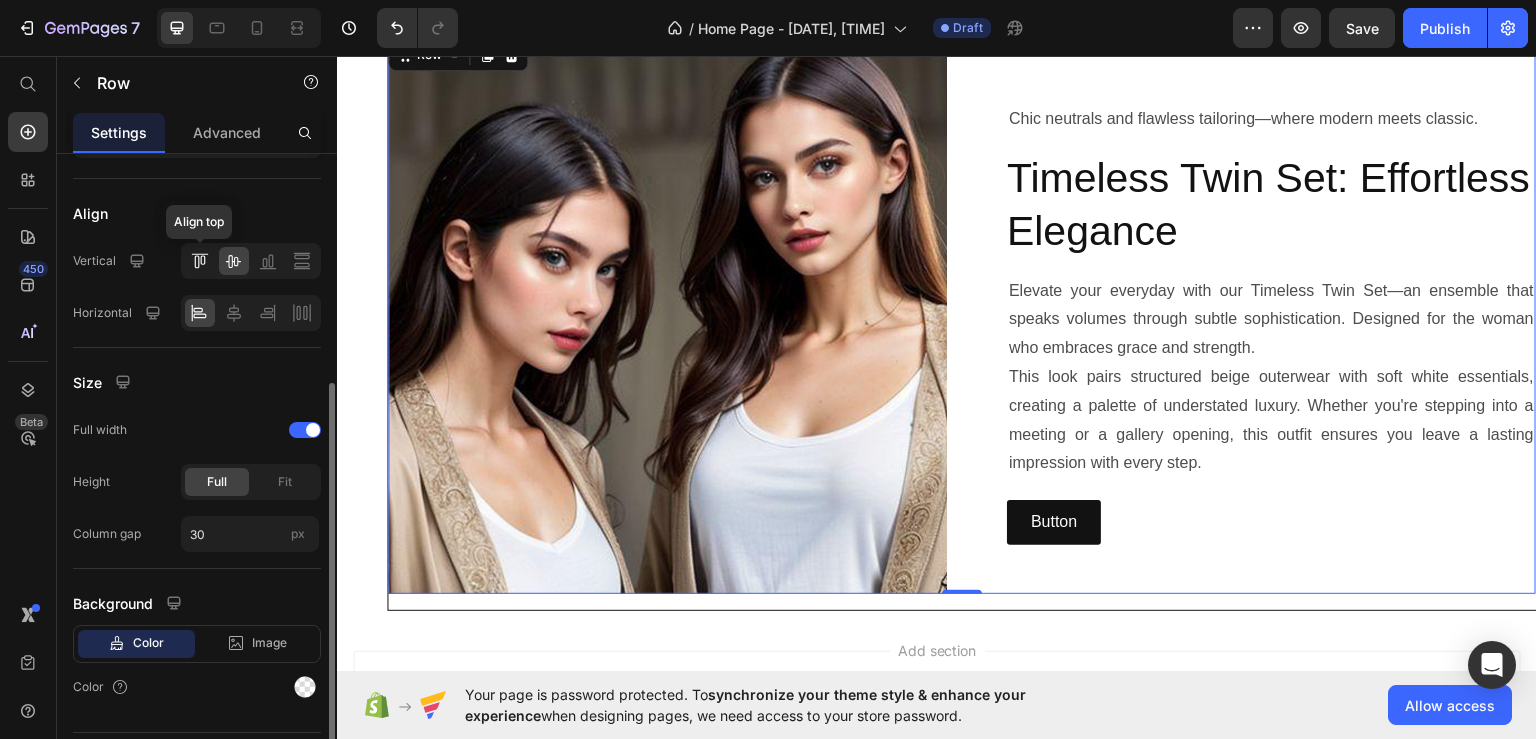 click 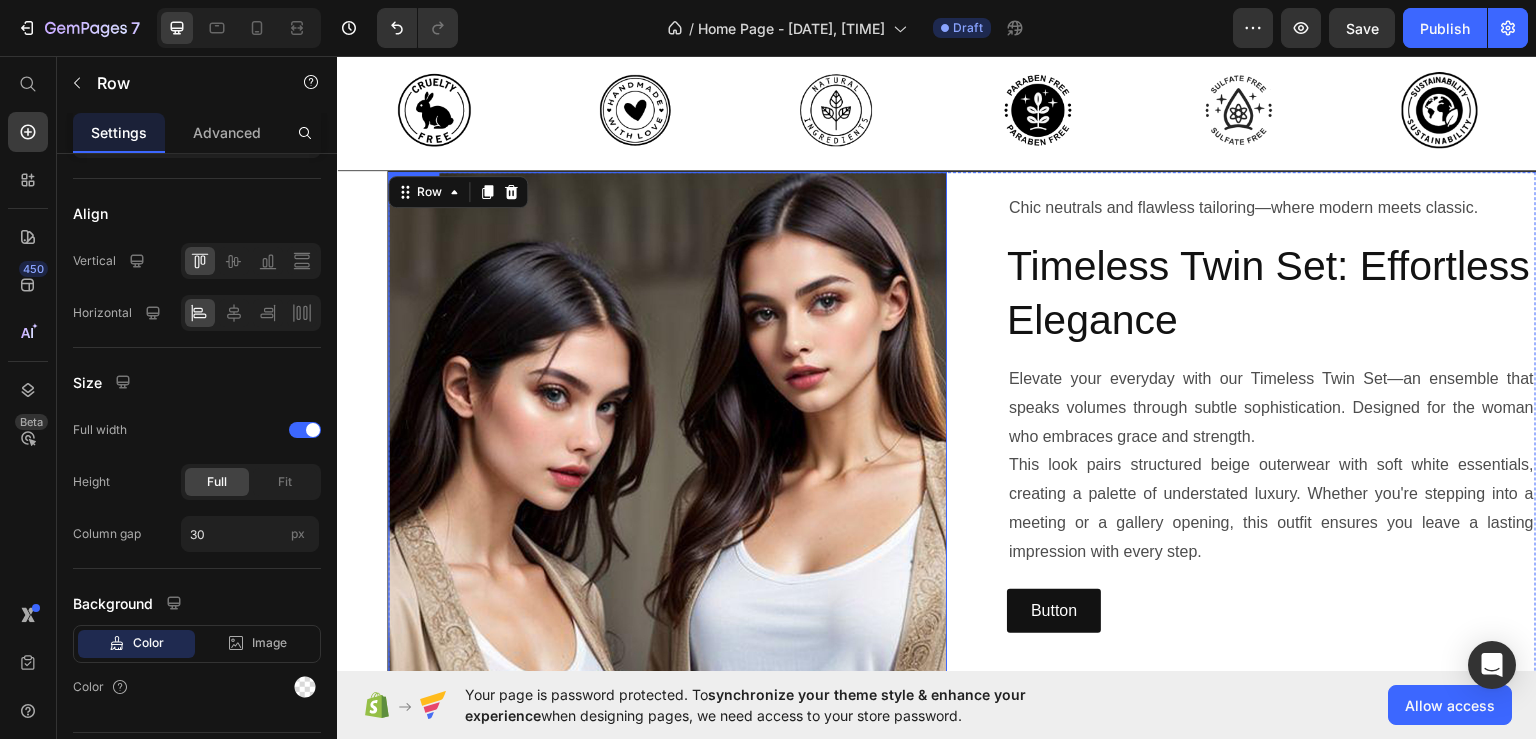 scroll, scrollTop: 552, scrollLeft: 0, axis: vertical 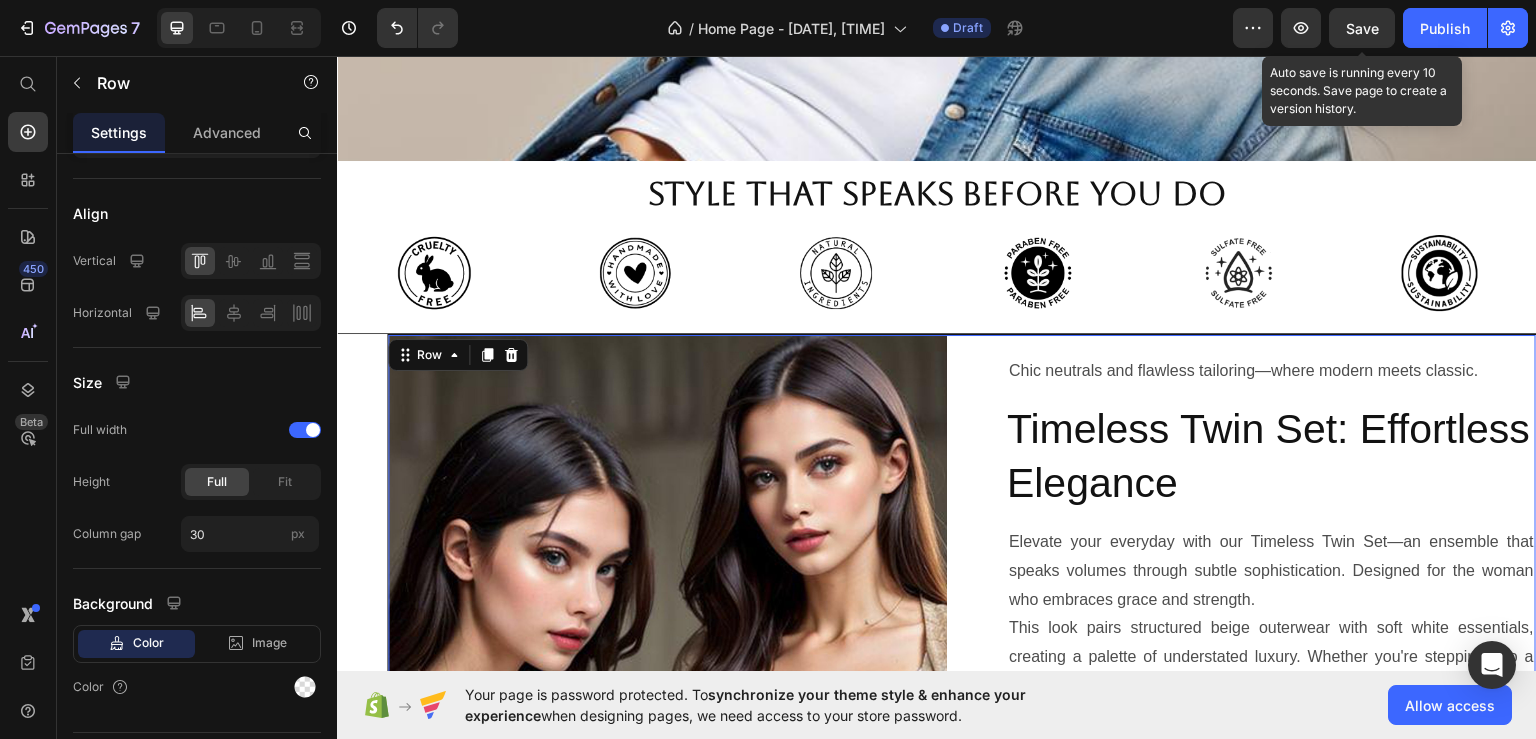 click on "Save" at bounding box center (1362, 28) 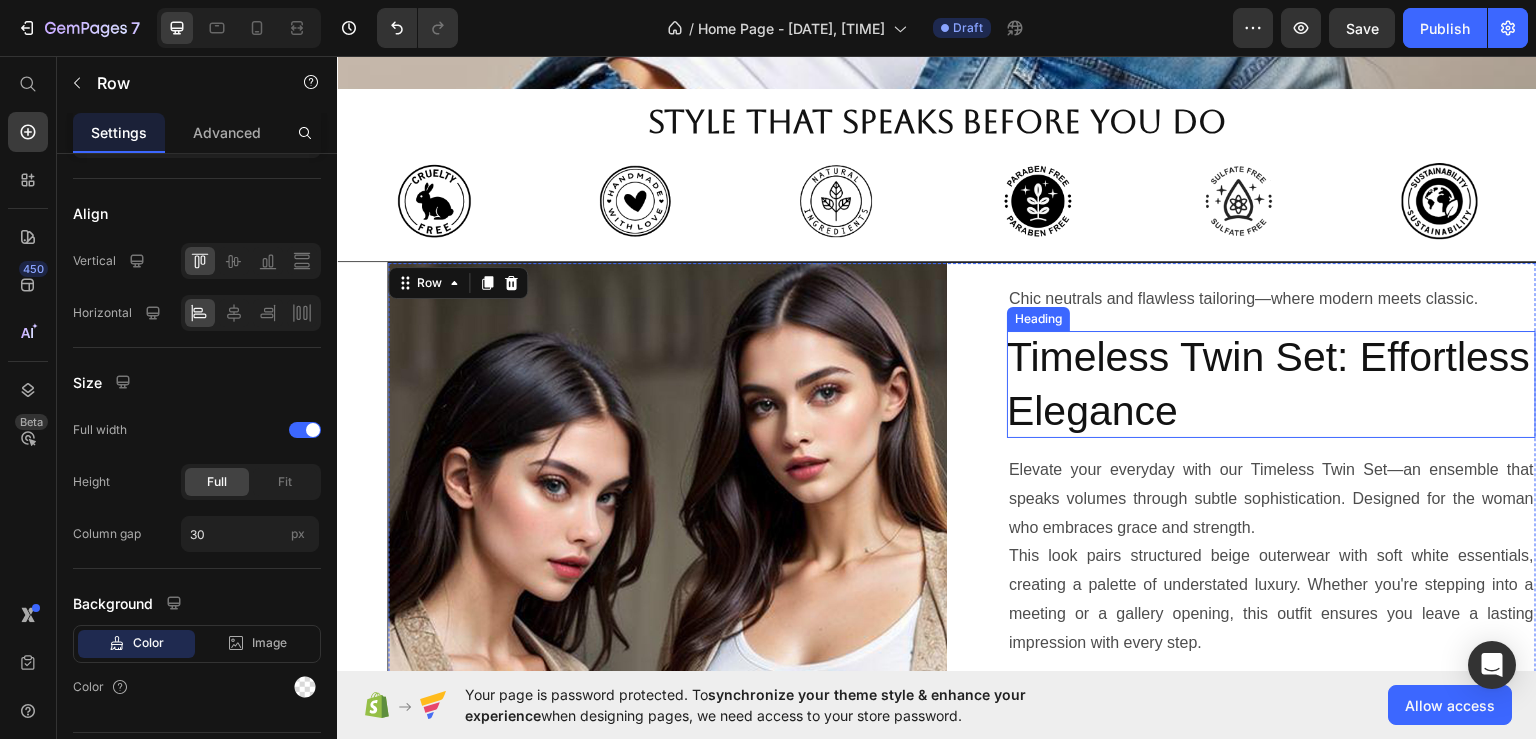 scroll, scrollTop: 752, scrollLeft: 0, axis: vertical 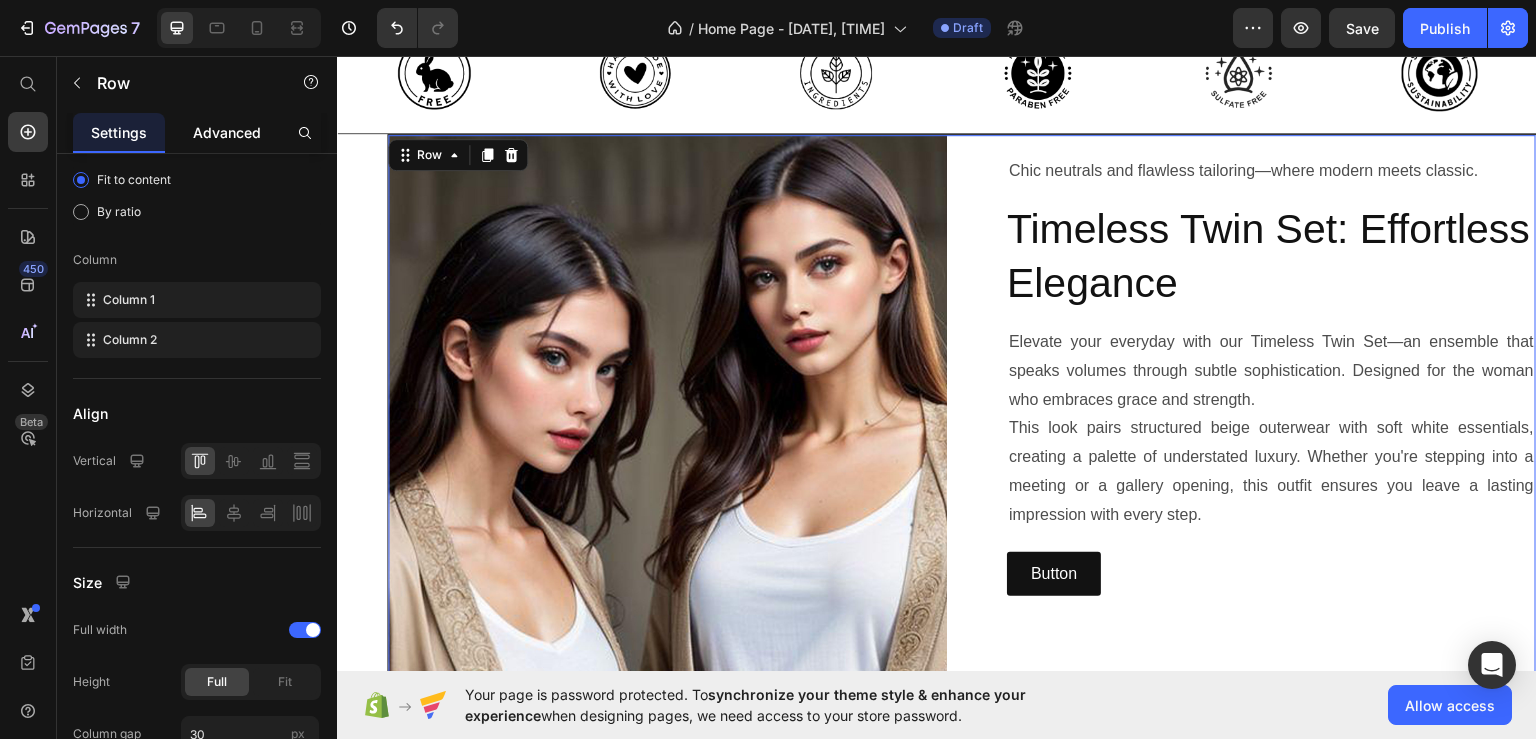 click on "Advanced" at bounding box center [227, 132] 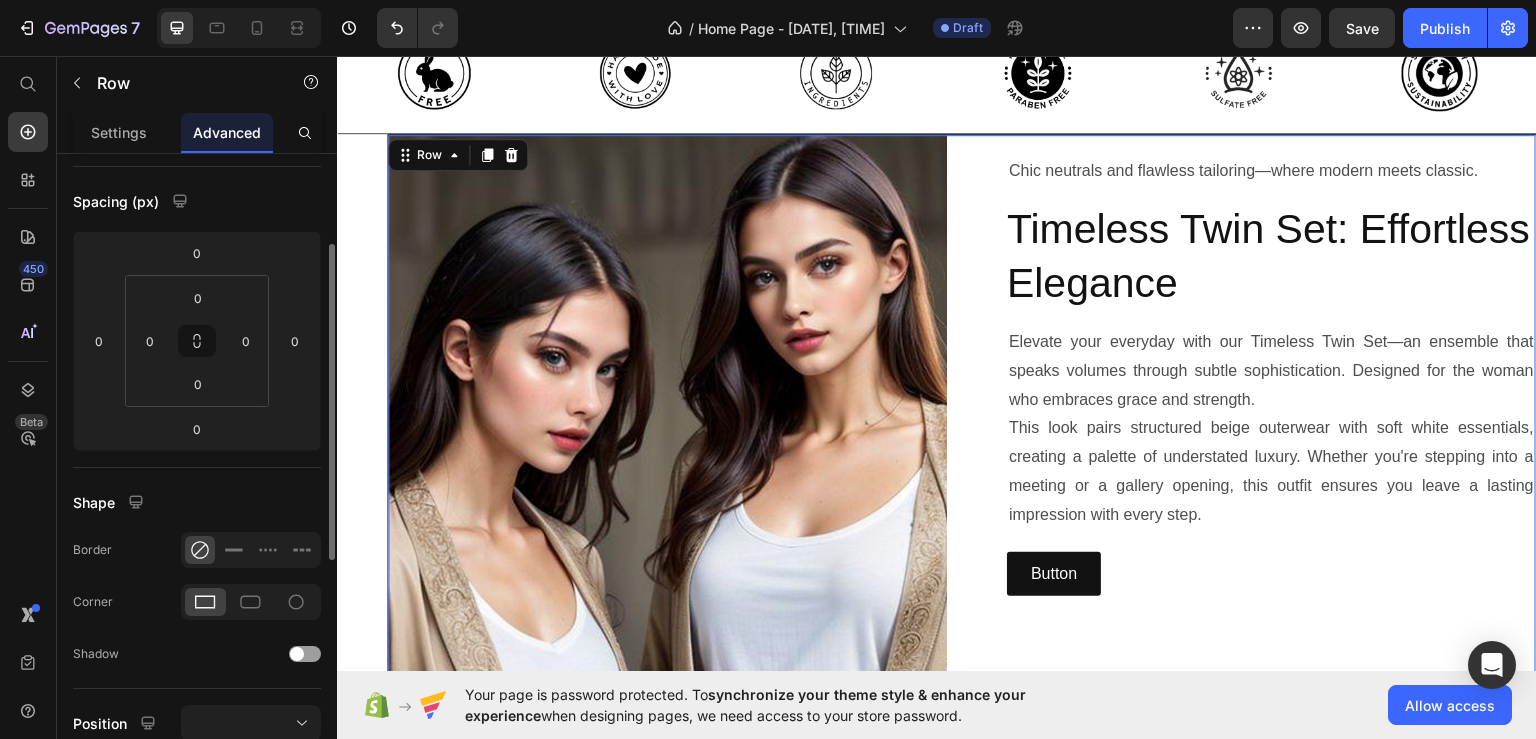 scroll, scrollTop: 0, scrollLeft: 0, axis: both 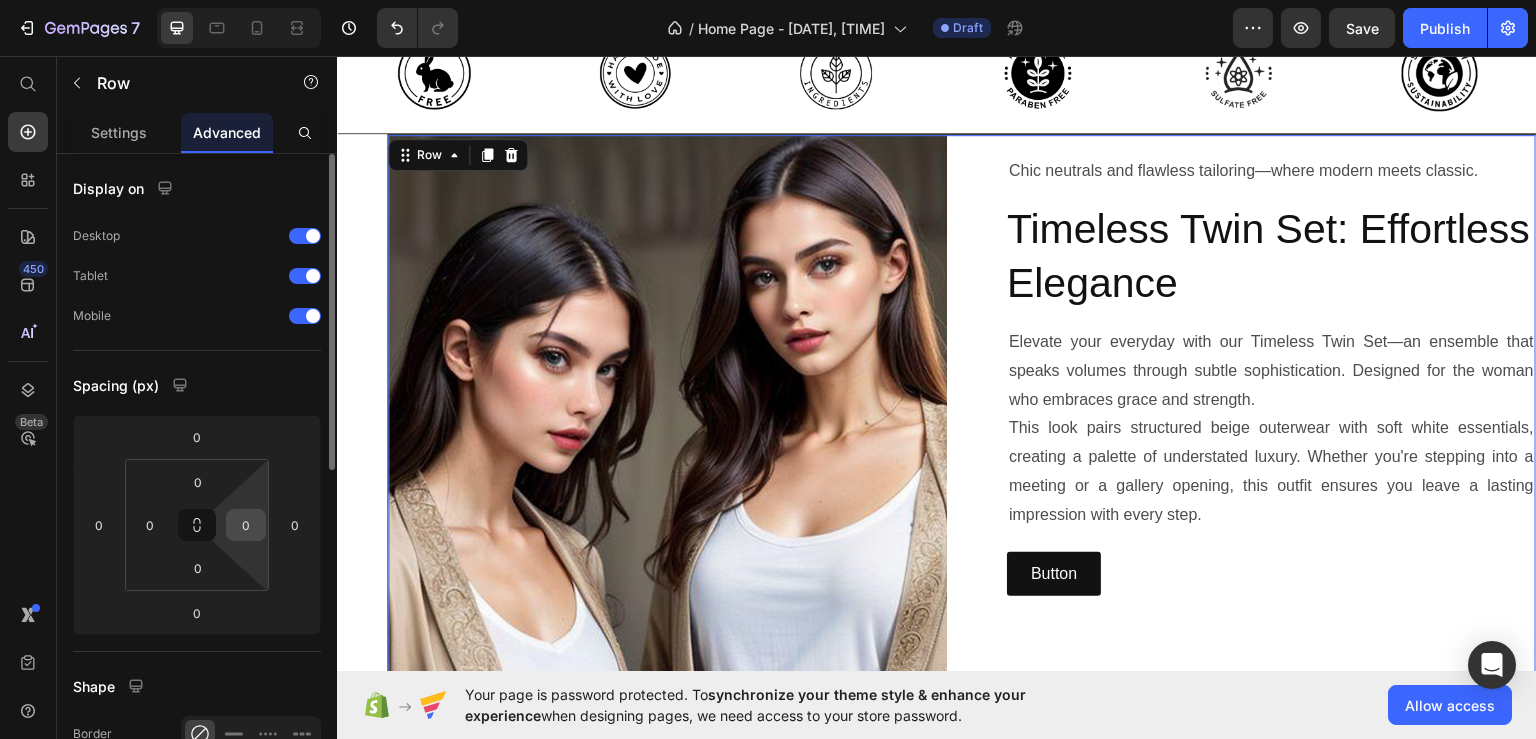 drag, startPoint x: 236, startPoint y: 525, endPoint x: 253, endPoint y: 538, distance: 21.400934 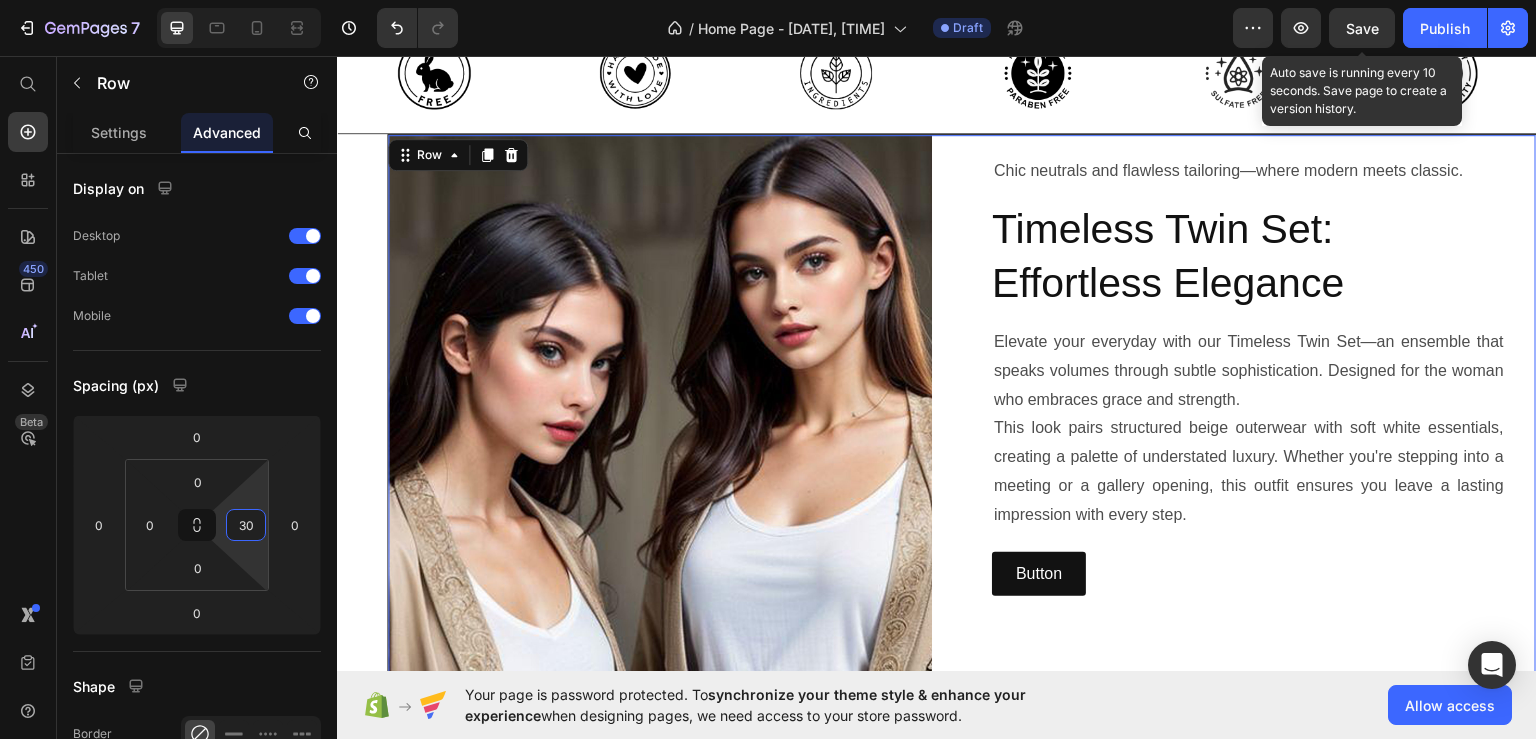 type on "30" 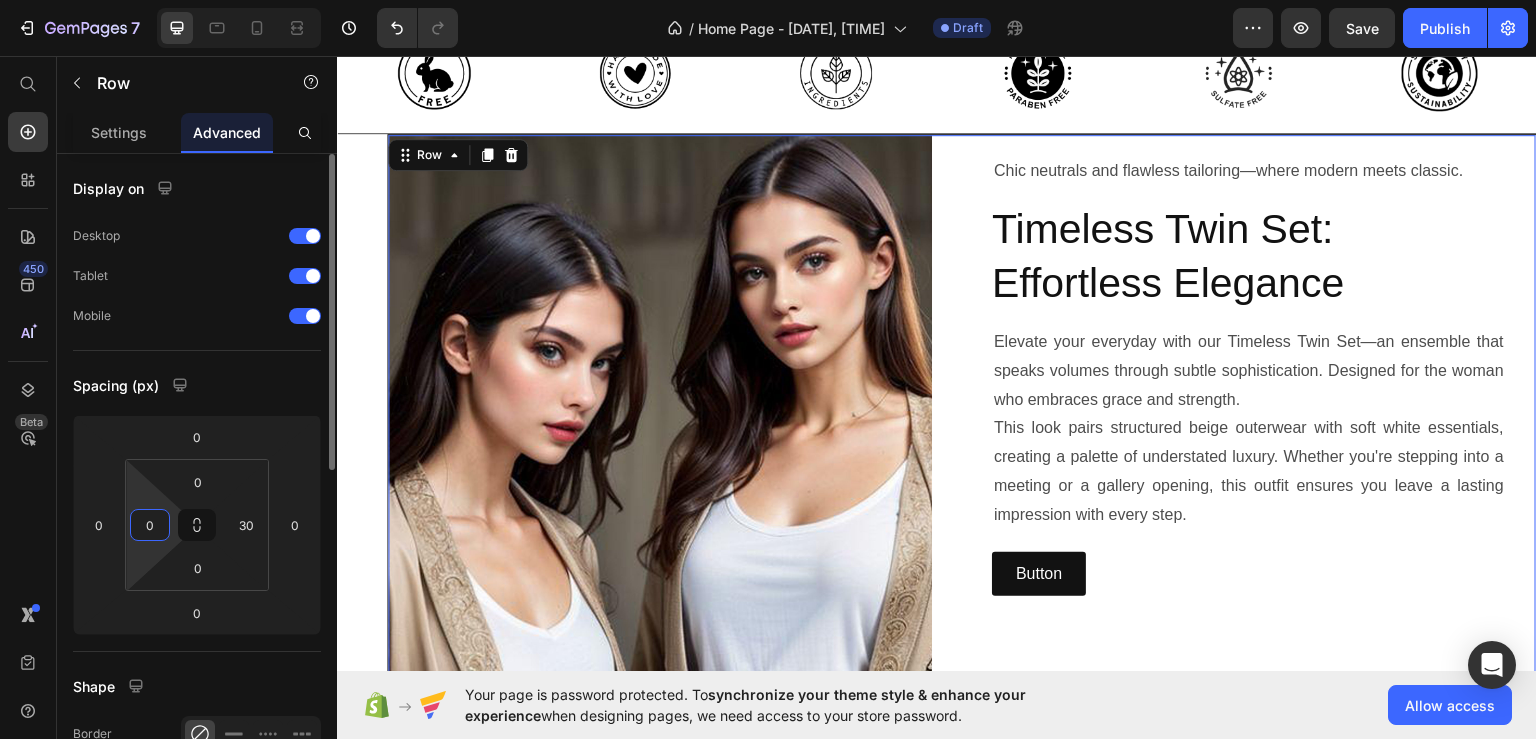 click on "0" at bounding box center [150, 525] 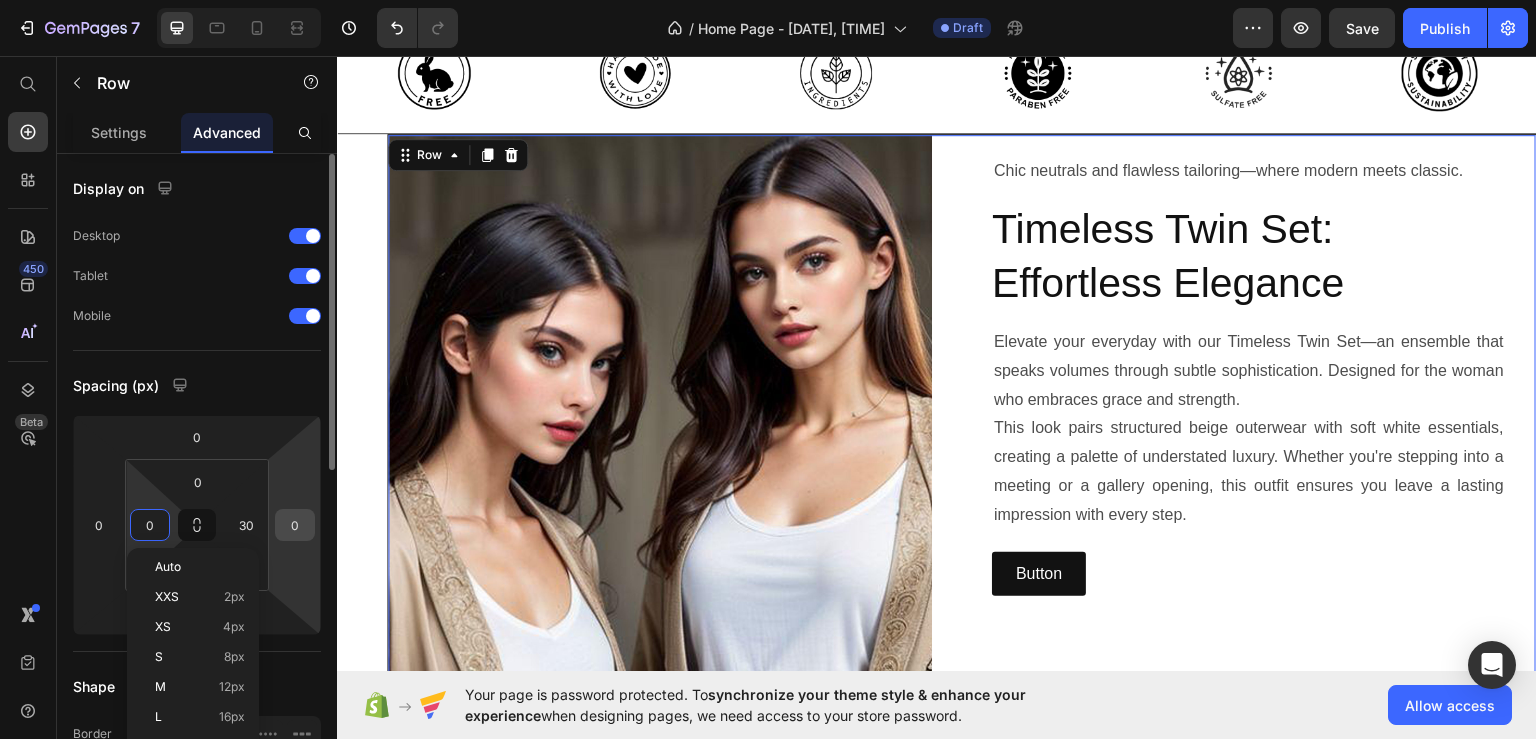 click on "0" at bounding box center (295, 525) 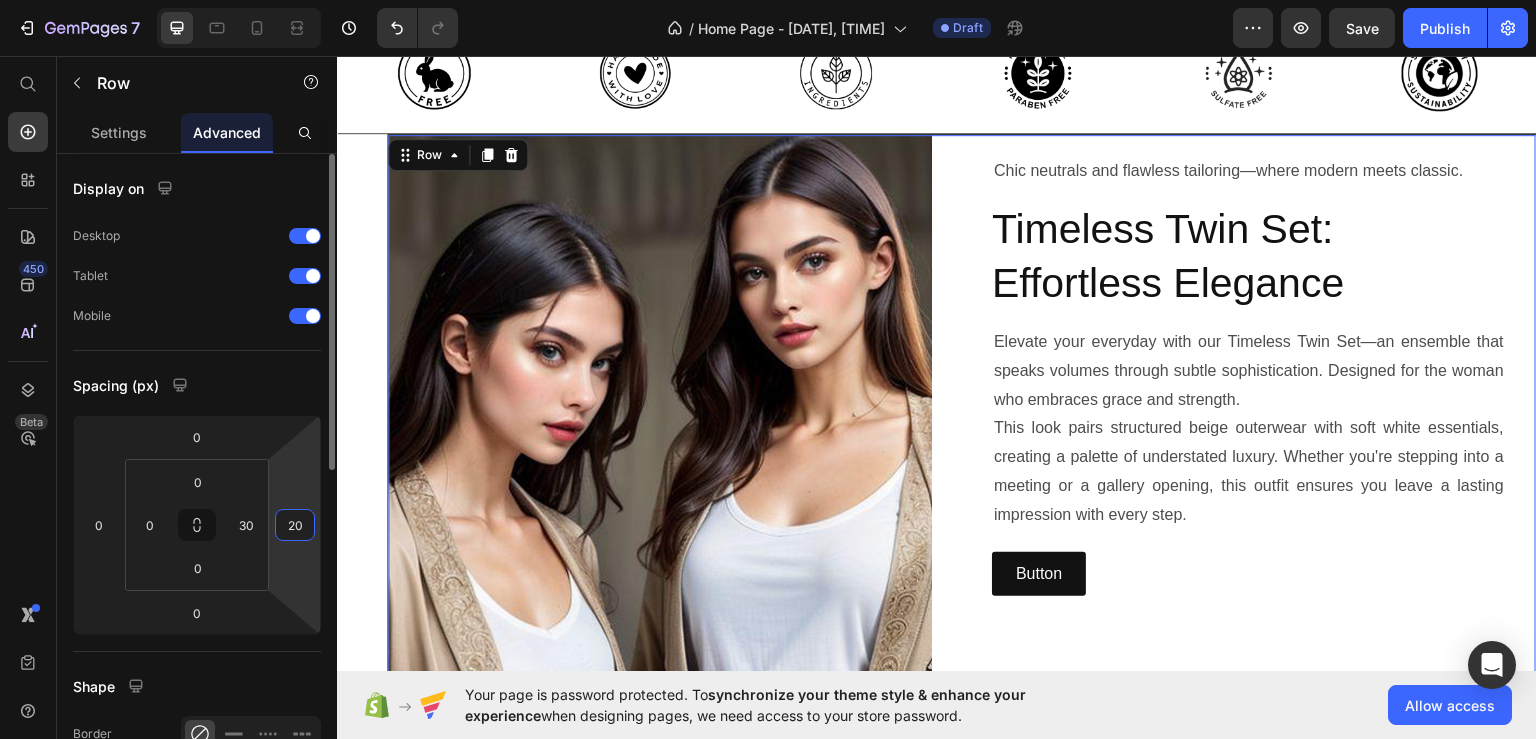 click on "Display on Desktop Tablet Mobile Spacing (px) 0 0 0 20 0 0 0 30 Shape Border Corner Shadow Position Opacity 100 % Animation Upgrade to Build plan  to unlock Animation & other premium features. Interaction Upgrade to Optimize plan  to unlock Interaction & other premium features. CSS class  Delete element" at bounding box center [197, 806] 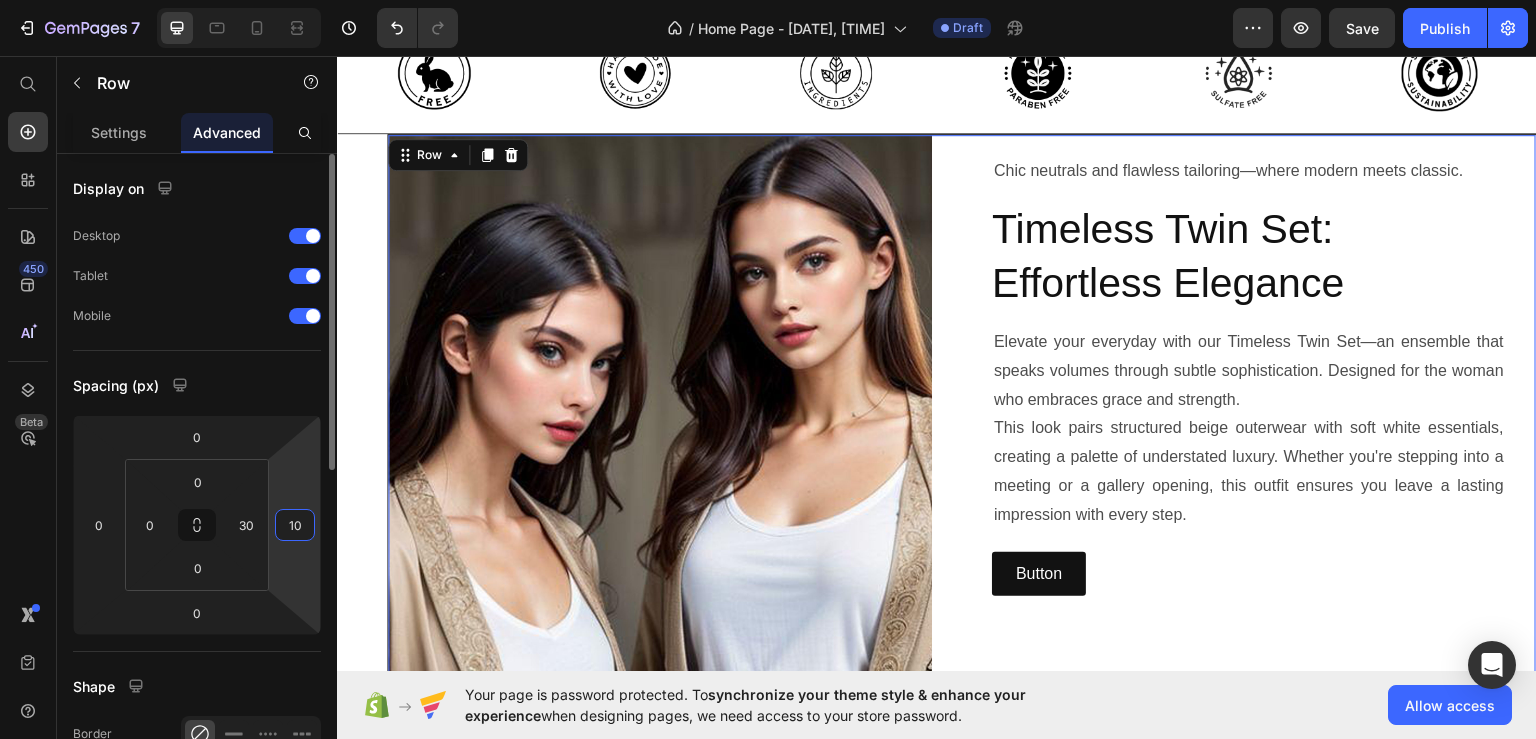 type on "100" 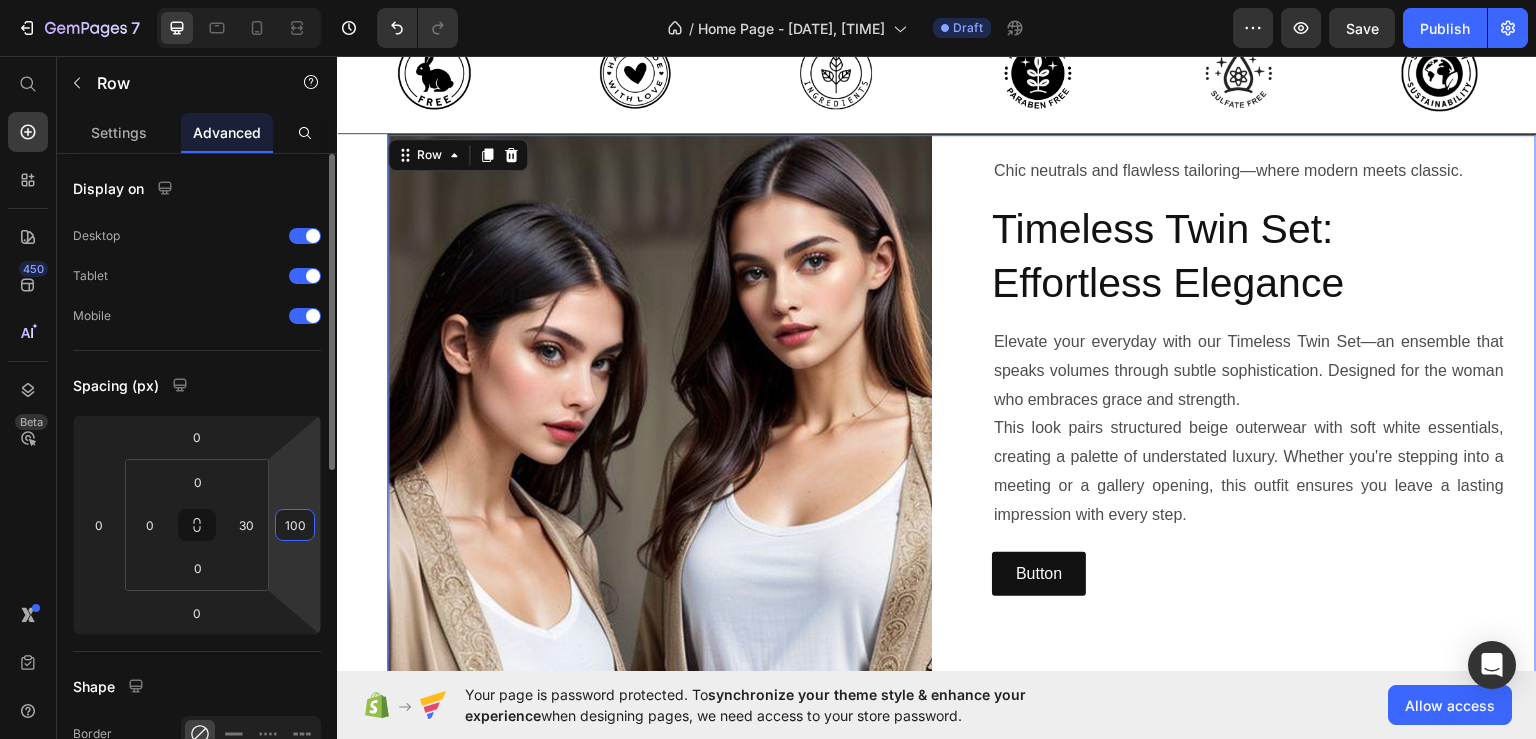 drag, startPoint x: 305, startPoint y: 523, endPoint x: 275, endPoint y: 525, distance: 30.066593 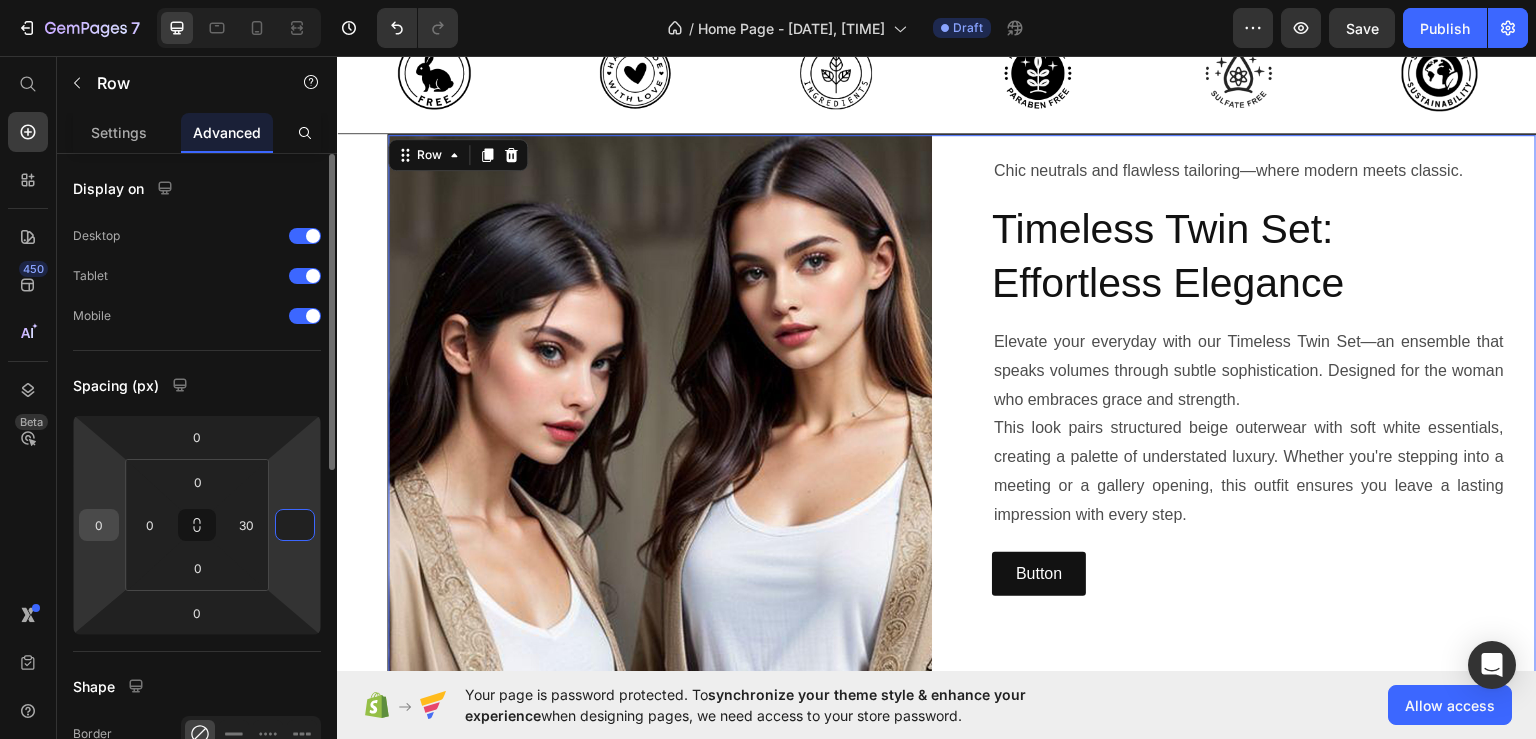 type on "0" 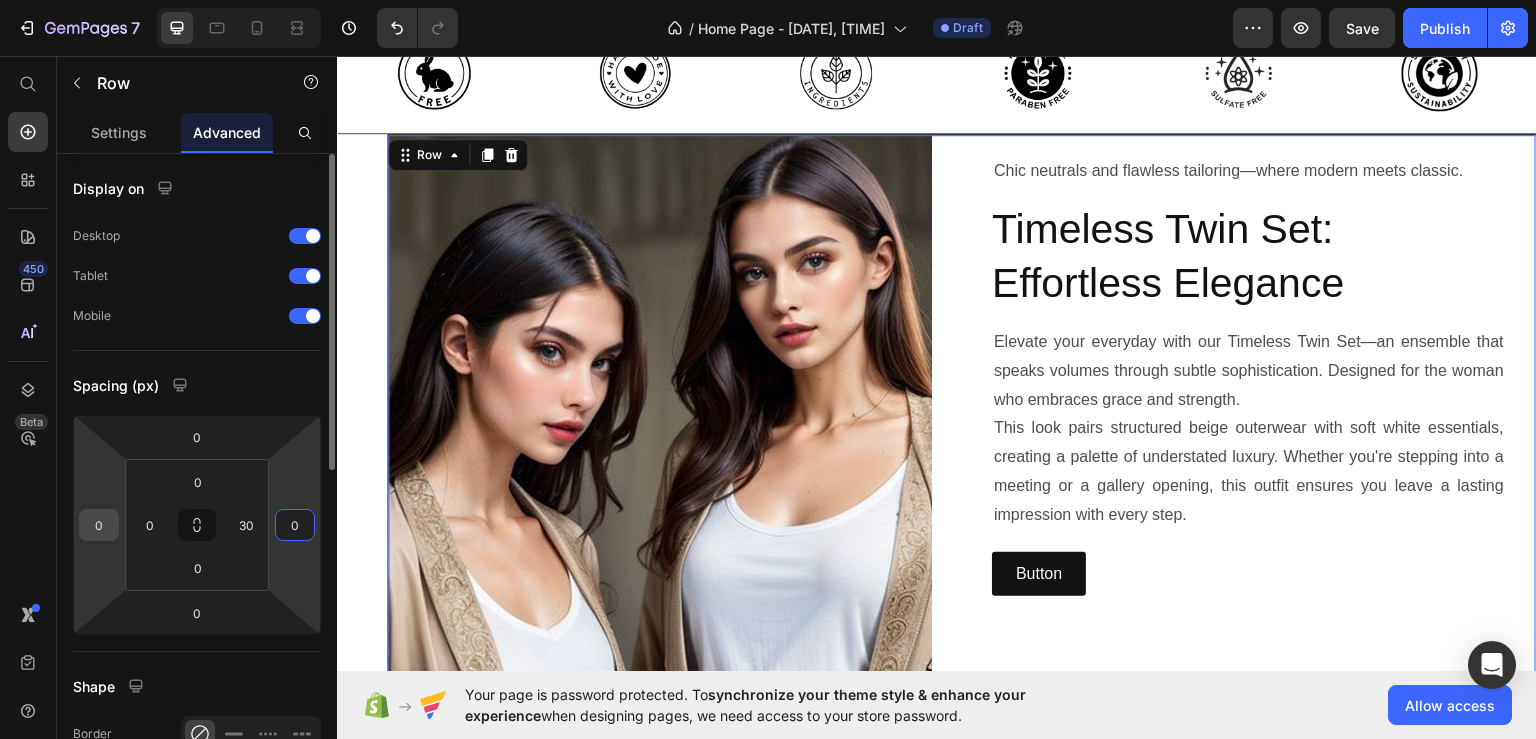 click on "0" at bounding box center [99, 525] 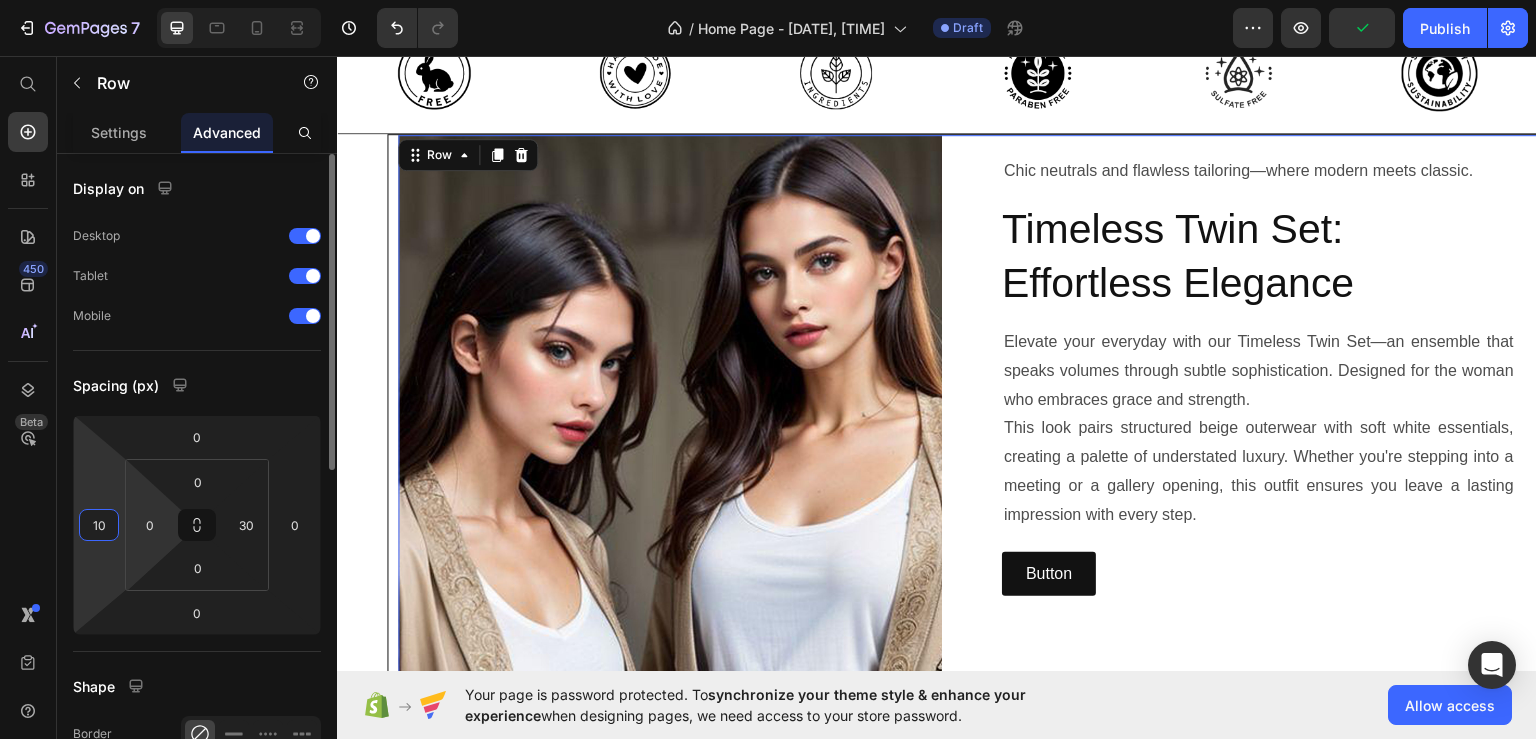 type on "1" 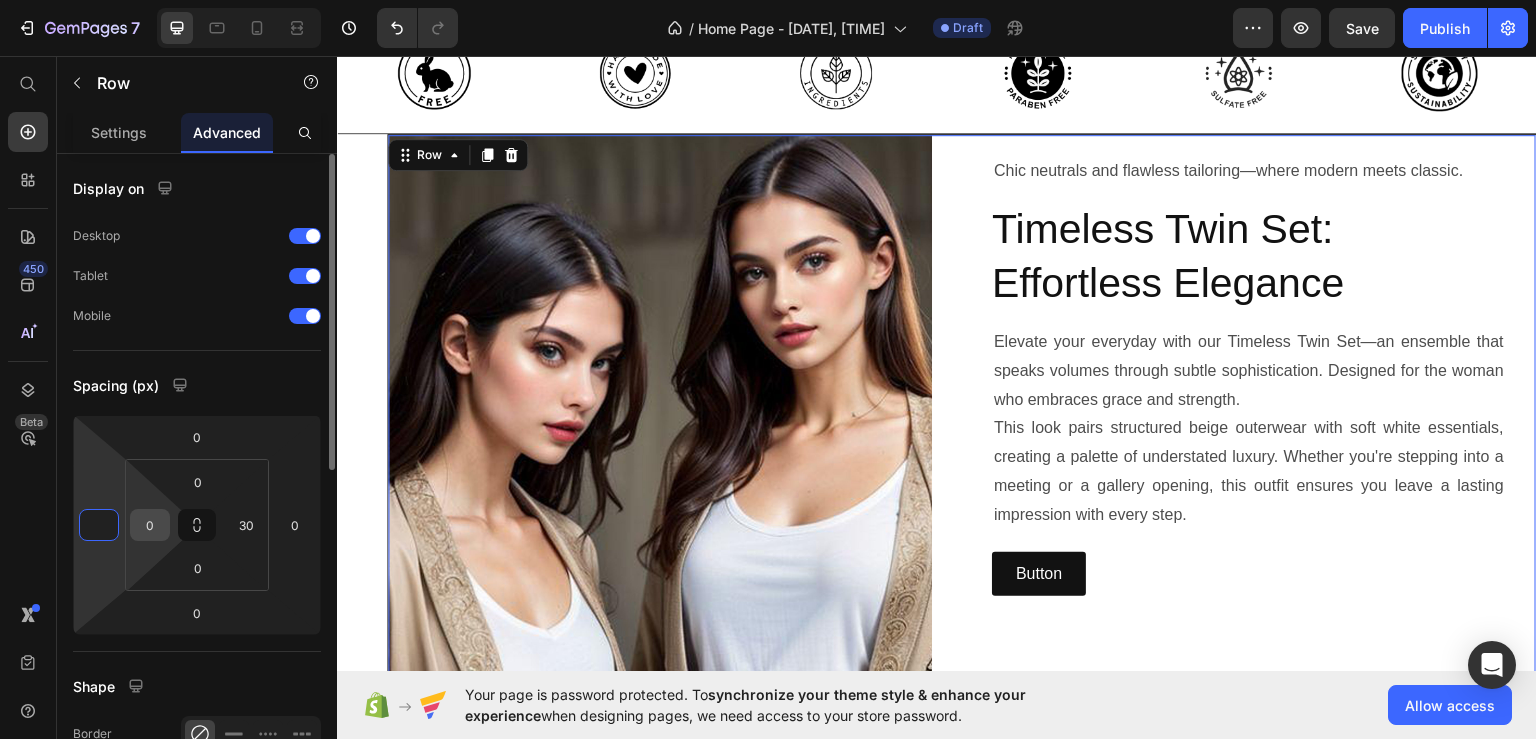 click on "0" at bounding box center [150, 525] 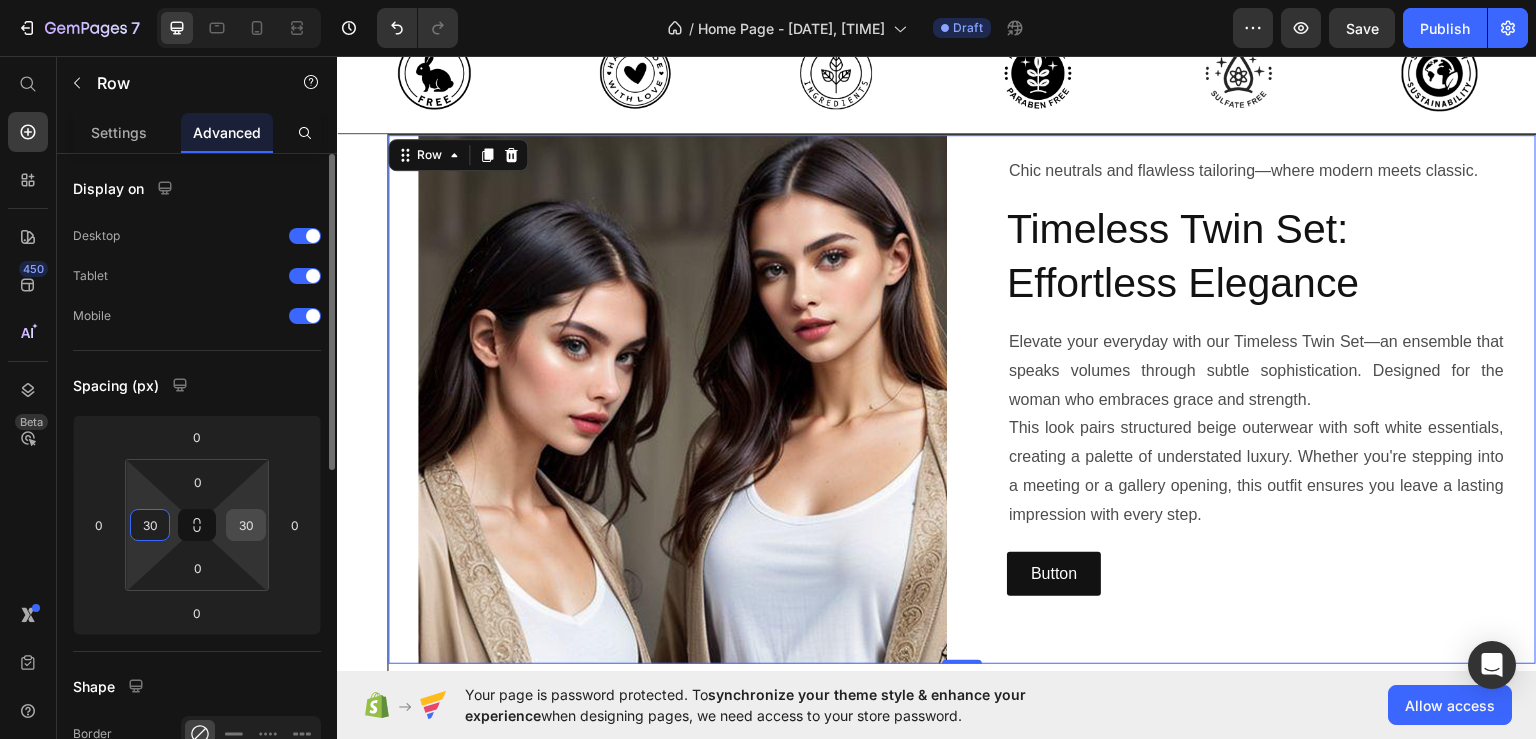 type on "30" 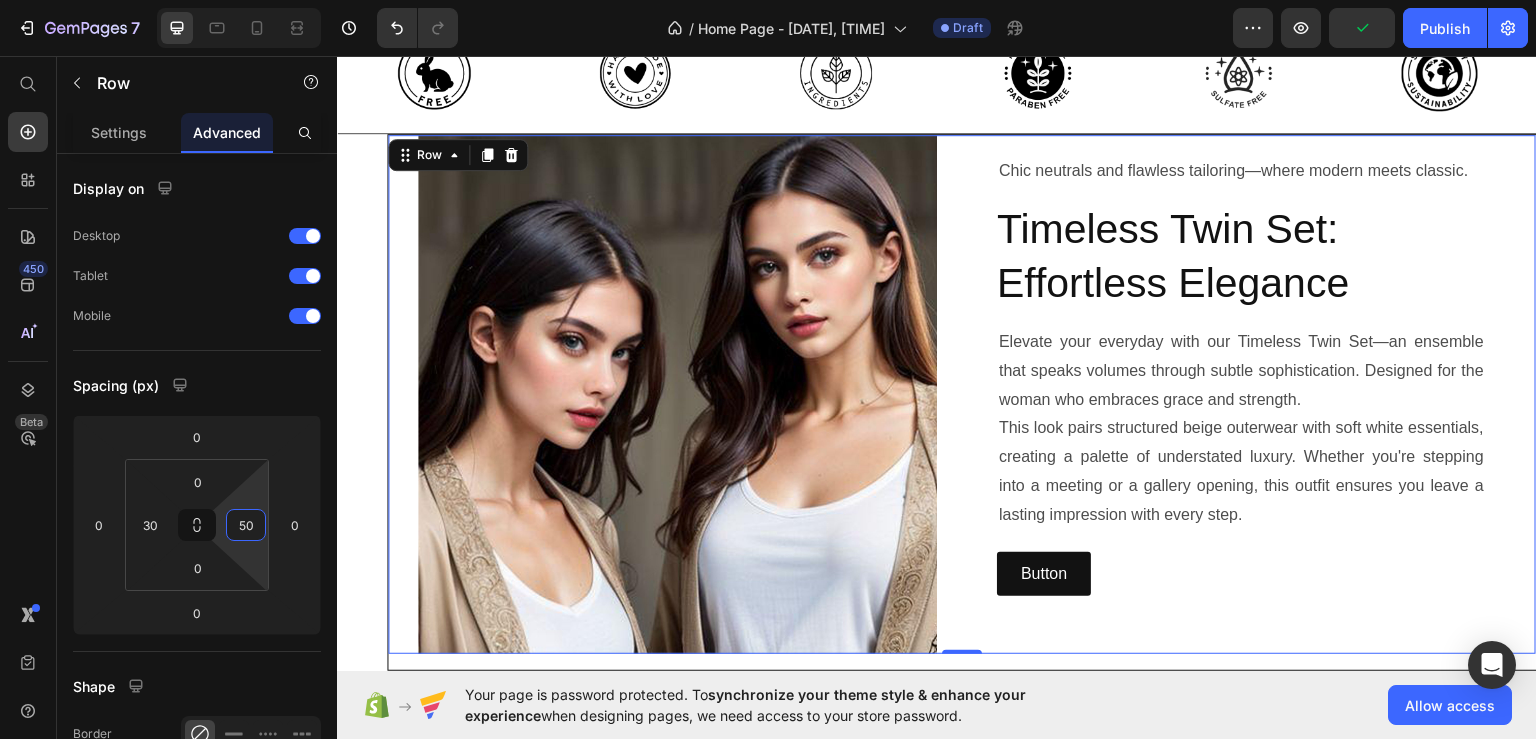 type on "50" 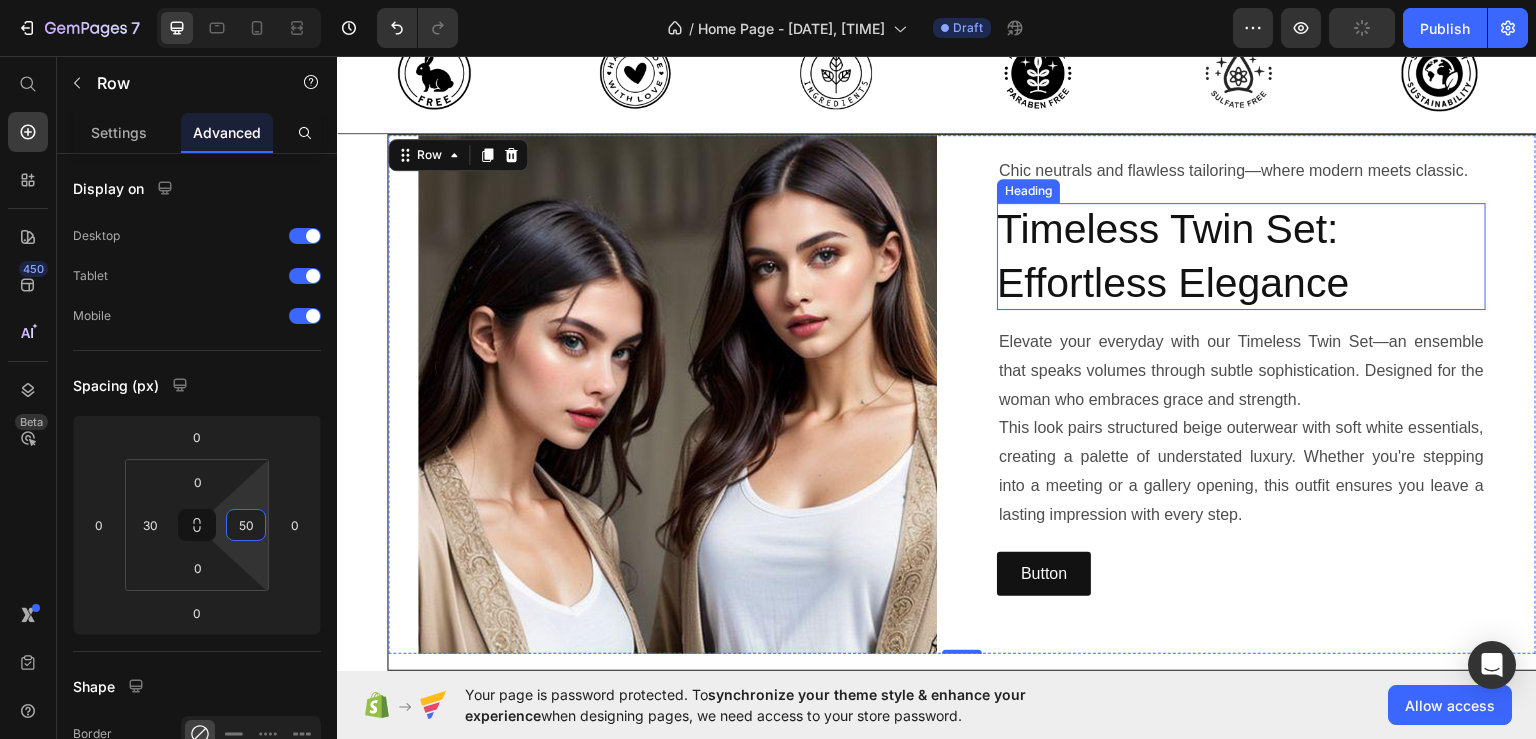 click on "Timeless Twin Set: Effortless Elegance" at bounding box center [1241, 255] 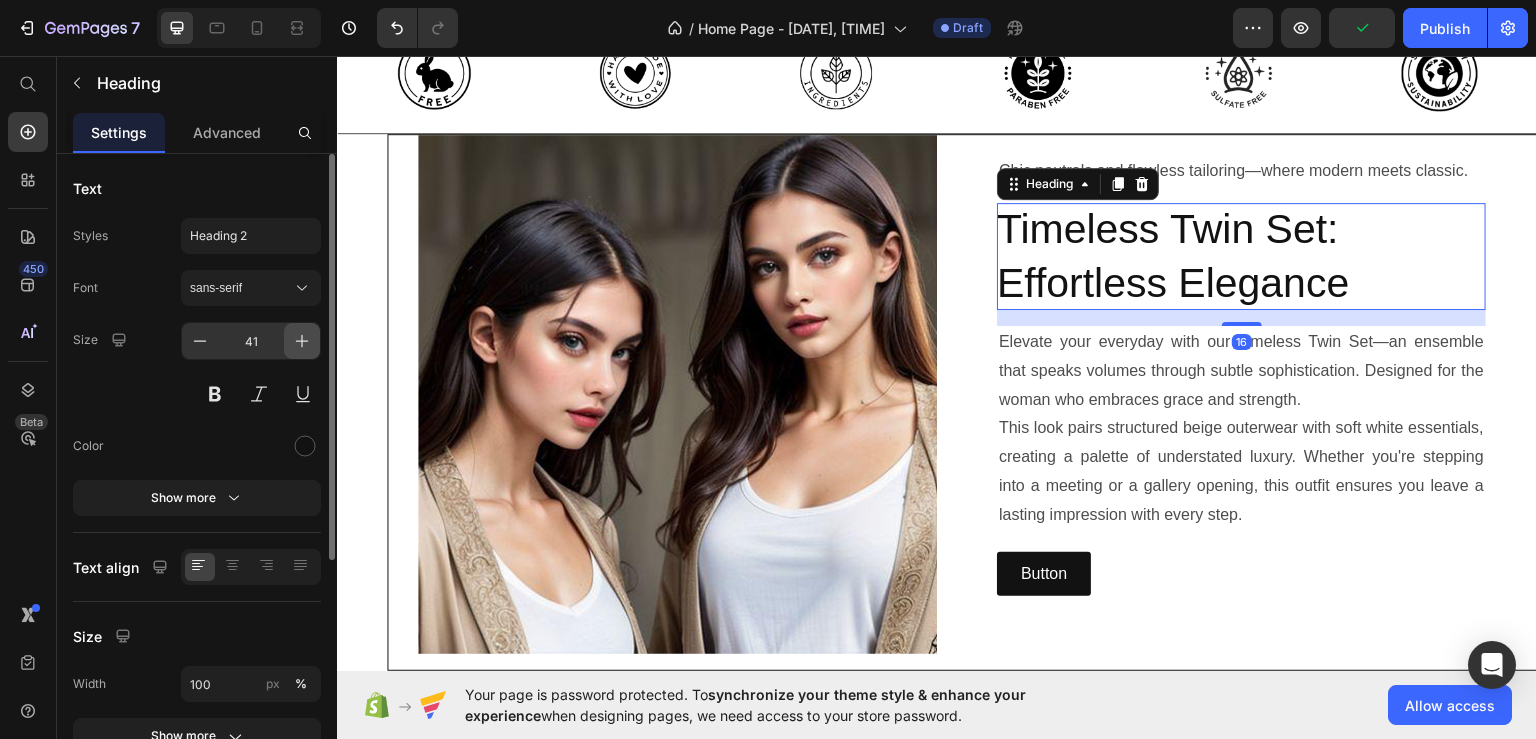 click 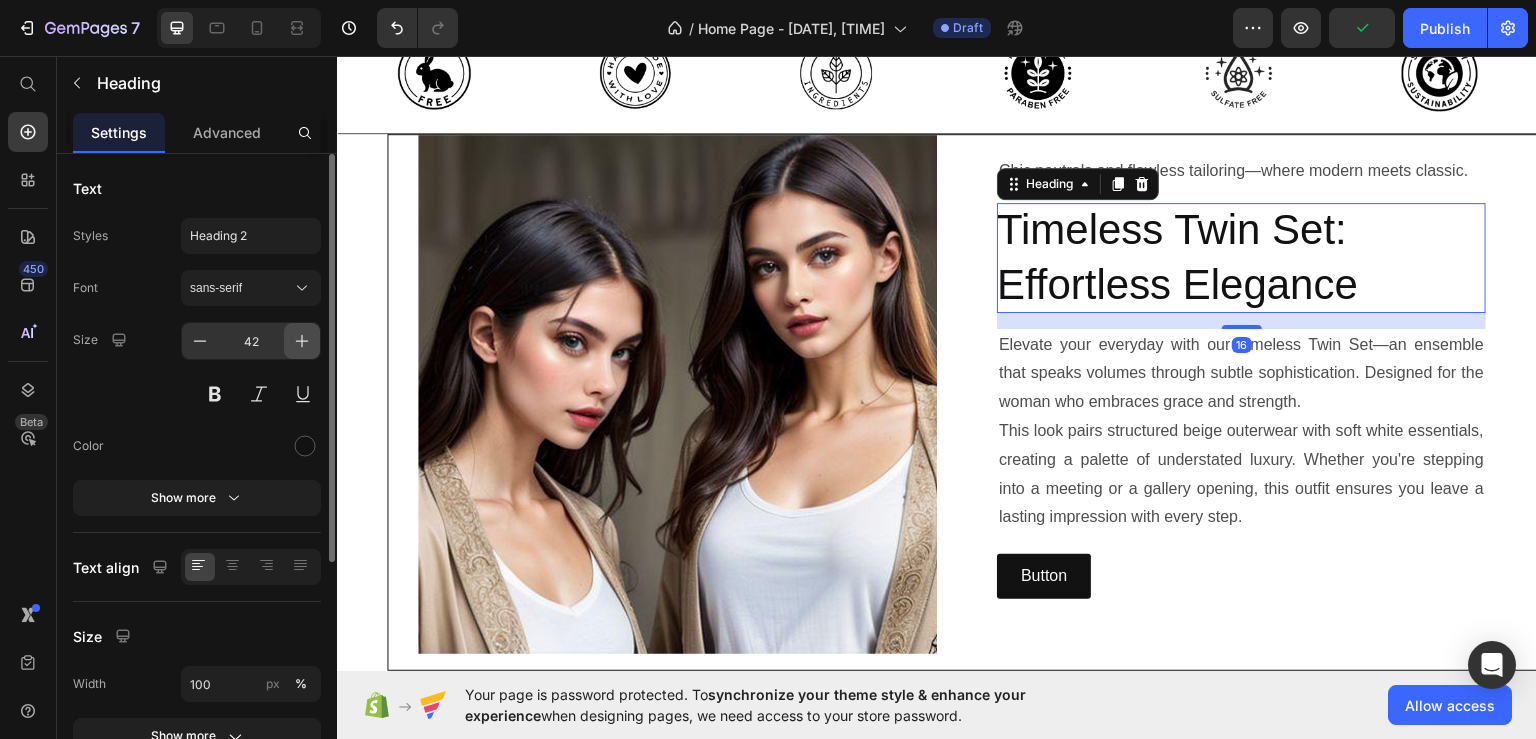 click 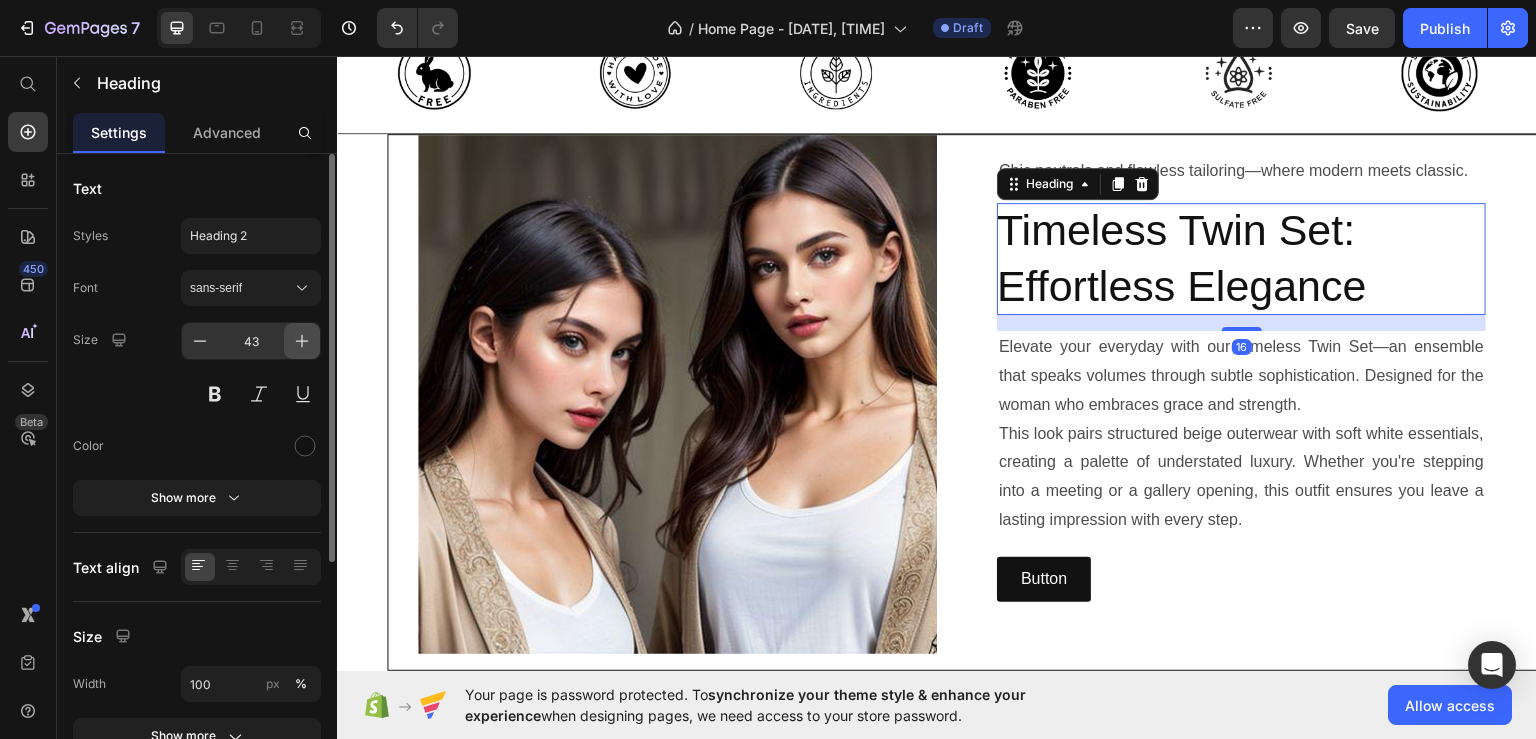 click 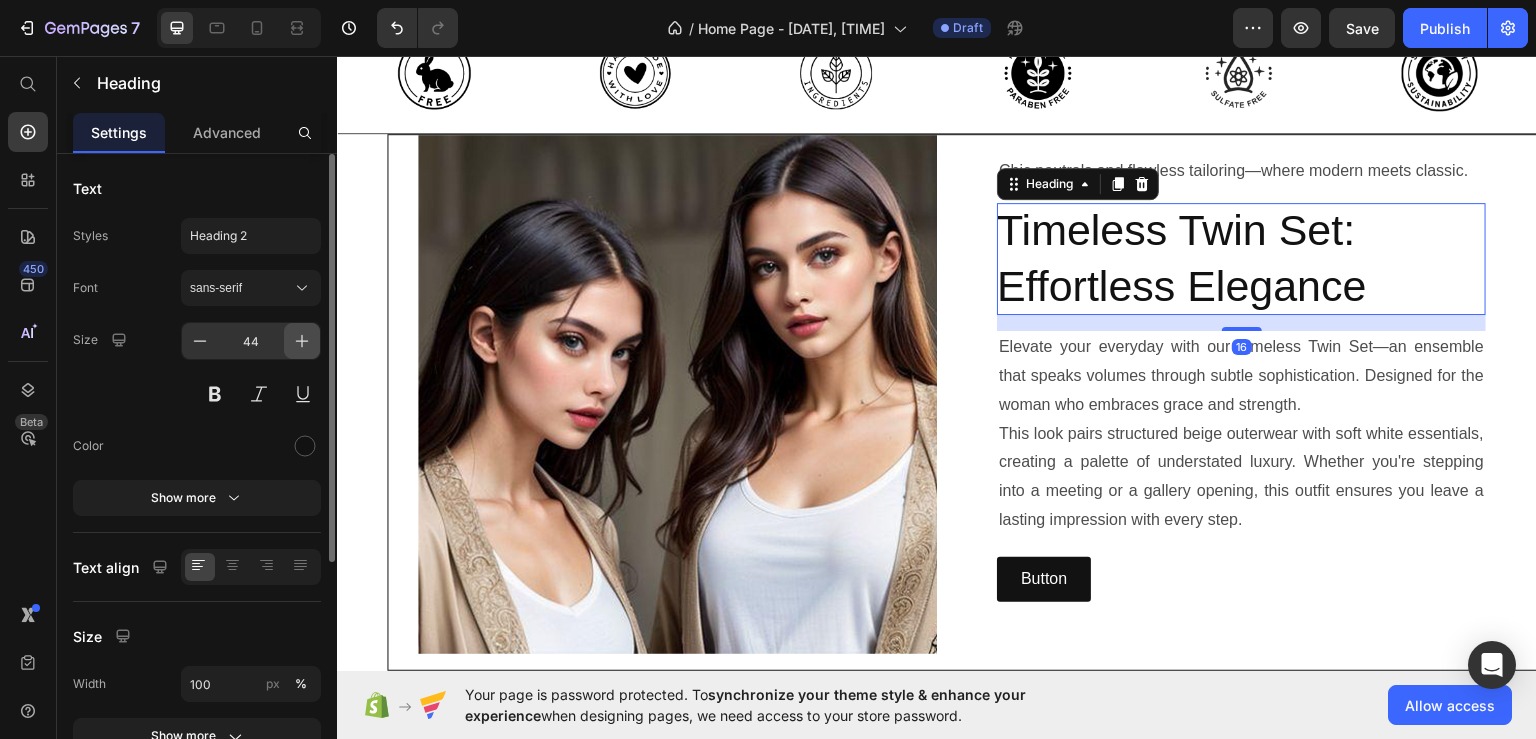 click 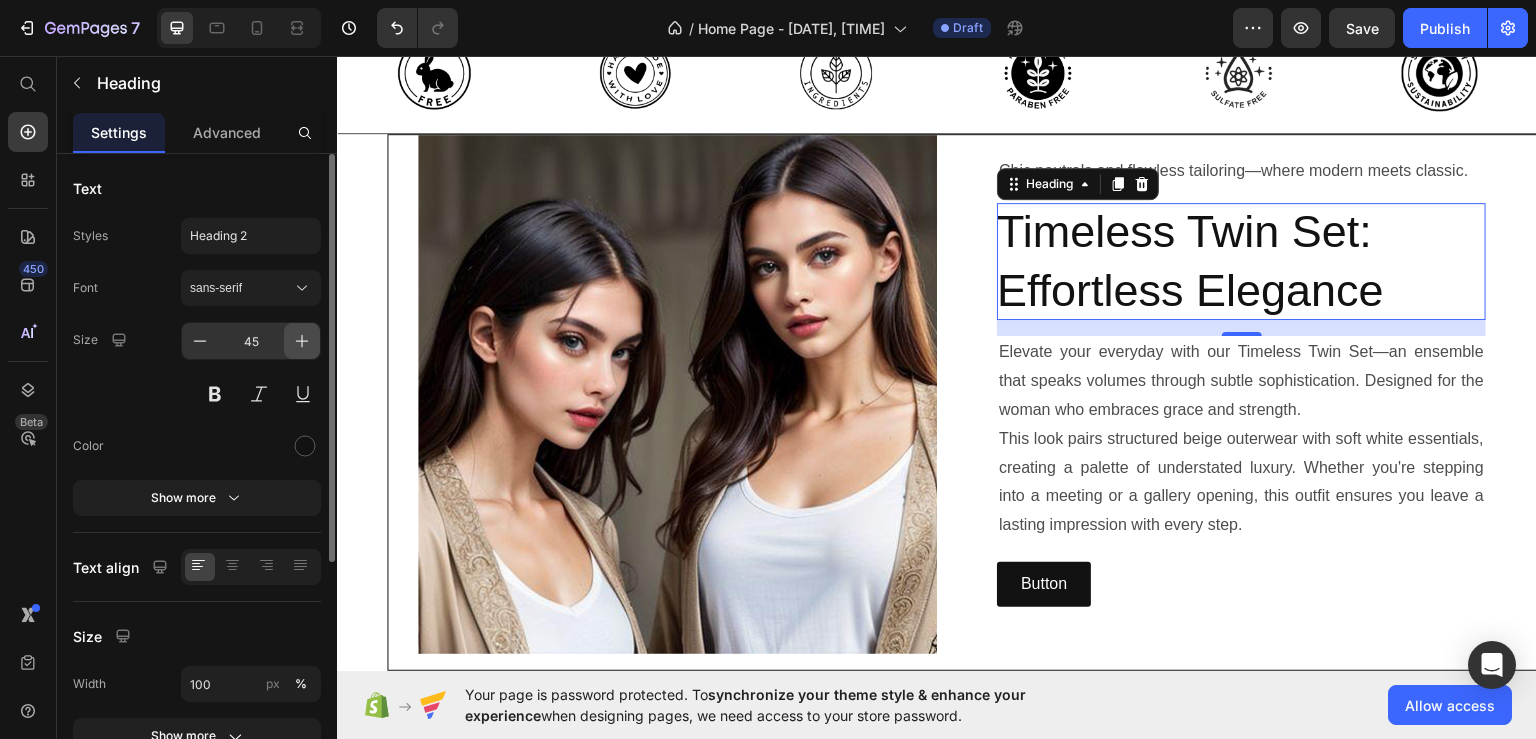 click 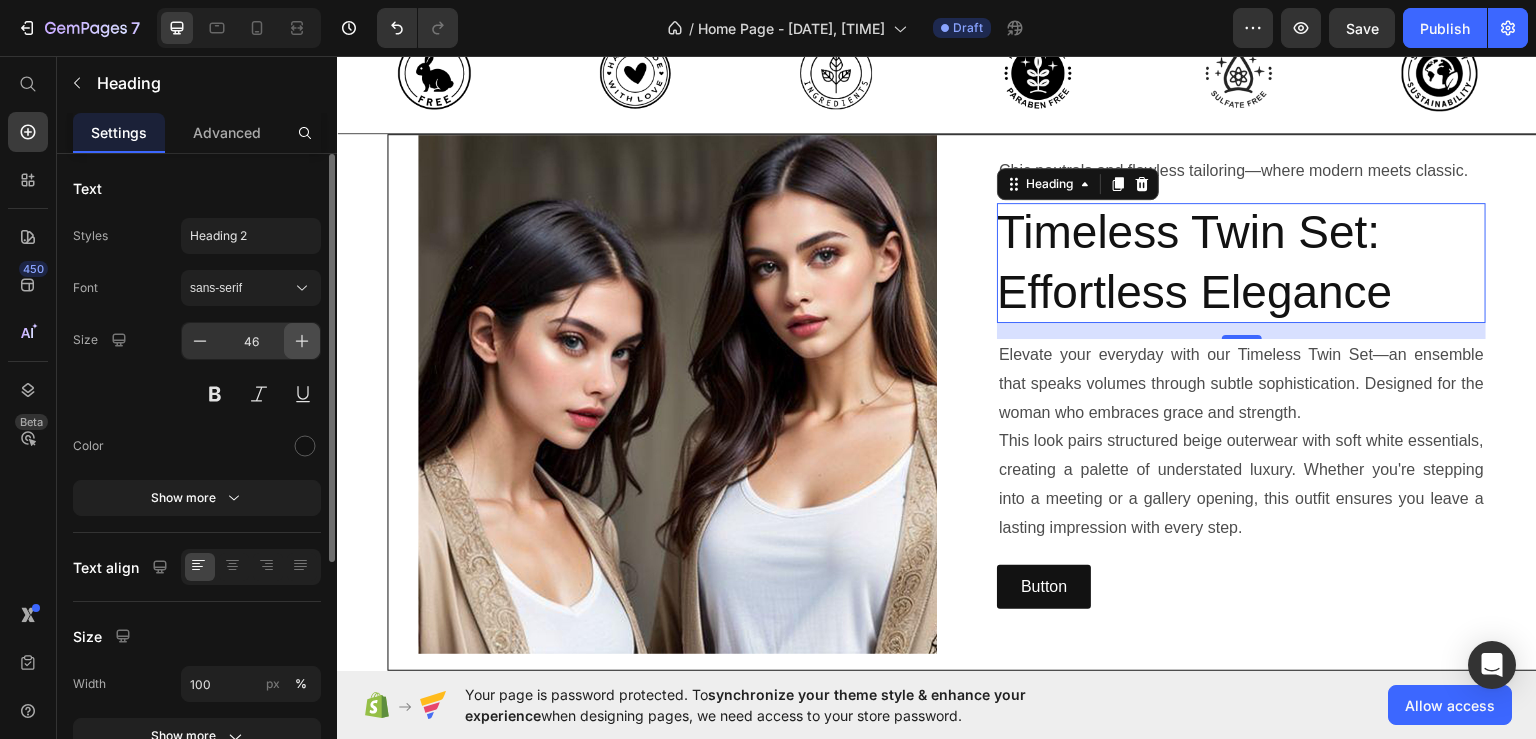 click 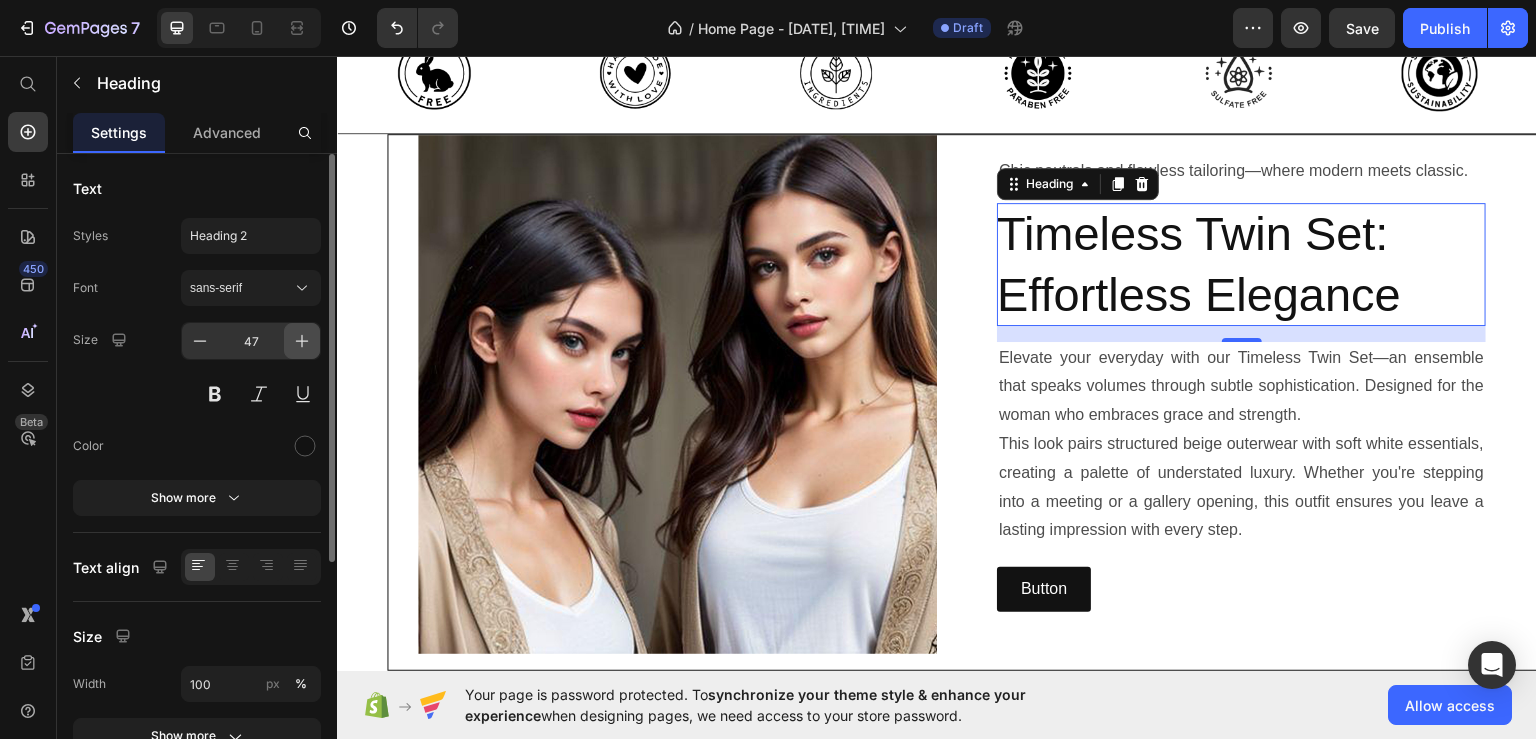 click 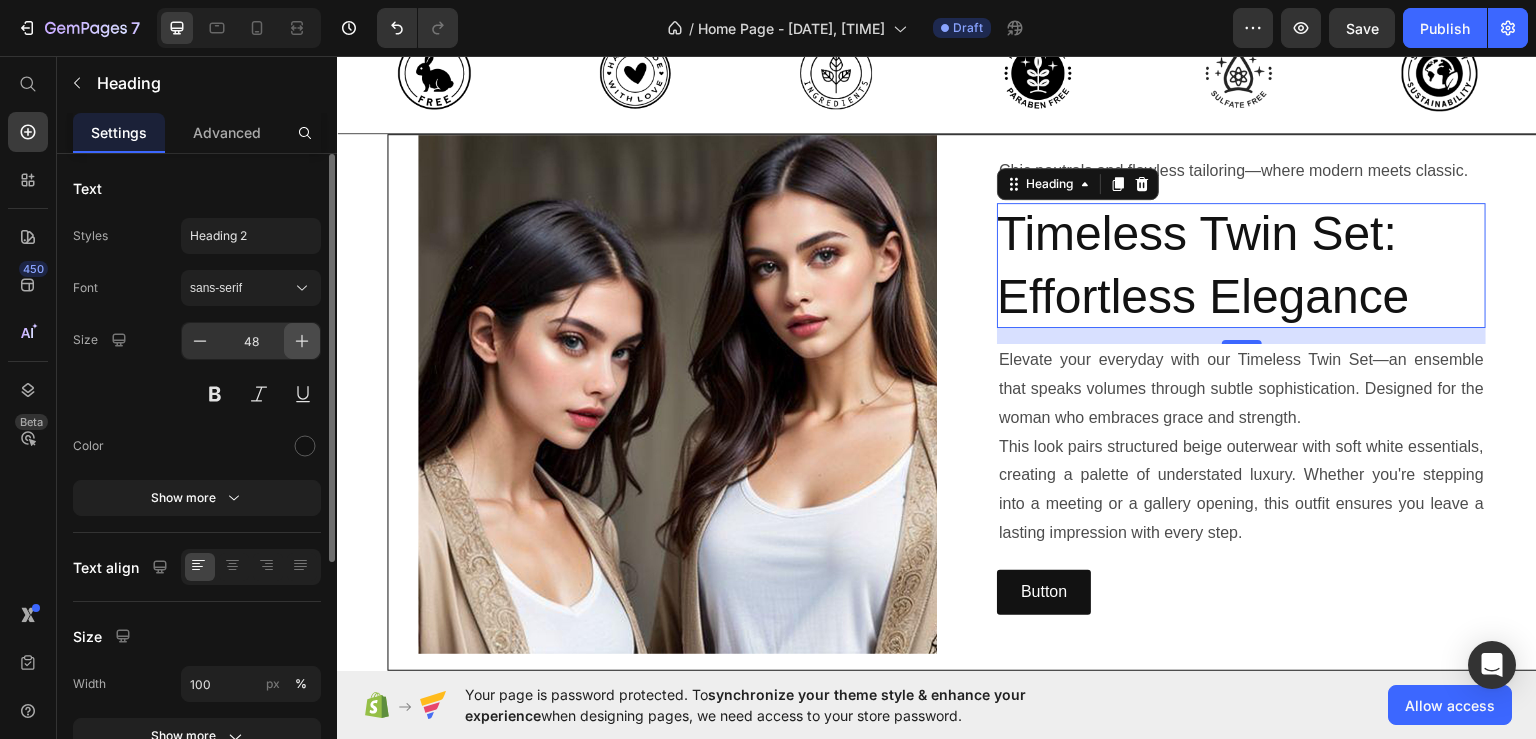 click 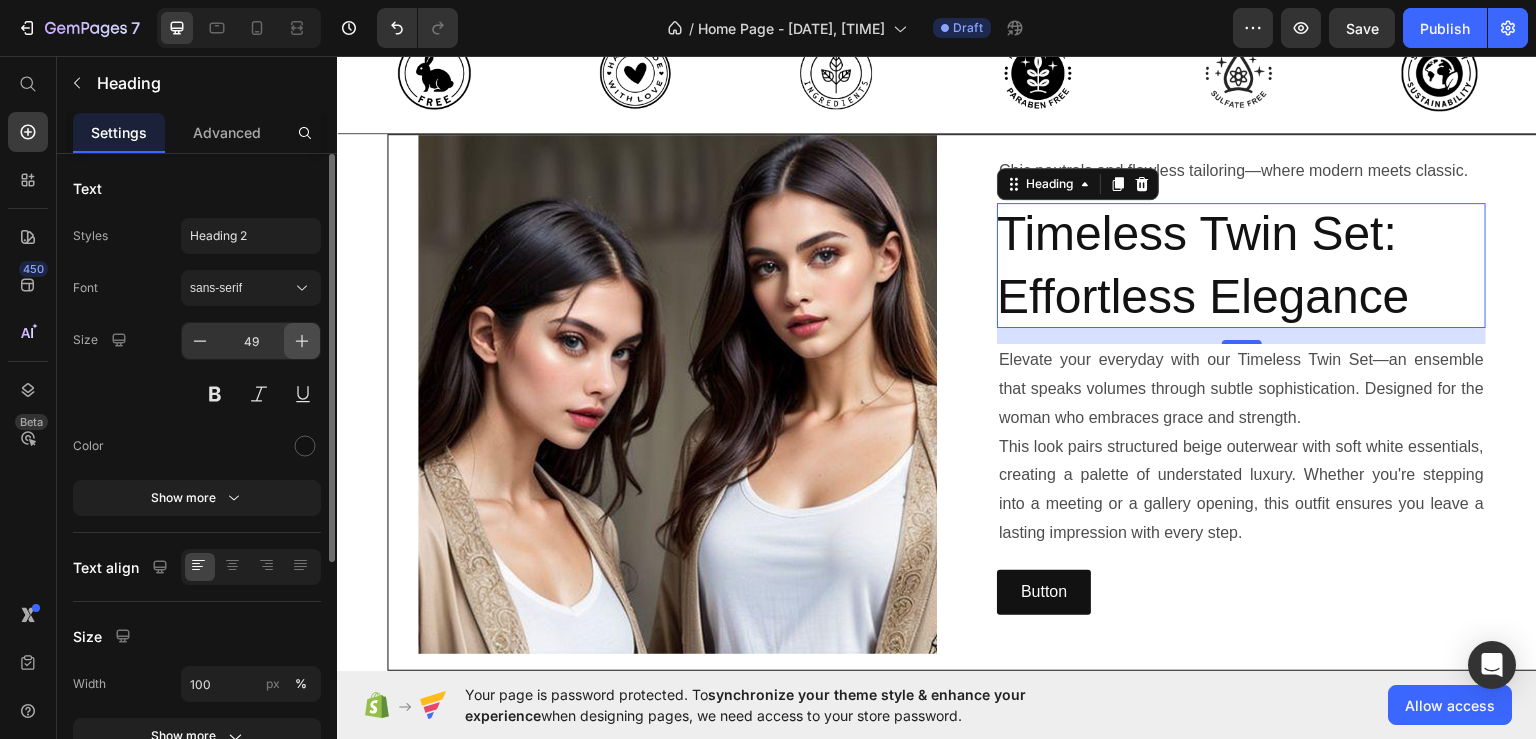 click 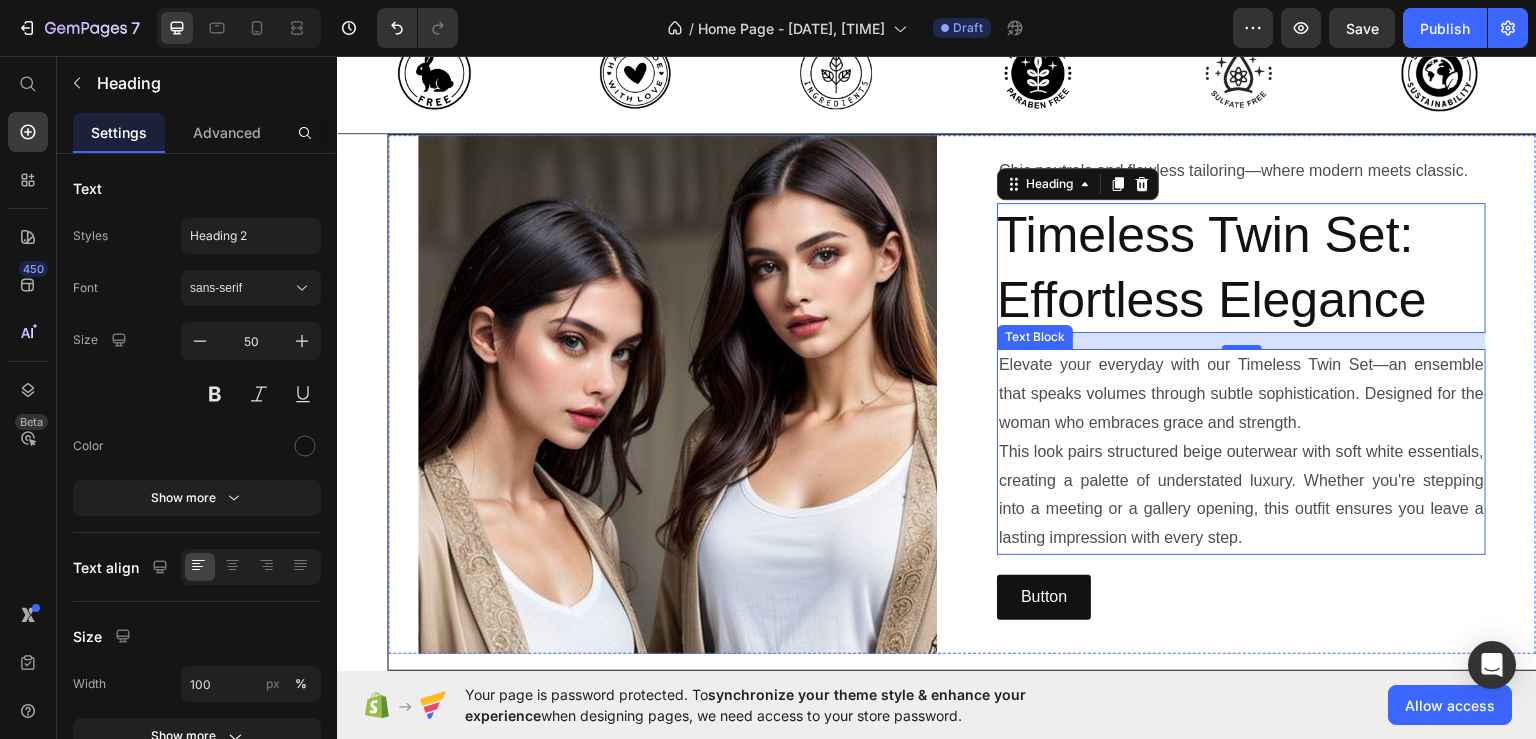 click on "This look pairs structured beige outerwear with soft white essentials, creating a palette of understated luxury. Whether you're stepping into a meeting or a gallery opening, this outfit ensures you leave a lasting impression with every step." at bounding box center [1241, 494] 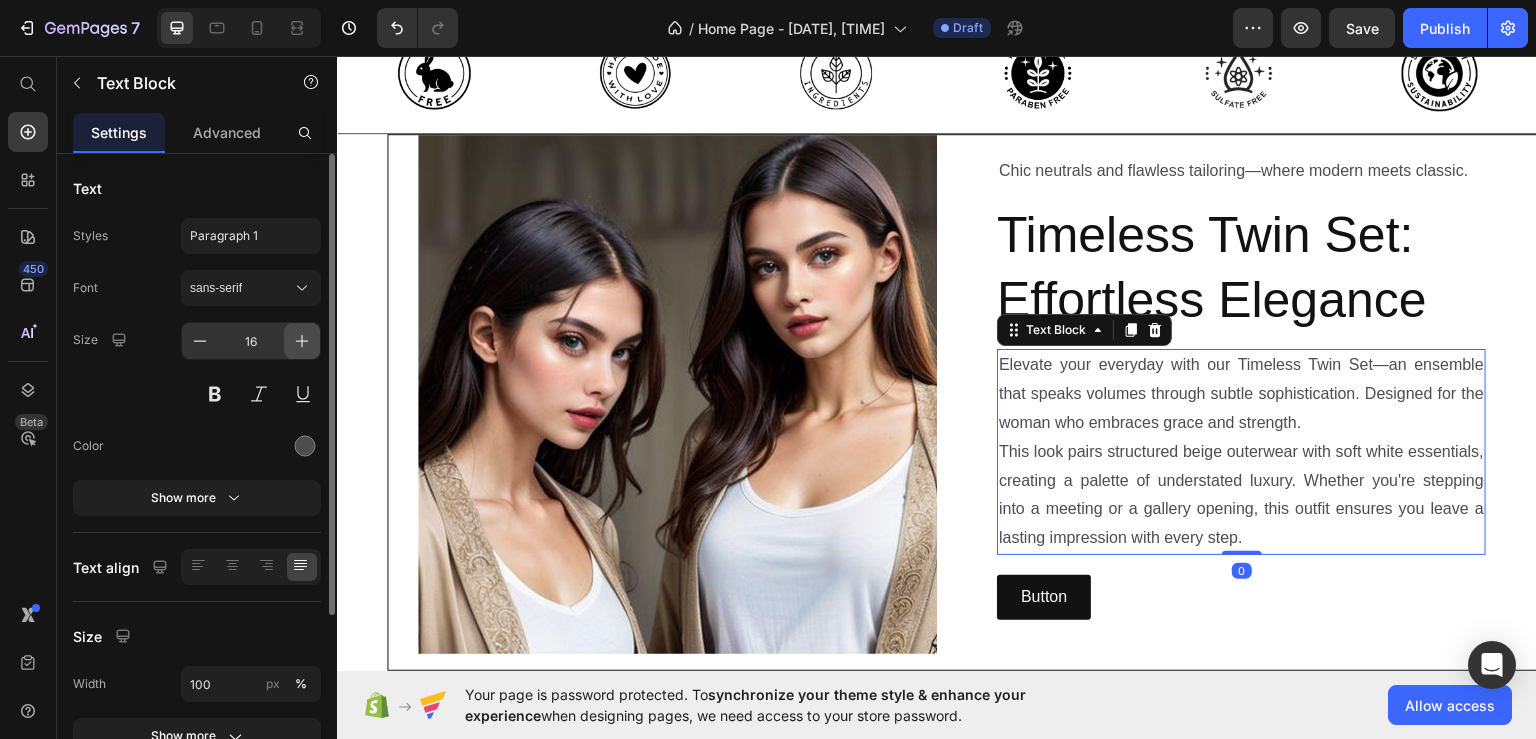 click 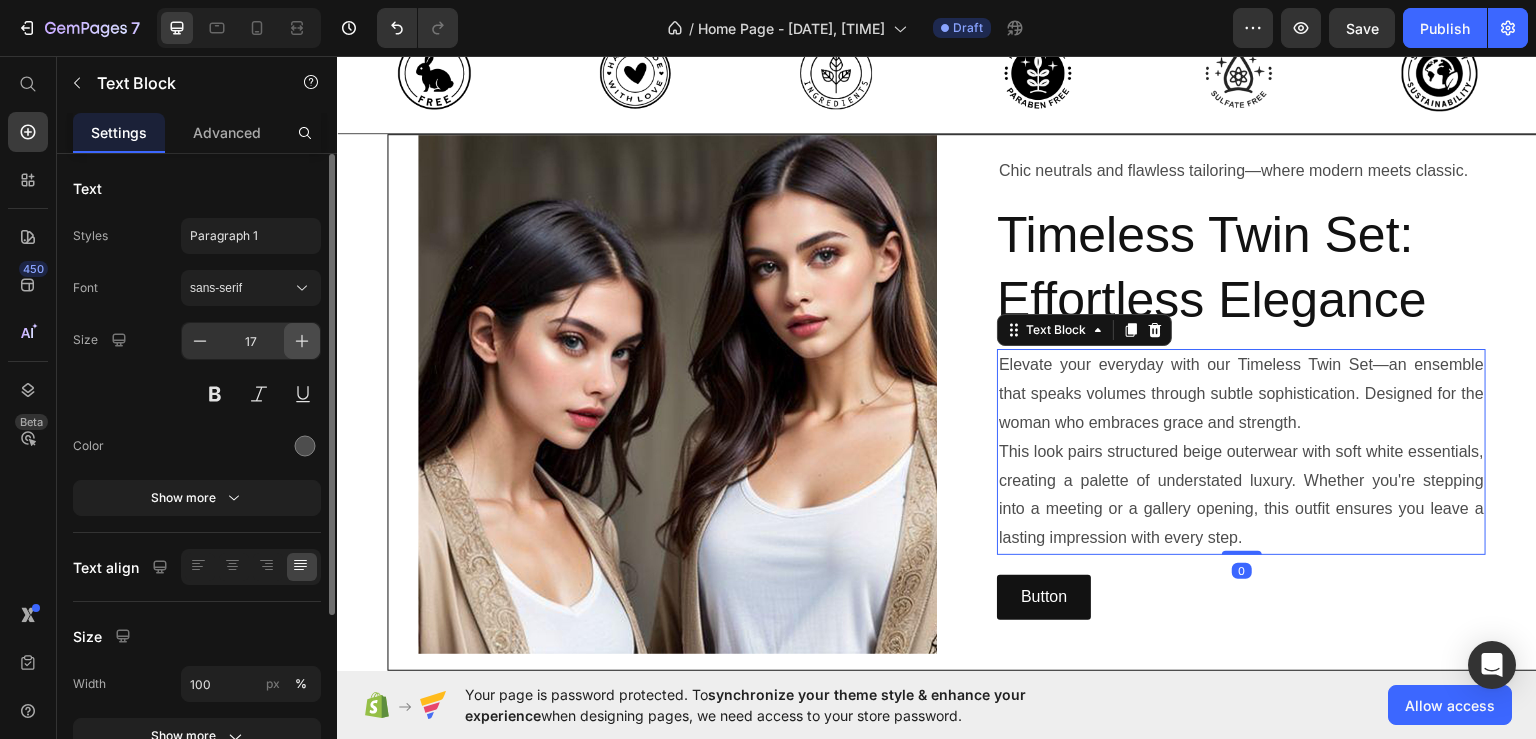 click 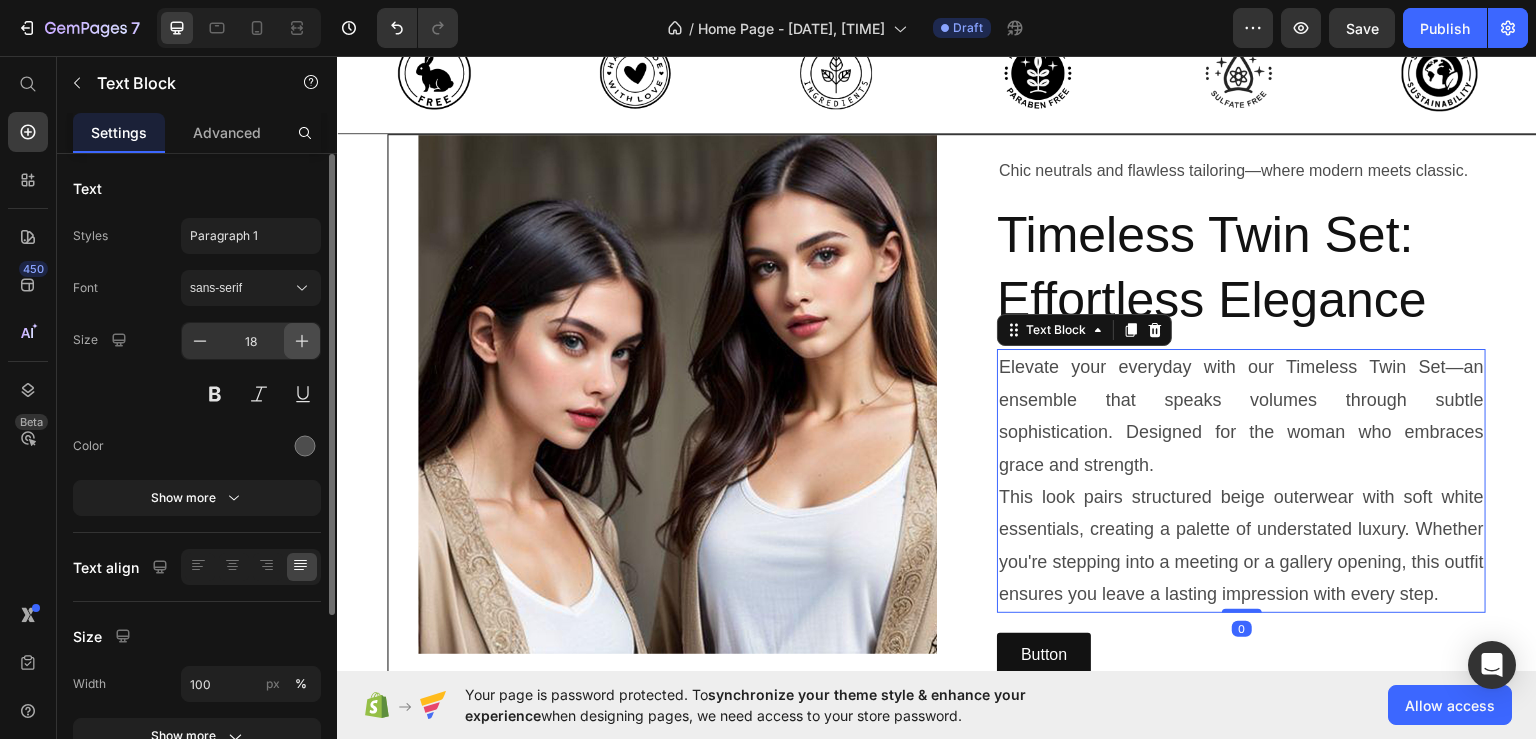 click 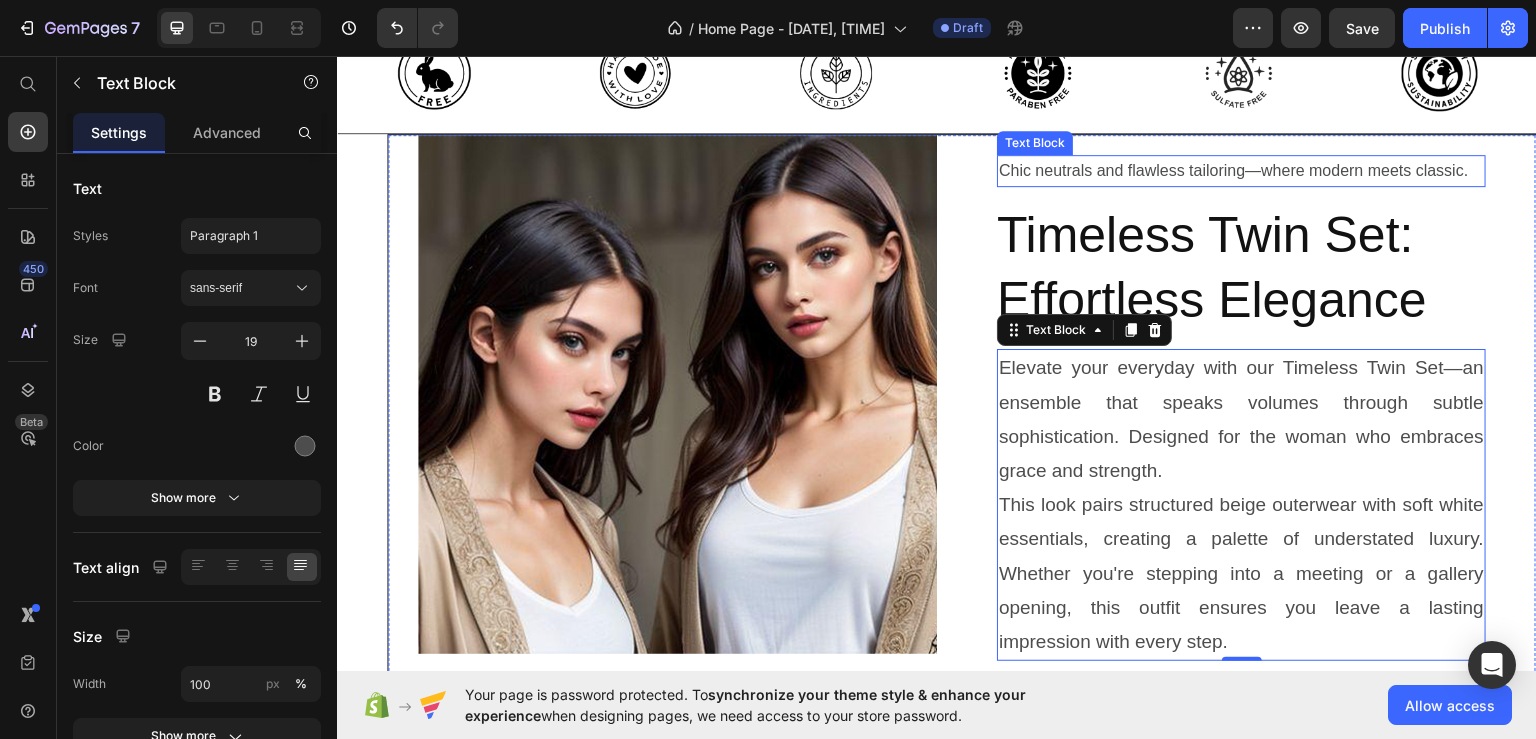 click on "Chic neutrals and flawless tailoring—where modern meets classic." at bounding box center [1241, 170] 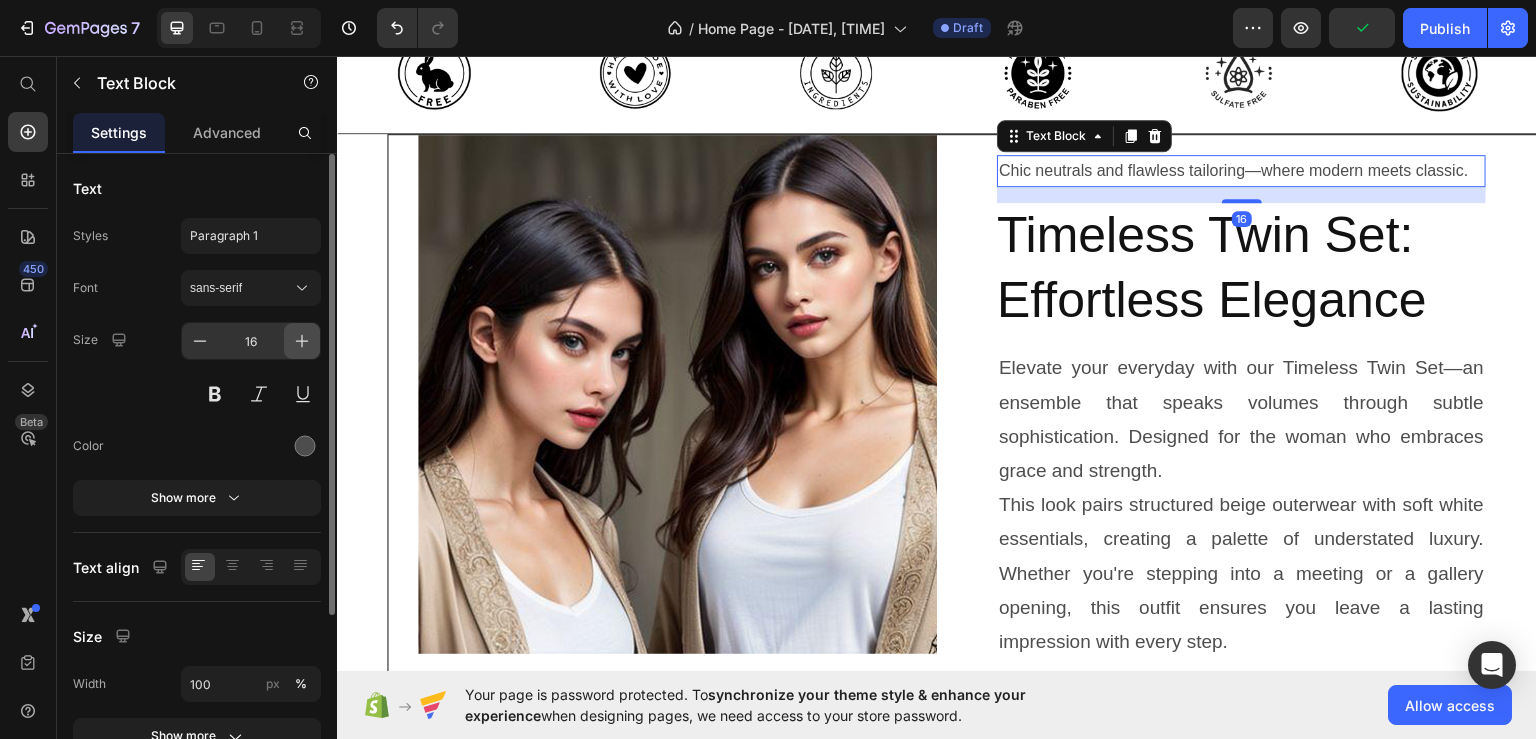 click 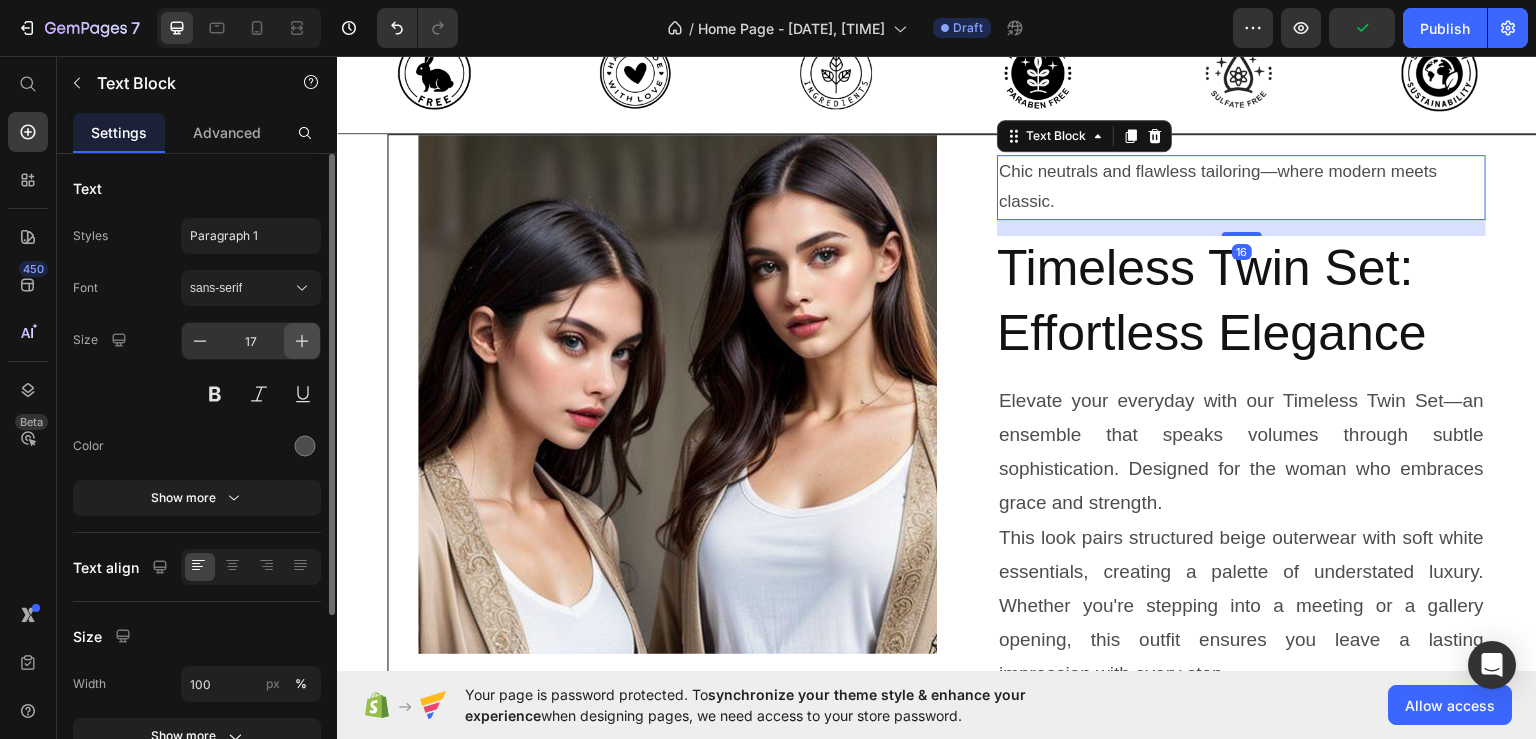 click 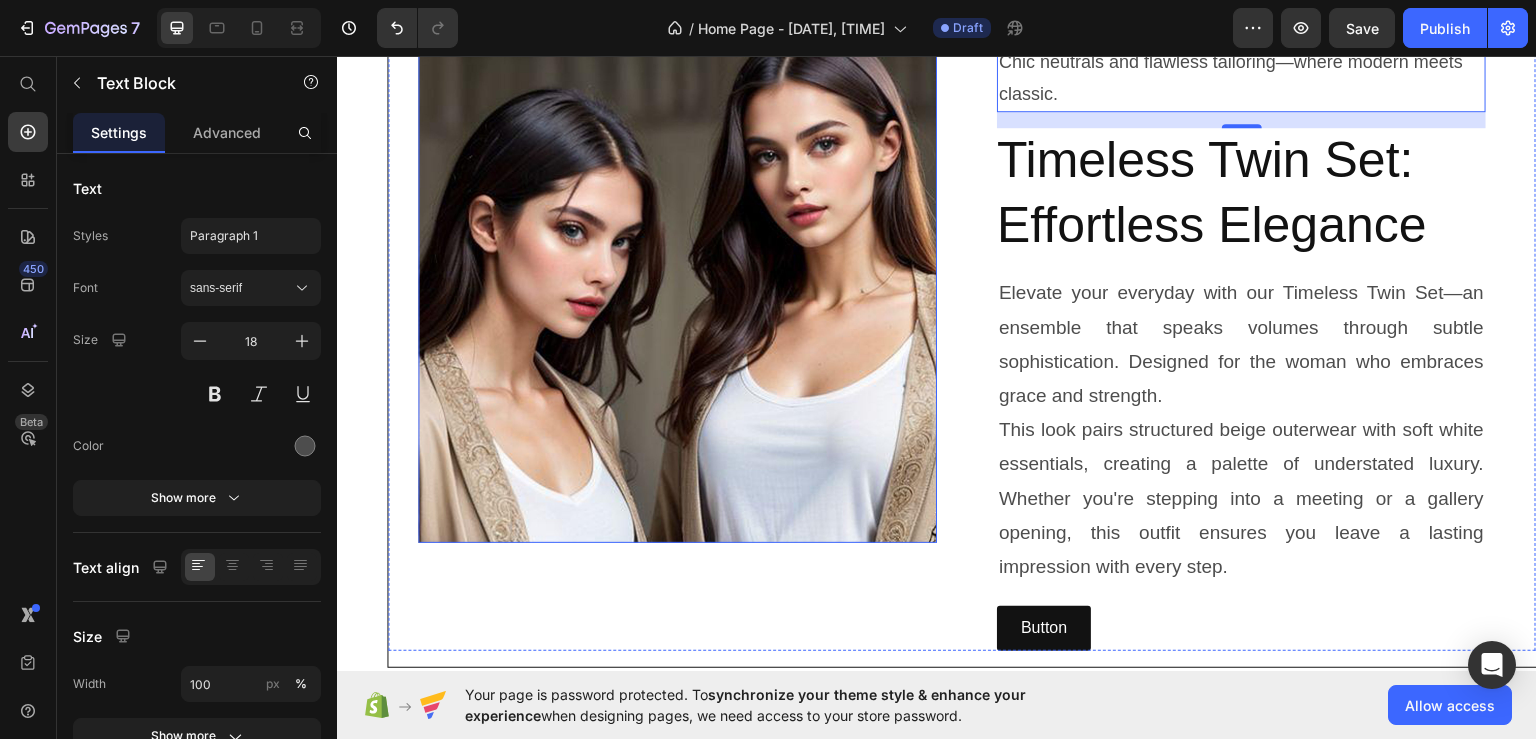 scroll, scrollTop: 852, scrollLeft: 0, axis: vertical 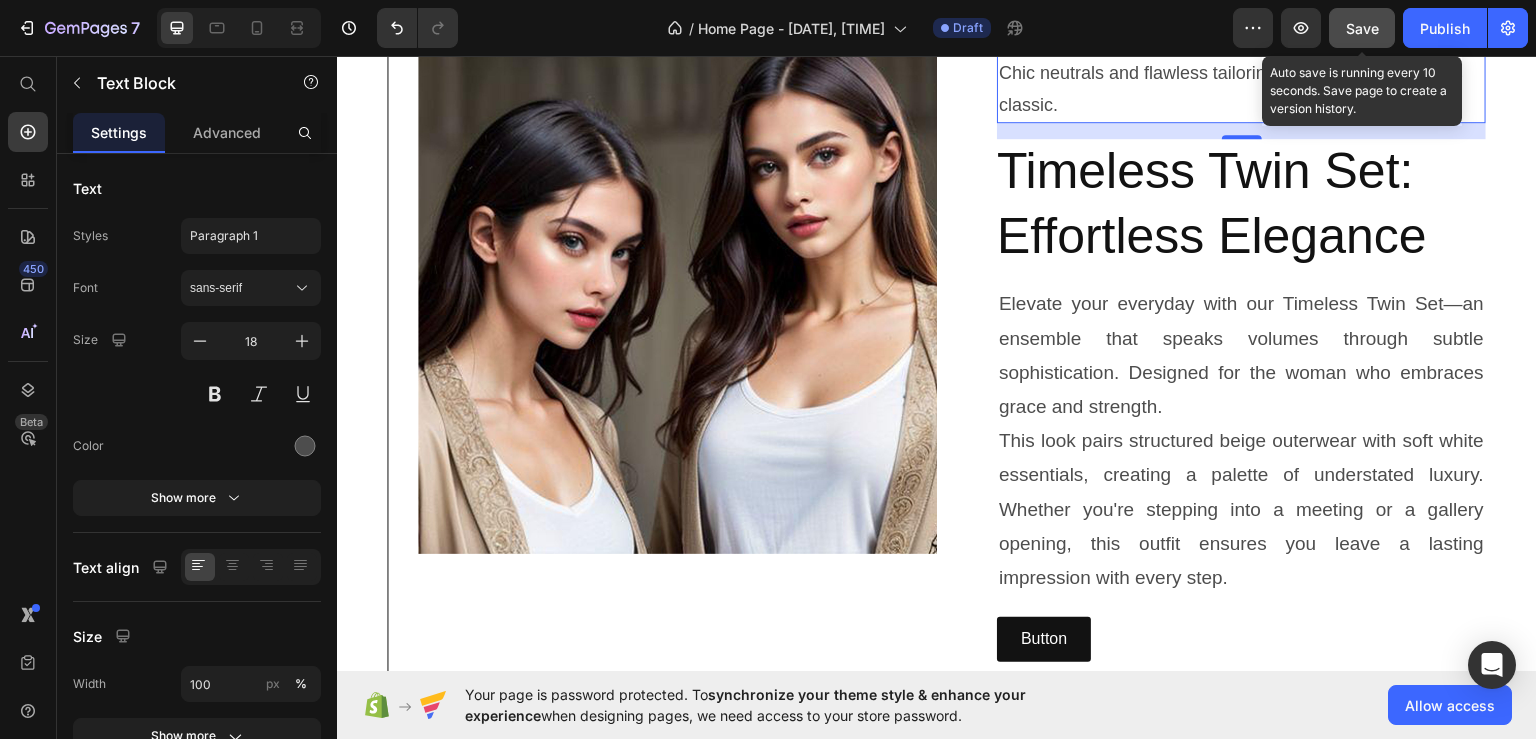 click on "Save" 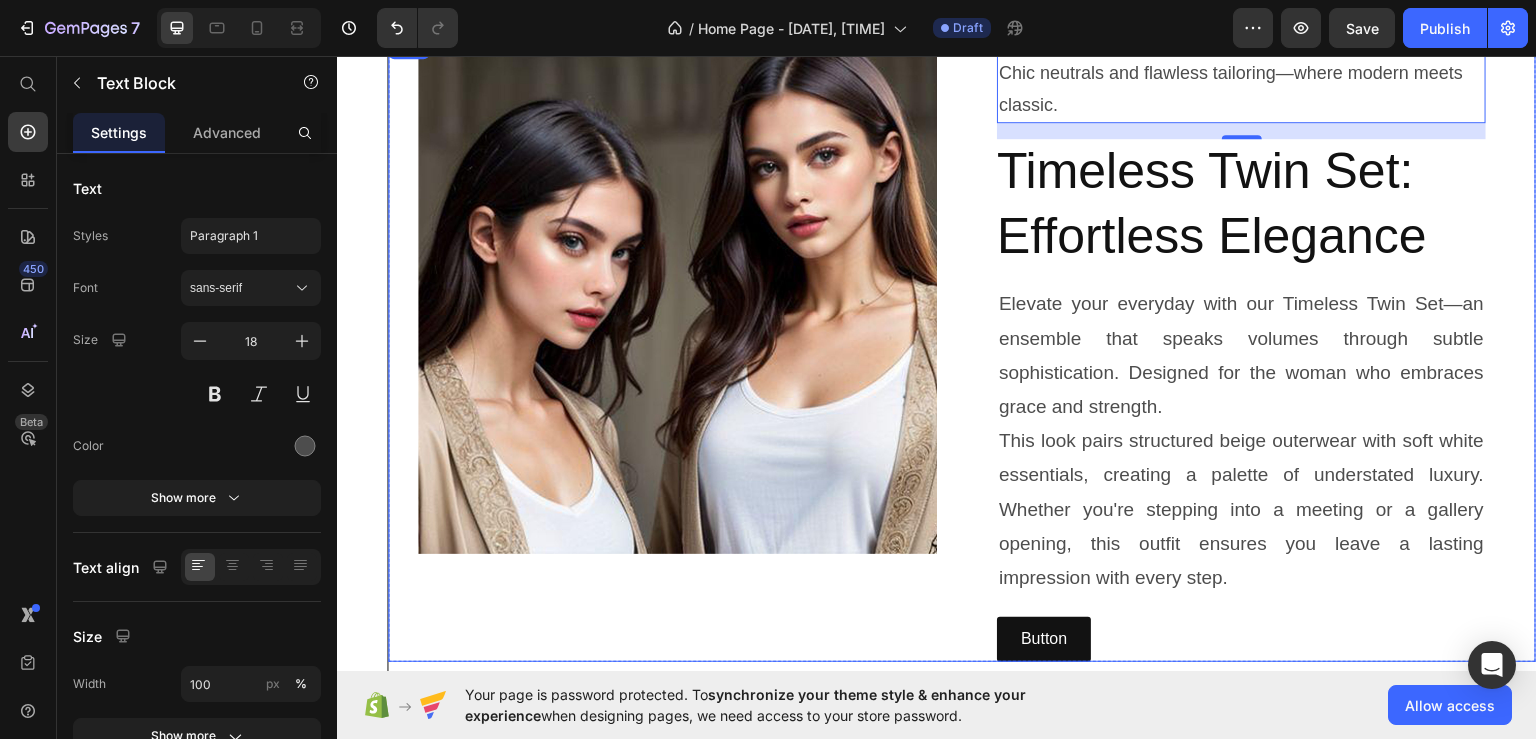 click on "Chic neutrals and flawless tailoring—where modern meets classic. Text Block   16 Timeless Twin Set: Effortless Elegance Heading Elevate your everyday with our Timeless Twin Set—an ensemble that speaks volumes through subtle sophistication. Designed for the woman who embraces grace and strength. This look pairs structured beige outerwear with soft white essentials, creating a palette of understated luxury. Whether you're stepping into a meeting or a gallery opening, this outfit ensures you leave a lasting impression with every step. Text Block Button Button" at bounding box center (1226, 347) 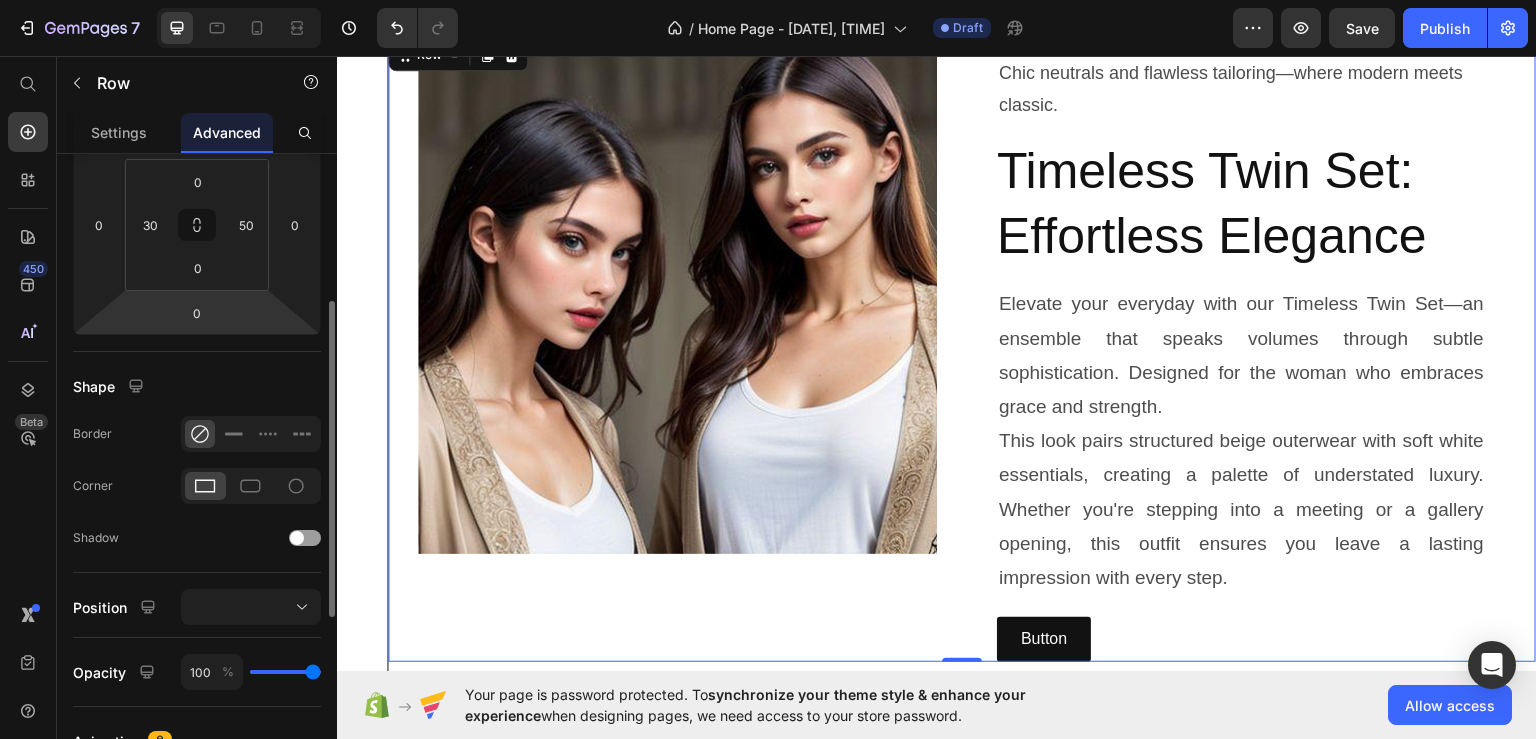 scroll, scrollTop: 600, scrollLeft: 0, axis: vertical 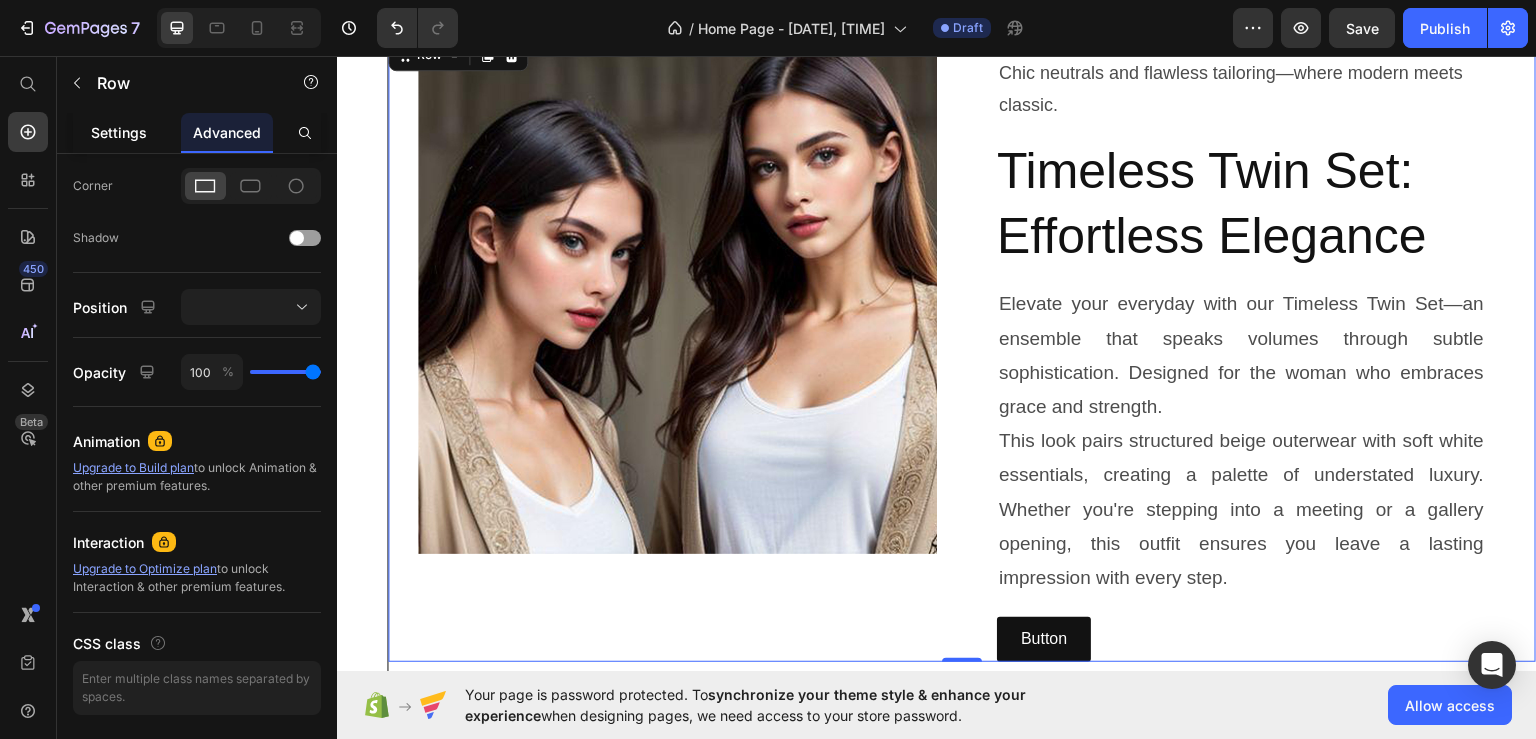 click on "Settings" at bounding box center [119, 132] 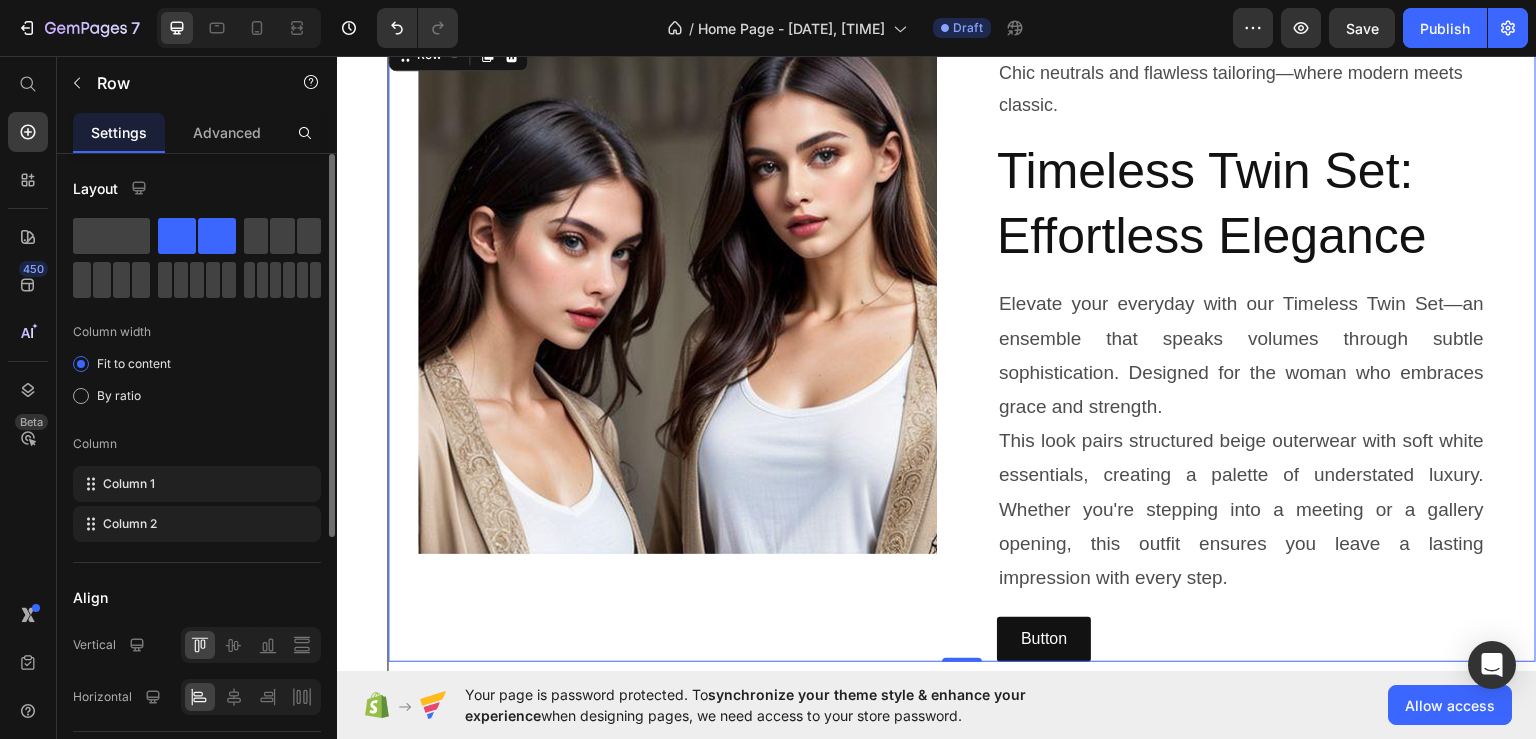 scroll, scrollTop: 200, scrollLeft: 0, axis: vertical 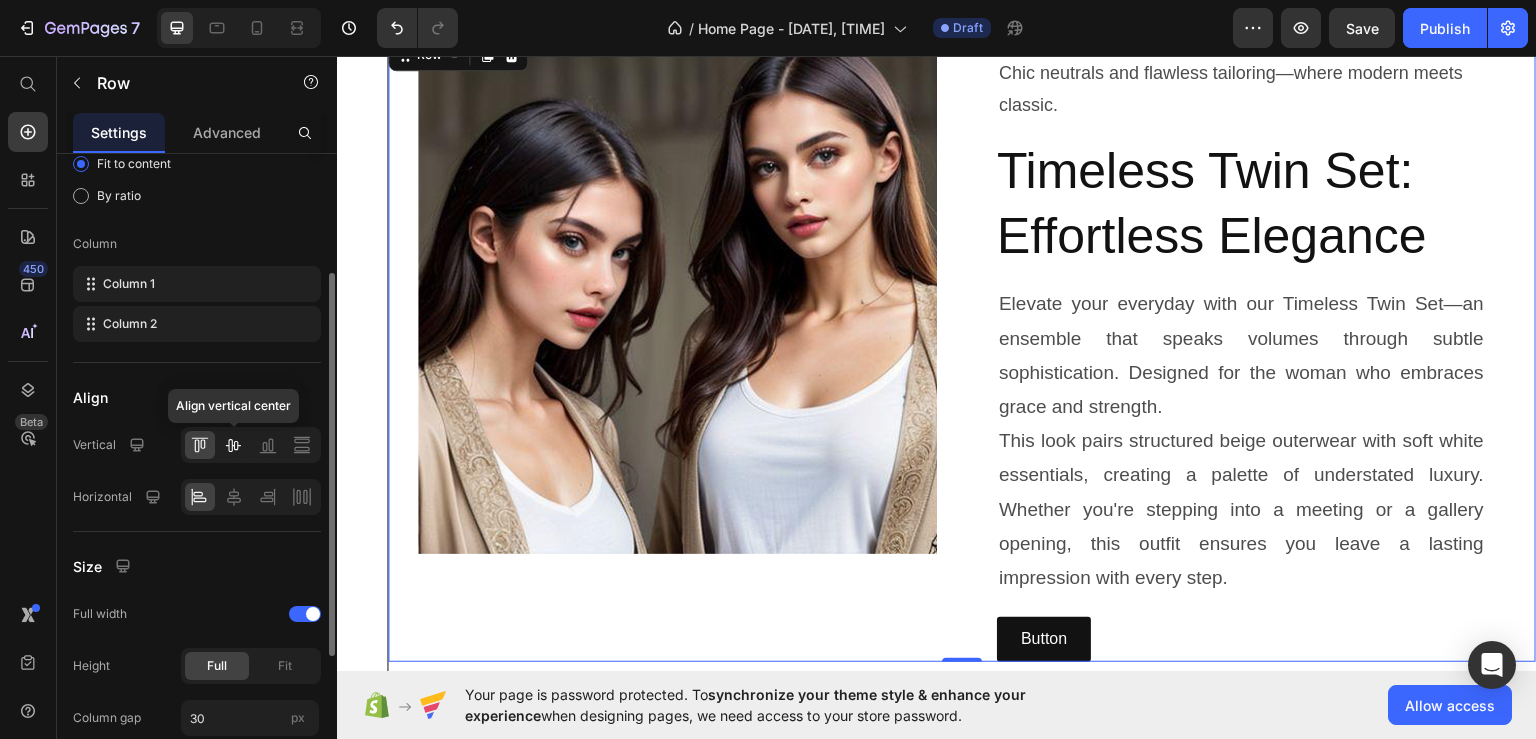 click 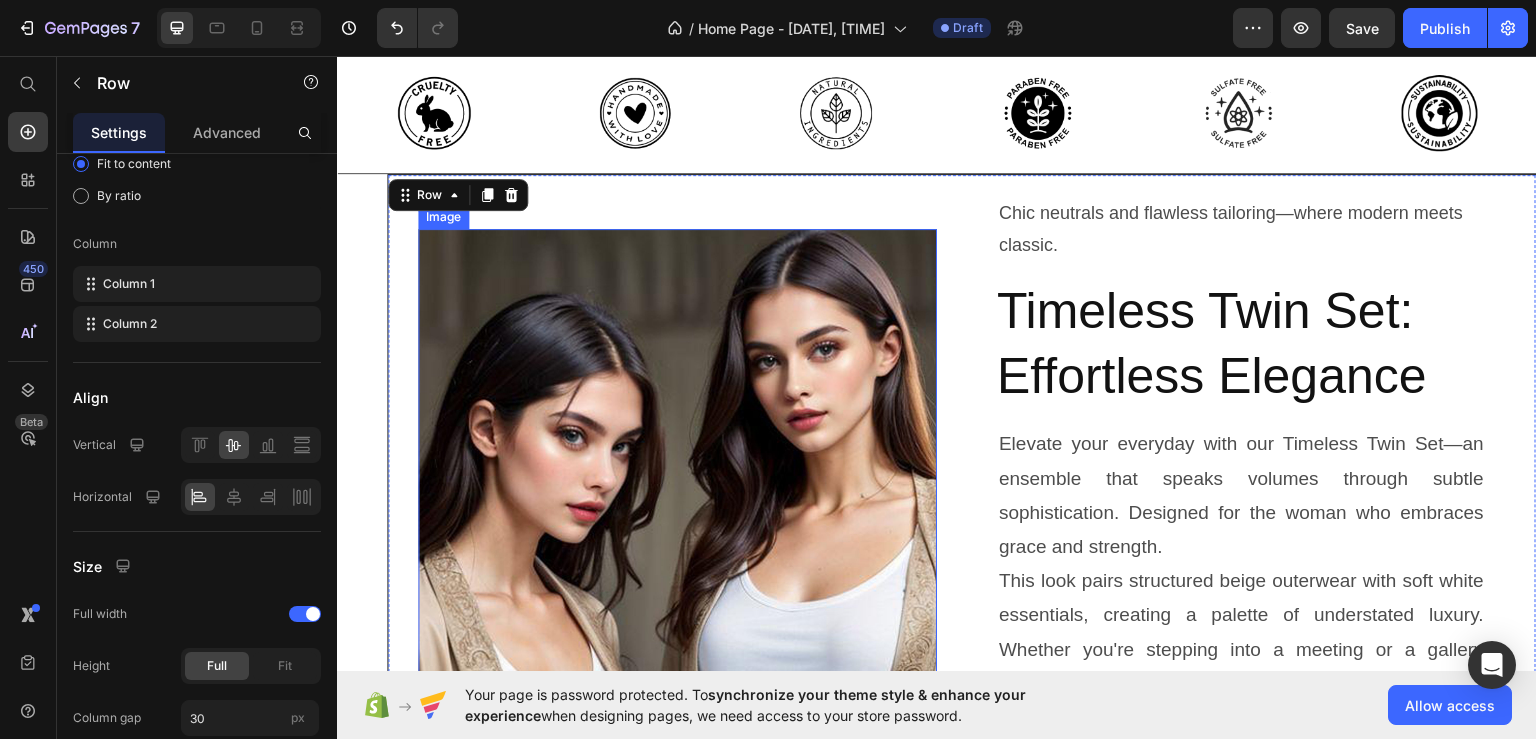 scroll, scrollTop: 709, scrollLeft: 0, axis: vertical 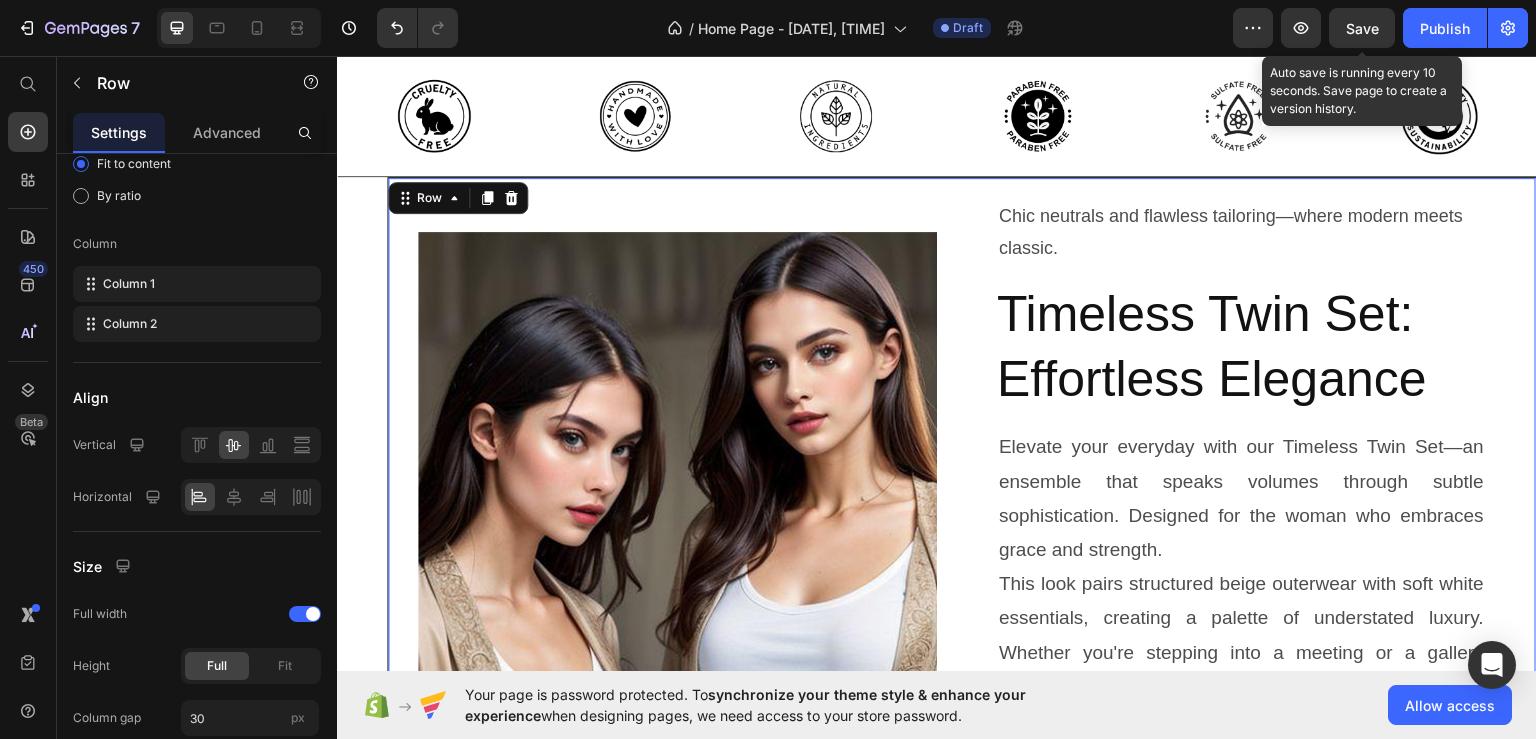 click on "Save" at bounding box center [1362, 28] 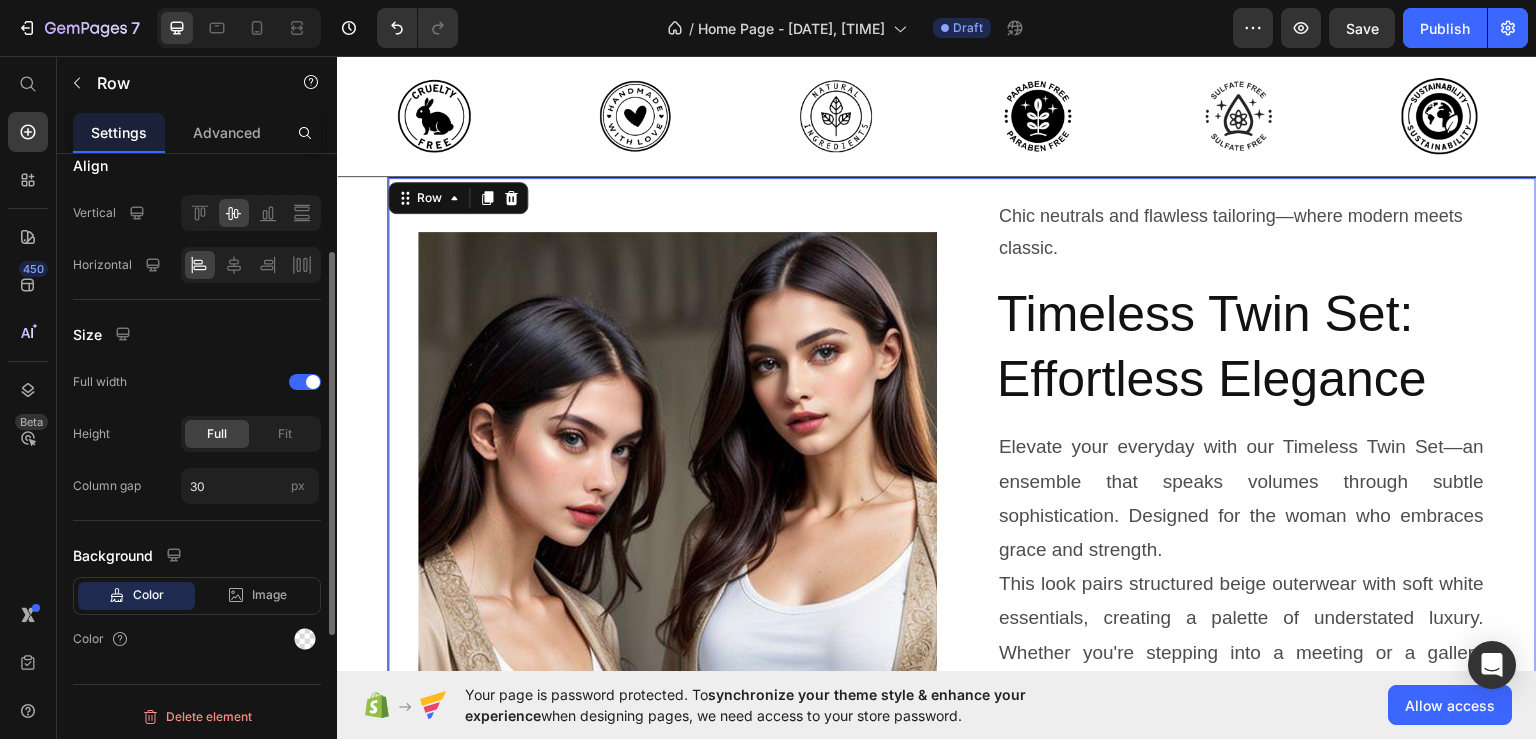 scroll, scrollTop: 132, scrollLeft: 0, axis: vertical 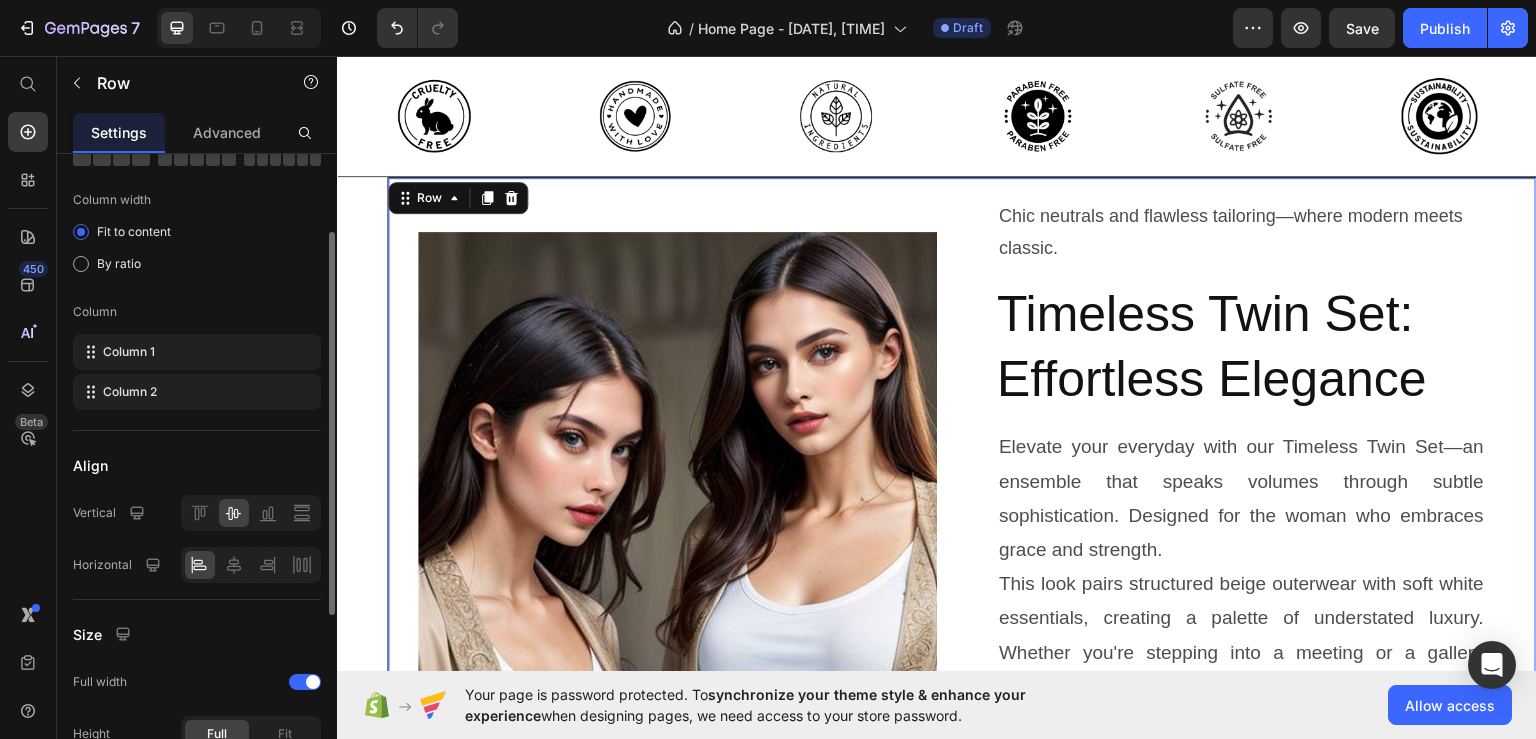 click on "Image Chic neutrals and flawless tailoring—where modern meets classic. Text Block Timeless Twin Set: Effortless Elegance Heading Elevate your everyday with our Timeless Twin Set—an ensemble that speaks volumes through subtle sophistication. Designed for the woman who embraces grace and strength. This look pairs structured beige outerwear with soft white essentials, creating a palette of understated luxury. Whether you're stepping into a meeting or a gallery opening, this outfit ensures you leave a lasting impression with every step. Text Block Button Button Row   0 Row Section 3" at bounding box center (937, 498) 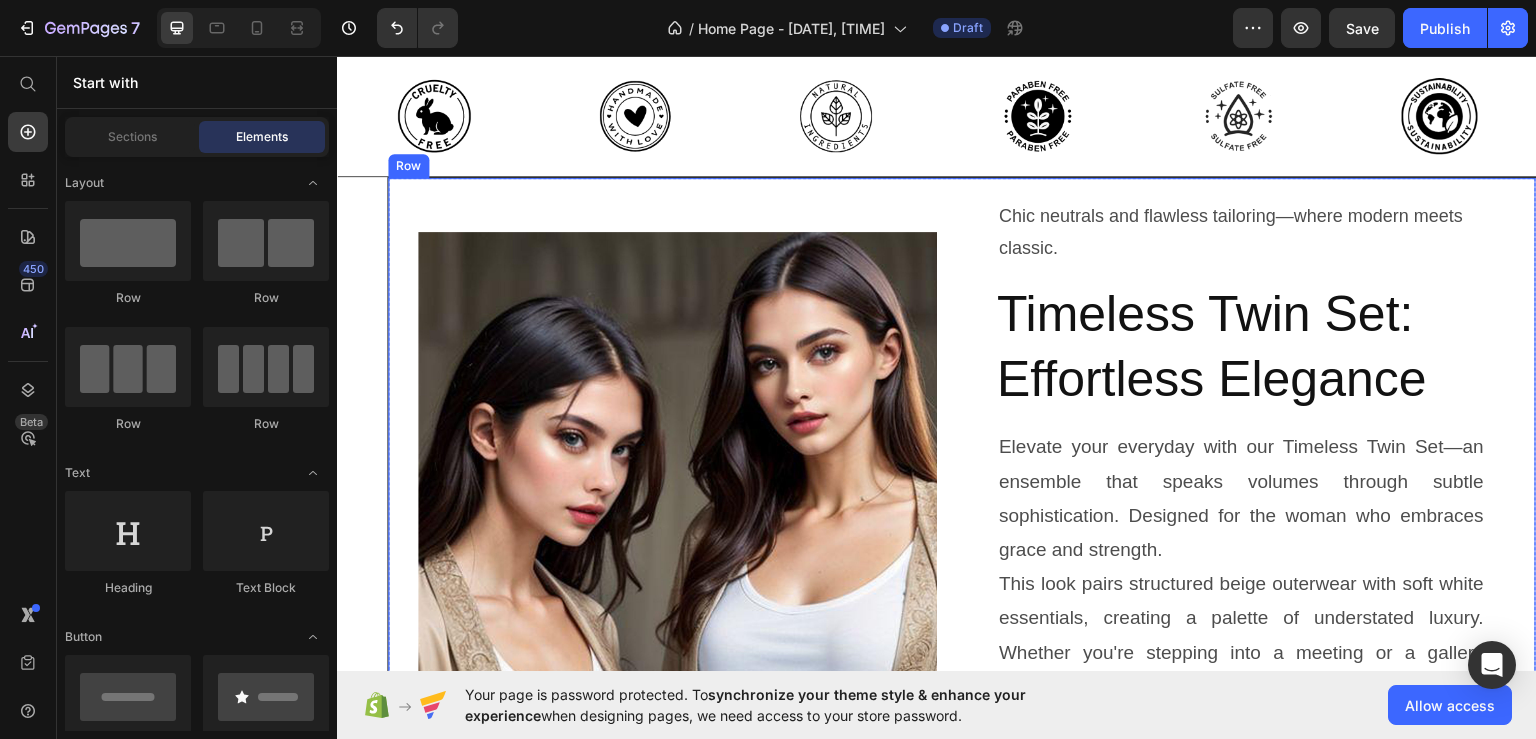 click on "Image" at bounding box center [677, 490] 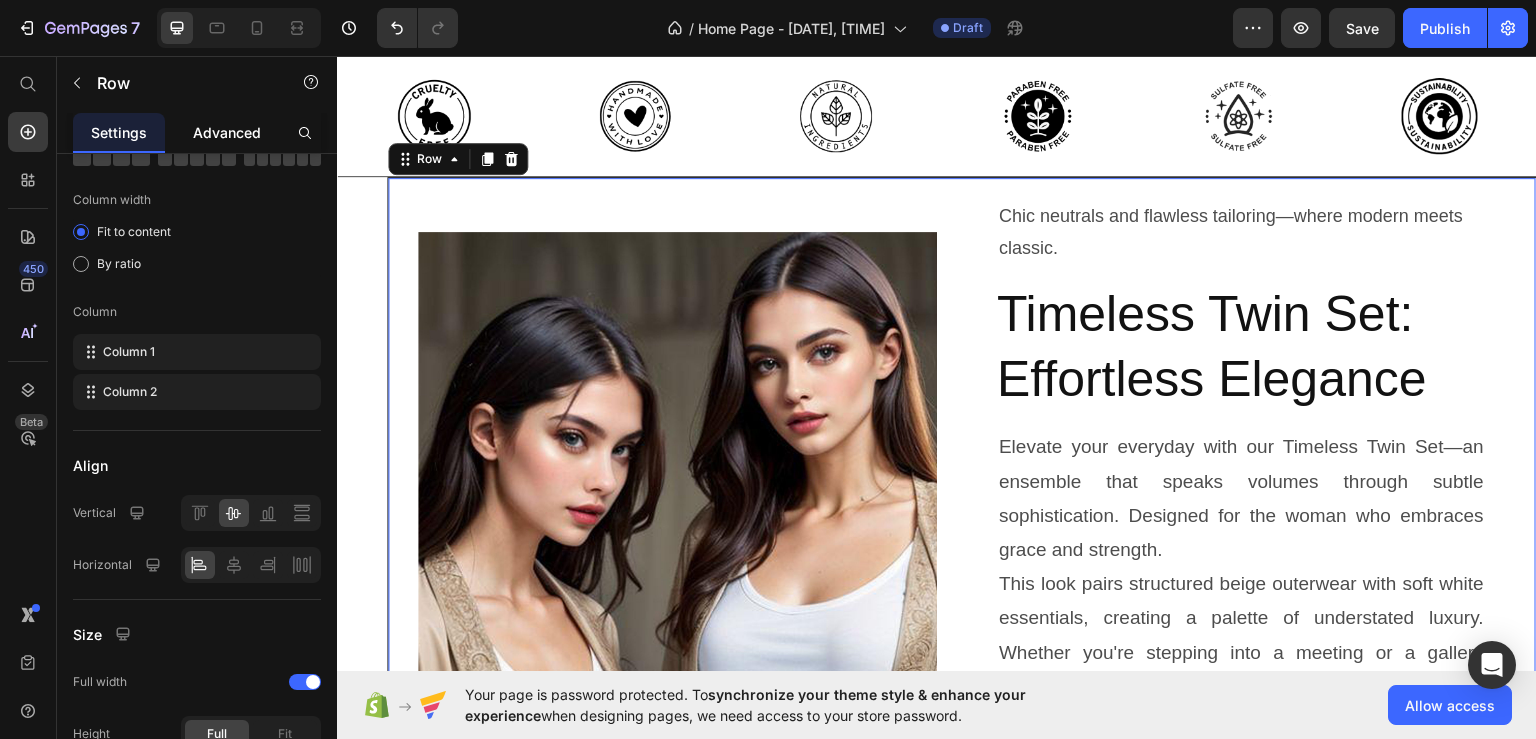click on "Advanced" at bounding box center (227, 132) 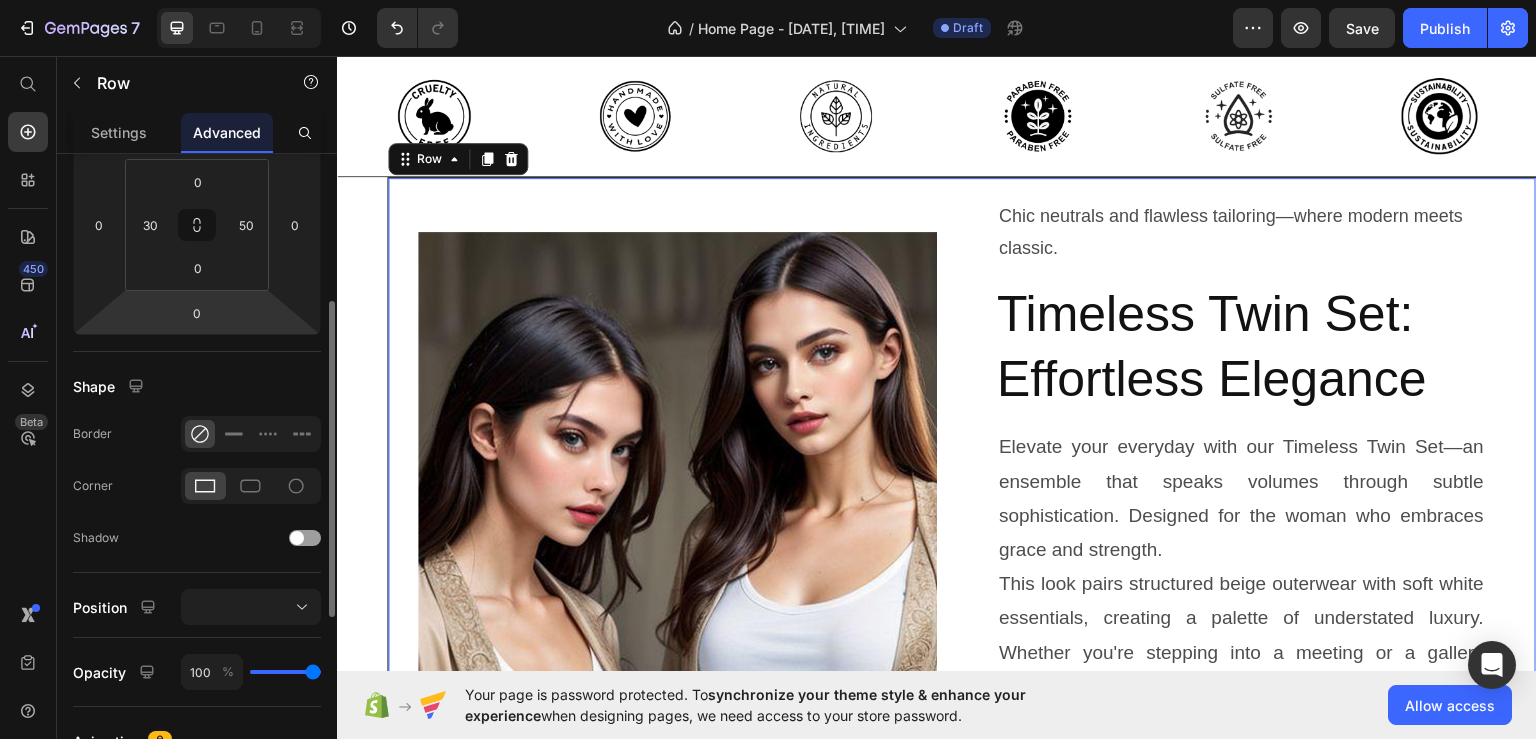 scroll, scrollTop: 400, scrollLeft: 0, axis: vertical 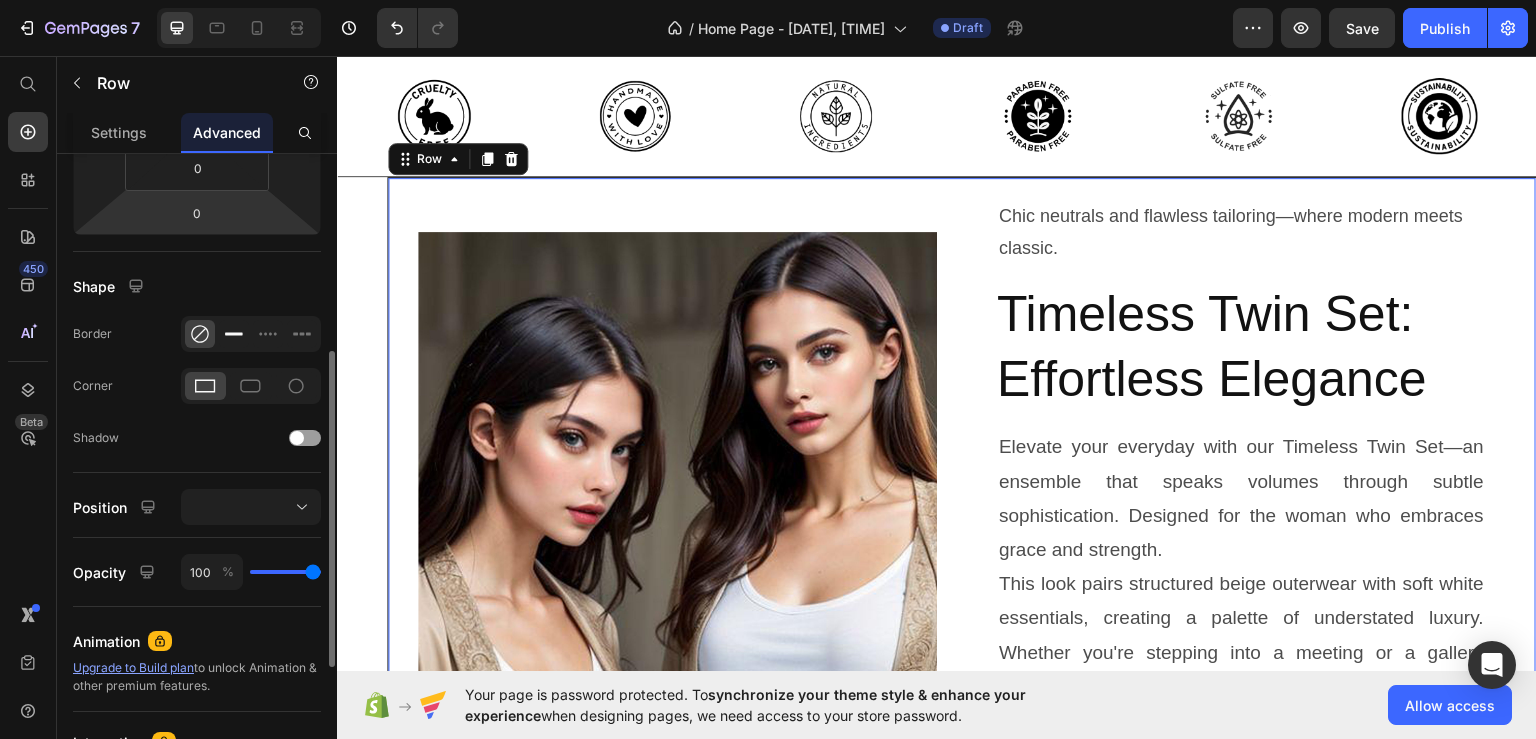 click 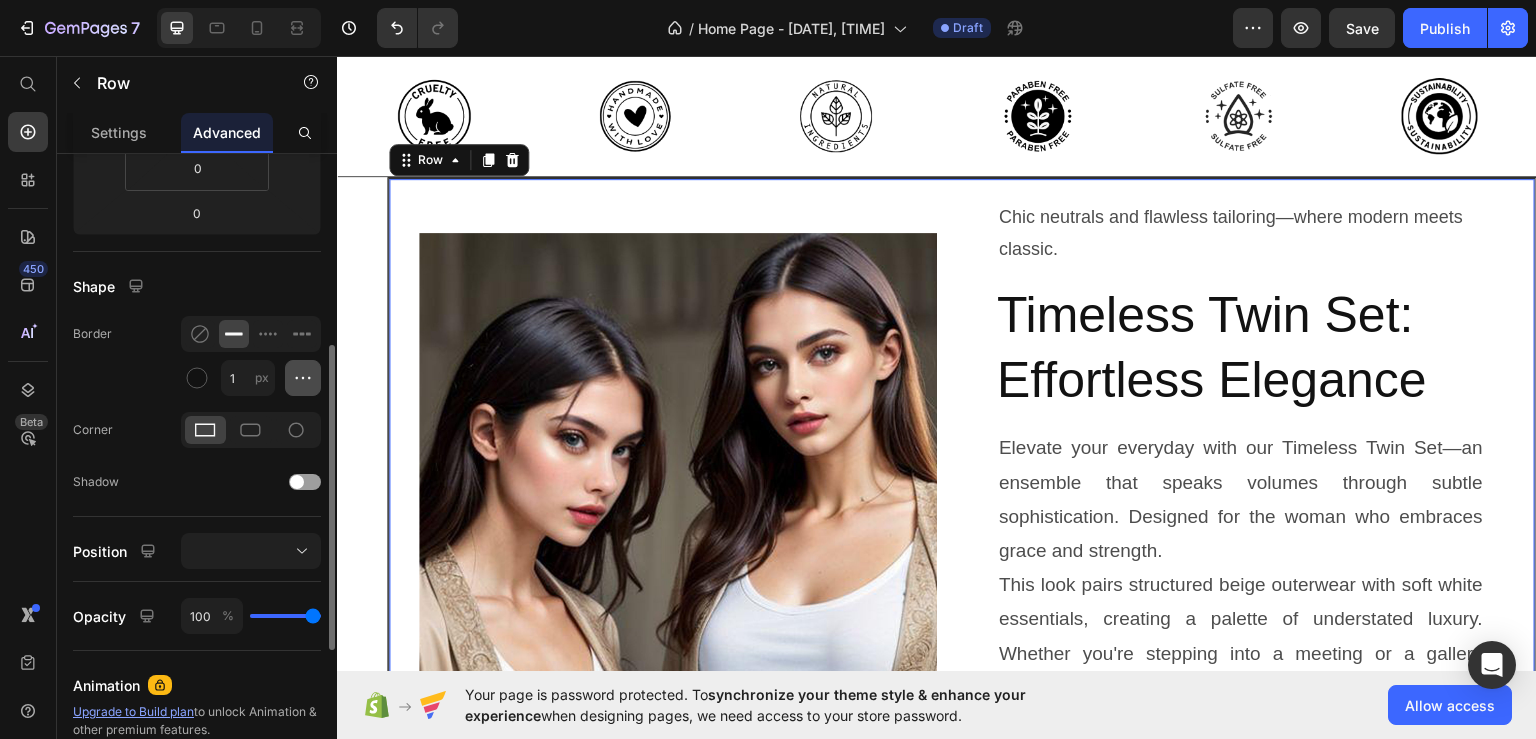 click 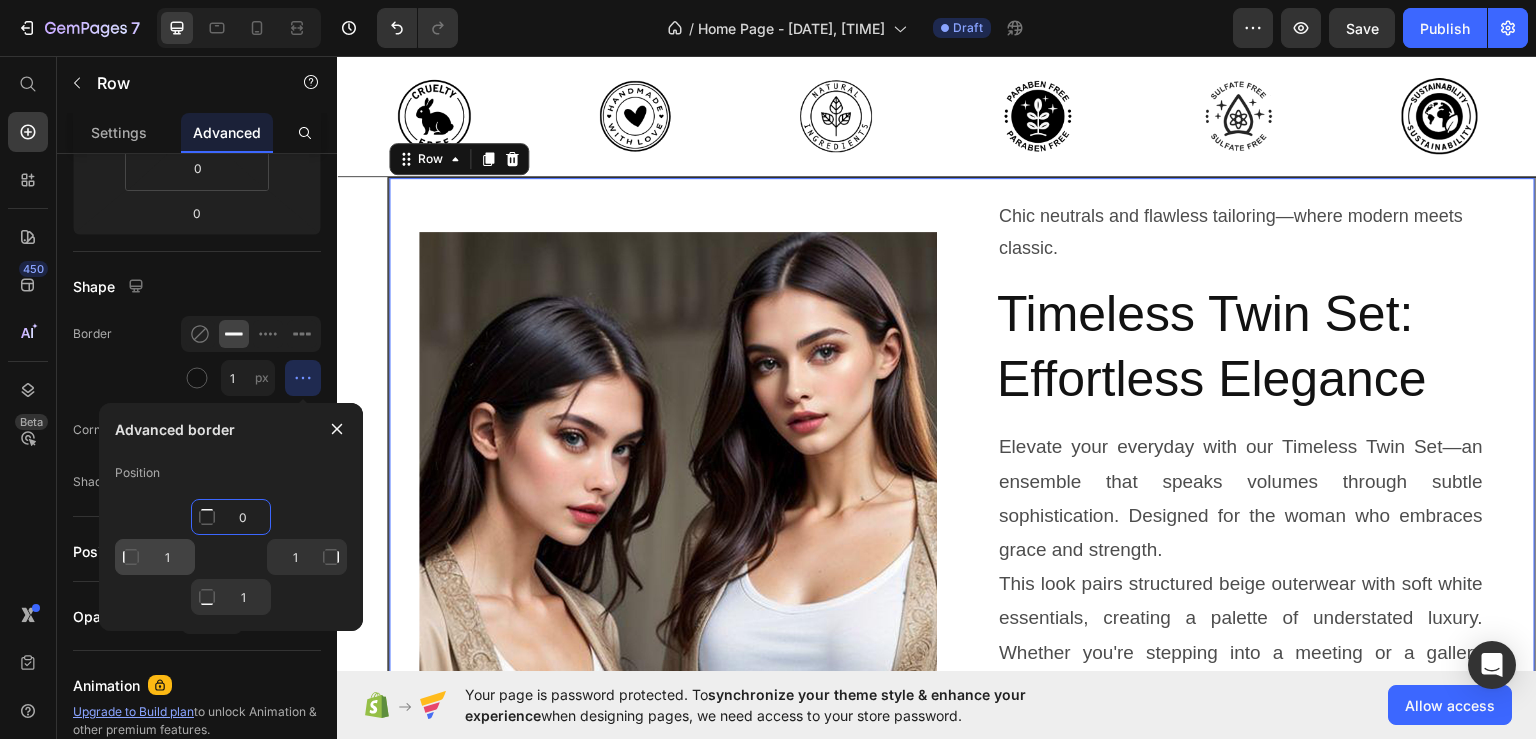 type on "0" 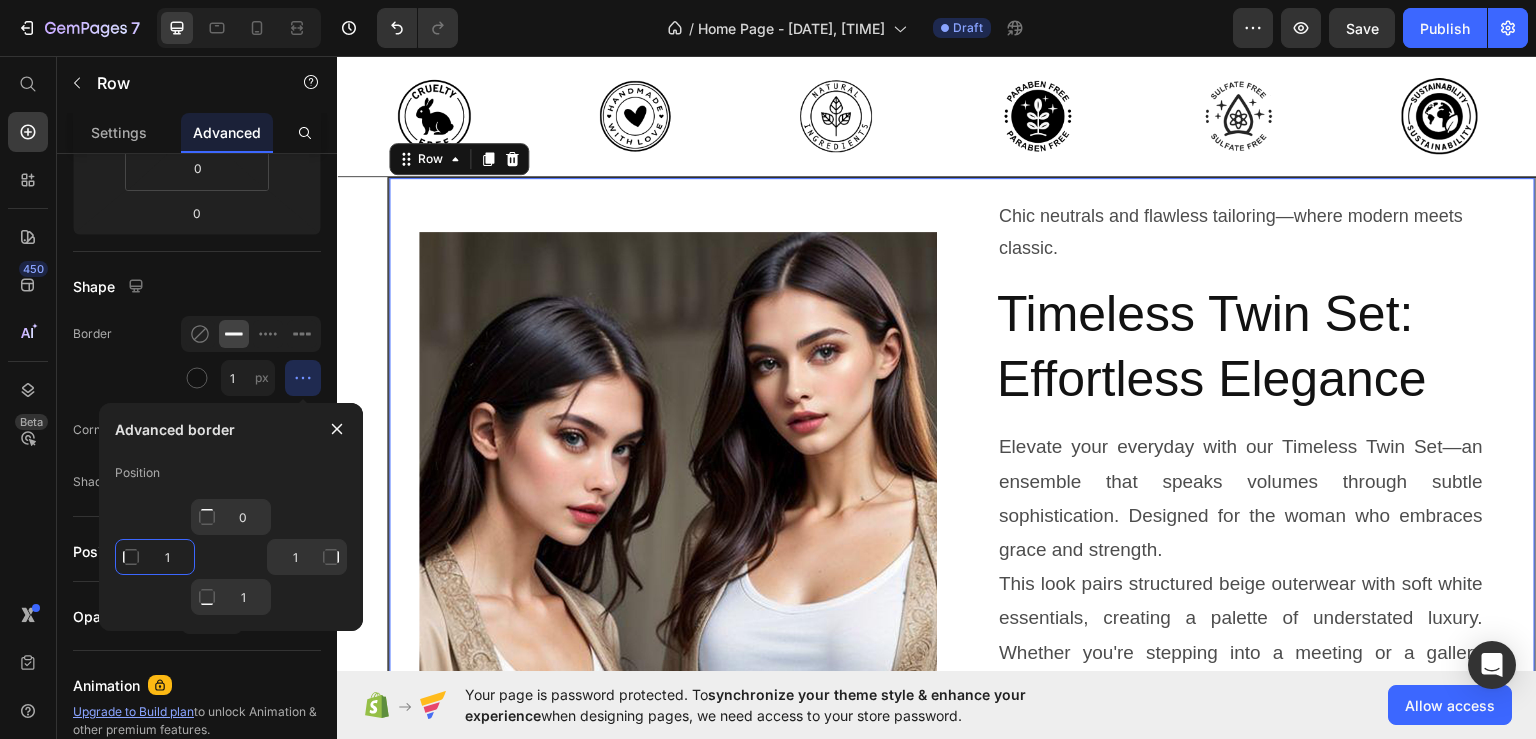 type on "Mixed" 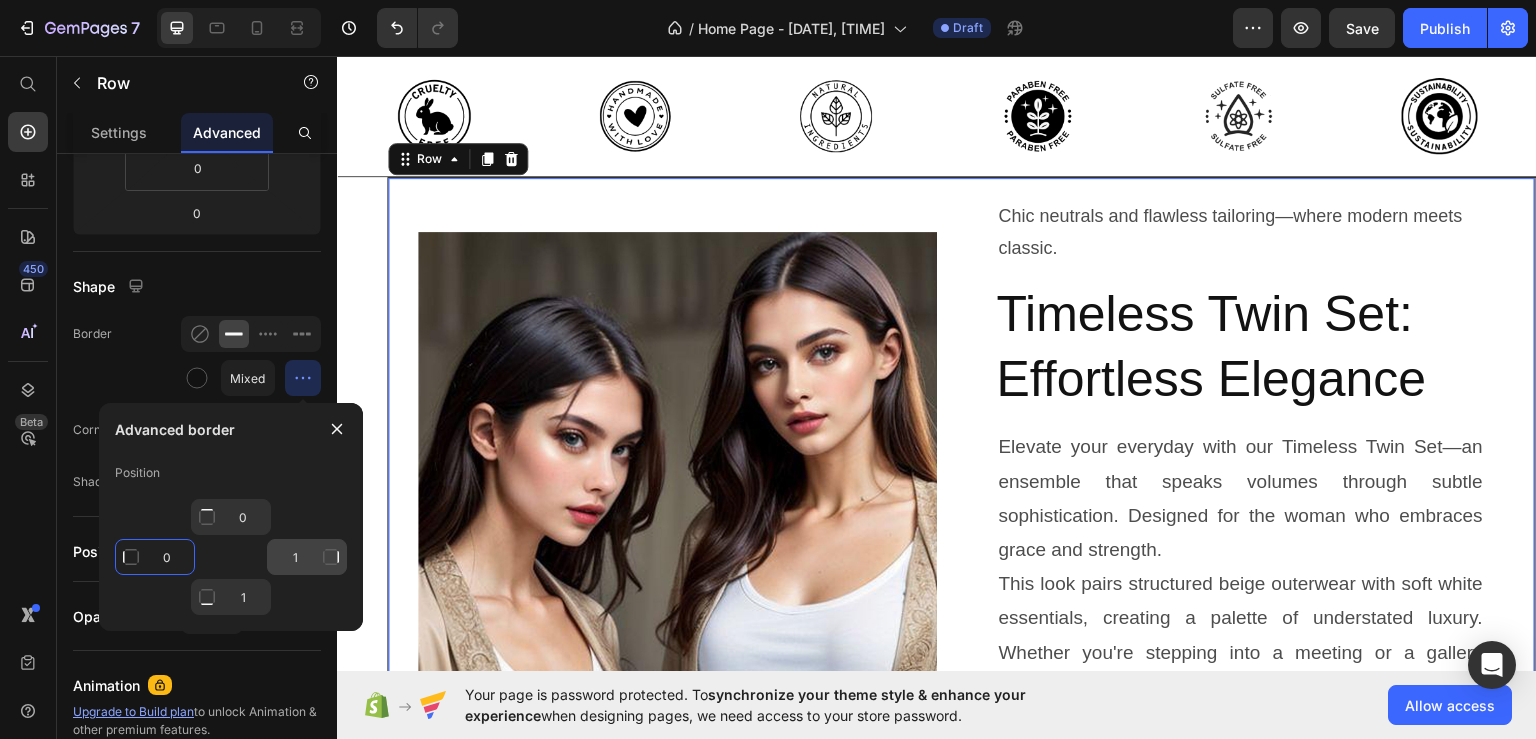 type on "0" 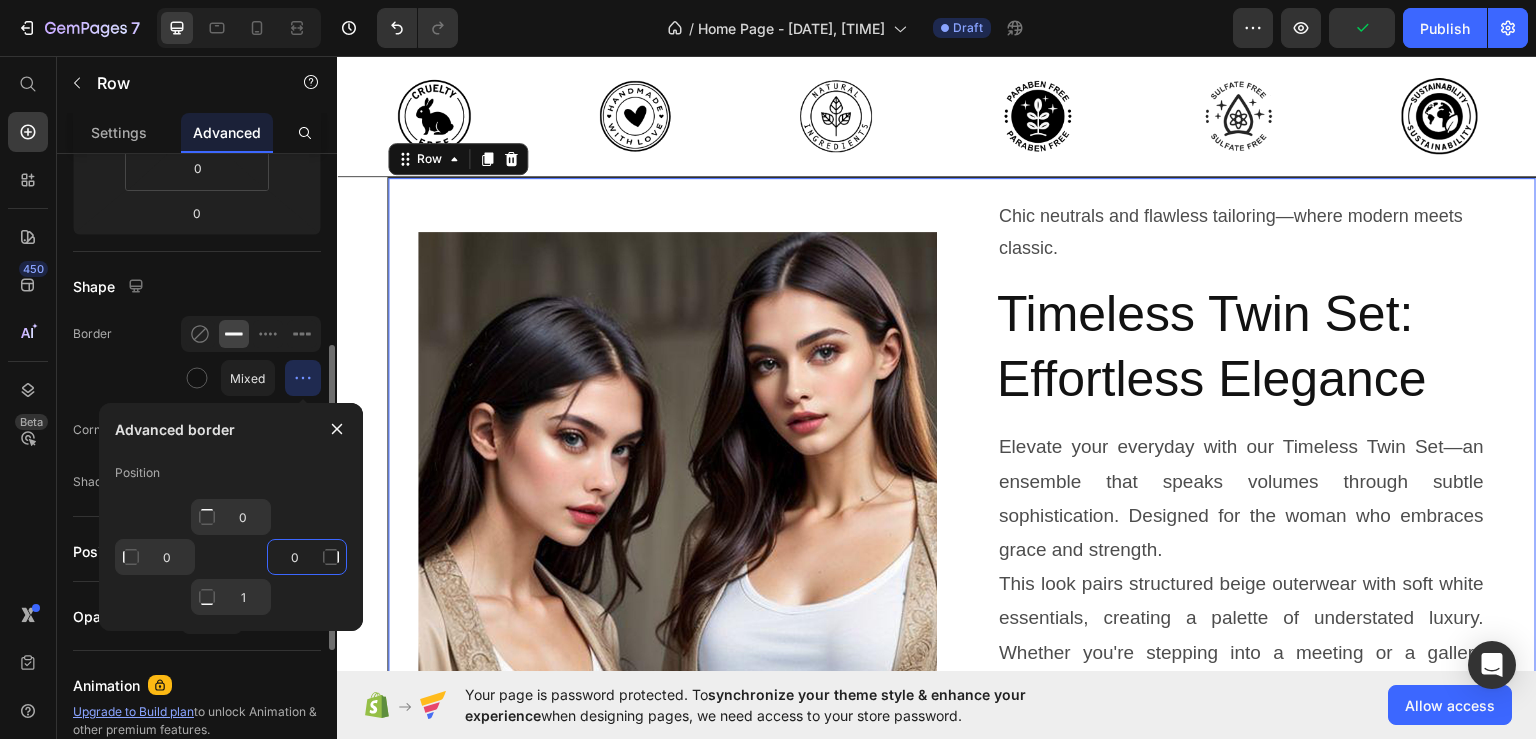 type on "0" 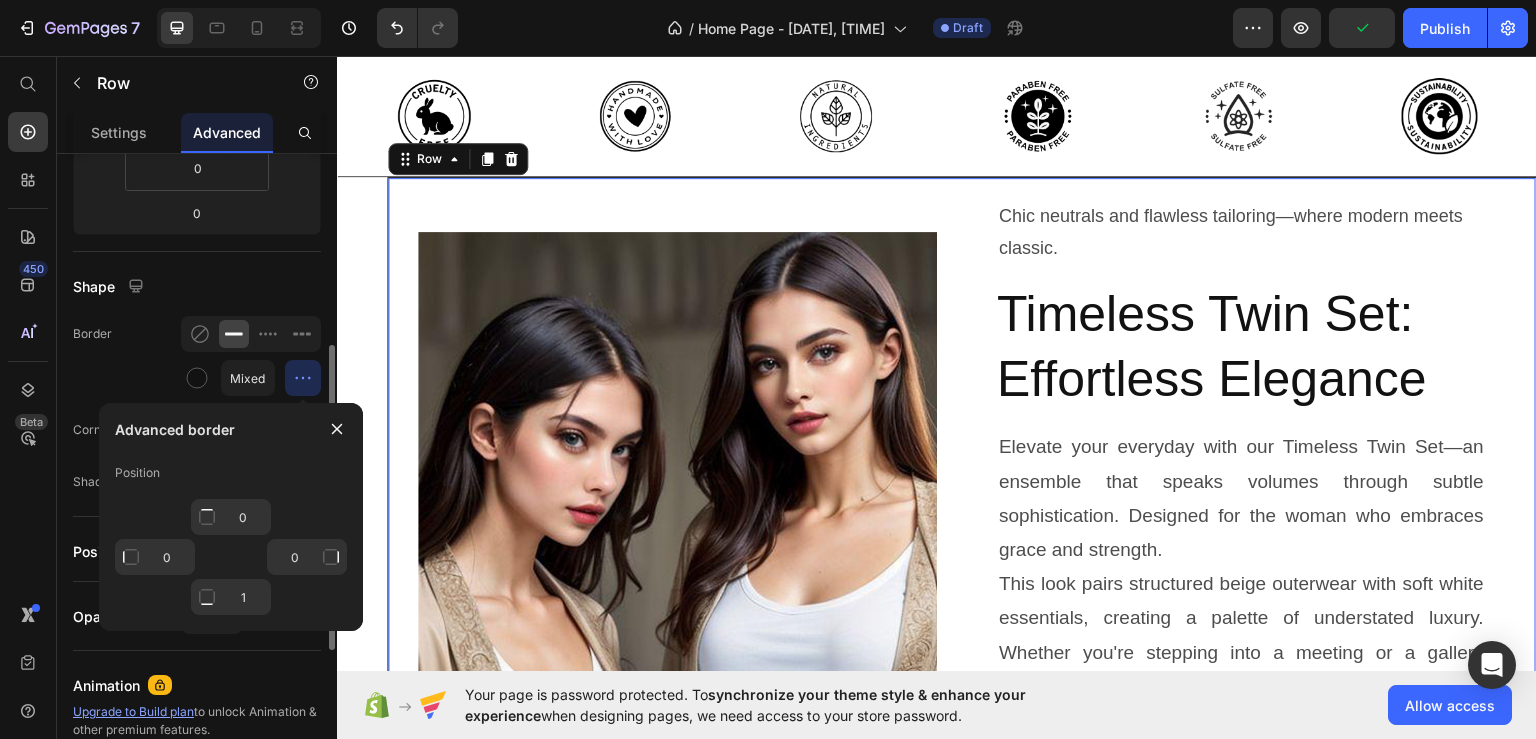 click on "Shape" at bounding box center (197, 286) 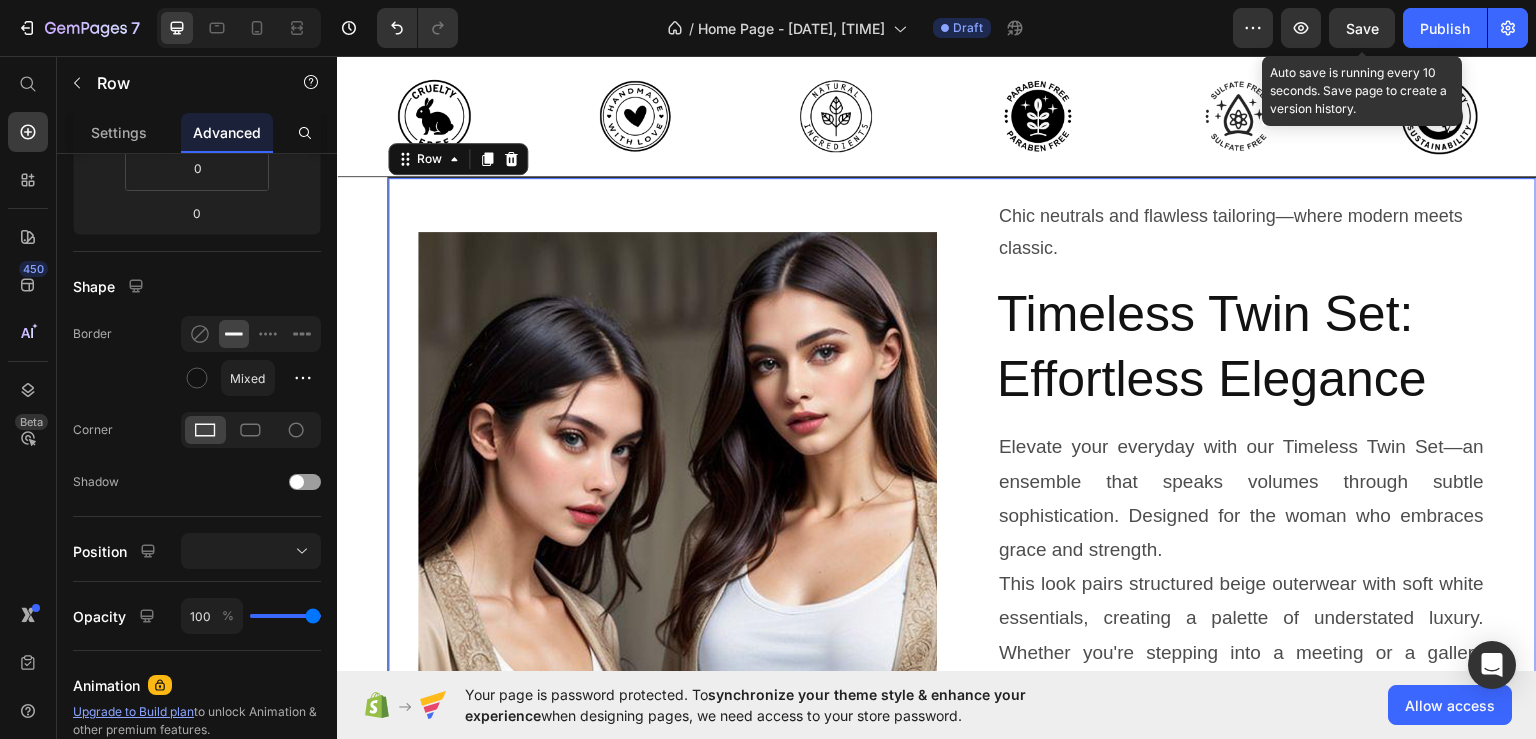 click on "Save" at bounding box center [1362, 28] 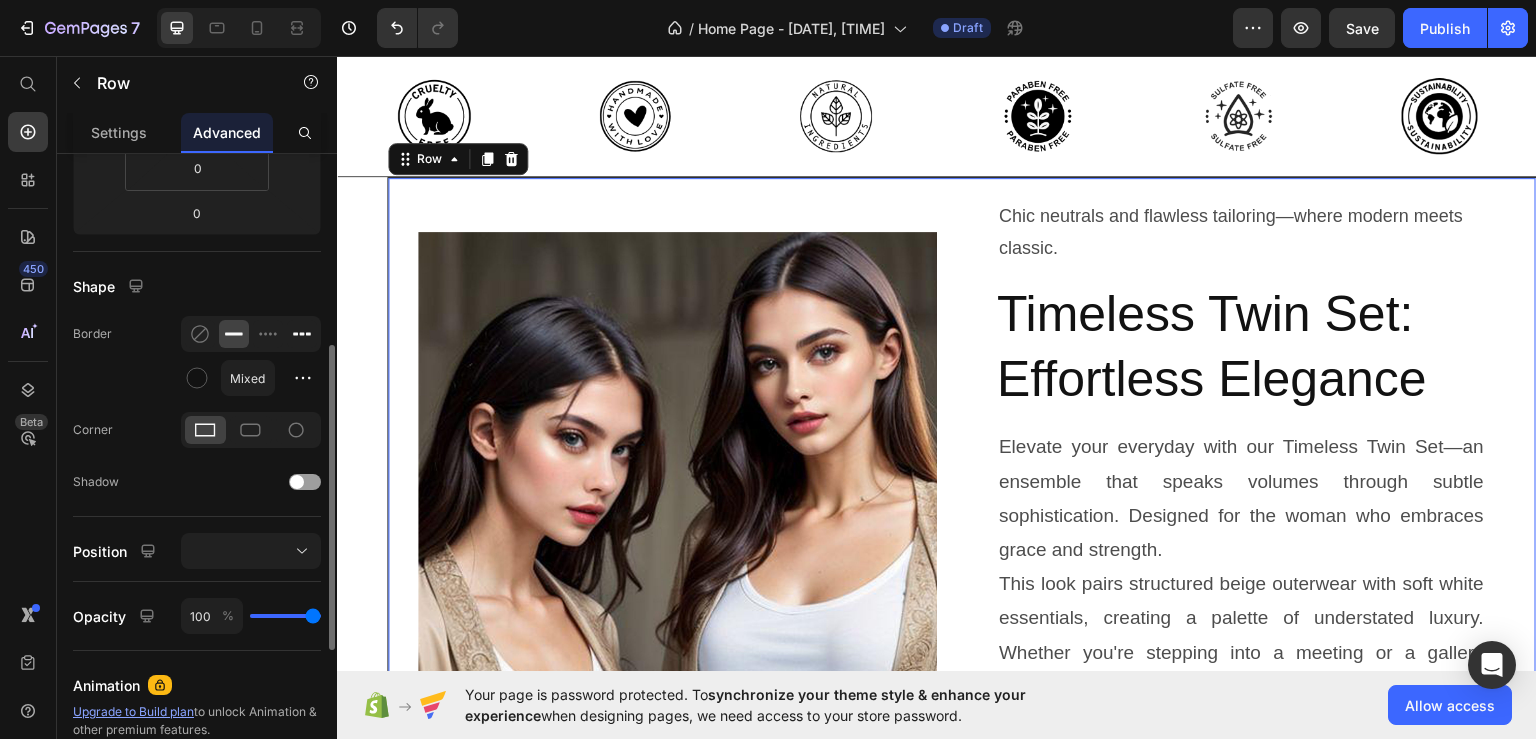 click 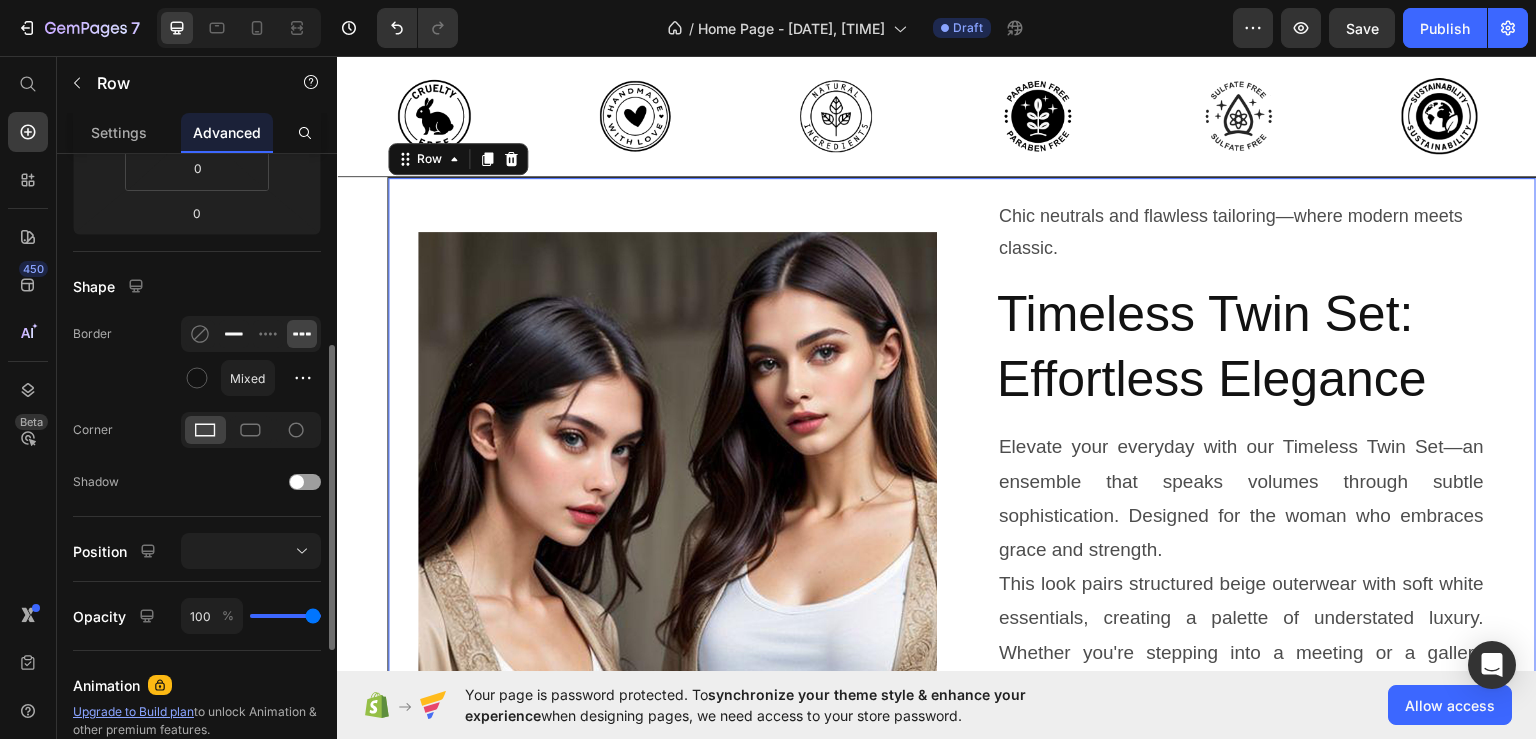 click 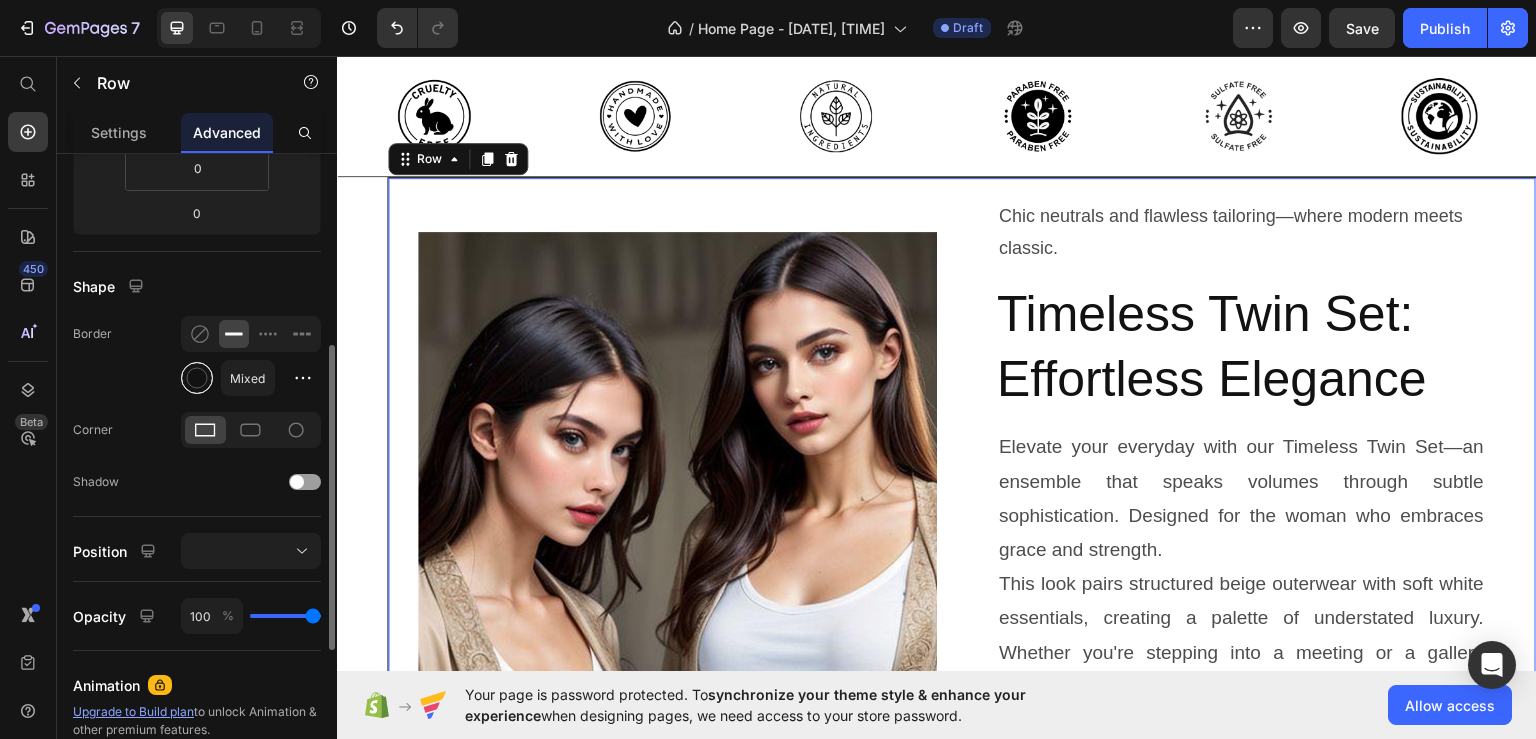click at bounding box center (197, 378) 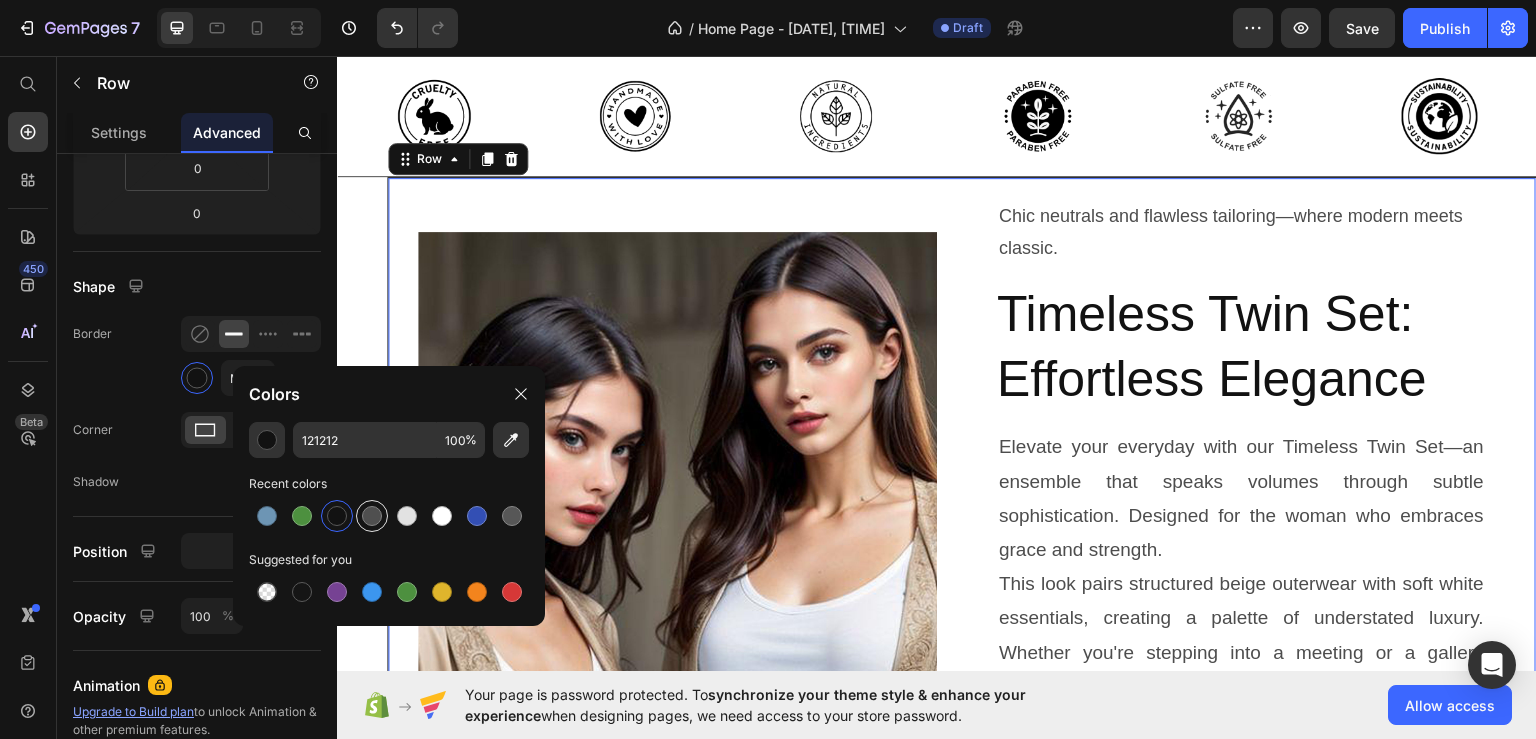 click at bounding box center (372, 516) 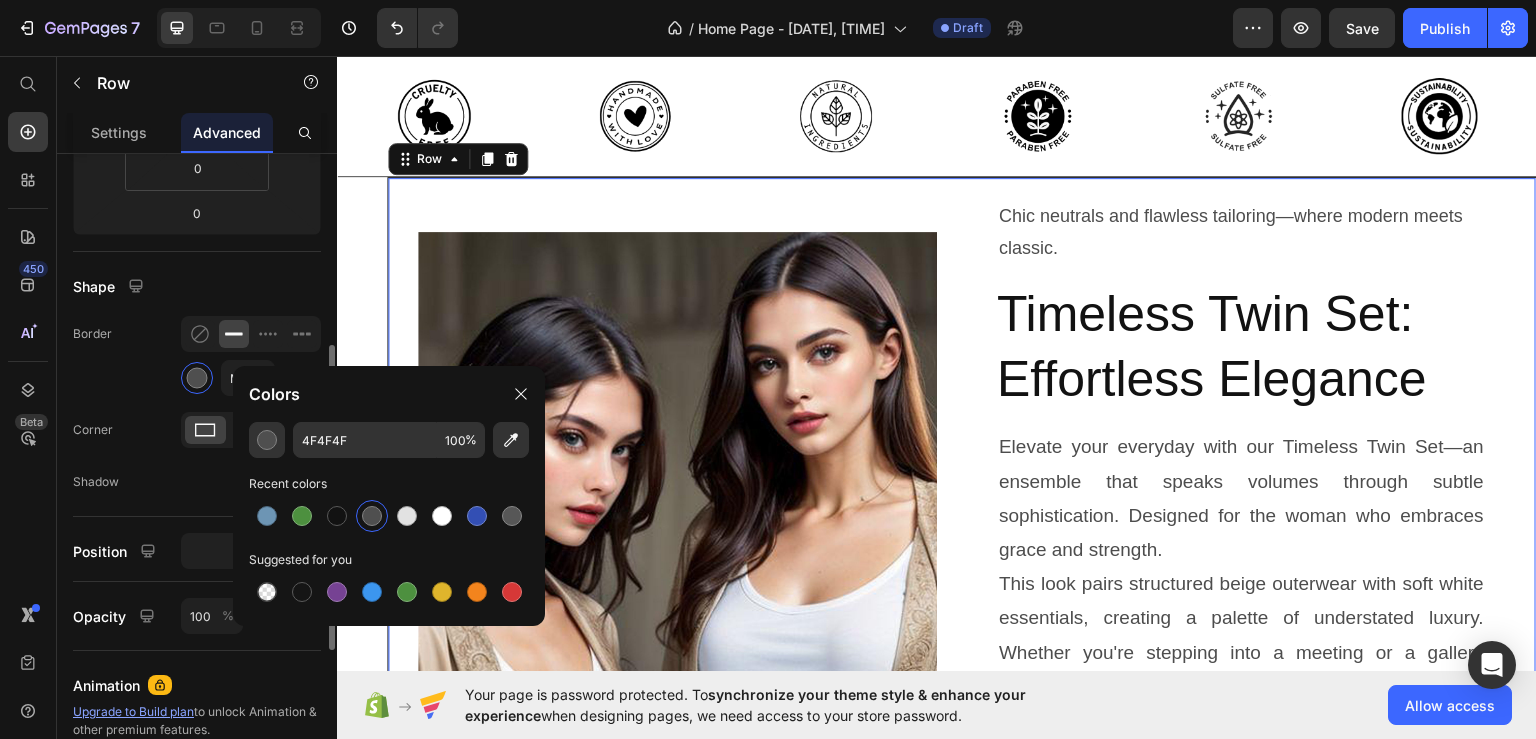 click on "Border Mixed" 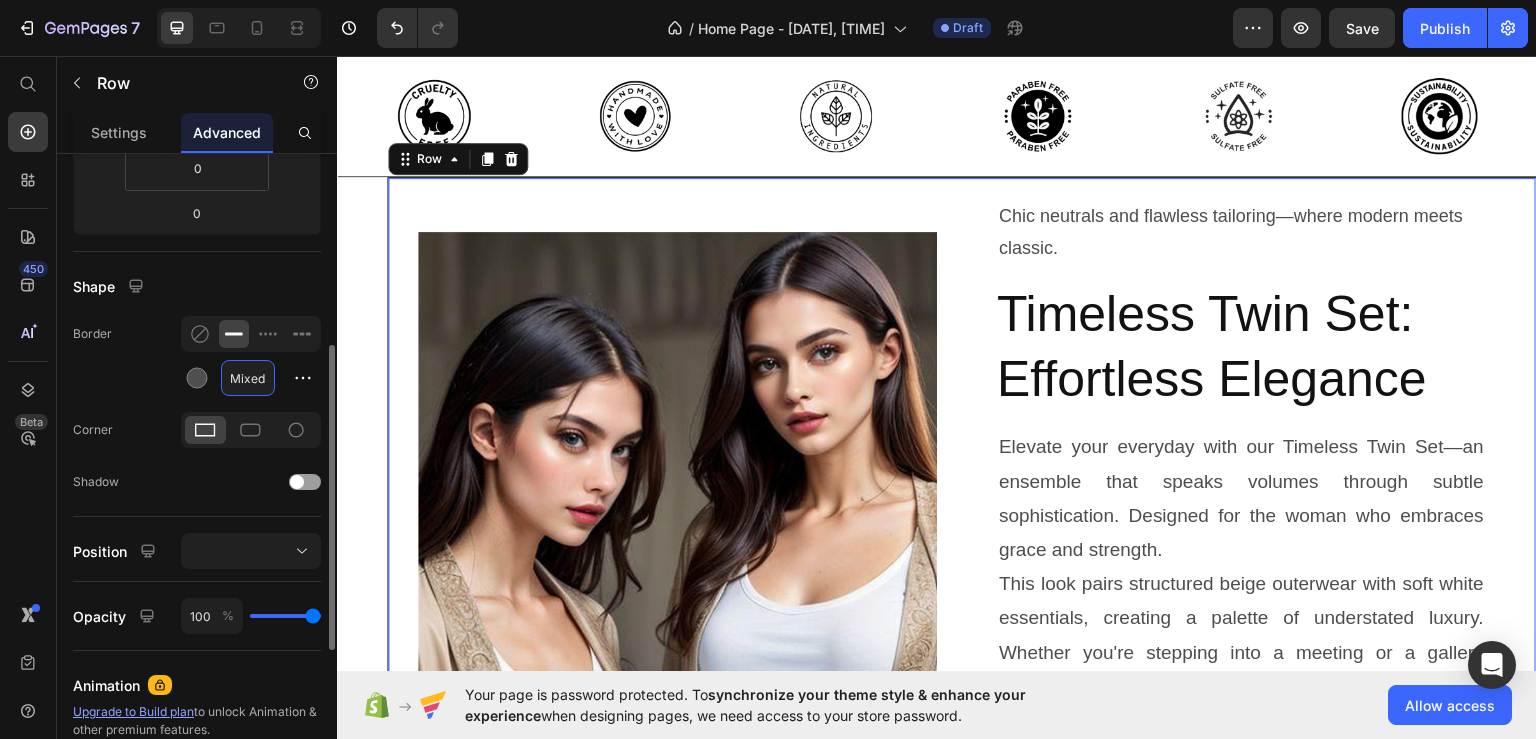 click on "Mixed" at bounding box center (248, 378) 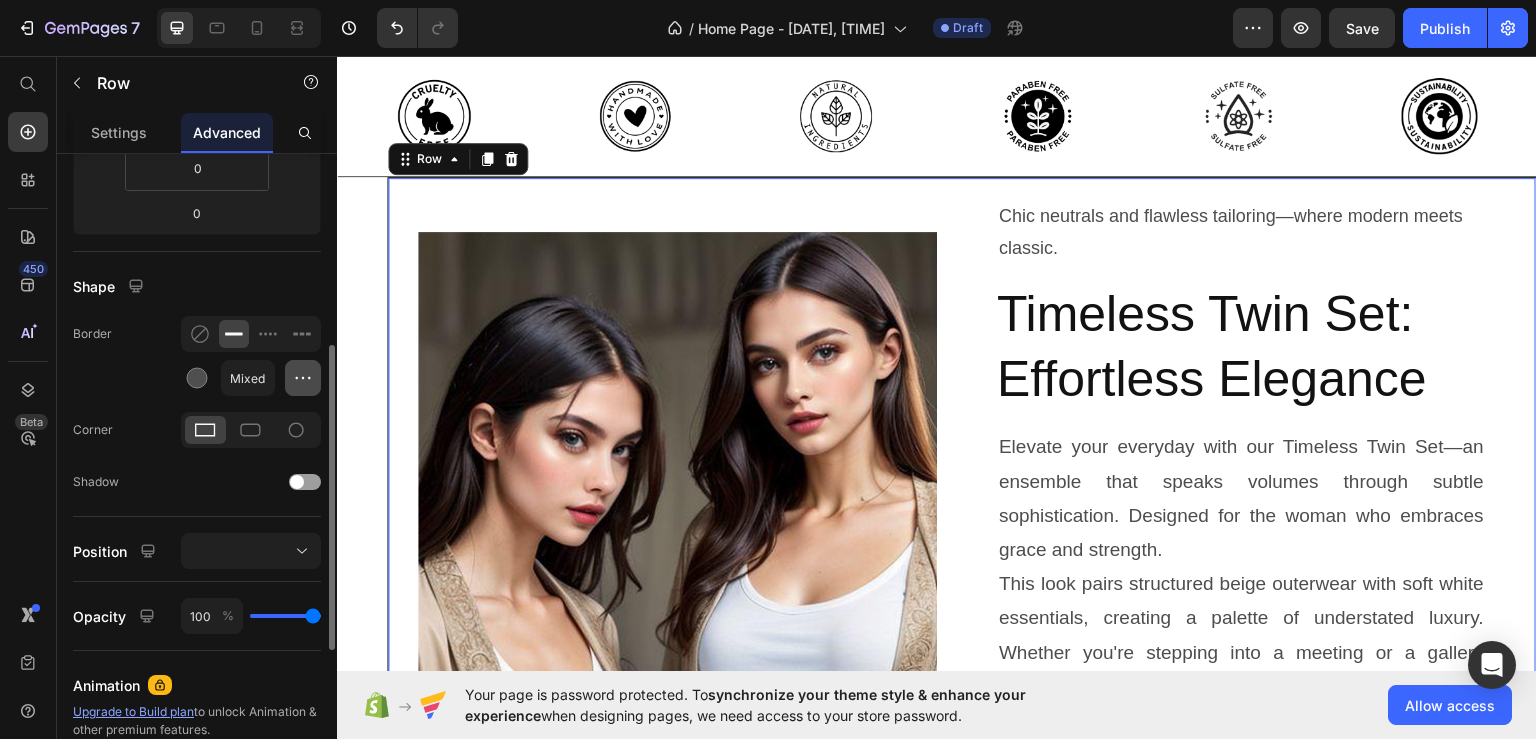 click 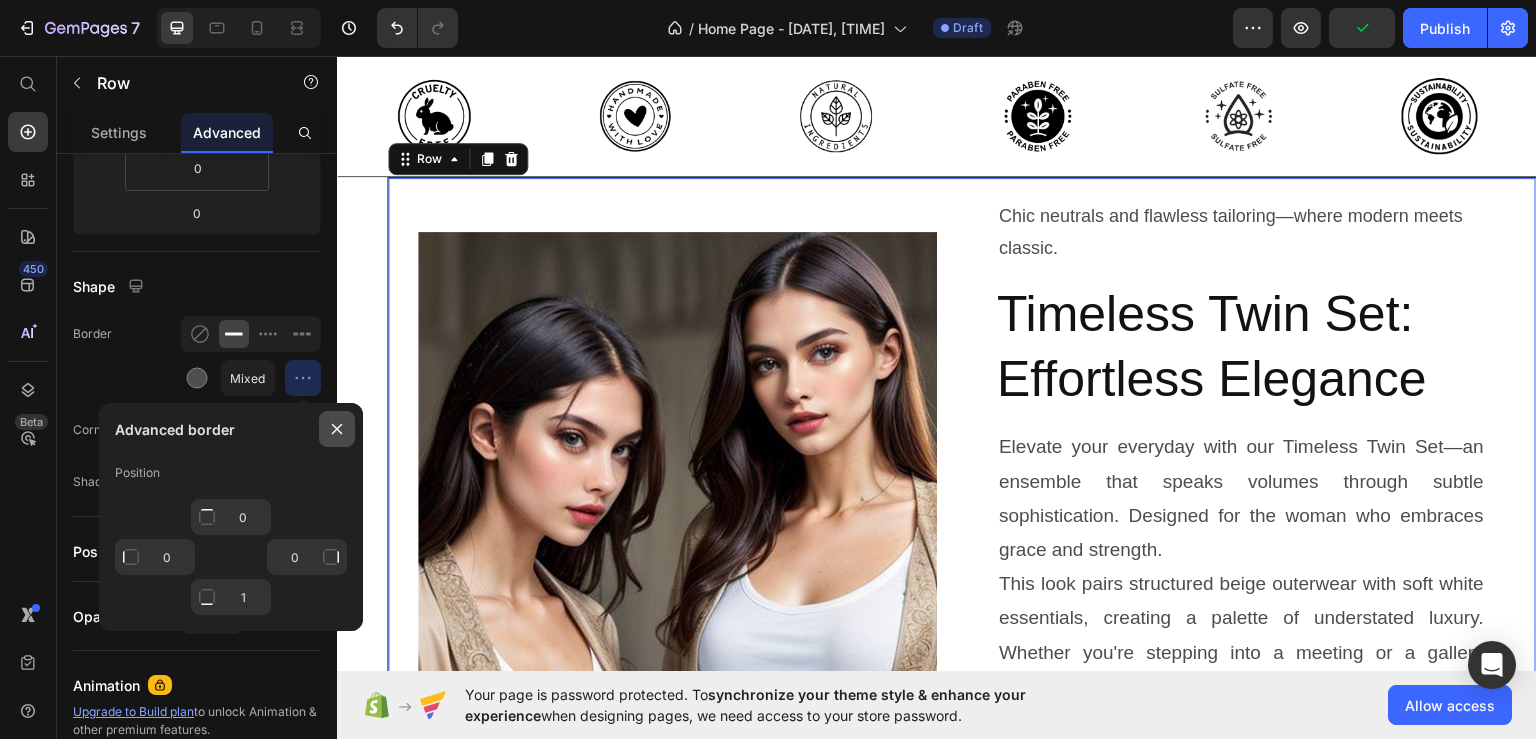 click 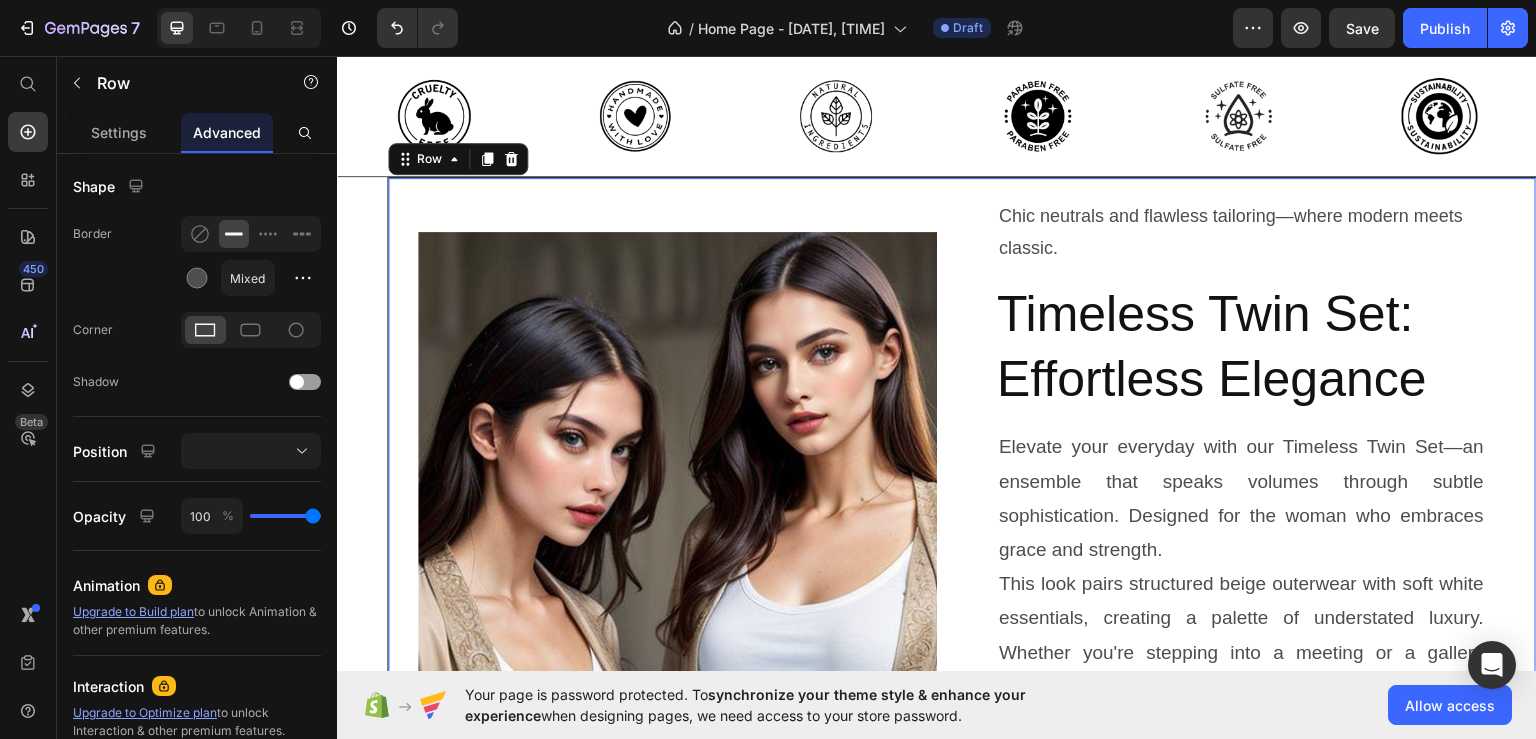 scroll, scrollTop: 0, scrollLeft: 0, axis: both 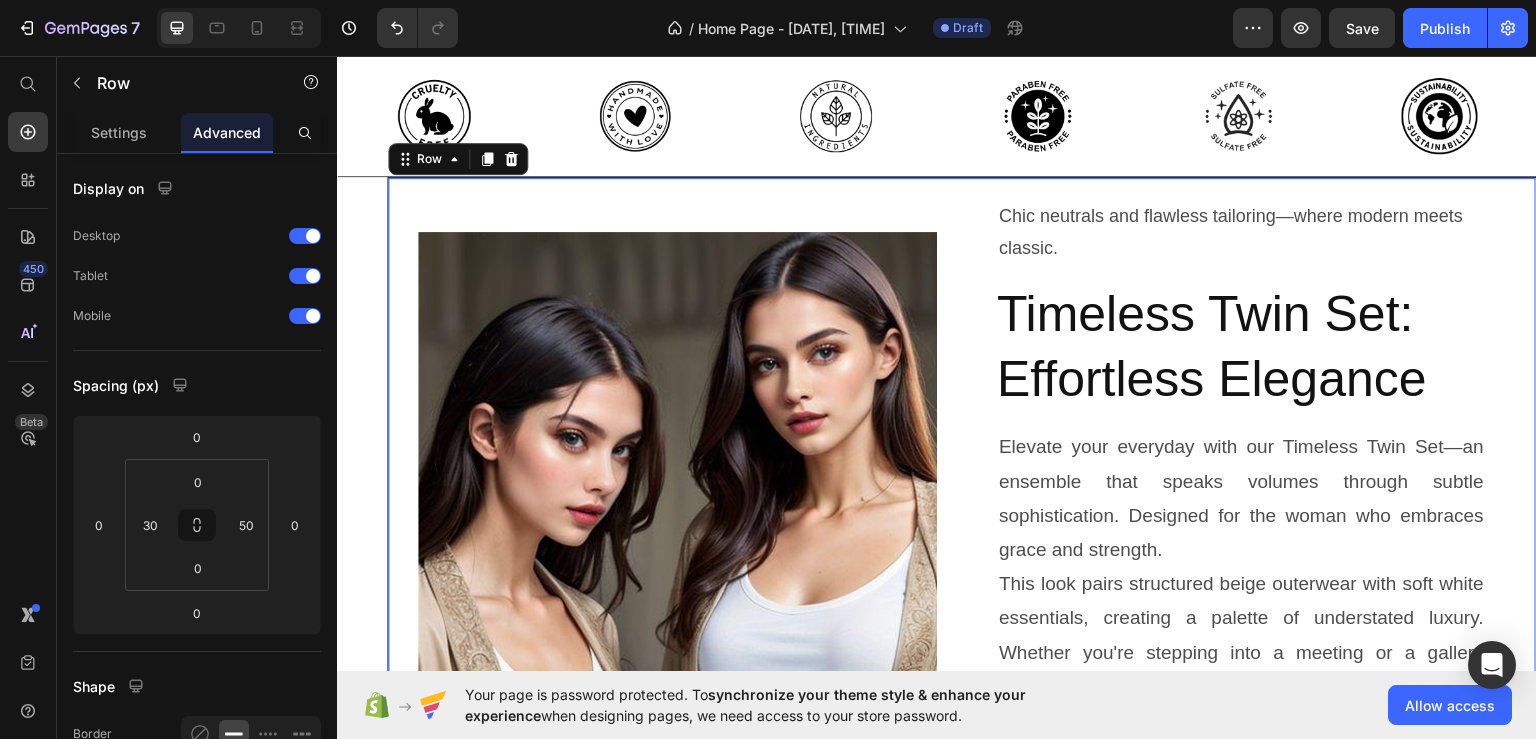 click on "Image" at bounding box center (677, 490) 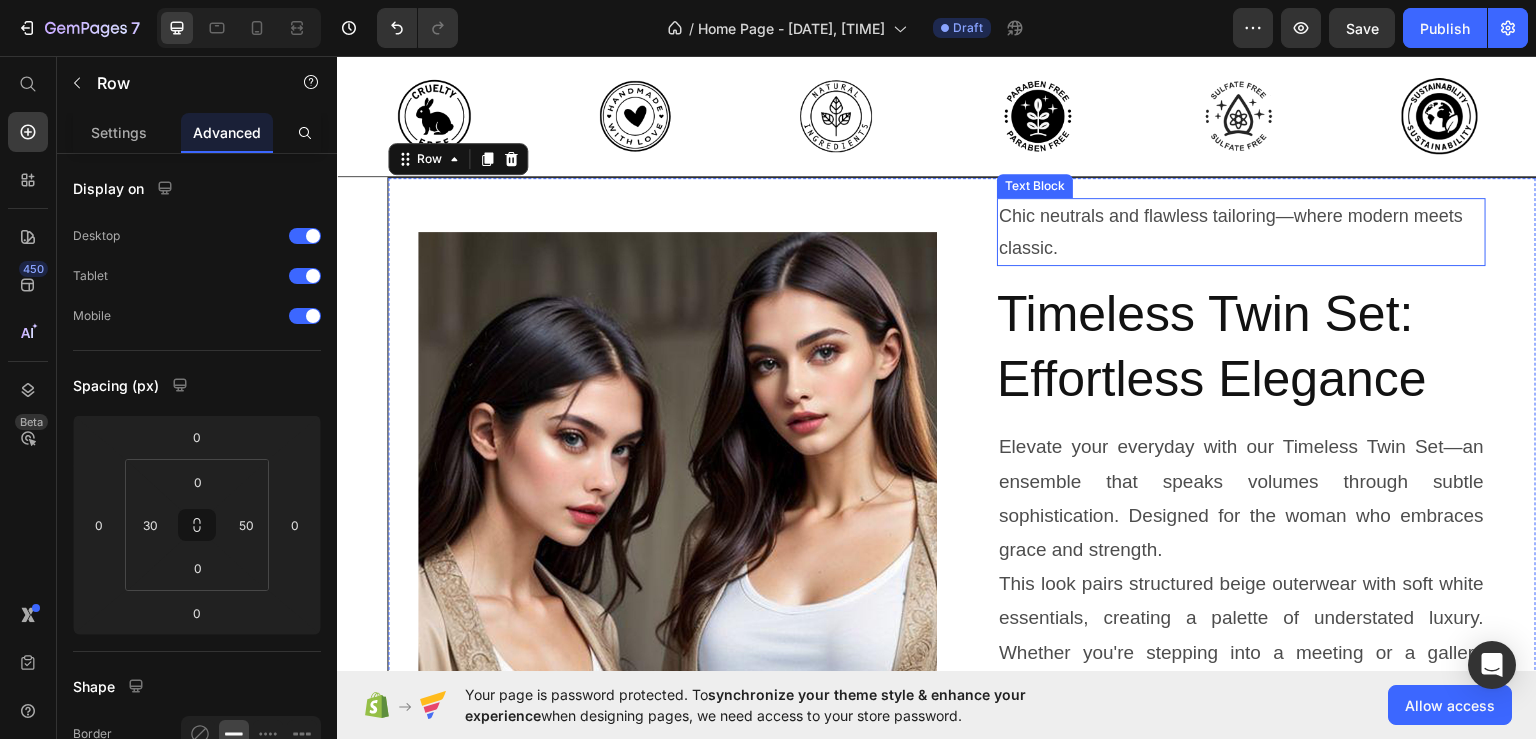 click on "Chic neutrals and flawless tailoring—where modern meets classic." at bounding box center [1241, 231] 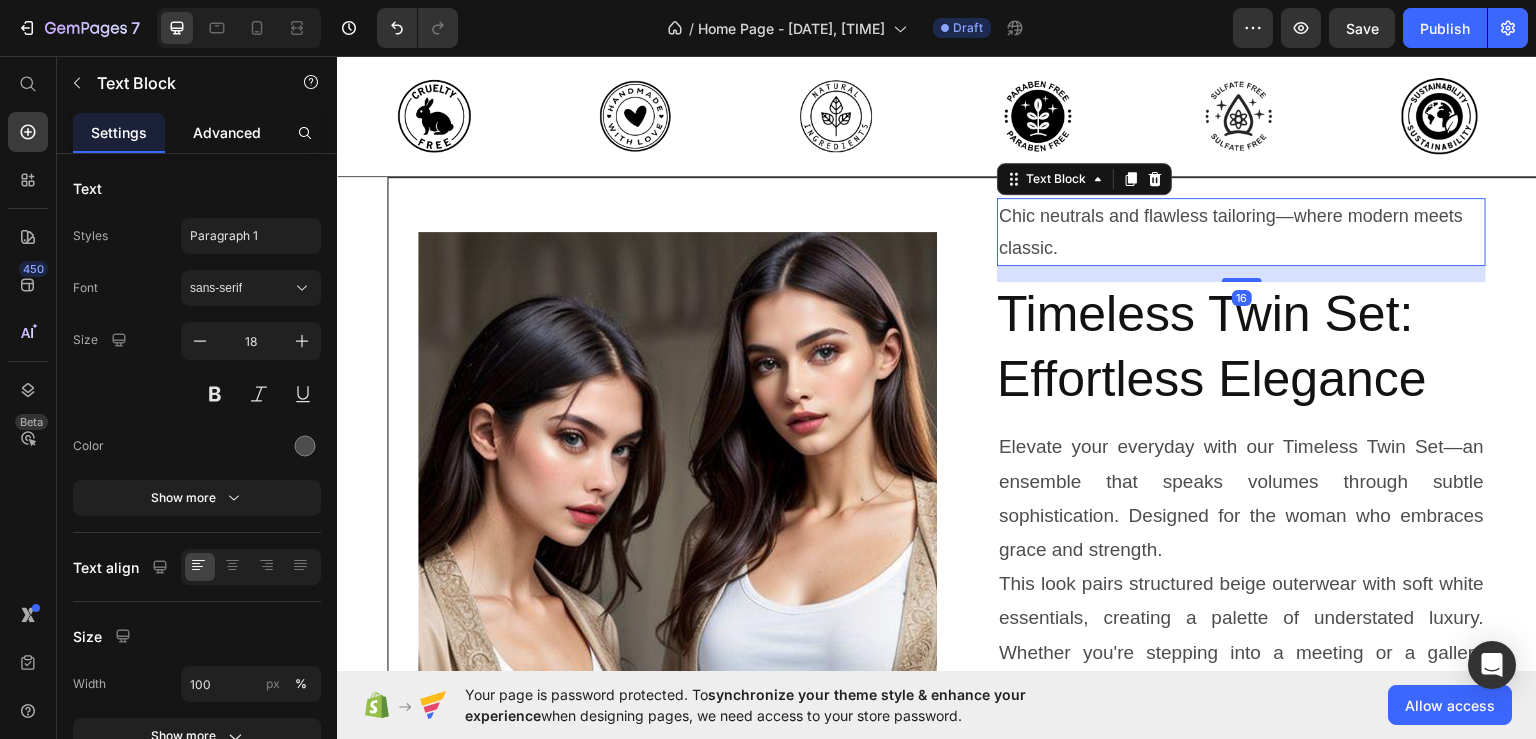 click on "Advanced" at bounding box center [227, 132] 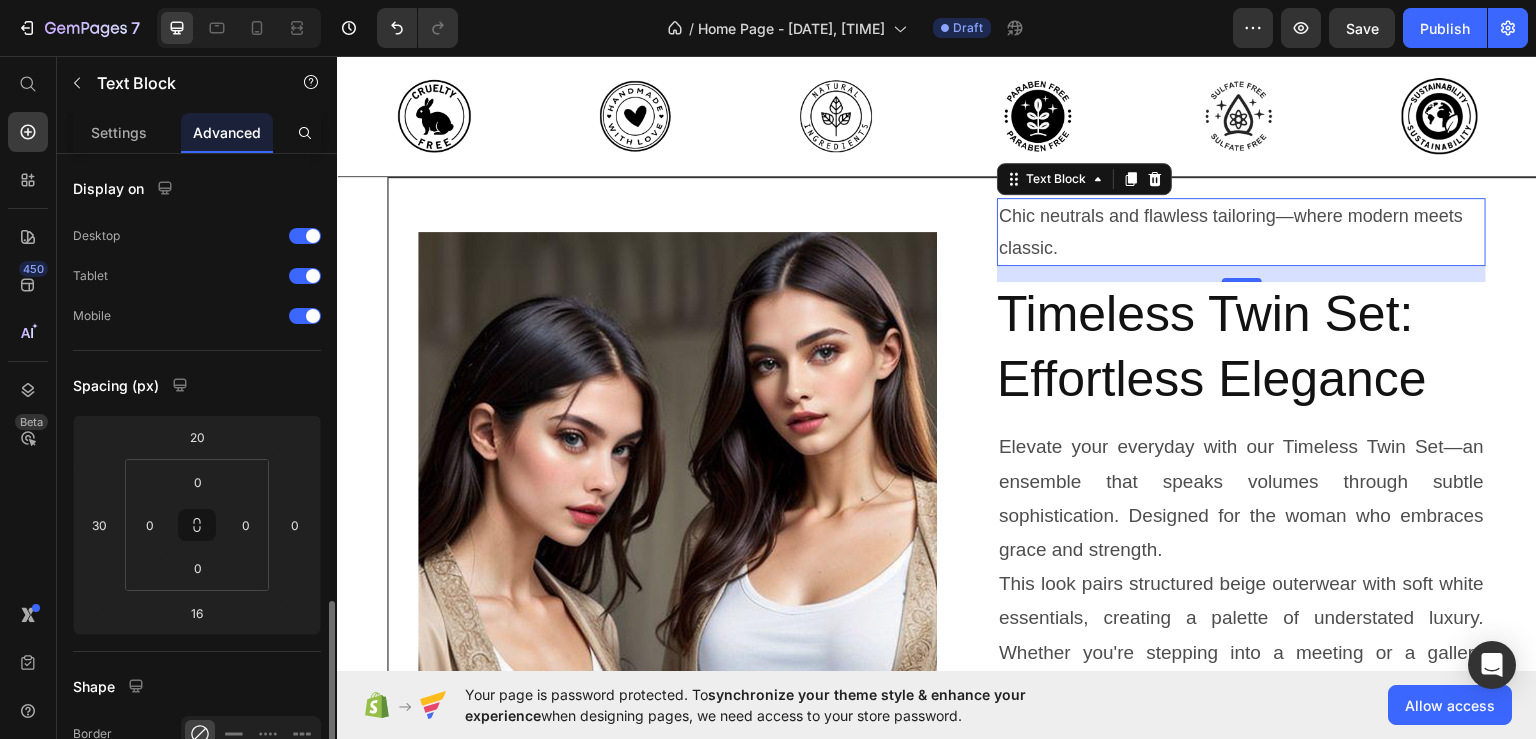 scroll, scrollTop: 500, scrollLeft: 0, axis: vertical 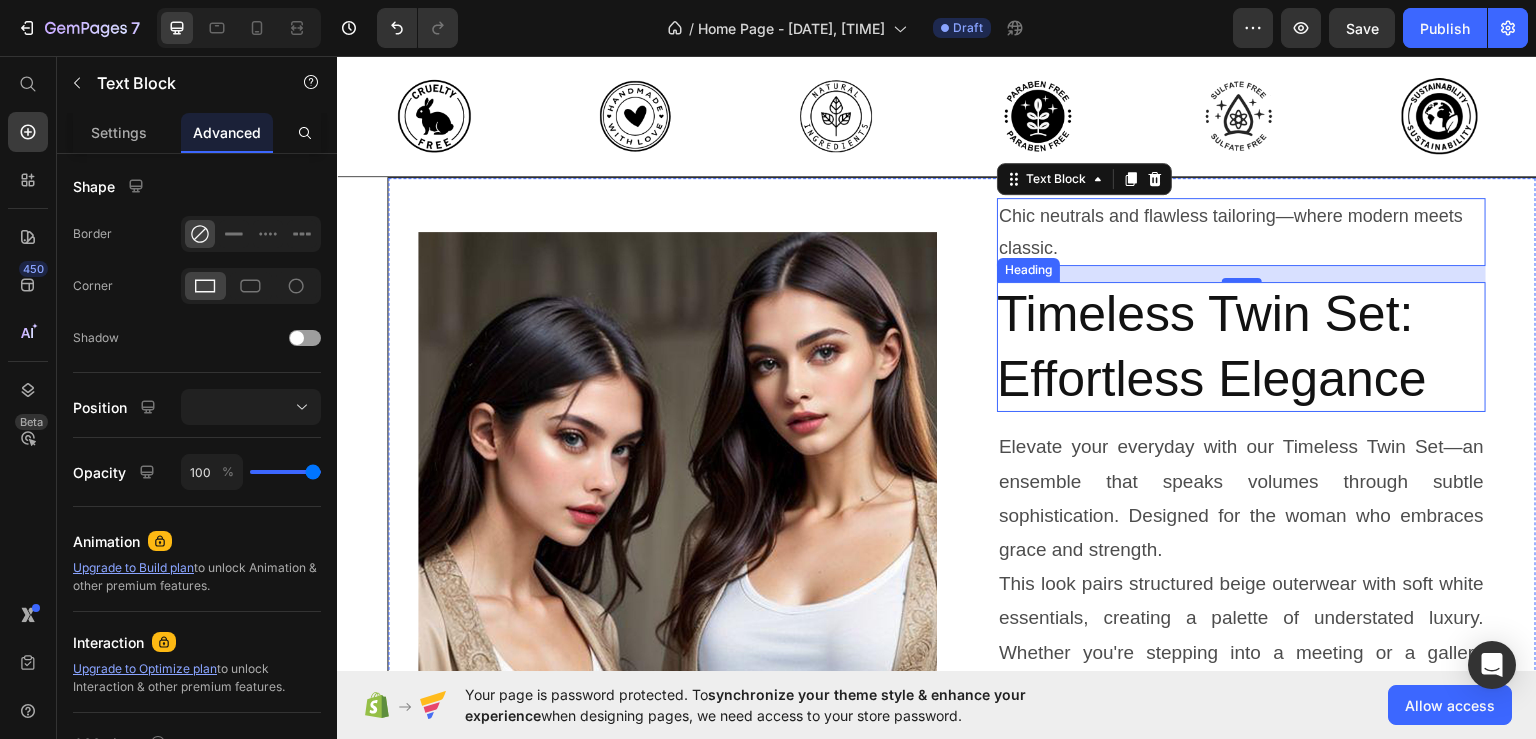click on "Timeless Twin Set: Effortless Elegance" at bounding box center [1241, 346] 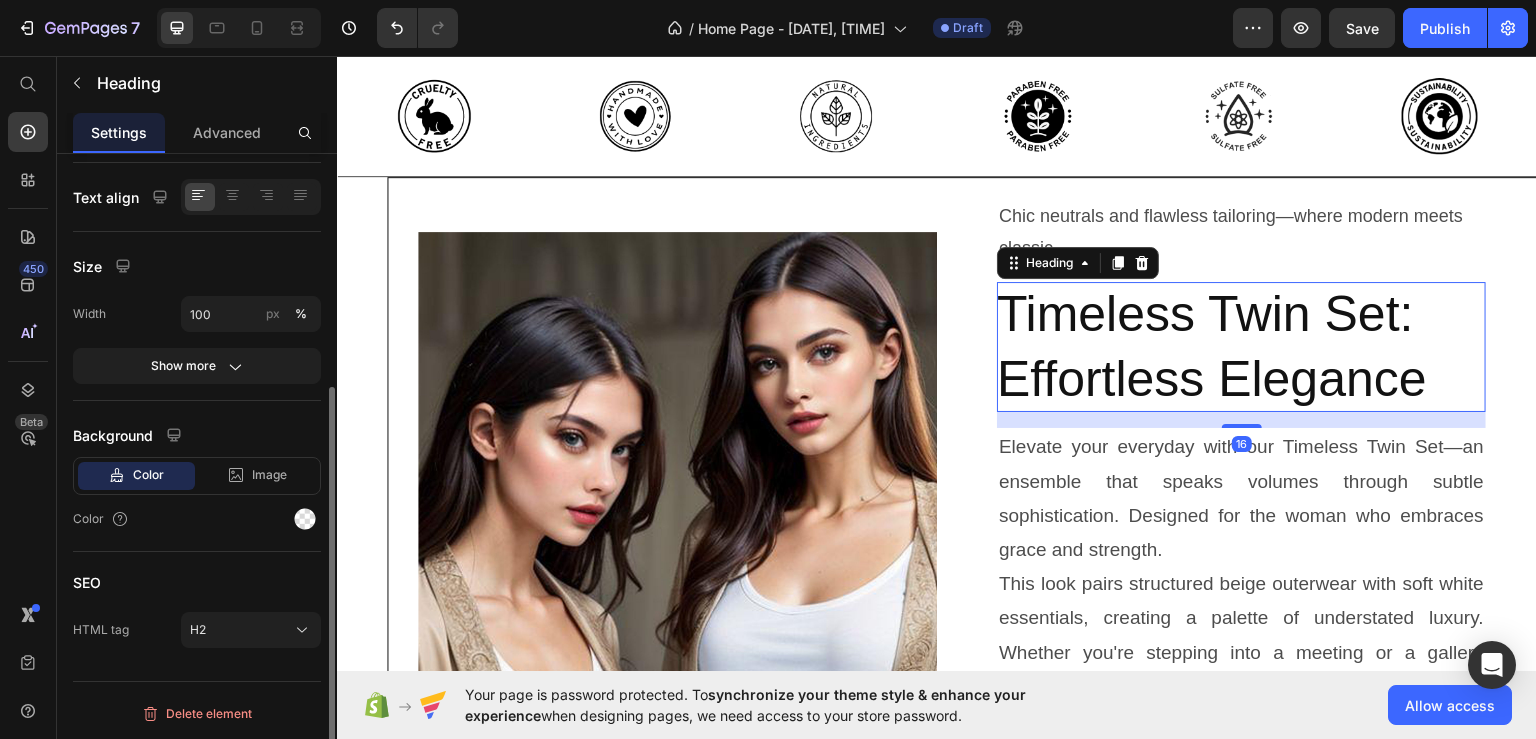 scroll, scrollTop: 0, scrollLeft: 0, axis: both 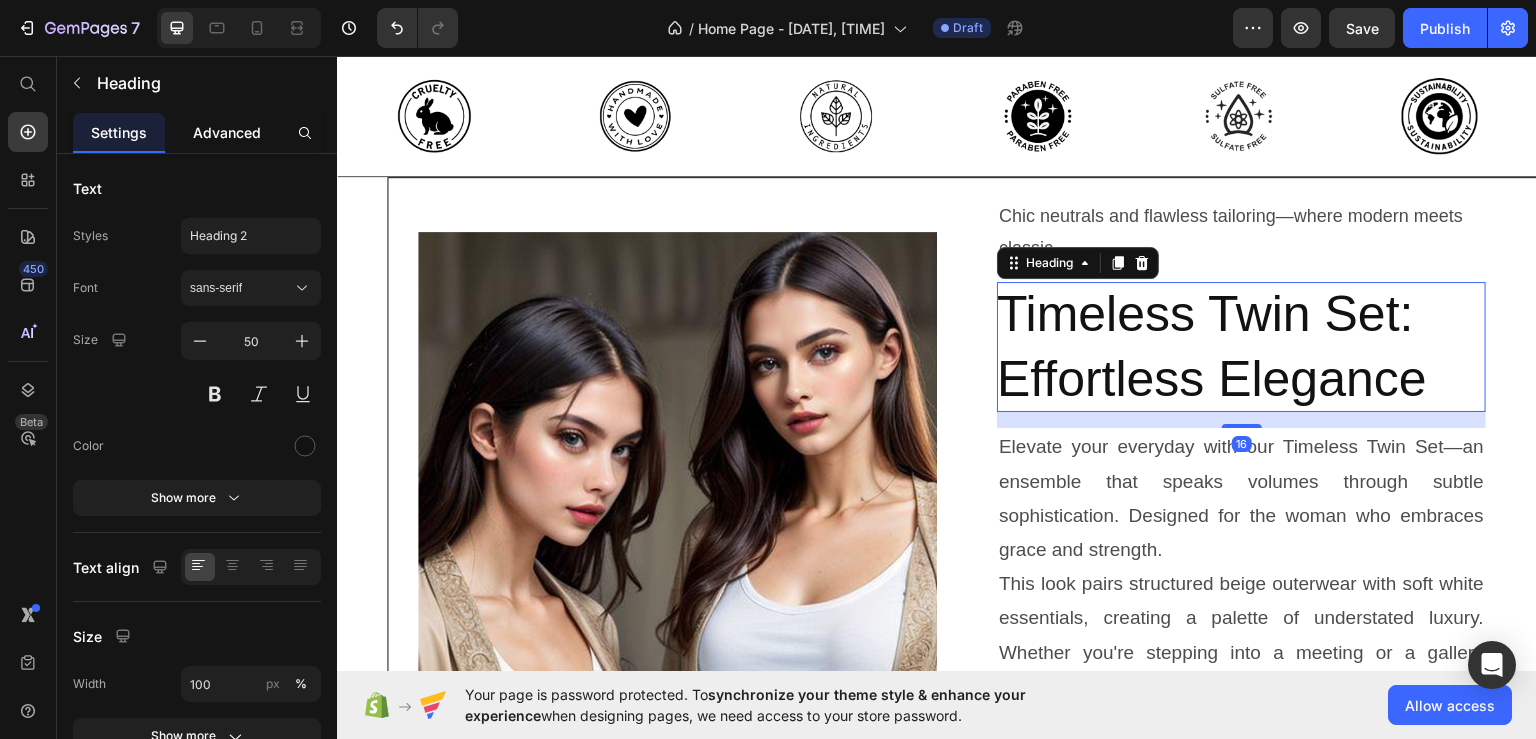 click on "Advanced" 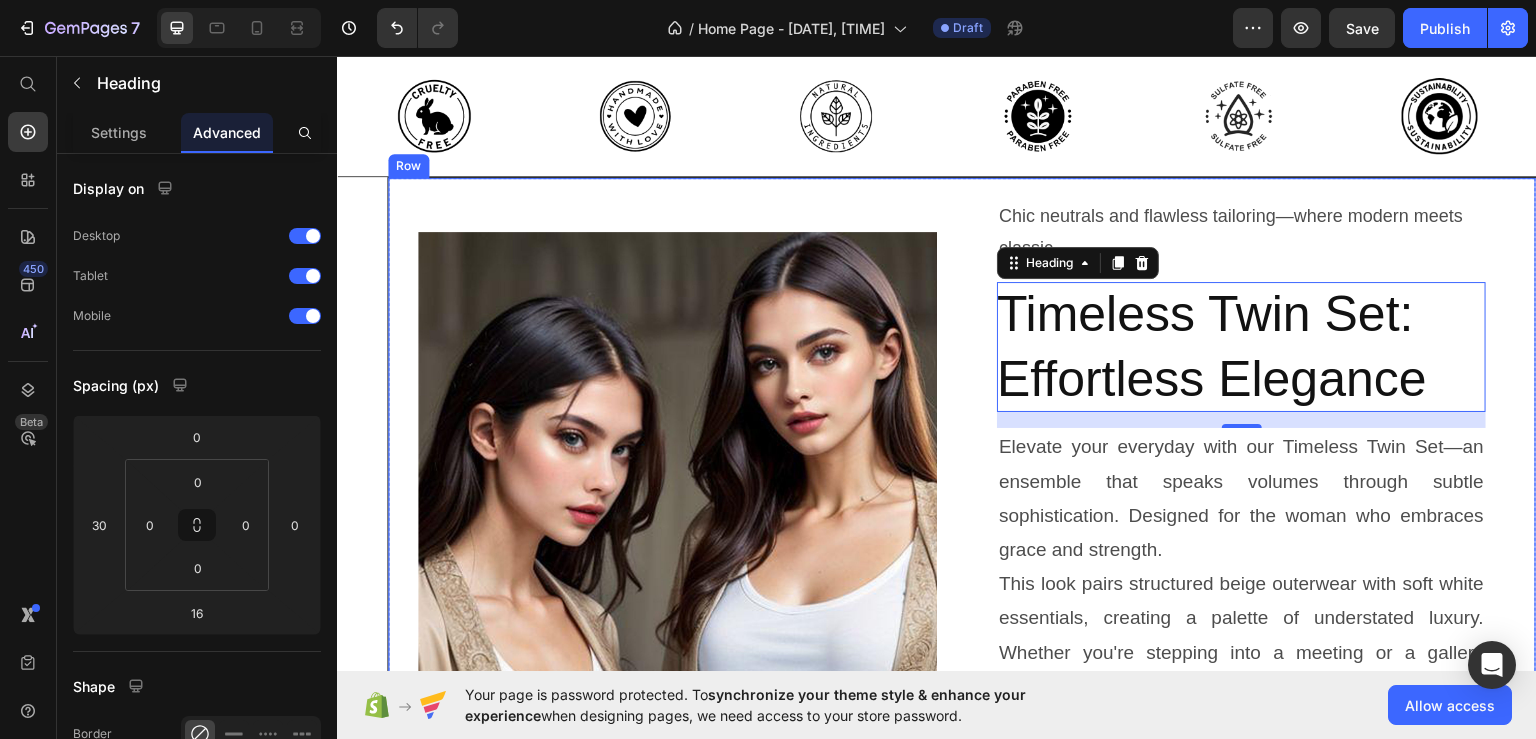 click on "Chic neutrals and flawless tailoring—where modern meets classic. Text Block Timeless Twin Set: Effortless Elegance Heading   16 Elevate your everyday with our Timeless Twin Set—an ensemble that speaks volumes through subtle sophistication. Designed for the woman who embraces grace and strength. This look pairs structured beige outerwear with soft white essentials, creating a palette of understated luxury. Whether you're stepping into a meeting or a gallery opening, this outfit ensures you leave a lasting impression with every step. Text Block Button Button" at bounding box center [1226, 490] 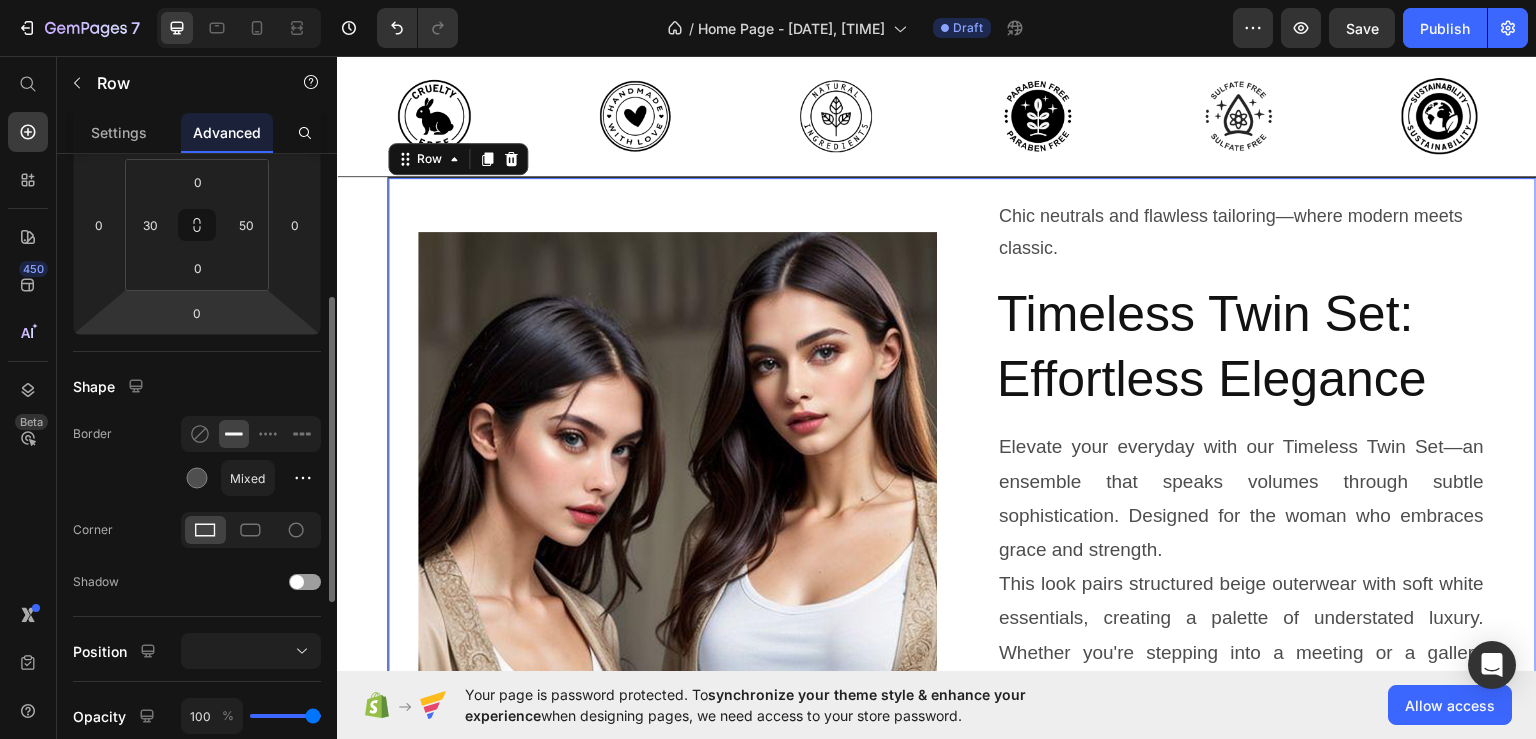 scroll, scrollTop: 400, scrollLeft: 0, axis: vertical 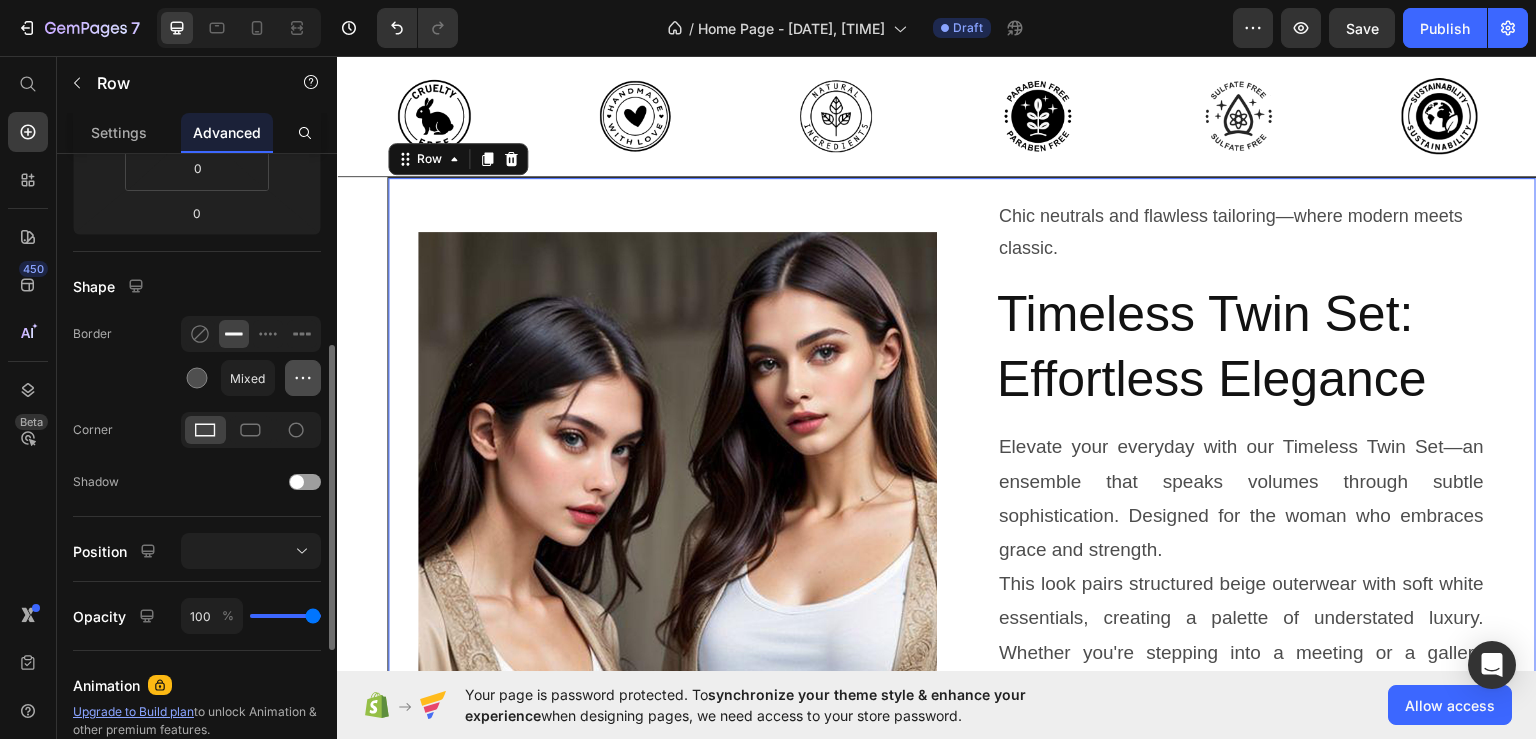 click 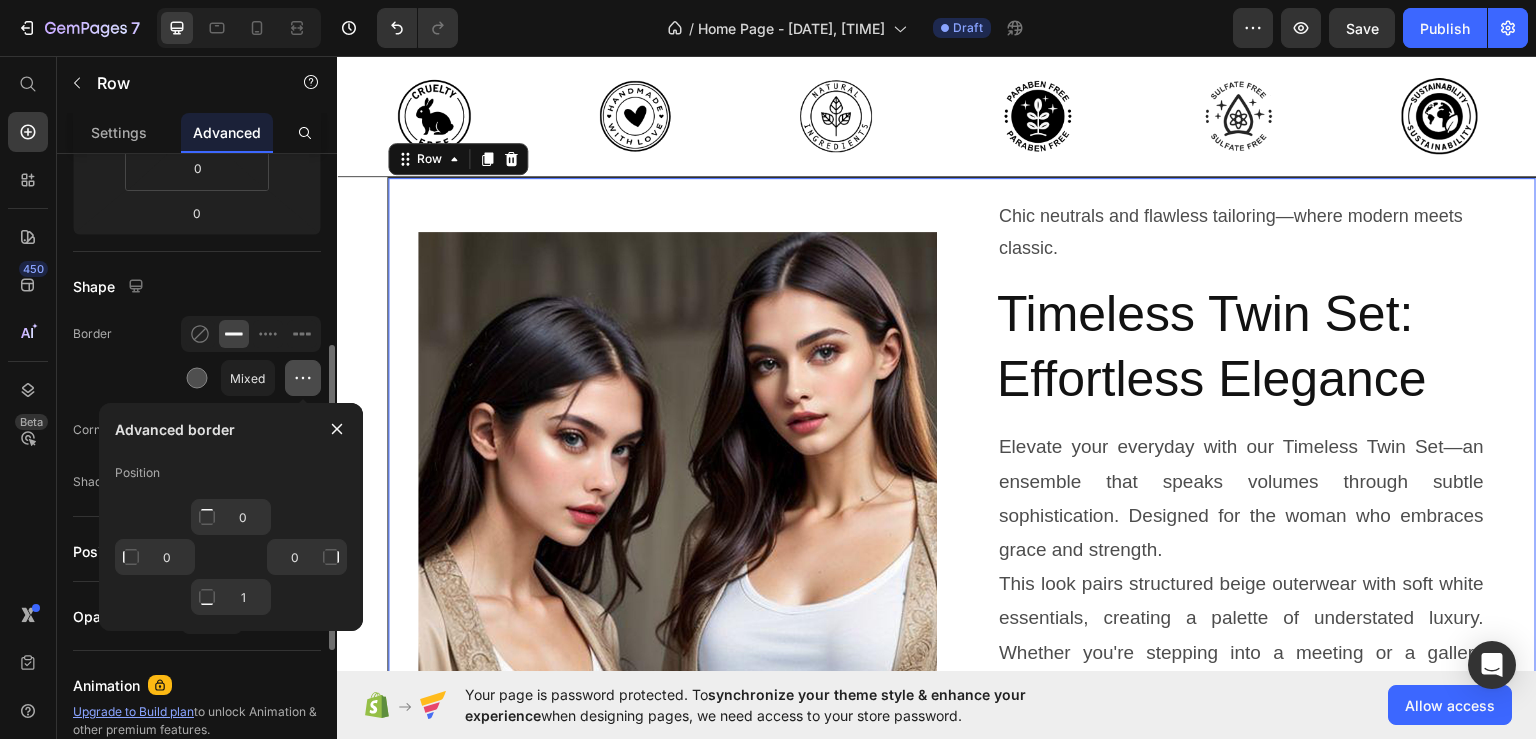 click 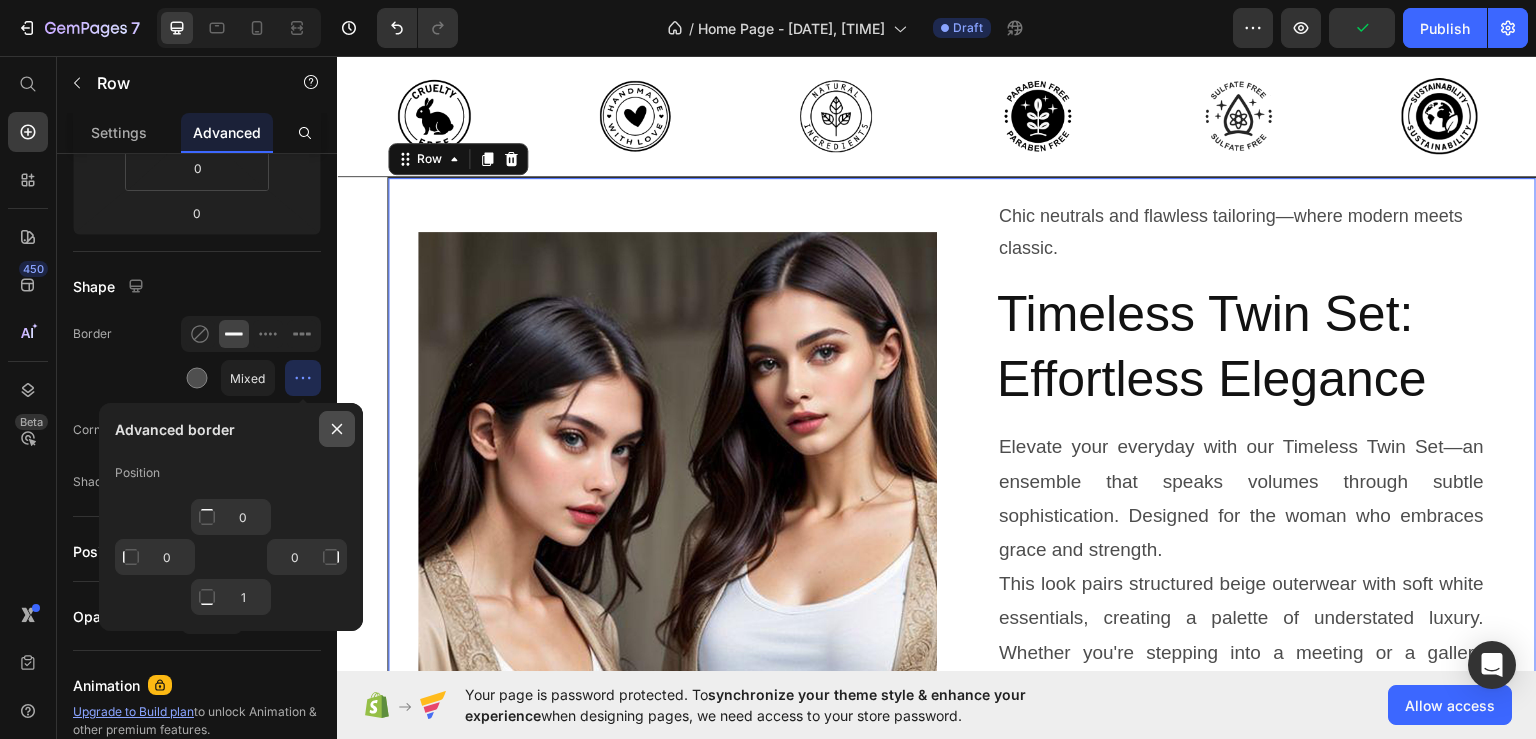 click 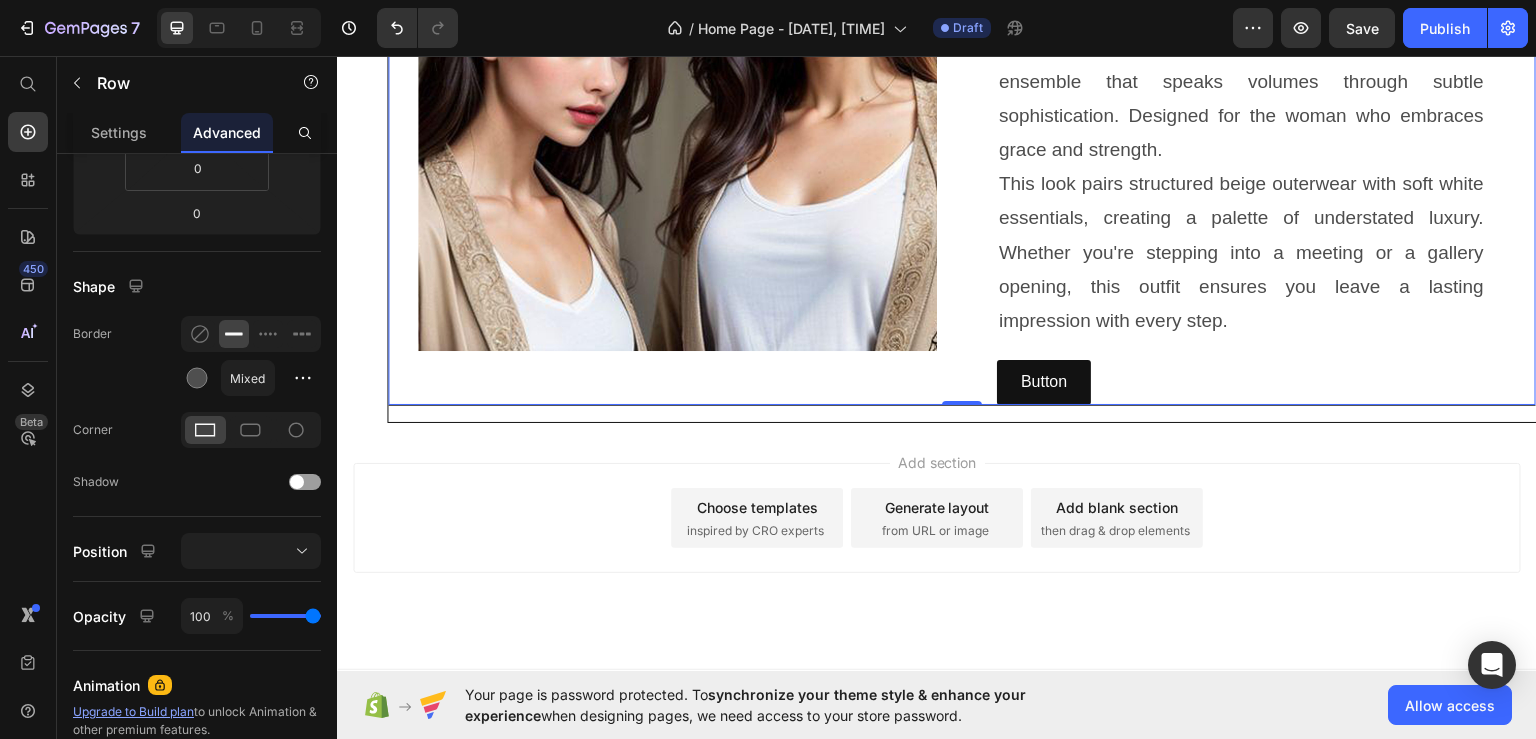 scroll, scrollTop: 1009, scrollLeft: 0, axis: vertical 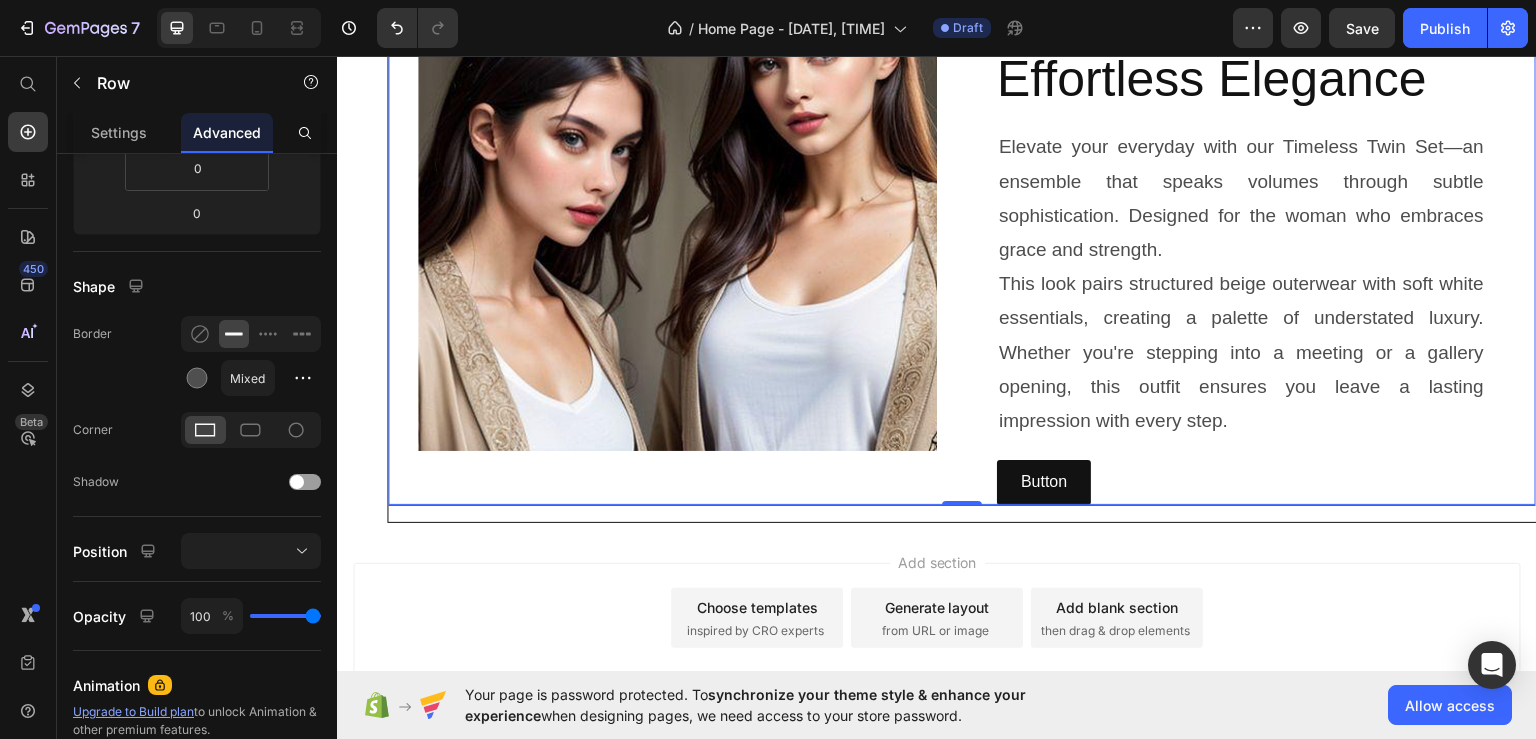 click on "Image" at bounding box center (677, 190) 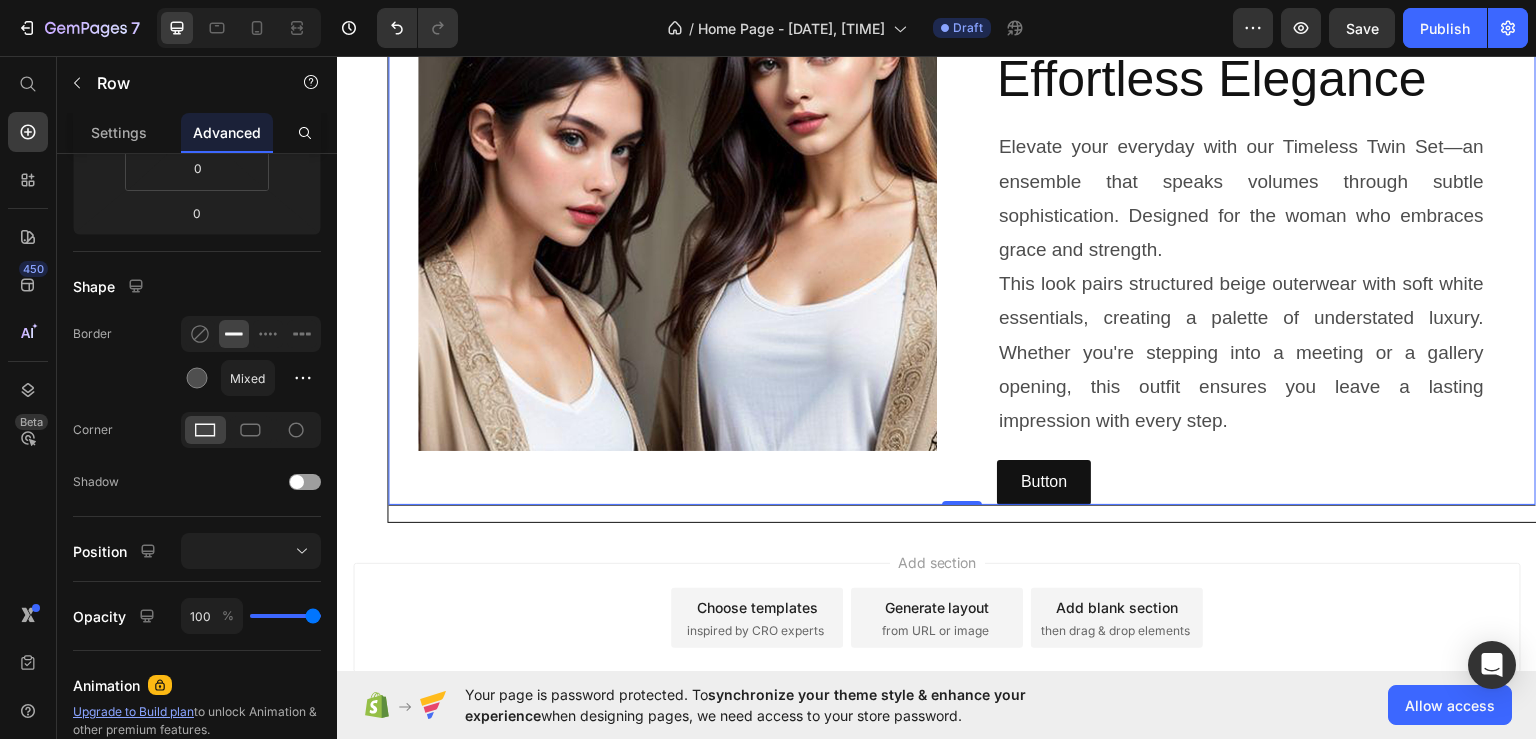 click on "Image Chic neutrals and flawless tailoring—where modern meets classic. Text Block Timeless Twin Set: Effortless Elegance Heading Elevate your everyday with our Timeless Twin Set—an ensemble that speaks volumes through subtle sophistication. Designed for the woman who embraces grace and strength. This look pairs structured beige outerwear with soft white essentials, creating a palette of understated luxury. Whether you're stepping into a meeting or a gallery opening, this outfit ensures you leave a lasting impression with every step. Text Block Button Button Row   0 Row Section 3" at bounding box center (937, 199) 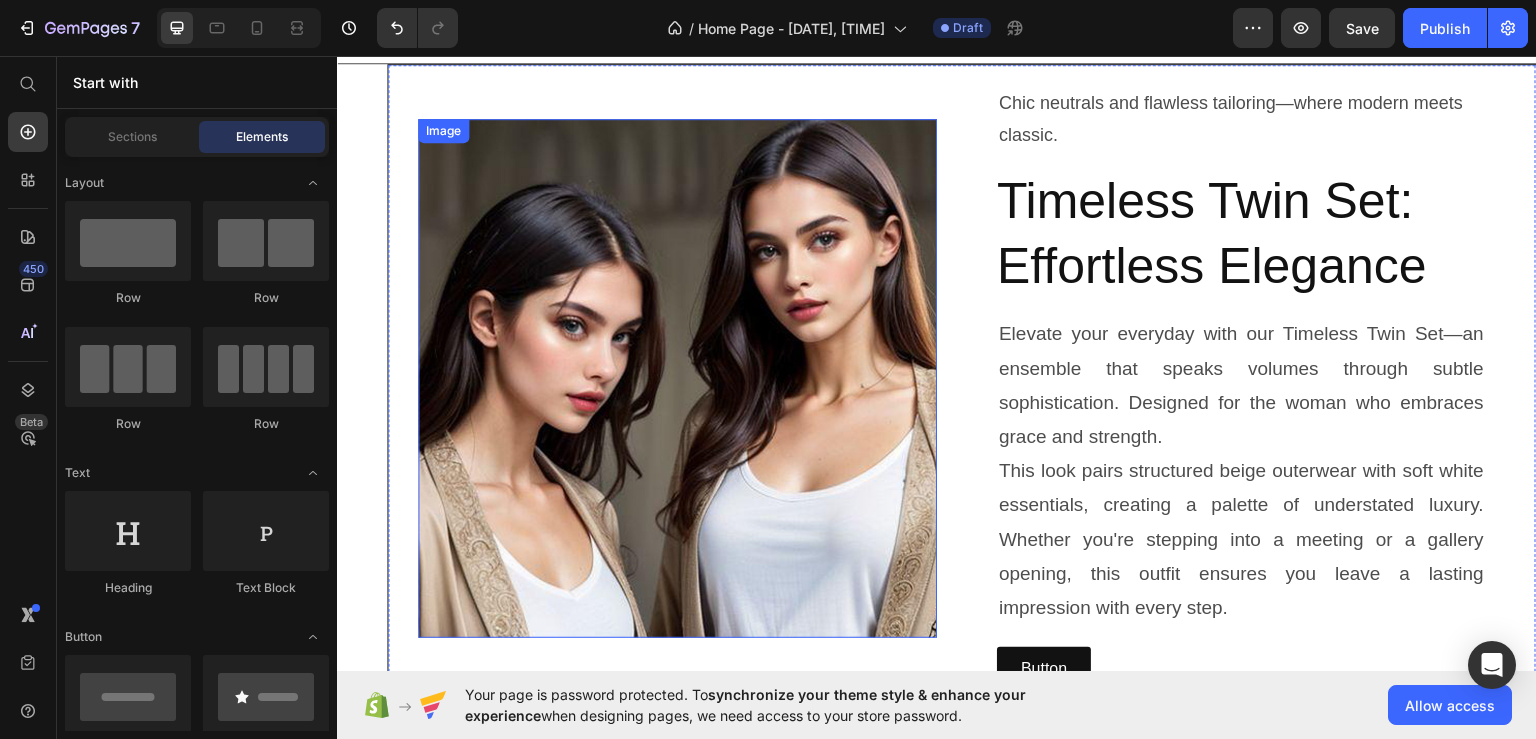 scroll, scrollTop: 809, scrollLeft: 0, axis: vertical 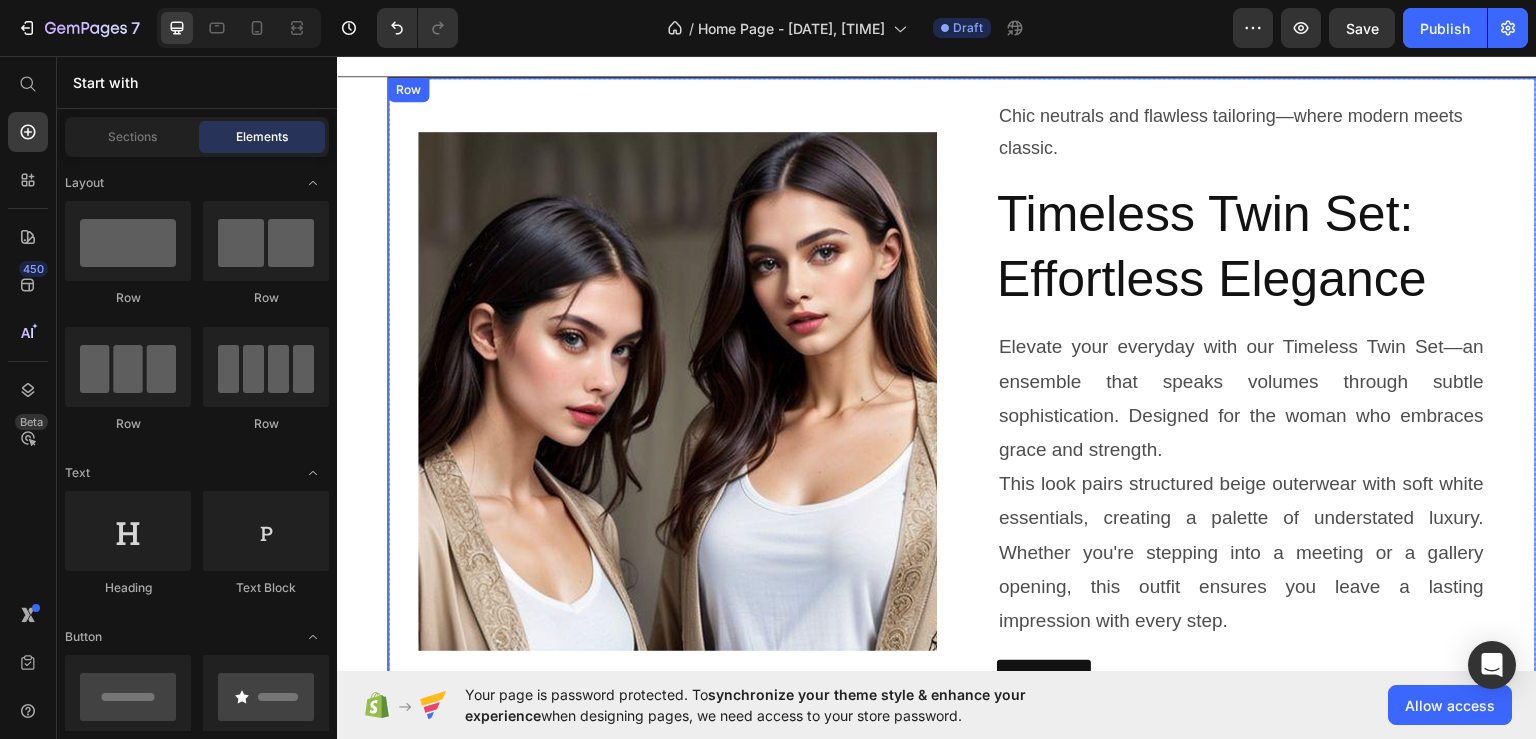 click on "Image Chic neutrals and flawless tailoring—where modern meets classic. Text Block Timeless Twin Set: Effortless Elegance Heading Elevate your everyday with our Timeless Twin Set—an ensemble that speaks volumes through subtle sophistication. Designed for the woman who embraces grace and strength. This look pairs structured beige outerwear with soft white essentials, creating a palette of understated luxury. Whether you're stepping into a meeting or a gallery opening, this outfit ensures you leave a lasting impression with every step. Text Block Button Button Row" at bounding box center [962, 391] 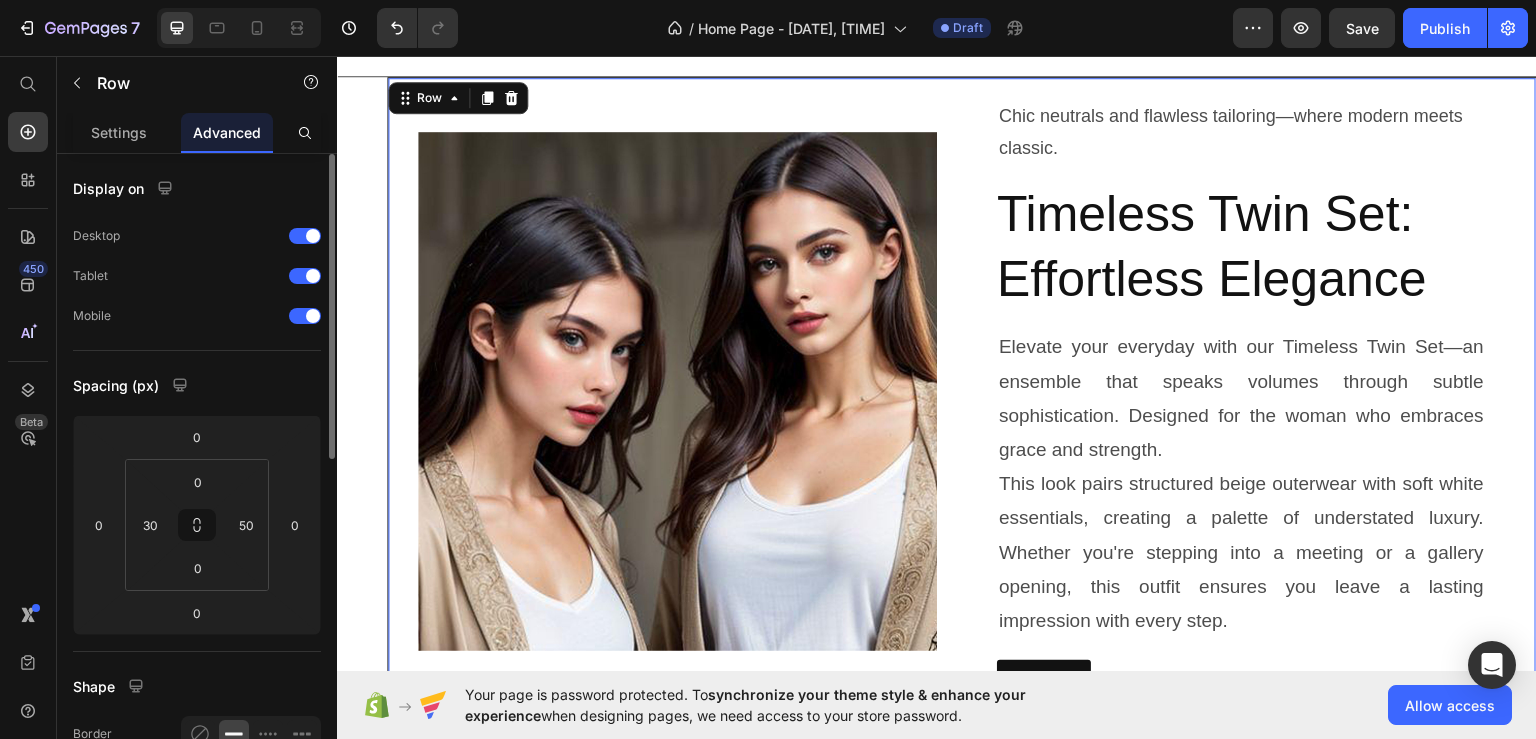 scroll, scrollTop: 100, scrollLeft: 0, axis: vertical 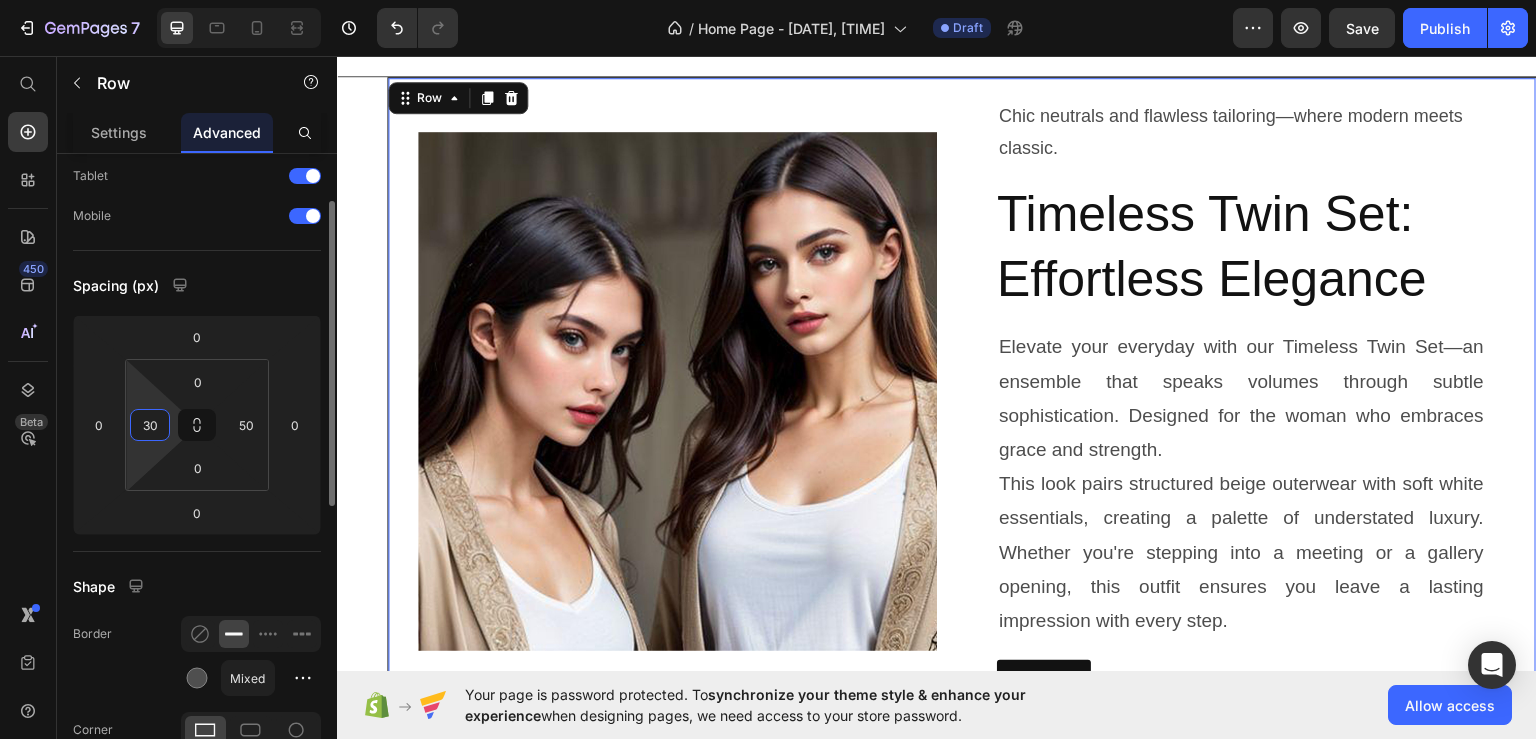 drag, startPoint x: 164, startPoint y: 423, endPoint x: 136, endPoint y: 422, distance: 28.01785 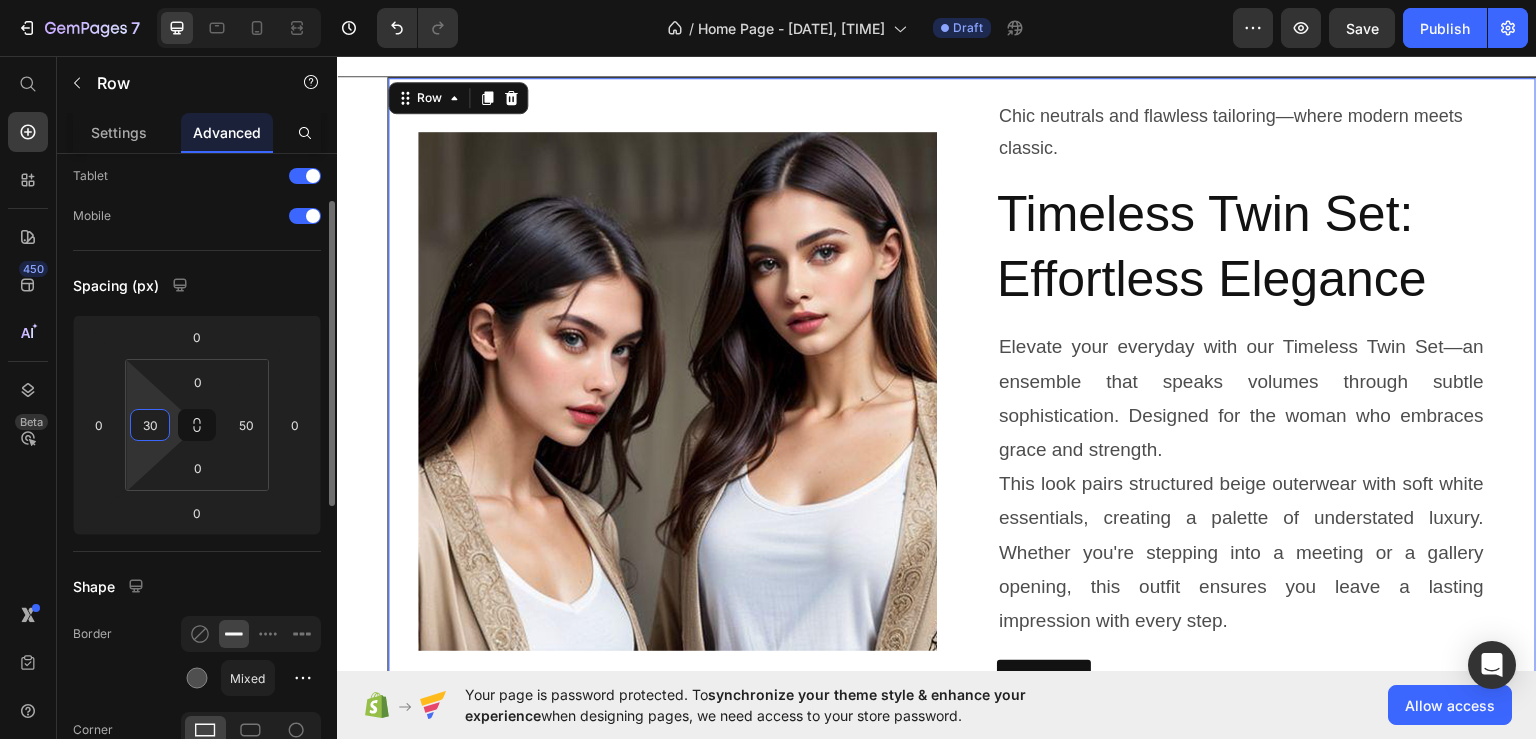 click on "30" at bounding box center (150, 425) 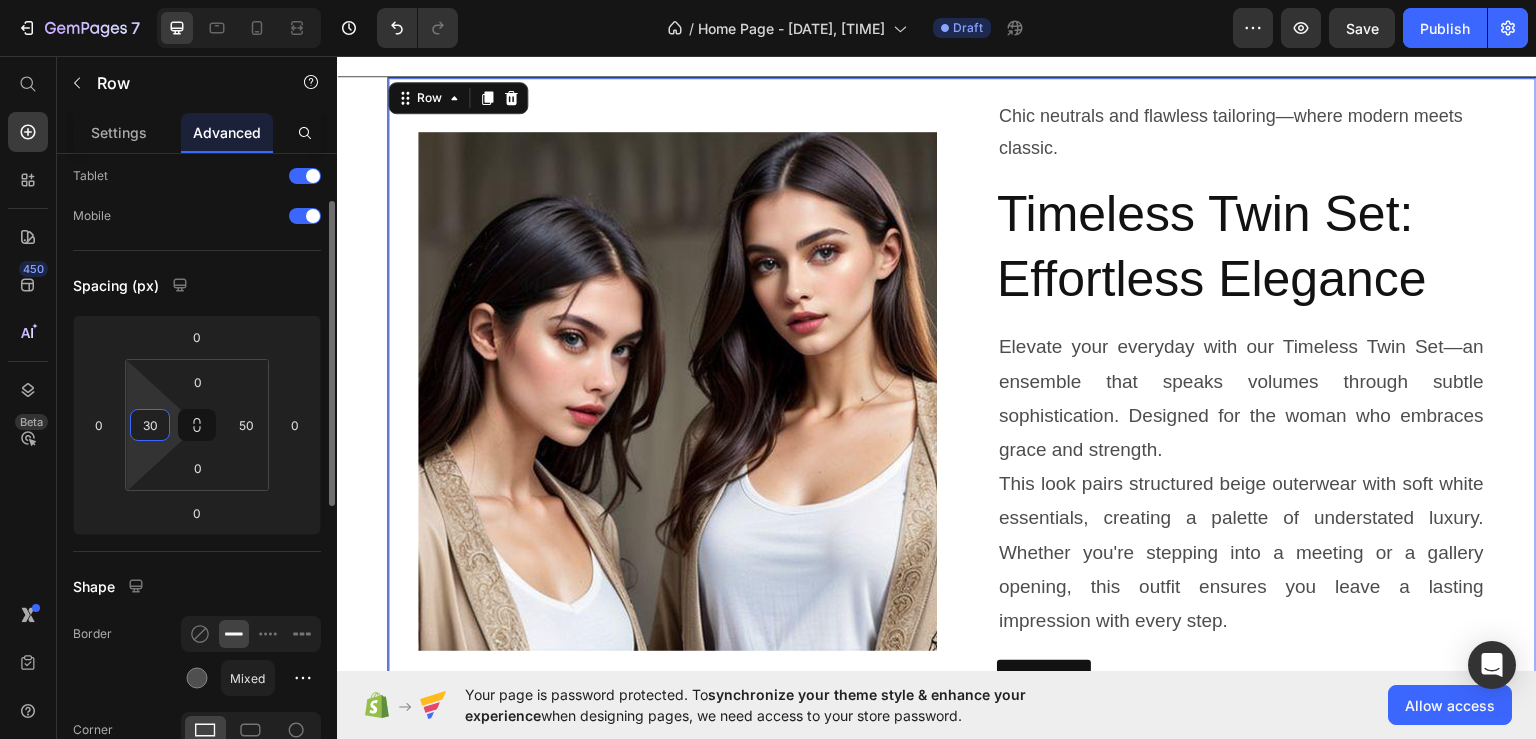 click on "30" at bounding box center (150, 425) 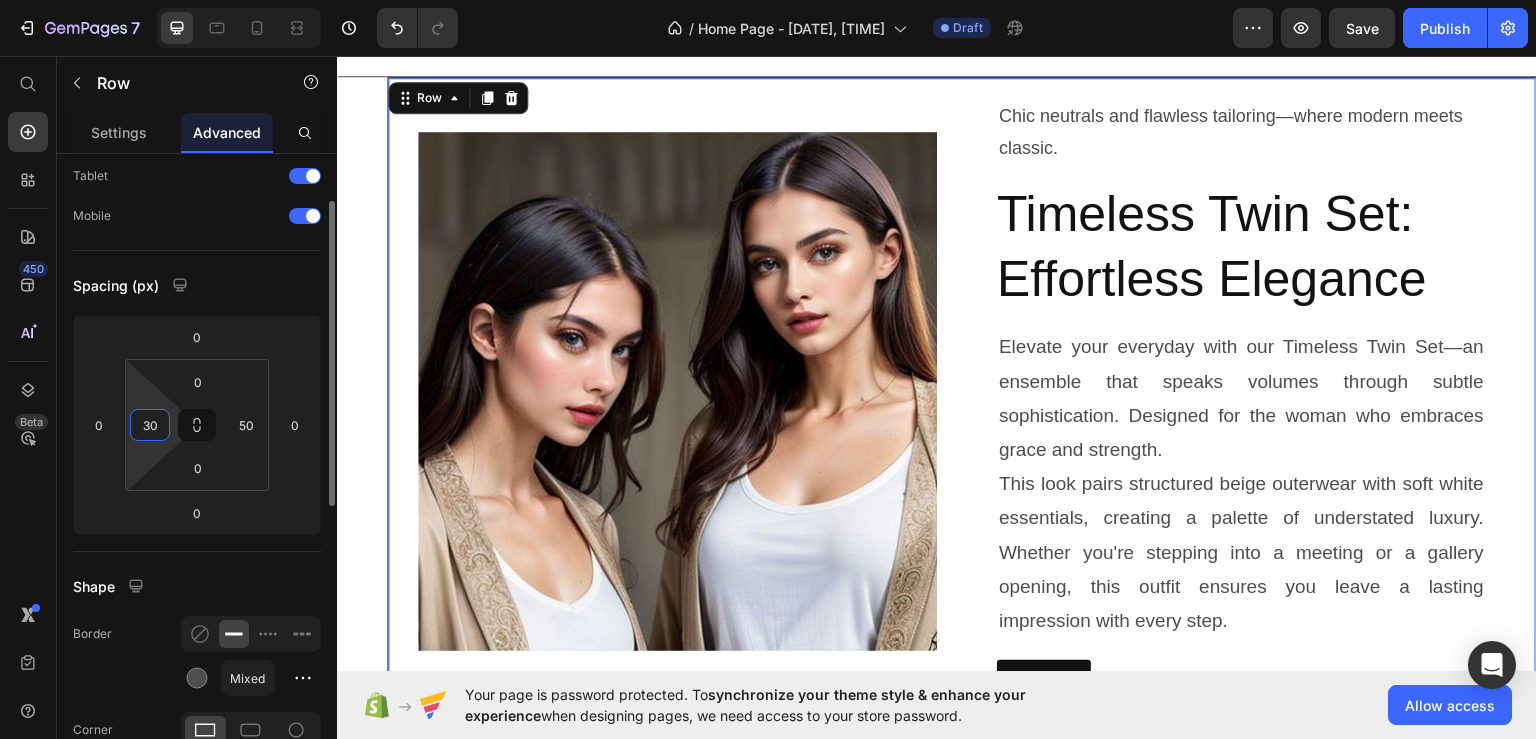 click on "30" at bounding box center (150, 425) 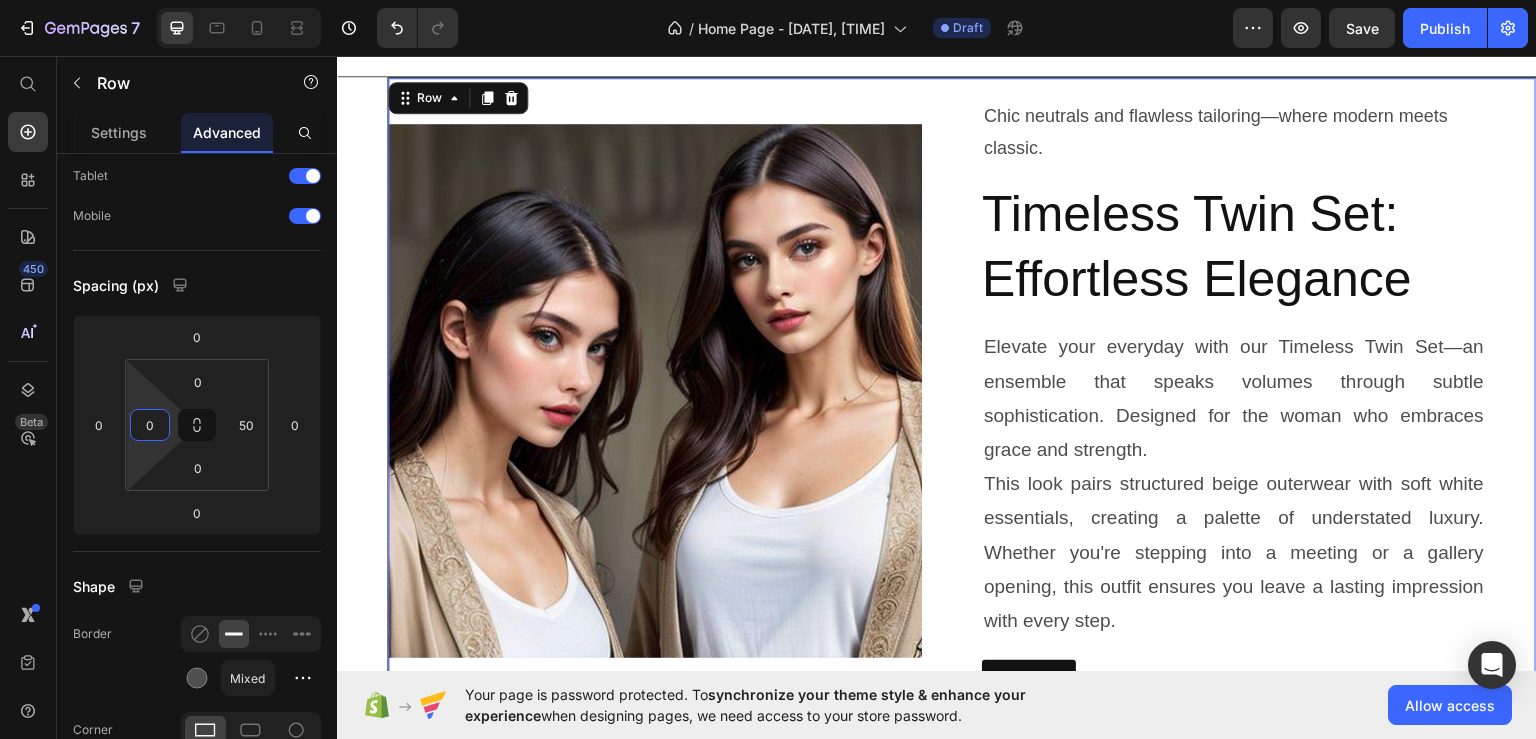 scroll, scrollTop: 909, scrollLeft: 0, axis: vertical 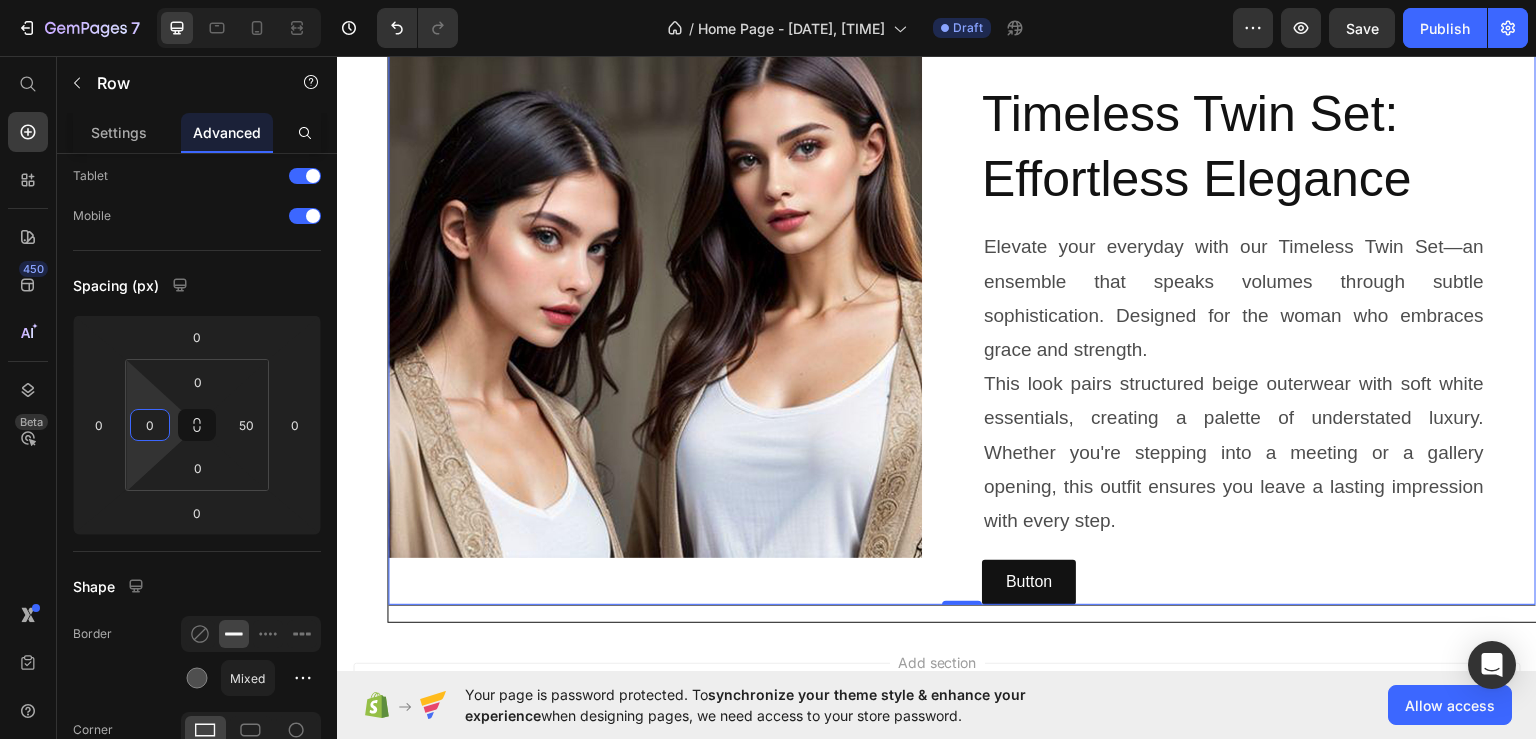 click on "Image Chic neutrals and flawless tailoring—where modern meets classic. Text Block Timeless Twin Set: Effortless Elegance Heading Elevate your everyday with our Timeless Twin Set—an ensemble that speaks volumes through subtle sophistication. Designed for the woman who embraces grace and strength. This look pairs structured beige outerwear with soft white essentials, creating a palette of understated luxury. Whether you're stepping into a meeting or a gallery opening, this outfit ensures you leave a lasting impression with every step. Text Block Button Button Row   0 Row Section 3" at bounding box center (937, 299) 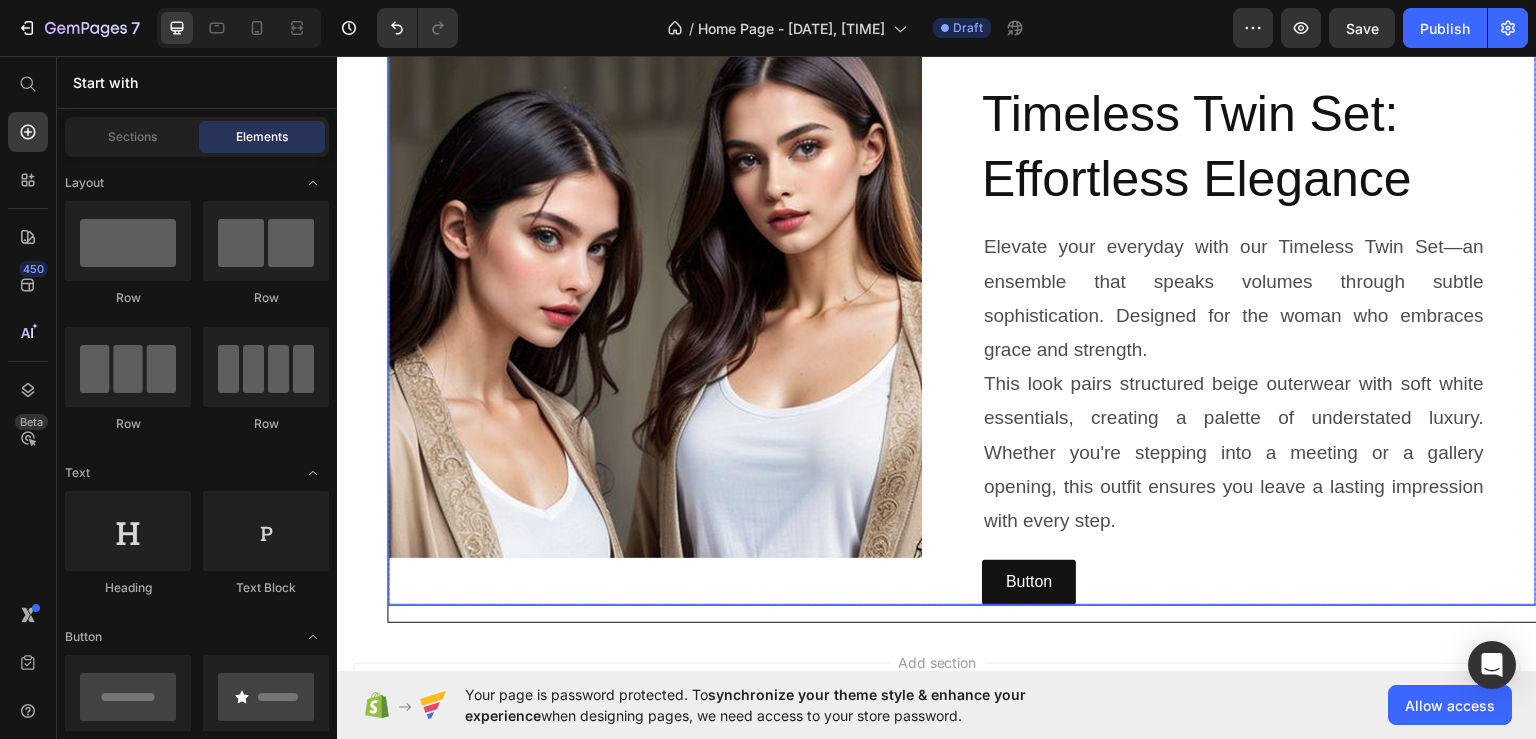 click on "Image" at bounding box center (655, 290) 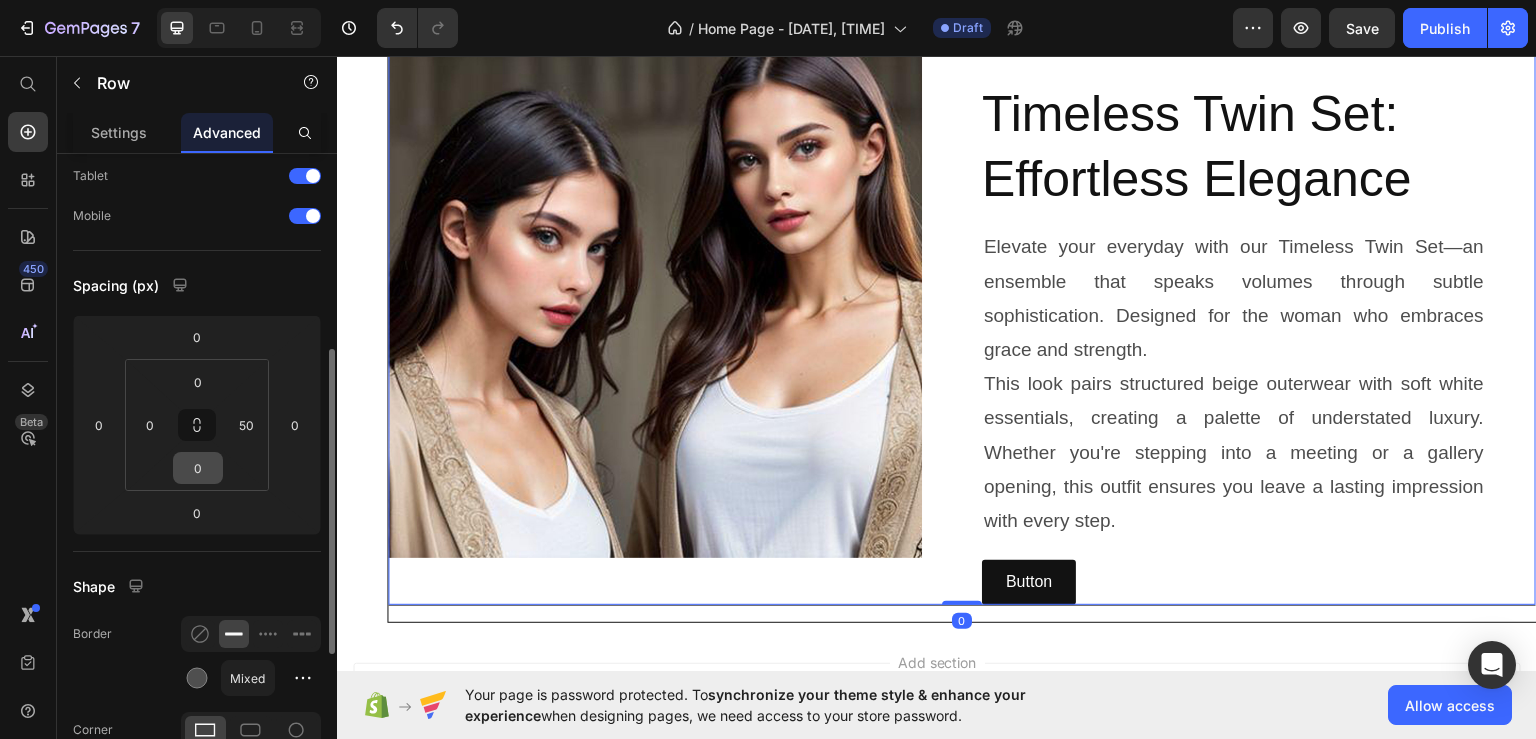 scroll, scrollTop: 300, scrollLeft: 0, axis: vertical 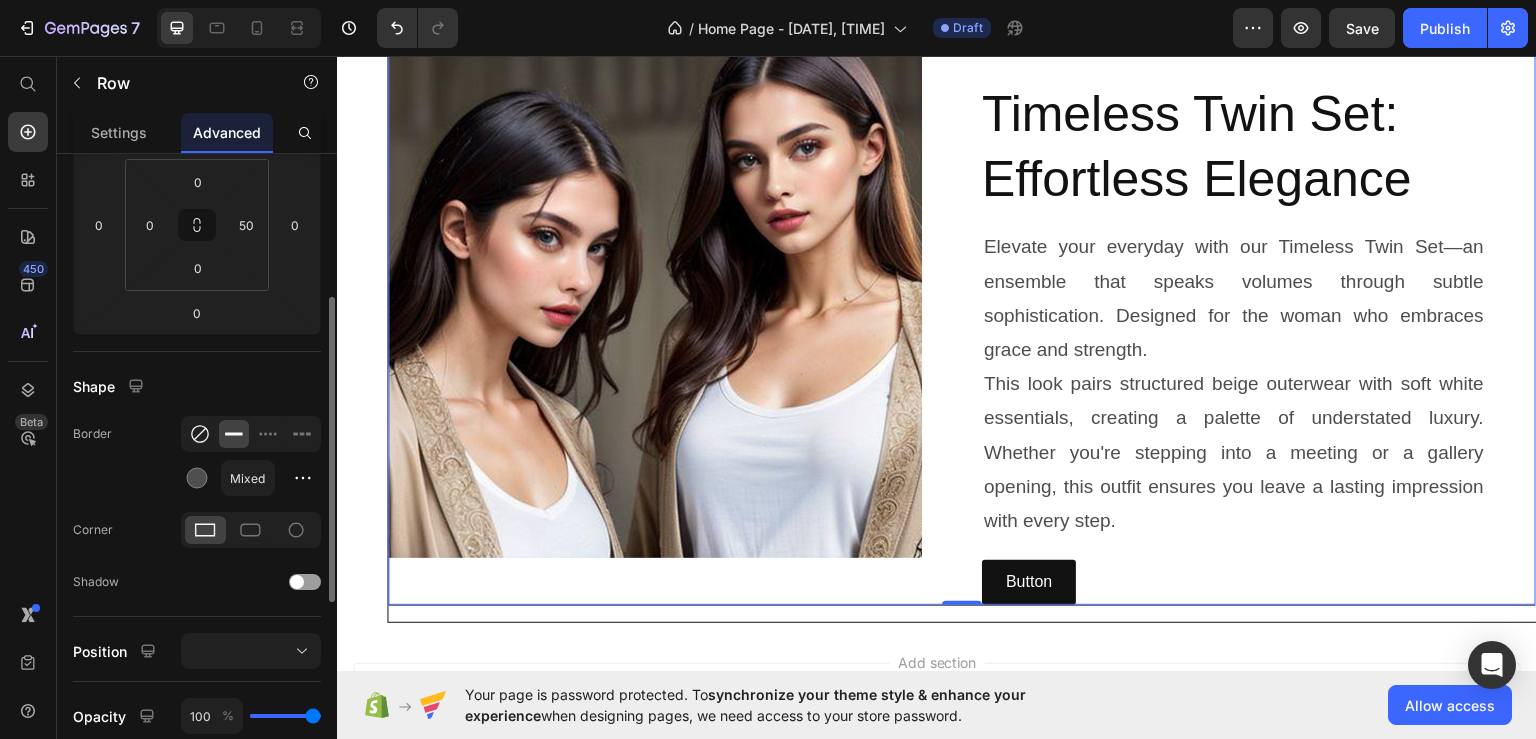 click 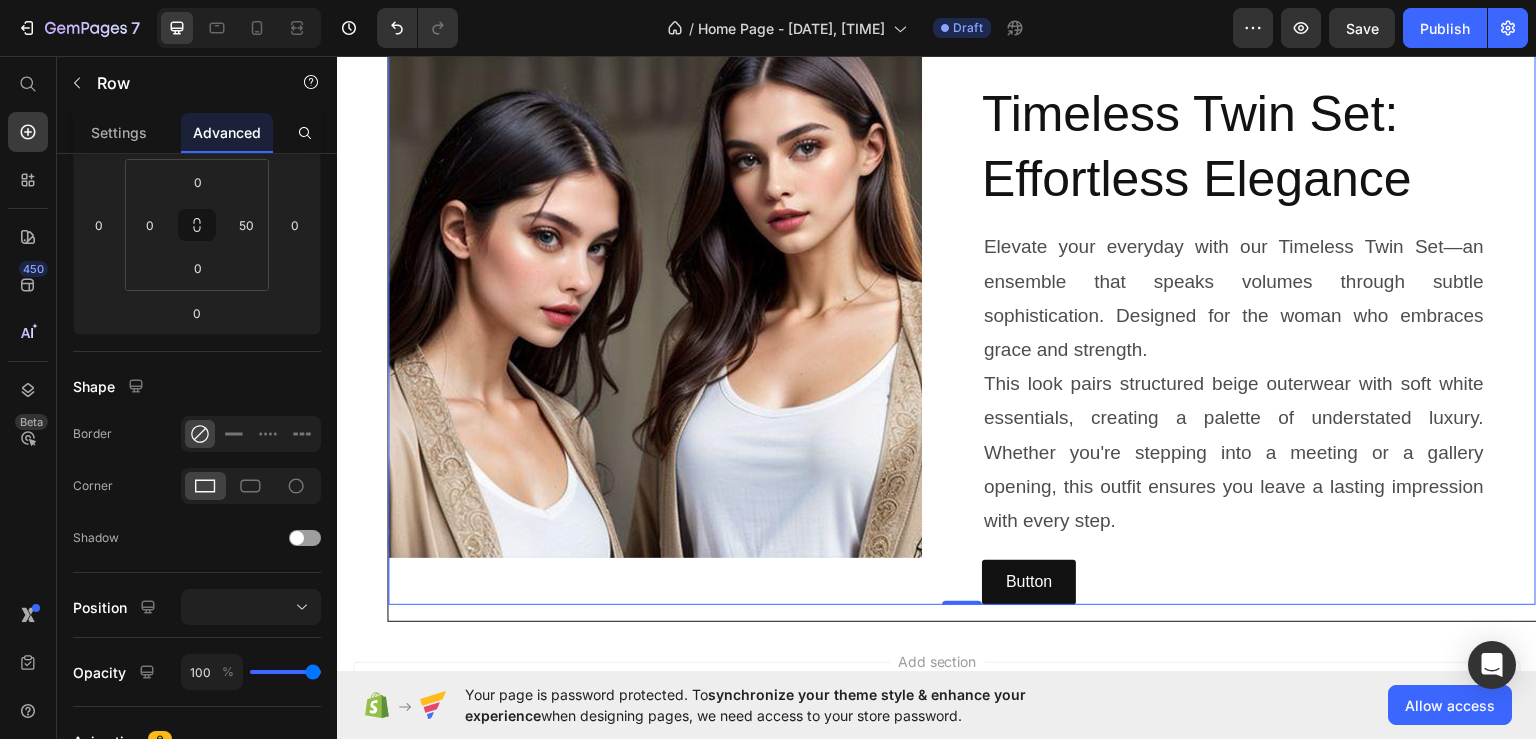 click on "Add section Choose templates inspired by CRO experts Generate layout from URL or image Add blank section then drag & drop elements" at bounding box center [937, 744] 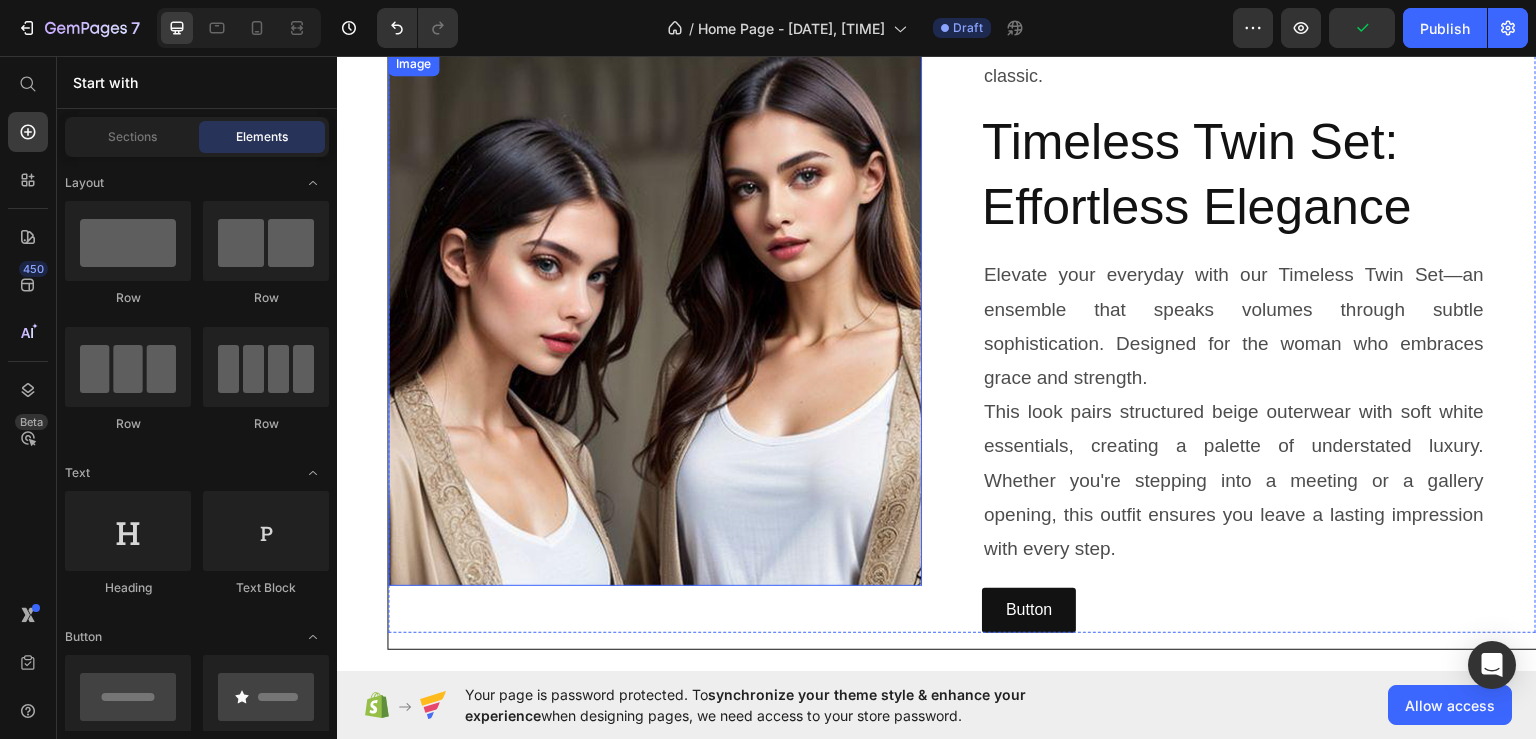 scroll, scrollTop: 1109, scrollLeft: 0, axis: vertical 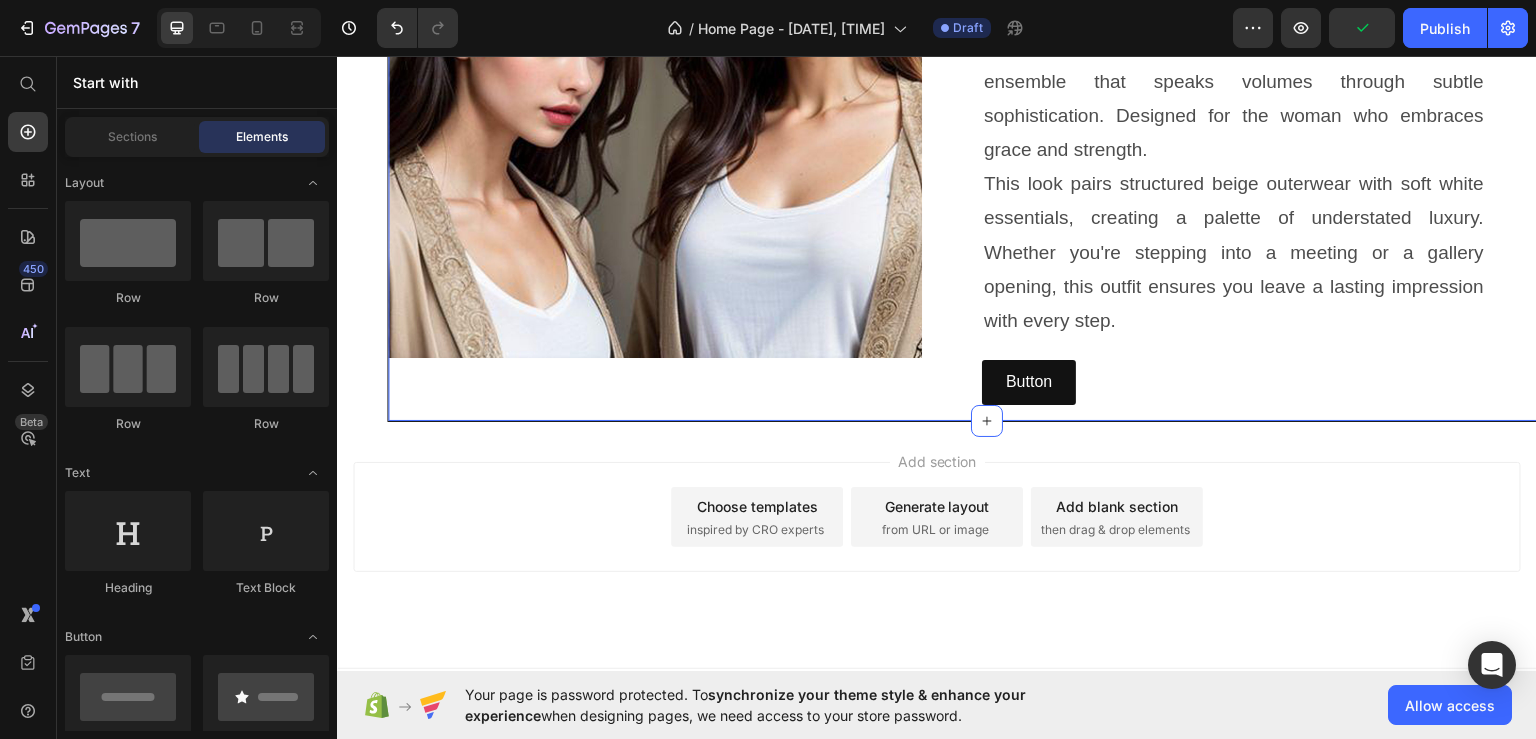 click on "Image Chic neutrals and flawless tailoring—where modern meets classic. Text Block Timeless Twin Set: Effortless Elegance Heading Elevate your everyday with our Timeless Twin Set—an ensemble that speaks volumes through subtle sophistication. Designed for the woman who embraces grace and strength. This look pairs structured beige outerwear with soft white essentials, creating a palette of understated luxury. Whether you're stepping into a meeting or a gallery opening, this outfit ensures you leave a lasting impression with every step. Text Block Button Button Row Row" at bounding box center (962, 98) 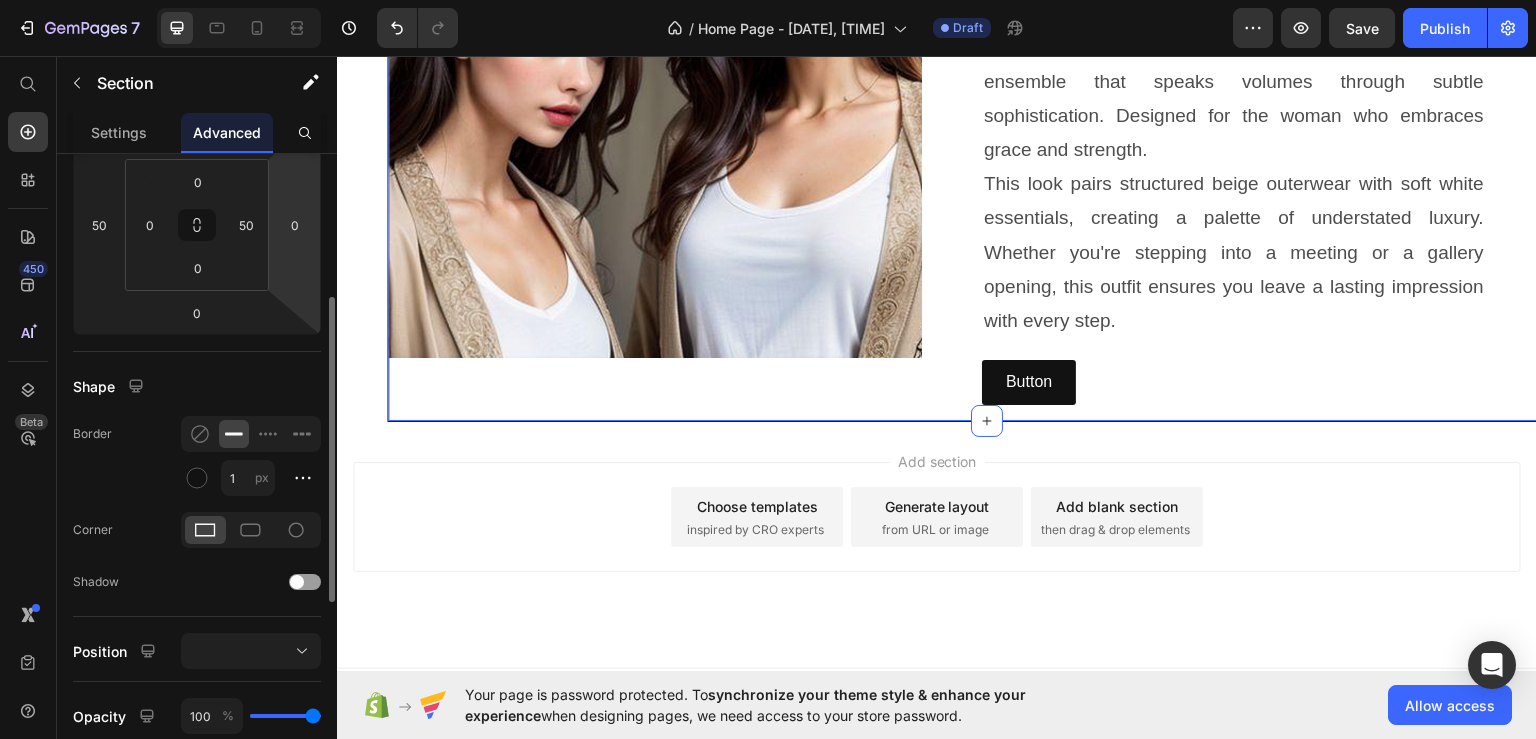 scroll, scrollTop: 400, scrollLeft: 0, axis: vertical 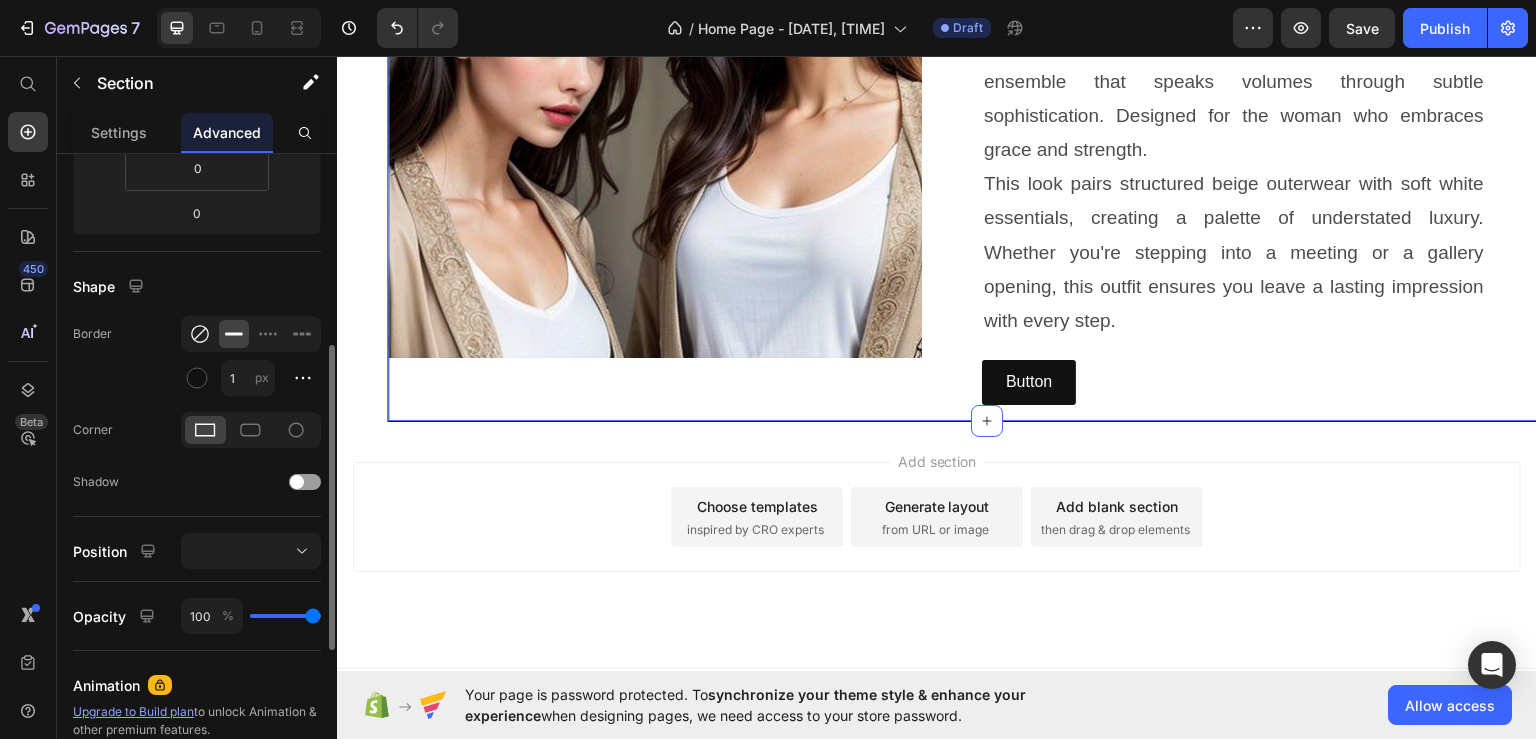 click 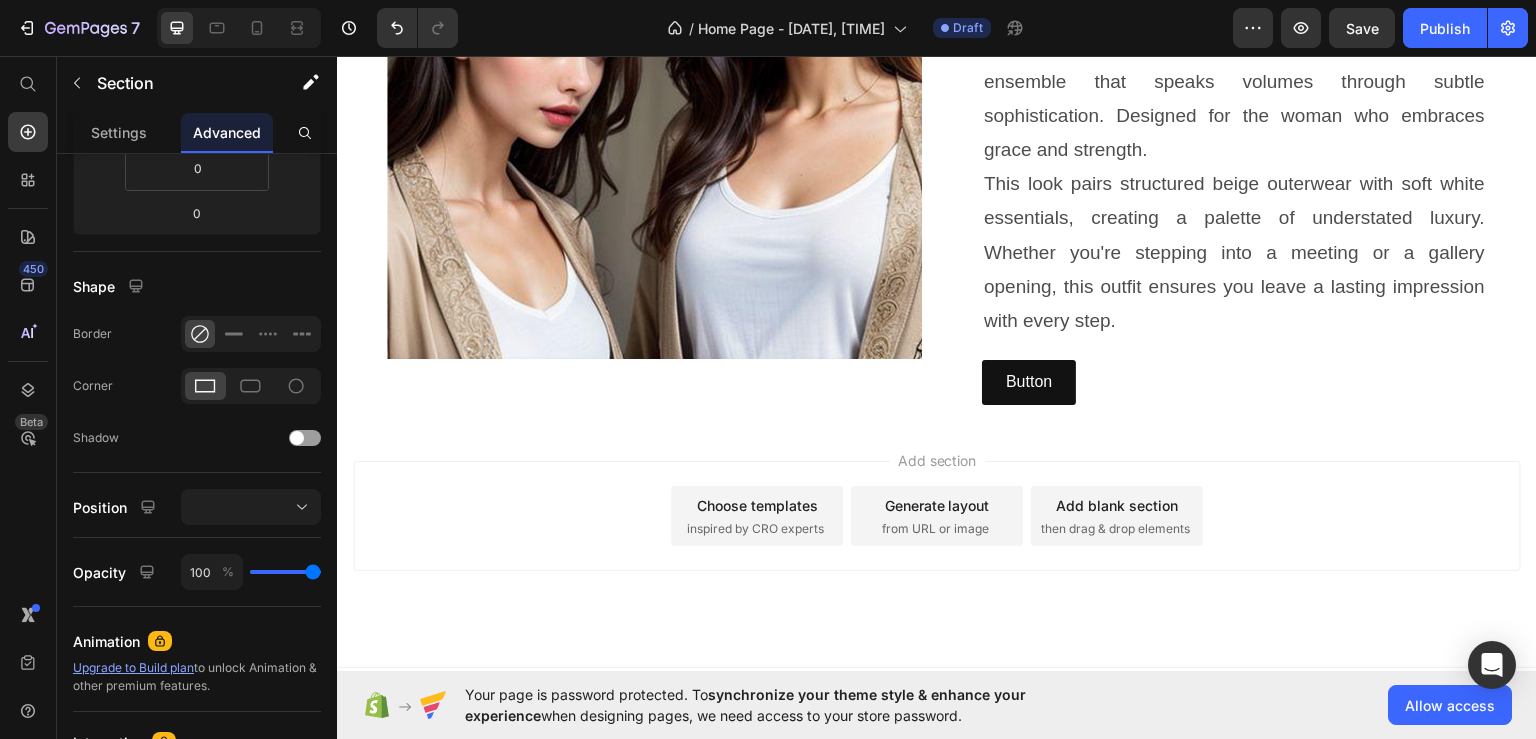 click on "Add section Choose templates inspired by CRO experts Generate layout from URL or image Add blank section then drag & drop elements" at bounding box center [937, 543] 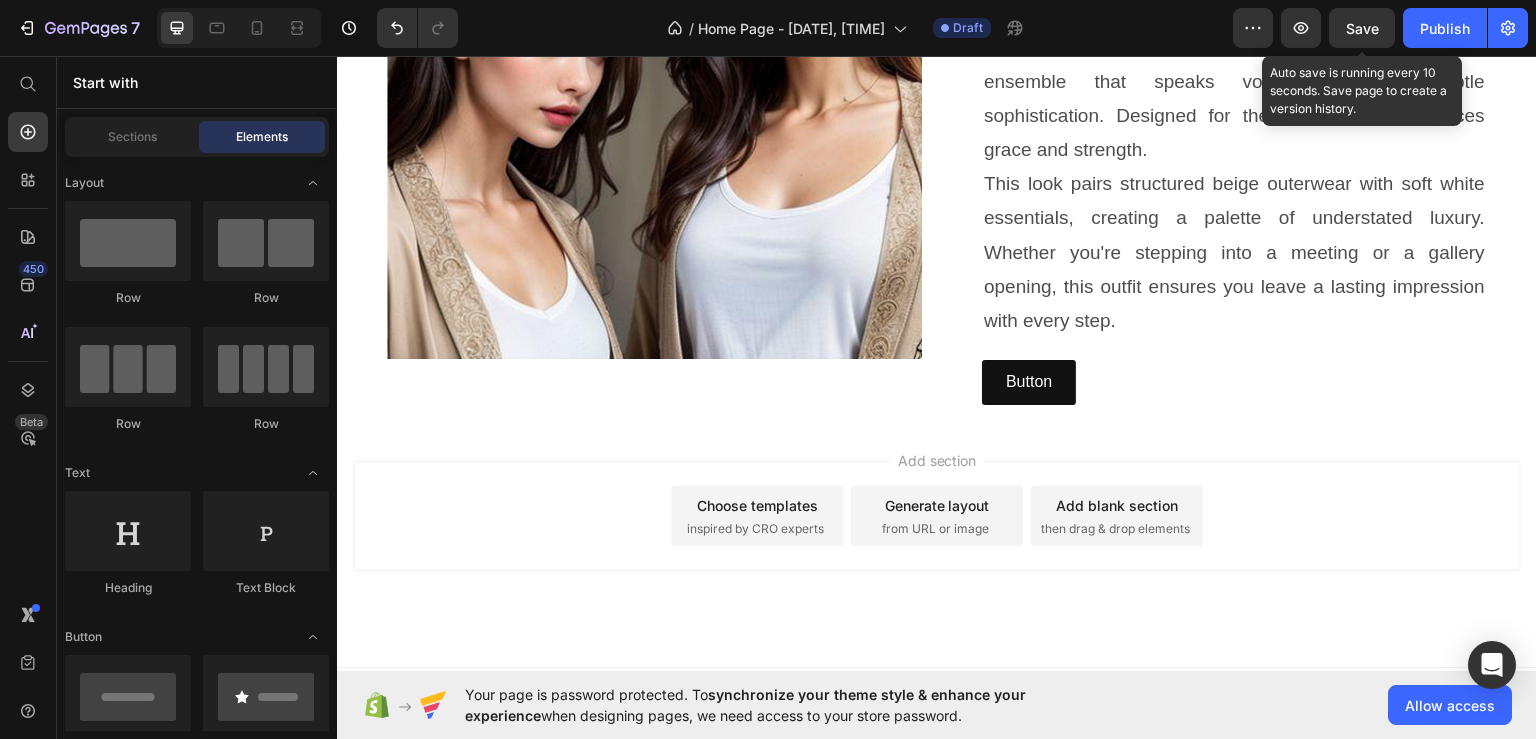 click on "Save" 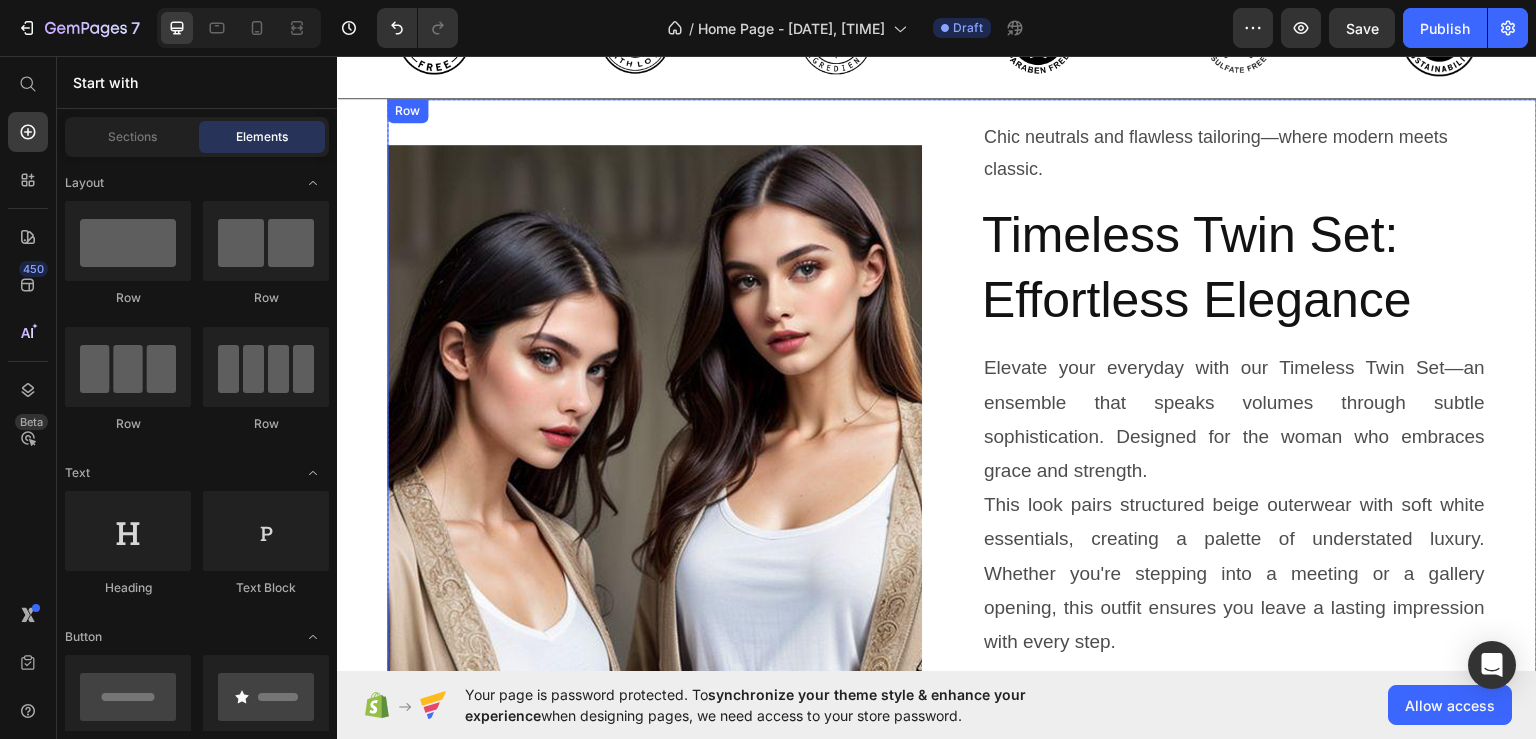 scroll, scrollTop: 708, scrollLeft: 0, axis: vertical 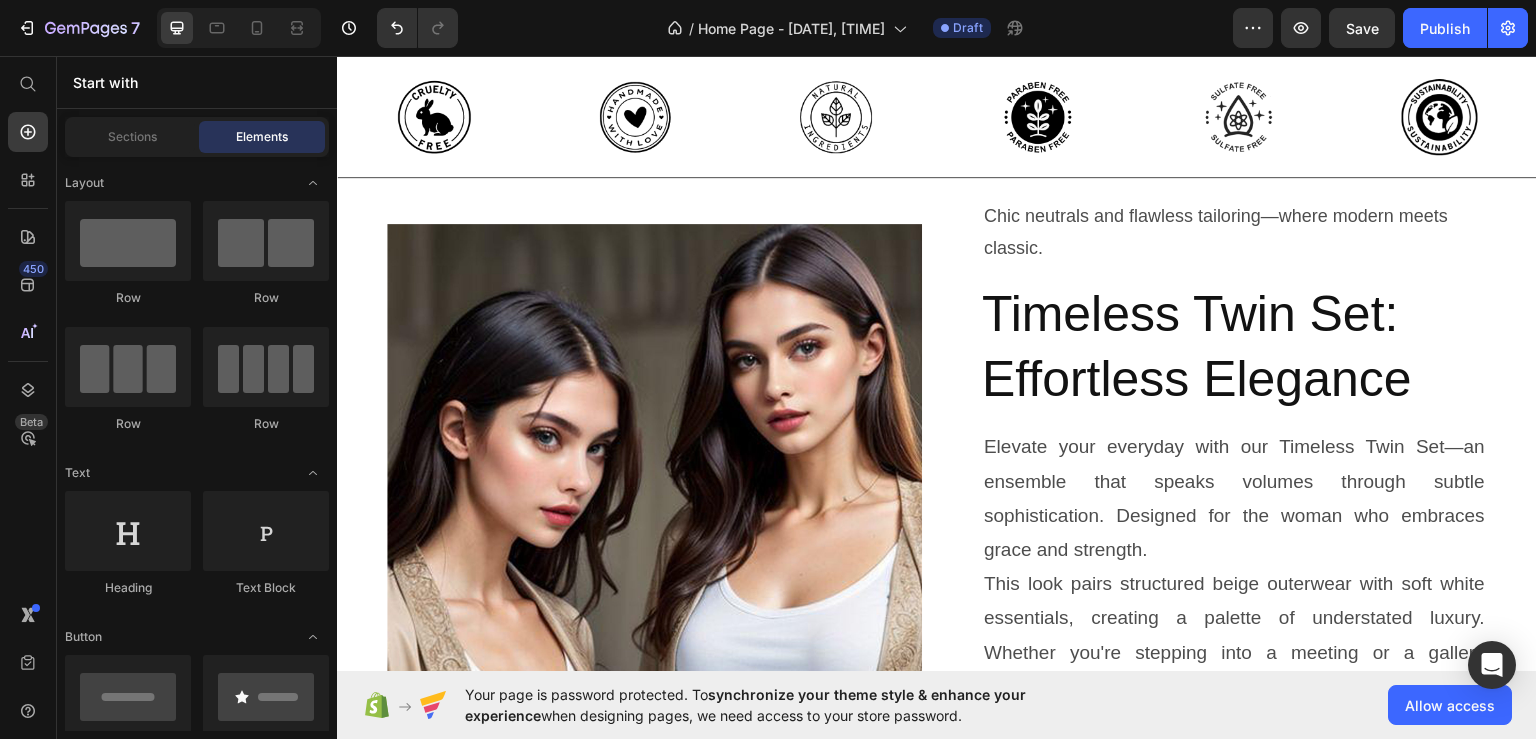 click on "Image Chic neutrals and flawless tailoring—where modern meets classic. Text Block Timeless Twin Set: Effortless Elegance Heading Elevate your everyday with our Timeless Twin Set—an ensemble that speaks volumes through subtle sophistication. Designed for the woman who embraces grace and strength. This look pairs structured beige outerwear with soft white essentials, creating a palette of understated luxury. Whether you're stepping into a meeting or a gallery opening, this outfit ensures you leave a lasting impression with every step. Text Block Button Button Row Row Section 3" at bounding box center (937, 498) 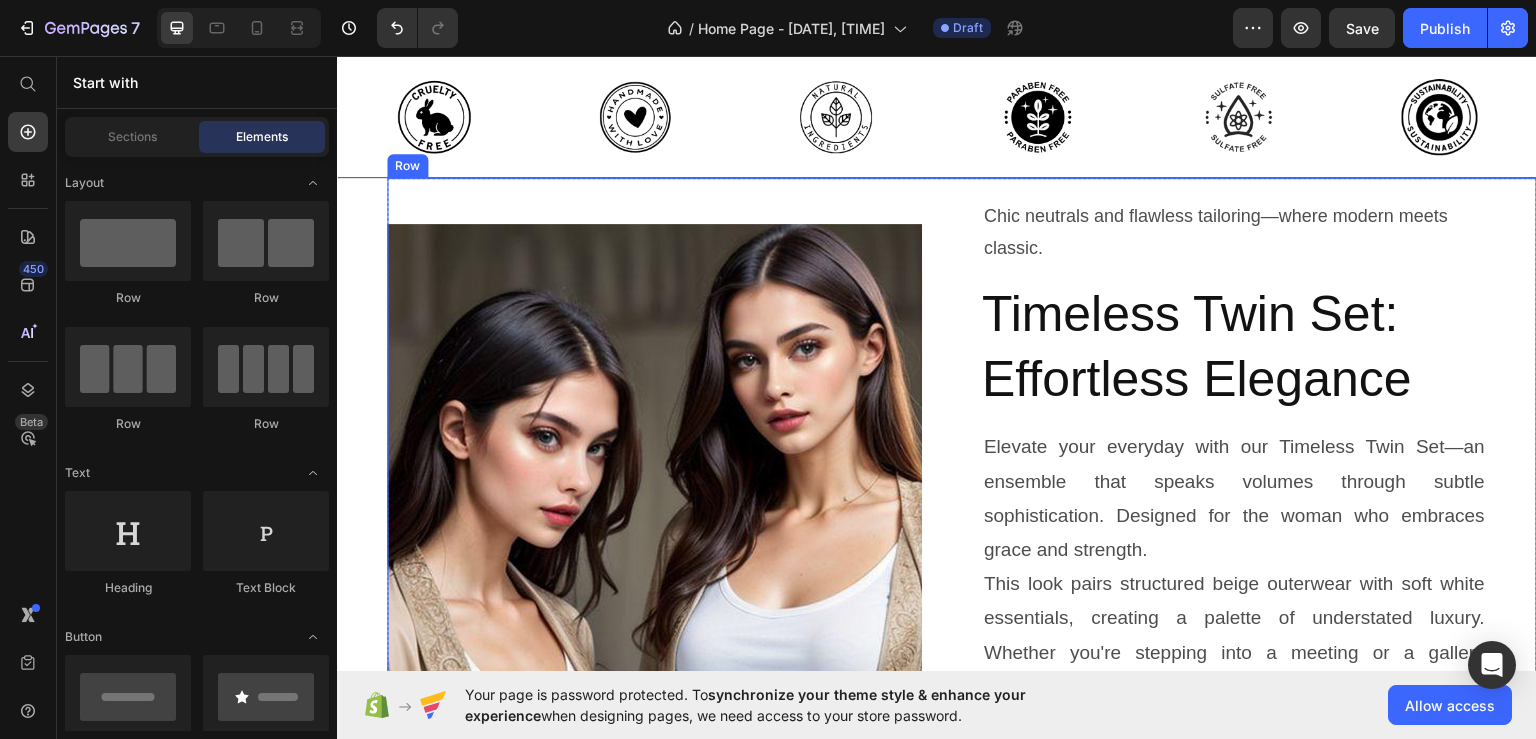 click on "Image" at bounding box center [654, 490] 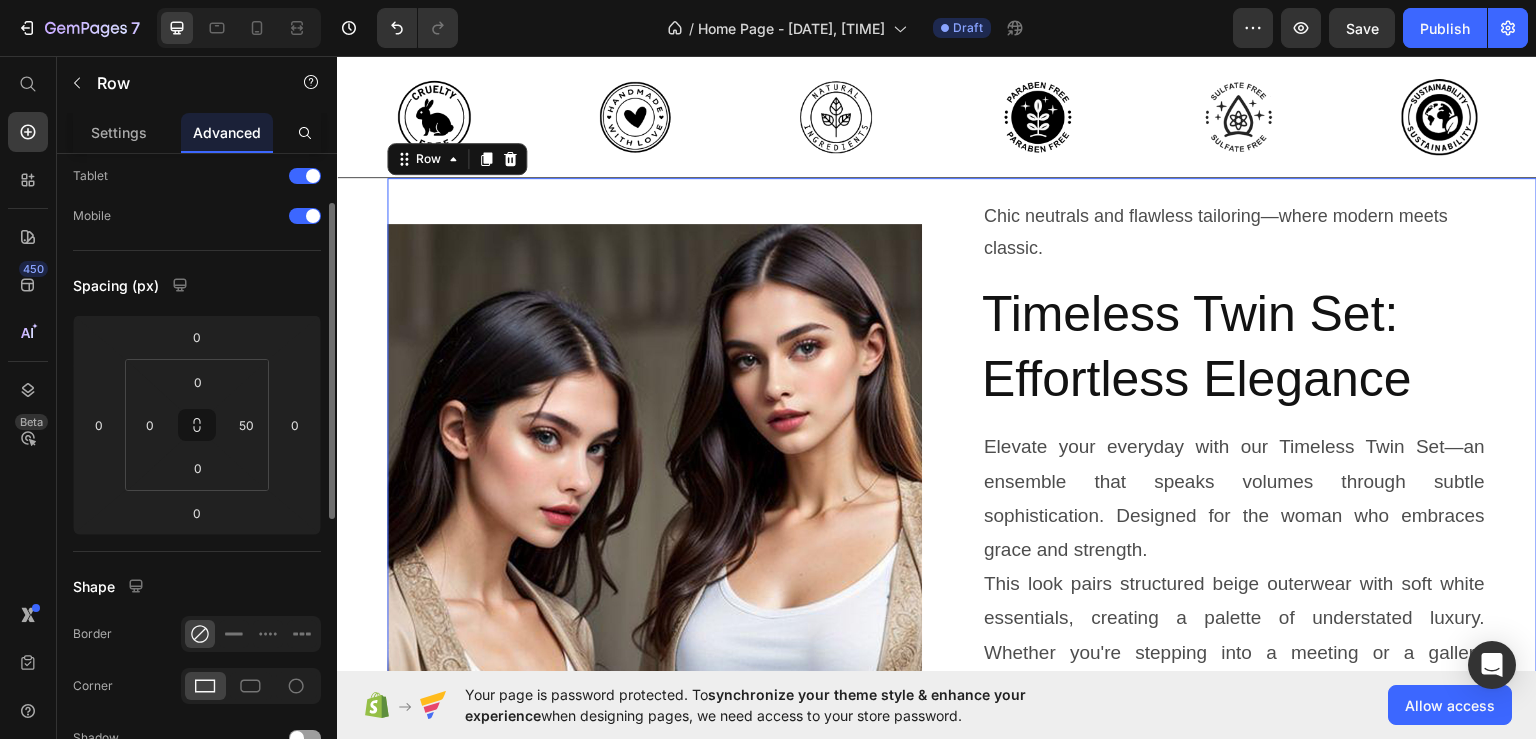 scroll, scrollTop: 0, scrollLeft: 0, axis: both 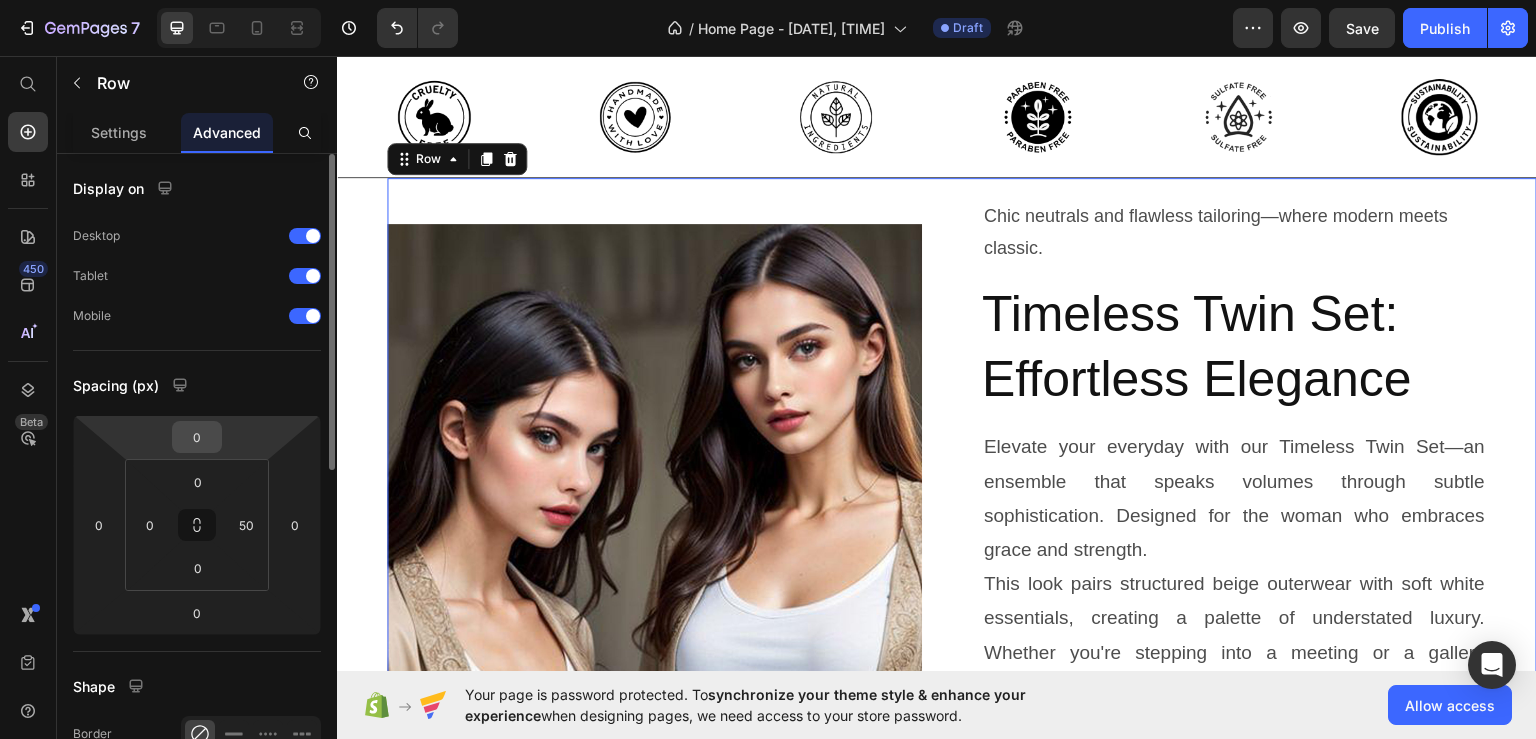click on "0" at bounding box center (197, 437) 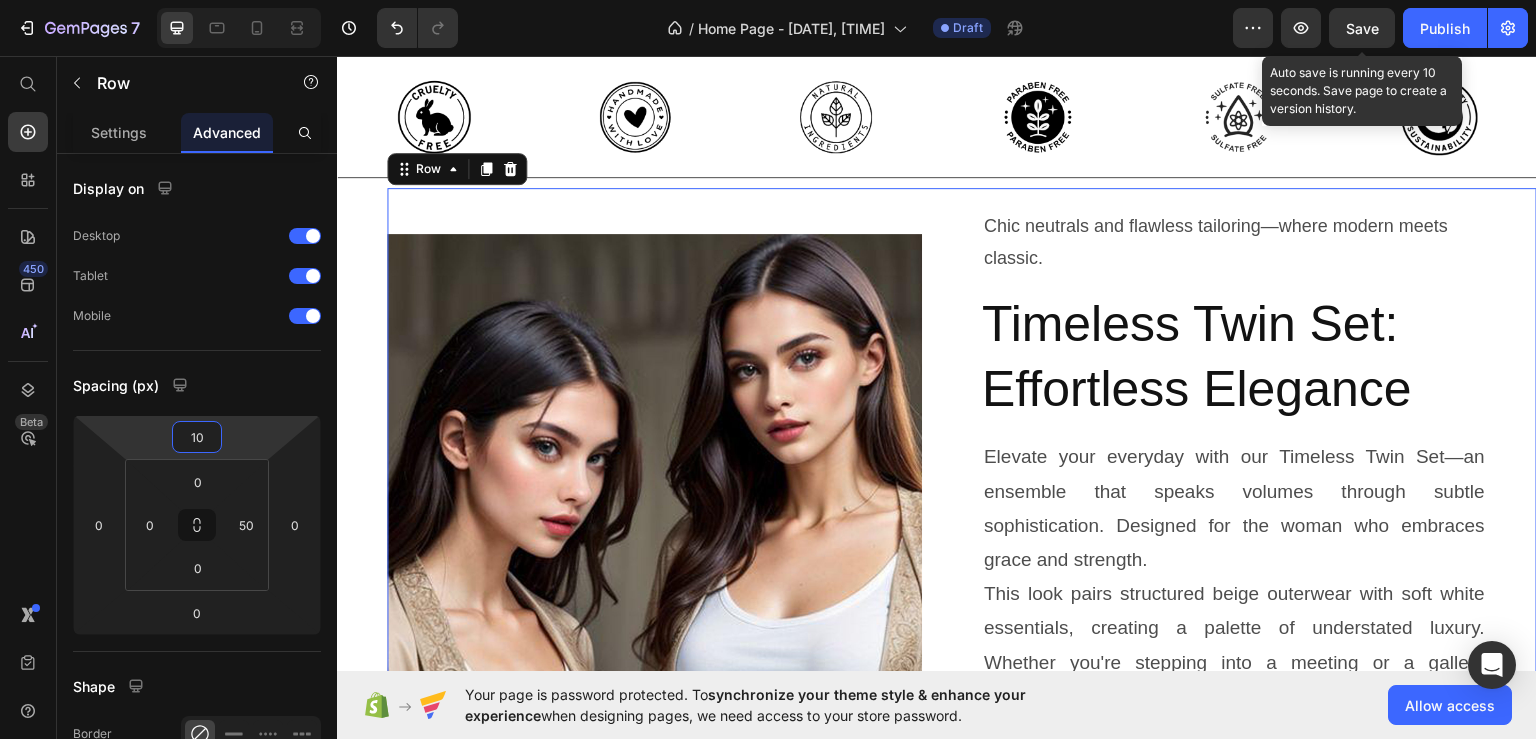 type on "10" 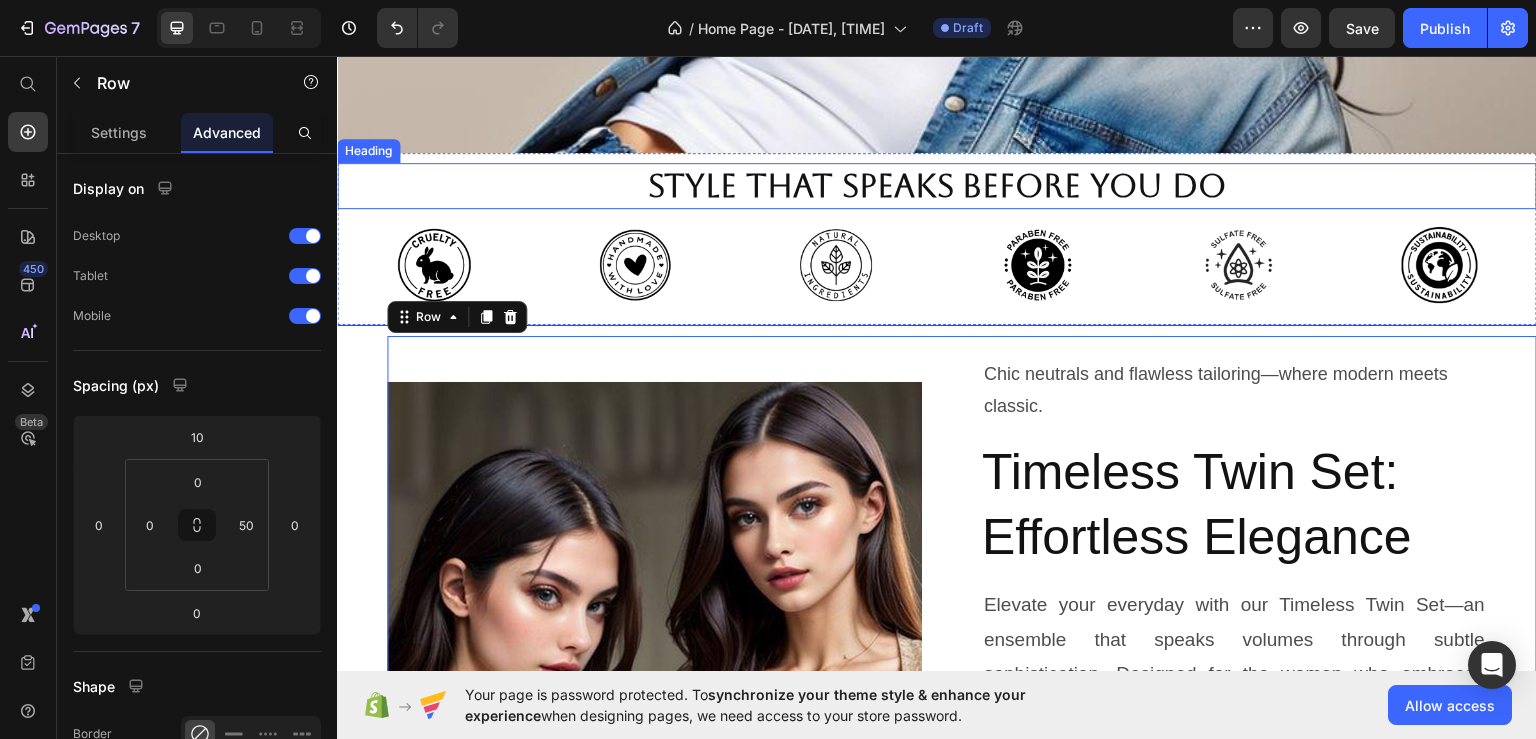 scroll, scrollTop: 508, scrollLeft: 0, axis: vertical 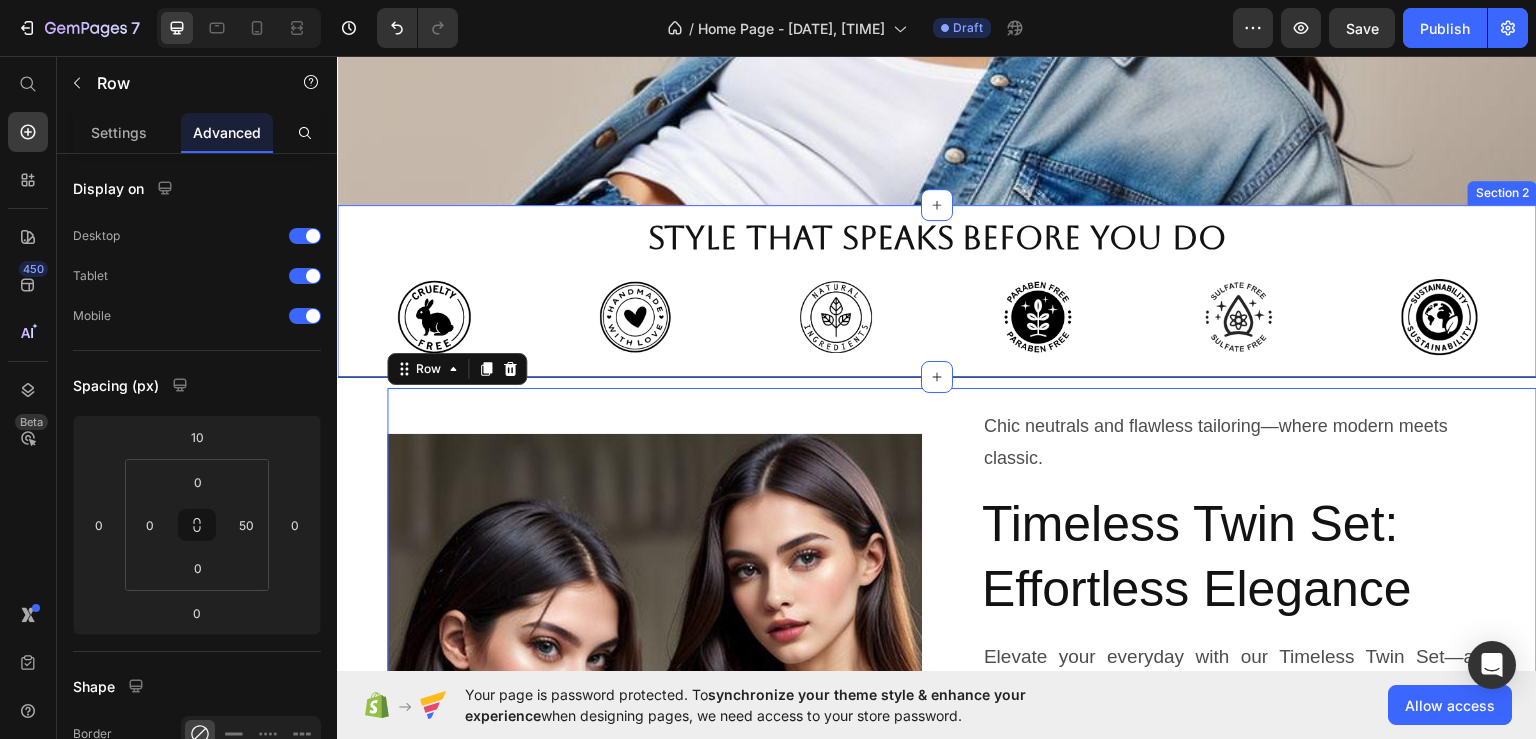 click on "Style that speaks before you do Heading Image Image Image Image Image Image Row Section 2" at bounding box center (937, 290) 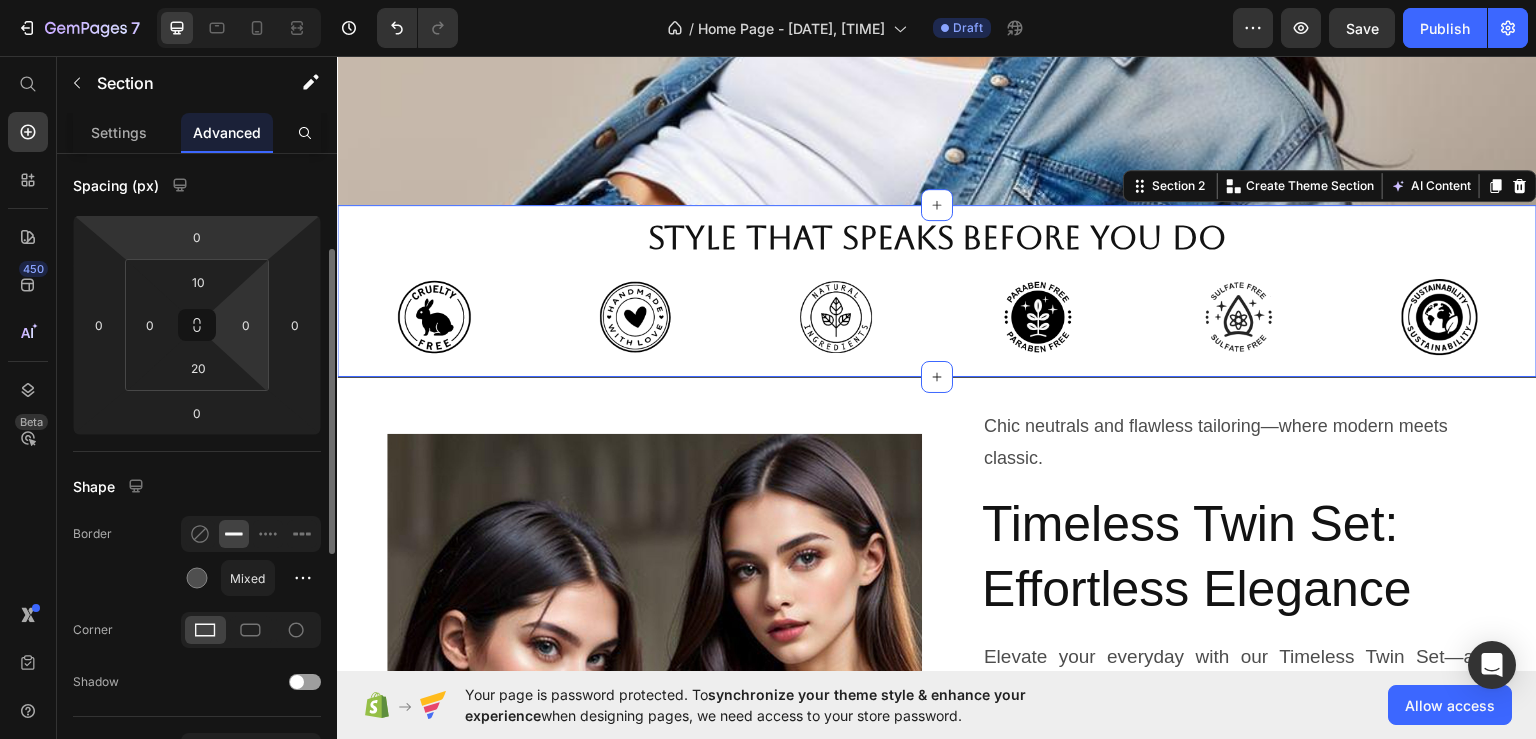 scroll, scrollTop: 300, scrollLeft: 0, axis: vertical 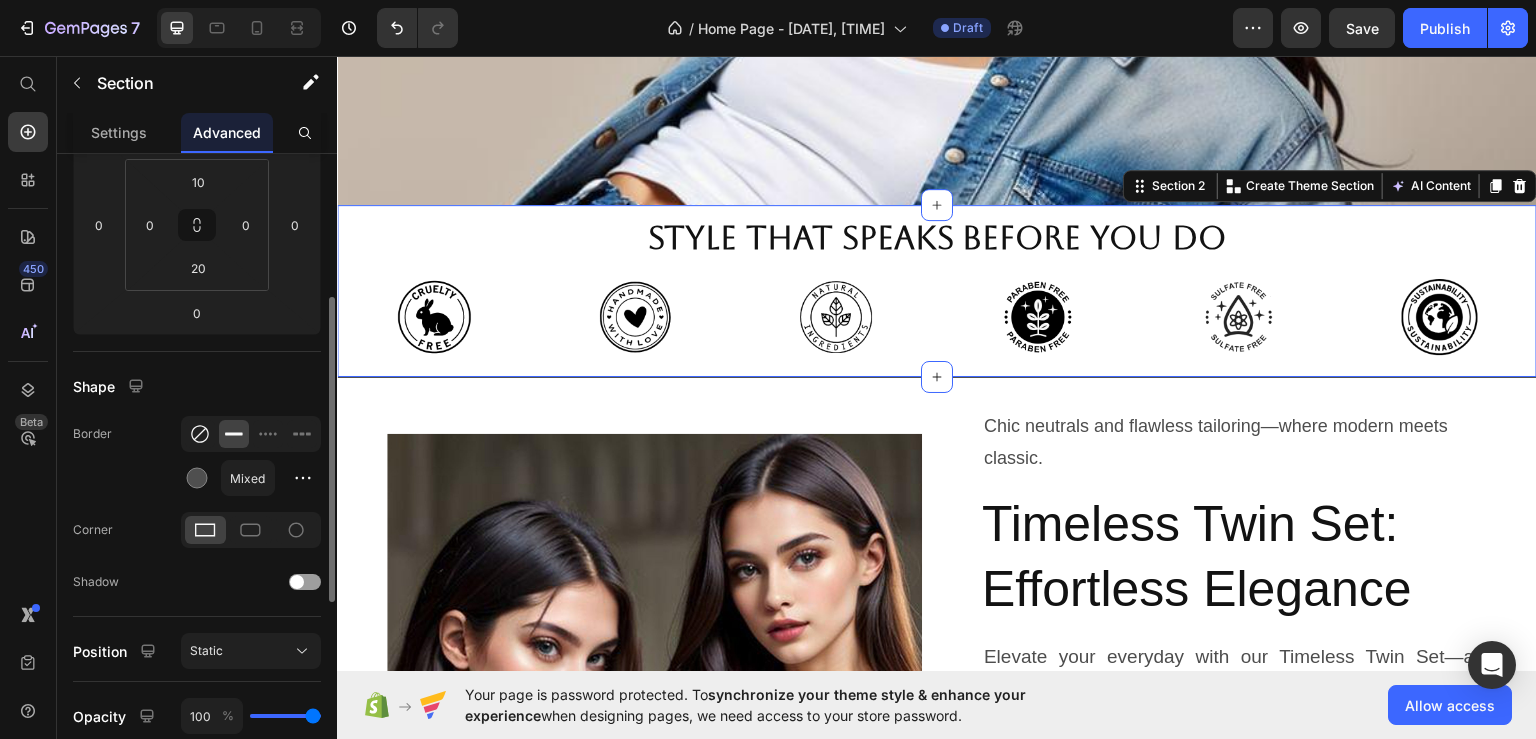 click 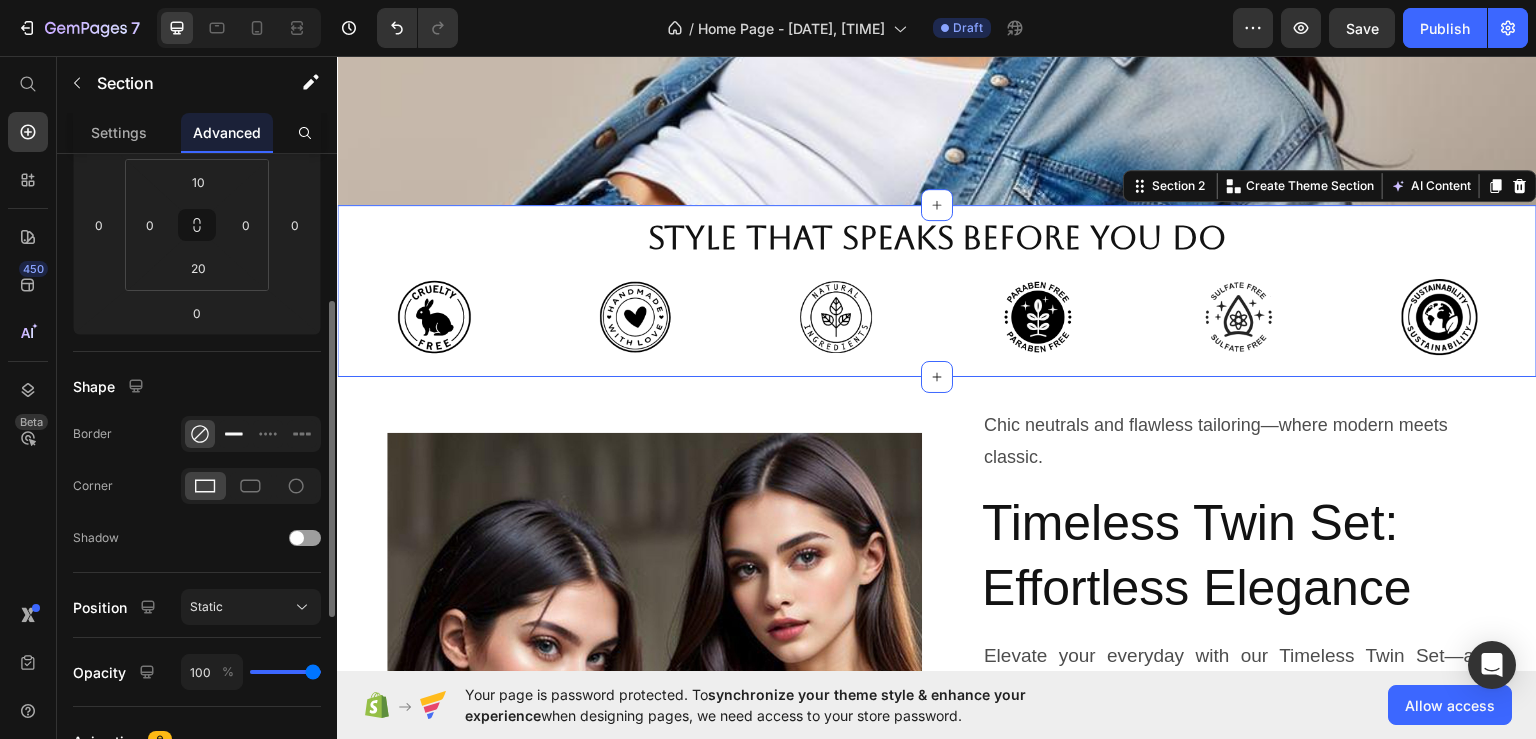 click 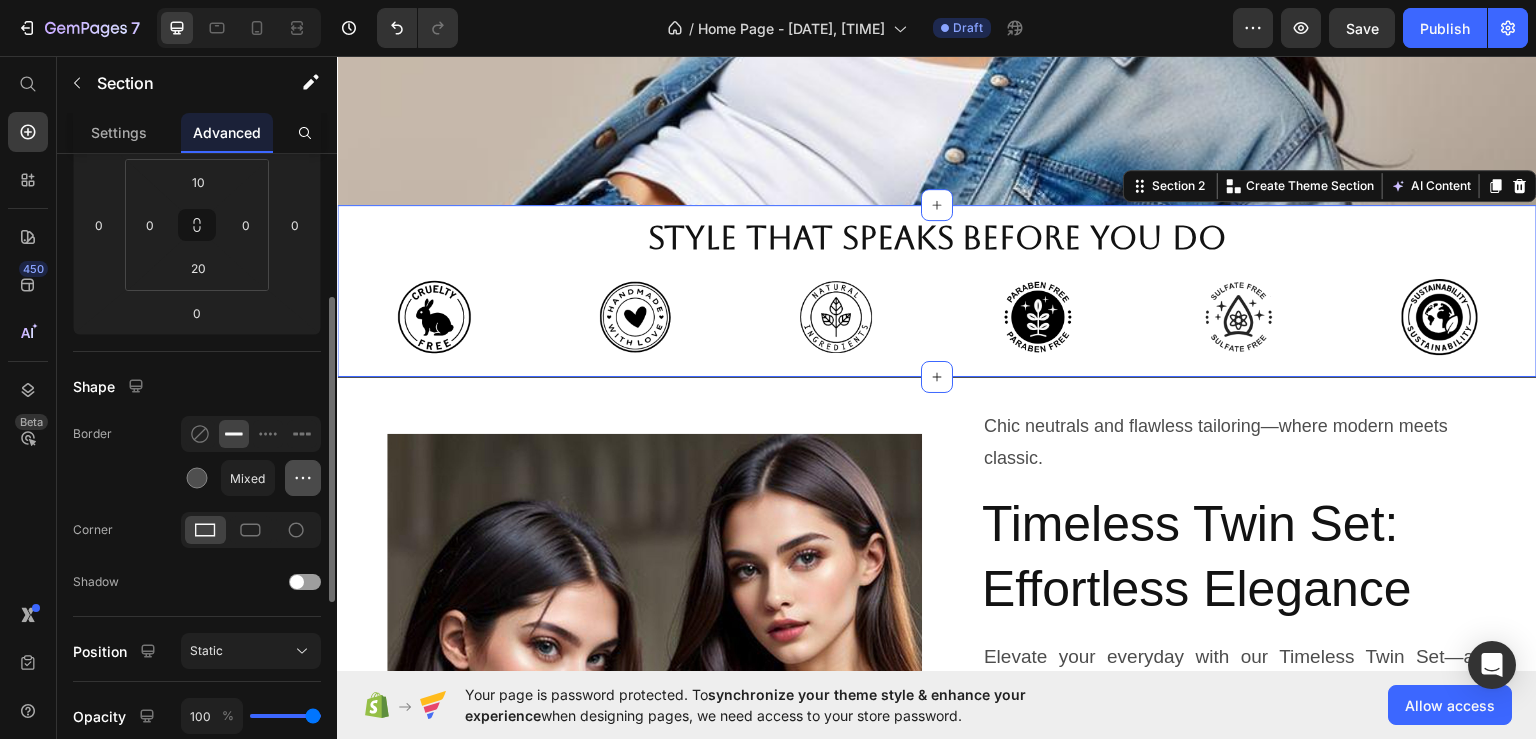 click 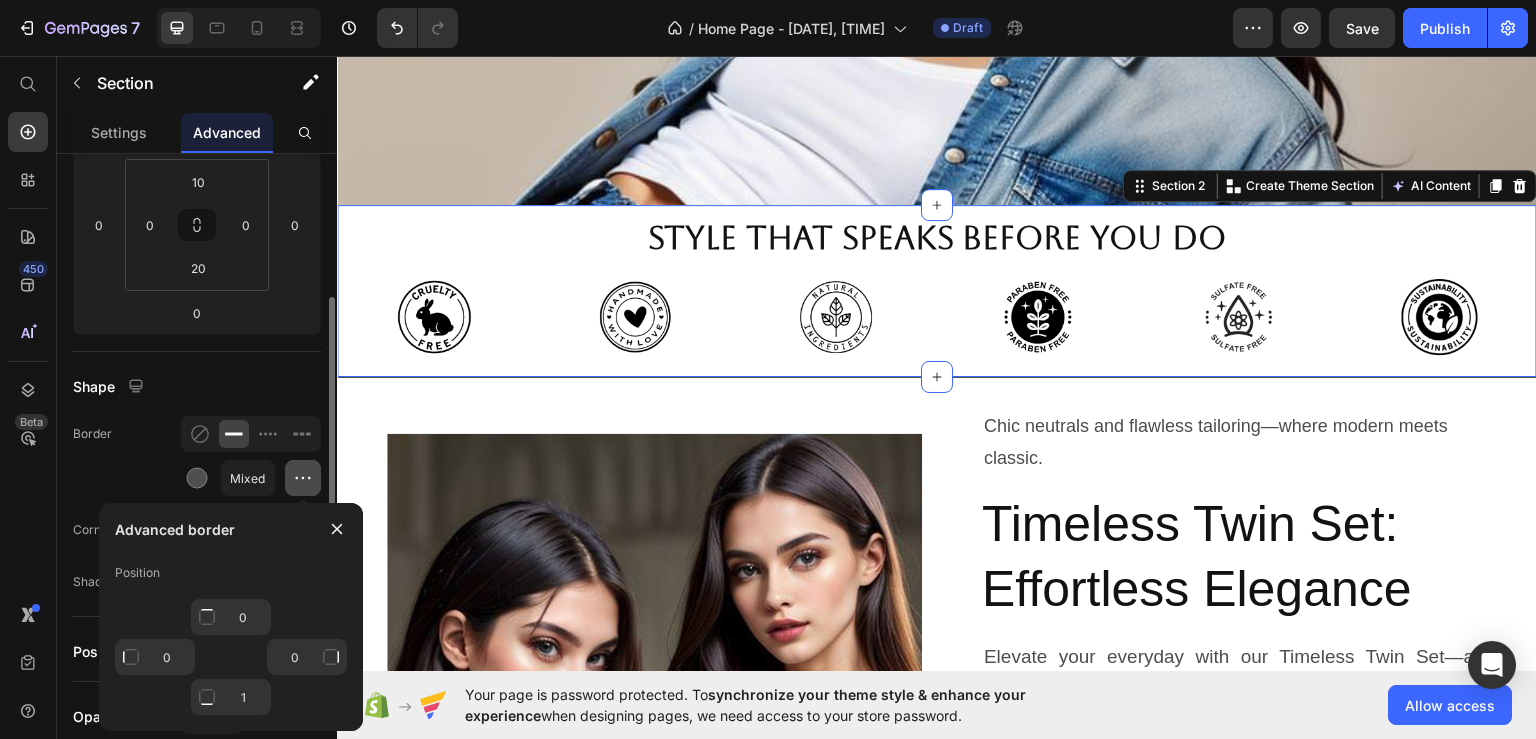 click 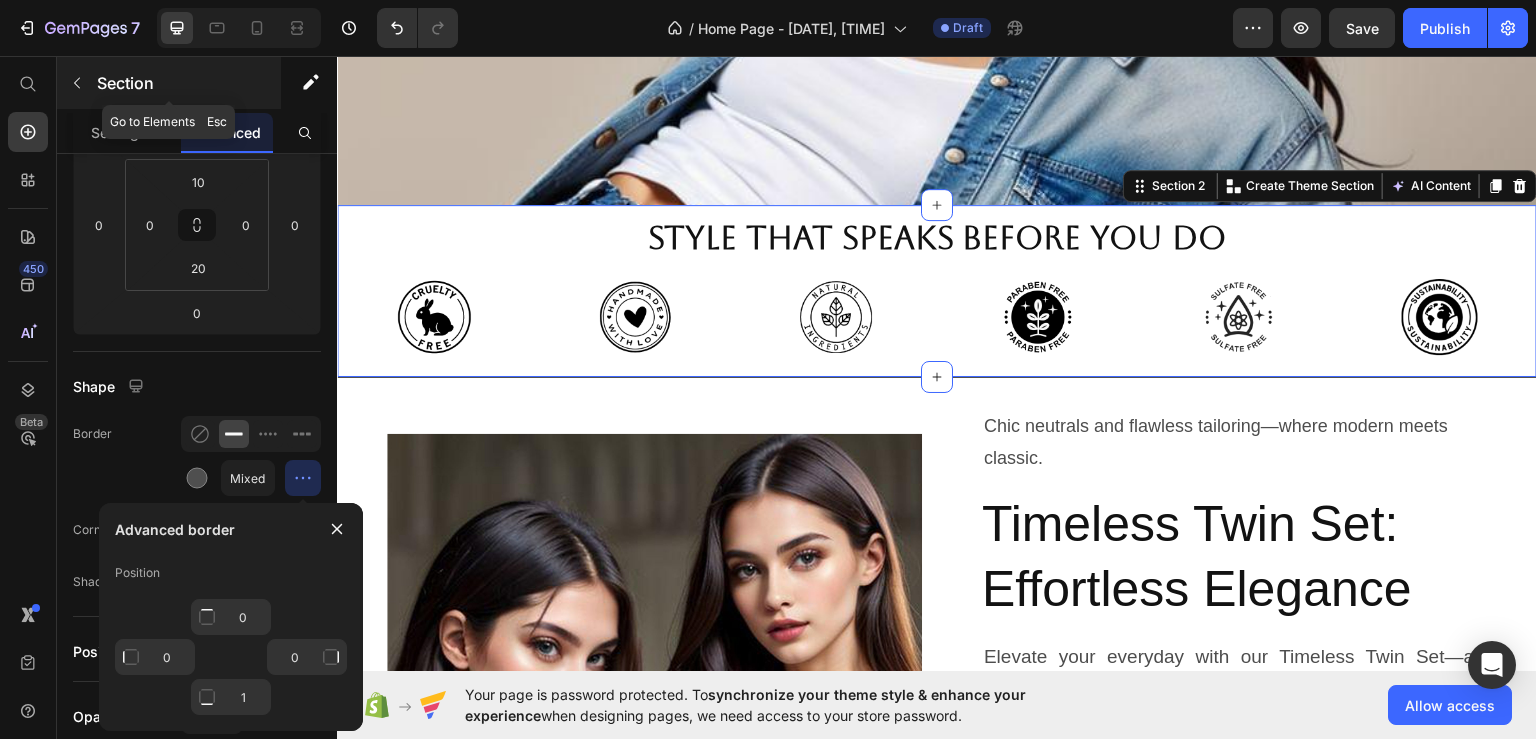 click 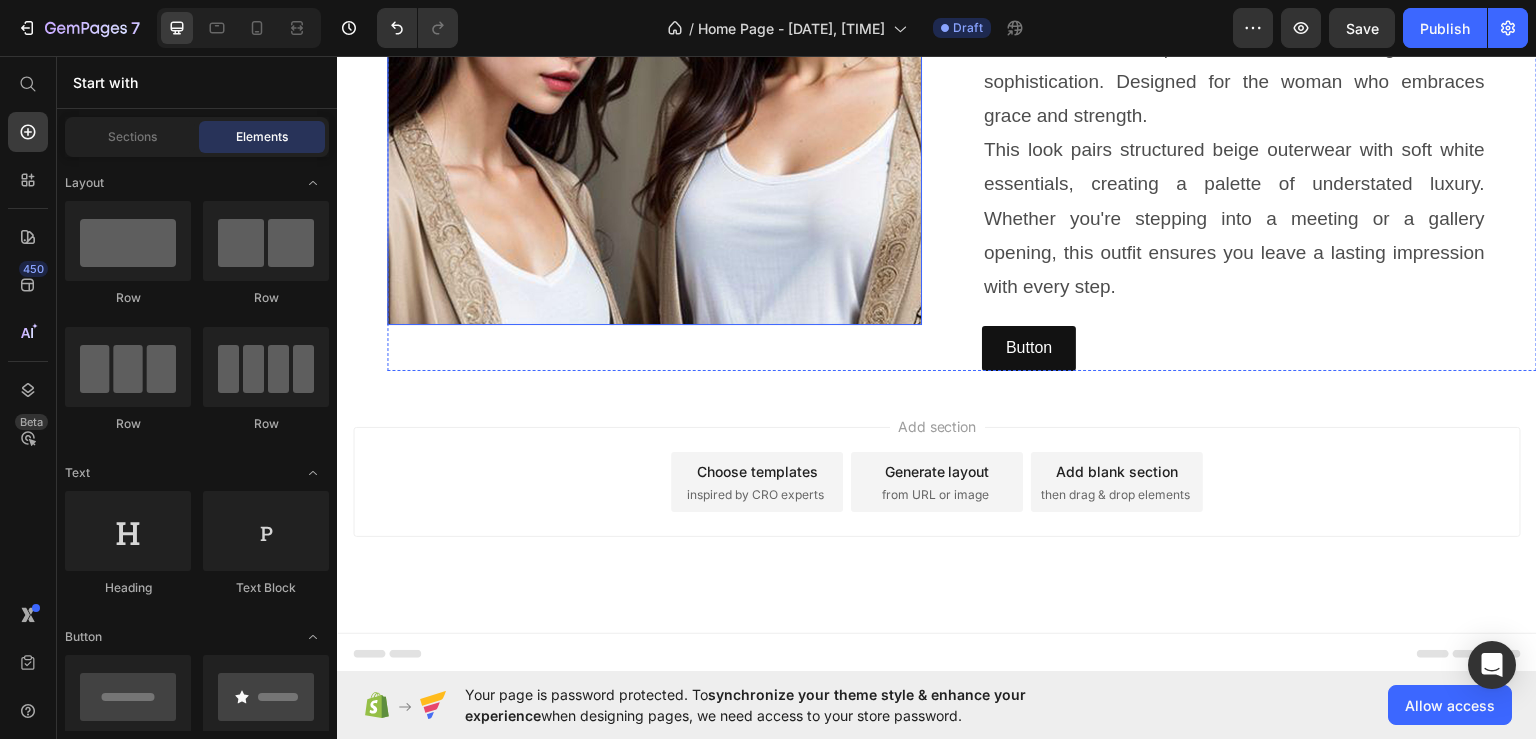 scroll, scrollTop: 1153, scrollLeft: 0, axis: vertical 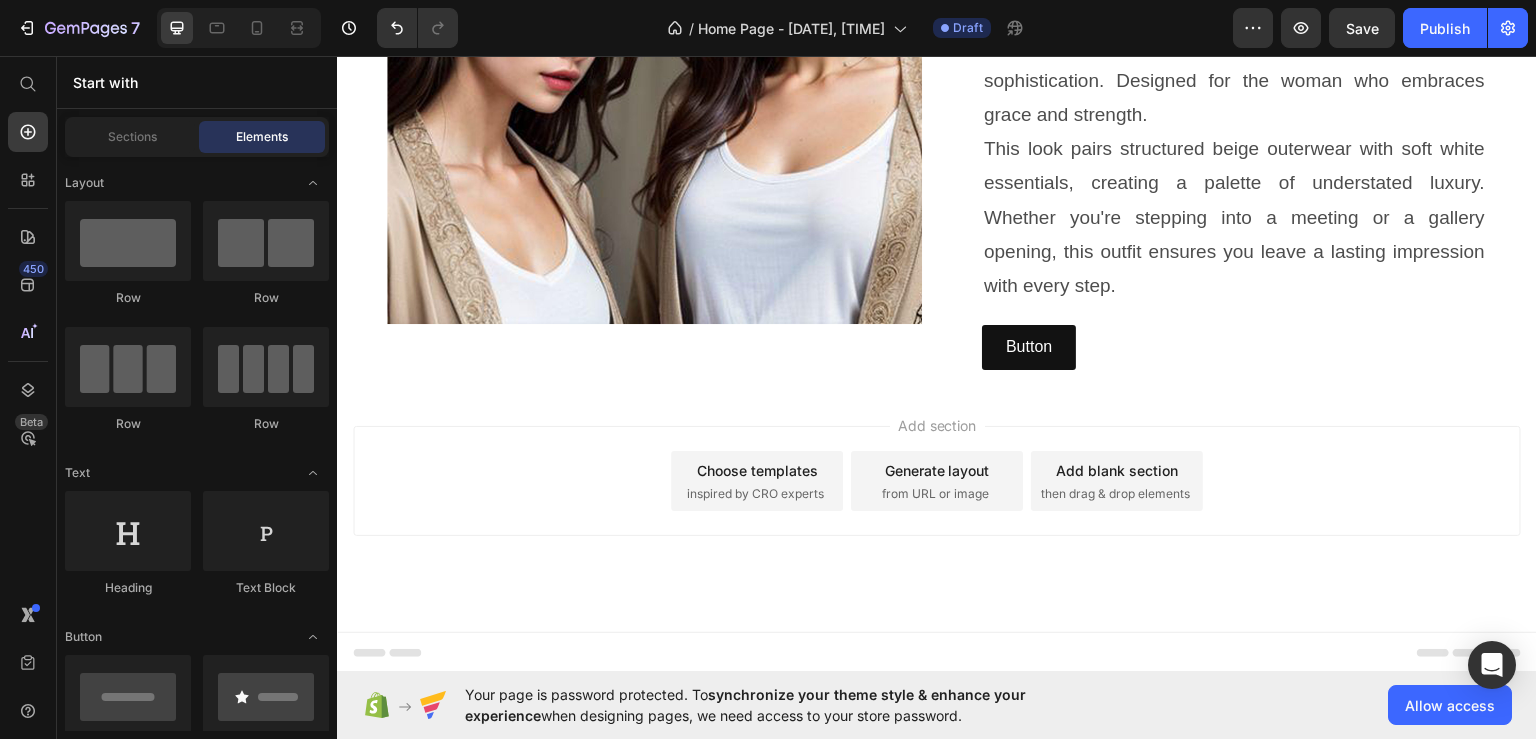 click on "Add section" at bounding box center [937, 424] 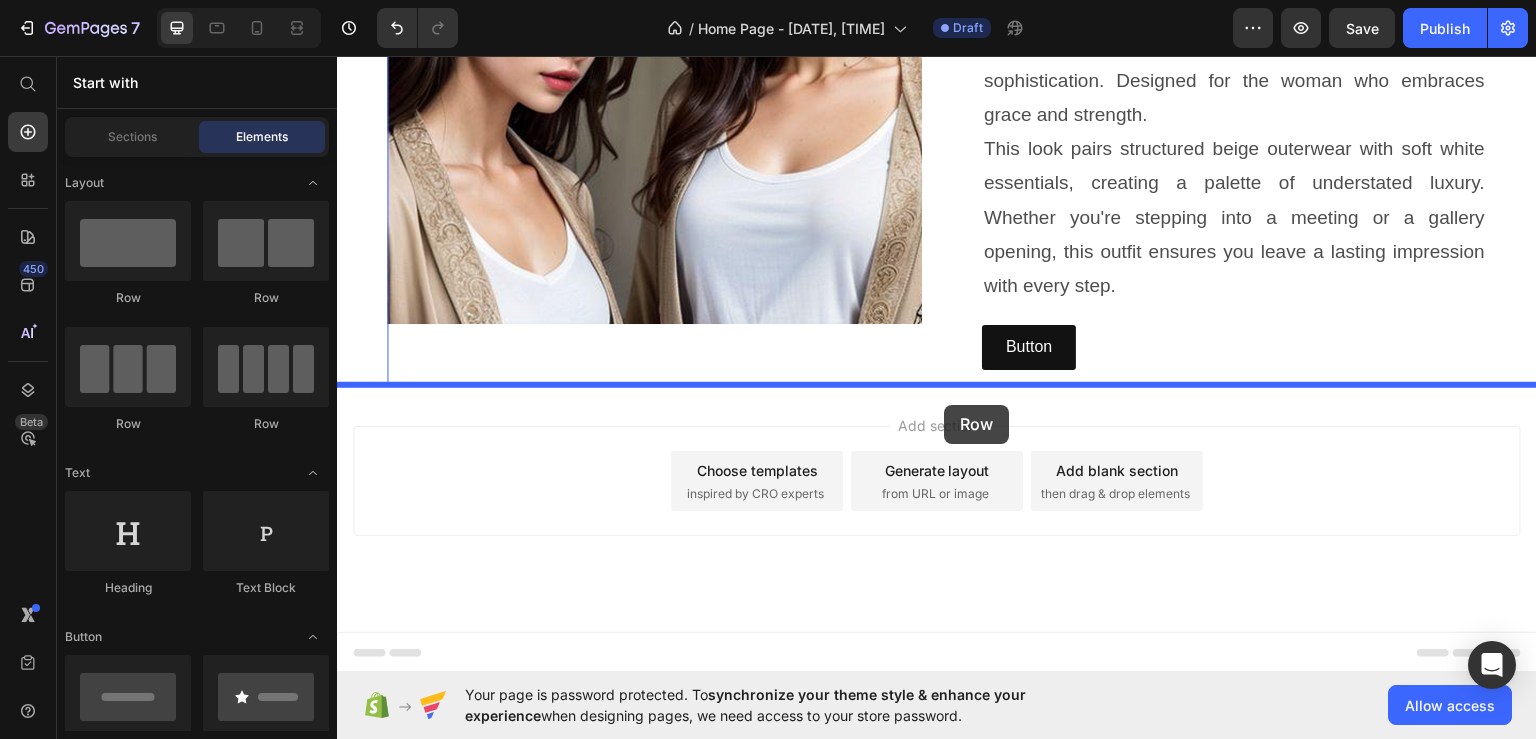drag, startPoint x: 609, startPoint y: 298, endPoint x: 945, endPoint y: 404, distance: 352.3237 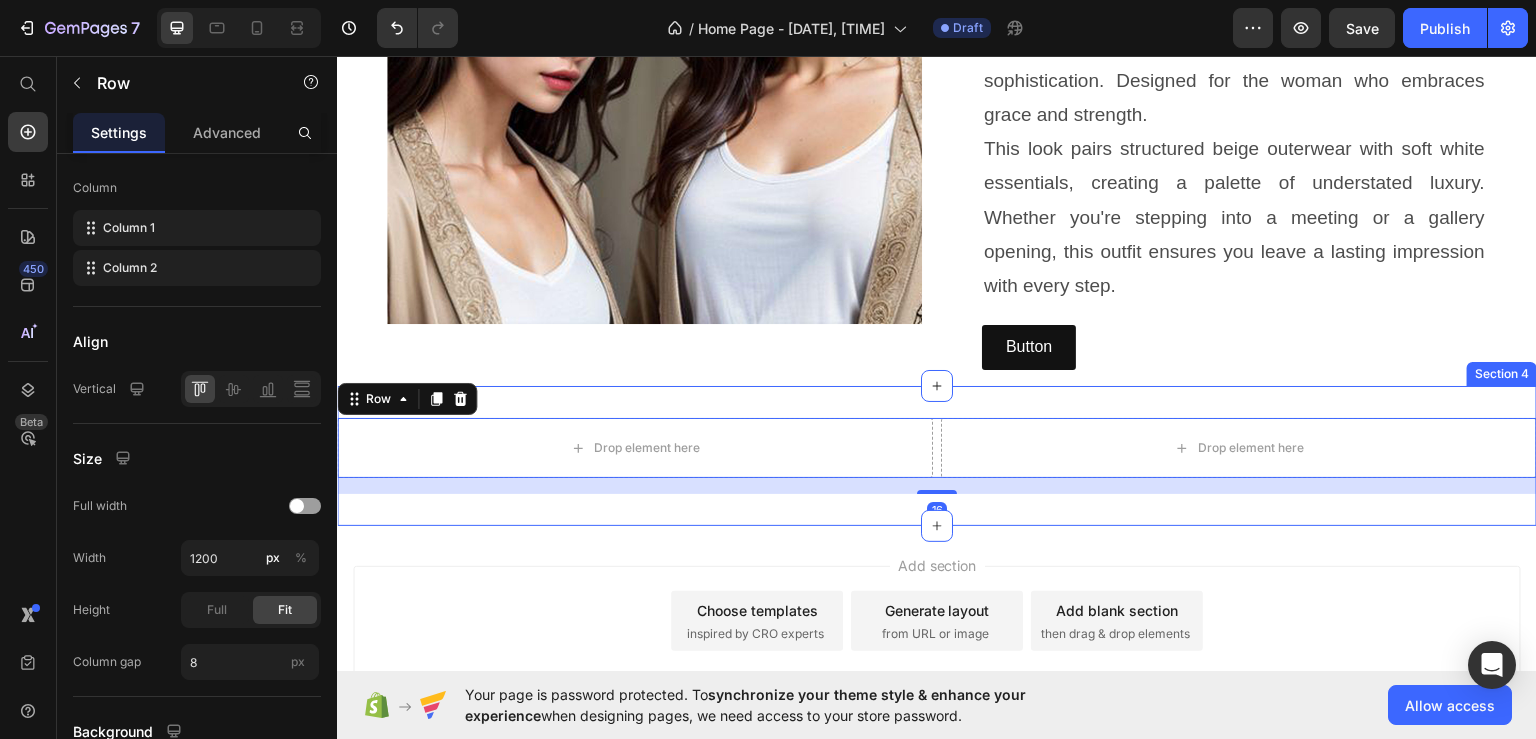 scroll, scrollTop: 0, scrollLeft: 0, axis: both 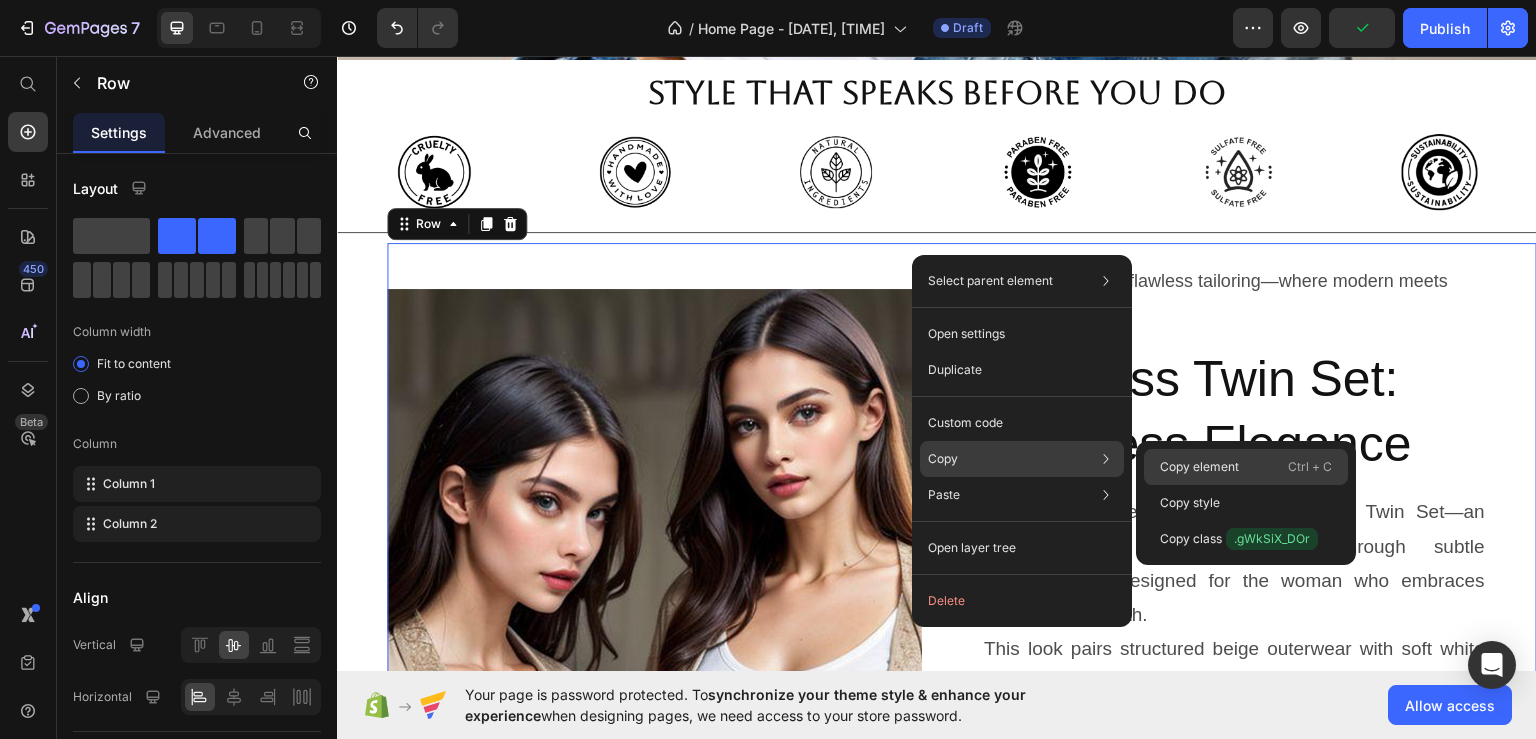 click on "Copy element" at bounding box center [1199, 467] 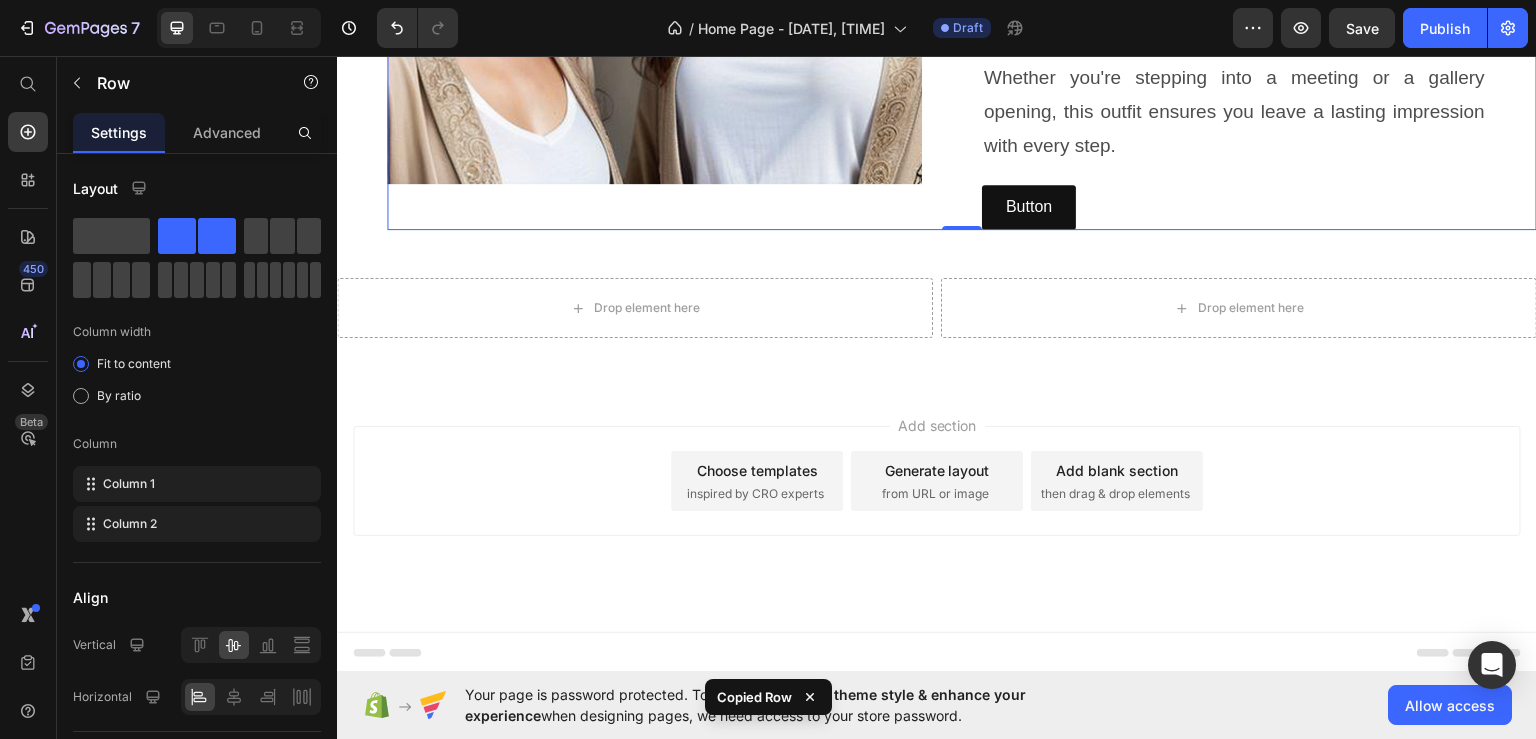 scroll, scrollTop: 1293, scrollLeft: 0, axis: vertical 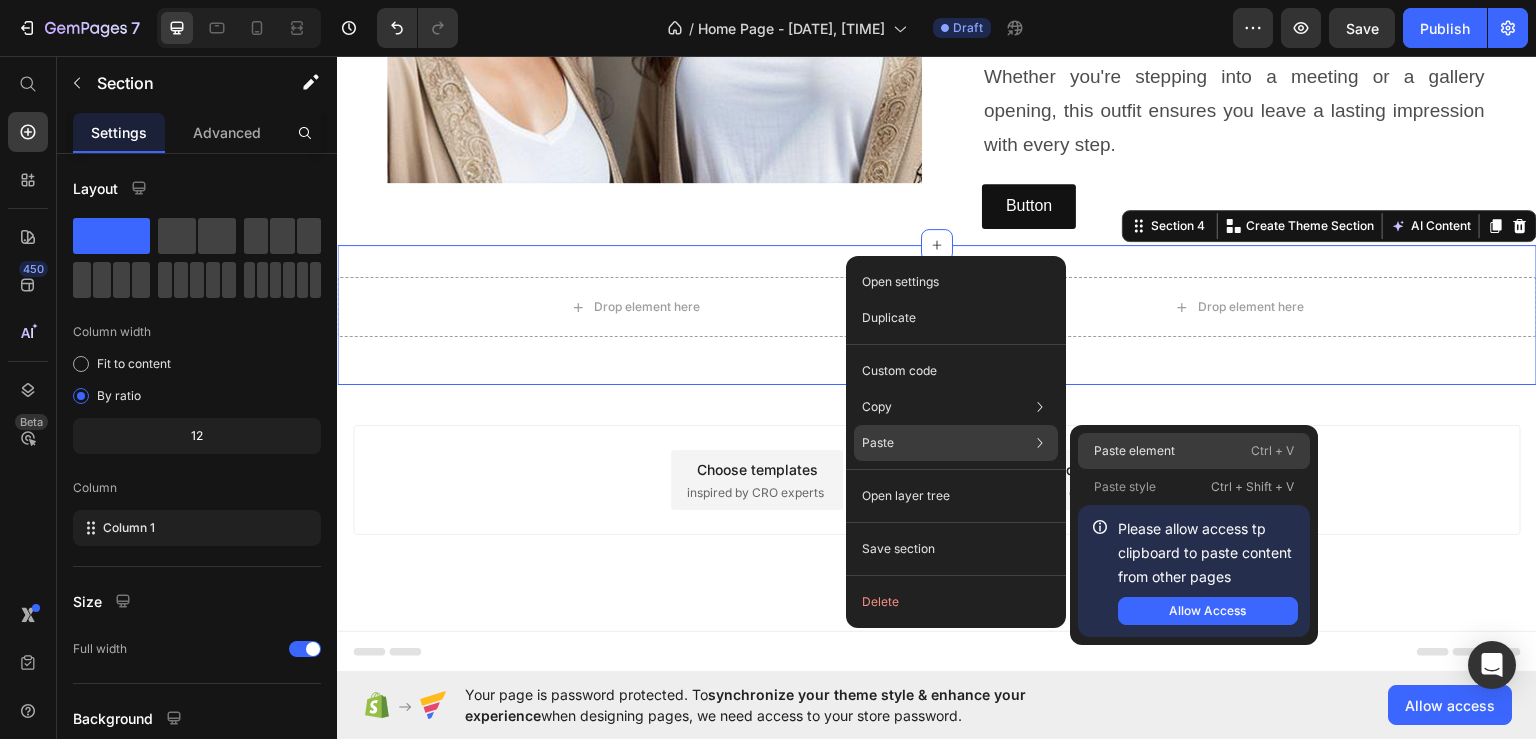 click on "Paste element  Ctrl + V" 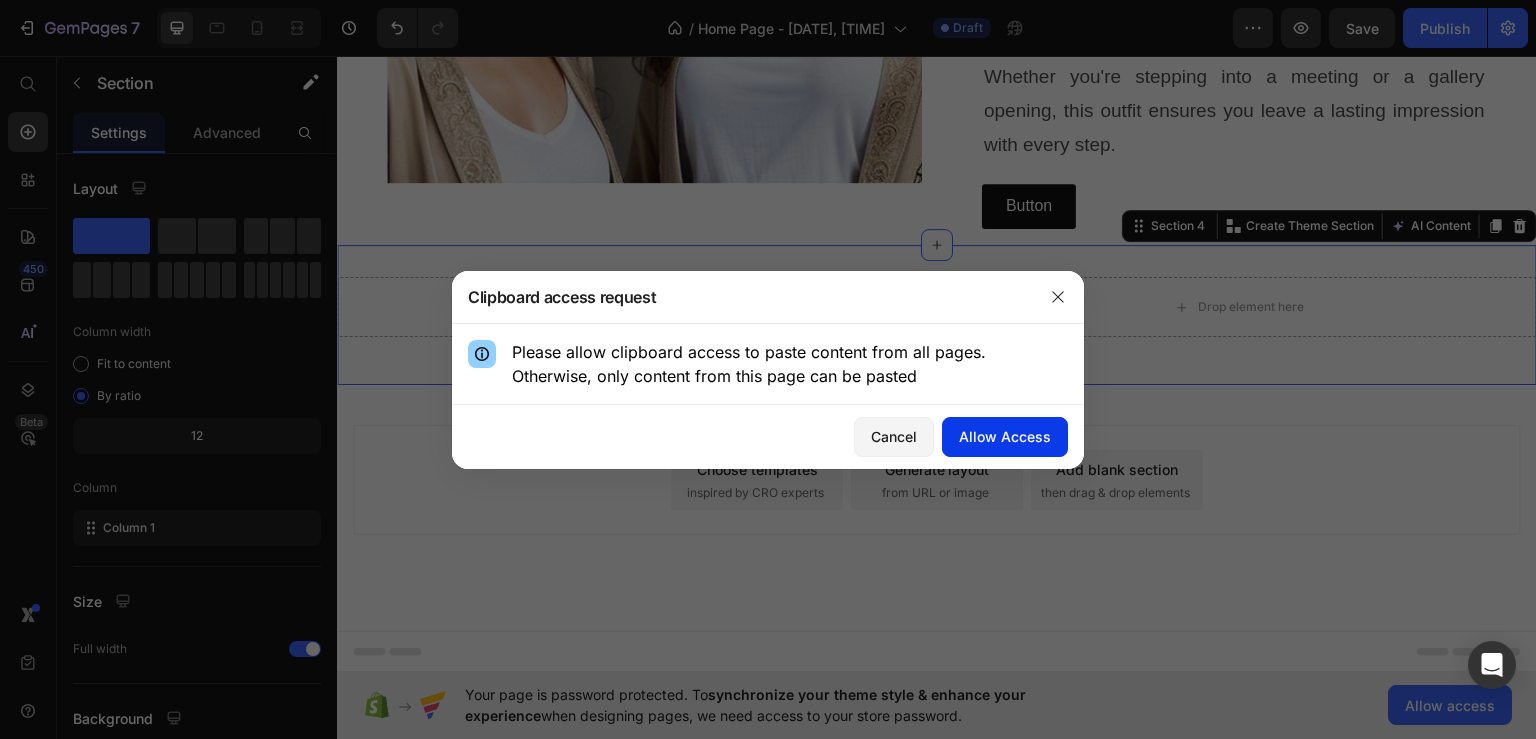 click on "Allow Access" at bounding box center (1005, 436) 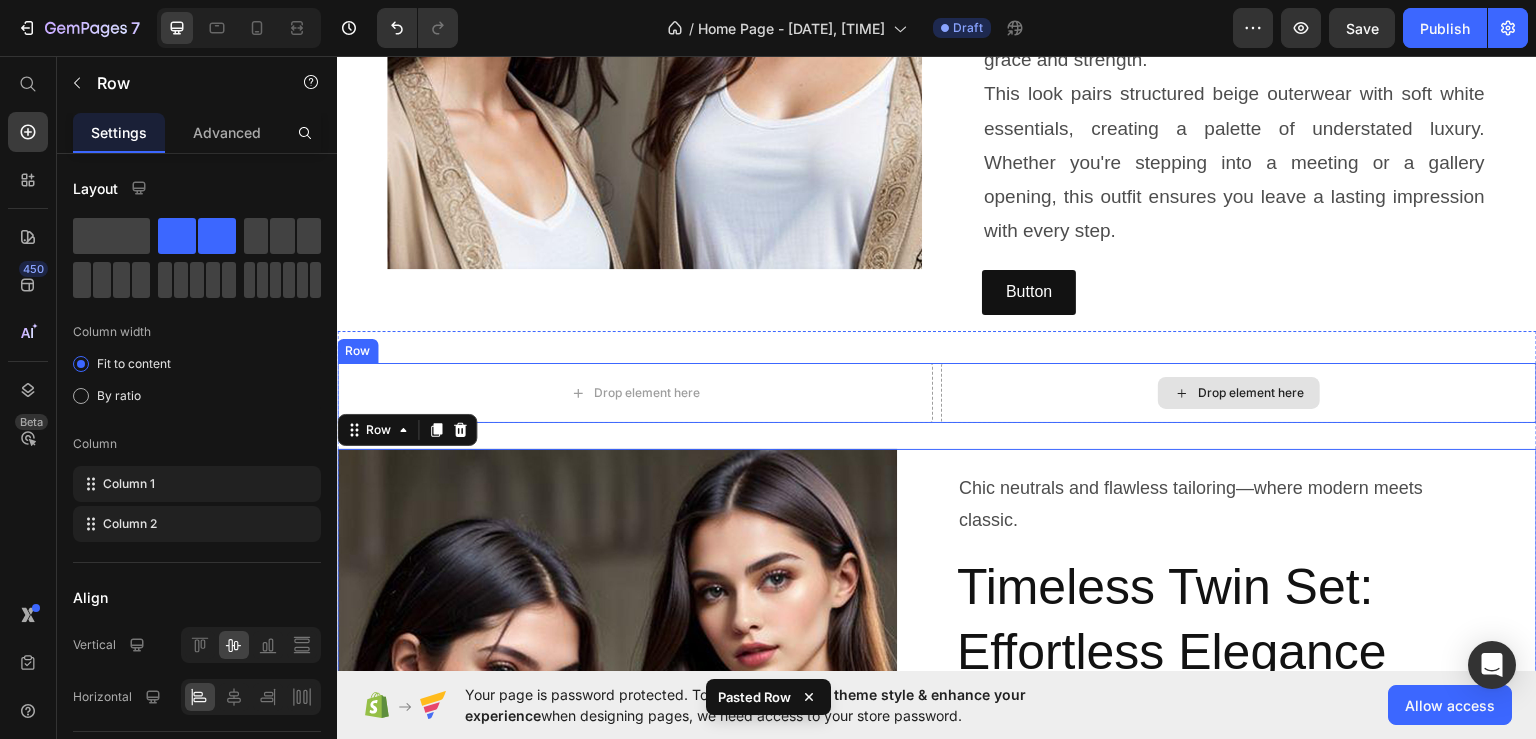 scroll, scrollTop: 1228, scrollLeft: 0, axis: vertical 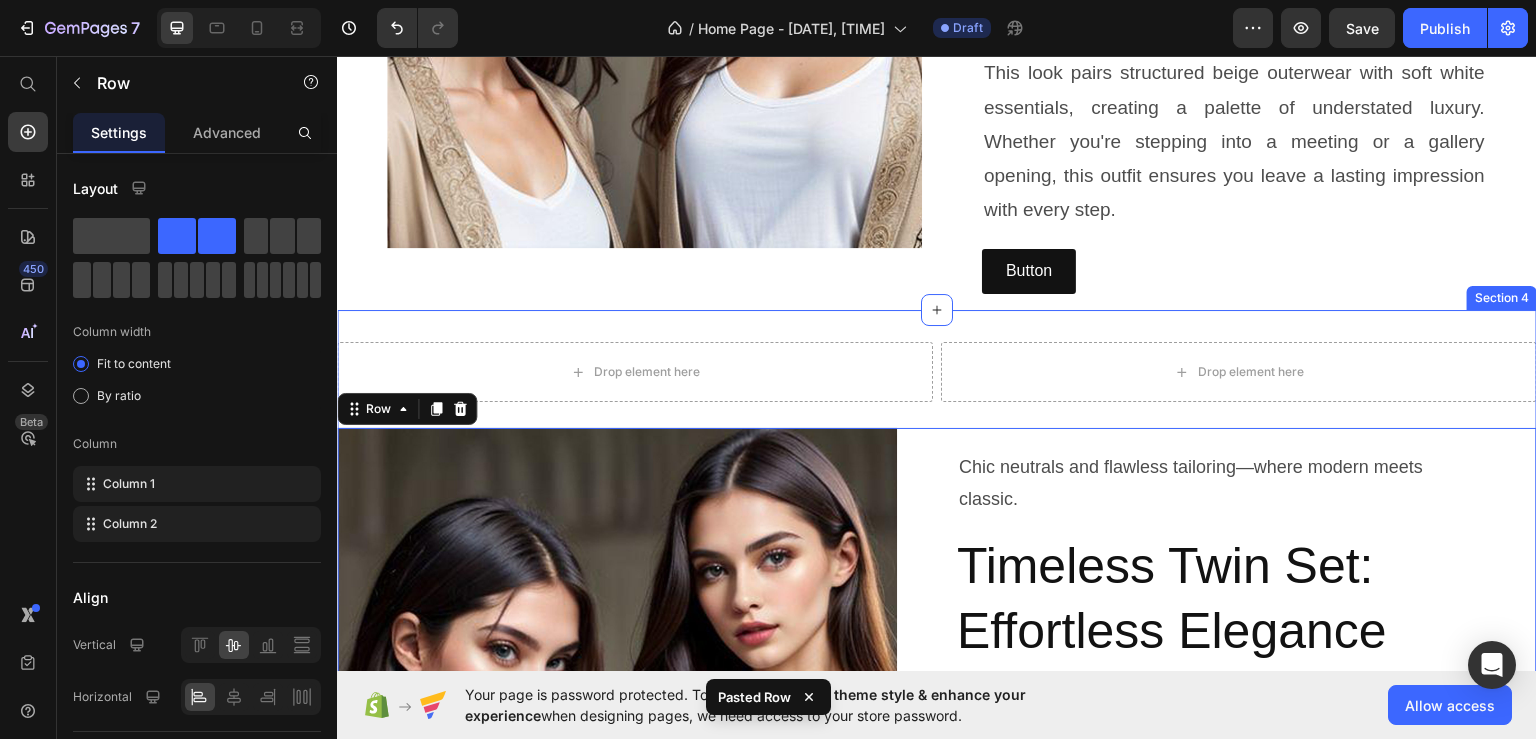 click on "Drop element here
Drop element here Row Image Chic neutrals and flawless tailoring—where modern meets classic. Text Block Timeless Twin Set: Effortless Elegance Heading Elevate your everyday with our Timeless Twin Set—an ensemble that speaks volumes through subtle sophistication. Designed for the woman who embraces grace and strength. This look pairs structured beige outerwear with soft white essentials, creating a palette of understated luxury. Whether you're stepping into a meeting or a gallery opening, this outfit ensures you leave a lasting impression with every step. Text Block Button Button Row   0 Section 4" at bounding box center (937, 664) 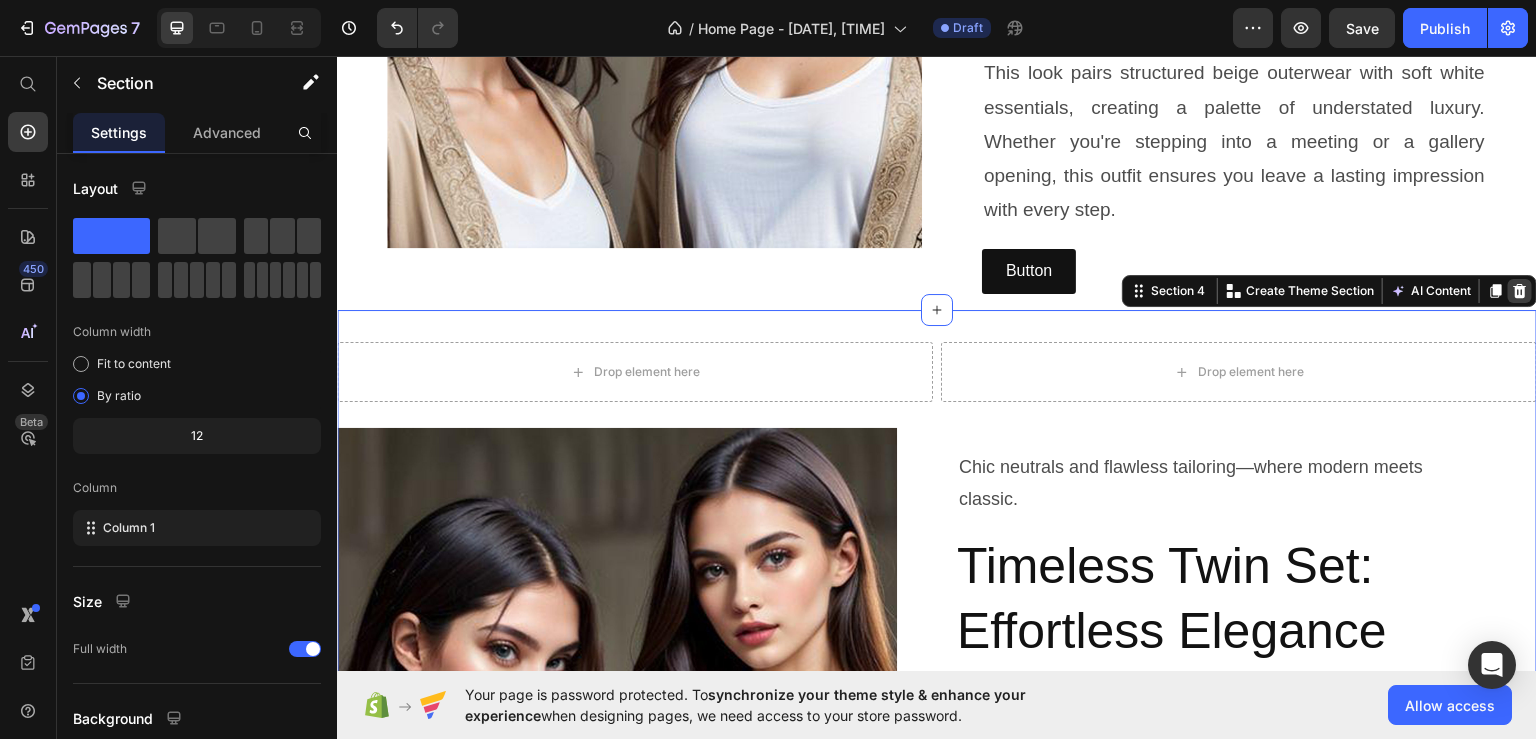 click 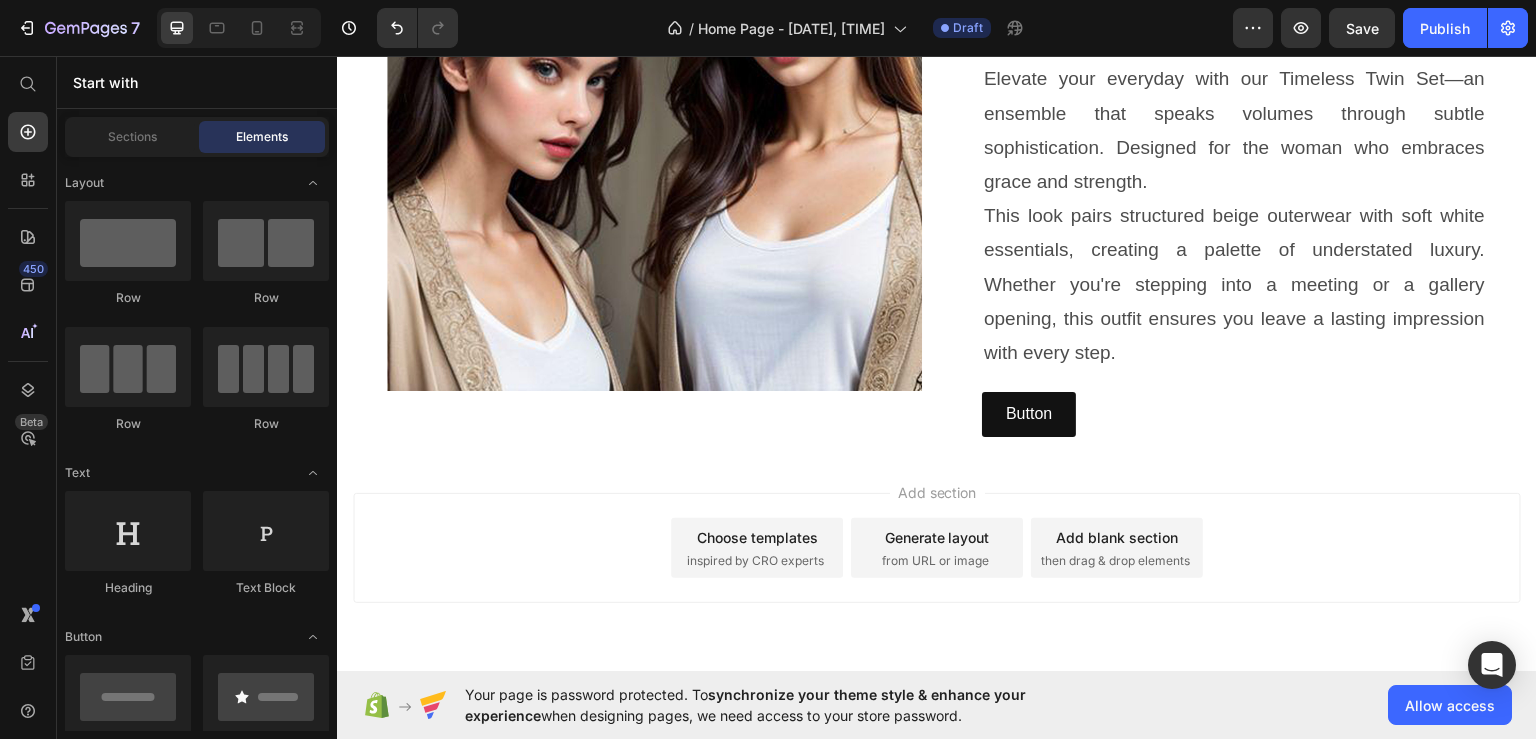 scroll, scrollTop: 1053, scrollLeft: 0, axis: vertical 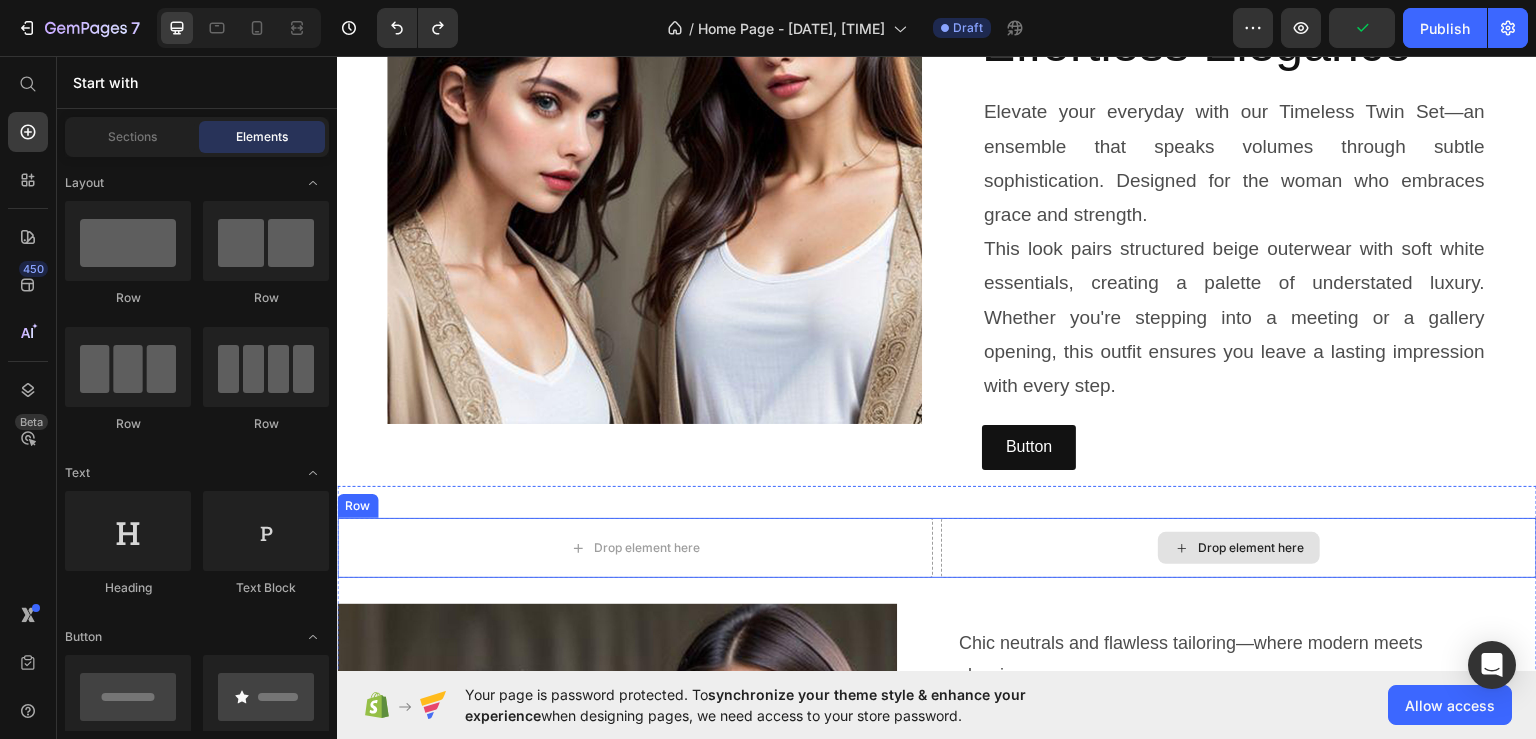 click on "Drop element here" at bounding box center [1239, 547] 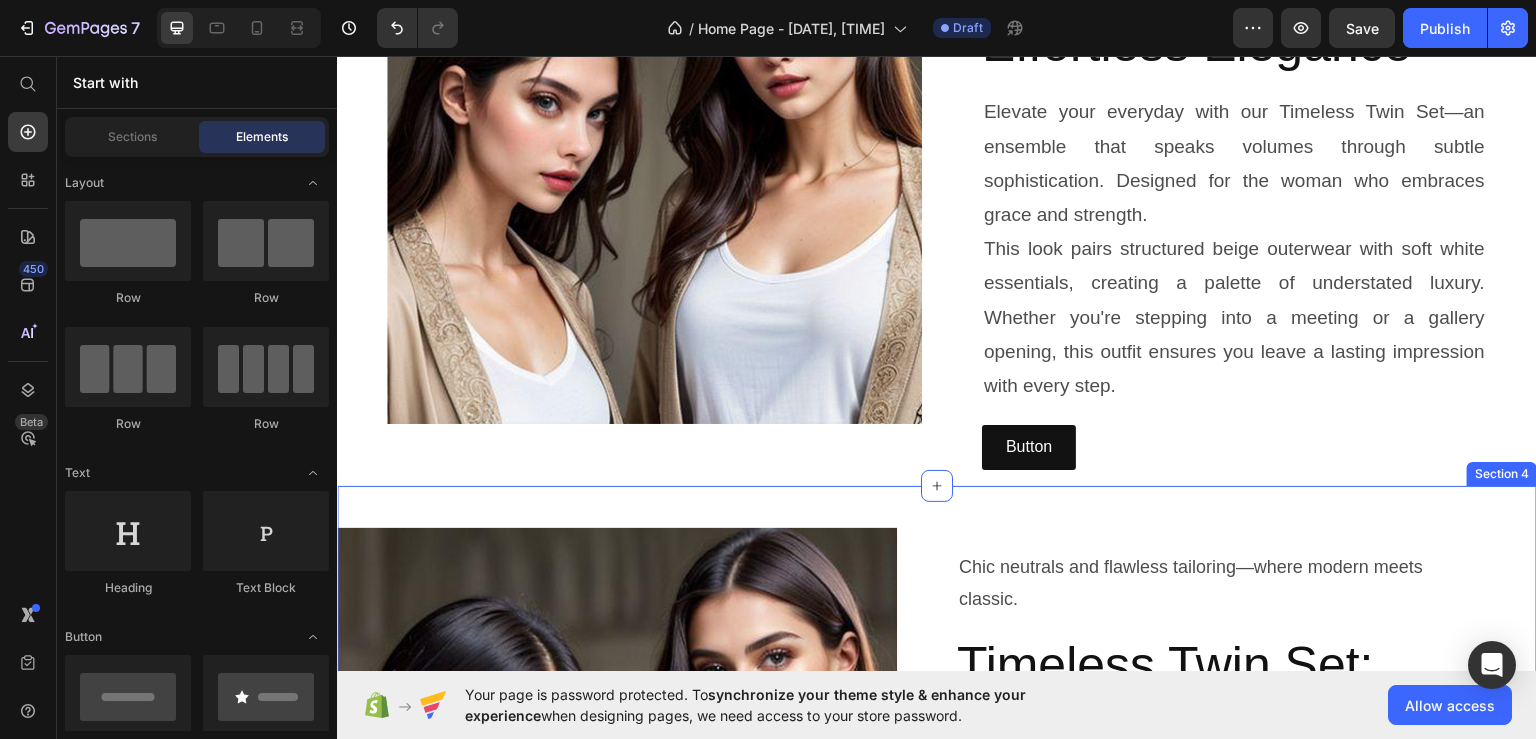 click on "Image Chic neutrals and flawless tailoring—where modern meets classic. Text Block Timeless Twin Set: Effortless Elegance Heading Elevate your everyday with our Timeless Twin Set—an ensemble that speaks volumes through subtle sophistication. Designed for the woman who embraces grace and strength. This look pairs structured beige outerwear with soft white essentials, creating a palette of understated luxury. Whether you're stepping into a meeting or a gallery opening, this outfit ensures you leave a lasting impression with every step. Text Block Button Button Row Section 4" at bounding box center [937, 802] 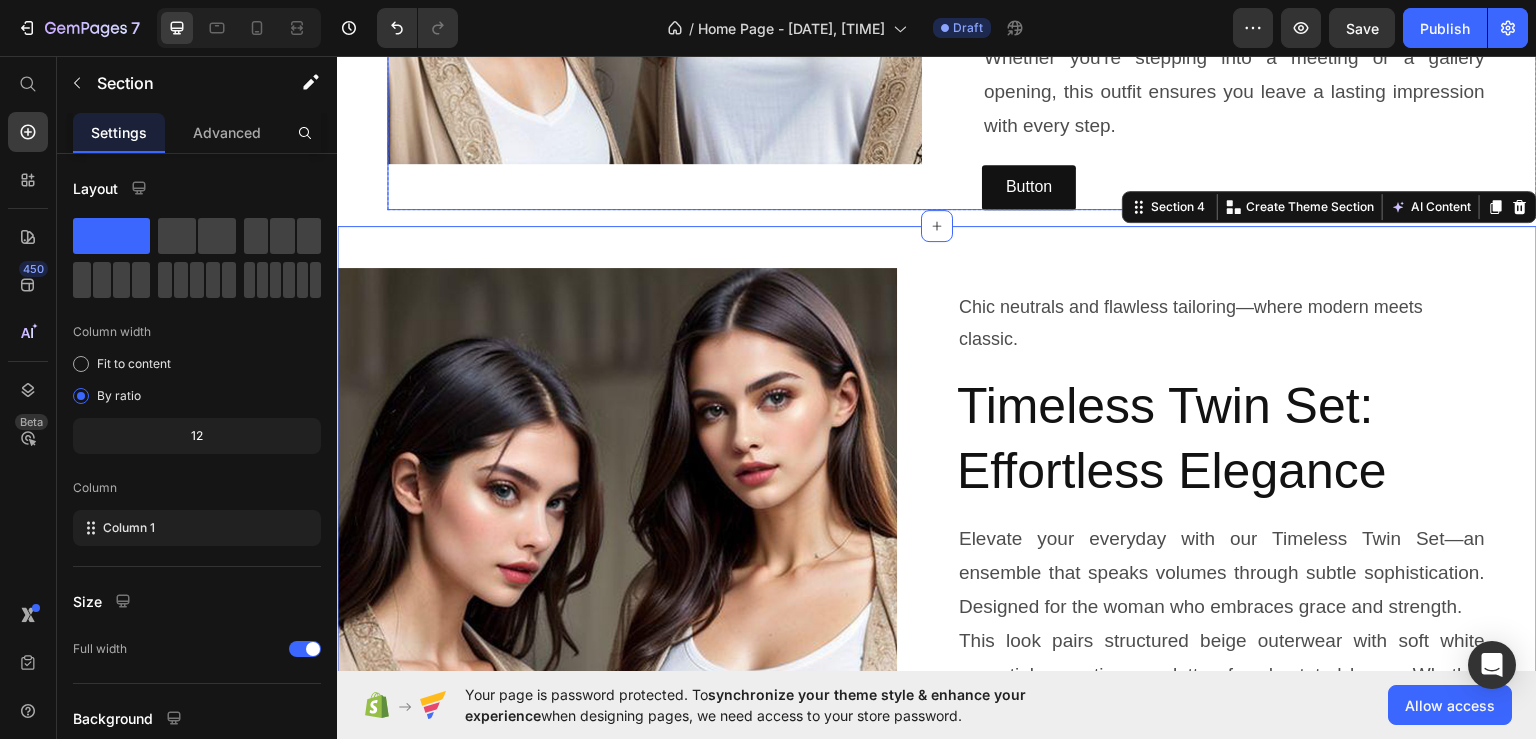 scroll, scrollTop: 1354, scrollLeft: 0, axis: vertical 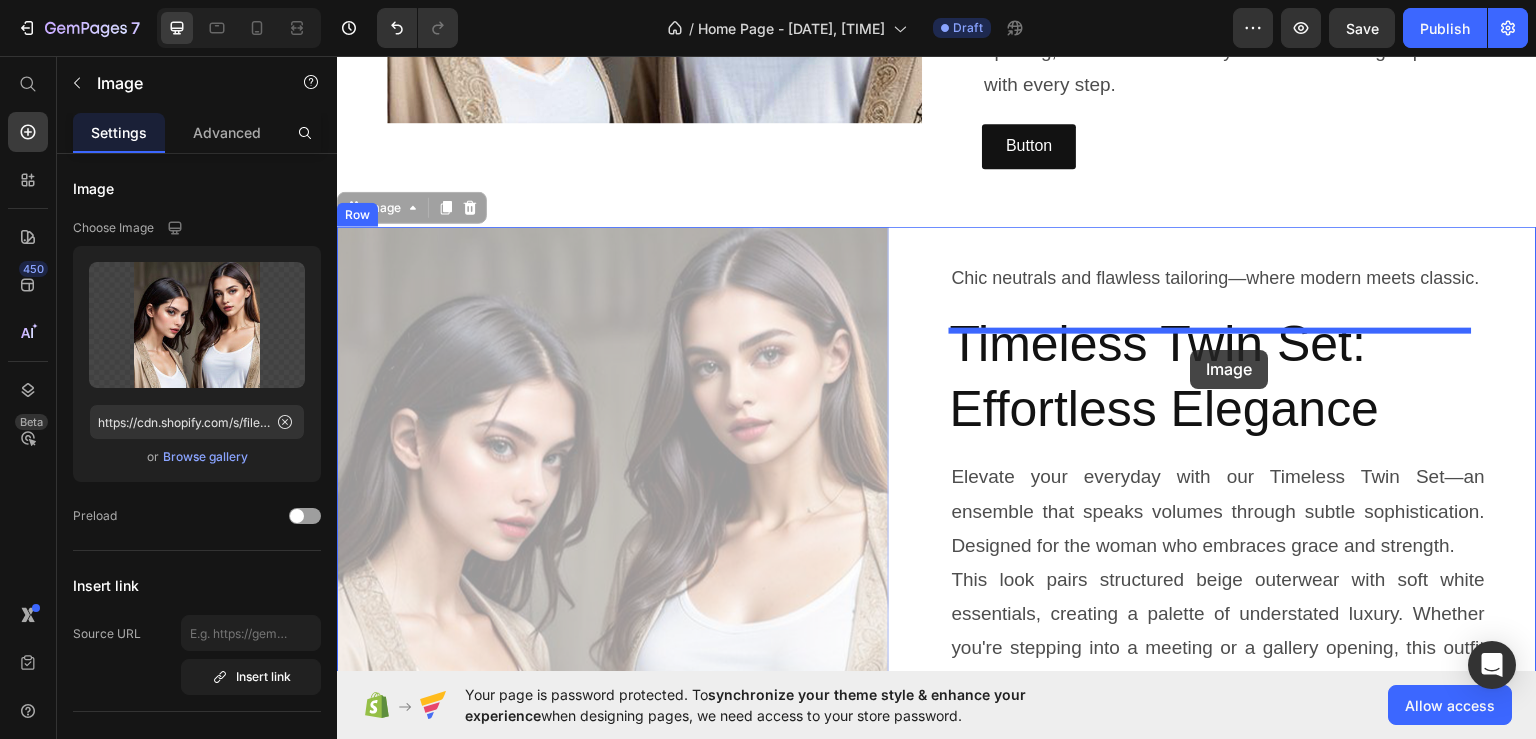 drag, startPoint x: 654, startPoint y: 356, endPoint x: 1191, endPoint y: 349, distance: 537.0456 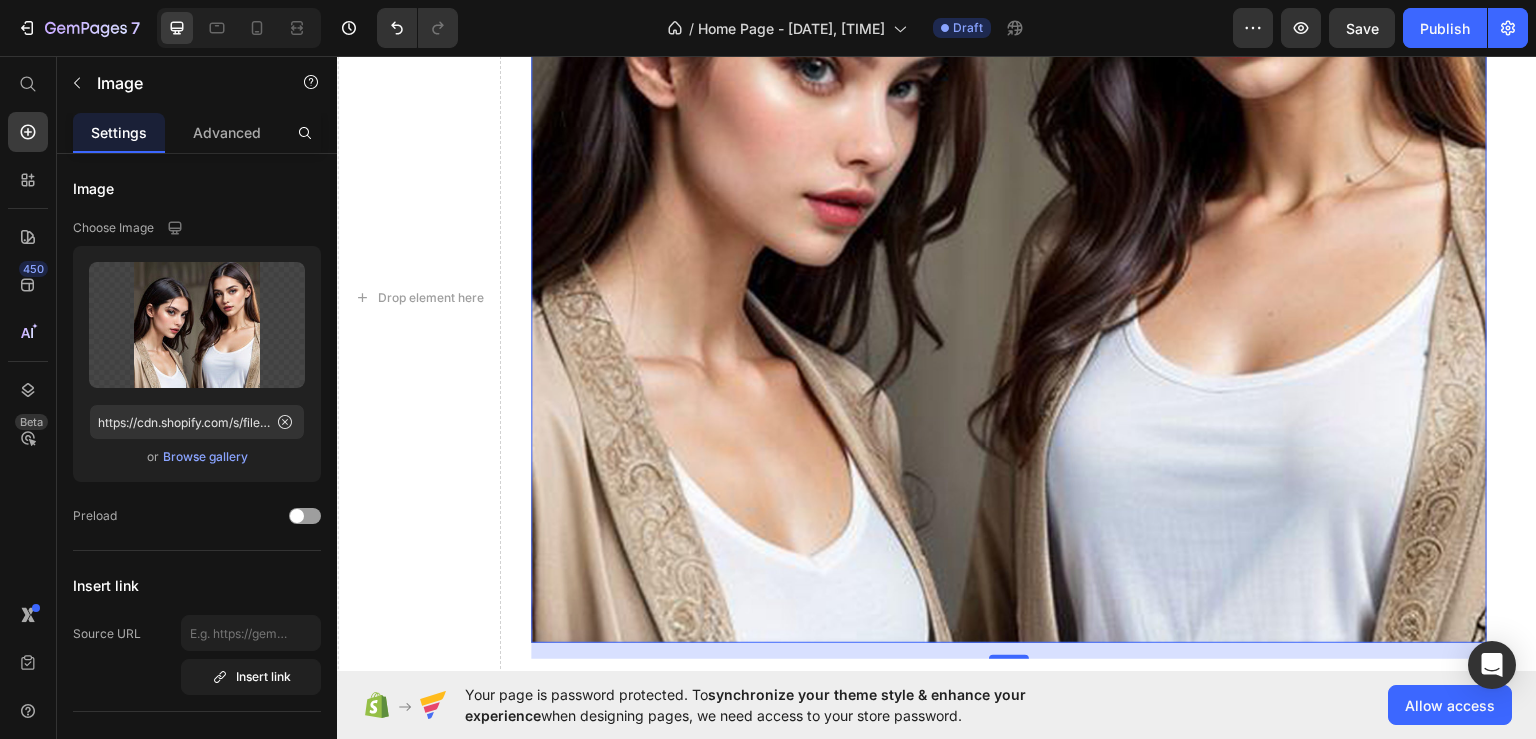 scroll, scrollTop: 1954, scrollLeft: 0, axis: vertical 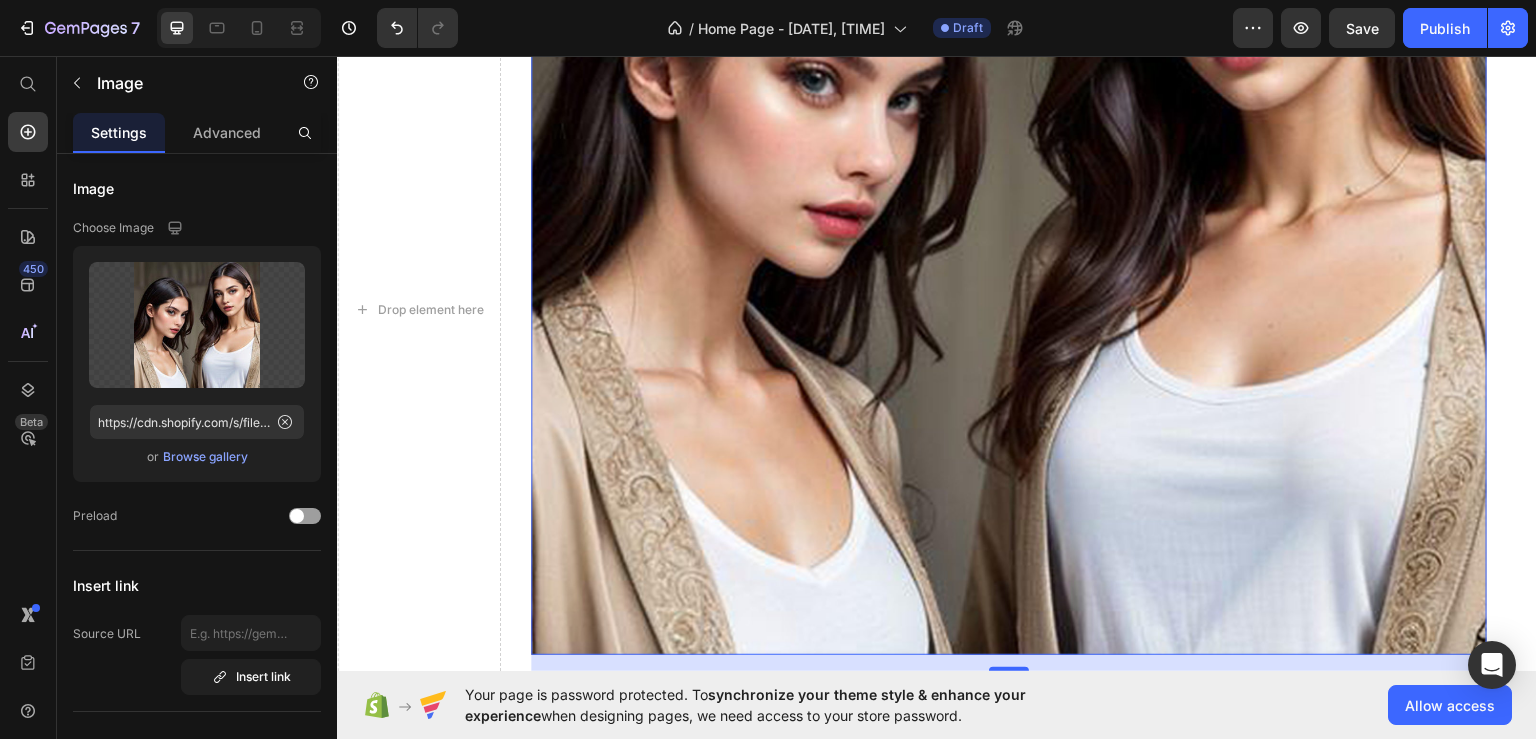 click at bounding box center (1009, 176) 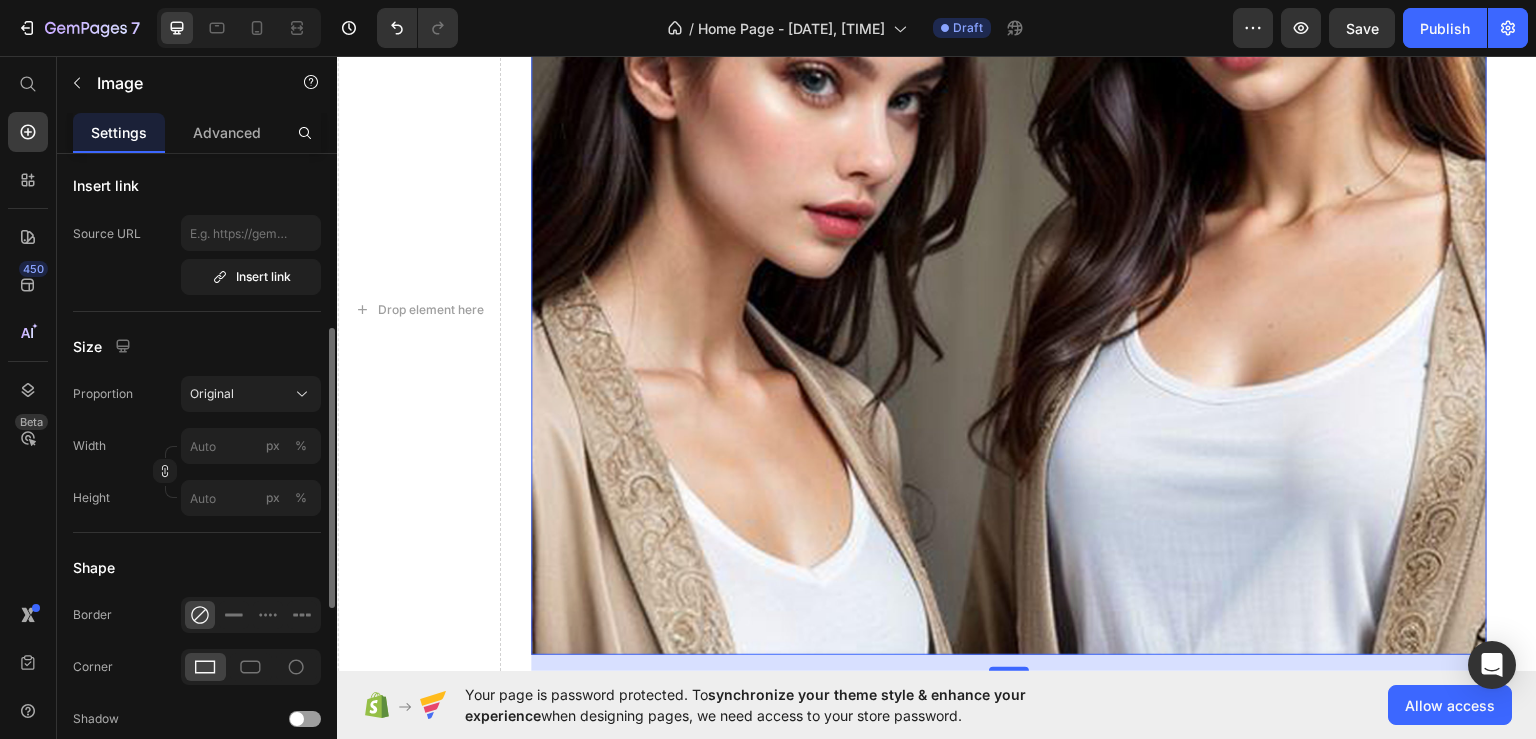 scroll, scrollTop: 827, scrollLeft: 0, axis: vertical 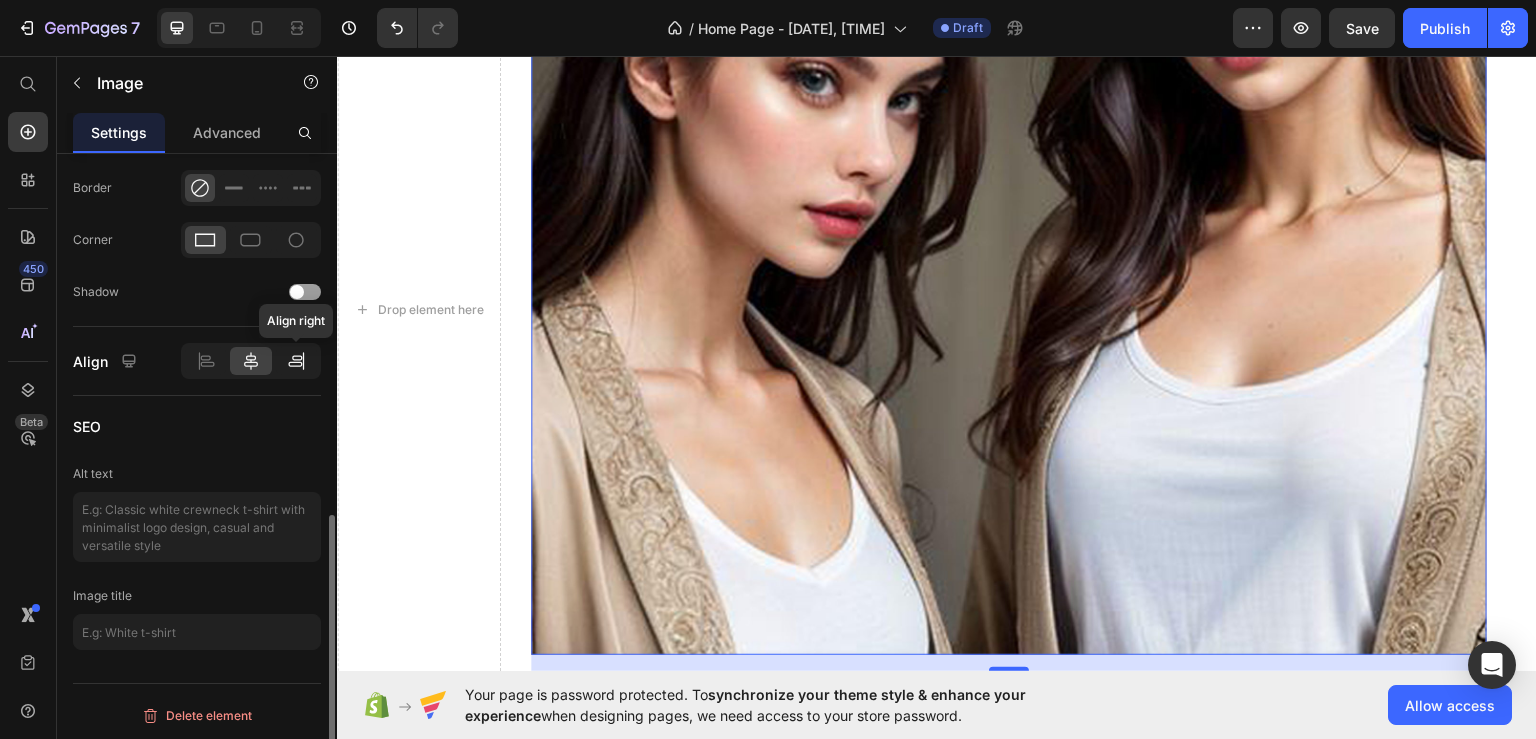 click 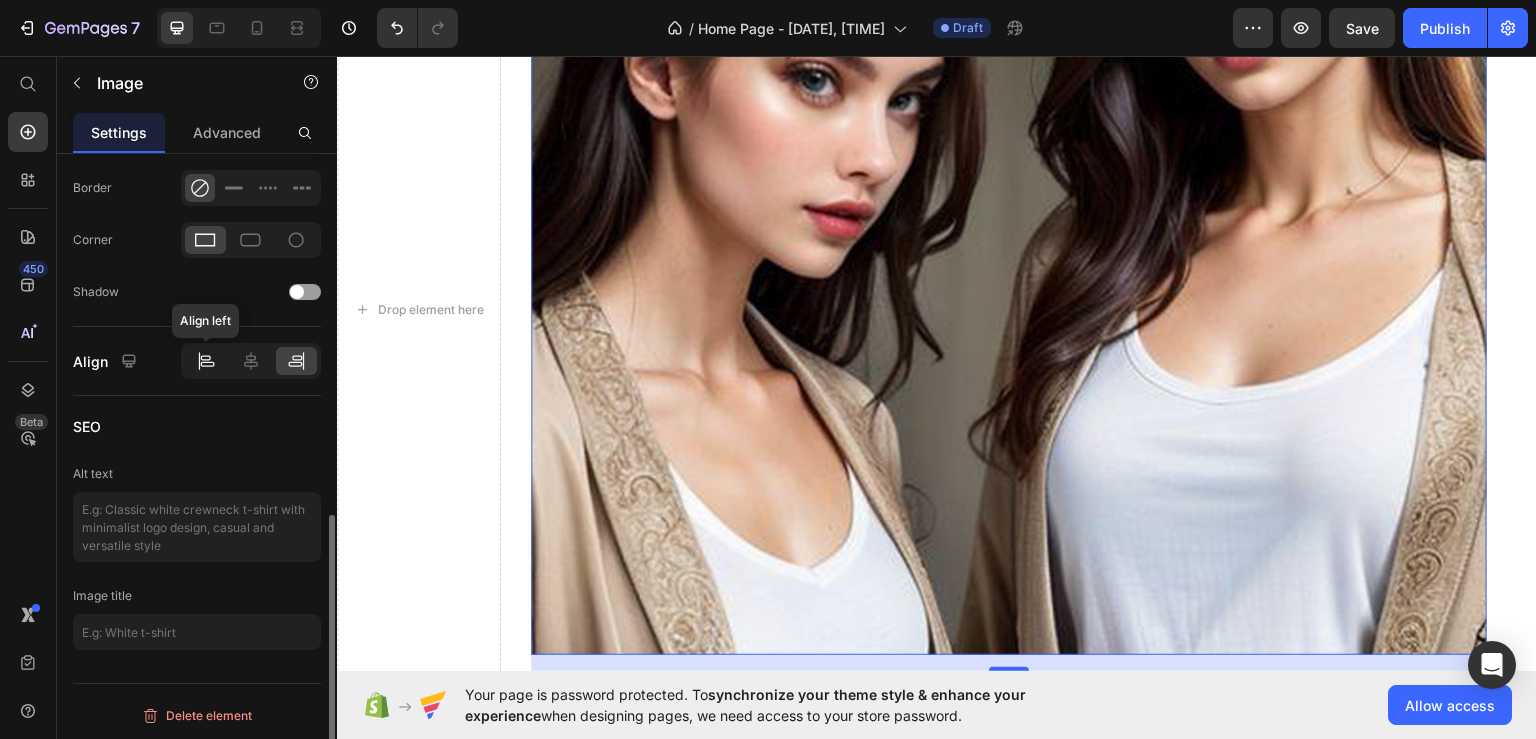 click 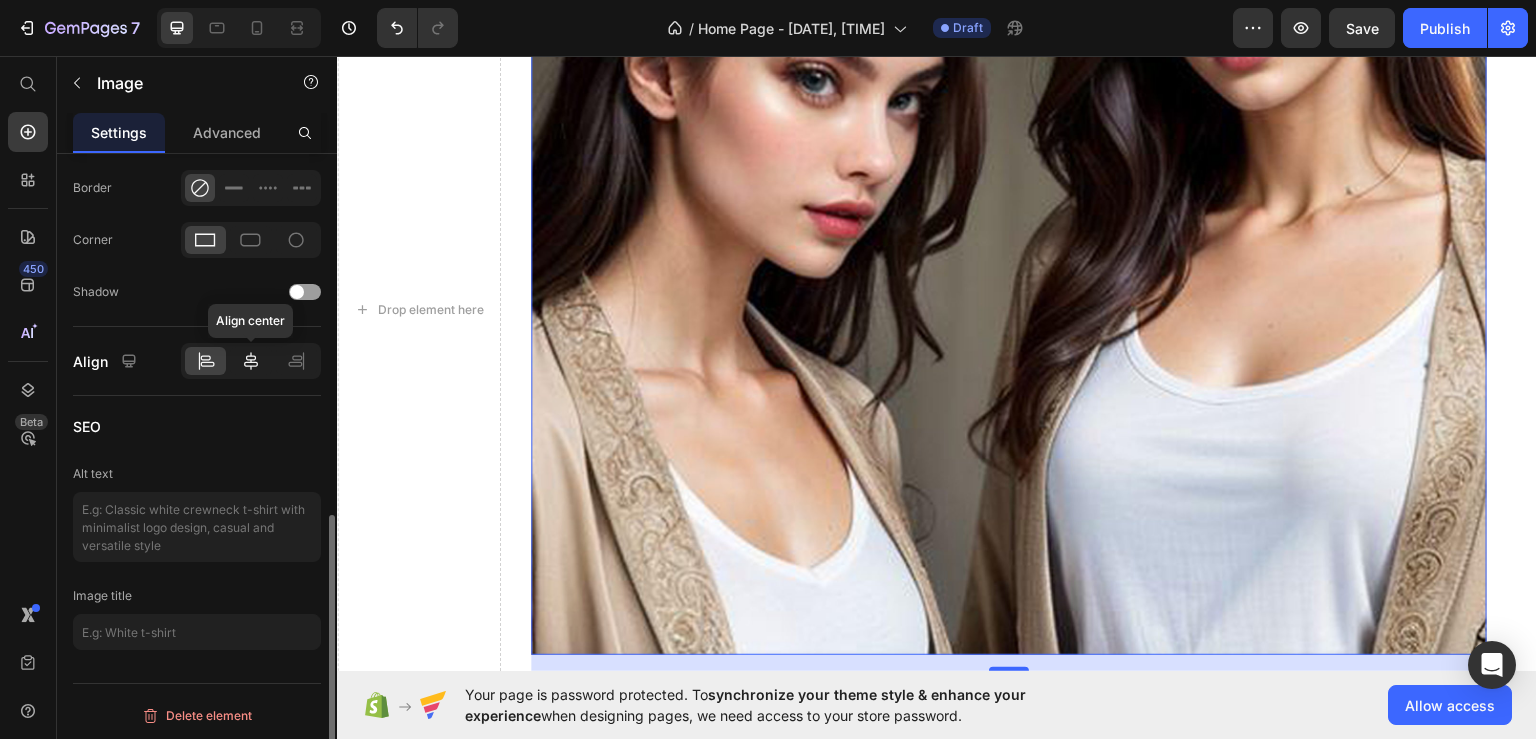 click 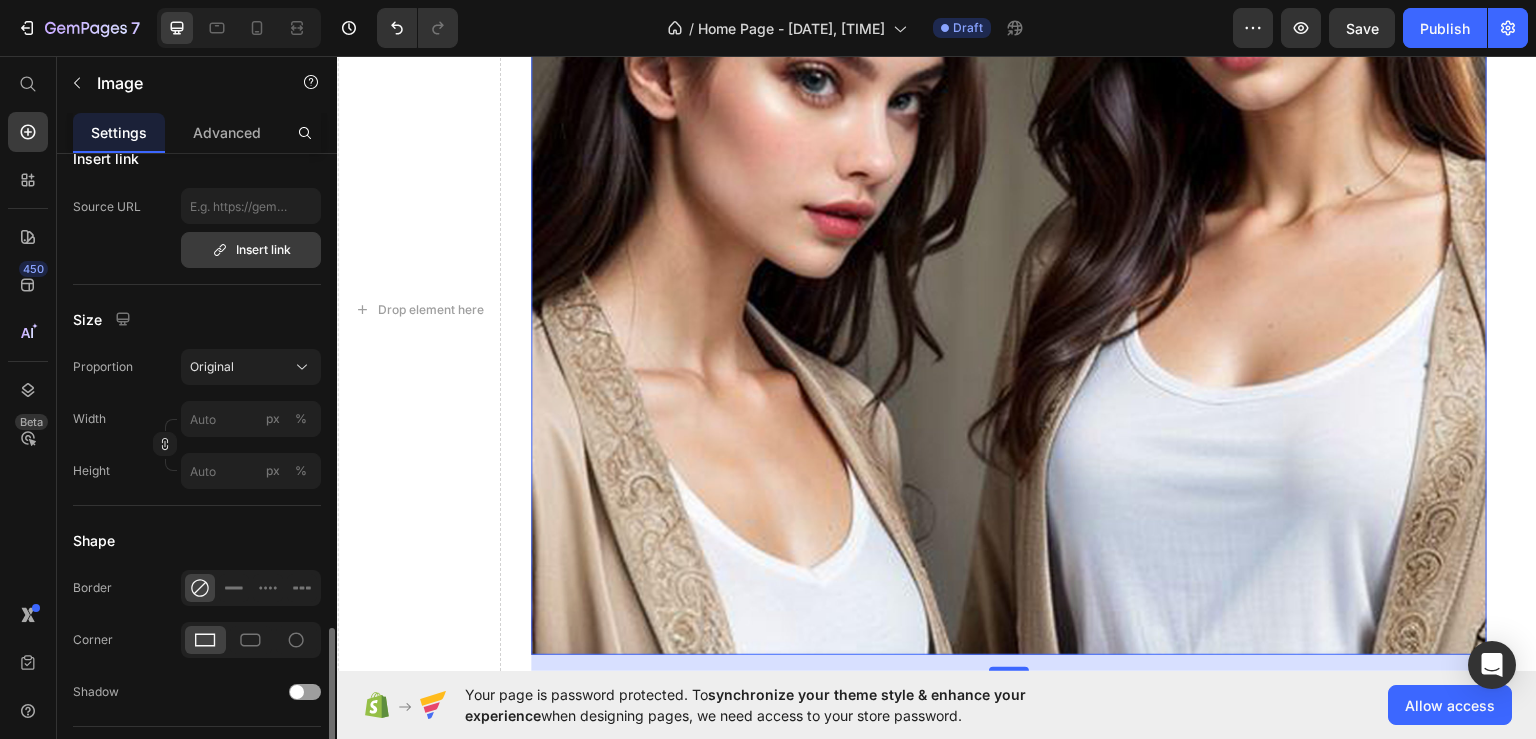 scroll, scrollTop: 327, scrollLeft: 0, axis: vertical 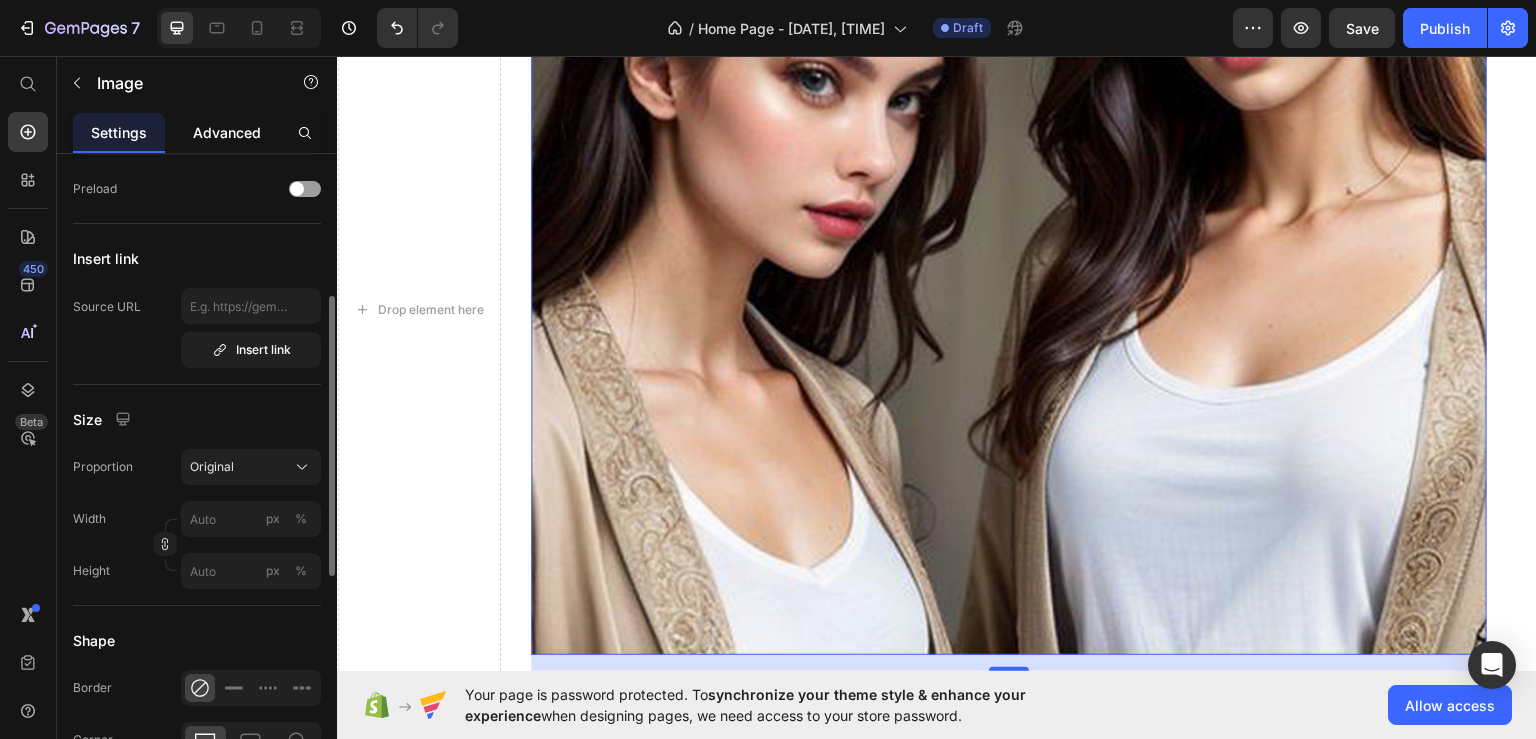 click on "Advanced" at bounding box center (227, 132) 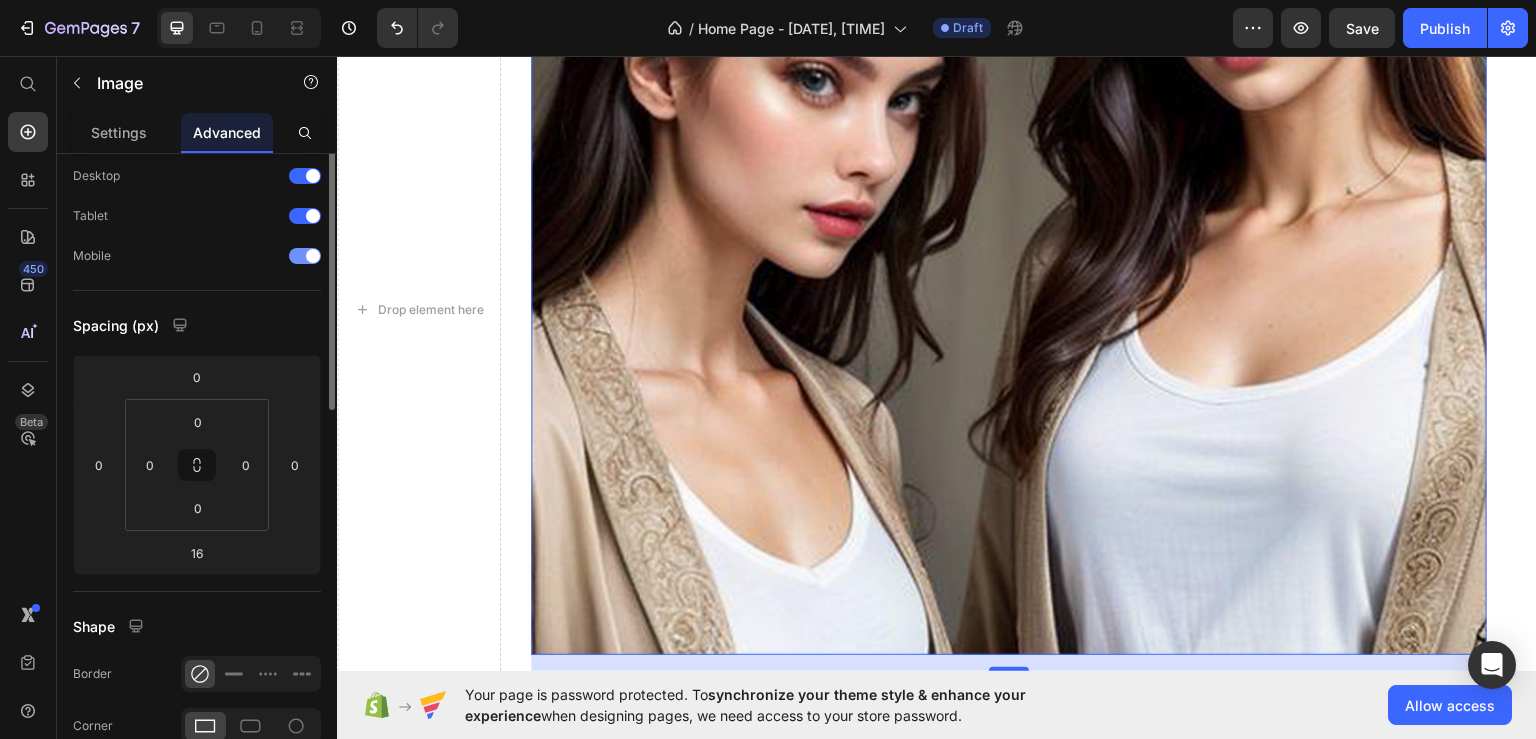 scroll, scrollTop: 0, scrollLeft: 0, axis: both 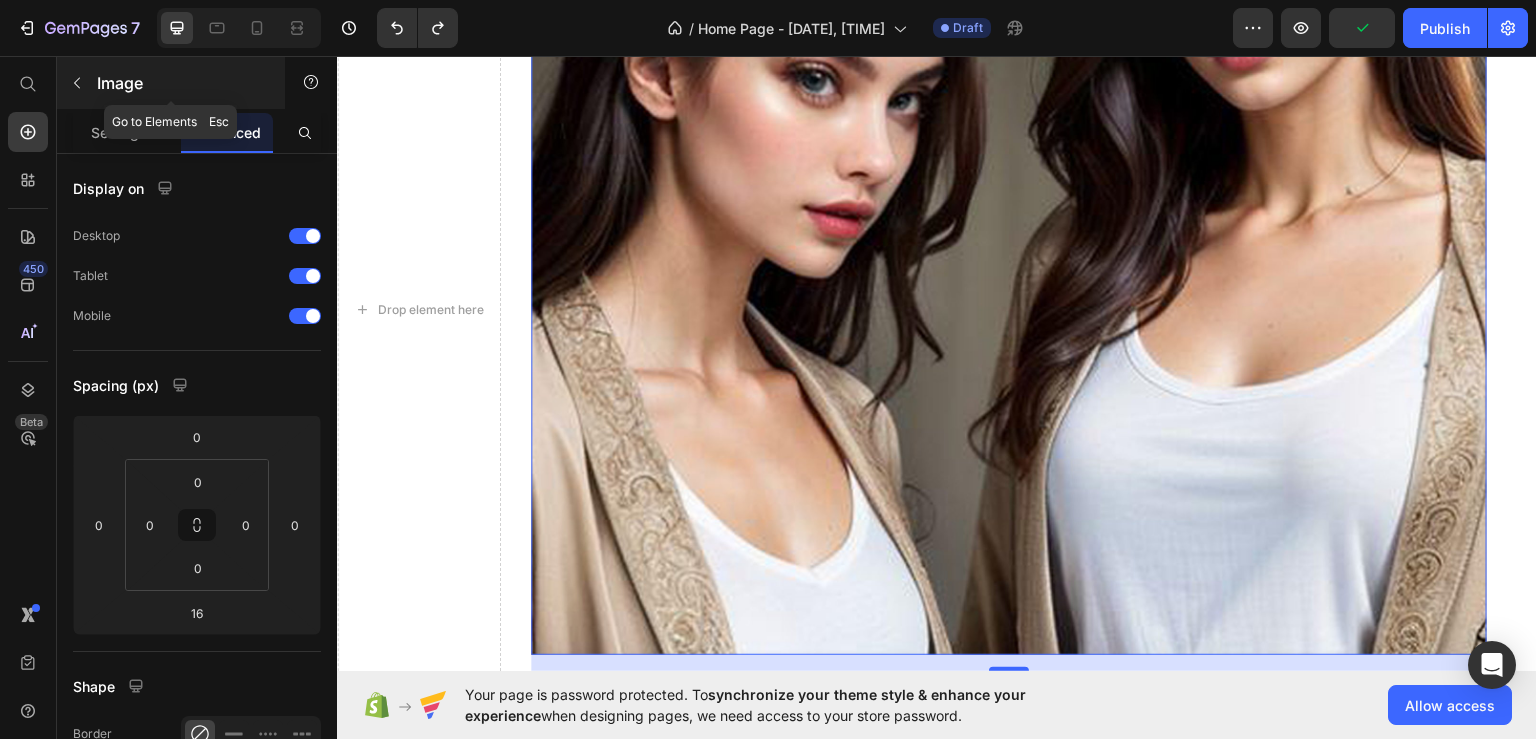 click at bounding box center (77, 83) 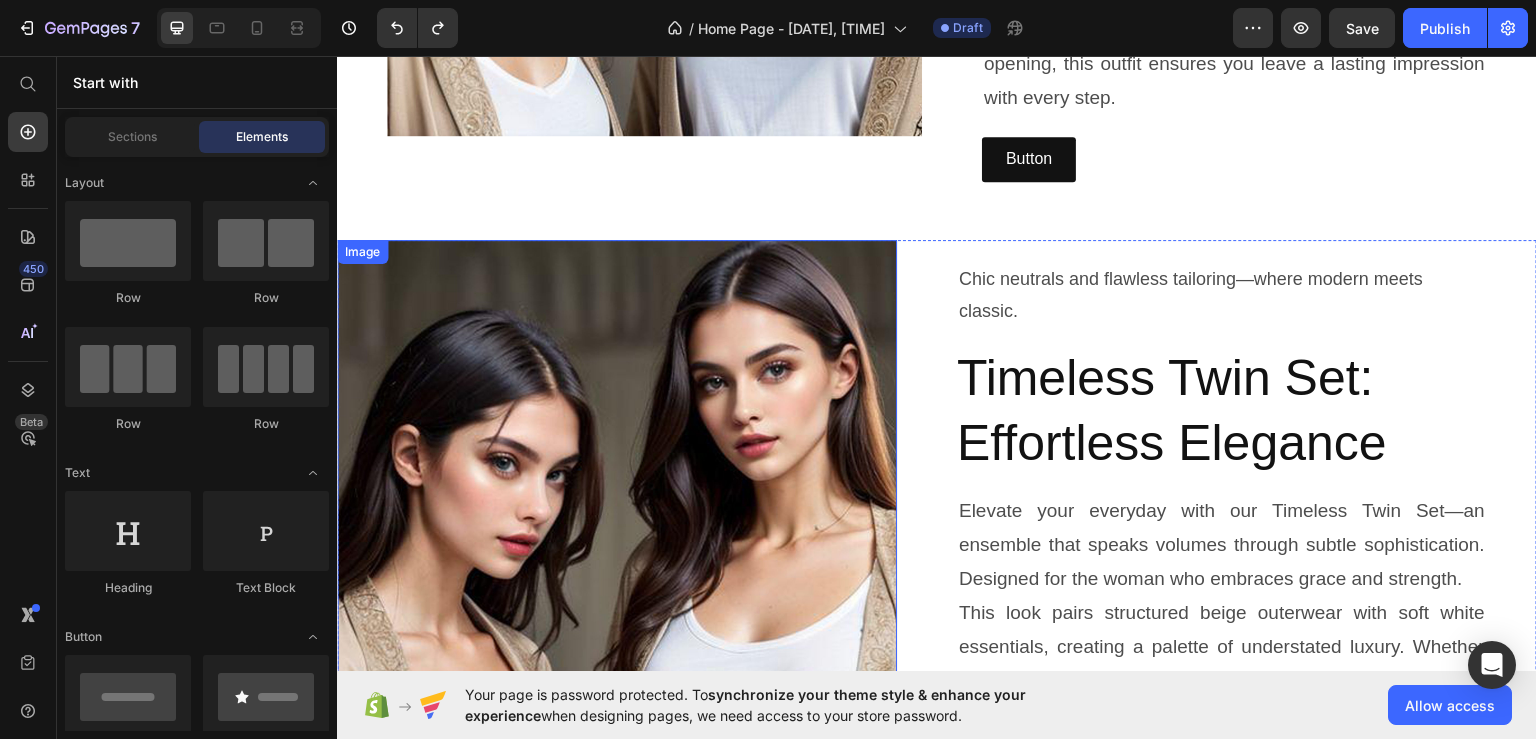 scroll, scrollTop: 1388, scrollLeft: 0, axis: vertical 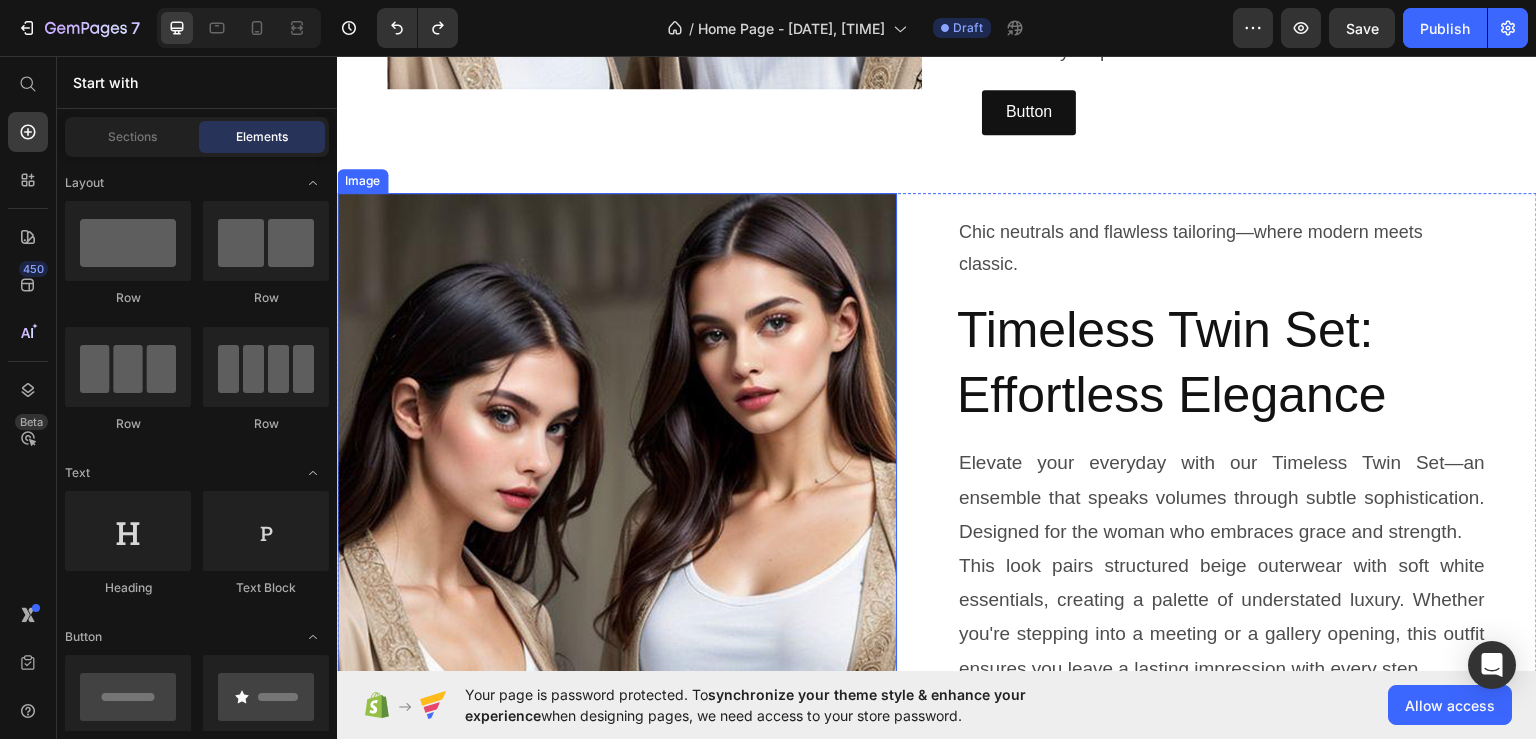 click at bounding box center [617, 472] 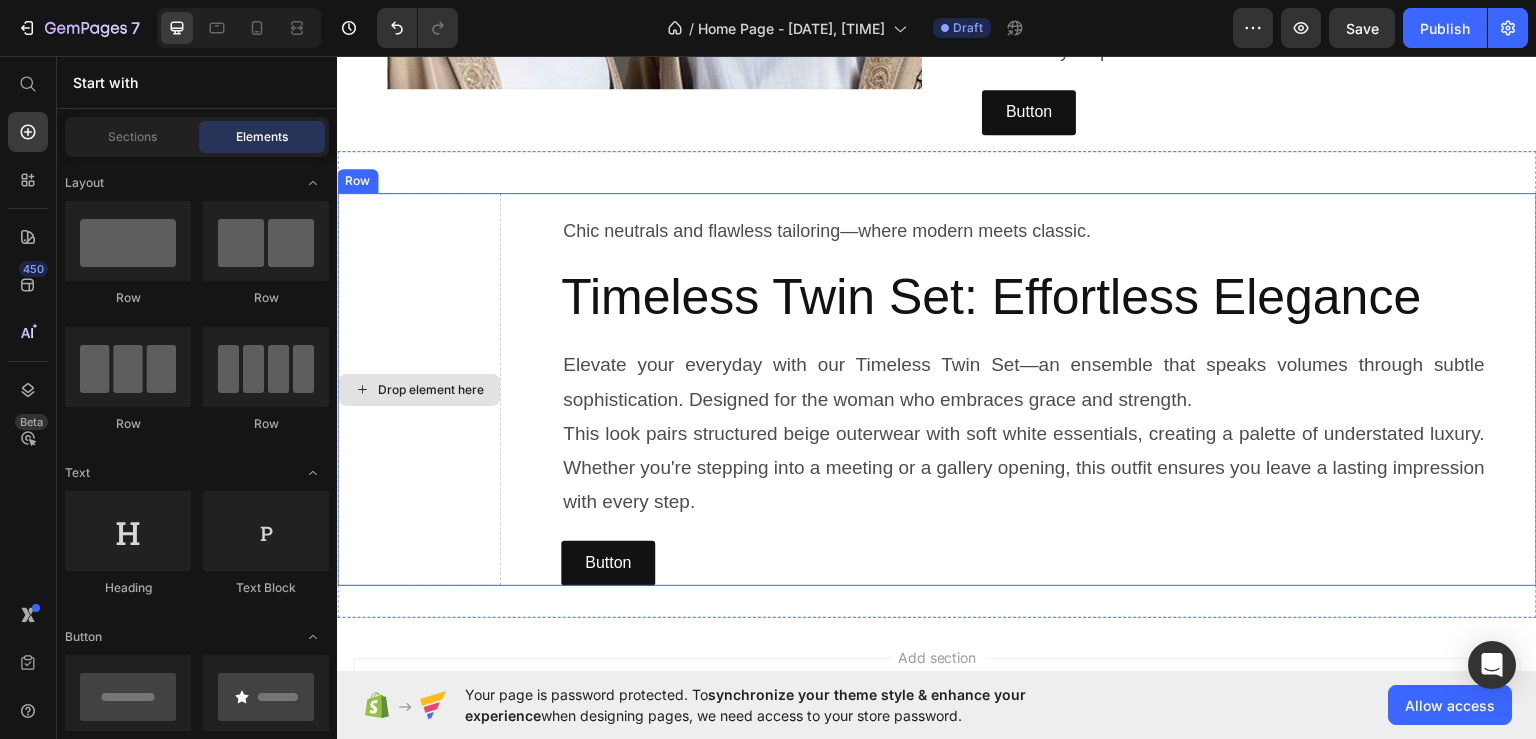 click on "Drop element here" at bounding box center [419, 388] 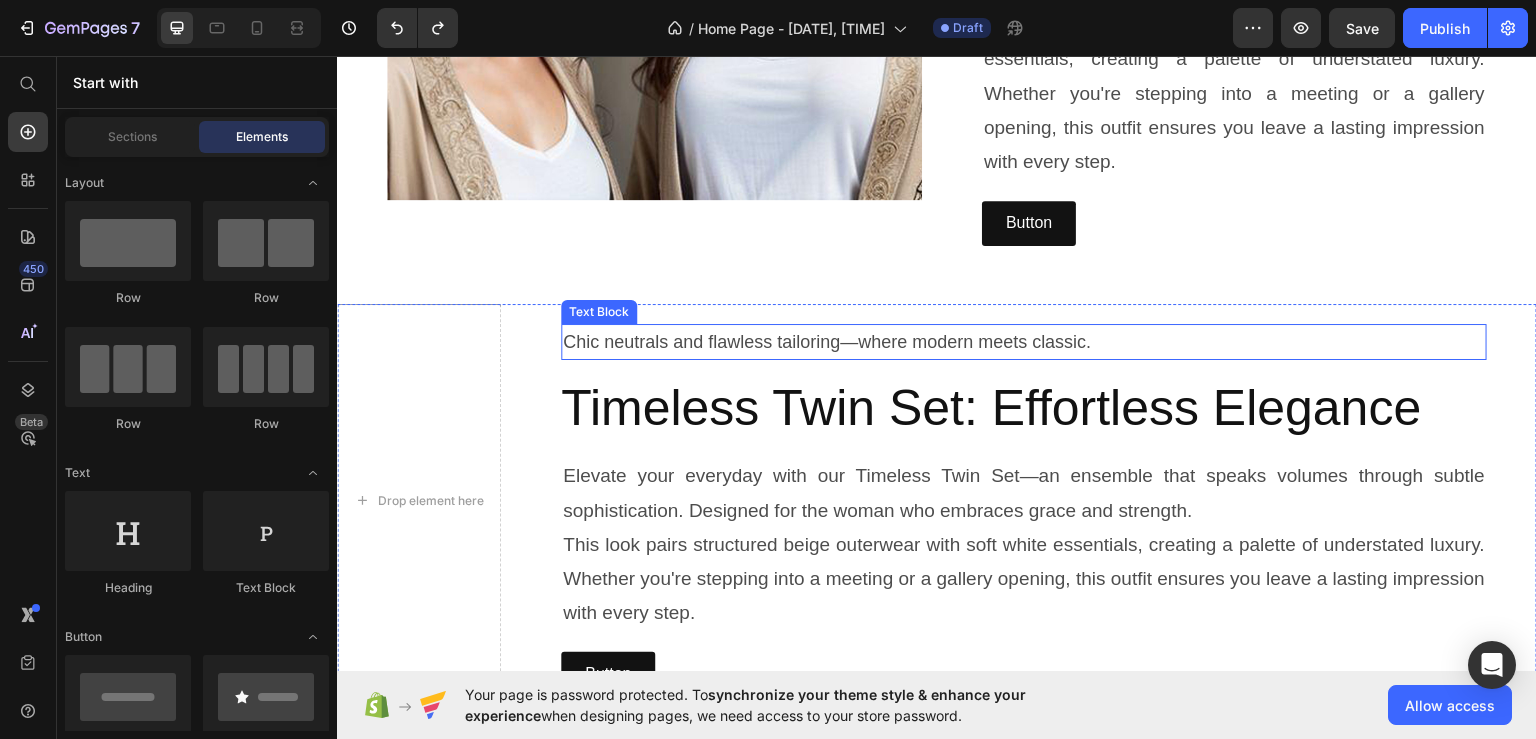 scroll, scrollTop: 1388, scrollLeft: 0, axis: vertical 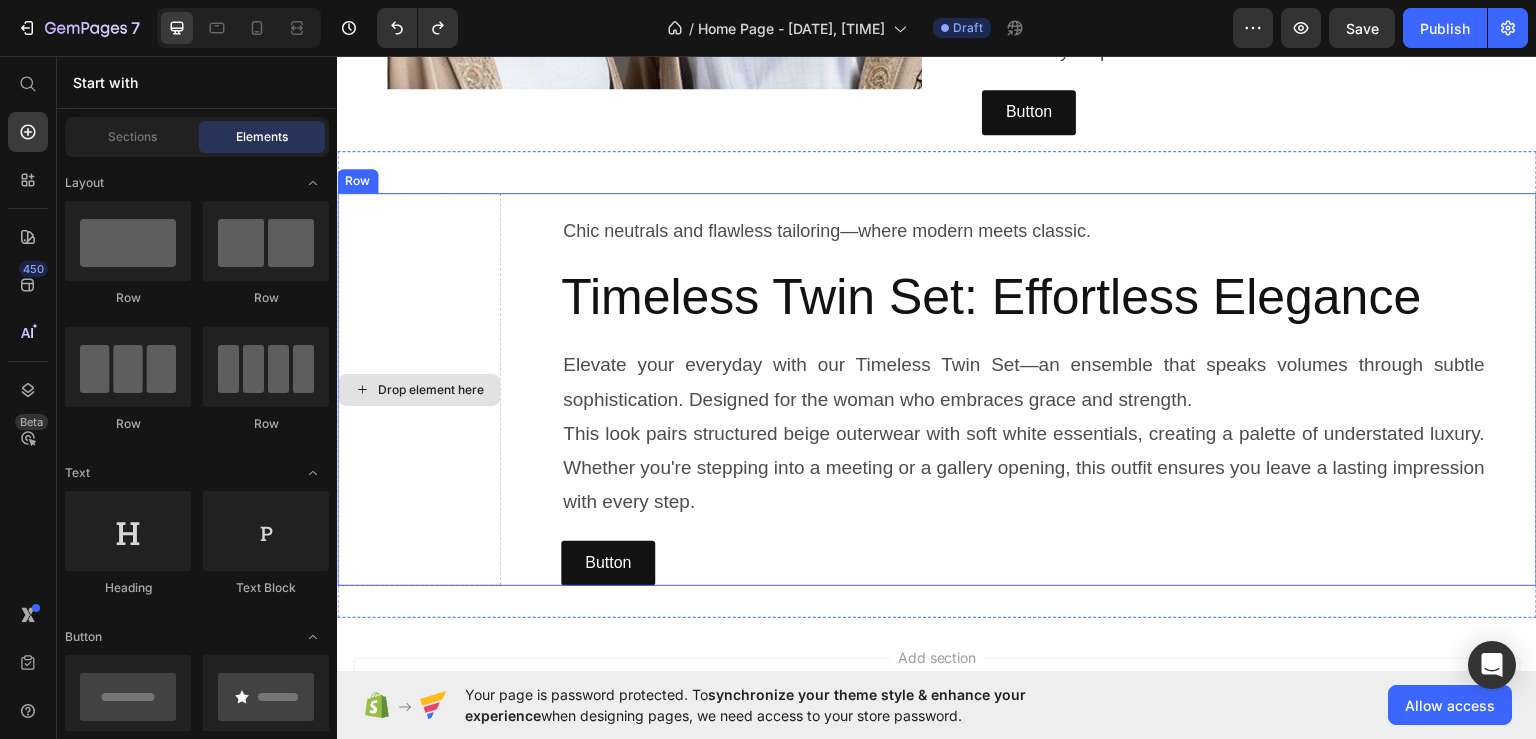 click on "Drop element here" at bounding box center (431, 389) 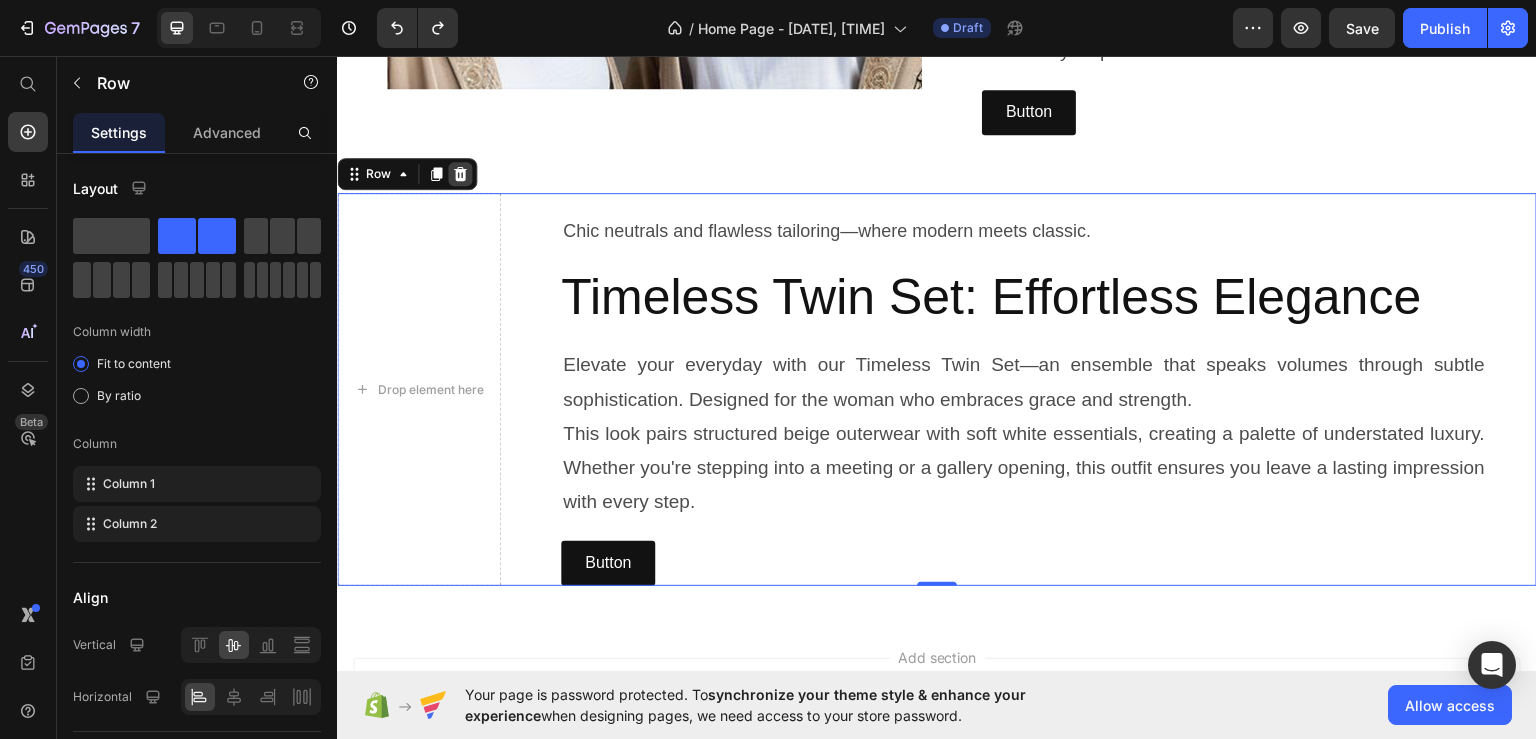 click 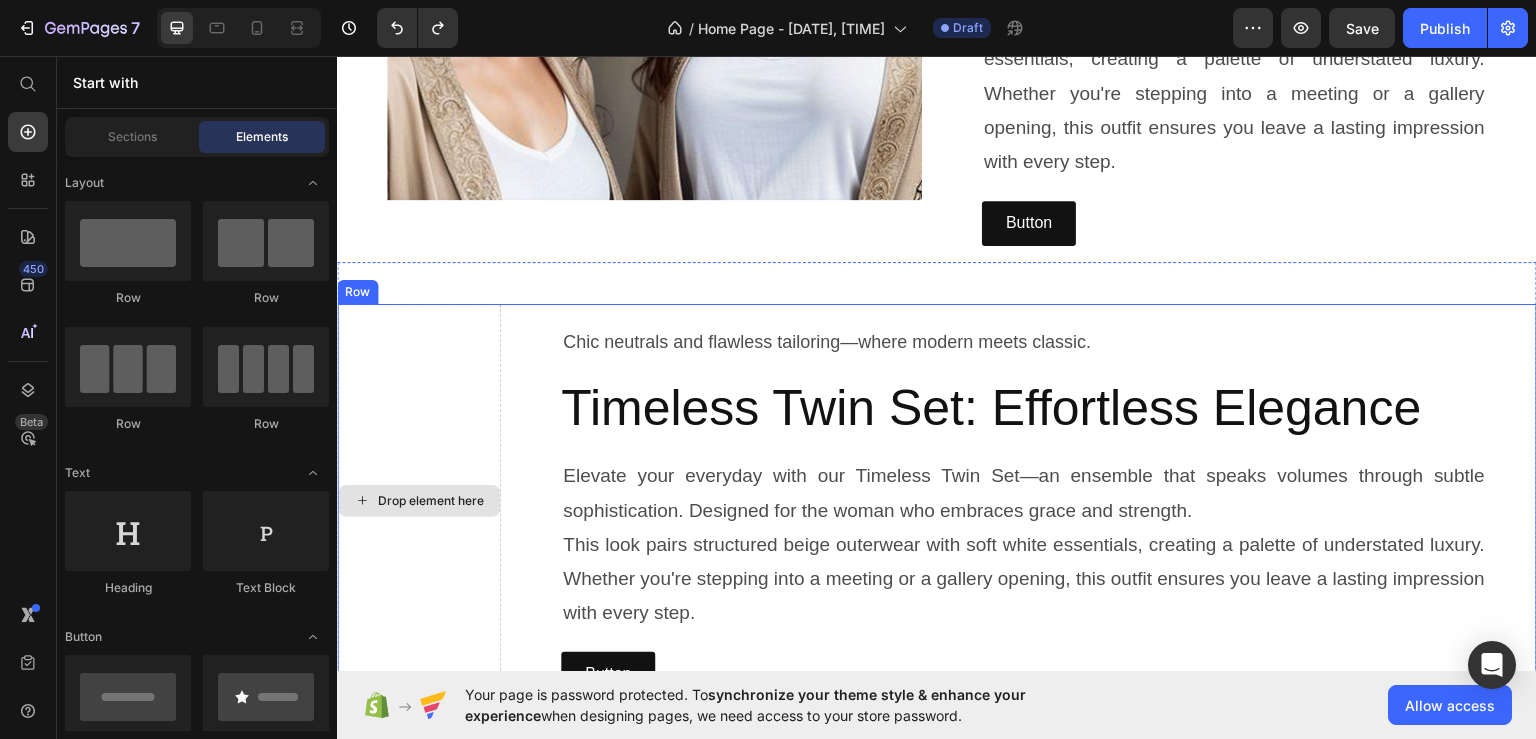 scroll, scrollTop: 1388, scrollLeft: 0, axis: vertical 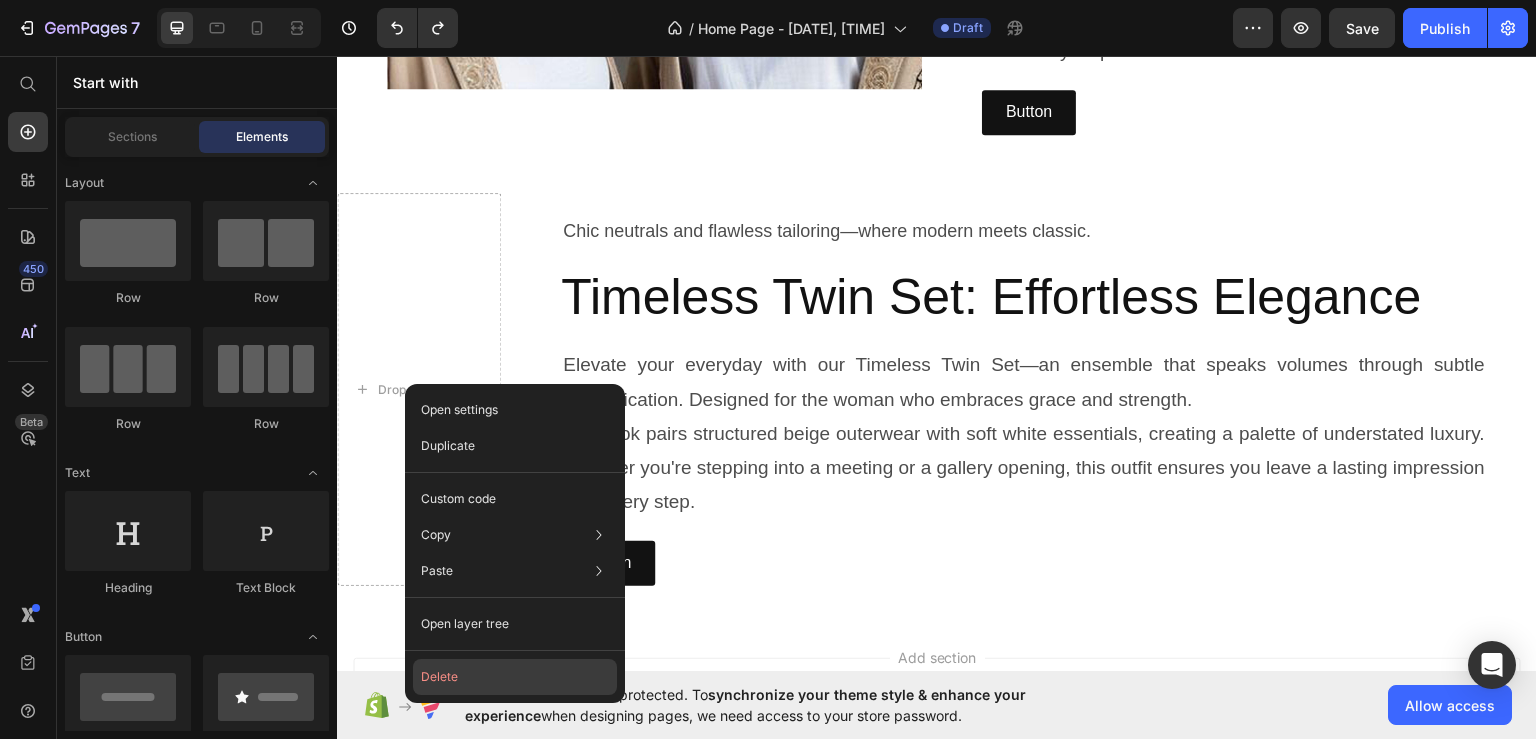 click on "Delete" 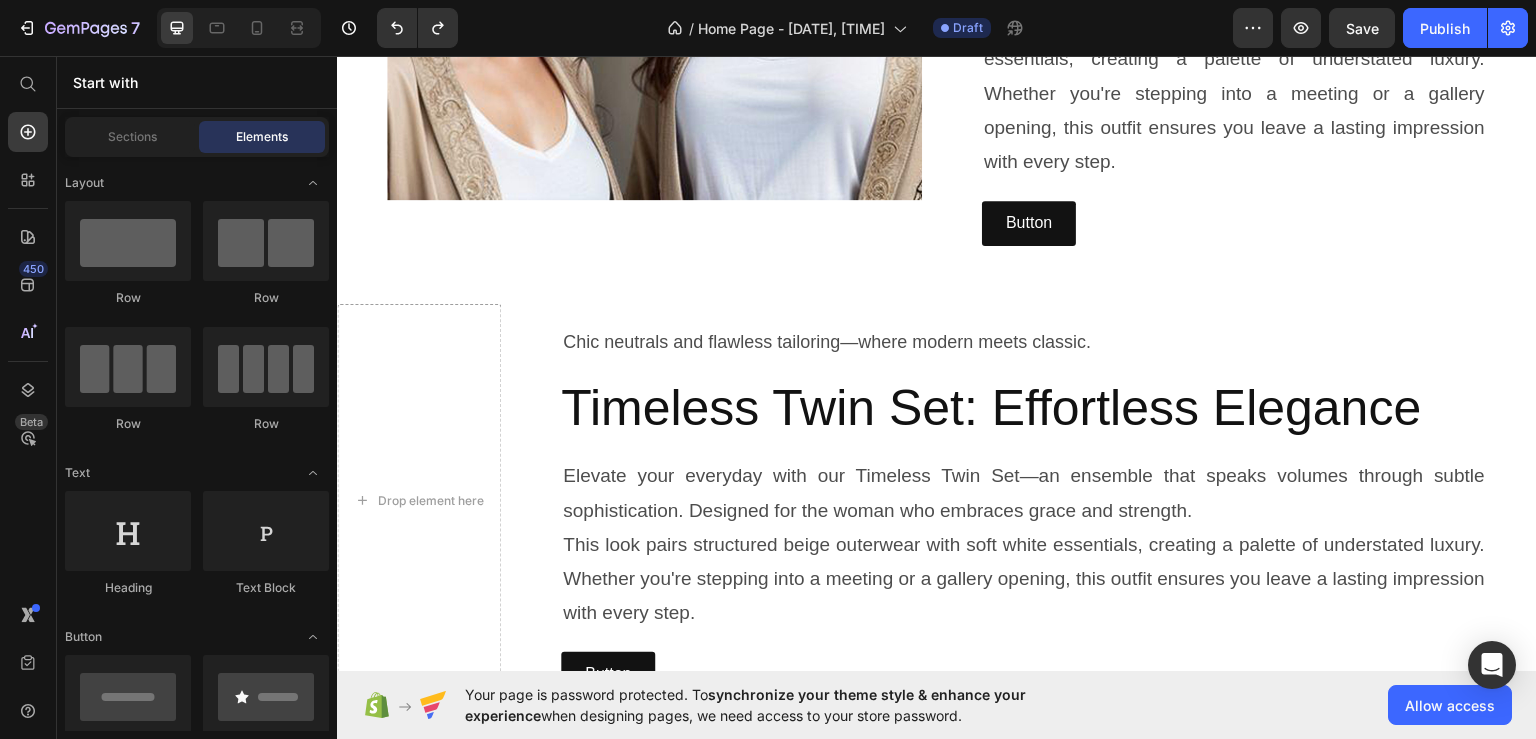 scroll, scrollTop: 1388, scrollLeft: 0, axis: vertical 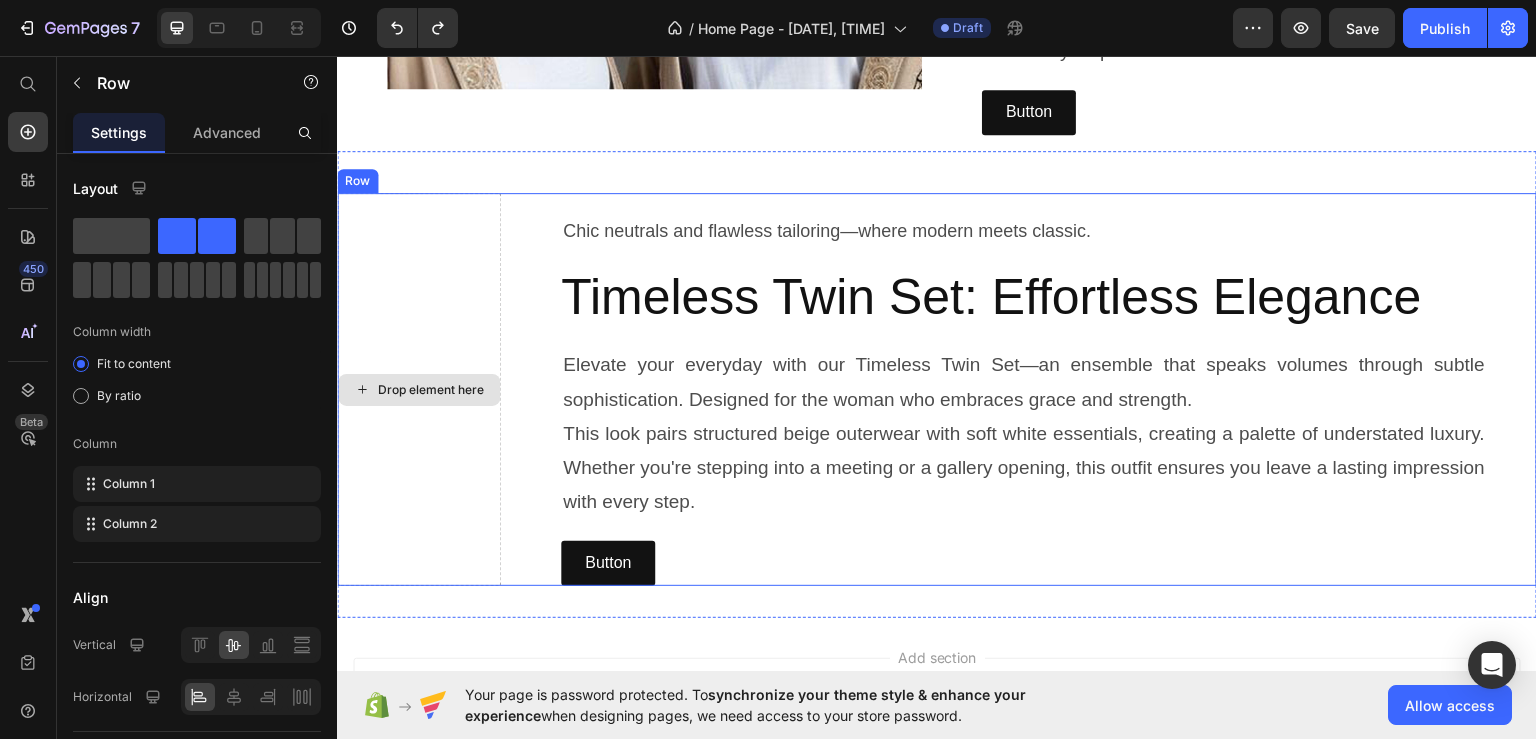 click on "Drop element here" at bounding box center [419, 388] 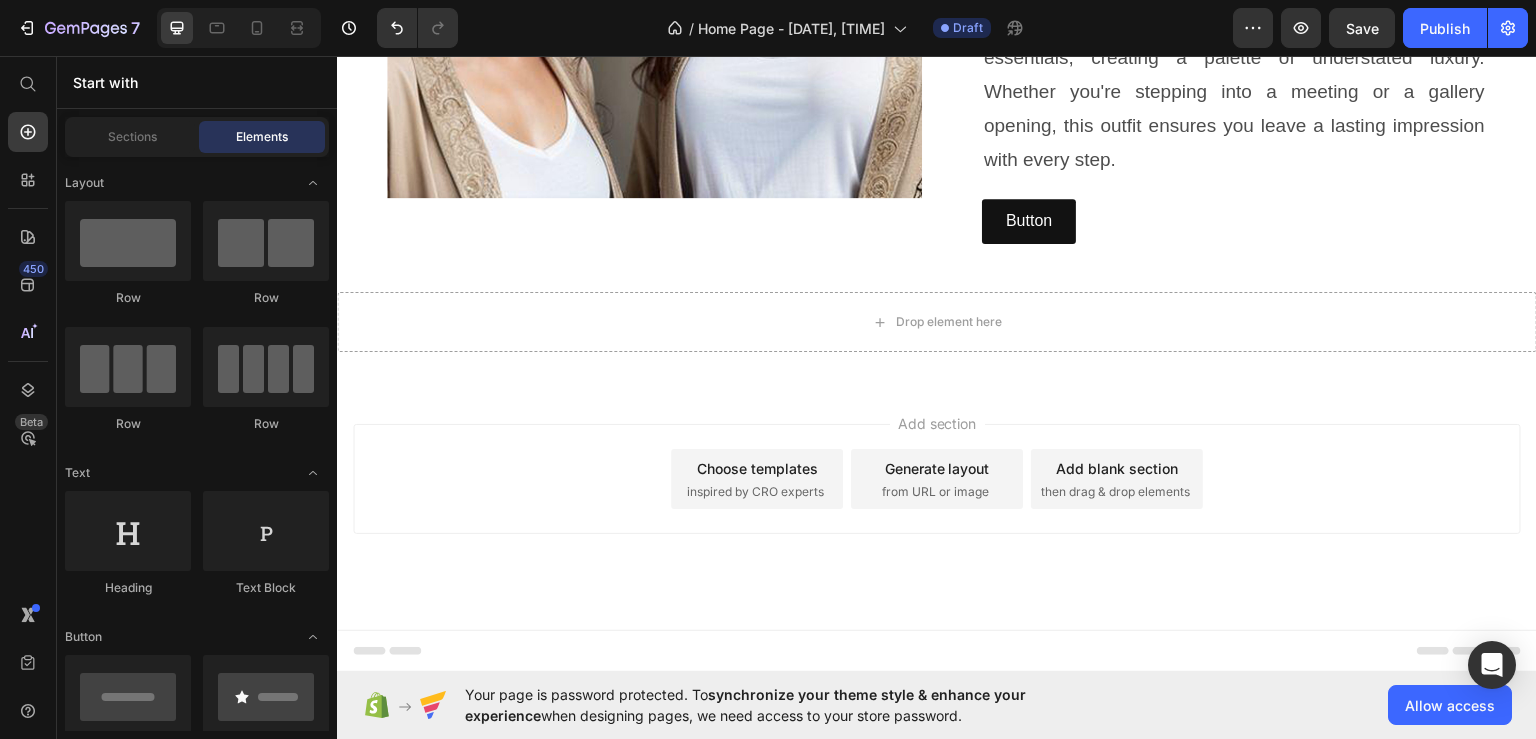 scroll, scrollTop: 1277, scrollLeft: 0, axis: vertical 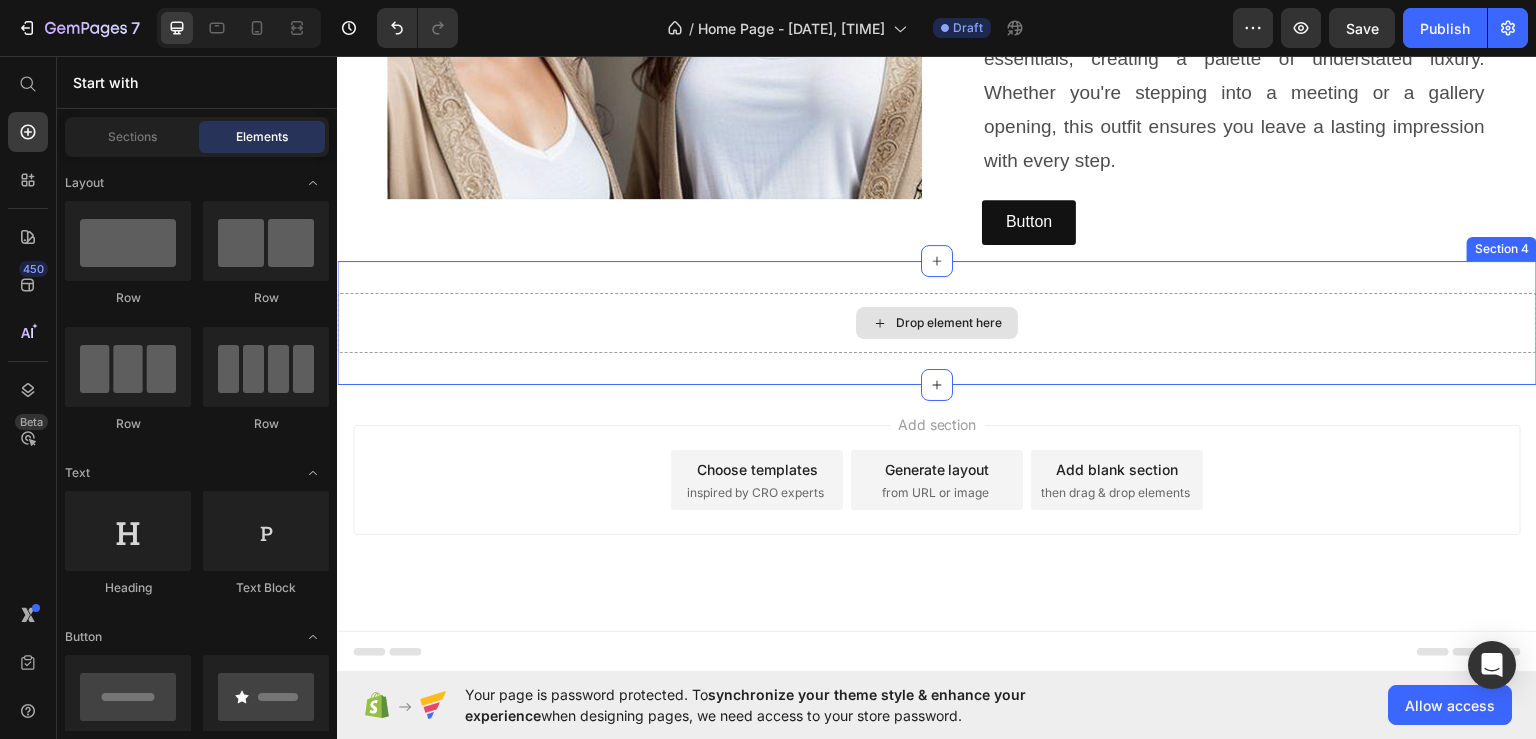 click on "Drop element here" at bounding box center (937, 322) 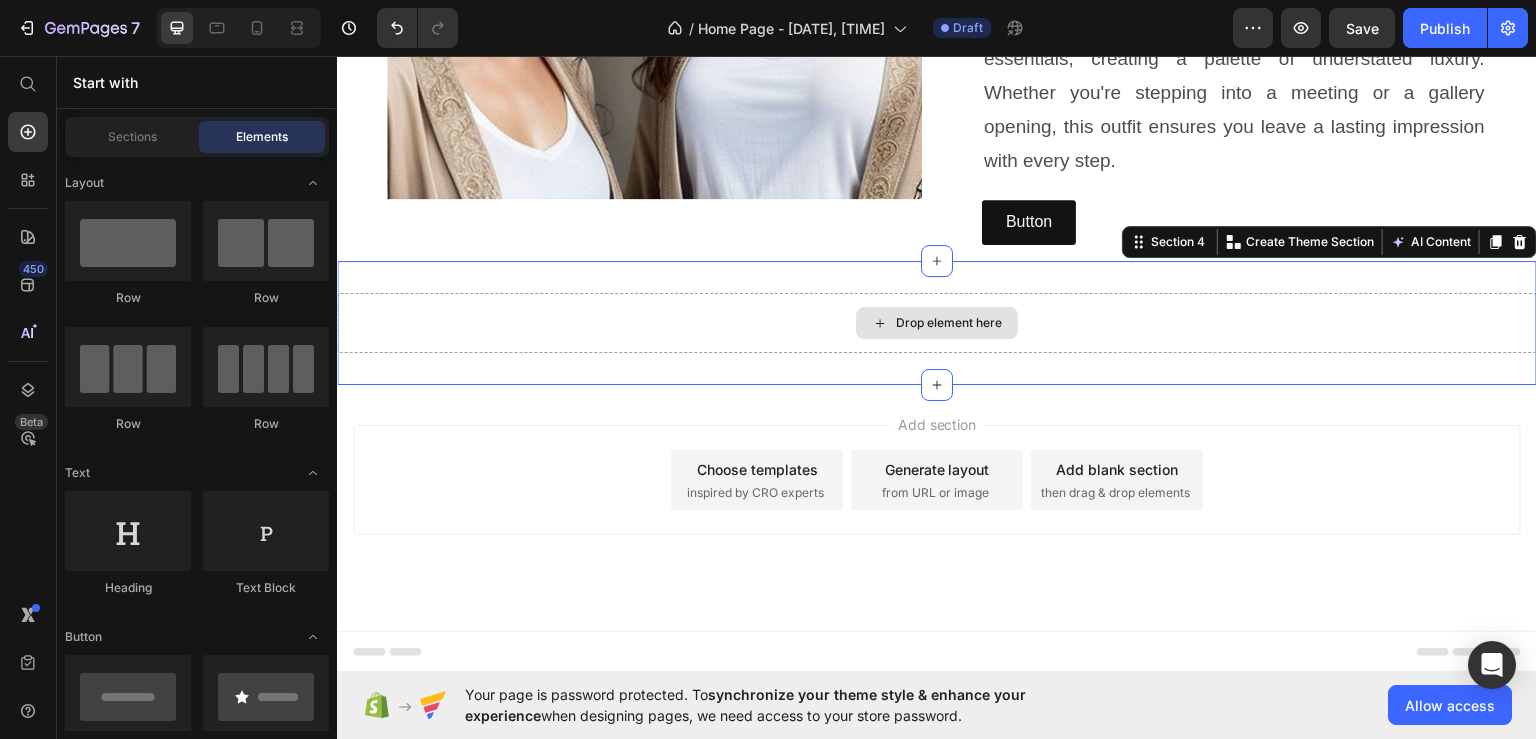 scroll, scrollTop: 1153, scrollLeft: 0, axis: vertical 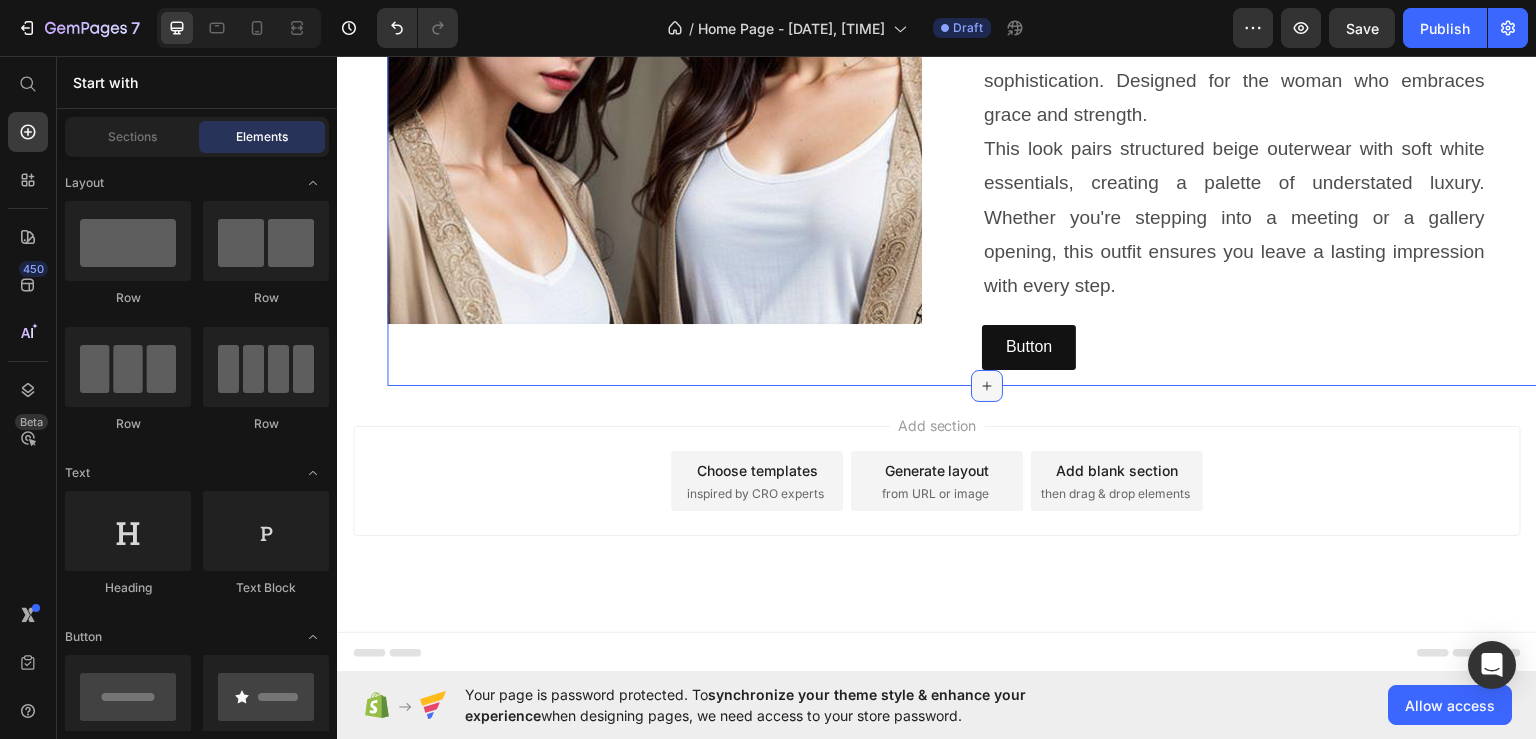 click 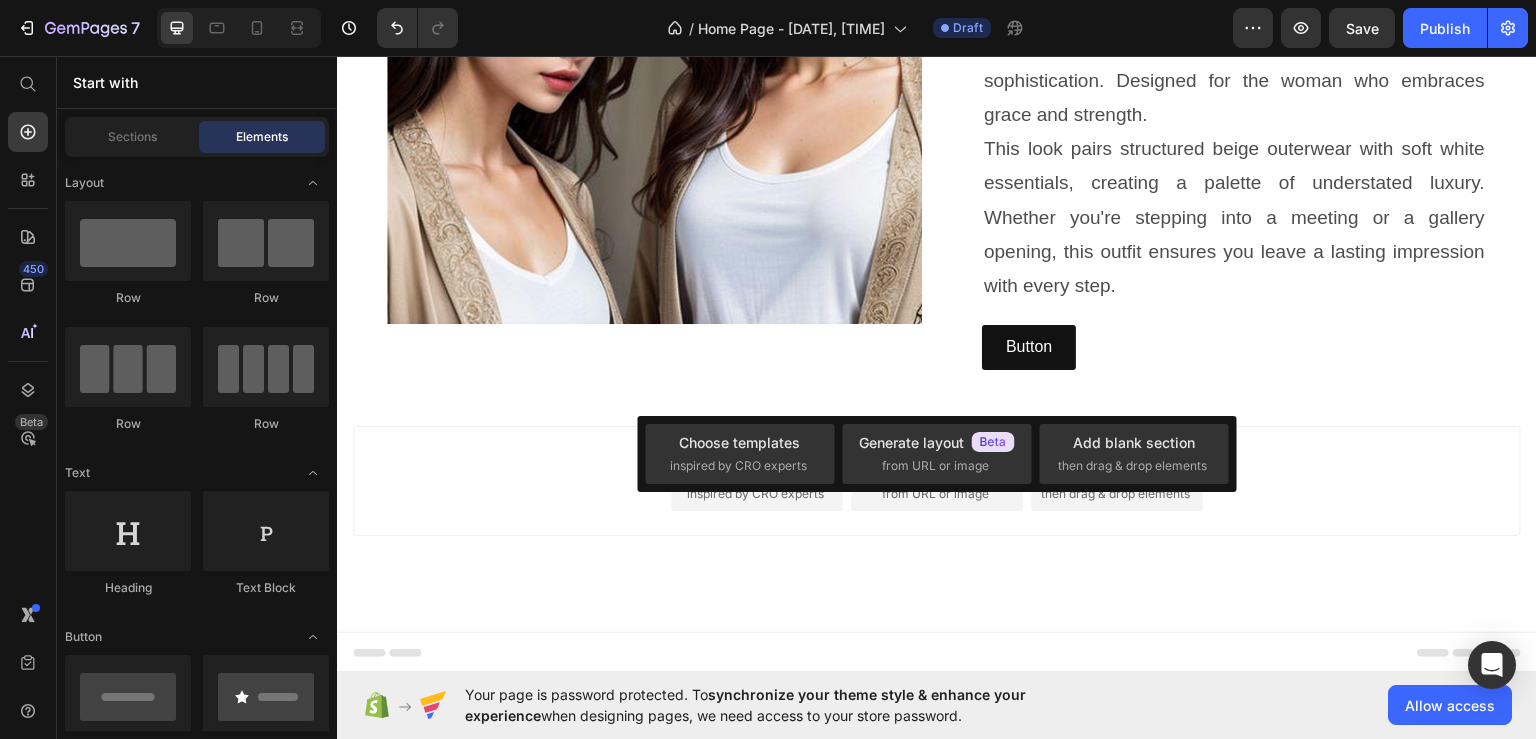 click on "Add section Choose templates inspired by CRO experts Generate layout from URL or image Add blank section then drag & drop elements" at bounding box center (937, 480) 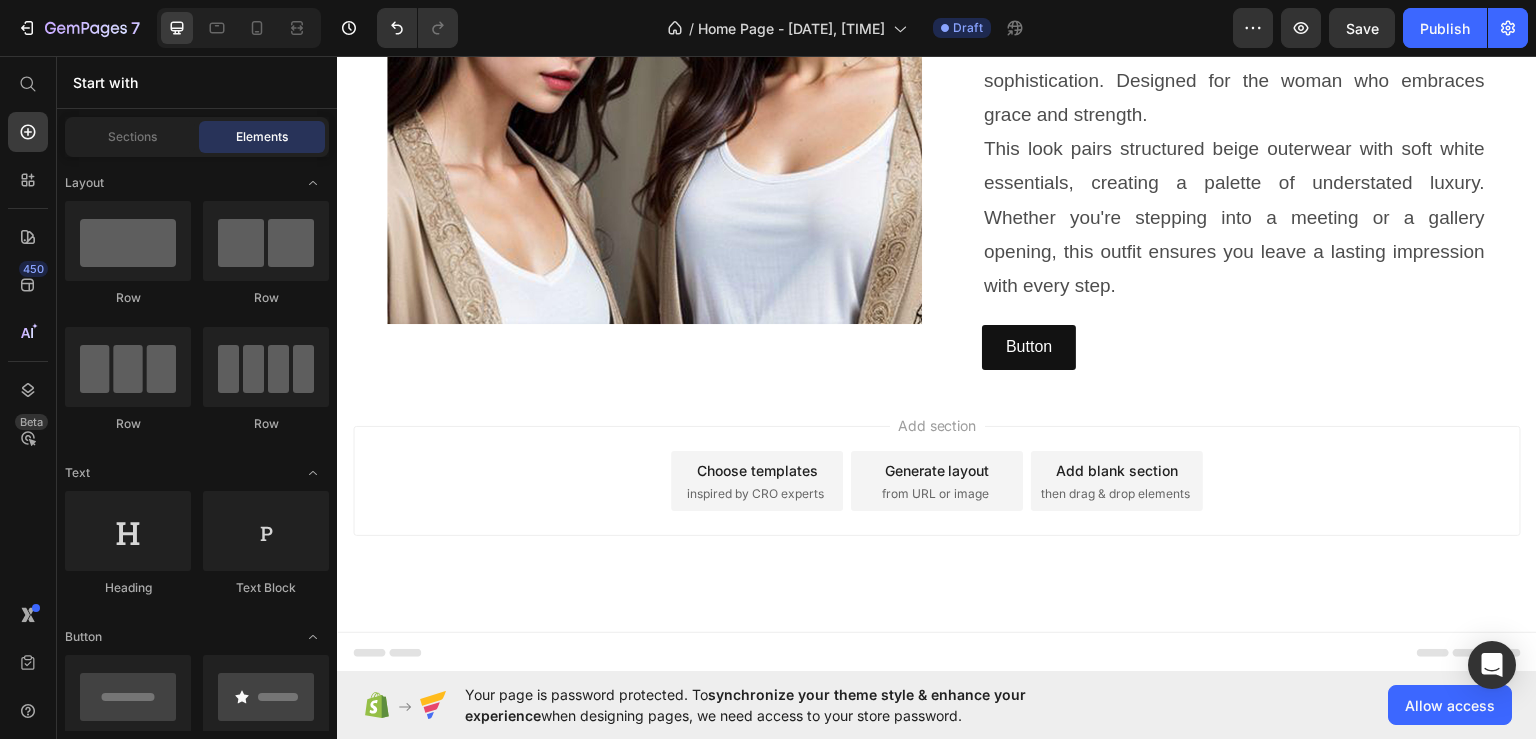 click on "Add section" at bounding box center [937, 424] 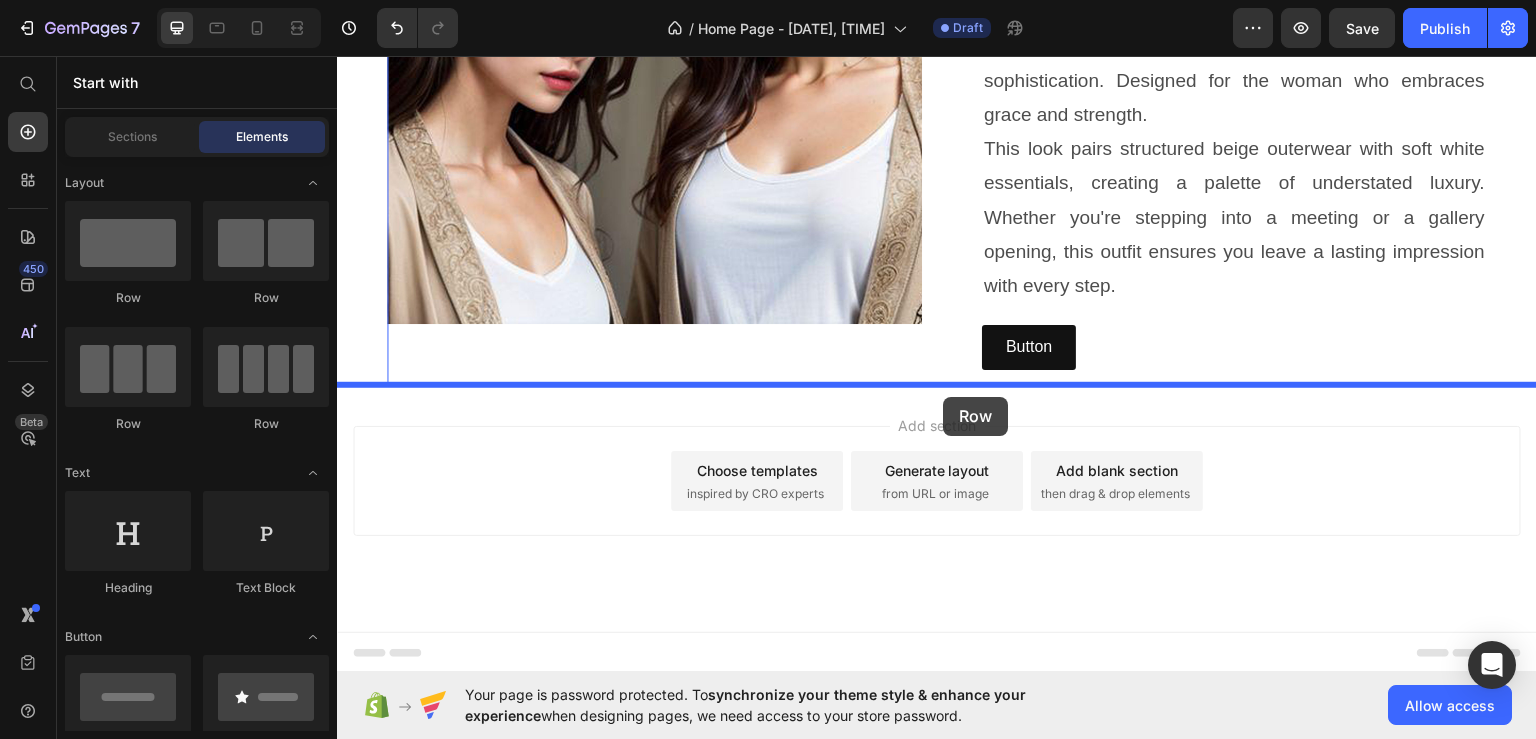 drag, startPoint x: 584, startPoint y: 283, endPoint x: 944, endPoint y: 396, distance: 377.31818 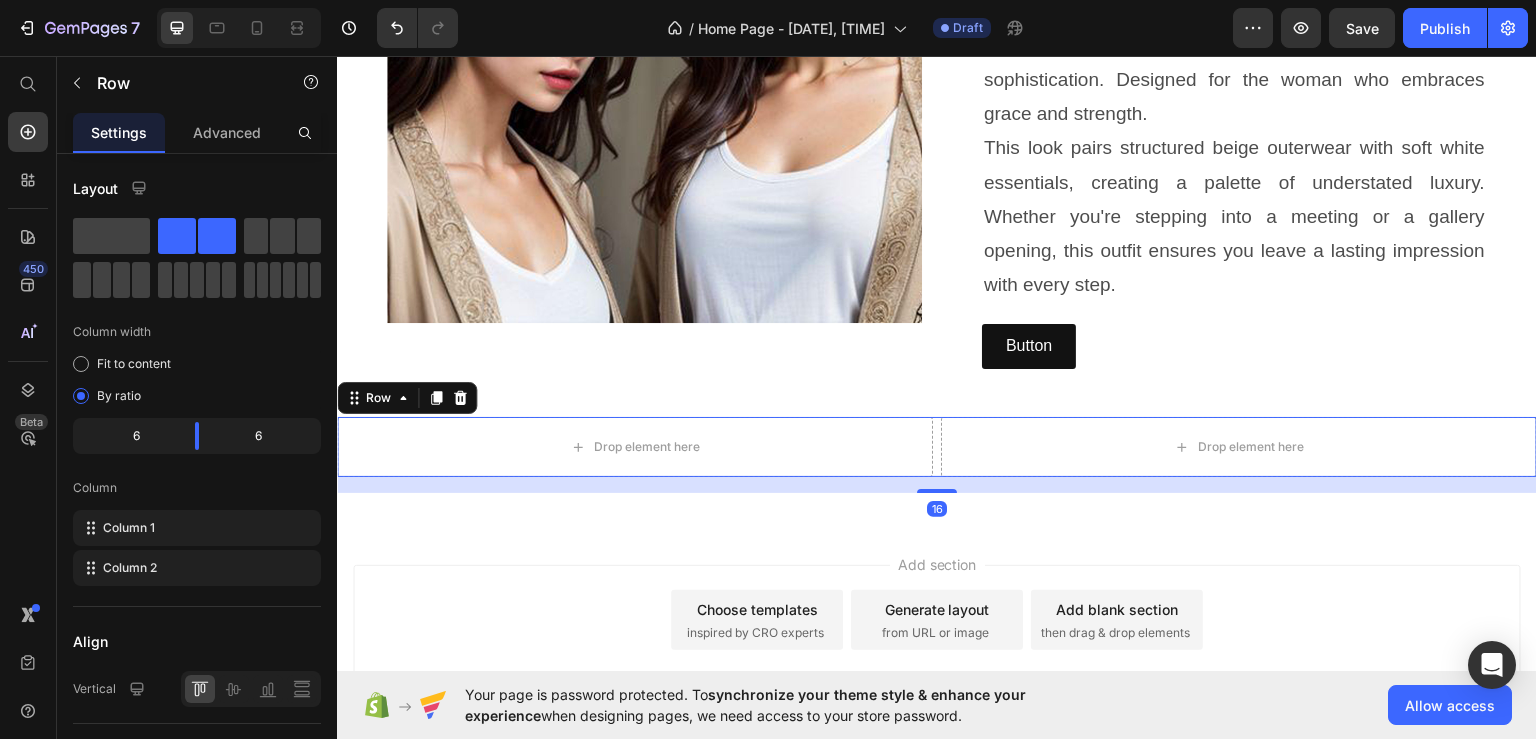 scroll, scrollTop: 1293, scrollLeft: 0, axis: vertical 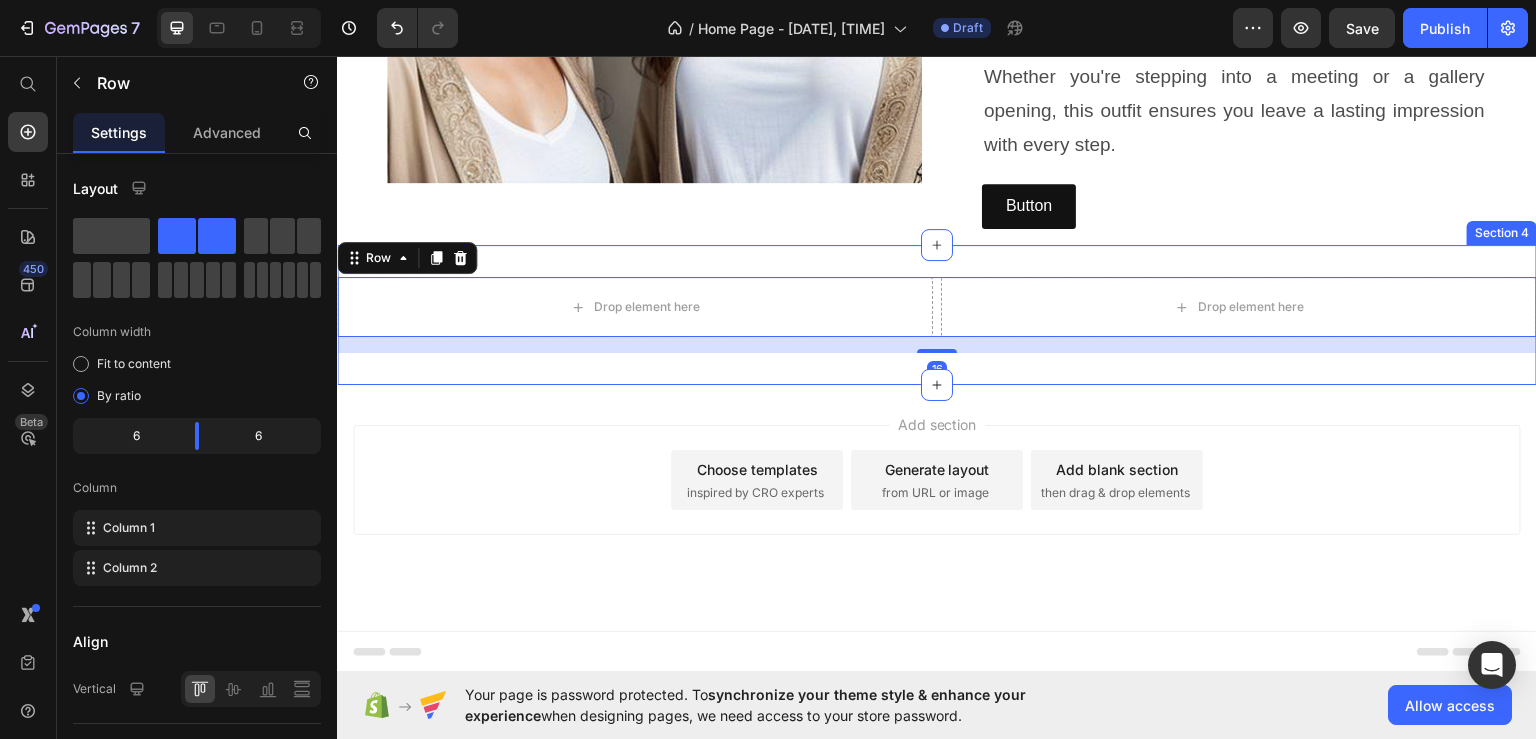 click on "Drop element here
Drop element here Row   16 Section 4" at bounding box center [937, 314] 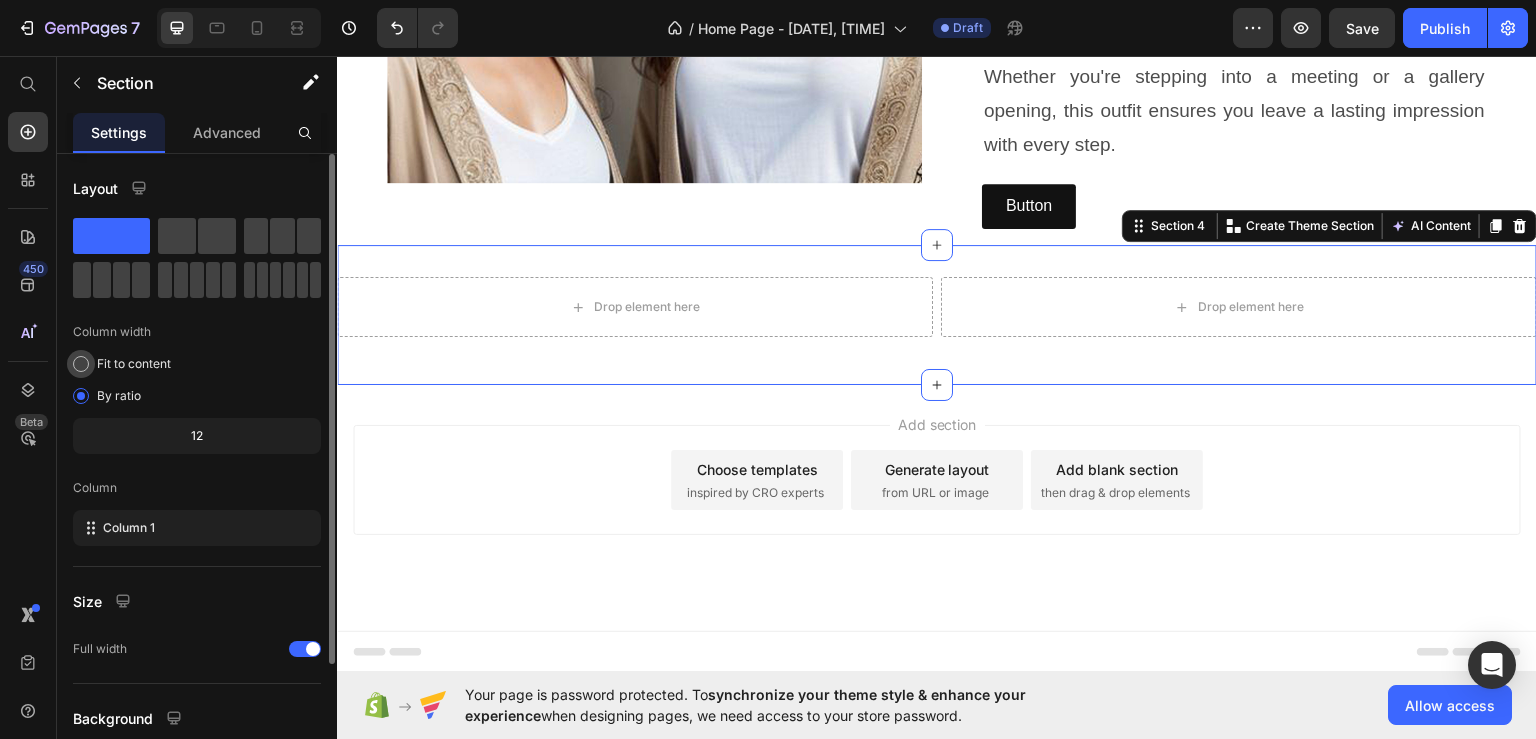 click on "Fit to content" at bounding box center [134, 364] 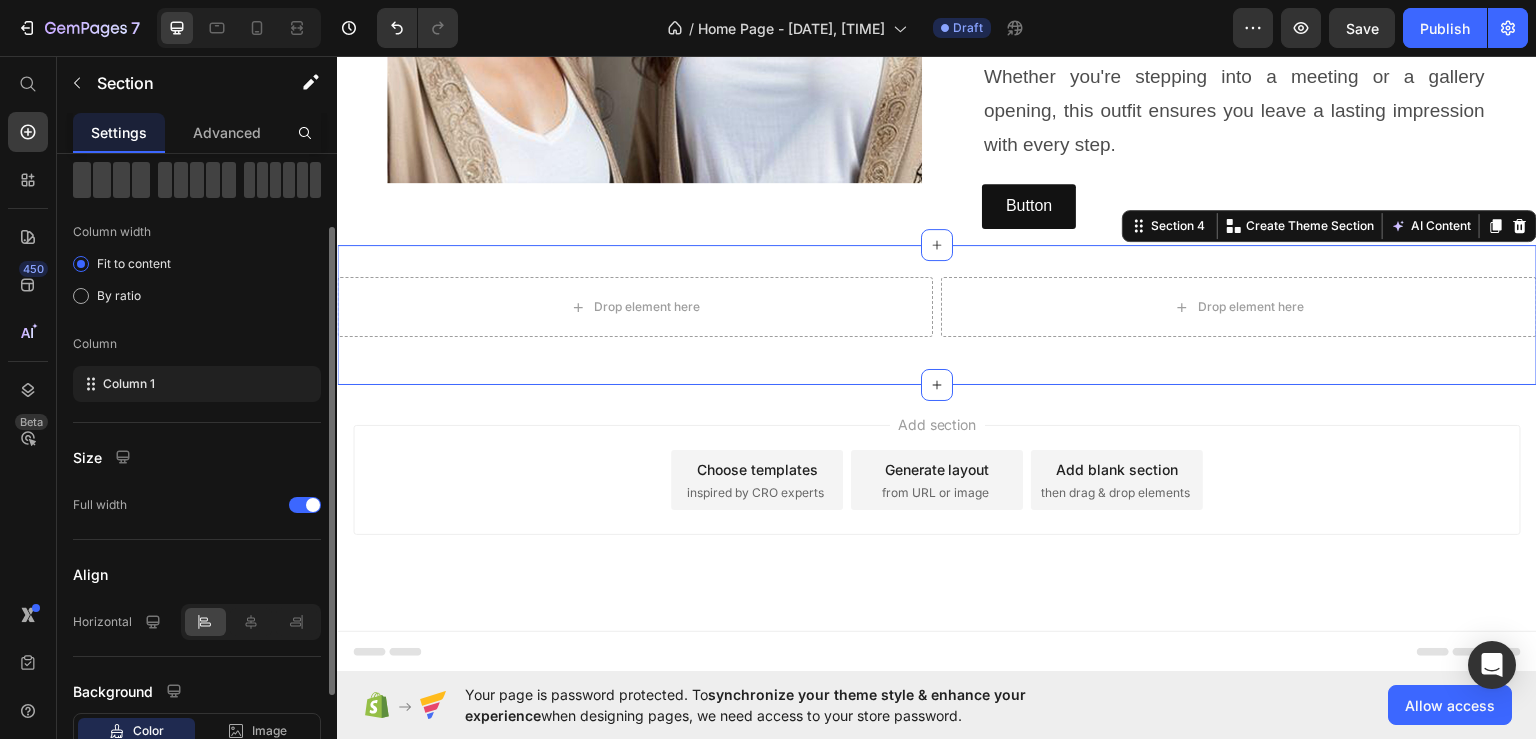 scroll, scrollTop: 0, scrollLeft: 0, axis: both 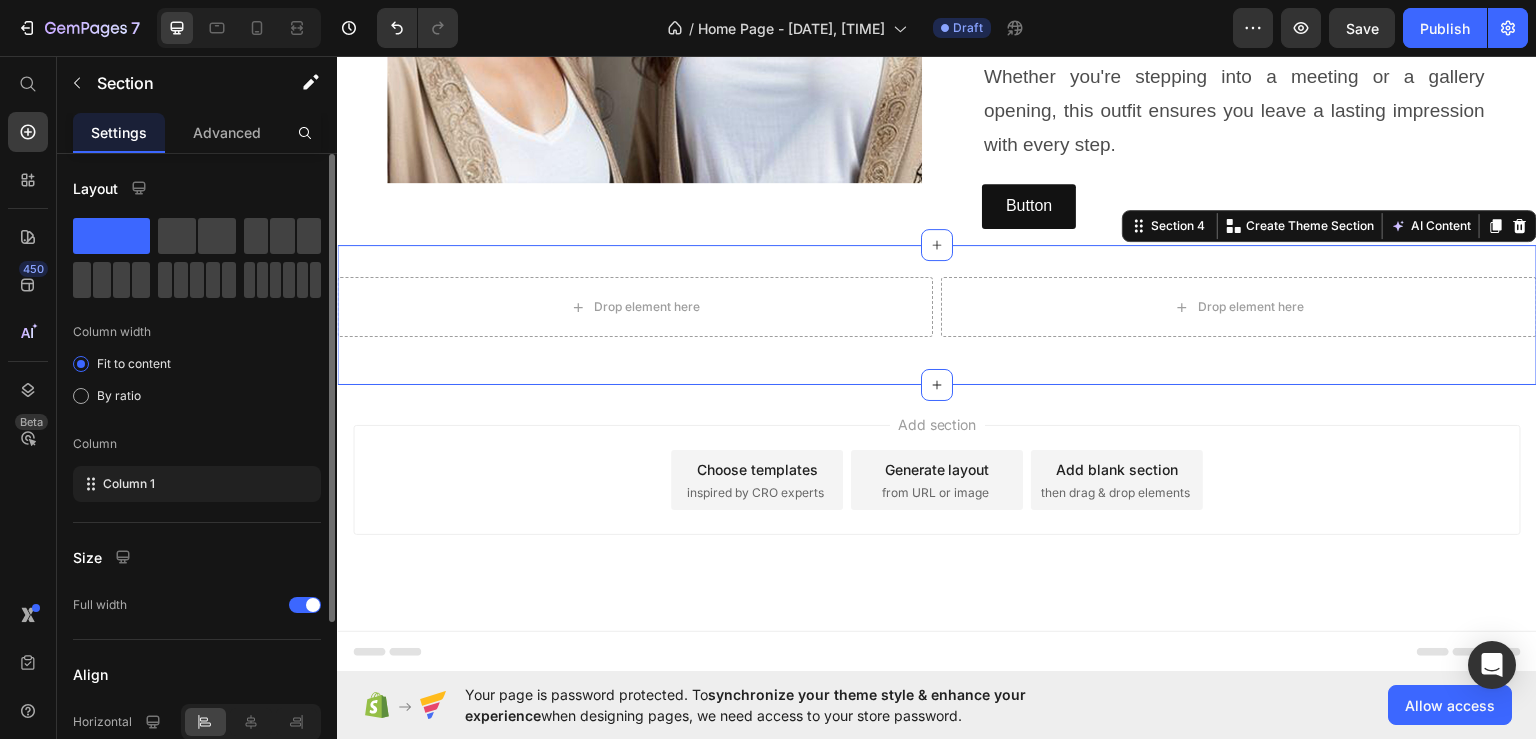 click on "Advanced" at bounding box center (227, 132) 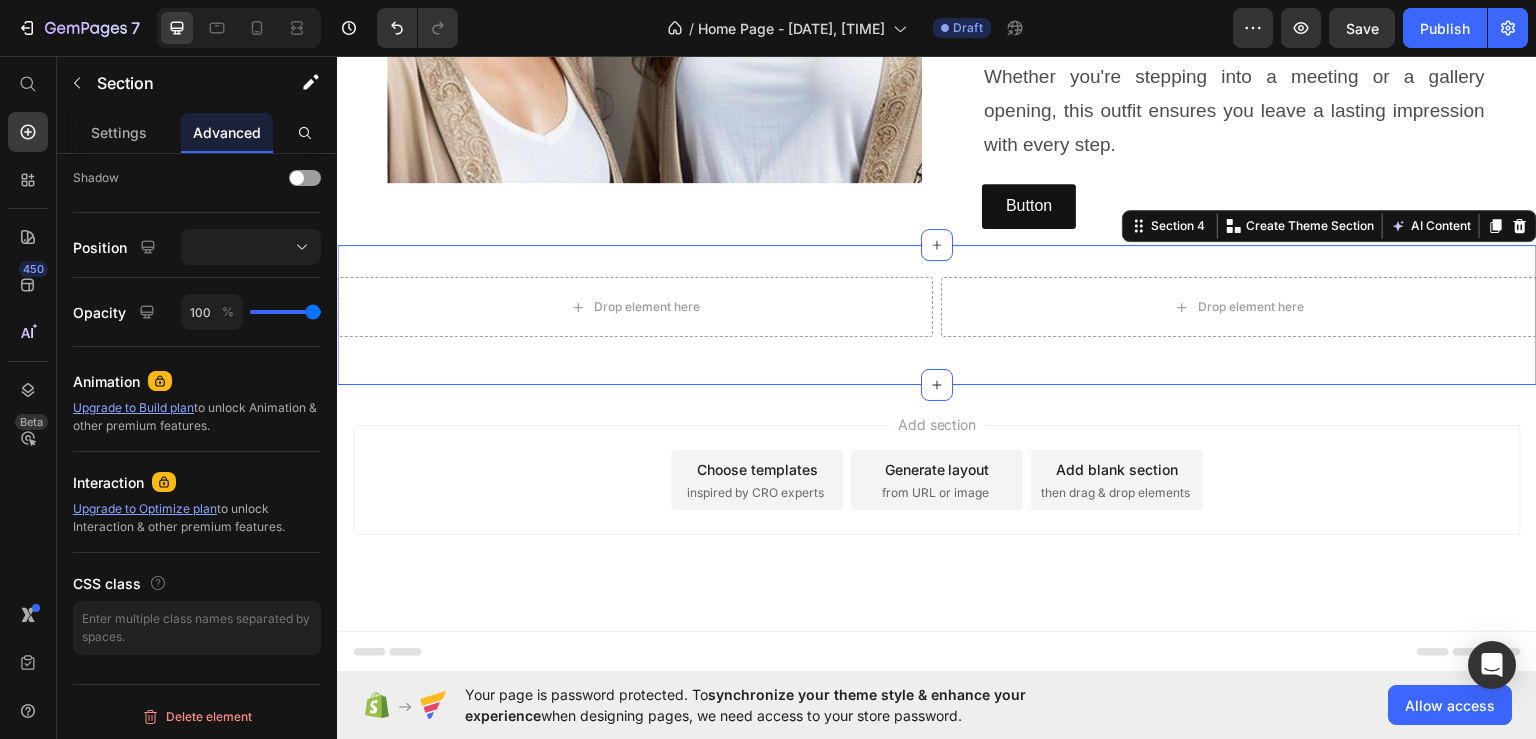 scroll, scrollTop: 0, scrollLeft: 0, axis: both 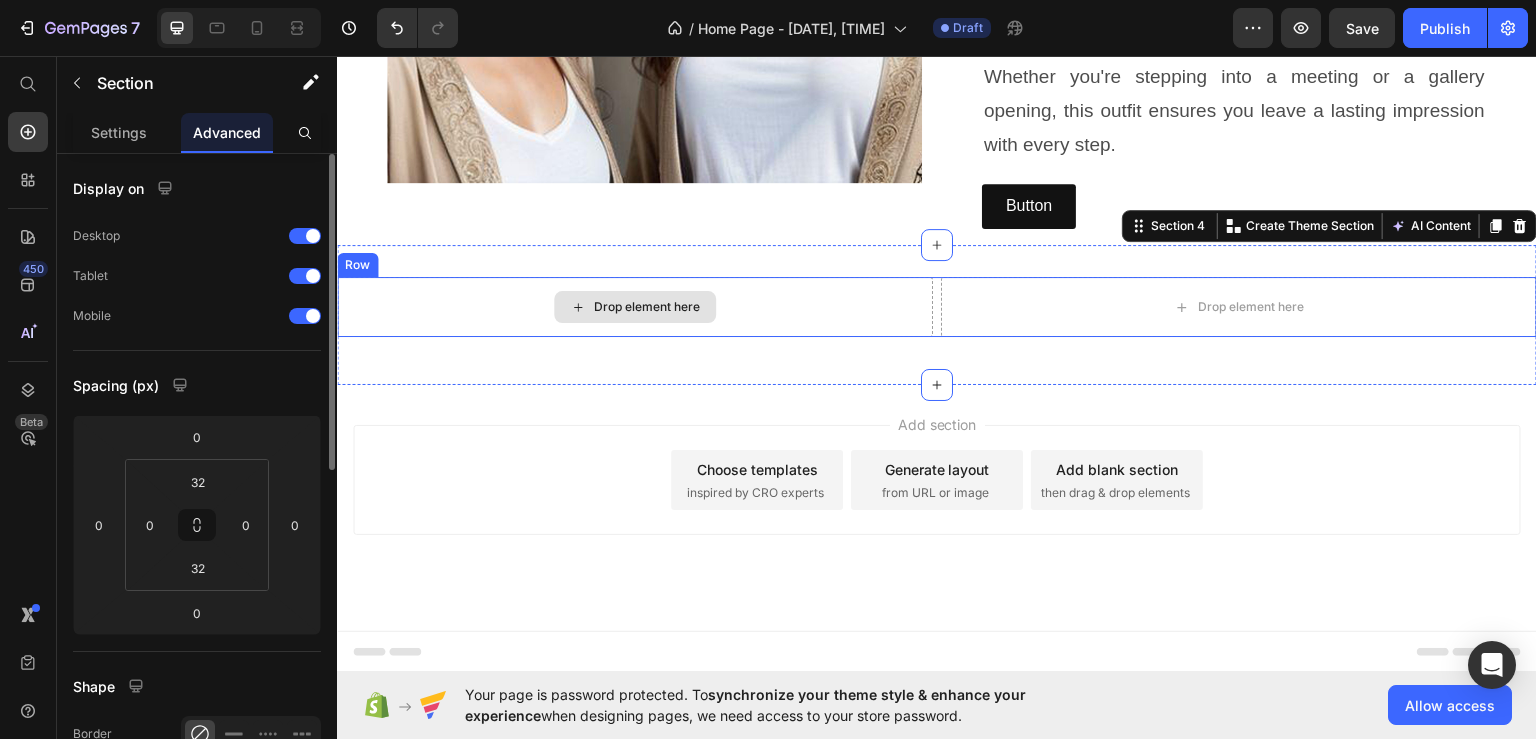 click 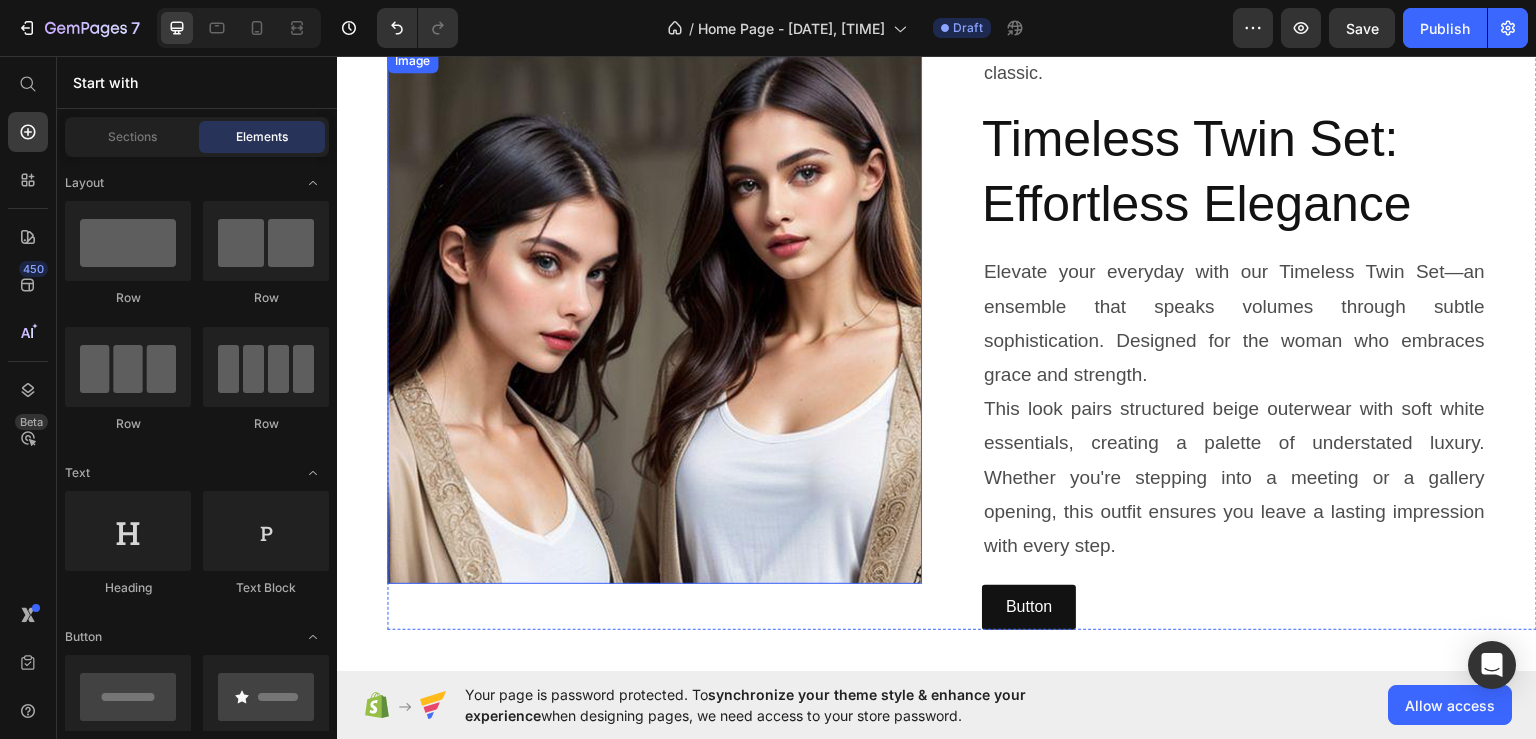 scroll, scrollTop: 693, scrollLeft: 0, axis: vertical 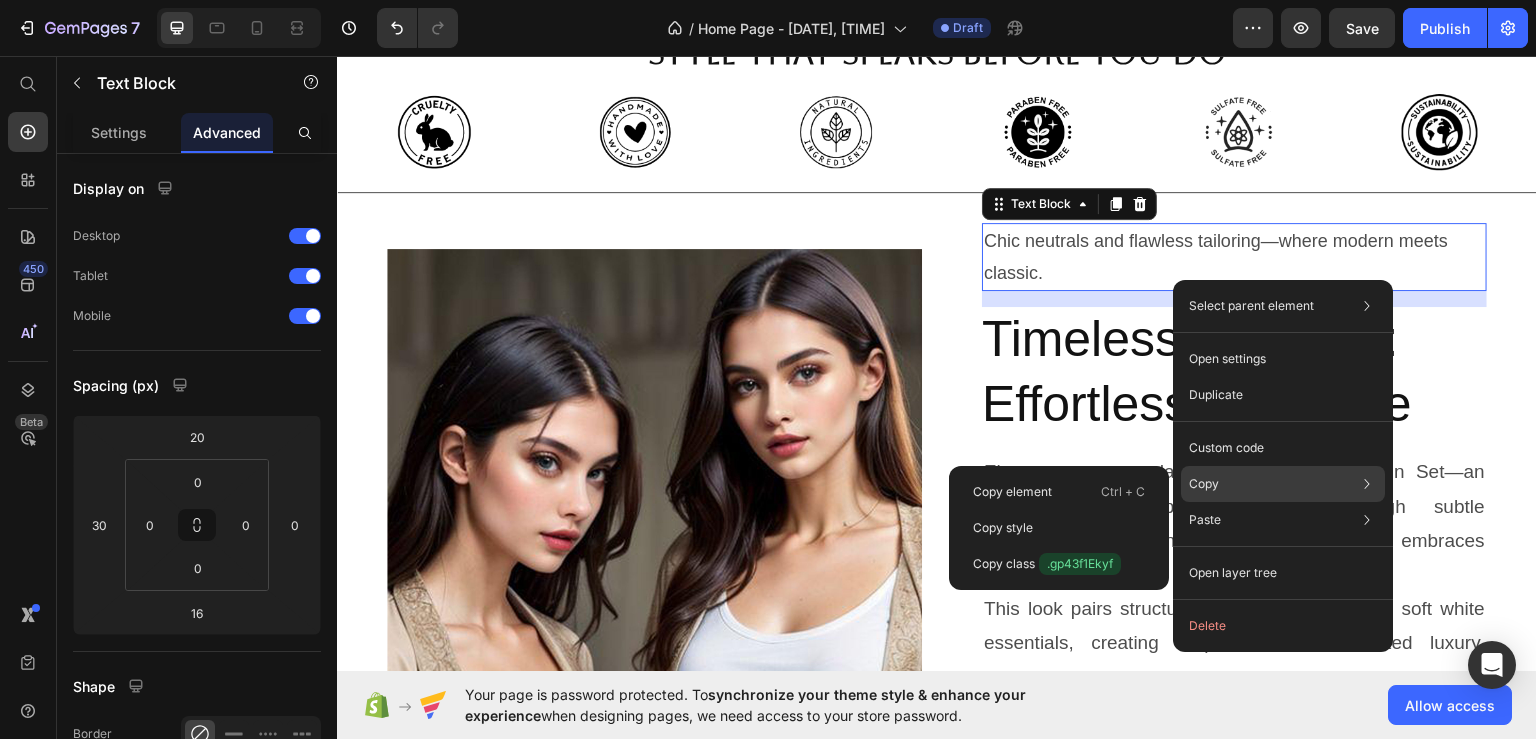 click on "Copy Copy element  Ctrl + C Copy style  Copy class  .gp43f1Ekyf" 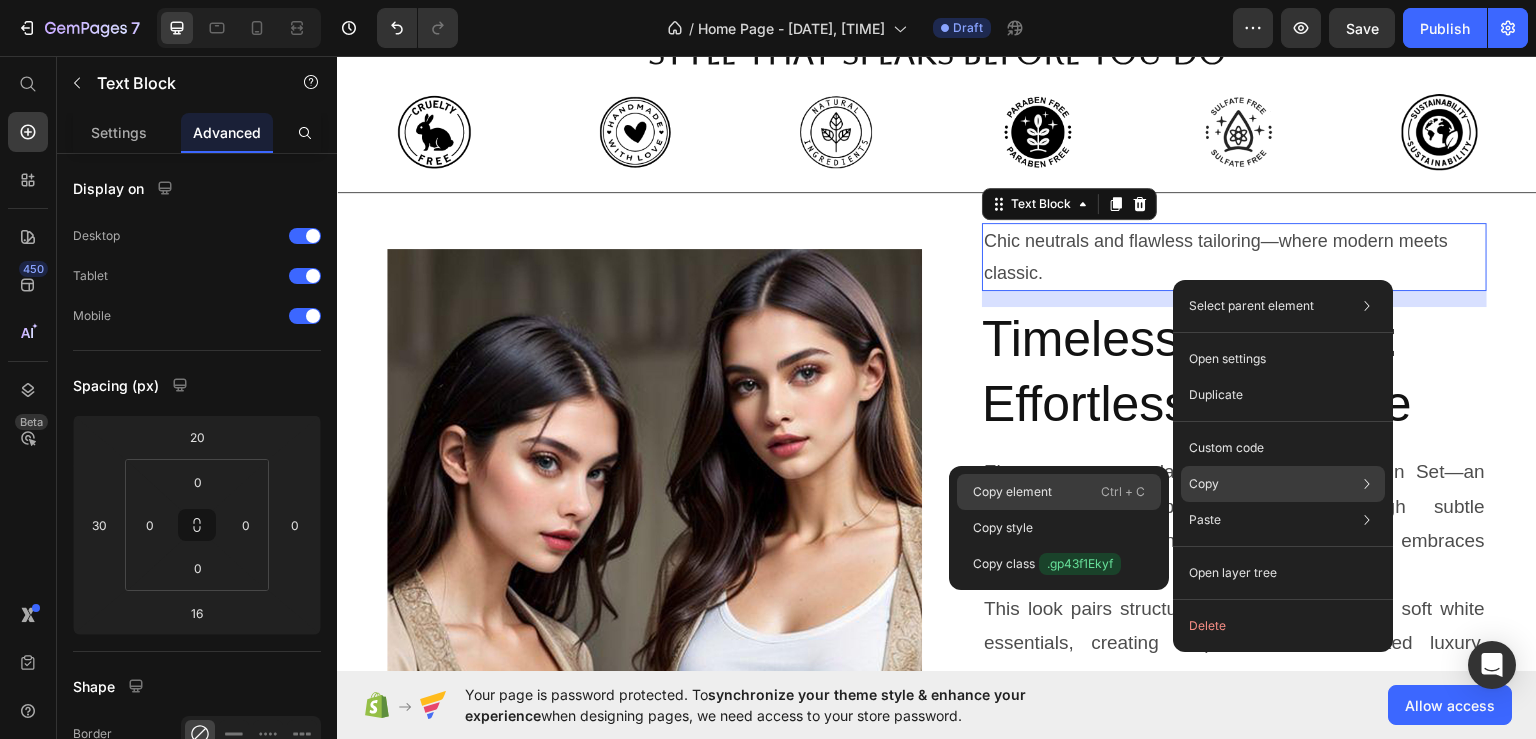 click on "Copy element" at bounding box center [1012, 492] 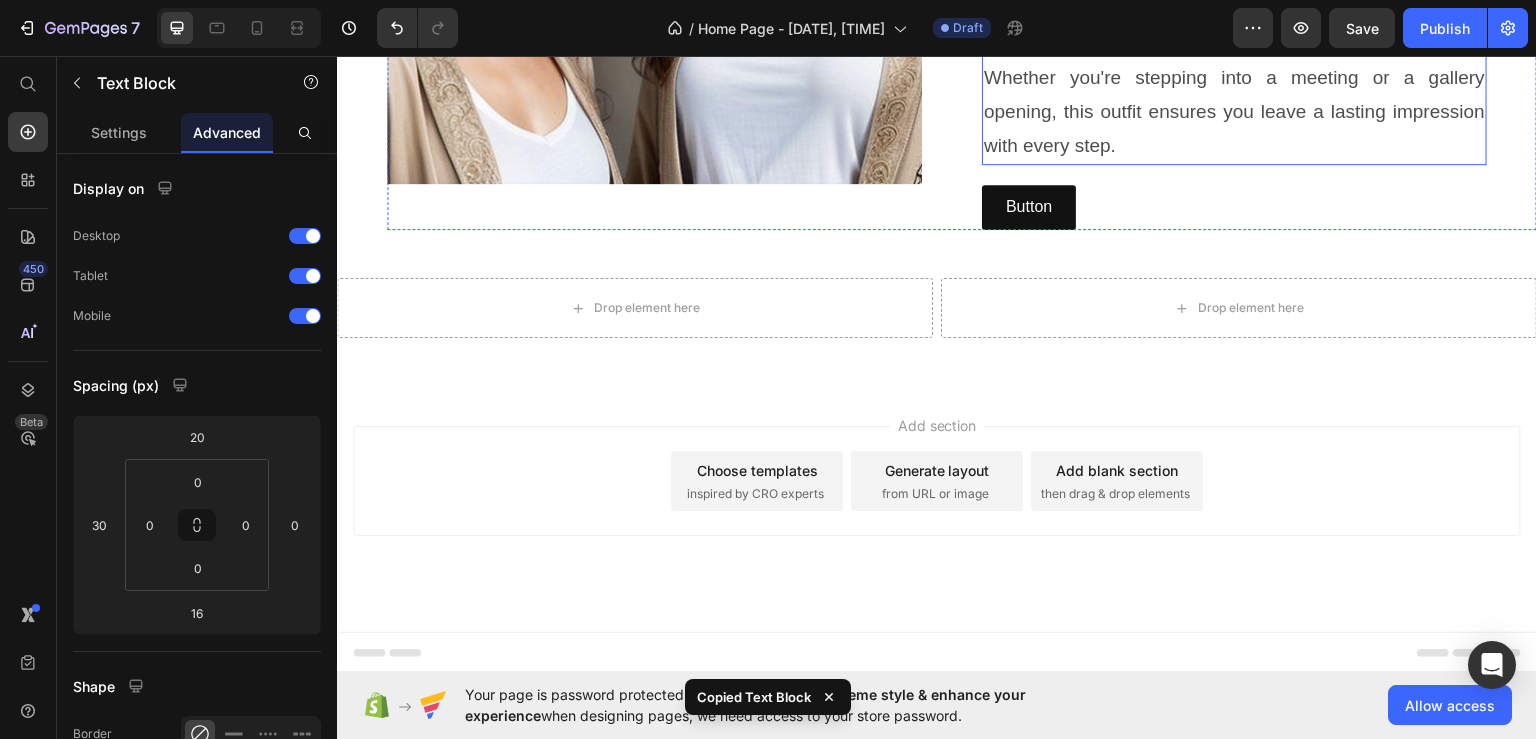 scroll, scrollTop: 1293, scrollLeft: 0, axis: vertical 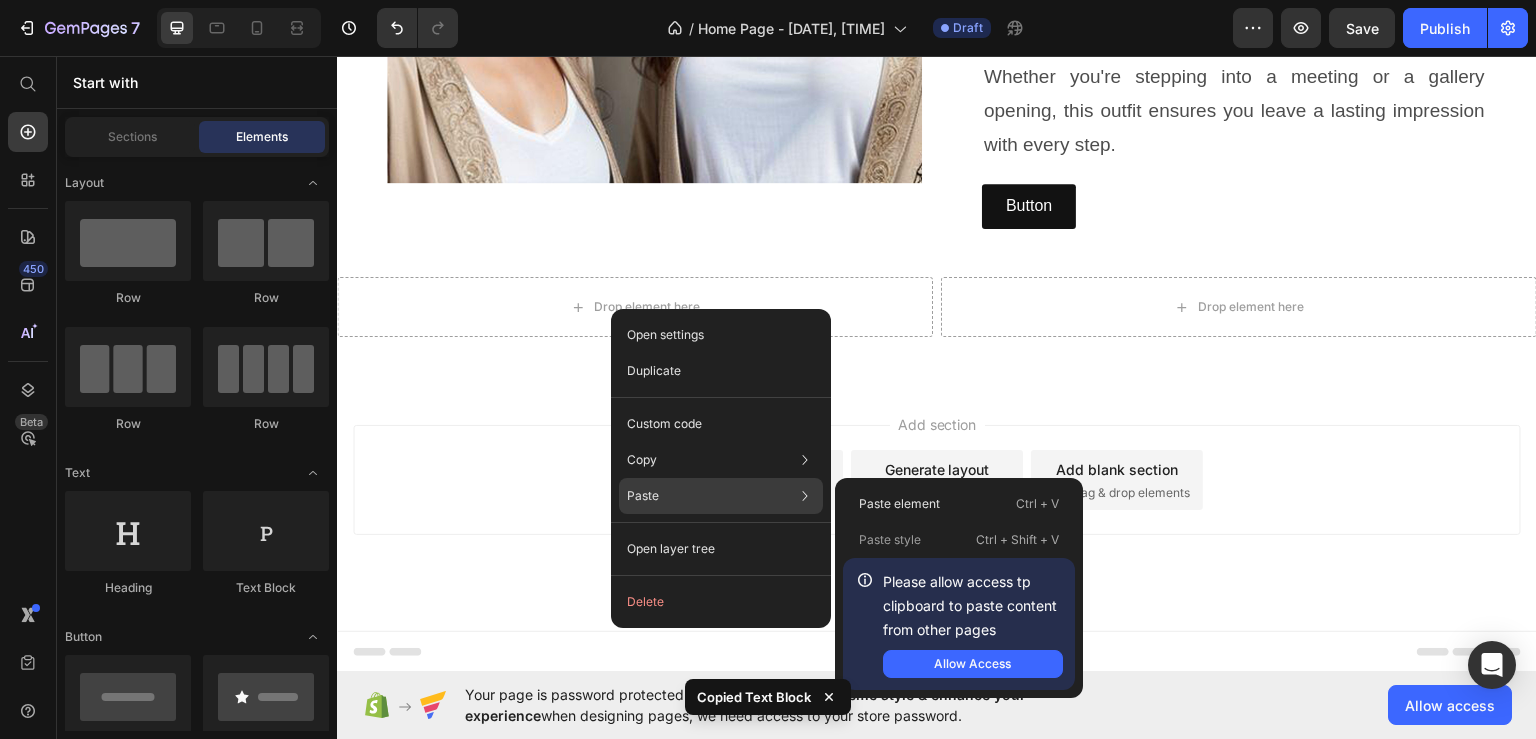 click on "Paste" at bounding box center [643, 496] 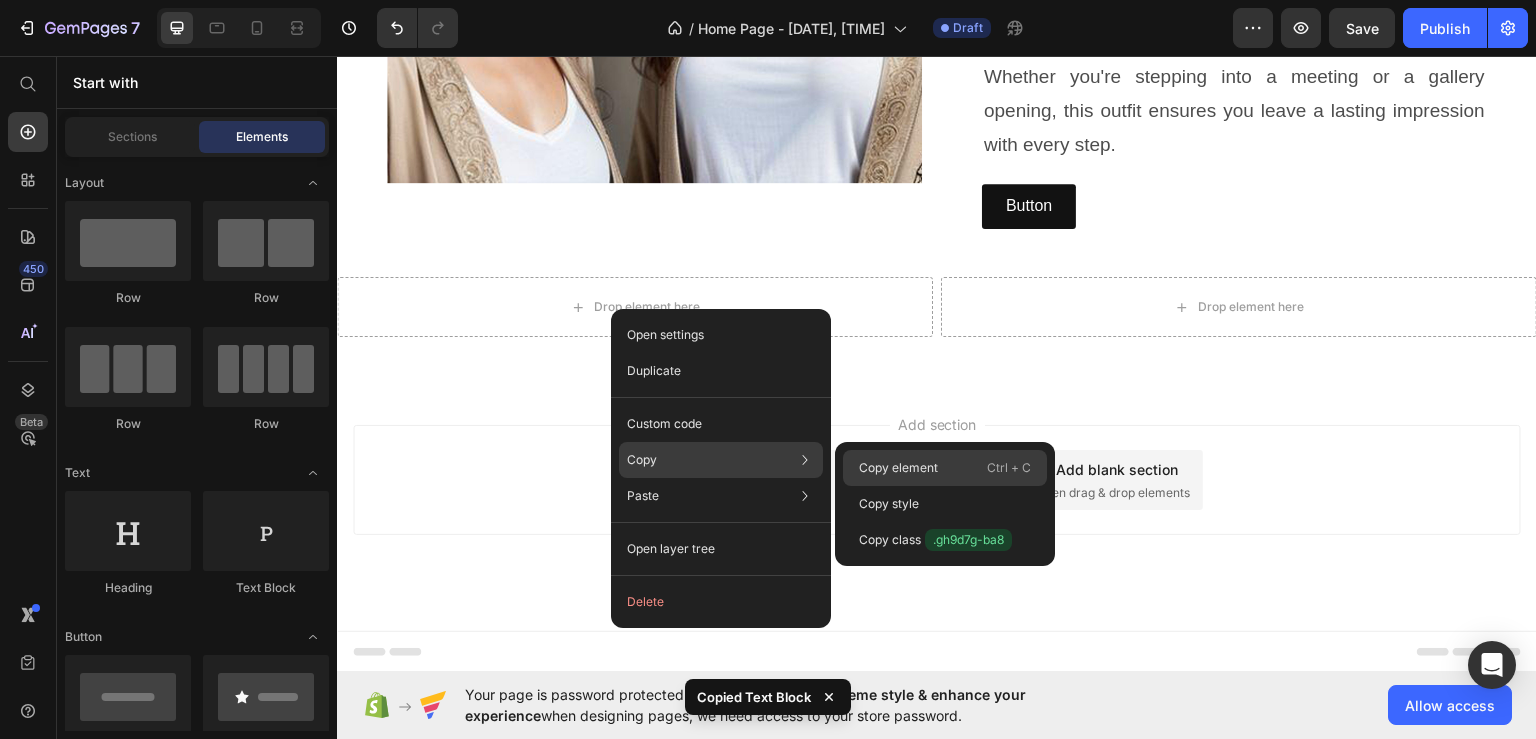click on "Copy element" at bounding box center [898, 468] 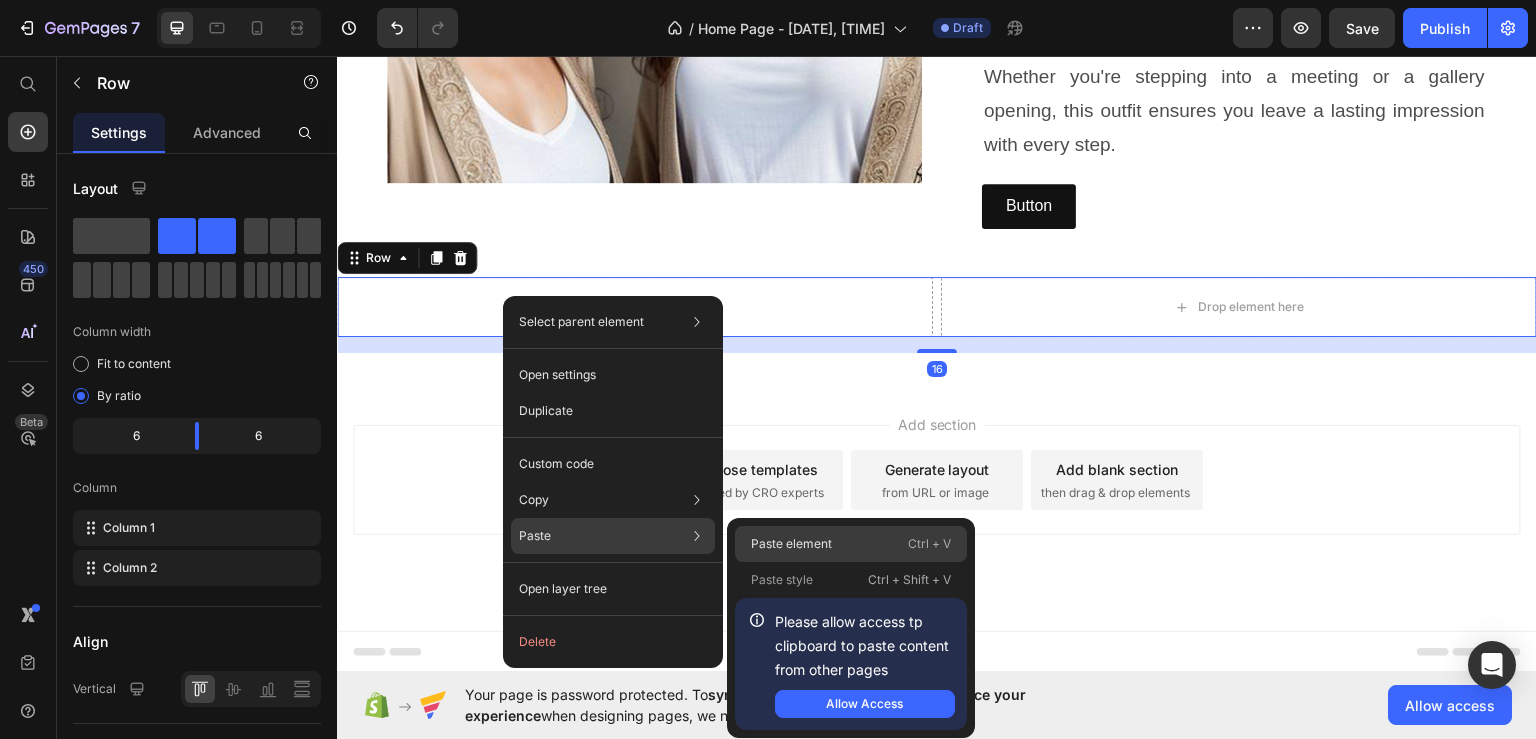 click on "Paste element" at bounding box center (791, 544) 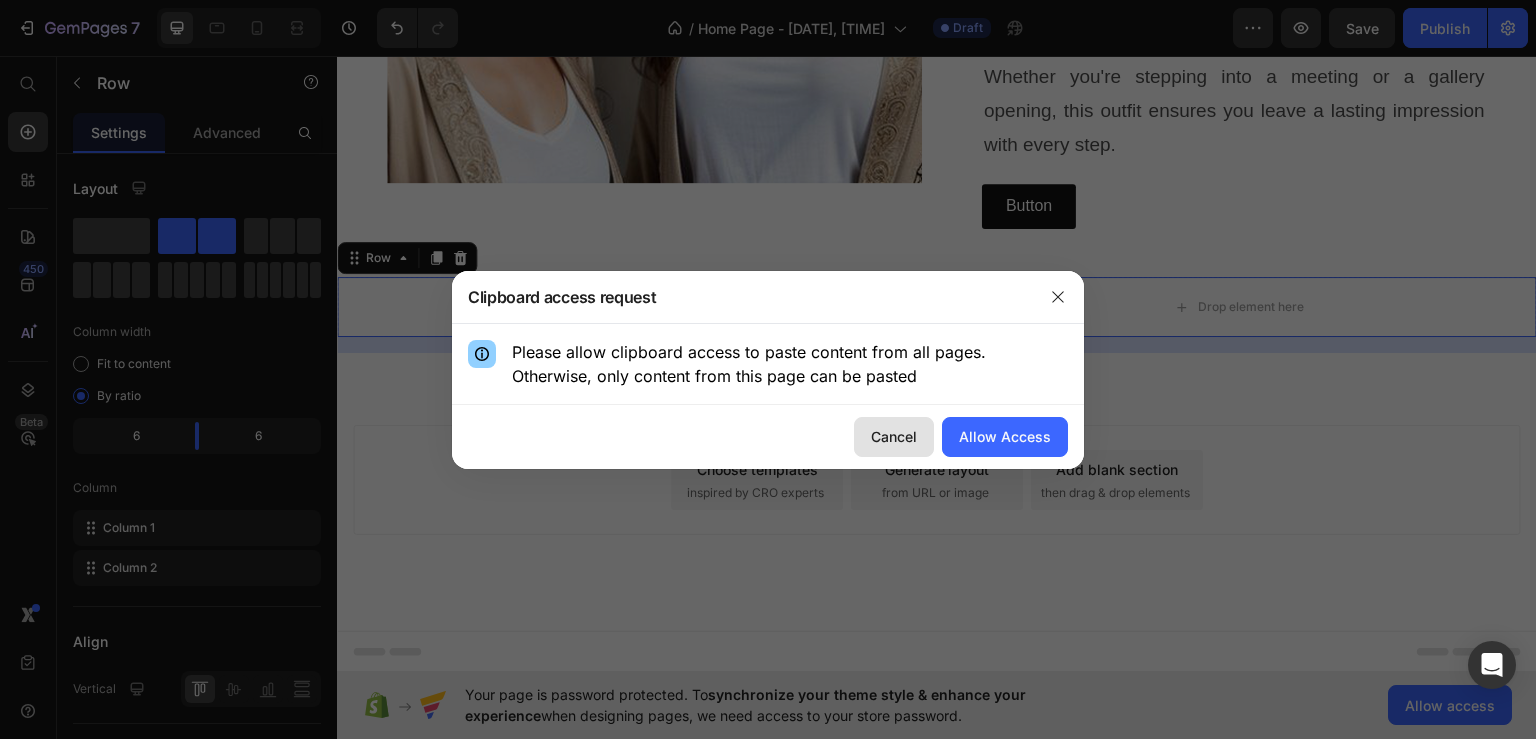 click on "Cancel" at bounding box center [894, 436] 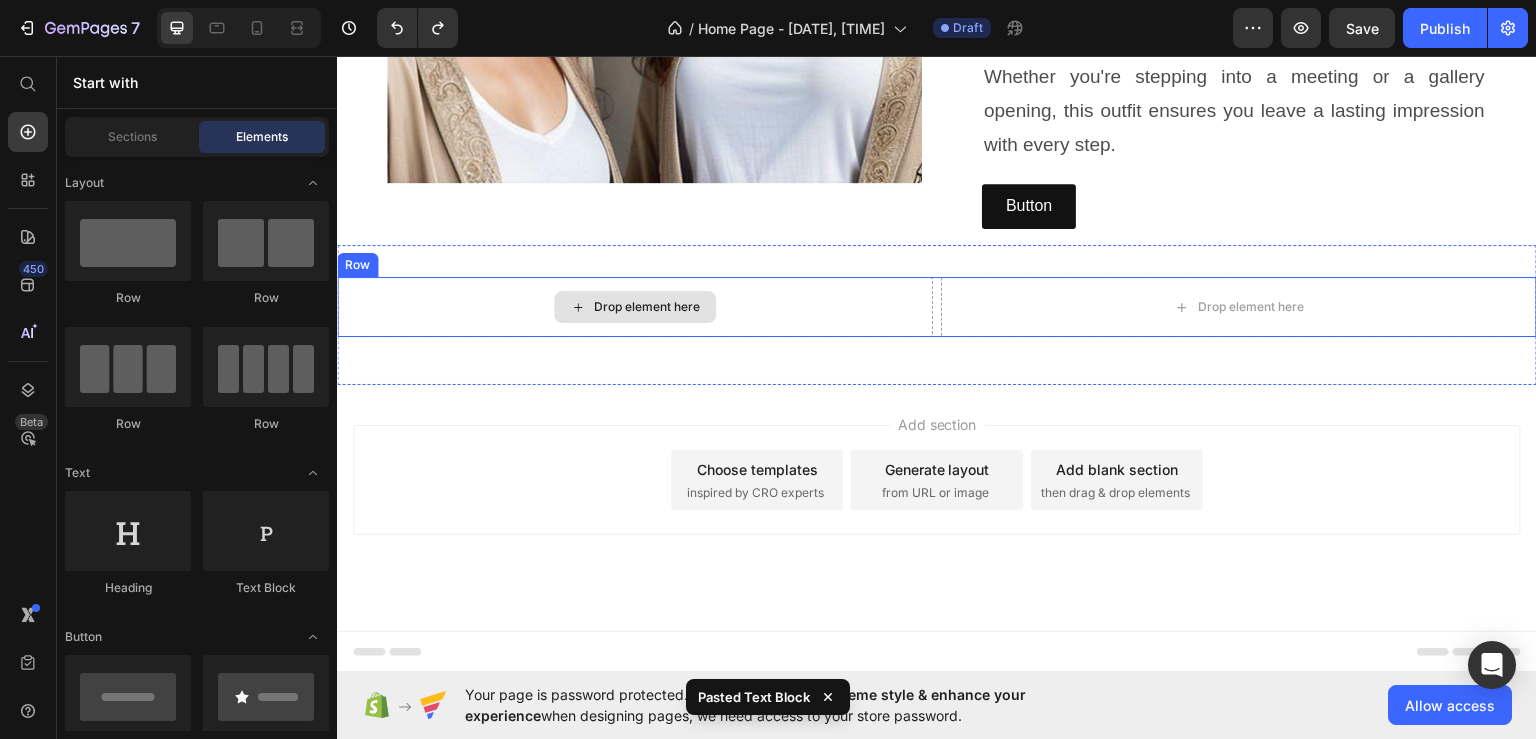 click on "Drop element here" at bounding box center (635, 306) 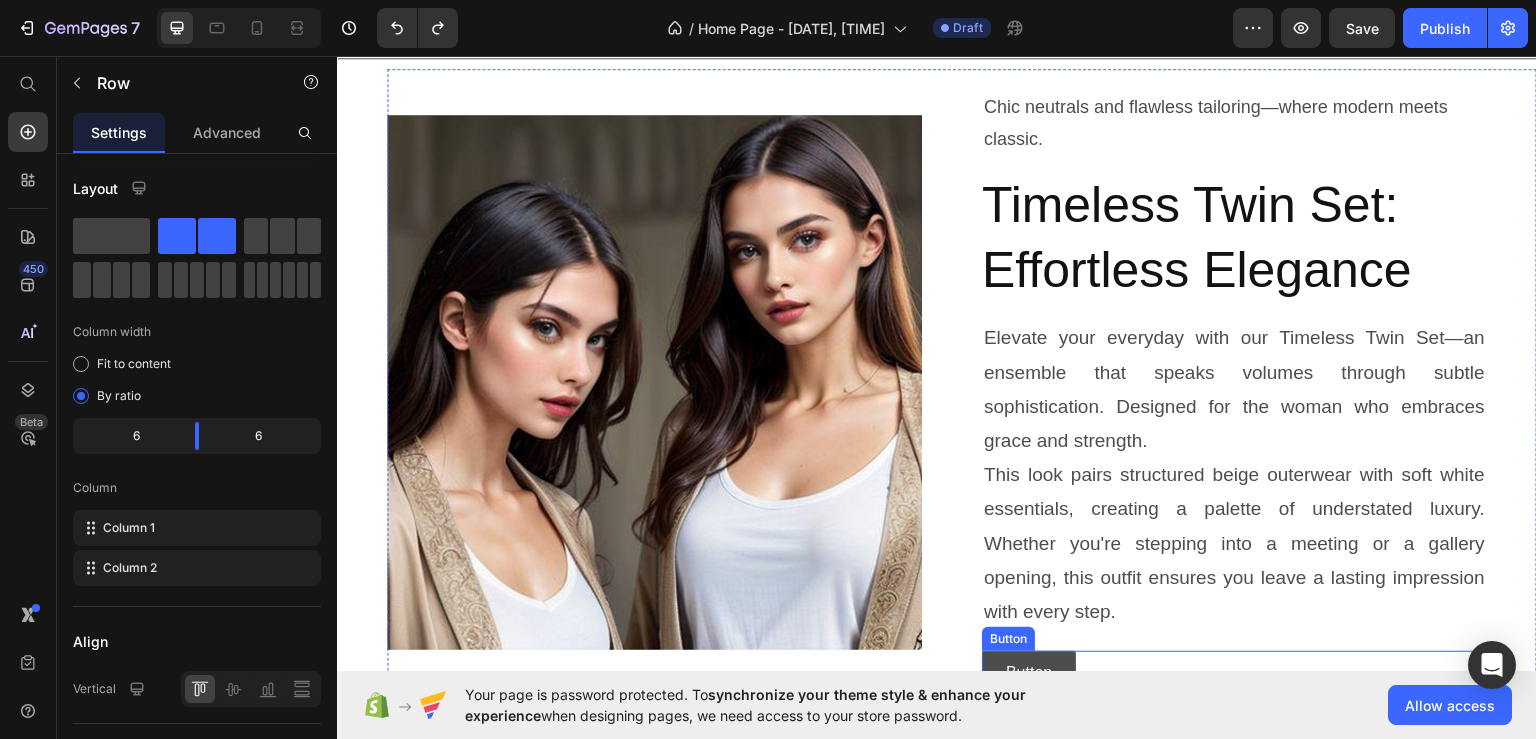scroll, scrollTop: 793, scrollLeft: 0, axis: vertical 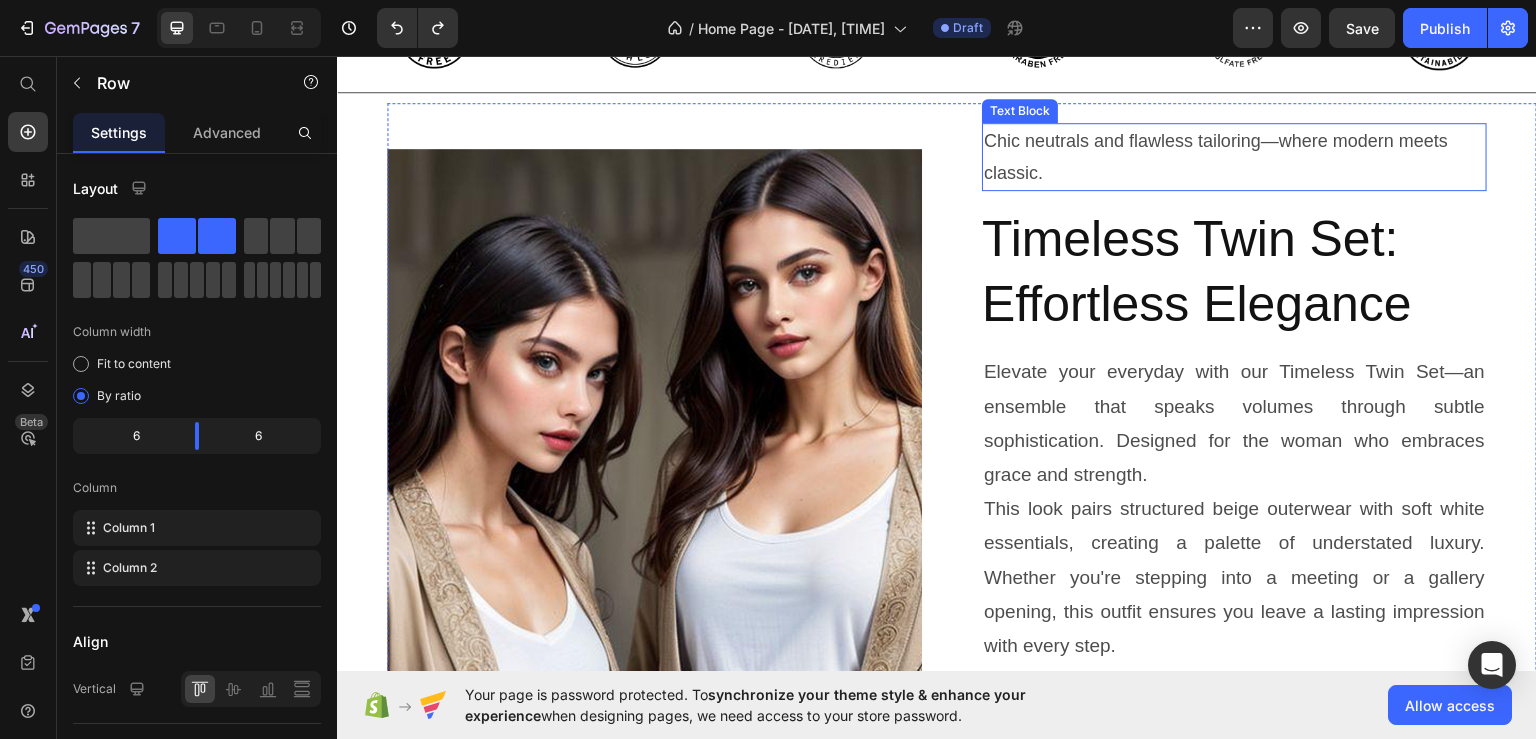 click on "Chic neutrals and flawless tailoring—where modern meets classic. Text Block" at bounding box center (1234, 156) 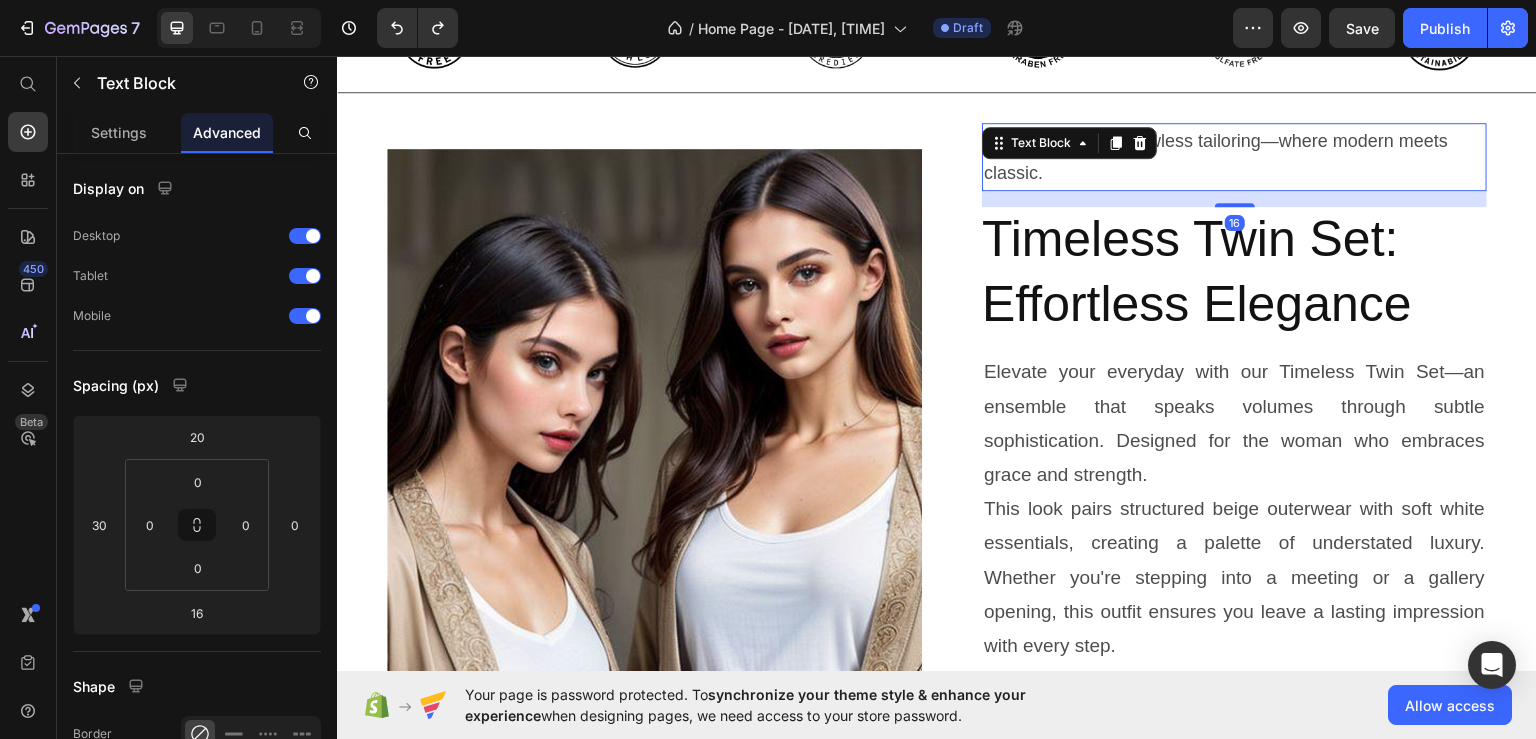 click on "Chic neutrals and flawless tailoring—where modern meets classic." at bounding box center (1234, 156) 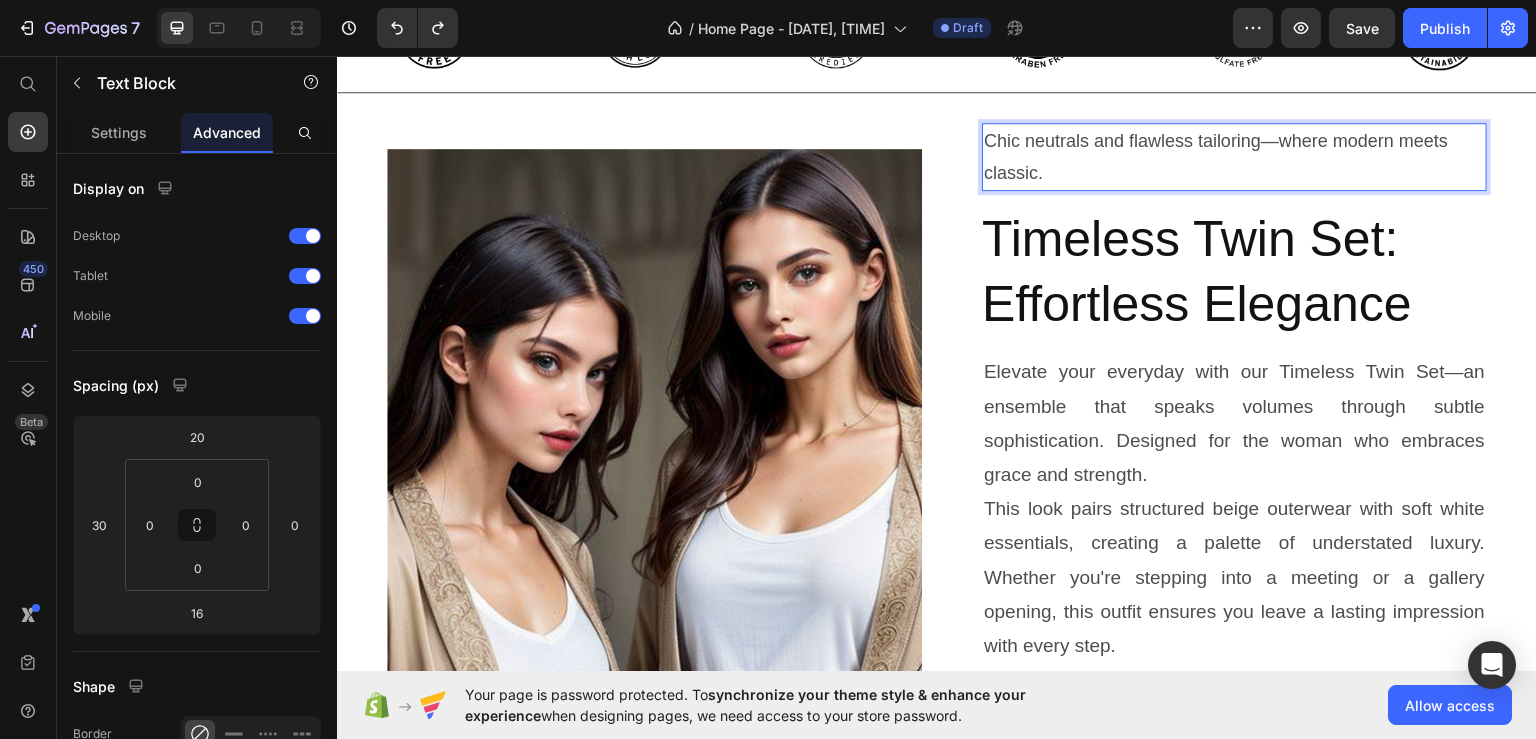 click on "Chic neutrals and flawless tailoring—where modern meets classic." at bounding box center (1234, 156) 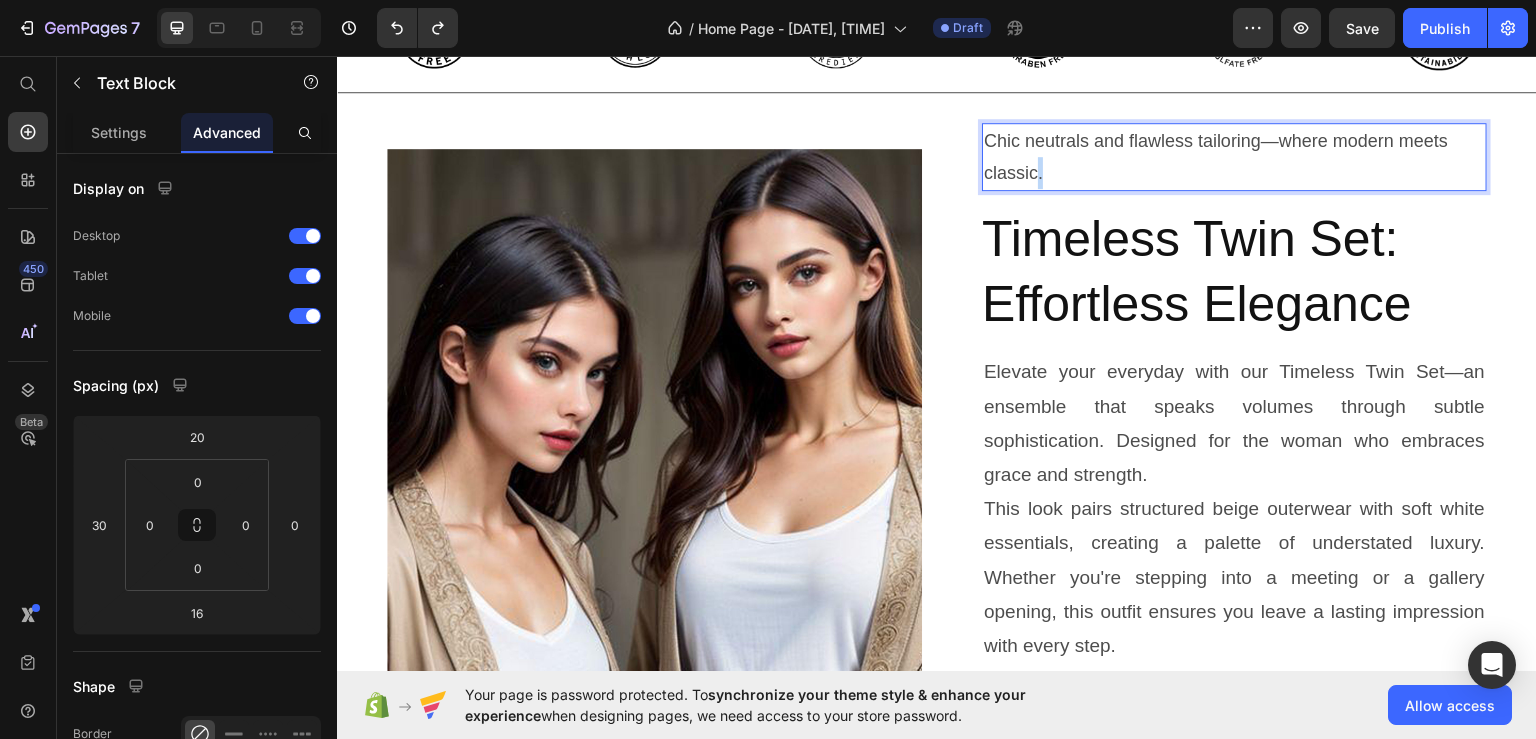 click on "Chic neutrals and flawless tailoring—where modern meets classic." at bounding box center (1234, 156) 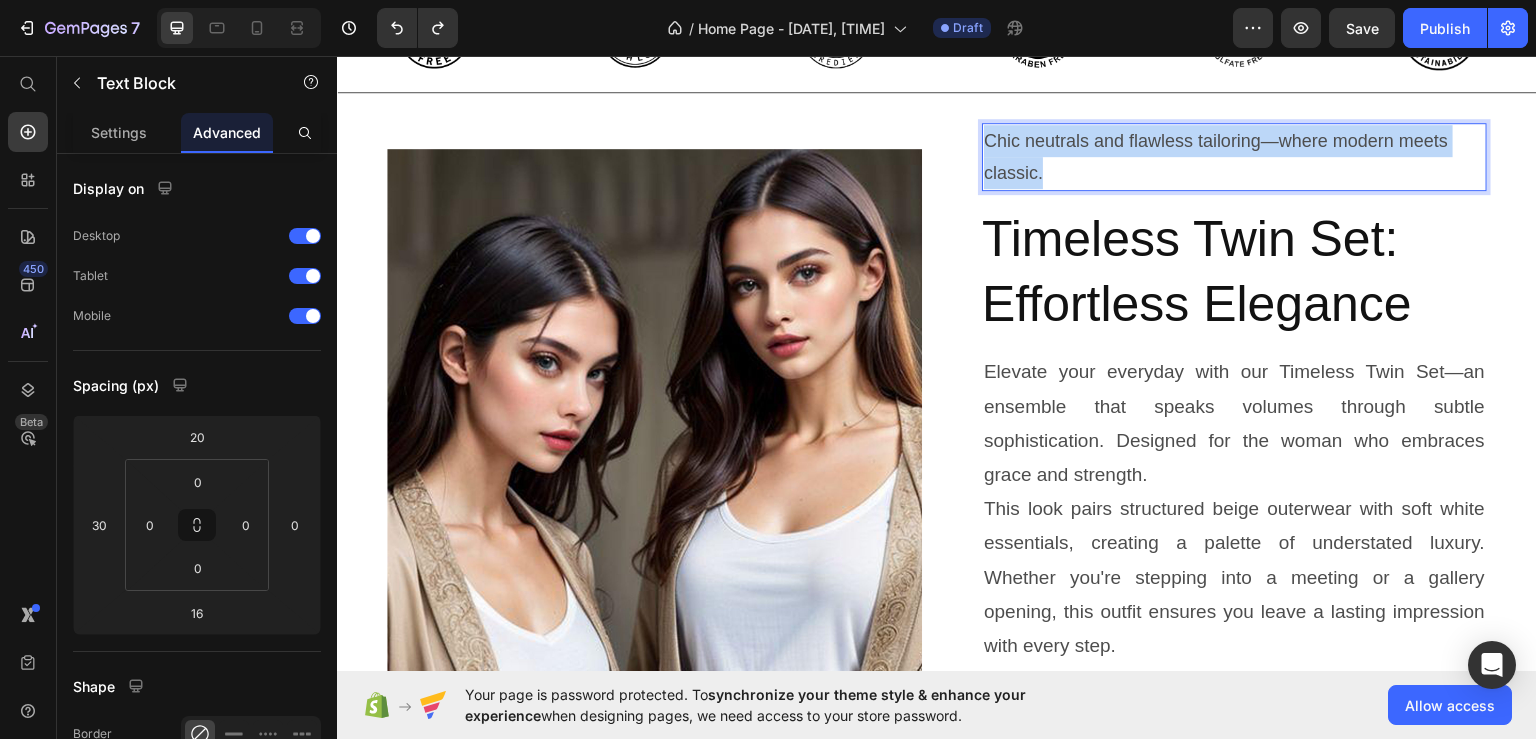 click on "Chic neutrals and flawless tailoring—where modern meets classic." at bounding box center (1234, 156) 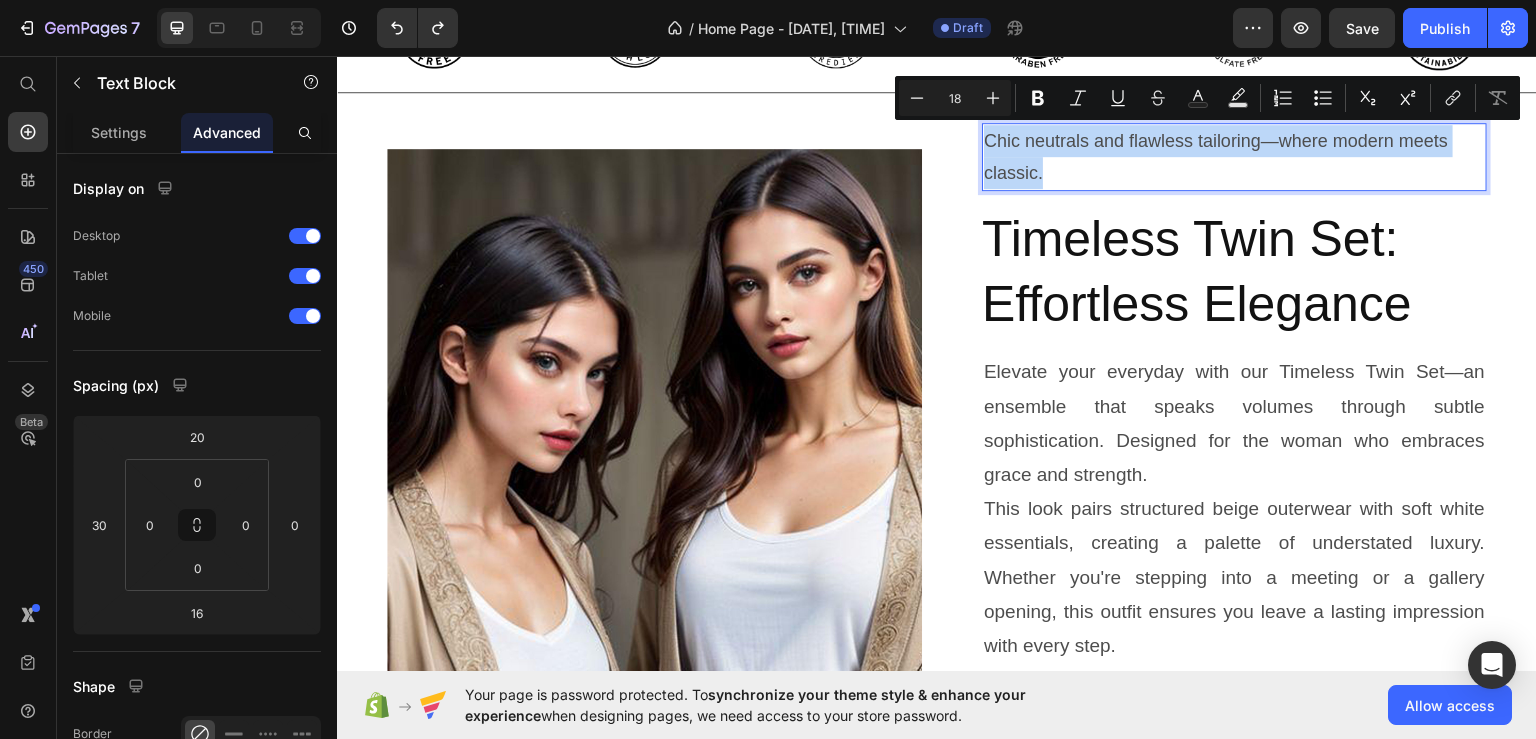copy on "Chic neutrals and flawless tailoring—where modern meets classic." 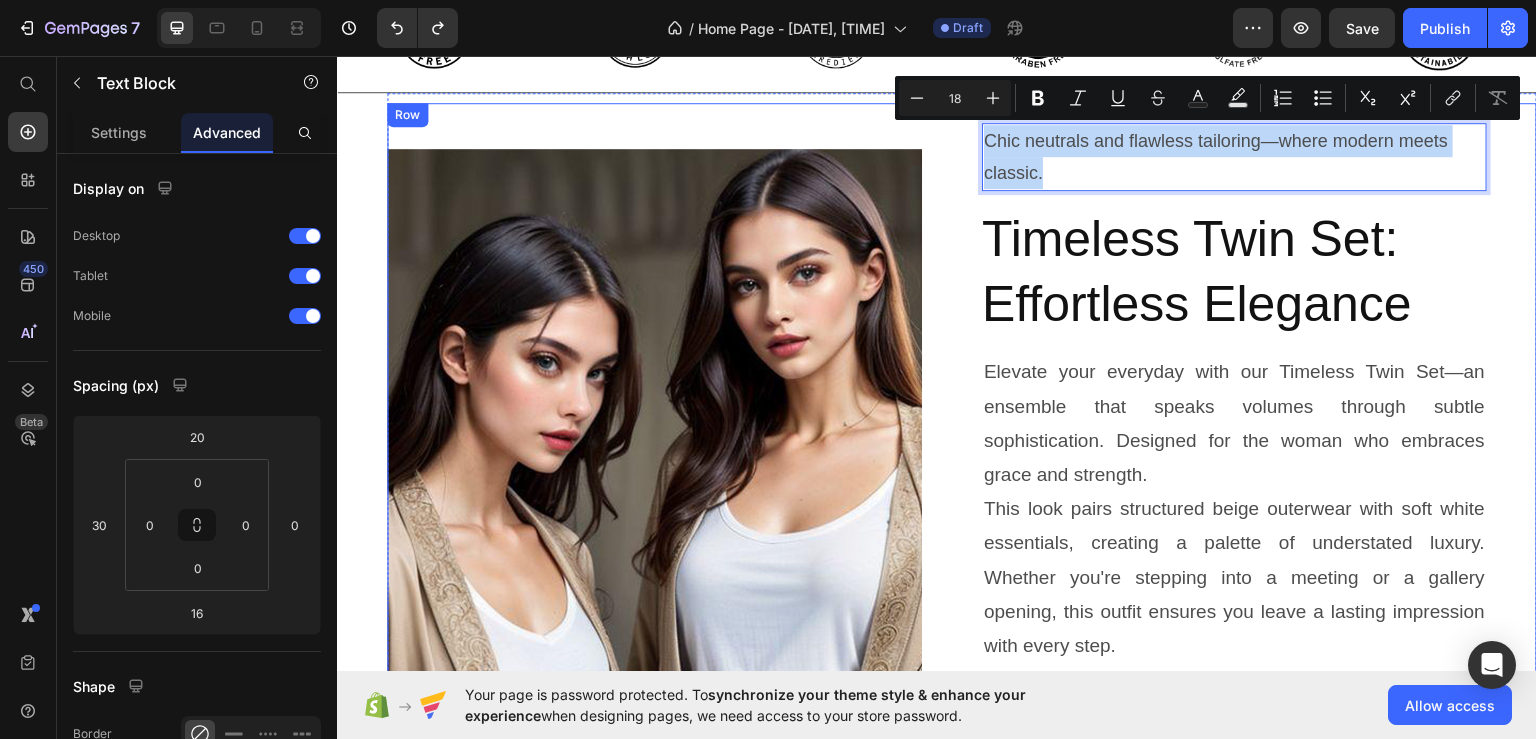 click on "Image Chic neutrals and flawless tailoring—where modern meets classic. Text Block   16 Timeless Twin Set: Effortless Elegance Heading Elevate your everyday with our Timeless Twin Set—an ensemble that speaks volumes through subtle sophistication. Designed for the woman who embraces grace and strength. This look pairs structured beige outerwear with soft white essentials, creating a palette of understated luxury. Whether you're stepping into a meeting or a gallery opening, this outfit ensures you leave a lasting impression with every step. Text Block Button Button Row" at bounding box center [962, 415] 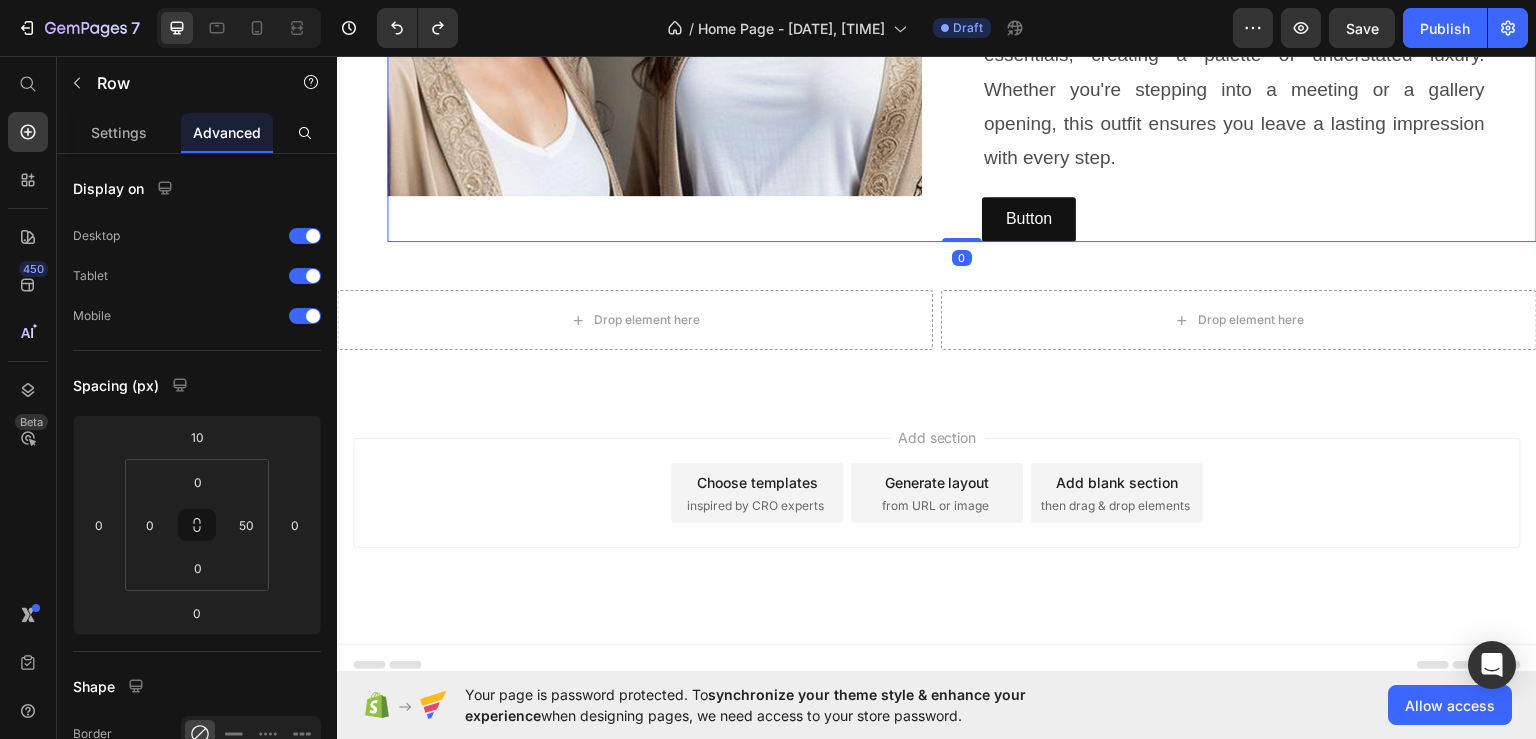 scroll, scrollTop: 1293, scrollLeft: 0, axis: vertical 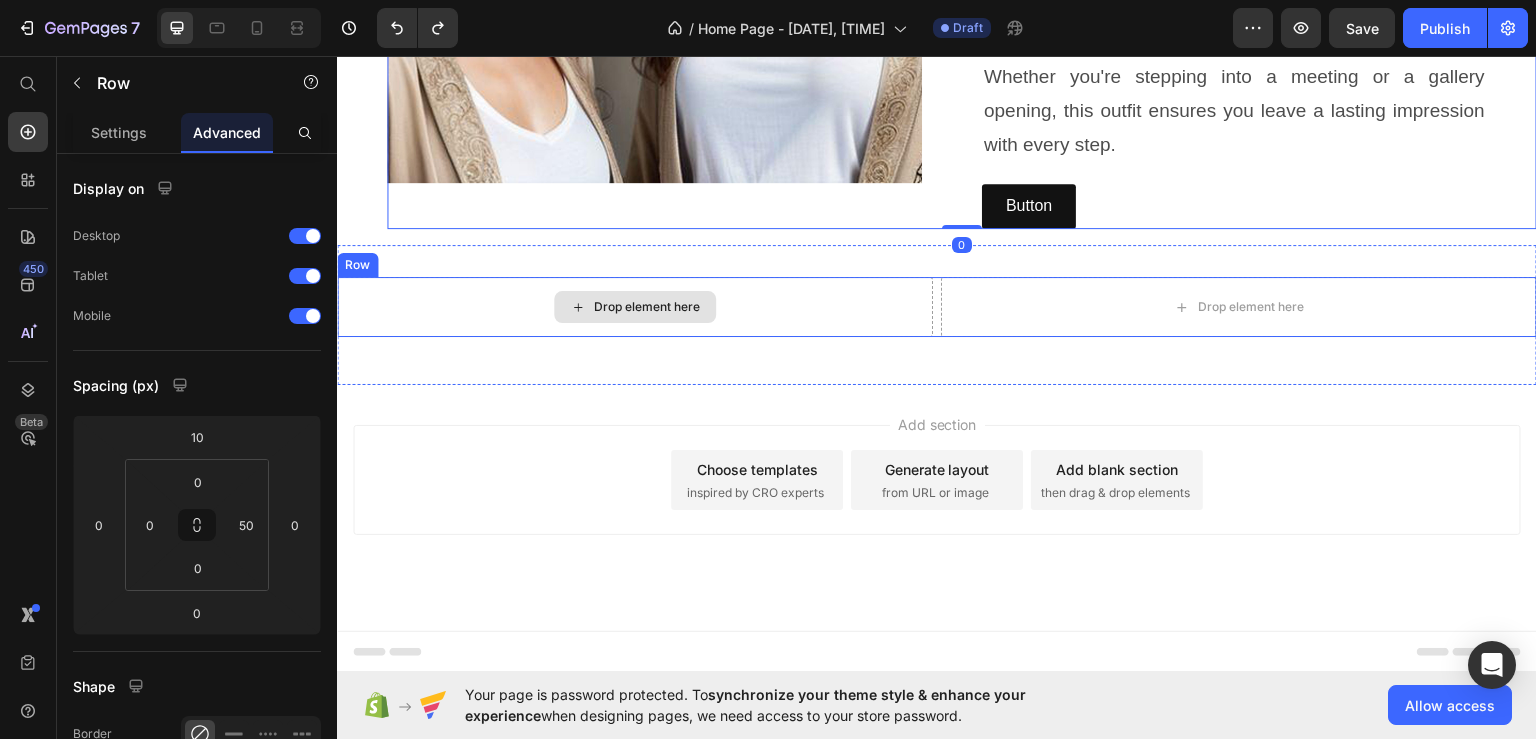 click on "Drop element here" at bounding box center (635, 306) 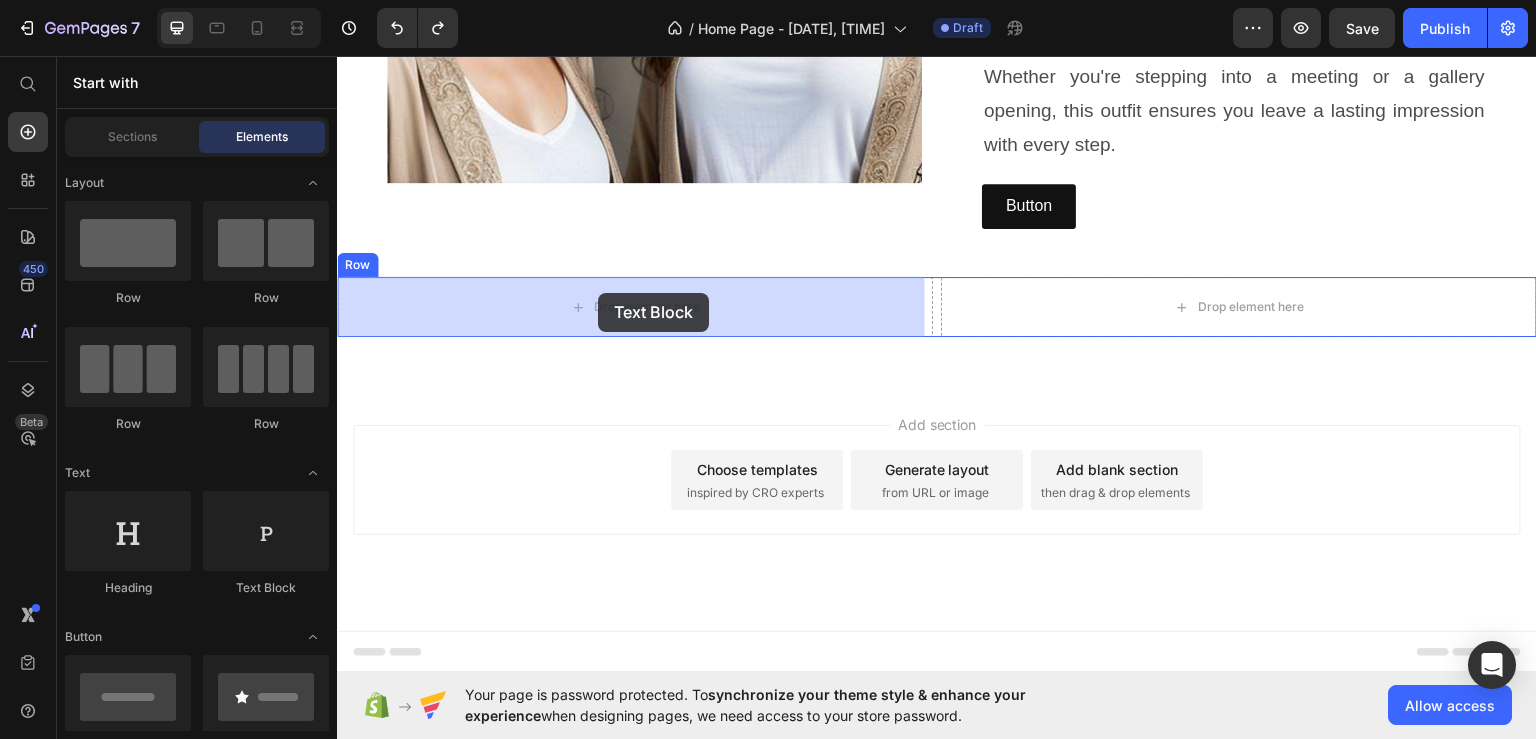 drag, startPoint x: 599, startPoint y: 588, endPoint x: 598, endPoint y: 292, distance: 296.00168 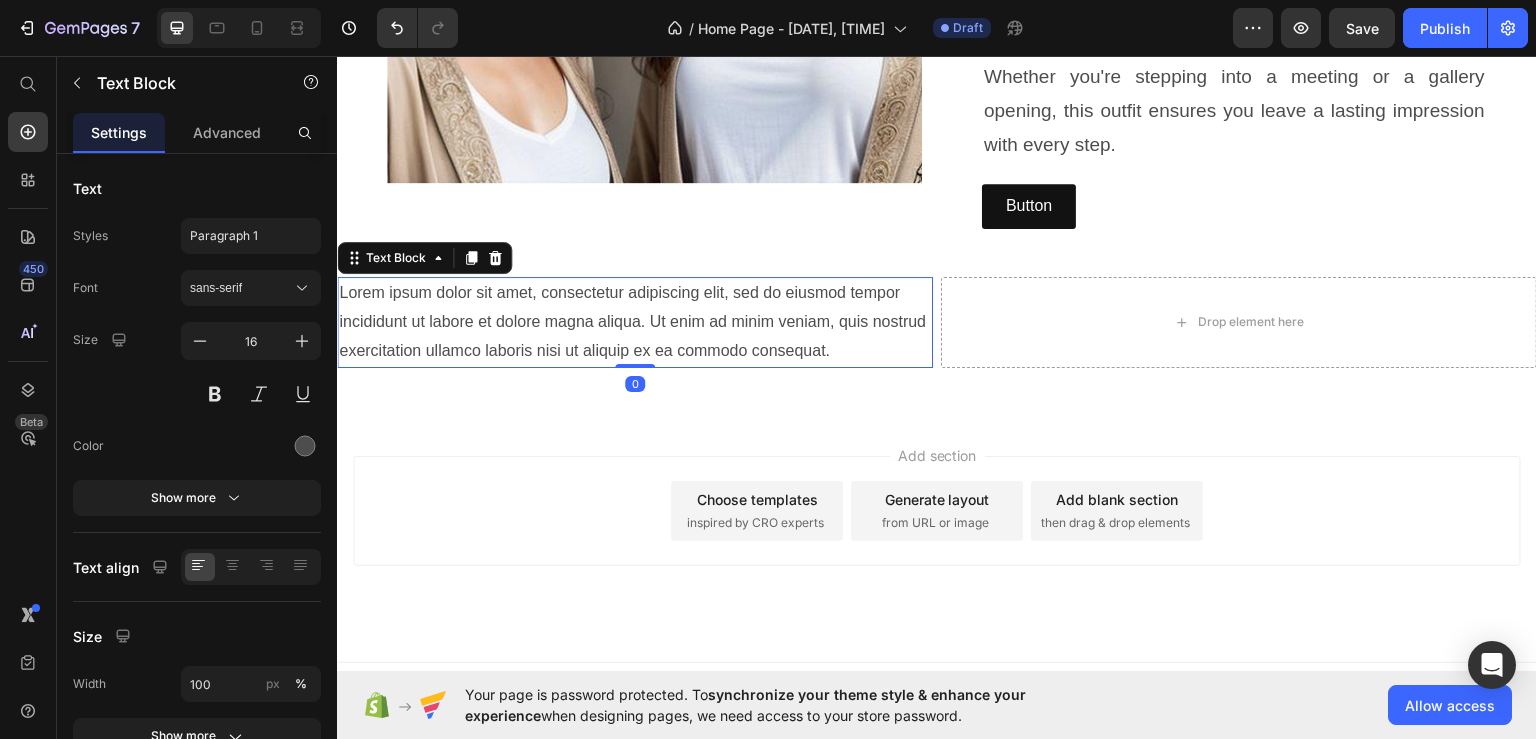click on "Lorem ipsum dolor sit amet, consectetur adipiscing elit, sed do eiusmod tempor incididunt ut labore et dolore magna aliqua. Ut enim ad minim veniam, quis nostrud exercitation ullamco laboris nisi ut aliquip ex ea commodo consequat." at bounding box center (635, 321) 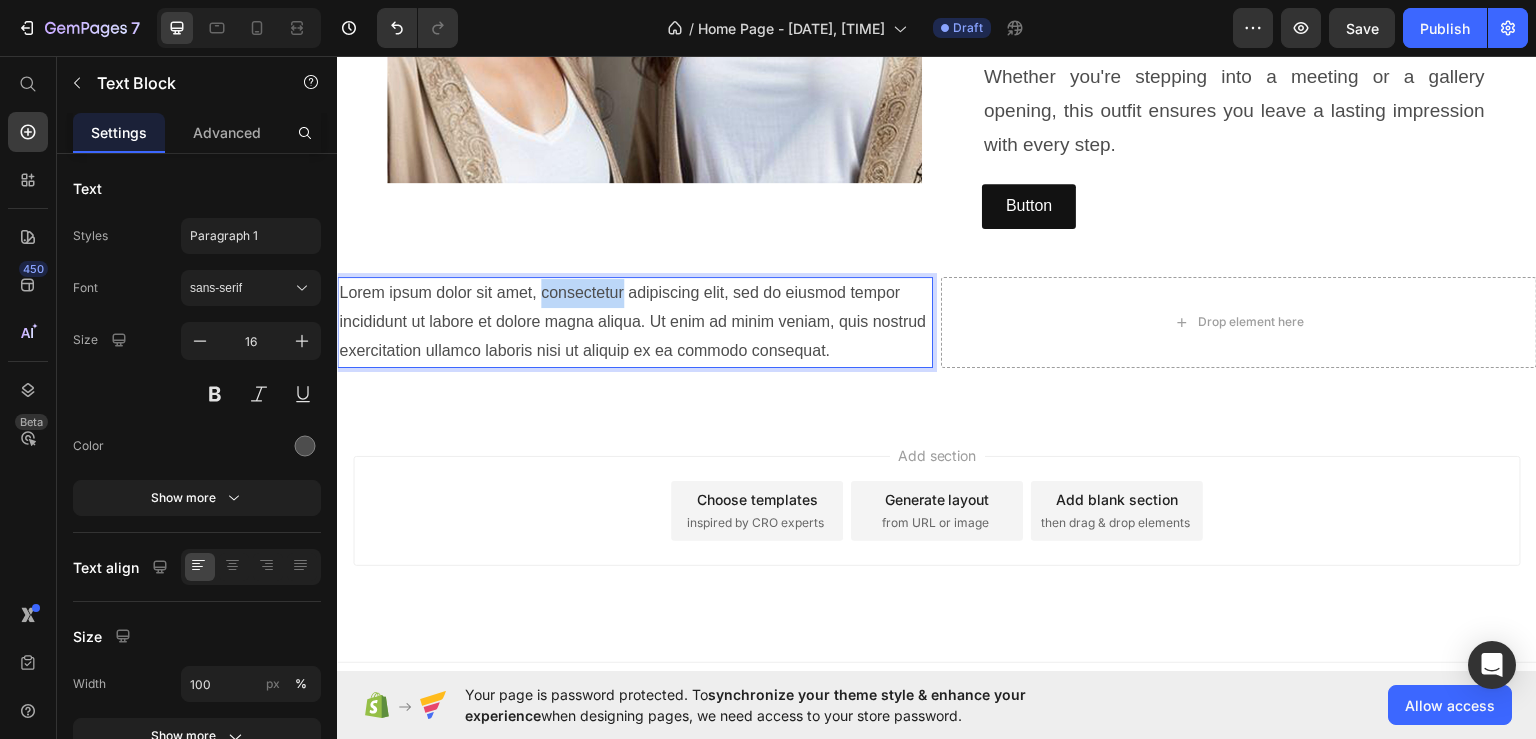 click on "Lorem ipsum dolor sit amet, consectetur adipiscing elit, sed do eiusmod tempor incididunt ut labore et dolore magna aliqua. Ut enim ad minim veniam, quis nostrud exercitation ullamco laboris nisi ut aliquip ex ea commodo consequat." at bounding box center (635, 321) 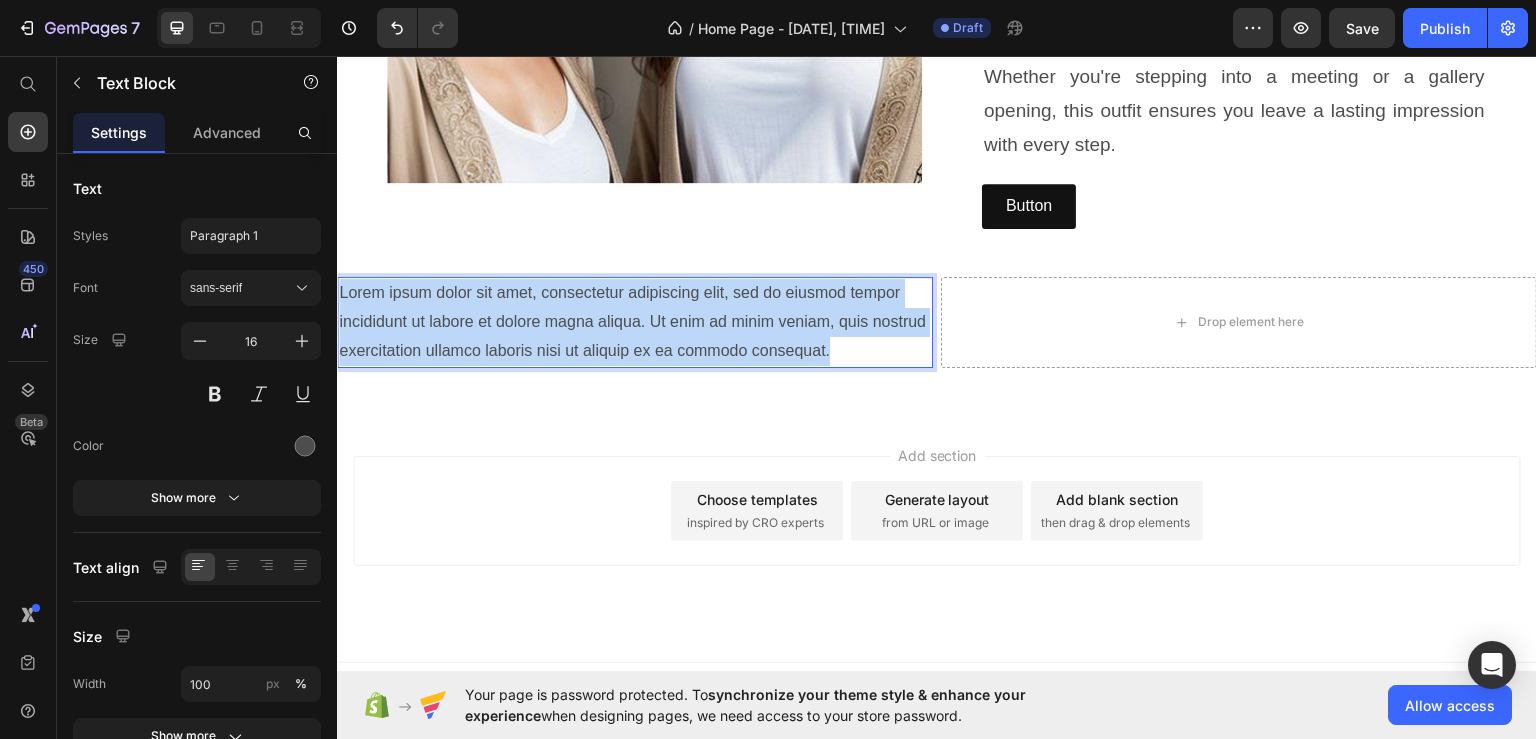 click on "Lorem ipsum dolor sit amet, consectetur adipiscing elit, sed do eiusmod tempor incididunt ut labore et dolore magna aliqua. Ut enim ad minim veniam, quis nostrud exercitation ullamco laboris nisi ut aliquip ex ea commodo consequat." at bounding box center [635, 321] 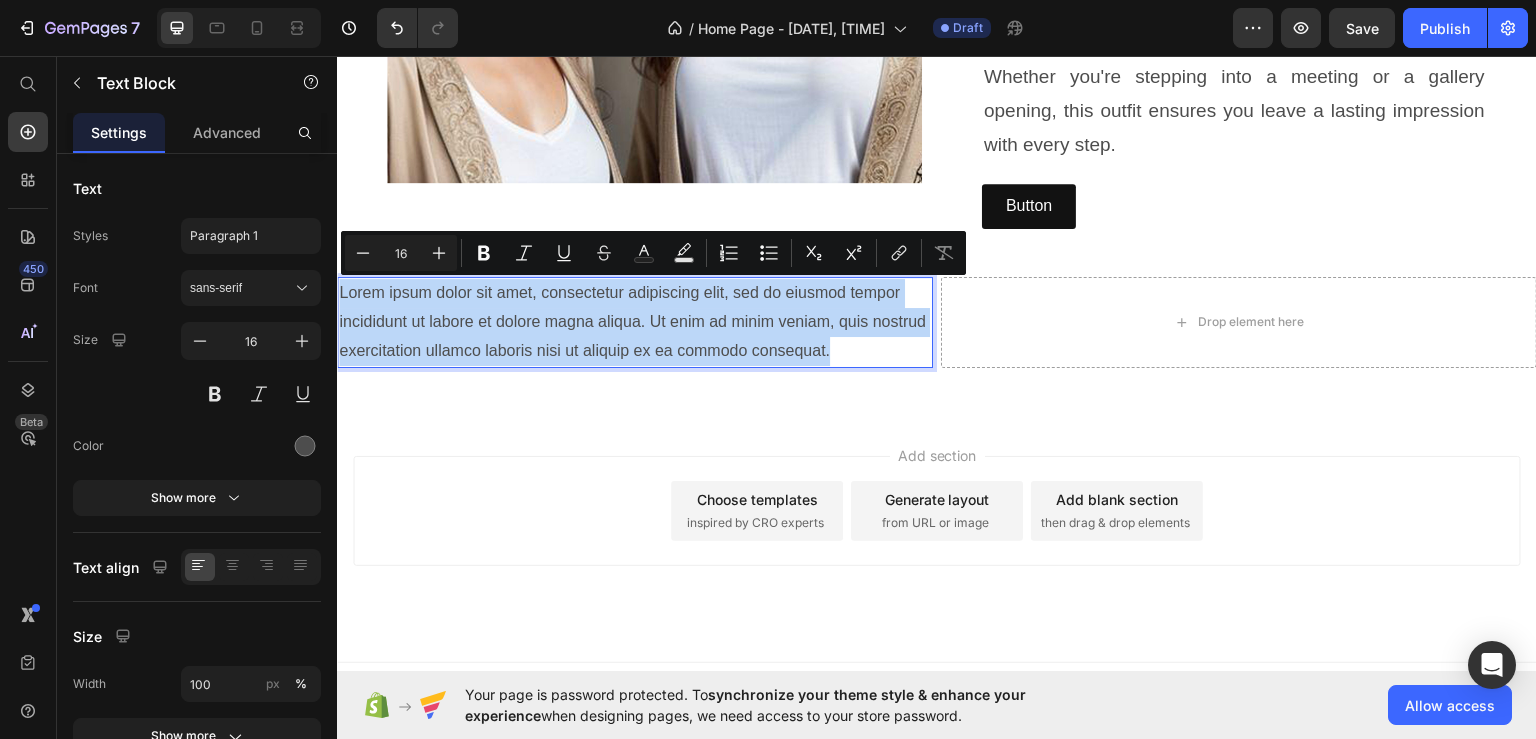 click on "Lorem ipsum dolor sit amet, consectetur adipiscing elit, sed do eiusmod tempor incididunt ut labore et dolore magna aliqua. Ut enim ad minim veniam, quis nostrud exercitation ullamco laboris nisi ut aliquip ex ea commodo consequat." at bounding box center [635, 321] 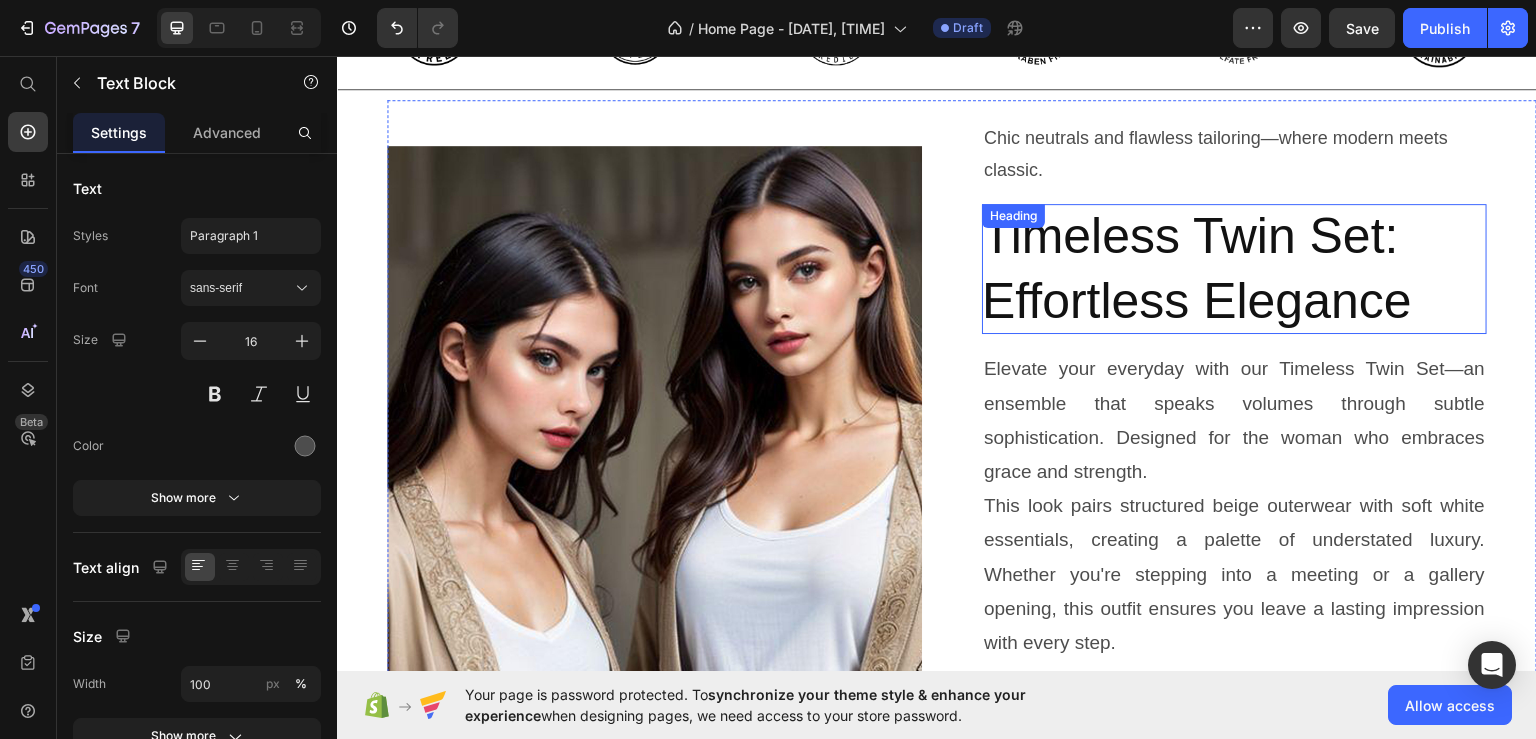 scroll, scrollTop: 793, scrollLeft: 0, axis: vertical 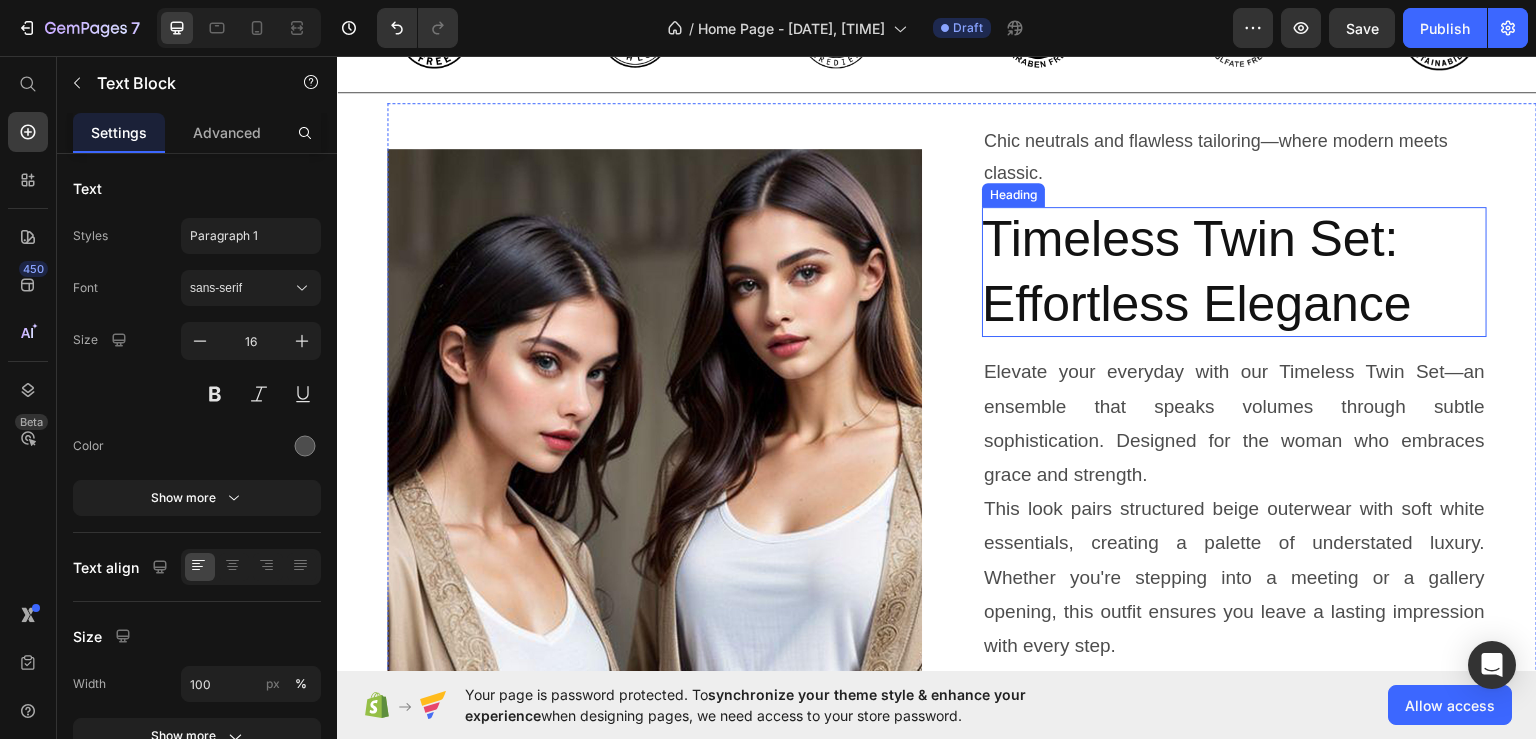 click on "Timeless Twin Set: Effortless Elegance" at bounding box center [1234, 271] 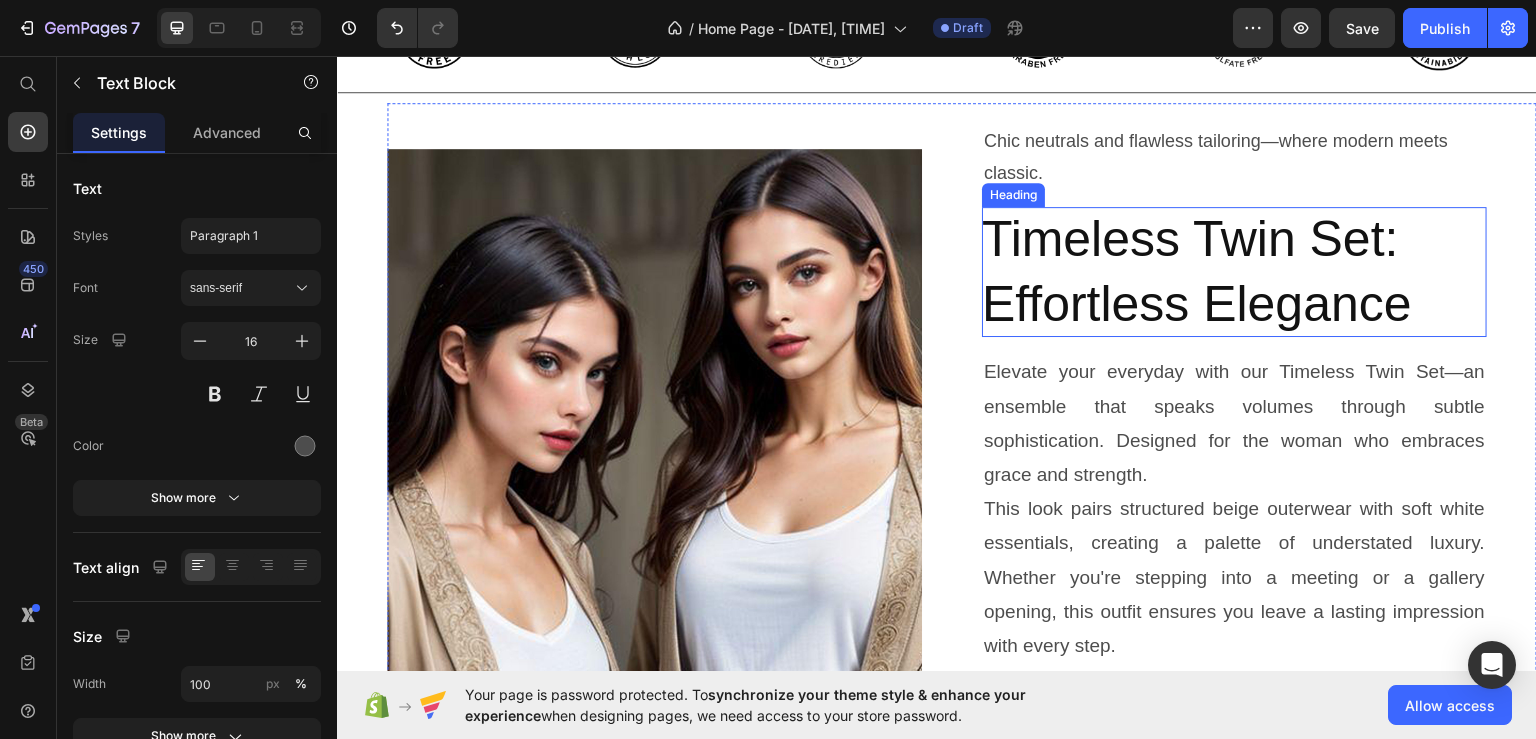click on "Timeless Twin Set: Effortless Elegance" at bounding box center [1234, 271] 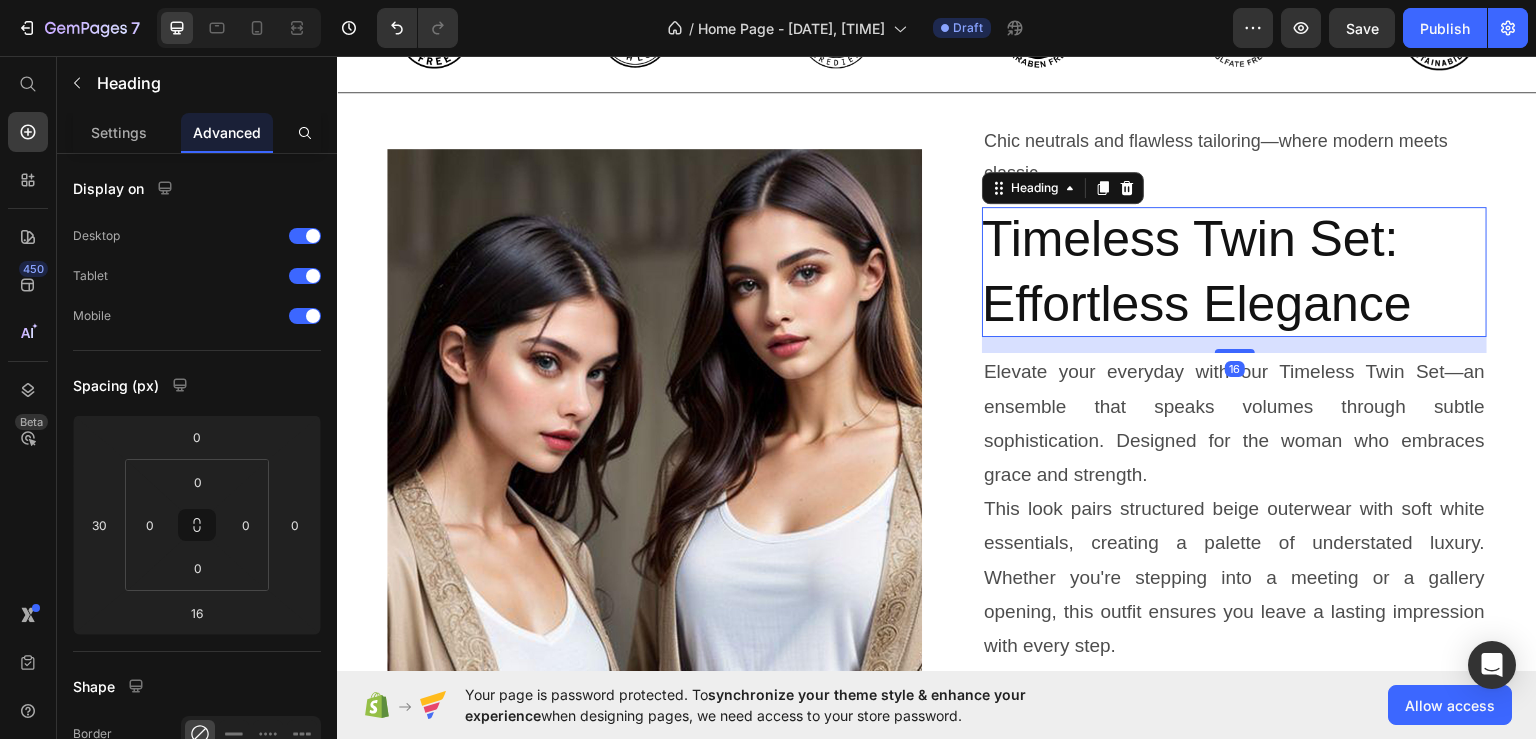 click on "Timeless Twin Set: Effortless Elegance" at bounding box center (1234, 271) 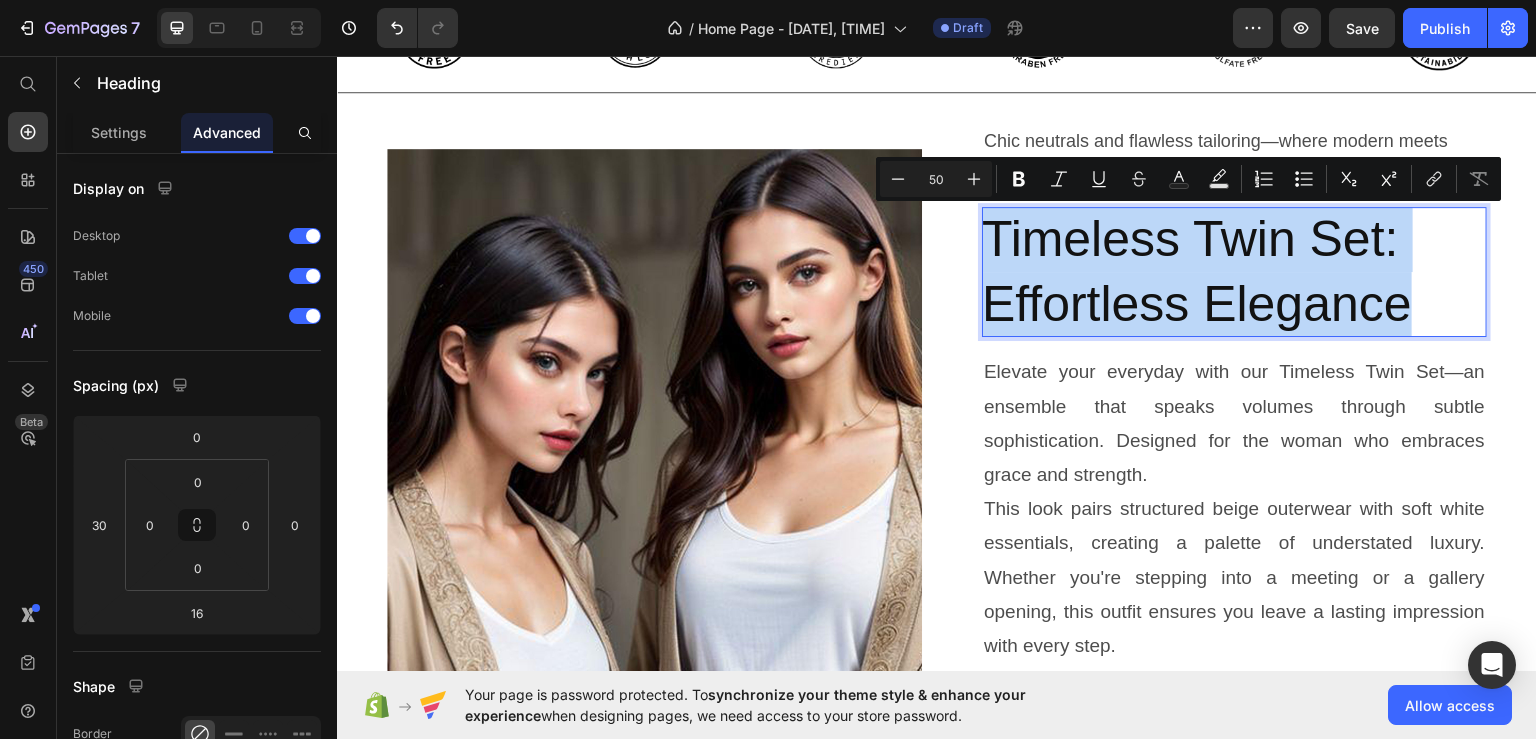 copy on "Timeless Twin Set: Effortless Elegance" 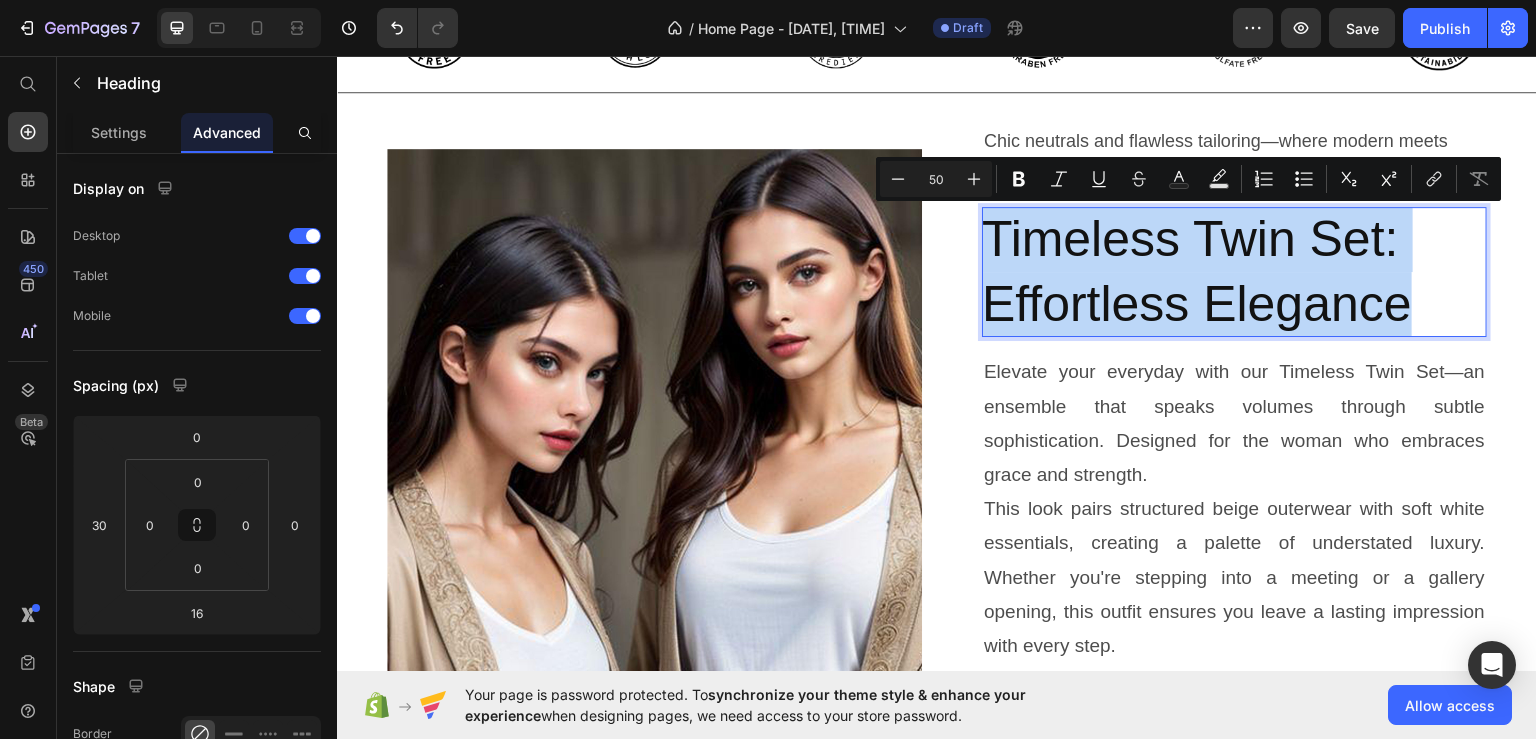 scroll, scrollTop: 1293, scrollLeft: 0, axis: vertical 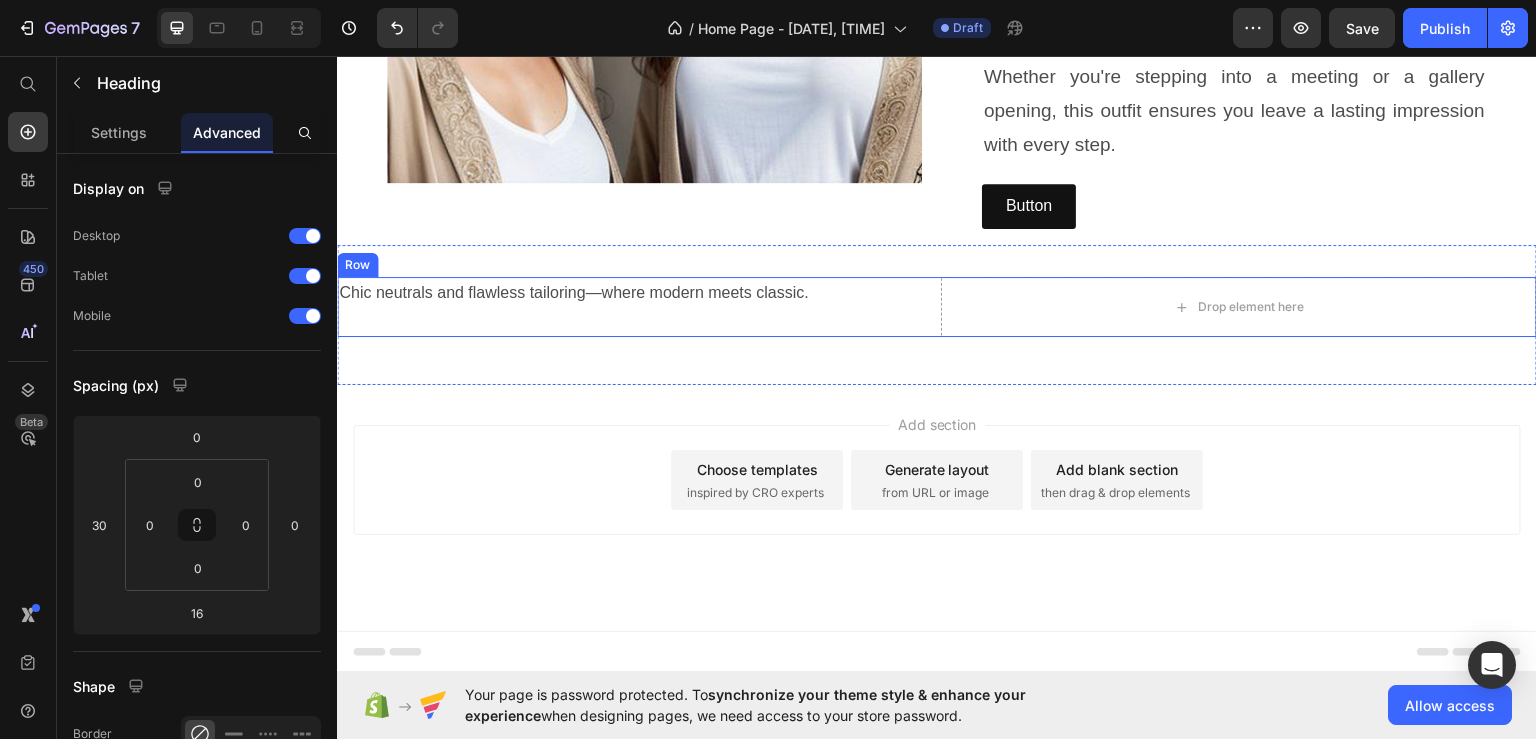click on "Chic neutrals and flawless tailoring—where modern meets classic. Text Block" at bounding box center (635, 306) 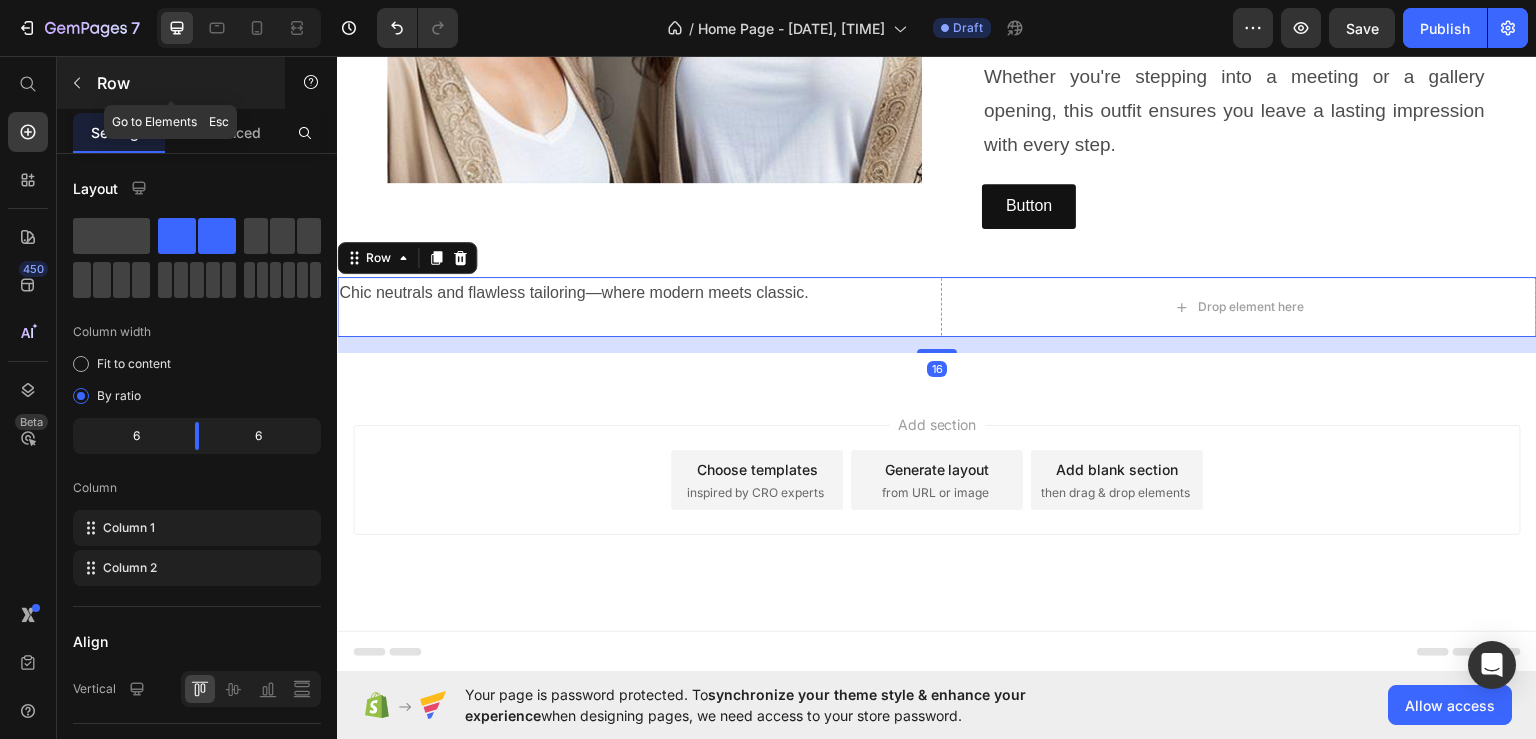 click at bounding box center [77, 83] 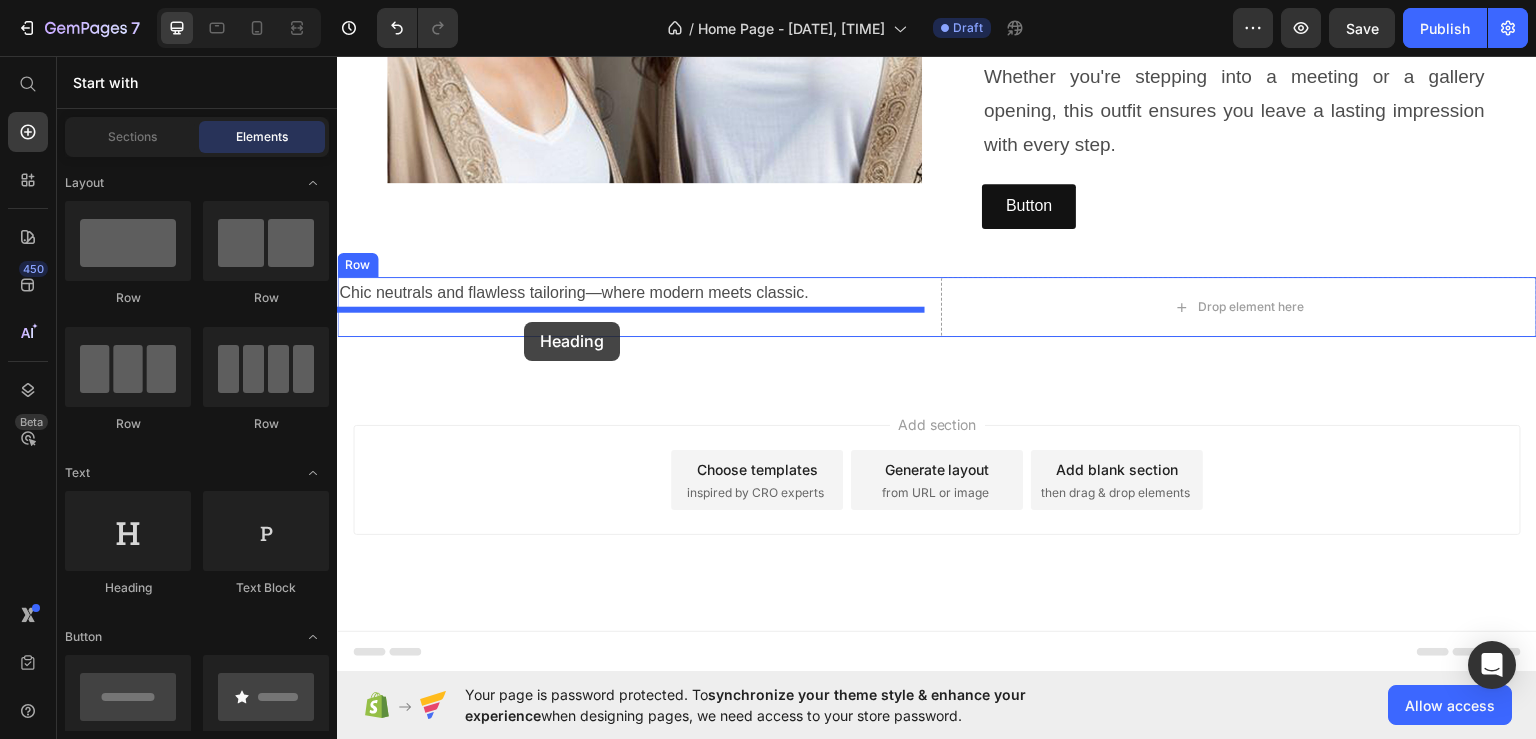 drag, startPoint x: 483, startPoint y: 591, endPoint x: 524, endPoint y: 321, distance: 273.0952 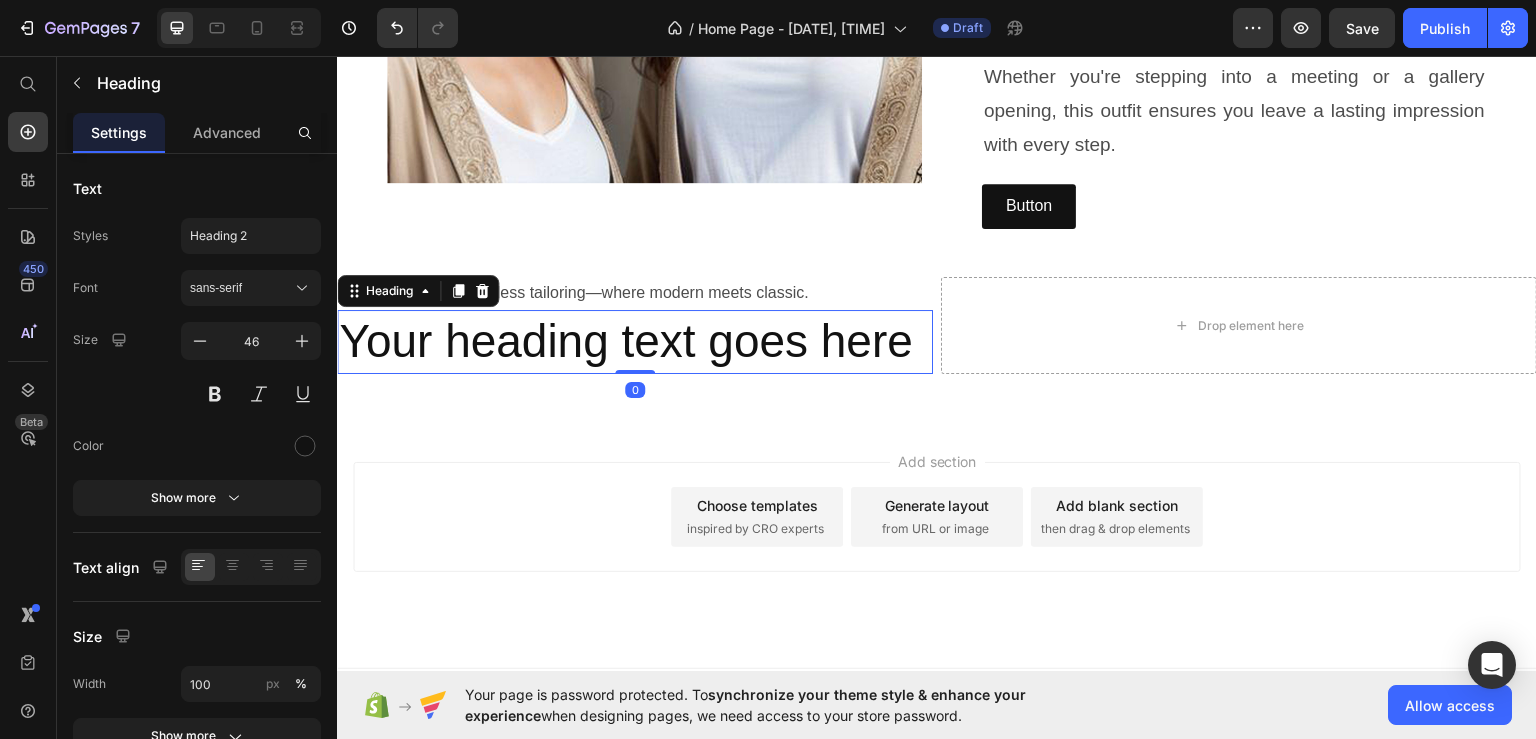 click on "Your heading text goes here" at bounding box center (635, 341) 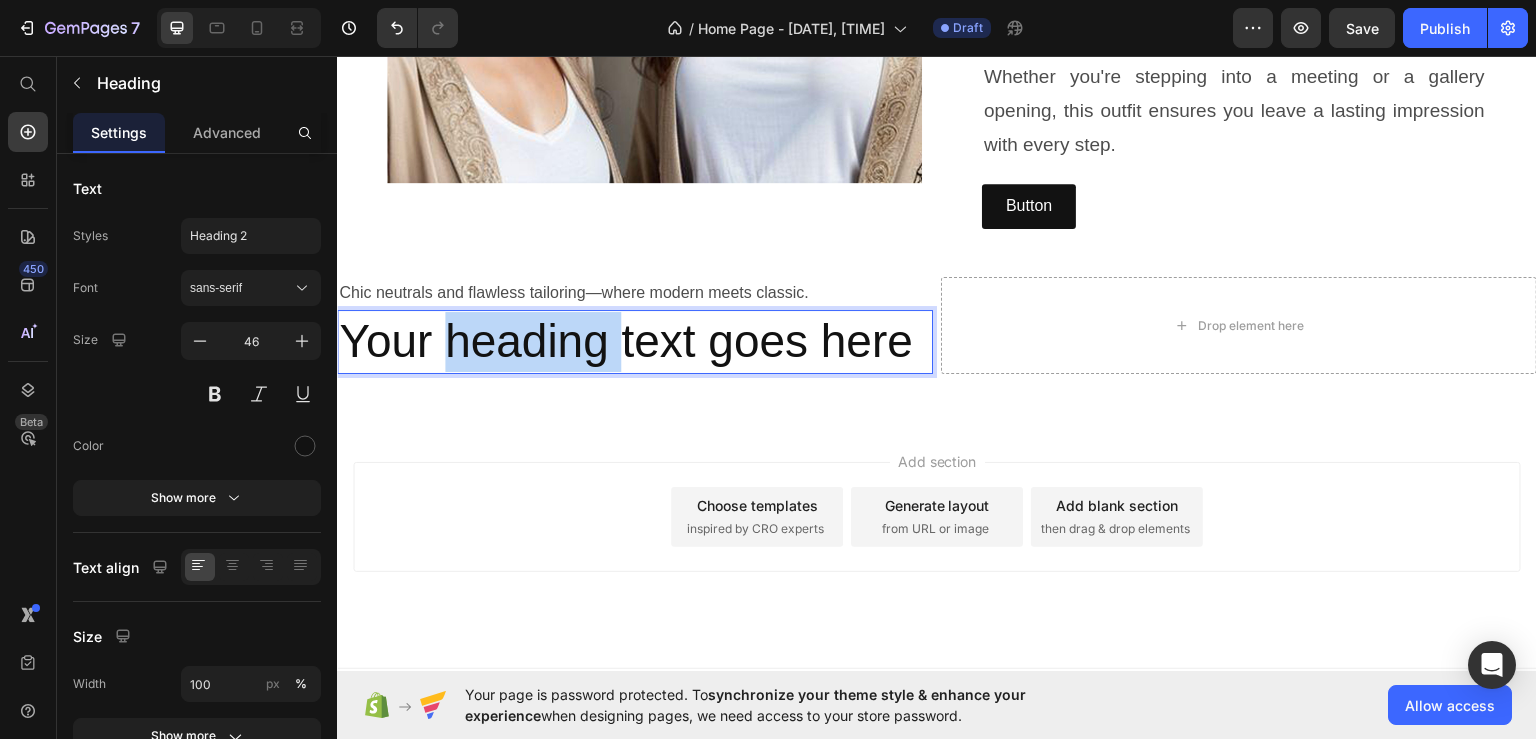 click on "Your heading text goes here" at bounding box center [635, 341] 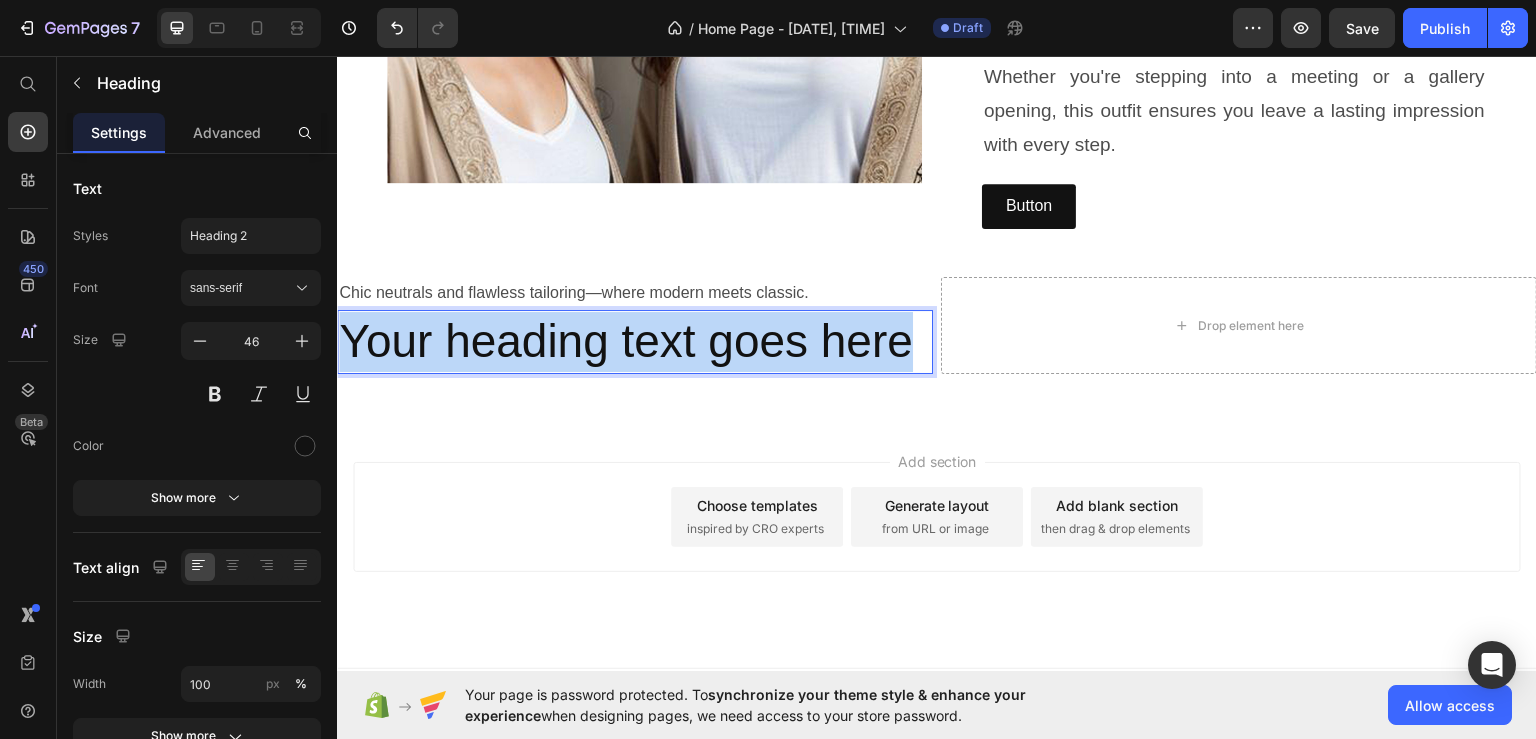 click on "Your heading text goes here" at bounding box center [635, 341] 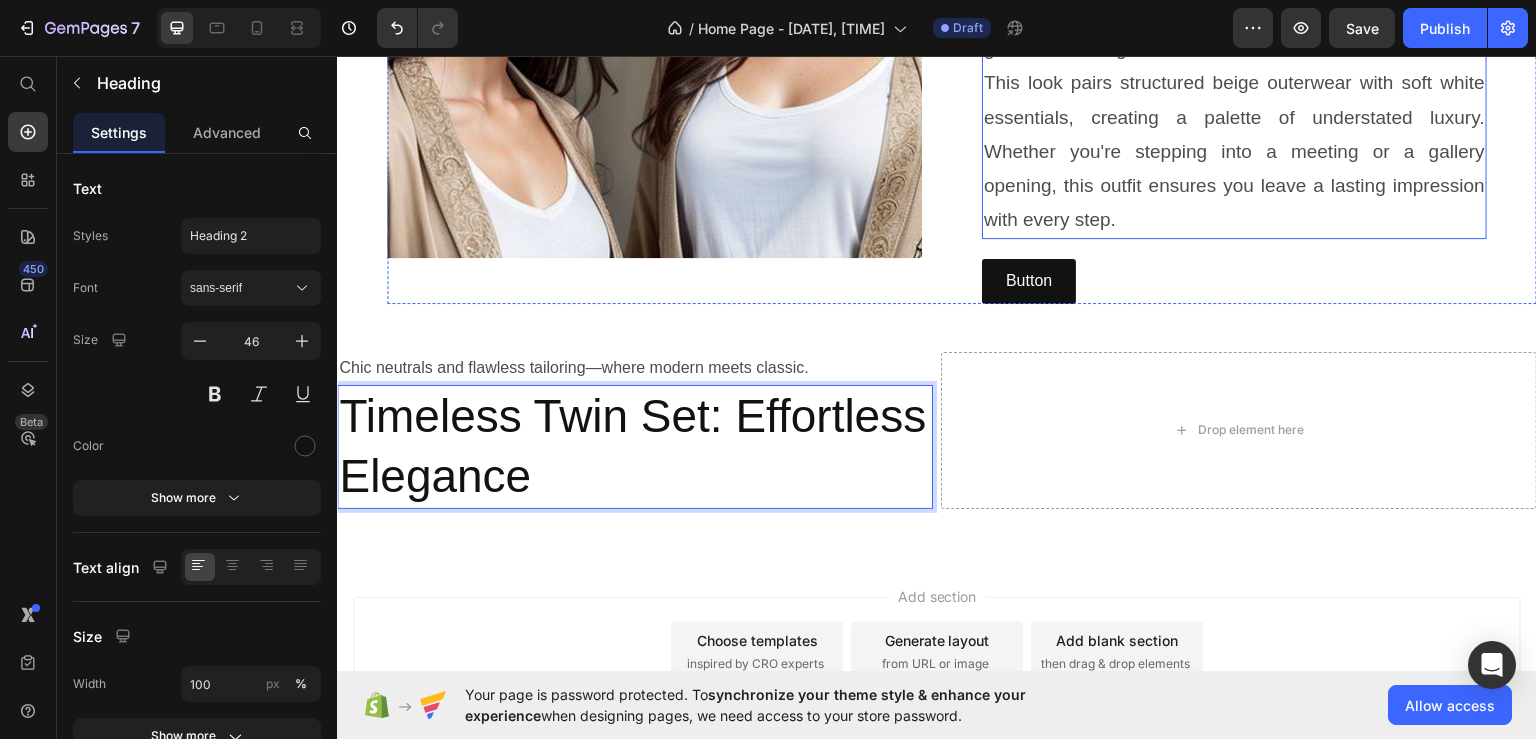 scroll, scrollTop: 1093, scrollLeft: 0, axis: vertical 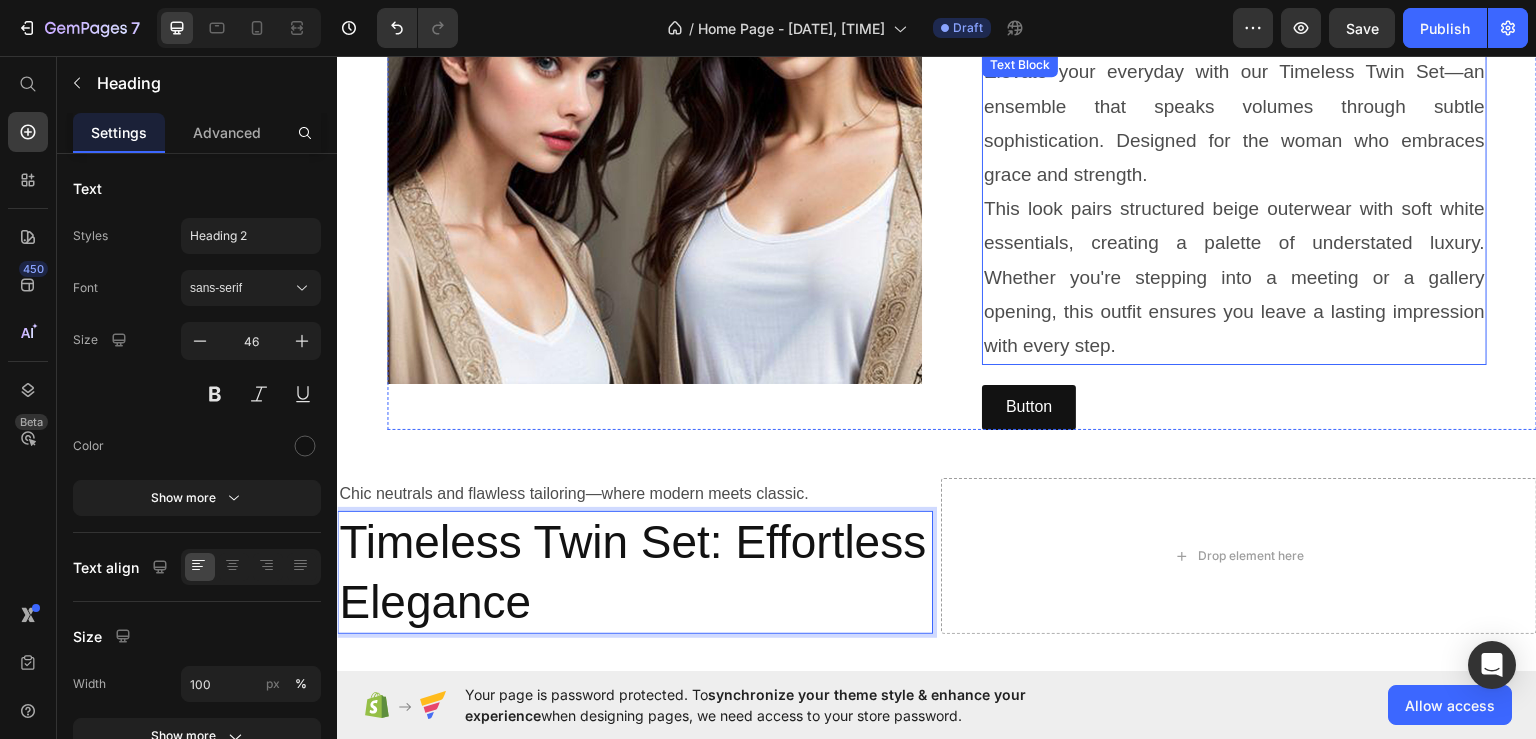 click on "This look pairs structured beige outerwear with soft white essentials, creating a palette of understated luxury. Whether you're stepping into a meeting or a gallery opening, this outfit ensures you leave a lasting impression with every step." at bounding box center [1234, 276] 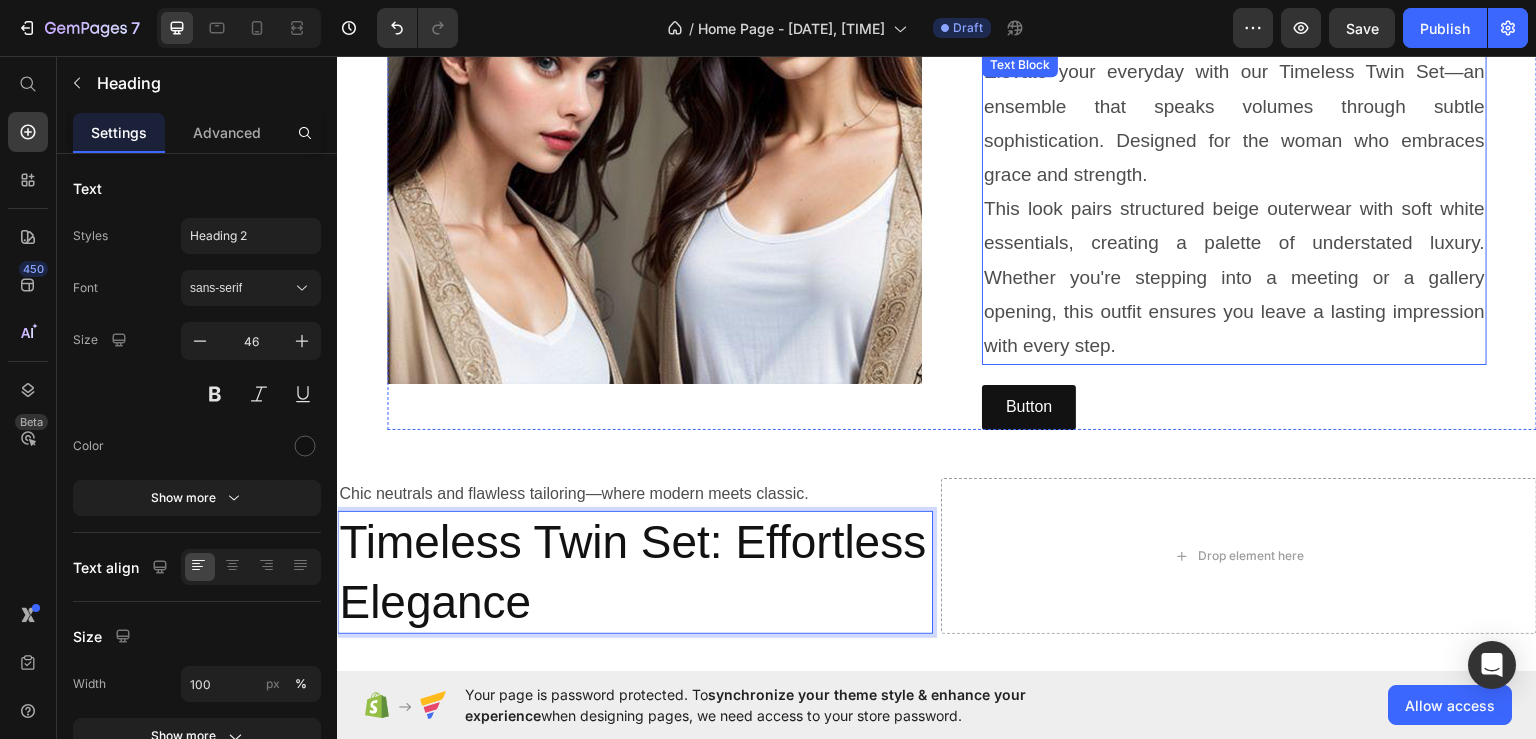 click on "This look pairs structured beige outerwear with soft white essentials, creating a palette of understated luxury. Whether you're stepping into a meeting or a gallery opening, this outfit ensures you leave a lasting impression with every step." at bounding box center (1234, 276) 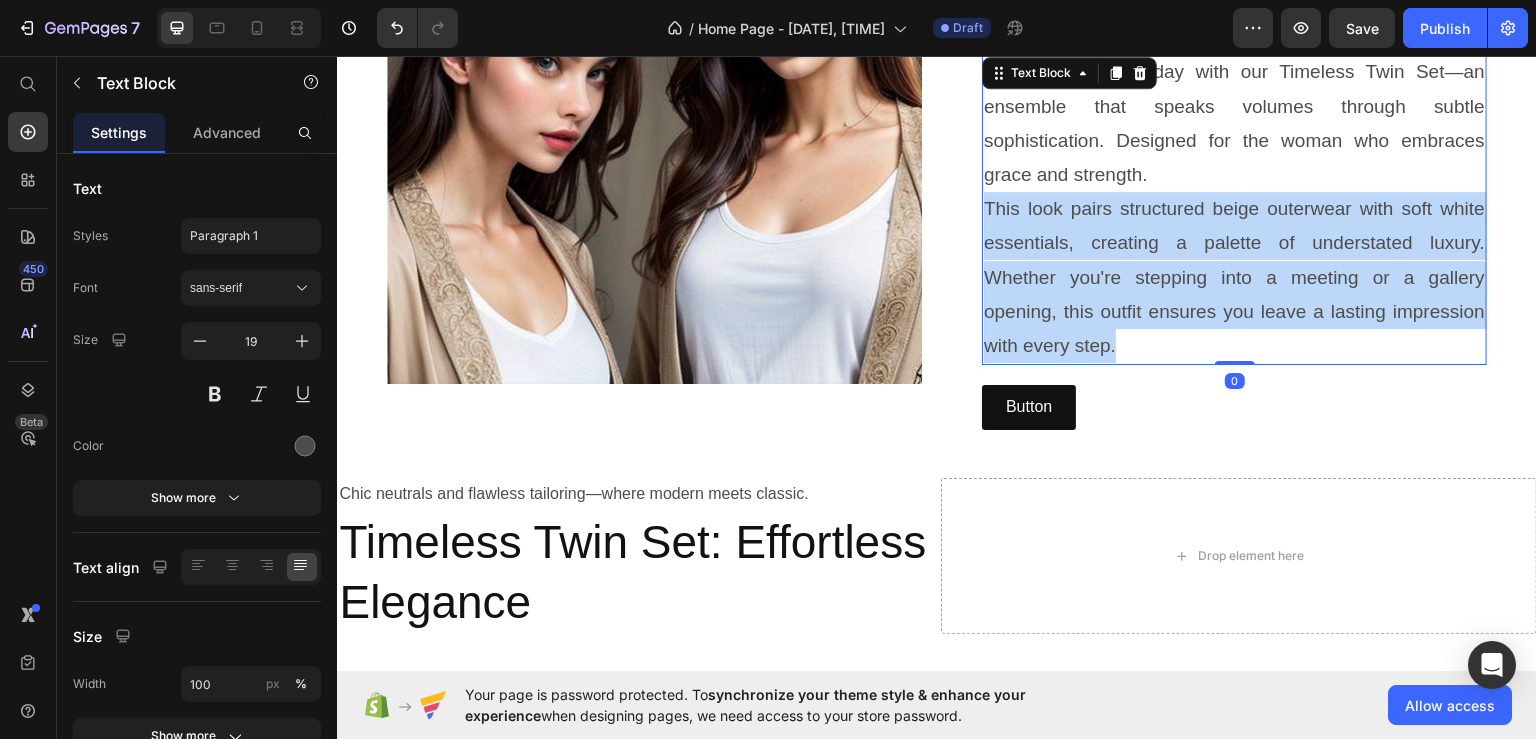 click on "This look pairs structured beige outerwear with soft white essentials, creating a palette of understated luxury. Whether you're stepping into a meeting or a gallery opening, this outfit ensures you leave a lasting impression with every step." at bounding box center (1234, 276) 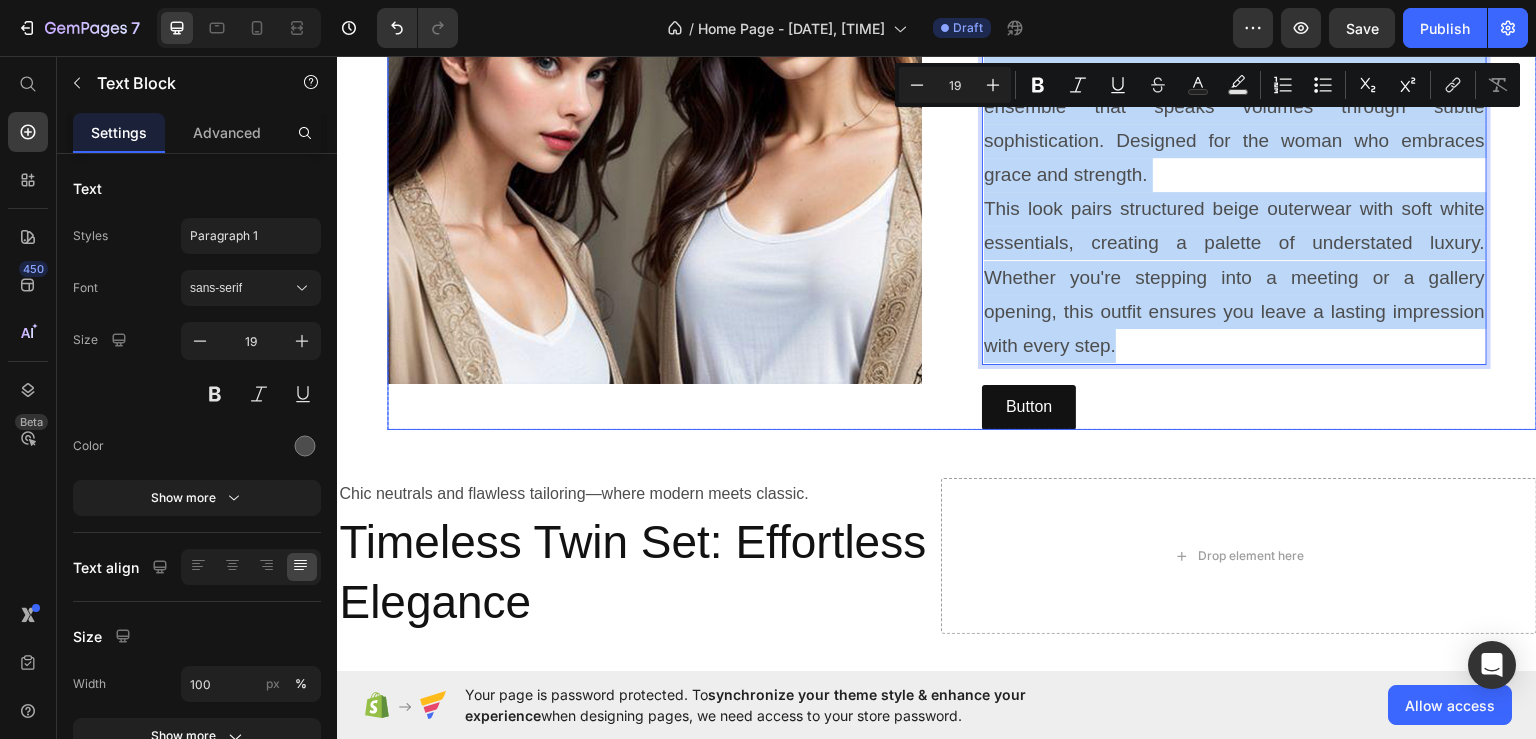 scroll, scrollTop: 1391, scrollLeft: 0, axis: vertical 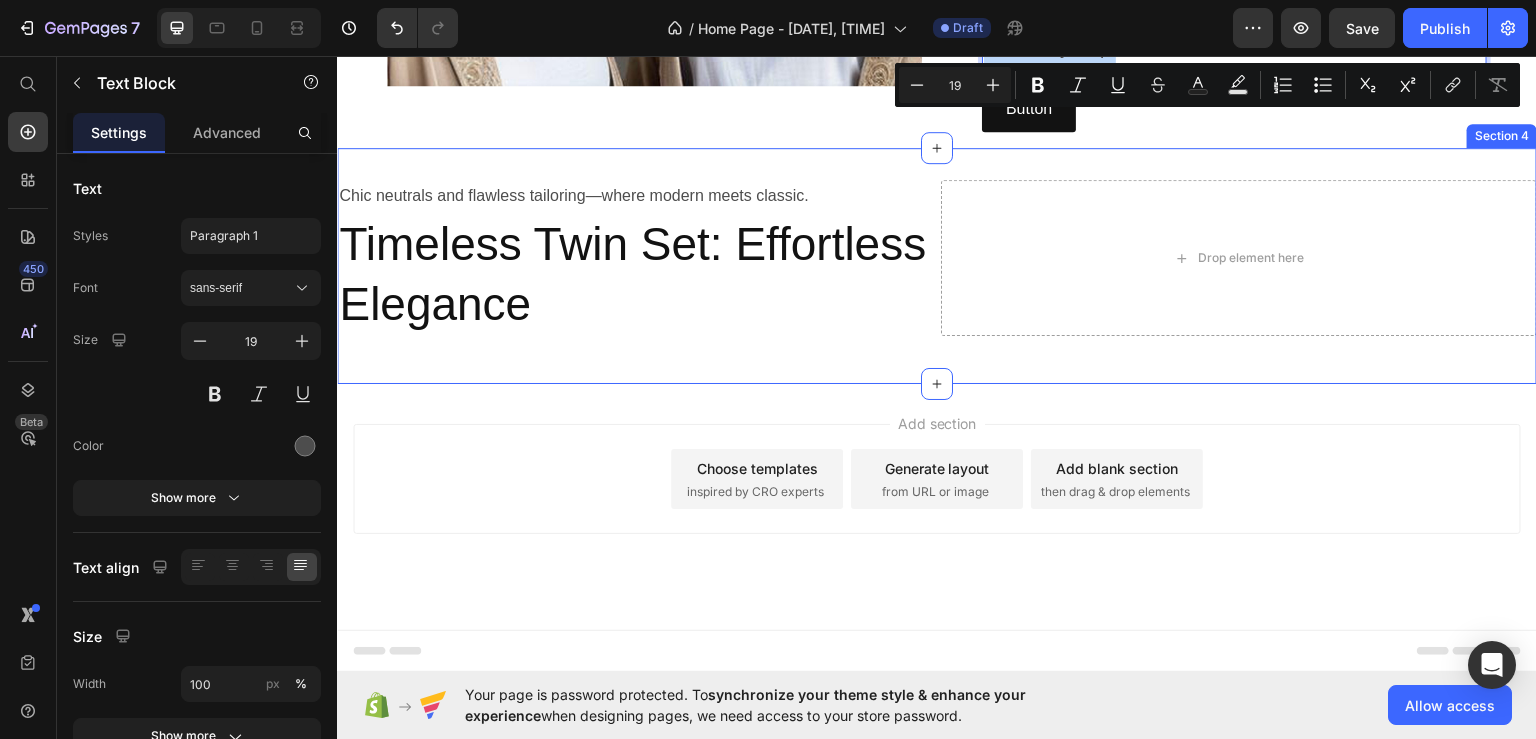 click on "Chic neutrals and flawless tailoring—where modern meets classic. Text Block Timeless Twin Set: Effortless Elegance Heading
Drop element here Row Section 4" at bounding box center (937, 265) 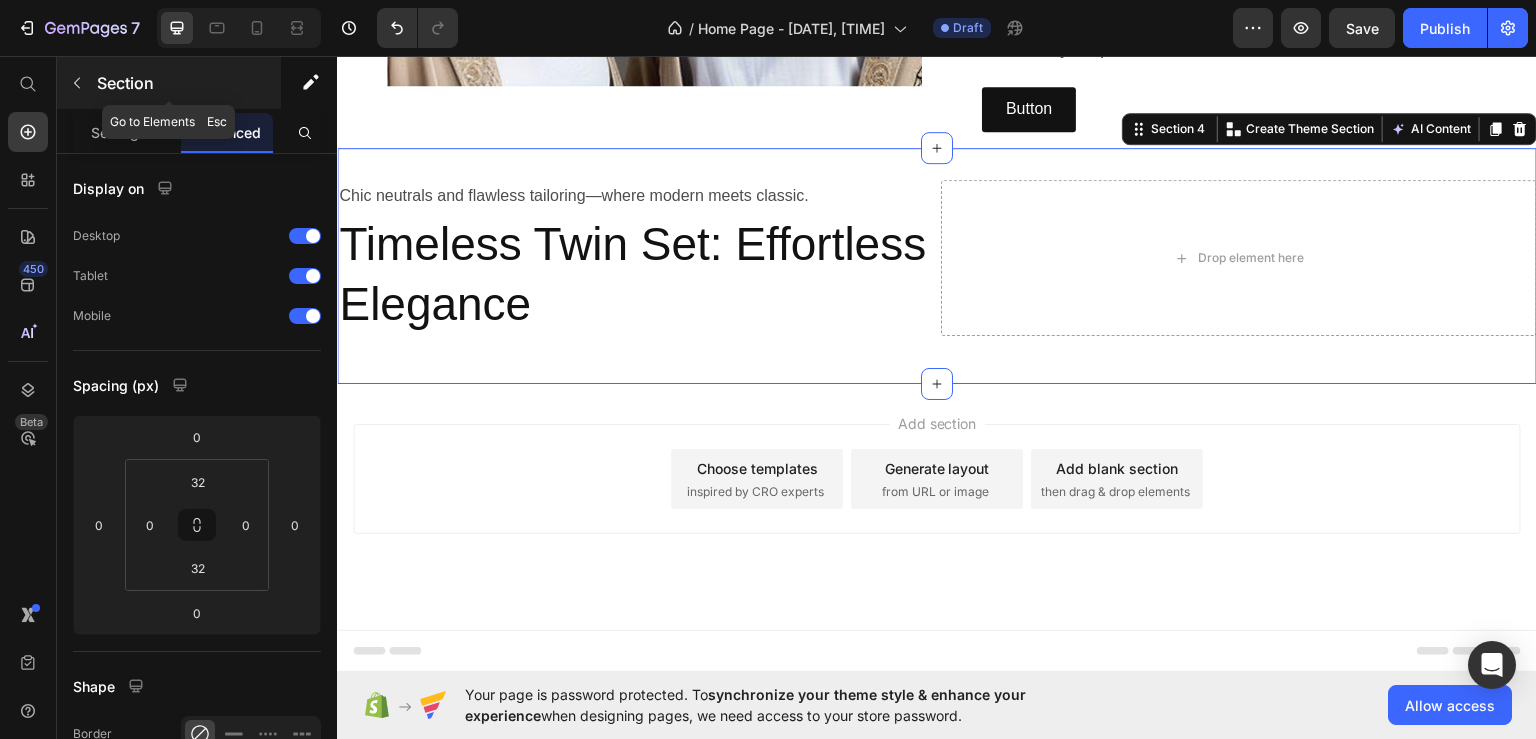 click 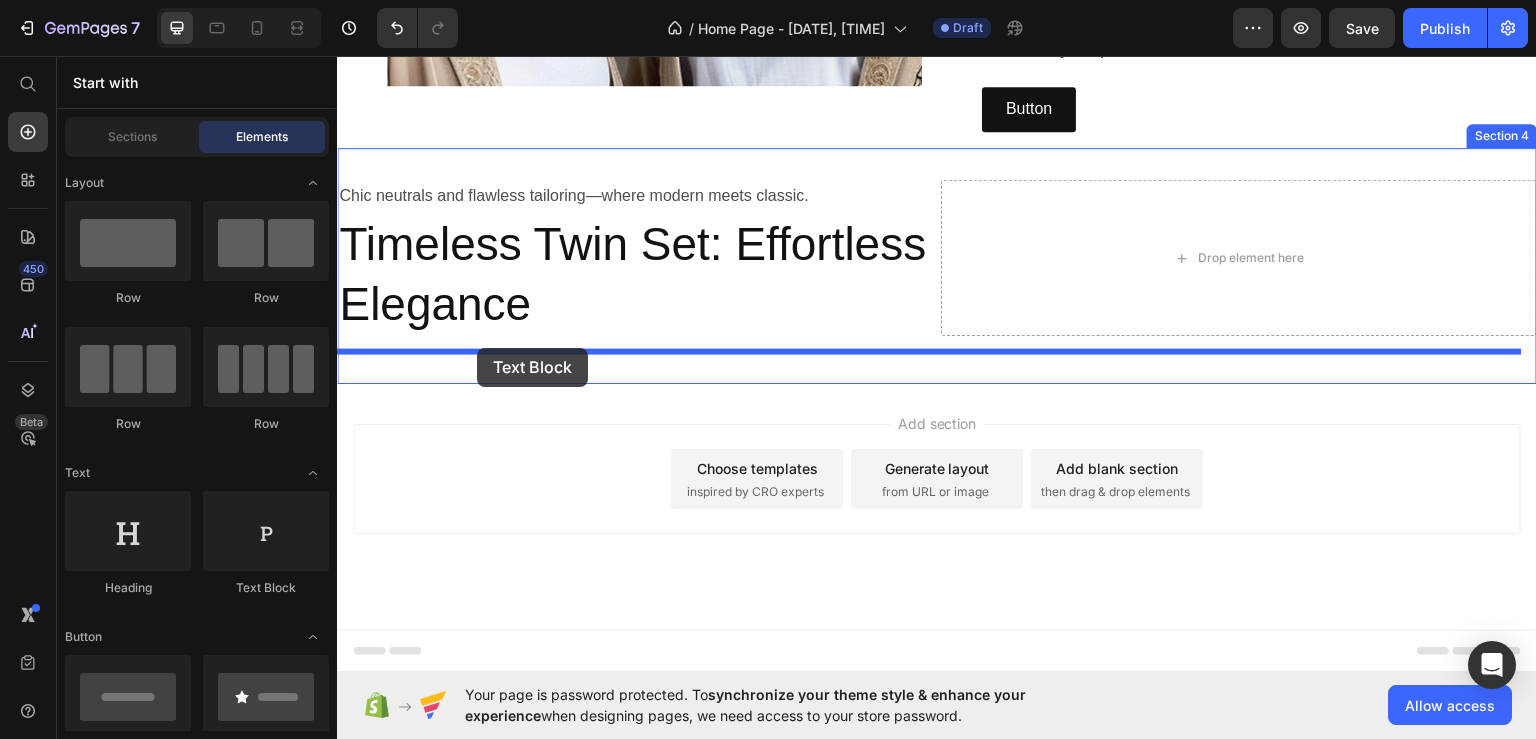 drag, startPoint x: 672, startPoint y: 547, endPoint x: 477, endPoint y: 347, distance: 279.32956 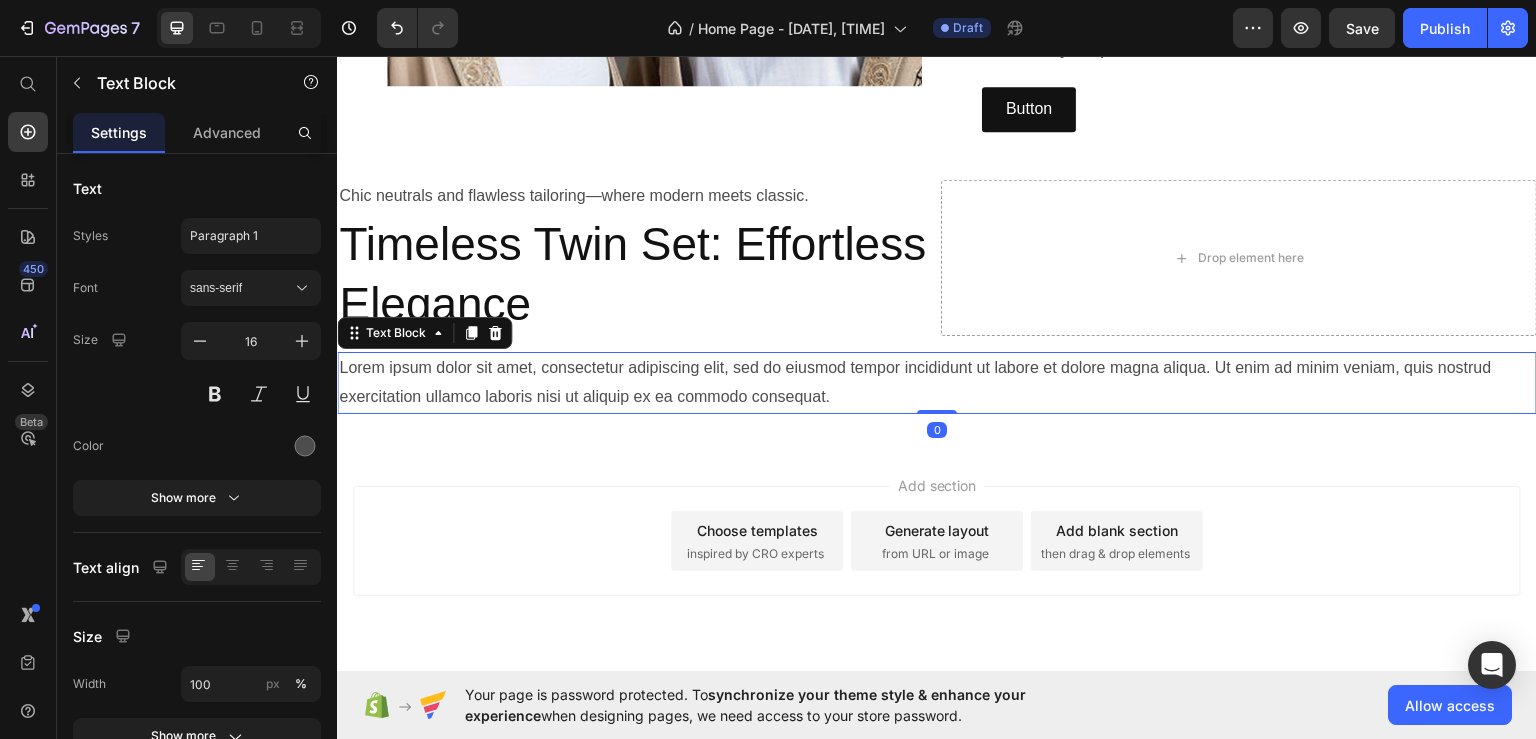 click on "Lorem ipsum dolor sit amet, consectetur adipiscing elit, sed do eiusmod tempor incididunt ut labore et dolore magna aliqua. Ut enim ad minim veniam, quis nostrud exercitation ullamco laboris nisi ut aliquip ex ea commodo consequat." at bounding box center (937, 382) 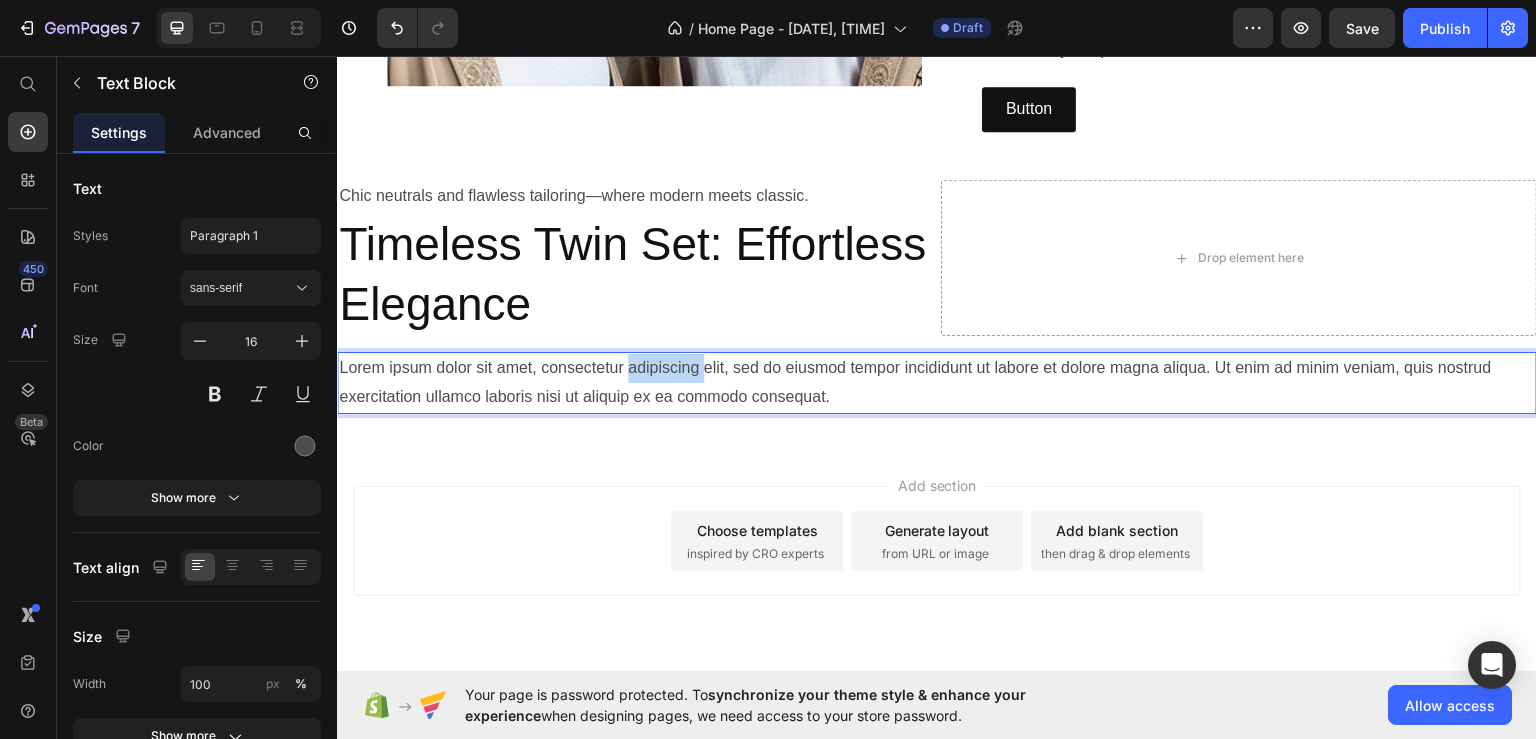 click on "Lorem ipsum dolor sit amet, consectetur adipiscing elit, sed do eiusmod tempor incididunt ut labore et dolore magna aliqua. Ut enim ad minim veniam, quis nostrud exercitation ullamco laboris nisi ut aliquip ex ea commodo consequat." at bounding box center [937, 382] 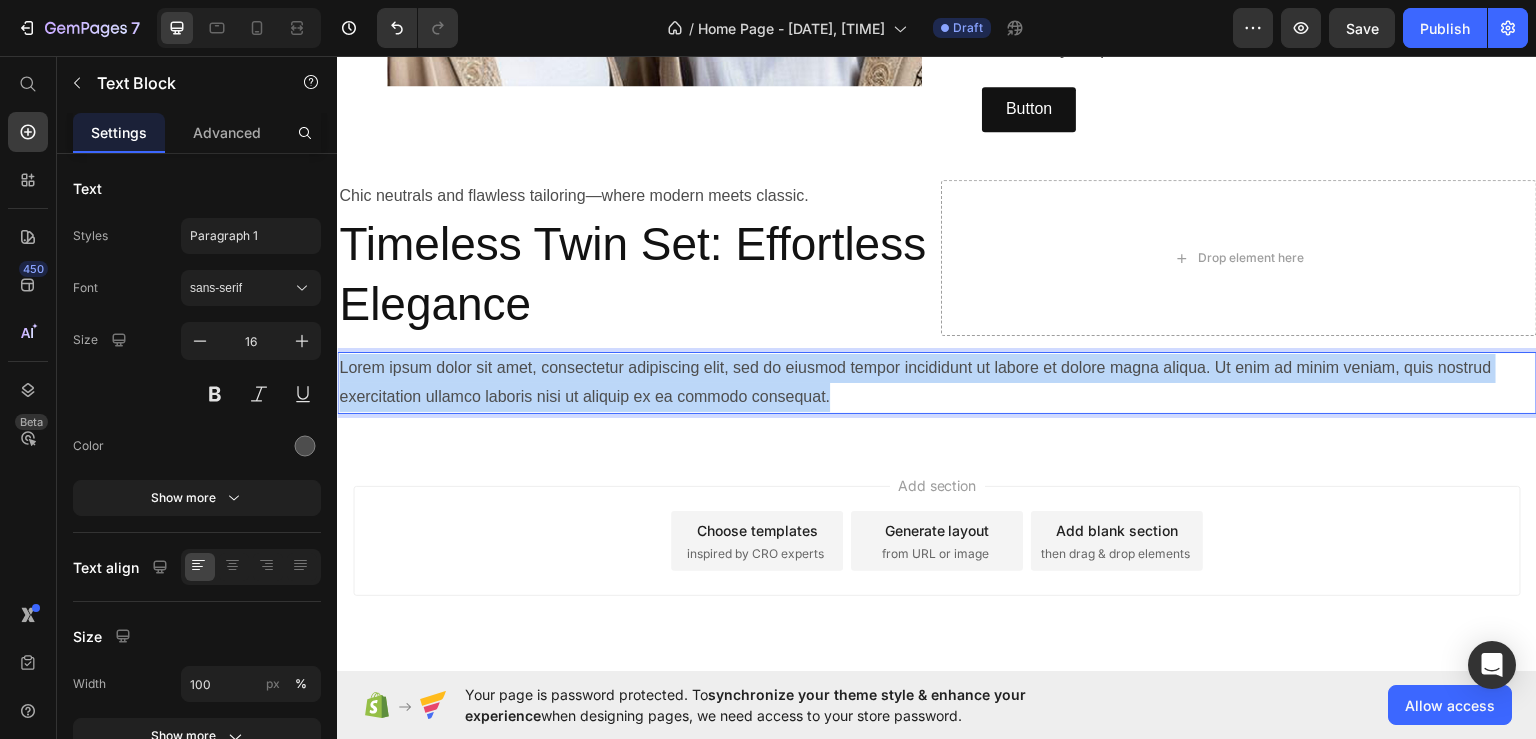click on "Lorem ipsum dolor sit amet, consectetur adipiscing elit, sed do eiusmod tempor incididunt ut labore et dolore magna aliqua. Ut enim ad minim veniam, quis nostrud exercitation ullamco laboris nisi ut aliquip ex ea commodo consequat." at bounding box center [937, 382] 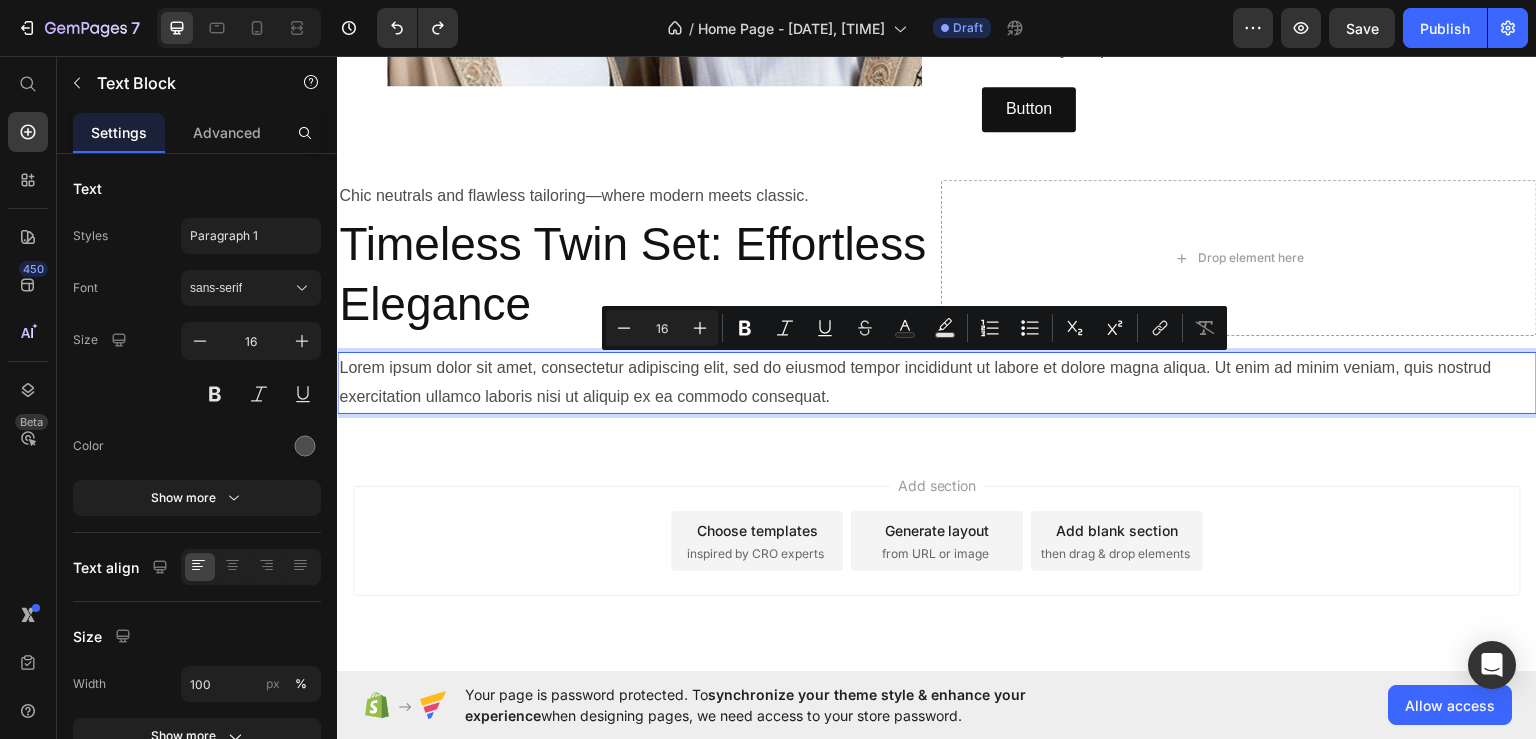 click on "Add section Choose templates inspired by CRO experts Generate layout from URL or image Add blank section then drag & drop elements" at bounding box center (937, 568) 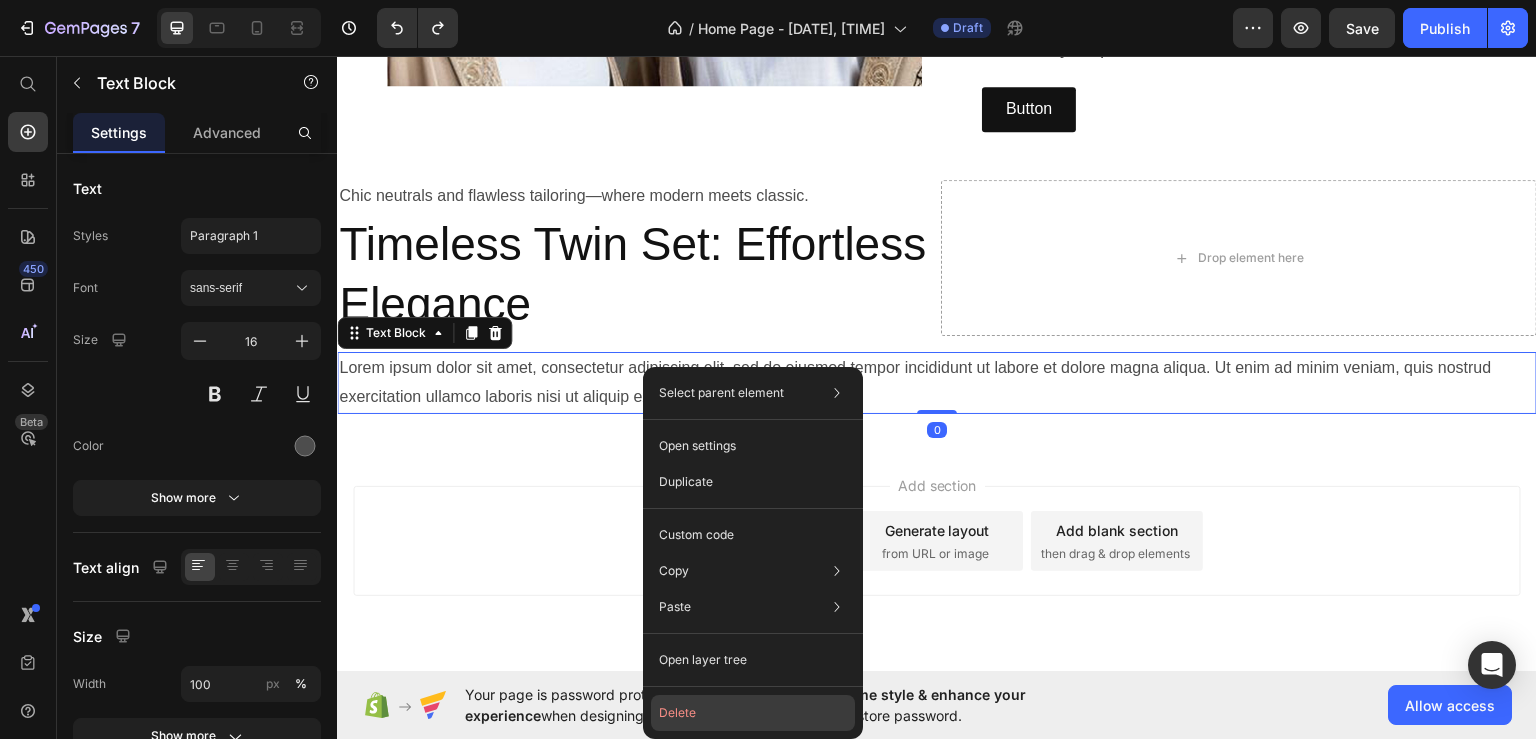 click on "Delete" 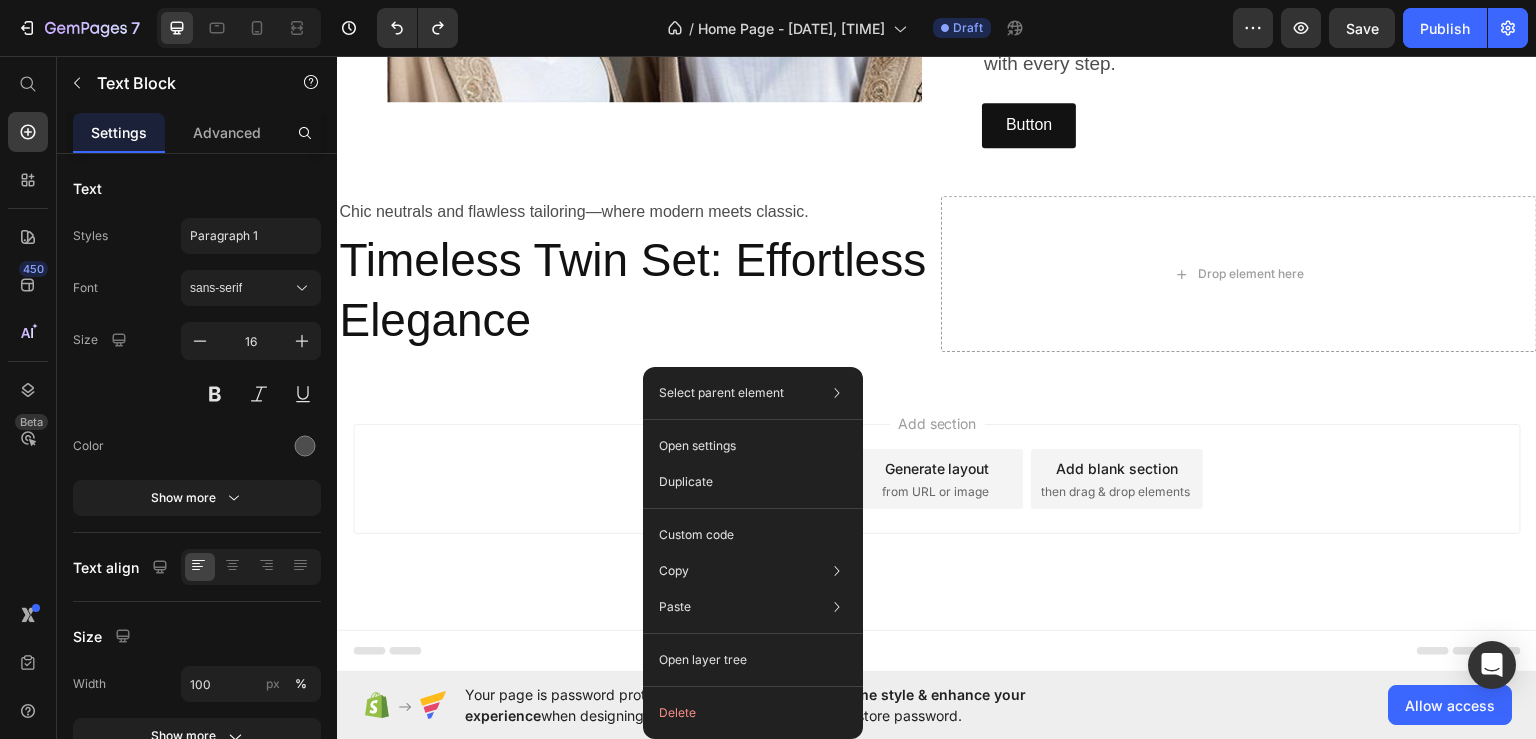 scroll, scrollTop: 1375, scrollLeft: 0, axis: vertical 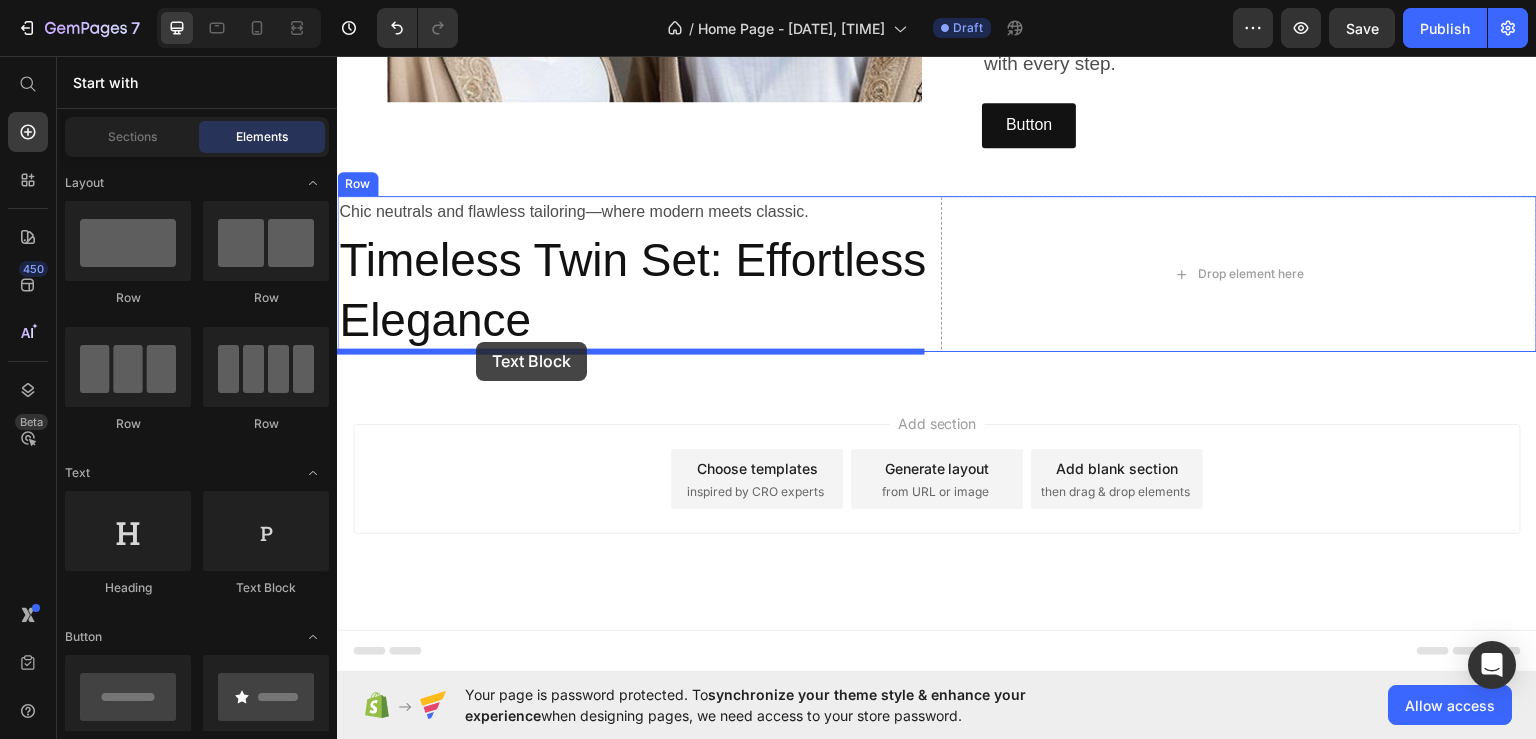 drag, startPoint x: 592, startPoint y: 581, endPoint x: 476, endPoint y: 341, distance: 266.56332 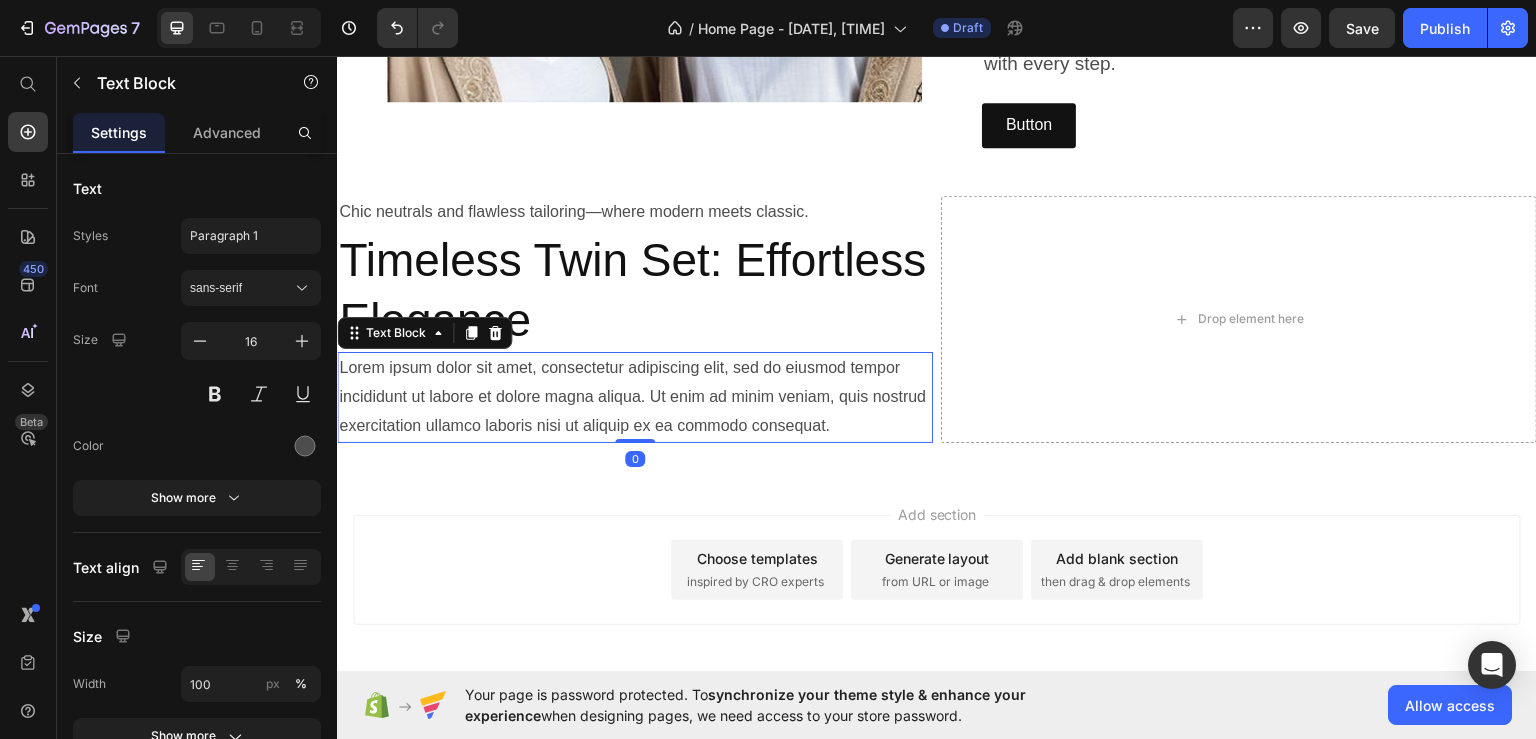 scroll, scrollTop: 1391, scrollLeft: 0, axis: vertical 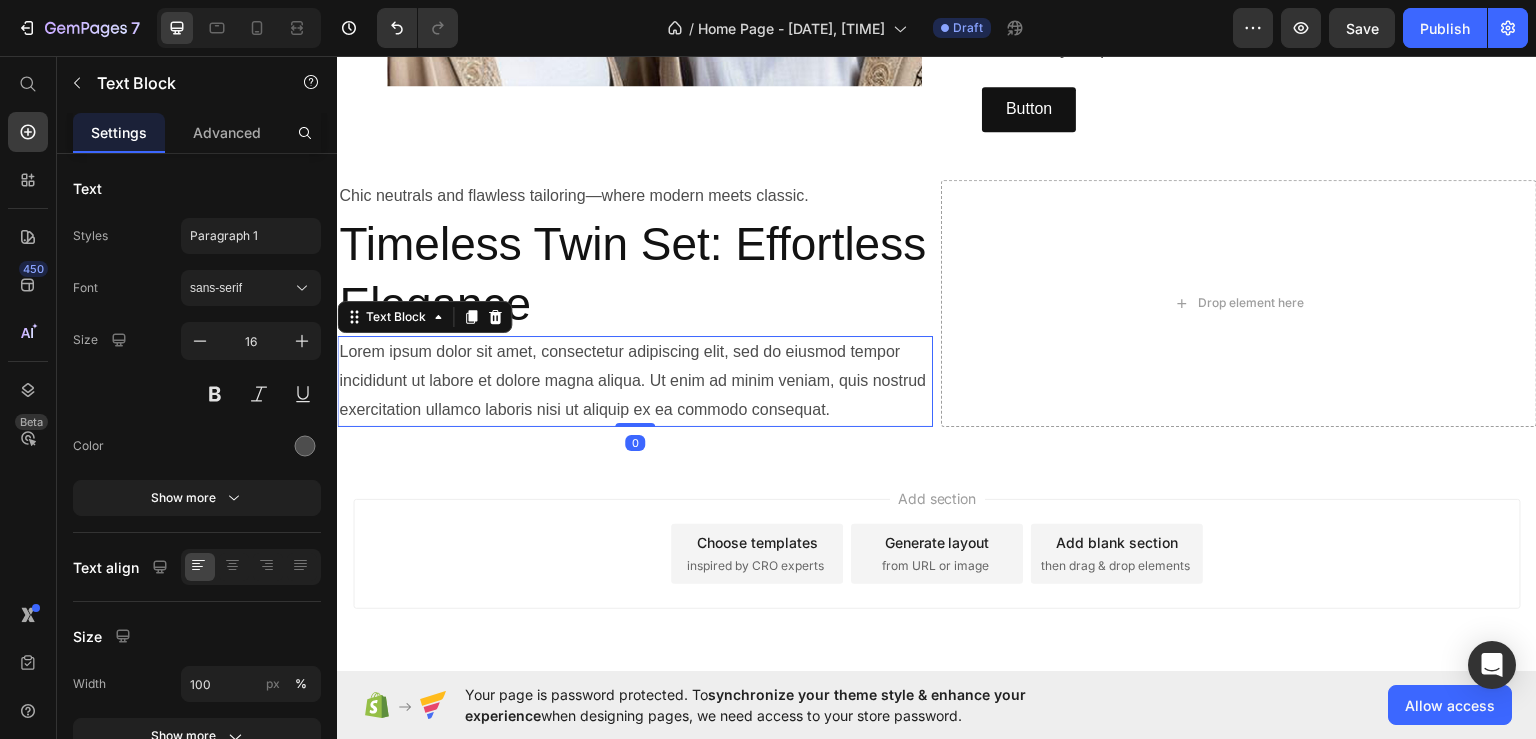 click on "Lorem ipsum dolor sit amet, consectetur adipiscing elit, sed do eiusmod tempor incididunt ut labore et dolore magna aliqua. Ut enim ad minim veniam, quis nostrud exercitation ullamco laboris nisi ut aliquip ex ea commodo consequat." at bounding box center (635, 380) 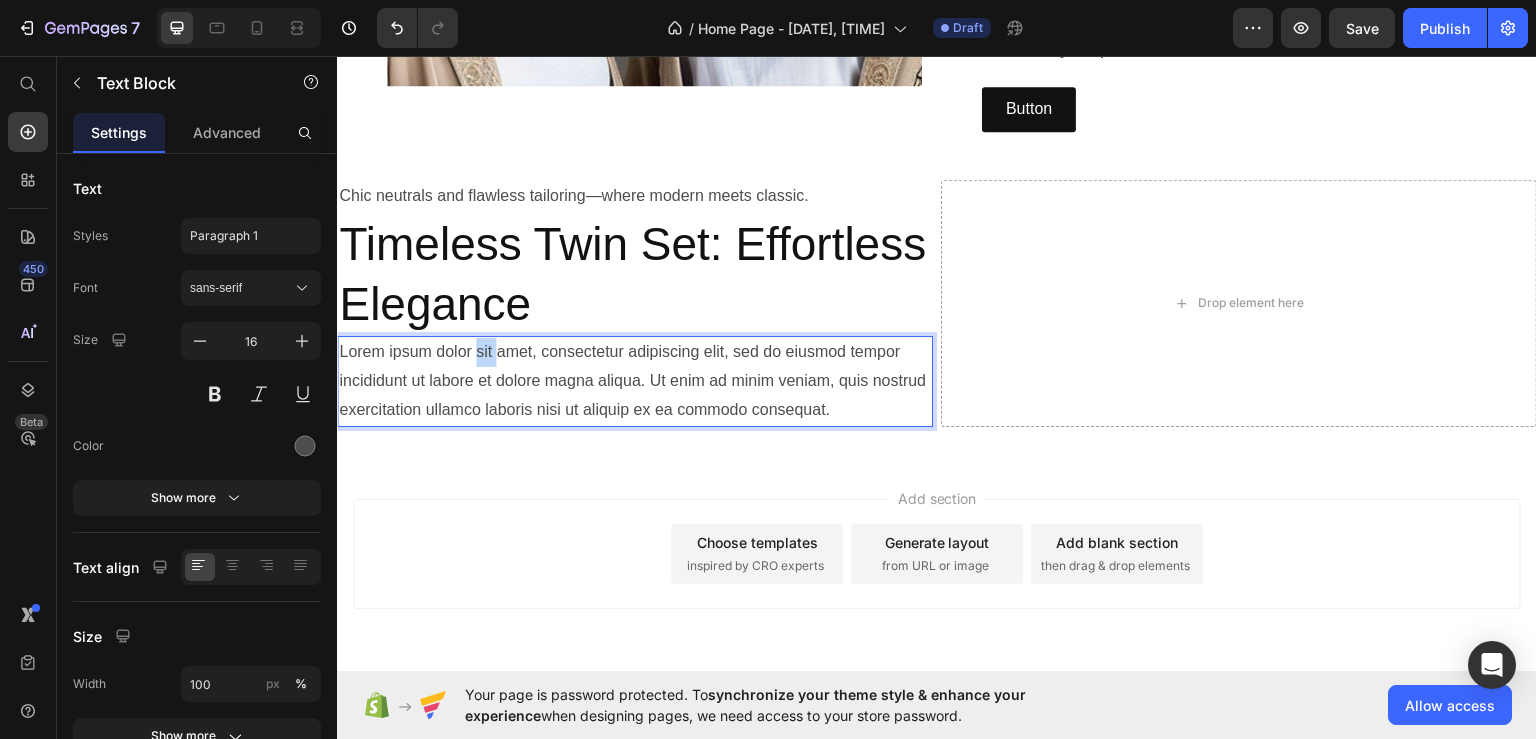click on "Lorem ipsum dolor sit amet, consectetur adipiscing elit, sed do eiusmod tempor incididunt ut labore et dolore magna aliqua. Ut enim ad minim veniam, quis nostrud exercitation ullamco laboris nisi ut aliquip ex ea commodo consequat." at bounding box center [635, 380] 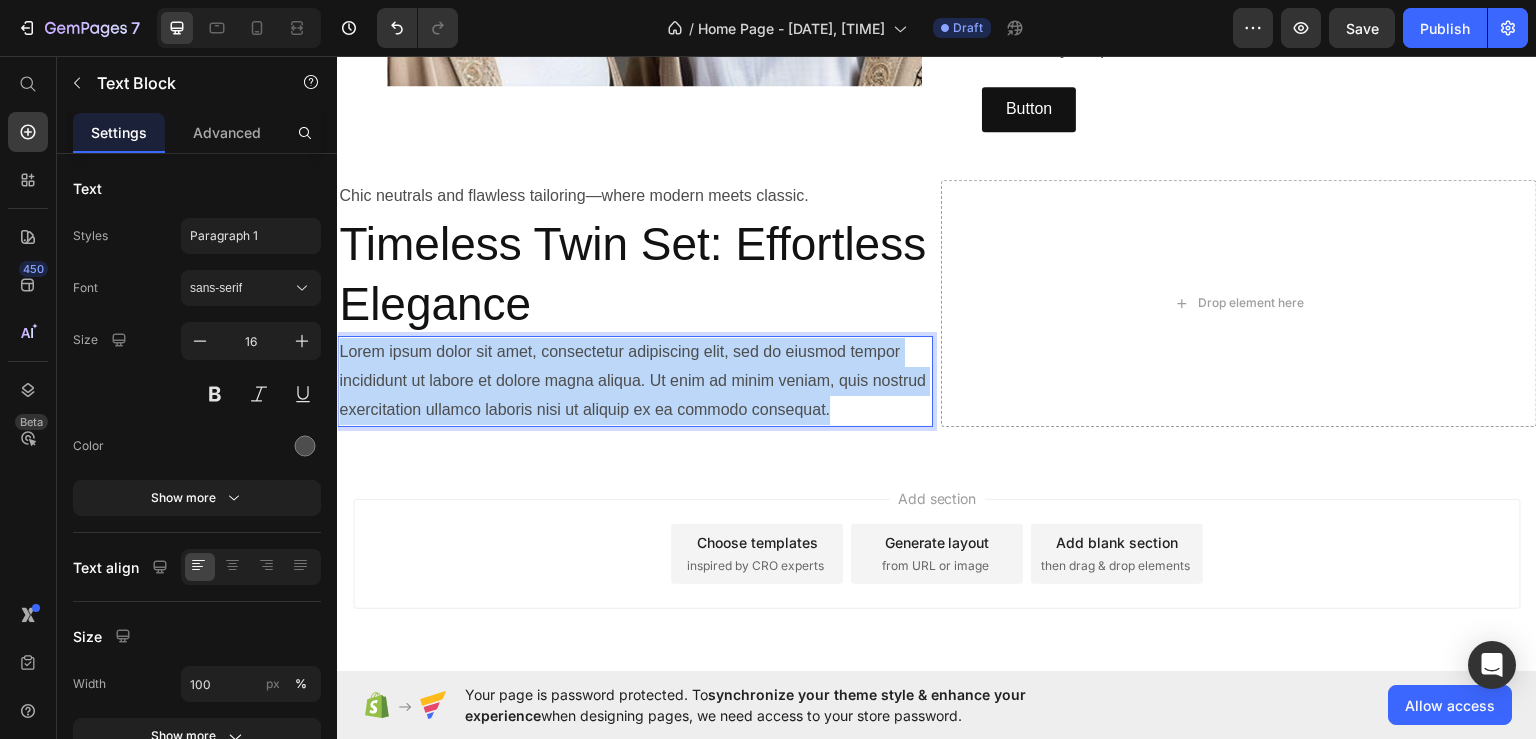 click on "Lorem ipsum dolor sit amet, consectetur adipiscing elit, sed do eiusmod tempor incididunt ut labore et dolore magna aliqua. Ut enim ad minim veniam, quis nostrud exercitation ullamco laboris nisi ut aliquip ex ea commodo consequat." at bounding box center (635, 380) 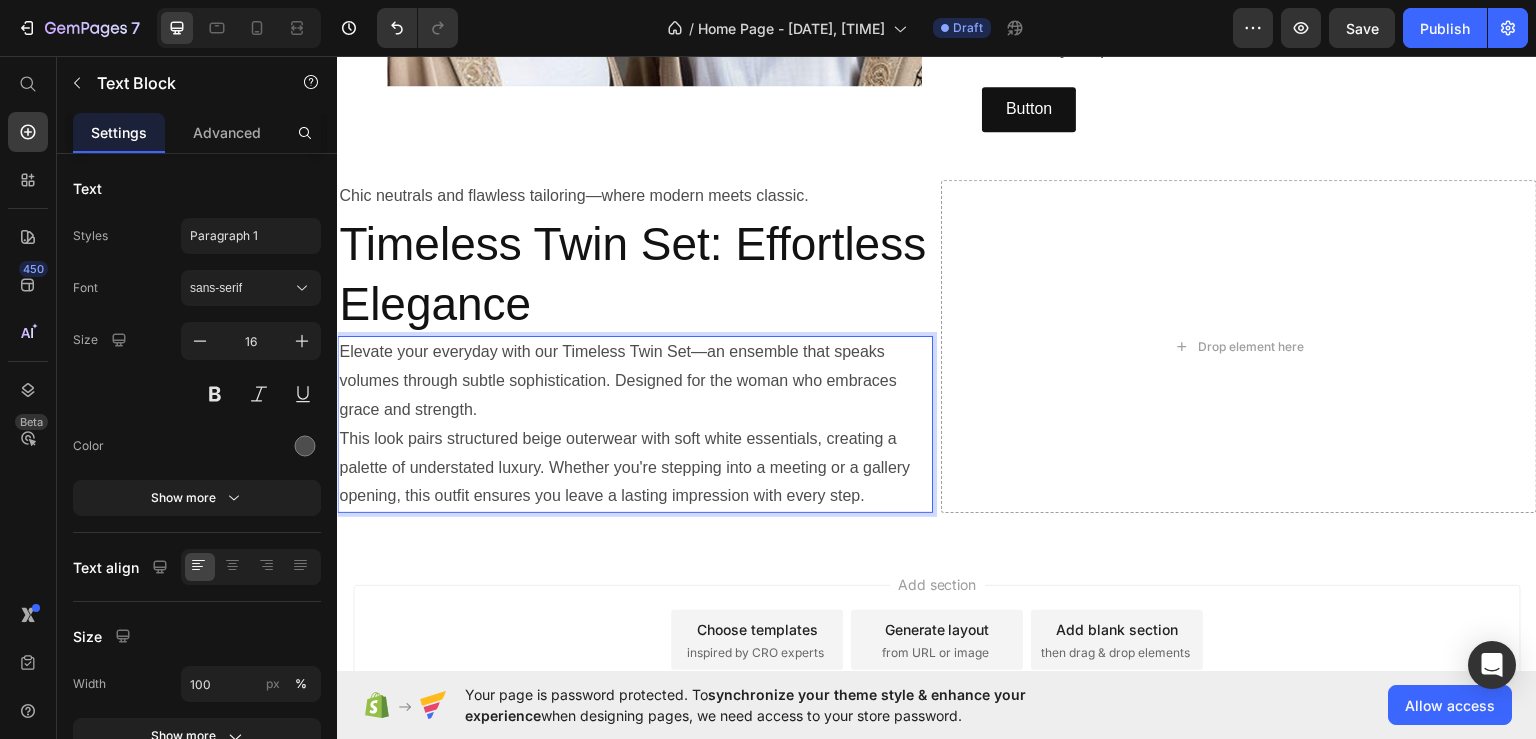 click on "Add section Choose templates inspired by CRO experts Generate layout from URL or image Add blank section then drag & drop elements" at bounding box center (937, 667) 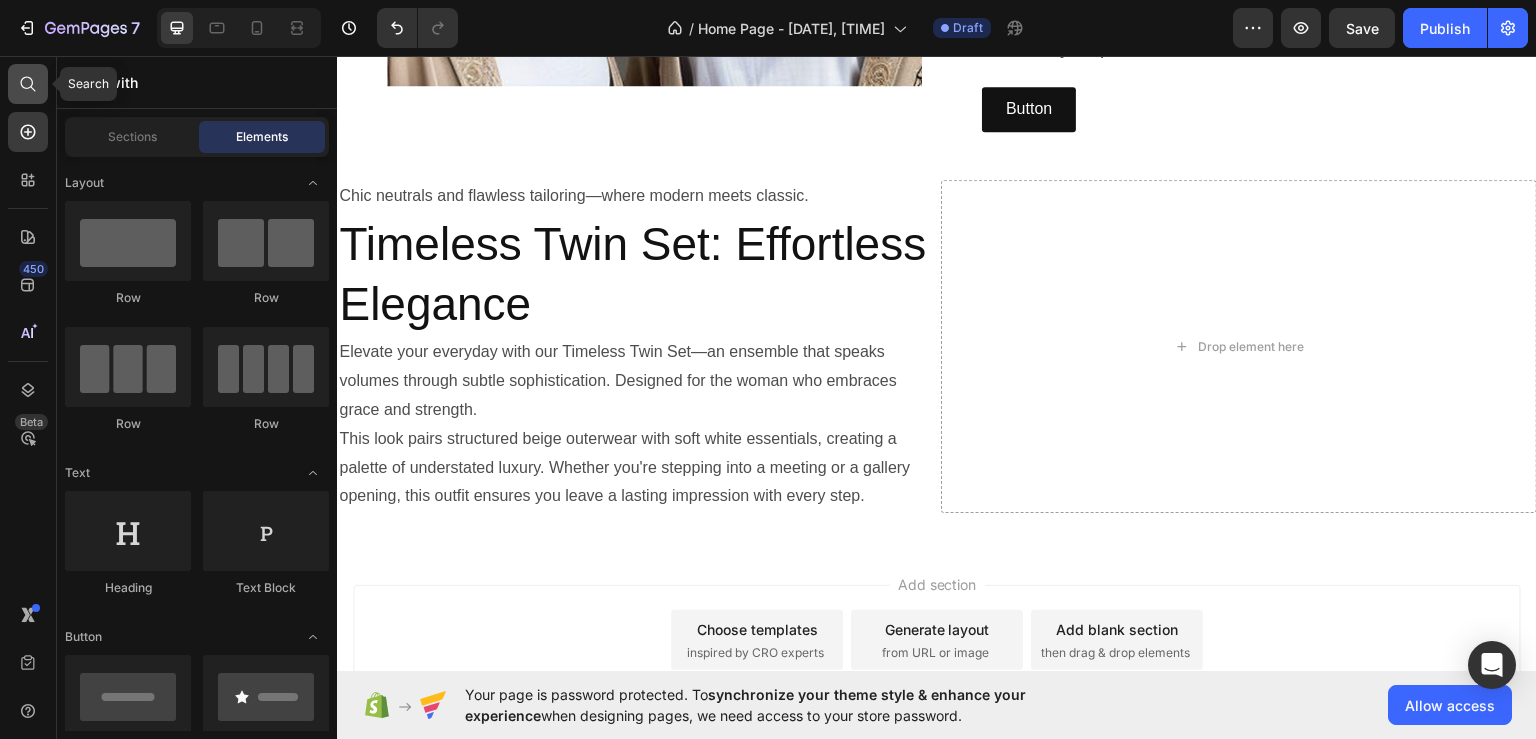 click 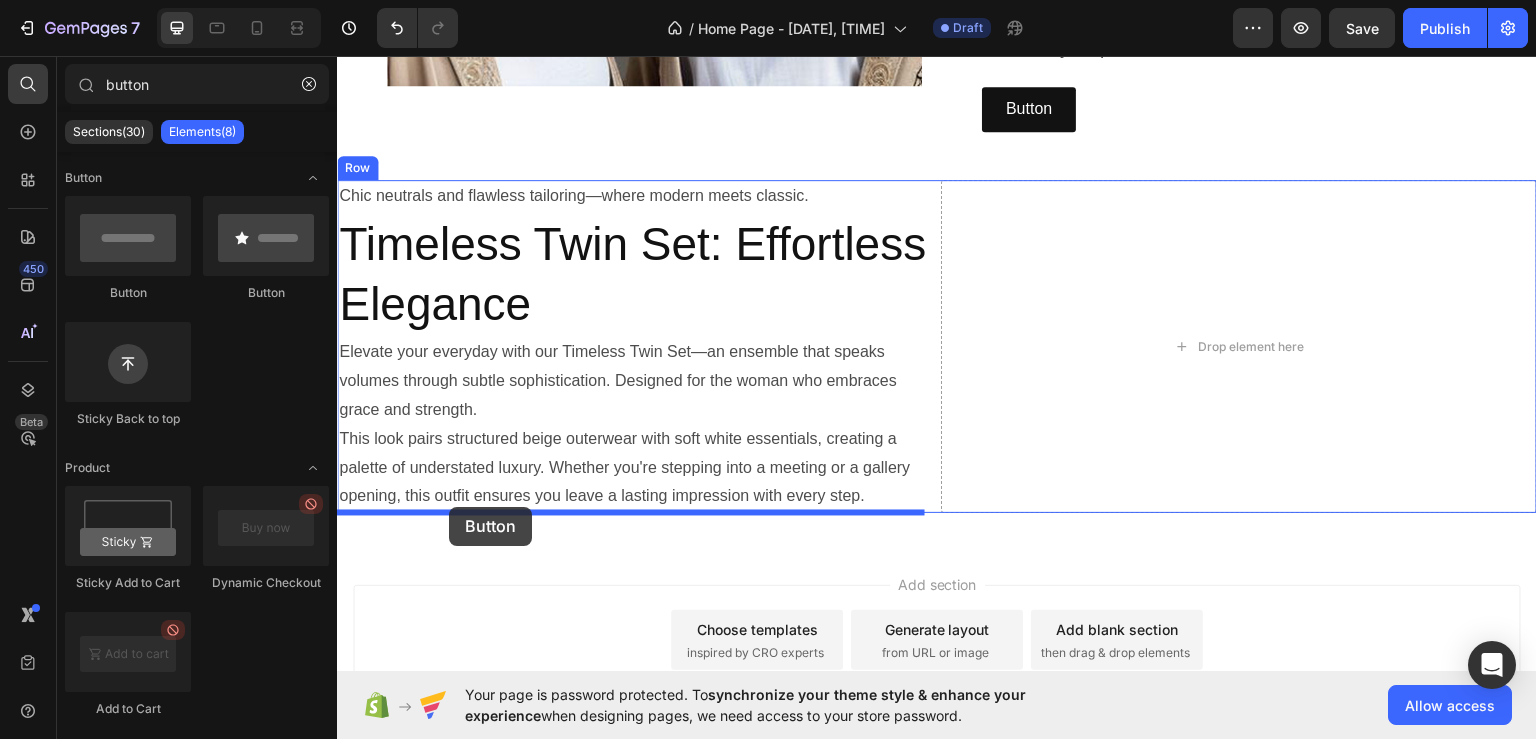 drag, startPoint x: 478, startPoint y: 295, endPoint x: 449, endPoint y: 506, distance: 212.98357 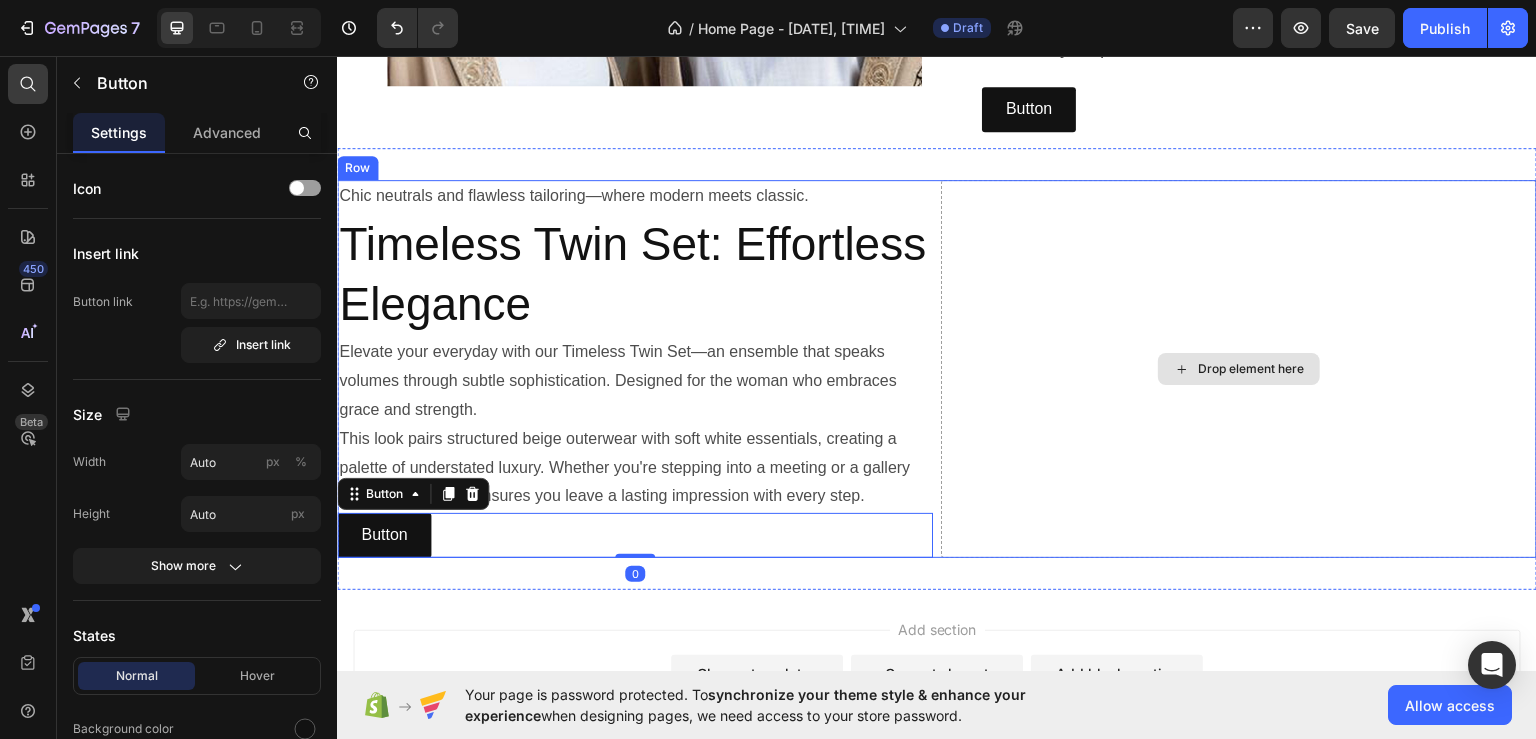 click on "Drop element here" at bounding box center [1239, 368] 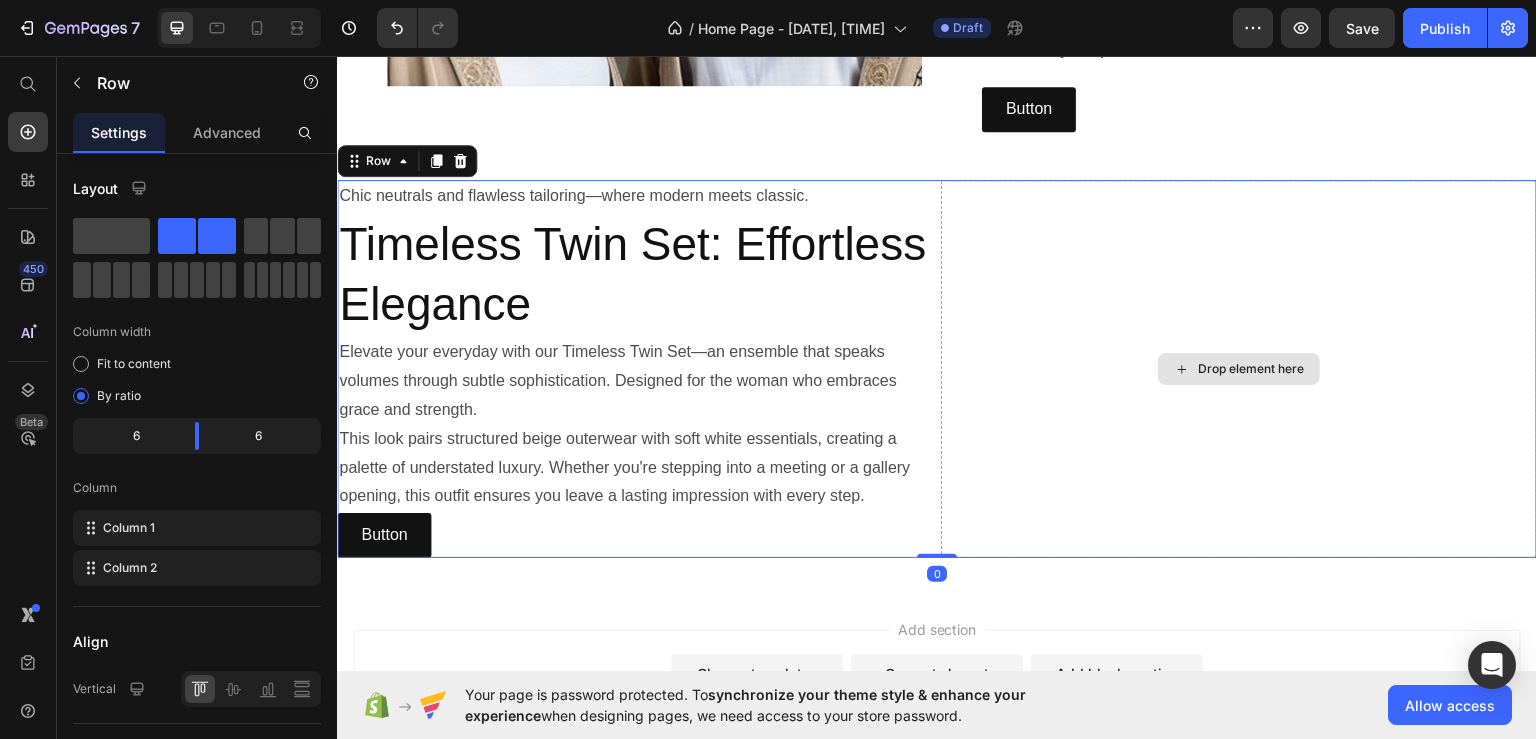 click 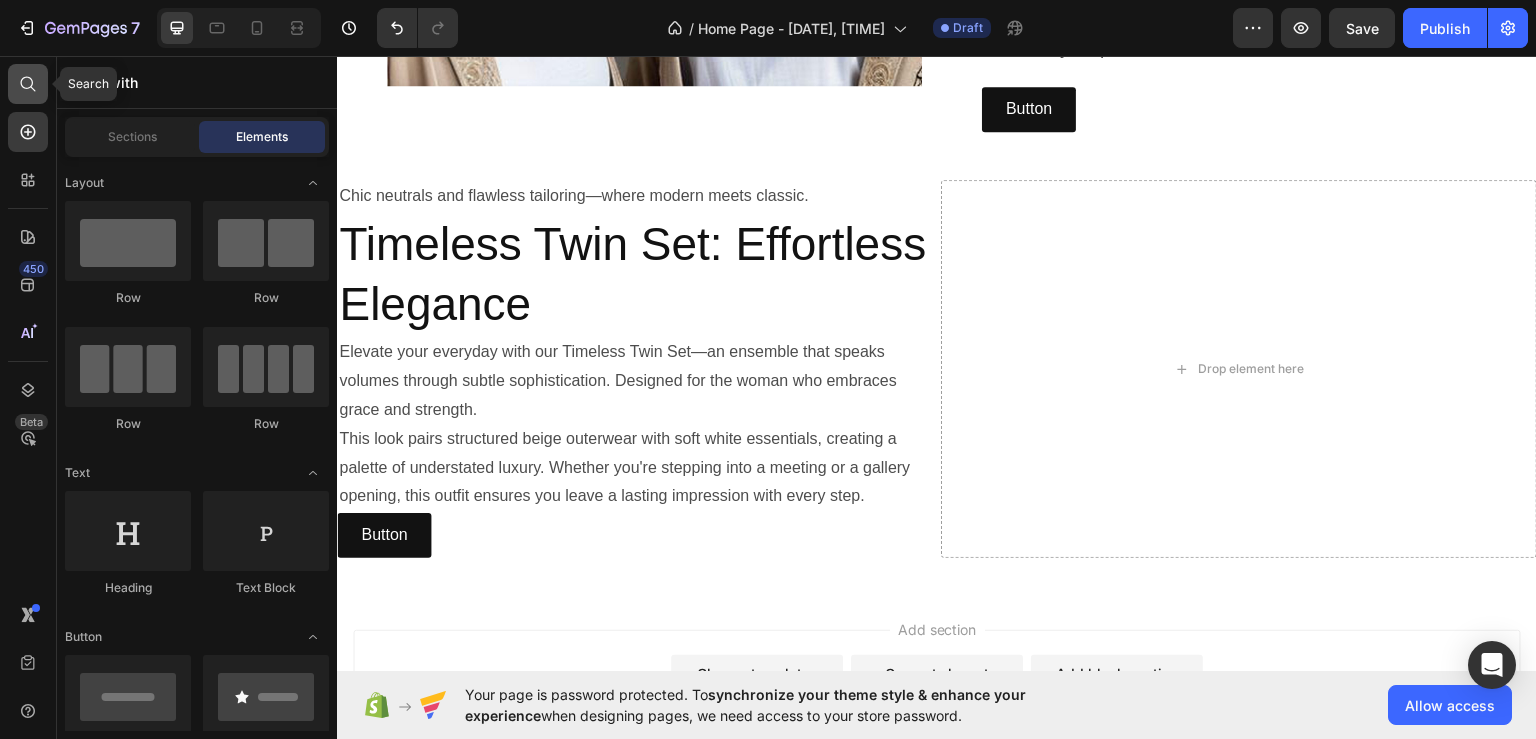 click 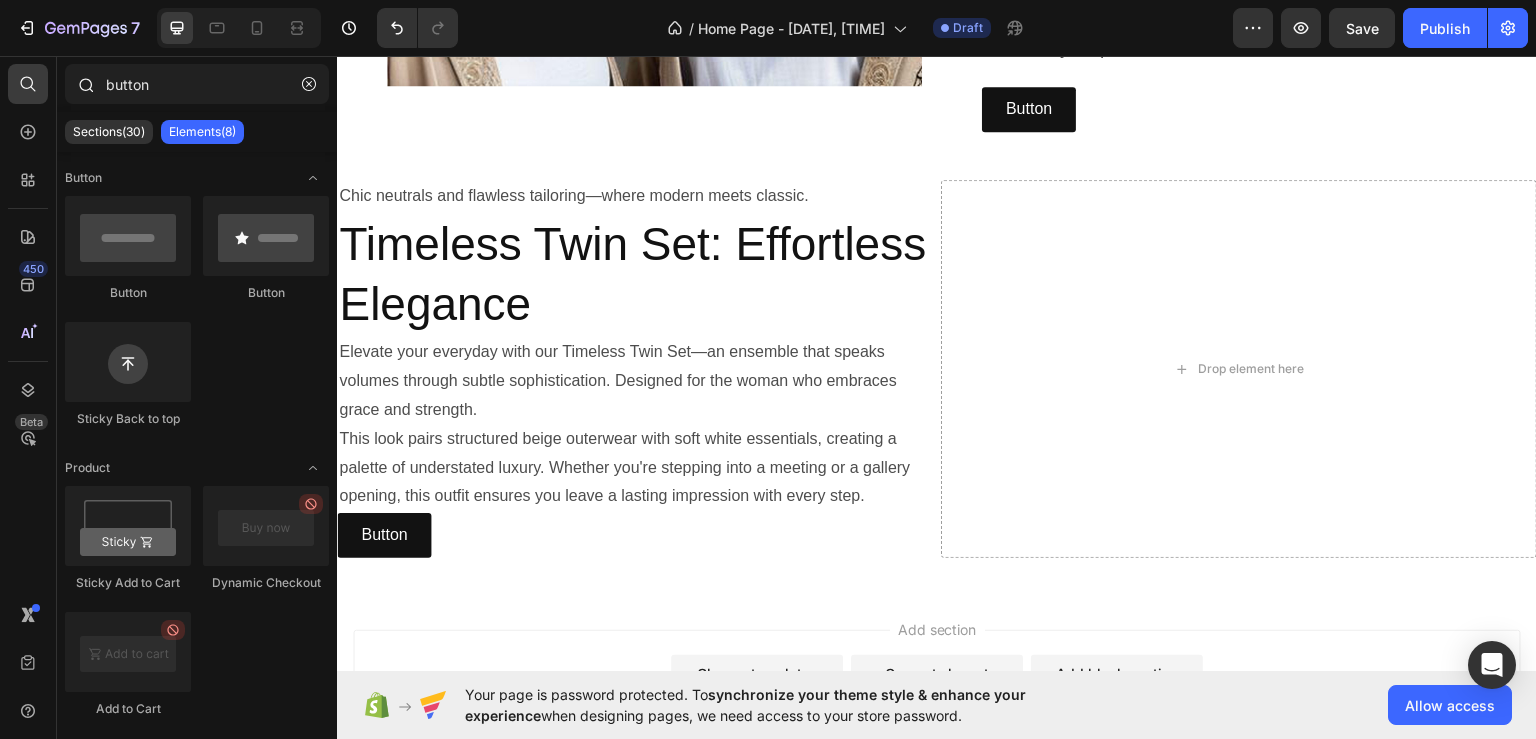 drag, startPoint x: 164, startPoint y: 86, endPoint x: 84, endPoint y: 86, distance: 80 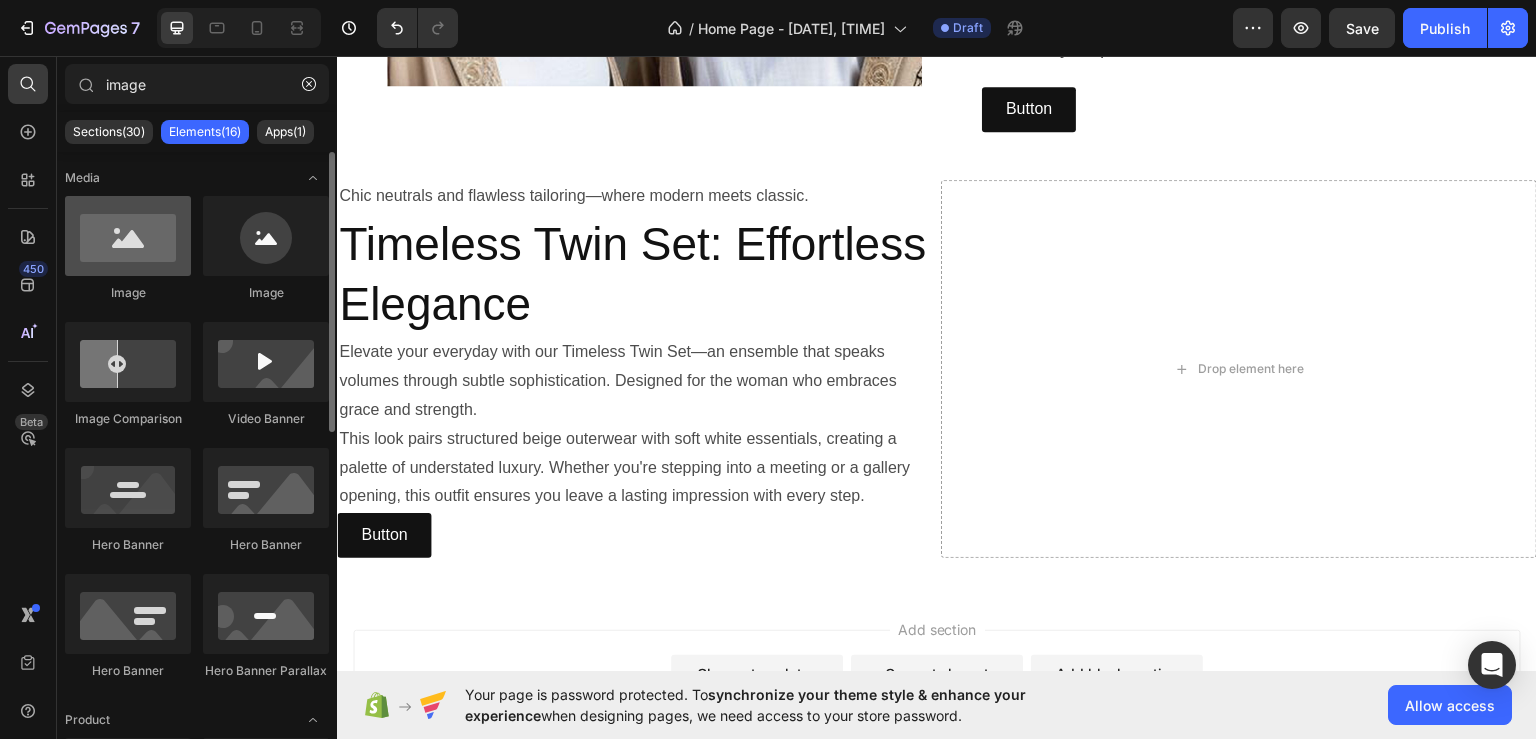 type on "image" 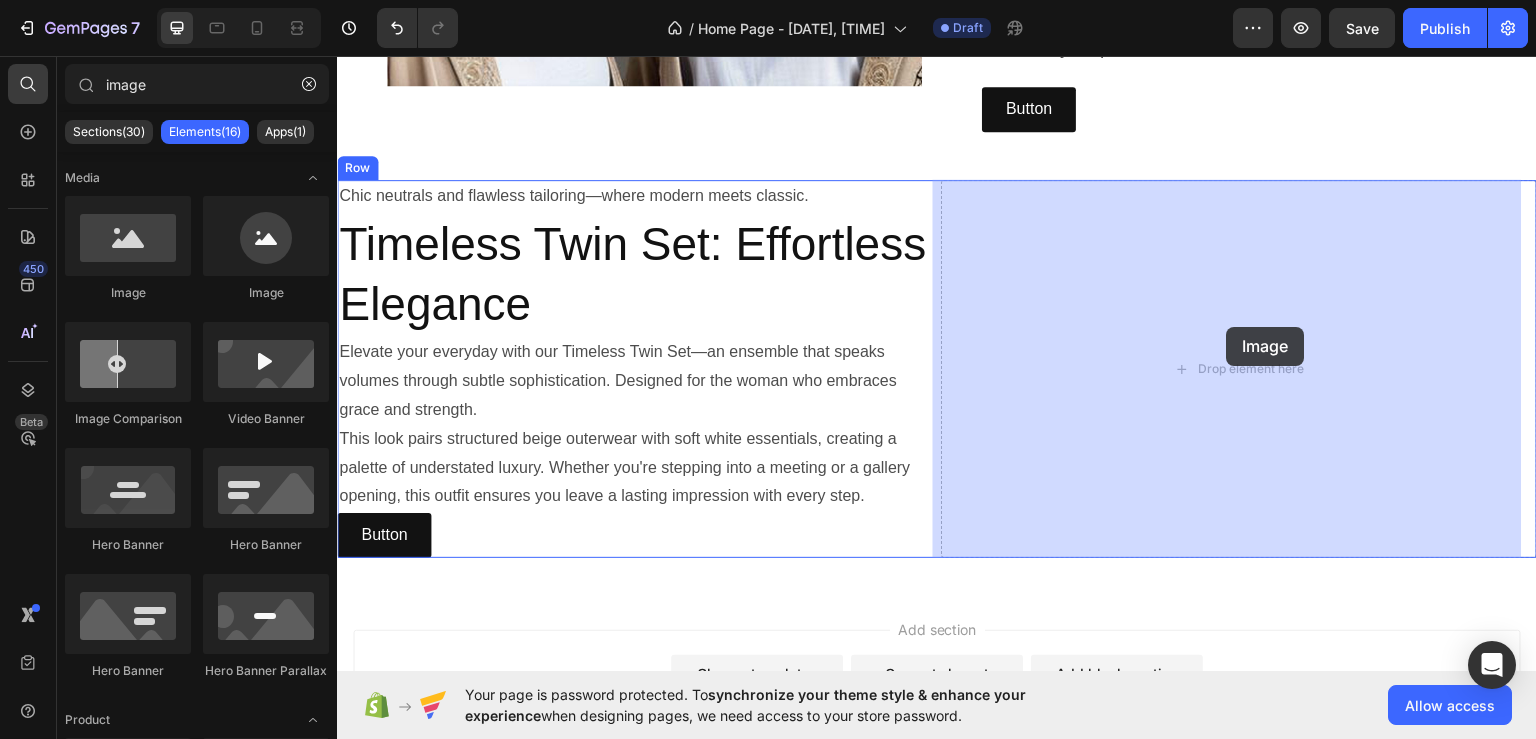 drag, startPoint x: 466, startPoint y: 295, endPoint x: 1227, endPoint y: 326, distance: 761.63116 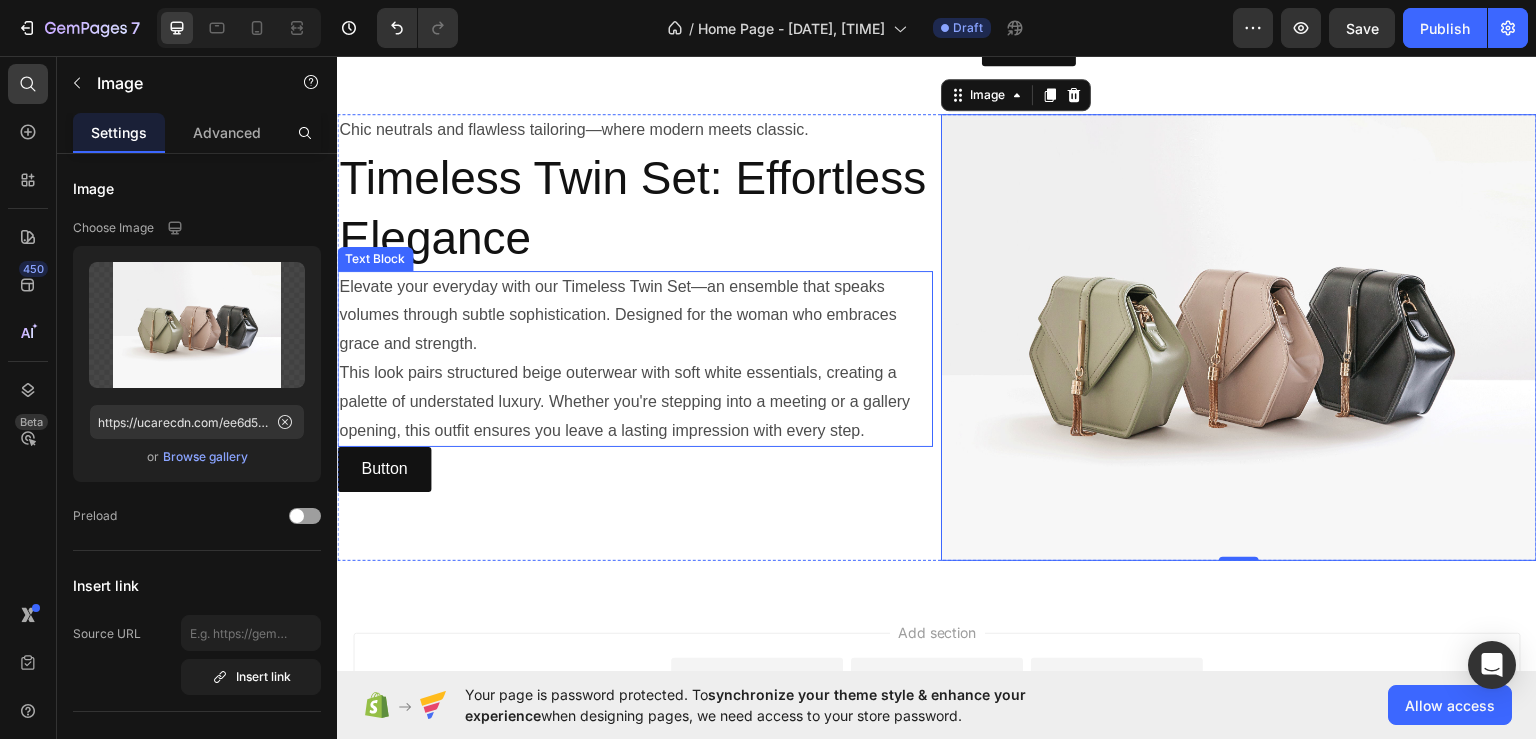 scroll, scrollTop: 1290, scrollLeft: 0, axis: vertical 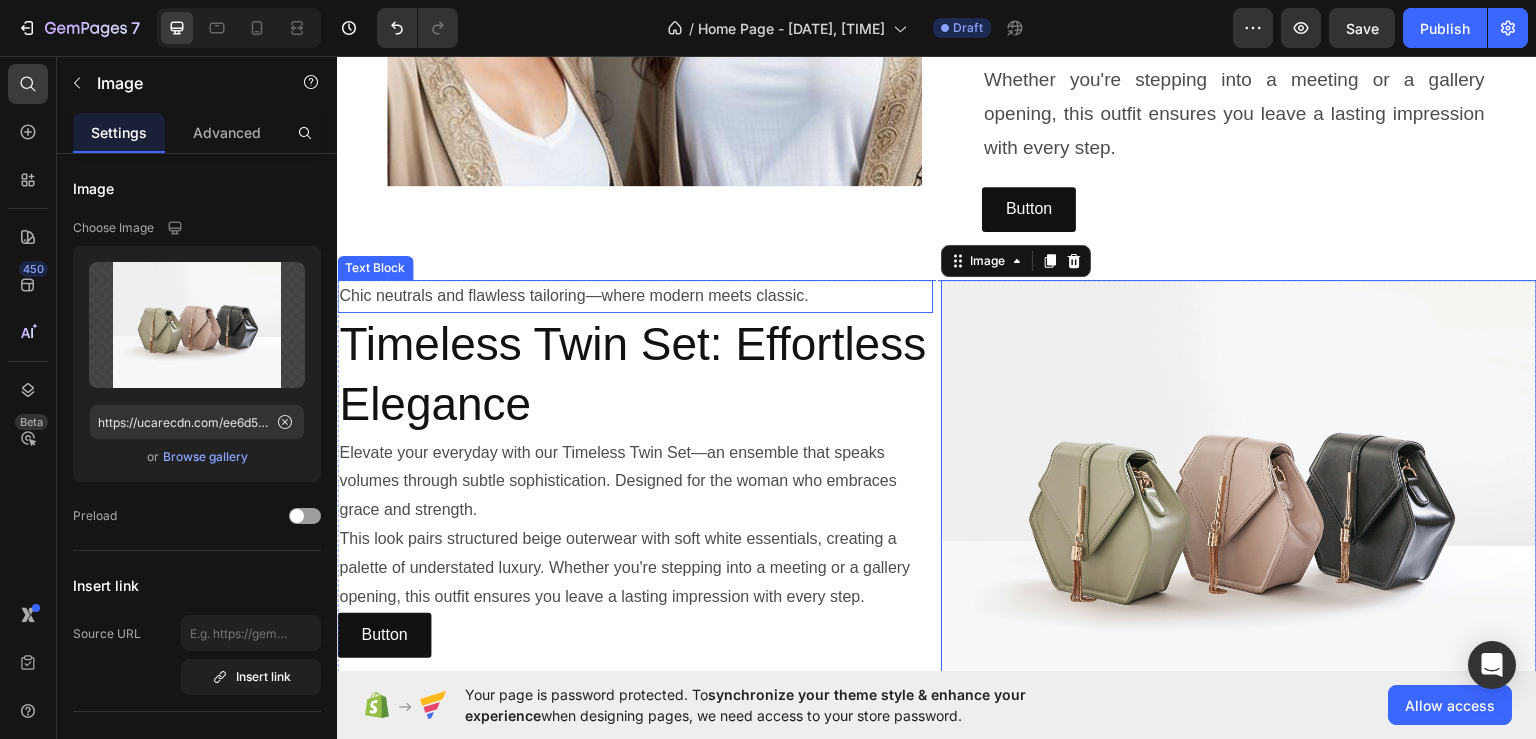 click on "Chic neutrals and flawless tailoring—where modern meets classic." at bounding box center (635, 295) 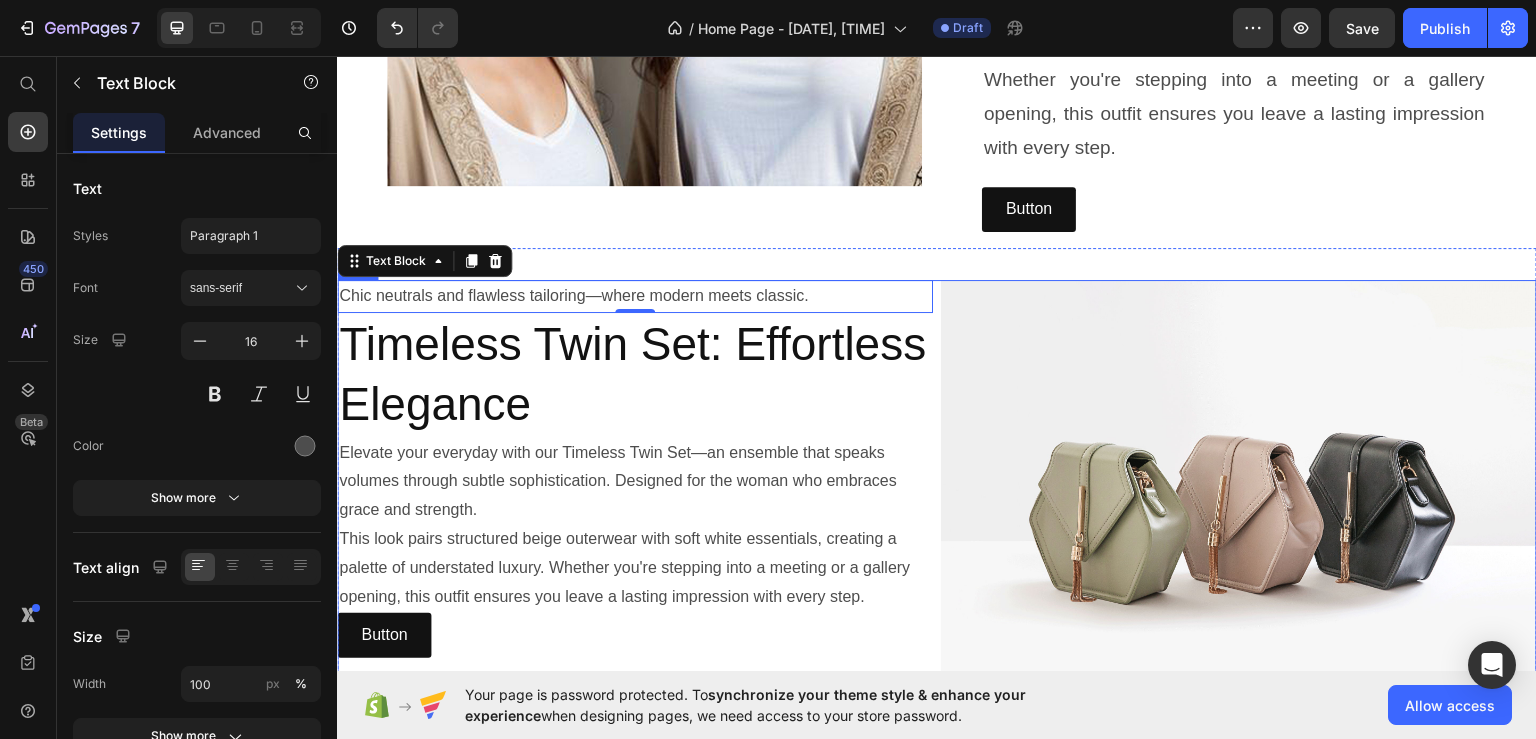 click on "Chic neutrals and flawless tailoring—where modern meets classic. Text Block   0 Timeless Twin Set: Effortless Elegance Heading Elevate your everyday with our Timeless Twin Set—an ensemble that speaks volumes through subtle sophistication. Designed for the woman who embraces grace and strength. This look pairs structured beige outerwear with soft white essentials, creating a palette of understated luxury. Whether you're stepping into a meeting or a gallery opening, this outfit ensures you leave a lasting impression with every step. Text Block Button Button" at bounding box center [635, 502] 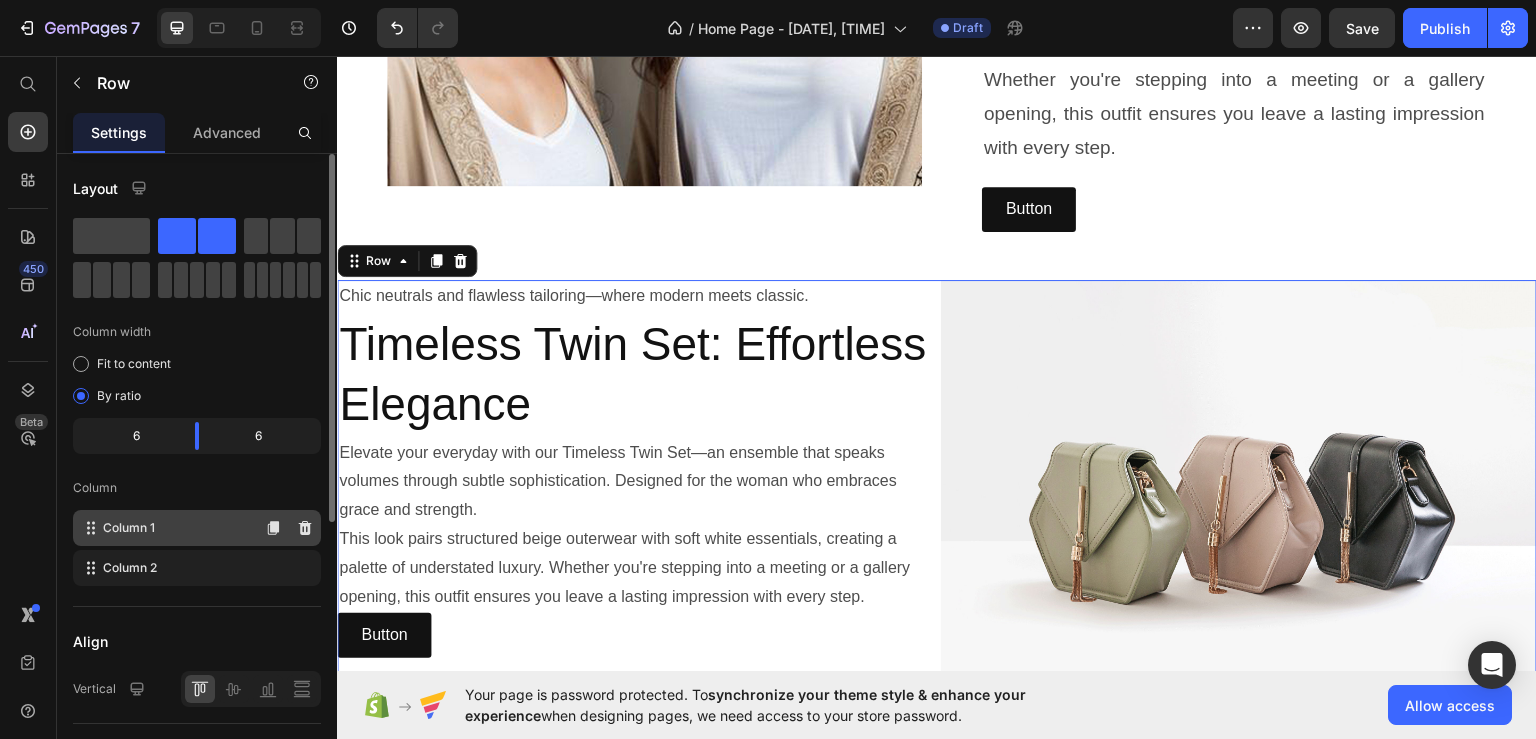 scroll, scrollTop: 100, scrollLeft: 0, axis: vertical 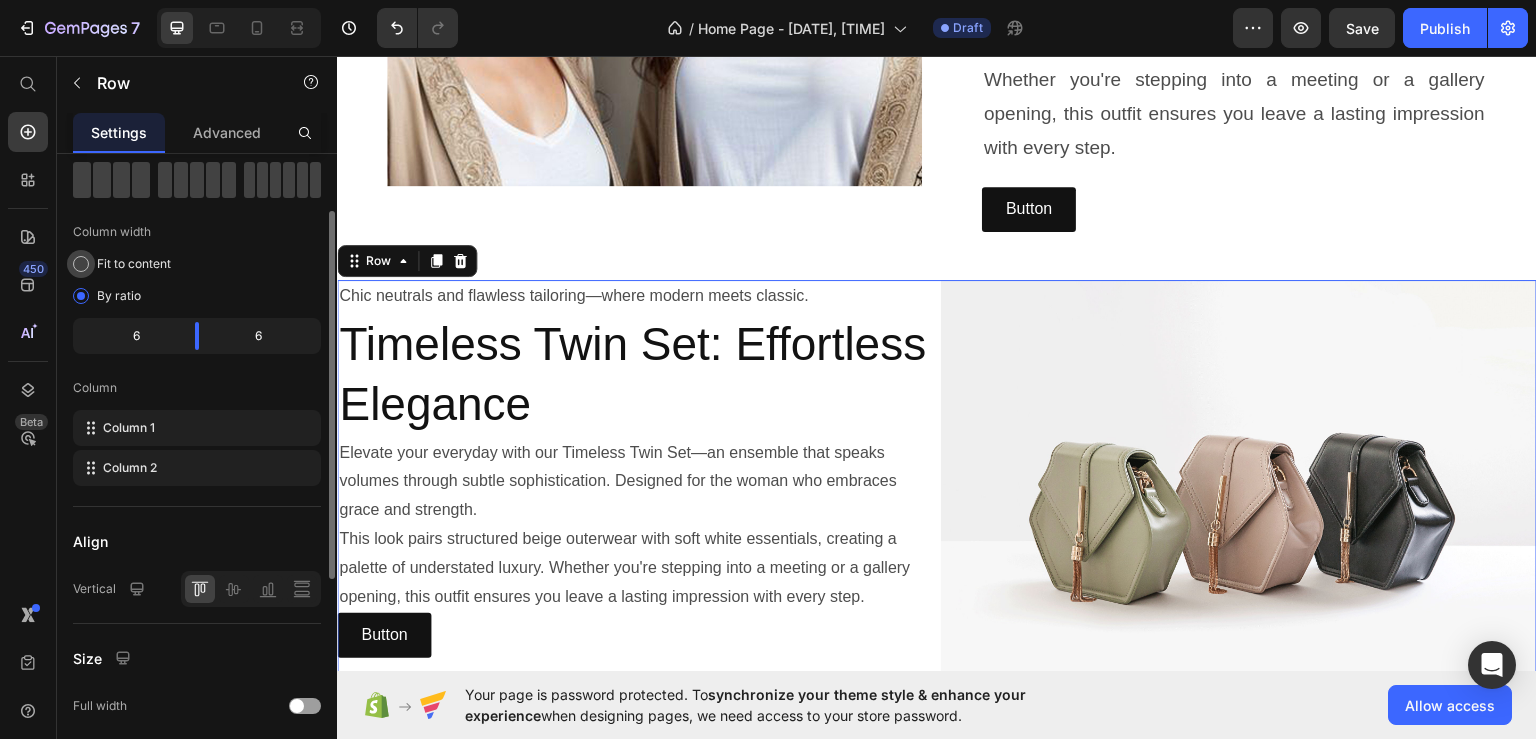 click on "Fit to content" at bounding box center [134, 264] 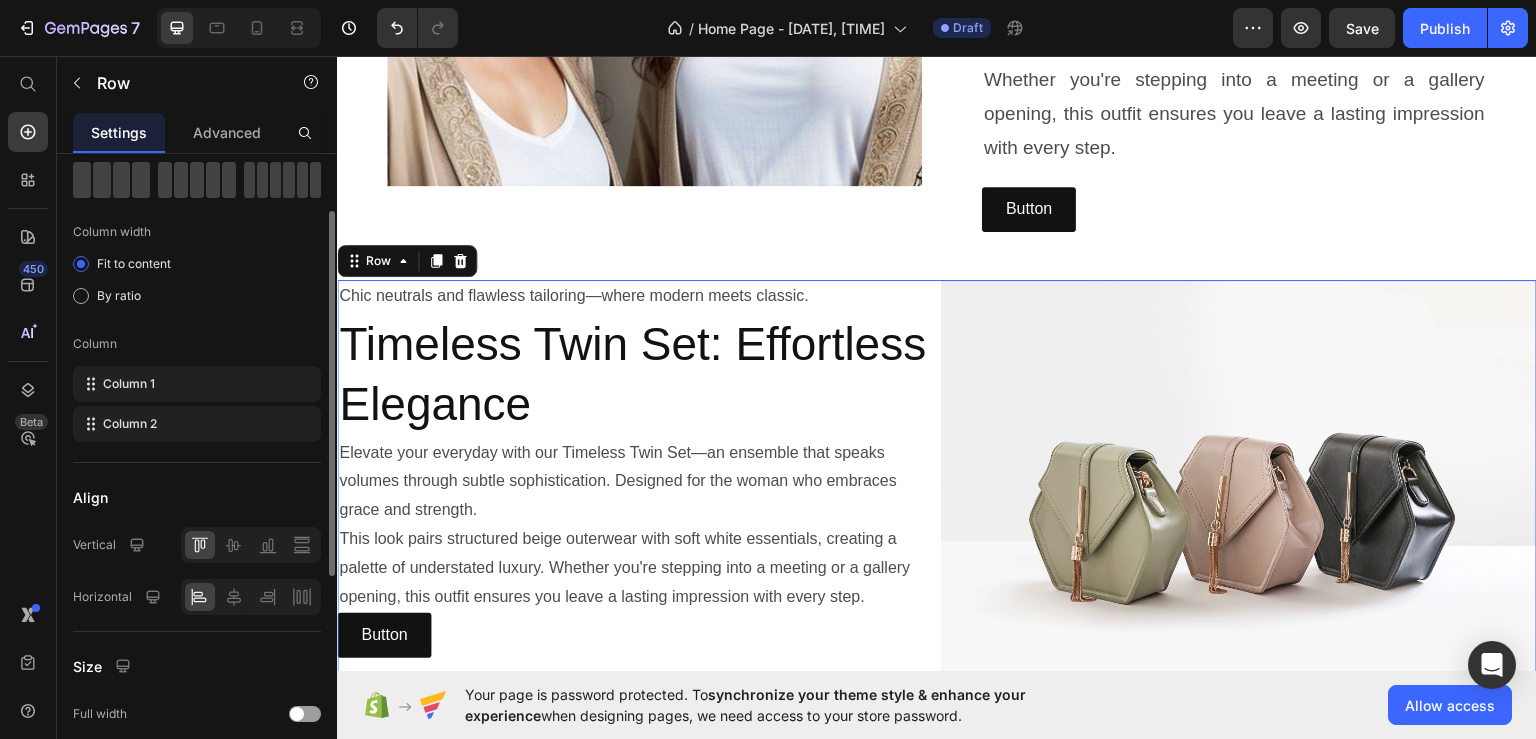 scroll, scrollTop: 200, scrollLeft: 0, axis: vertical 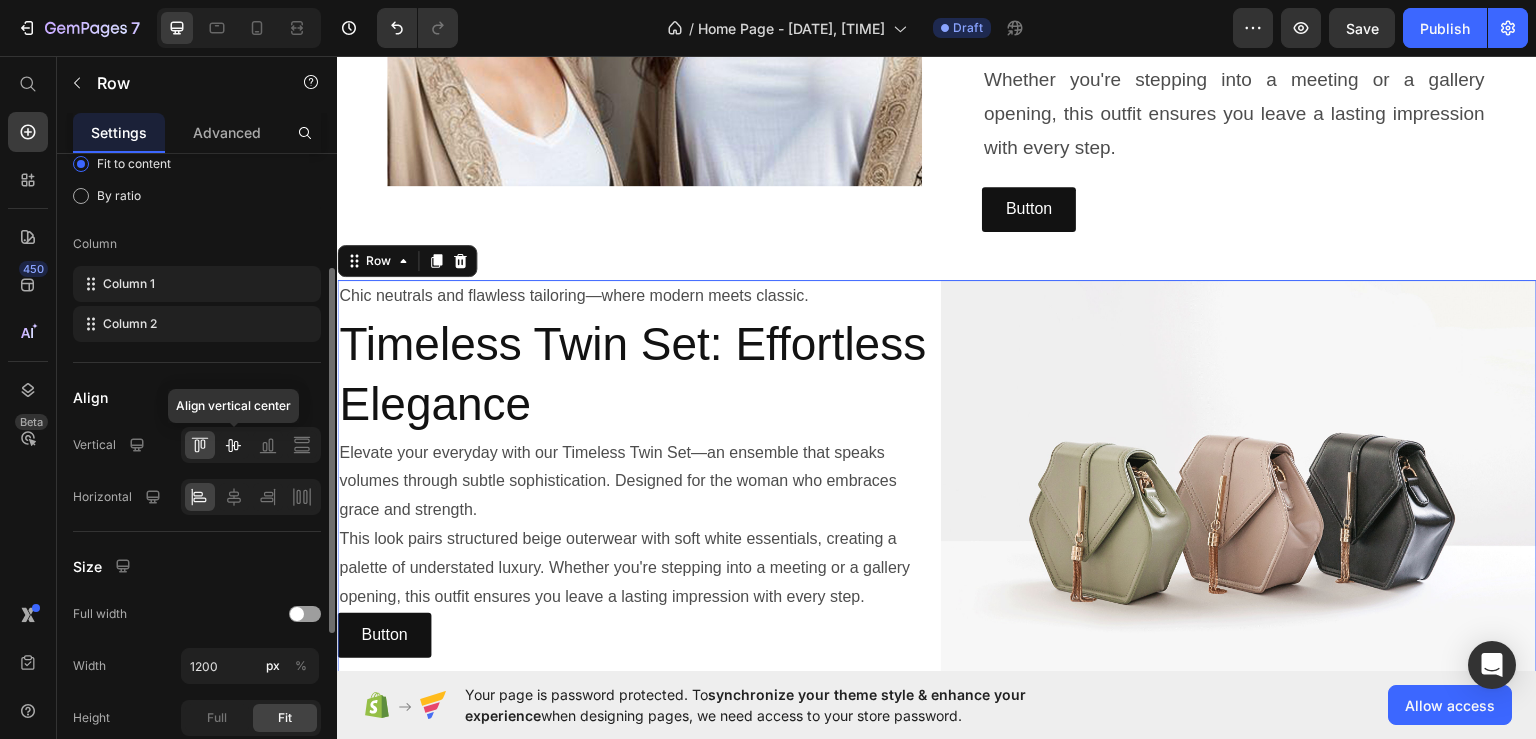 click 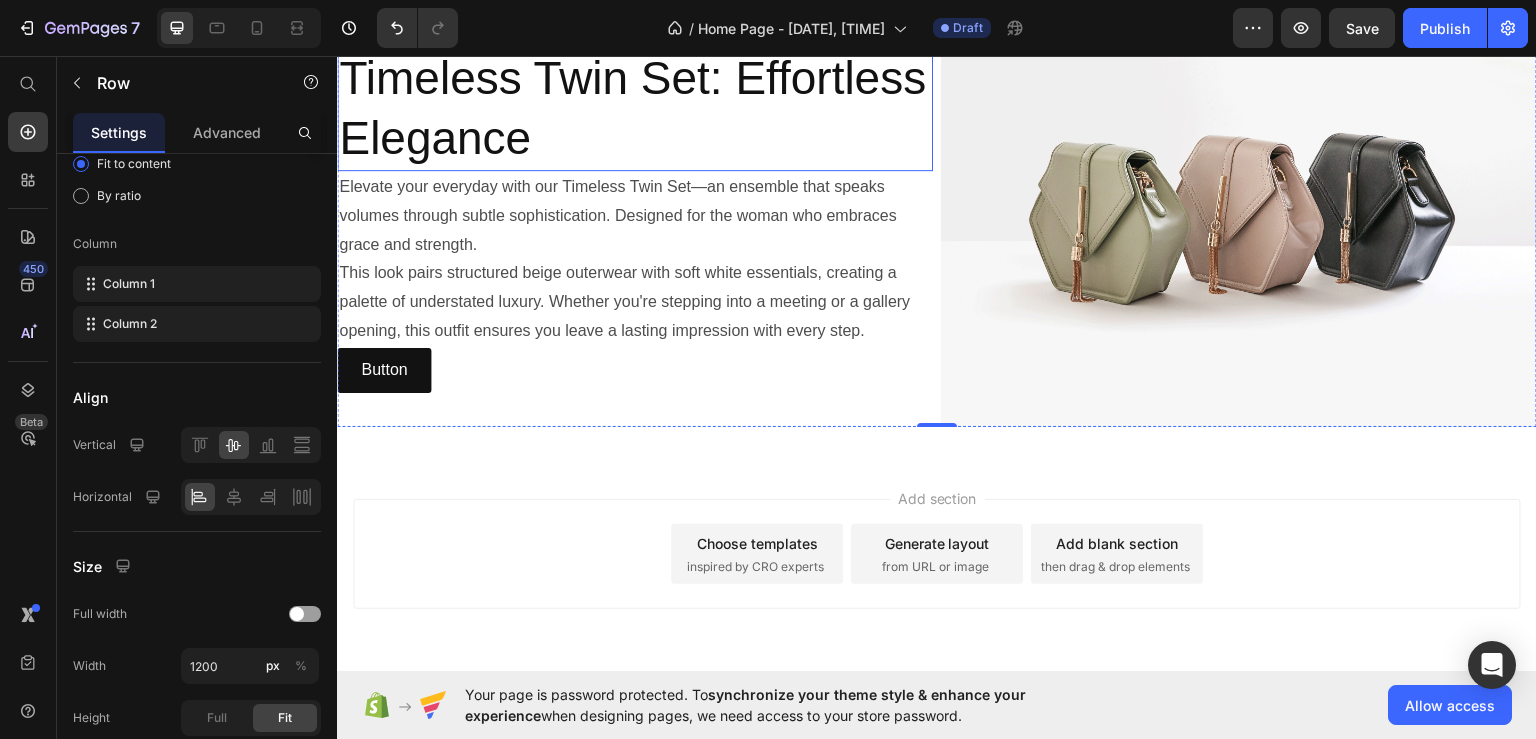 scroll, scrollTop: 1491, scrollLeft: 0, axis: vertical 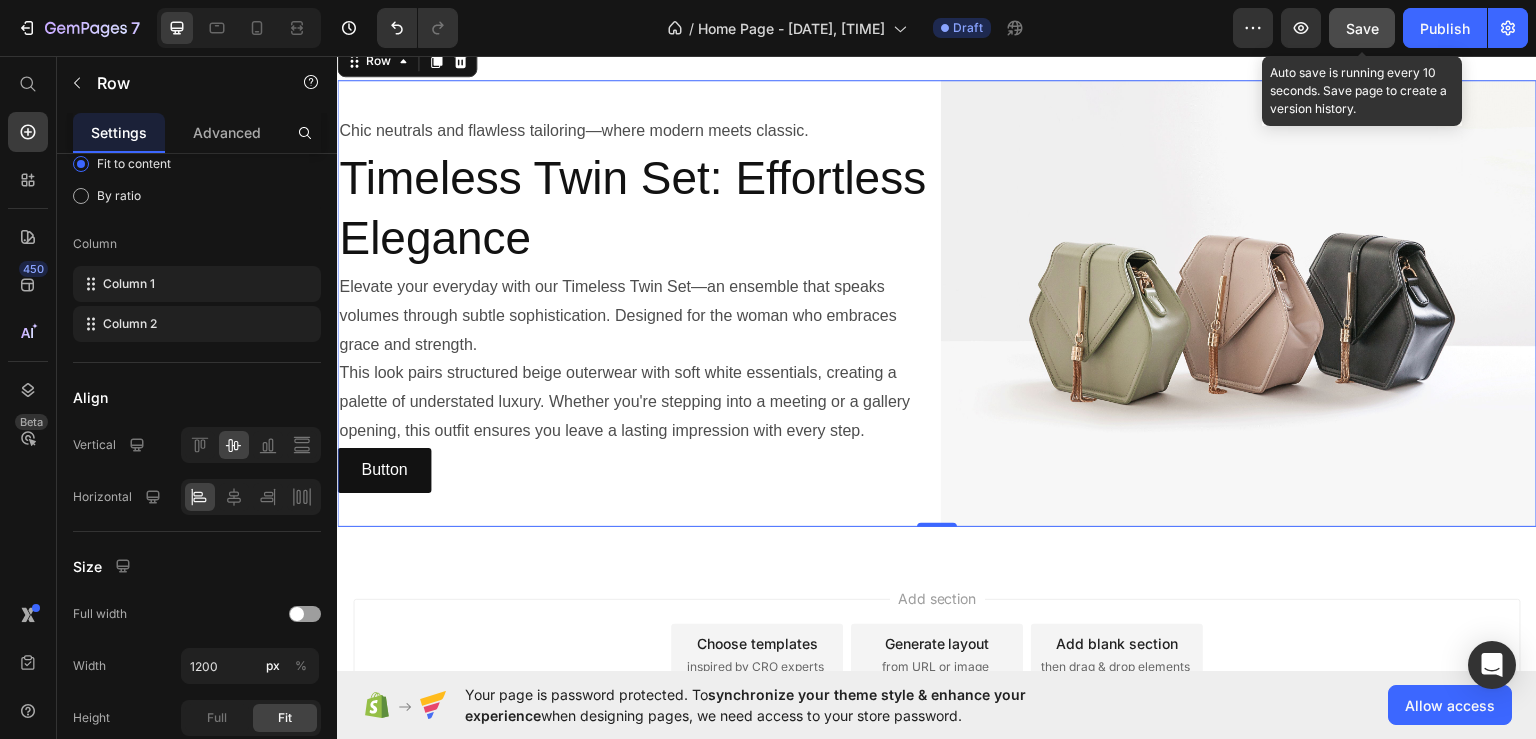click on "Save" 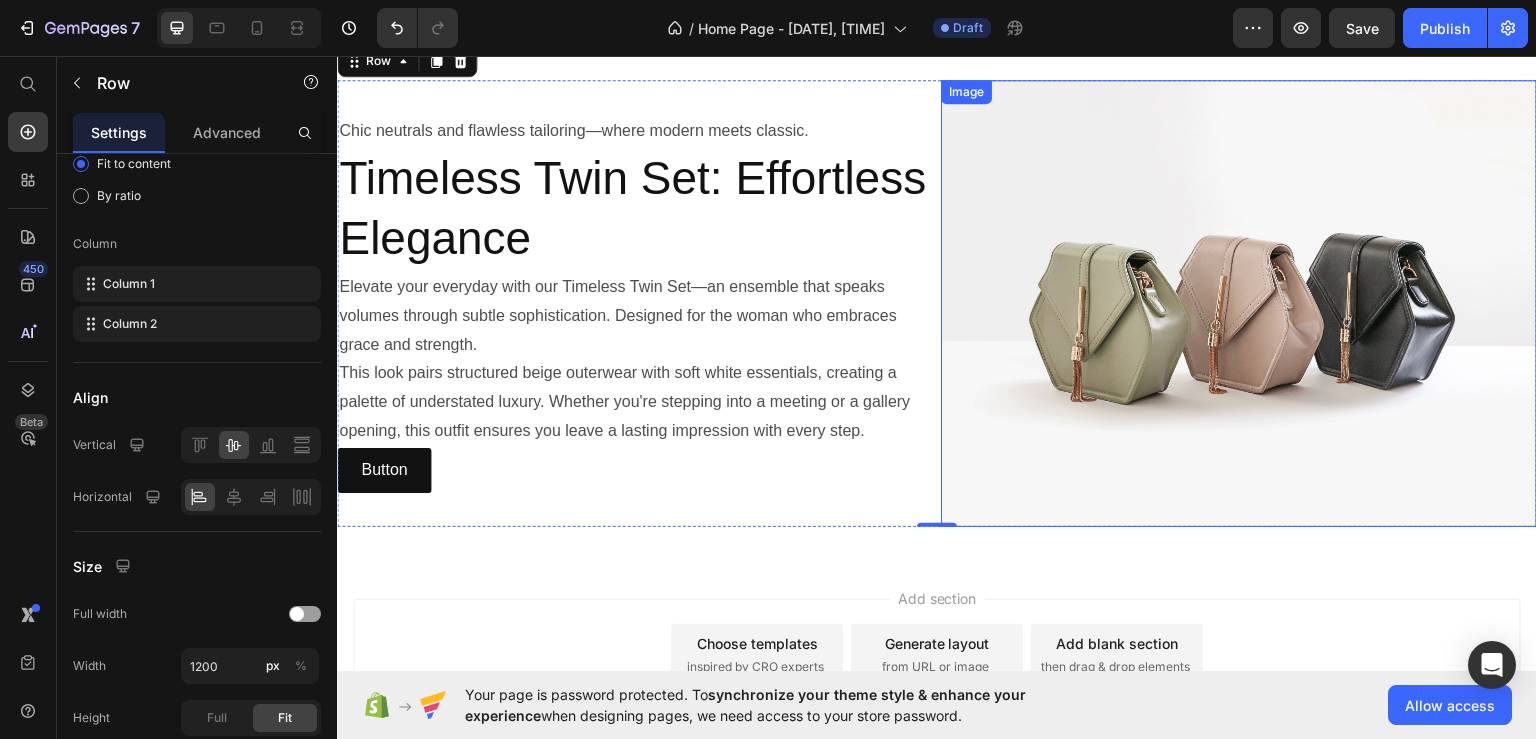 scroll, scrollTop: 1391, scrollLeft: 0, axis: vertical 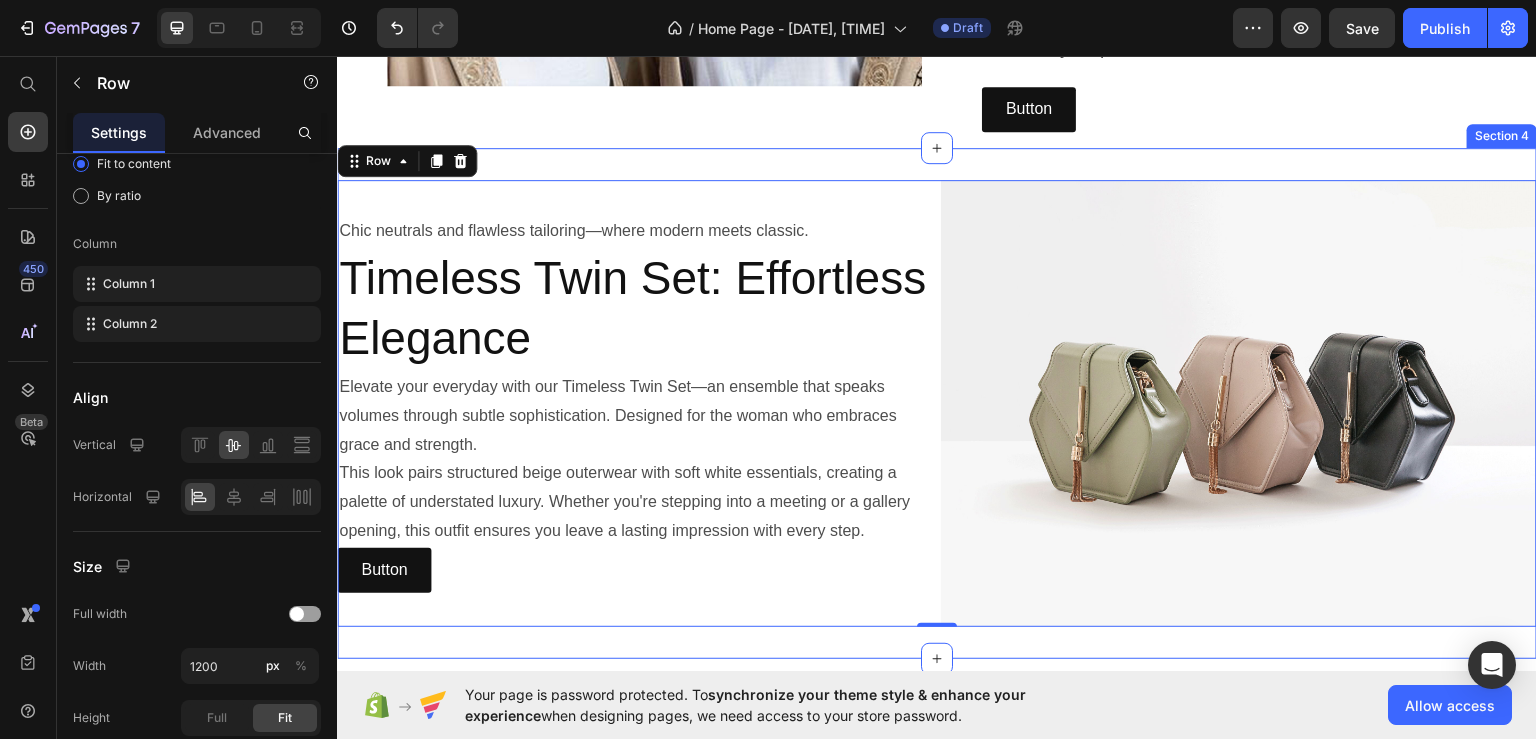 click on "Chic neutrals and flawless tailoring—where modern meets classic. Text Block Timeless Twin Set: Effortless Elegance Heading Elevate your everyday with our Timeless Twin Set—an ensemble that speaks volumes through subtle sophistication. Designed for the woman who embraces grace and strength. This look pairs structured beige outerwear with soft white essentials, creating a palette of understated luxury. Whether you're stepping into a meeting or a gallery opening, this outfit ensures you leave a lasting impression with every step. Text Block Button Button Image Row   0 Section 4" at bounding box center (937, 402) 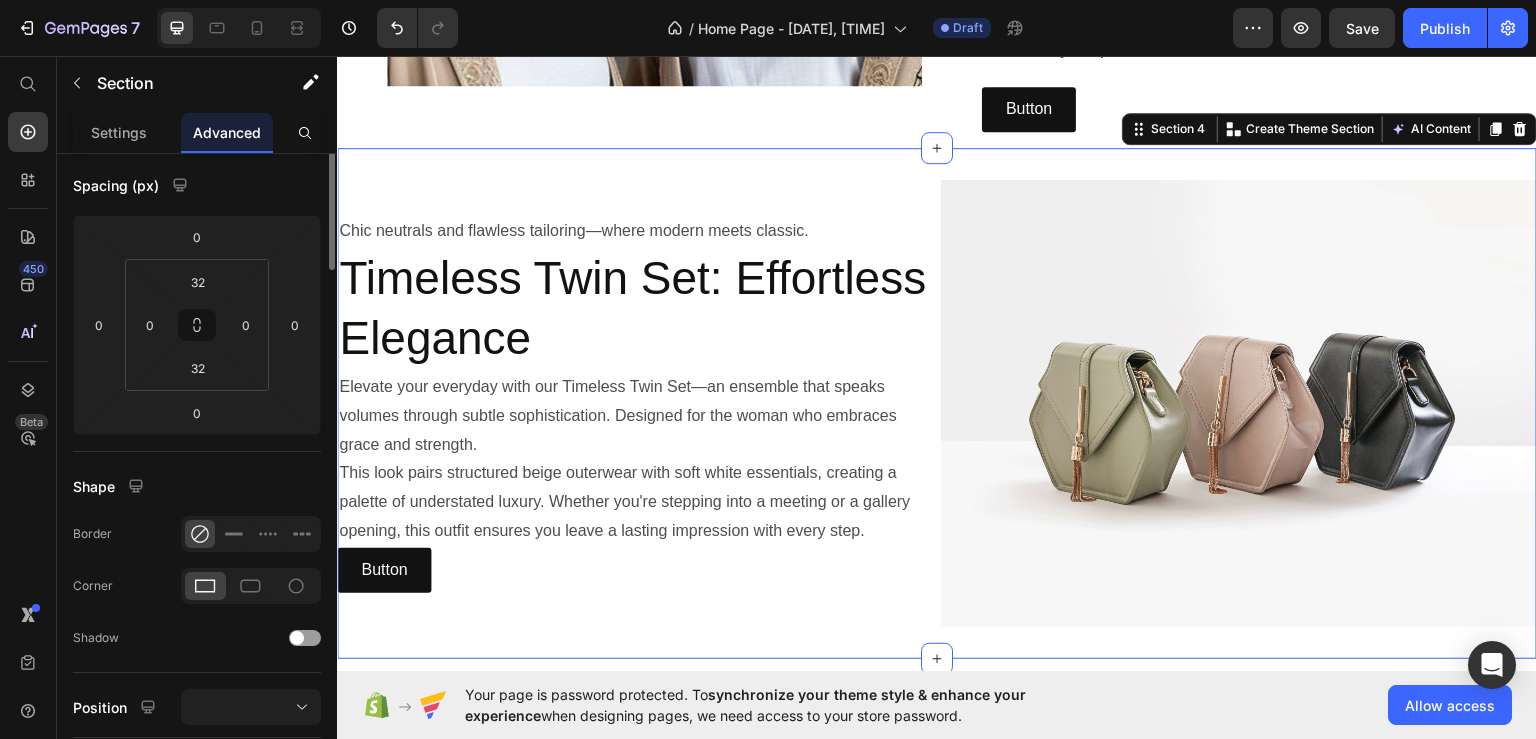 scroll, scrollTop: 0, scrollLeft: 0, axis: both 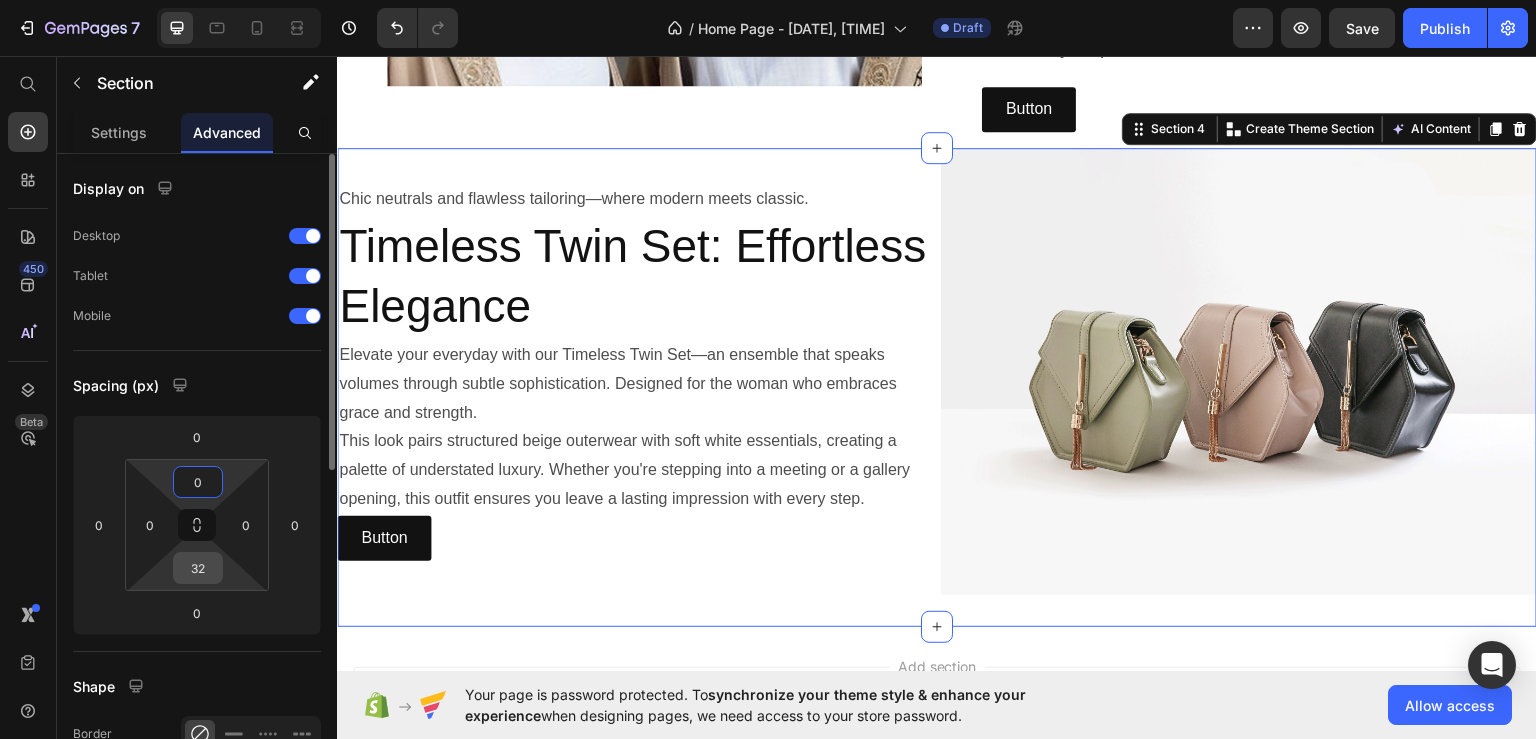 type on "0" 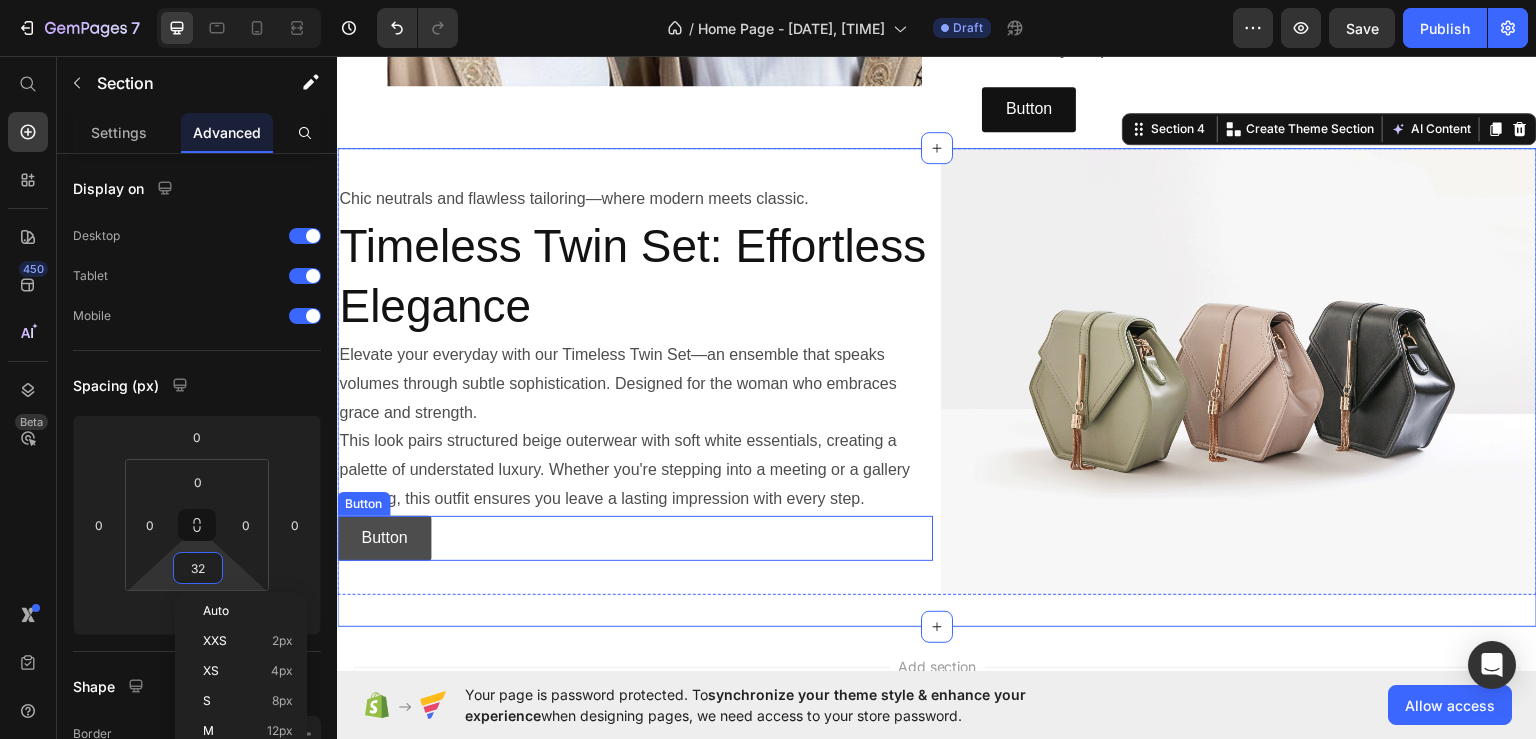type on "0" 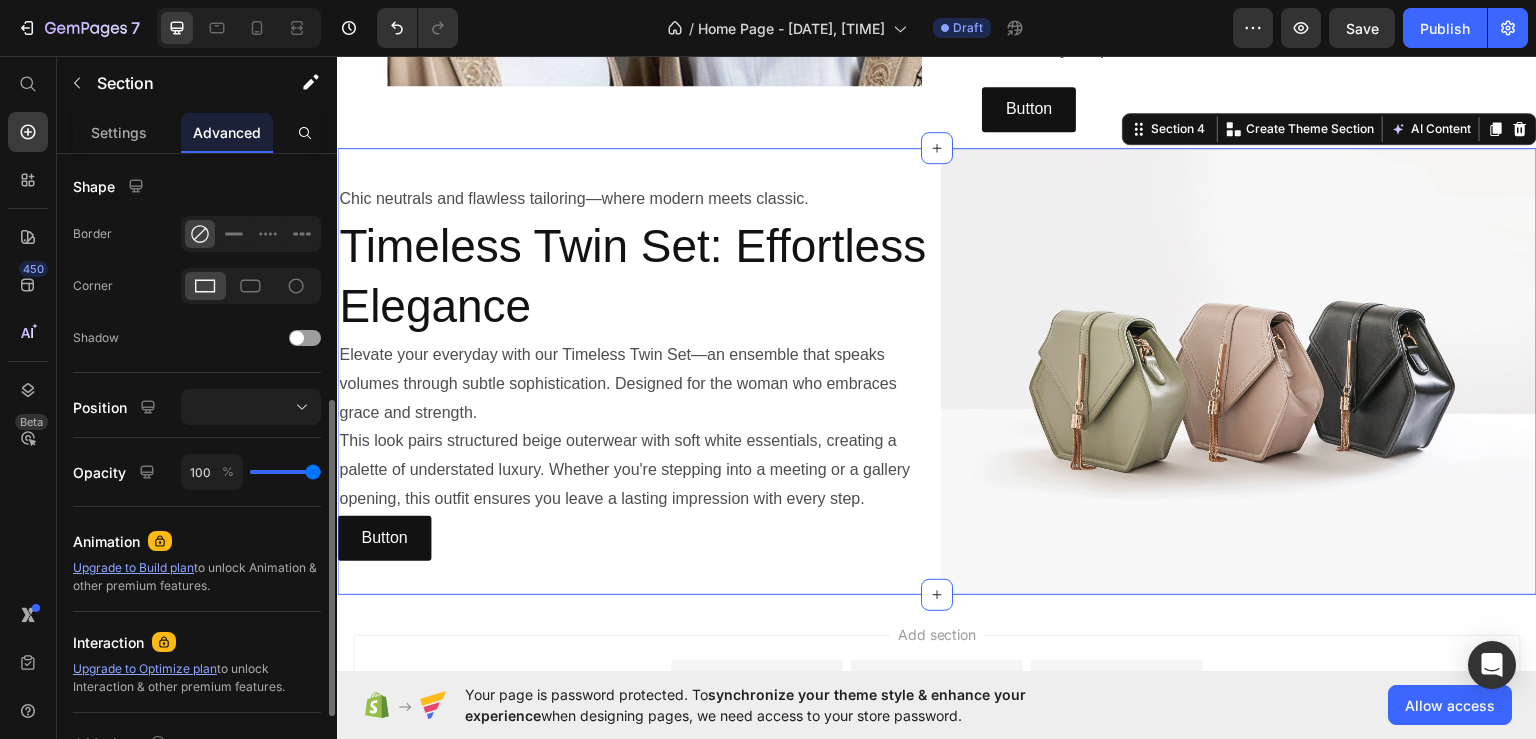 scroll, scrollTop: 0, scrollLeft: 0, axis: both 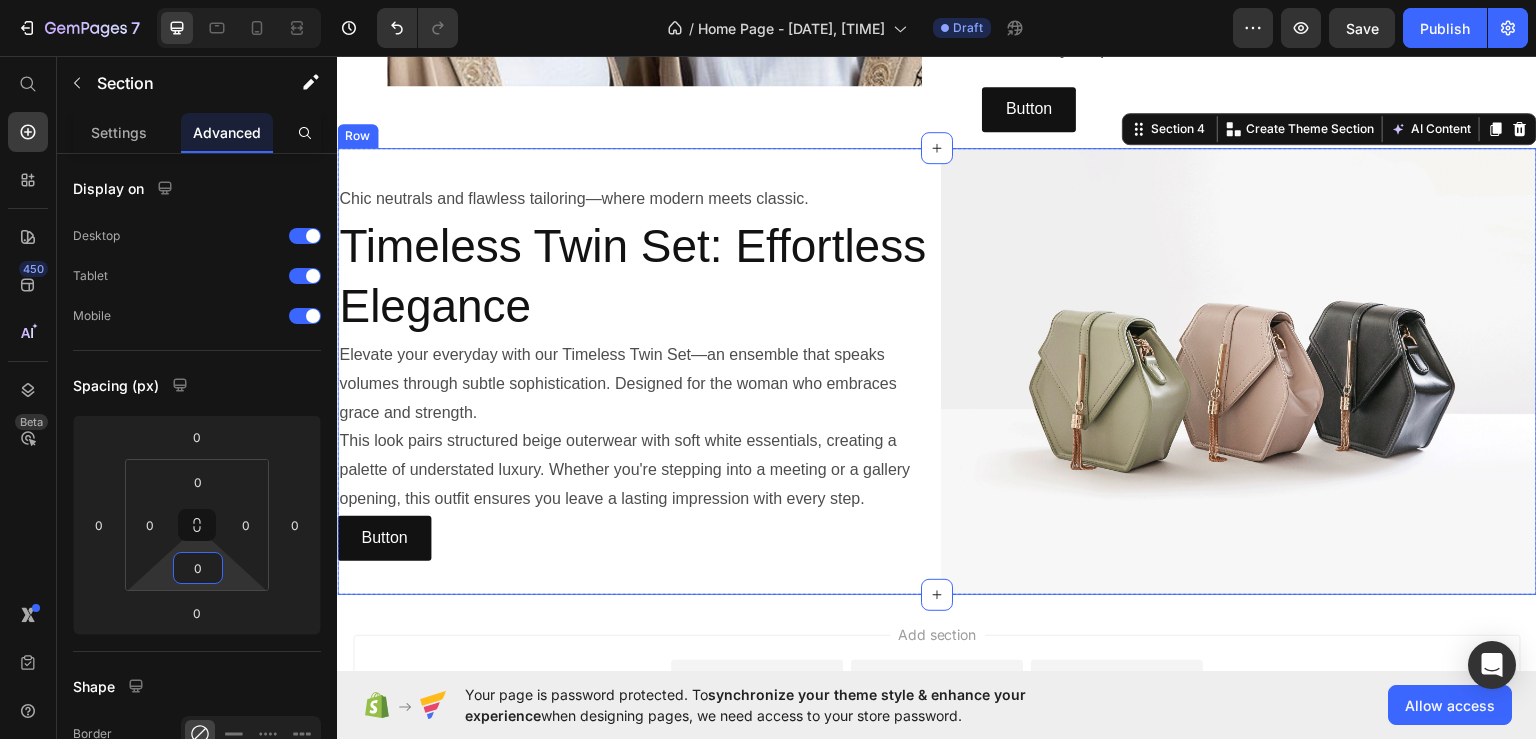 click on "Chic neutrals and flawless tailoring—where modern meets classic. Text Block Timeless Twin Set: Effortless Elegance Heading Elevate your everyday with our Timeless Twin Set—an ensemble that speaks volumes through subtle sophistication. Designed for the woman who embraces grace and strength. This look pairs structured beige outerwear with soft white essentials, creating a palette of understated luxury. Whether you're stepping into a meeting or a gallery opening, this outfit ensures you leave a lasting impression with every step. Text Block Button Button" at bounding box center [635, 370] 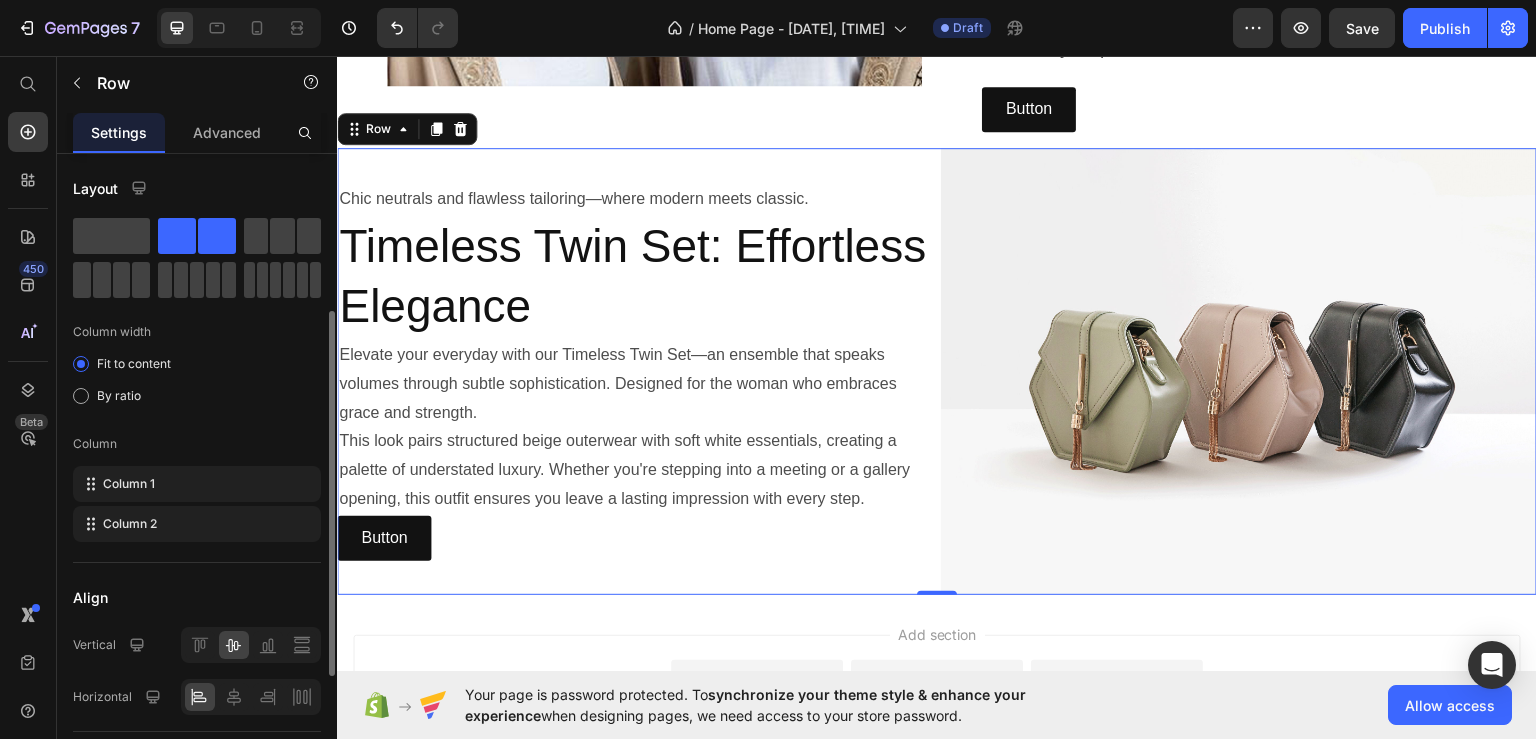 scroll, scrollTop: 300, scrollLeft: 0, axis: vertical 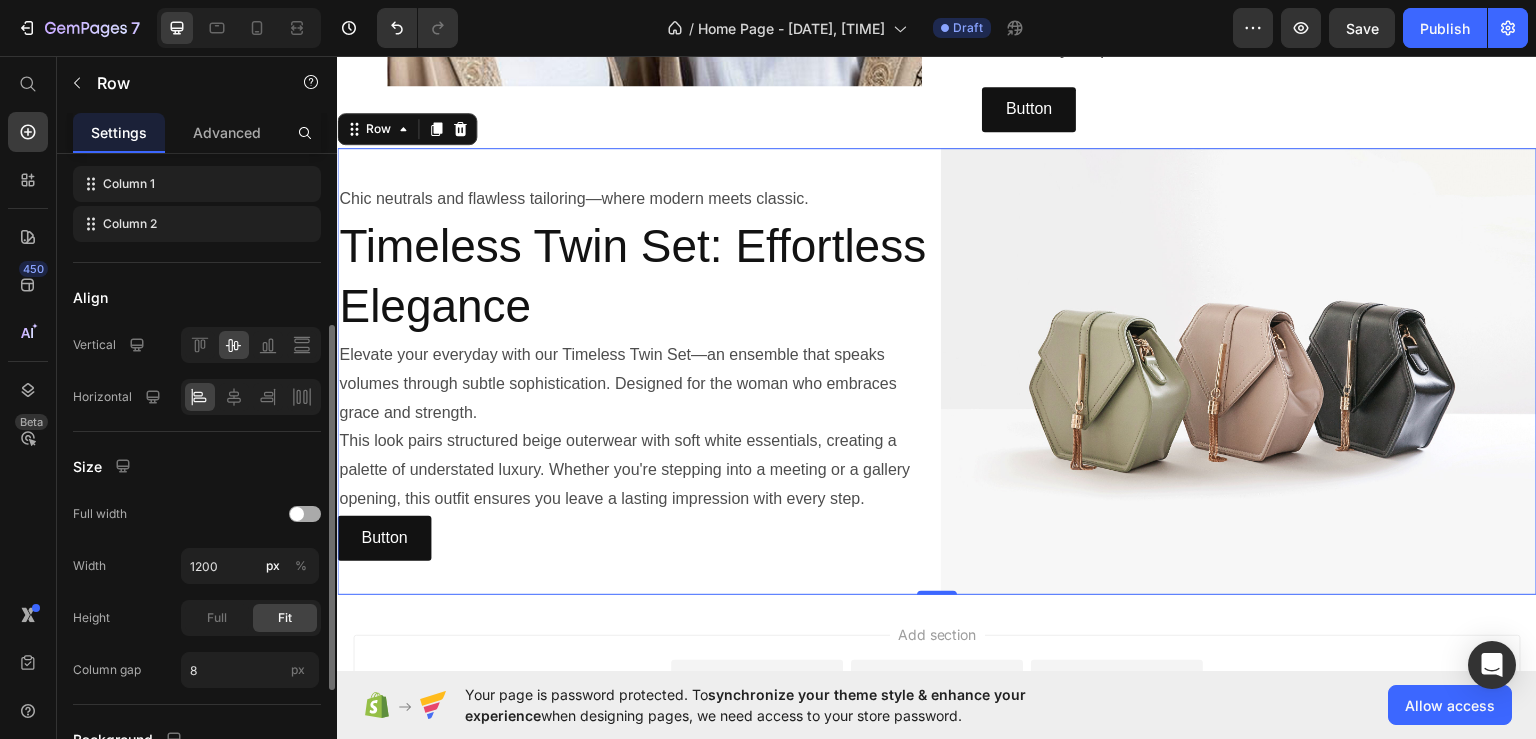 click at bounding box center (297, 514) 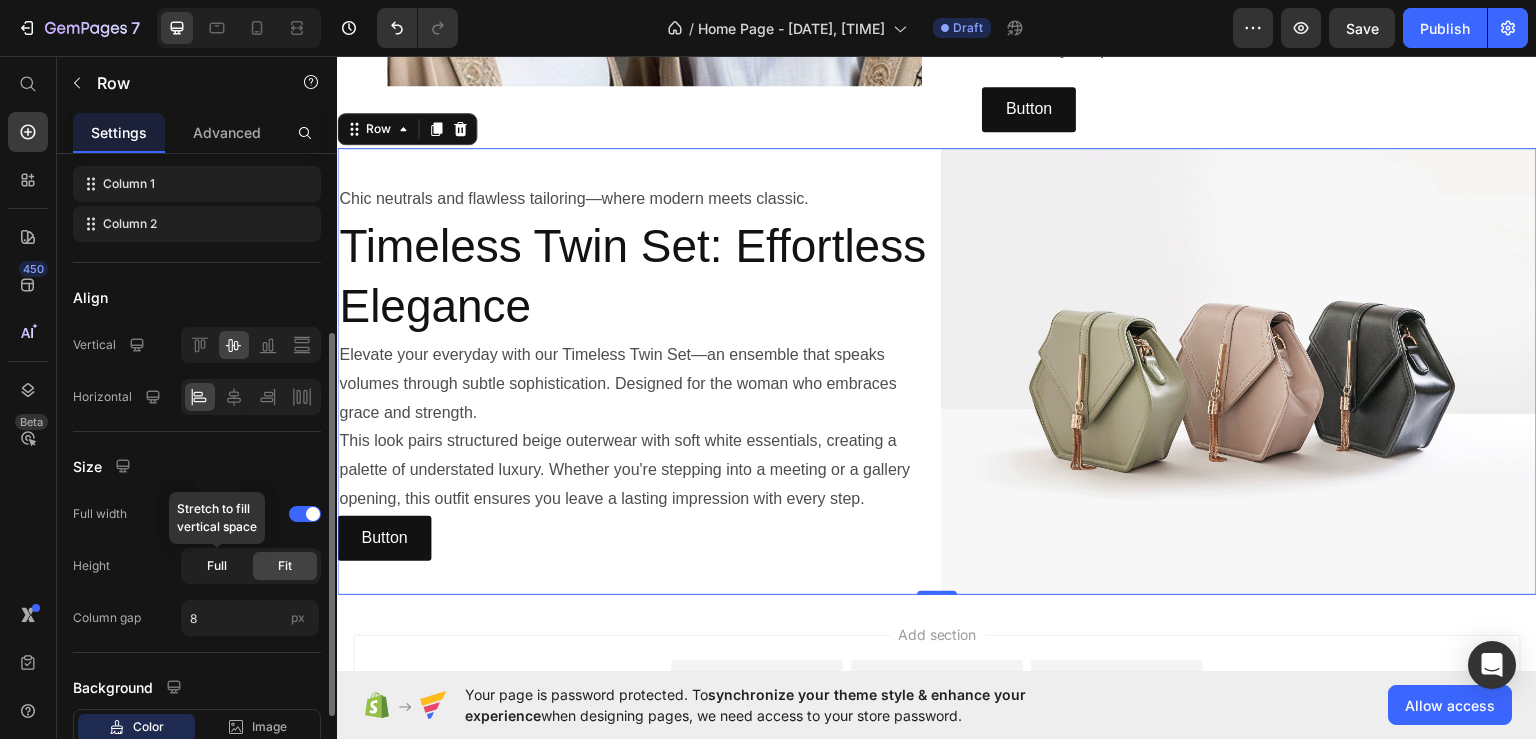 click on "Full" 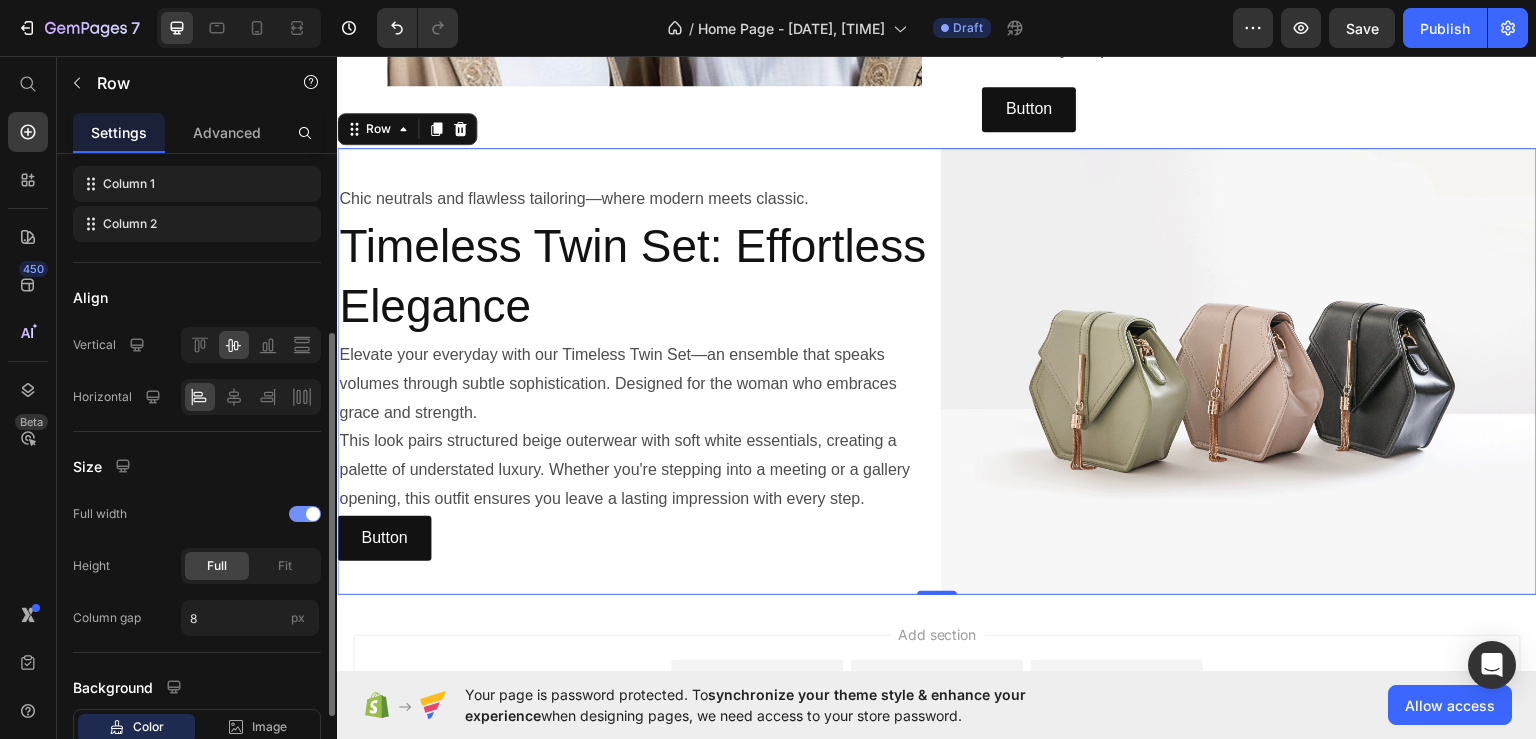 scroll, scrollTop: 400, scrollLeft: 0, axis: vertical 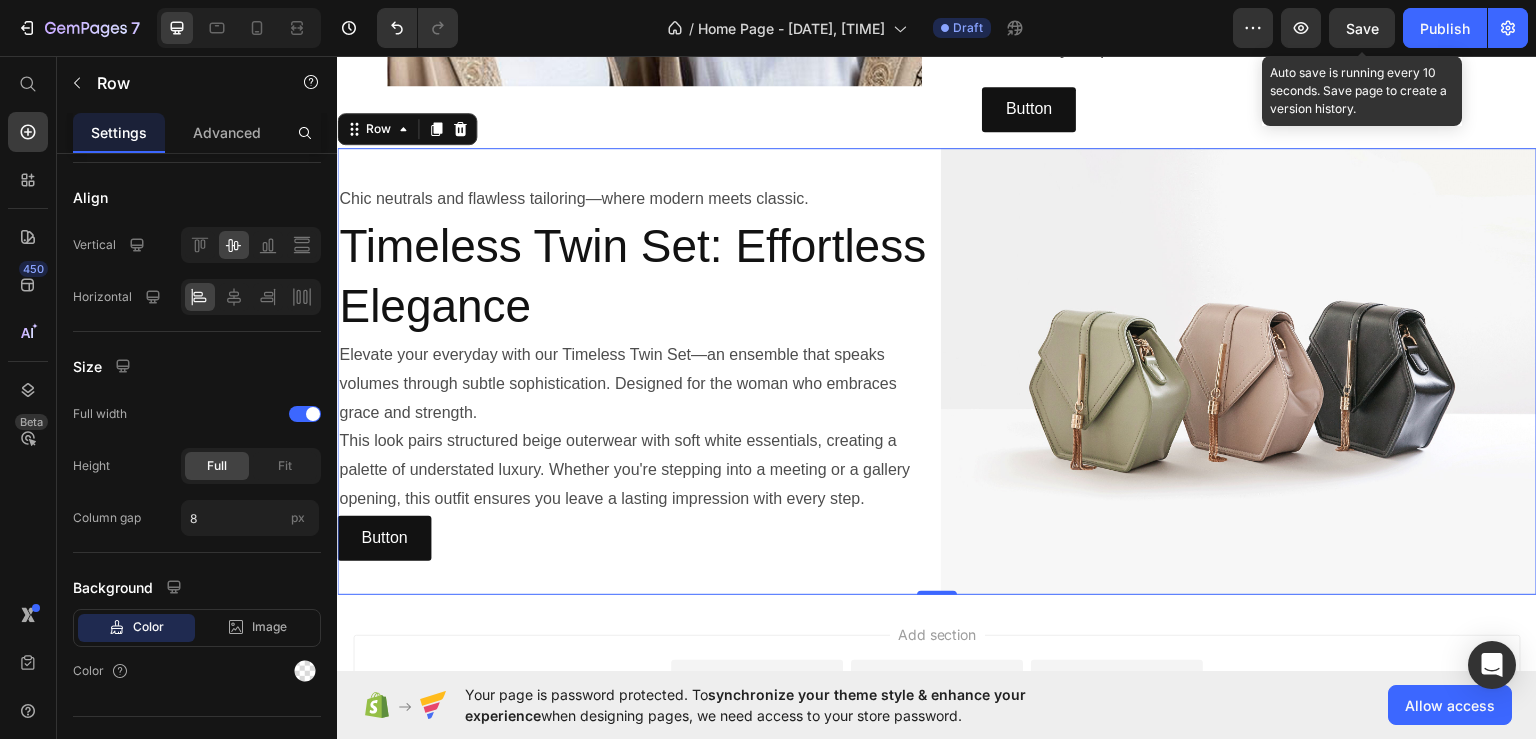 click on "Save" 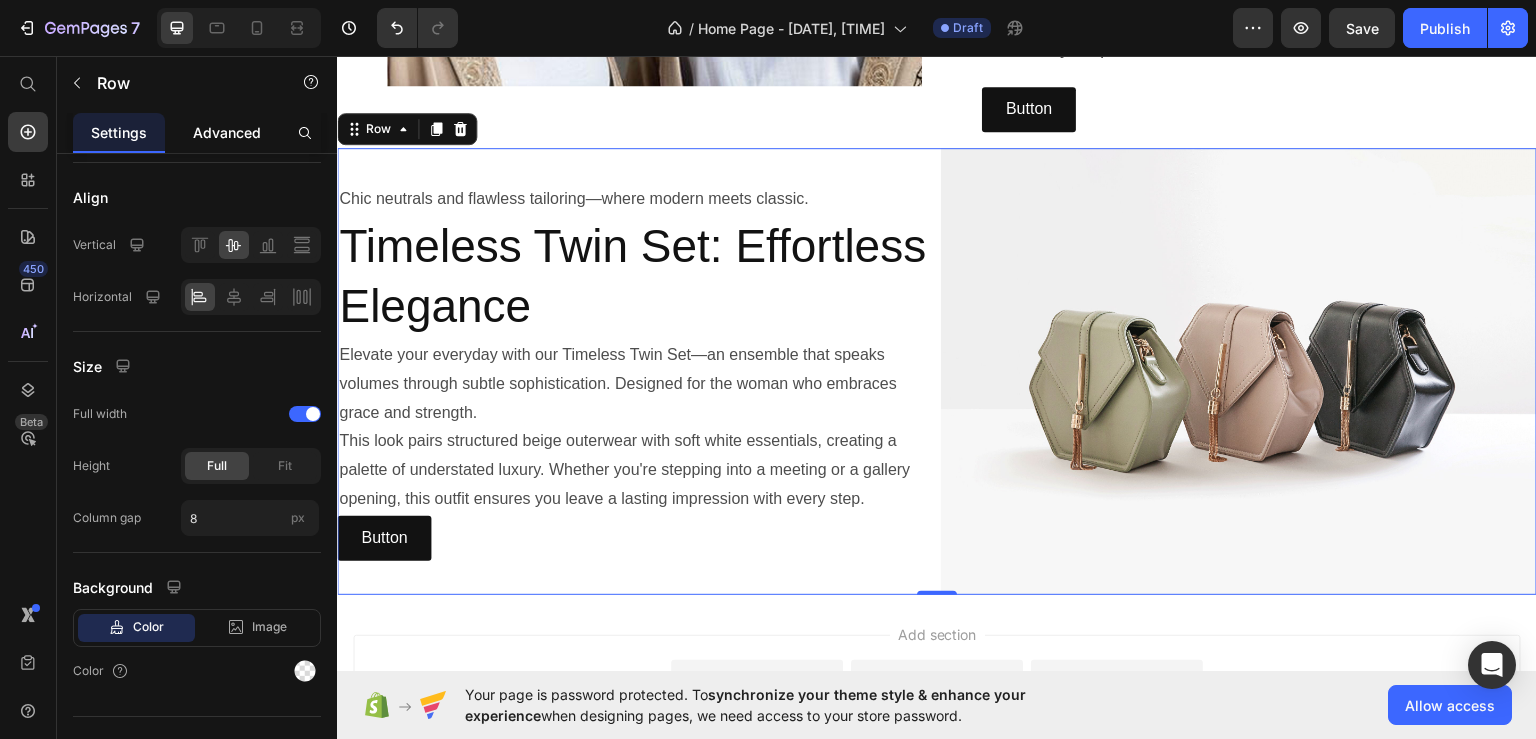 click on "Advanced" at bounding box center (227, 132) 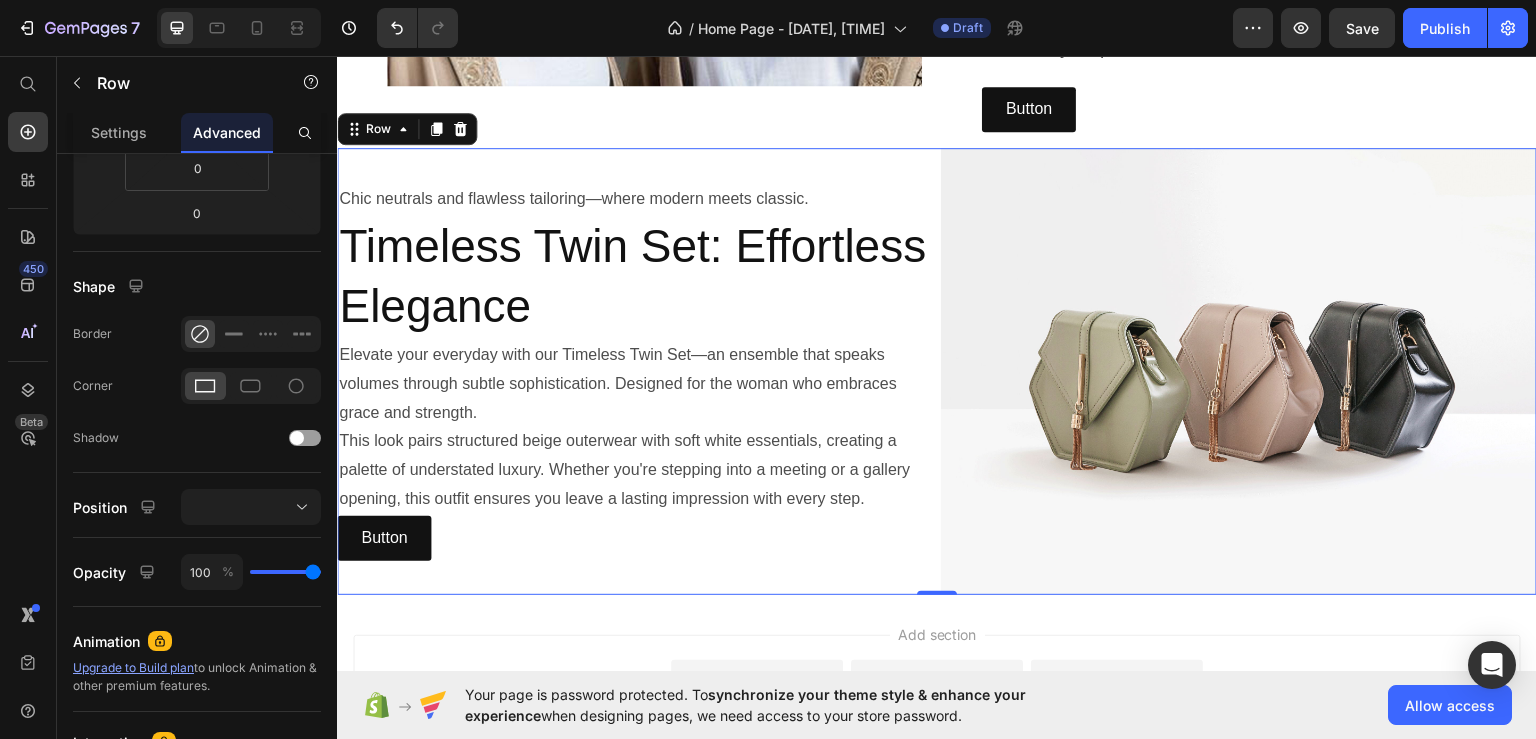 scroll, scrollTop: 0, scrollLeft: 0, axis: both 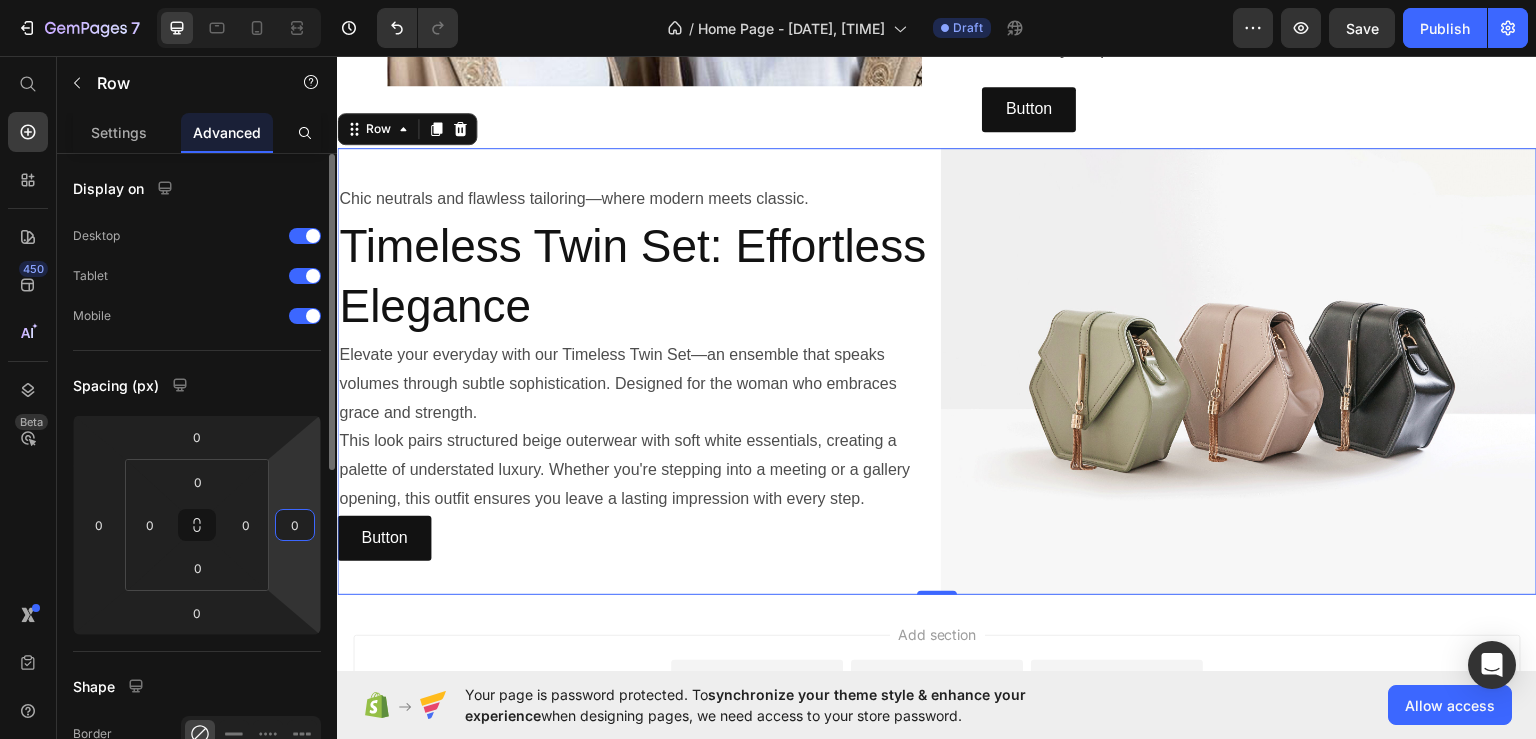 click on "0" at bounding box center (295, 525) 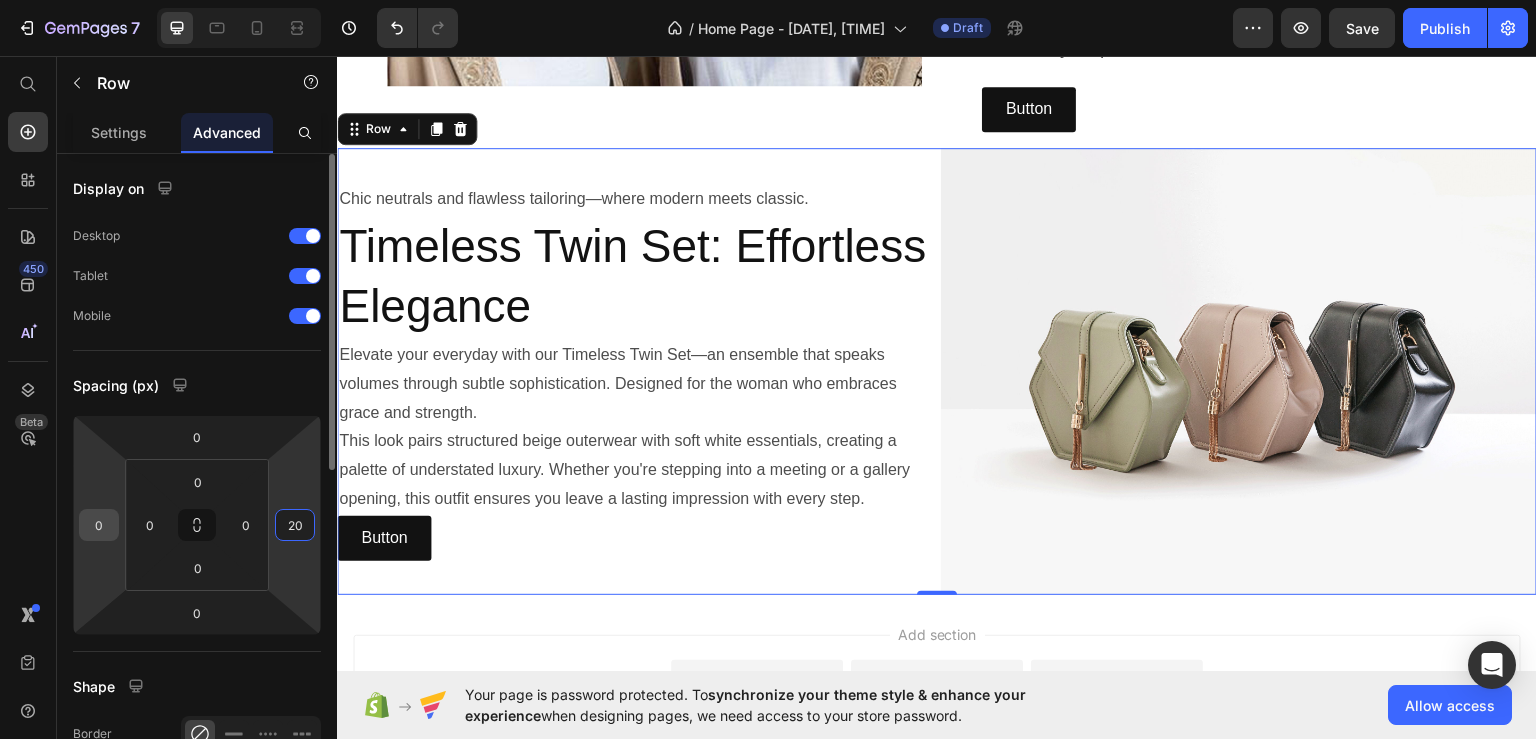 type on "20" 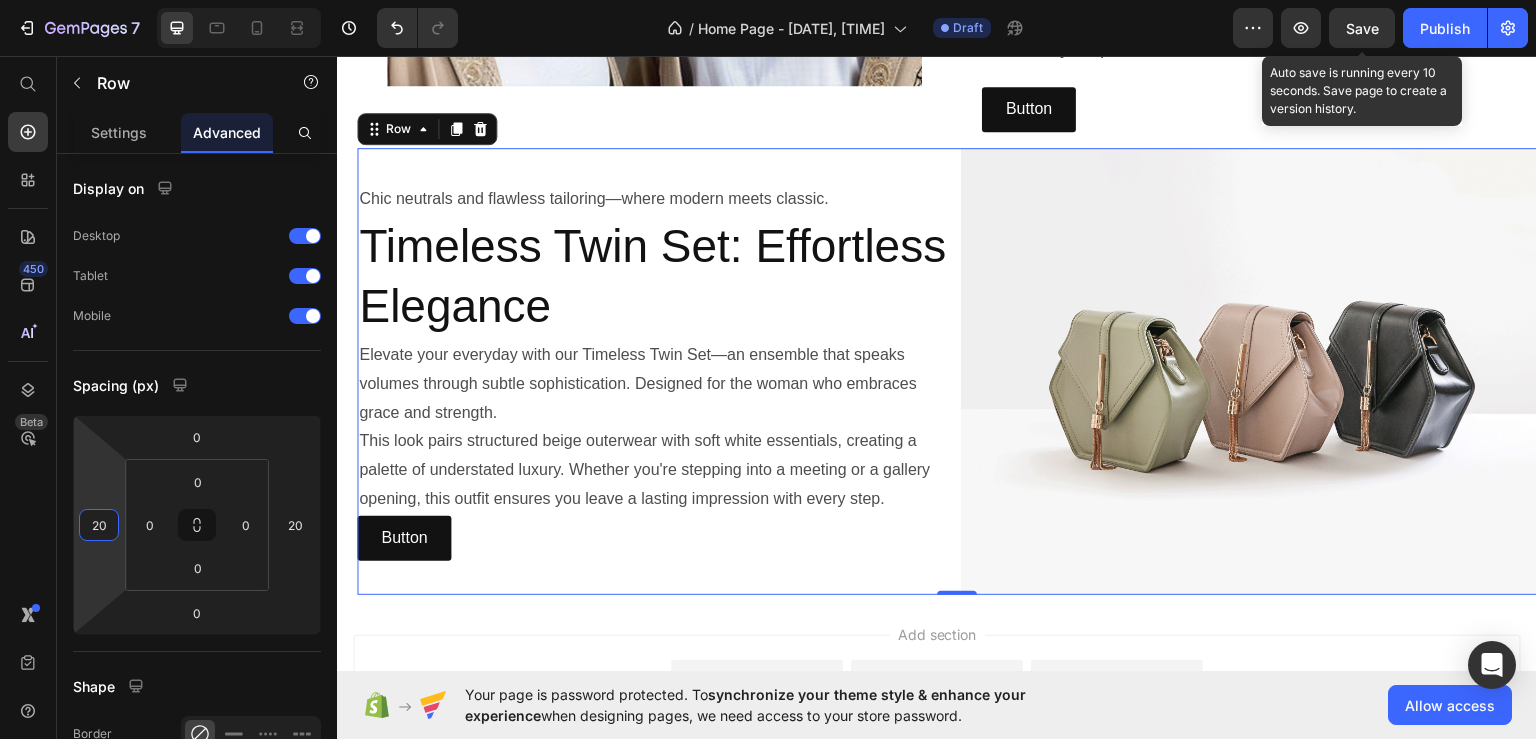 type on "20" 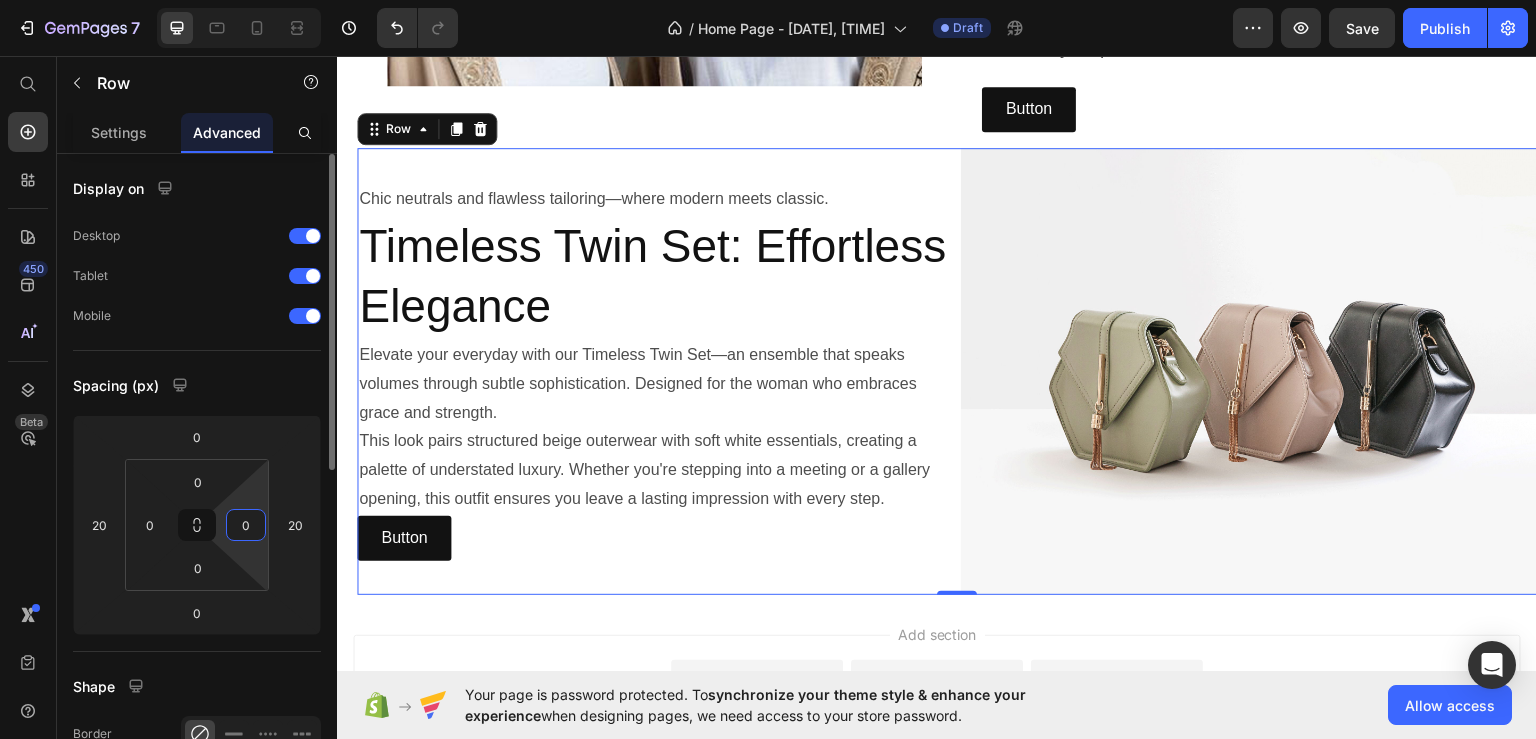 click on "0" at bounding box center [246, 525] 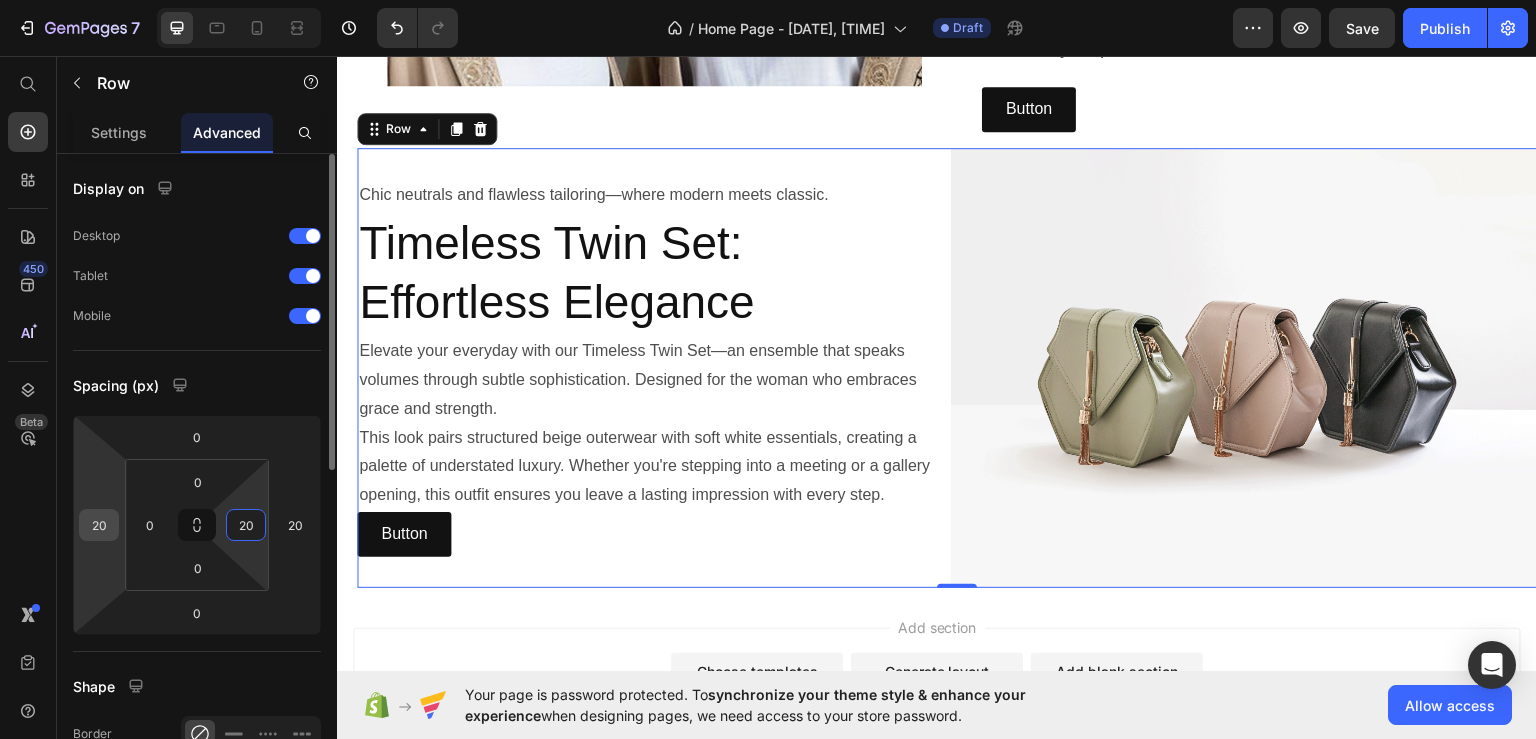 type on "20" 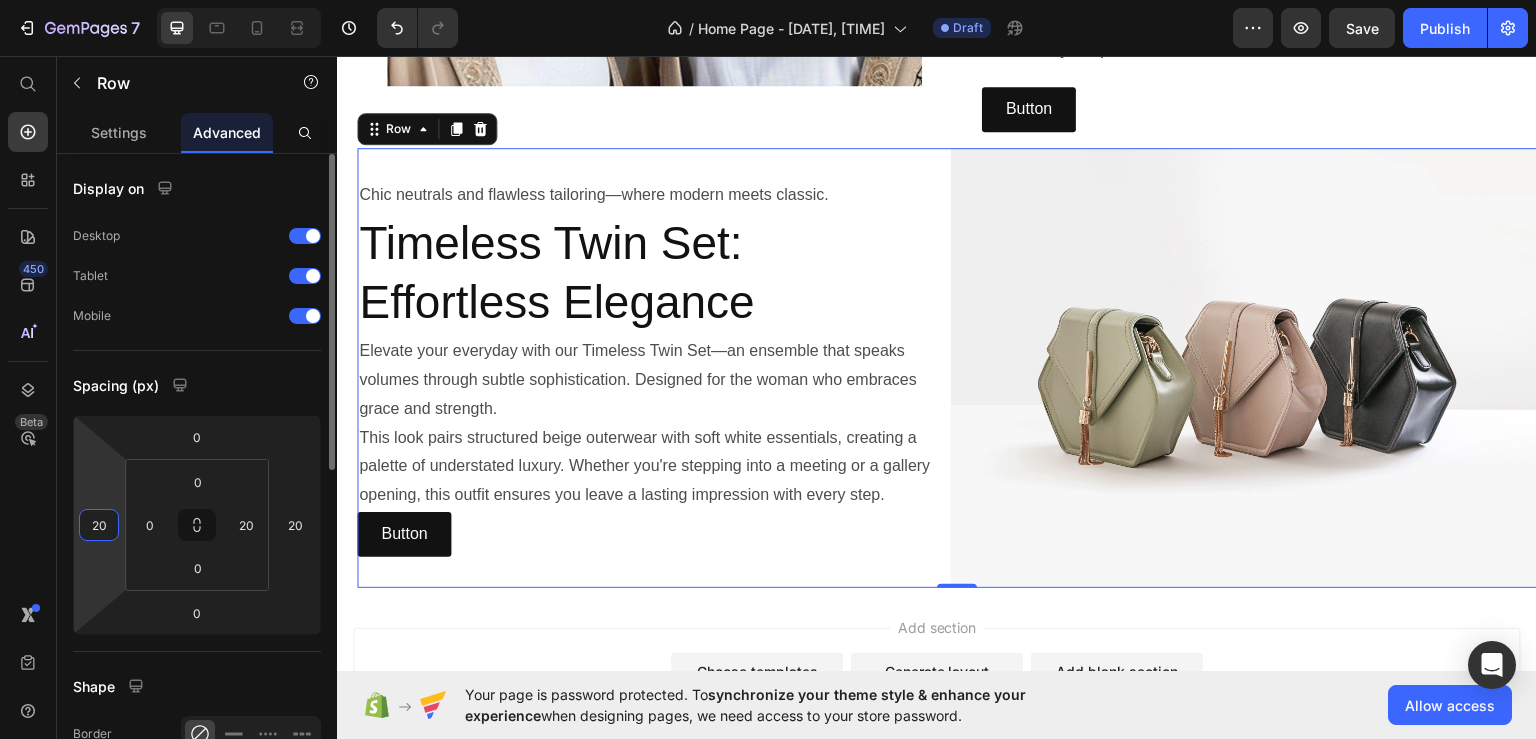 drag, startPoint x: 111, startPoint y: 516, endPoint x: 87, endPoint y: 528, distance: 26.832815 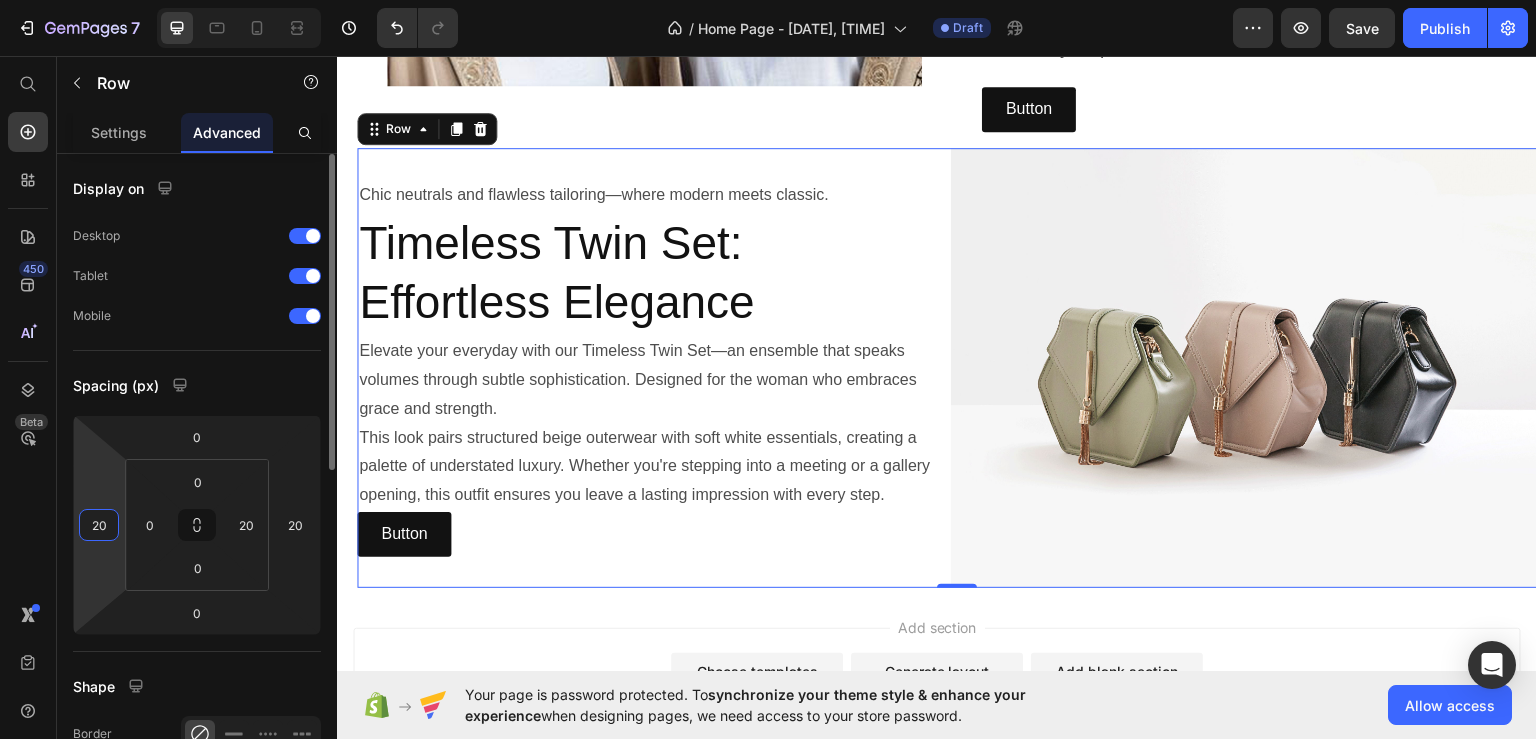 click on "20" at bounding box center (99, 525) 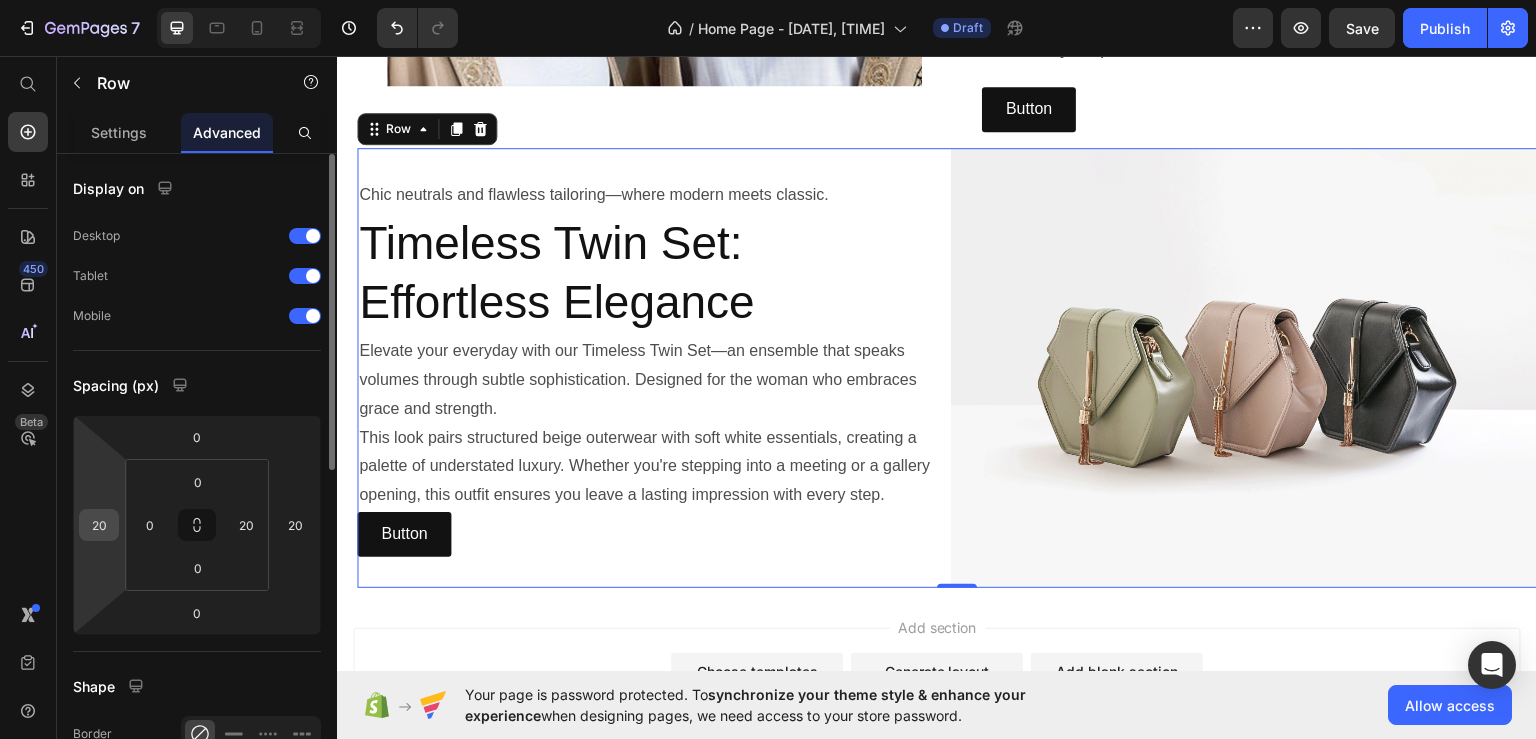 click on "20" at bounding box center (99, 525) 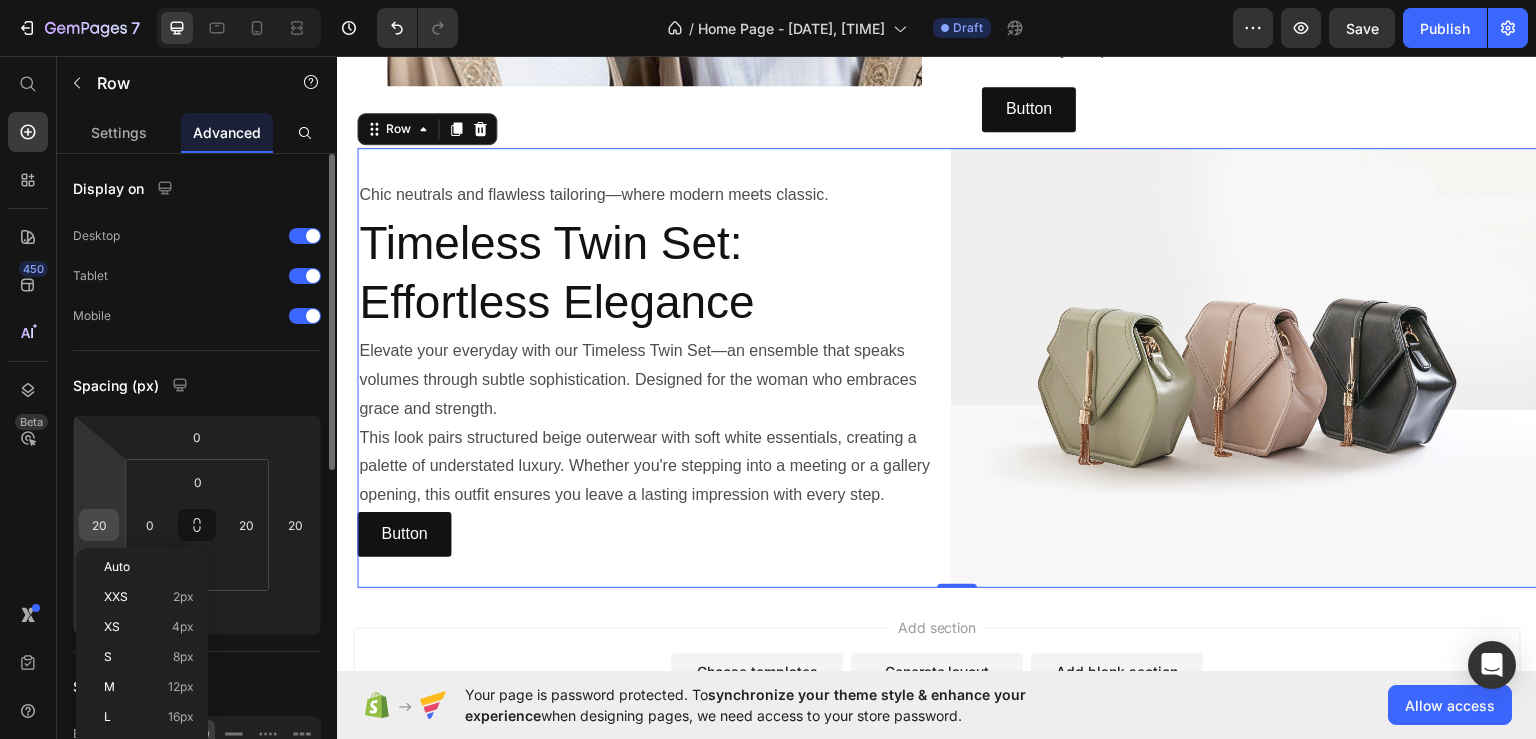 click on "20" at bounding box center [99, 525] 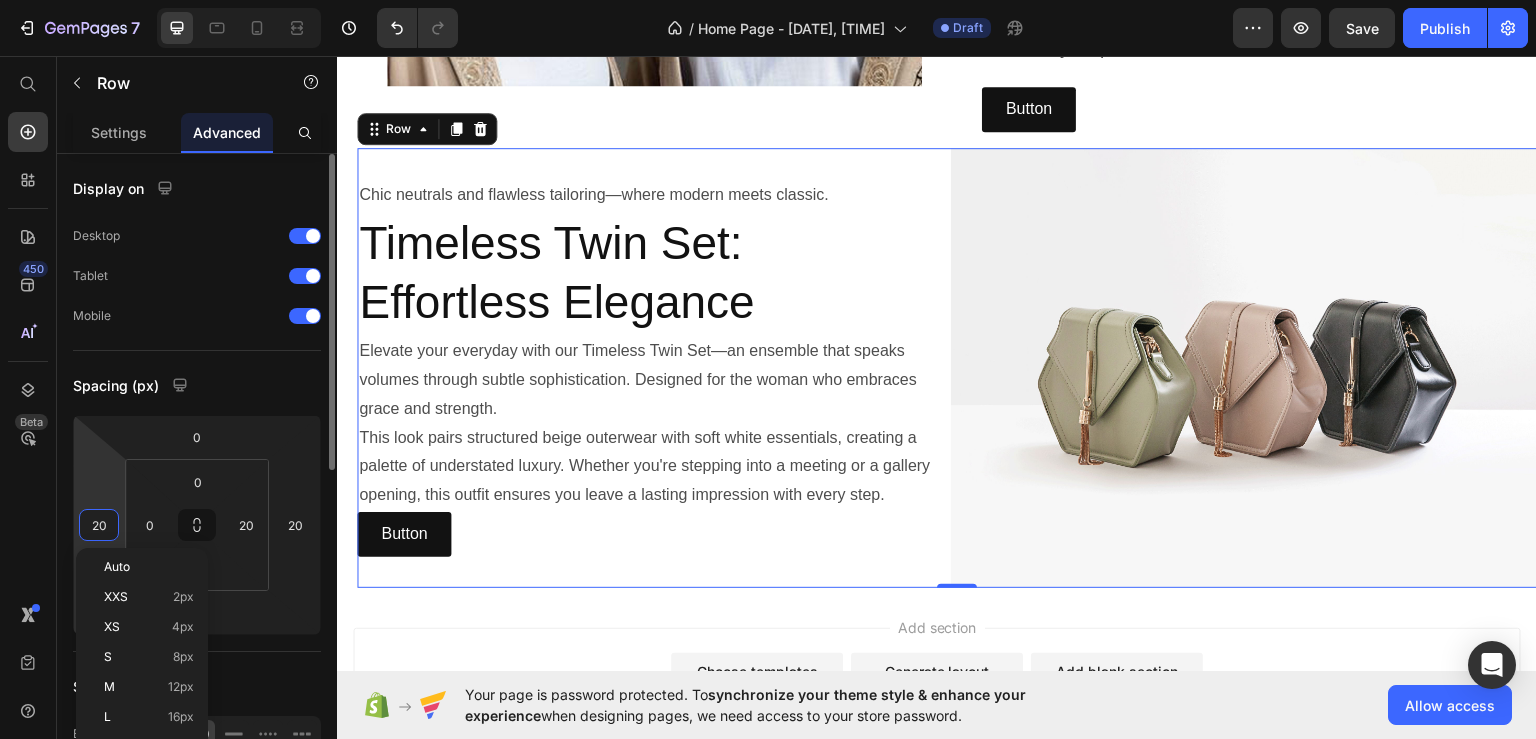 type on "2" 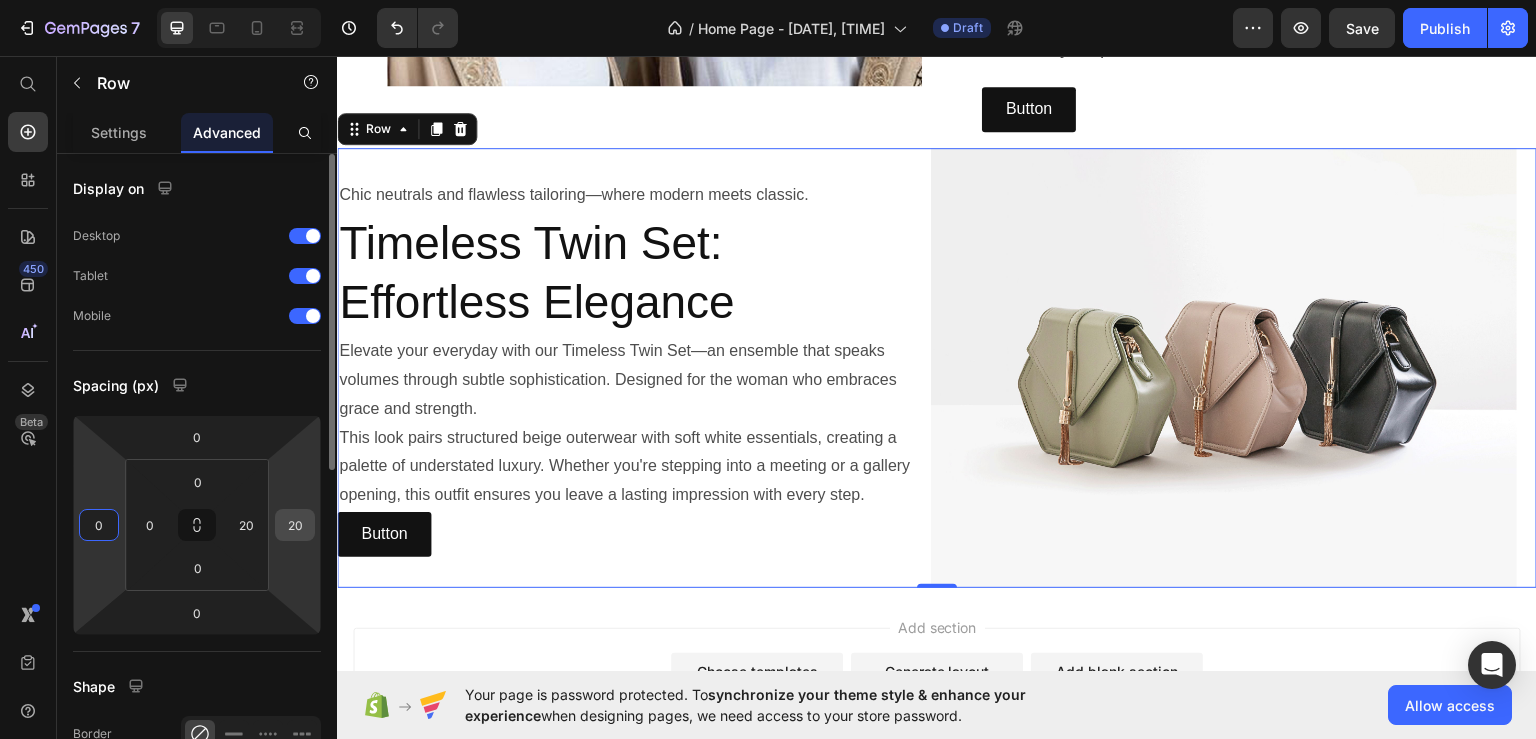 type on "0" 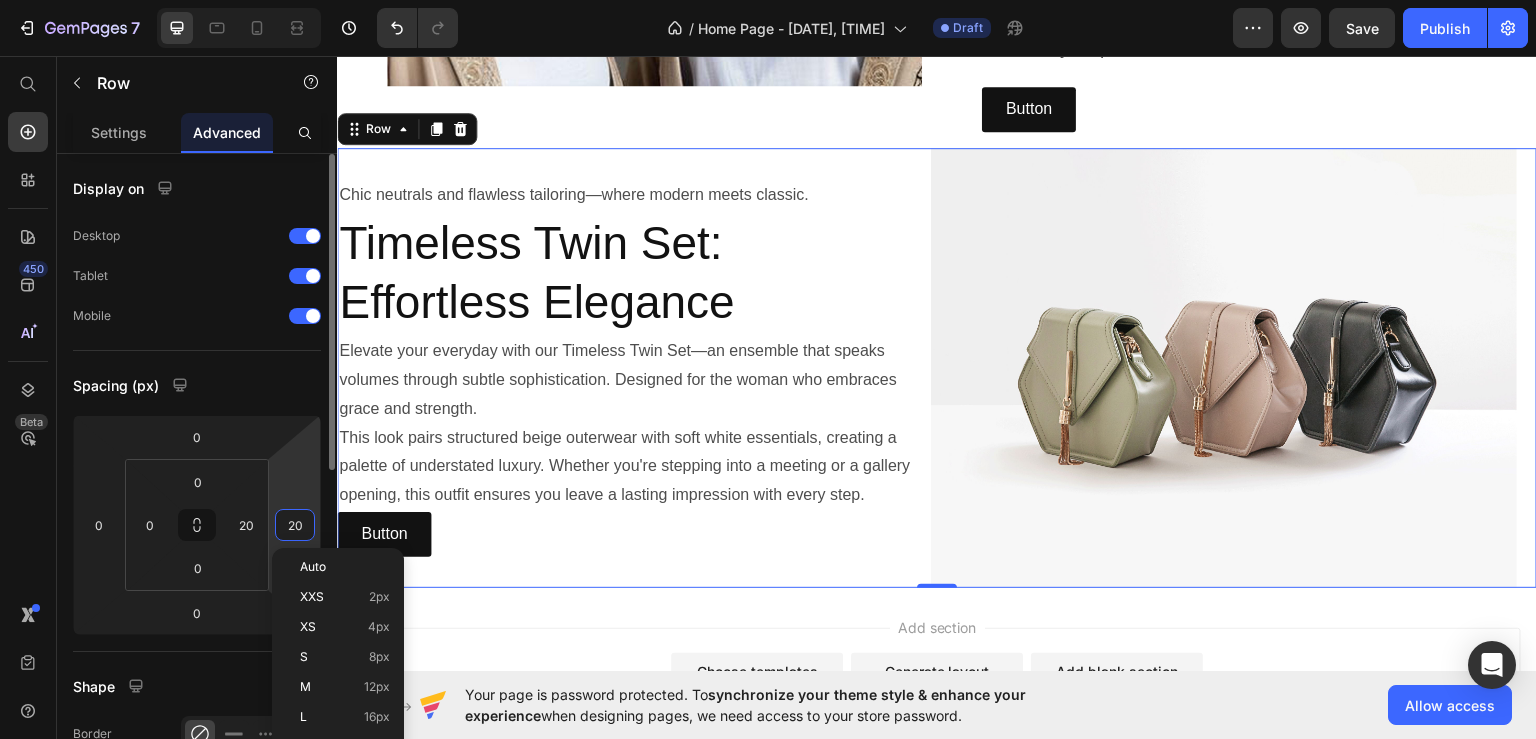click on "20" at bounding box center (295, 525) 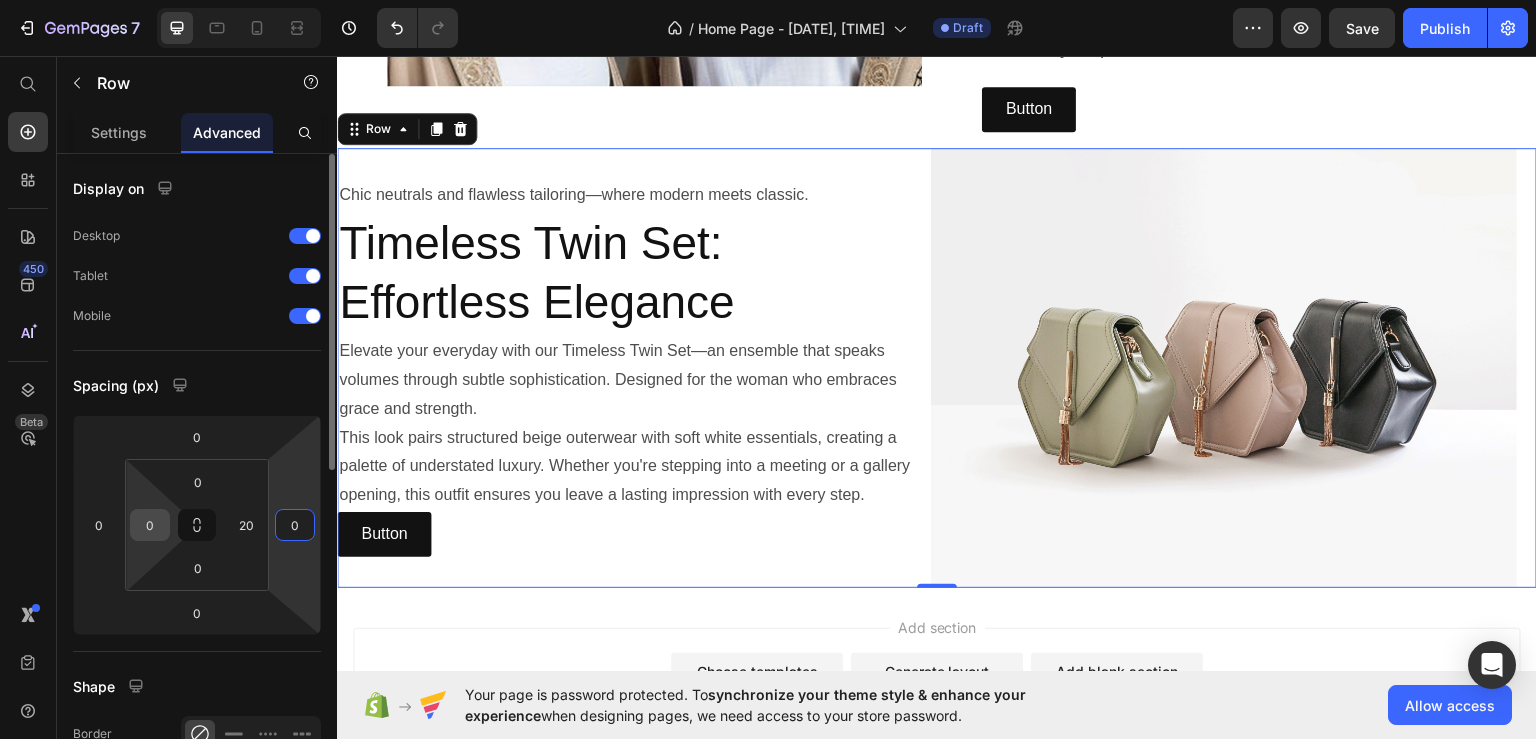 type on "0" 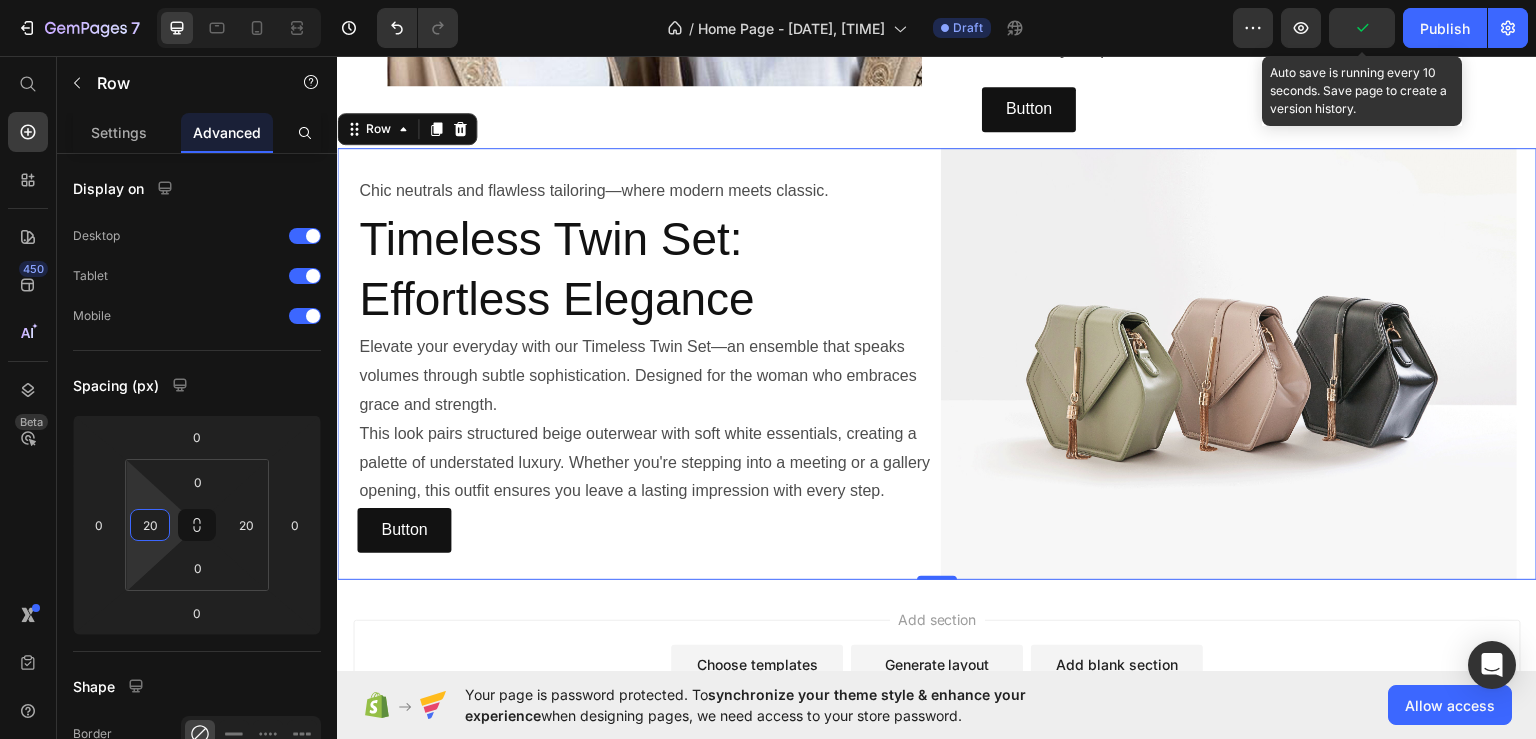 click 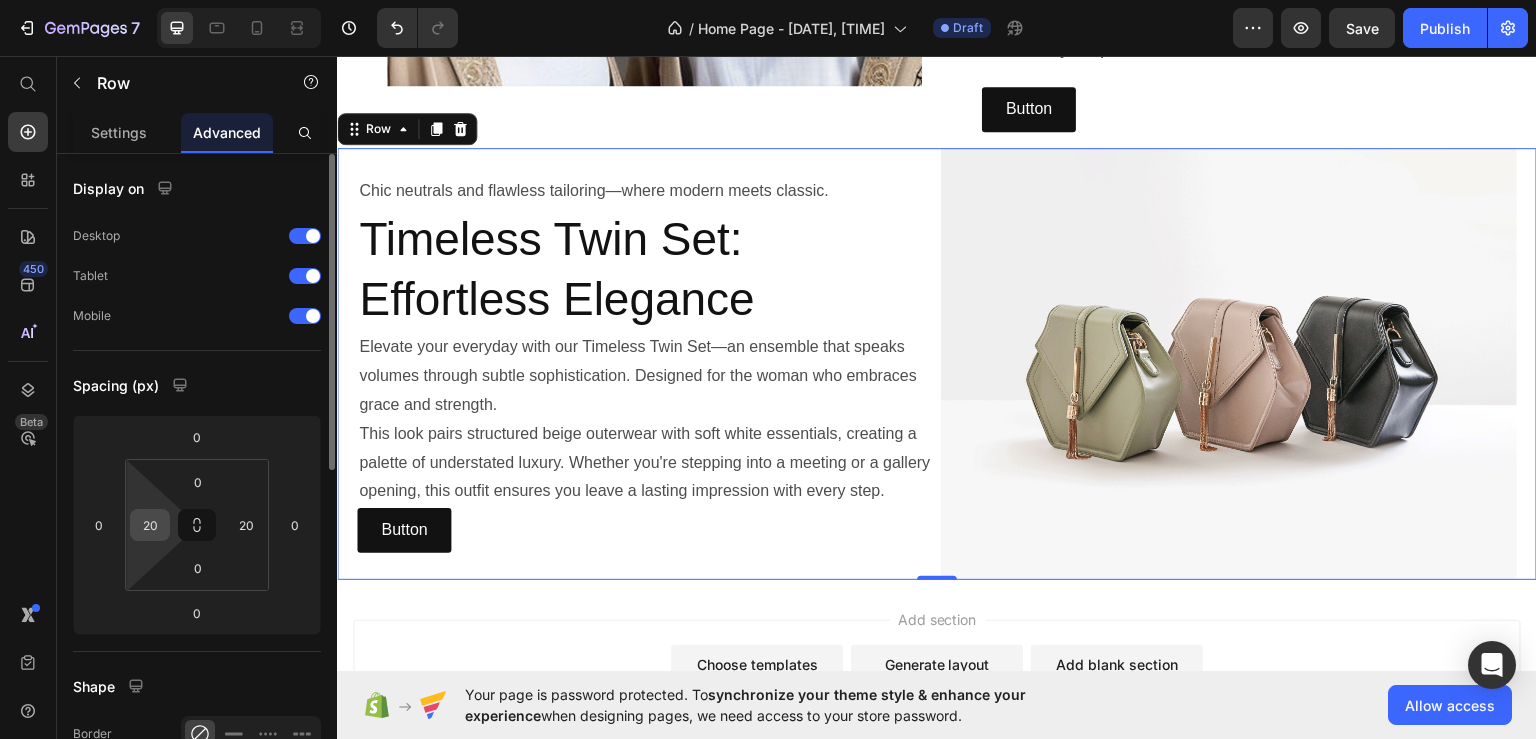 click on "20" at bounding box center (150, 525) 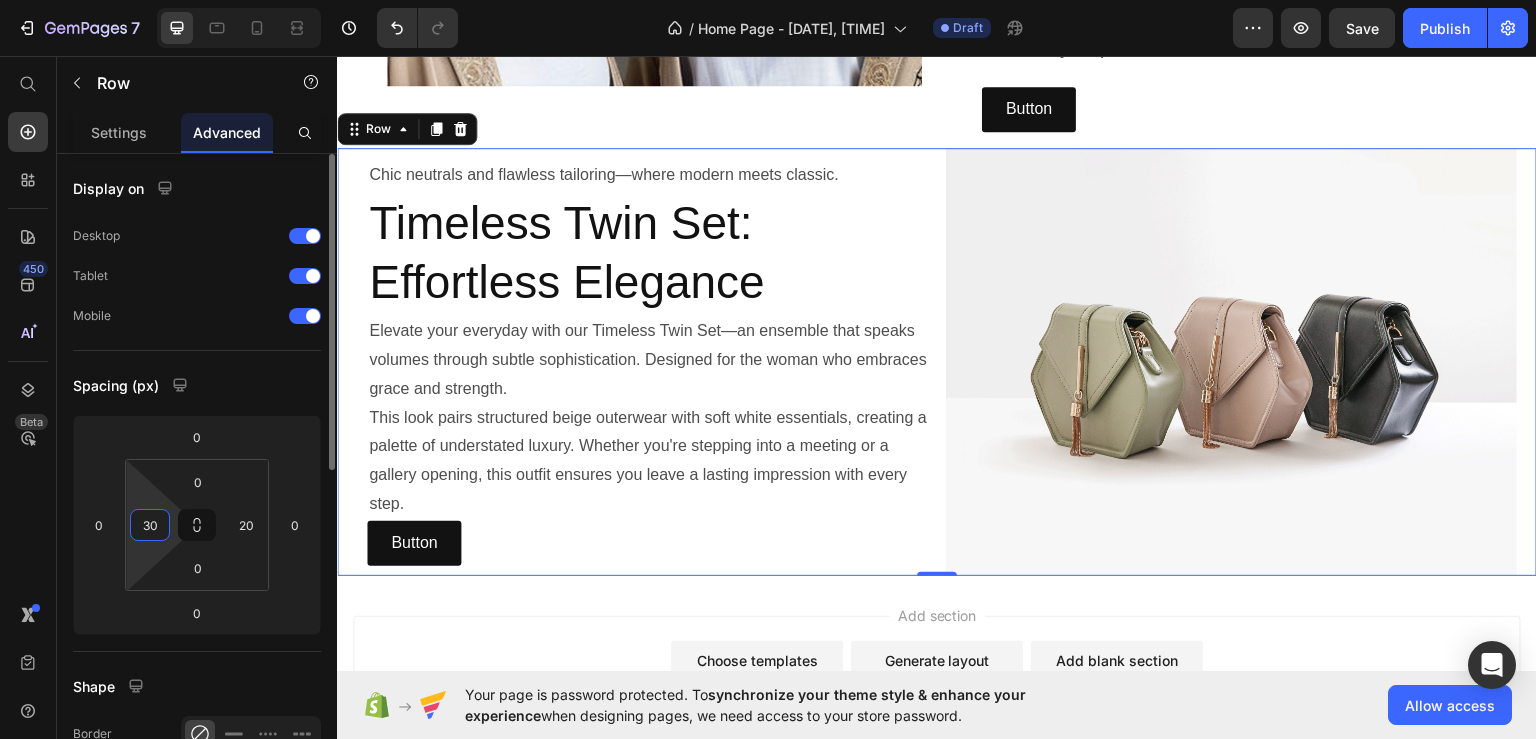 click on "30" at bounding box center [150, 525] 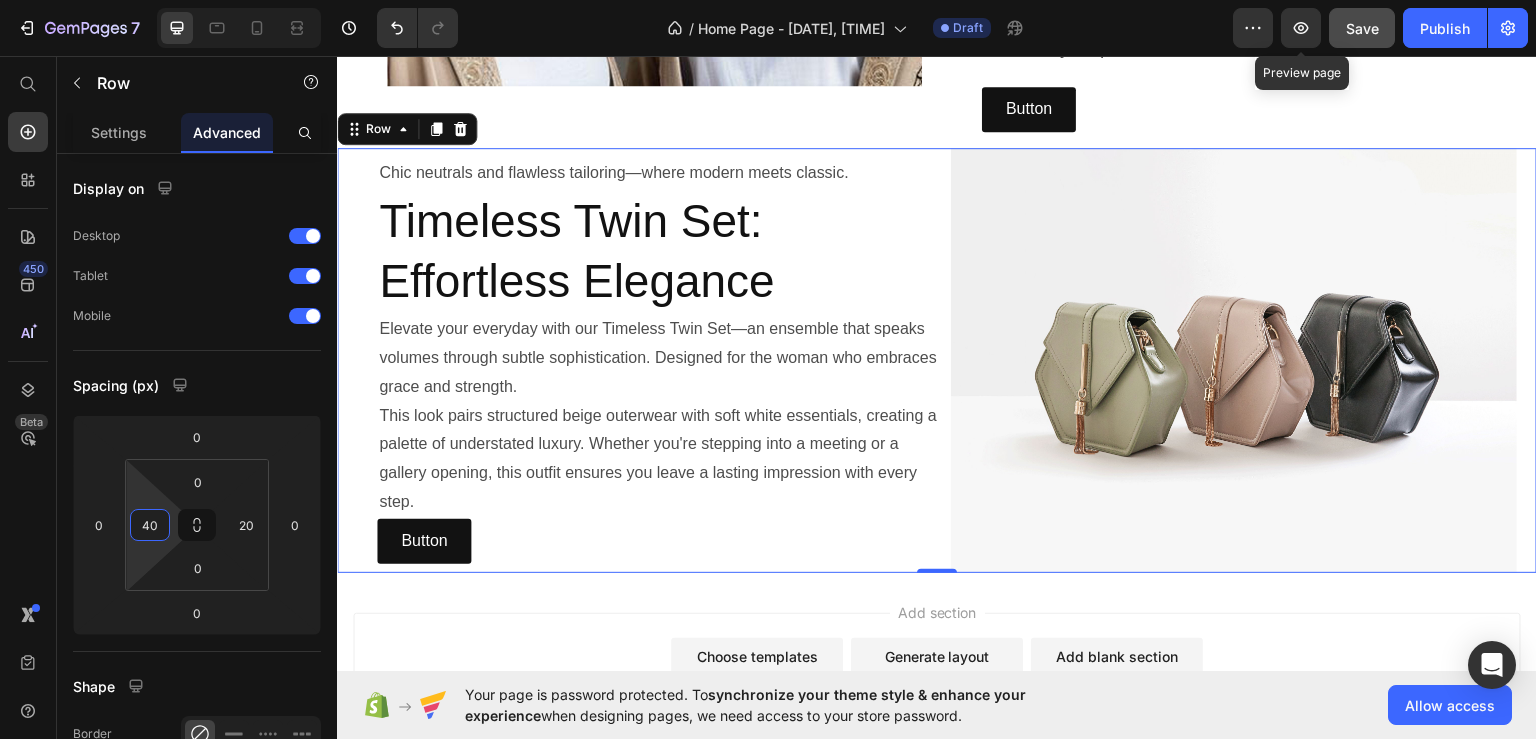 type on "40" 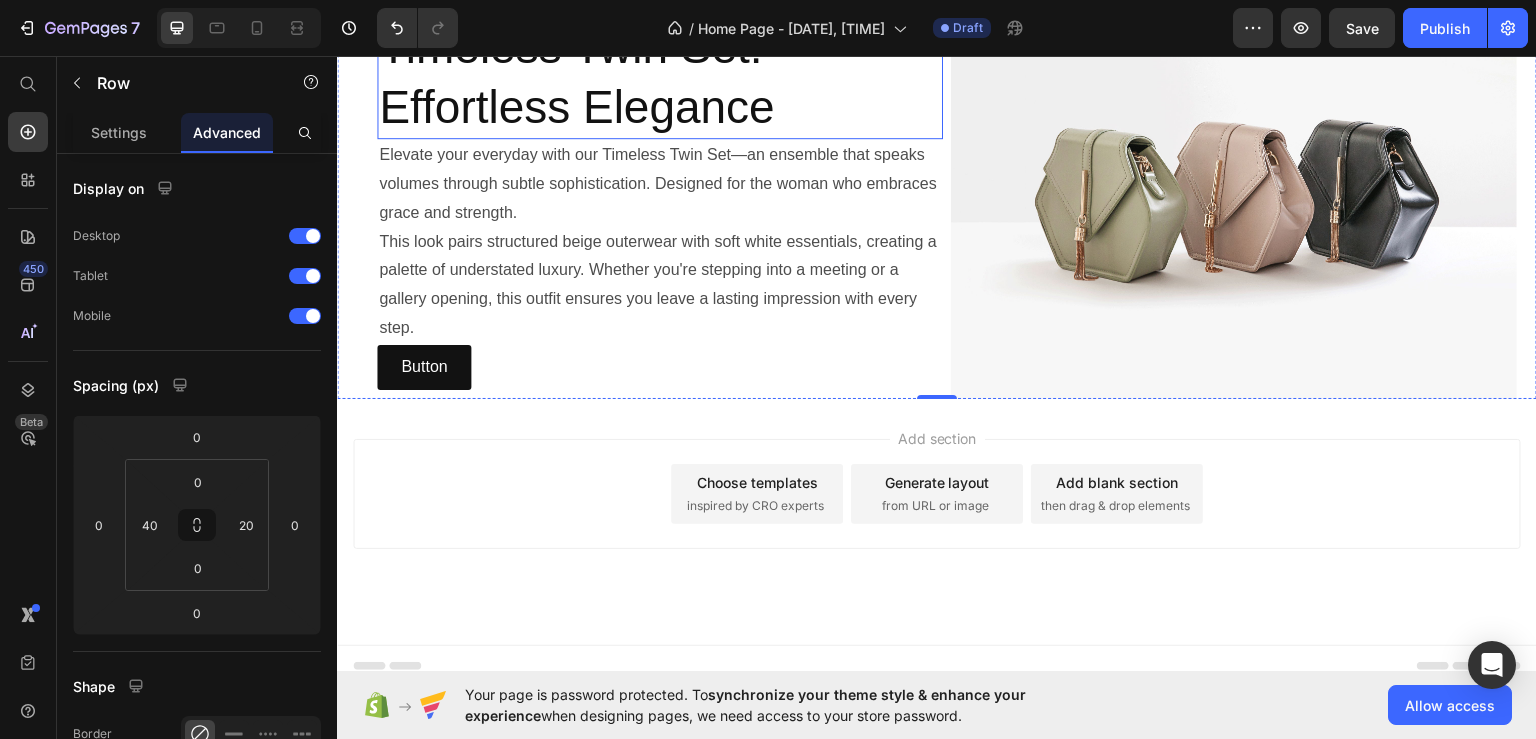 scroll, scrollTop: 1573, scrollLeft: 0, axis: vertical 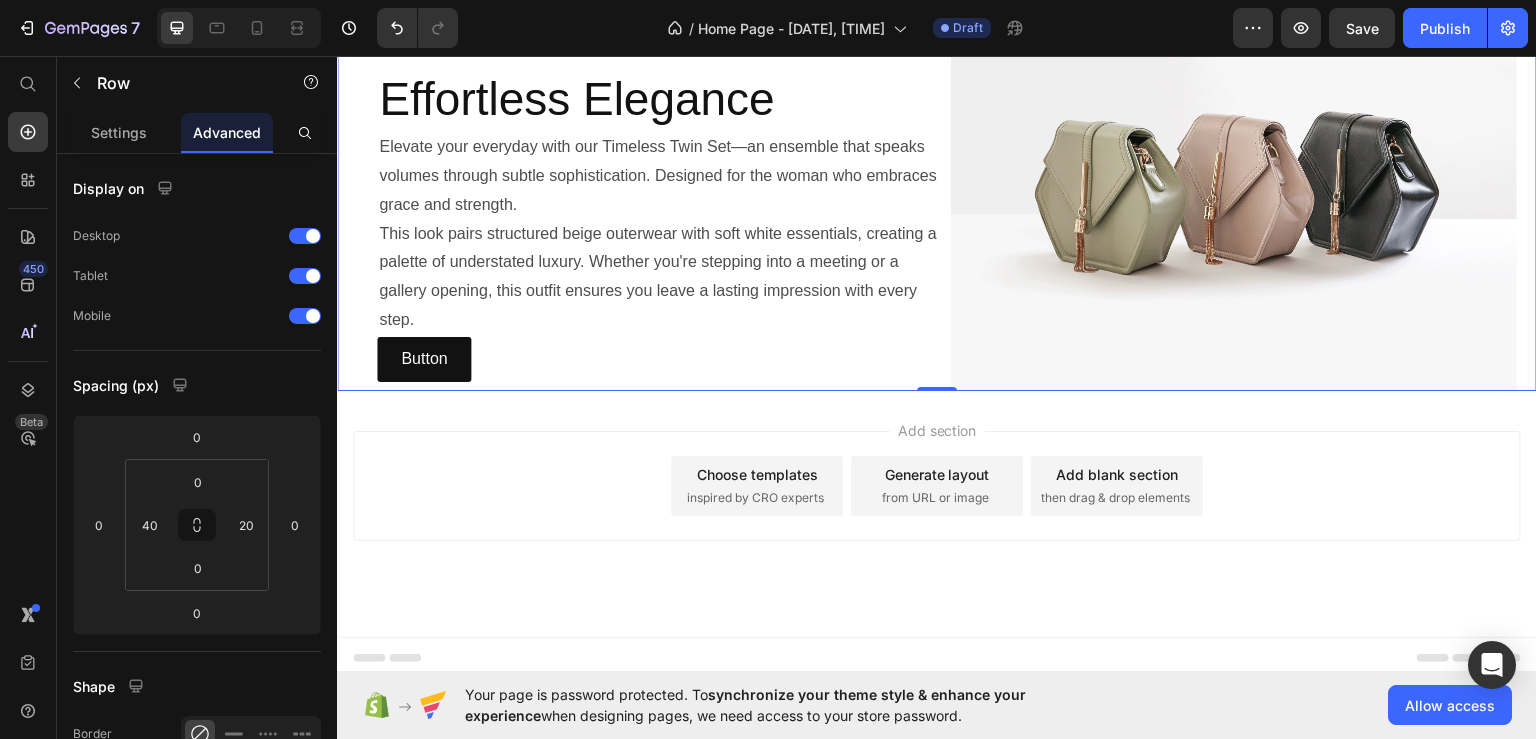 click on "Chic neutrals and flawless tailoring—where modern meets classic. Text Block Timeless Twin Set: Effortless Elegance Heading Elevate your everyday with our Timeless Twin Set—an ensemble that speaks volumes through subtle sophistication. Designed for the woman who embraces grace and strength. This look pairs structured beige outerwear with soft white essentials, creating a palette of understated luxury. Whether you're stepping into a meeting or a gallery opening, this outfit ensures you leave a lasting impression with every step. Text Block Button Button Image Row   0" at bounding box center [937, 177] 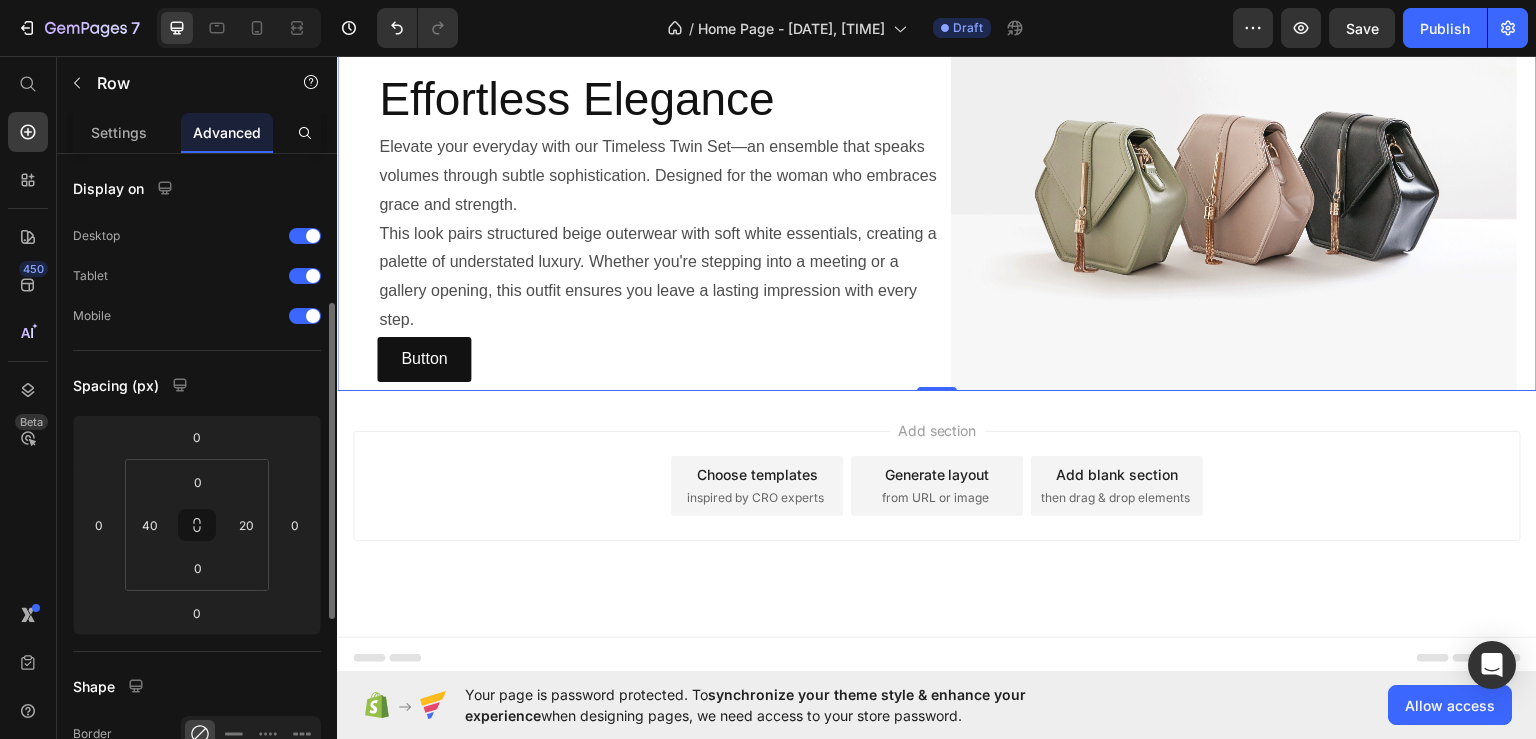 scroll, scrollTop: 300, scrollLeft: 0, axis: vertical 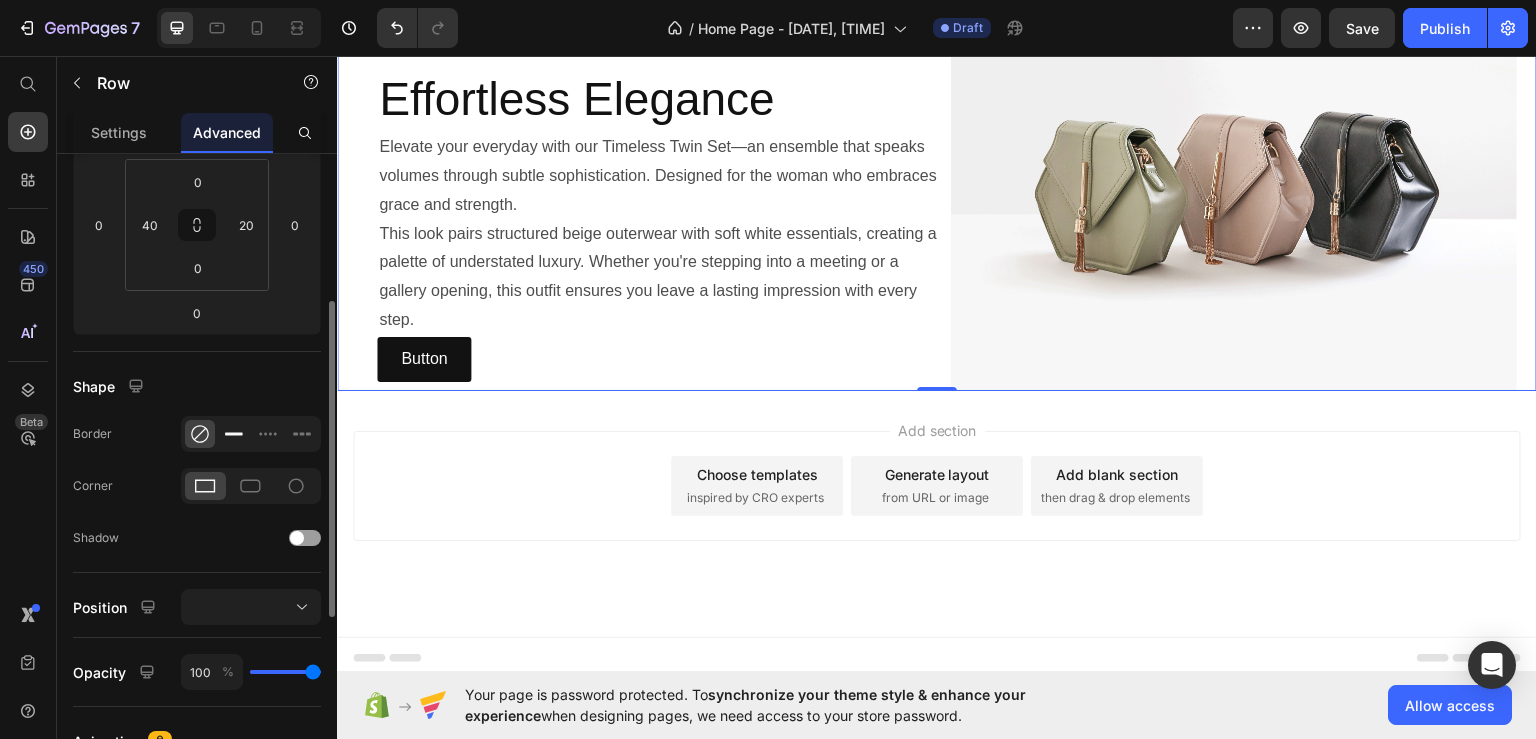 click 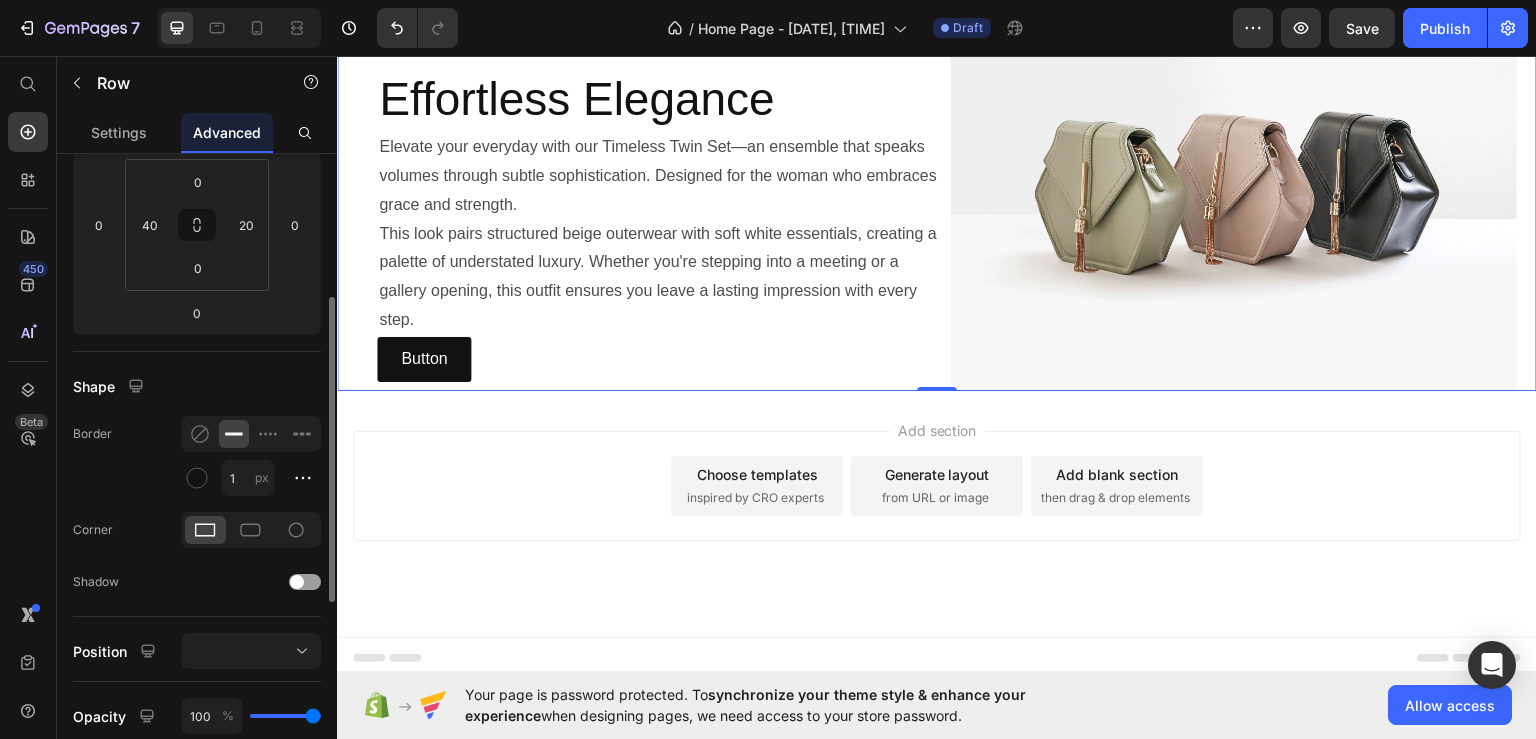 scroll, scrollTop: 1574, scrollLeft: 0, axis: vertical 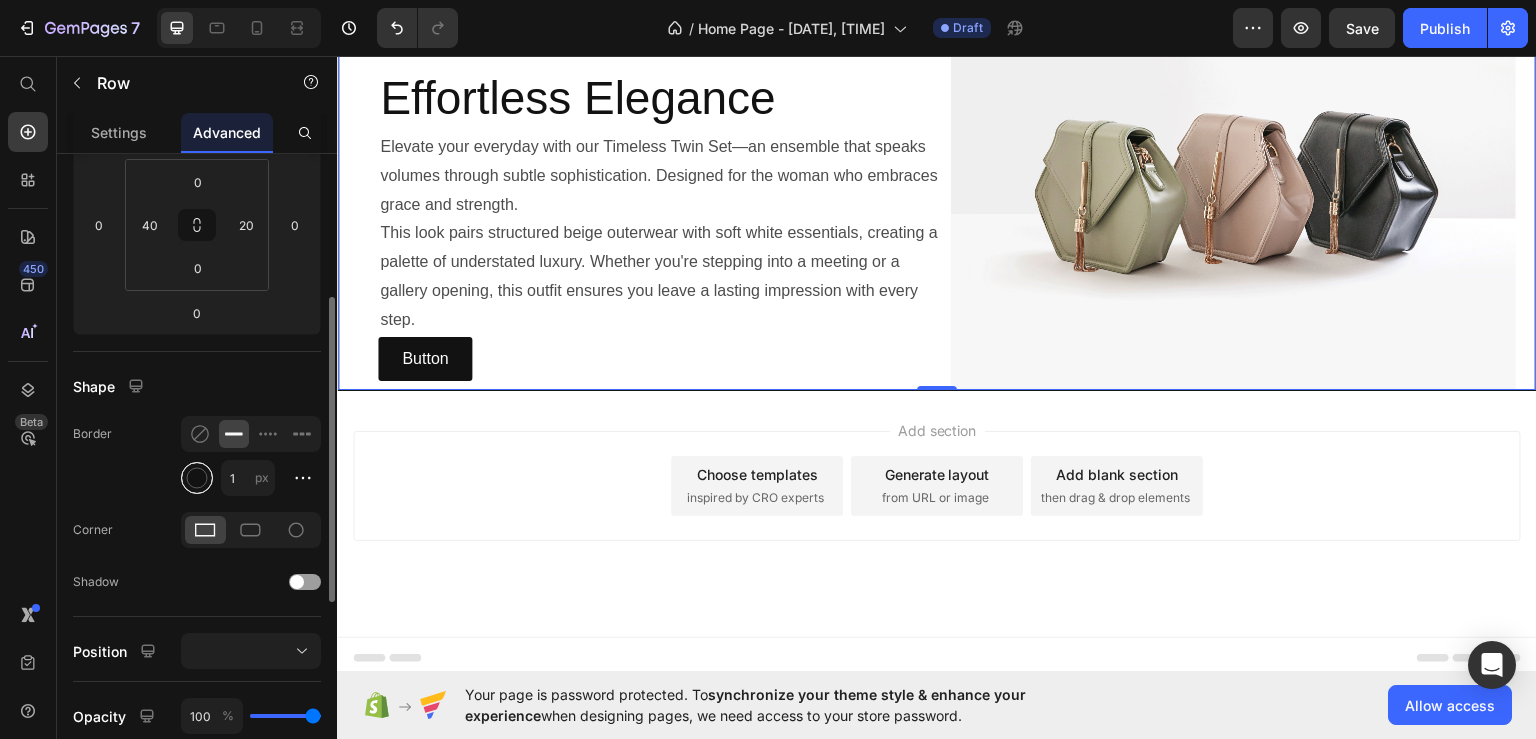 click at bounding box center (197, 478) 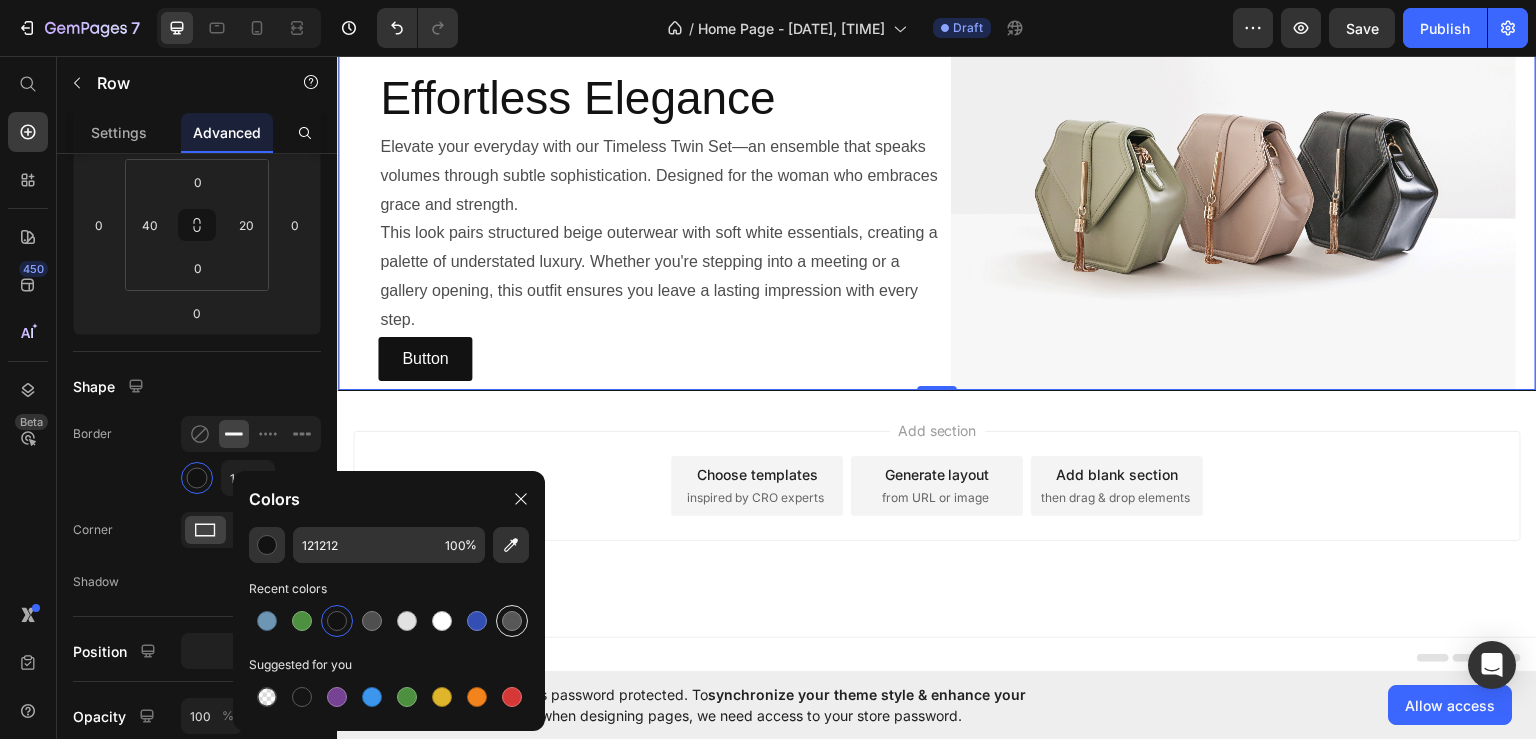 click at bounding box center (512, 621) 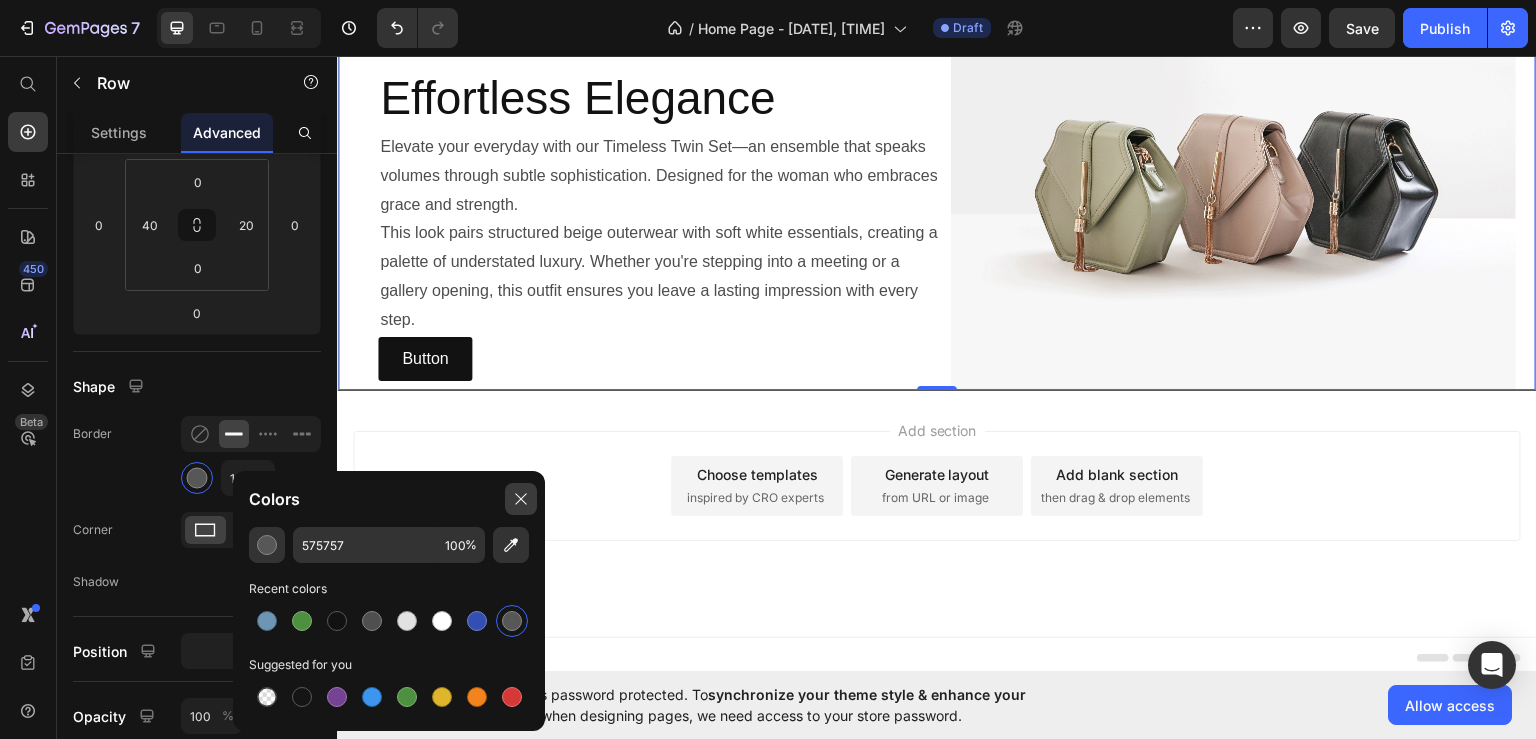 click 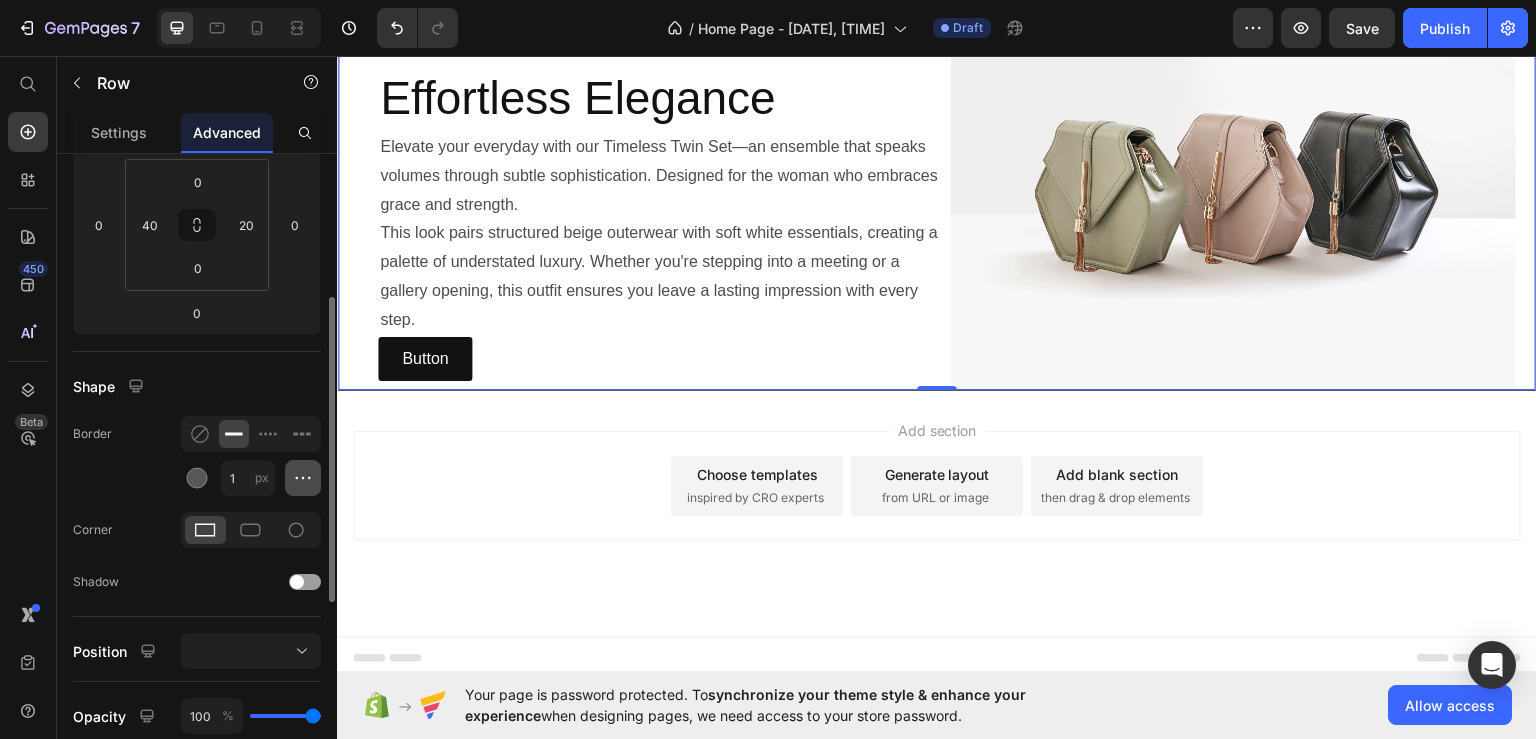 click 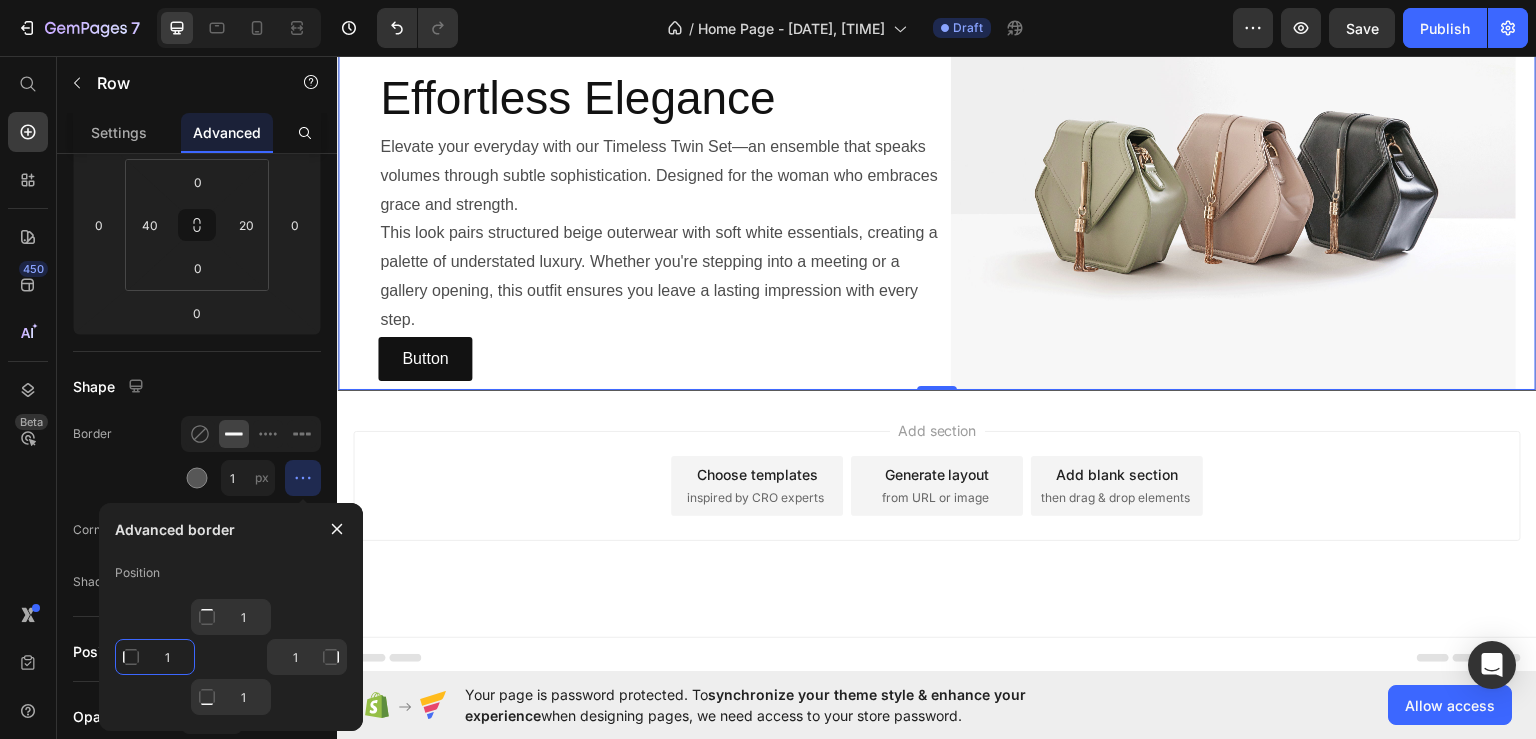 click on "1" 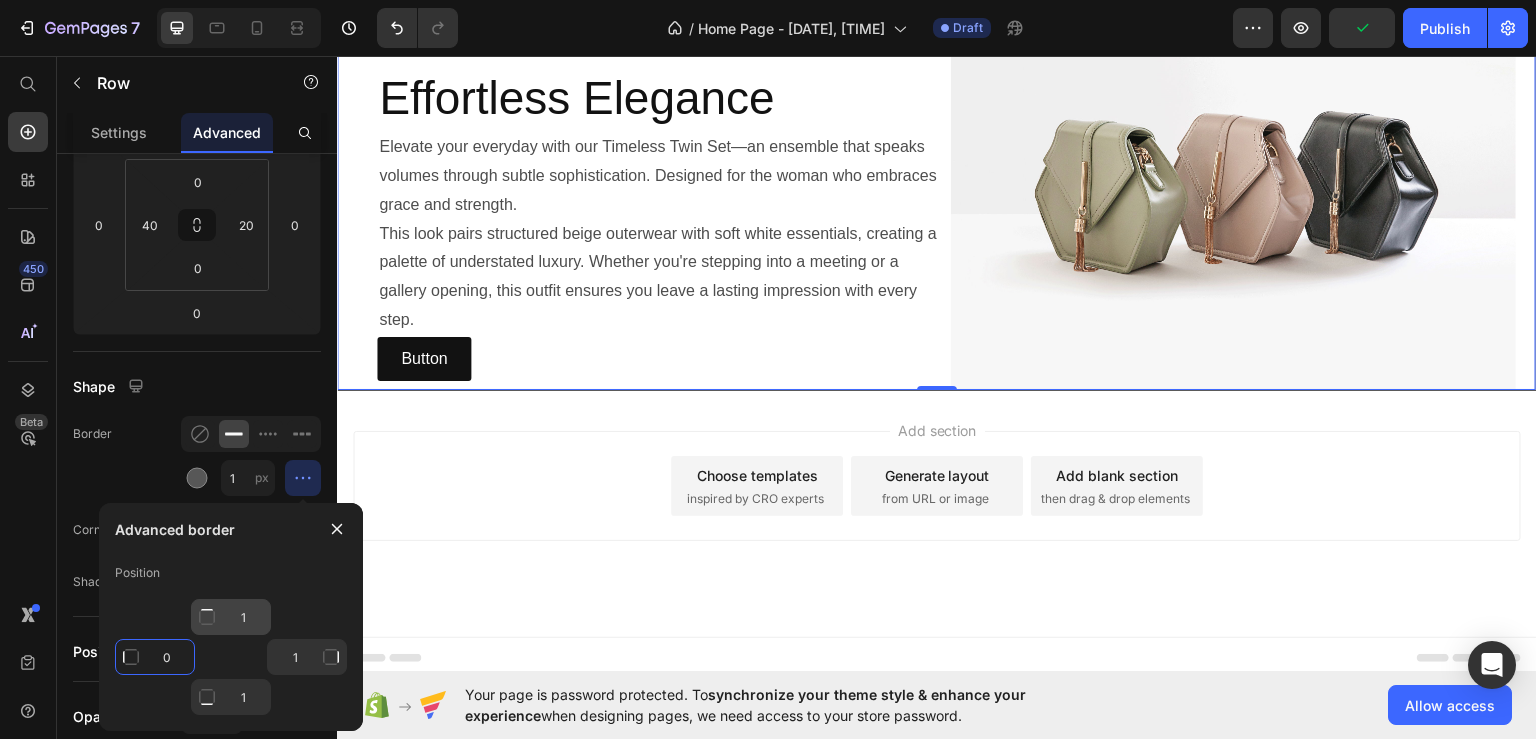 type on "0" 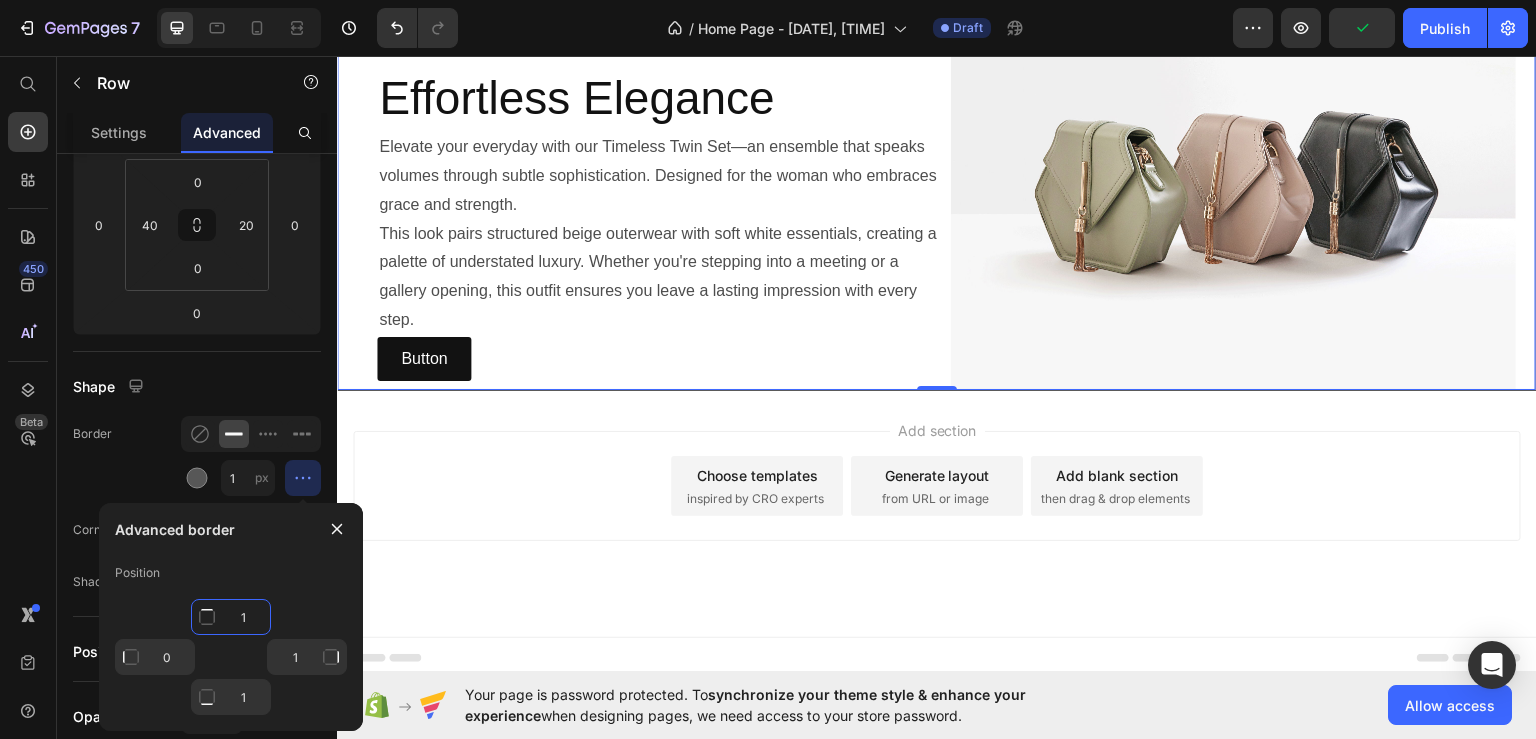 type on "Mixed" 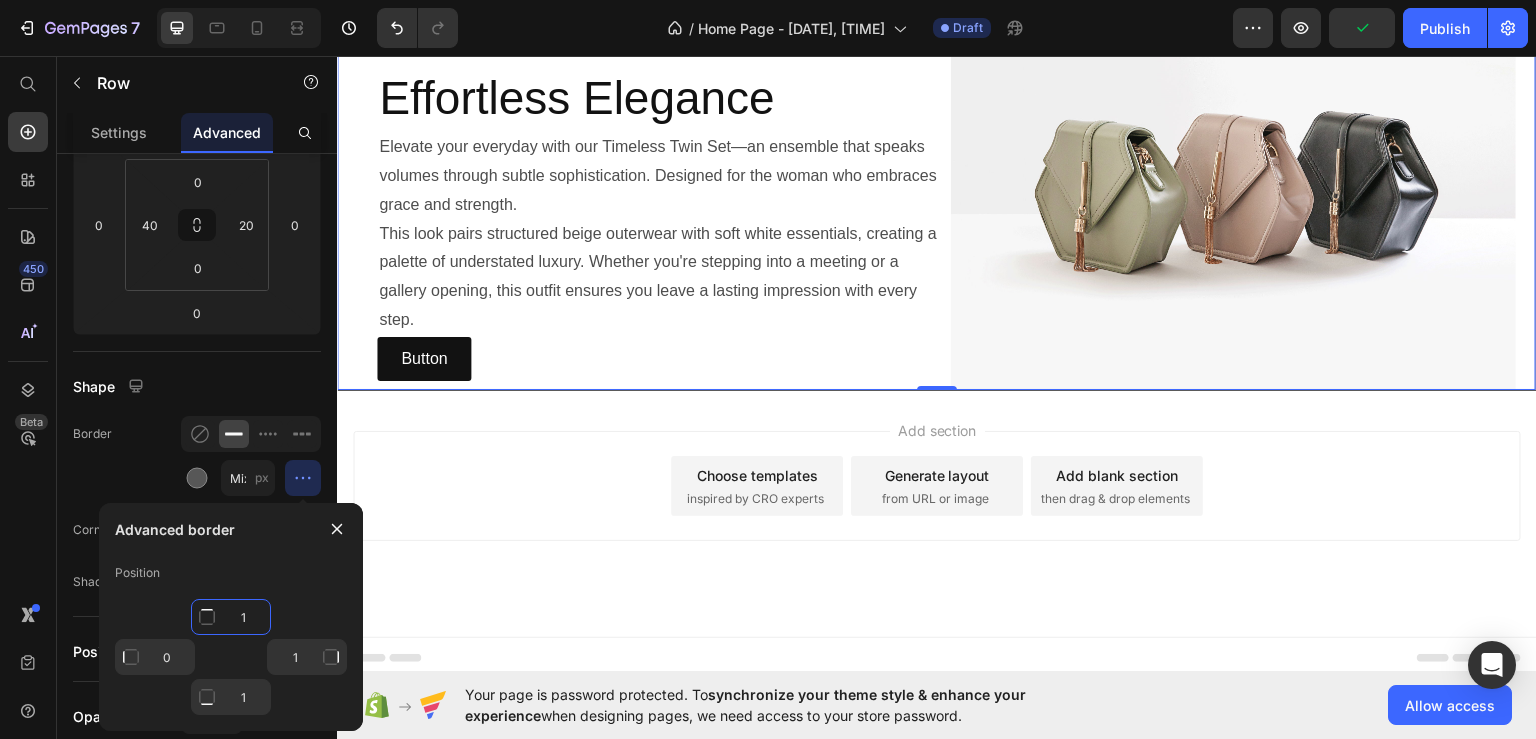 click on "1" 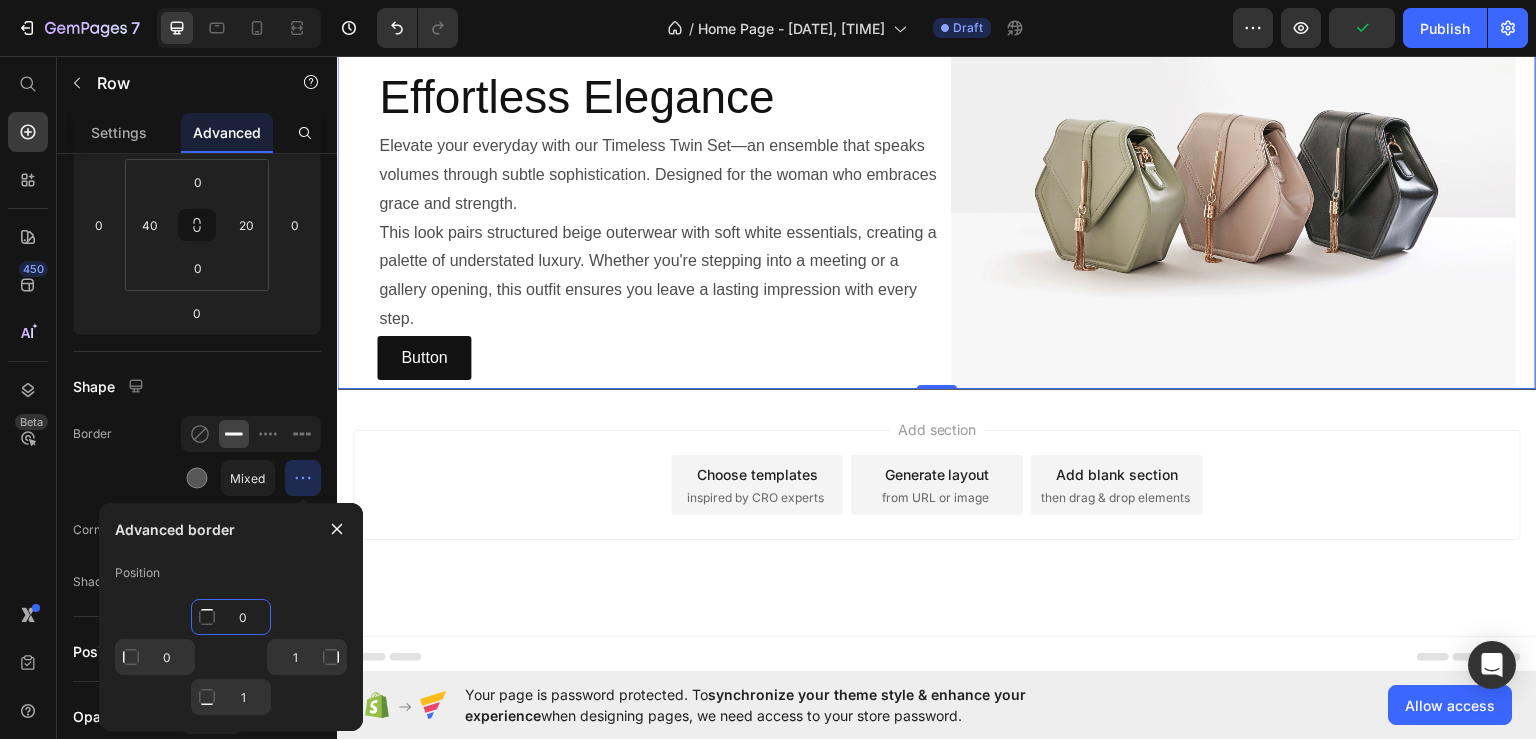 scroll, scrollTop: 1573, scrollLeft: 0, axis: vertical 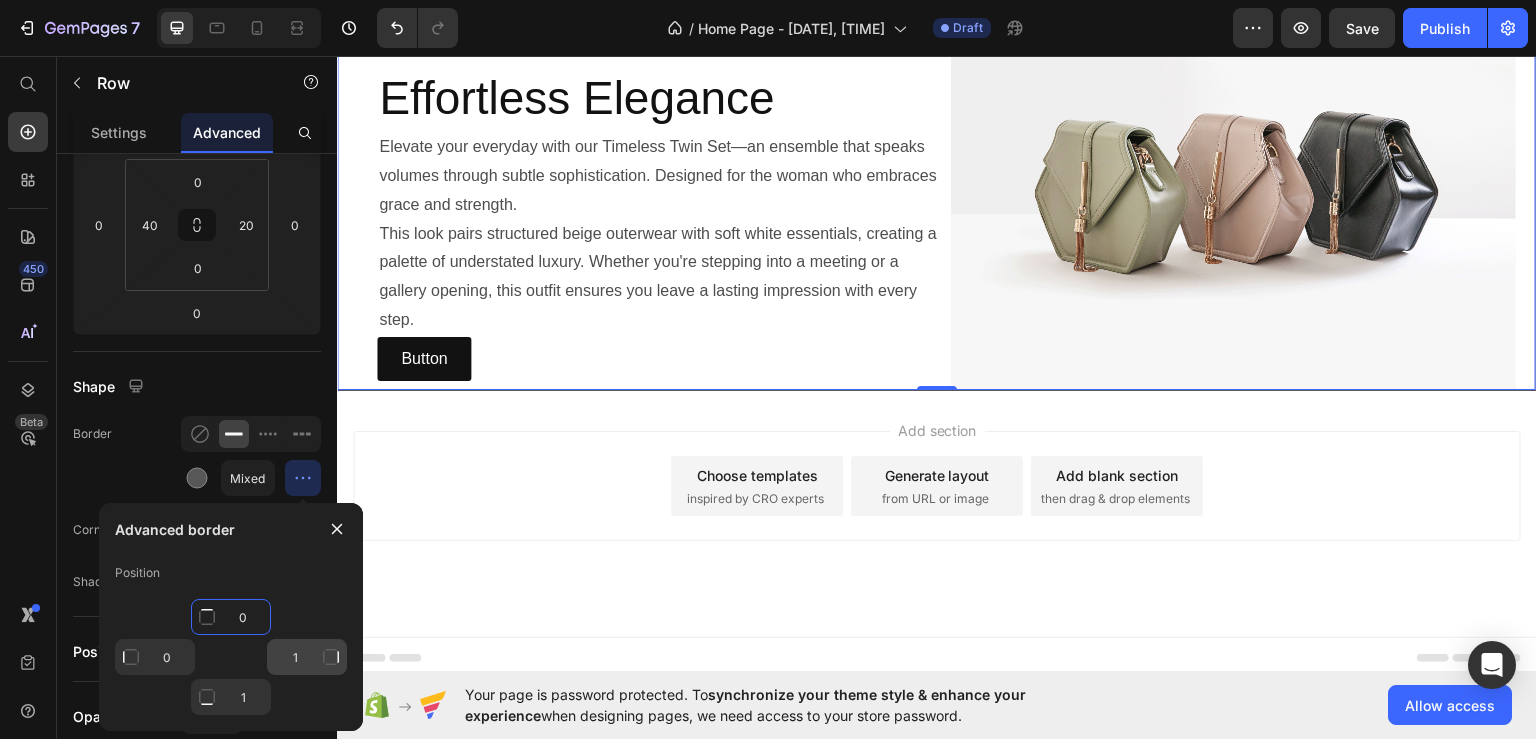 type on "0" 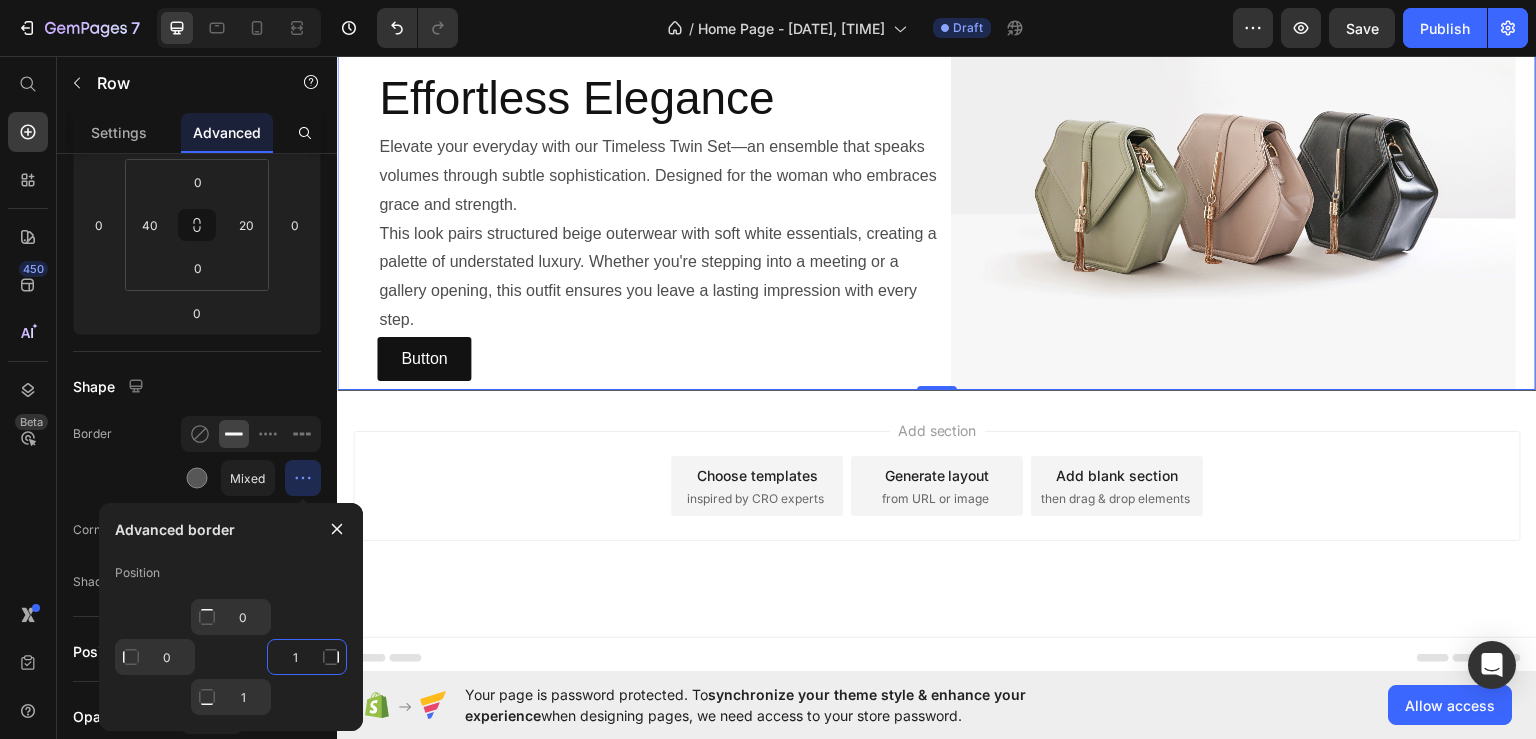 click on "1" 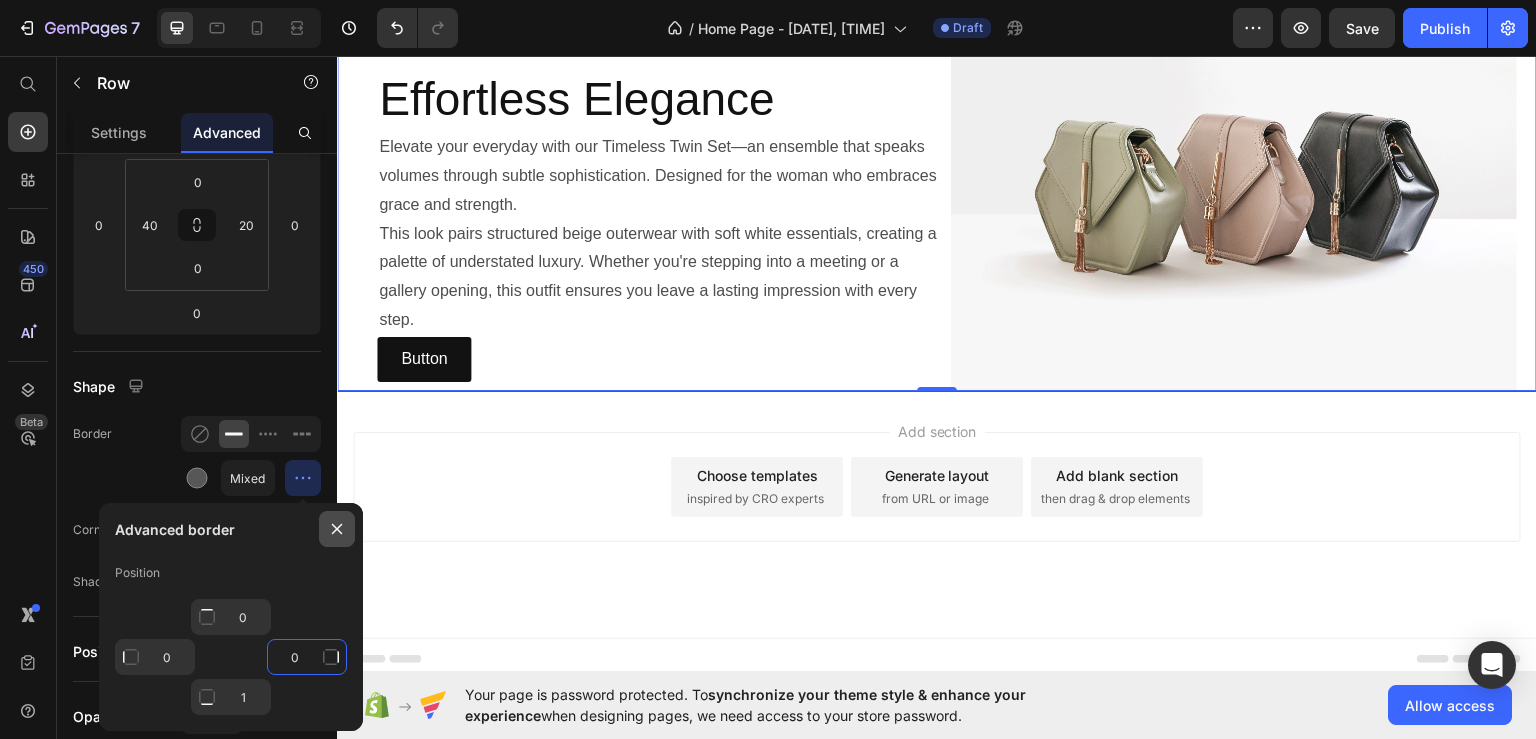type on "0" 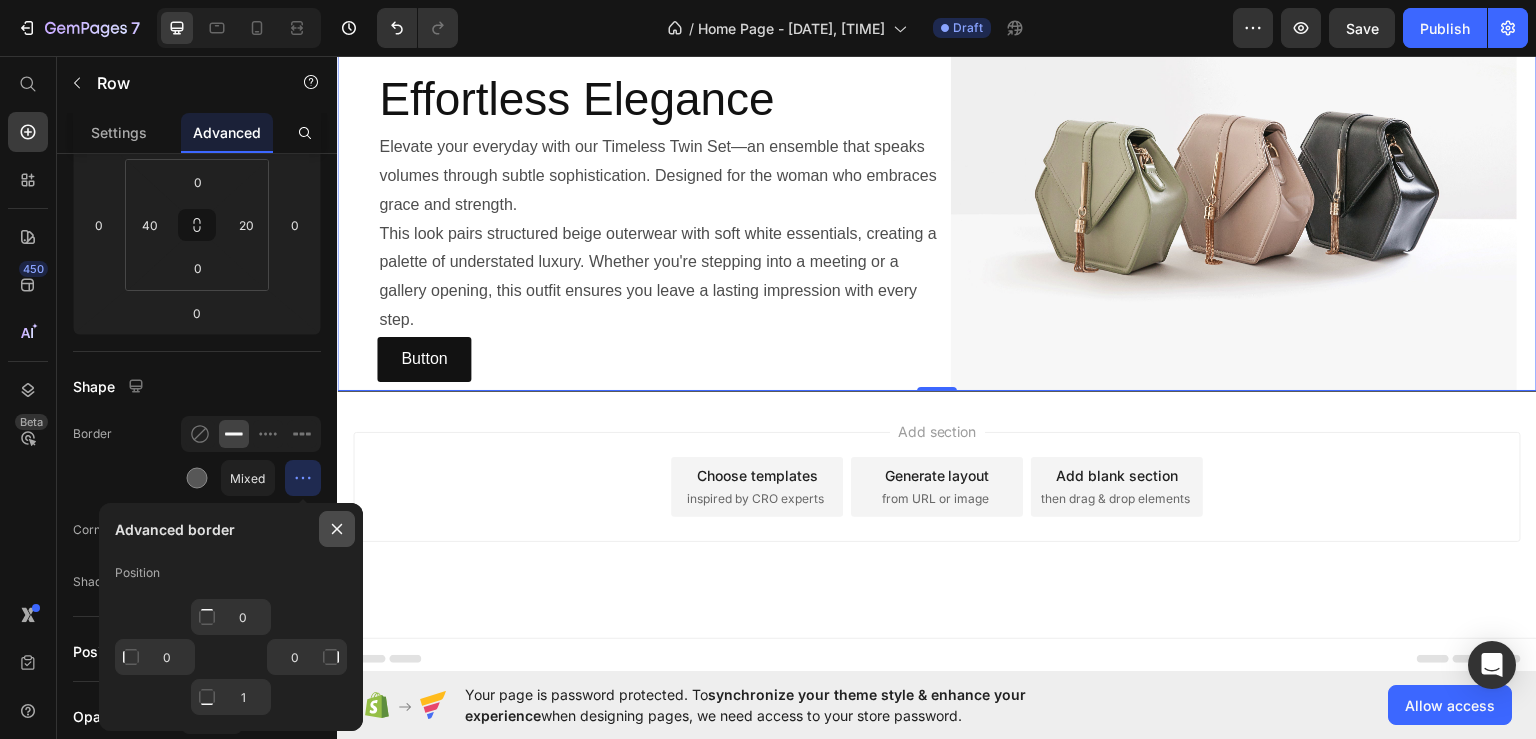 click 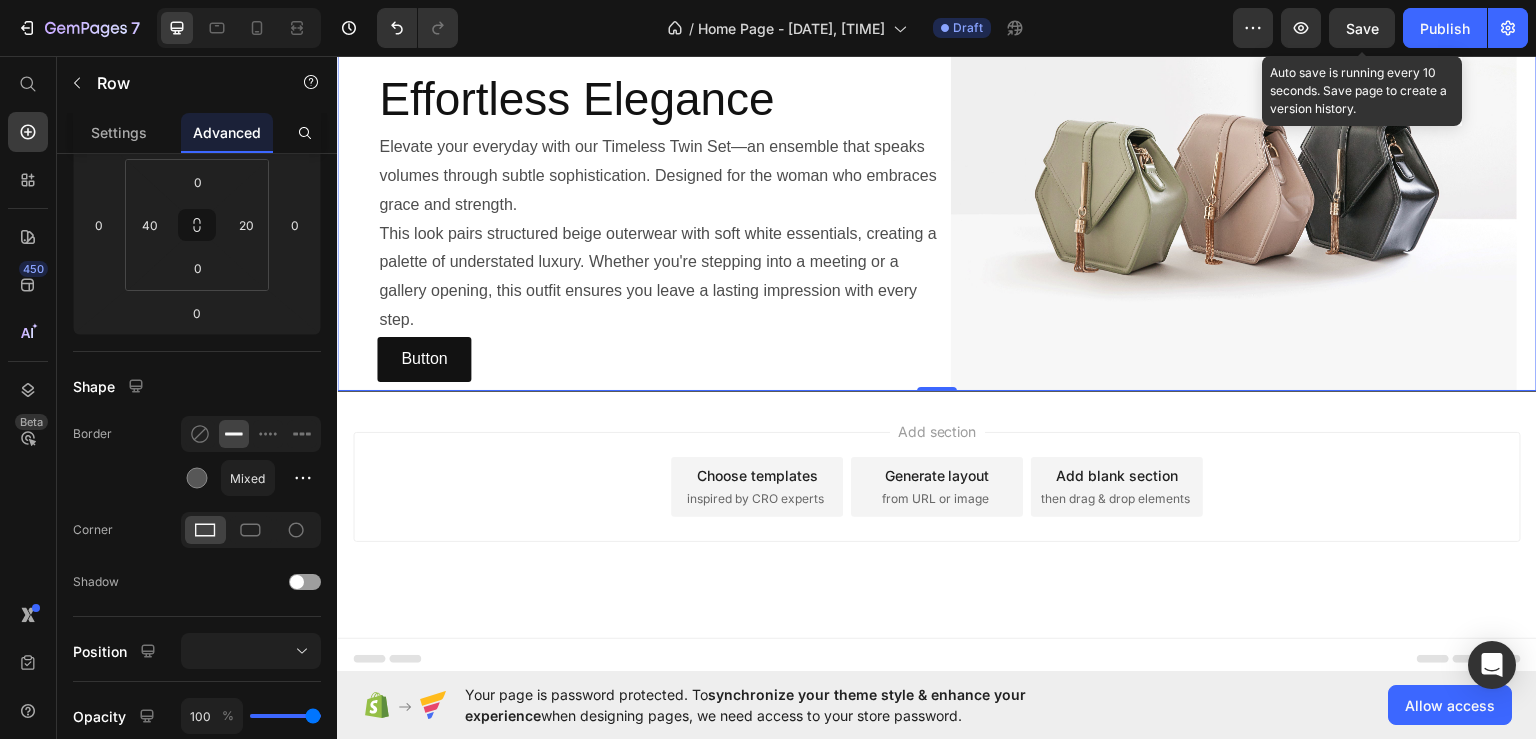 click on "Save" at bounding box center [1362, 28] 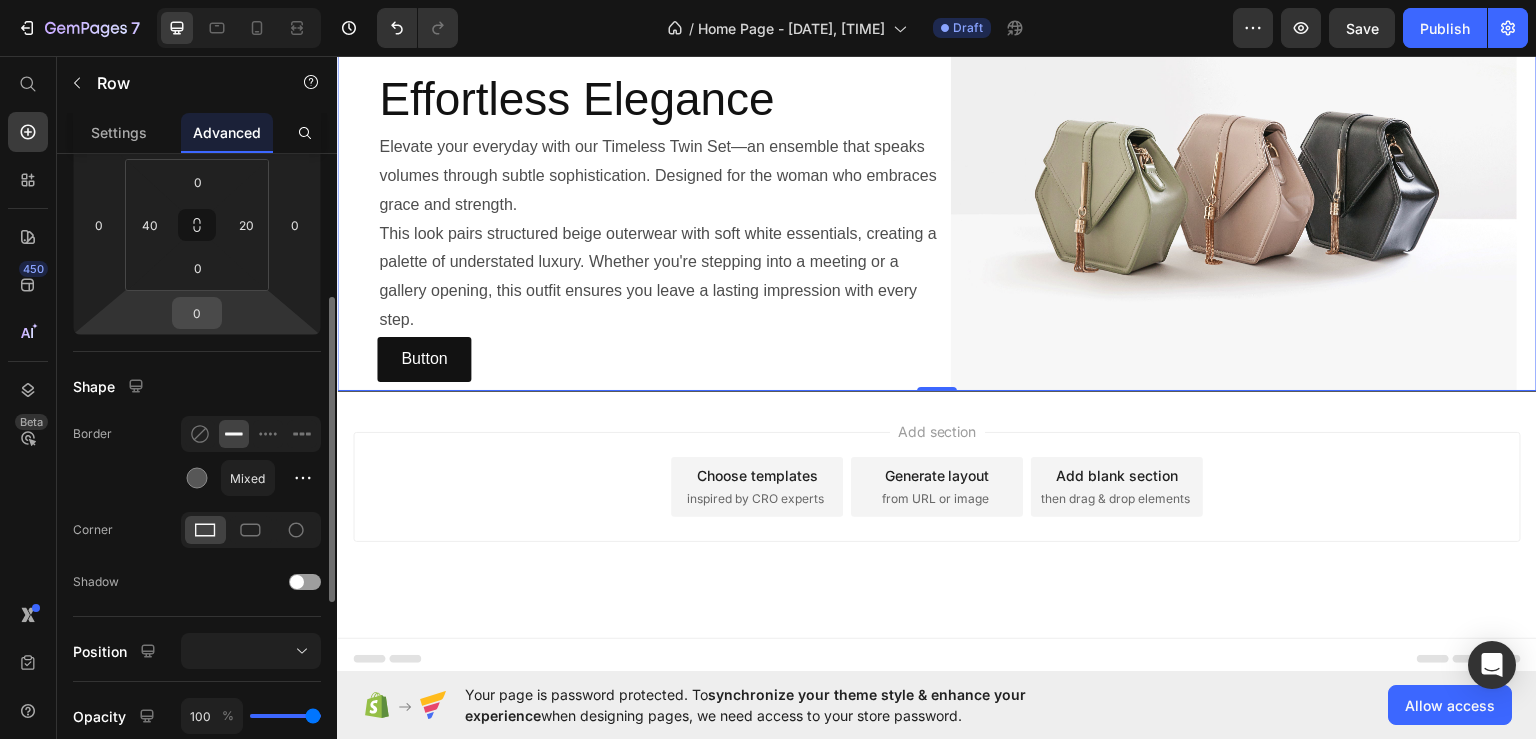 click on "0" at bounding box center (197, 313) 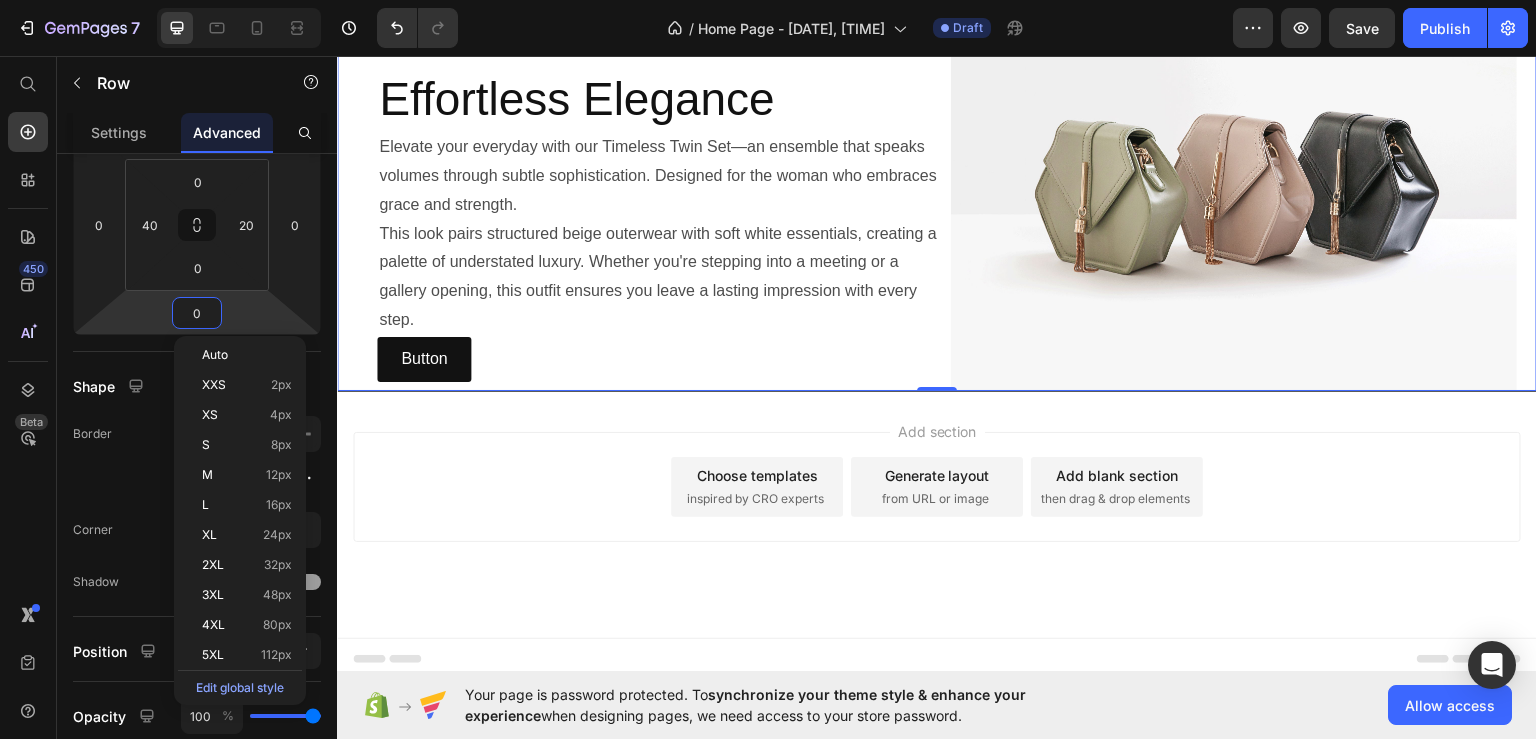 type on "5" 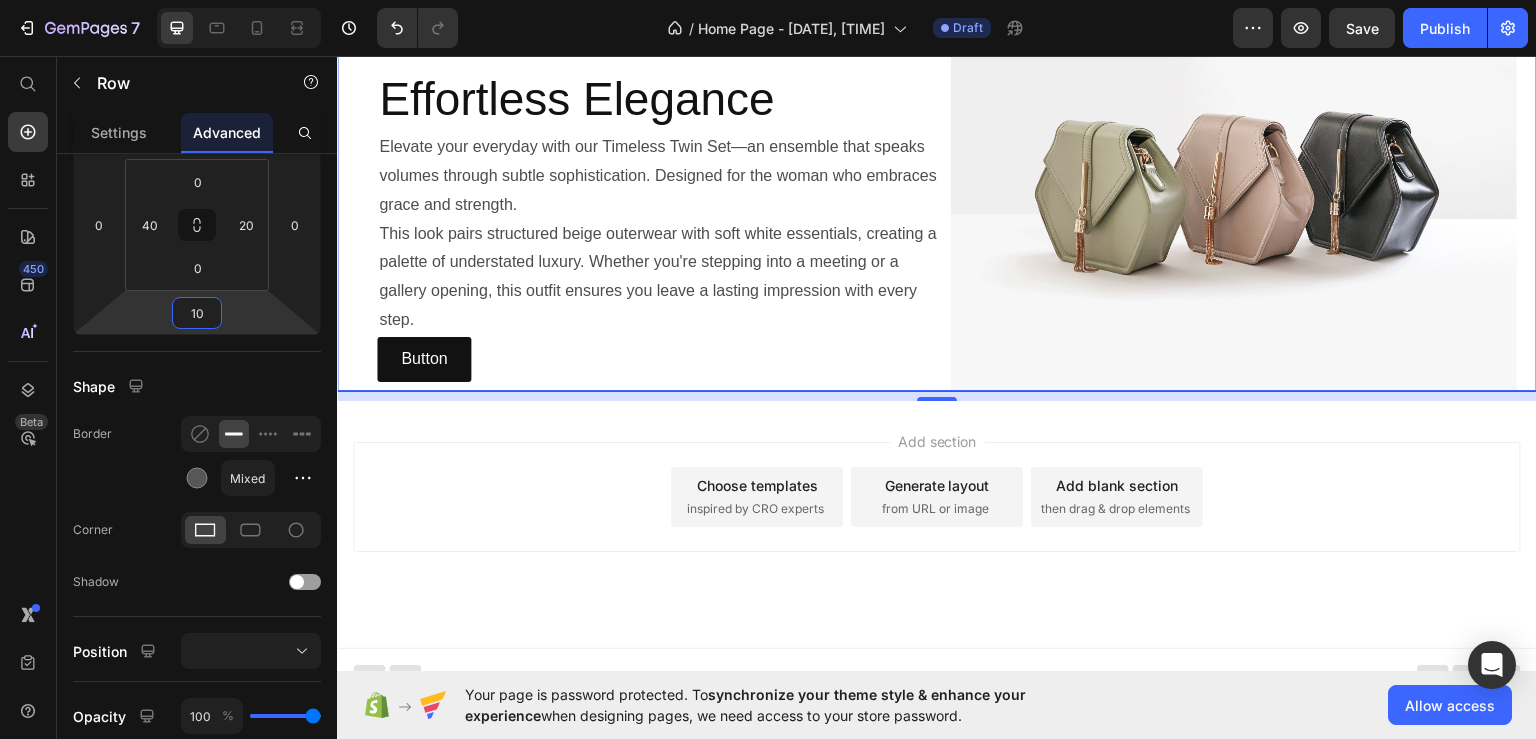 type on "1" 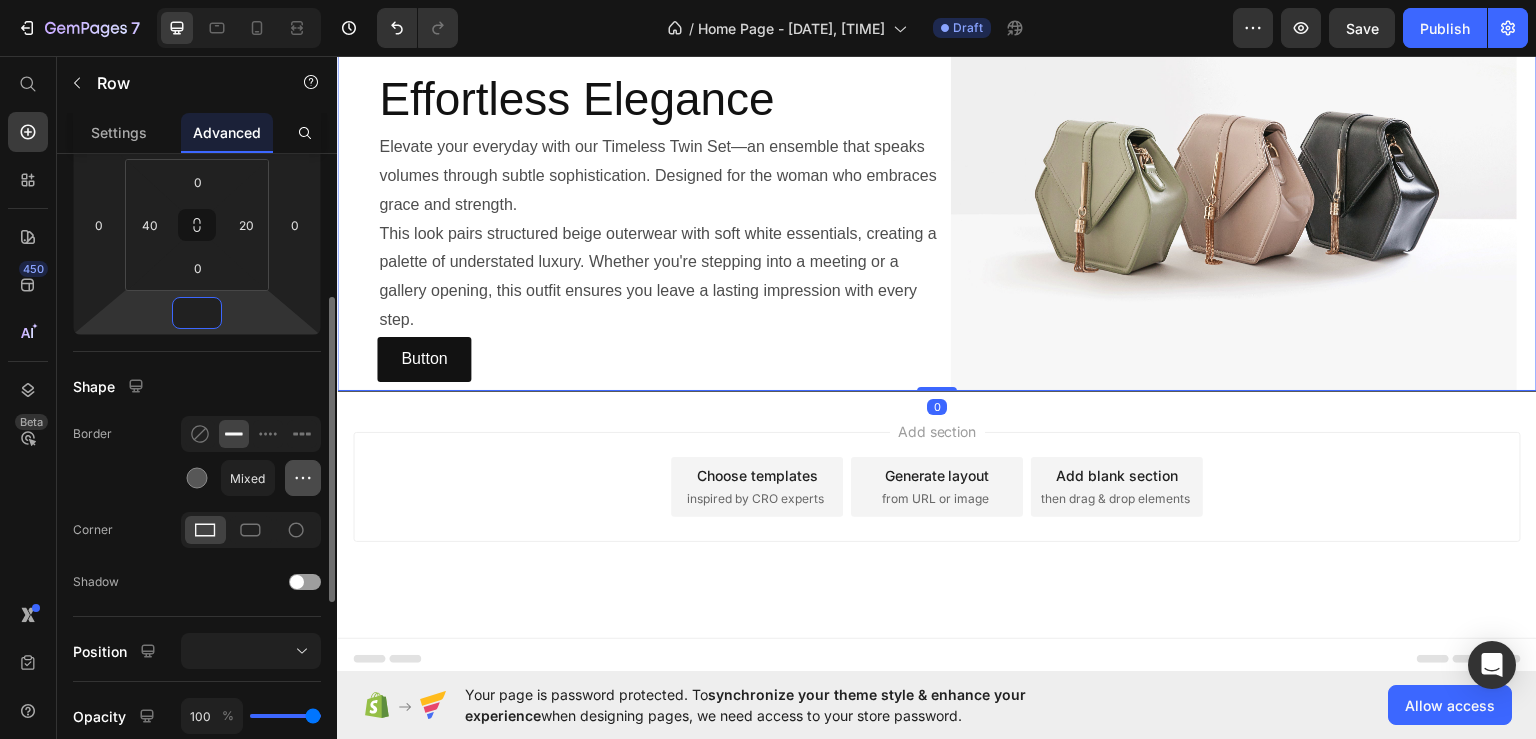 click 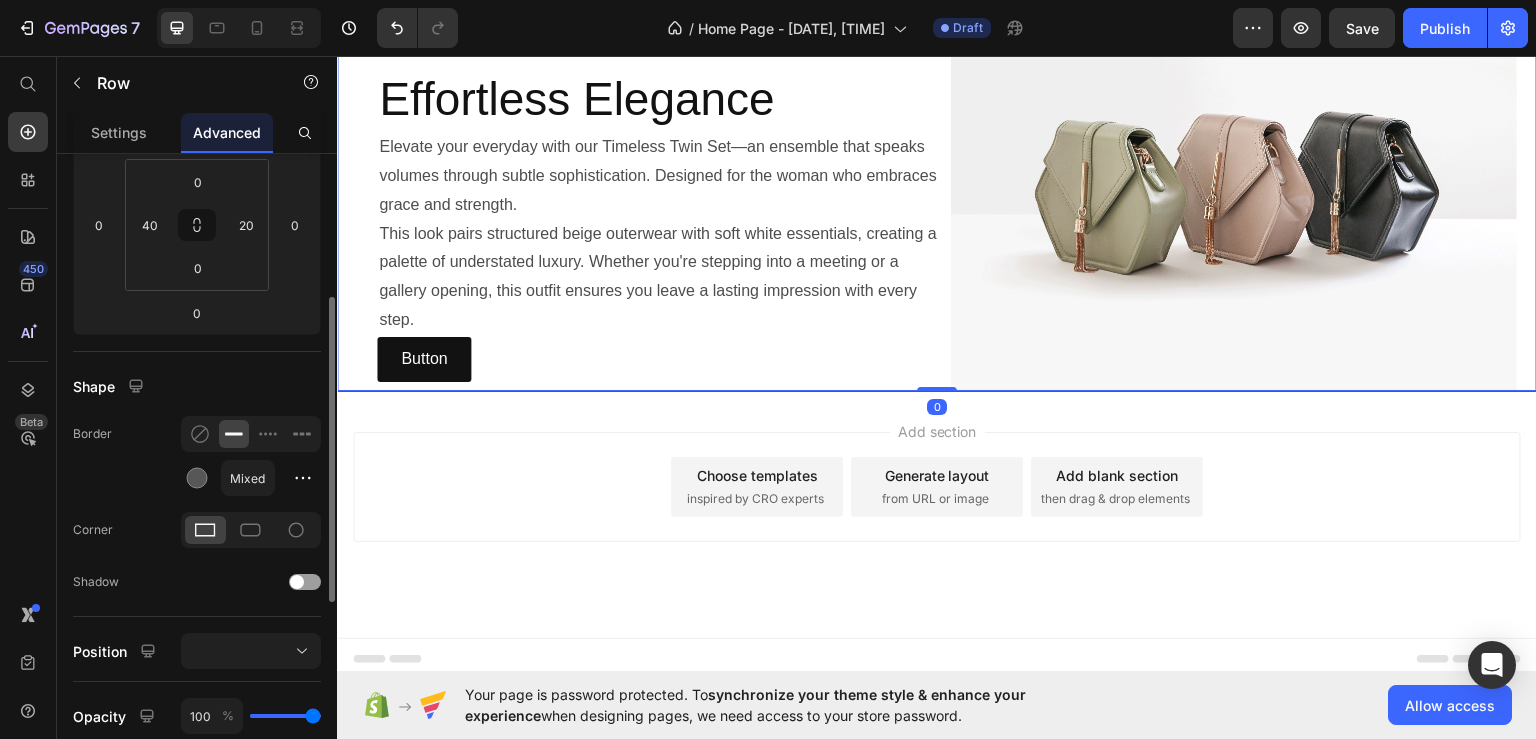 click on "Border Mixed" 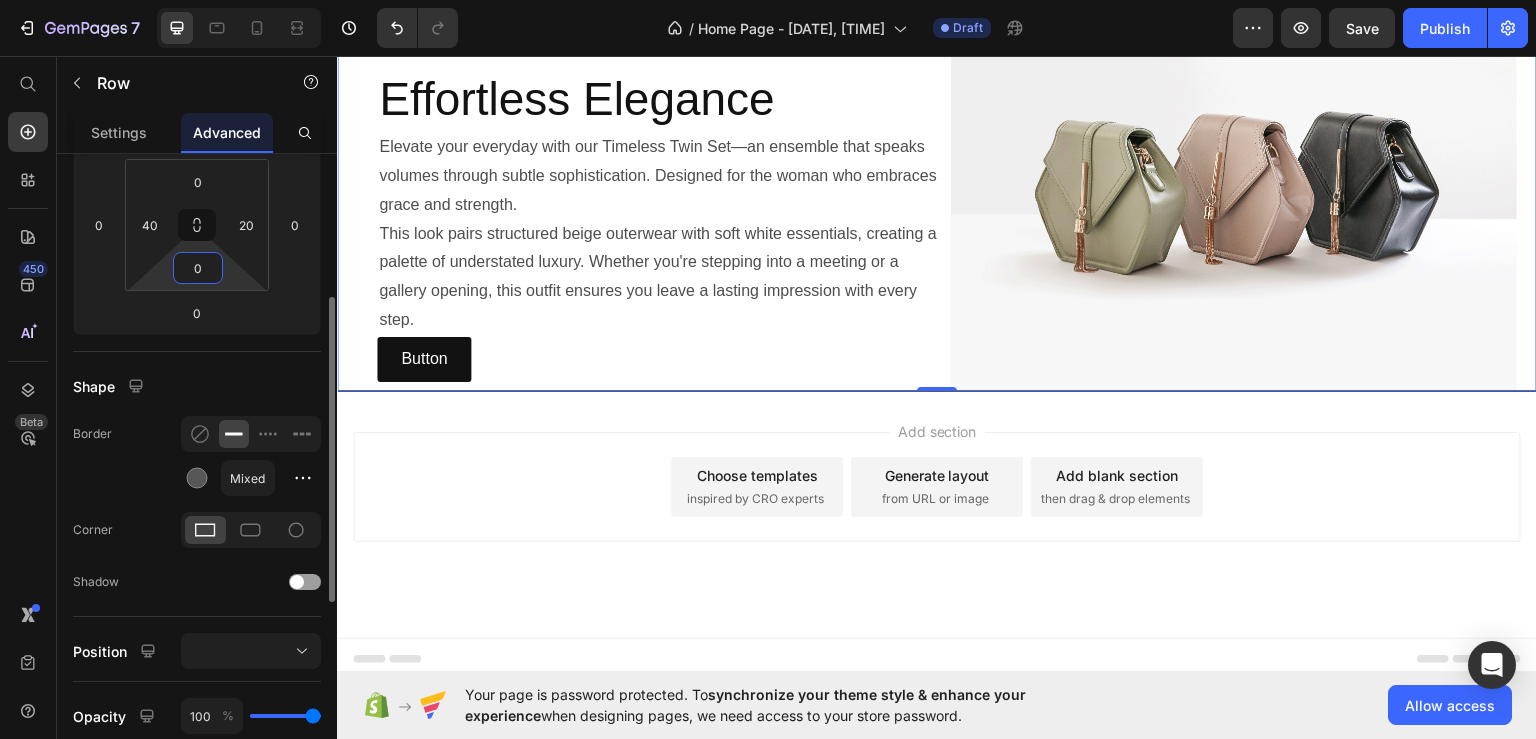 click on "0" at bounding box center (198, 268) 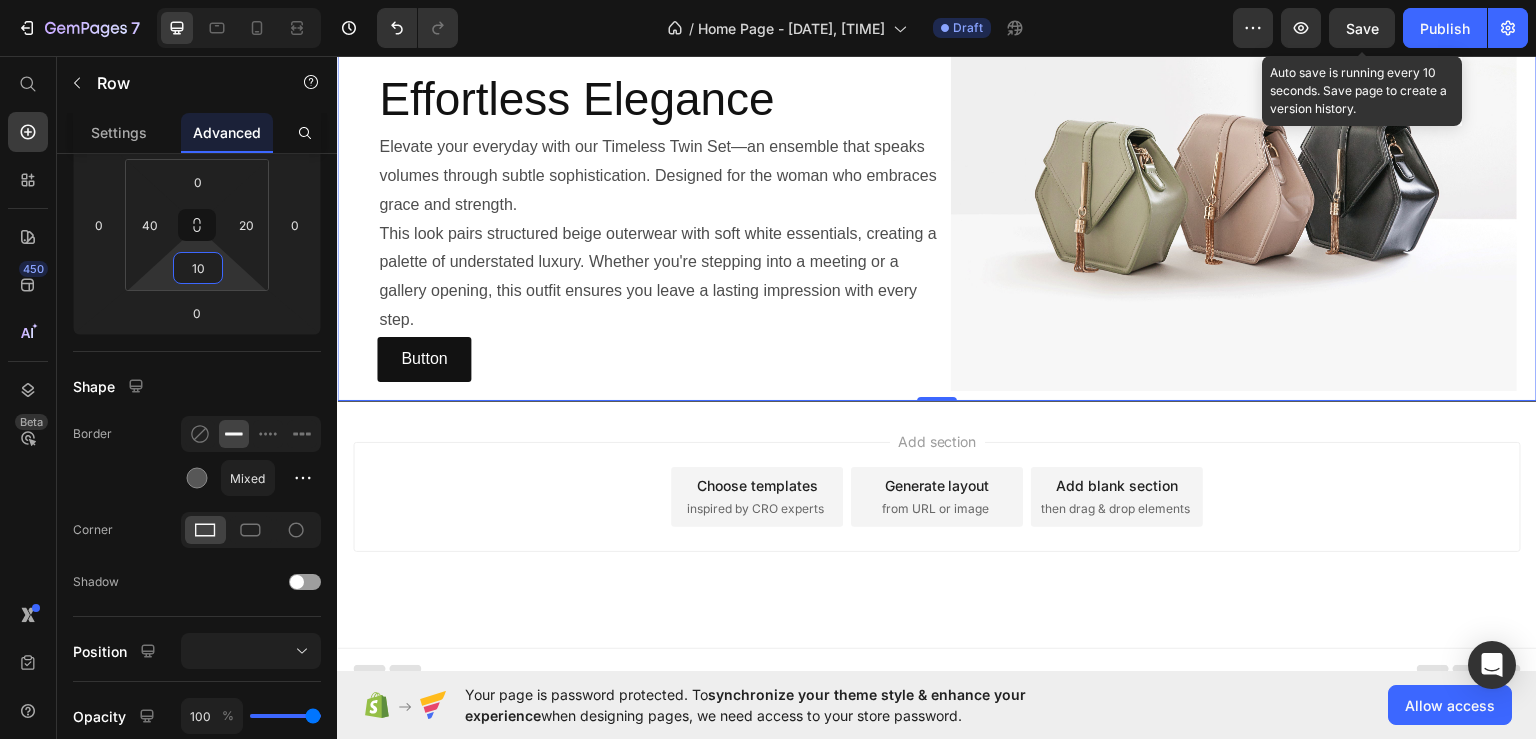 type on "10" 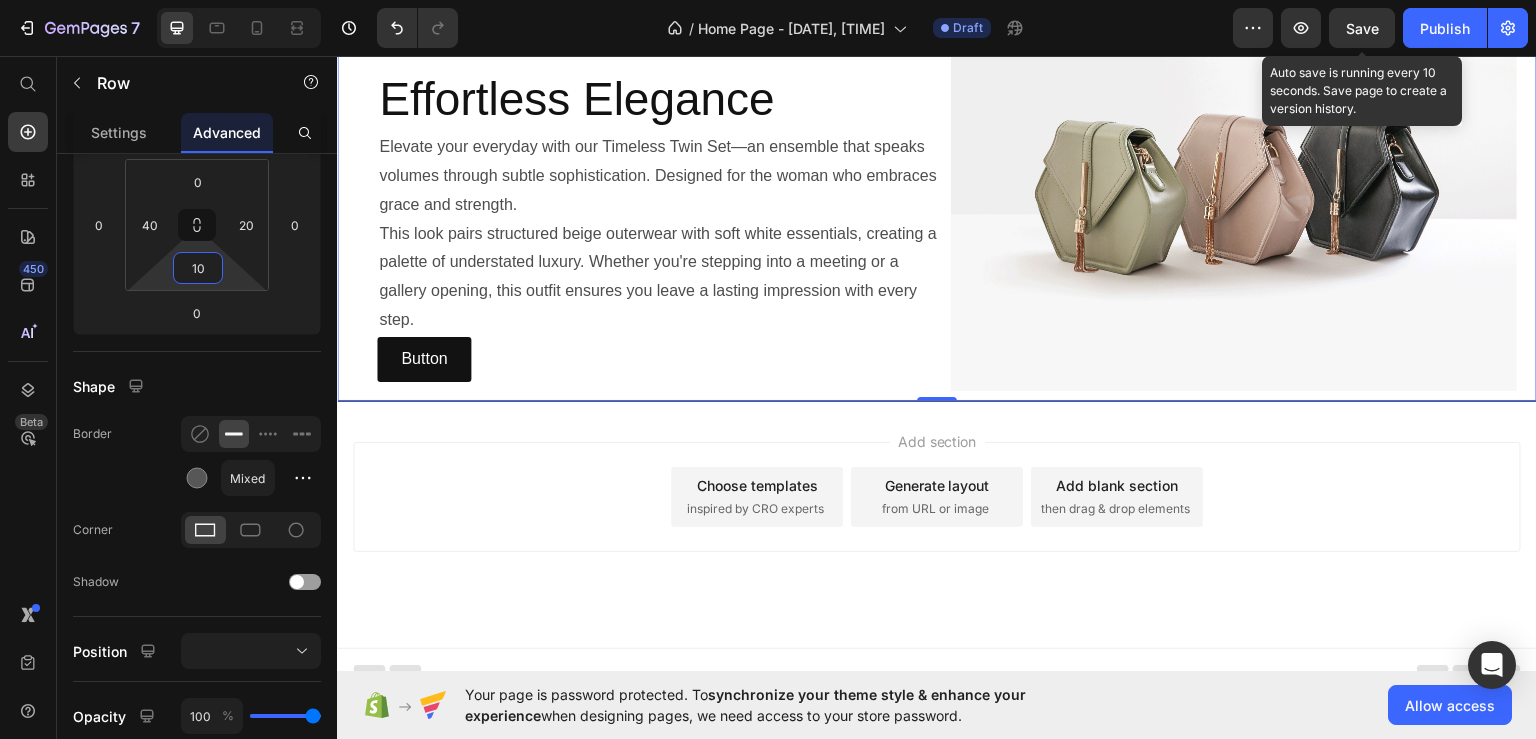 click on "Save" at bounding box center [1362, 28] 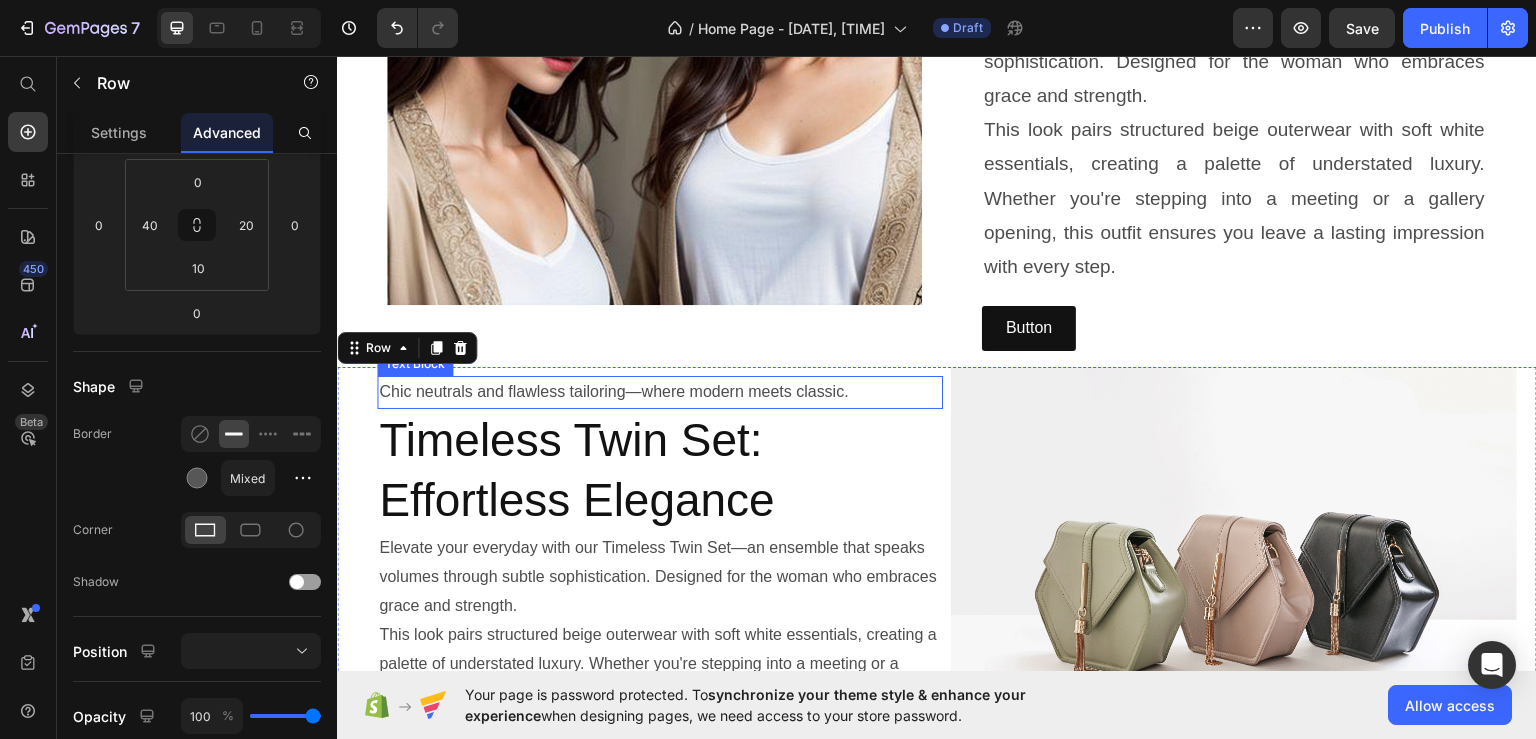 scroll, scrollTop: 1072, scrollLeft: 0, axis: vertical 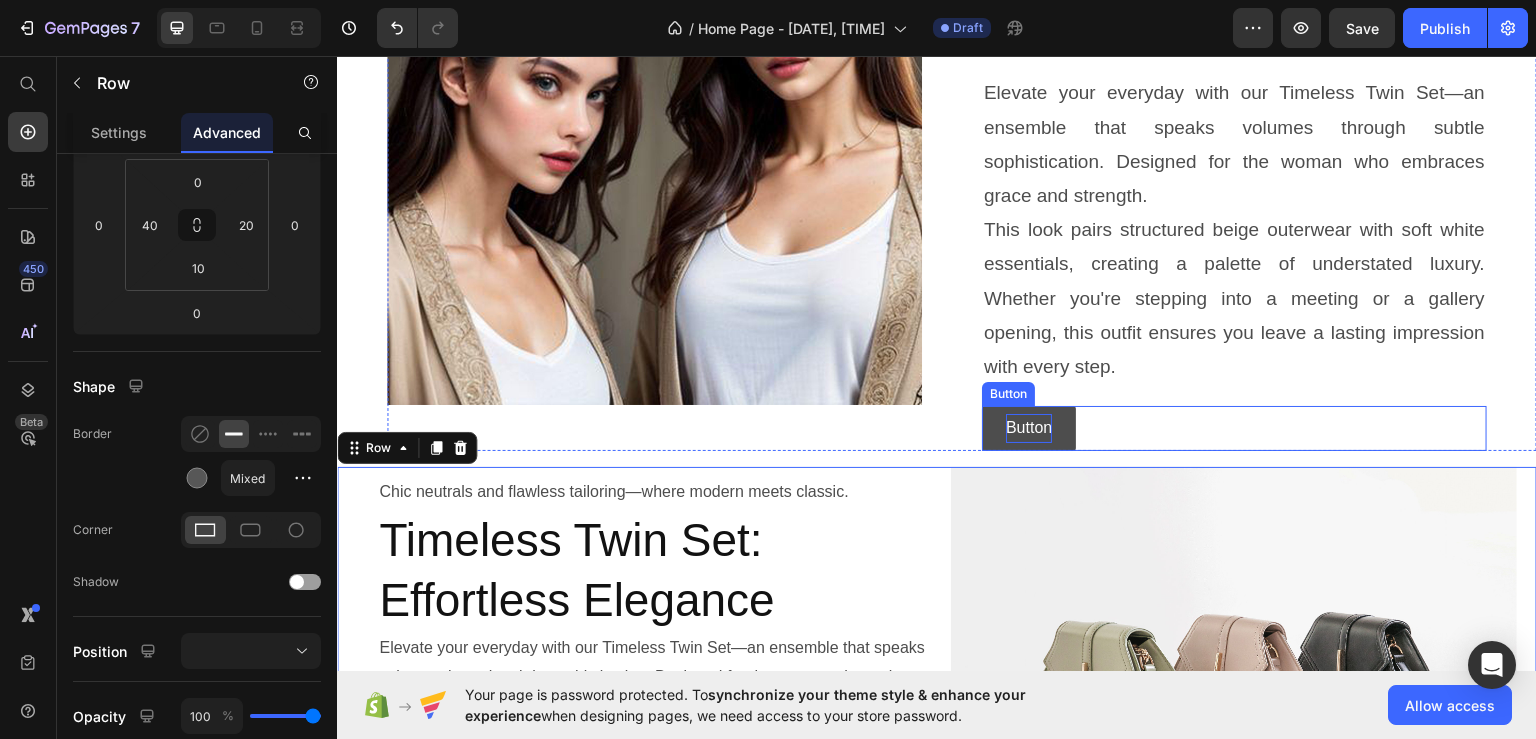 click on "Button" at bounding box center [1029, 427] 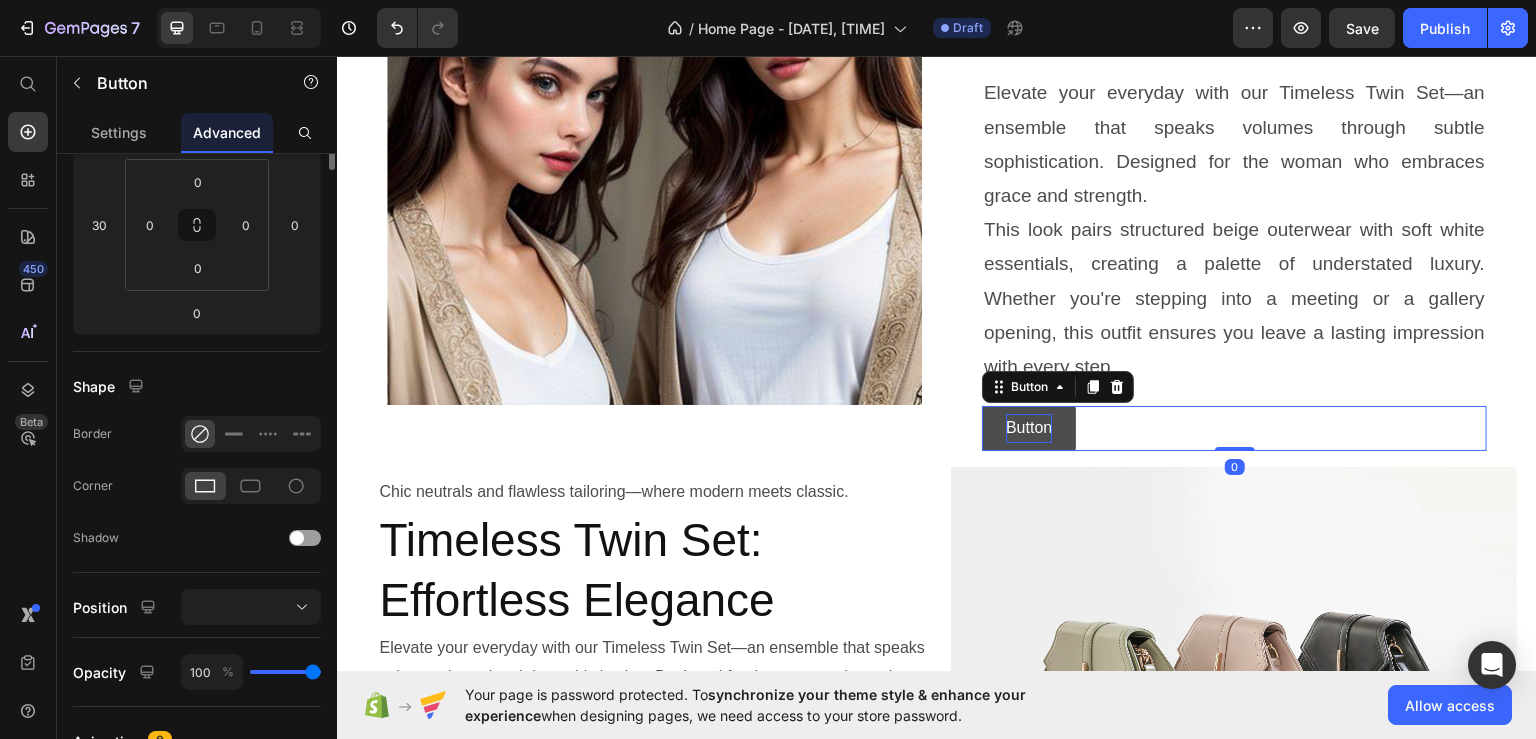 scroll, scrollTop: 0, scrollLeft: 0, axis: both 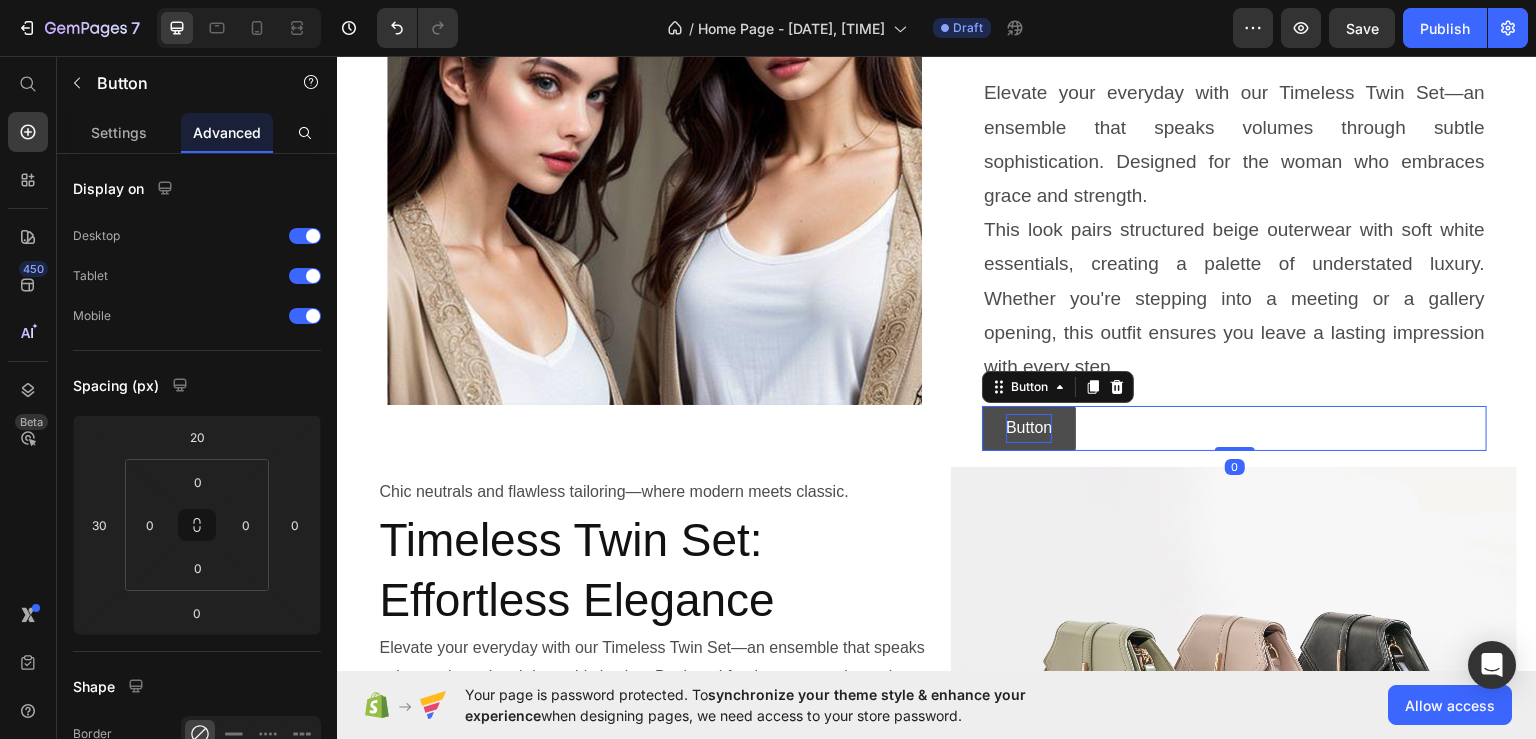 click on "Button" at bounding box center [1029, 427] 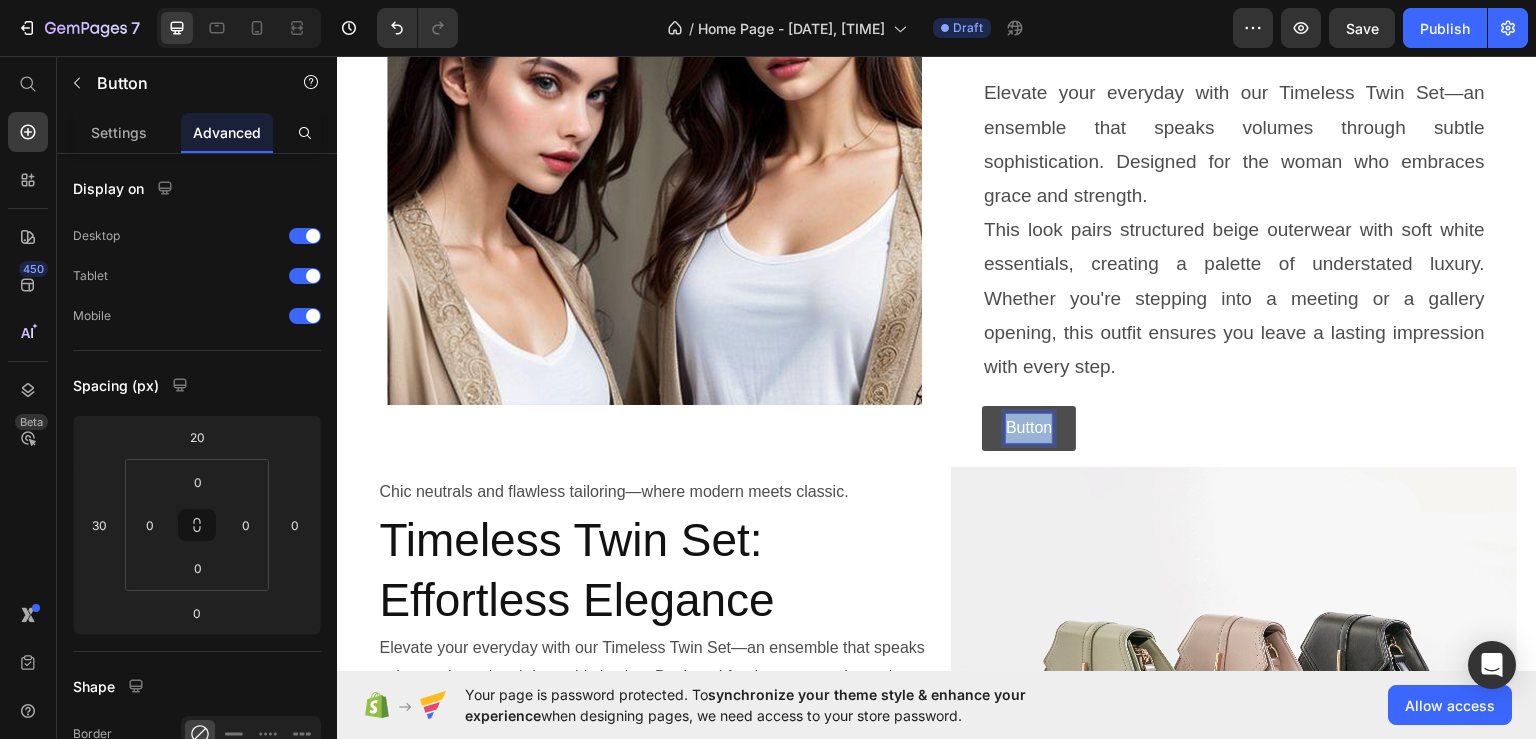 click on "Button" at bounding box center [1029, 427] 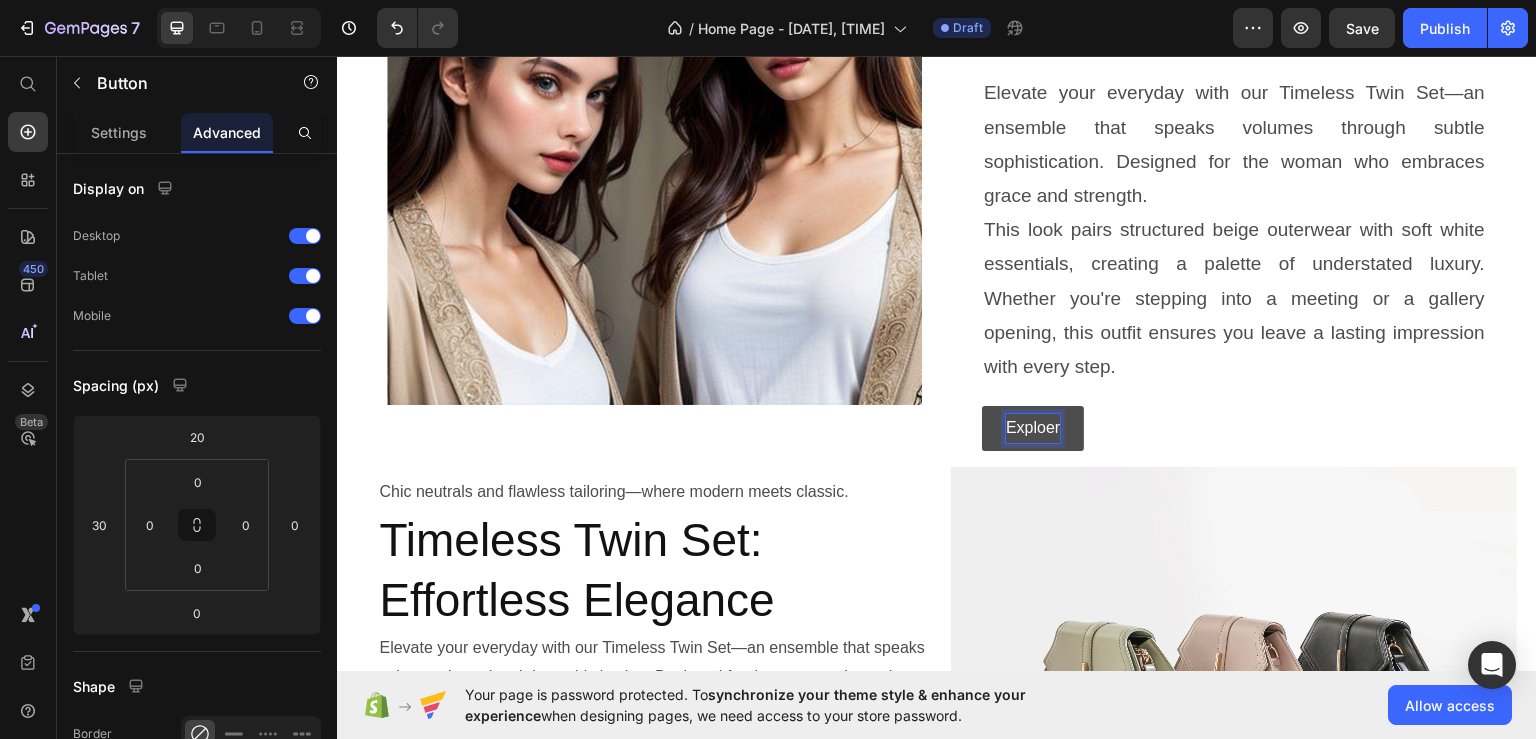 click on "Exploer" at bounding box center [1033, 427] 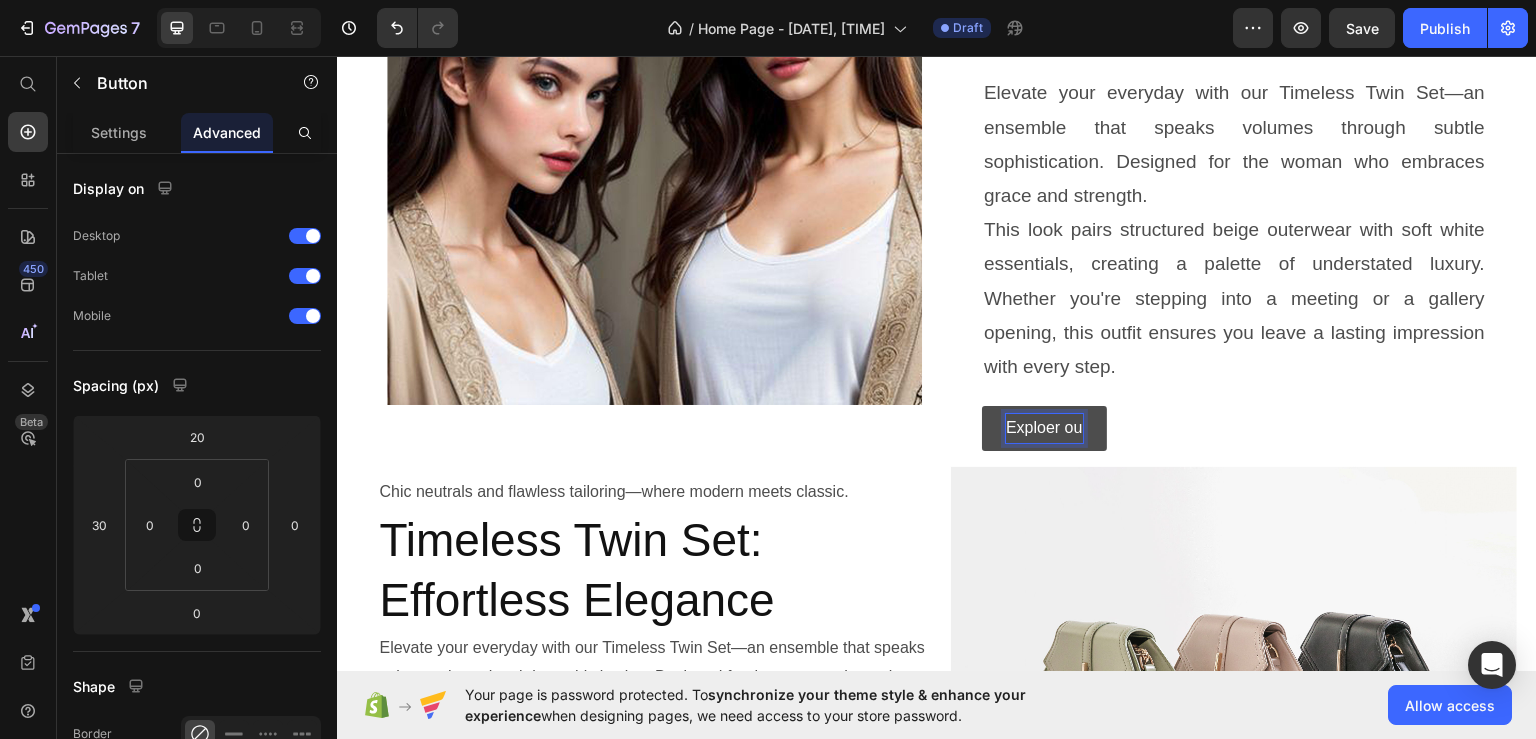 click on "Exploer ou" at bounding box center (1044, 427) 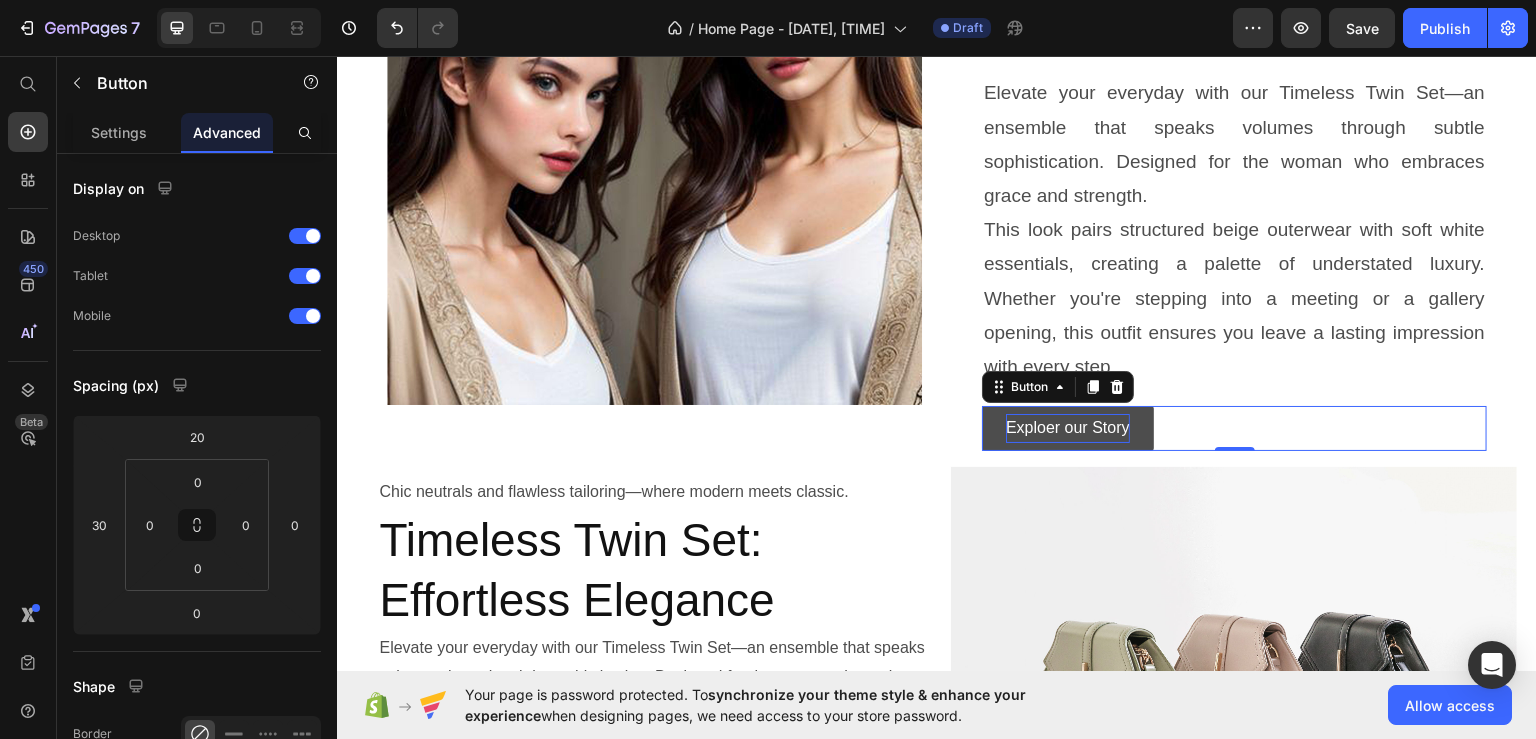 click on "Exploer our Story Button   0" at bounding box center [1234, 427] 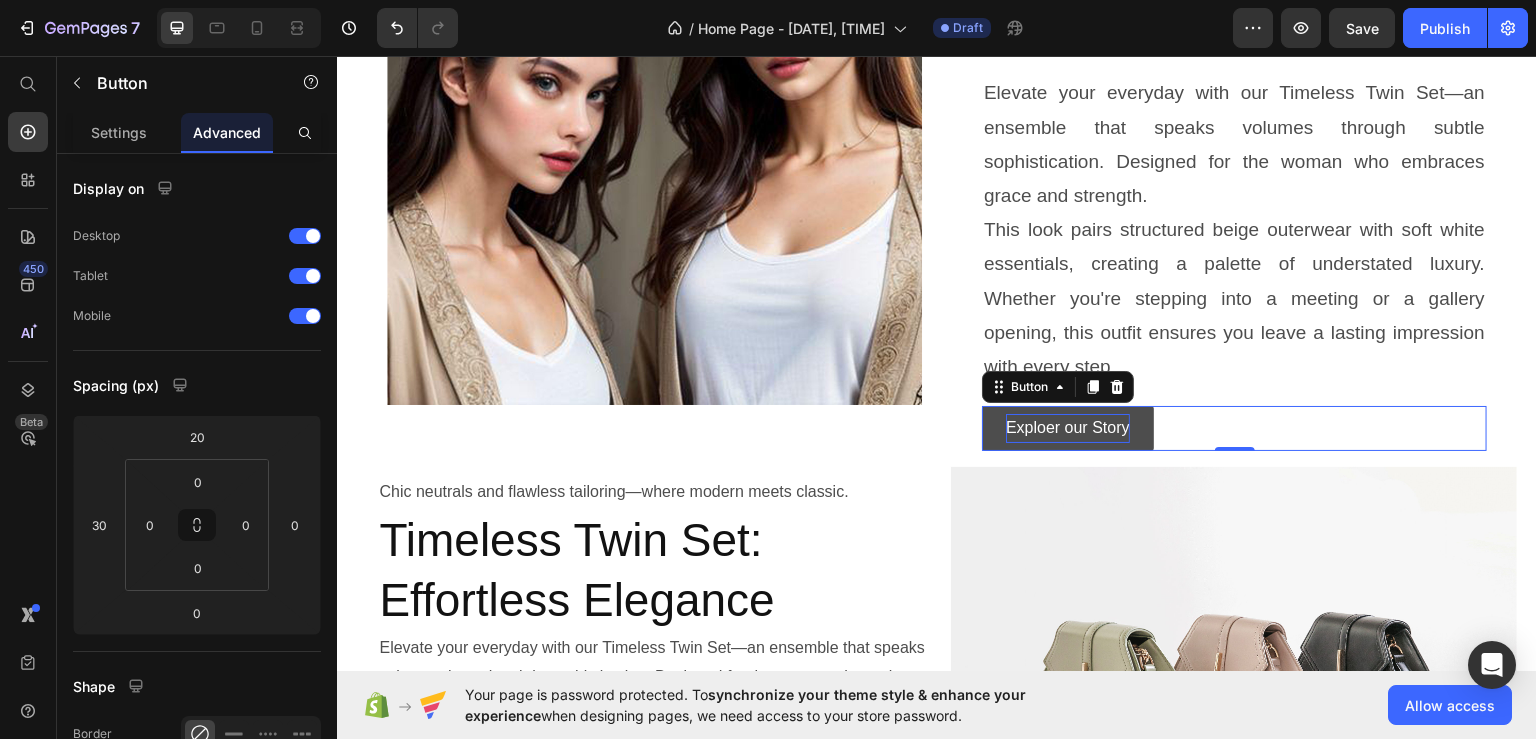click on "Exploer our Story" at bounding box center [1068, 427] 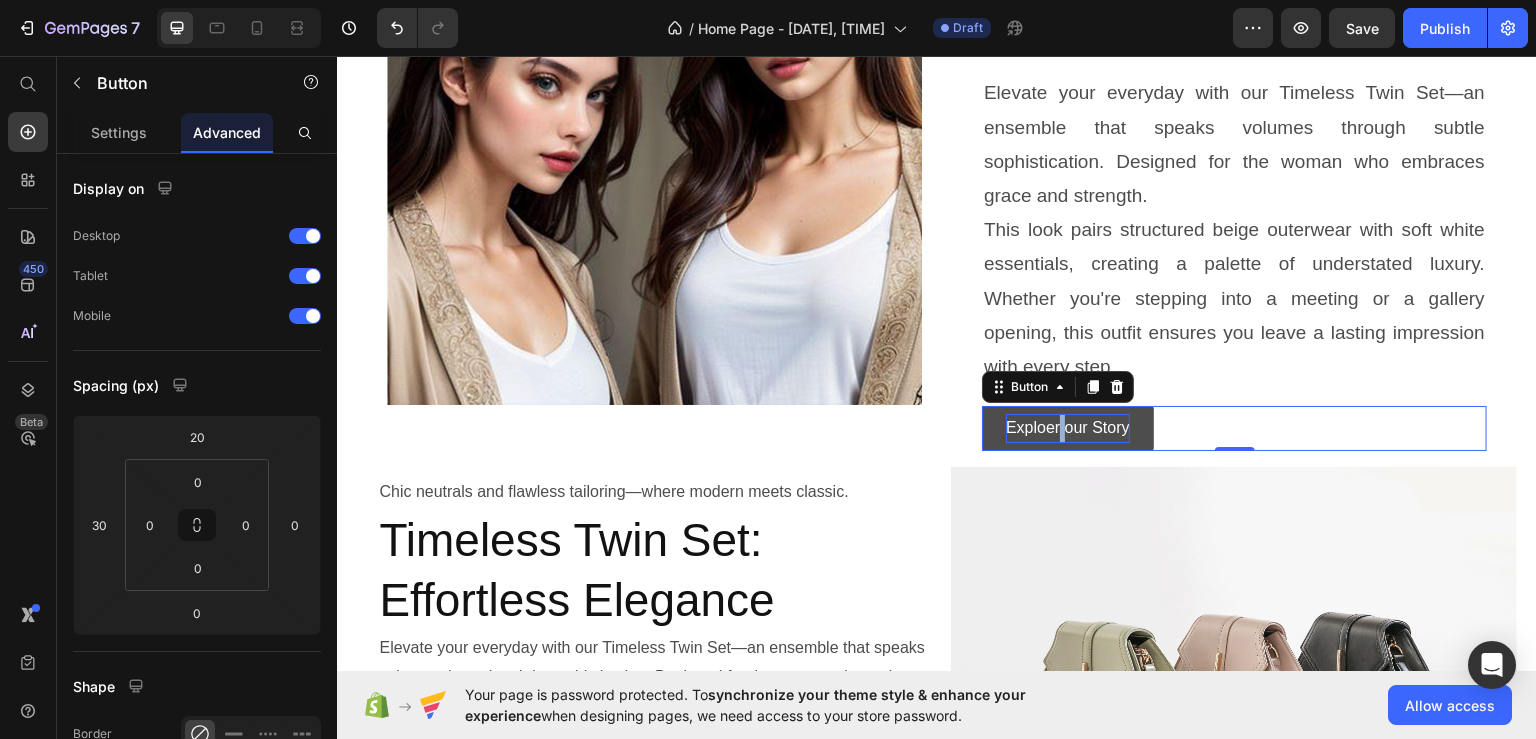 click on "Exploer our Story" at bounding box center (1068, 427) 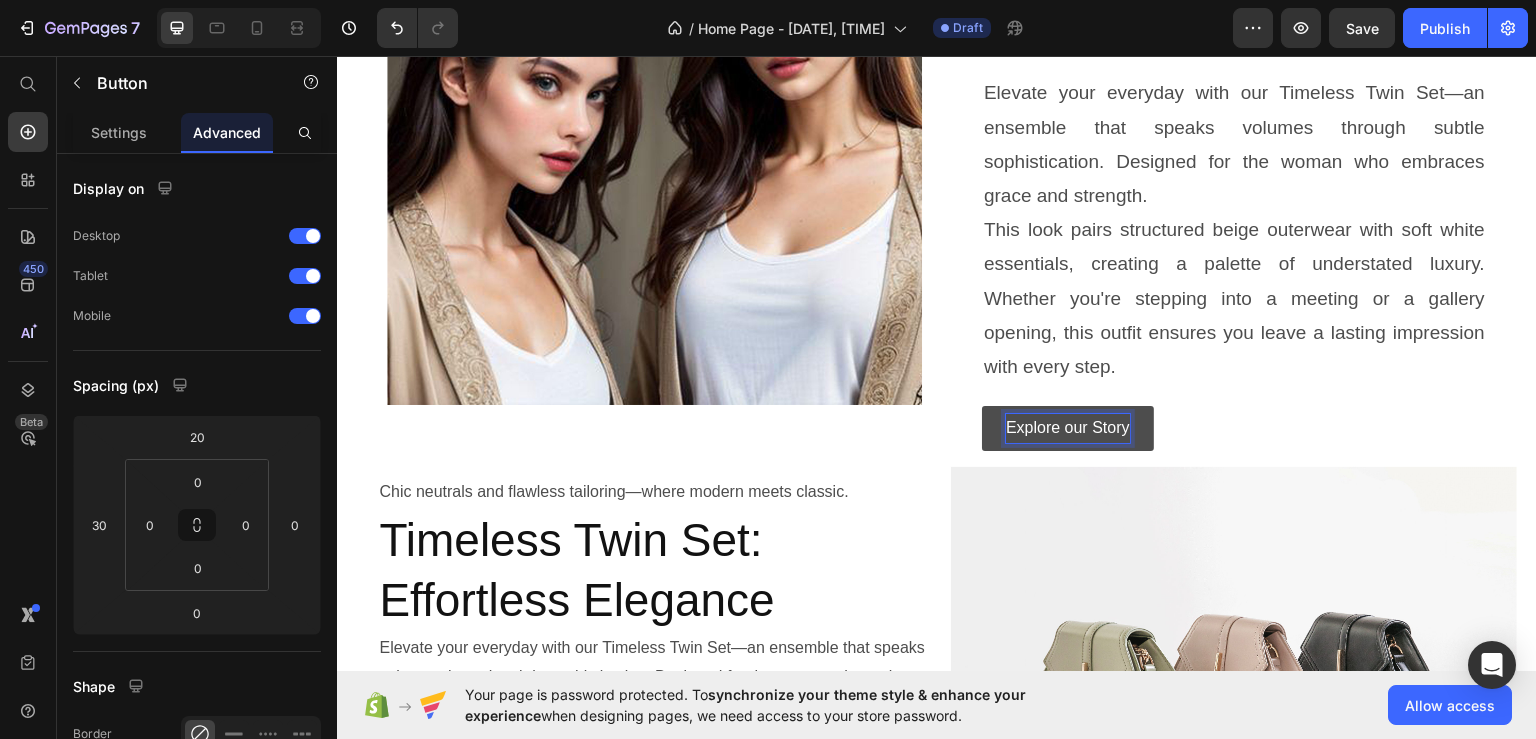 click on "Explore our Story Button   0" at bounding box center [1234, 427] 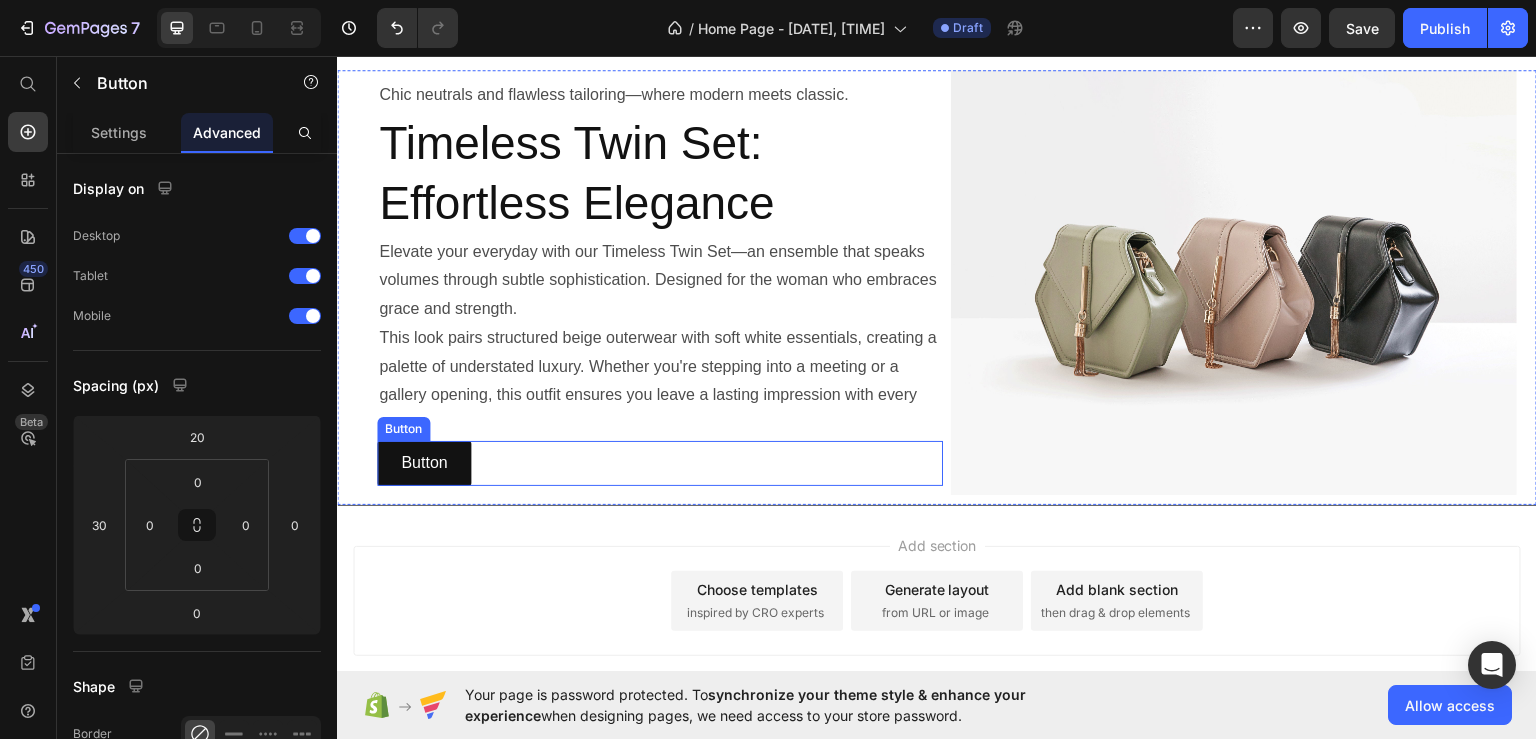 scroll, scrollTop: 1473, scrollLeft: 0, axis: vertical 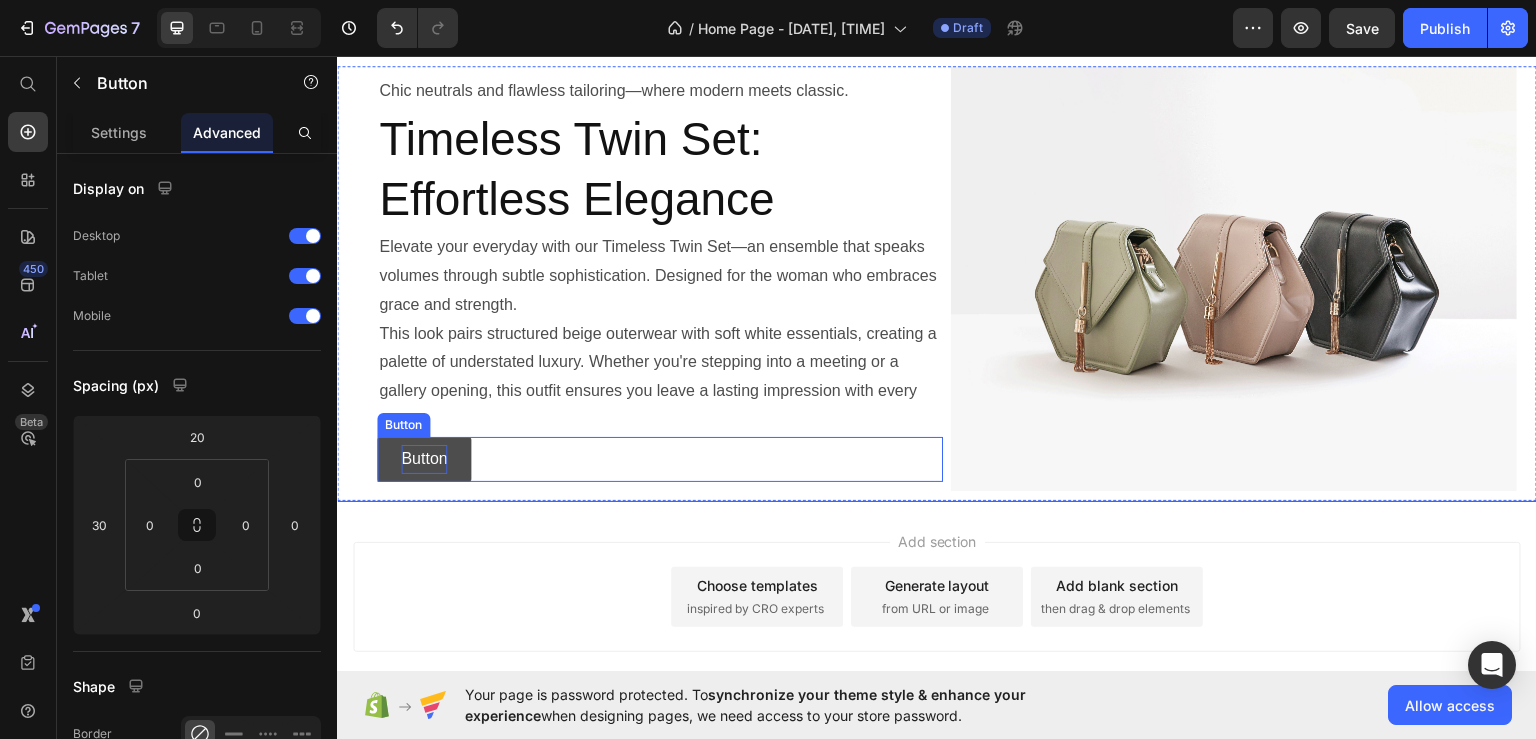 click on "Button" at bounding box center [424, 458] 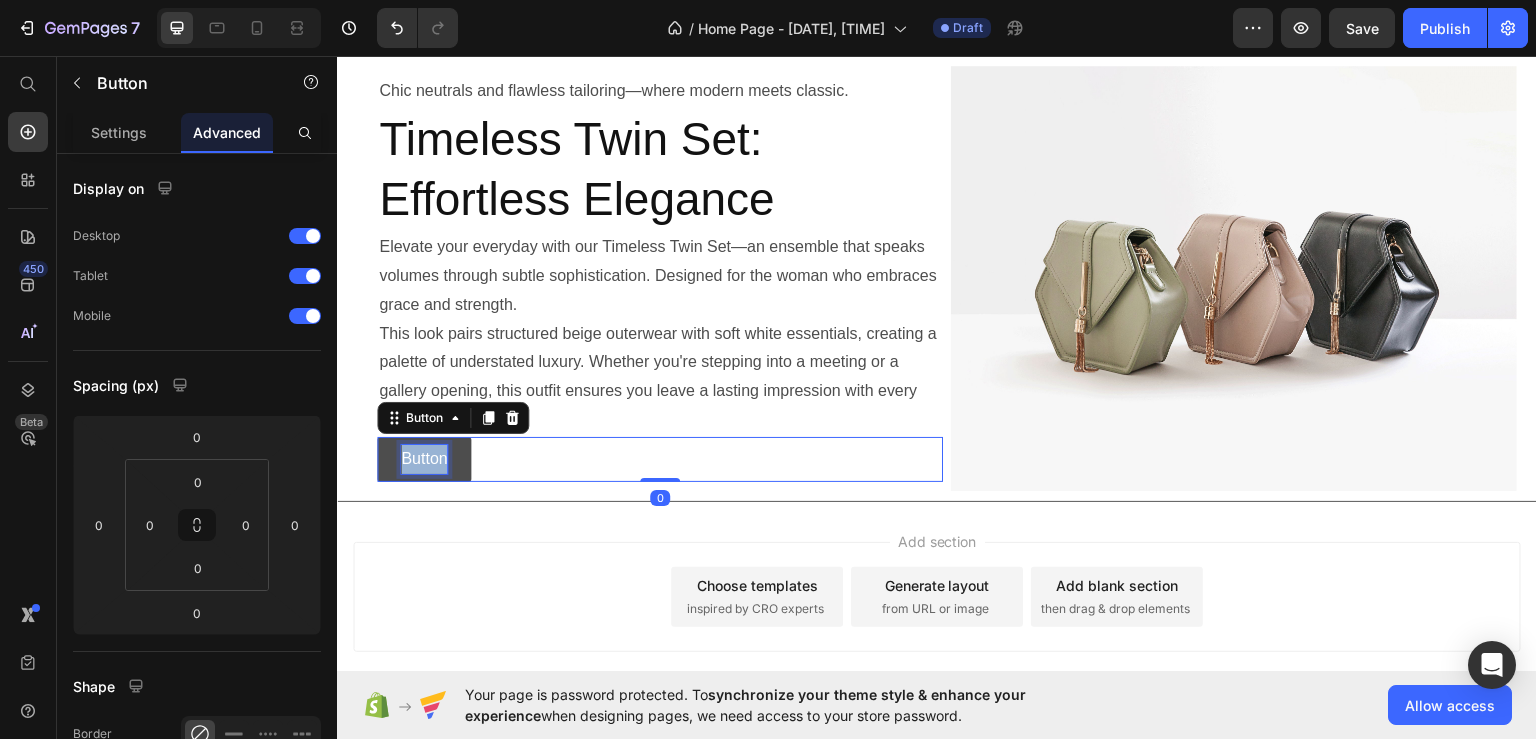 click on "Button" at bounding box center [424, 458] 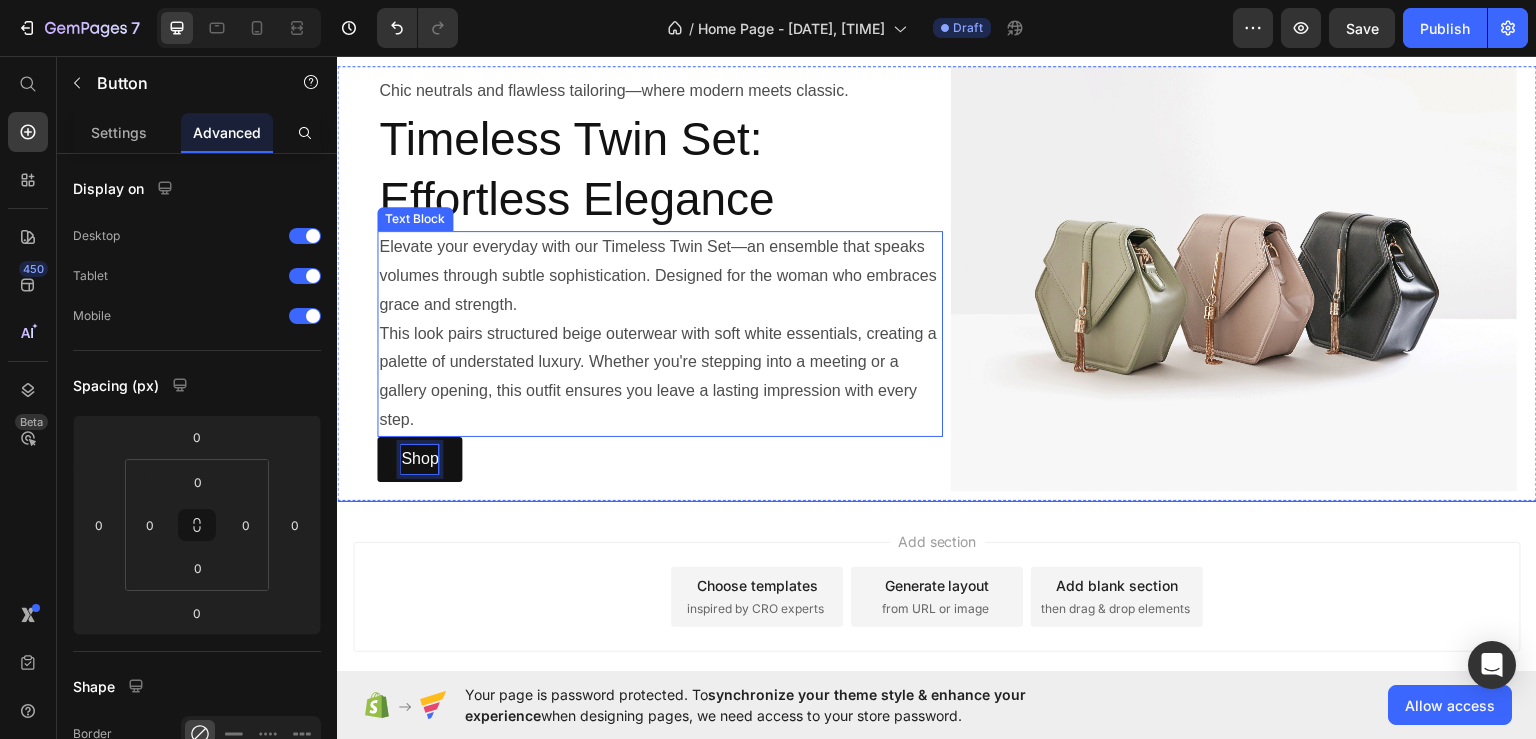 click on "This look pairs structured beige outerwear with soft white essentials, creating a palette of understated luxury. Whether you're stepping into a meeting or a gallery opening, this outfit ensures you leave a lasting impression with every step." at bounding box center (660, 376) 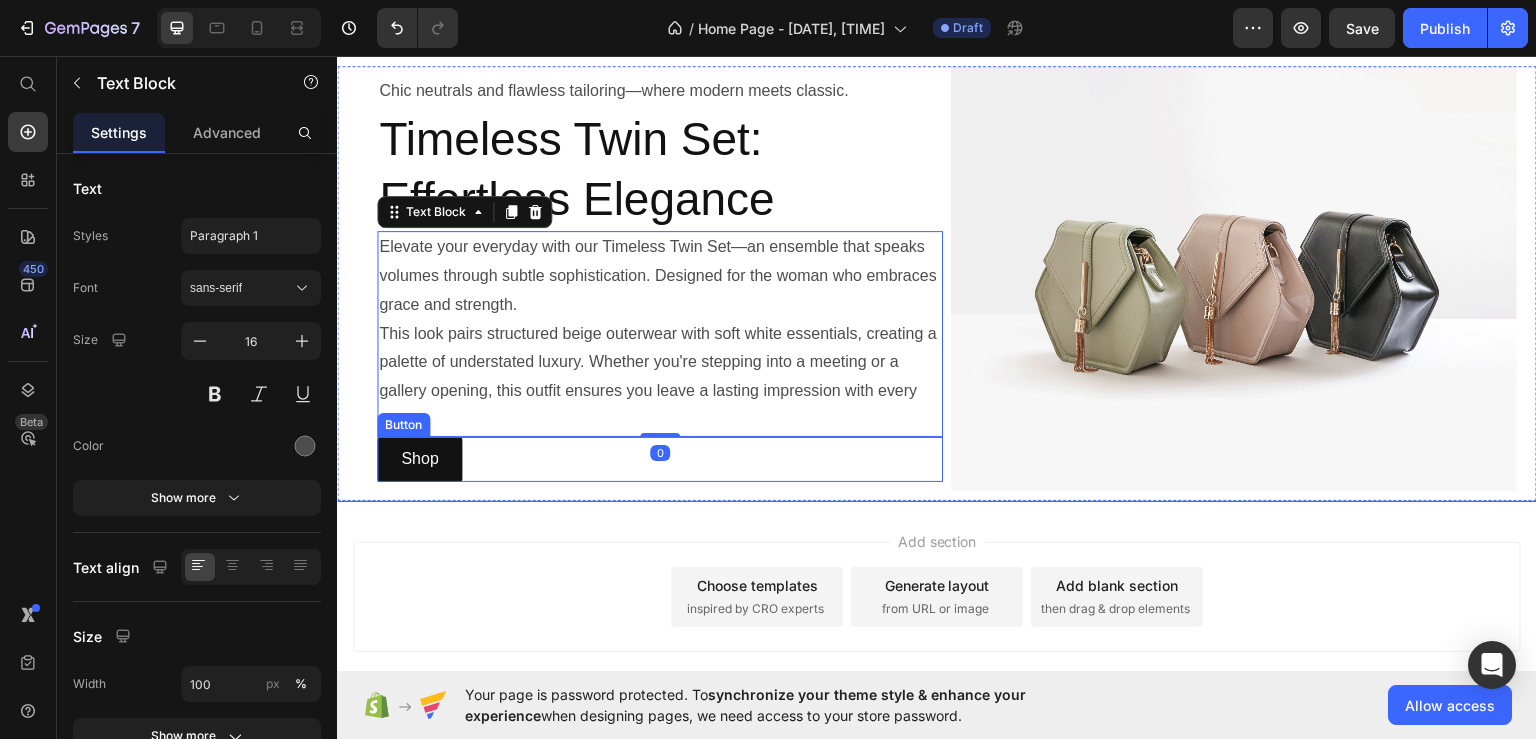 click on "Shop Button" at bounding box center (660, 458) 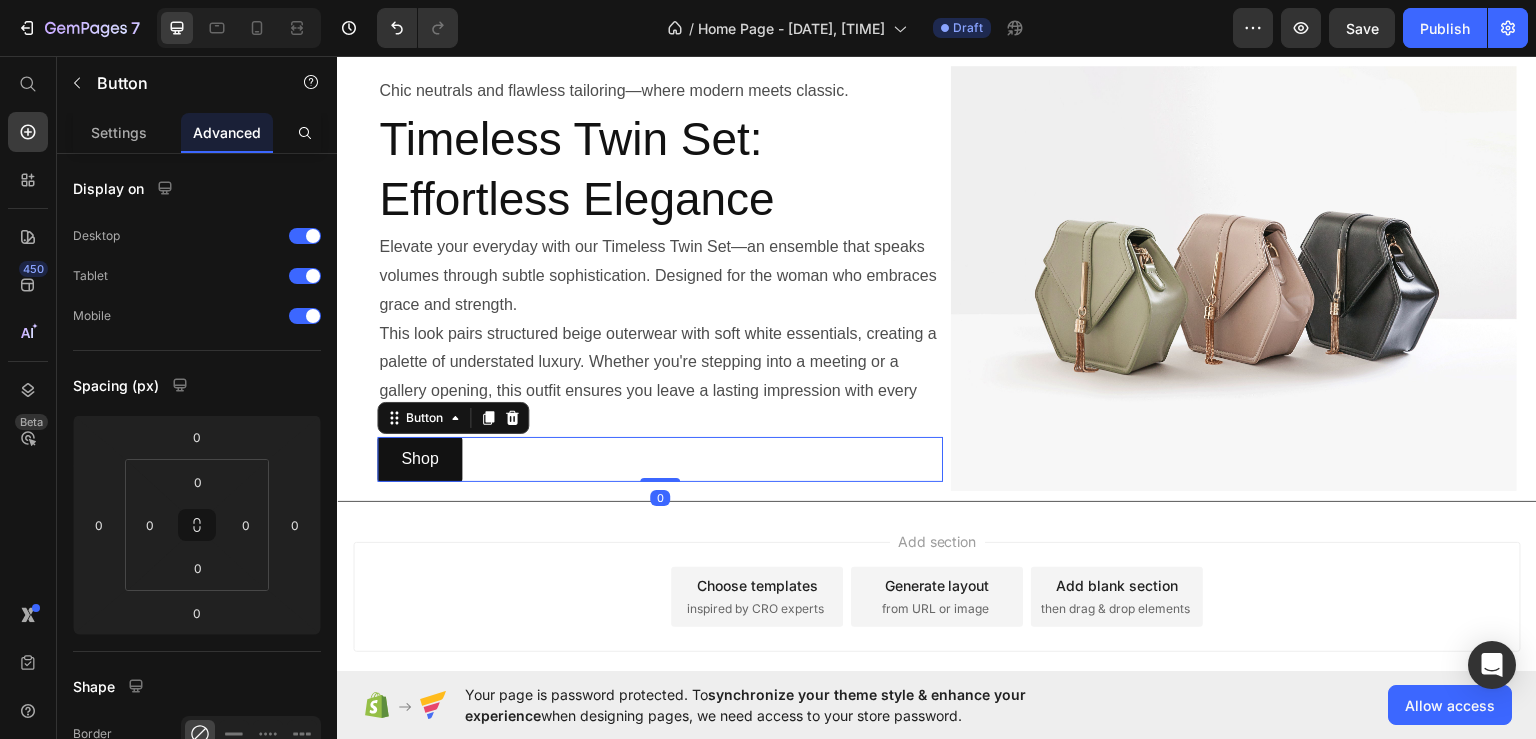 click on "Add section Choose templates inspired by CRO experts Generate layout from URL or image Add blank section then drag & drop elements" at bounding box center [937, 624] 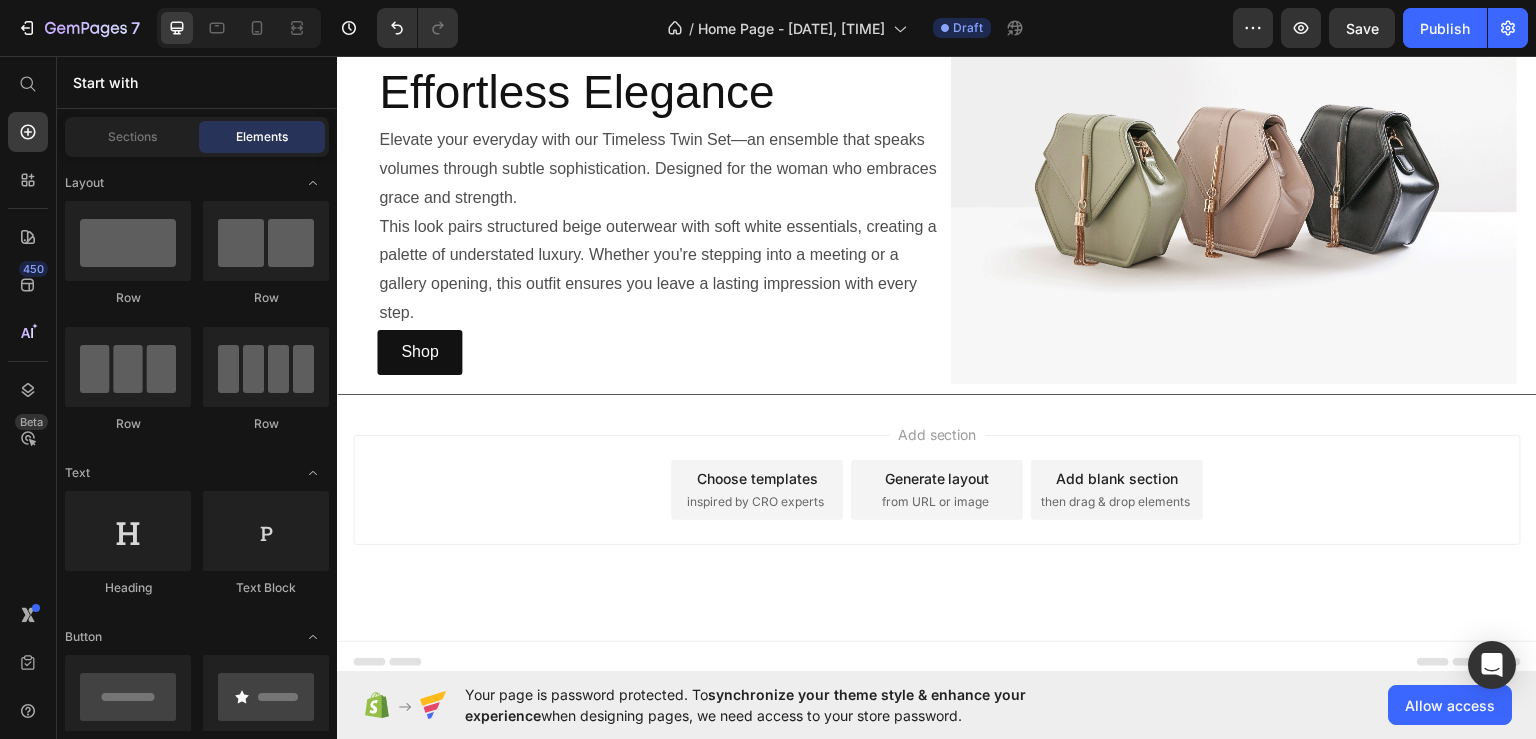 scroll, scrollTop: 1584, scrollLeft: 0, axis: vertical 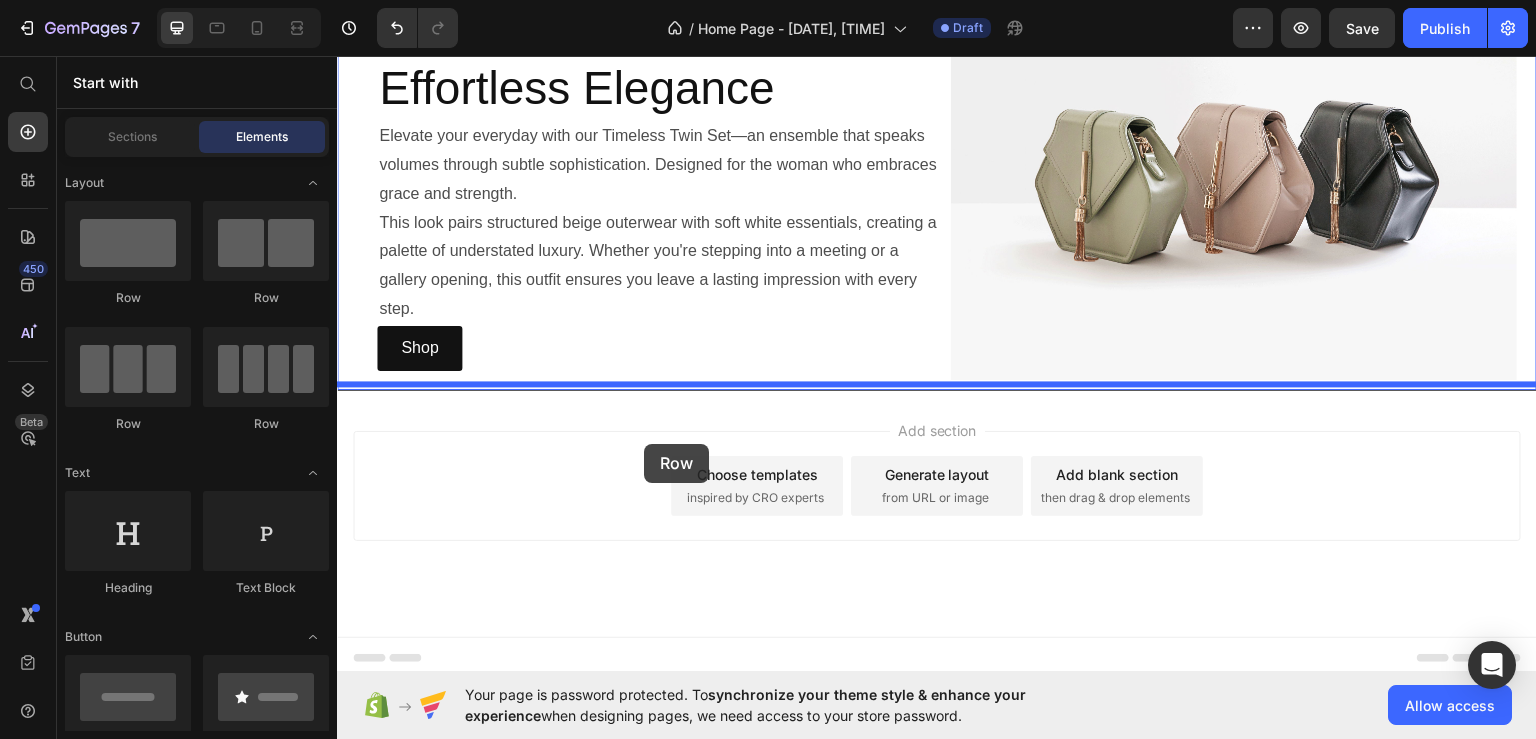 drag, startPoint x: 471, startPoint y: 312, endPoint x: 644, endPoint y: 443, distance: 217.0023 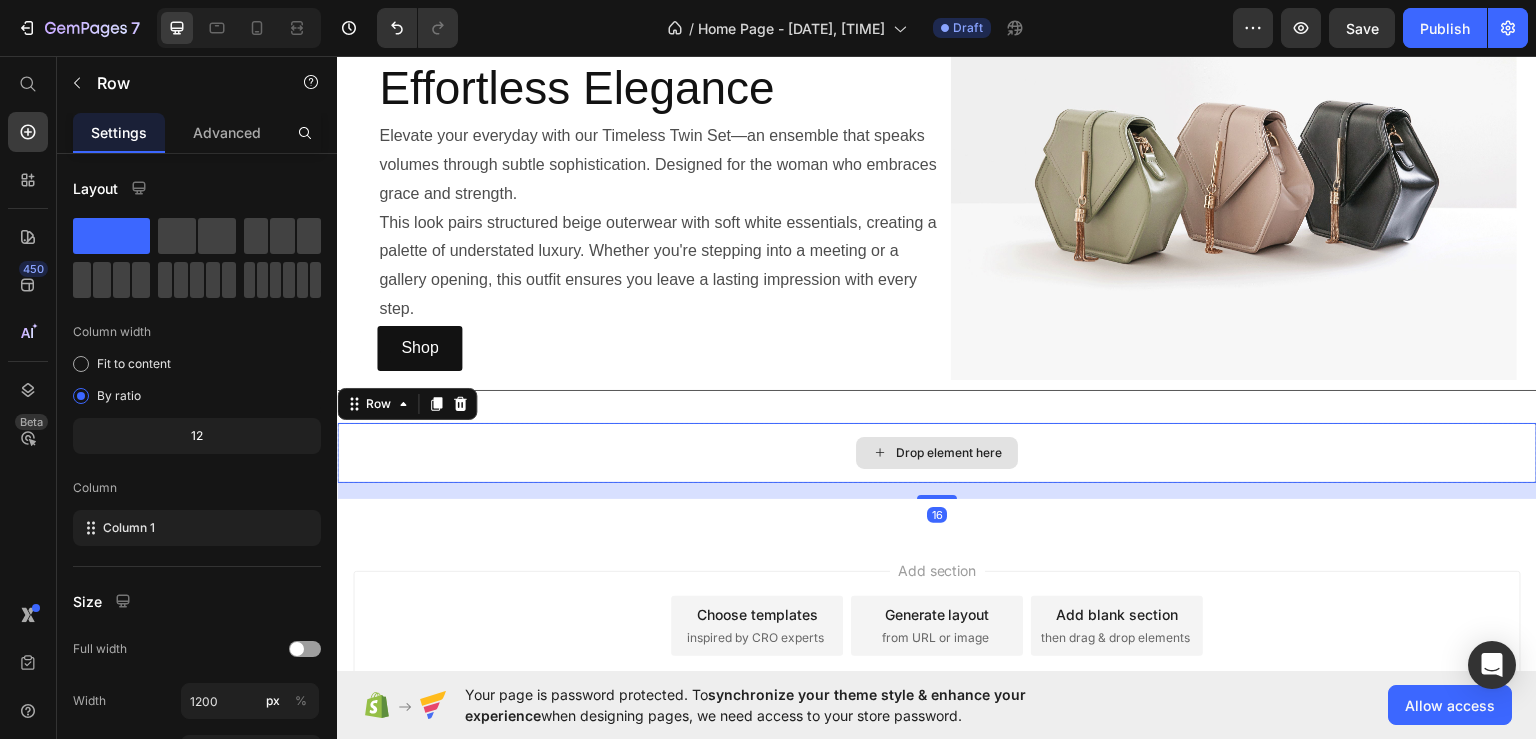 click on "Drop element here" at bounding box center (949, 452) 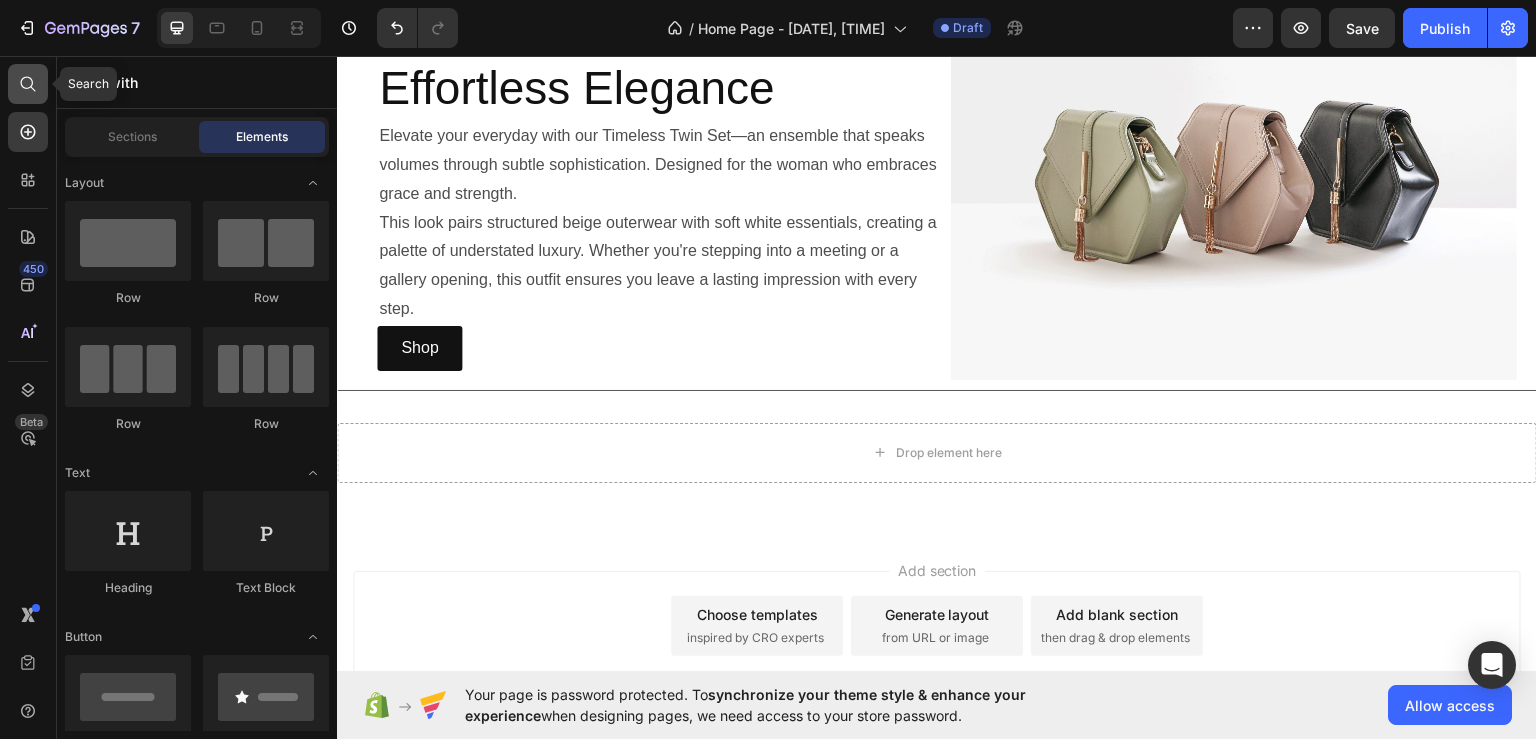 click 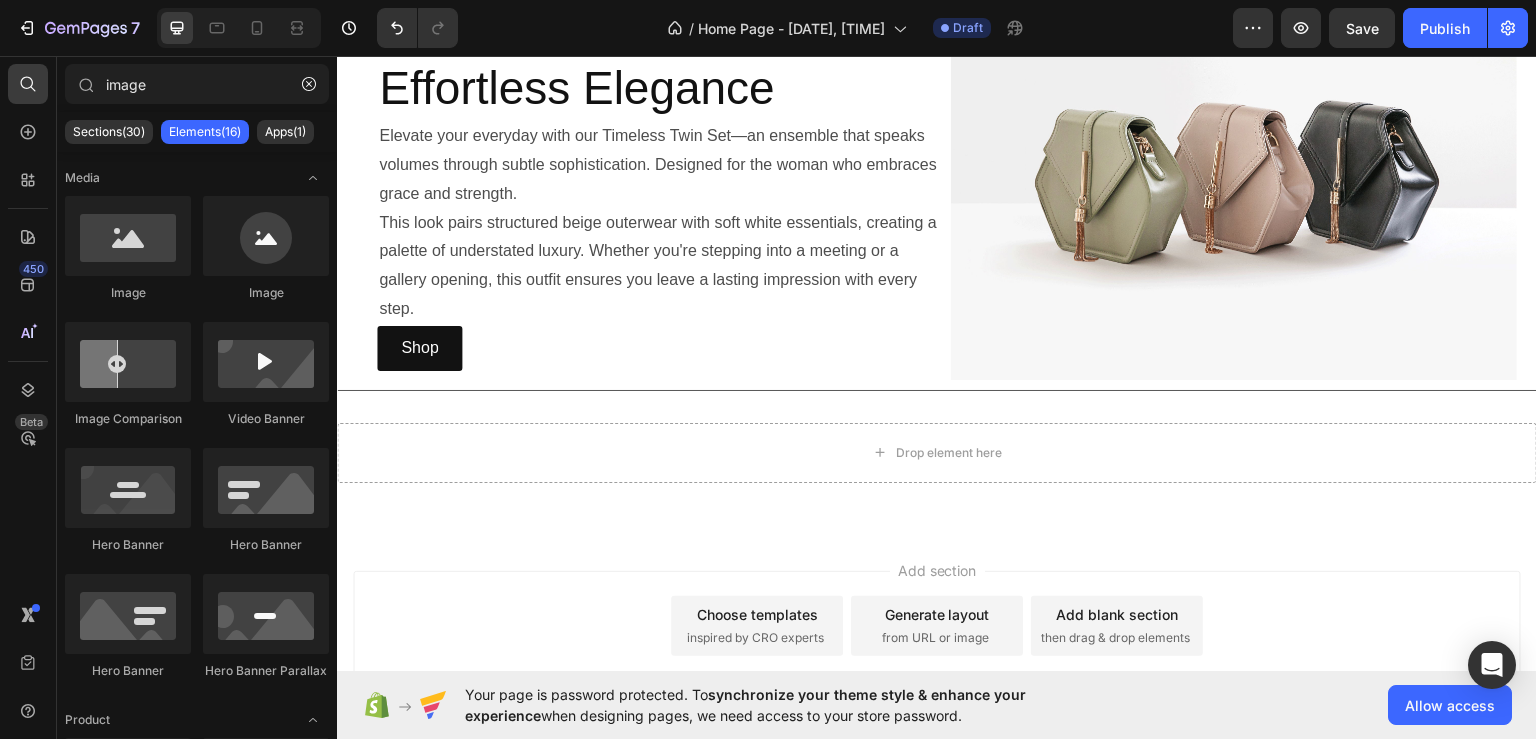 click on "image" at bounding box center [197, 84] 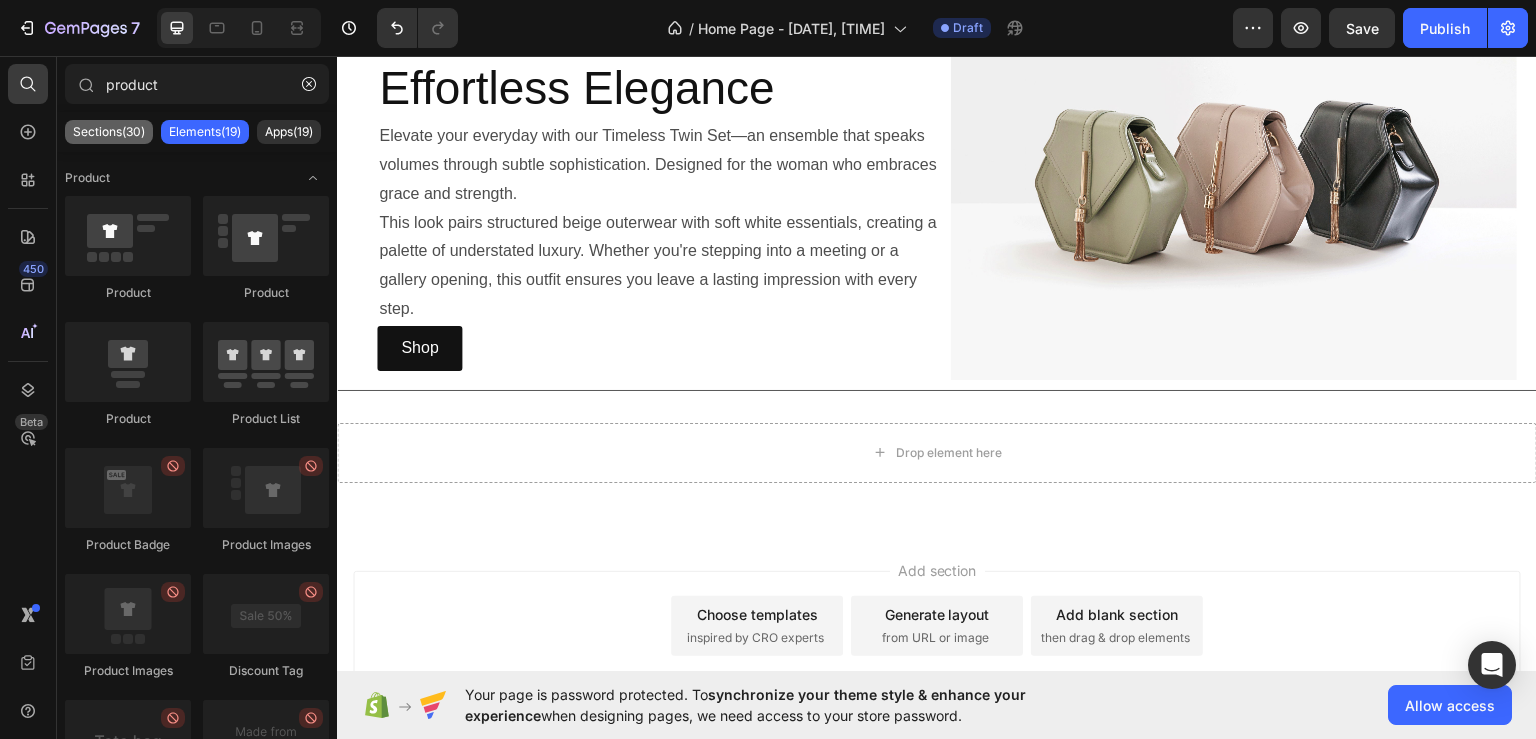 type on "product" 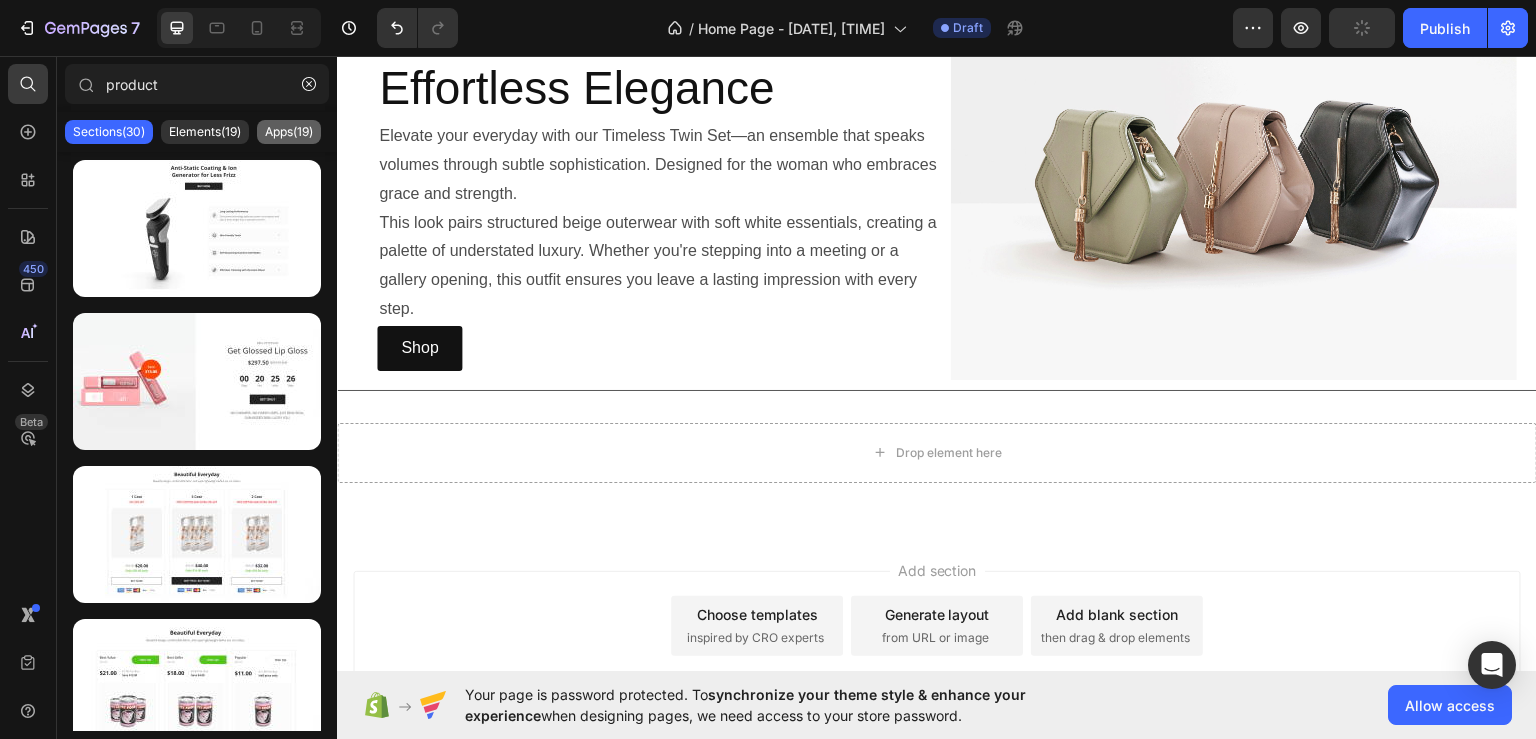 click on "Apps(19)" at bounding box center [289, 132] 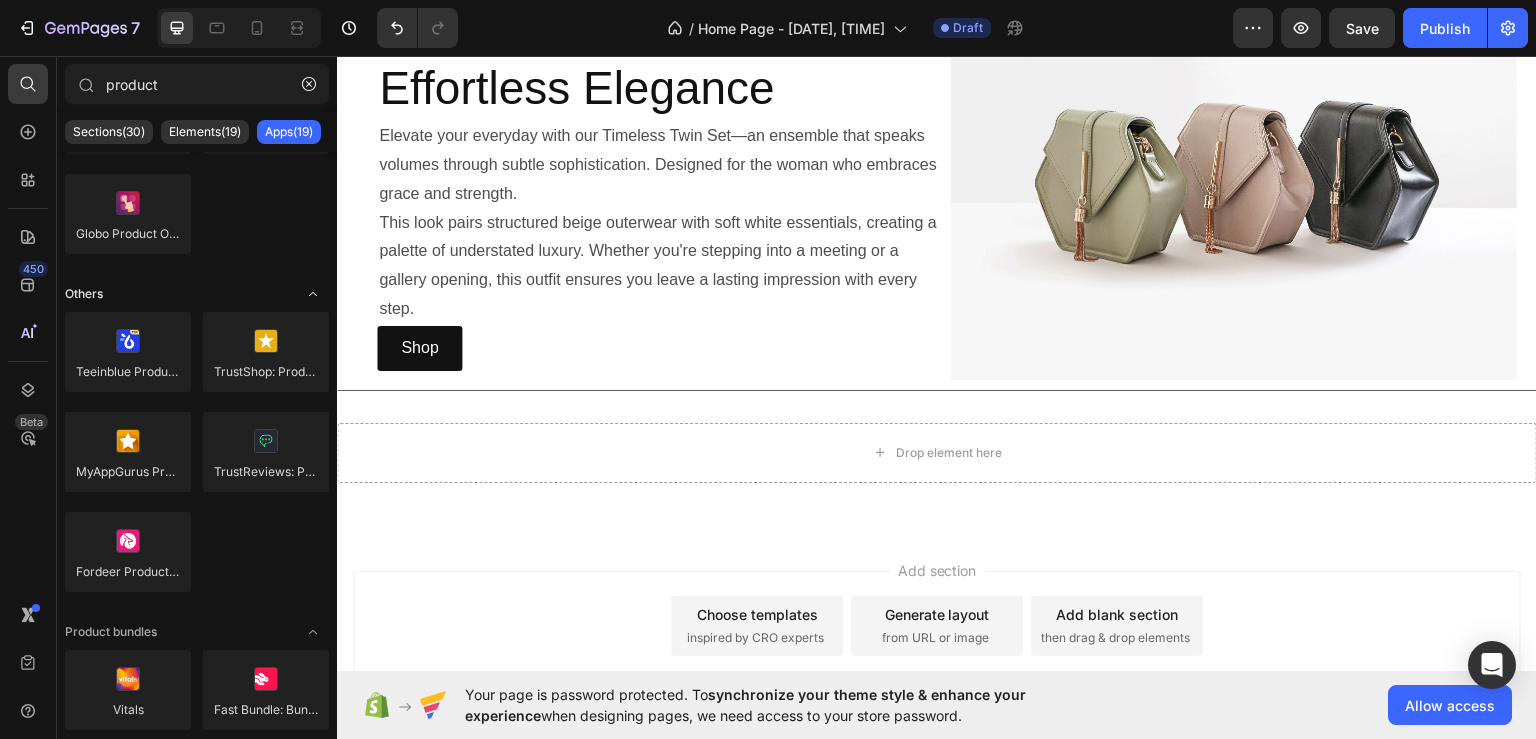 scroll, scrollTop: 0, scrollLeft: 0, axis: both 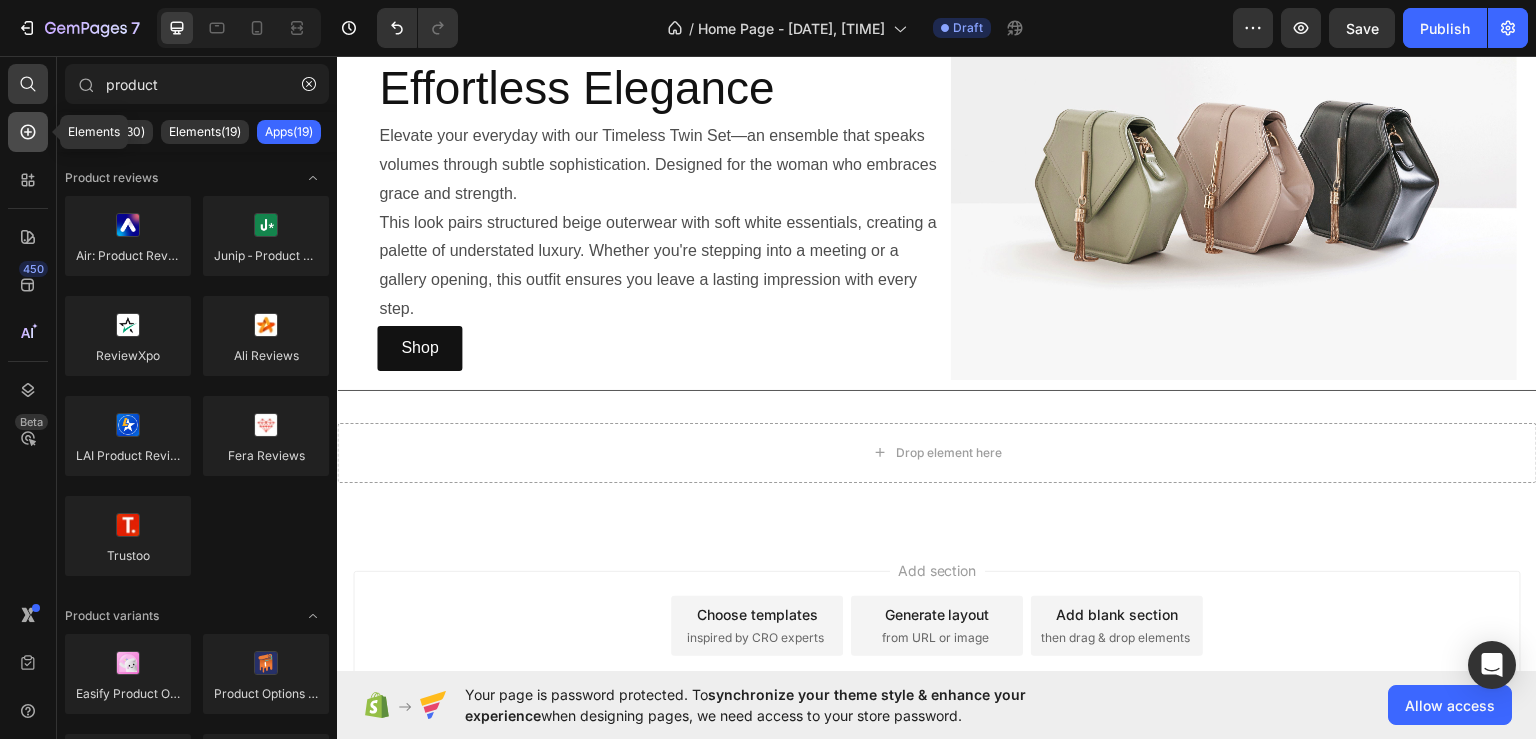 click 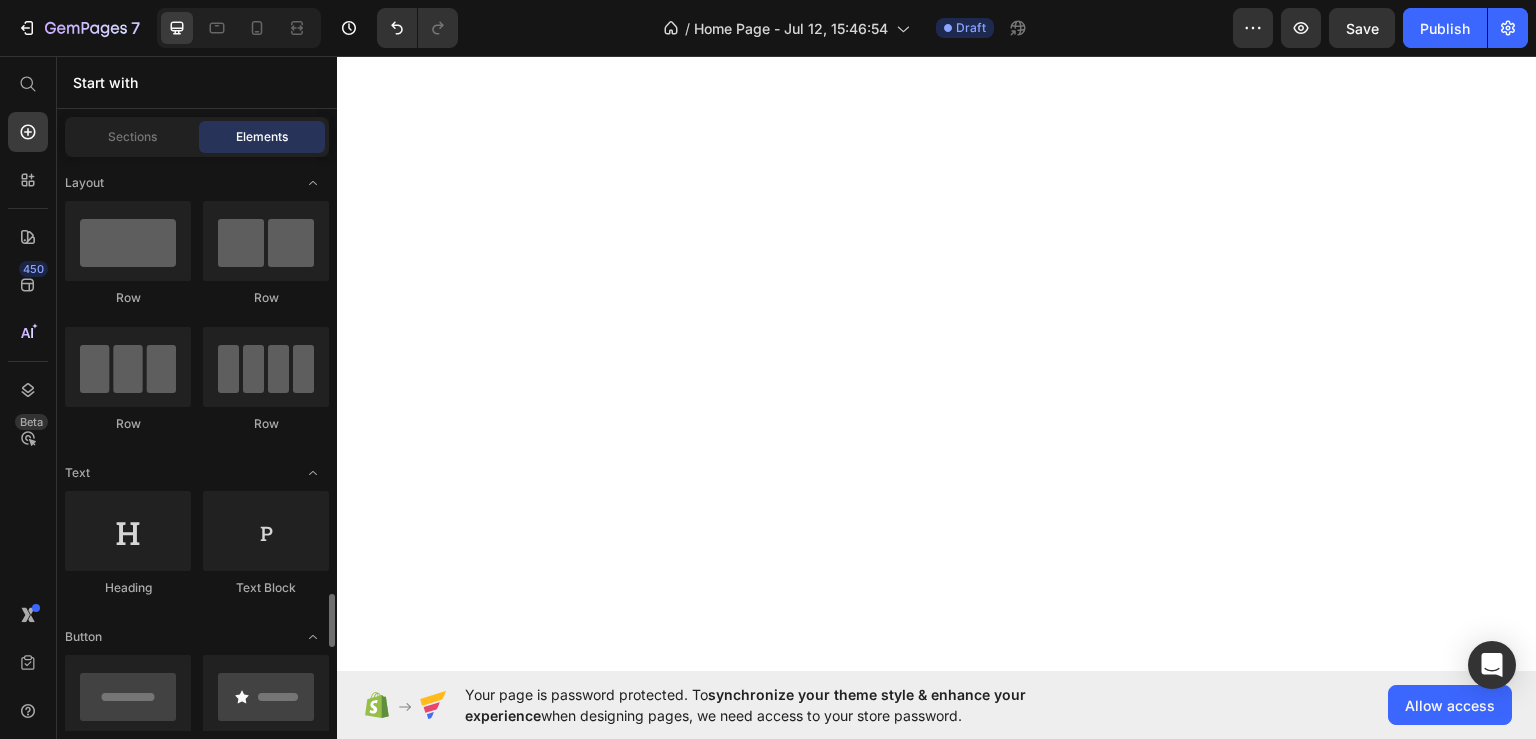 scroll, scrollTop: 0, scrollLeft: 0, axis: both 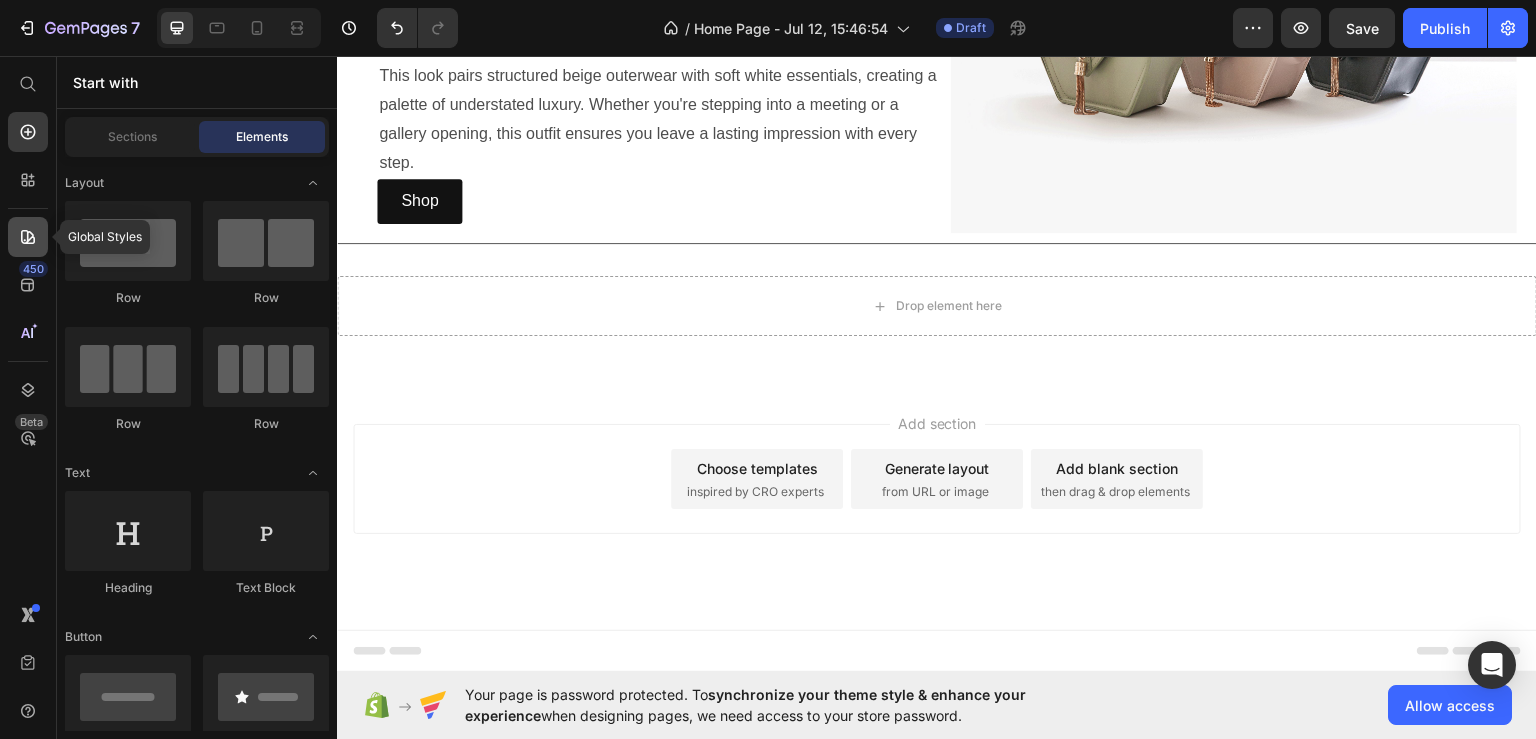 click 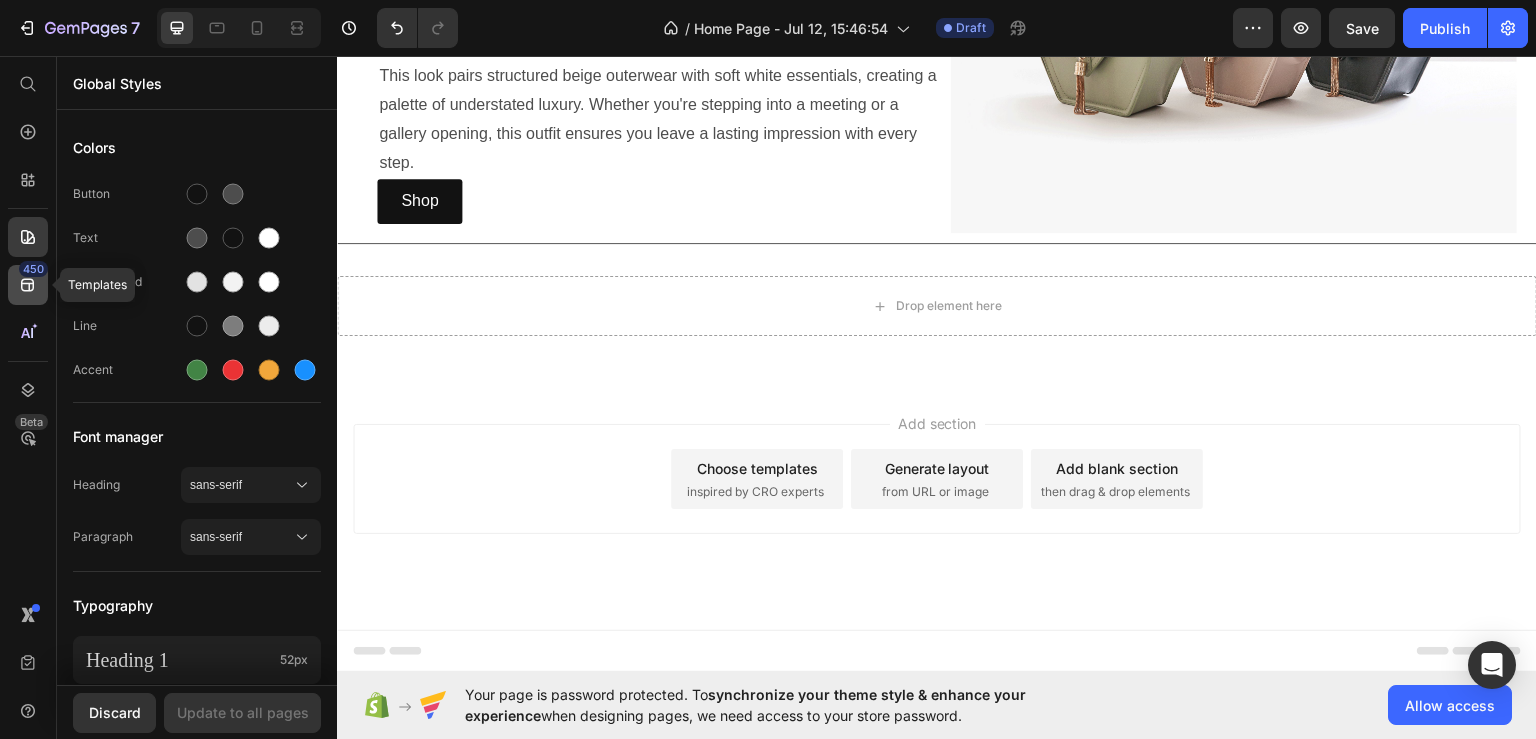 click 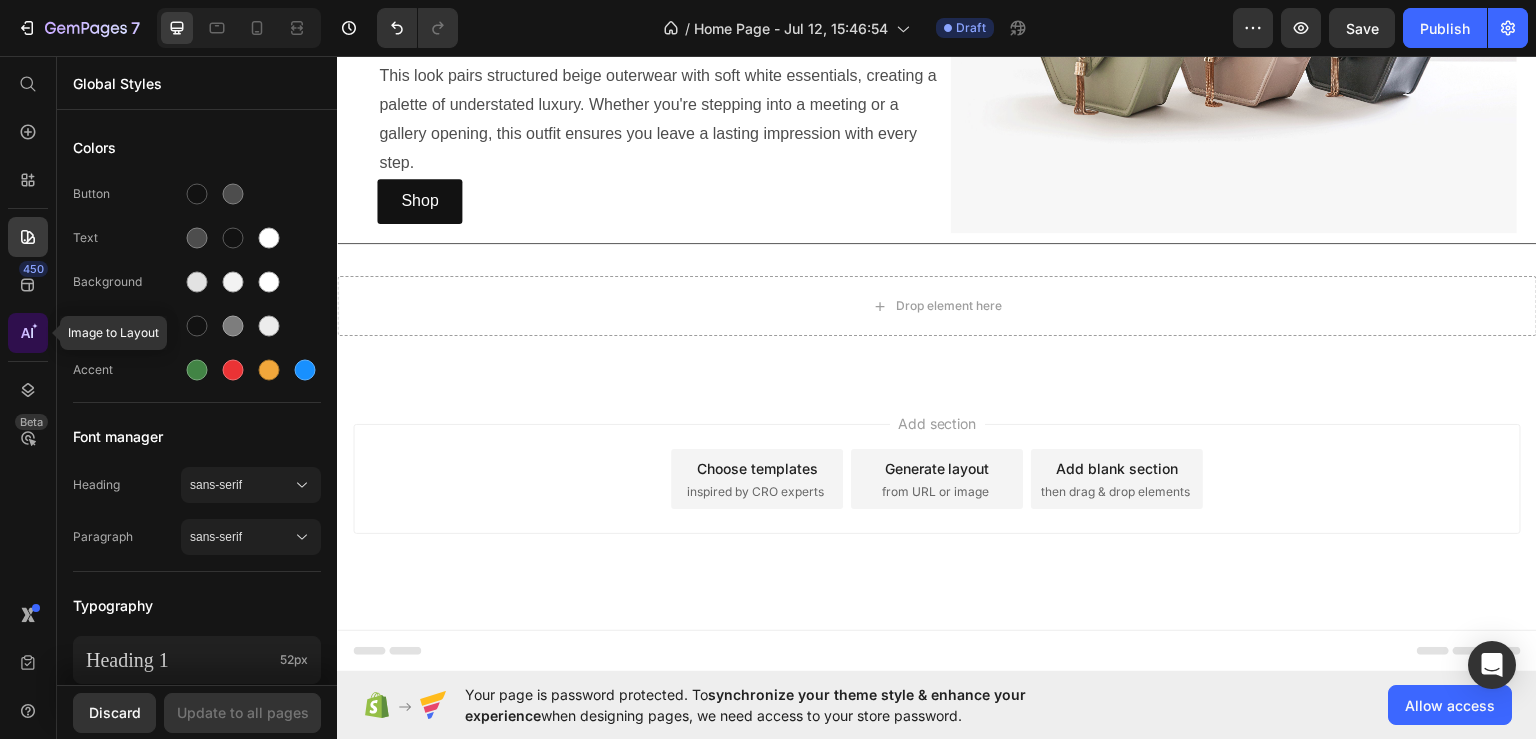 click 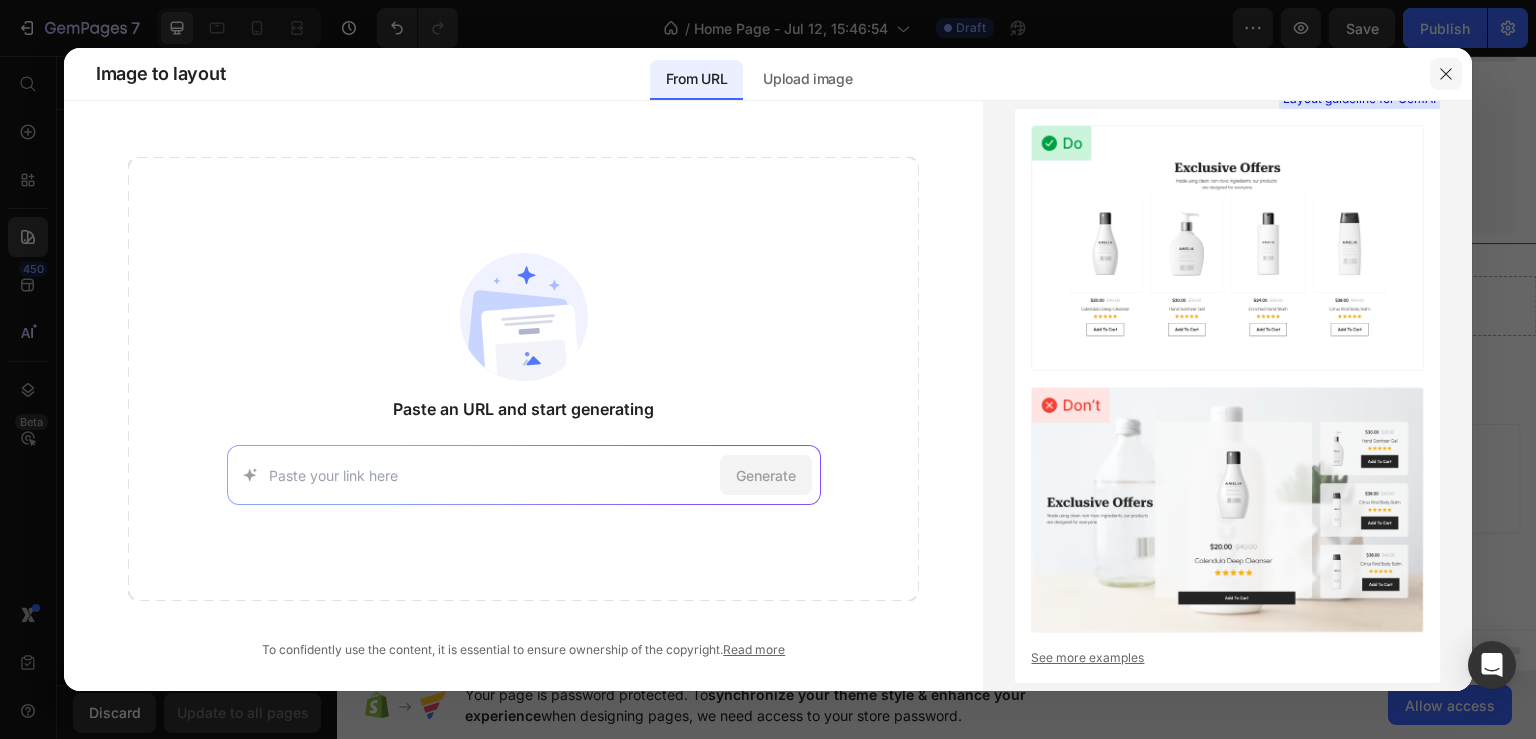 click 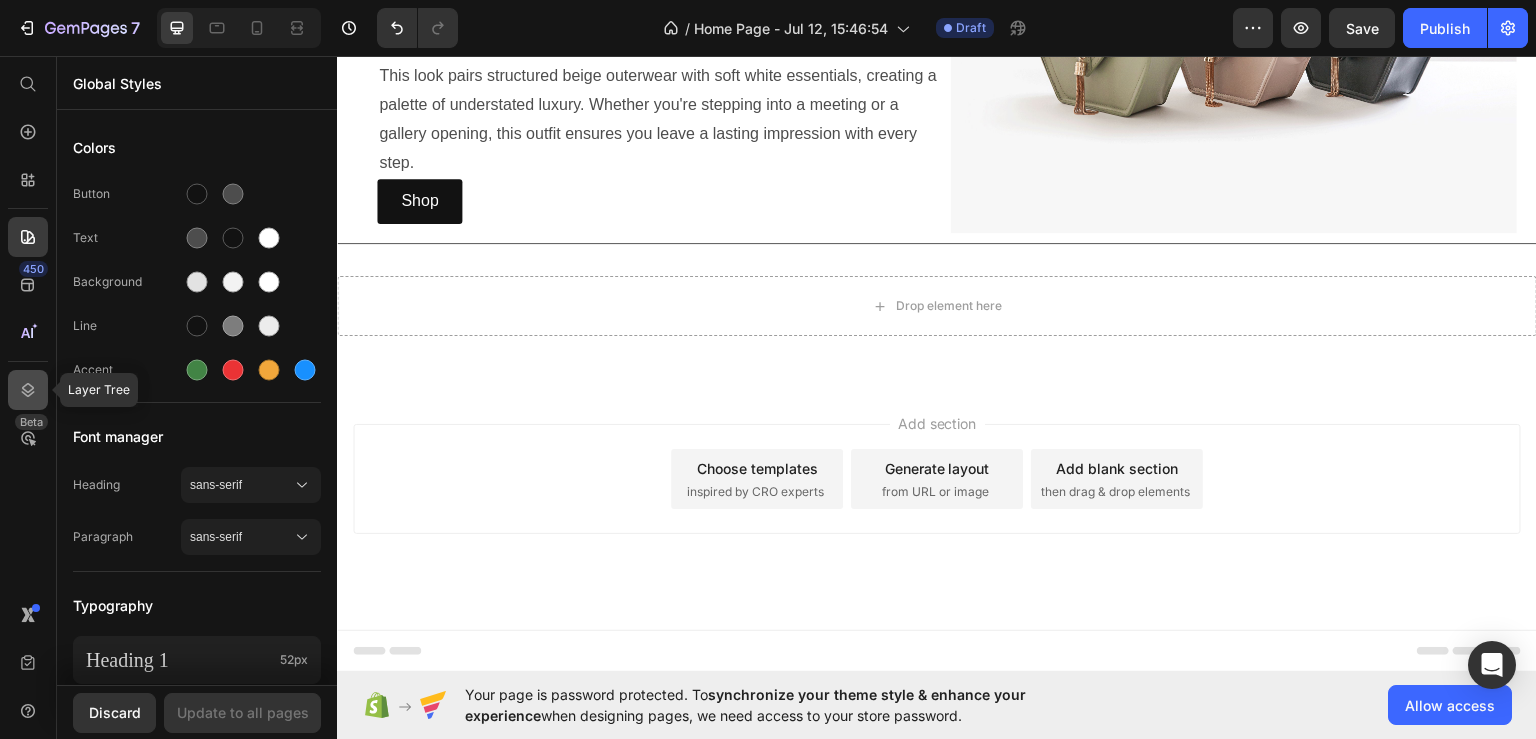 click 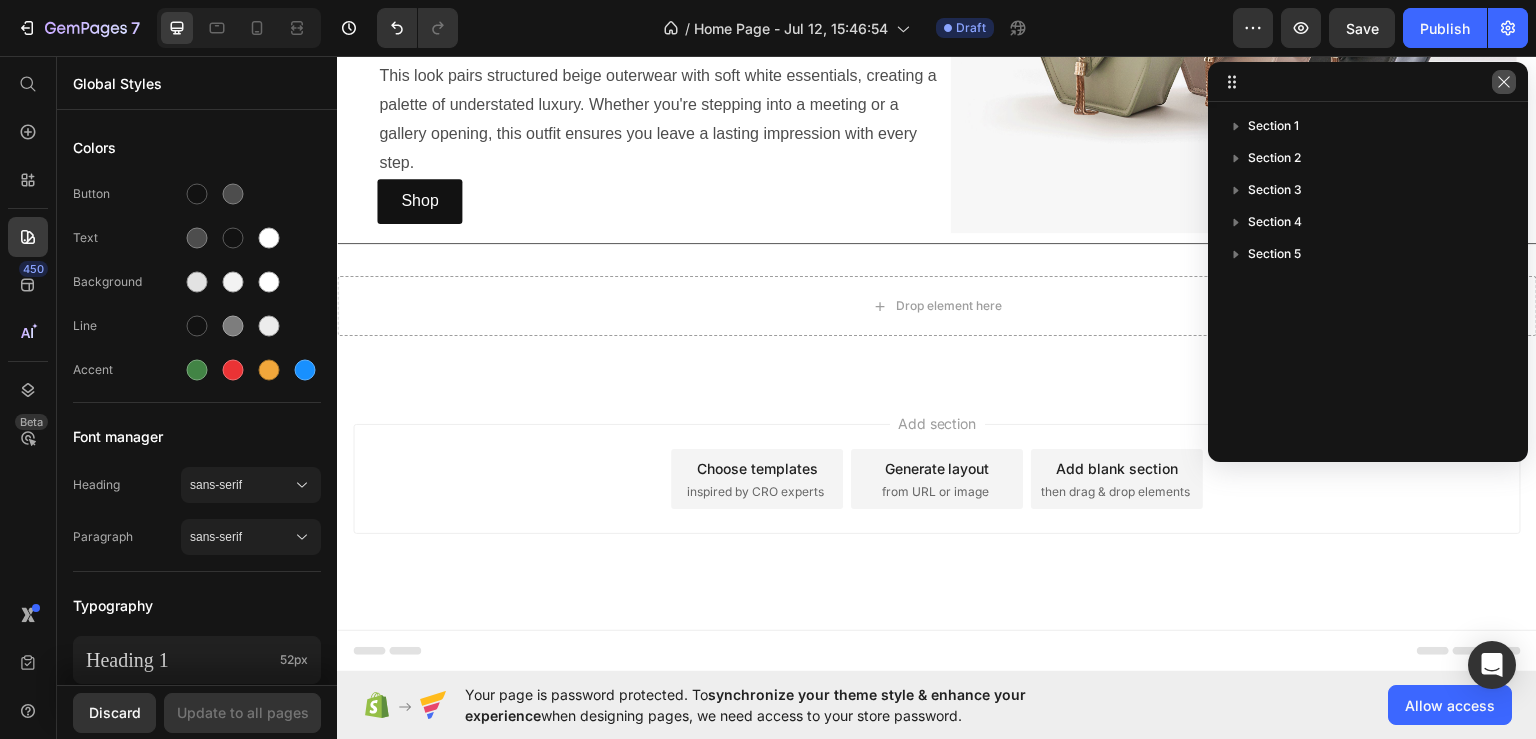 click 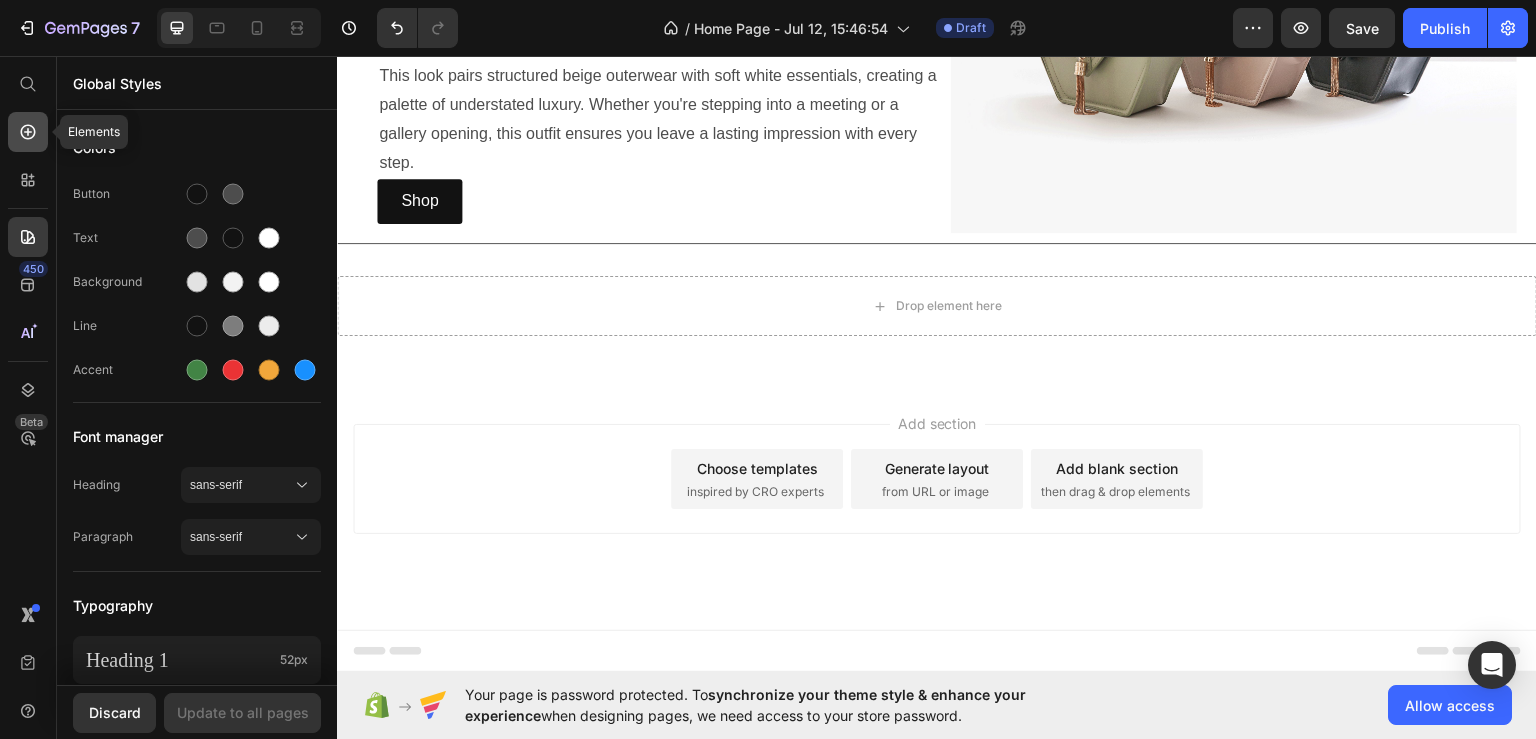 click 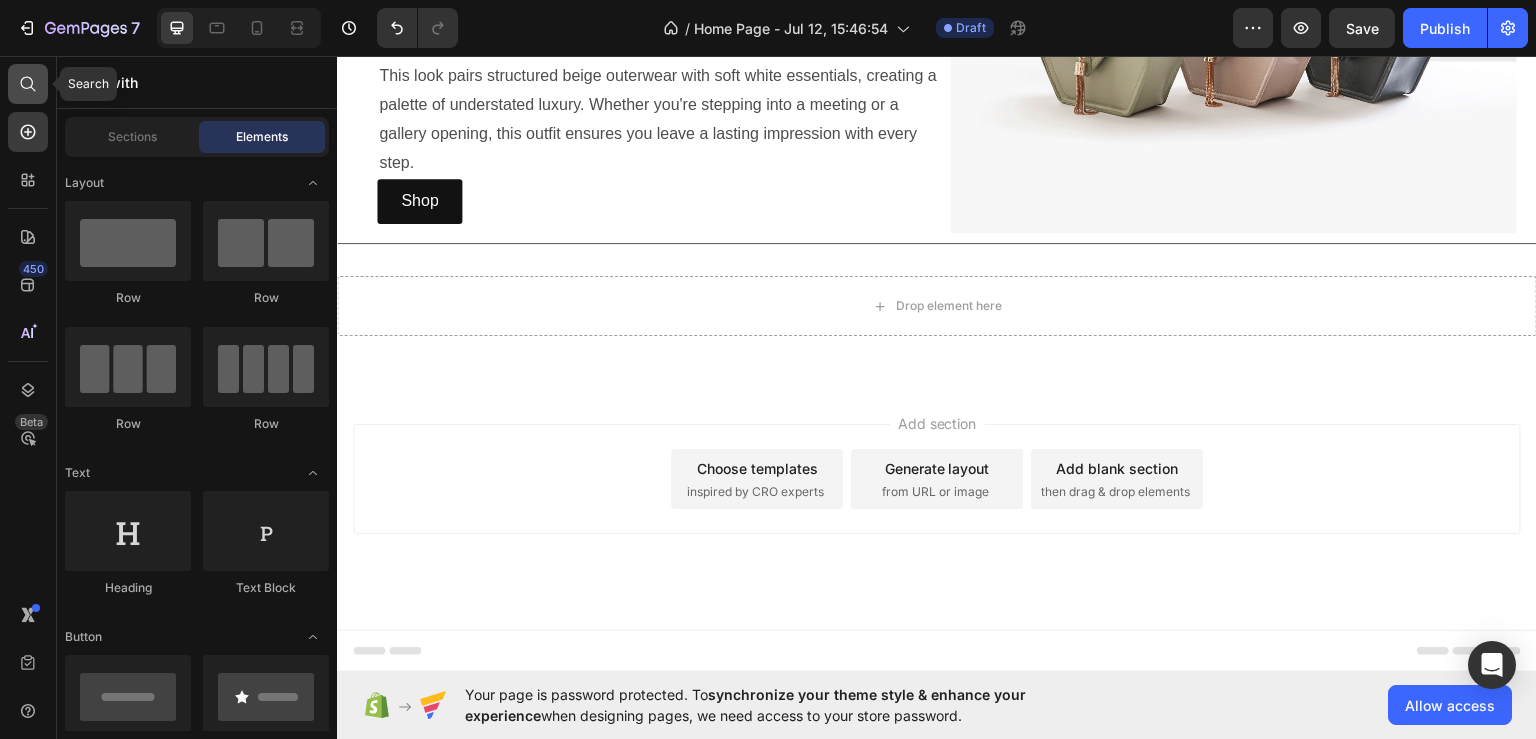 click 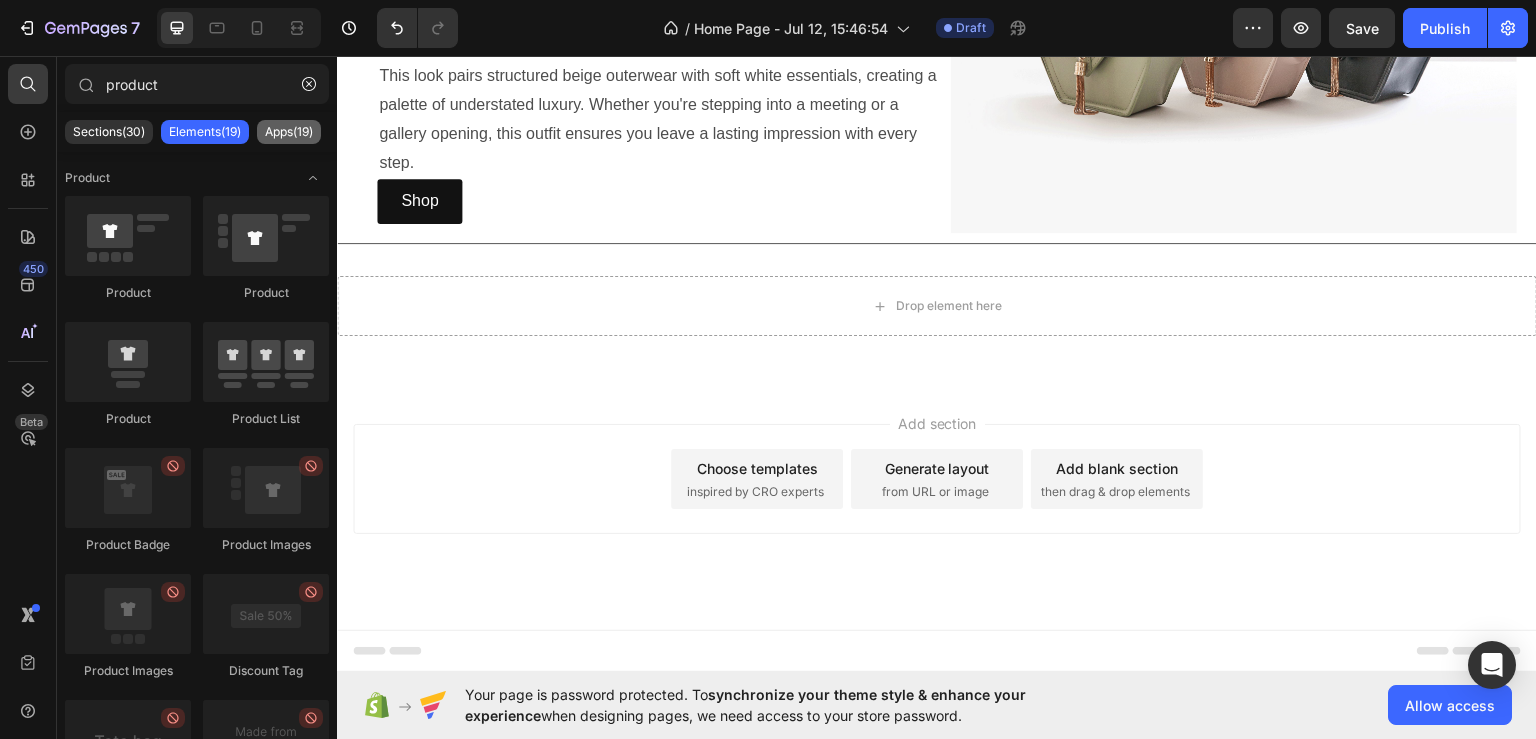 click on "Apps(19)" at bounding box center (289, 132) 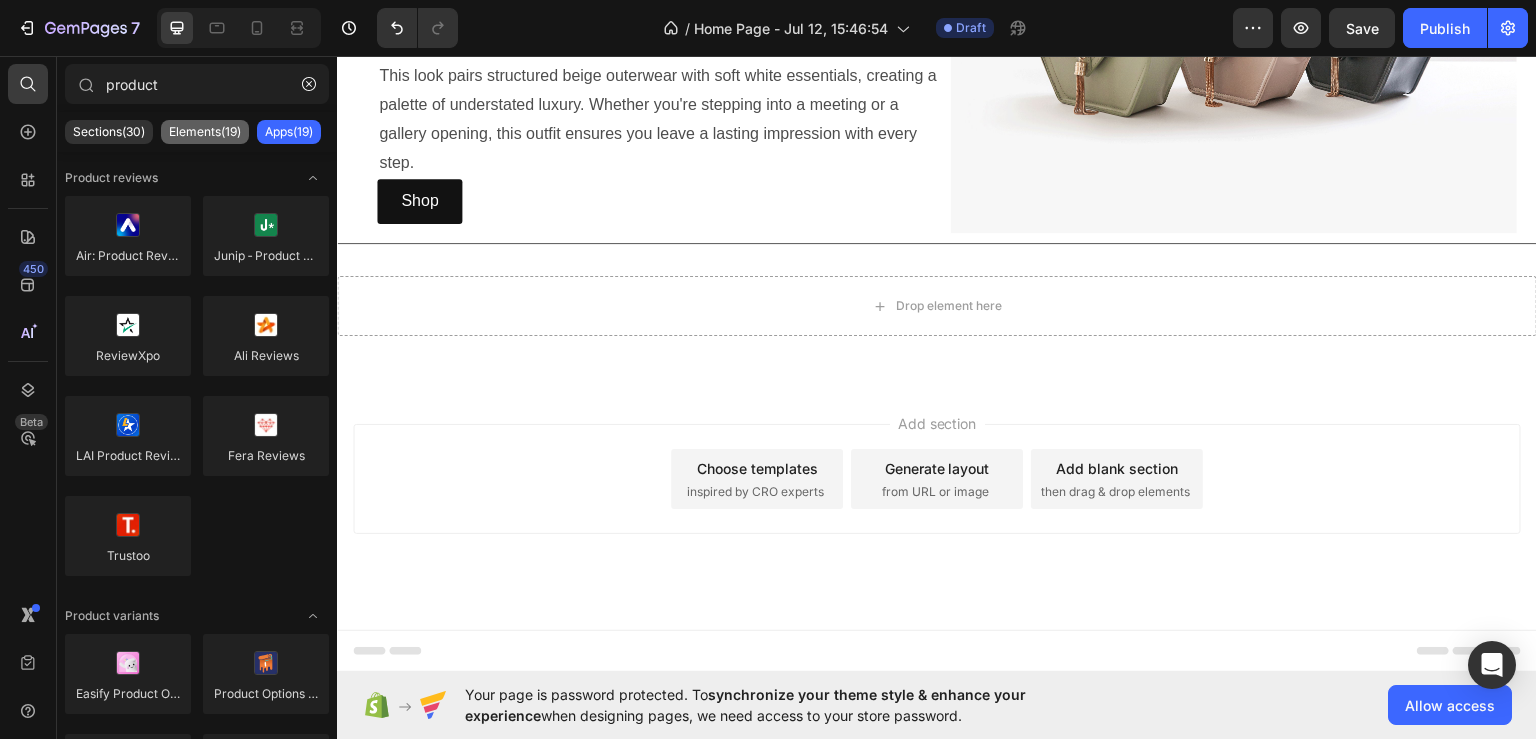 click on "Elements(19)" at bounding box center (205, 132) 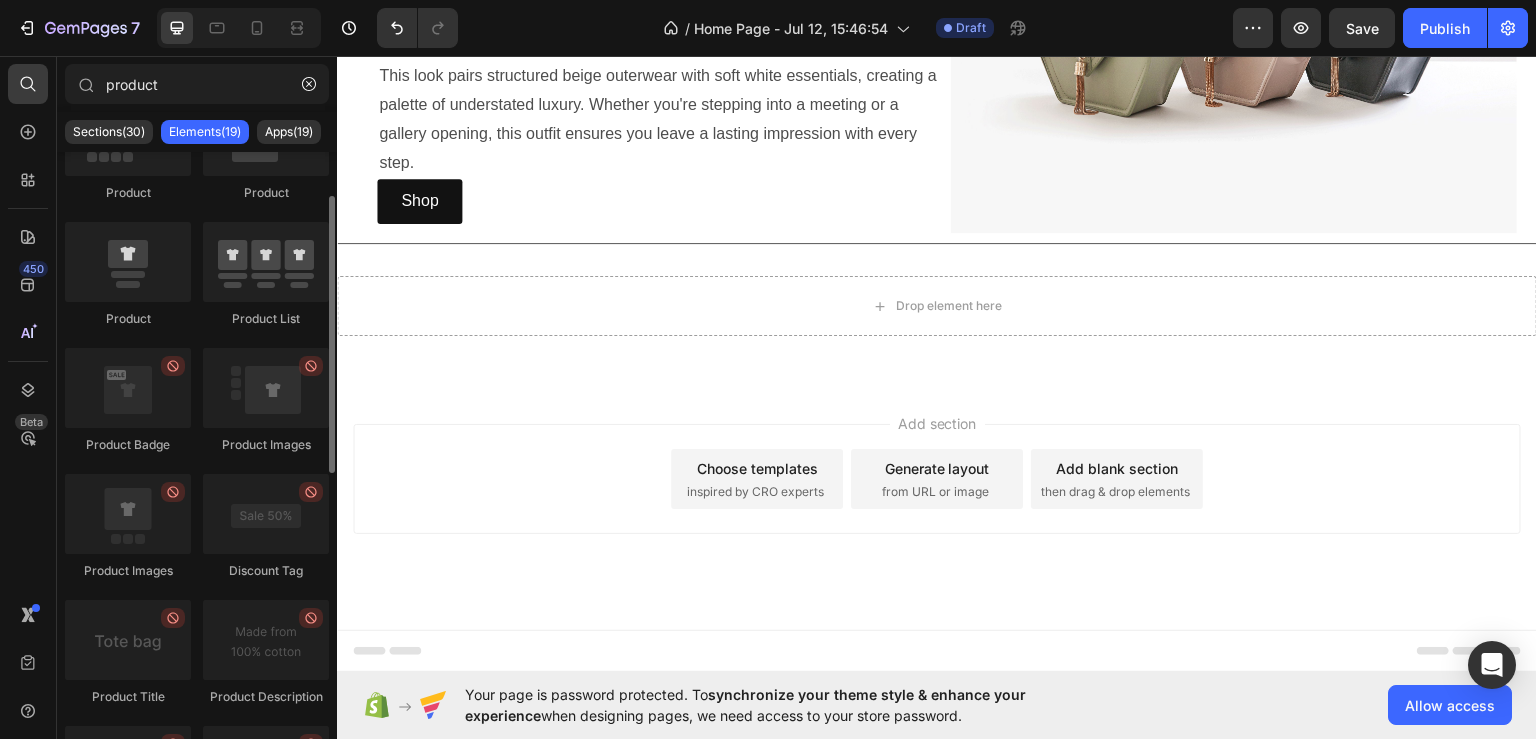 scroll, scrollTop: 0, scrollLeft: 0, axis: both 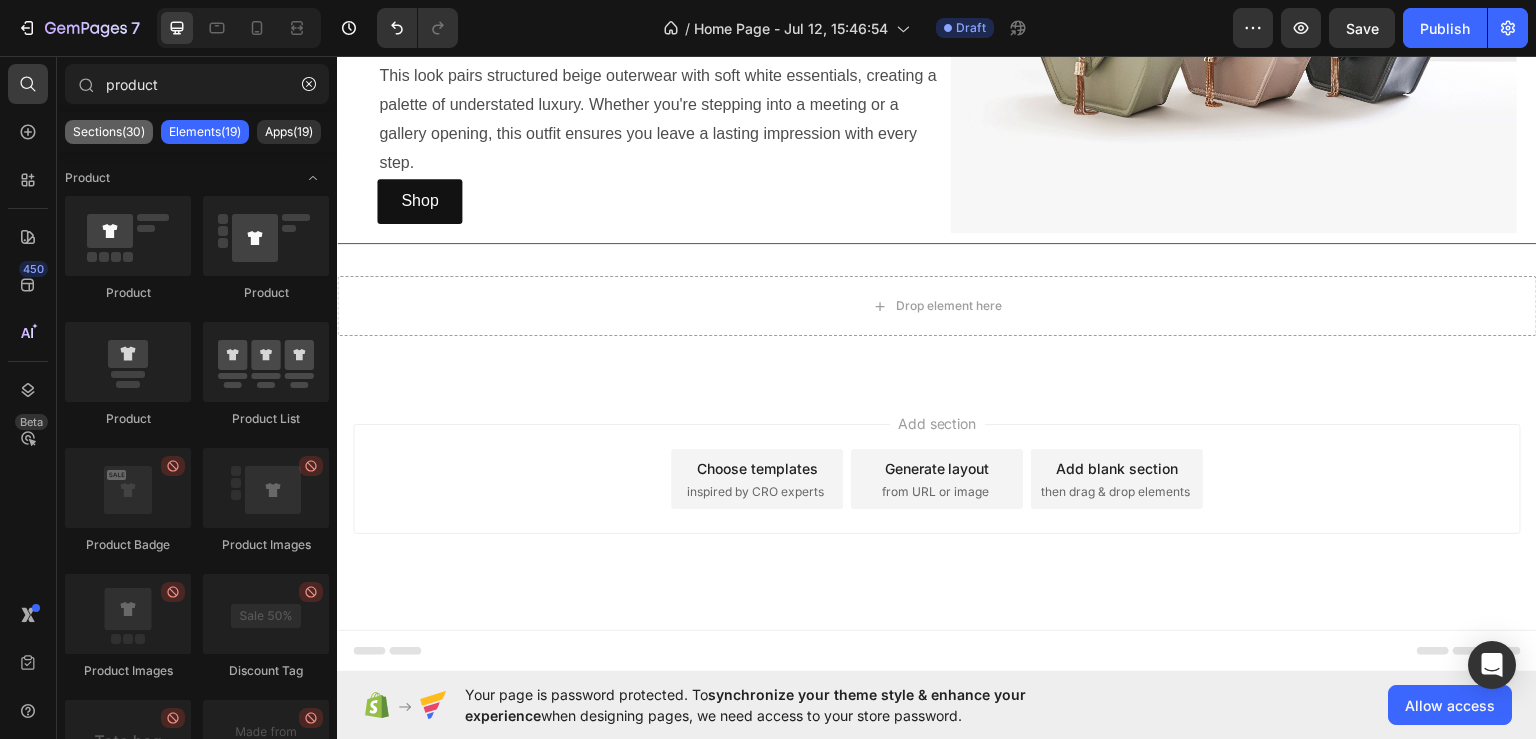 click on "Sections(30)" at bounding box center [109, 132] 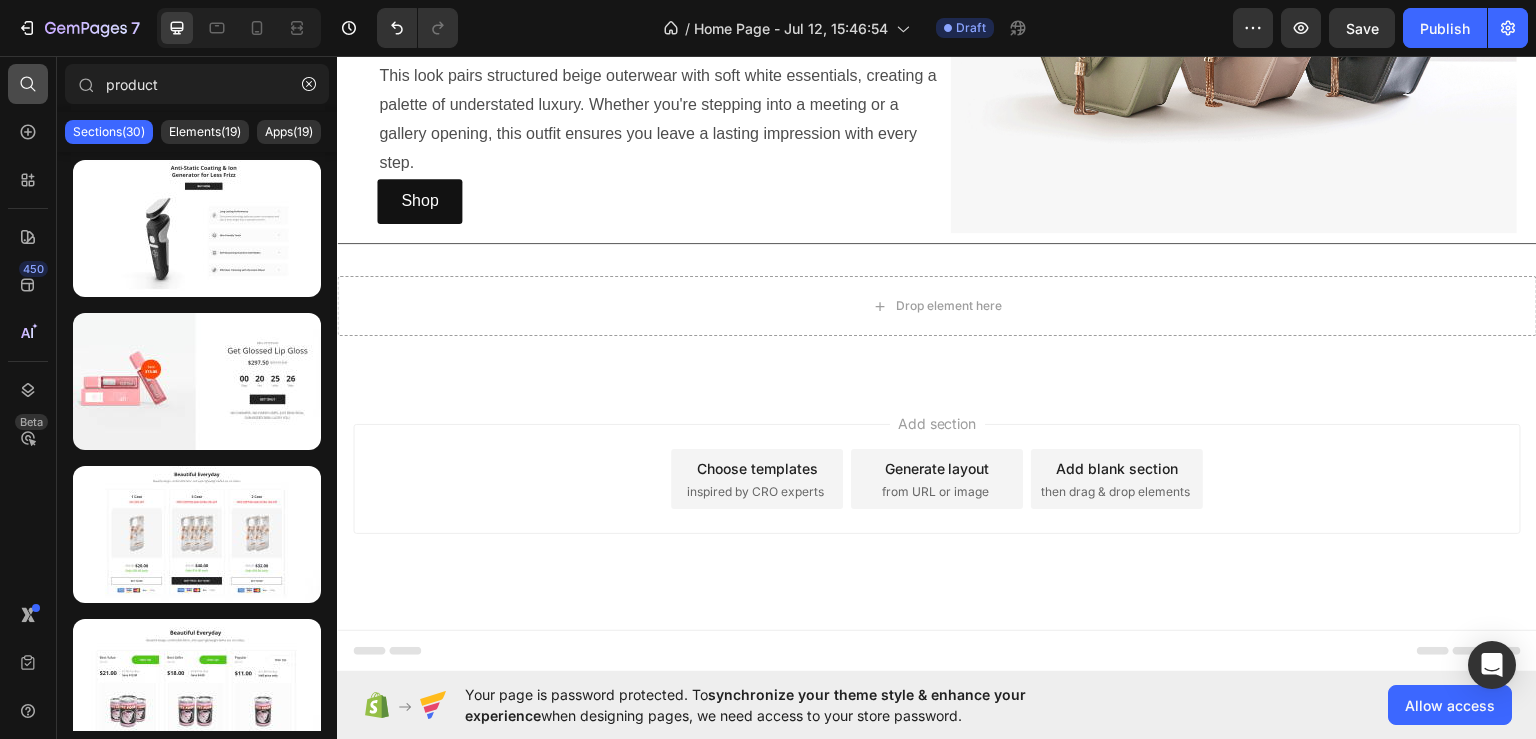 click 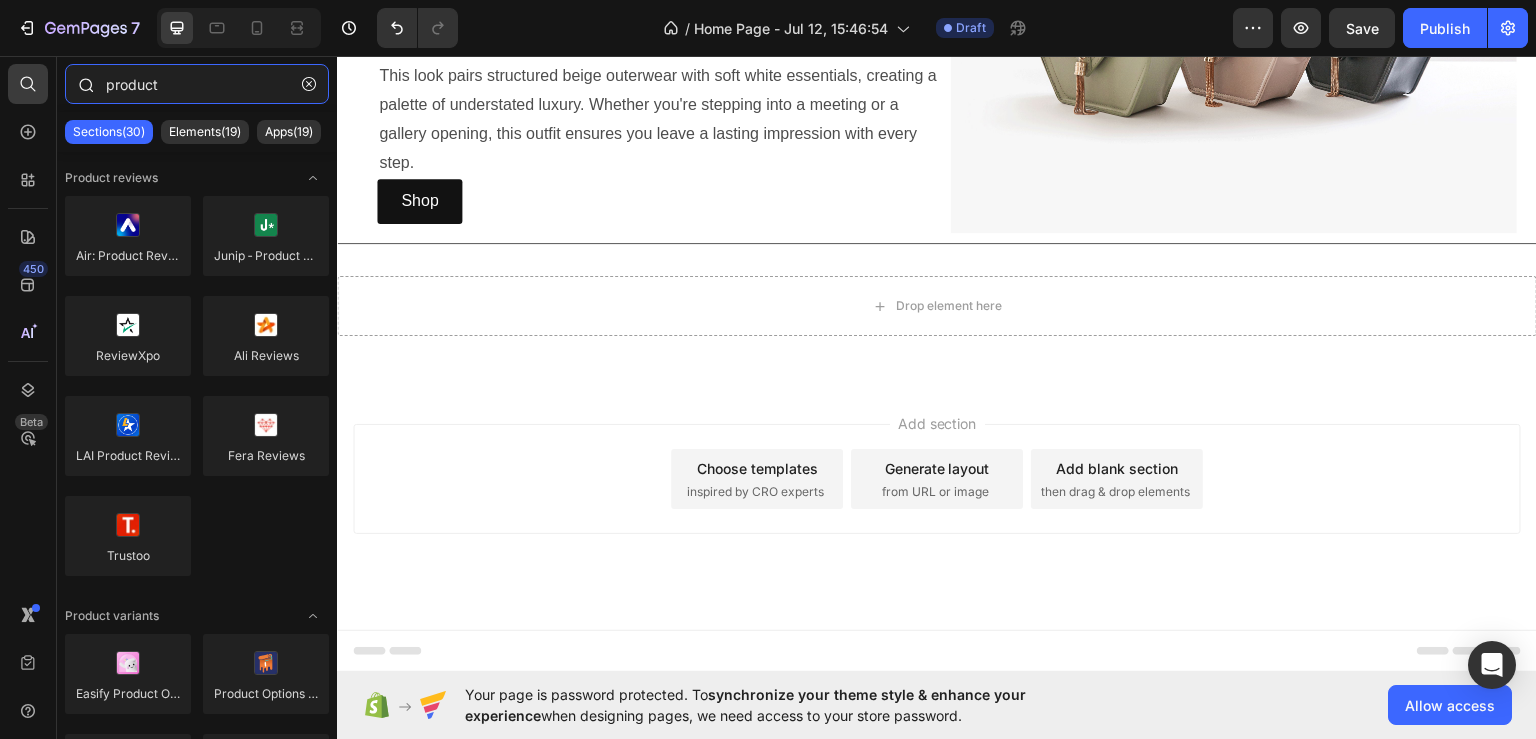 click on "product" at bounding box center [197, 84] 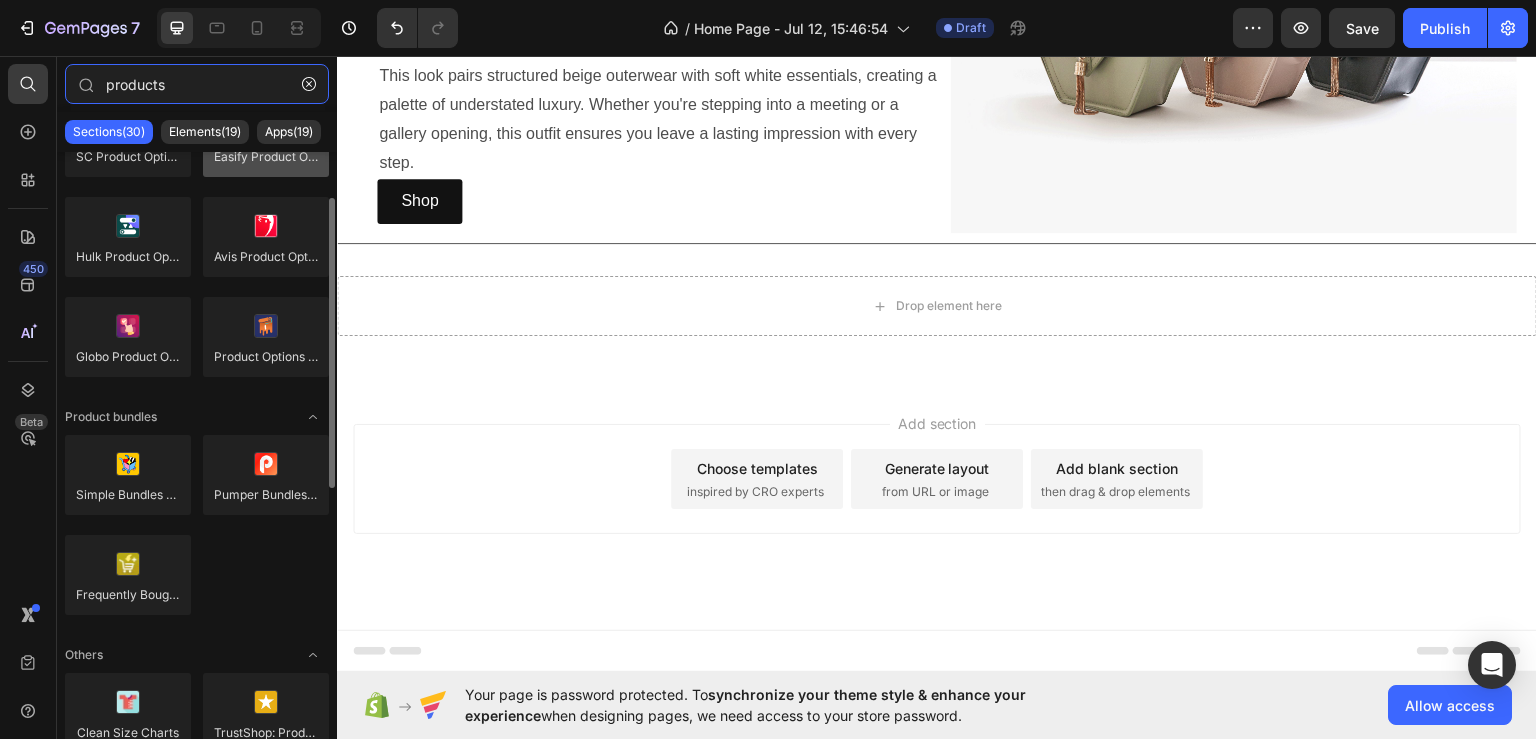 scroll, scrollTop: 0, scrollLeft: 0, axis: both 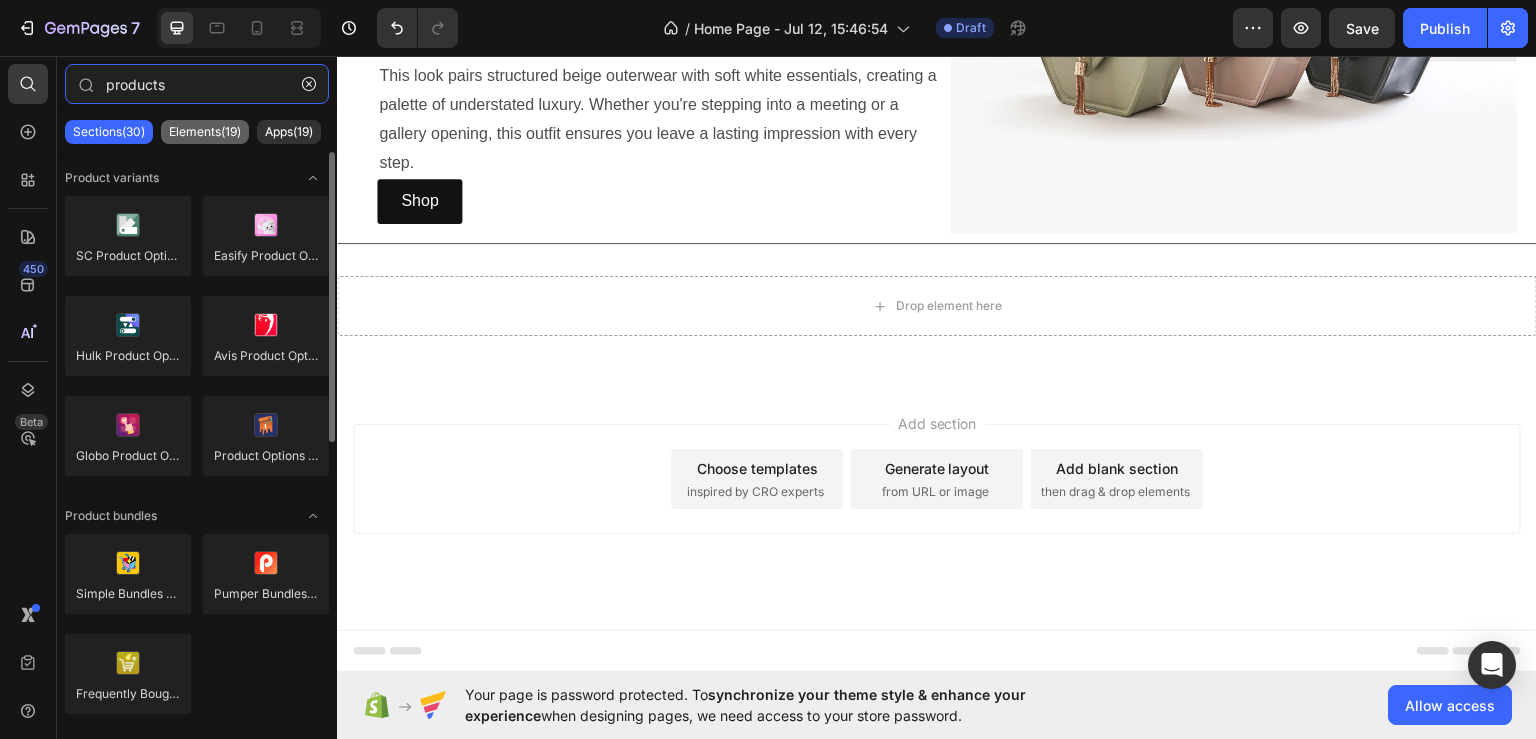 type on "products" 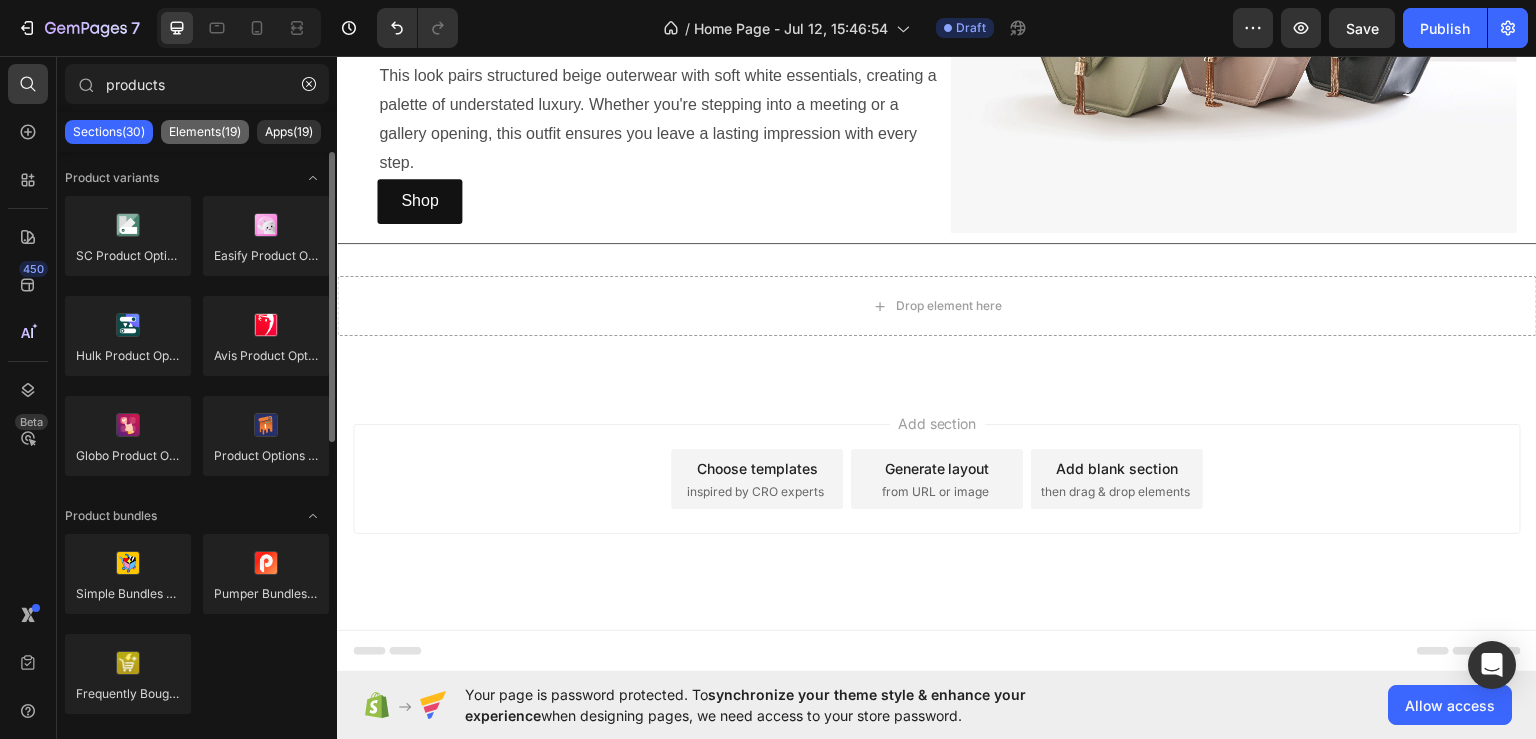 click on "Elements(19)" at bounding box center [205, 132] 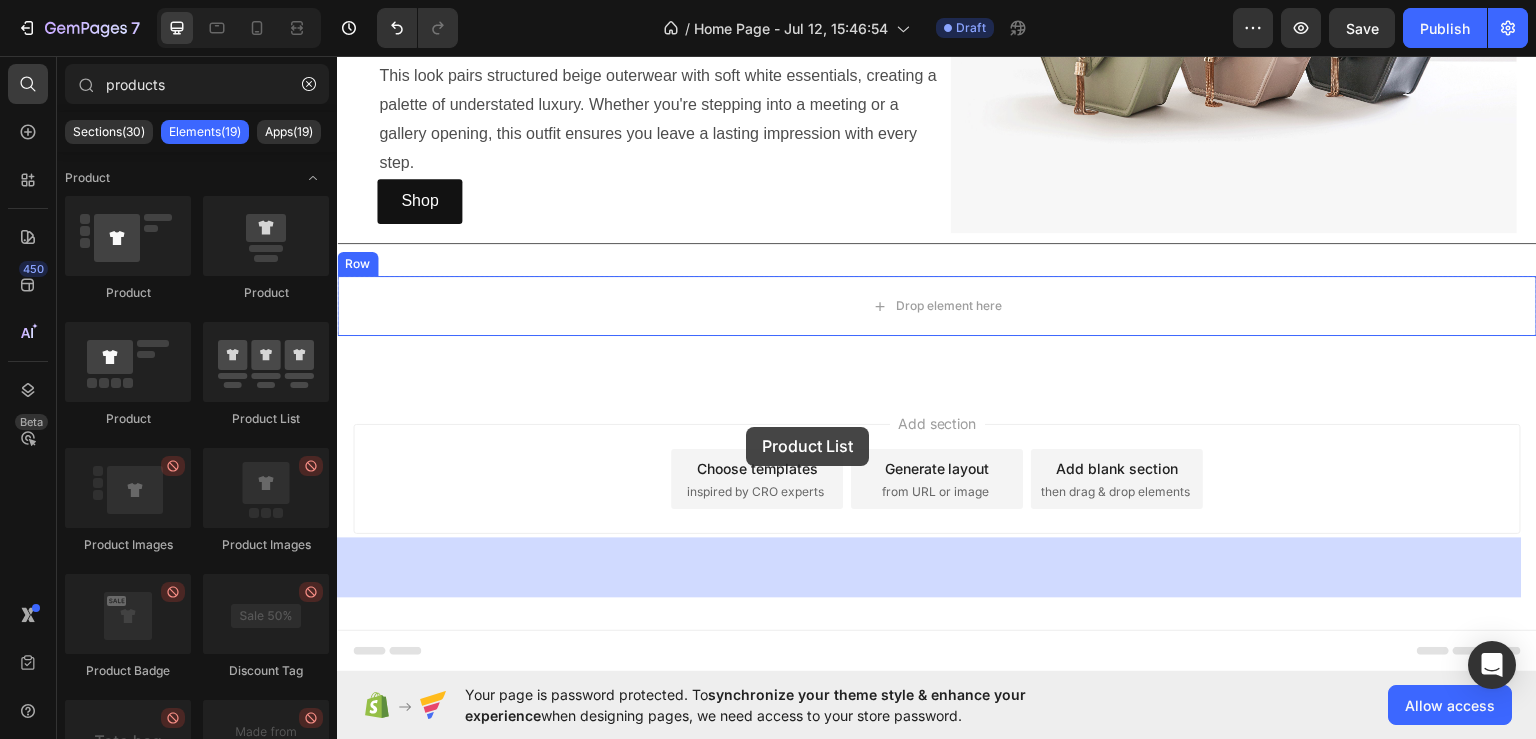 drag, startPoint x: 603, startPoint y: 418, endPoint x: 741, endPoint y: 441, distance: 139.90353 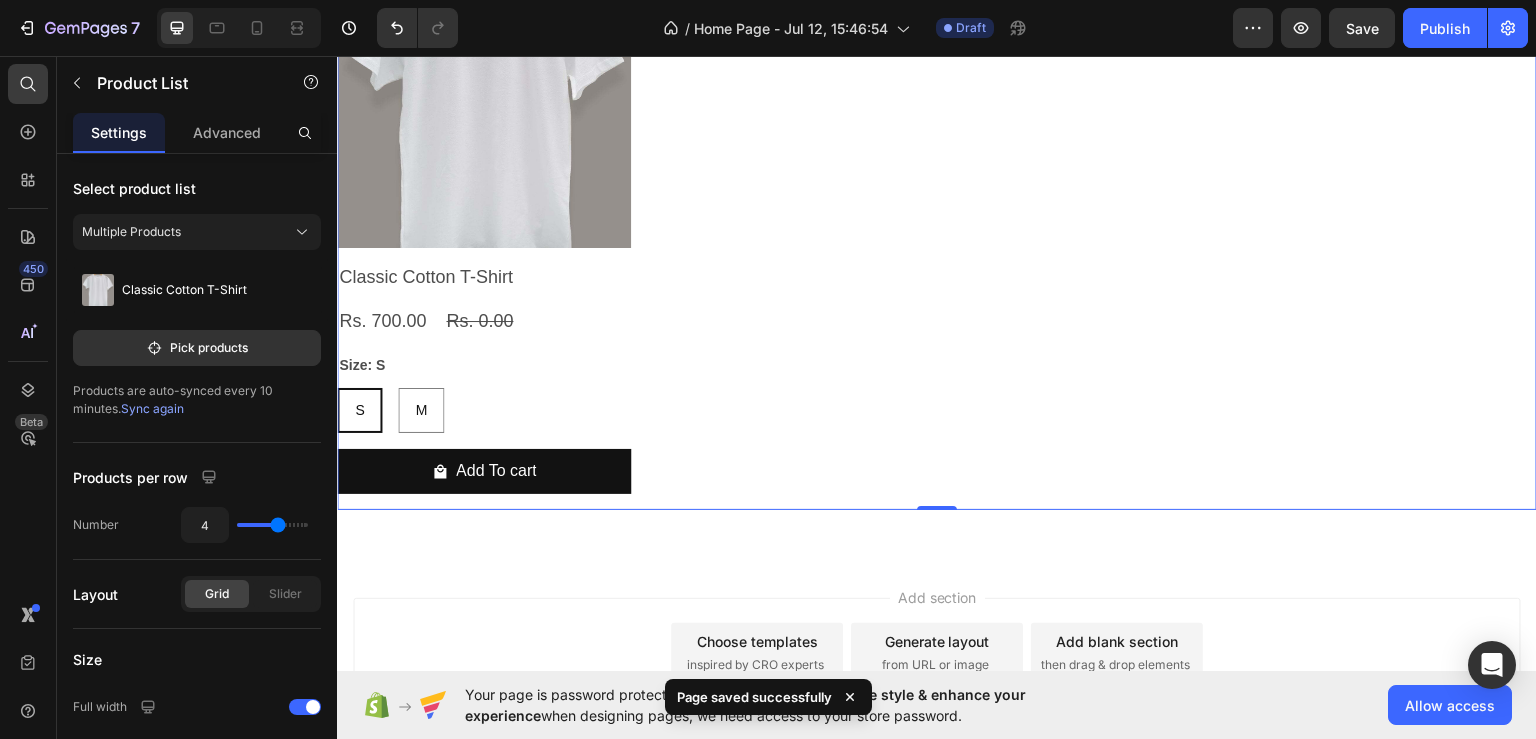 scroll, scrollTop: 1884, scrollLeft: 0, axis: vertical 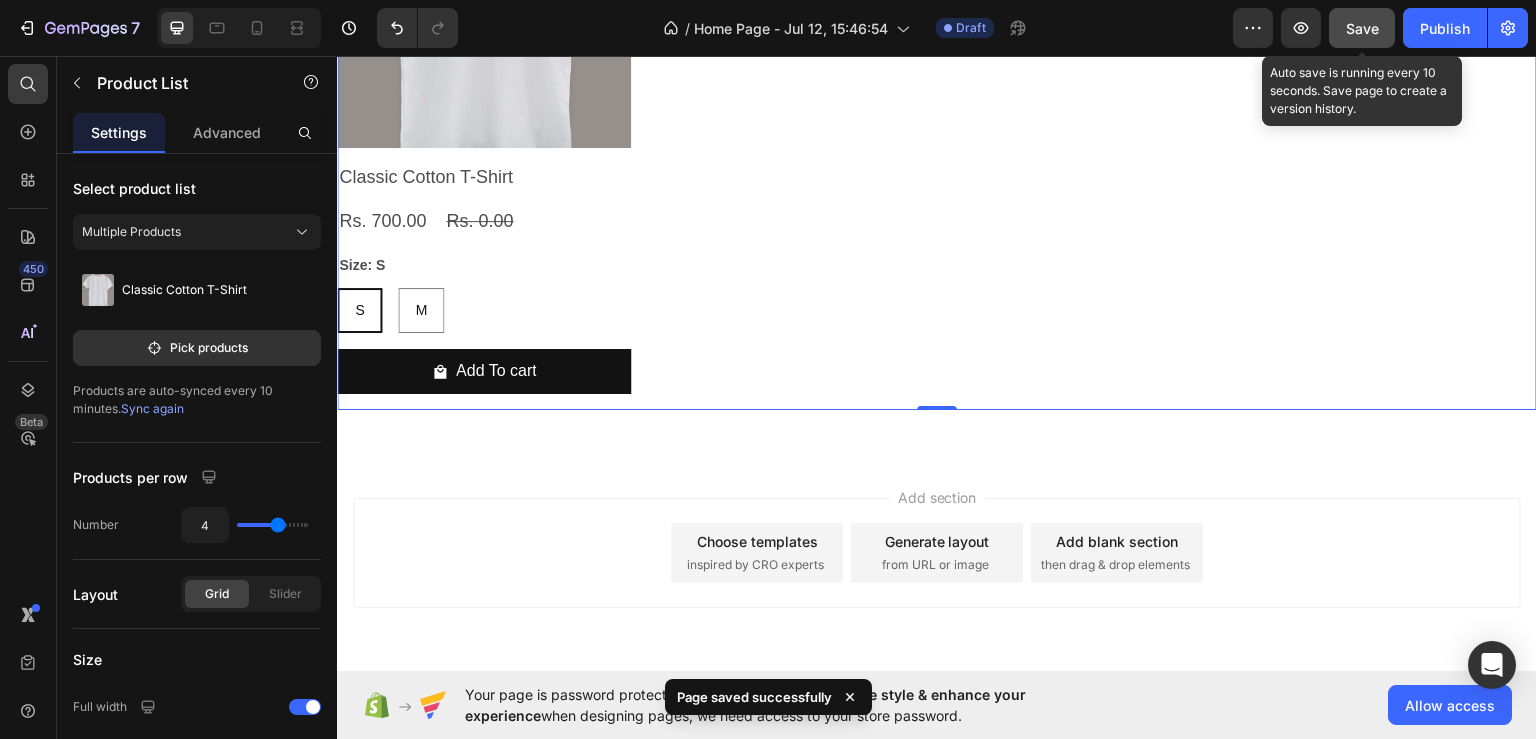 click on "Save" at bounding box center [1362, 28] 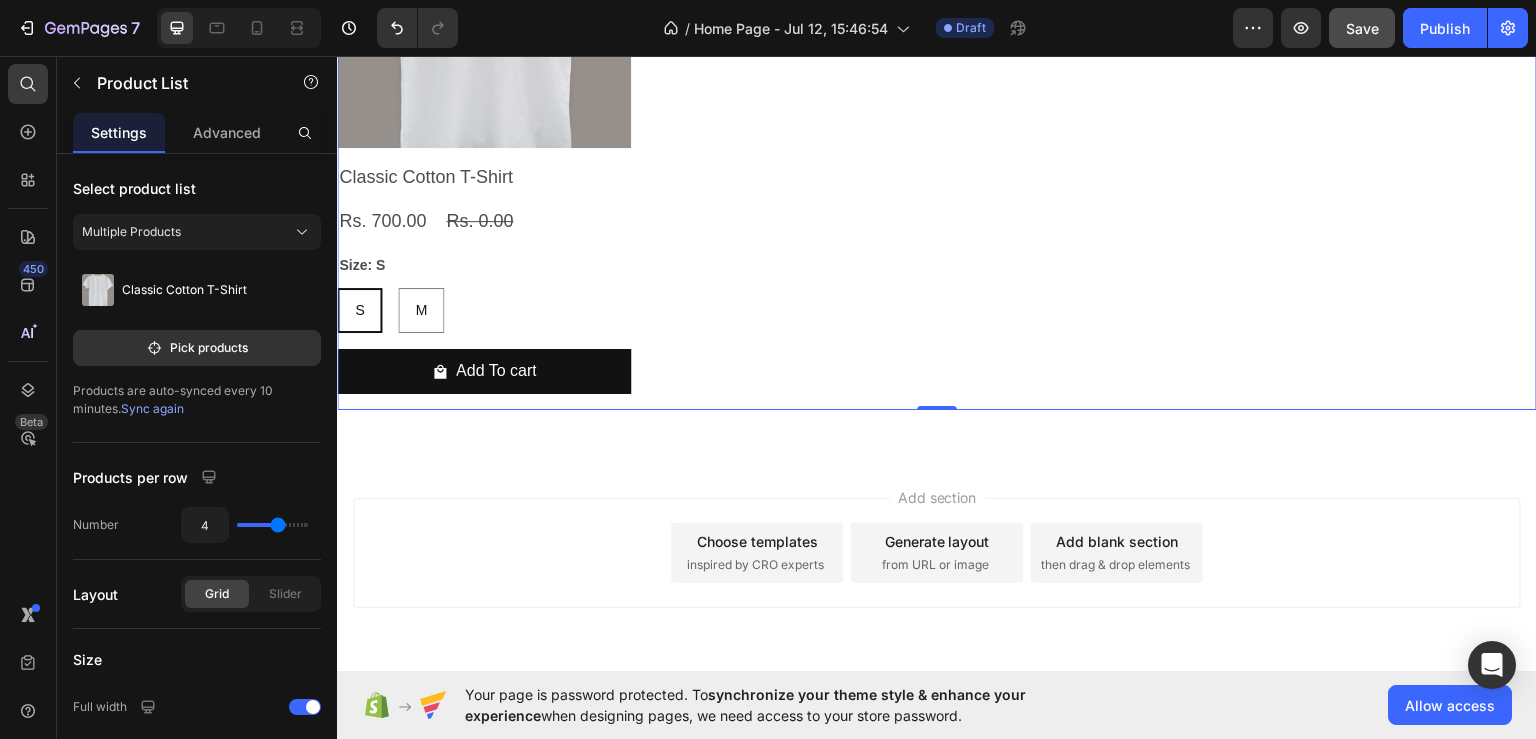scroll, scrollTop: 1784, scrollLeft: 0, axis: vertical 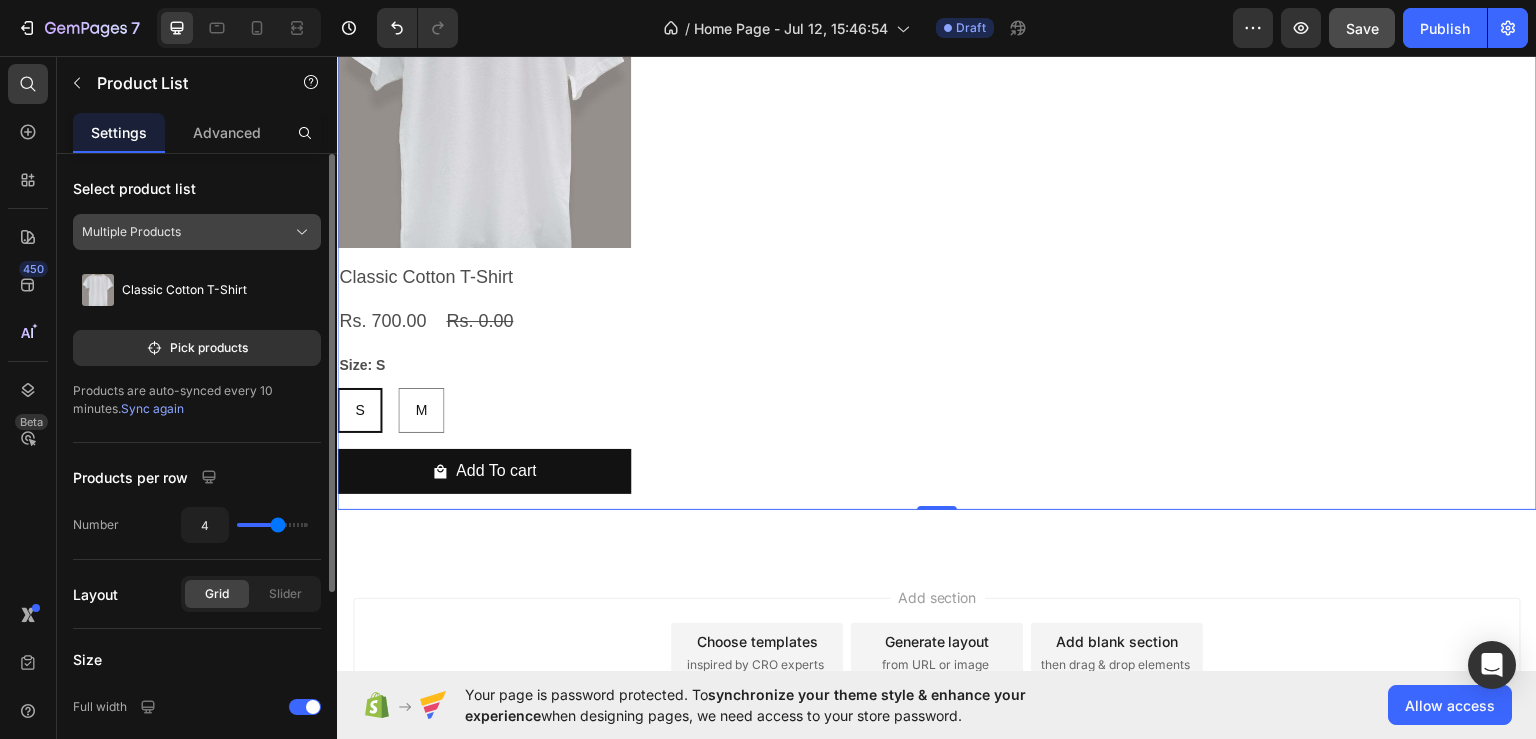 click 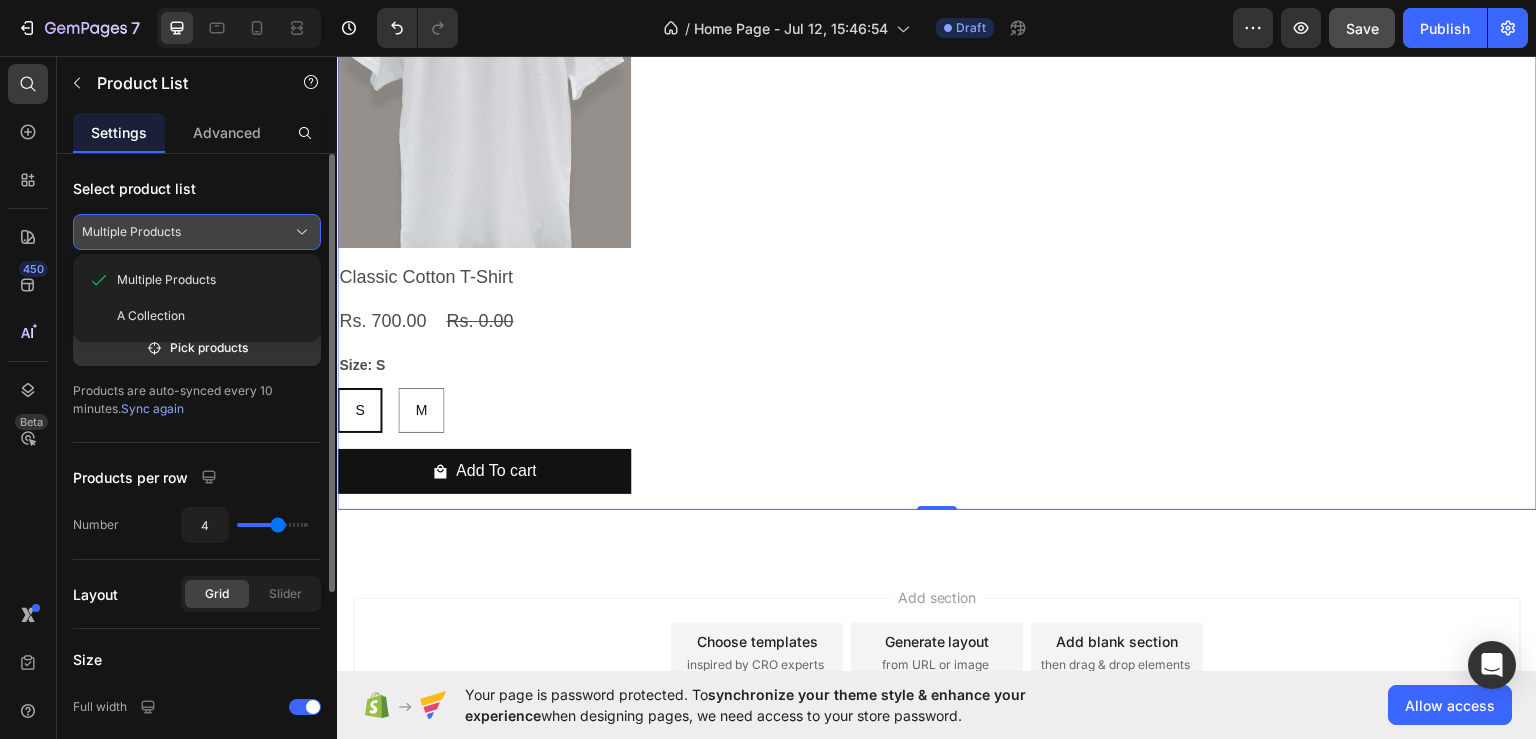 click 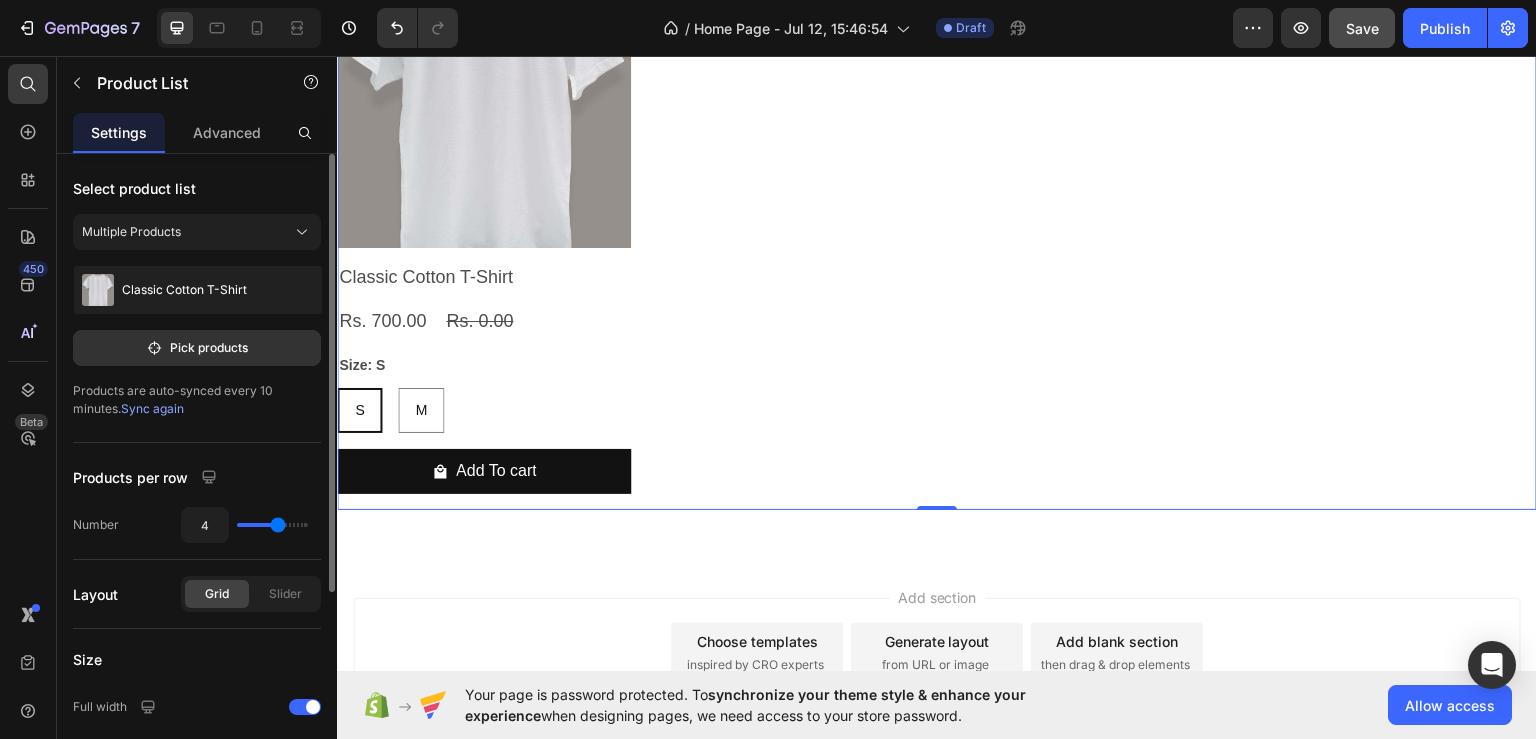 scroll, scrollTop: 100, scrollLeft: 0, axis: vertical 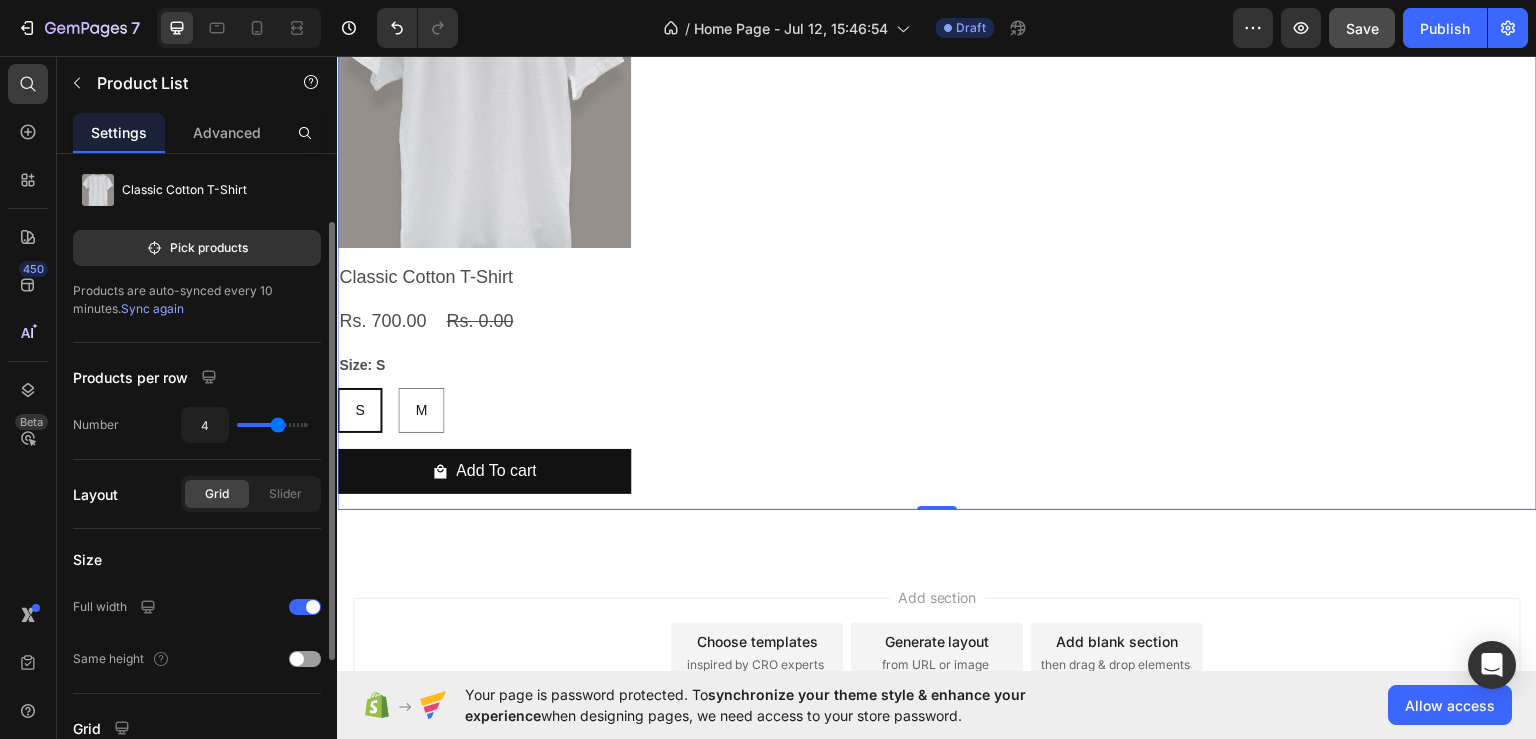 type on "3" 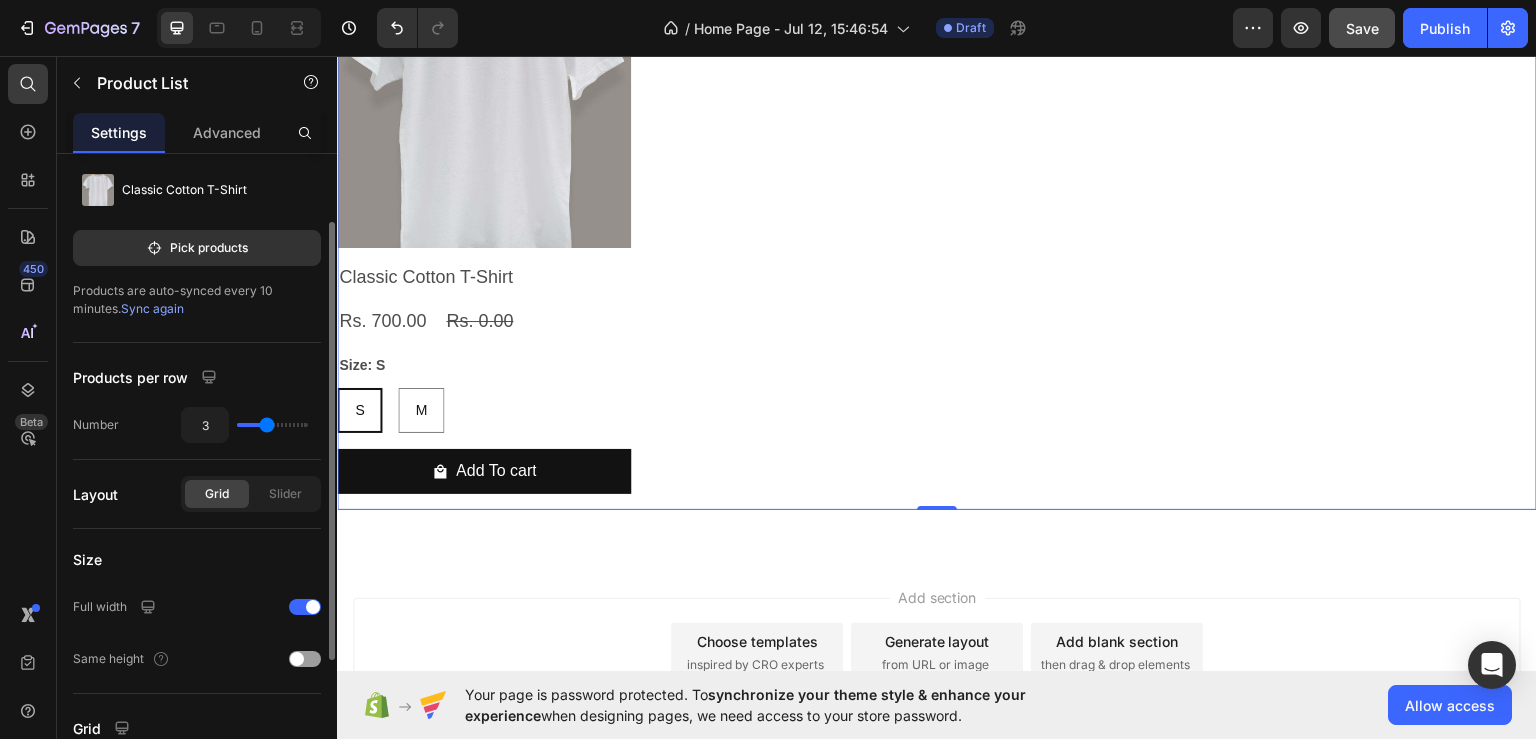 drag, startPoint x: 284, startPoint y: 425, endPoint x: 264, endPoint y: 425, distance: 20 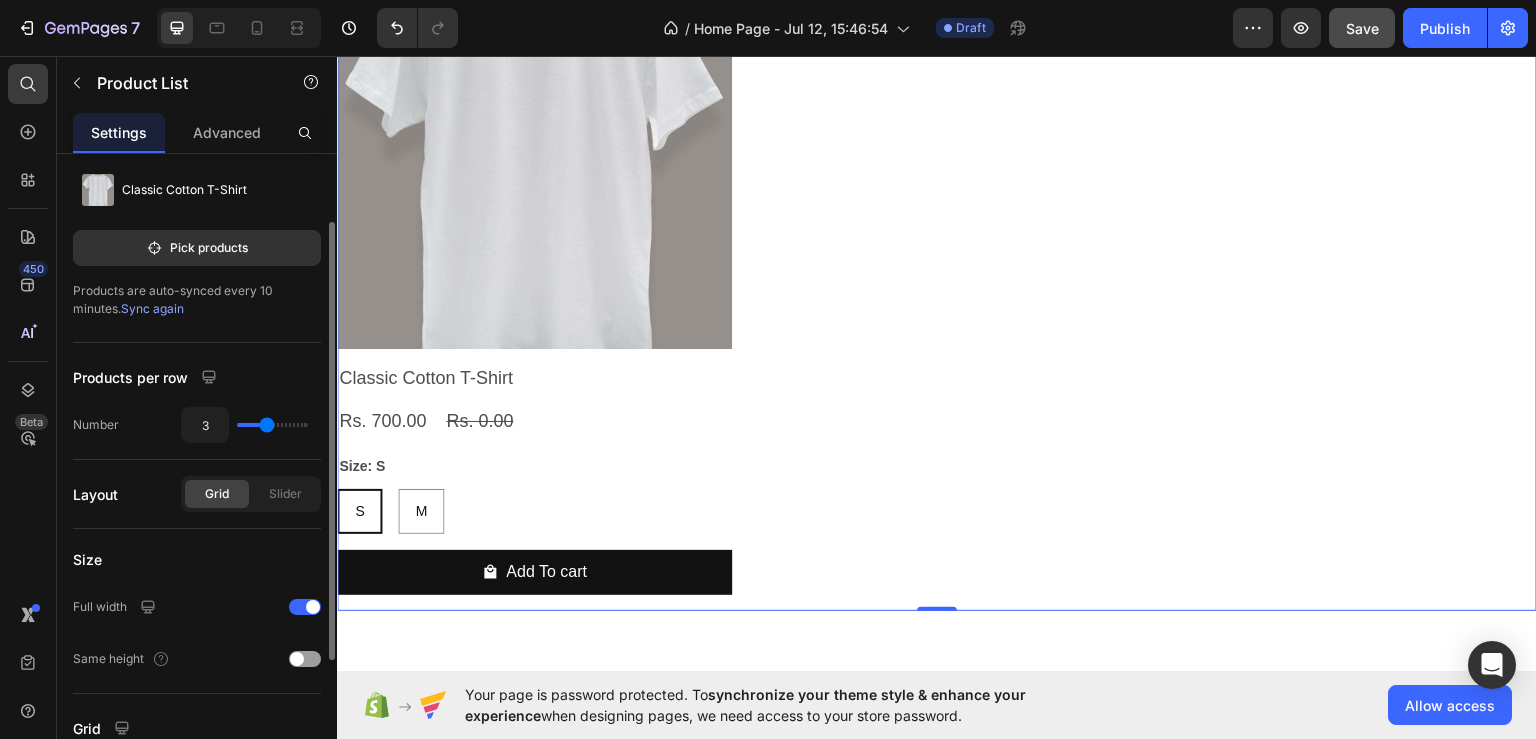scroll, scrollTop: 200, scrollLeft: 0, axis: vertical 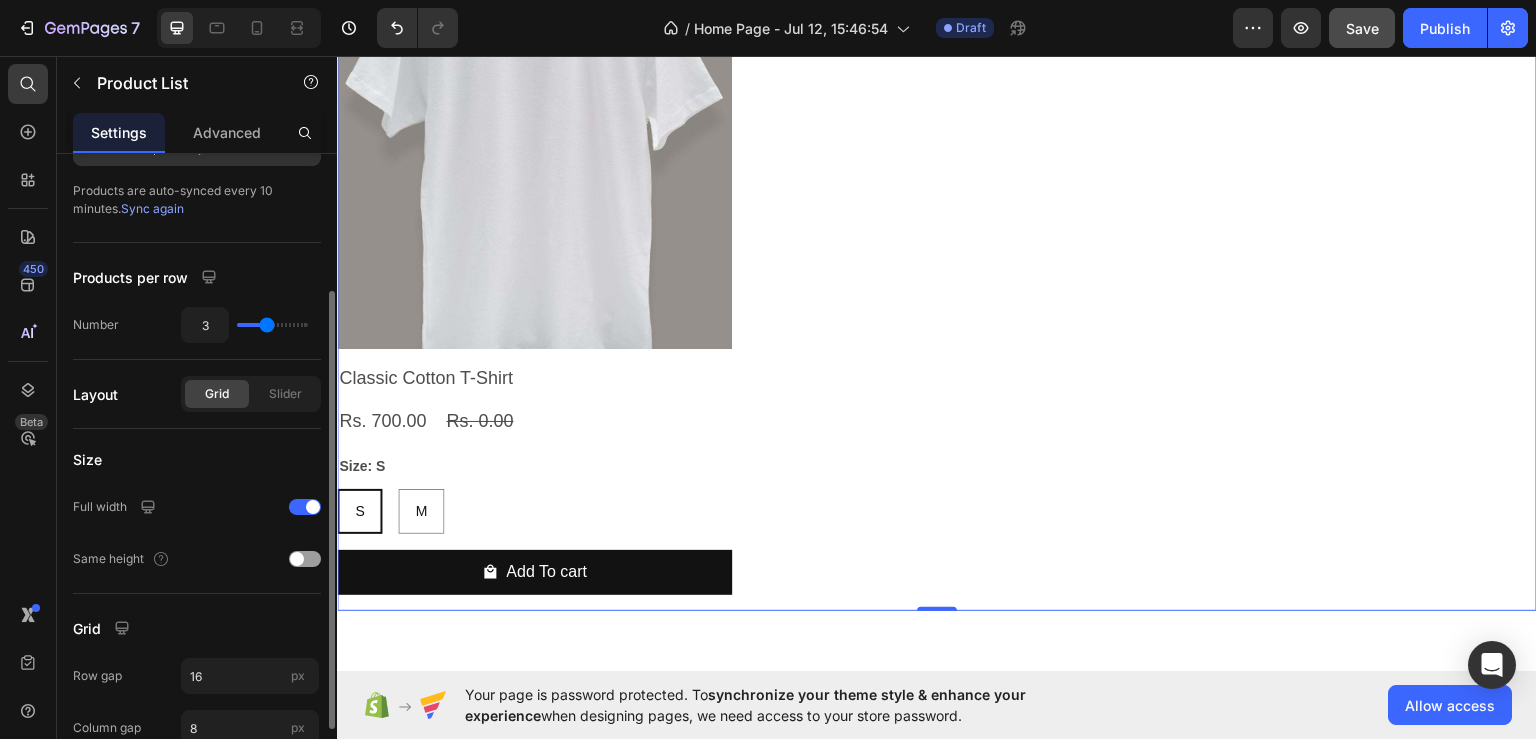 click on "Slider" 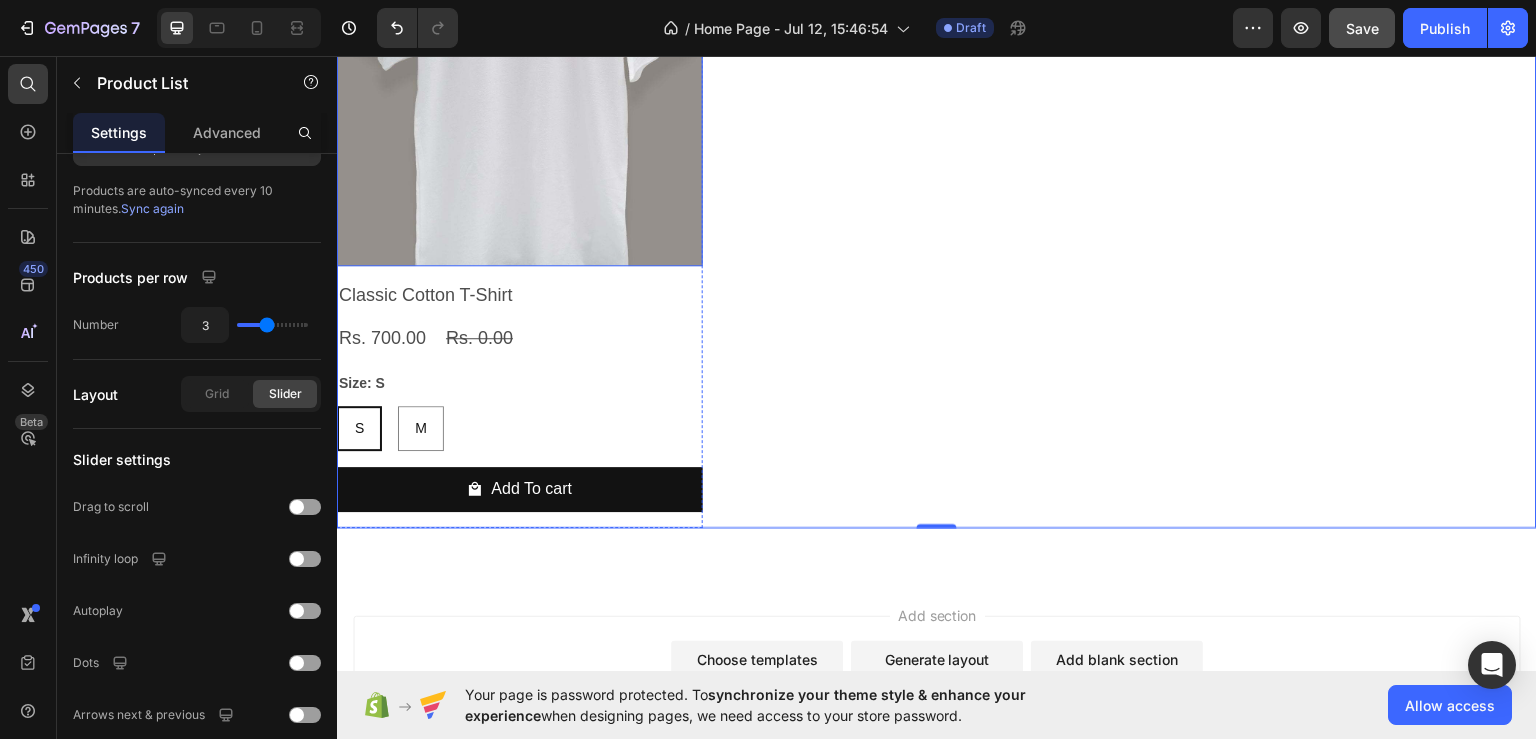 scroll, scrollTop: 1884, scrollLeft: 0, axis: vertical 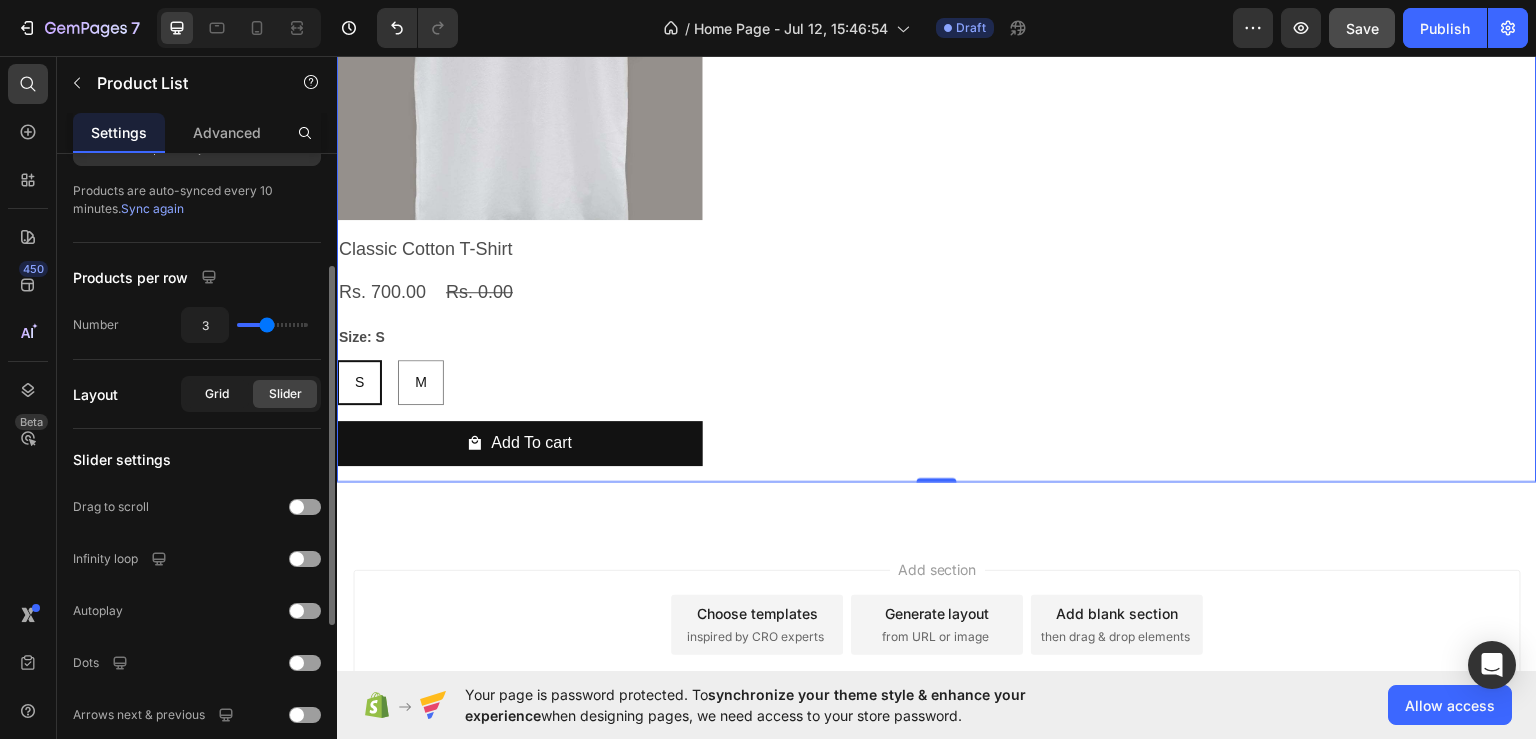 click on "Grid" 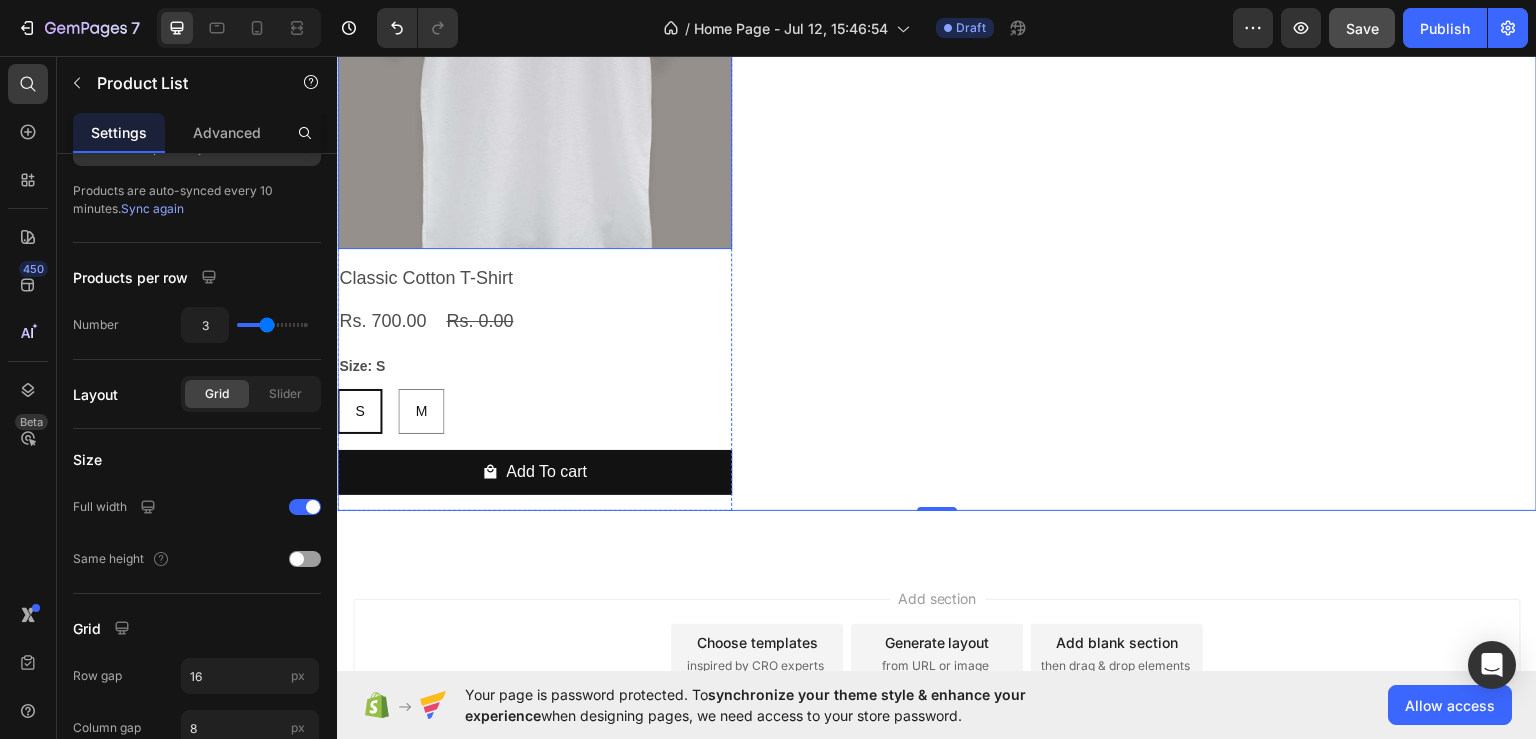 scroll, scrollTop: 2084, scrollLeft: 0, axis: vertical 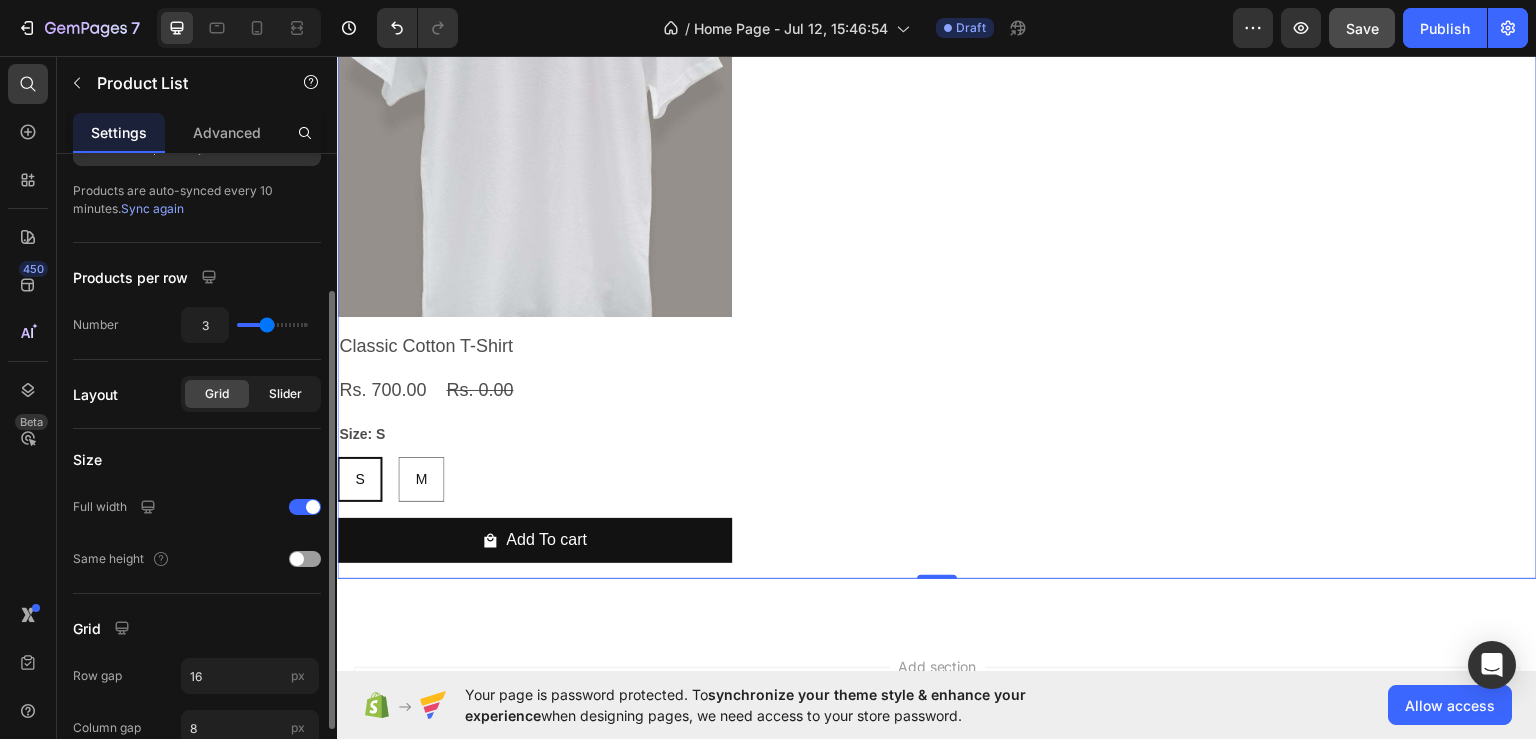 drag, startPoint x: 267, startPoint y: 377, endPoint x: 284, endPoint y: 384, distance: 18.384777 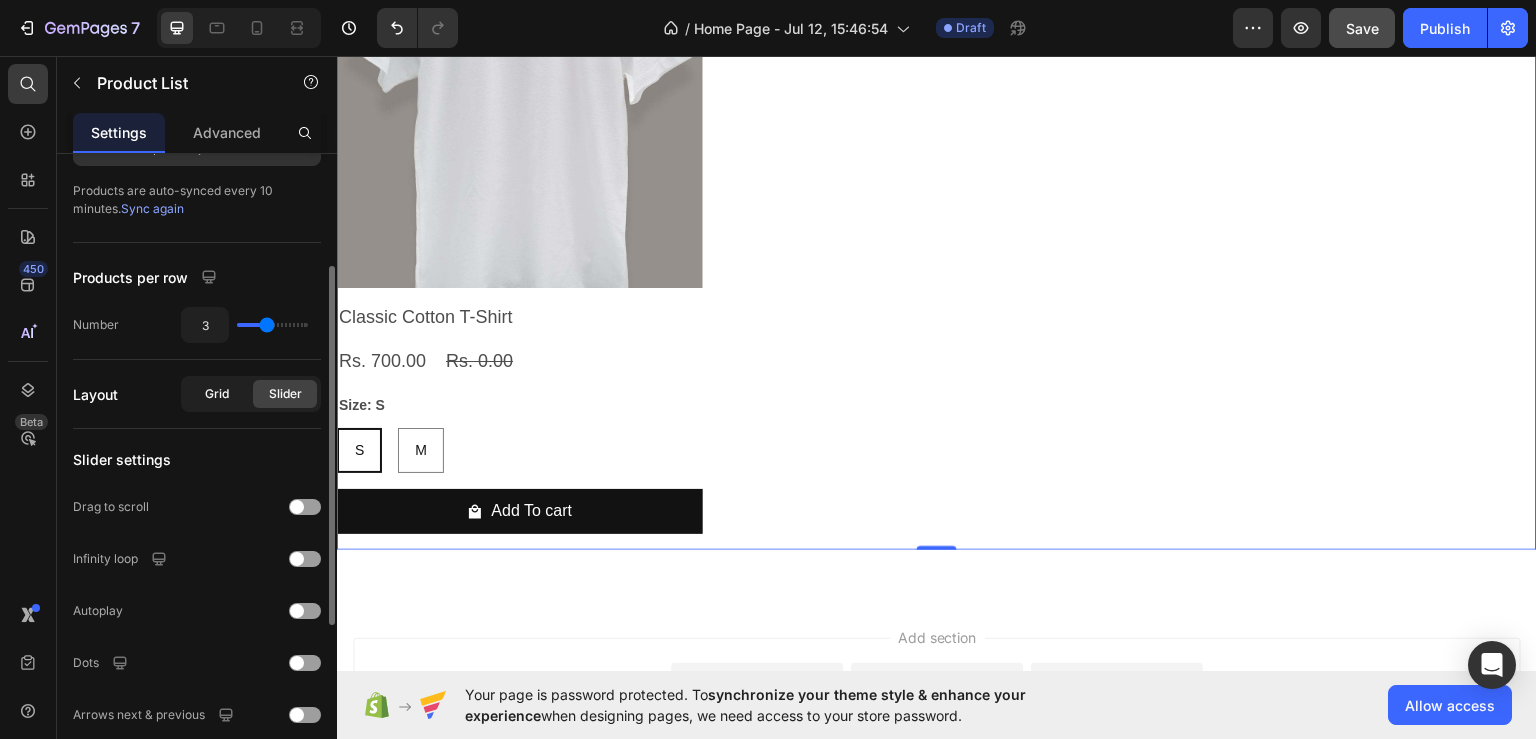 click on "Grid" 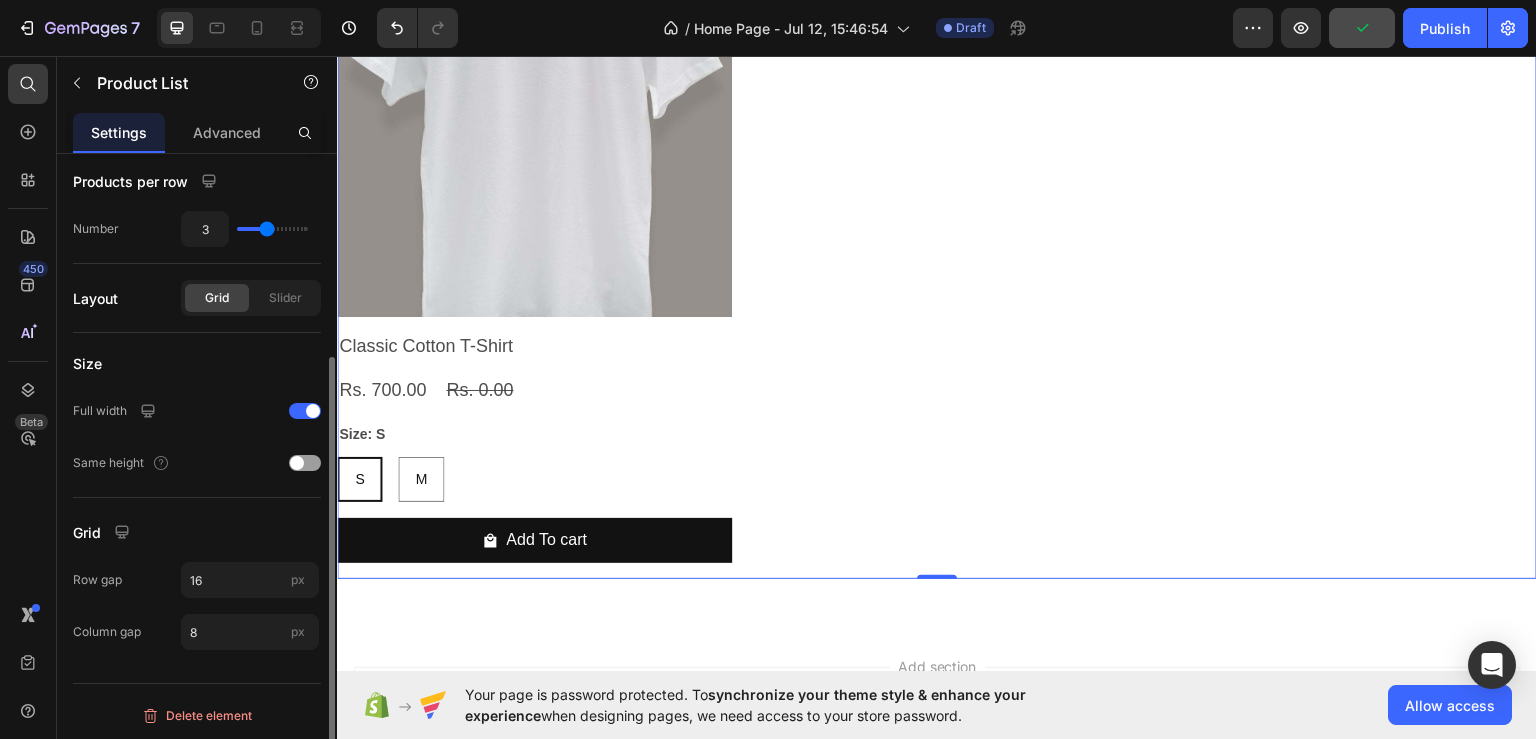 scroll, scrollTop: 0, scrollLeft: 0, axis: both 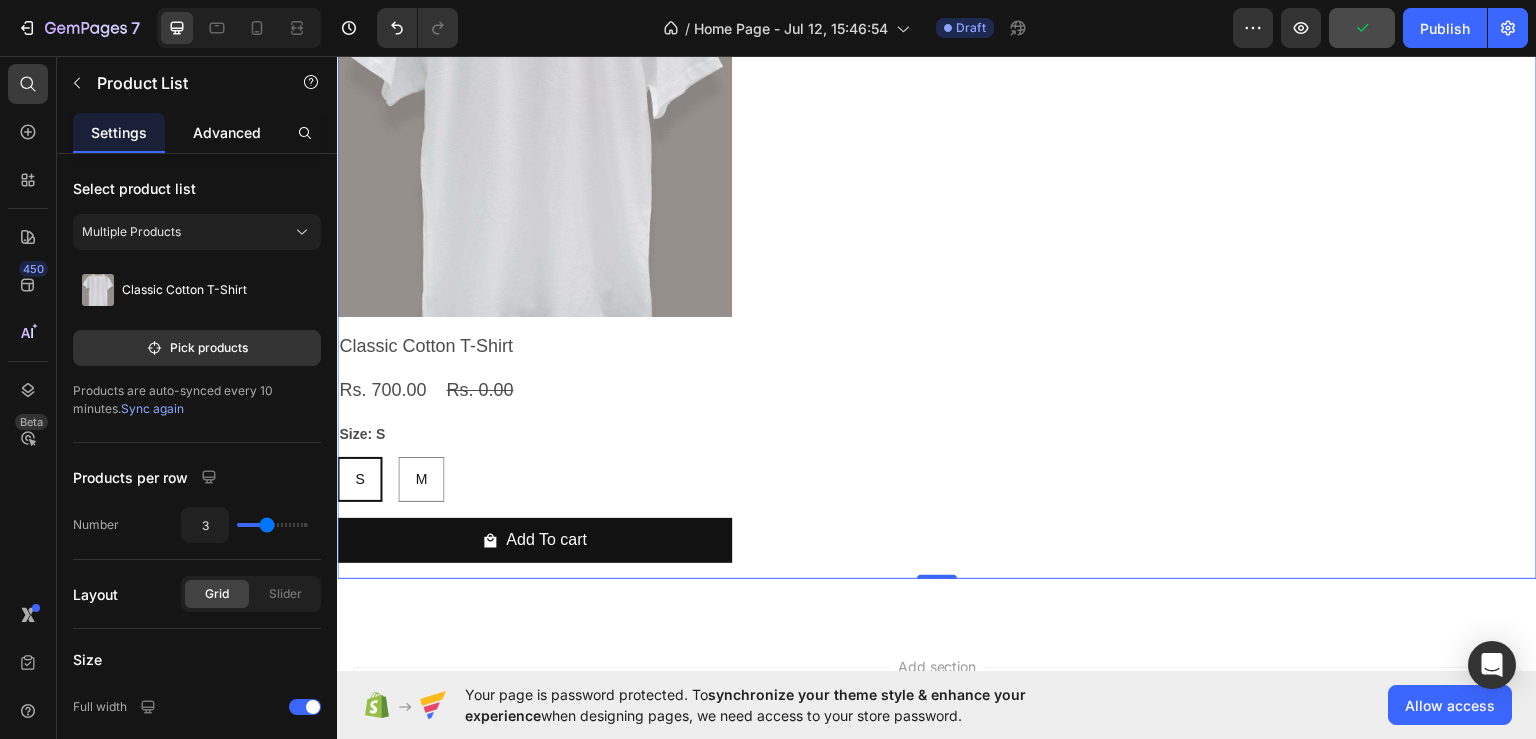click on "Advanced" at bounding box center (227, 132) 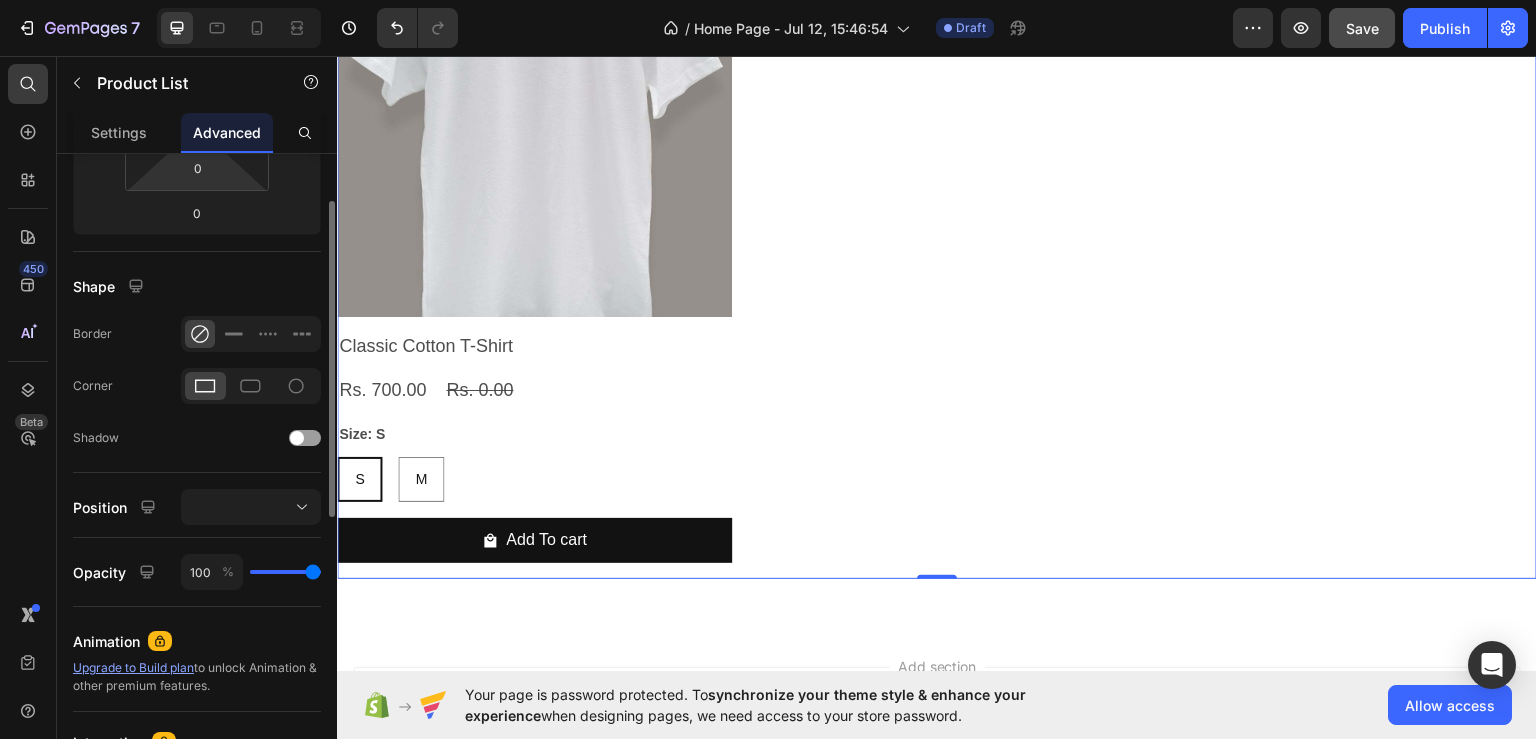 scroll, scrollTop: 300, scrollLeft: 0, axis: vertical 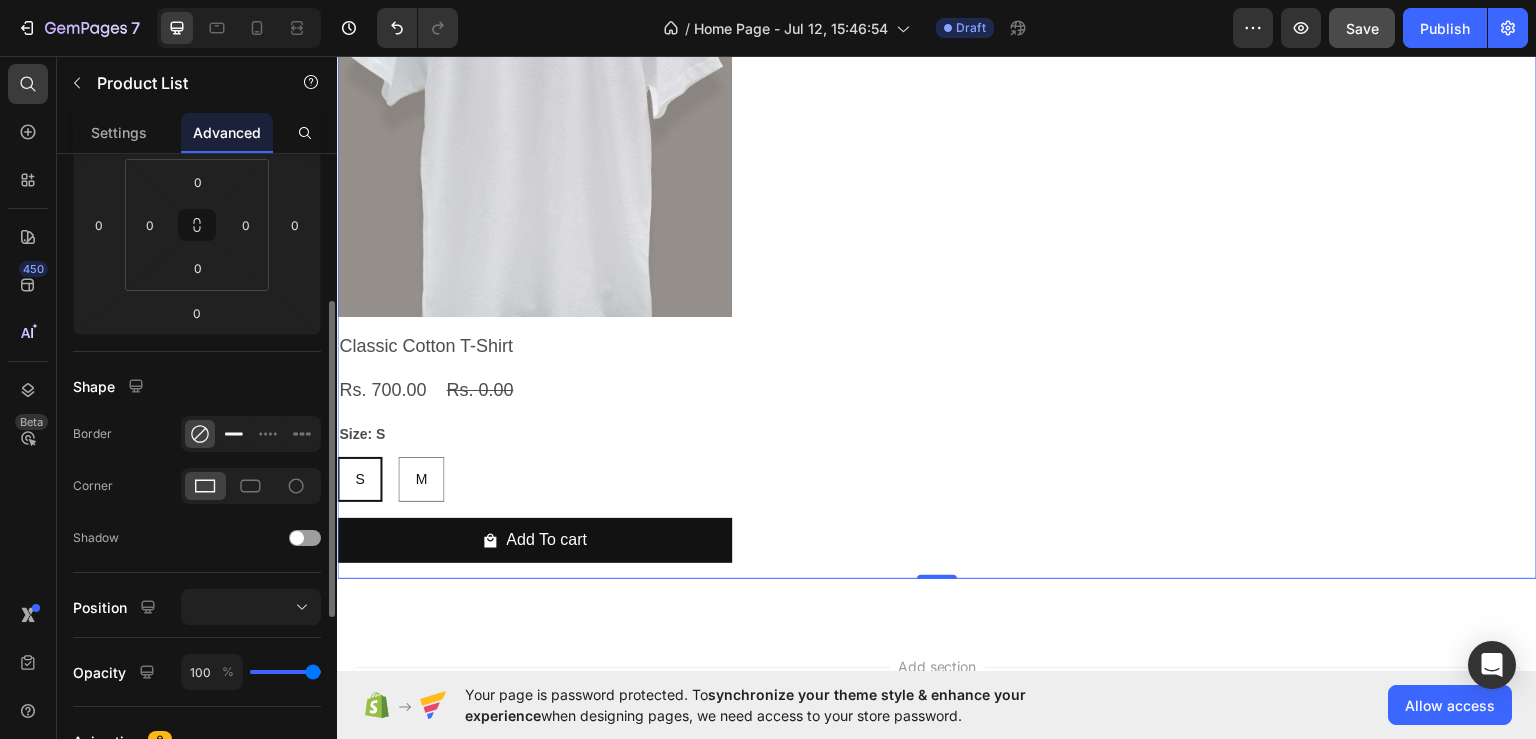 click 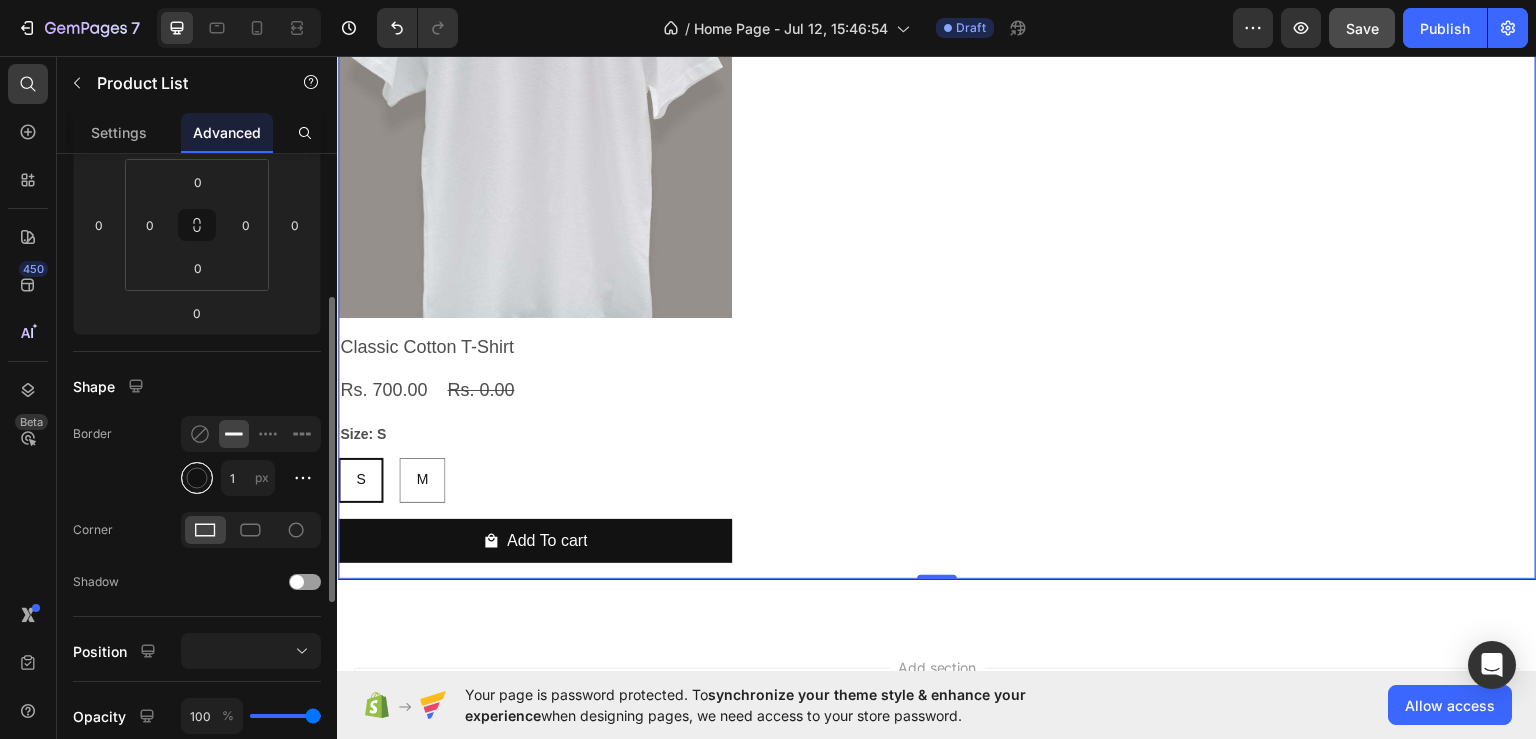click at bounding box center (197, 478) 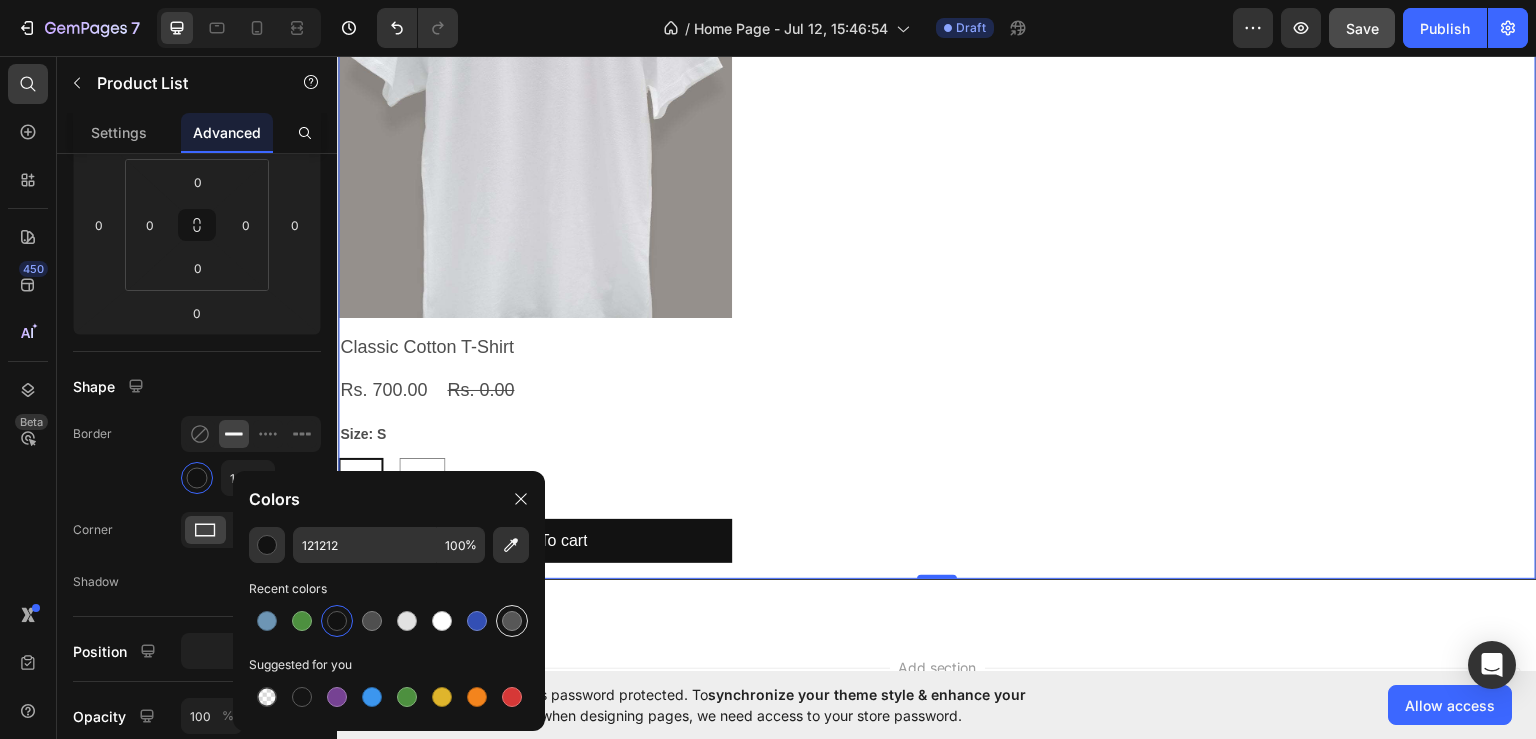 click at bounding box center (512, 621) 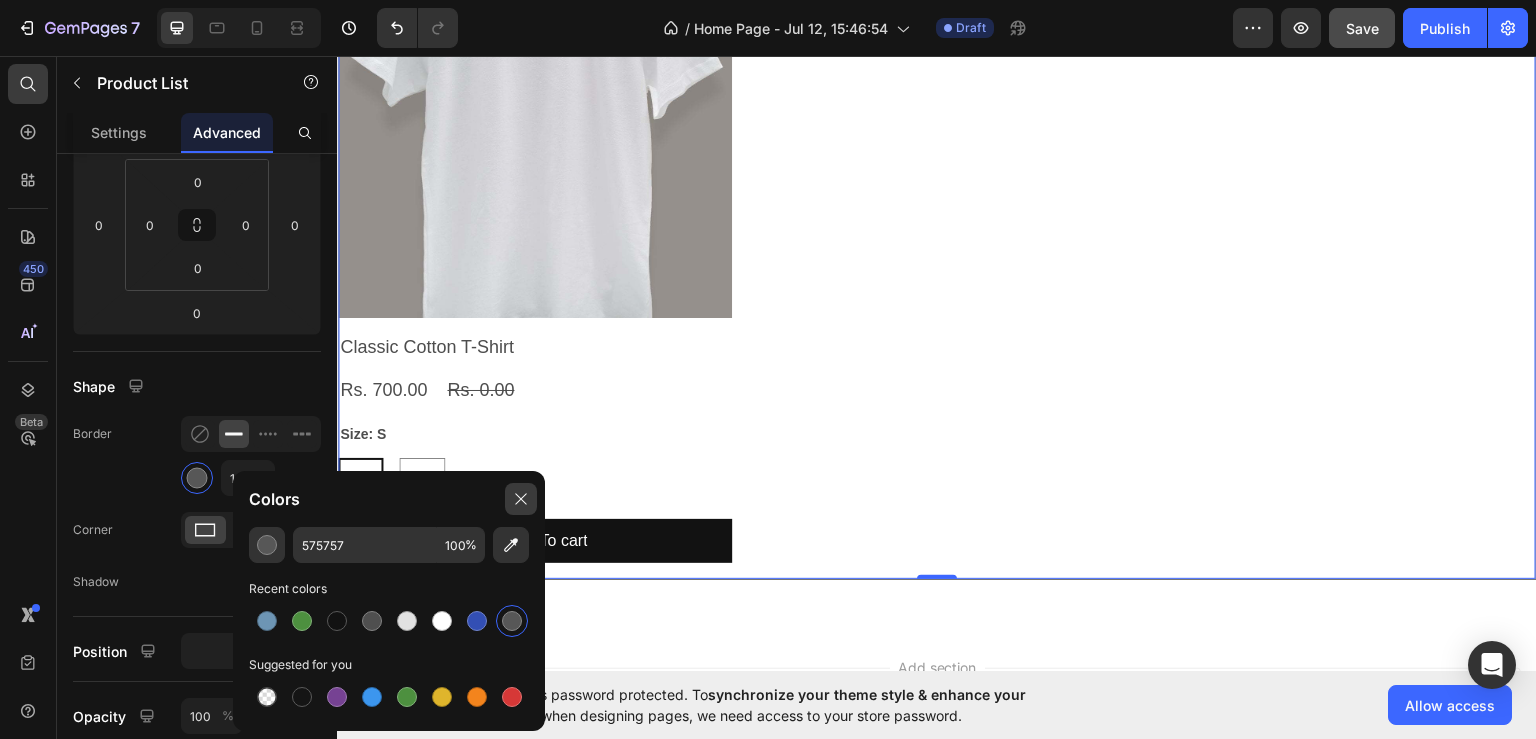 click 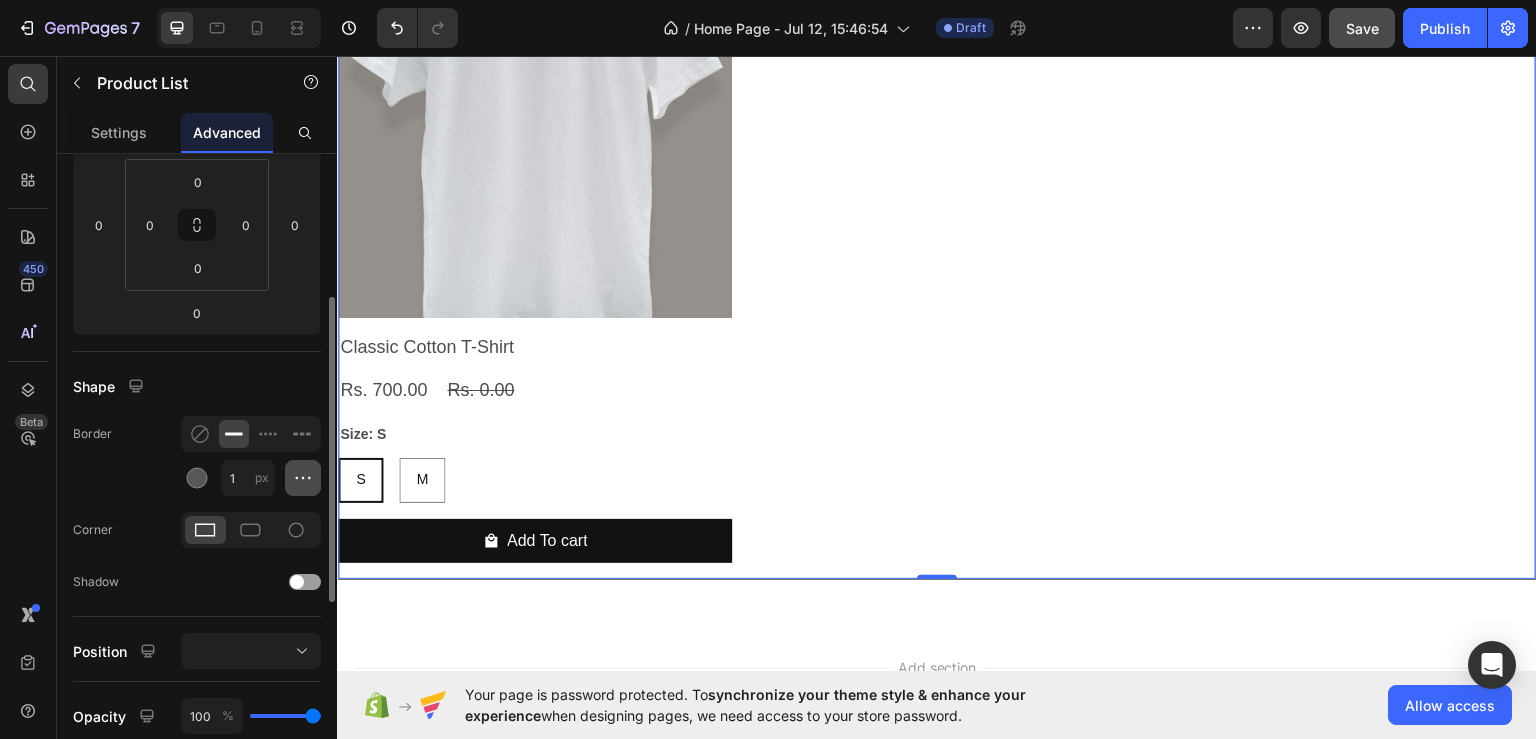 click 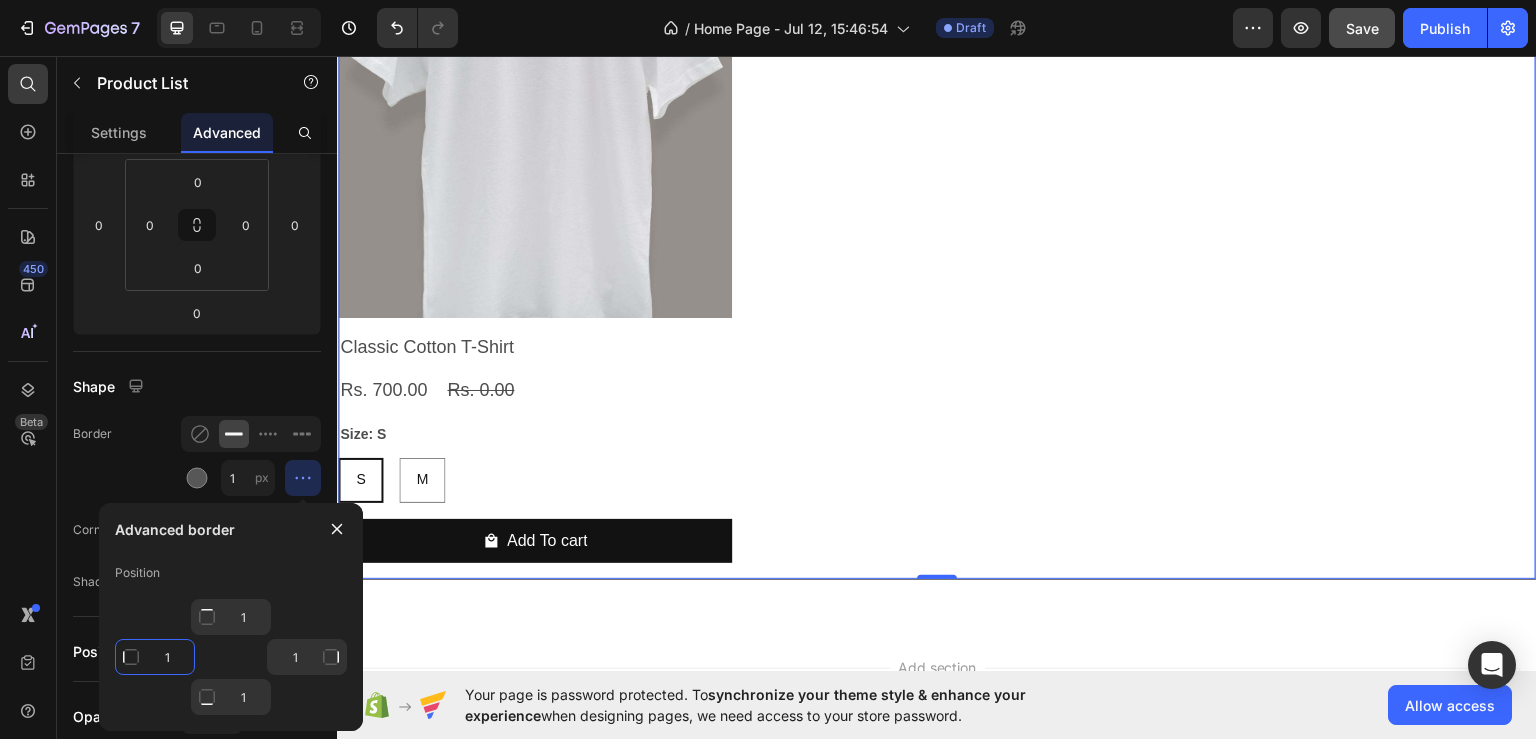click on "1" 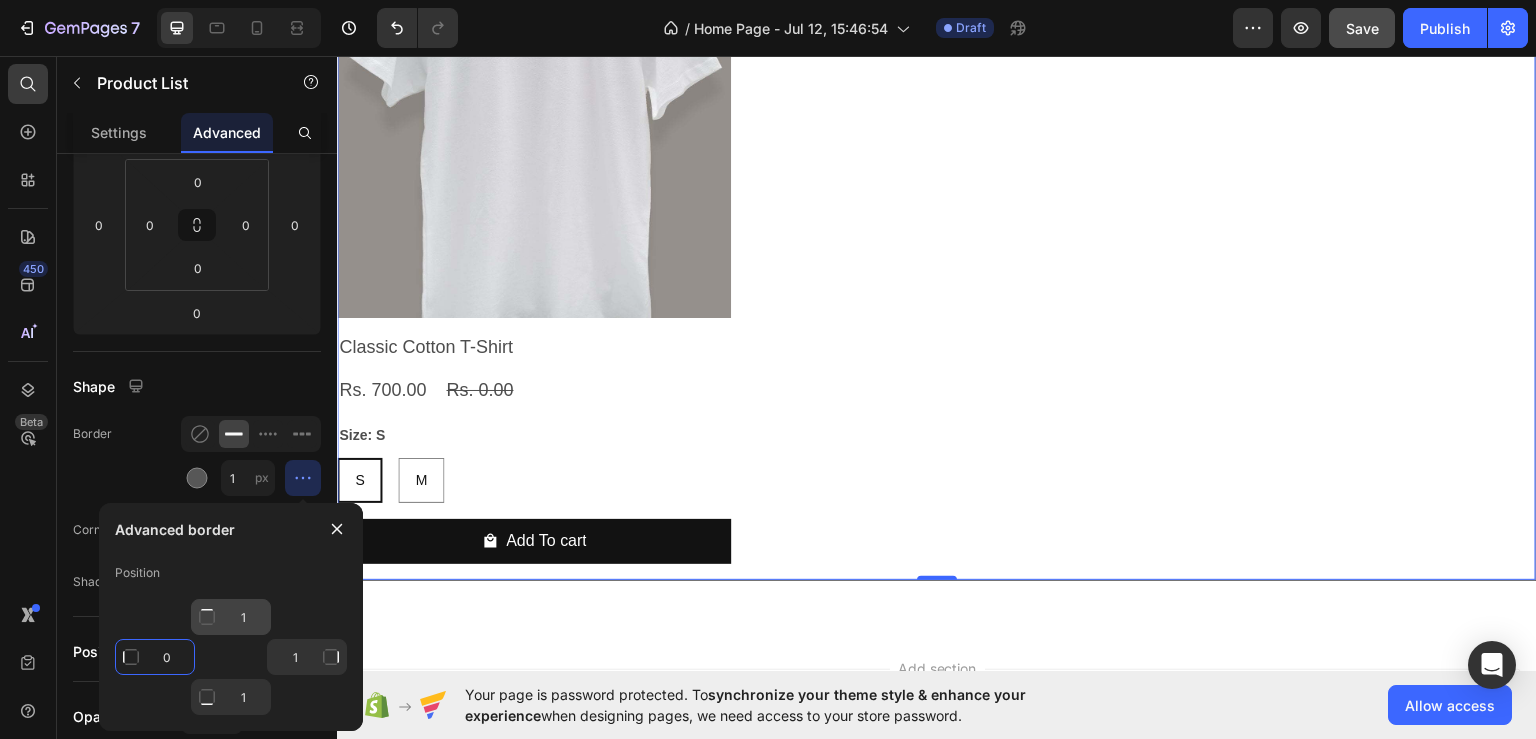 type on "0" 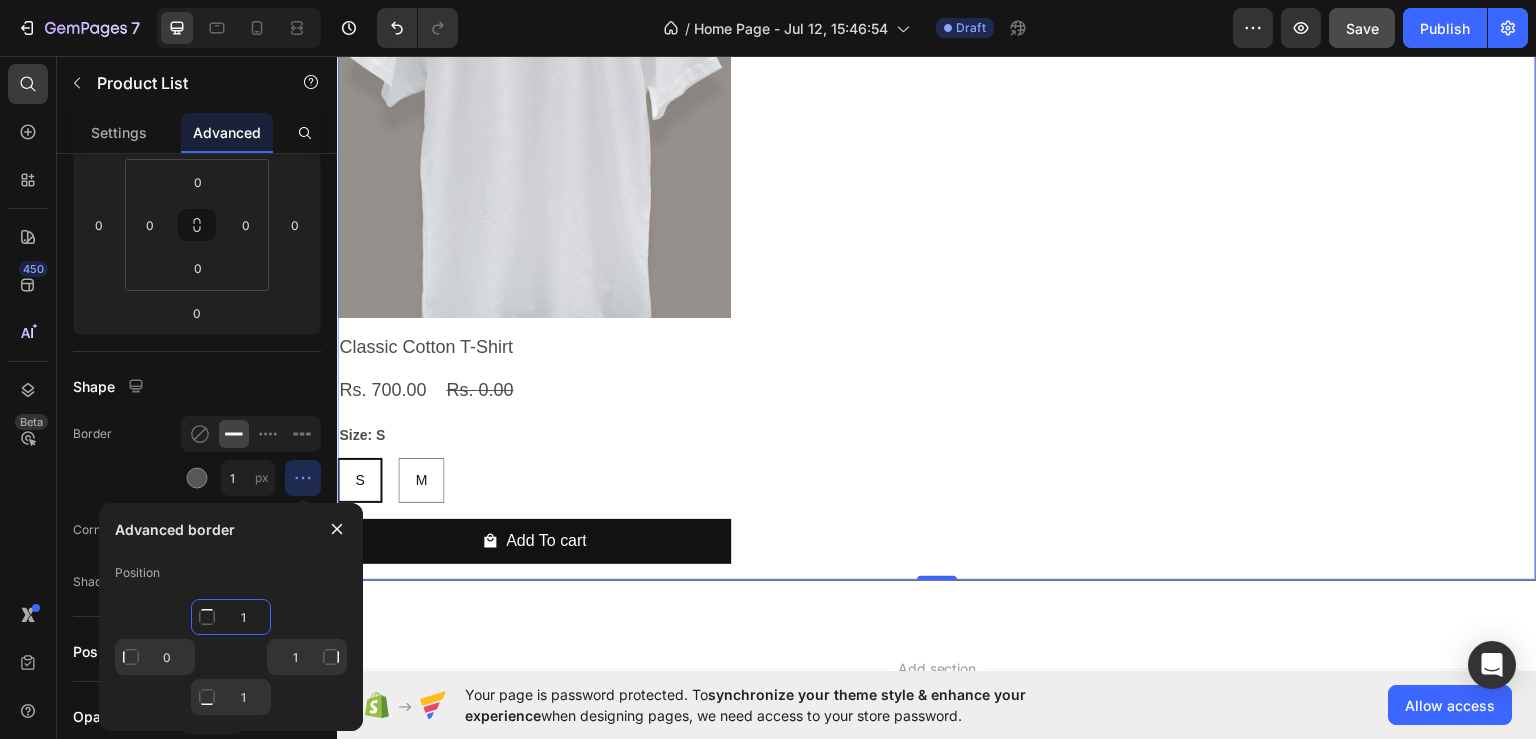 click on "1" 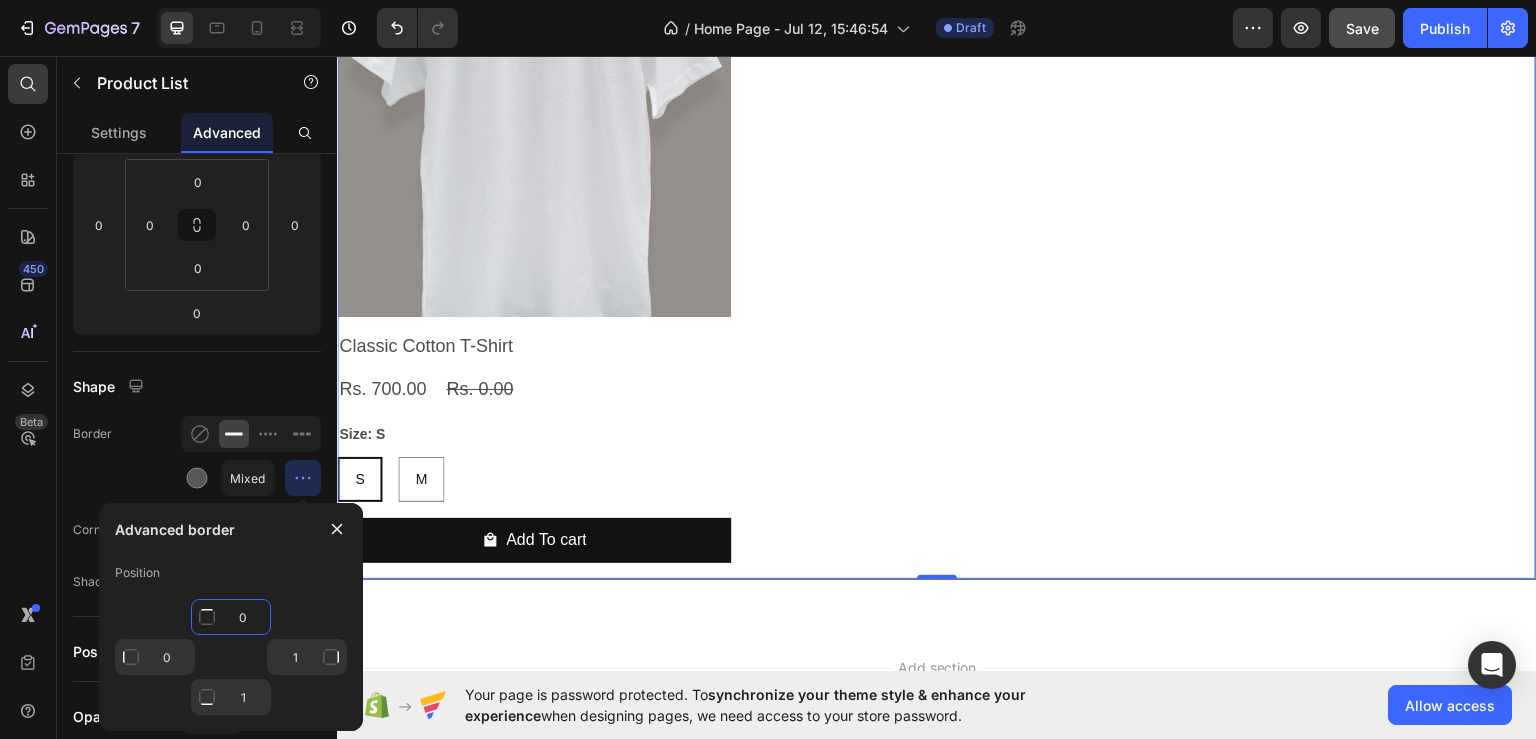 scroll, scrollTop: 2084, scrollLeft: 0, axis: vertical 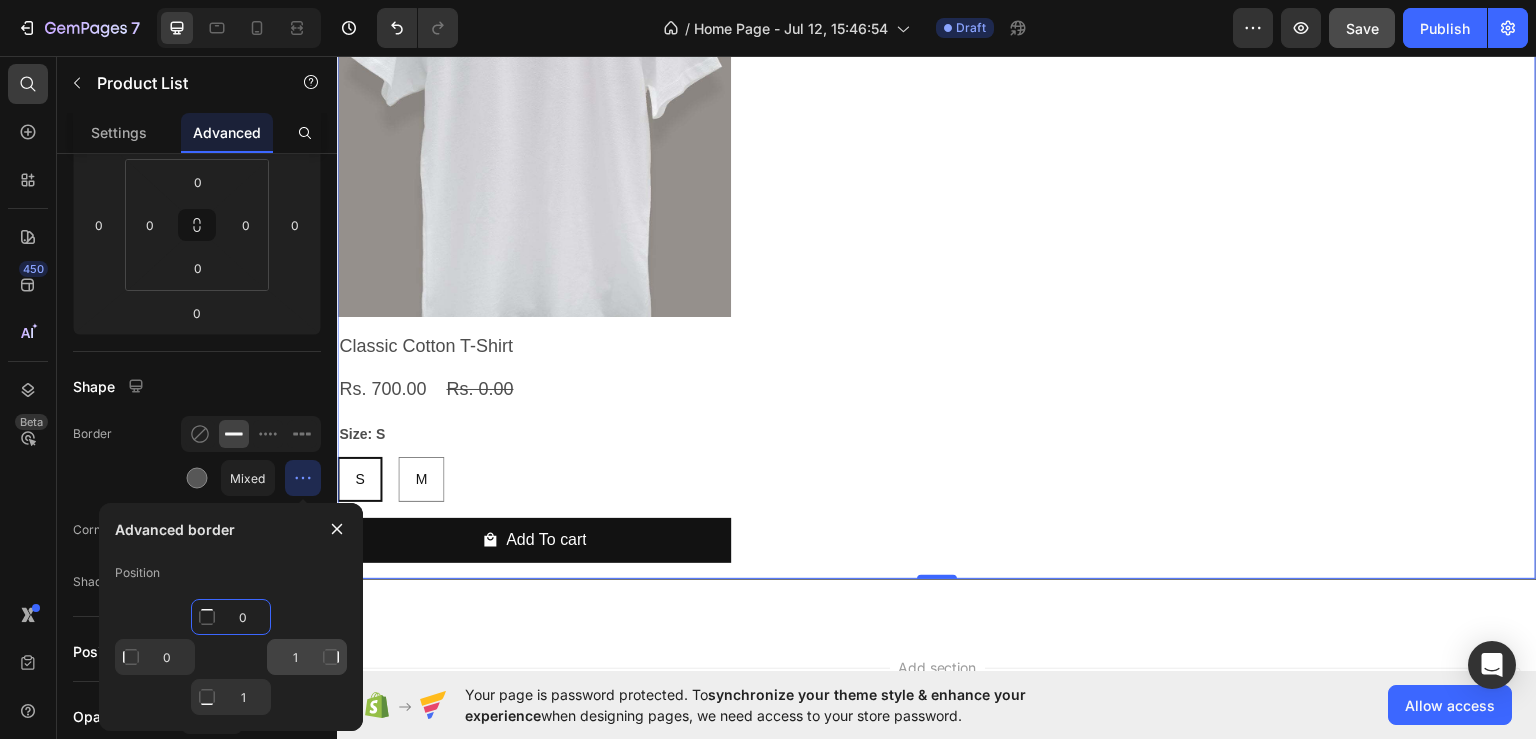 type on "0" 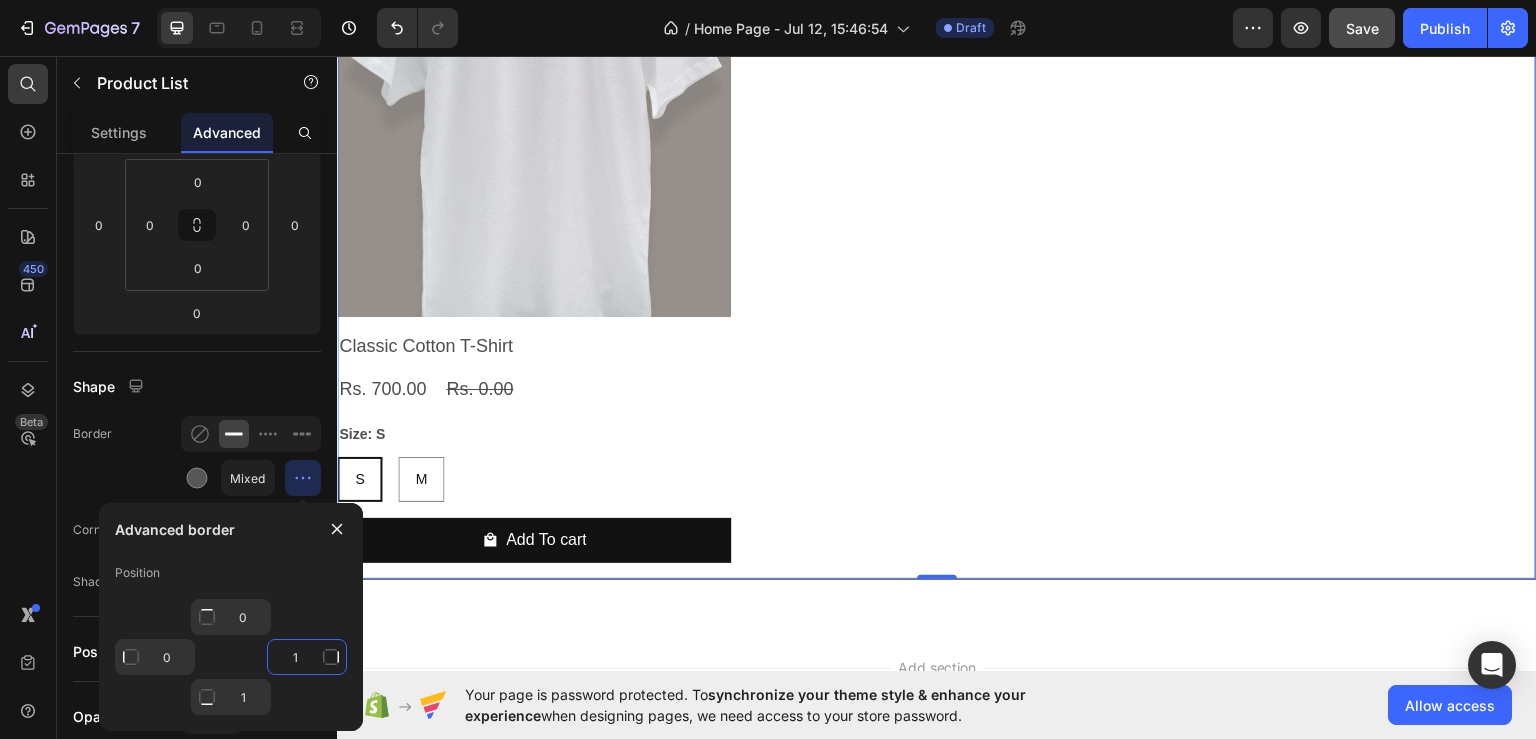 click on "1" 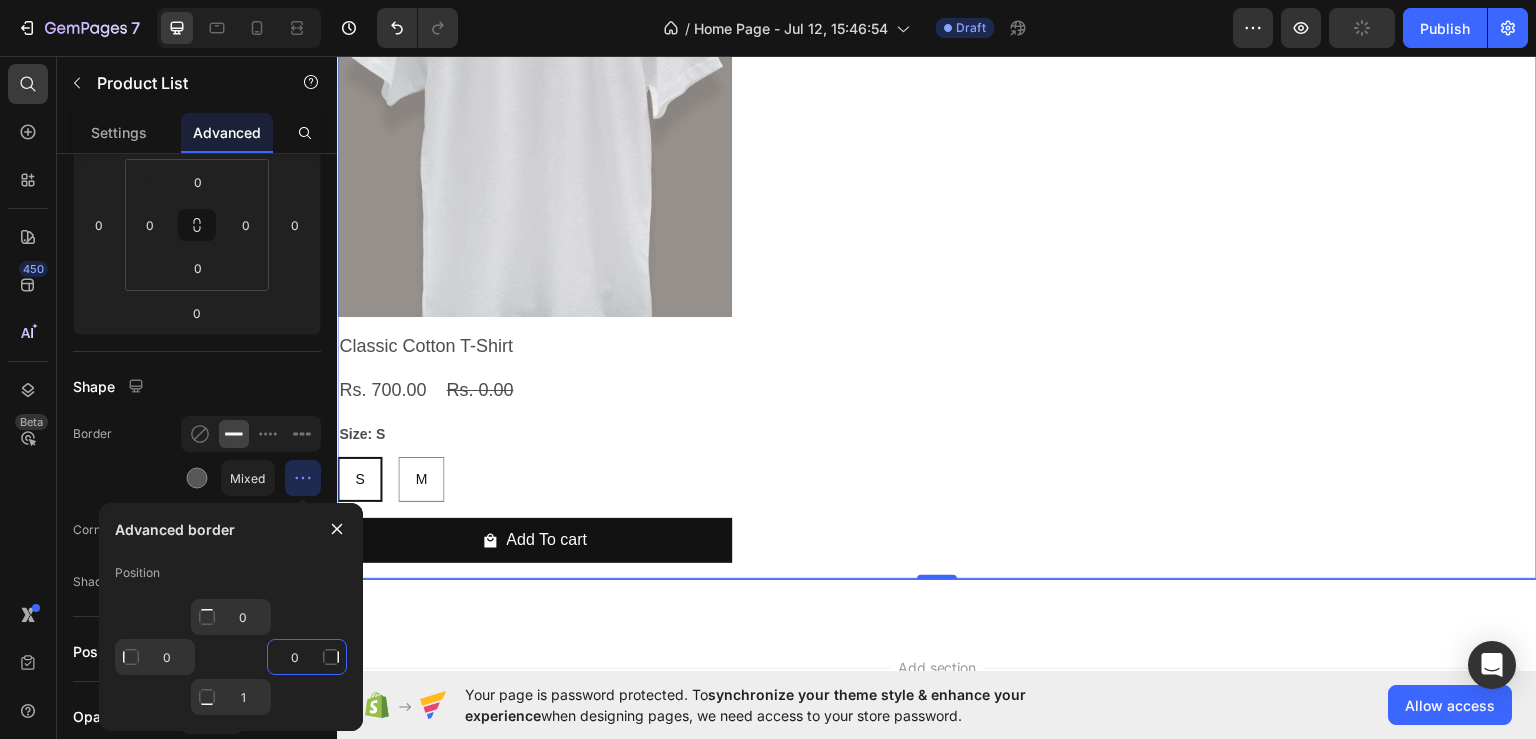 type on "1" 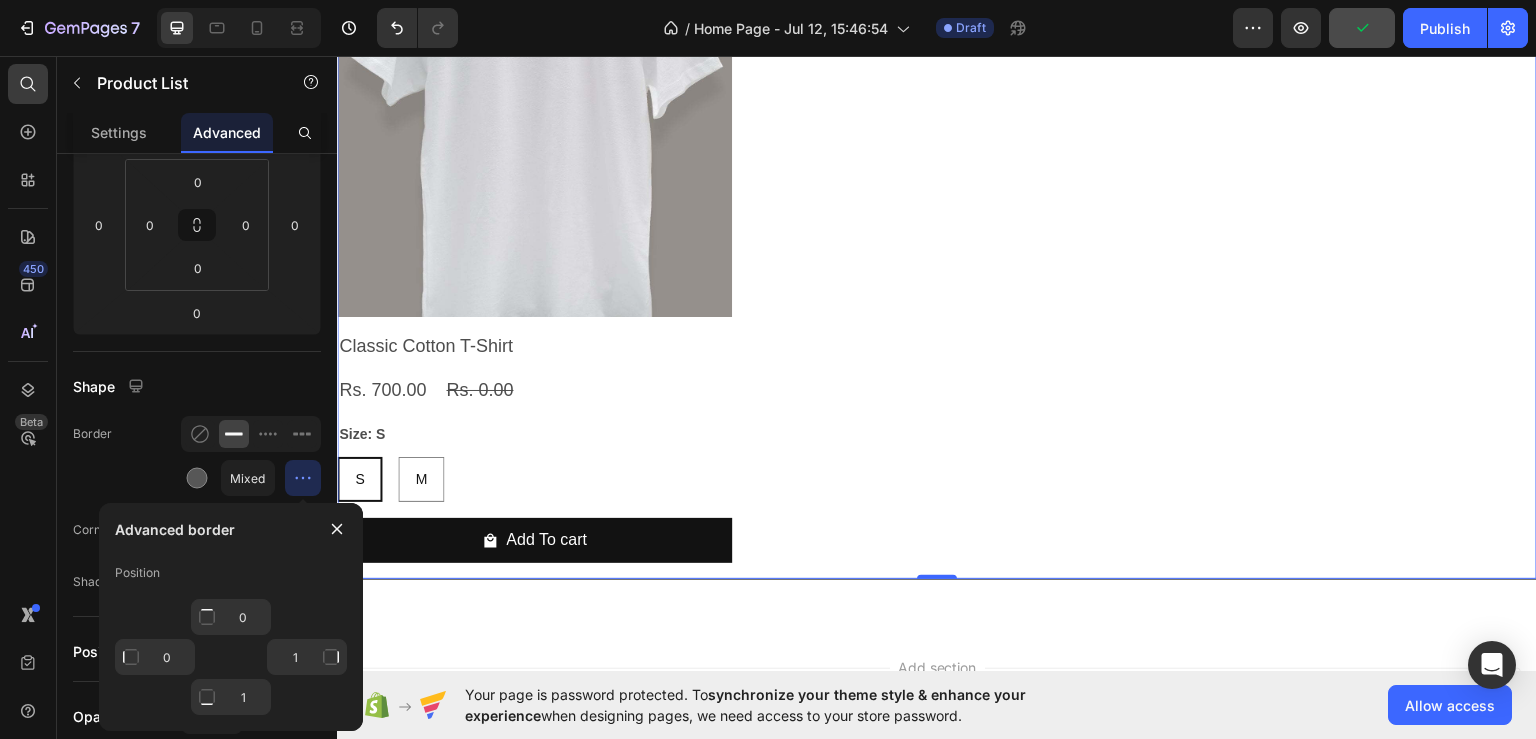 click on "450 Beta" at bounding box center (28, 397) 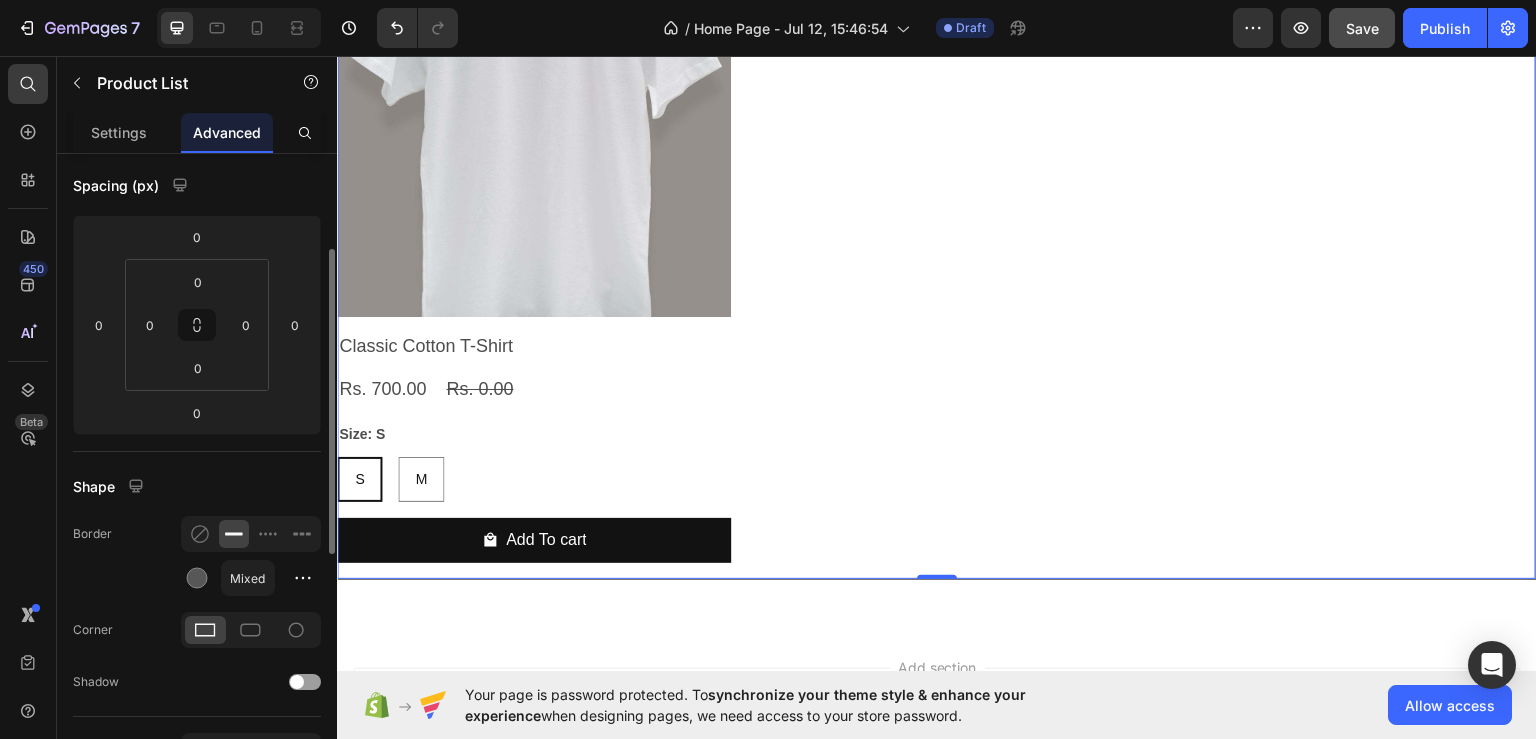 scroll, scrollTop: 0, scrollLeft: 0, axis: both 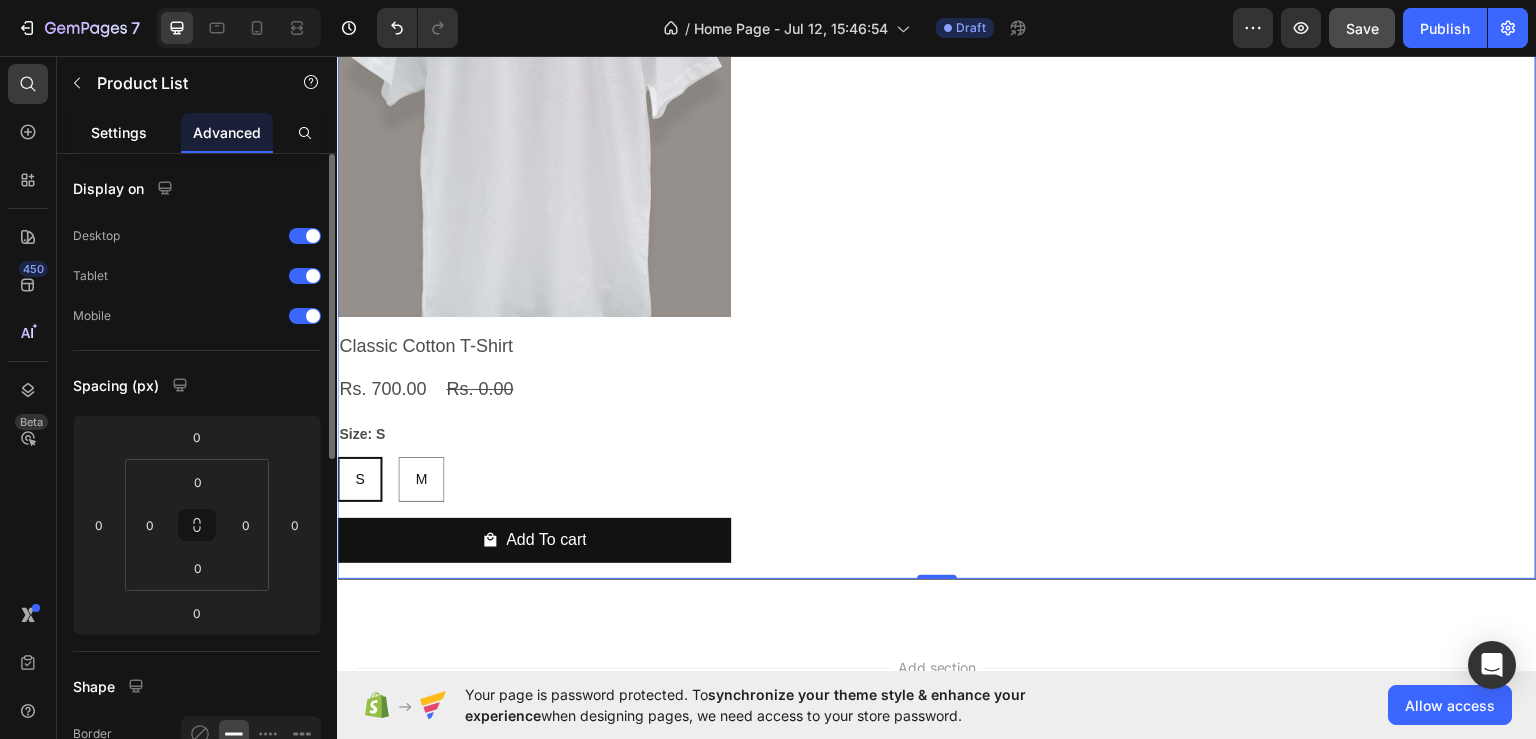 click on "Settings" at bounding box center [119, 132] 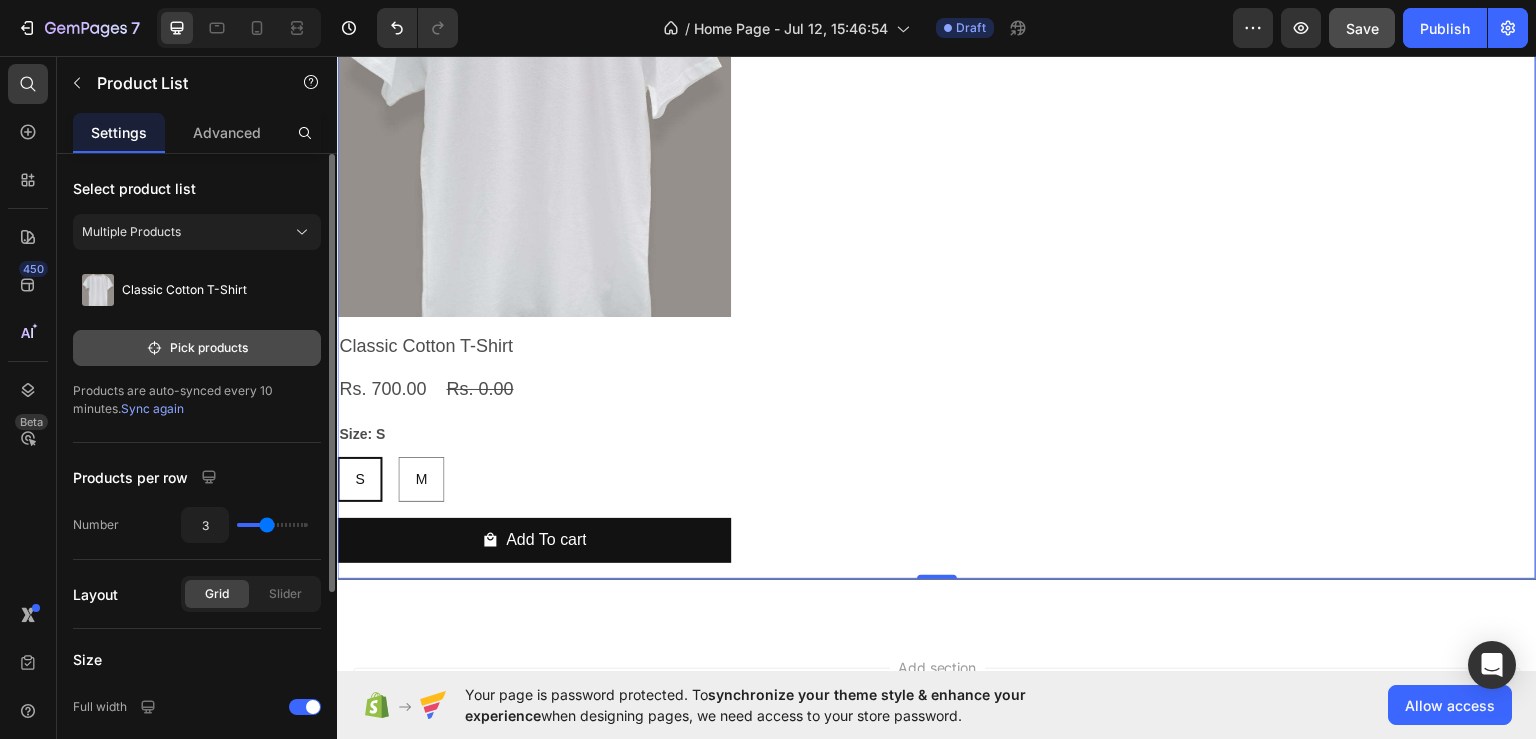 click on "Pick products" at bounding box center (197, 348) 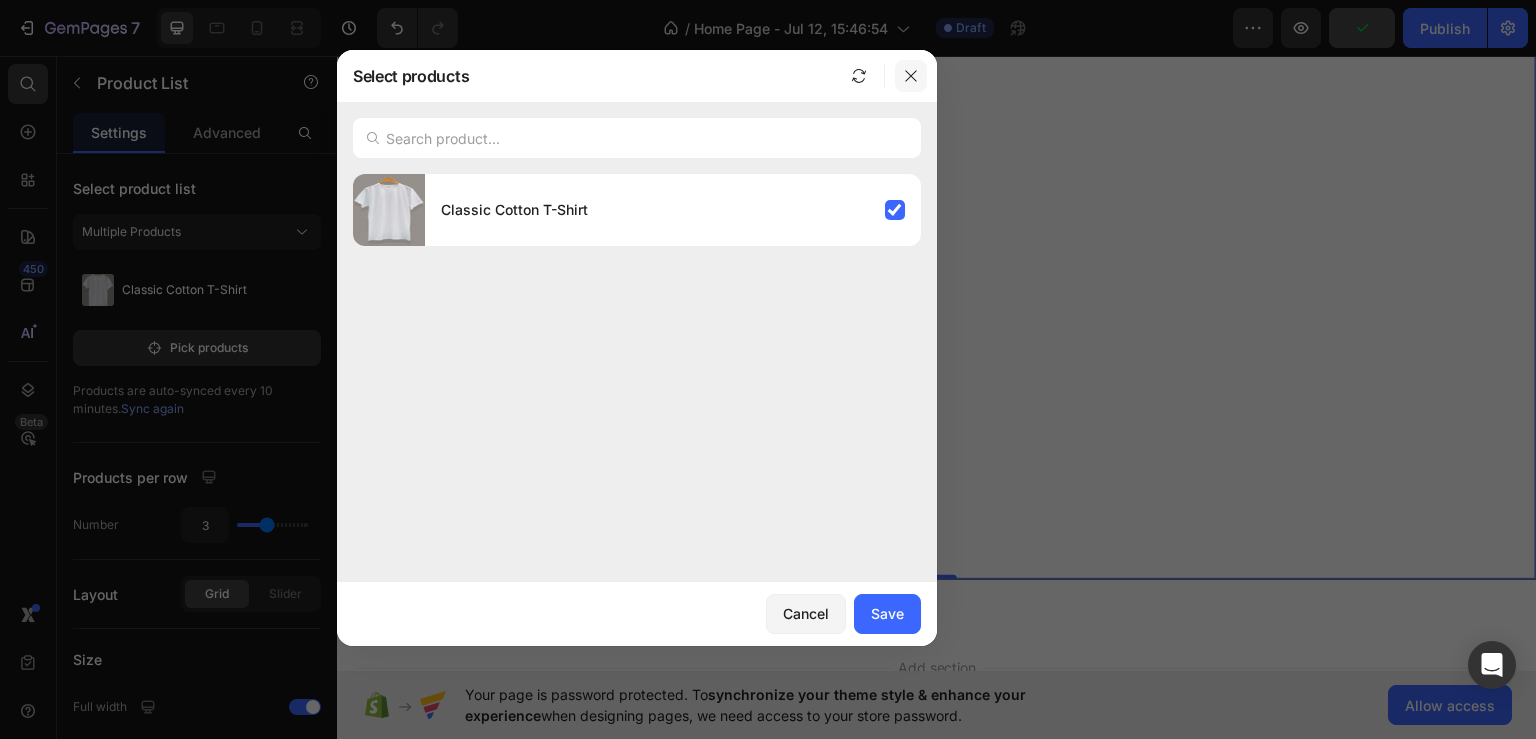 click 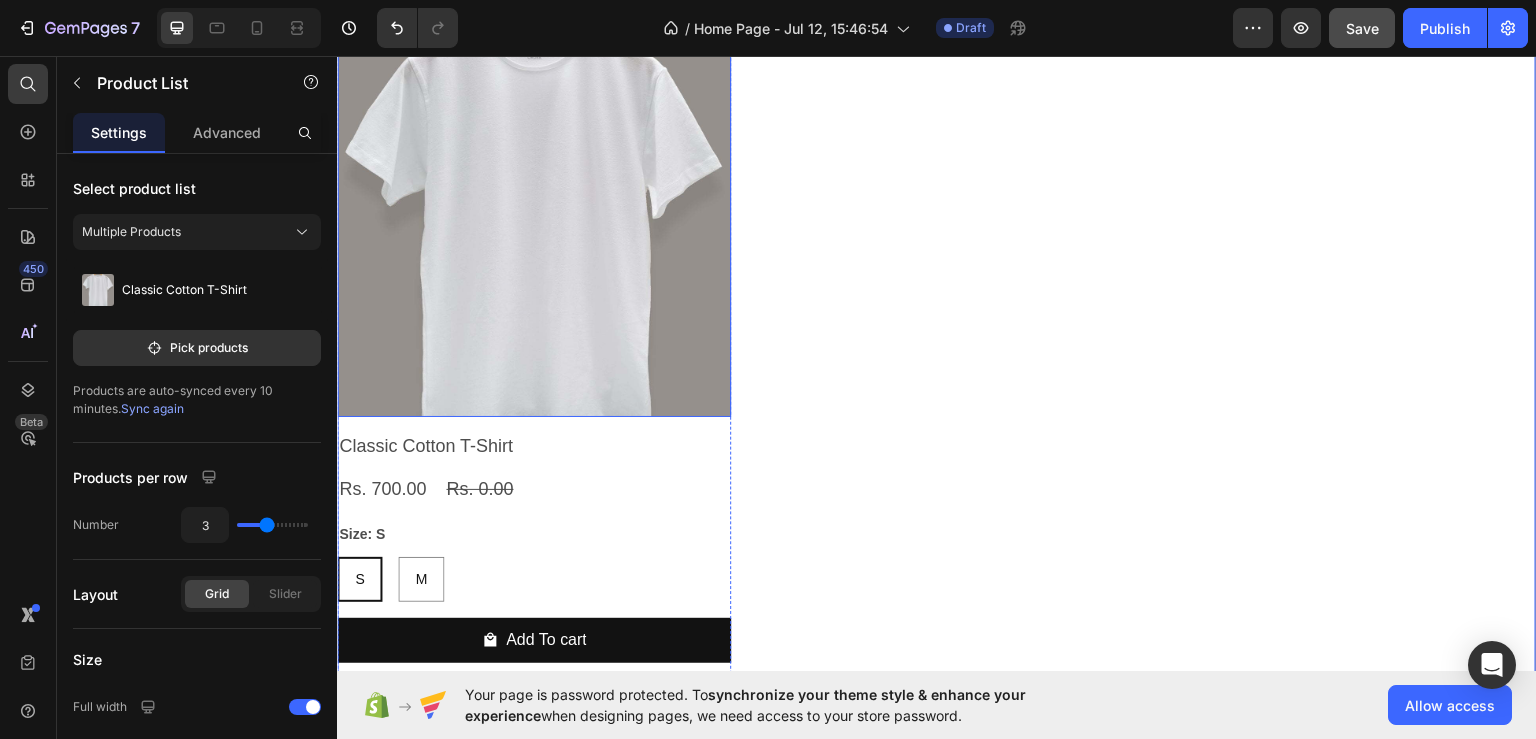 scroll, scrollTop: 2084, scrollLeft: 0, axis: vertical 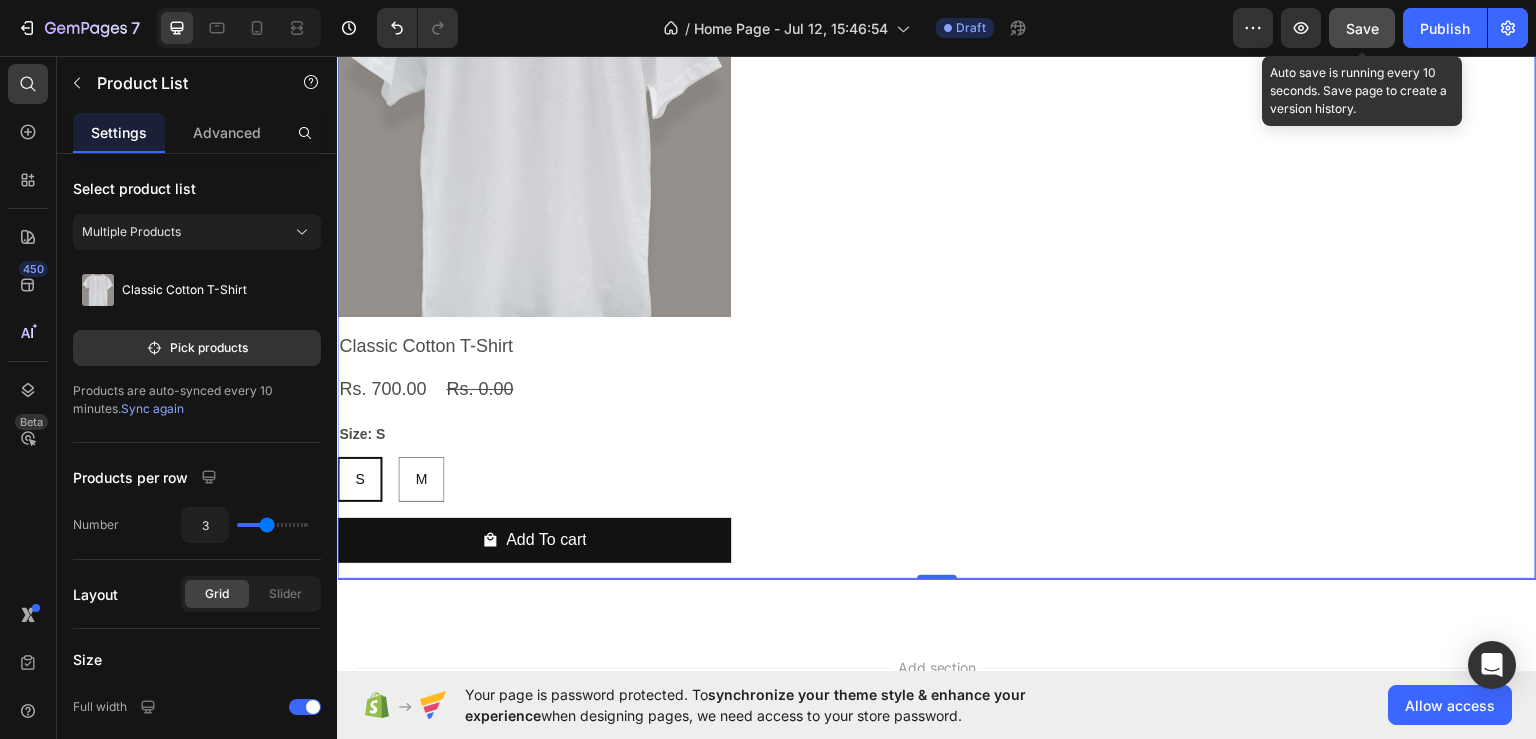 click on "Save" at bounding box center (1362, 28) 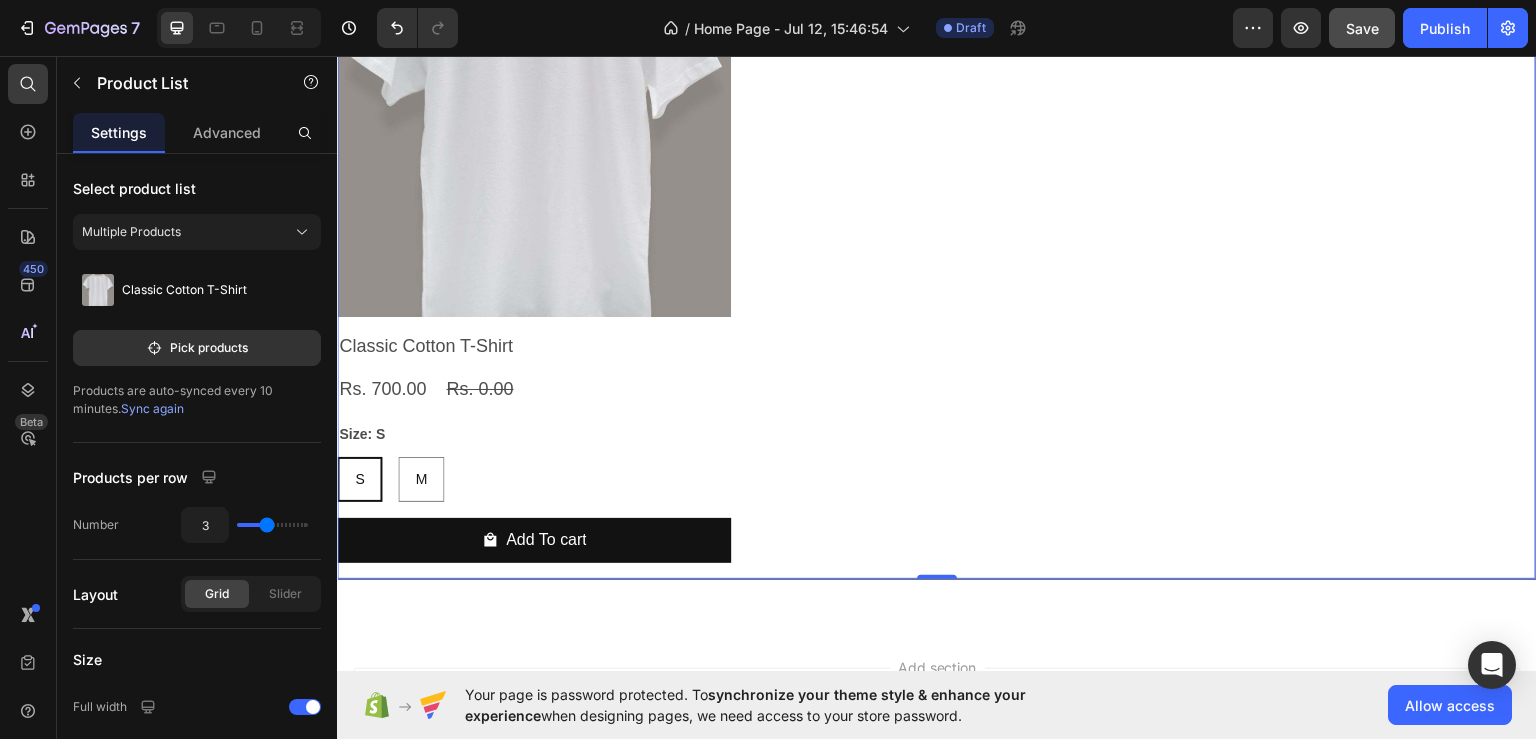 click on "Product Images Classic Cotton T-Shirt Product Title Rs. 700.00 Product Price Rs. 0.00 Product Price Row Size: S S S S M M M Product Variants & Swatches Add To cart Product Cart Button Row" at bounding box center [936, 250] 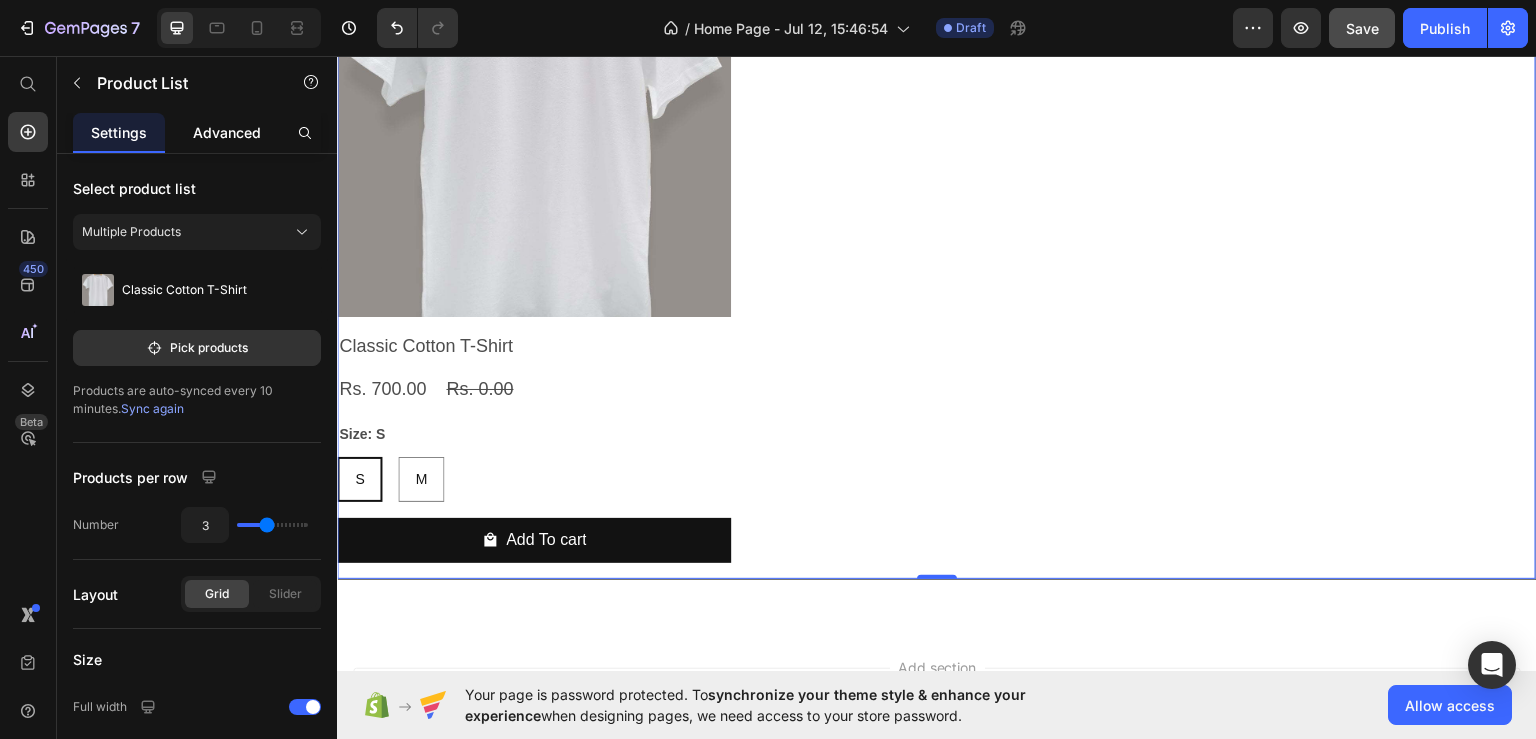 click on "Advanced" at bounding box center (227, 132) 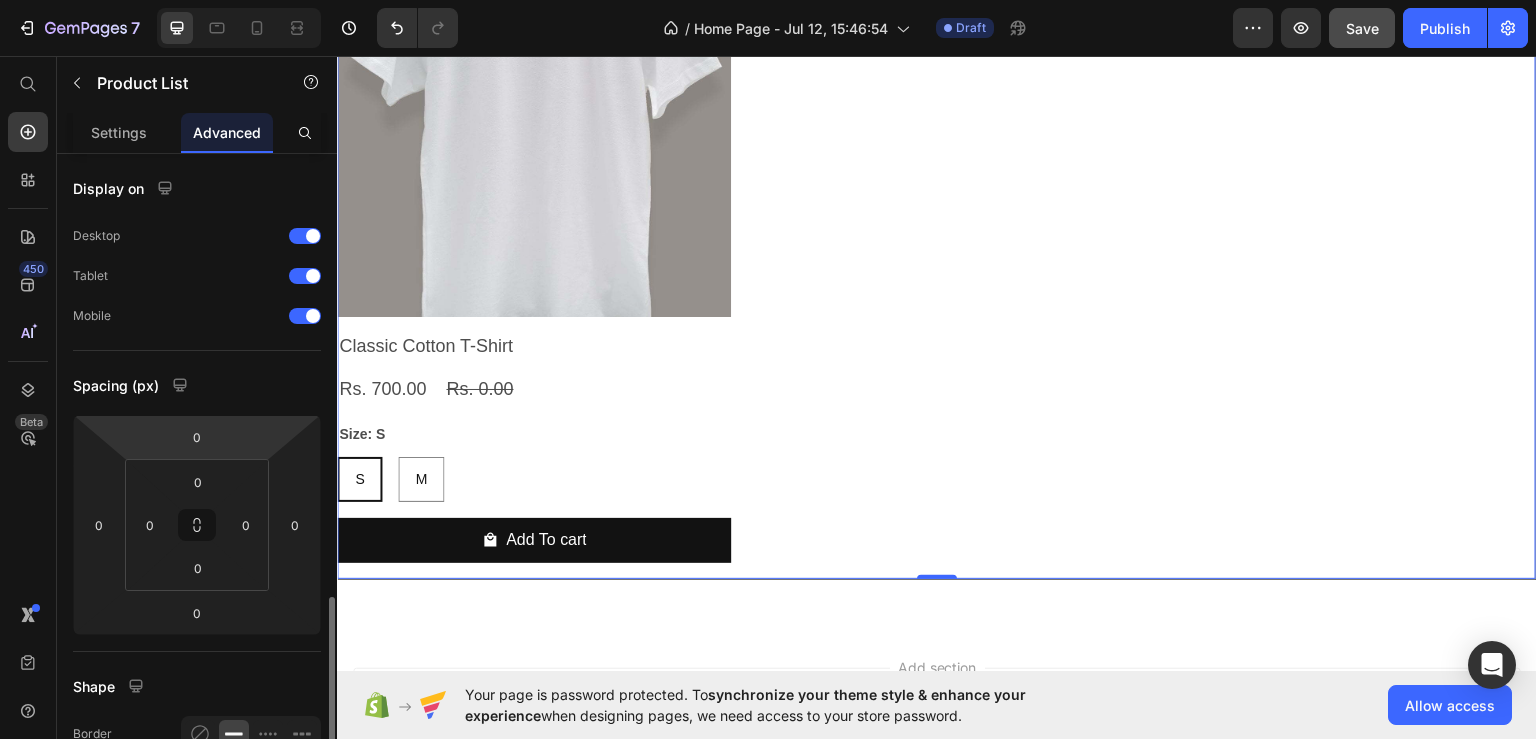 scroll, scrollTop: 300, scrollLeft: 0, axis: vertical 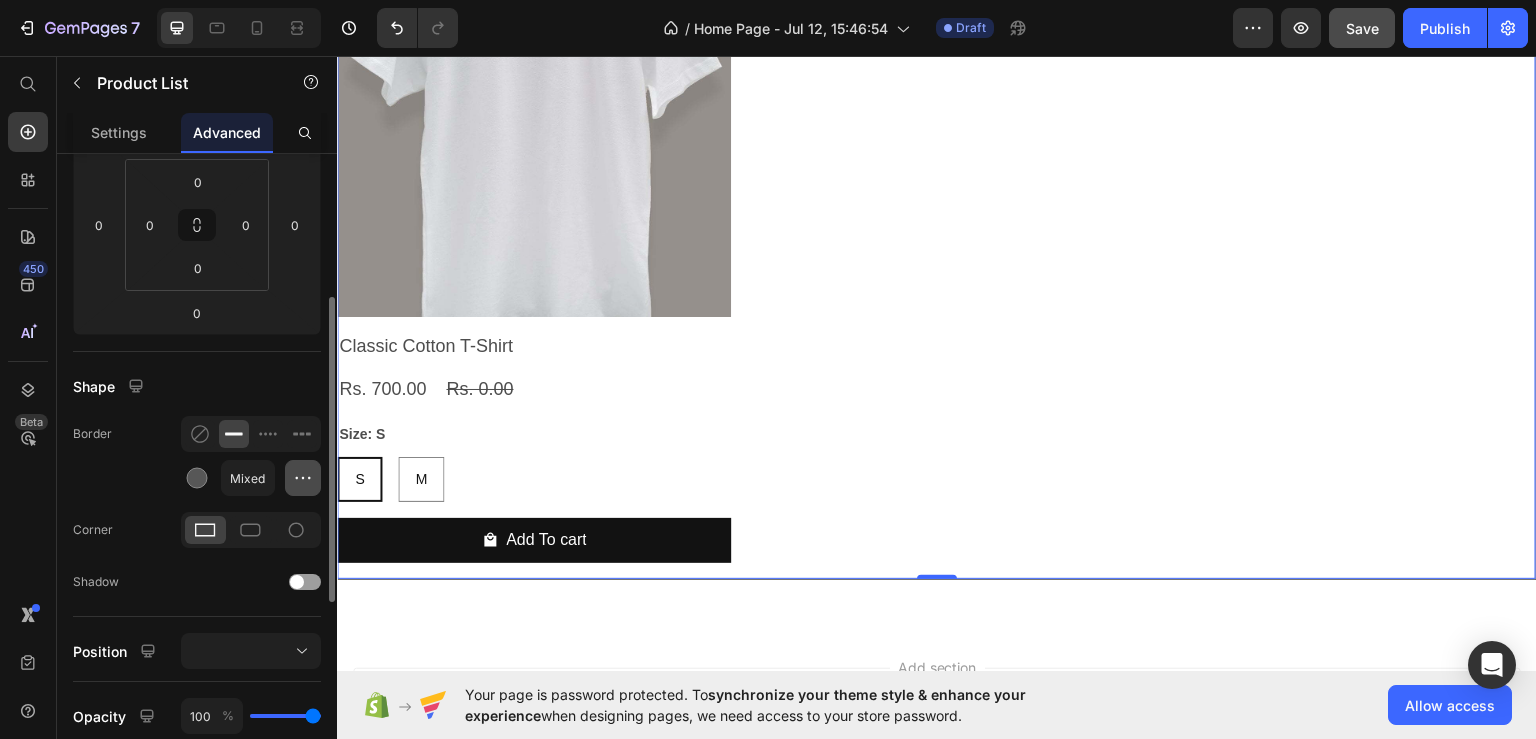 click 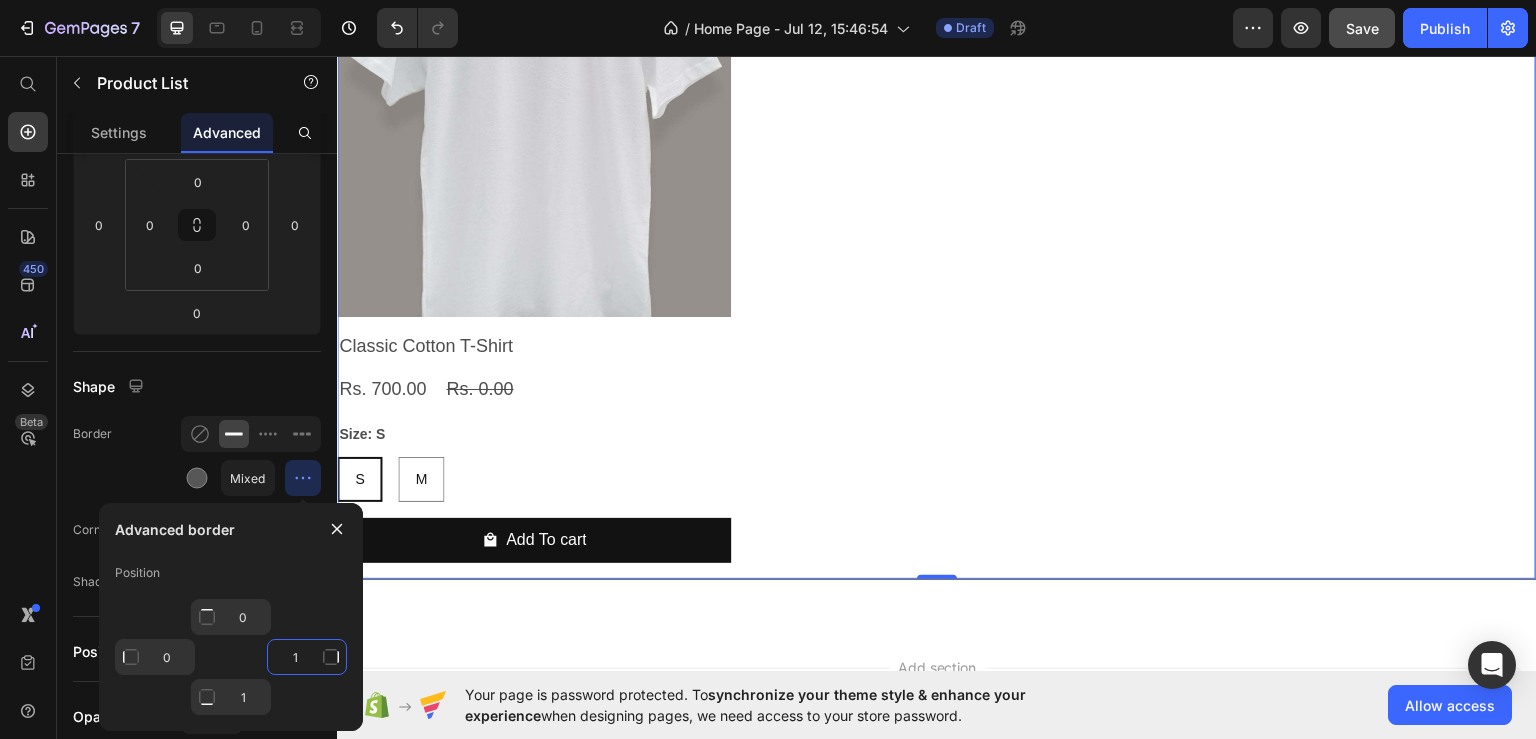 click on "1" 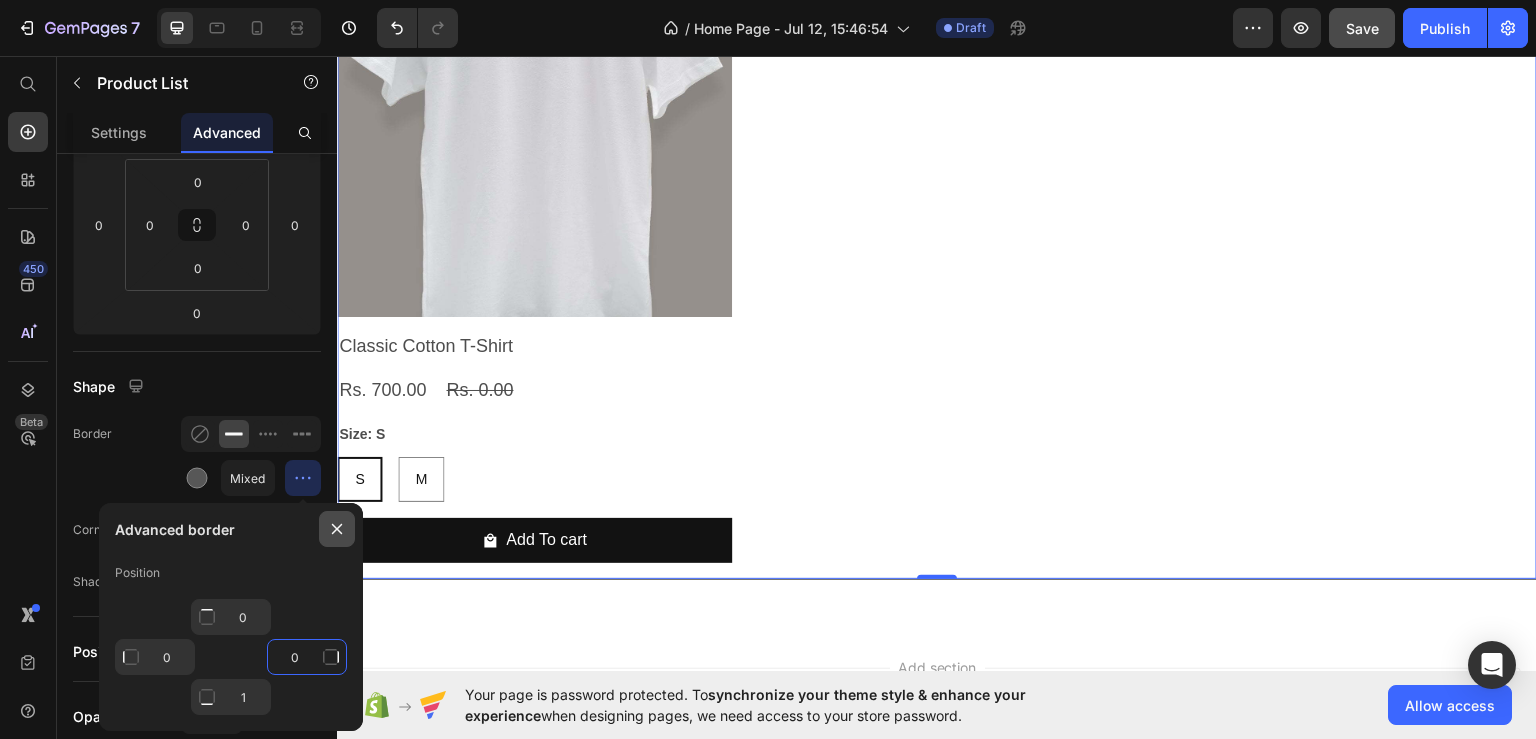 type on "0" 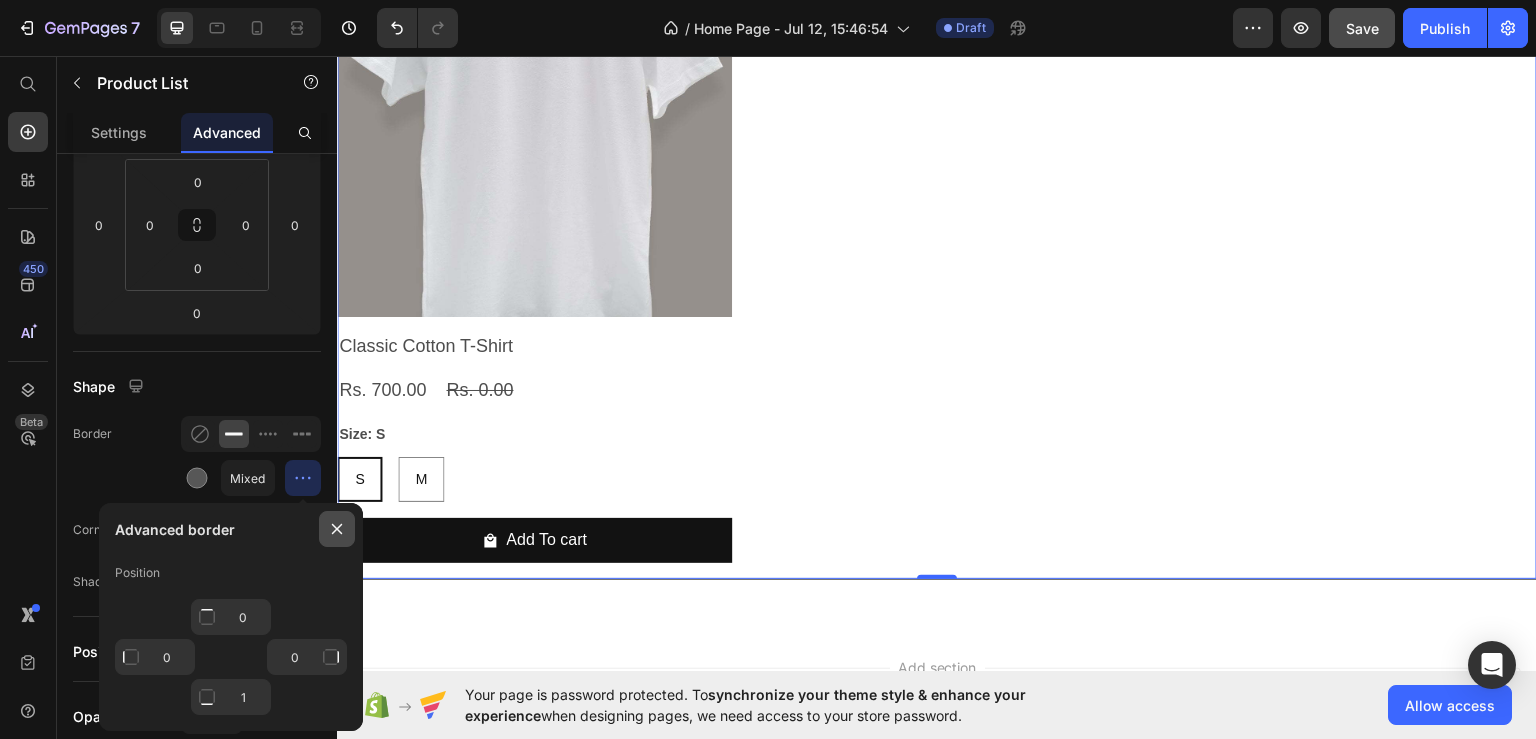 click 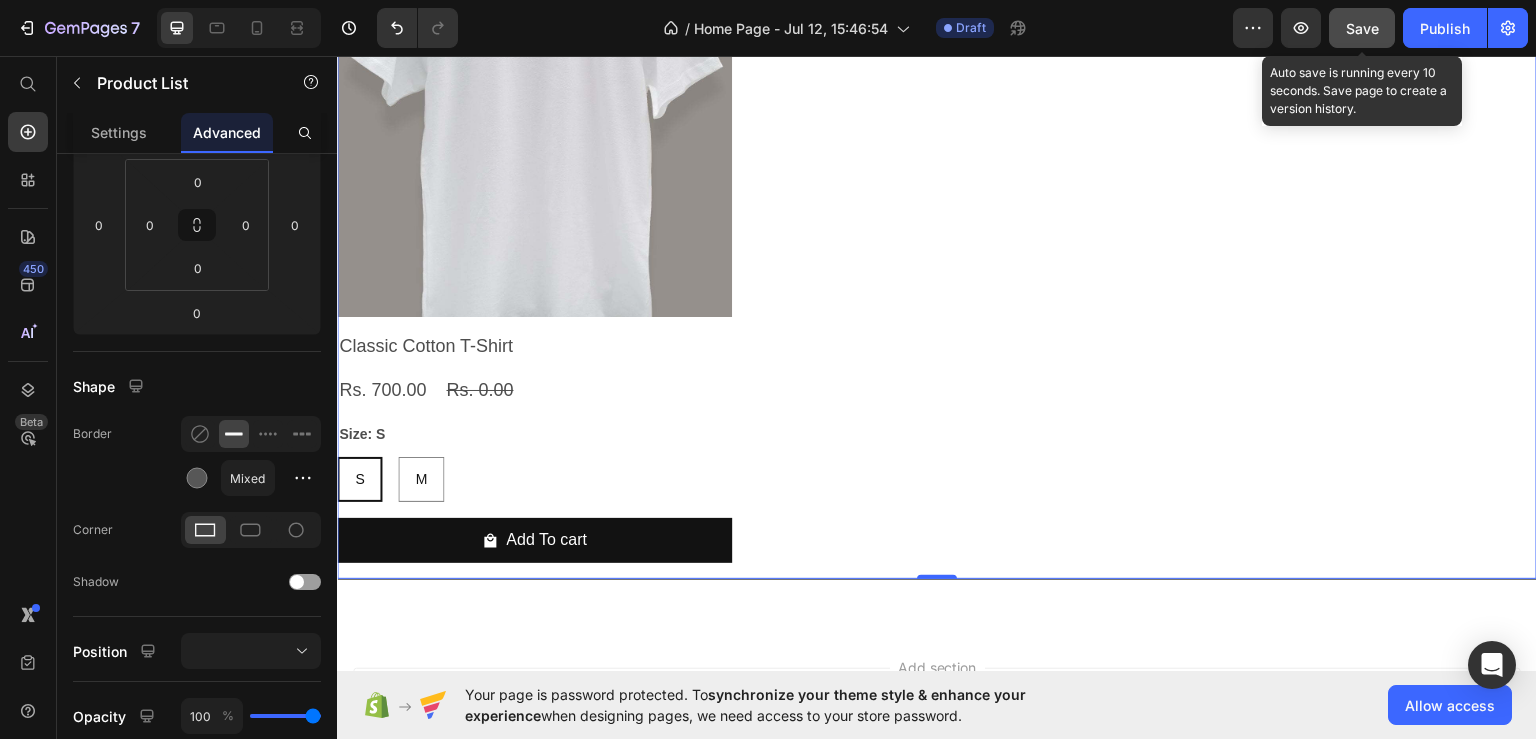 click on "Save" at bounding box center (1362, 28) 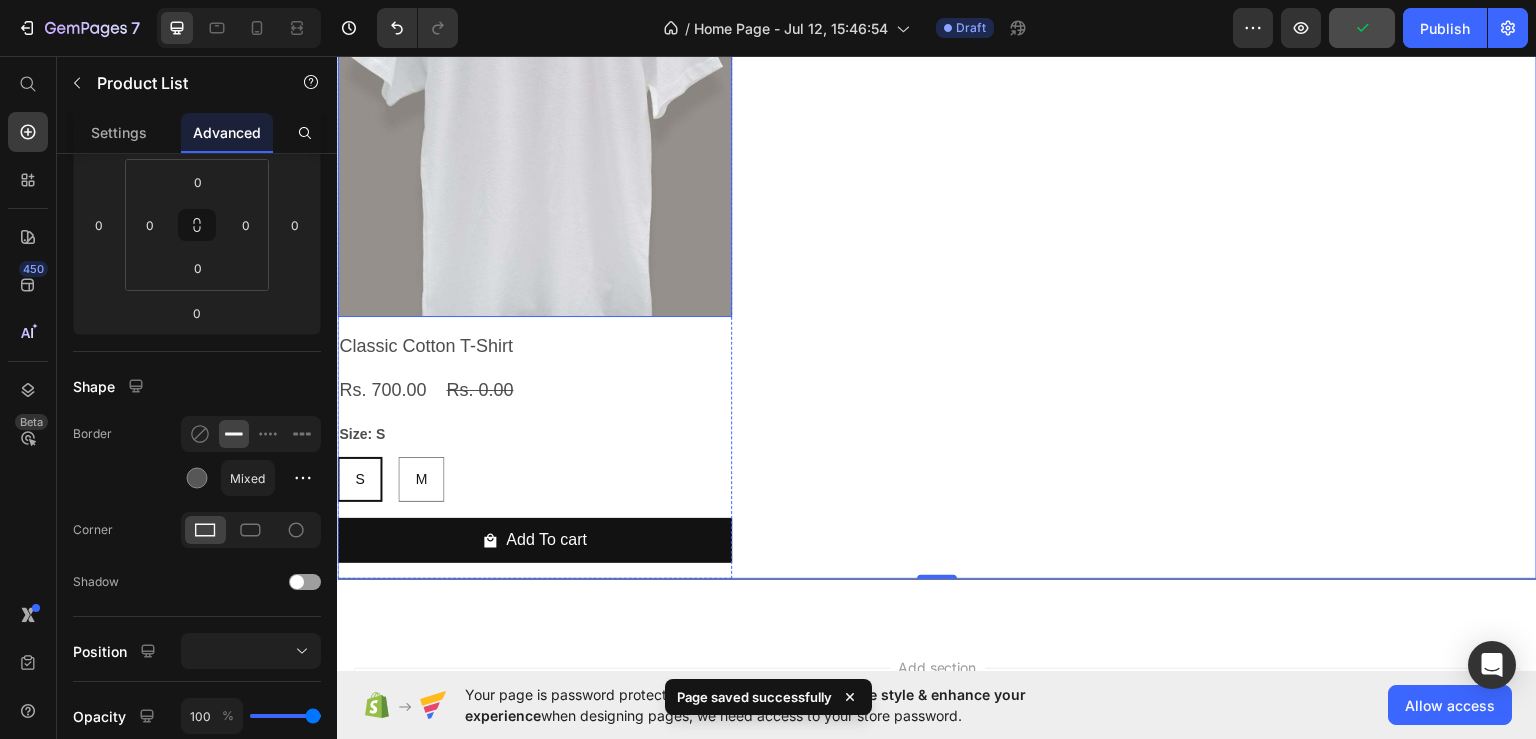 click at bounding box center [534, 119] 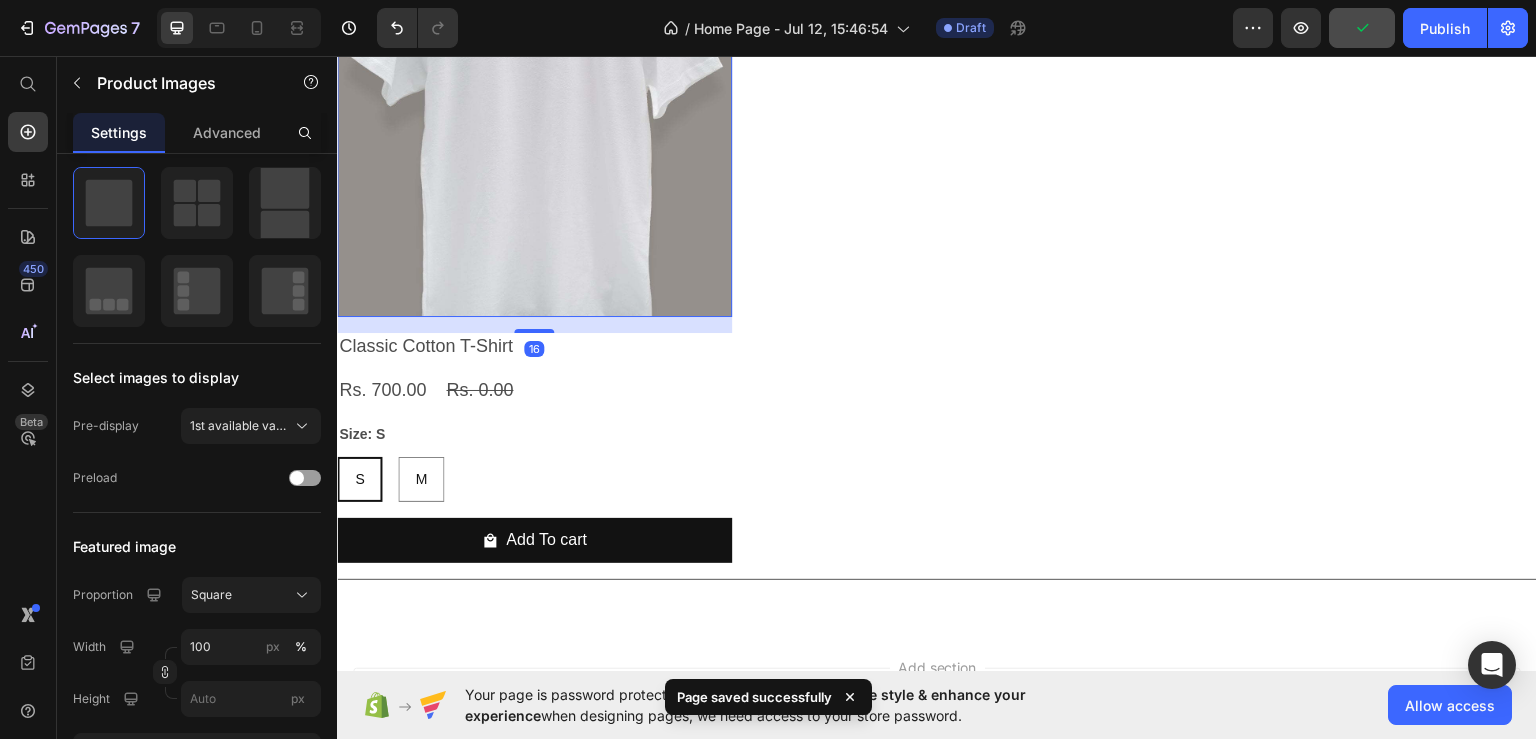 scroll, scrollTop: 0, scrollLeft: 0, axis: both 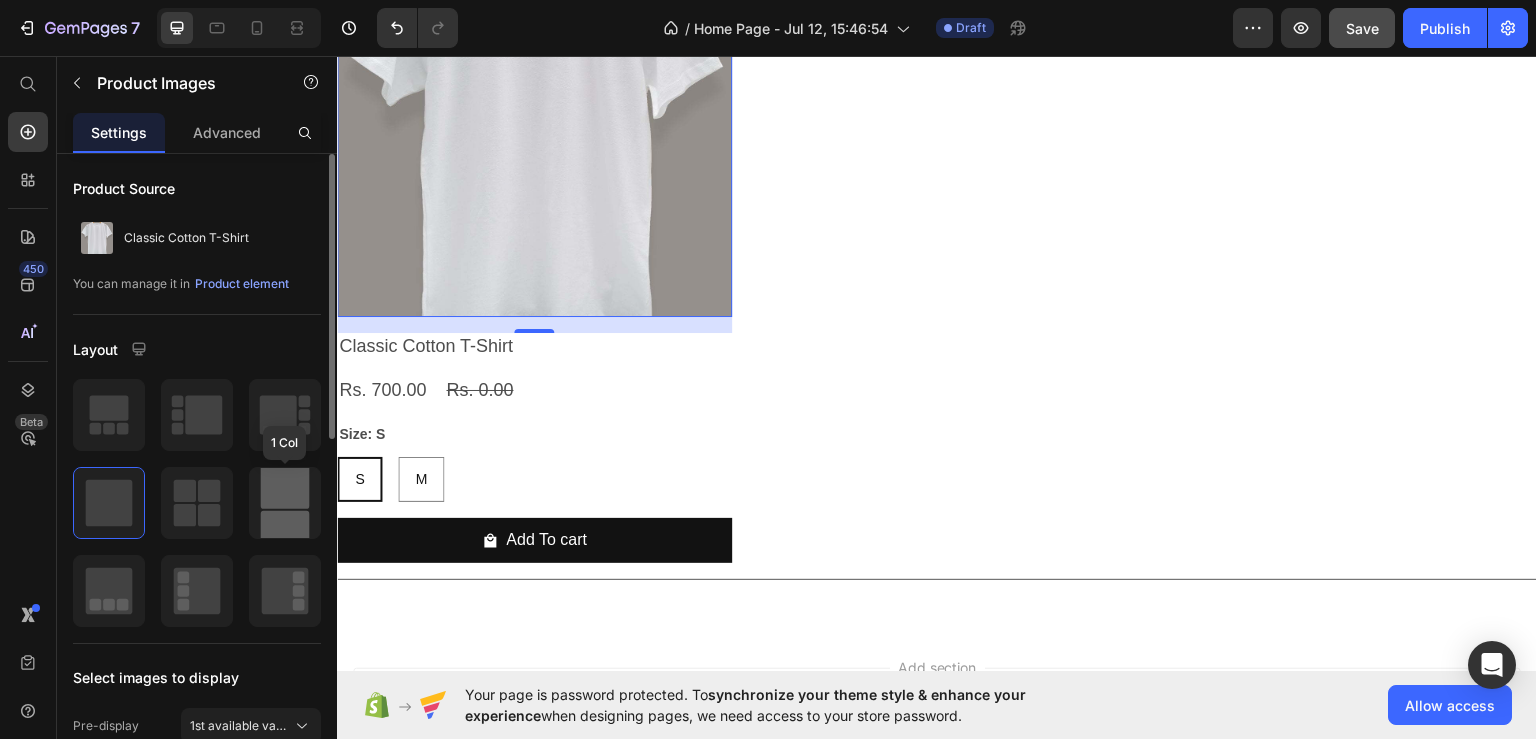 click 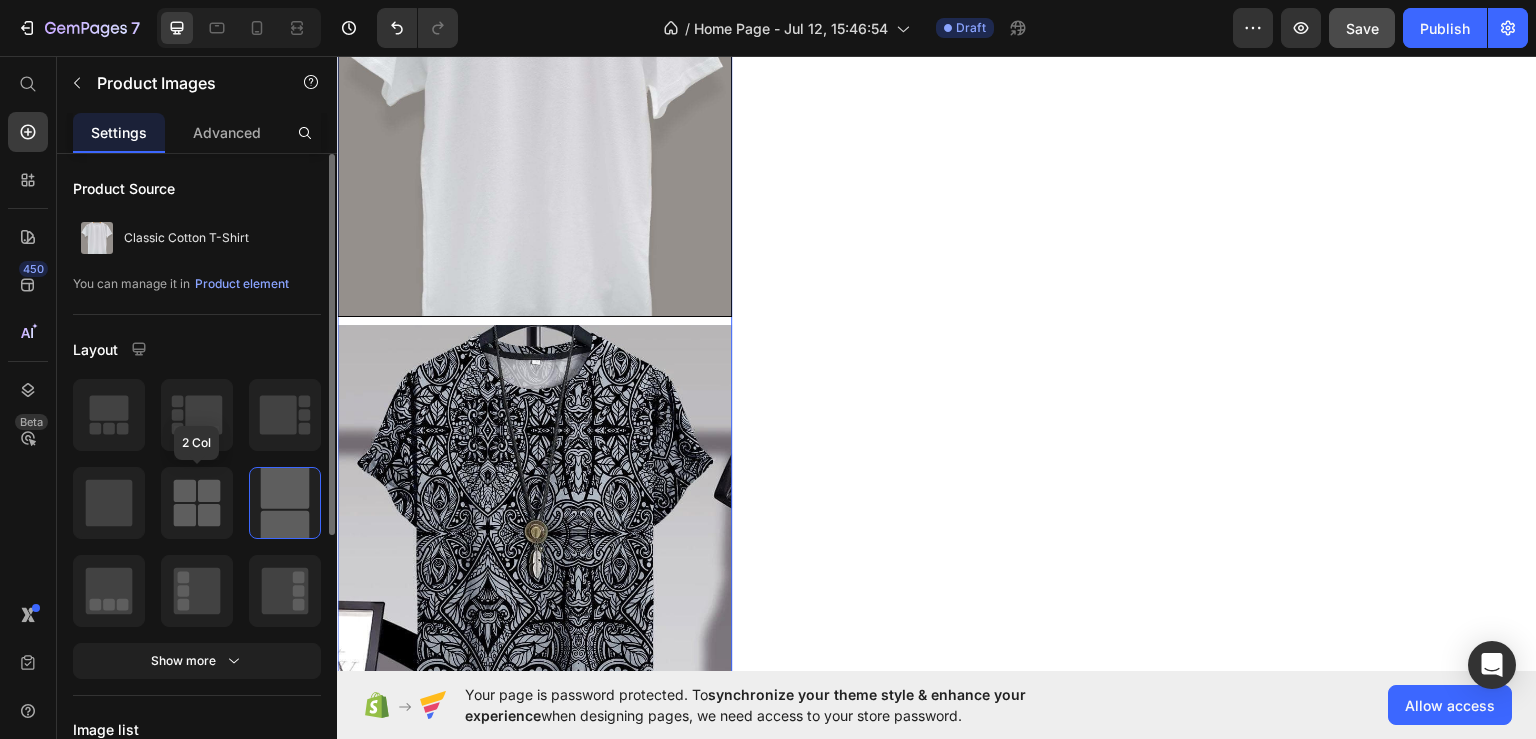 click 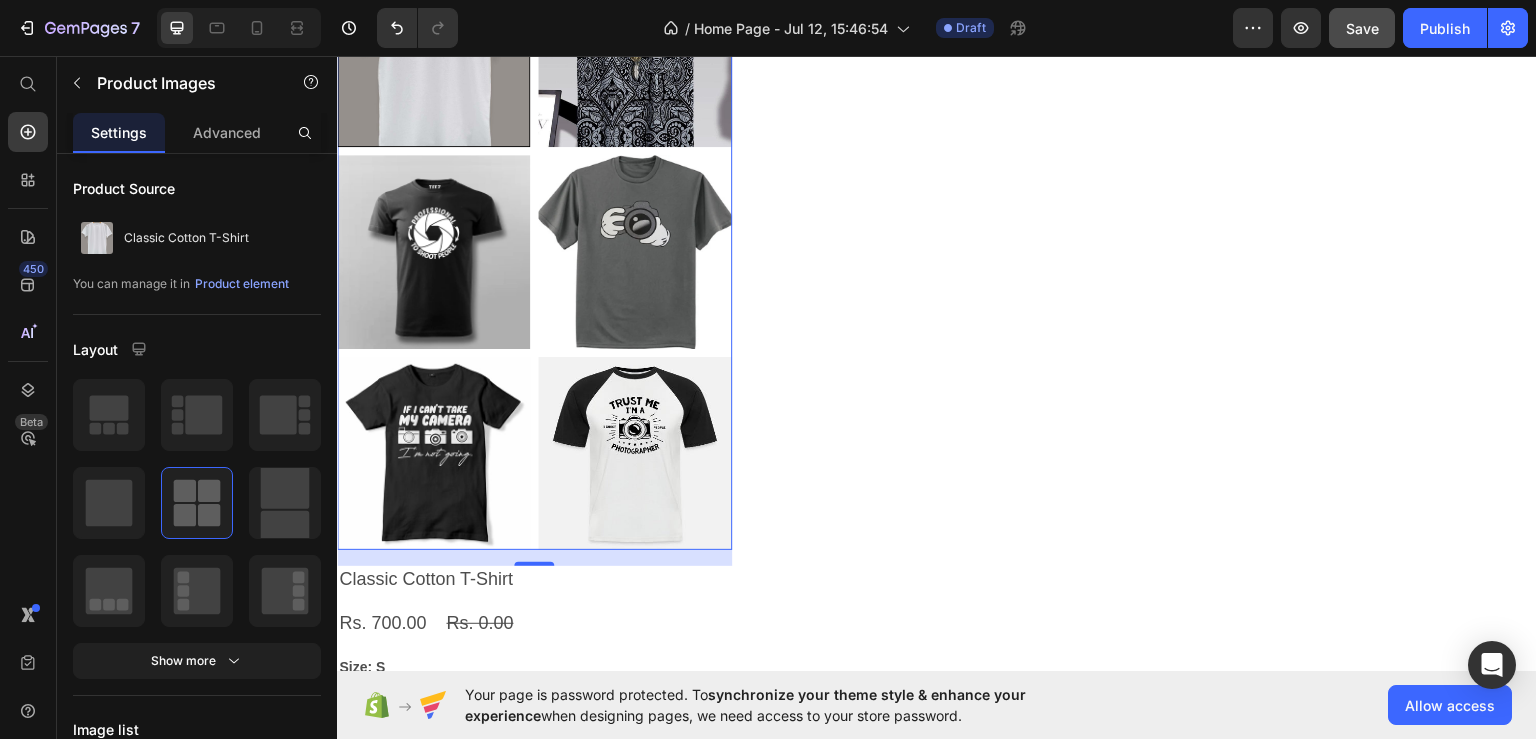 scroll, scrollTop: 1984, scrollLeft: 0, axis: vertical 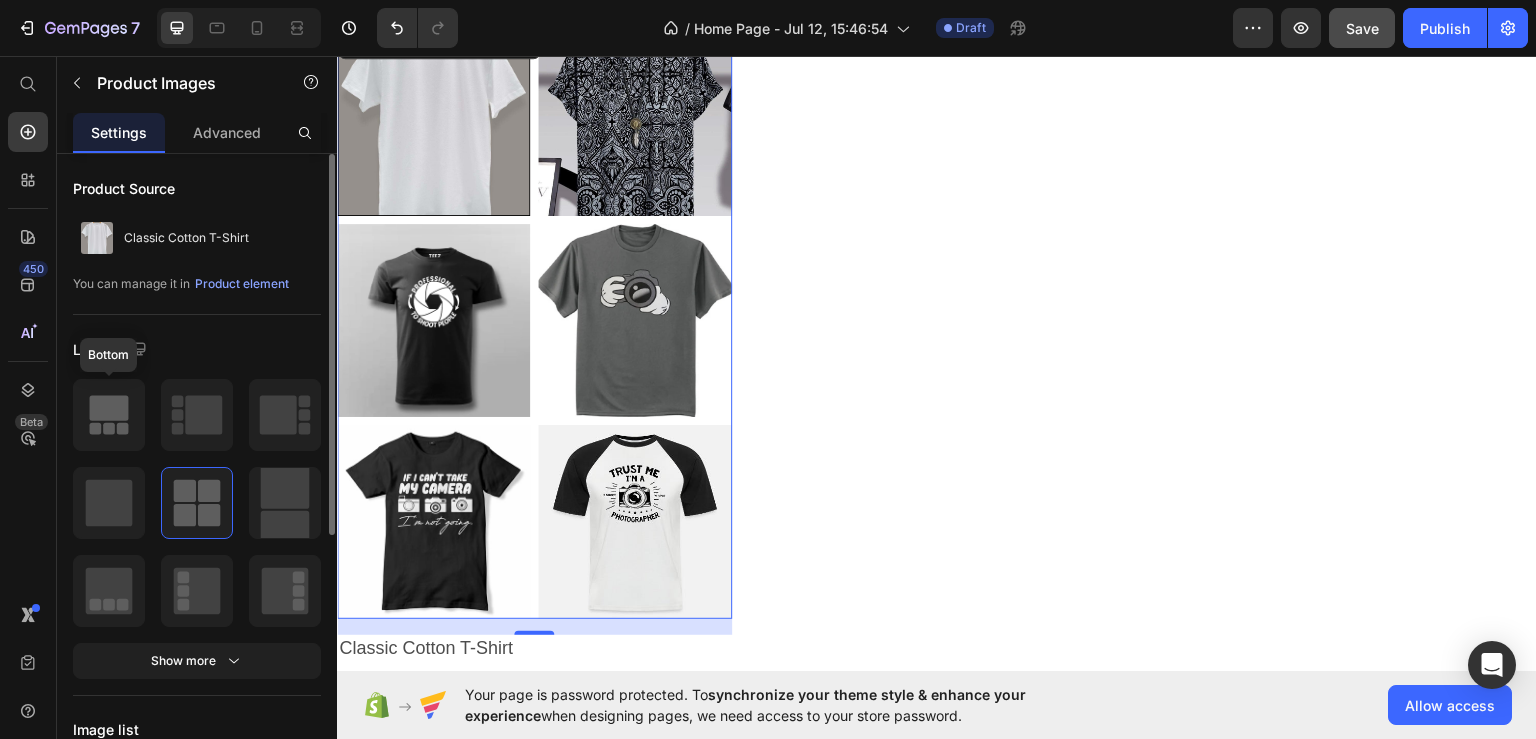 click 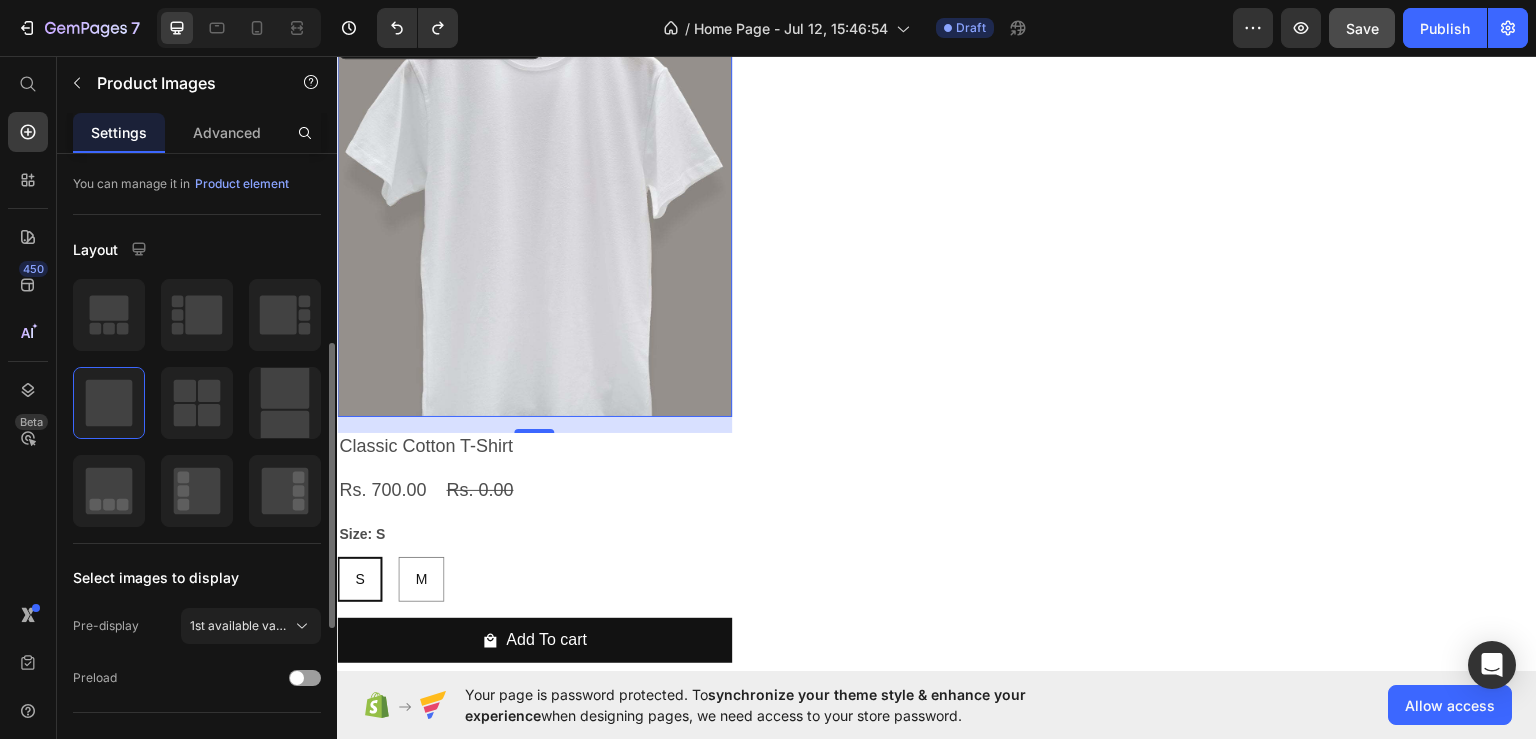 scroll, scrollTop: 300, scrollLeft: 0, axis: vertical 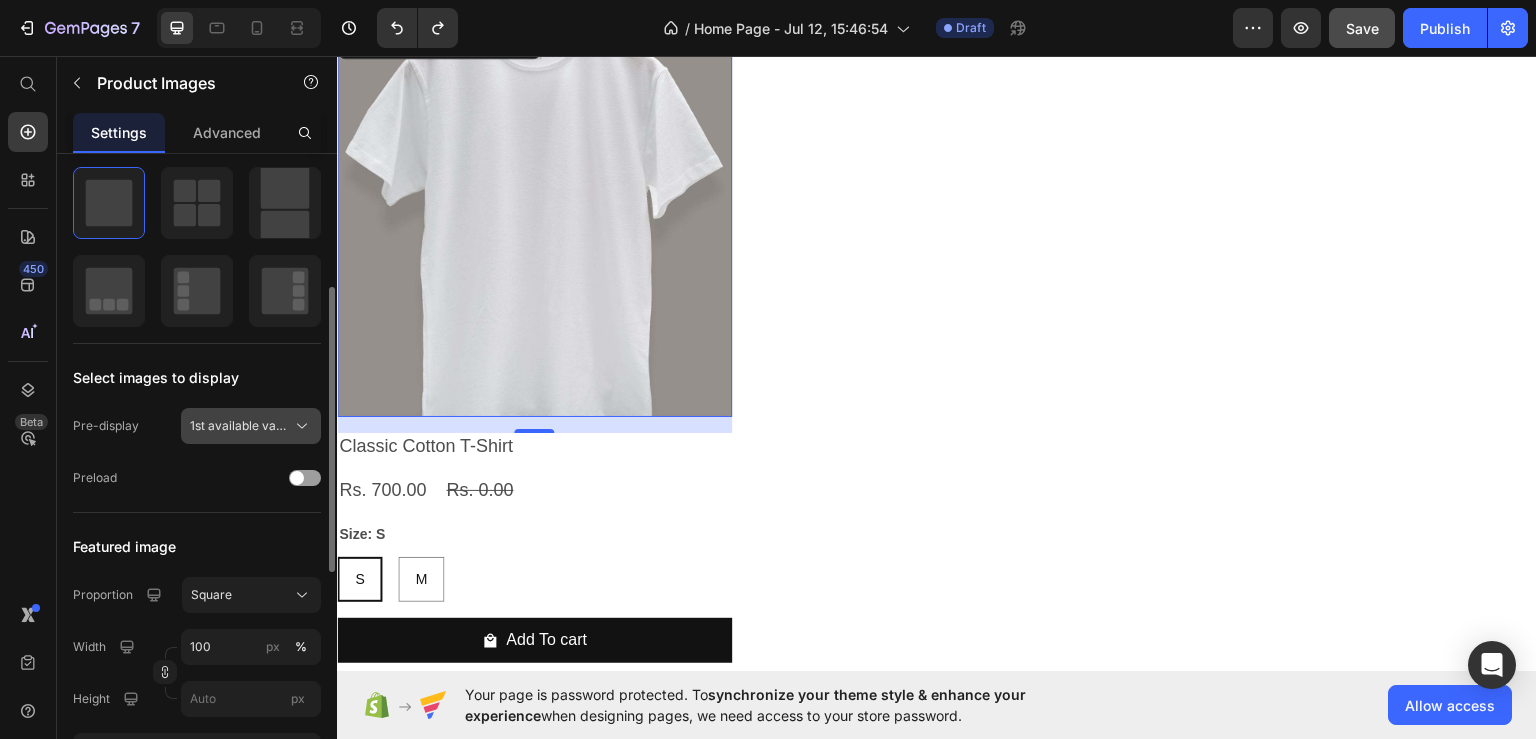 click on "1st available variant" at bounding box center [239, 426] 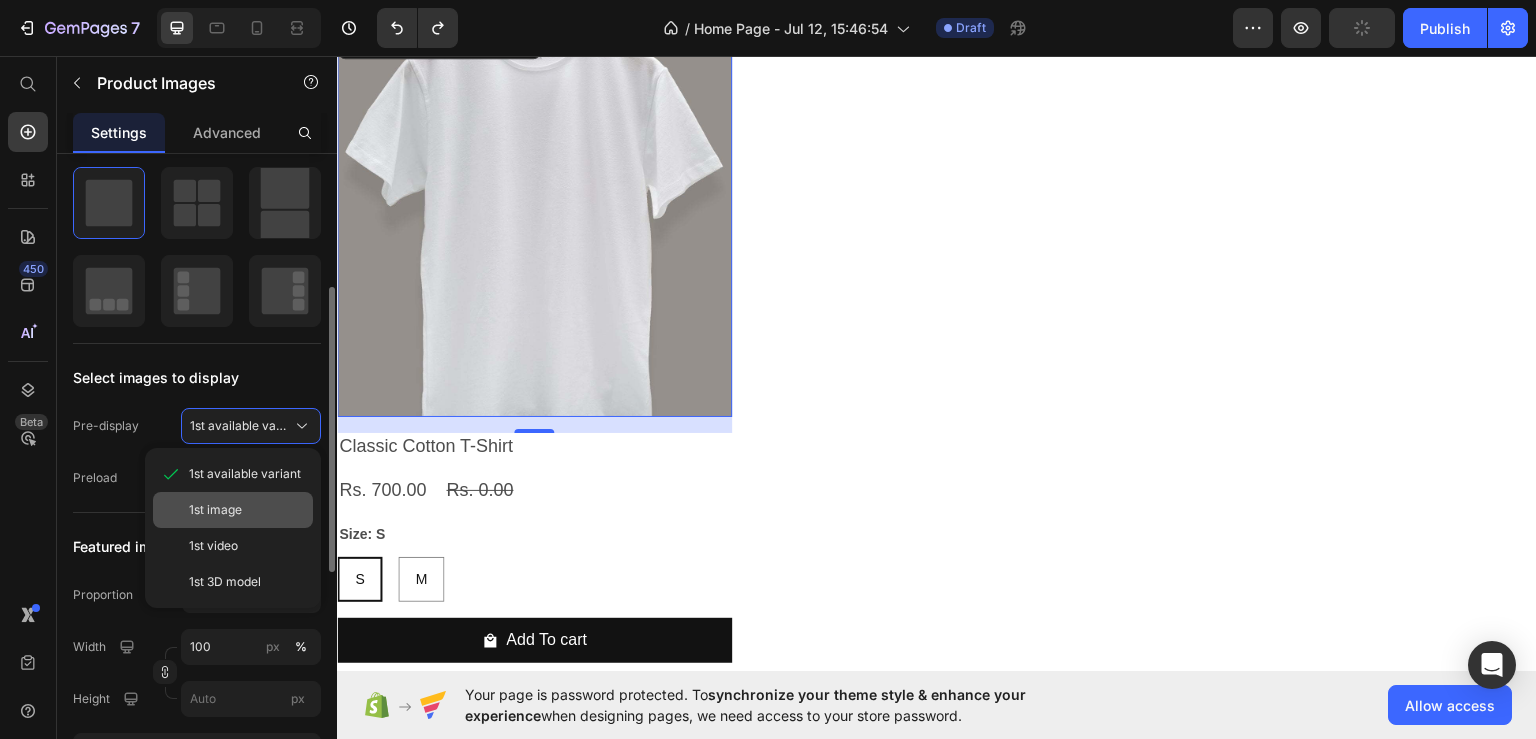 click on "1st image" at bounding box center [215, 510] 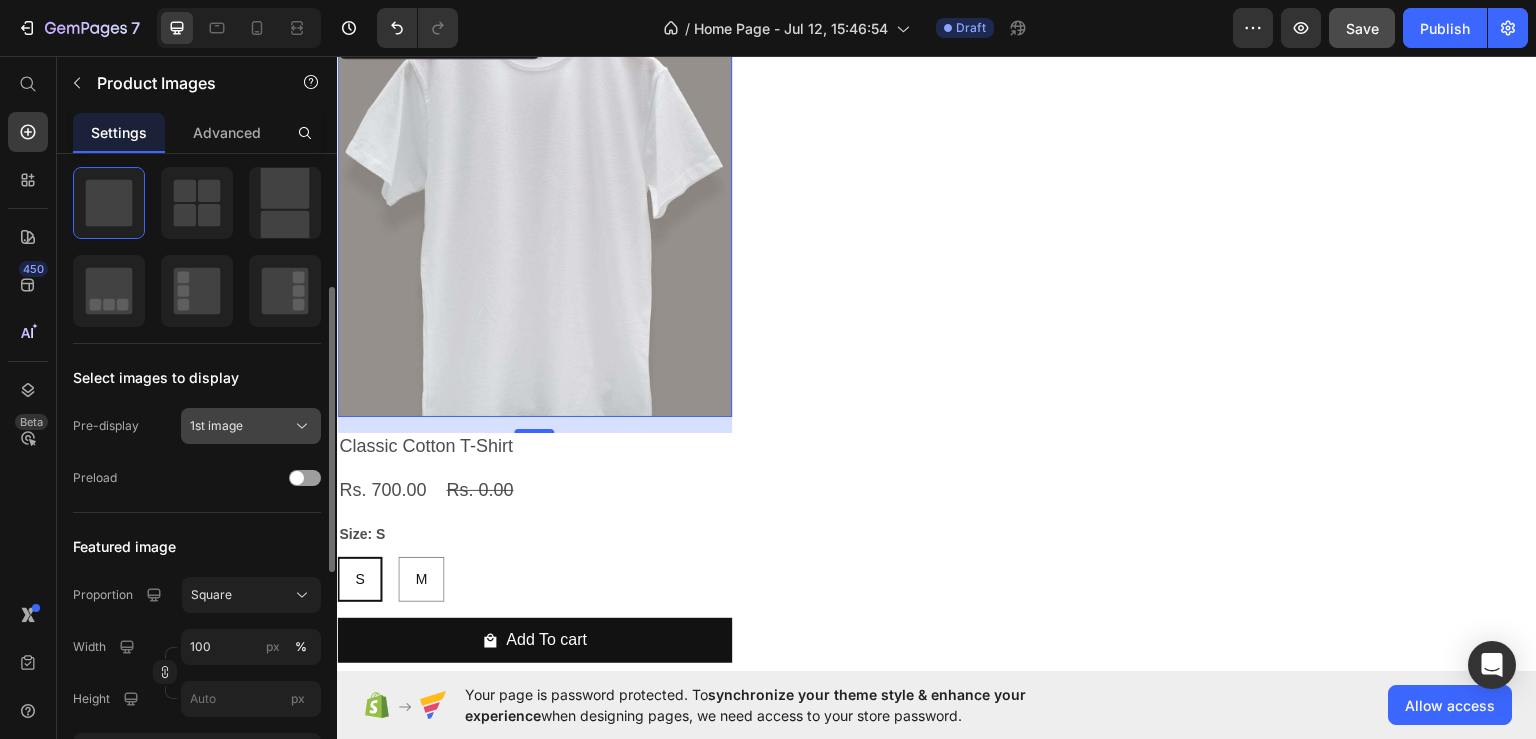 click 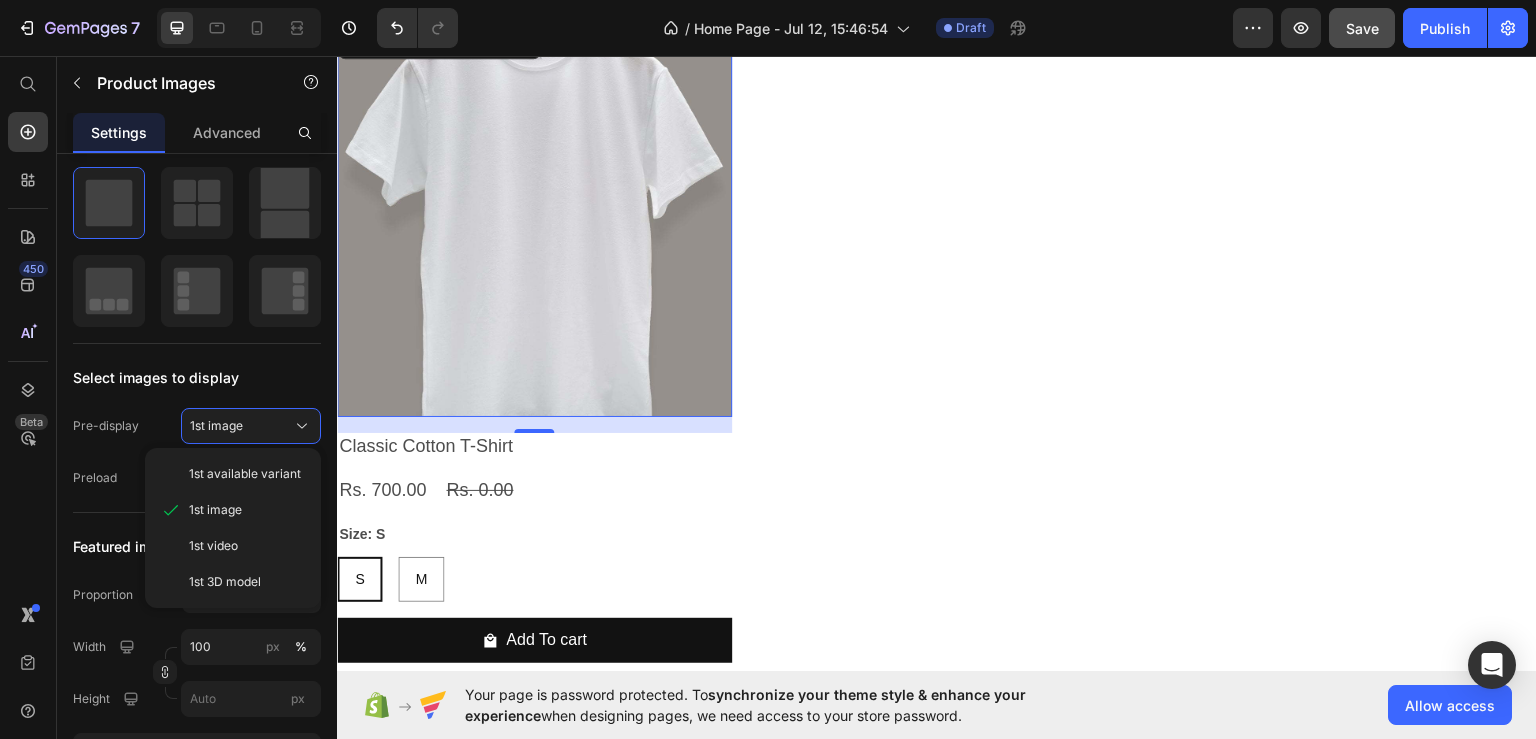 click on "450 Beta" at bounding box center (28, 329) 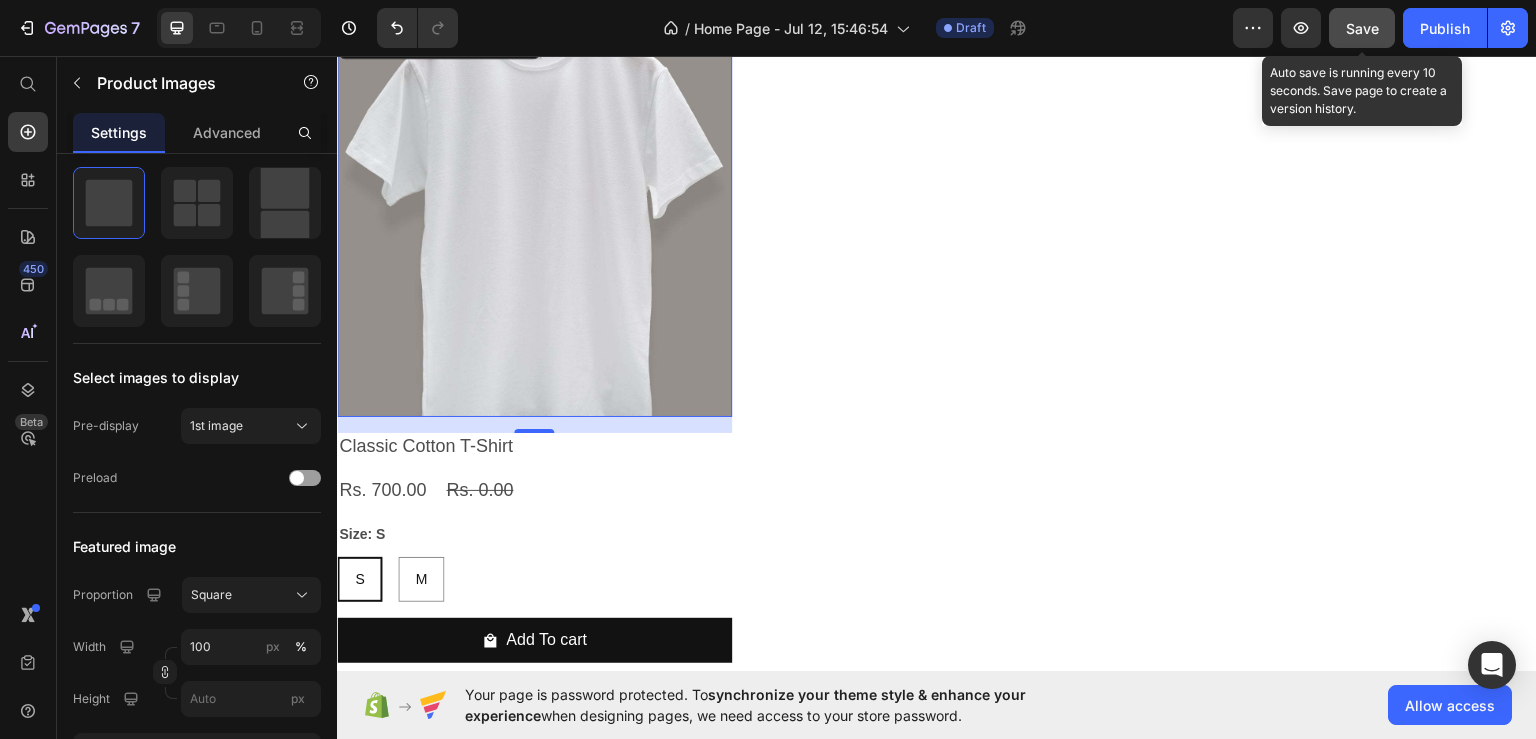 click on "Save" at bounding box center [1362, 28] 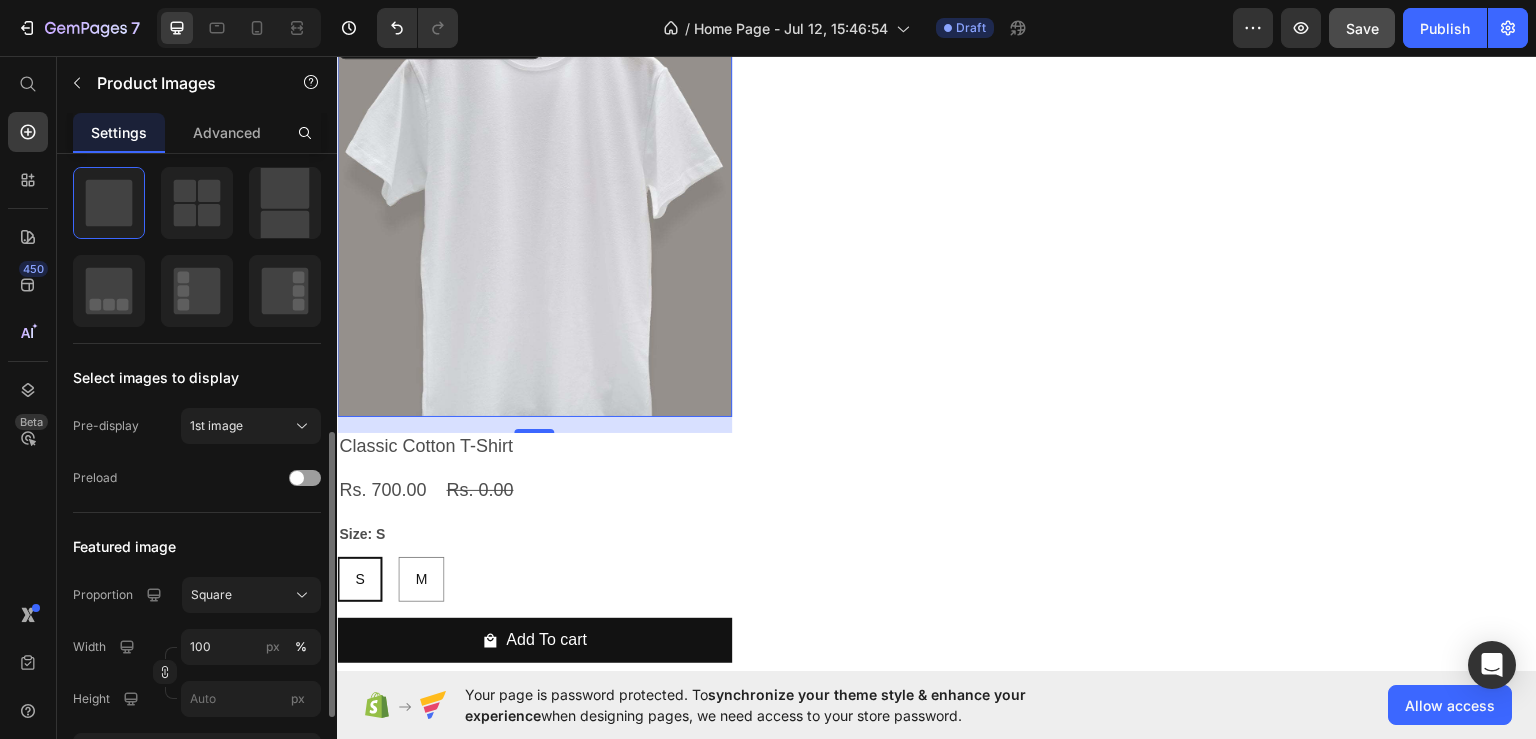 scroll, scrollTop: 400, scrollLeft: 0, axis: vertical 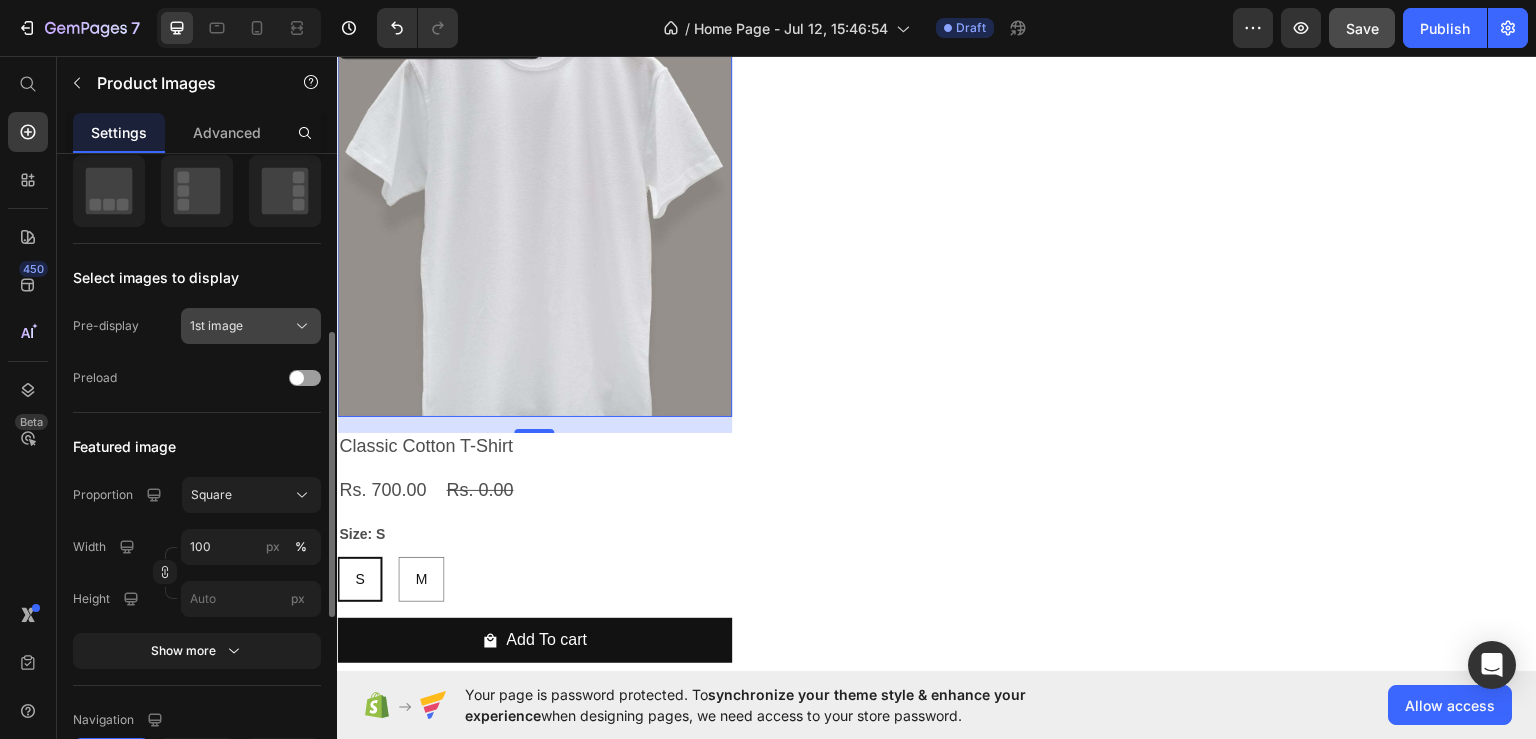 click on "1st image" 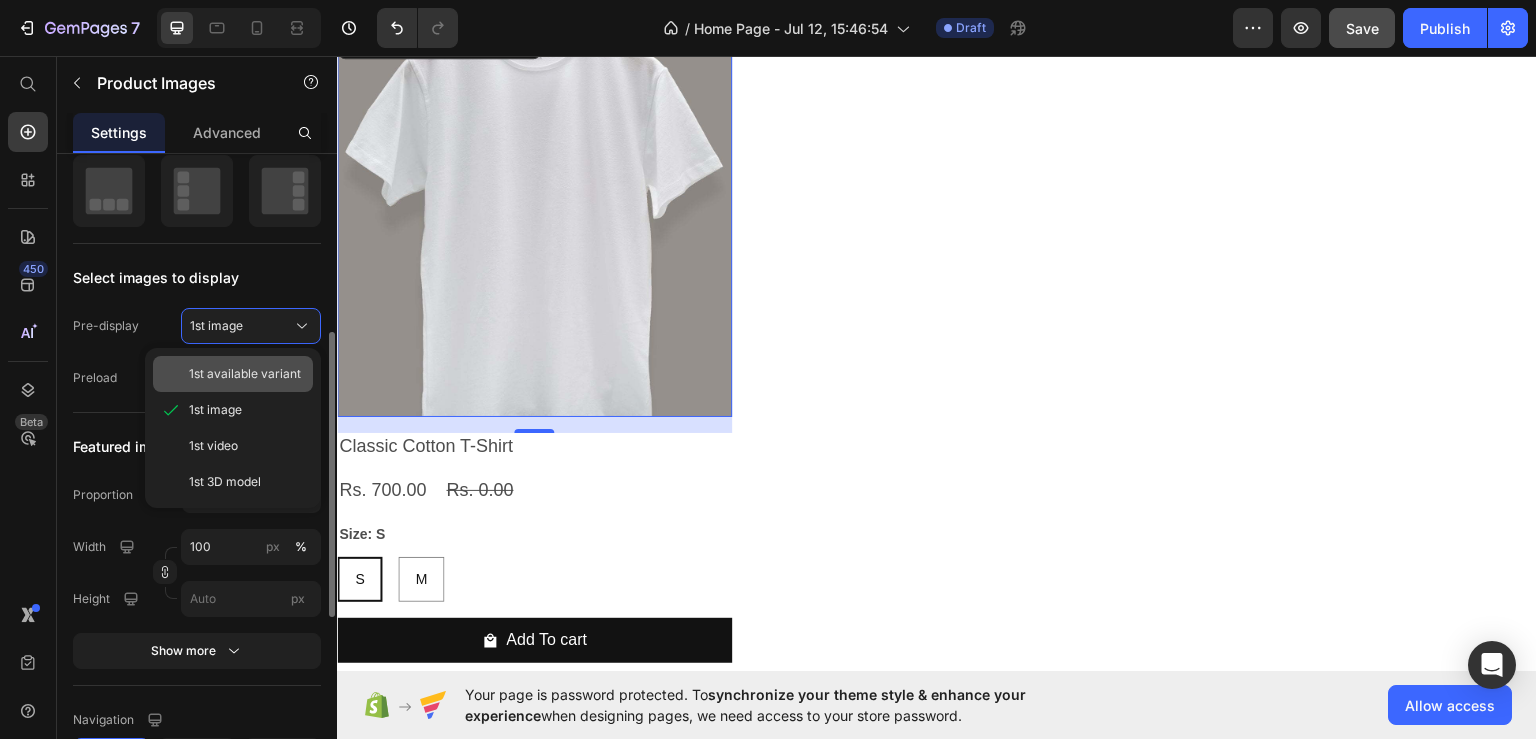 click on "1st available variant" 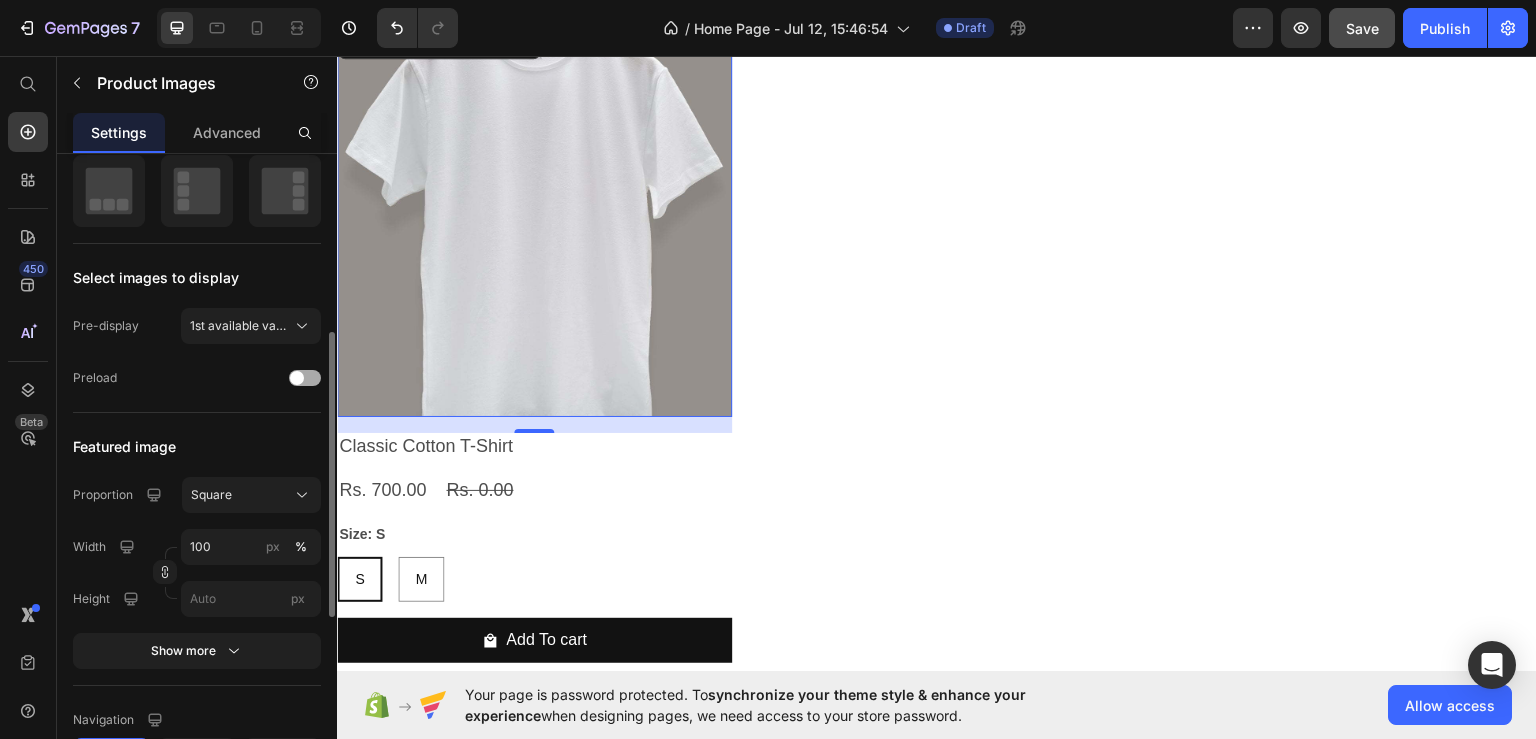 click at bounding box center (305, 378) 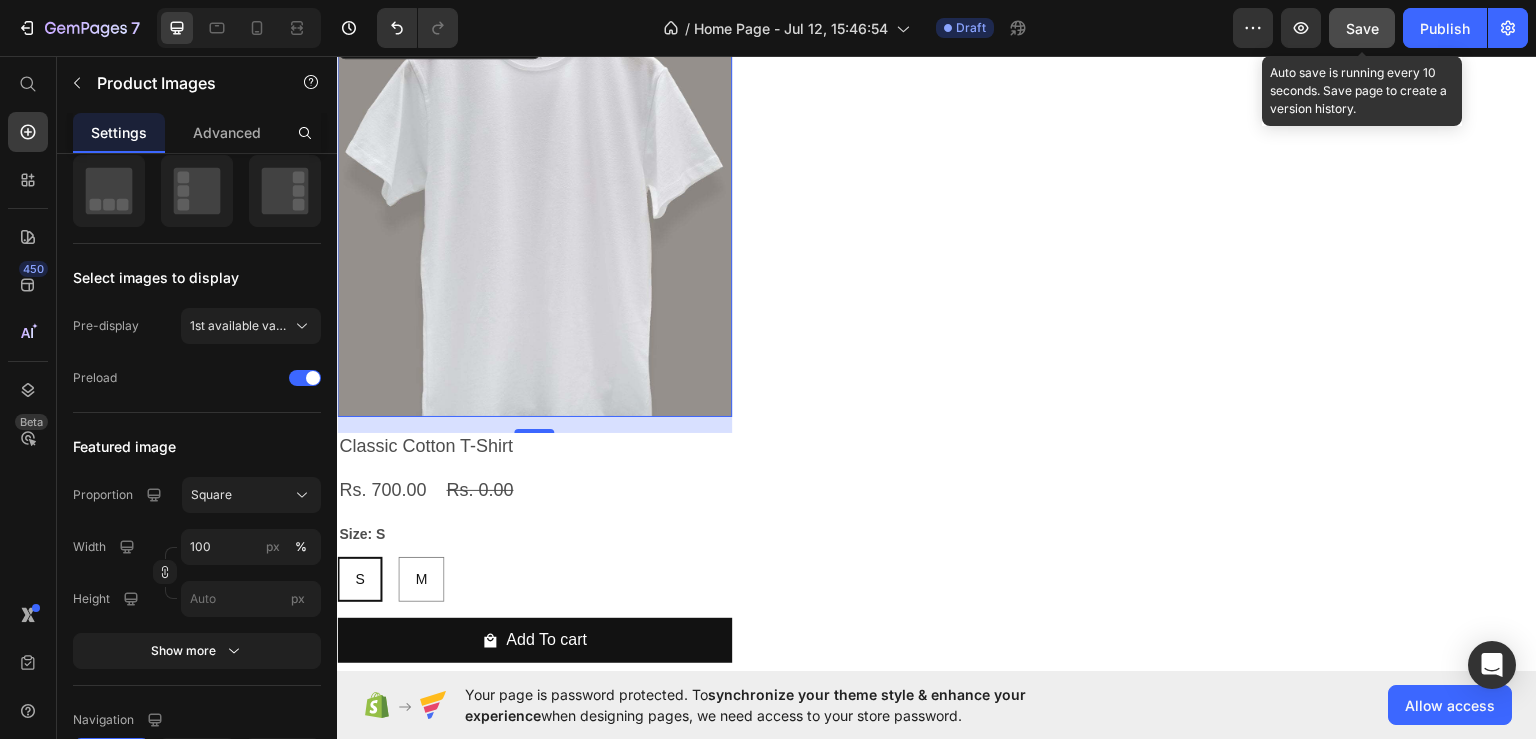 click on "Save" at bounding box center (1362, 28) 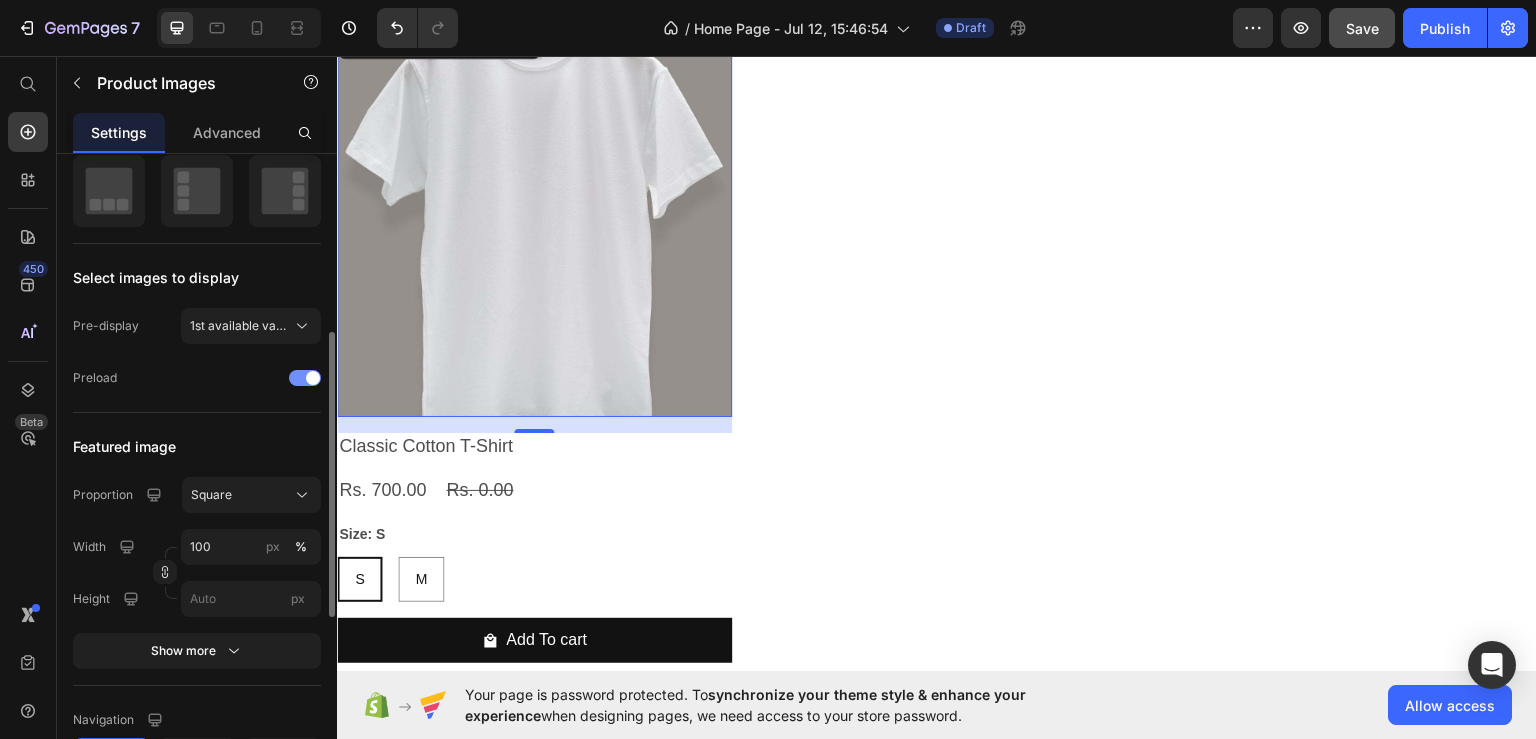 click on "Preload" 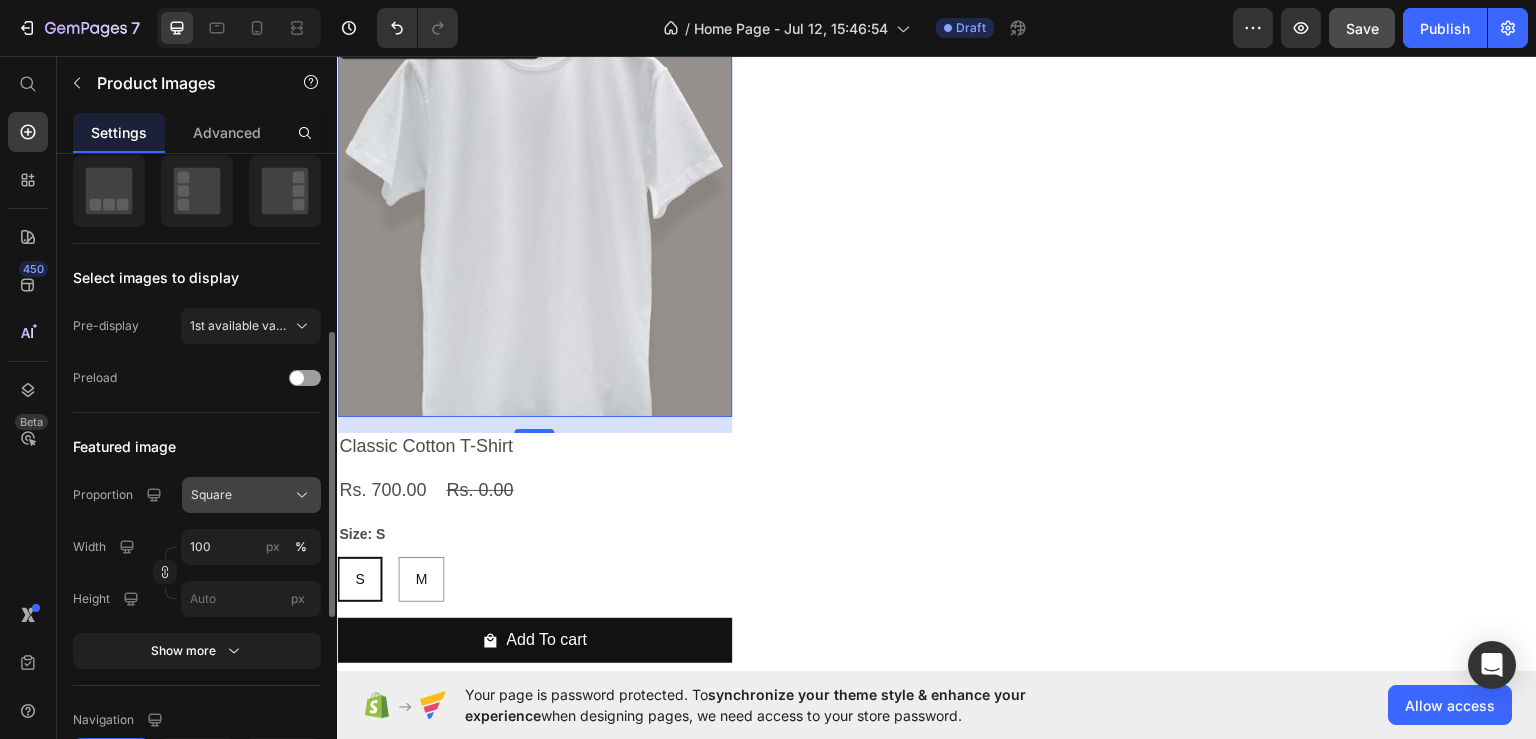 click on "Square" 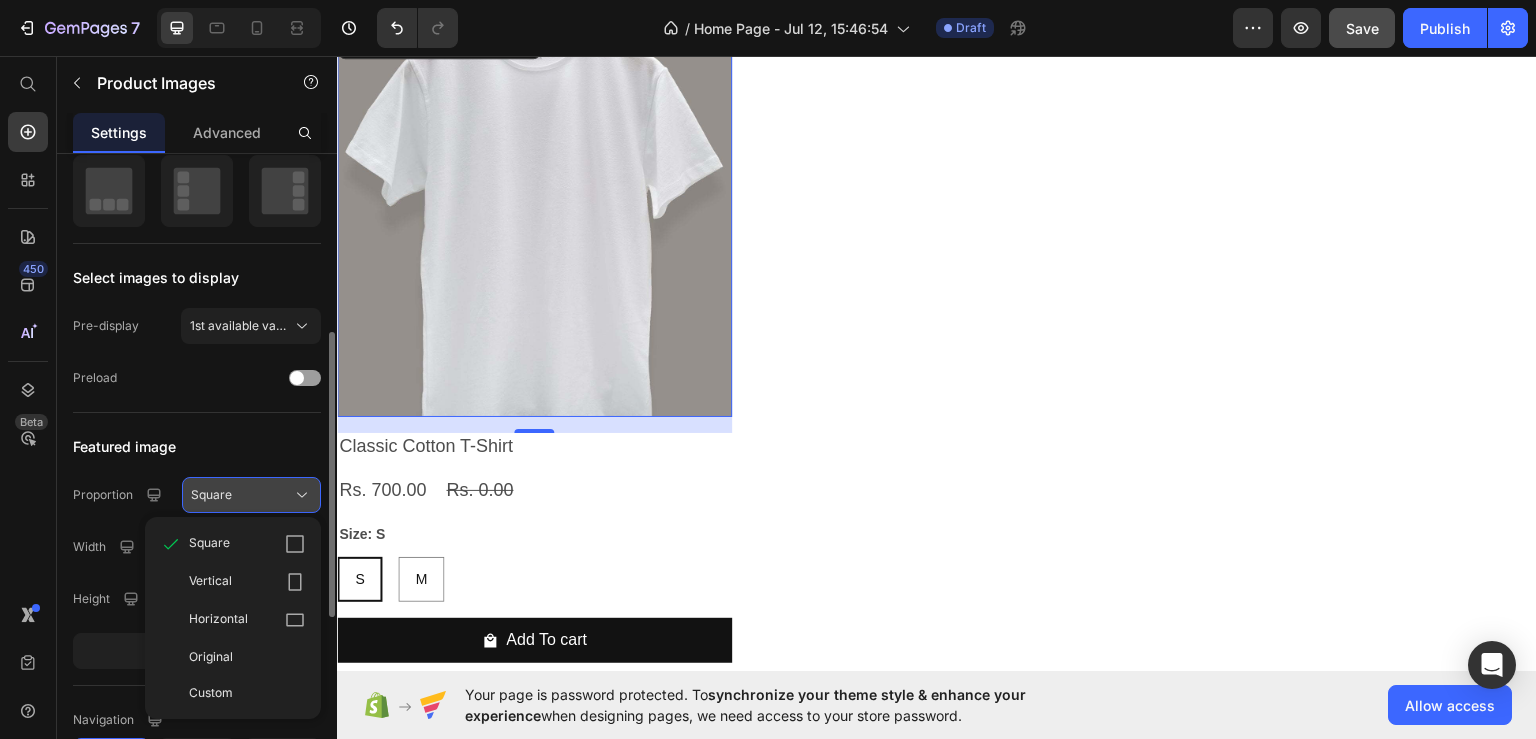click on "Square" 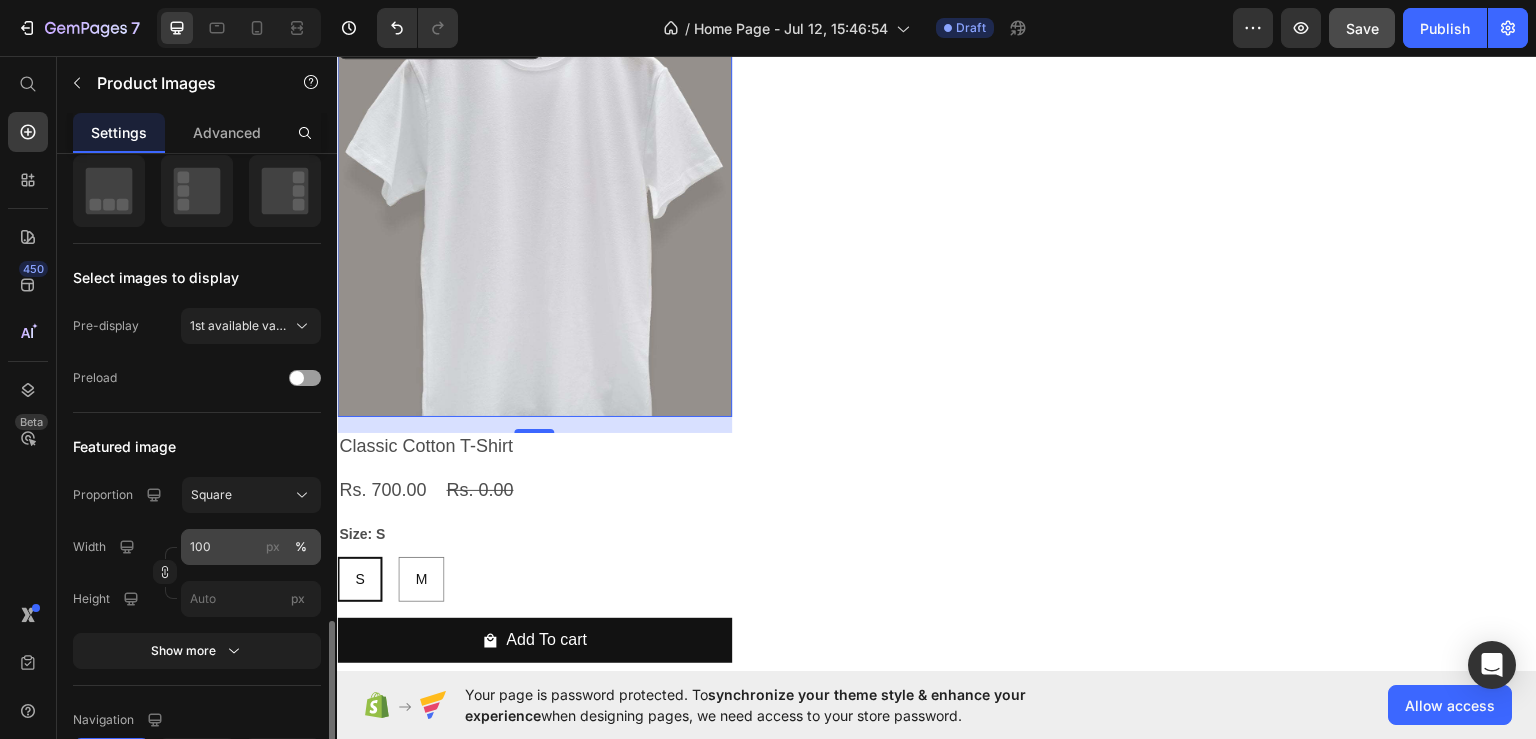 scroll, scrollTop: 700, scrollLeft: 0, axis: vertical 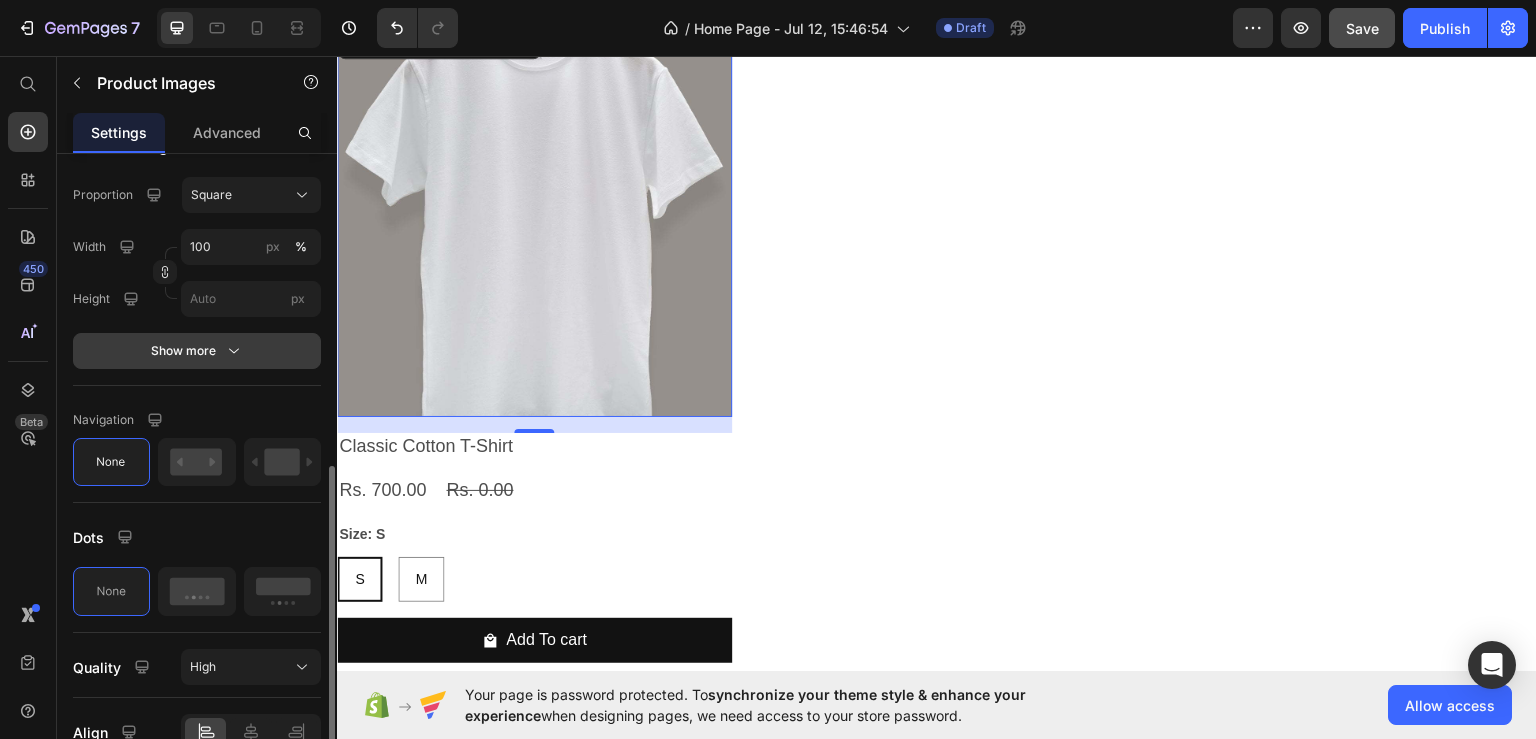 click 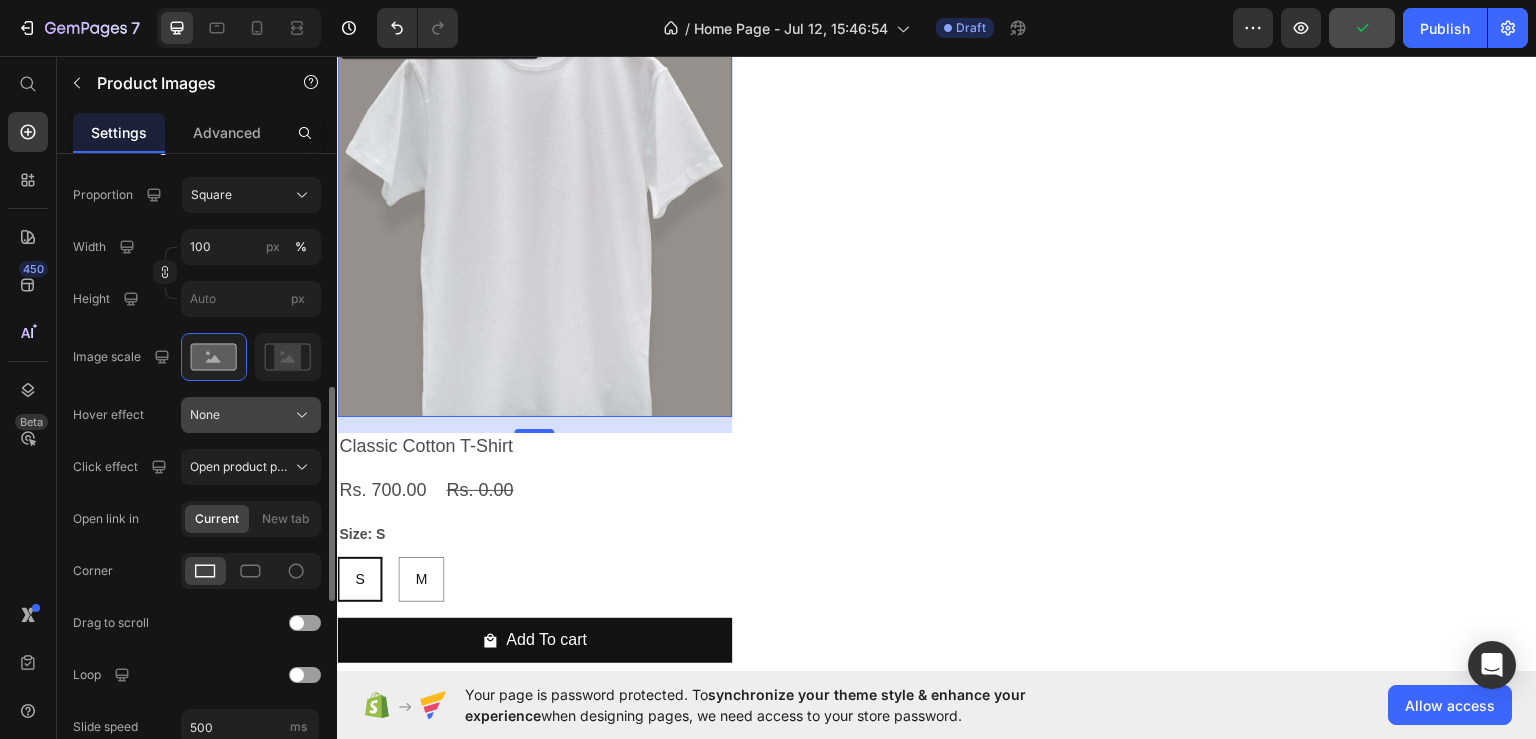 click on "None" 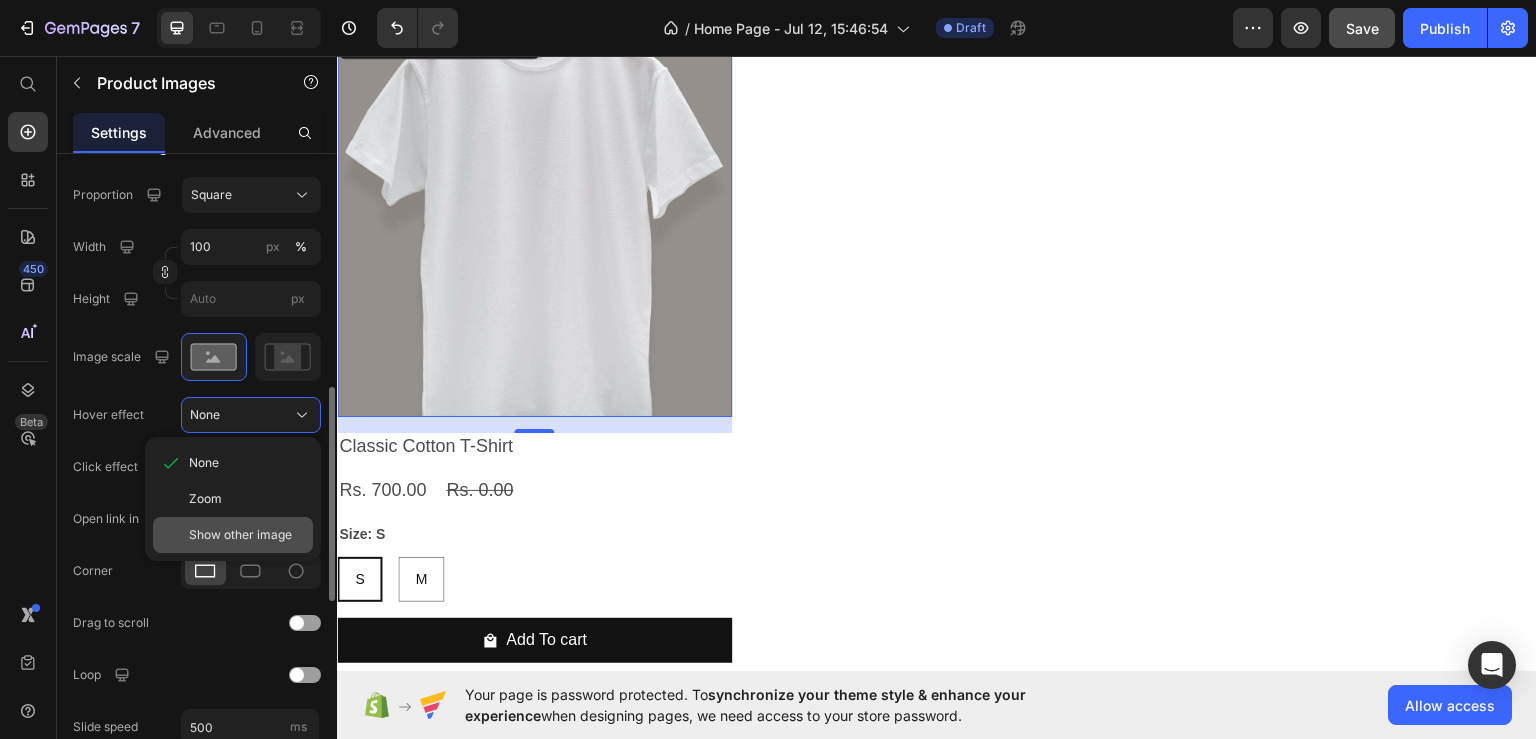 click on "Show other image" 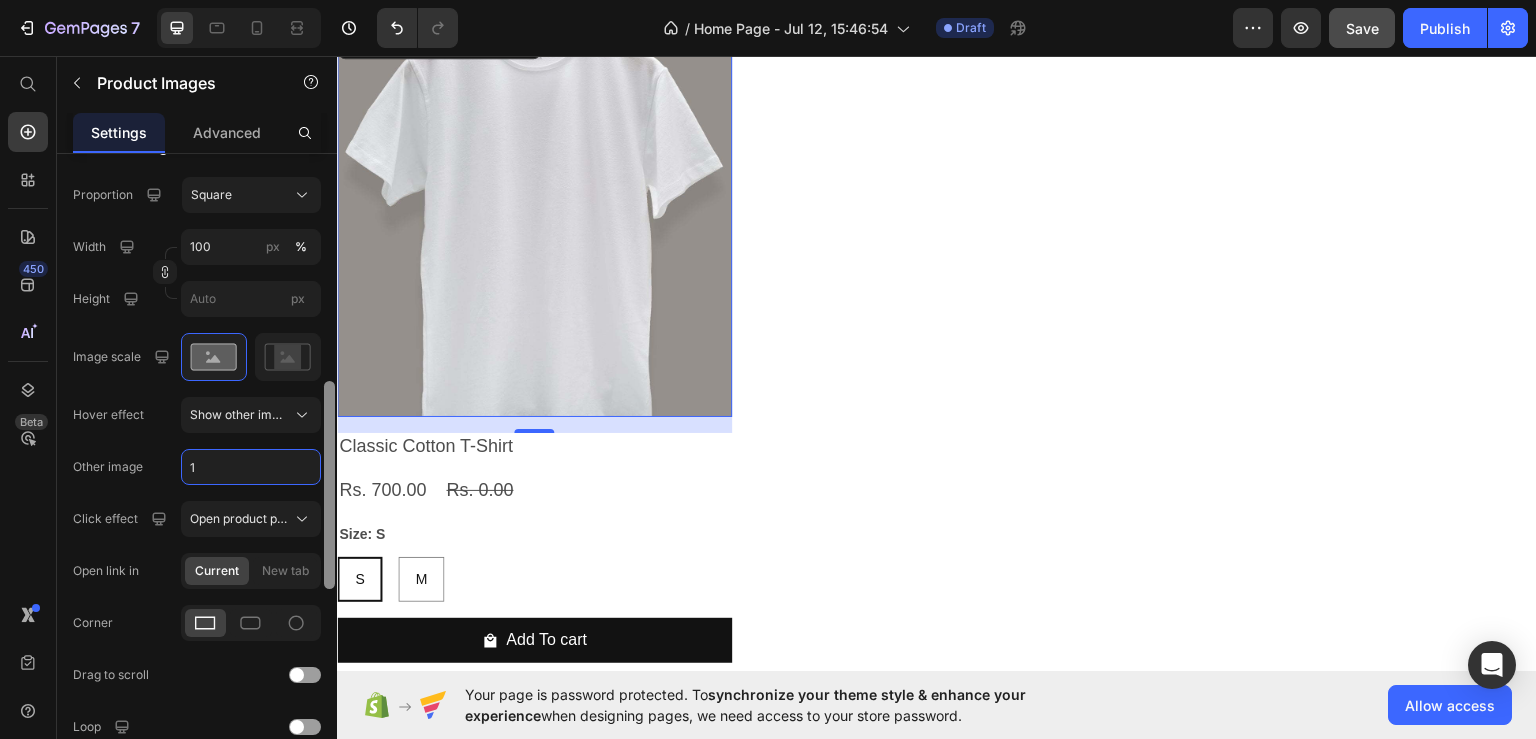 type on "2" 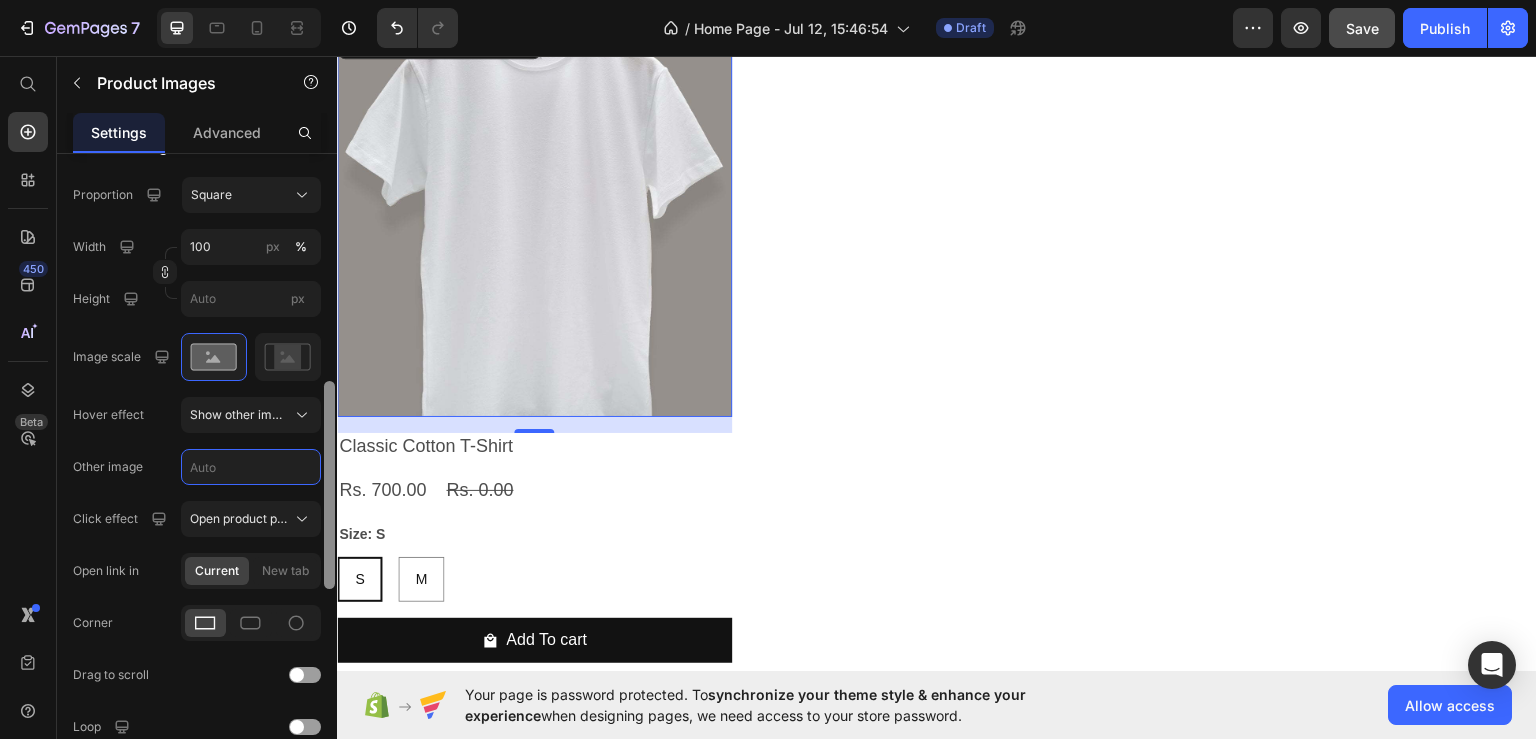 type on "1" 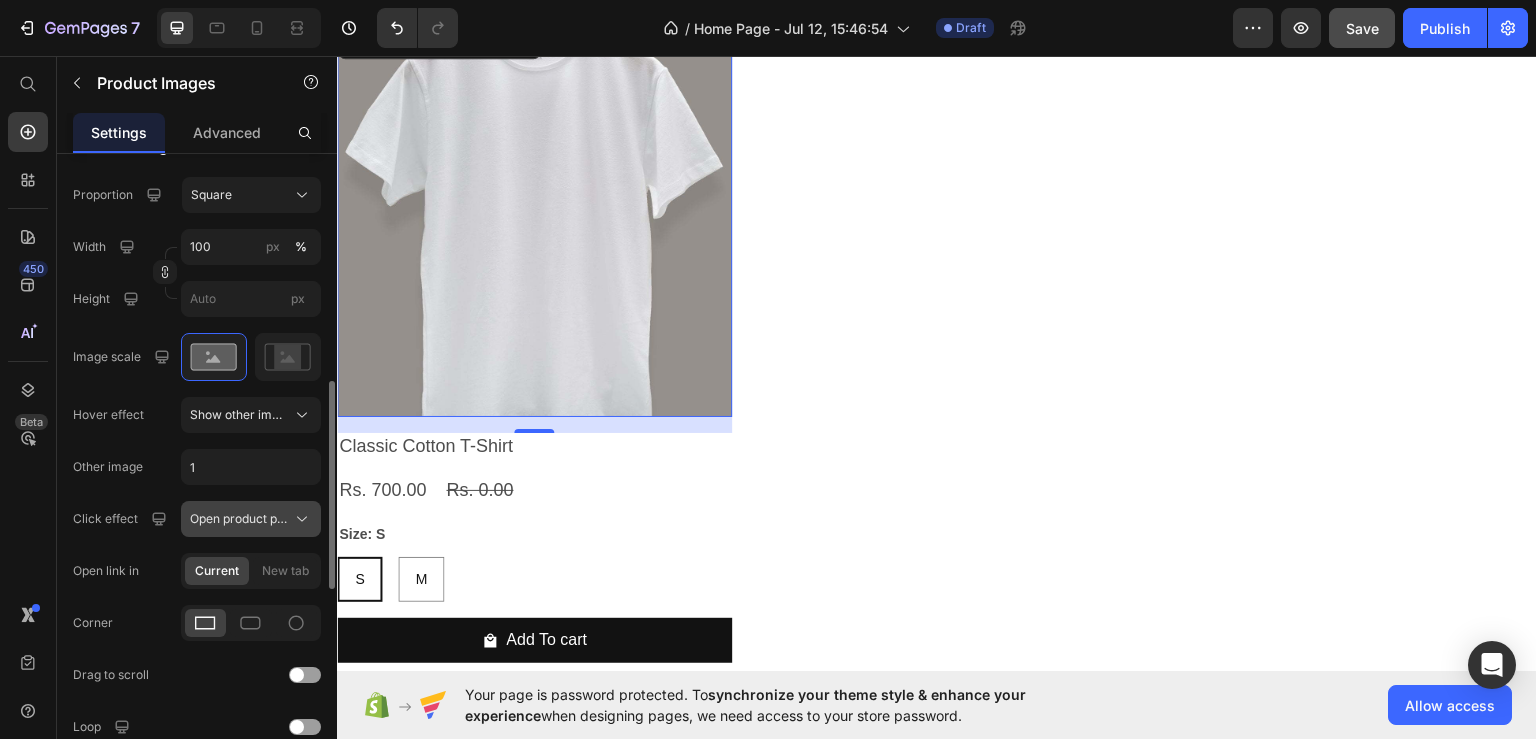 click on "Open product page" at bounding box center [239, 519] 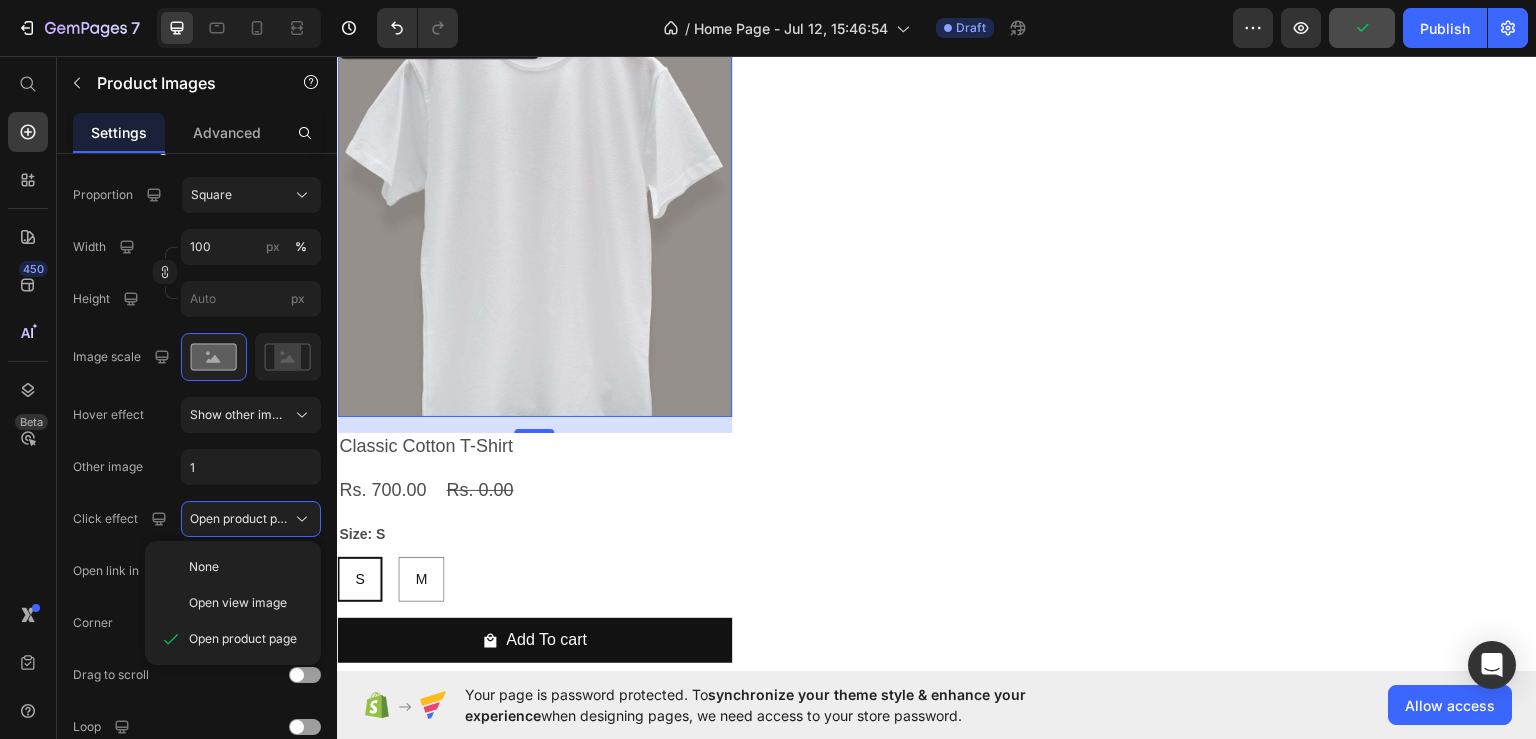 click on "450 Beta" at bounding box center (28, 397) 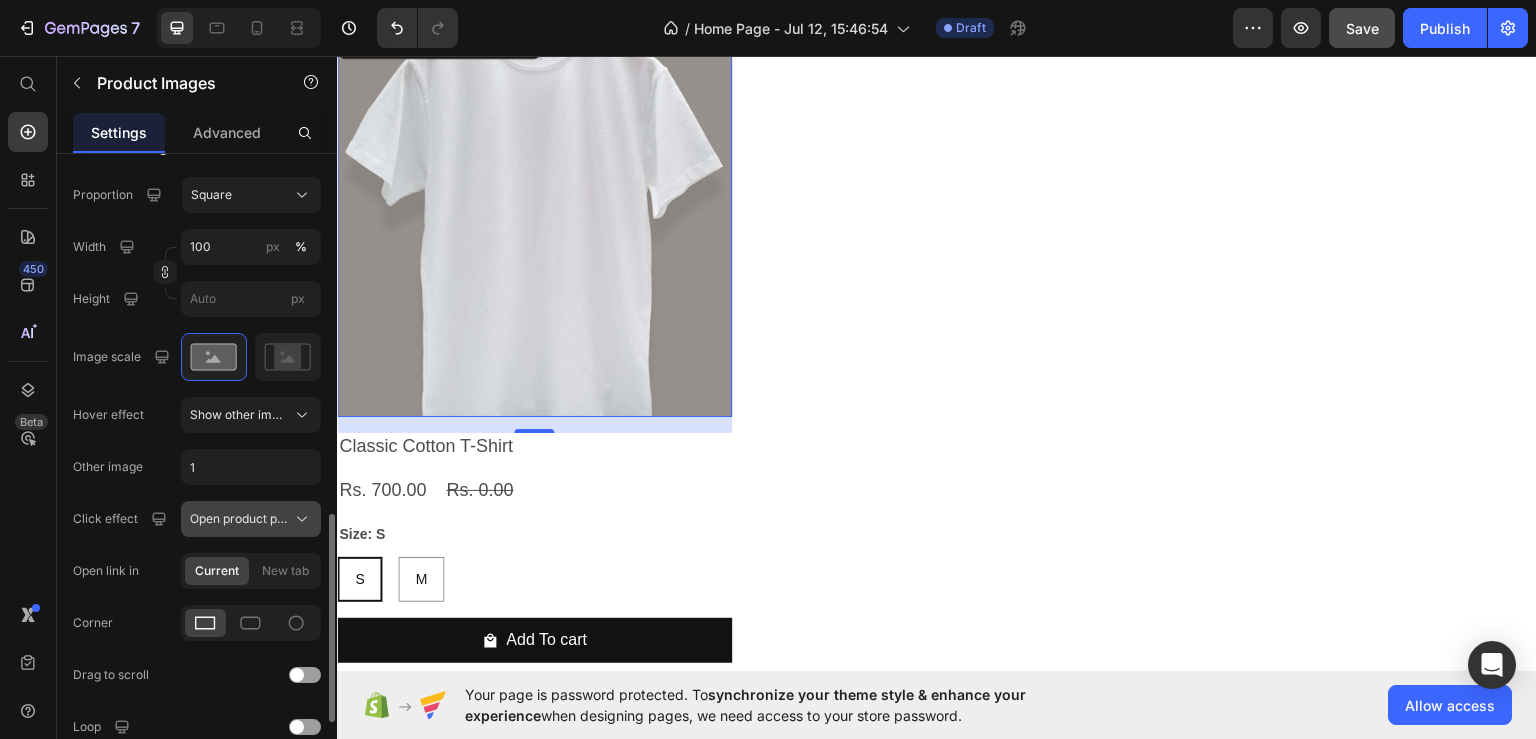 scroll, scrollTop: 800, scrollLeft: 0, axis: vertical 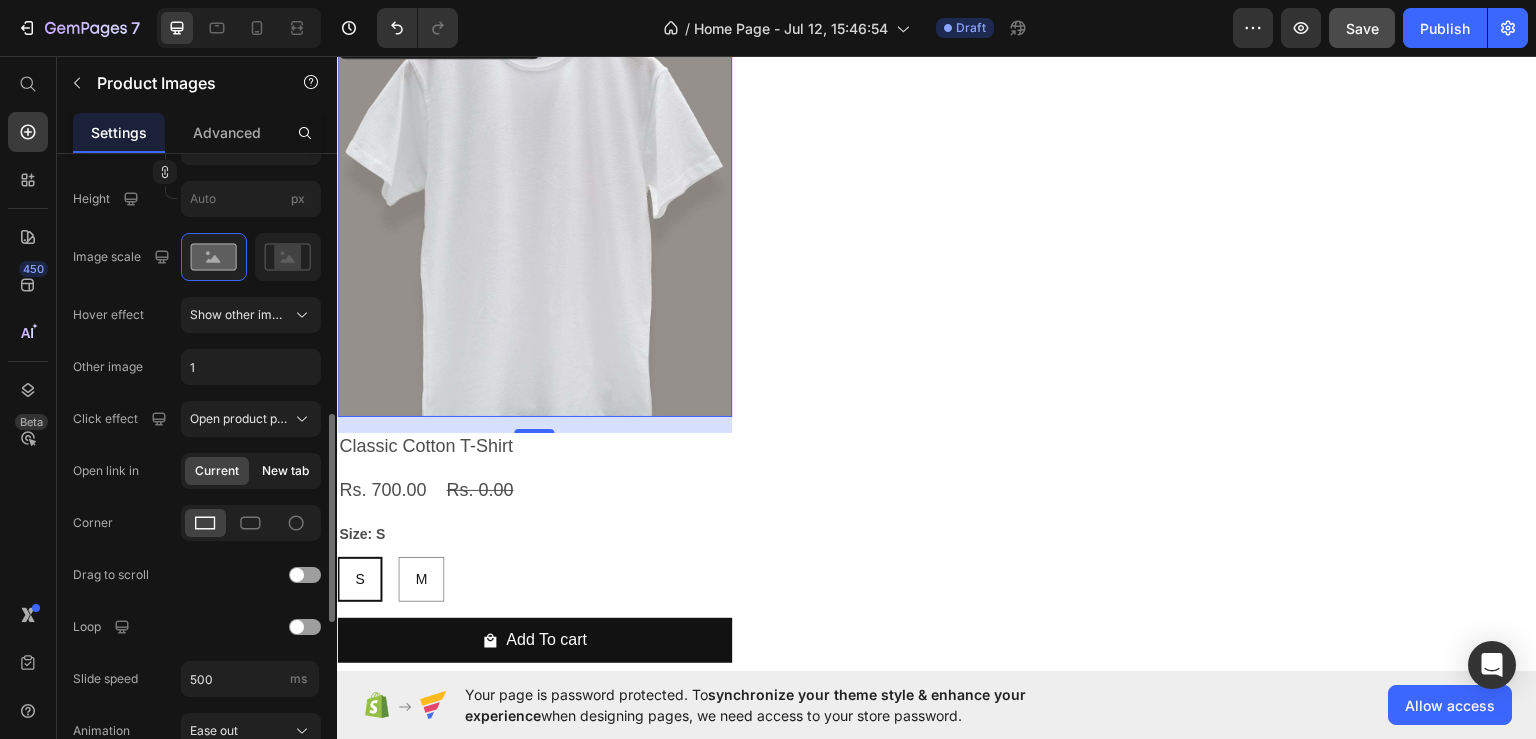 click on "New tab" 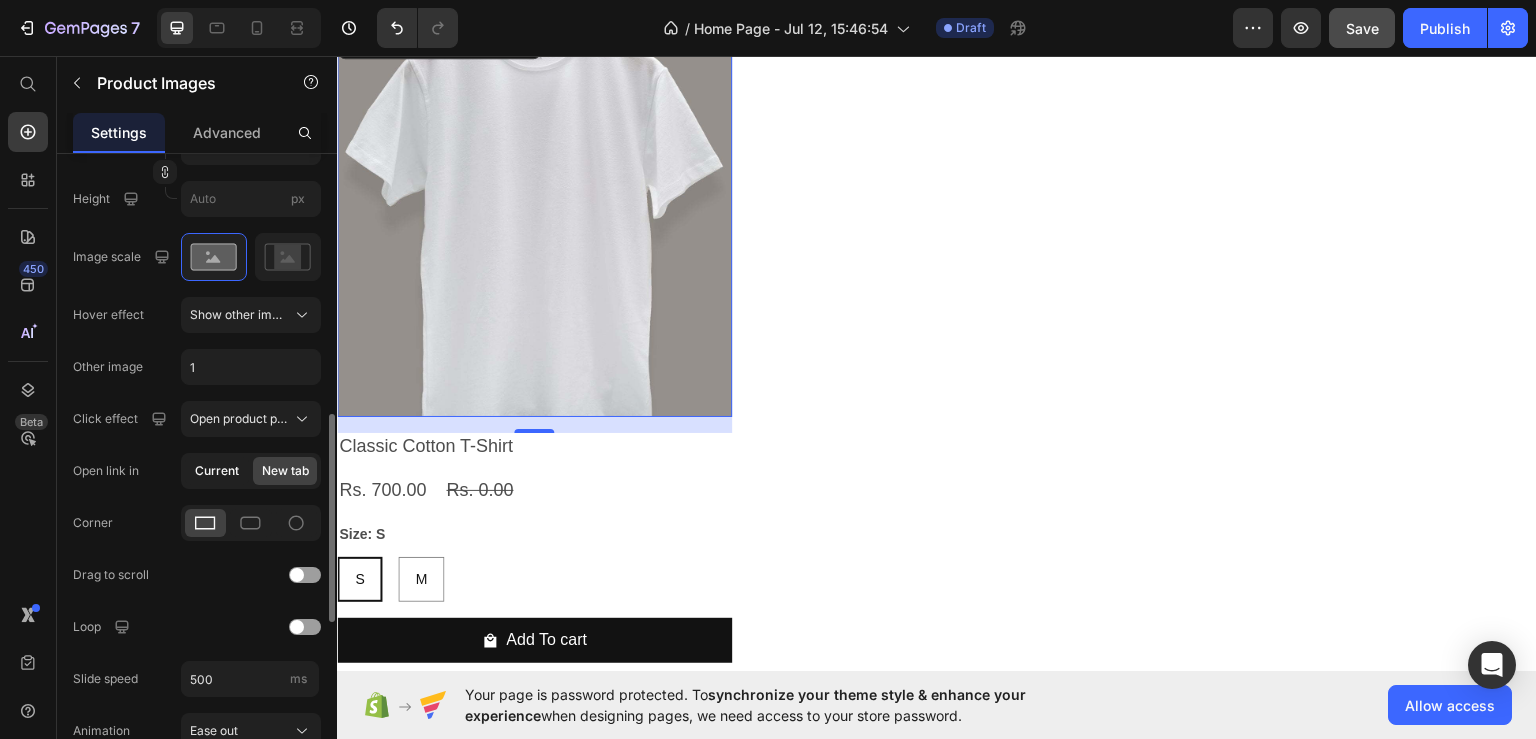 click on "Current" 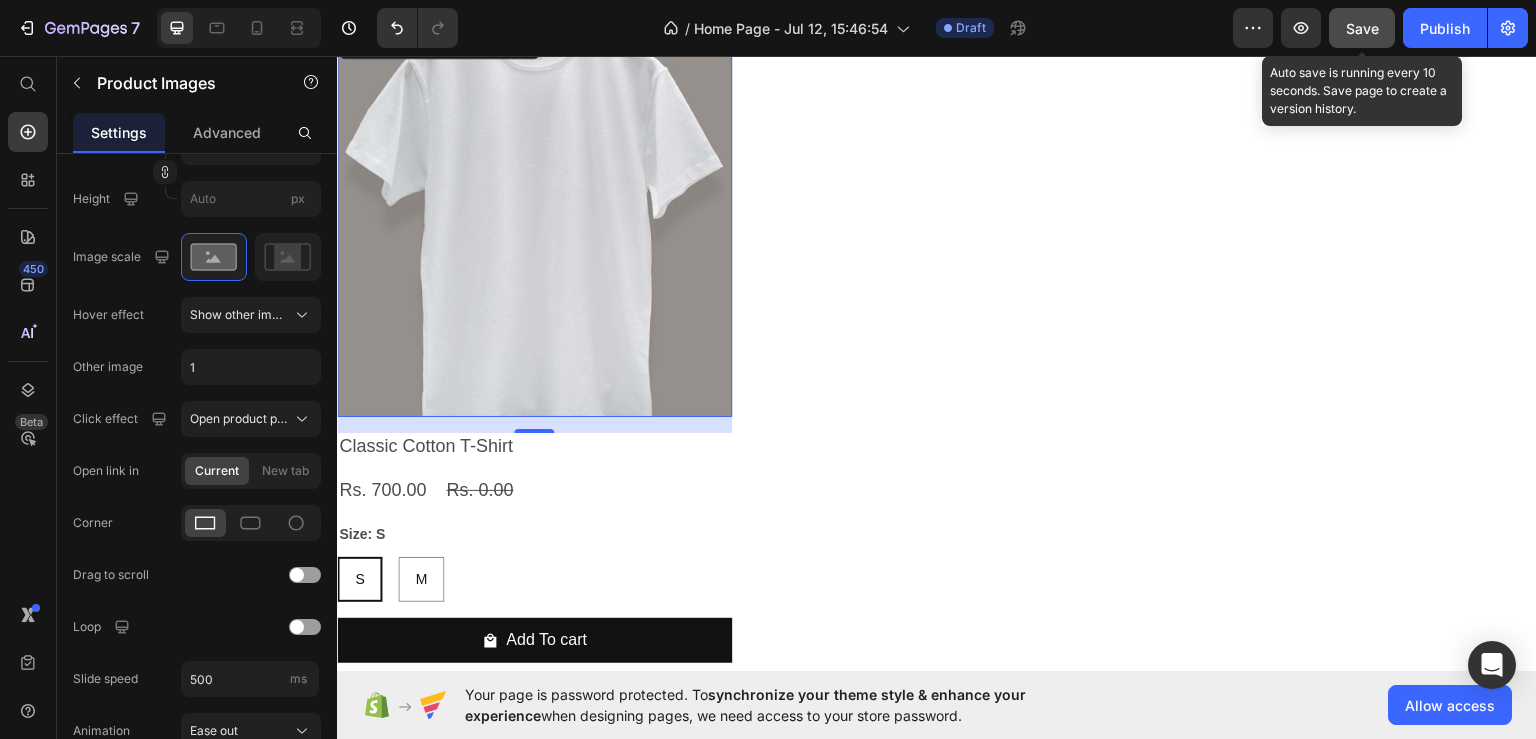 click on "Save" at bounding box center [1362, 28] 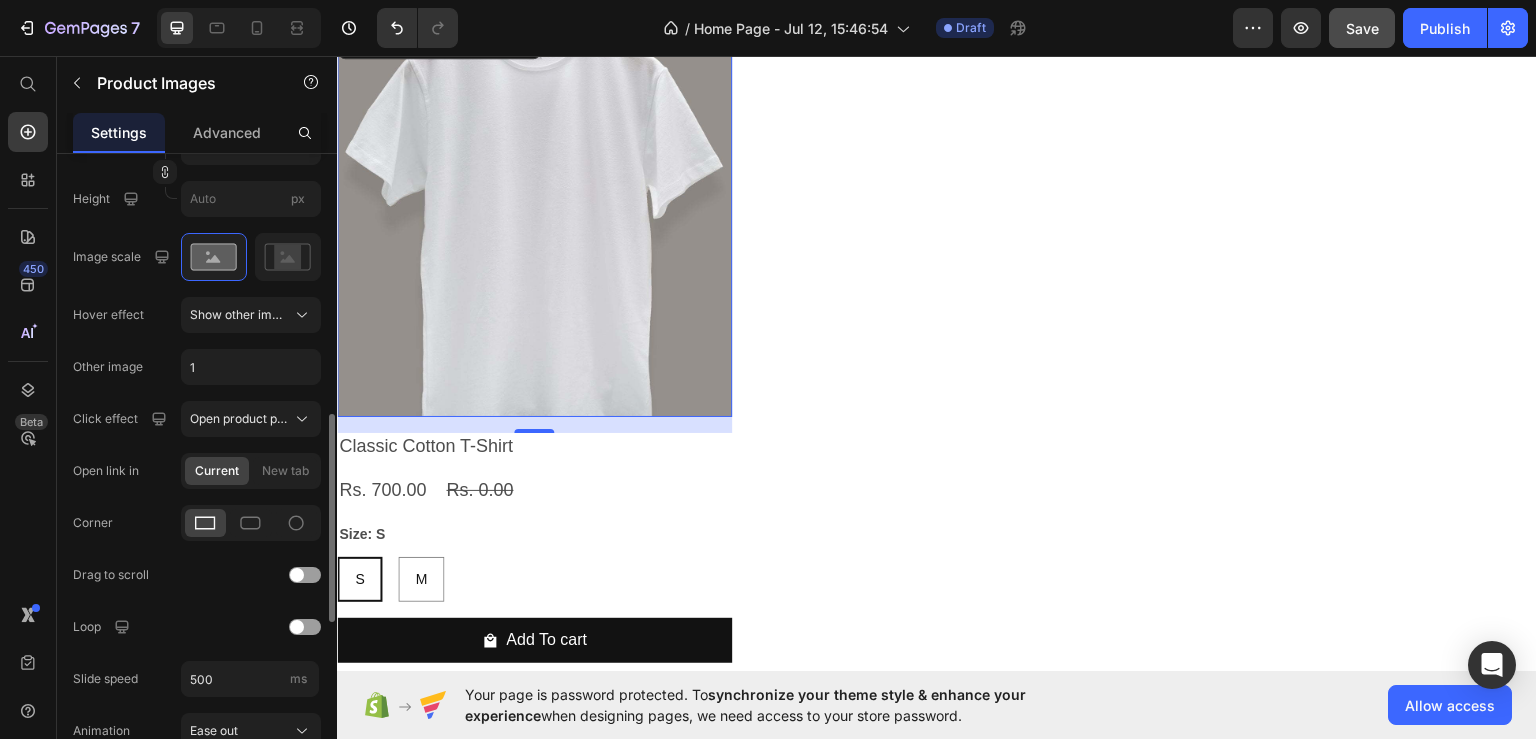 scroll, scrollTop: 900, scrollLeft: 0, axis: vertical 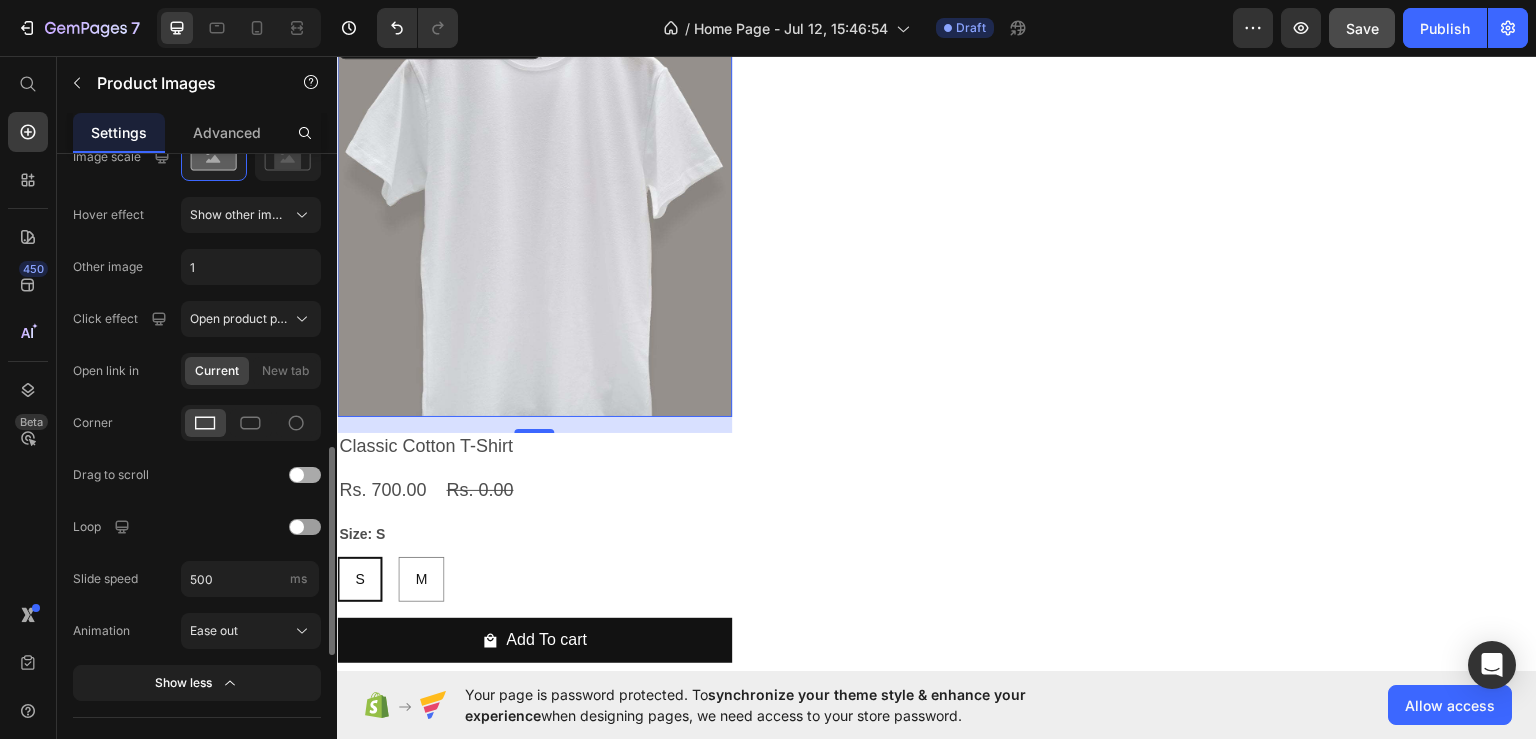 click at bounding box center [305, 475] 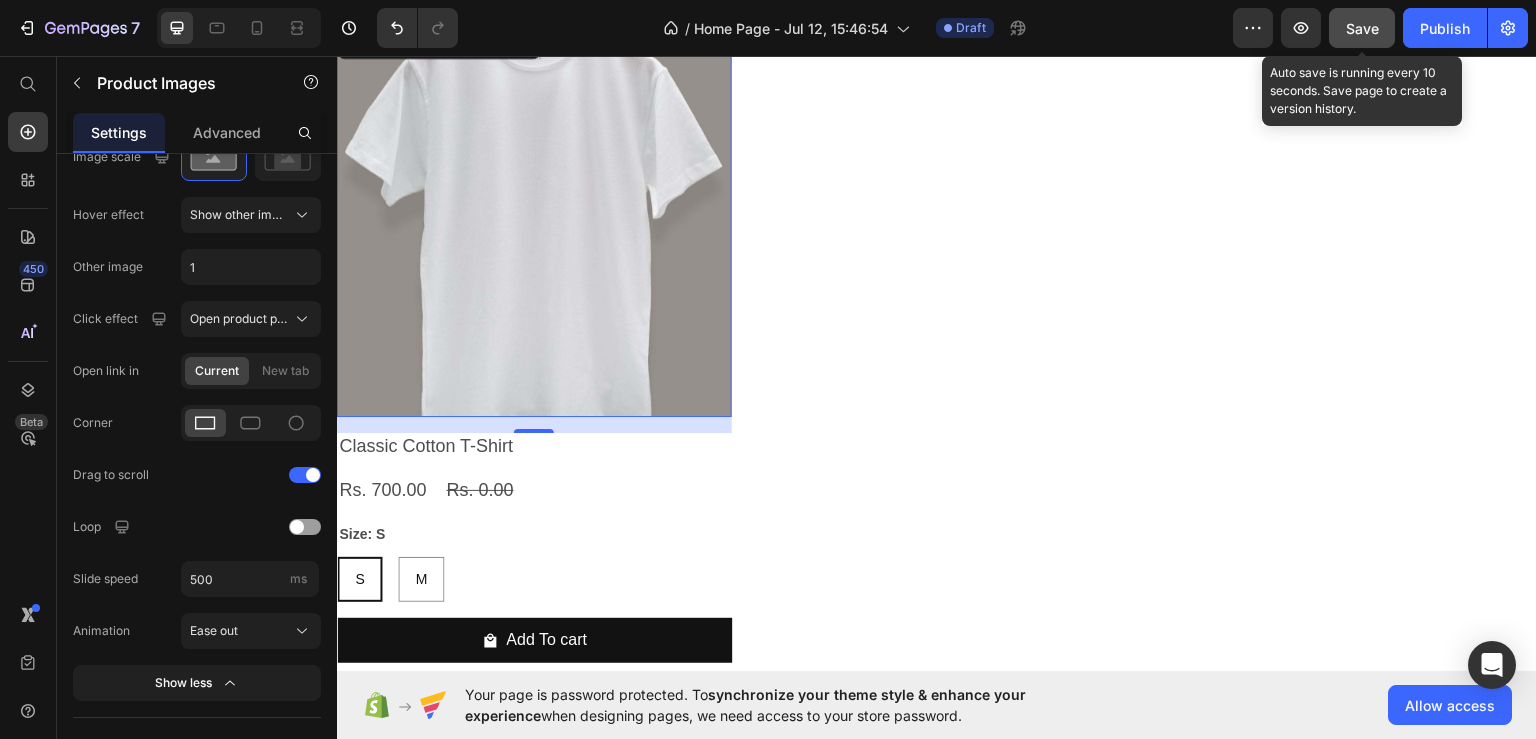 click on "Save" 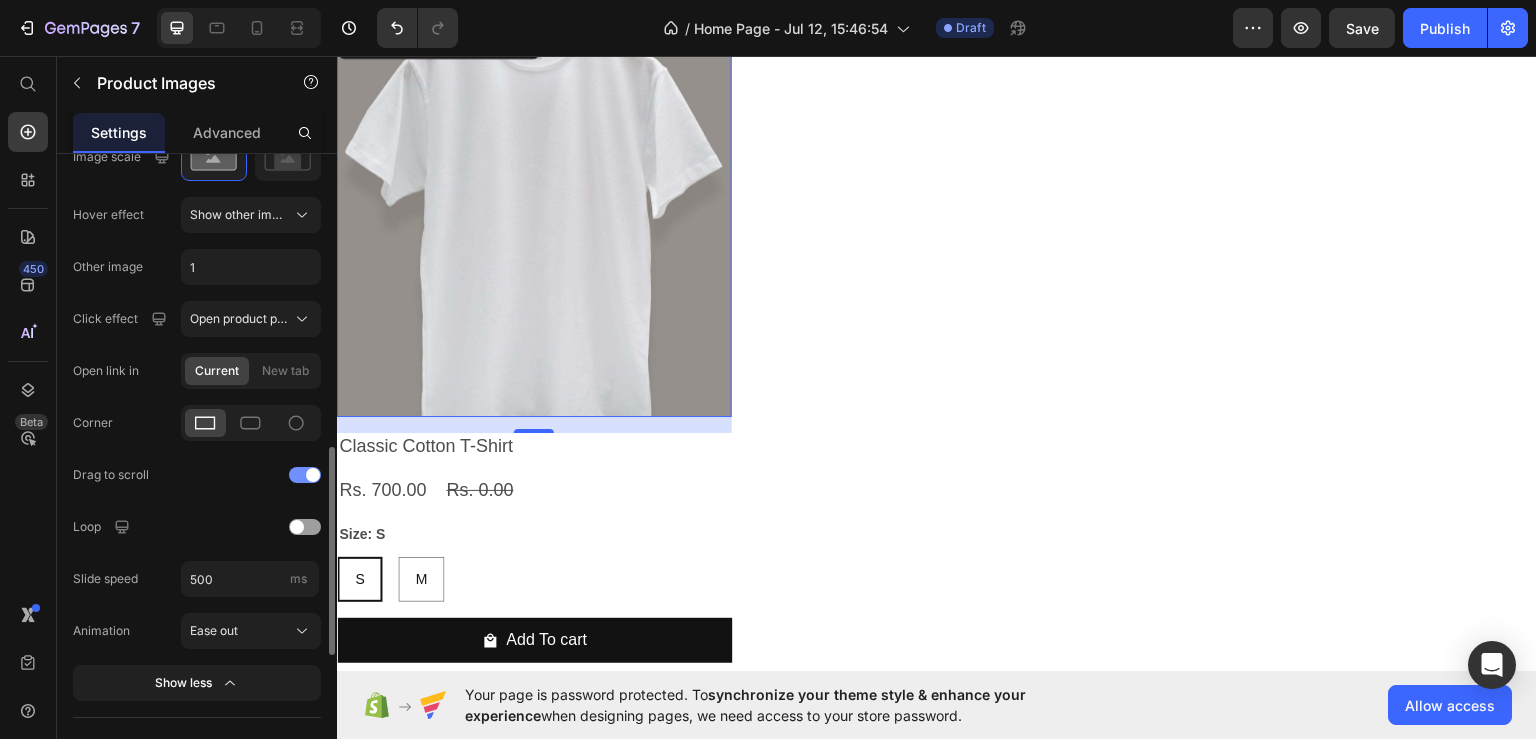 click on "Drag to scroll" 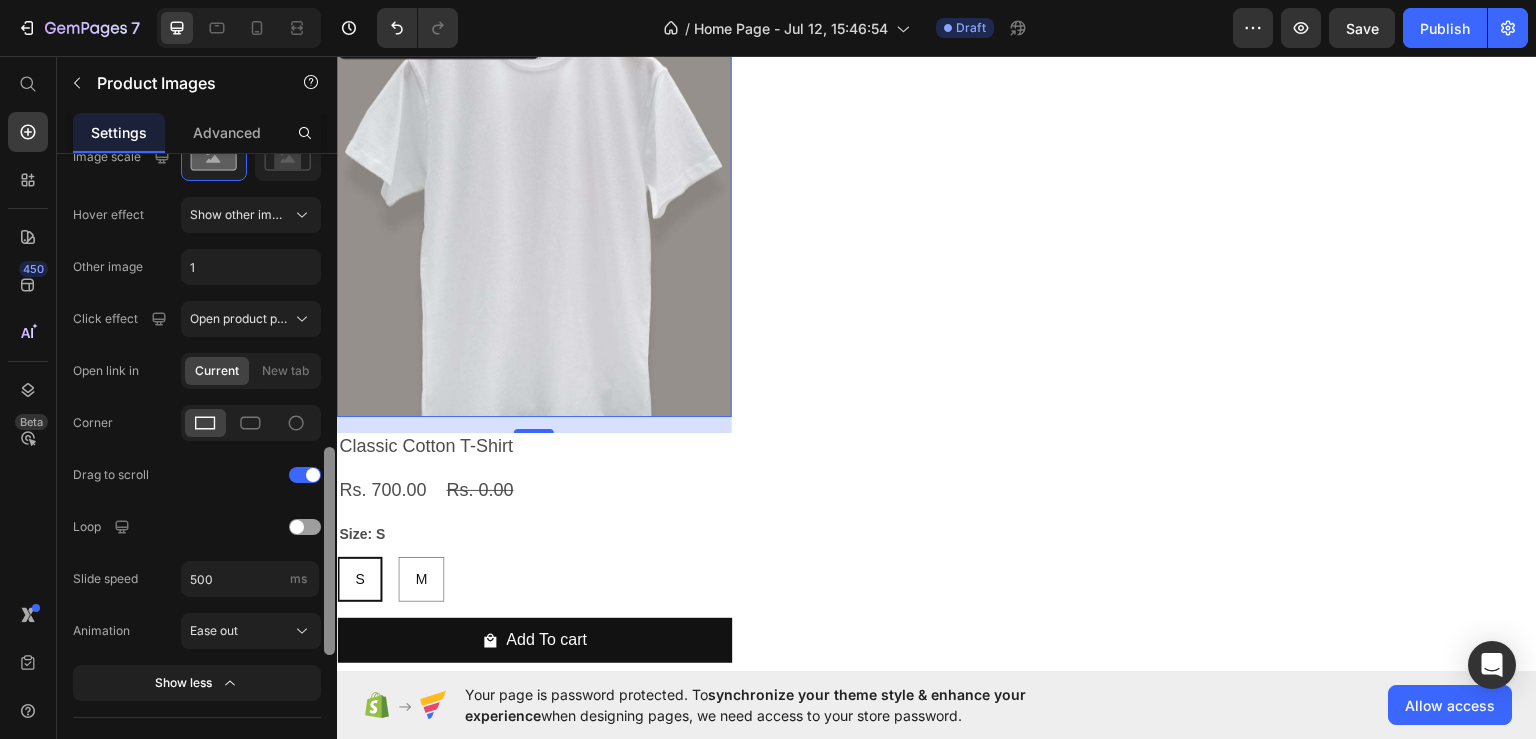 click at bounding box center (305, 475) 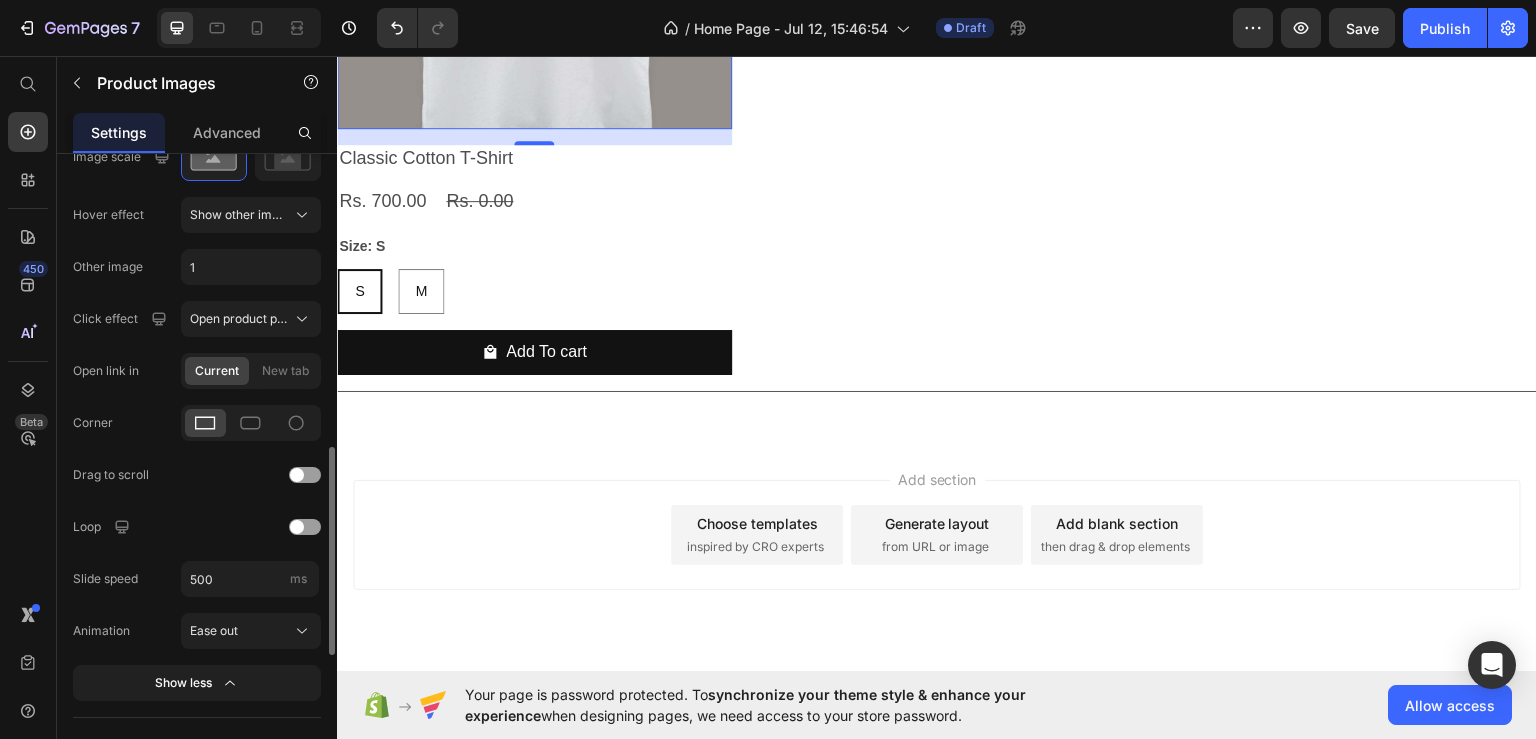 scroll, scrollTop: 1884, scrollLeft: 0, axis: vertical 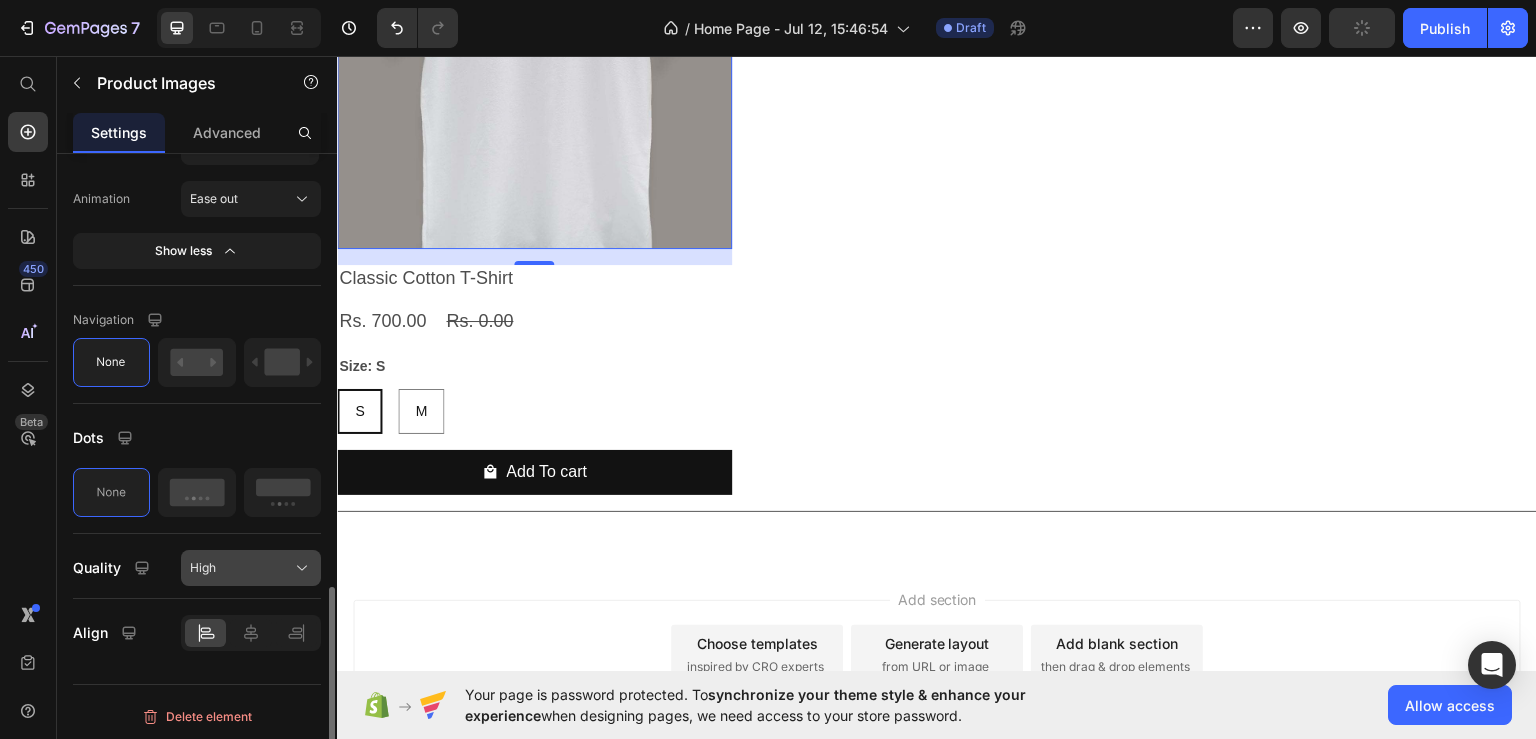 click on "High" 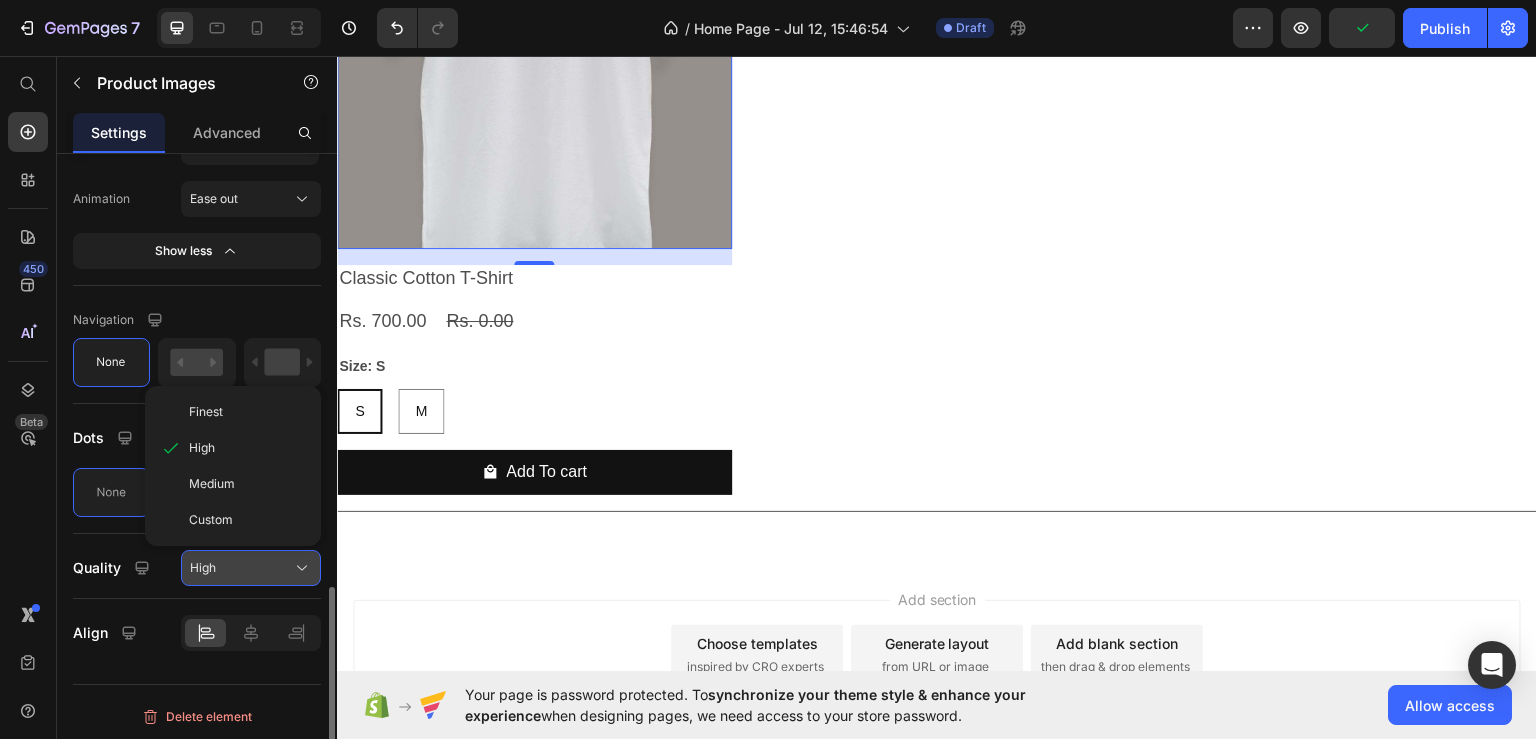 click on "High" 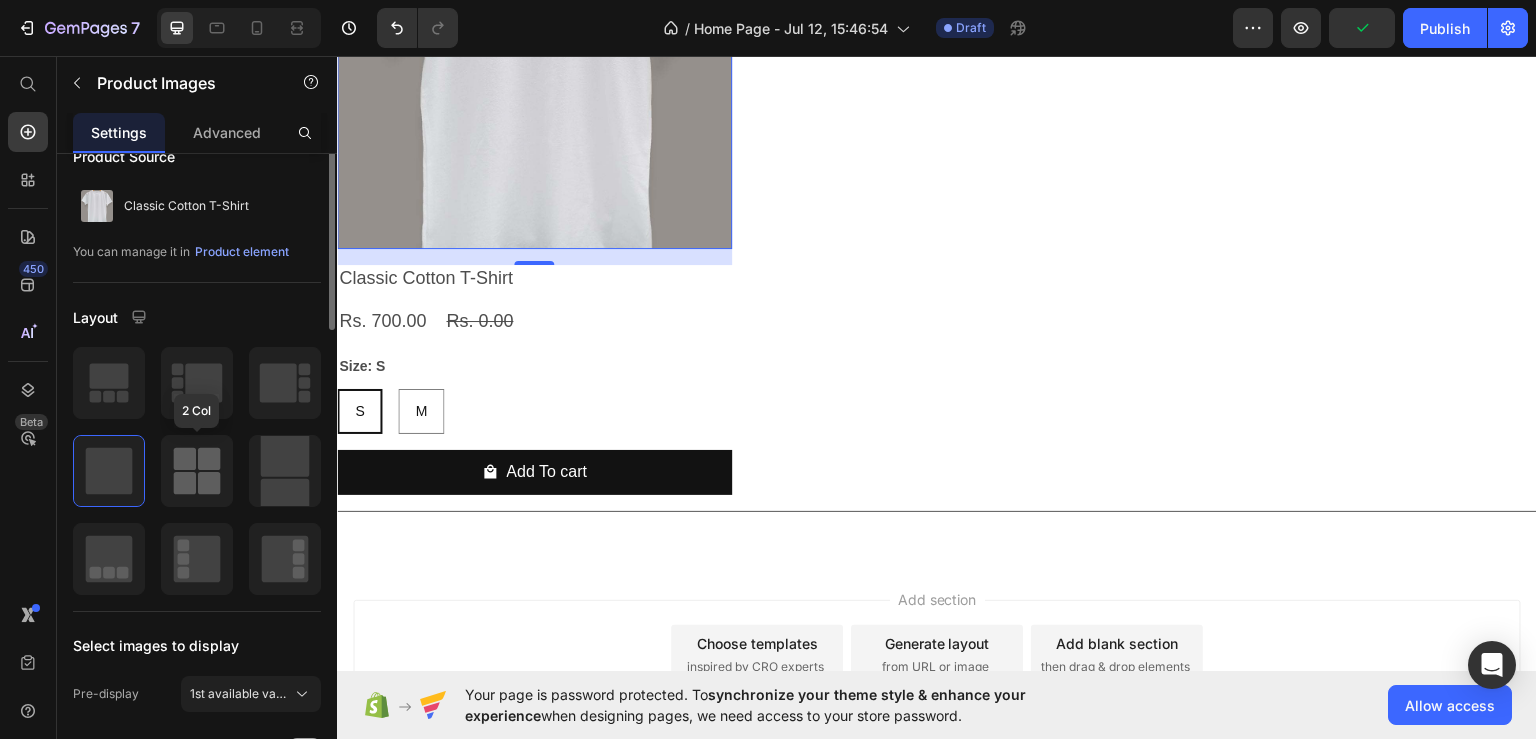 scroll, scrollTop: 0, scrollLeft: 0, axis: both 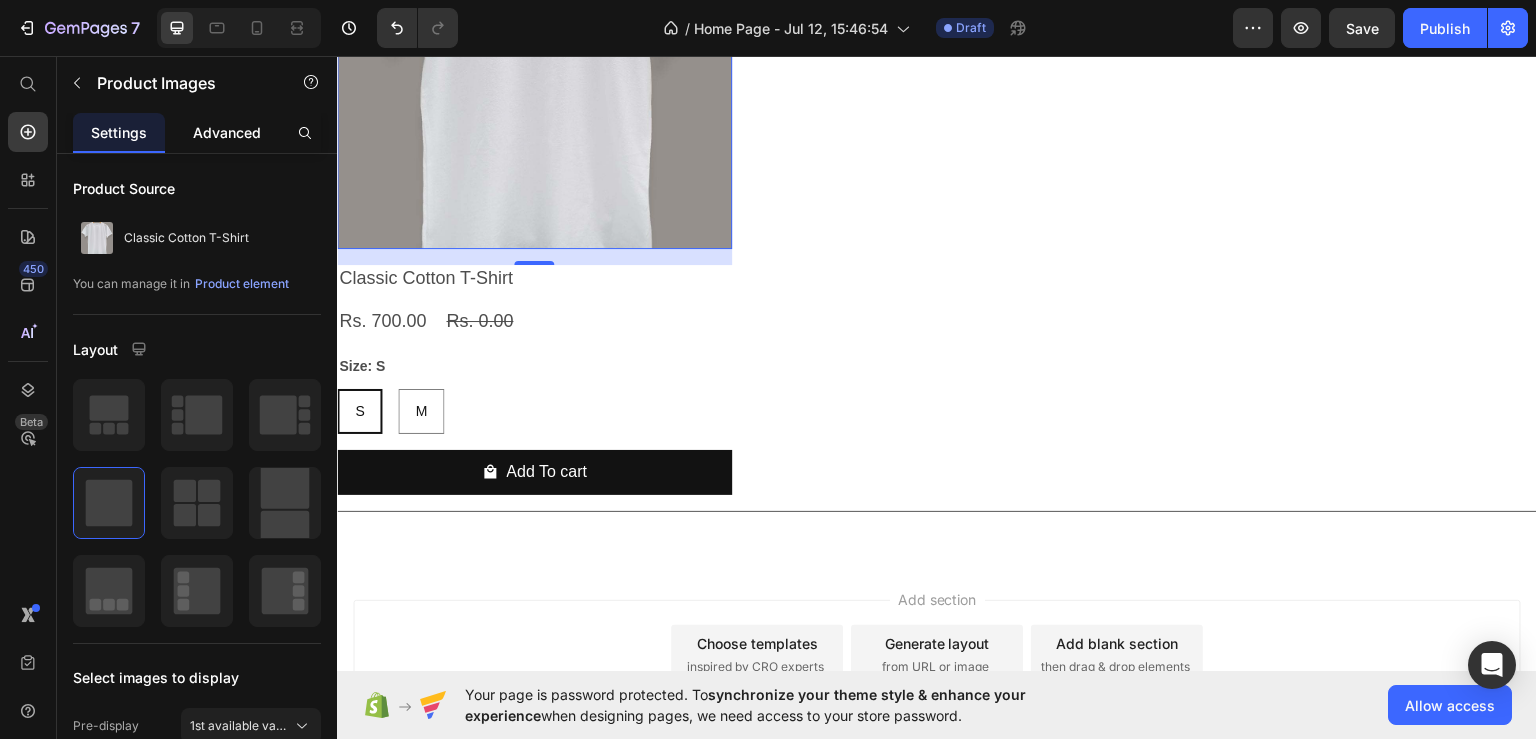 click on "Advanced" at bounding box center (227, 132) 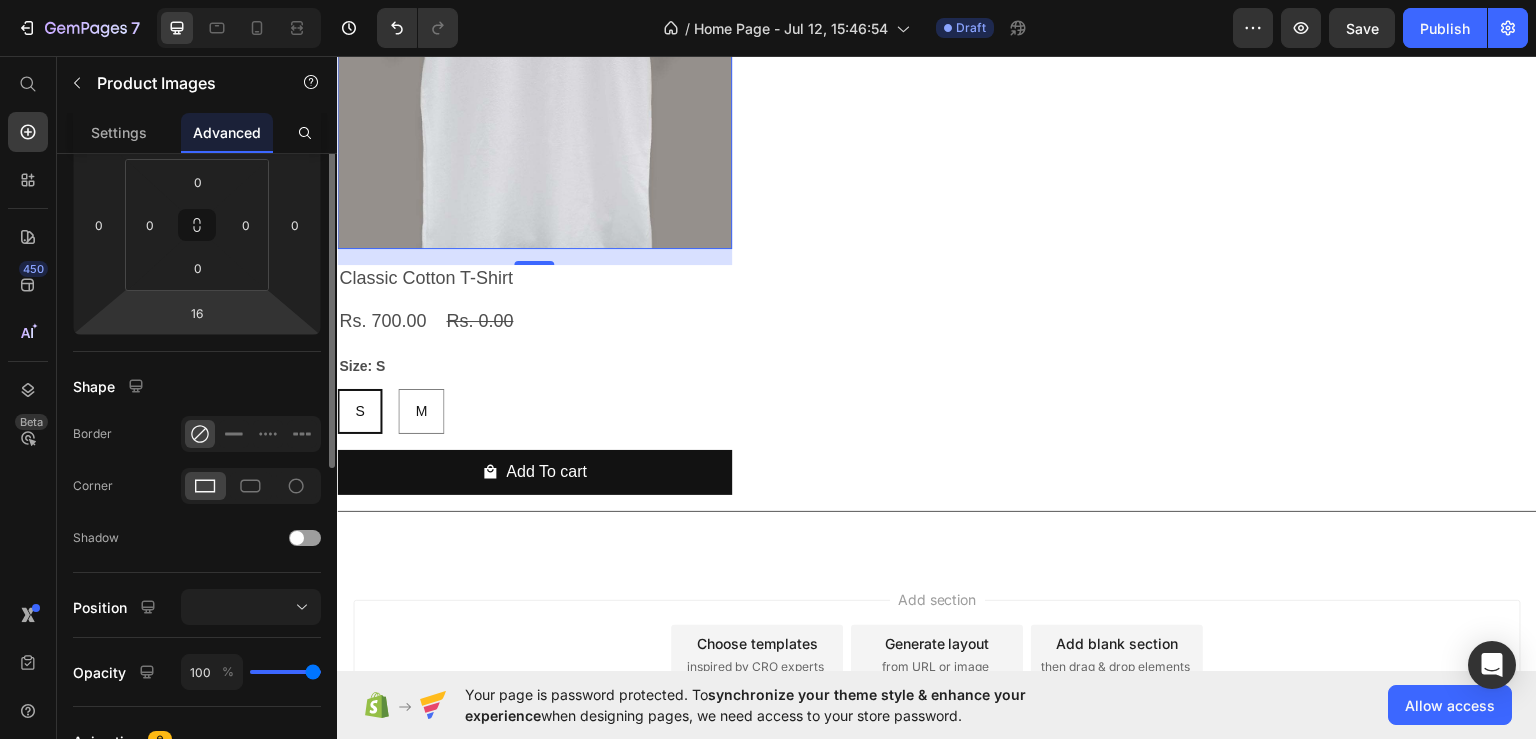 scroll, scrollTop: 200, scrollLeft: 0, axis: vertical 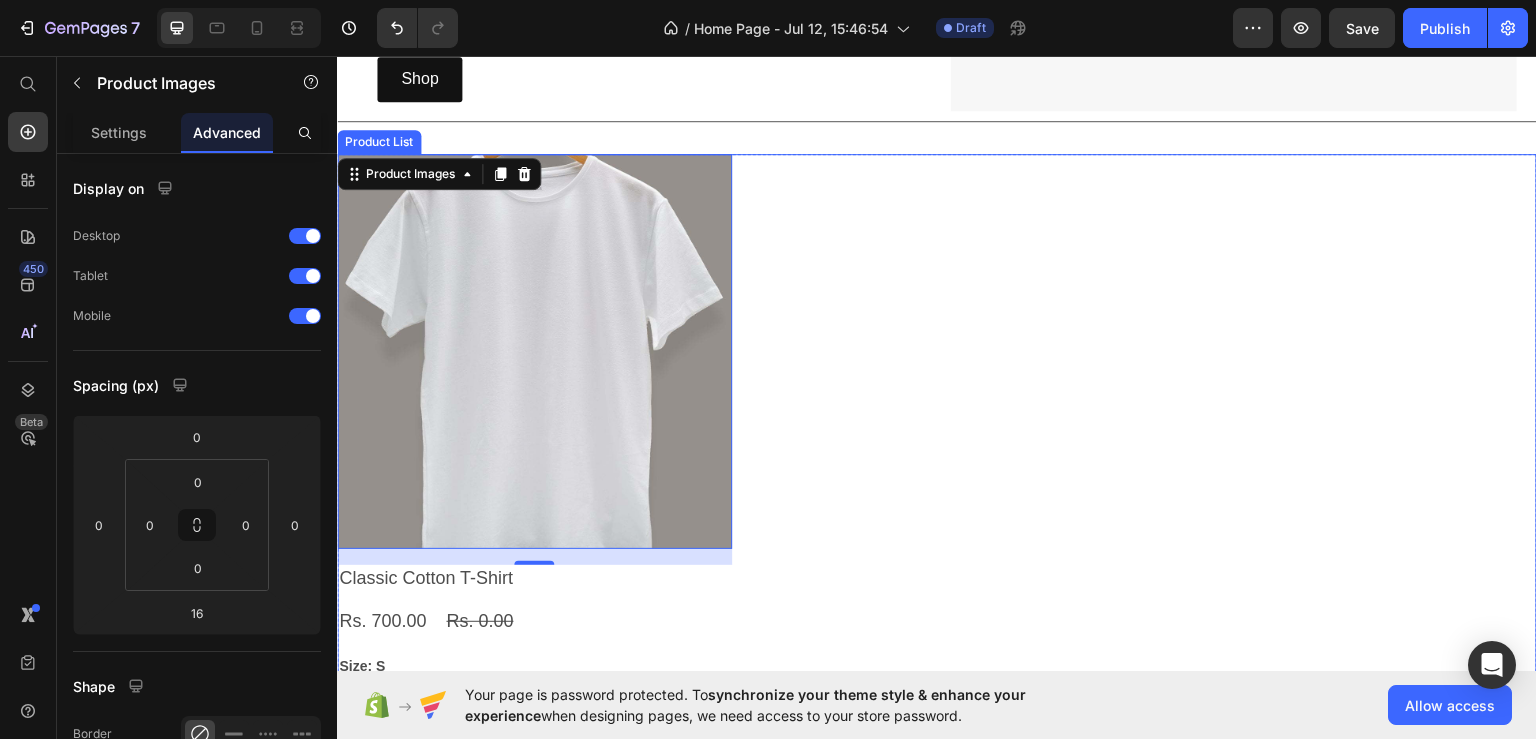 click on "Product Images   16 Classic Cotton T-Shirt Product Title Rs. 700.00 Product Price Rs. 0.00 Product Price Row Size: S S S S M M M Product Variants & Swatches Add To cart Product Cart Button Row" at bounding box center (937, 481) 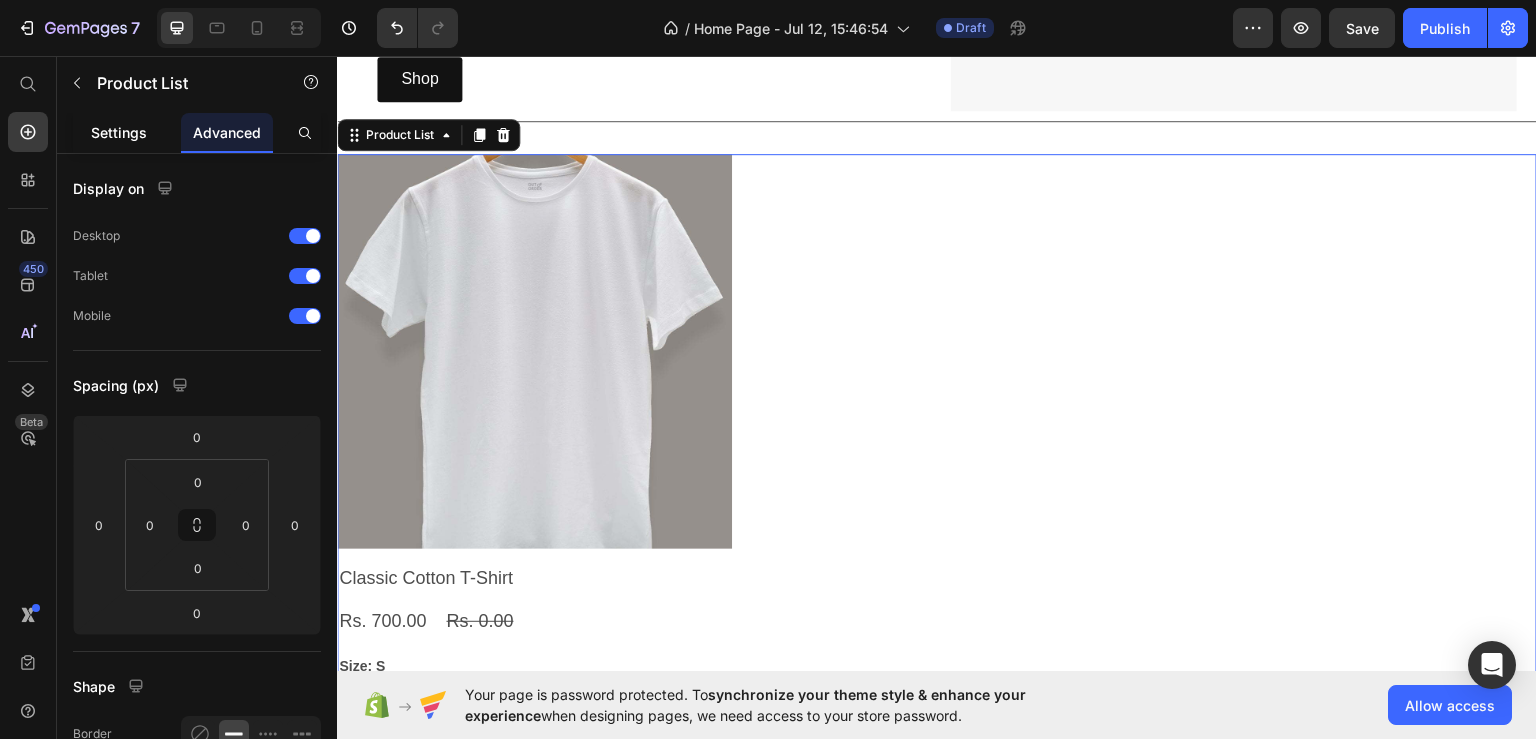 click on "Settings" at bounding box center (119, 132) 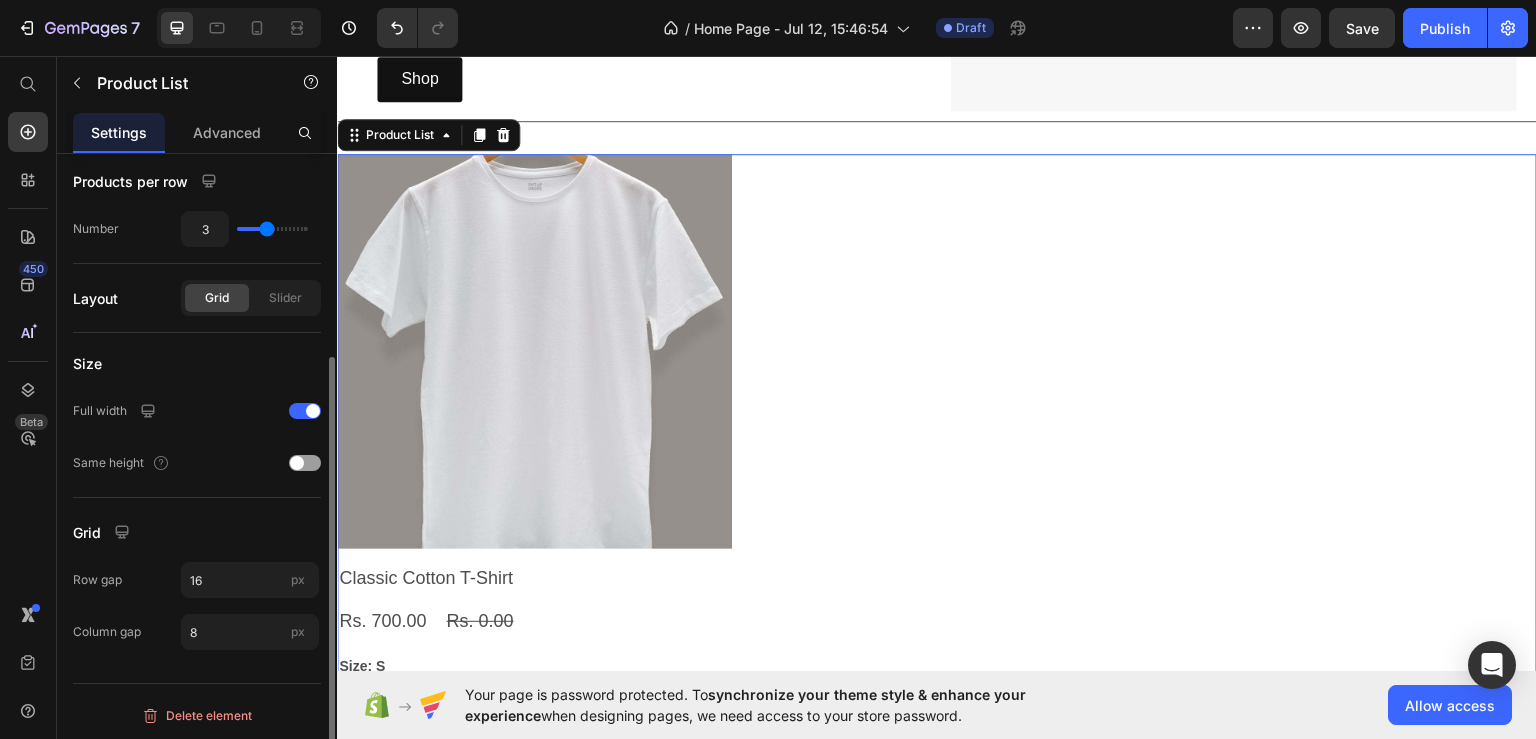 scroll, scrollTop: 0, scrollLeft: 0, axis: both 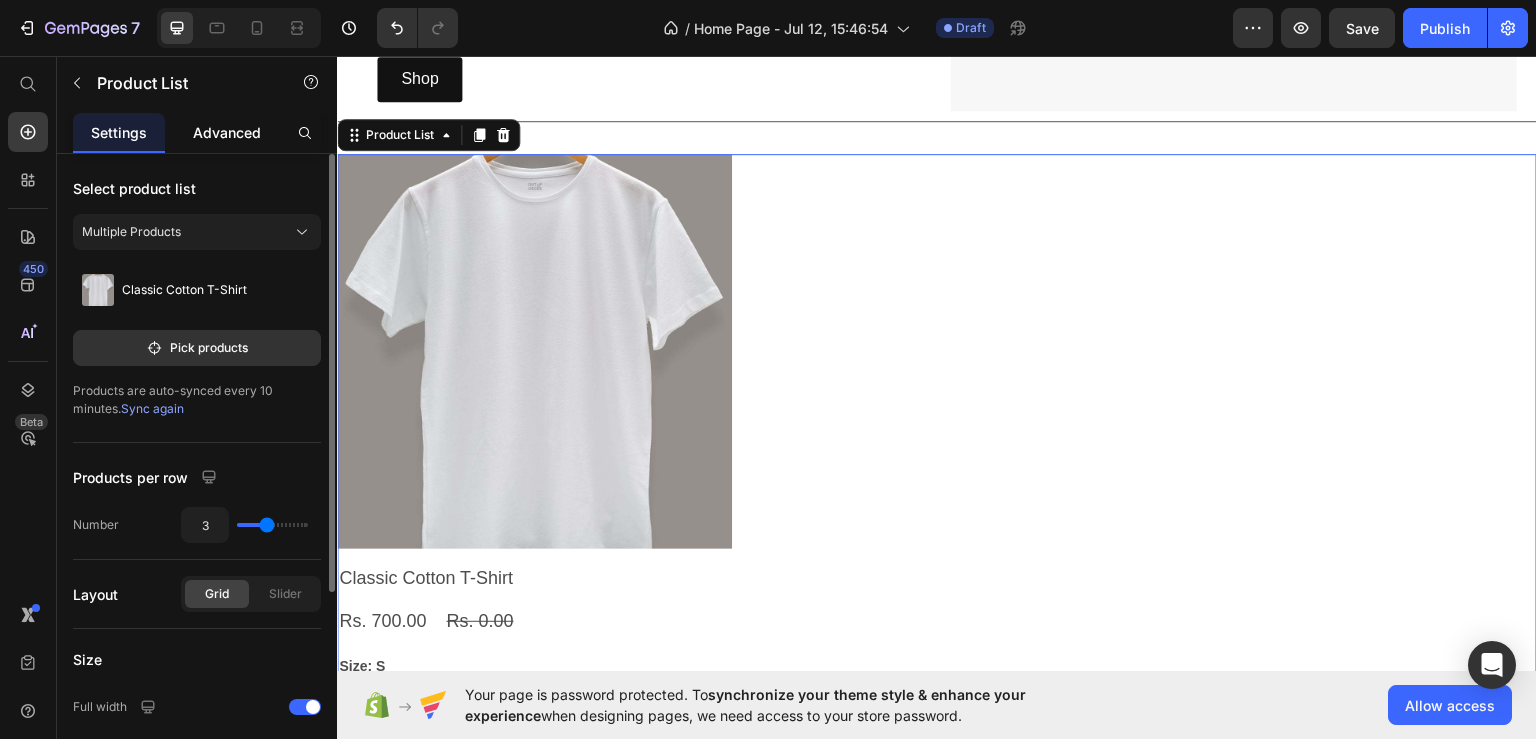 click on "Advanced" at bounding box center [227, 132] 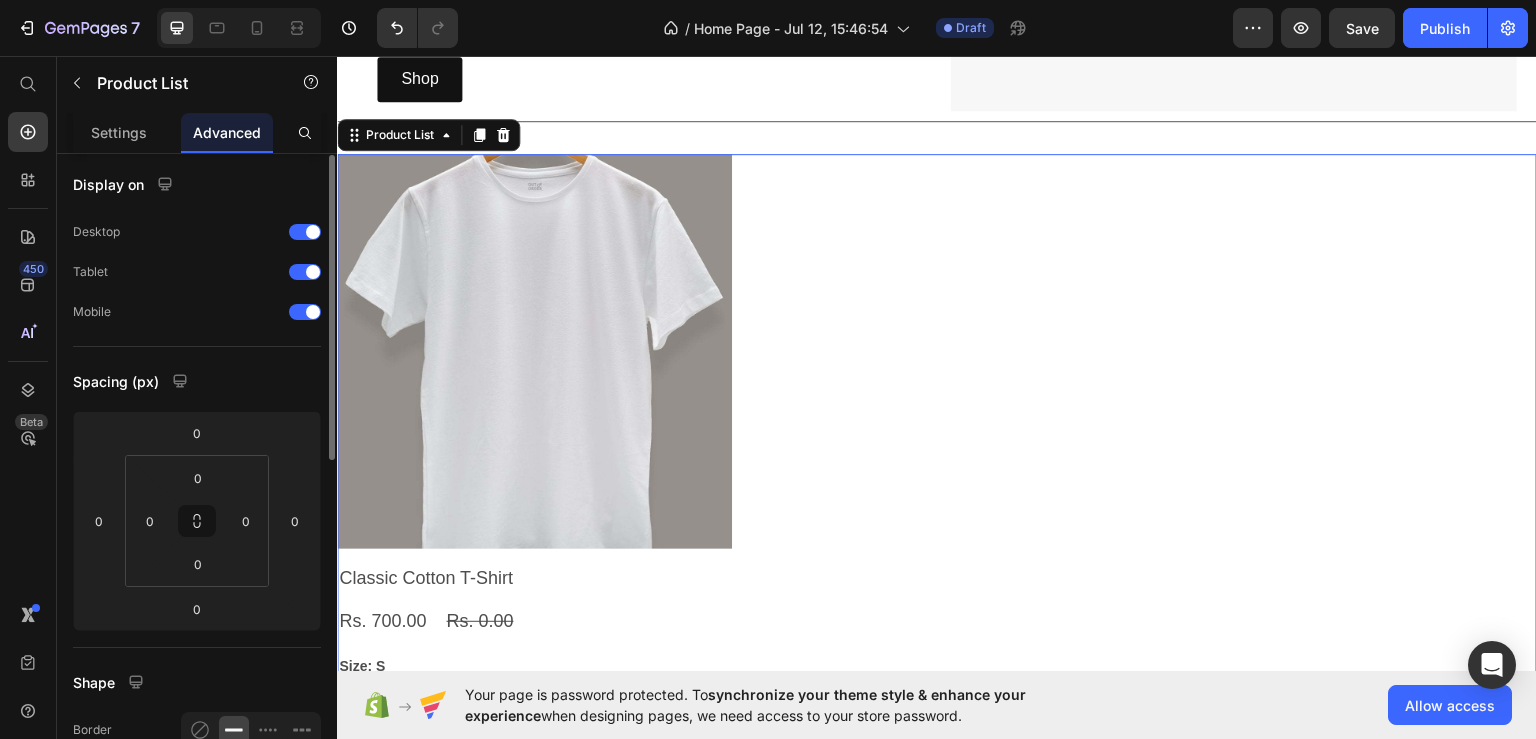 scroll, scrollTop: 0, scrollLeft: 0, axis: both 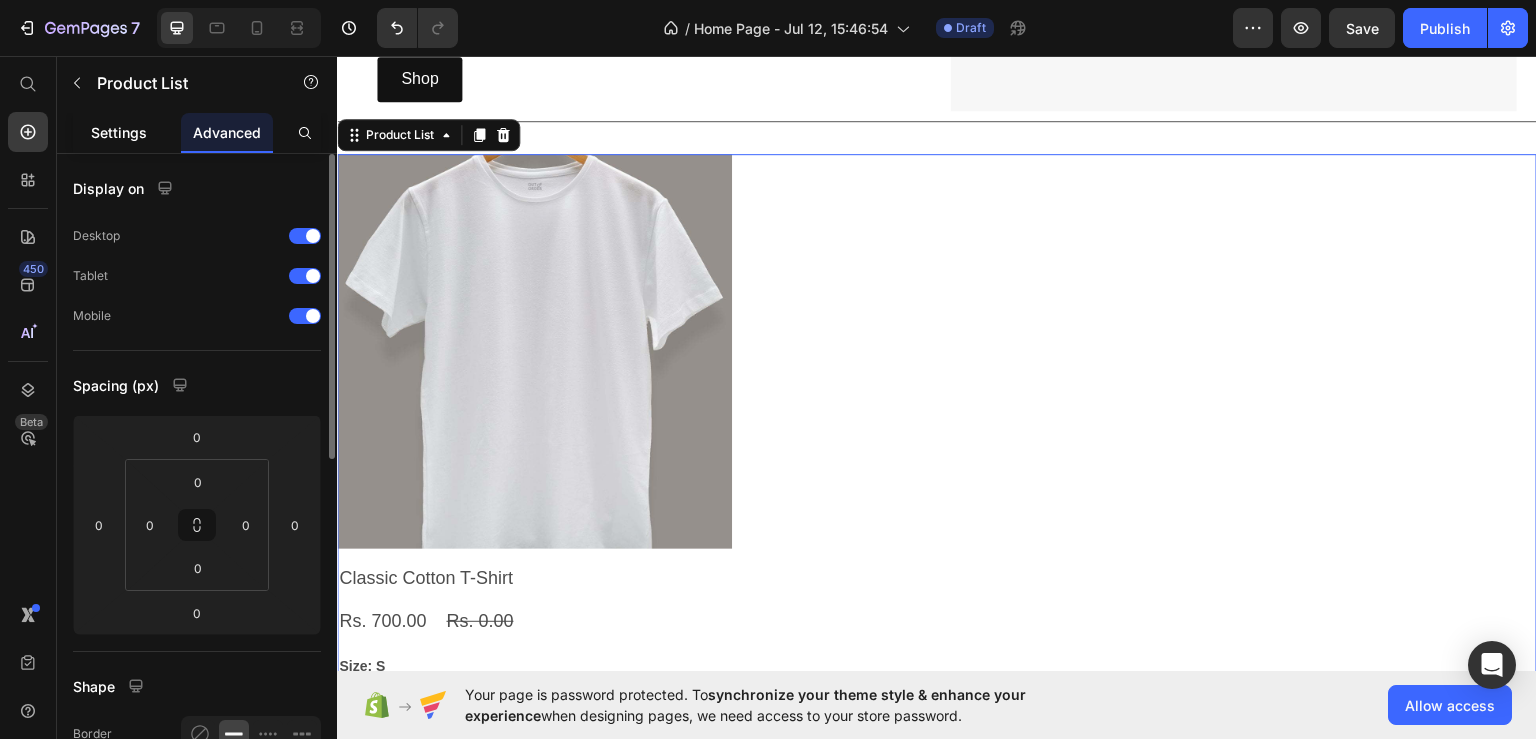 click on "Settings" 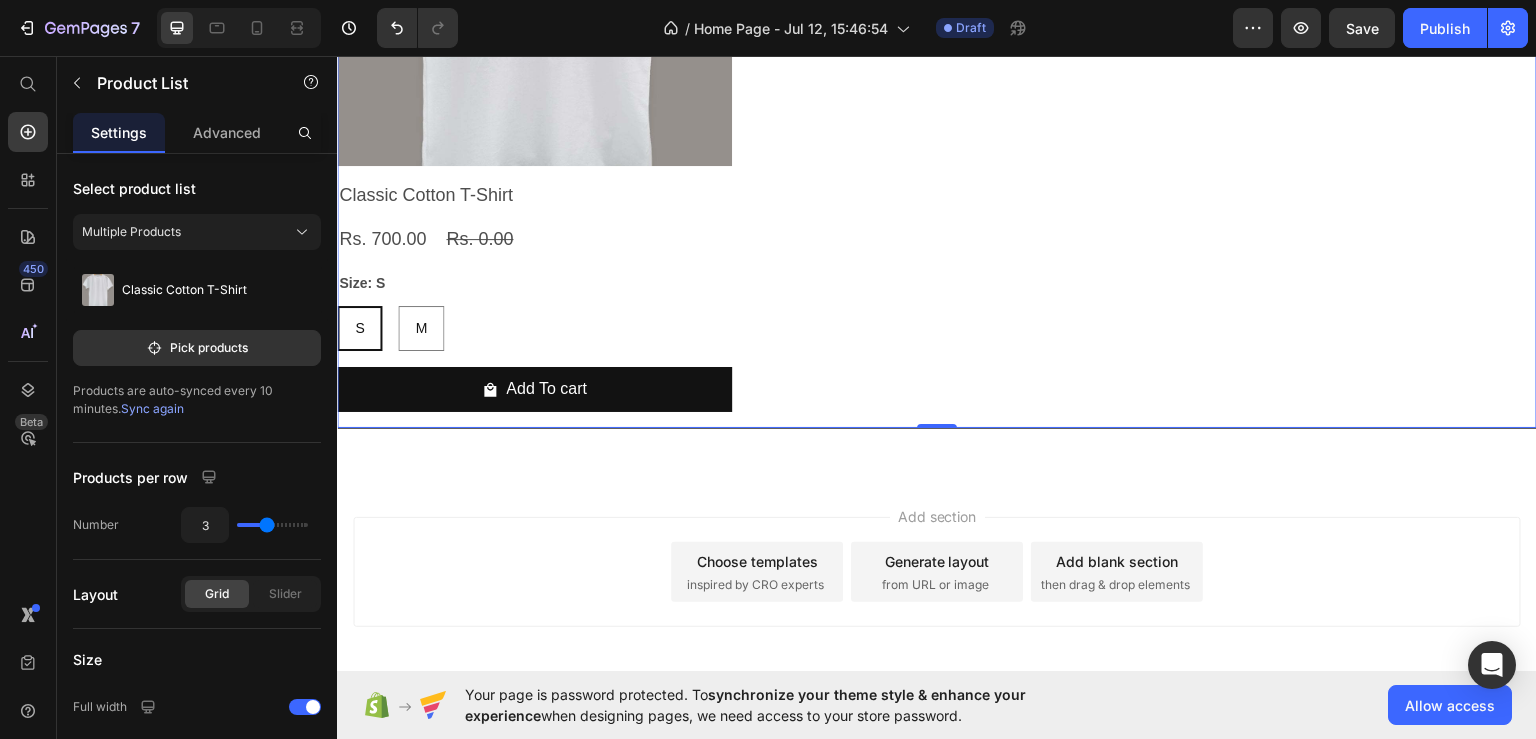 scroll, scrollTop: 2284, scrollLeft: 0, axis: vertical 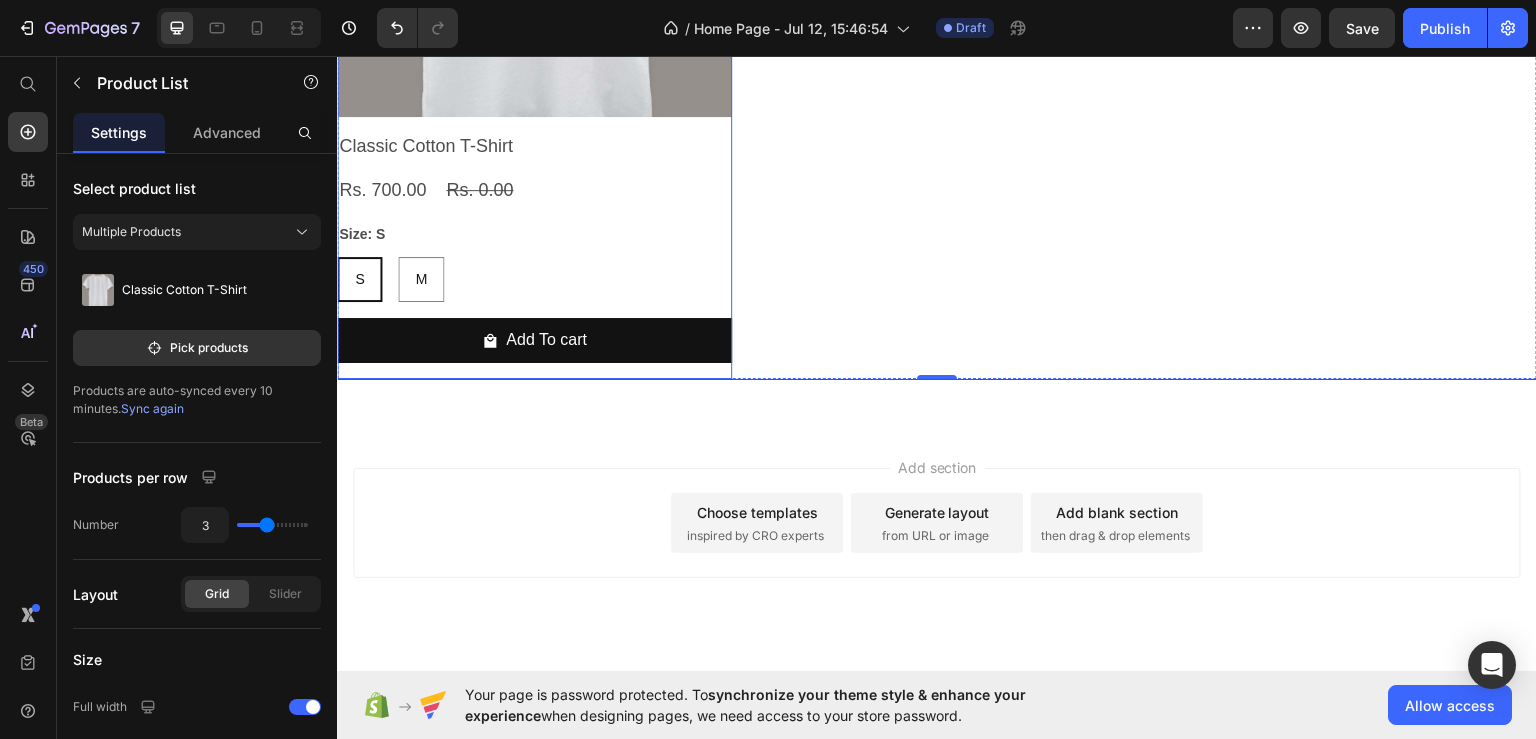 click on "Product Images Classic Cotton T-Shirt Product Title Rs. 700.00 Product Price Rs. 0.00 Product Price Row Size: S S S S M M M Product Variants & Swatches Add To cart Product Cart Button" at bounding box center (534, 50) 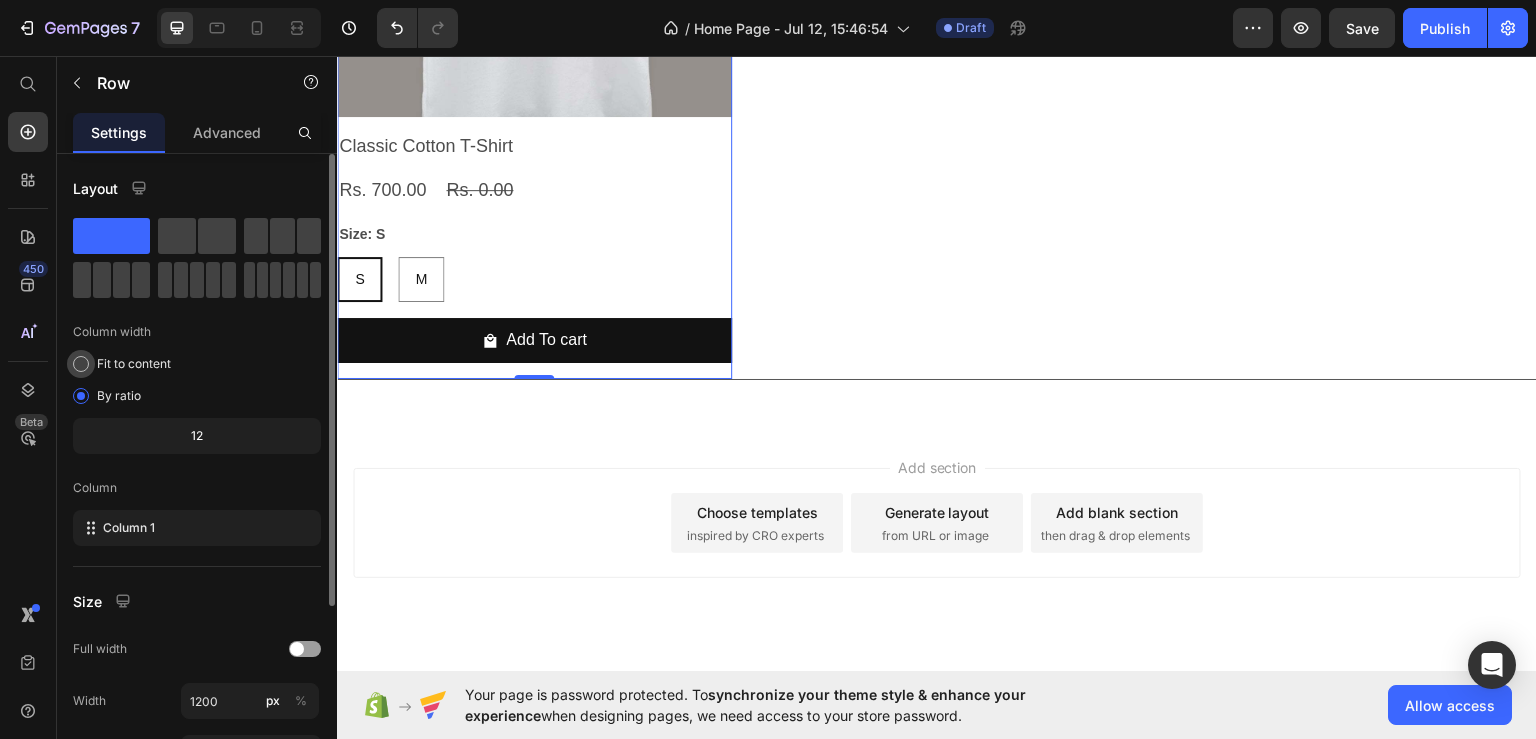 click on "Fit to content" at bounding box center (134, 364) 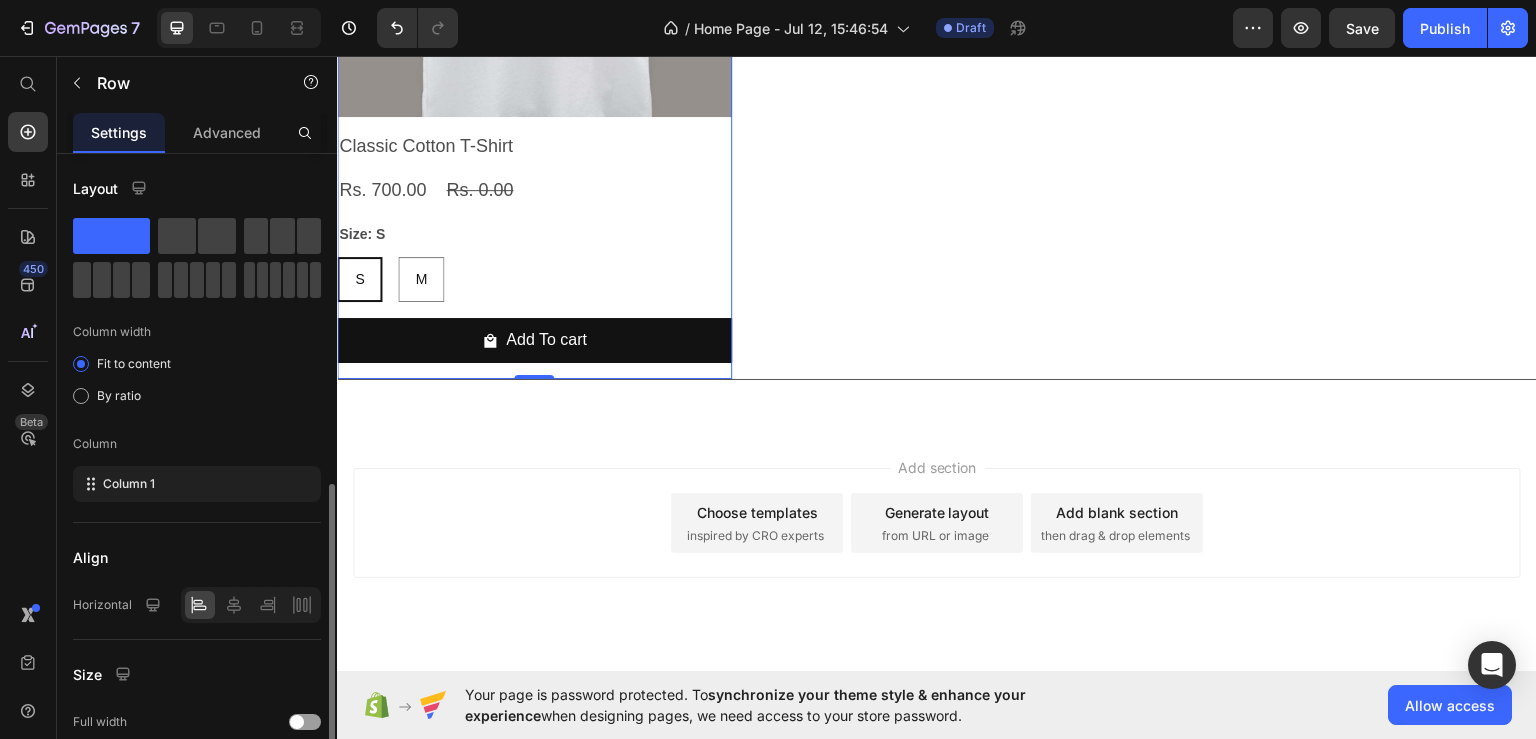 scroll, scrollTop: 200, scrollLeft: 0, axis: vertical 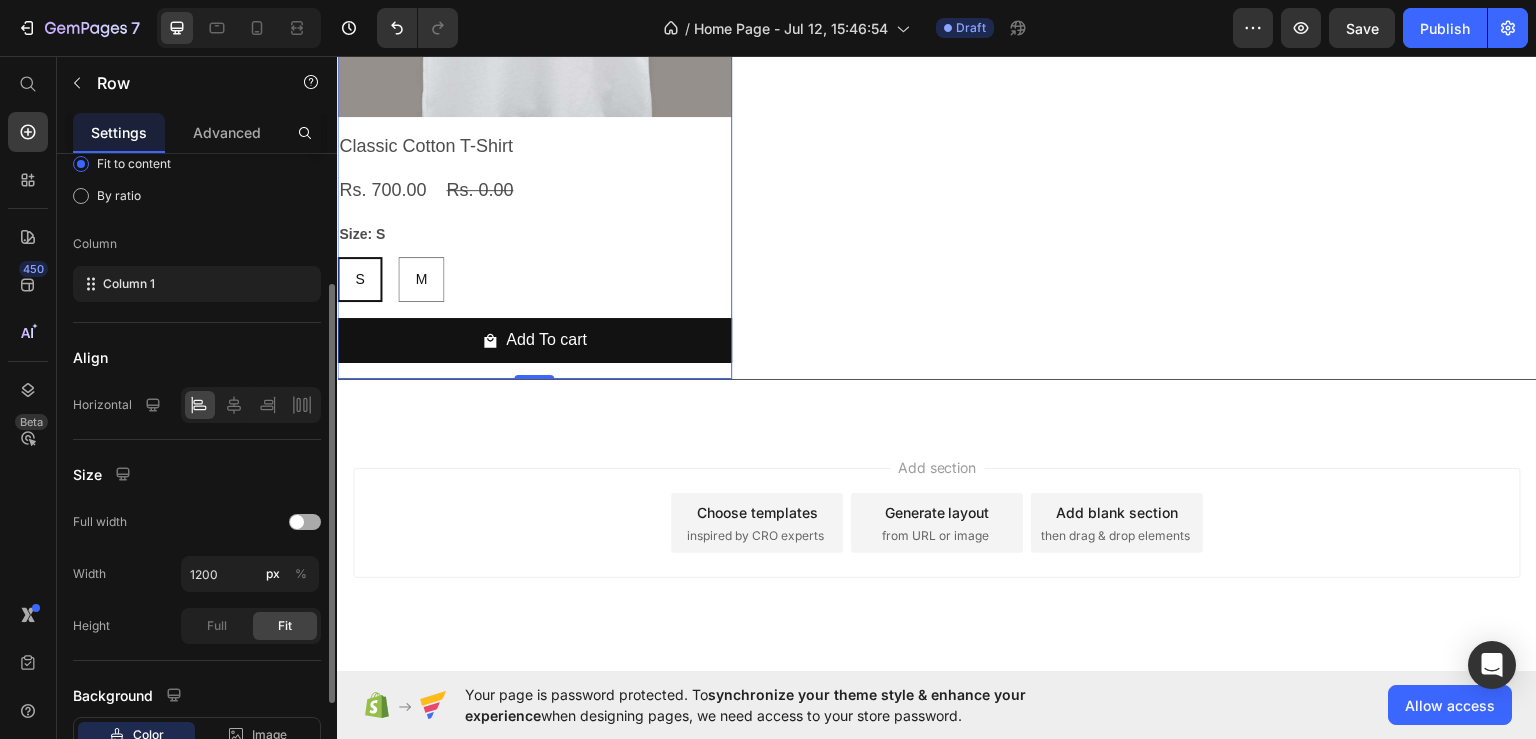 click at bounding box center (305, 522) 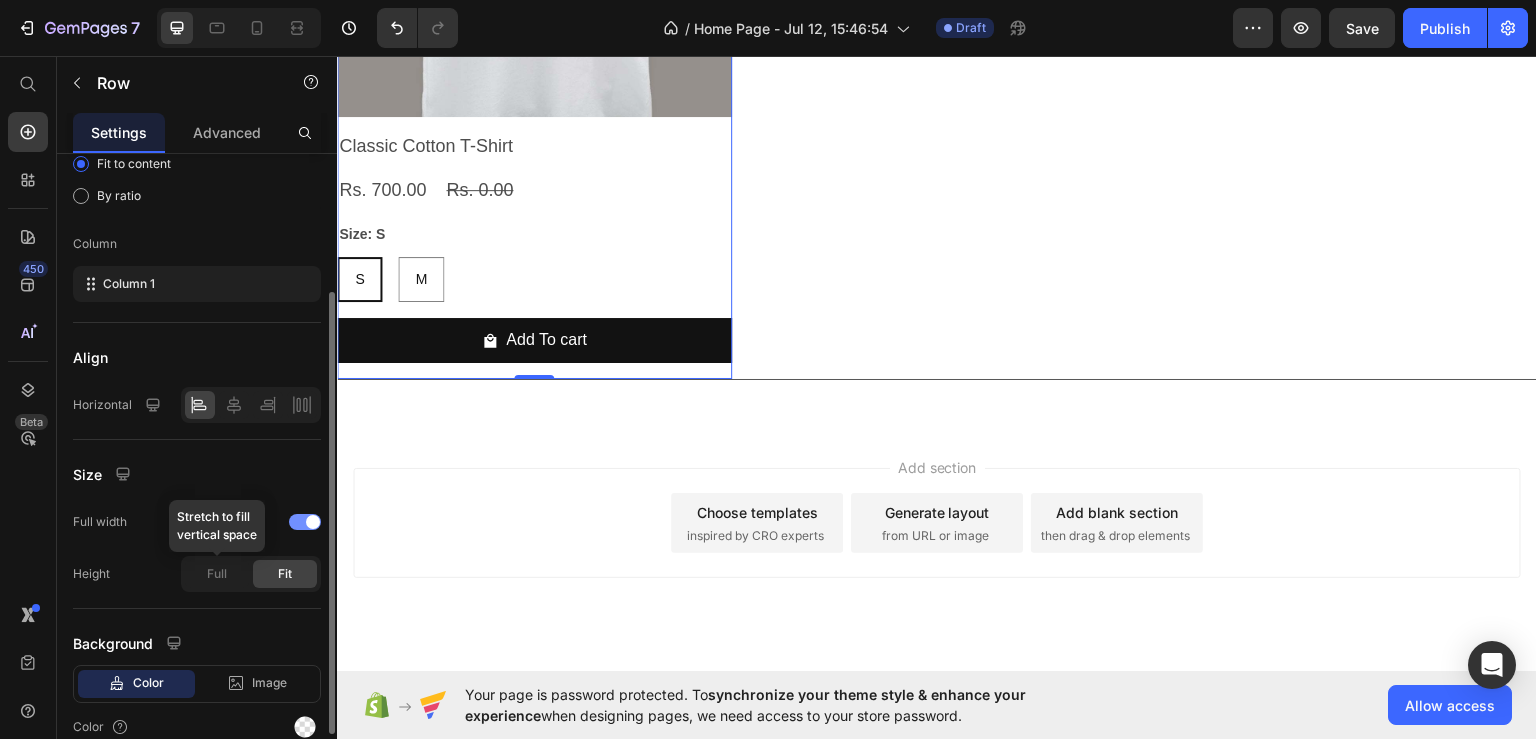 click on "Full" 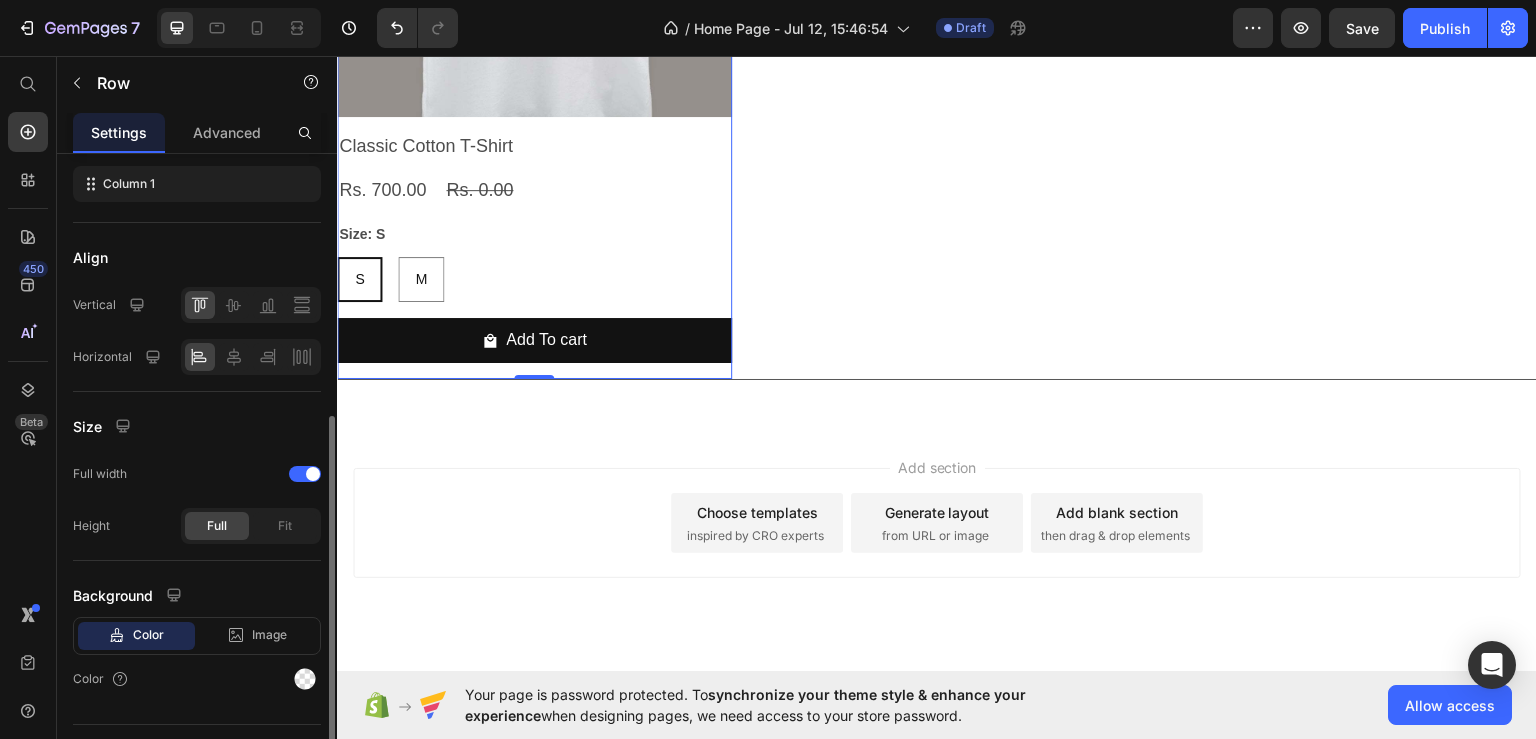 scroll, scrollTop: 340, scrollLeft: 0, axis: vertical 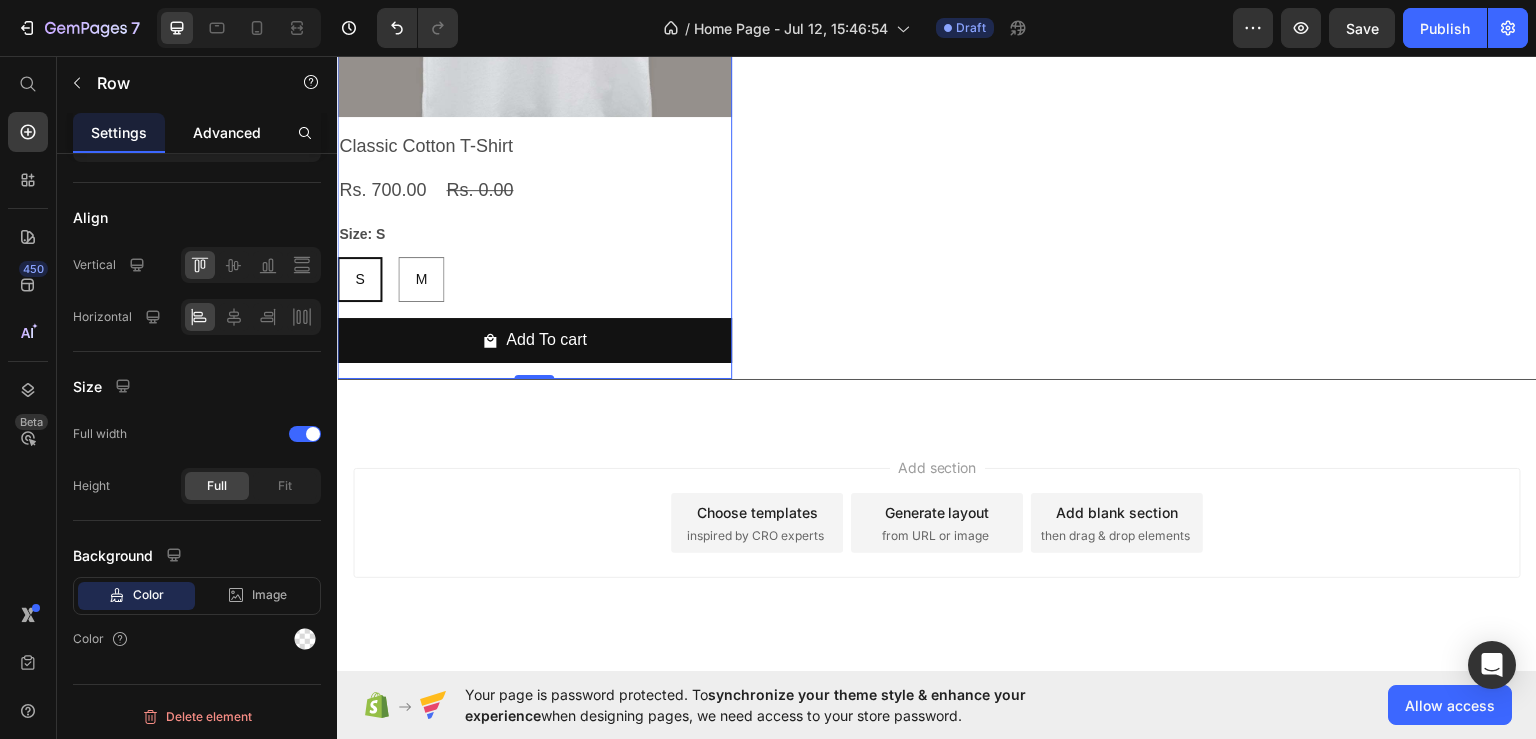 click on "Advanced" at bounding box center [227, 132] 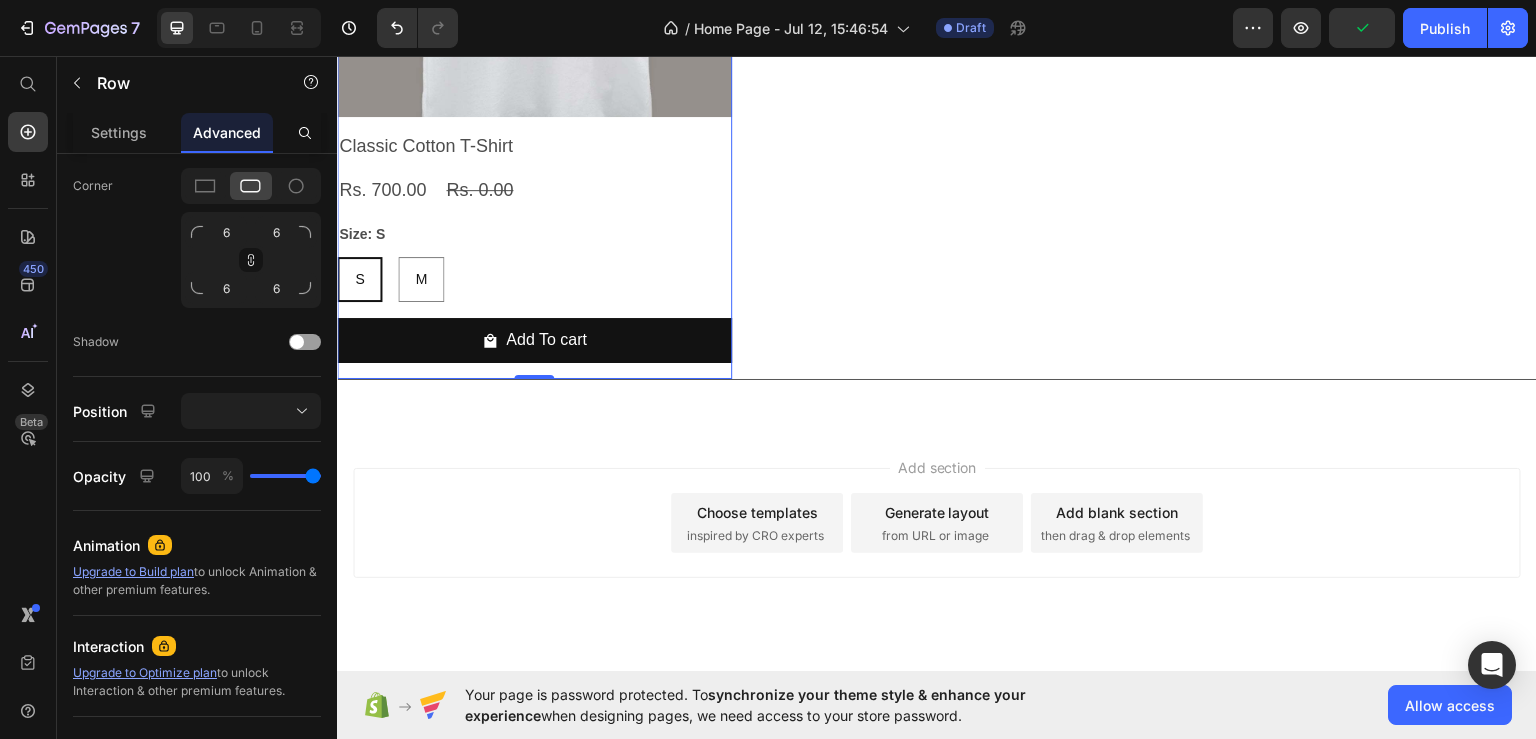 scroll, scrollTop: 0, scrollLeft: 0, axis: both 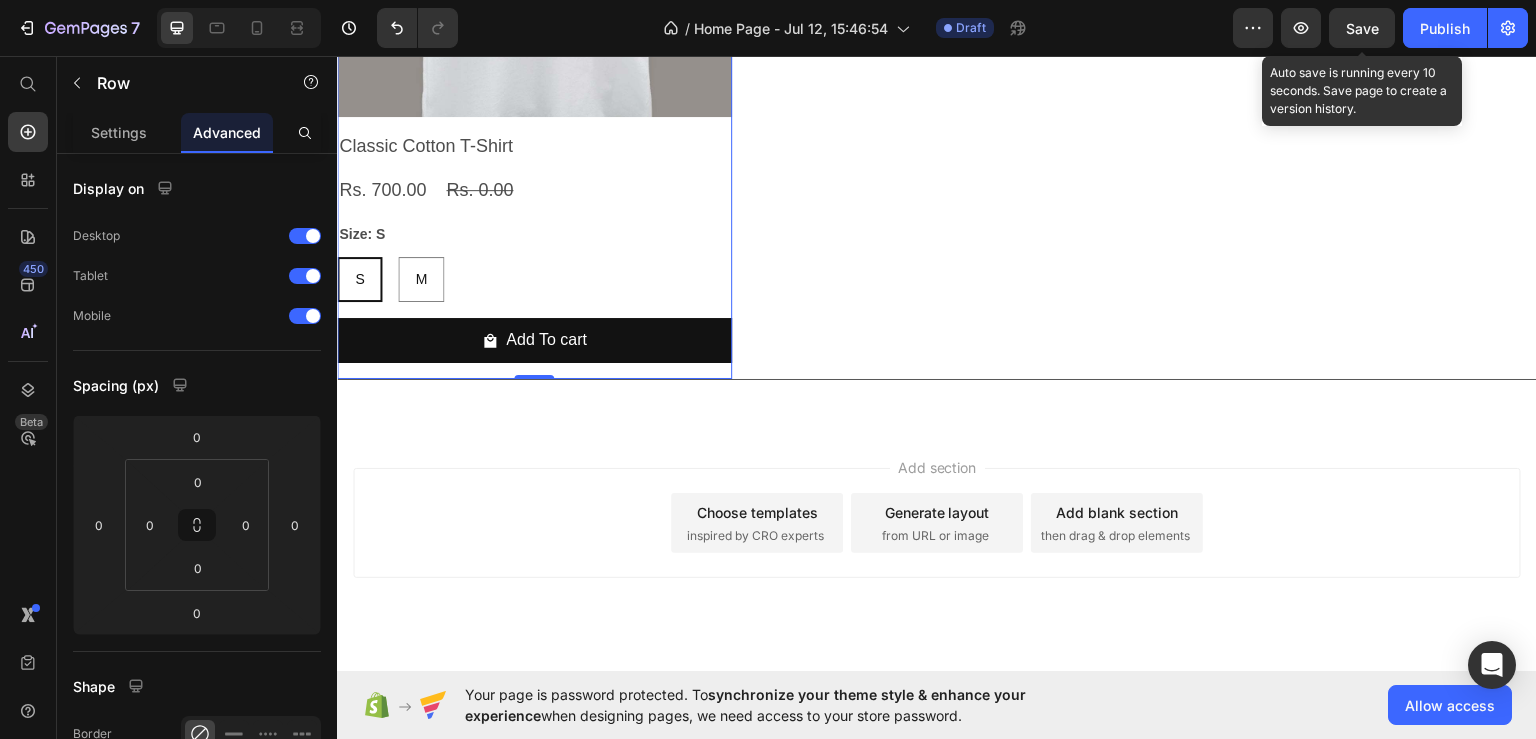 click on "Save" at bounding box center (1362, 28) 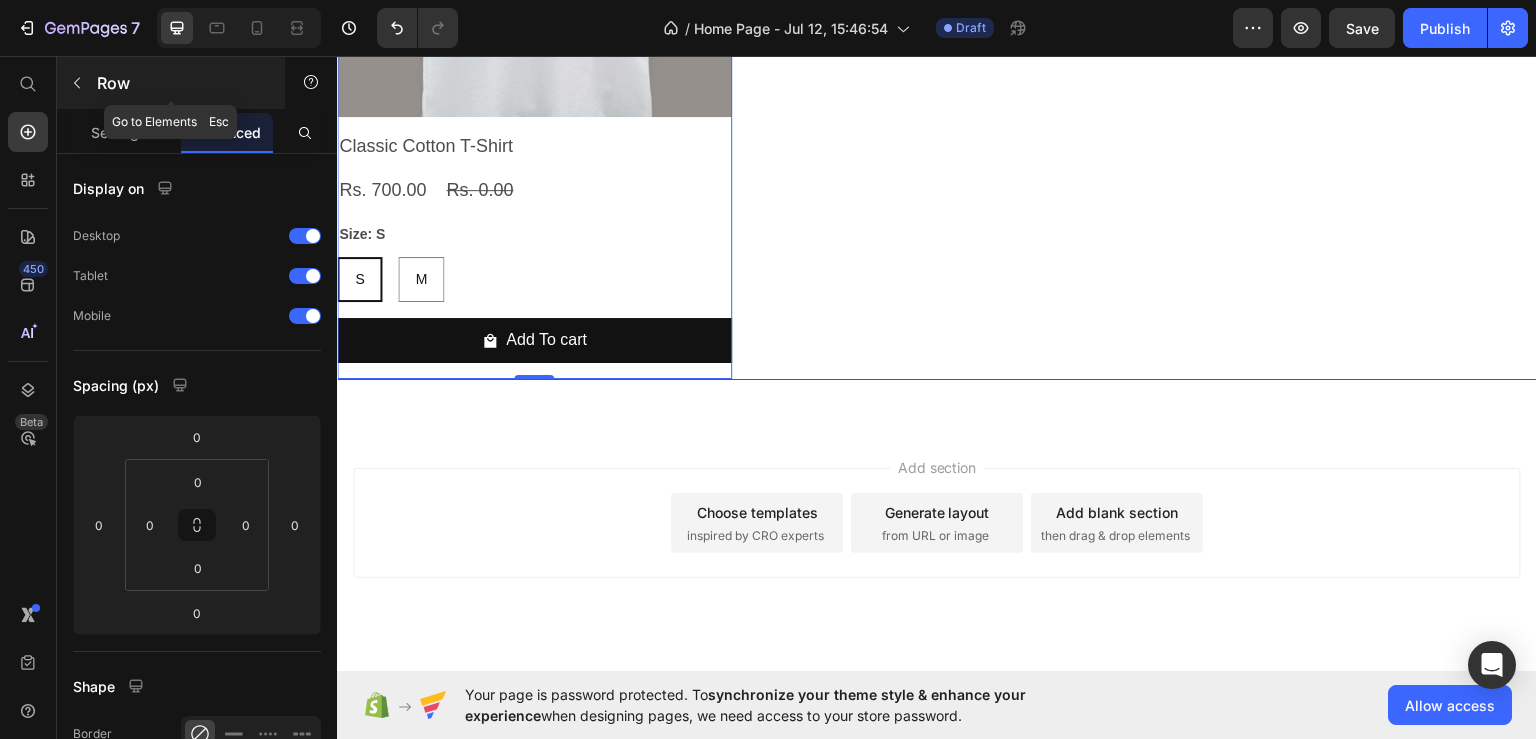 click at bounding box center [77, 83] 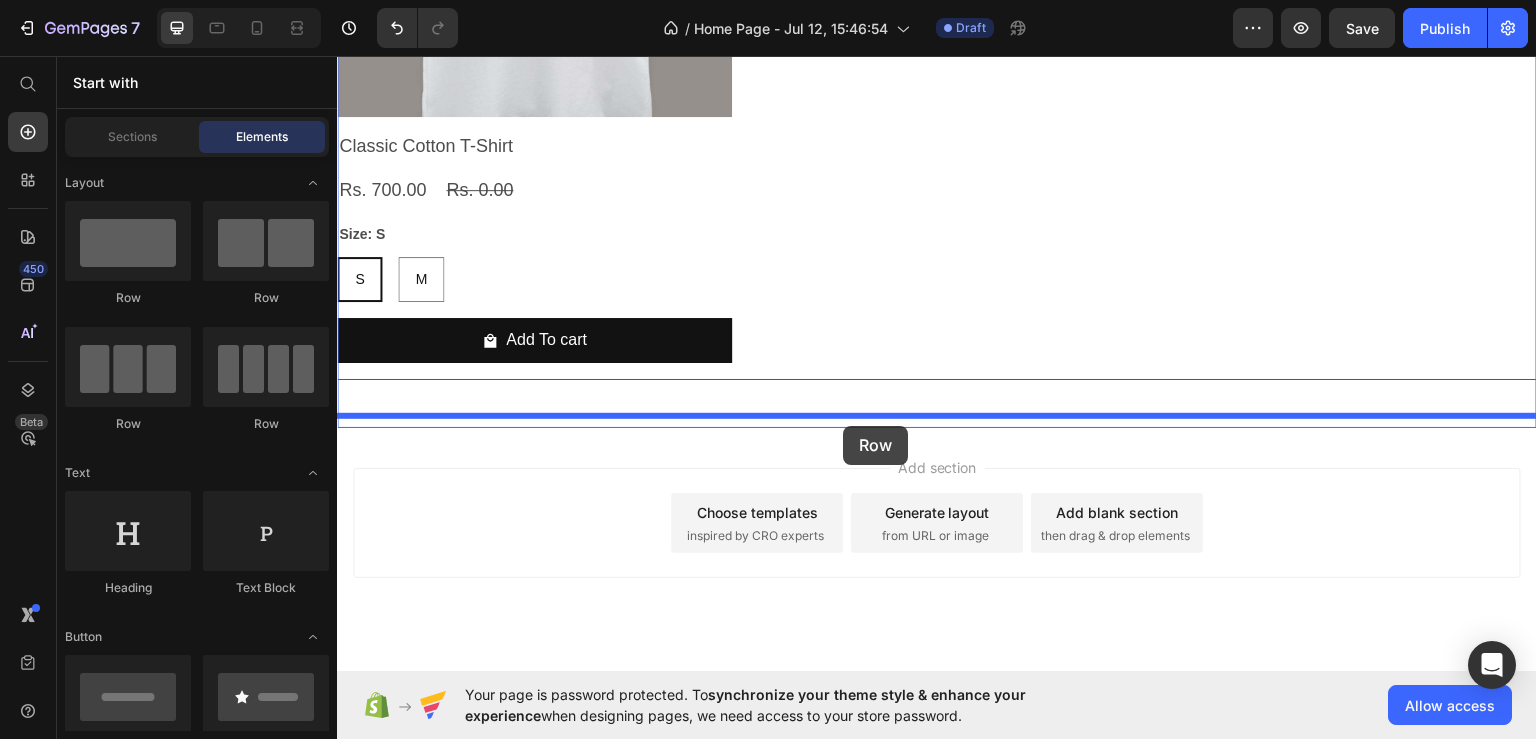 drag, startPoint x: 471, startPoint y: 298, endPoint x: 843, endPoint y: 425, distance: 393.08142 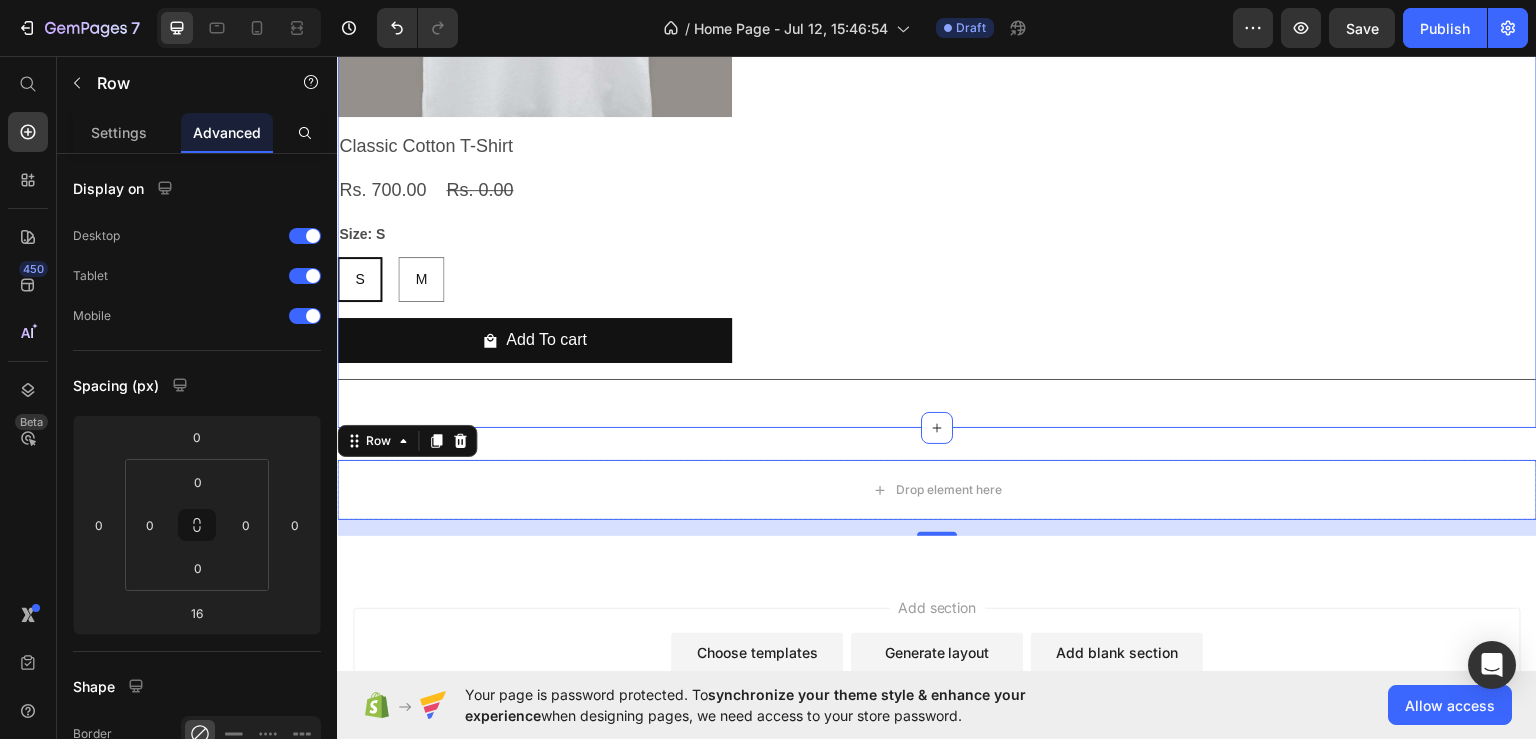 click on "Product Images Classic Cotton T-Shirt Product Title Rs. 700.00 Product Price Rs. 0.00 Product Price Row Size: S S S S M M M Product Variants & Swatches Add To cart Product Cart Button Row Product List Row" at bounding box center (937, 58) 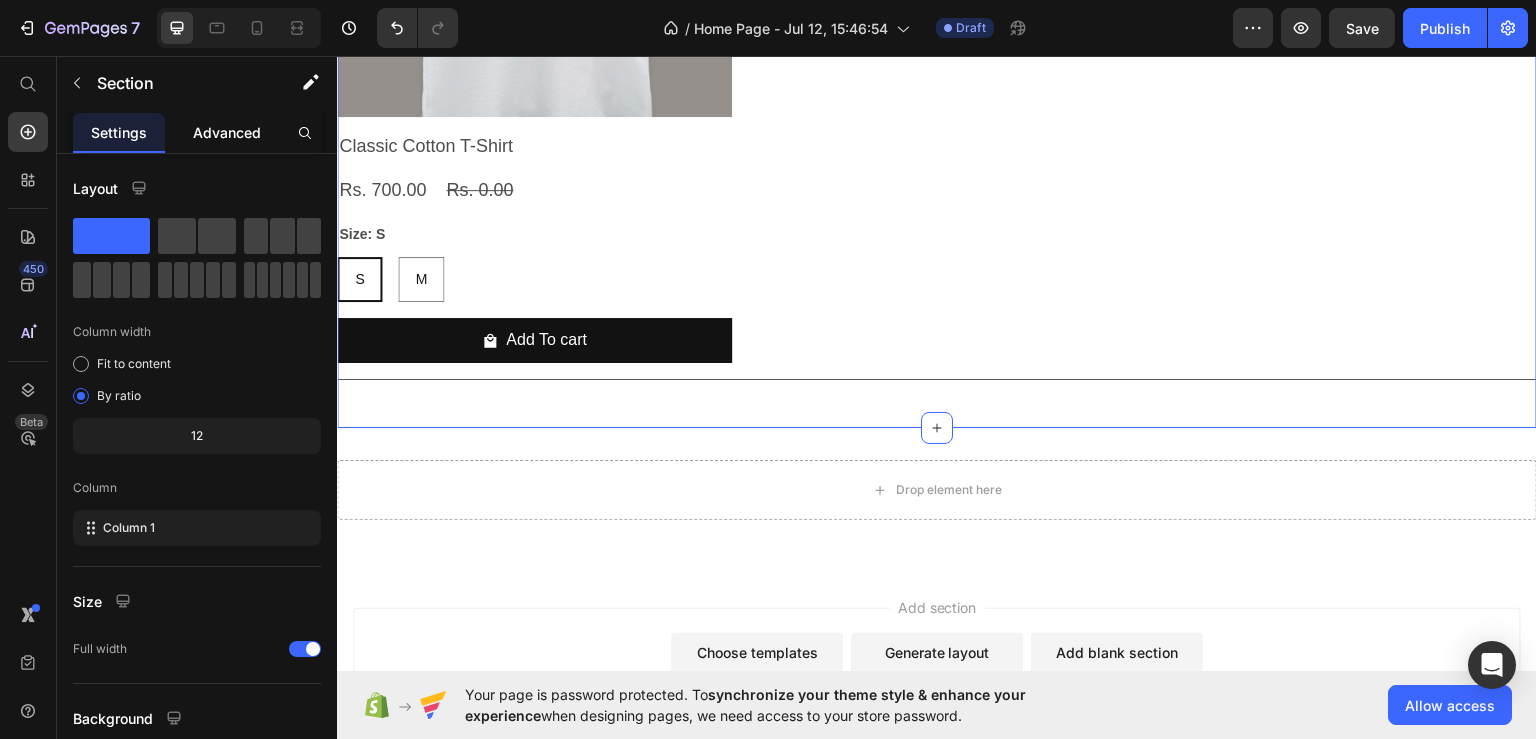 click on "Advanced" at bounding box center [227, 132] 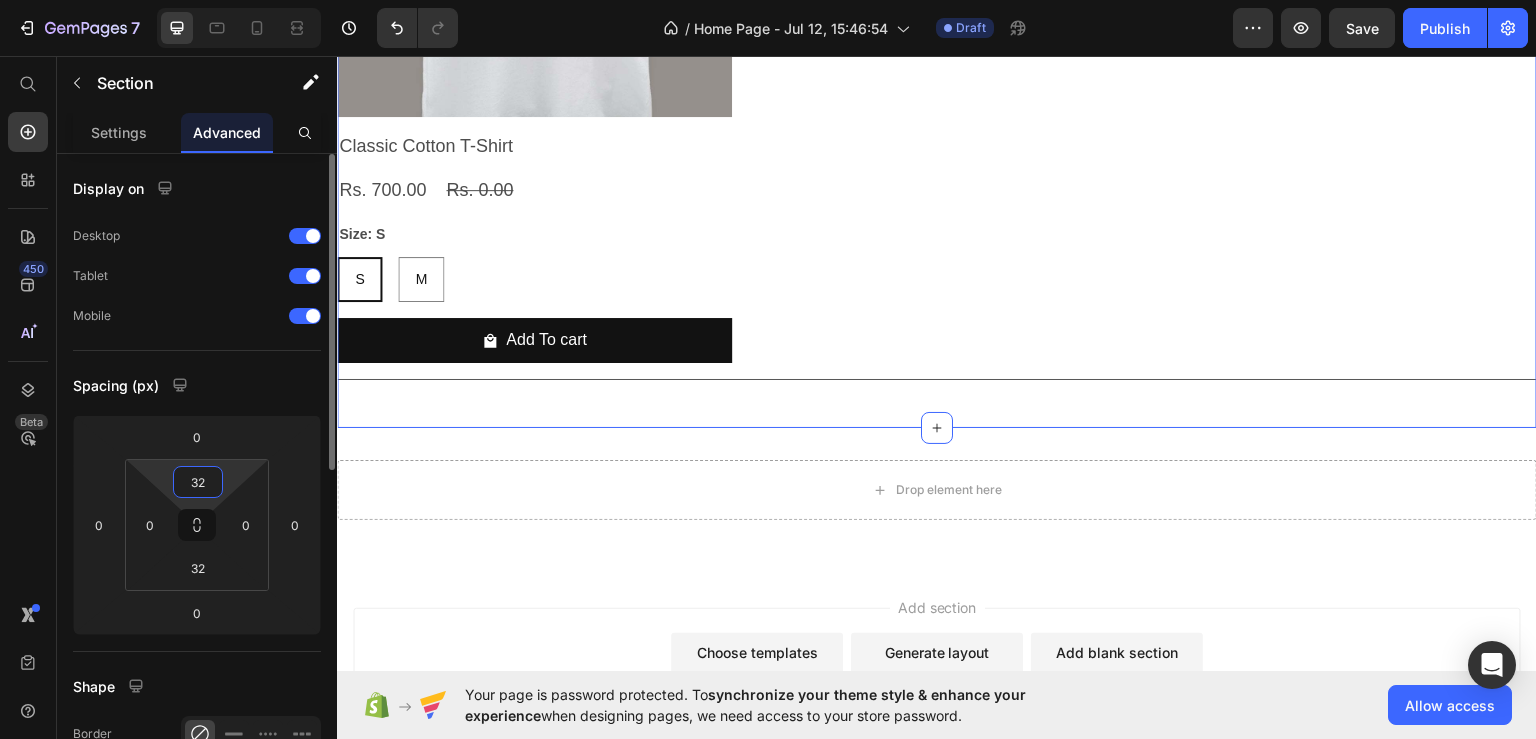 click on "32" at bounding box center (198, 482) 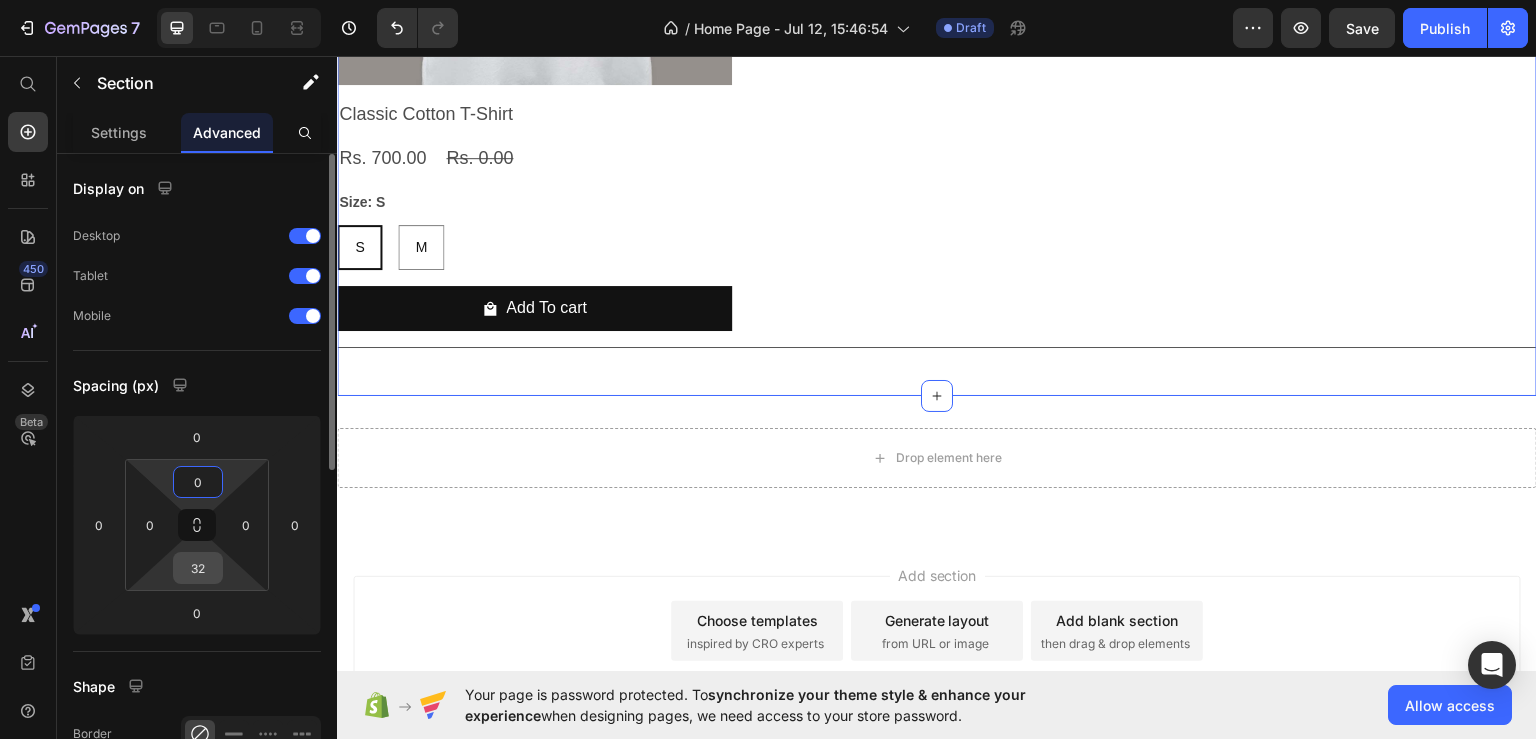 type on "0" 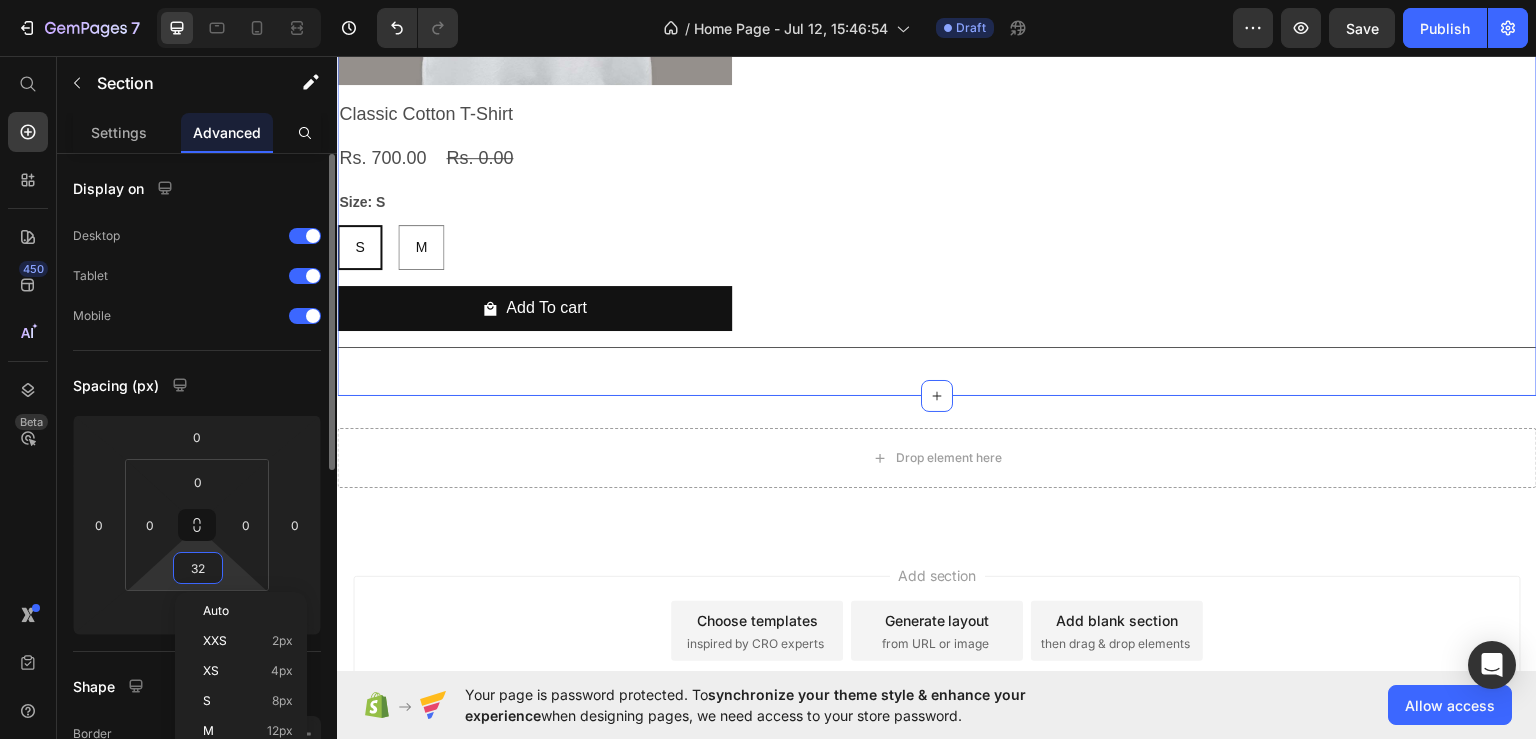 type on "0" 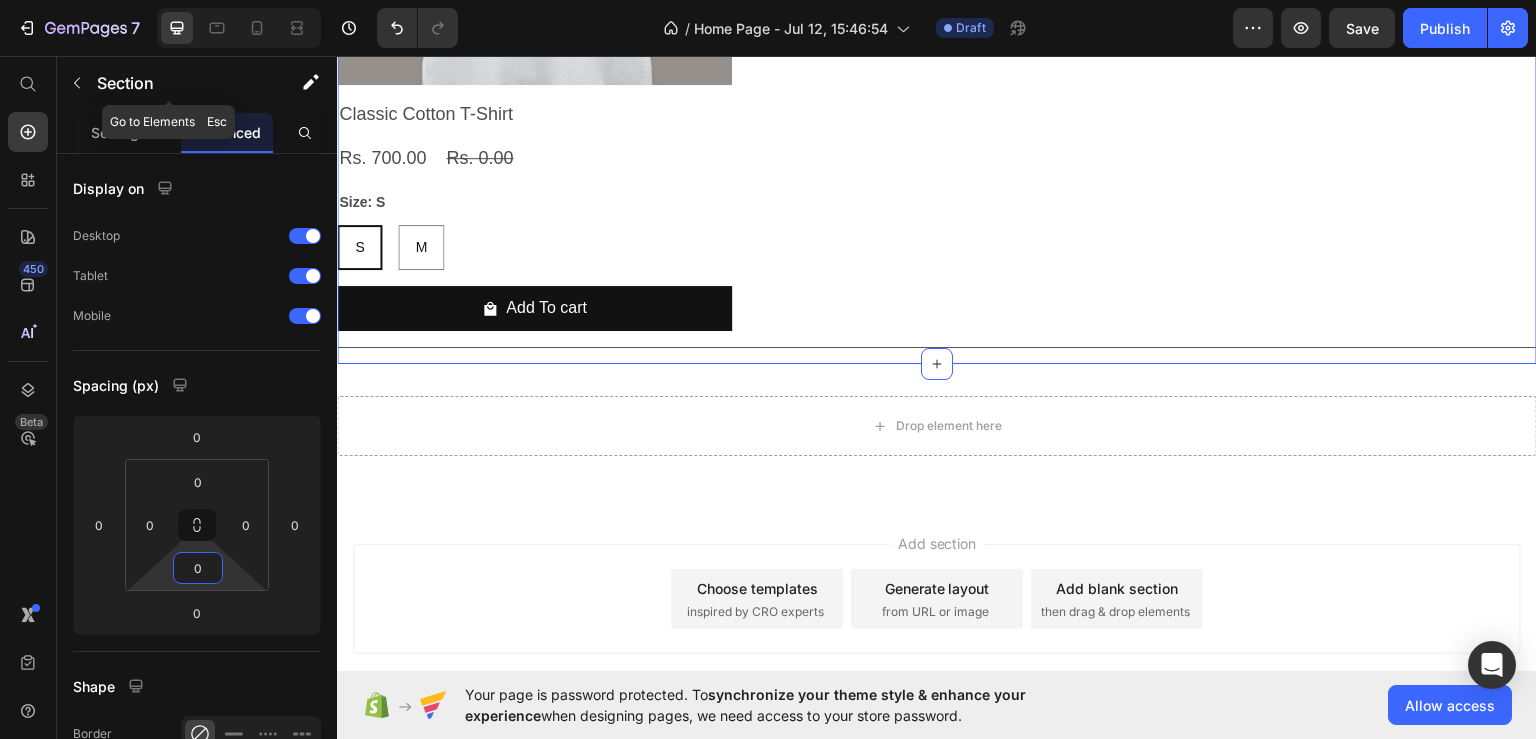 click 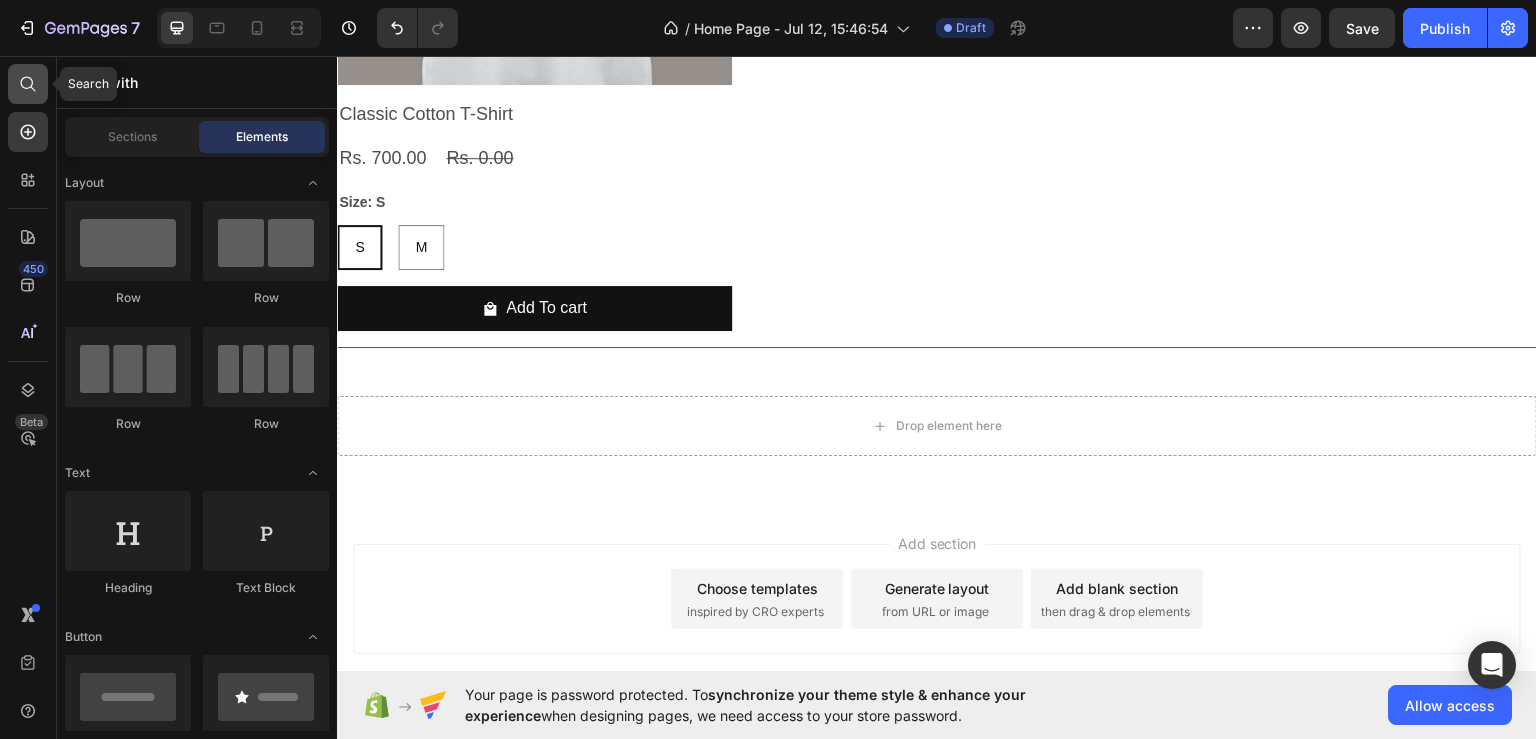 click 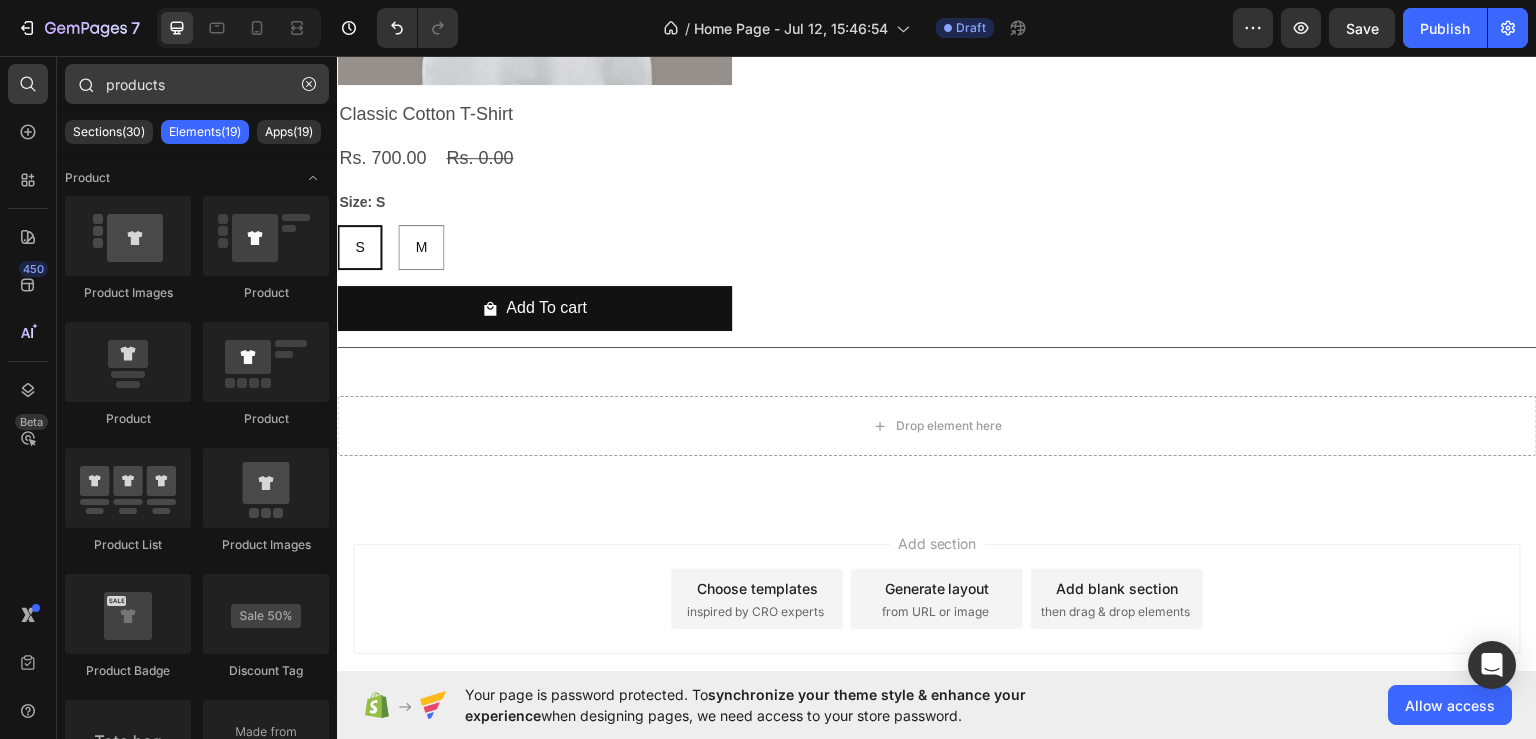 click on "products" at bounding box center (197, 84) 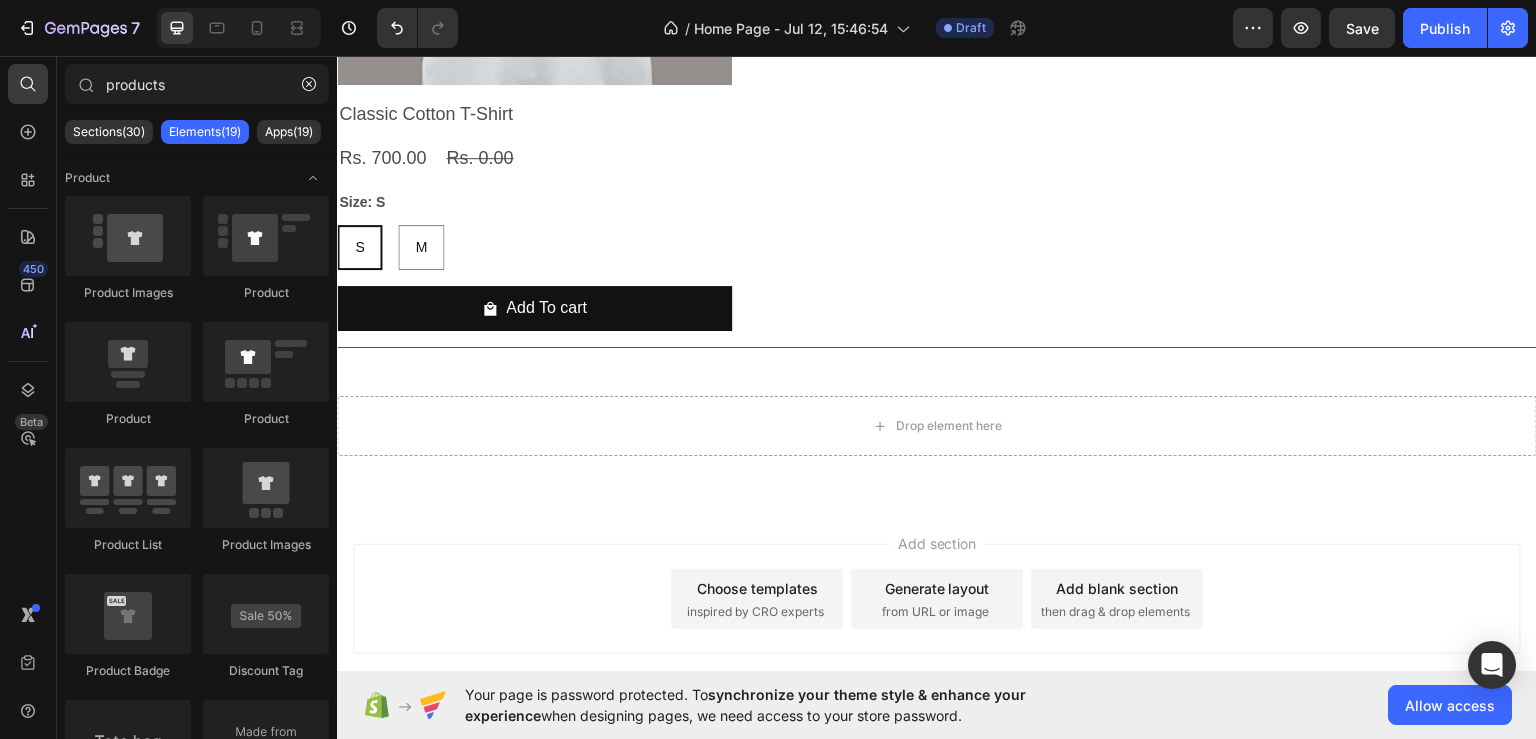 drag, startPoint x: 177, startPoint y: 82, endPoint x: 81, endPoint y: 115, distance: 101.51354 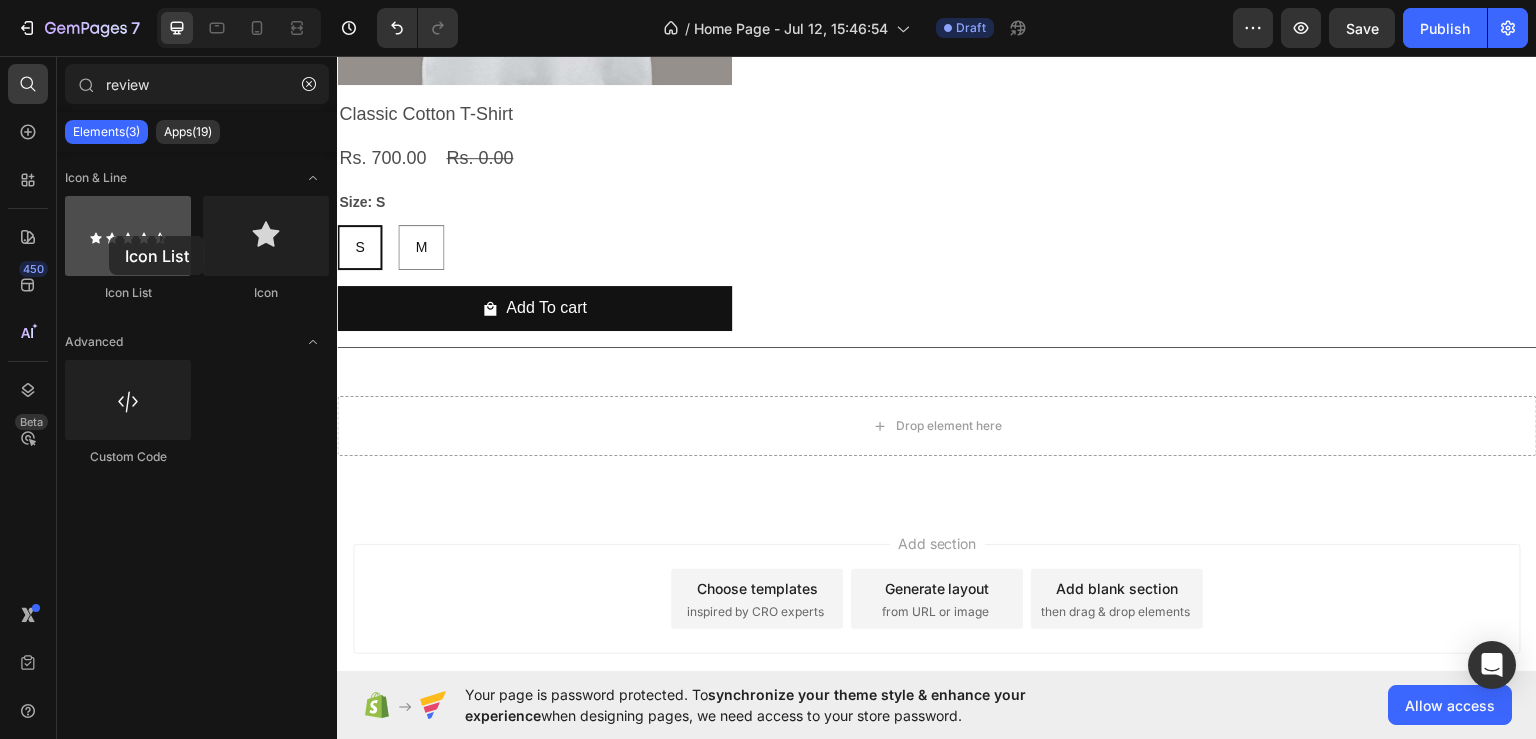 drag, startPoint x: 119, startPoint y: 247, endPoint x: 109, endPoint y: 236, distance: 14.866069 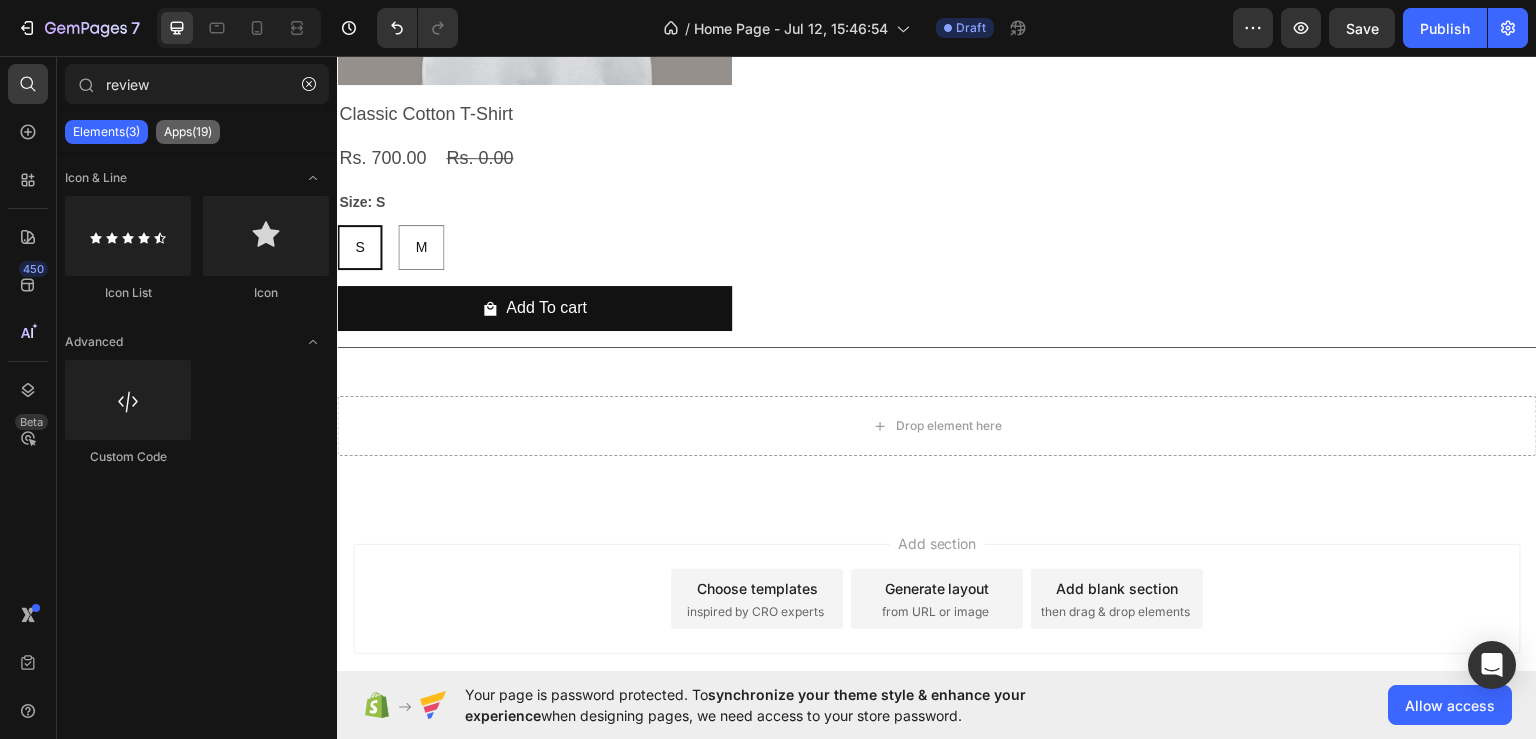 click on "Apps(19)" at bounding box center [188, 132] 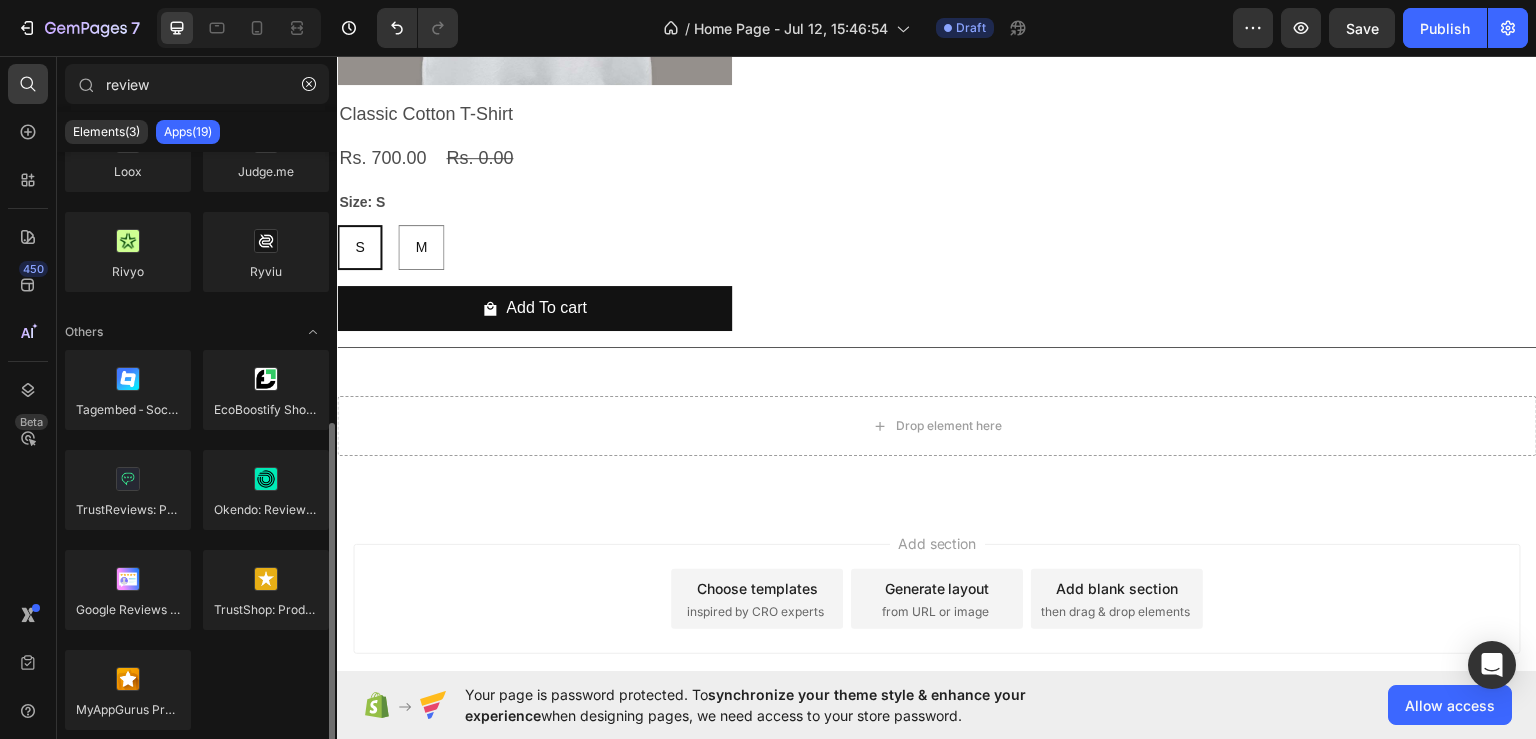 scroll, scrollTop: 0, scrollLeft: 0, axis: both 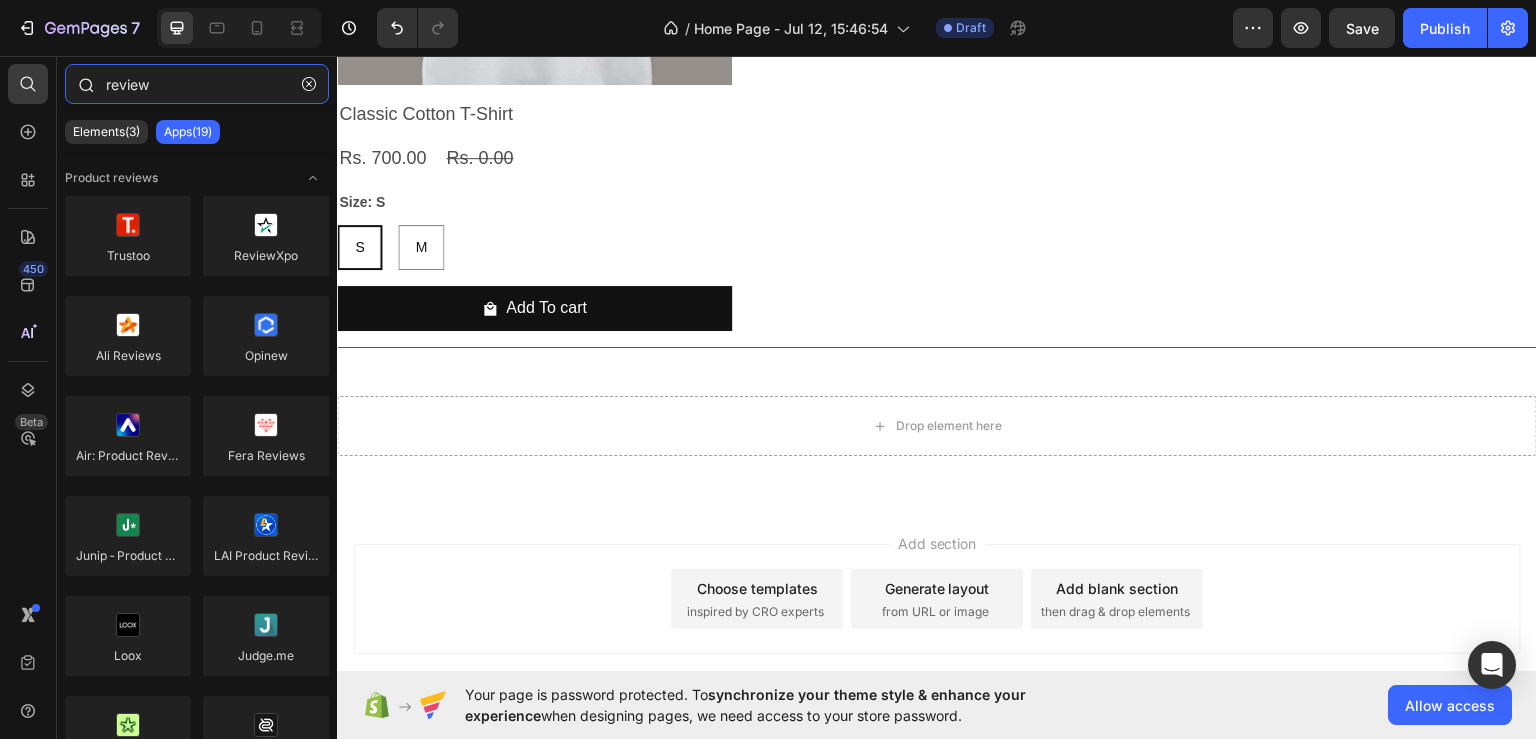 click on "review" at bounding box center [197, 84] 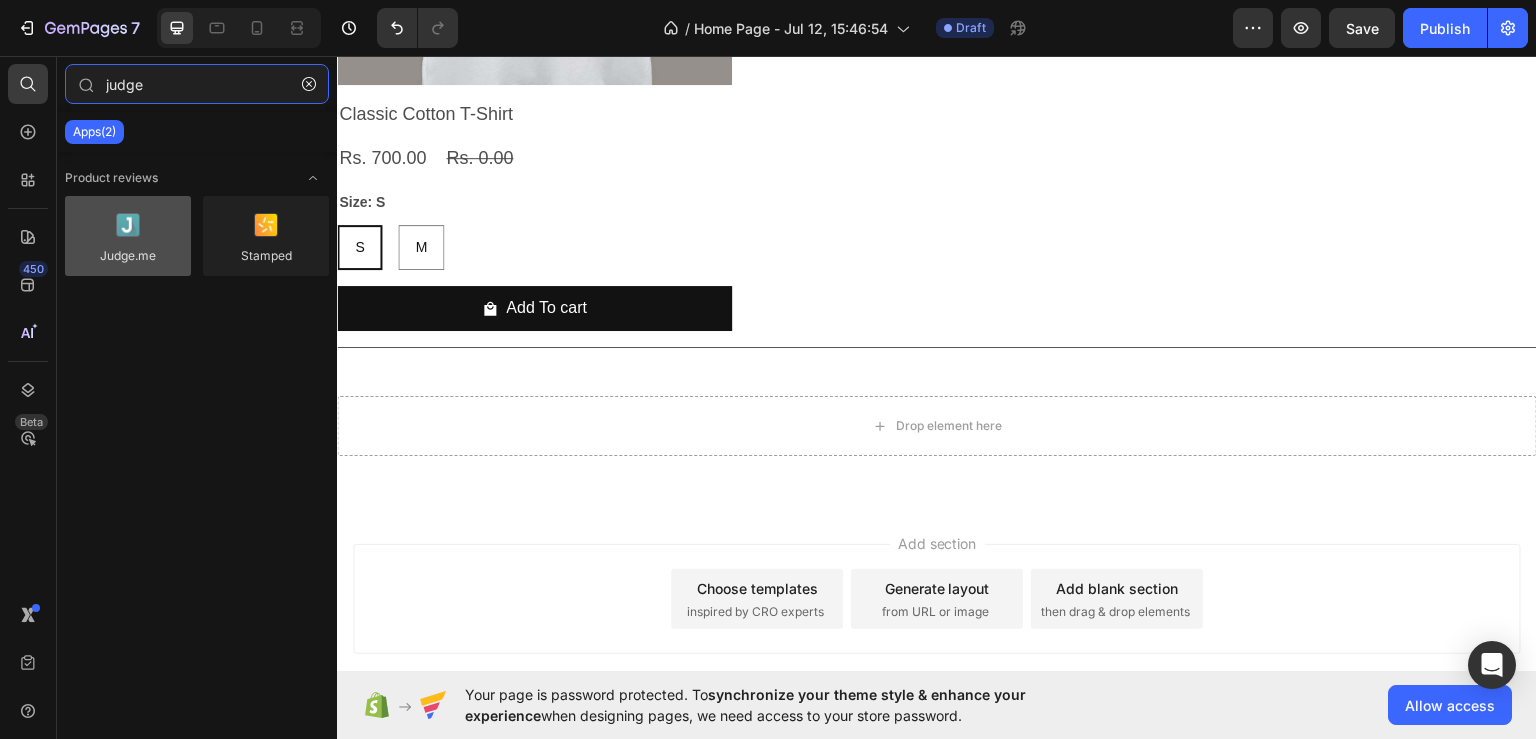 type on "judge" 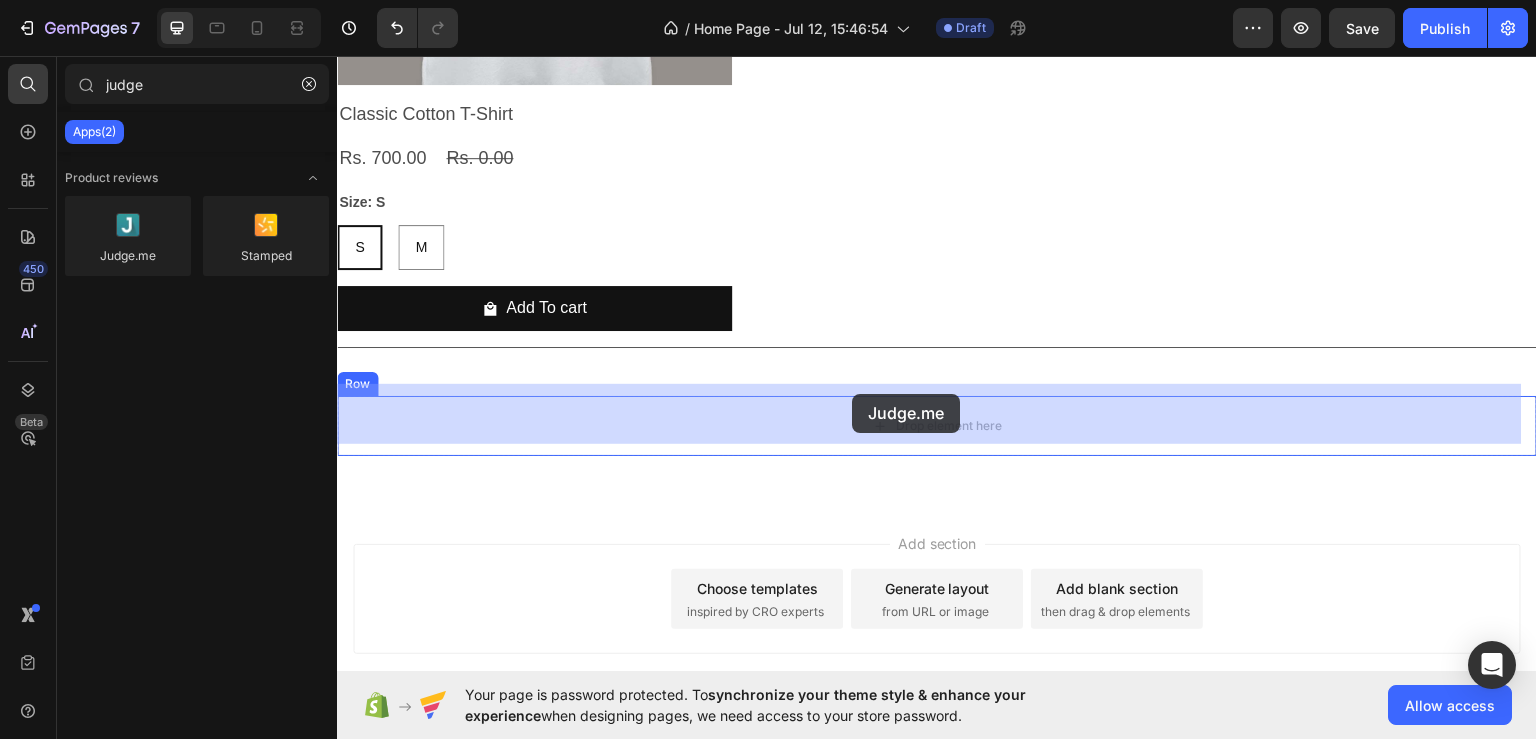 drag, startPoint x: 471, startPoint y: 276, endPoint x: 852, endPoint y: 393, distance: 398.5599 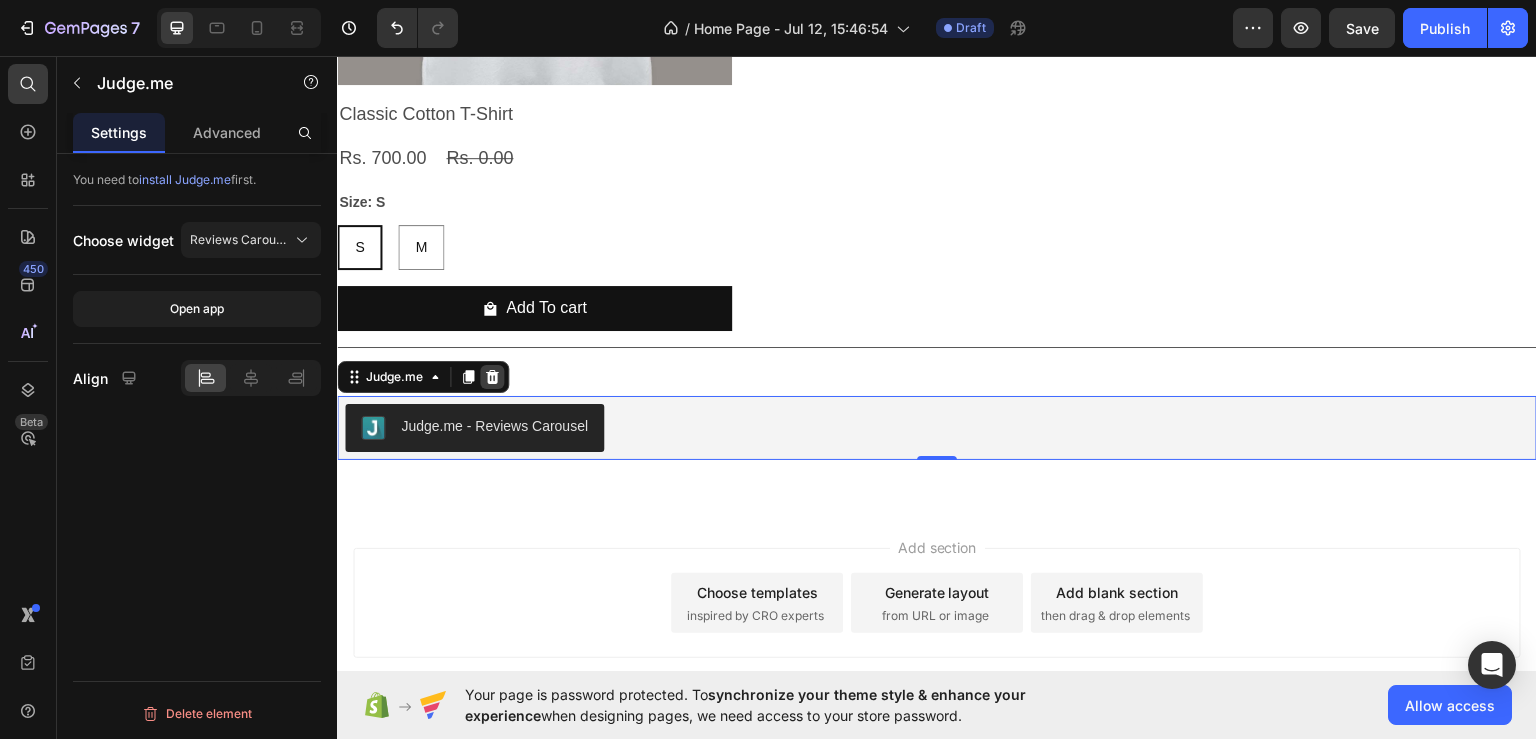 click 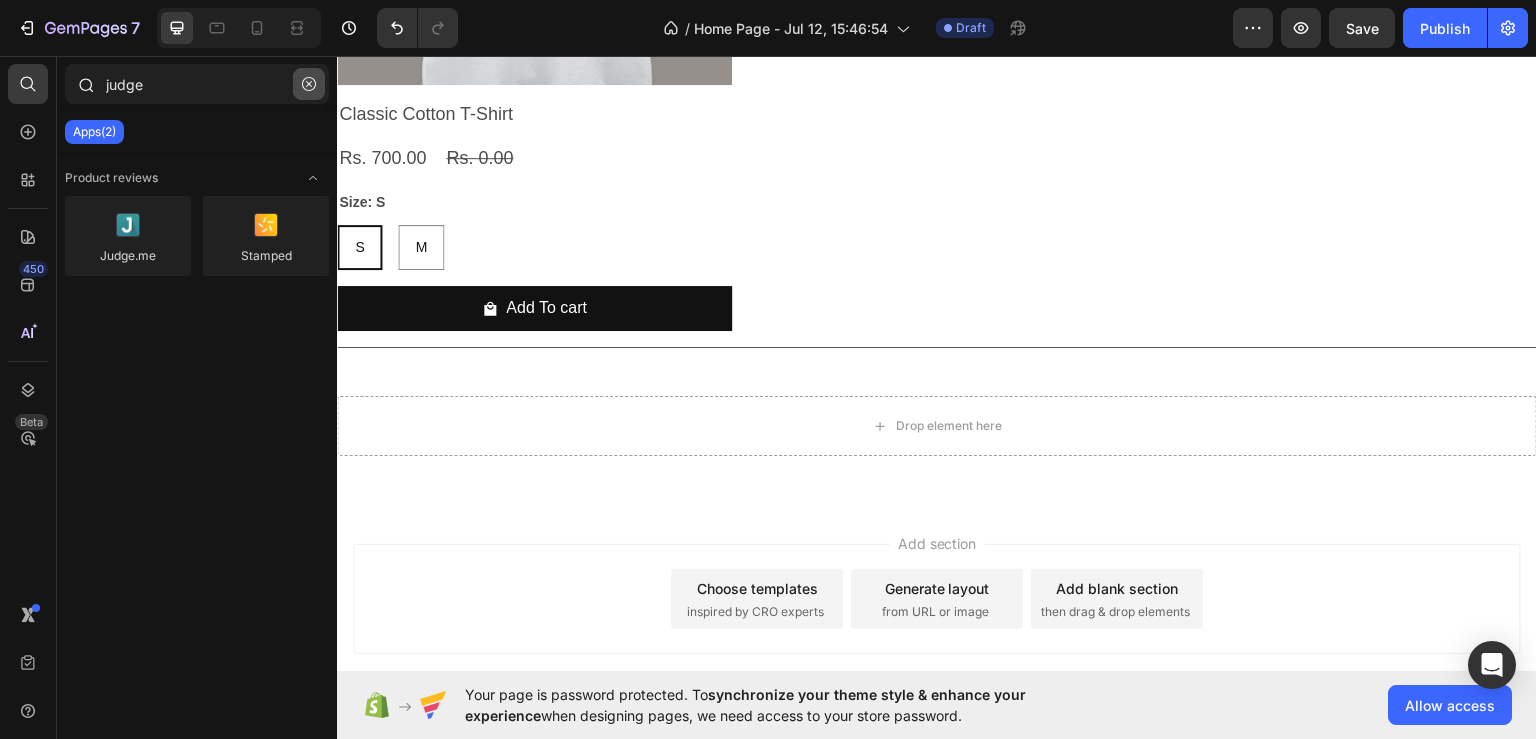 click 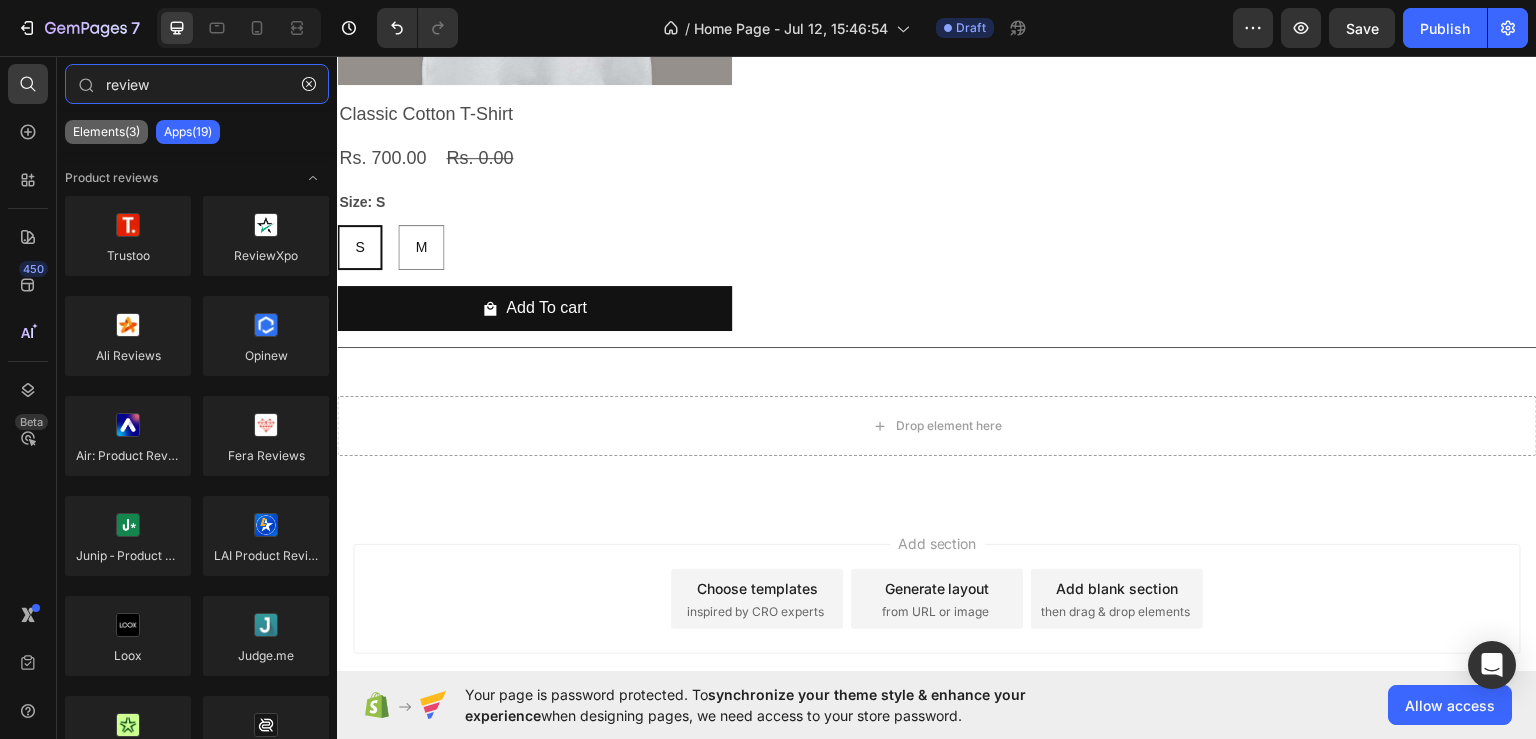 type on "review" 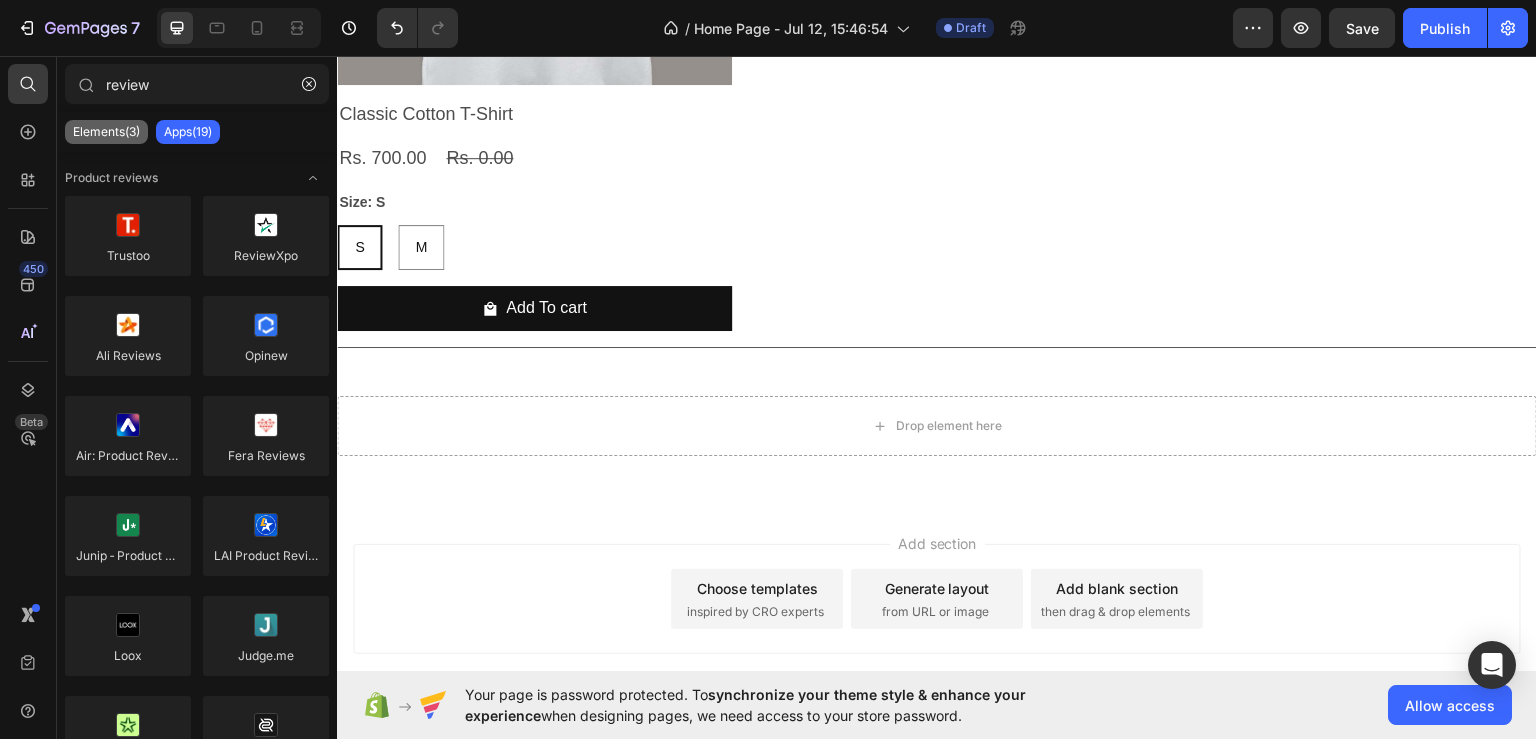 click on "Elements(3)" at bounding box center (106, 132) 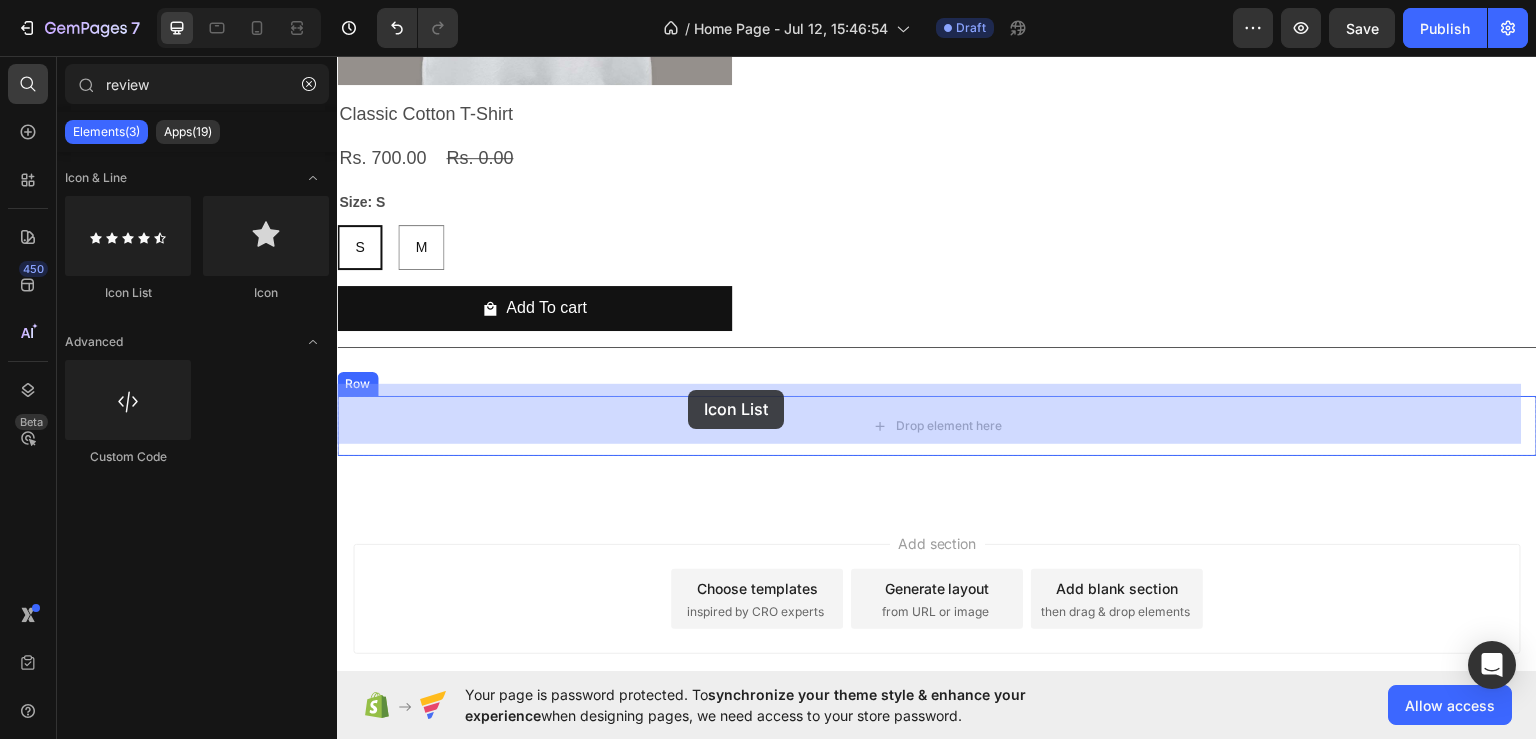 drag, startPoint x: 474, startPoint y: 289, endPoint x: 688, endPoint y: 389, distance: 236.21178 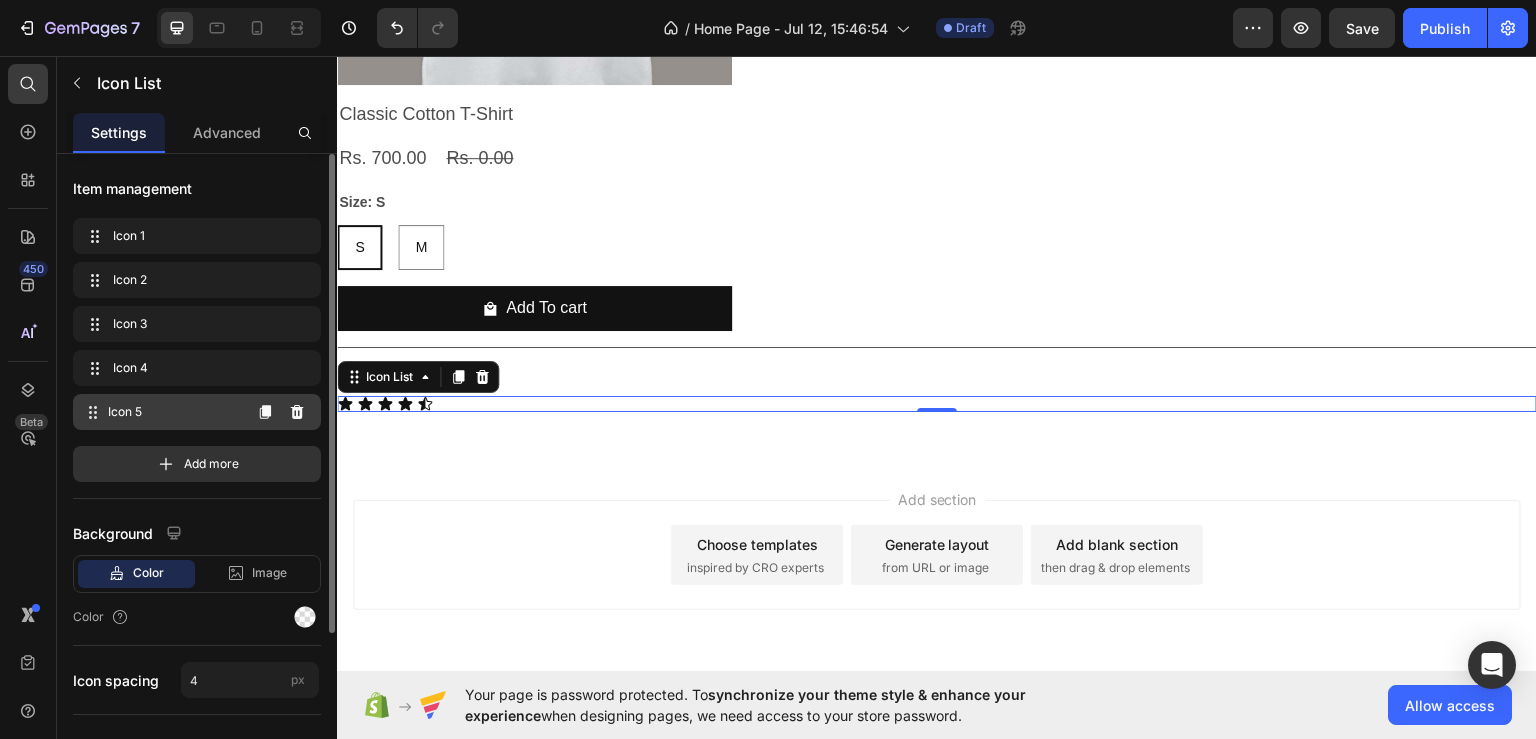 click on "Icon 5" at bounding box center [174, 412] 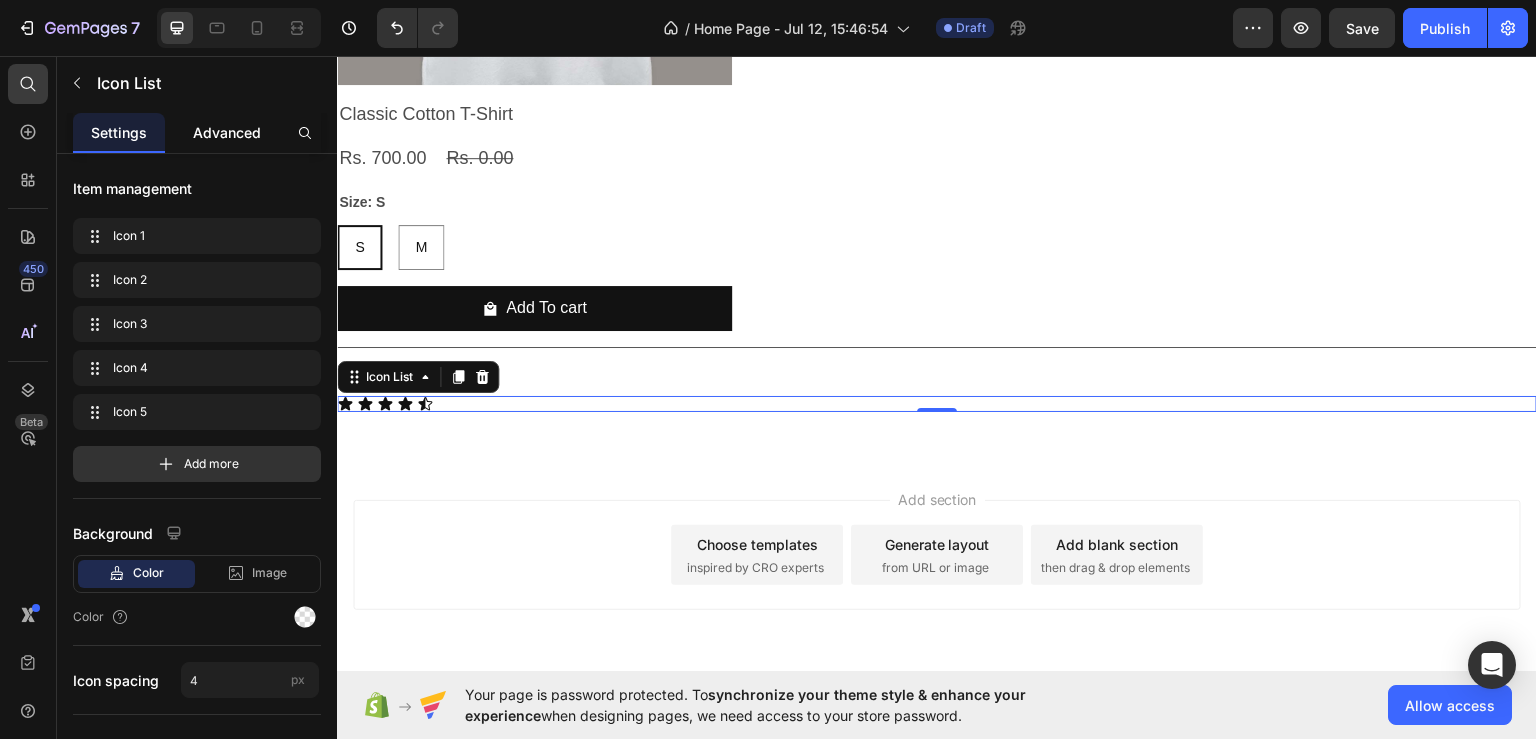 click on "Advanced" at bounding box center [227, 132] 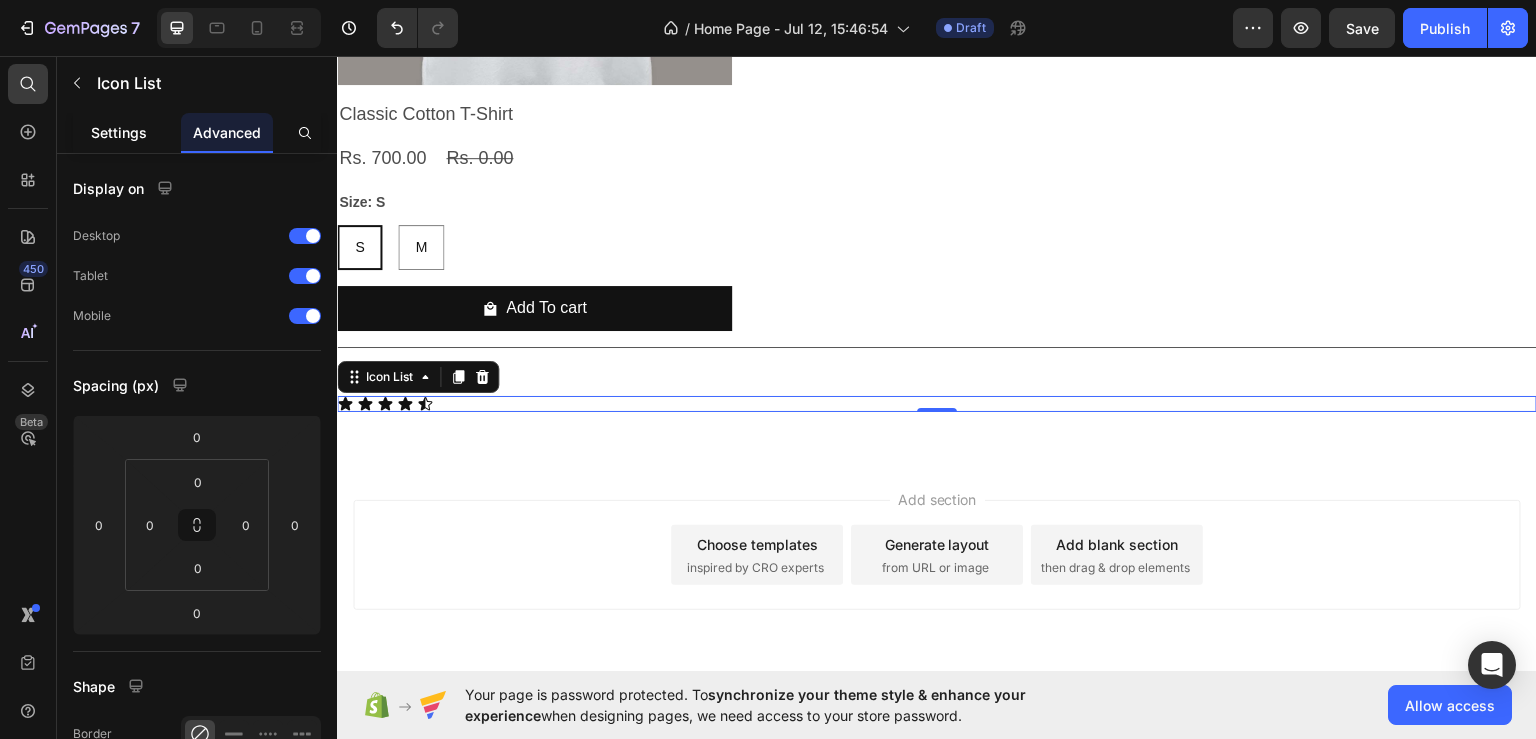 click on "Settings" at bounding box center [119, 132] 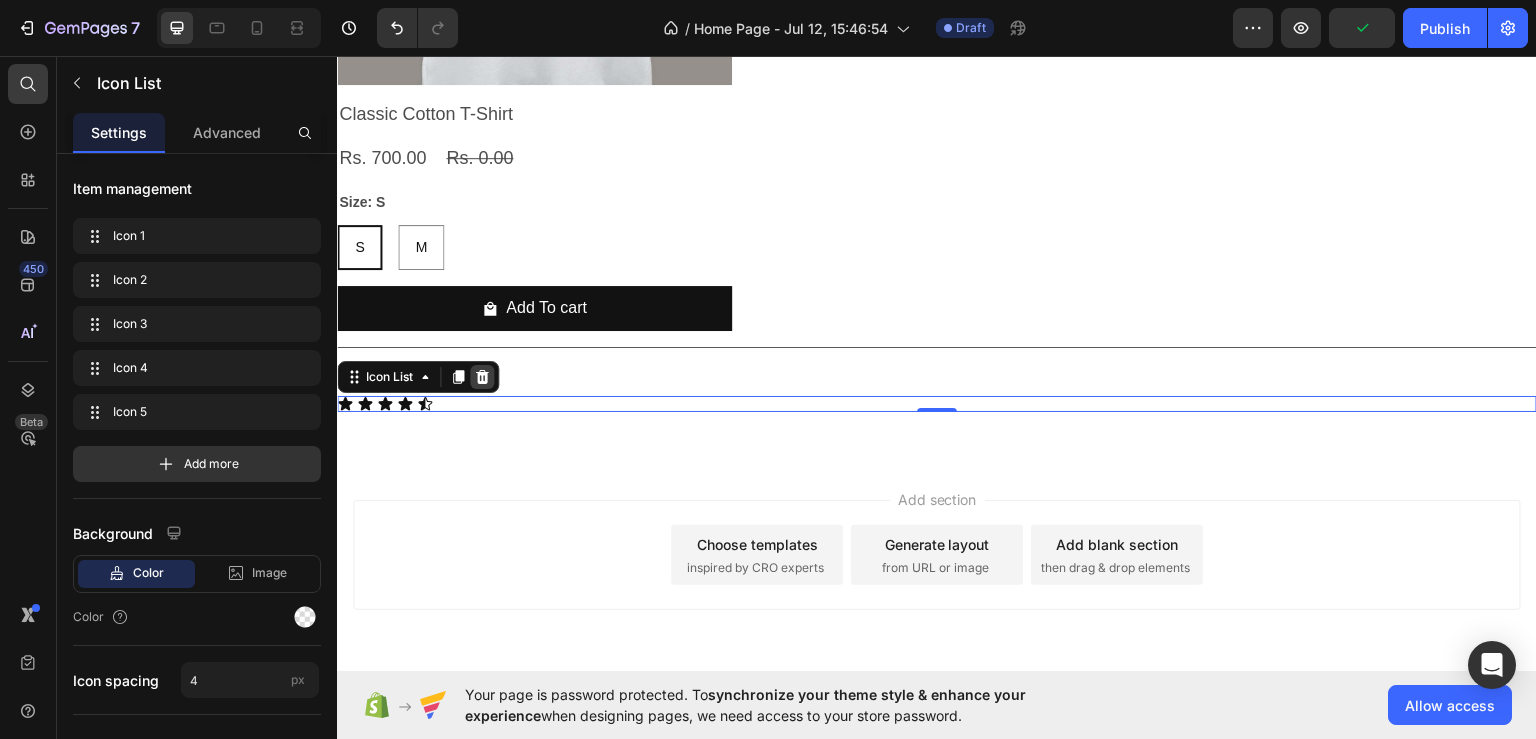 click 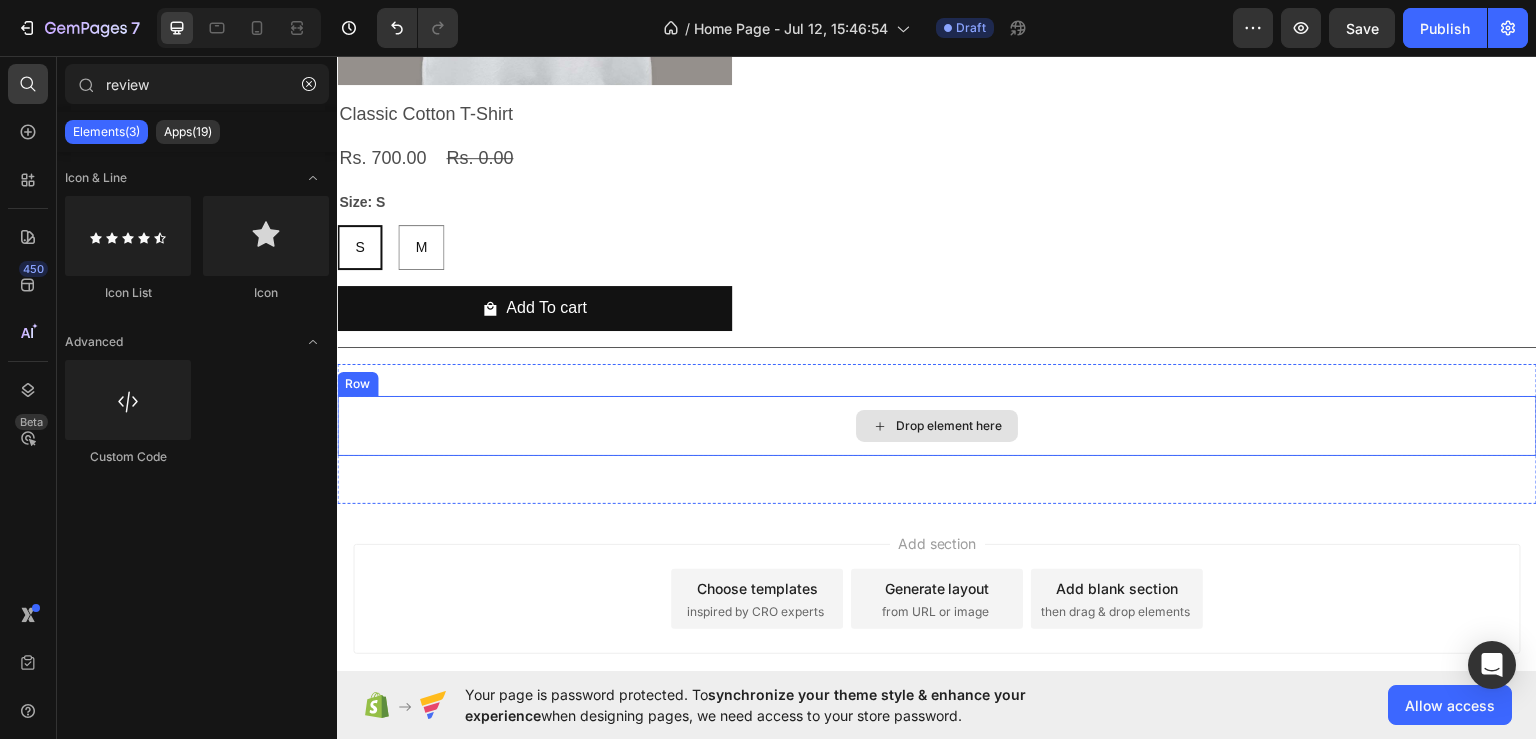 click on "Drop element here" at bounding box center [949, 425] 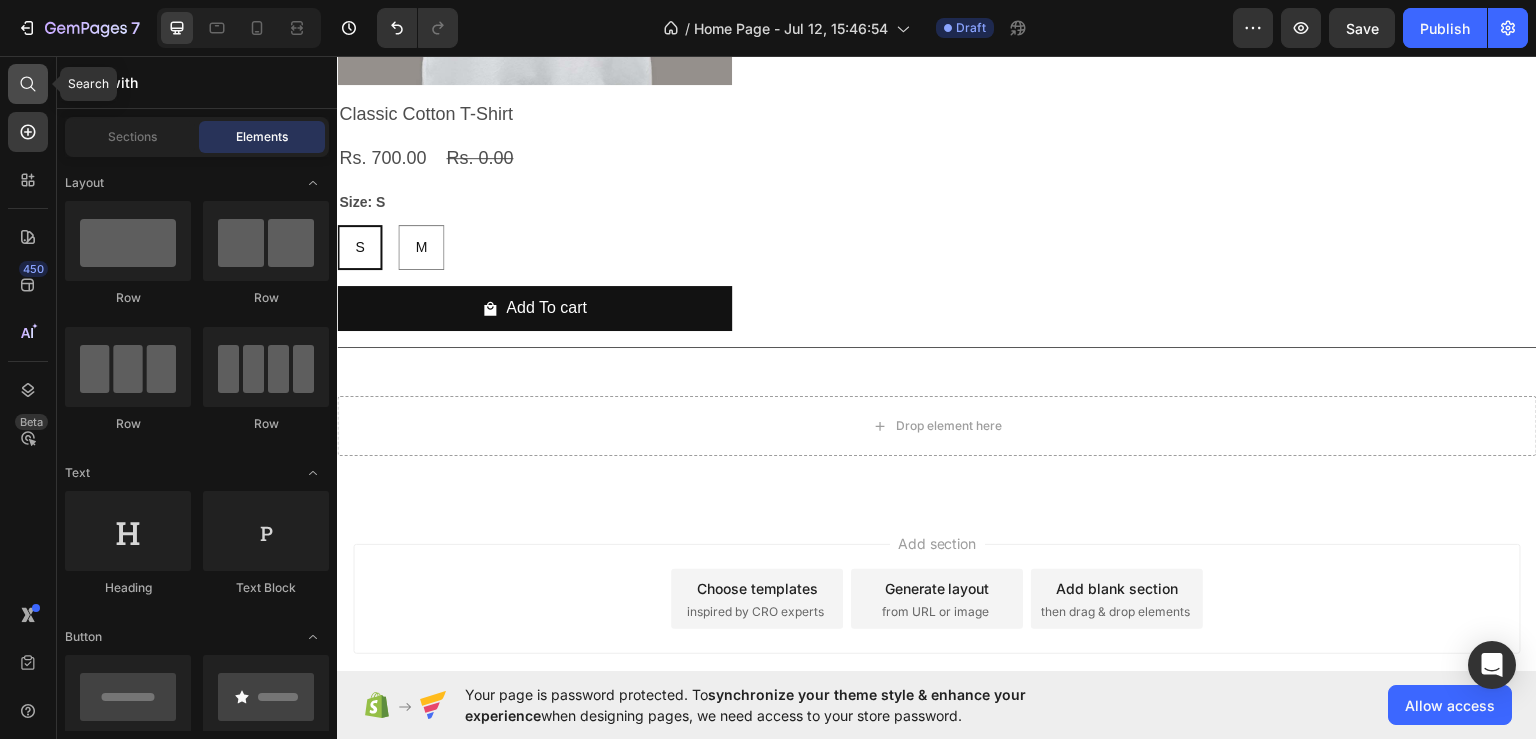 click 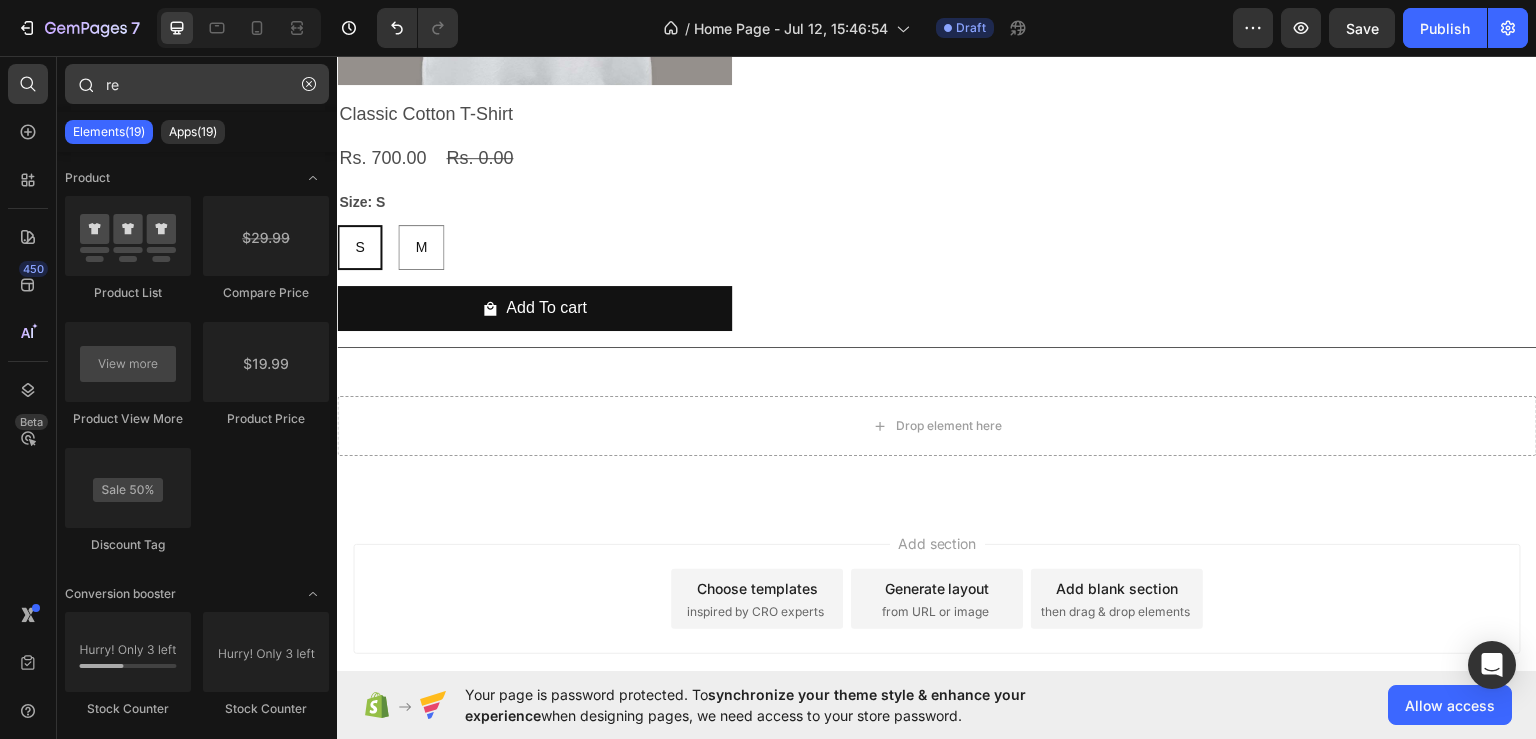 type on "r" 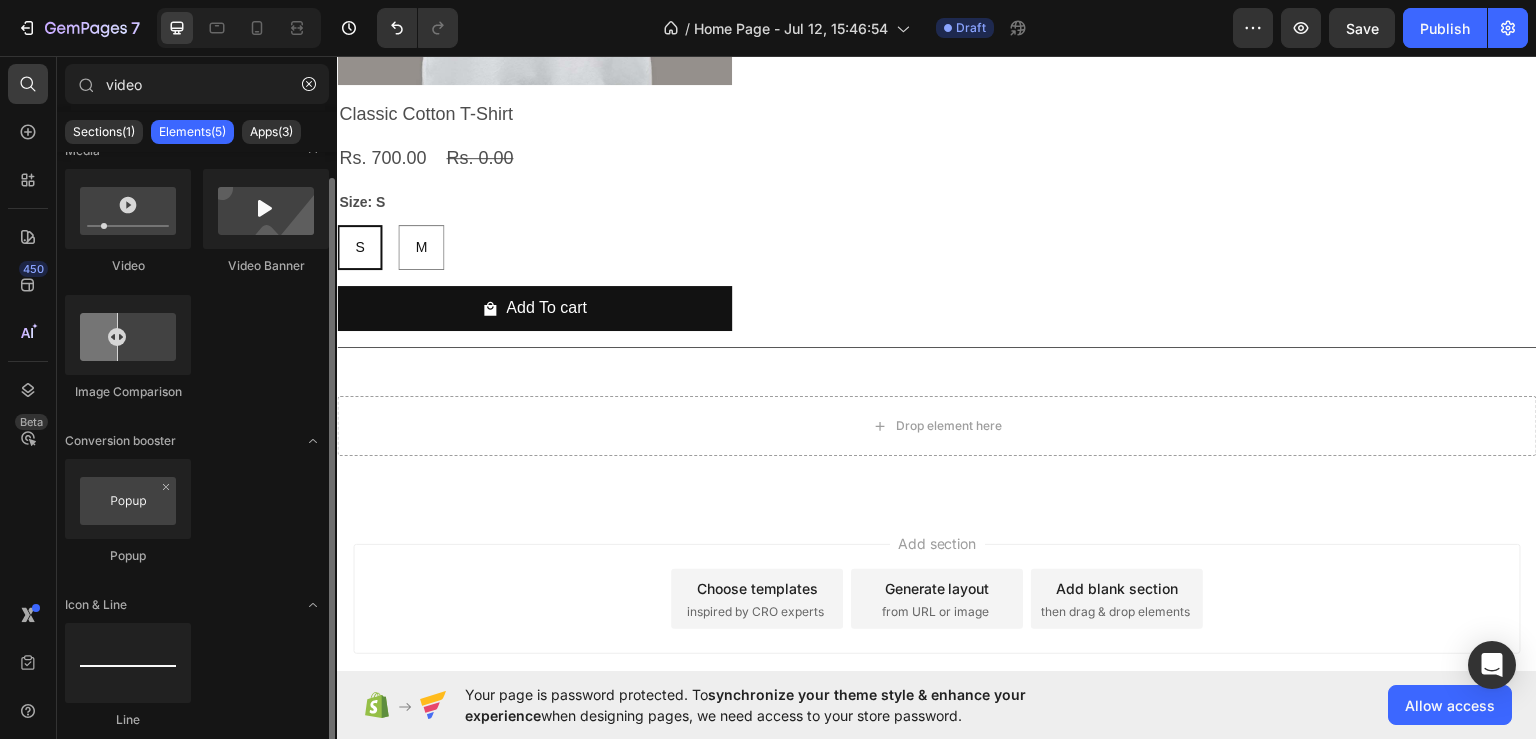 scroll, scrollTop: 0, scrollLeft: 0, axis: both 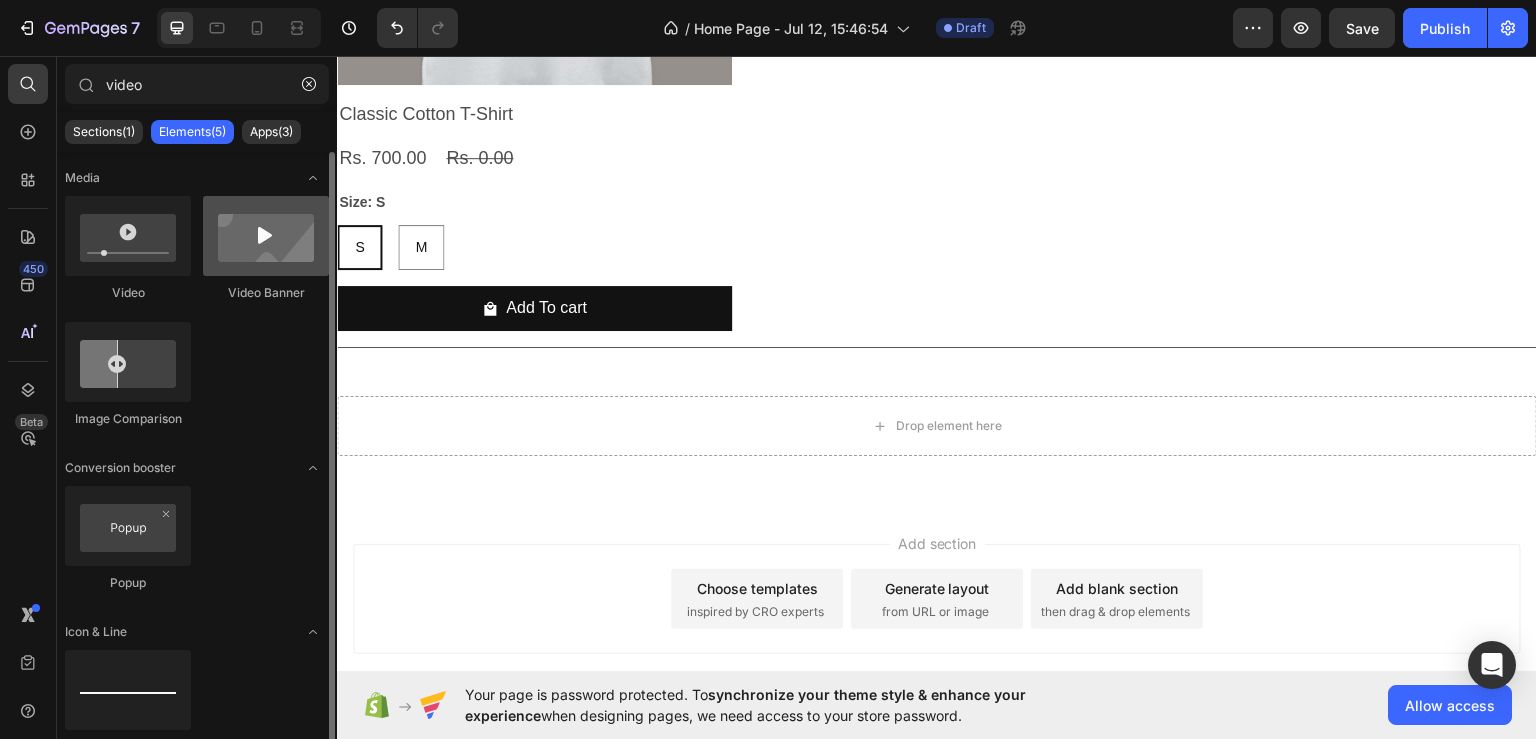 type on "video" 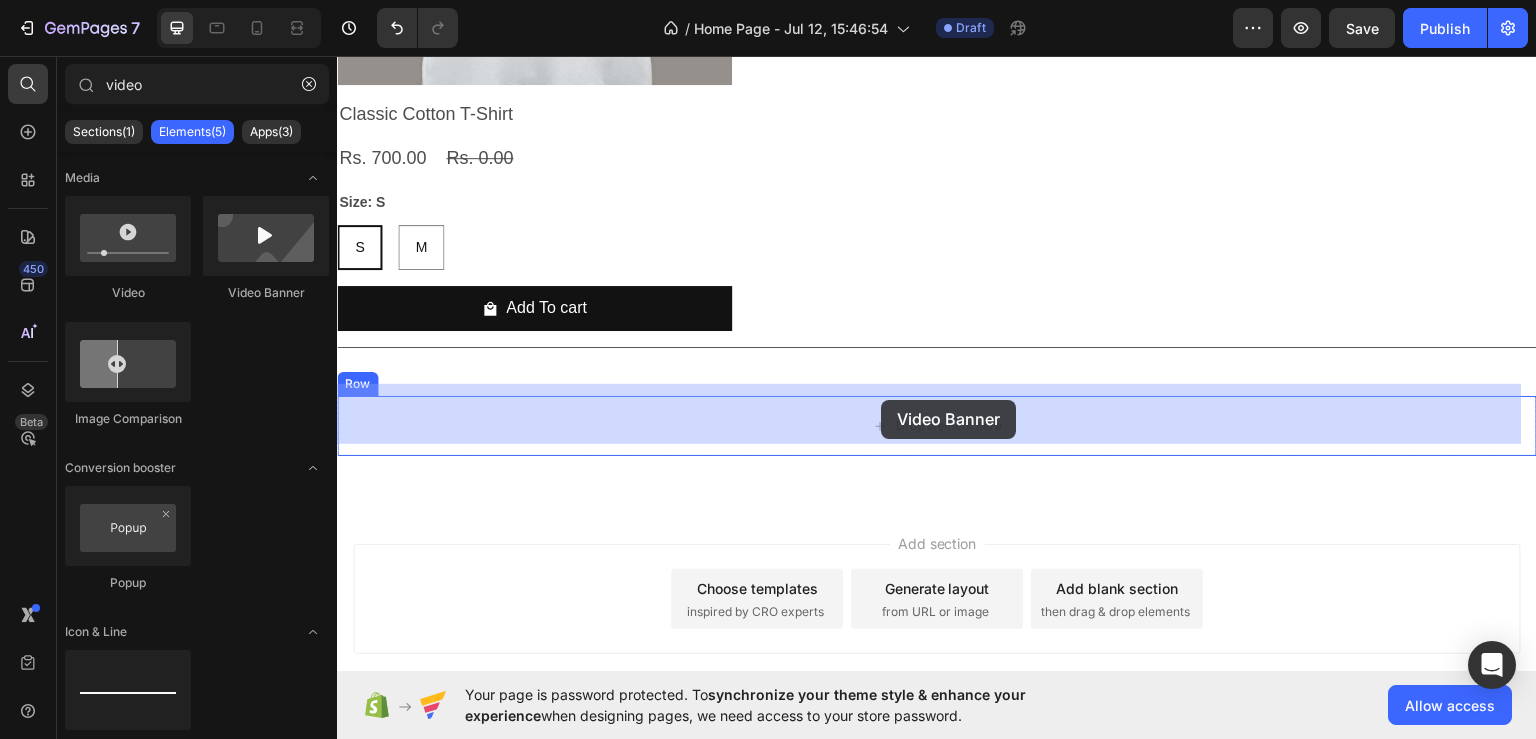 drag, startPoint x: 577, startPoint y: 307, endPoint x: 881, endPoint y: 399, distance: 317.61612 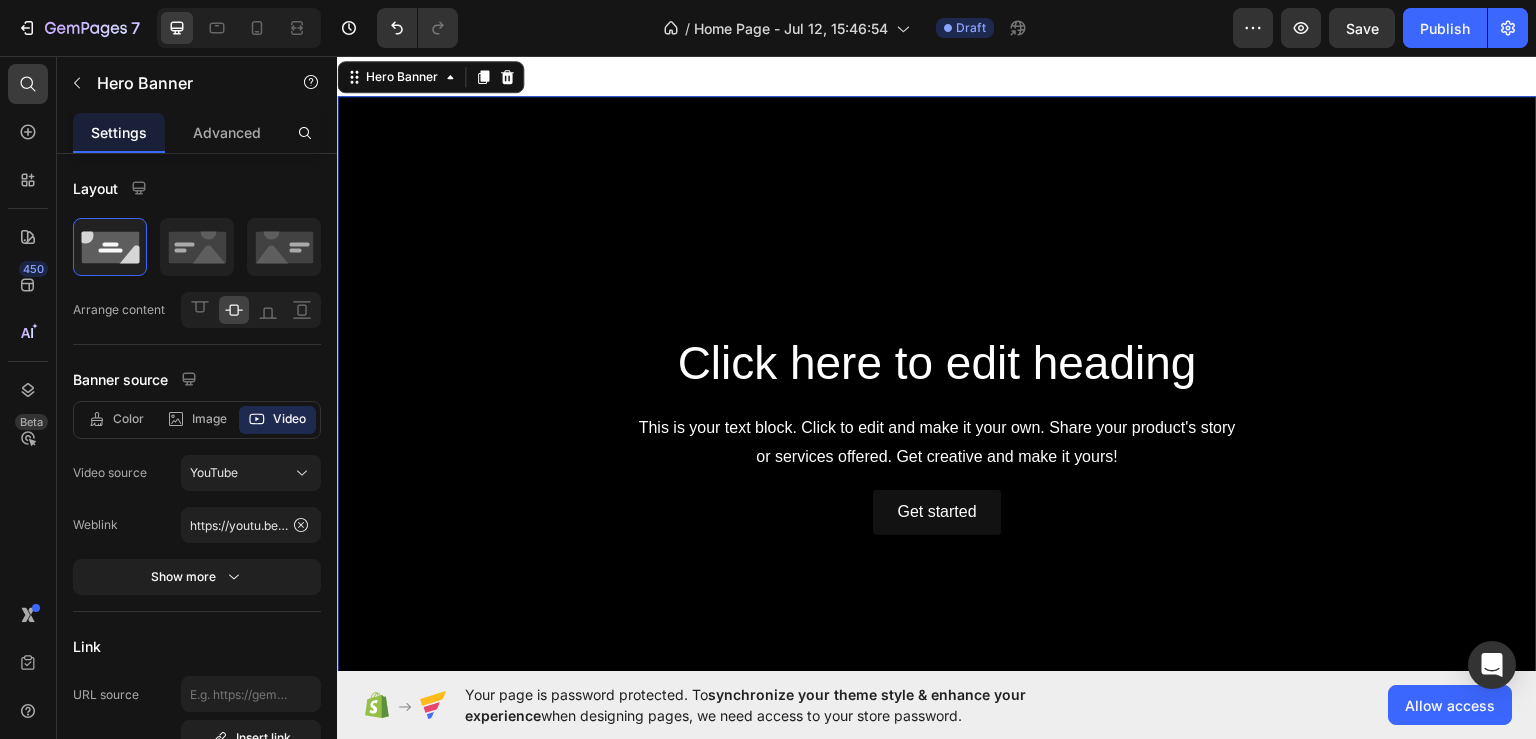 scroll, scrollTop: 2584, scrollLeft: 0, axis: vertical 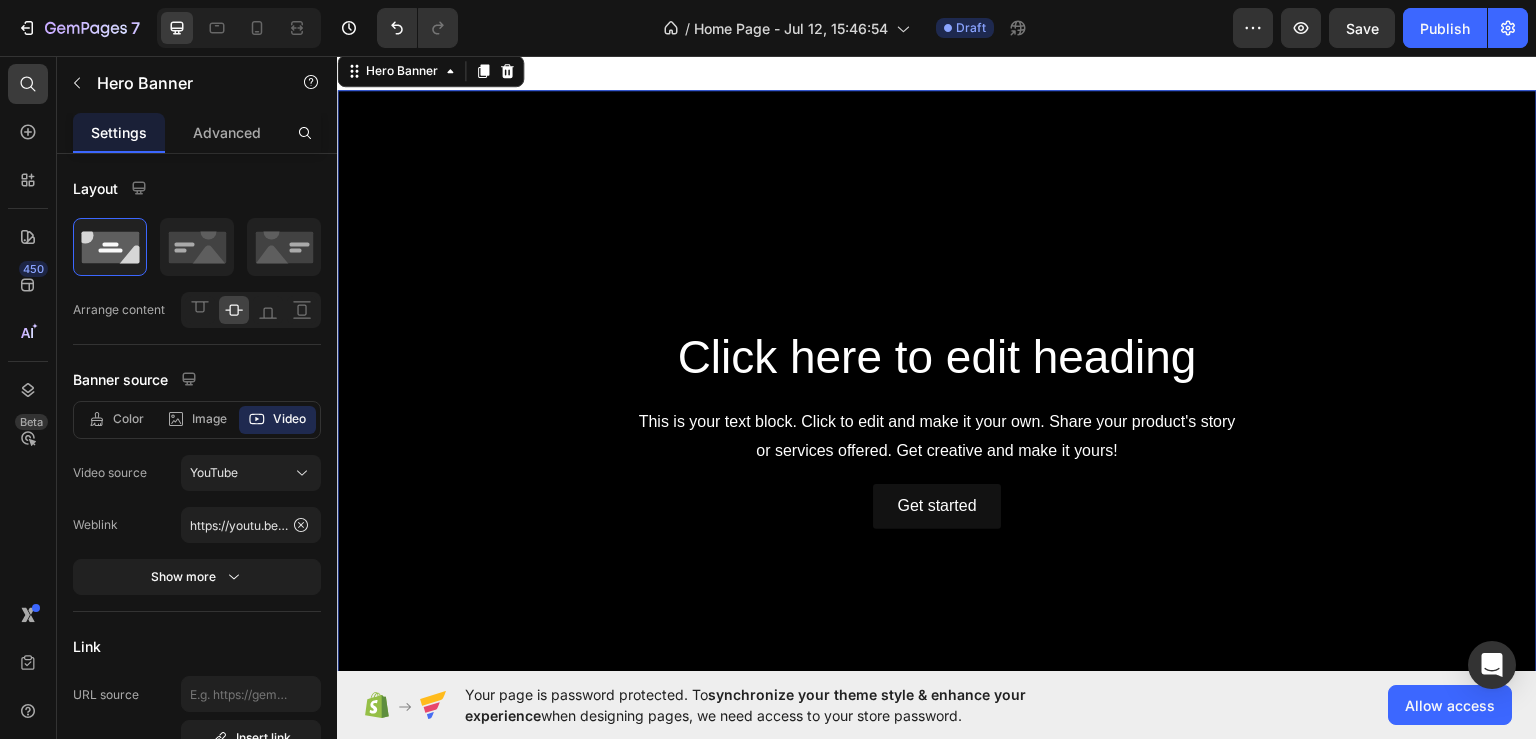 click on "Click here to edit heading Heading This is your text block. Click to edit and make it your own. Share your product's story                   or services offered. Get creative and make it yours! Text Block Get started Button" at bounding box center [937, 426] 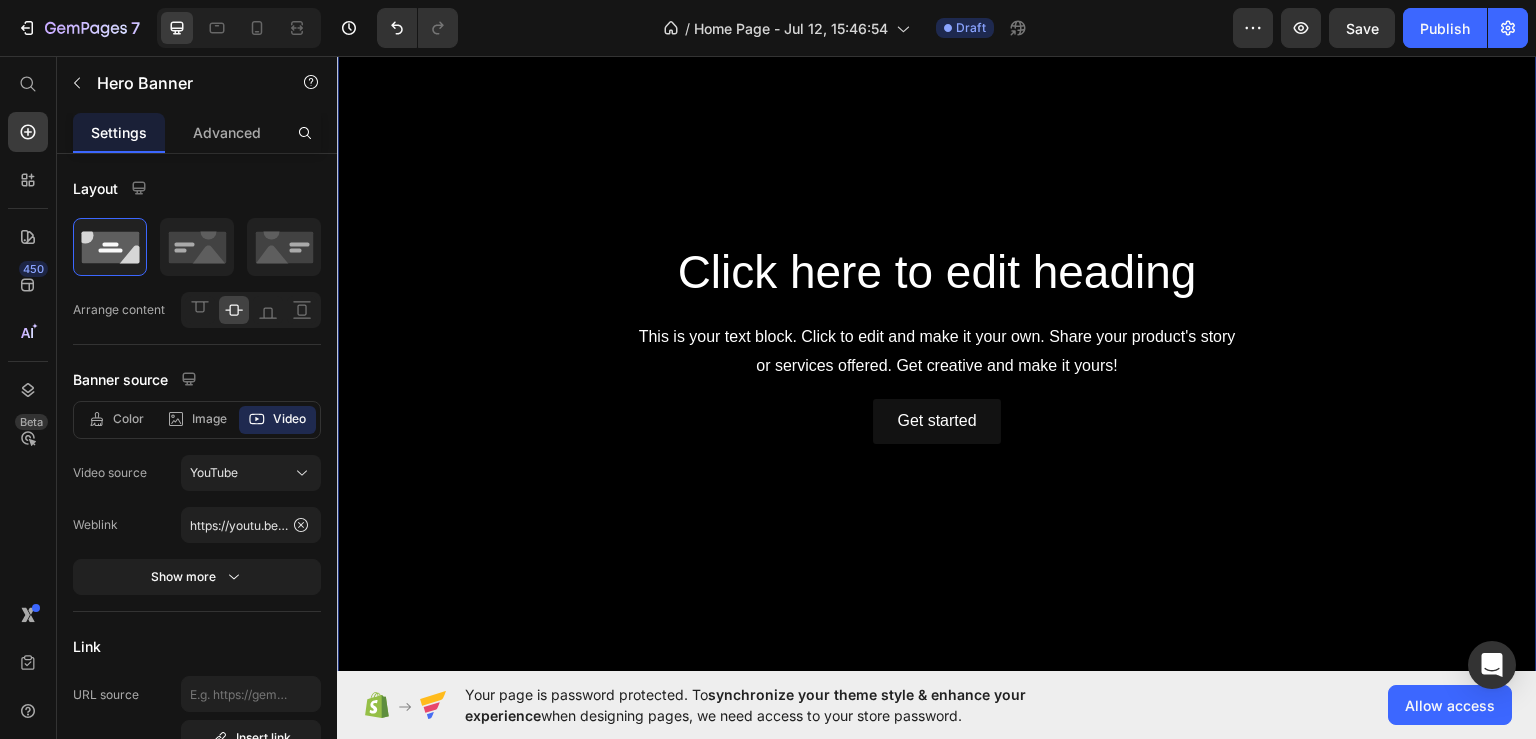 scroll, scrollTop: 2584, scrollLeft: 0, axis: vertical 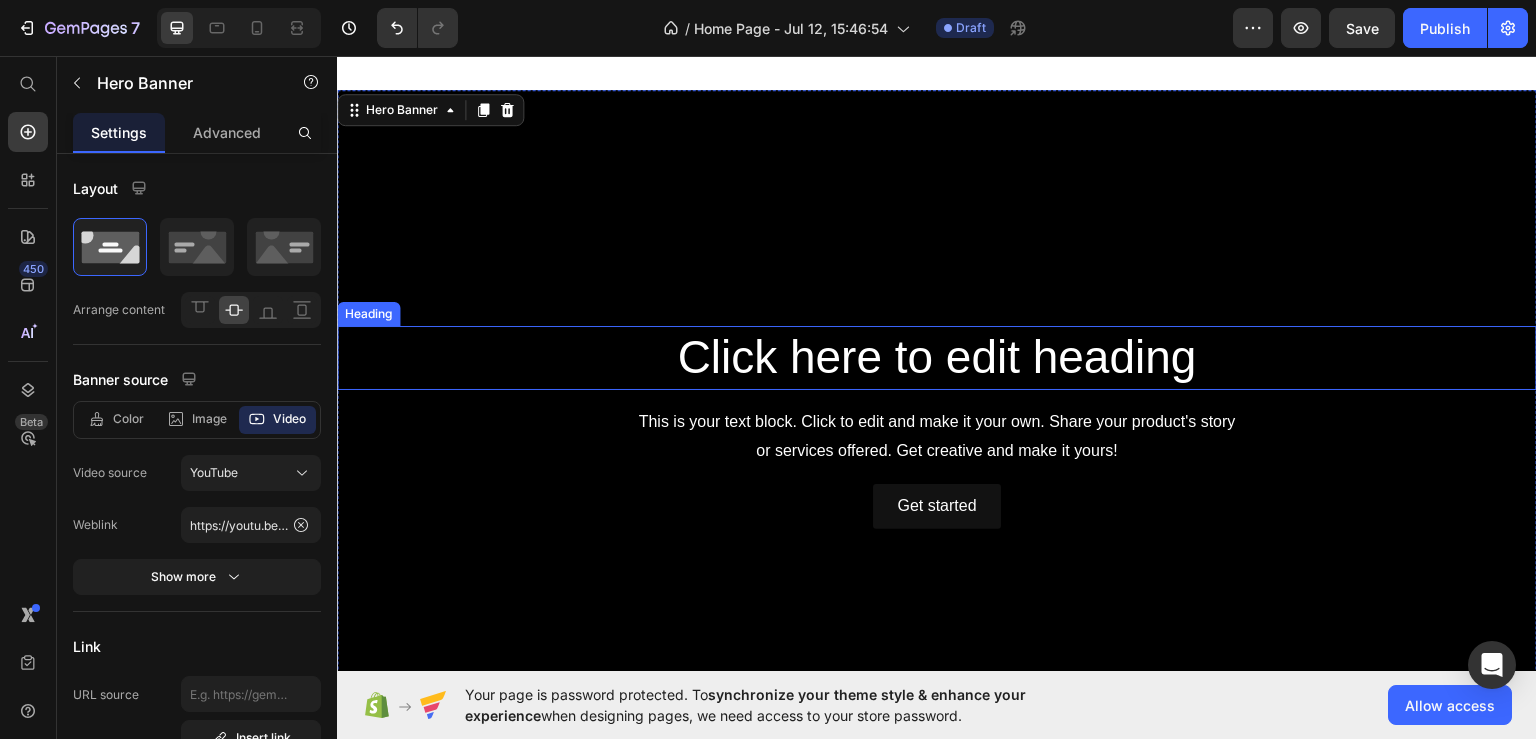 click on "Click here to edit heading" at bounding box center [937, 357] 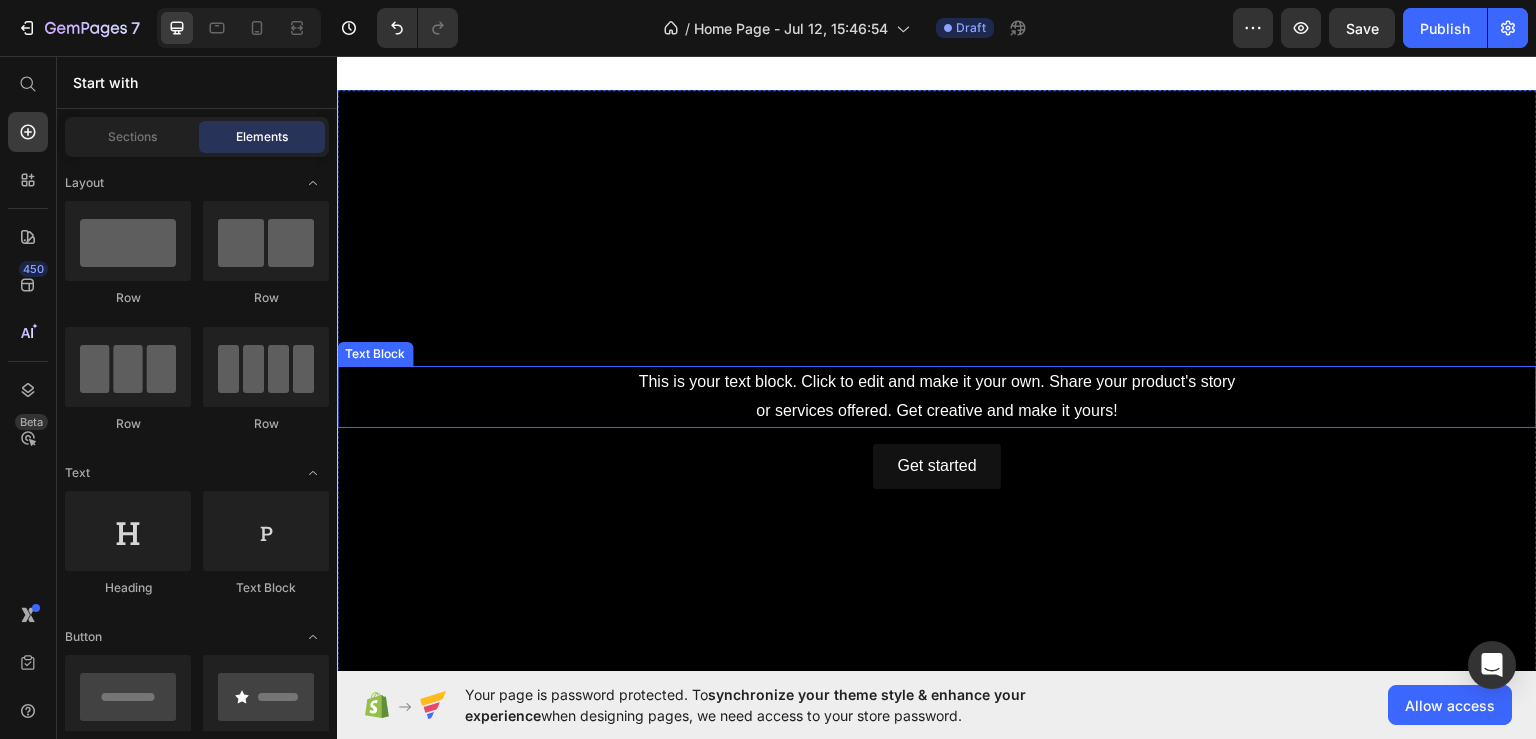 click on "This is your text block. Click to edit and make it your own. Share your product's story                   or services offered. Get creative and make it yours!" at bounding box center [937, 396] 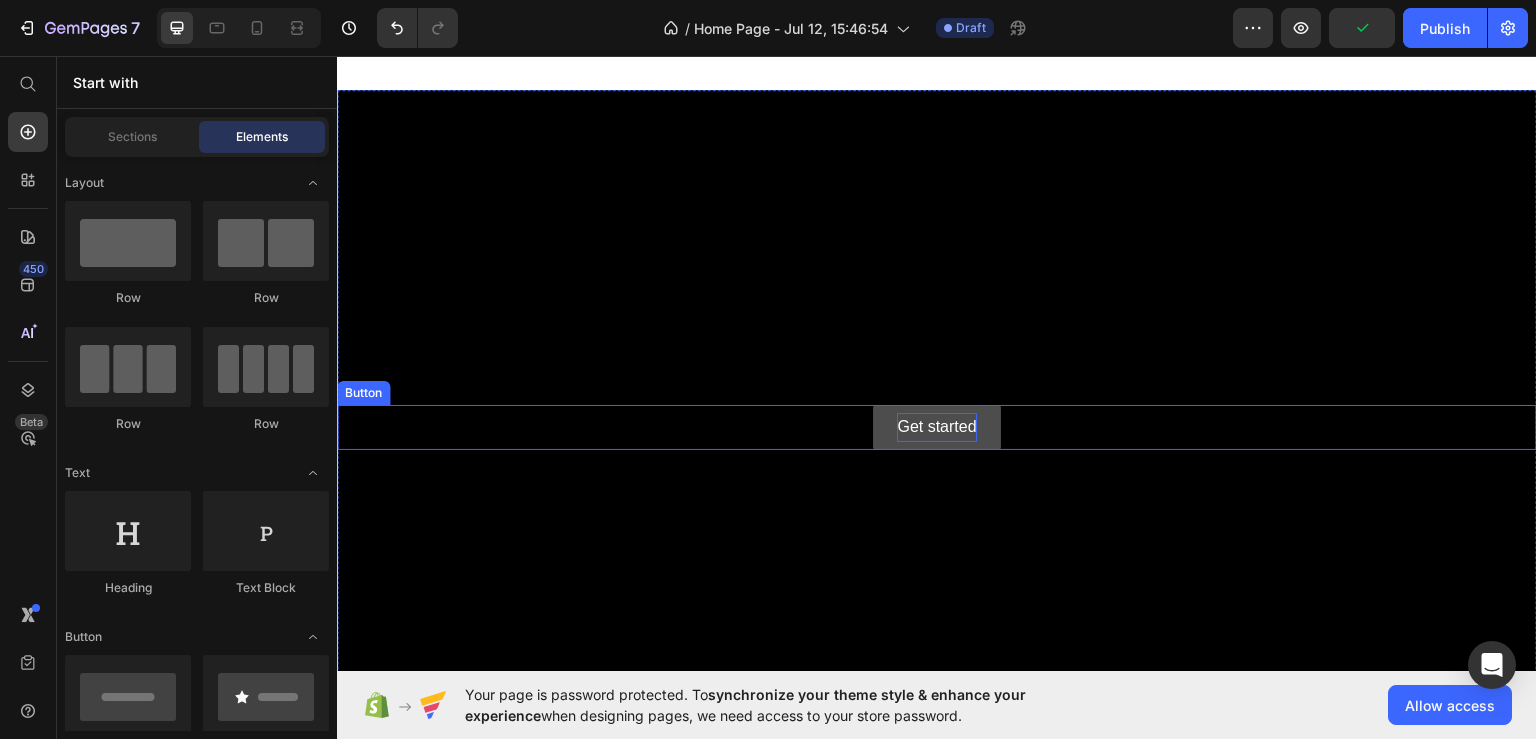 click on "Get started" at bounding box center [936, 426] 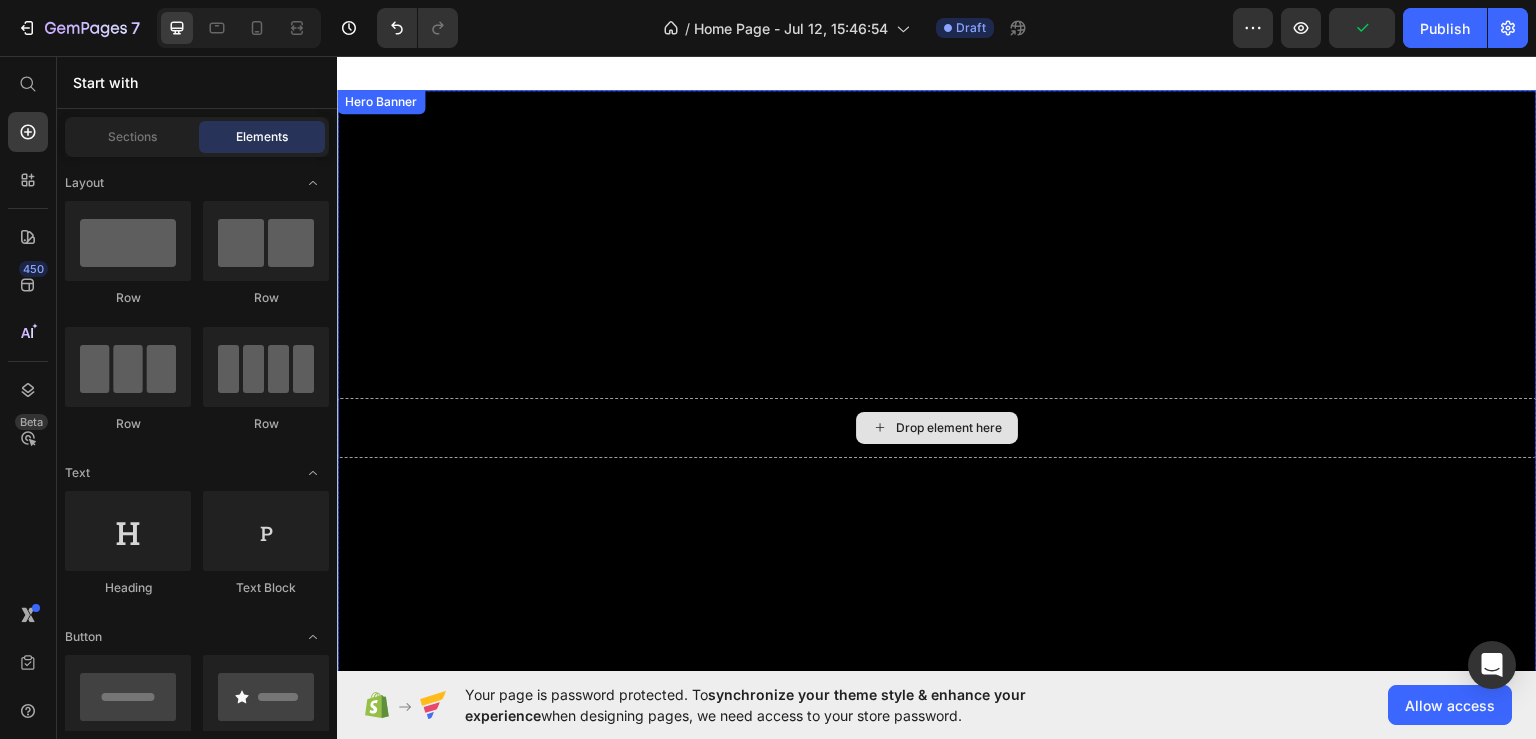 click on "Drop element here" at bounding box center (949, 427) 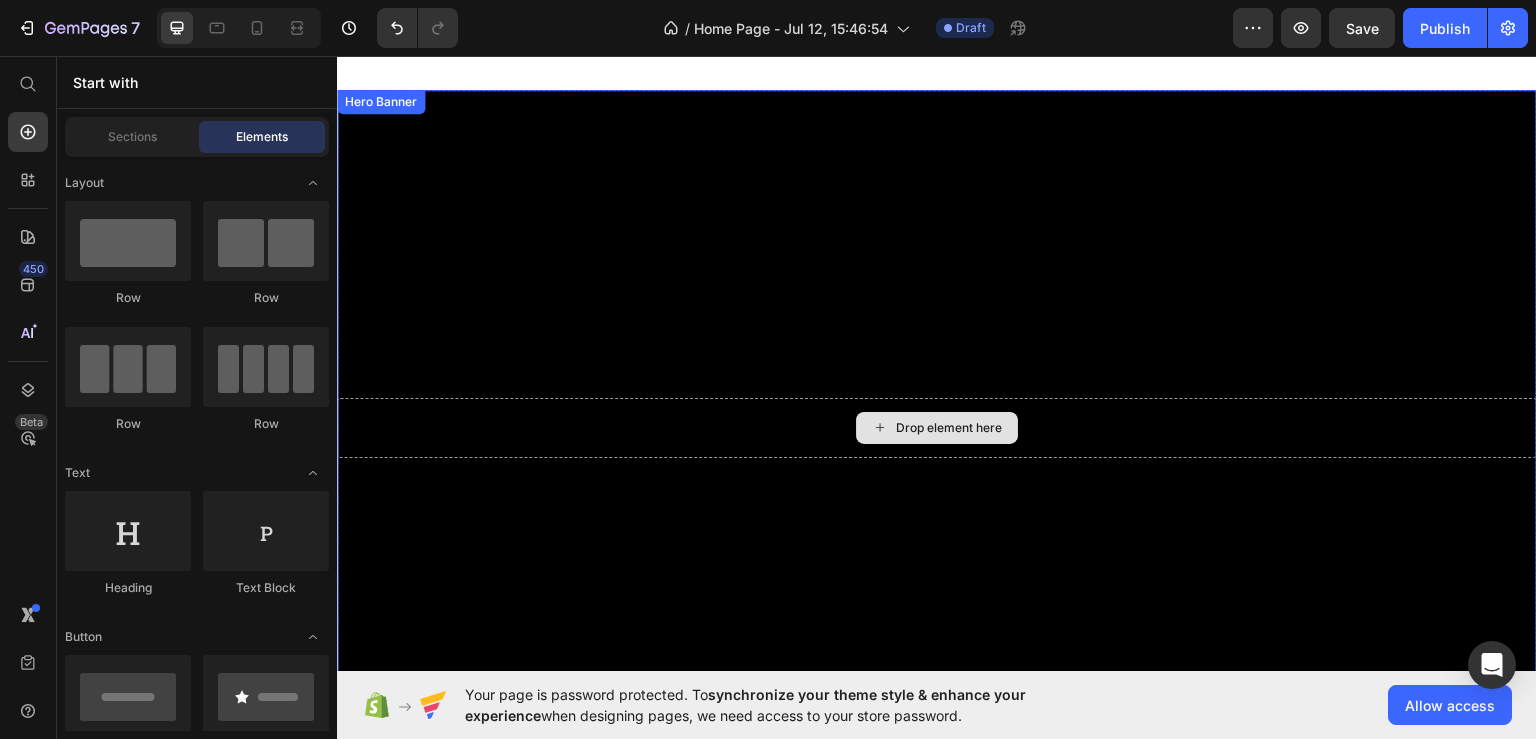 click on "Drop element here" at bounding box center [937, 427] 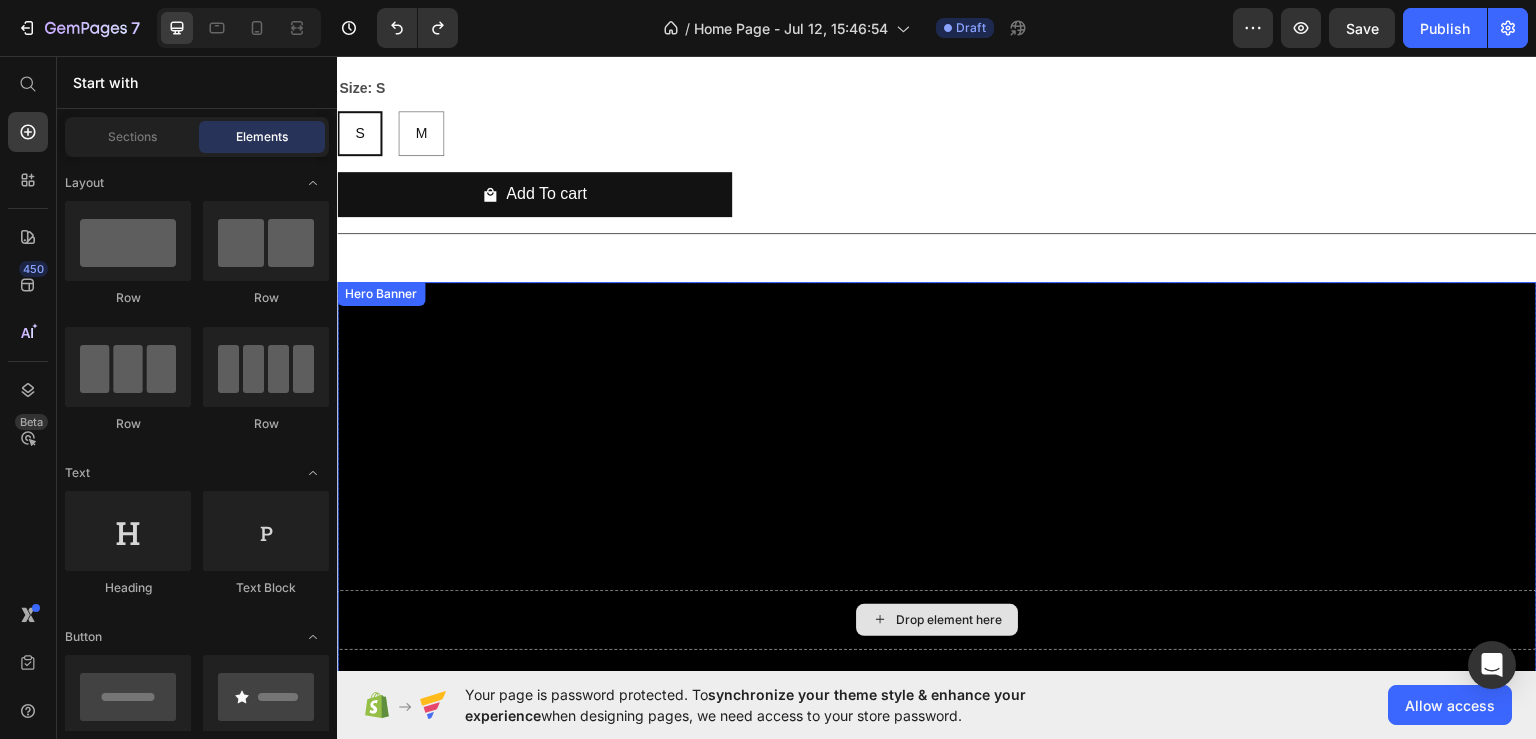 scroll, scrollTop: 2584, scrollLeft: 0, axis: vertical 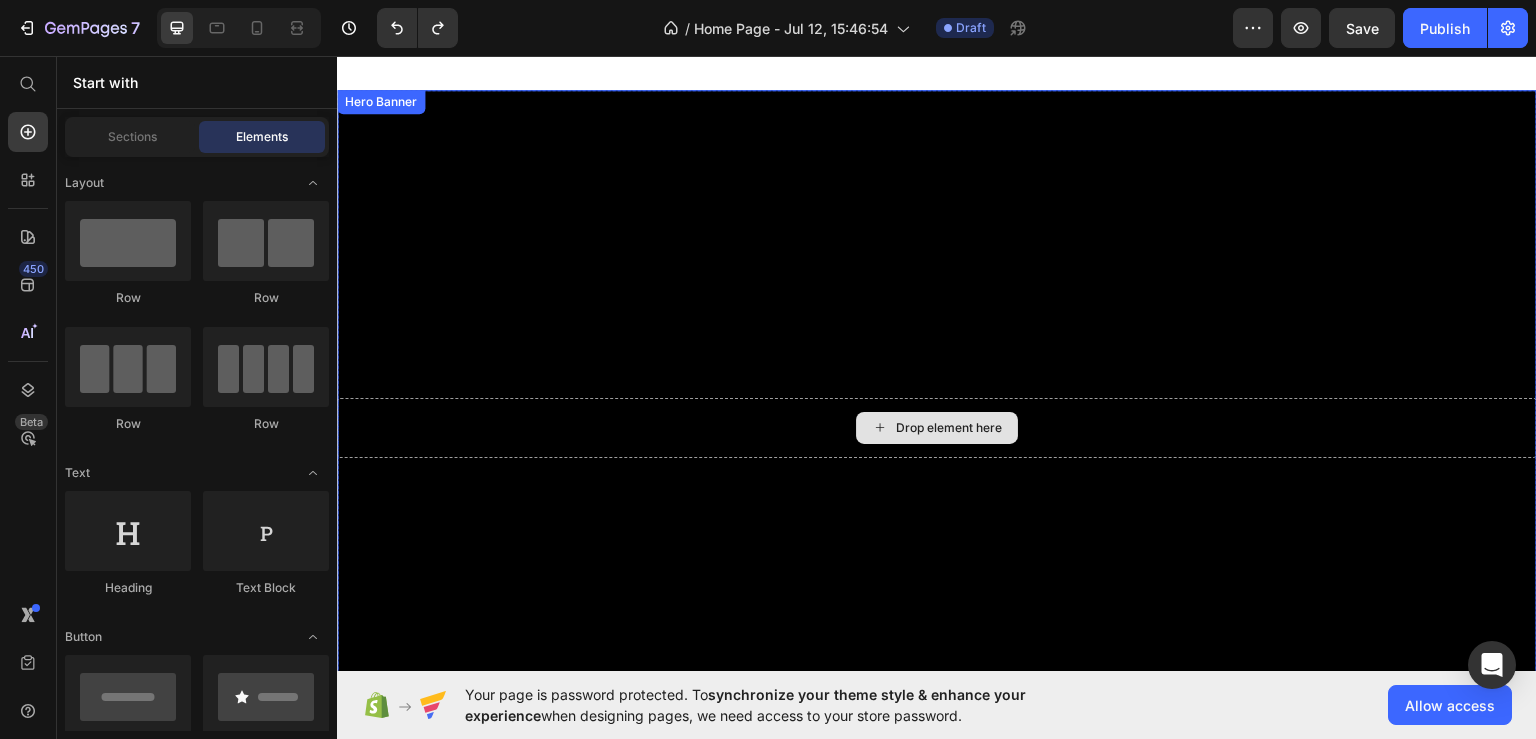 click on "Drop element here" at bounding box center [937, 427] 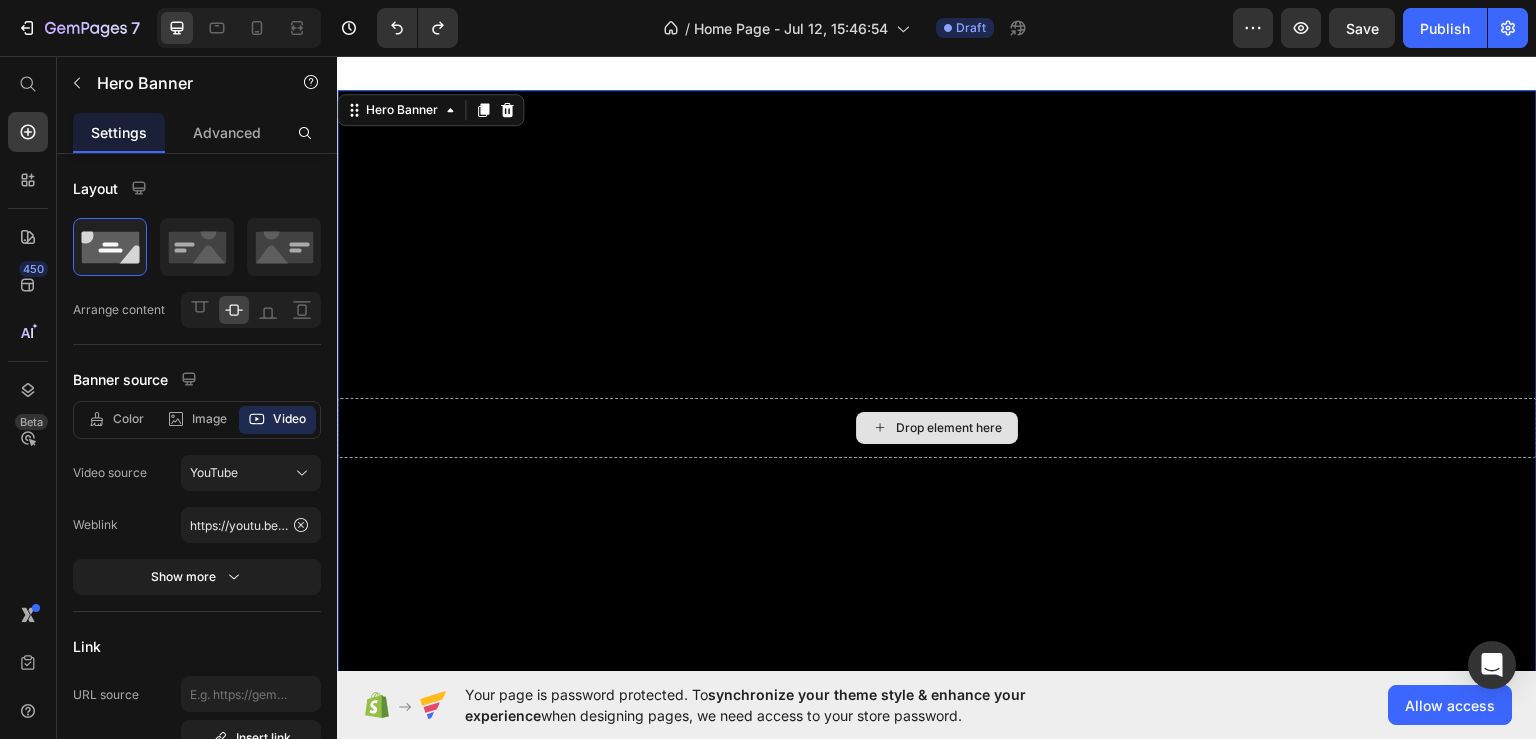click on "Drop element here" at bounding box center [937, 427] 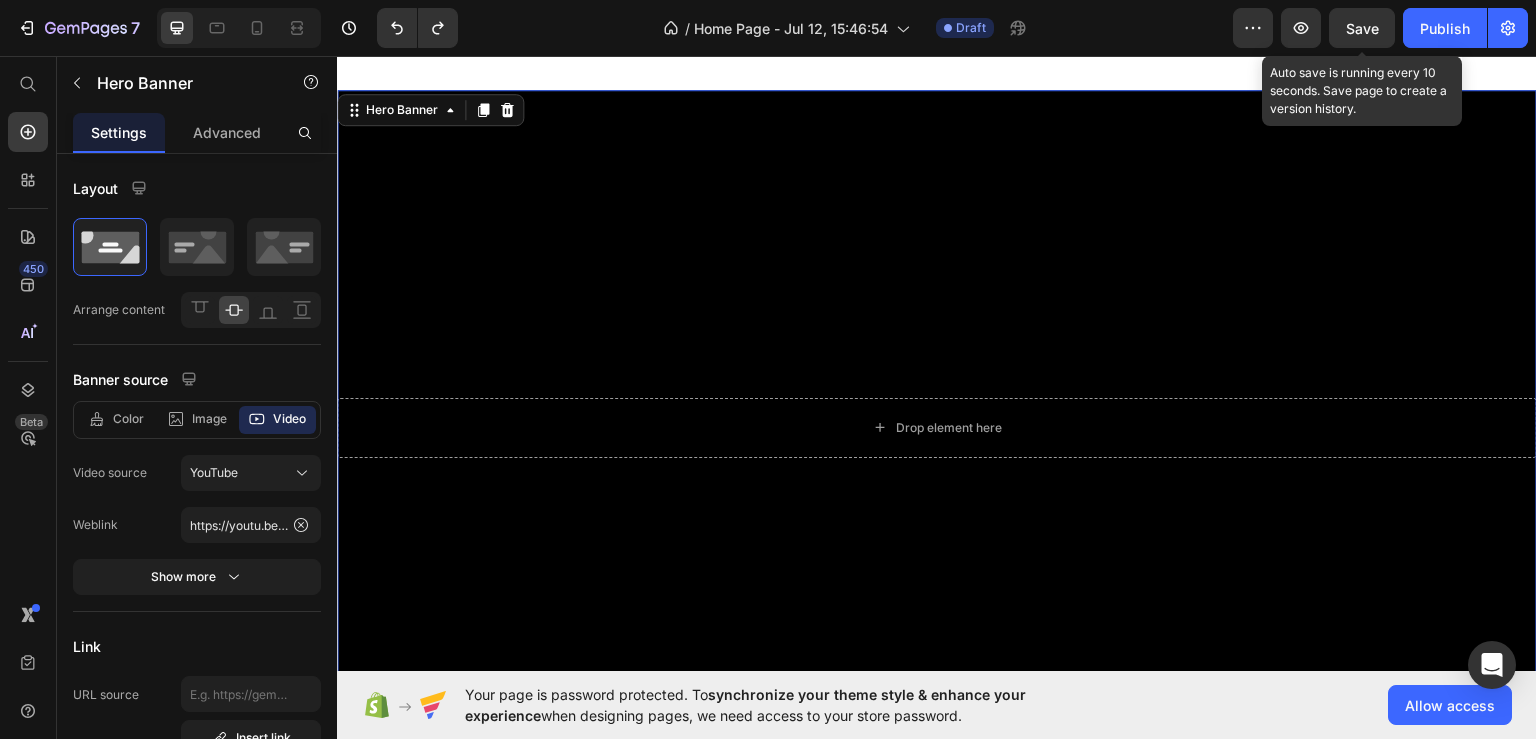 click on "Save" at bounding box center (1362, 28) 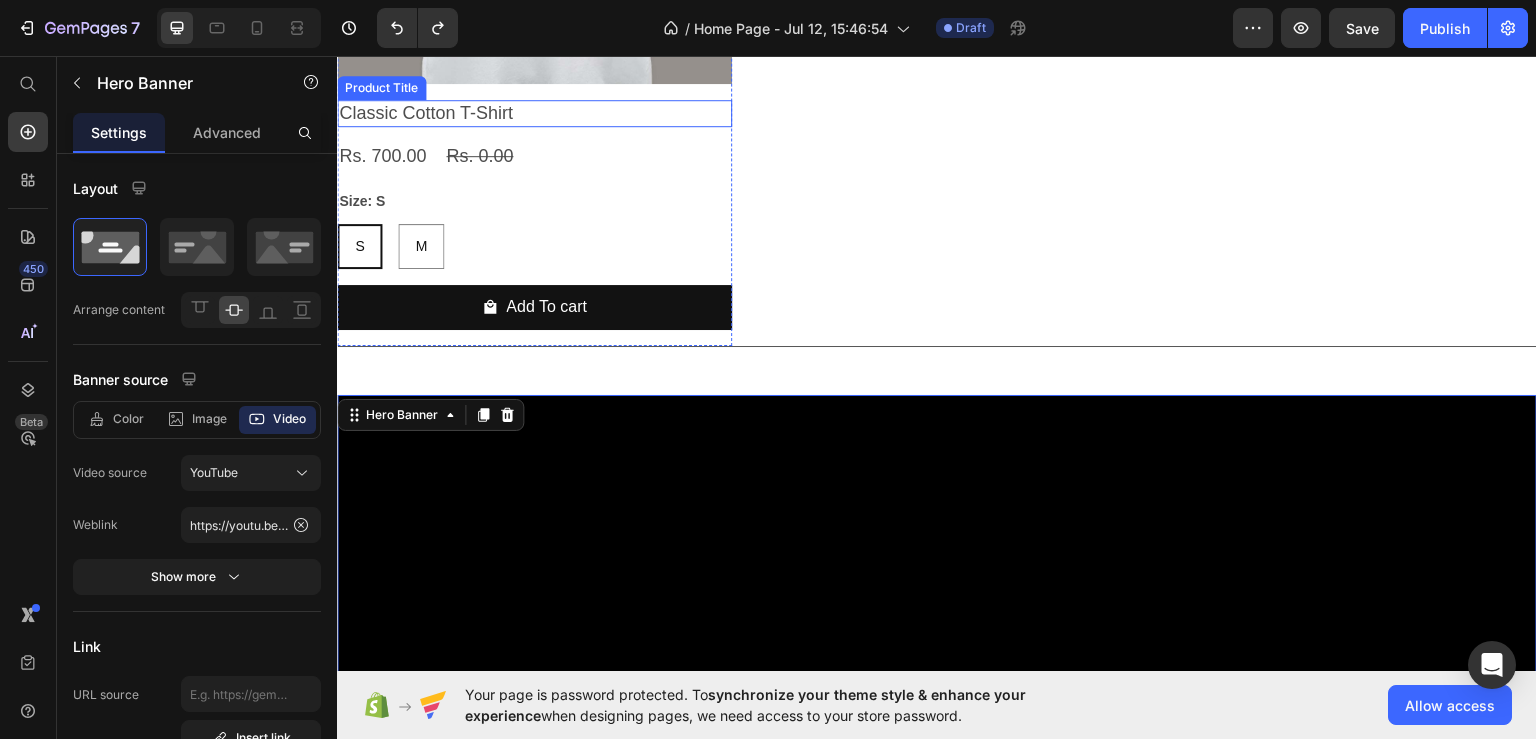 scroll, scrollTop: 1884, scrollLeft: 0, axis: vertical 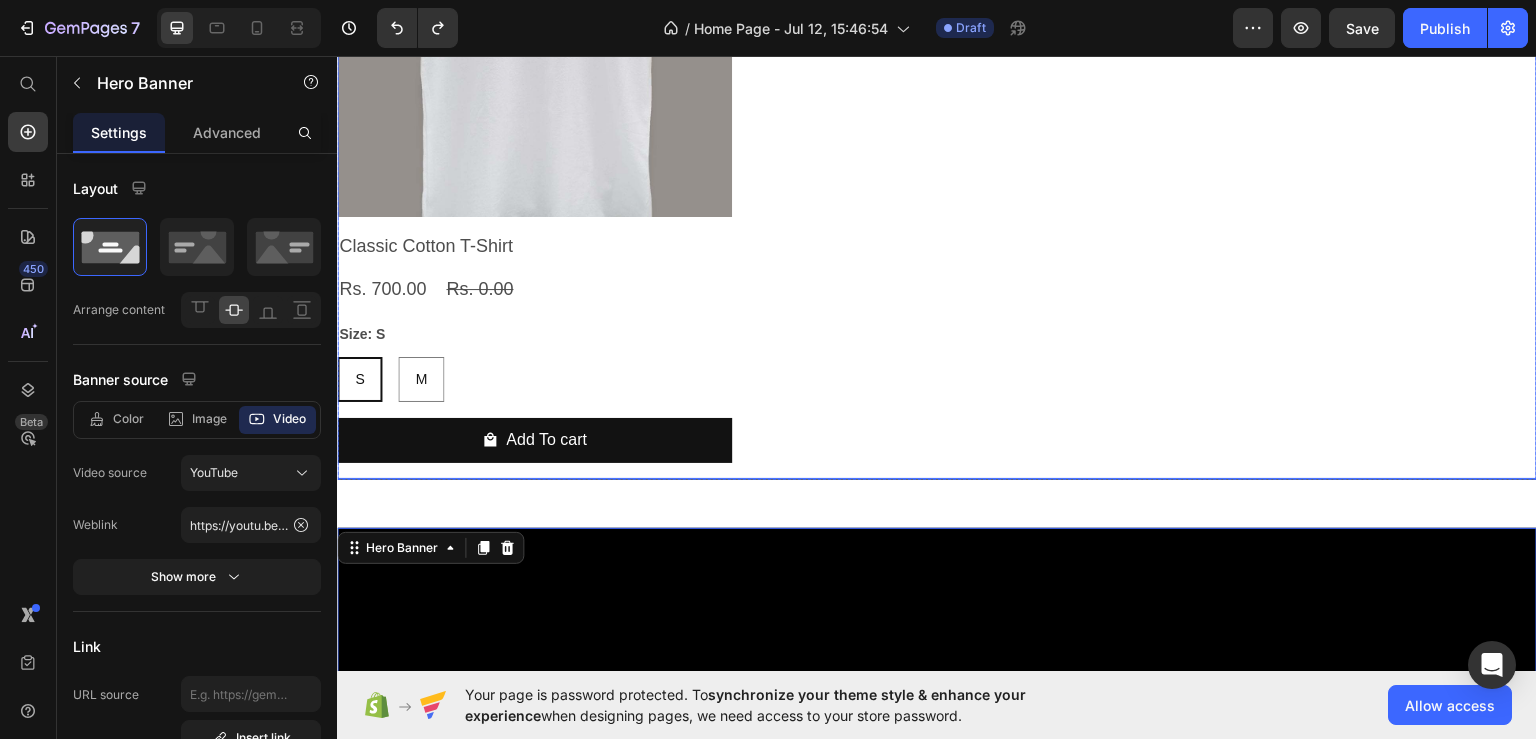 click on "Product Images Classic Cotton T-Shirt Product Title Rs. 700.00 Product Price Rs. 0.00 Product Price Row Size: S S S S M M M Product Variants & Swatches Add To cart Product Cart Button Row" at bounding box center (937, 149) 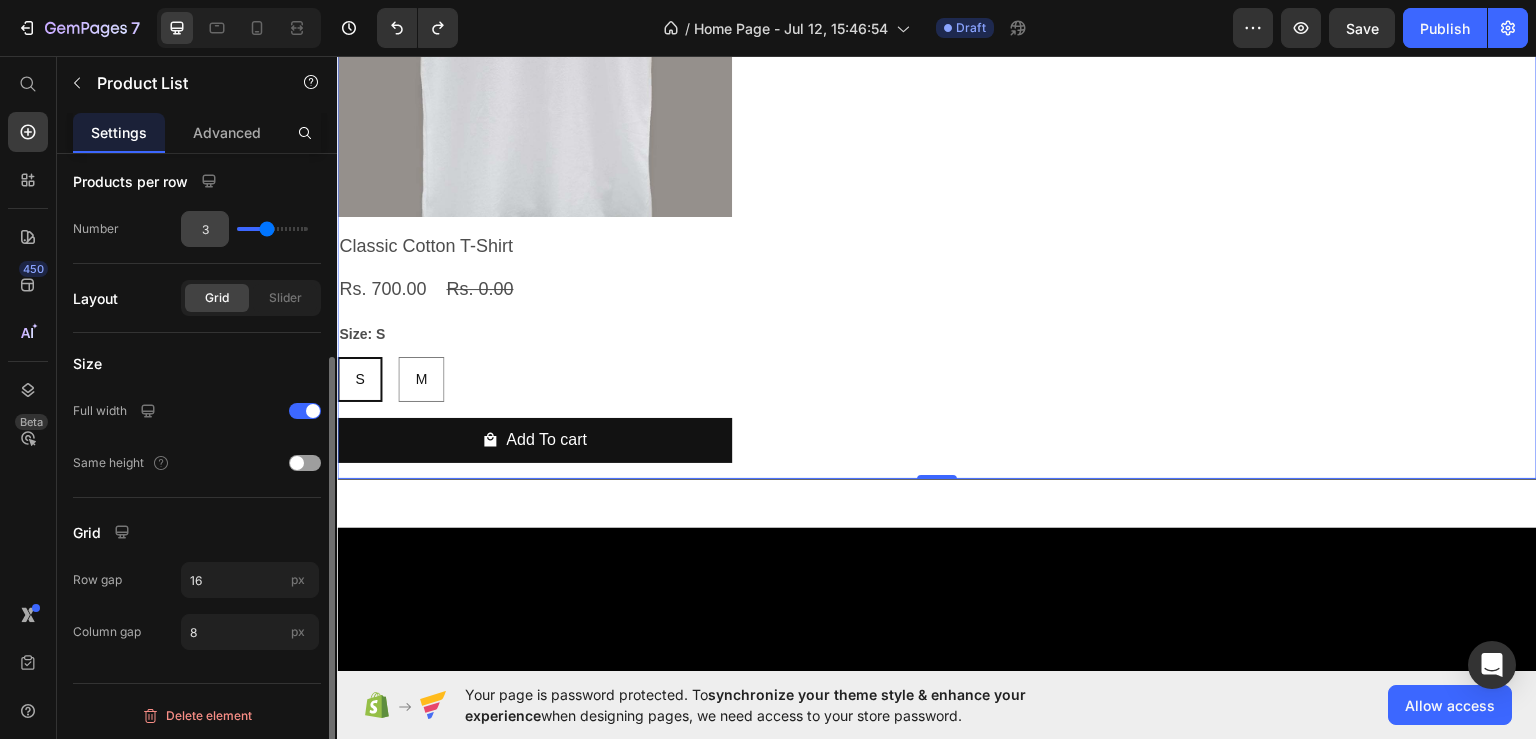 scroll, scrollTop: 0, scrollLeft: 0, axis: both 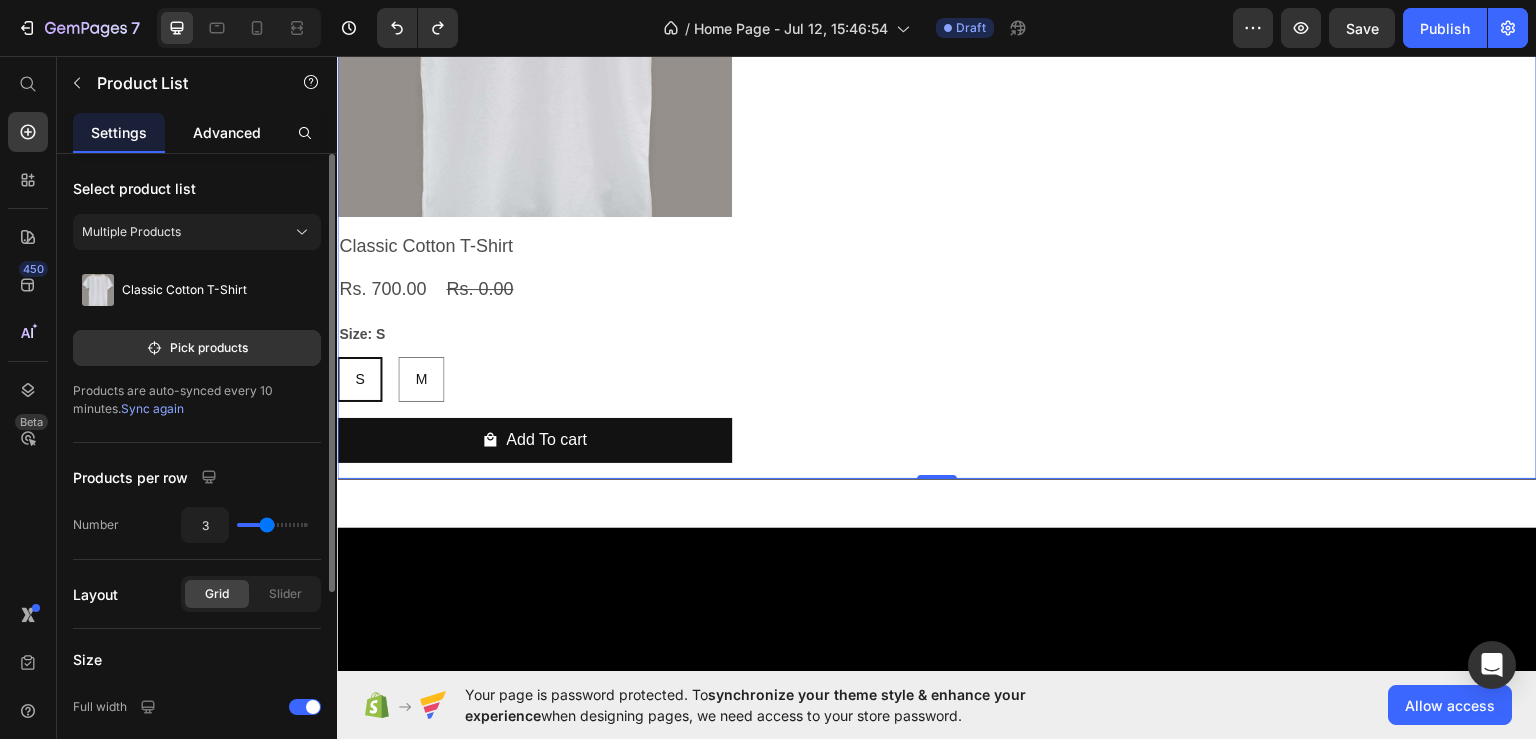 click on "Advanced" at bounding box center [227, 132] 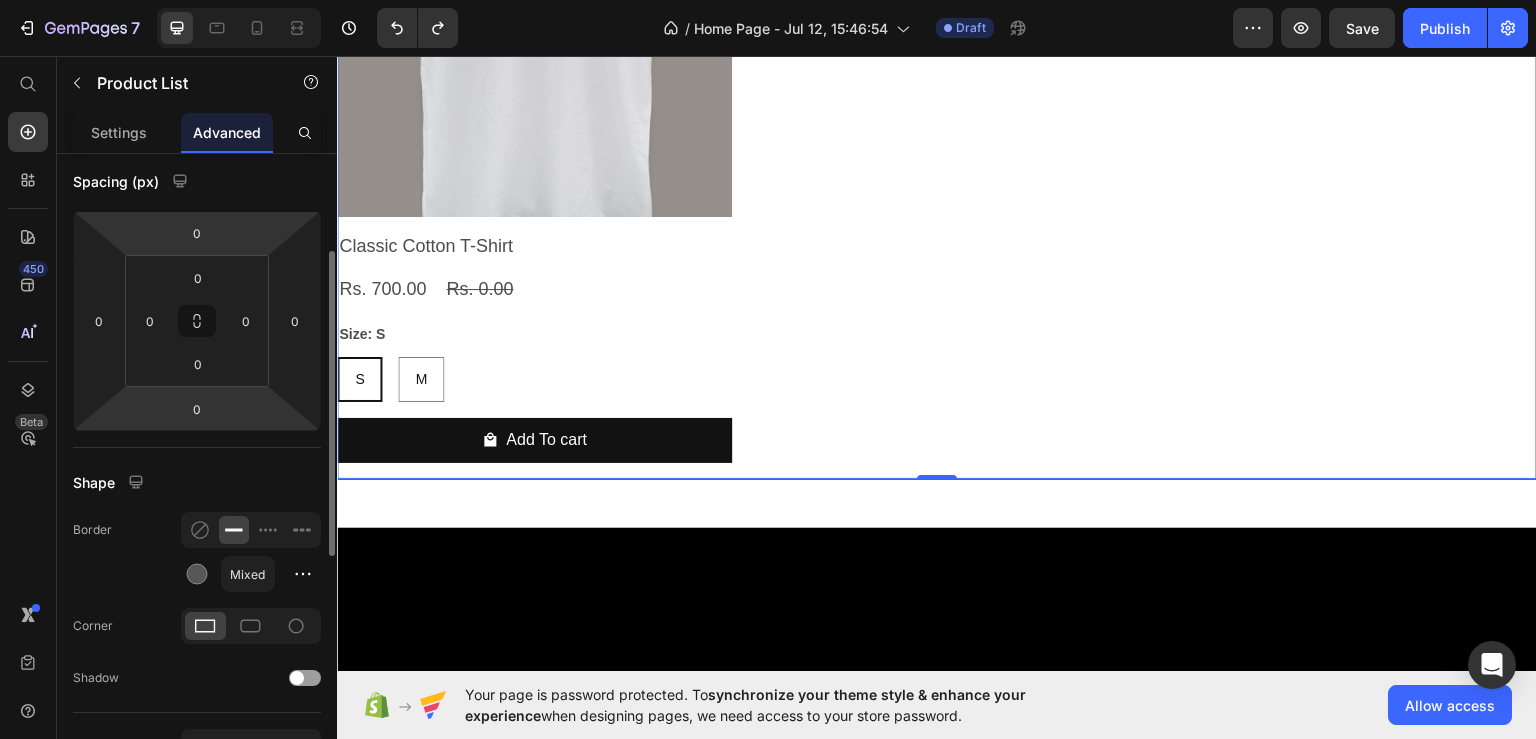 scroll, scrollTop: 0, scrollLeft: 0, axis: both 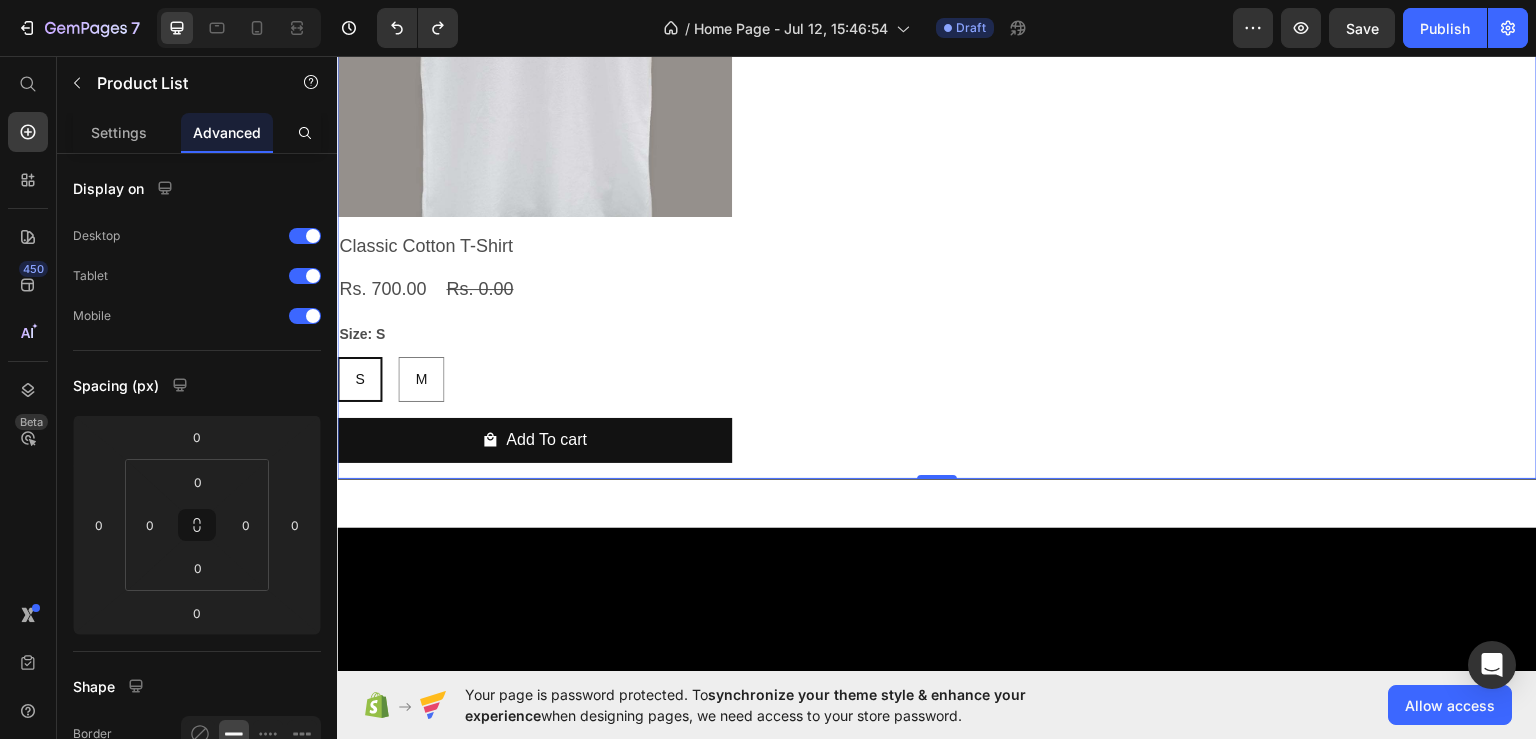 click on "Product Images Classic Cotton T-Shirt Product Title Rs. 700.00 Product Price Rs. 0.00 Product Price Row Size: S S S S M M M Product Variants & Swatches Add To cart Product Cart Button Row" at bounding box center (937, 149) 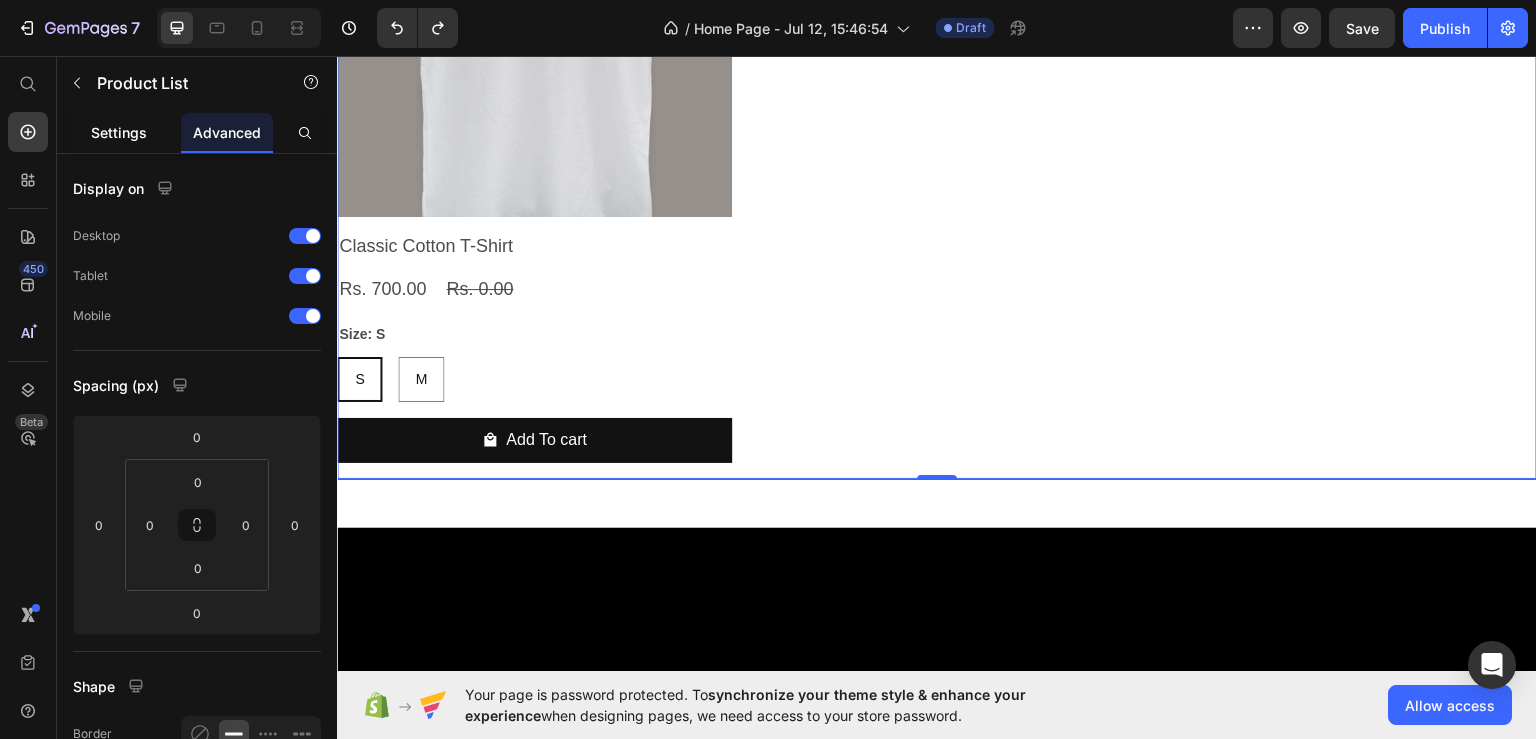 click on "Settings" at bounding box center [119, 132] 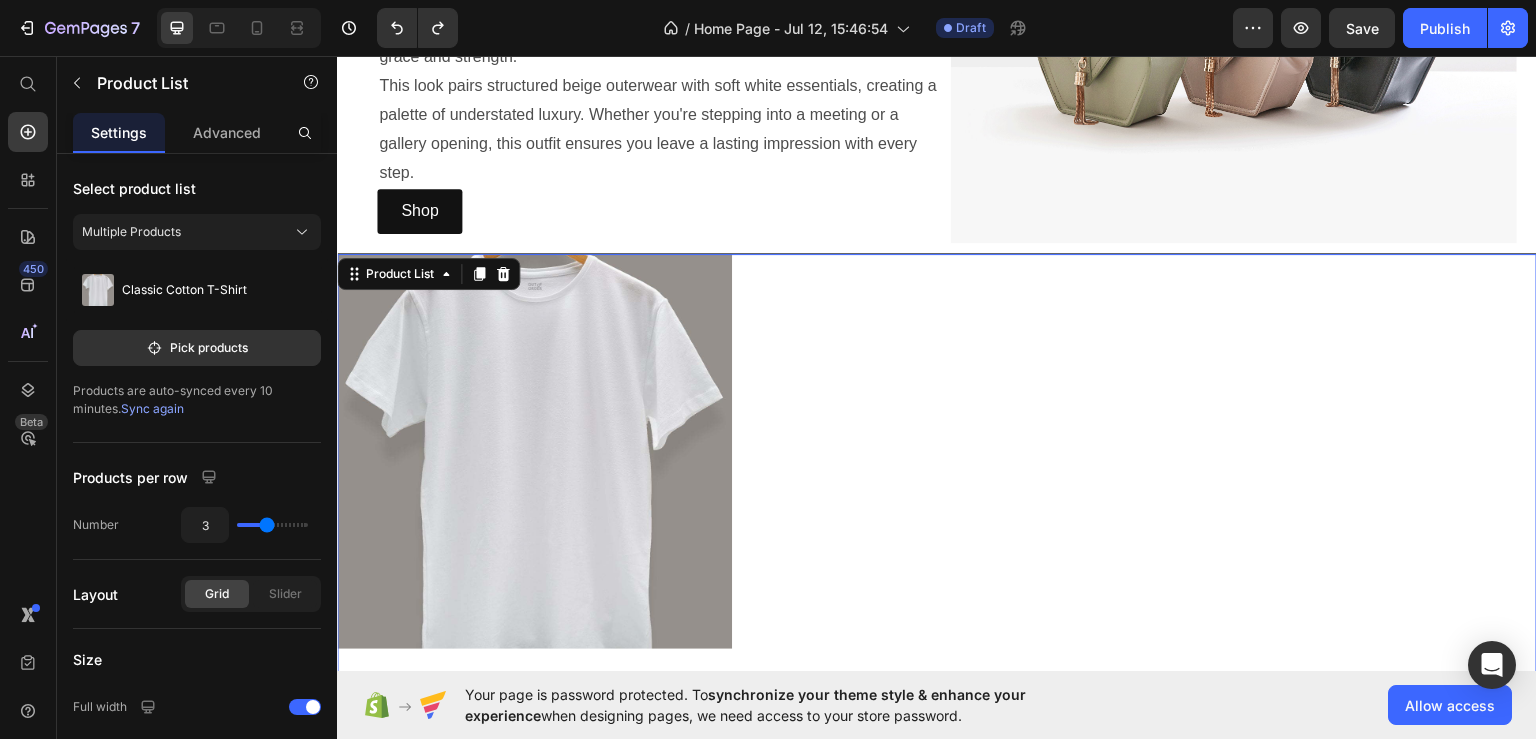 scroll, scrollTop: 1684, scrollLeft: 0, axis: vertical 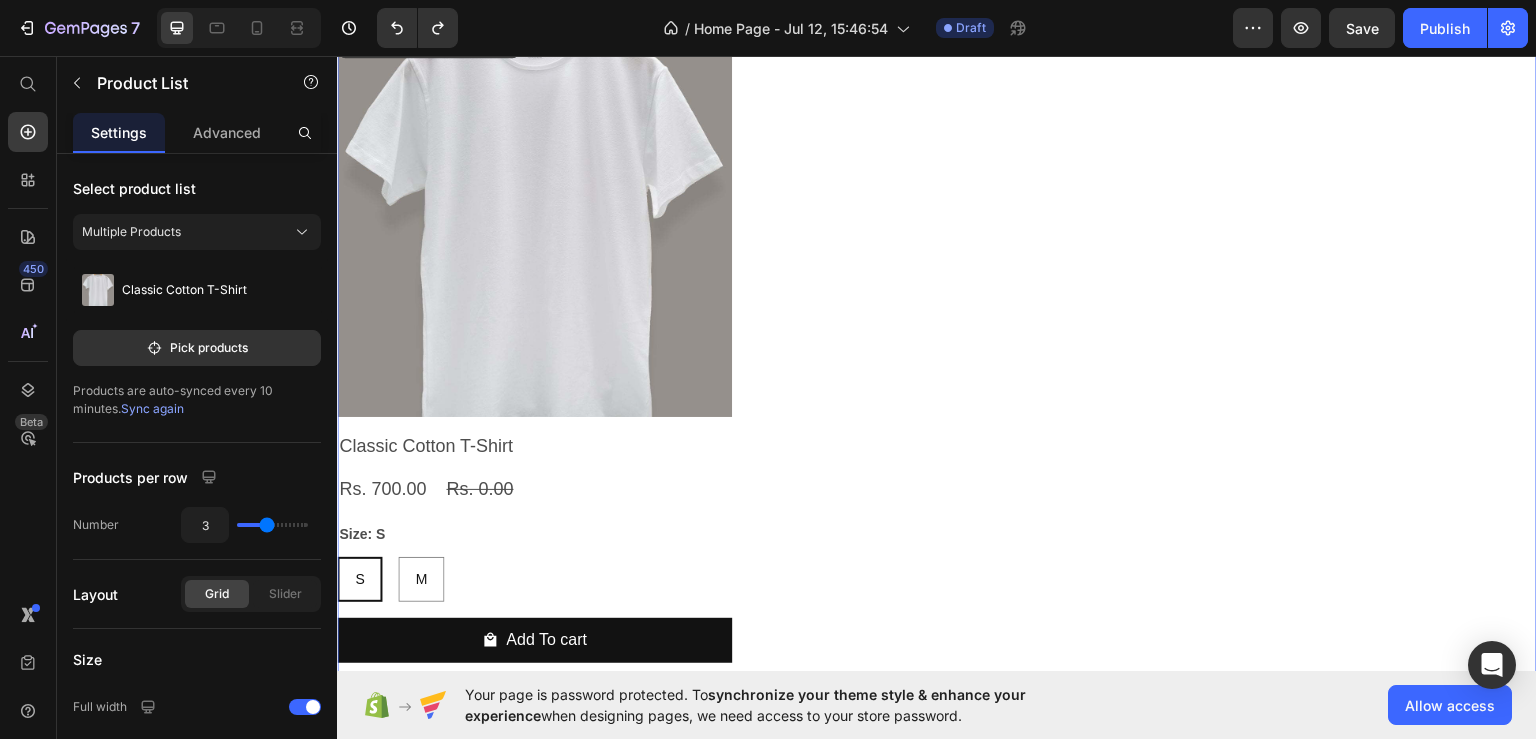 click on "Product Images Classic Cotton T-Shirt Product Title Rs. 700.00 Product Price Rs. 0.00 Product Price Row Size: S S S S M M M Product Variants & Swatches Add To cart Product Cart Button Row" at bounding box center (937, 349) 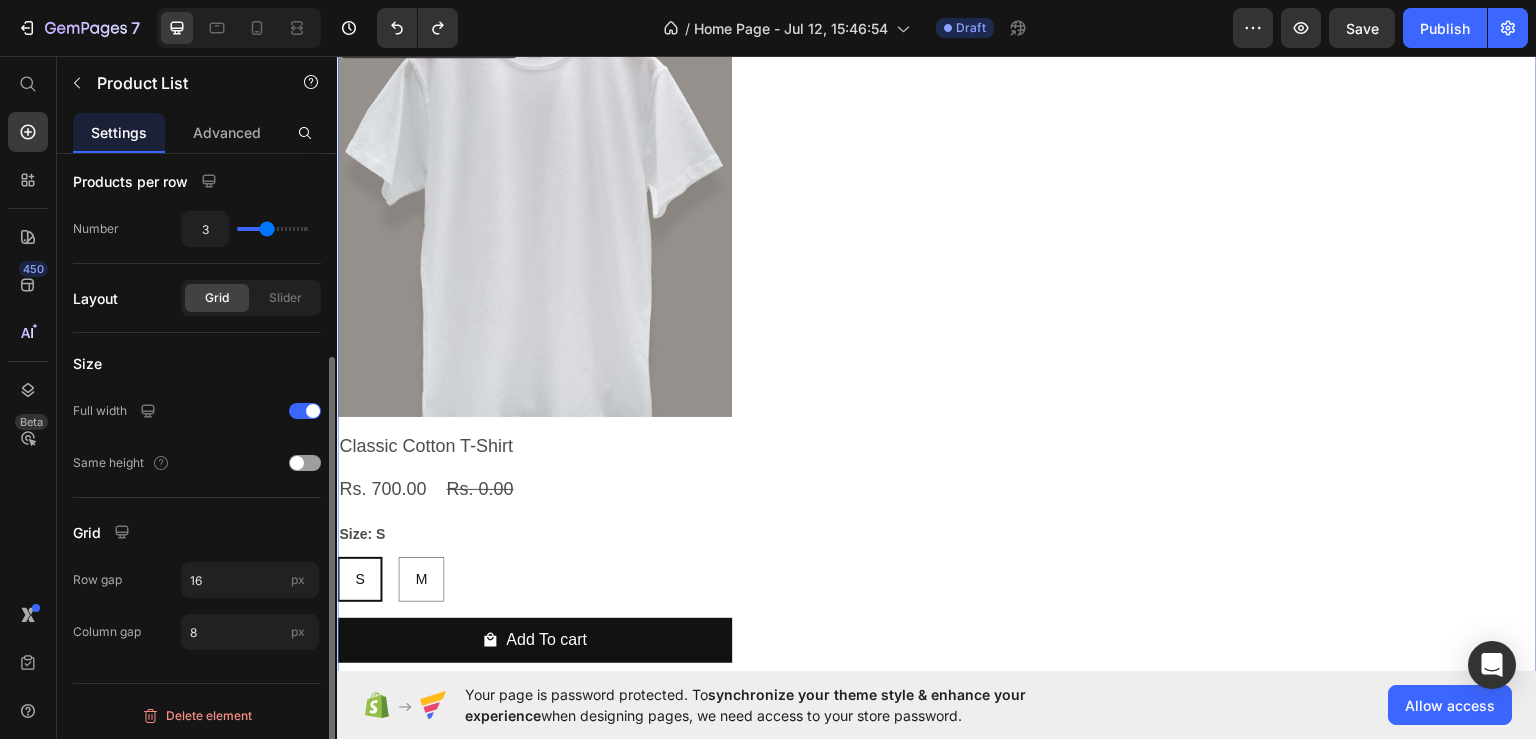 scroll, scrollTop: 0, scrollLeft: 0, axis: both 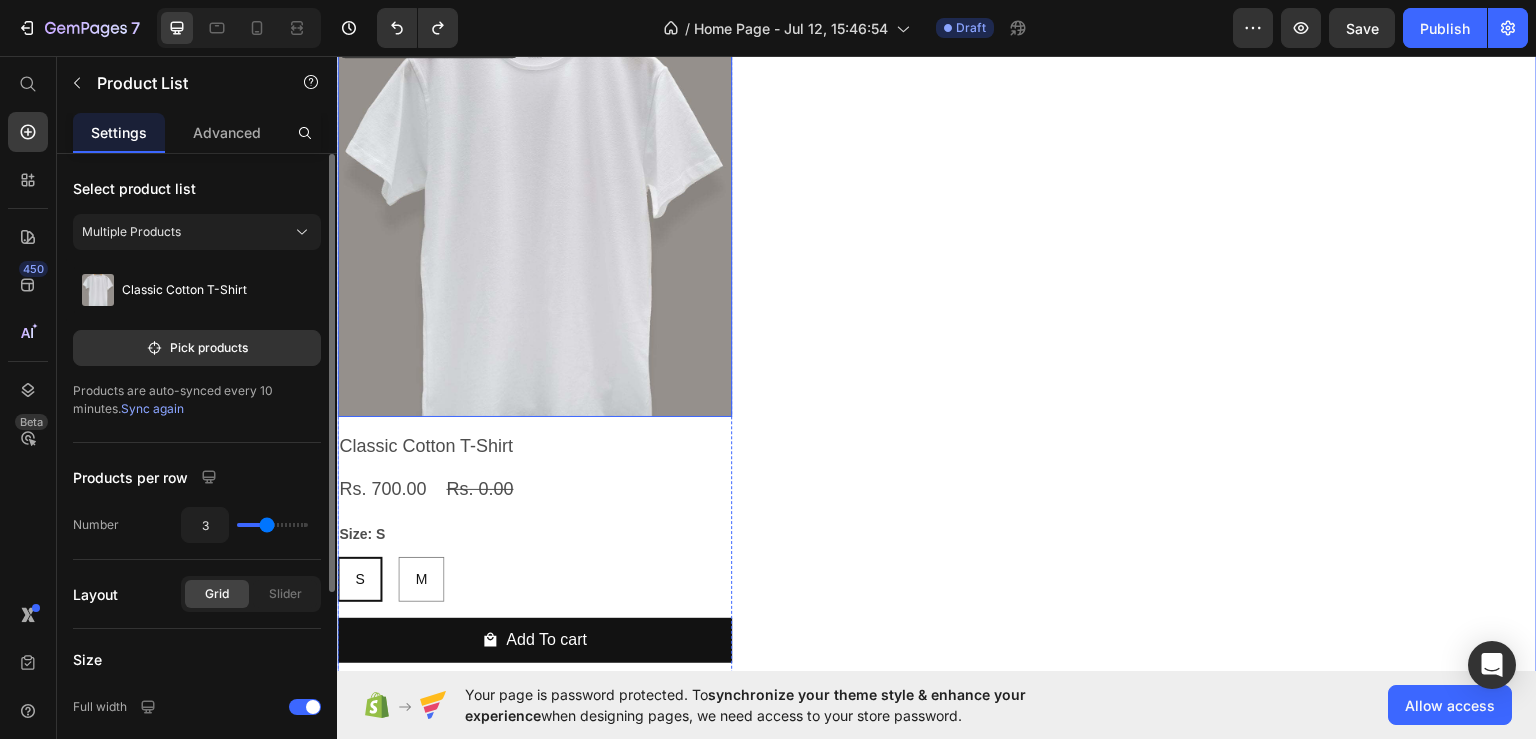 click at bounding box center [534, 218] 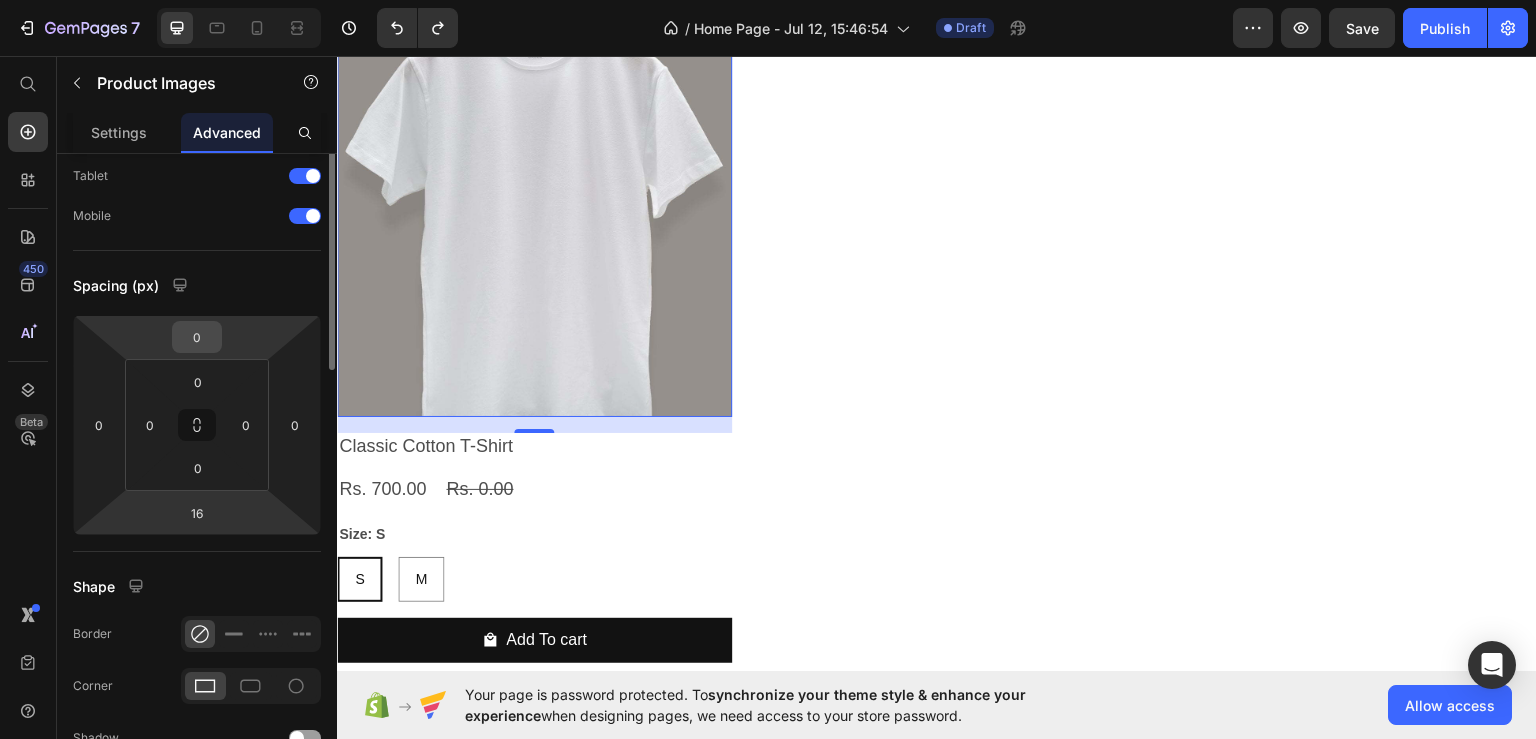 scroll, scrollTop: 0, scrollLeft: 0, axis: both 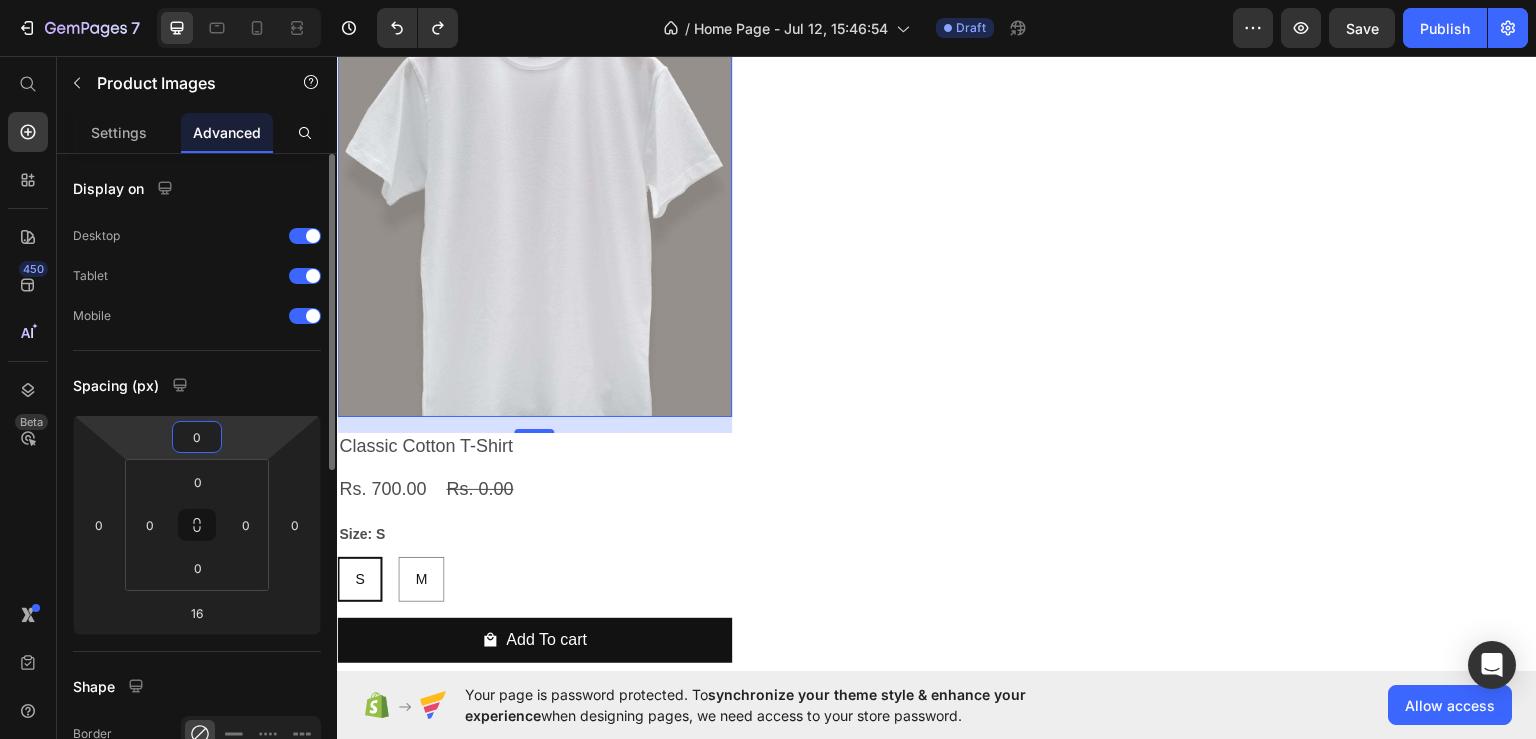 click on "0" at bounding box center [197, 437] 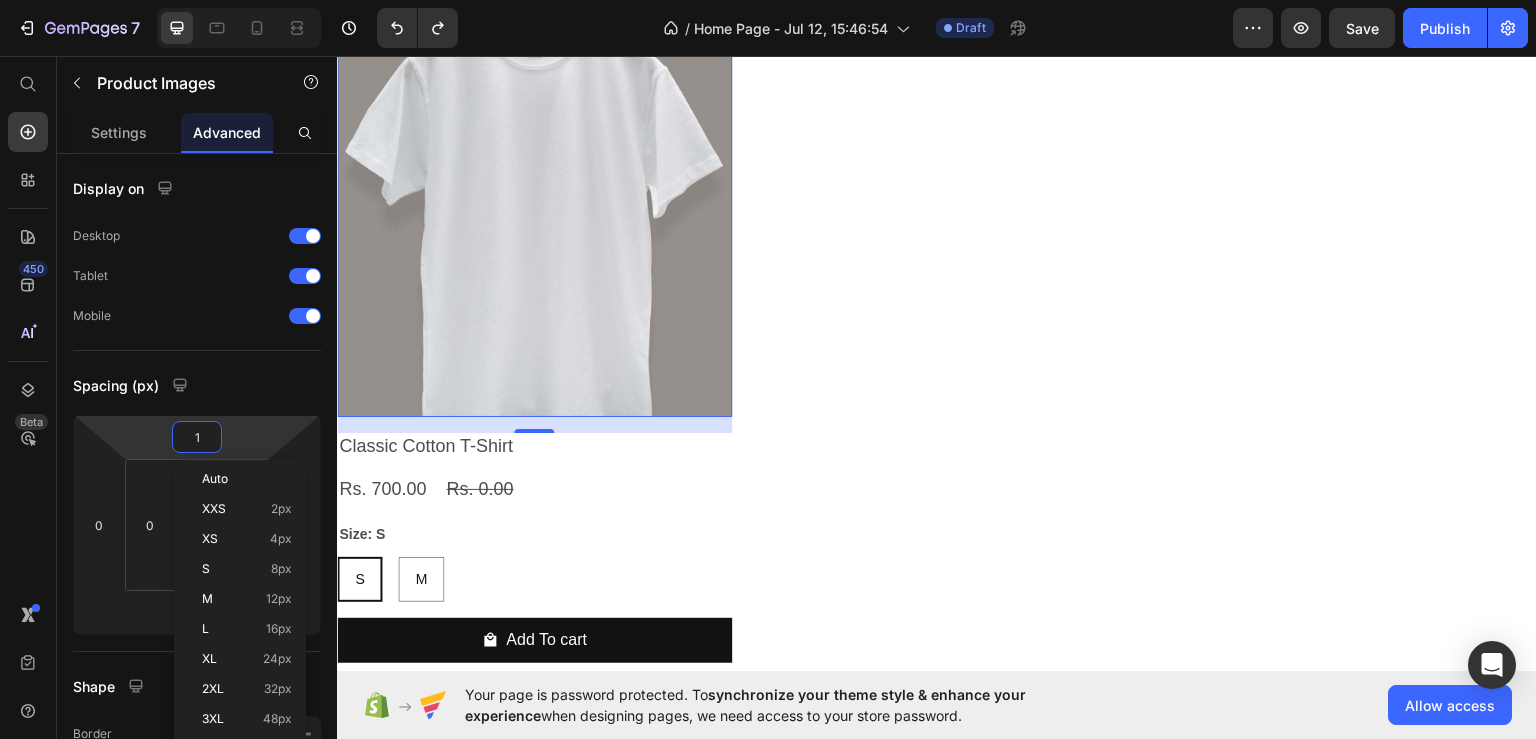 type on "10" 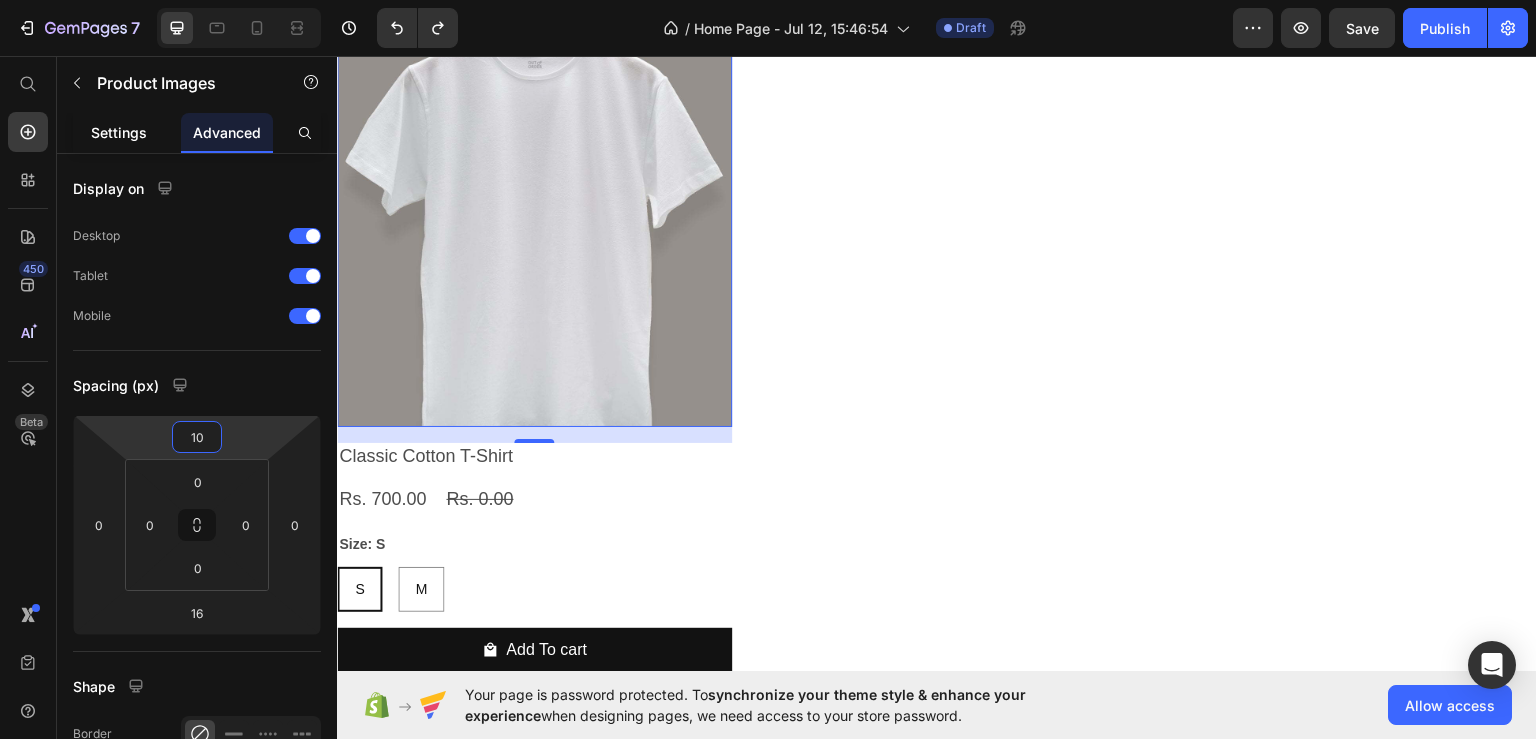 click on "Settings" at bounding box center [119, 132] 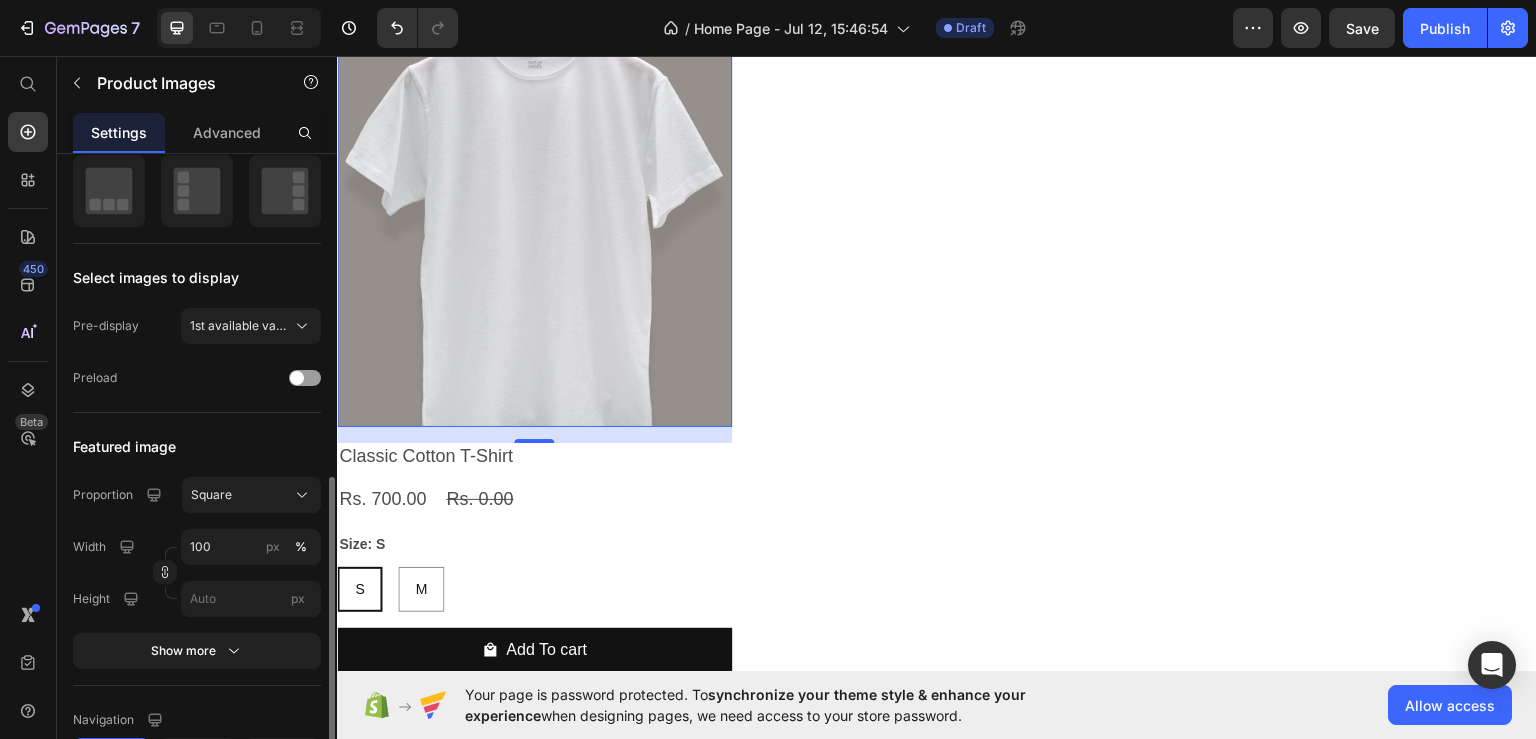 scroll, scrollTop: 500, scrollLeft: 0, axis: vertical 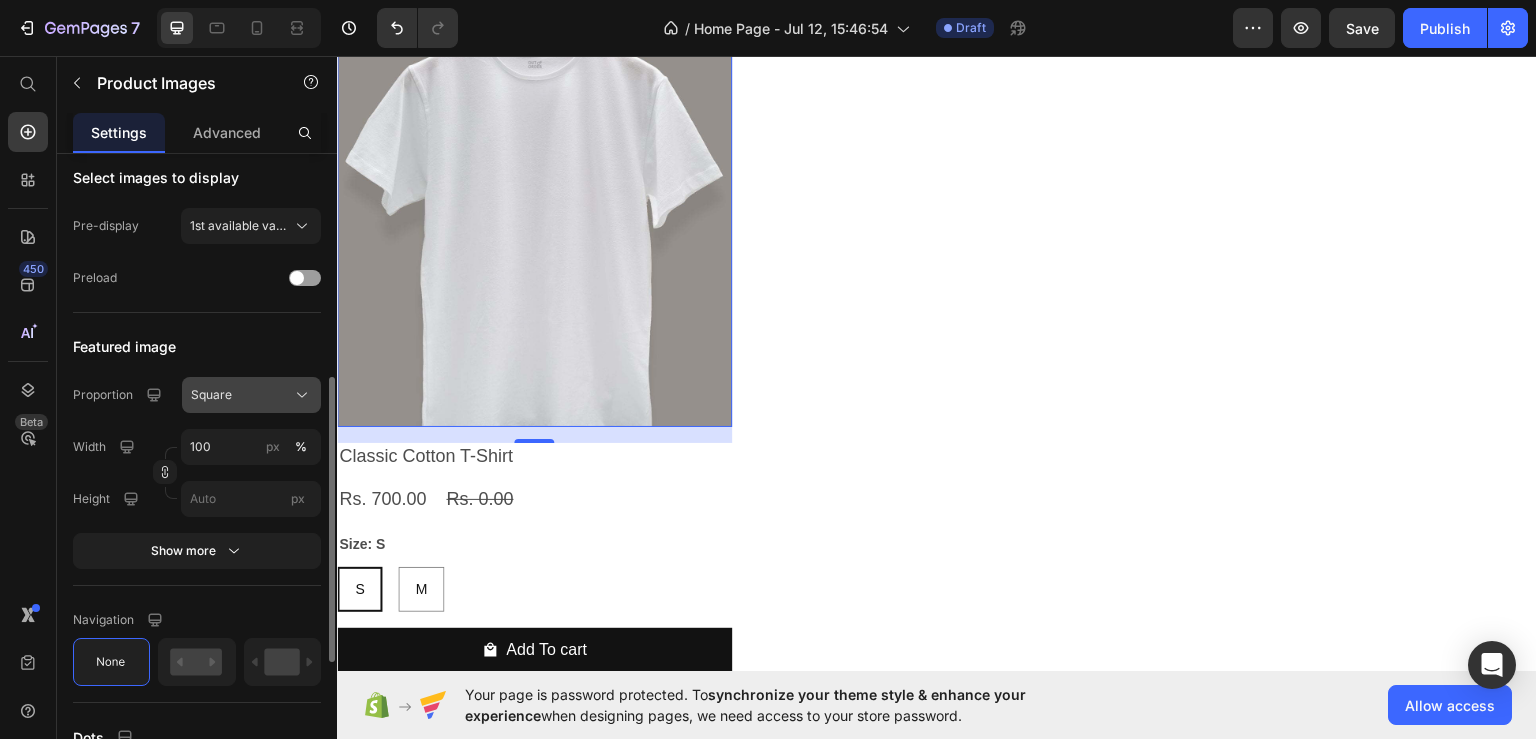 click on "Square" 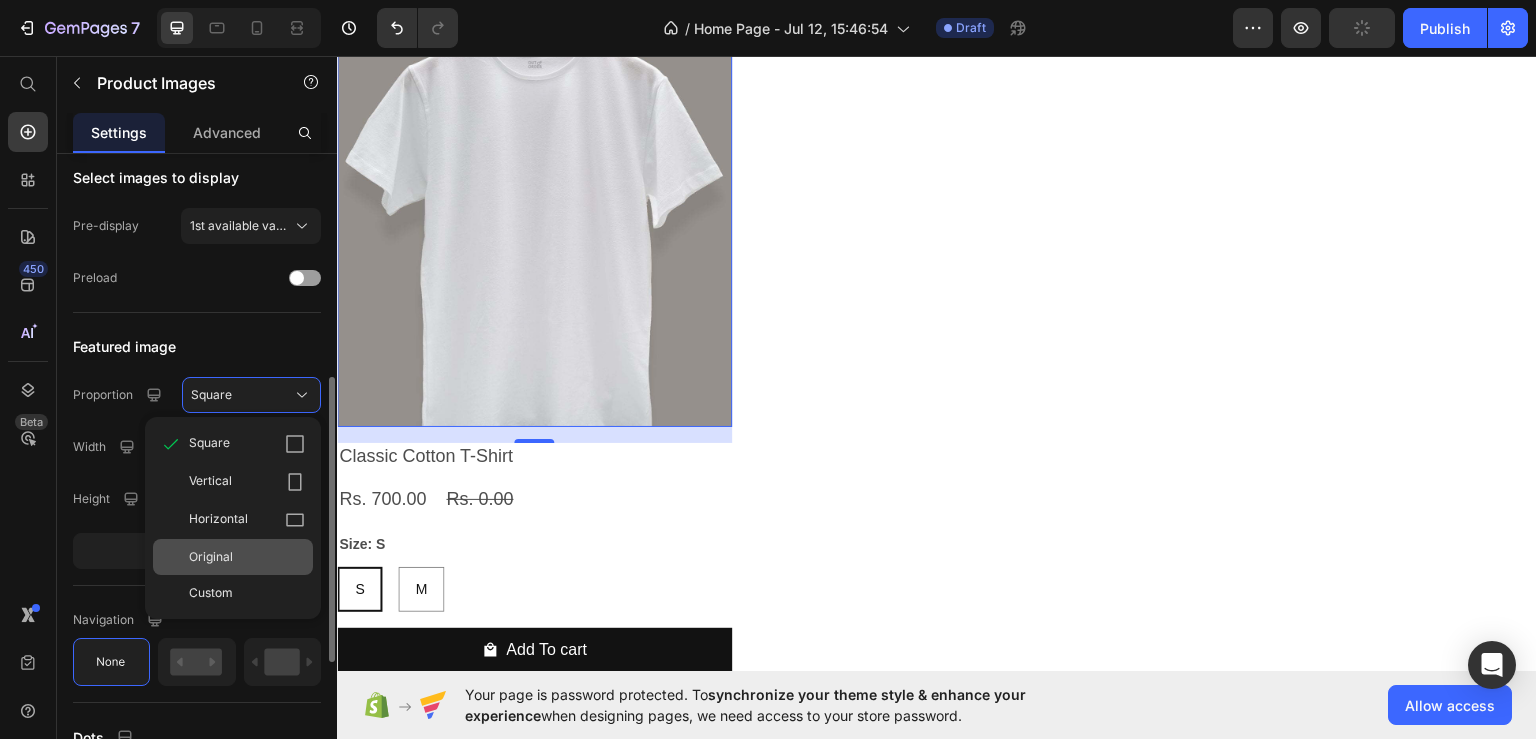 click on "Original" at bounding box center [247, 557] 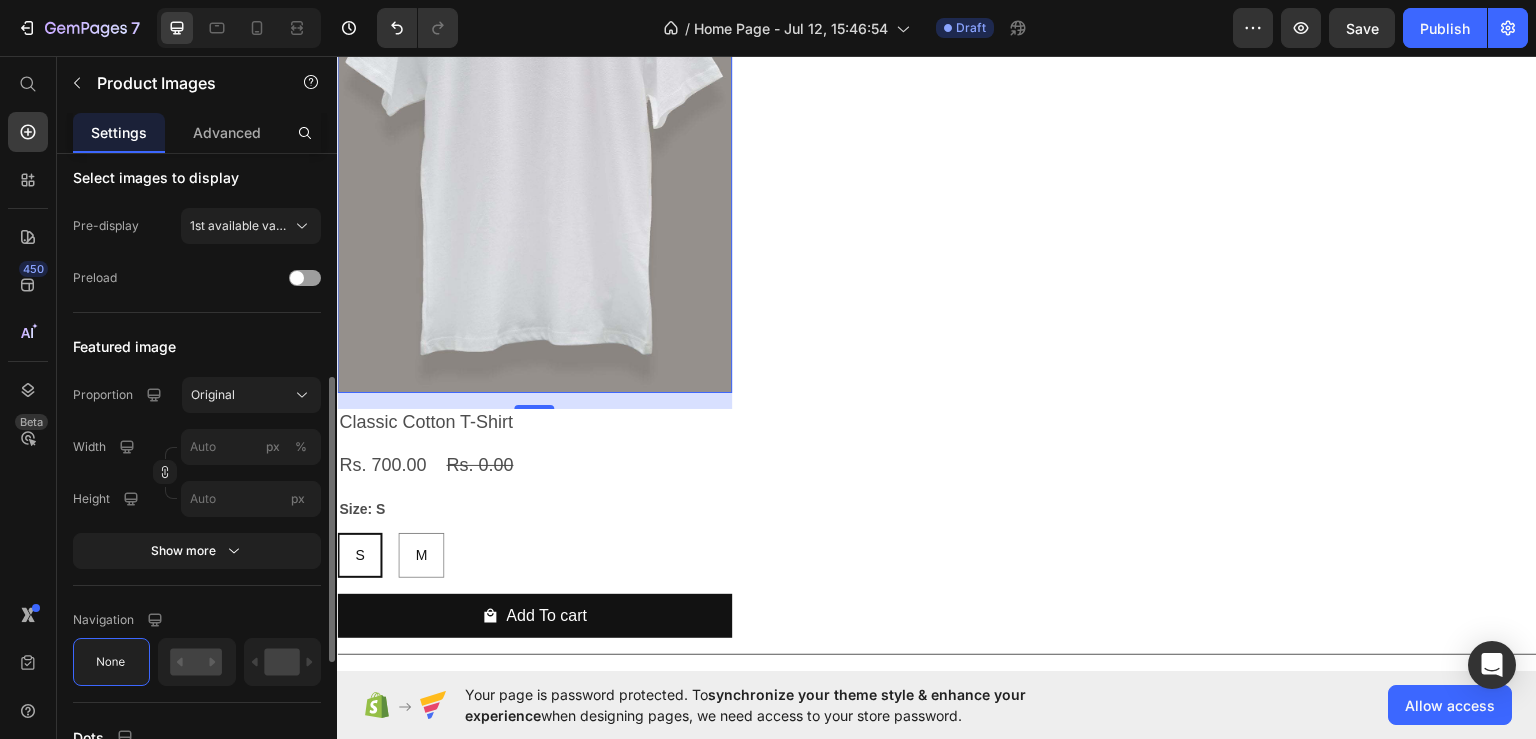 scroll, scrollTop: 2084, scrollLeft: 0, axis: vertical 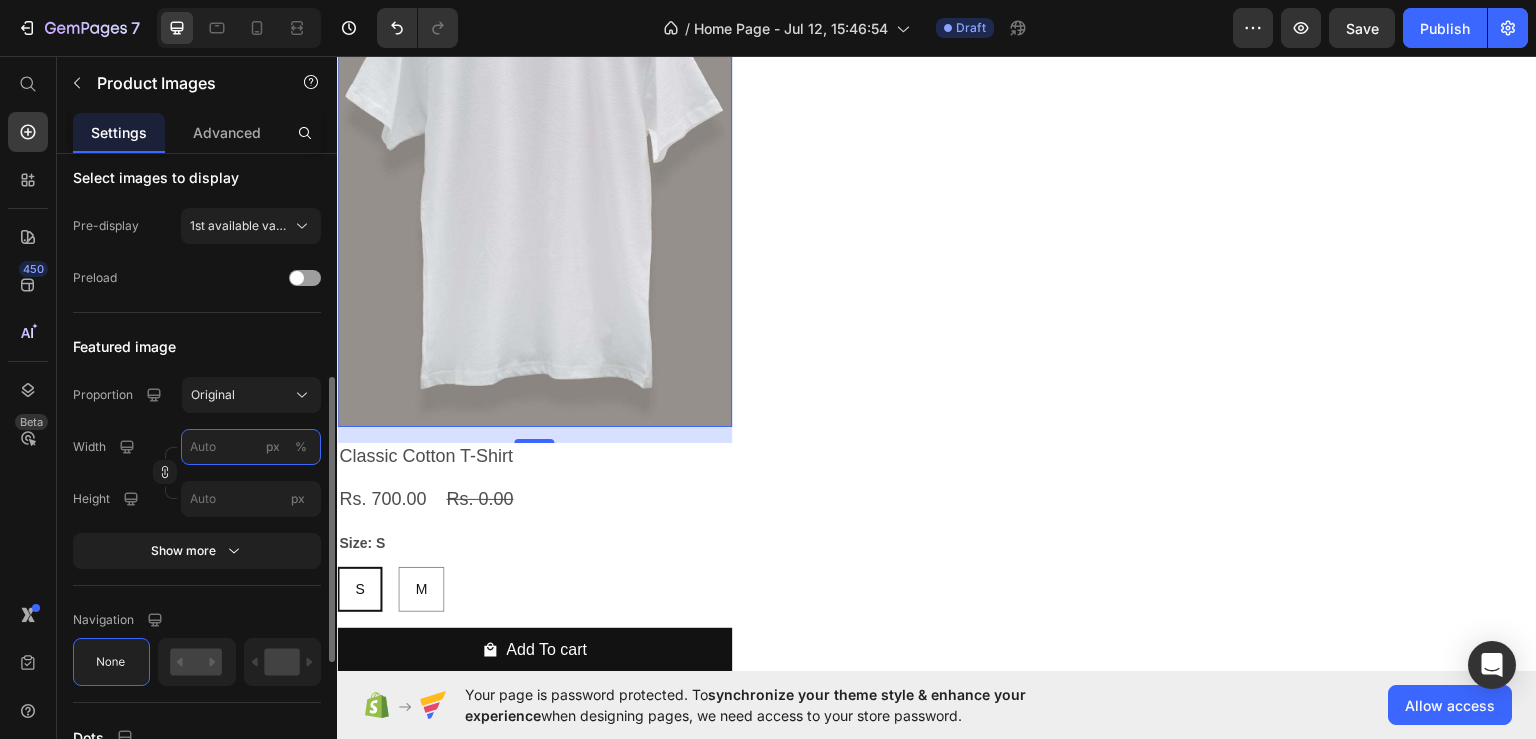 click on "px %" at bounding box center [251, 447] 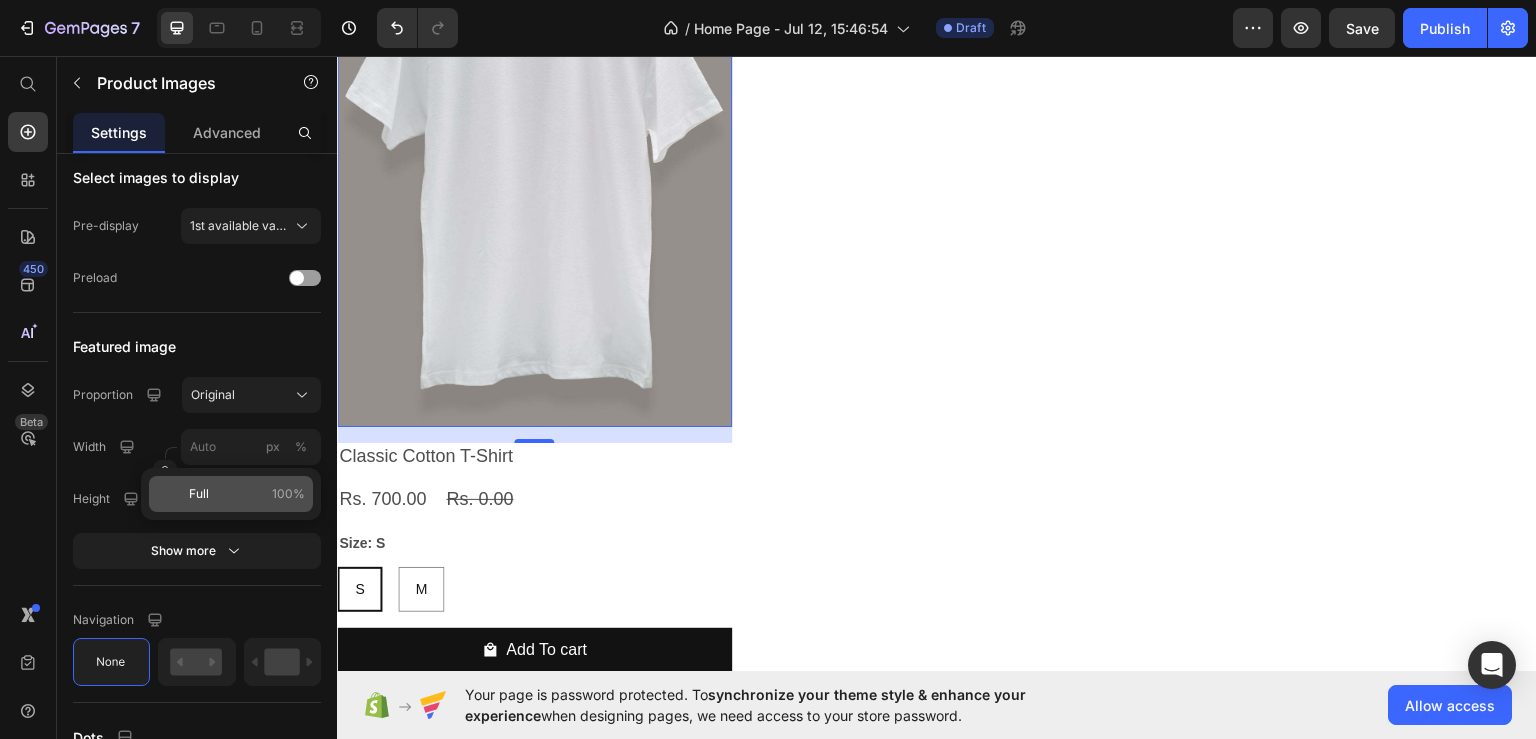 click on "100%" at bounding box center (288, 494) 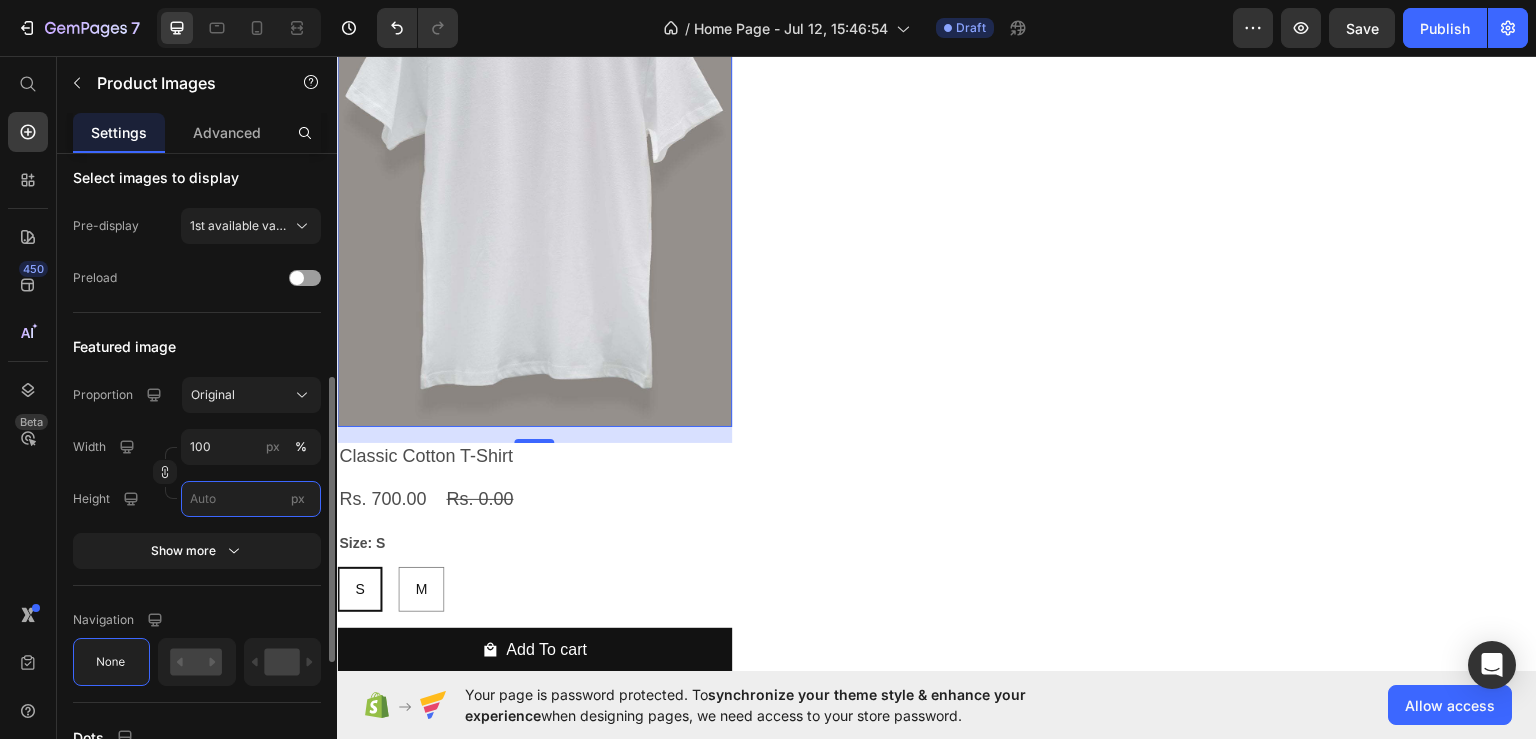 click on "px" at bounding box center (251, 499) 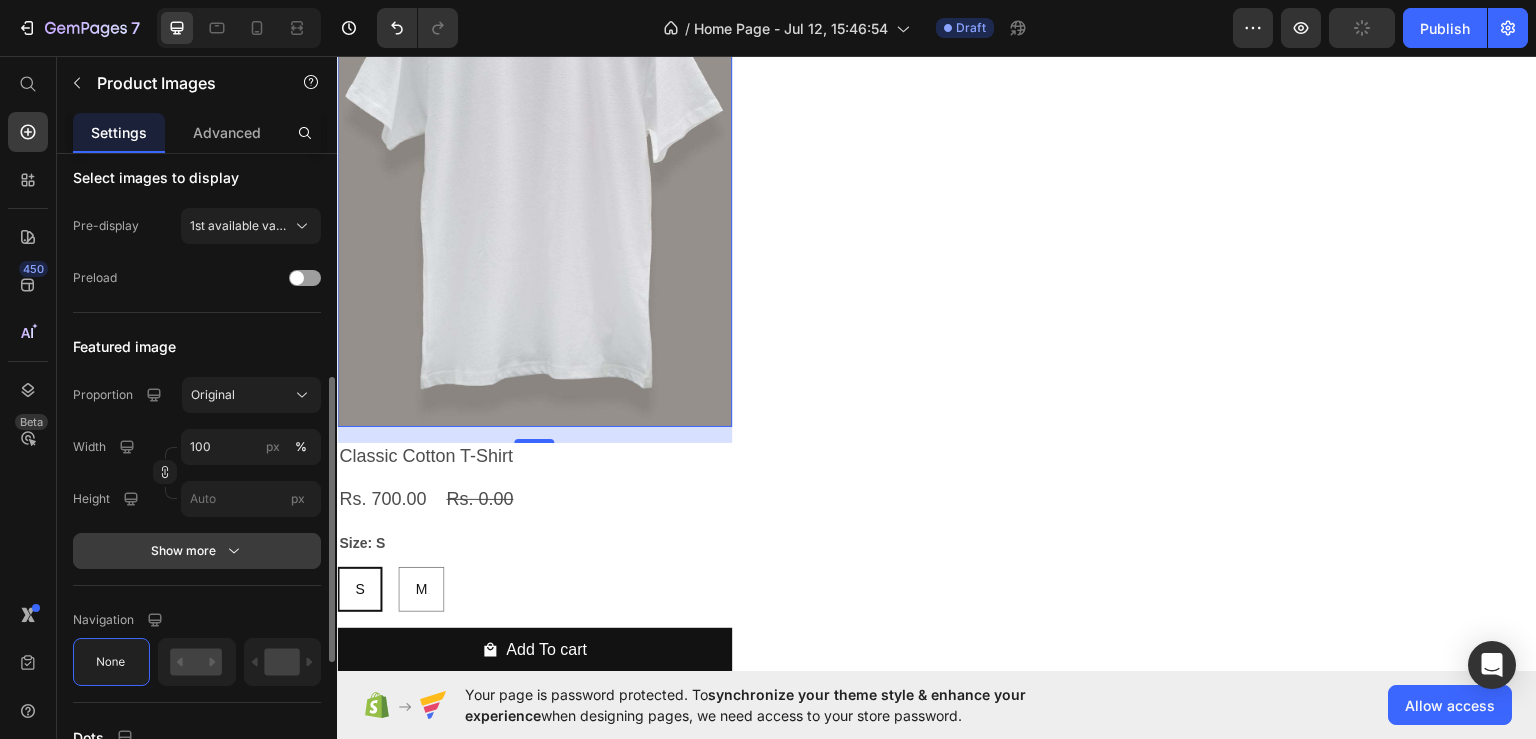 click on "Show more" at bounding box center (197, 551) 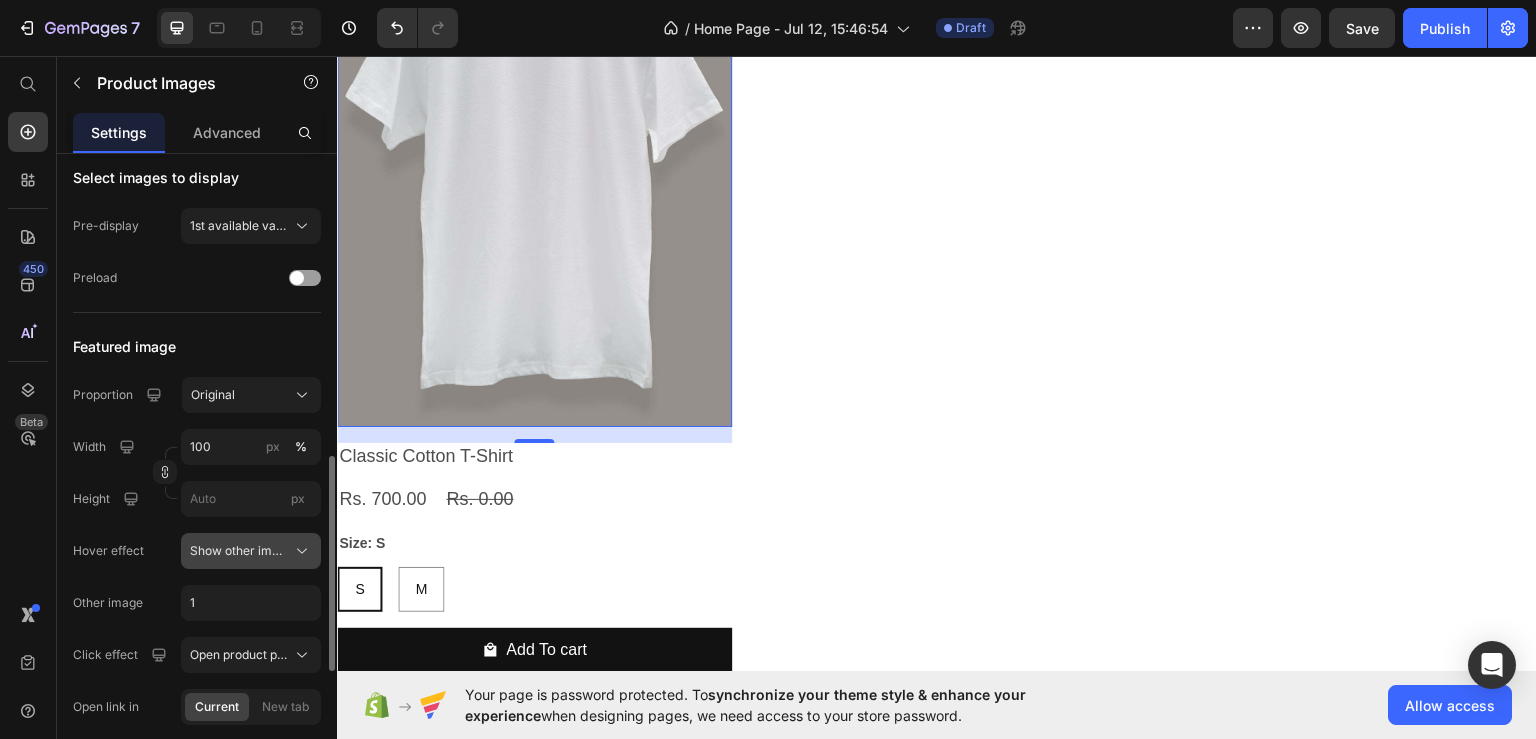 scroll, scrollTop: 700, scrollLeft: 0, axis: vertical 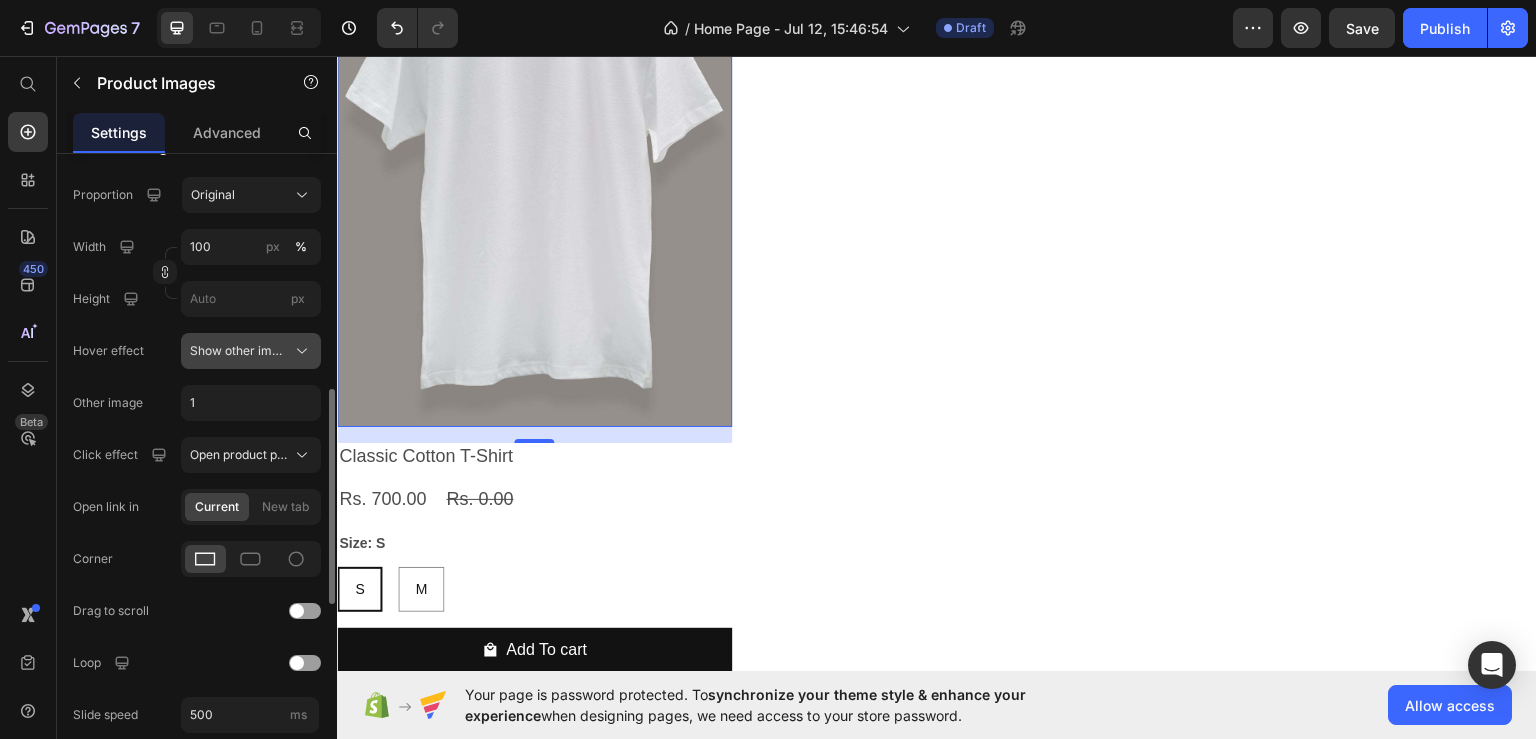 click on "Show other image" at bounding box center (239, 351) 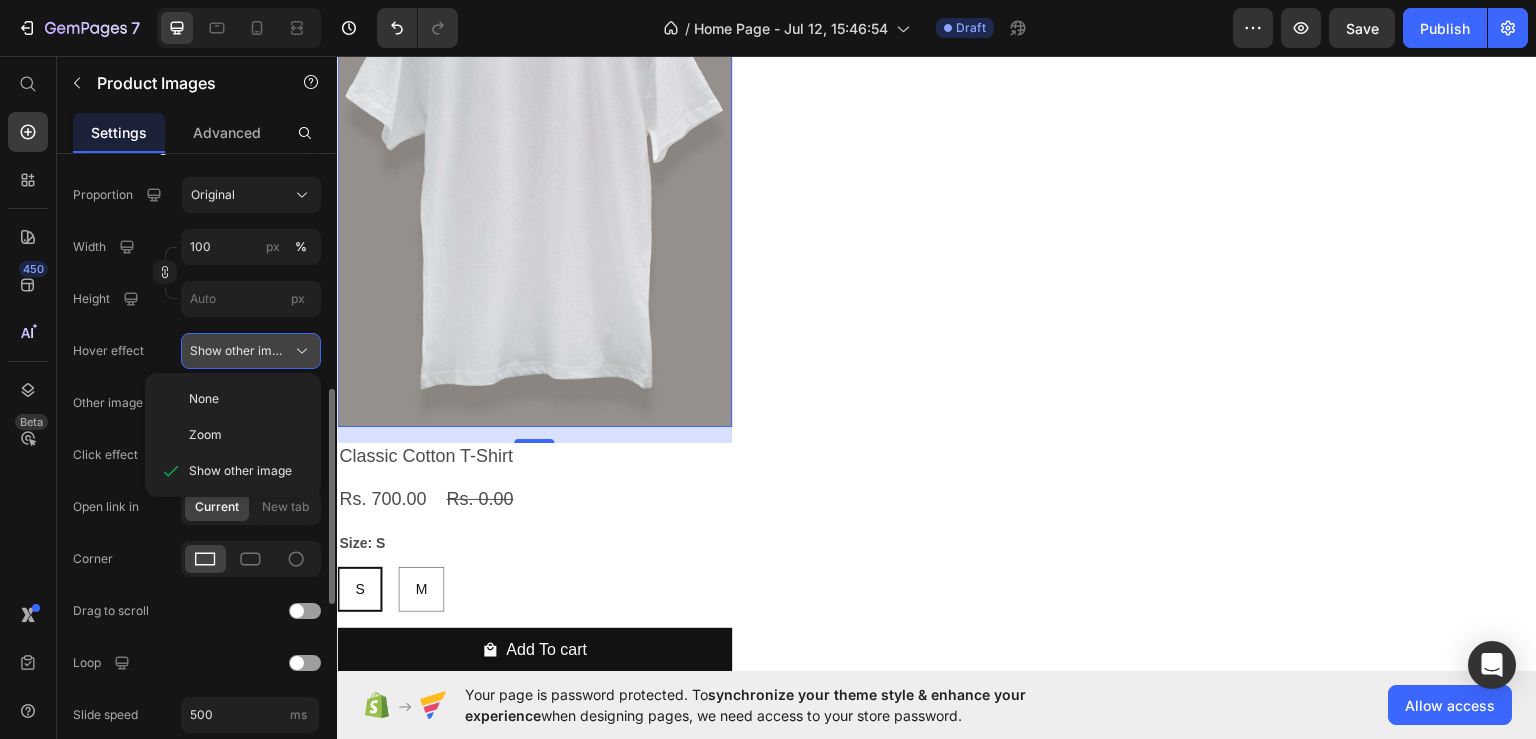 click on "Show other image" at bounding box center (239, 351) 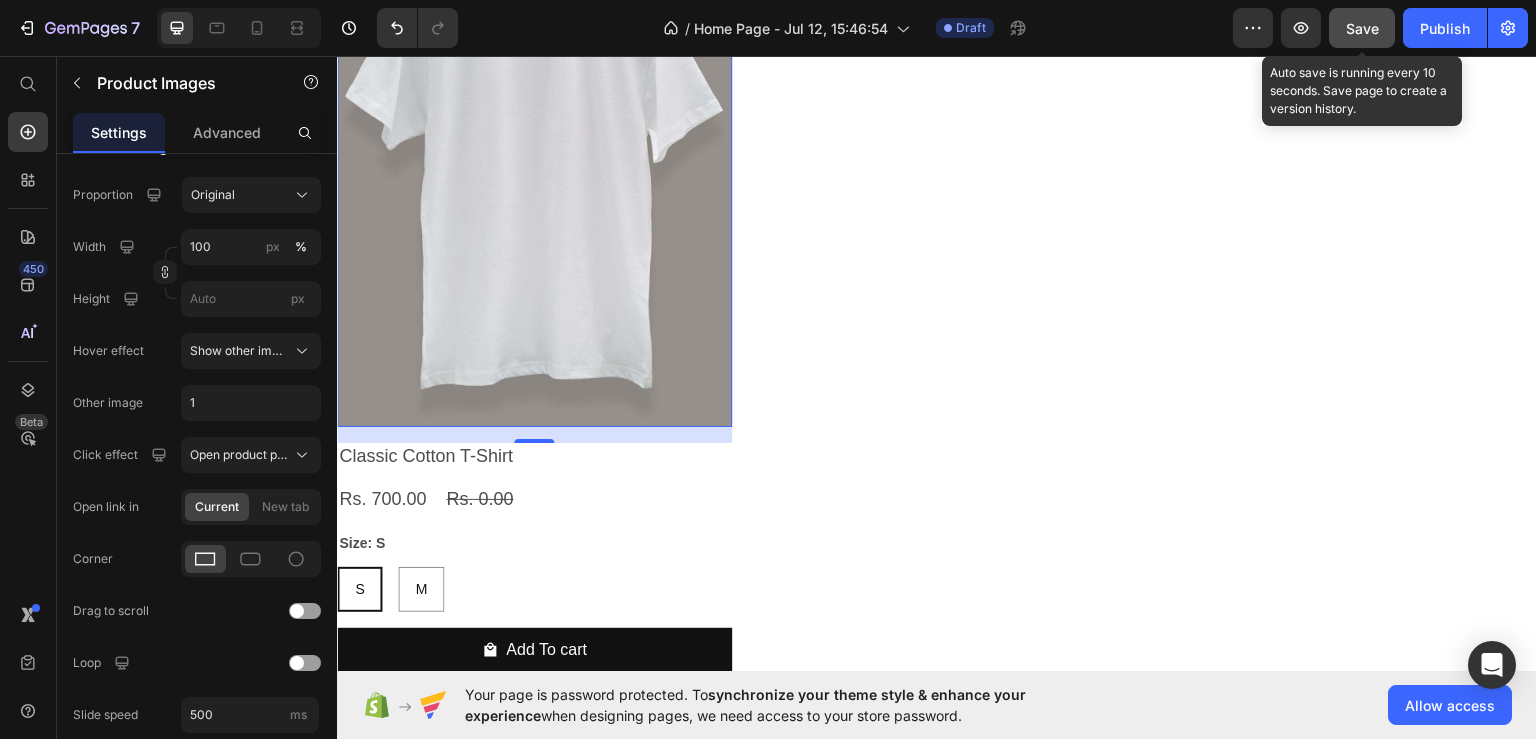 click on "Save" 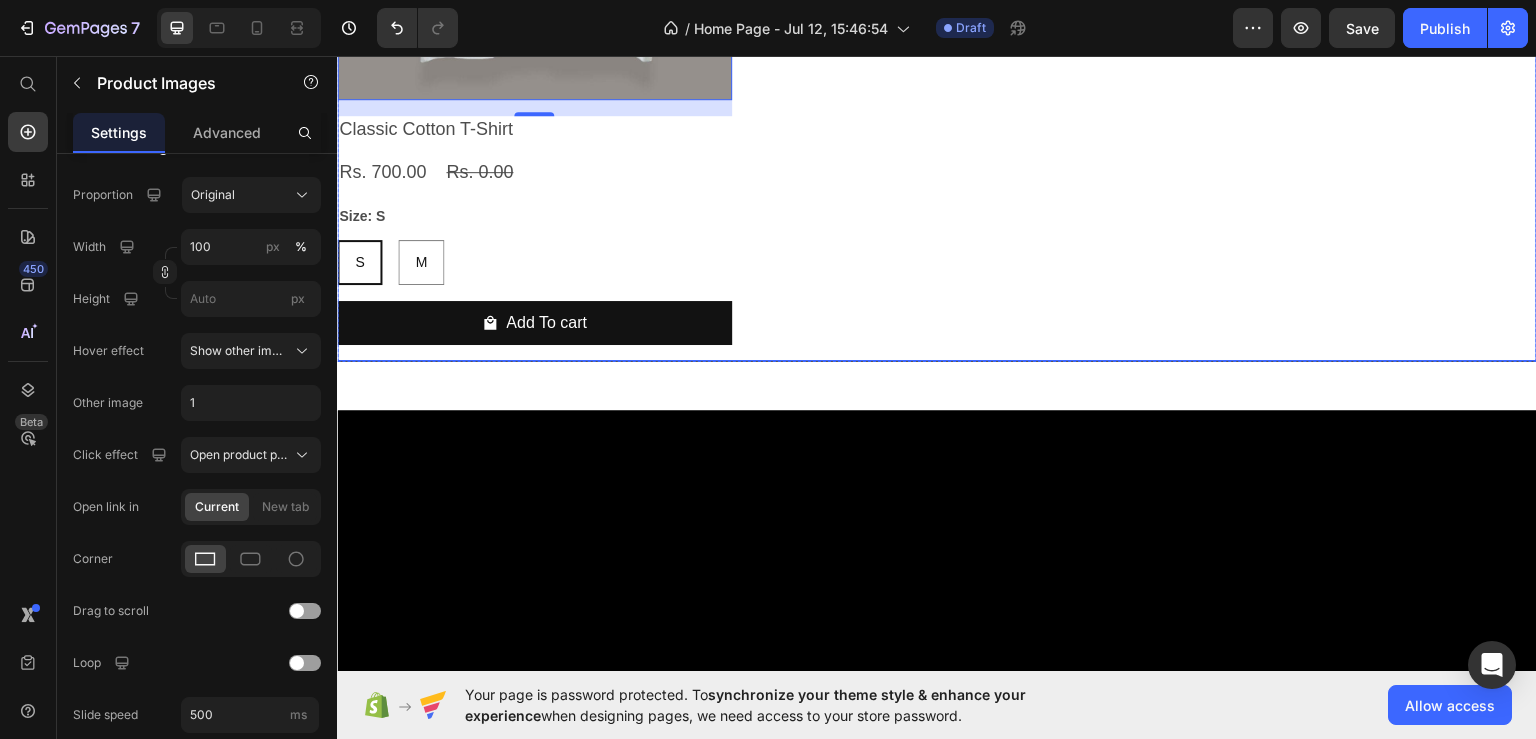 scroll, scrollTop: 2584, scrollLeft: 0, axis: vertical 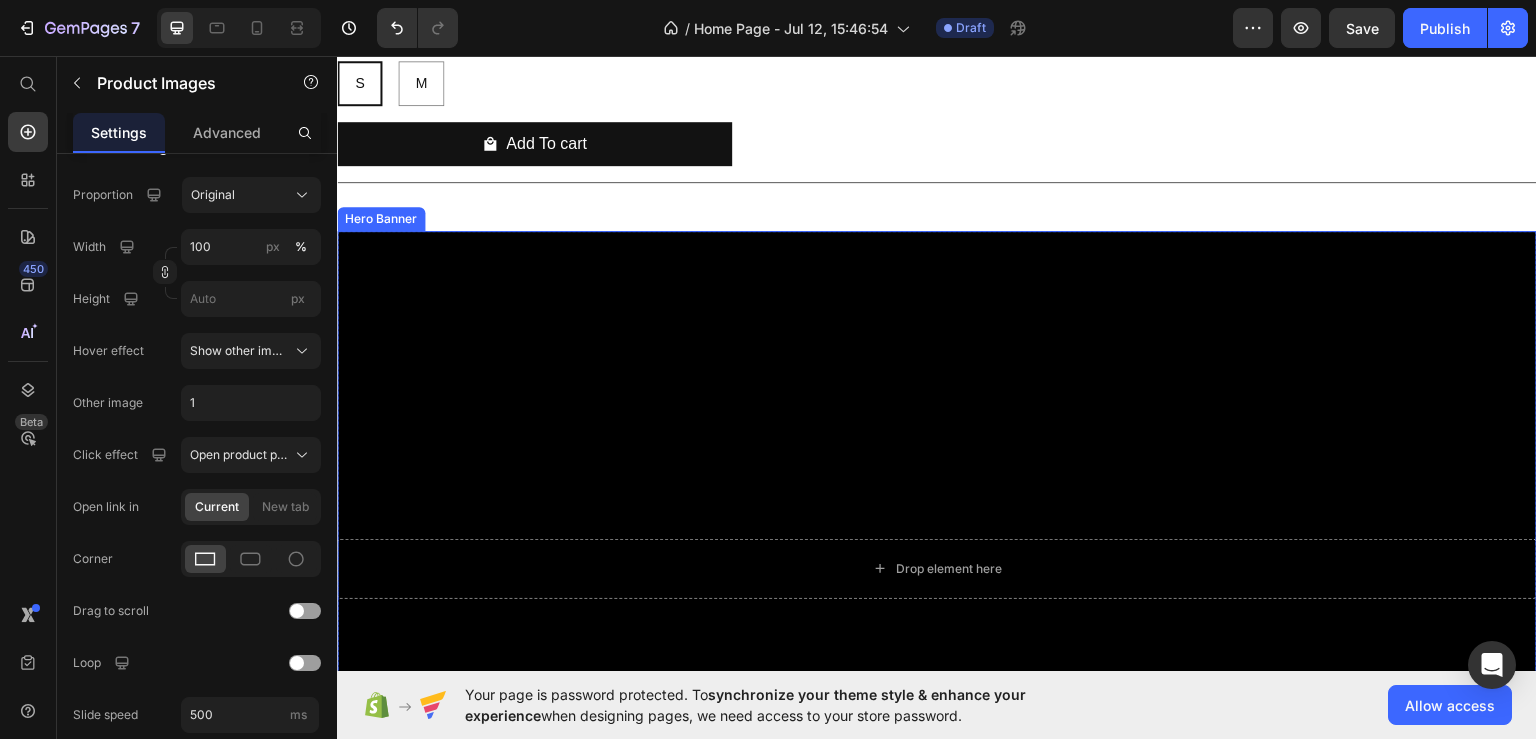 click at bounding box center [937, 567] 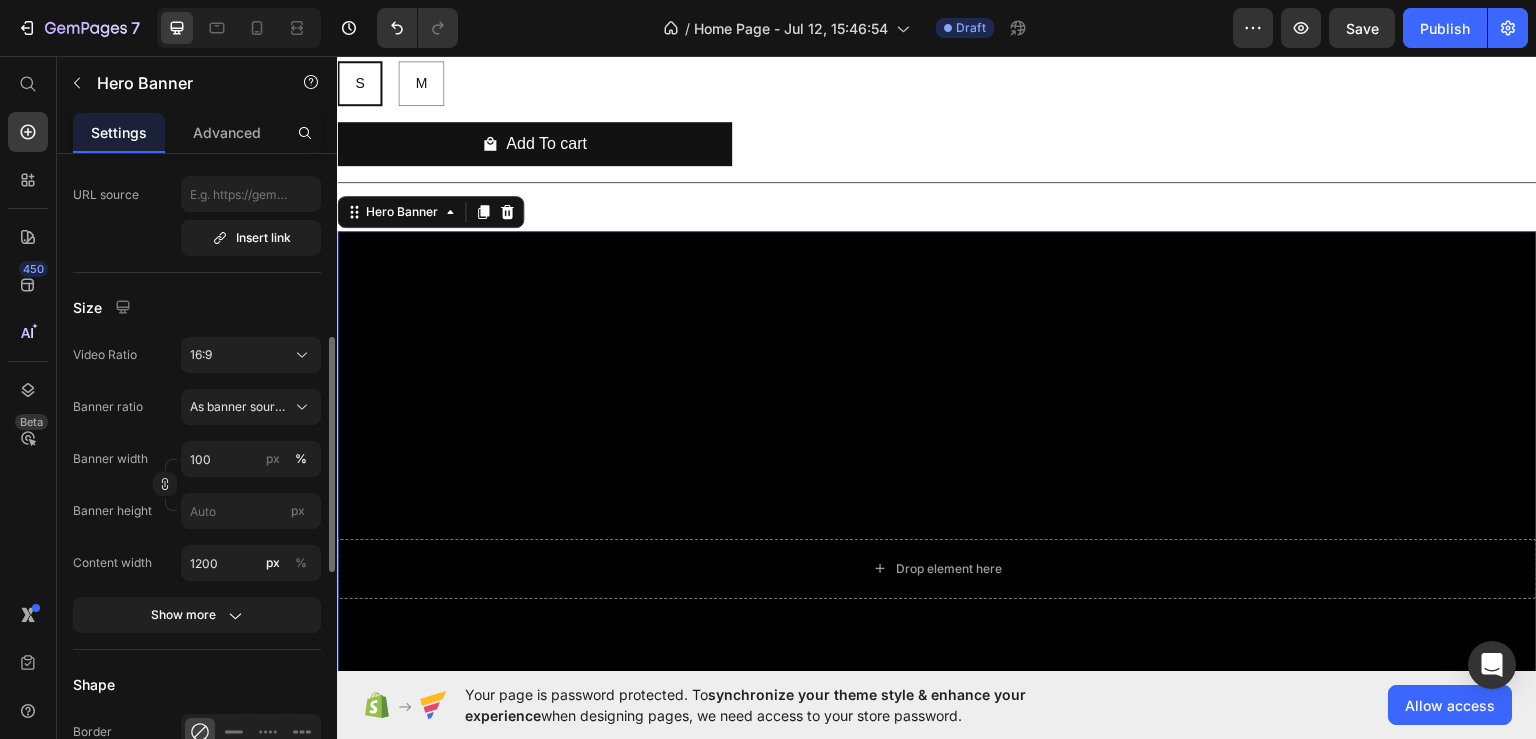 scroll, scrollTop: 600, scrollLeft: 0, axis: vertical 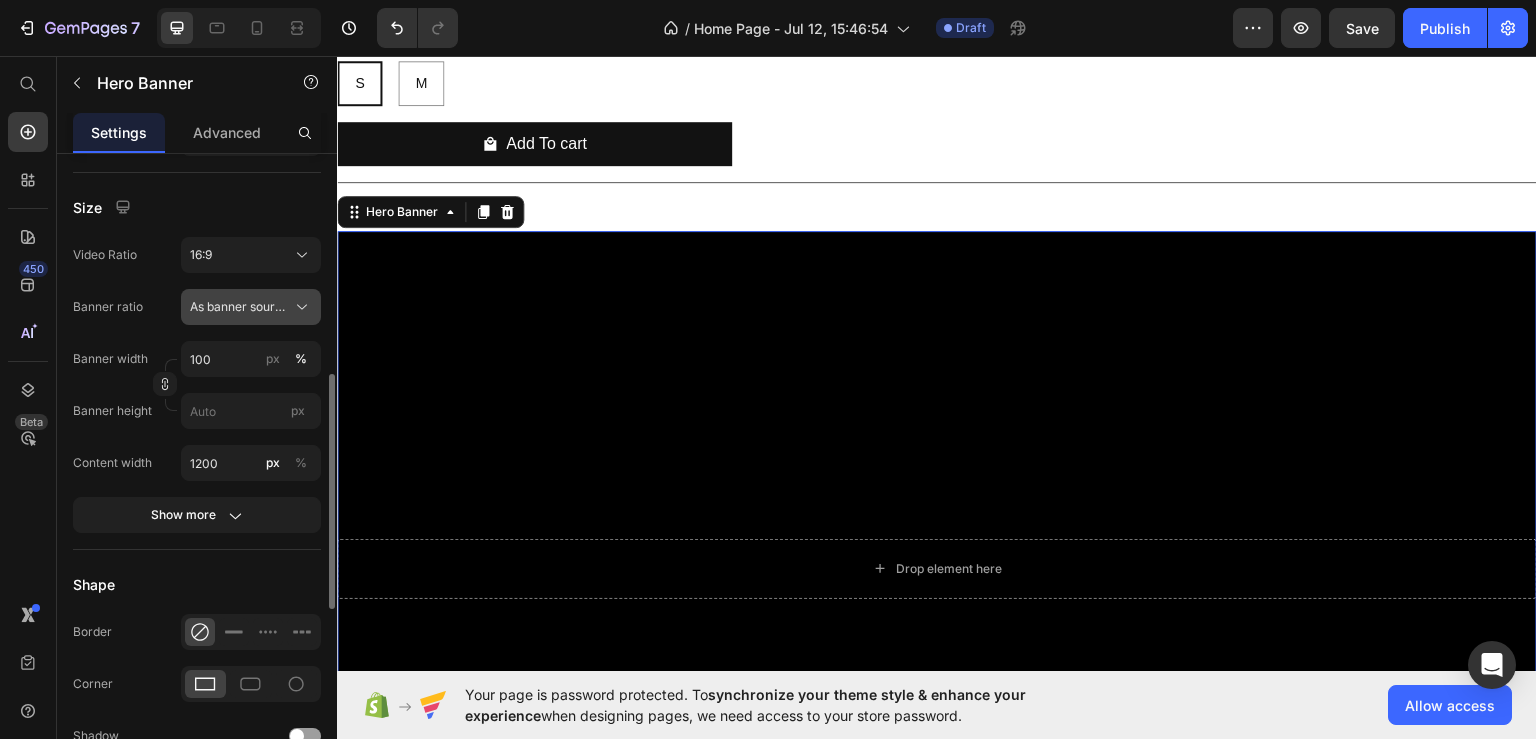 click on "As banner source" at bounding box center (239, 307) 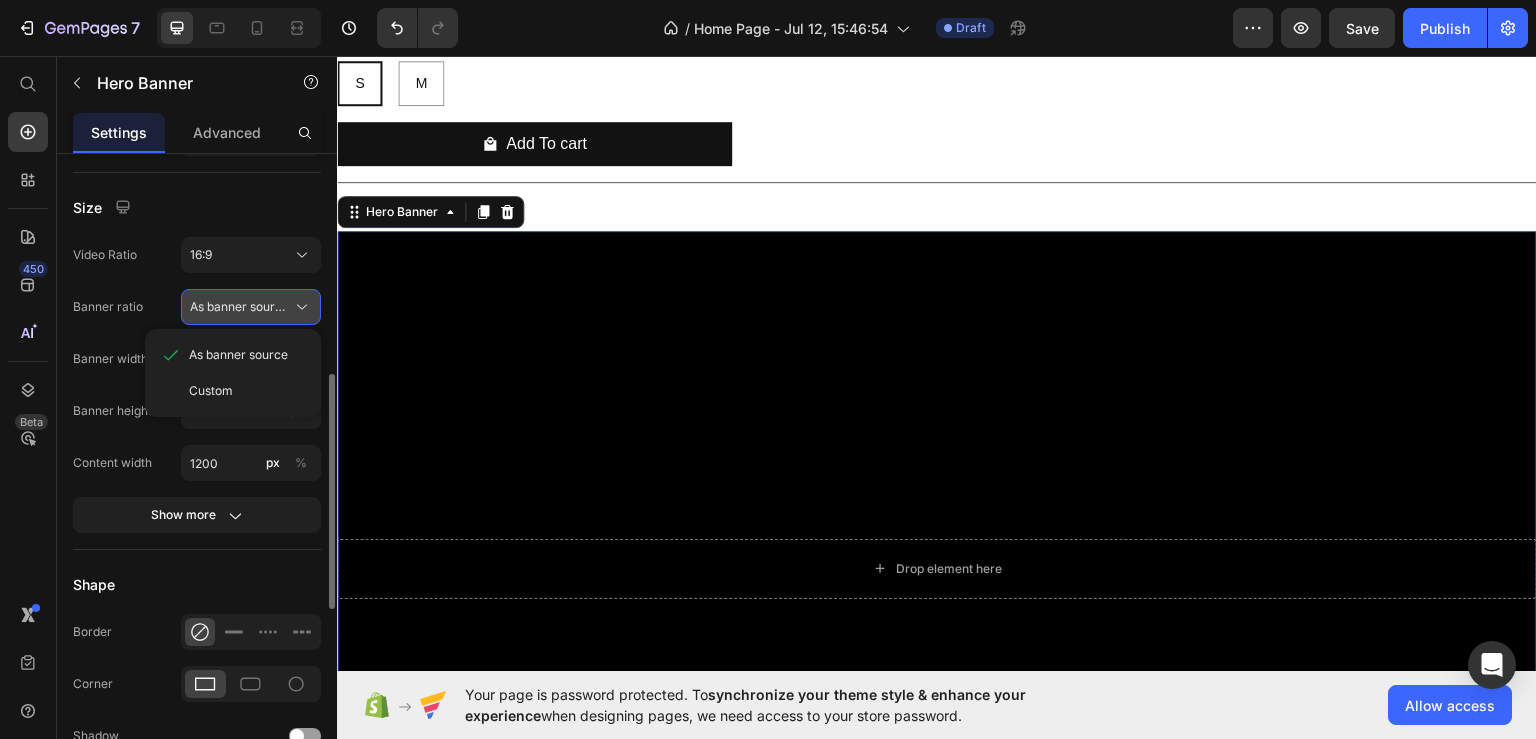click on "As banner source" at bounding box center [239, 307] 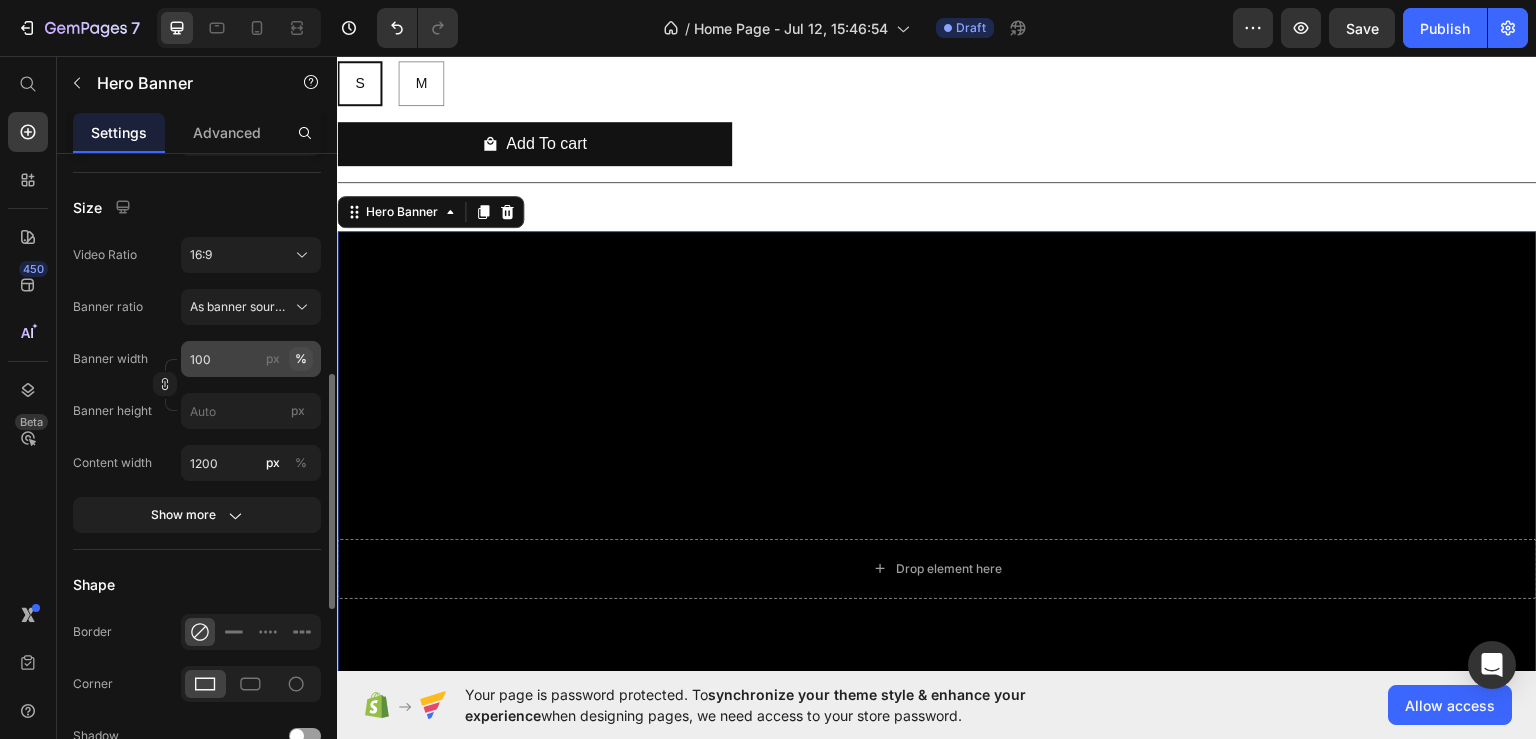 click on "%" at bounding box center [301, 359] 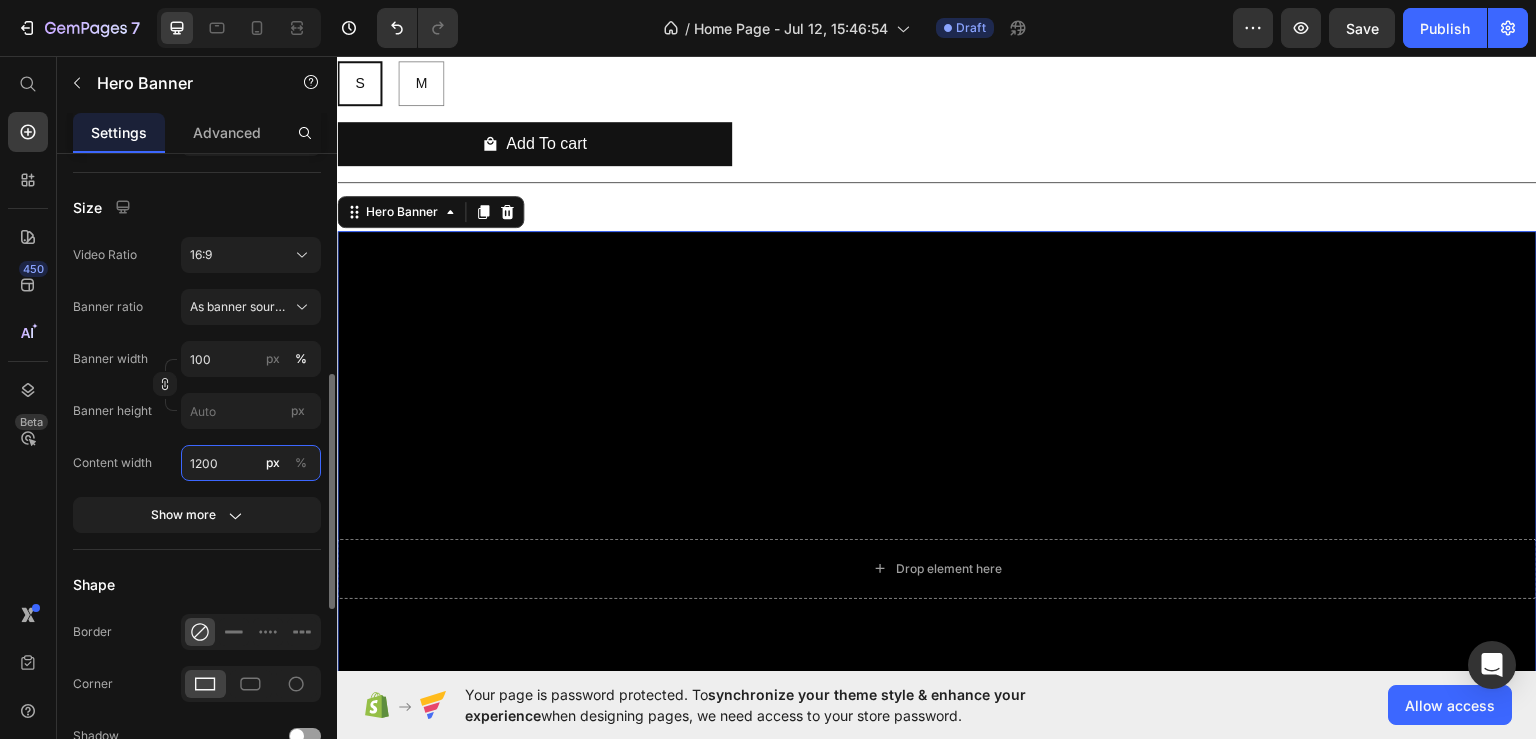 click on "1200" at bounding box center [251, 463] 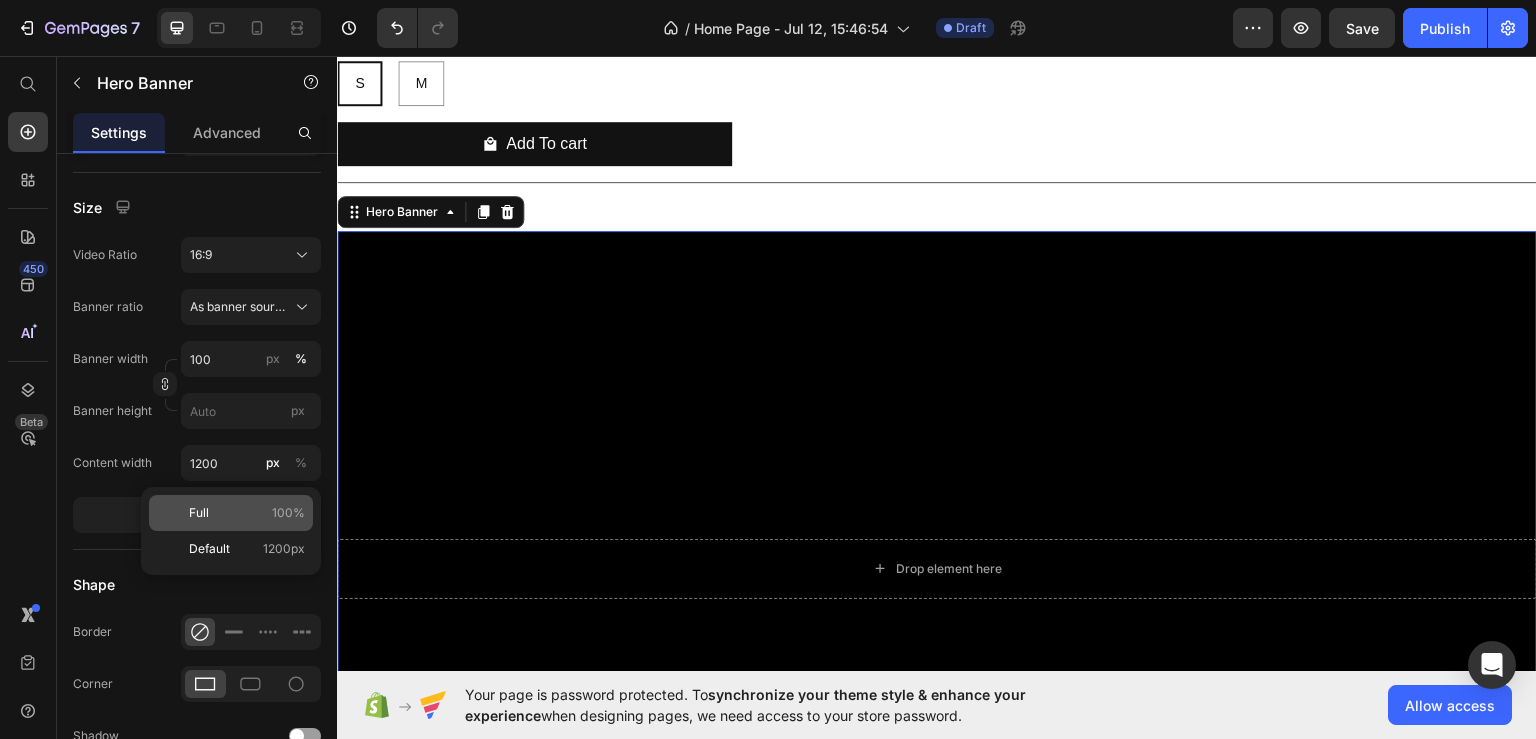 click on "Full 100%" at bounding box center (247, 513) 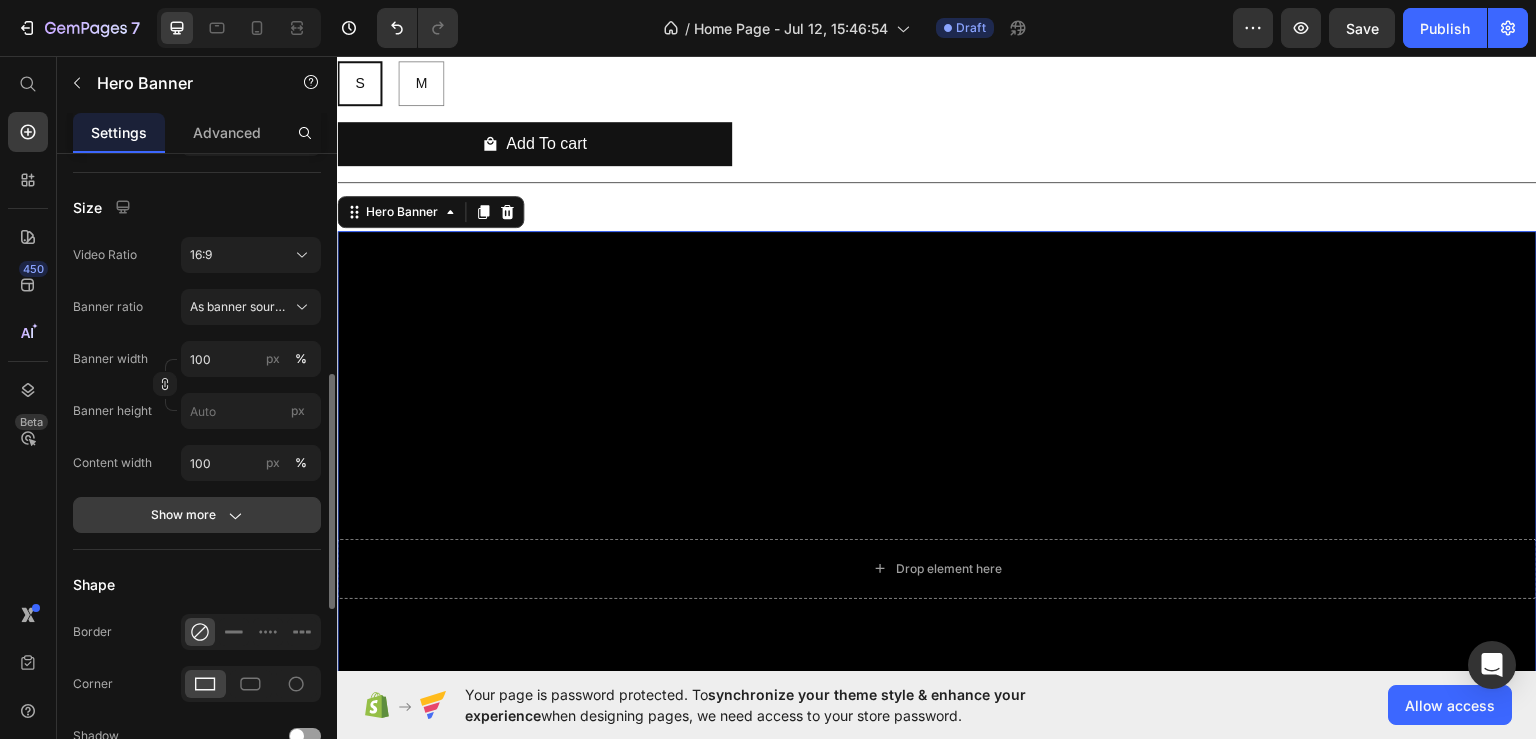 click on "Show more" at bounding box center [197, 515] 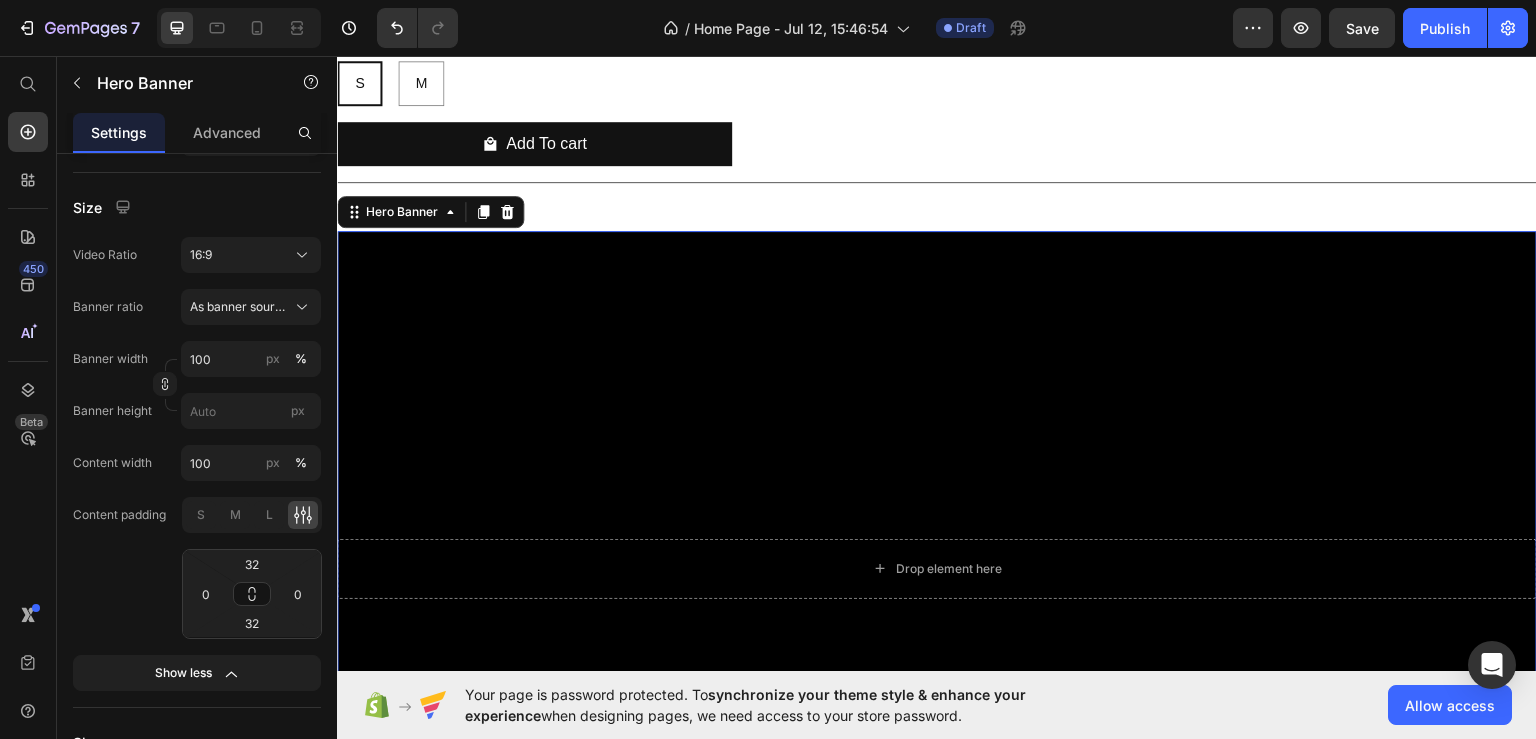 scroll, scrollTop: 900, scrollLeft: 0, axis: vertical 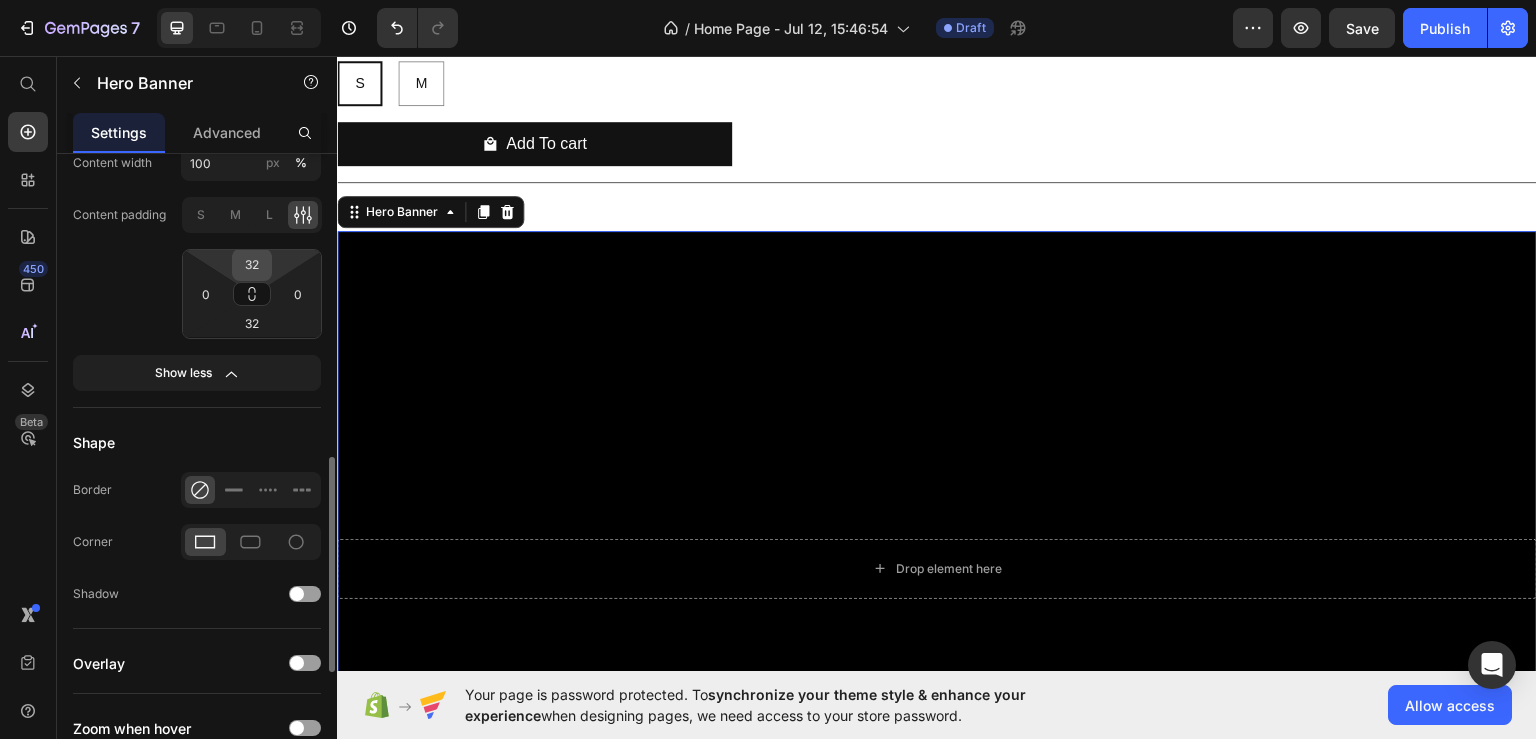 click on "32" at bounding box center [252, 265] 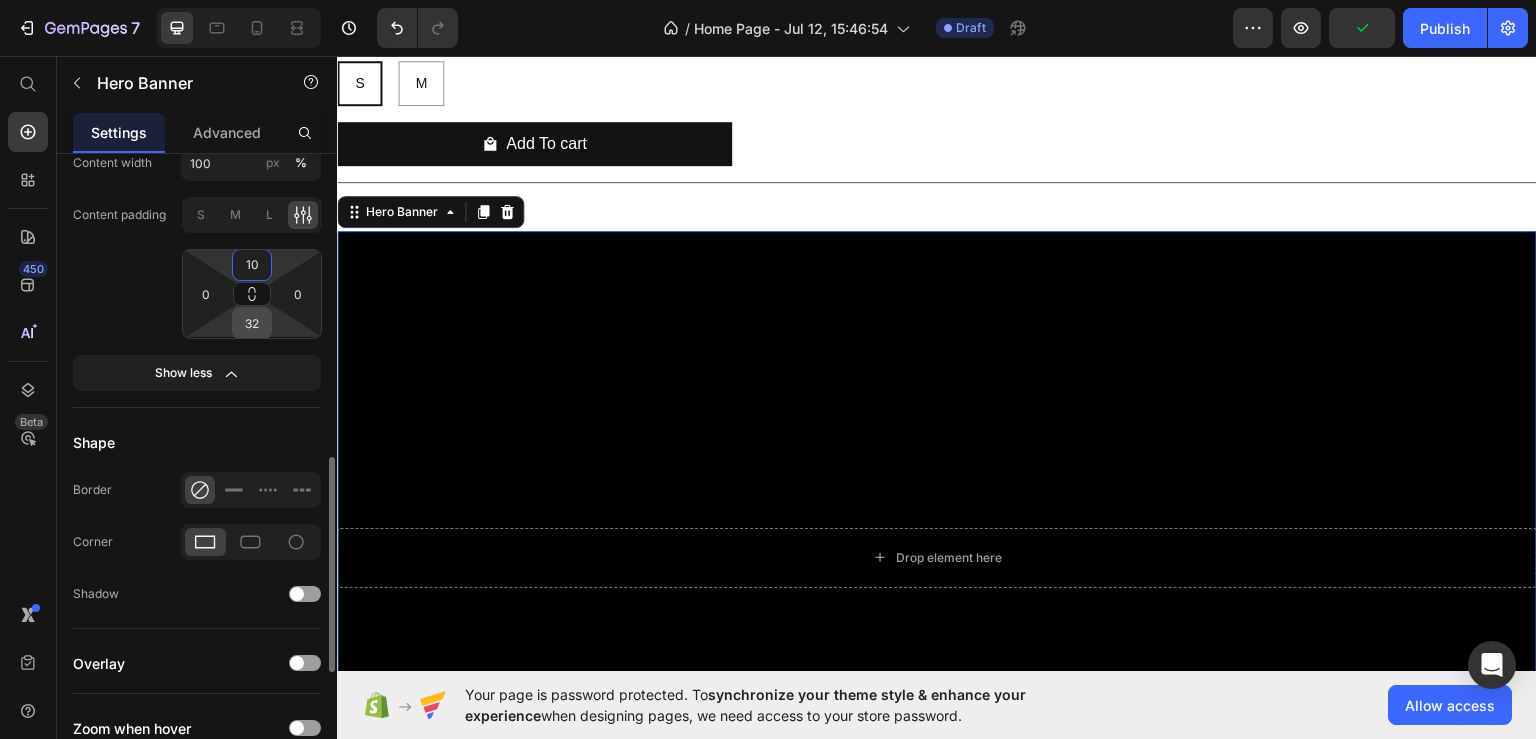 type on "10" 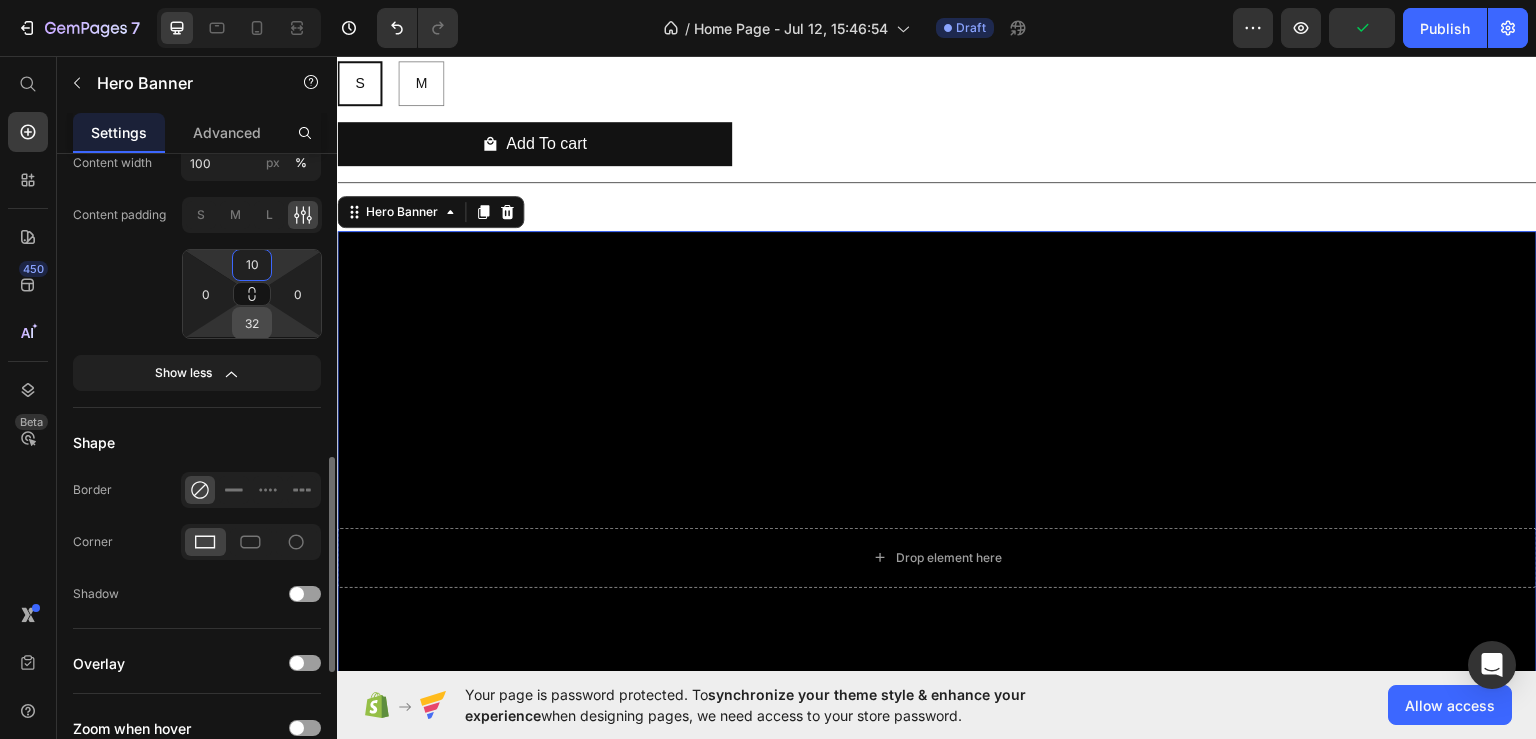 click on "32" at bounding box center (252, 323) 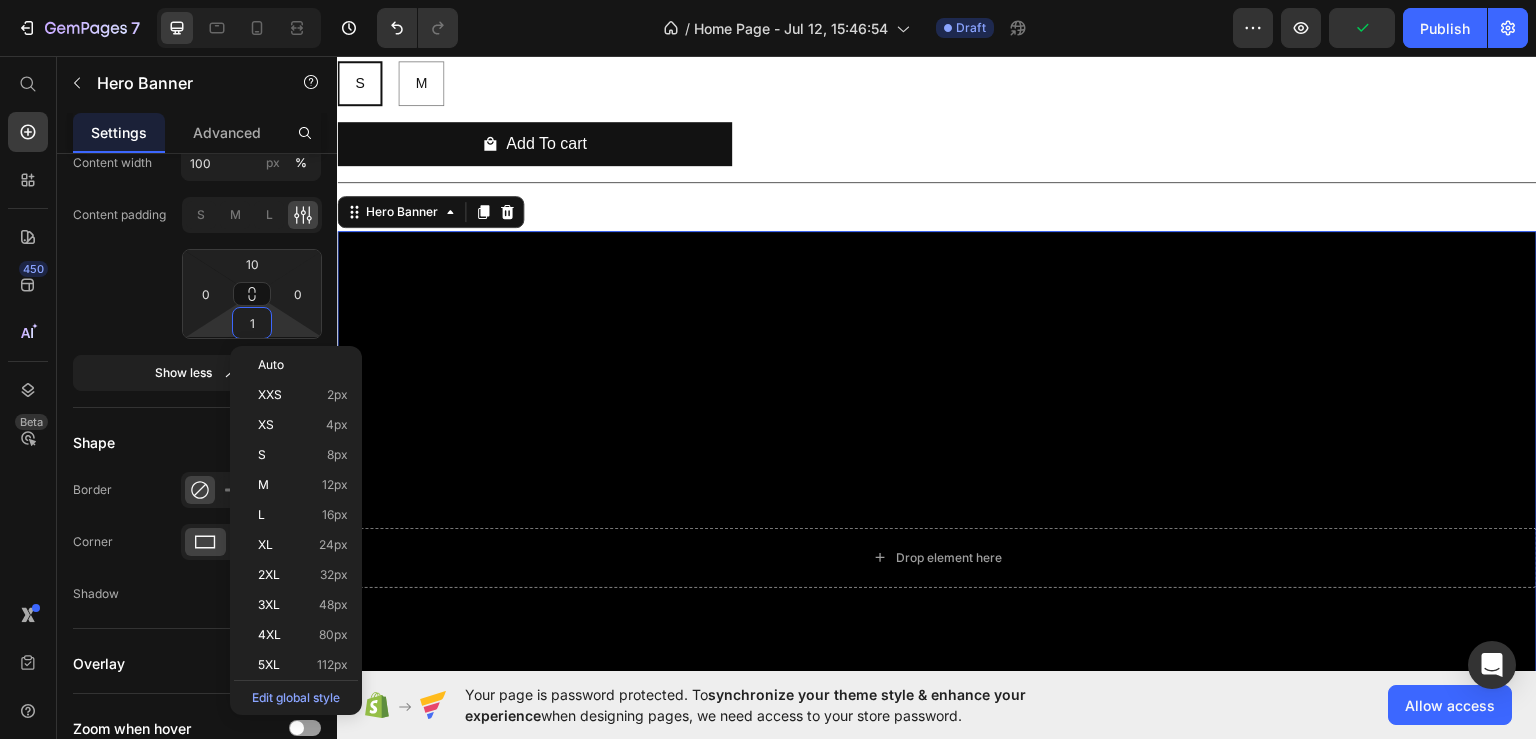 type on "10" 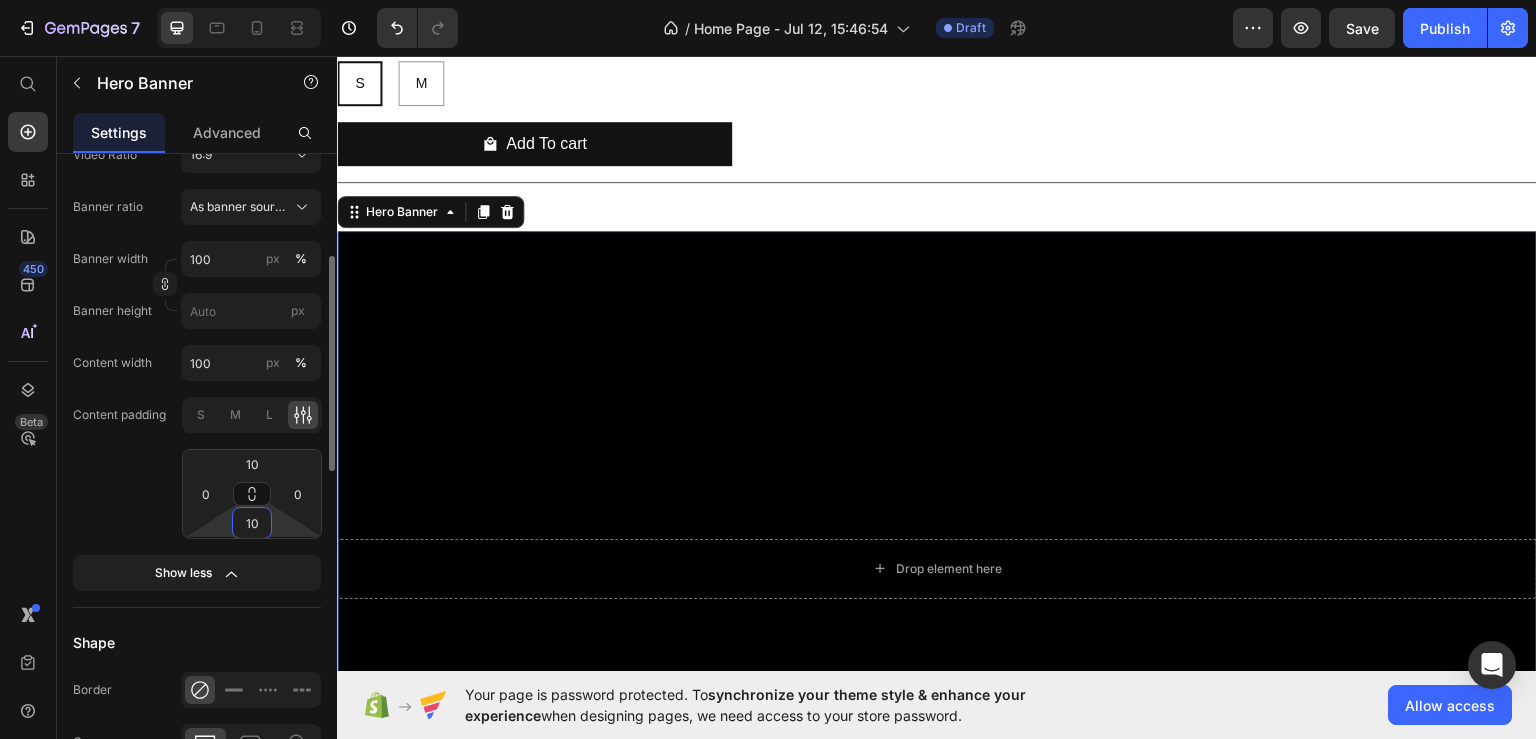 scroll, scrollTop: 600, scrollLeft: 0, axis: vertical 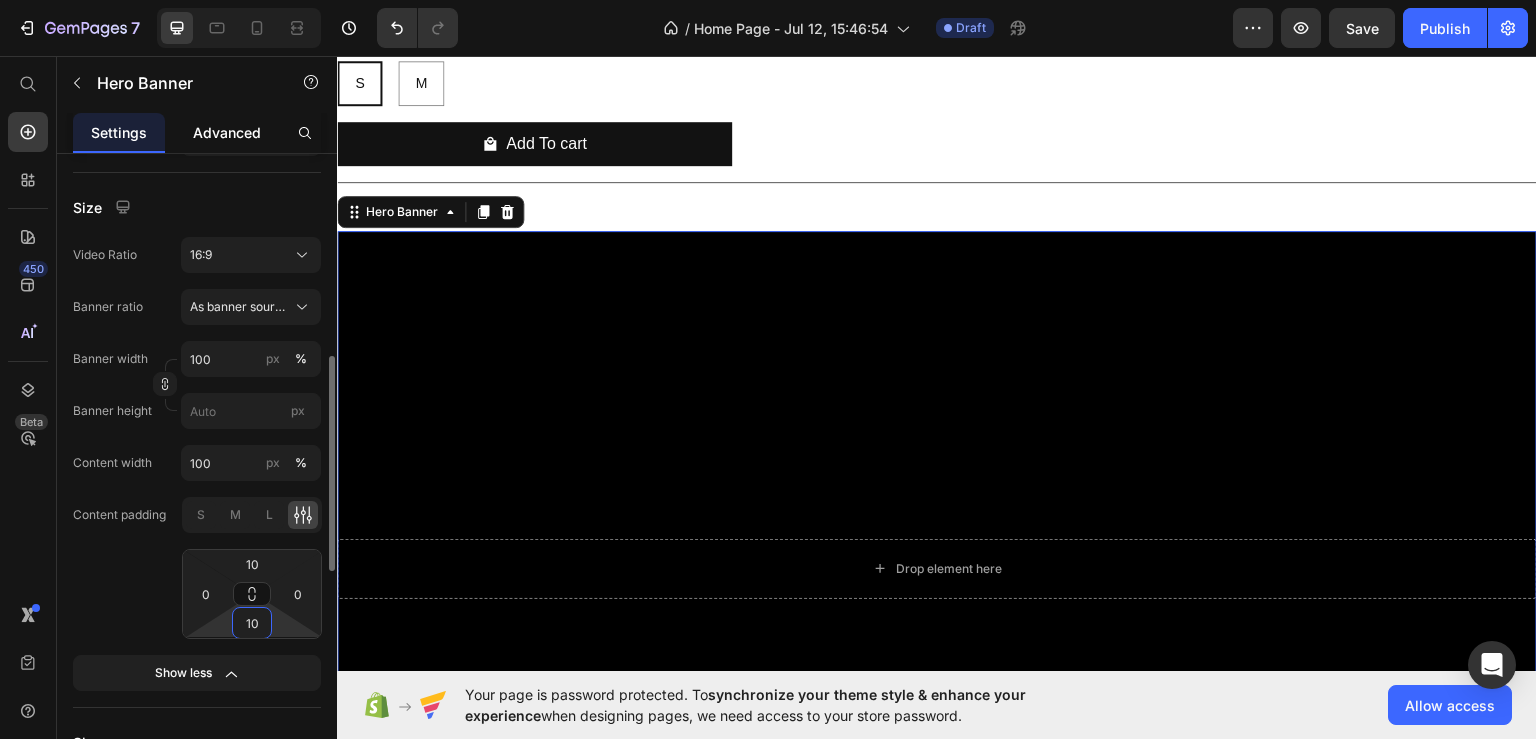 click on "Advanced" 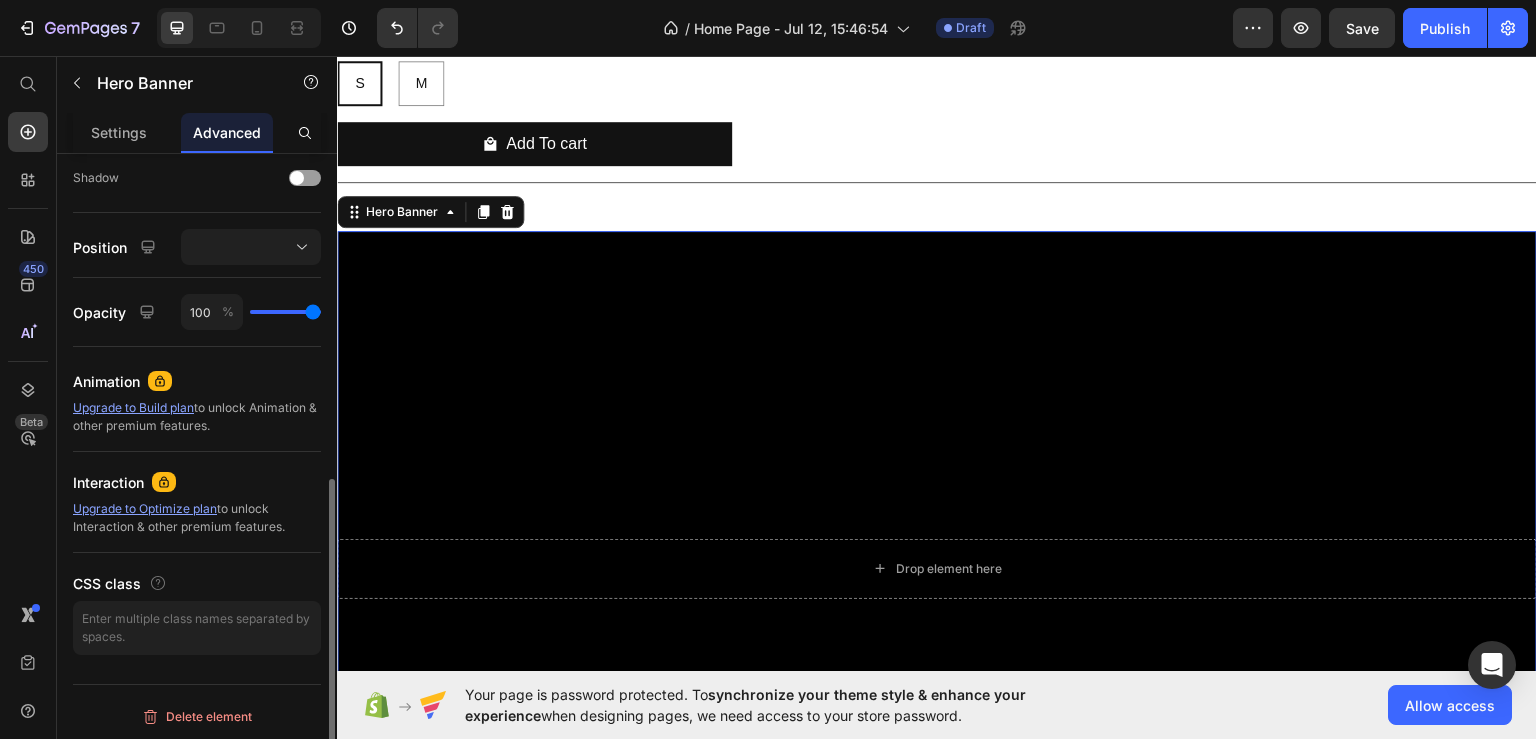 scroll, scrollTop: 160, scrollLeft: 0, axis: vertical 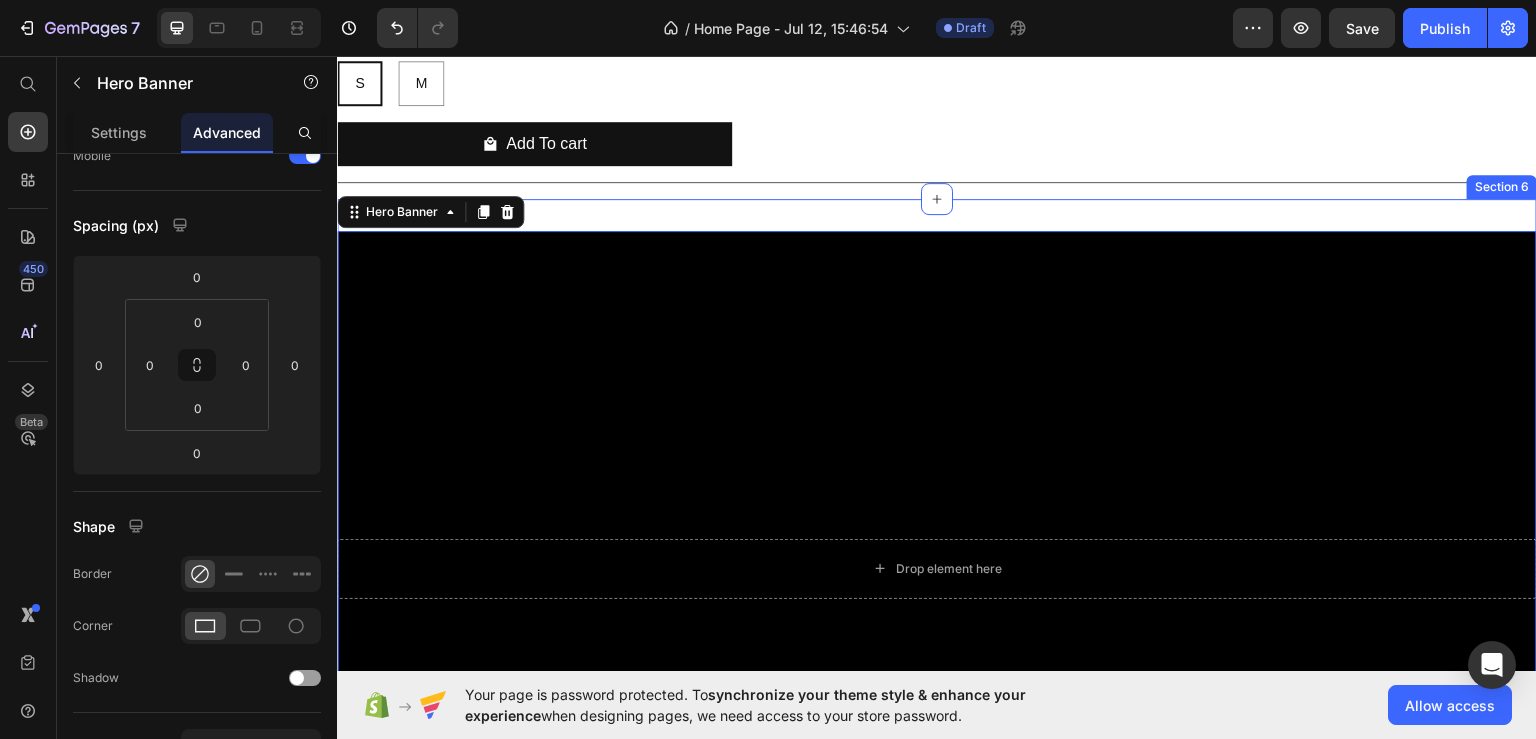 click on "Drop element here Hero Banner   0 Row Section 6" at bounding box center (937, 575) 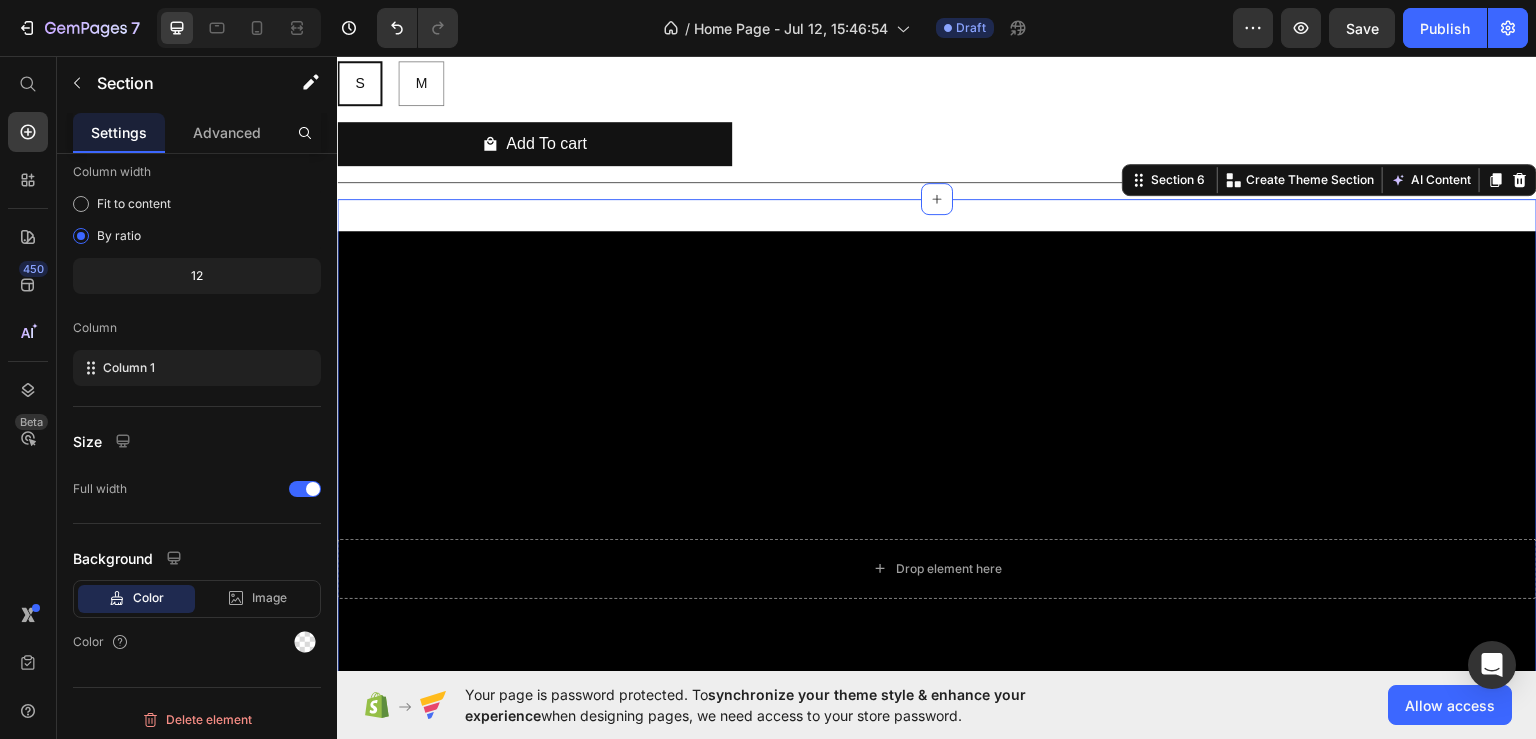 scroll, scrollTop: 0, scrollLeft: 0, axis: both 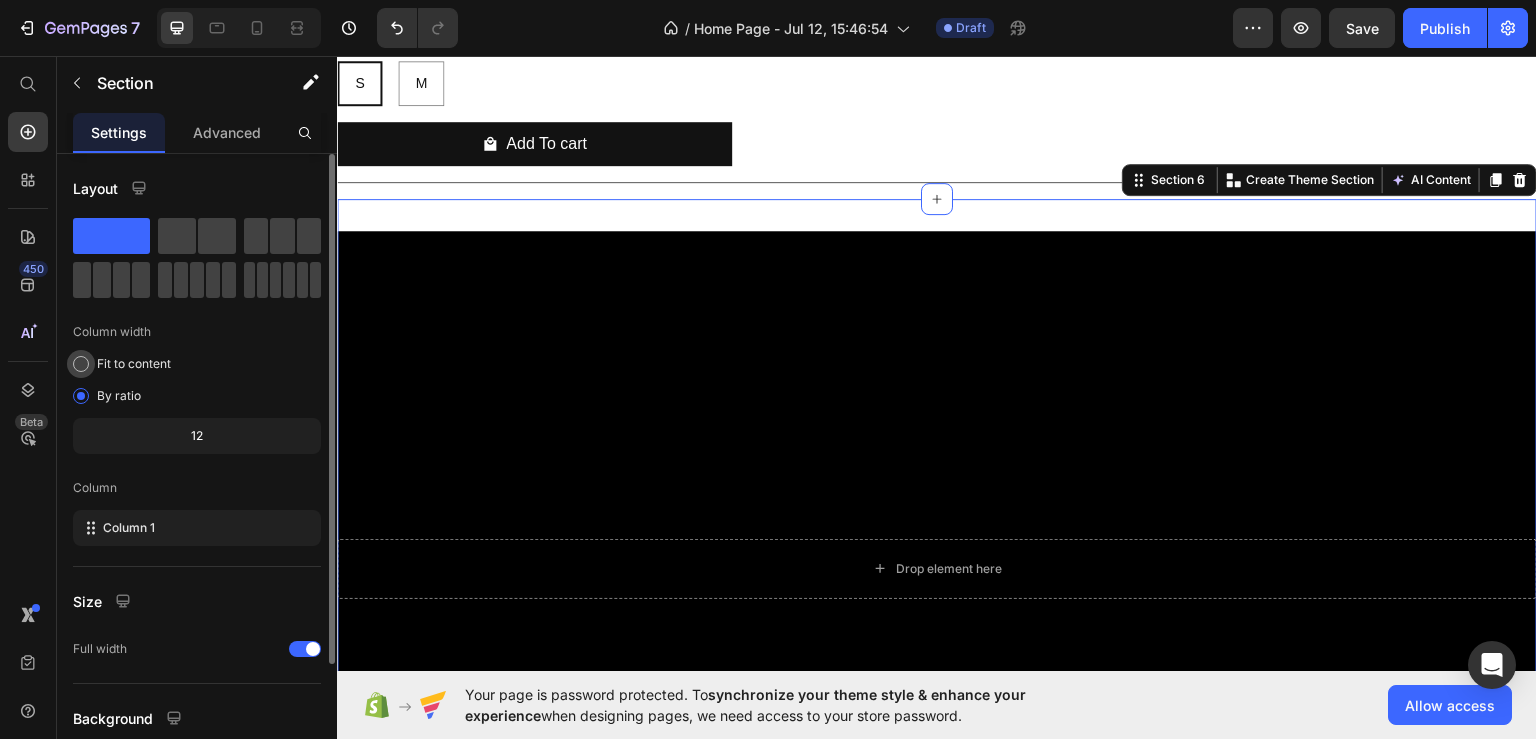 click on "Fit to content" at bounding box center [134, 364] 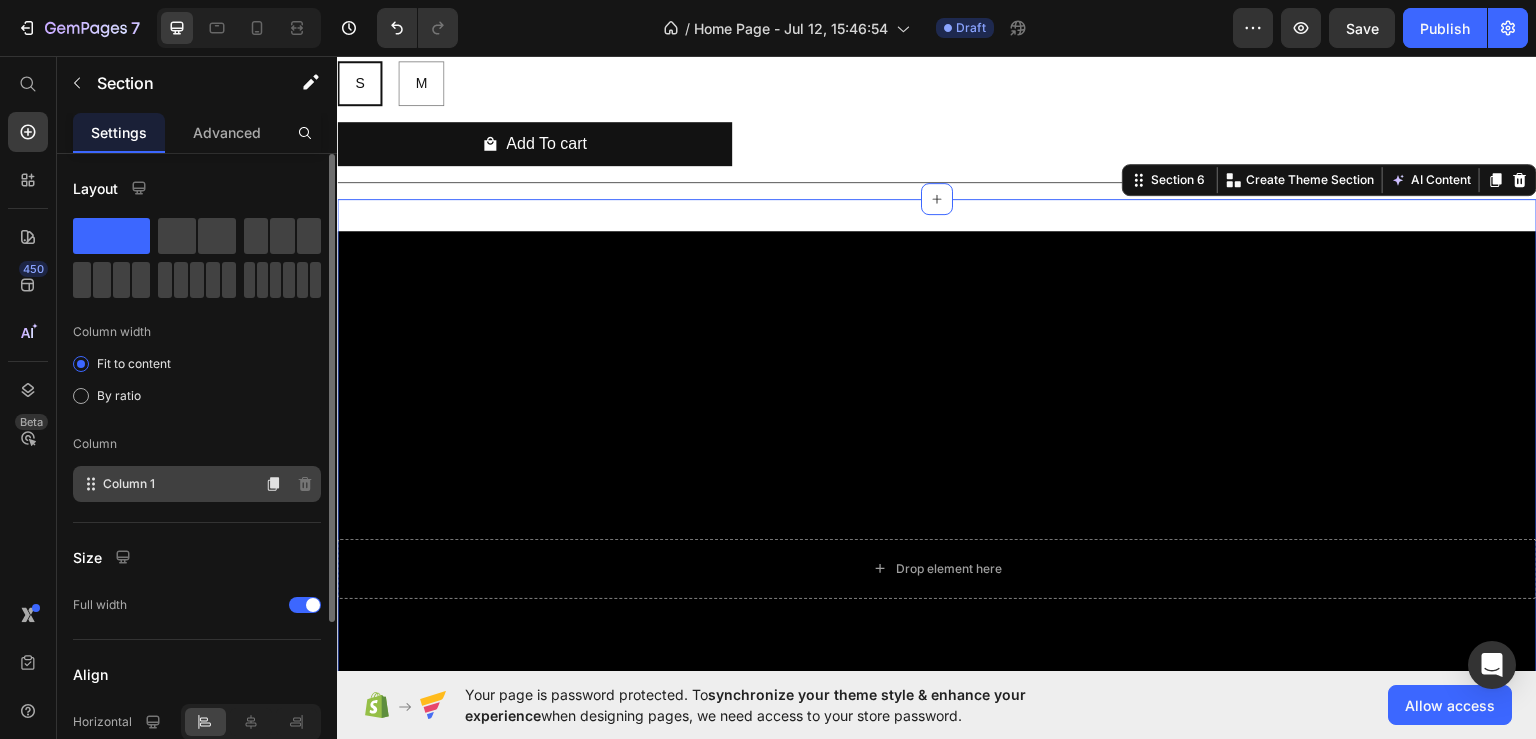scroll, scrollTop: 200, scrollLeft: 0, axis: vertical 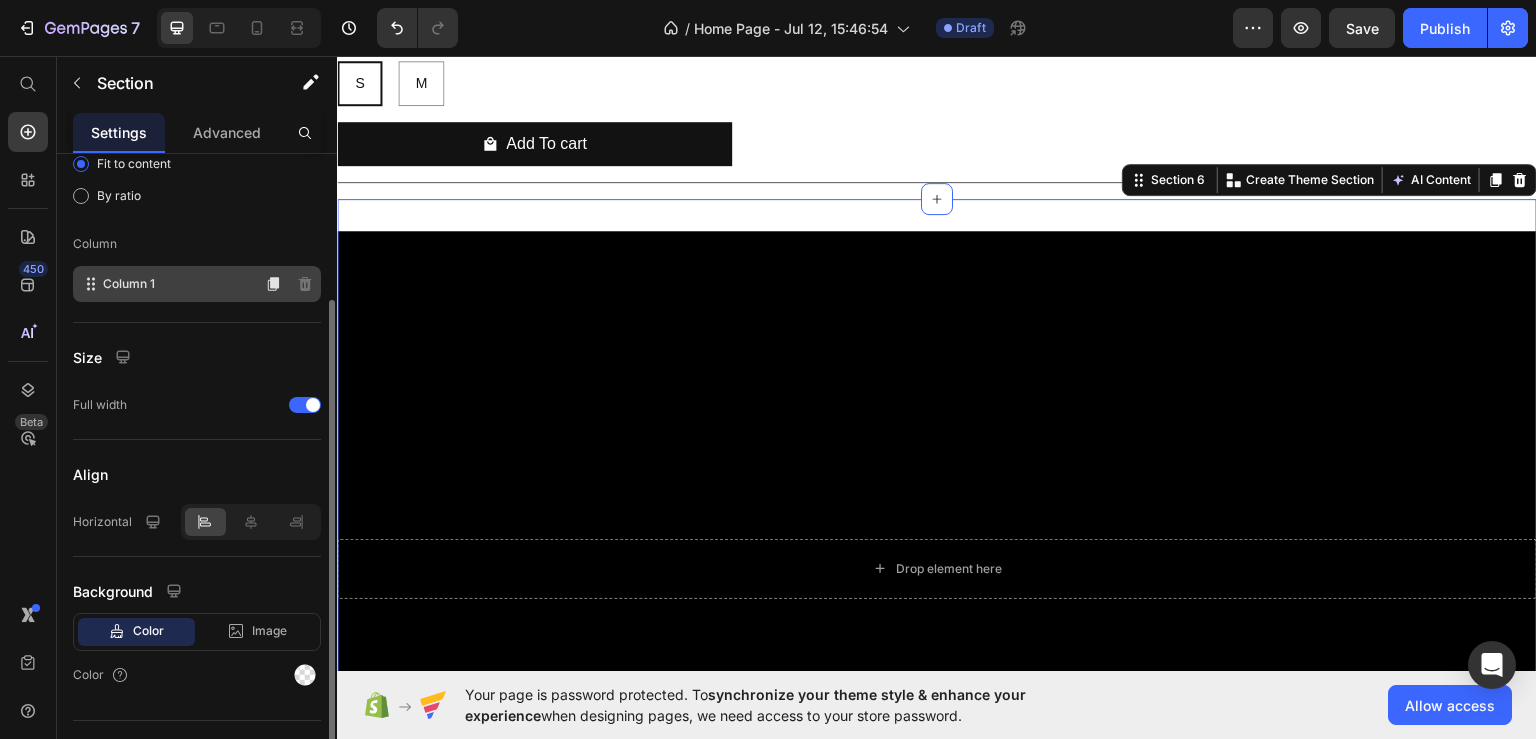click on "Column 1" 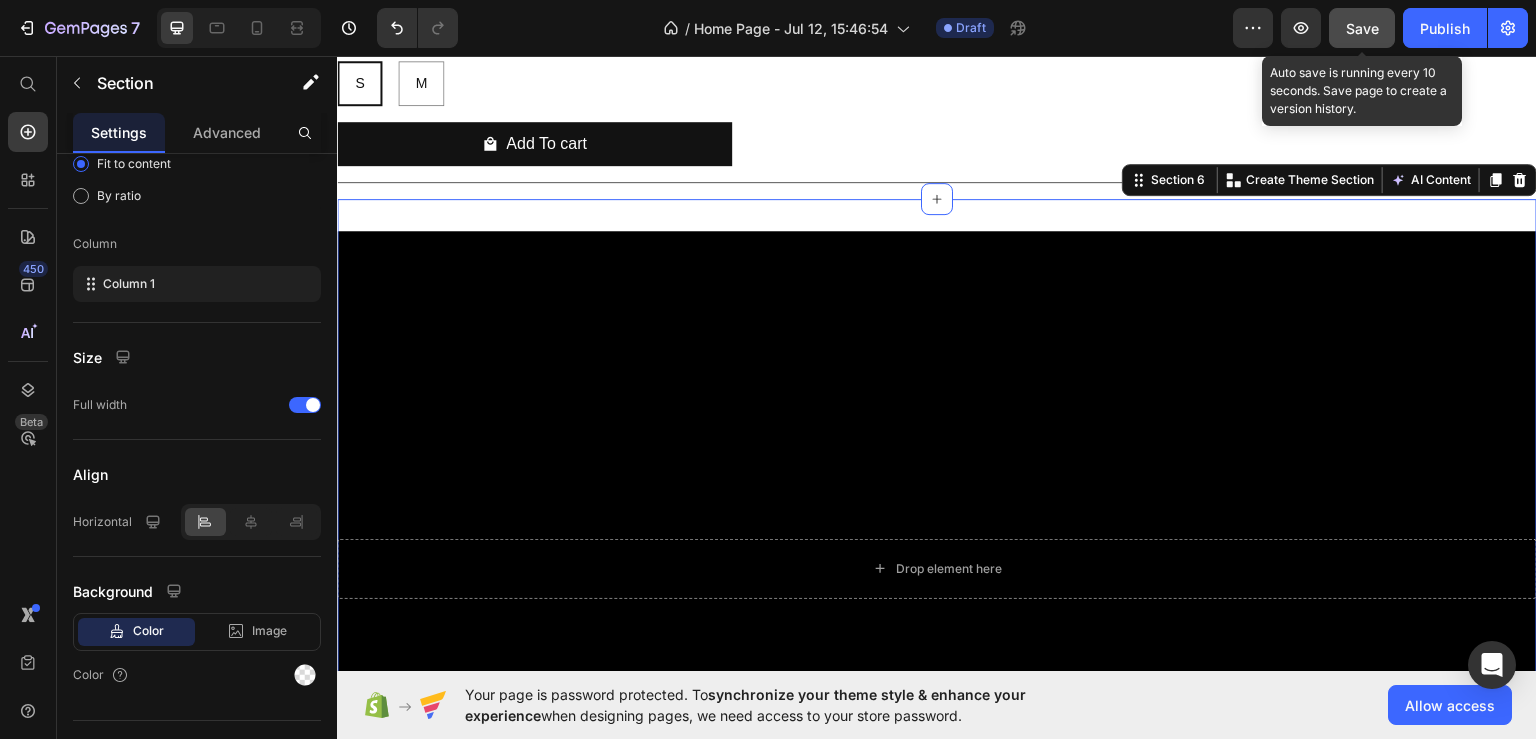 click on "Save" 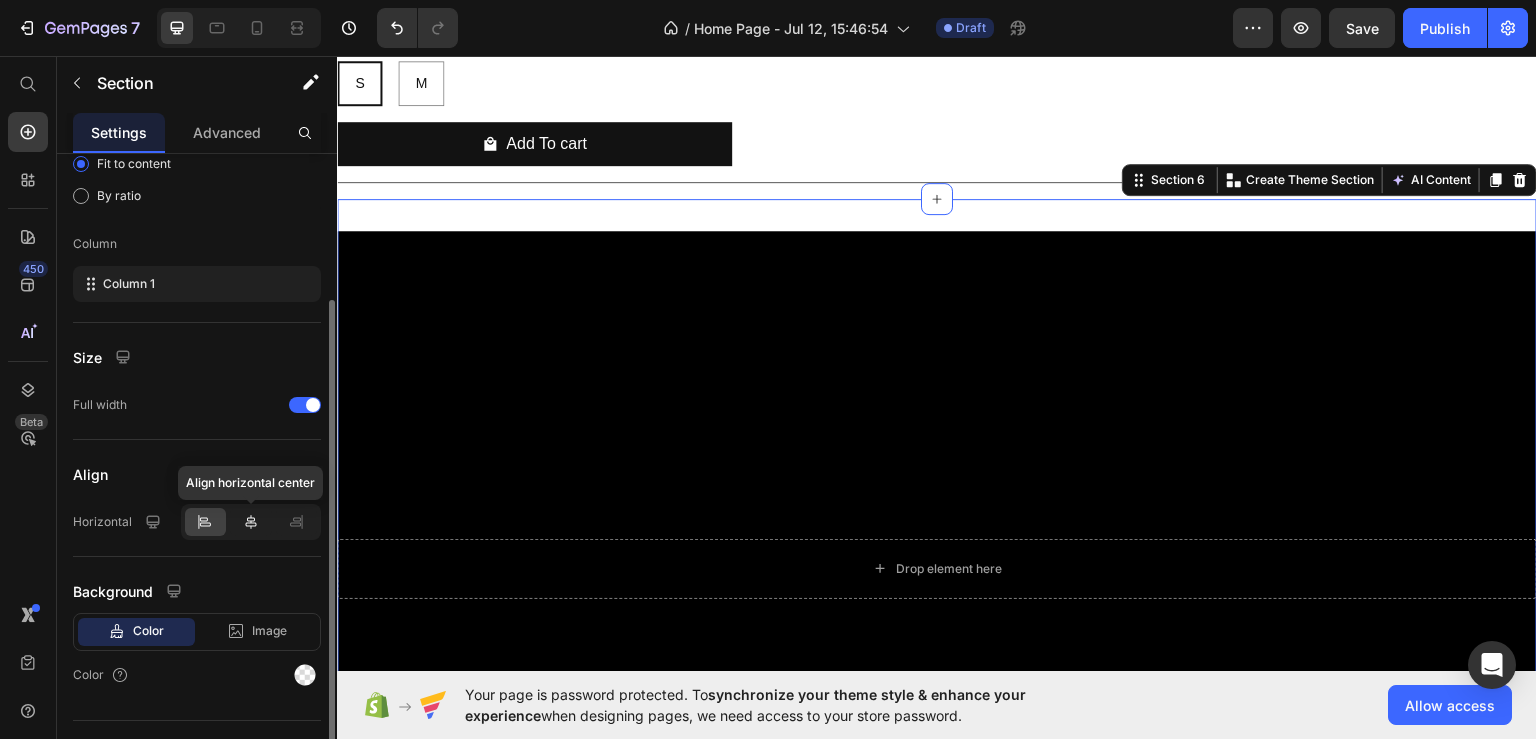 click 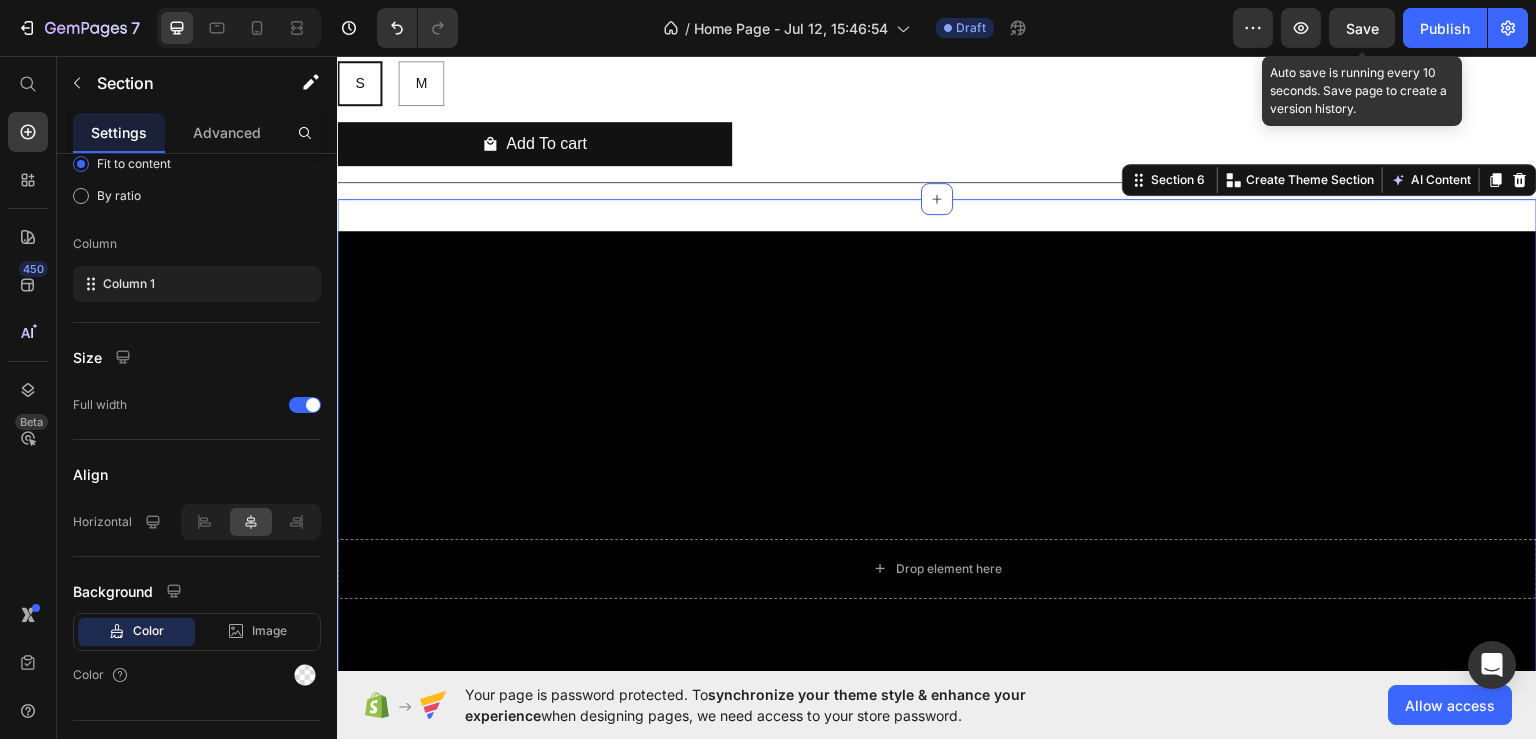 click on "Save" at bounding box center (1362, 28) 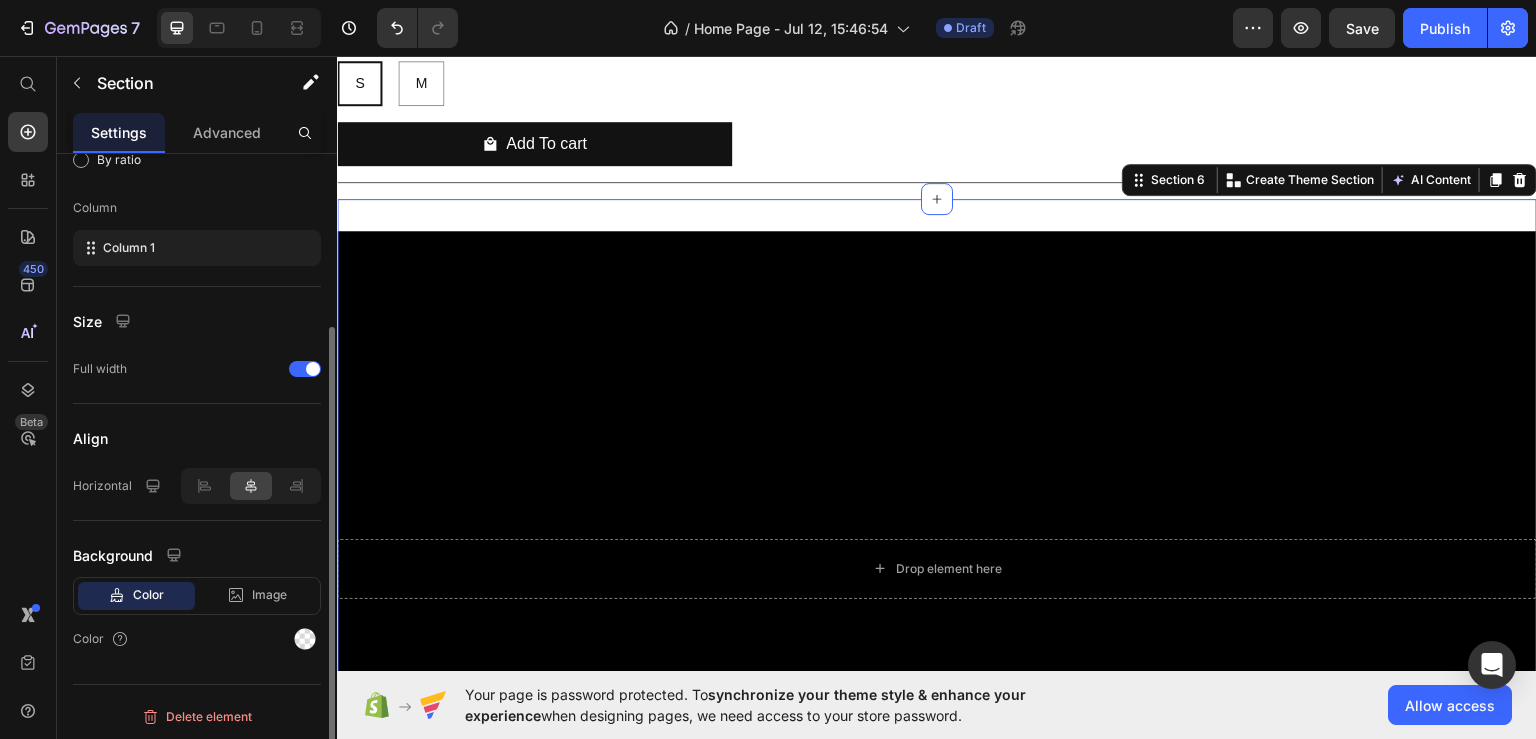 scroll, scrollTop: 36, scrollLeft: 0, axis: vertical 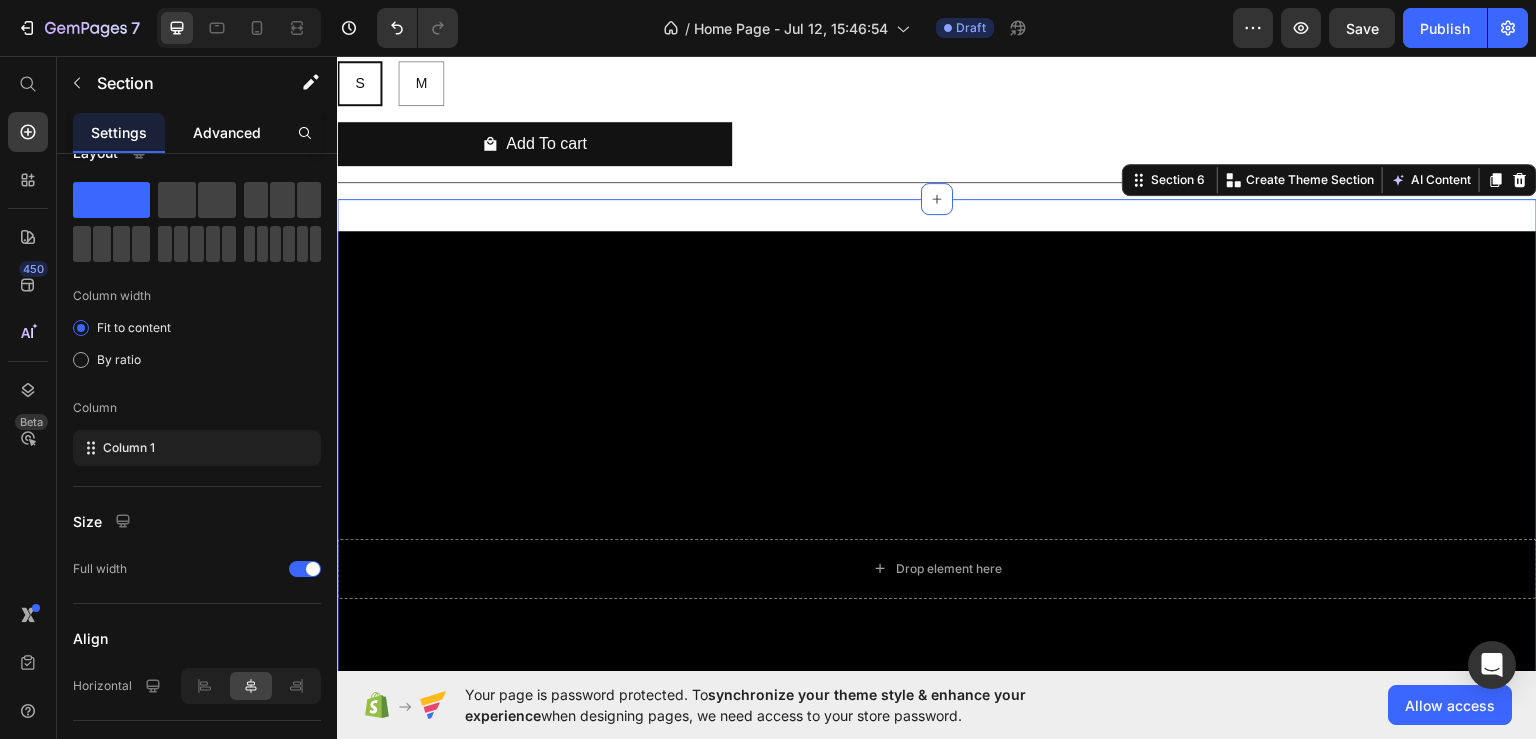 click on "Advanced" at bounding box center [227, 132] 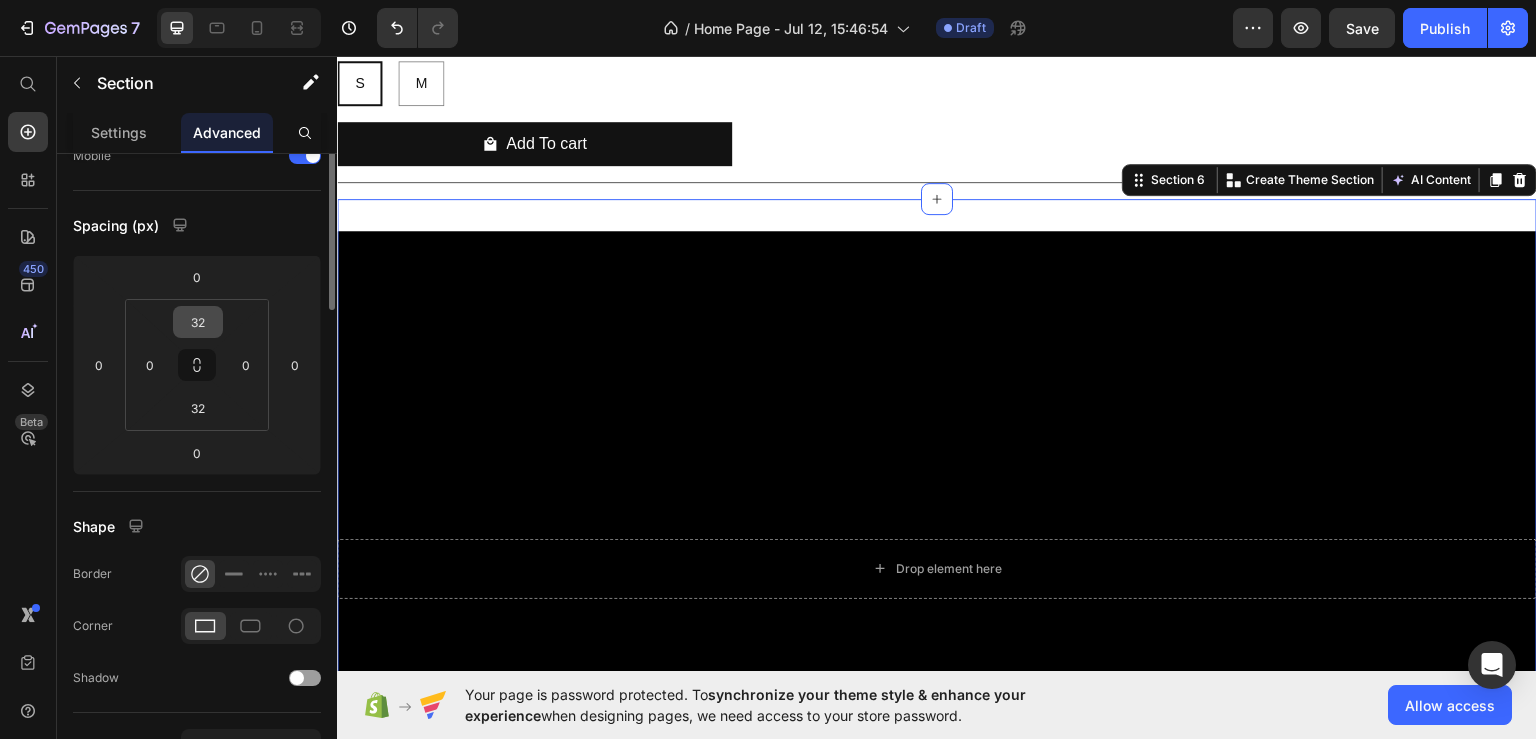 scroll, scrollTop: 0, scrollLeft: 0, axis: both 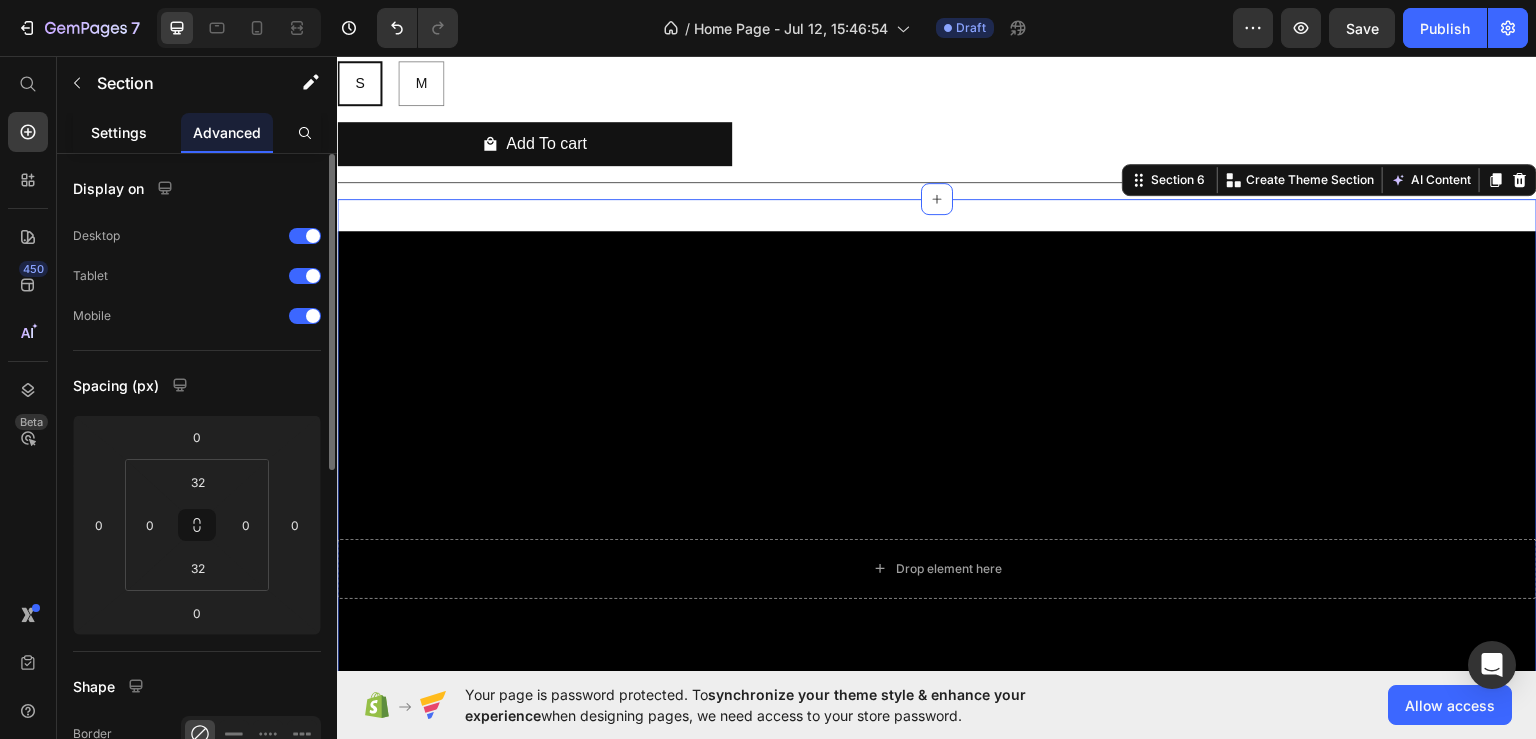click on "Settings" at bounding box center [119, 132] 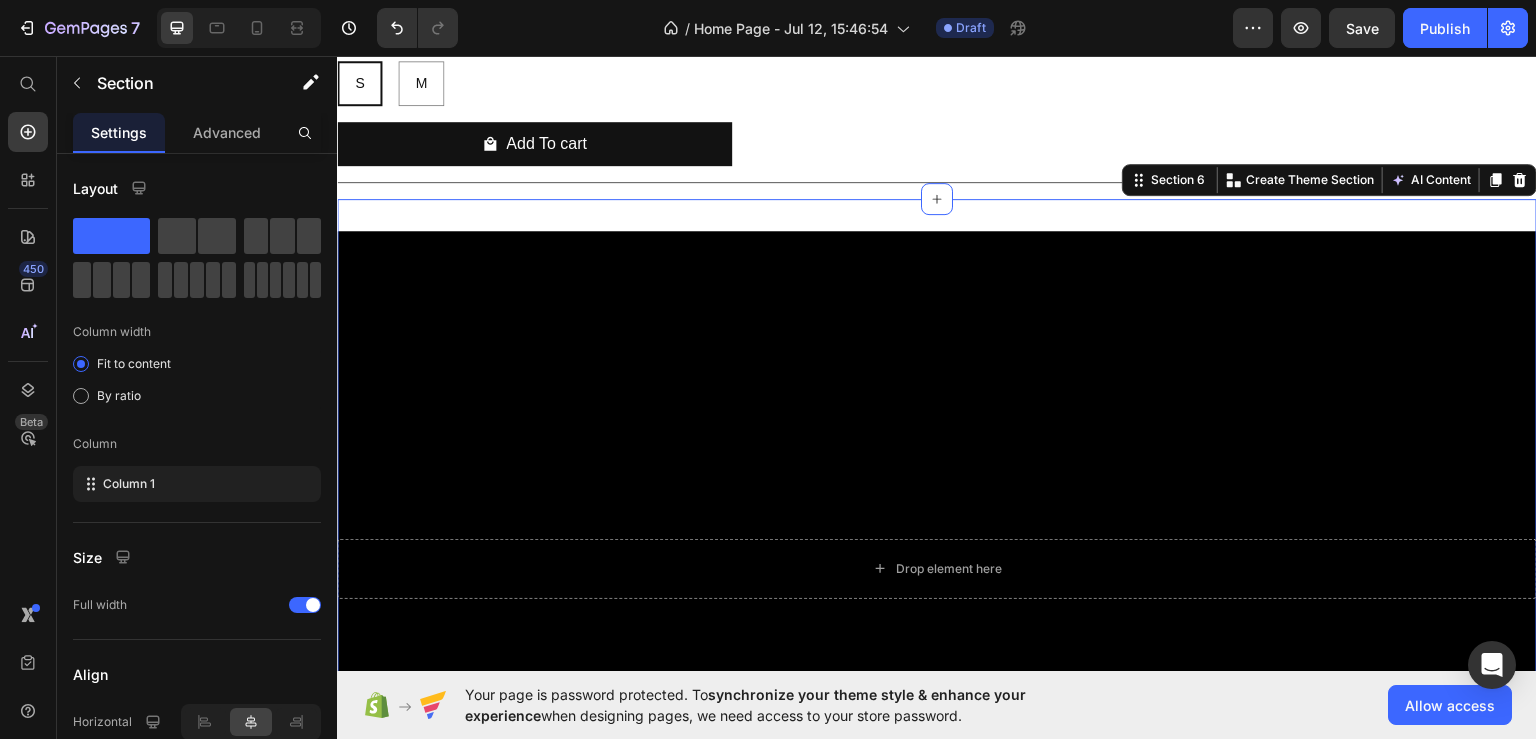 click on "Drop element here Hero Banner Row Section 6   You can create reusable sections Create Theme Section AI Content Write with GemAI What would you like to describe here? Tone and Voice Persuasive Product Classic Cotton T-Shirt Show more Generate" at bounding box center (937, 575) 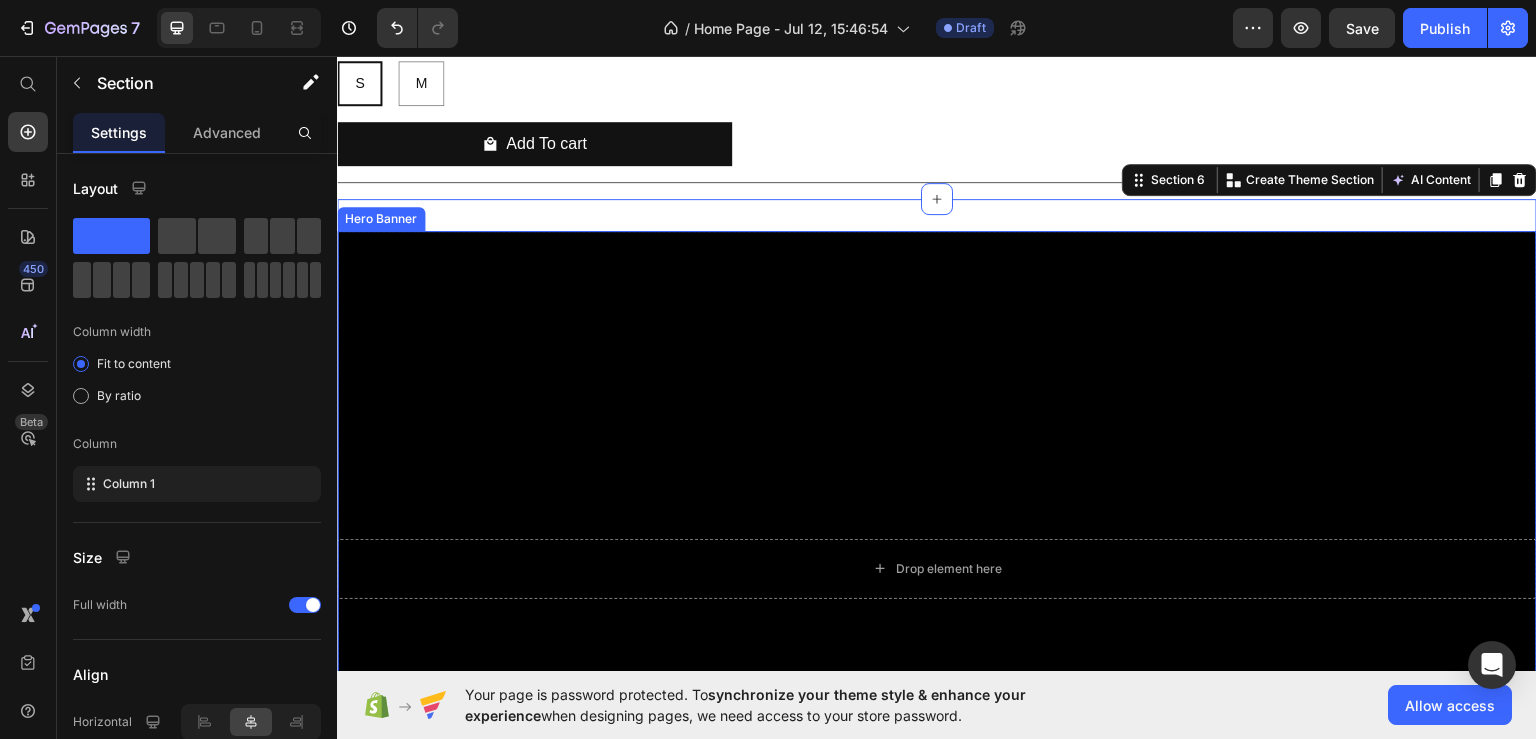 click at bounding box center [937, 567] 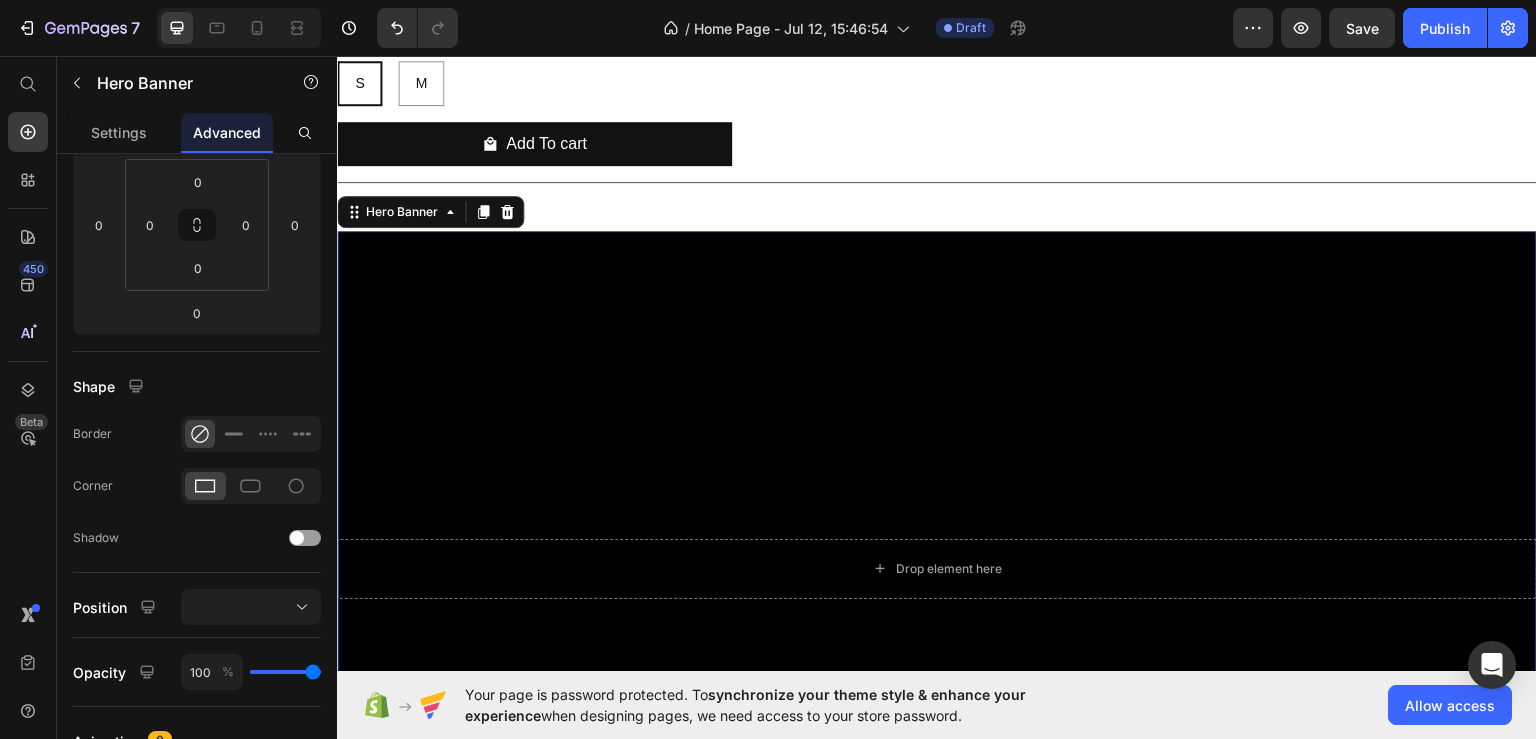 scroll, scrollTop: 660, scrollLeft: 0, axis: vertical 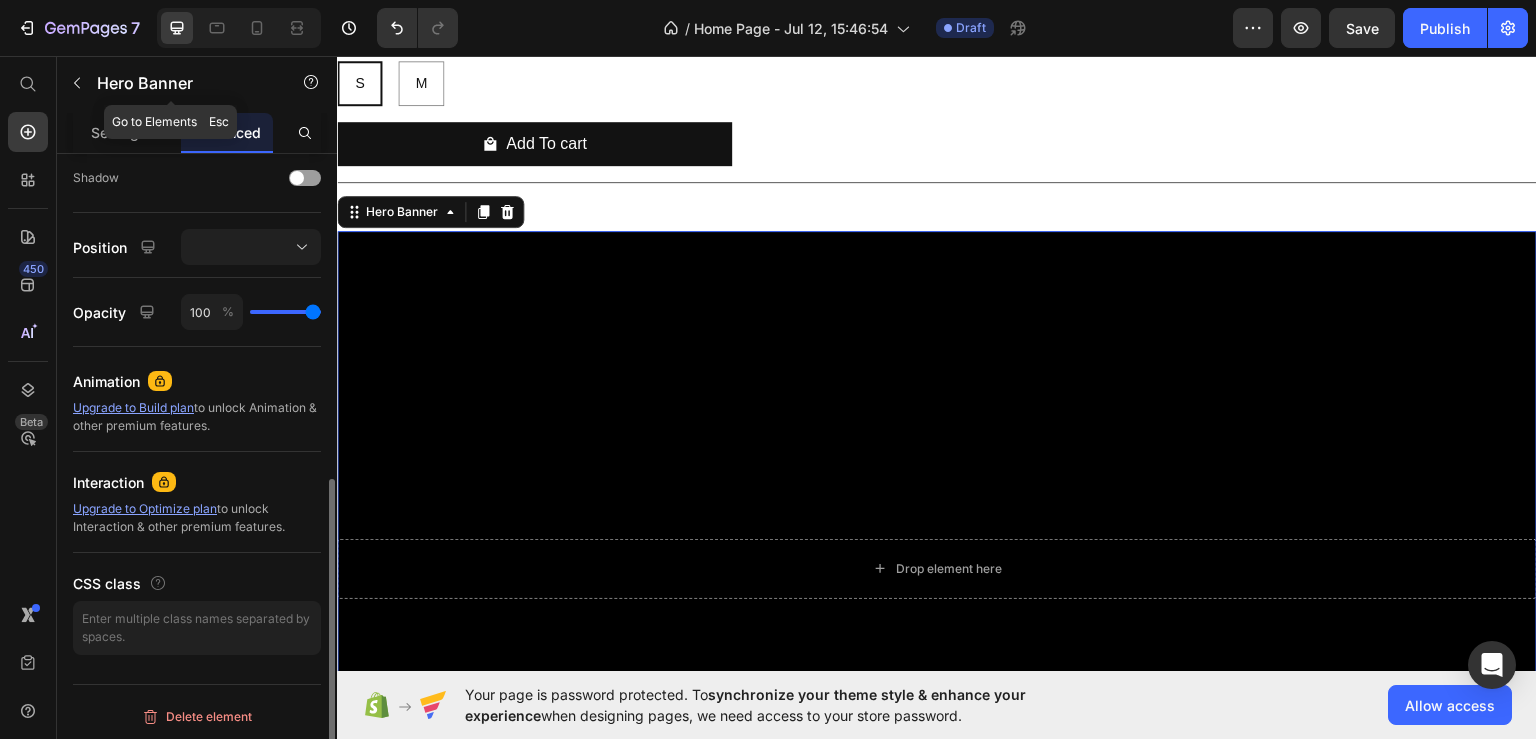 click on "Hero Banner" 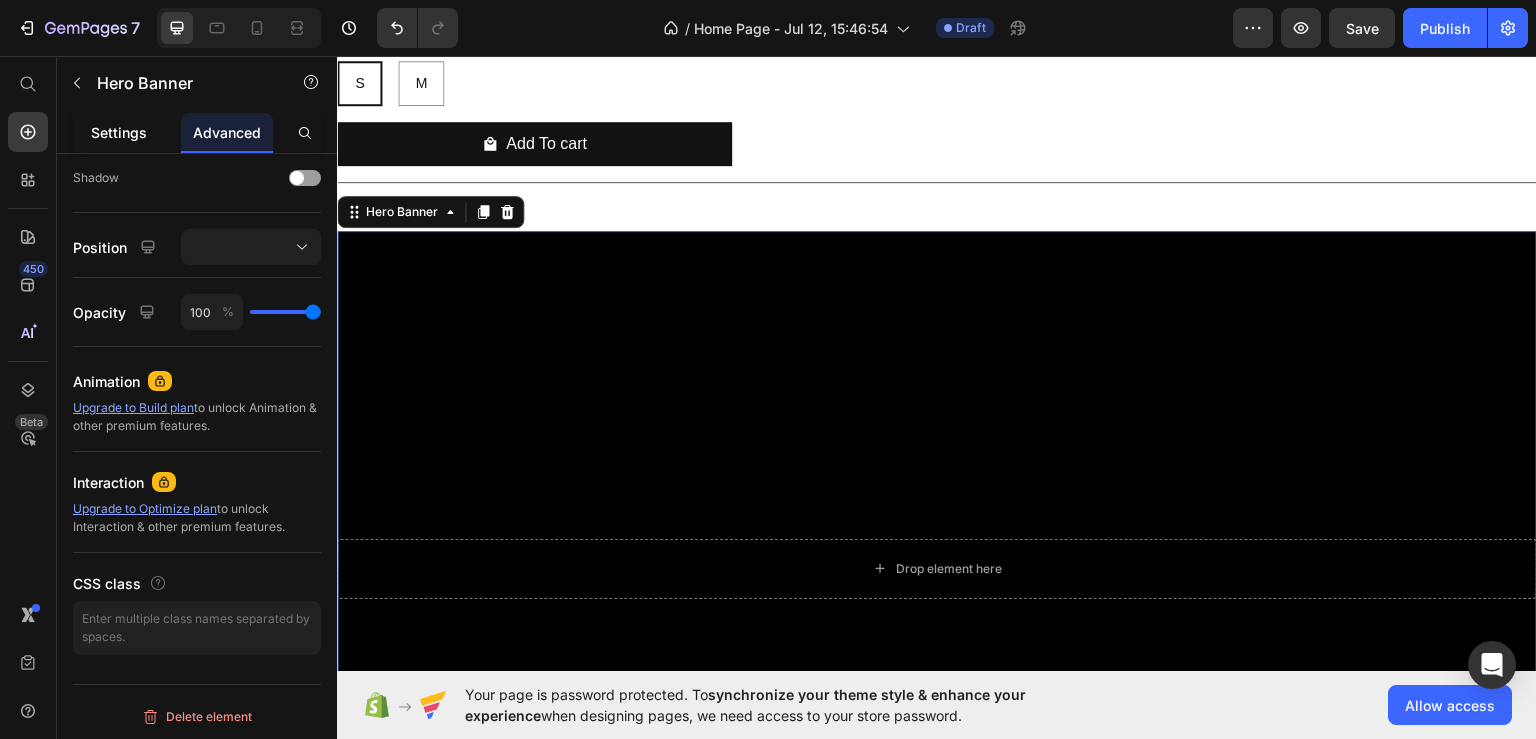 click on "Settings" at bounding box center (119, 132) 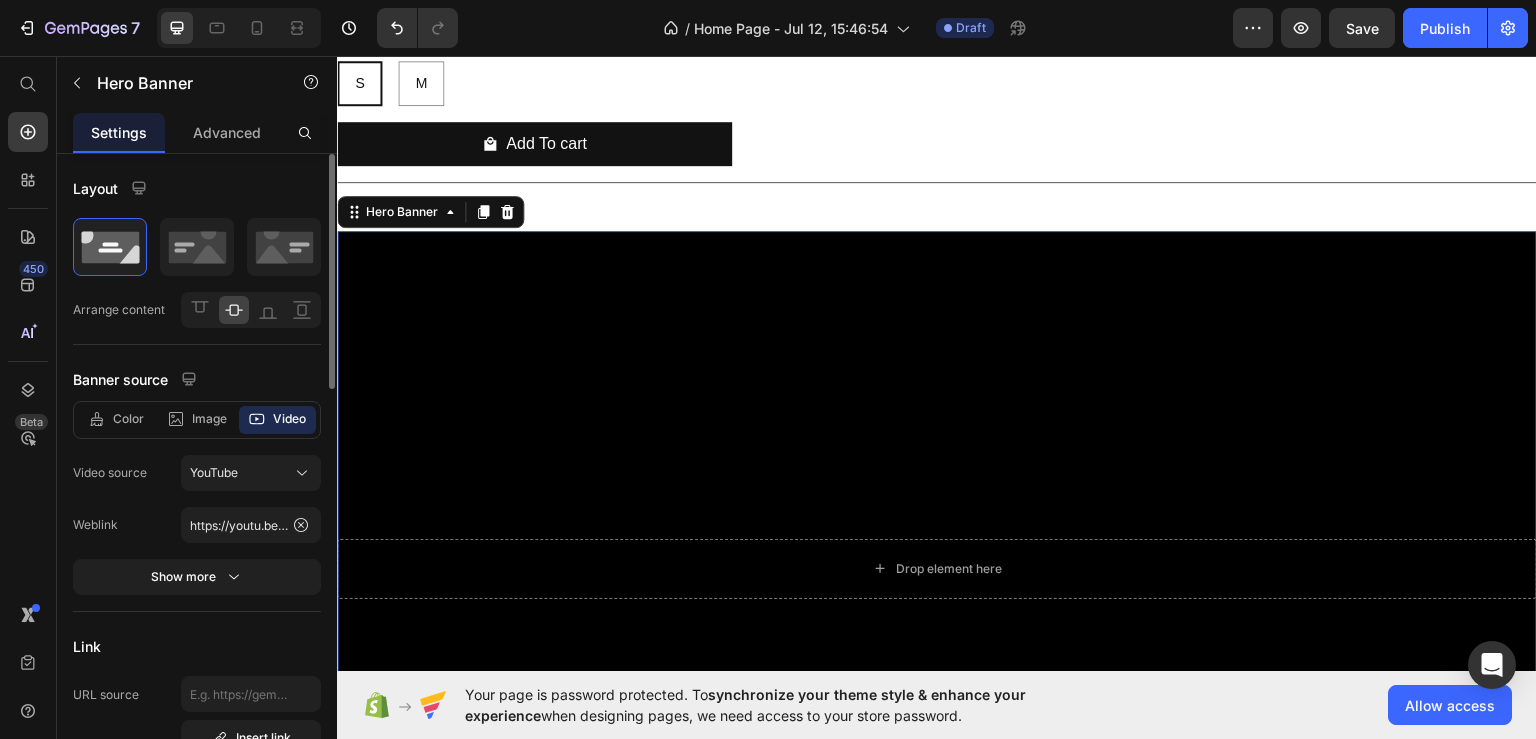 scroll, scrollTop: 100, scrollLeft: 0, axis: vertical 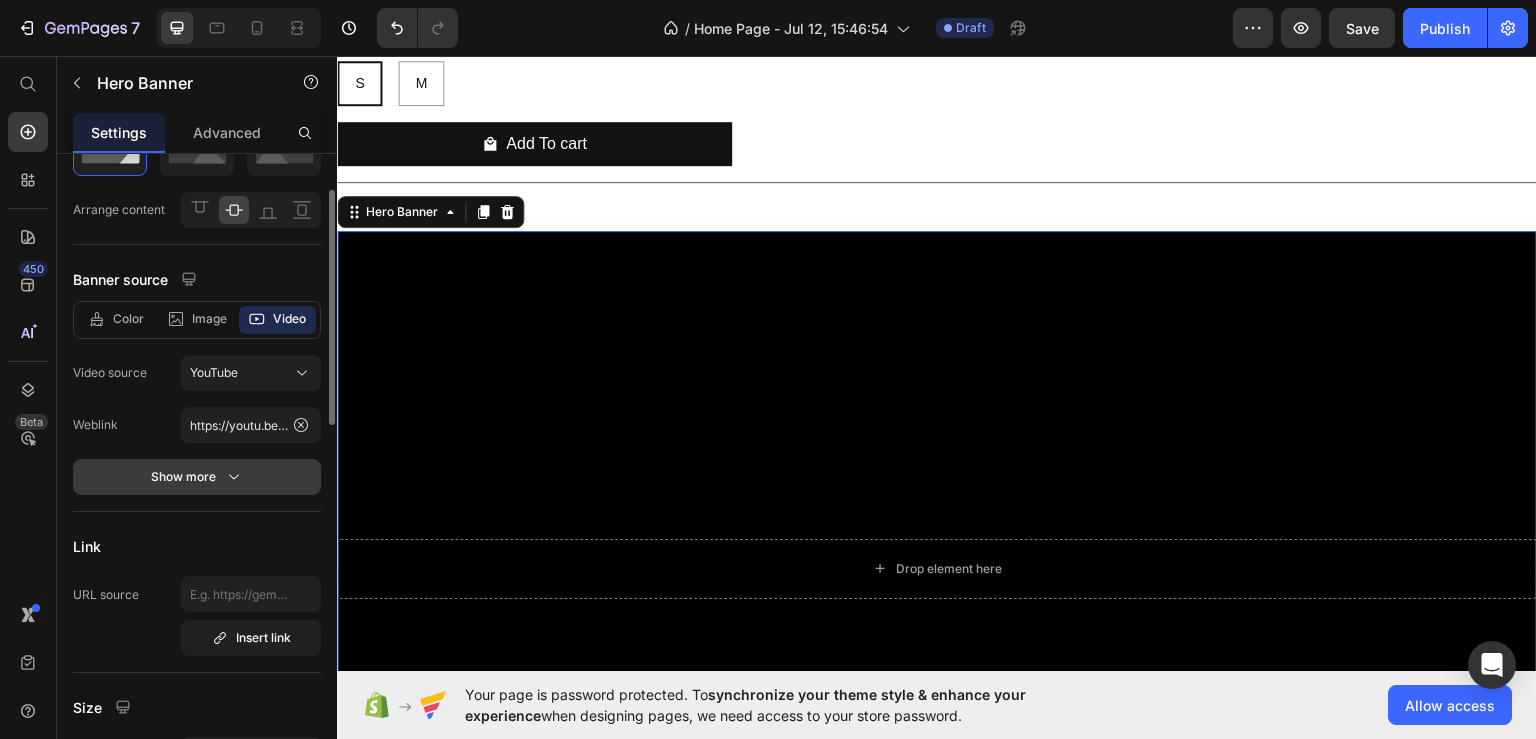 click 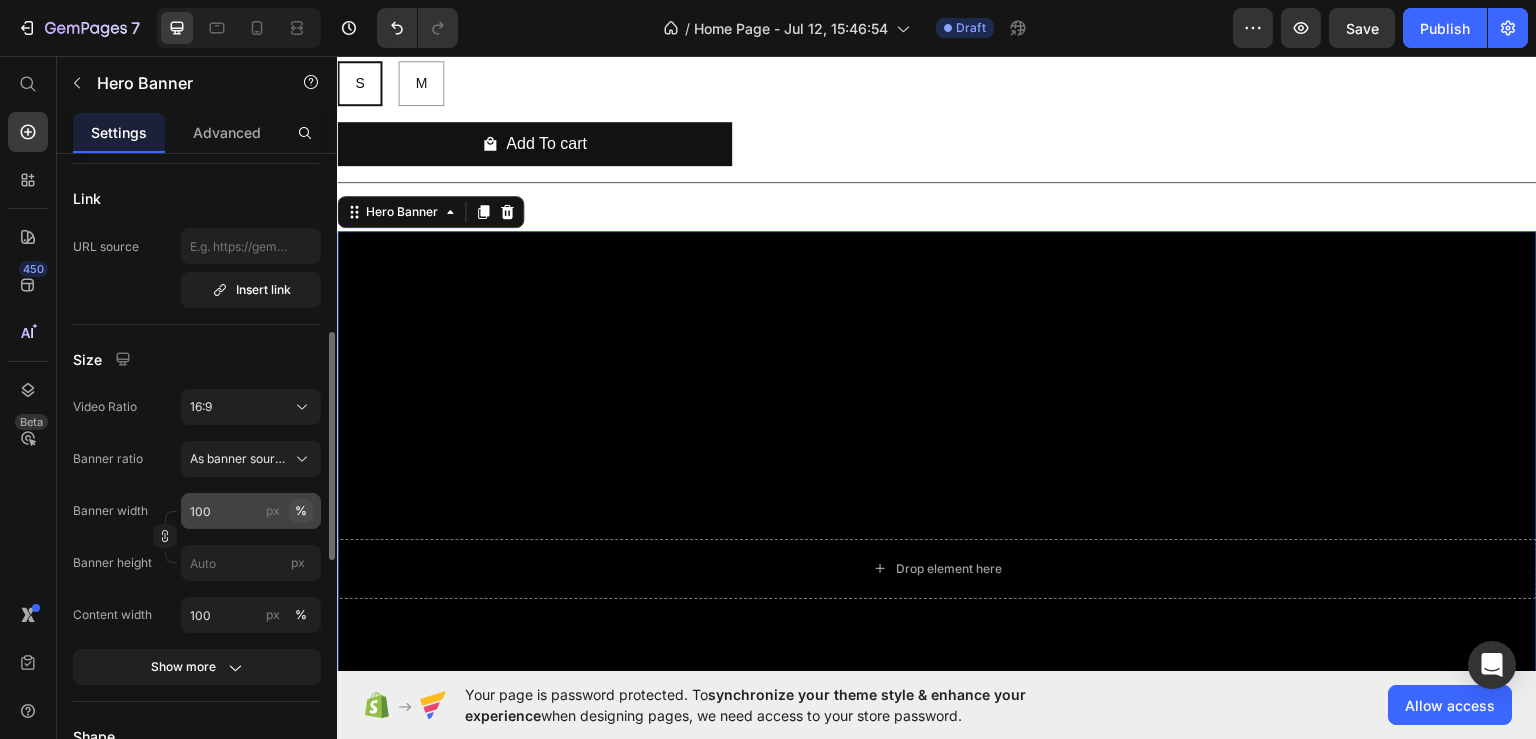 scroll, scrollTop: 600, scrollLeft: 0, axis: vertical 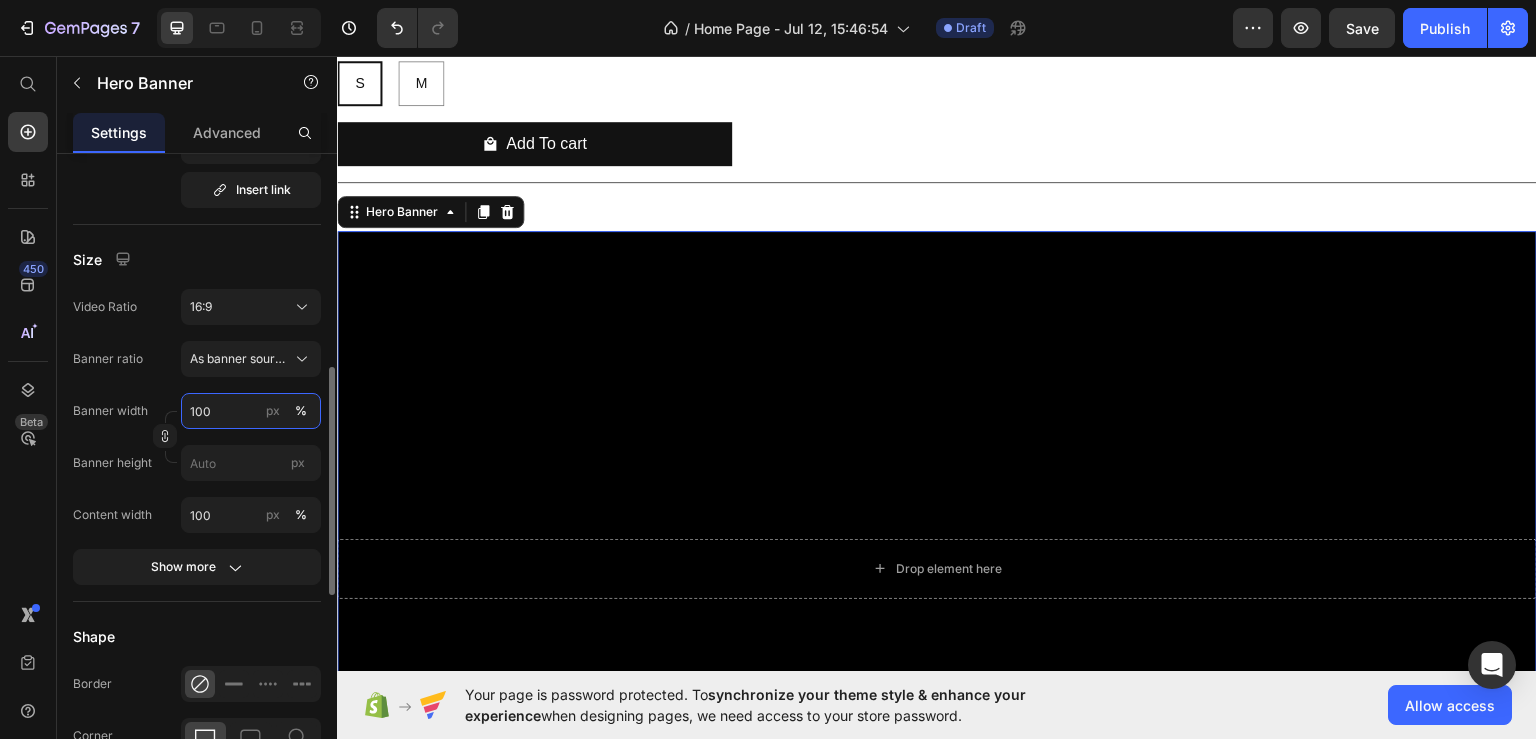 click on "100" at bounding box center (251, 411) 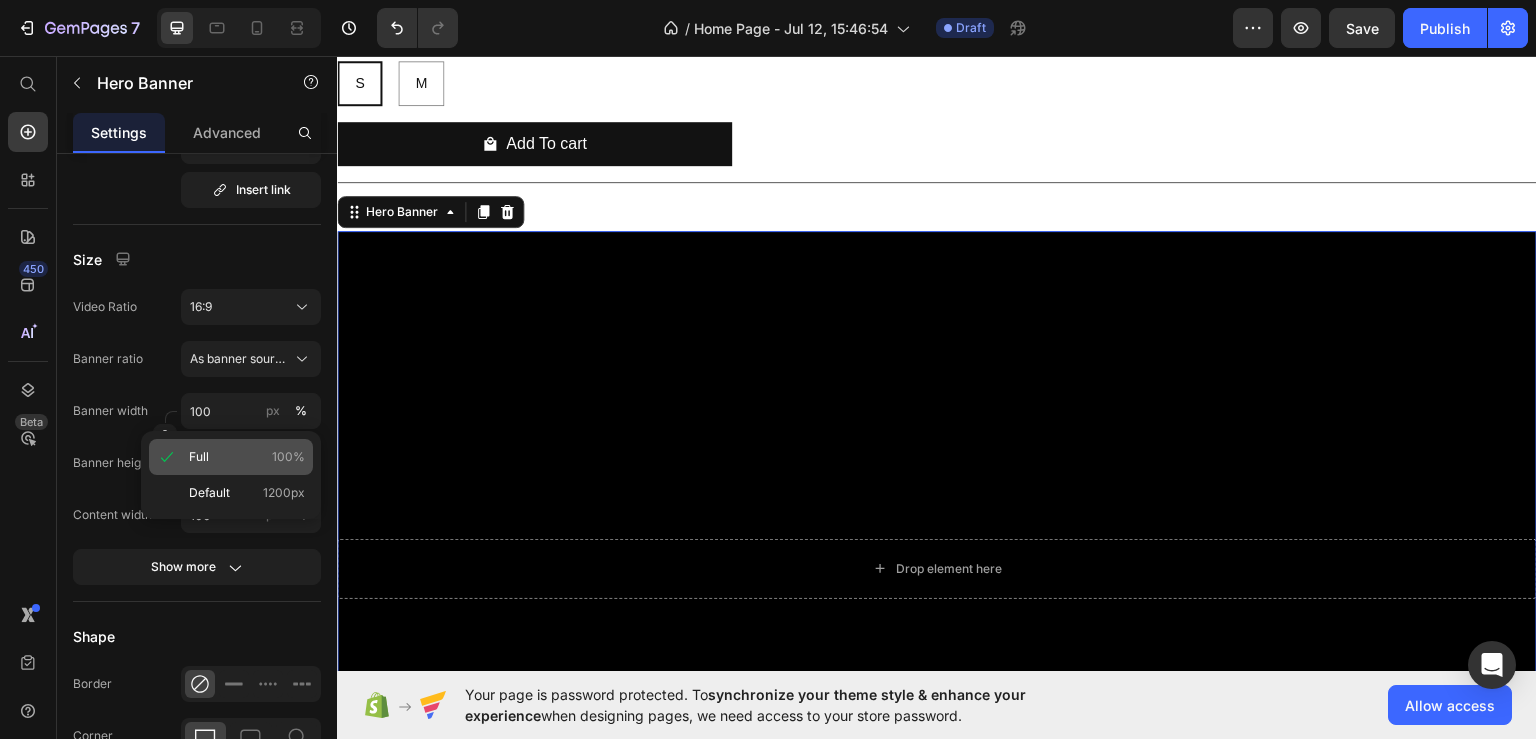 click on "Full 100%" at bounding box center (247, 457) 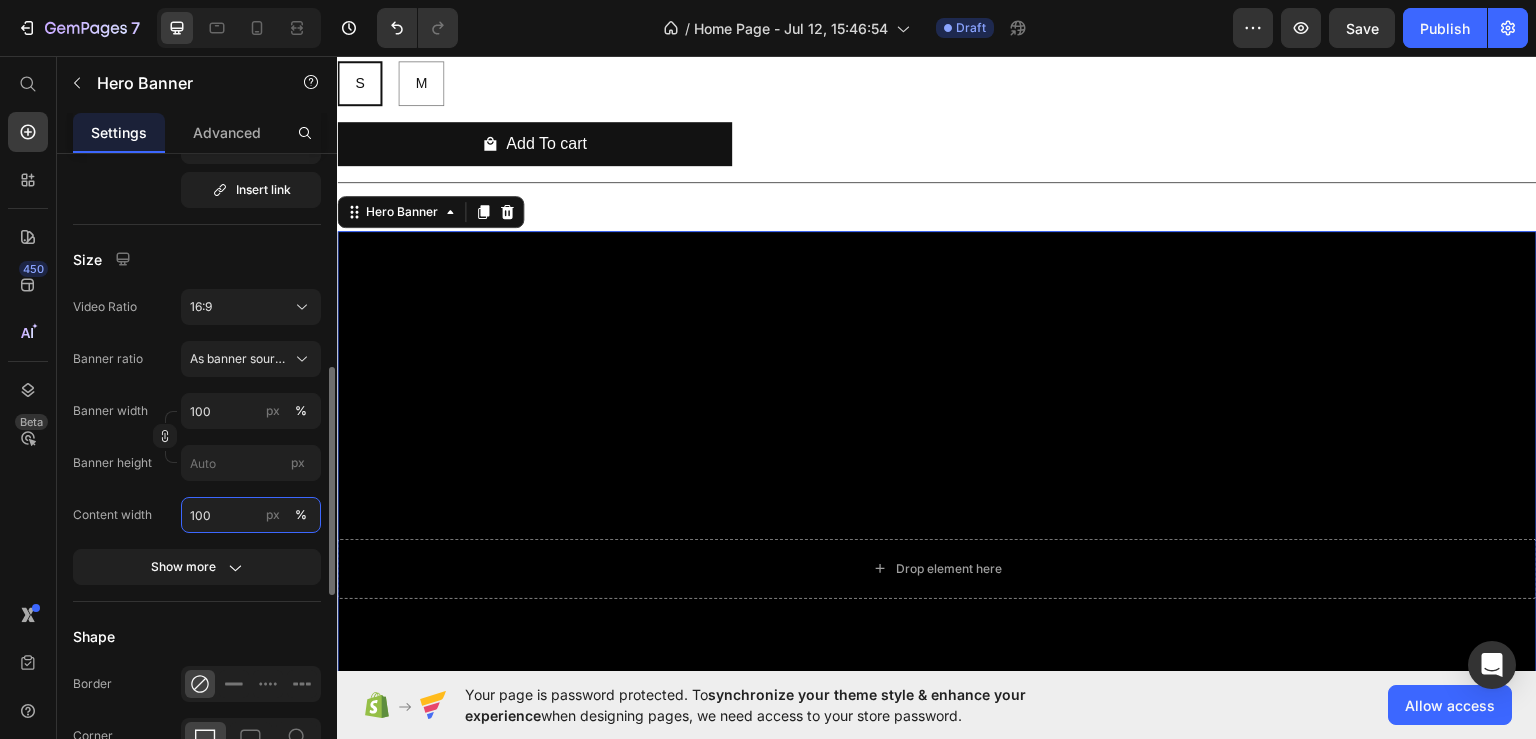 click on "100" at bounding box center [251, 515] 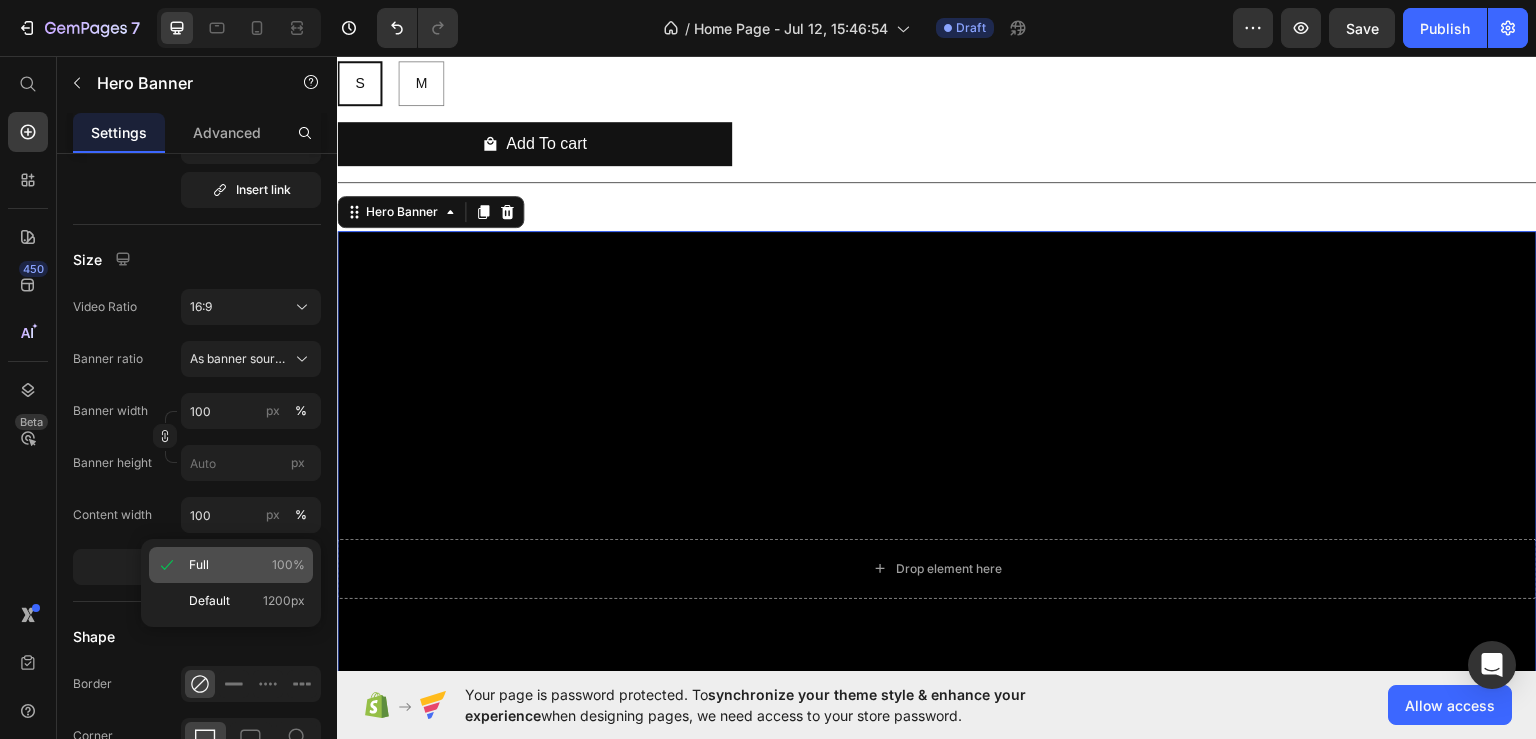click on "Full" at bounding box center [199, 565] 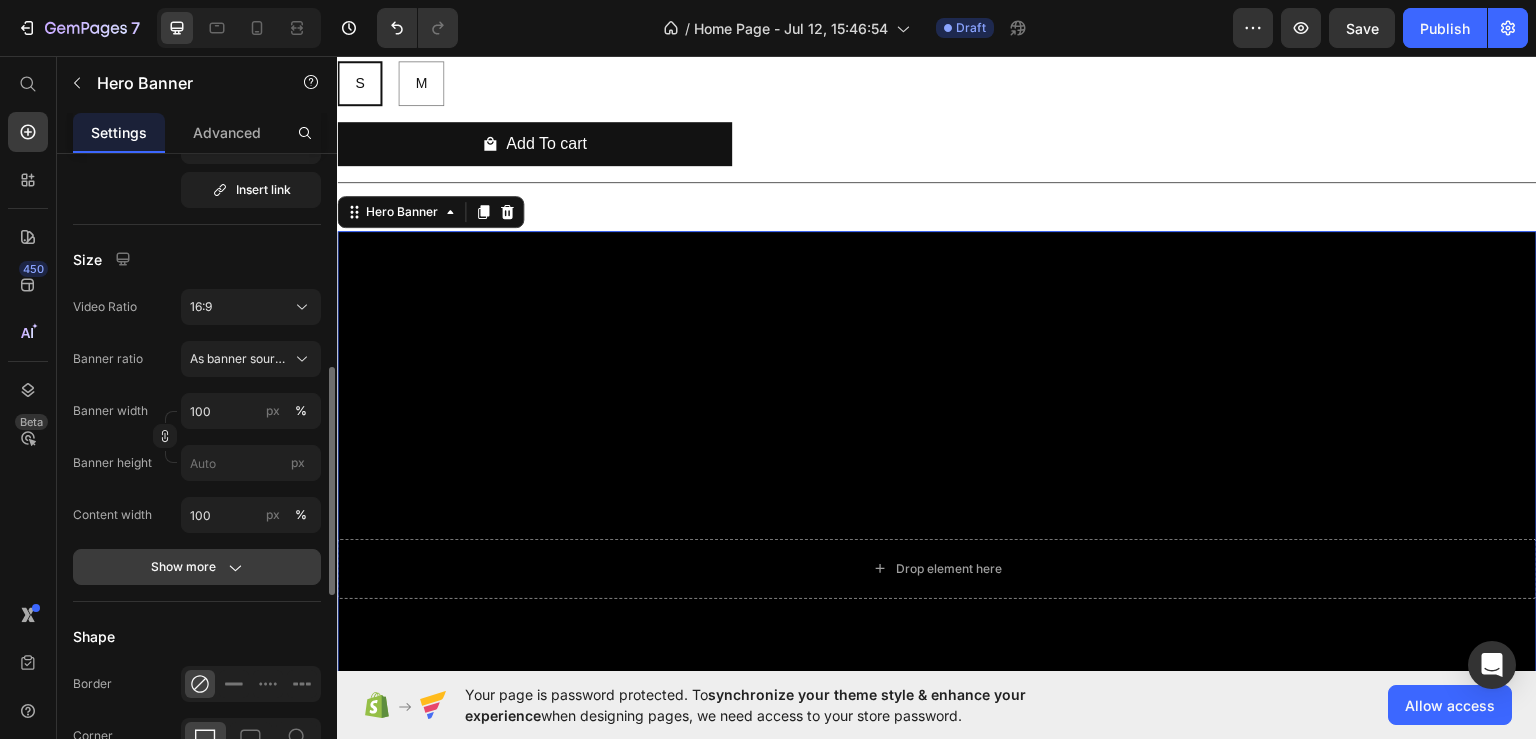 click on "Show more" 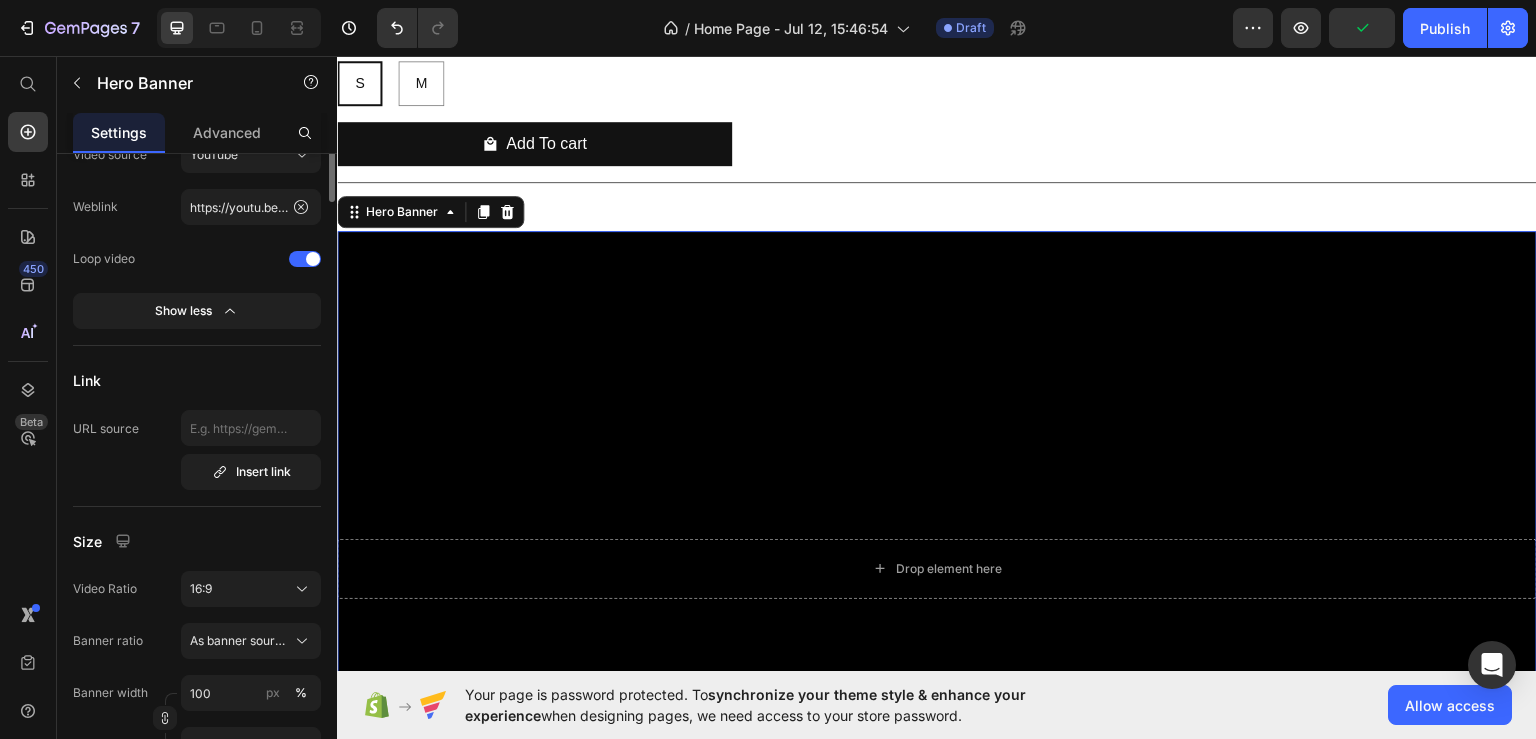 scroll, scrollTop: 0, scrollLeft: 0, axis: both 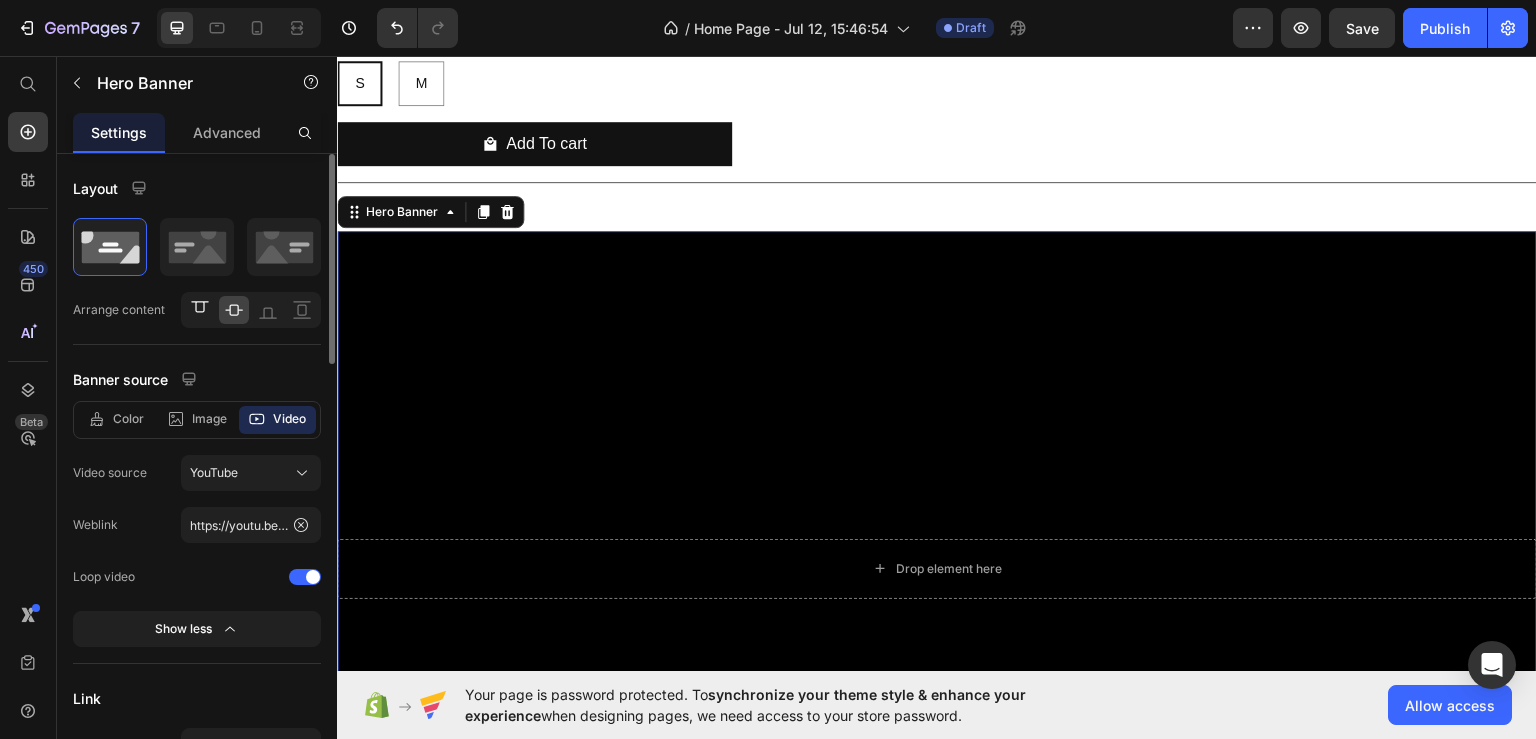 click 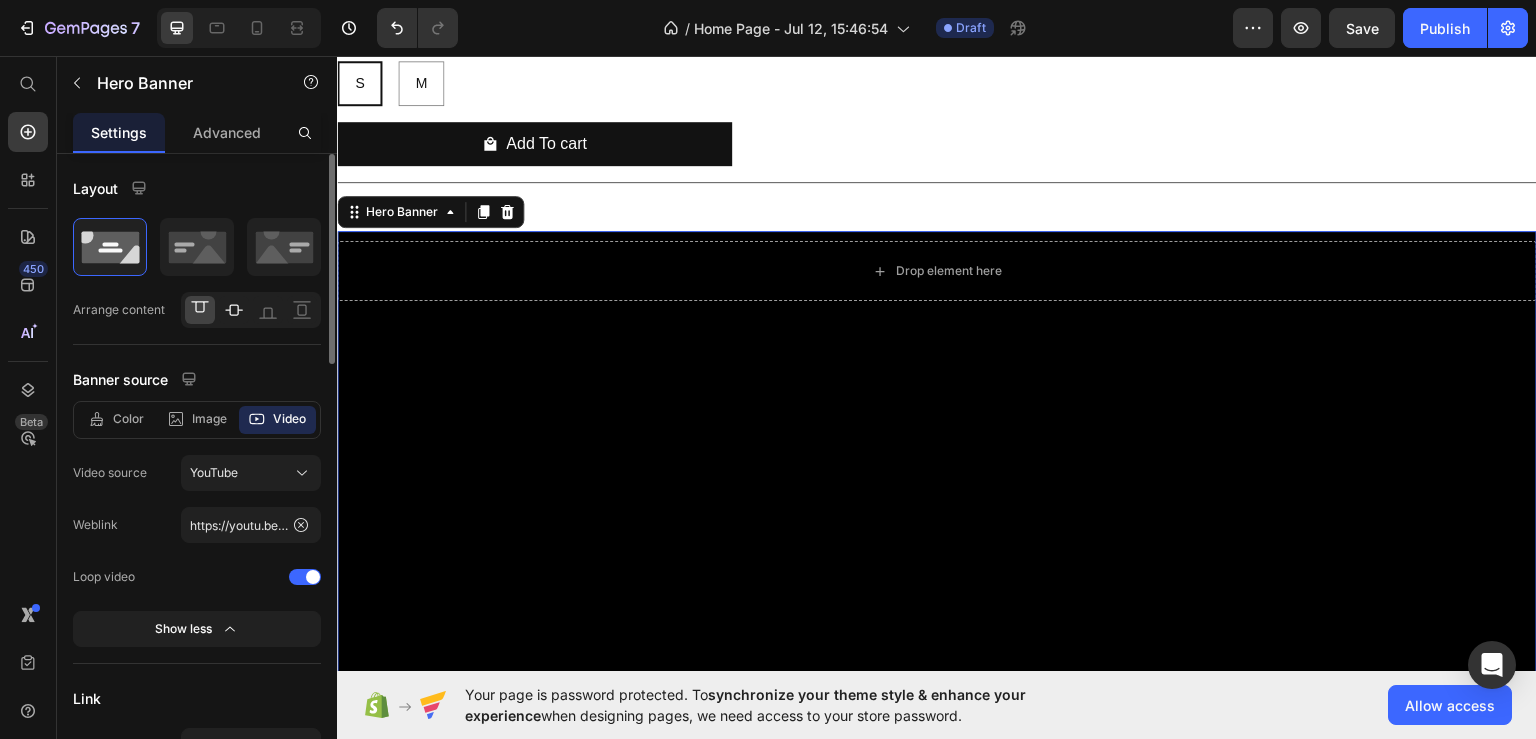 click 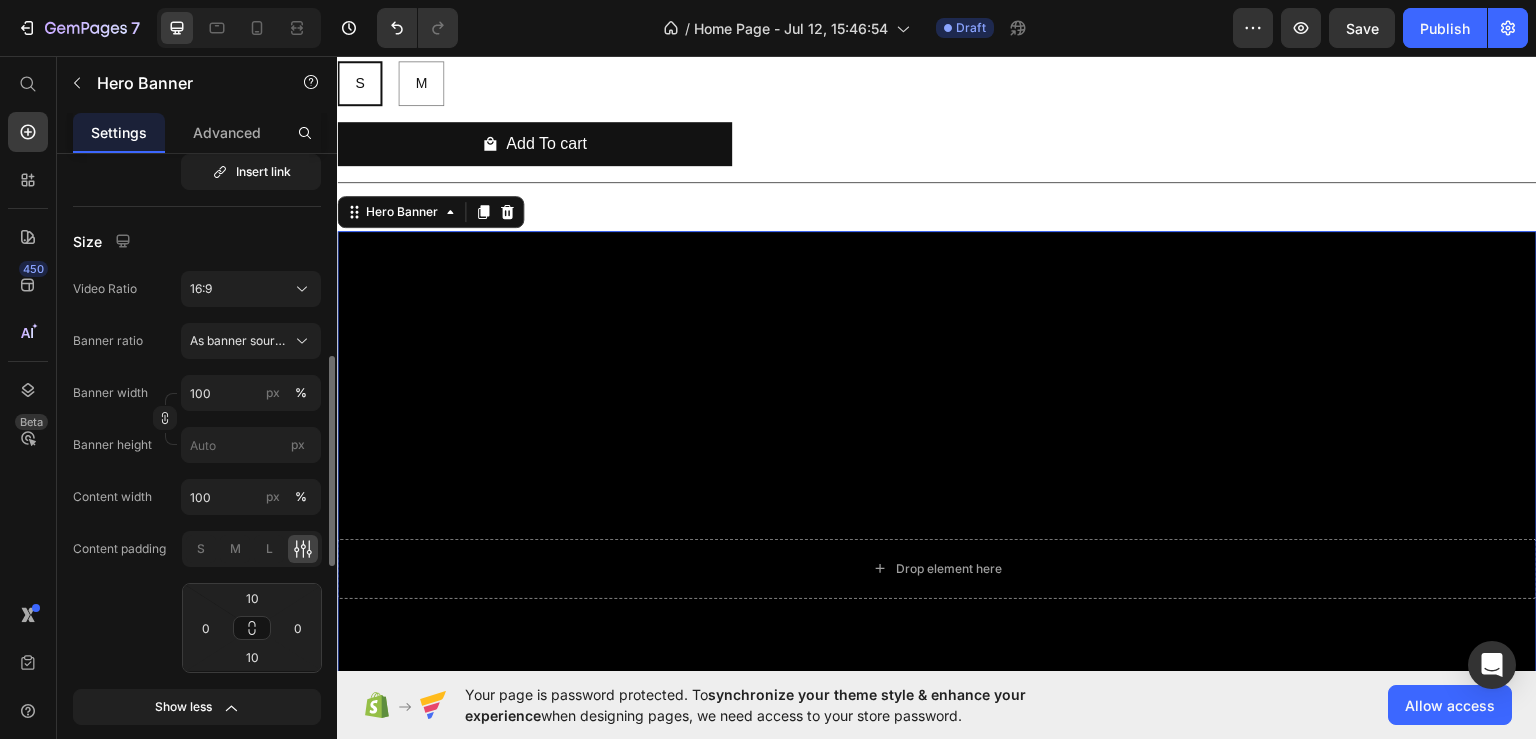 scroll, scrollTop: 18, scrollLeft: 0, axis: vertical 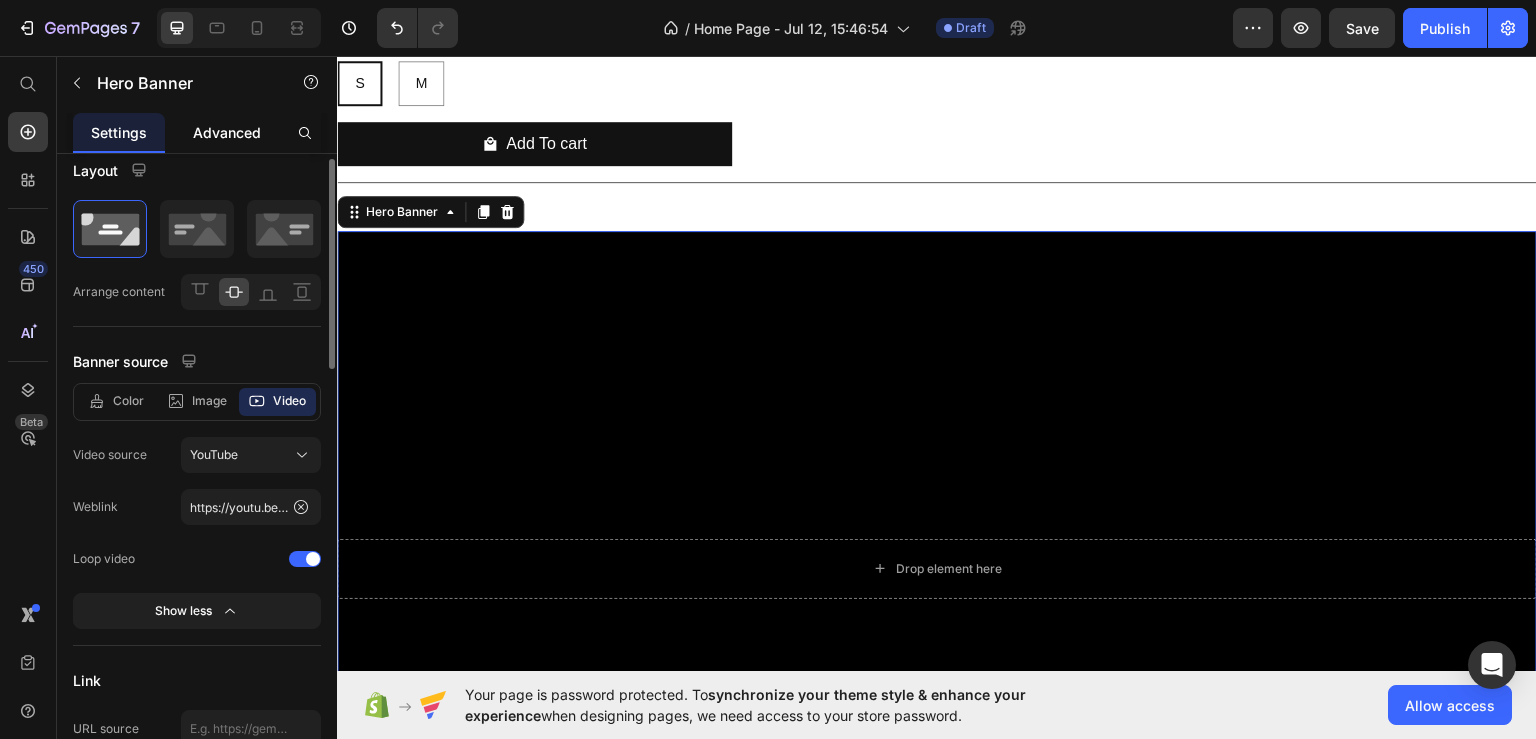 click on "Advanced" at bounding box center (227, 132) 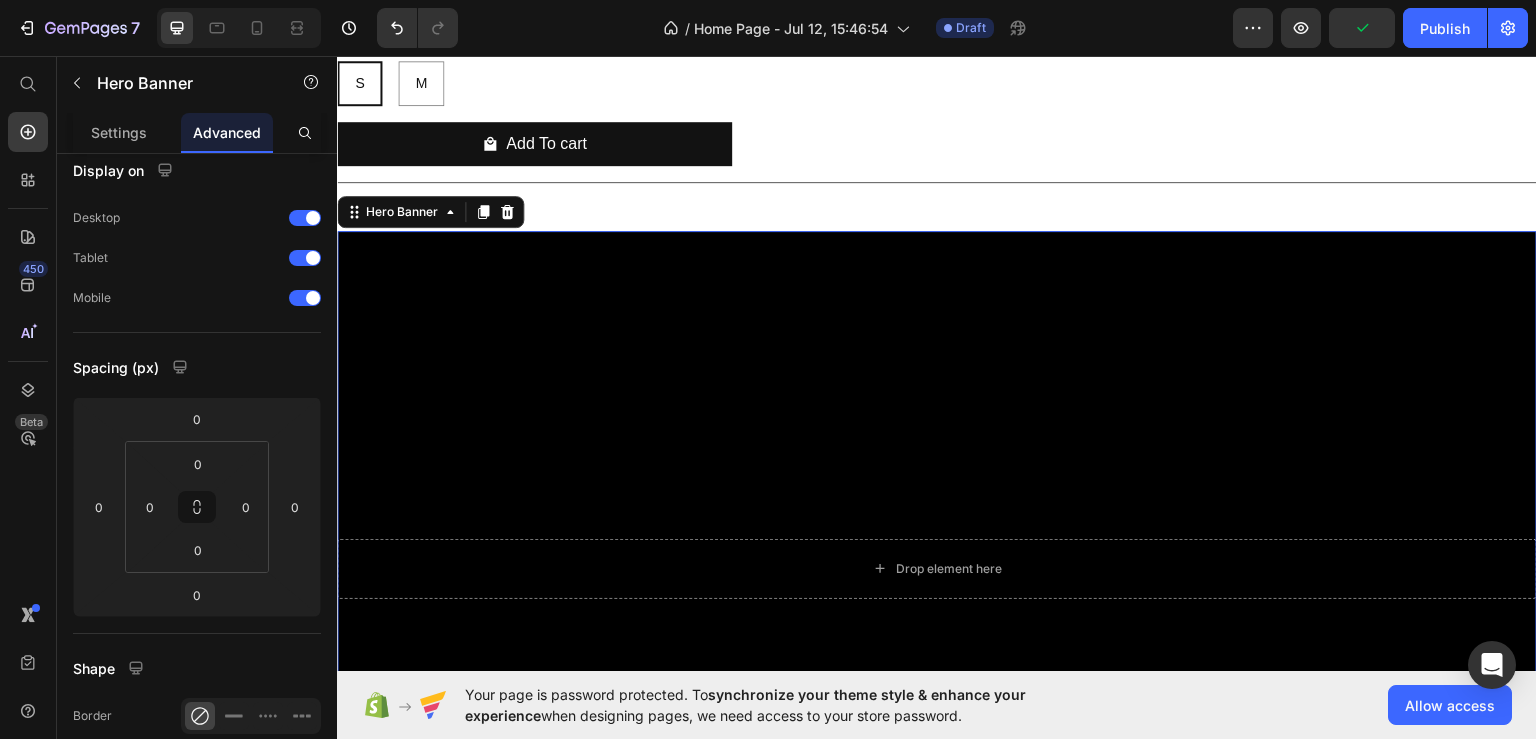 scroll, scrollTop: 0, scrollLeft: 0, axis: both 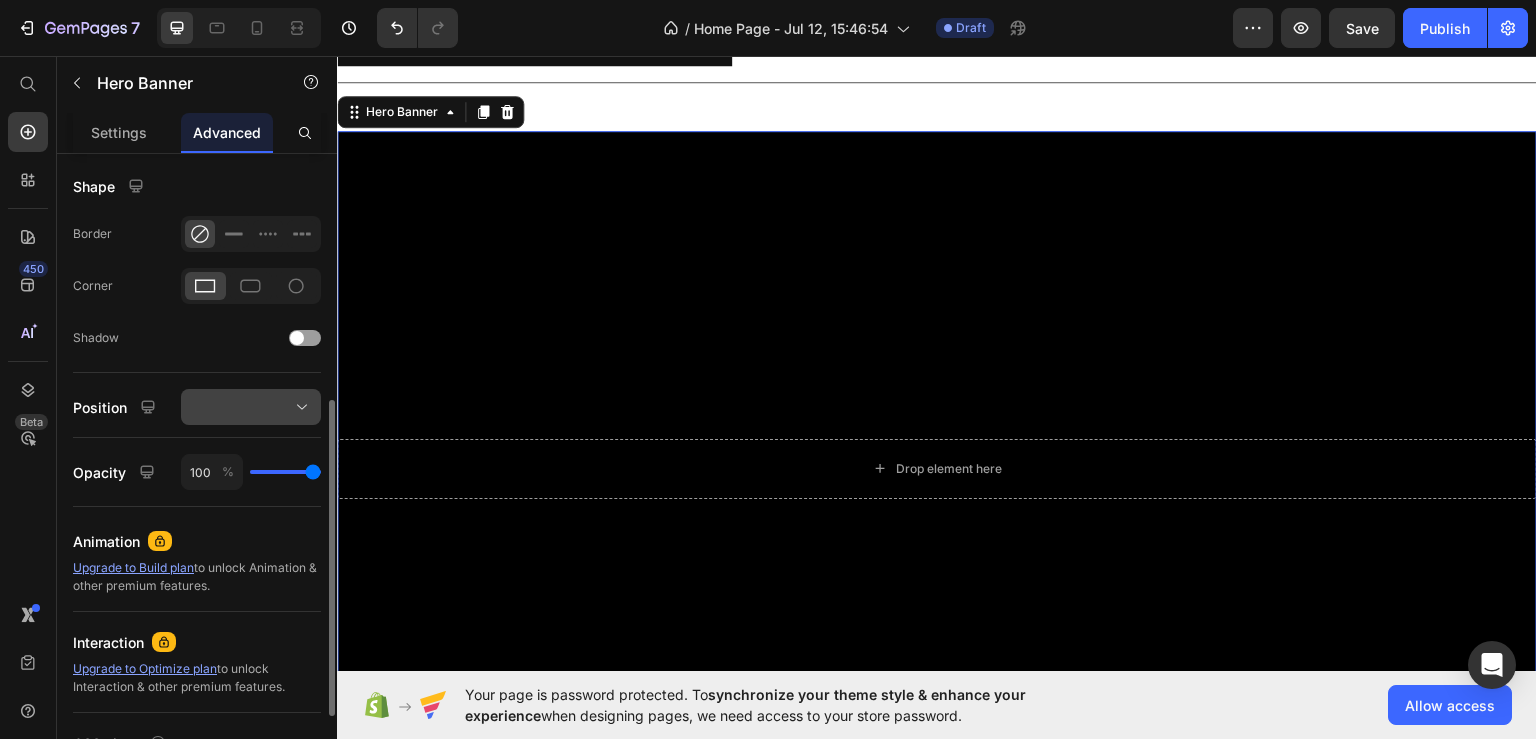click at bounding box center [251, 407] 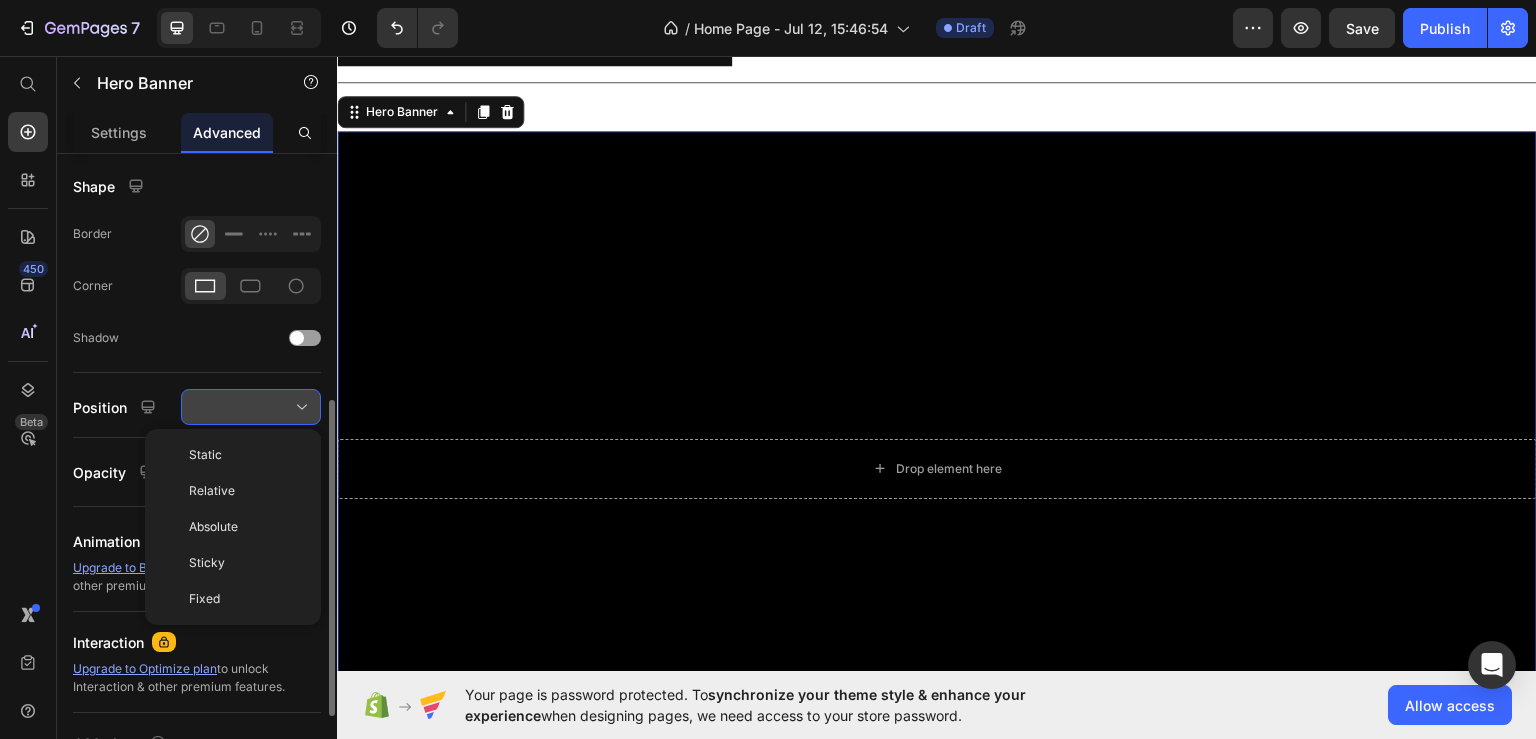 click at bounding box center [251, 407] 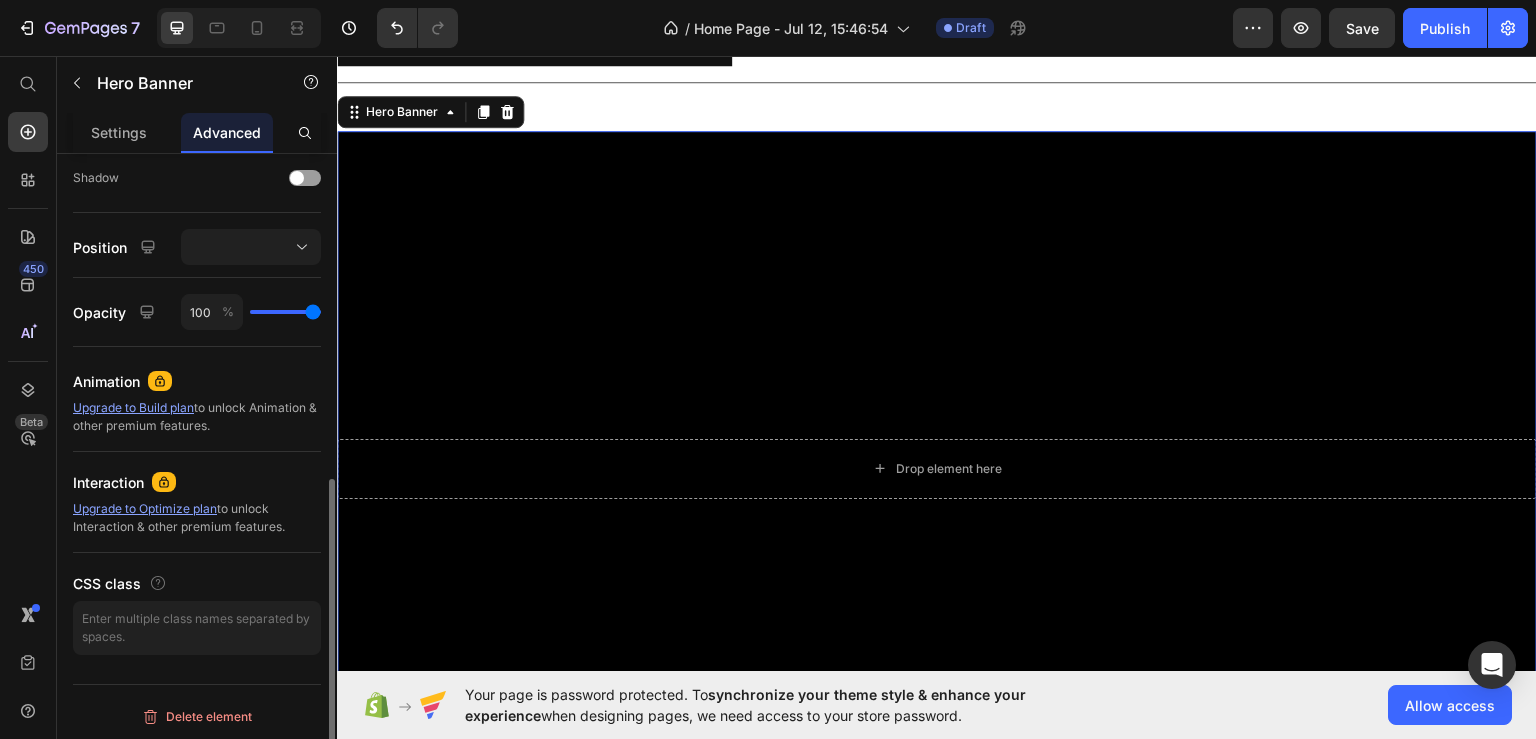 scroll, scrollTop: 0, scrollLeft: 0, axis: both 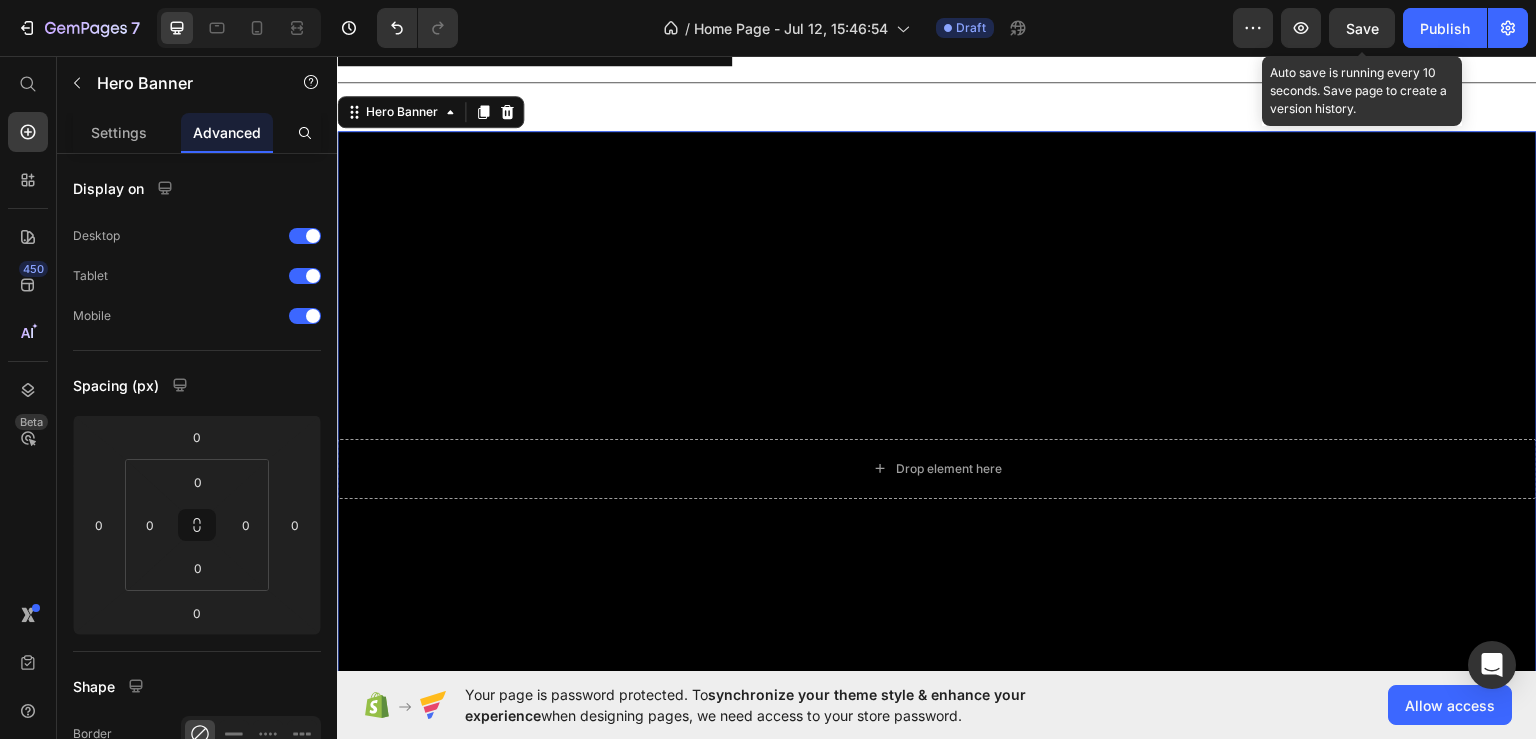 click on "Save" at bounding box center [1362, 28] 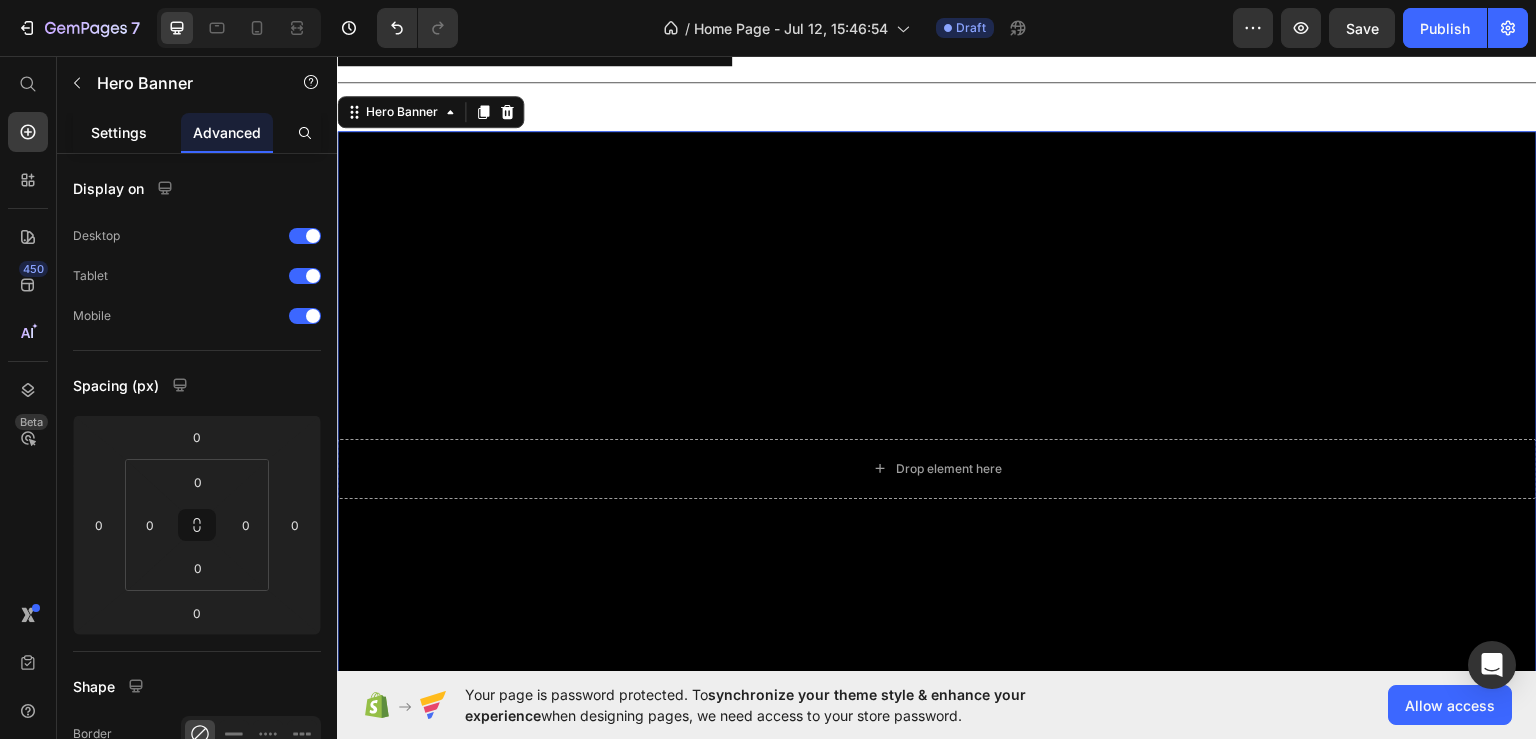 click on "Settings" at bounding box center (119, 132) 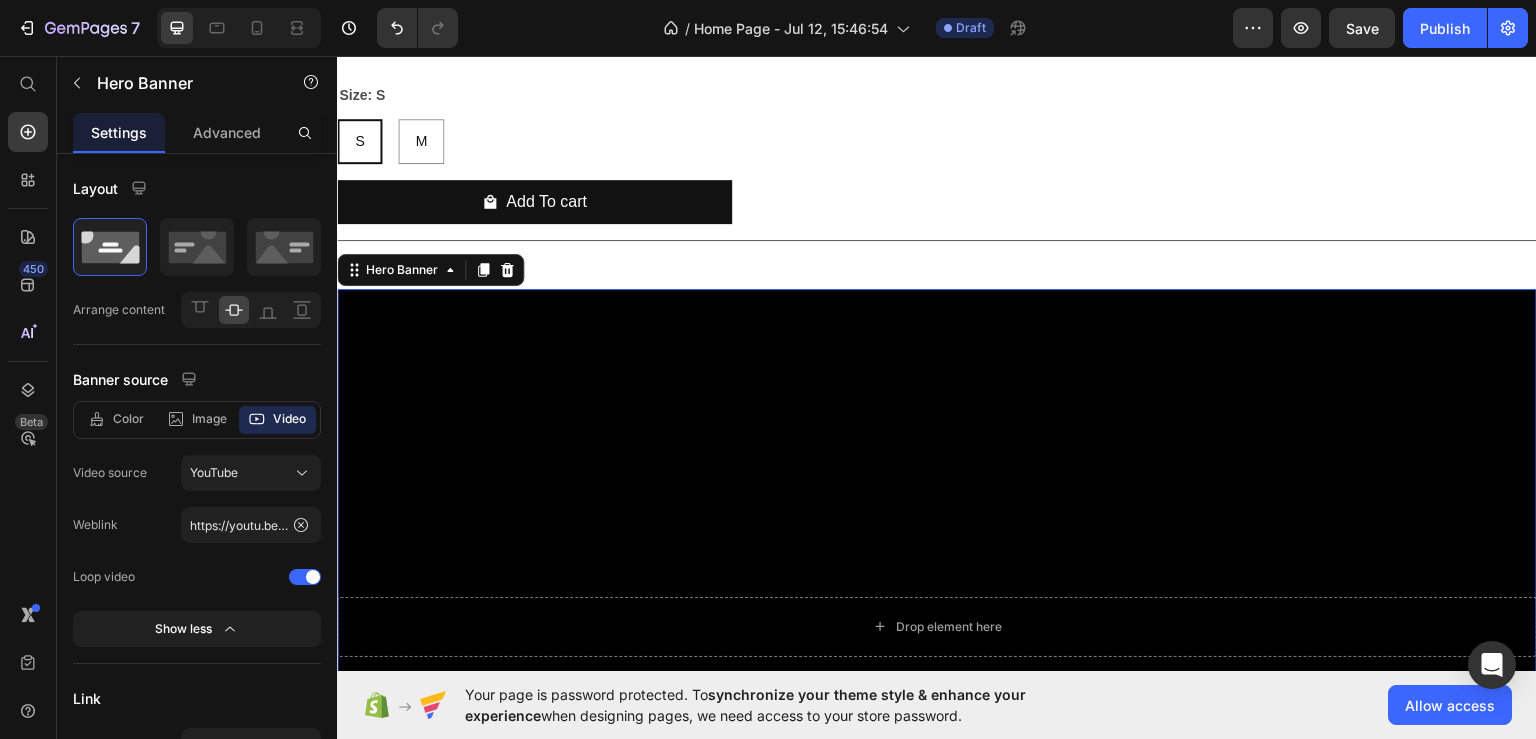 scroll, scrollTop: 2384, scrollLeft: 0, axis: vertical 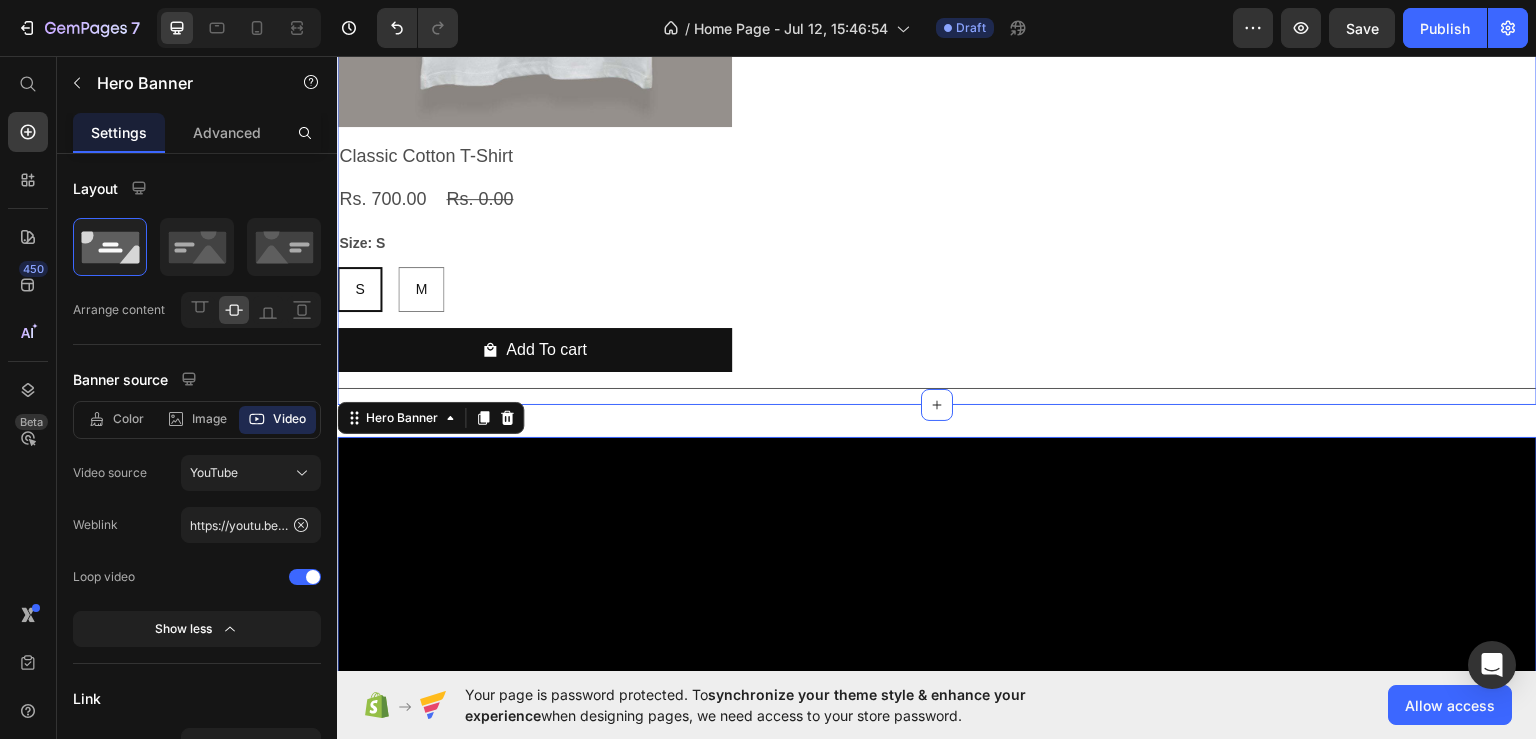 click on "Product Images Classic Cotton T-Shirt Product Title Rs. 700.00 Product Price Rs. 0.00 Product Price Row Size: S S S S M M M Product Variants & Swatches Add To cart Product Cart Button Row Product List Row" at bounding box center [937, -3] 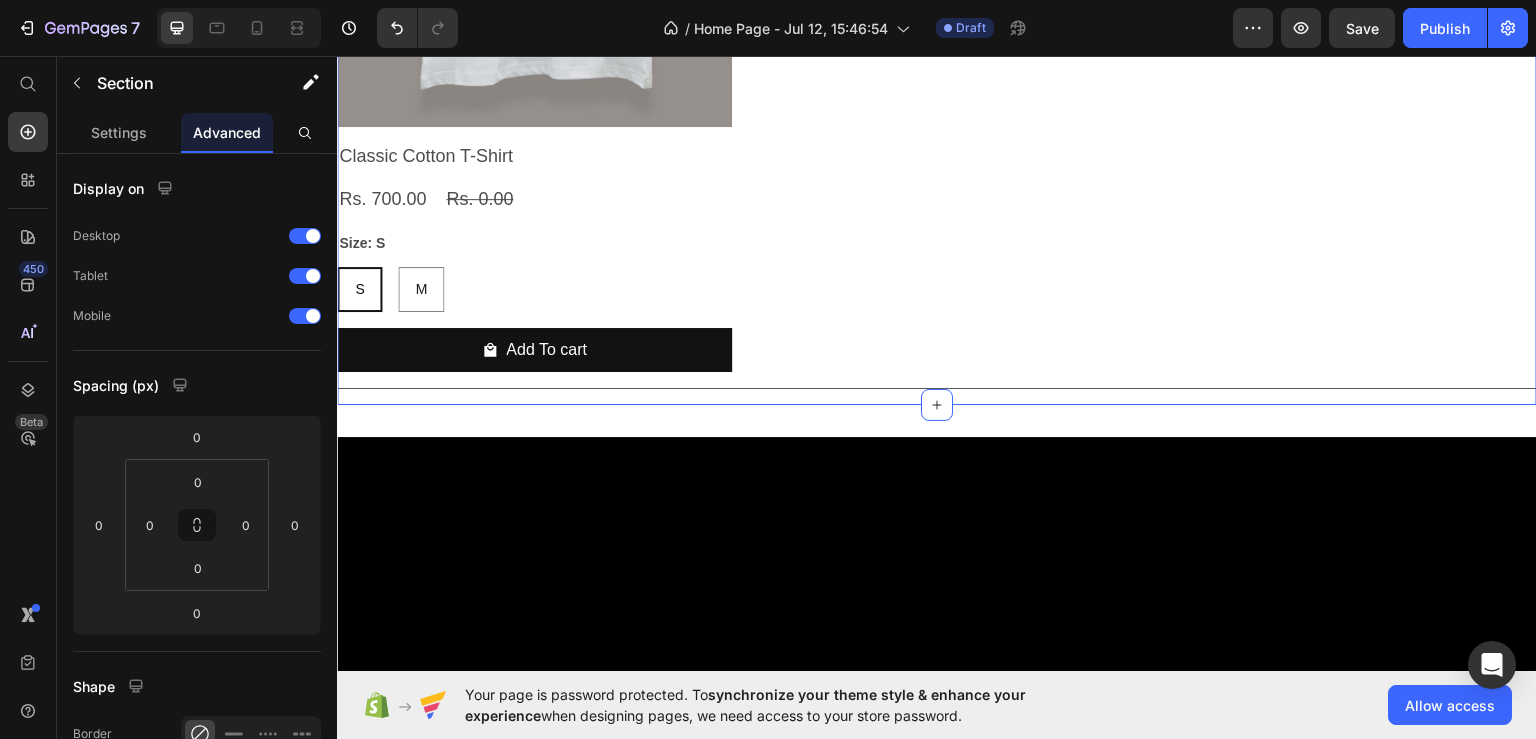 click on "Product Images Classic Cotton T-Shirt Product Title Rs. 700.00 Product Price Rs. 0.00 Product Price Row Size: S S S S M M M Product Variants & Swatches Add To cart Product Cart Button Row Product List Row" at bounding box center [937, -3] 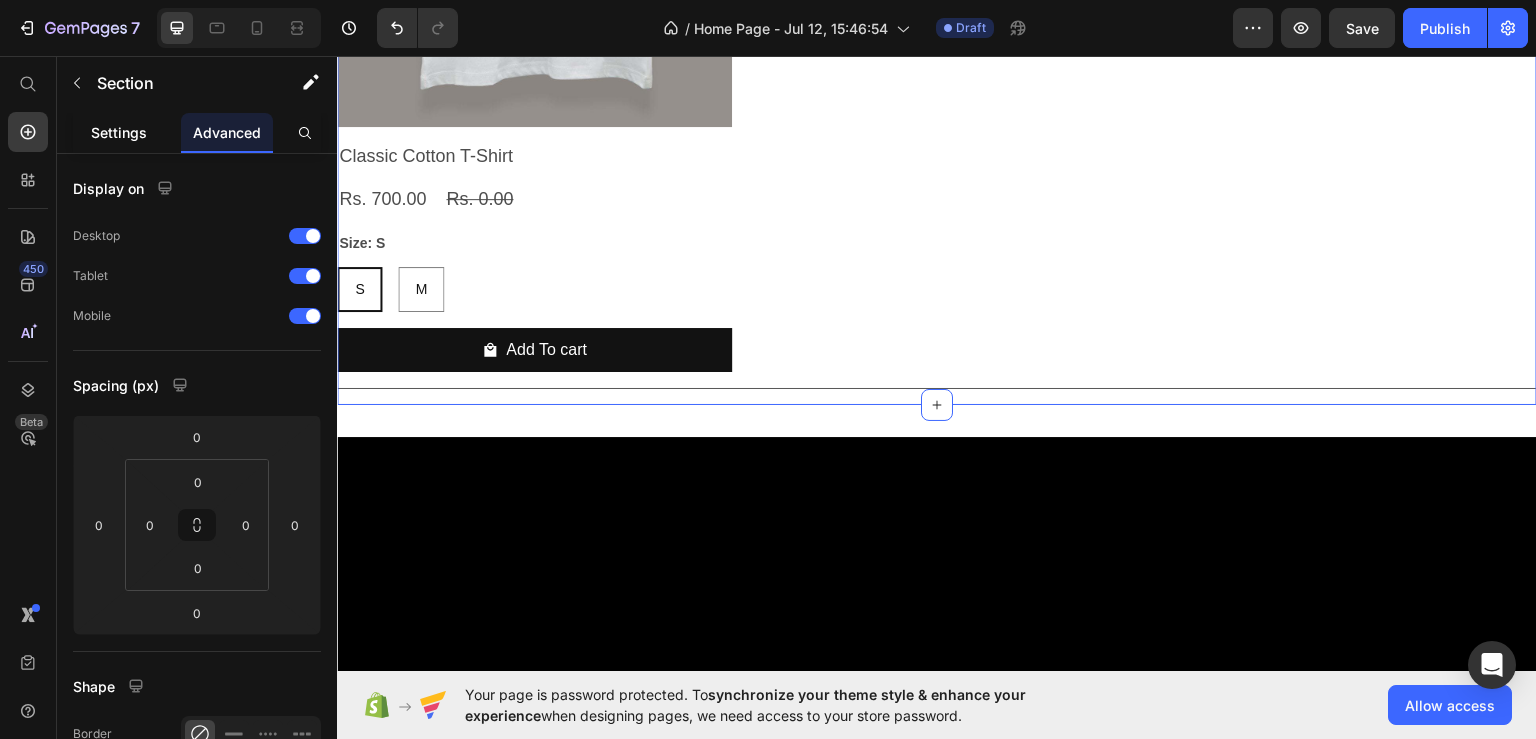 click on "Settings" at bounding box center [119, 132] 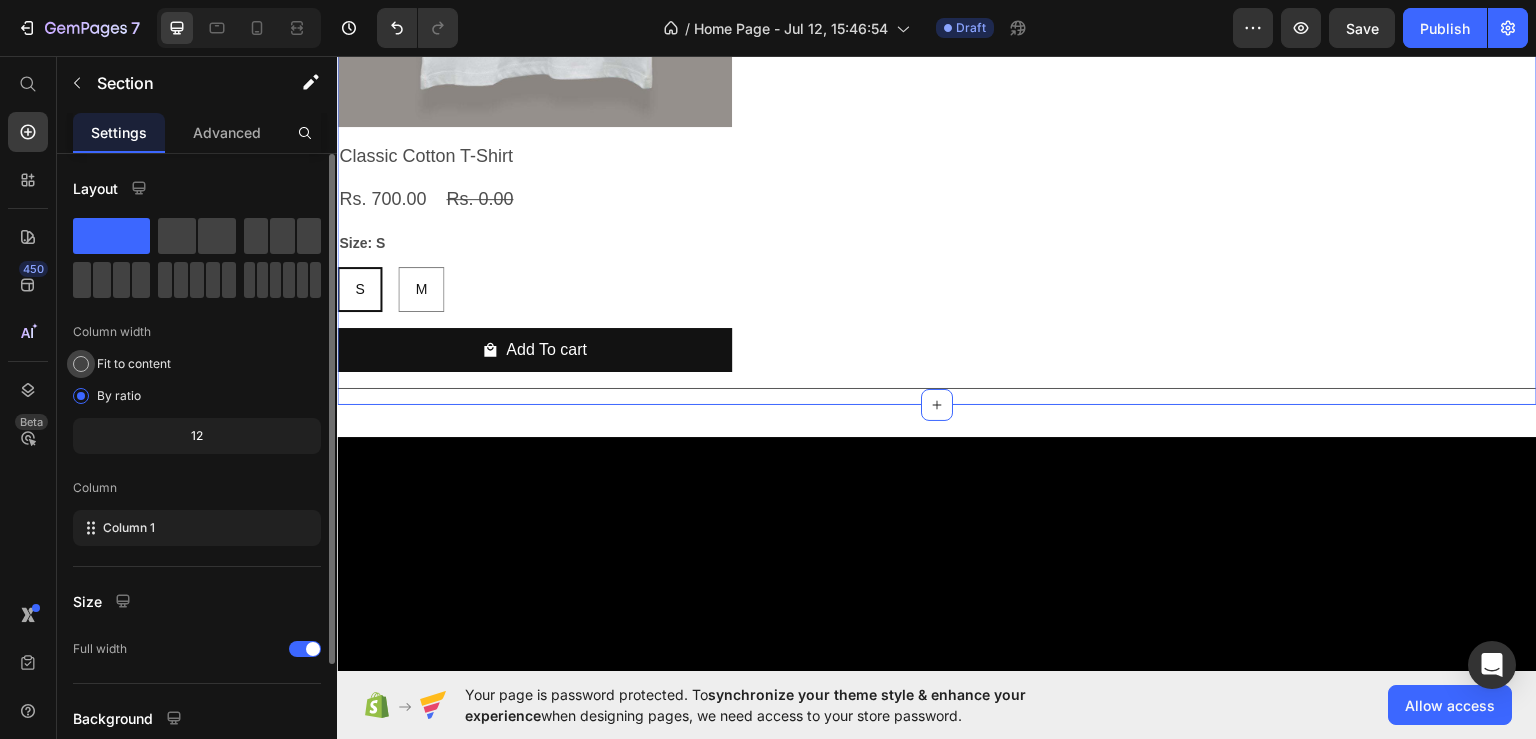 click on "Fit to content" at bounding box center [134, 364] 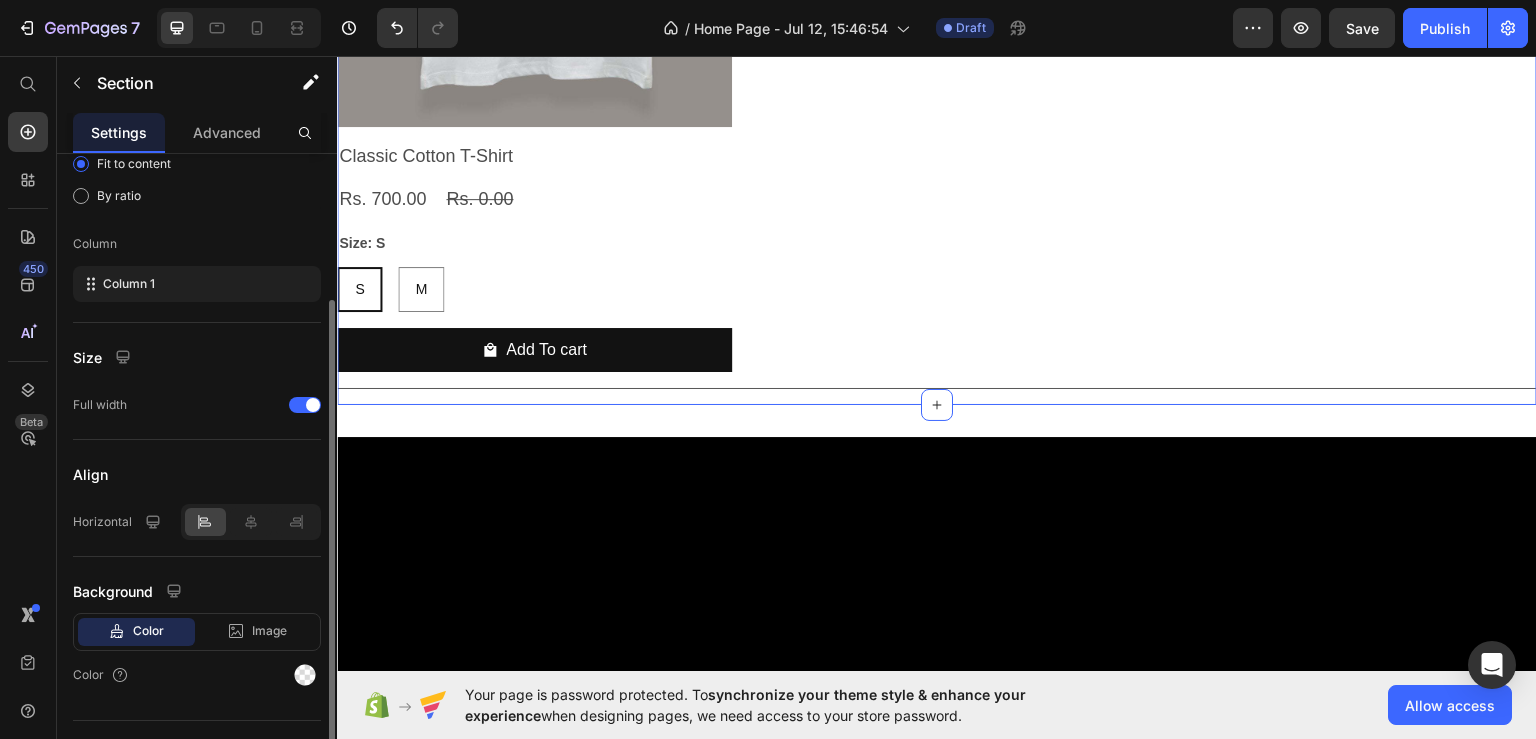 scroll, scrollTop: 236, scrollLeft: 0, axis: vertical 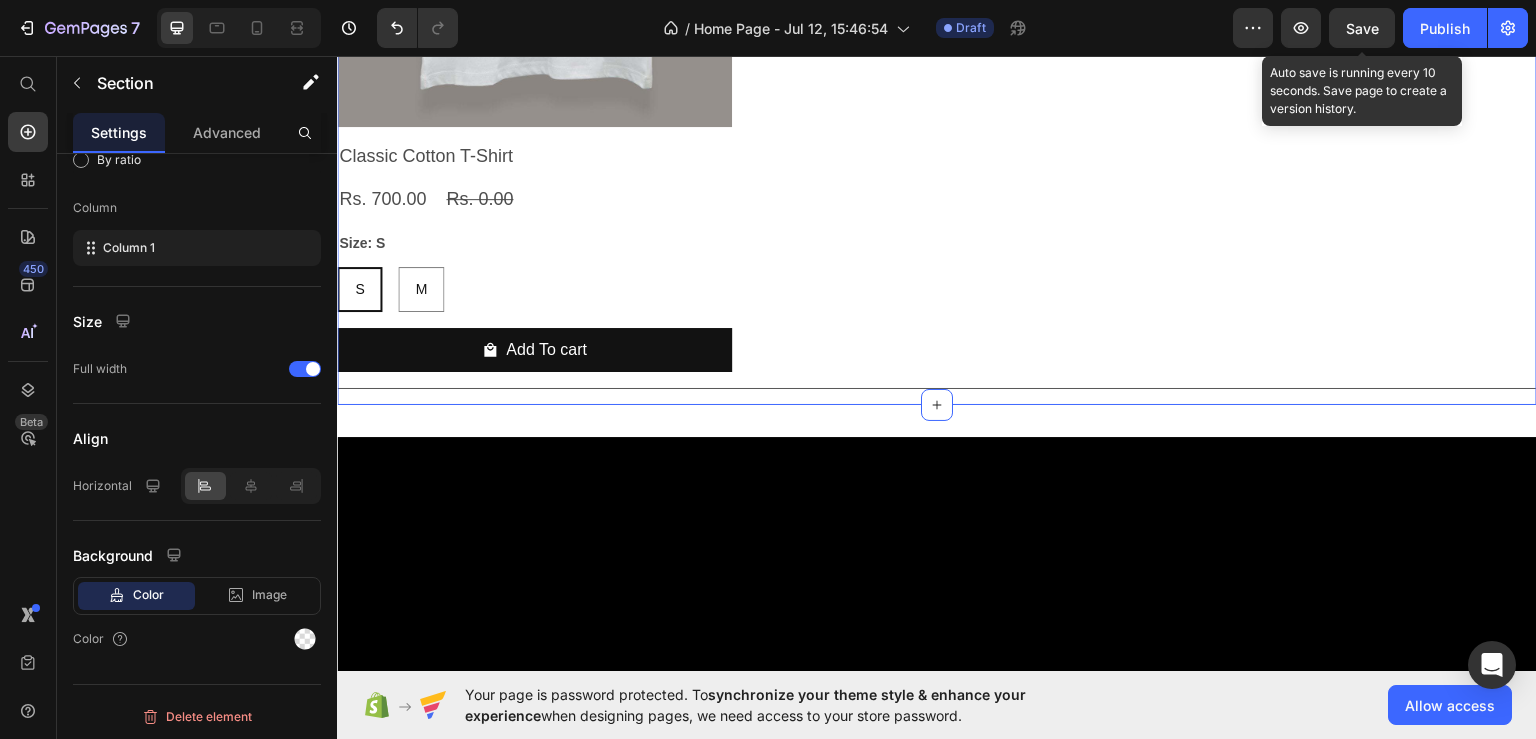 click on "Save" at bounding box center [1362, 28] 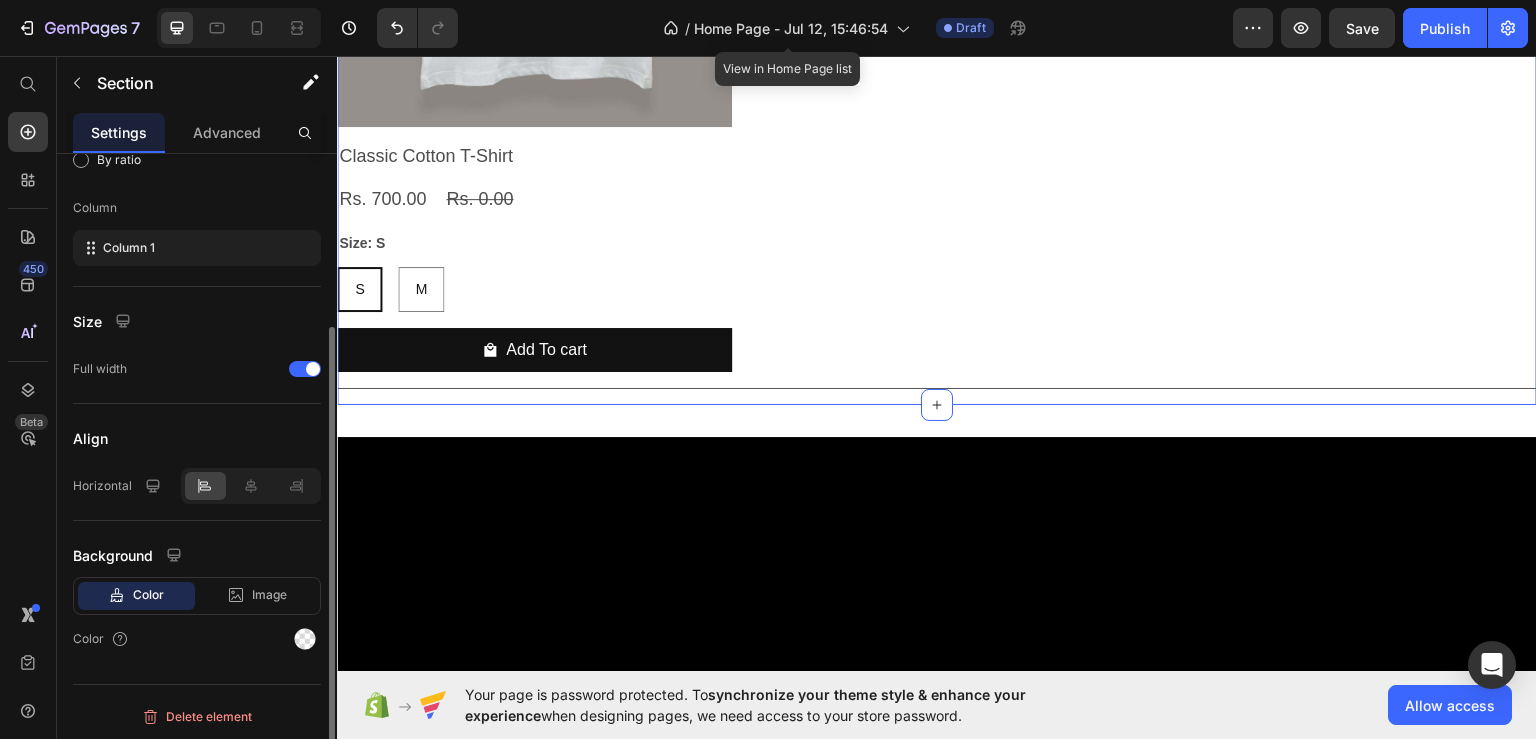 scroll, scrollTop: 36, scrollLeft: 0, axis: vertical 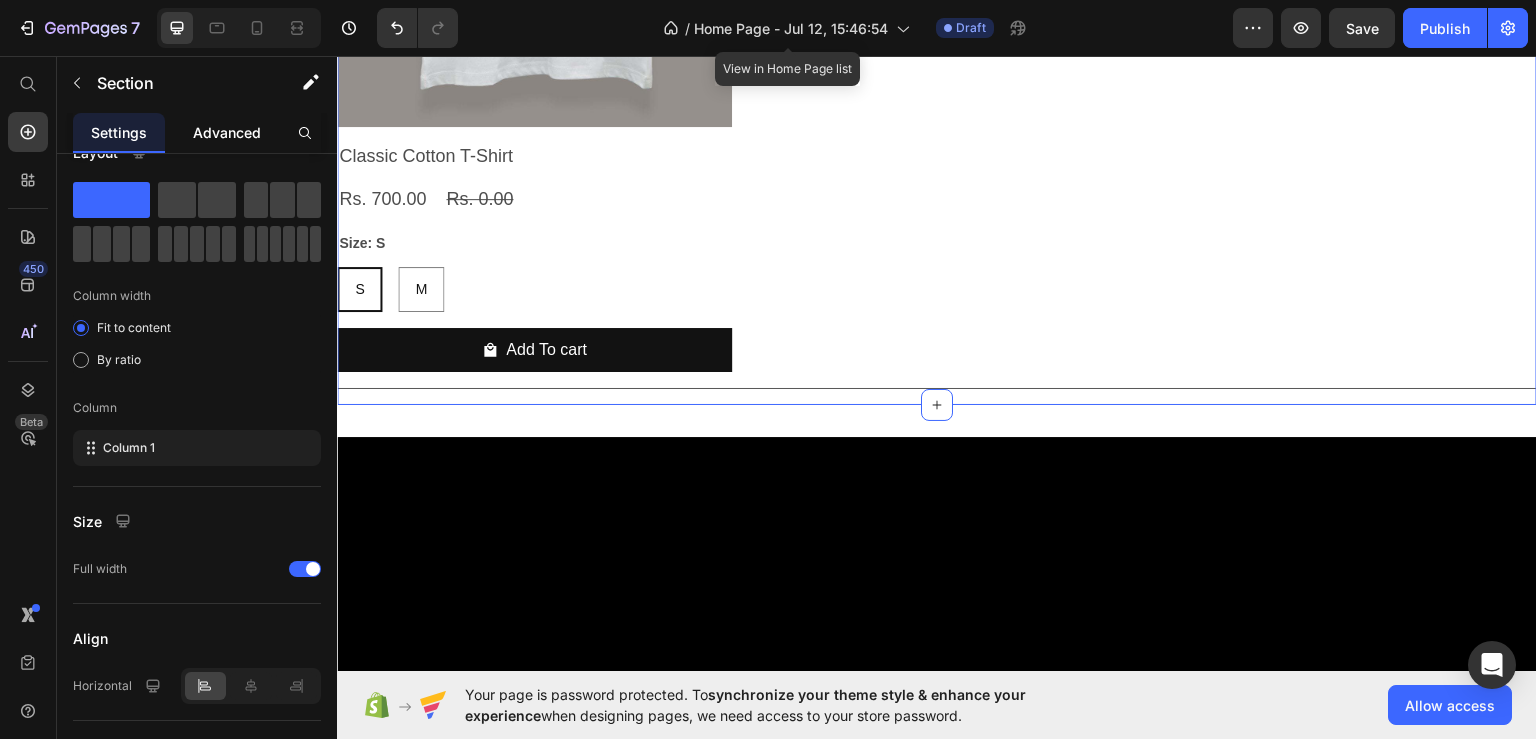 click on "Advanced" at bounding box center [227, 132] 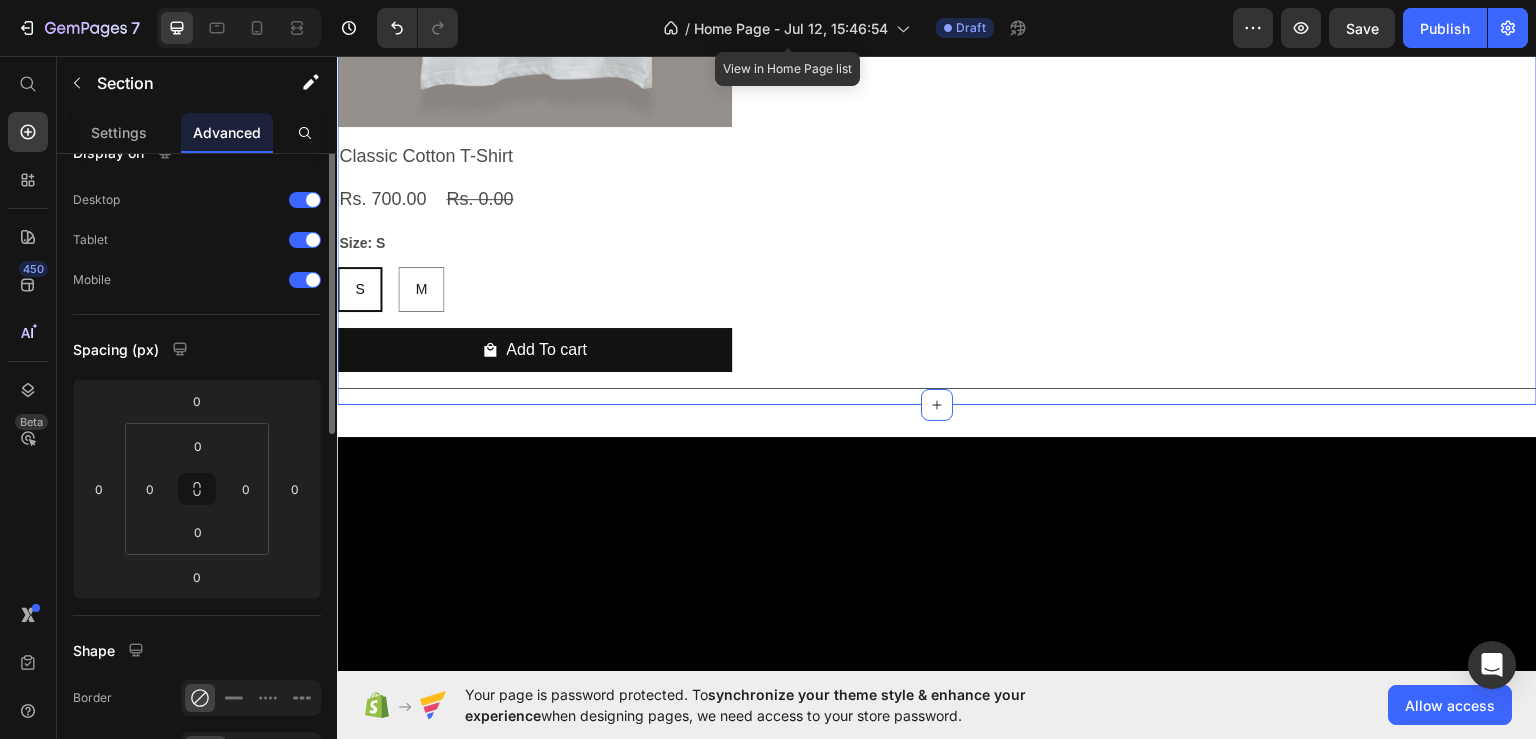 scroll, scrollTop: 0, scrollLeft: 0, axis: both 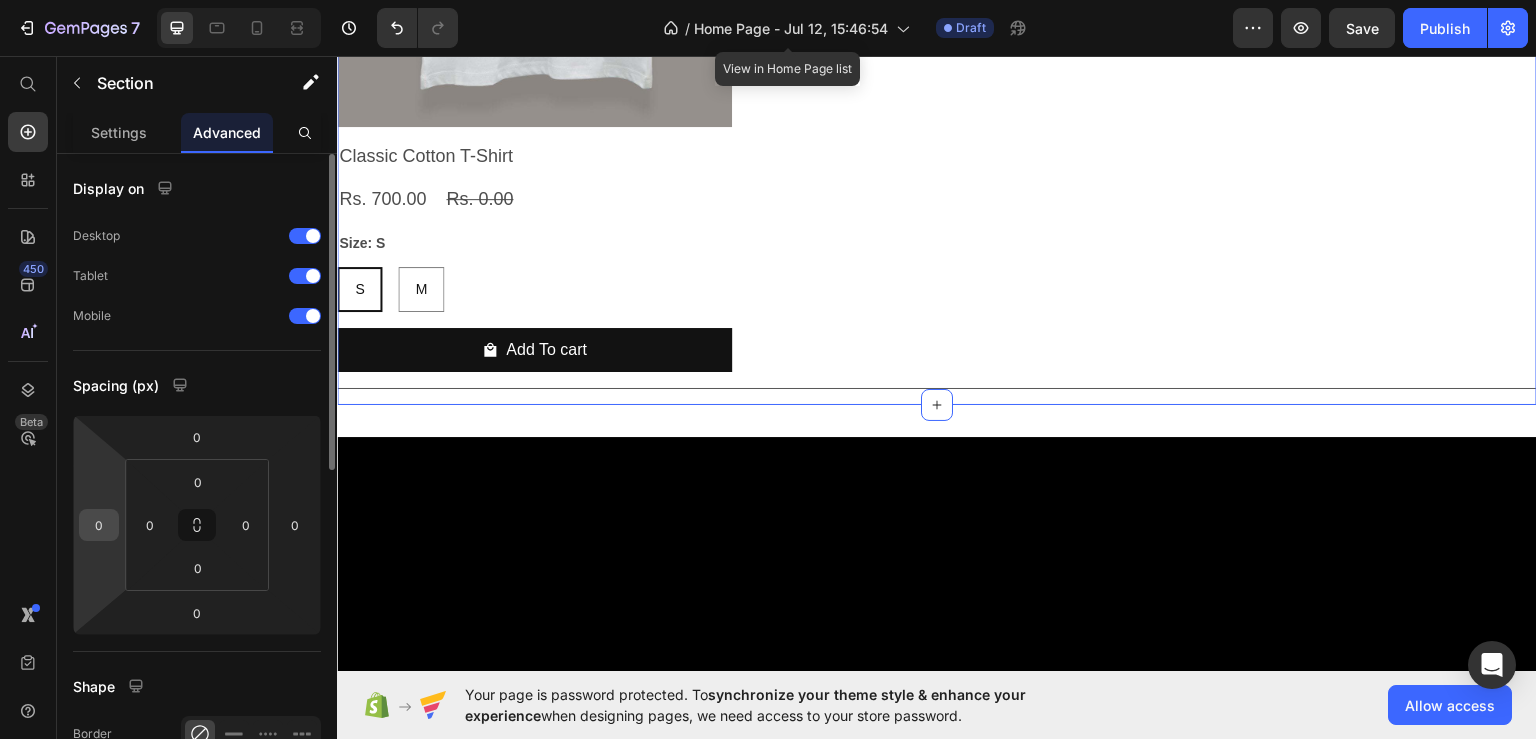 click on "0" at bounding box center [99, 525] 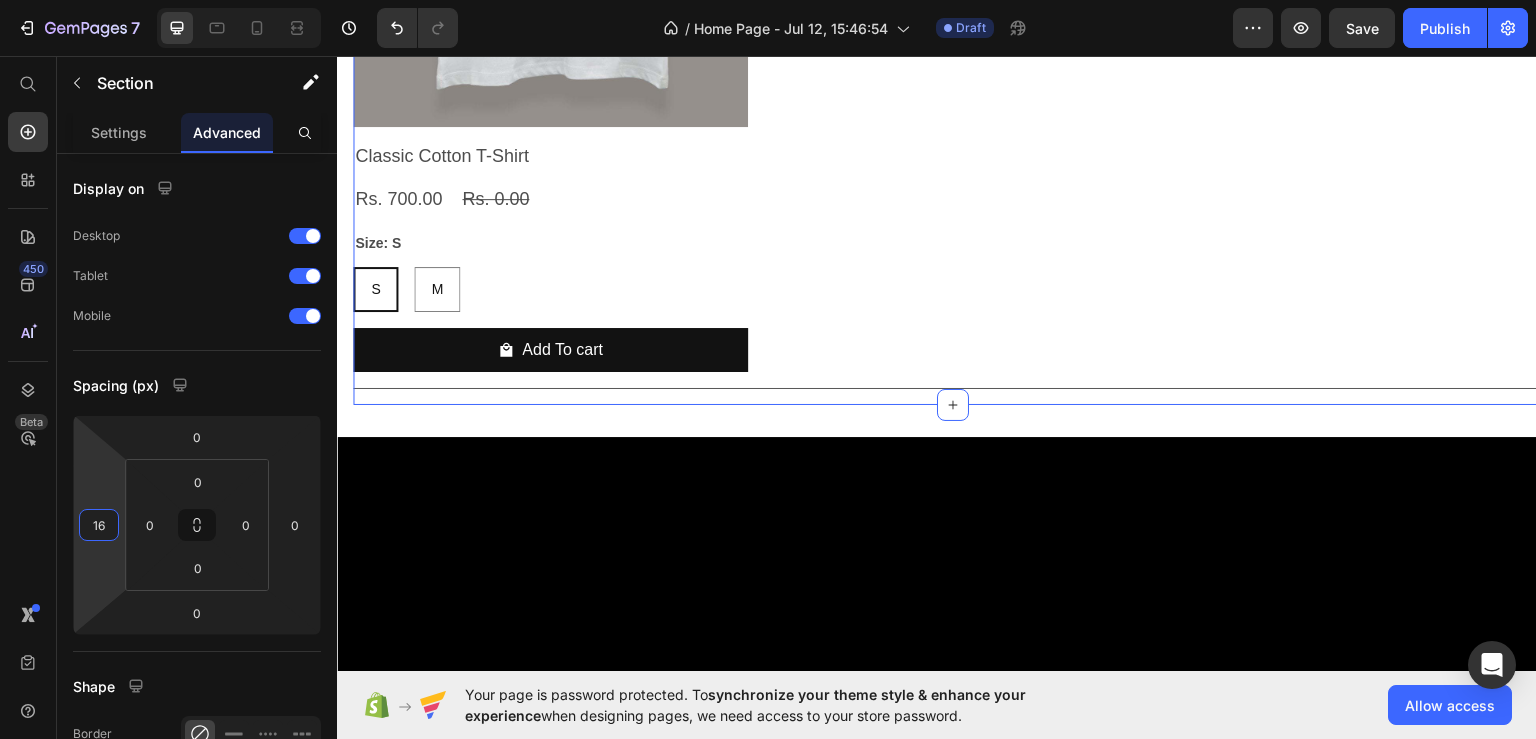type on "16" 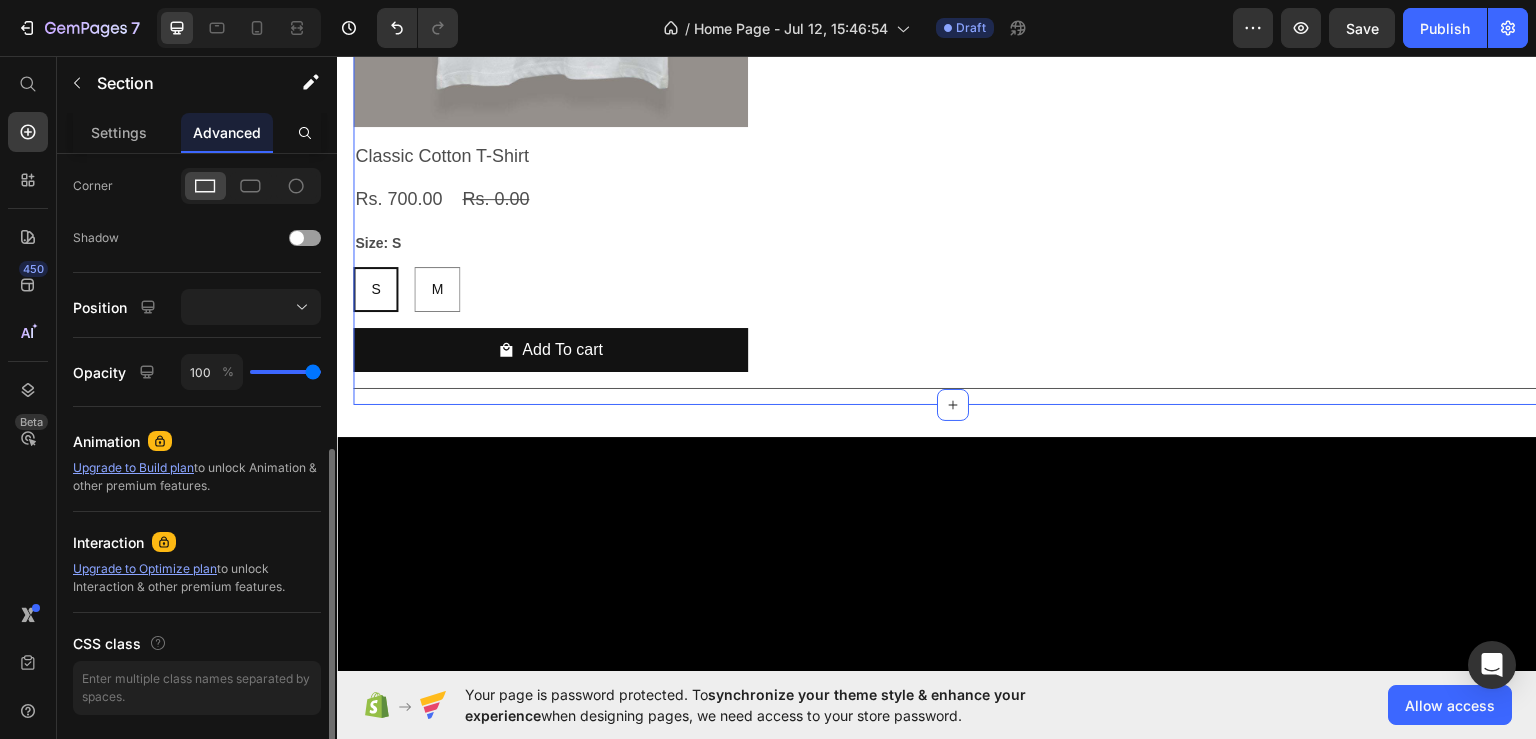 scroll, scrollTop: 0, scrollLeft: 0, axis: both 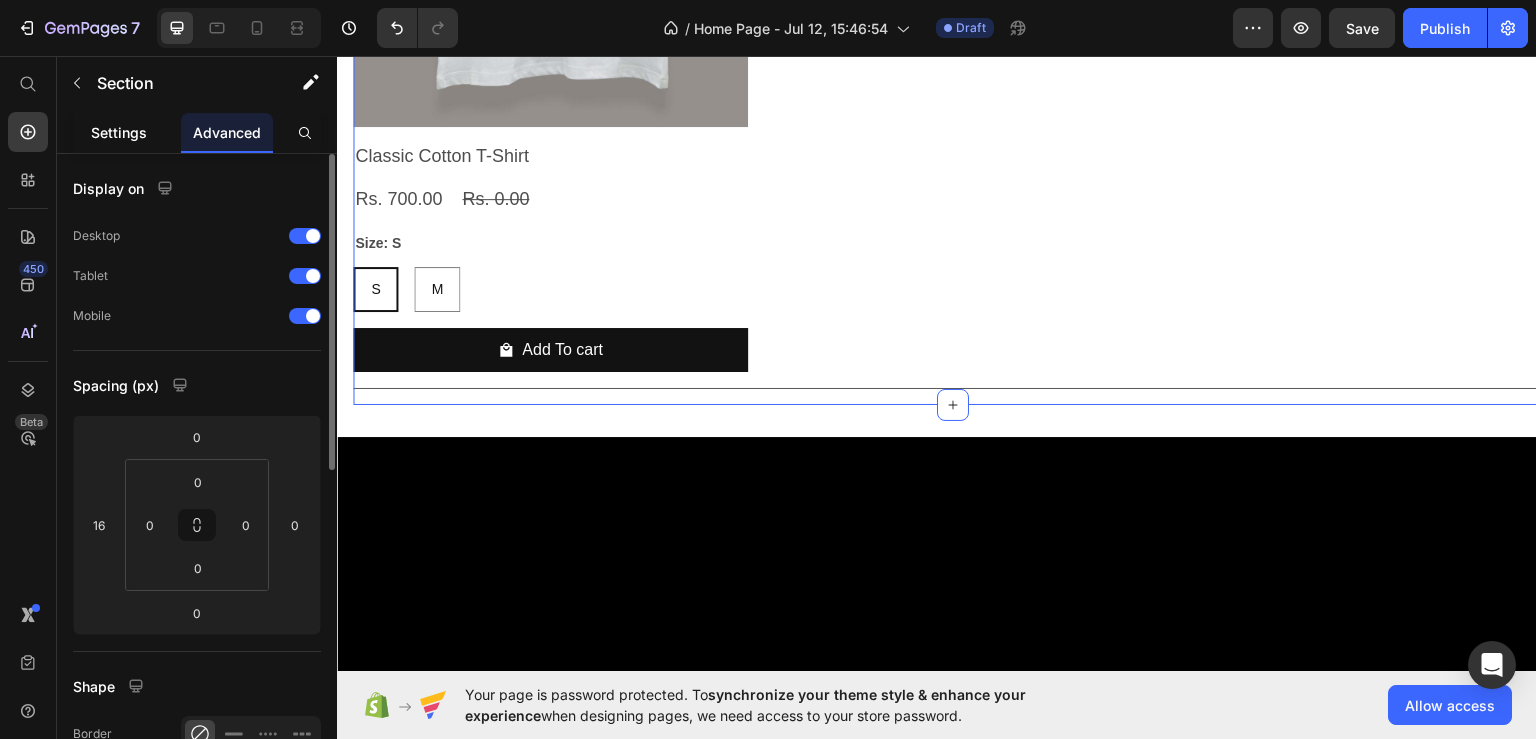 click on "Settings" at bounding box center [119, 132] 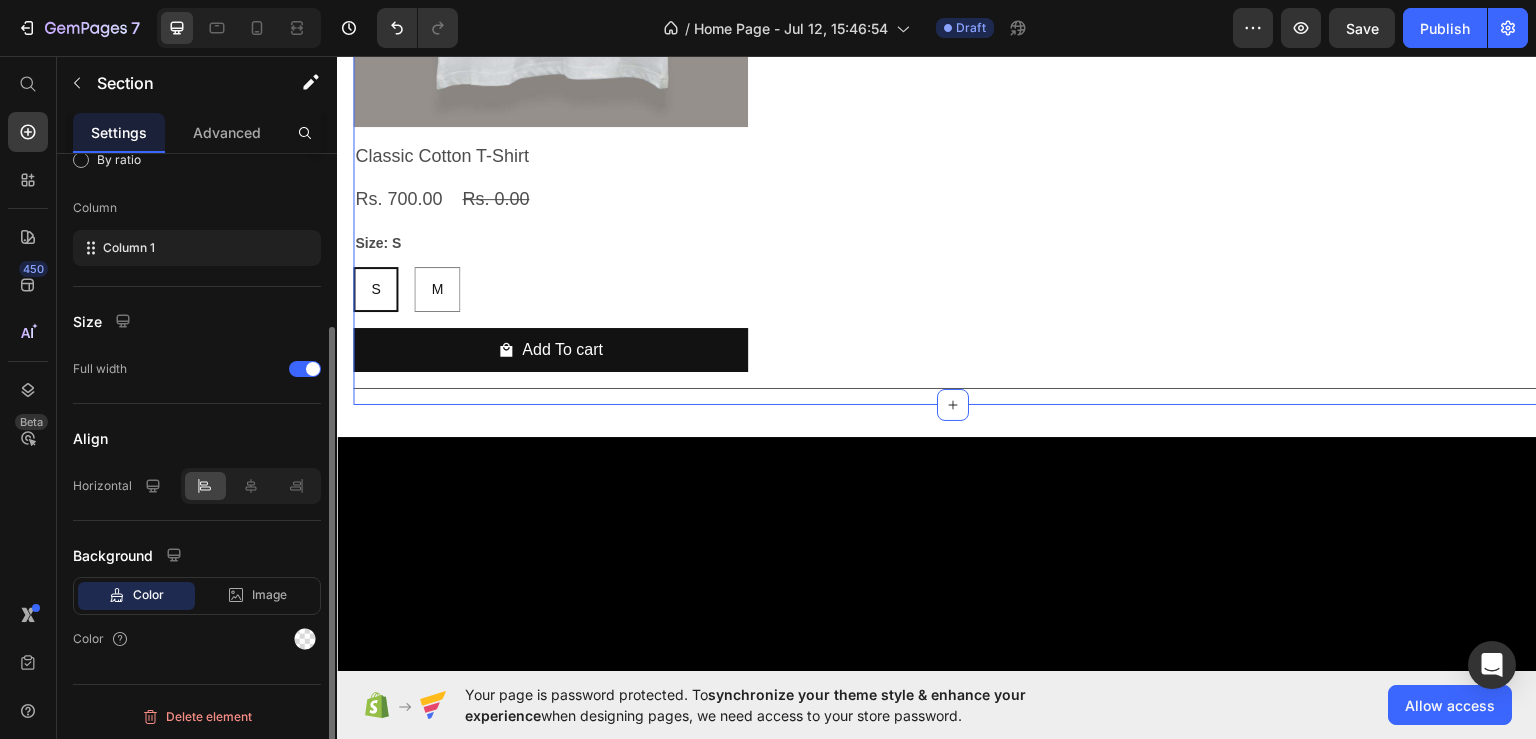 scroll, scrollTop: 0, scrollLeft: 0, axis: both 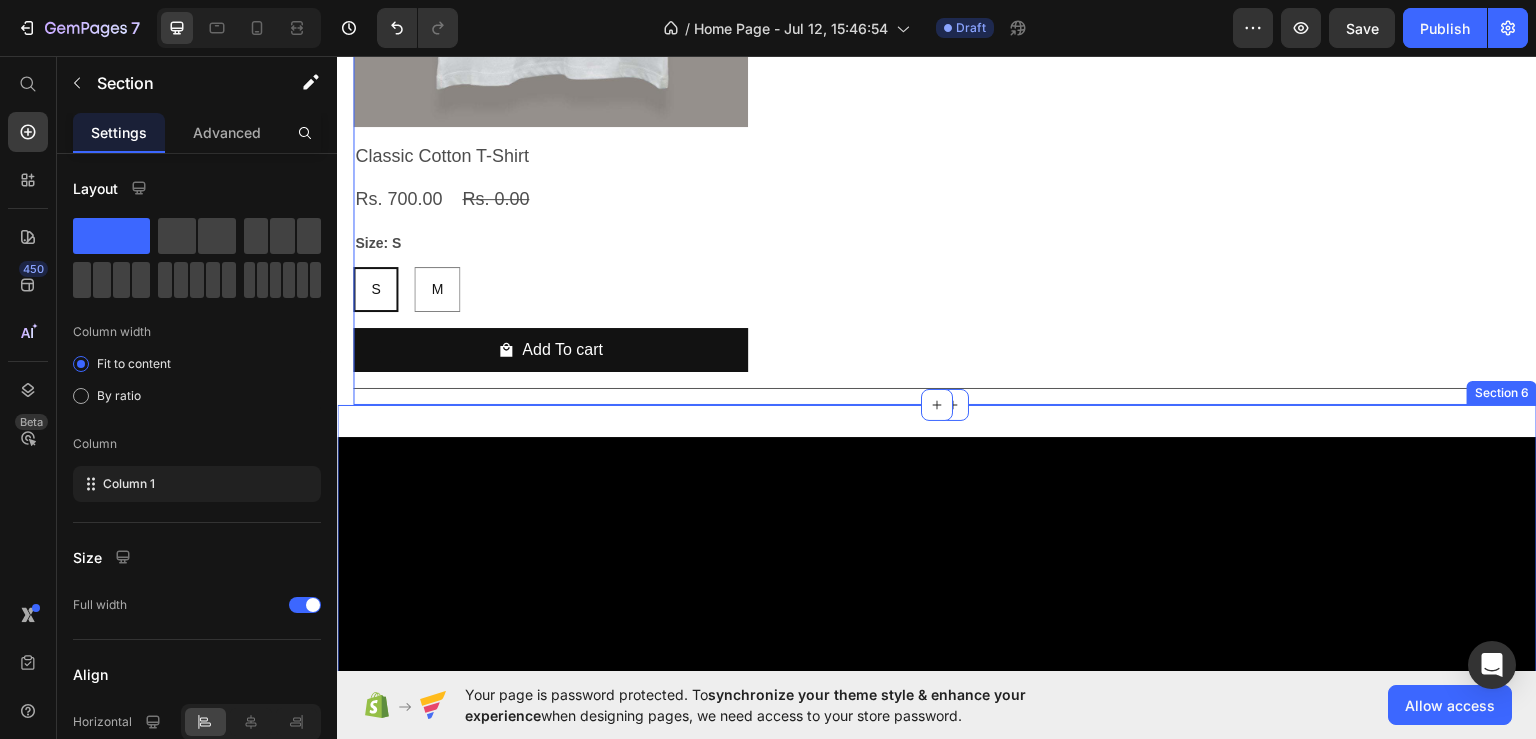 click on "Drop element here Hero Banner Row Section 6" at bounding box center [937, 781] 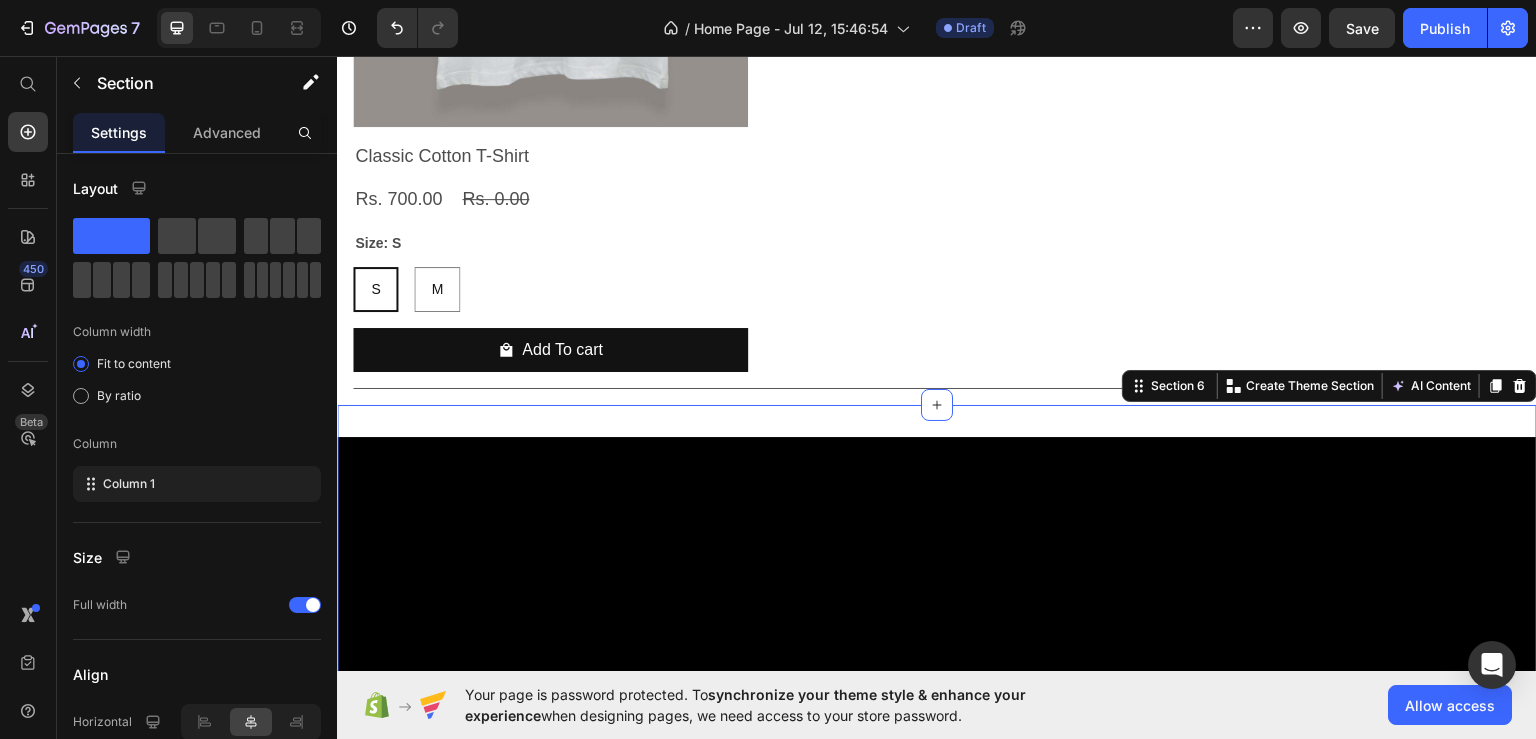 click on "Drop element here Hero Banner Row Section 6   You can create reusable sections Create Theme Section AI Content Write with GemAI What would you like to describe here? Tone and Voice Persuasive Product Classic Cotton T-Shirt Show more Generate" at bounding box center [937, 781] 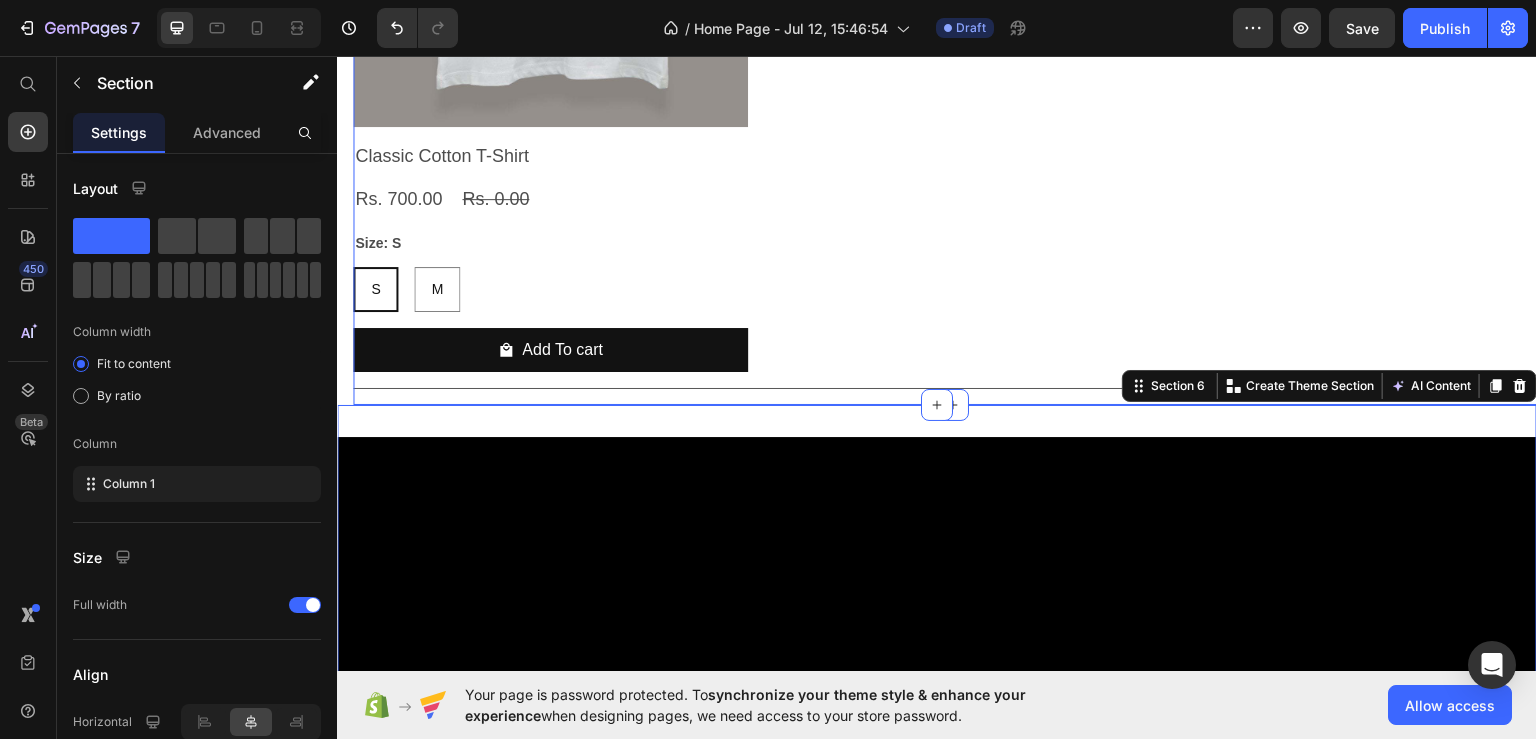 click on "Product Images Classic Cotton T-Shirt Product Title Rs. 700.00 Product Price Rs. 0.00 Product Price Row Size: S S S S M M M Product Variants & Swatches Add To cart Product Cart Button Row Product List Row" at bounding box center (953, -3) 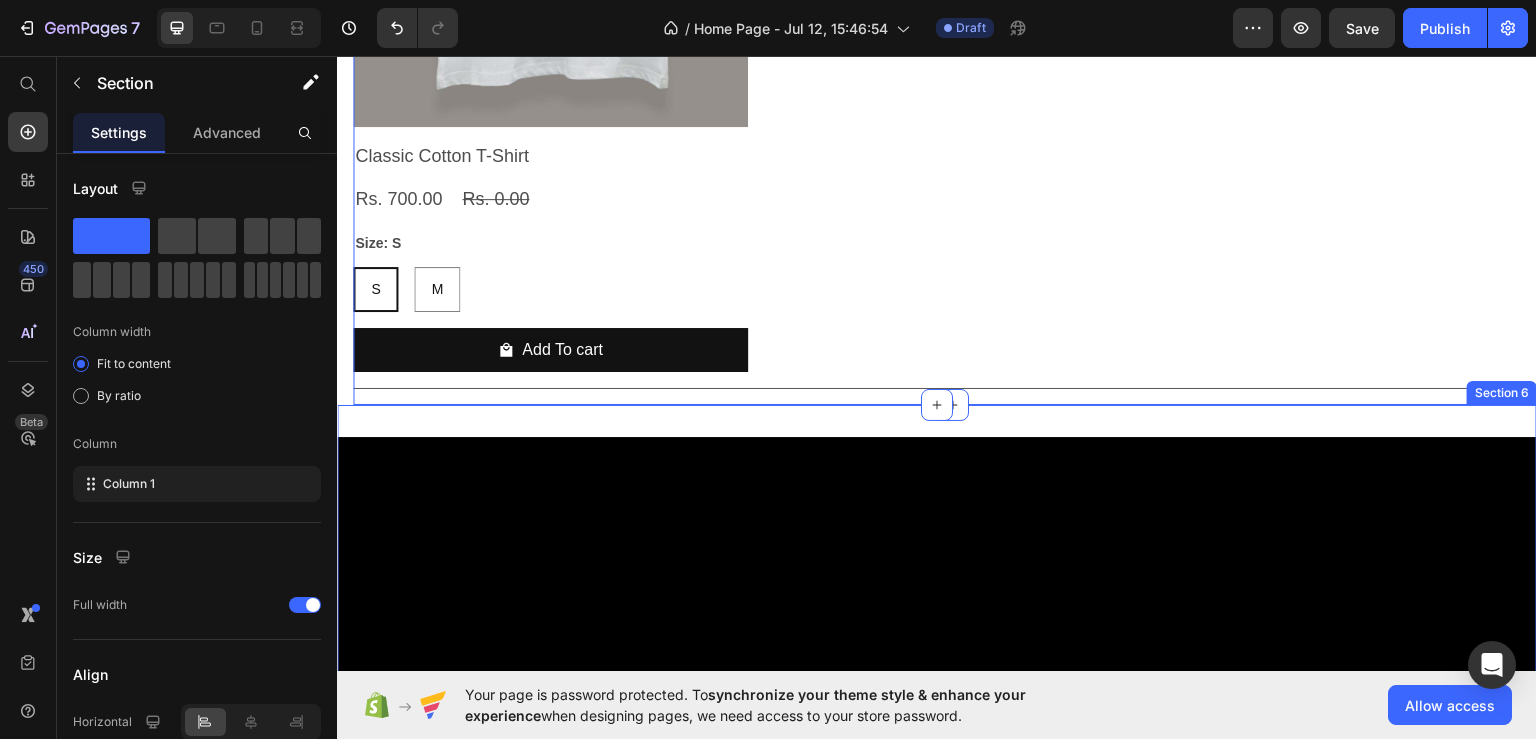 click on "Drop element here Hero Banner Row Section 6" at bounding box center (937, 781) 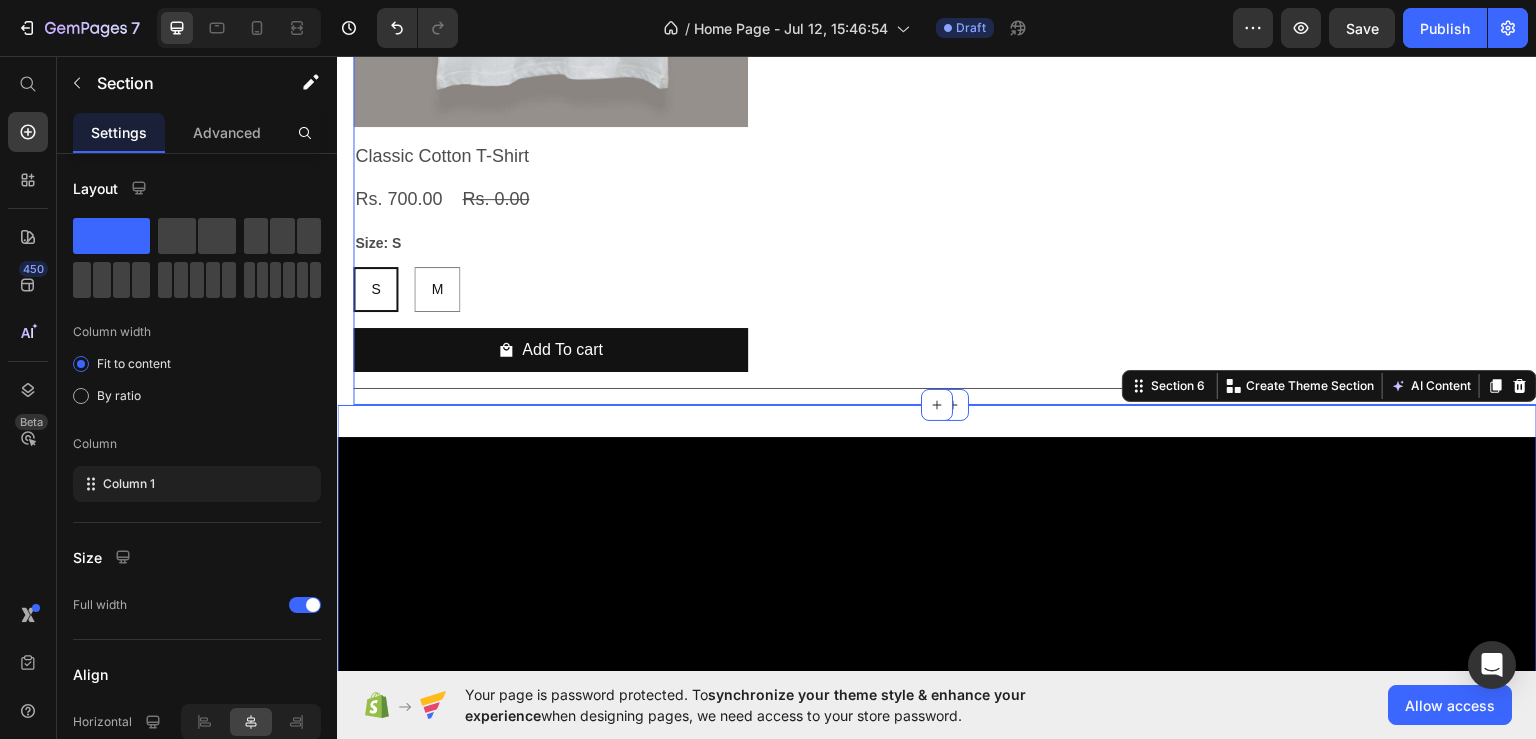 click on "Product Images Classic Cotton T-Shirt Product Title Rs. 700.00 Product Price Rs. 0.00 Product Price Row Size: S S S S M M M Product Variants & Swatches Add To cart Product Cart Button Row Product List Row" at bounding box center [953, -3] 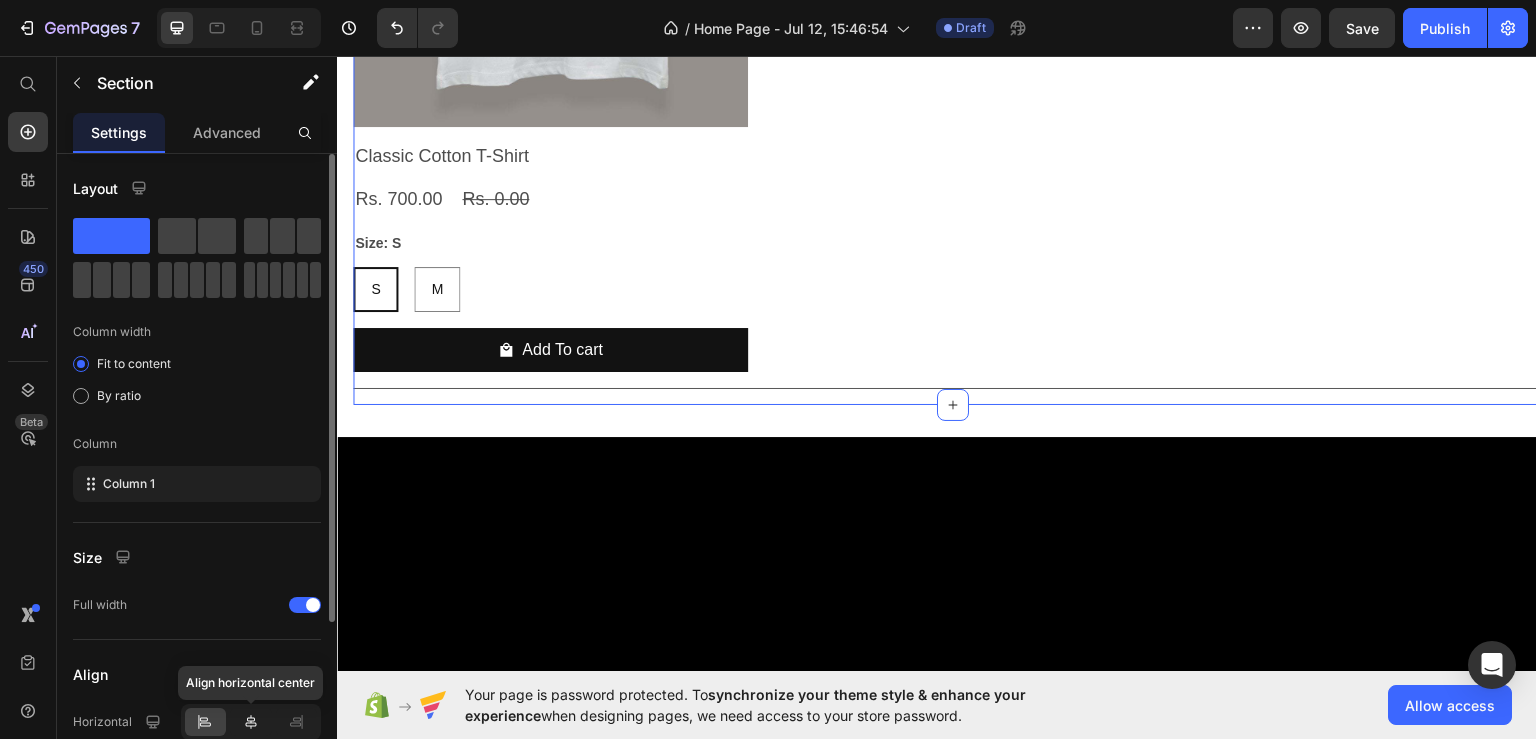 click 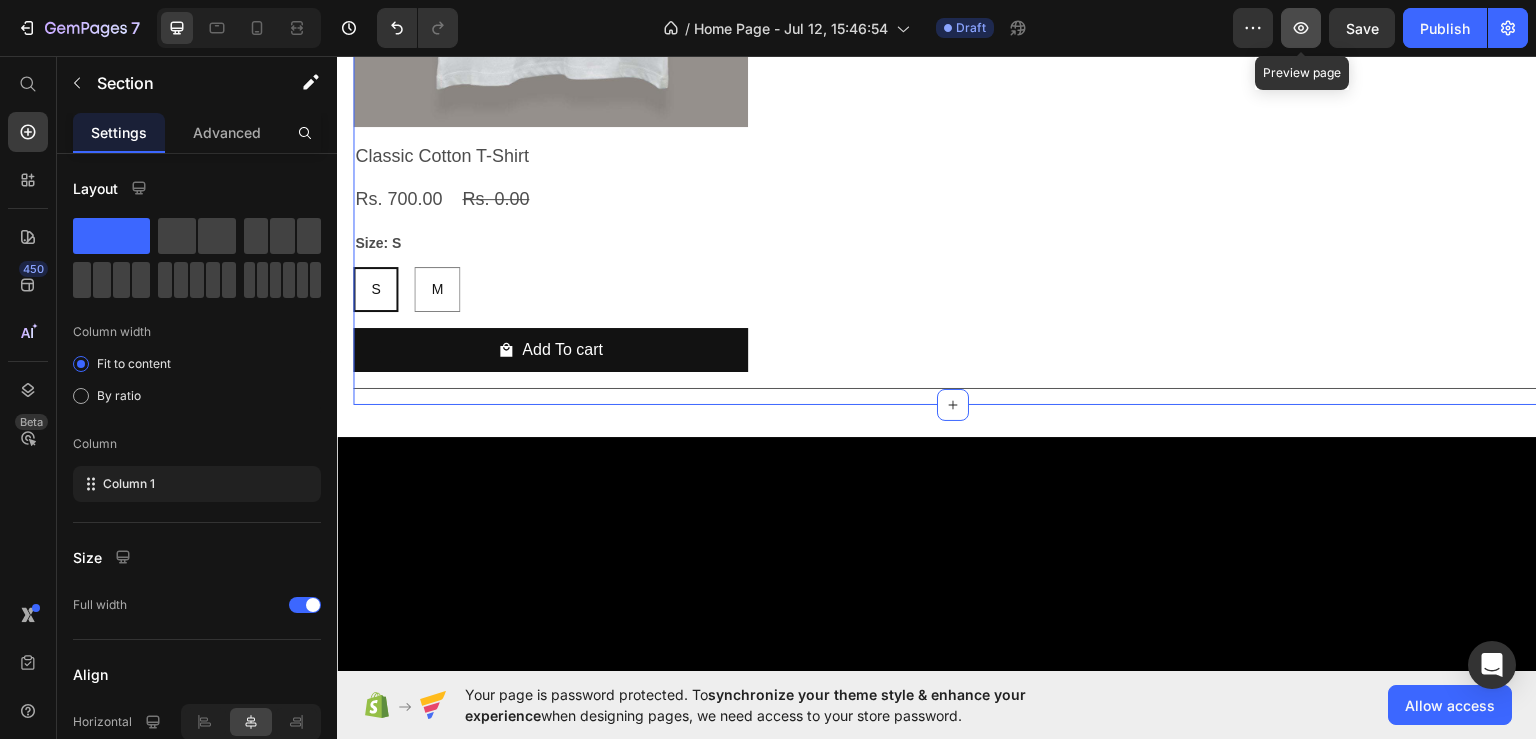 click 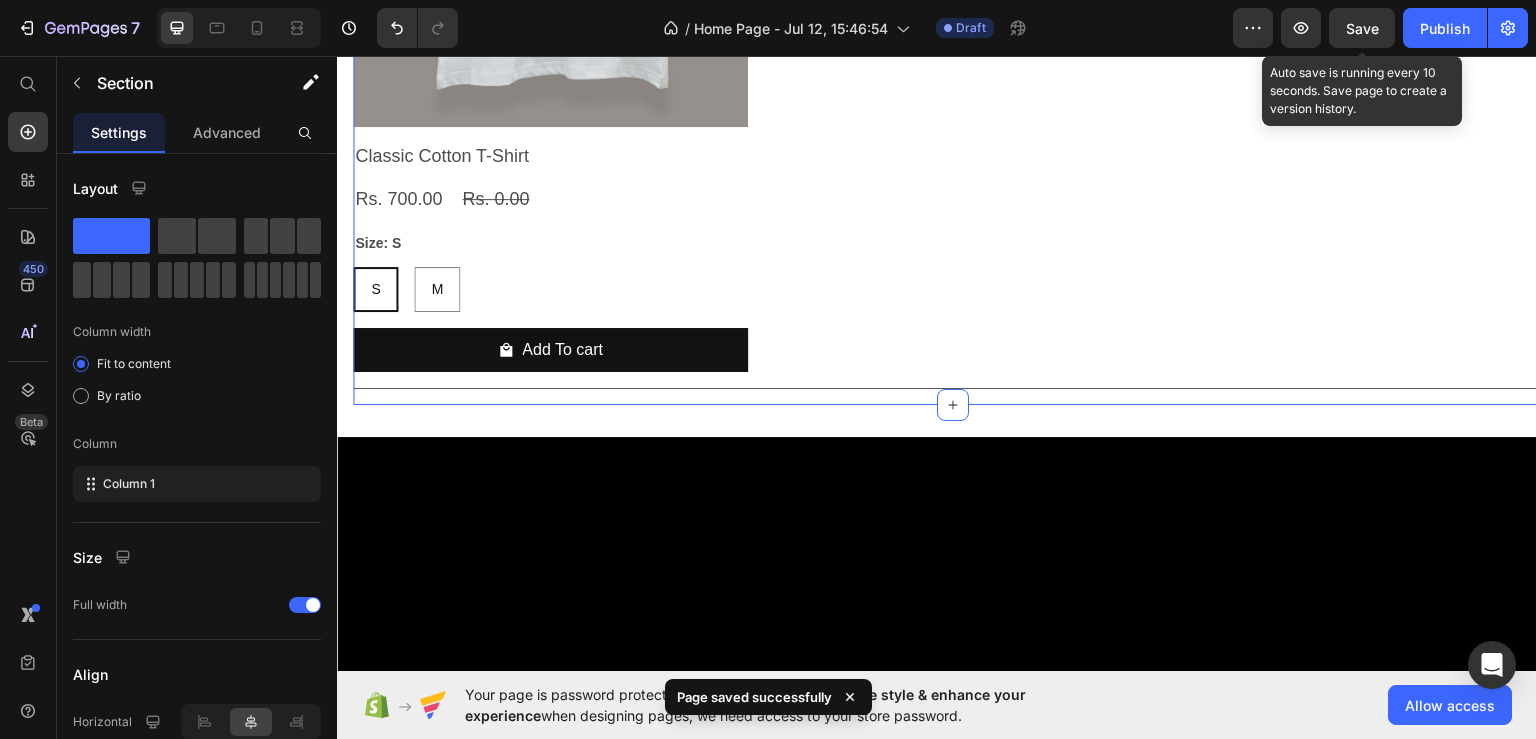 click on "Save" at bounding box center [1362, 28] 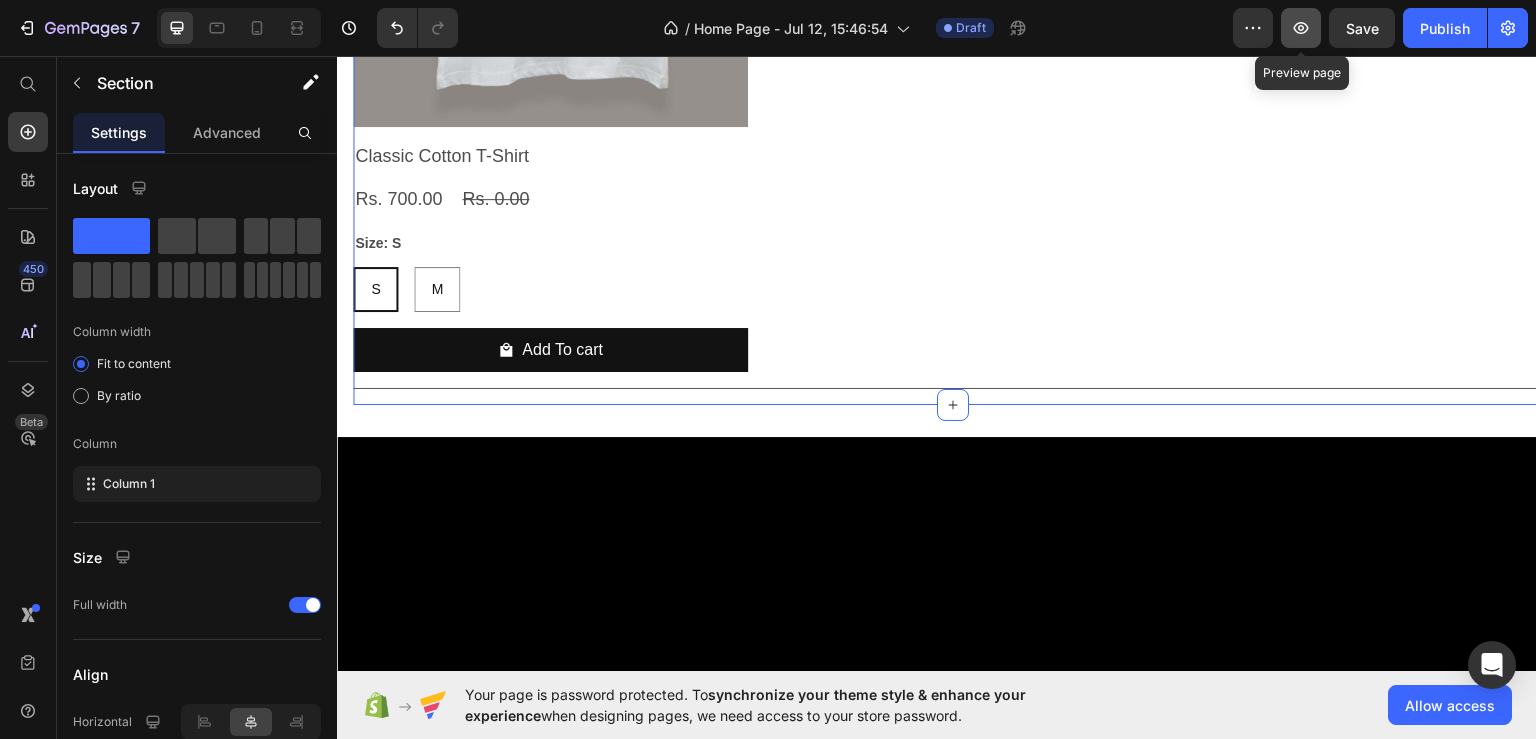 click 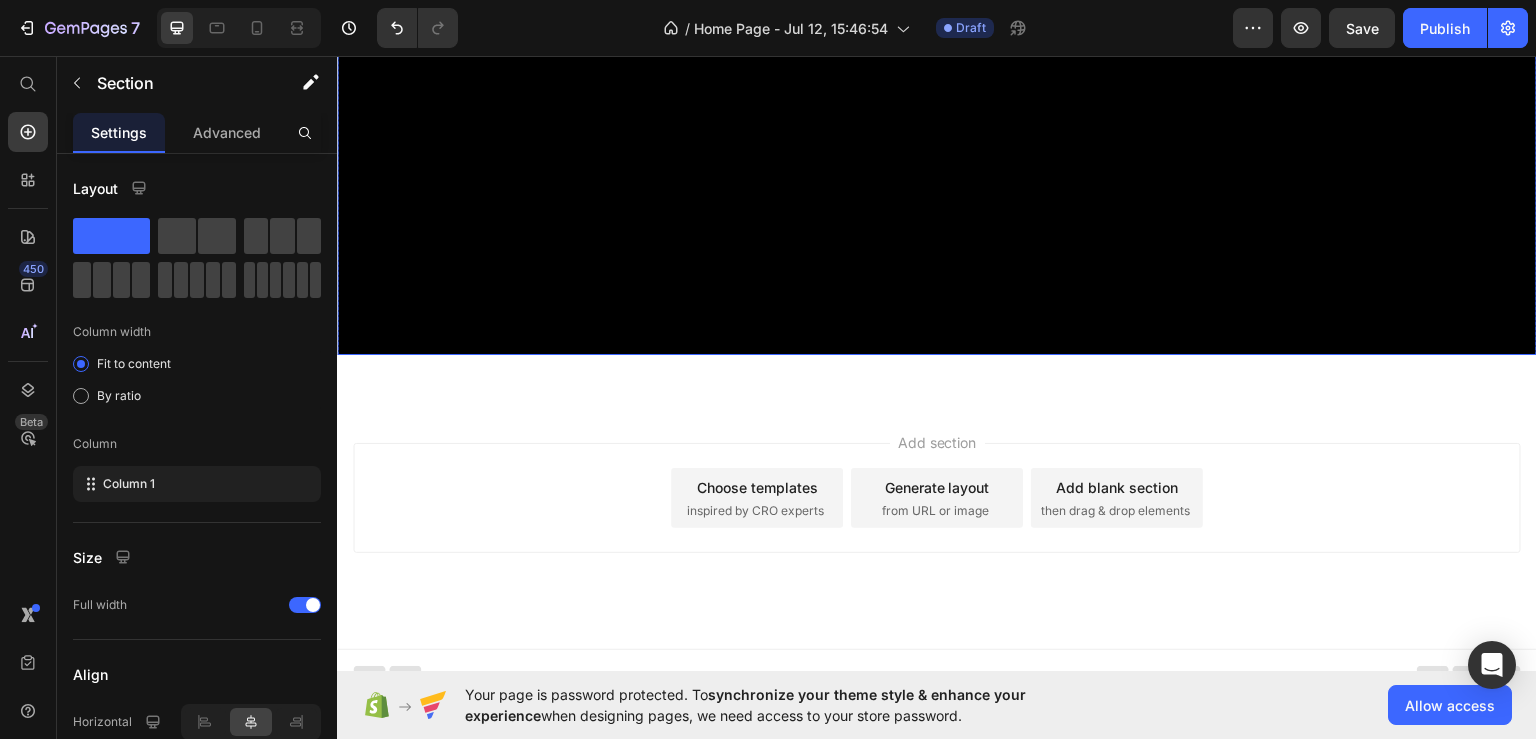 scroll, scrollTop: 3138, scrollLeft: 0, axis: vertical 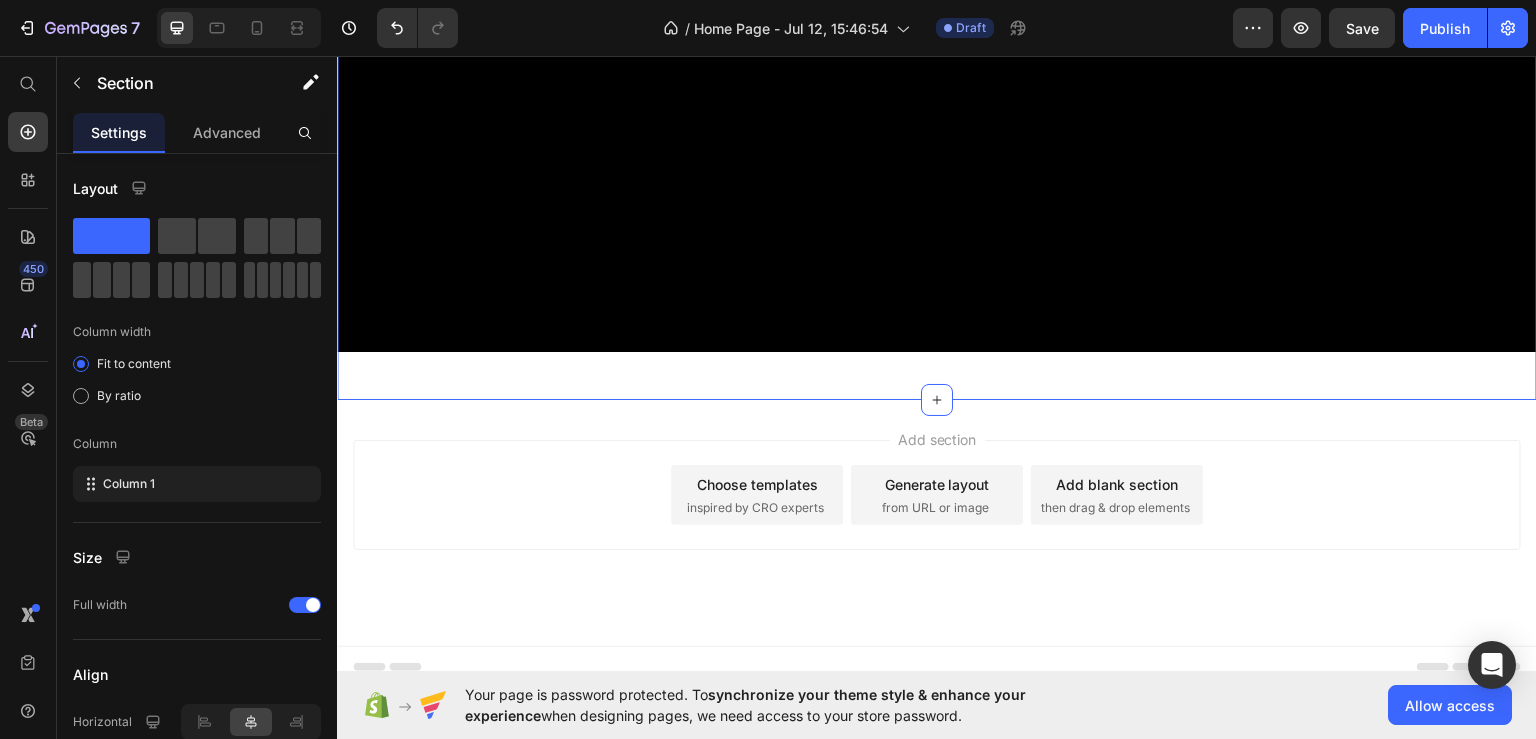 click on "Drop element here Hero Banner Row" at bounding box center [937, 21] 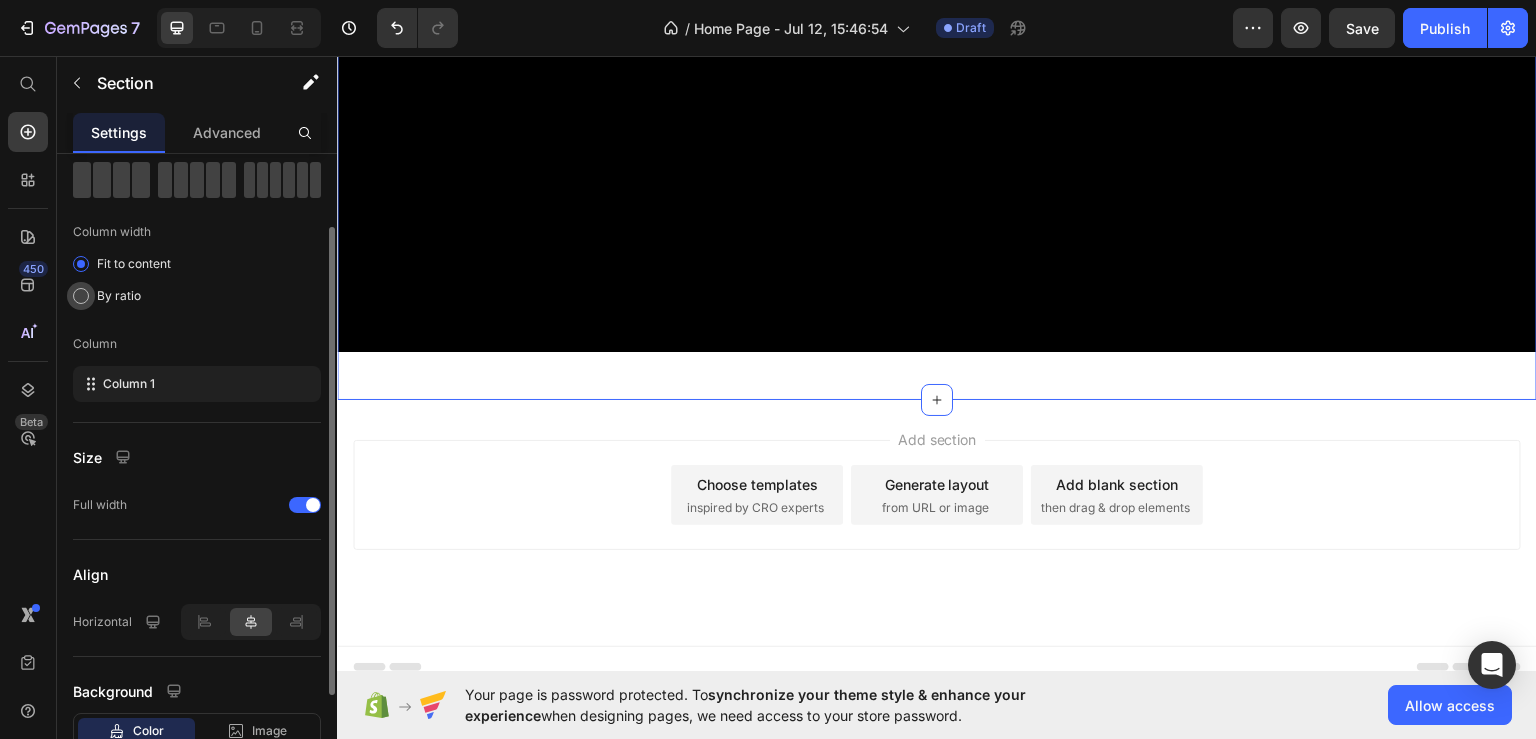 scroll, scrollTop: 236, scrollLeft: 0, axis: vertical 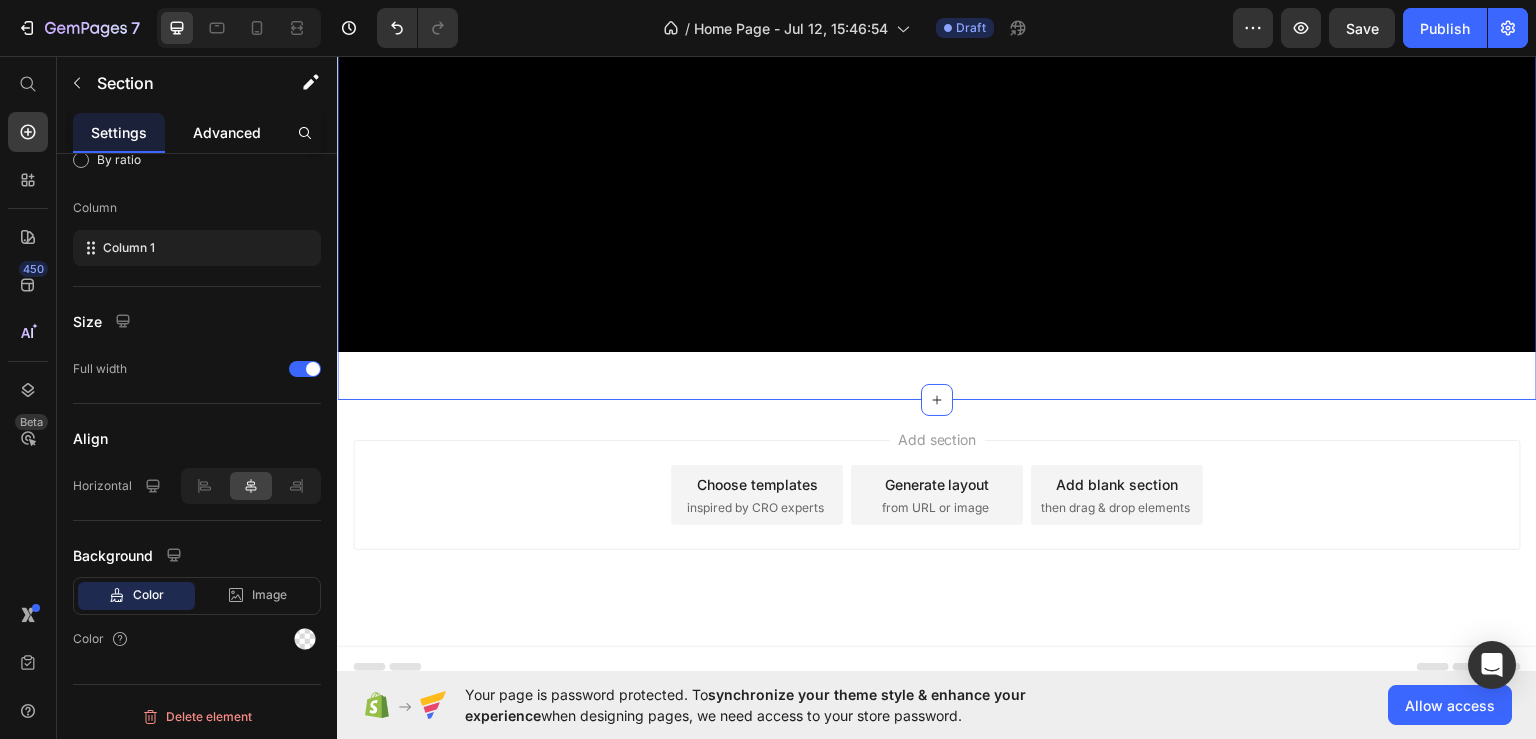 click on "Advanced" at bounding box center [227, 132] 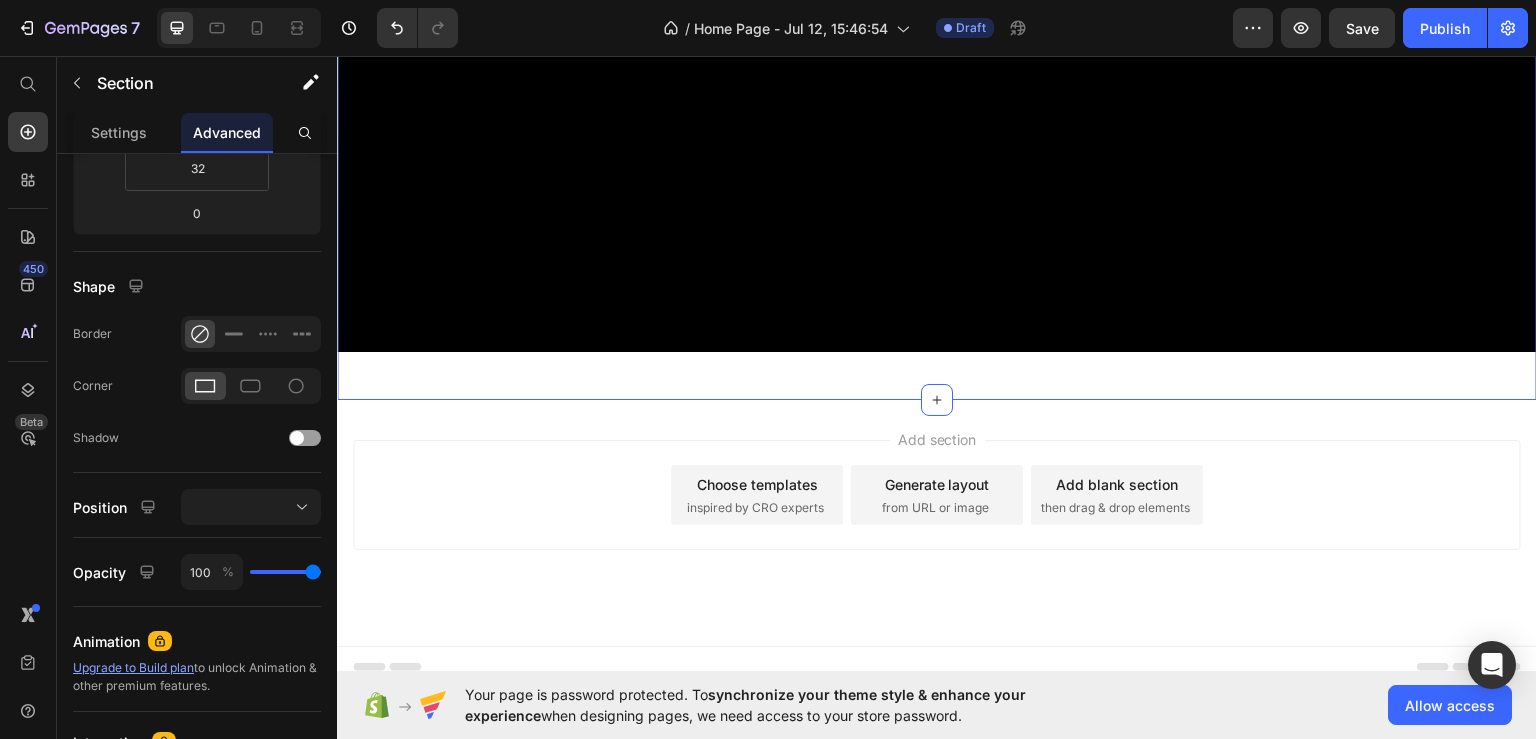 scroll, scrollTop: 660, scrollLeft: 0, axis: vertical 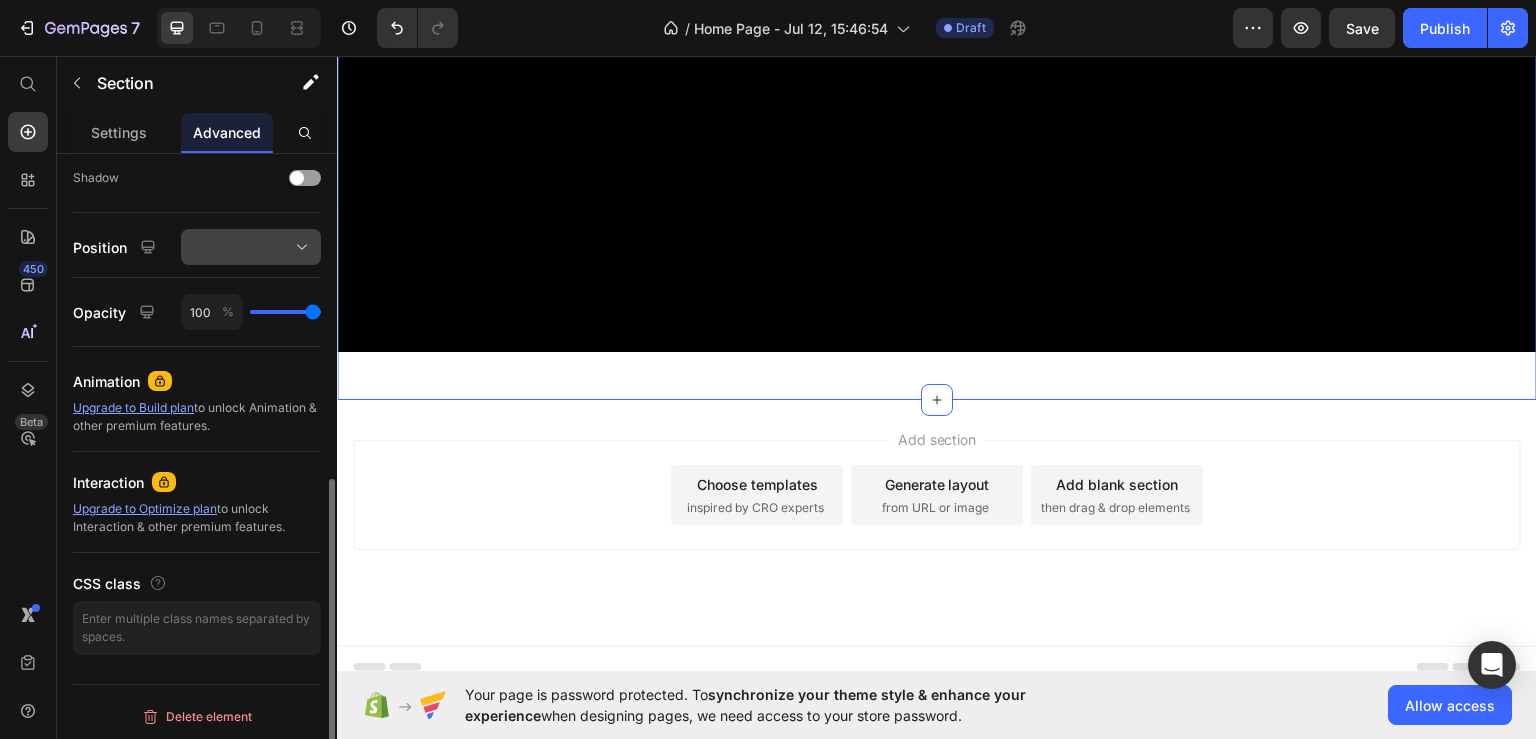 click 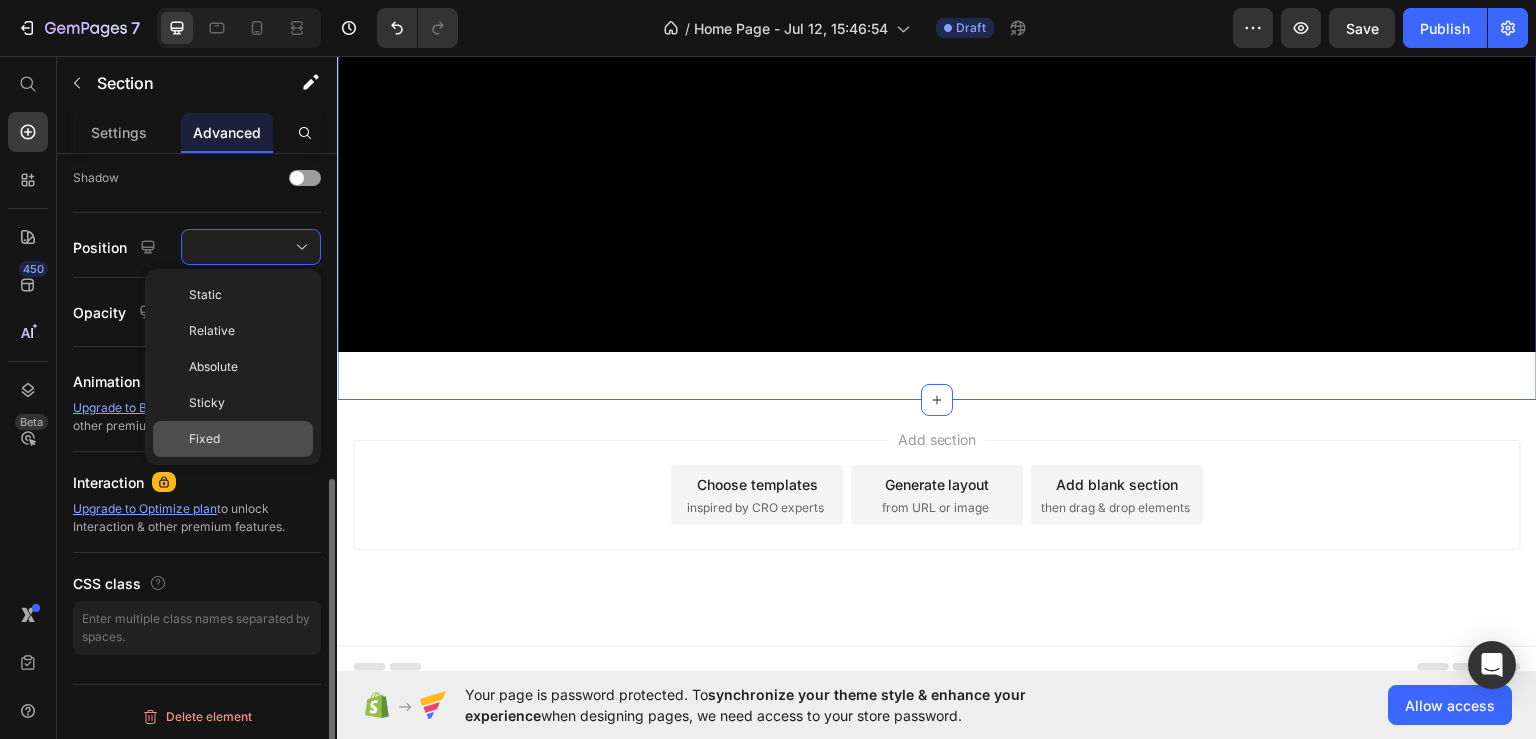 click on "Fixed" at bounding box center [204, 439] 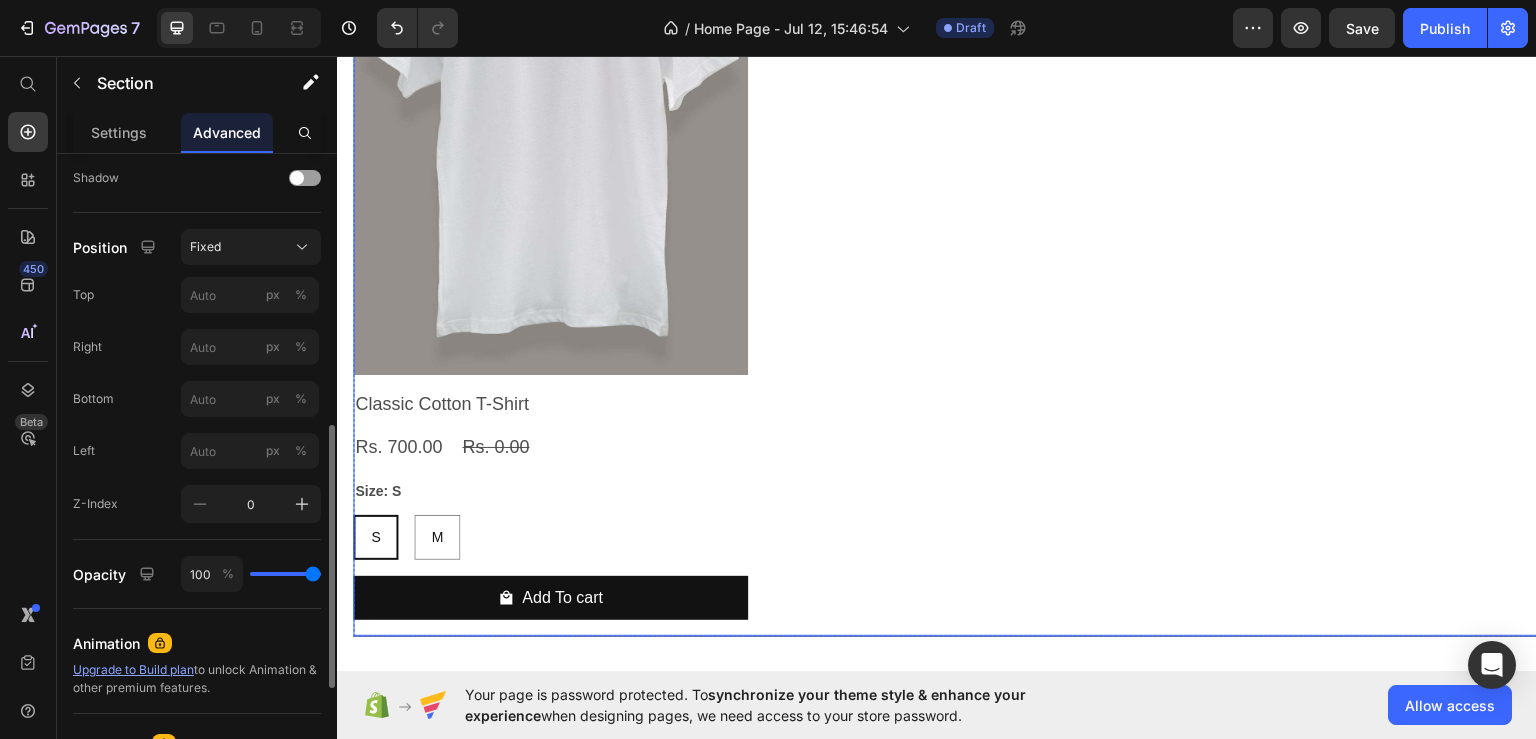 scroll, scrollTop: 2392, scrollLeft: 0, axis: vertical 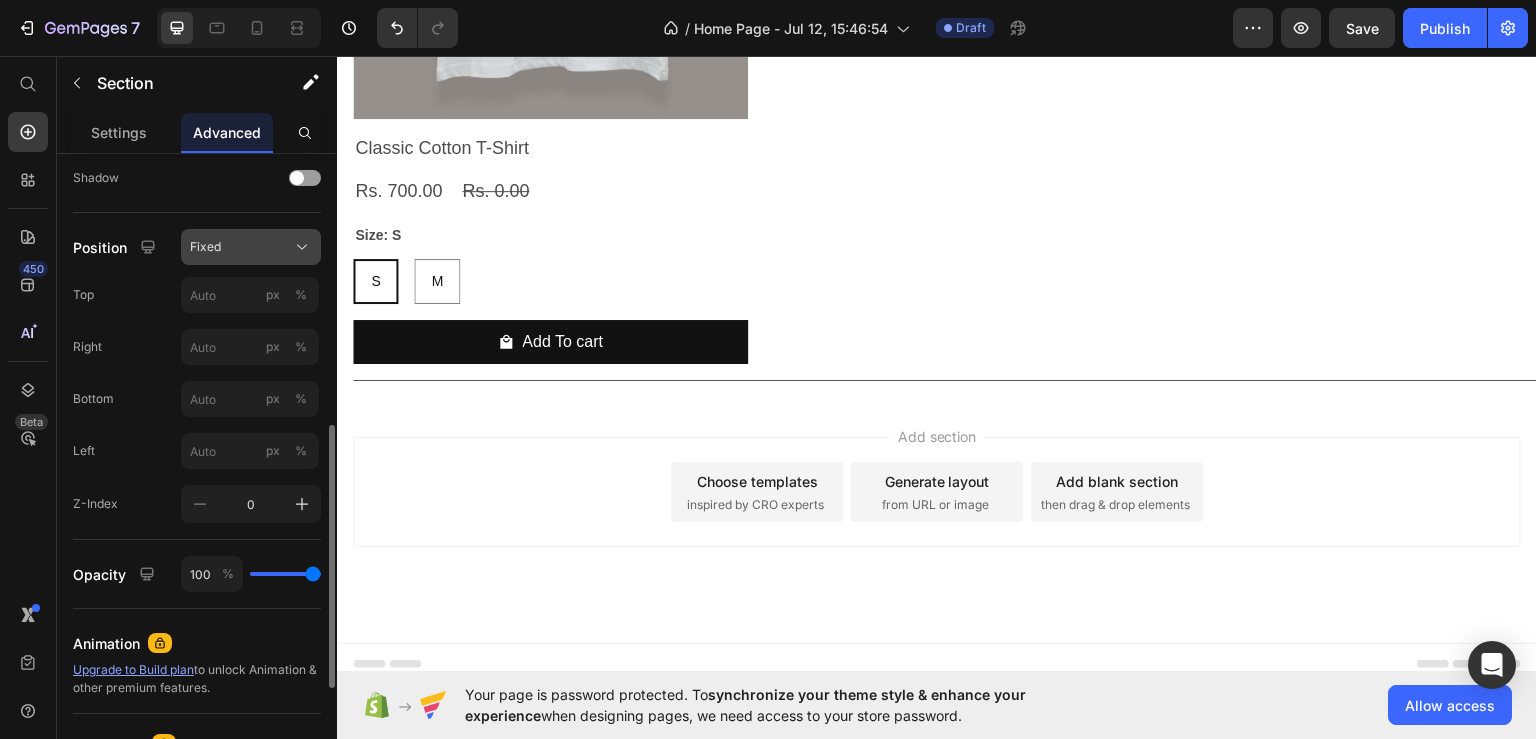 click 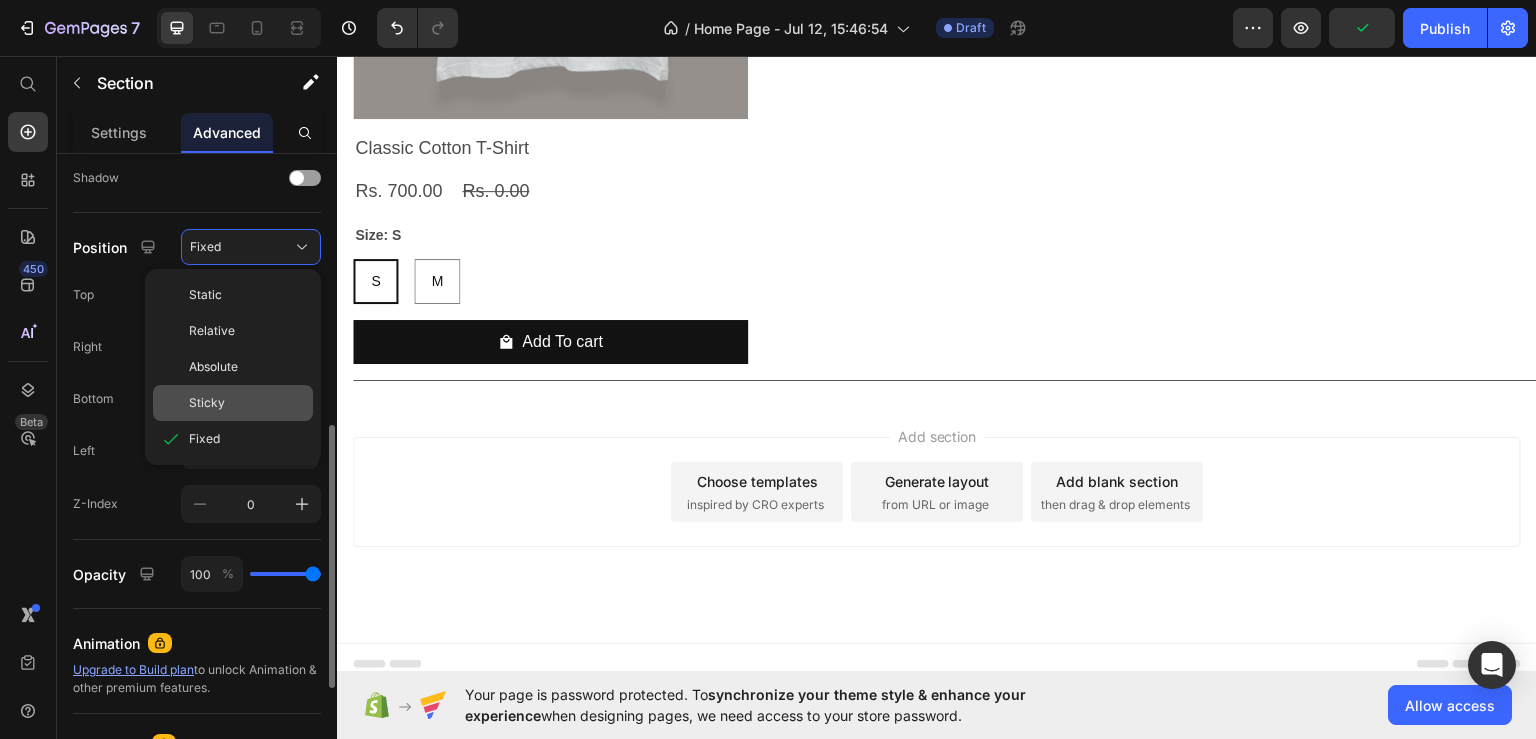 click on "Sticky" at bounding box center (247, 403) 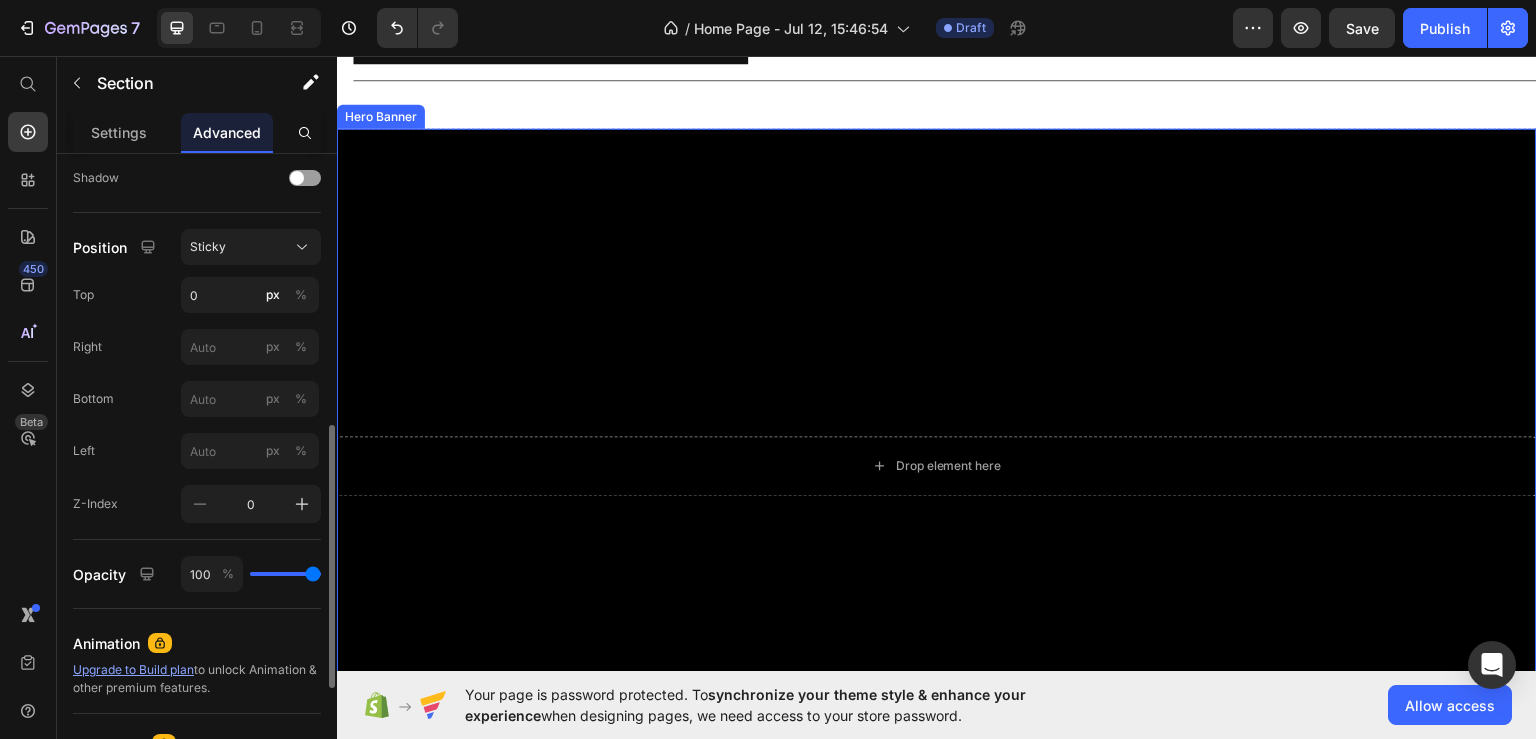 scroll, scrollTop: 2592, scrollLeft: 0, axis: vertical 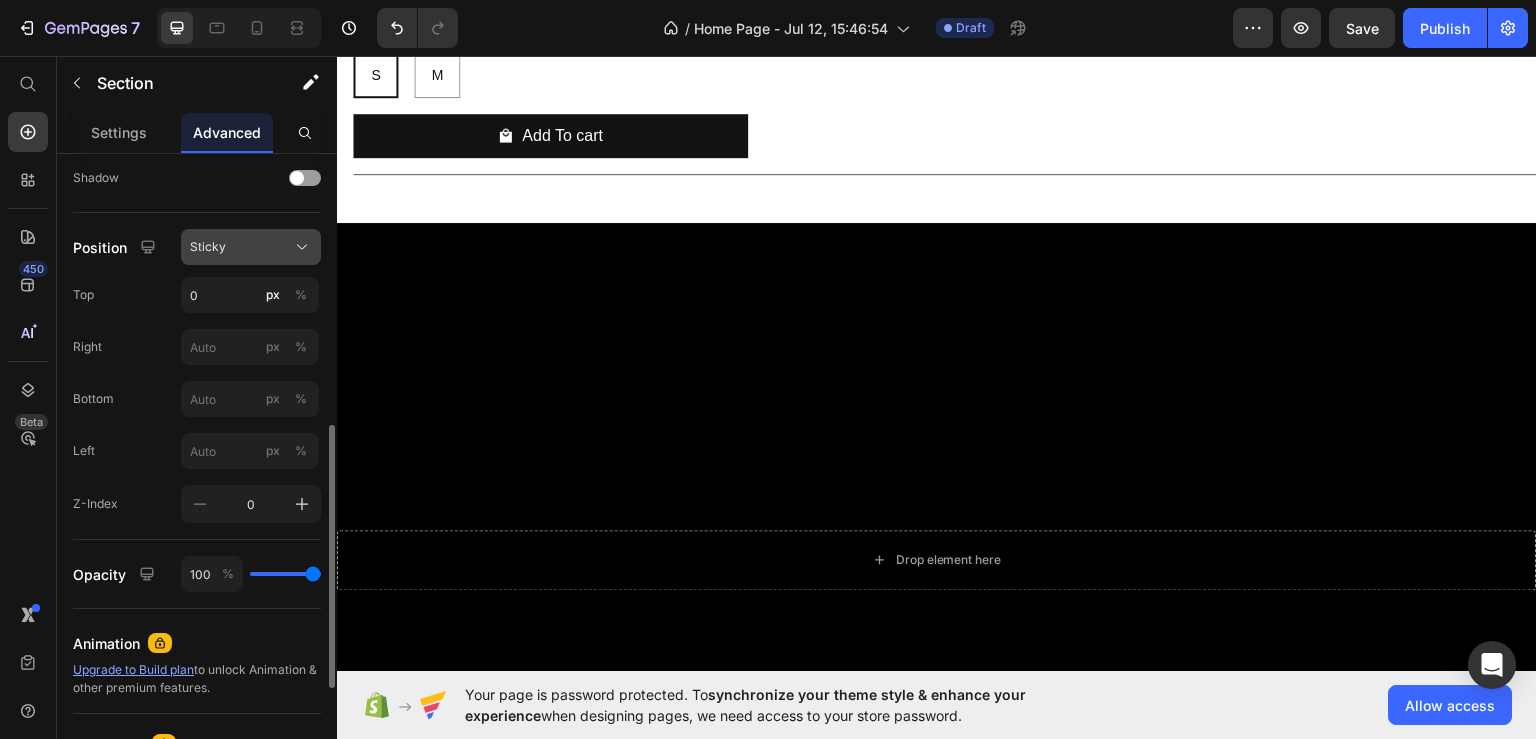 click on "Sticky" at bounding box center (251, 247) 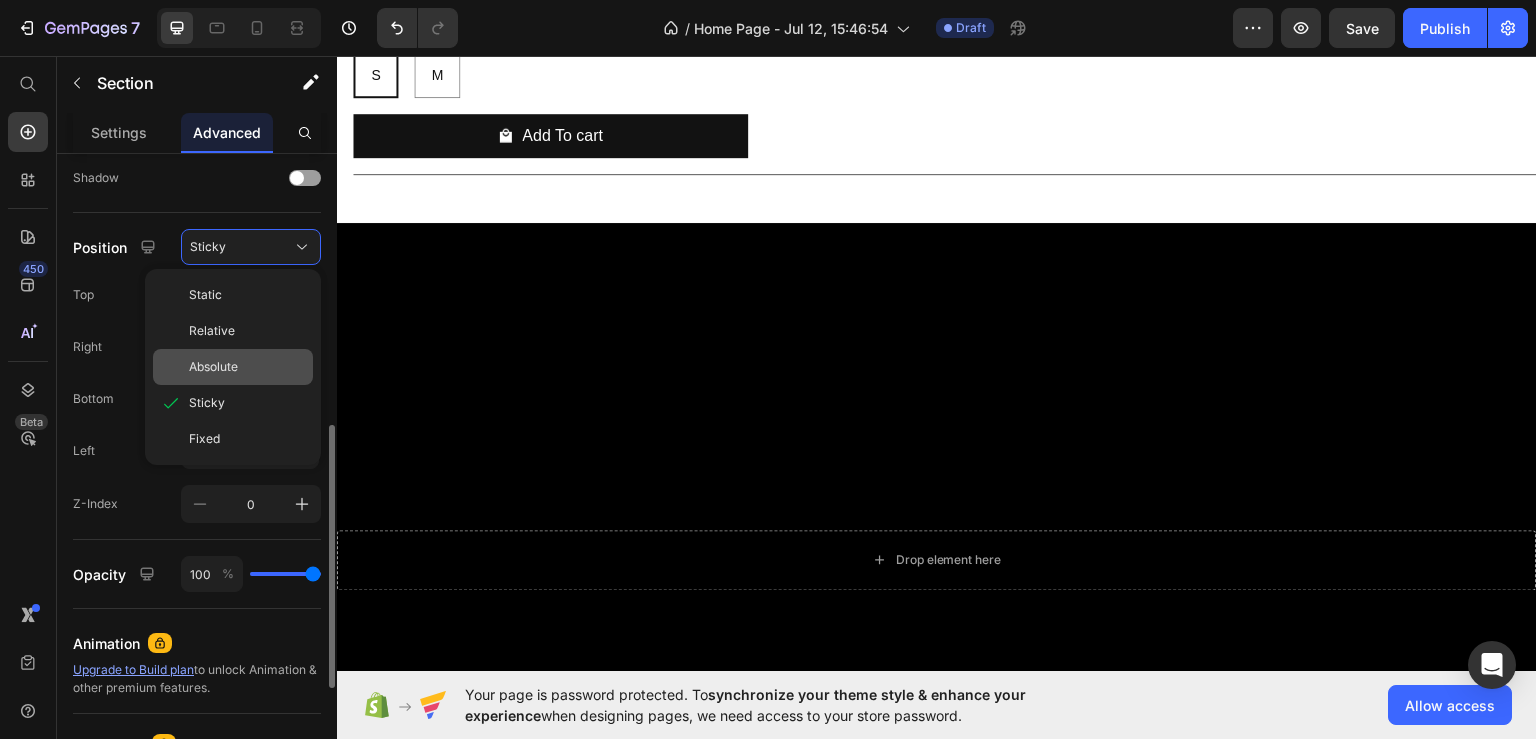 click on "Absolute" at bounding box center [213, 367] 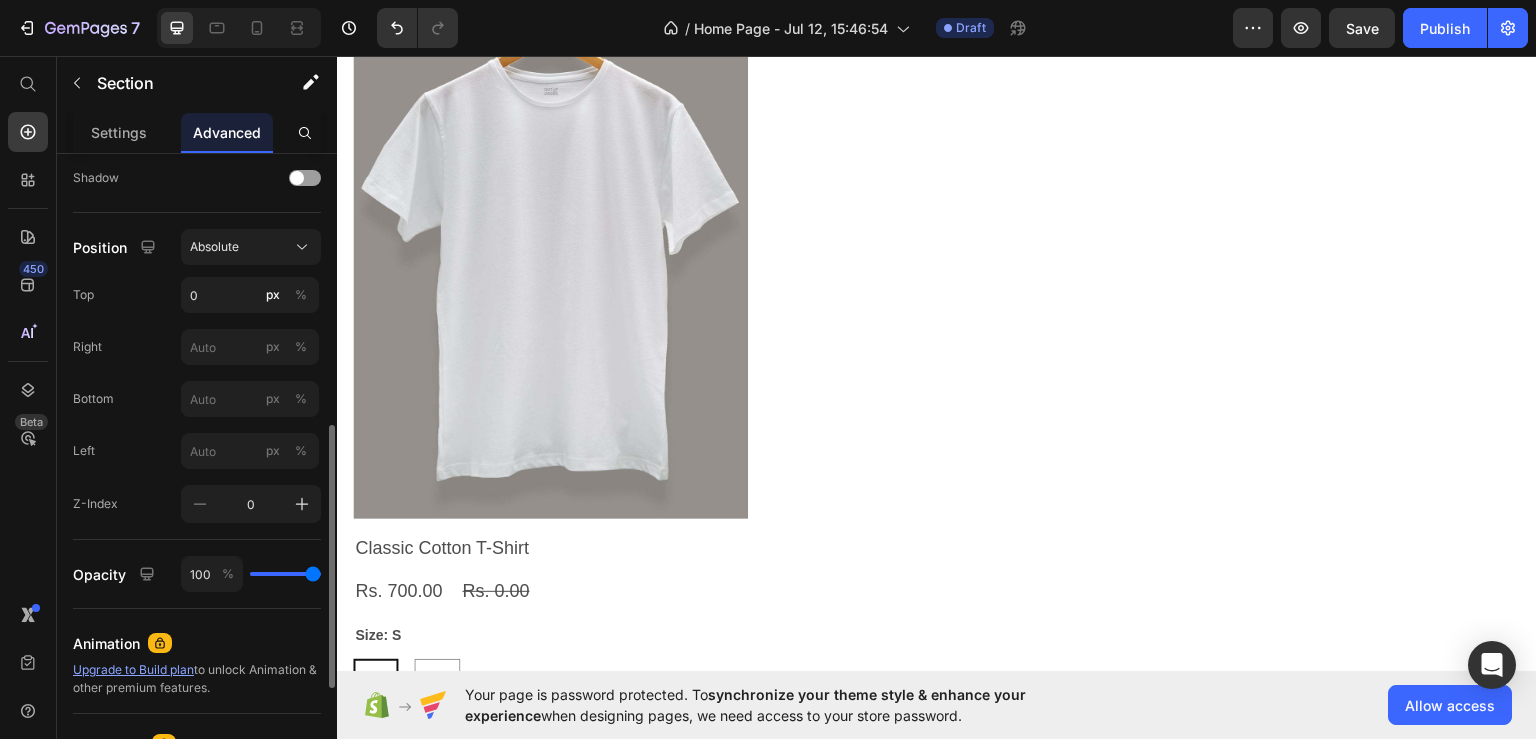 scroll, scrollTop: 2392, scrollLeft: 0, axis: vertical 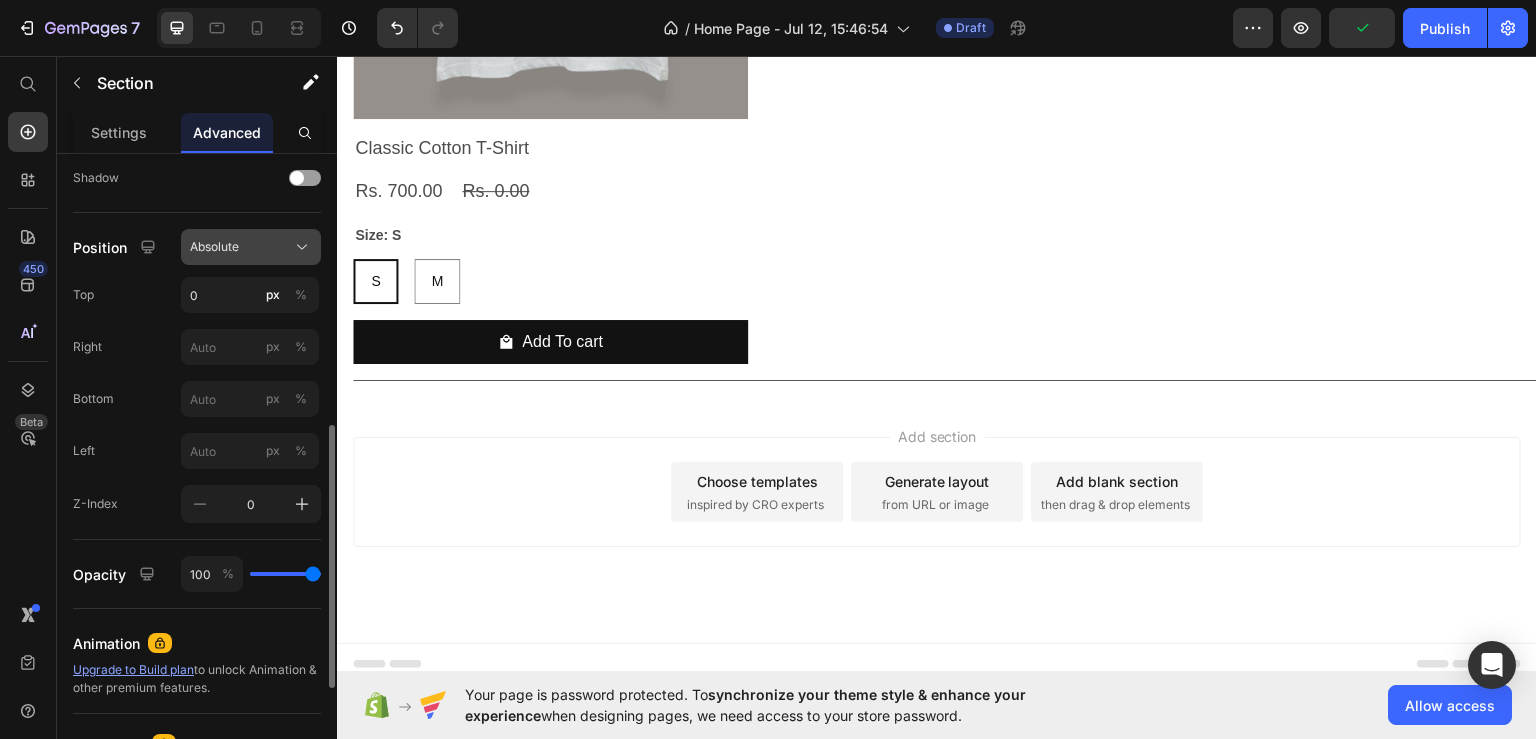 click on "Absolute" 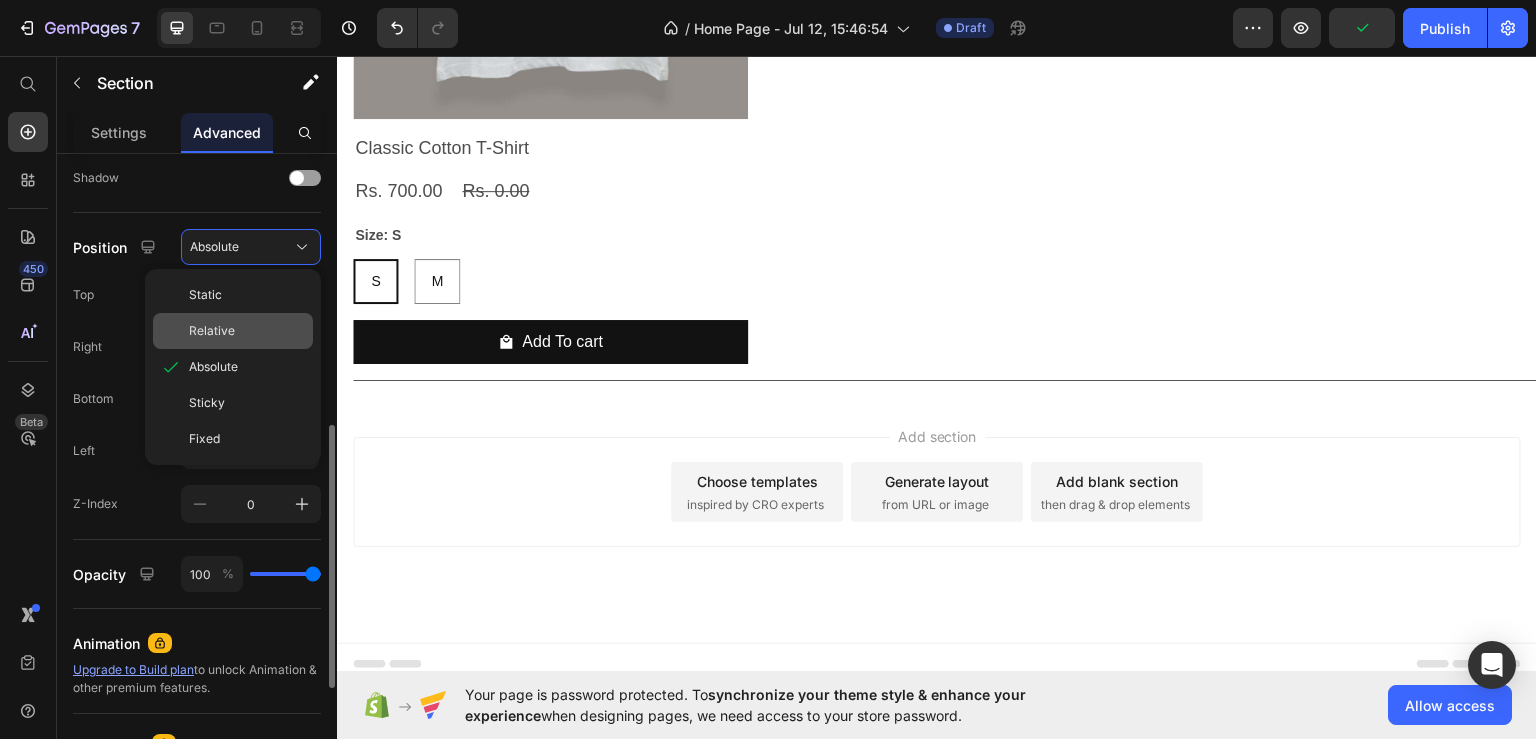 click on "Relative" 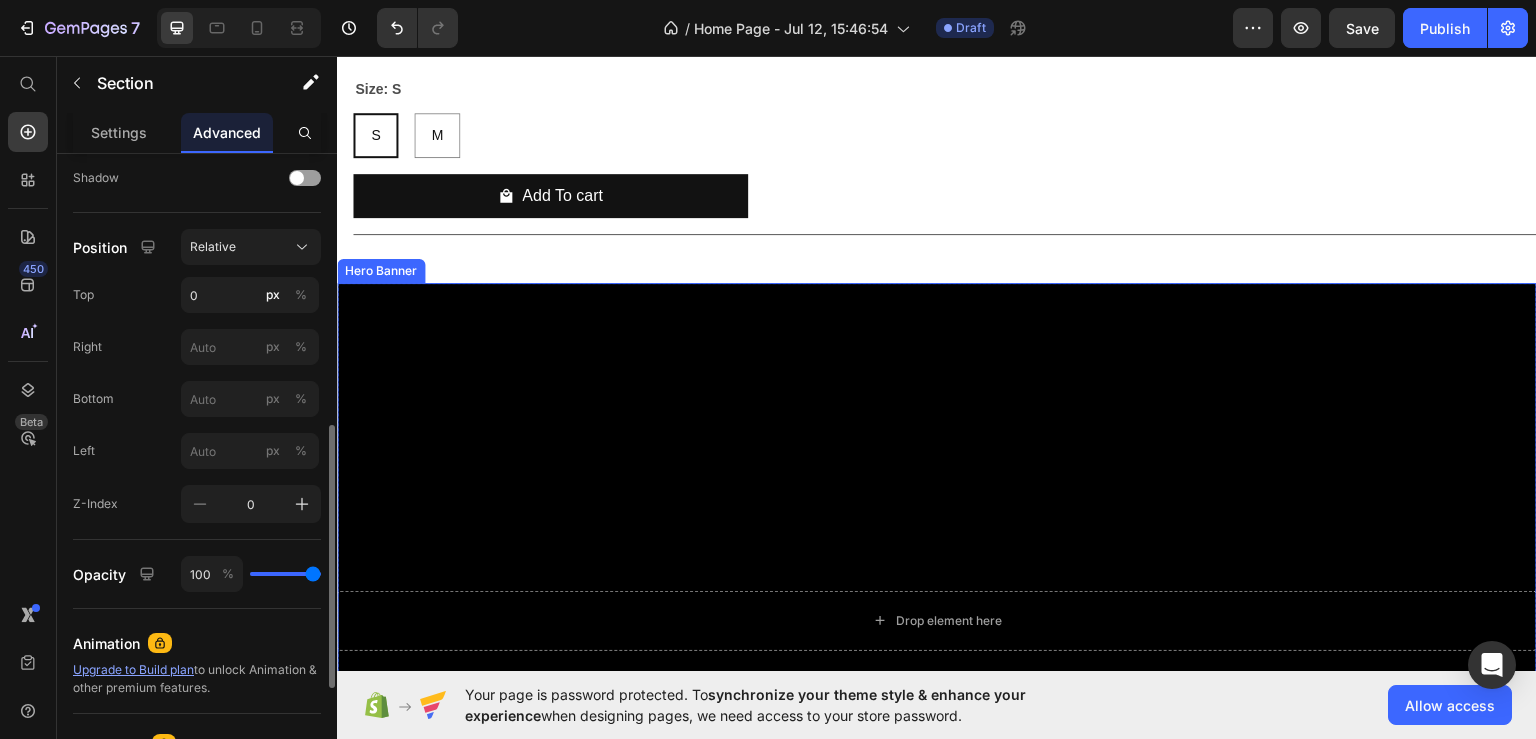 scroll, scrollTop: 2592, scrollLeft: 0, axis: vertical 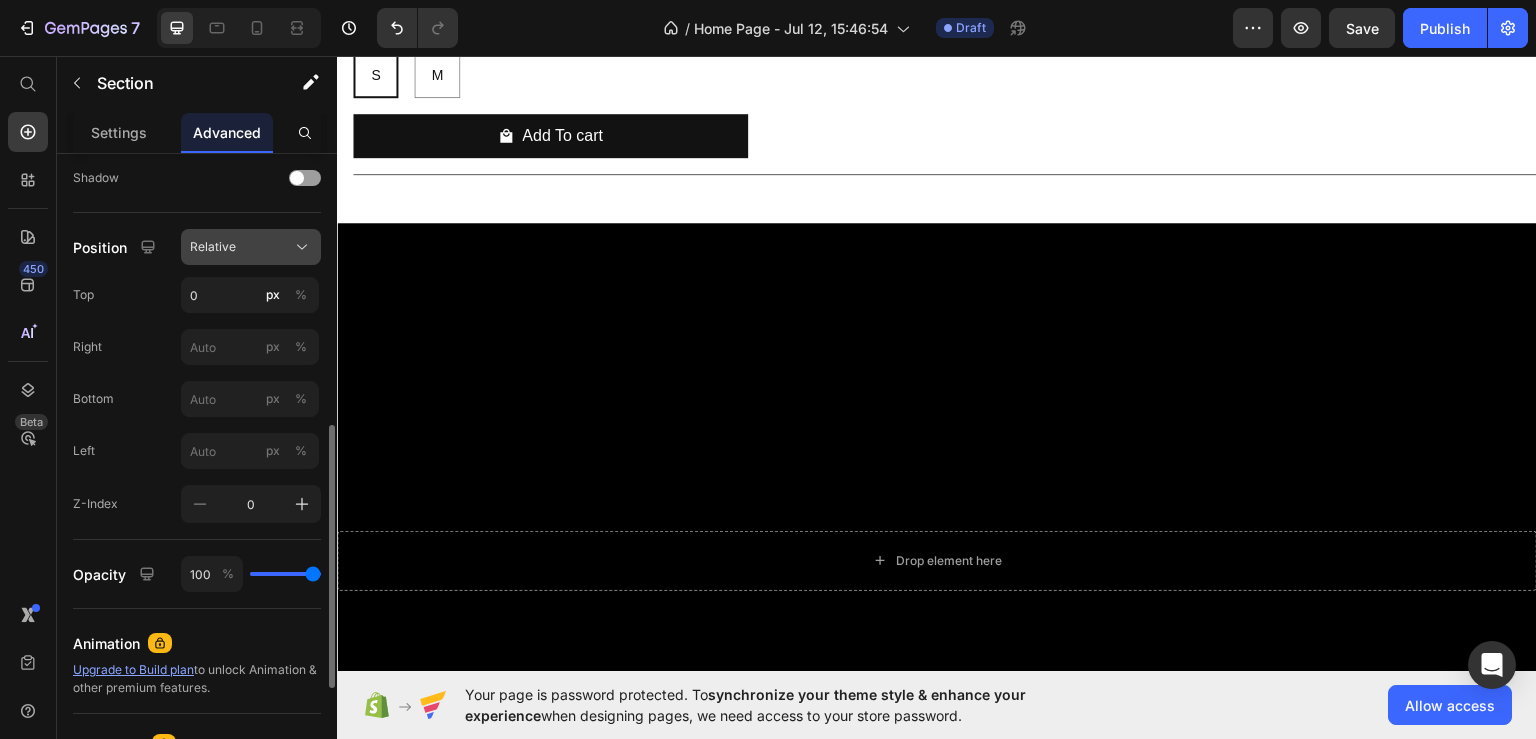 click on "Relative" 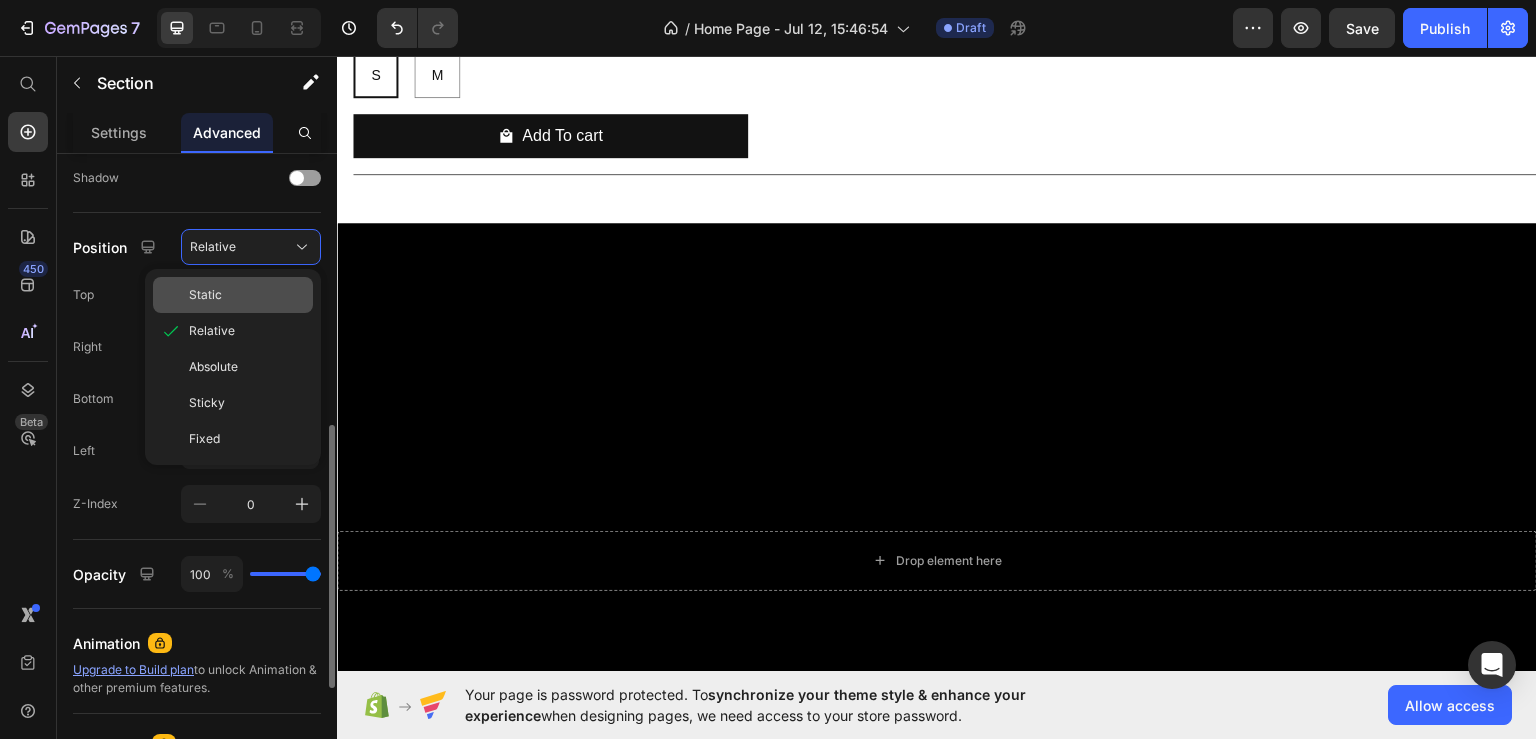 click on "Static" at bounding box center (247, 295) 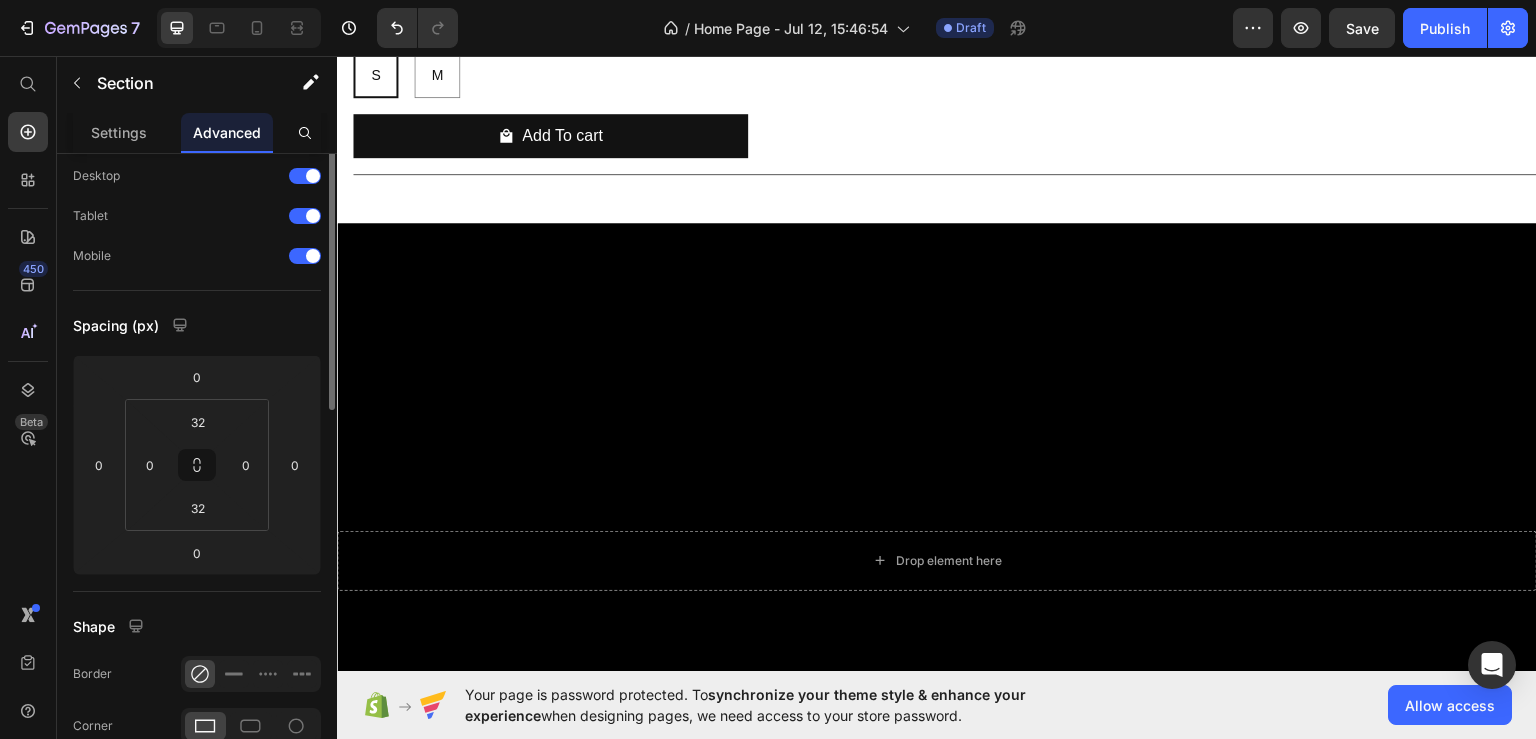 scroll, scrollTop: 0, scrollLeft: 0, axis: both 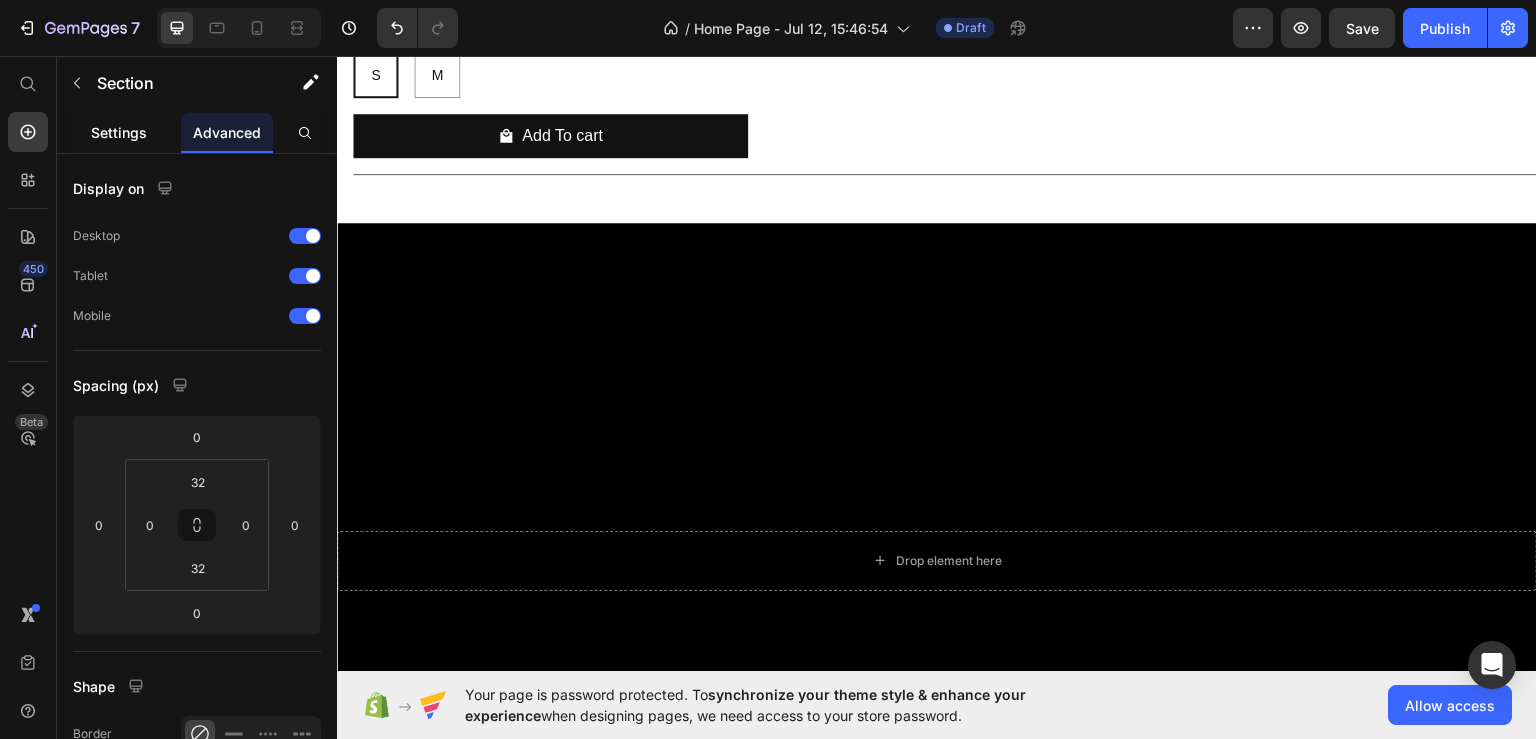 click on "Settings" 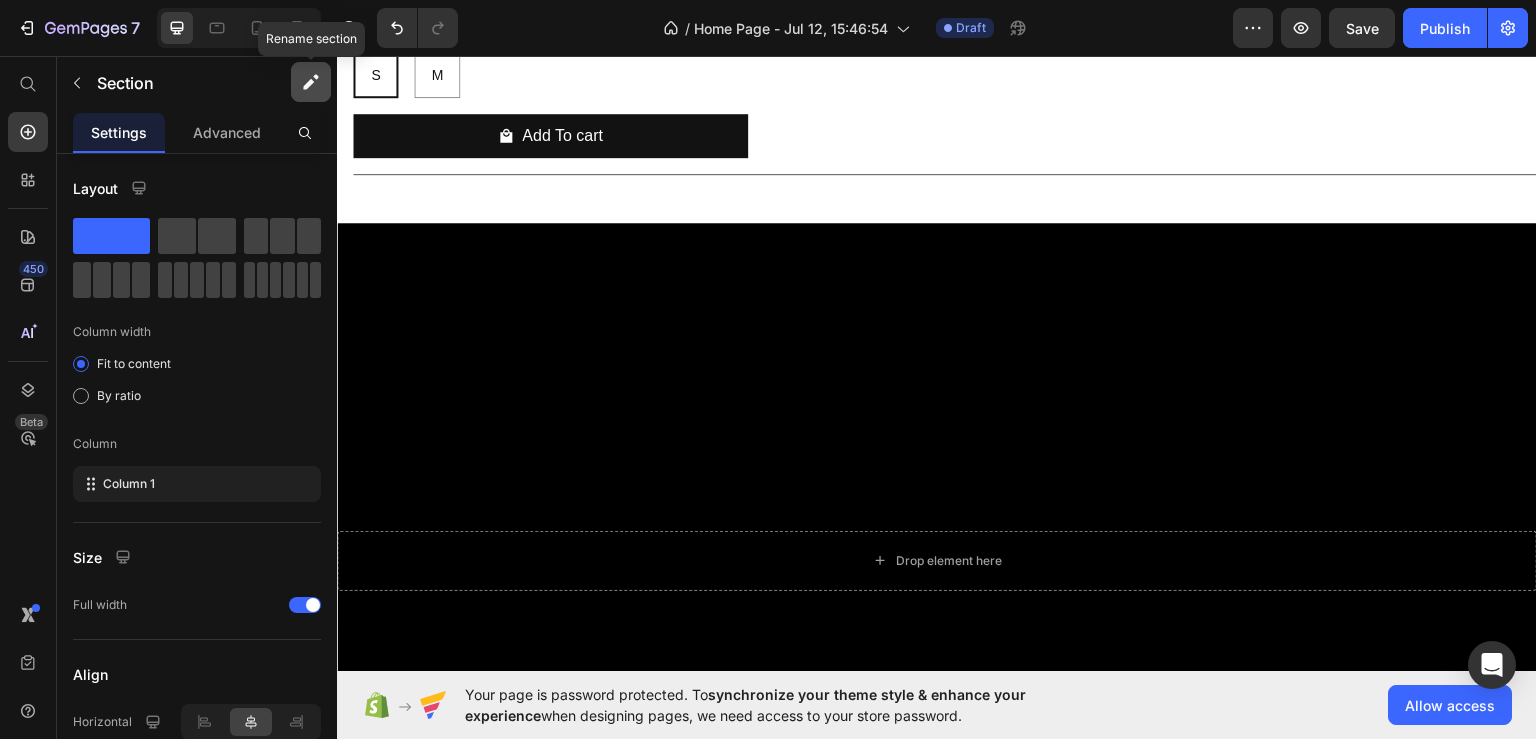 click 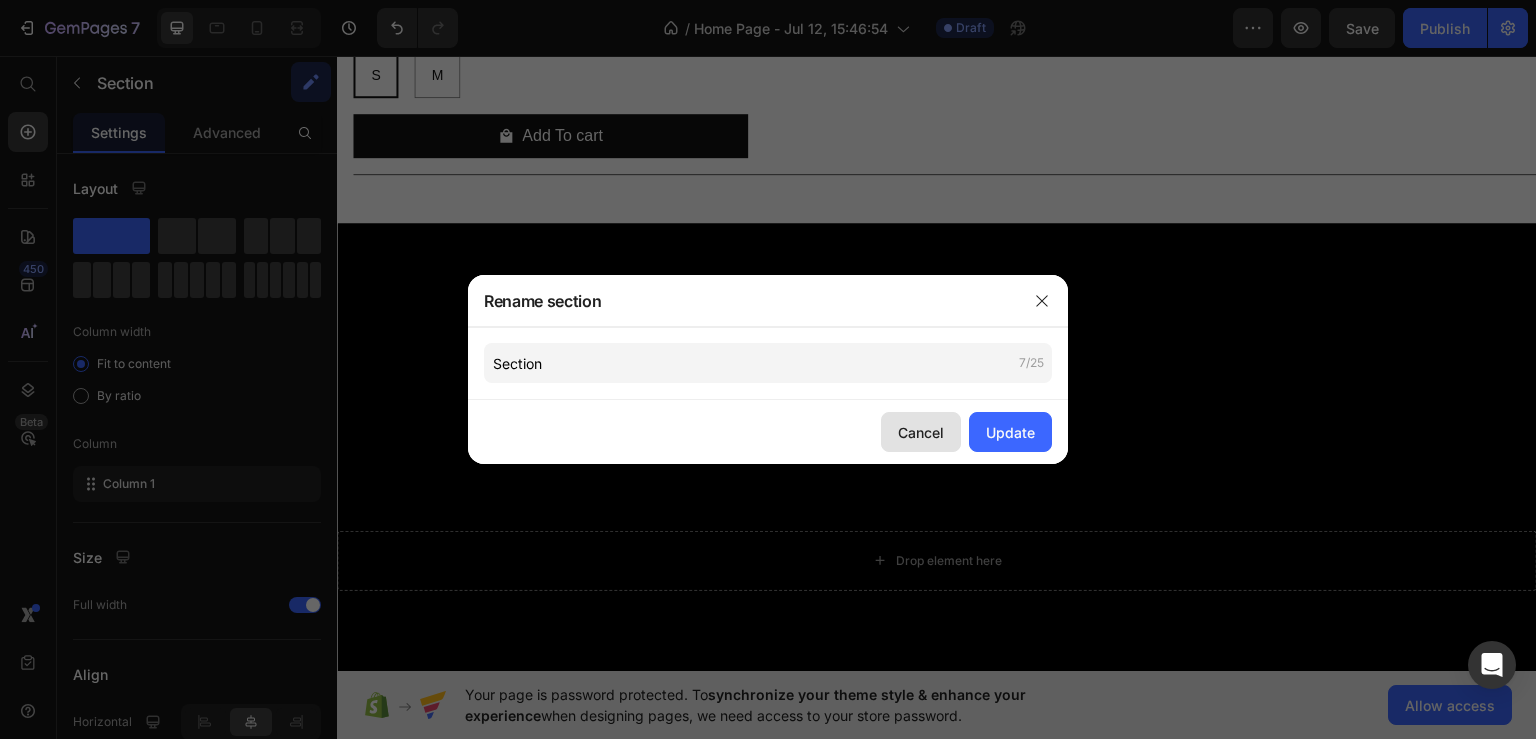 click on "Cancel" 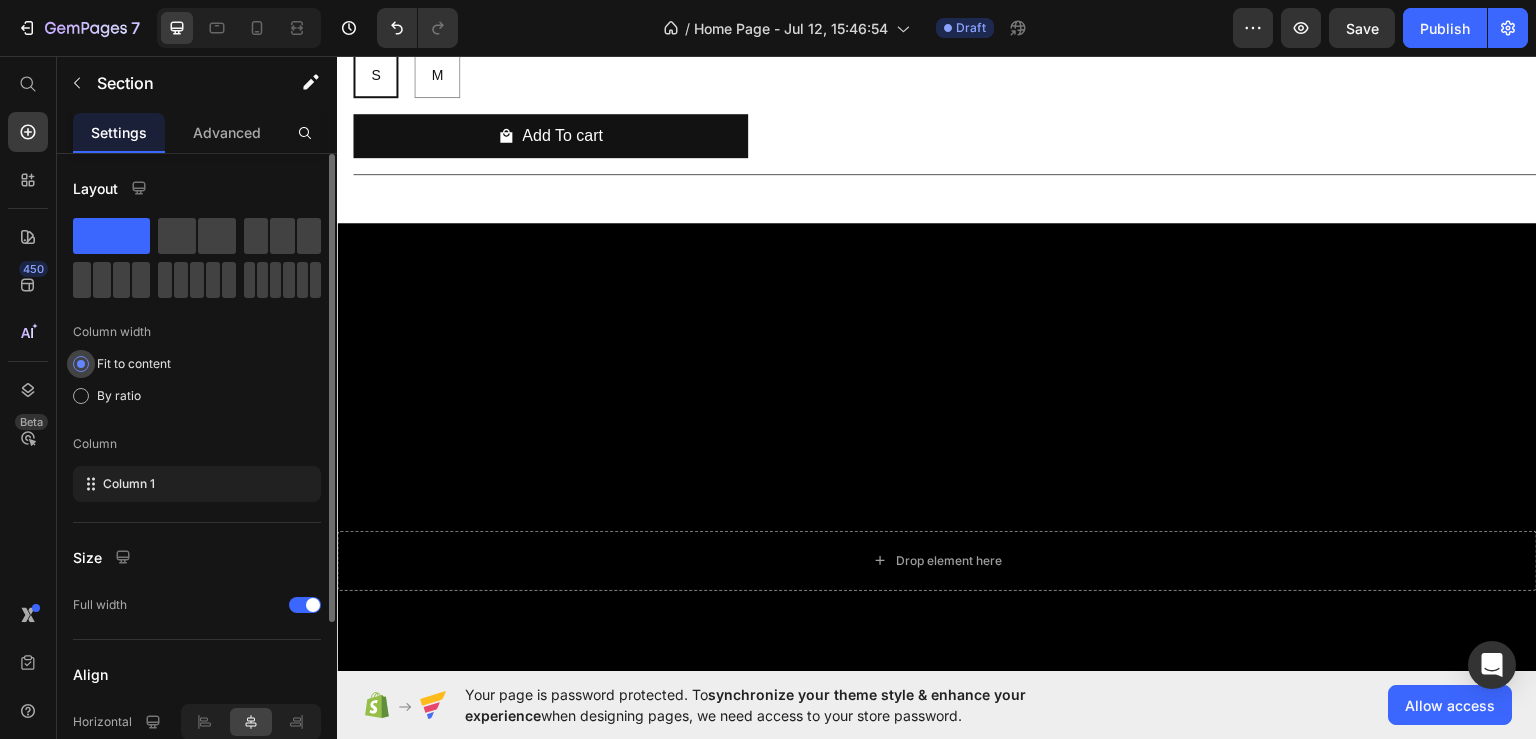 scroll, scrollTop: 100, scrollLeft: 0, axis: vertical 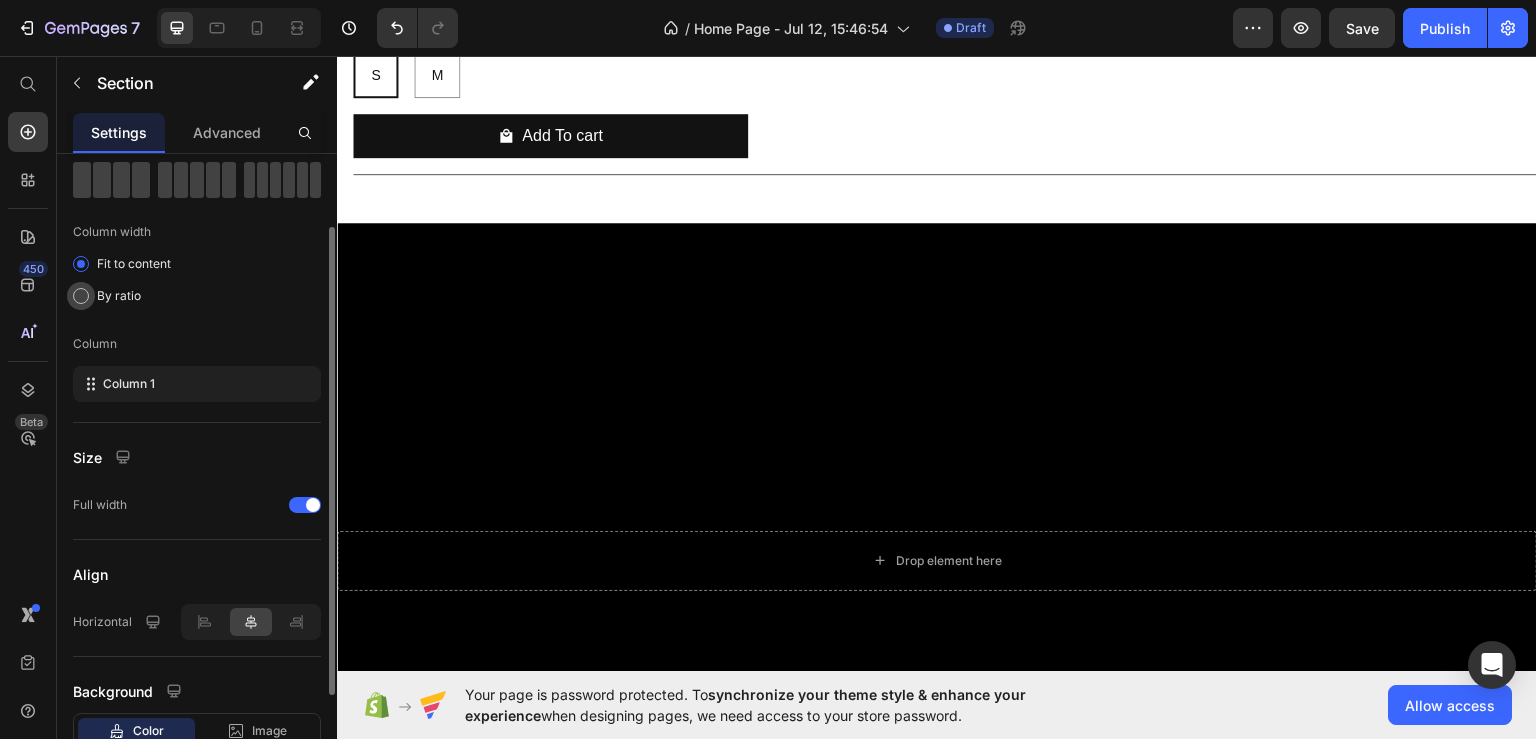 click on "By ratio" at bounding box center (119, 296) 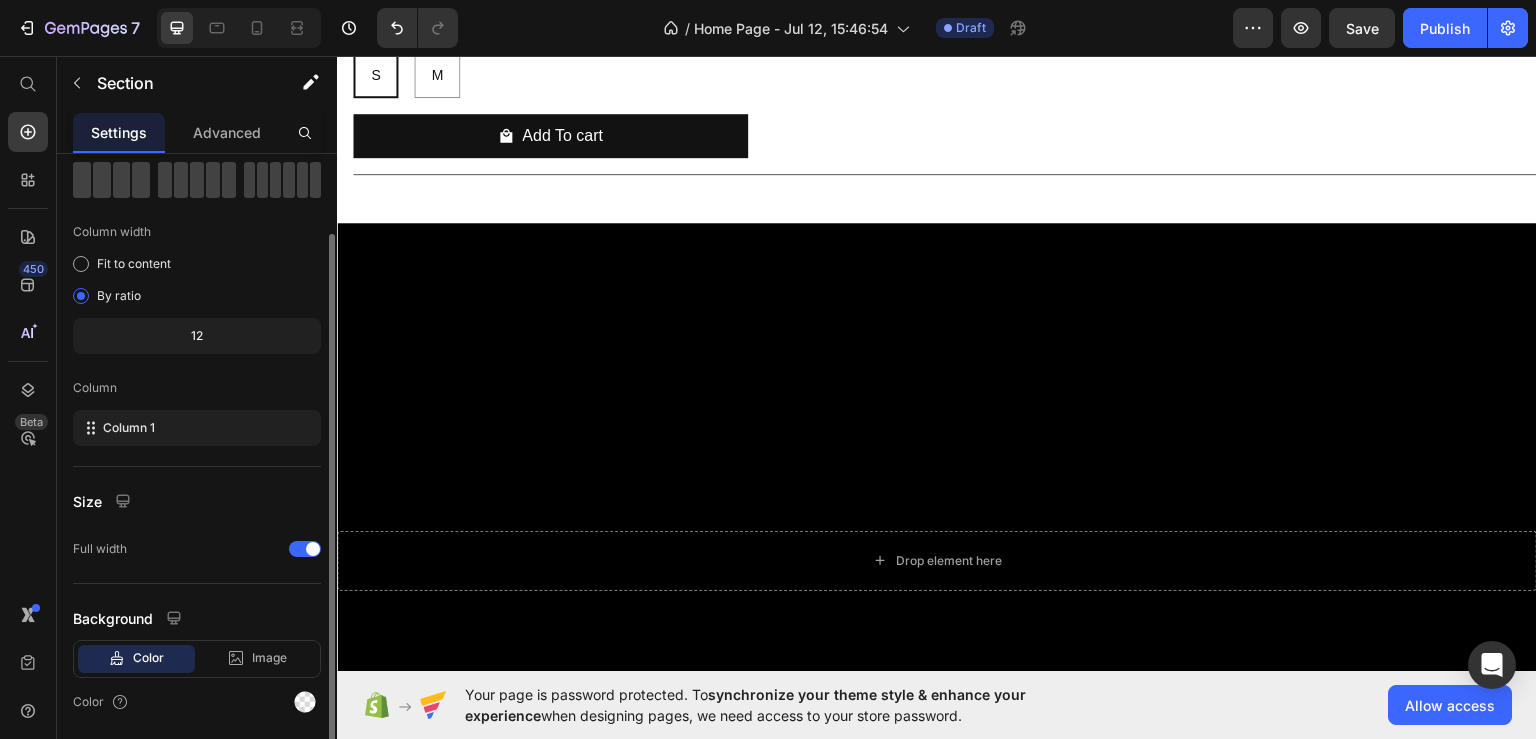 click on "12" 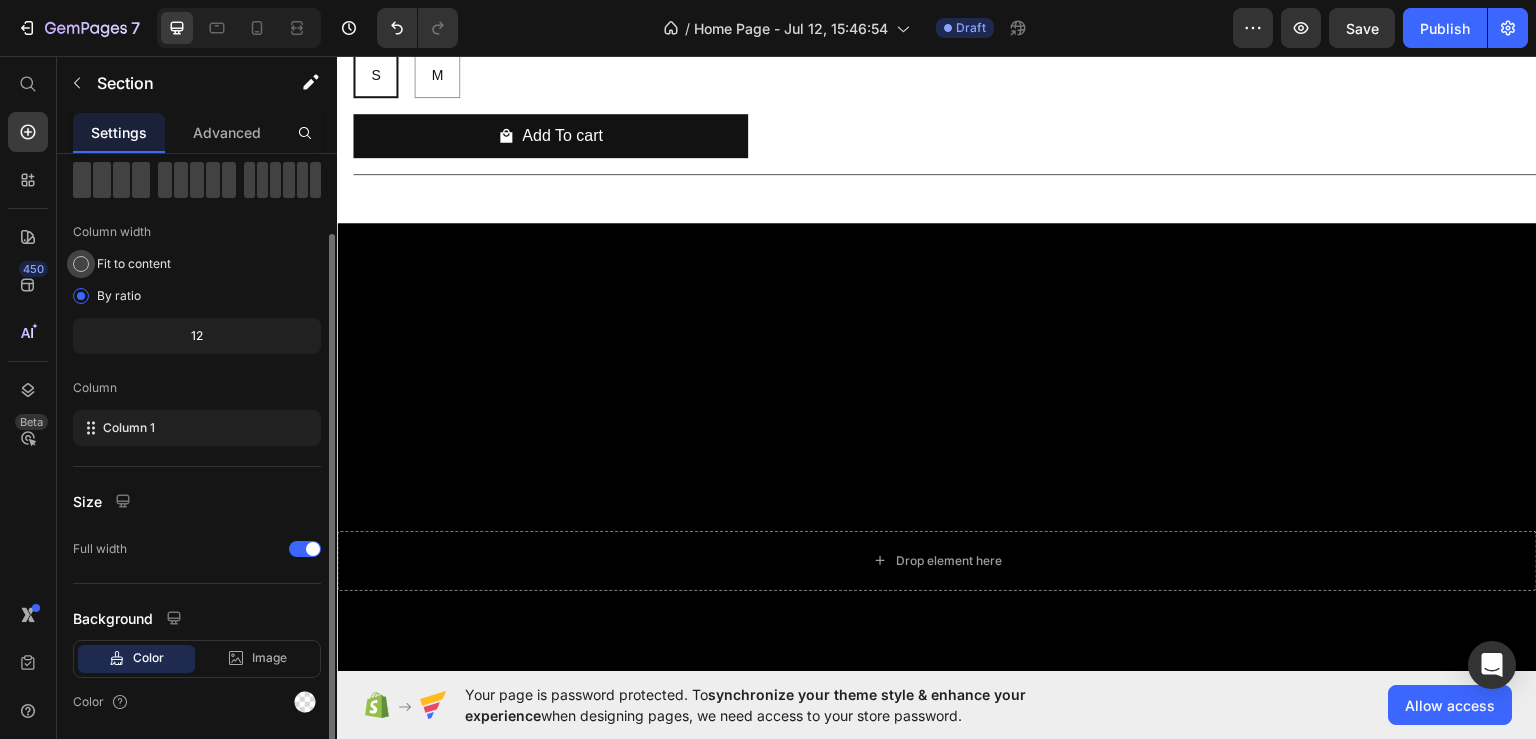 click on "Fit to content" at bounding box center [134, 264] 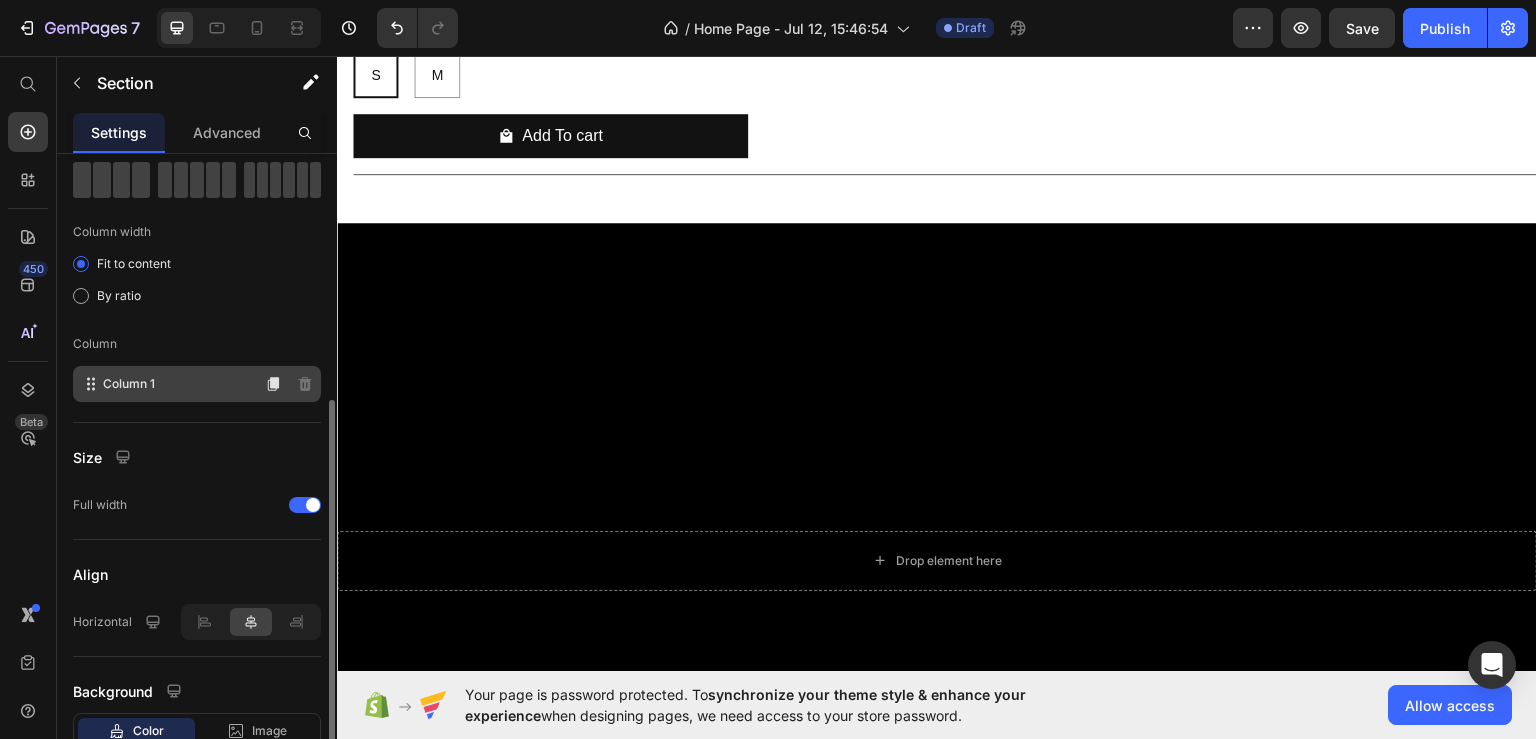 scroll, scrollTop: 236, scrollLeft: 0, axis: vertical 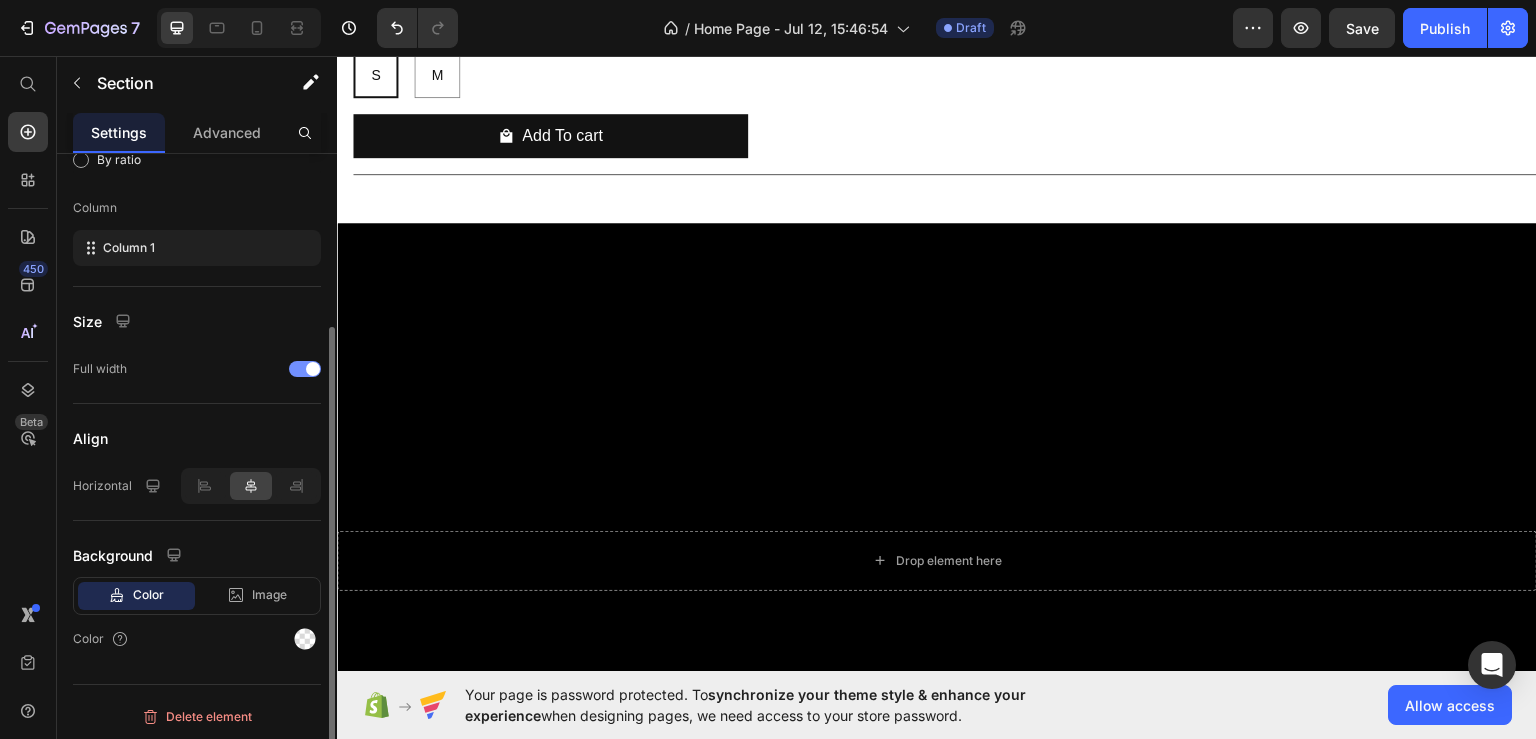 click at bounding box center (305, 369) 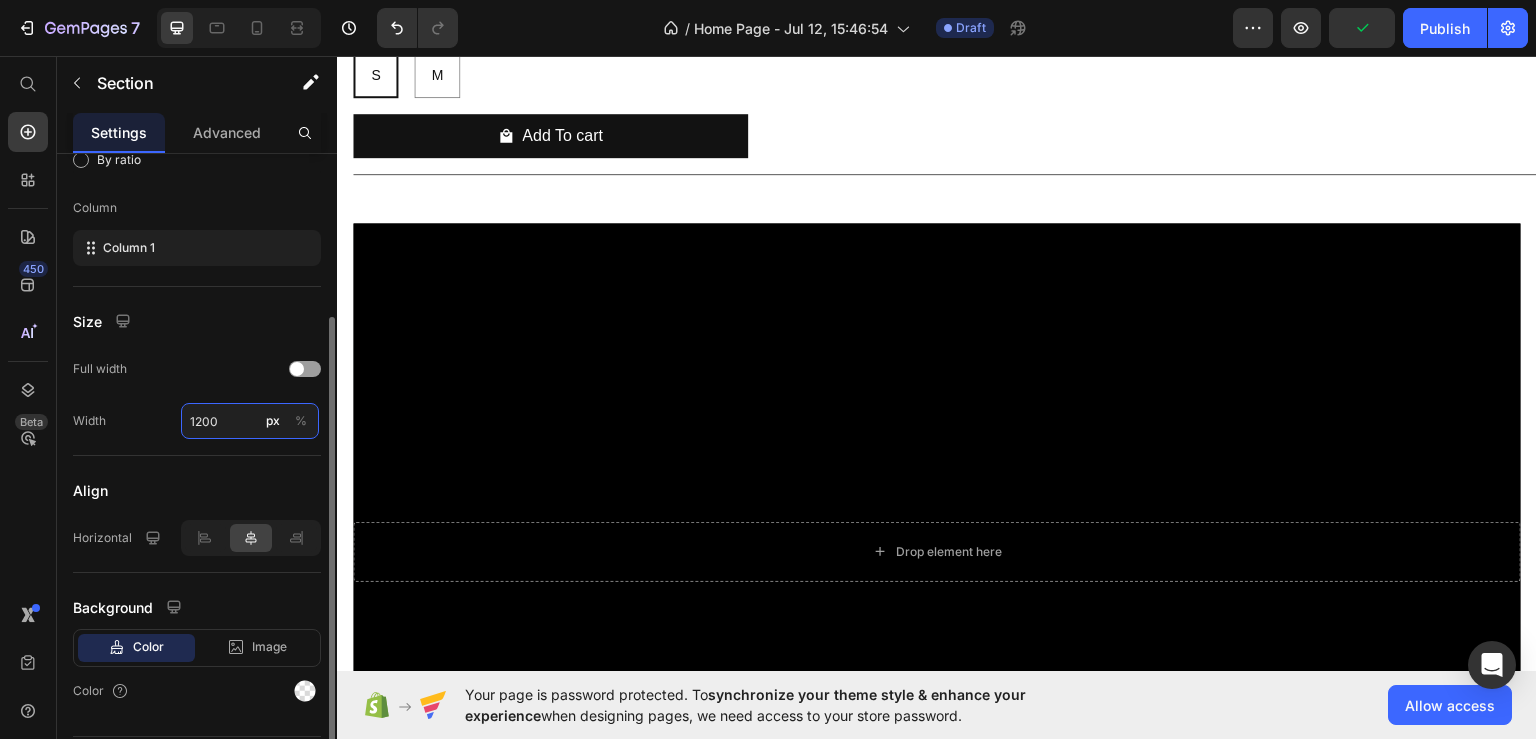 click on "1200" at bounding box center [250, 421] 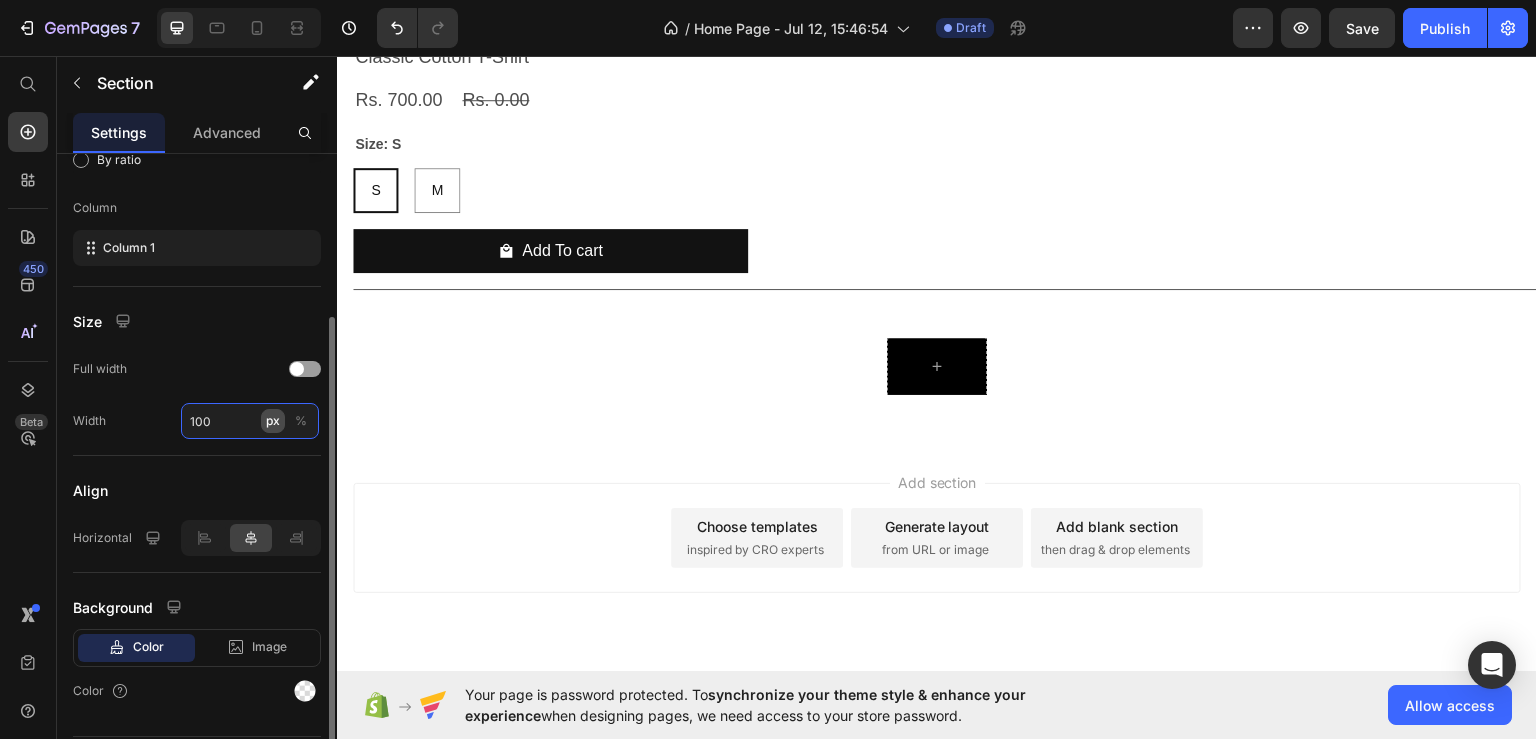 scroll, scrollTop: 2528, scrollLeft: 0, axis: vertical 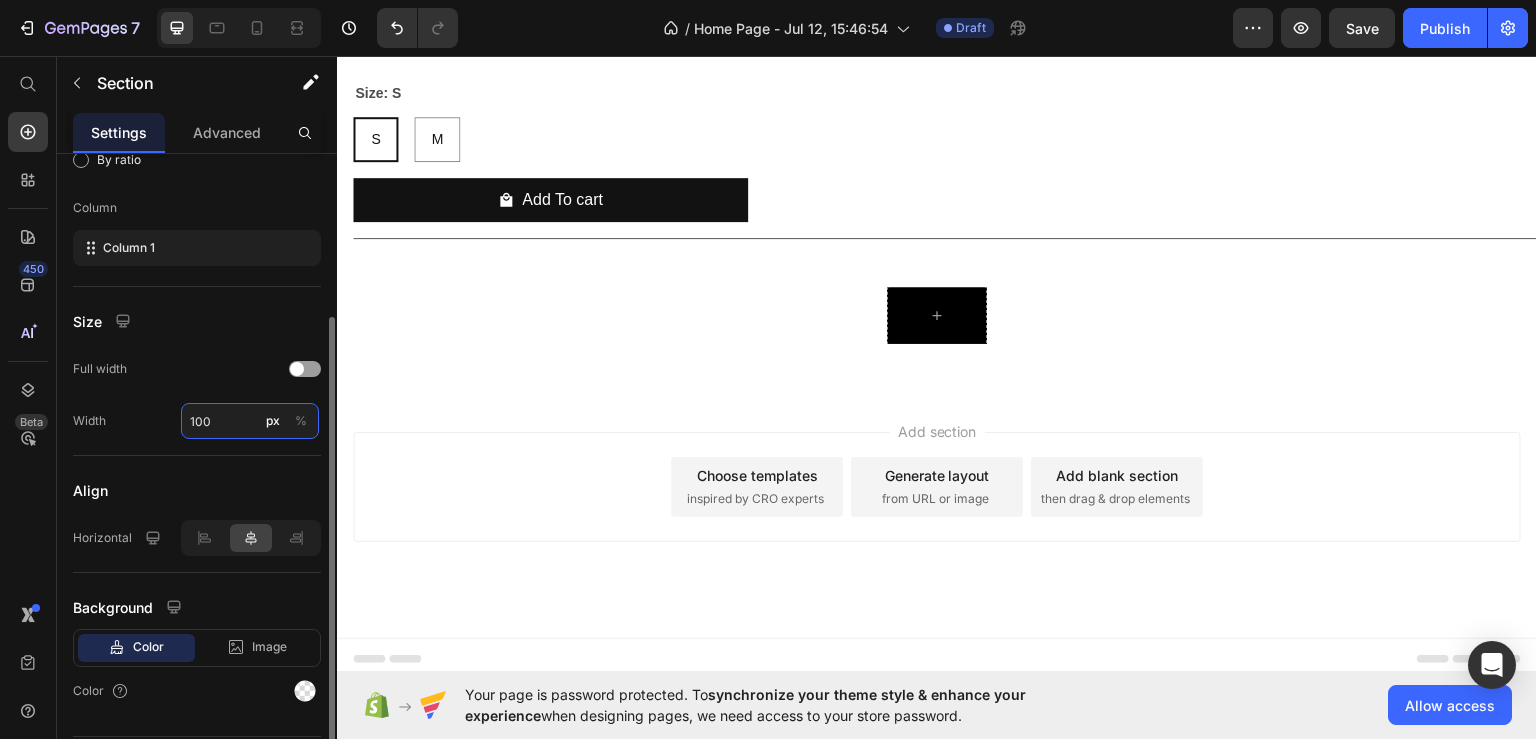 type on "100" 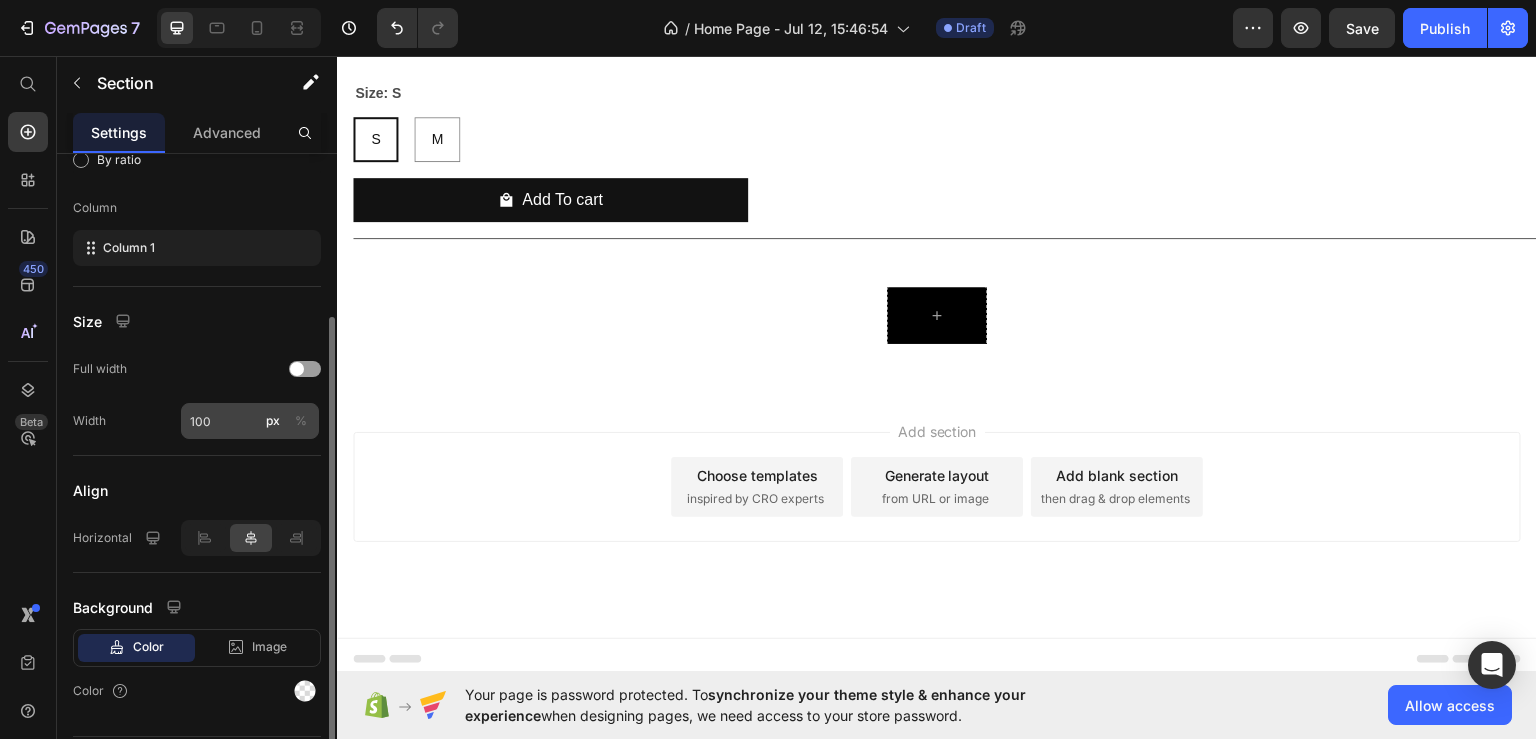 click on "%" at bounding box center (301, 421) 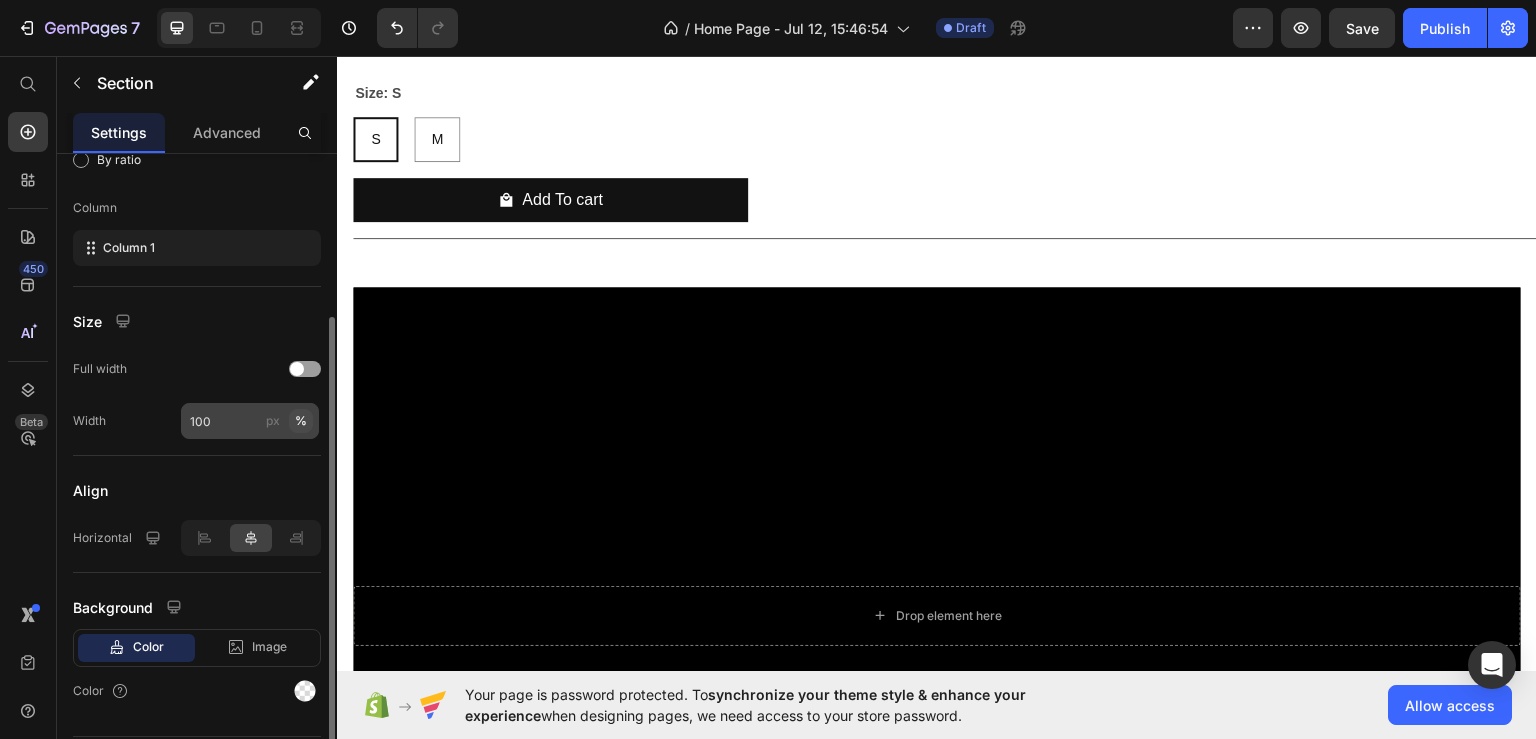 scroll, scrollTop: 2592, scrollLeft: 0, axis: vertical 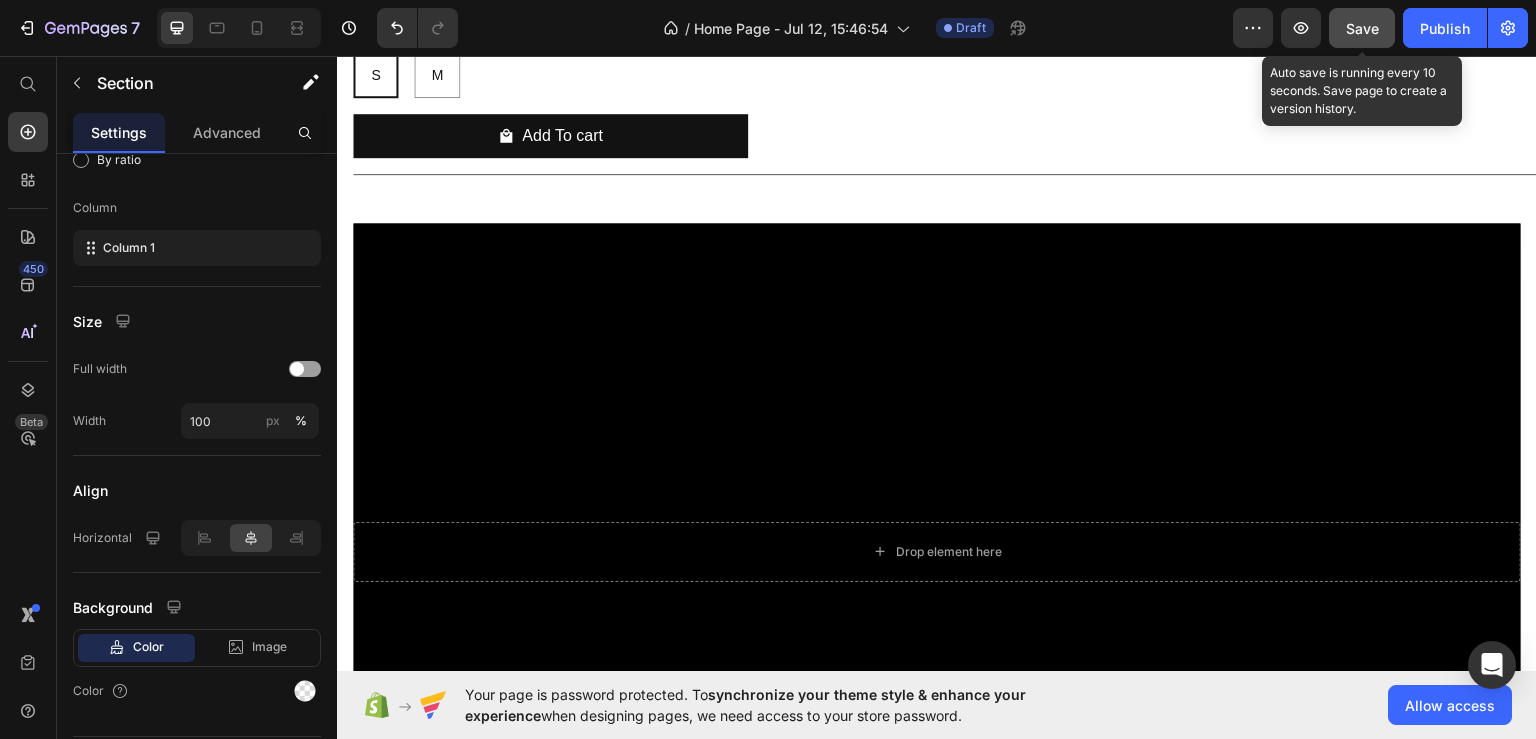 click on "Save" 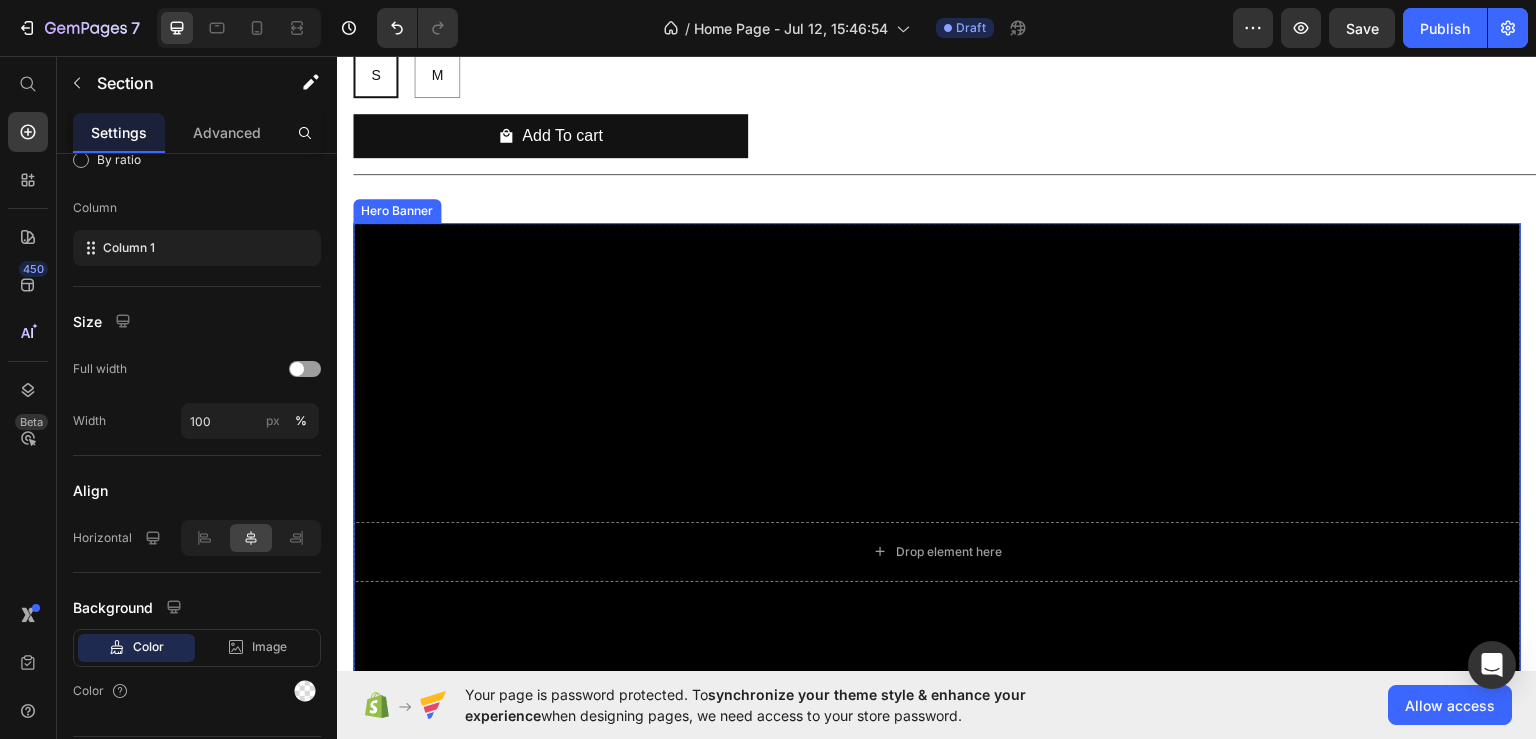 click at bounding box center [937, 550] 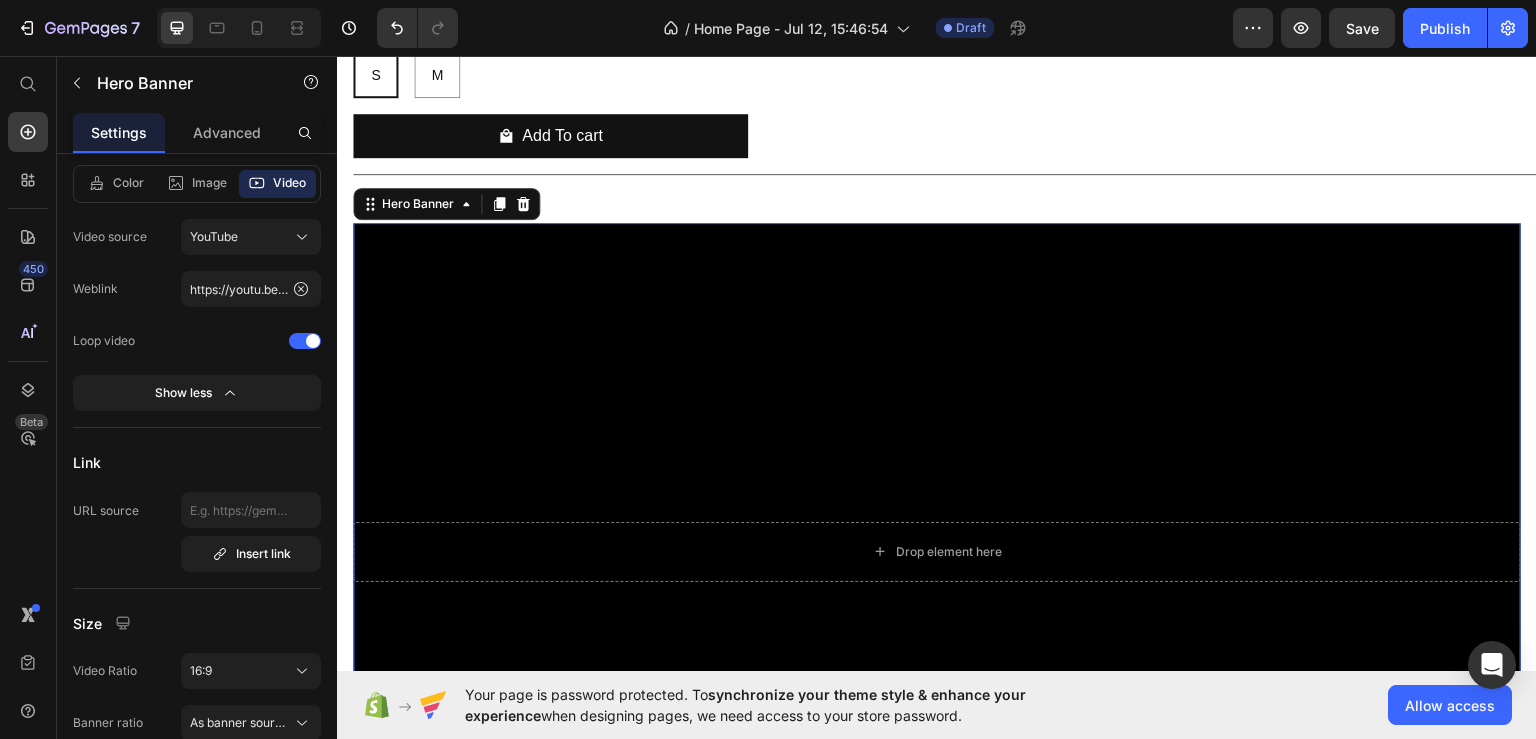 scroll, scrollTop: 0, scrollLeft: 0, axis: both 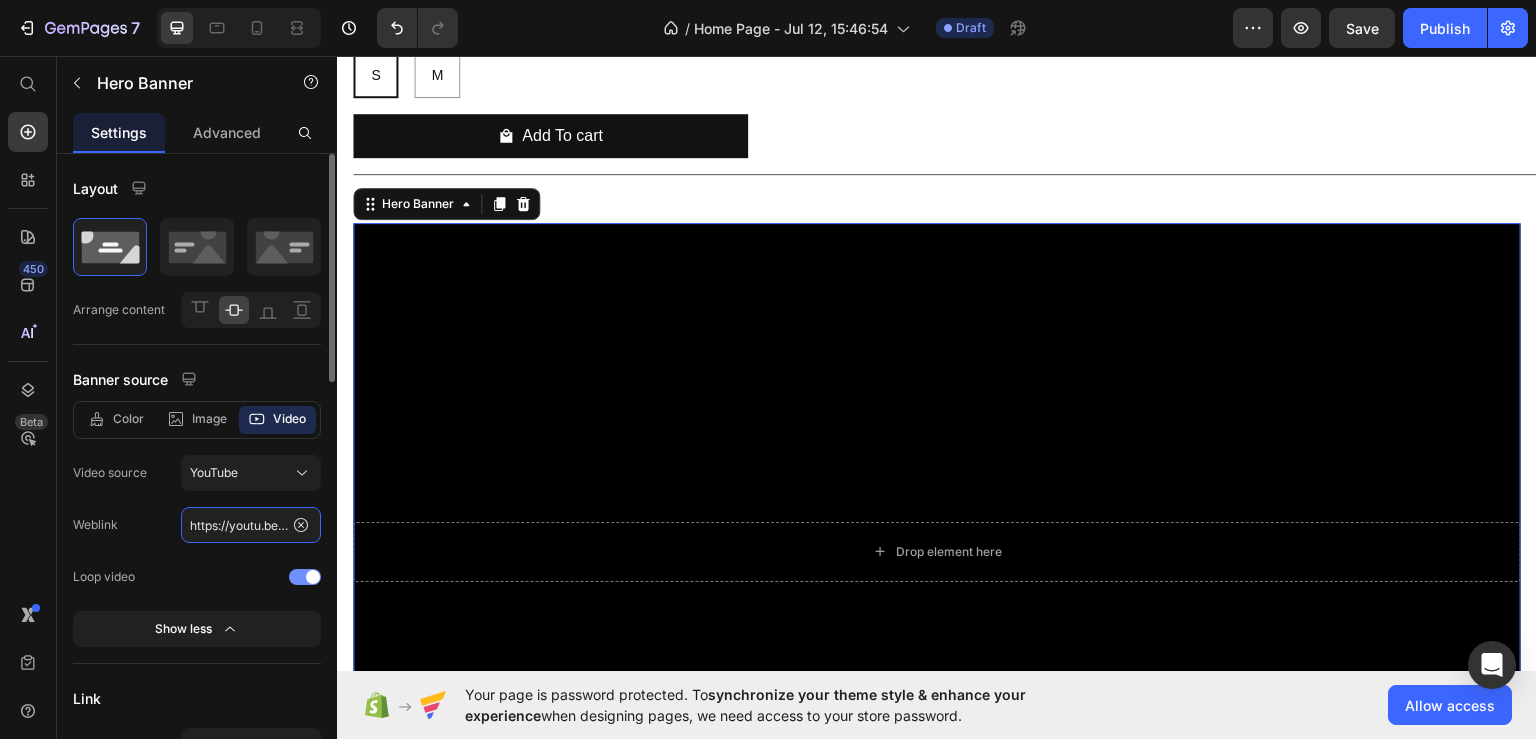 click on "https://youtu.be/KOxfzBp72uk" 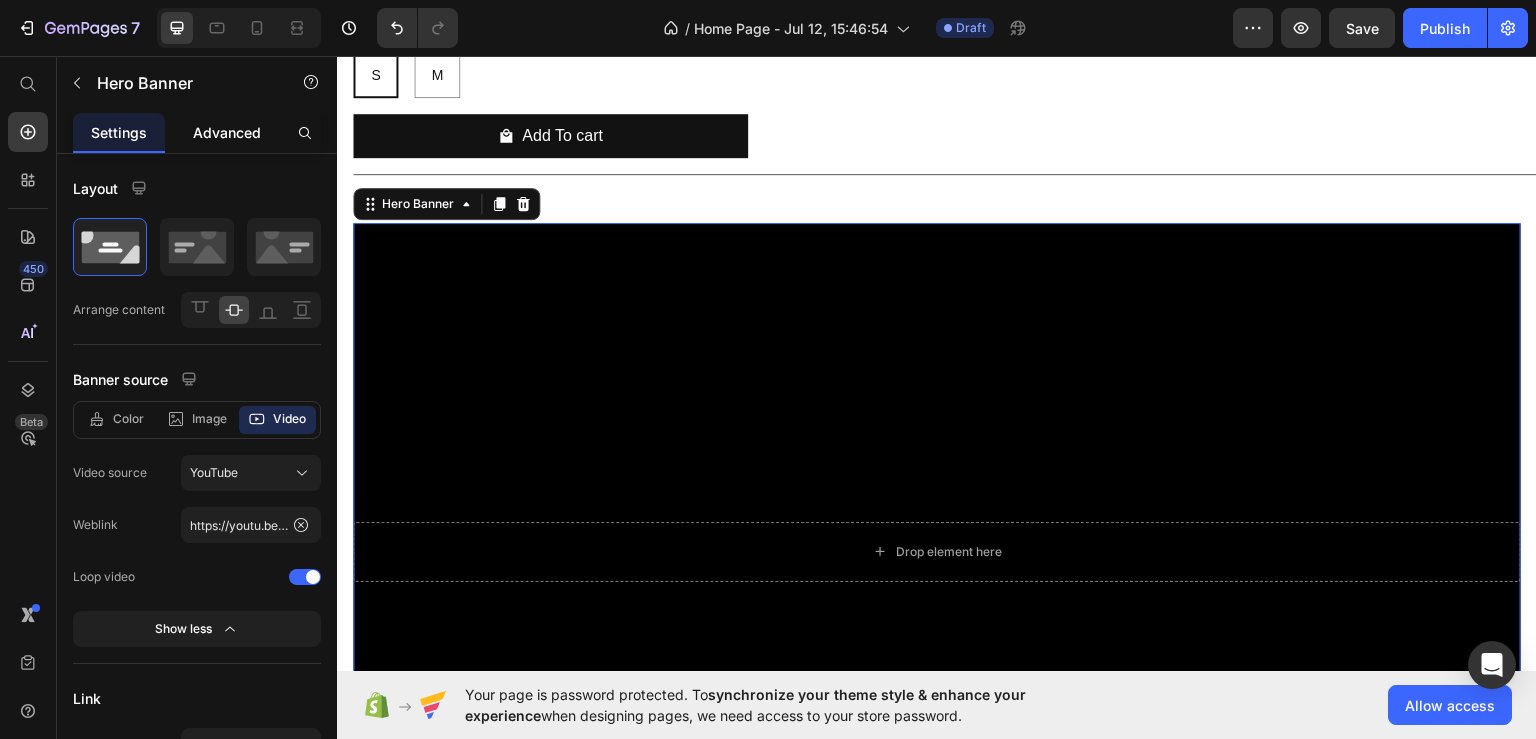 click on "Advanced" at bounding box center [227, 132] 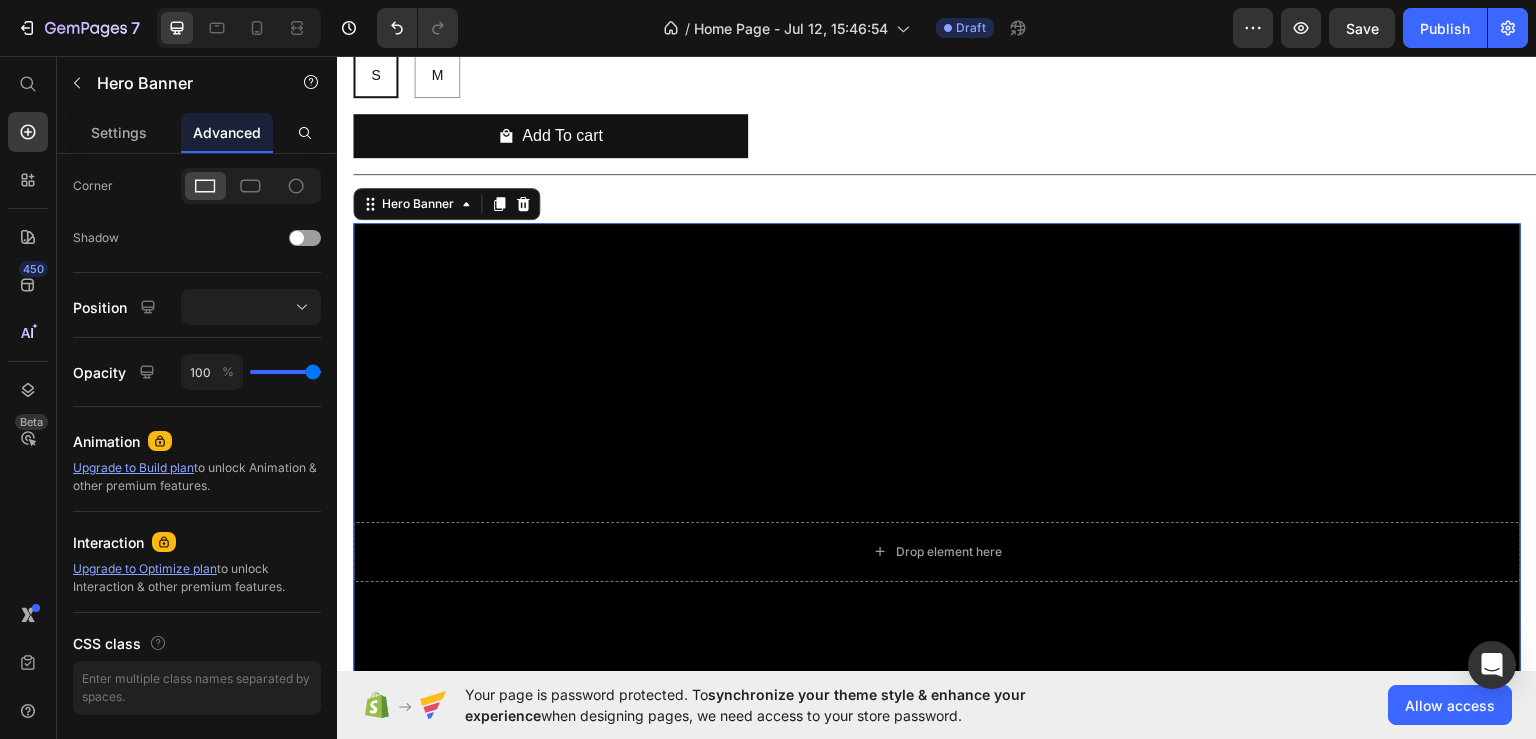 scroll, scrollTop: 660, scrollLeft: 0, axis: vertical 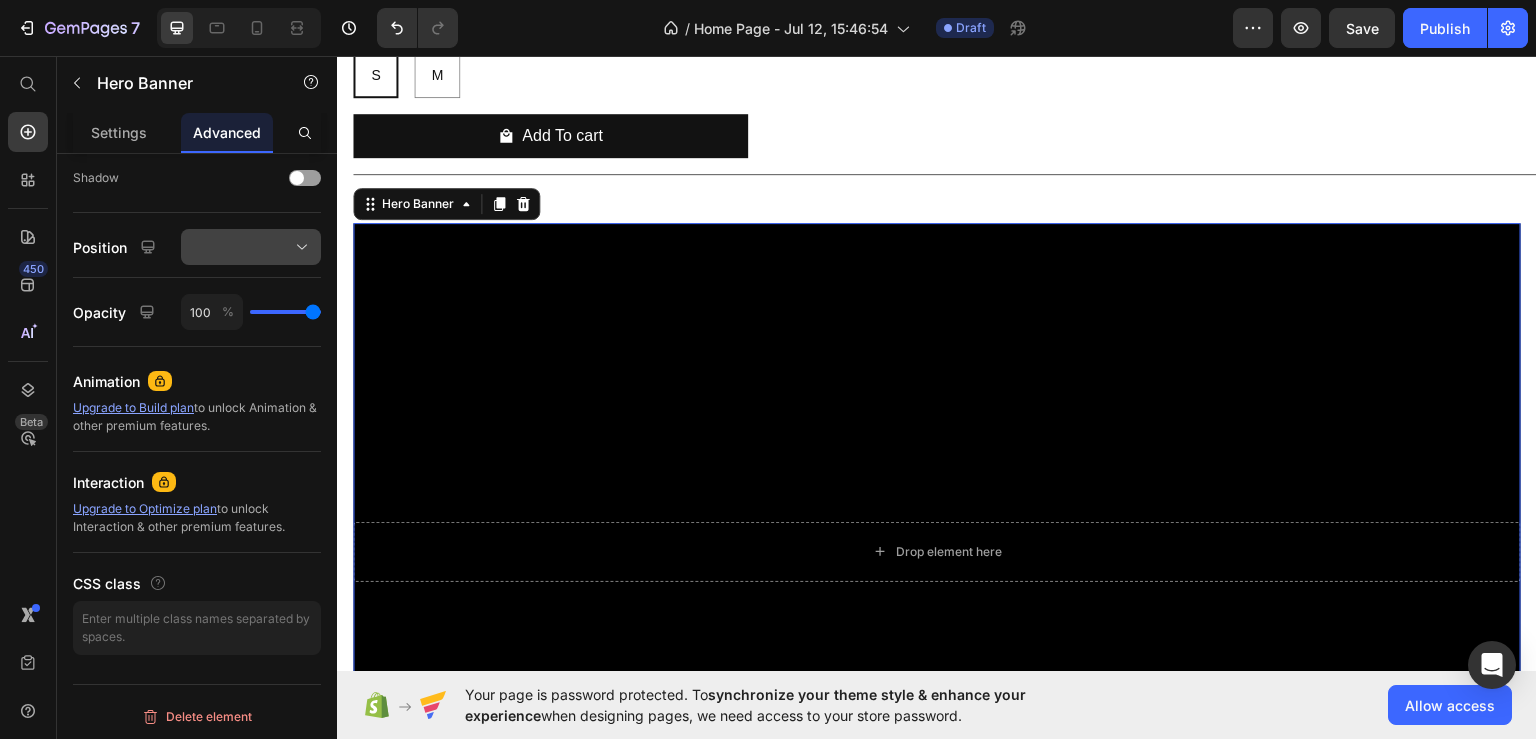 click 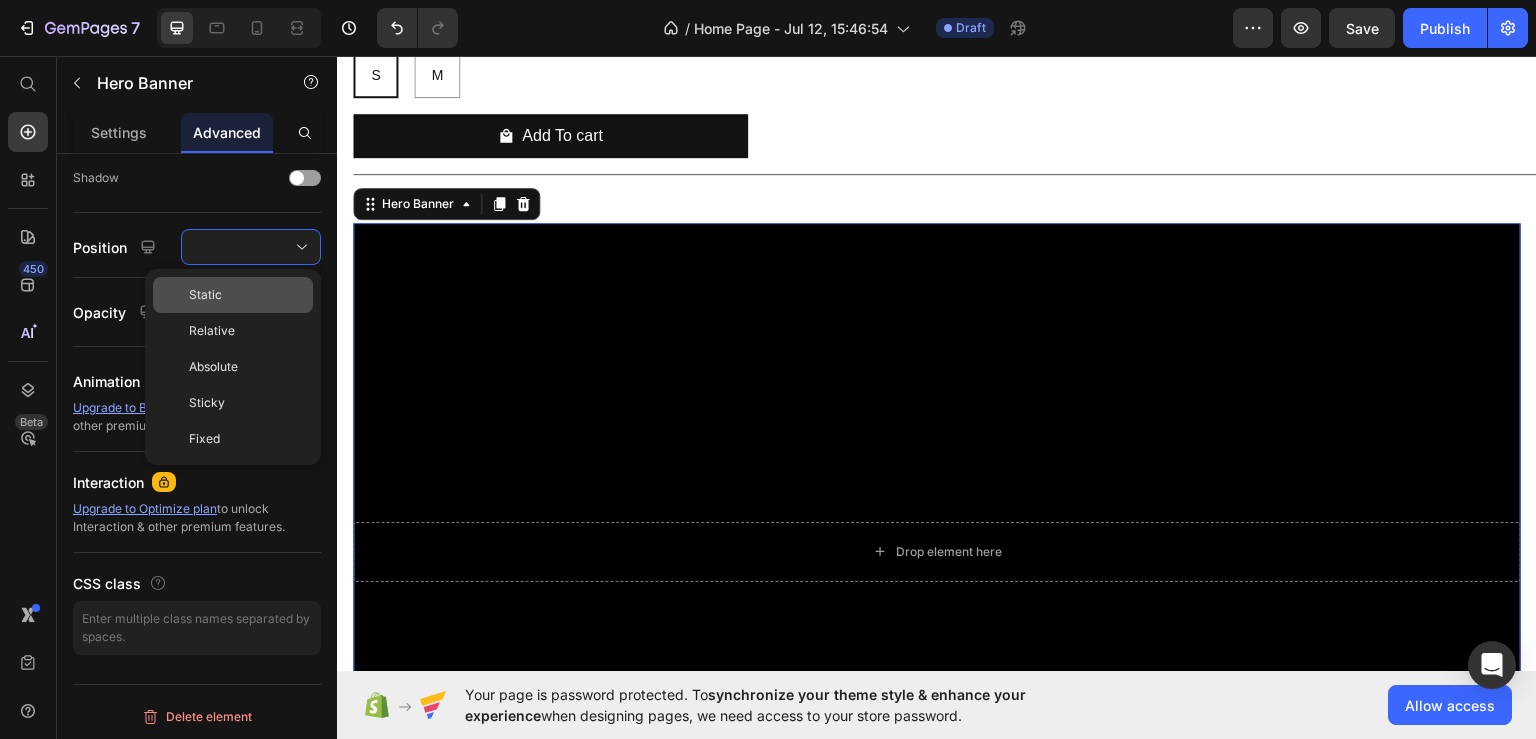 click on "Static" 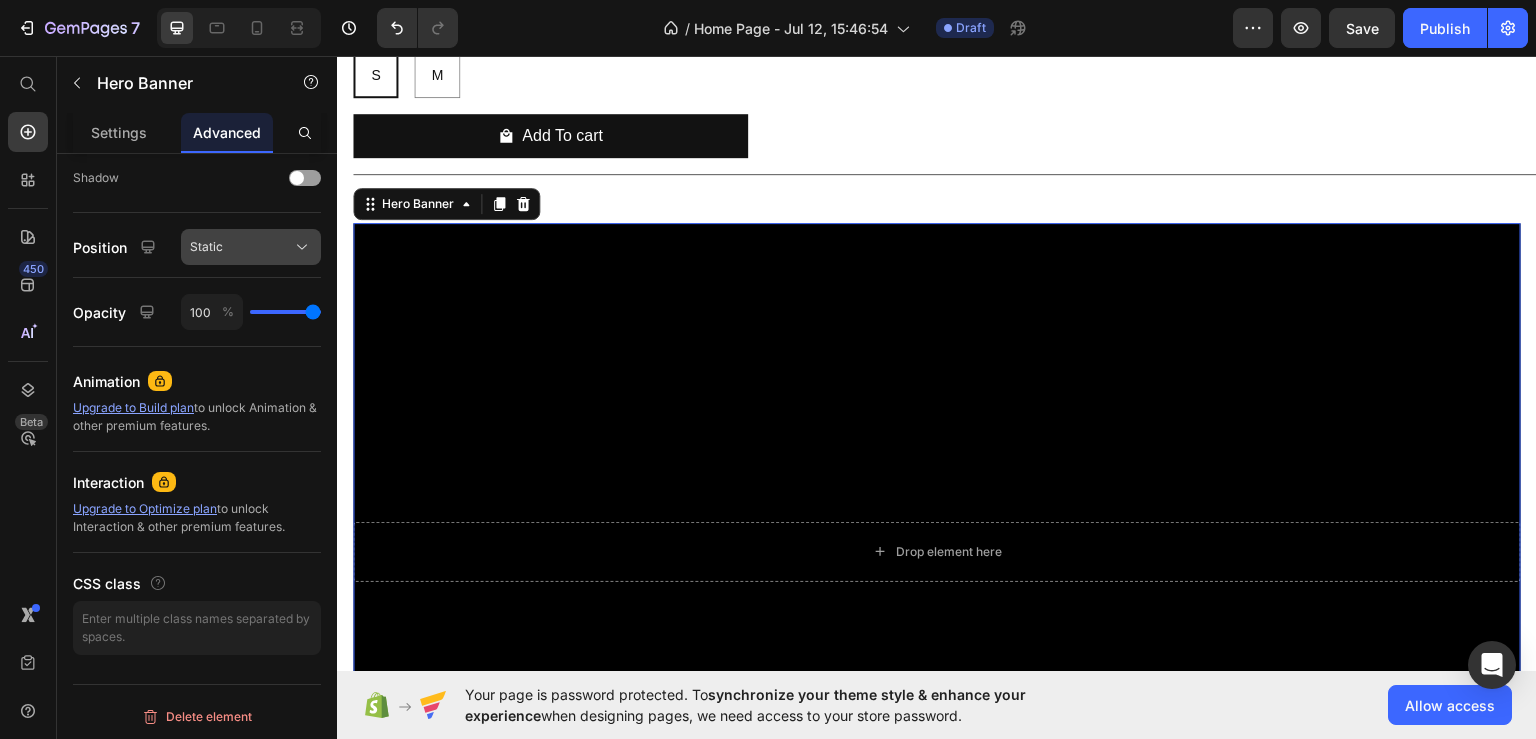 click on "Static" at bounding box center [251, 247] 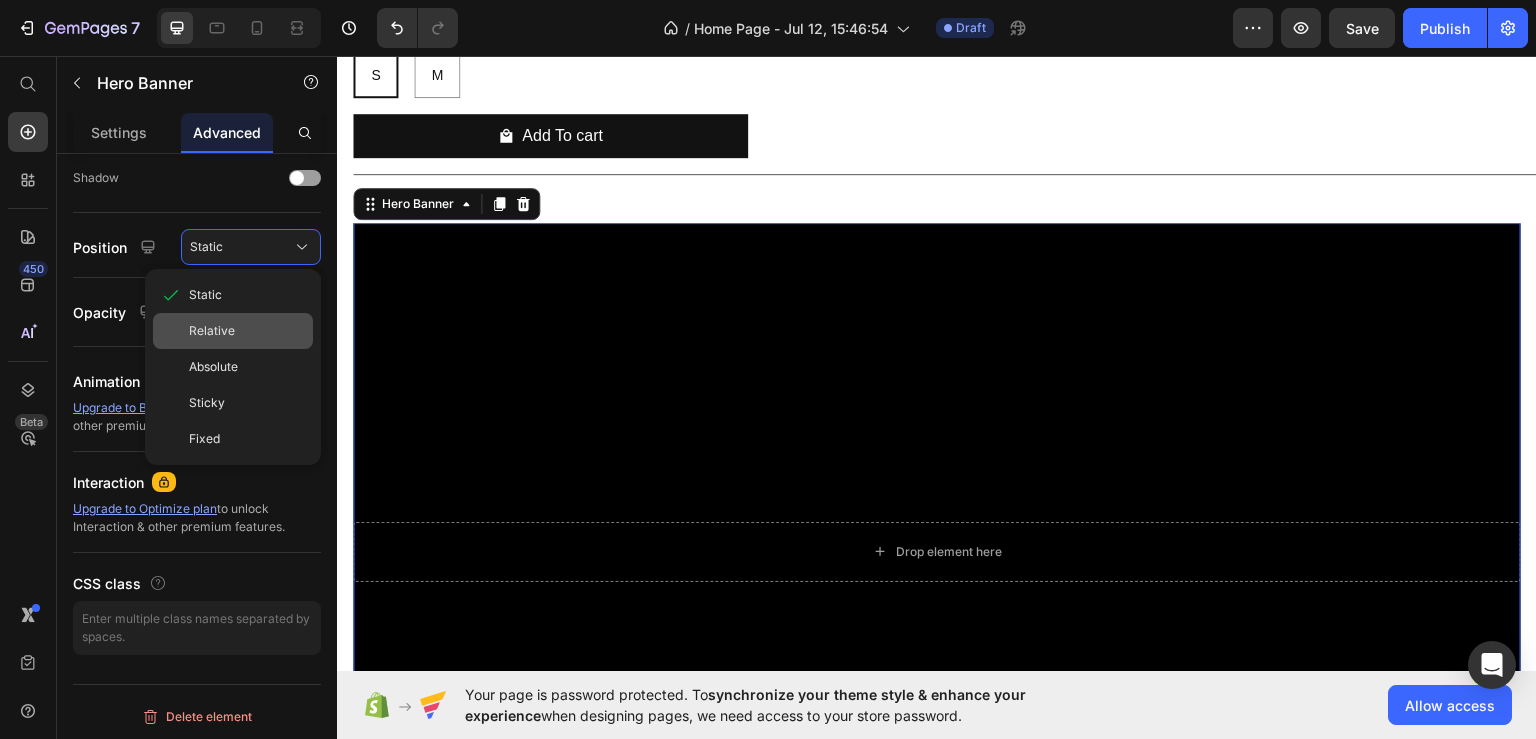 click on "Relative" at bounding box center (247, 331) 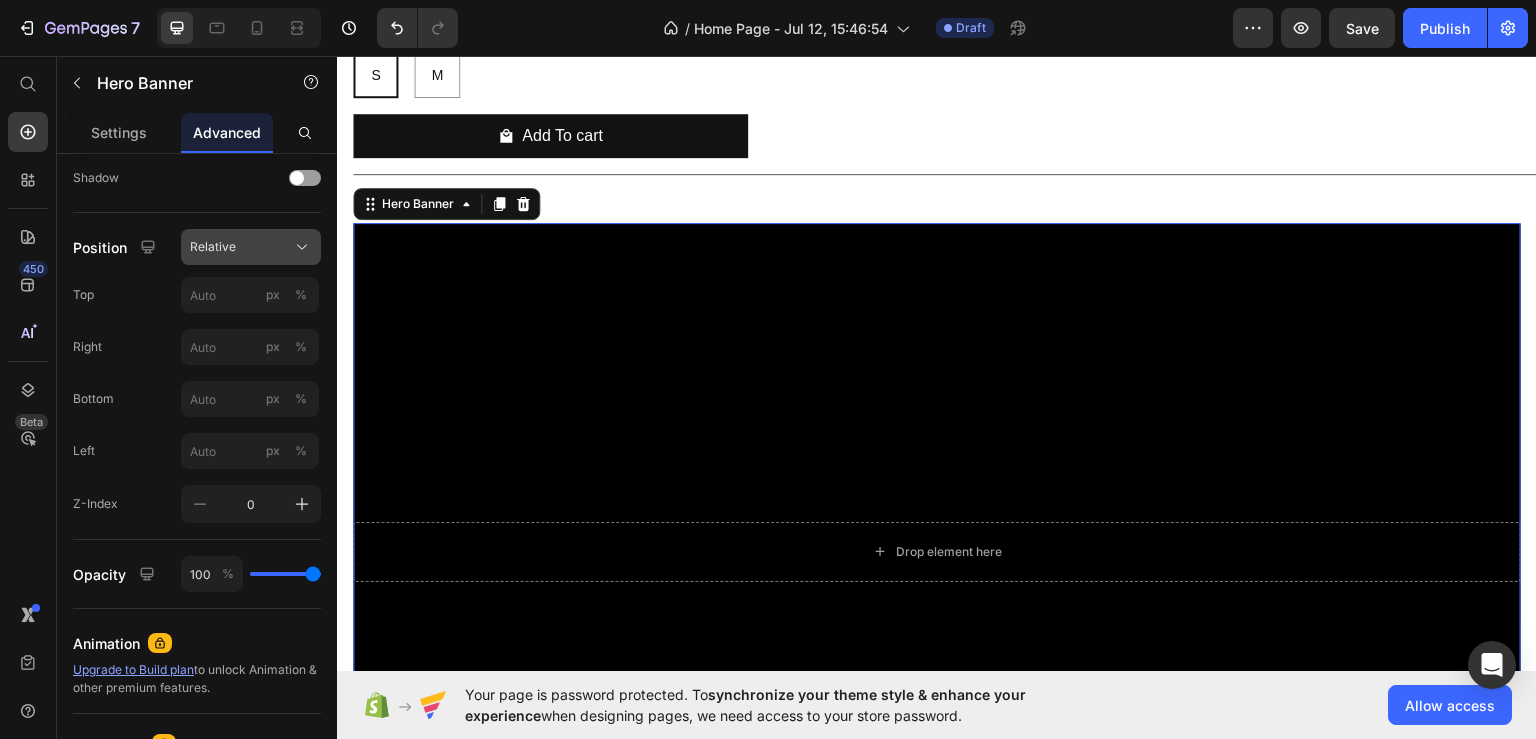 click on "Relative" 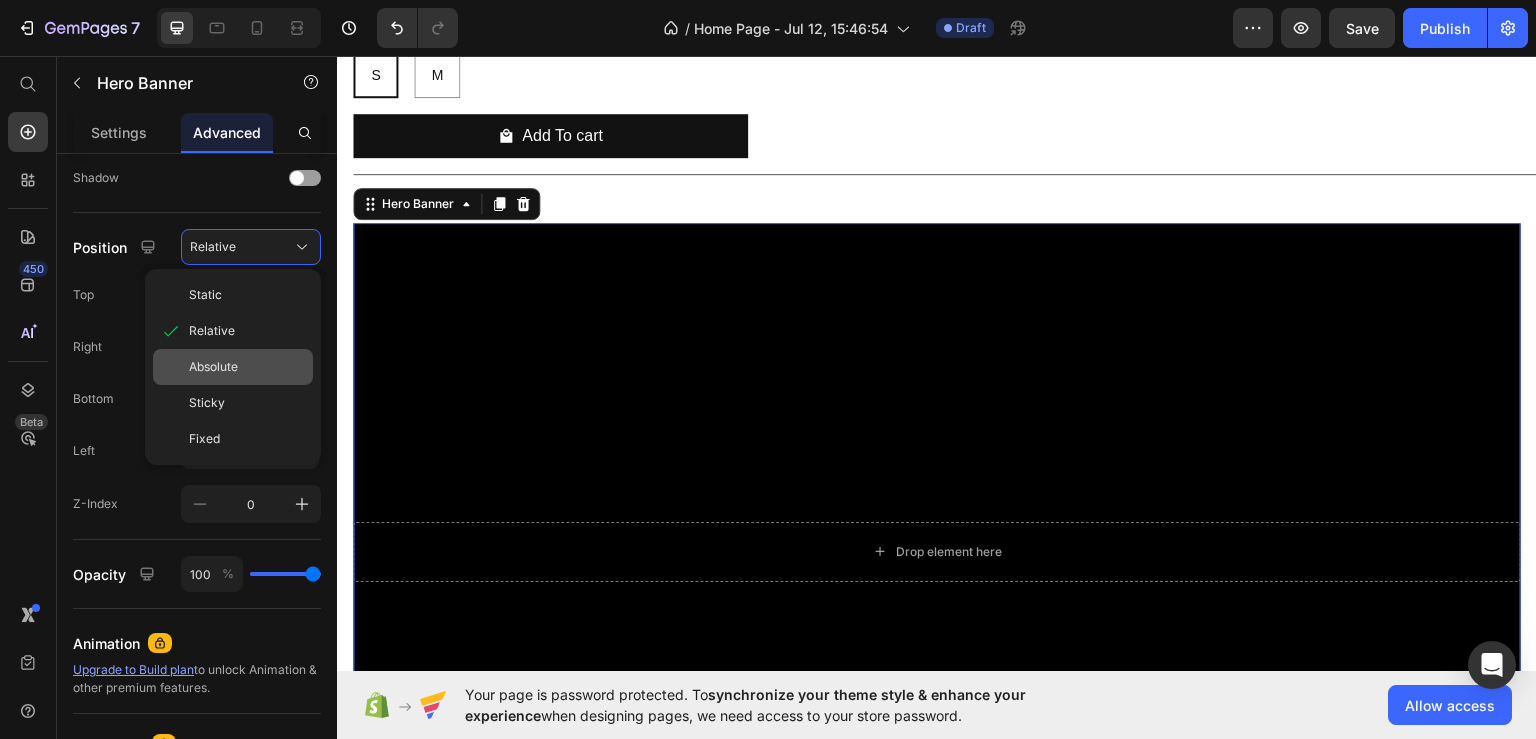 click on "Absolute" 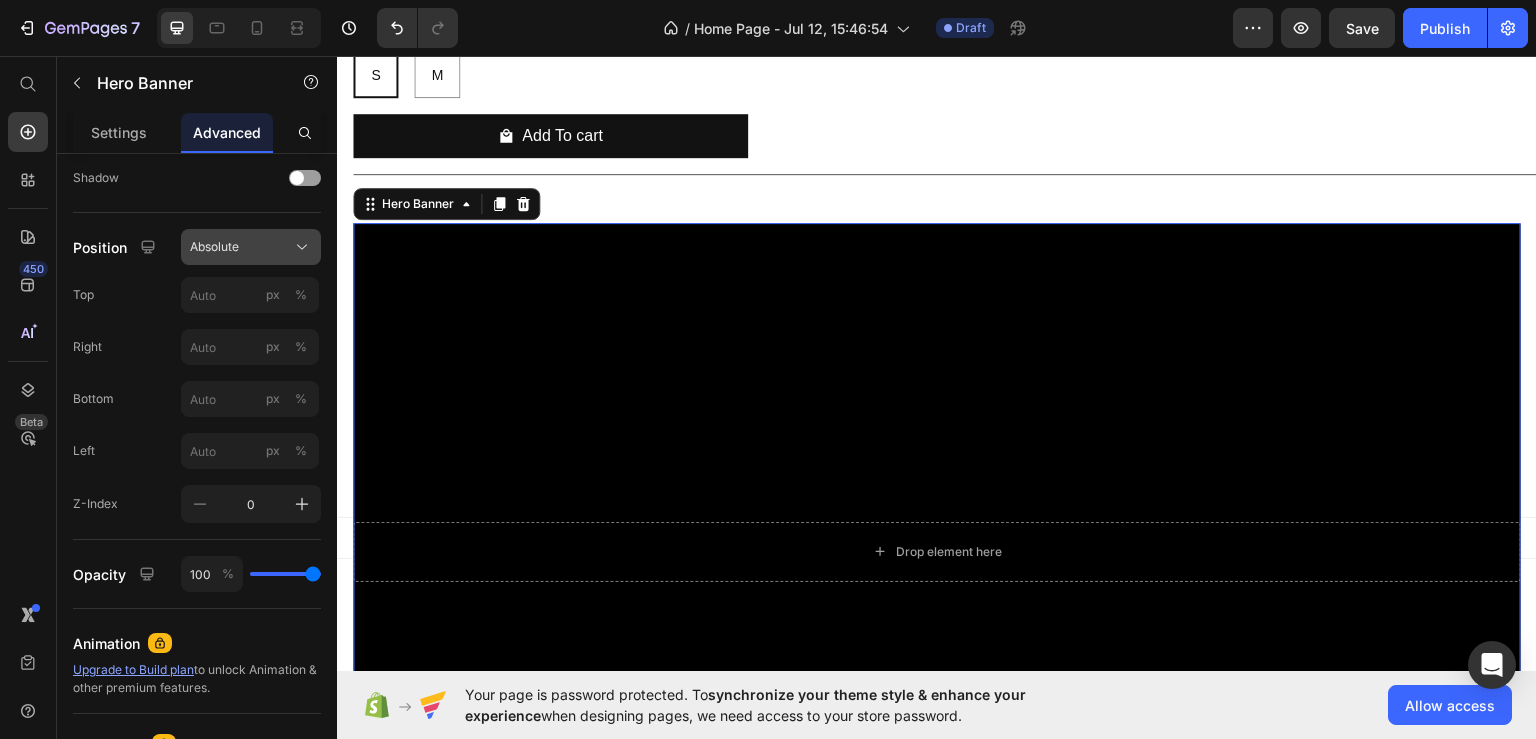 click on "Absolute" at bounding box center [251, 247] 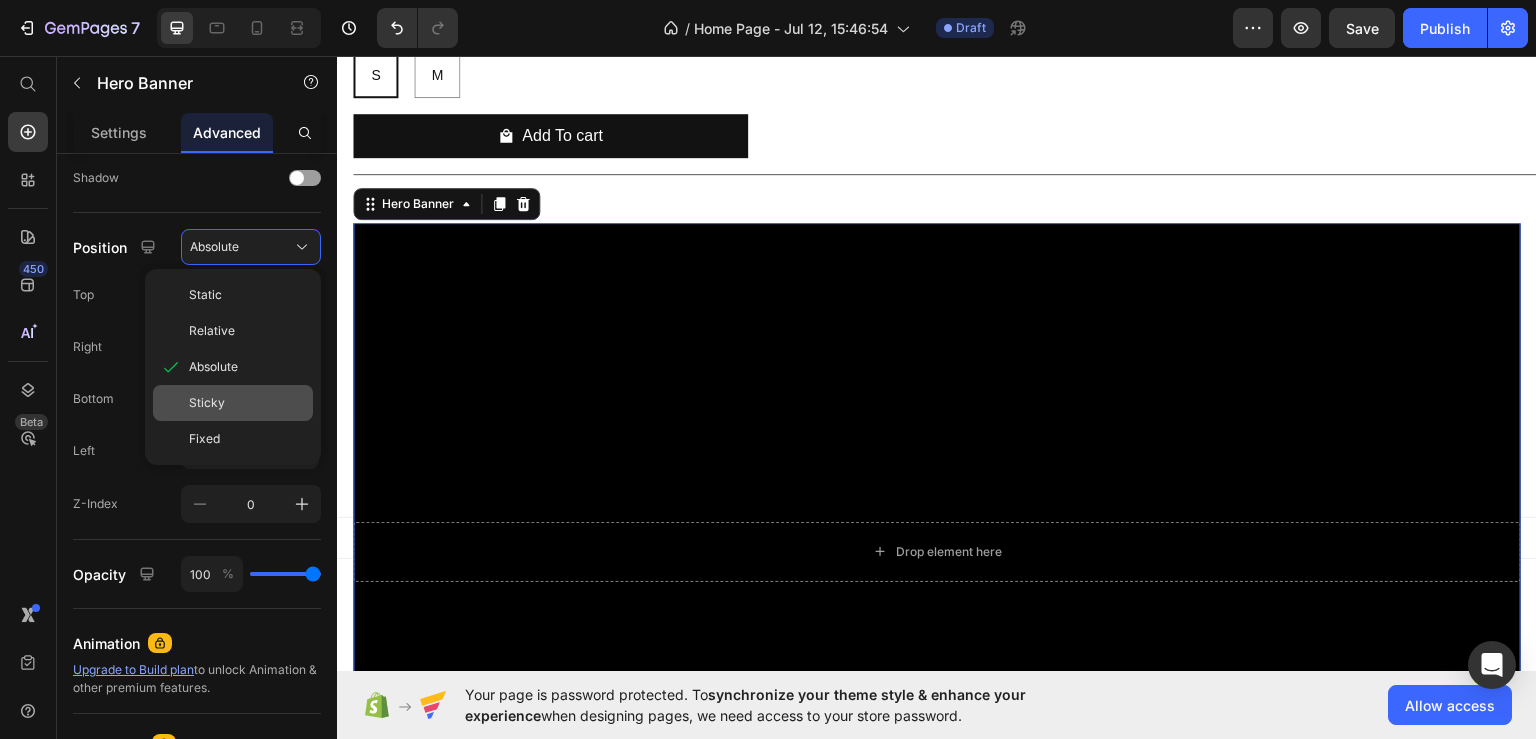 click on "Sticky" at bounding box center [247, 403] 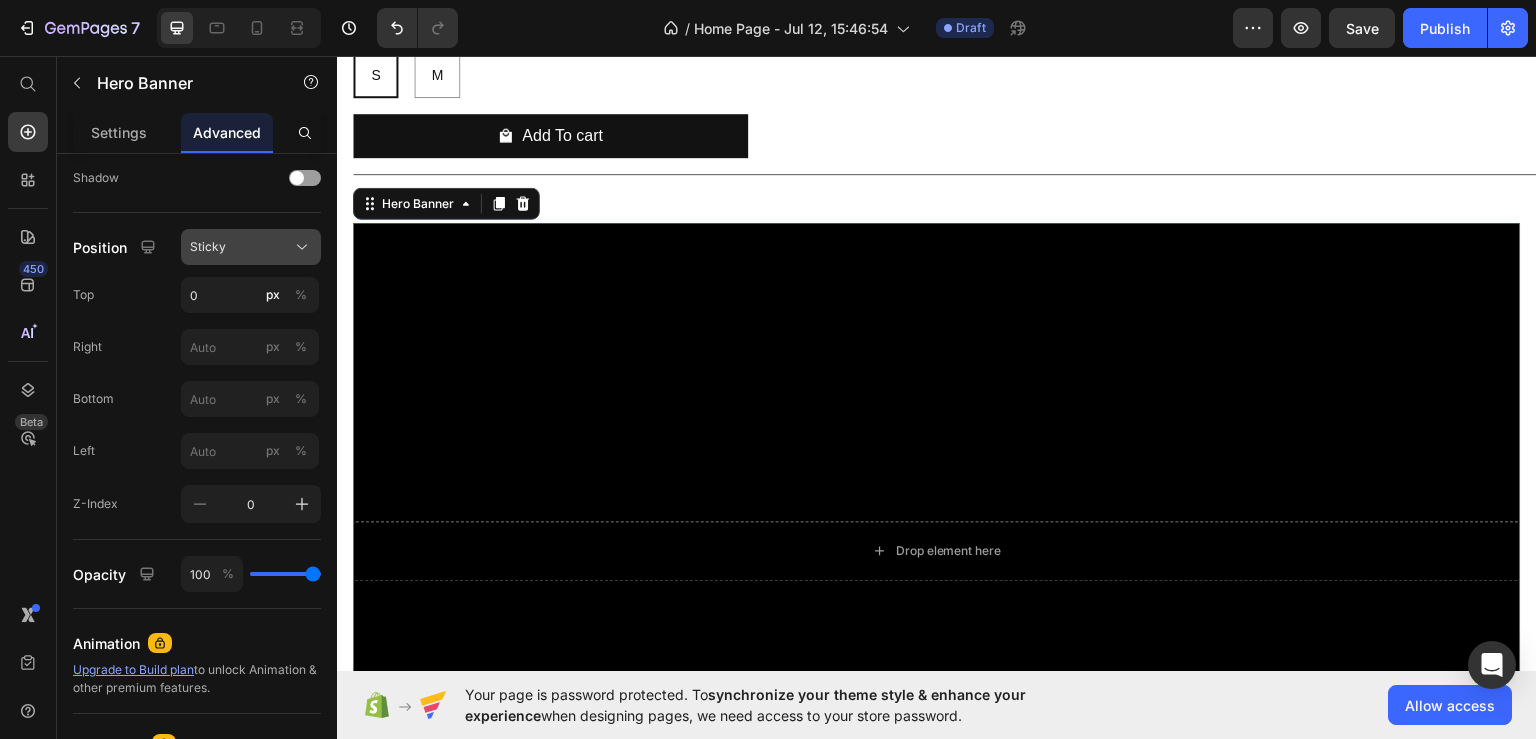 click on "Sticky" 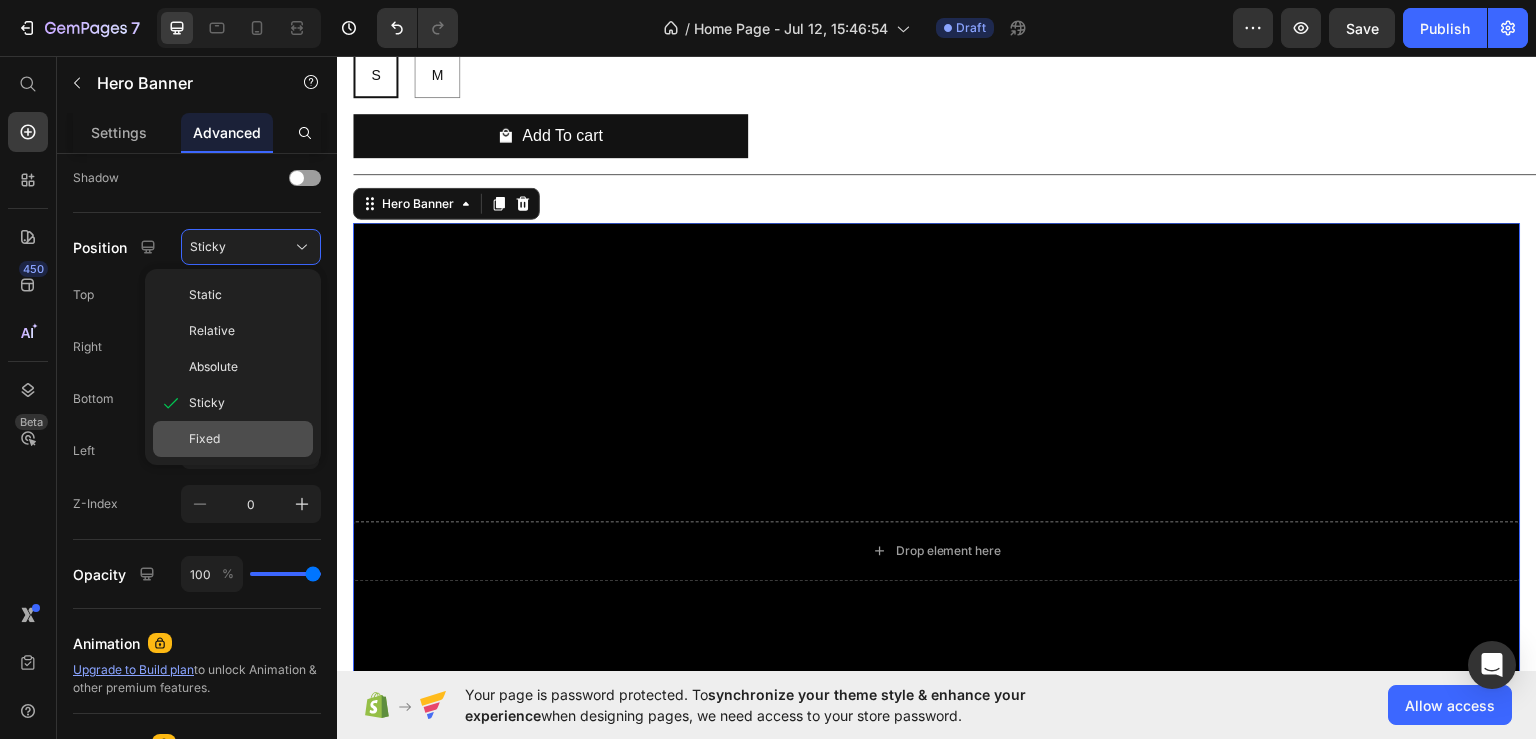 click on "Fixed" at bounding box center [204, 439] 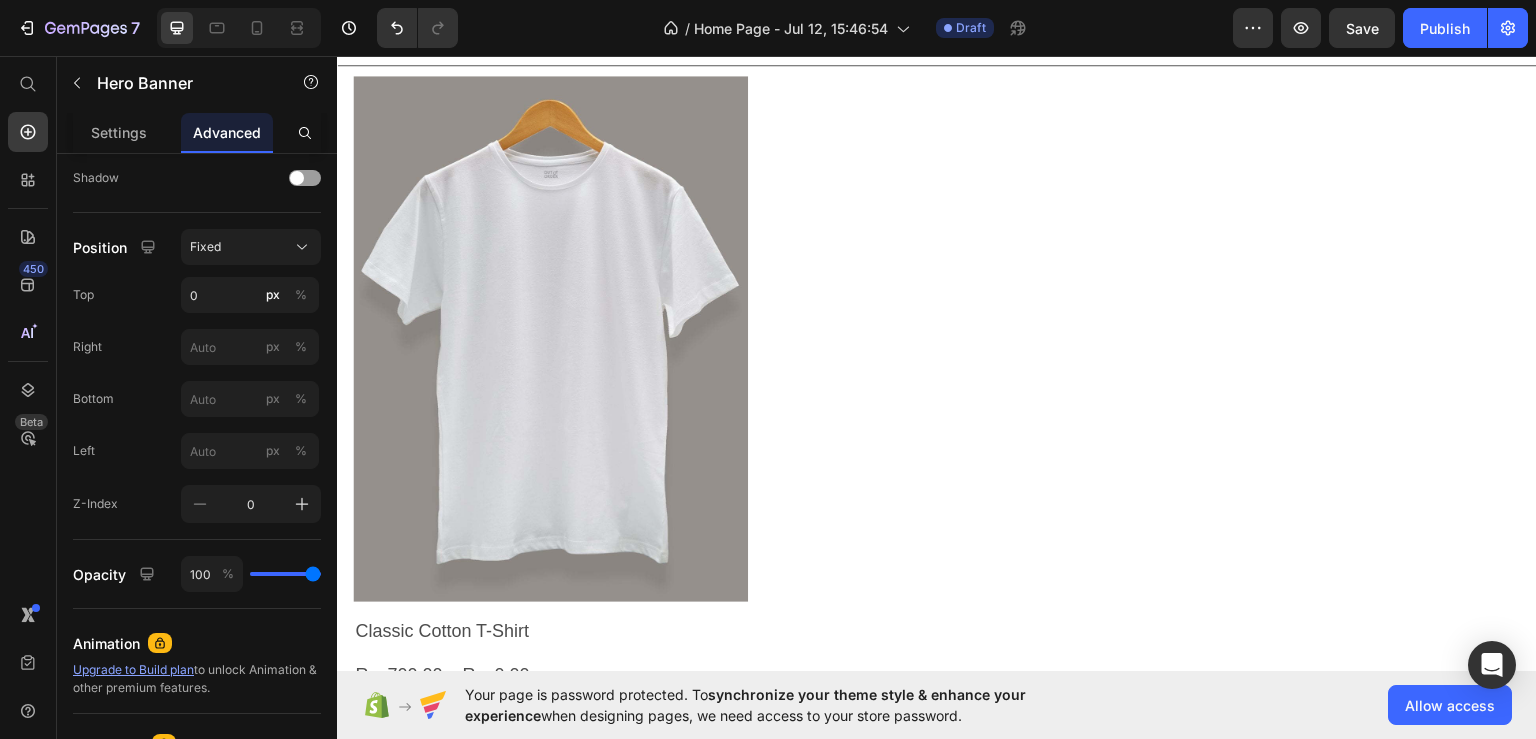 scroll, scrollTop: 1171, scrollLeft: 0, axis: vertical 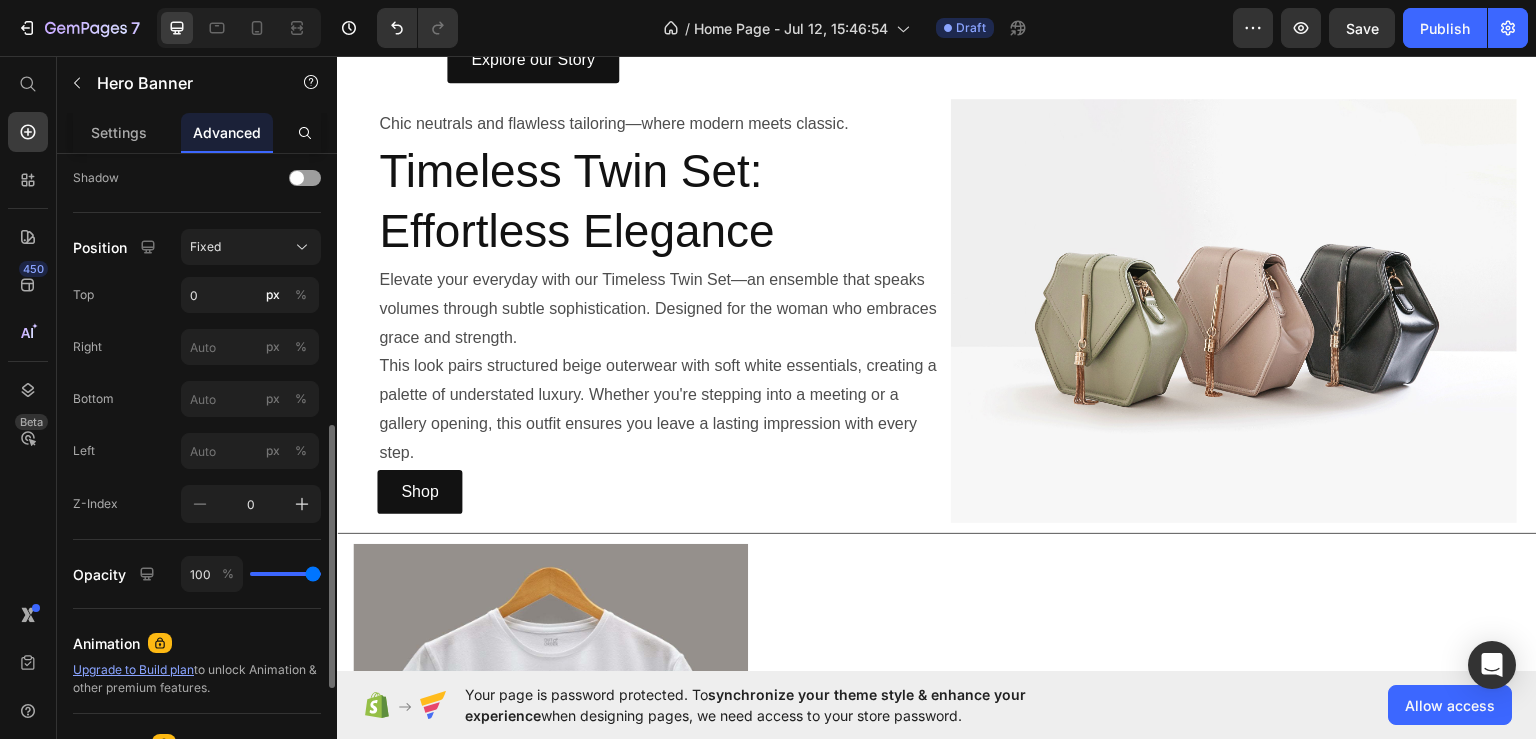 click on "Position Fixed Top 0 px % Right px % Bottom px % Left px % Z-Index 0" 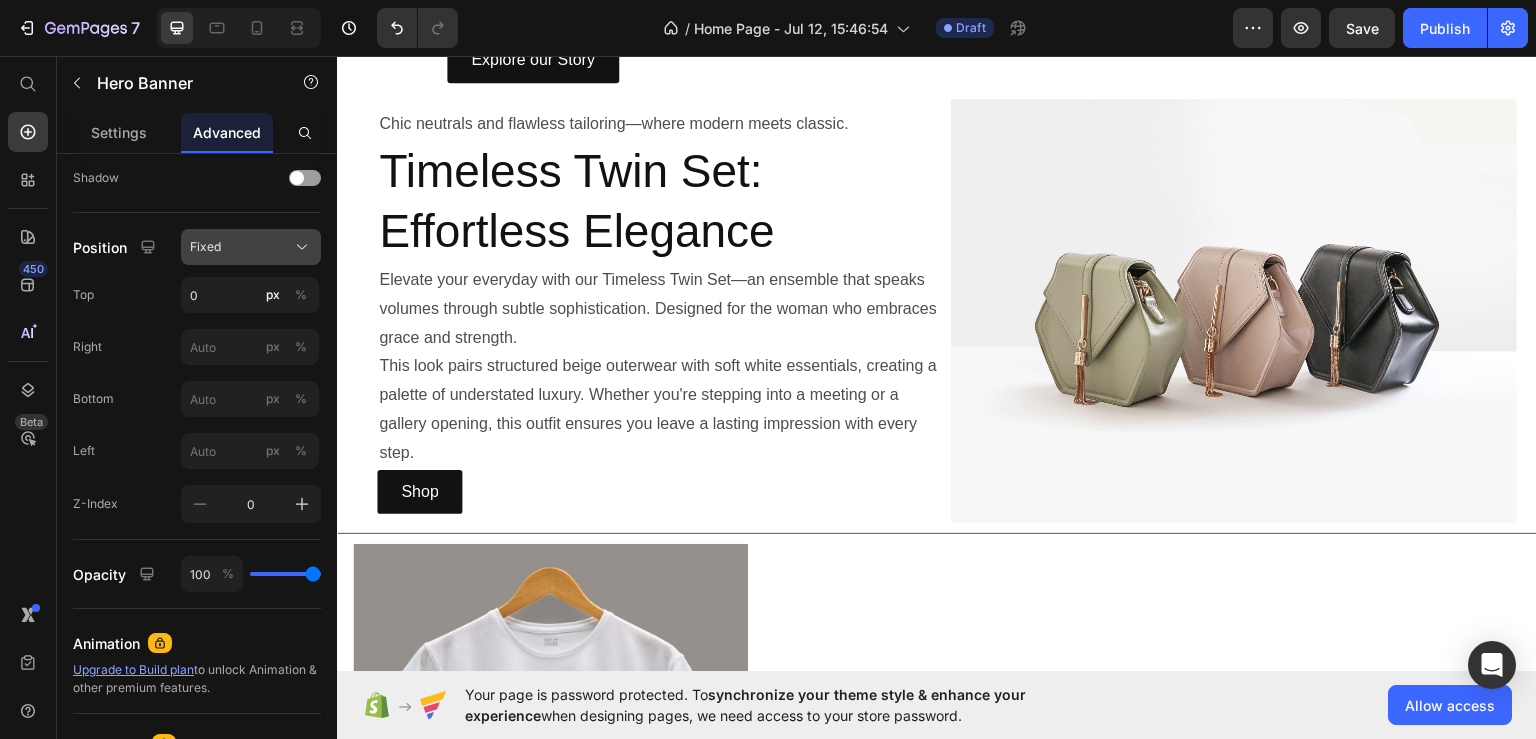 click on "Fixed" 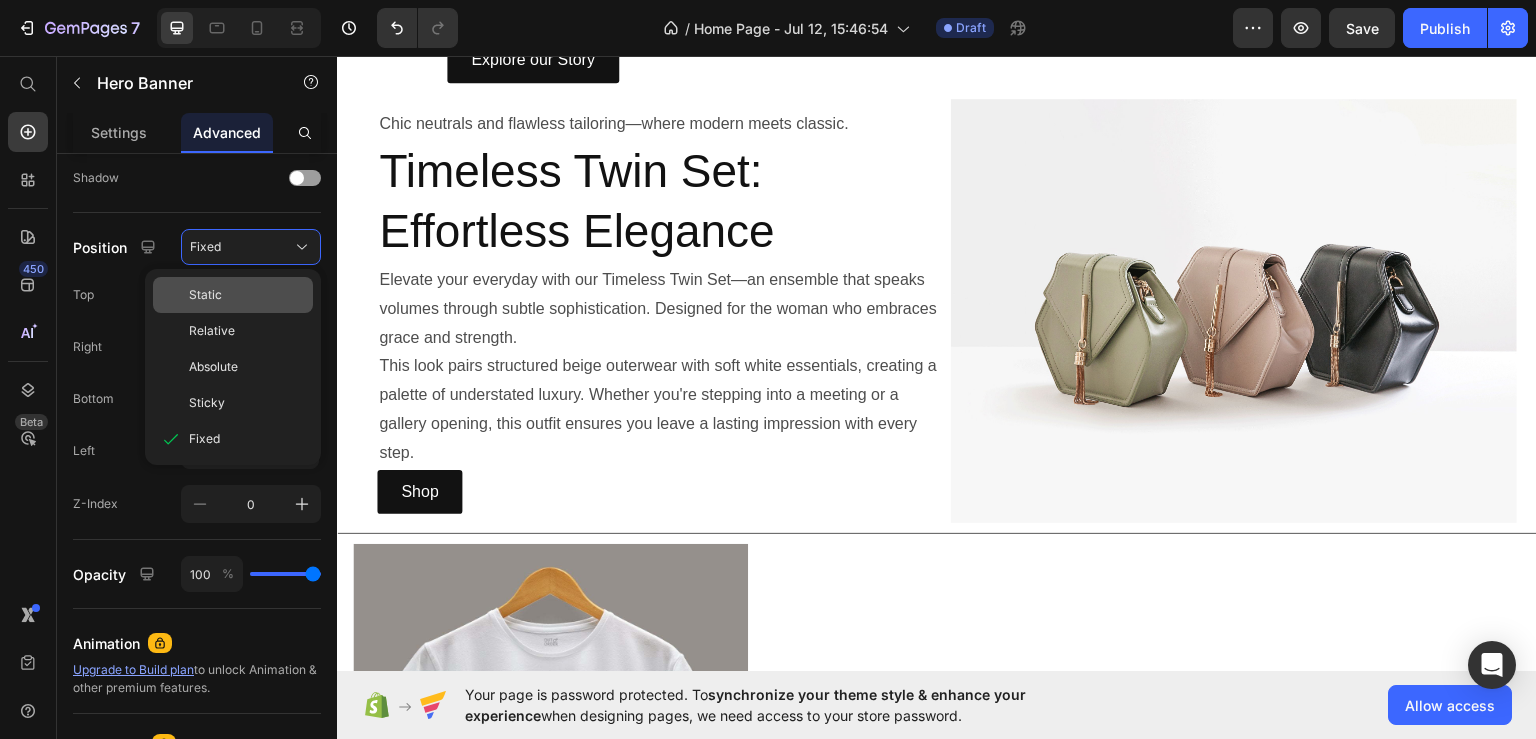 click on "Static" at bounding box center [247, 295] 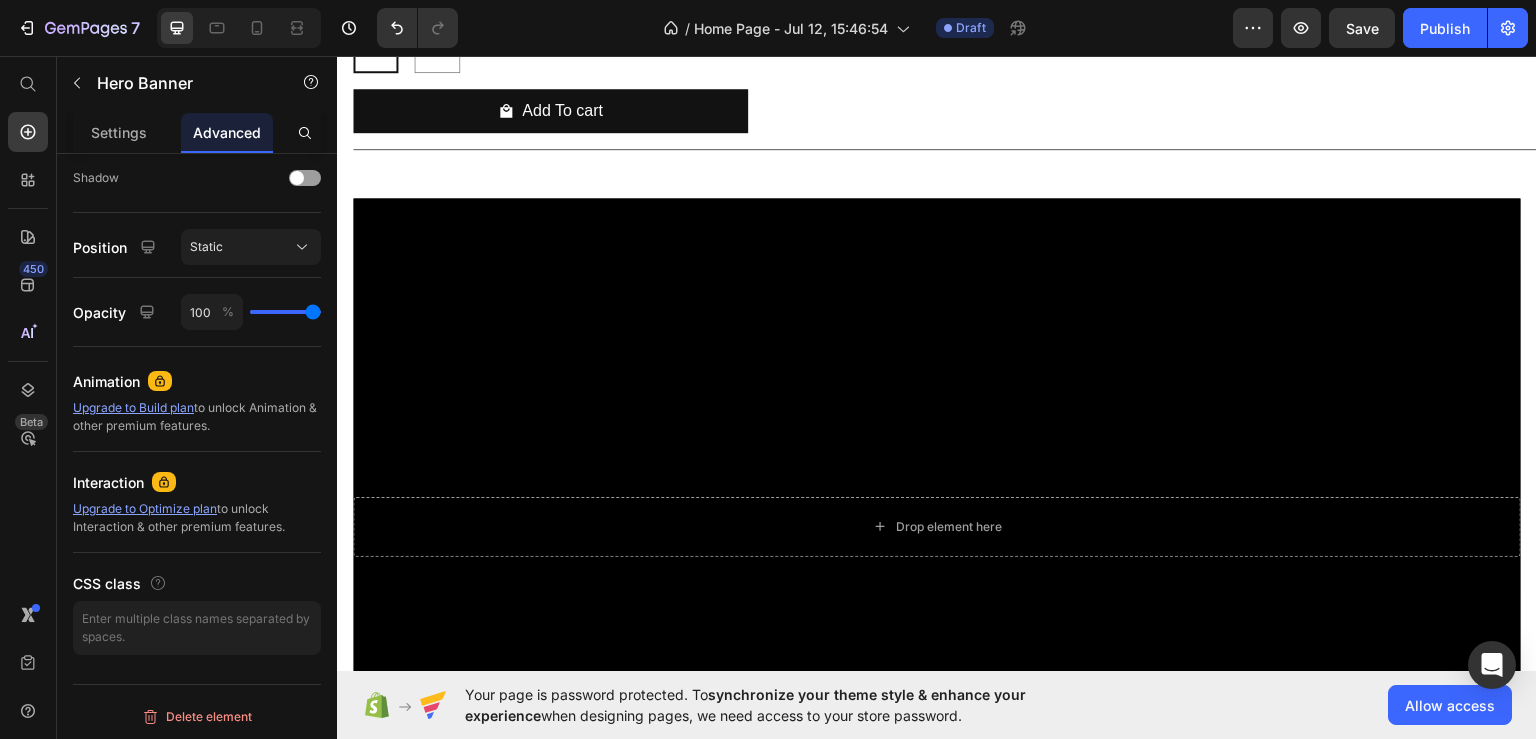 scroll, scrollTop: 2772, scrollLeft: 0, axis: vertical 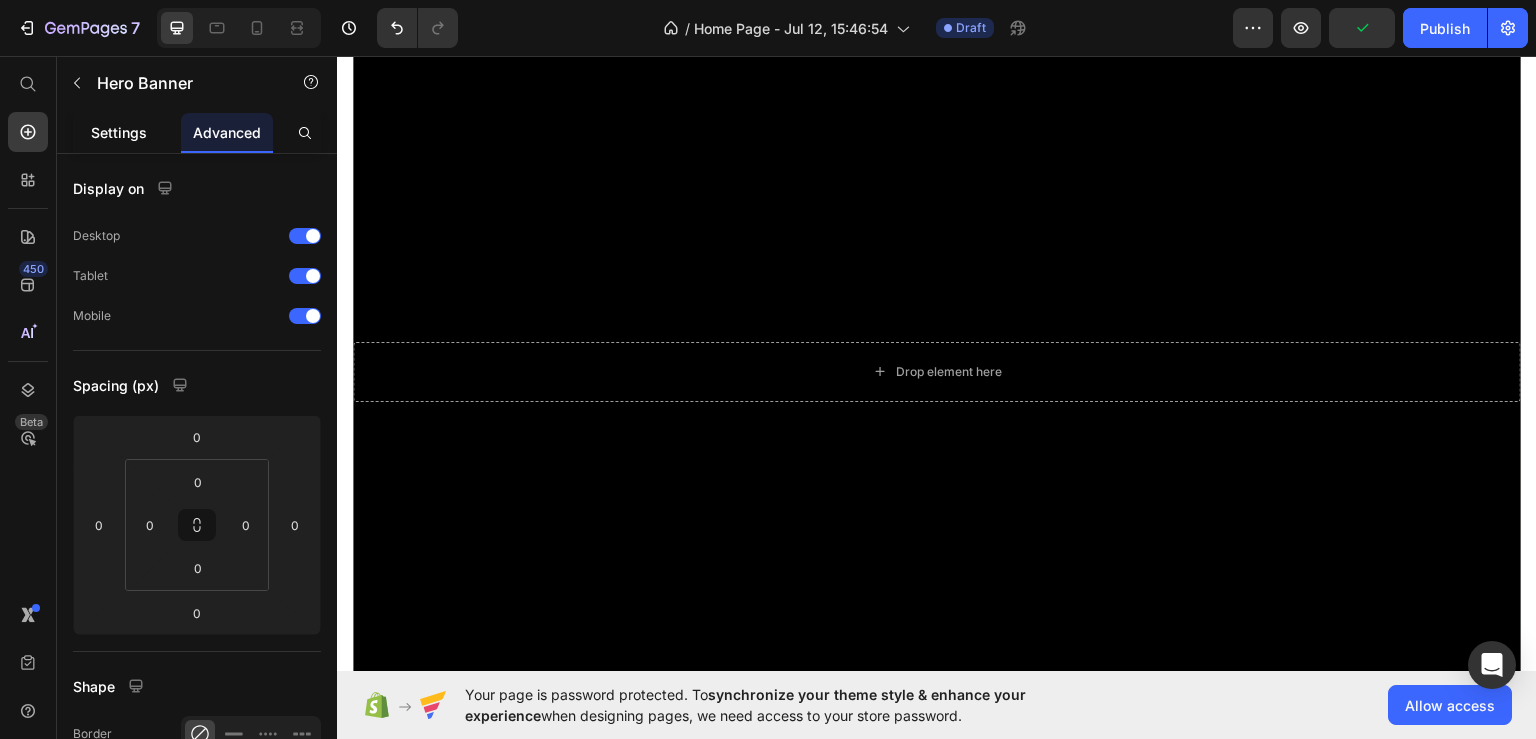 click on "Settings" at bounding box center (119, 132) 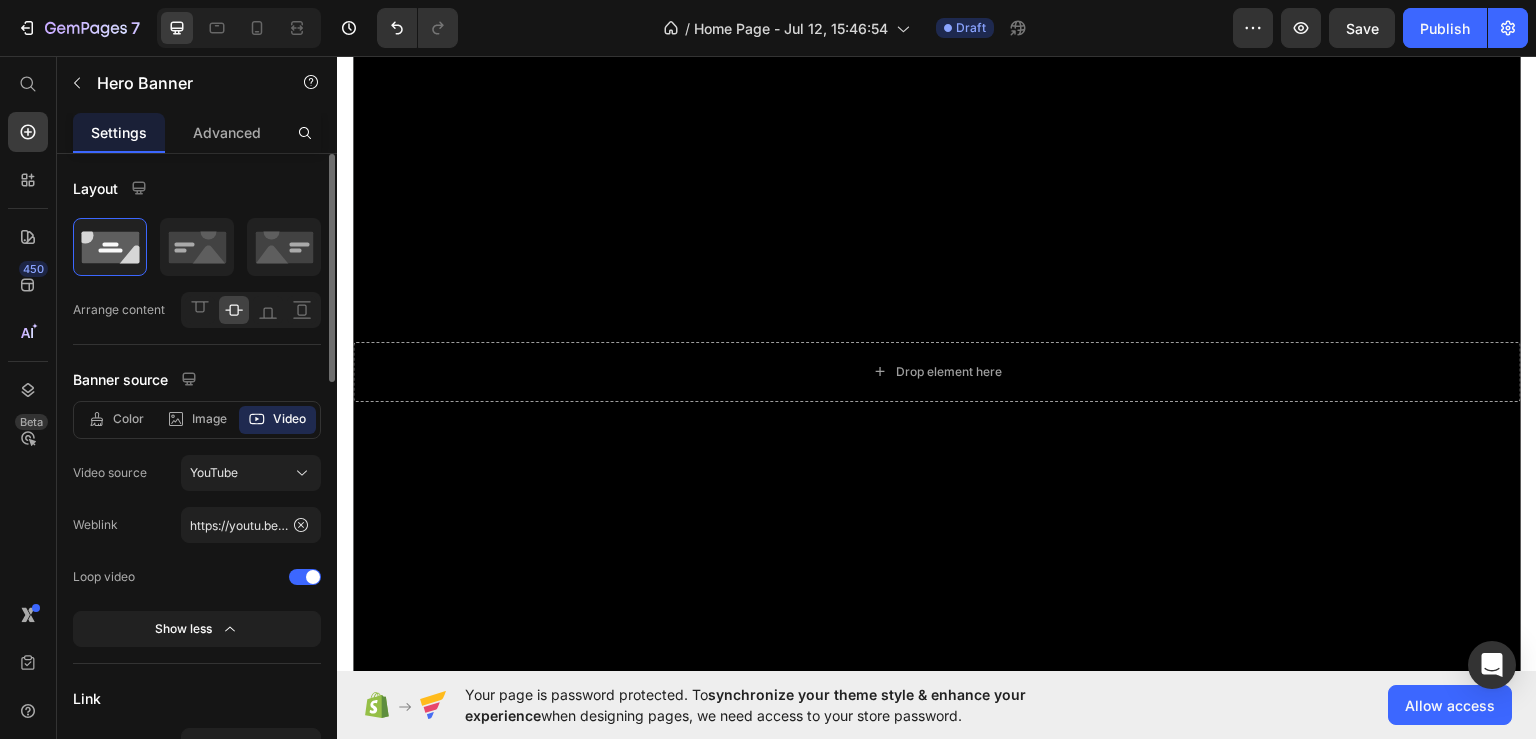 scroll, scrollTop: 100, scrollLeft: 0, axis: vertical 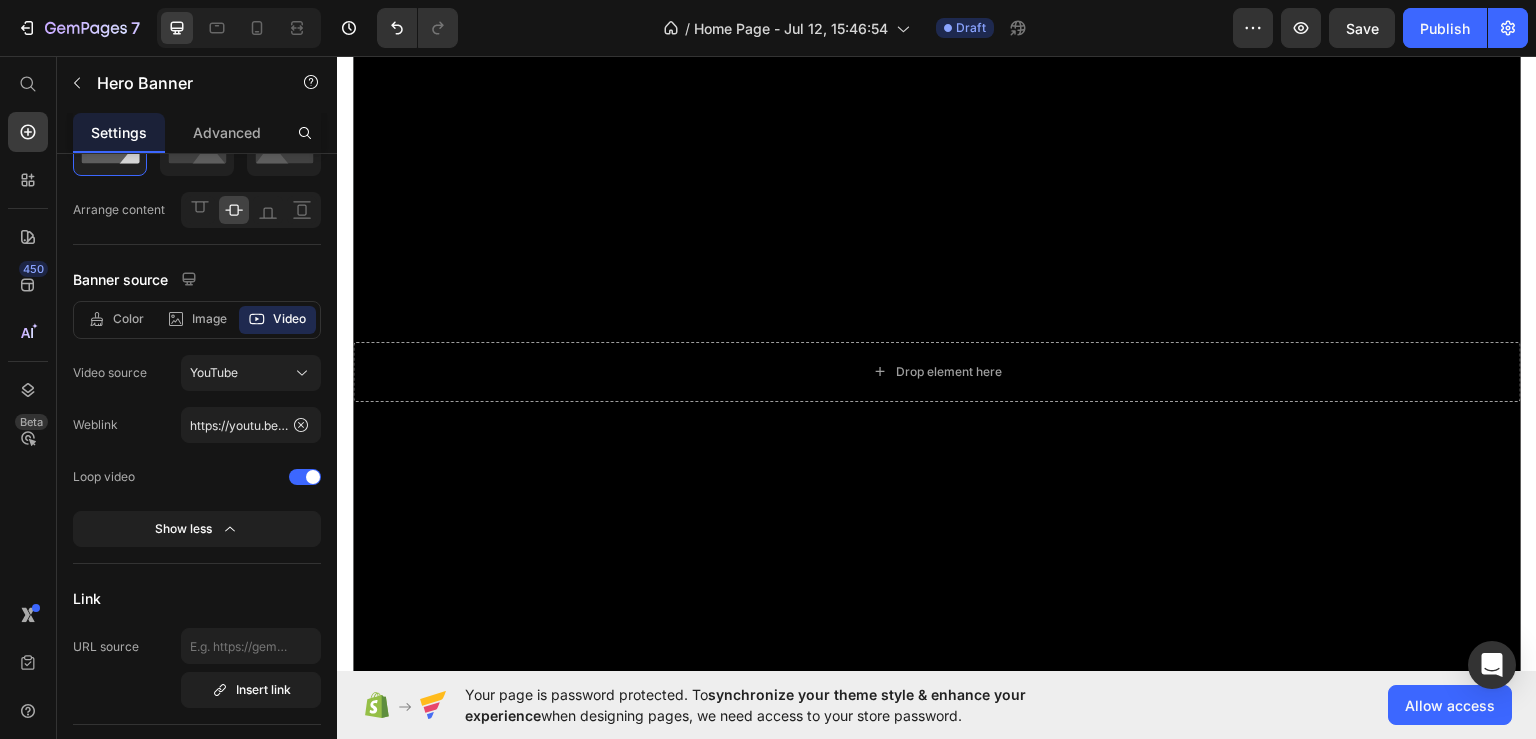 click at bounding box center (937, 370) 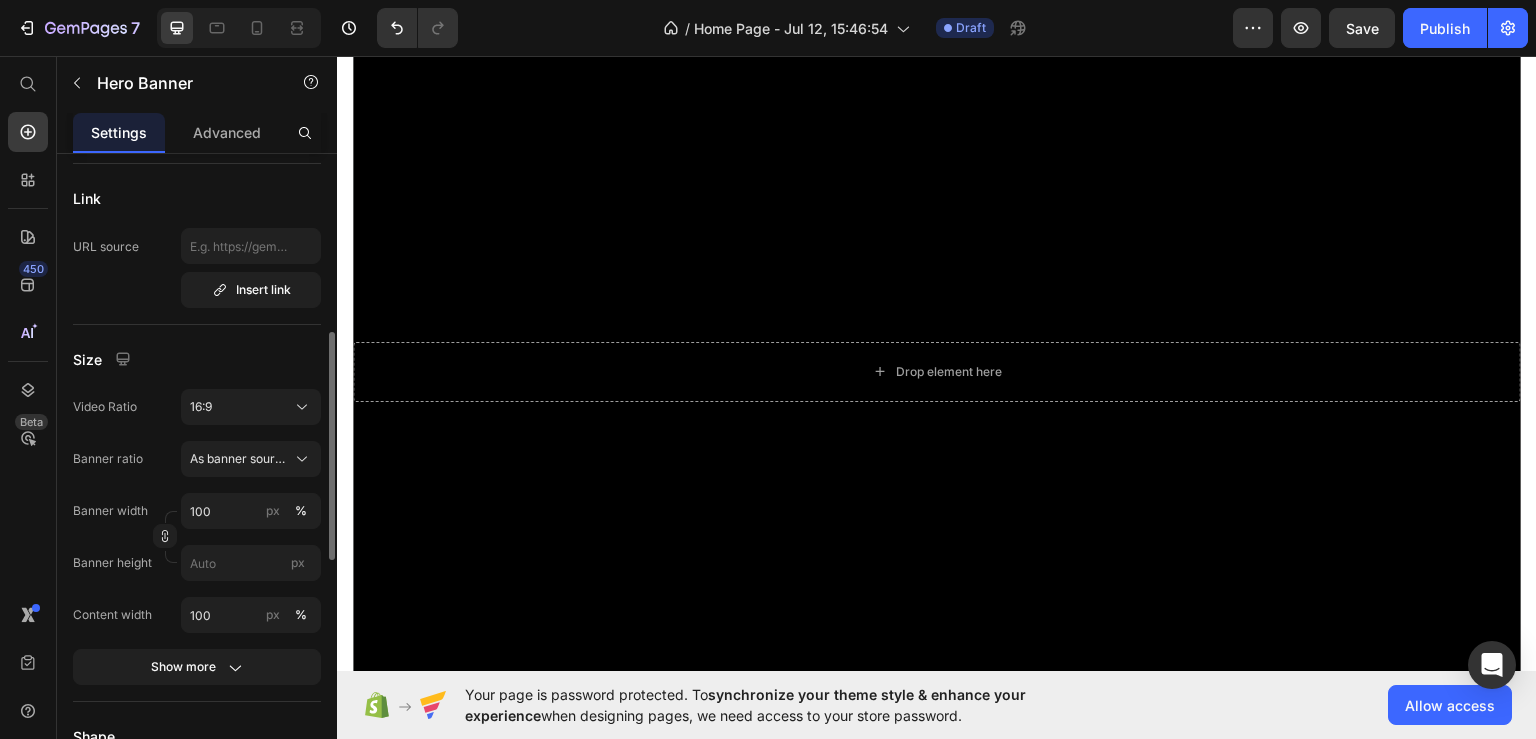 scroll, scrollTop: 600, scrollLeft: 0, axis: vertical 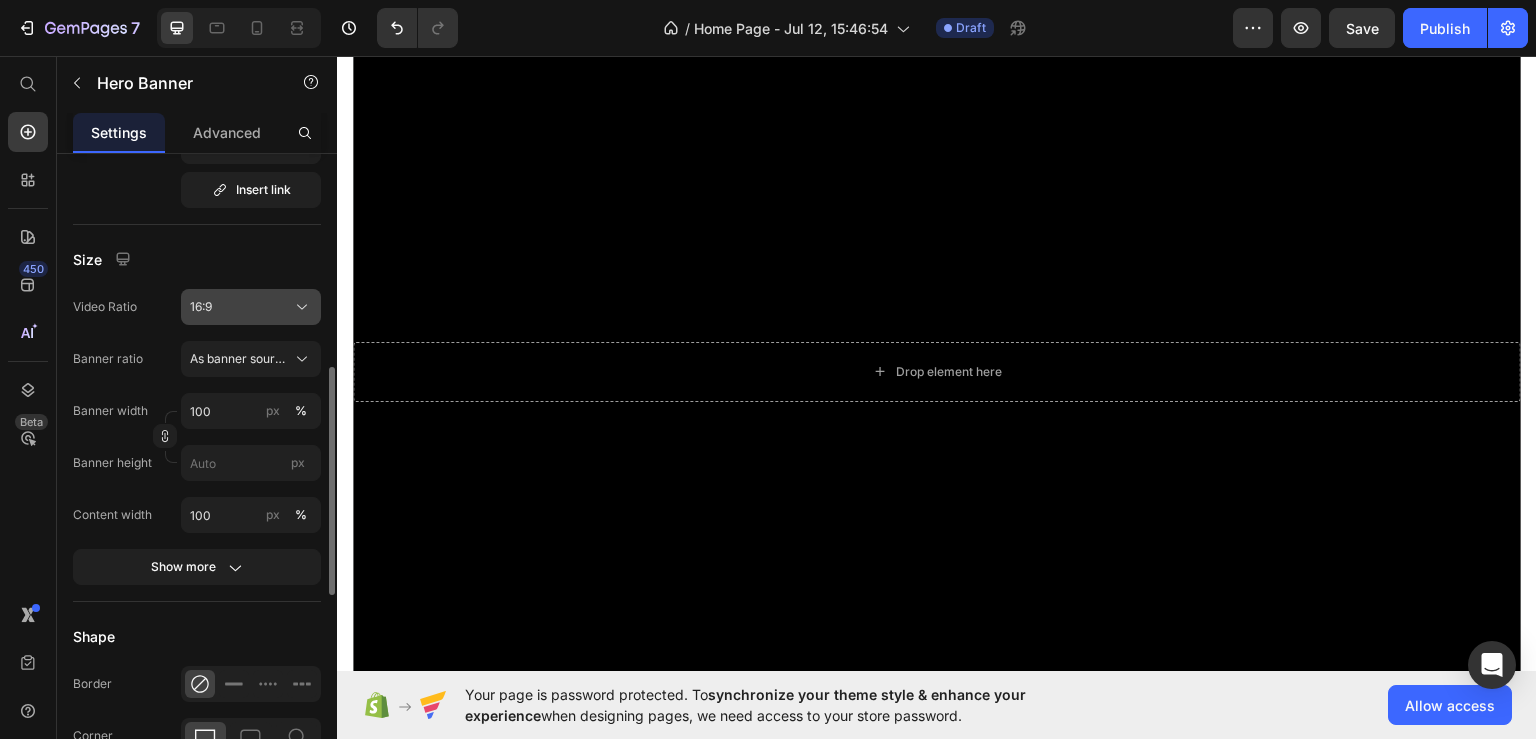 click 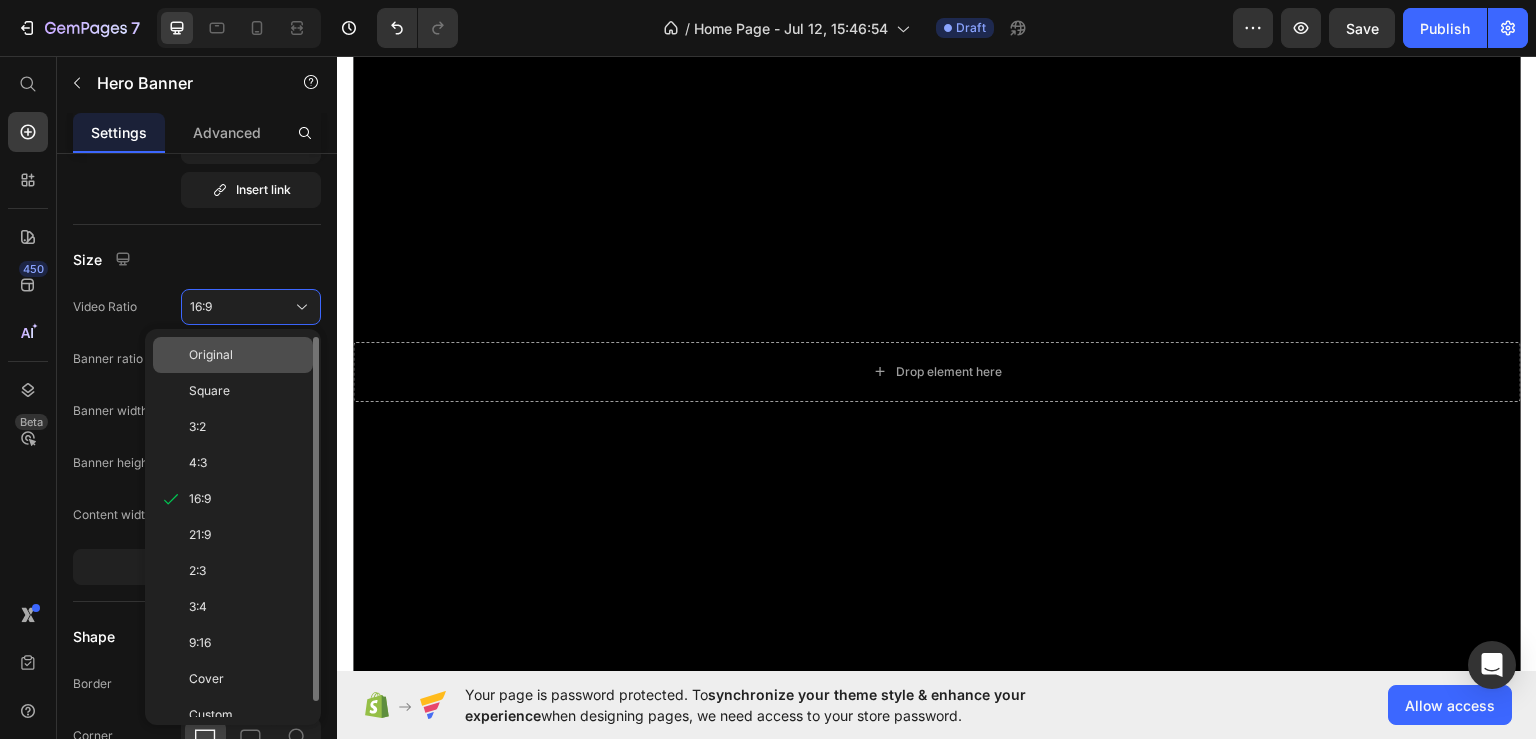 click on "Original" at bounding box center [247, 355] 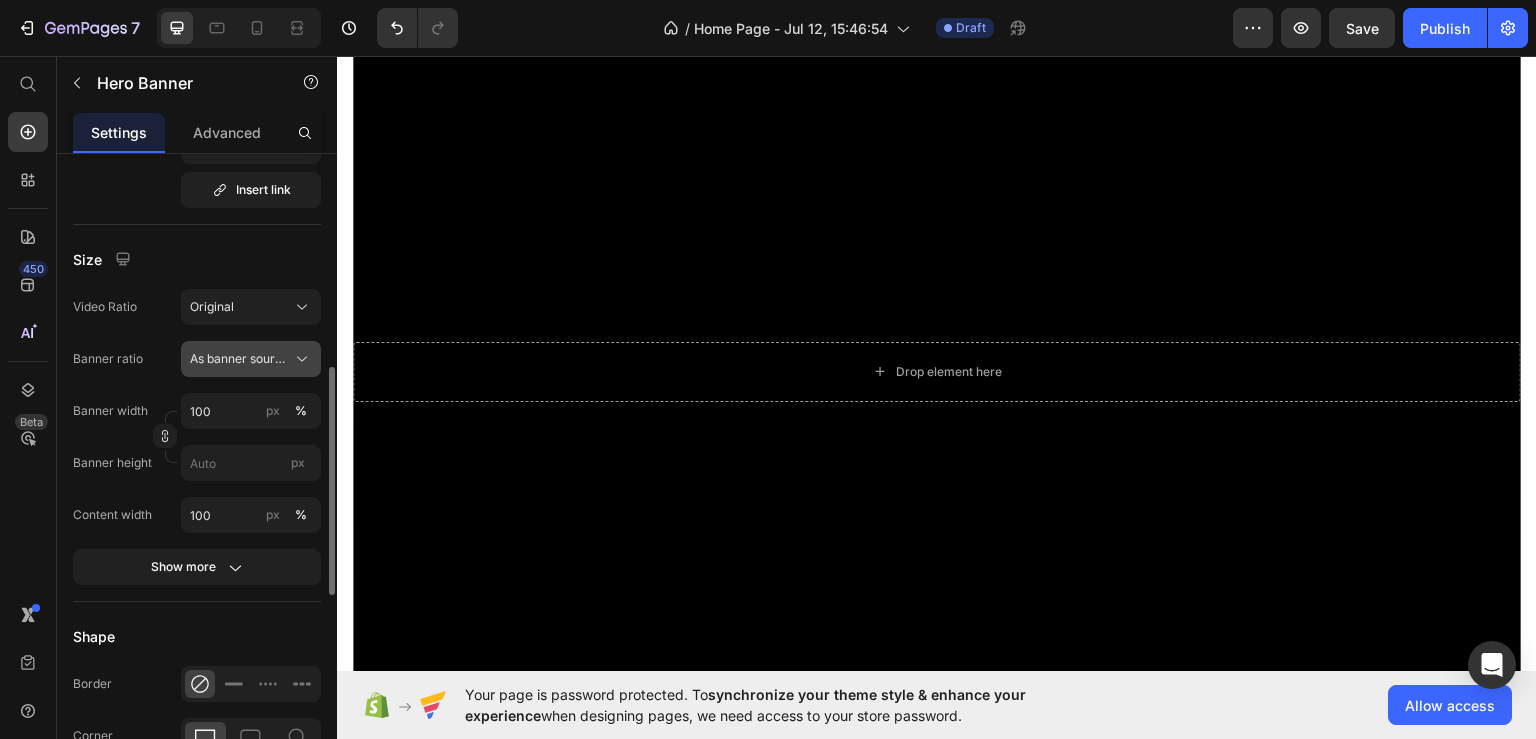 click on "As banner source" at bounding box center [239, 359] 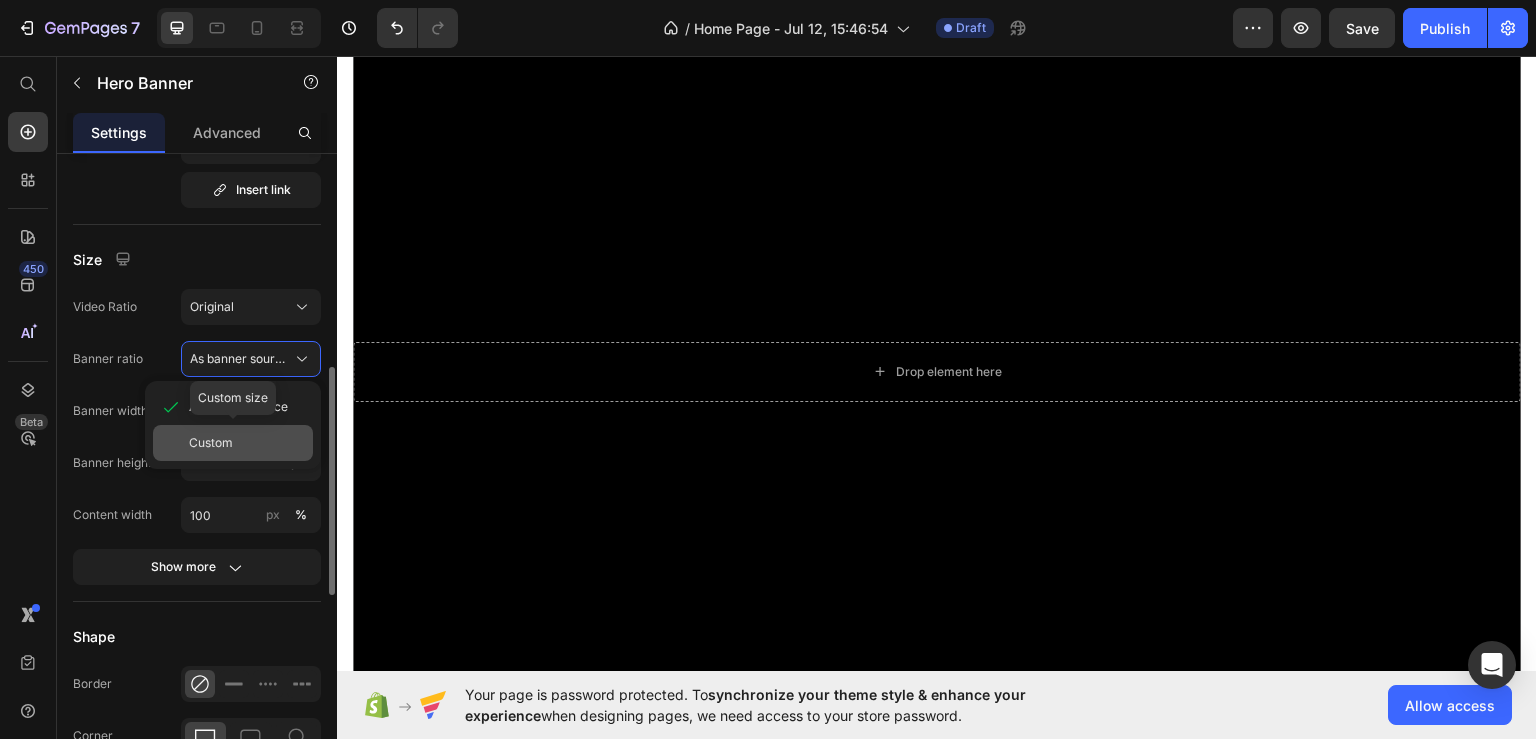 click on "Custom" at bounding box center [247, 443] 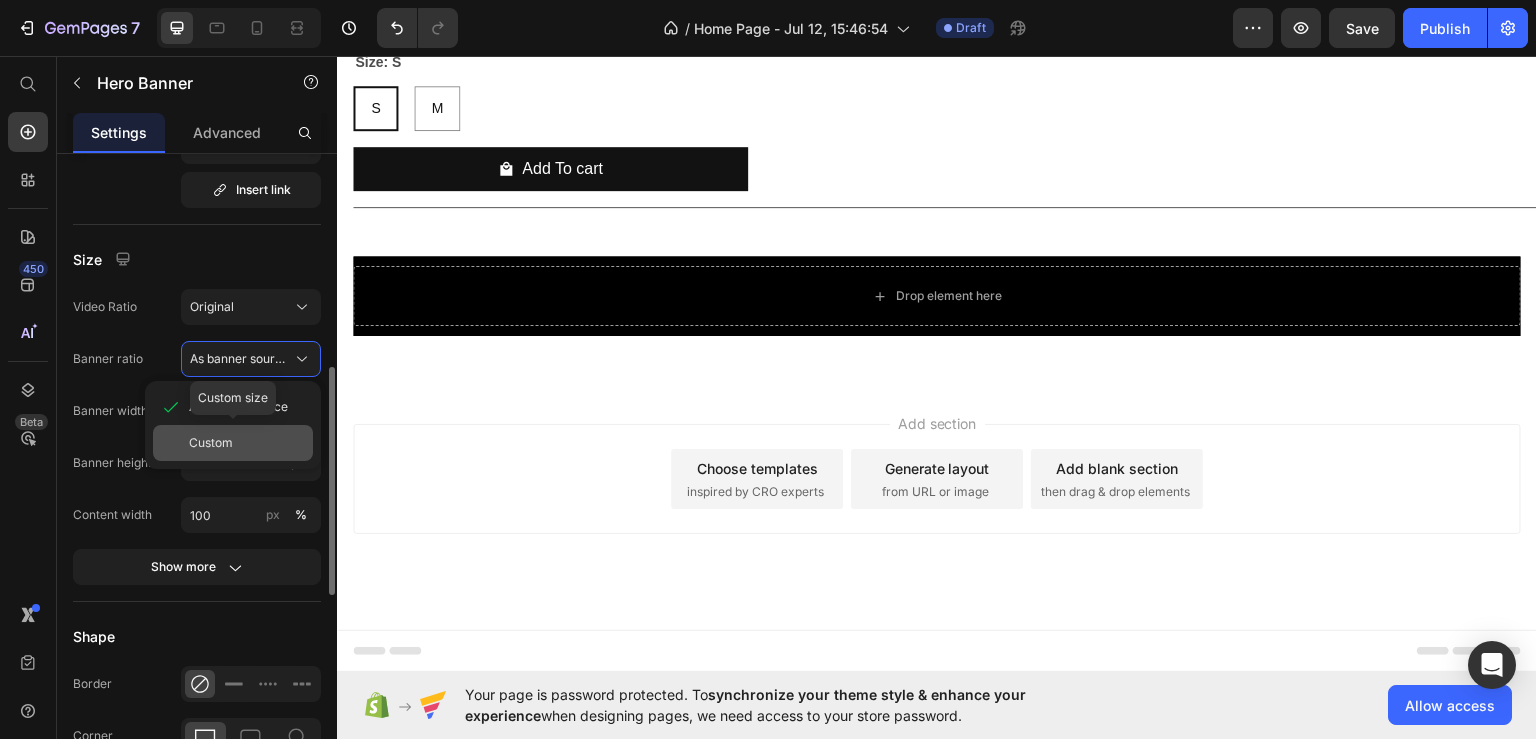 scroll, scrollTop: 2552, scrollLeft: 0, axis: vertical 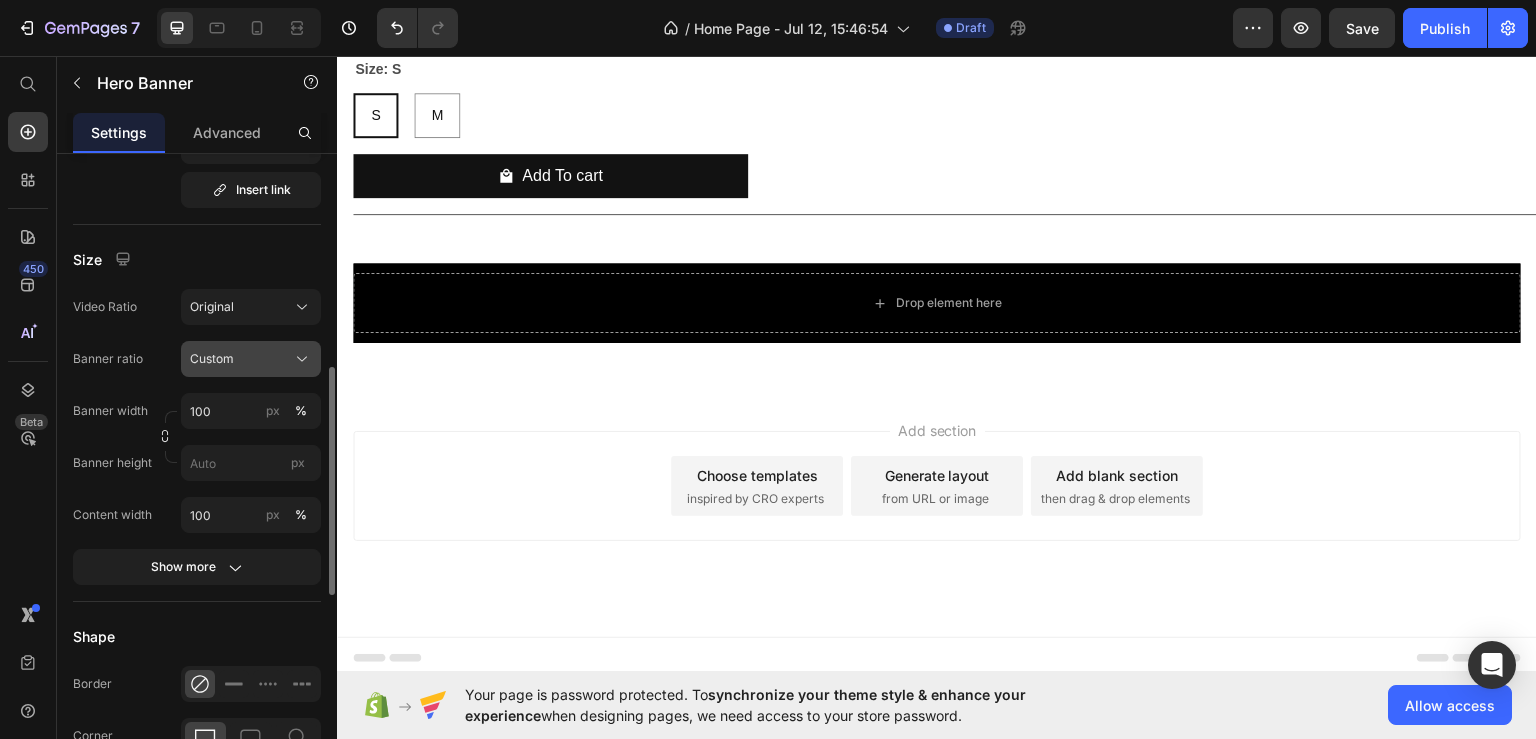 click on "Custom" 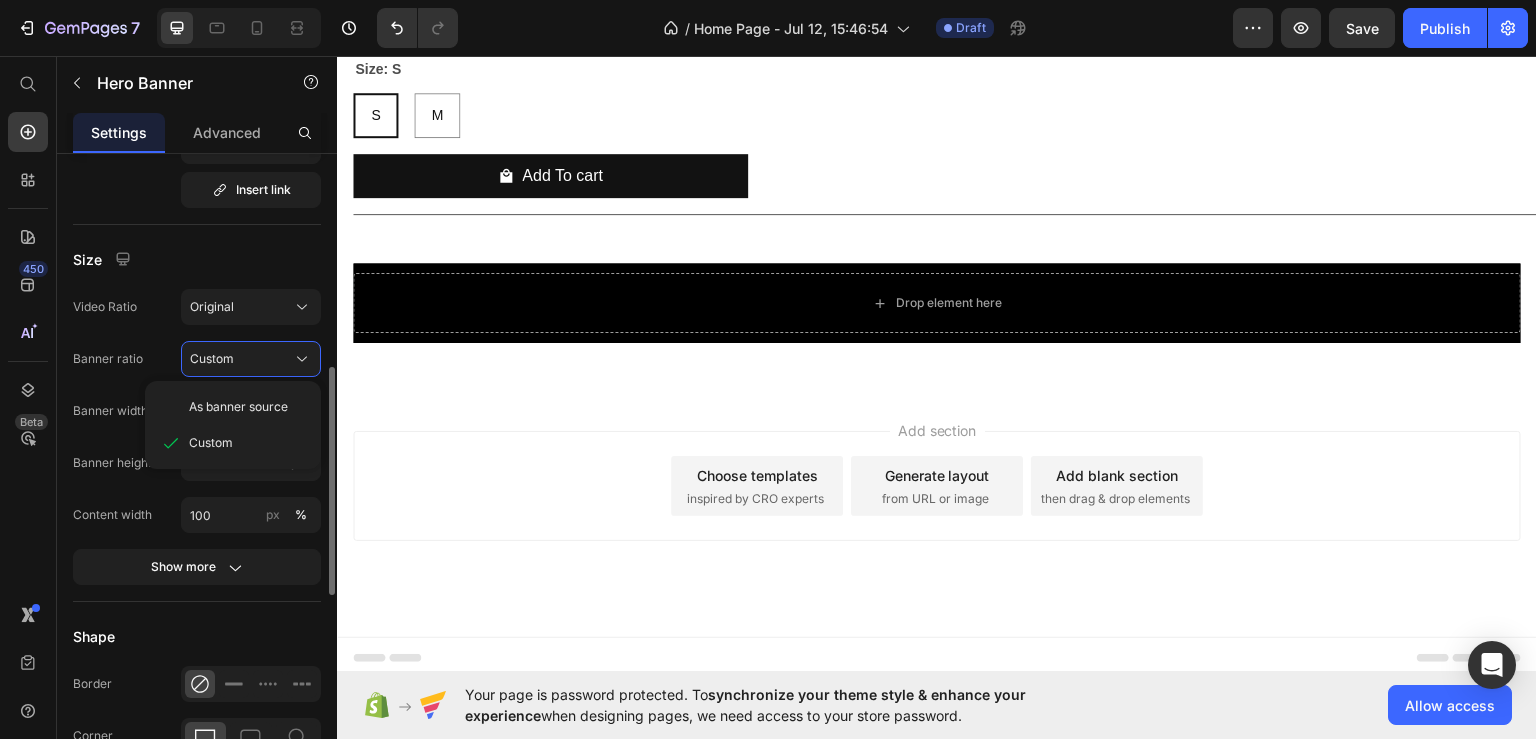 click on "As banner source" at bounding box center [238, 407] 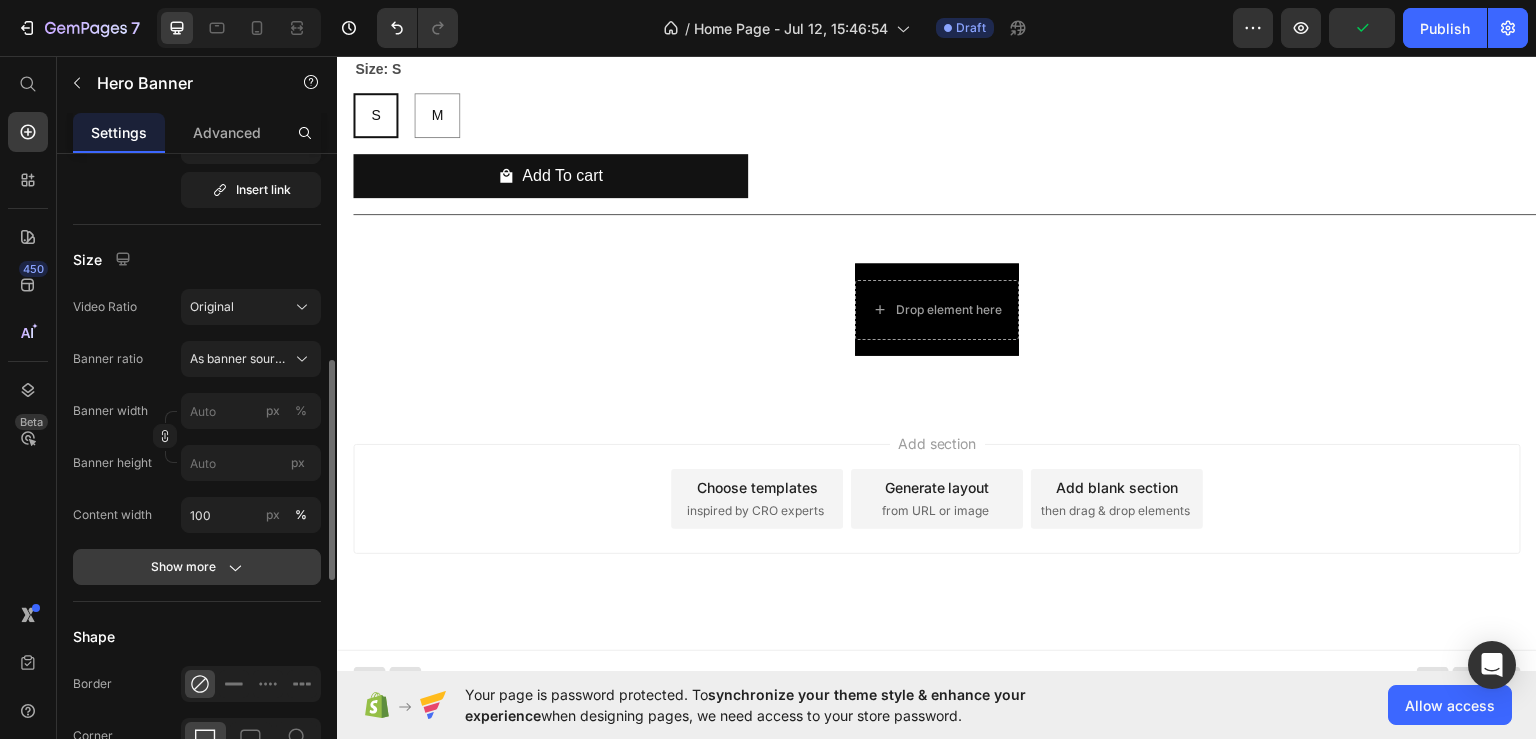 click on "Show more" at bounding box center [197, 567] 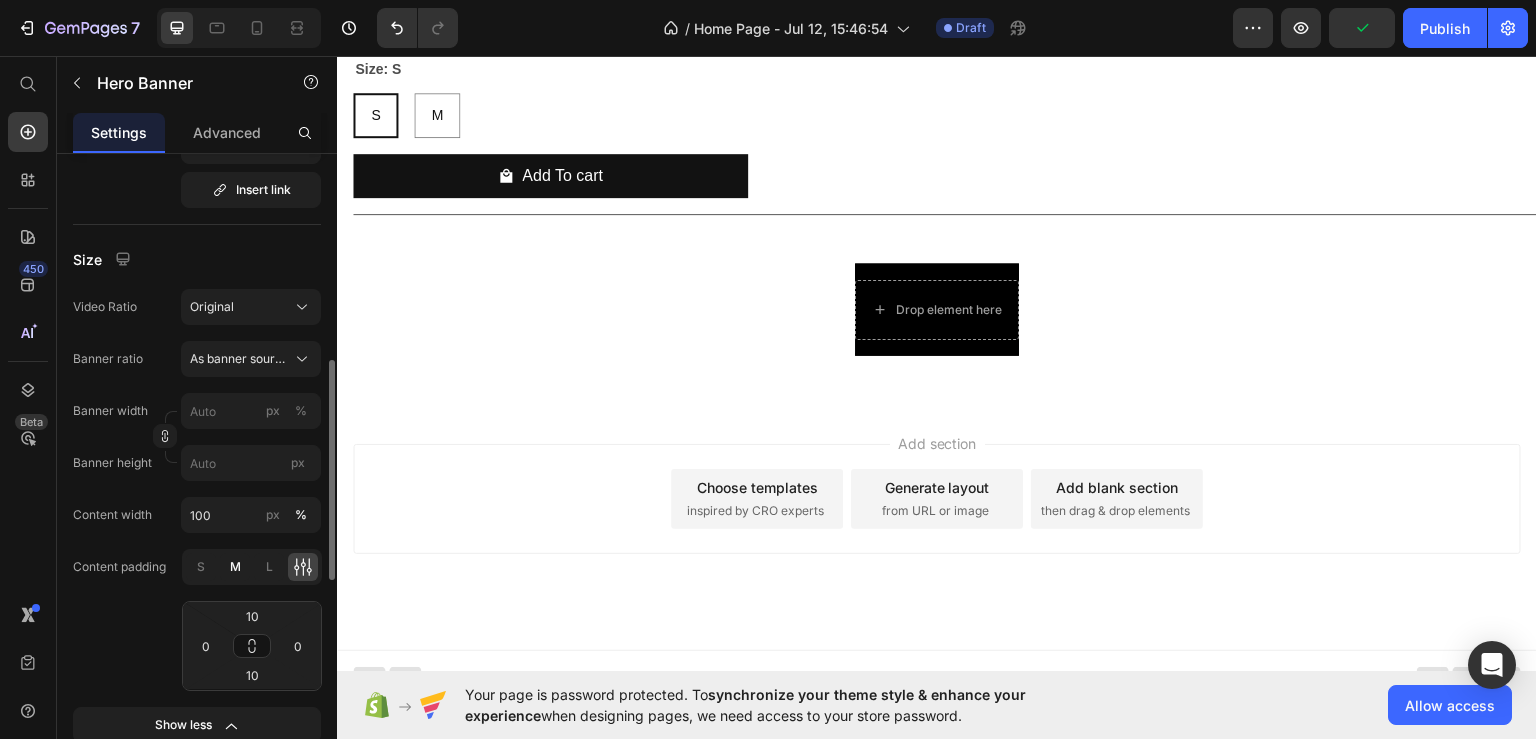 scroll, scrollTop: 900, scrollLeft: 0, axis: vertical 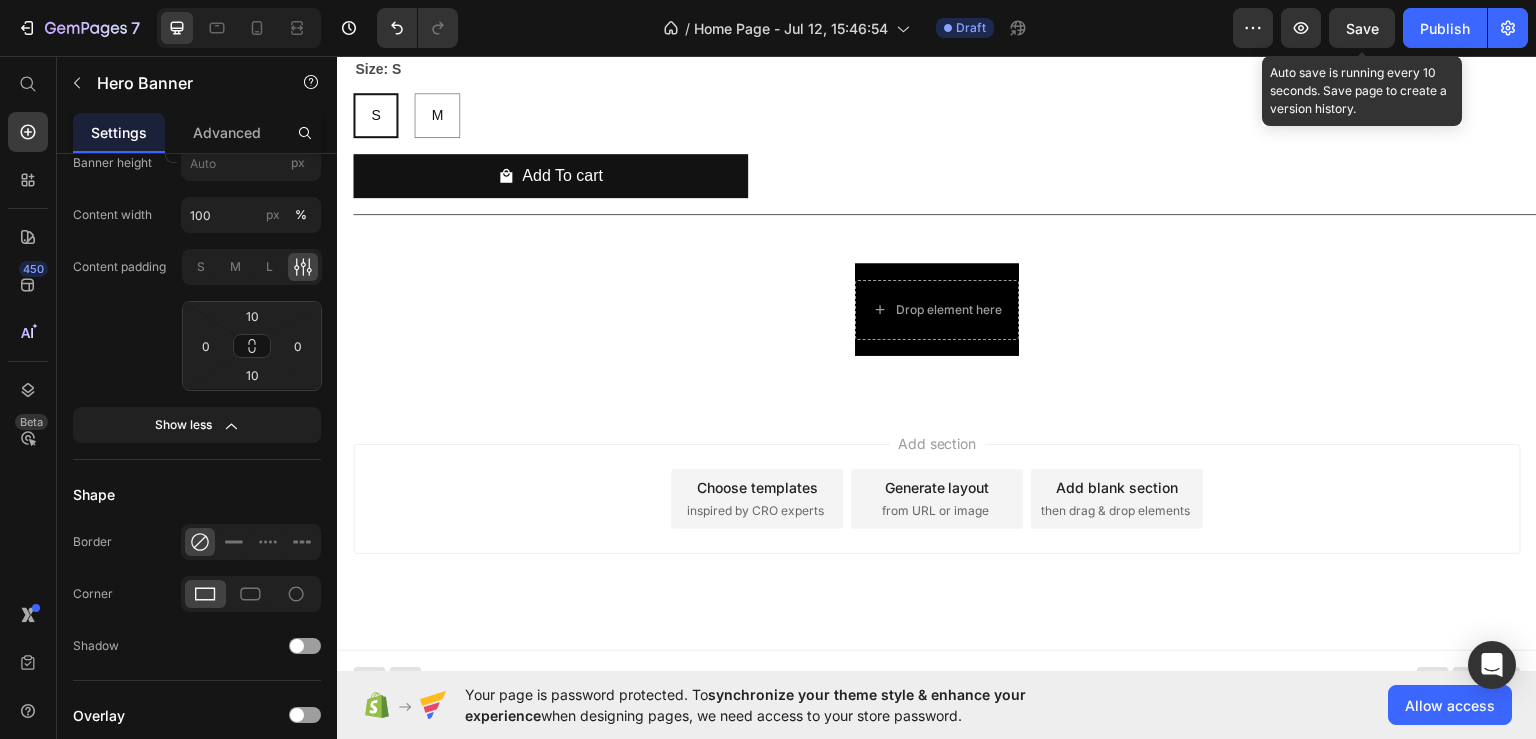 click on "Save" at bounding box center (1362, 28) 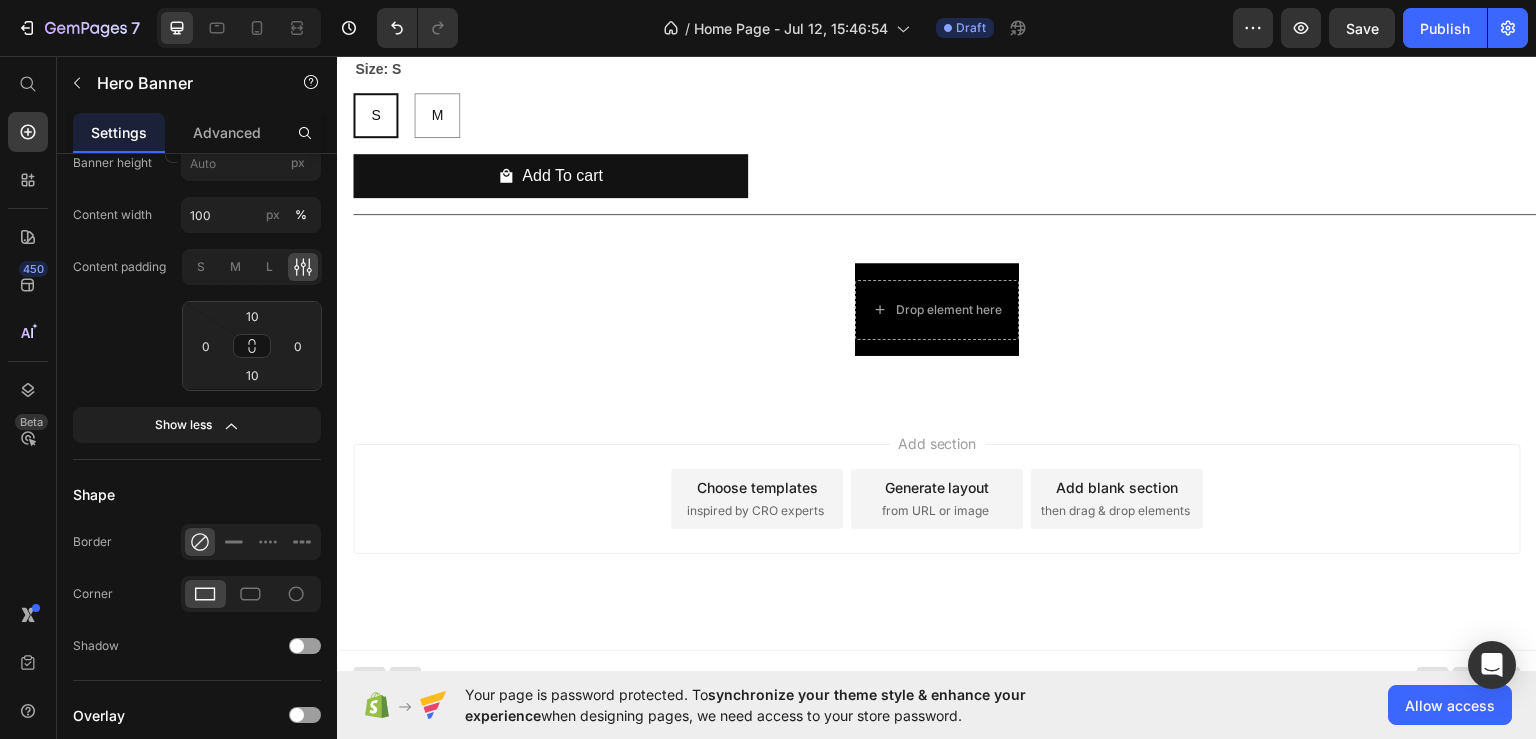 click at bounding box center [937, 308] 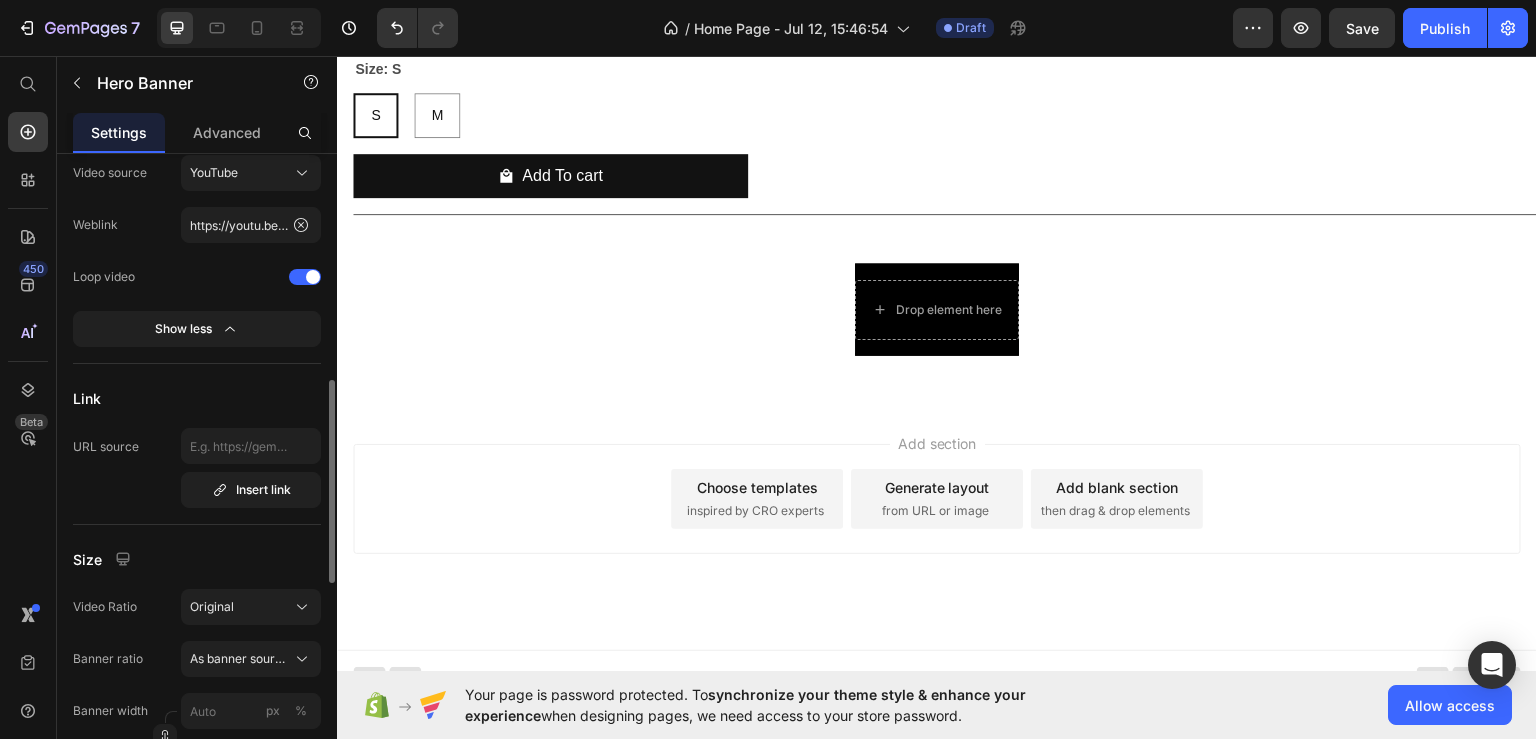 scroll, scrollTop: 500, scrollLeft: 0, axis: vertical 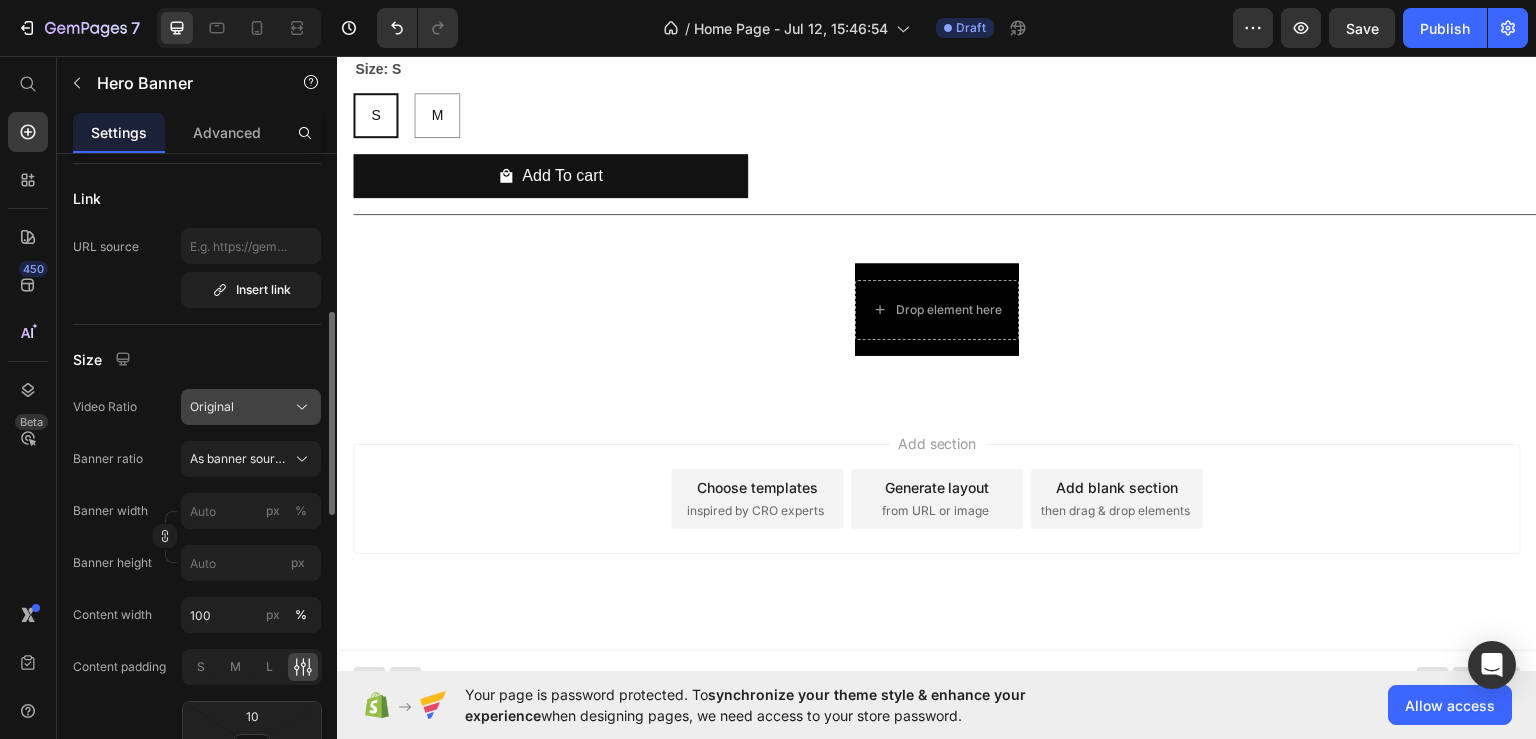 click on "Original" at bounding box center [251, 407] 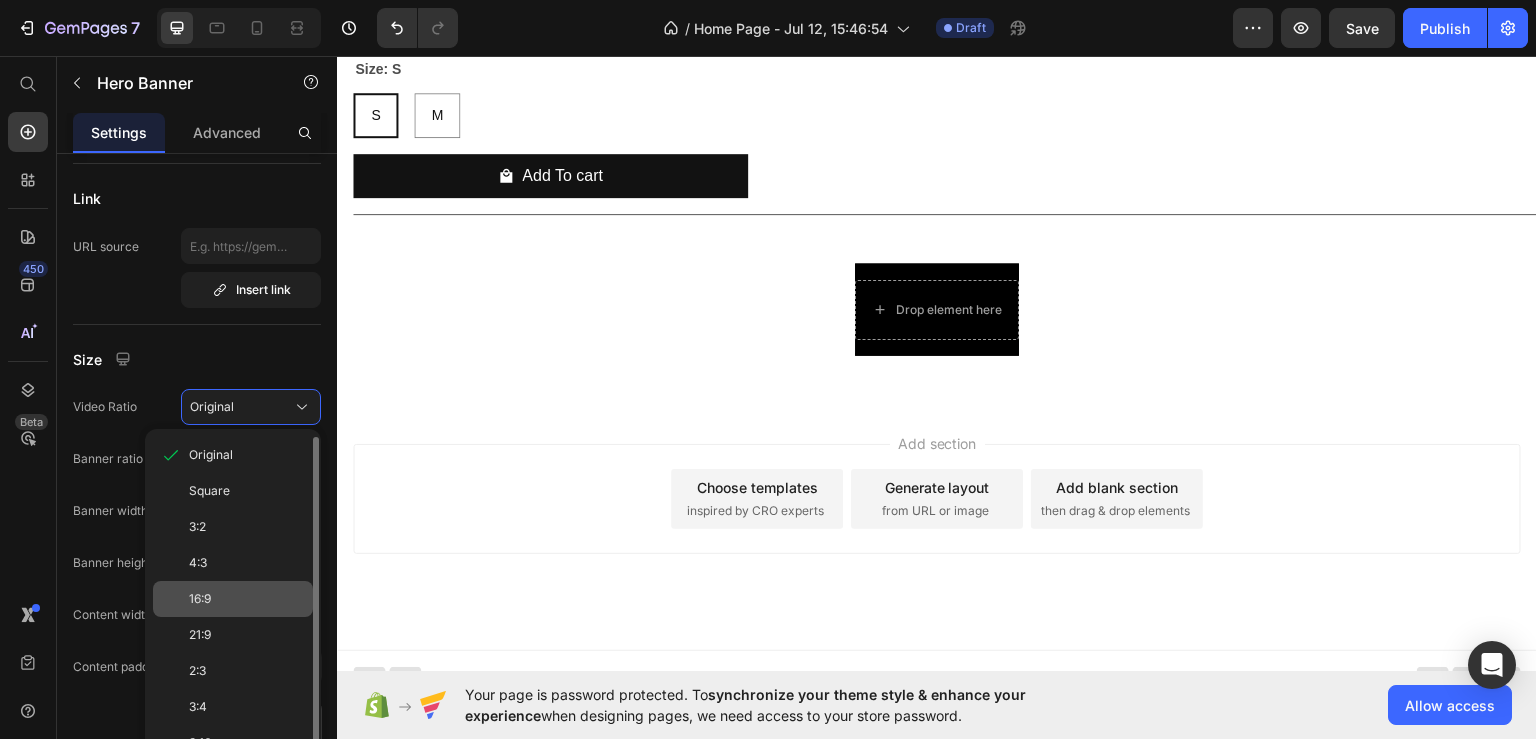 click on "16:9" at bounding box center [247, 599] 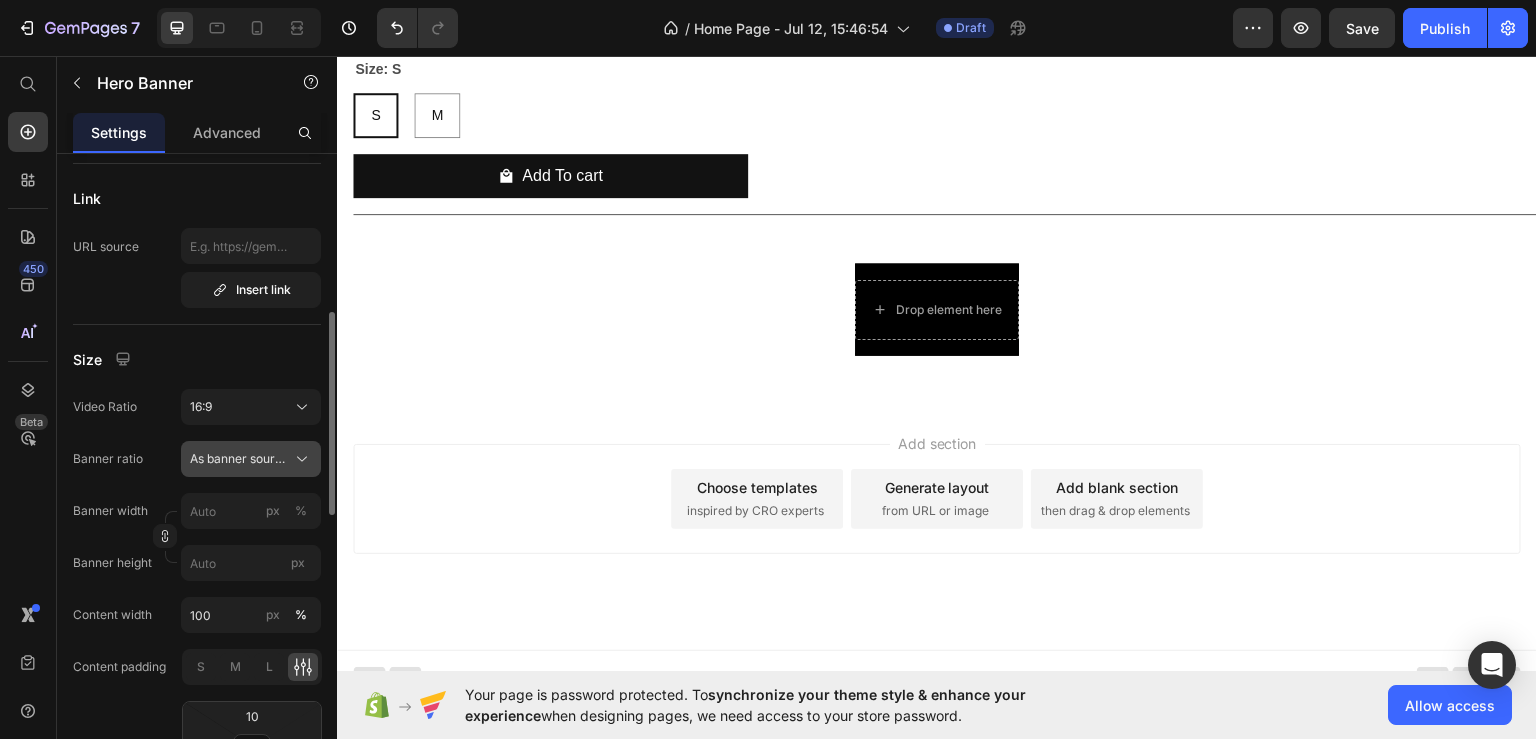 click on "As banner source" at bounding box center (239, 459) 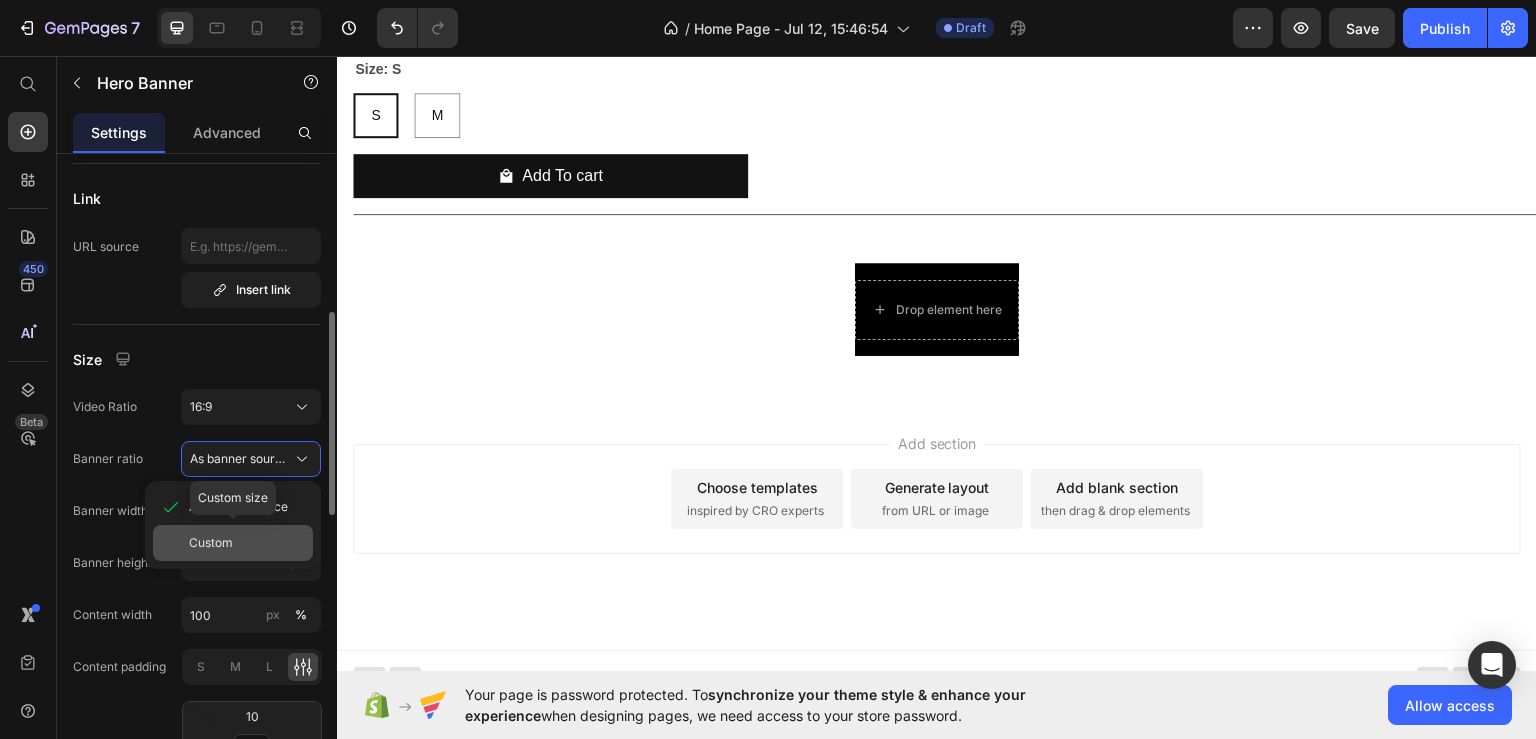 click on "Custom" at bounding box center (211, 543) 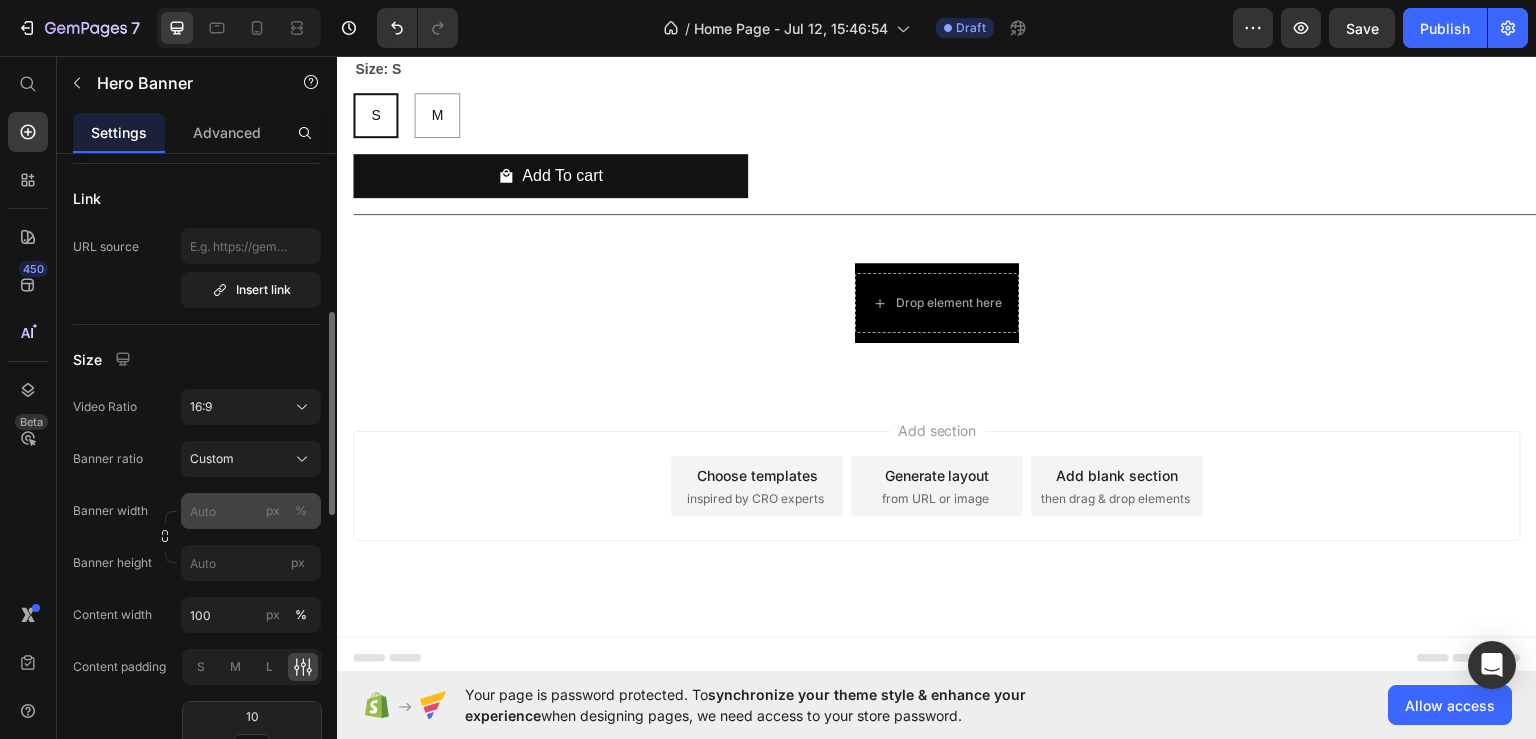 click on "px" at bounding box center [273, 511] 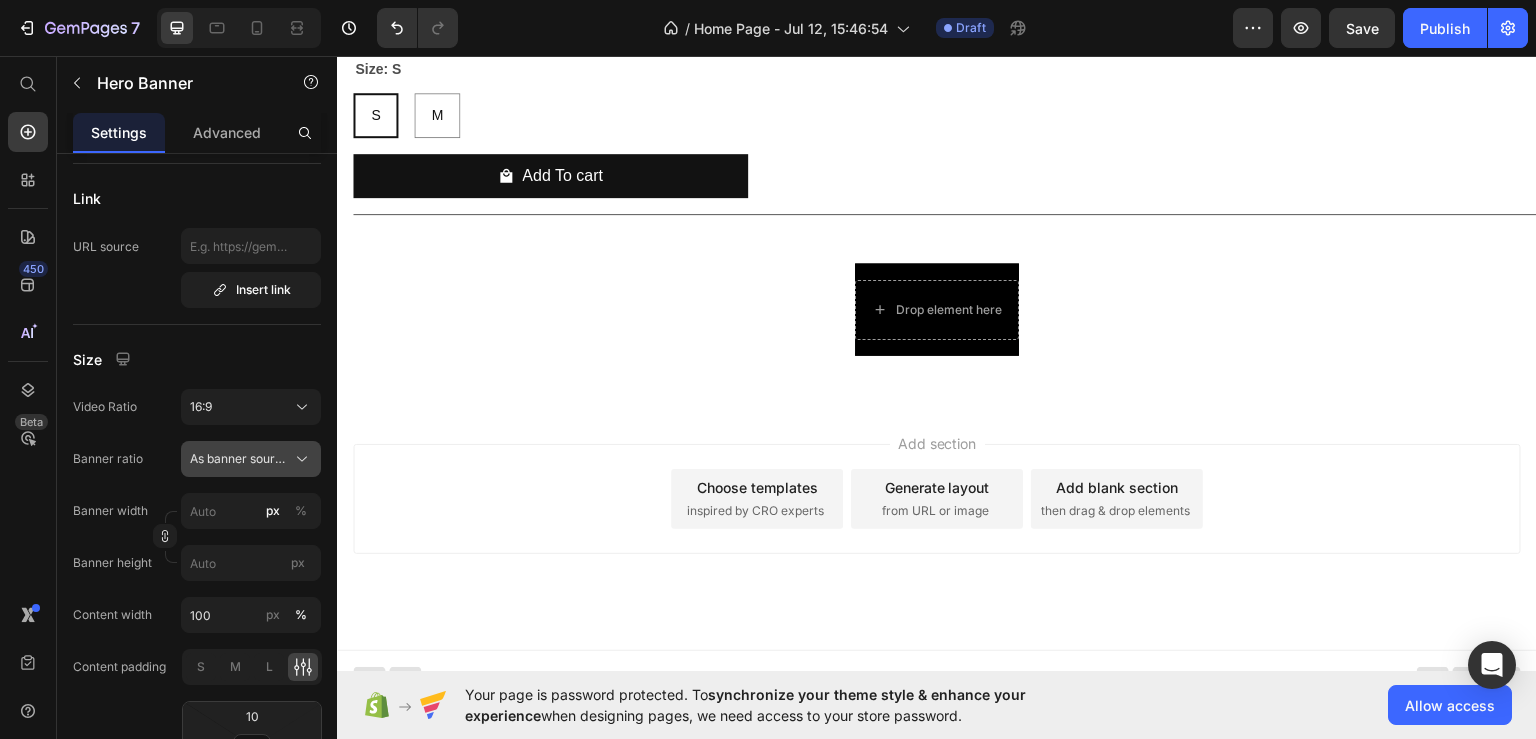 click on "As banner source" at bounding box center [239, 459] 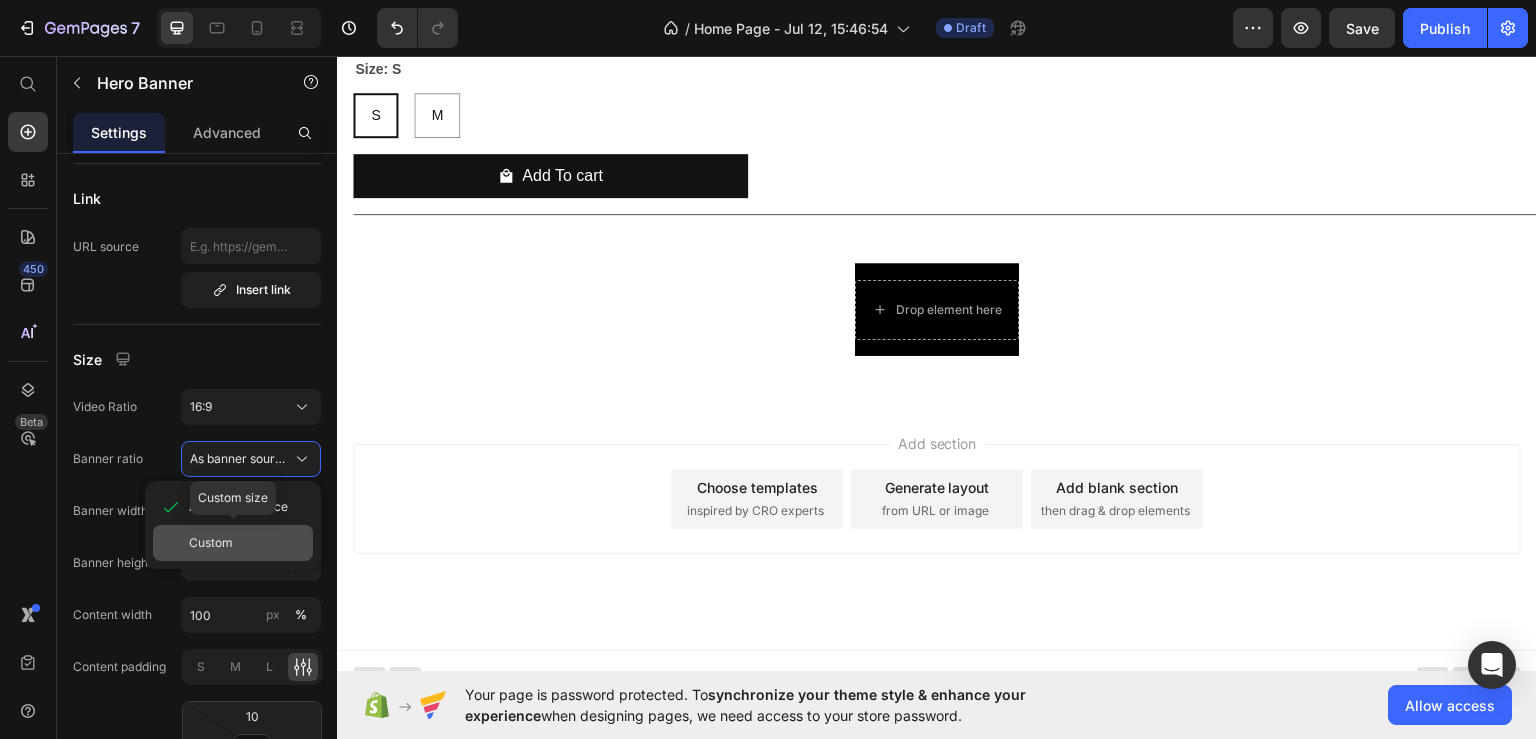 click on "Custom" at bounding box center (211, 543) 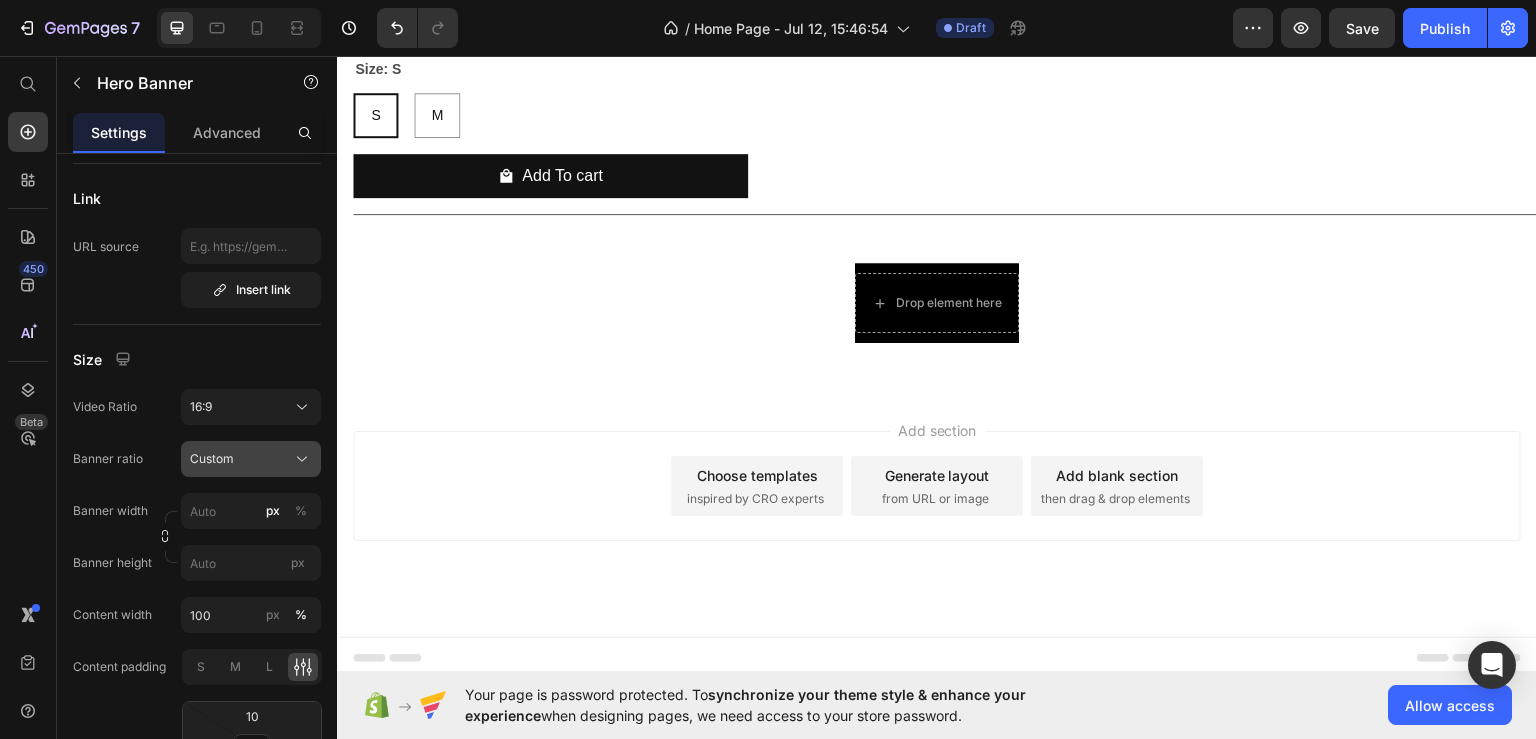 click on "Custom" 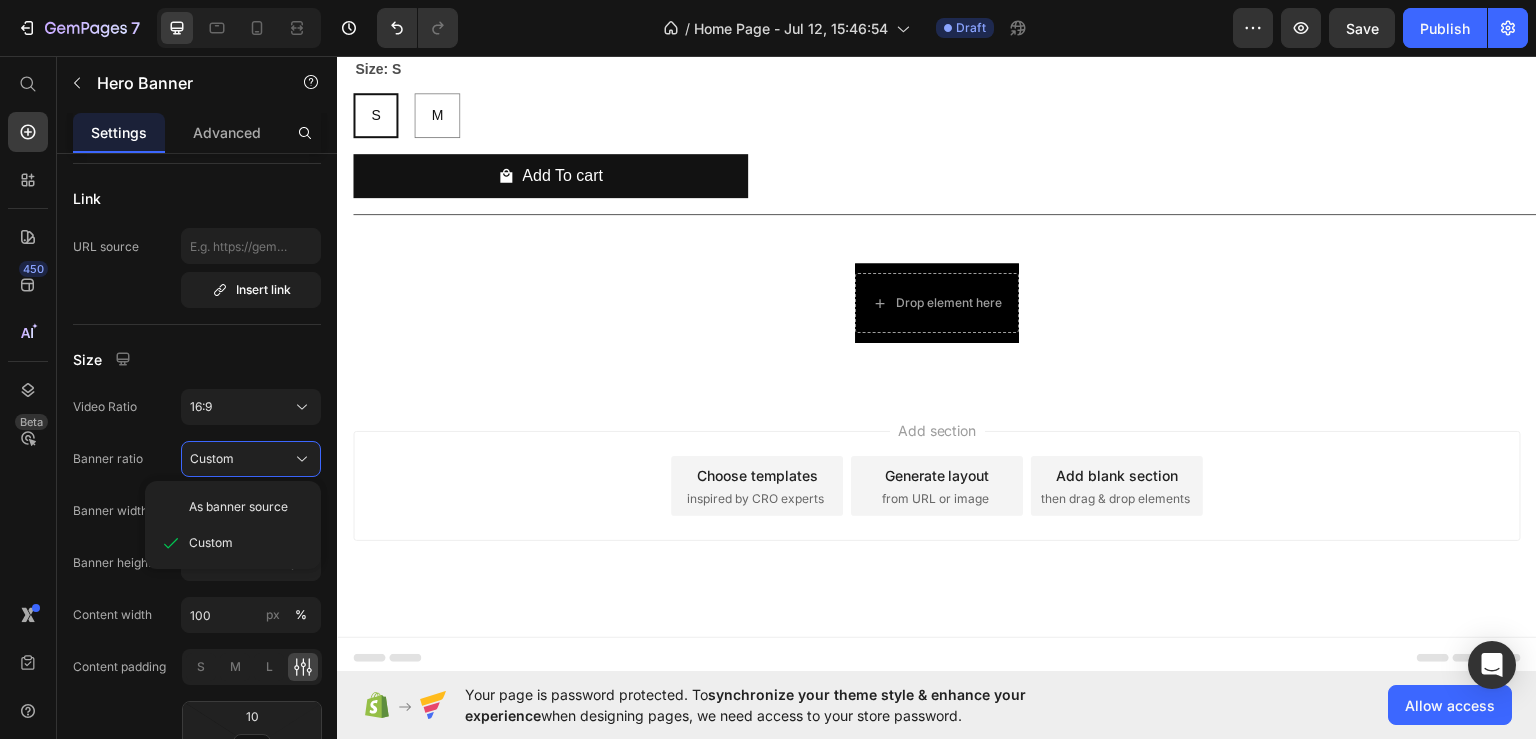 click on "As banner source" at bounding box center [238, 507] 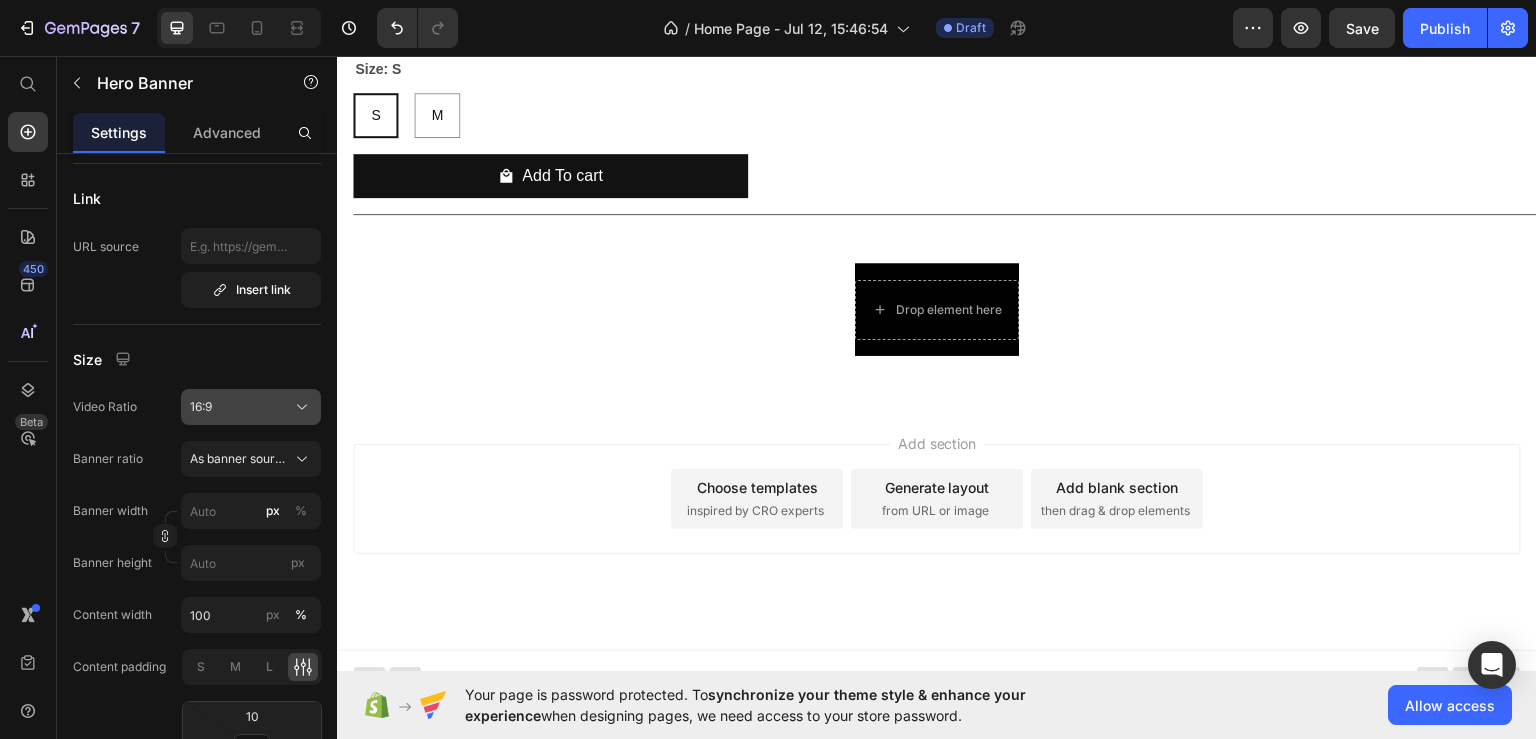 click on "16:9" 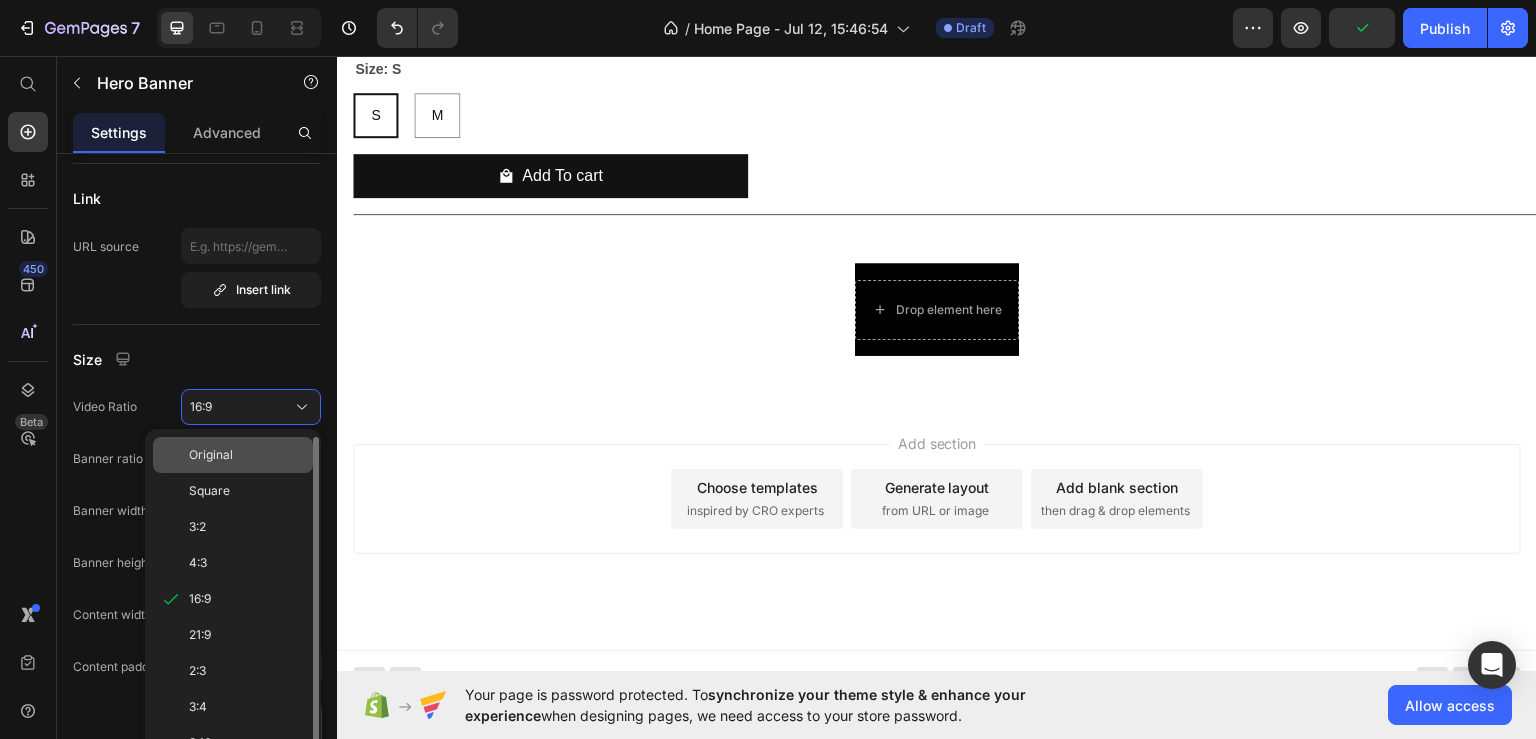 click on "Original" 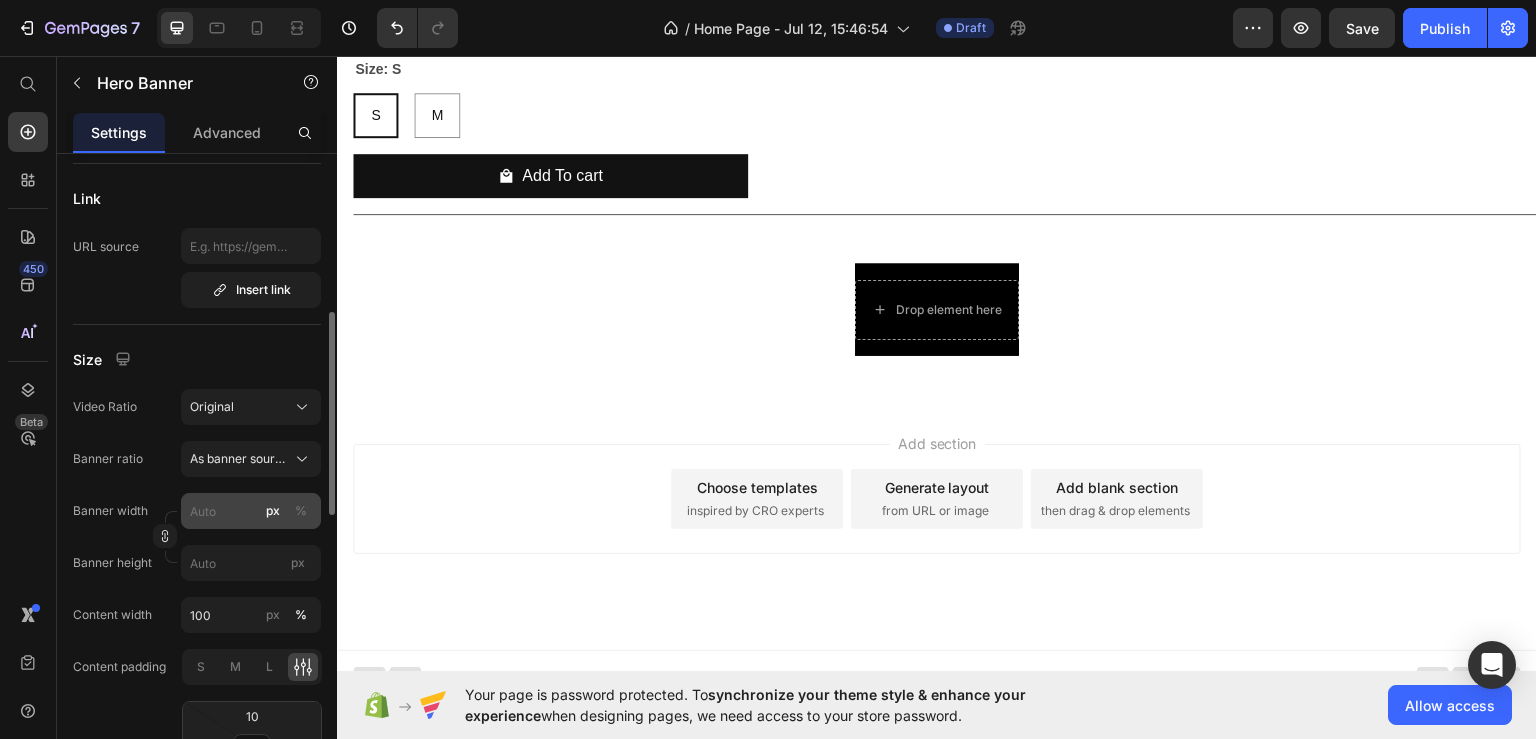 click on "%" at bounding box center [301, 511] 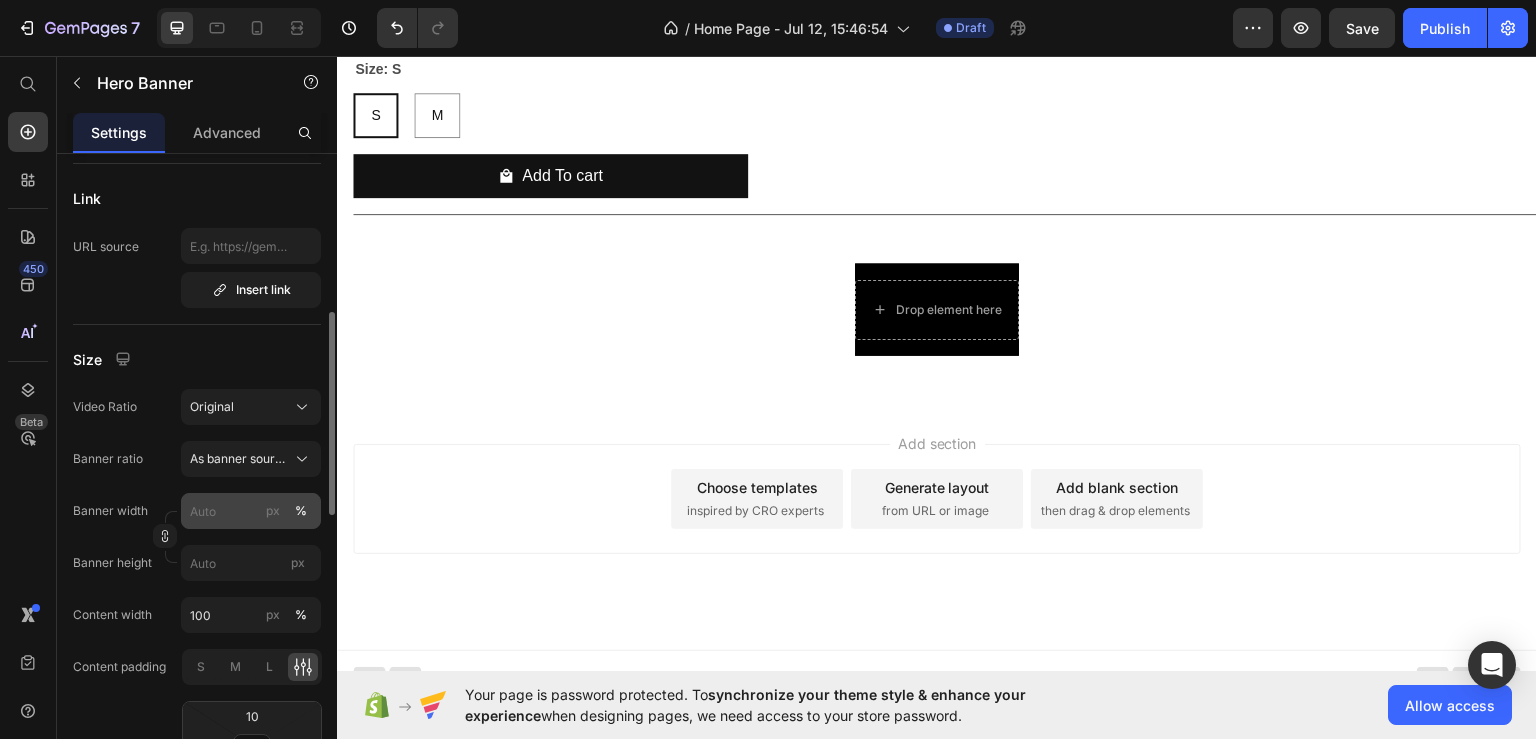click on "px" at bounding box center [273, 511] 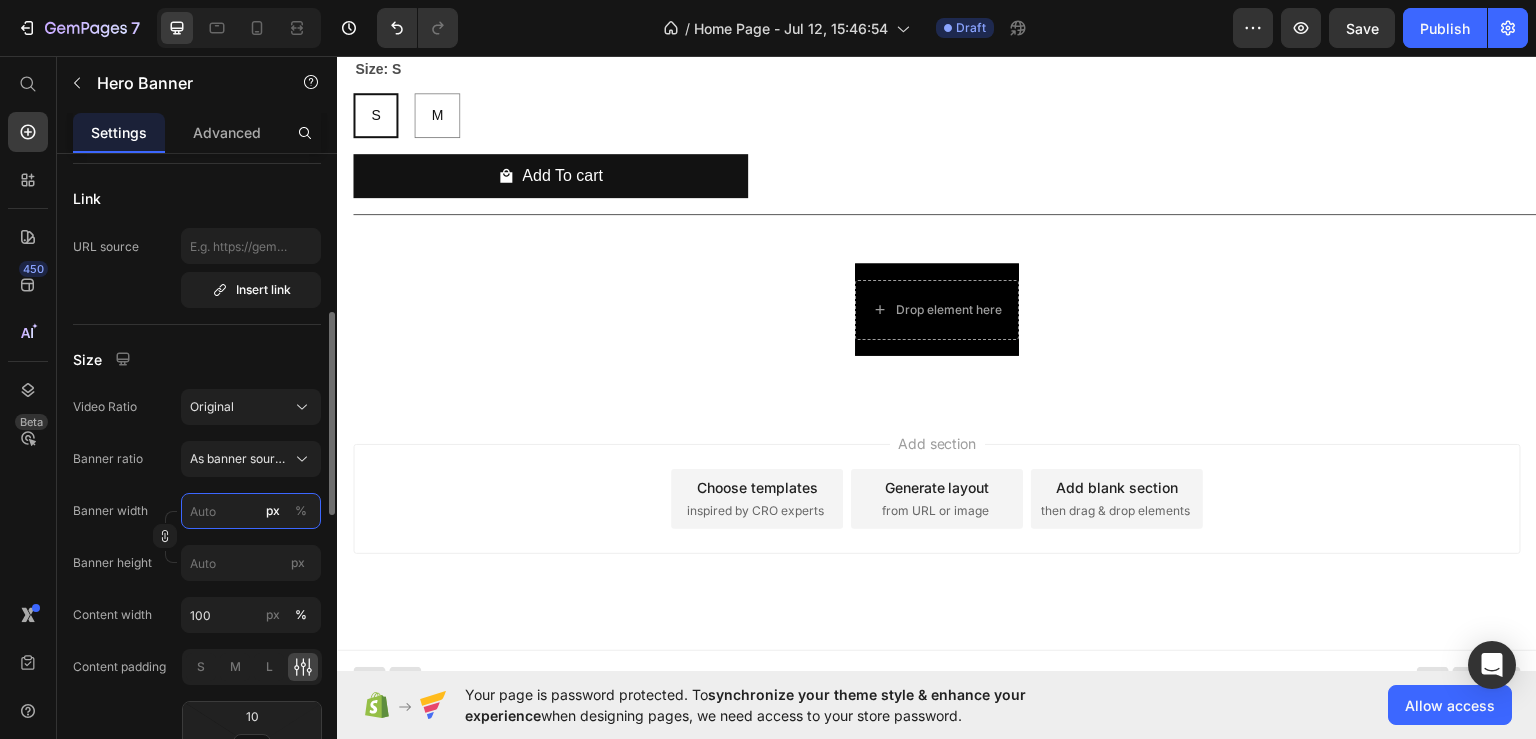 click on "px %" at bounding box center (251, 511) 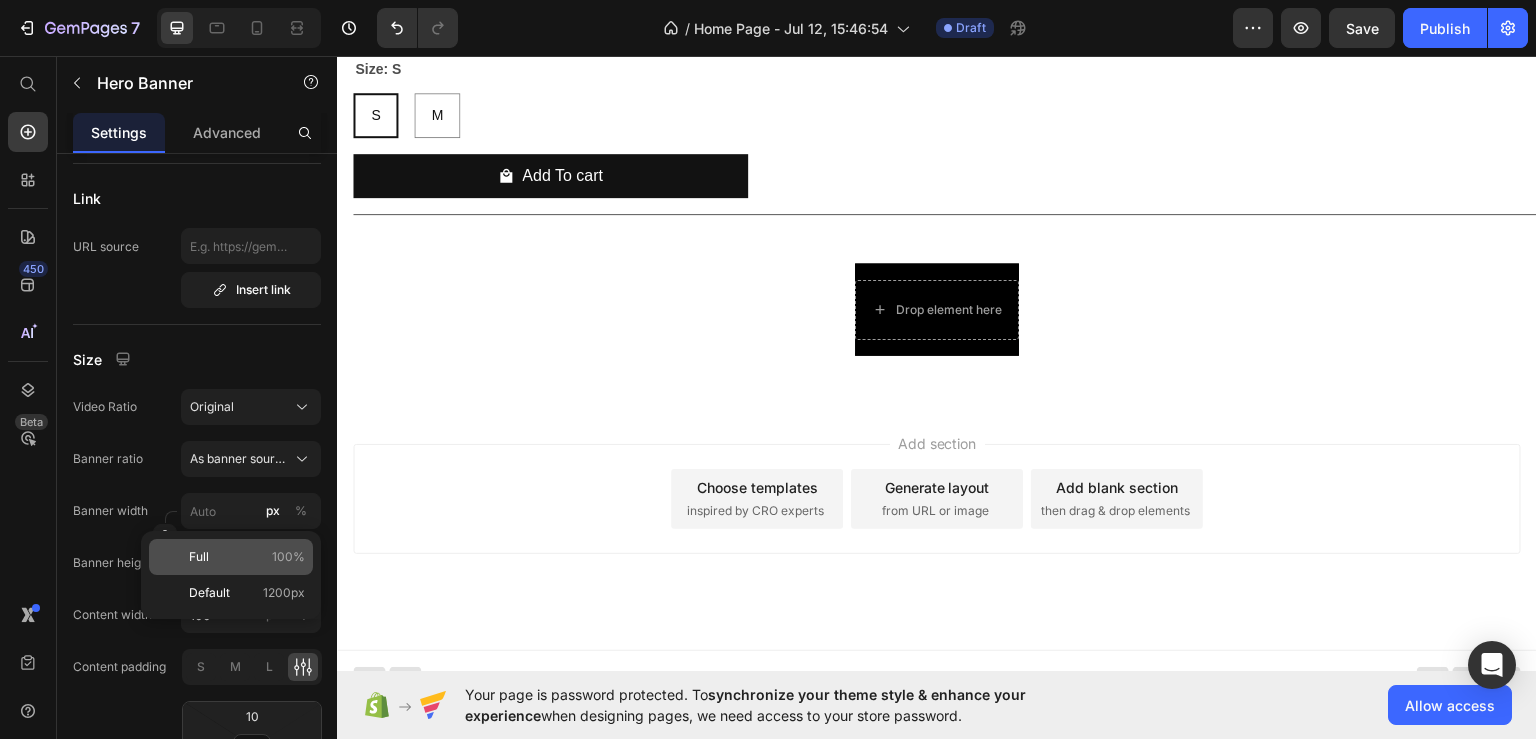 click on "Full 100%" at bounding box center (247, 557) 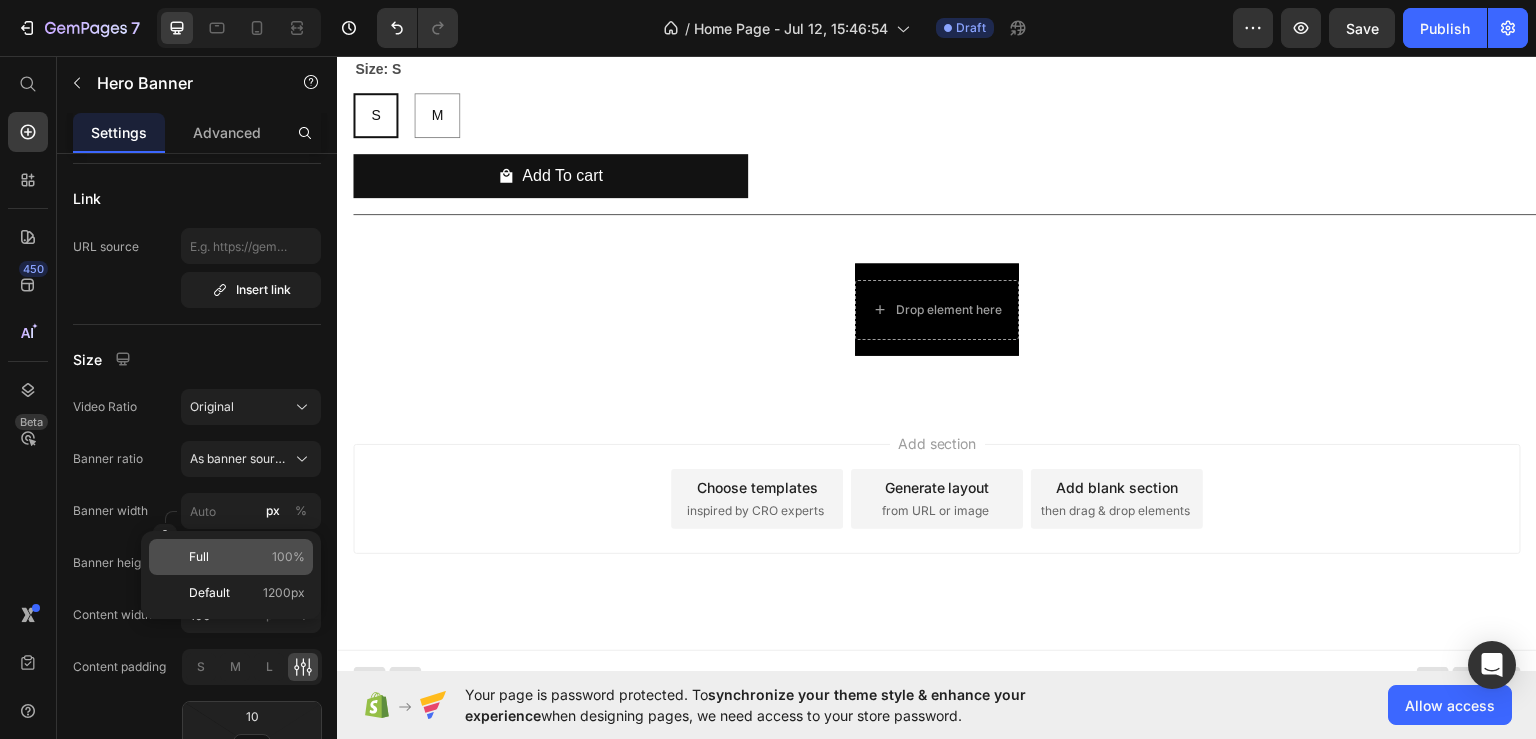 type on "100" 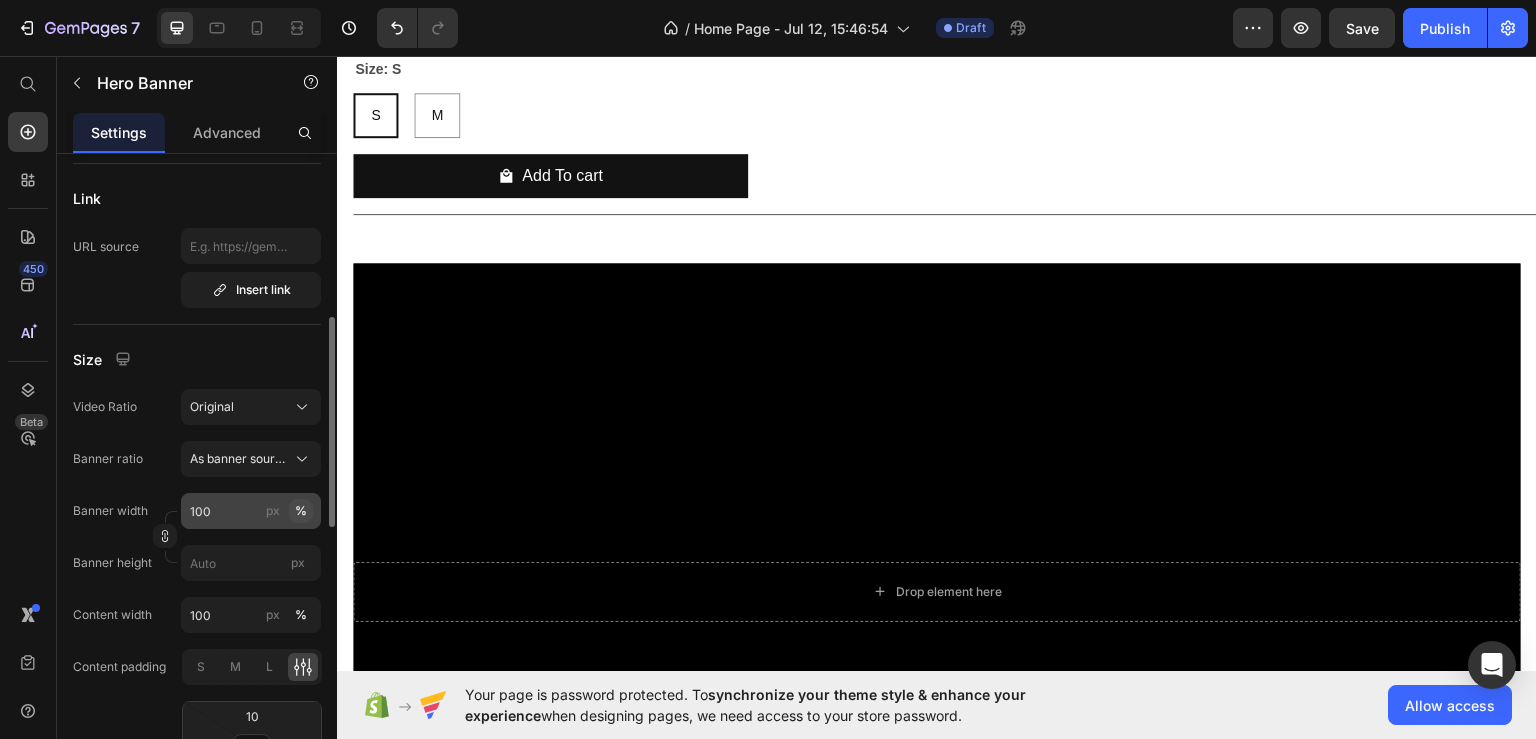 scroll, scrollTop: 600, scrollLeft: 0, axis: vertical 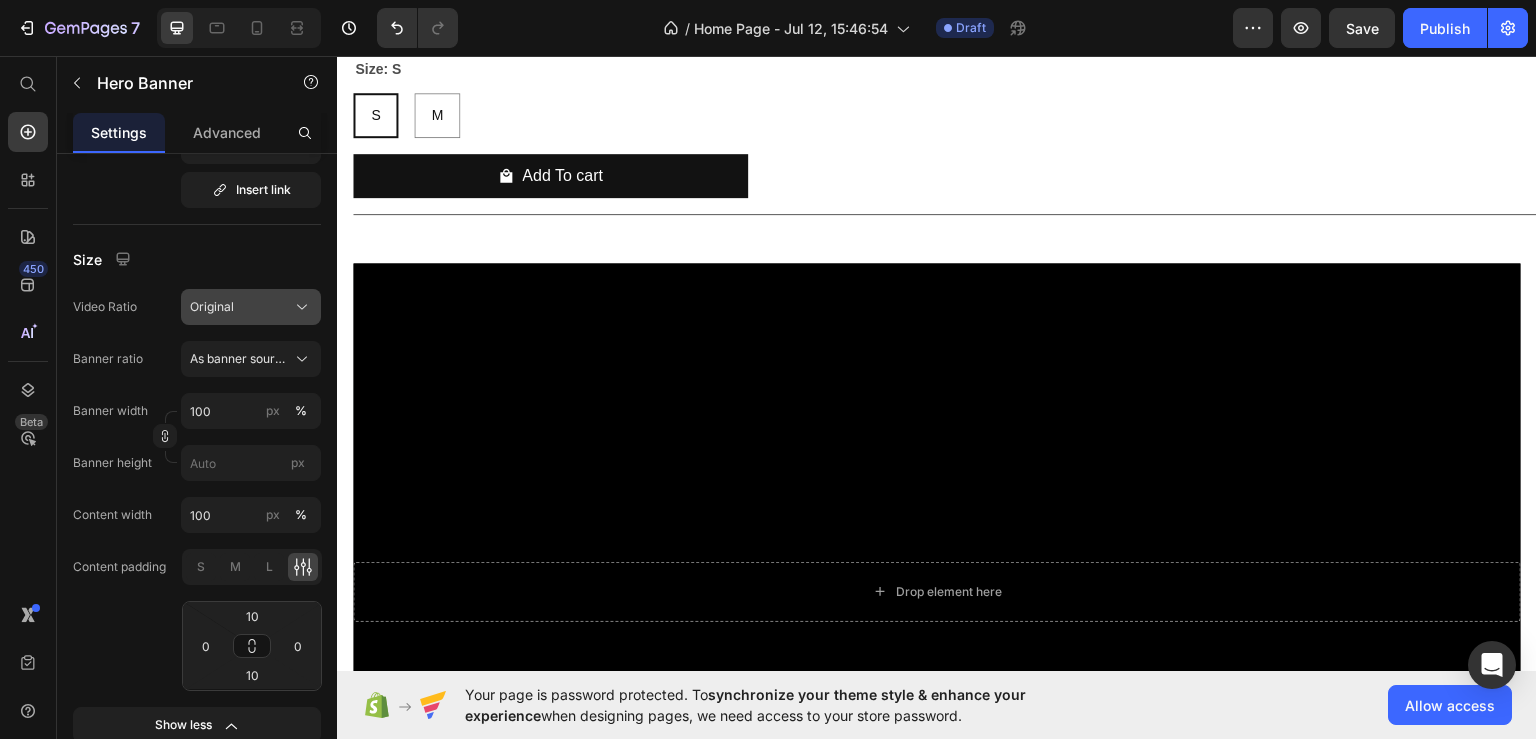 click on "Original" 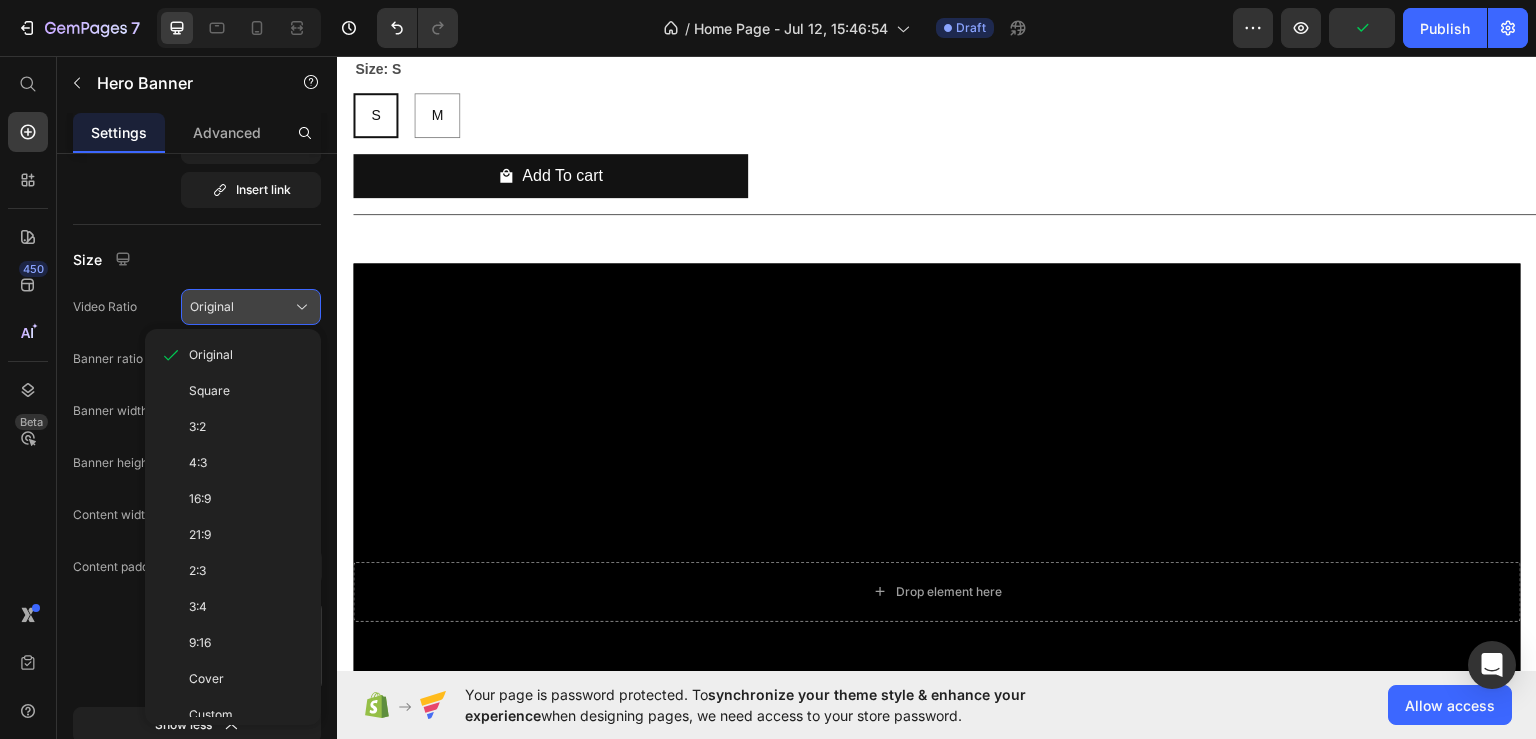 click on "Original" 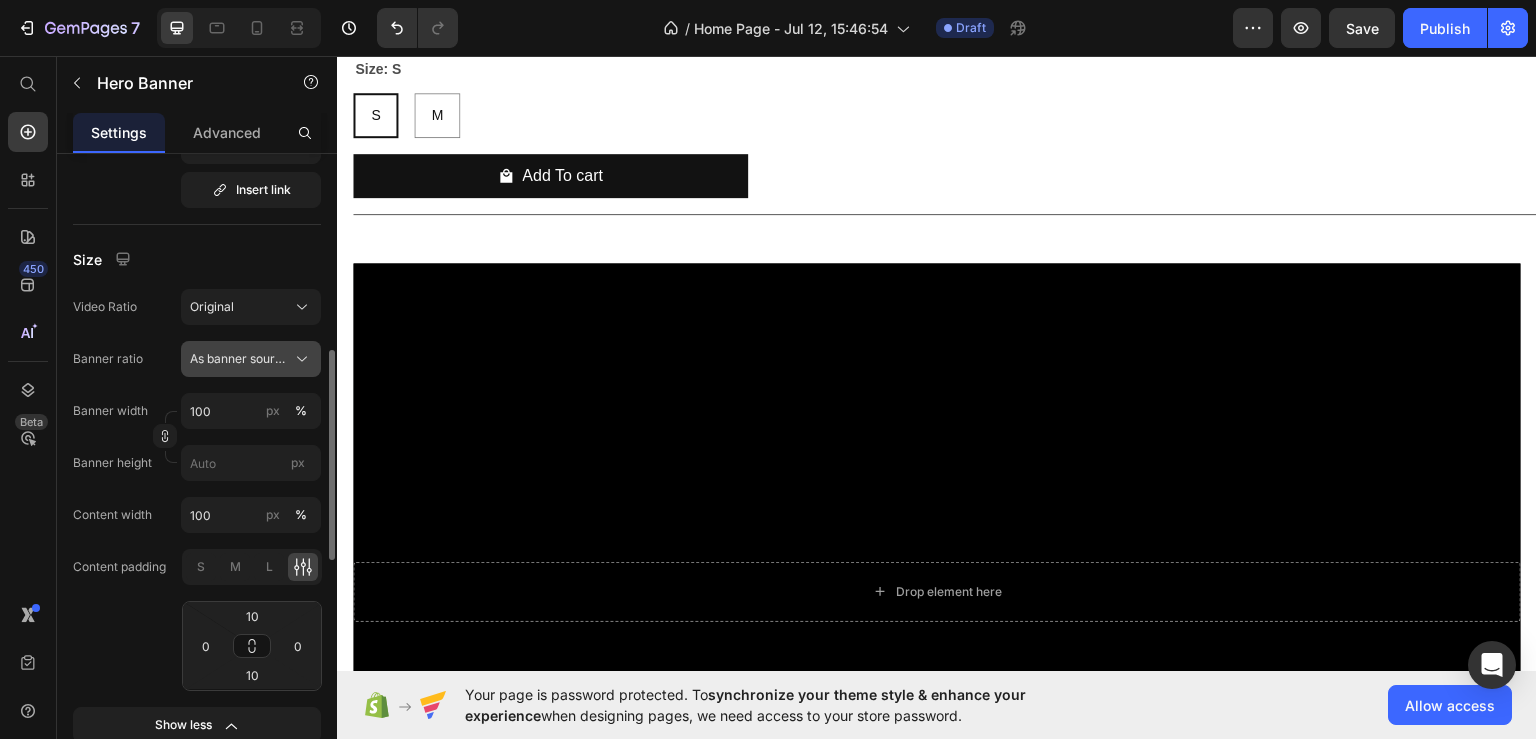 click on "As banner source" at bounding box center [251, 359] 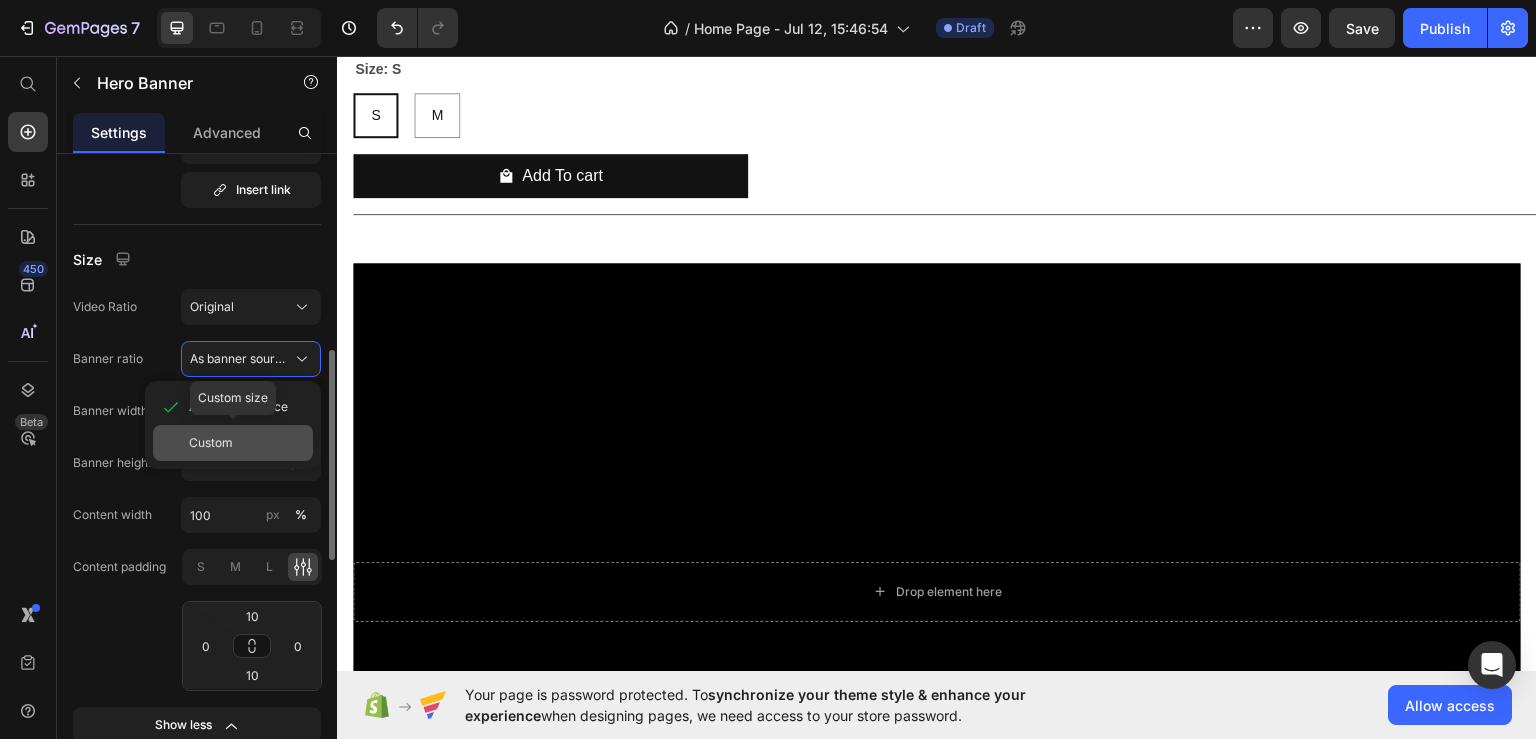 click on "Custom" at bounding box center (247, 443) 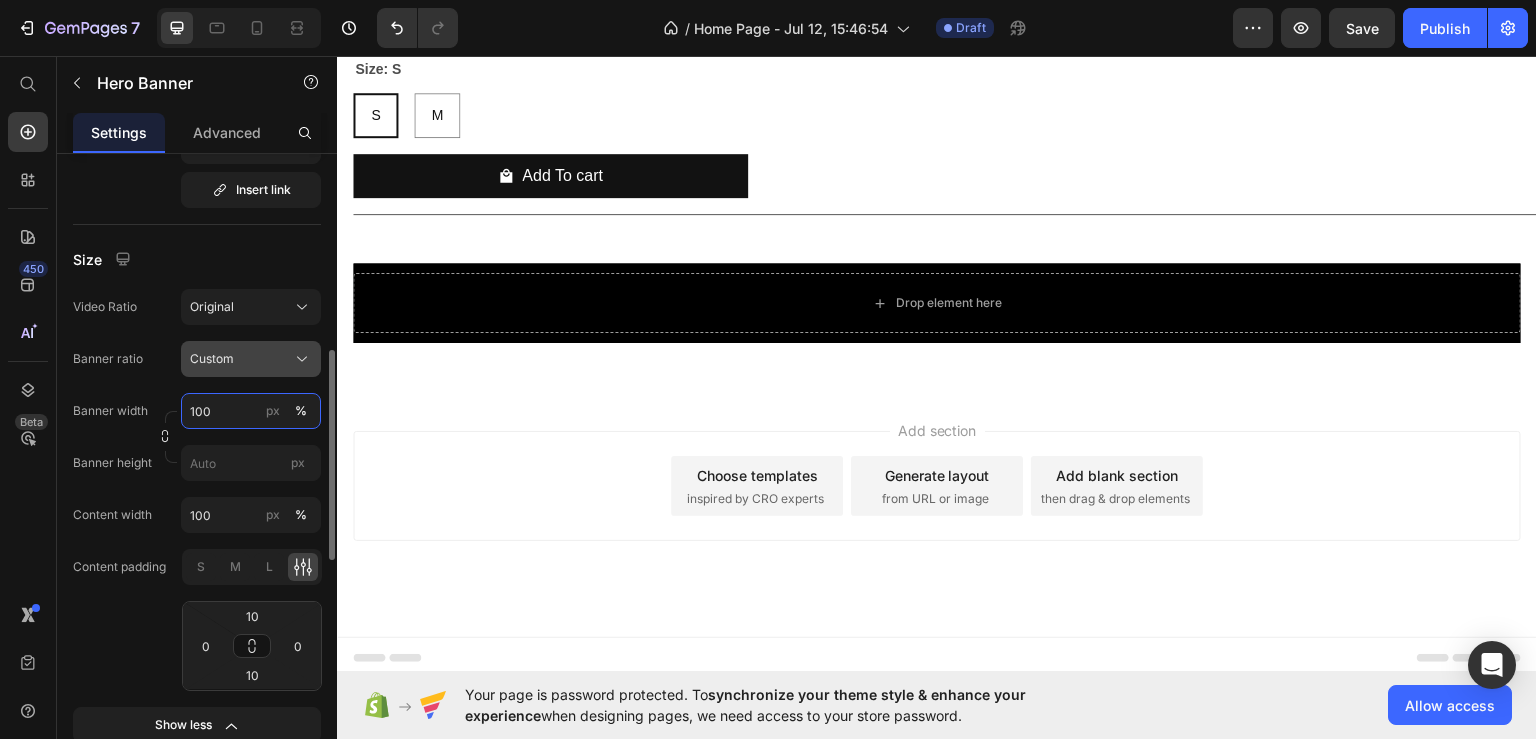 scroll, scrollTop: 700, scrollLeft: 0, axis: vertical 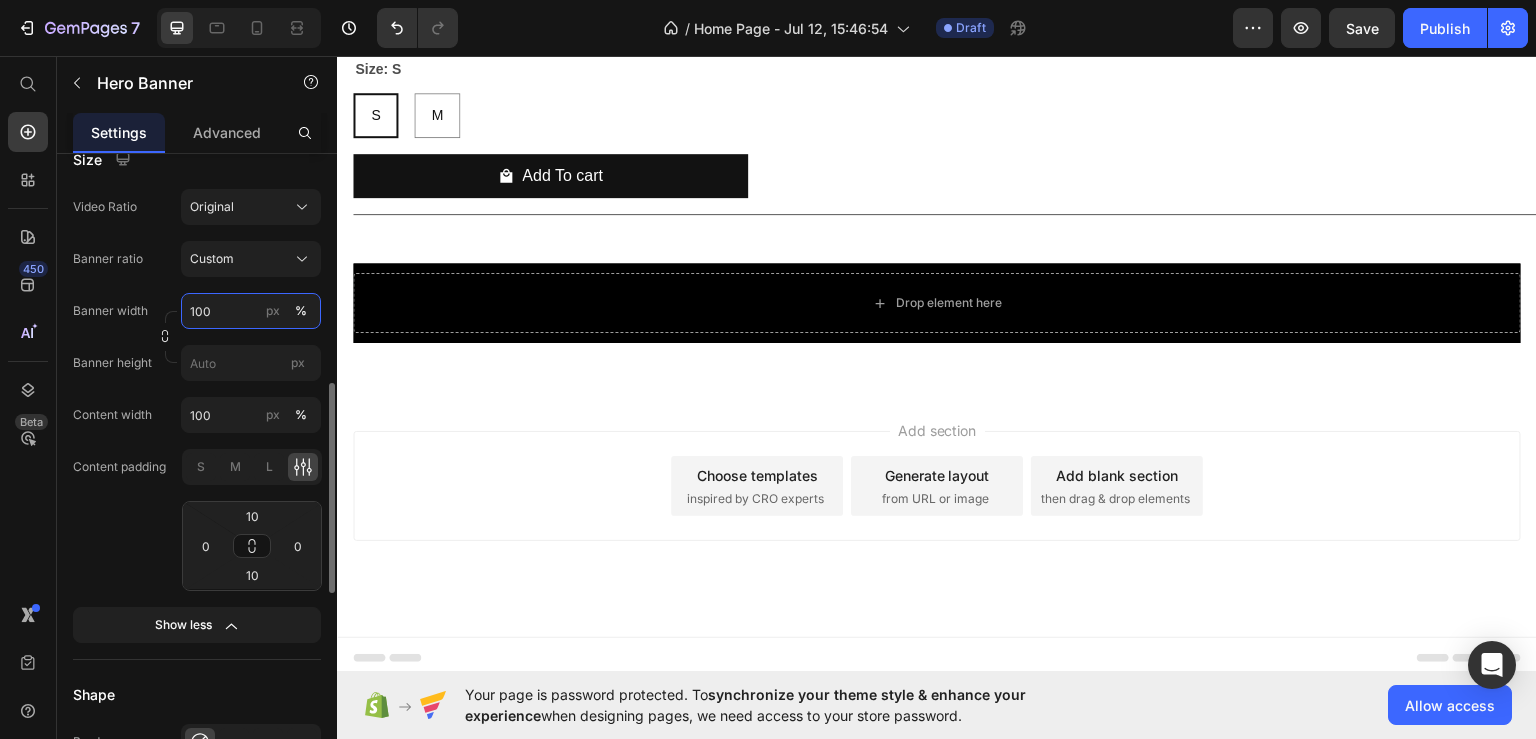 click on "100" at bounding box center (251, 311) 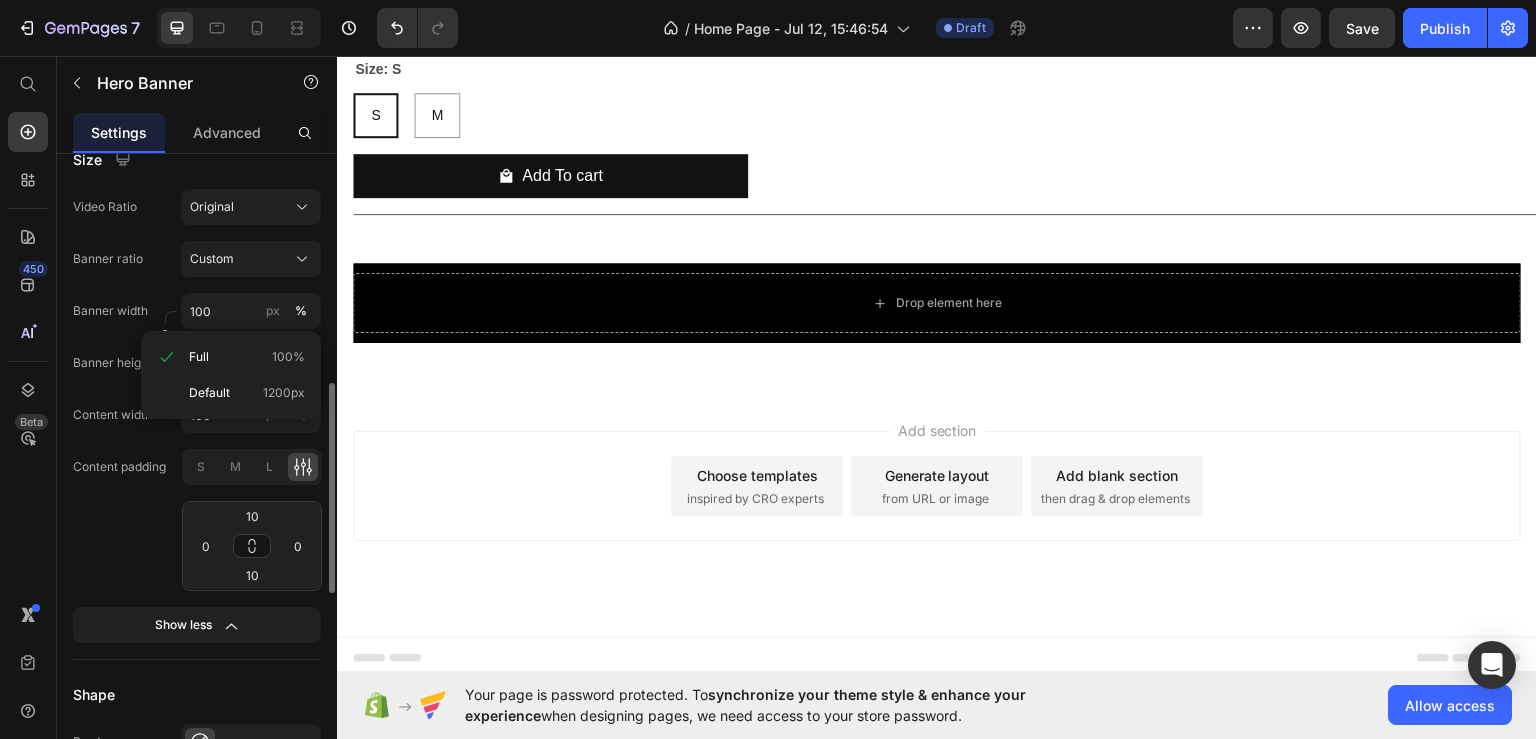 click on "Content padding S M L 10 0 10 0" 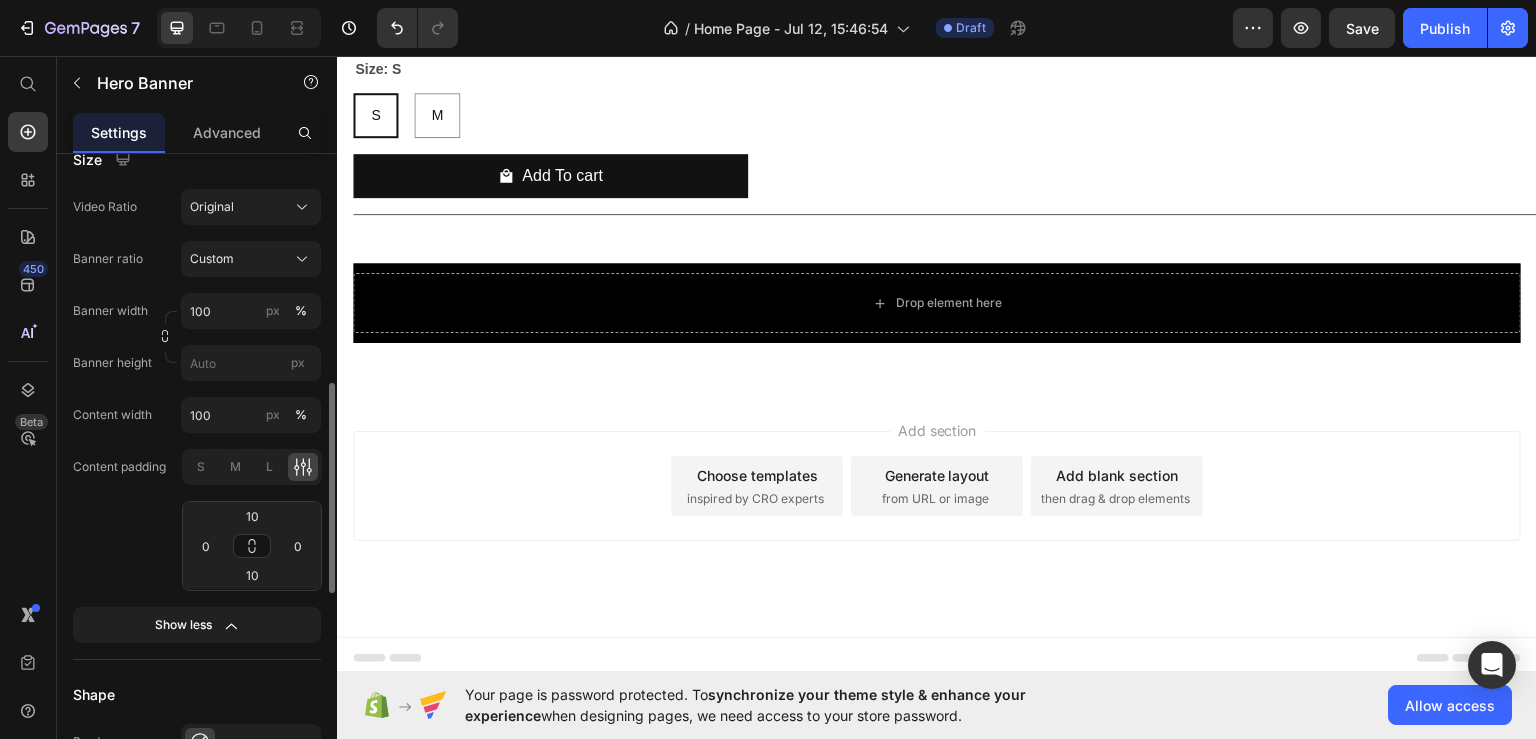 click 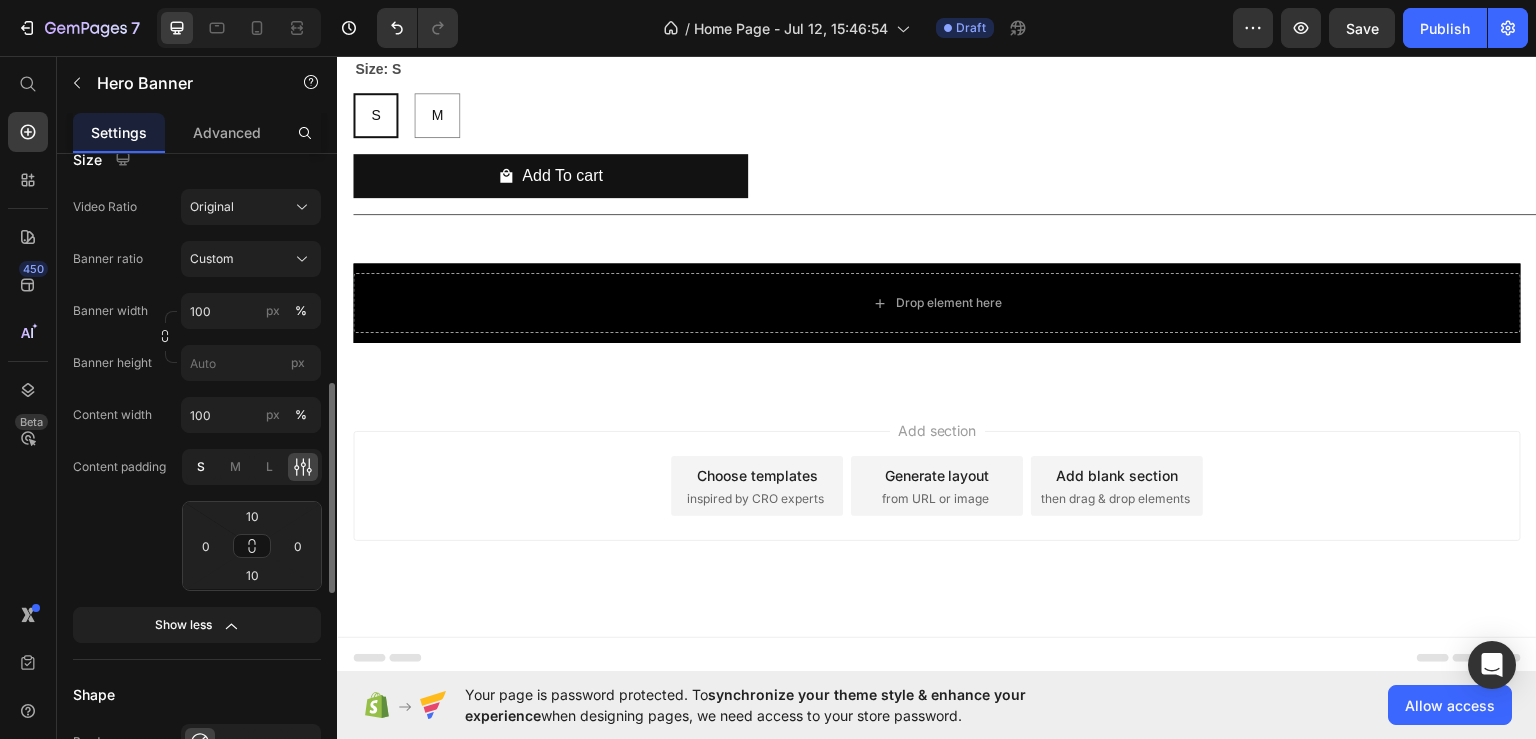 click on "S" 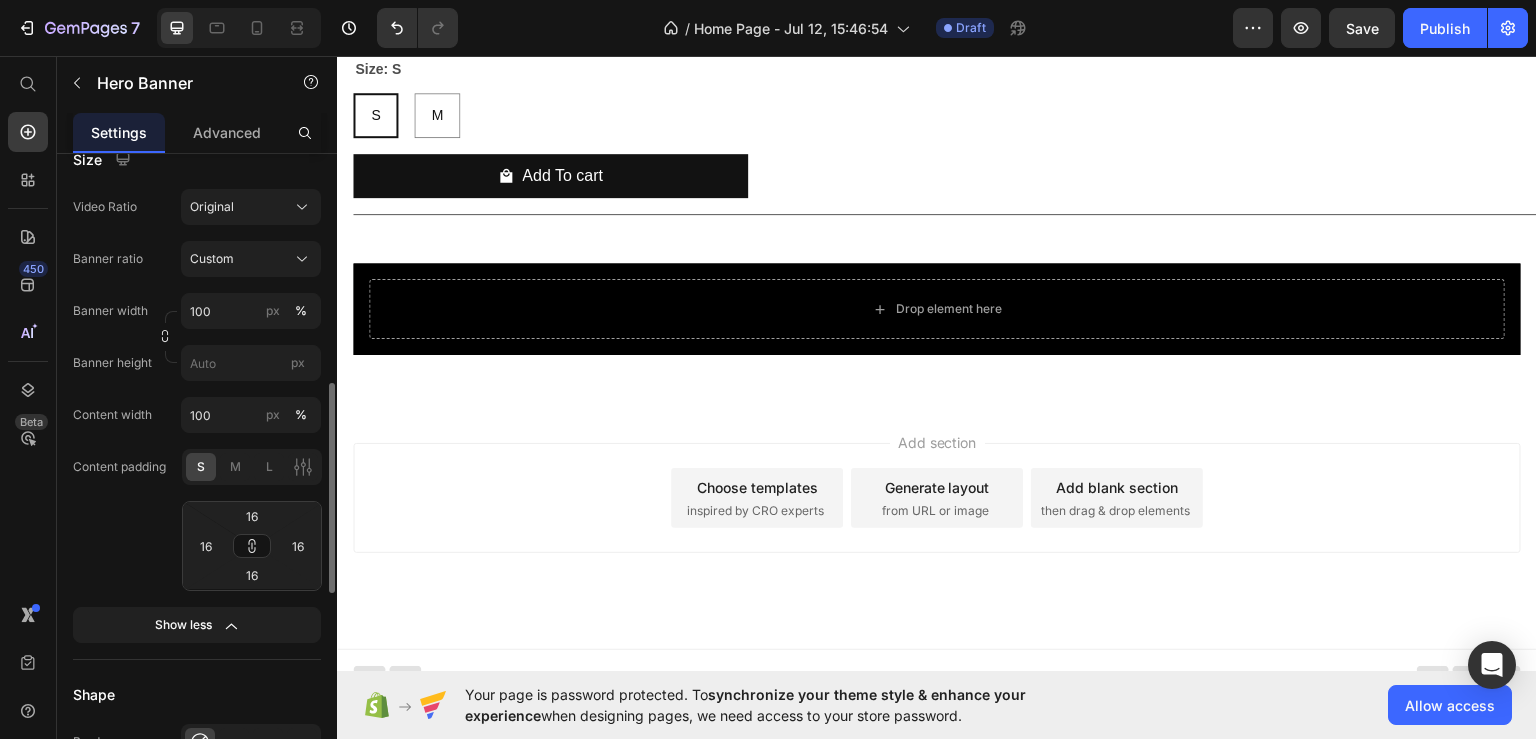 click on "S" 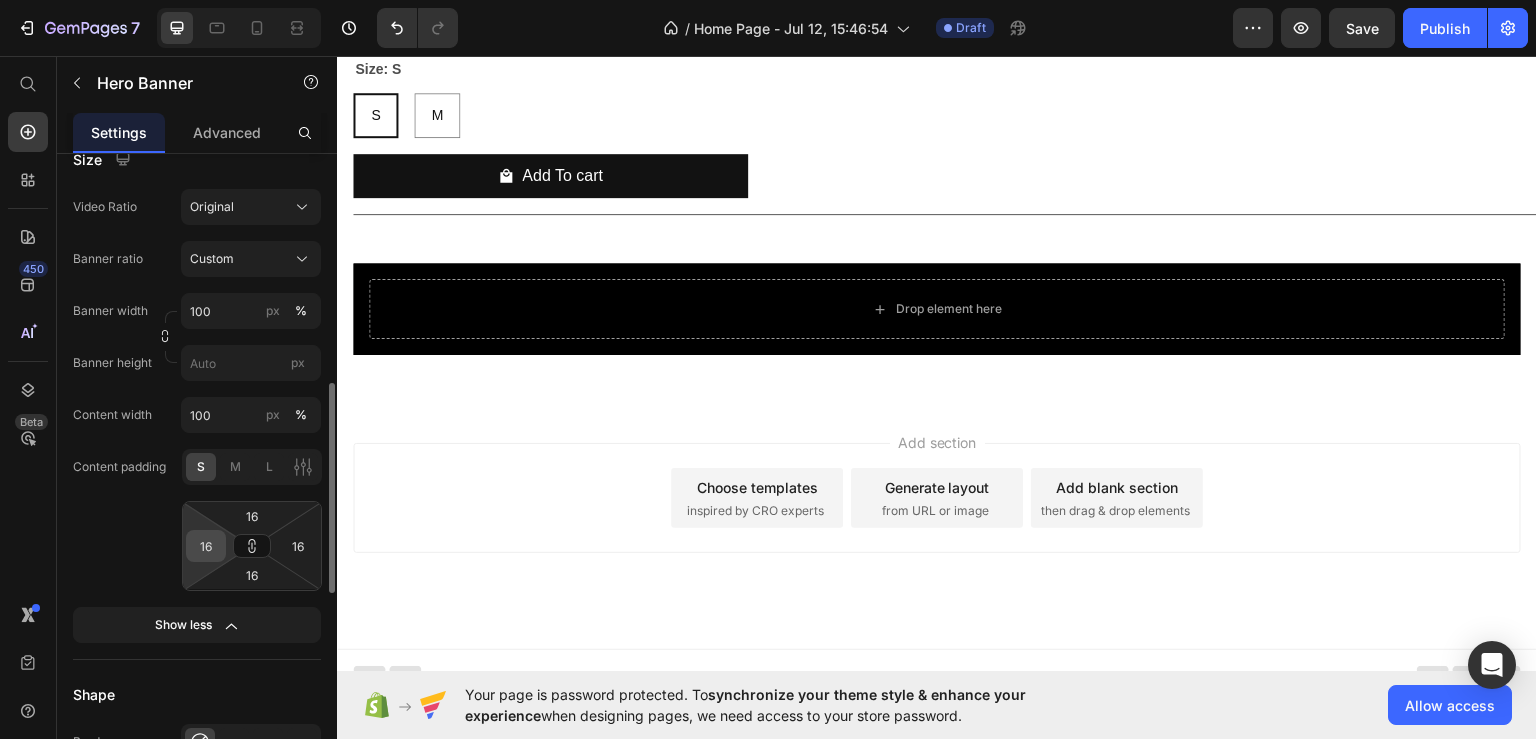 click on "16" at bounding box center (206, 546) 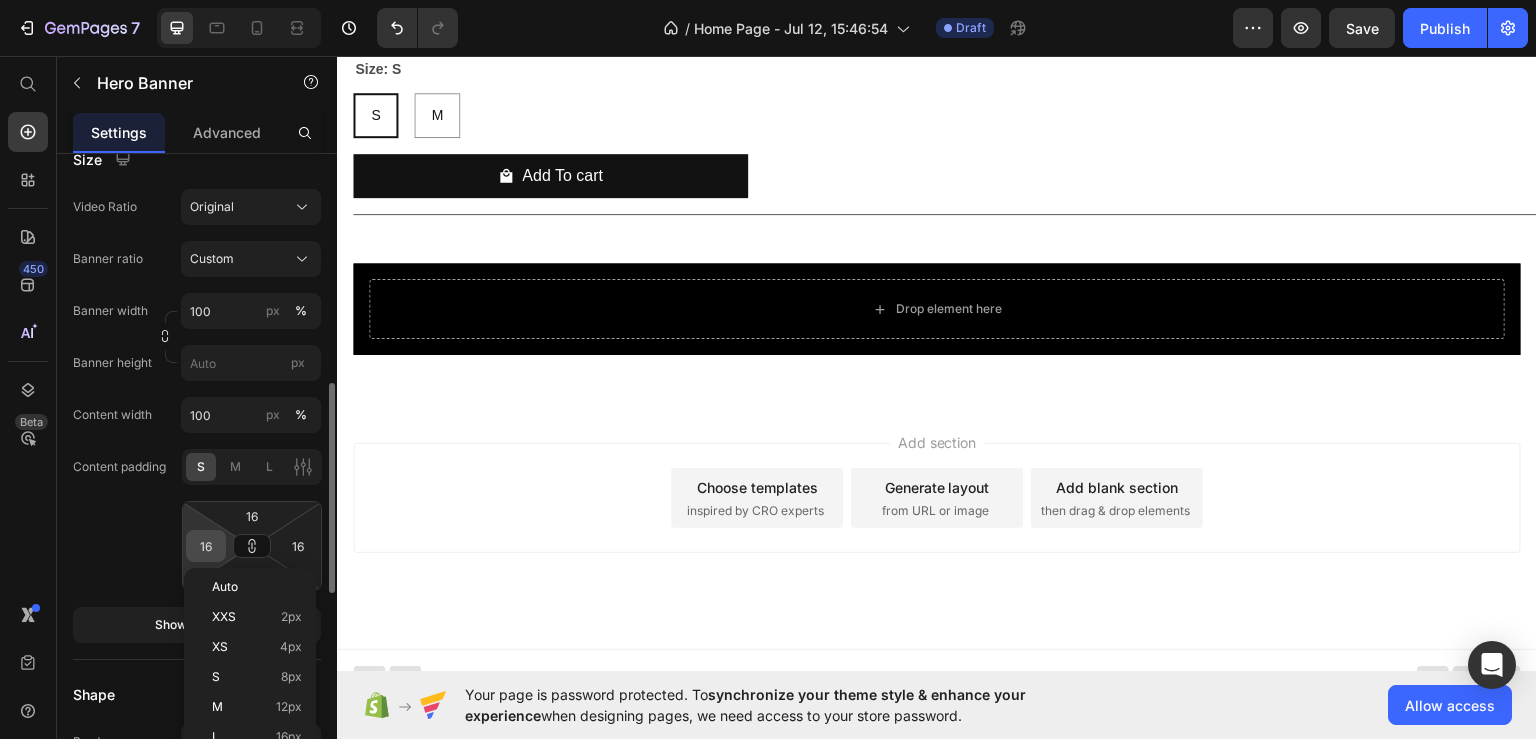 click on "16" at bounding box center (206, 546) 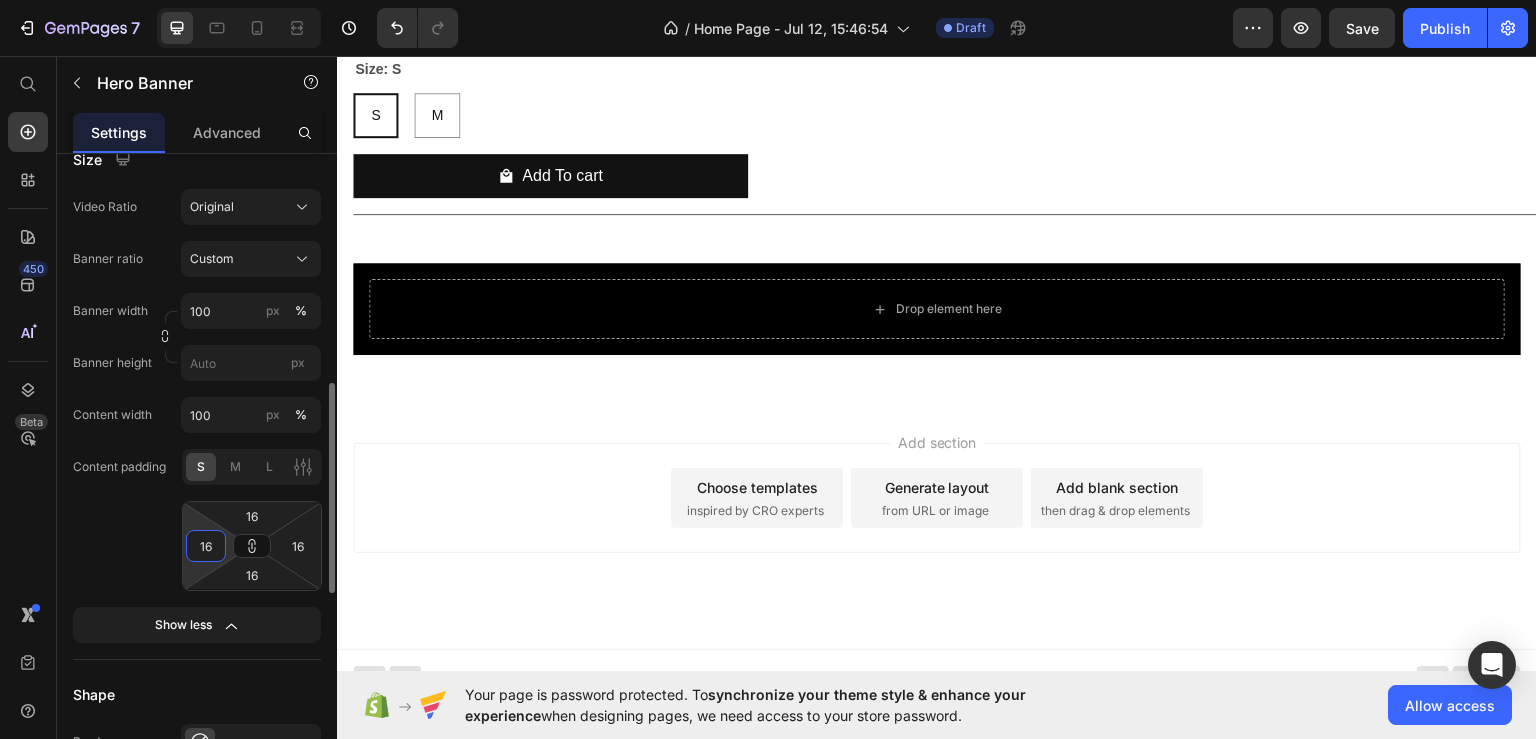 click on "16" at bounding box center [206, 546] 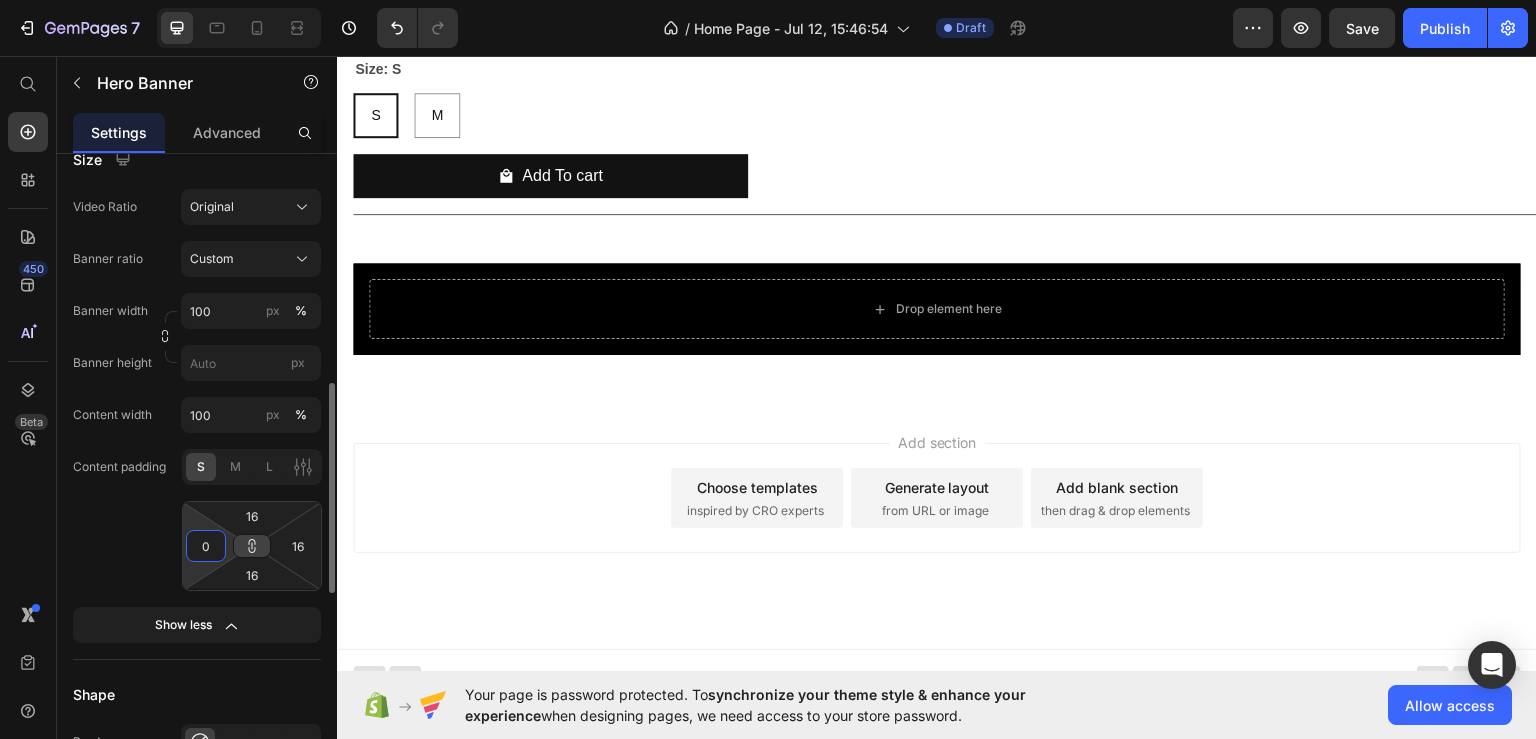 scroll, scrollTop: 2532, scrollLeft: 0, axis: vertical 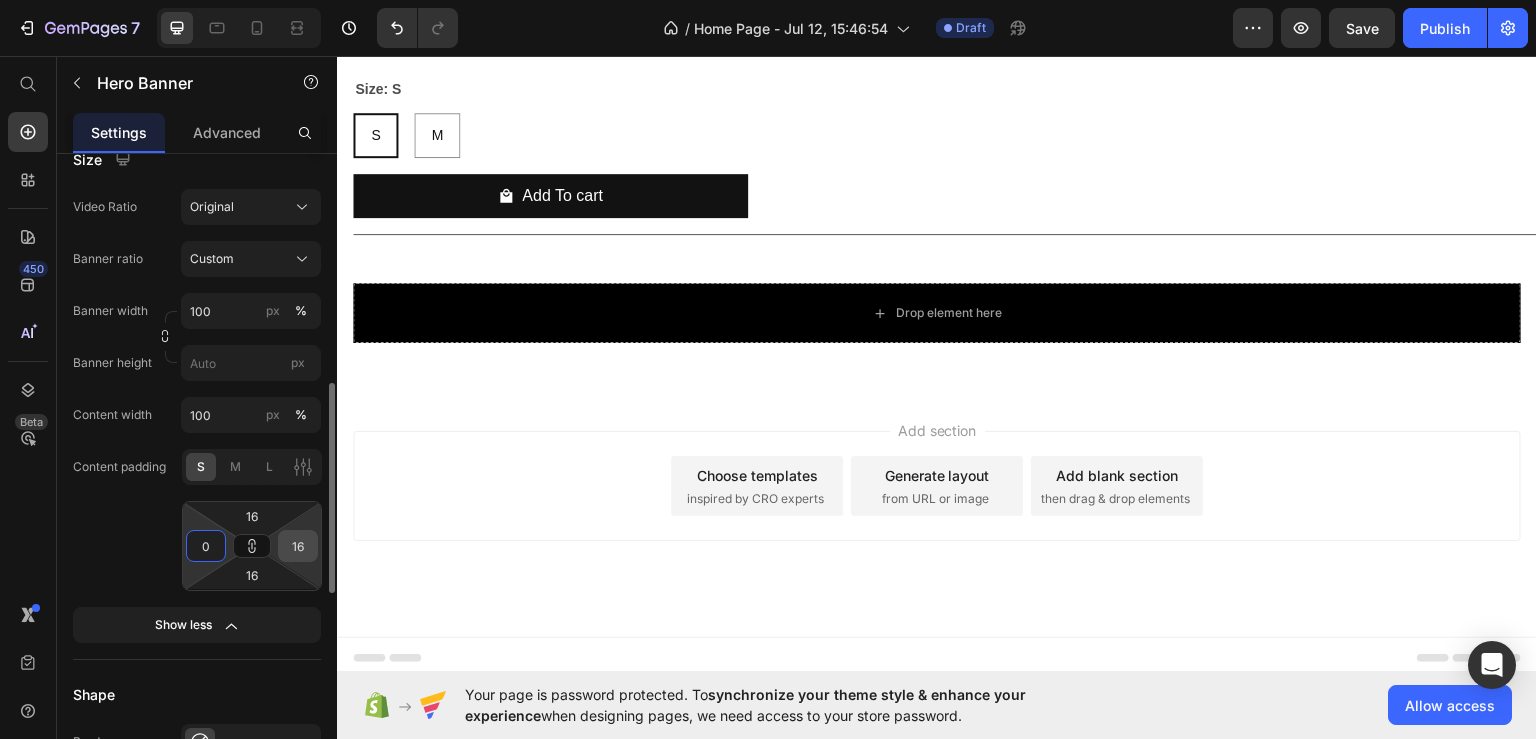 type on "0" 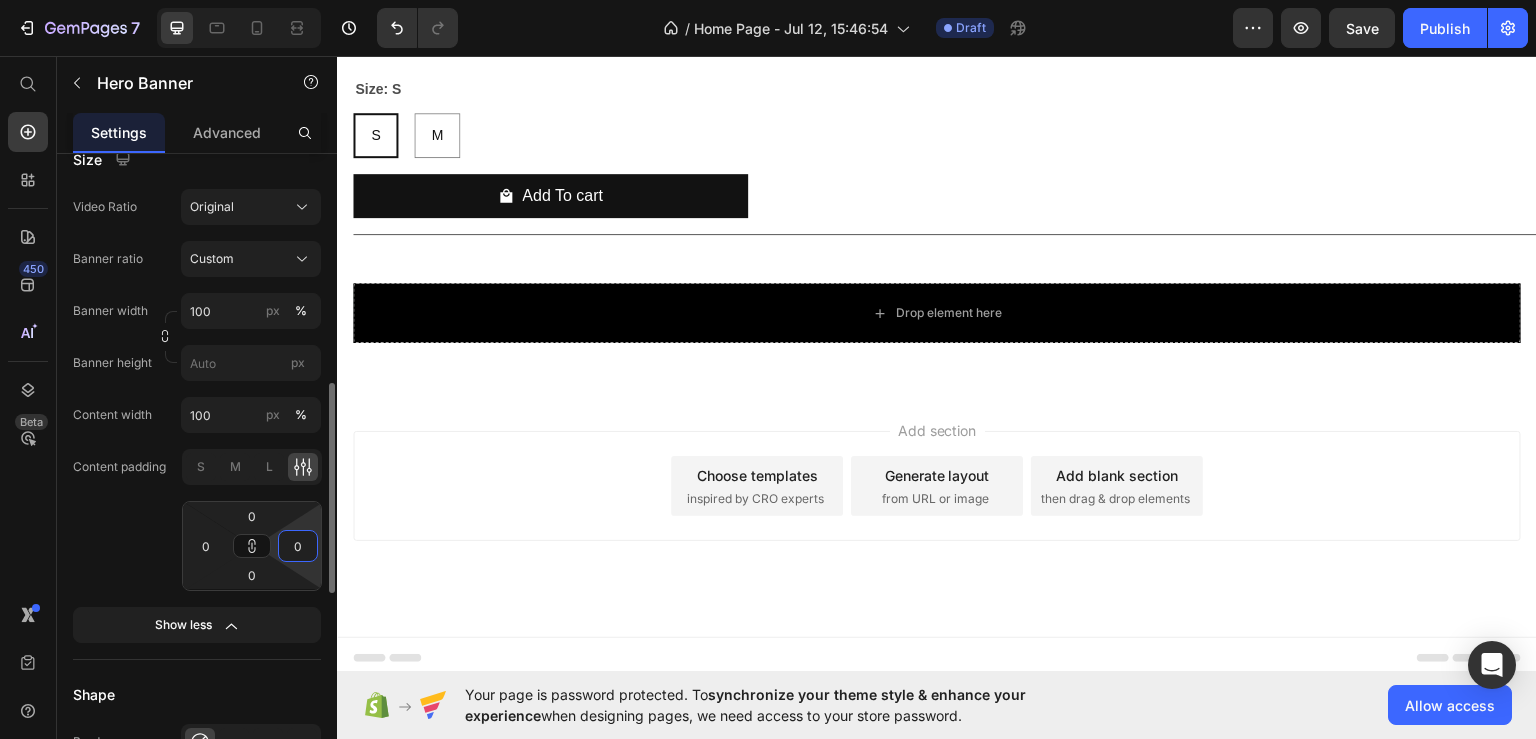 click on "Content padding S M L 0 0 0 0" 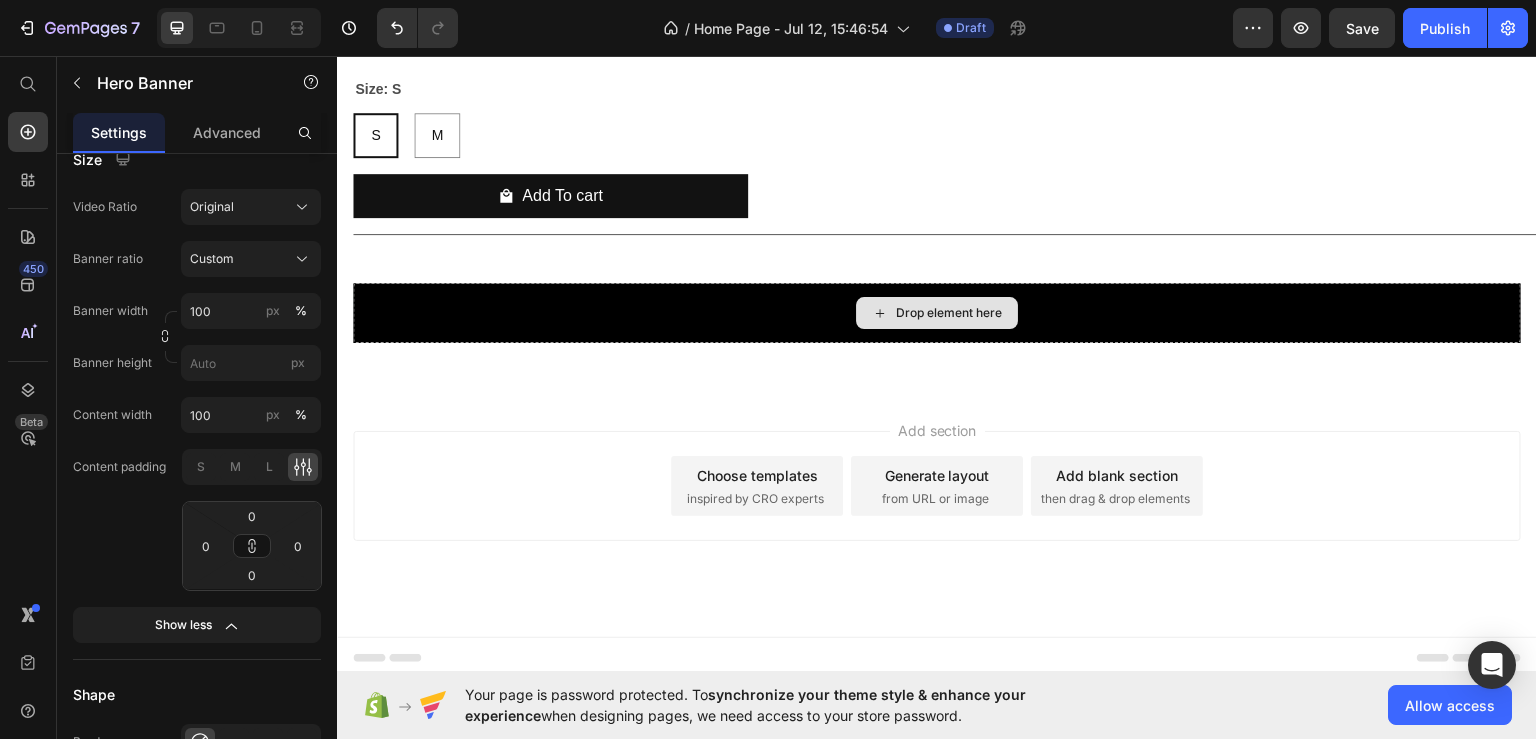 click on "Drop element here" at bounding box center (937, 312) 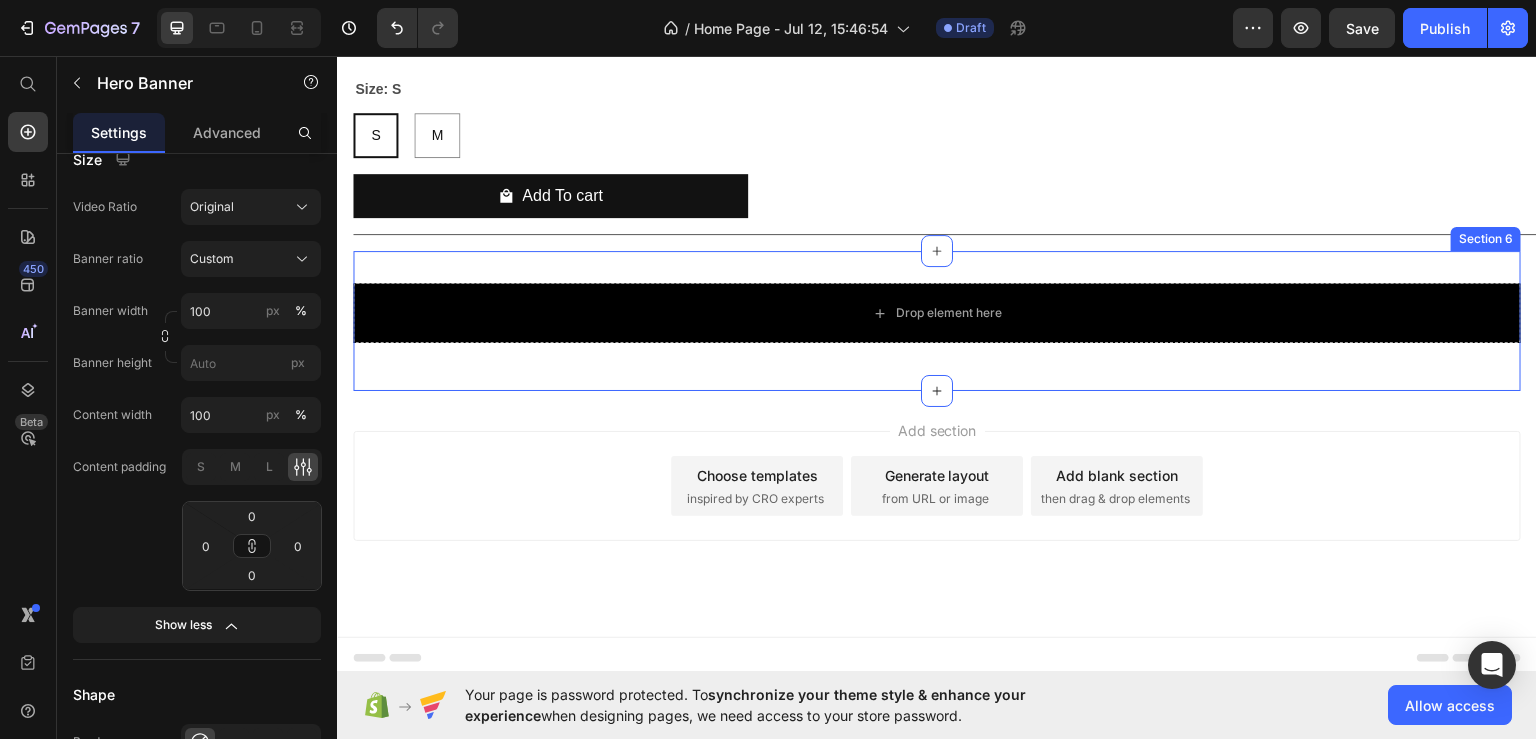 click on "Drop element here Hero Banner Row Section 6" at bounding box center [937, 320] 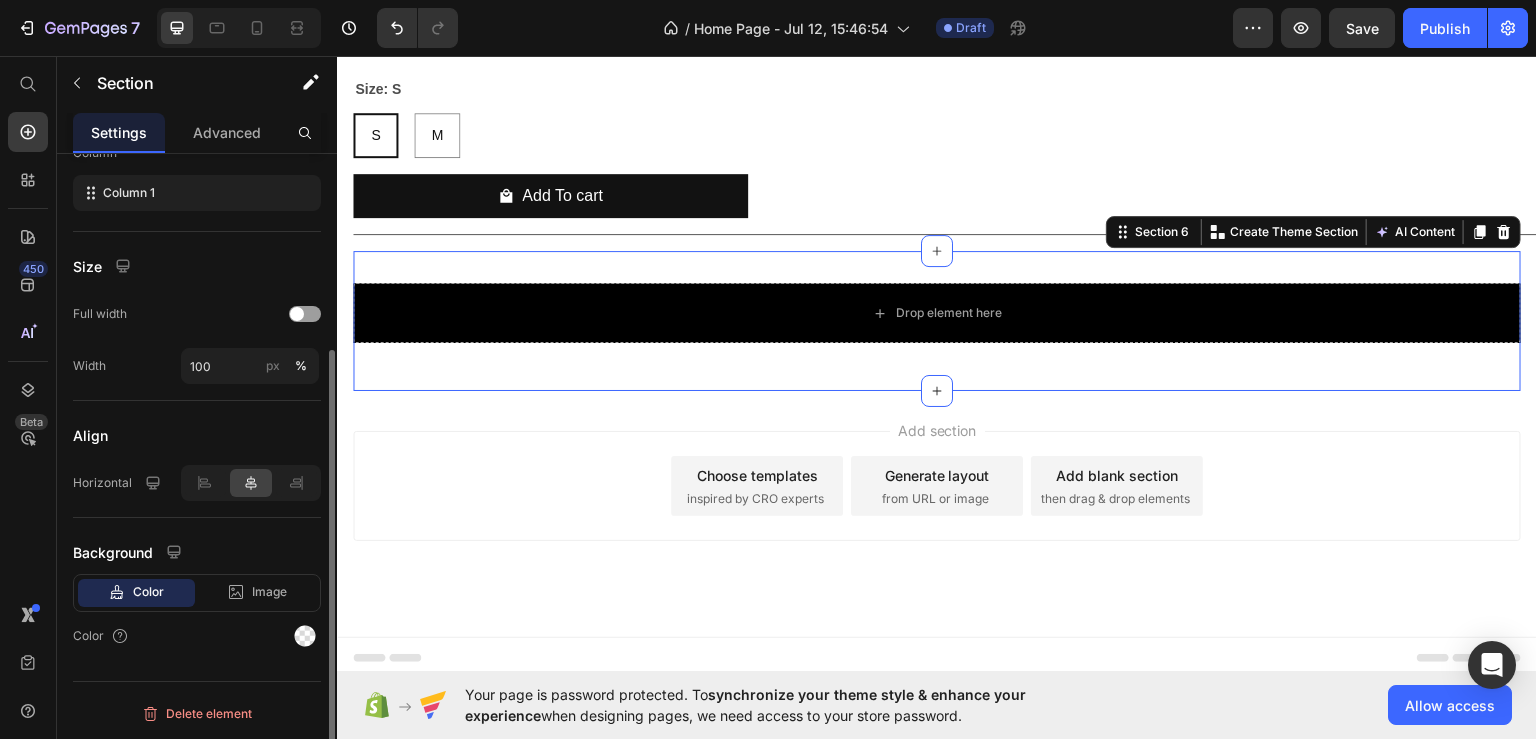 scroll, scrollTop: 0, scrollLeft: 0, axis: both 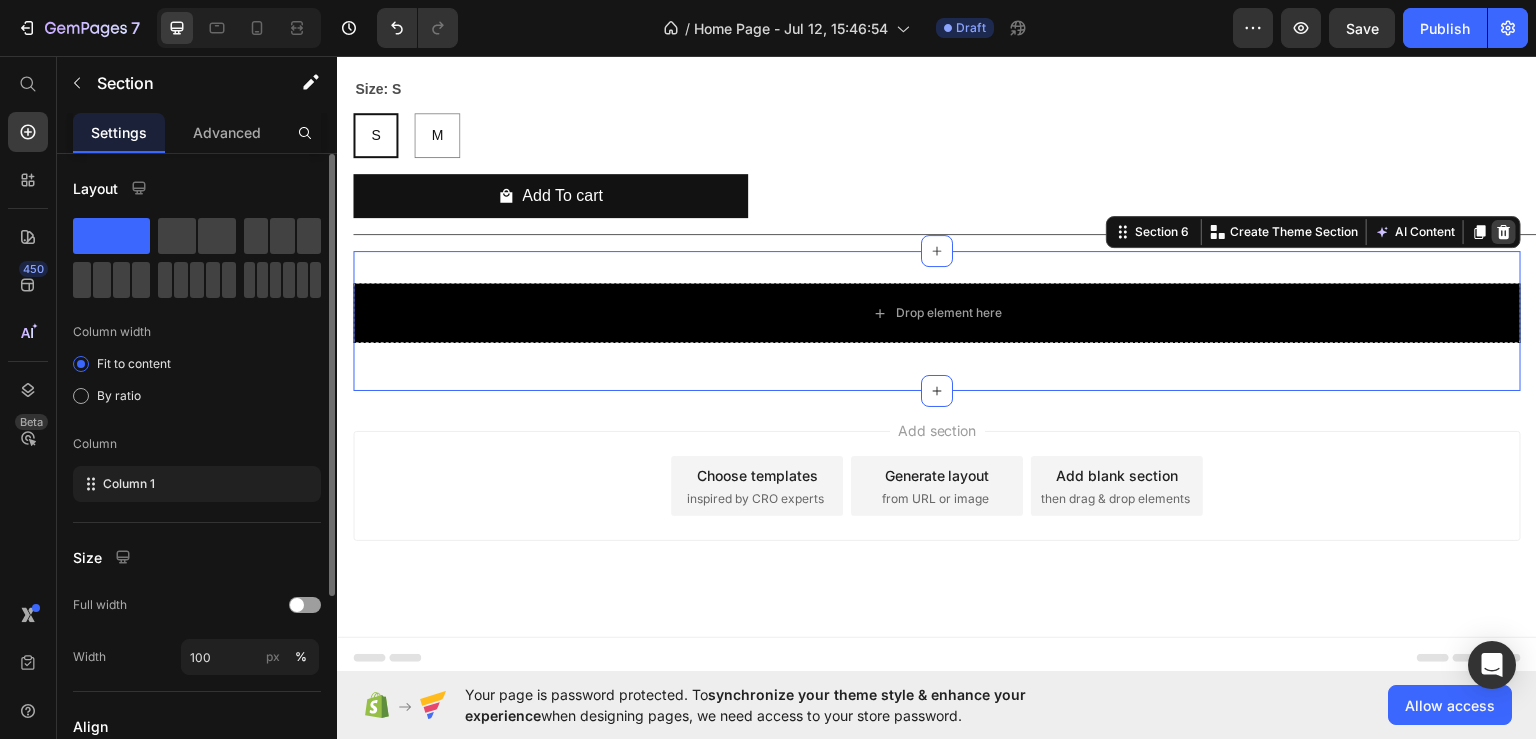 click 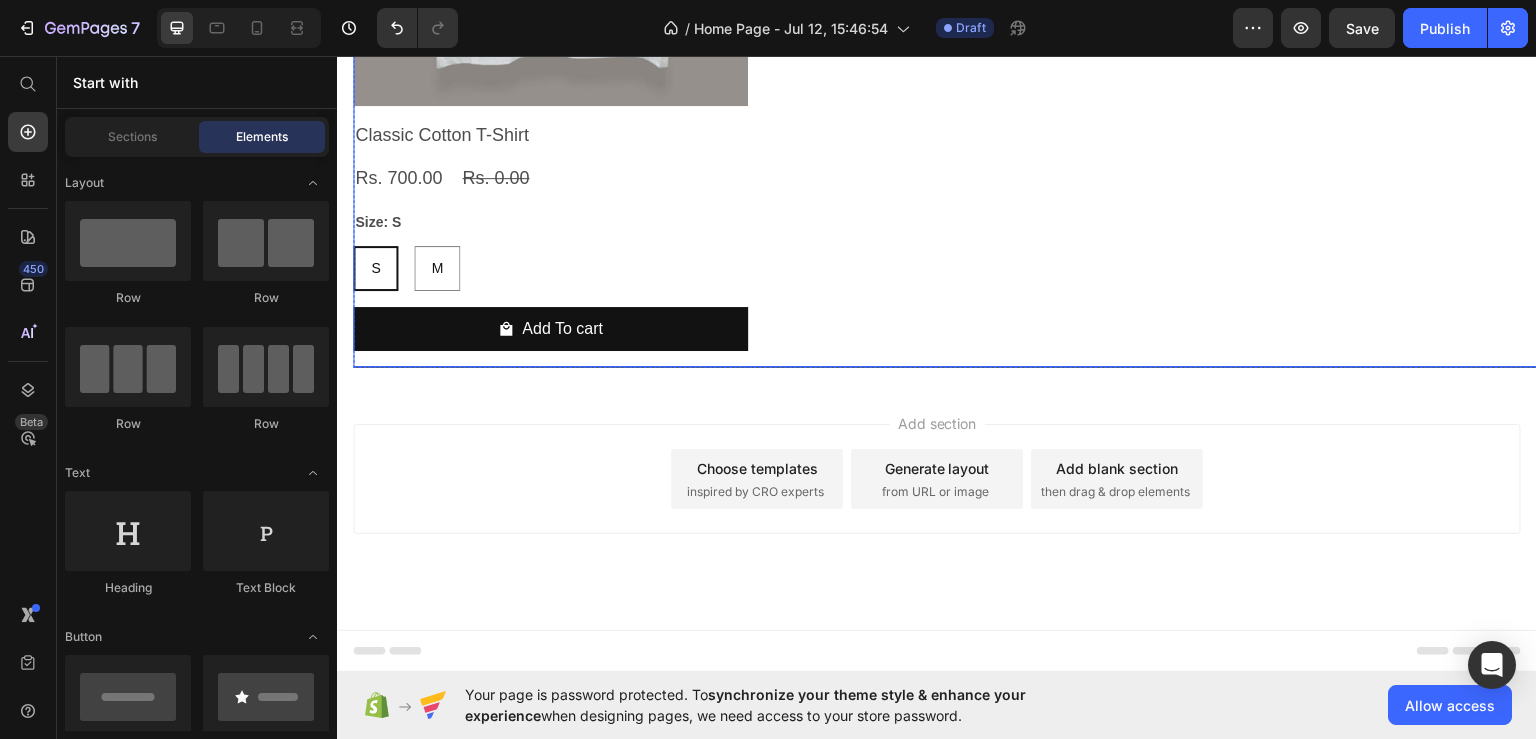 scroll, scrollTop: 2392, scrollLeft: 0, axis: vertical 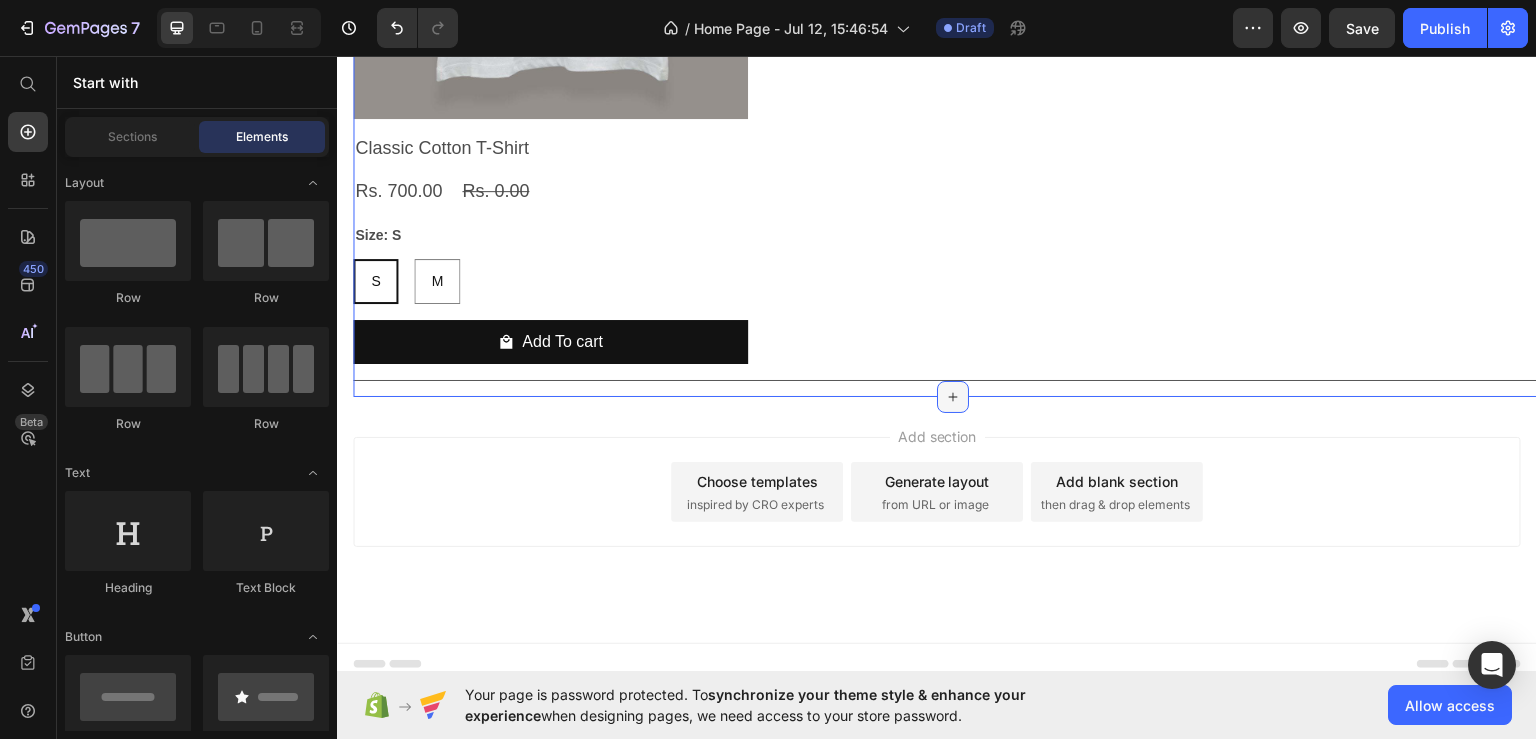 click 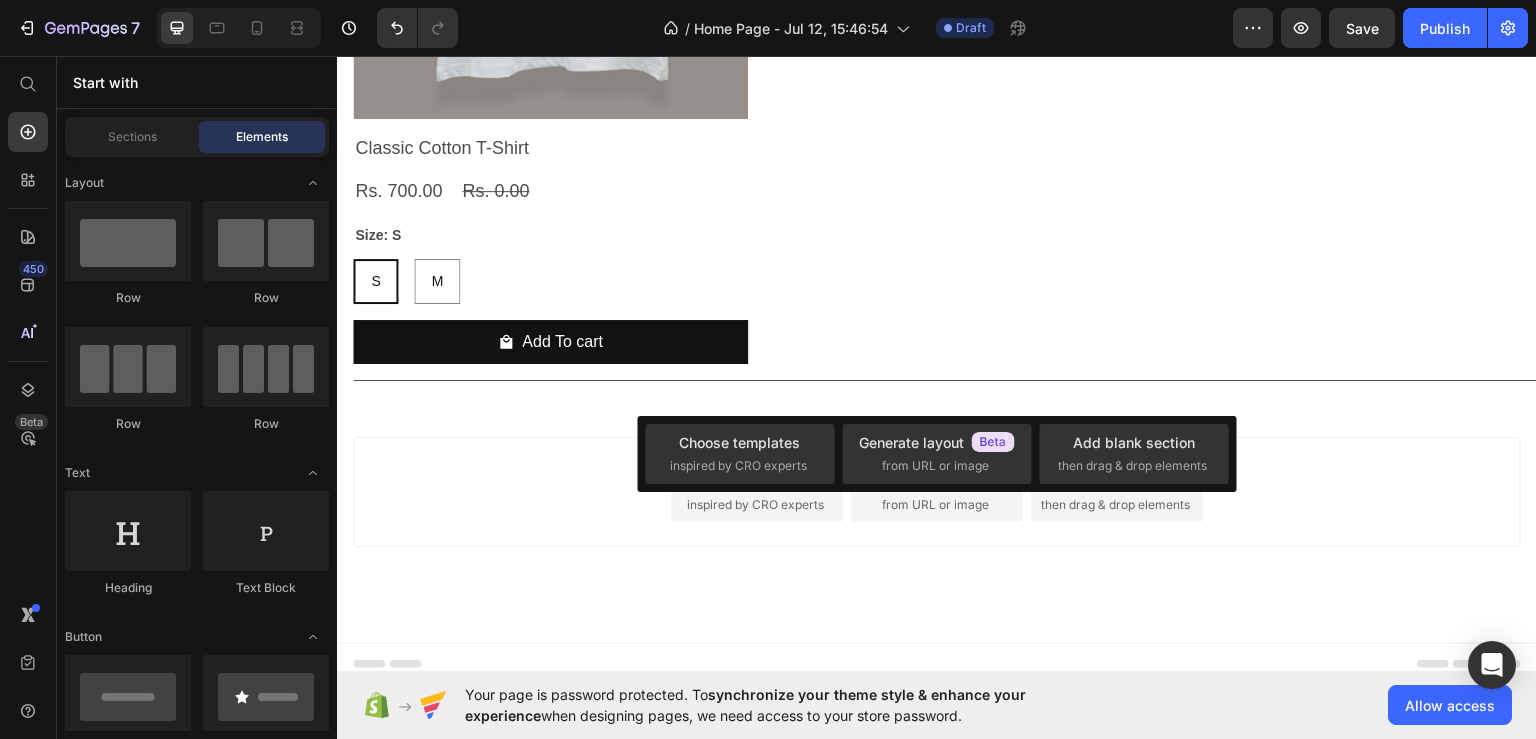 click on "Add section Choose templates inspired by CRO experts Generate layout from URL or image Add blank section then drag & drop elements" at bounding box center [937, 491] 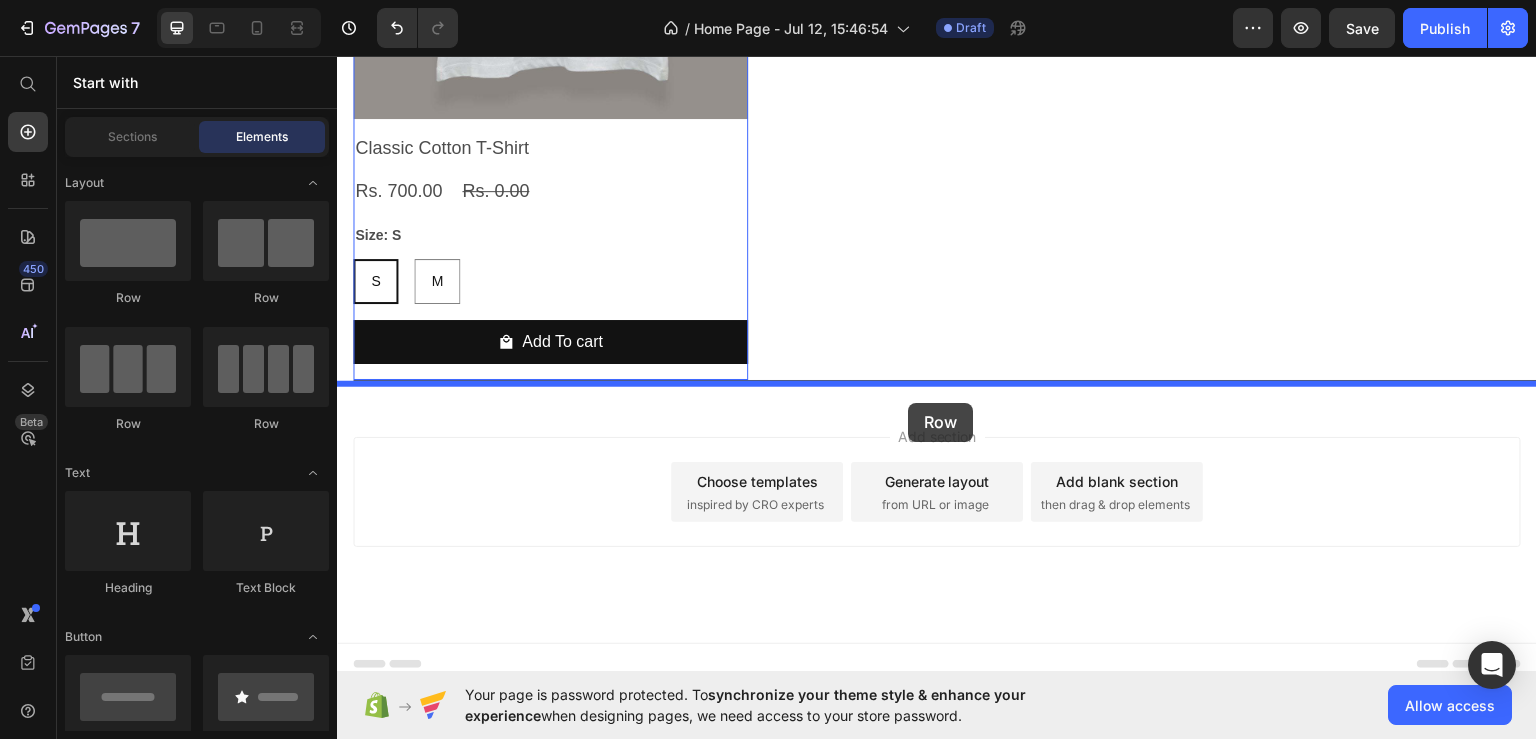 drag, startPoint x: 468, startPoint y: 301, endPoint x: 908, endPoint y: 402, distance: 451.44324 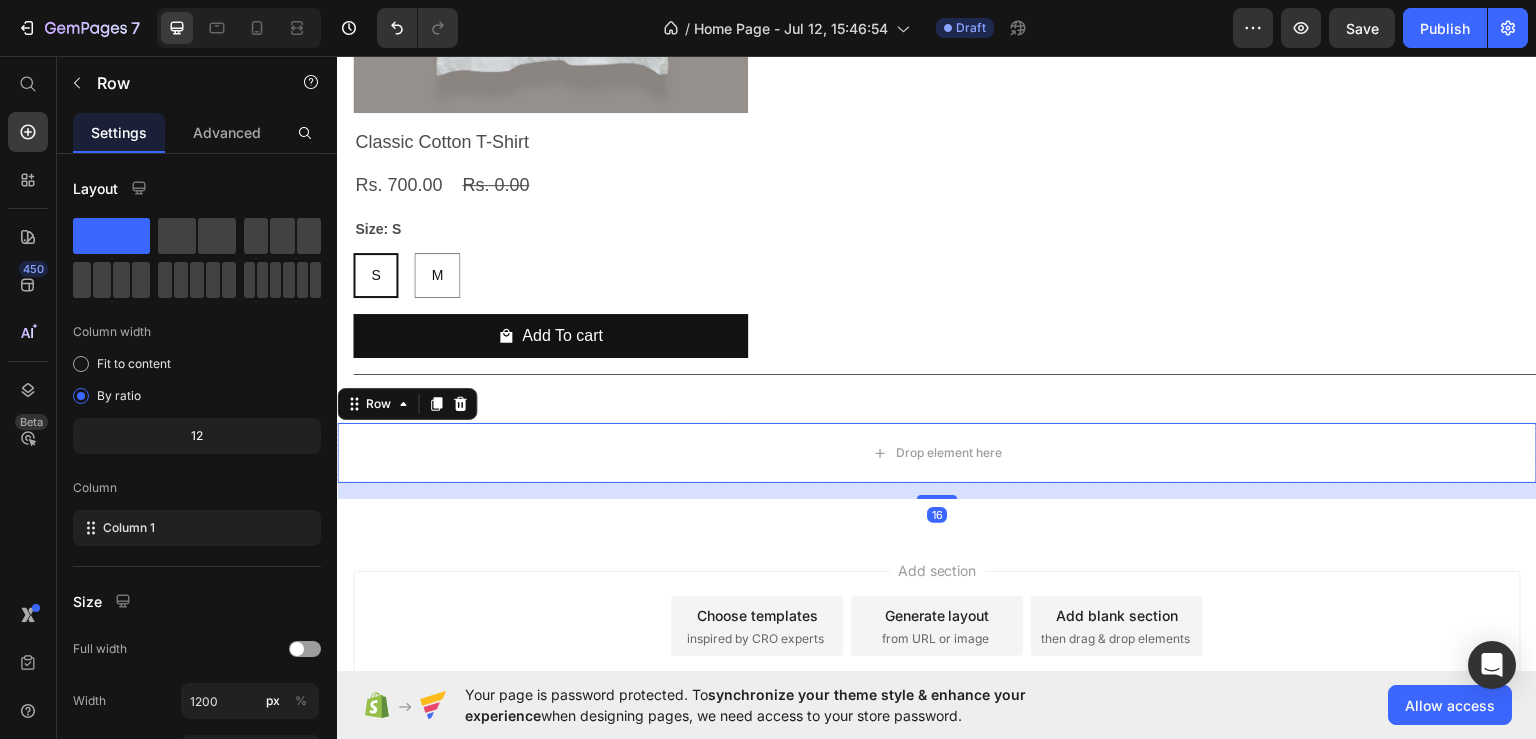 scroll, scrollTop: 2532, scrollLeft: 0, axis: vertical 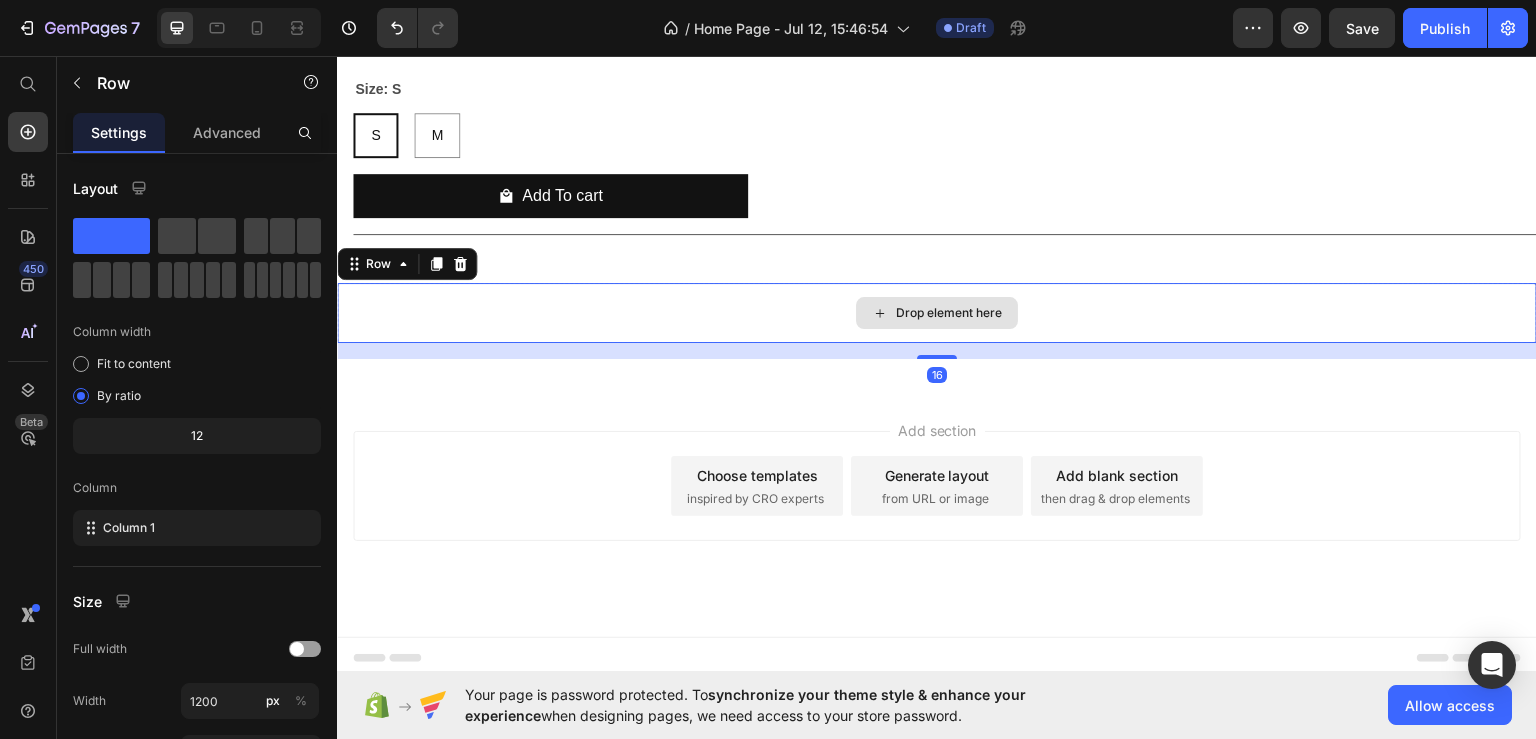 click on "Drop element here" at bounding box center [937, 312] 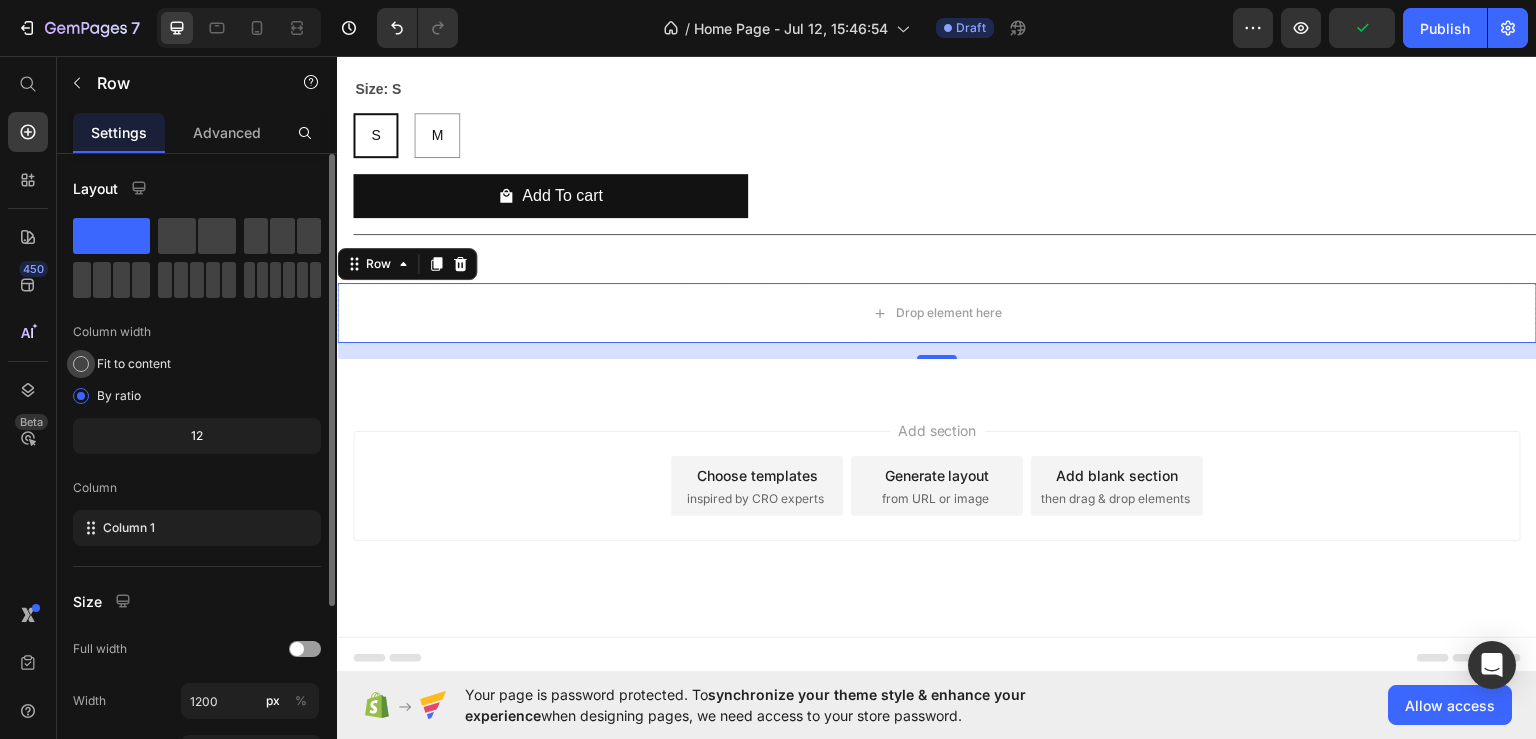 click on "Fit to content" at bounding box center [134, 364] 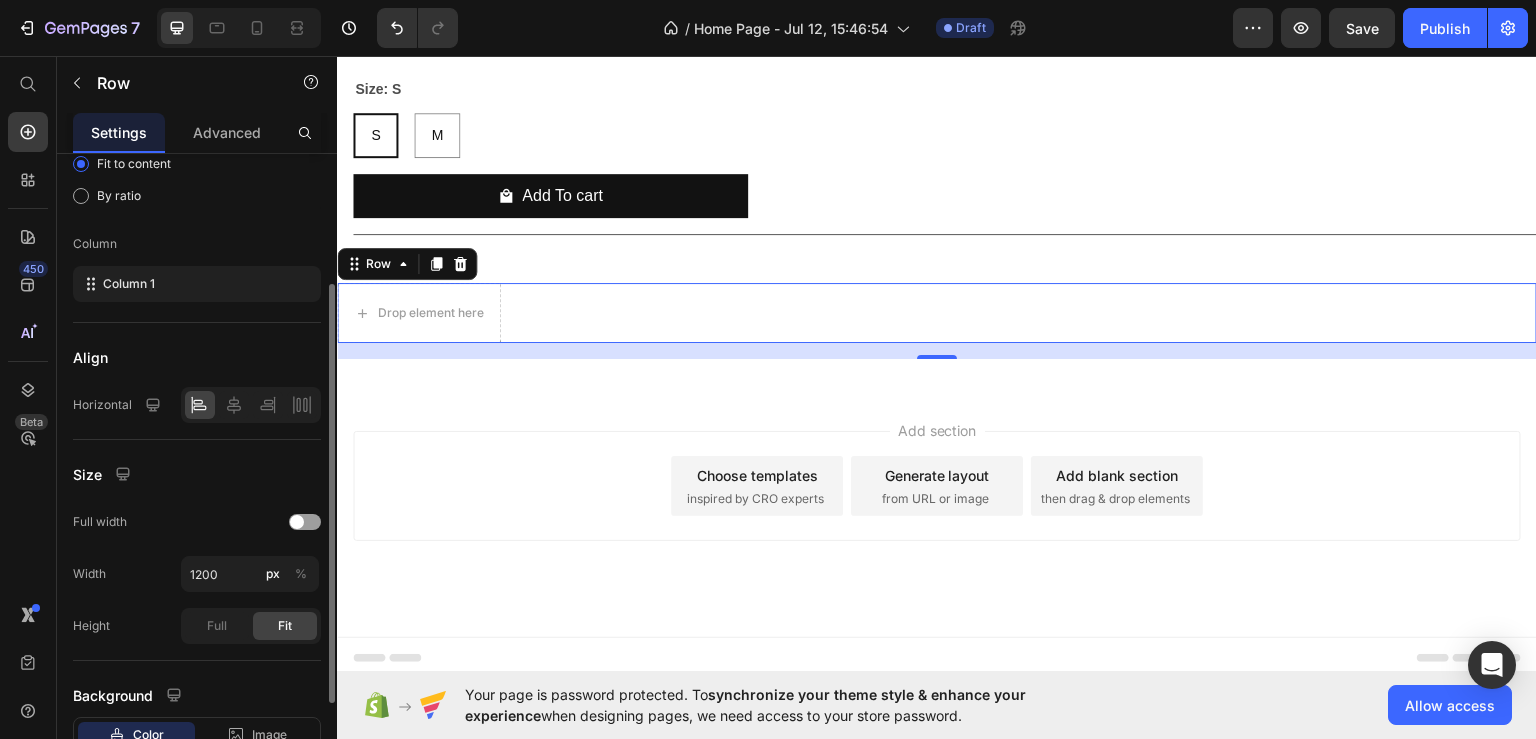 scroll, scrollTop: 300, scrollLeft: 0, axis: vertical 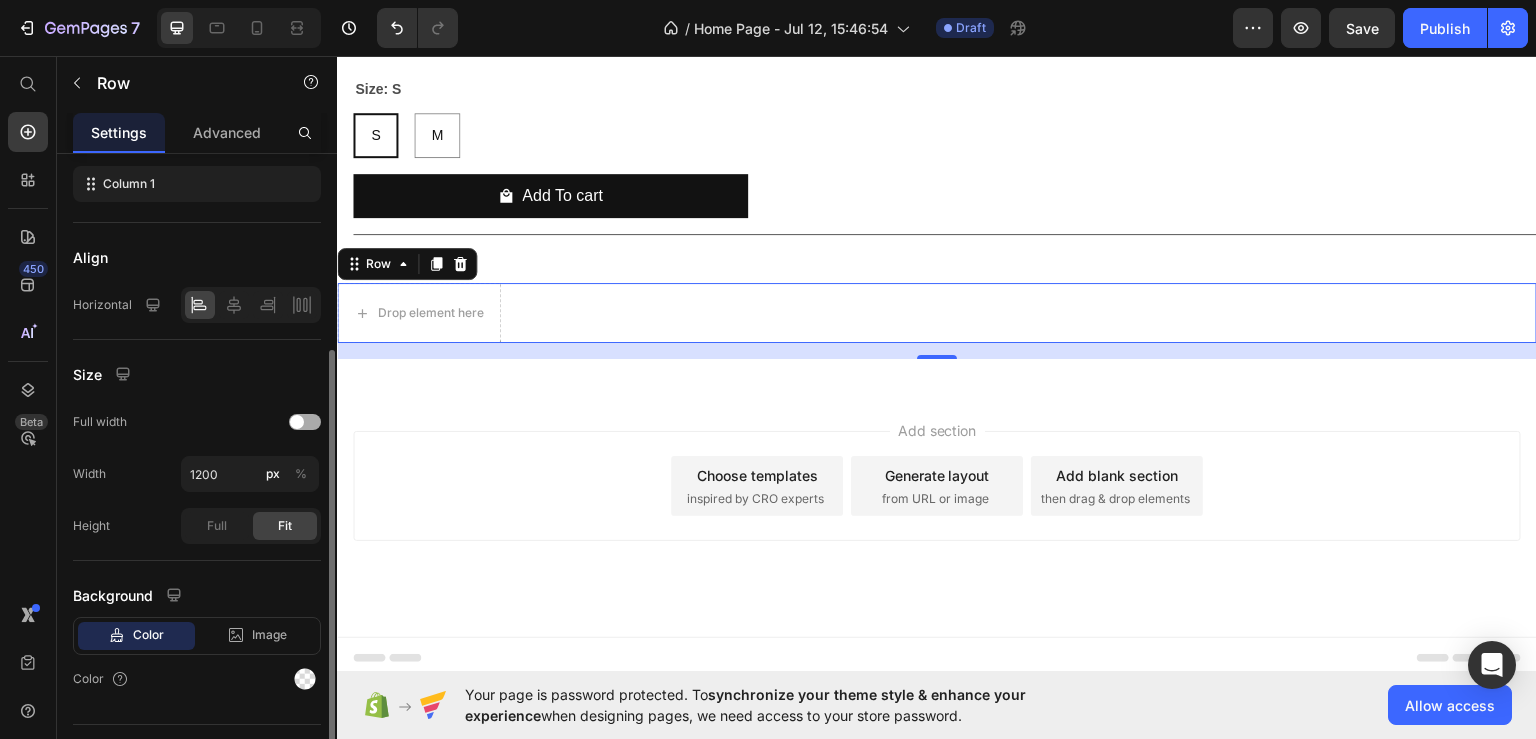 click on "Full width" 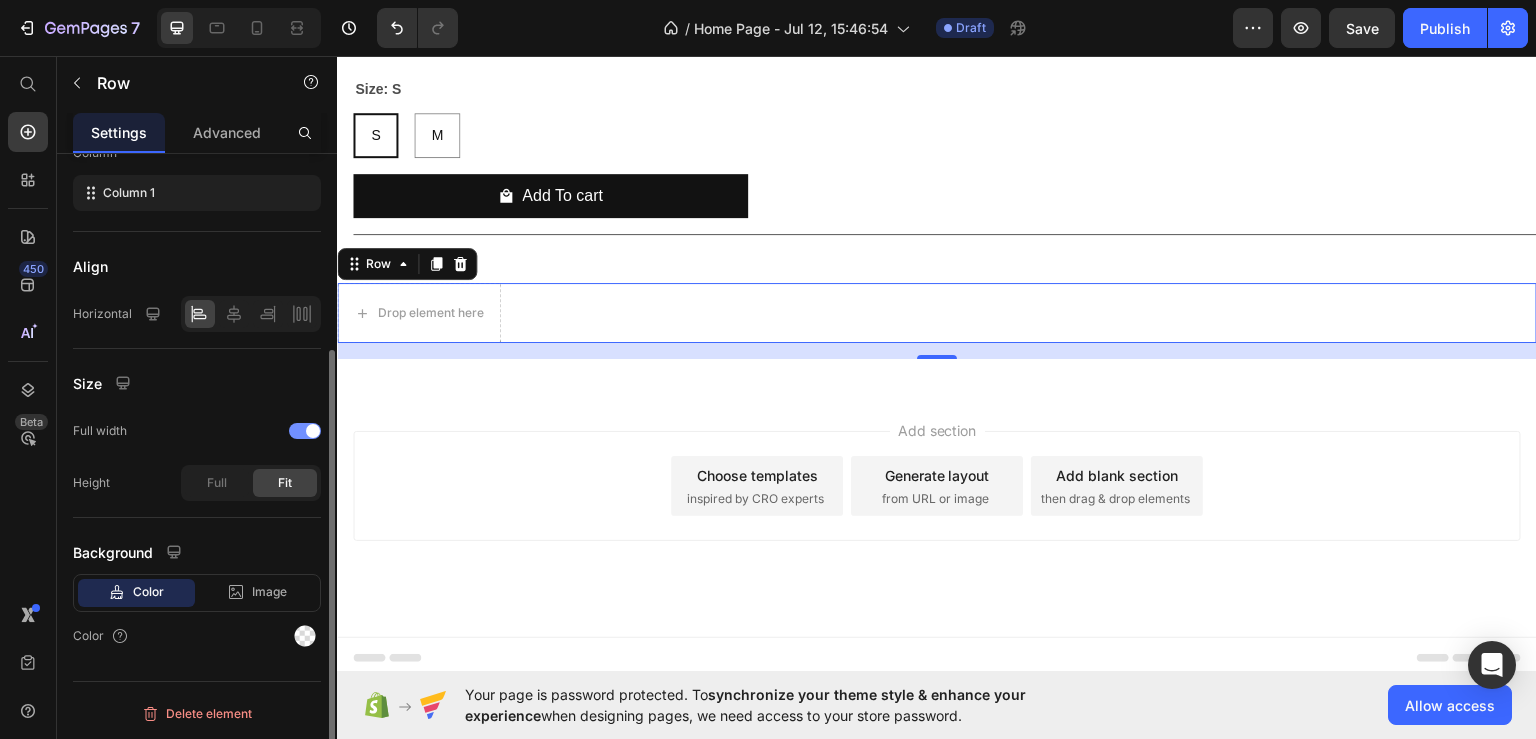 scroll, scrollTop: 288, scrollLeft: 0, axis: vertical 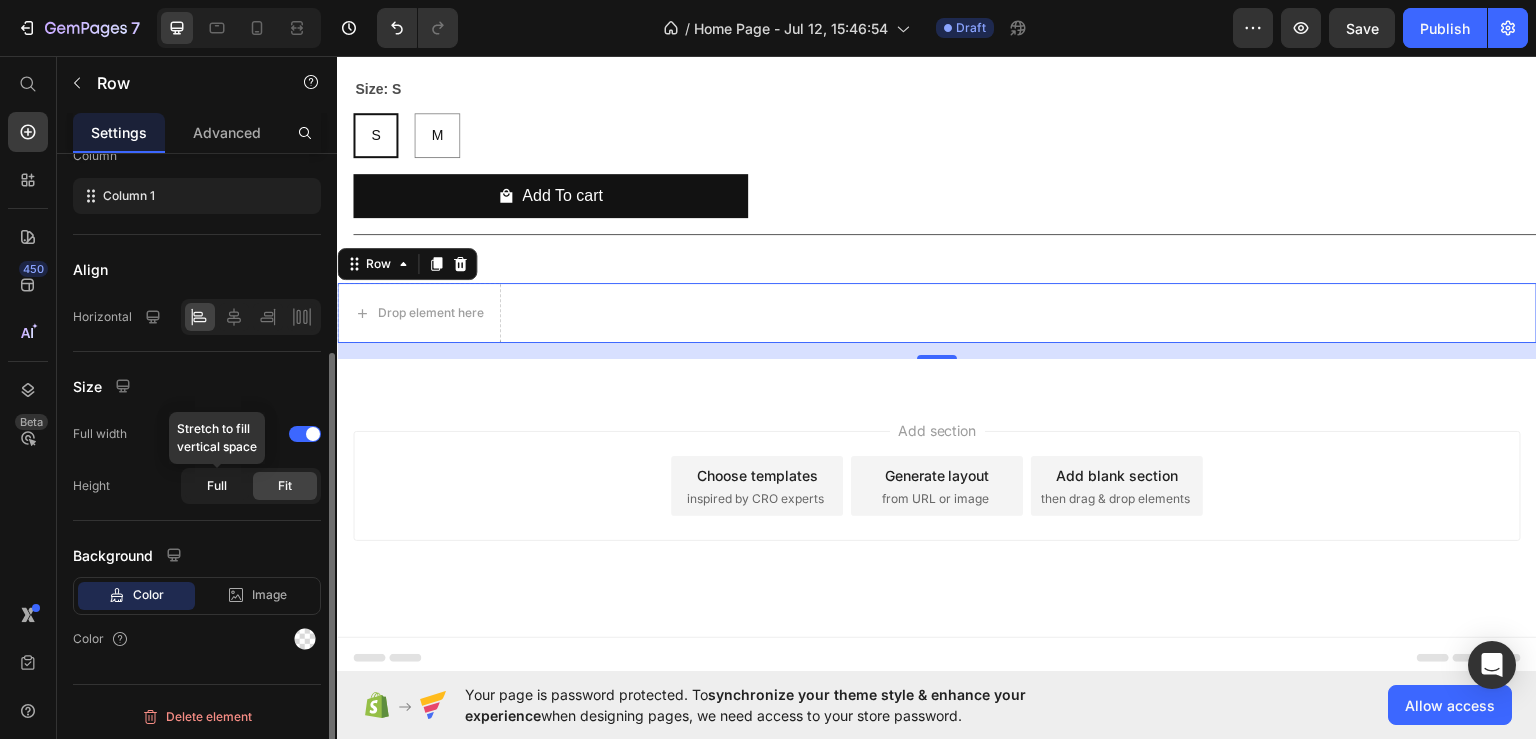 click on "Full" 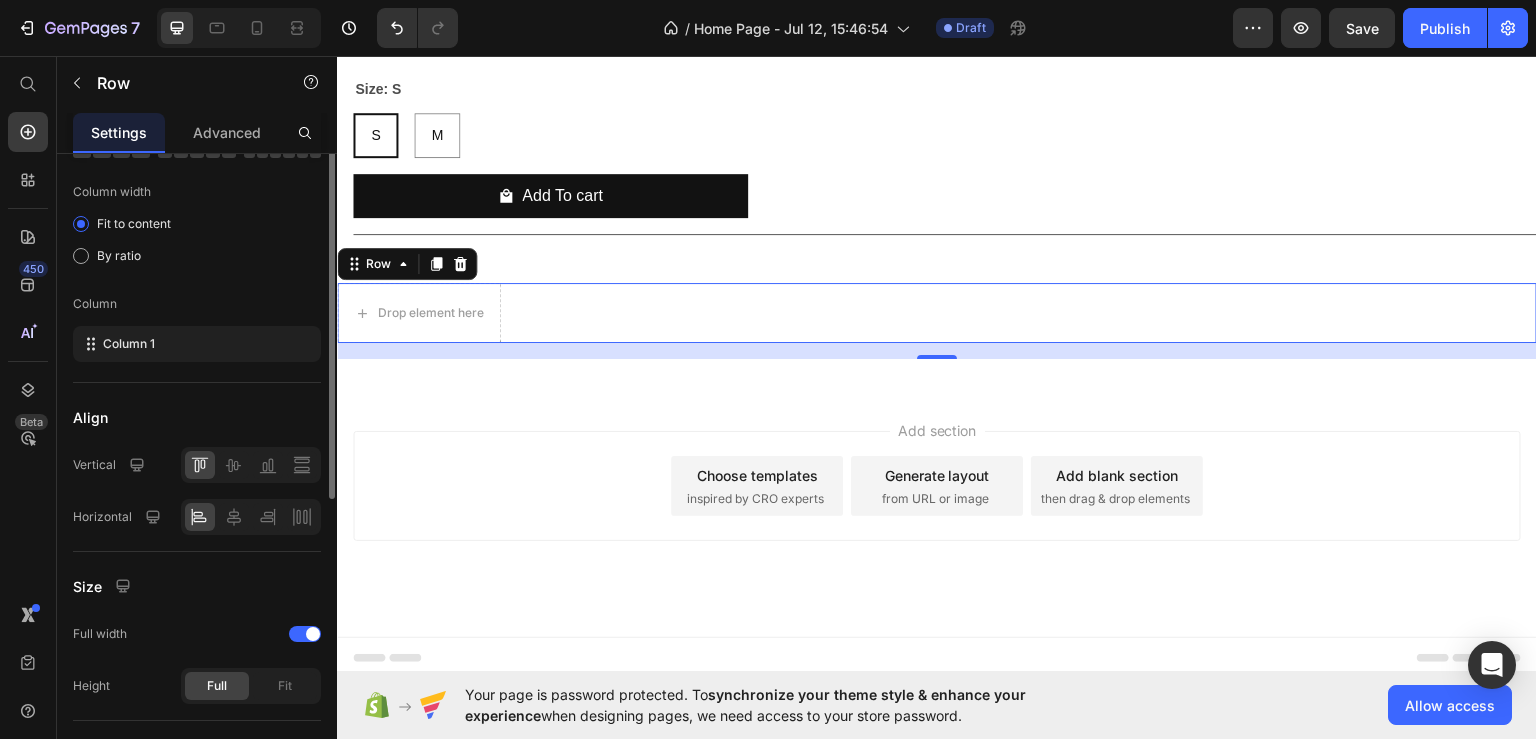 scroll, scrollTop: 40, scrollLeft: 0, axis: vertical 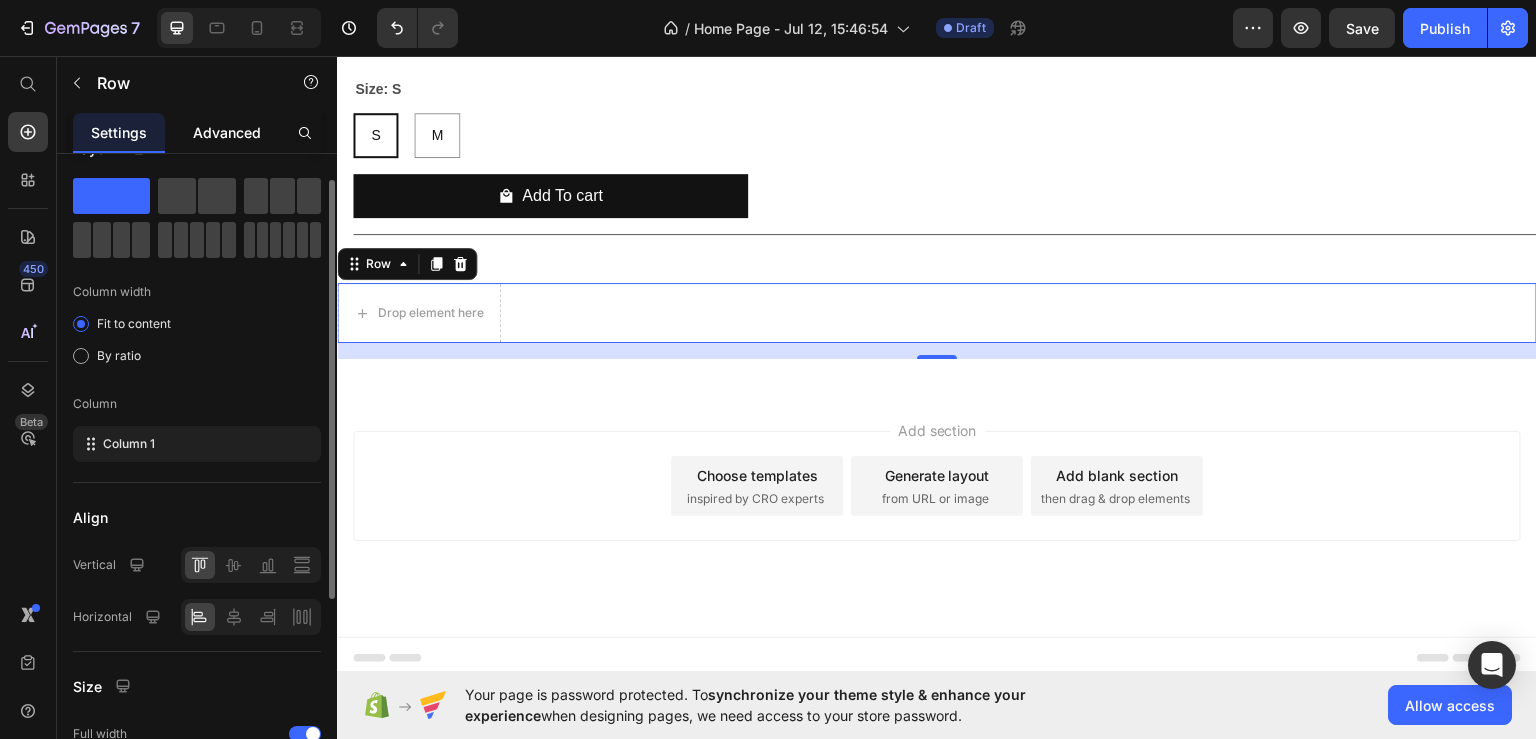 click on "Advanced" at bounding box center [227, 132] 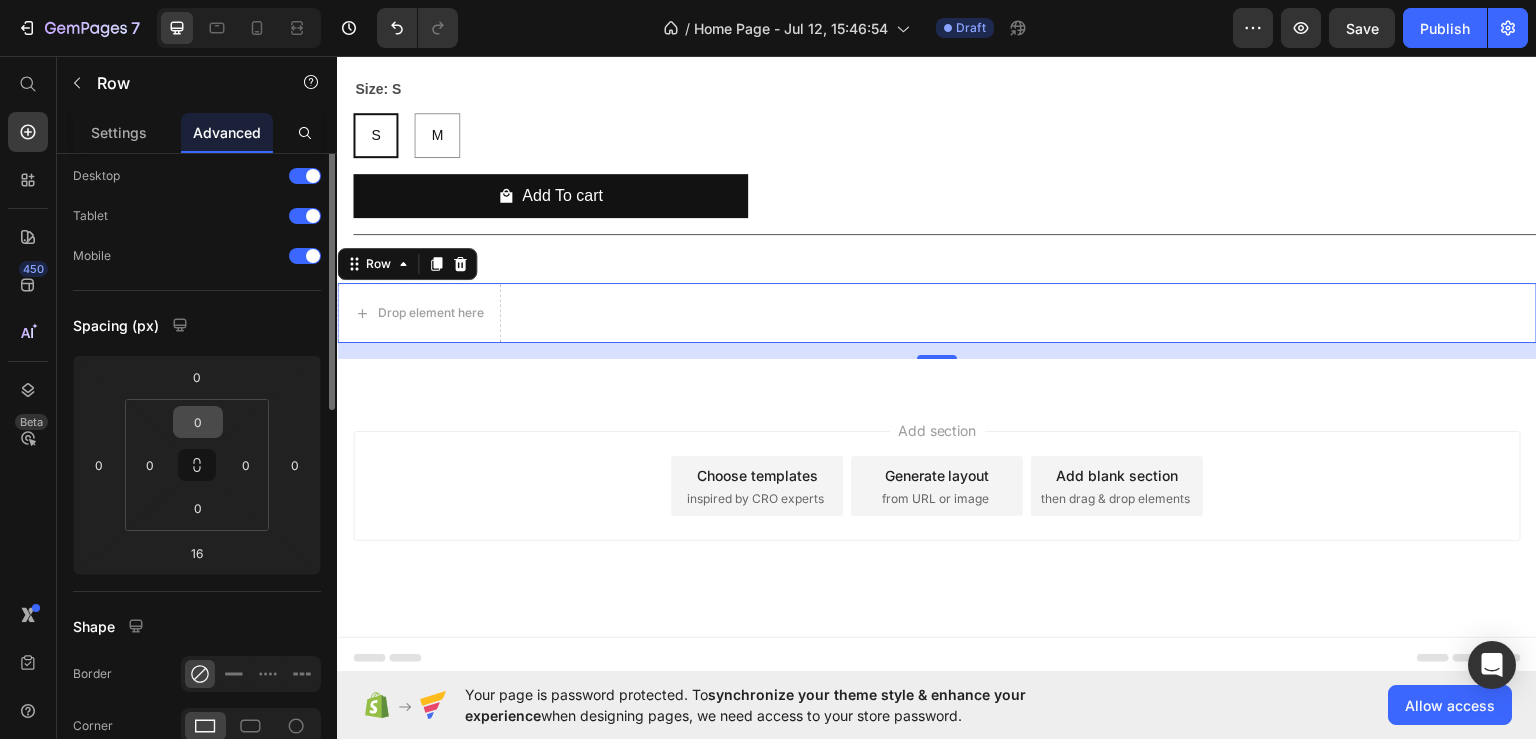 scroll, scrollTop: 0, scrollLeft: 0, axis: both 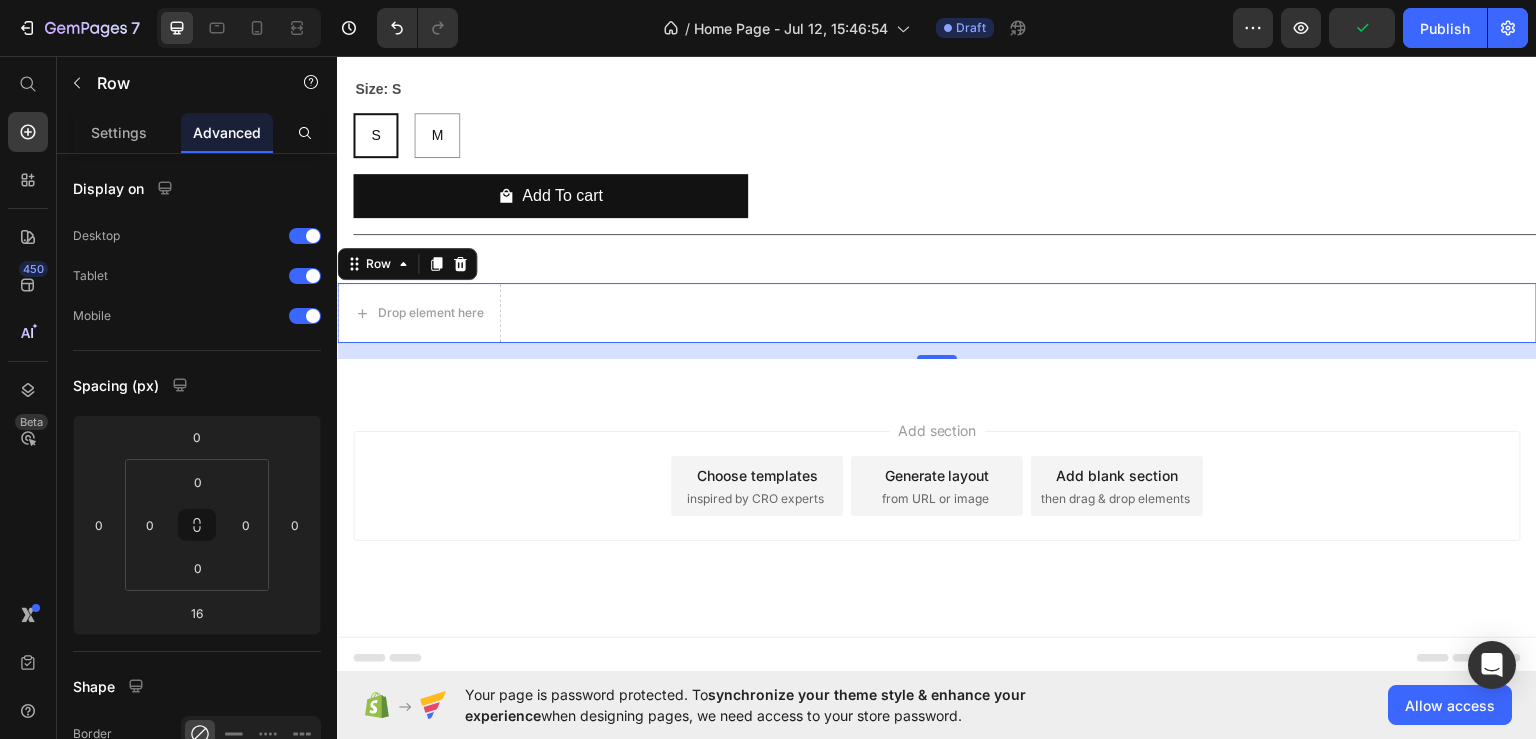 click on "Drop element here Row   16" at bounding box center [937, 312] 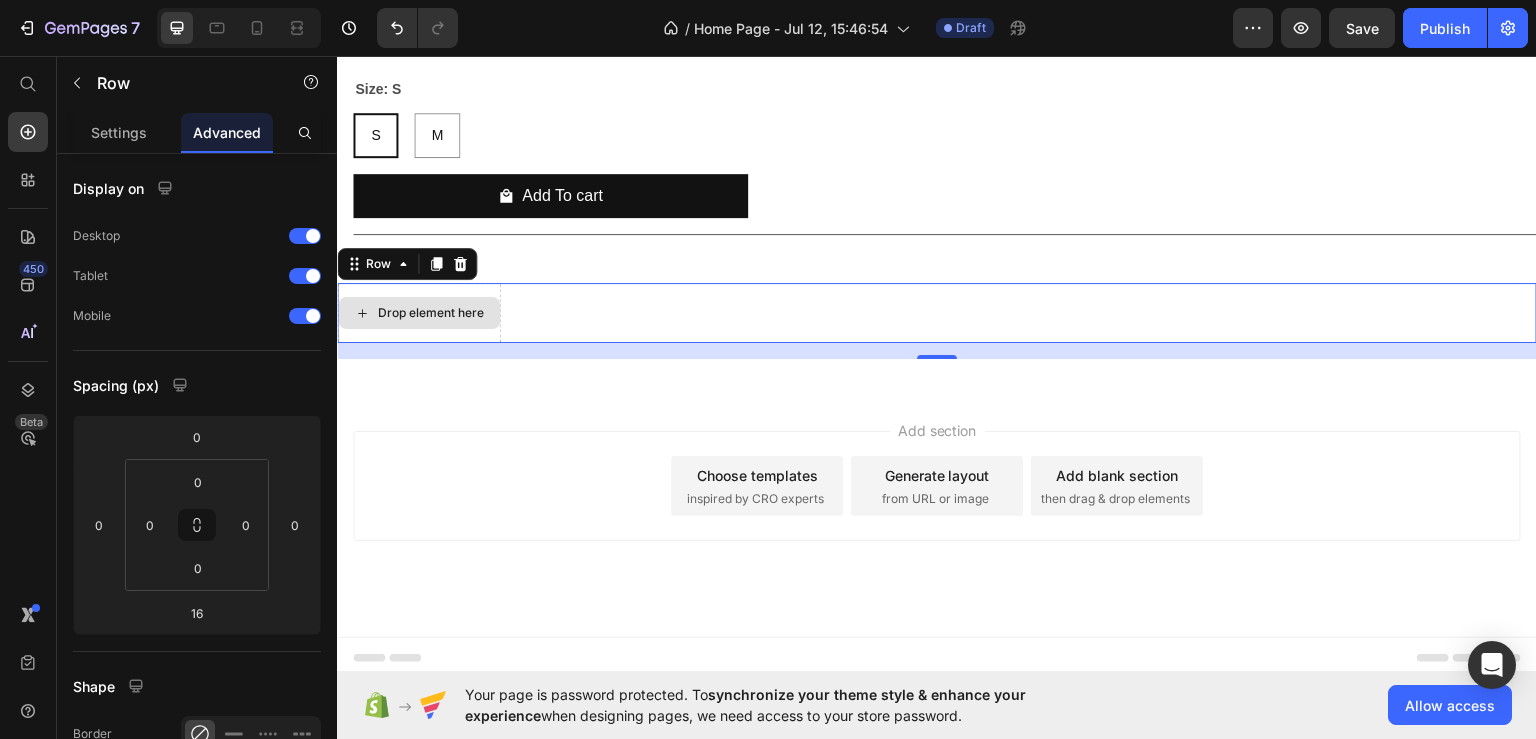 click on "Drop element here" at bounding box center (431, 312) 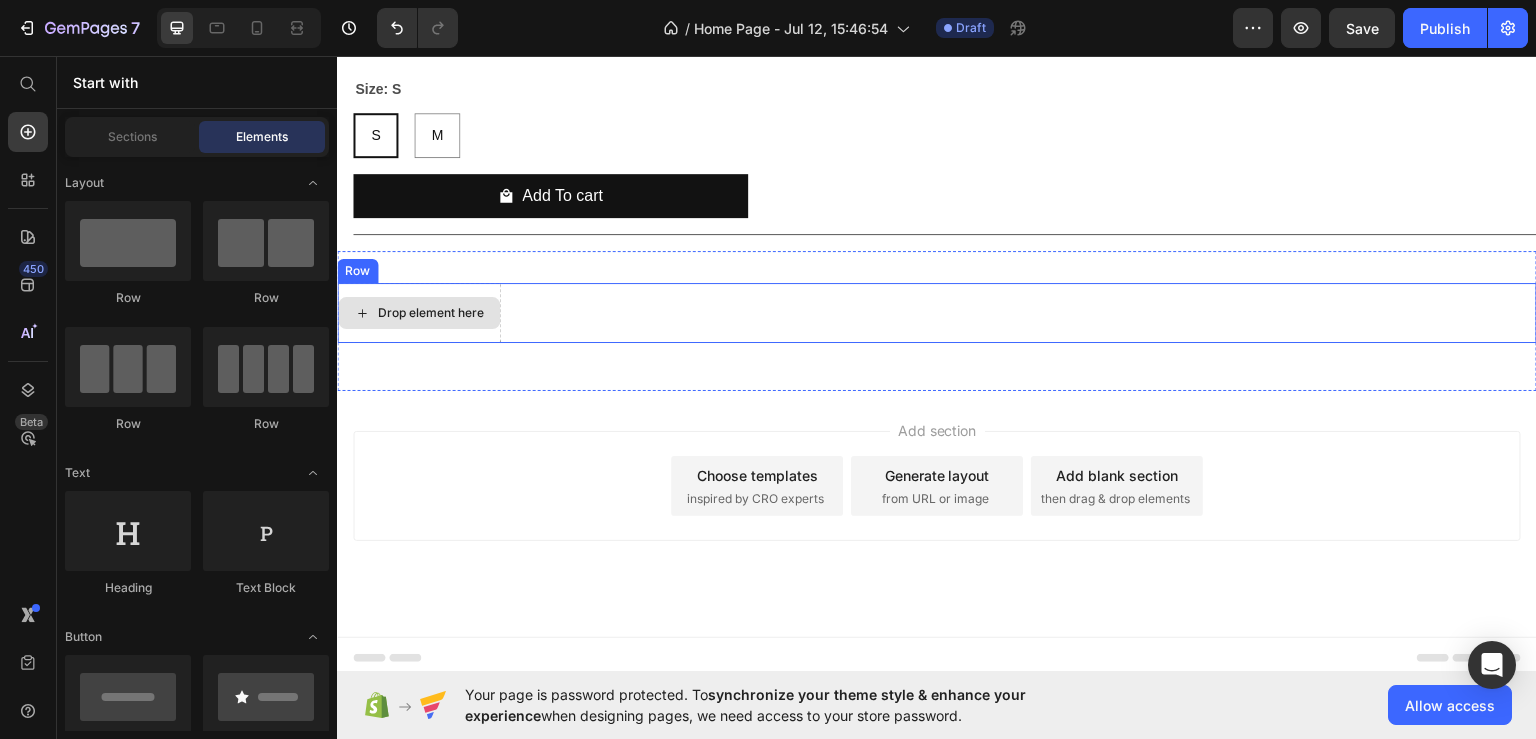 click on "Drop element here" at bounding box center [419, 312] 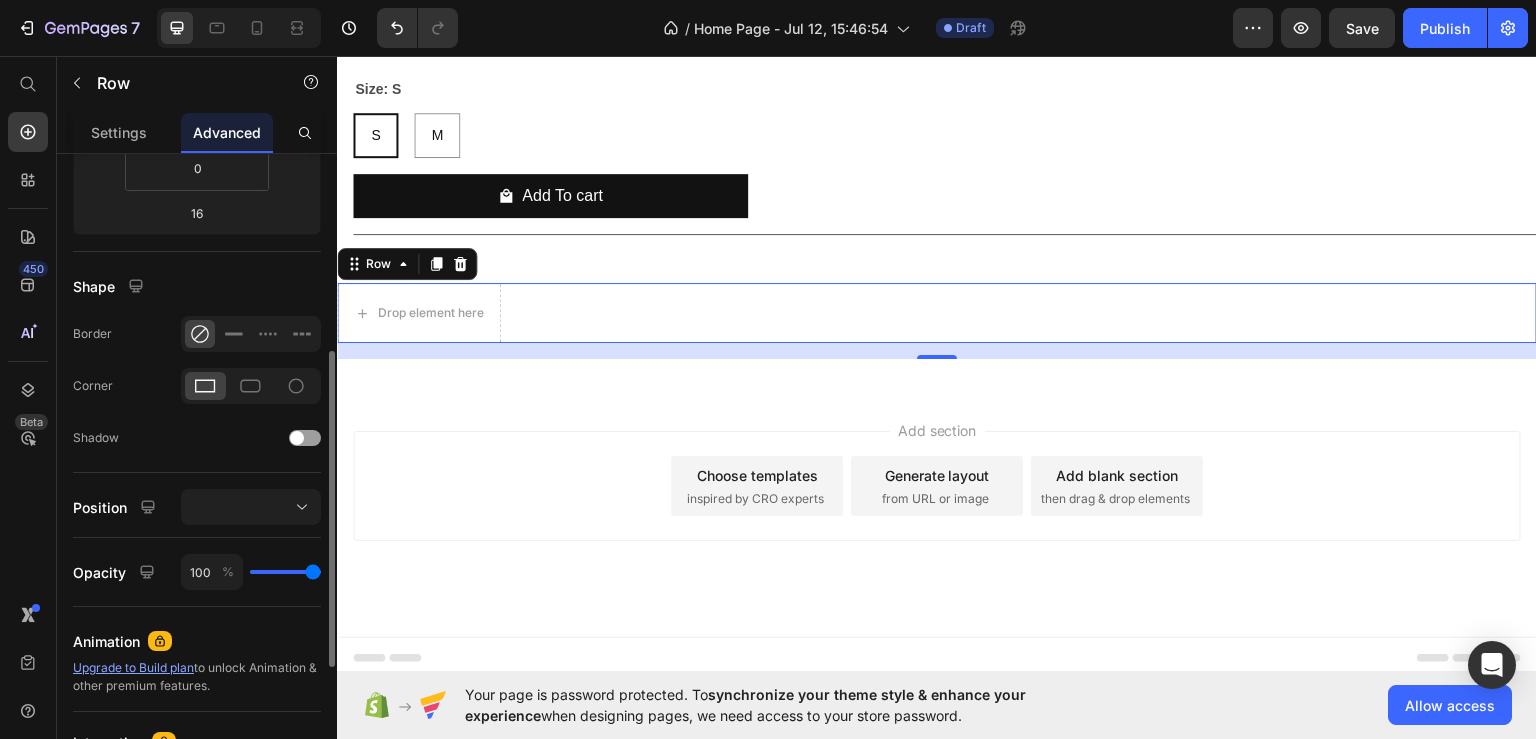 scroll, scrollTop: 0, scrollLeft: 0, axis: both 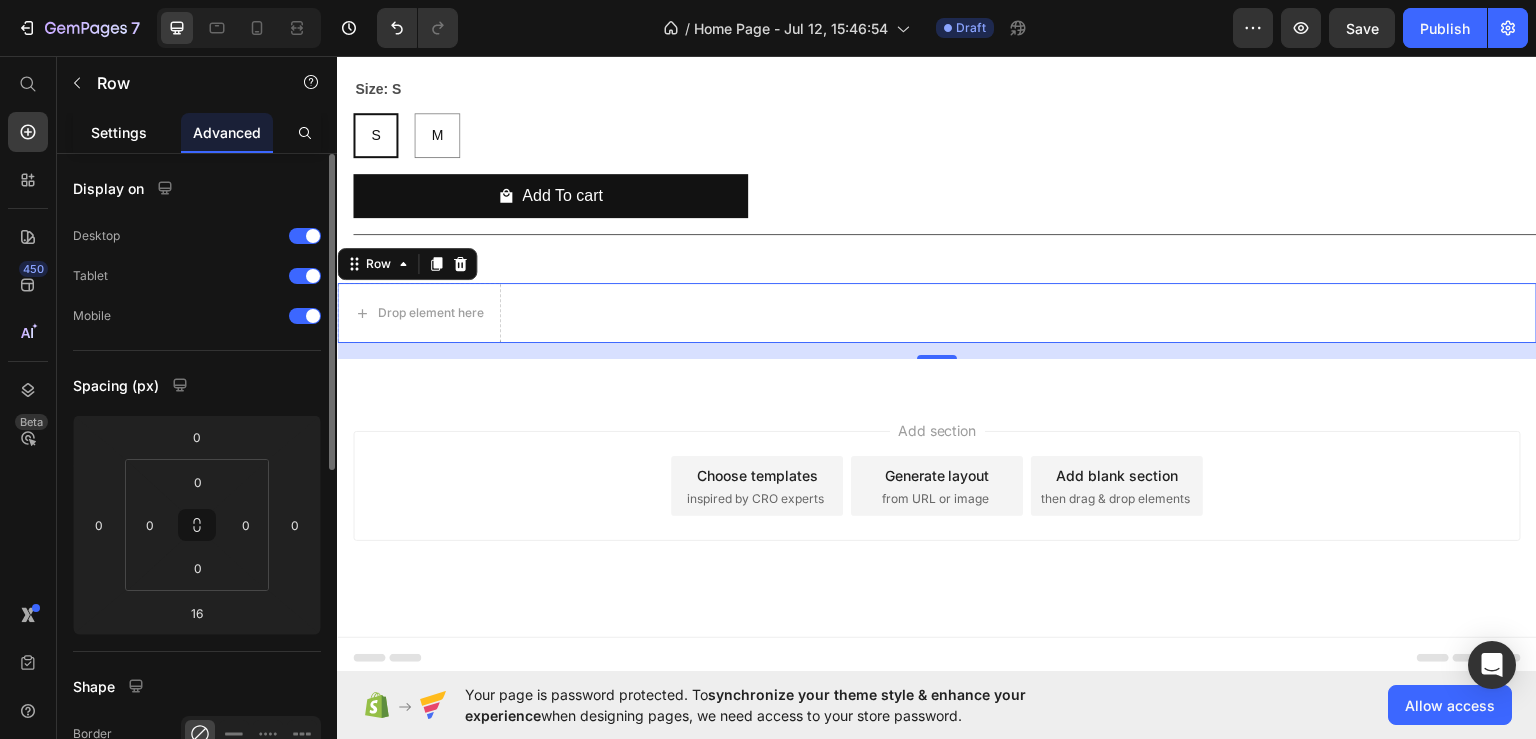 click on "Settings" at bounding box center (119, 132) 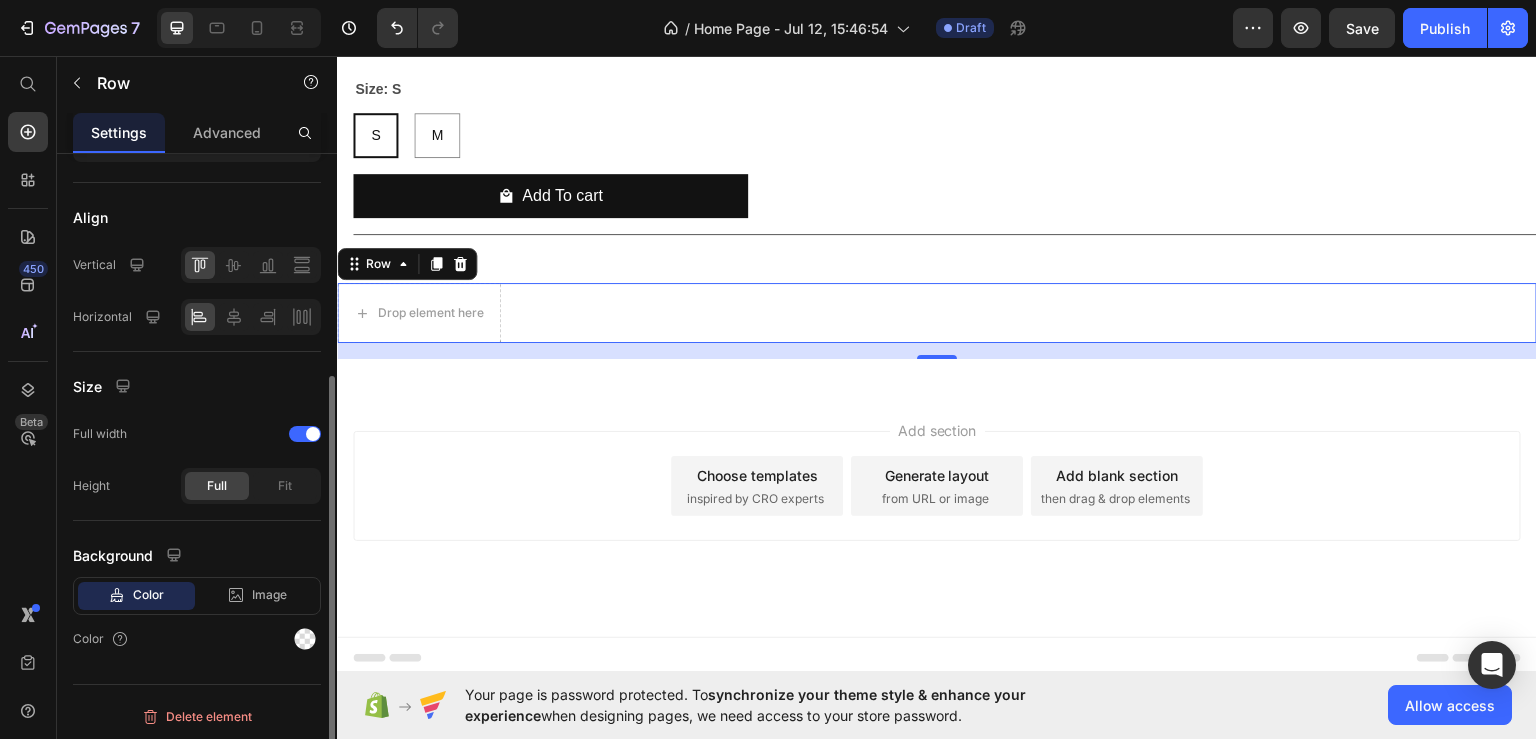 scroll, scrollTop: 40, scrollLeft: 0, axis: vertical 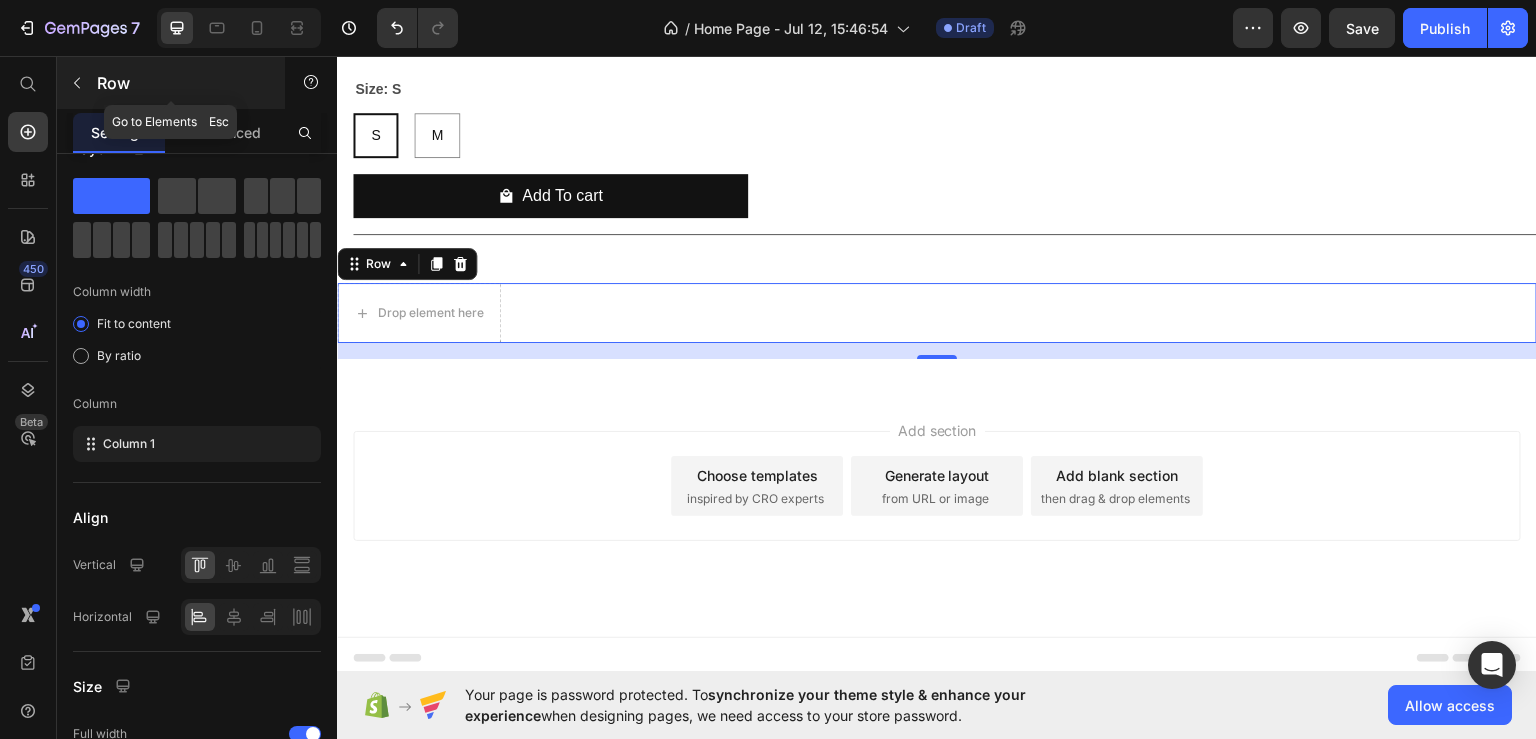 click 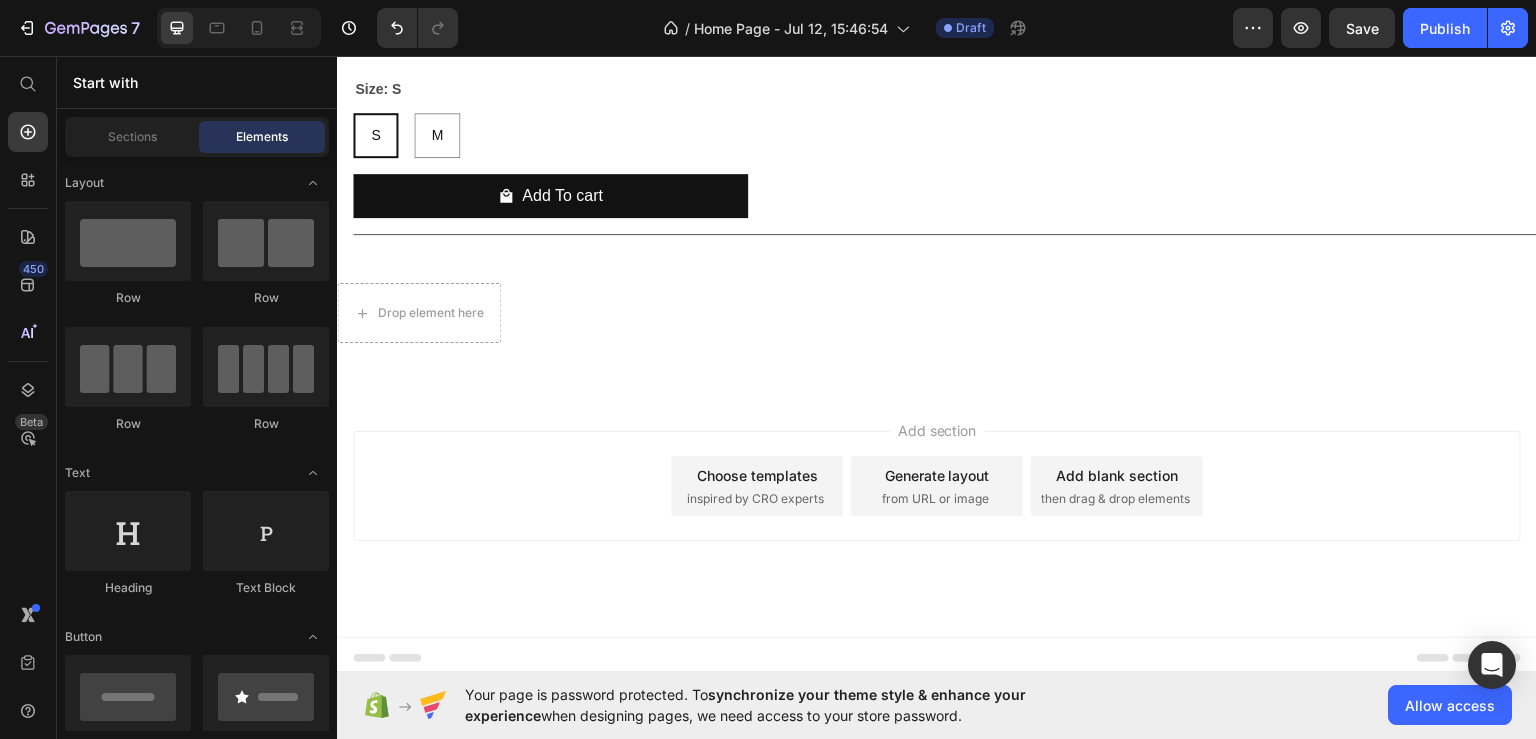 click on "Start with" at bounding box center (197, 82) 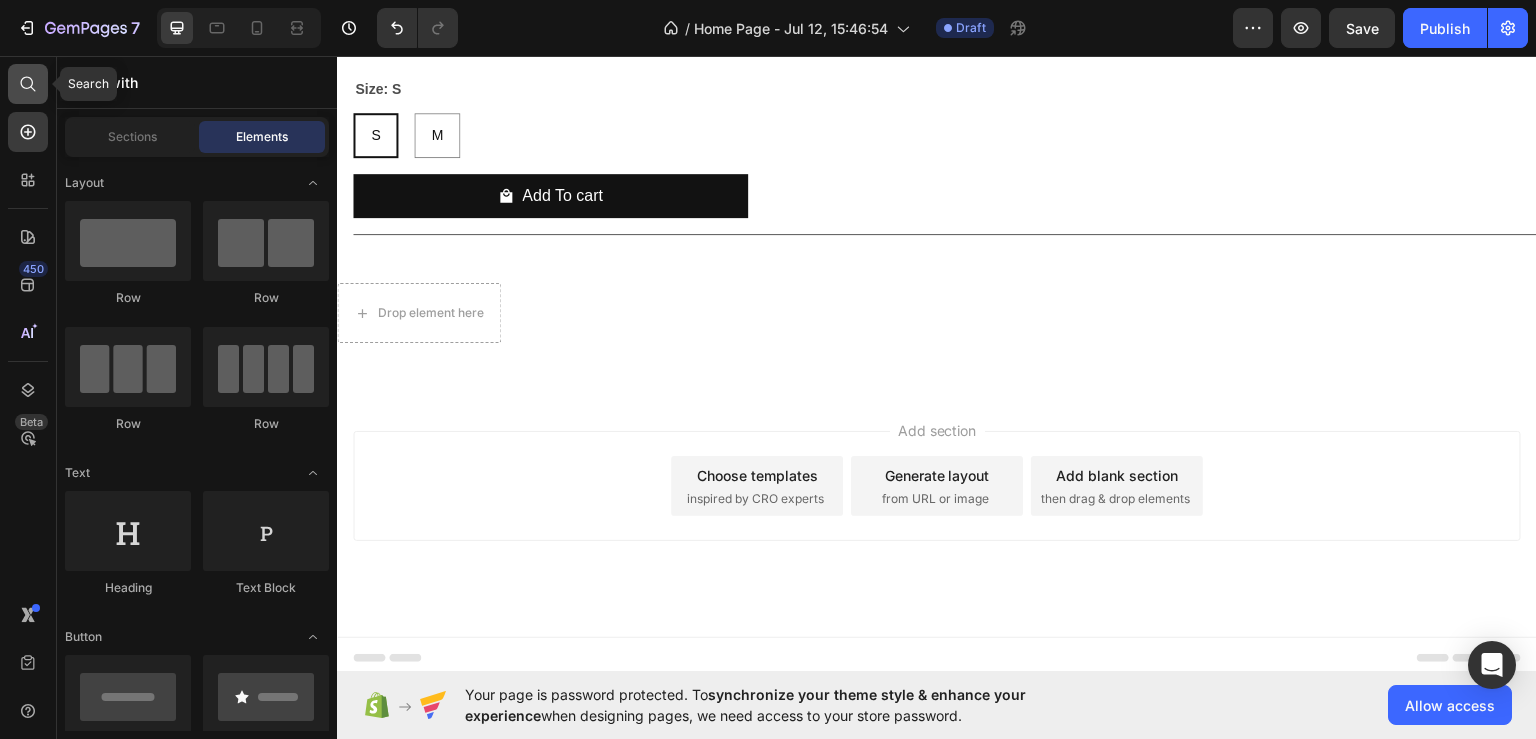 click 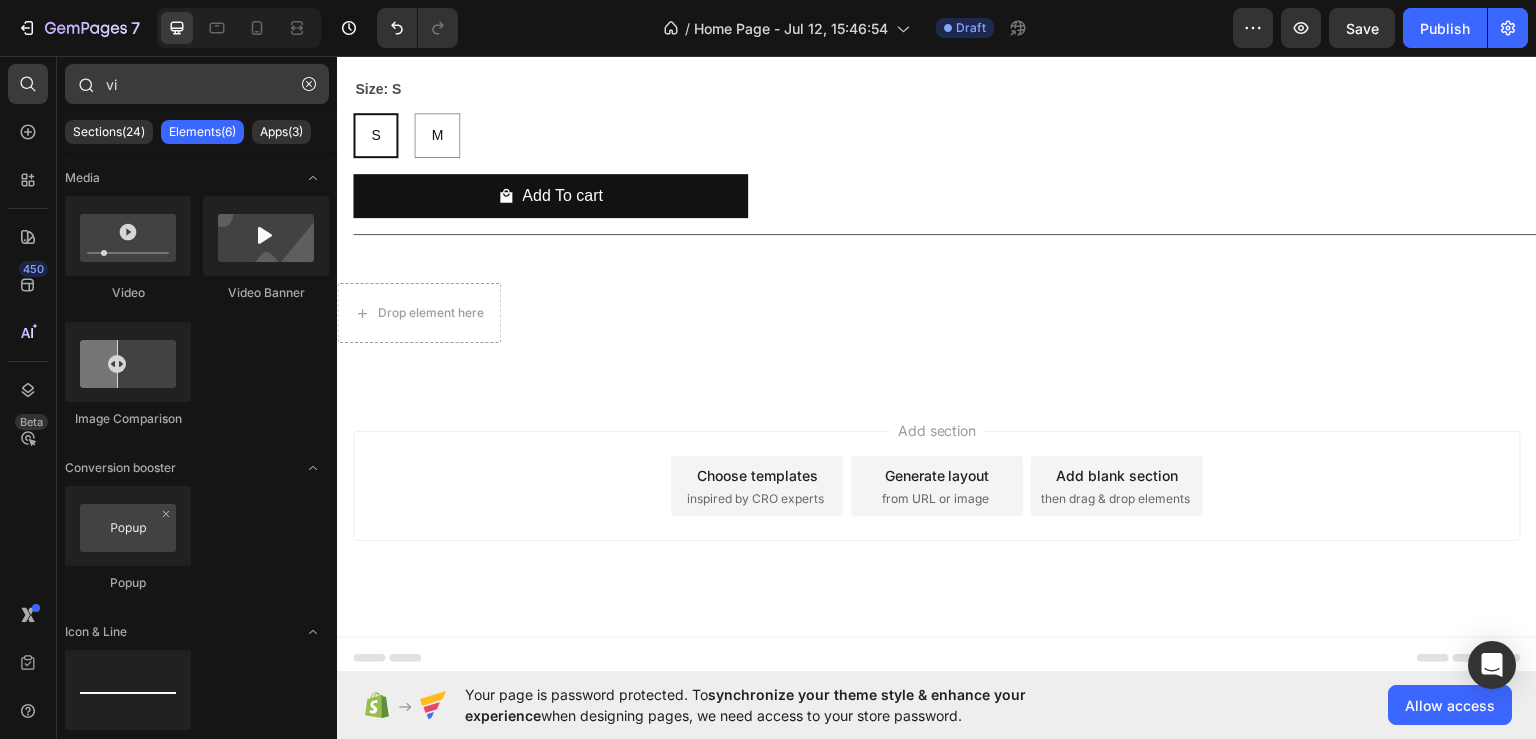 type on "v" 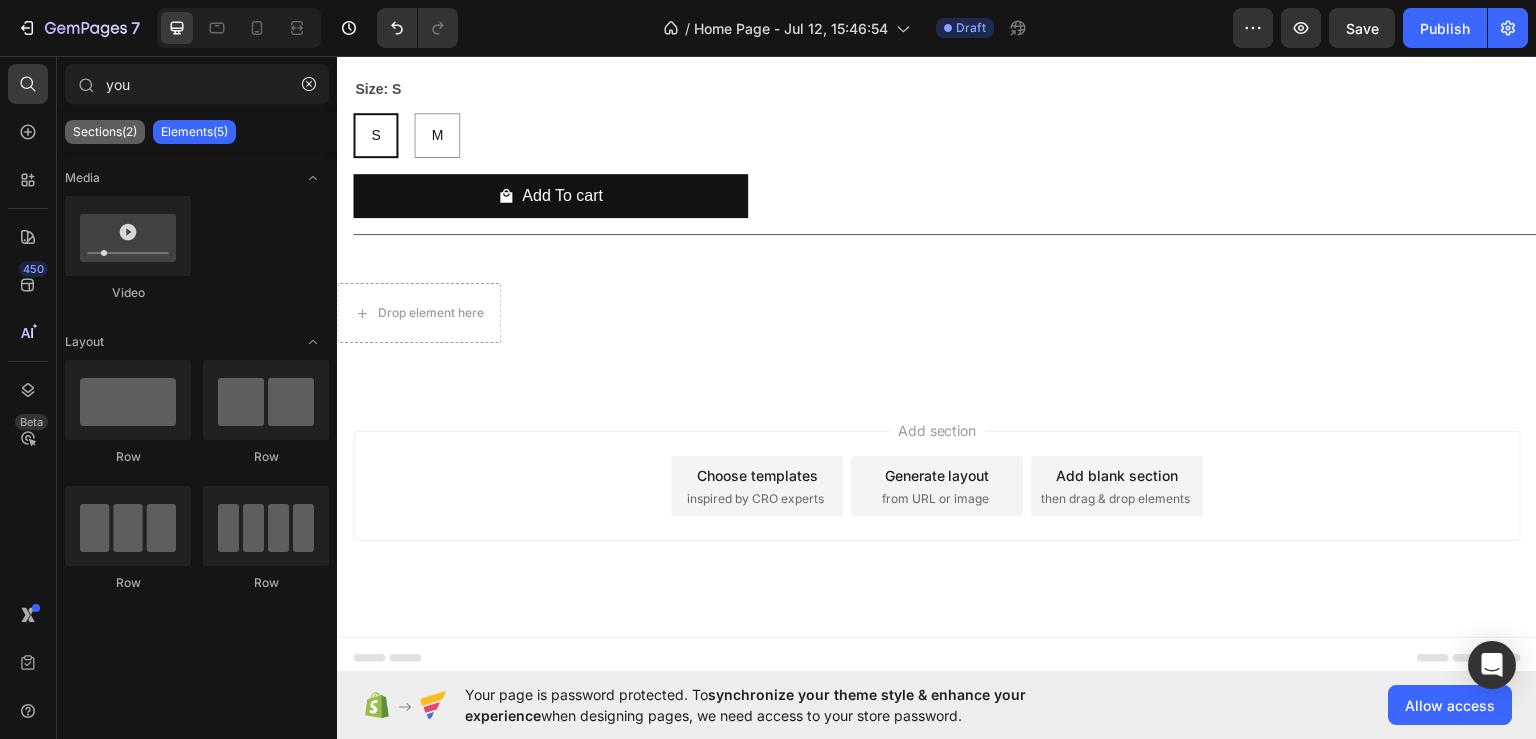 click on "Sections(2)" at bounding box center [105, 132] 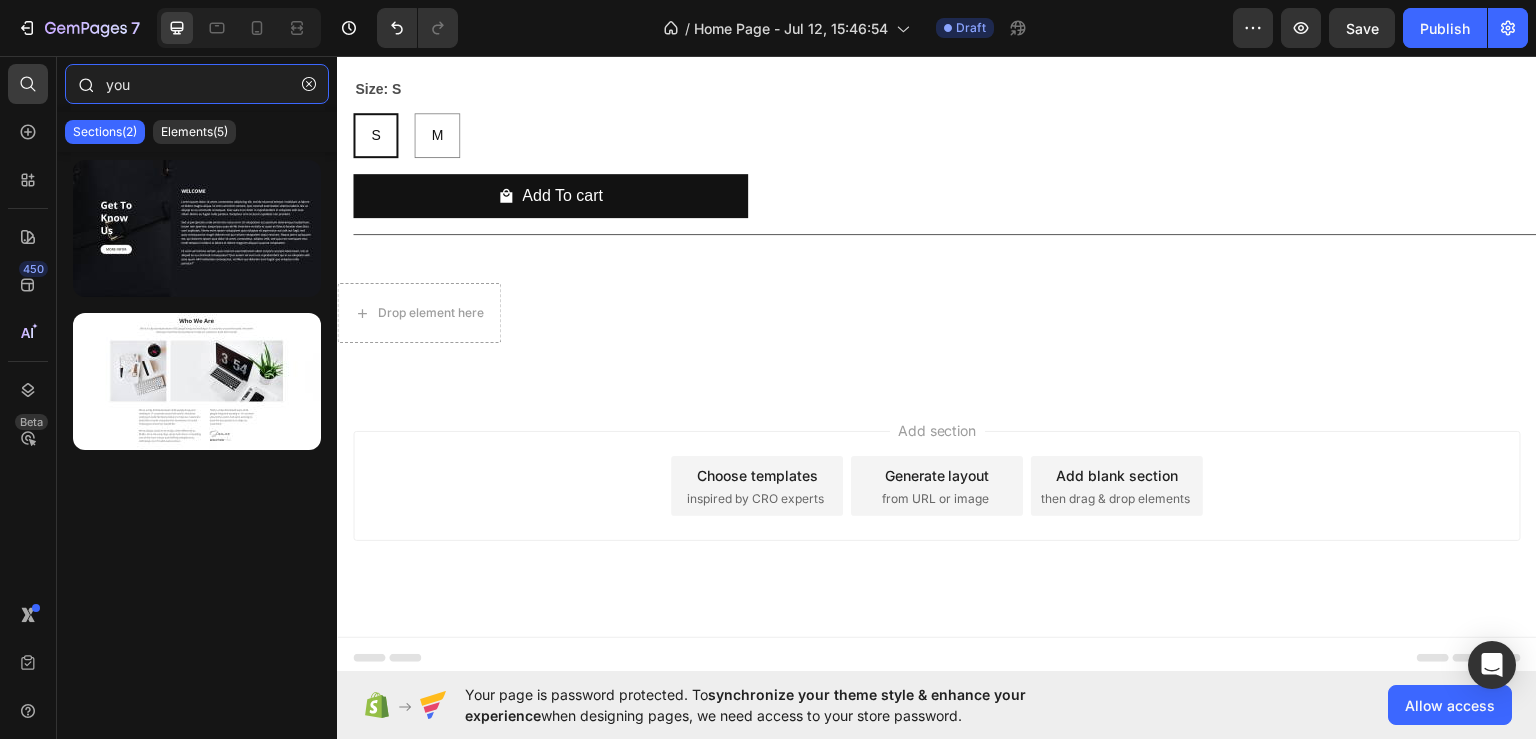 click on "you" at bounding box center [197, 84] 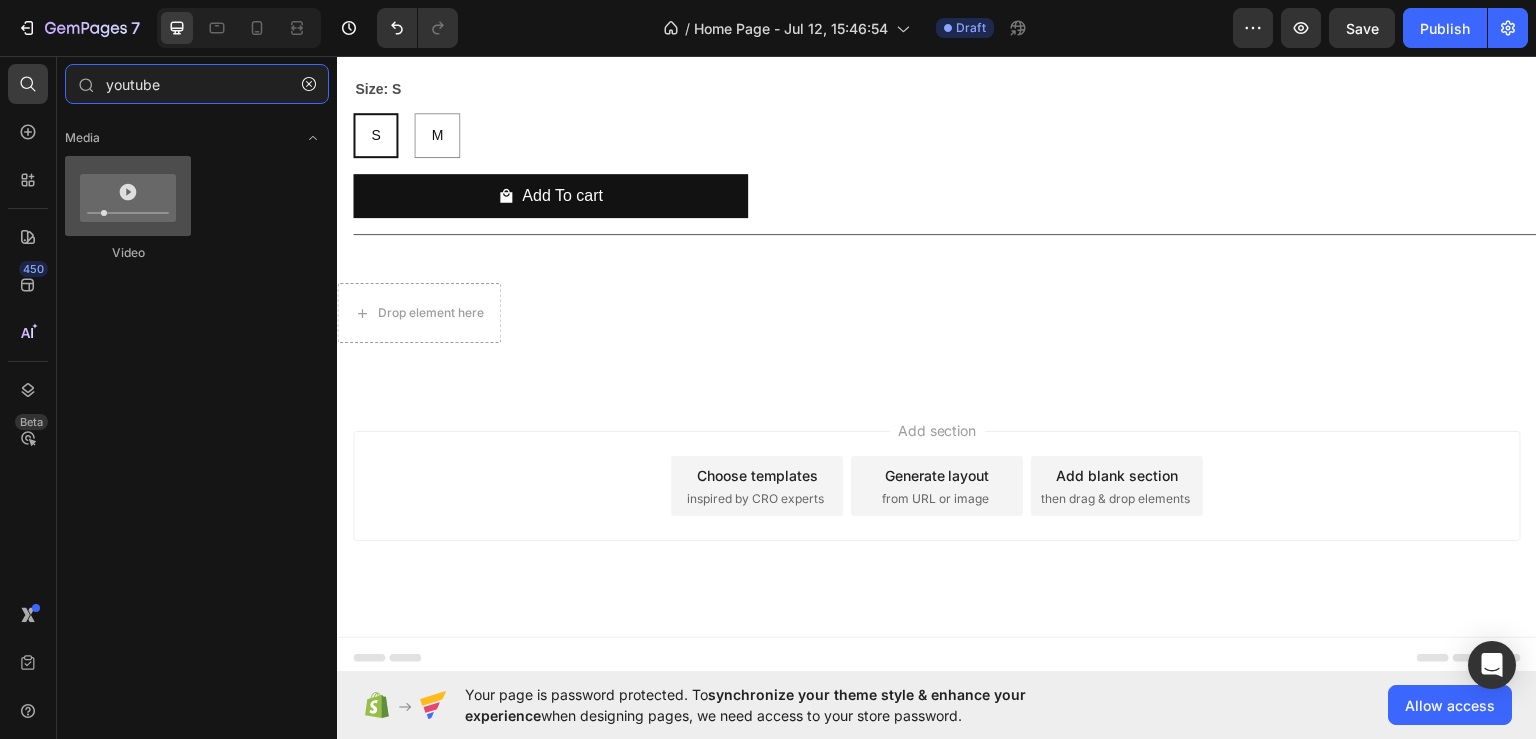 type on "youtube" 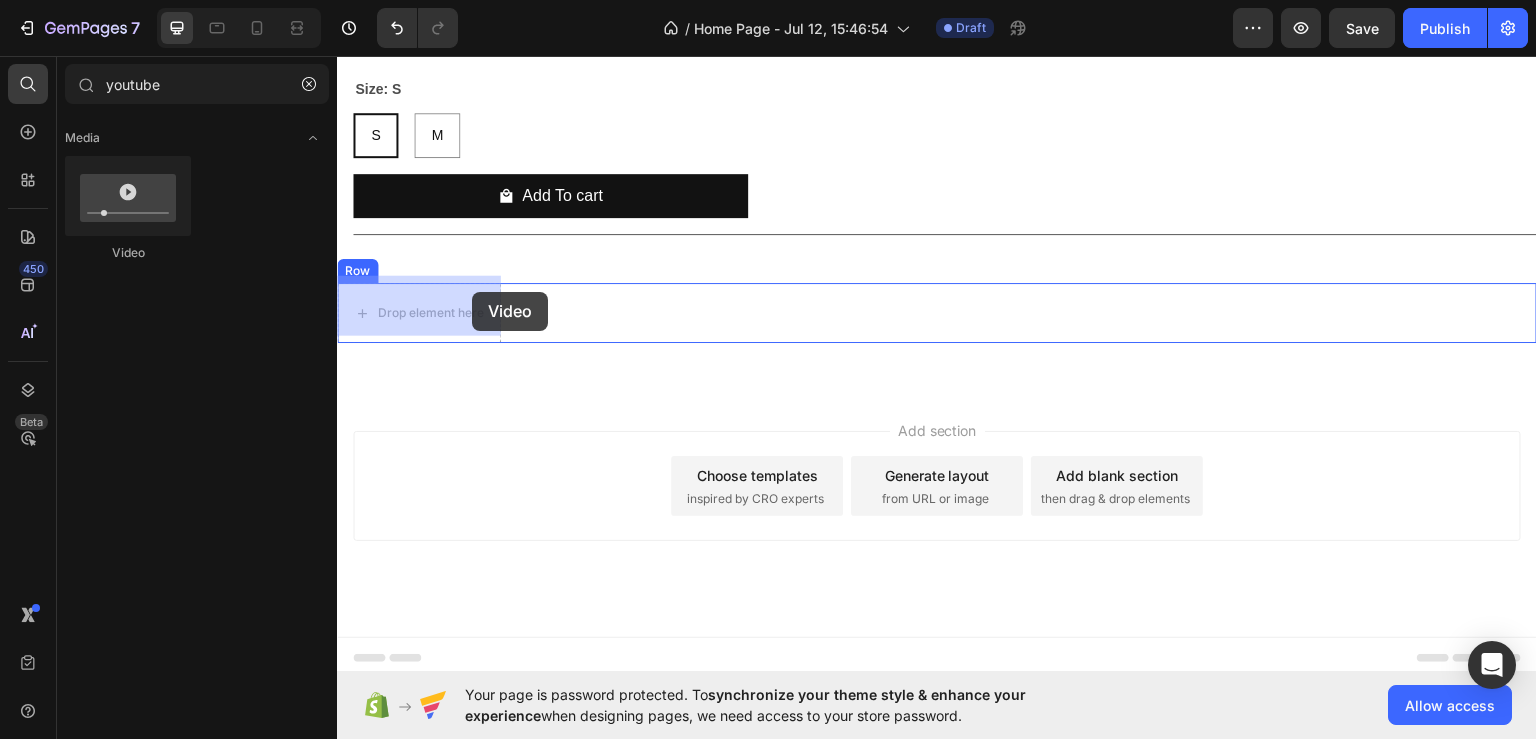 drag, startPoint x: 473, startPoint y: 252, endPoint x: 472, endPoint y: 291, distance: 39.012817 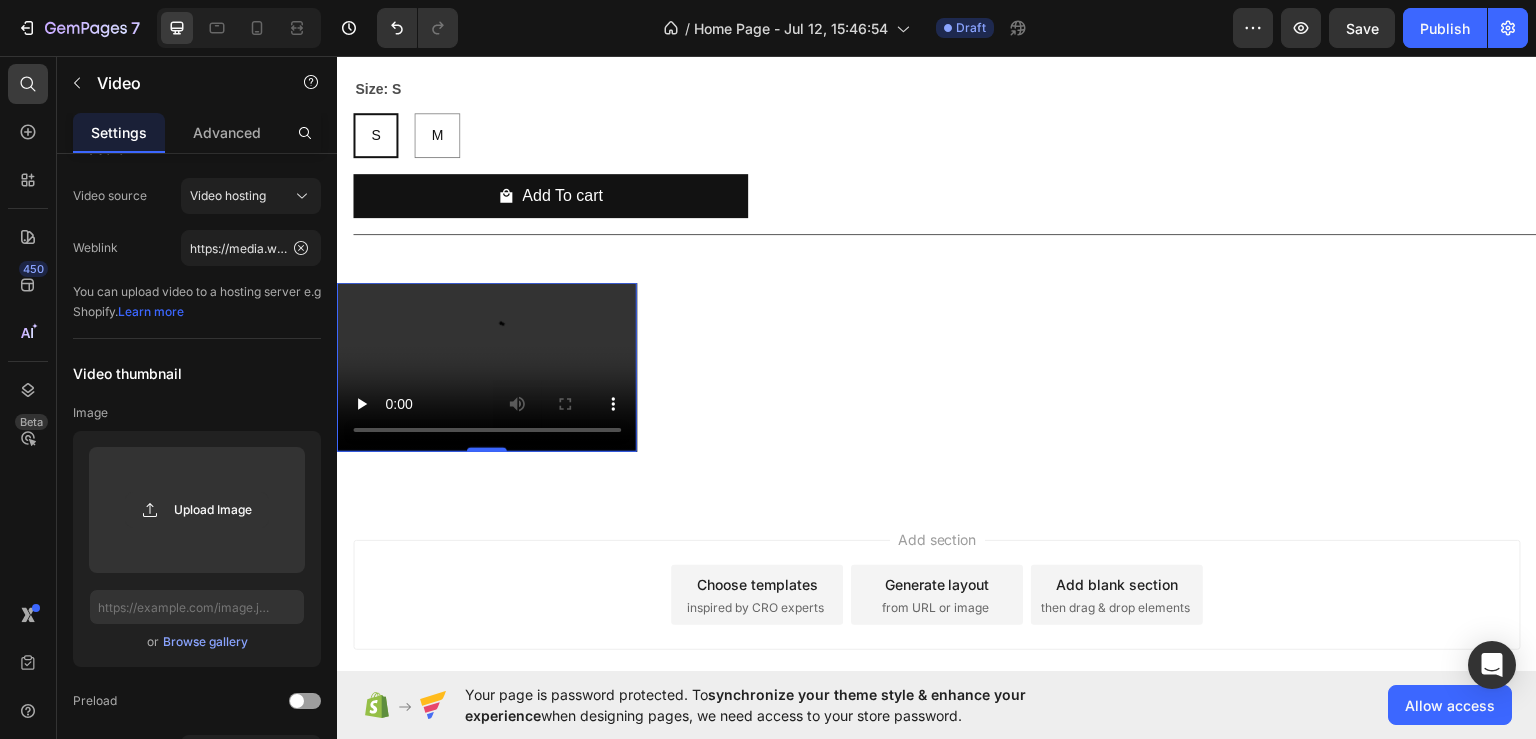 scroll, scrollTop: 2552, scrollLeft: 0, axis: vertical 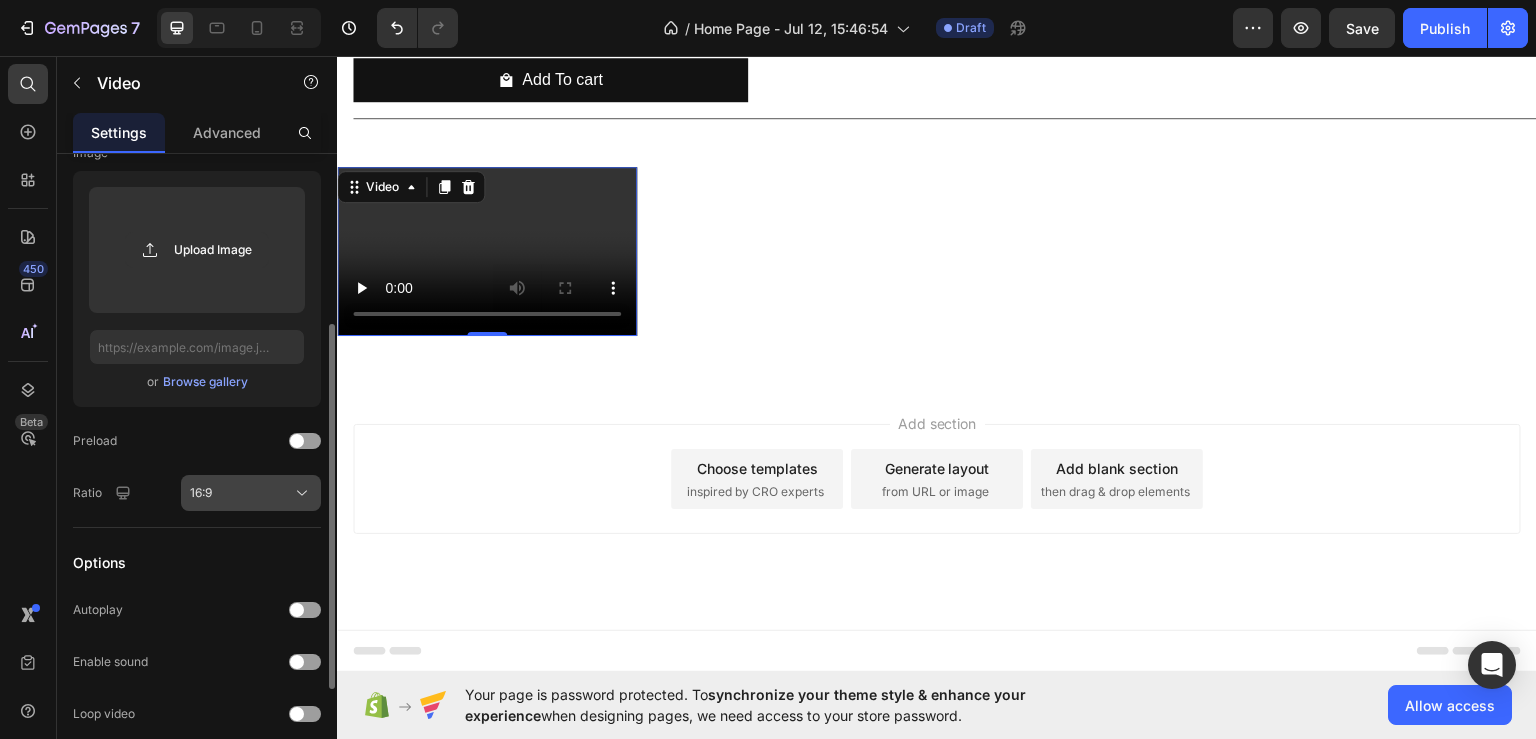 click on "16:9" at bounding box center (251, 493) 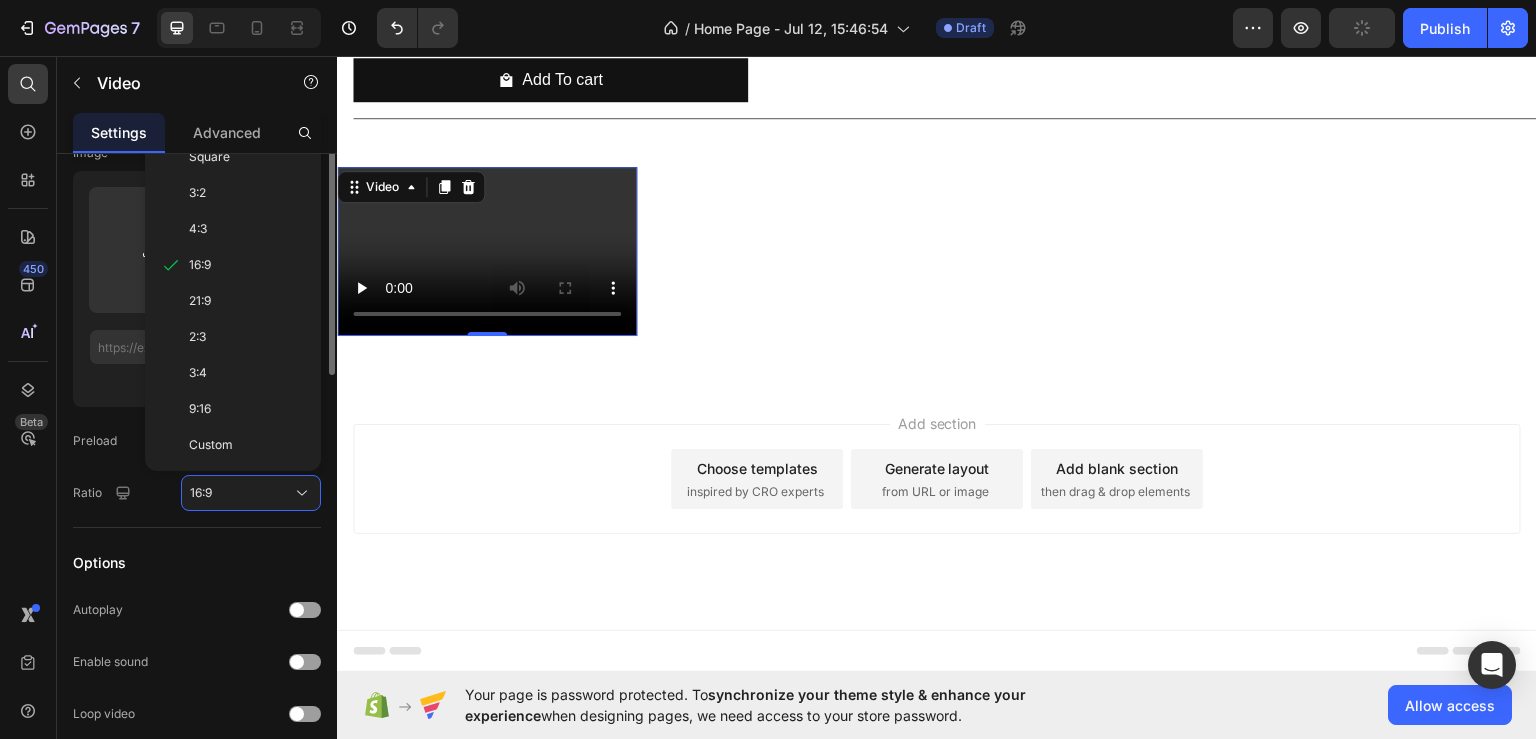 scroll, scrollTop: 100, scrollLeft: 0, axis: vertical 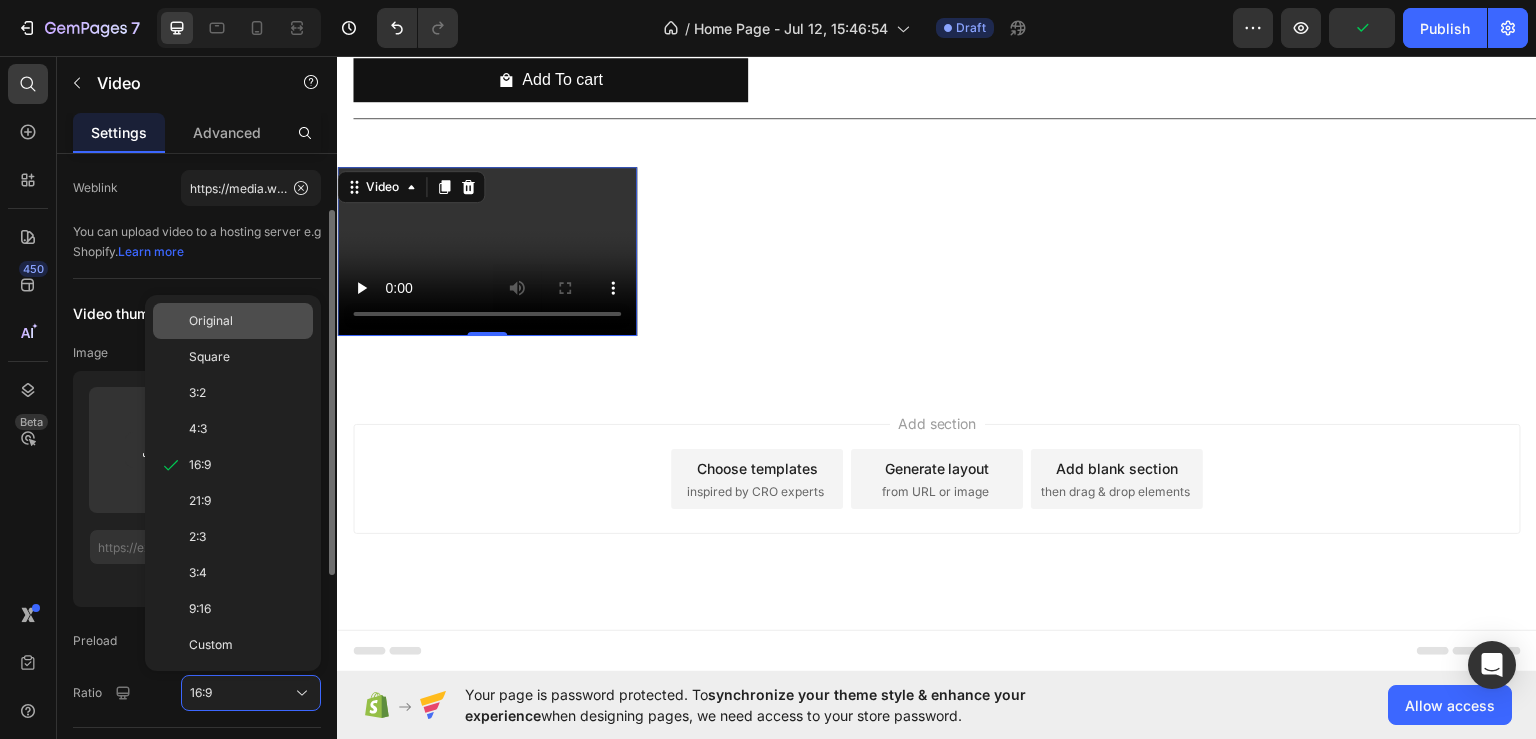 click on "Original" at bounding box center (211, 321) 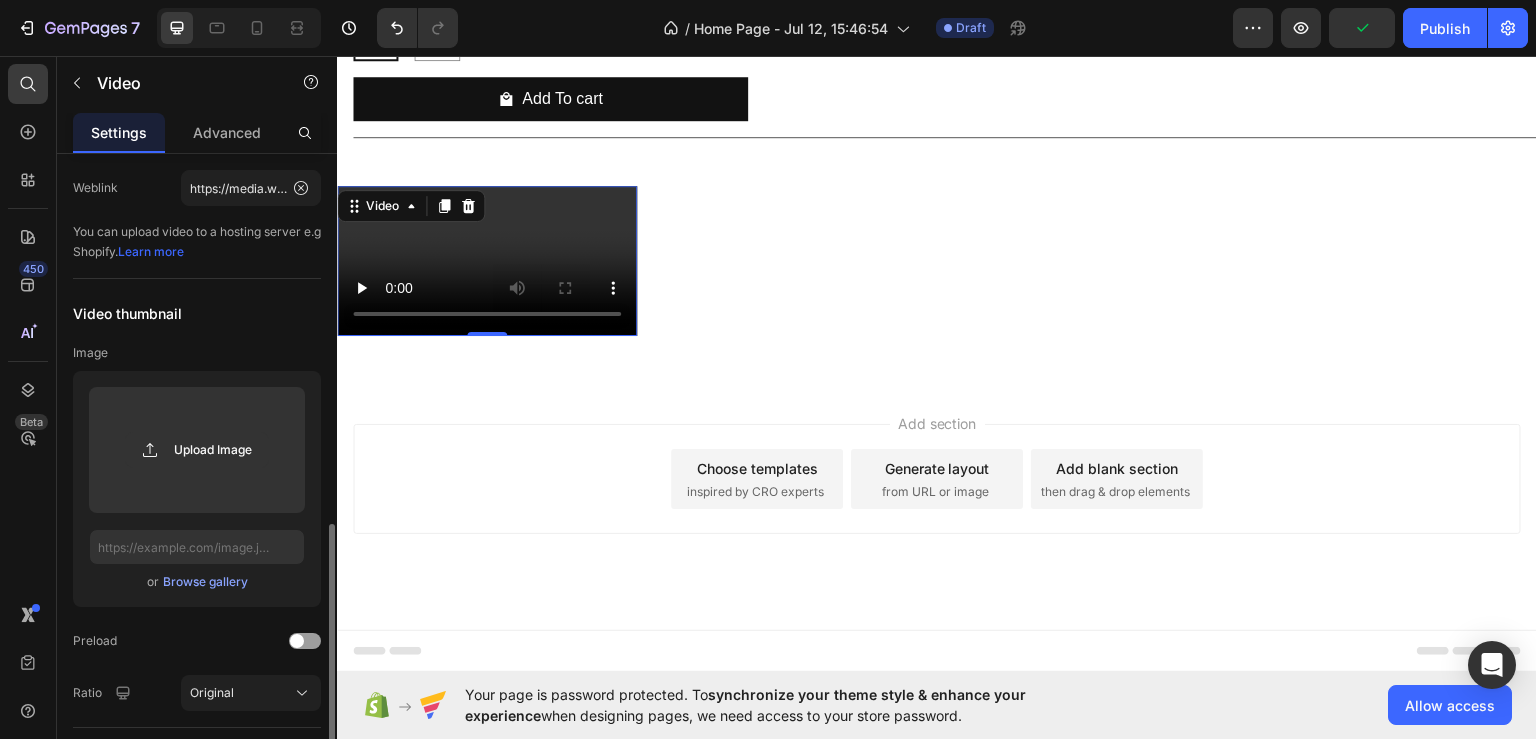 scroll, scrollTop: 300, scrollLeft: 0, axis: vertical 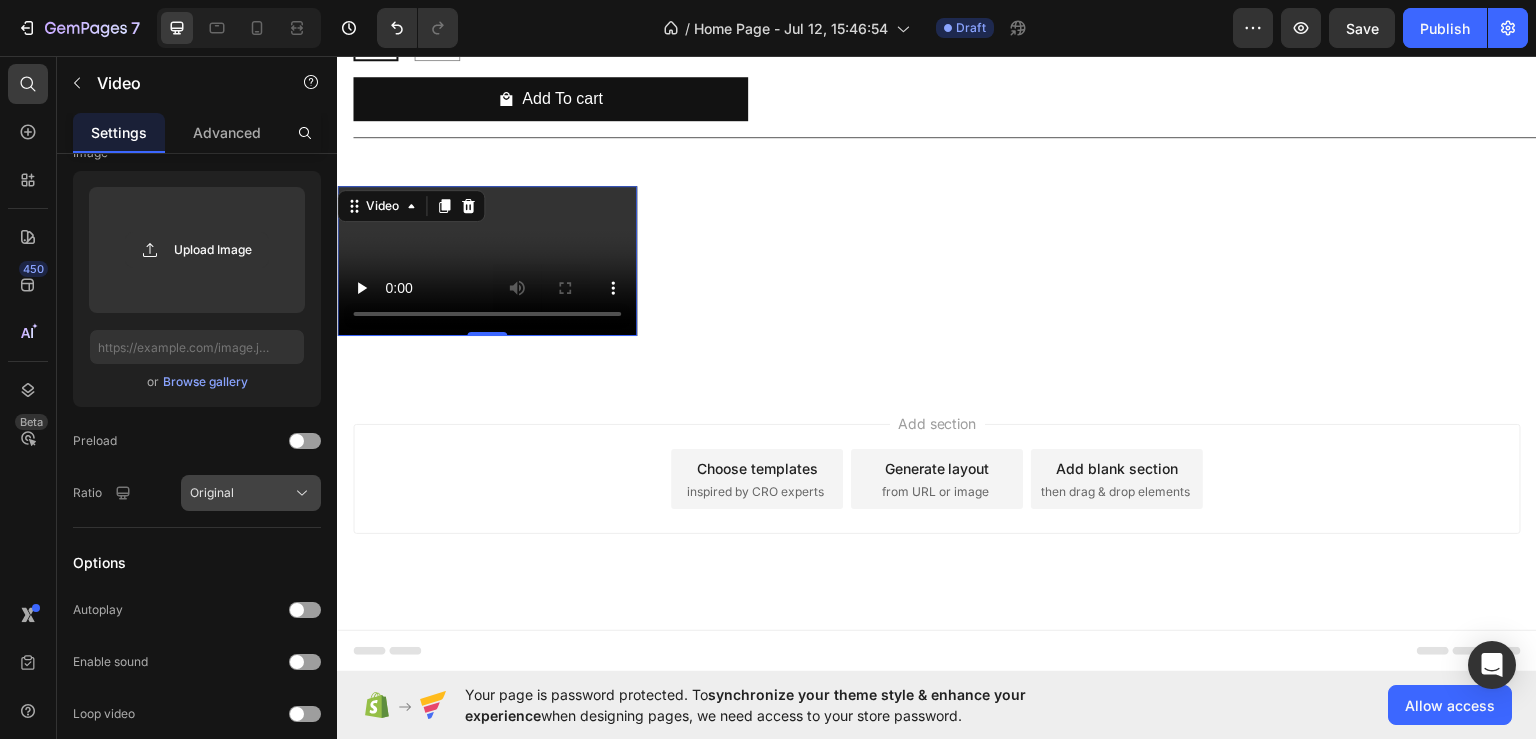 click 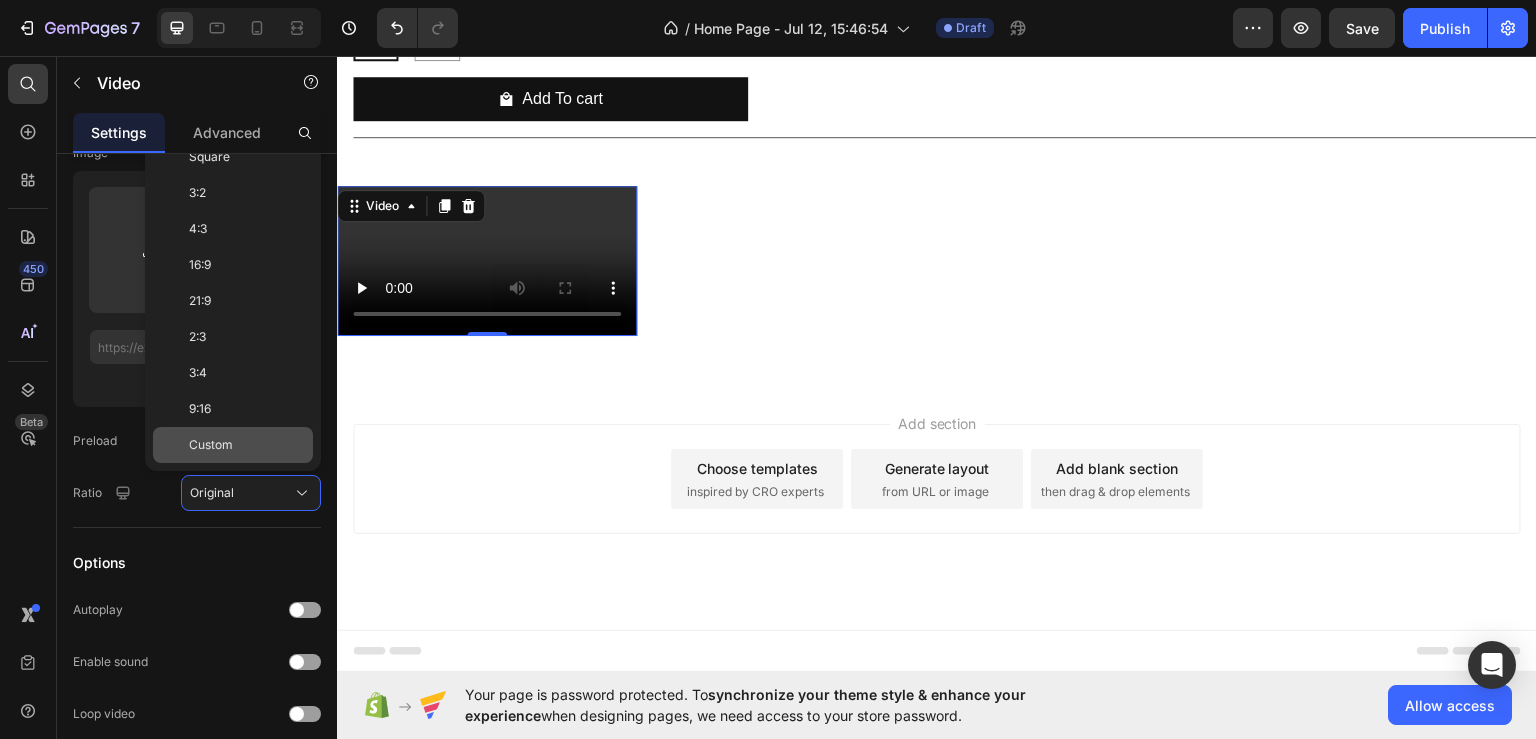 click on "Custom" at bounding box center (211, 445) 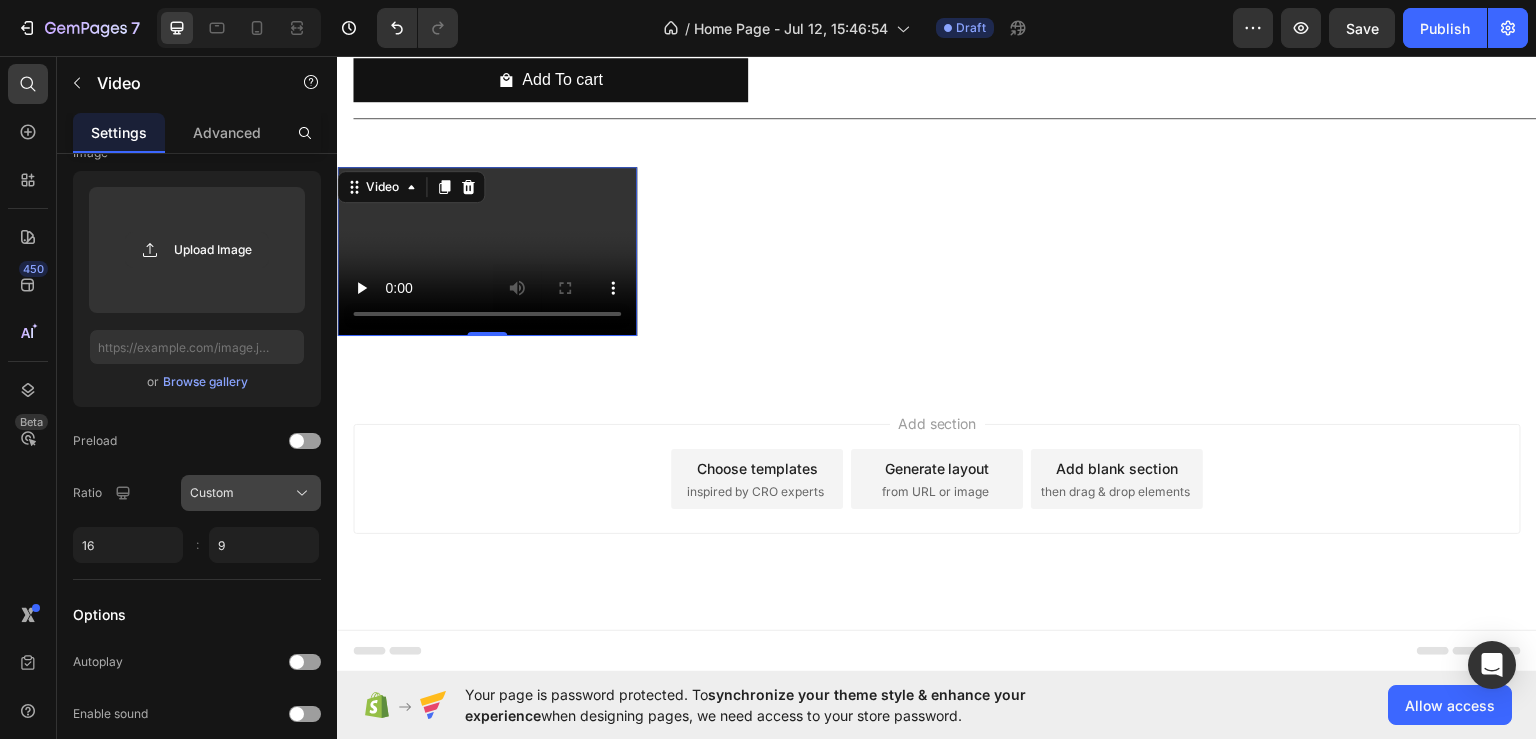 click on "Custom" 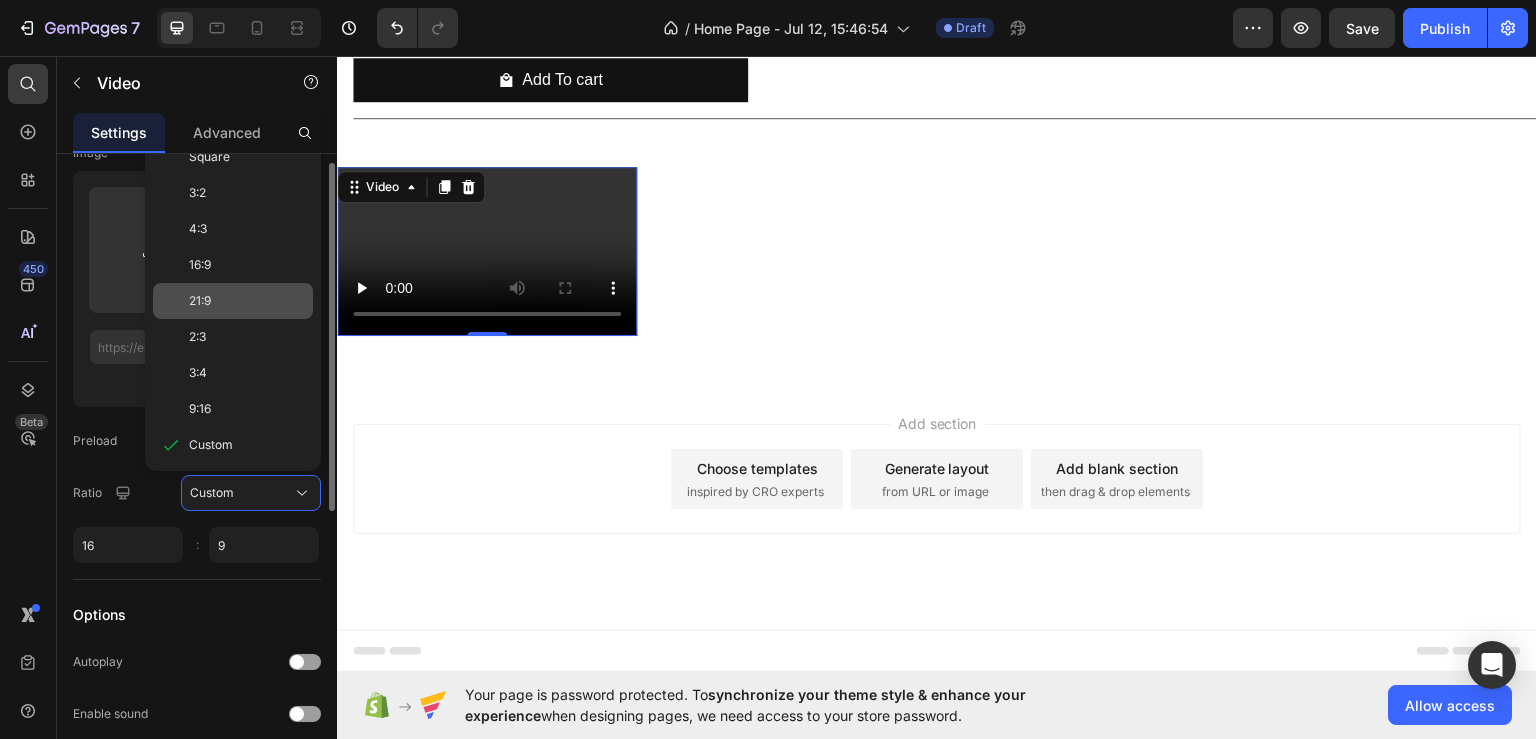 scroll, scrollTop: 200, scrollLeft: 0, axis: vertical 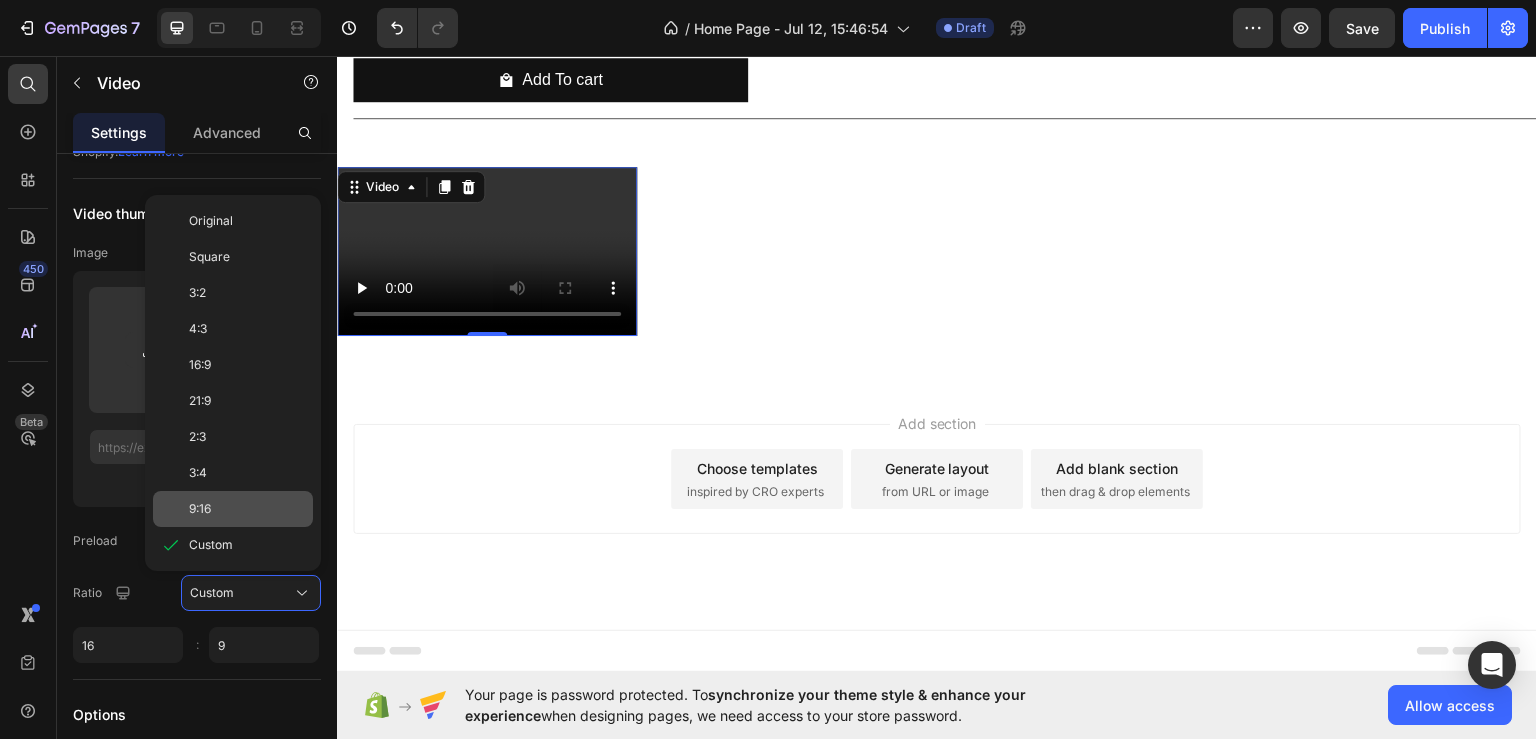 click on "9:16" at bounding box center (200, 509) 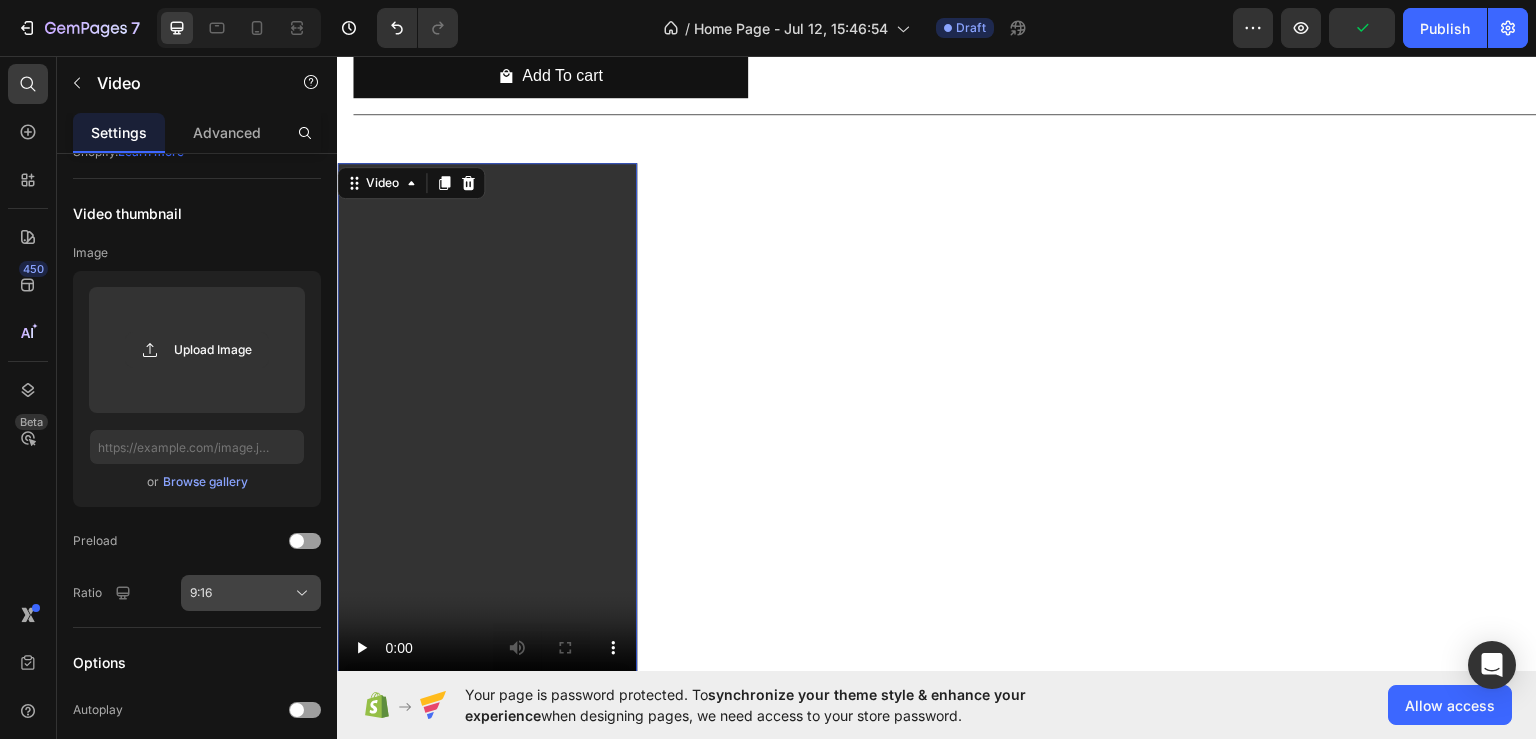 click on "9:16" at bounding box center [251, 593] 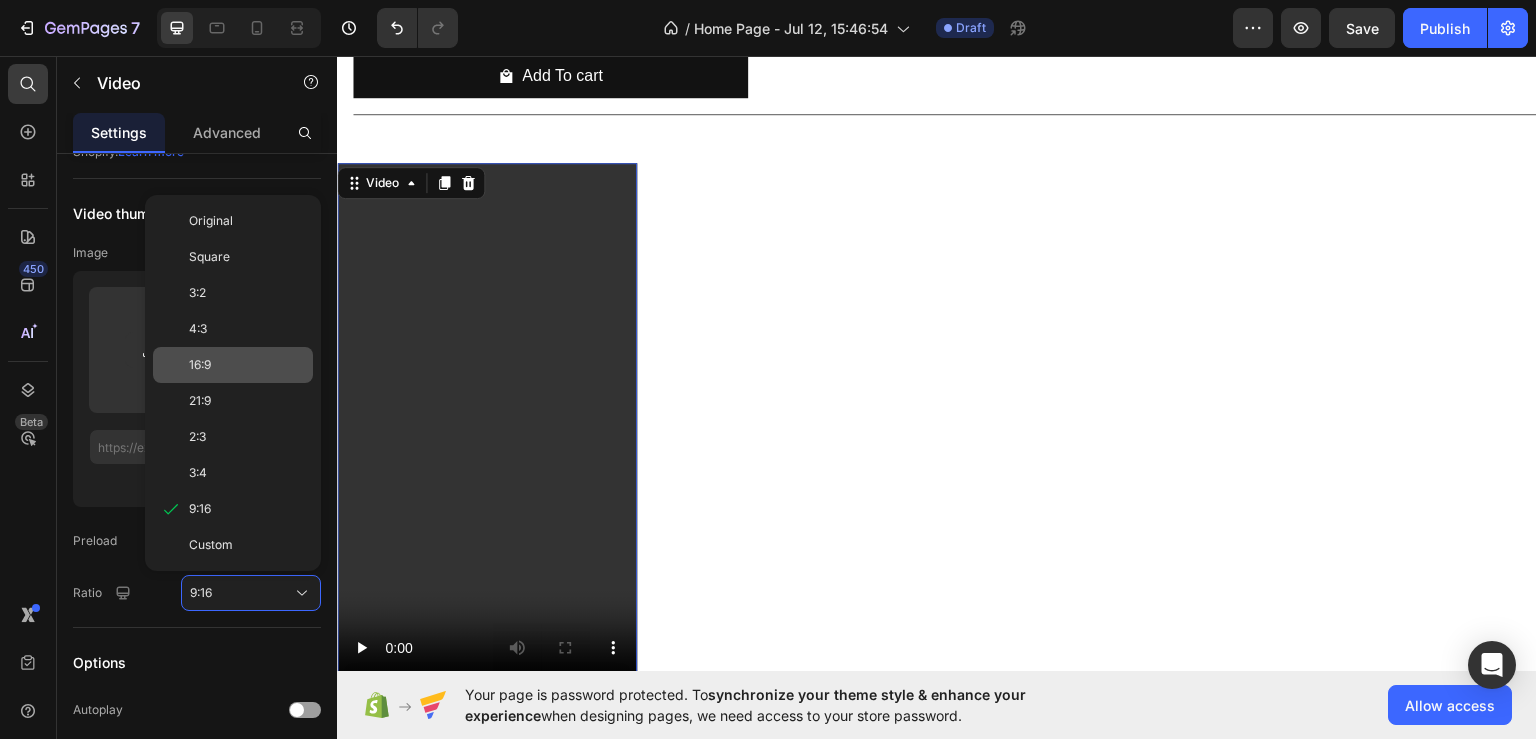 click on "16:9" at bounding box center (200, 365) 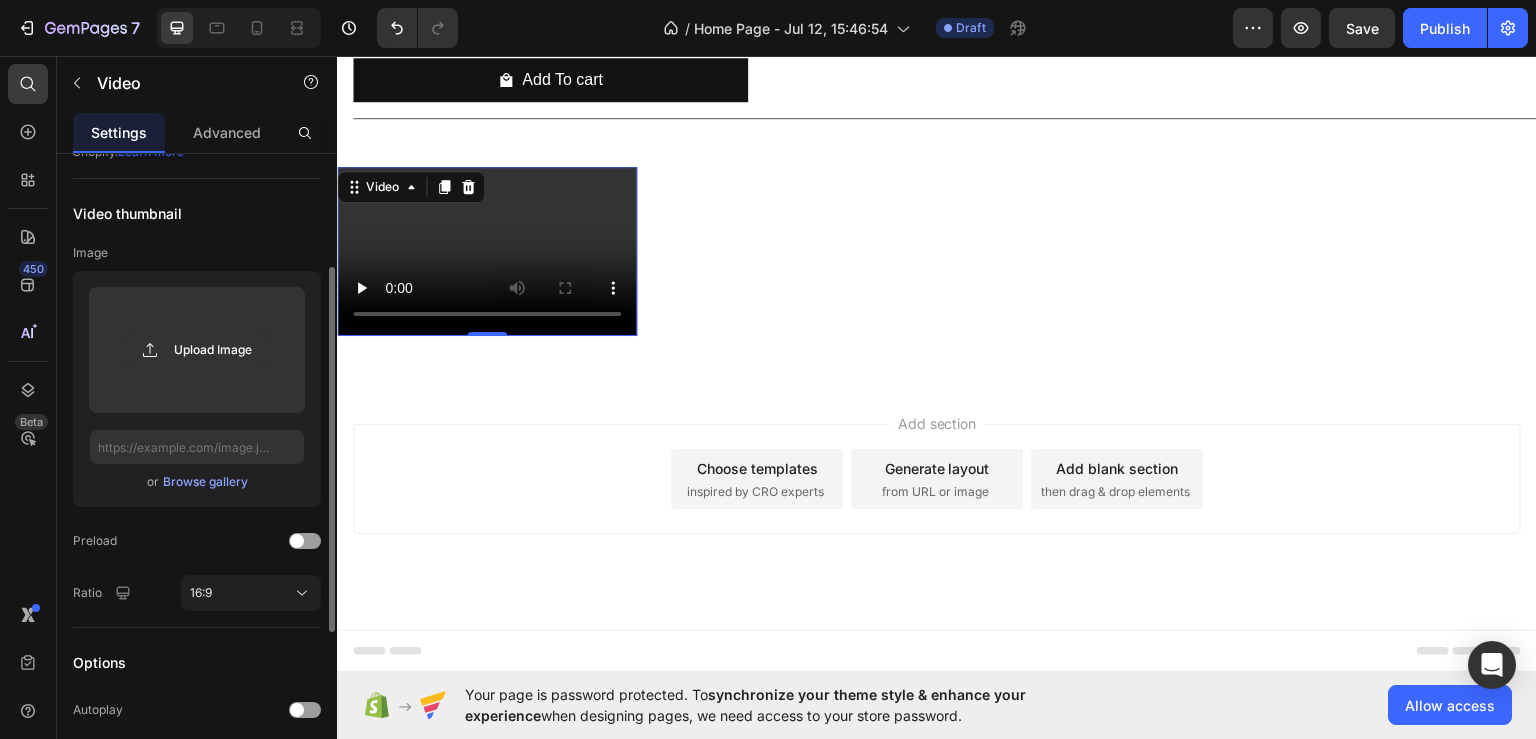 scroll, scrollTop: 487, scrollLeft: 0, axis: vertical 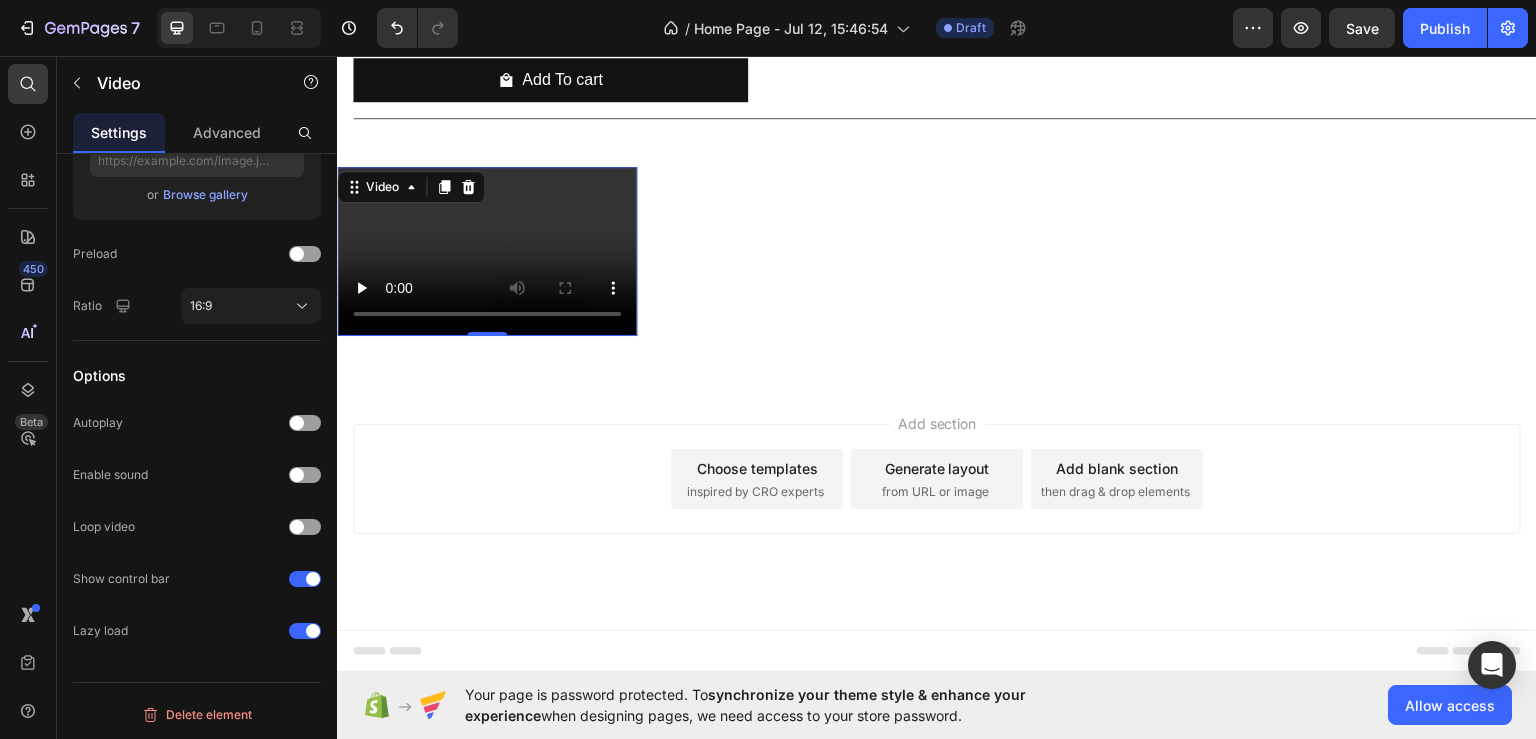click at bounding box center (487, 250) 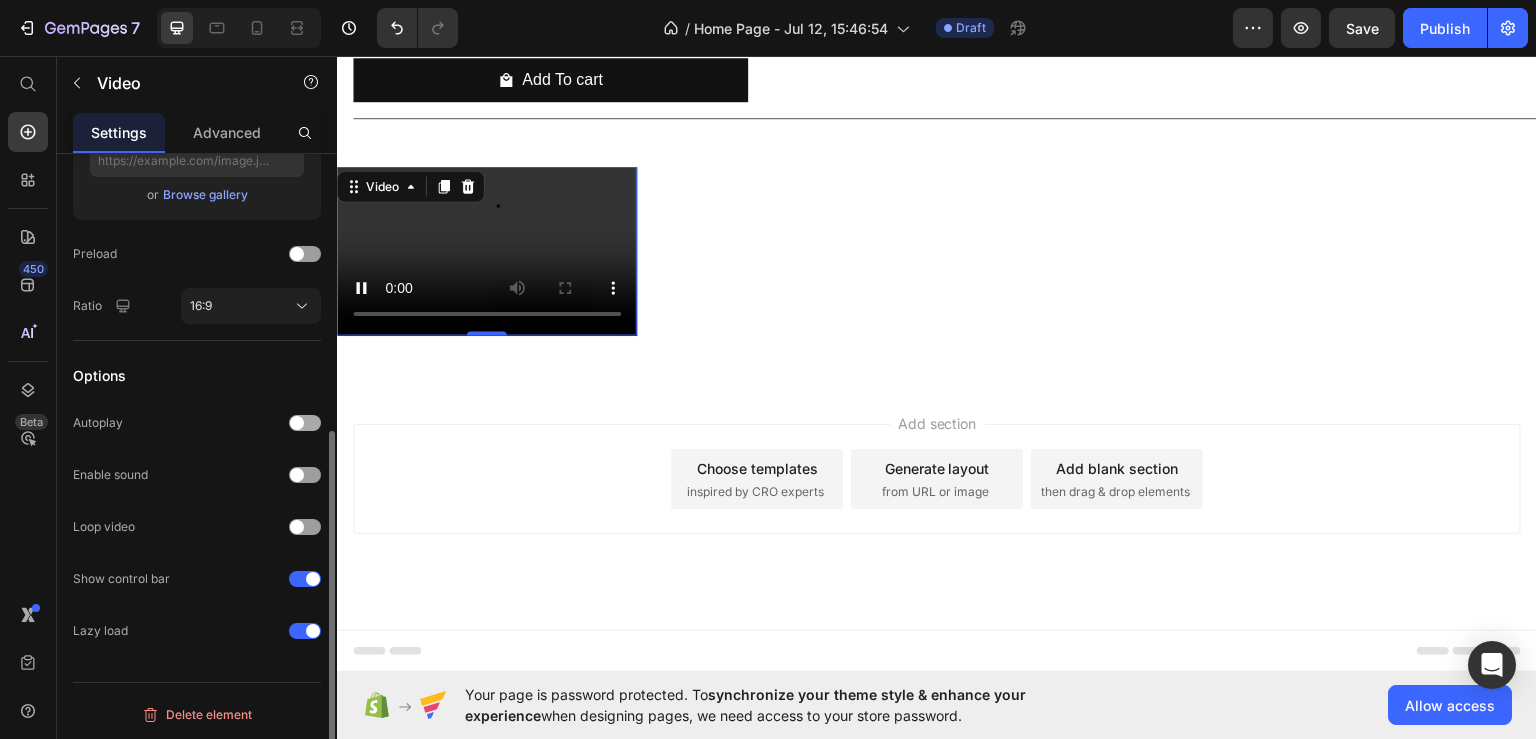 click at bounding box center [297, 423] 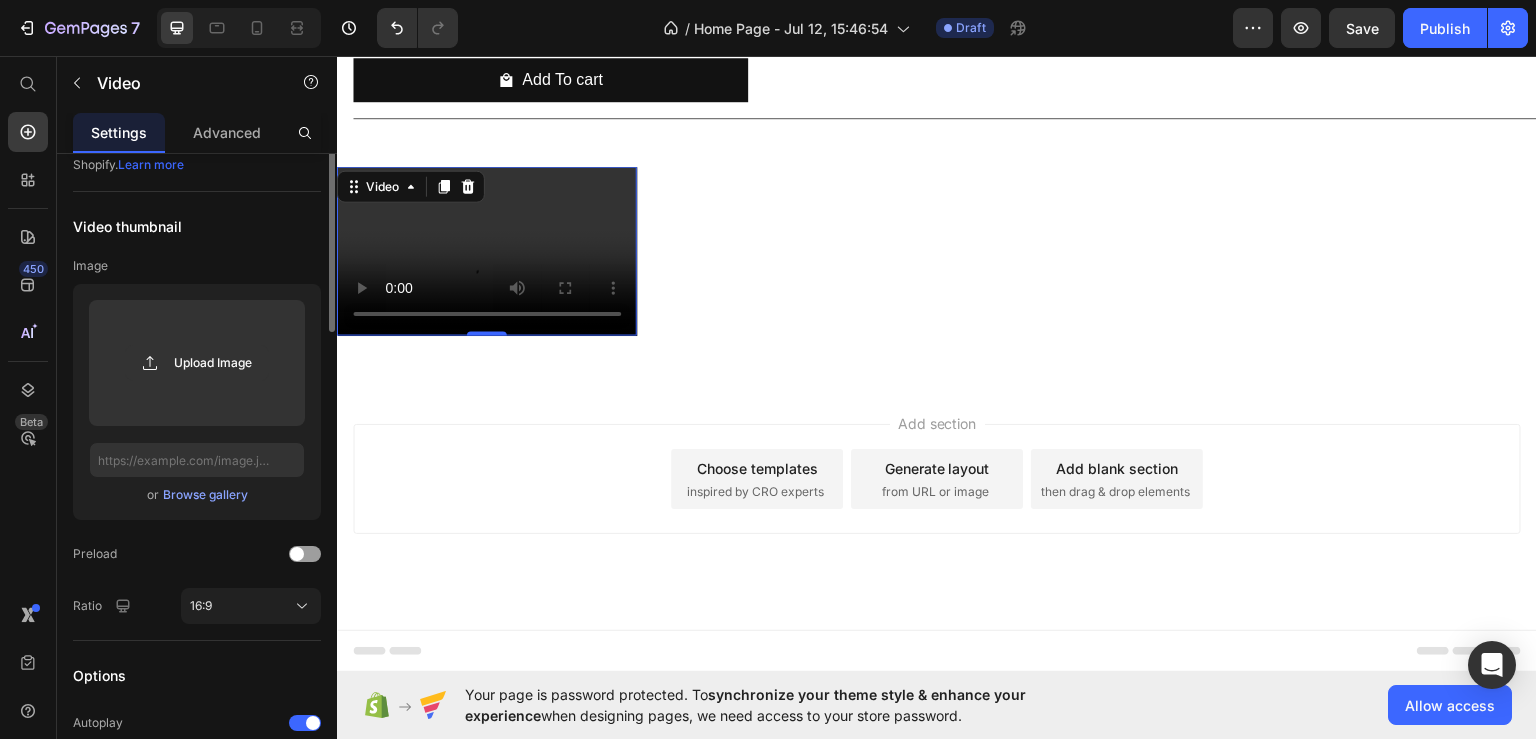 scroll, scrollTop: 0, scrollLeft: 0, axis: both 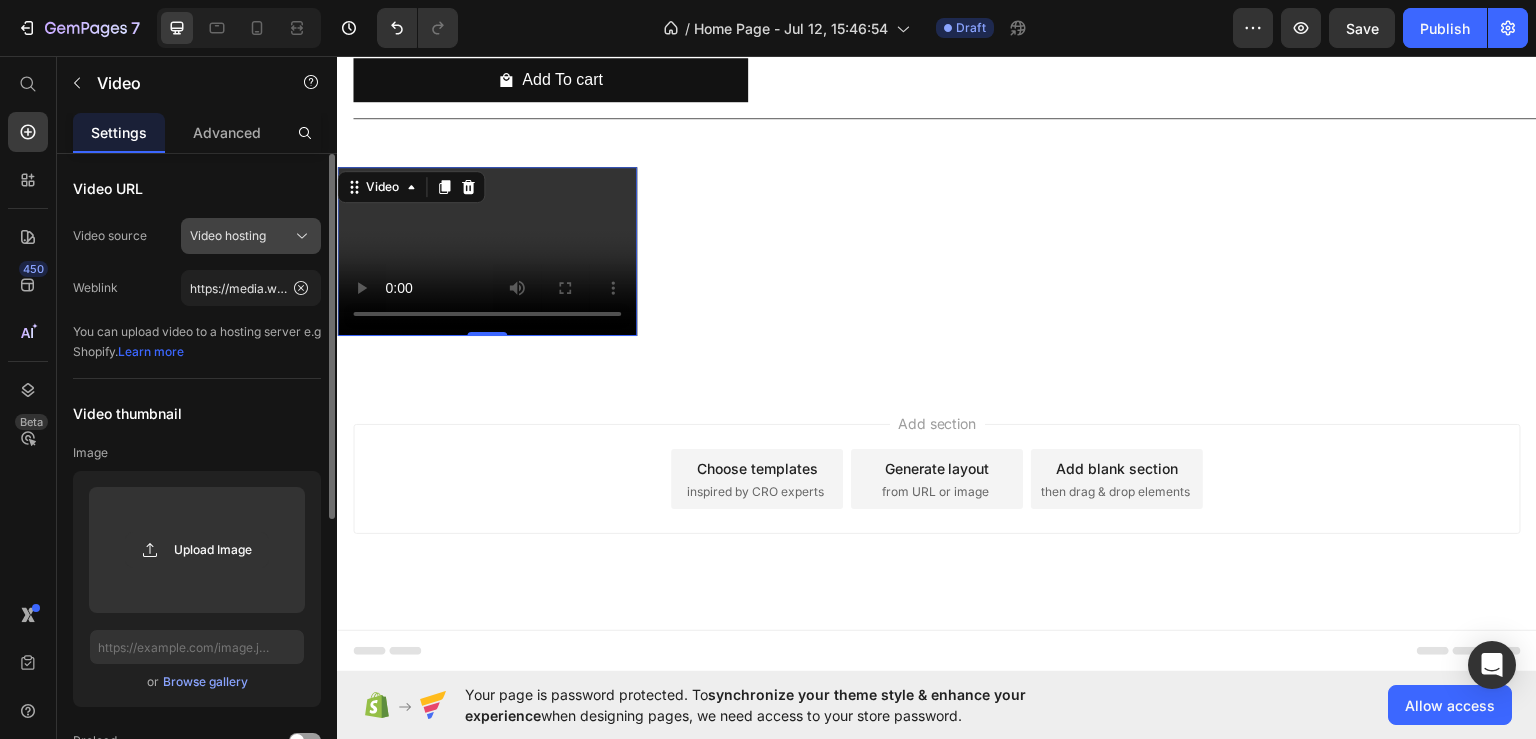 click on "Video hosting" at bounding box center [251, 236] 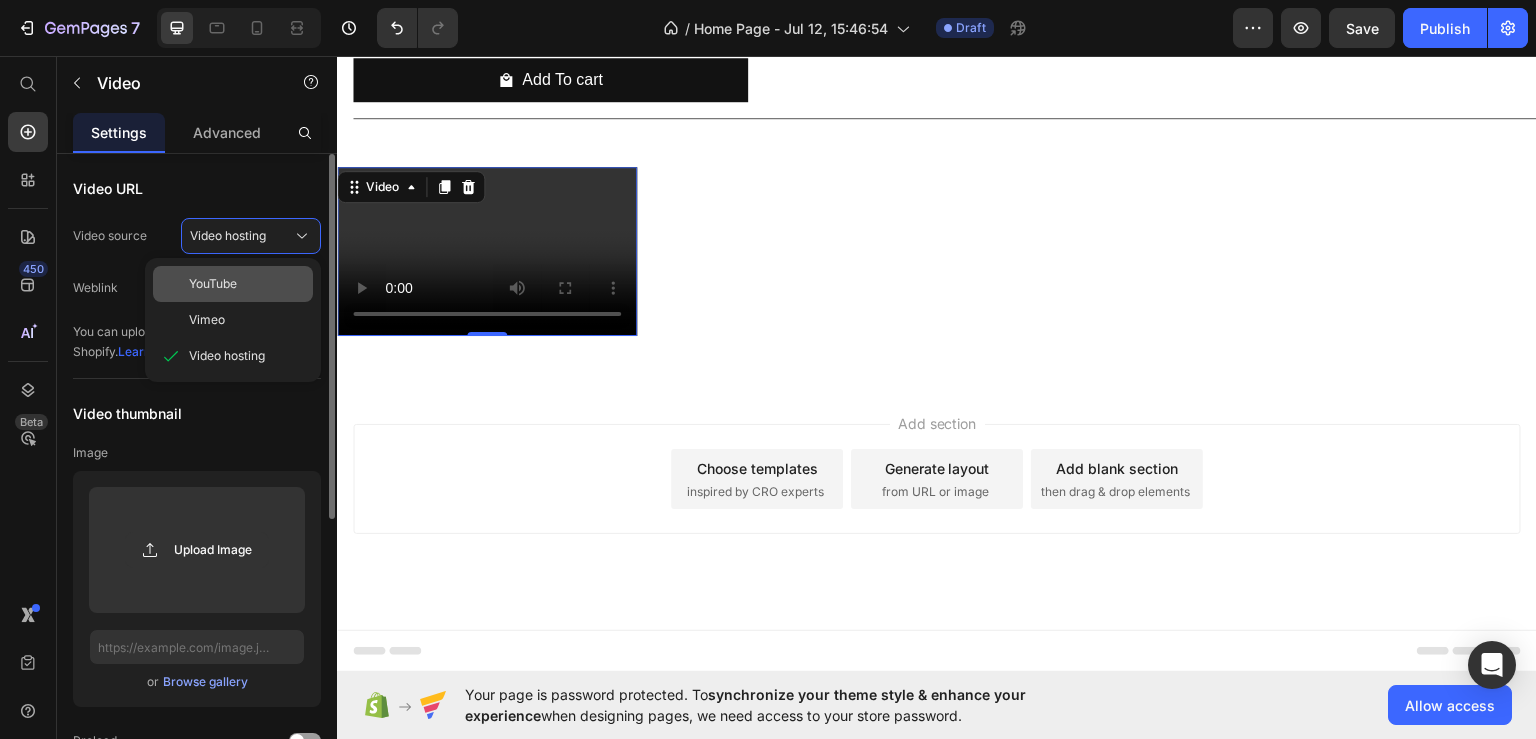 click on "YouTube" 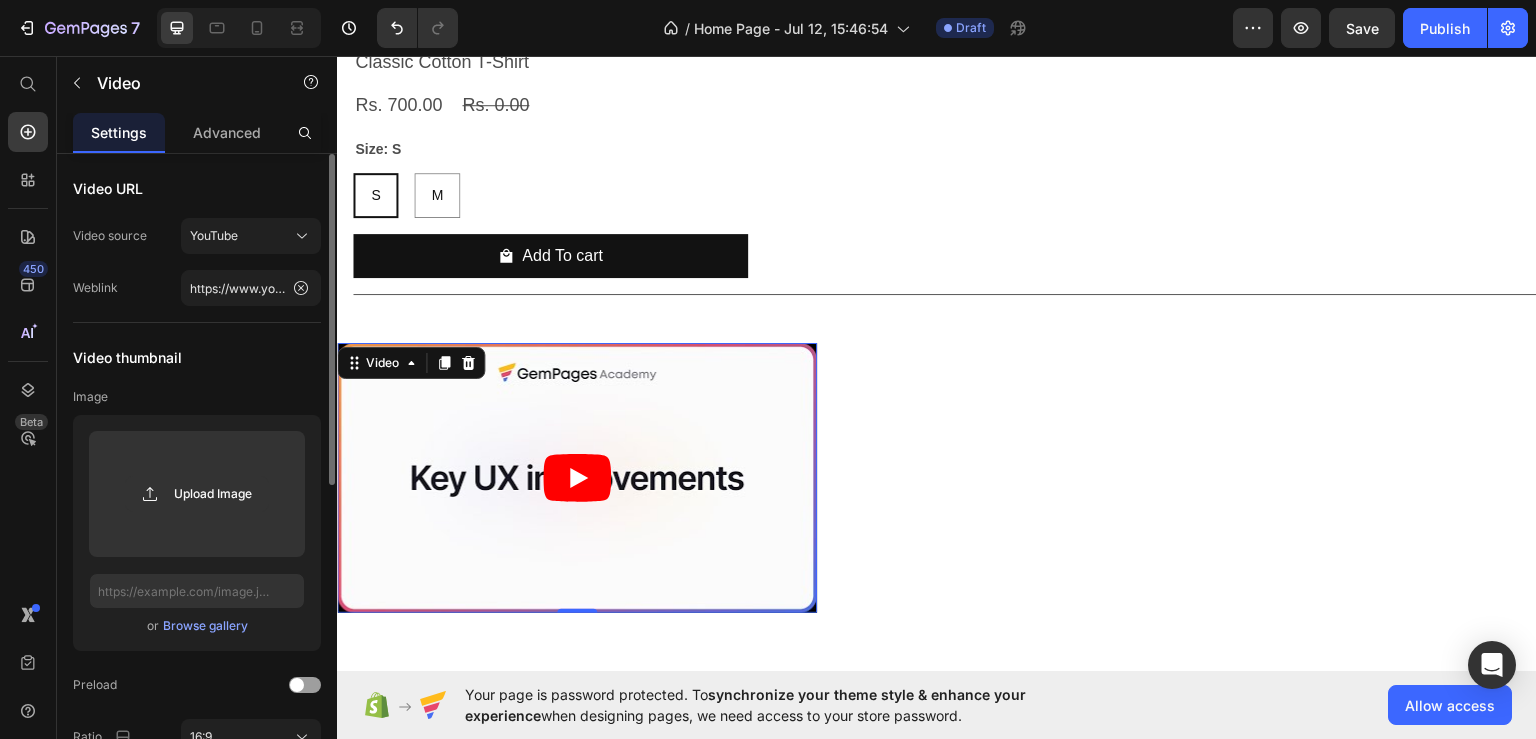 scroll, scrollTop: 2652, scrollLeft: 0, axis: vertical 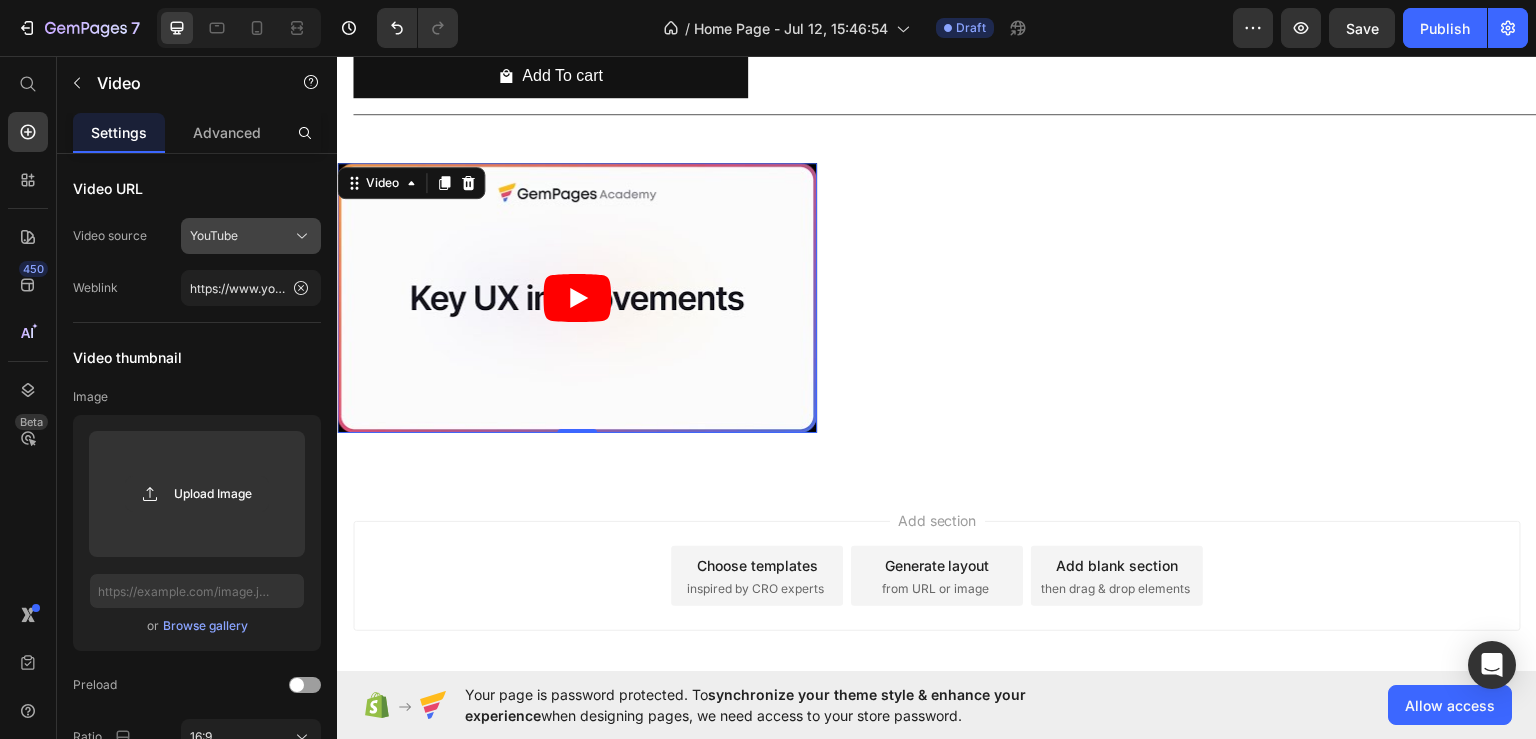 click on "YouTube" 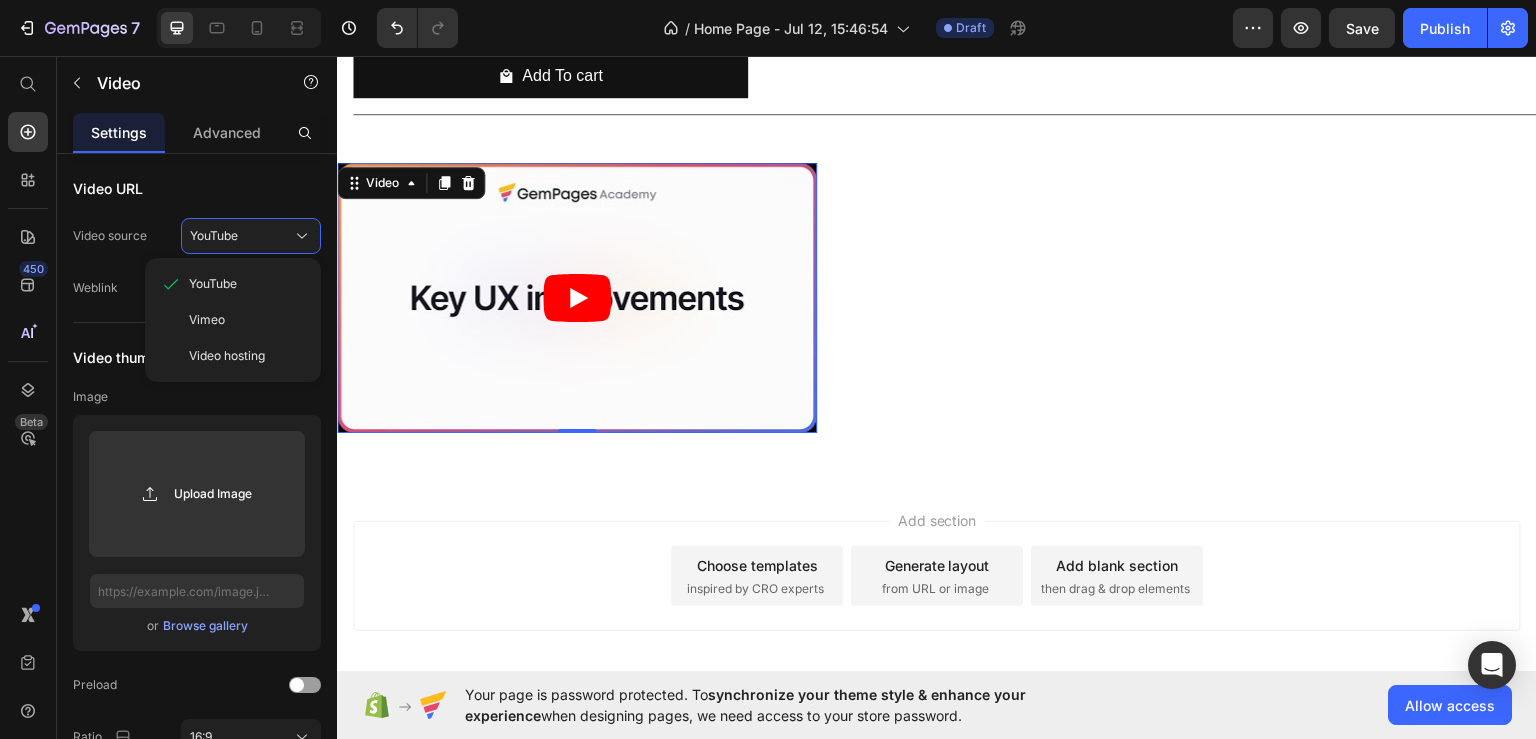 click on "Video URL" at bounding box center [197, 188] 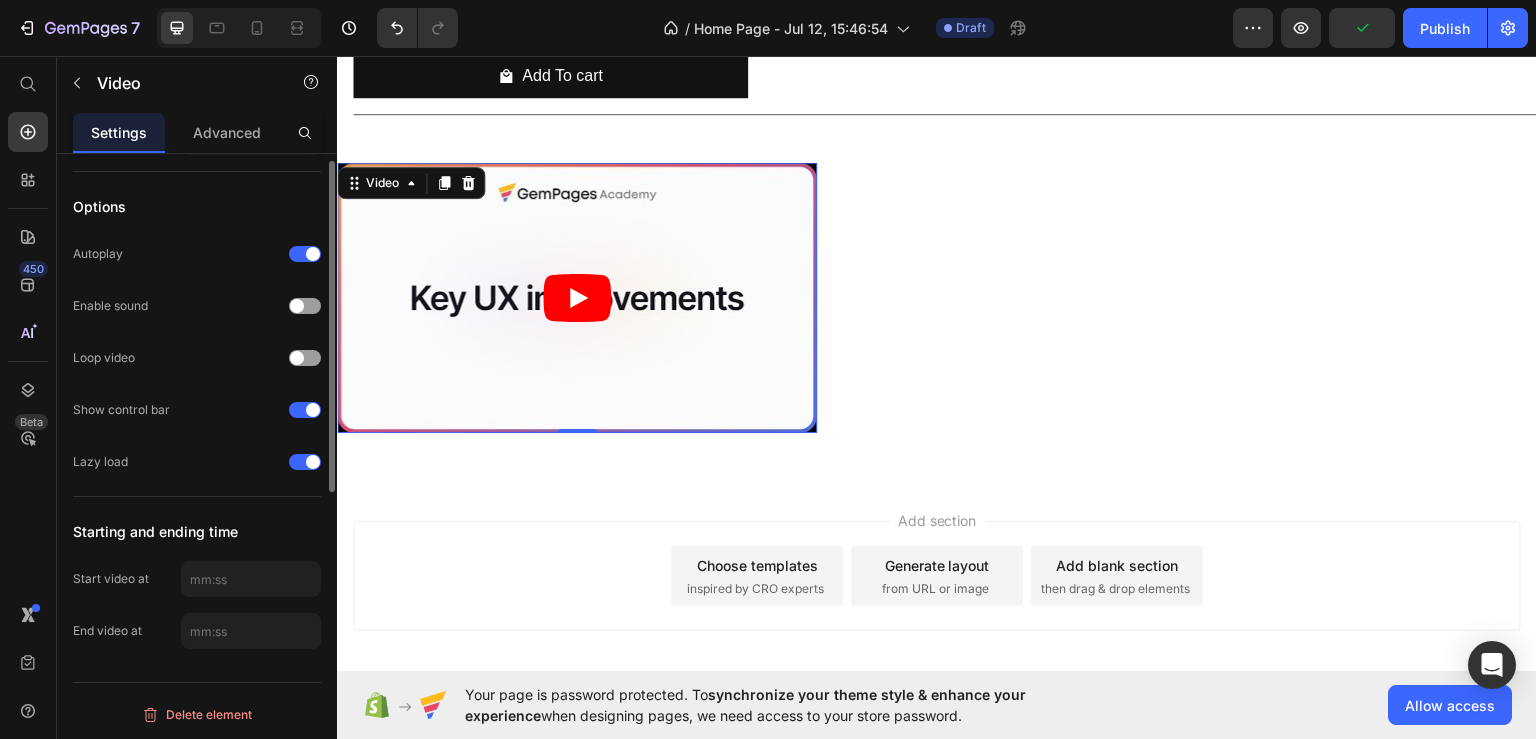 scroll, scrollTop: 200, scrollLeft: 0, axis: vertical 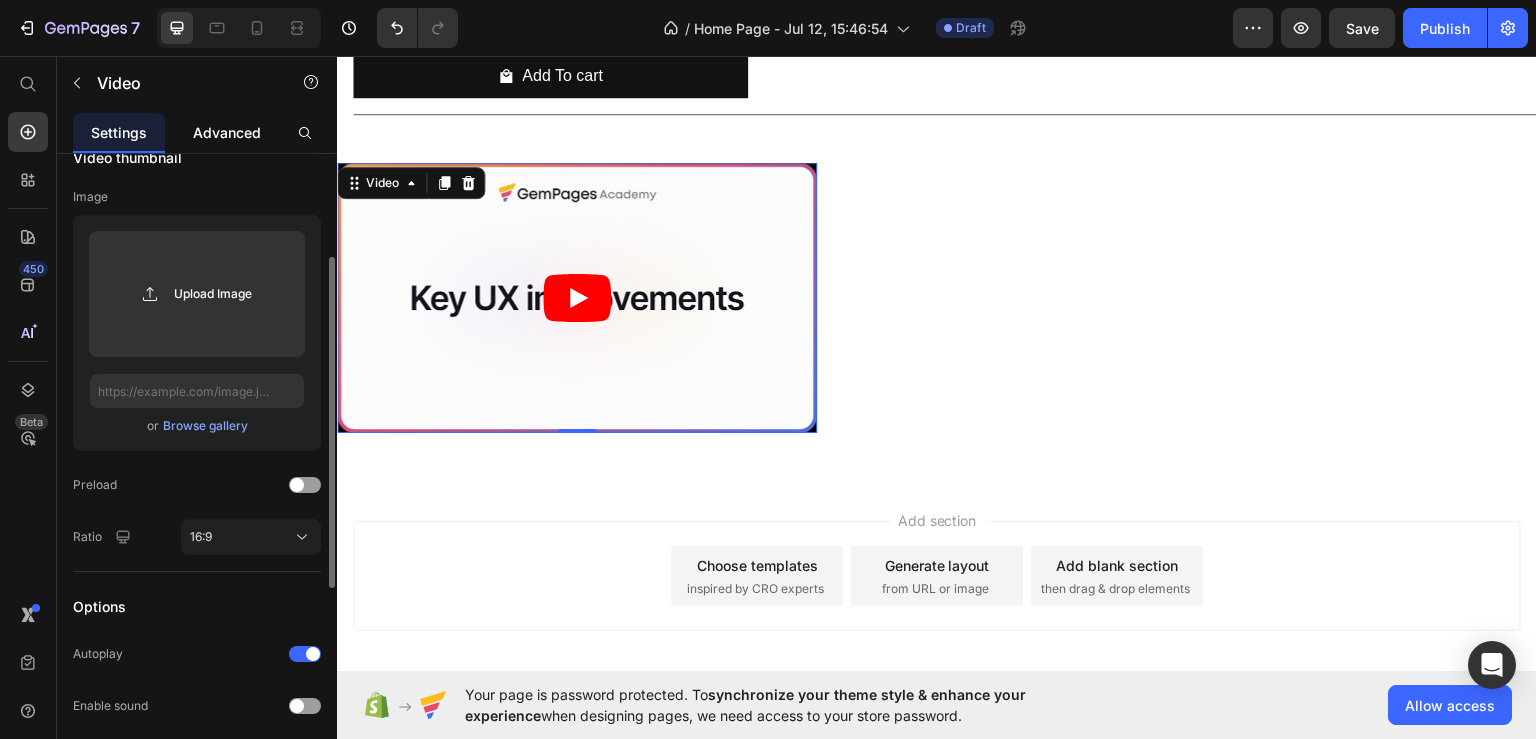 click on "Advanced" at bounding box center (227, 132) 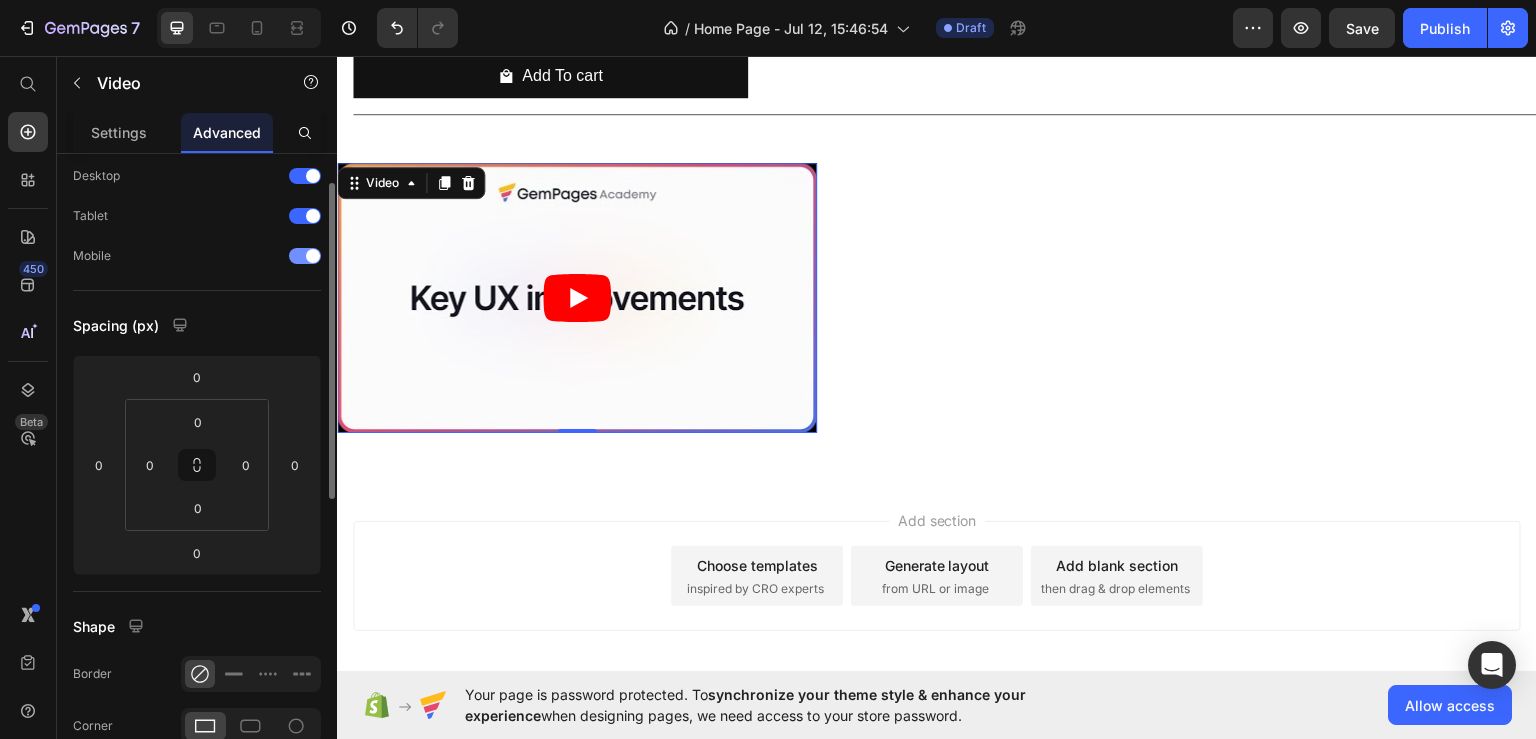scroll, scrollTop: 0, scrollLeft: 0, axis: both 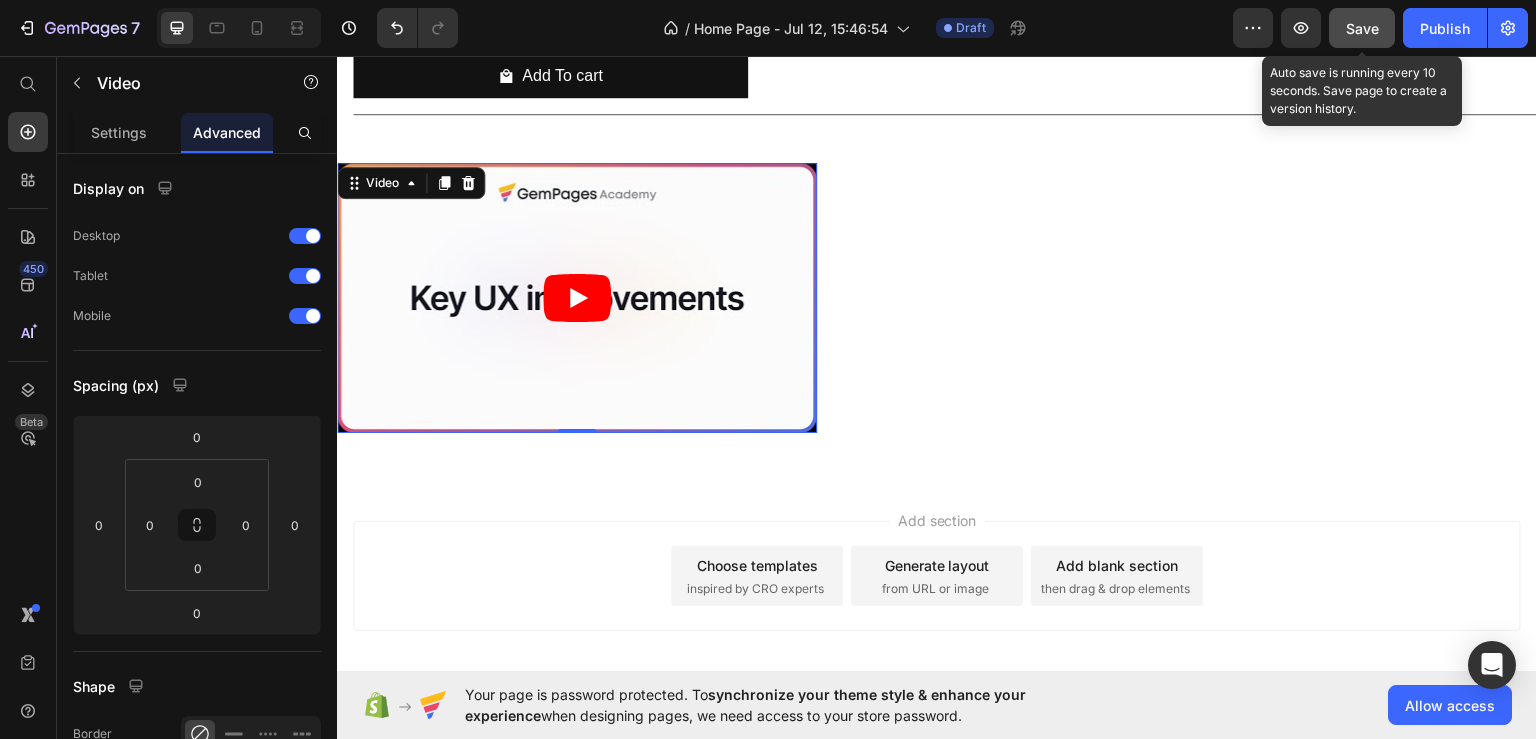 click on "Save" 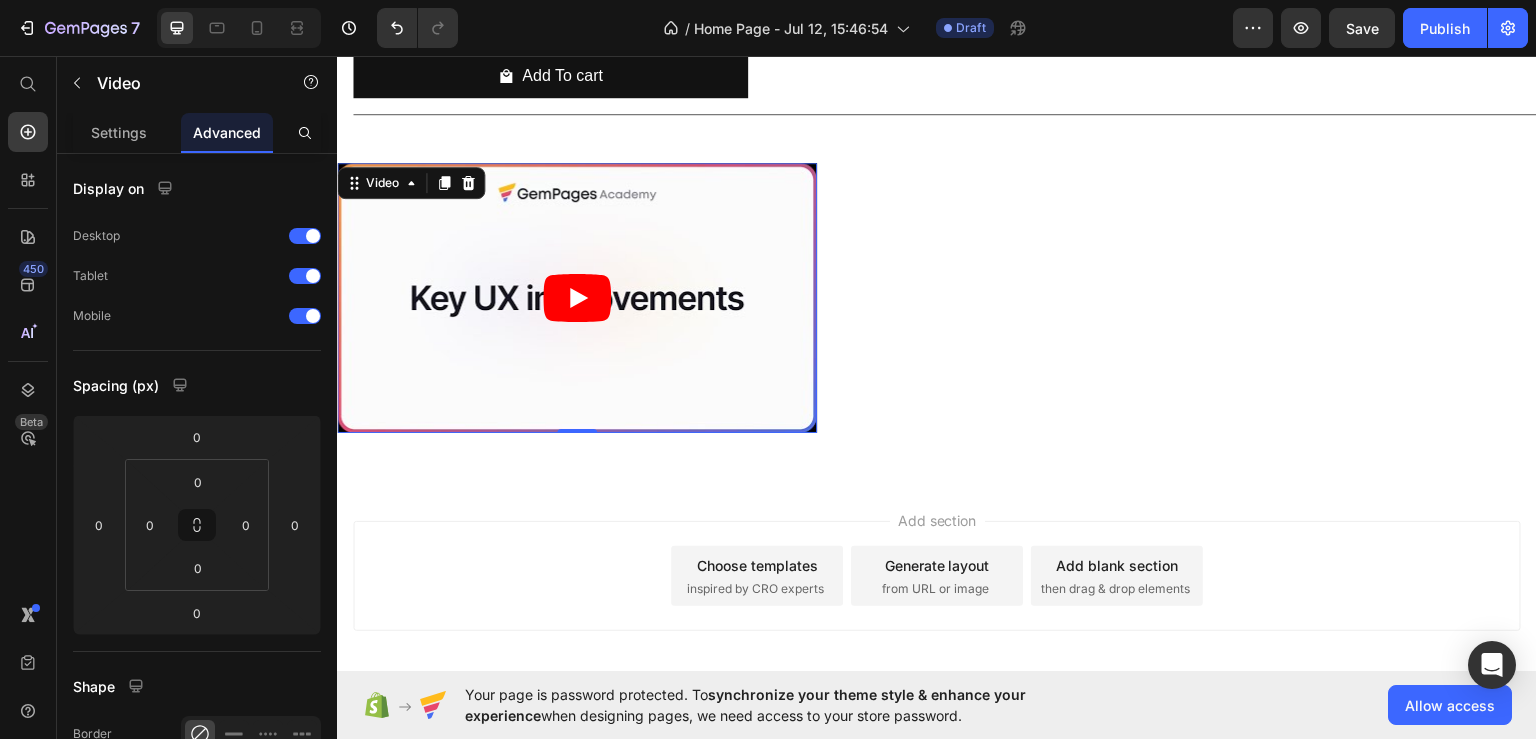click at bounding box center [577, 297] 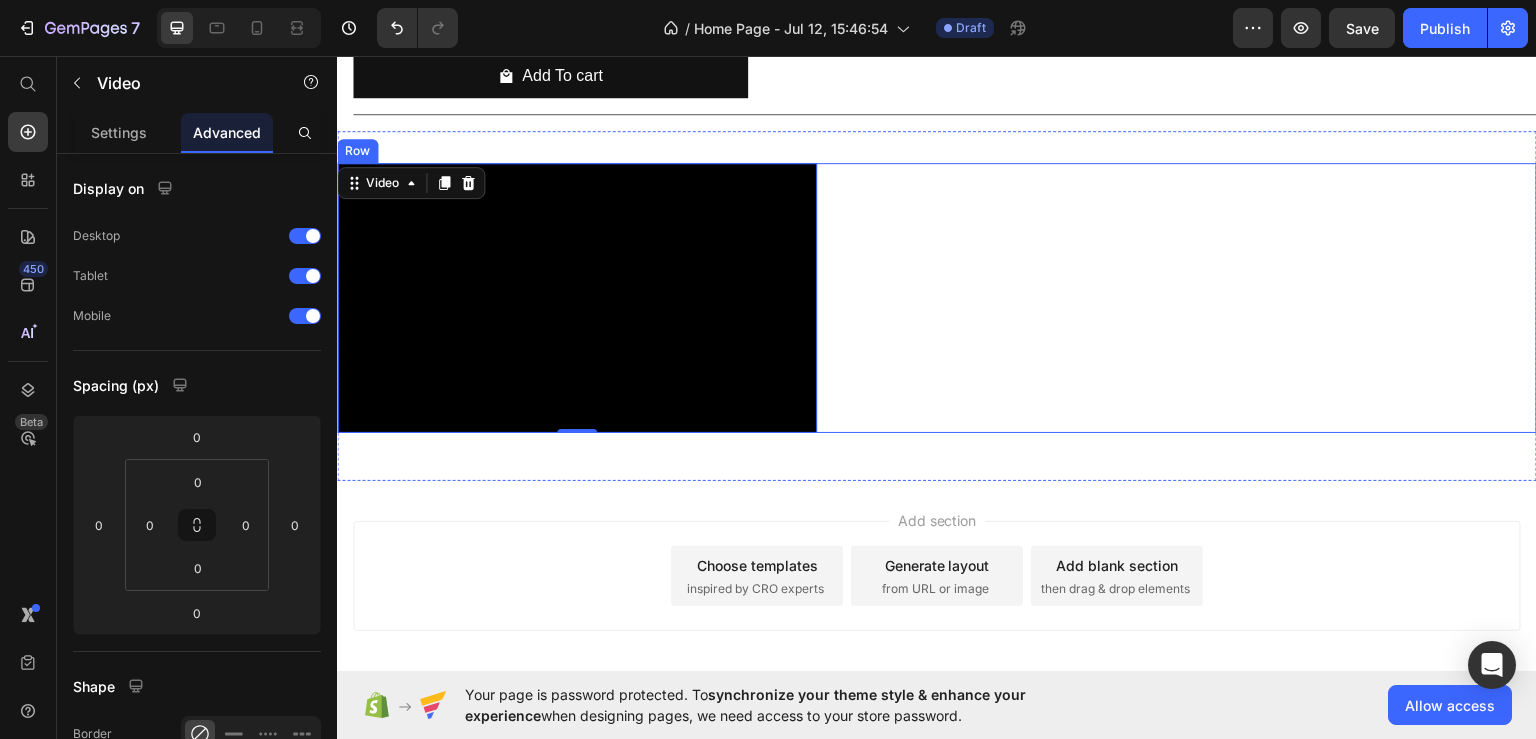 click on "Video   0 Row" at bounding box center [937, 297] 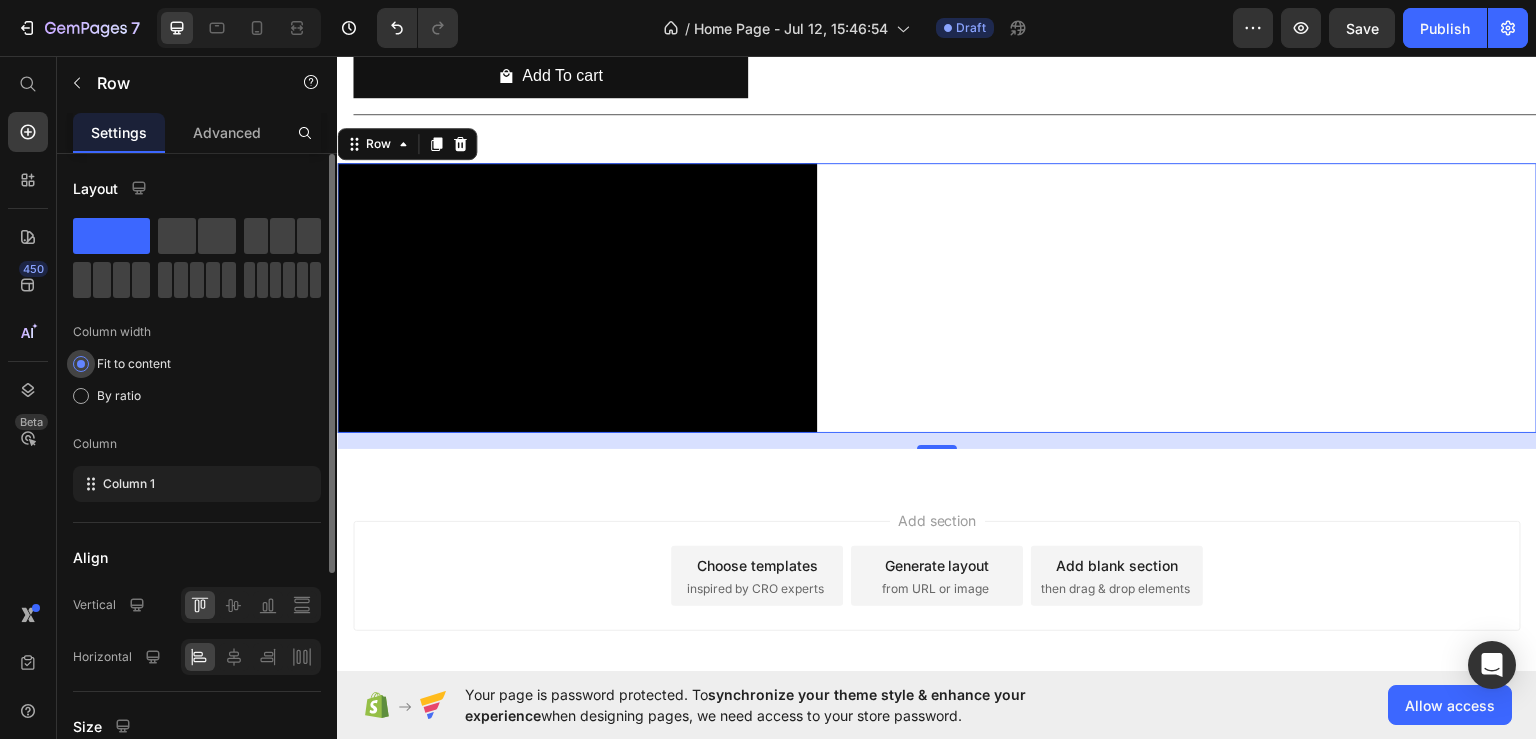 click on "Fit to content" at bounding box center [134, 364] 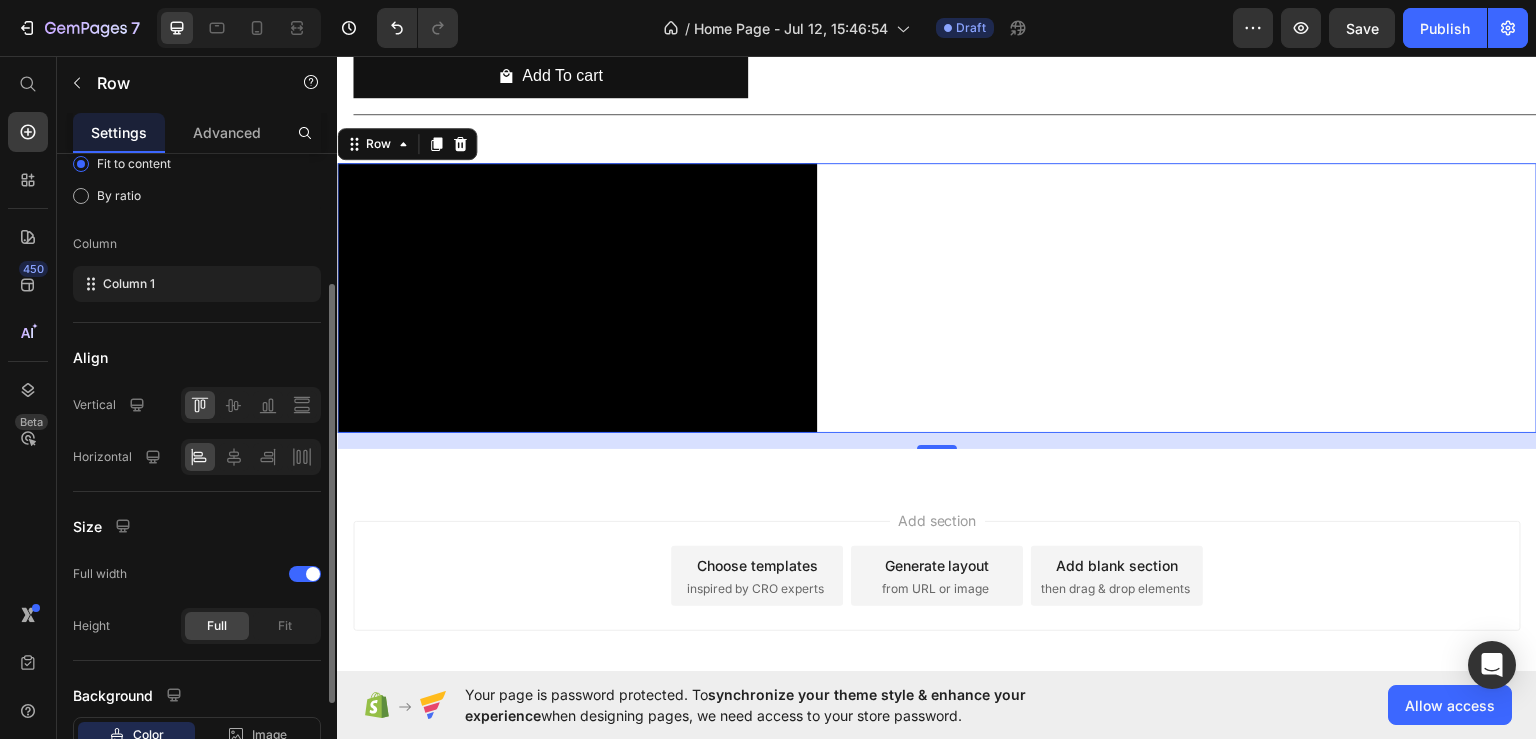 scroll, scrollTop: 300, scrollLeft: 0, axis: vertical 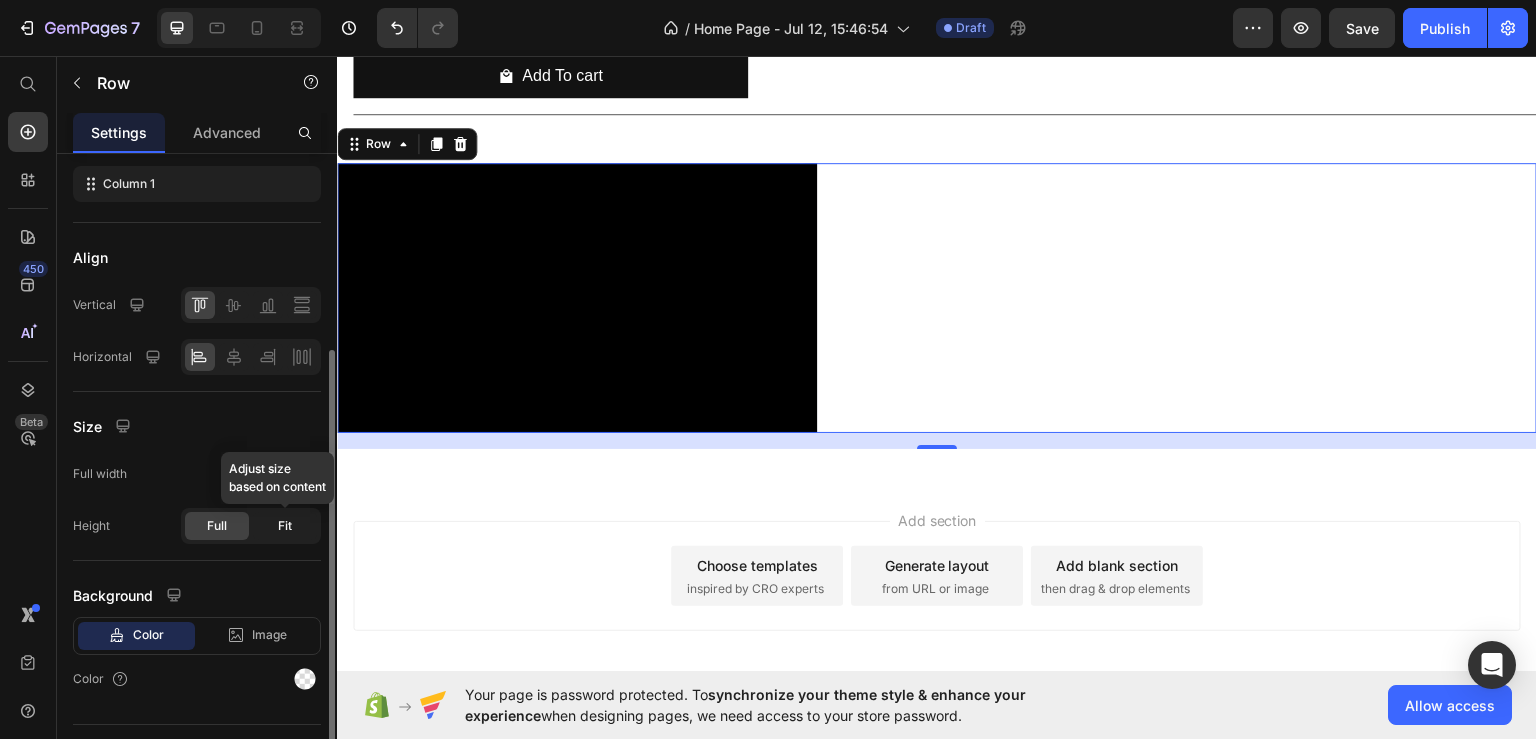 click on "Fit" 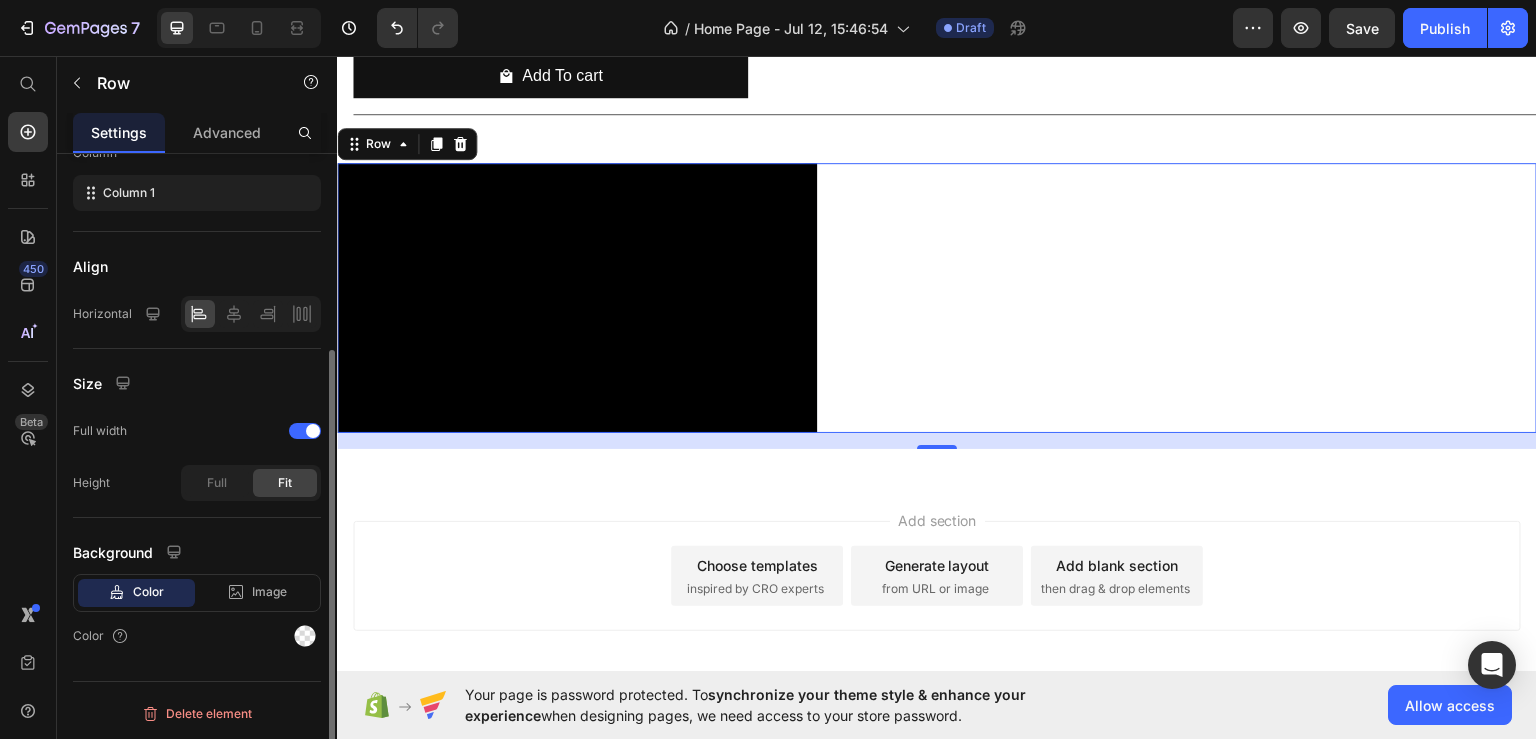 scroll, scrollTop: 288, scrollLeft: 0, axis: vertical 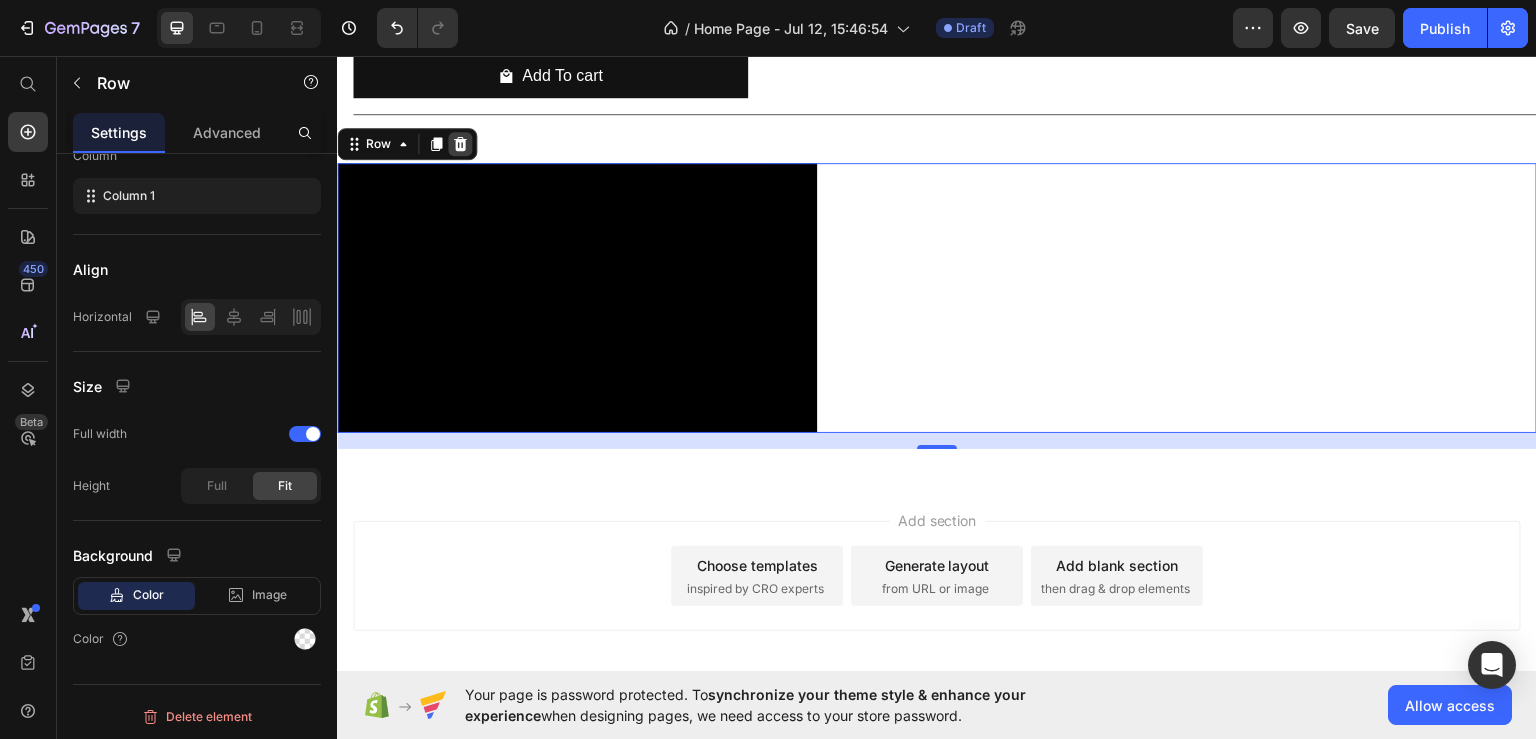 click at bounding box center (460, 143) 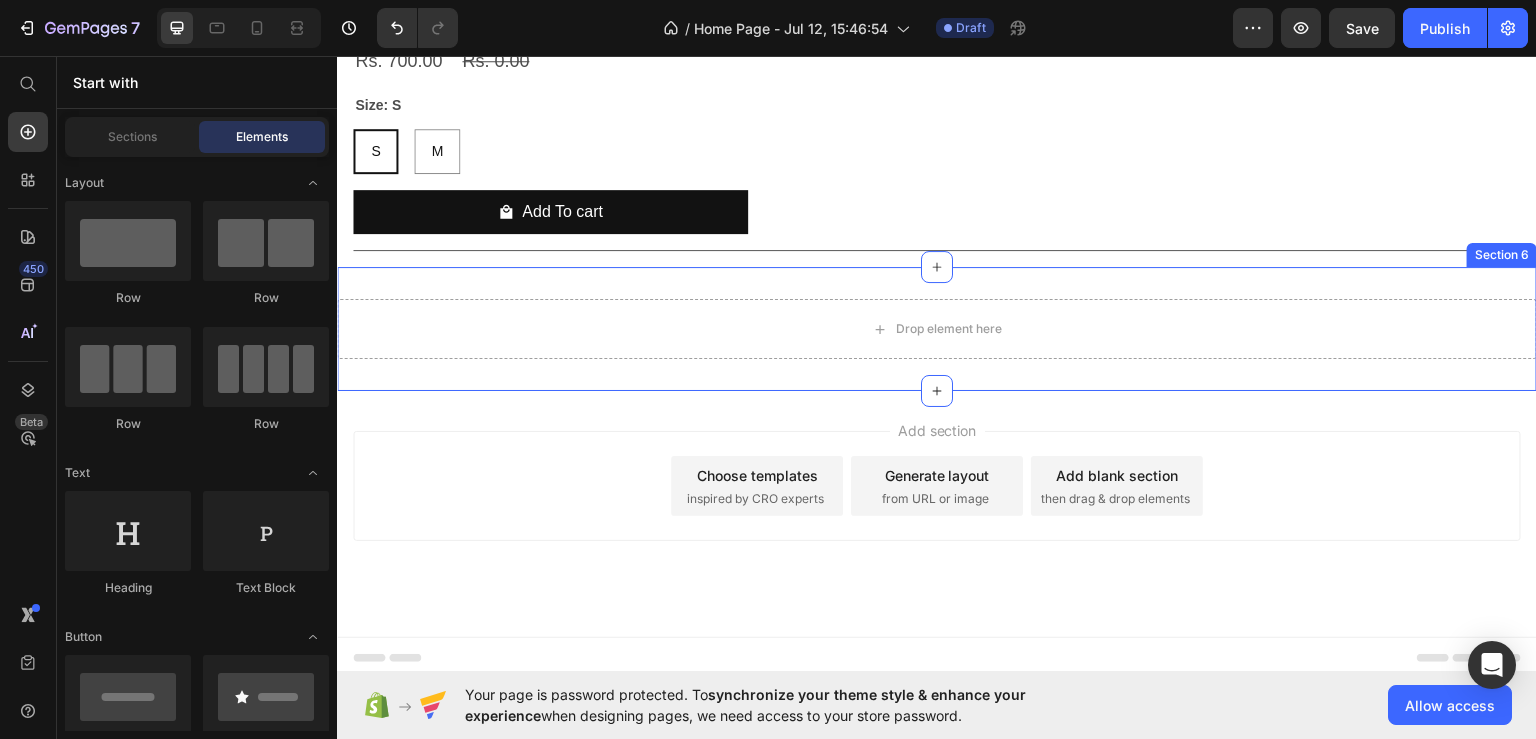 click on "Drop element here Section 6" at bounding box center (937, 328) 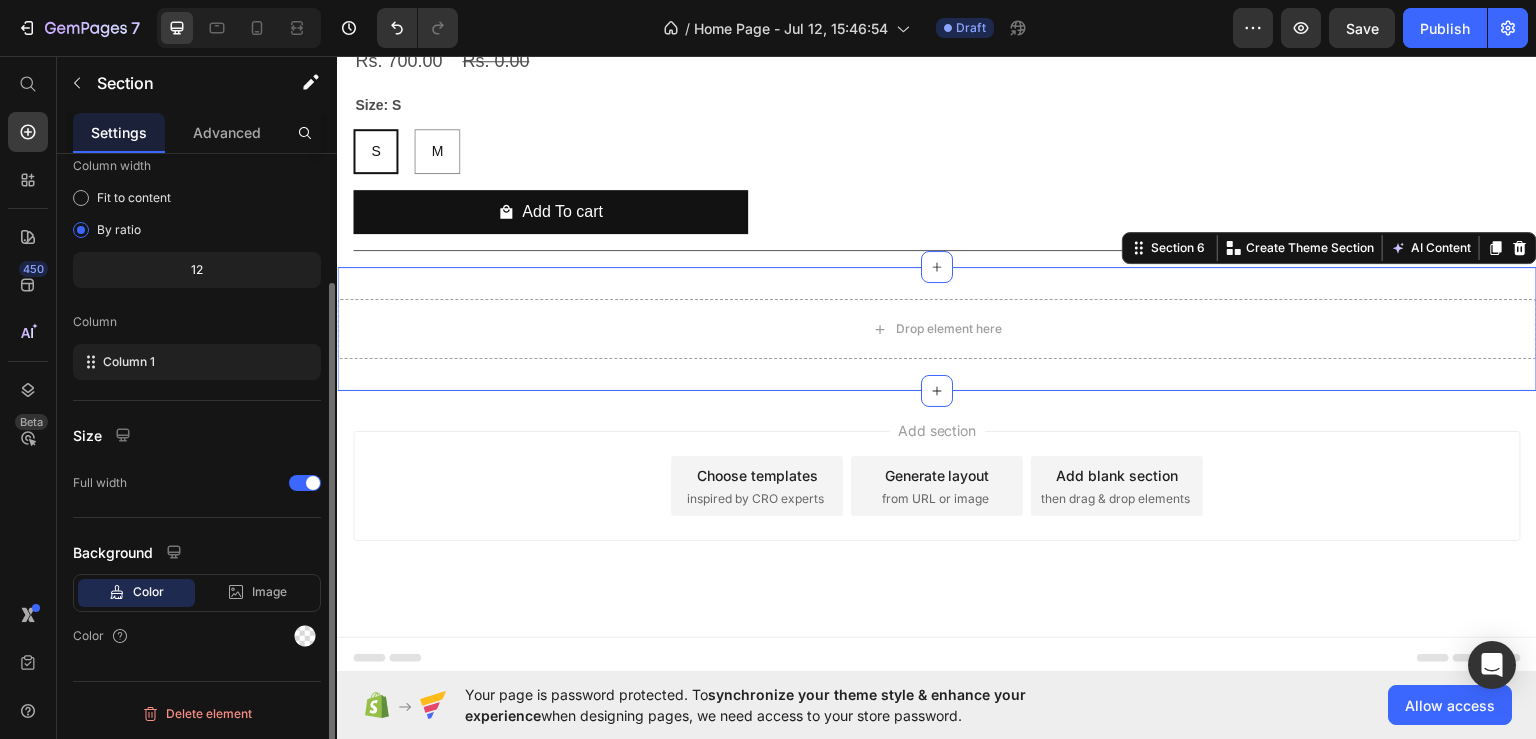 scroll, scrollTop: 0, scrollLeft: 0, axis: both 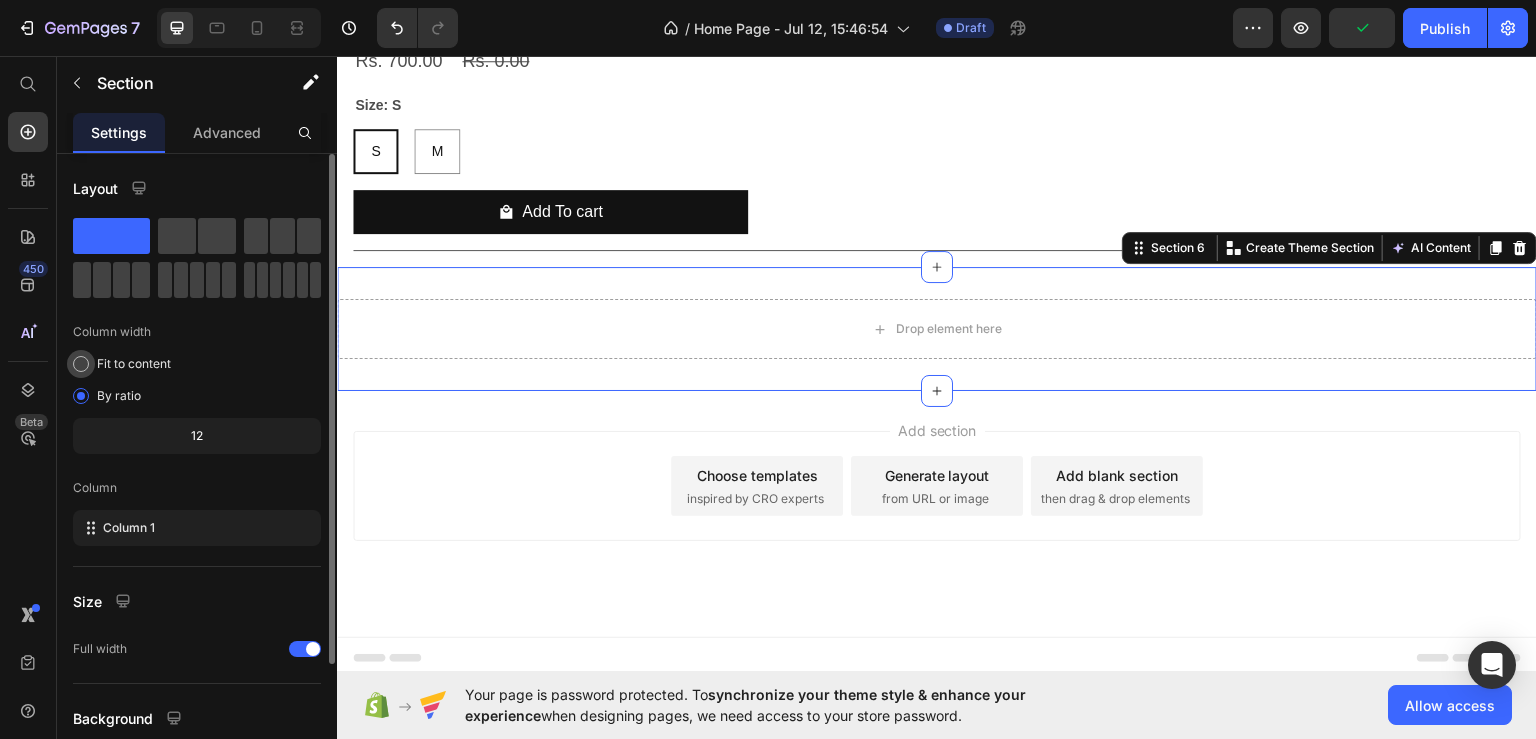 click on "Fit to content" at bounding box center [134, 364] 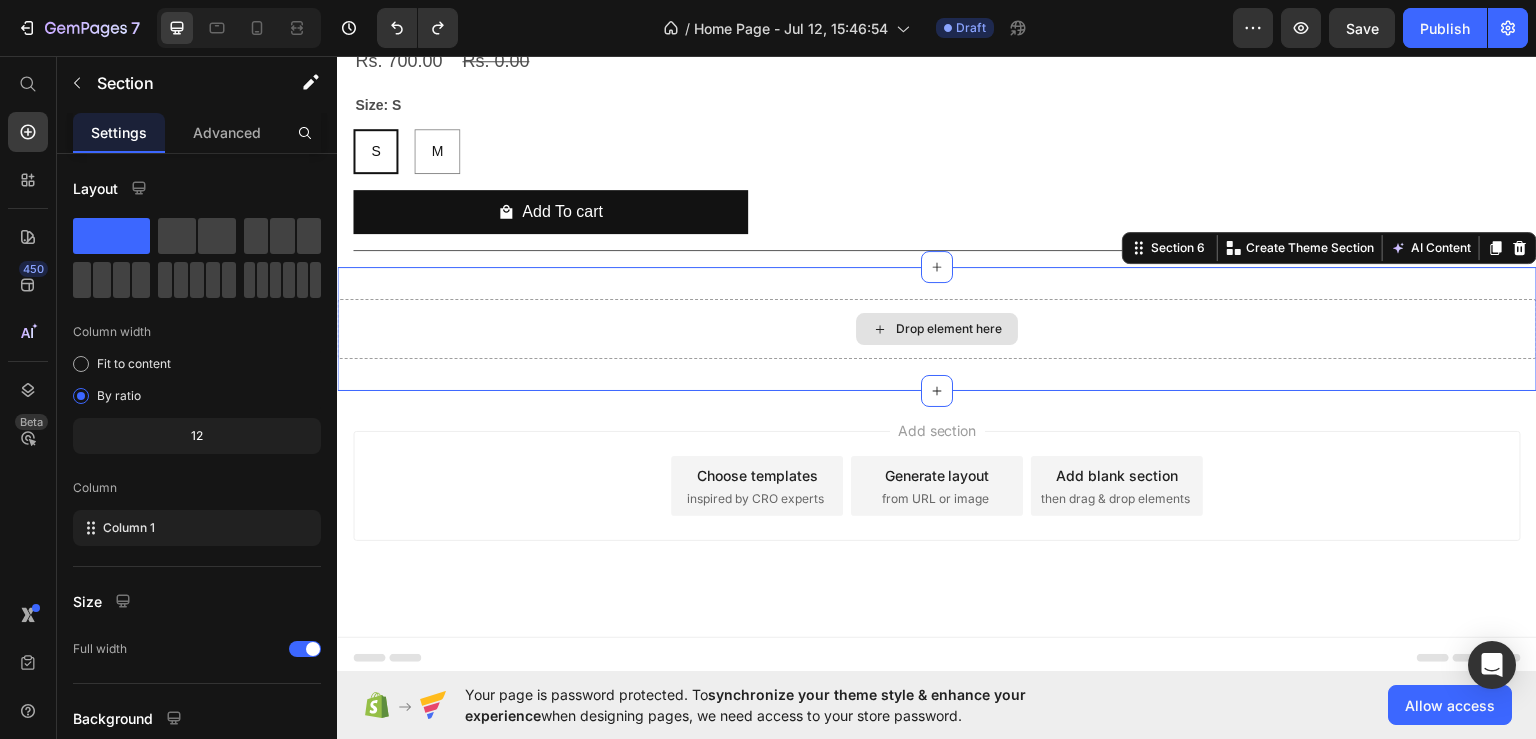 click on "Drop element here" at bounding box center [949, 328] 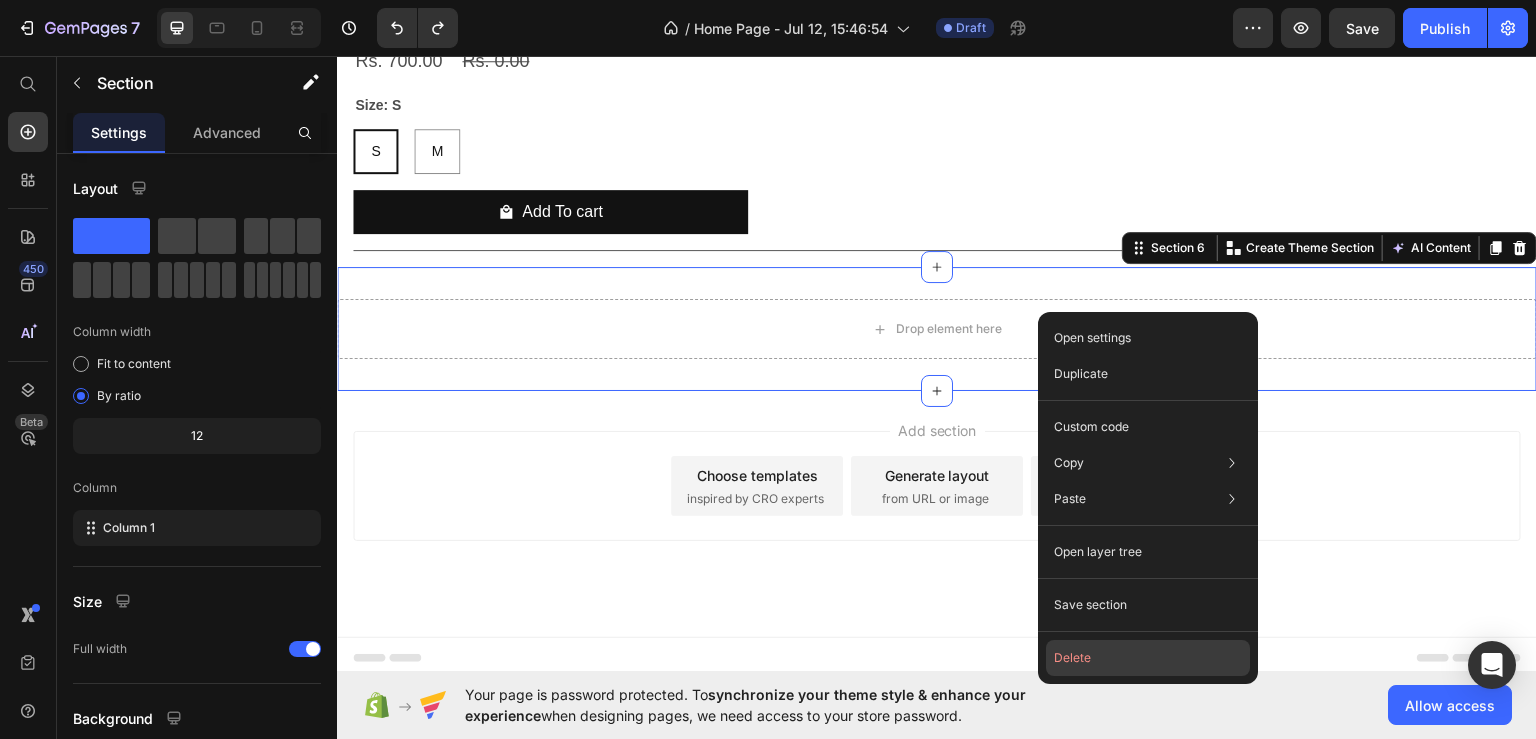 click on "Delete" 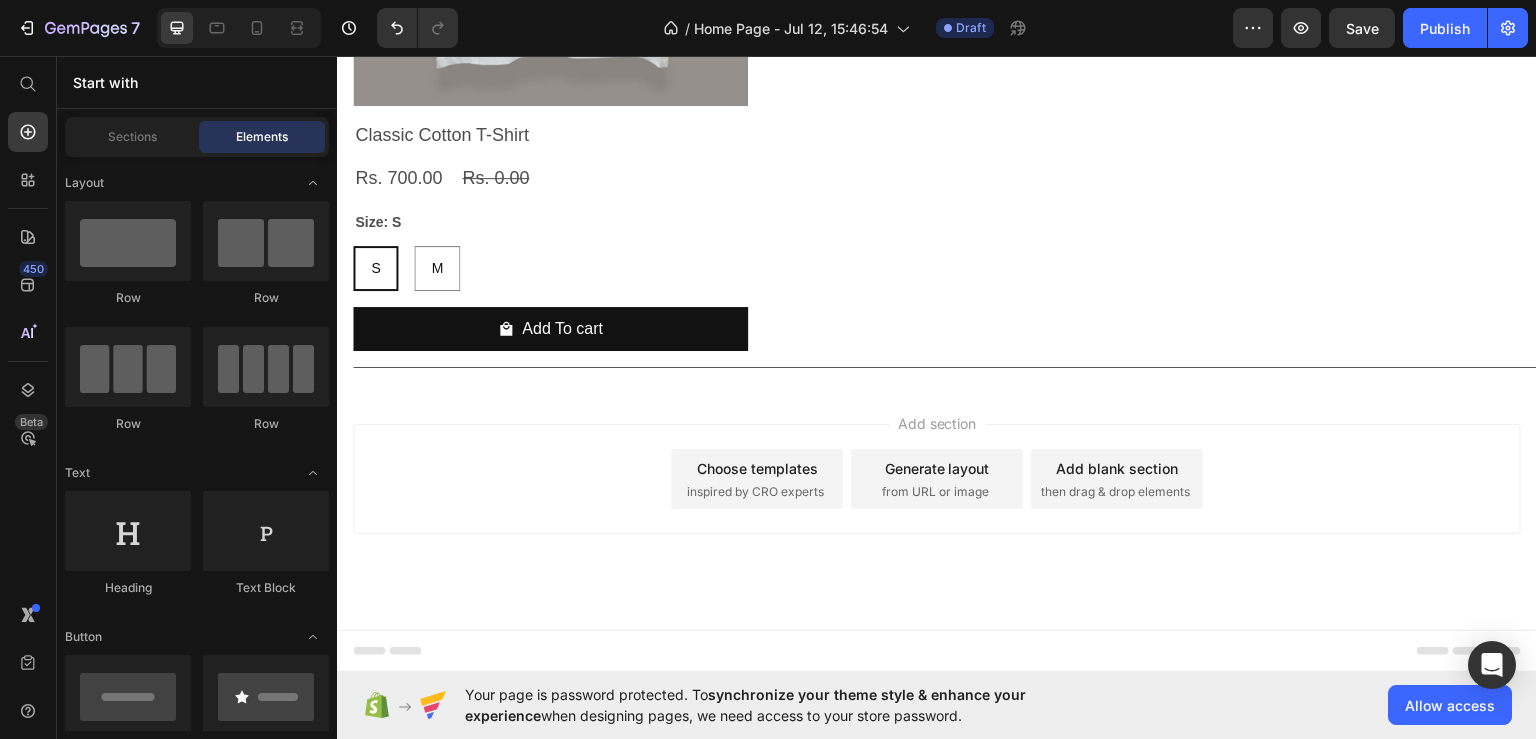 scroll, scrollTop: 2392, scrollLeft: 0, axis: vertical 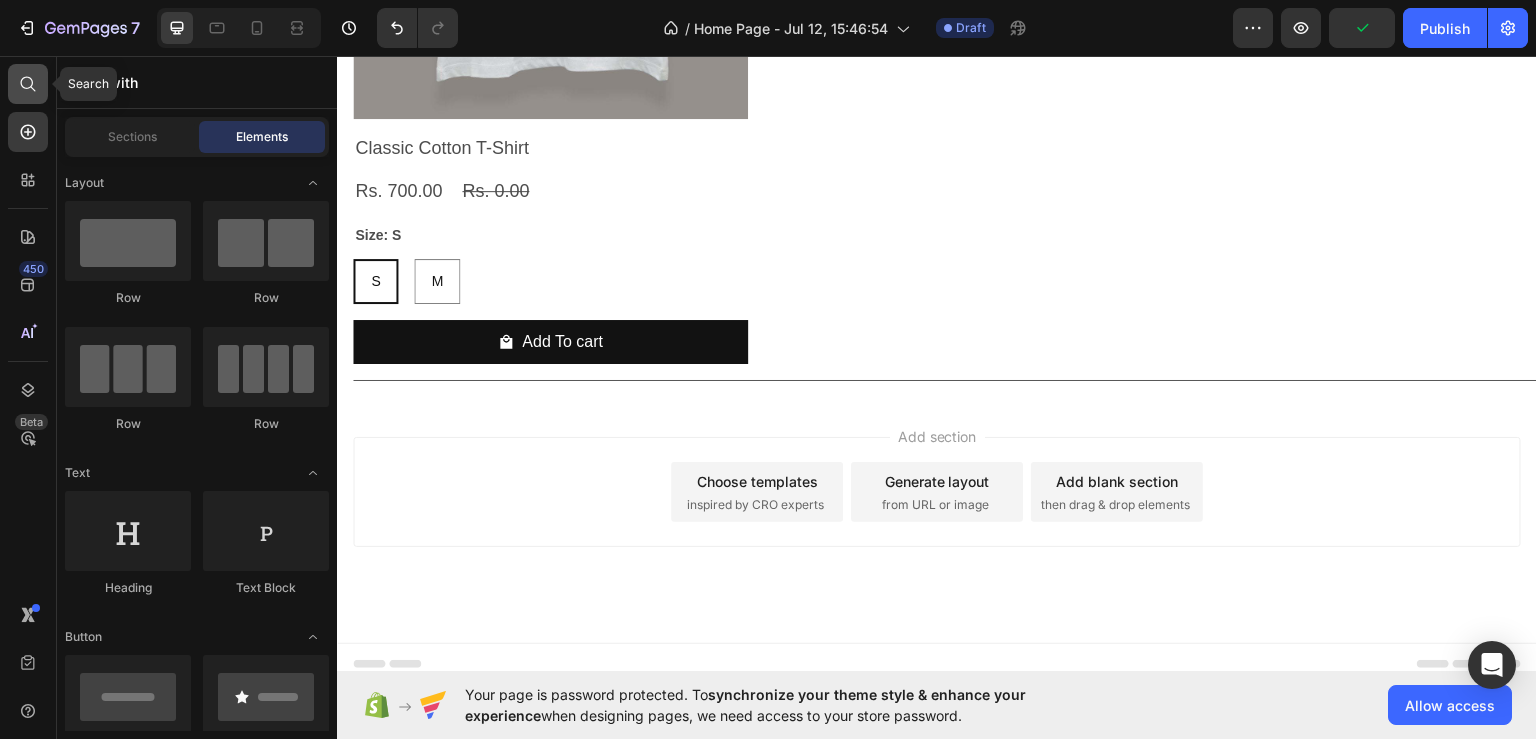click 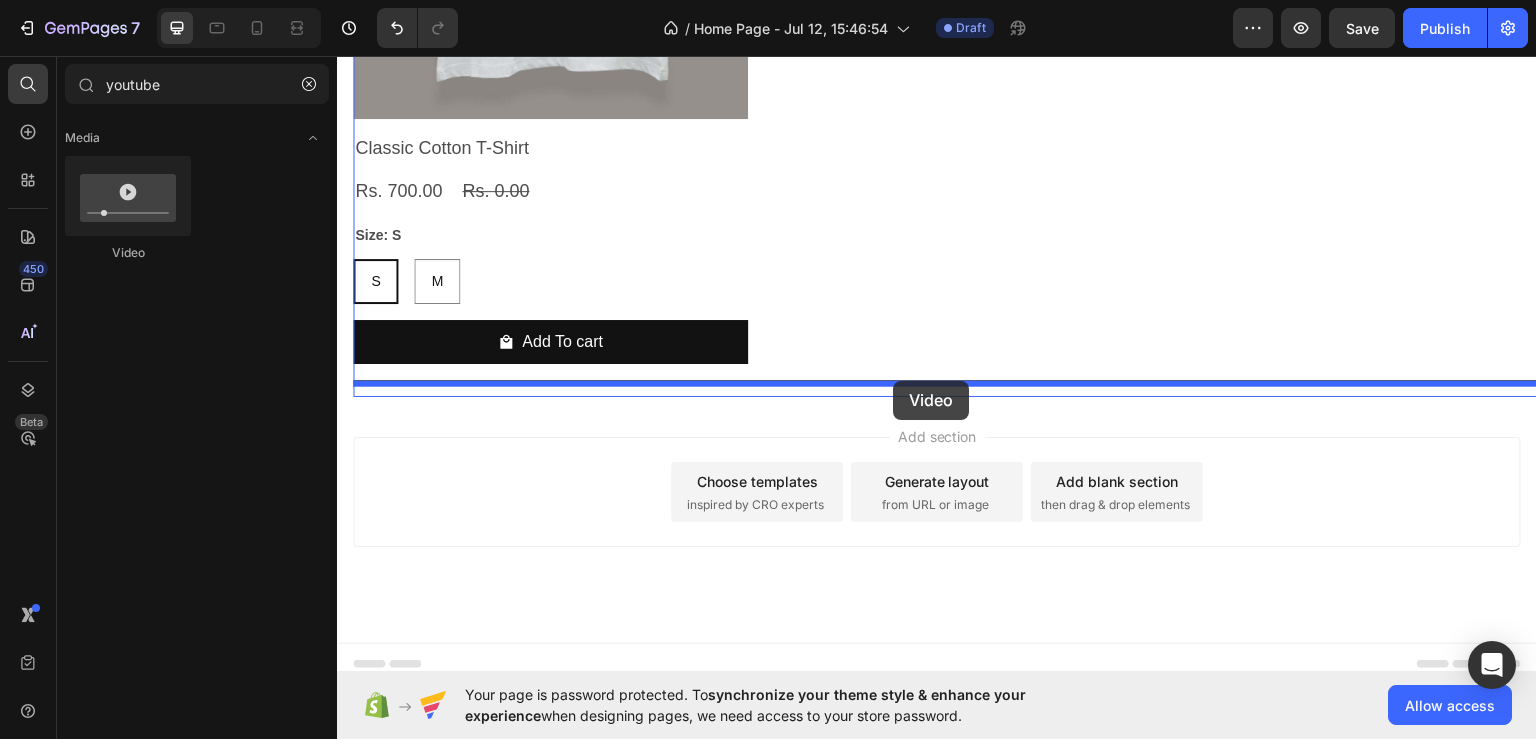 drag, startPoint x: 471, startPoint y: 246, endPoint x: 893, endPoint y: 378, distance: 442.16287 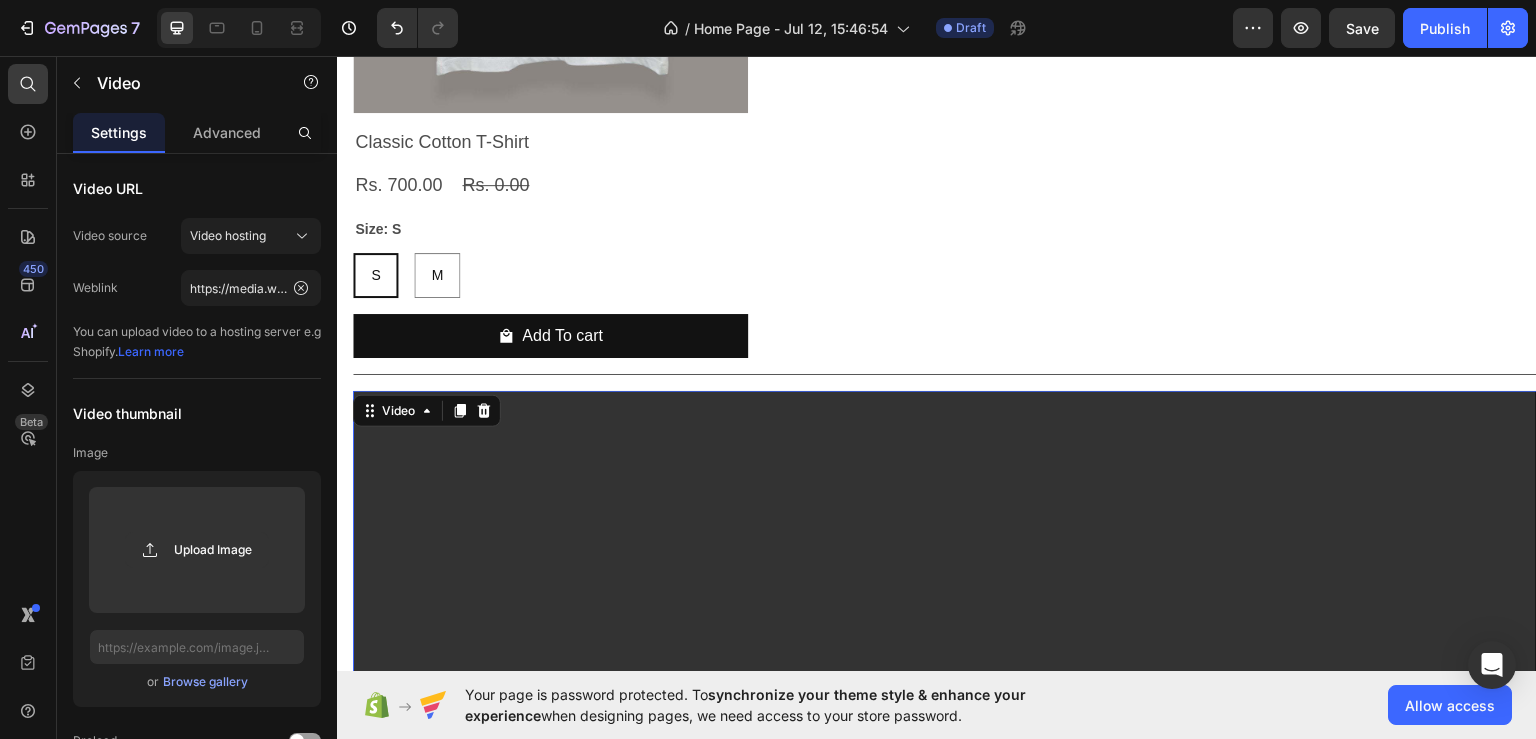 scroll, scrollTop: 2652, scrollLeft: 0, axis: vertical 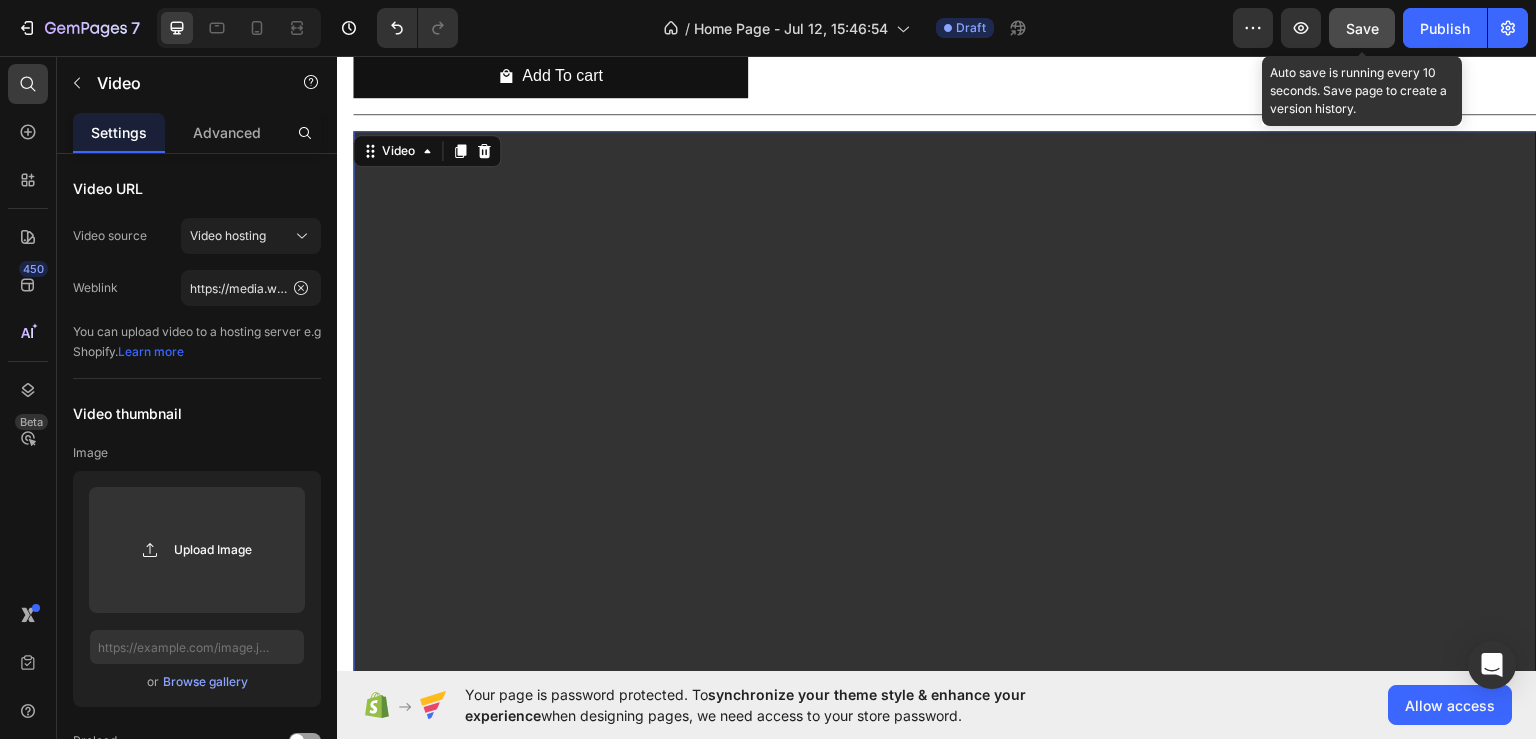 click on "Save" 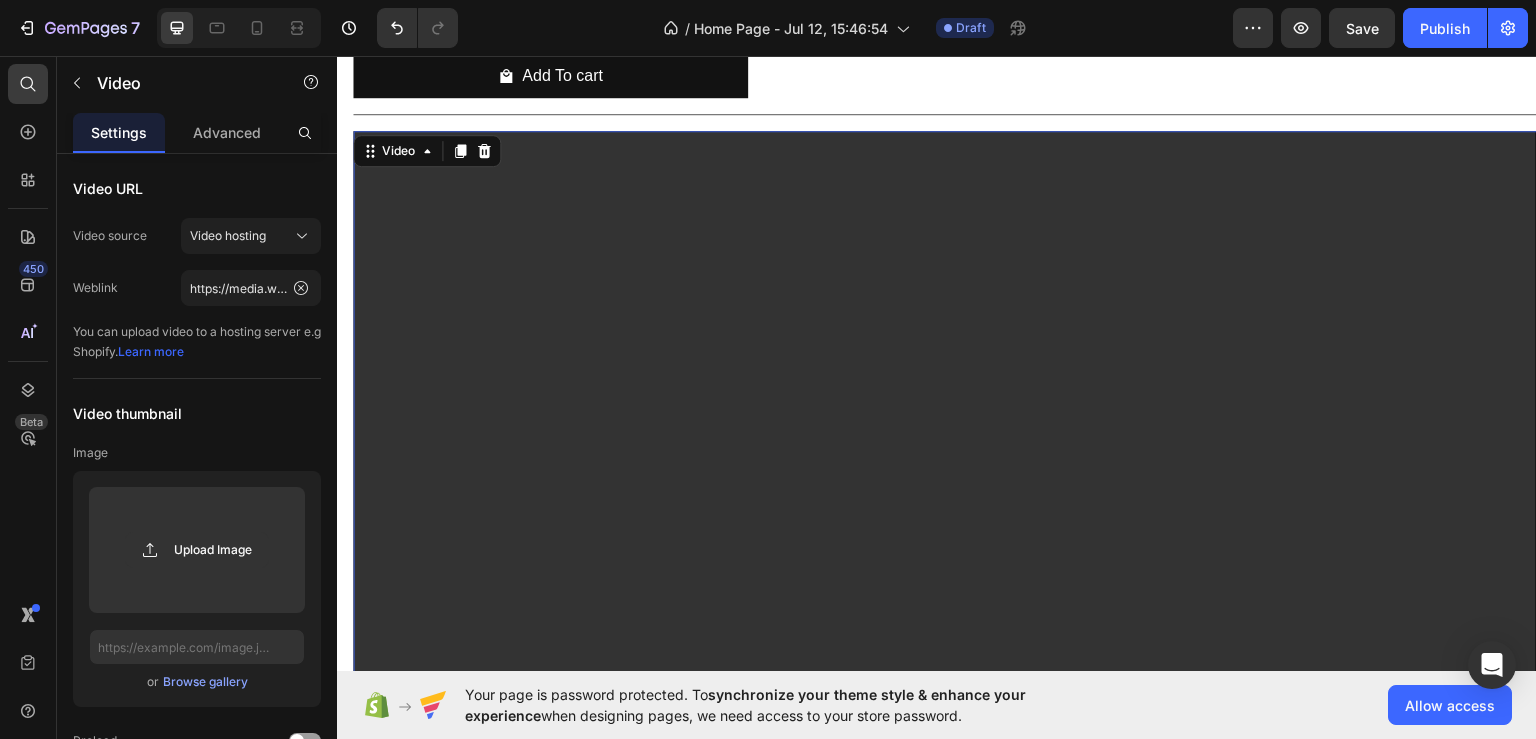 click at bounding box center [953, 467] 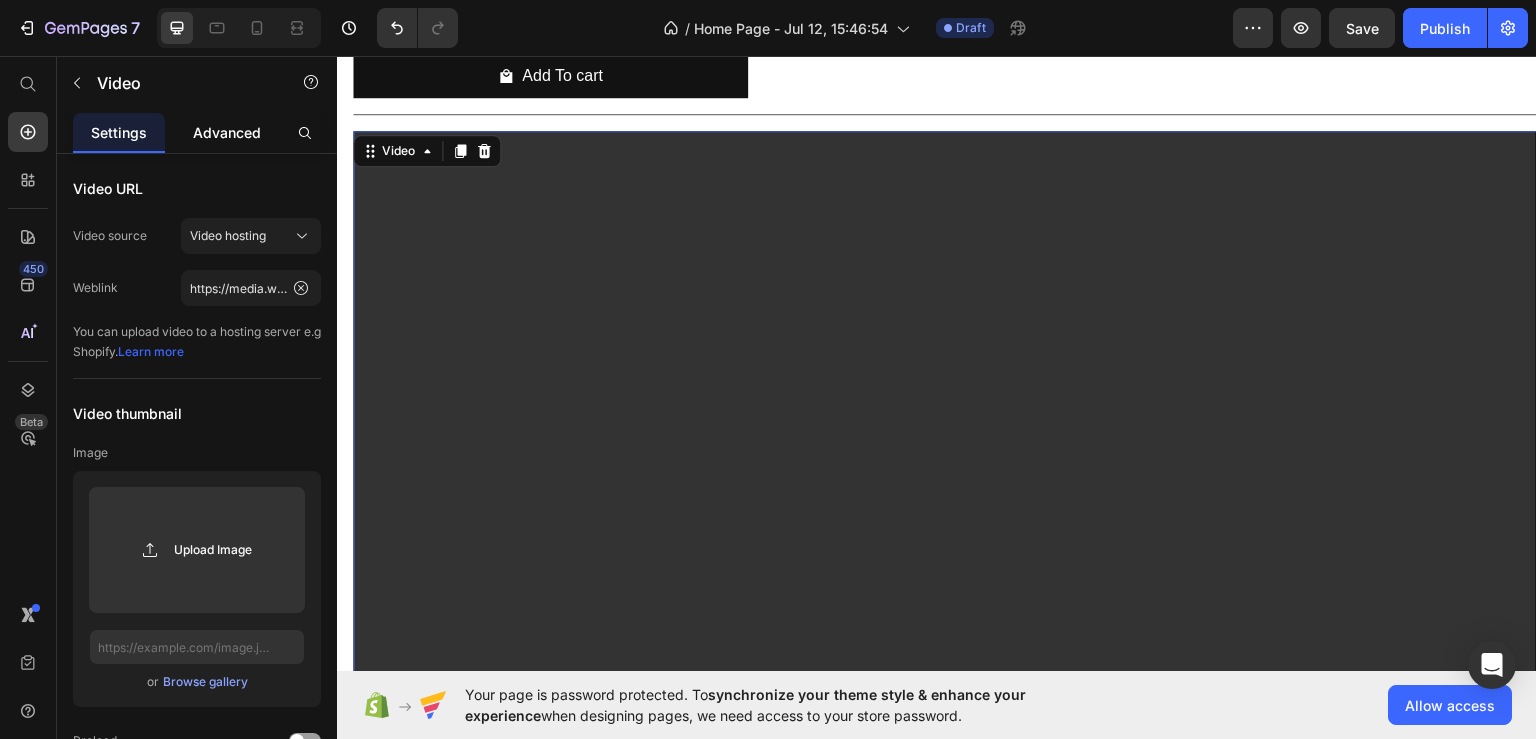 click on "Advanced" at bounding box center (227, 132) 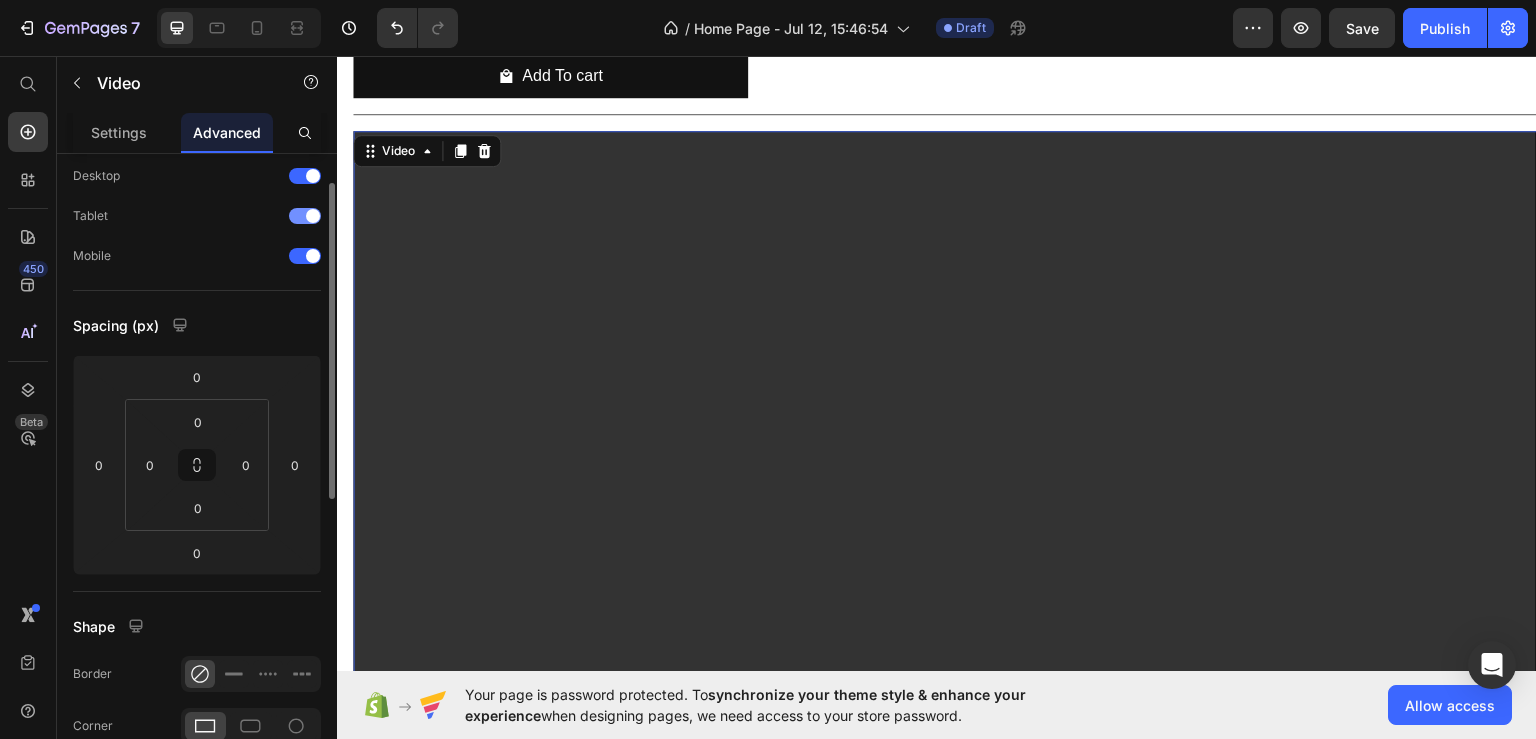 scroll, scrollTop: 0, scrollLeft: 0, axis: both 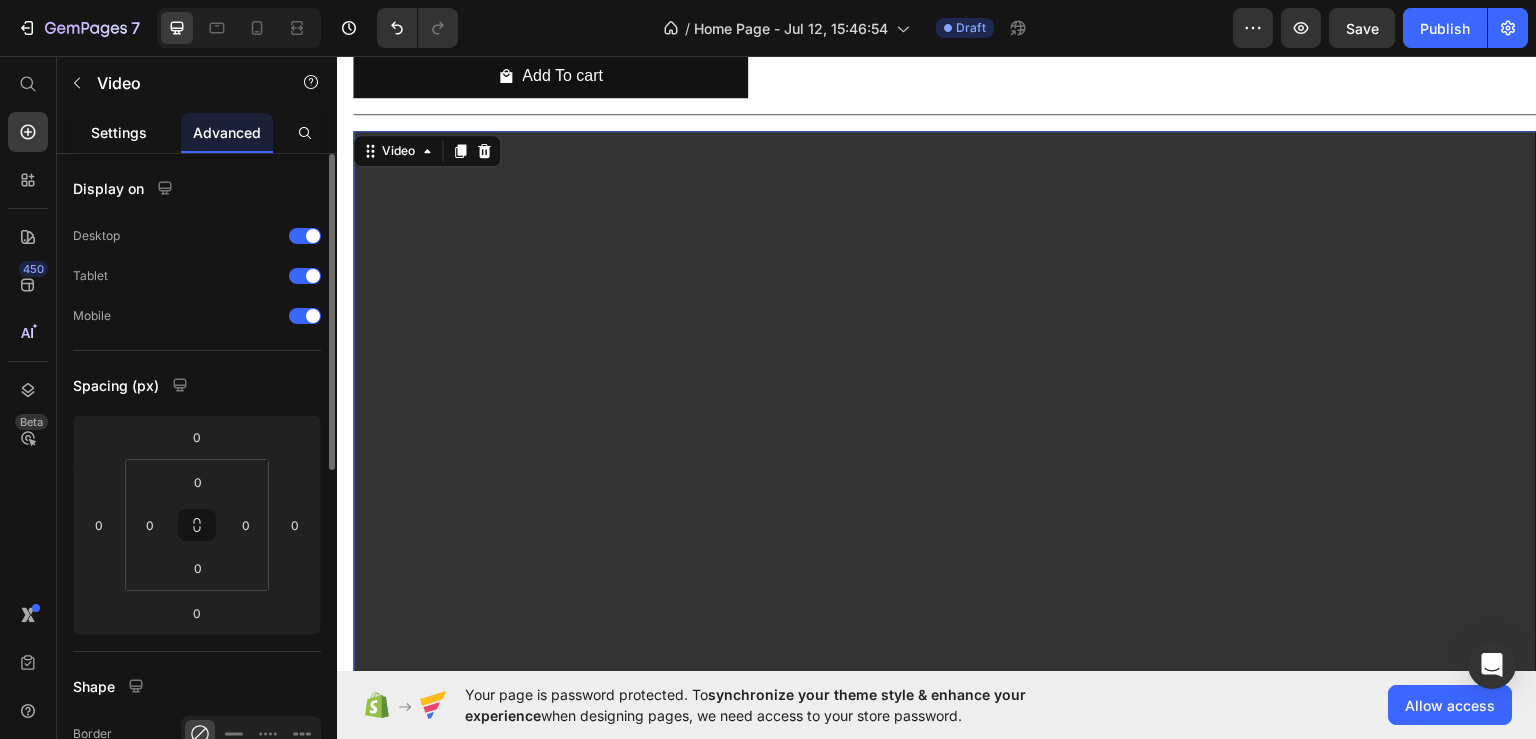 click on "Settings" at bounding box center (119, 132) 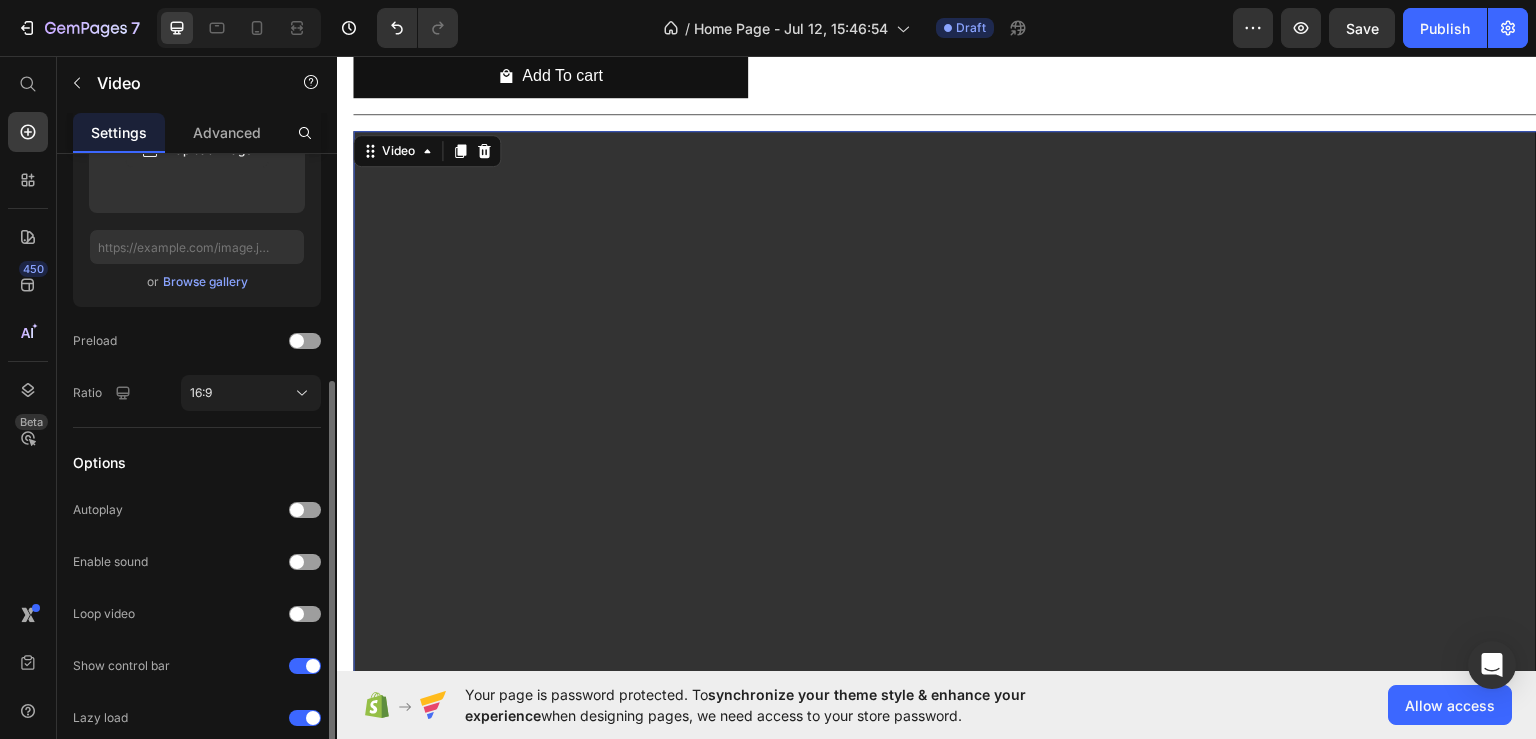 scroll, scrollTop: 487, scrollLeft: 0, axis: vertical 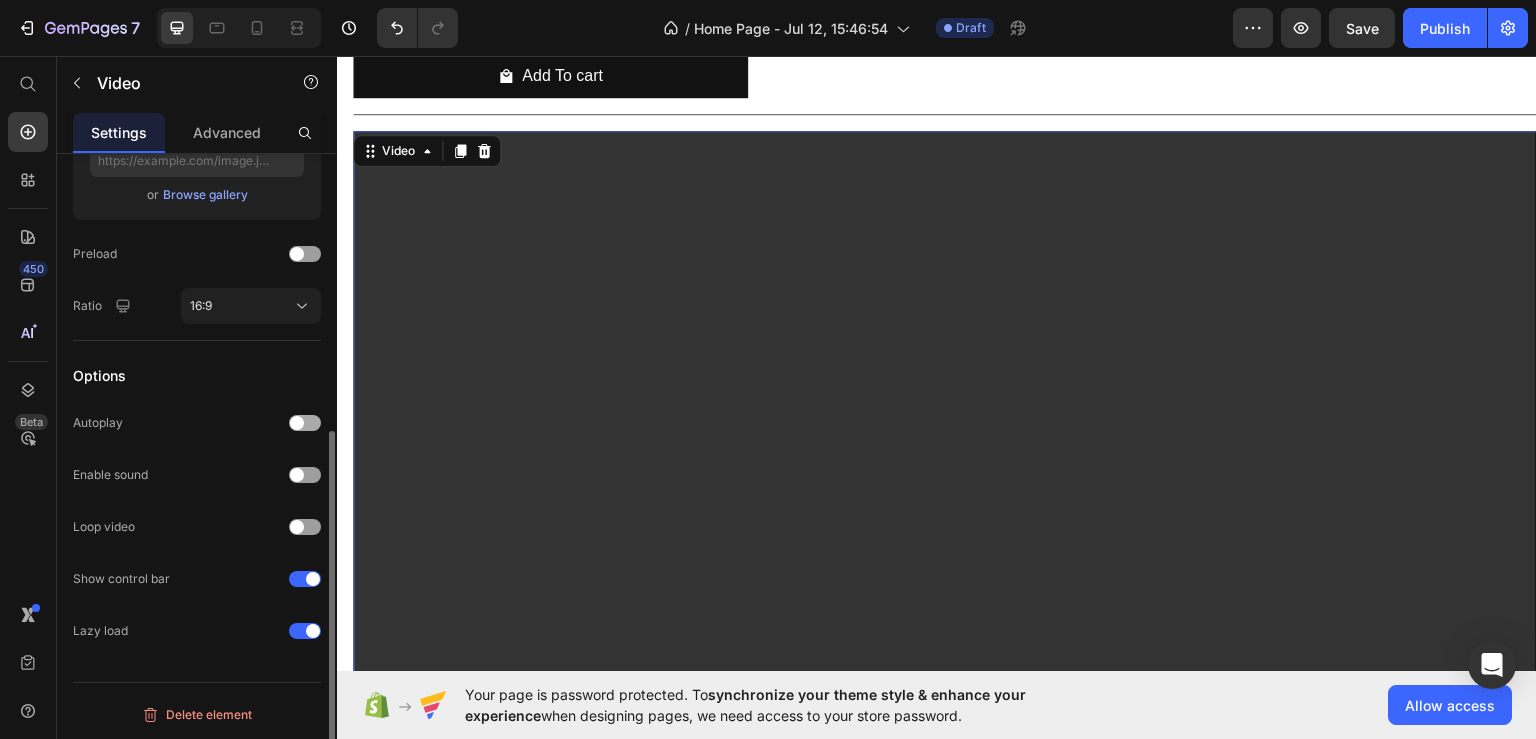 click at bounding box center [297, 423] 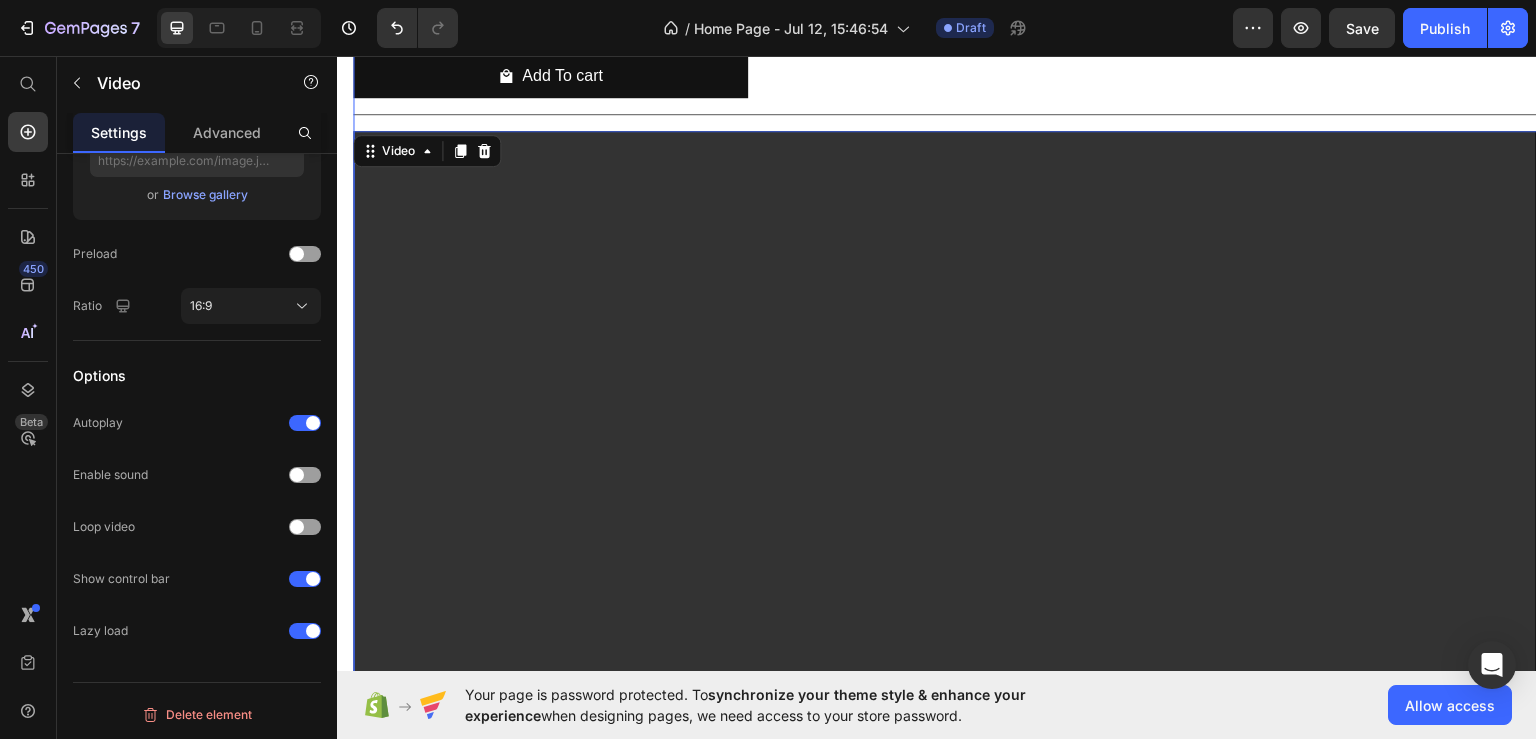 click on "Product Images Classic Cotton T-Shirt Product Title Rs. 700.00 Product Price Rs. 0.00 Product Price Row Size: S S S S M M M Product Variants & Swatches Add To cart Product Cart Button Row Product List Row Video   0" at bounding box center [953, 61] 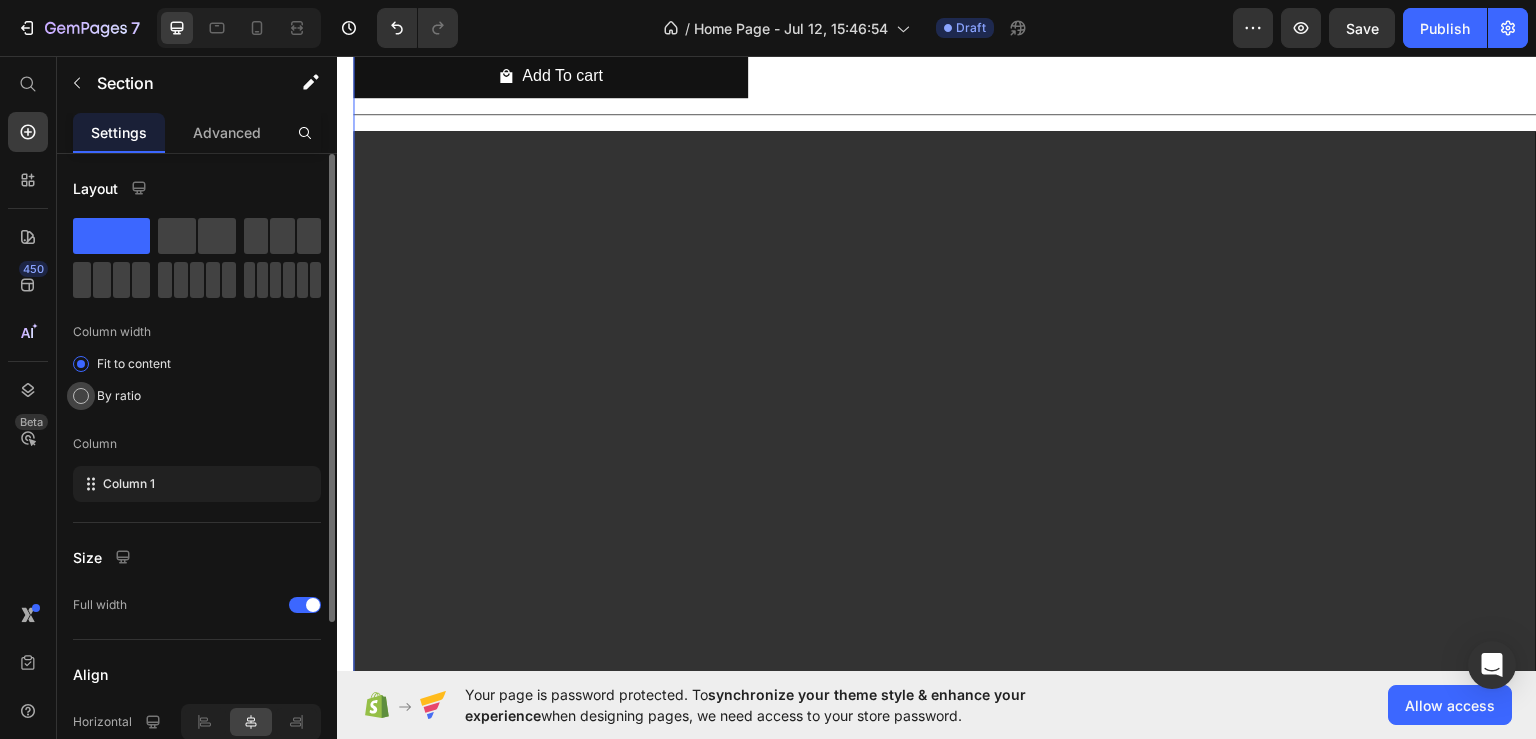 scroll, scrollTop: 200, scrollLeft: 0, axis: vertical 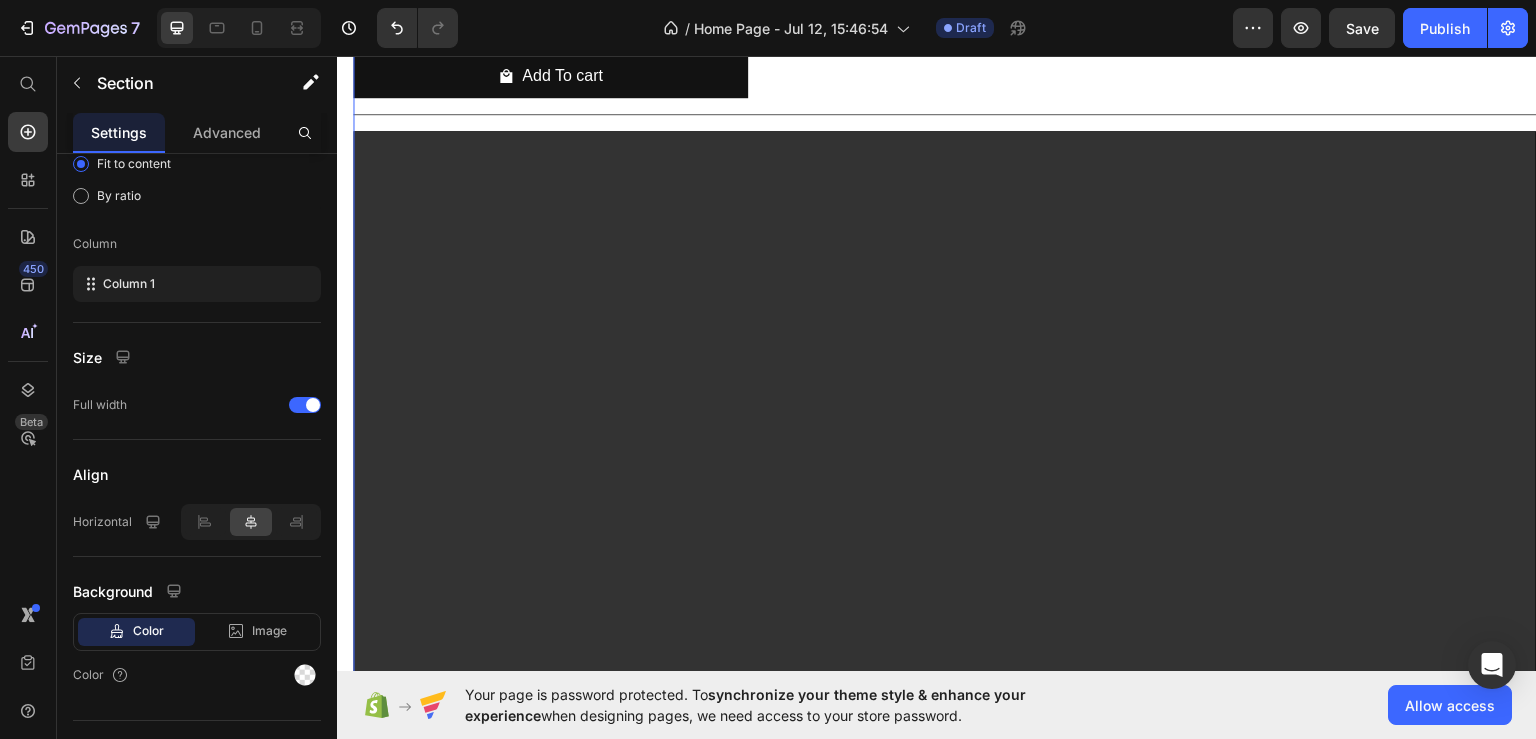 click on "Product Images Classic Cotton T-Shirt Product Title Rs. 700.00 Product Price Rs. 0.00 Product Price Row Size: S S S S M M M Product Variants & Swatches Add To cart Product Cart Button Row Product List Row Video Section 5   You can create reusable sections Create Theme Section AI Content Write with GemAI What would you like to describe here? Tone and Voice Persuasive Product Classic Cotton T-Shirt Show more Generate" at bounding box center [937, 61] 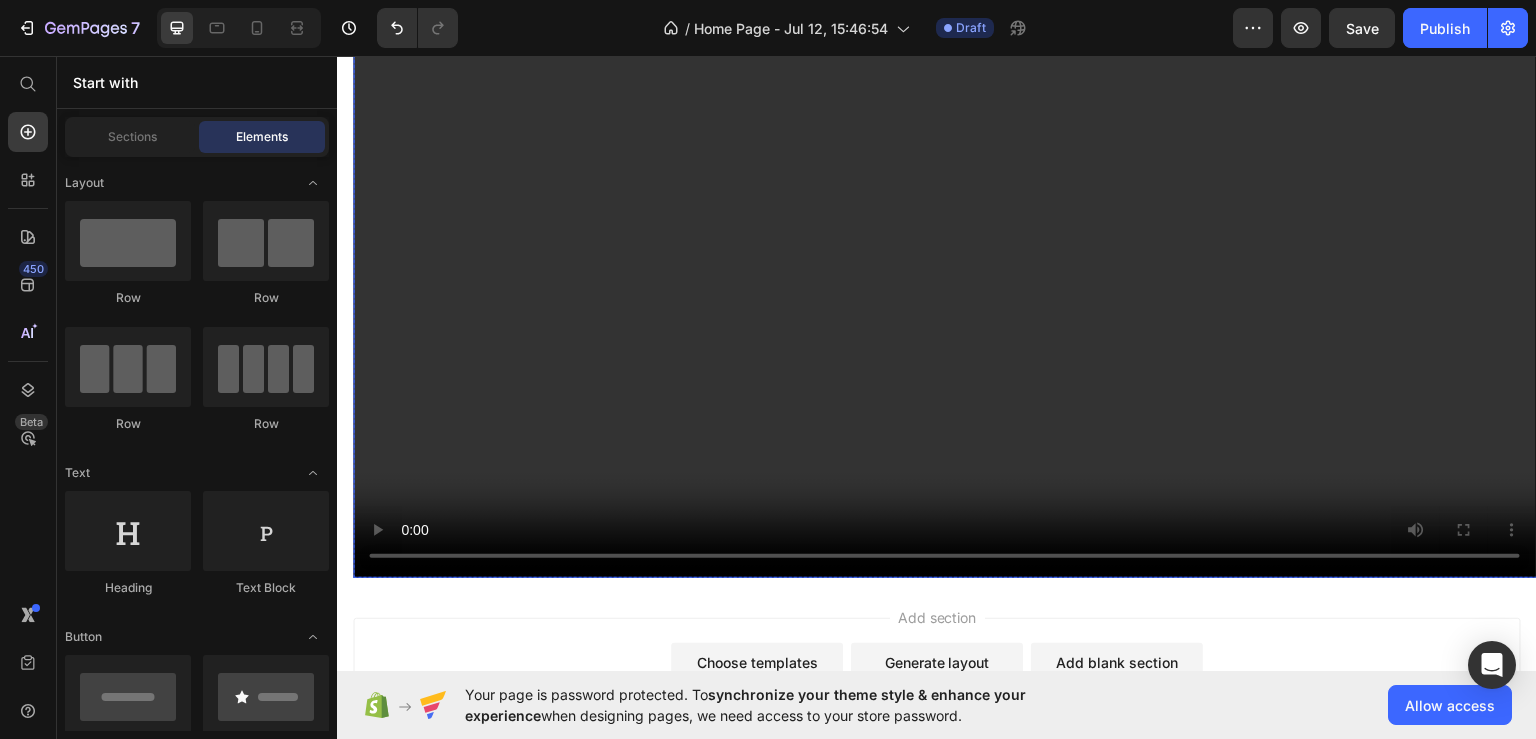 scroll, scrollTop: 2952, scrollLeft: 0, axis: vertical 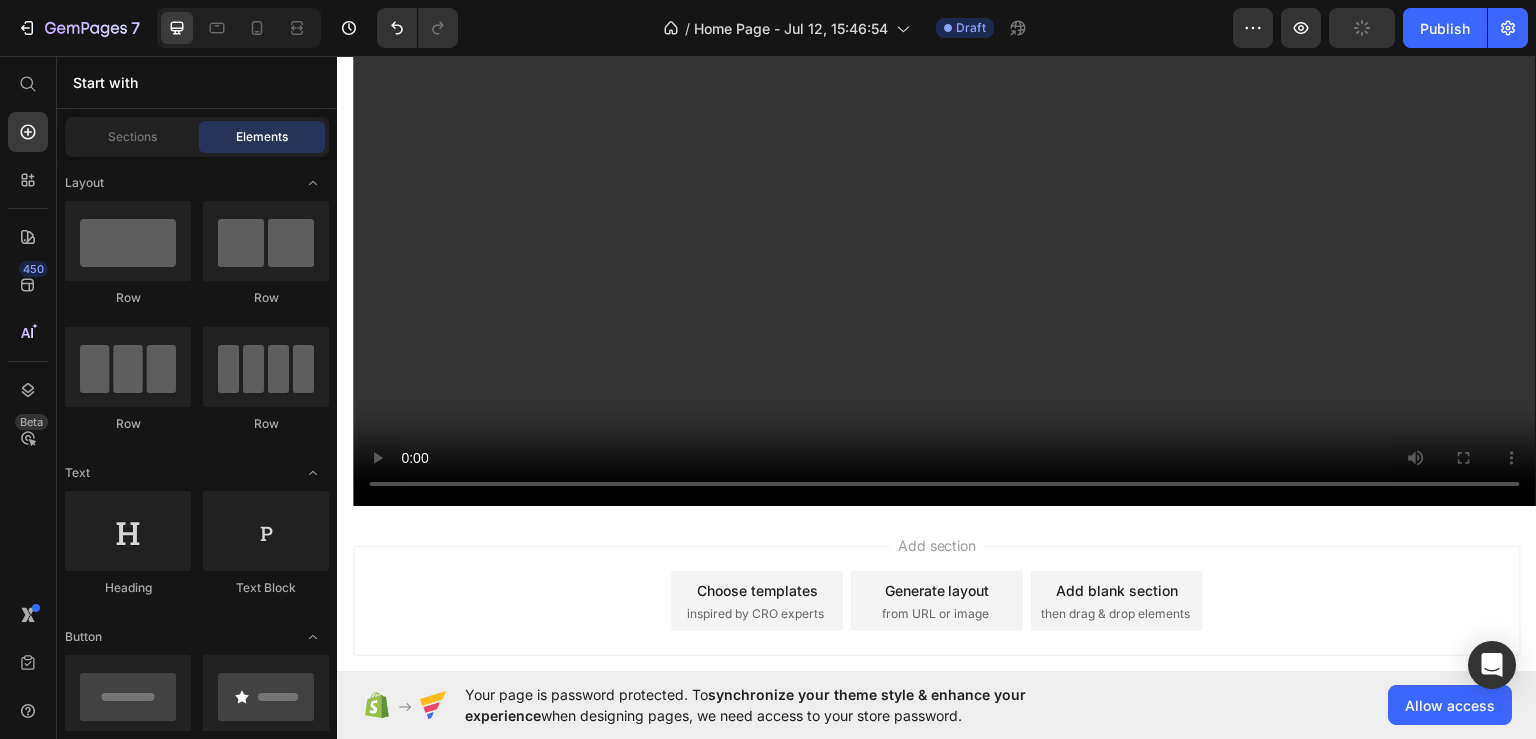 click on "Add section Choose templates inspired by CRO experts Generate layout from URL or image Add blank section then drag & drop elements" at bounding box center (937, 628) 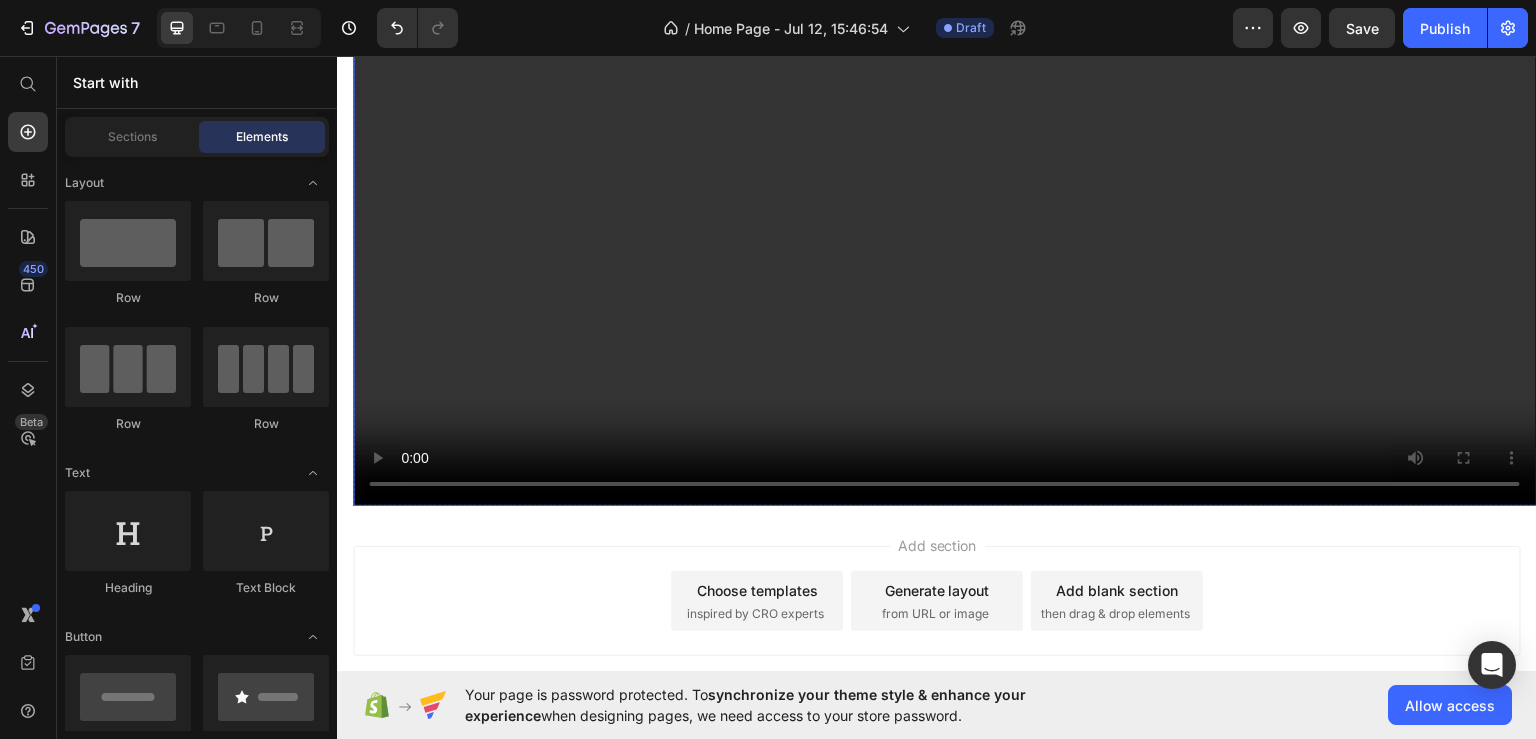 type 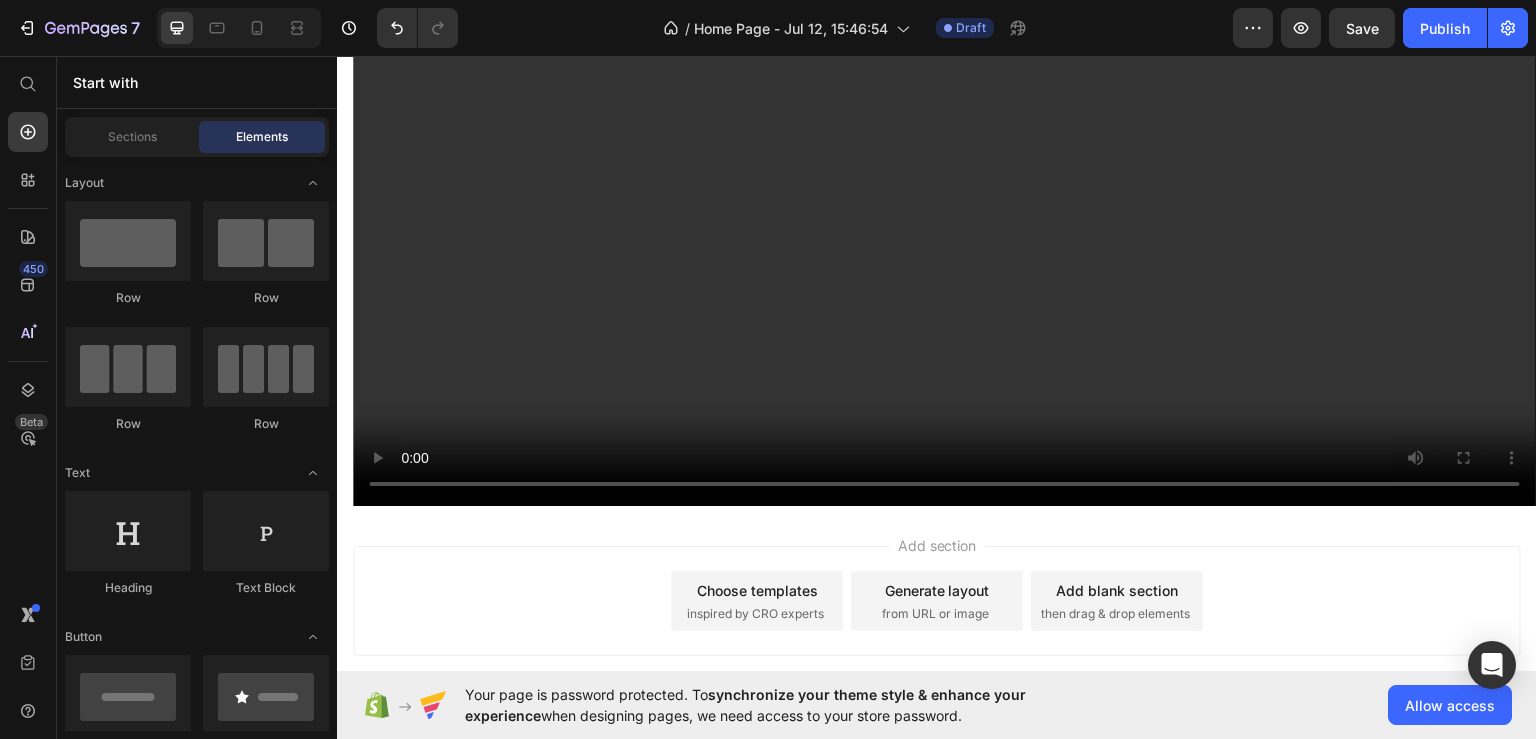 click on "Add section Choose templates inspired by CRO experts Generate layout from URL or image Add blank section then drag & drop elements" at bounding box center [937, 628] 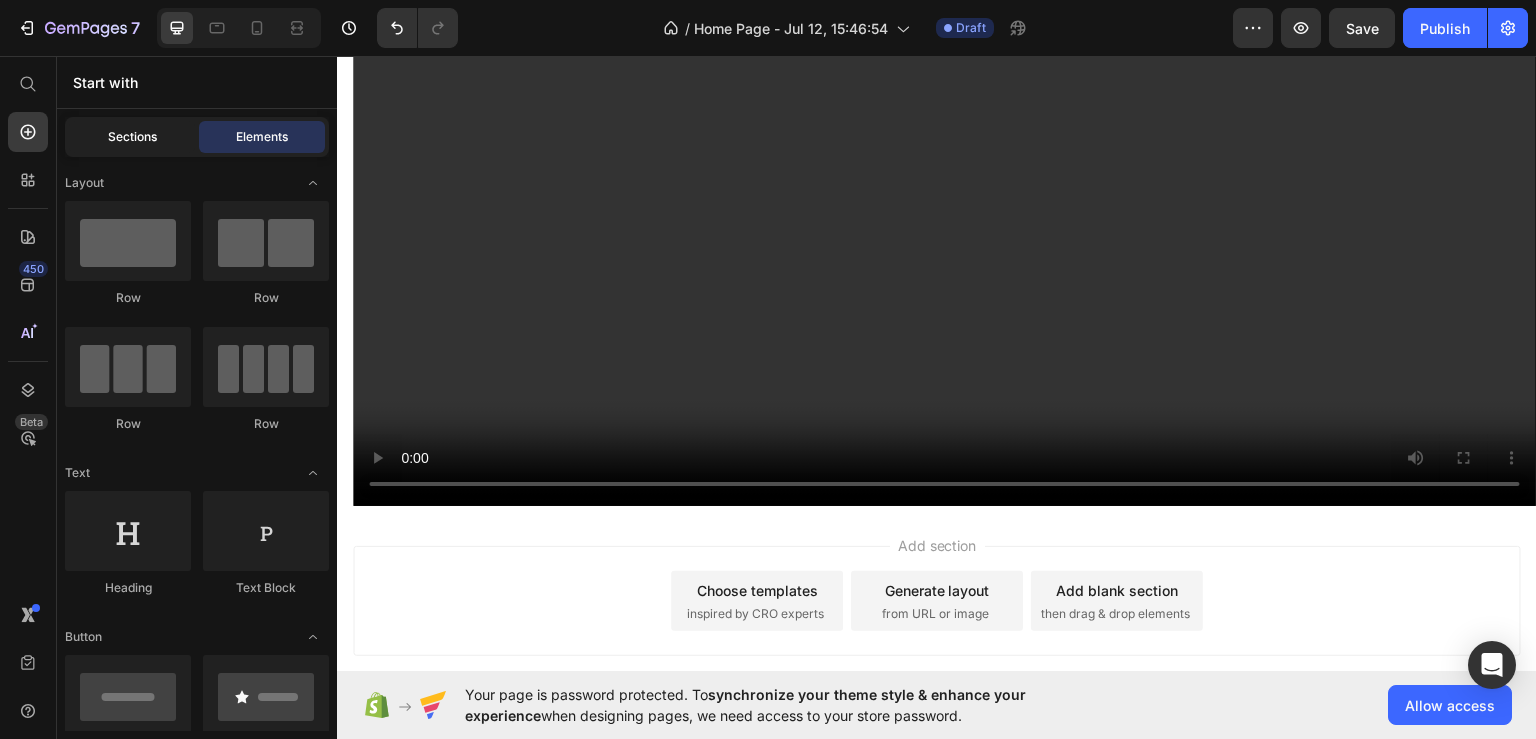 click on "Sections" 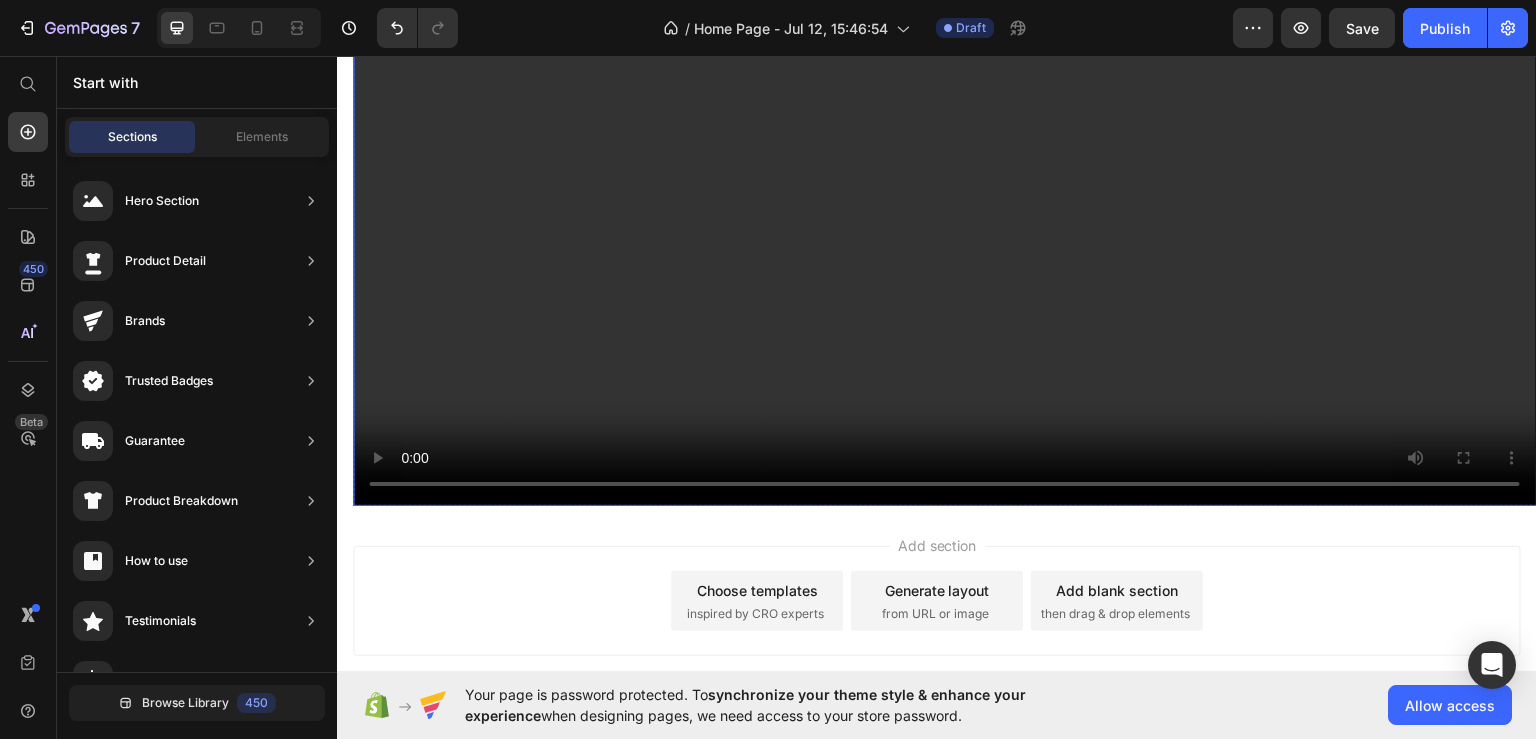 click at bounding box center (953, 167) 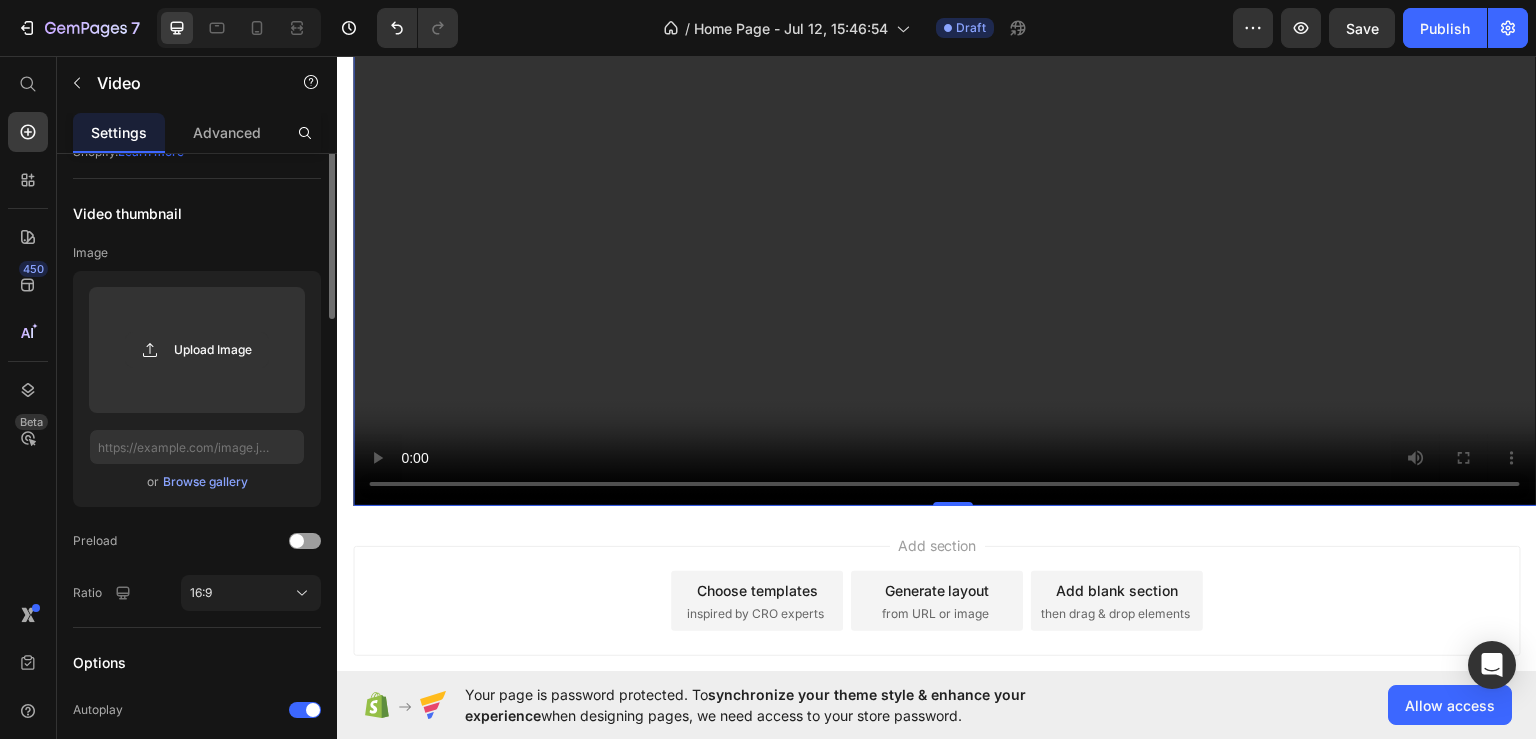 scroll, scrollTop: 0, scrollLeft: 0, axis: both 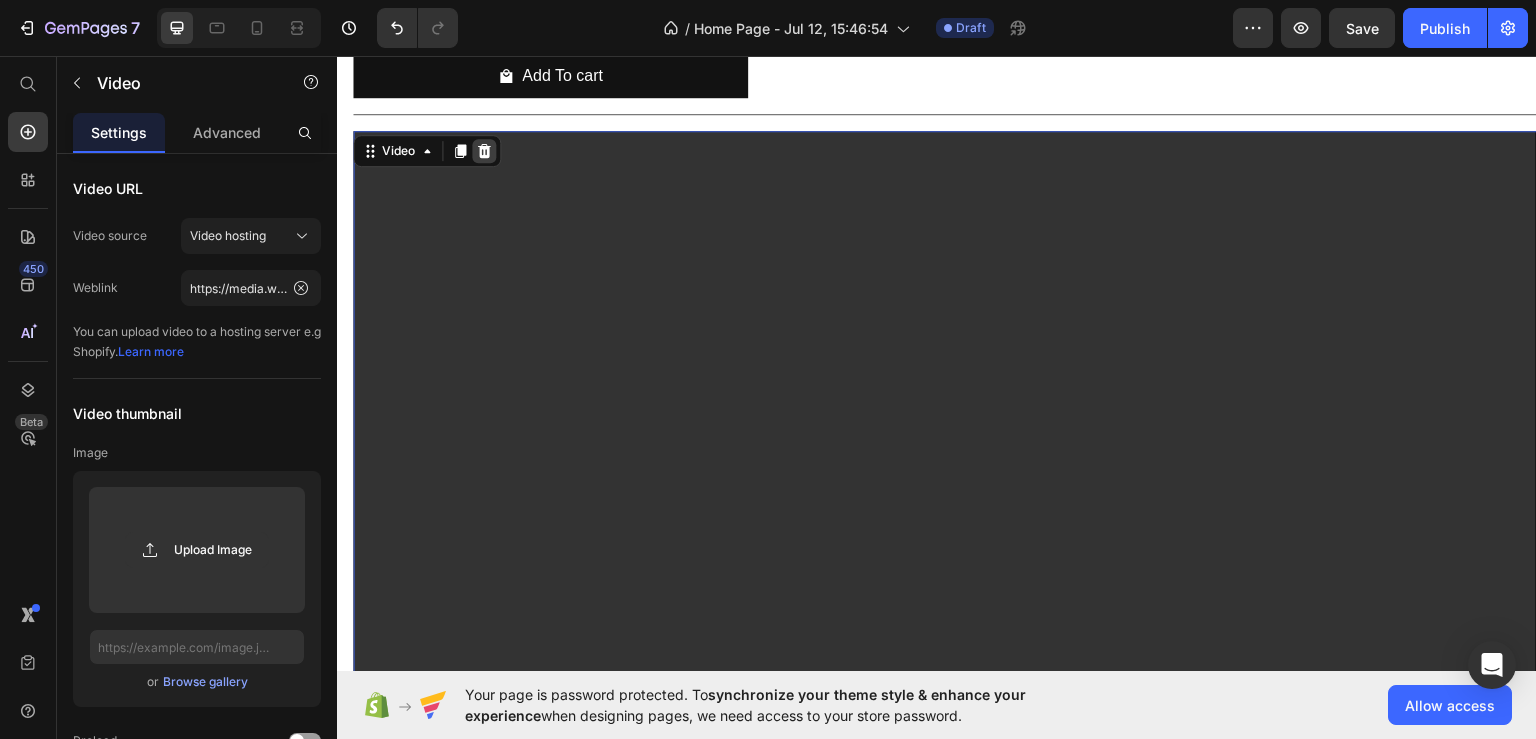 click 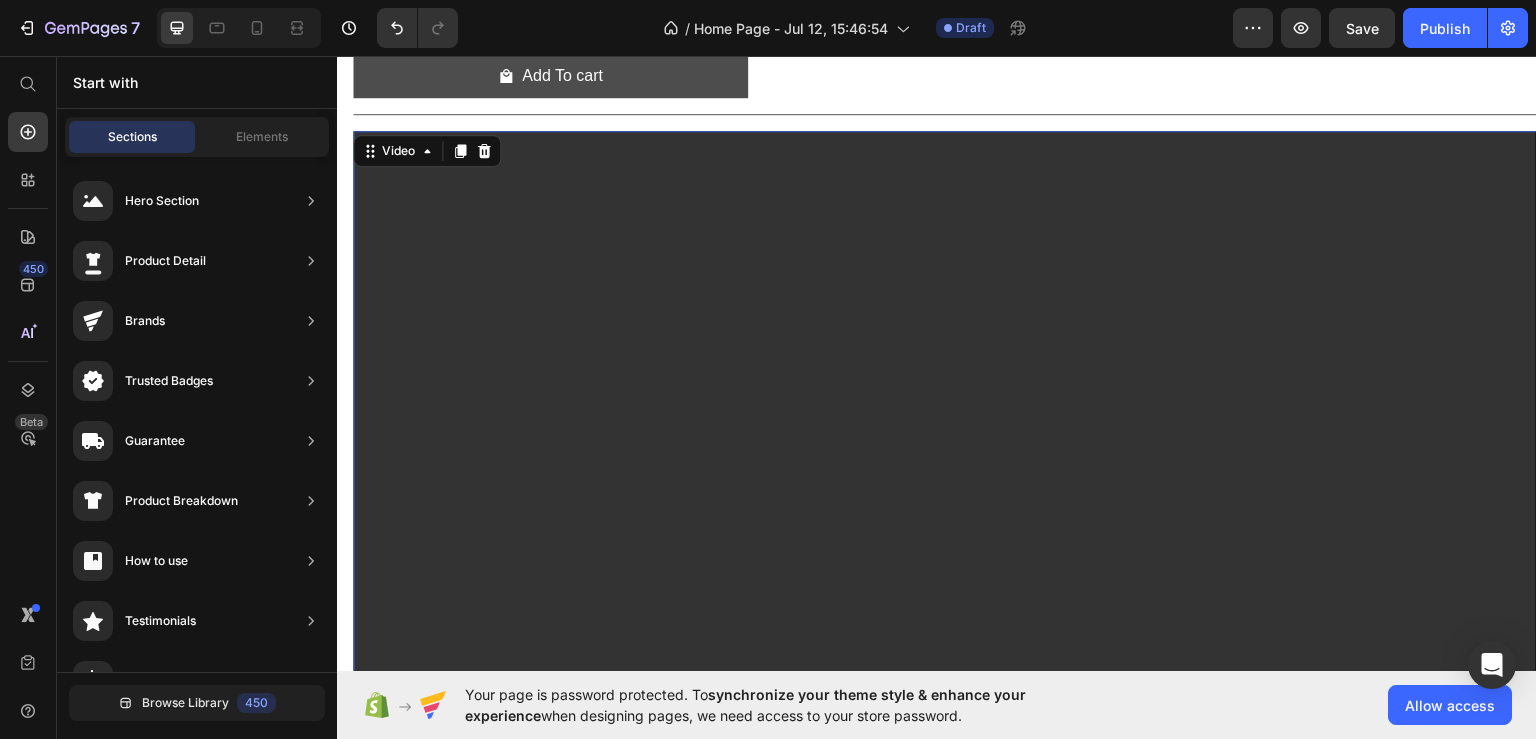 scroll, scrollTop: 2376, scrollLeft: 0, axis: vertical 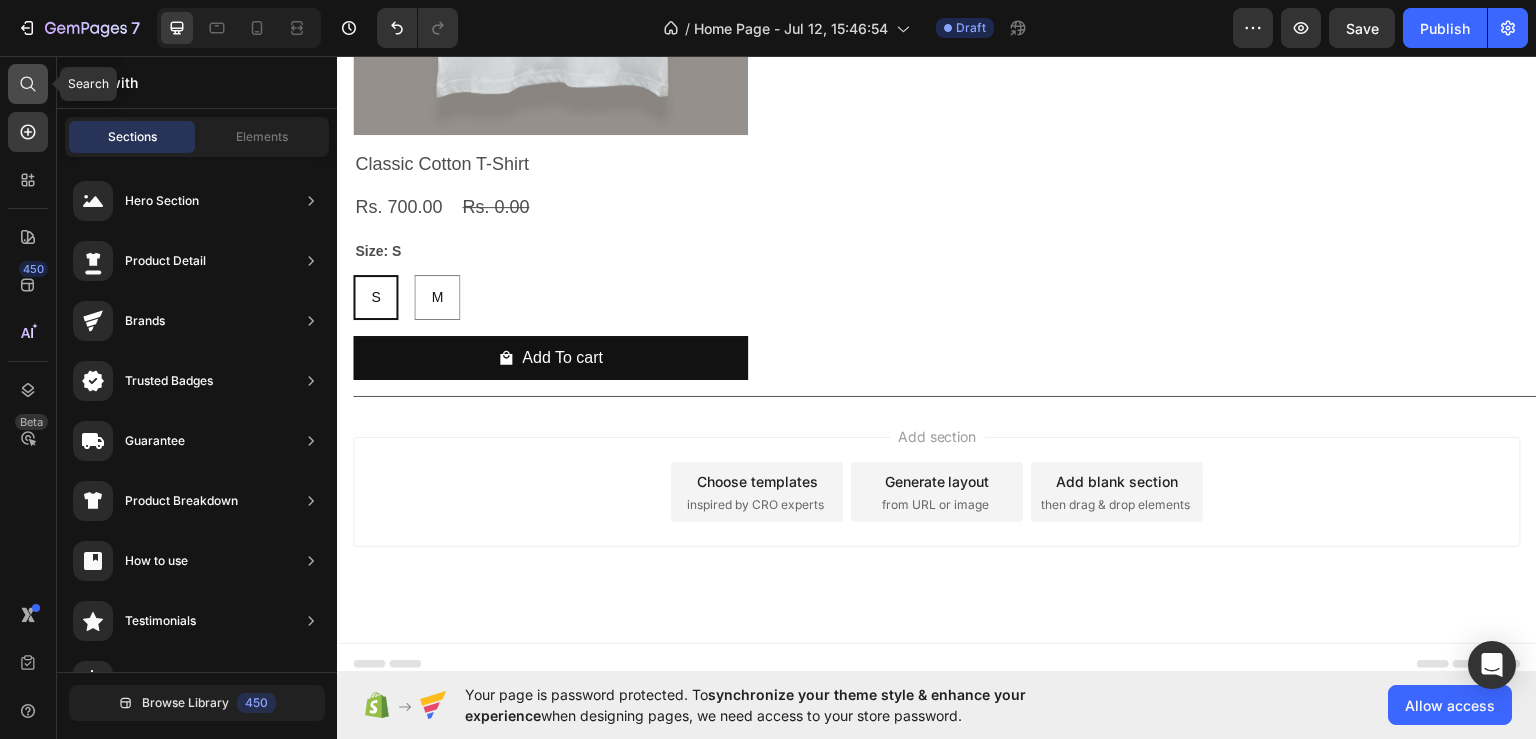 click 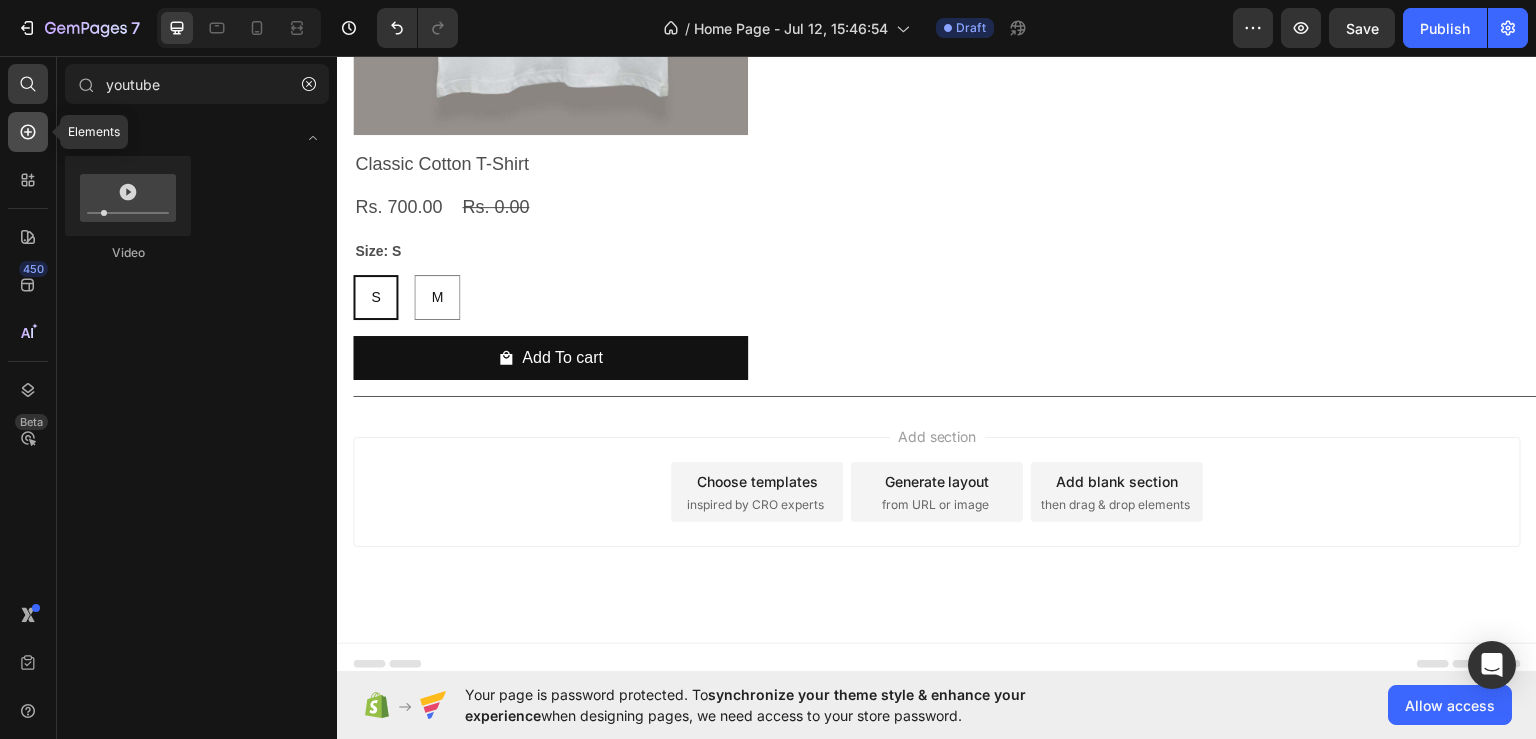 click 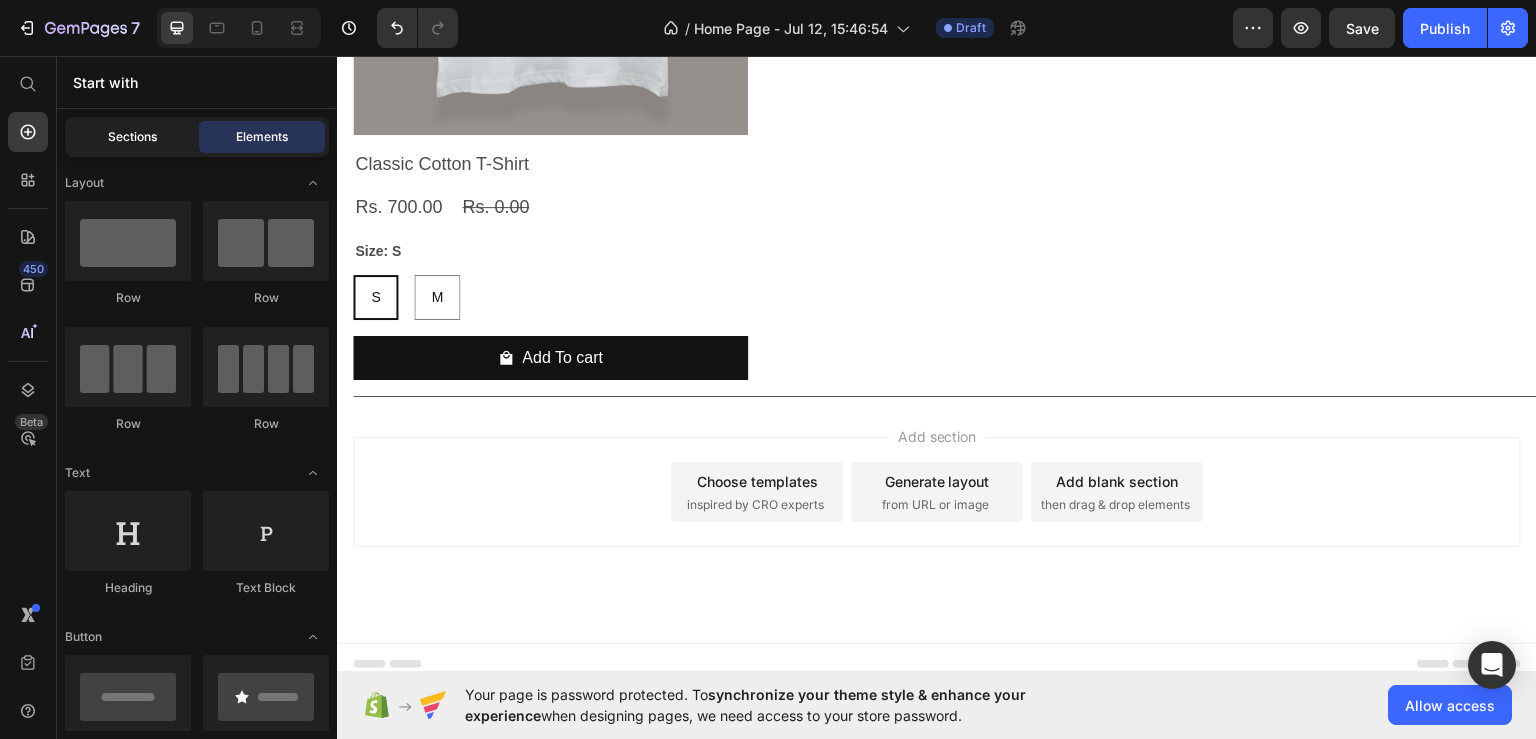 click on "Sections" at bounding box center (132, 137) 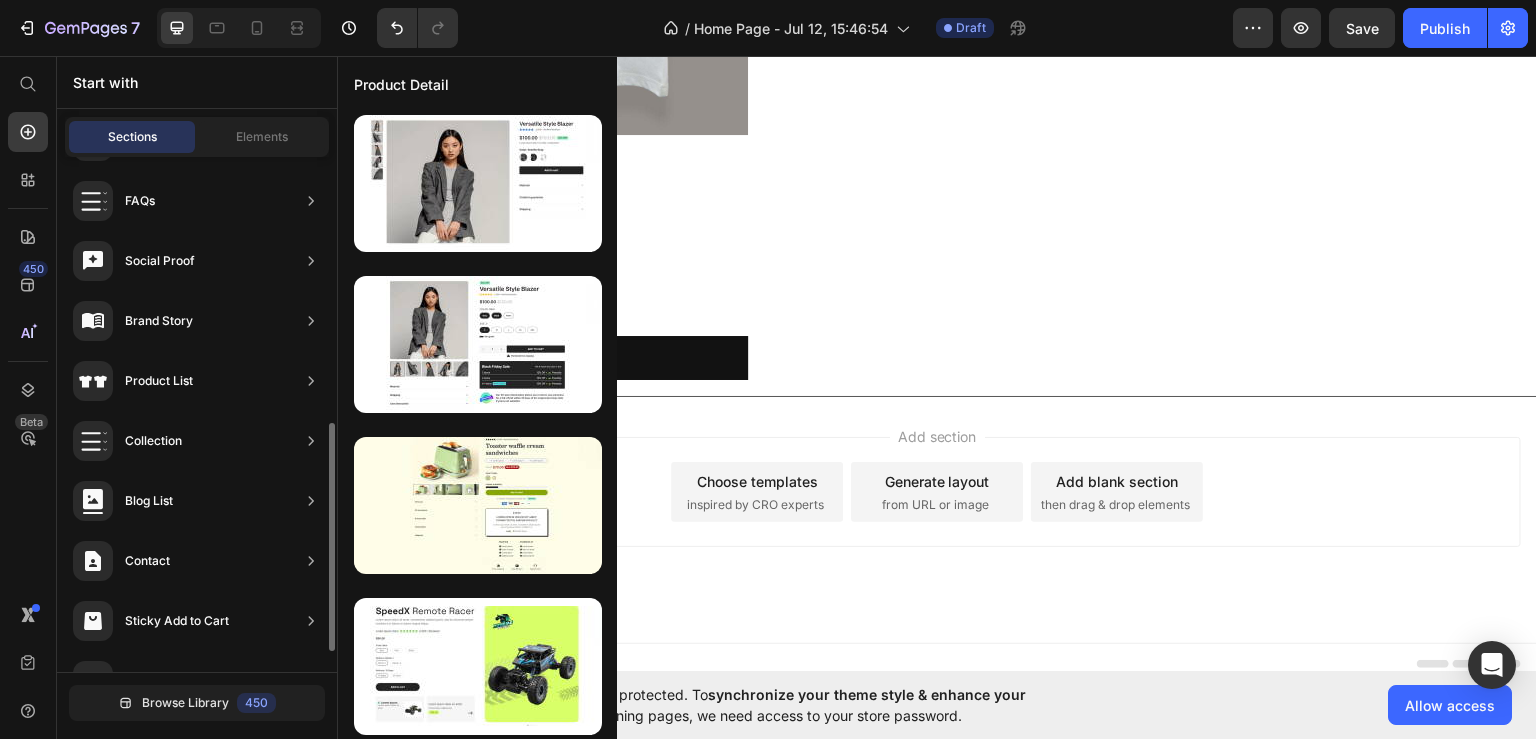 scroll, scrollTop: 644, scrollLeft: 0, axis: vertical 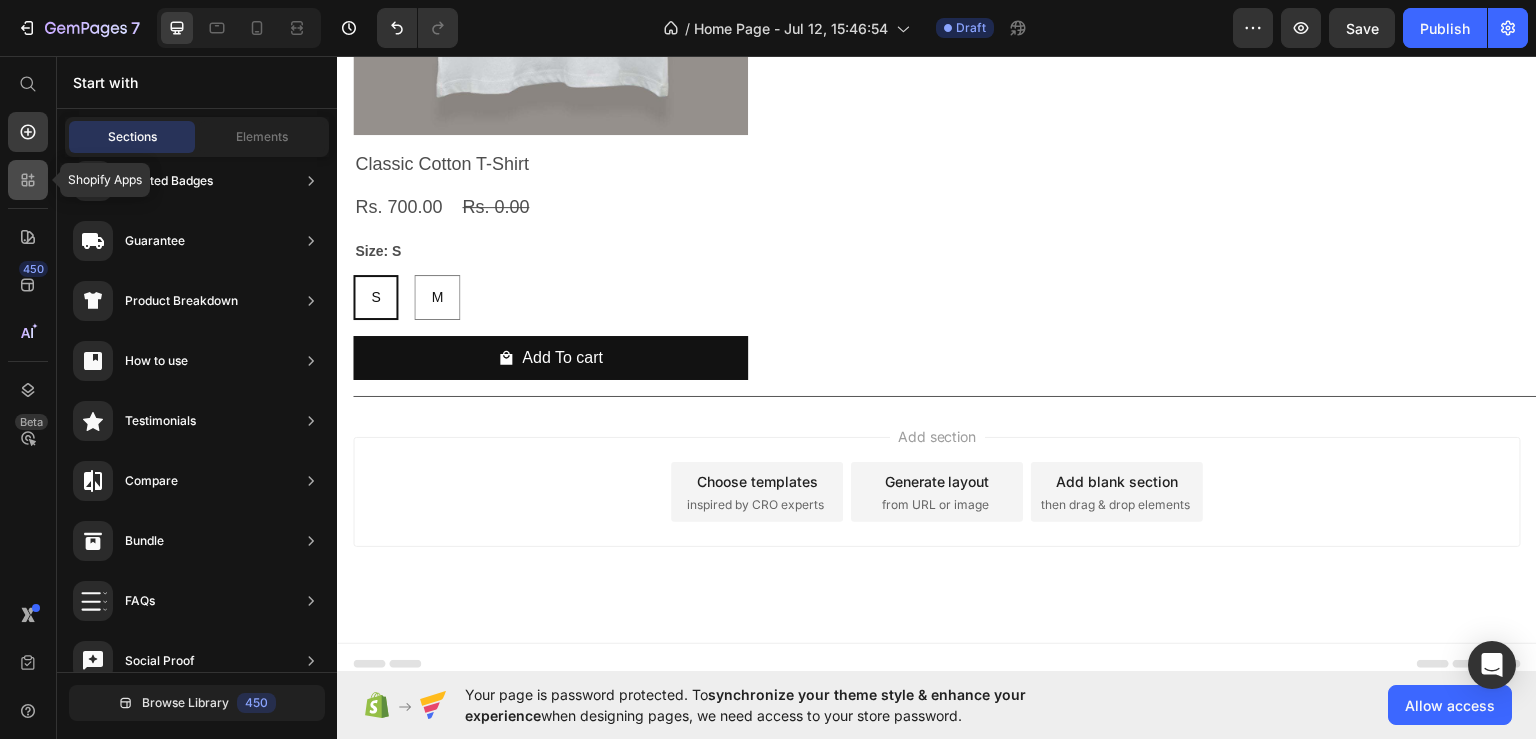 click 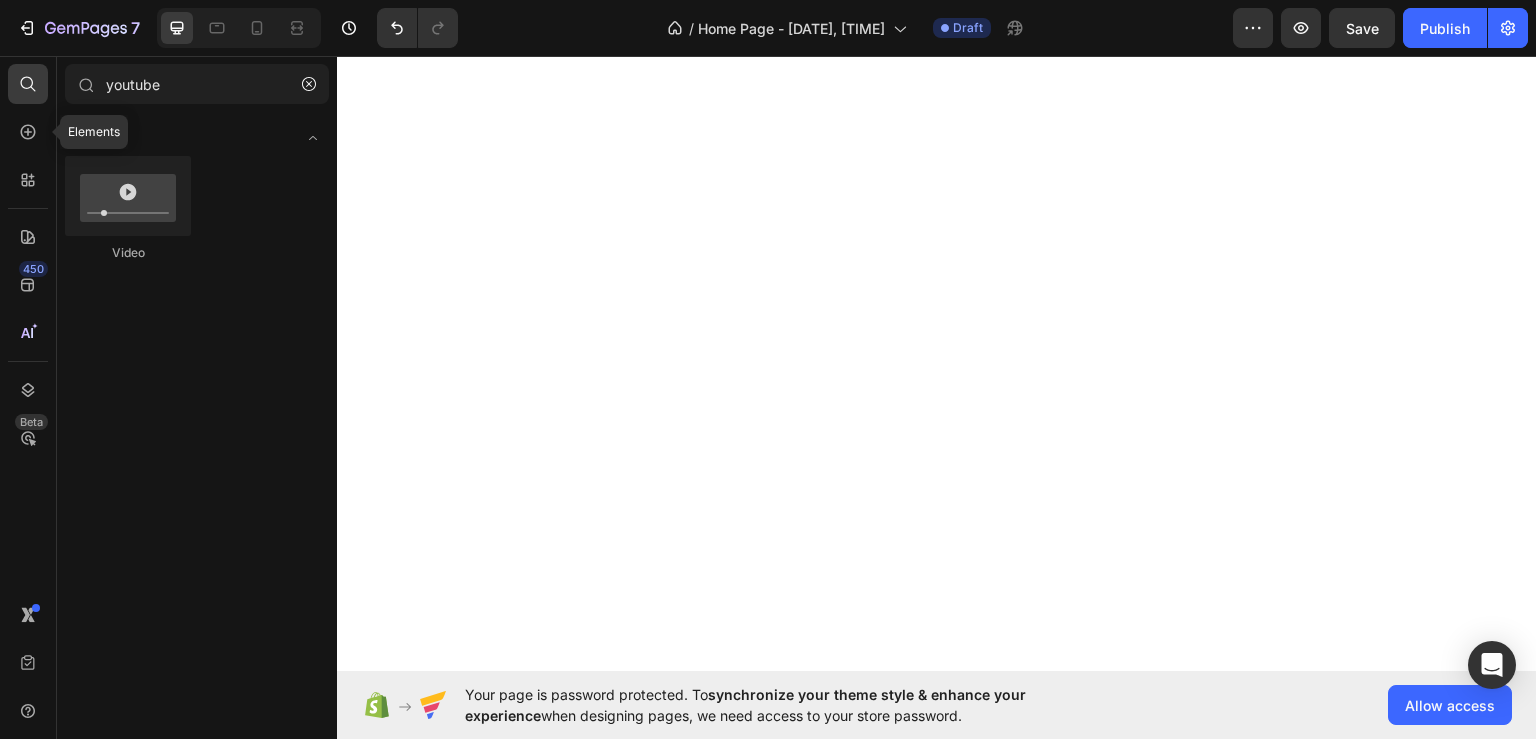 scroll, scrollTop: 0, scrollLeft: 0, axis: both 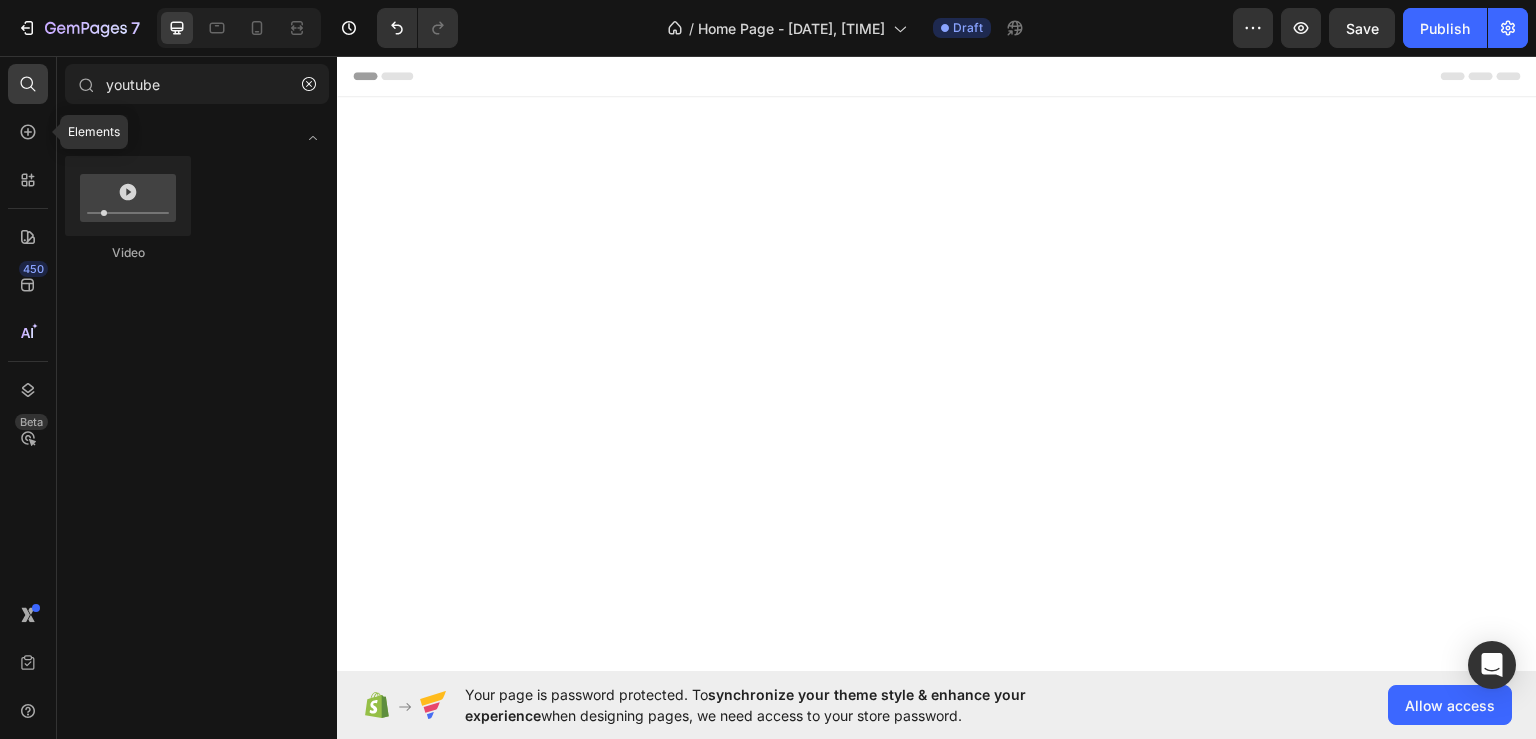 click 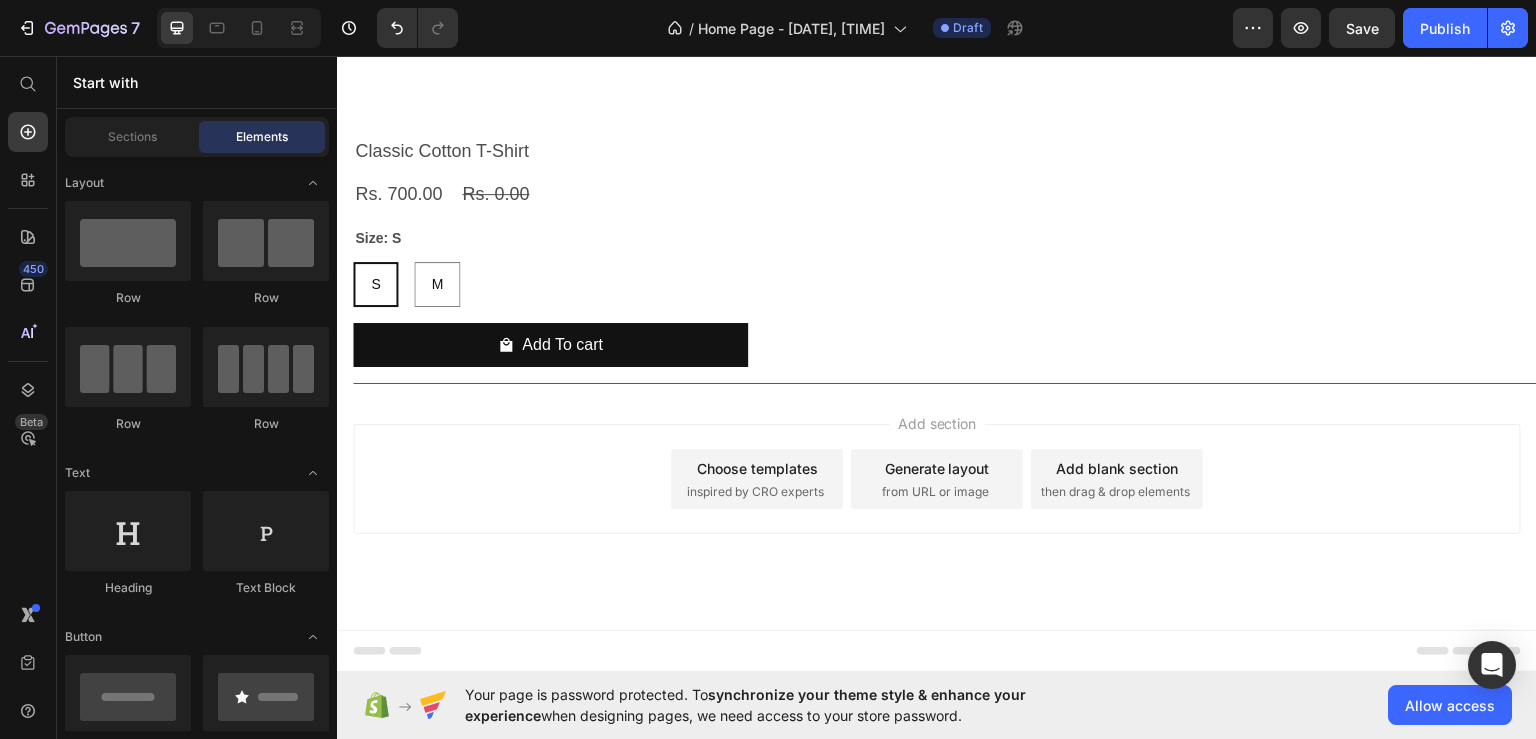 scroll, scrollTop: 2376, scrollLeft: 0, axis: vertical 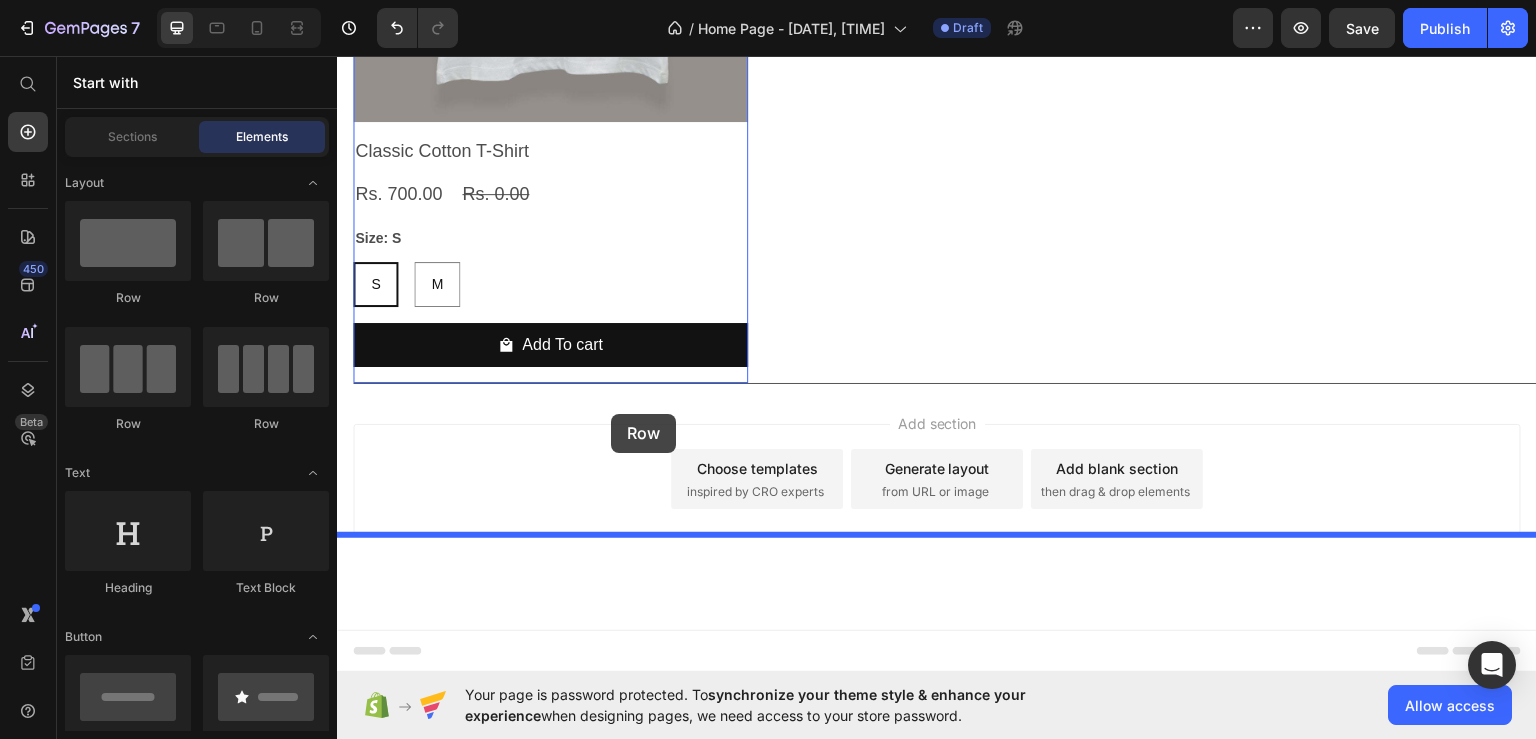 drag, startPoint x: 473, startPoint y: 300, endPoint x: 611, endPoint y: 413, distance: 178.36198 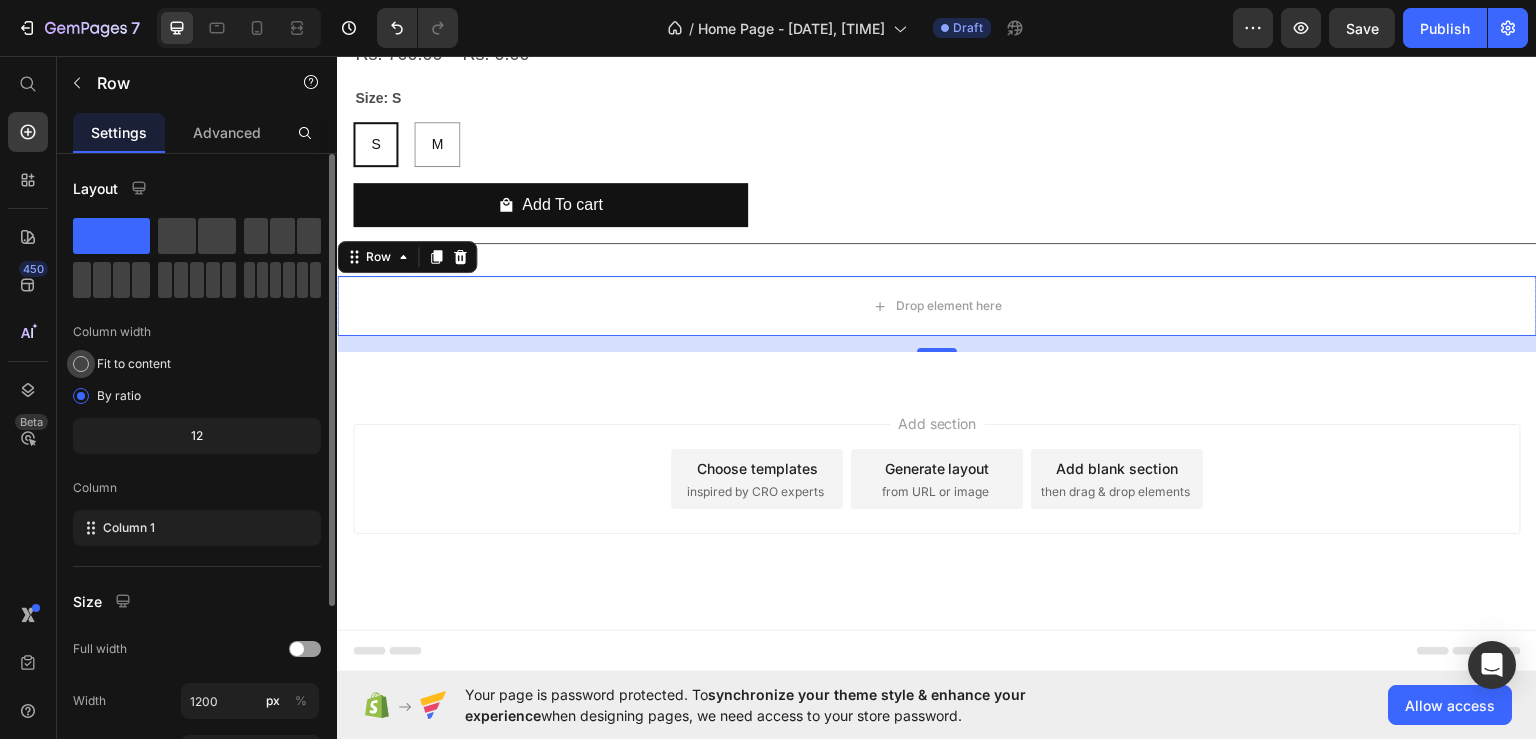click at bounding box center (81, 364) 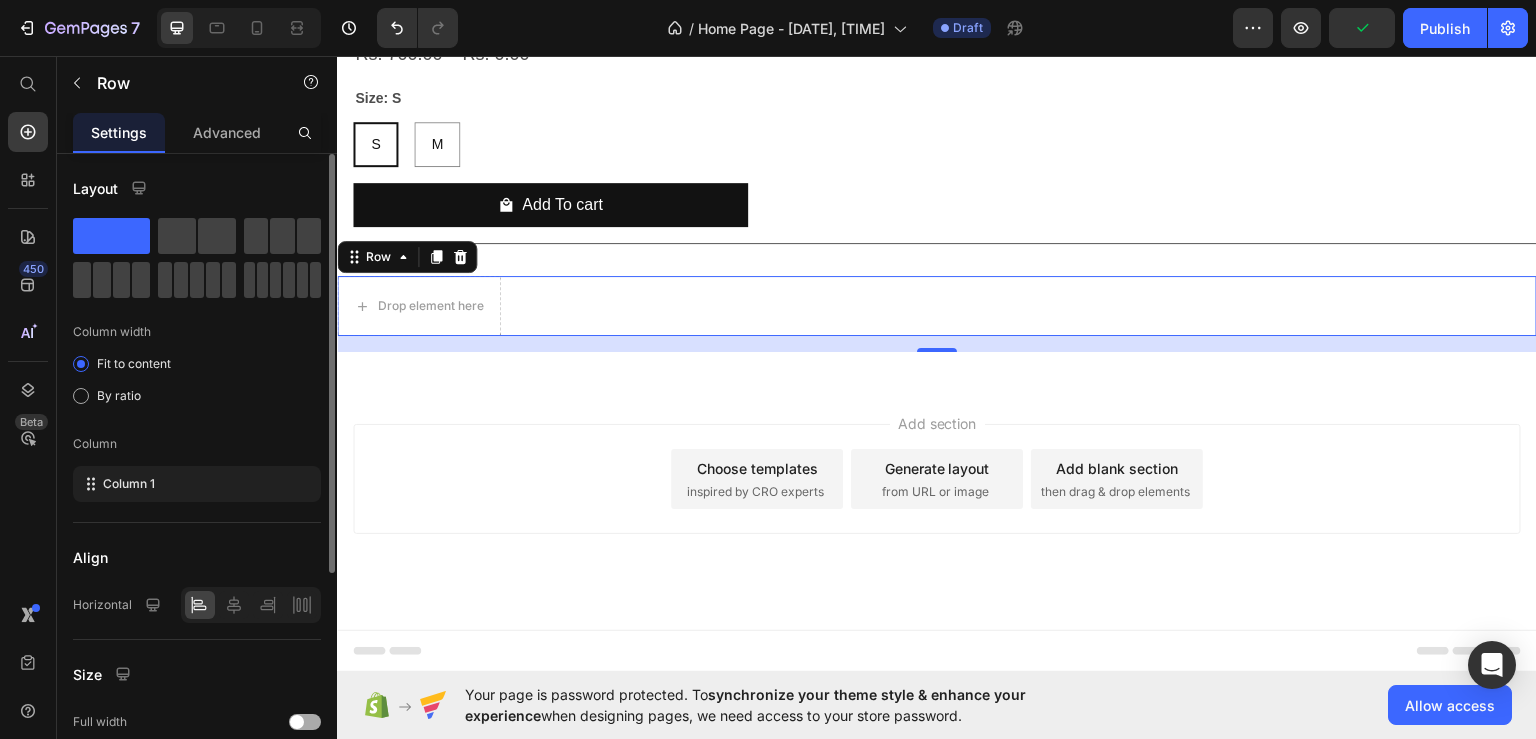 click at bounding box center [305, 722] 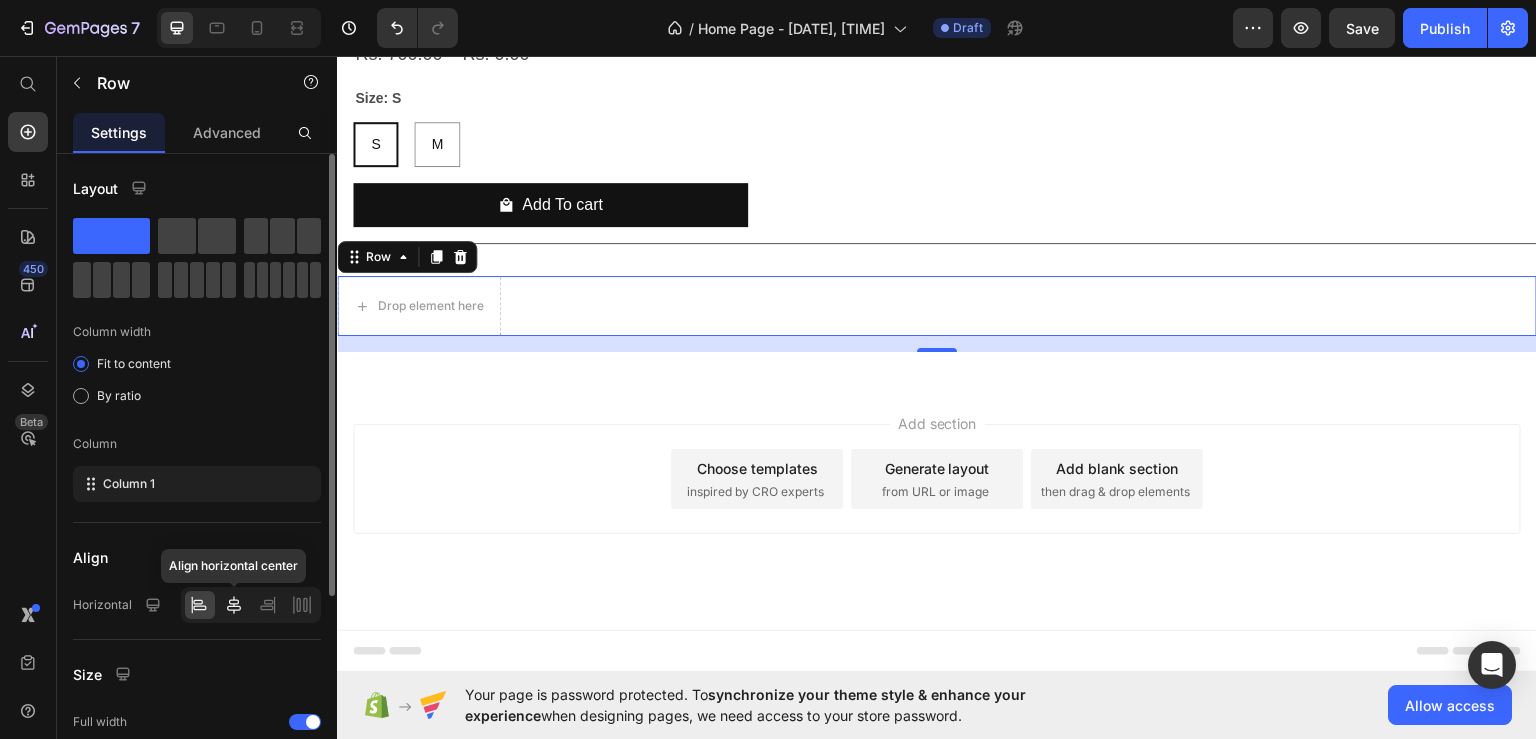 click 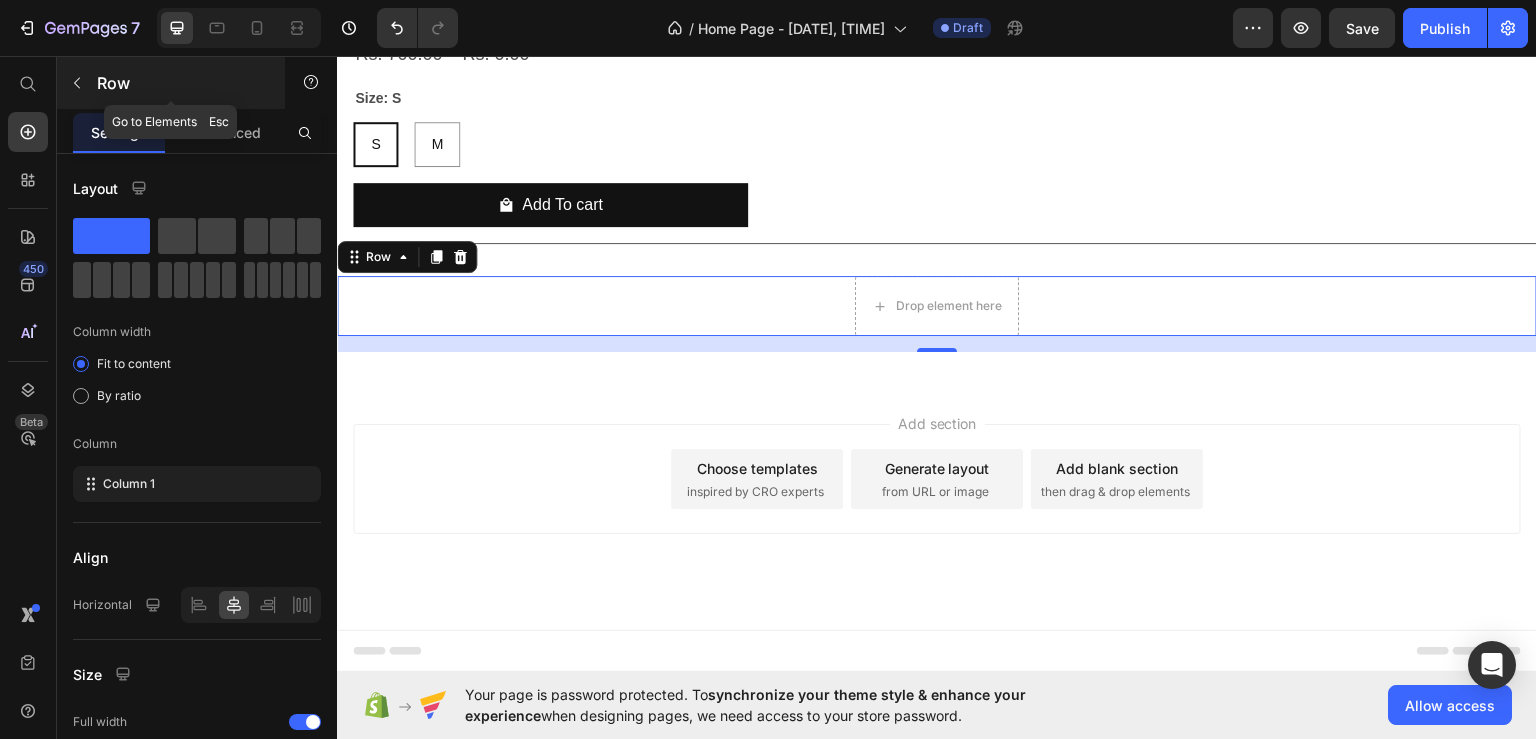 click 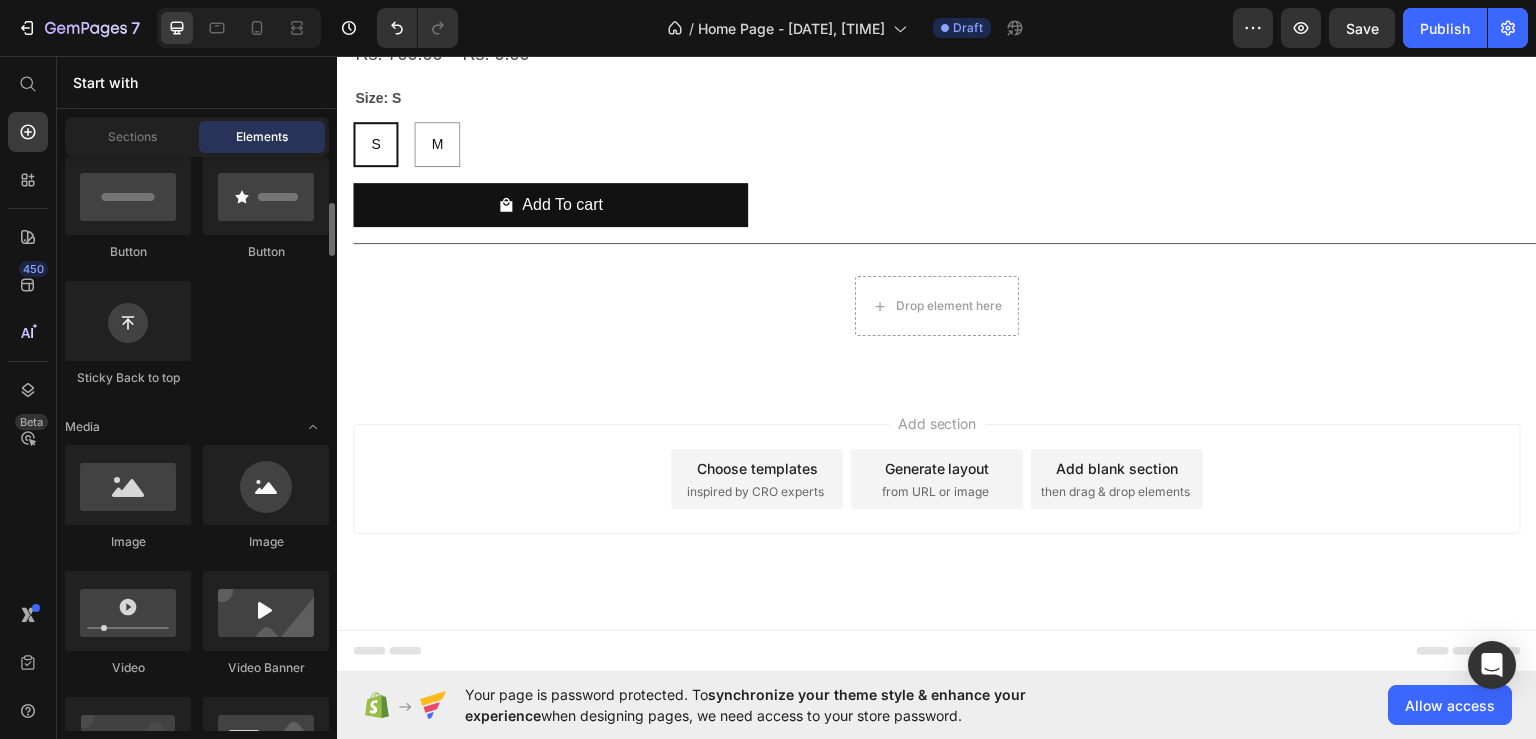 scroll, scrollTop: 600, scrollLeft: 0, axis: vertical 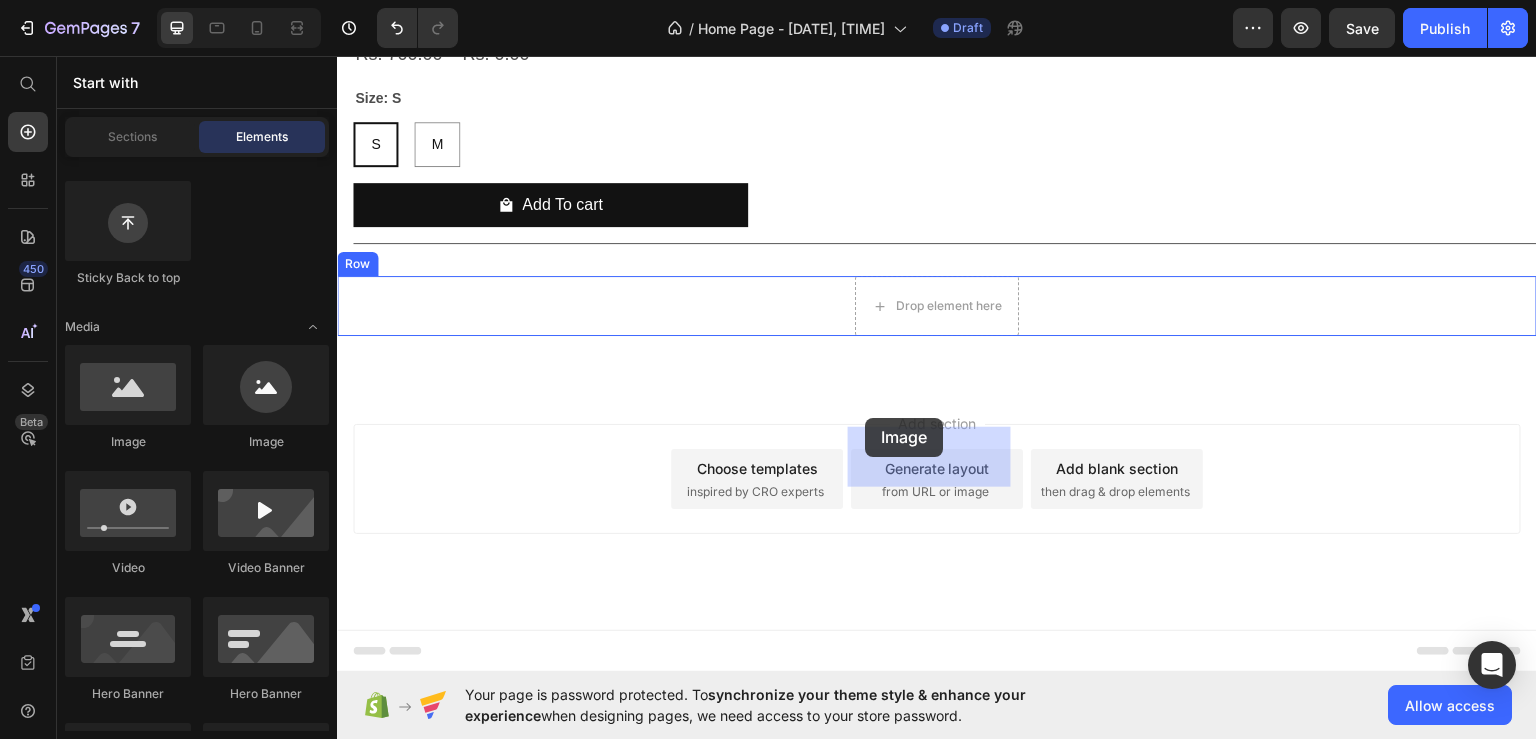 drag, startPoint x: 461, startPoint y: 452, endPoint x: 865, endPoint y: 417, distance: 405.51324 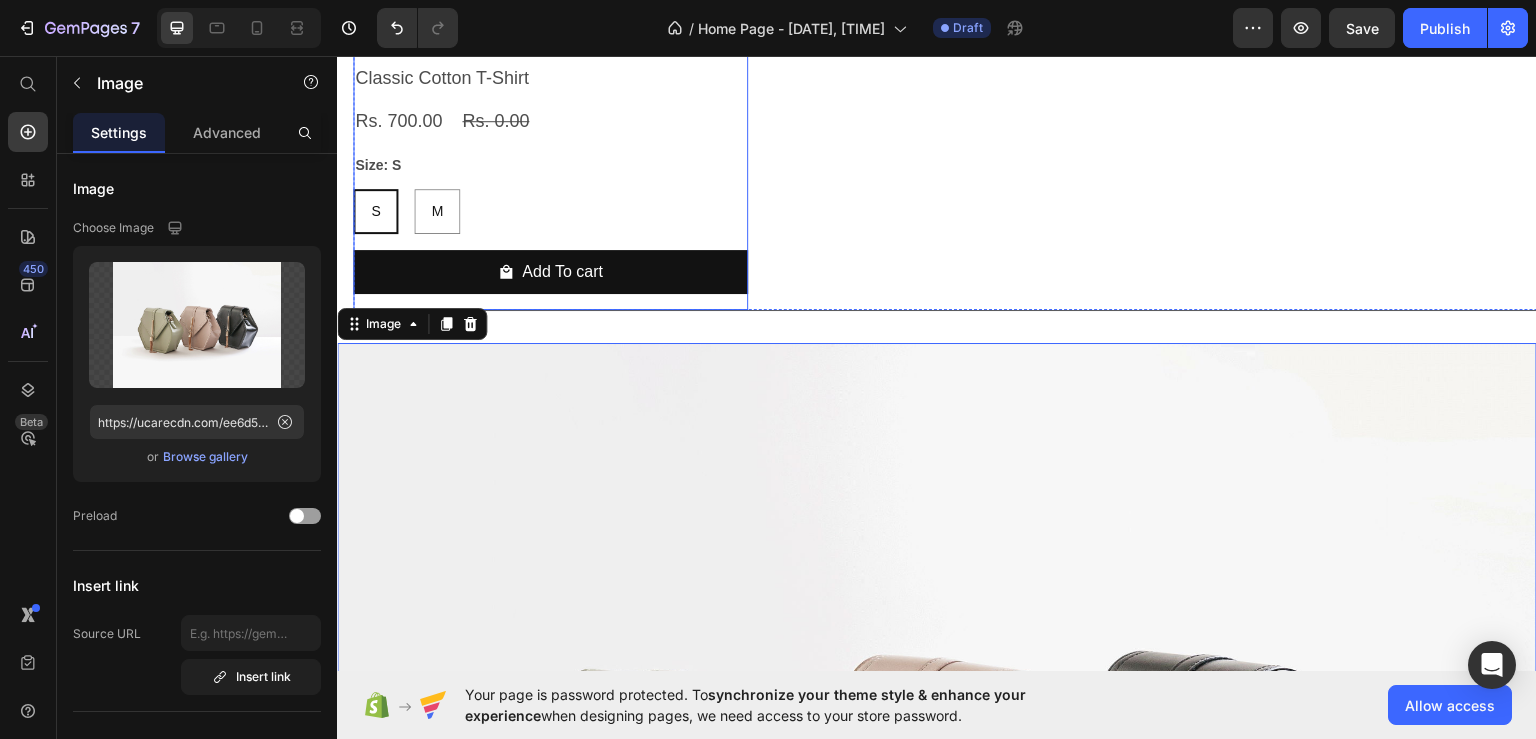 scroll, scrollTop: 2276, scrollLeft: 0, axis: vertical 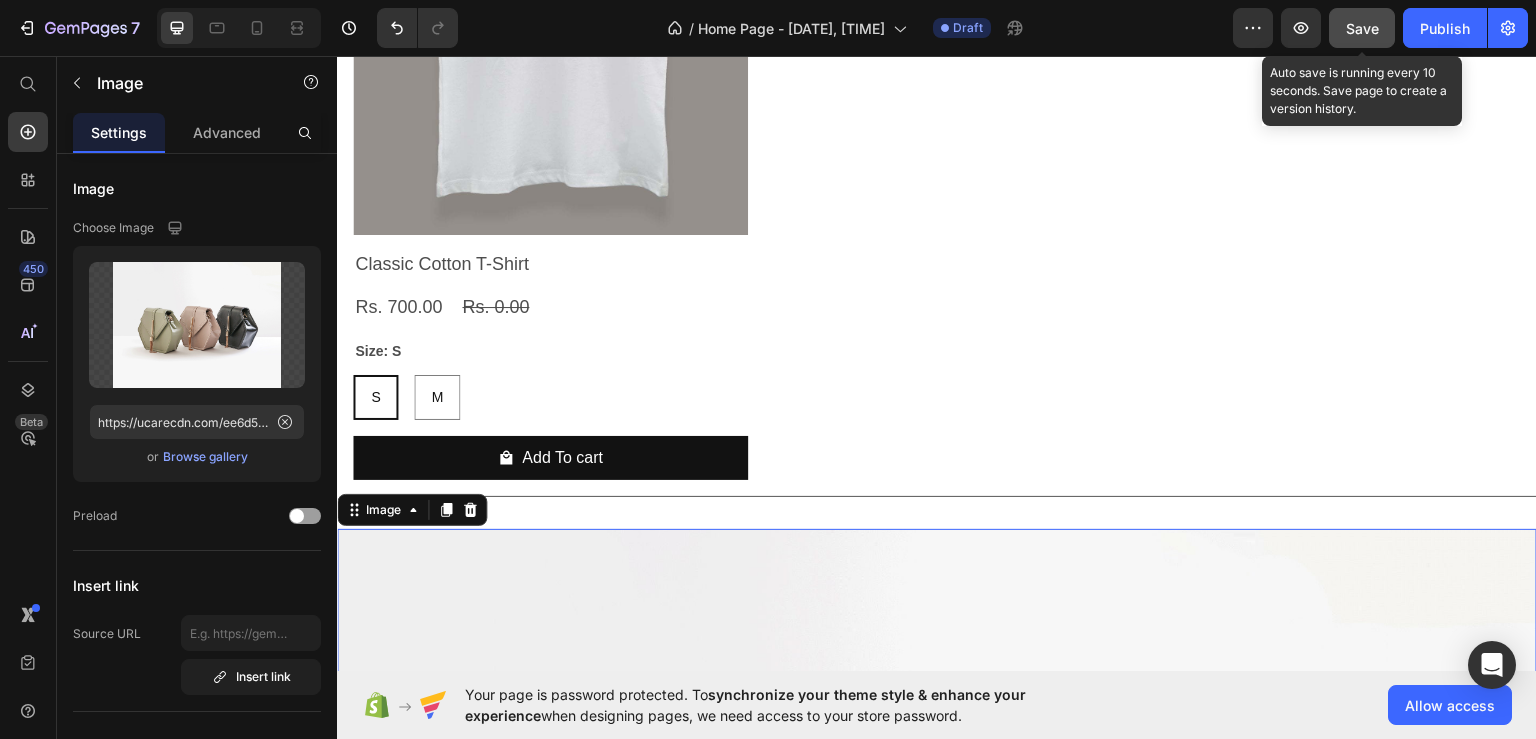 click on "Save" at bounding box center (1362, 28) 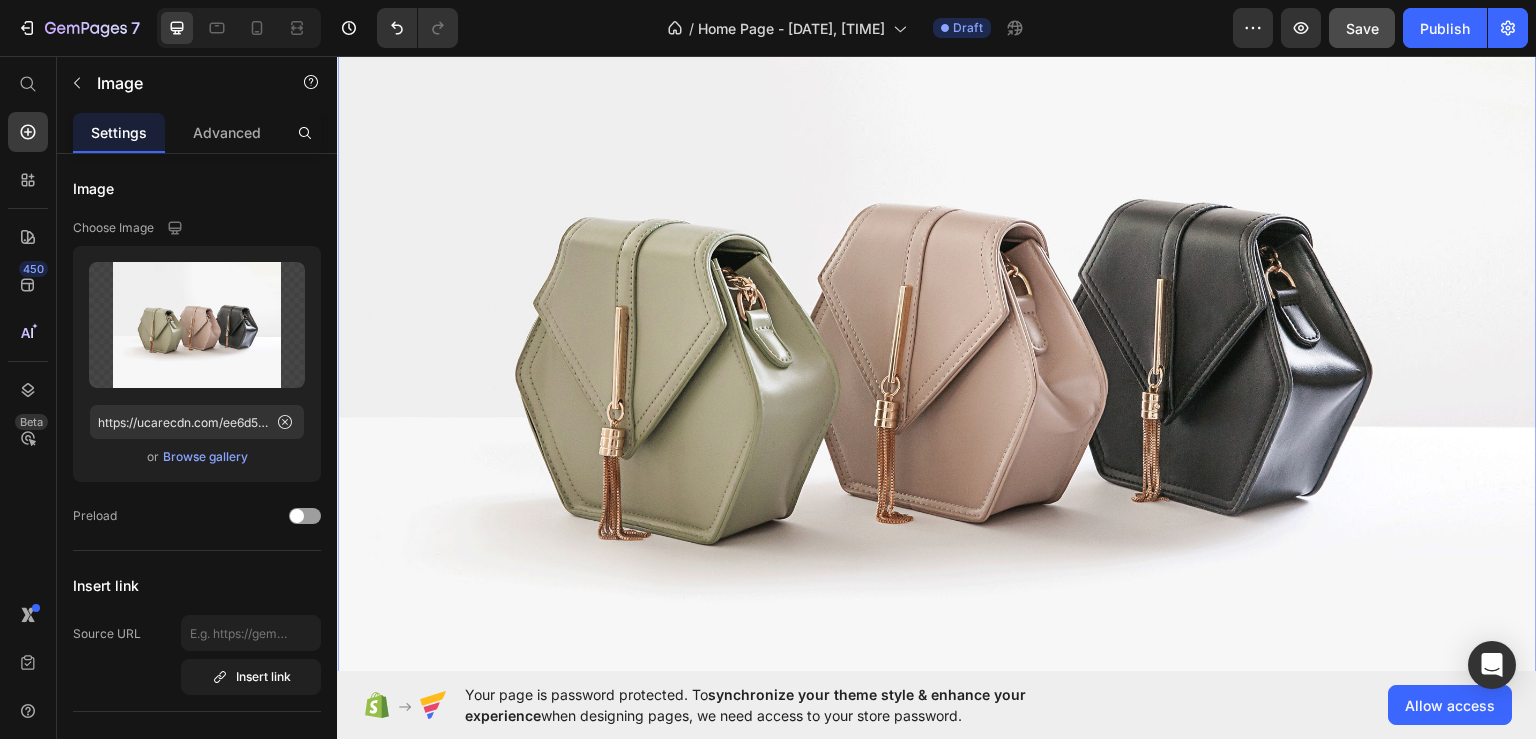 scroll, scrollTop: 3076, scrollLeft: 0, axis: vertical 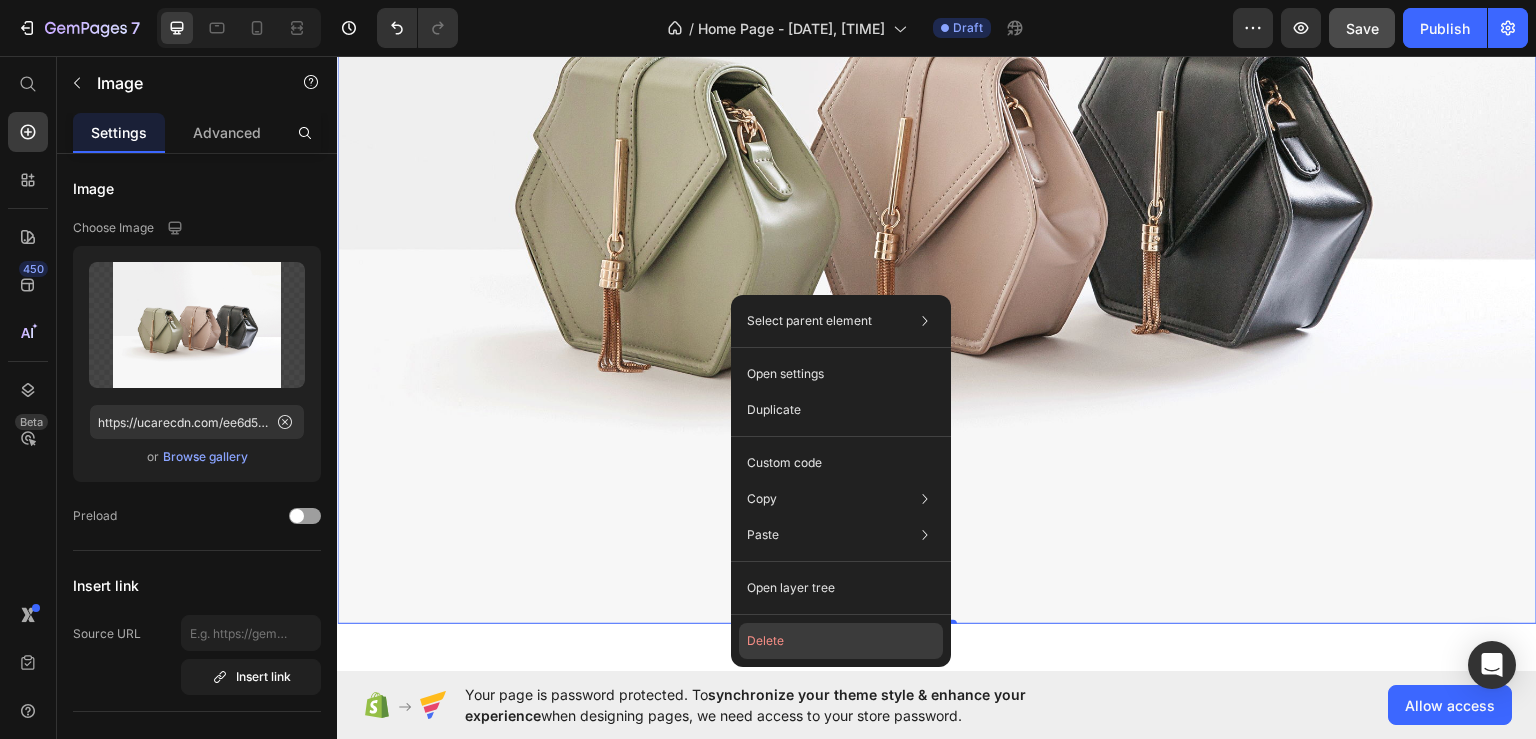 click on "Delete" 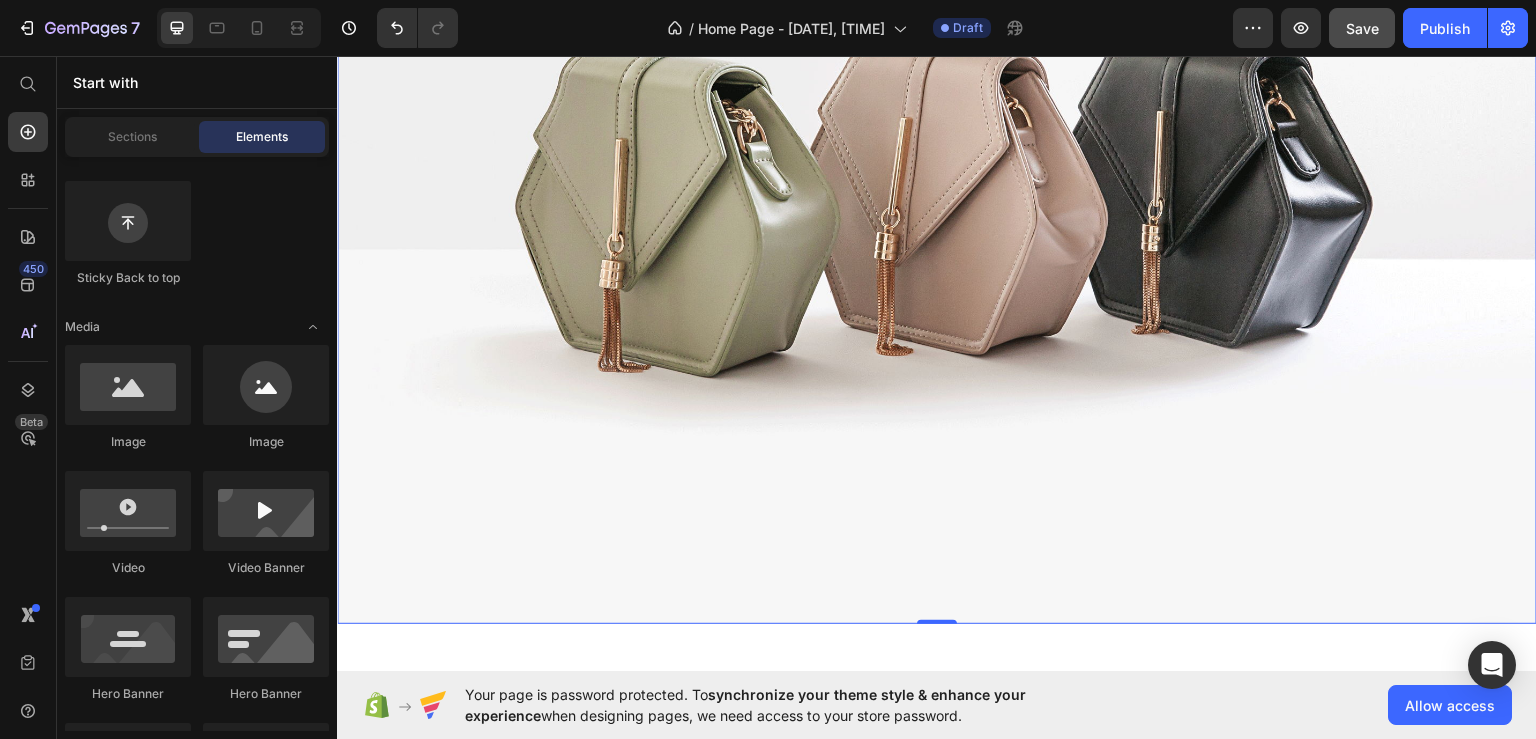 scroll, scrollTop: 2516, scrollLeft: 0, axis: vertical 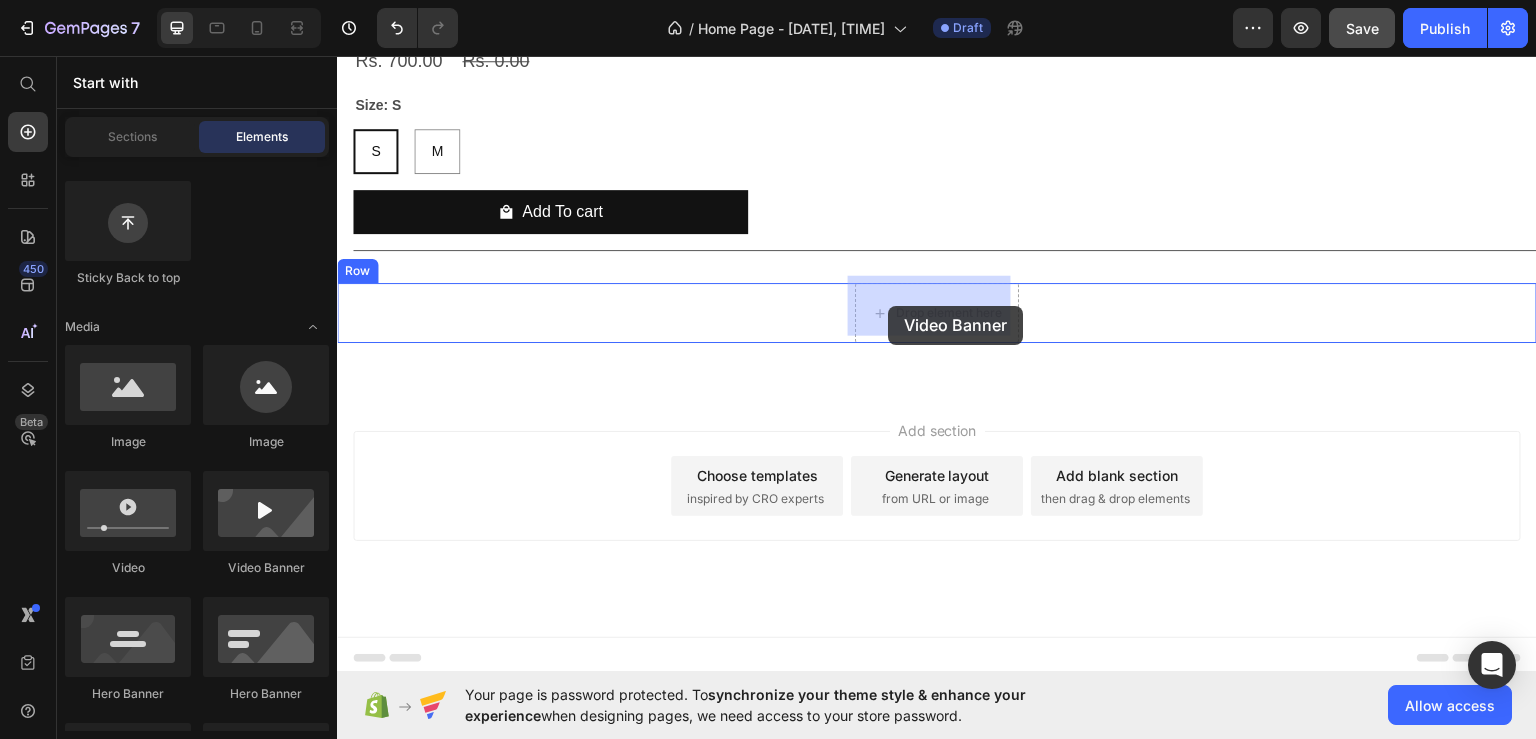 drag, startPoint x: 616, startPoint y: 567, endPoint x: 888, endPoint y: 305, distance: 377.66122 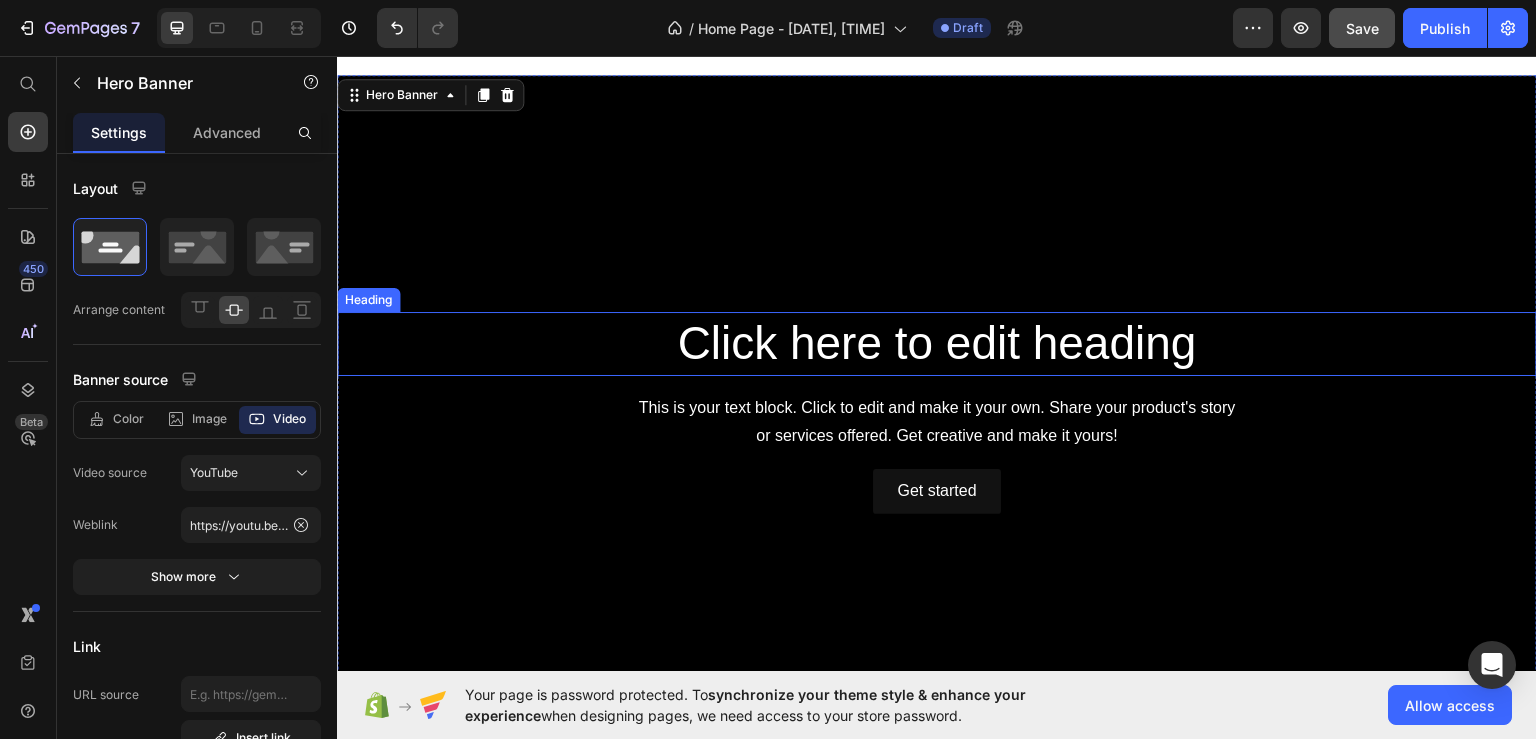 scroll, scrollTop: 2676, scrollLeft: 0, axis: vertical 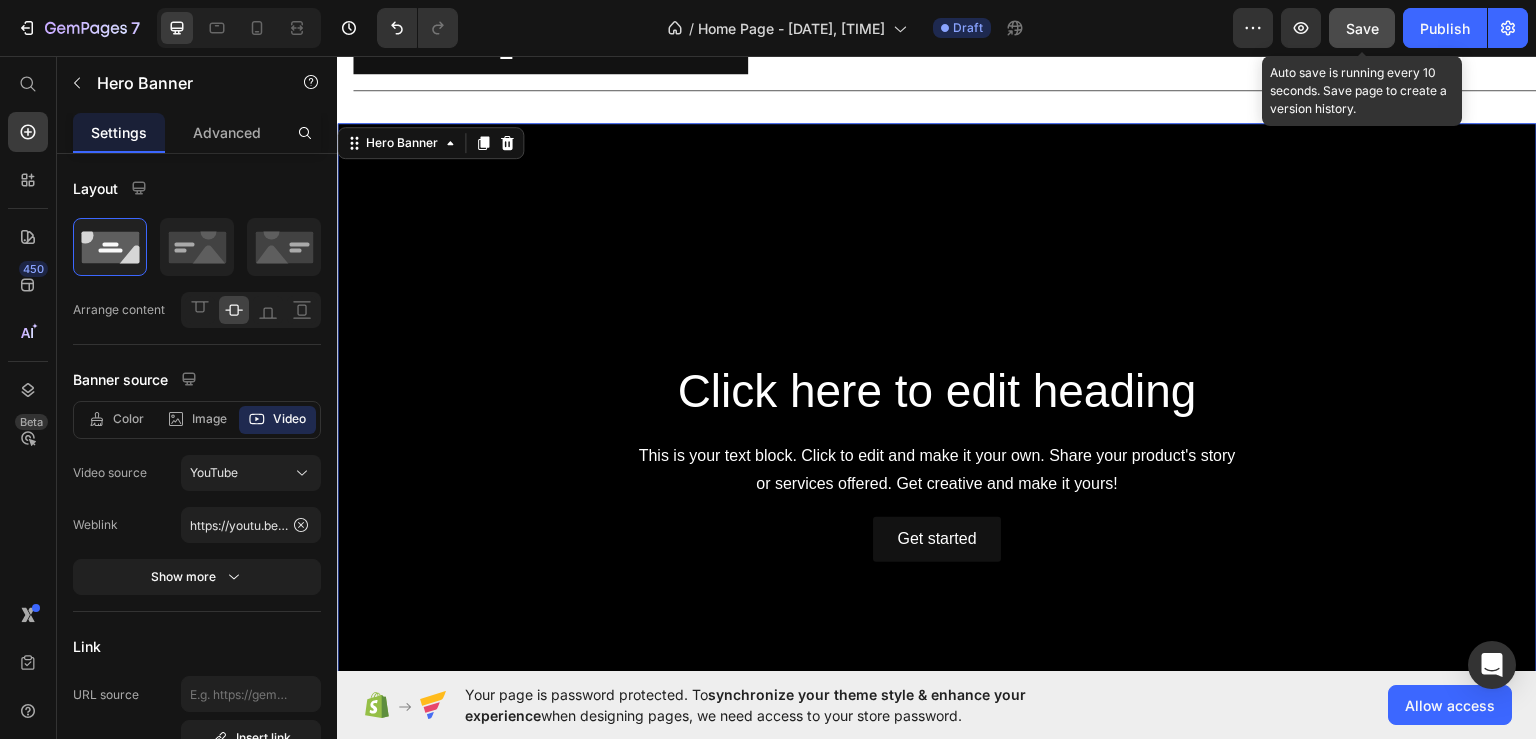 click on "Save" at bounding box center (1362, 28) 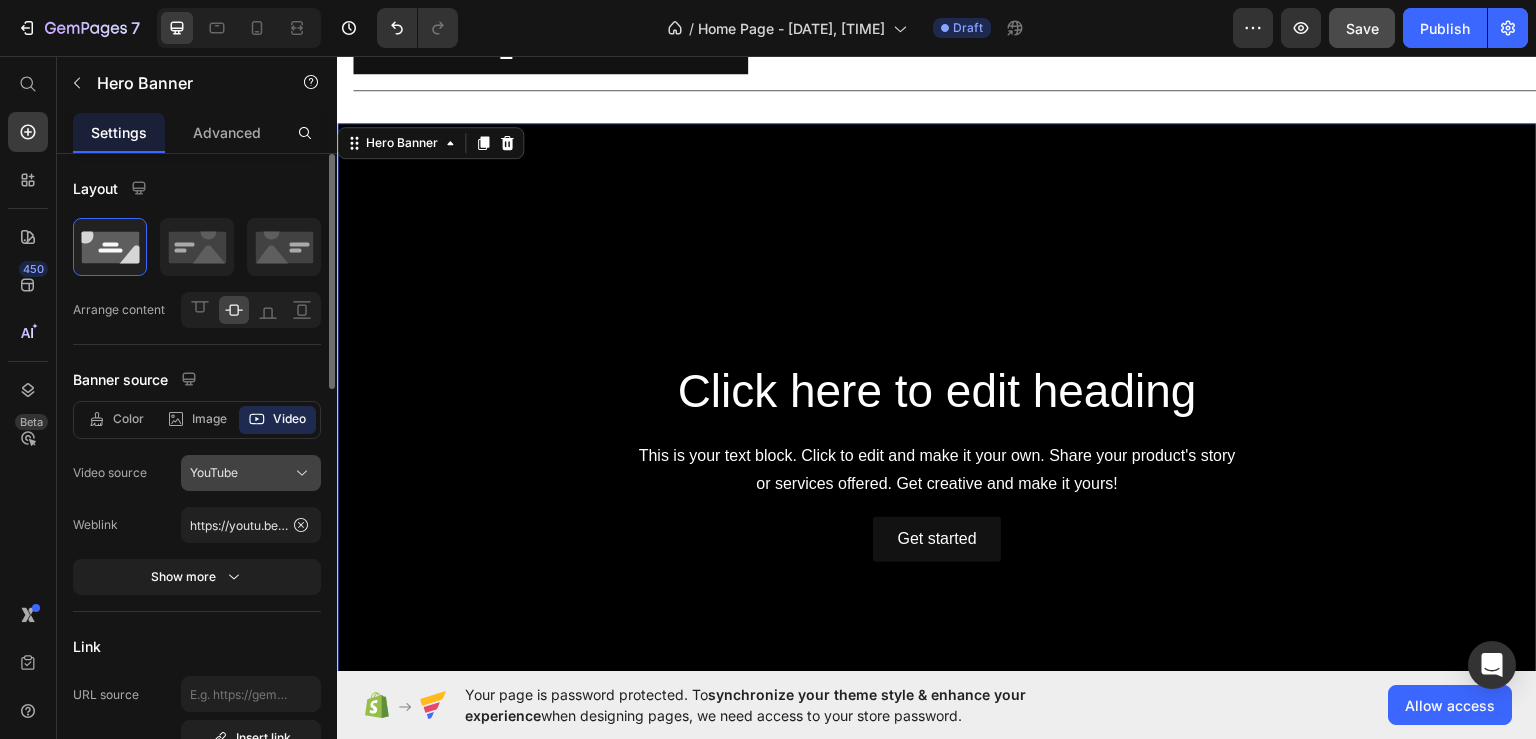 scroll, scrollTop: 100, scrollLeft: 0, axis: vertical 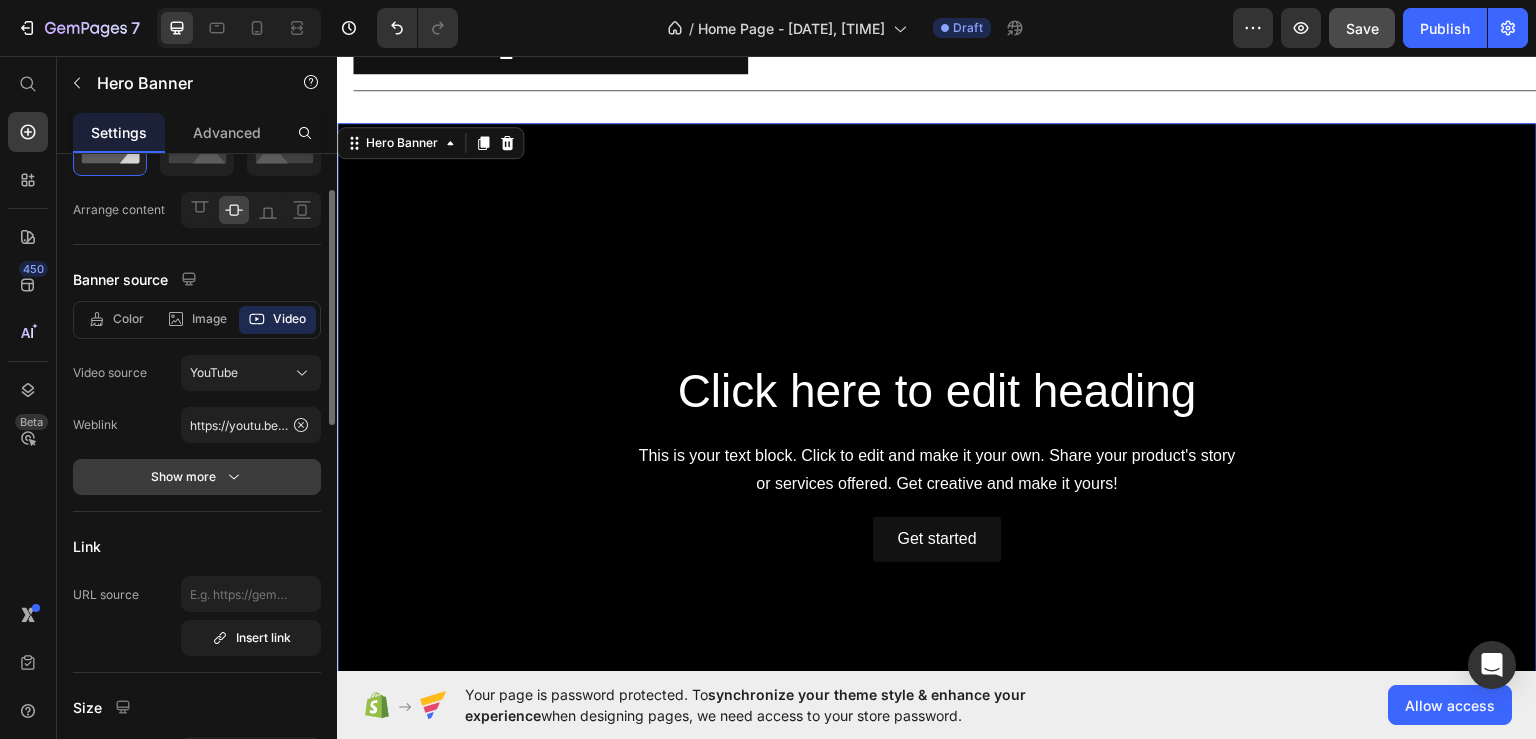click on "Show more" at bounding box center (197, 477) 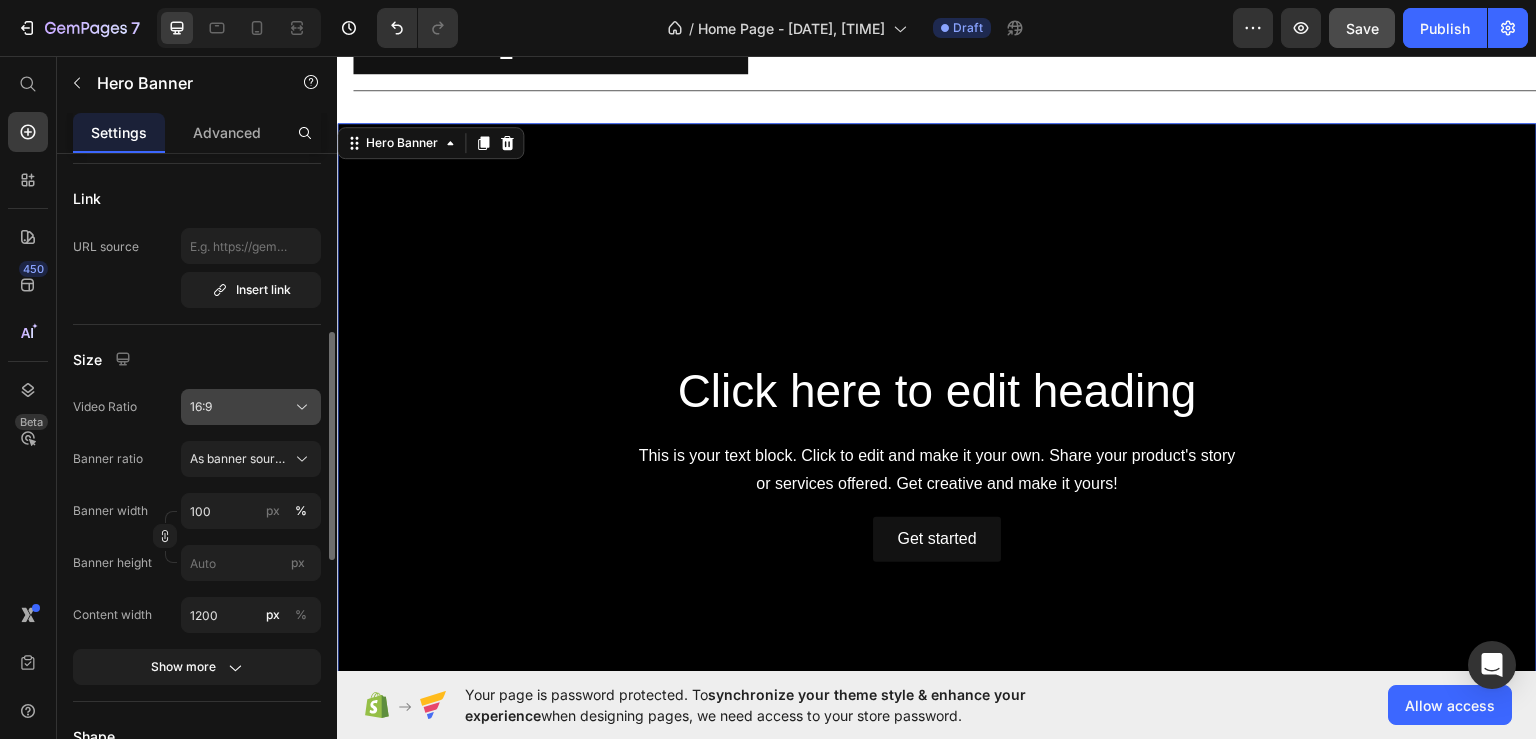 scroll, scrollTop: 600, scrollLeft: 0, axis: vertical 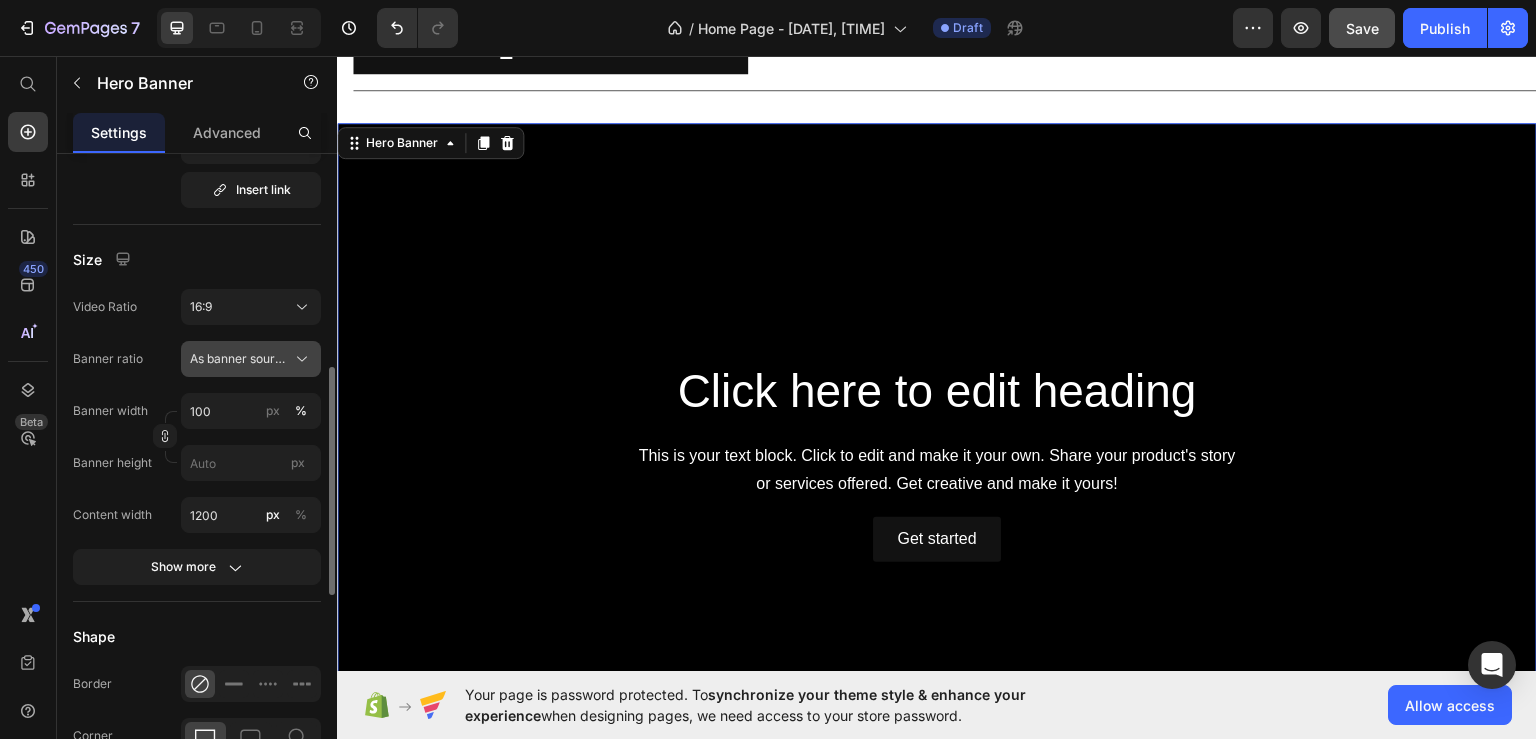 click on "As banner source" at bounding box center (239, 359) 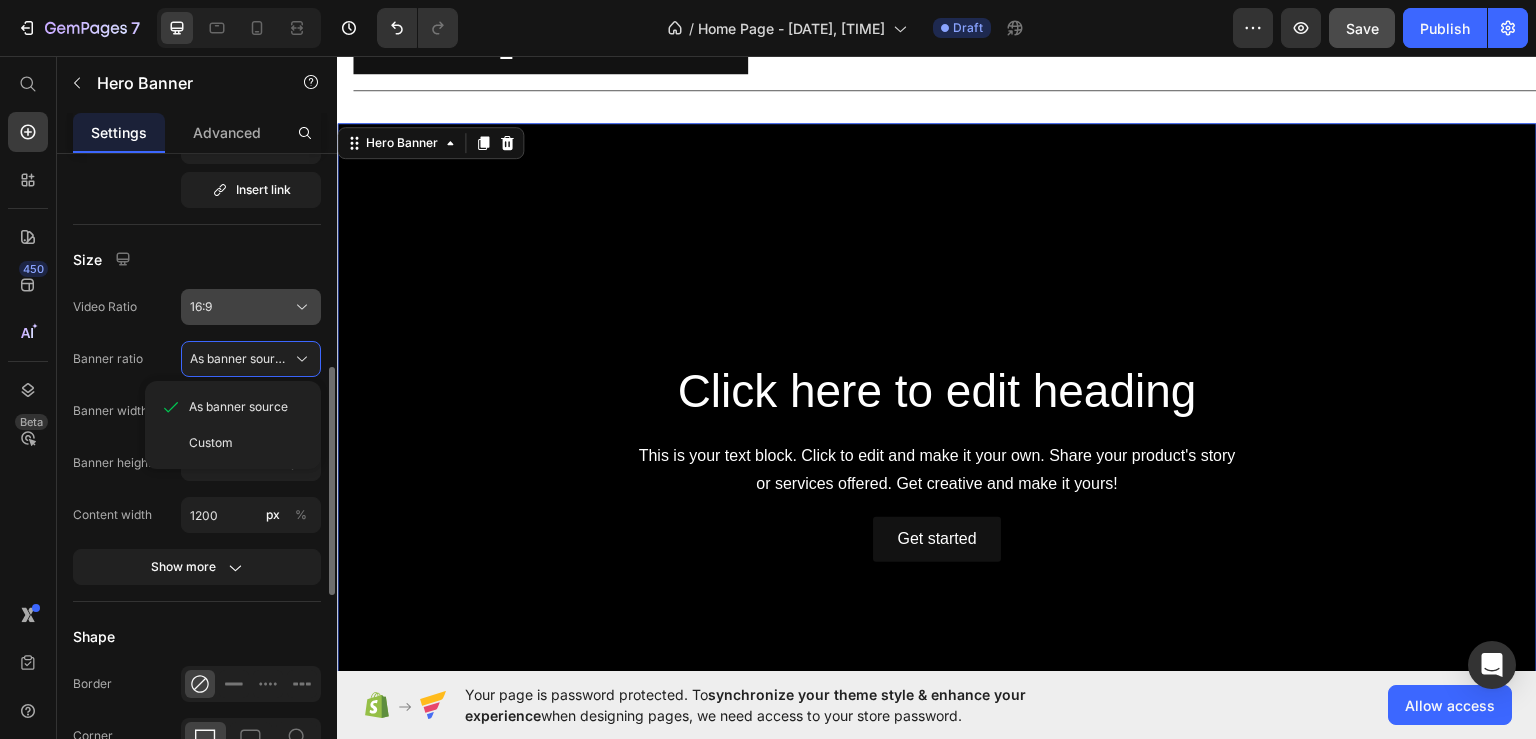 click on "16:9" at bounding box center [201, 307] 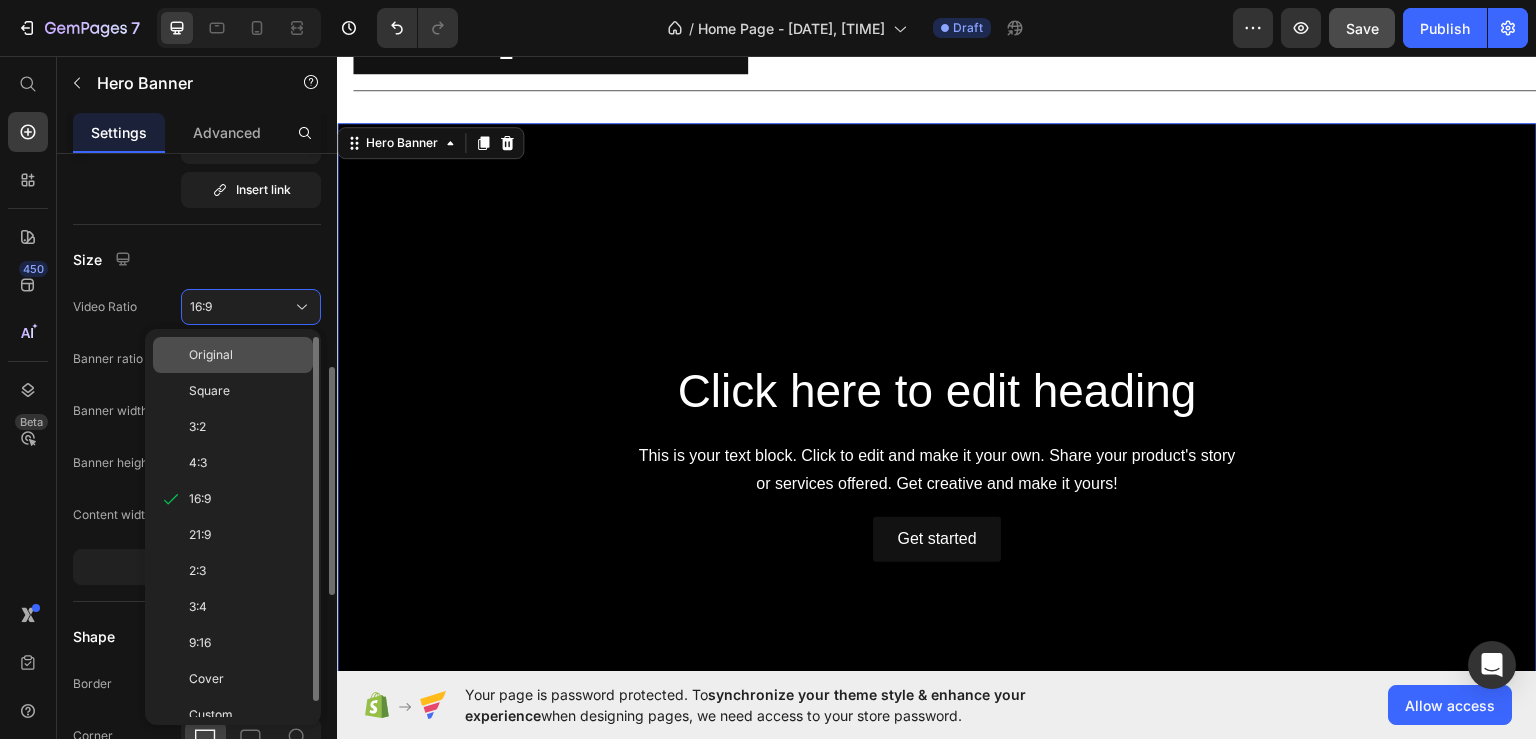 click on "Original" 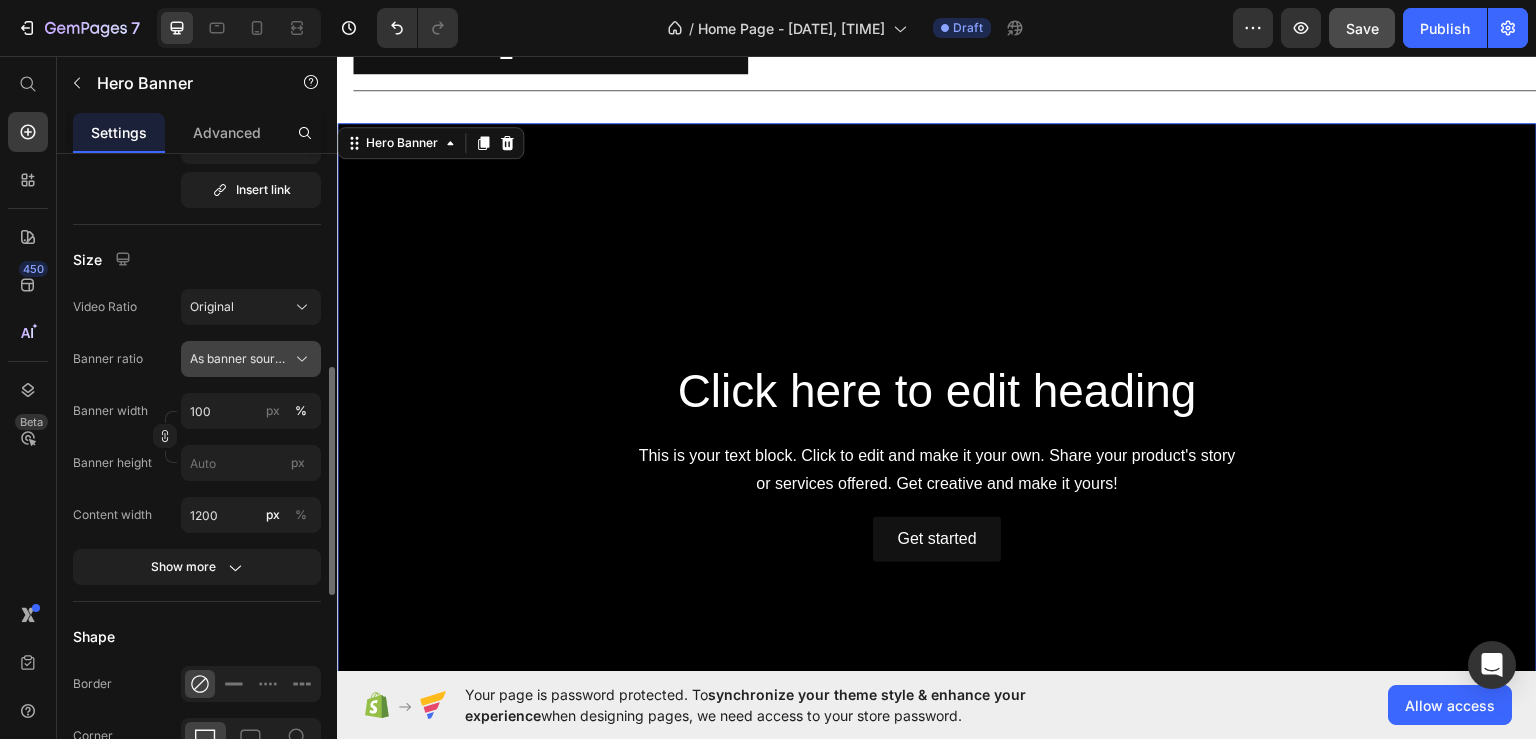 click on "As banner source" at bounding box center [239, 359] 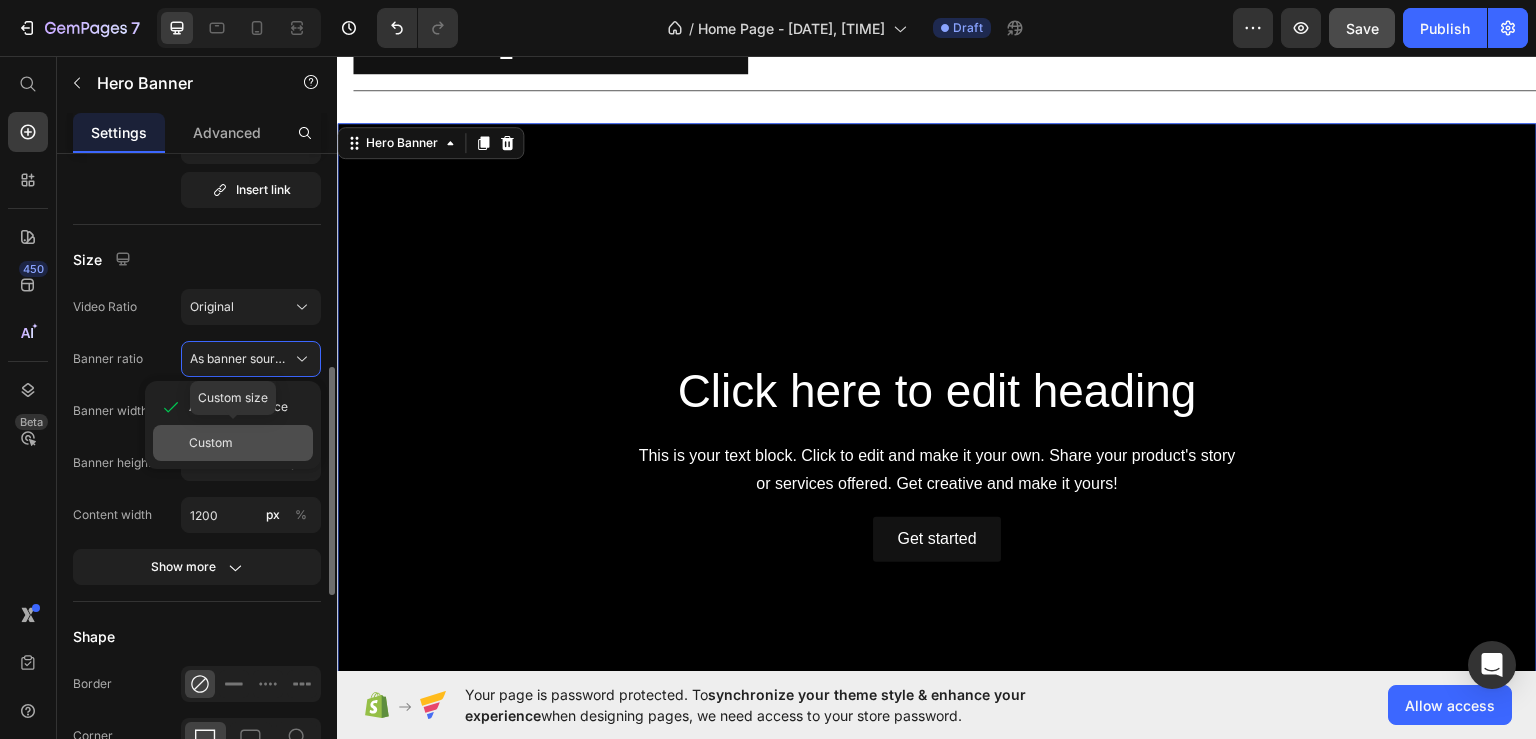 click on "Custom" at bounding box center [247, 443] 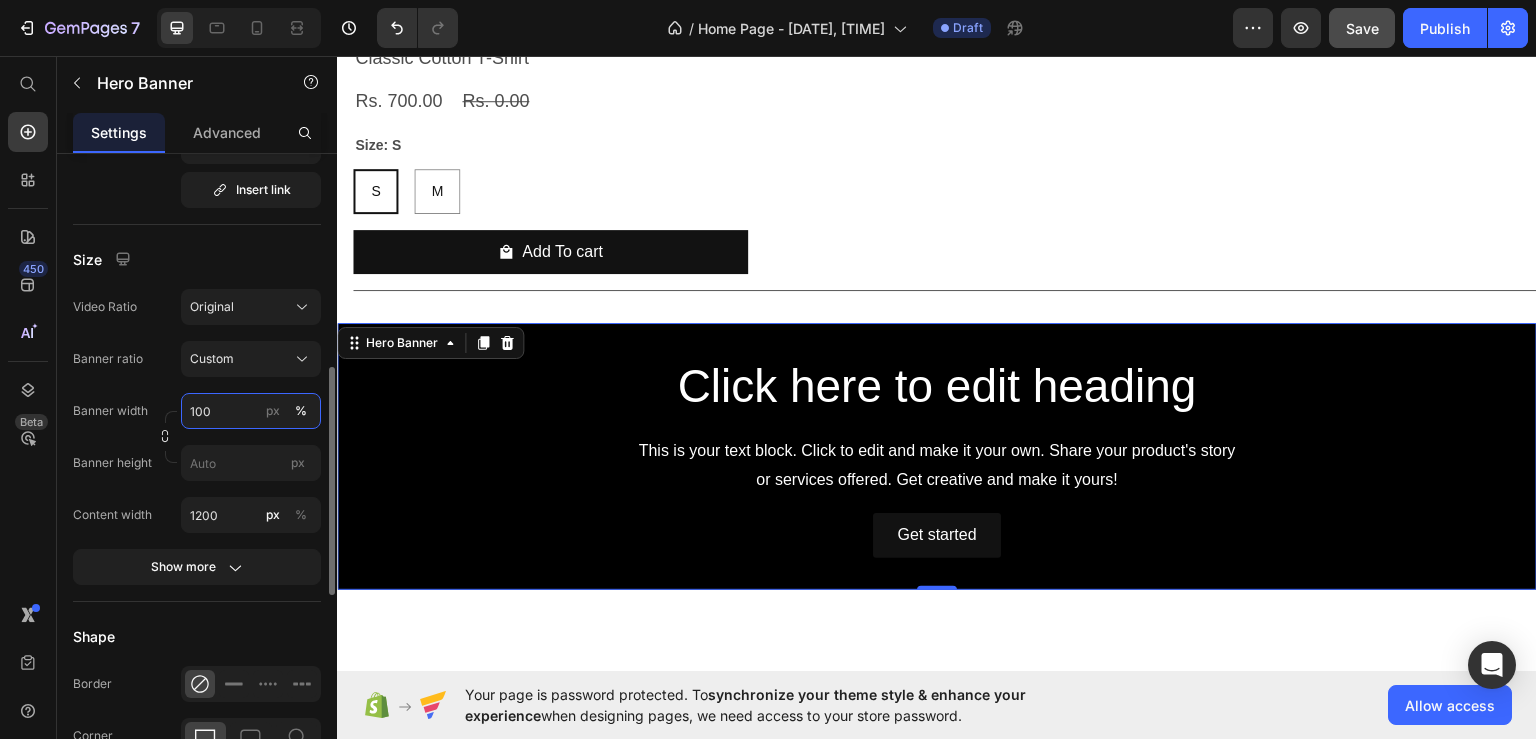 scroll, scrollTop: 2676, scrollLeft: 0, axis: vertical 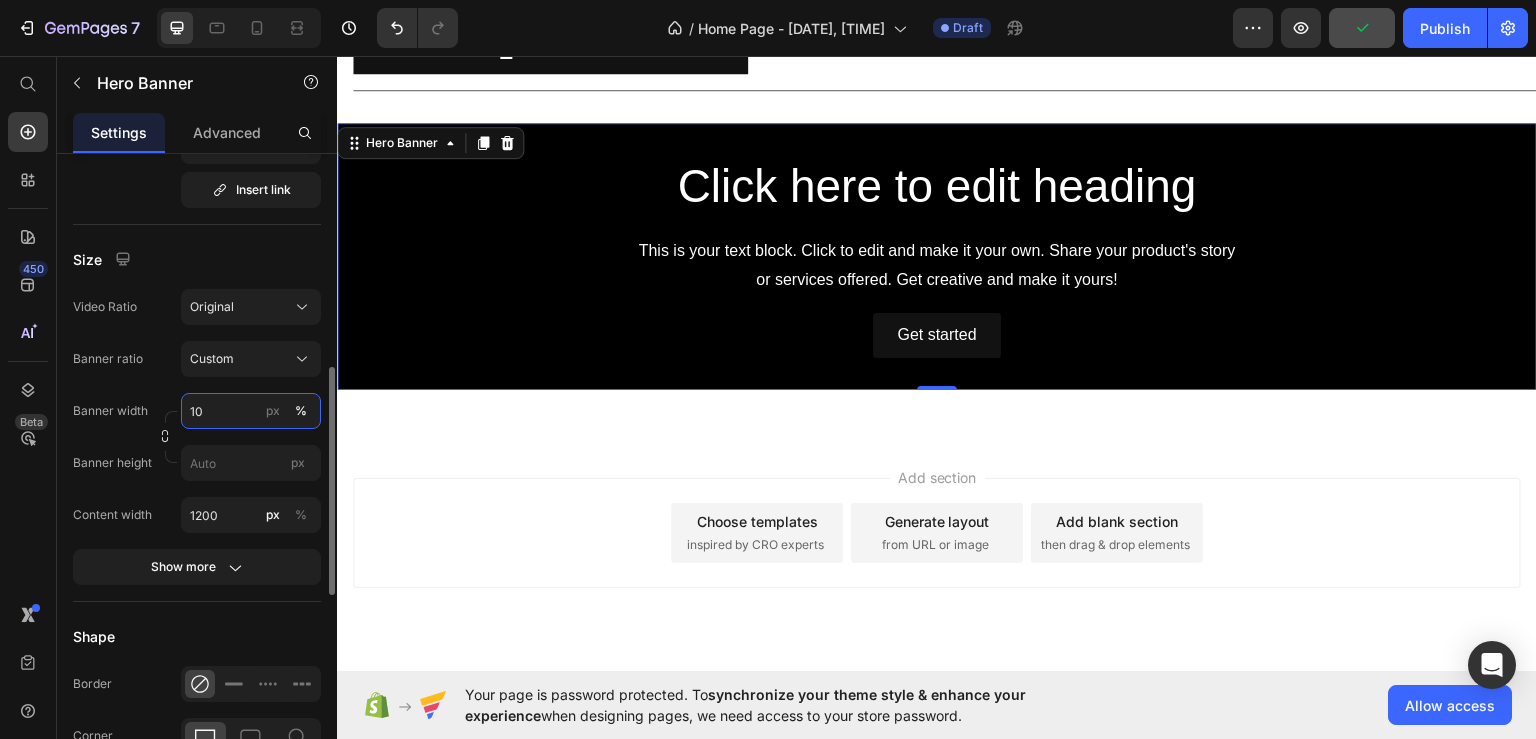 type on "1" 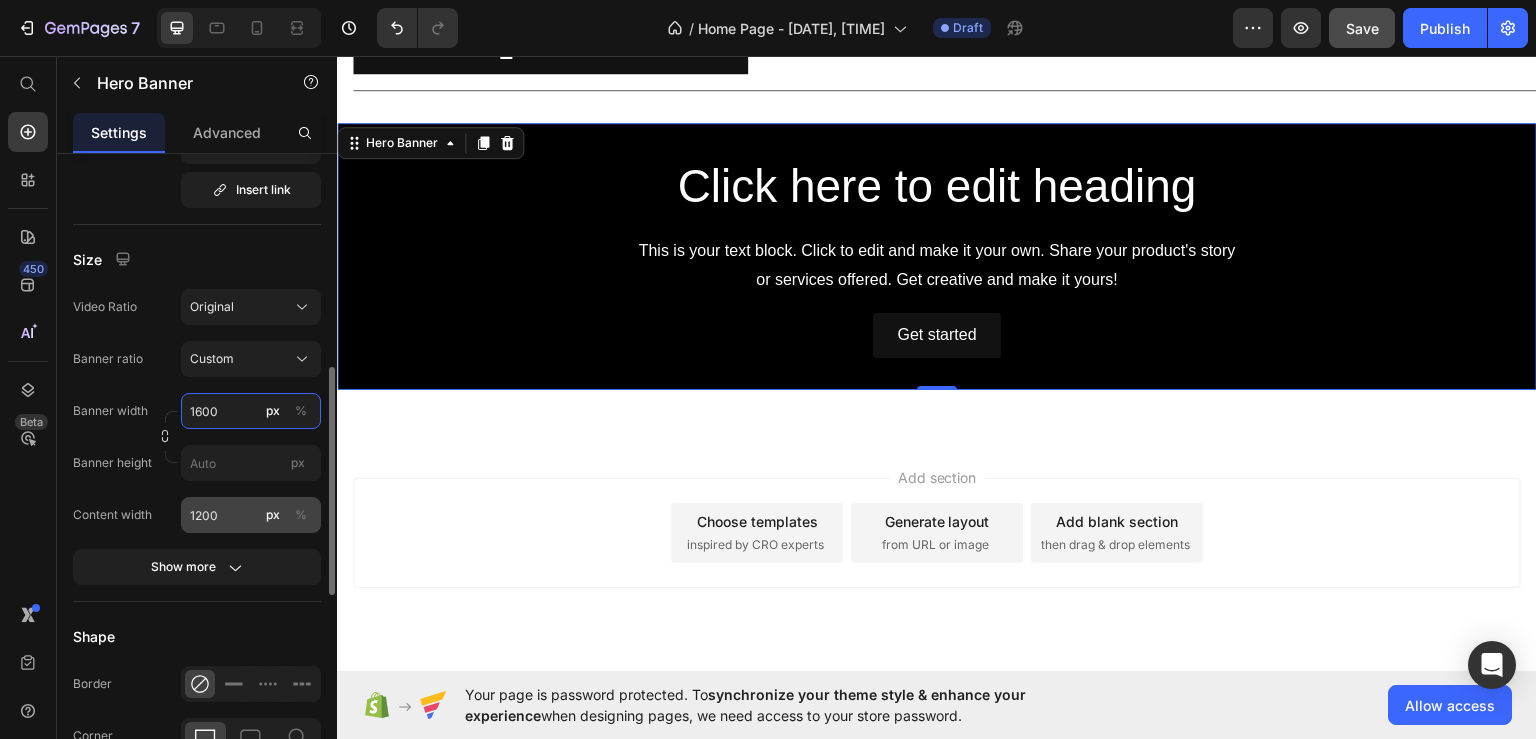 type on "1600" 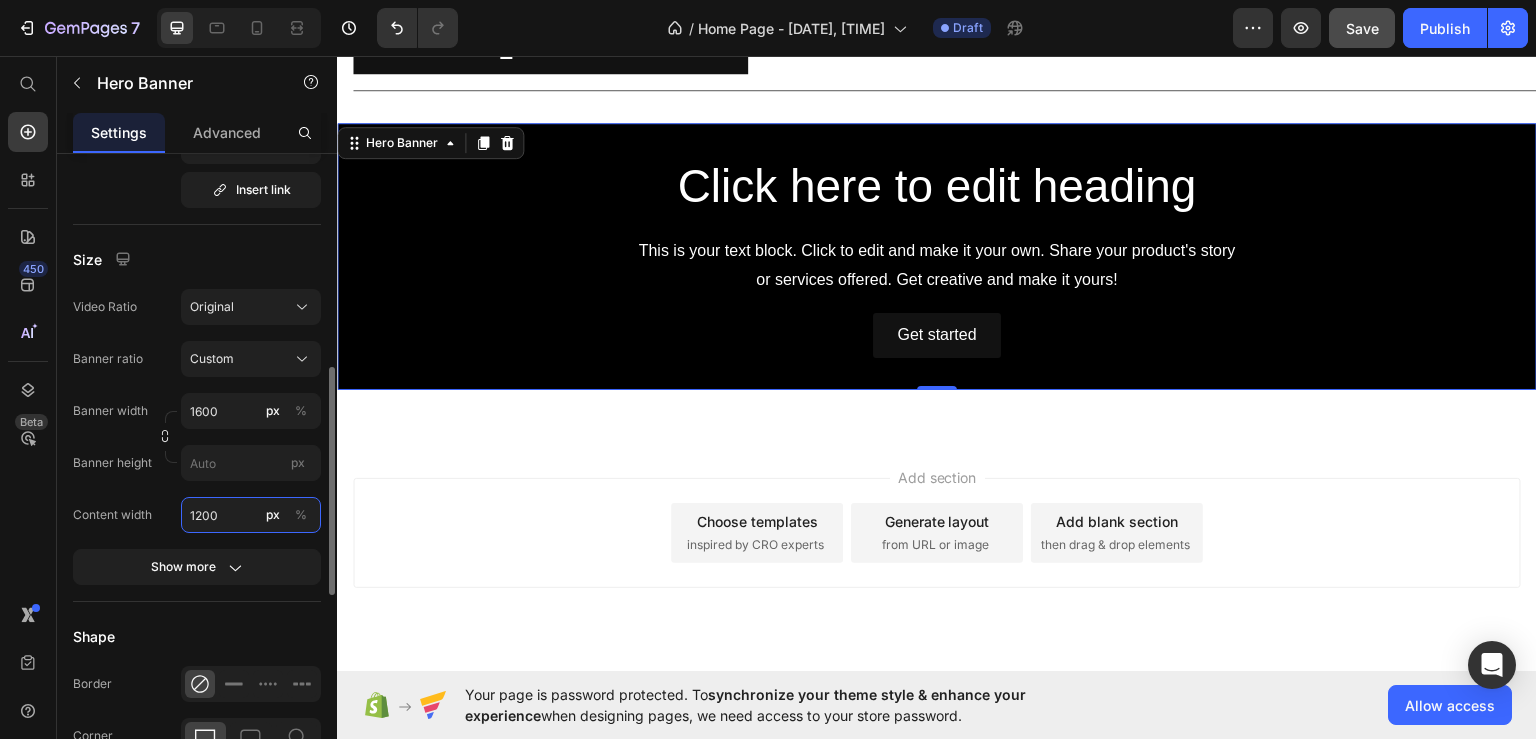 click on "1200" at bounding box center [251, 515] 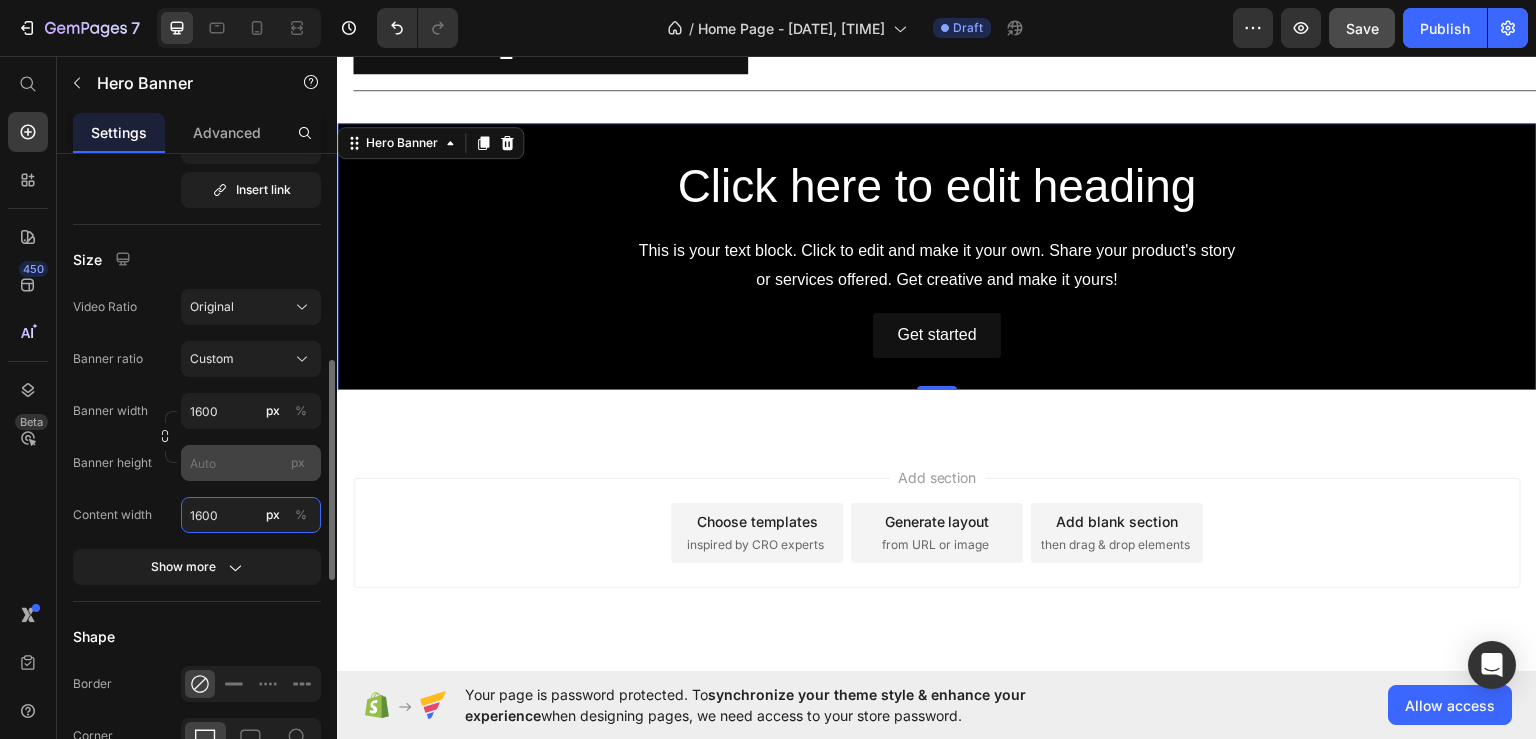 type on "1600" 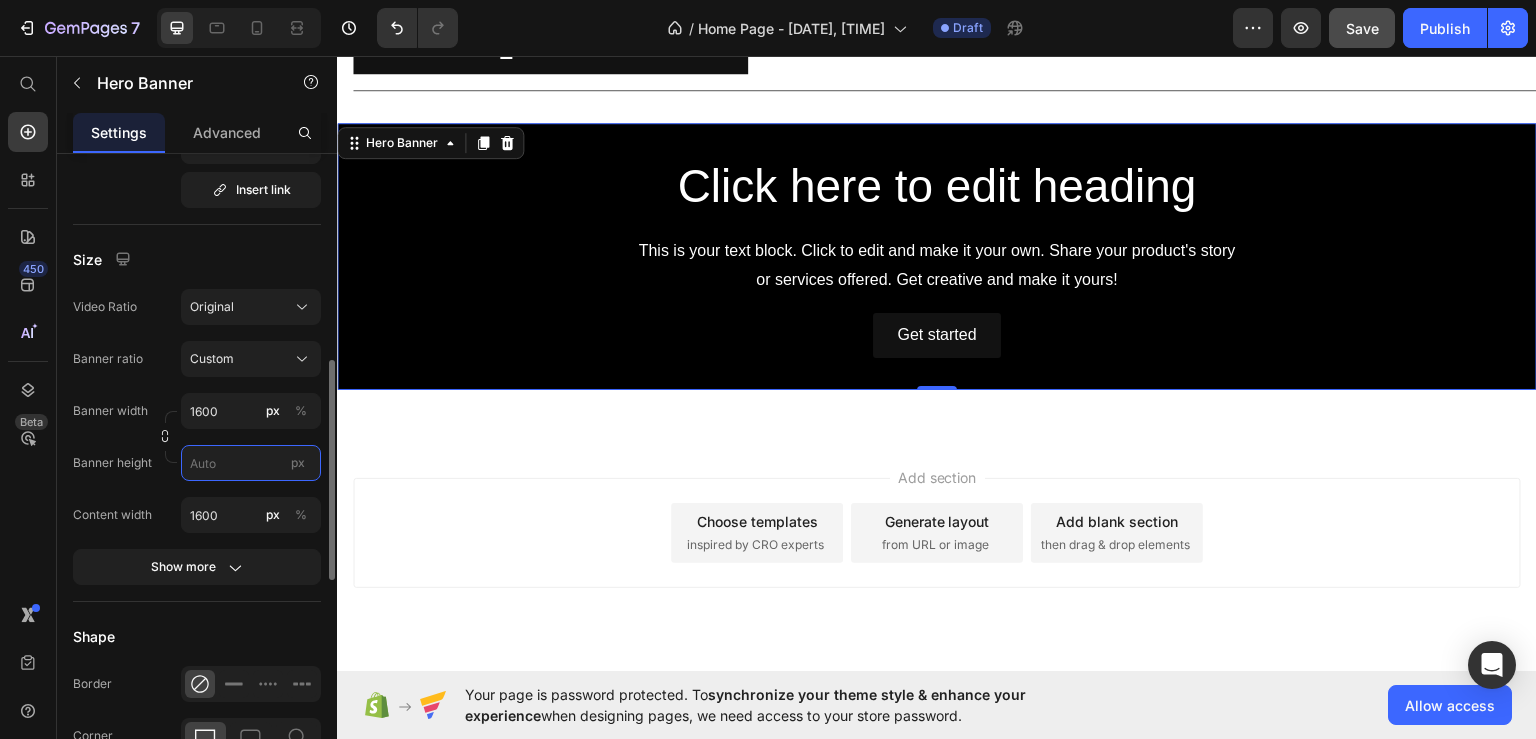 click on "px" at bounding box center [251, 463] 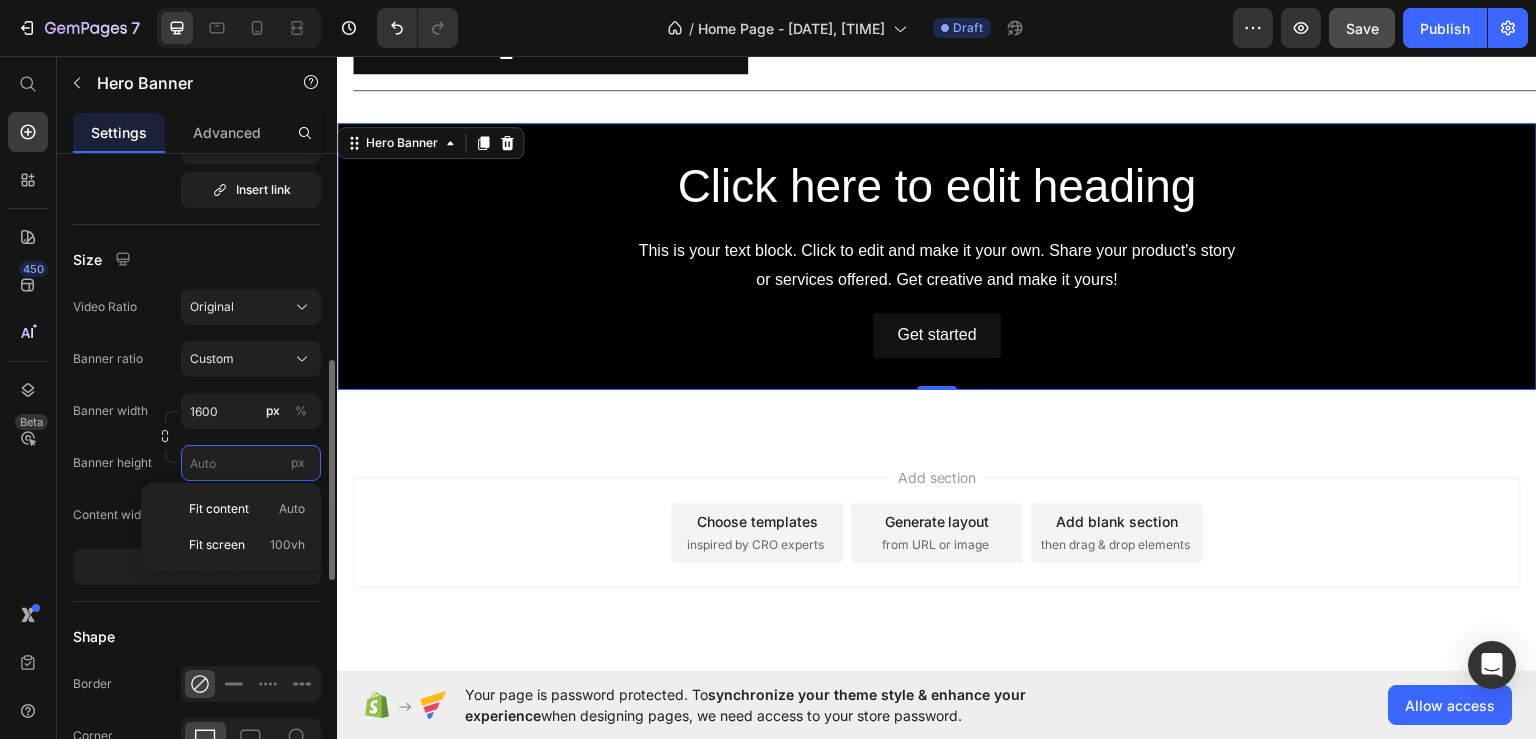 click on "px" at bounding box center [251, 463] 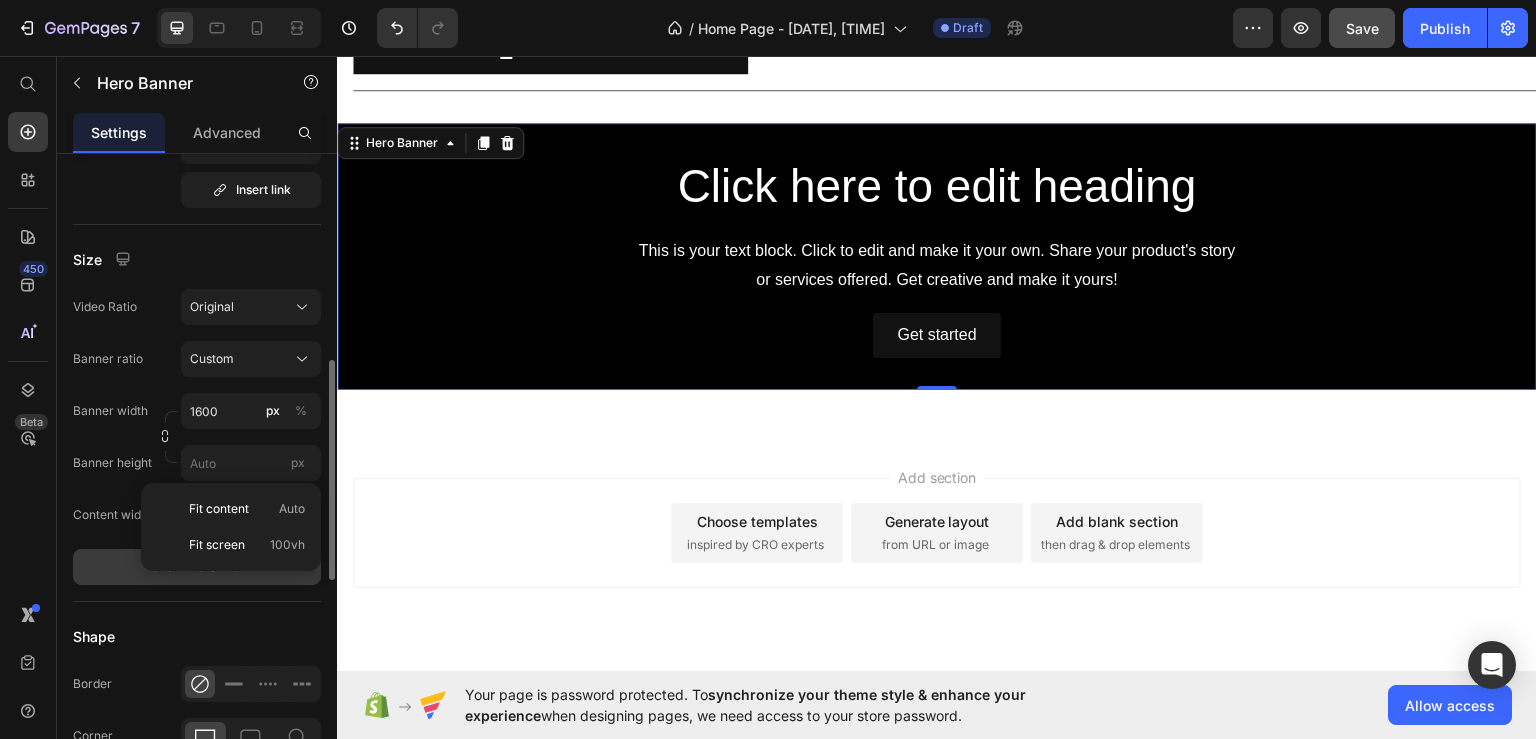 click on "Show more" 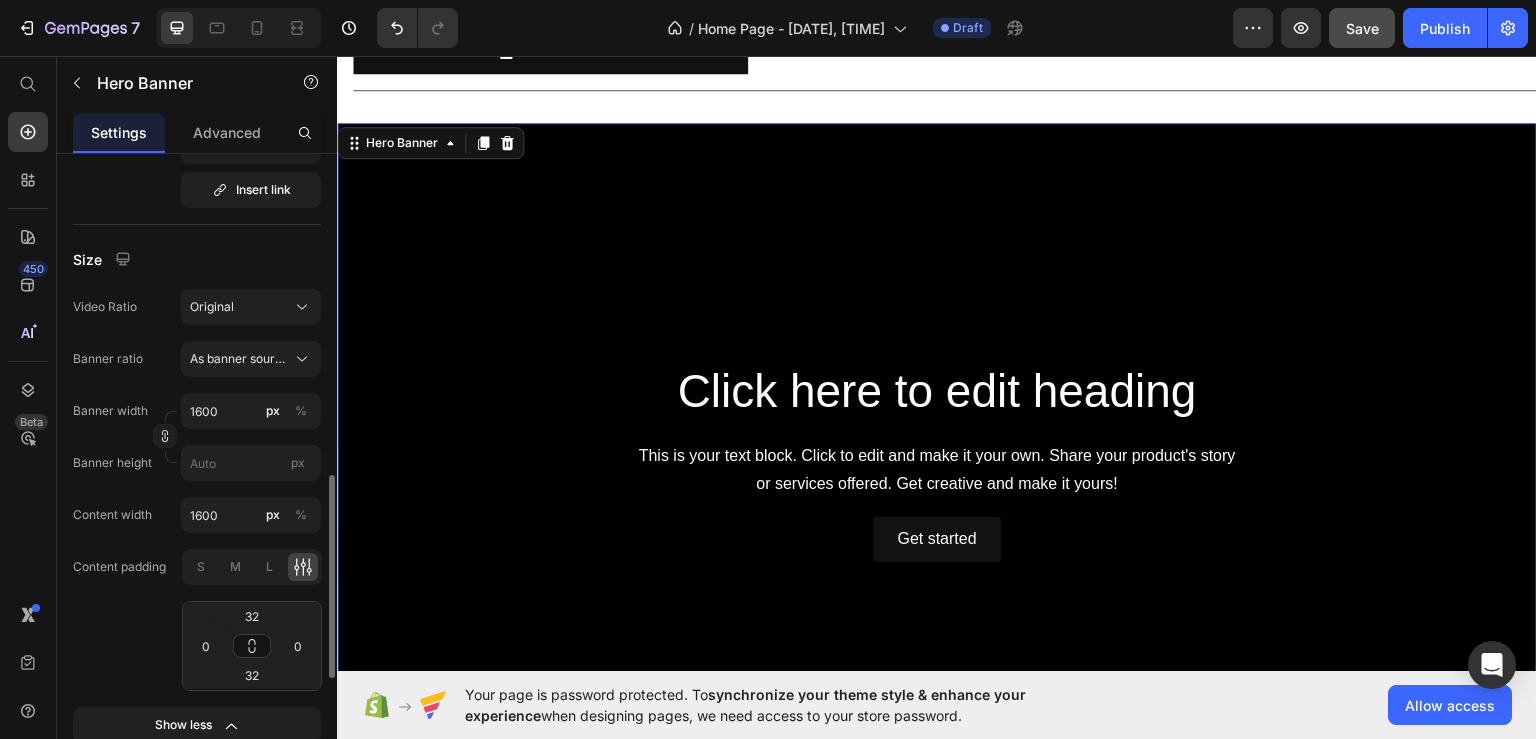 scroll, scrollTop: 900, scrollLeft: 0, axis: vertical 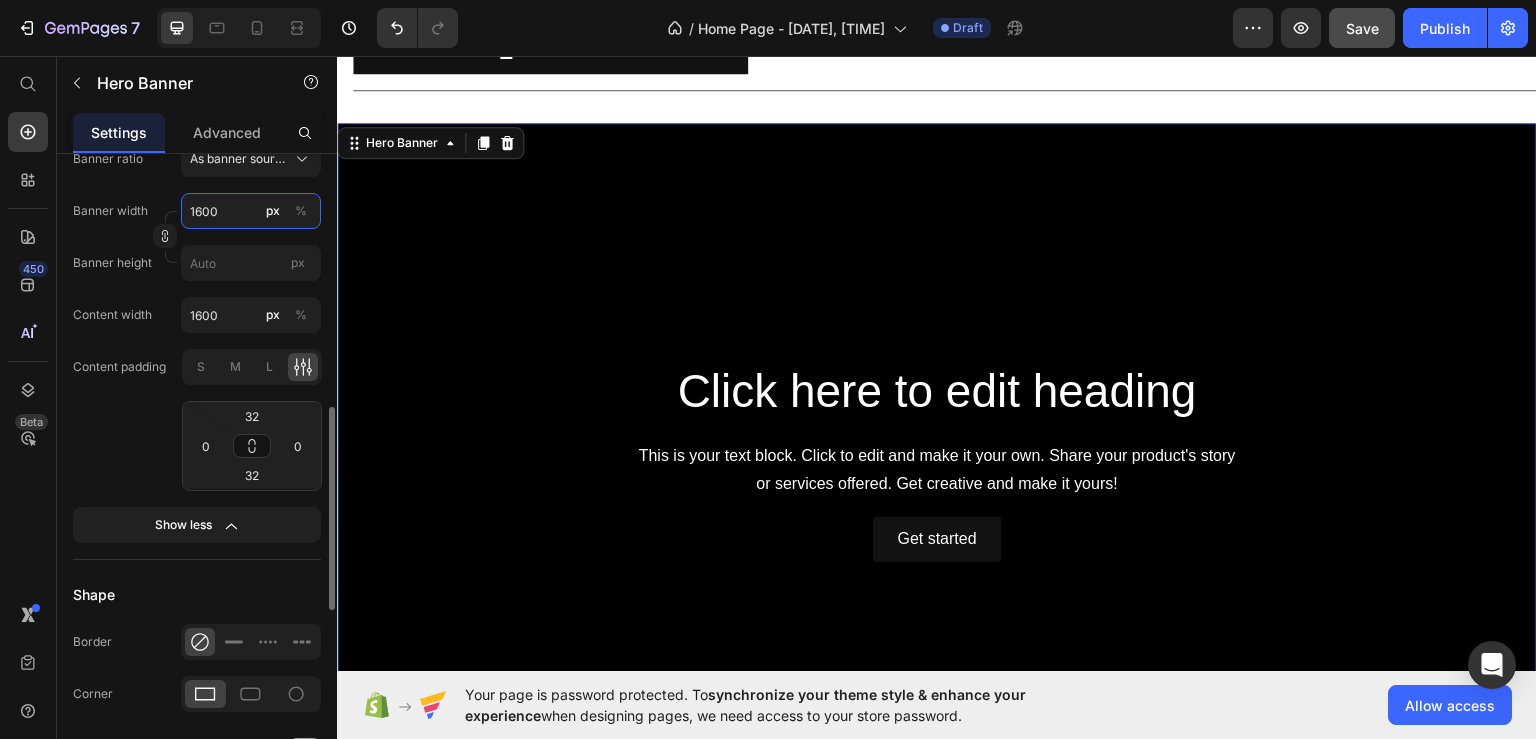 click on "1600" at bounding box center (251, 211) 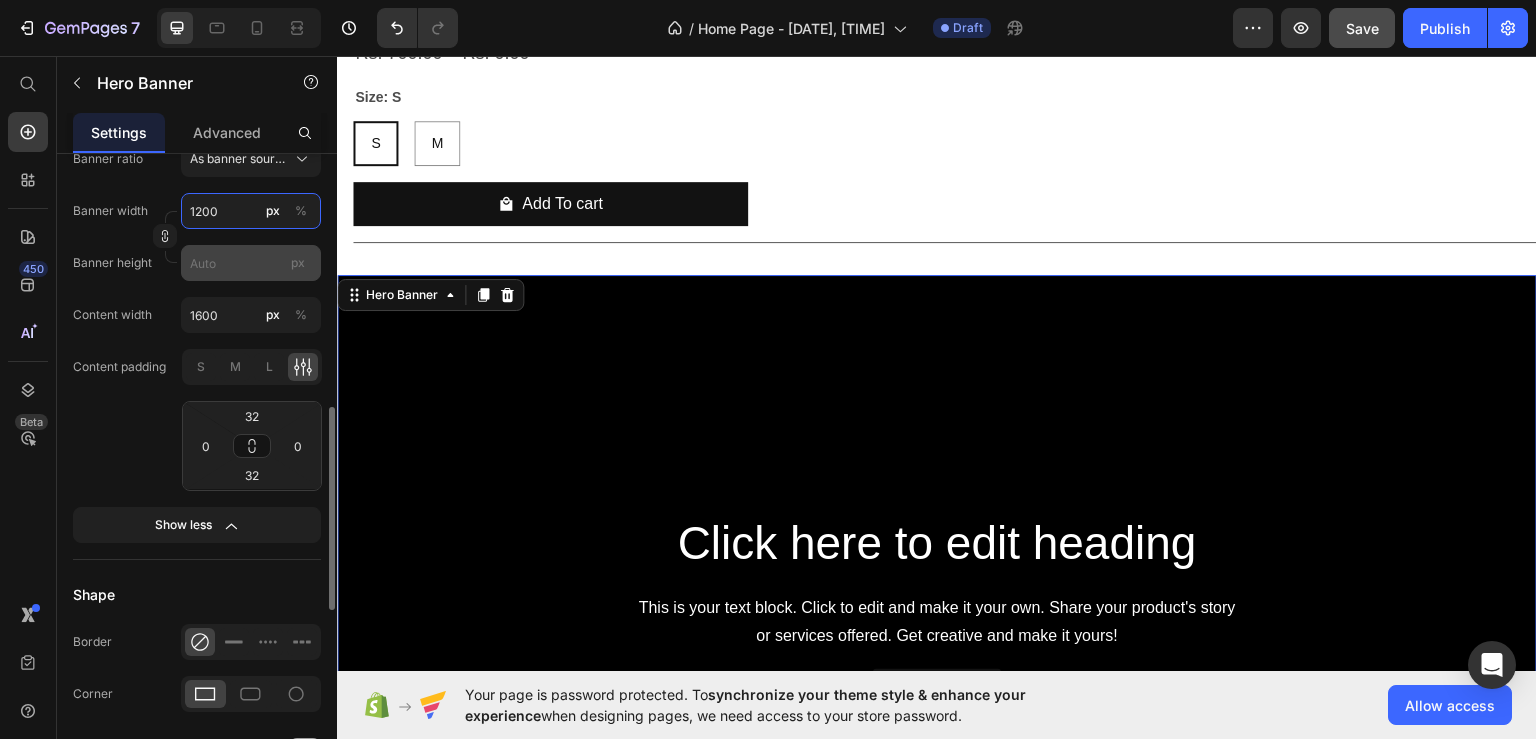 scroll, scrollTop: 2676, scrollLeft: 0, axis: vertical 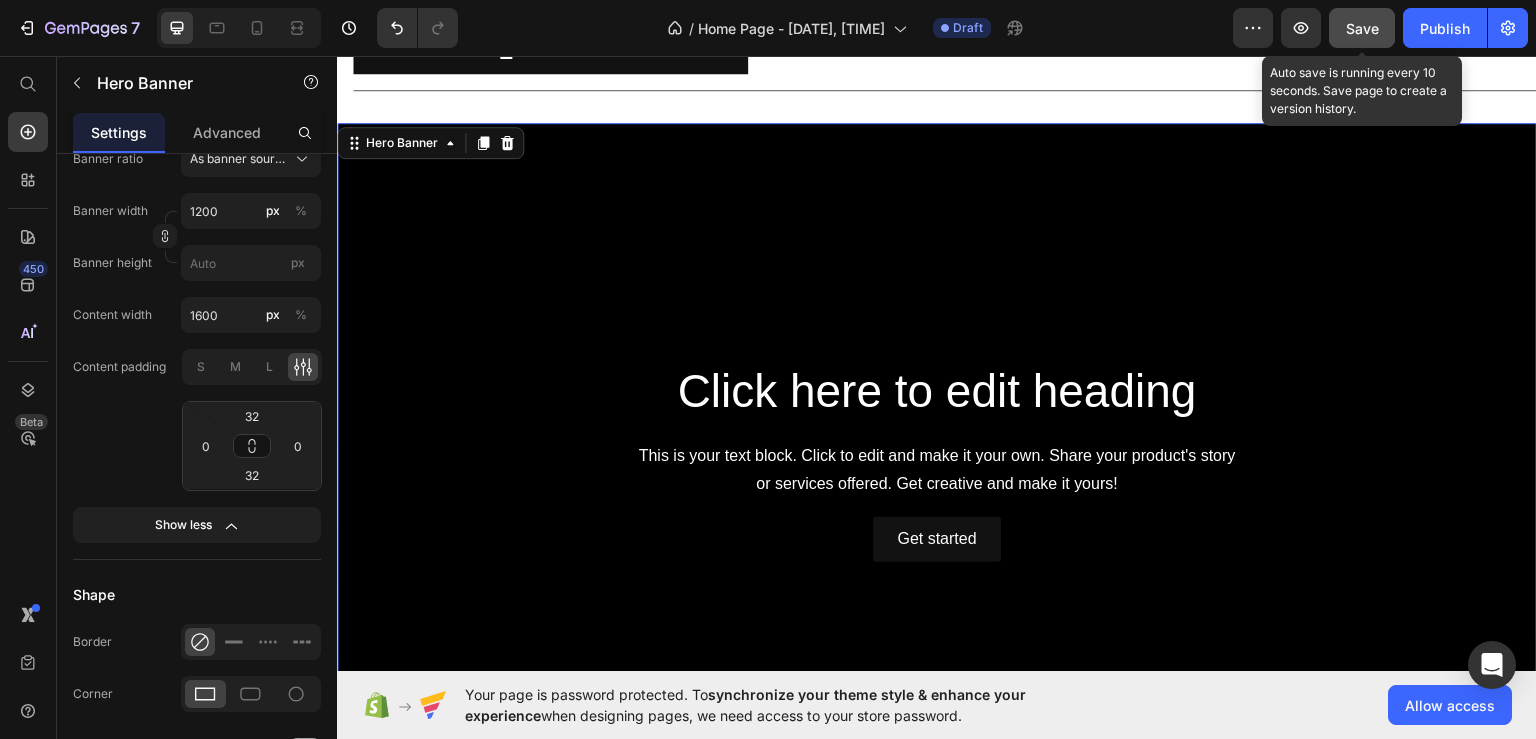 click on "Save" at bounding box center (1362, 28) 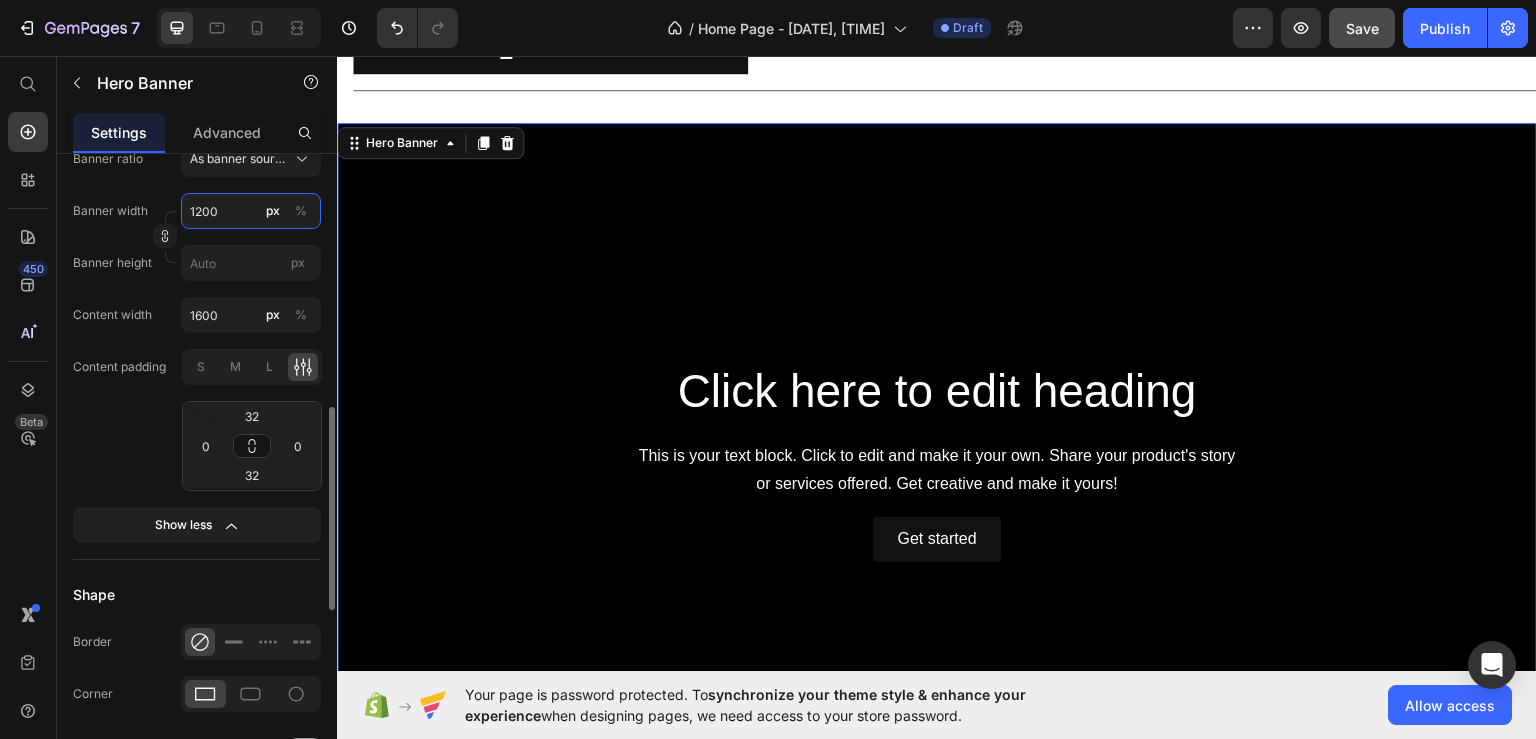 click on "1200" at bounding box center [251, 211] 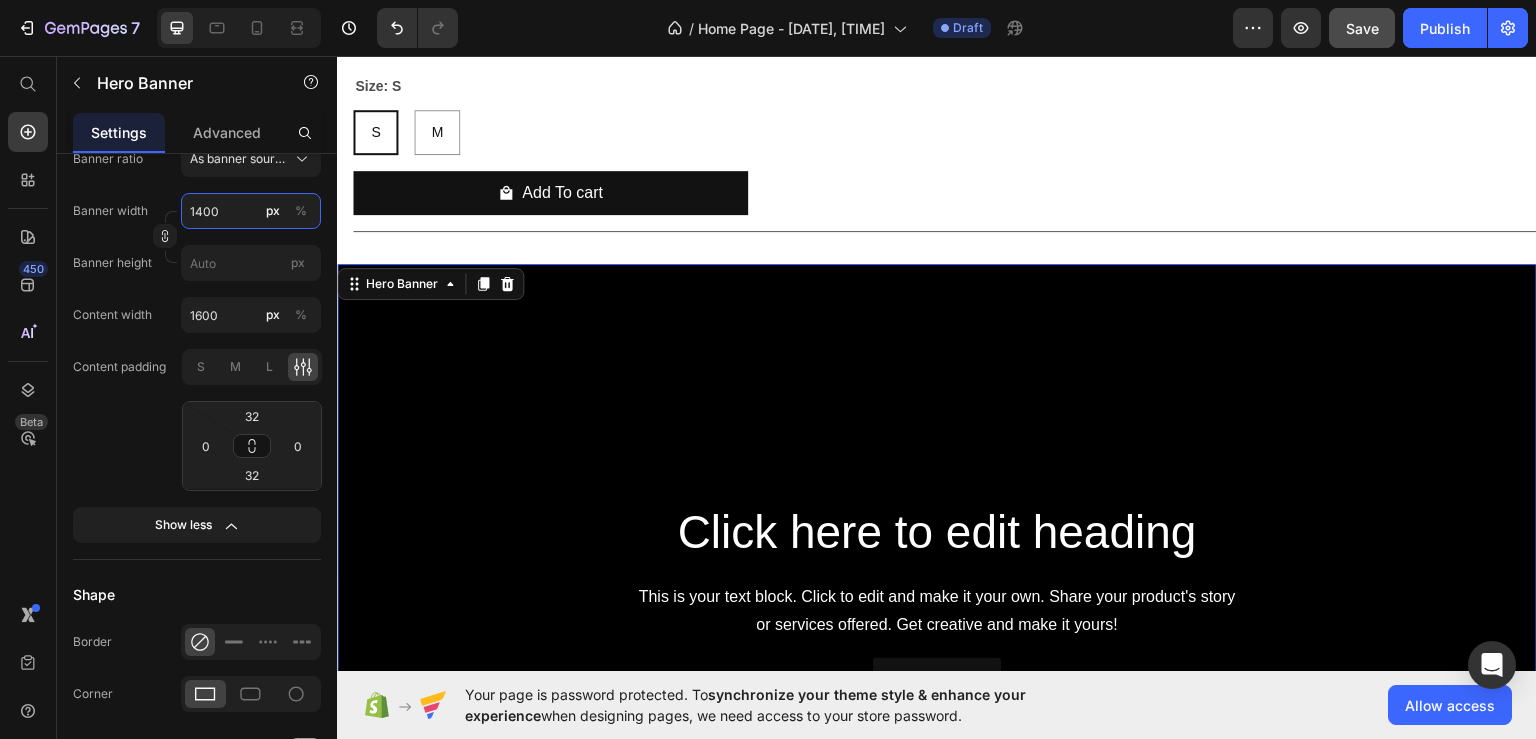 scroll, scrollTop: 2676, scrollLeft: 0, axis: vertical 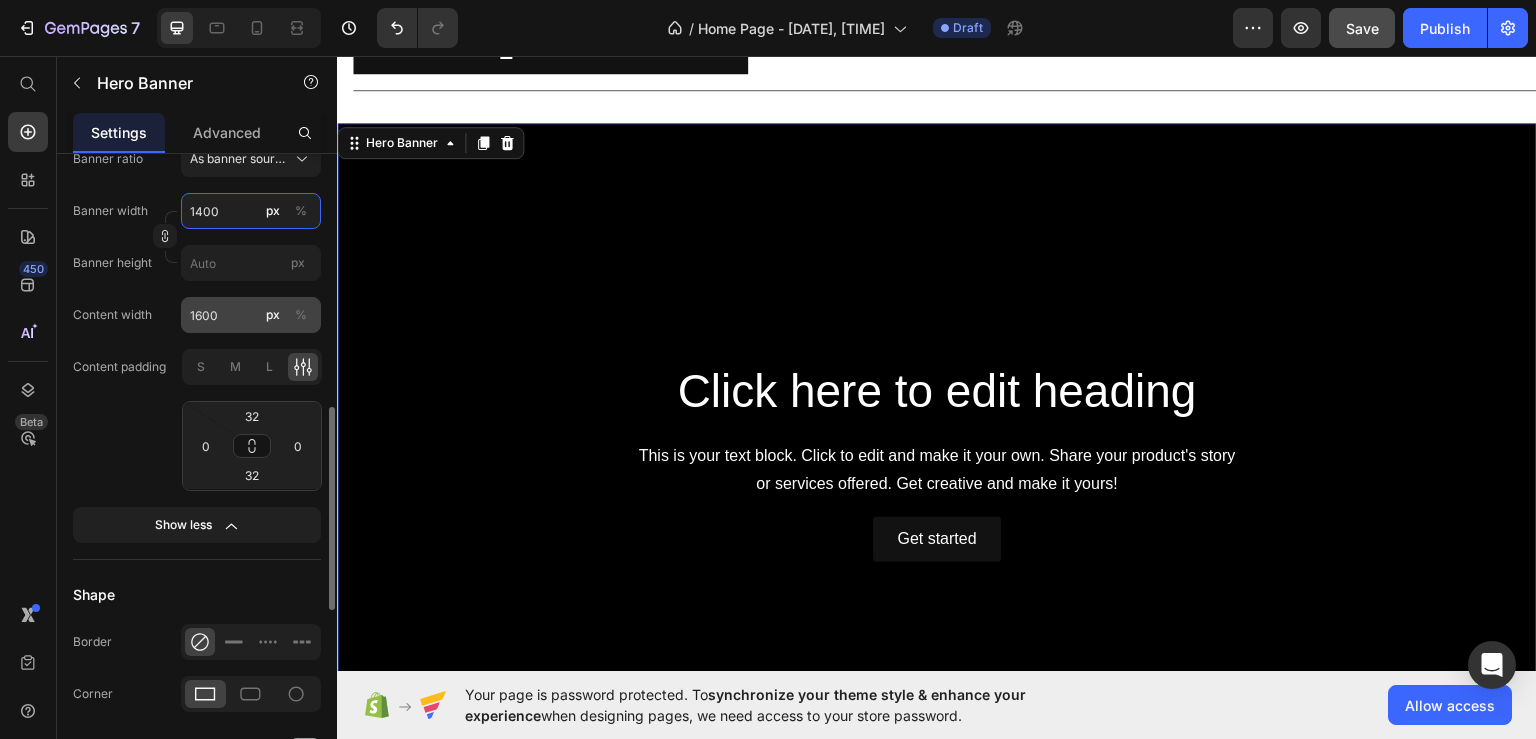 type on "1400" 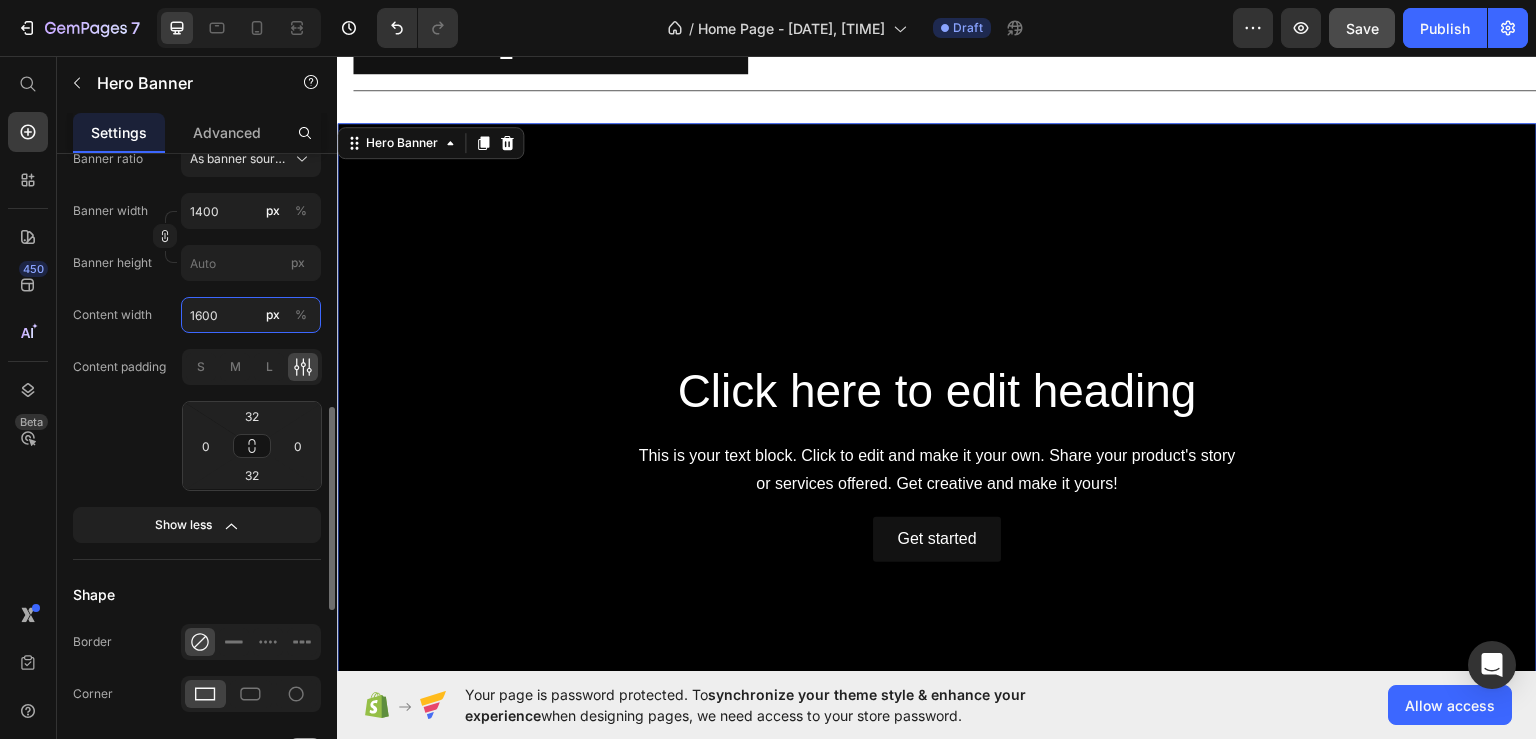click on "1600" at bounding box center (251, 315) 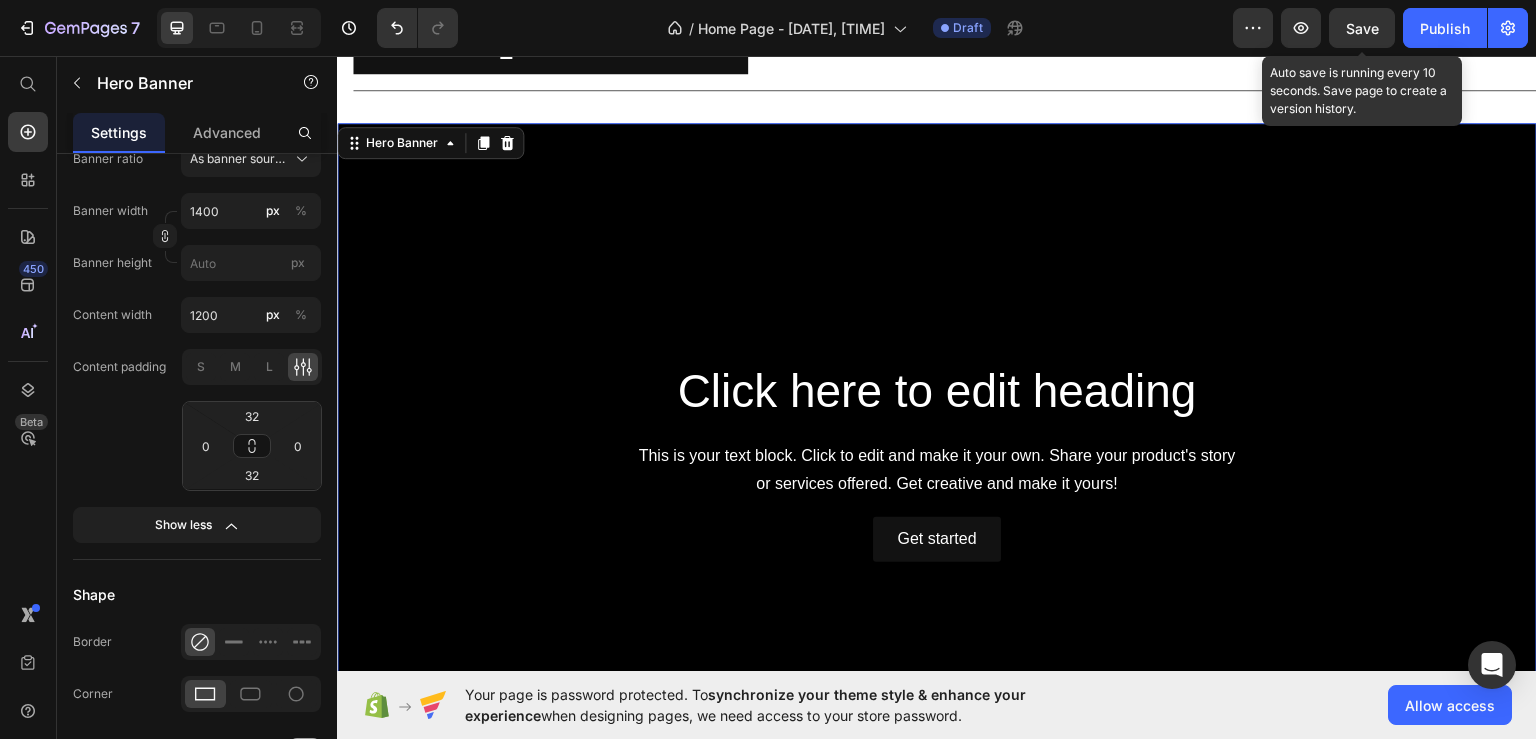 drag, startPoint x: 1364, startPoint y: 21, endPoint x: 1349, endPoint y: 4, distance: 22.671568 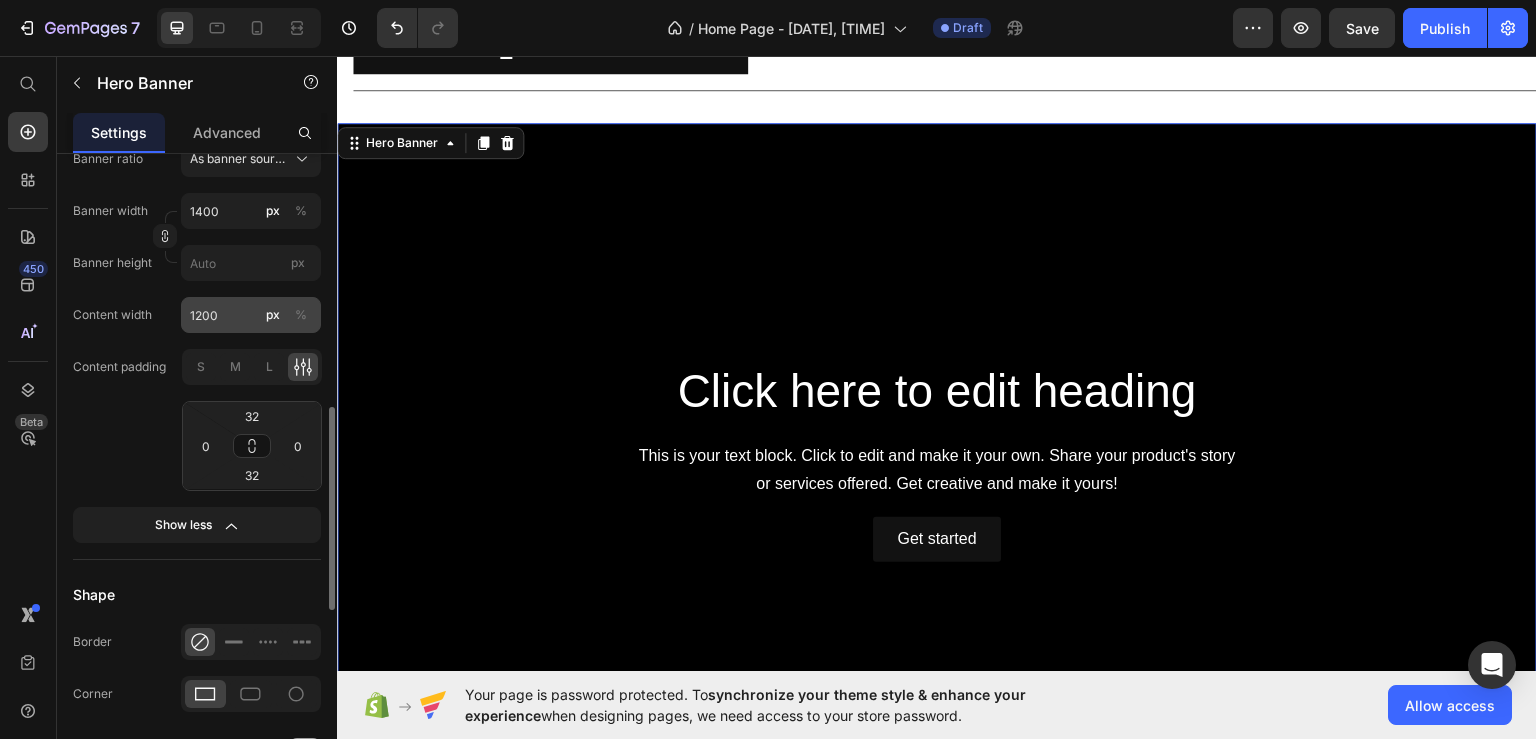 drag, startPoint x: 300, startPoint y: 311, endPoint x: 240, endPoint y: 315, distance: 60.133186 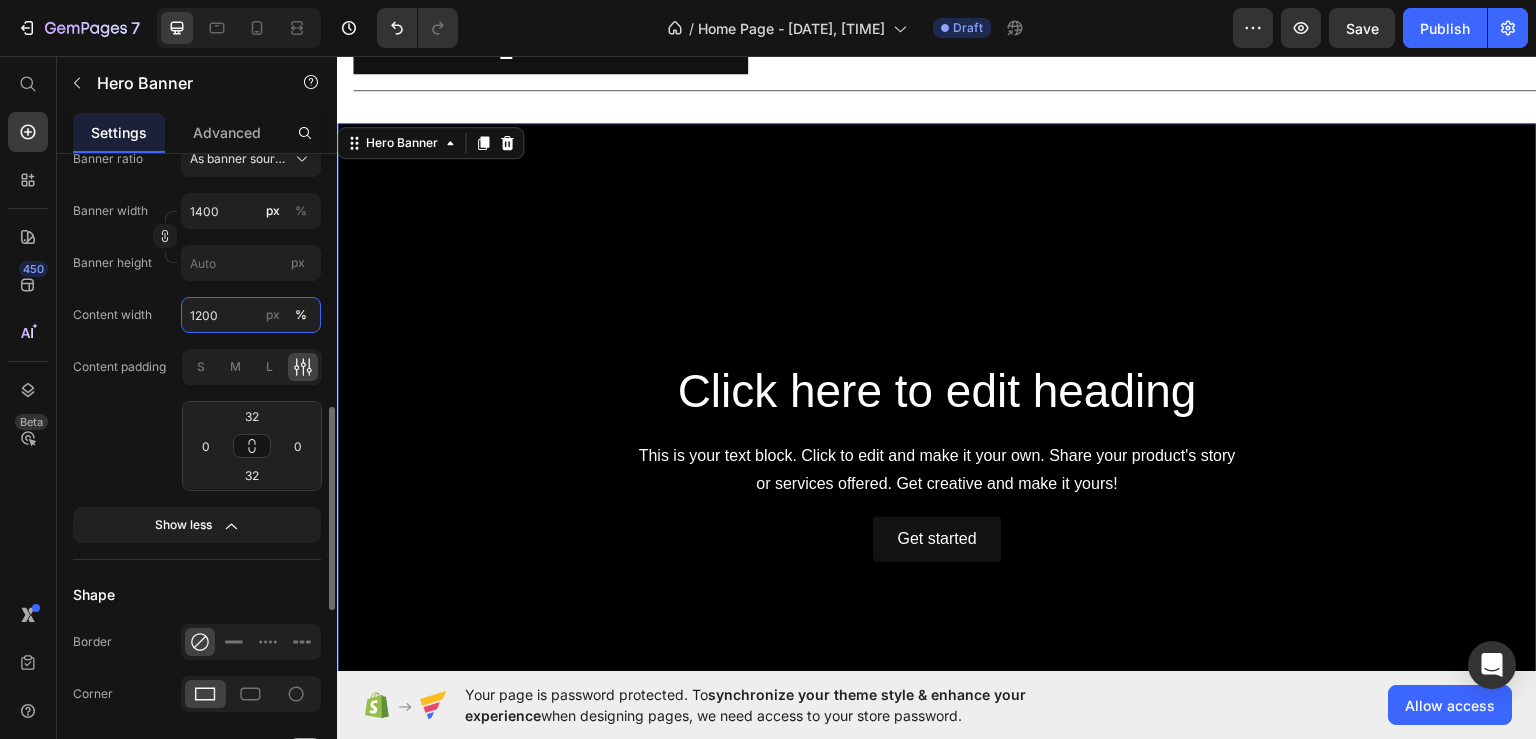 click on "1200" at bounding box center [251, 315] 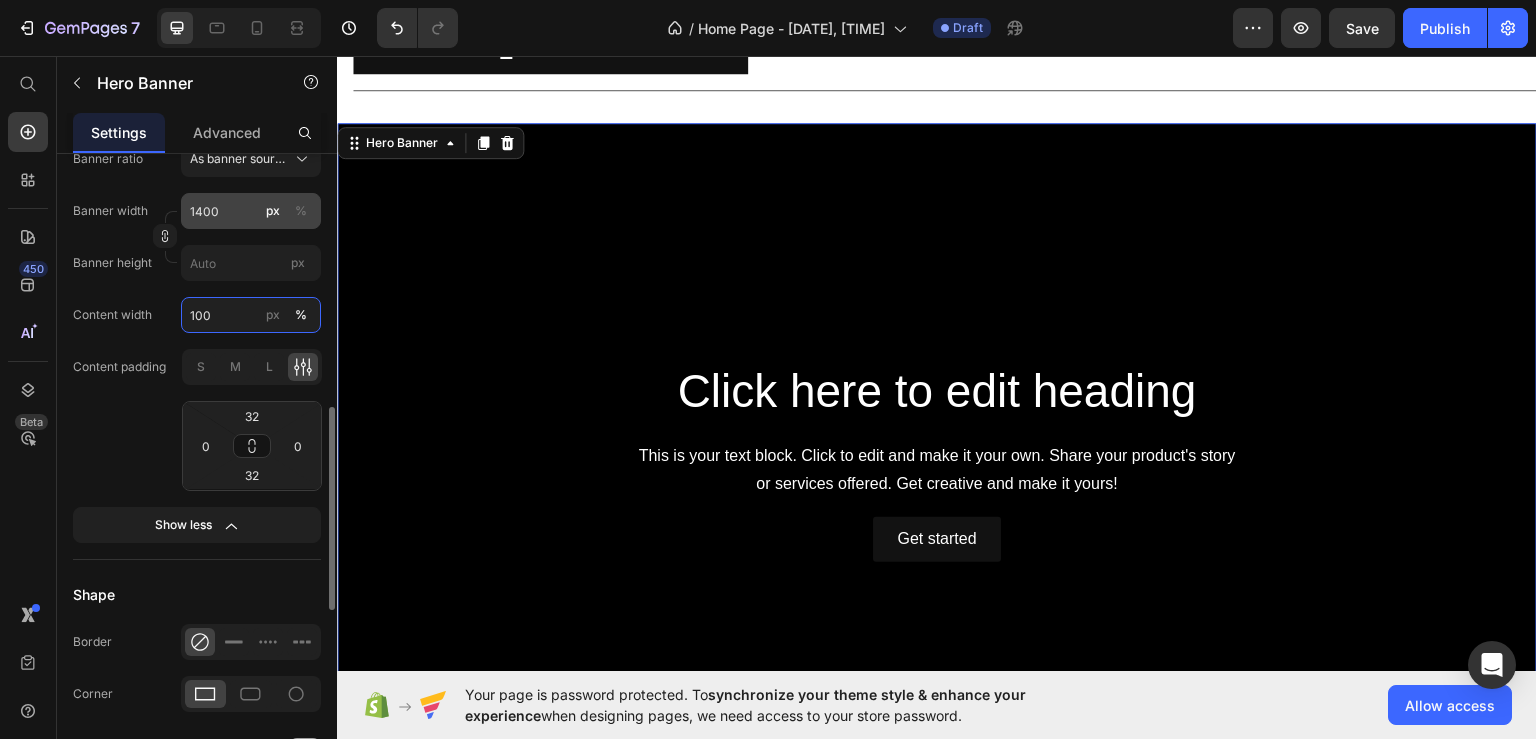 type on "100" 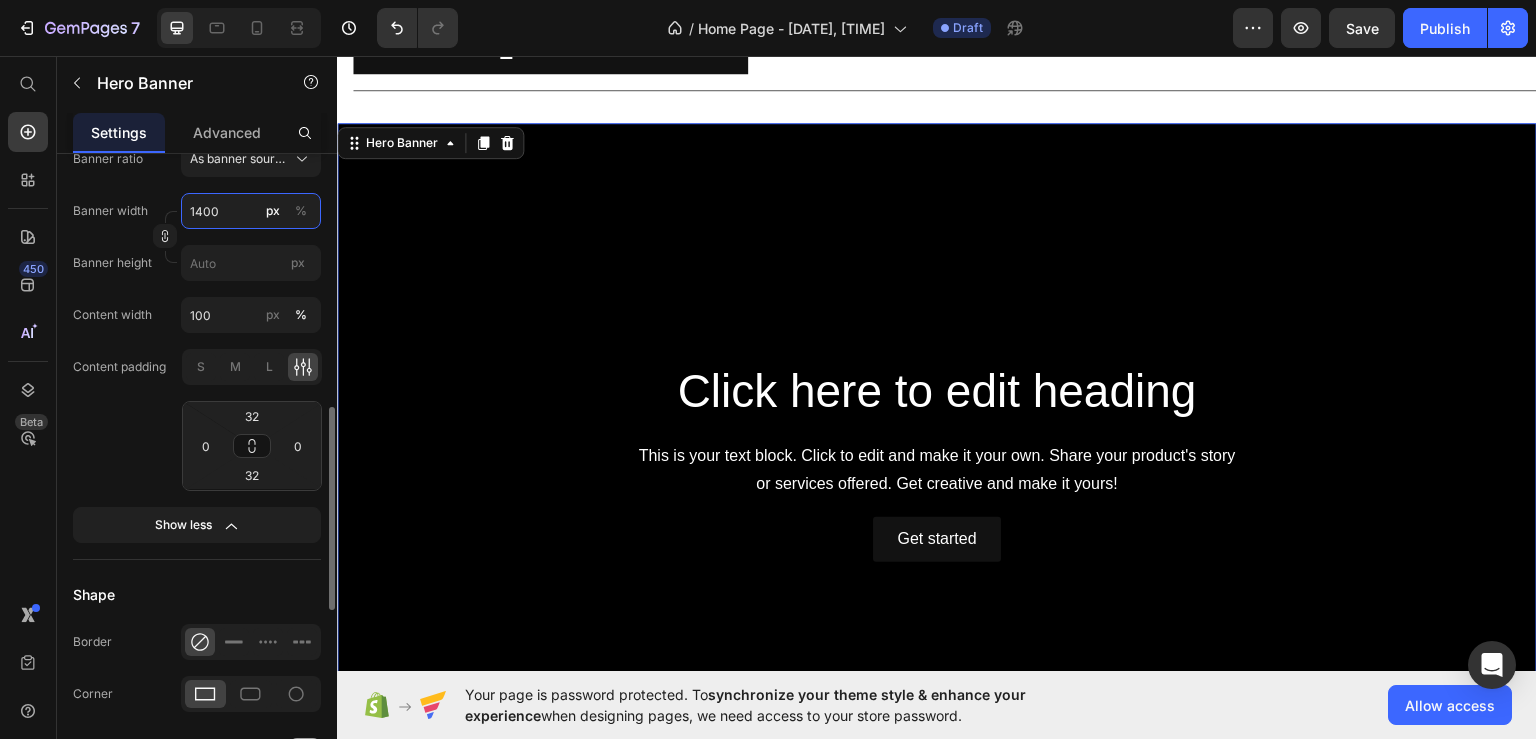 click on "1400" at bounding box center [251, 211] 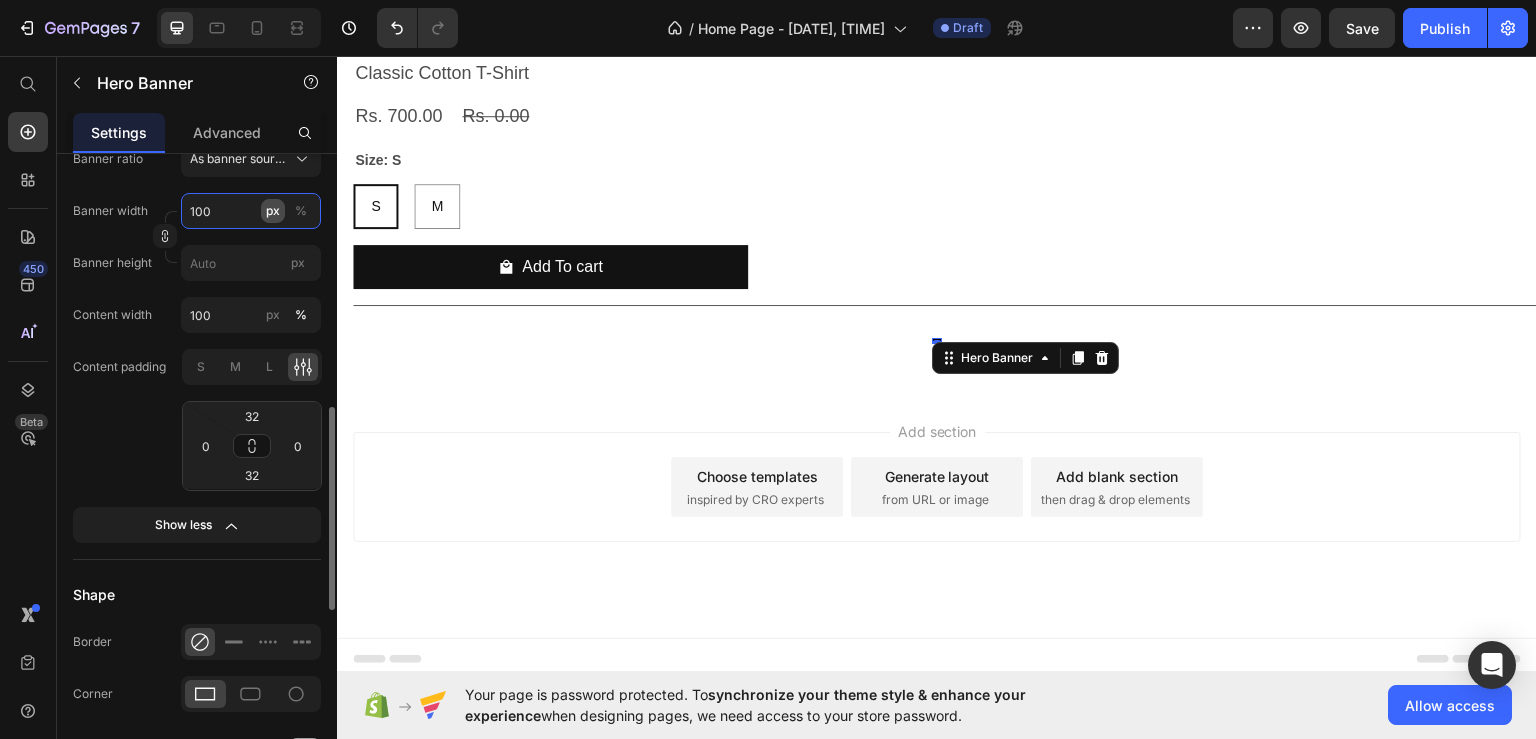 scroll, scrollTop: 2512, scrollLeft: 0, axis: vertical 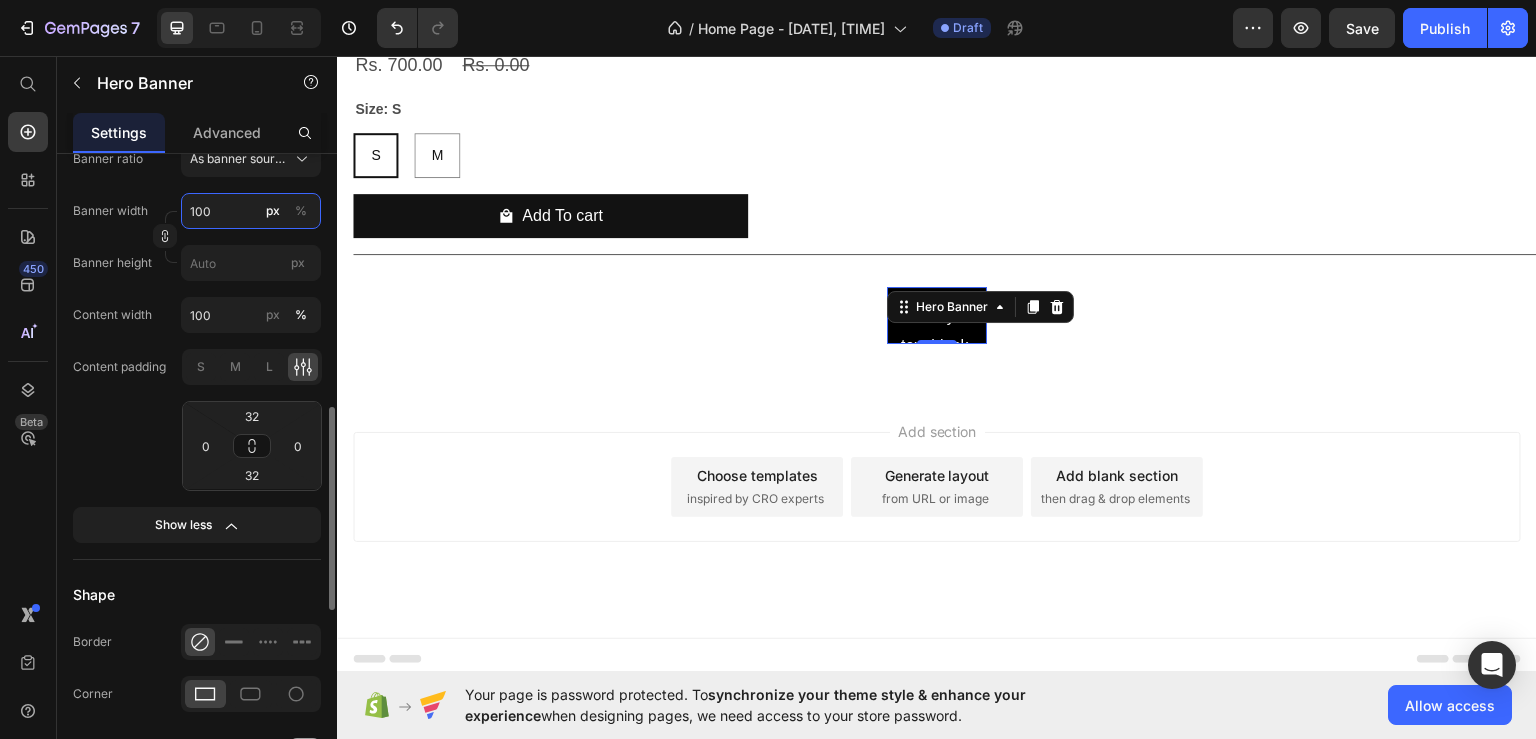 type on "100" 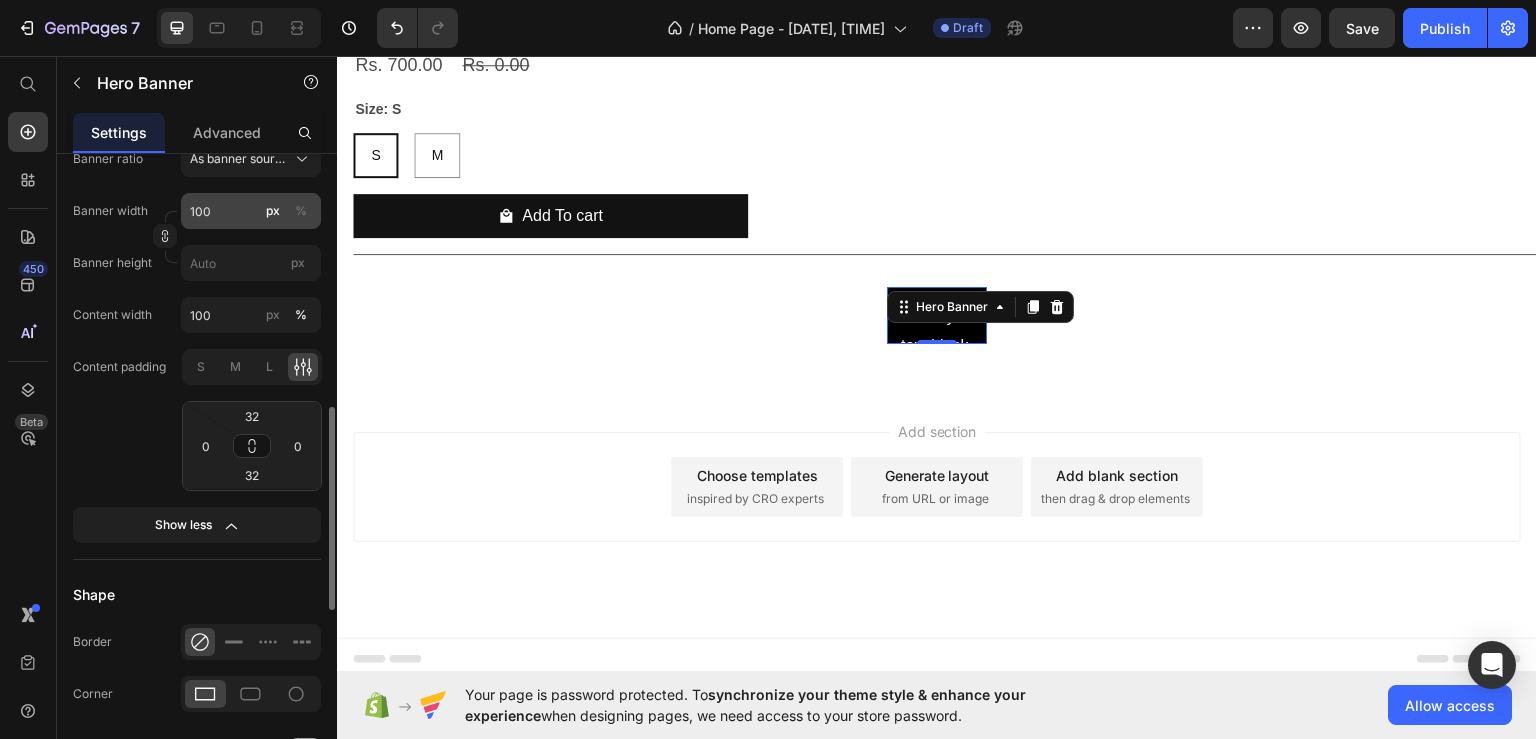 click on "%" at bounding box center (301, 211) 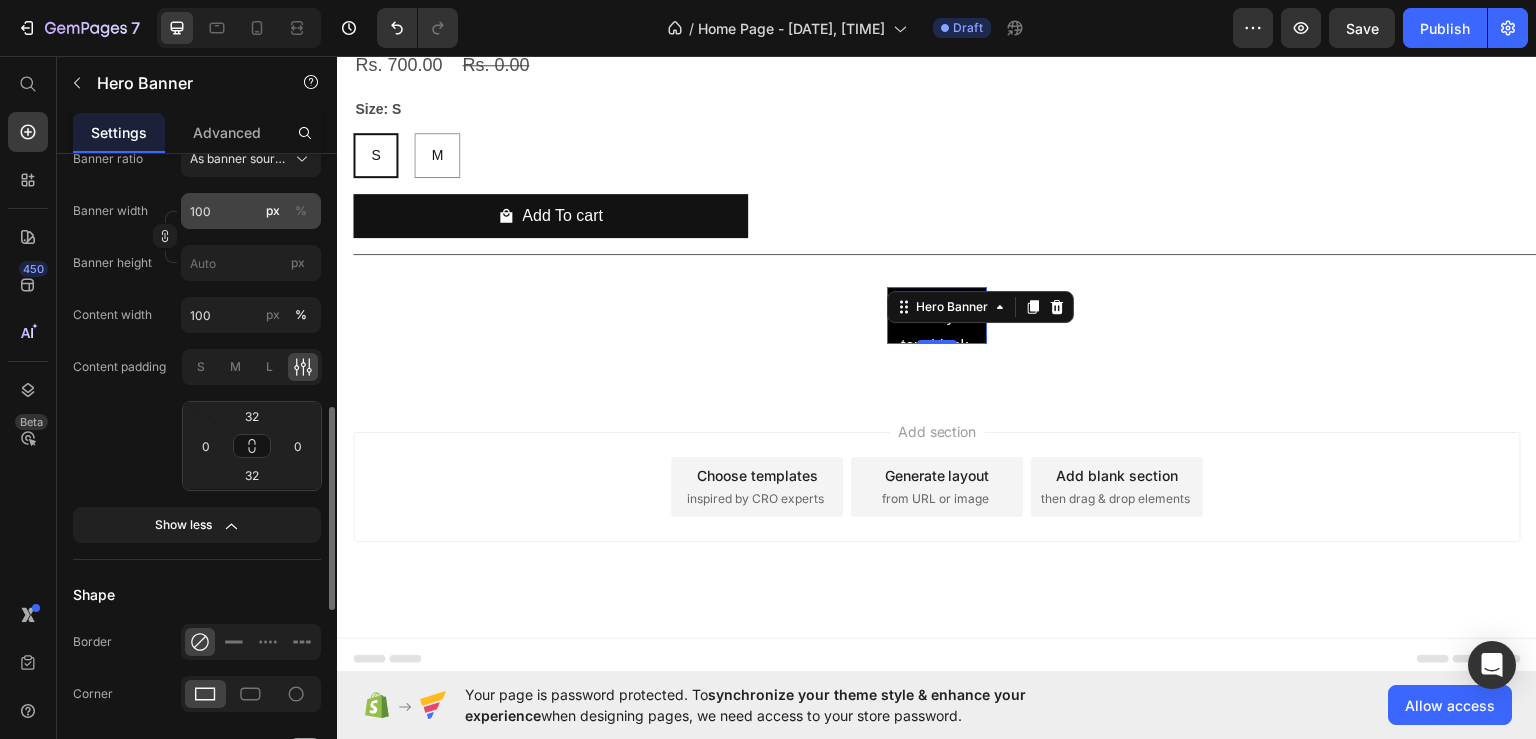 click on "%" 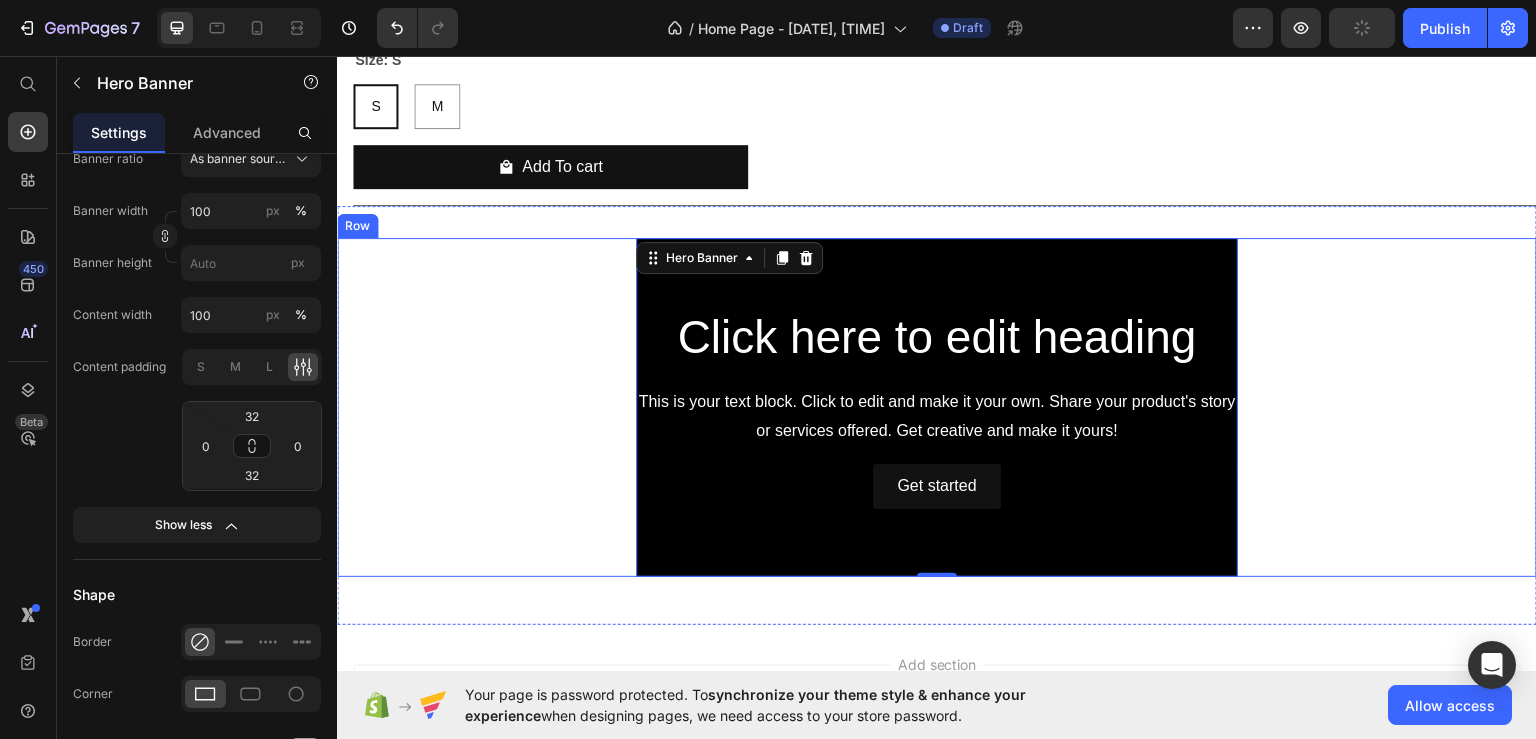 scroll, scrollTop: 2476, scrollLeft: 0, axis: vertical 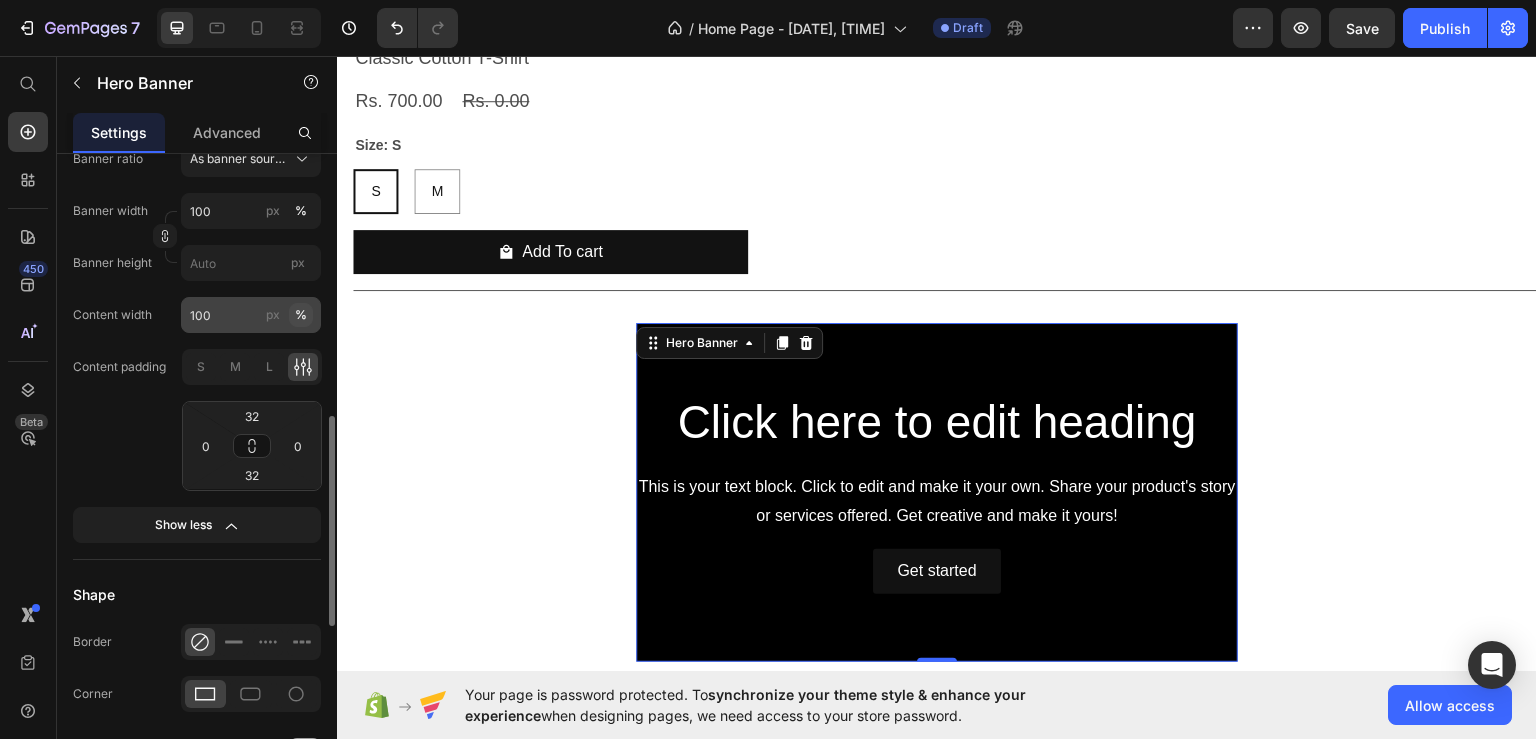 click on "%" at bounding box center [301, 315] 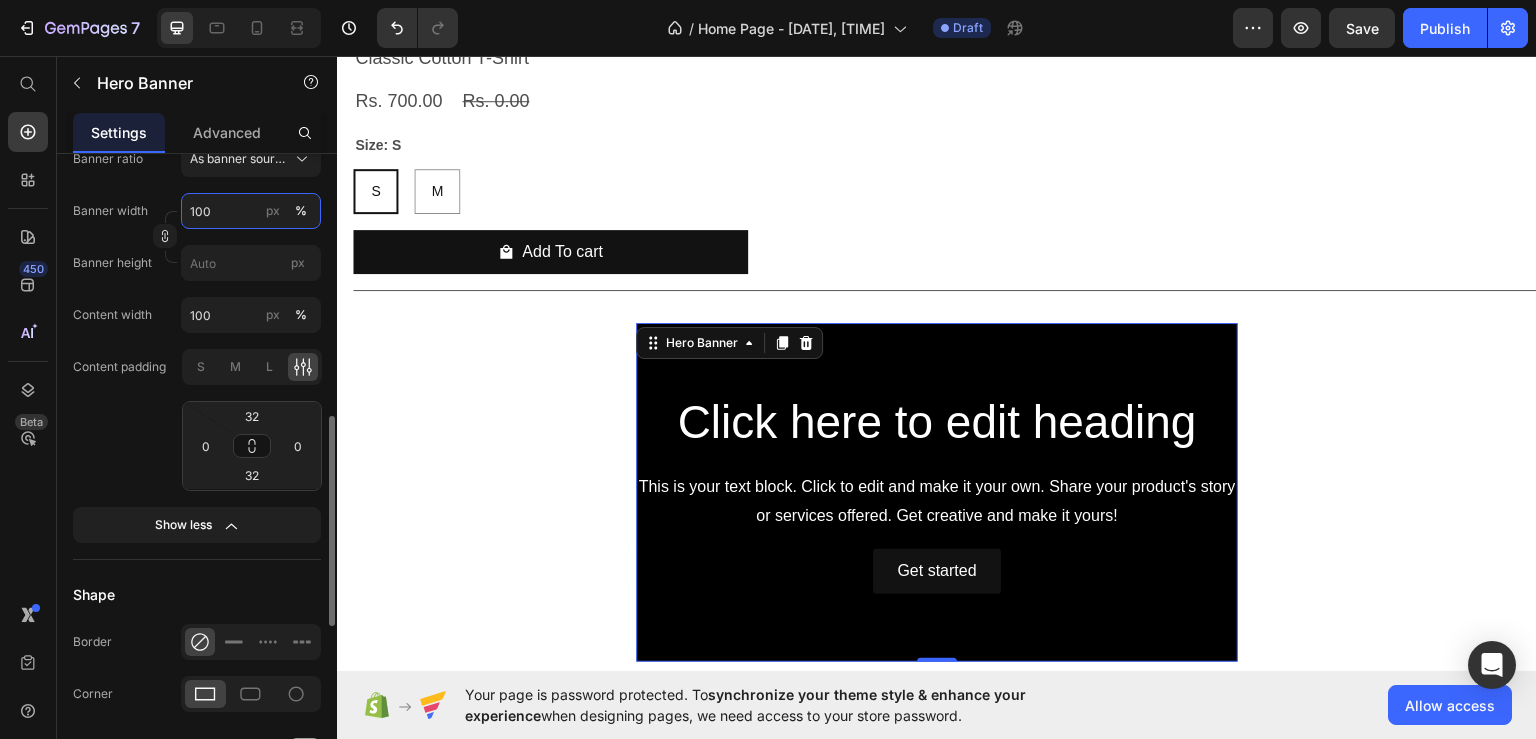 click on "100" at bounding box center [251, 211] 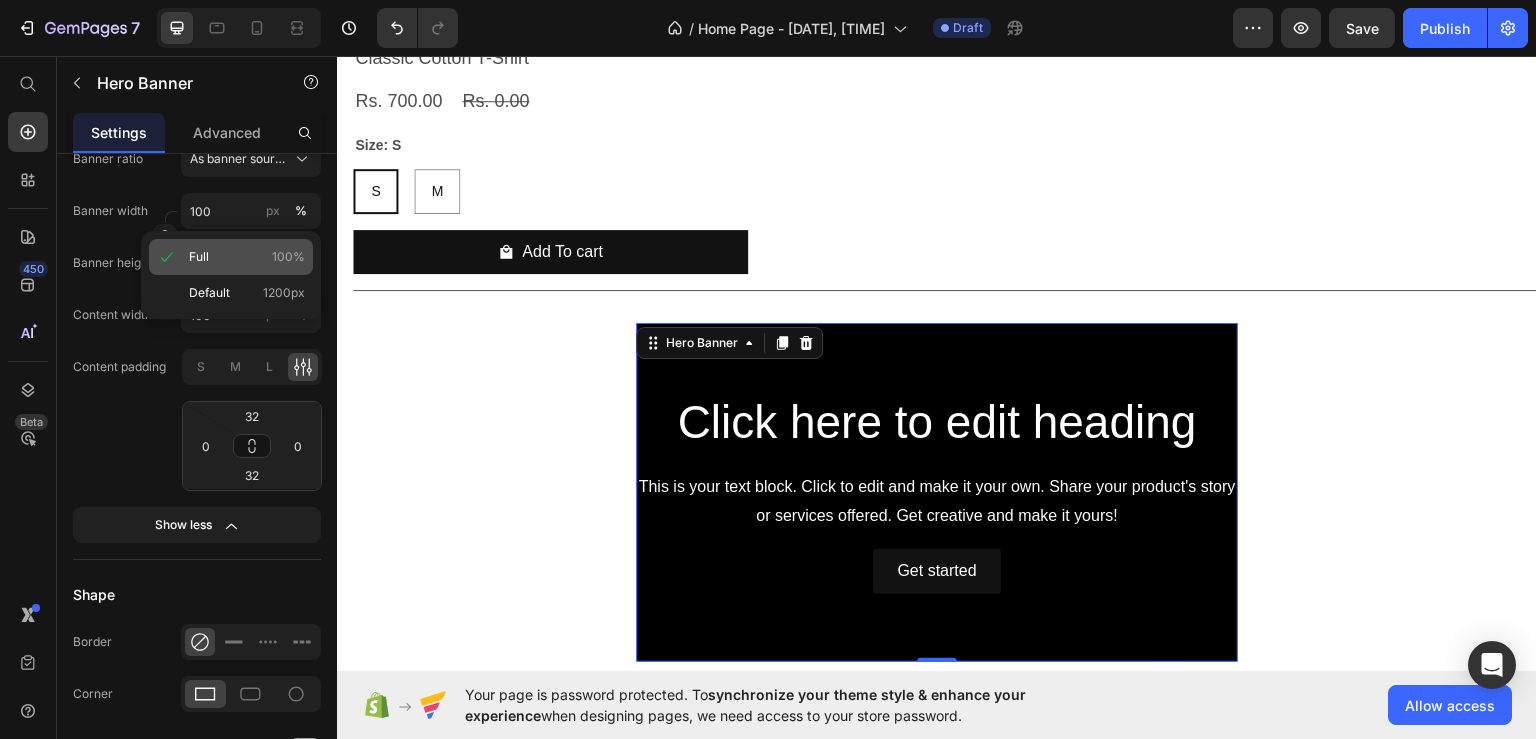 click on "Full 100%" at bounding box center [247, 257] 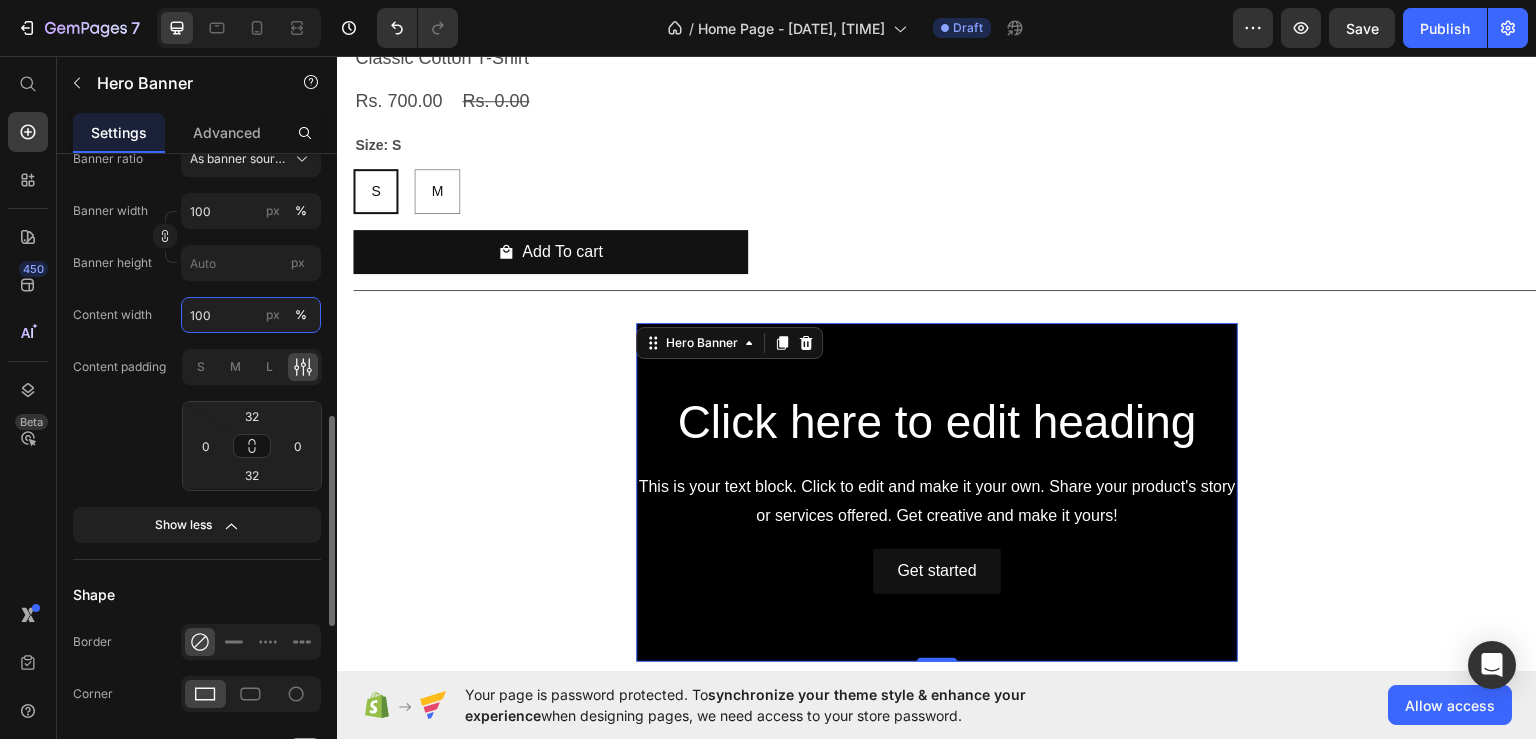 click on "100" at bounding box center (251, 315) 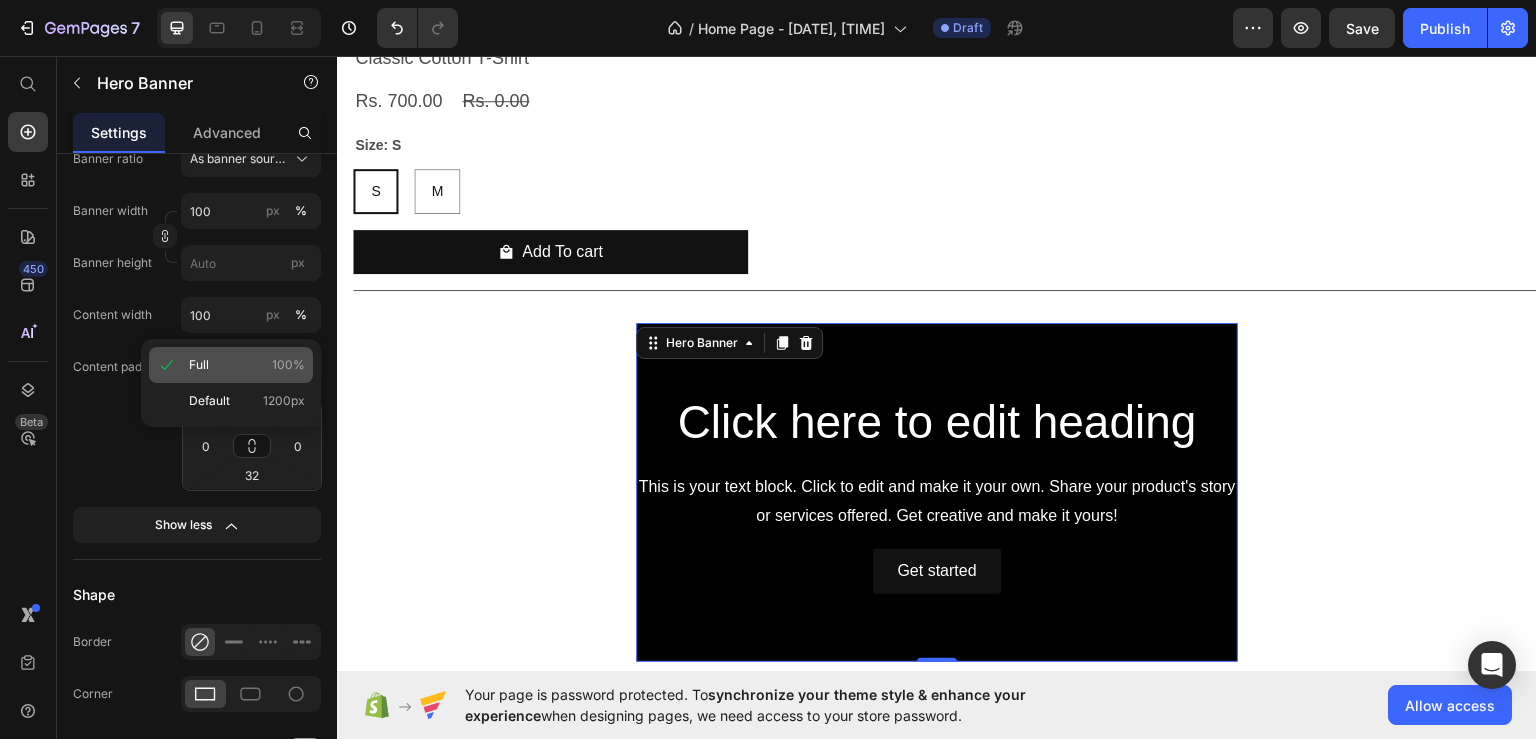 click on "Full 100%" 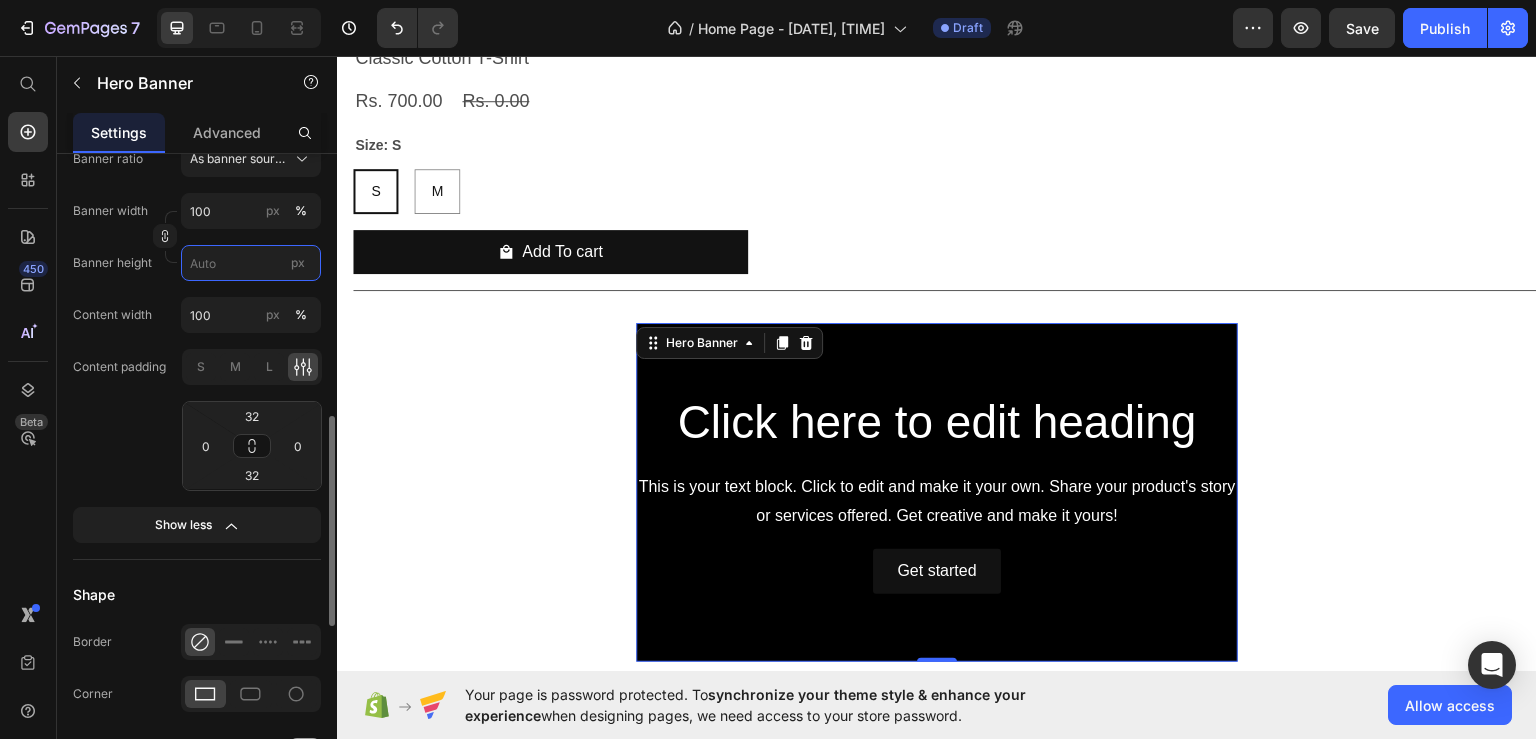click on "px" at bounding box center (251, 263) 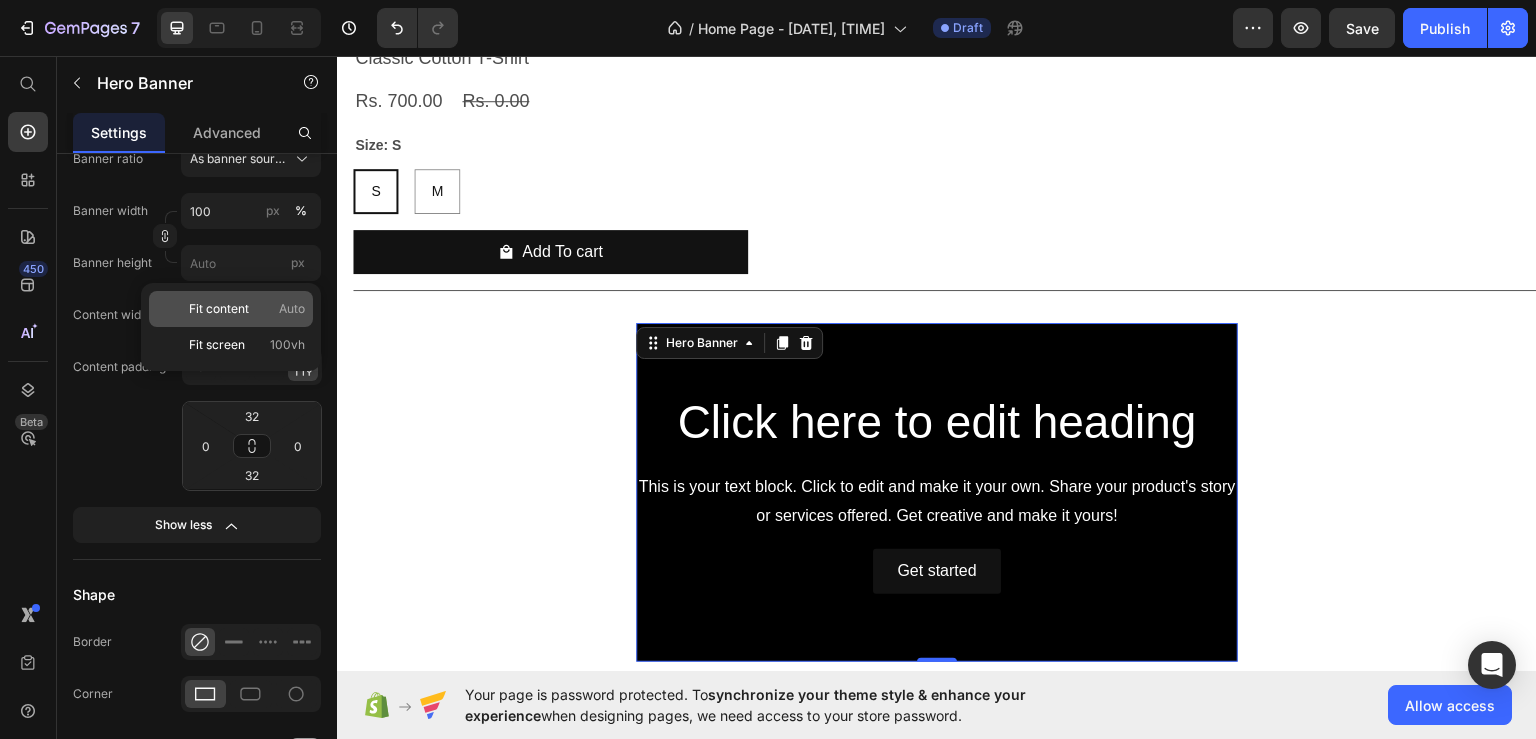 click on "Fit content" at bounding box center (219, 309) 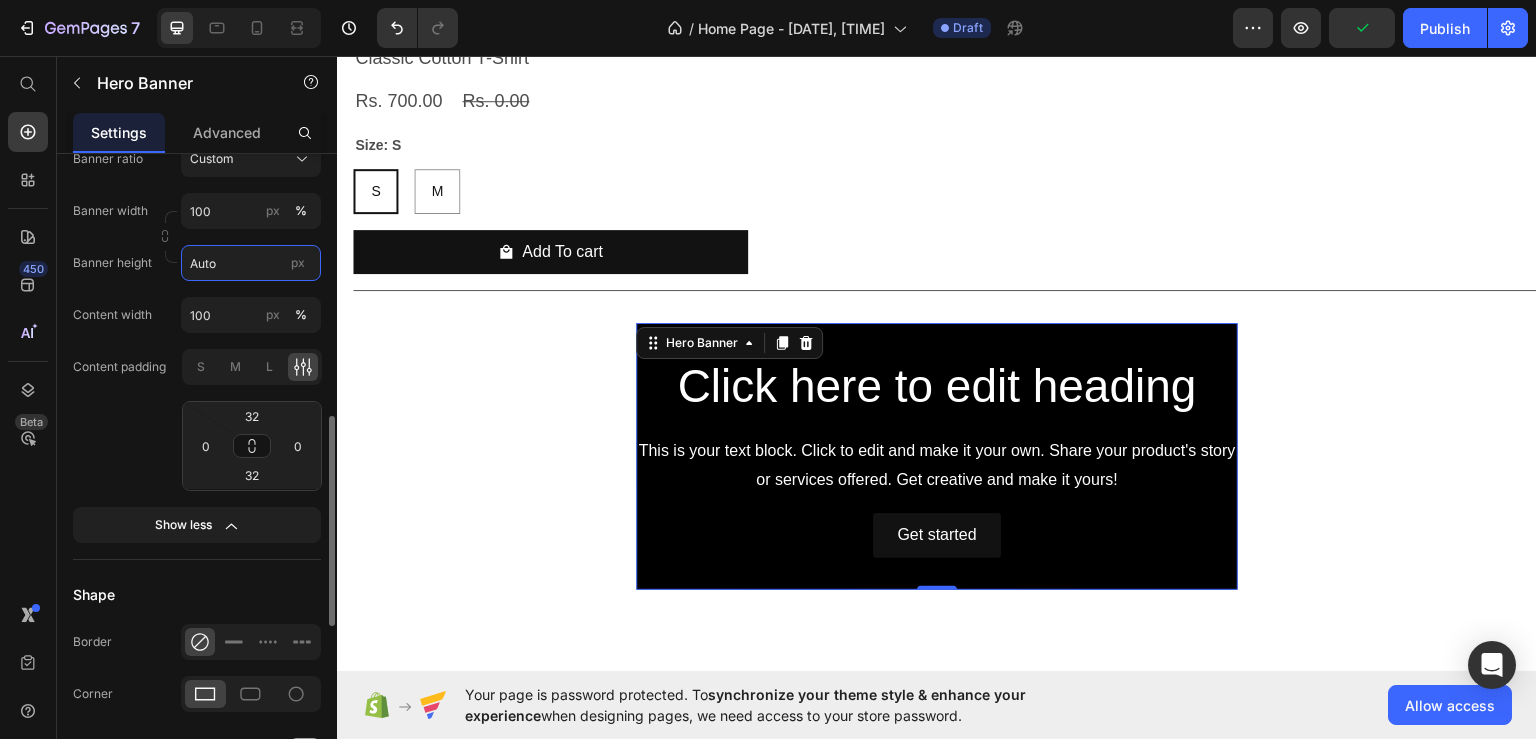 click on "Auto" at bounding box center (251, 263) 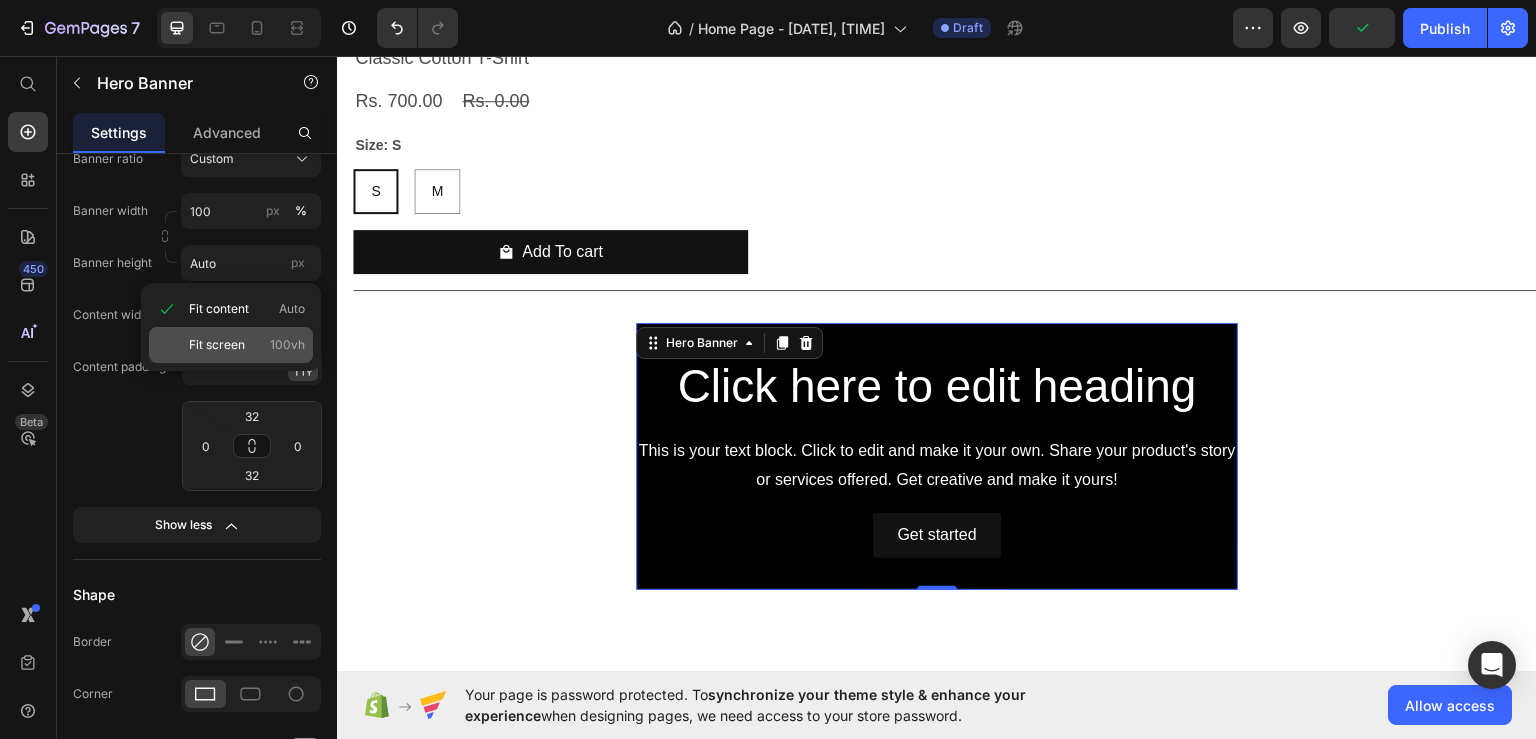 click on "Fit screen" at bounding box center [217, 345] 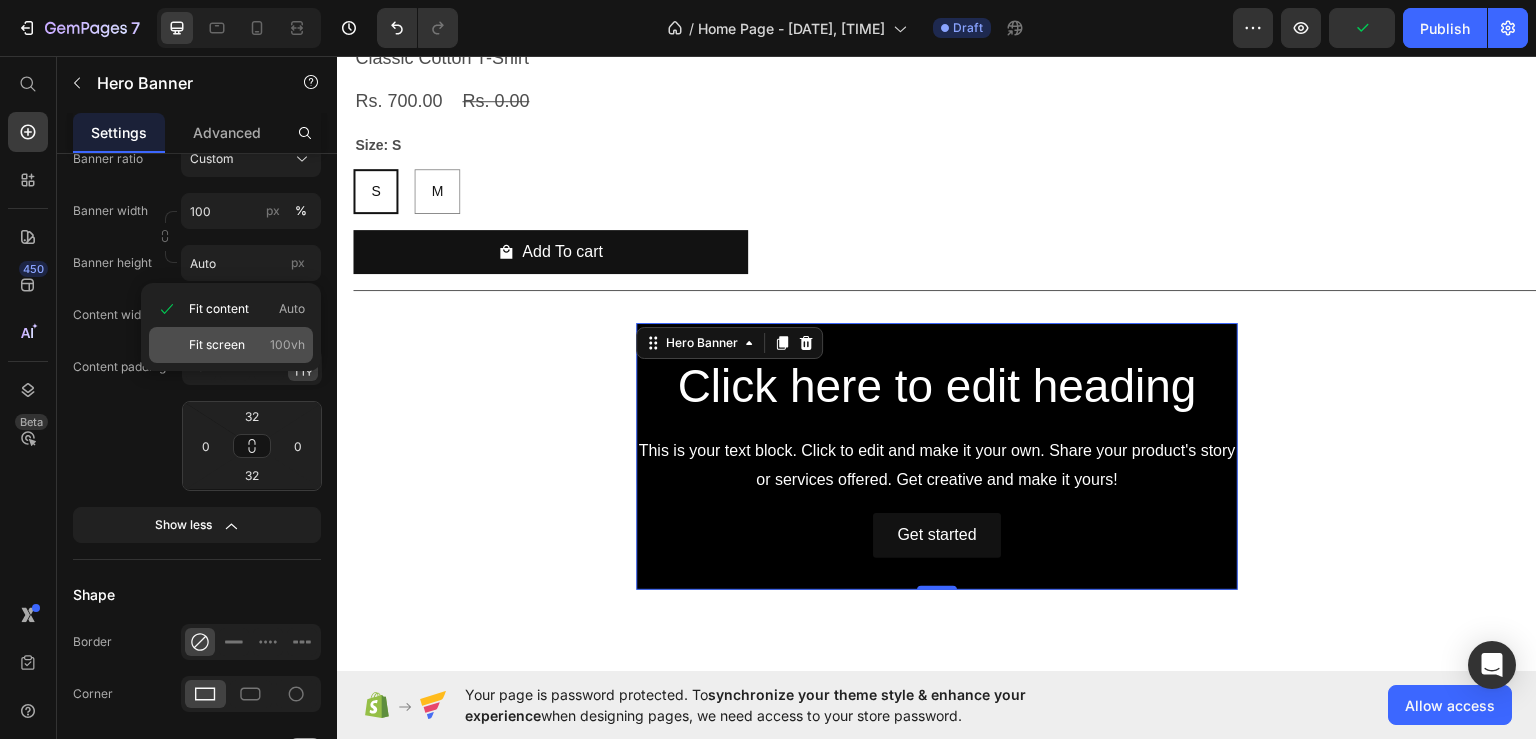 type on "100 vh" 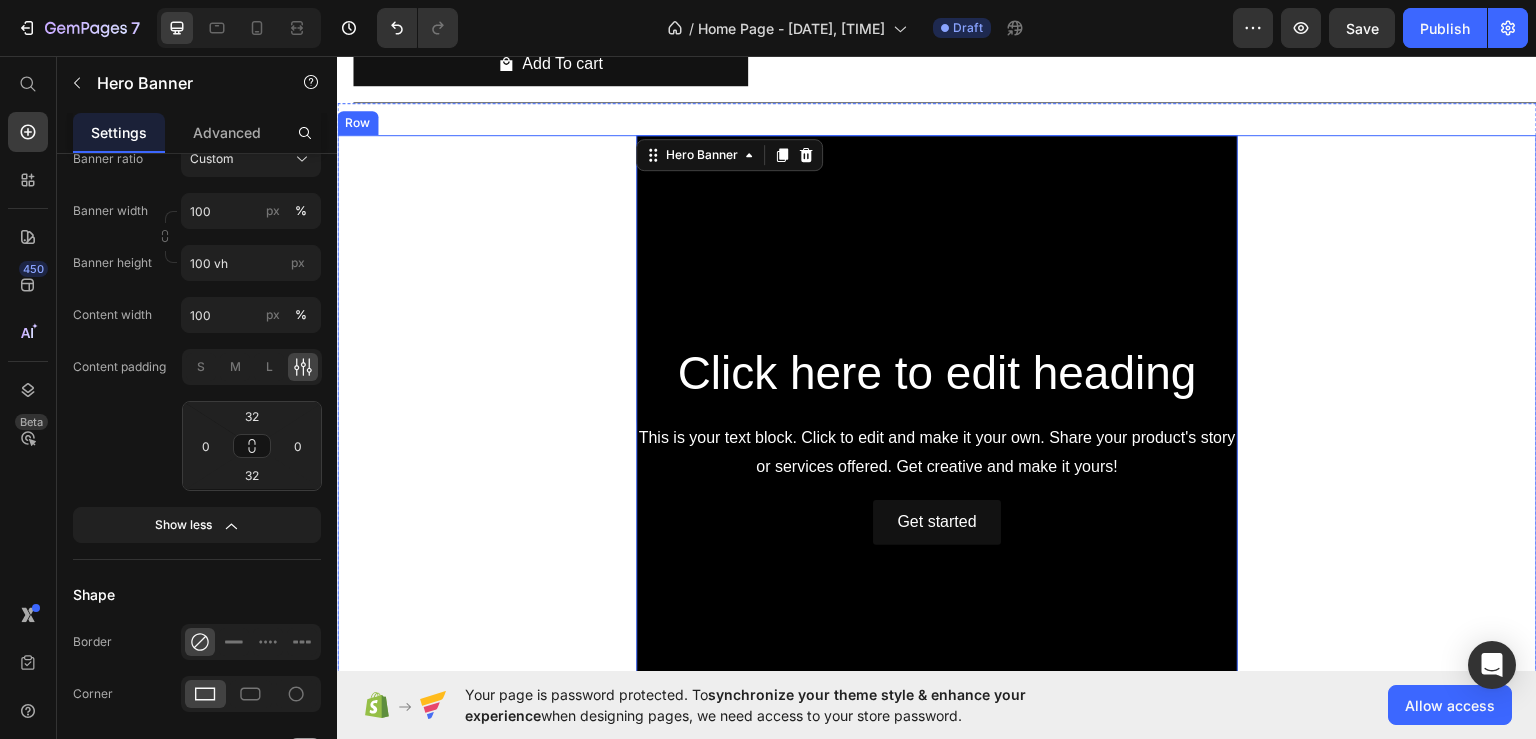 scroll, scrollTop: 2676, scrollLeft: 0, axis: vertical 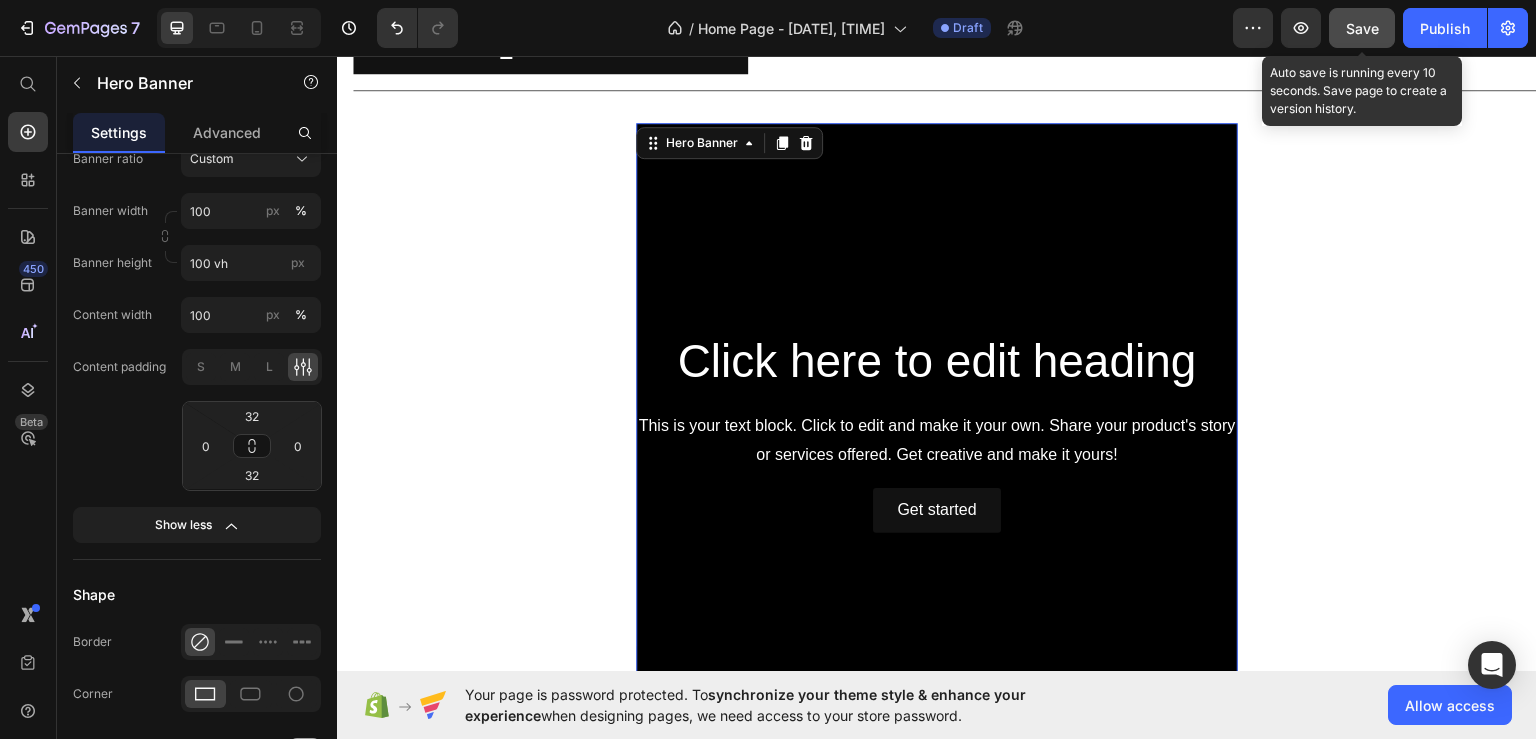 click on "Save" at bounding box center [1362, 28] 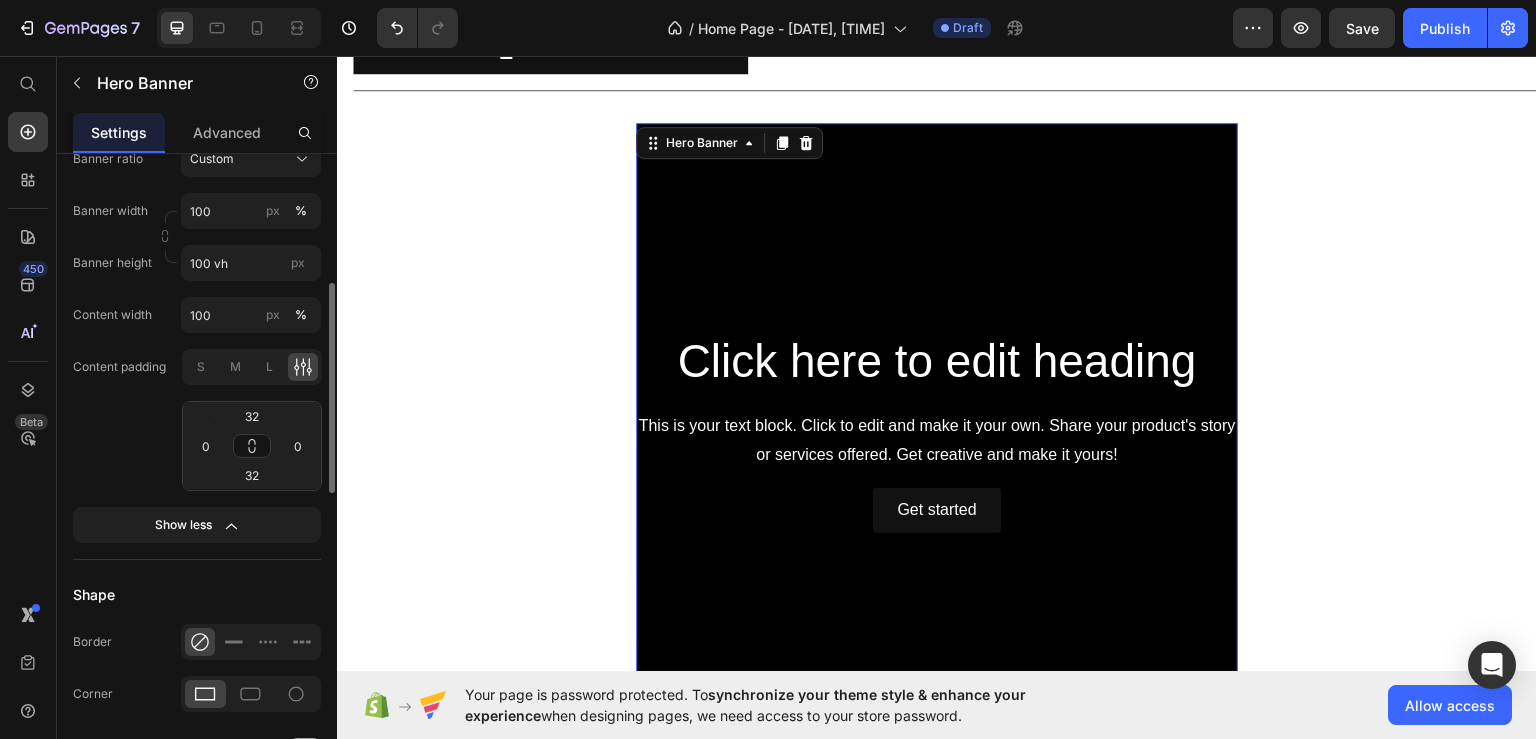 scroll, scrollTop: 700, scrollLeft: 0, axis: vertical 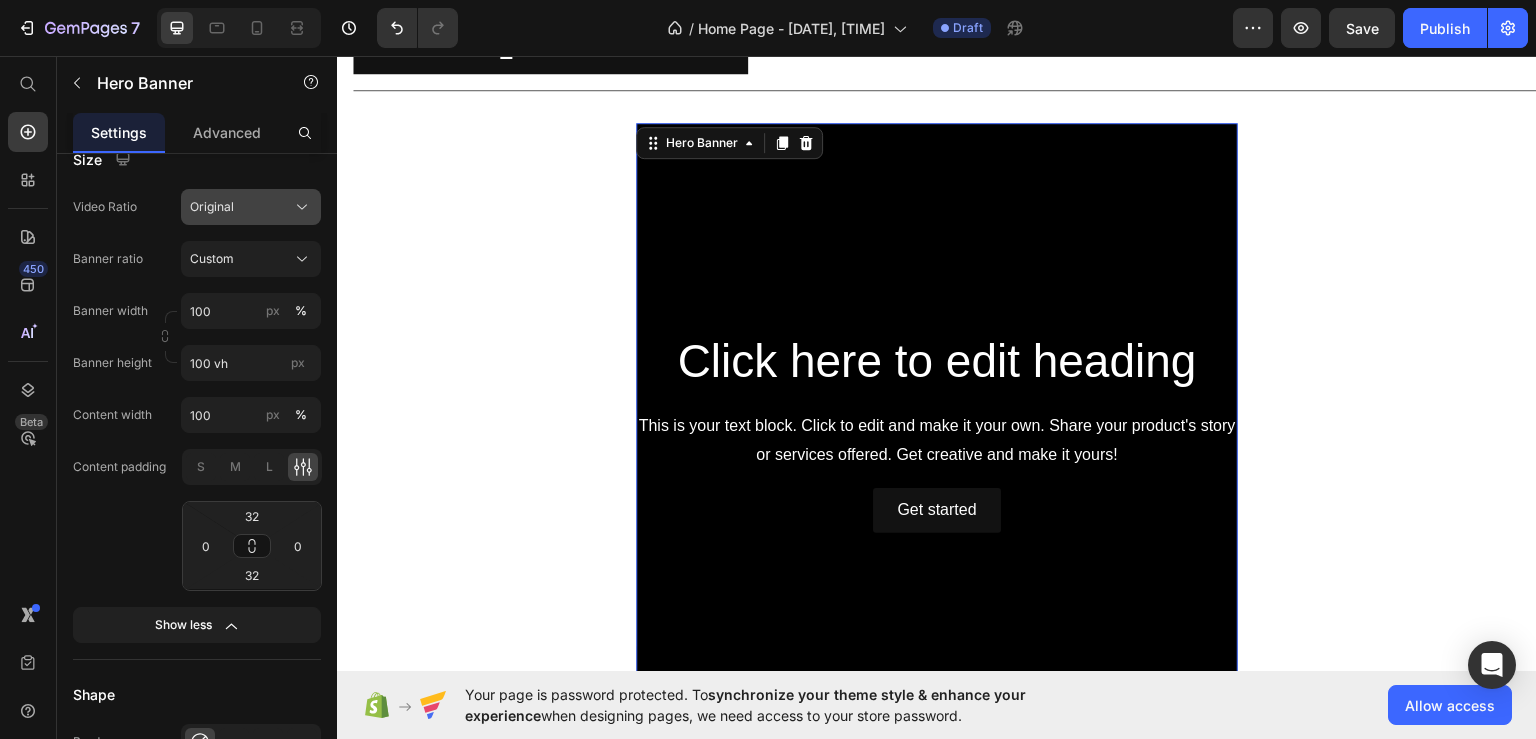 click on "Original" 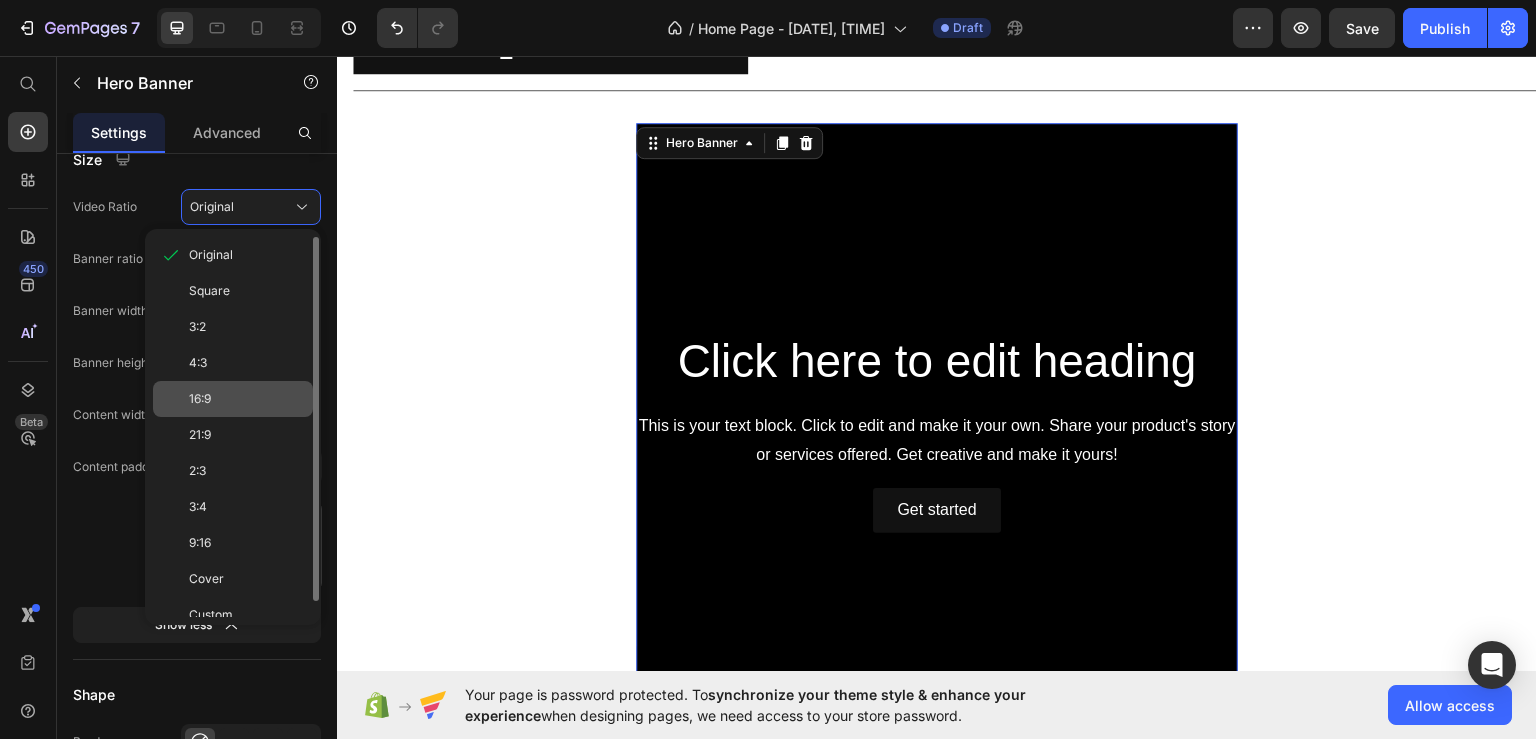 click on "16:9" at bounding box center (200, 399) 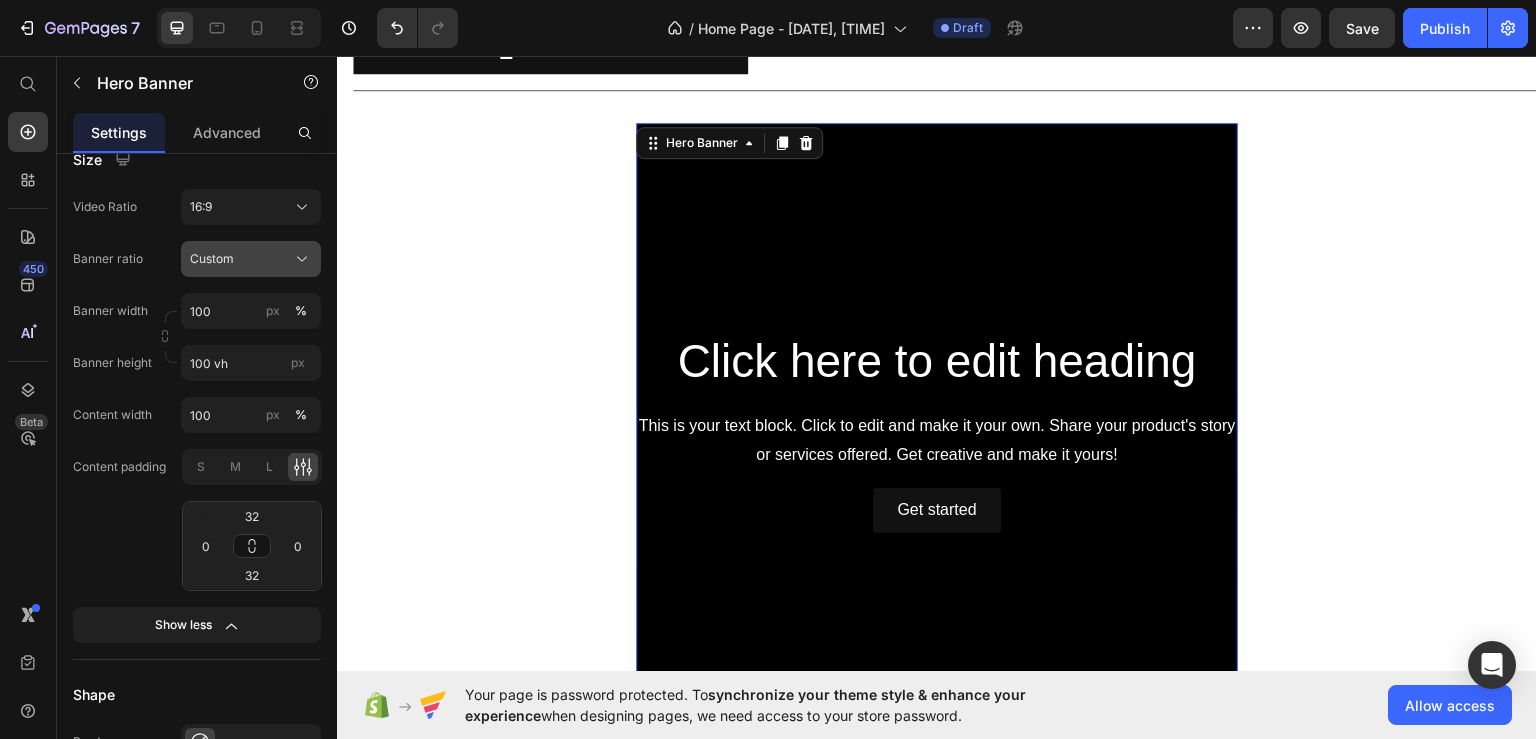 click on "Custom" at bounding box center [251, 259] 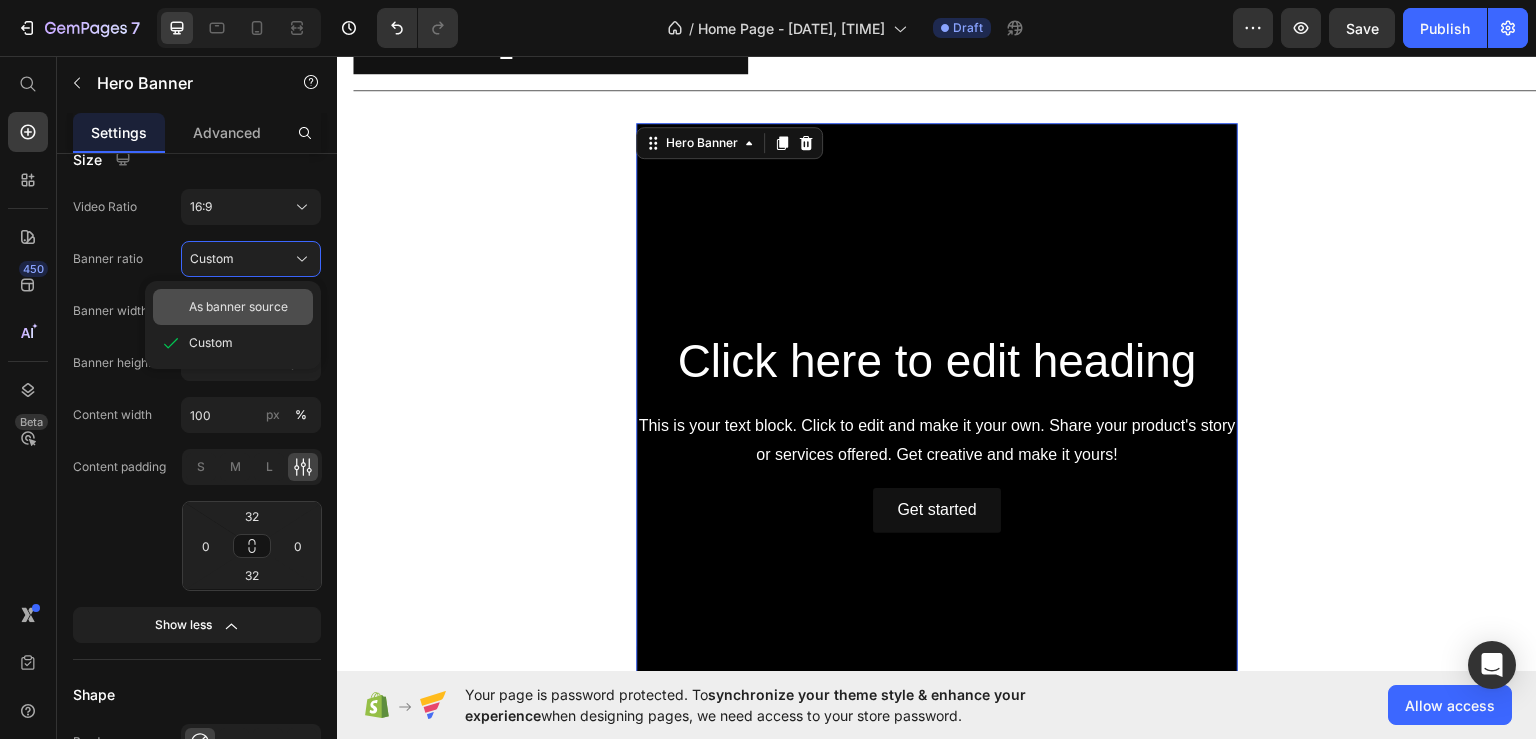 click on "As banner source" at bounding box center (238, 307) 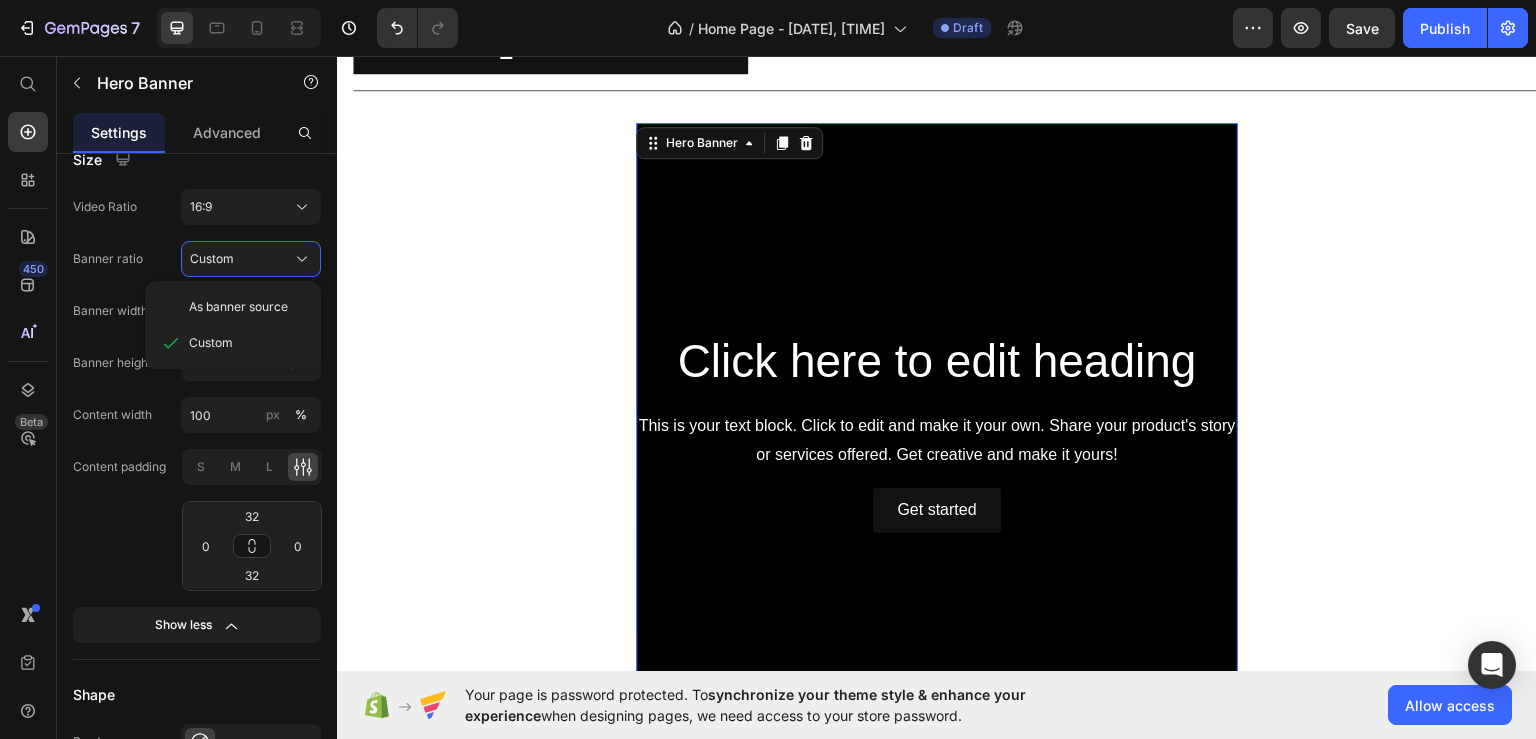 type 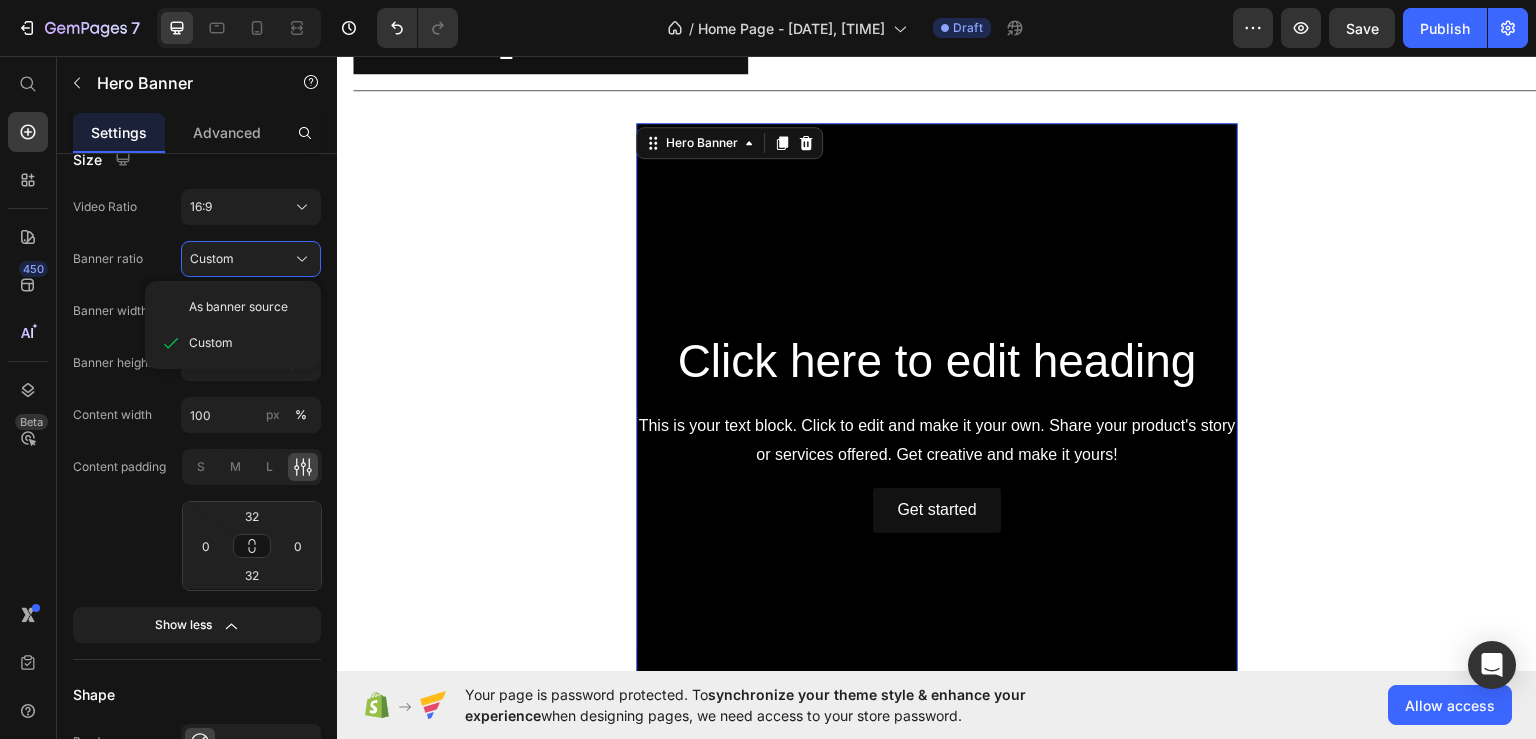 type 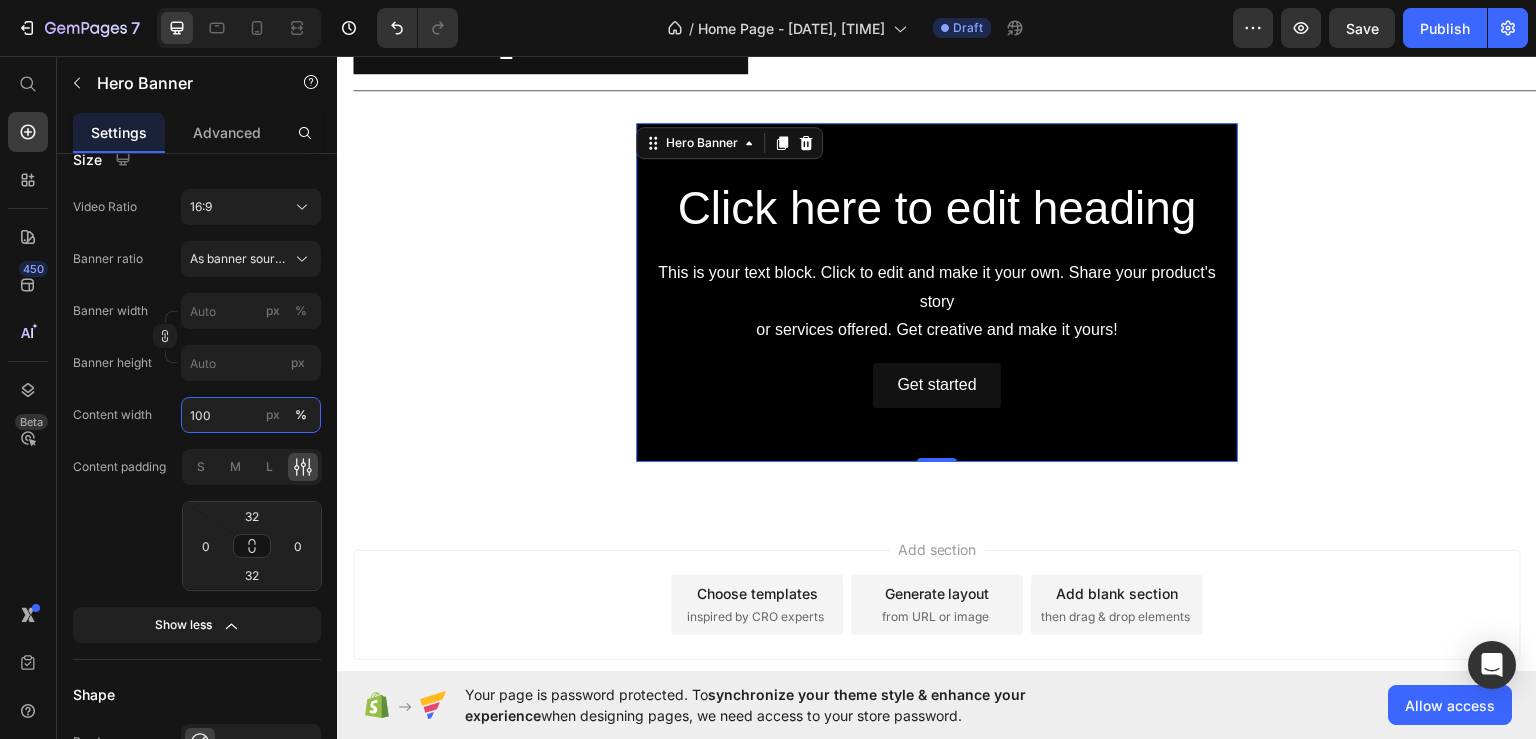 click on "100" at bounding box center [251, 415] 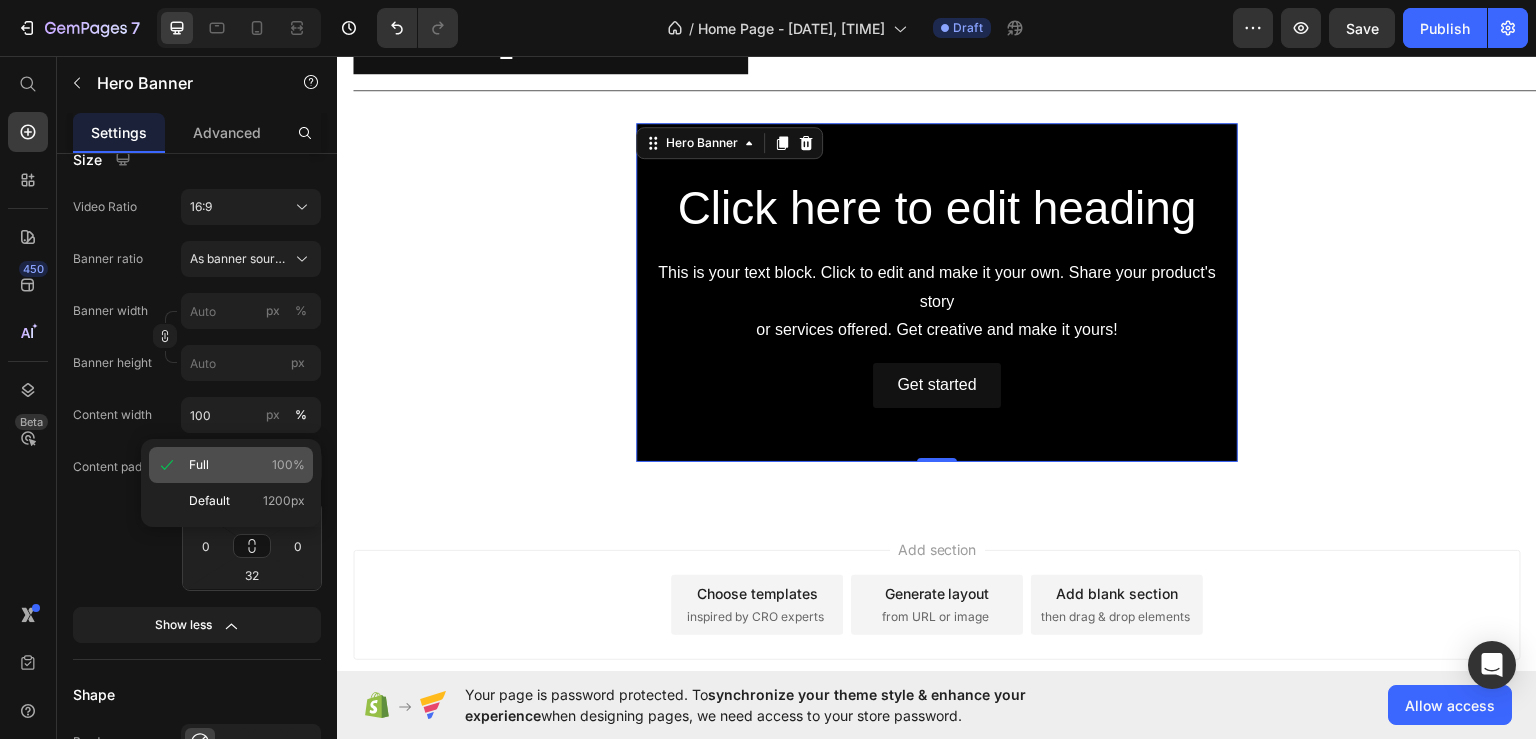 click on "Full" at bounding box center (199, 465) 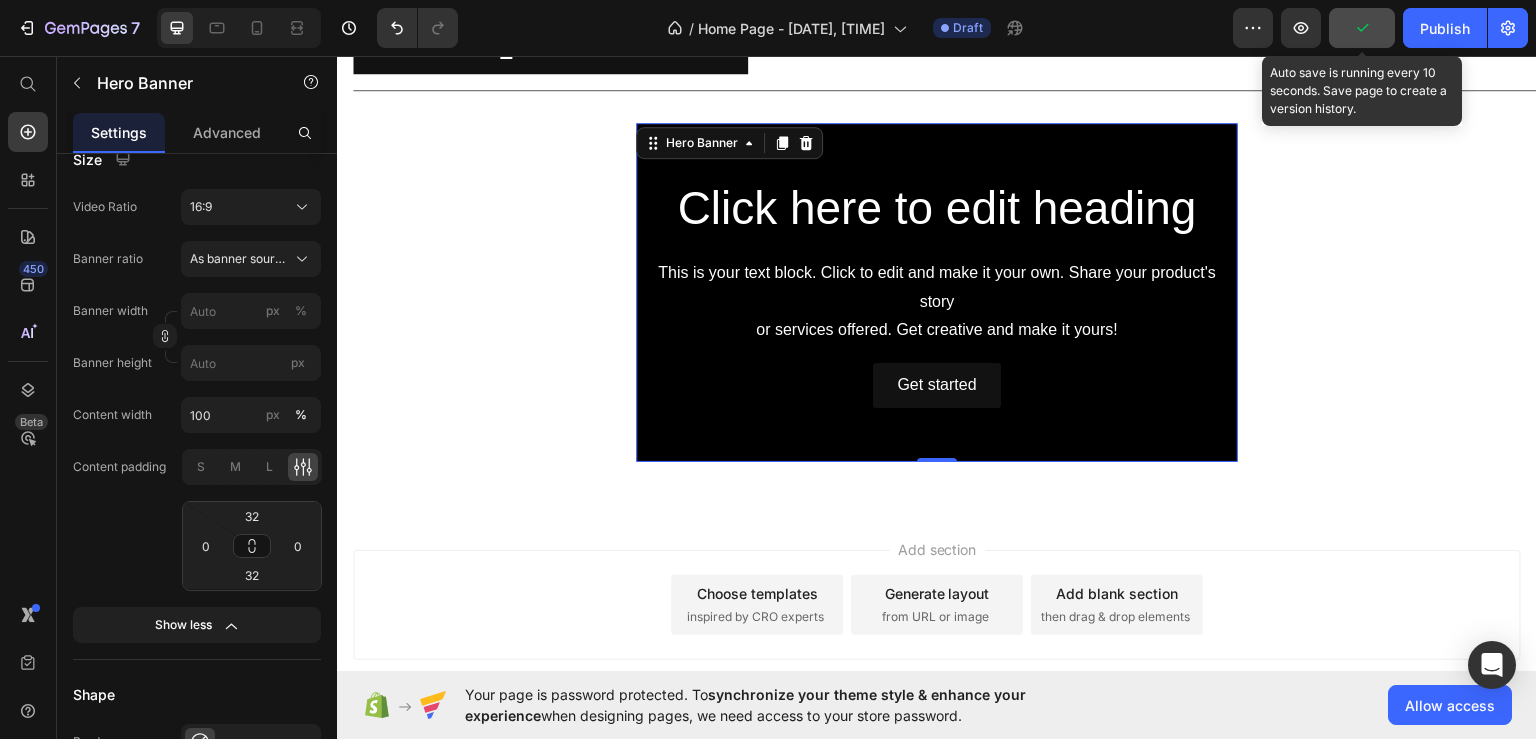 click 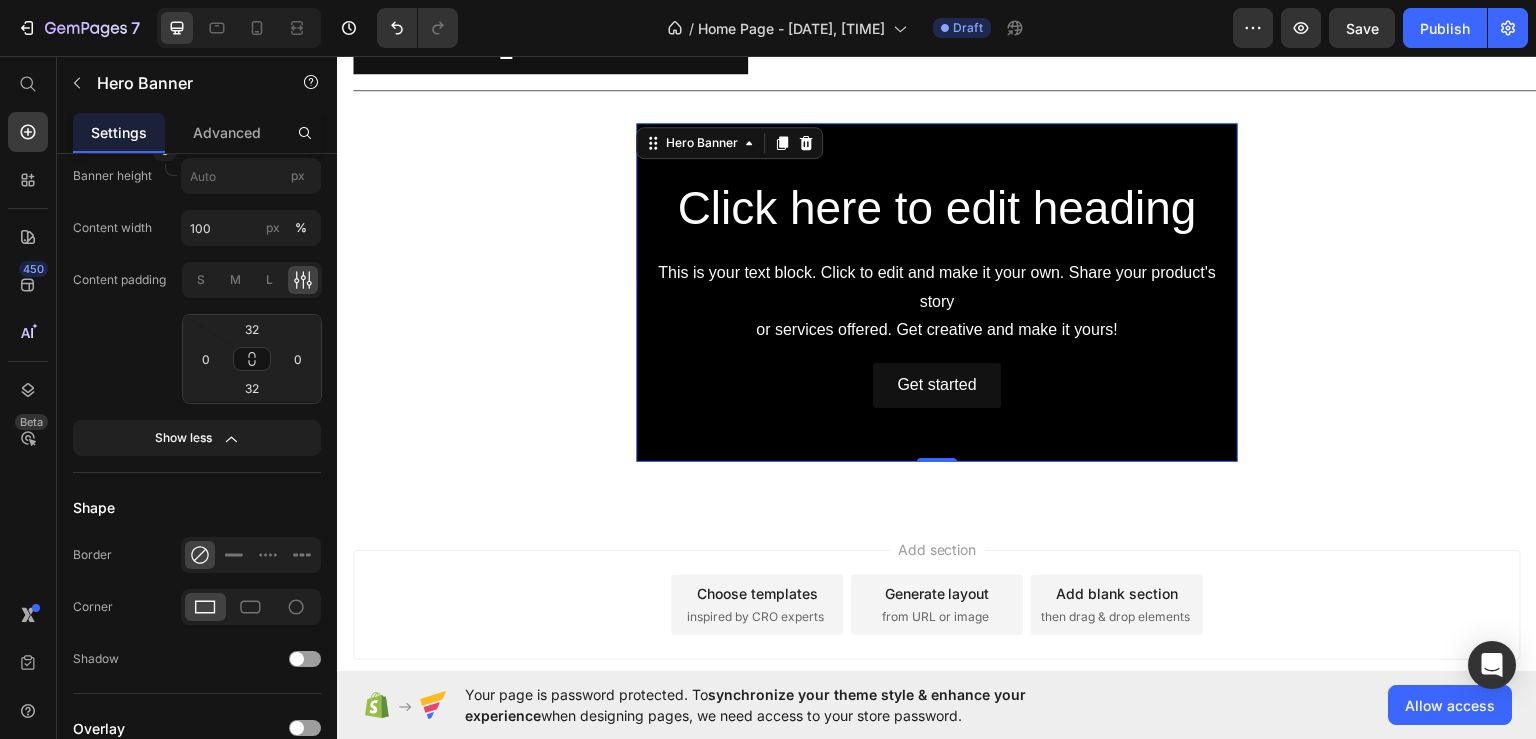 scroll, scrollTop: 287, scrollLeft: 0, axis: vertical 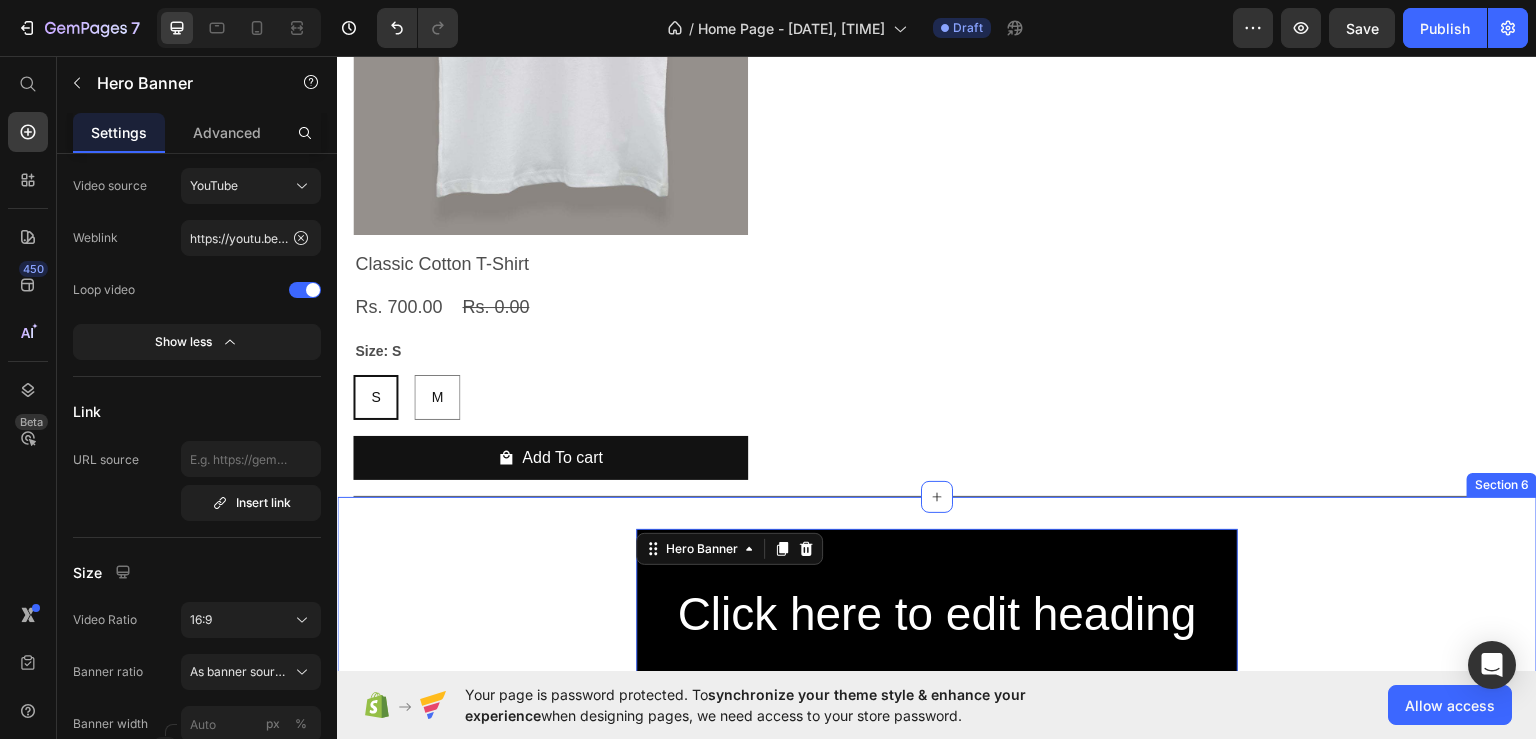click on "Click here to edit heading Heading This is your text block. Click to edit and make it your own. Share your product's story                   or services offered. Get creative and make it yours! Text Block Get started Button Hero Banner   0 Row Section 6" at bounding box center (937, 705) 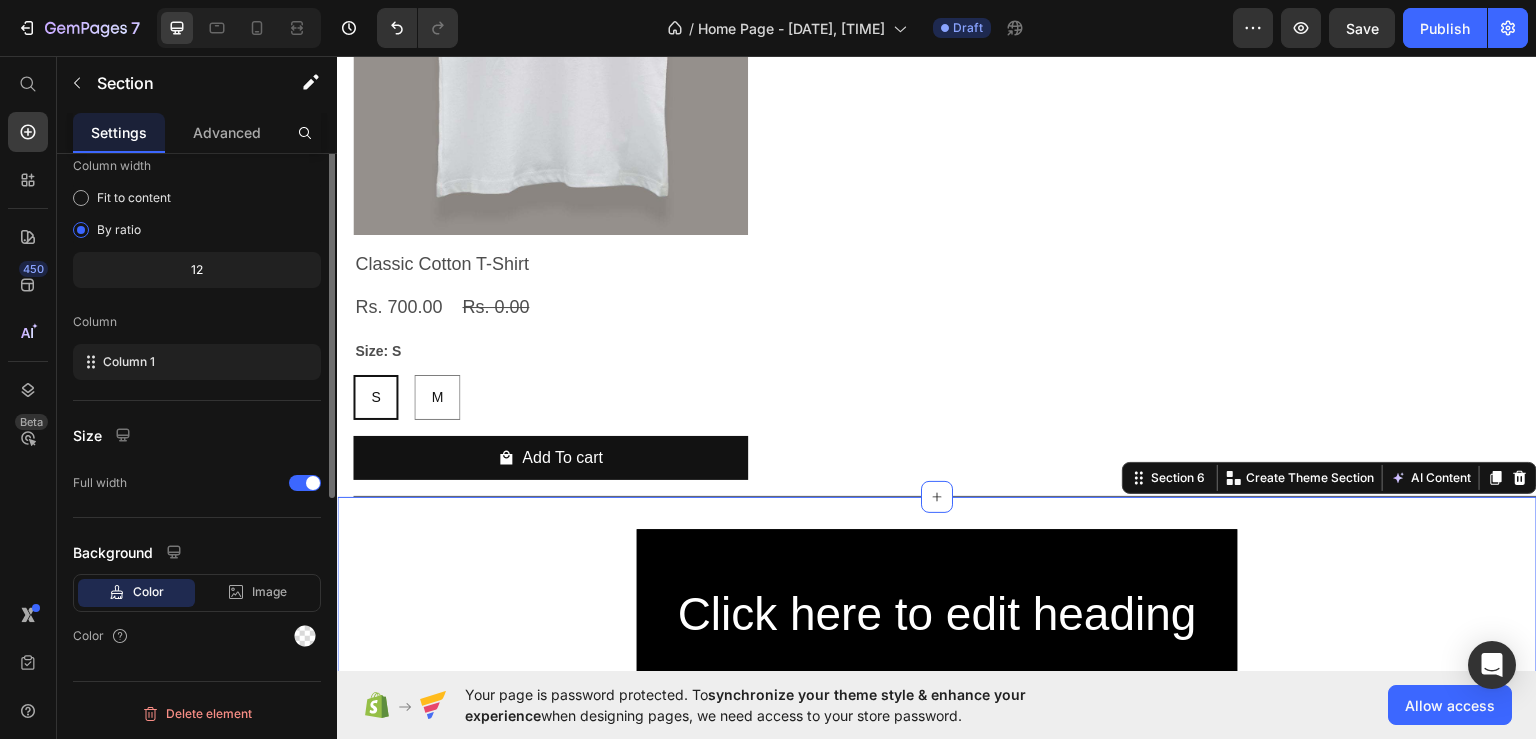 scroll, scrollTop: 0, scrollLeft: 0, axis: both 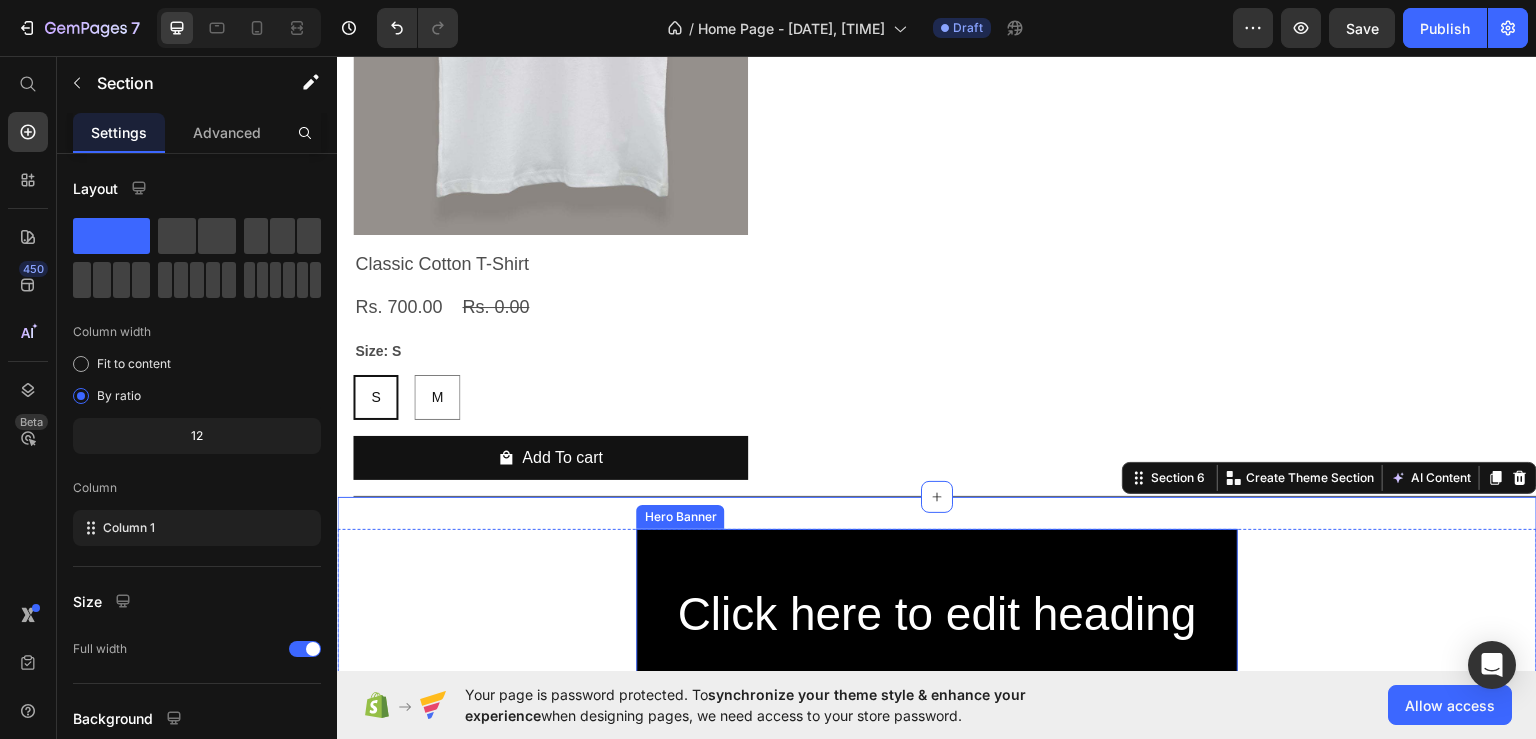 click on "Hero Banner" at bounding box center (680, 516) 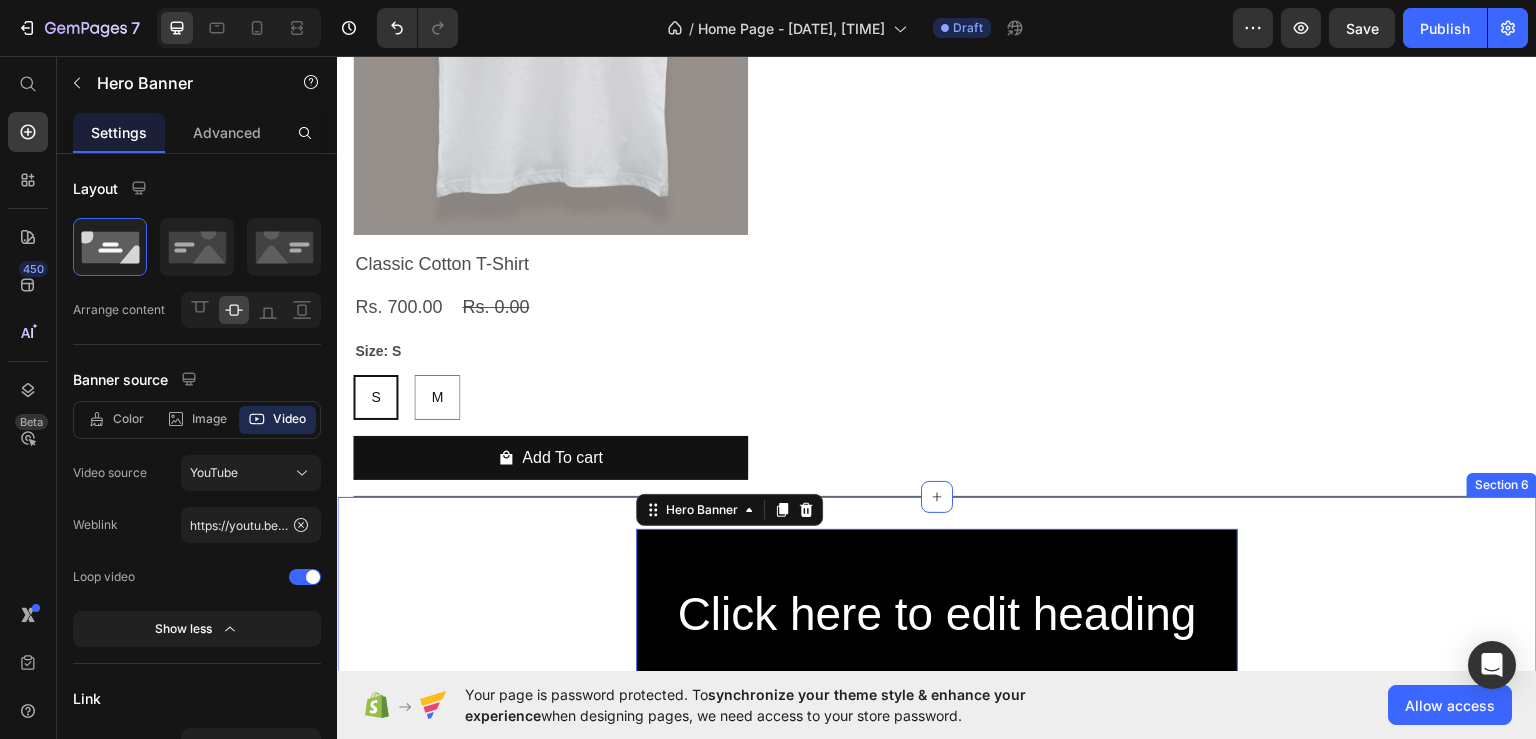 click on "Click here to edit heading Heading This is your text block. Click to edit and make it your own. Share your product's story                   or services offered. Get creative and make it yours! Text Block Get started Button Hero Banner   0 Row Section 6" at bounding box center [937, 705] 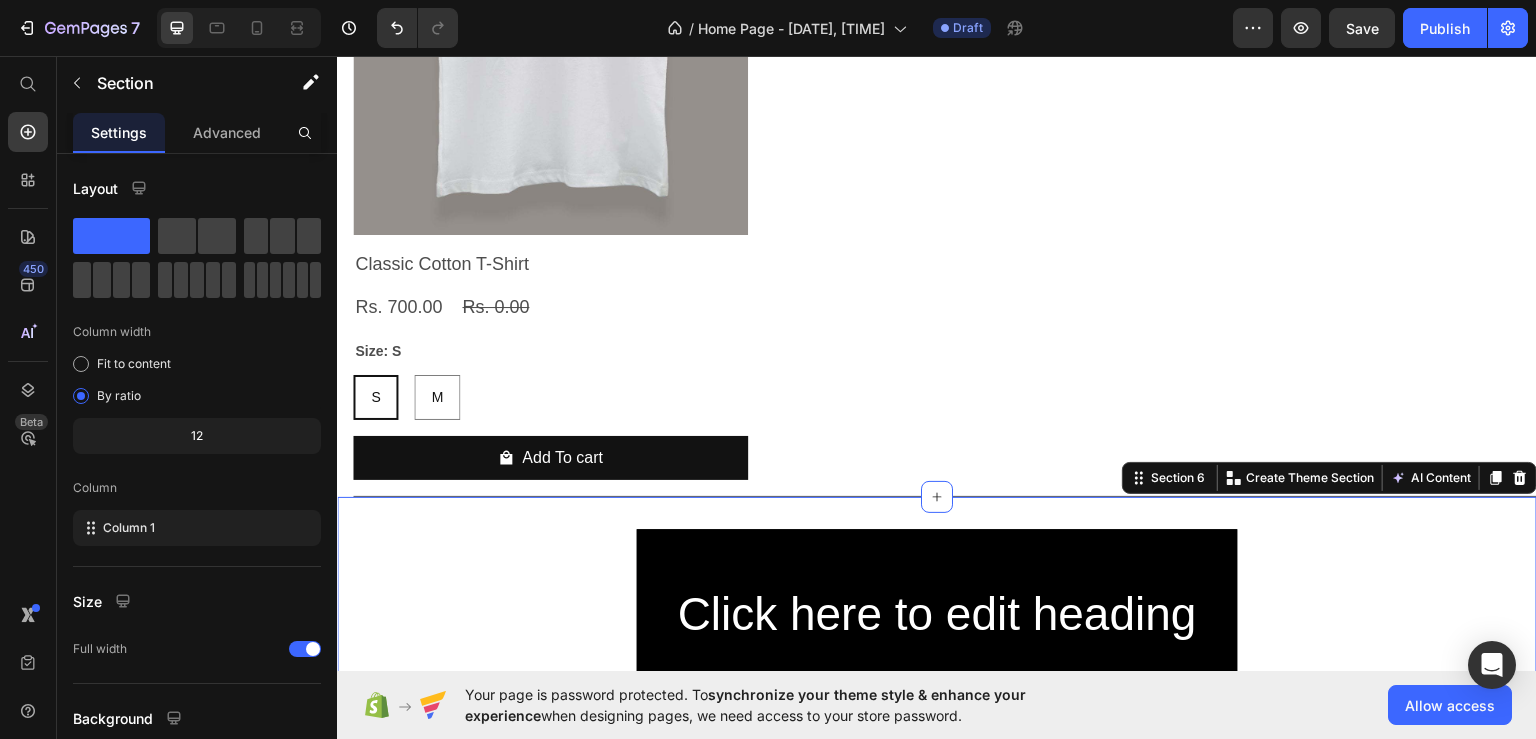 click on "Click here to edit heading Heading This is your text block. Click to edit and make it your own. Share your product's story                   or services offered. Get creative and make it yours! Text Block Get started Button Hero Banner Row Section 6   You can create reusable sections Create Theme Section AI Content Write with GemAI What would you like to describe here? Tone and Voice Persuasive Product Classic Cotton T-Shirt Show more Generate" at bounding box center [937, 705] 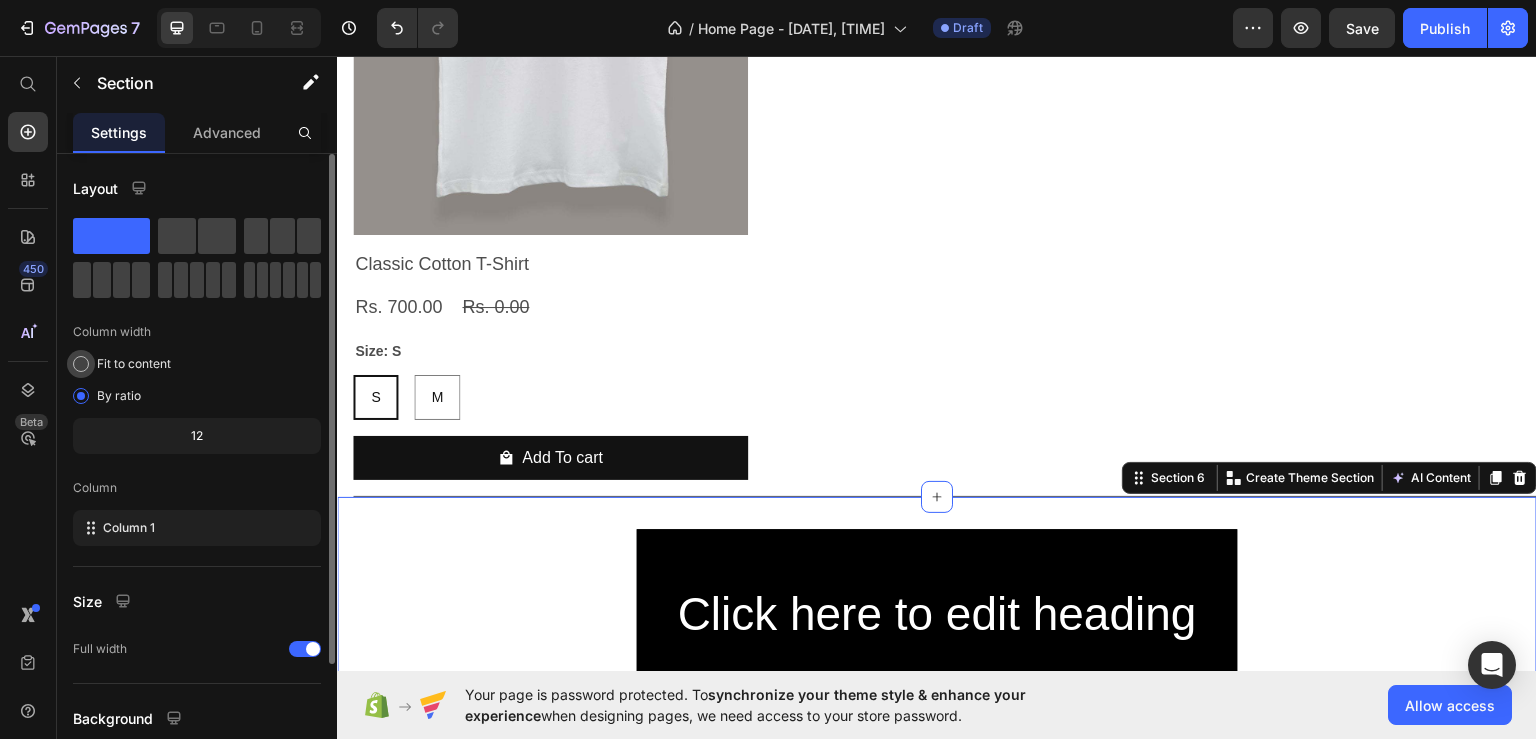 click on "Fit to content" at bounding box center [134, 364] 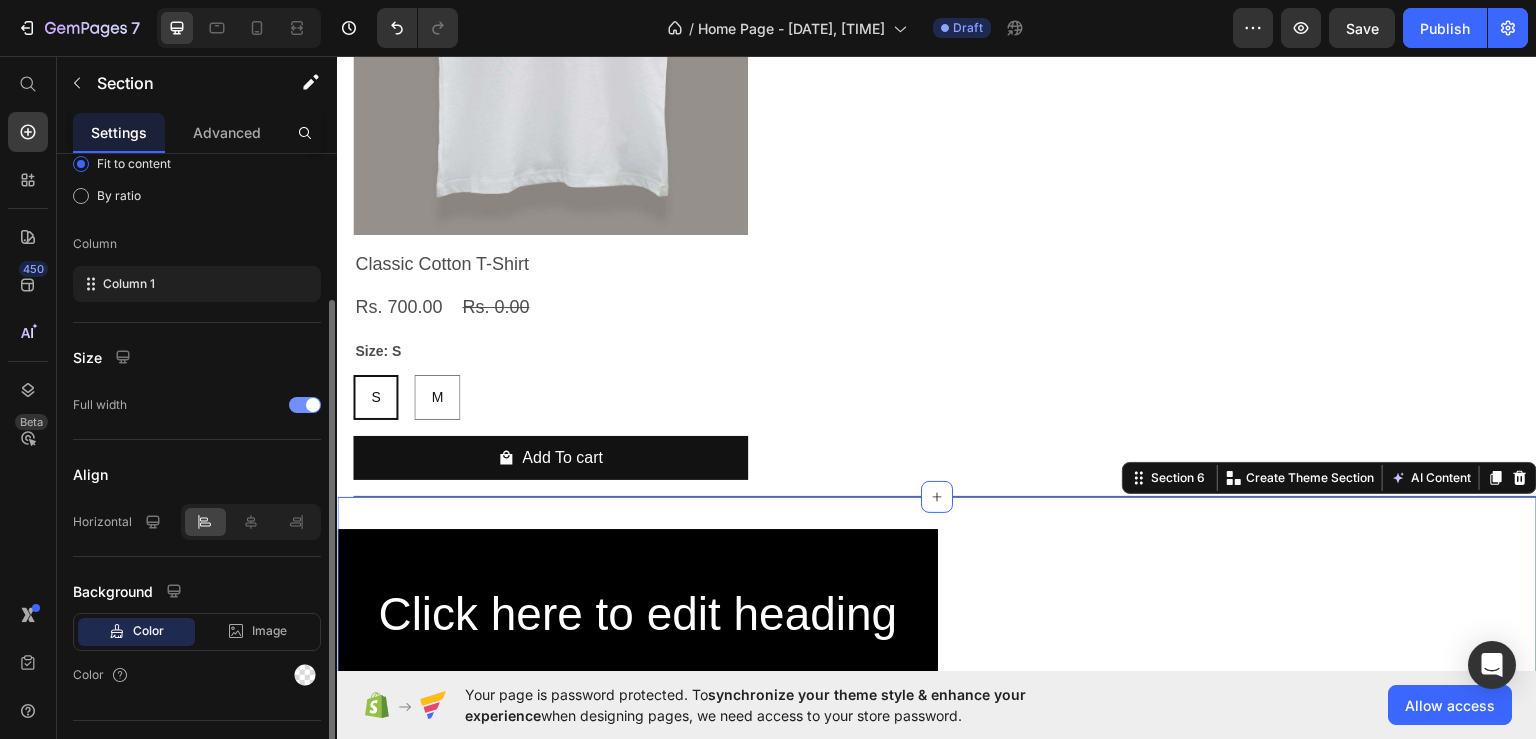 scroll, scrollTop: 236, scrollLeft: 0, axis: vertical 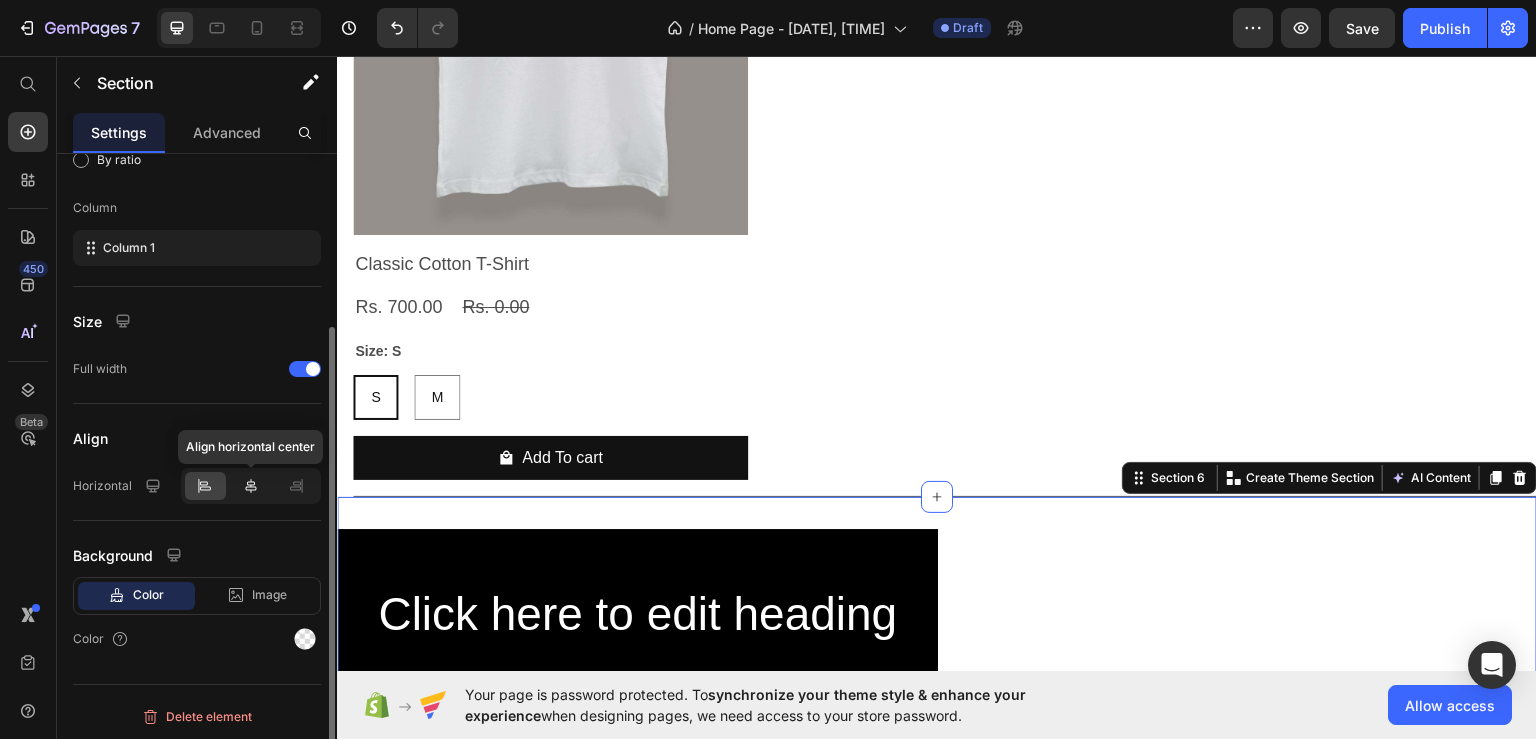 click 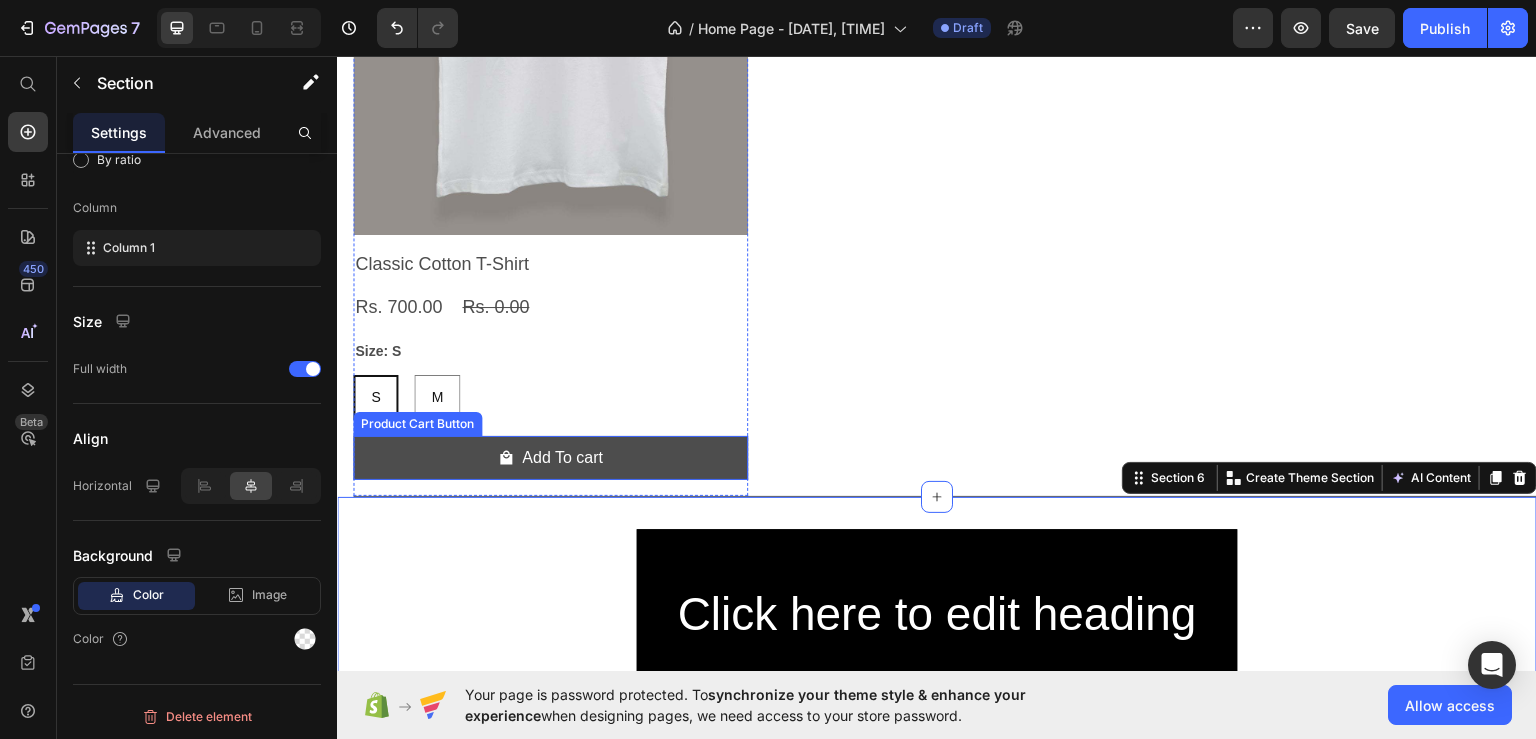 scroll, scrollTop: 2376, scrollLeft: 0, axis: vertical 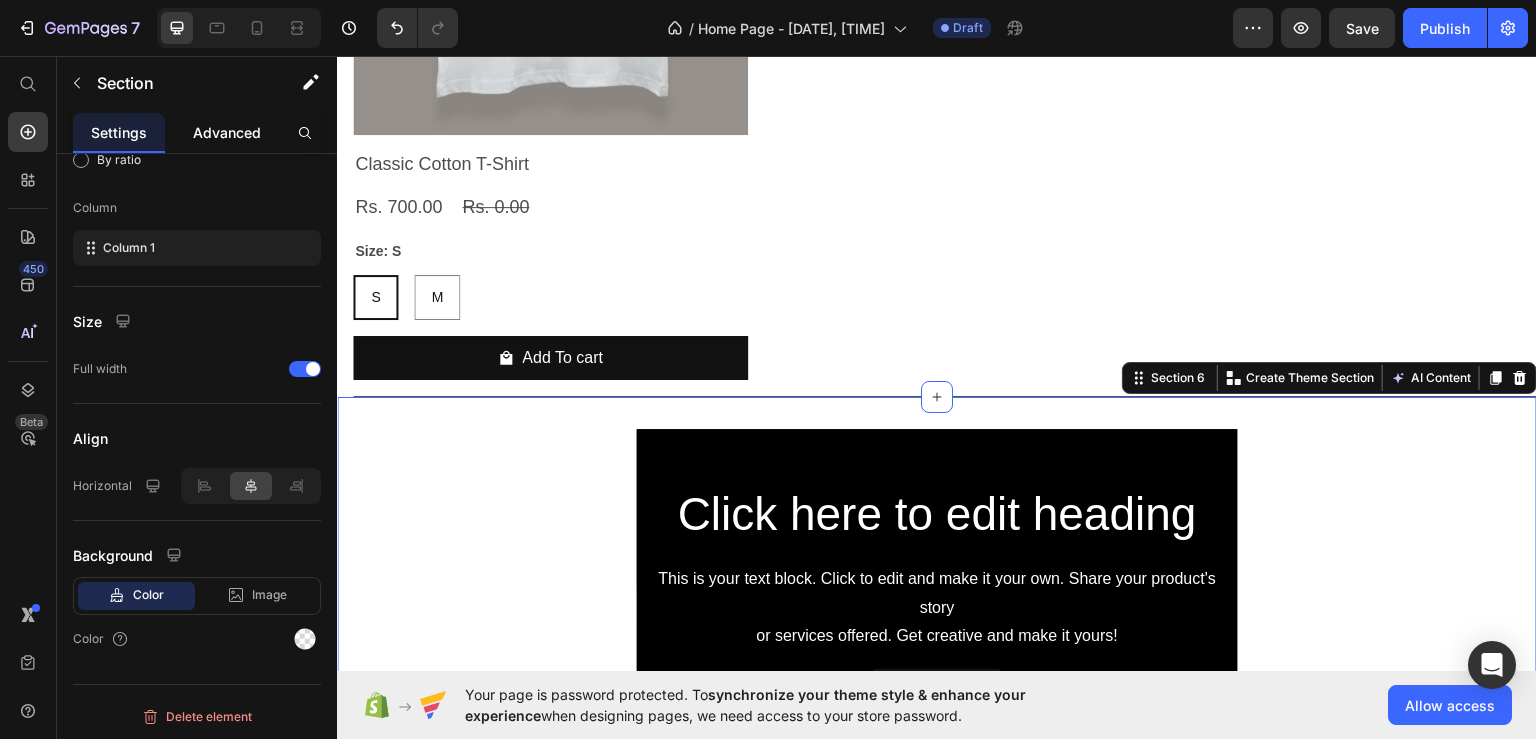 click on "Advanced" at bounding box center (227, 132) 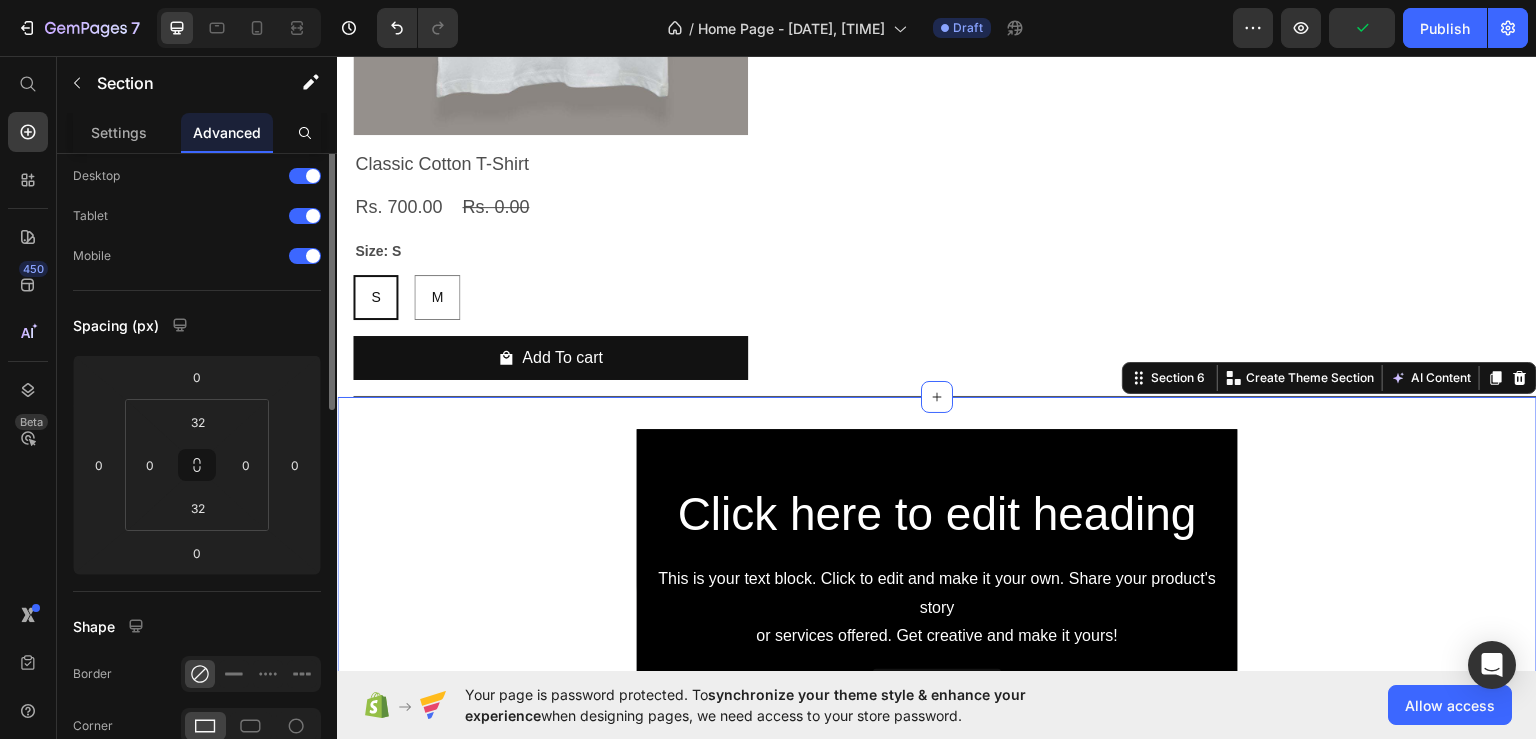 scroll, scrollTop: 0, scrollLeft: 0, axis: both 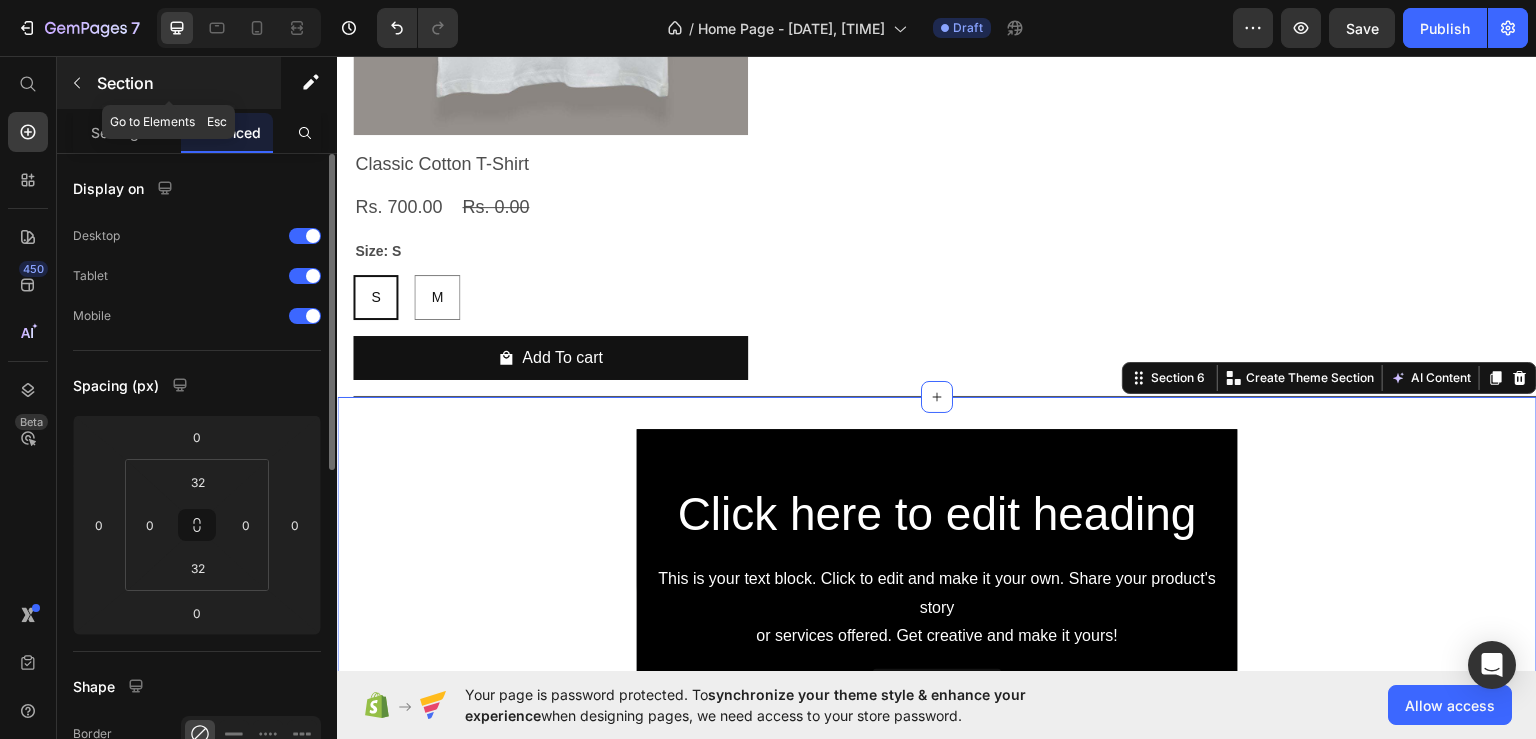 click 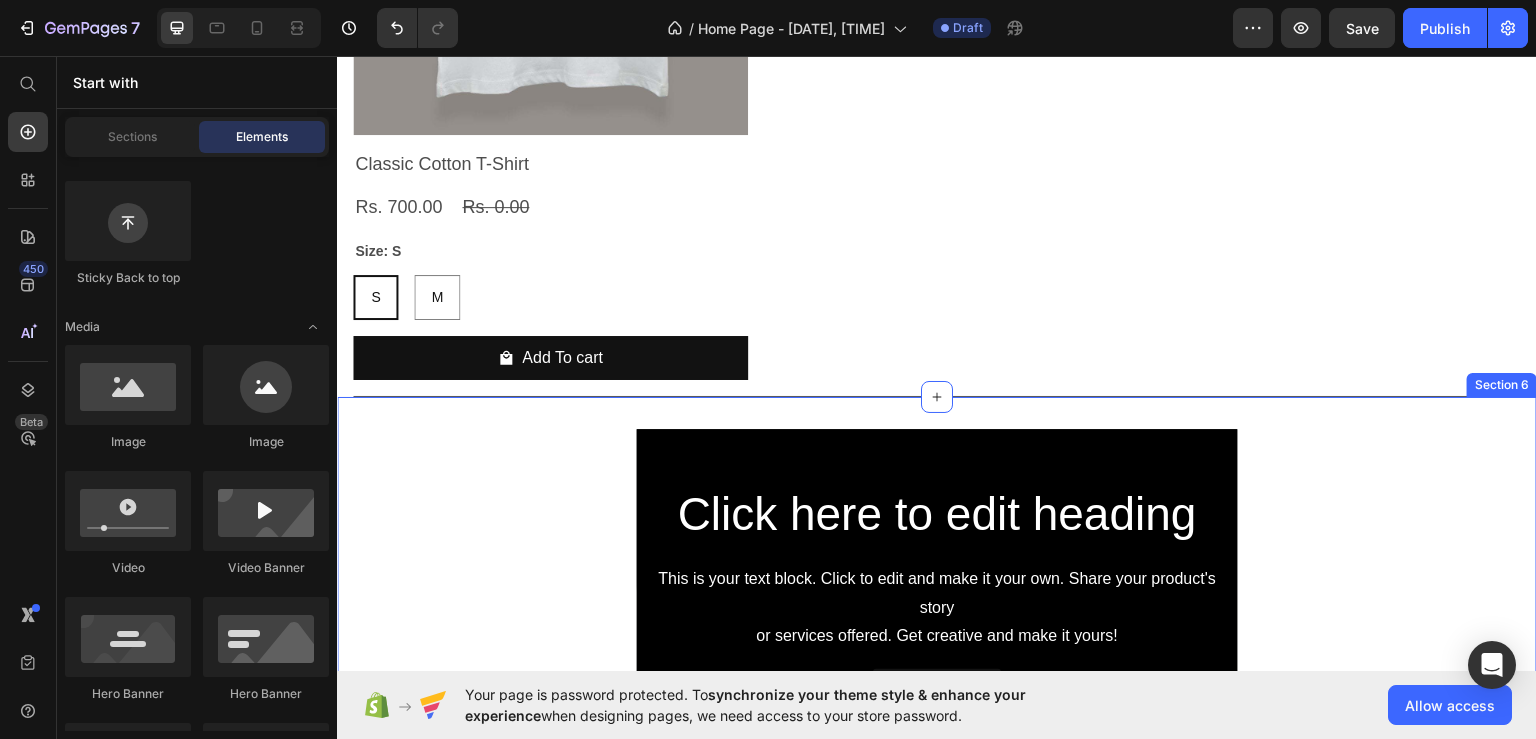 click on "Click here to edit heading Heading This is your text block. Click to edit and make it your own. Share your product's story                   or services offered. Get creative and make it yours! Text Block Get started Button Hero Banner Row Section 6" at bounding box center (937, 605) 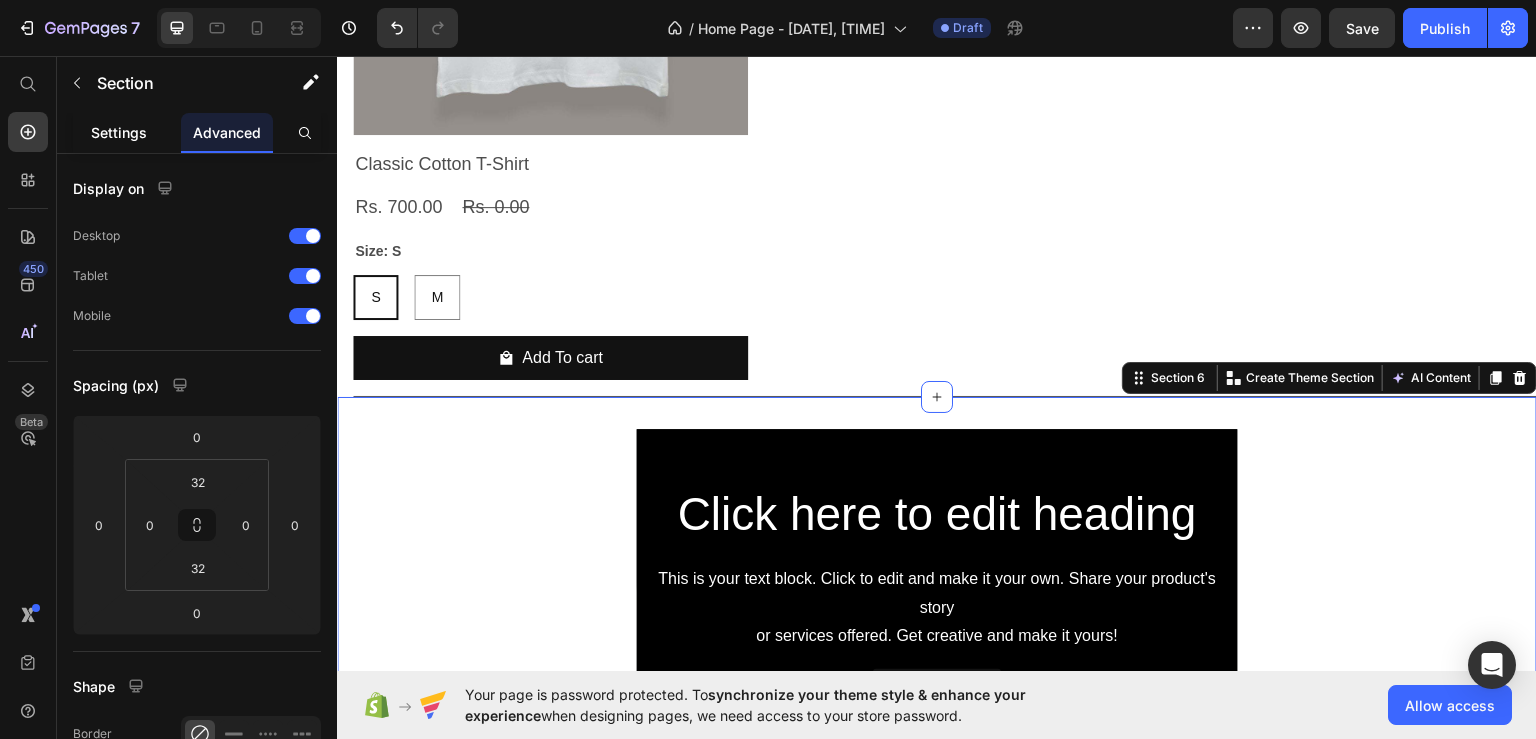 click on "Settings" 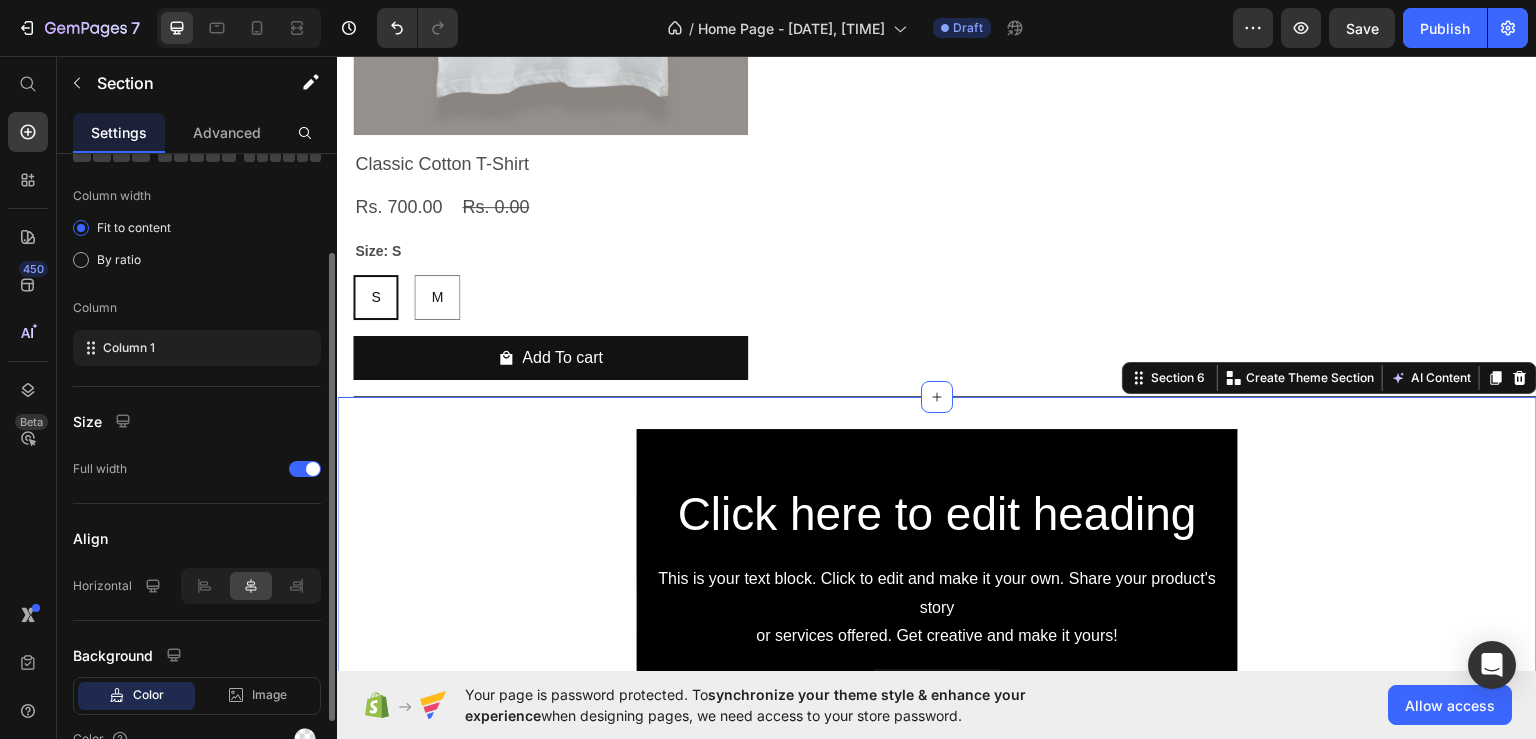 scroll, scrollTop: 236, scrollLeft: 0, axis: vertical 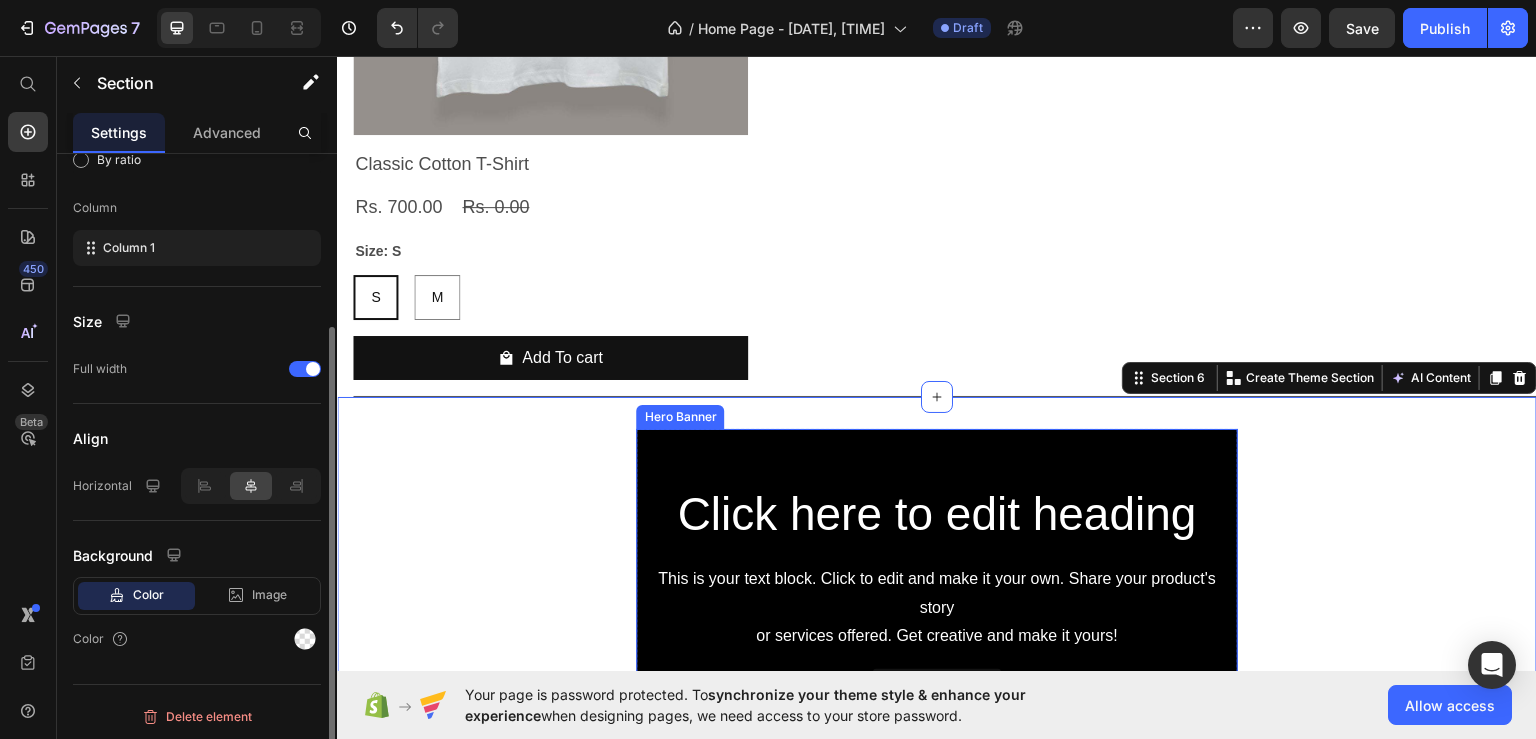 click on "Click here to edit heading Heading This is your text block. Click to edit and make it your own. Share your product's story                   or services offered. Get creative and make it yours! Text Block Get started Button" at bounding box center (936, 597) 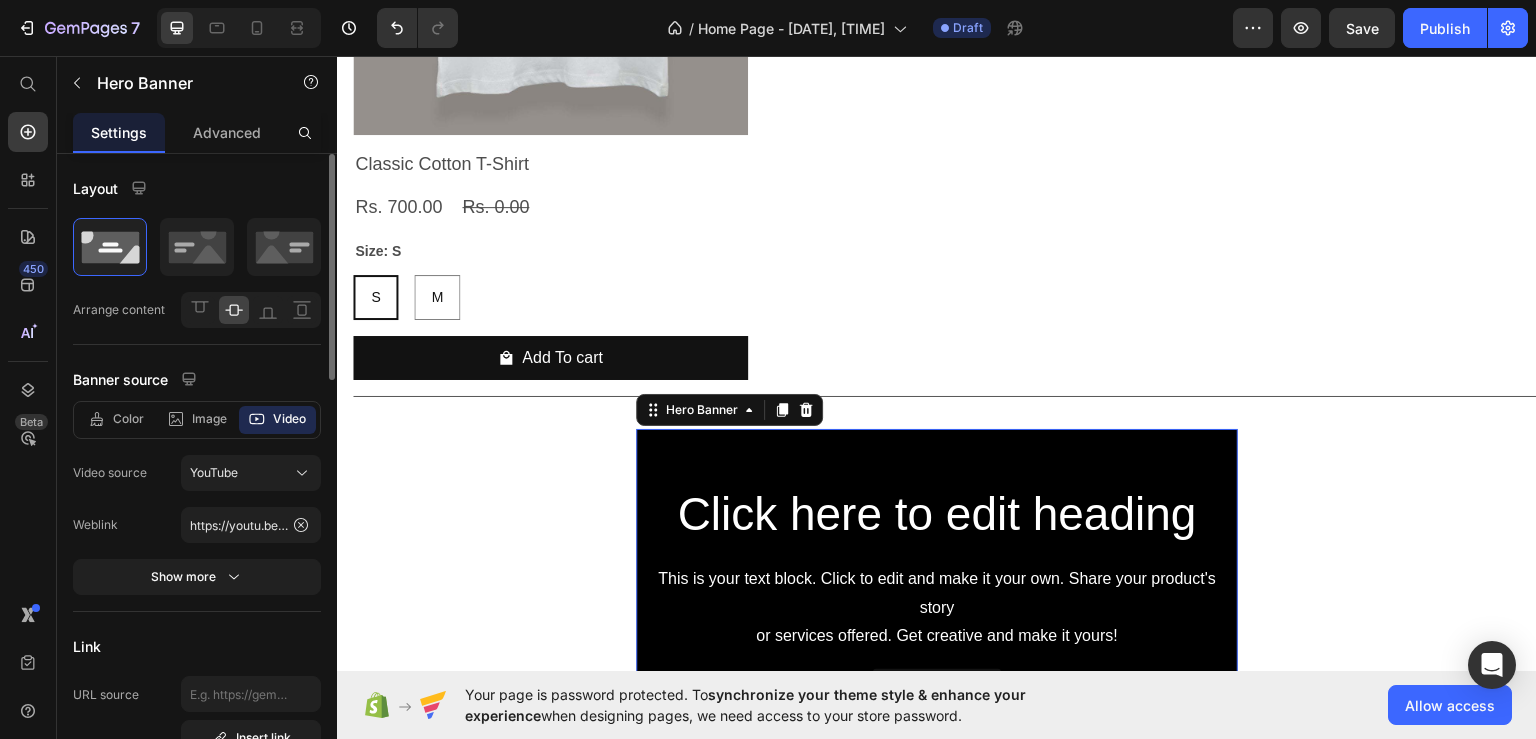 scroll, scrollTop: 300, scrollLeft: 0, axis: vertical 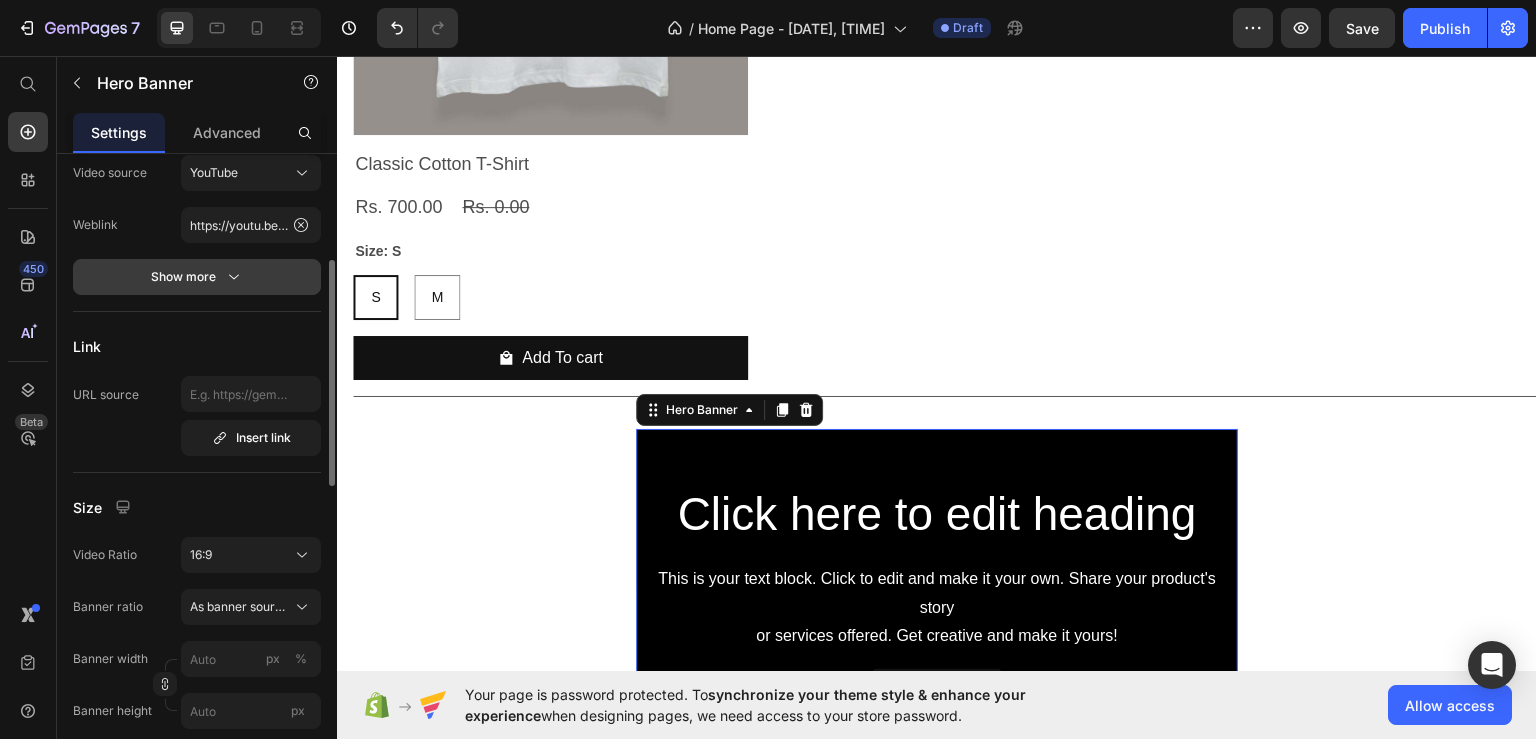 click on "Show more" at bounding box center (197, 277) 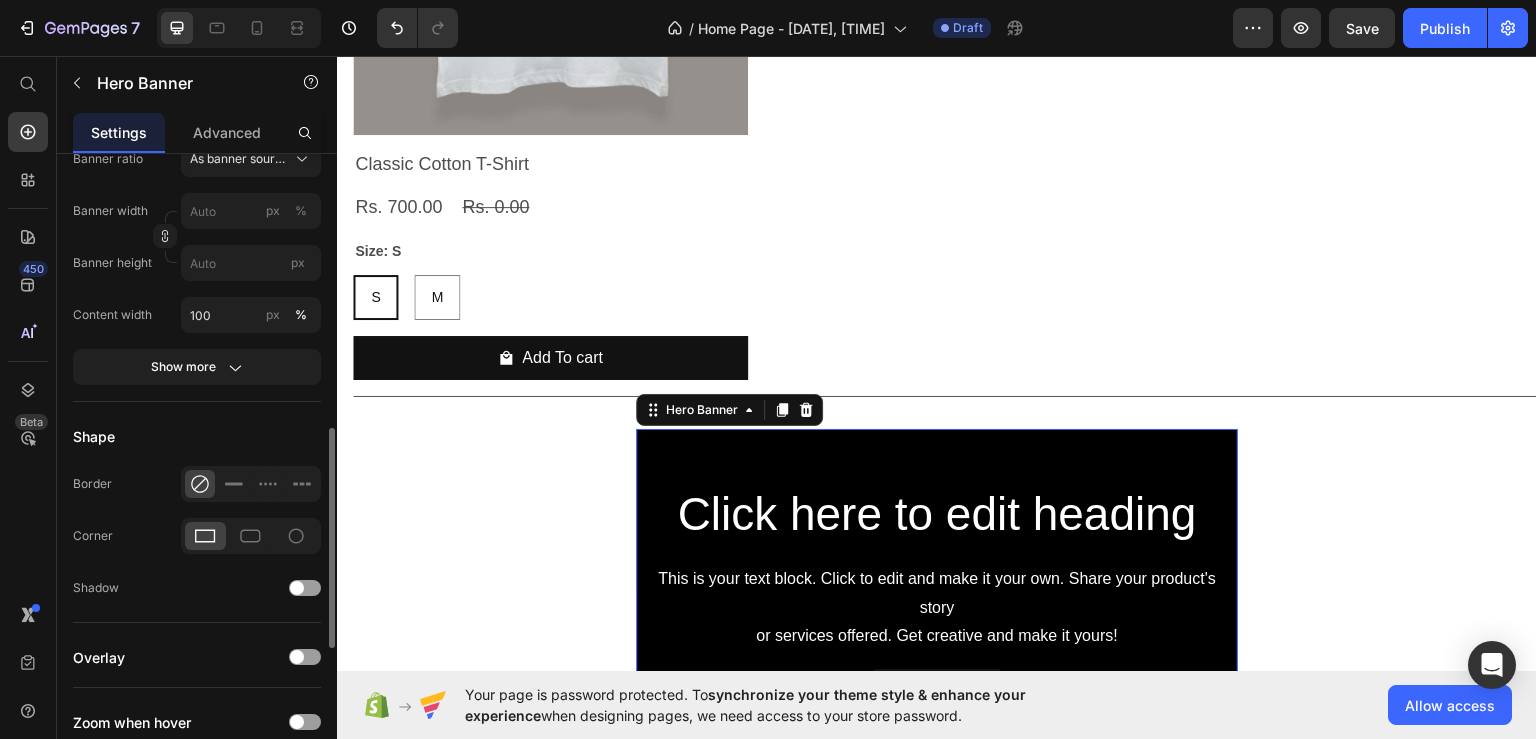 scroll, scrollTop: 700, scrollLeft: 0, axis: vertical 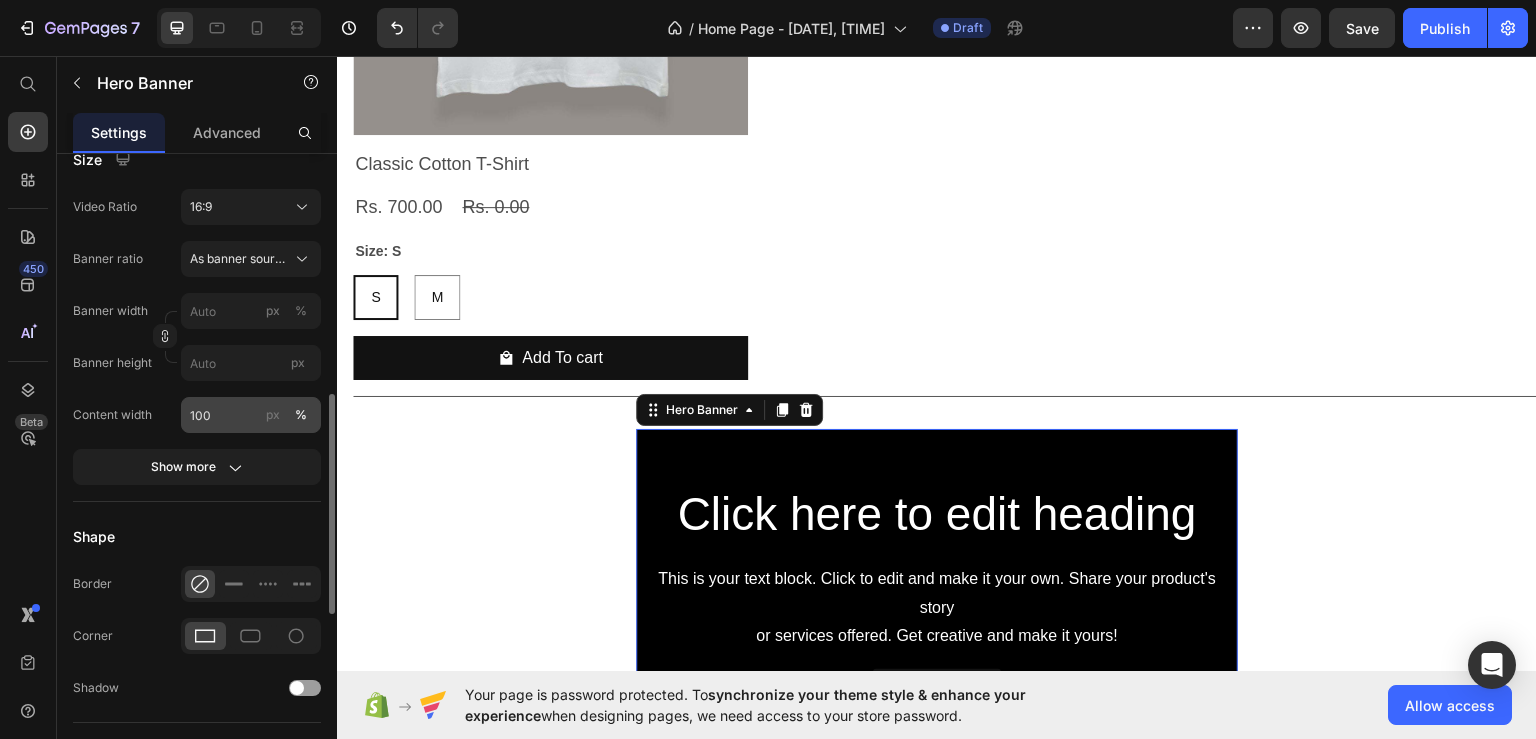 click on "px" at bounding box center [273, 415] 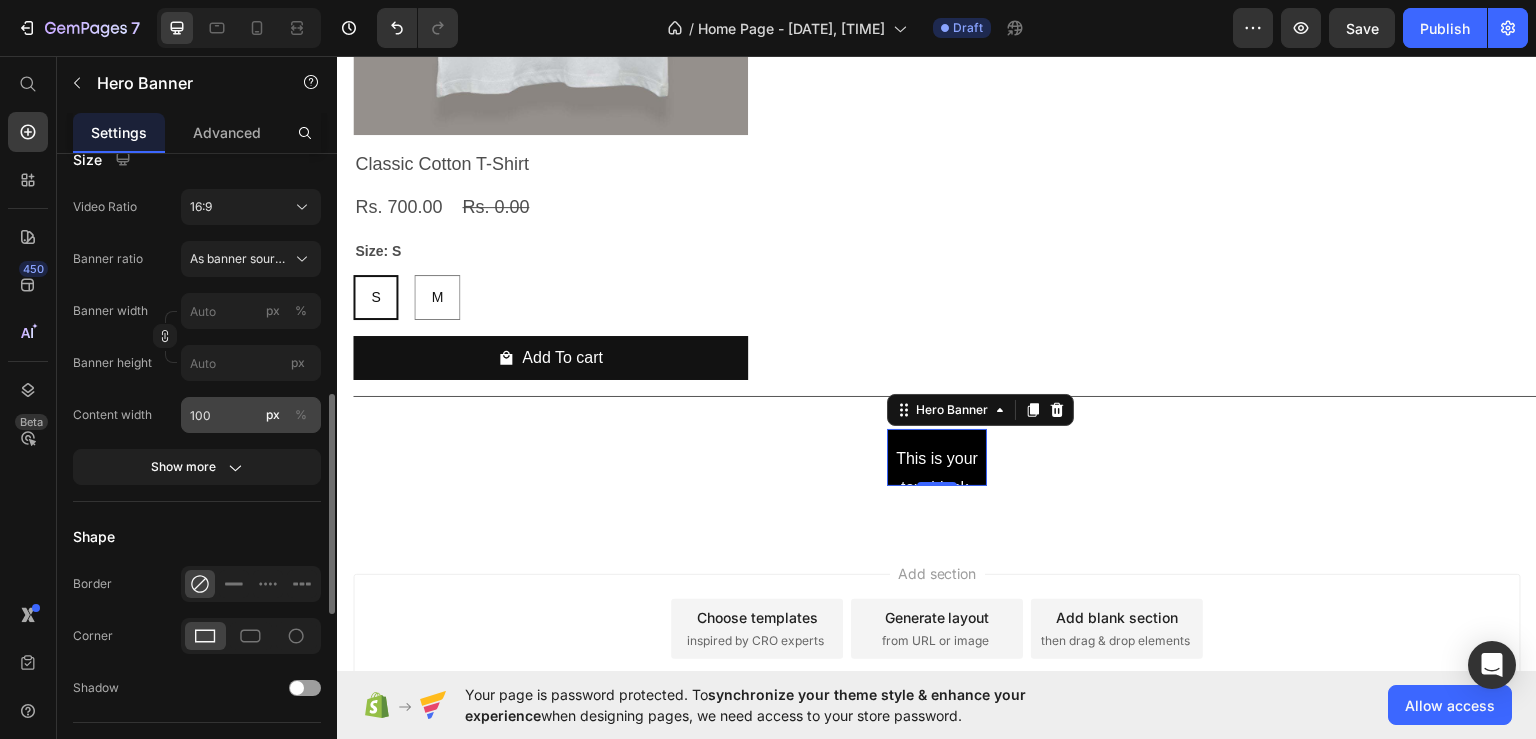 click on "%" at bounding box center (301, 415) 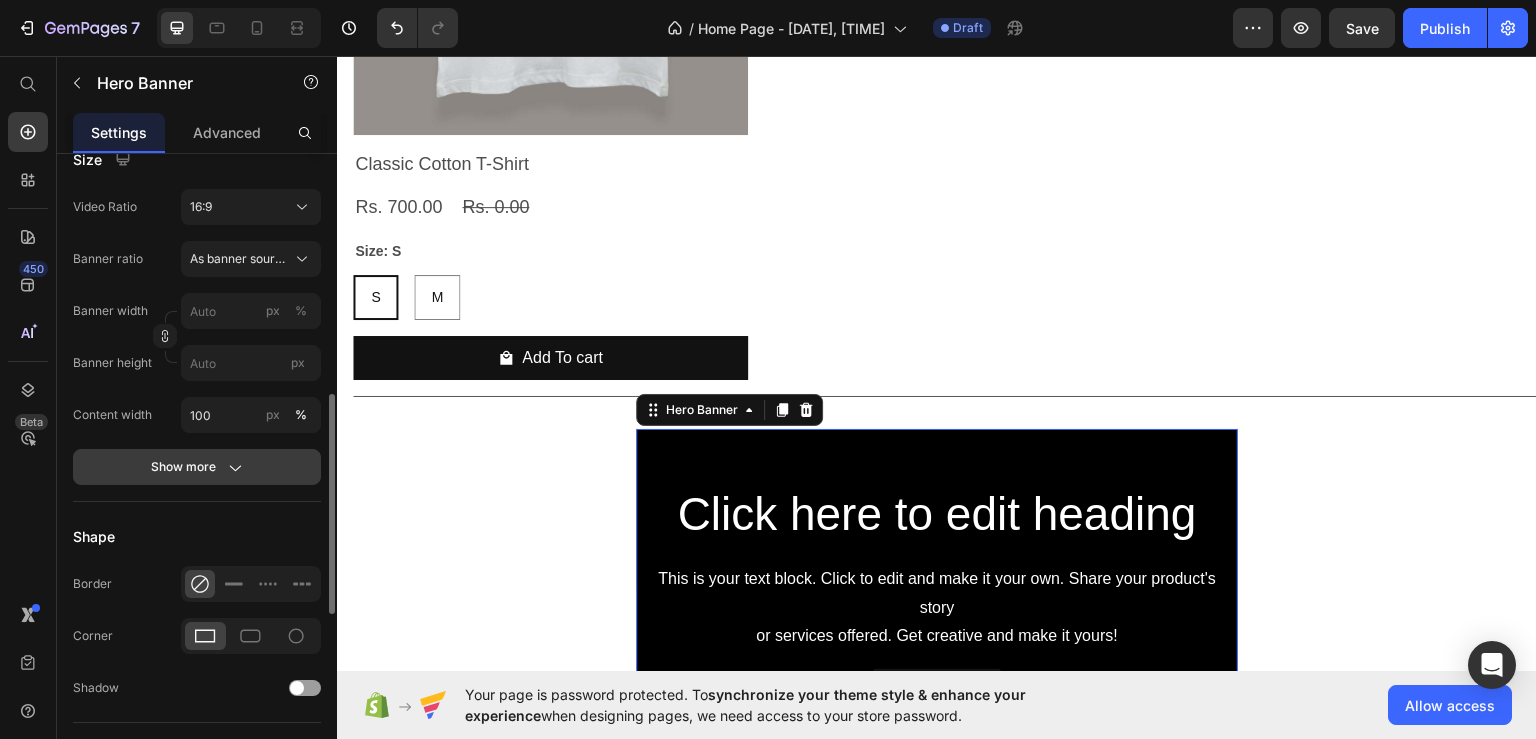 click on "Show more" at bounding box center [197, 467] 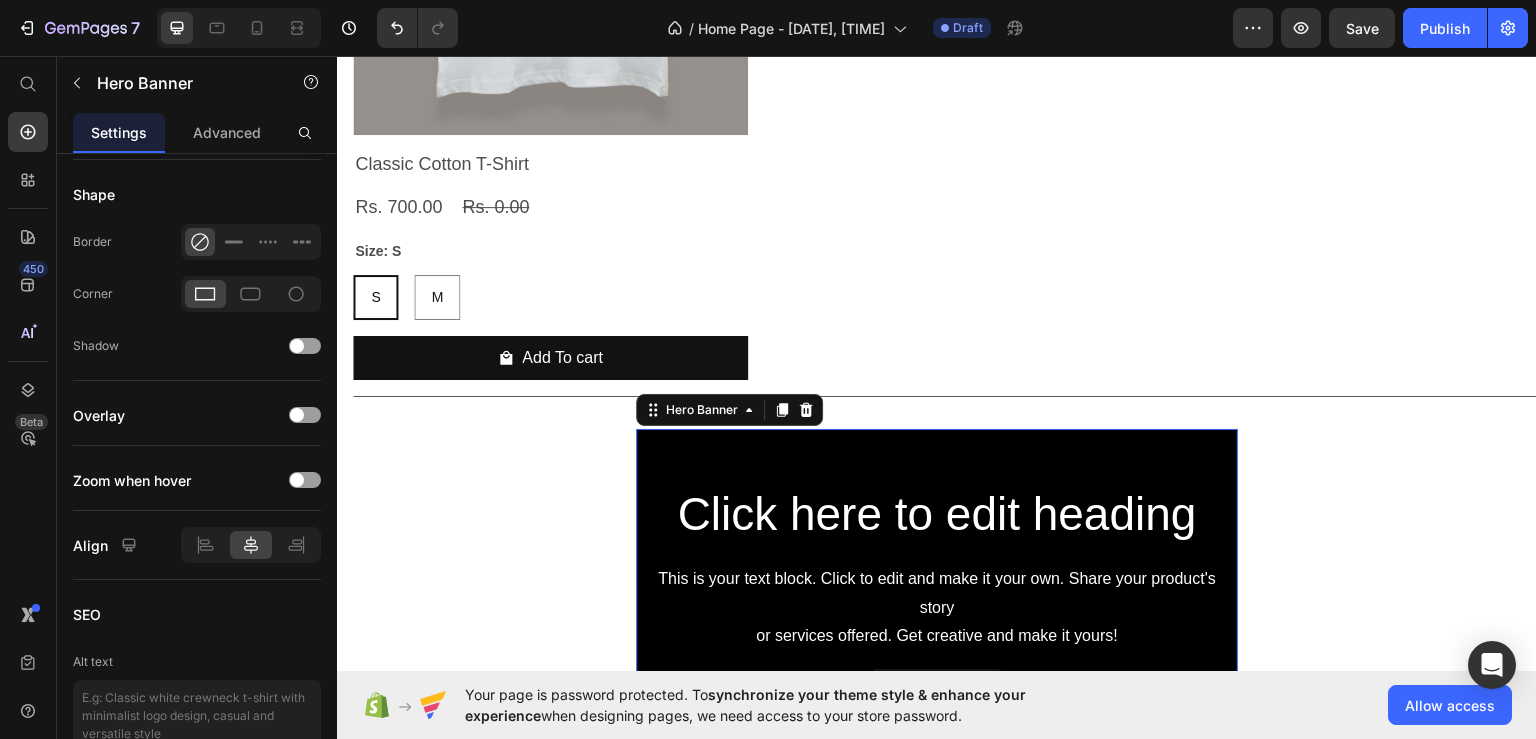 scroll, scrollTop: 1387, scrollLeft: 0, axis: vertical 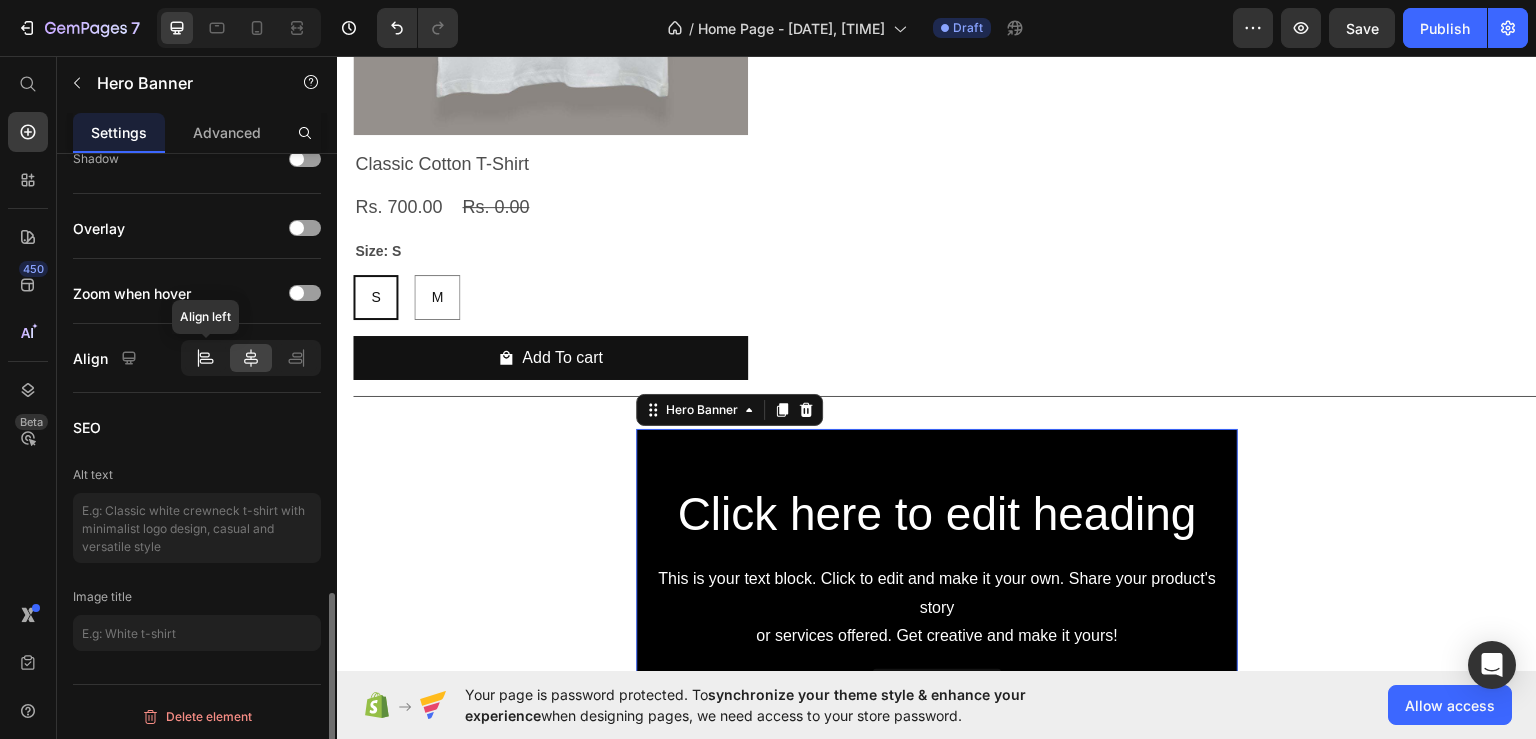 click 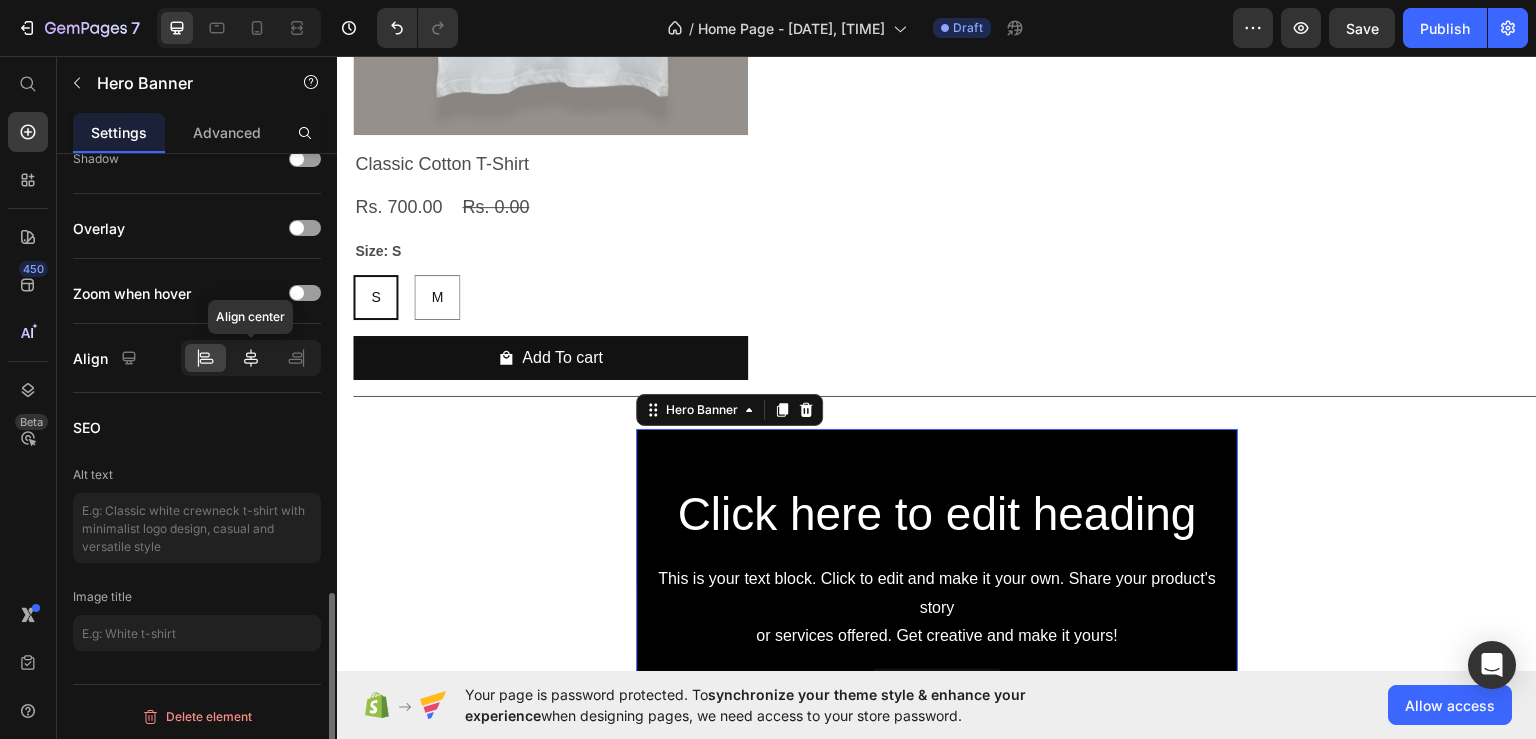 click 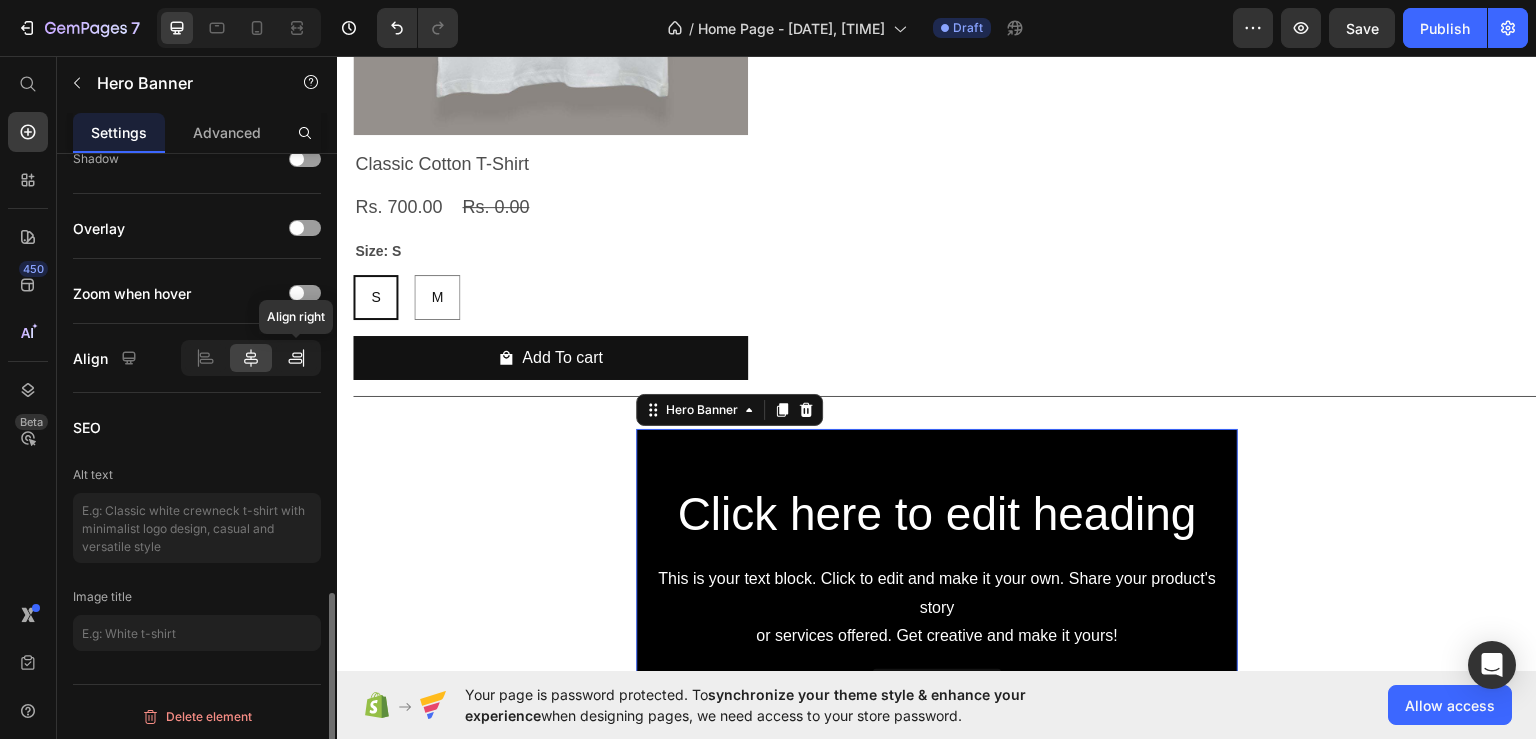 click 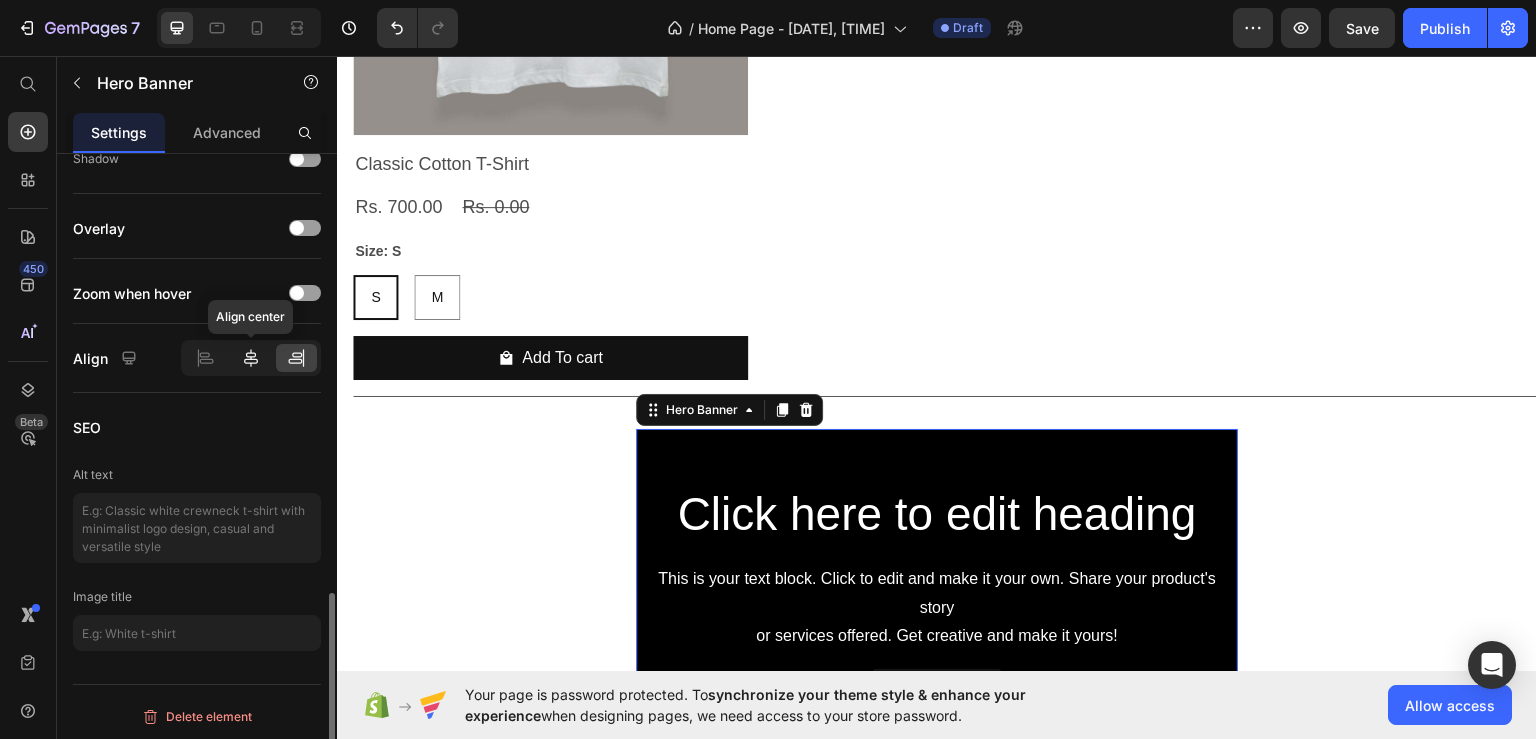 click 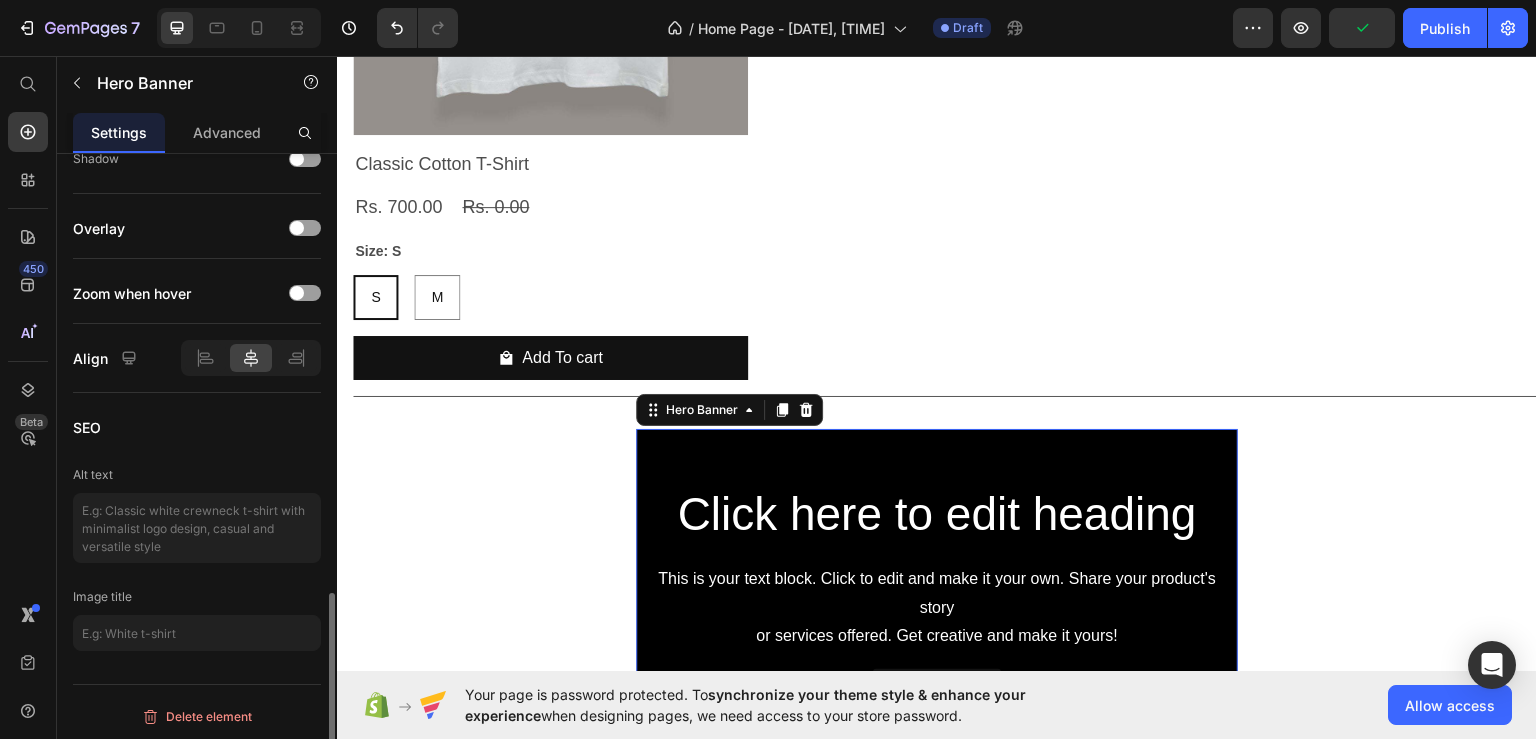 drag, startPoint x: 225, startPoint y: 128, endPoint x: 240, endPoint y: 195, distance: 68.65858 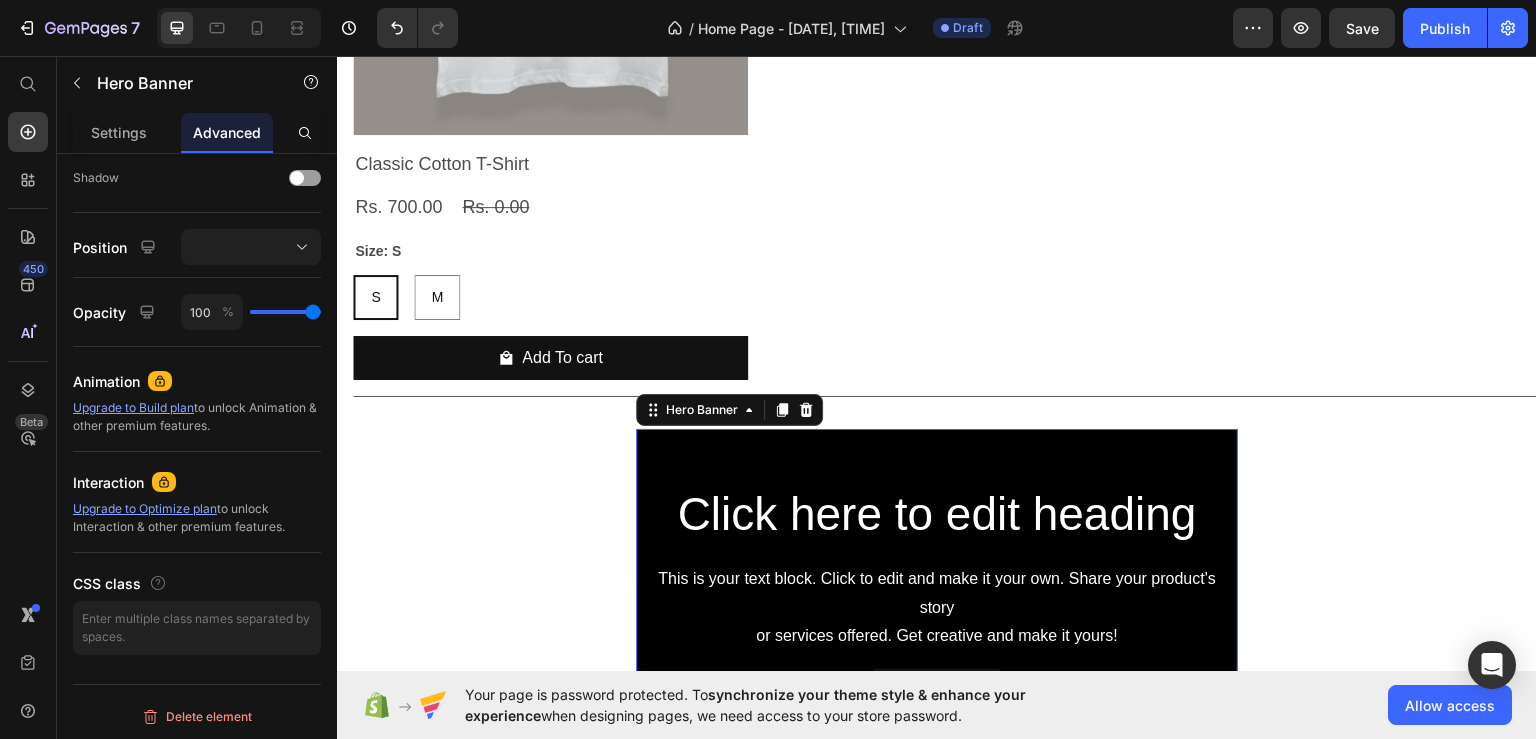 scroll, scrollTop: 0, scrollLeft: 0, axis: both 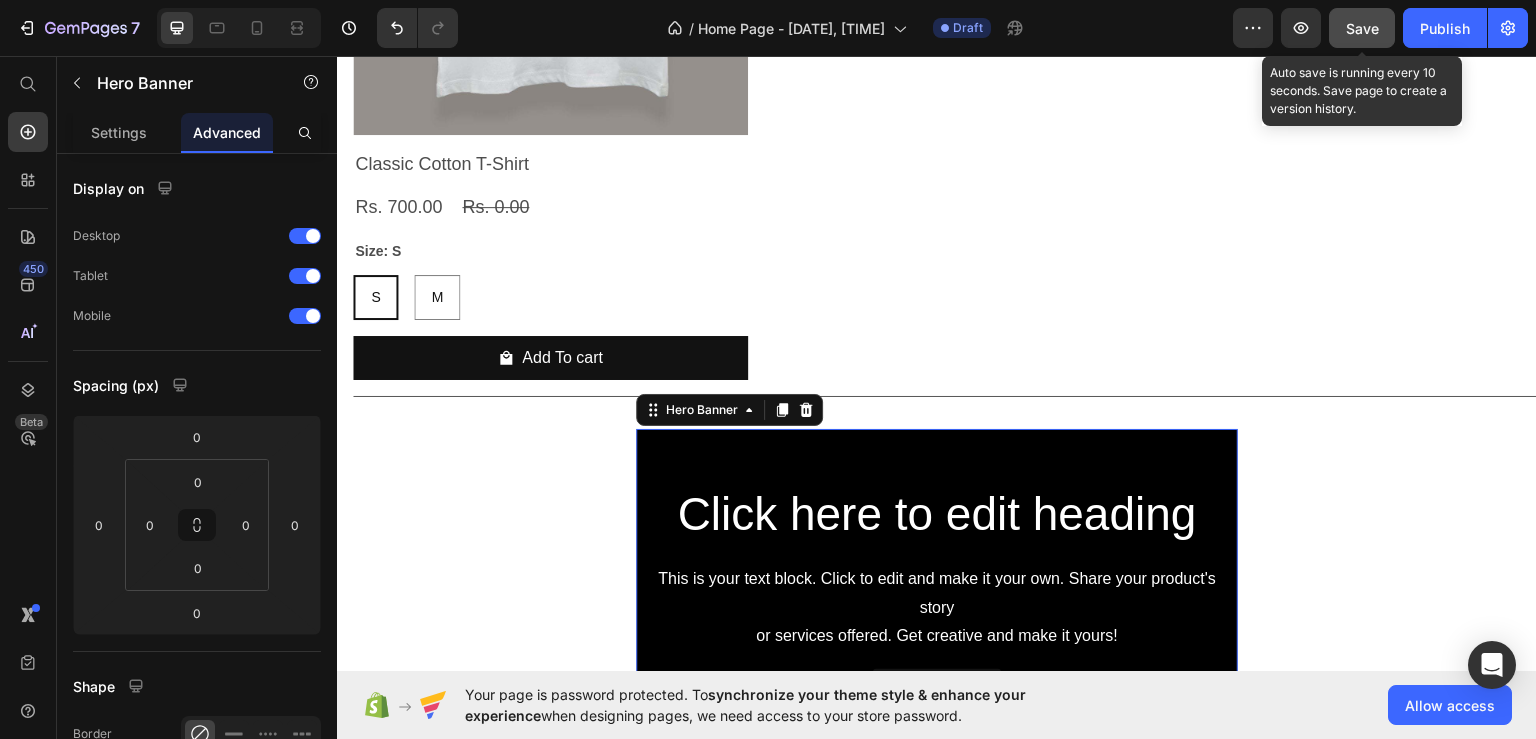 click on "Save" at bounding box center [1362, 28] 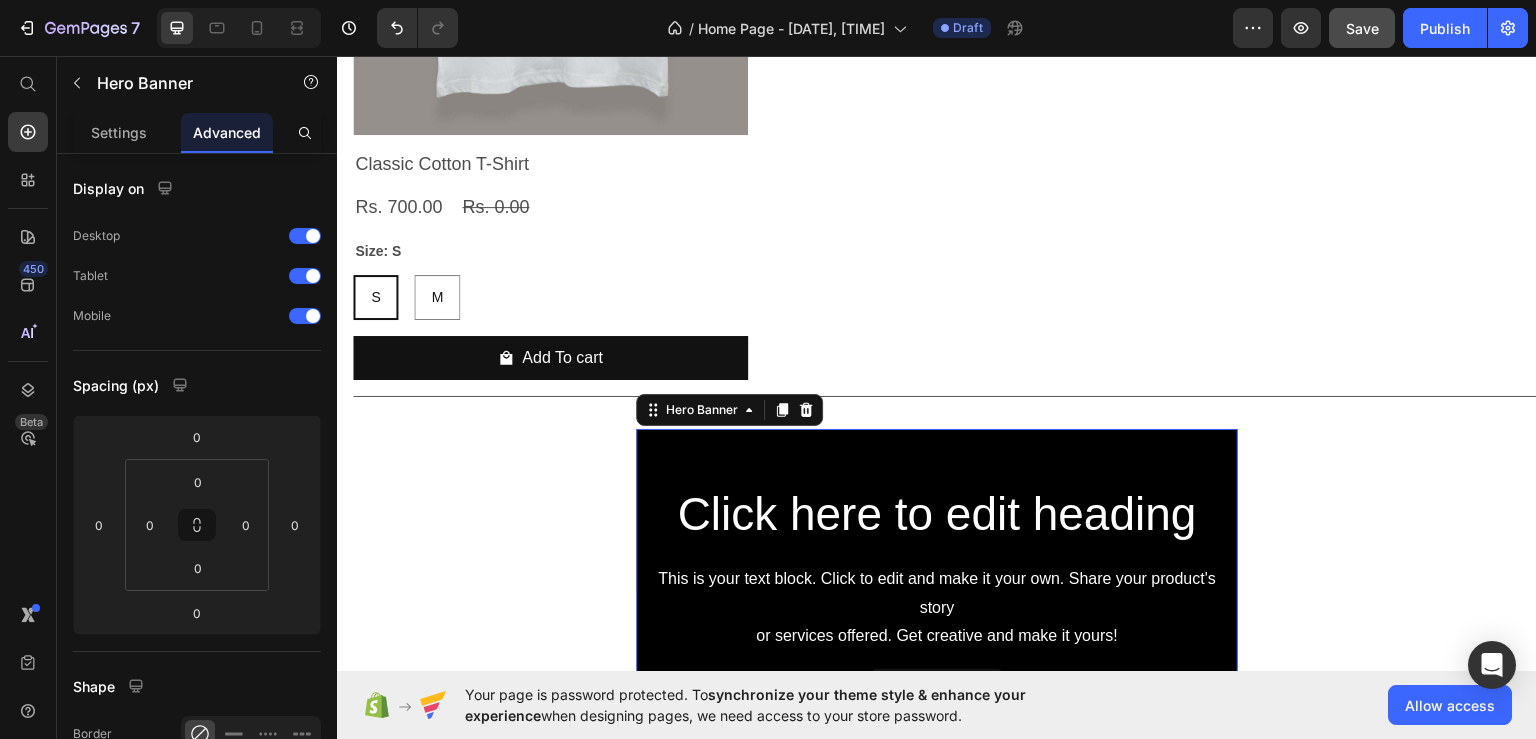 click 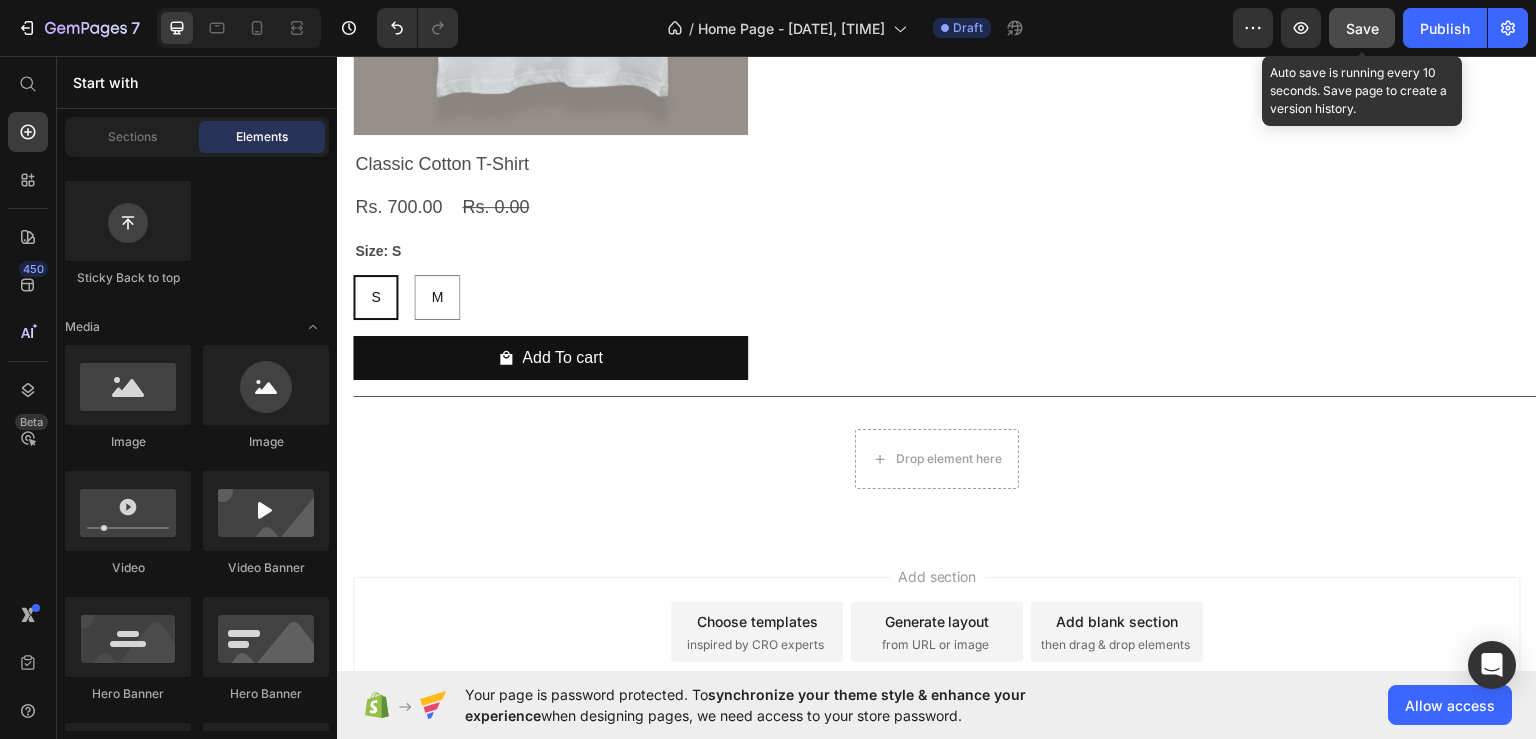 click on "Save" at bounding box center [1362, 28] 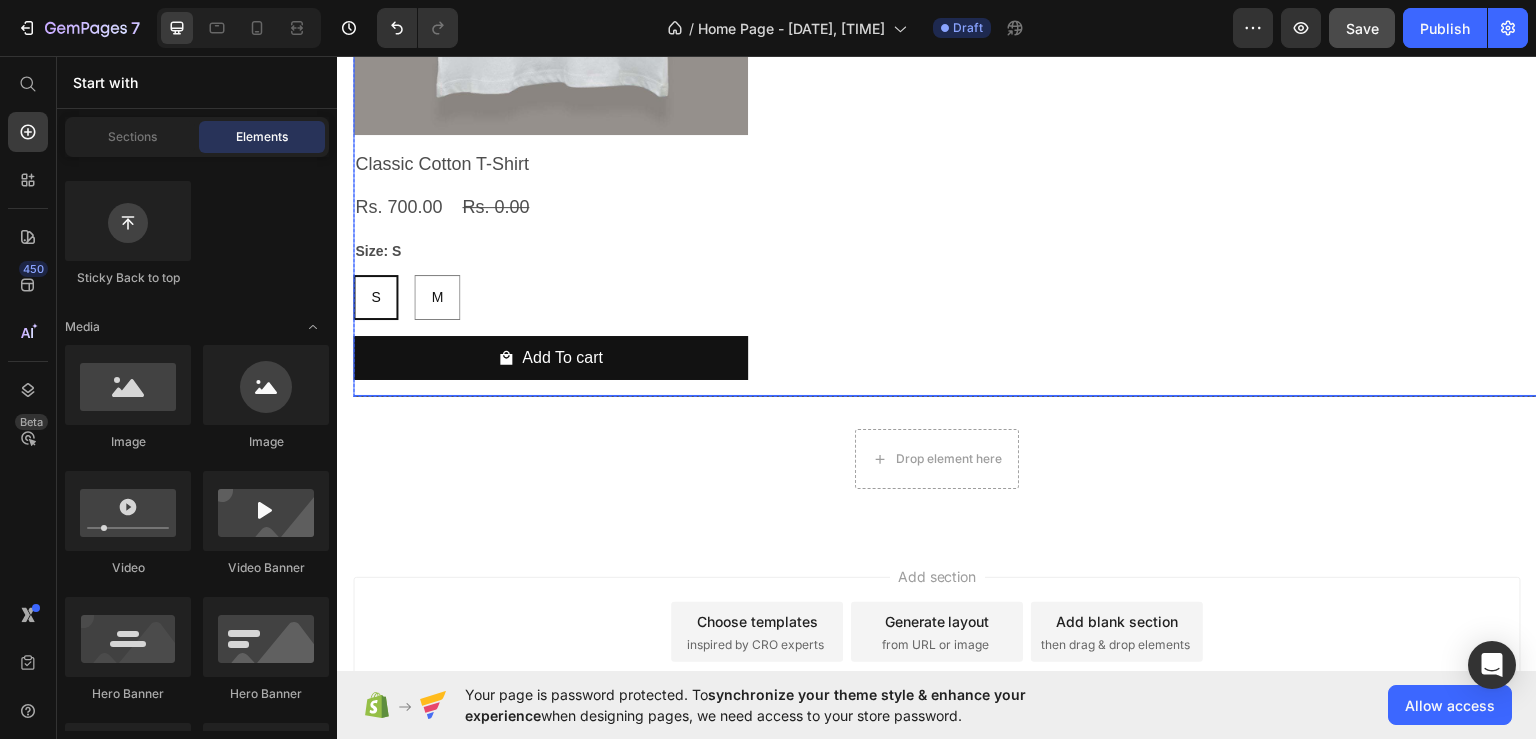click on "Product Images Classic Cotton T-Shirt Product Title Rs. 700.00 Product Price Rs. 0.00 Product Price Row Size: S S S S M M M Product Variants & Swatches Add To cart Product Cart Button Row" at bounding box center [953, -3] 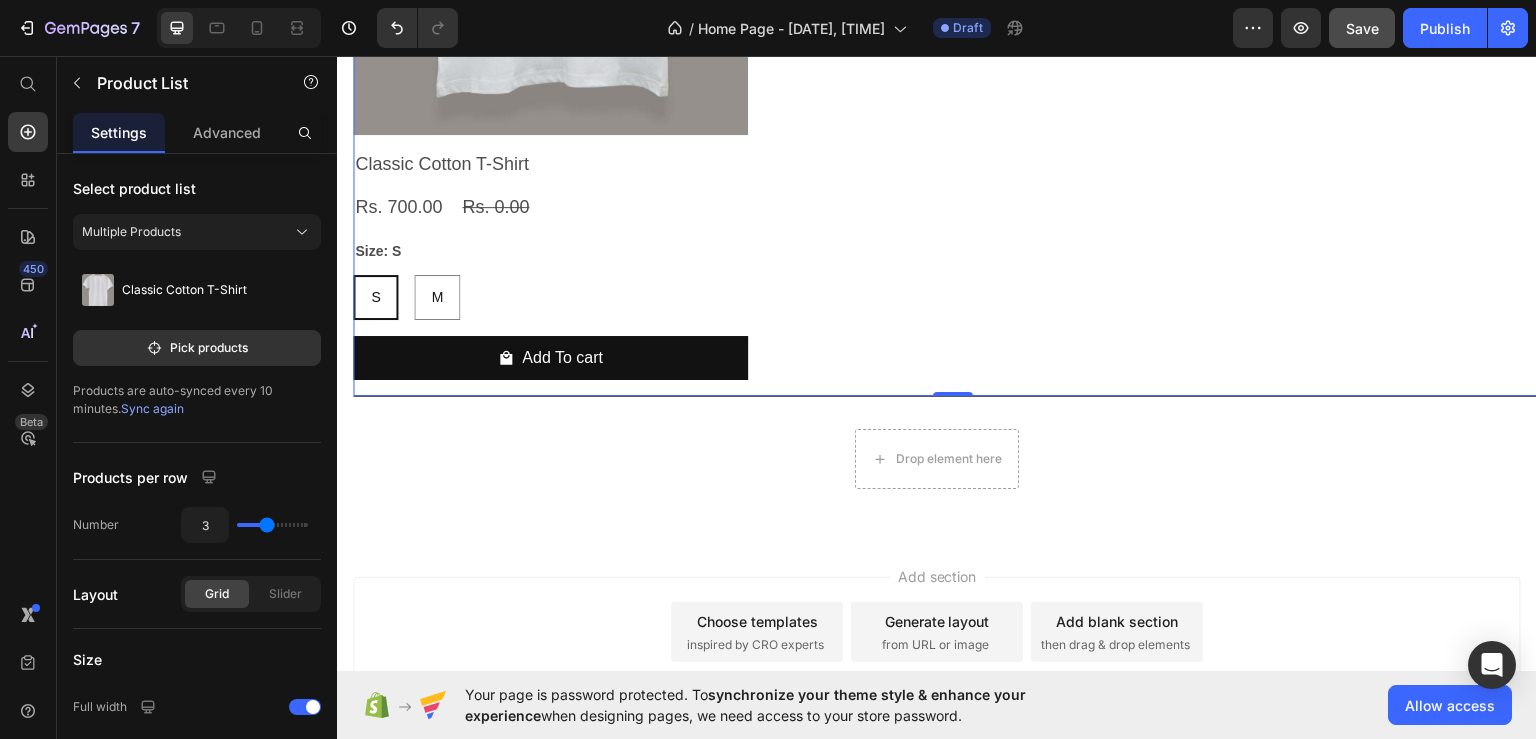 click on "Product Images Classic Cotton T-Shirt Product Title Rs. 700.00 Product Price Rs. 0.00 Product Price Row Size: S S S S M M M Product Variants & Swatches Add To cart Product Cart Button Row Product List   0 Row Section 5" at bounding box center (937, -3) 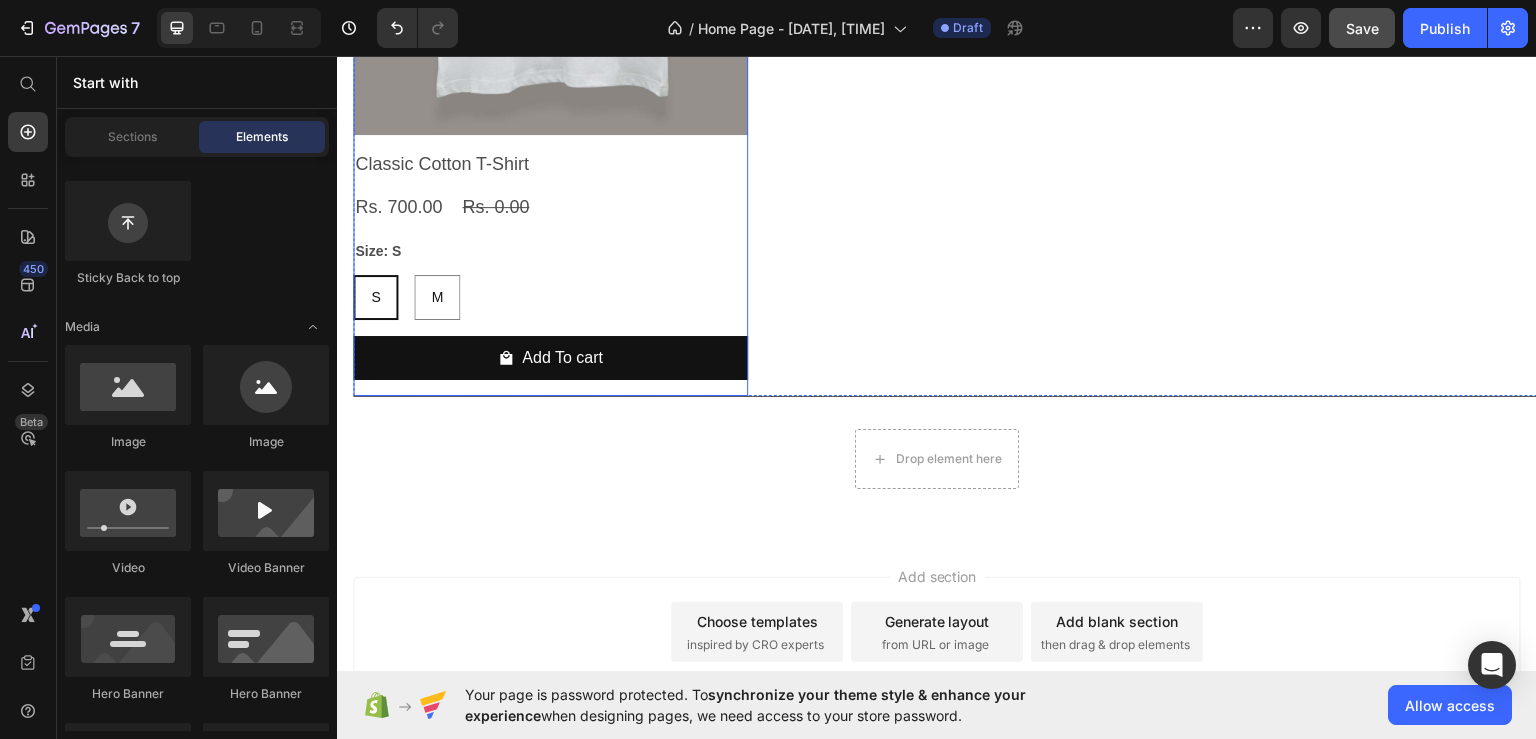 click on "Product Images Classic Cotton T-Shirt Product Title Rs. 700.00 Product Price Rs. 0.00 Product Price Row Size: S S S S M M M Product Variants & Swatches Add To cart Product Cart Button Row" at bounding box center (953, -3) 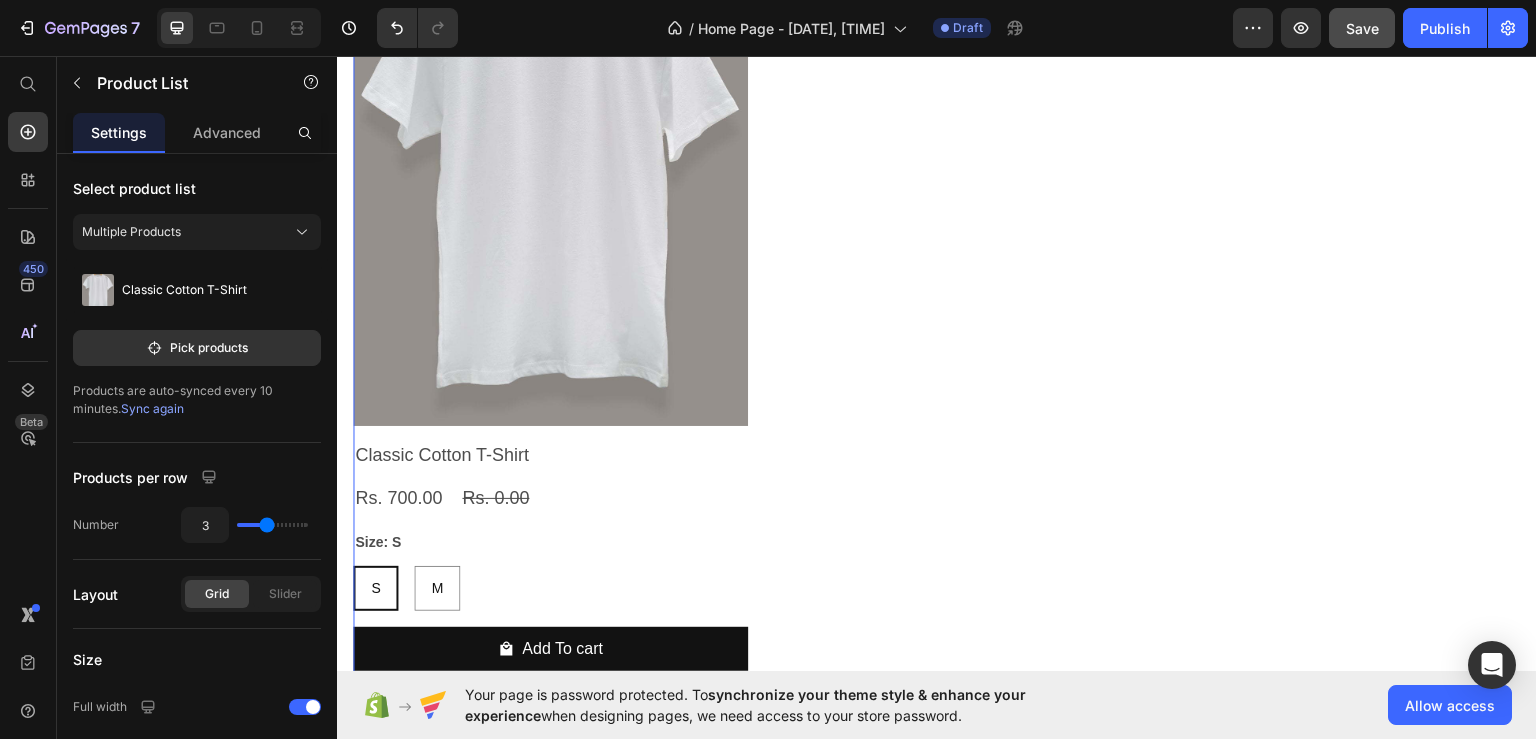 scroll, scrollTop: 2076, scrollLeft: 0, axis: vertical 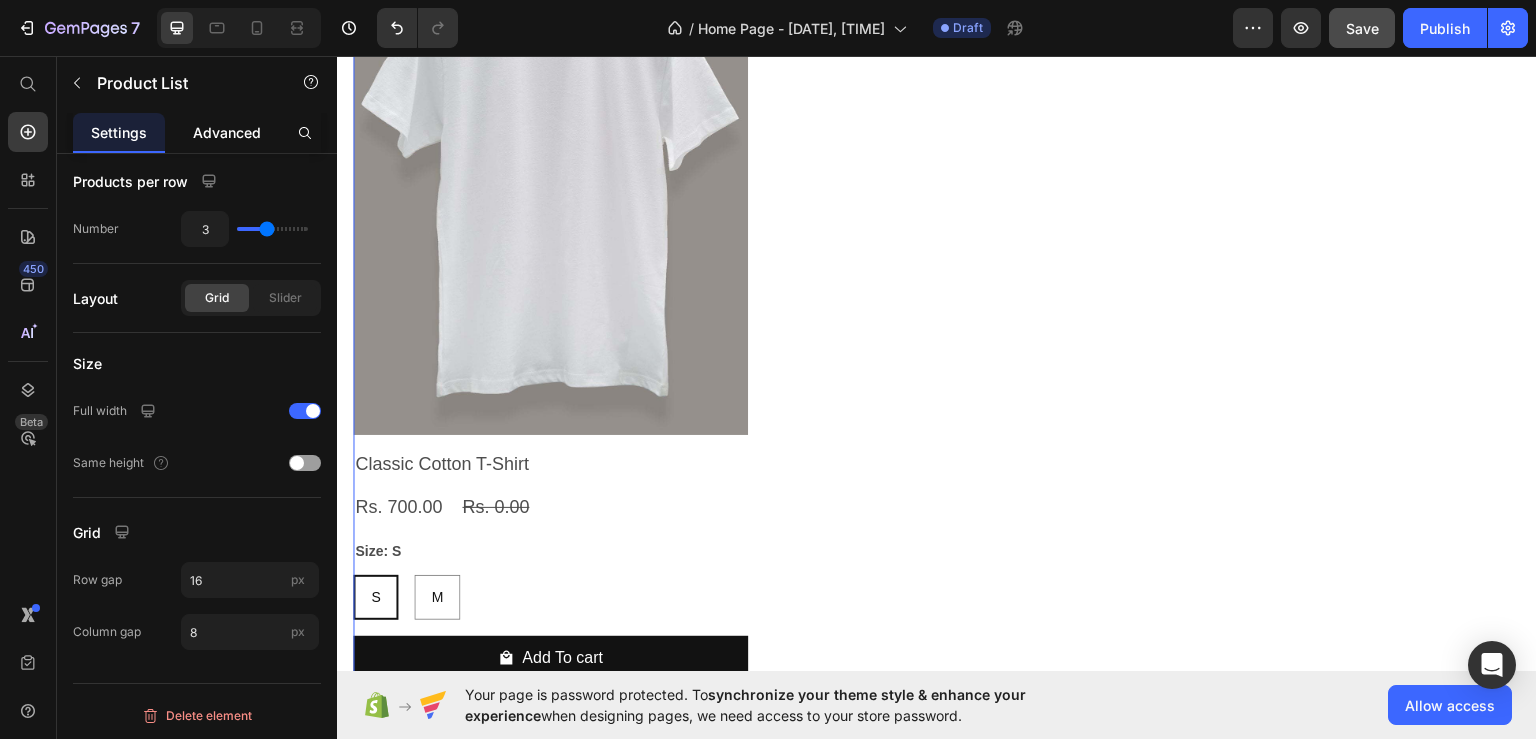 click on "Advanced" 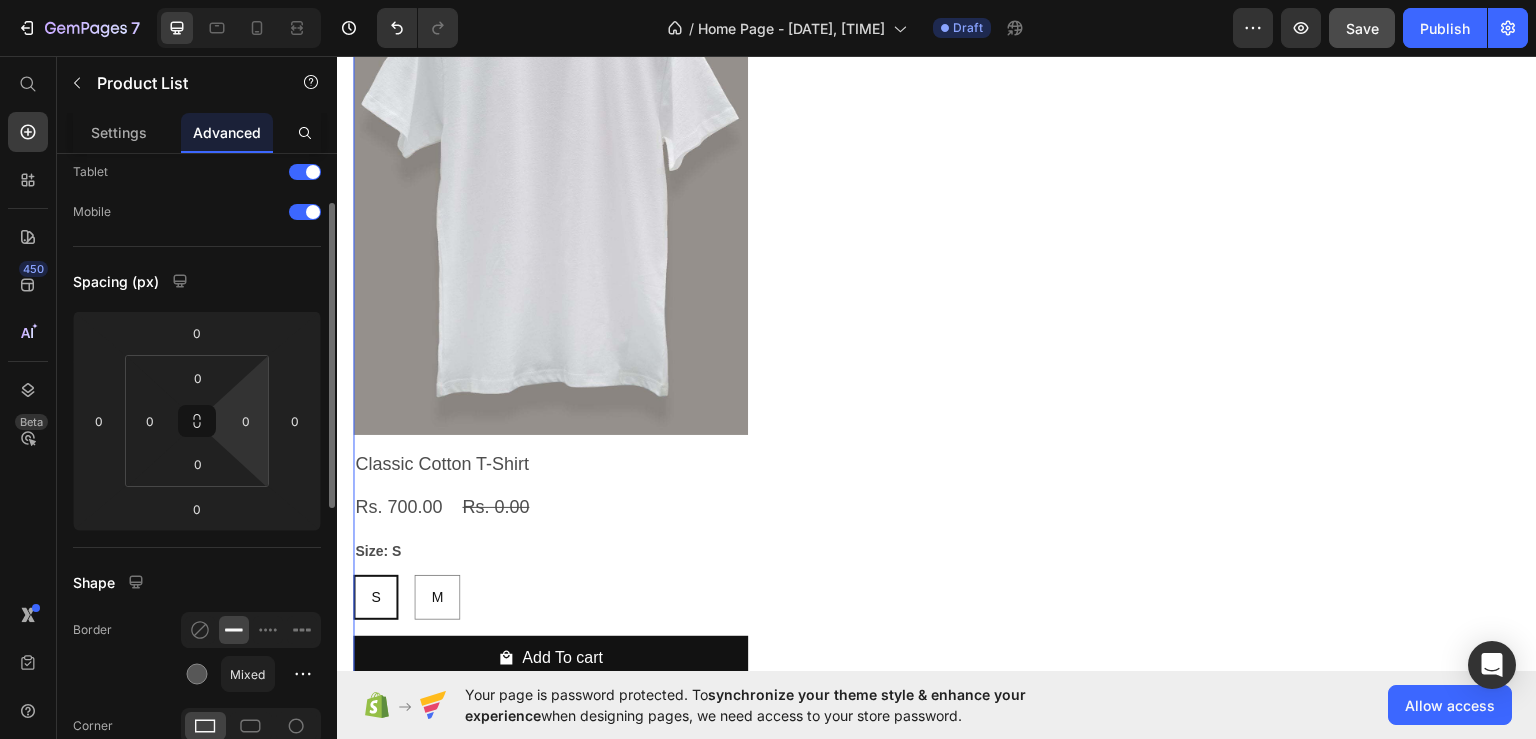 scroll, scrollTop: 0, scrollLeft: 0, axis: both 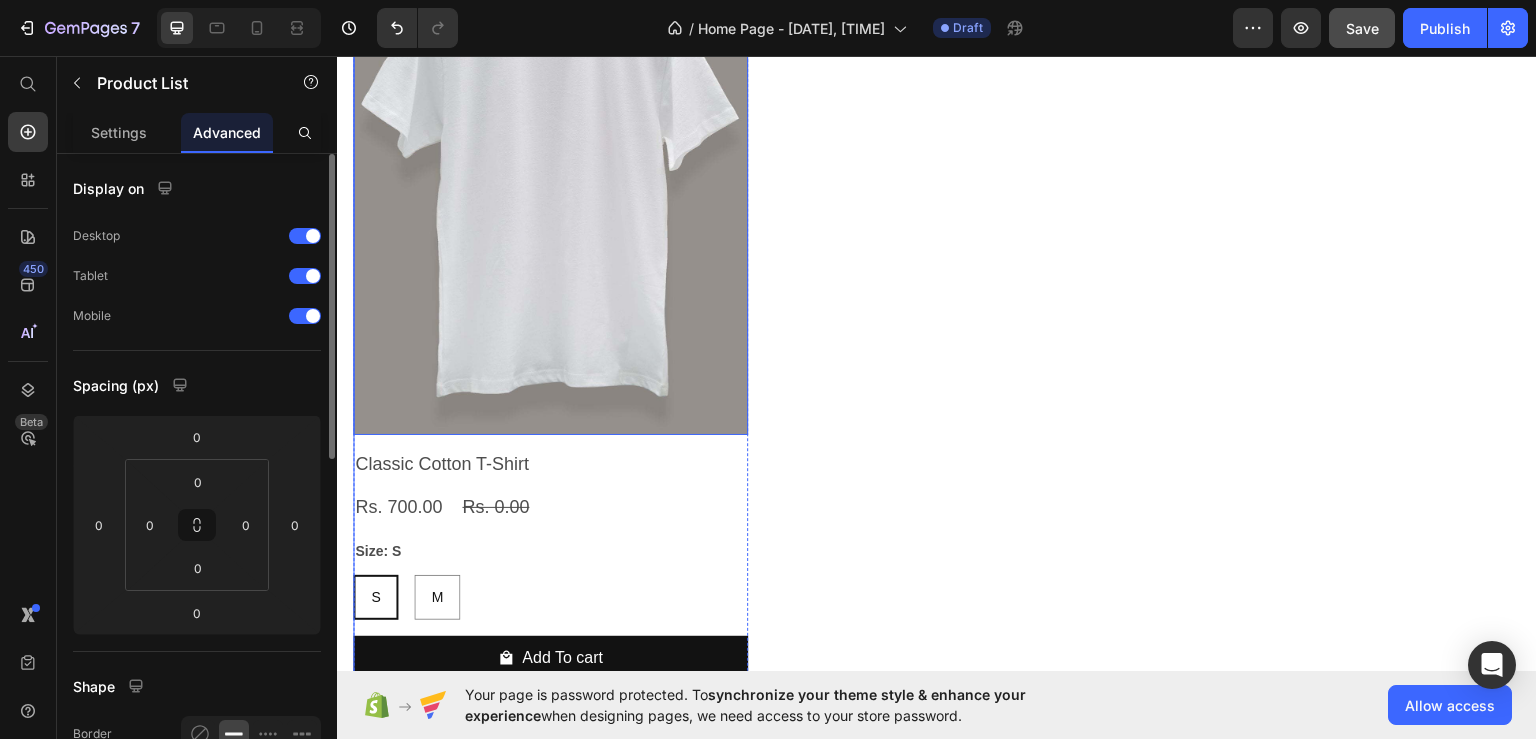 click at bounding box center (550, 171) 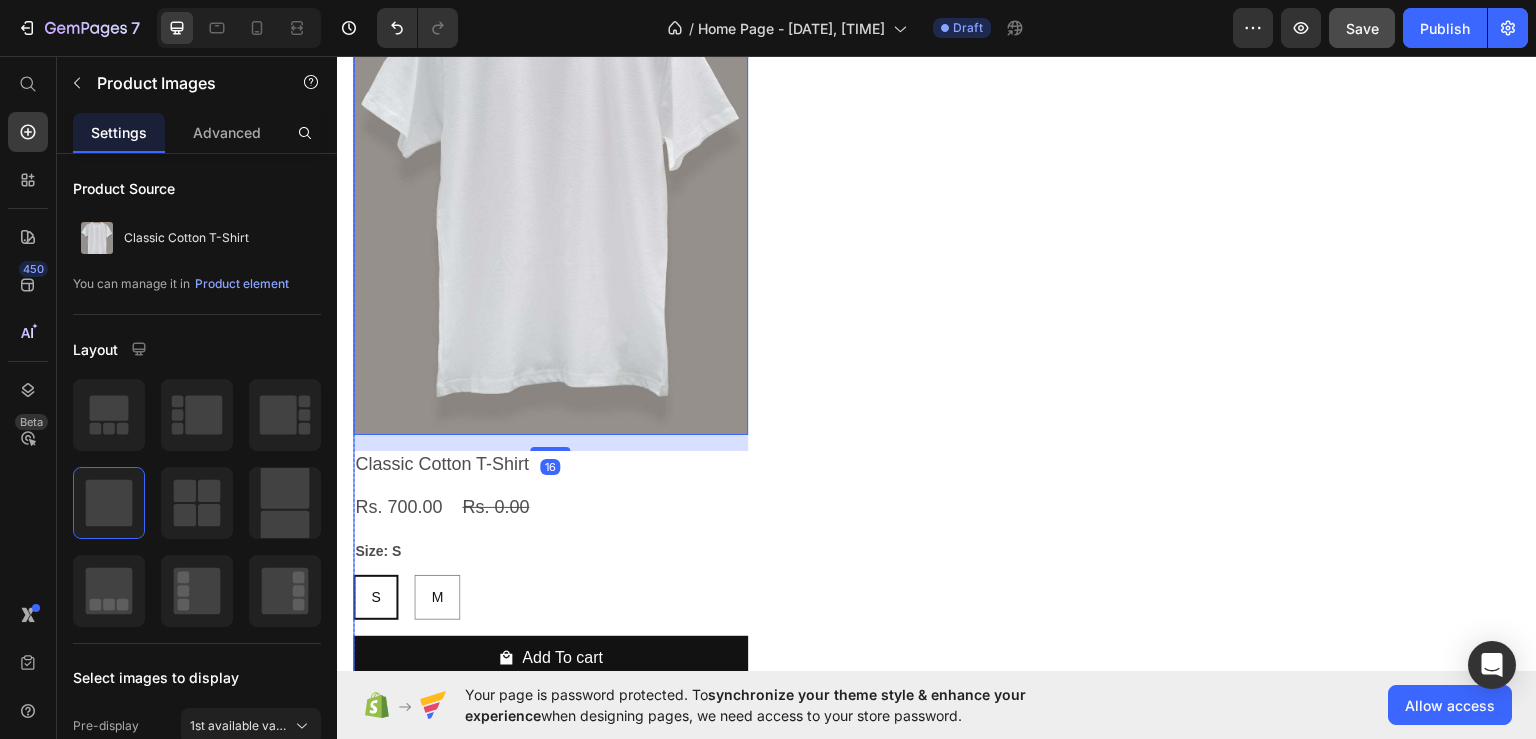 click on "Product Images   16 Classic Cotton T-Shirt Product Title Rs. 700.00 Product Price Rs. 0.00 Product Price Row Size: S S S S M M M Product Variants & Swatches Add To cart Product Cart Button Row" at bounding box center (953, 297) 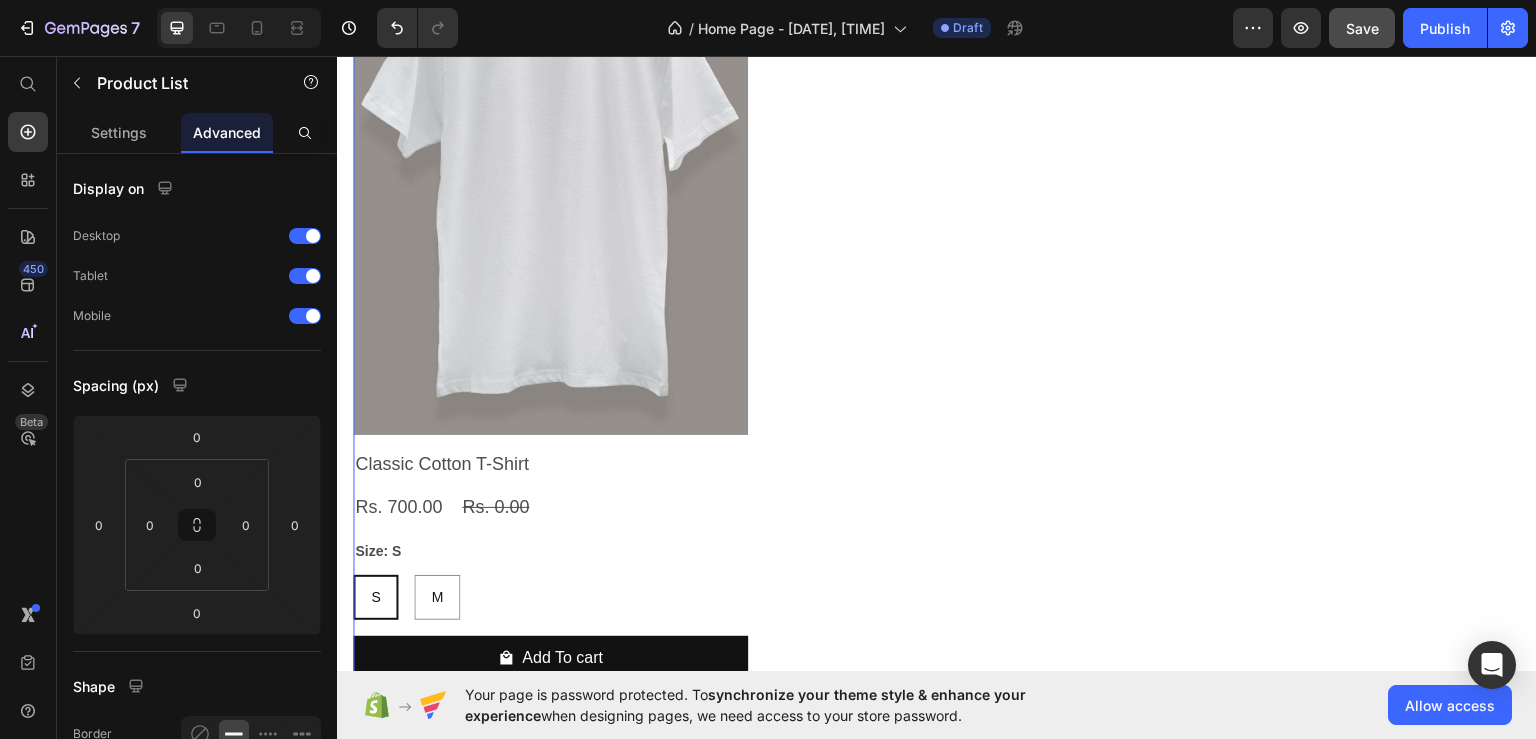 click on "Product Images Classic Cotton T-Shirt Product Title Rs. 700.00 Product Price Rs. 0.00 Product Price Row Size: S S S S M M M Product Variants & Swatches Add To cart Product Cart Button Row" at bounding box center (953, 297) 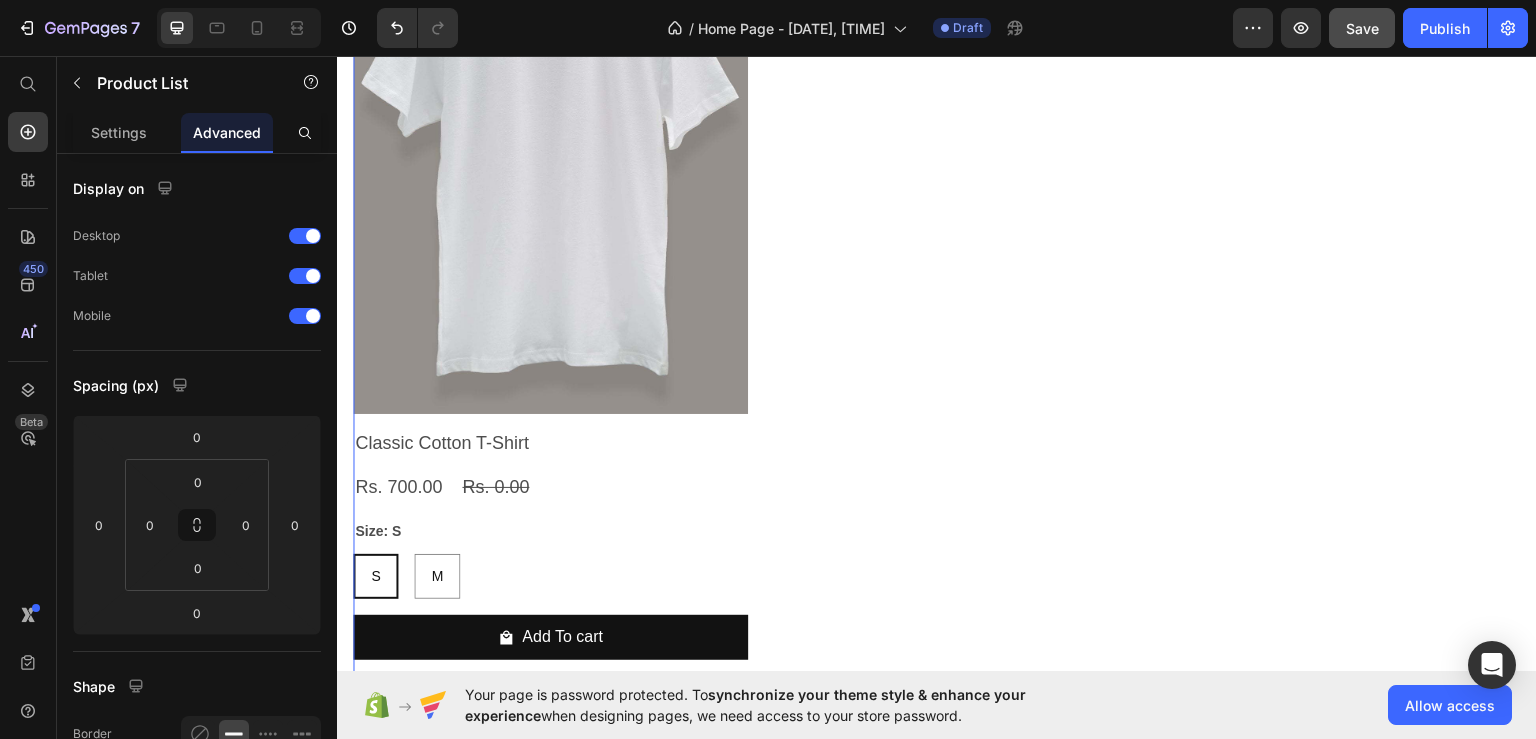 scroll, scrollTop: 1576, scrollLeft: 0, axis: vertical 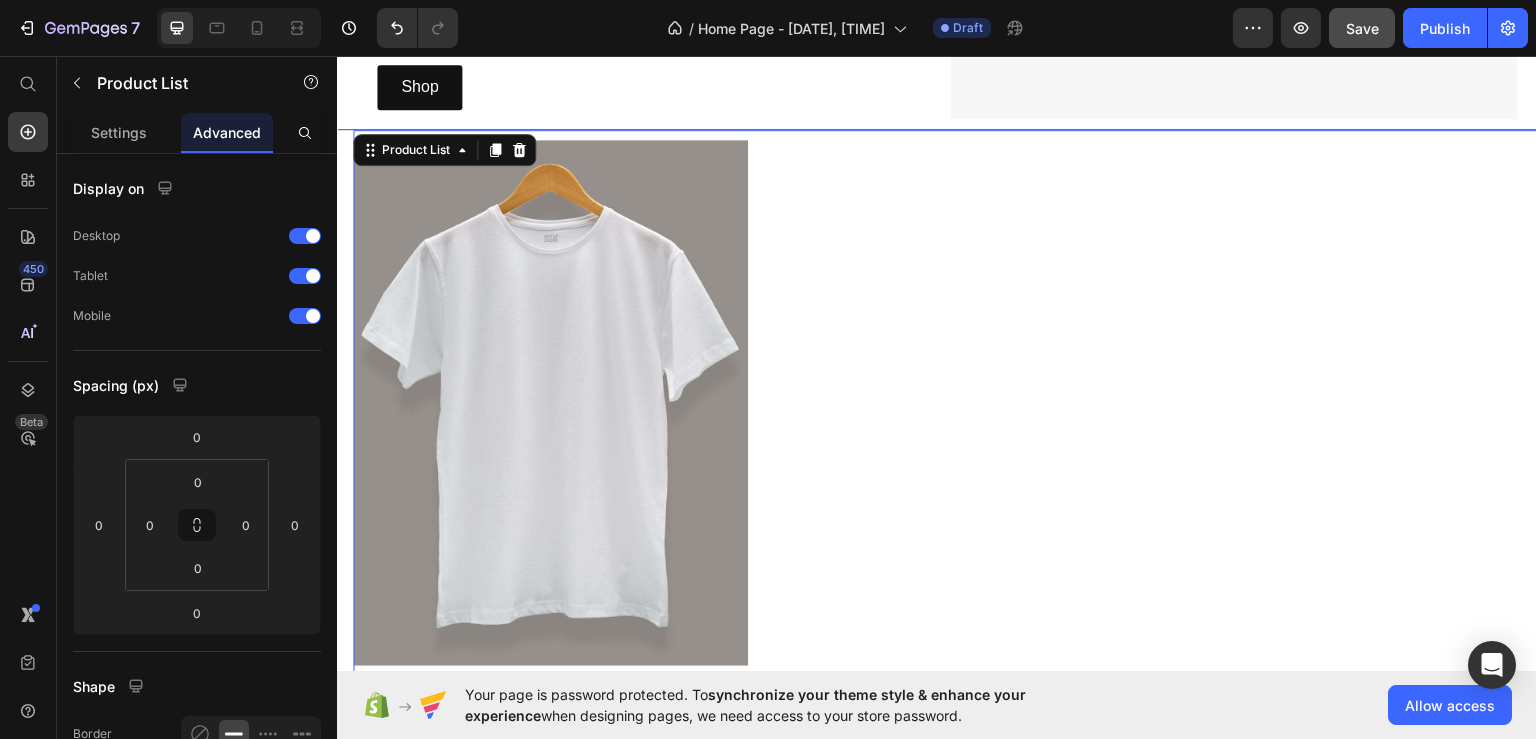 click on "Product Images Classic Cotton T-Shirt Product Title Rs. 700.00 Product Price Rs. 0.00 Product Price Row Size: S S S S M M M Product Variants & Swatches Add To cart Product Cart Button Row" at bounding box center [953, 528] 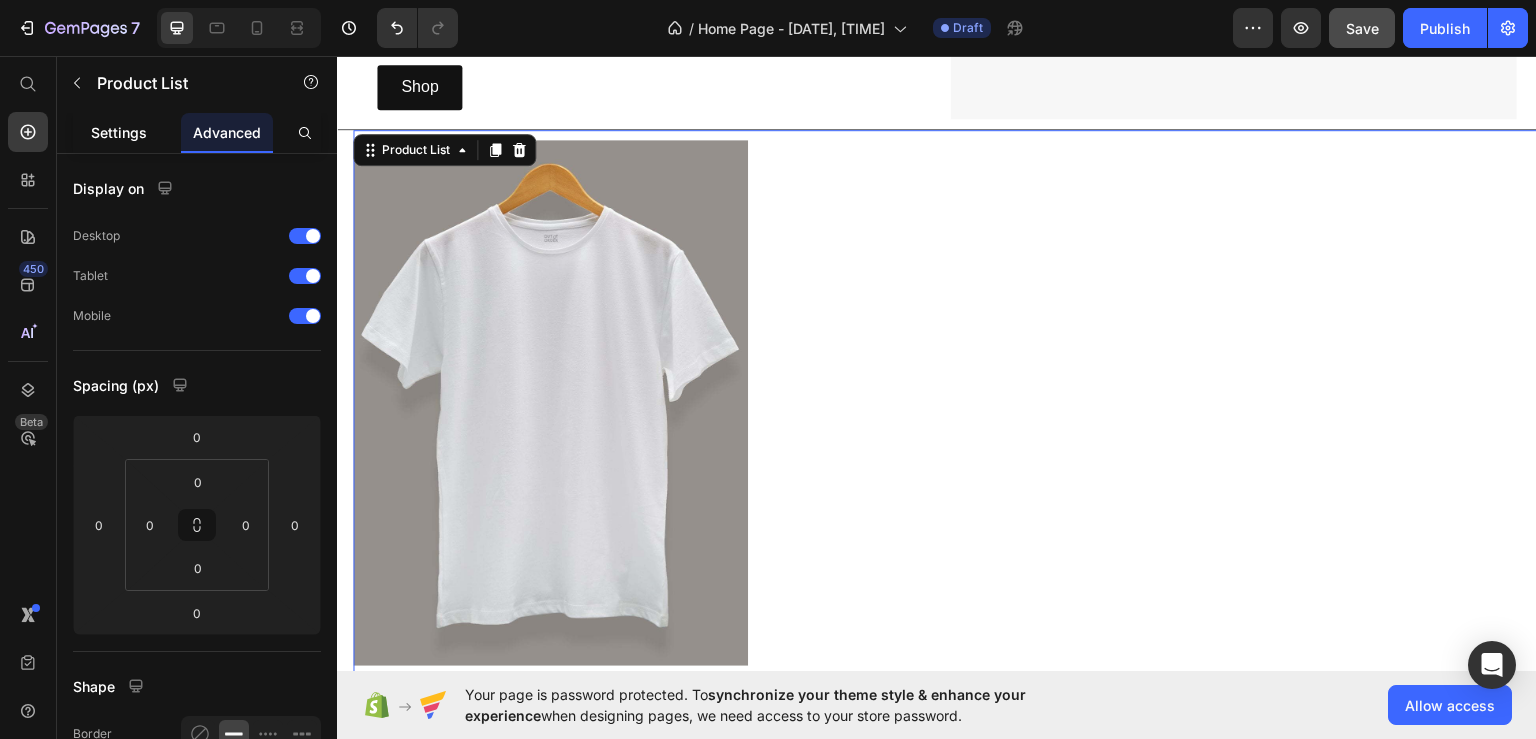 click on "Settings" at bounding box center (119, 132) 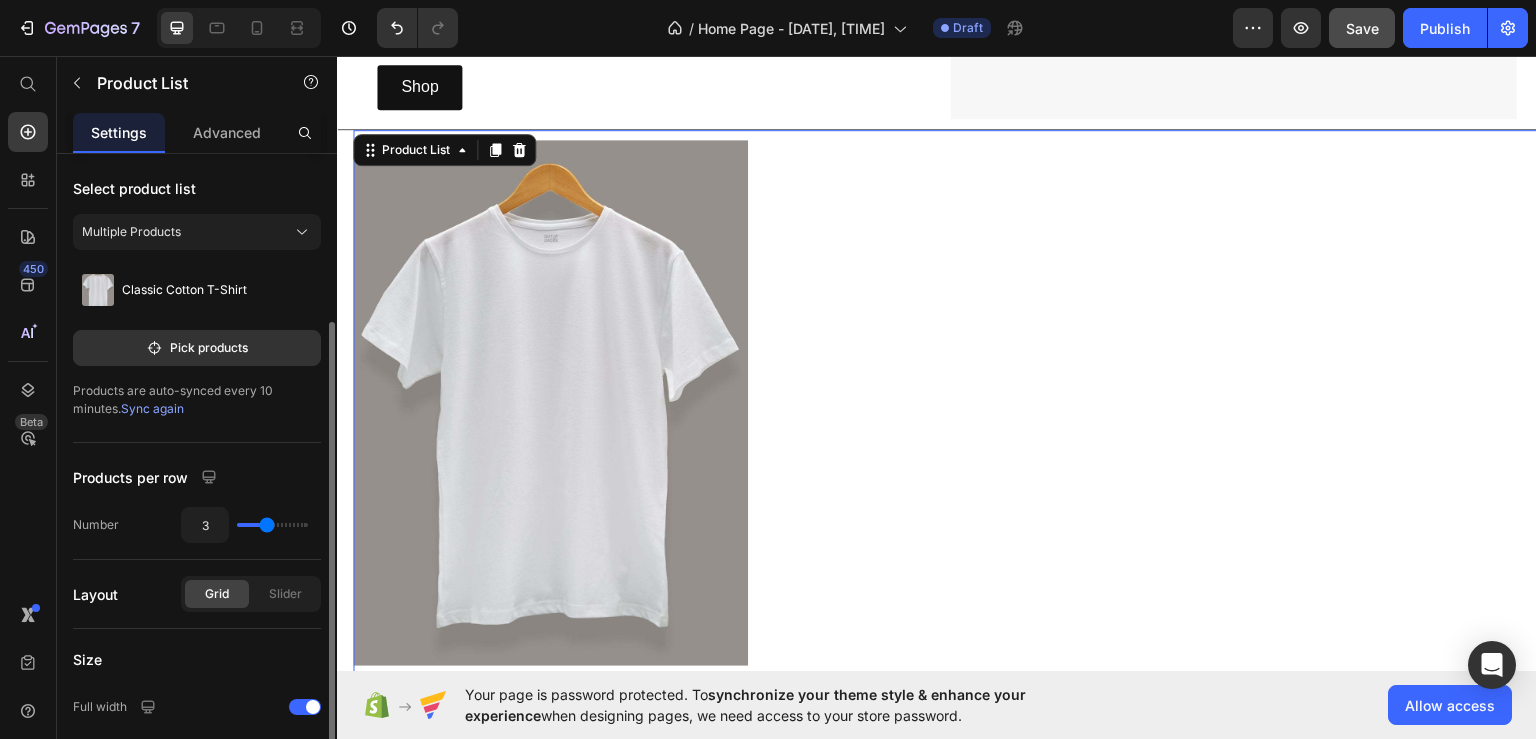scroll, scrollTop: 296, scrollLeft: 0, axis: vertical 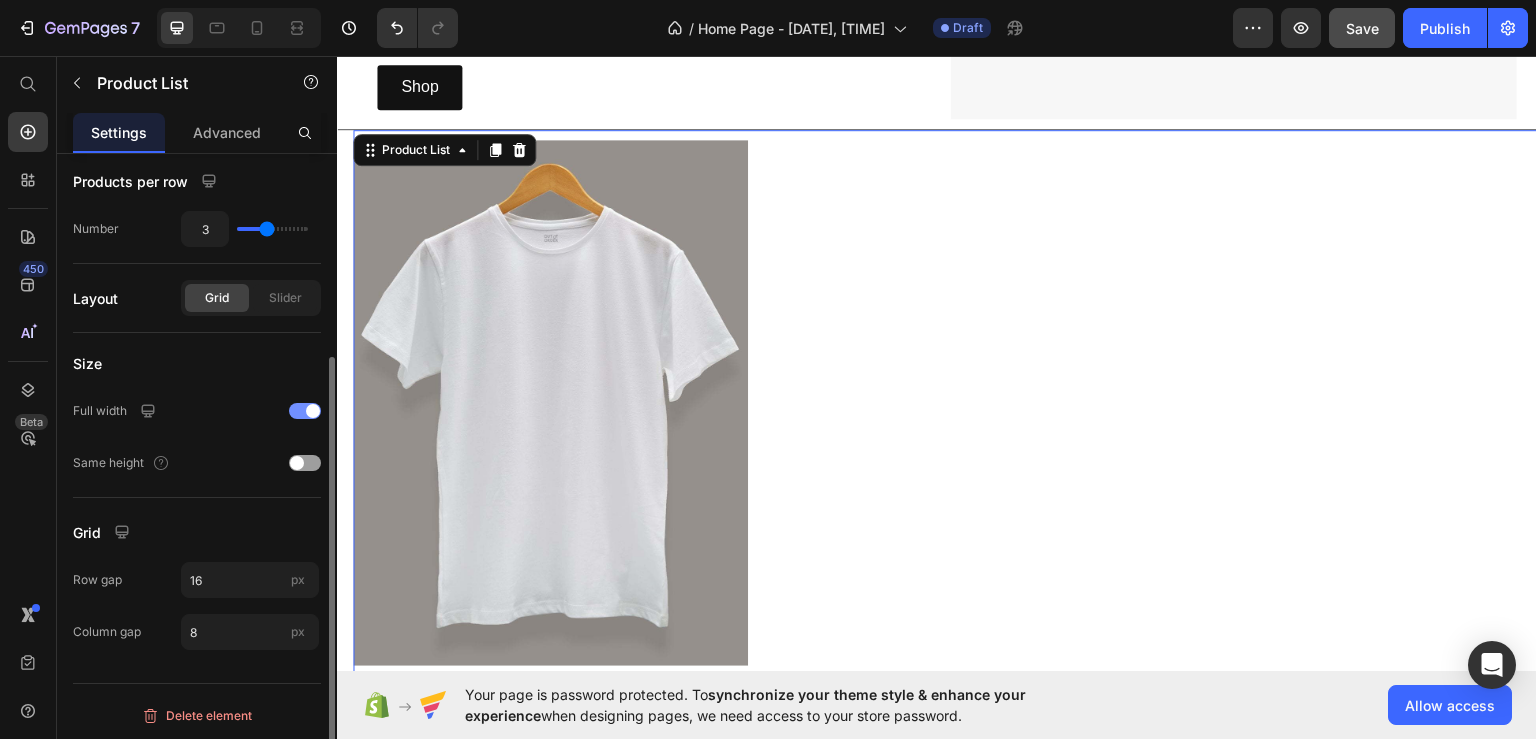 click at bounding box center [305, 411] 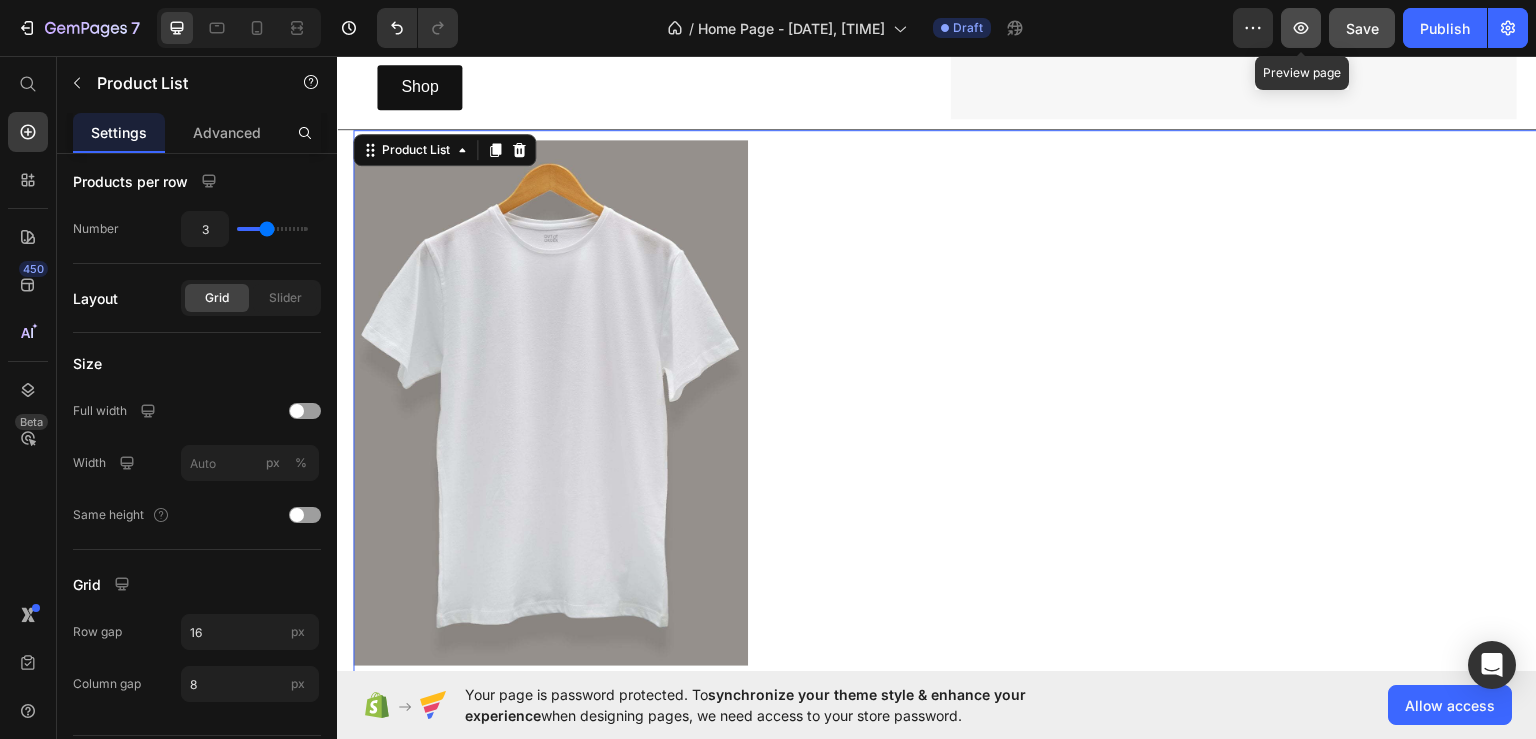 click 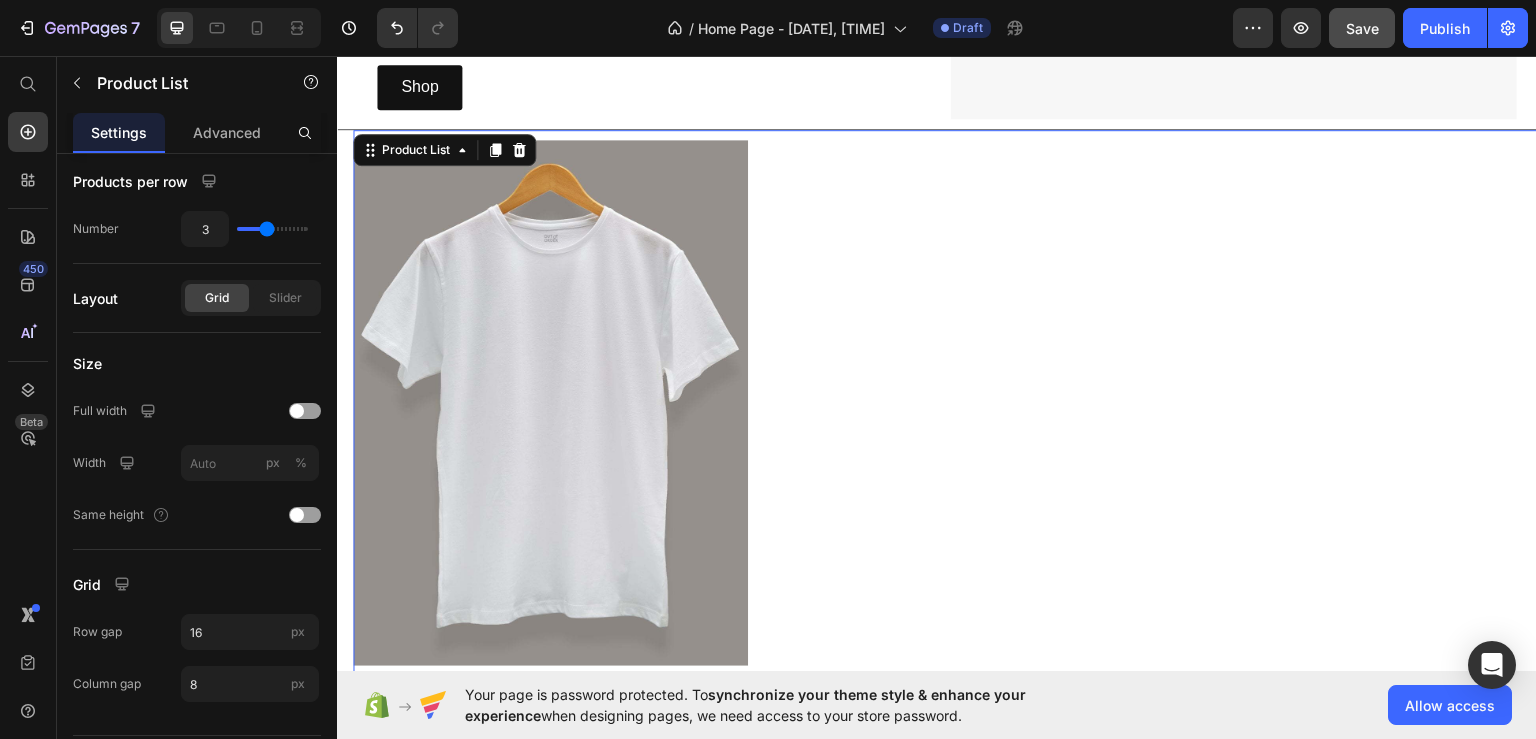 click on "Product Images Classic Cotton T-Shirt Product Title Rs. 700.00 Product Price Rs. 0.00 Product Price Row Size: S S S S M M M Product Variants & Swatches Add To cart Product Cart Button Row" at bounding box center (953, 528) 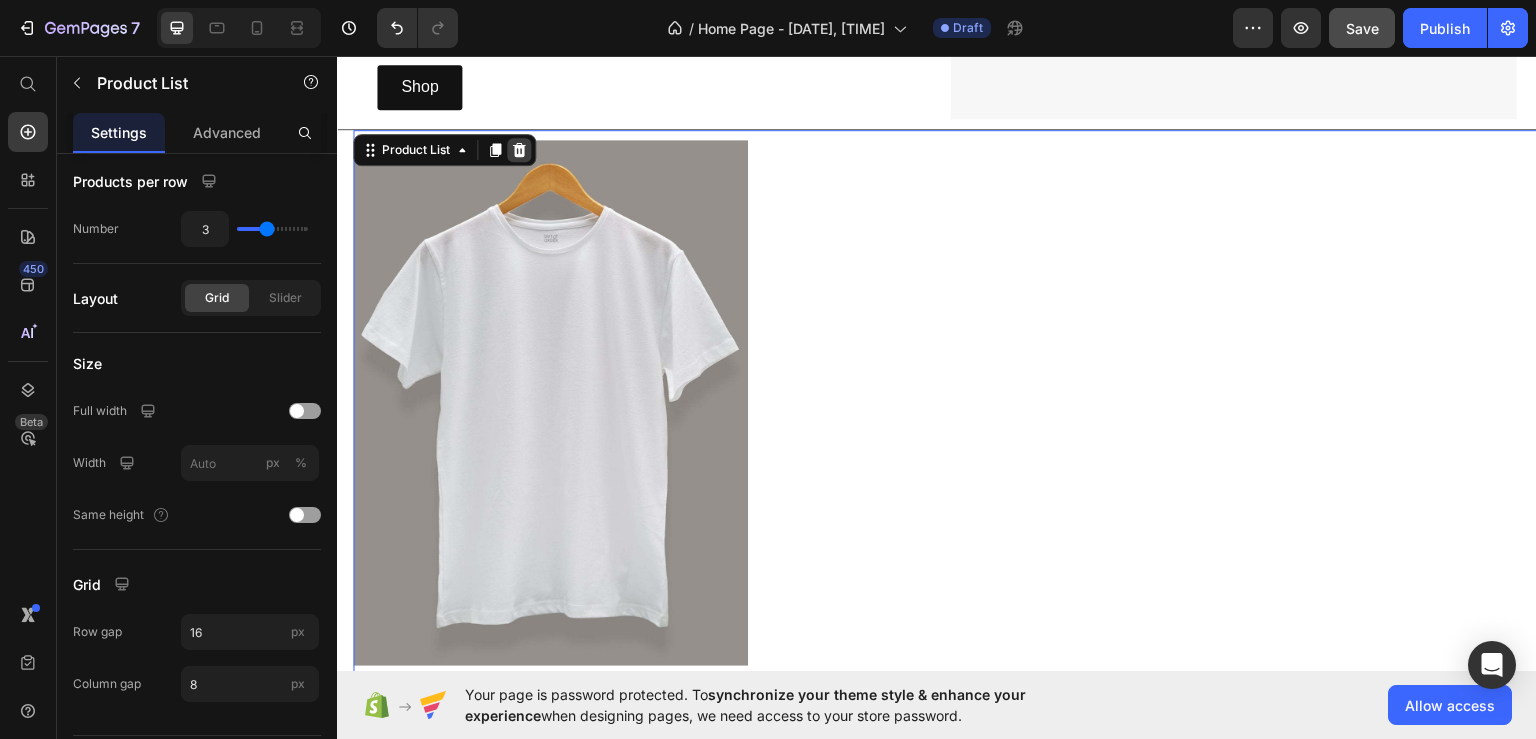 click 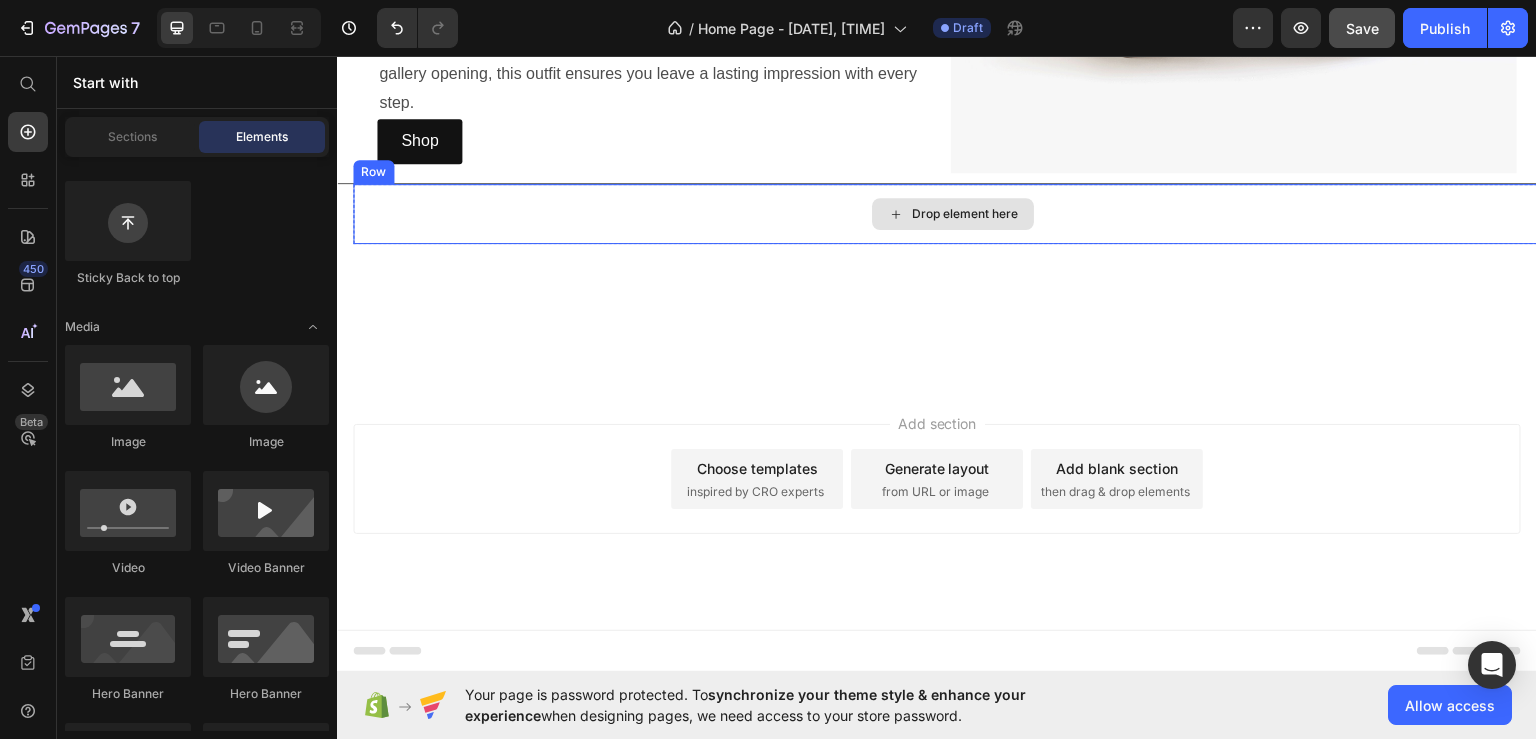 click on "Drop element here" at bounding box center (953, 213) 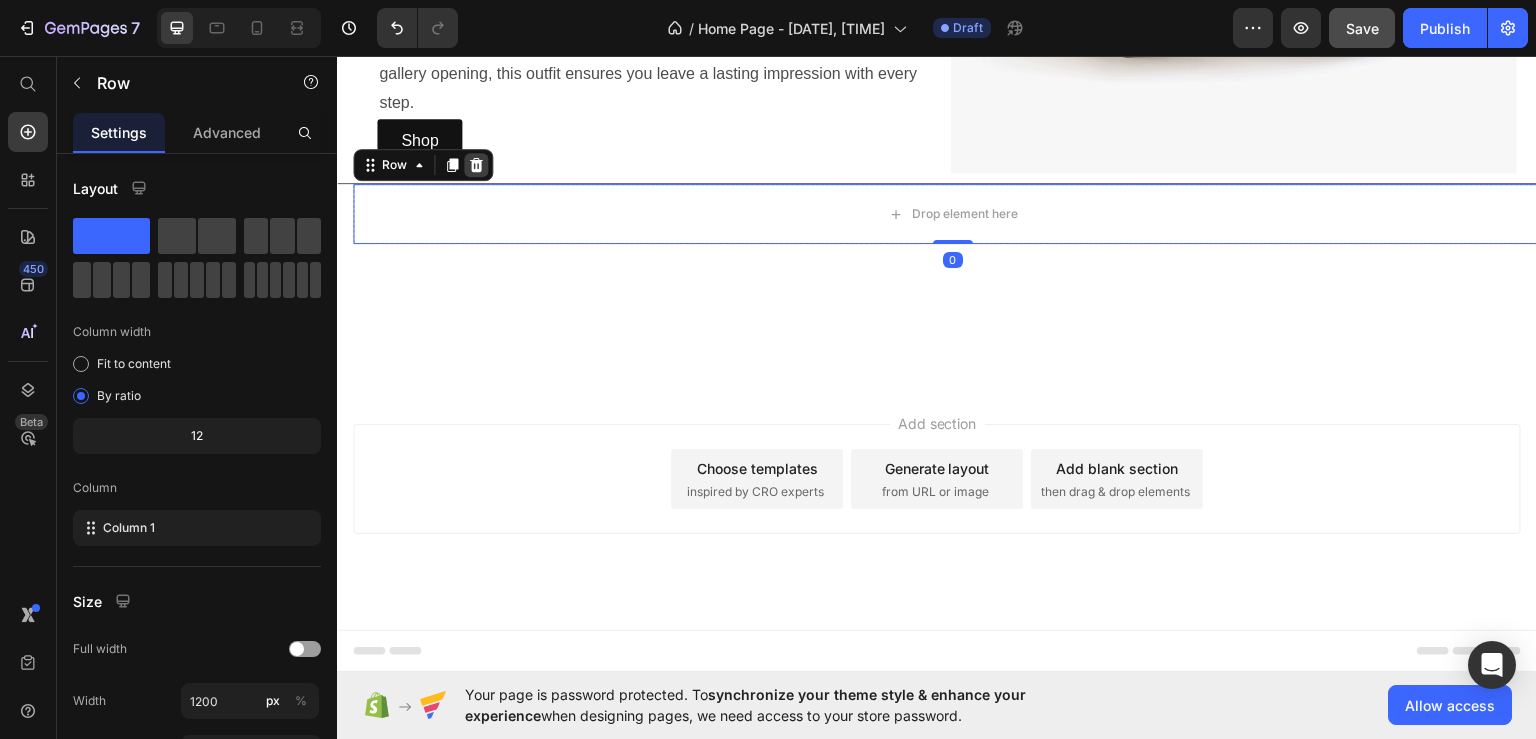 click 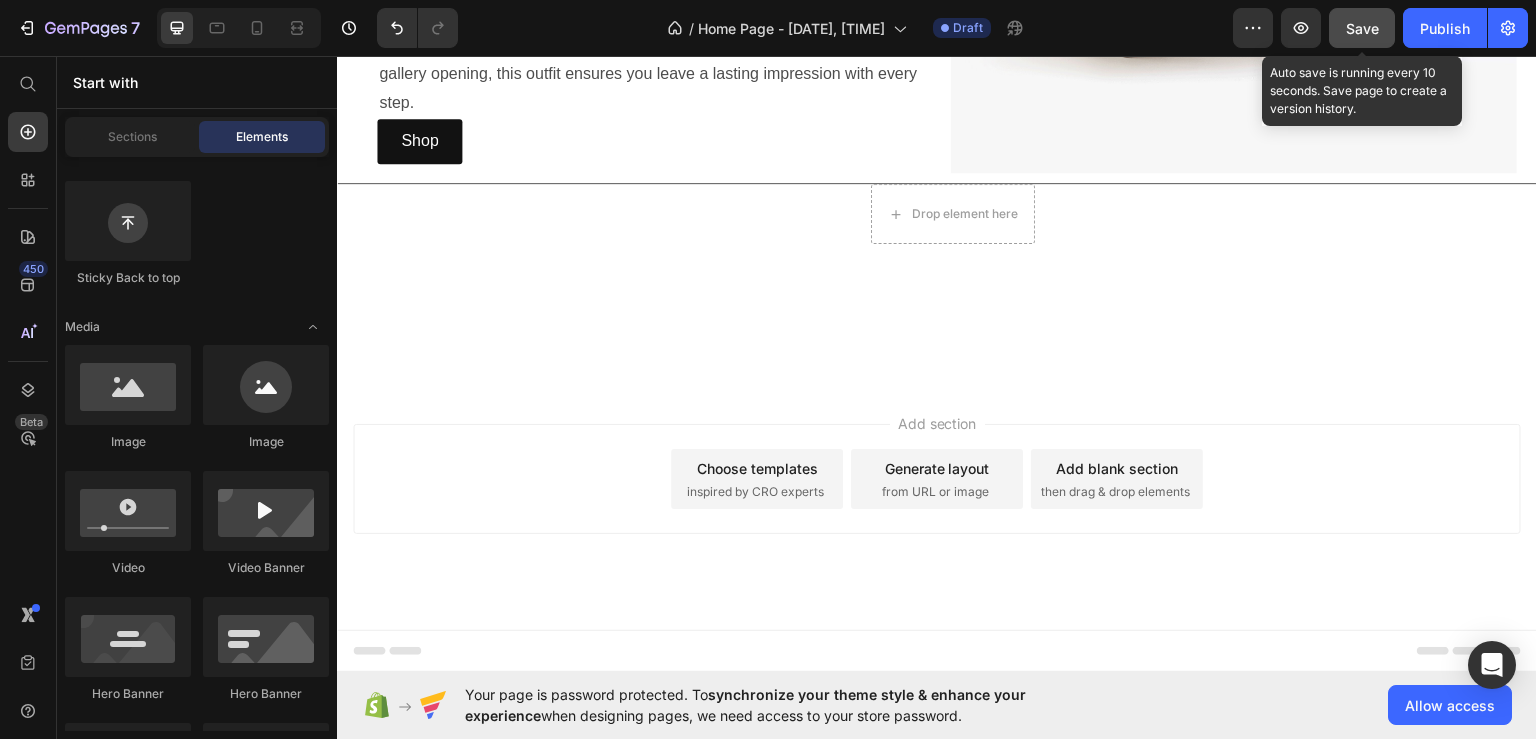 click on "Save" at bounding box center [1362, 28] 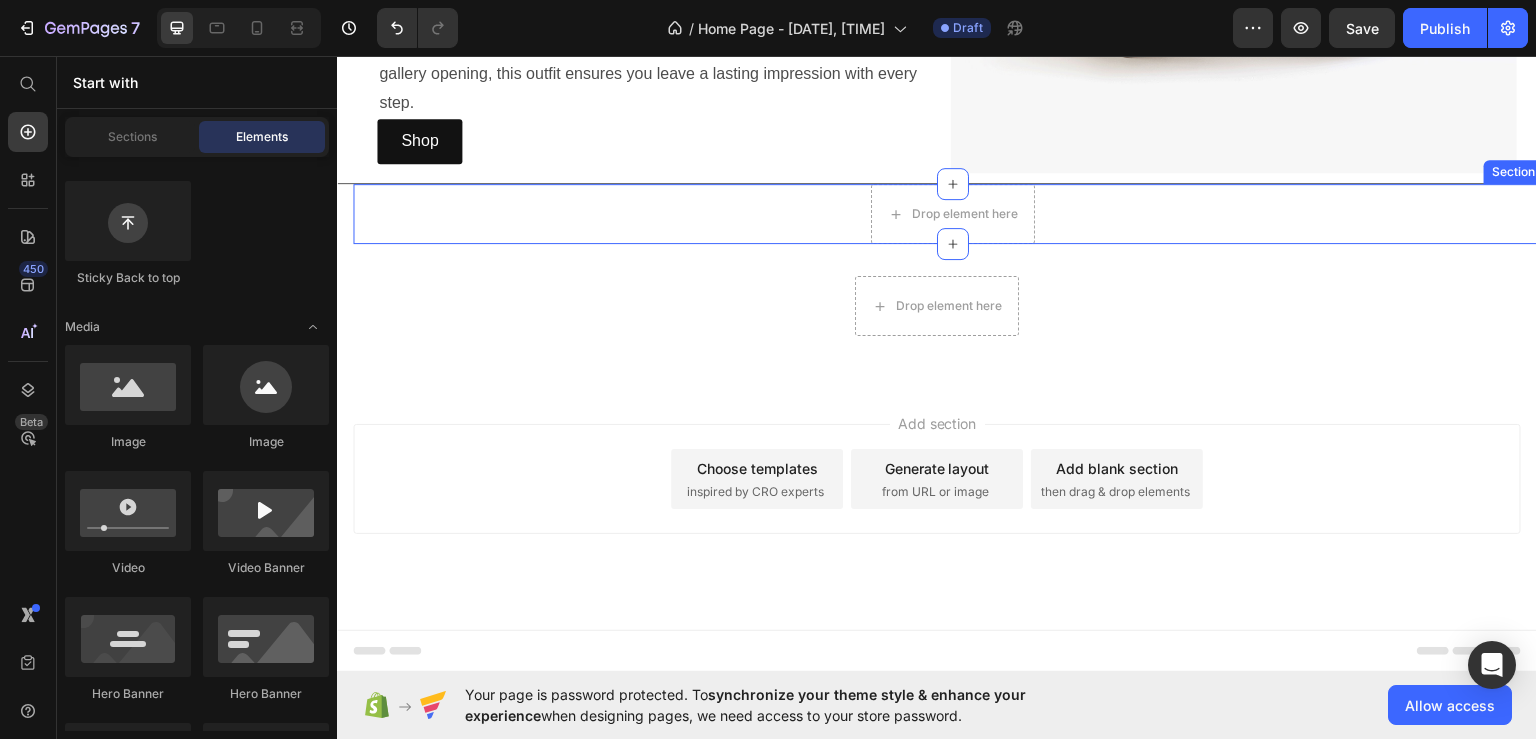 scroll, scrollTop: 1784, scrollLeft: 0, axis: vertical 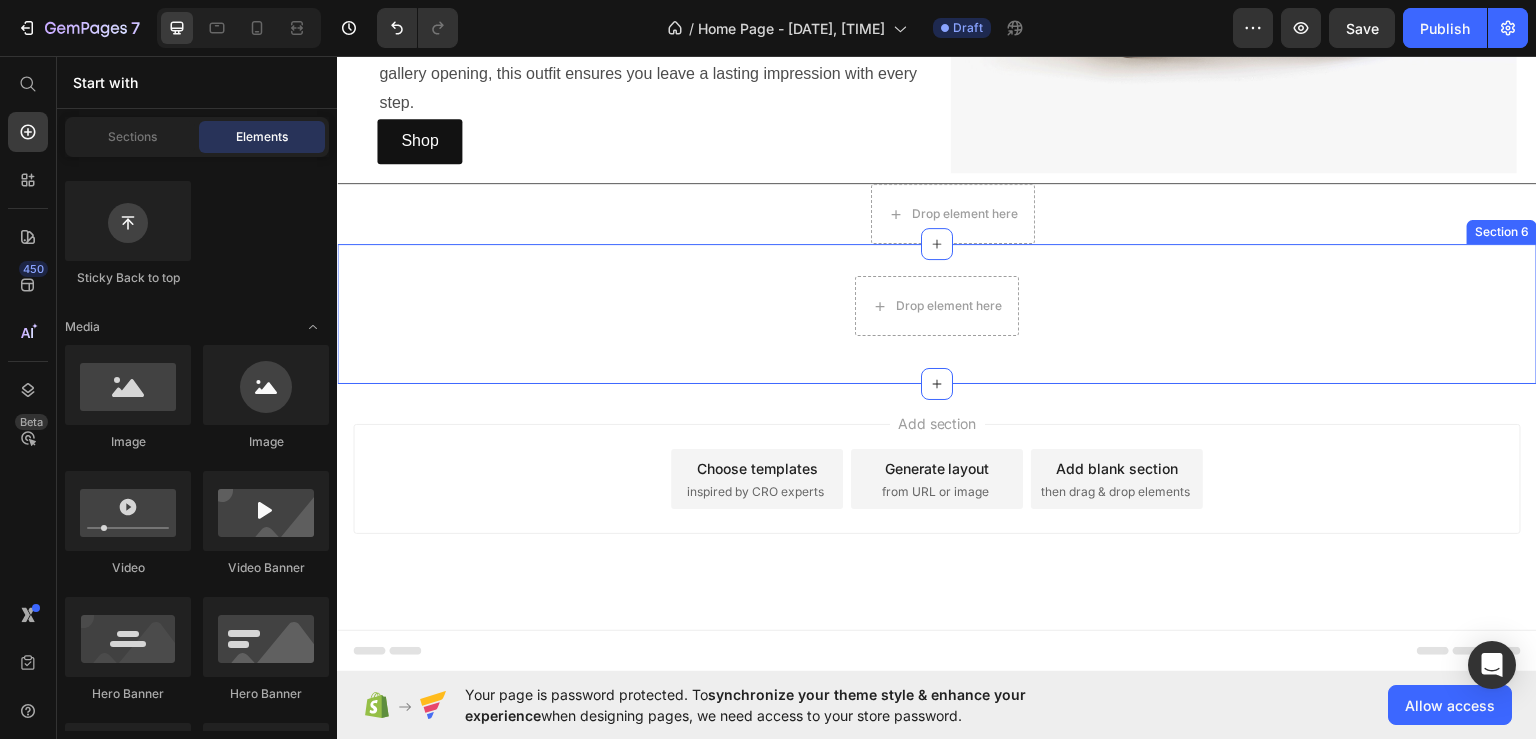 click on "Drop element here Row Section 6" at bounding box center (937, 313) 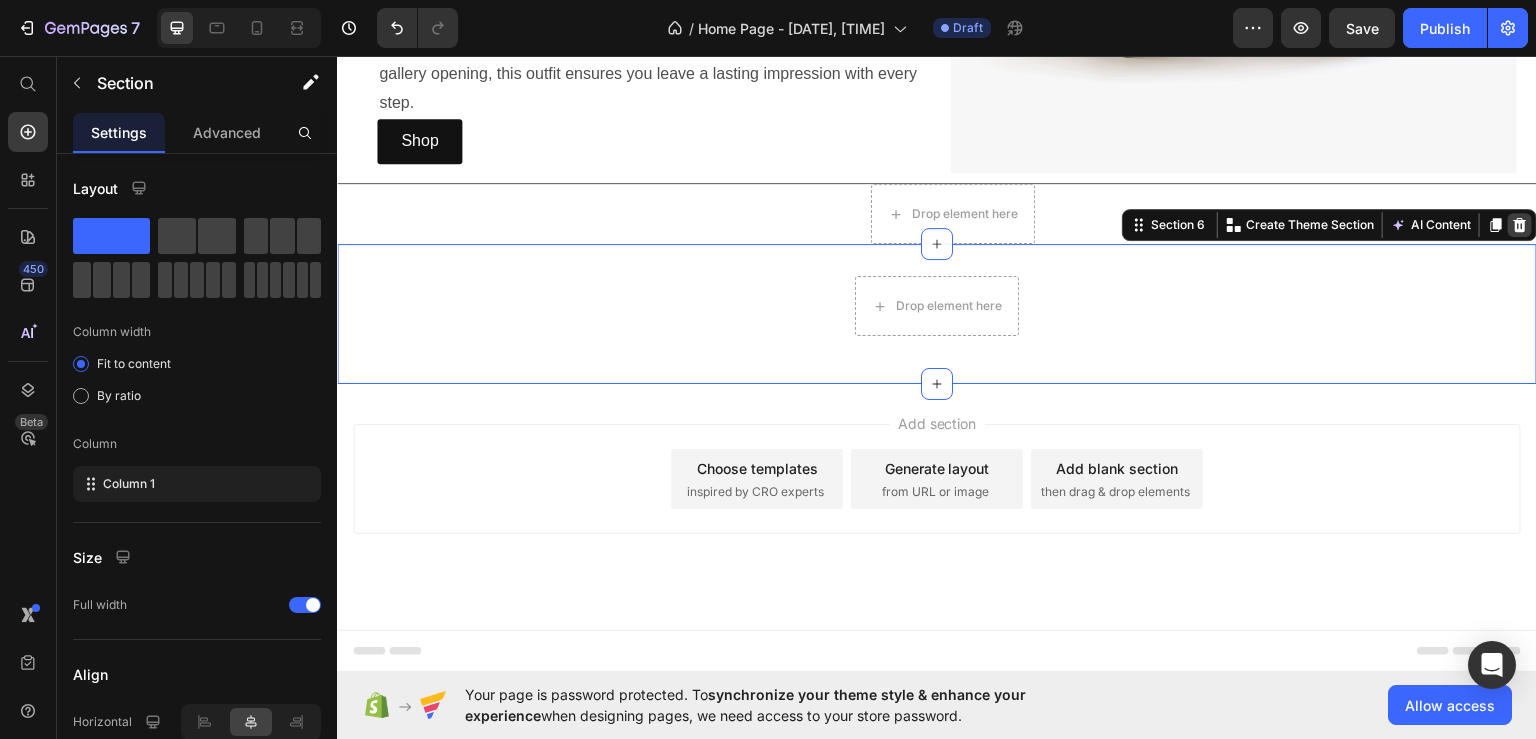 click 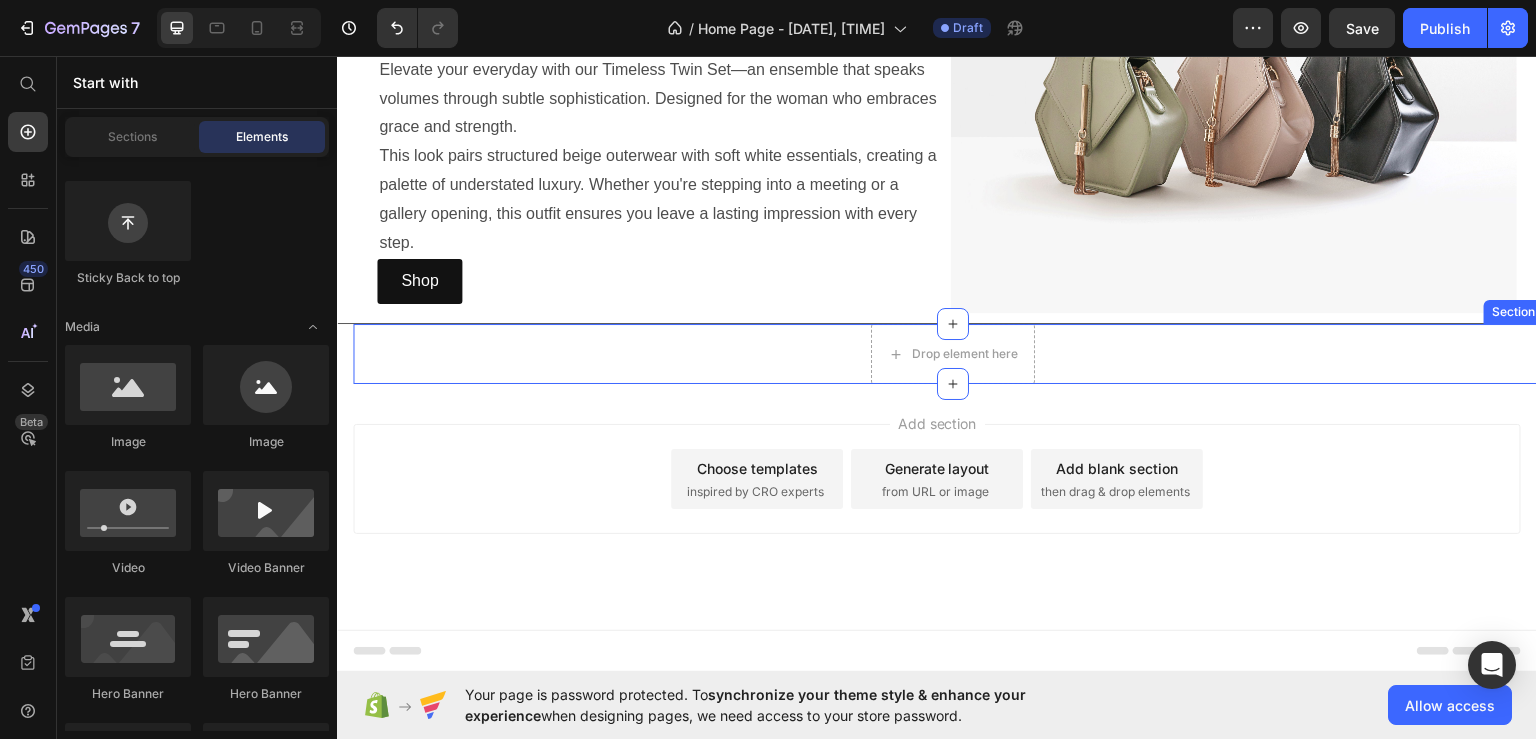 click on "Drop element here Section 5" at bounding box center [953, 353] 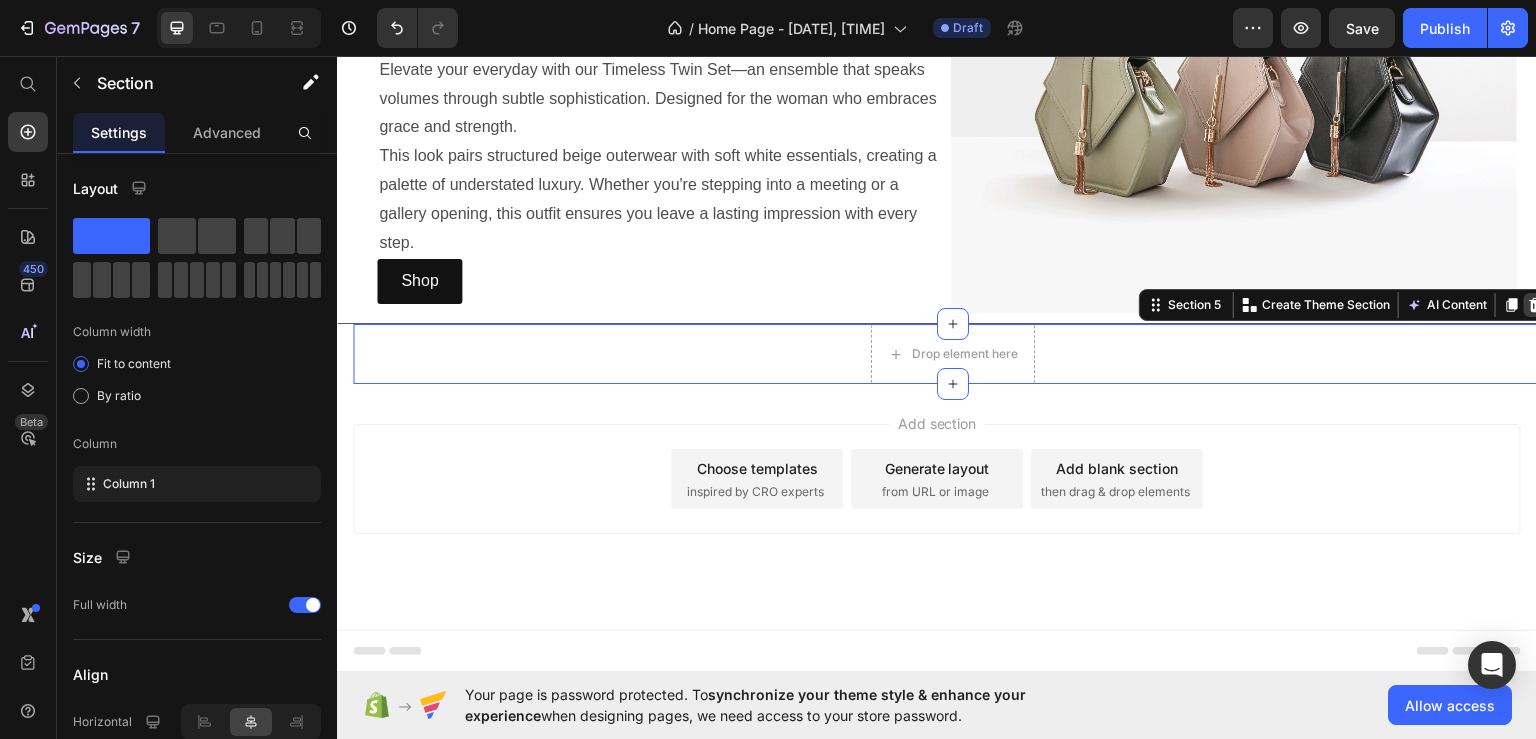 click 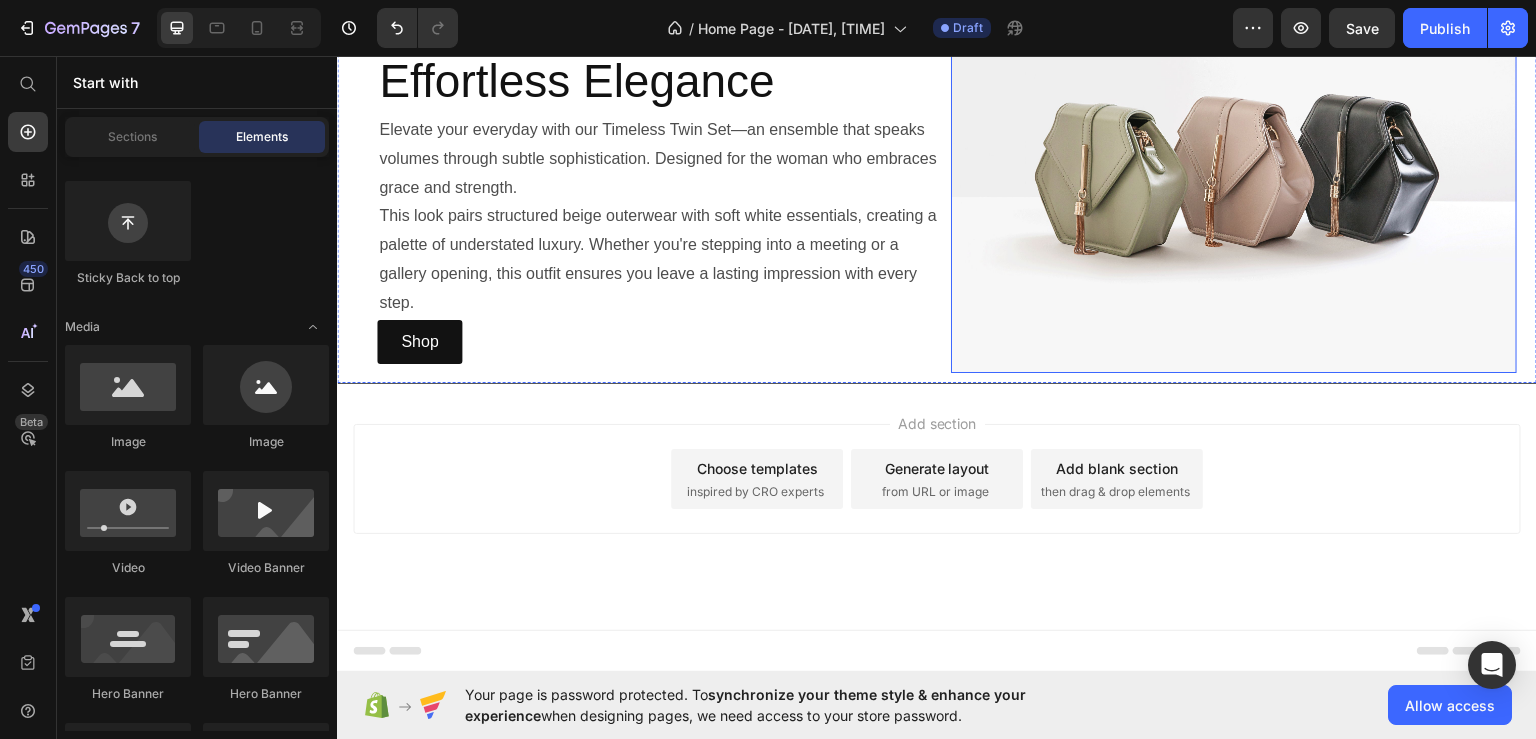 scroll, scrollTop: 1083, scrollLeft: 0, axis: vertical 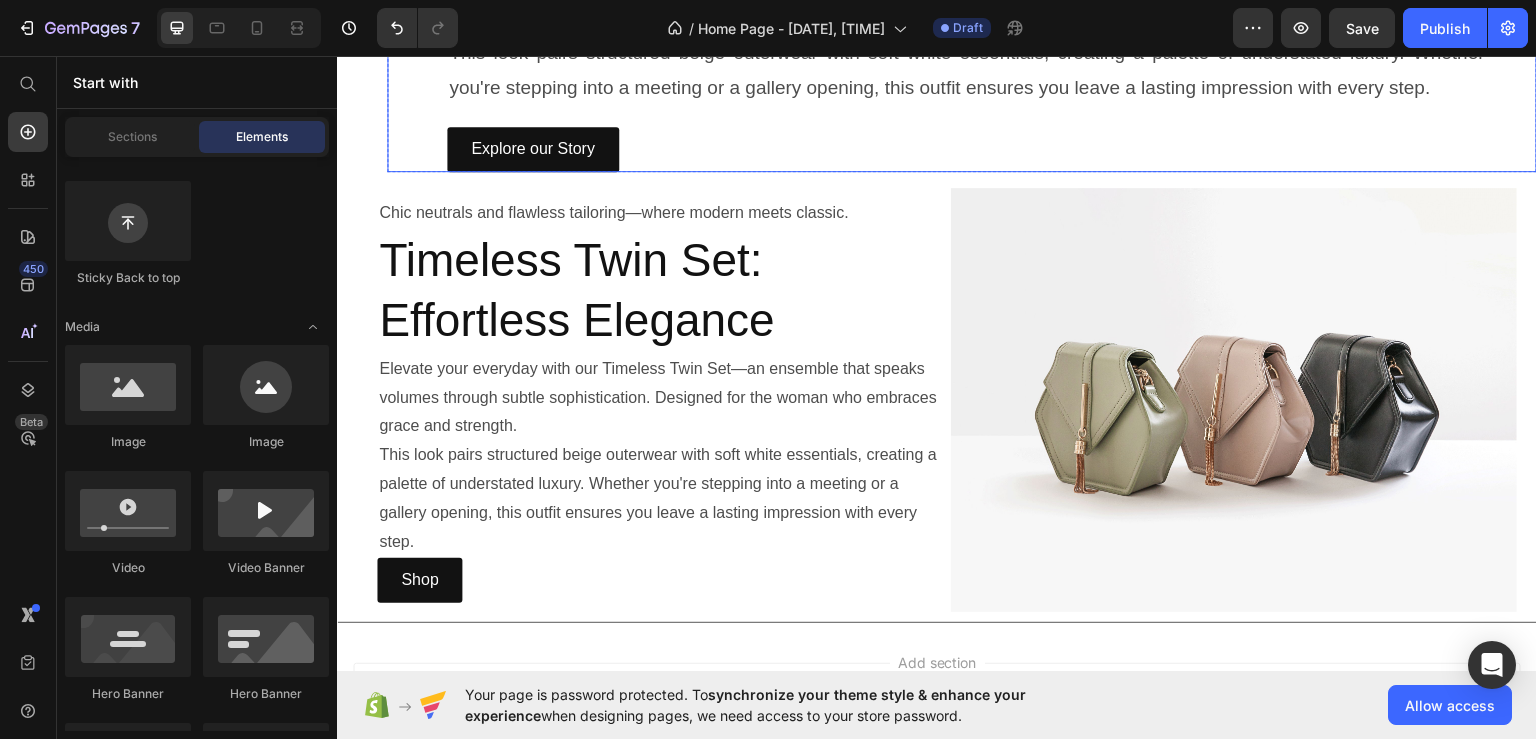 click on "Image" at bounding box center (387, -9) 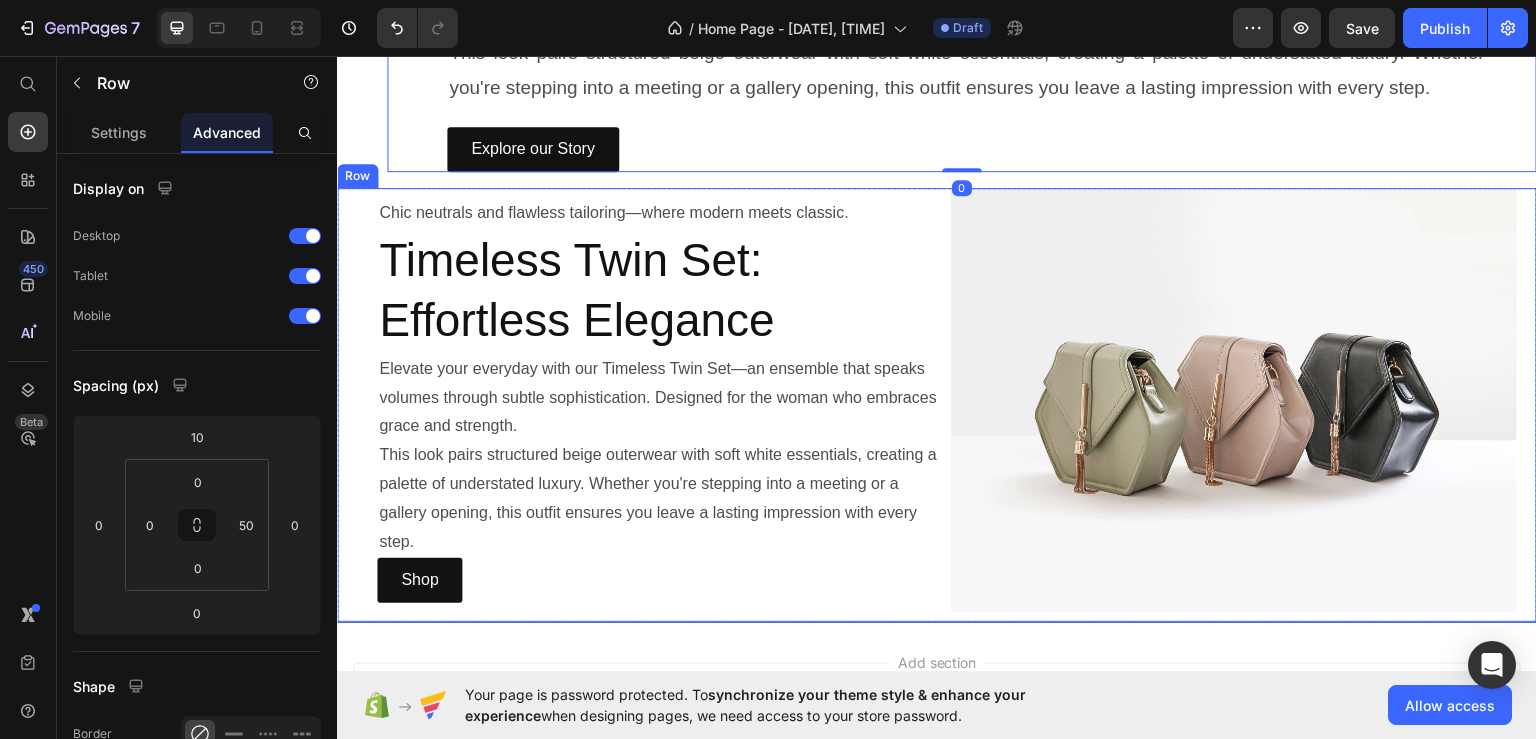 click on "Chic neutrals and flawless tailoring—where modern meets classic. Text Block Timeless Twin Set: Effortless Elegance Heading Elevate your everyday with our Timeless Twin Set—an ensemble that speaks volumes through subtle sophistication. Designed for the woman who embraces grace and strength. This look pairs structured beige outerwear with soft white essentials, creating a palette of understated luxury. Whether you're stepping into a meeting or a gallery opening, this outfit ensures you leave a lasting impression with every step. Text Block Shop Button" at bounding box center (660, 399) 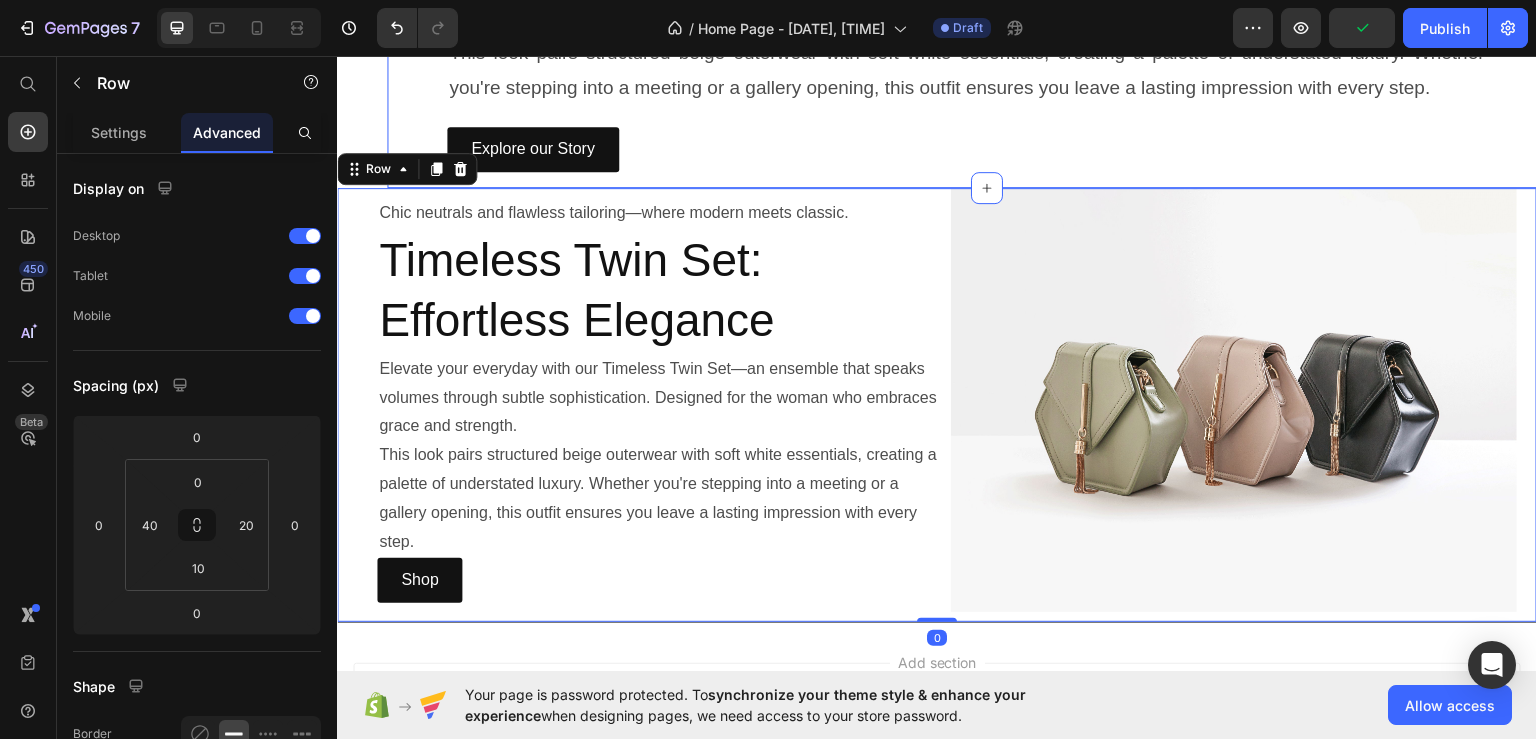 click on "Image Chic neutrals and flawless tailoring—where modern meets classic. Text Block Timeless Twin Set: Effortless Elegance Heading Elevate your everyday with our Timeless Twin Set—an ensemble that speaks volumes through subtle sophistication. Designed for the woman who embraces grace and strength. This look pairs structured beige outerwear with soft white essentials, creating a palette of understated luxury. Whether you're stepping into a meeting or a gallery opening, this outfit ensures you leave a lasting impression with every step. Text Block Explore our Story Button Row Row" at bounding box center (962, -6) 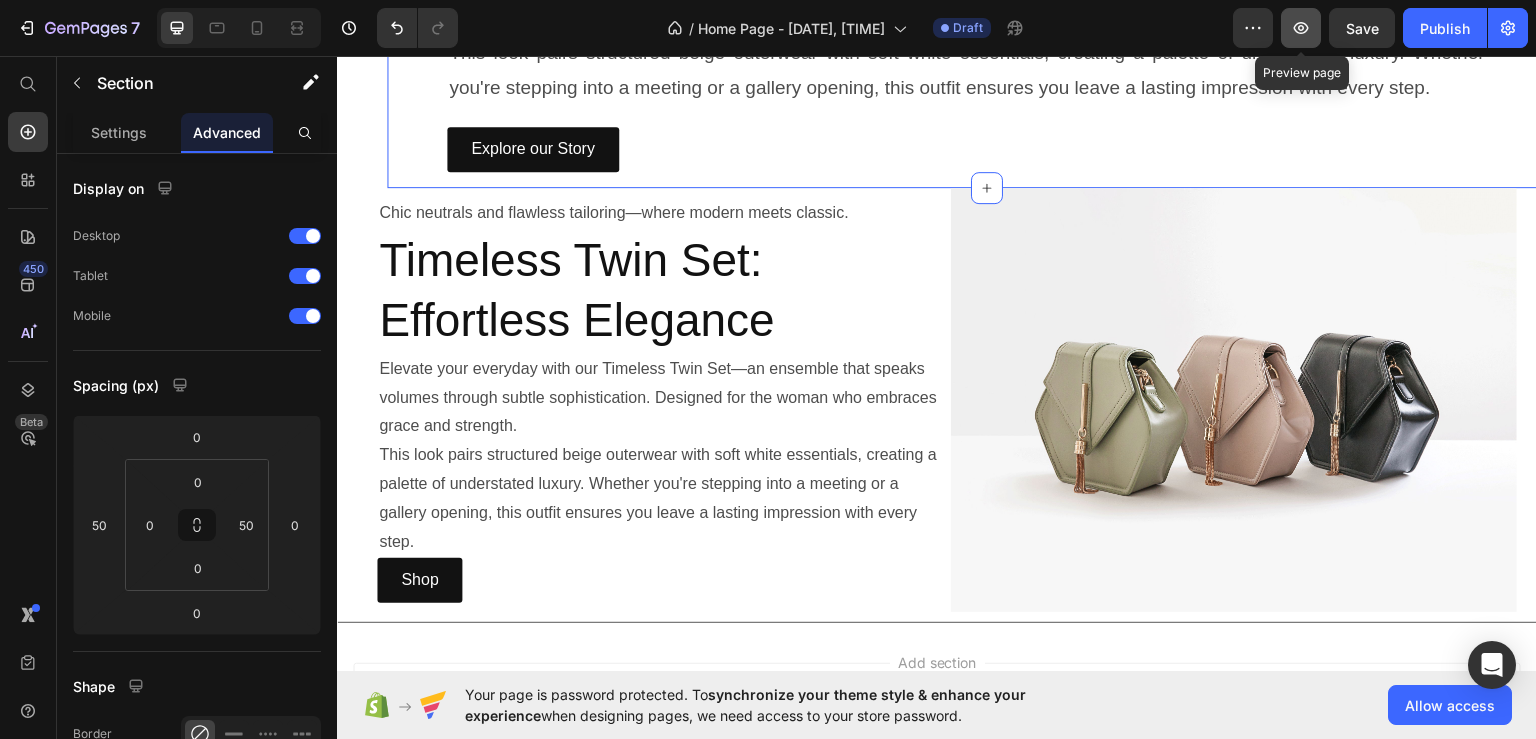 click 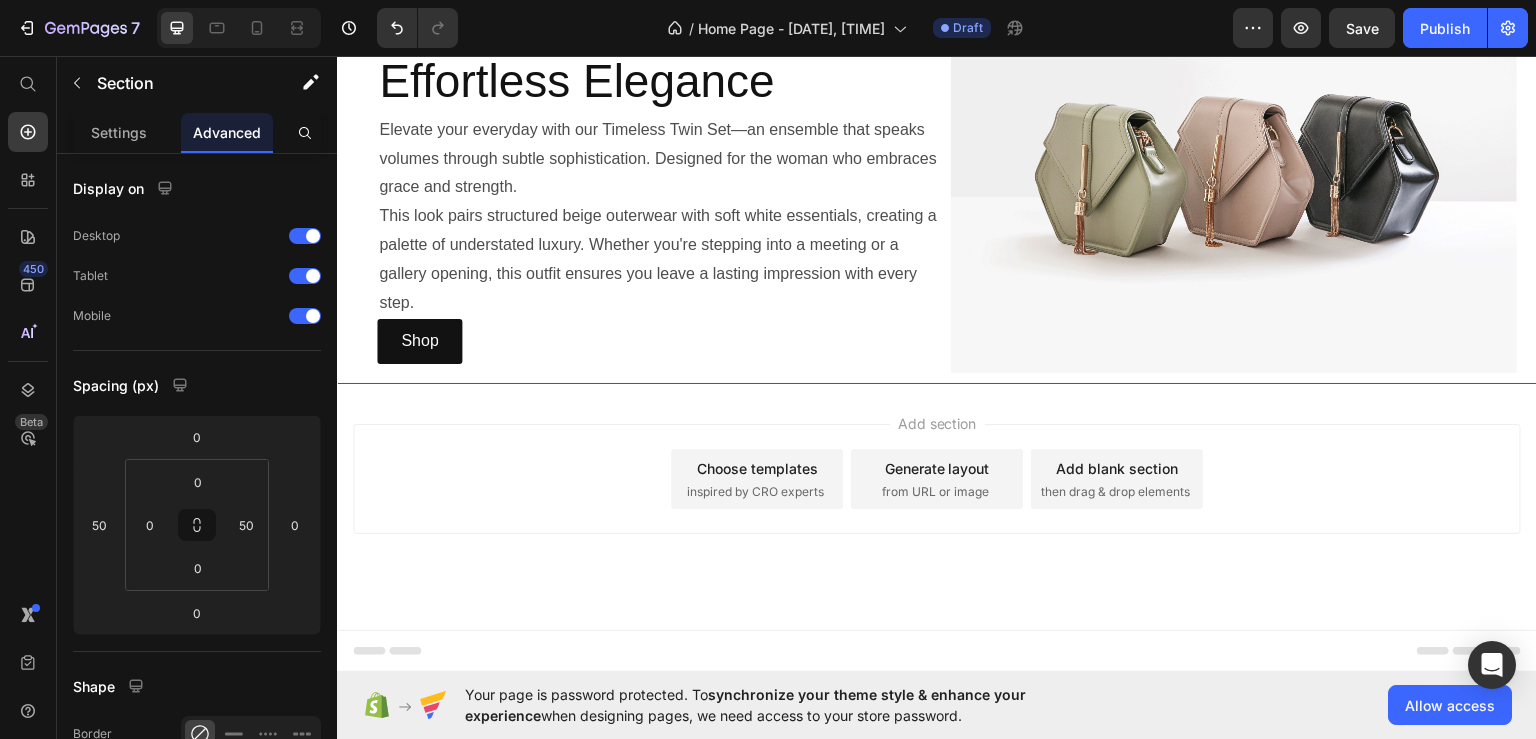 scroll, scrollTop: 1584, scrollLeft: 0, axis: vertical 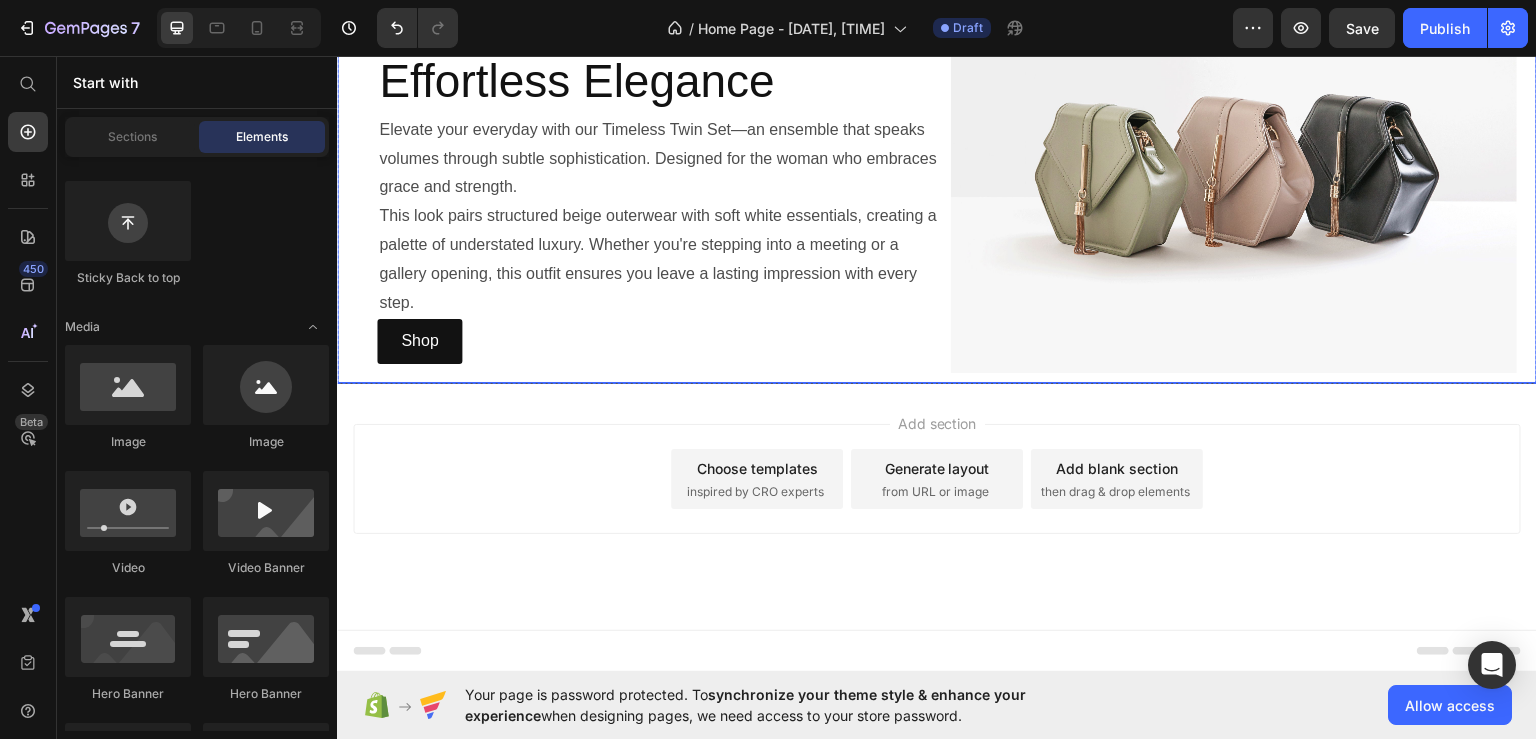 click on "Chic neutrals and flawless tailoring—where modern meets classic. Text Block Timeless Twin Set: Effortless Elegance Heading Elevate your everyday with our Timeless Twin Set—an ensemble that speaks volumes through subtle sophistication. Designed for the woman who embraces grace and strength. This look pairs structured beige outerwear with soft white essentials, creating a palette of understated luxury. Whether you're stepping into a meeting or a gallery opening, this outfit ensures you leave a lasting impression with every step. Text Block Shop Button Image Row" at bounding box center [937, 166] 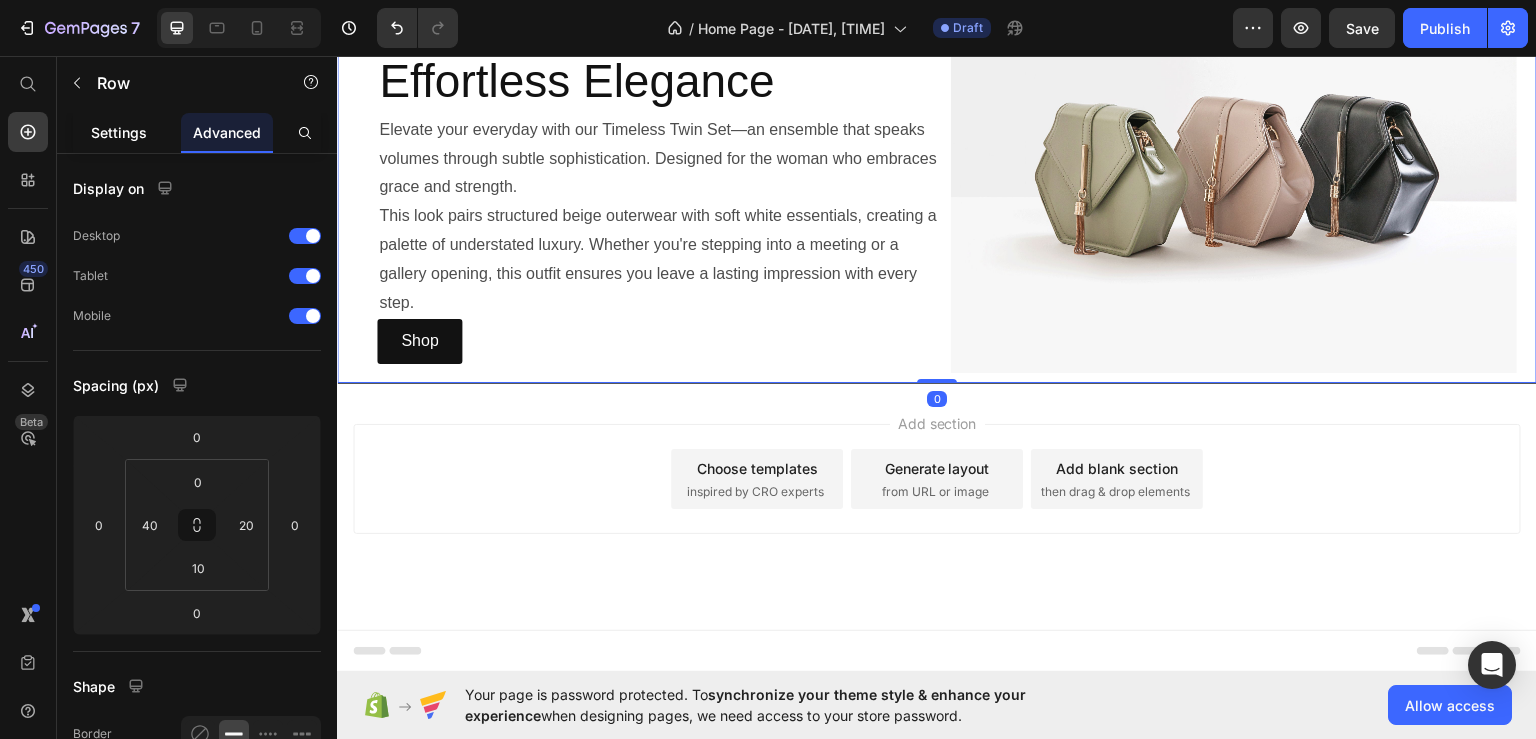 click on "Settings" at bounding box center [119, 132] 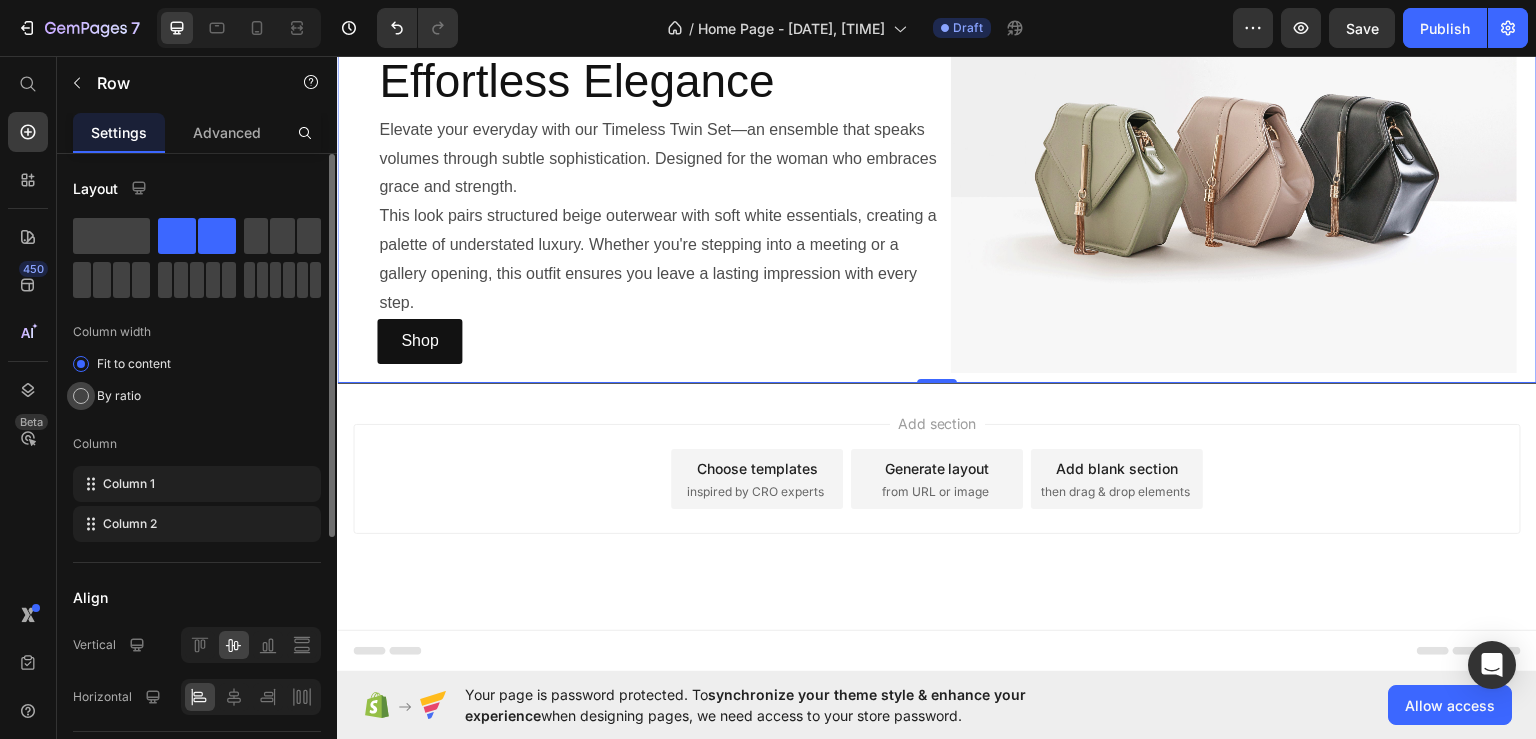 click on "By ratio" at bounding box center (119, 396) 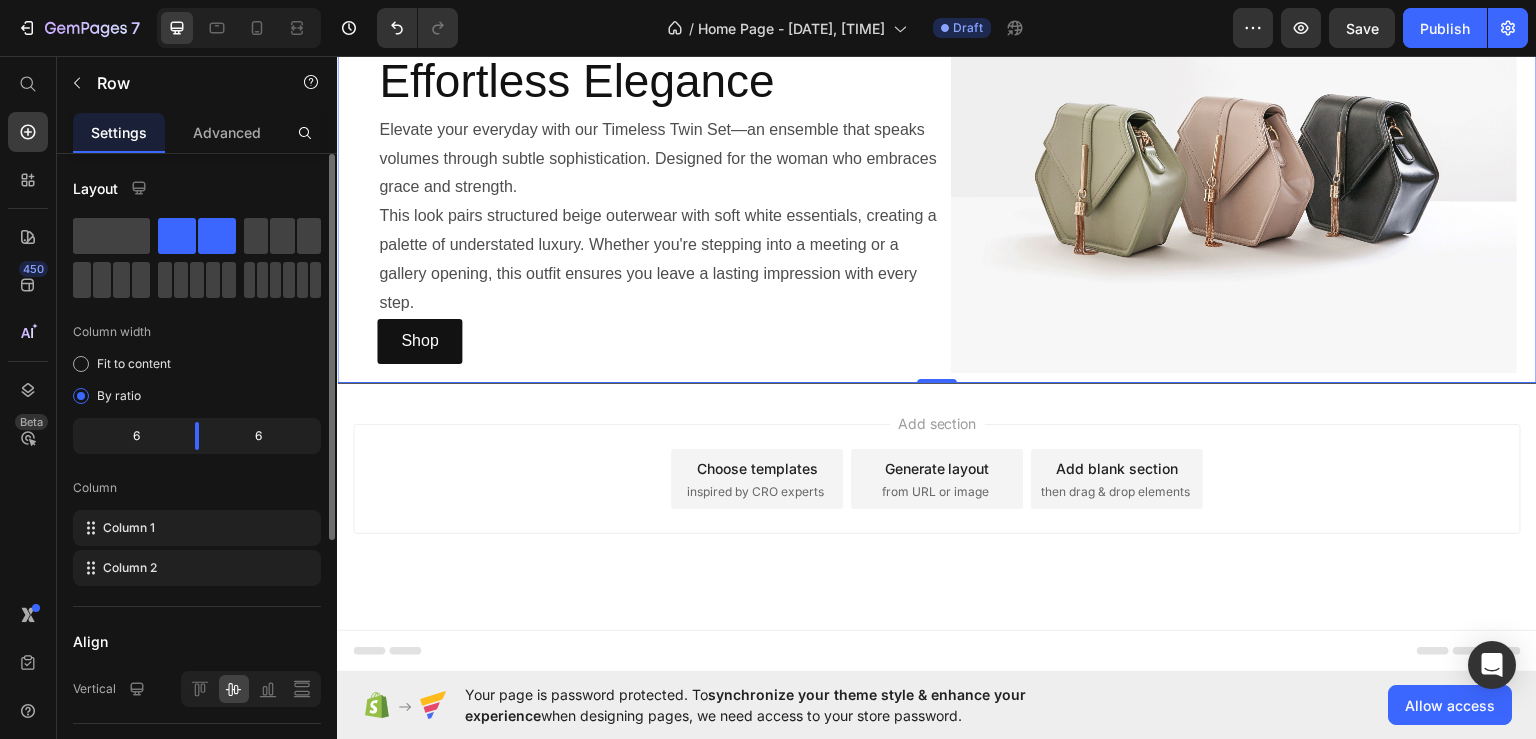 scroll, scrollTop: 200, scrollLeft: 0, axis: vertical 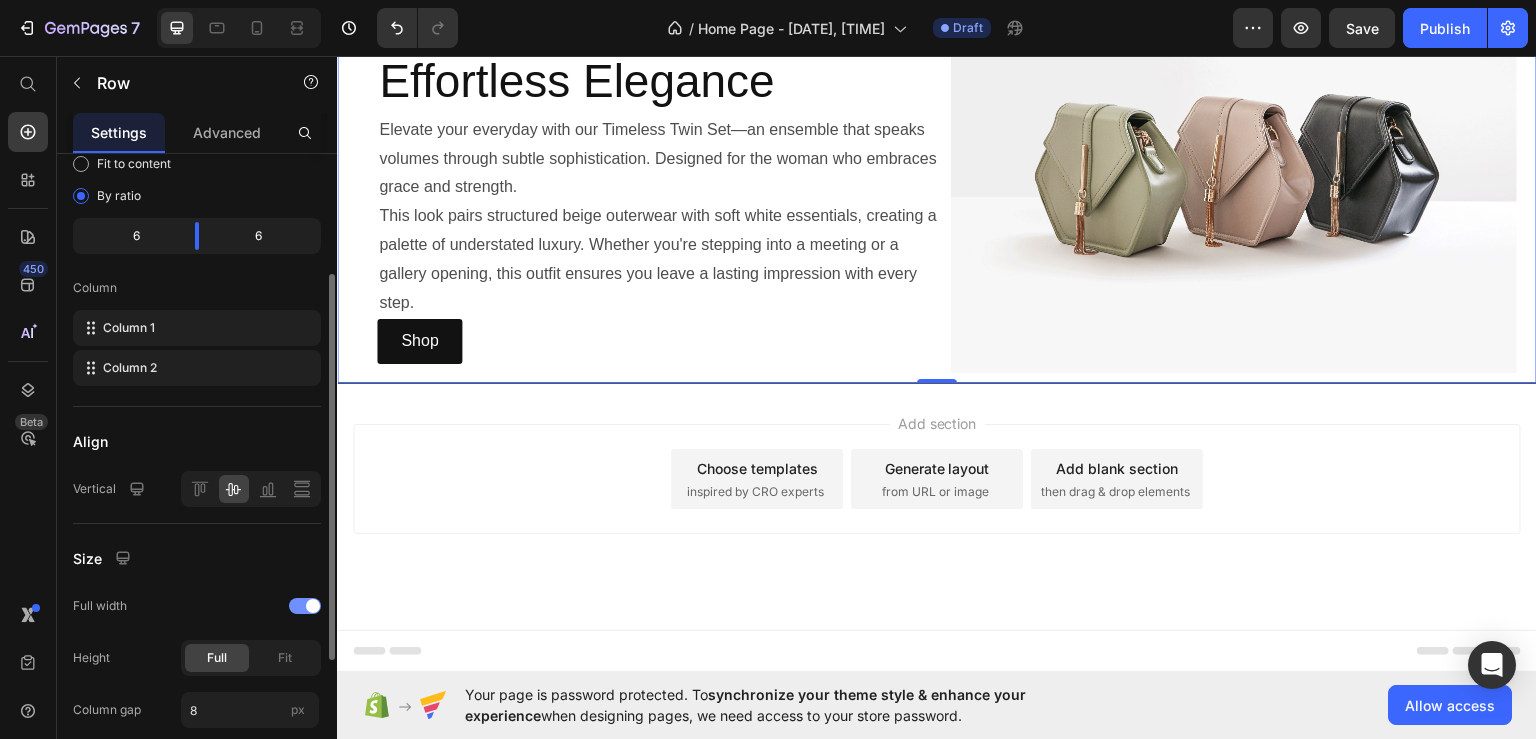 click at bounding box center (313, 606) 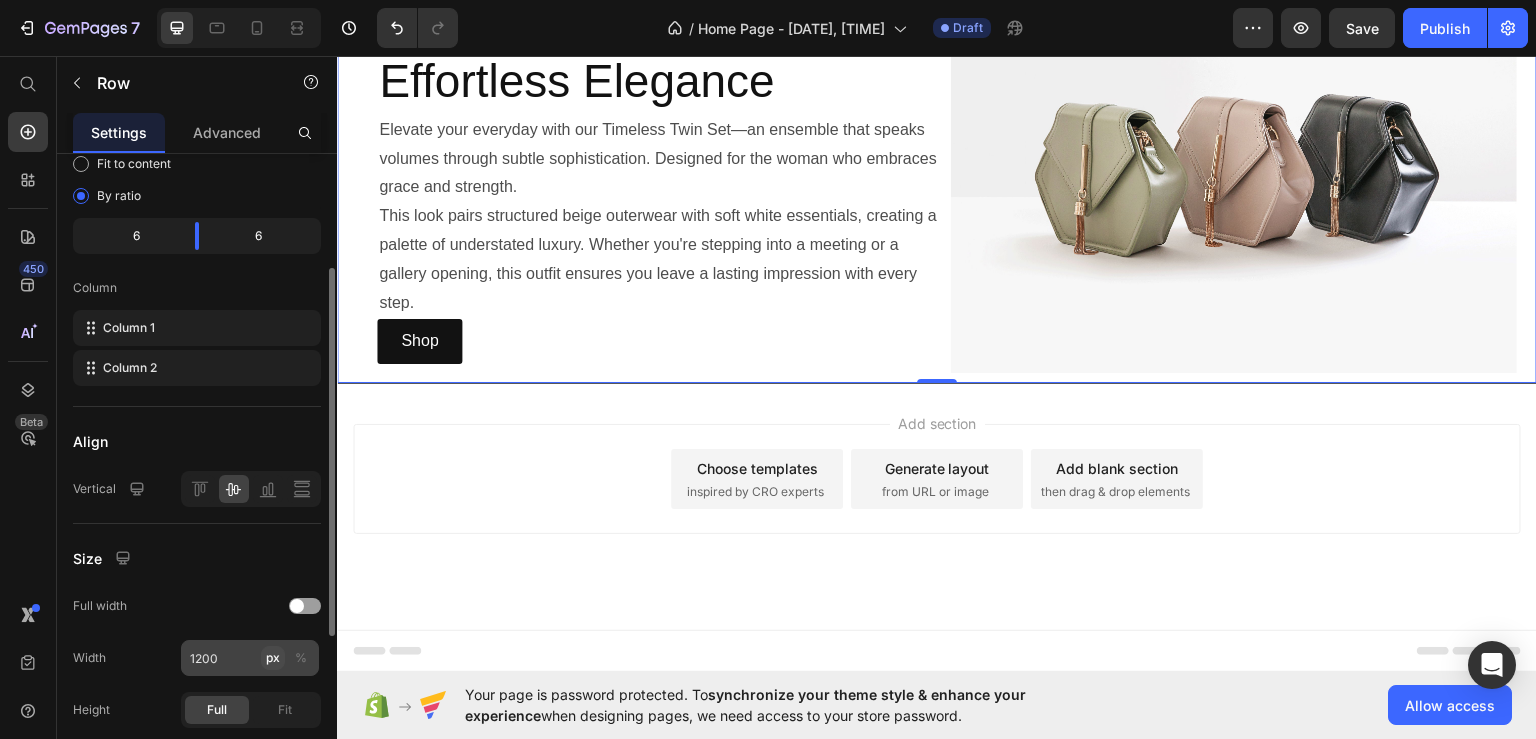scroll, scrollTop: 400, scrollLeft: 0, axis: vertical 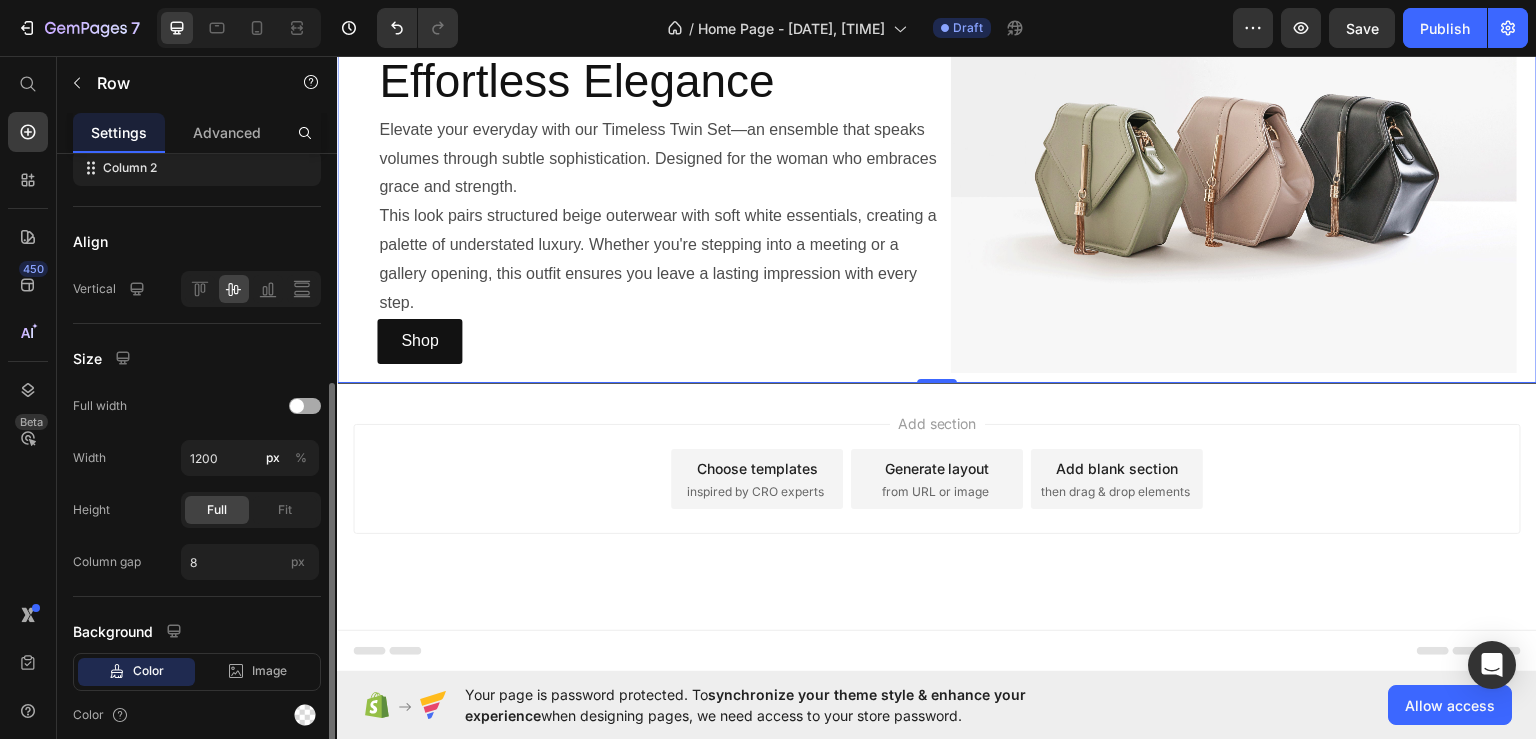click at bounding box center [305, 406] 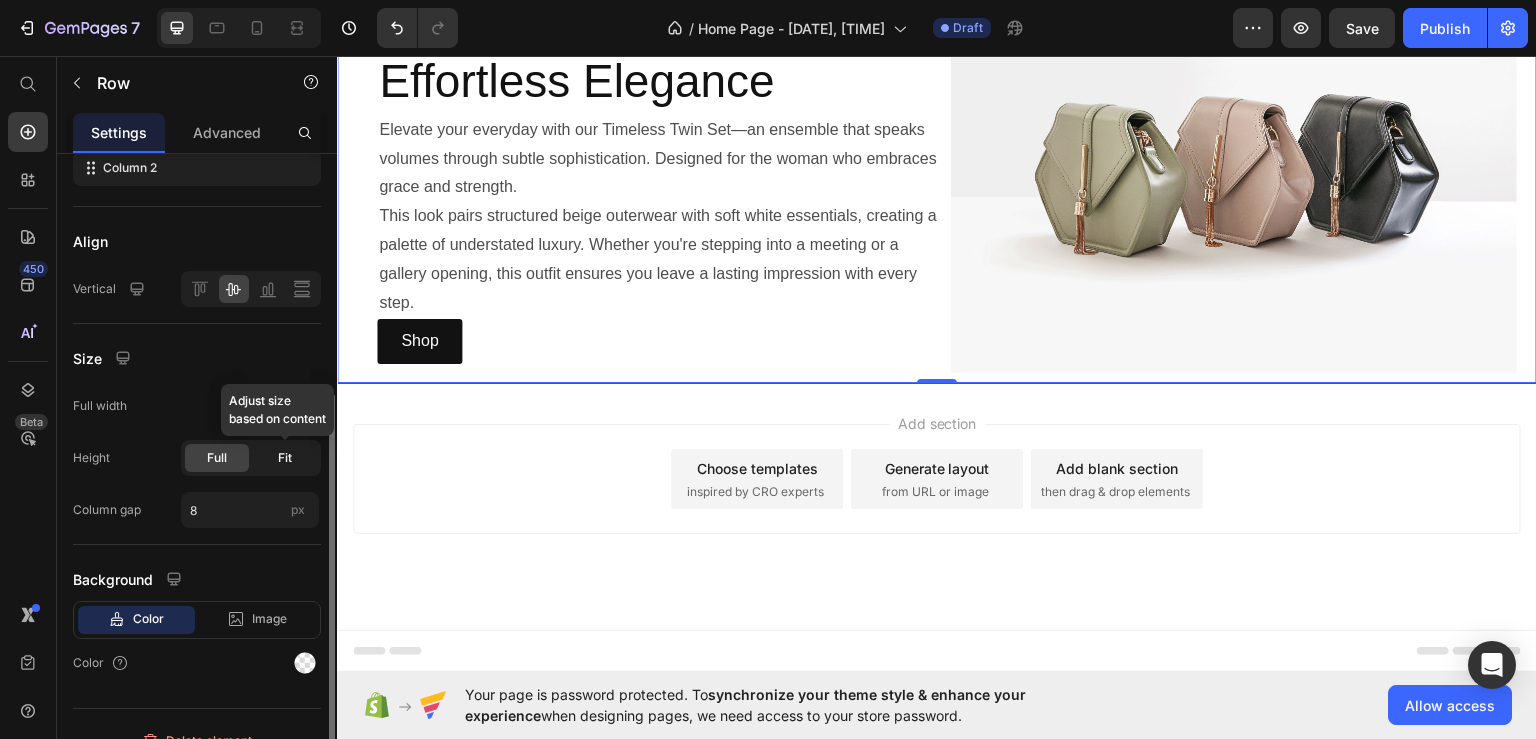 click on "Fit" 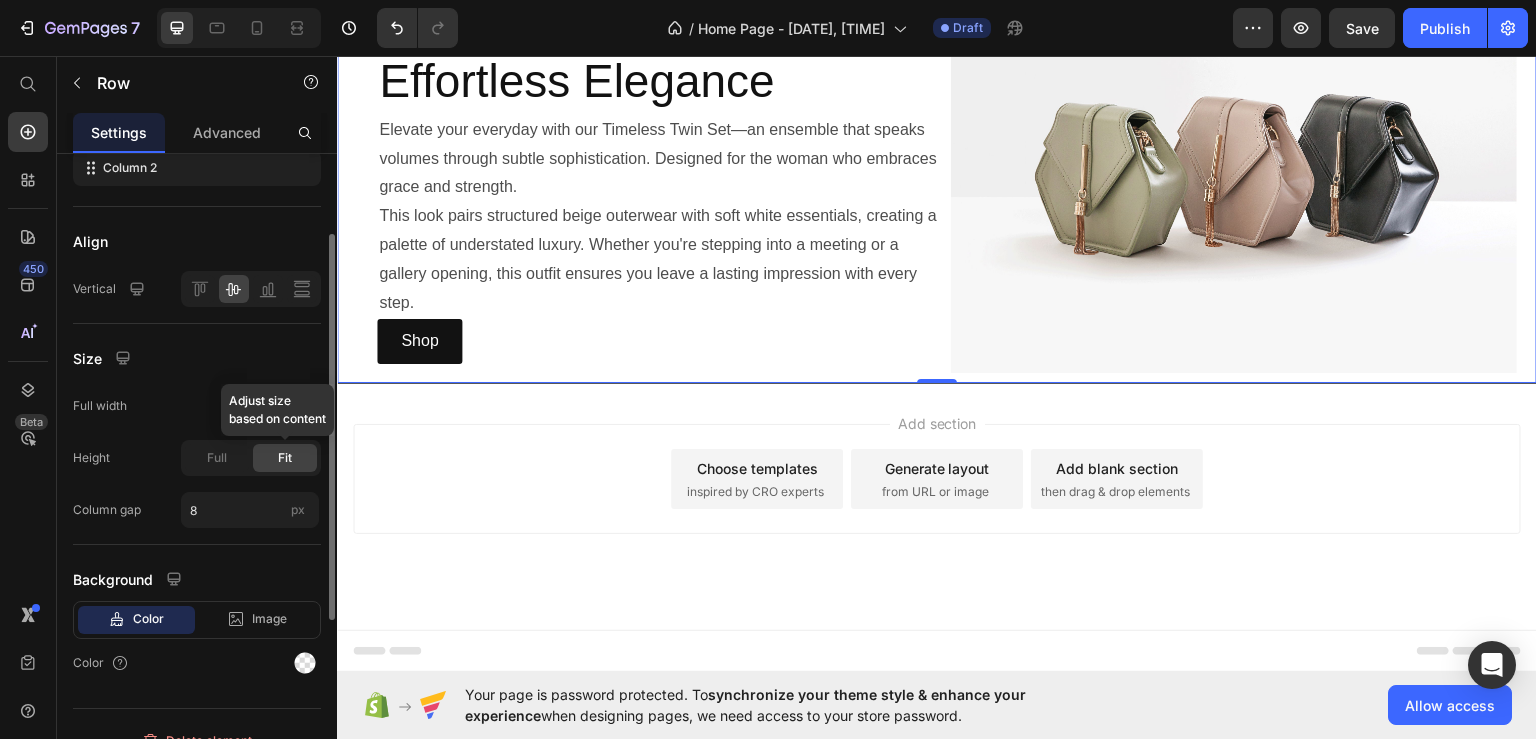 scroll, scrollTop: 0, scrollLeft: 0, axis: both 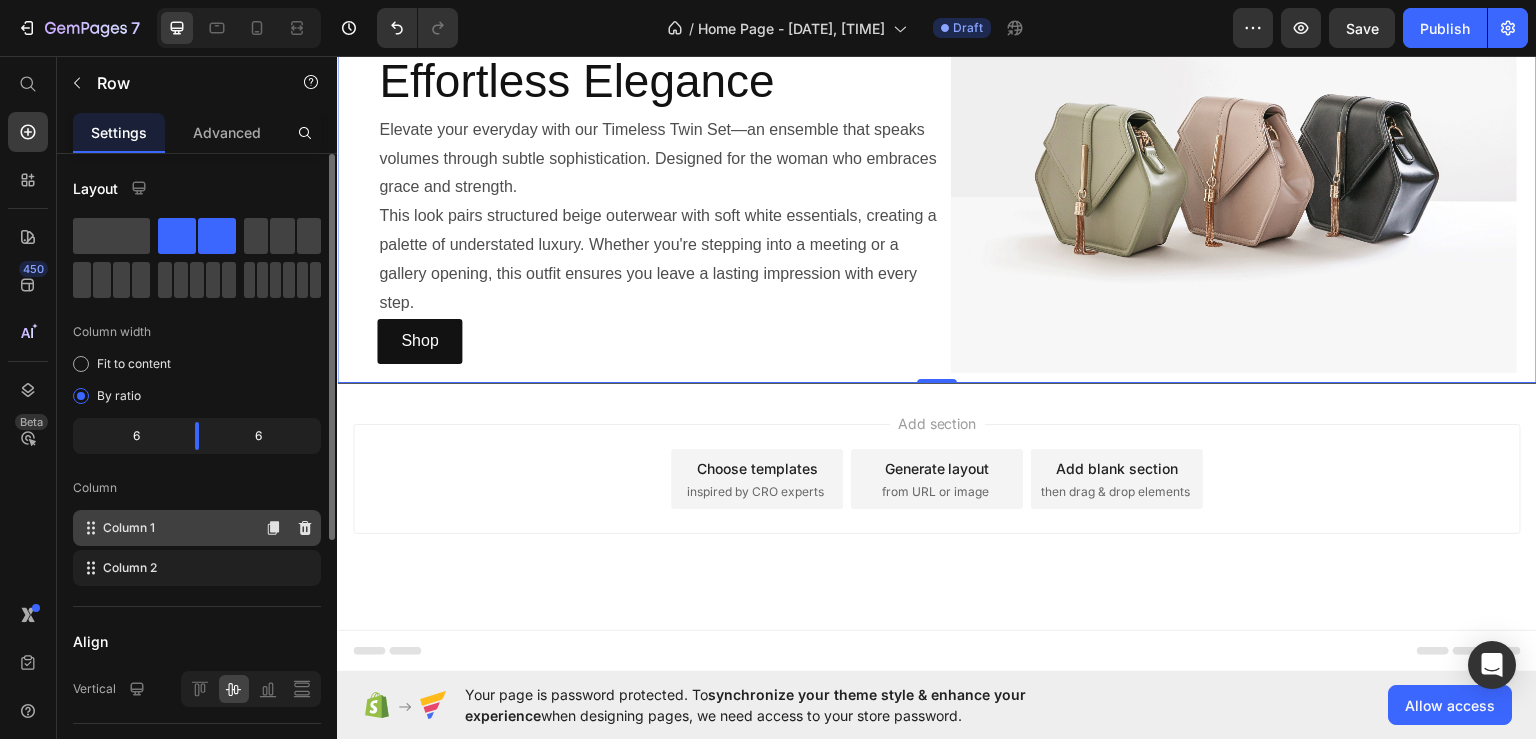 click on "Fit to content" at bounding box center (134, 364) 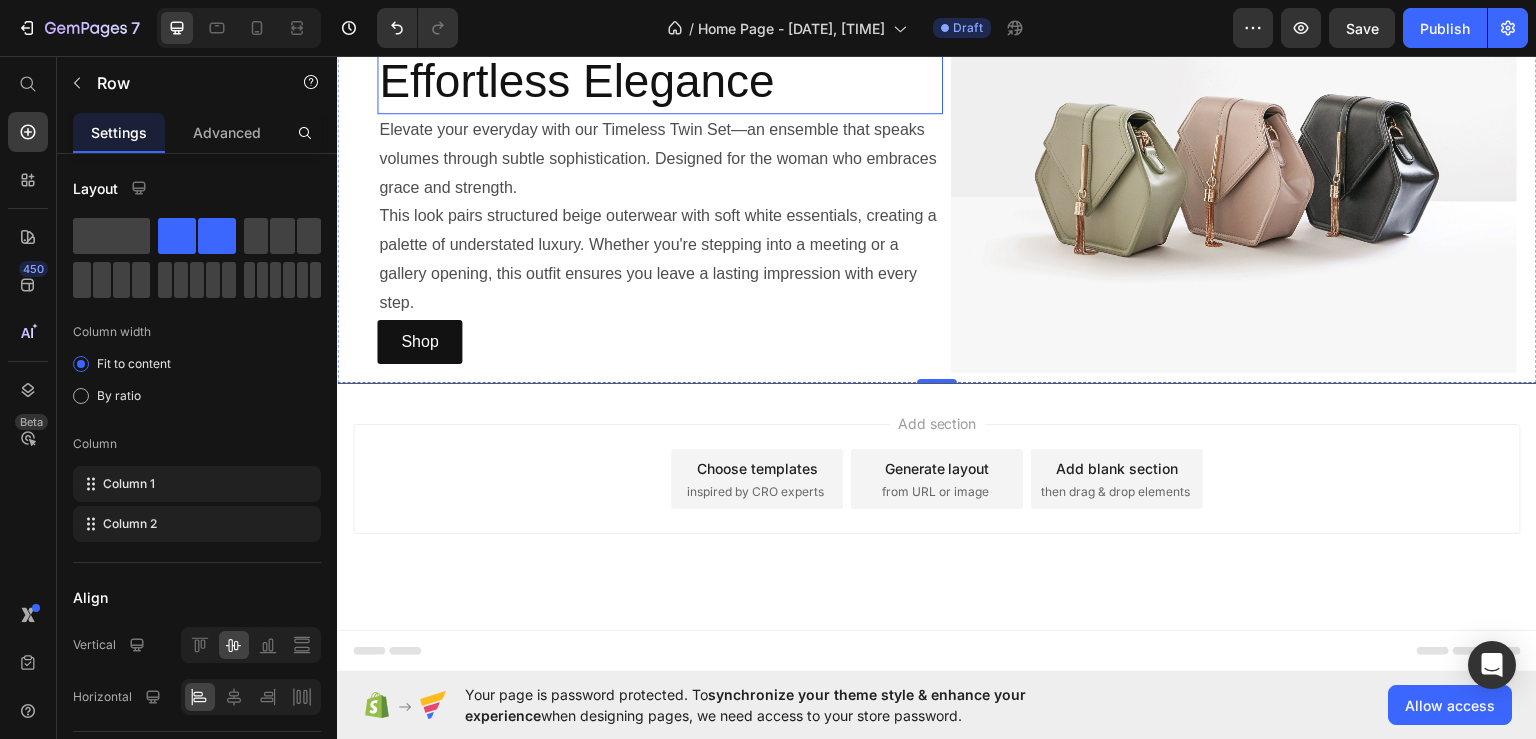 scroll, scrollTop: 1083, scrollLeft: 0, axis: vertical 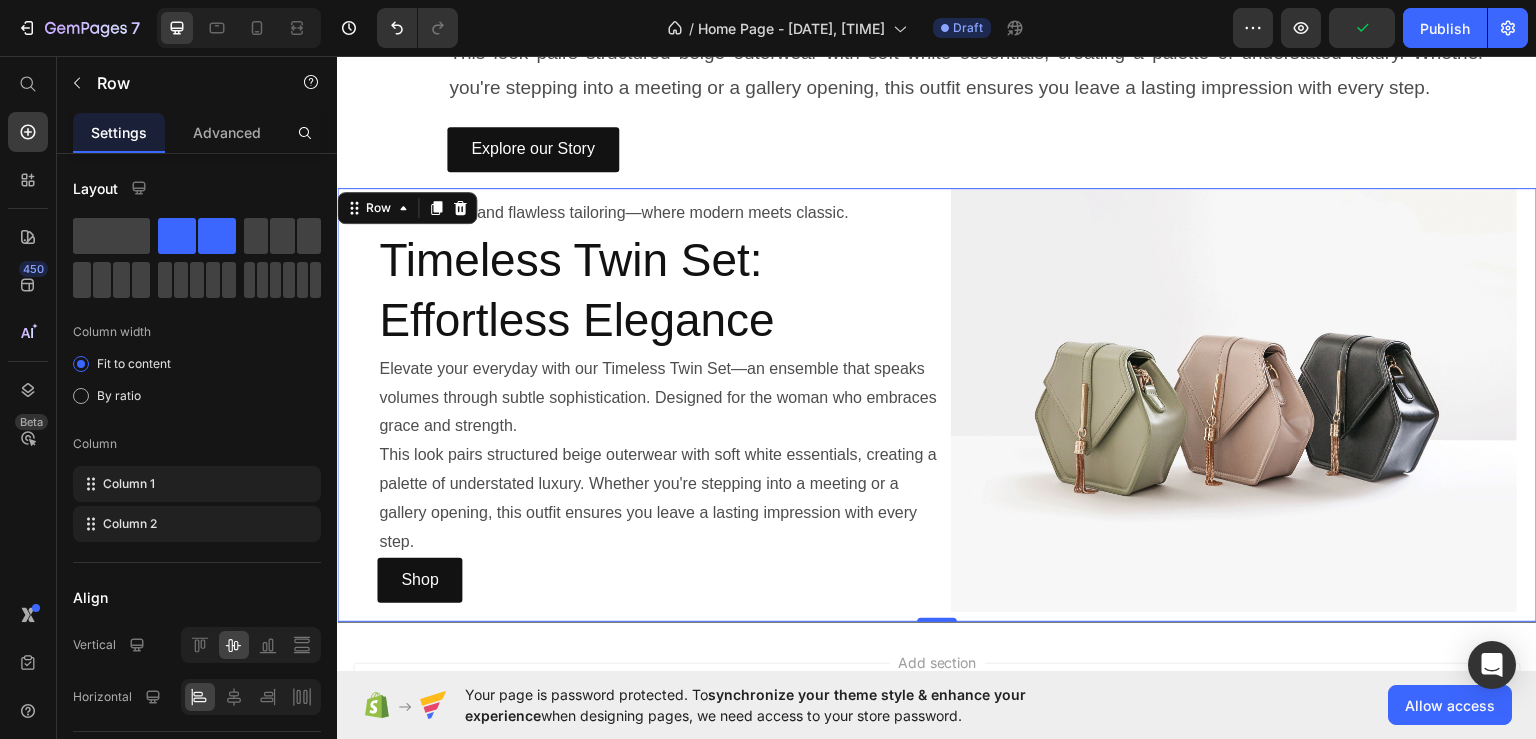 click on "Image Chic neutrals and flawless tailoring—where modern meets classic. Text Block Timeless Twin Set: Effortless Elegance Heading Elevate your everyday with our Timeless Twin Set—an ensemble that speaks volumes through subtle sophistication. Designed for the woman who embraces grace and strength. This look pairs structured beige outerwear with soft white essentials, creating a palette of understated luxury. Whether you're stepping into a meeting or a gallery opening, this outfit ensures you leave a lasting impression with every step. Text Block Explore our Story Button Row Row Section 3" at bounding box center [937, -6] 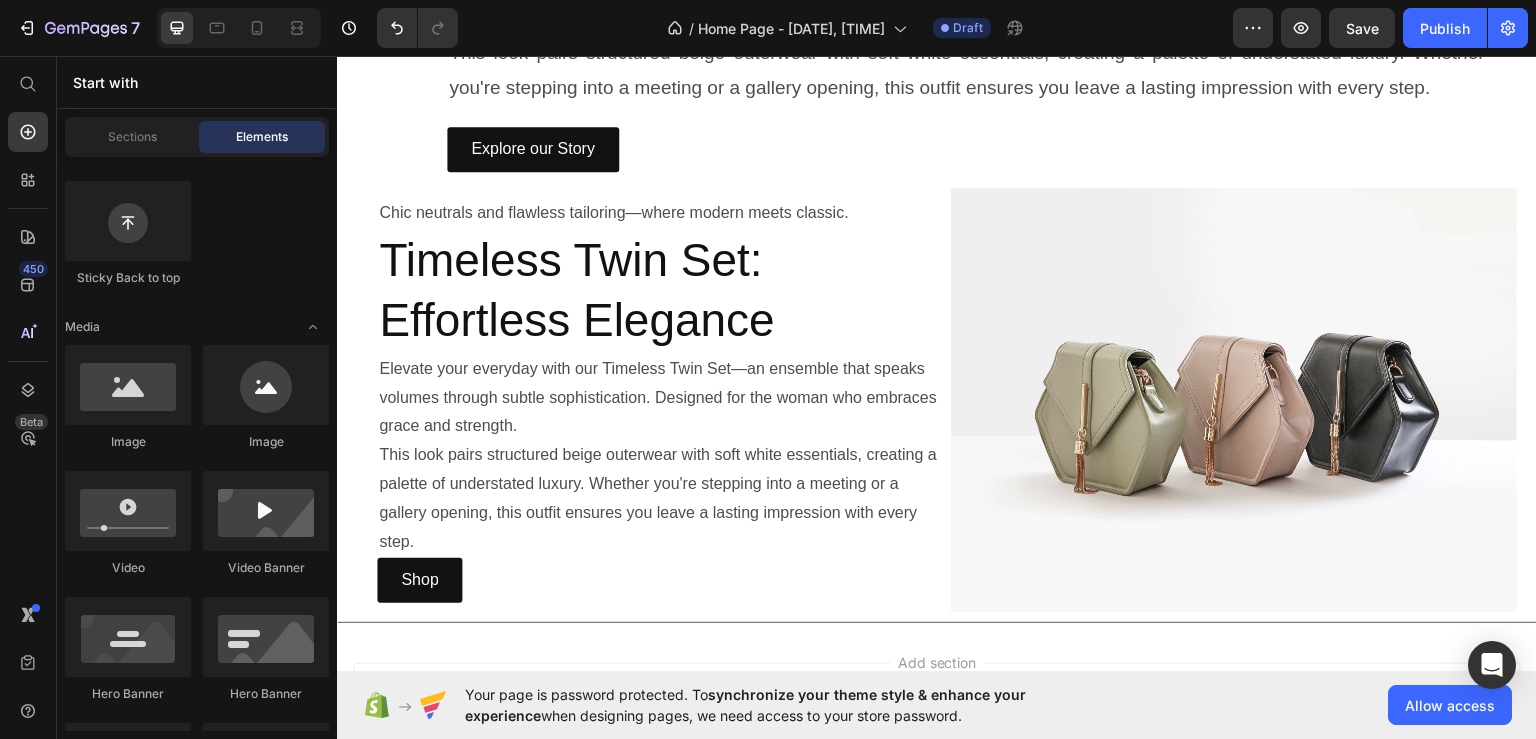 click at bounding box center (387, -9) 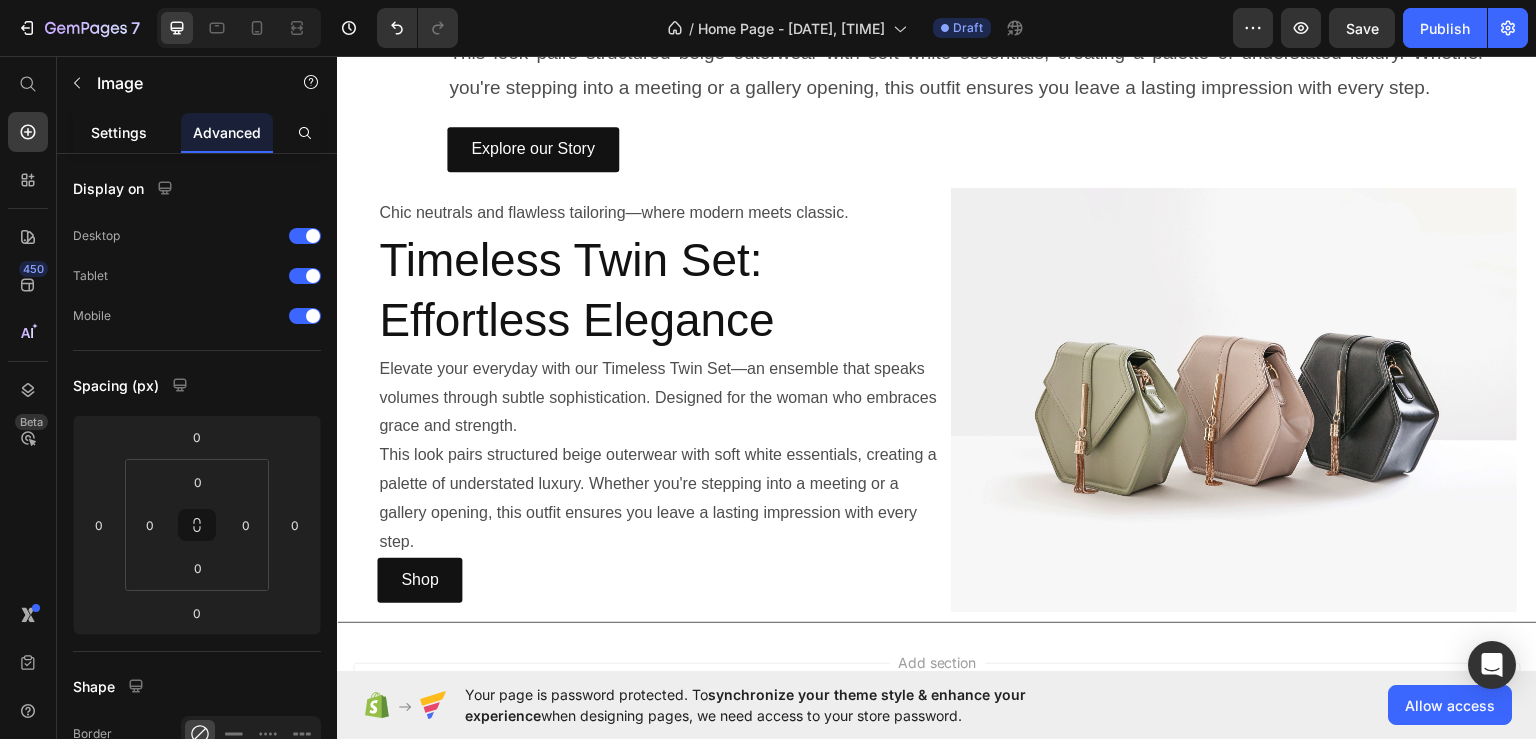 click on "Settings" 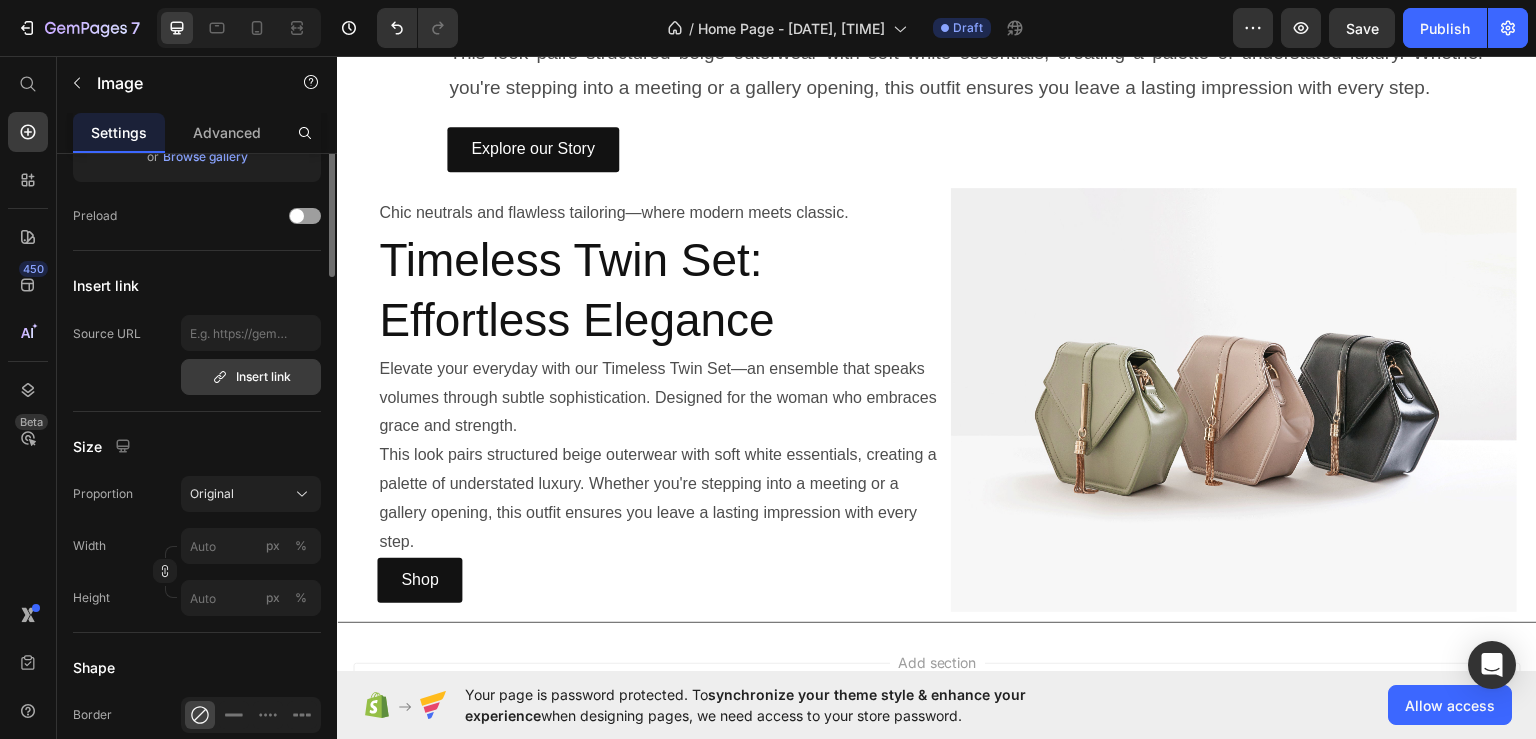 scroll, scrollTop: 100, scrollLeft: 0, axis: vertical 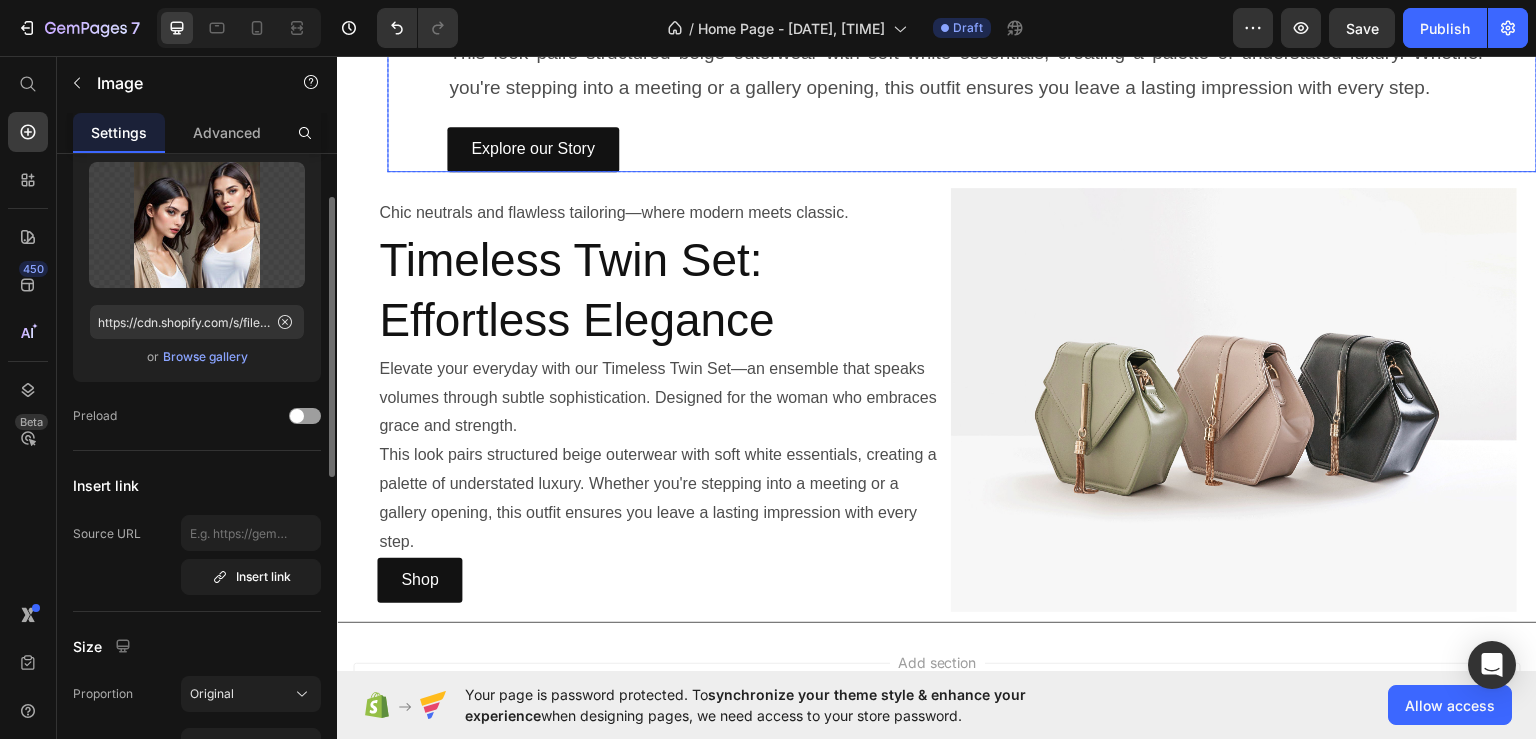 click on "Chic neutrals and flawless tailoring—where modern meets classic. Text Block Timeless Twin Set: Effortless Elegance Heading Elevate your everyday with our Timeless Twin Set—an ensemble that speaks volumes through subtle sophistication. Designed for the woman who embraces grace and strength. This look pairs structured beige outerwear with soft white essentials, creating a palette of understated luxury. Whether you're stepping into a meeting or a gallery opening, this outfit ensures you leave a lasting impression with every step. Text Block Explore our Story Button" at bounding box center (952, -9) 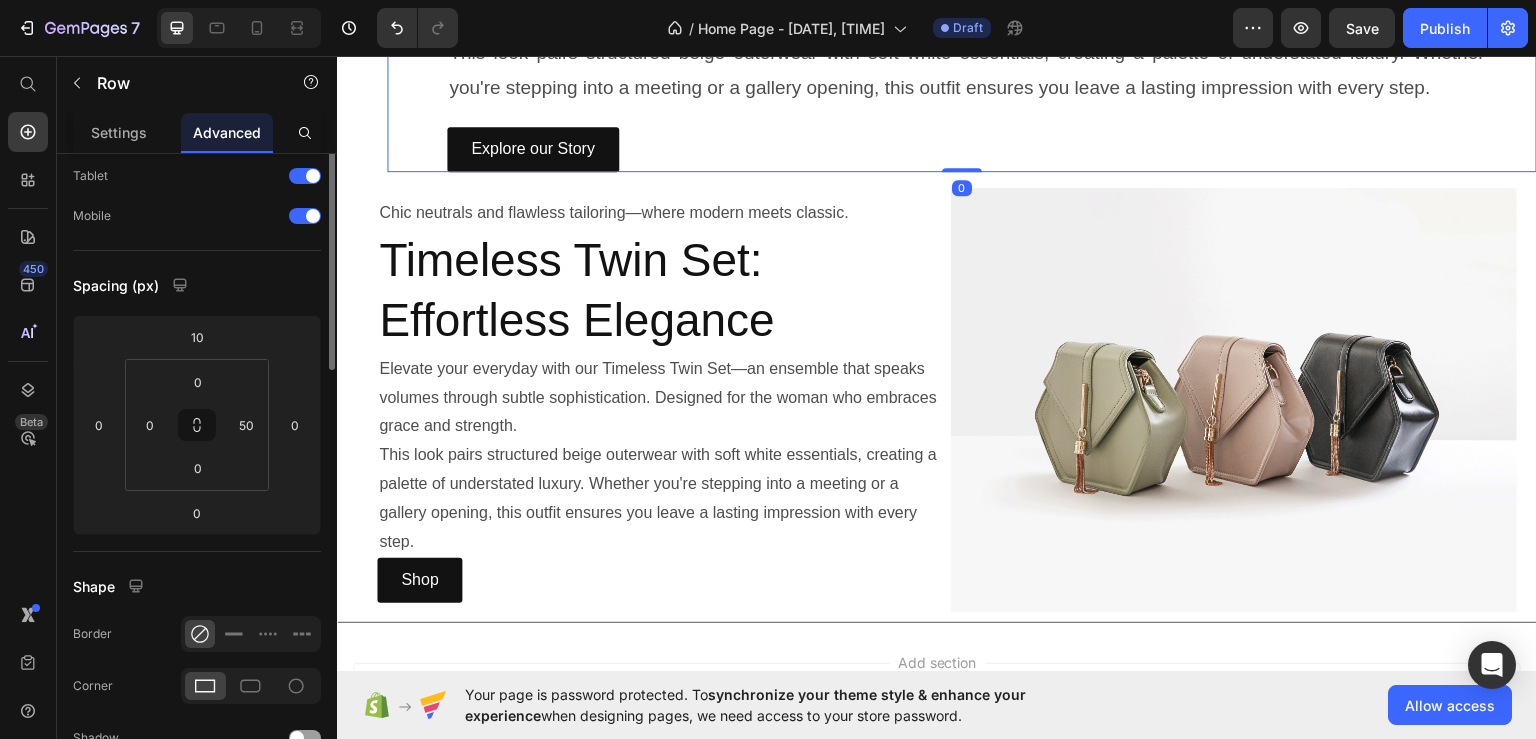 scroll, scrollTop: 0, scrollLeft: 0, axis: both 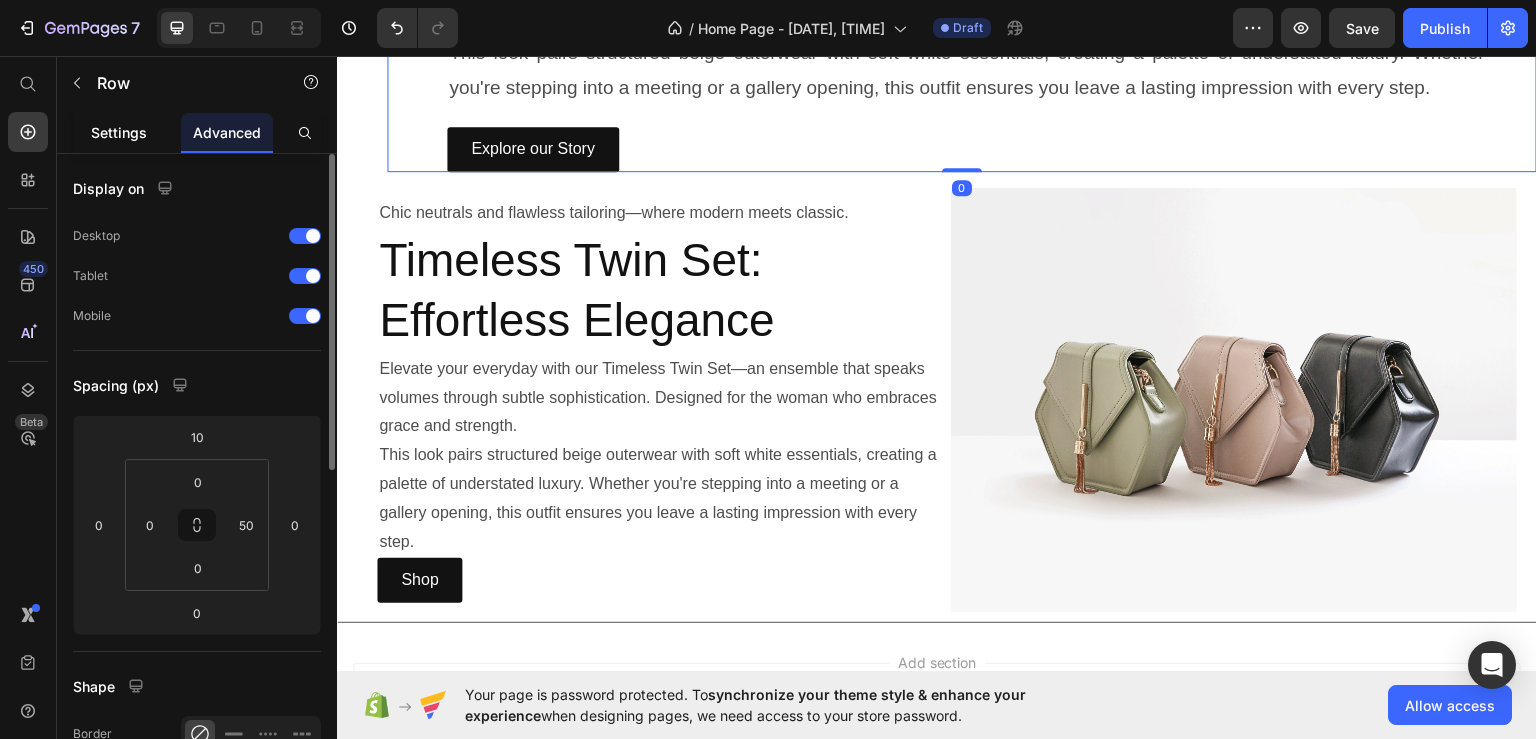 click on "Settings" at bounding box center (119, 132) 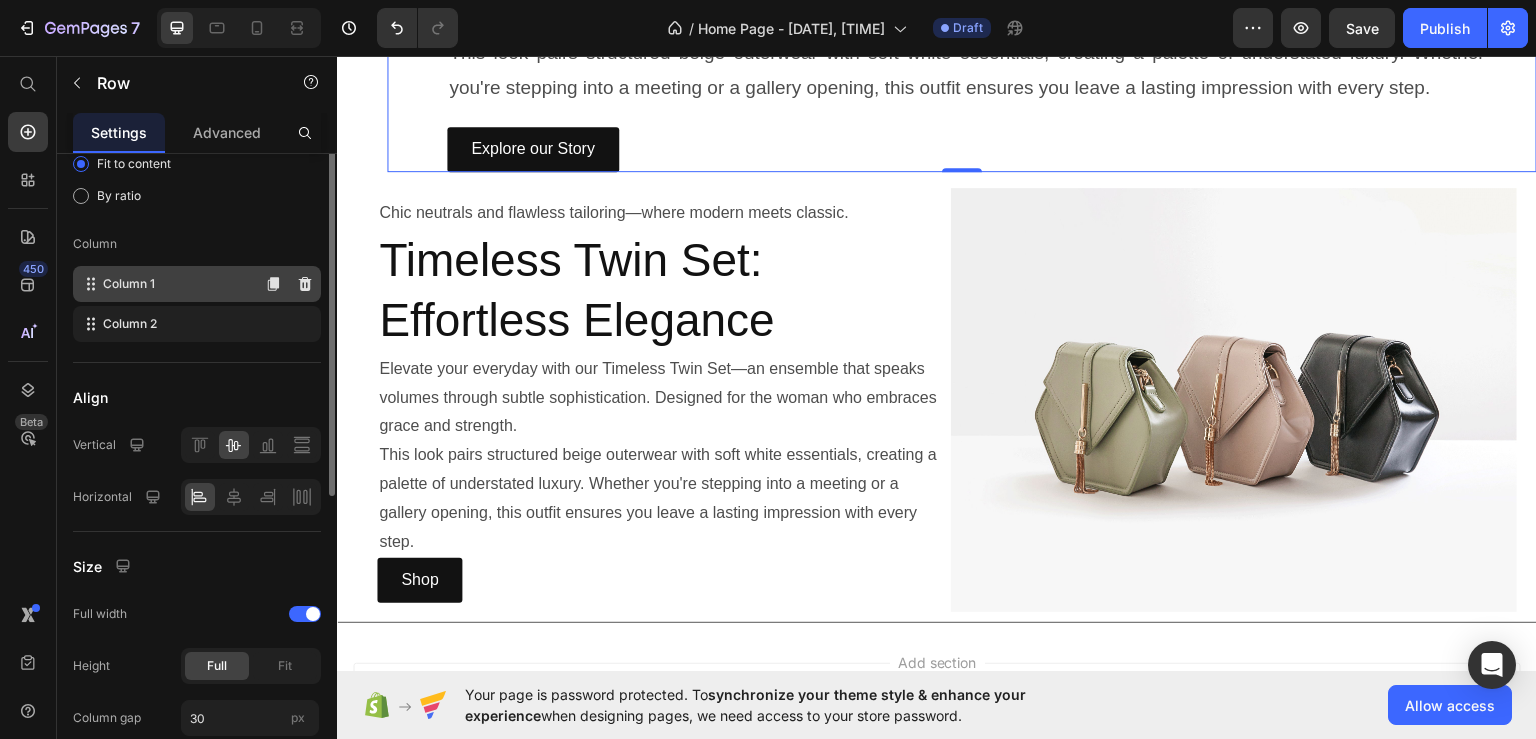 scroll, scrollTop: 300, scrollLeft: 0, axis: vertical 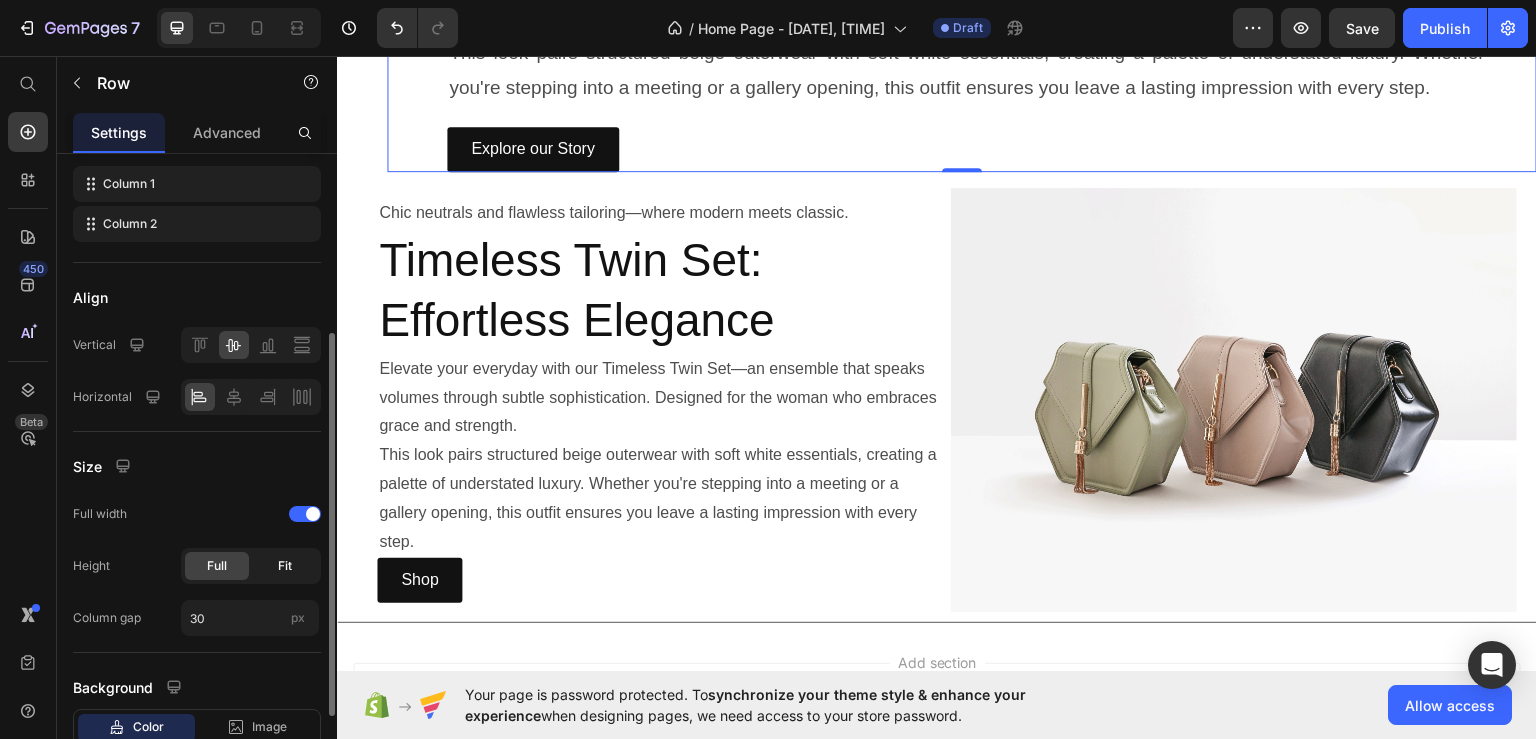 click on "Fit" 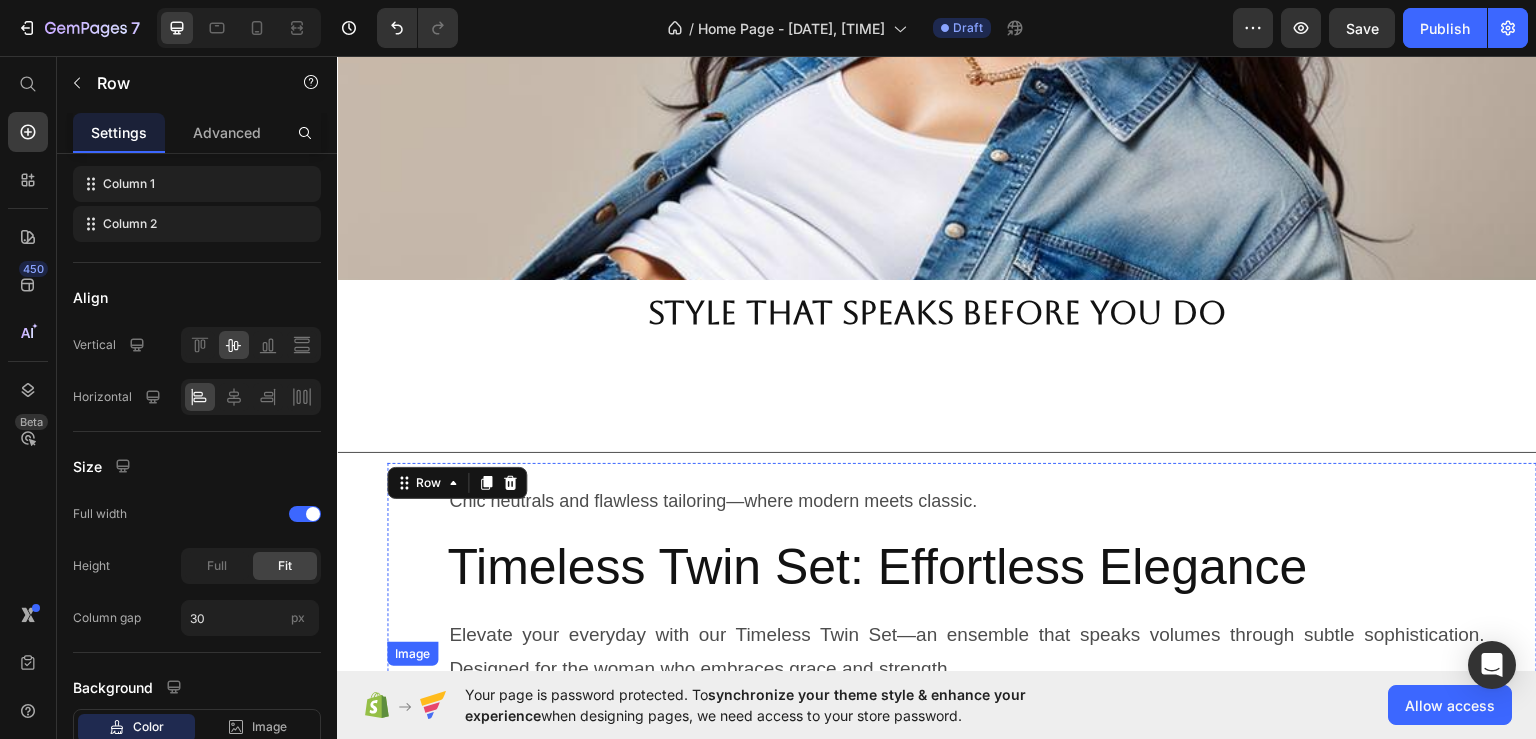 scroll, scrollTop: 383, scrollLeft: 0, axis: vertical 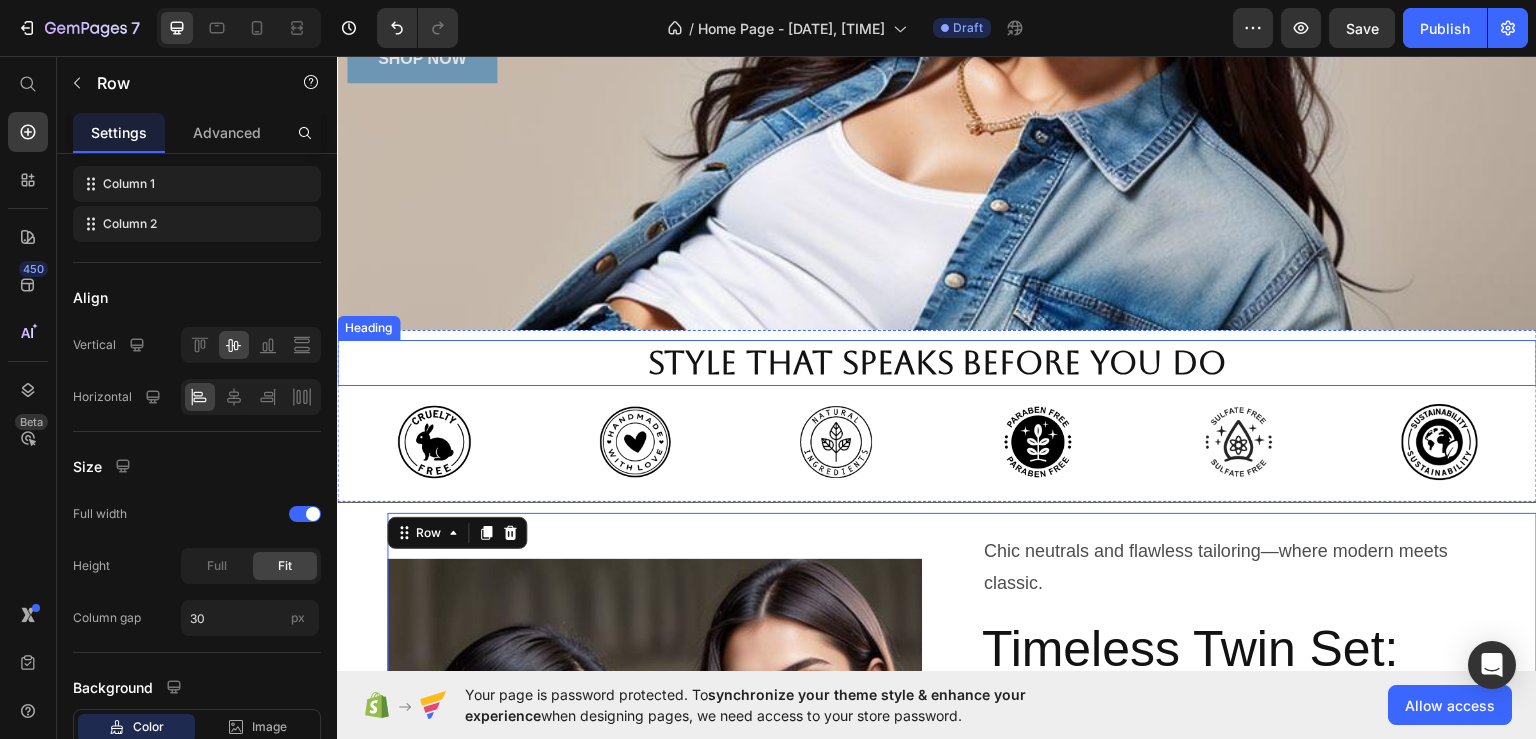 click on "Style that speaks before you do" at bounding box center (937, 362) 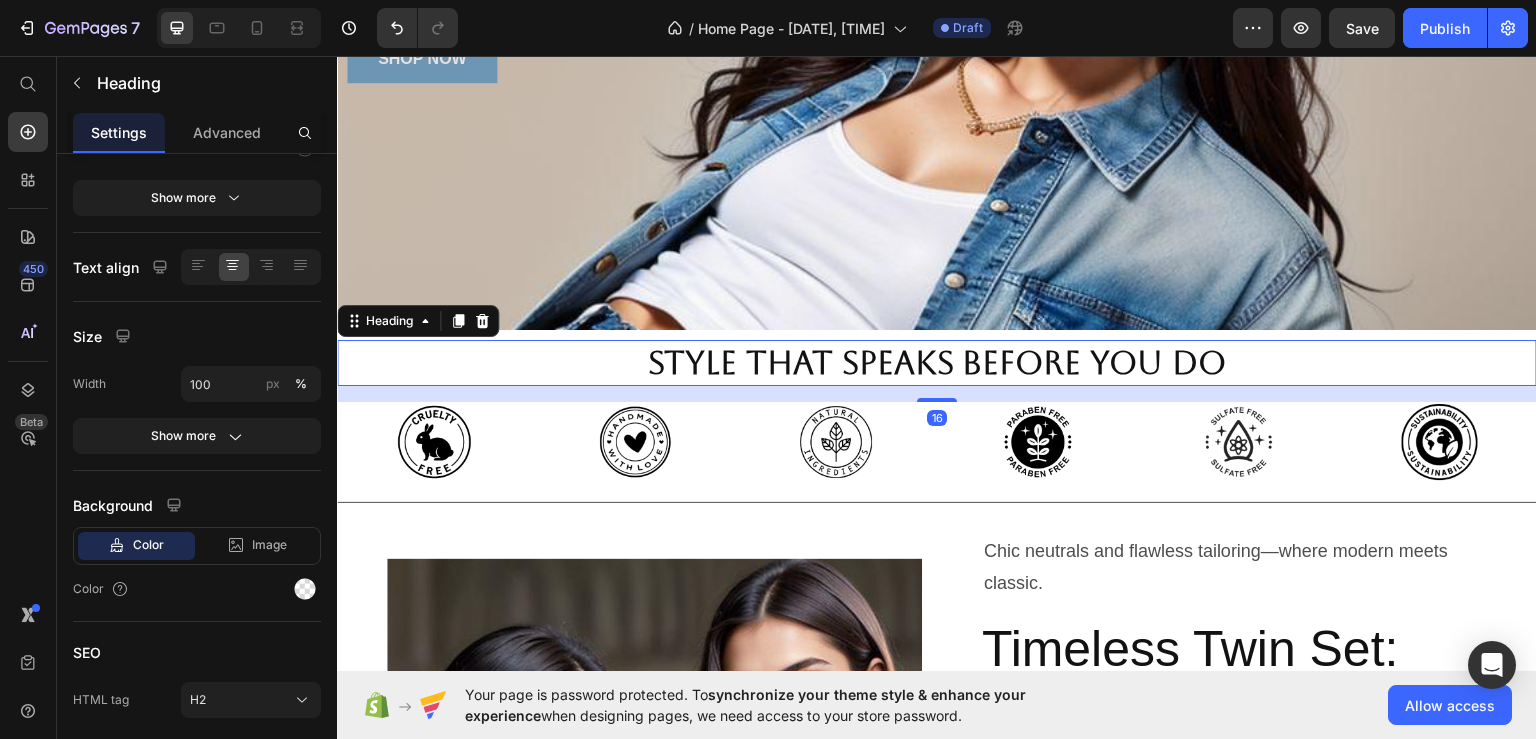 scroll, scrollTop: 0, scrollLeft: 0, axis: both 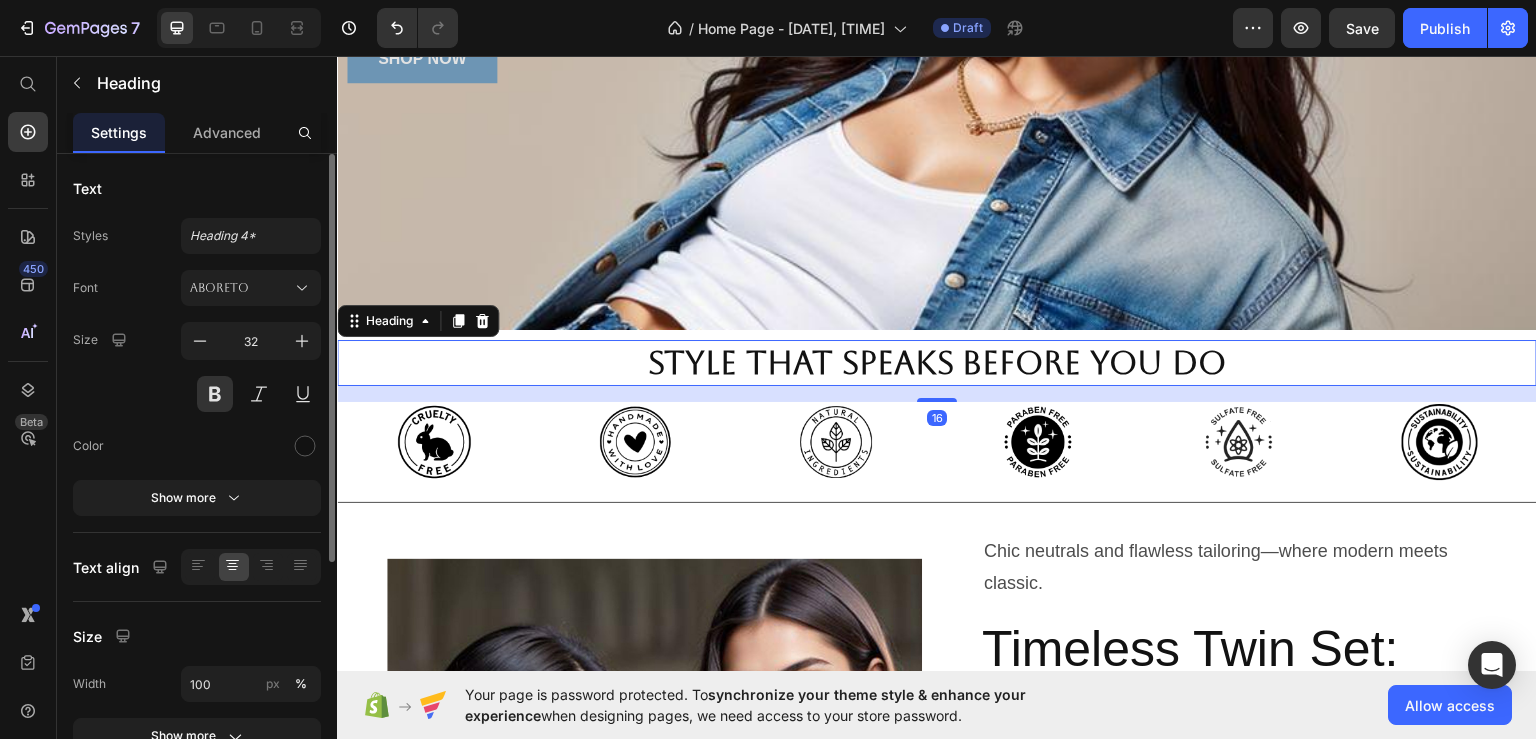 click on "16" at bounding box center [937, 393] 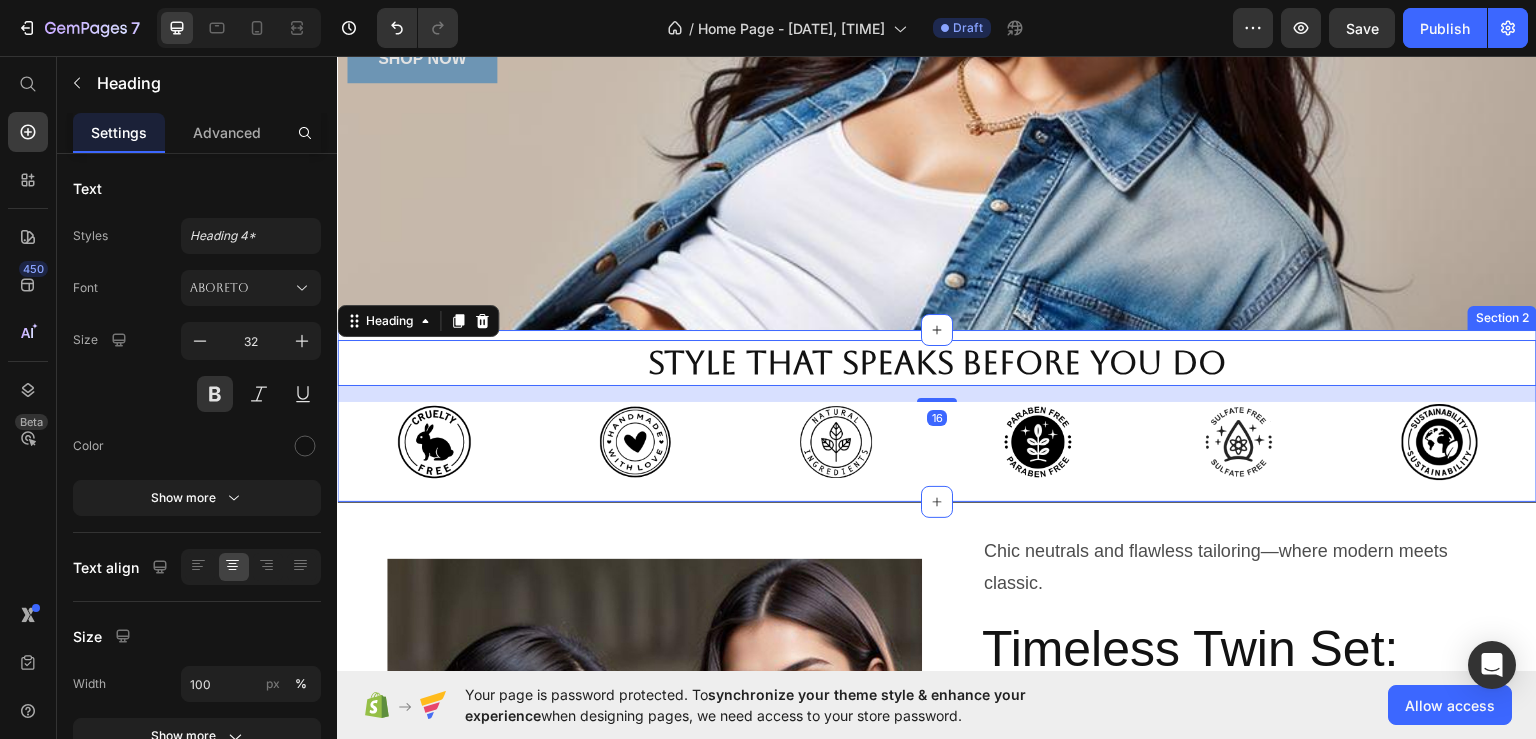 drag, startPoint x: 654, startPoint y: 490, endPoint x: 670, endPoint y: 481, distance: 18.35756 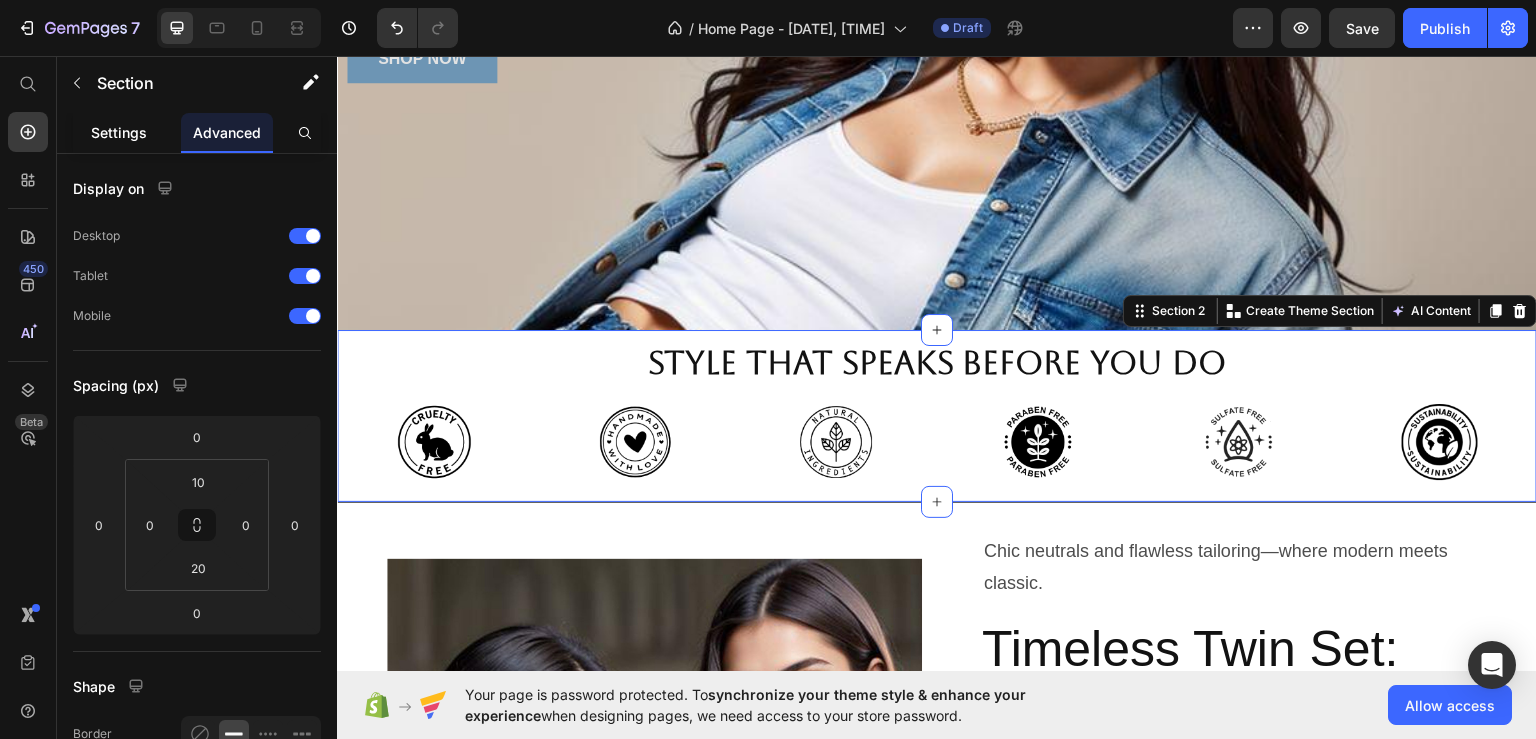 click on "Settings" 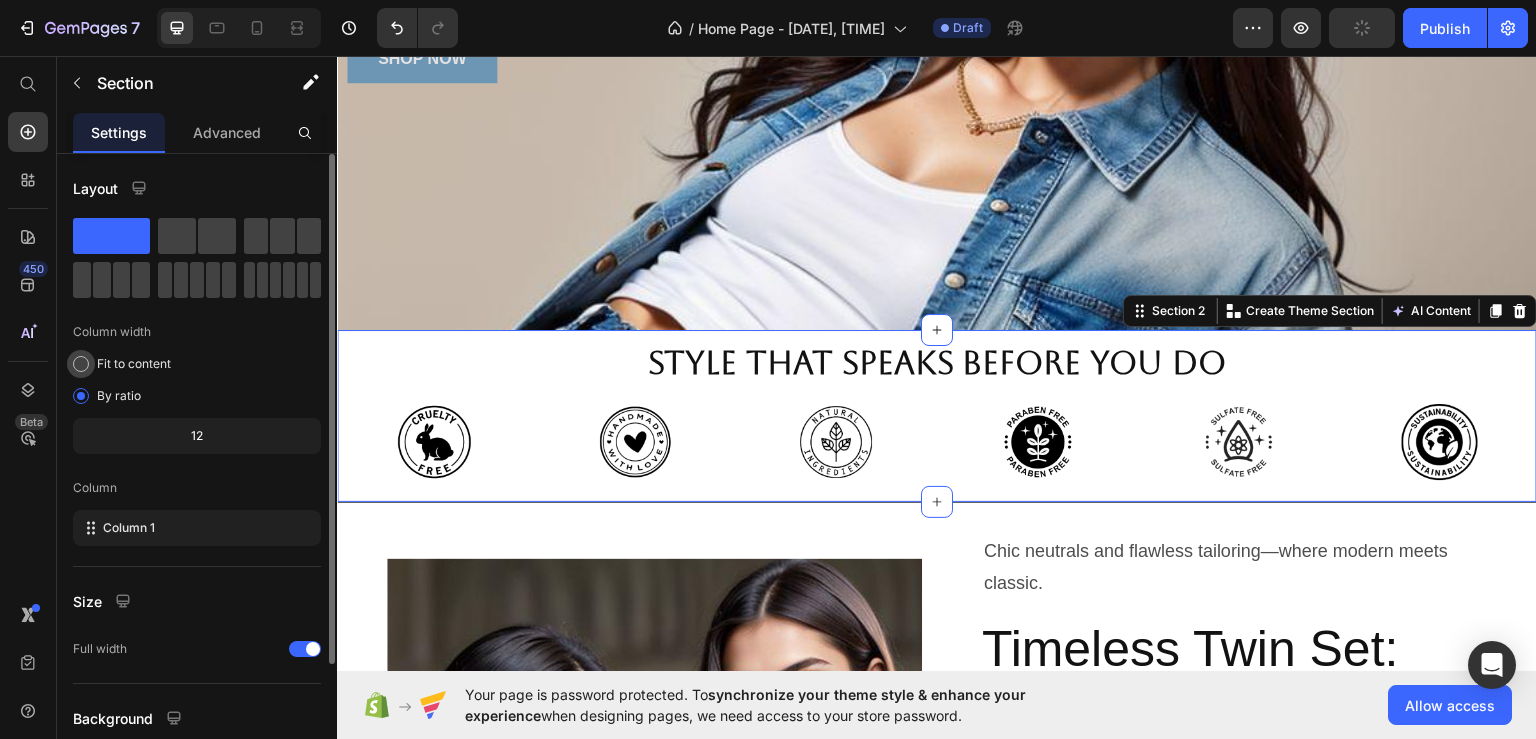 click on "Fit to content" at bounding box center (134, 364) 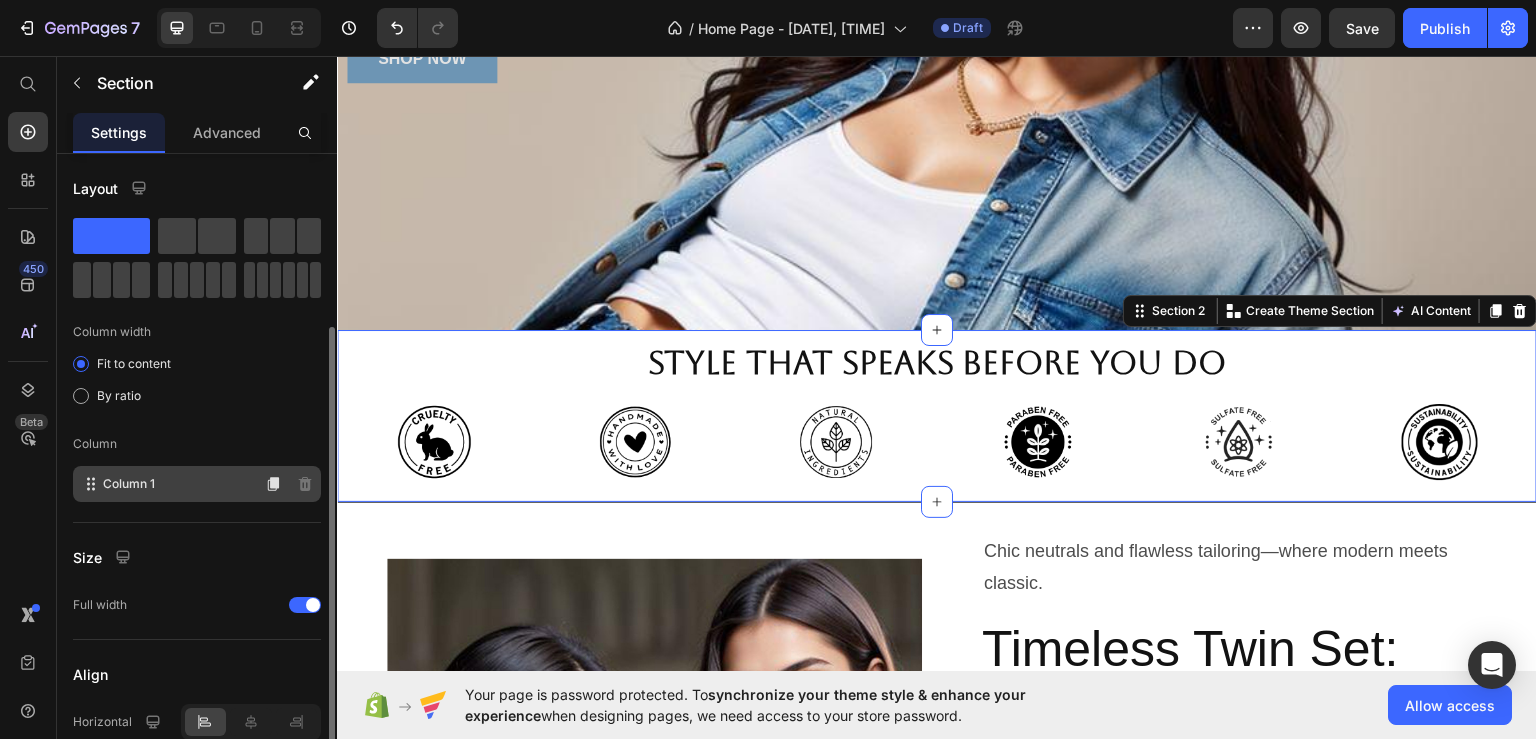 scroll, scrollTop: 200, scrollLeft: 0, axis: vertical 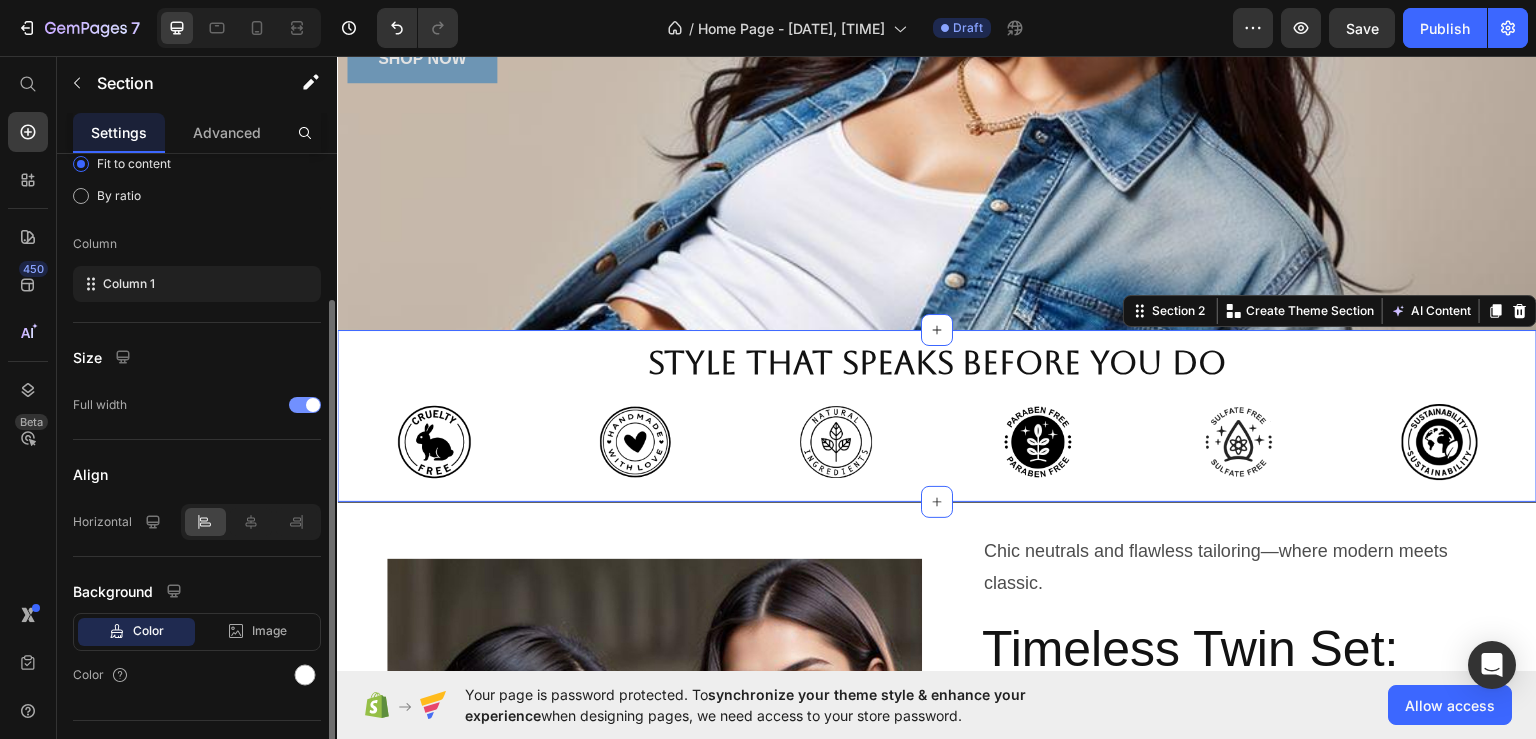 click at bounding box center [313, 405] 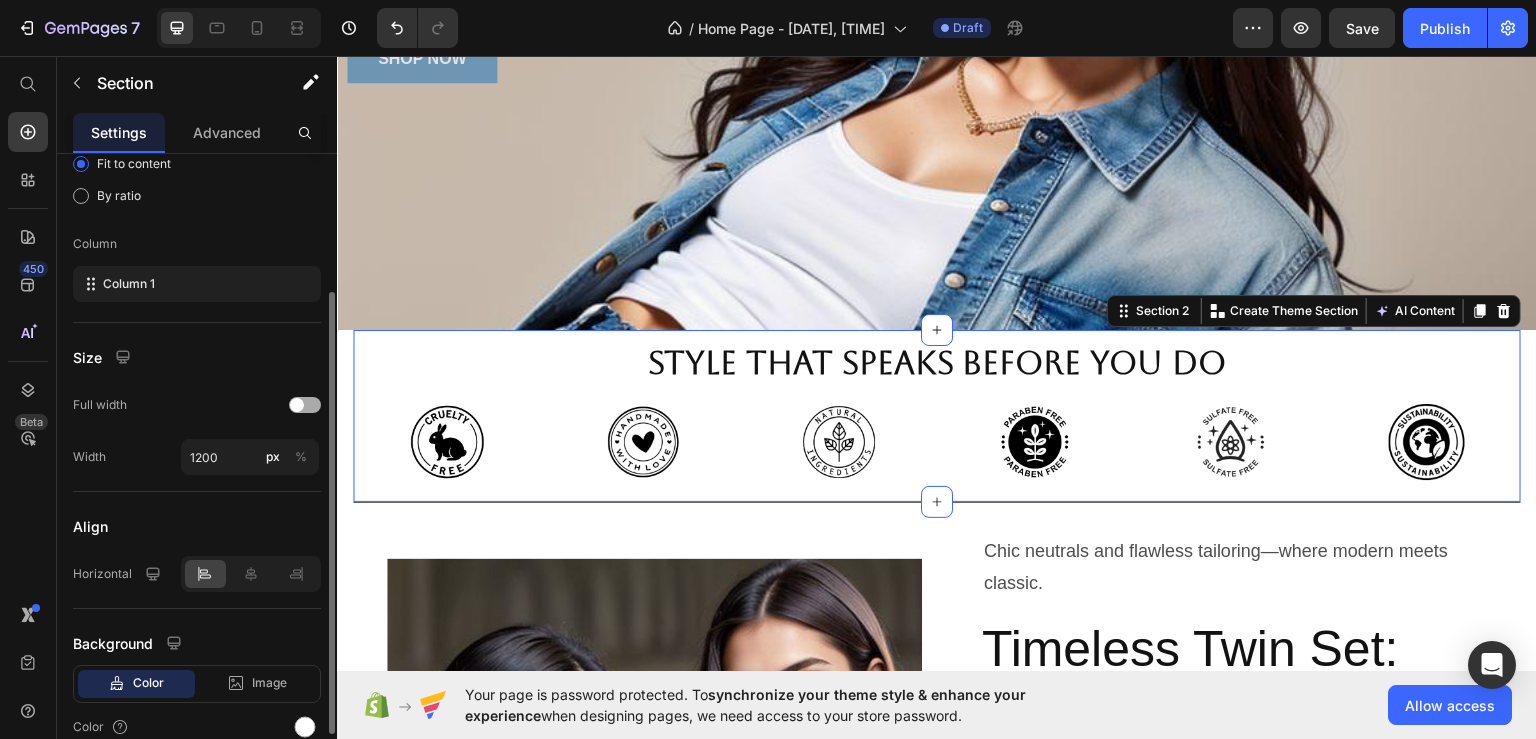 click at bounding box center [305, 405] 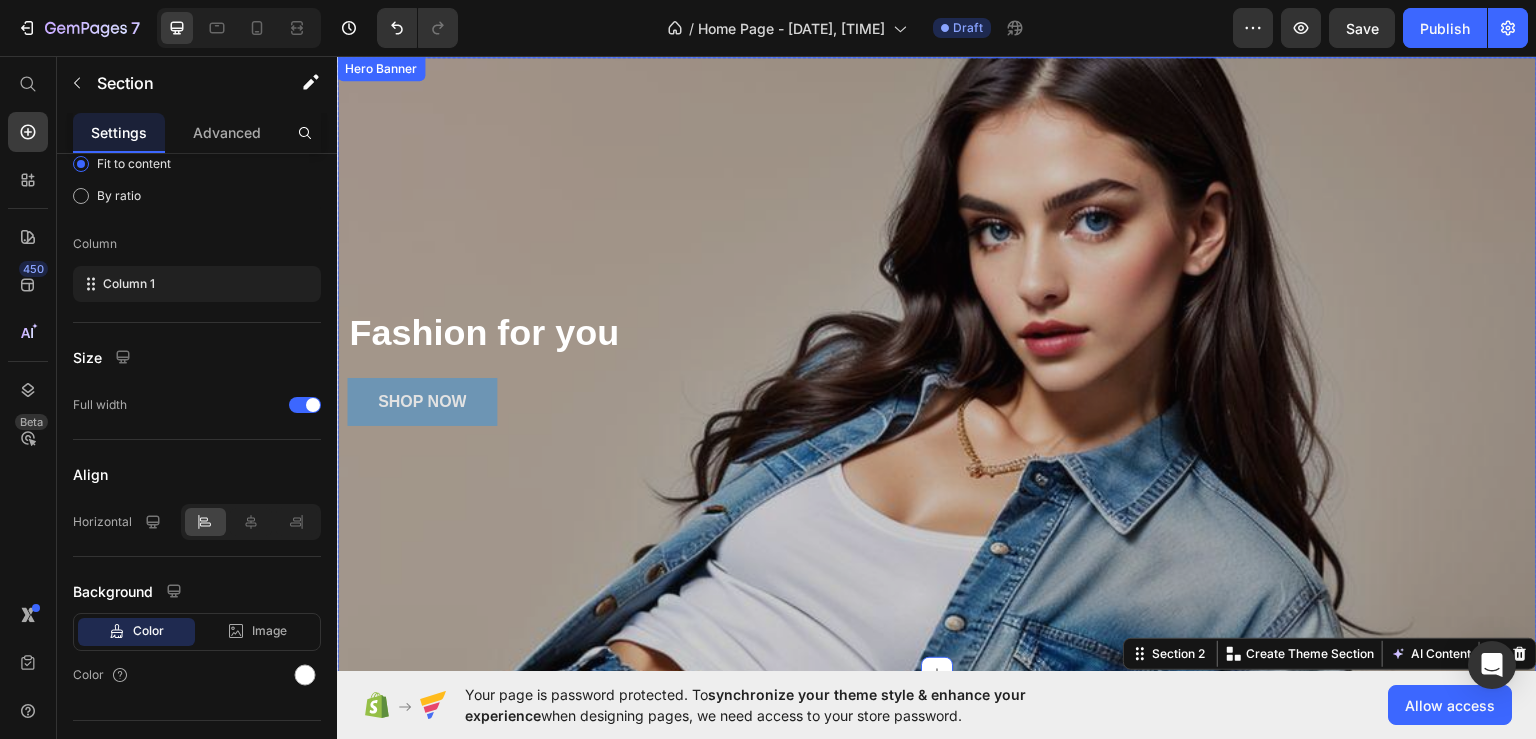 scroll, scrollTop: 0, scrollLeft: 0, axis: both 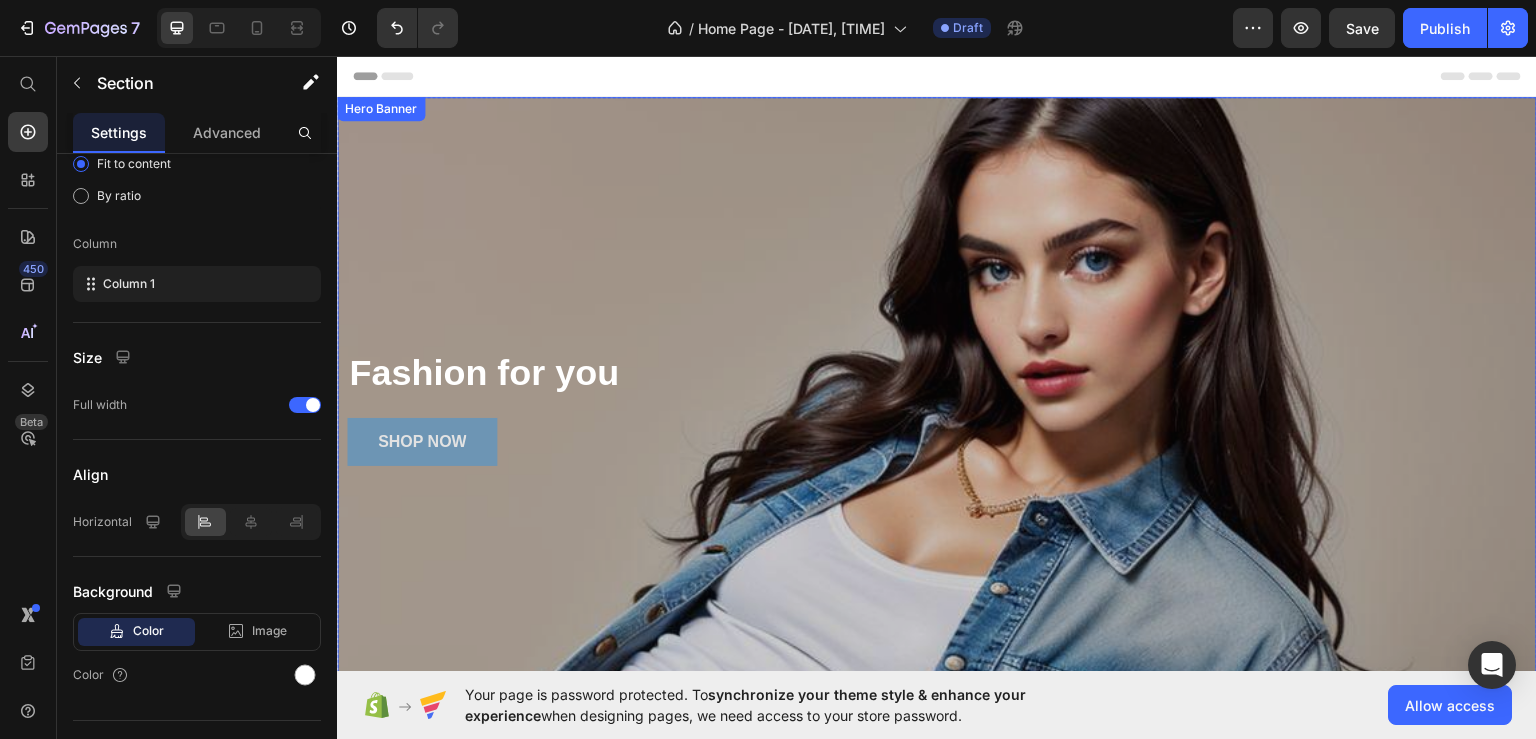 click at bounding box center [937, 404] 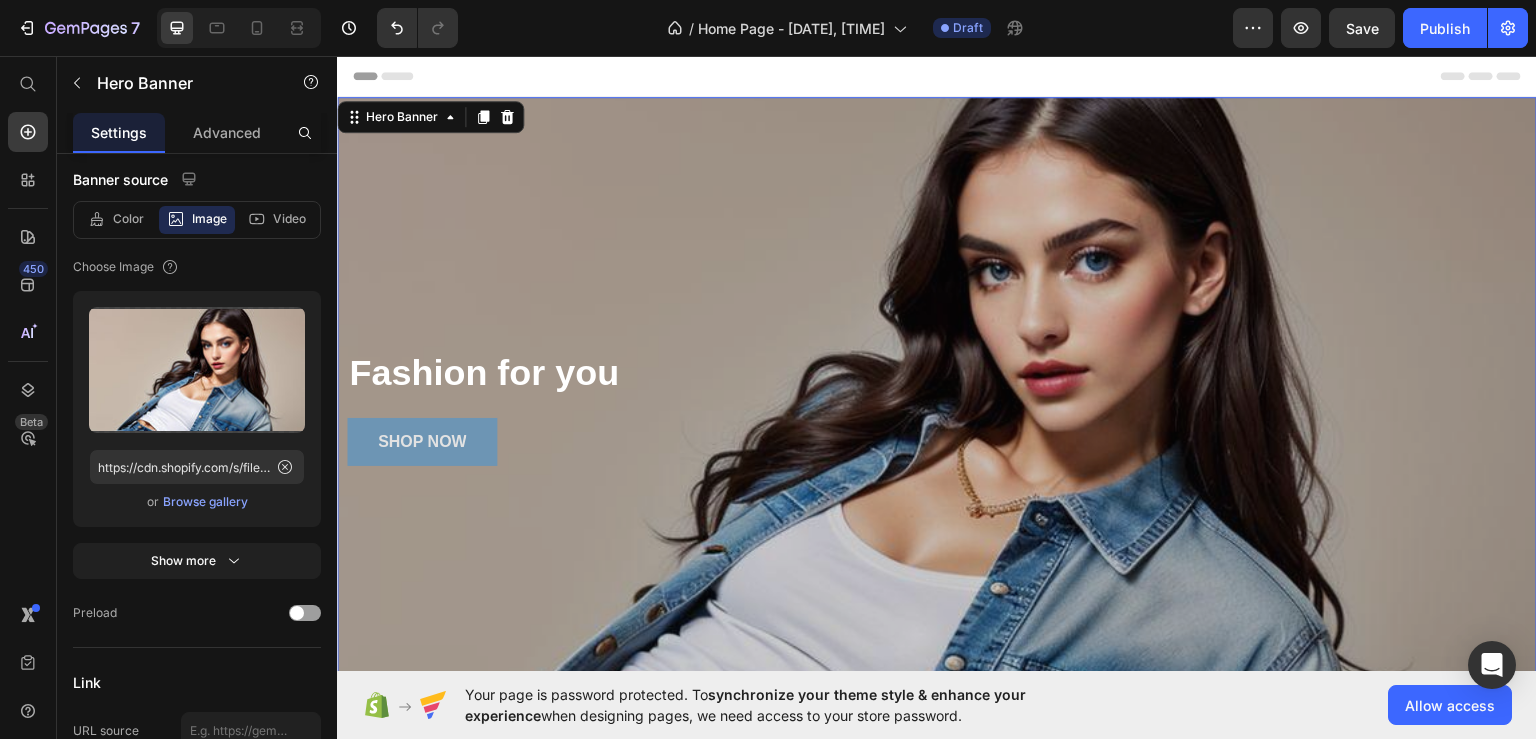 scroll, scrollTop: 0, scrollLeft: 0, axis: both 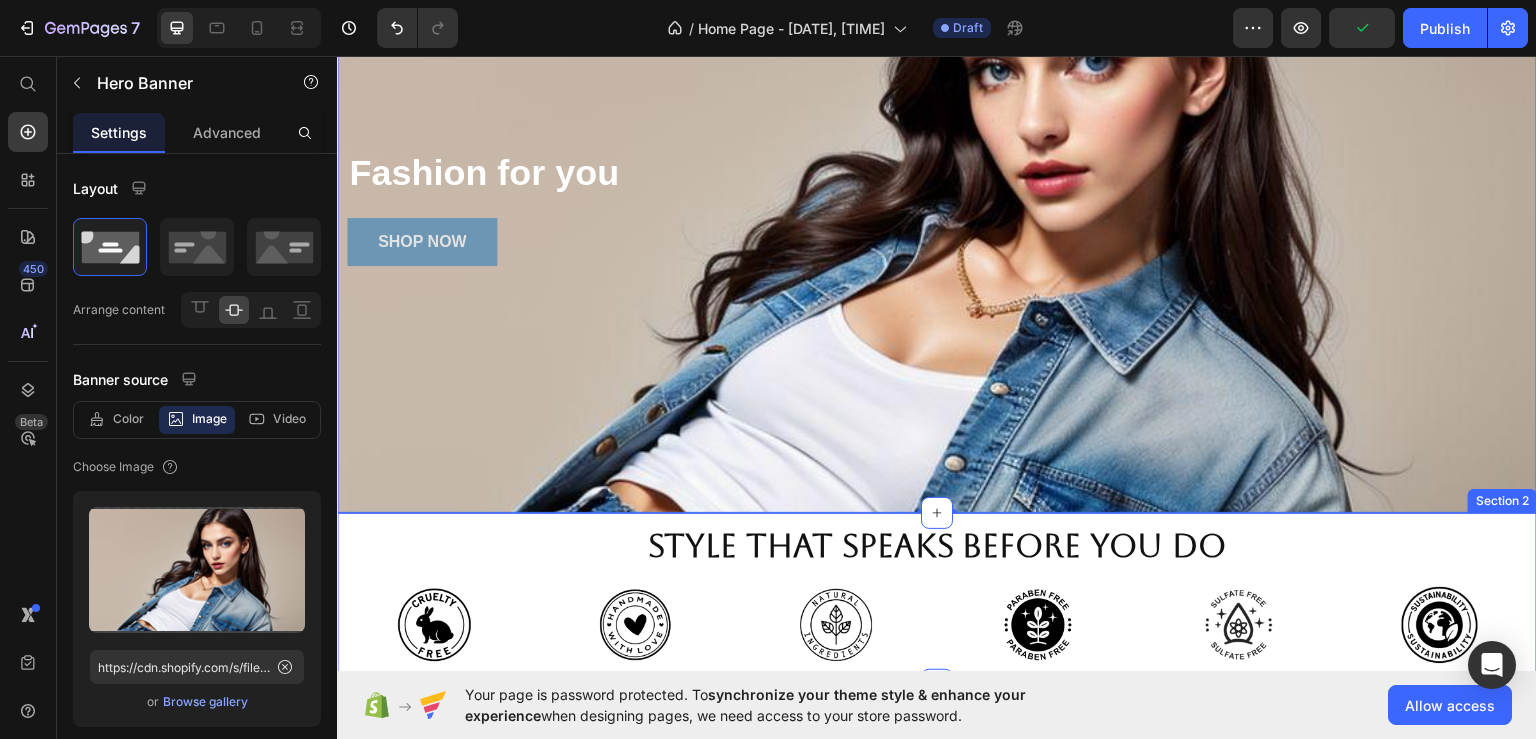 click on "Style that speaks before you do Heading Image Image Image Image Image Image Row Section 2" at bounding box center [937, 598] 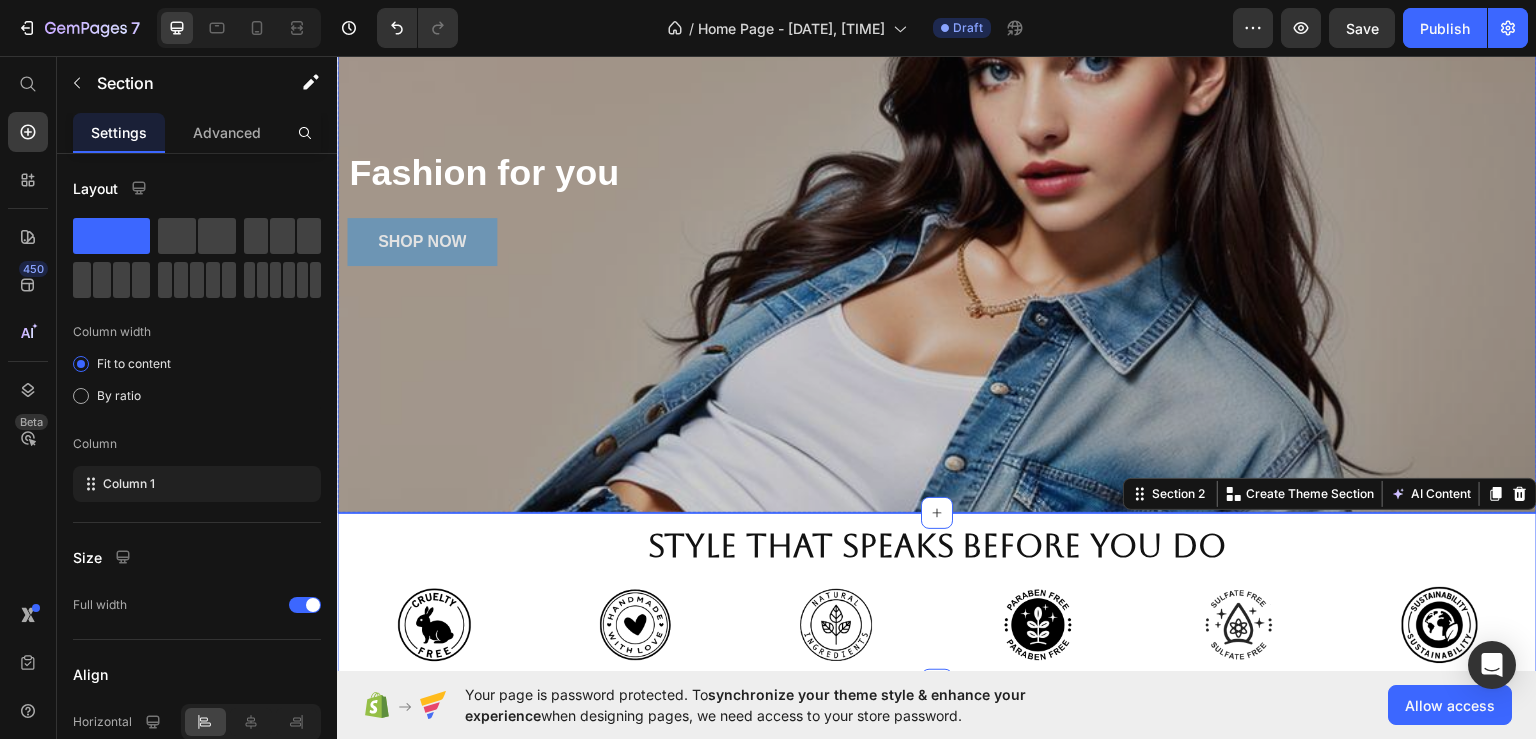 click at bounding box center [937, 204] 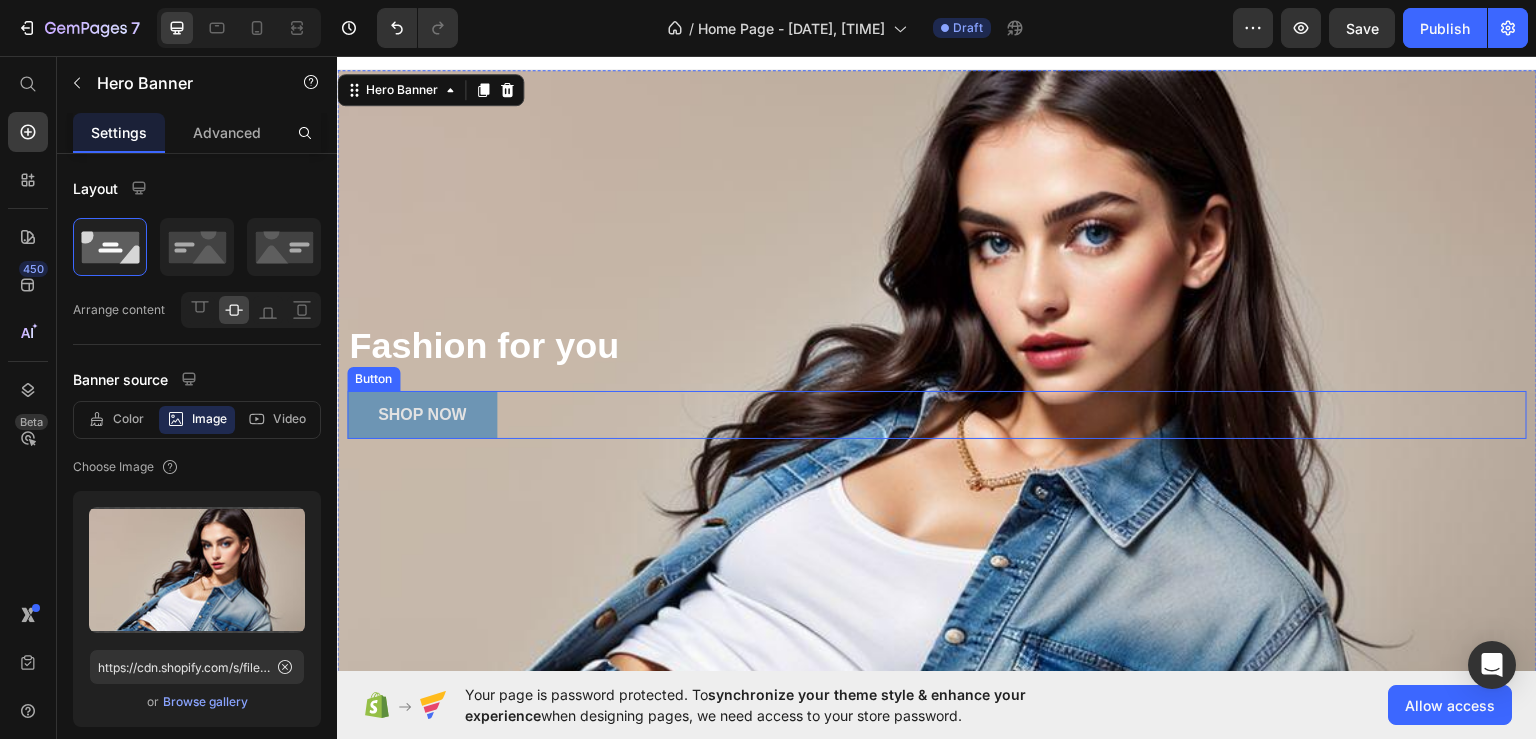 scroll, scrollTop: 0, scrollLeft: 0, axis: both 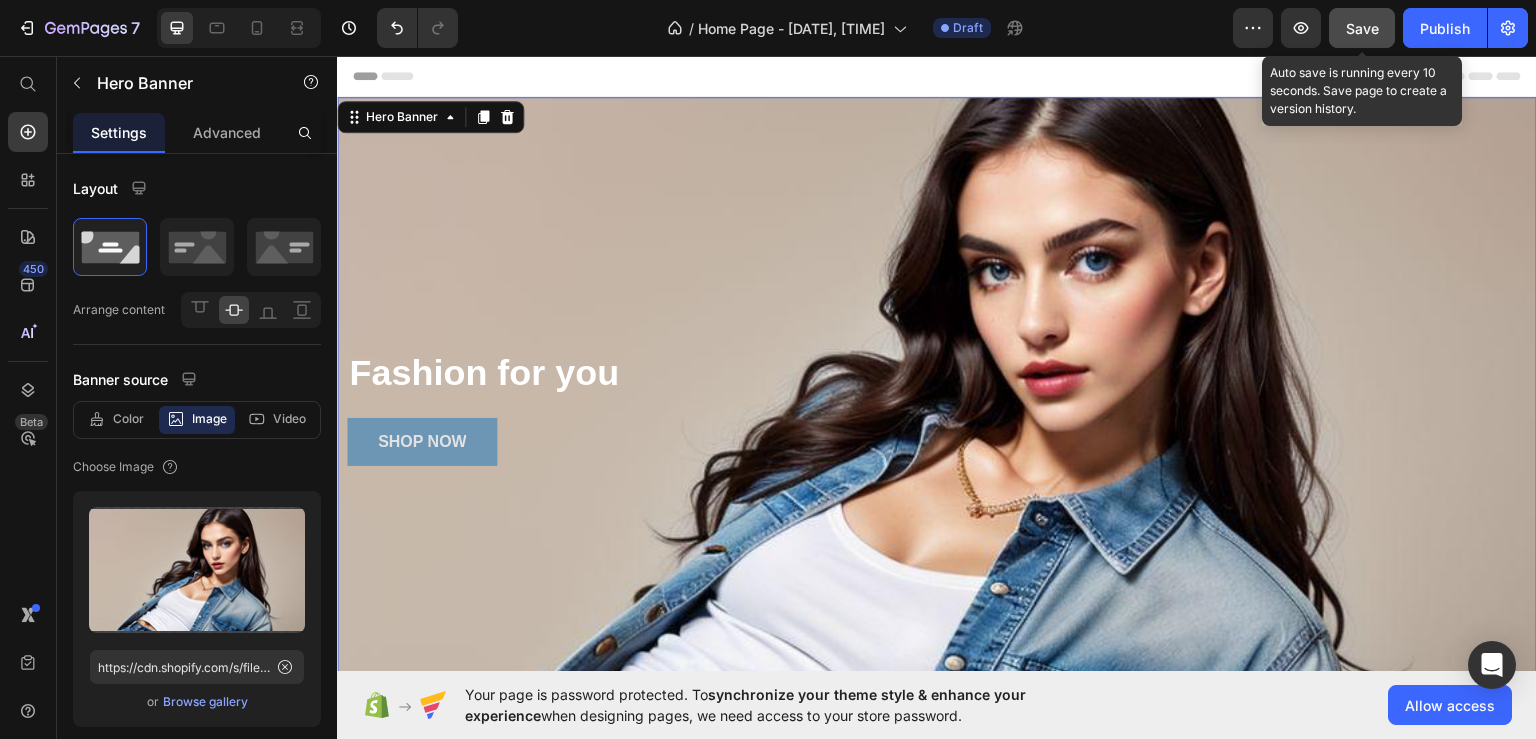 click on "Save" at bounding box center (1362, 28) 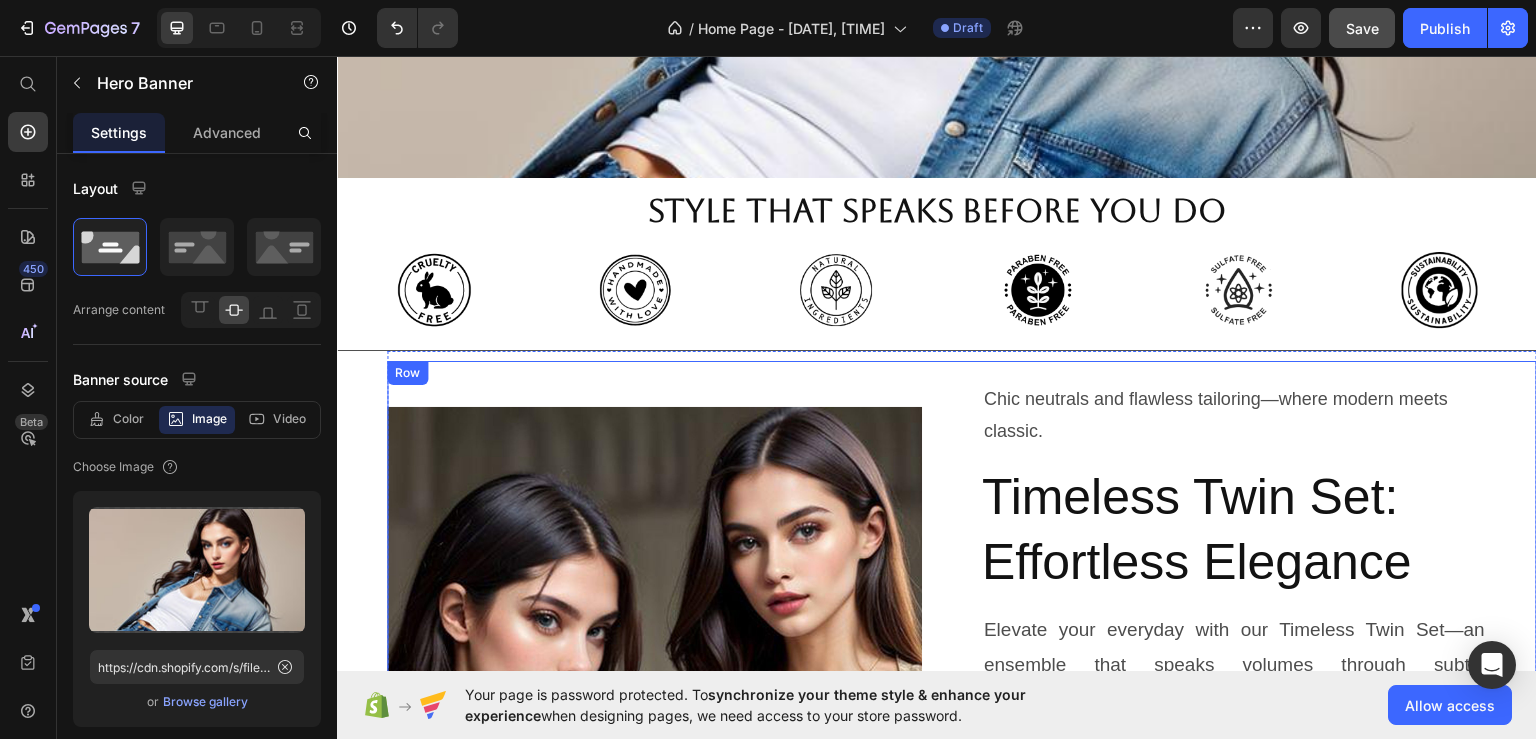 scroll, scrollTop: 483, scrollLeft: 0, axis: vertical 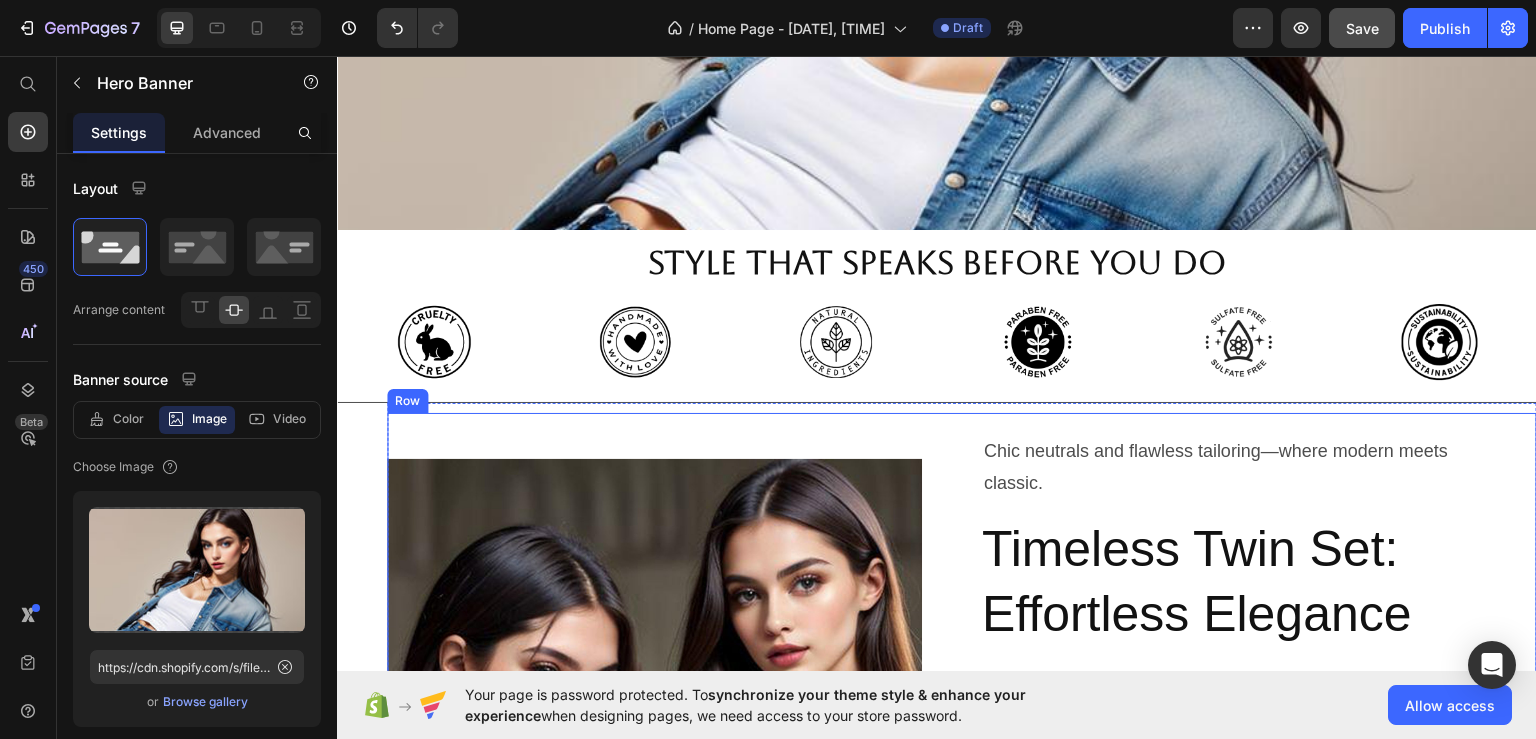 click on "Chic neutrals and flawless tailoring—where modern meets classic. Text Block Timeless Twin Set: Effortless Elegance Heading Elevate your everyday with our Timeless Twin Set—an ensemble that speaks volumes through subtle sophistication. Designed for the woman who embraces grace and strength. This look pairs structured beige outerwear with soft white essentials, creating a palette of understated luxury. Whether you're stepping into a meeting or a gallery opening, this outfit ensures you leave a lasting impression with every step. Text Block Explore our Story Button" at bounding box center (1219, 725) 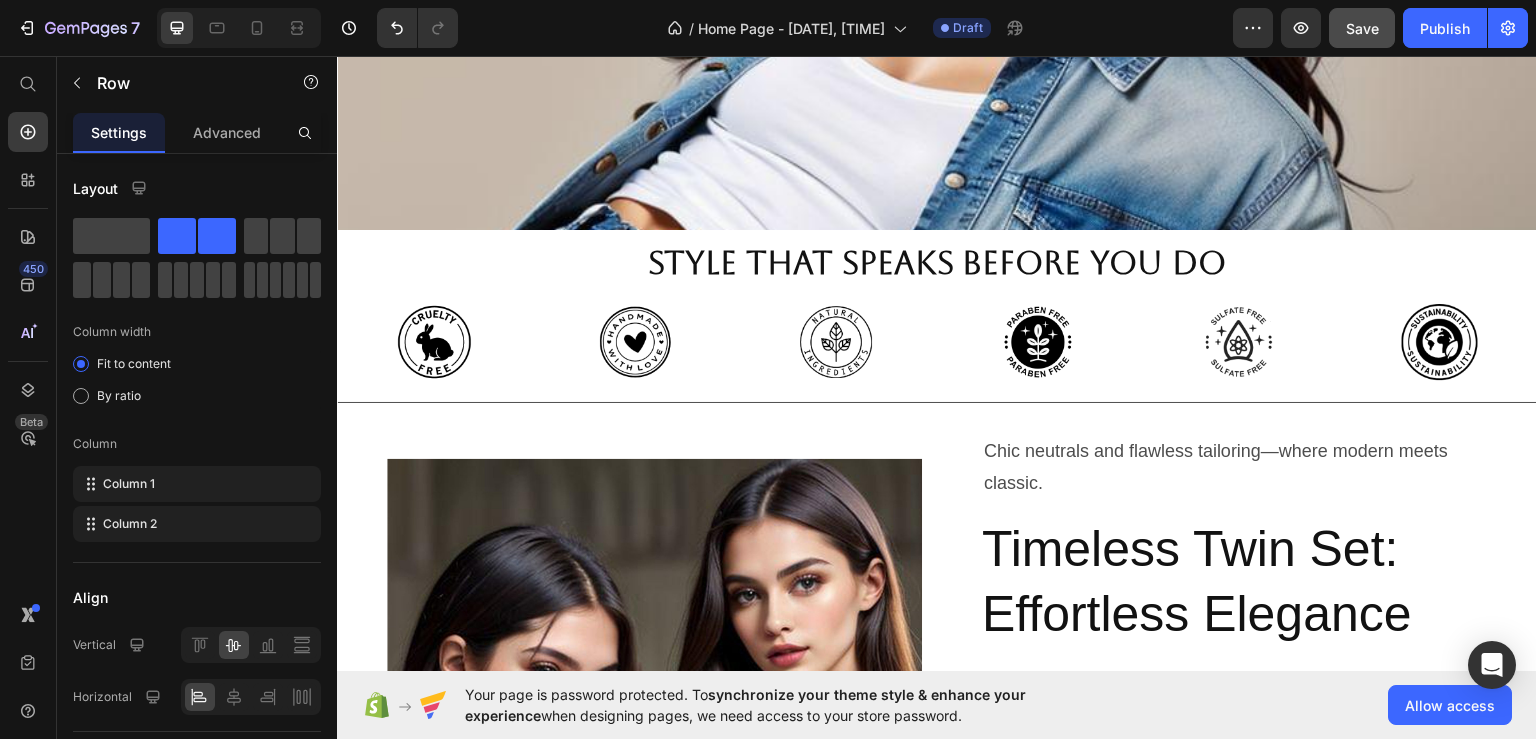 click on "Image Chic neutrals and flawless tailoring—where modern meets classic. Text Block Timeless Twin Set: Effortless Elegance Heading Elevate your everyday with our Timeless Twin Set—an ensemble that speaks volumes through subtle sophistication. Designed for the woman who embraces grace and strength. This look pairs structured beige outerwear with soft white essentials, creating a palette of understated luxury. Whether you're stepping into a meeting or a gallery opening, this outfit ensures you leave a lasting impression with every step. Text Block Explore our Story Button Row Row Section 3" at bounding box center [937, 728] 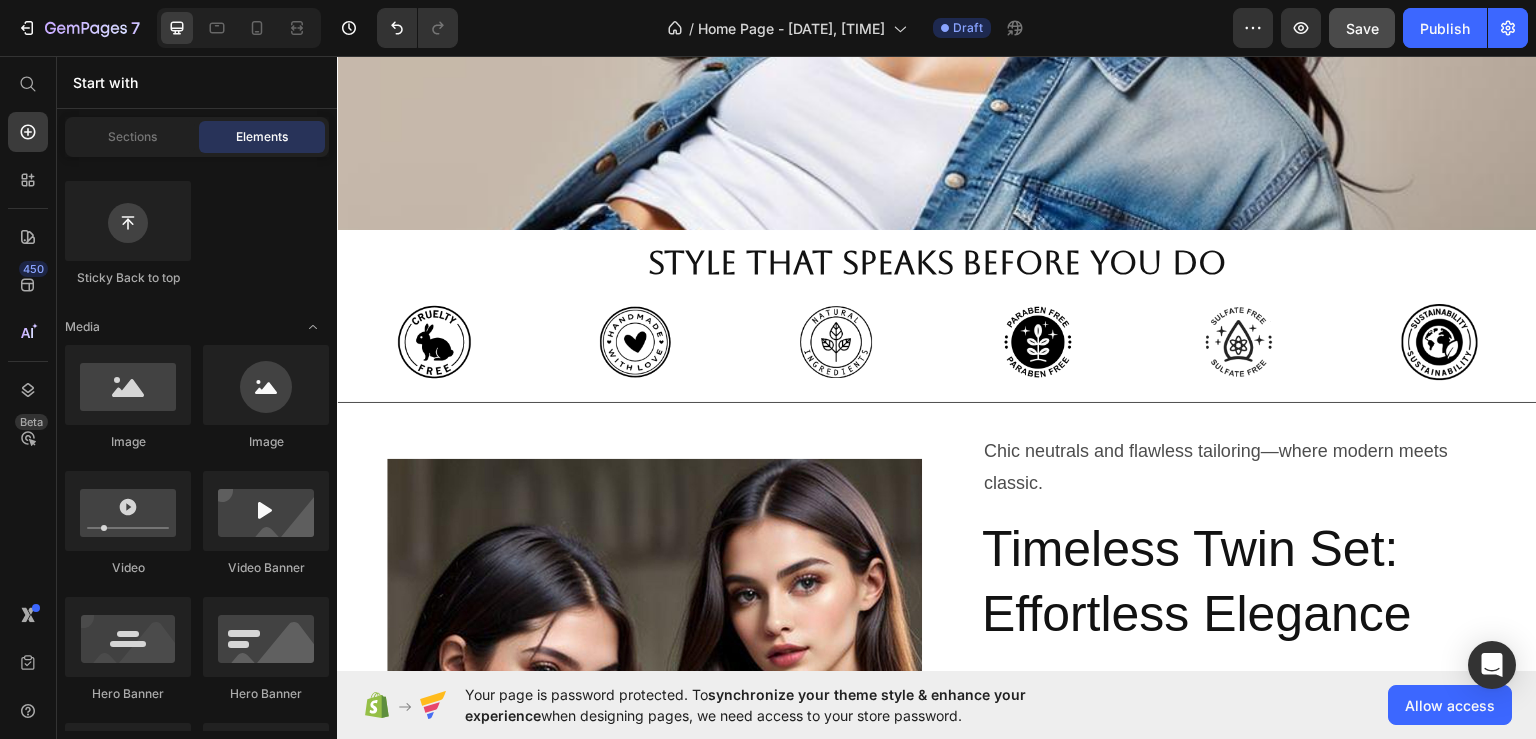 click on "Image Chic neutrals and flawless tailoring—where modern meets classic. Text Block Timeless Twin Set: Effortless Elegance Heading Elevate your everyday with our Timeless Twin Set—an ensemble that speaks volumes through subtle sophistication. Designed for the woman who embraces grace and strength. This look pairs structured beige outerwear with soft white essentials, creating a palette of understated luxury. Whether you're stepping into a meeting or a gallery opening, this outfit ensures you leave a lasting impression with every step. Text Block Explore our Story Button Row Row Section 3" at bounding box center [937, 728] 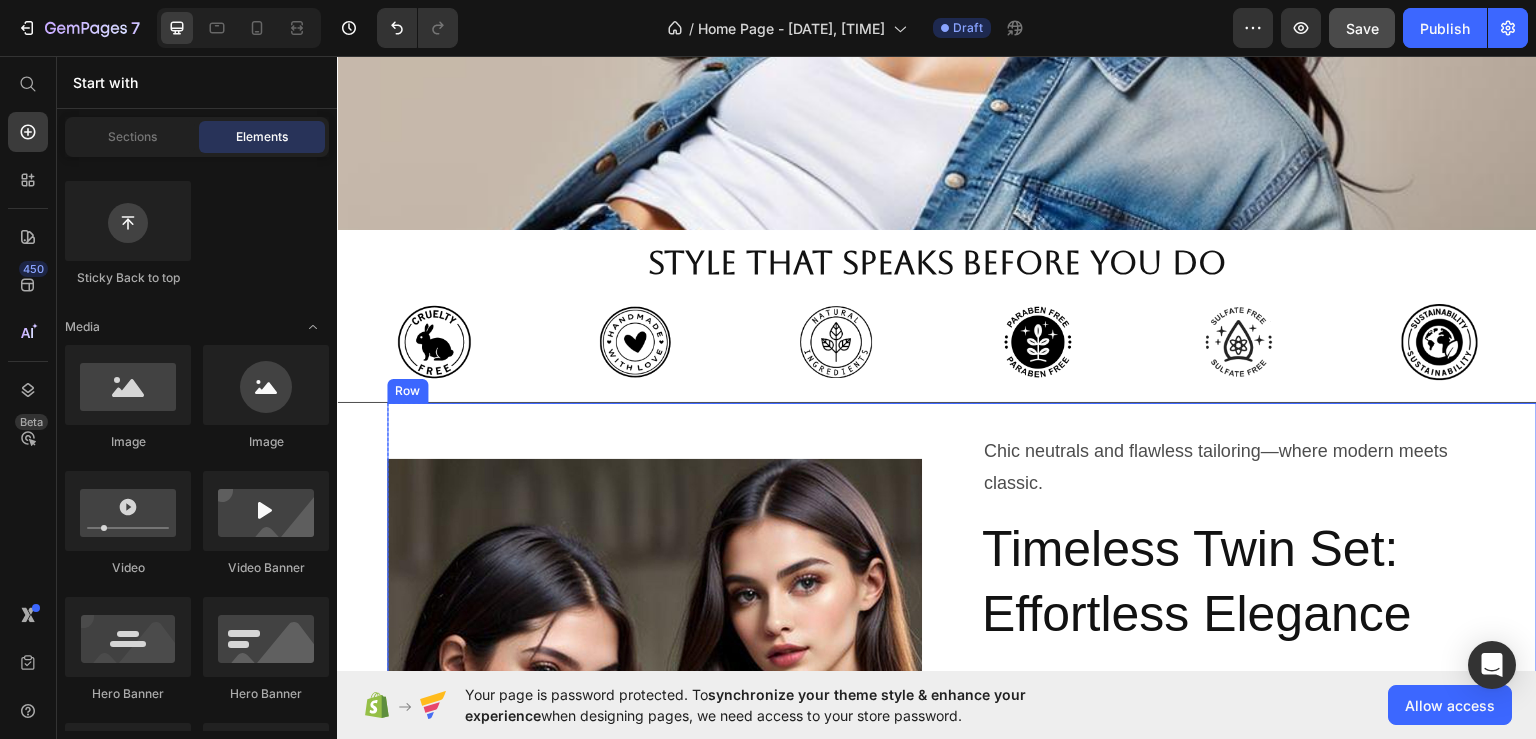 click on "Image Chic neutrals and flawless tailoring—where modern meets classic. Text Block Timeless Twin Set: Effortless Elegance Heading Elevate your everyday with our Timeless Twin Set—an ensemble that speaks volumes through subtle sophistication. Designed for the woman who embraces grace and strength. This look pairs structured beige outerwear with soft white essentials, creating a palette of understated luxury. Whether you're stepping into a meeting or a gallery opening, this outfit ensures you leave a lasting impression with every step. Text Block Explore our Story Button Row" at bounding box center [962, 720] 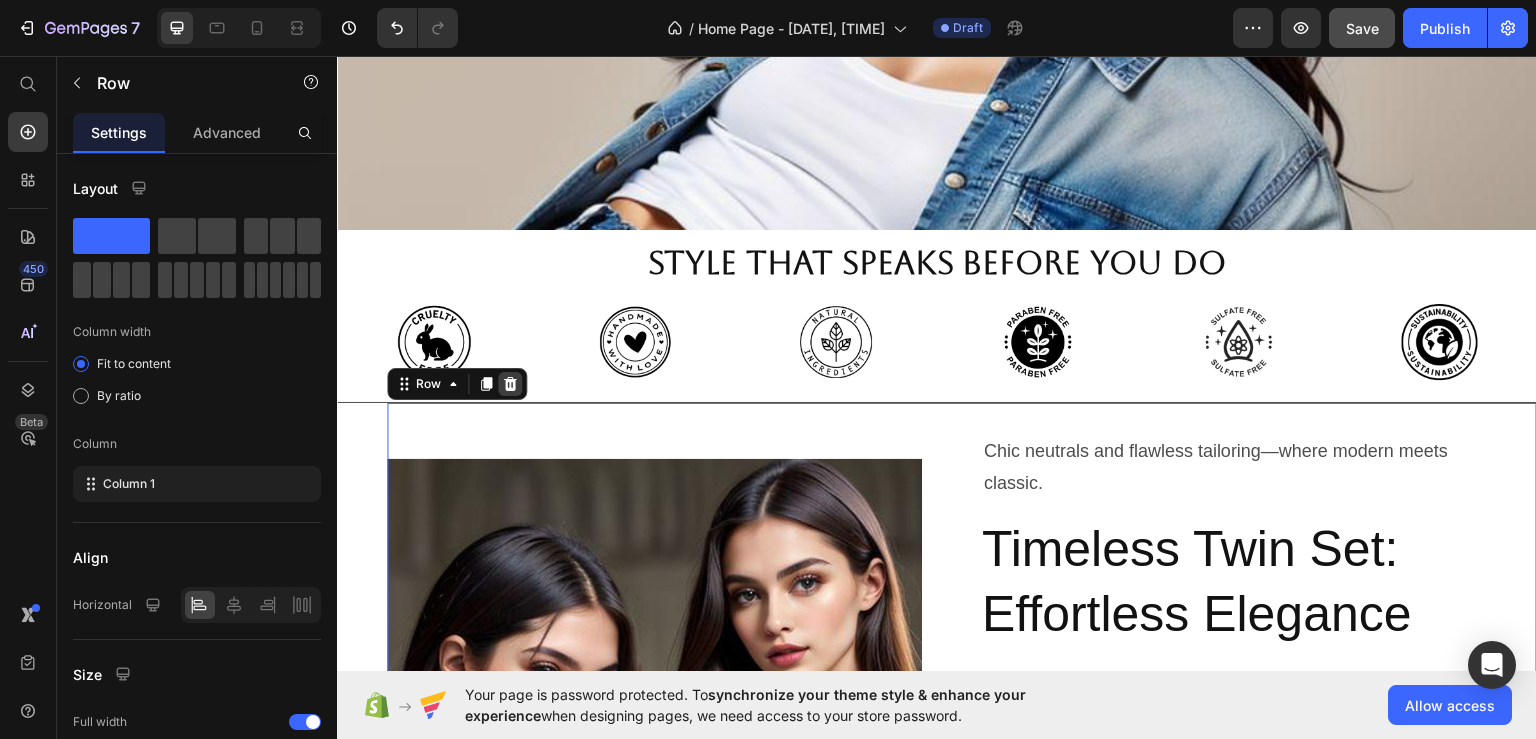 click at bounding box center (510, 383) 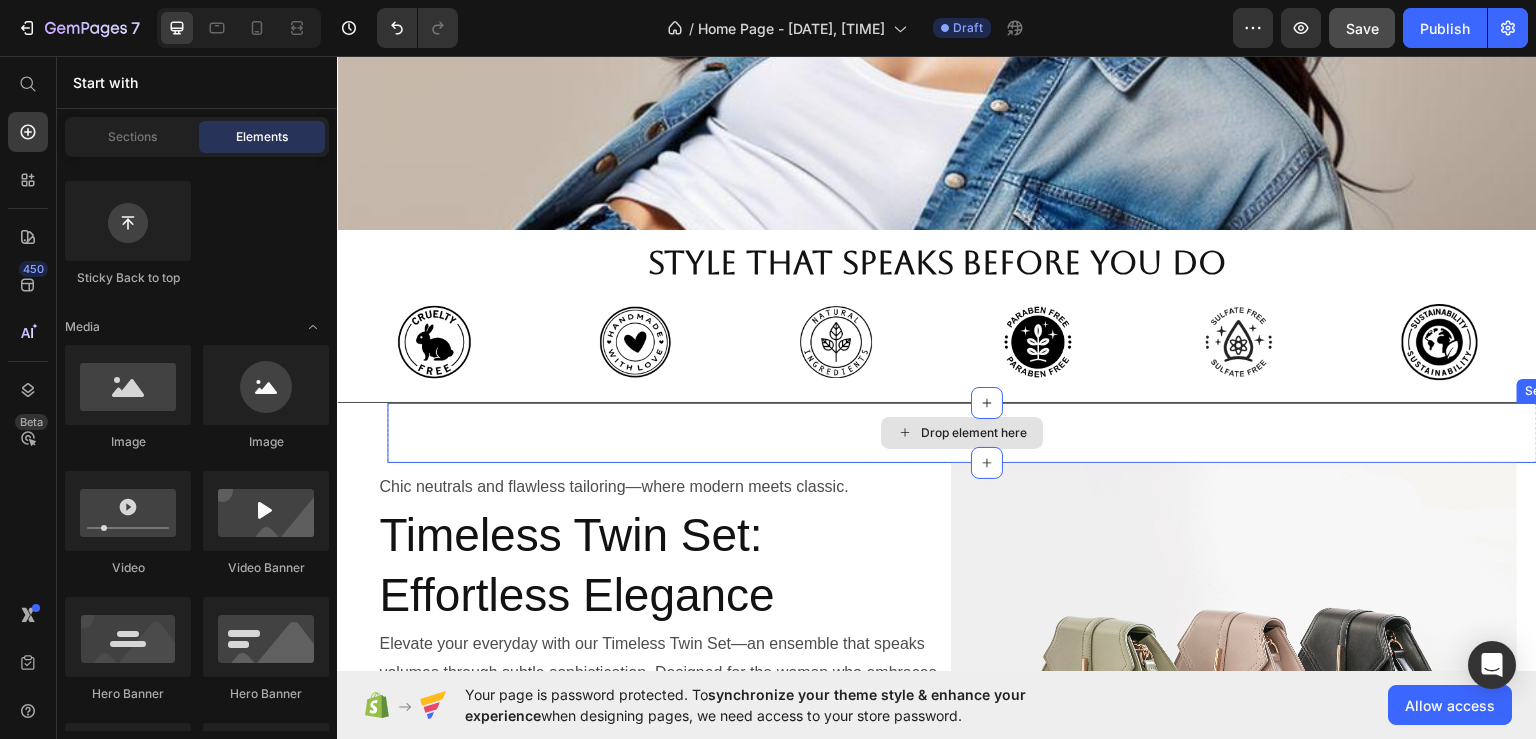 click on "Drop element here" at bounding box center (962, 432) 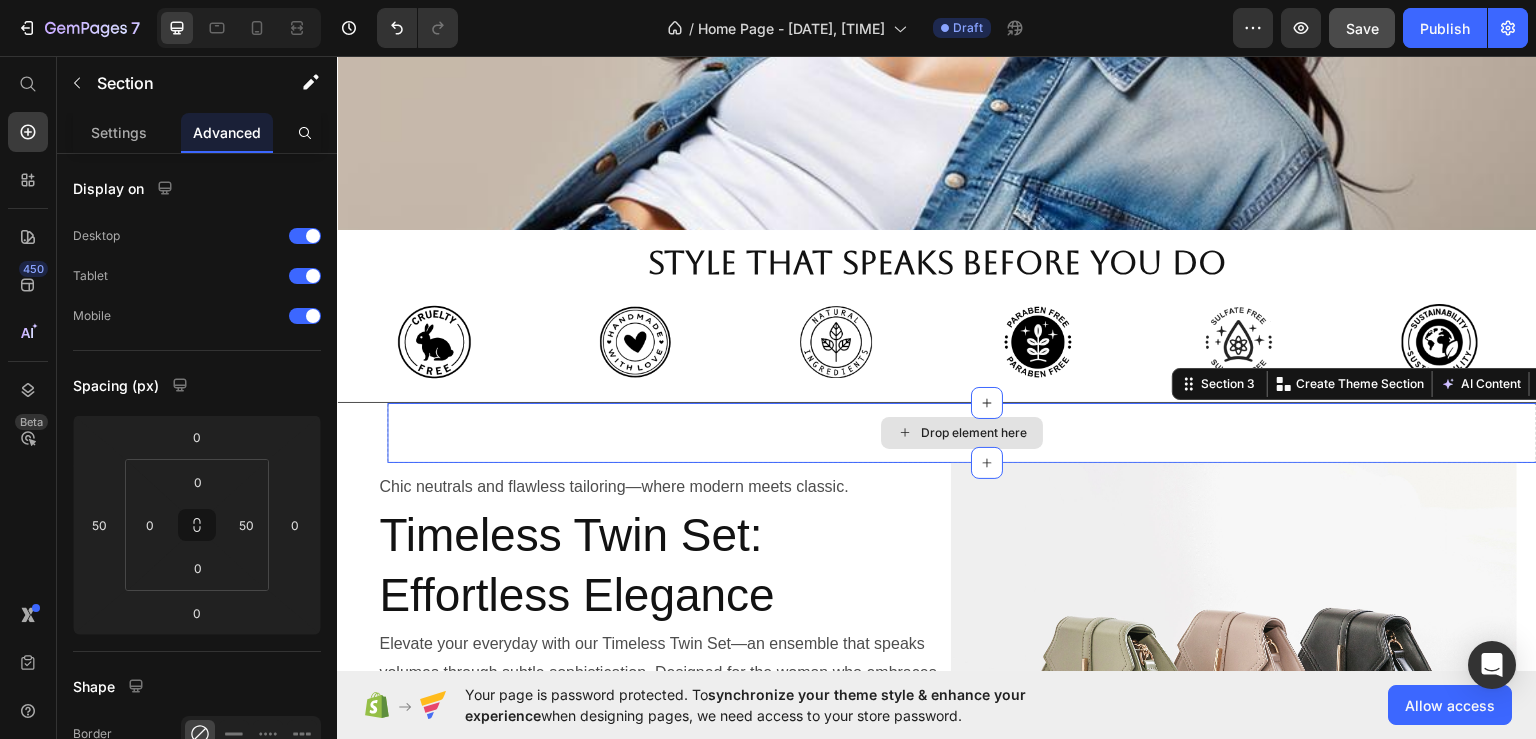 click on "Drop element here" at bounding box center (962, 432) 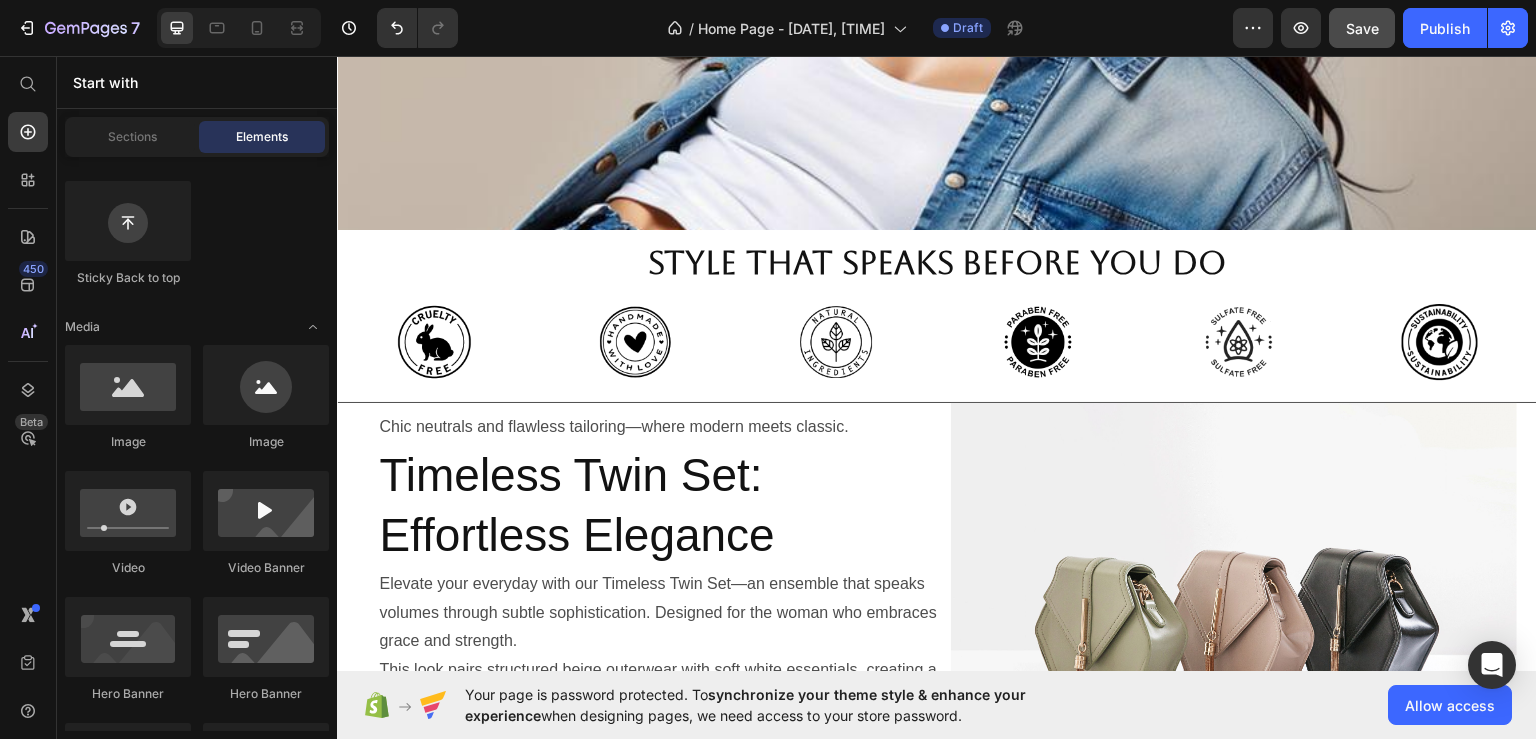 click on "Chic neutrals and flawless tailoring—where modern meets classic." at bounding box center (660, 426) 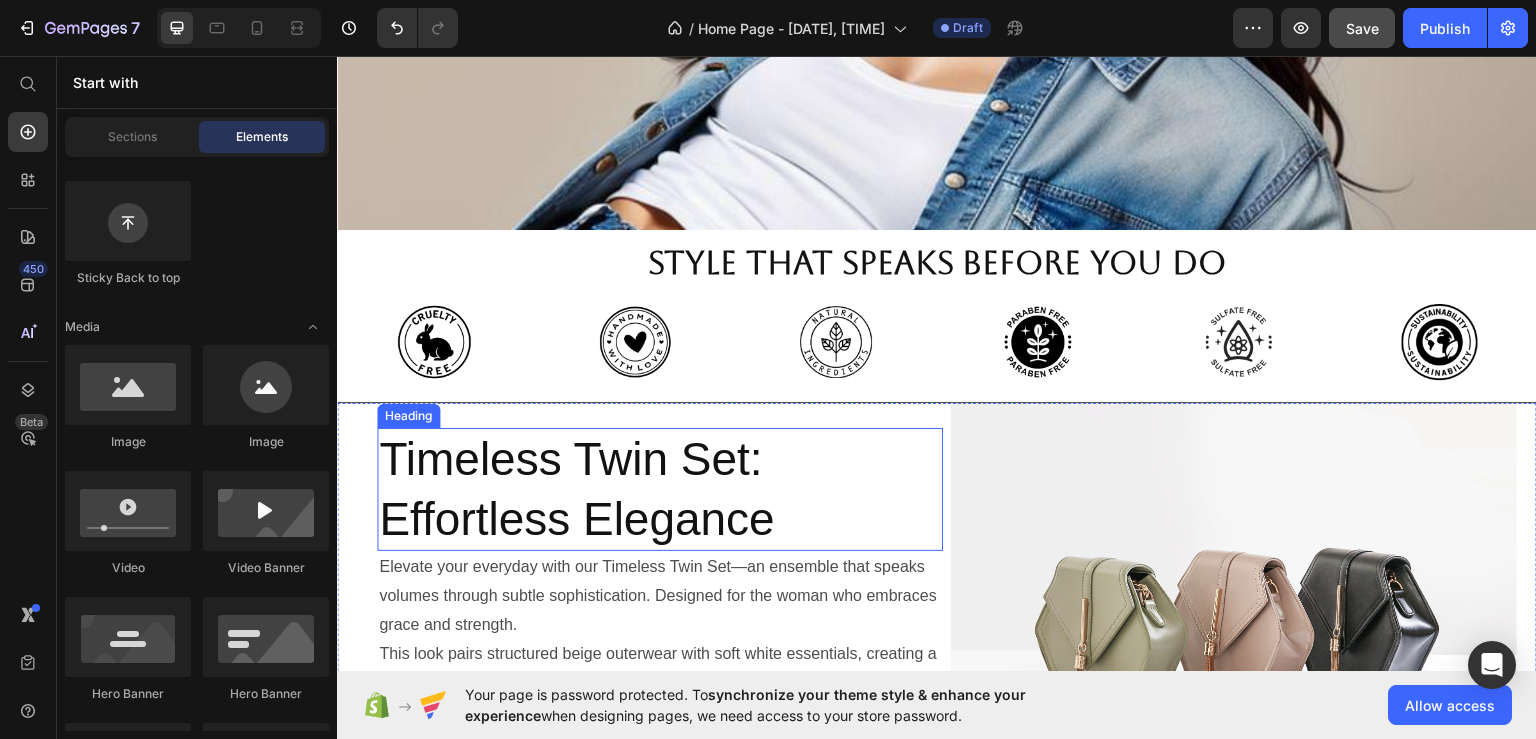 click on "Timeless Twin Set: Effortless Elegance" at bounding box center [660, 489] 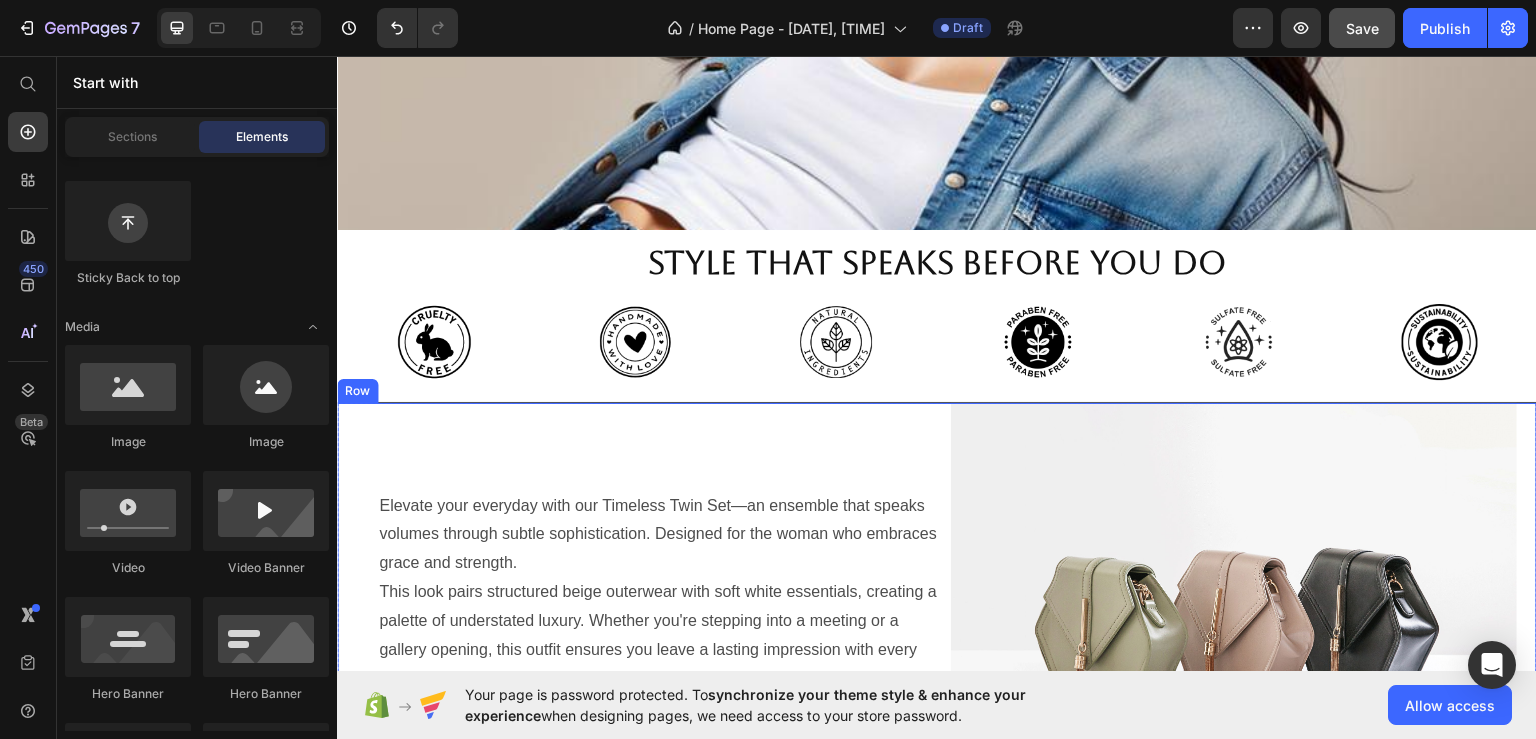 click on "Elevate your everyday with our Timeless Twin Set—an ensemble that speaks volumes through subtle sophistication. Designed for the woman who embraces grace and strength. This look pairs structured beige outerwear with soft white essentials, creating a palette of understated luxury. Whether you're stepping into a meeting or a gallery opening, this outfit ensures you leave a lasting impression with every step. Text Block Shop Button" at bounding box center (660, 614) 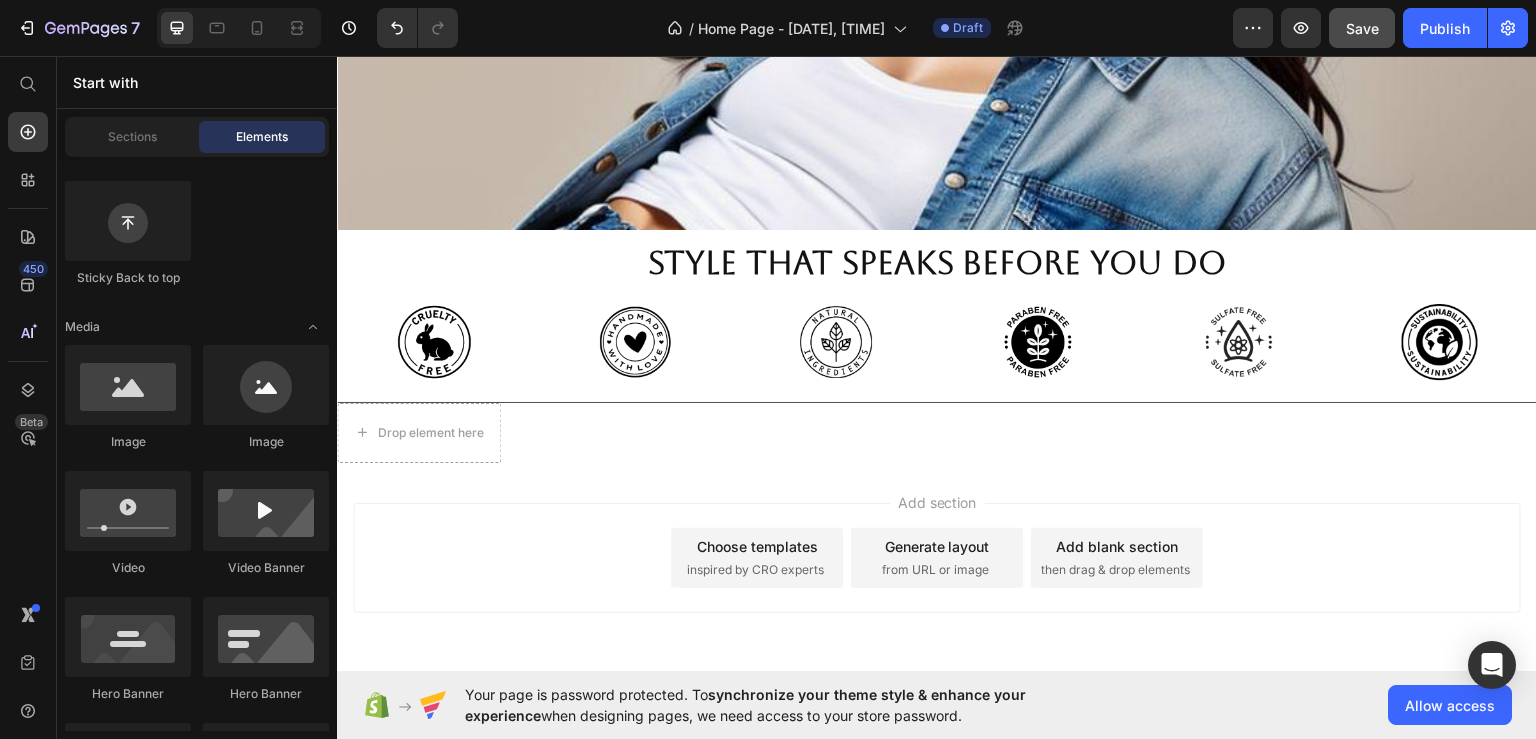 click on "Drop element here Section 3" at bounding box center [937, 432] 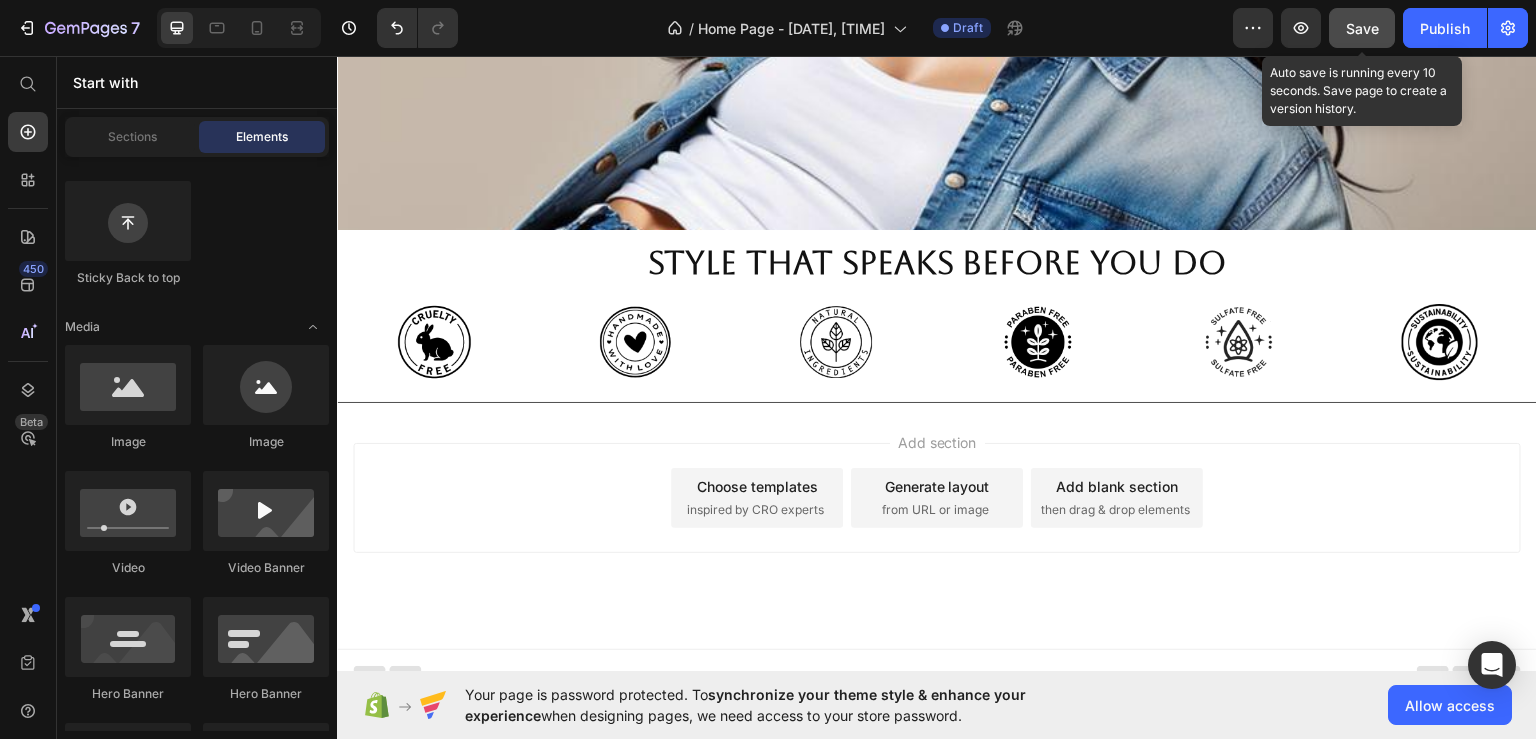 click on "Save" at bounding box center (1362, 28) 